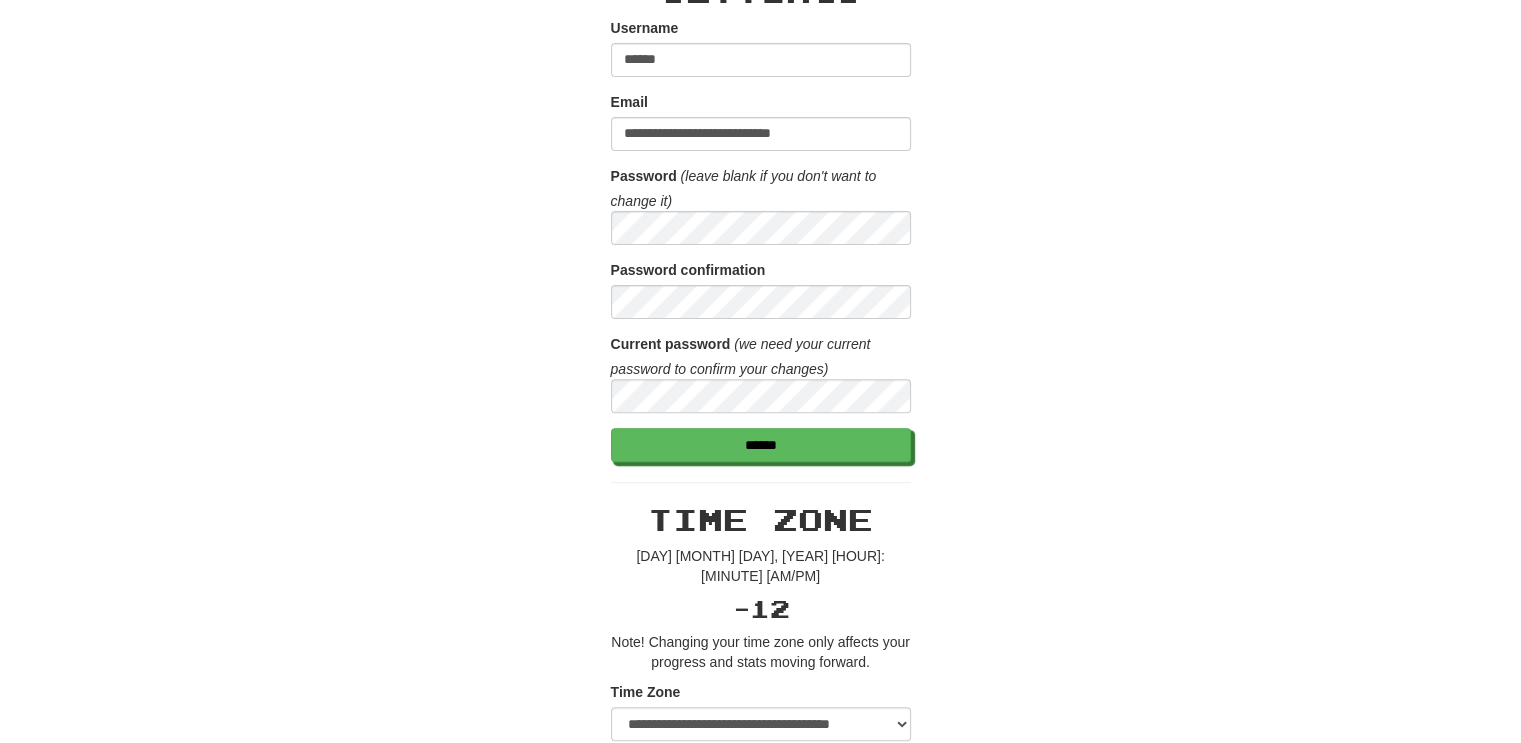 scroll, scrollTop: 592, scrollLeft: 0, axis: vertical 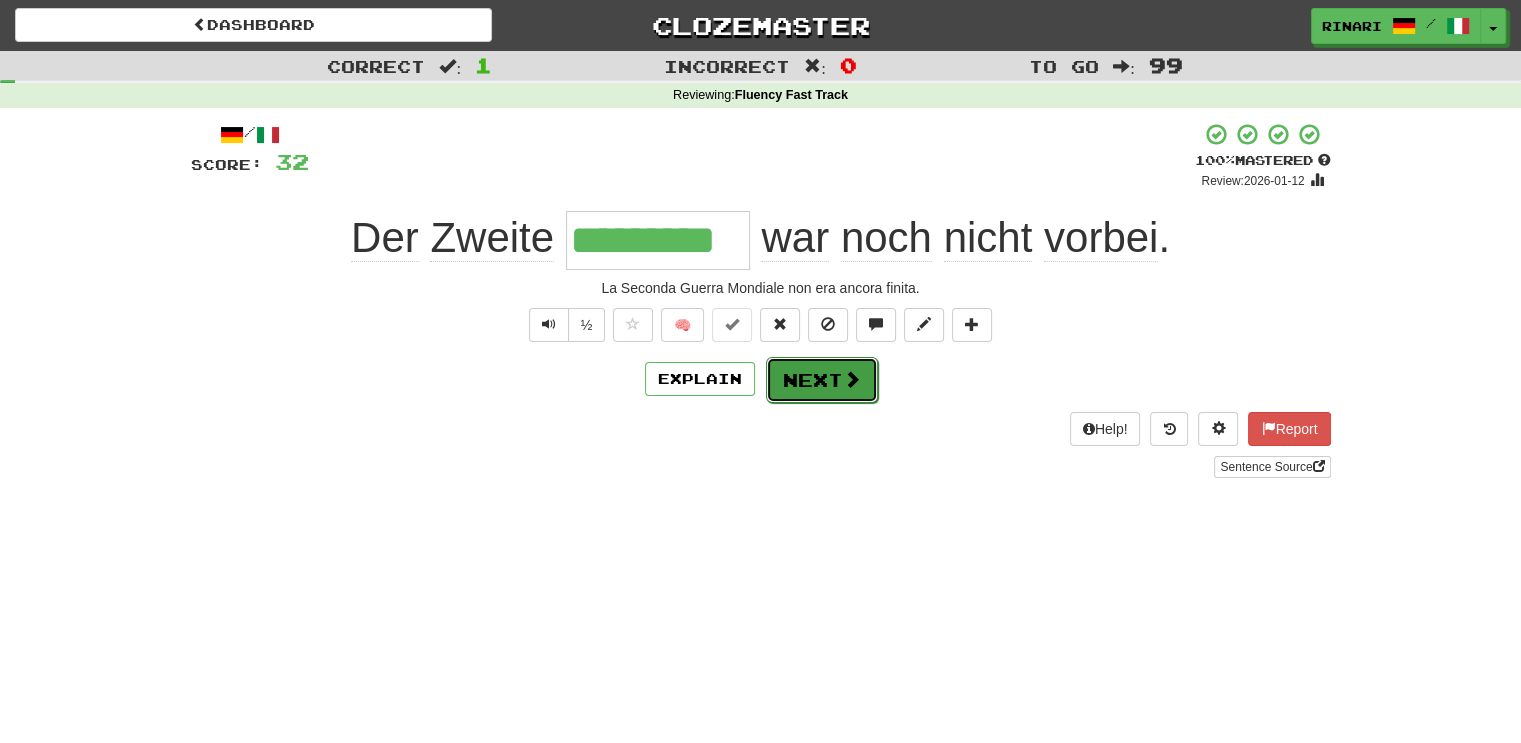 click on "Next" at bounding box center (822, 380) 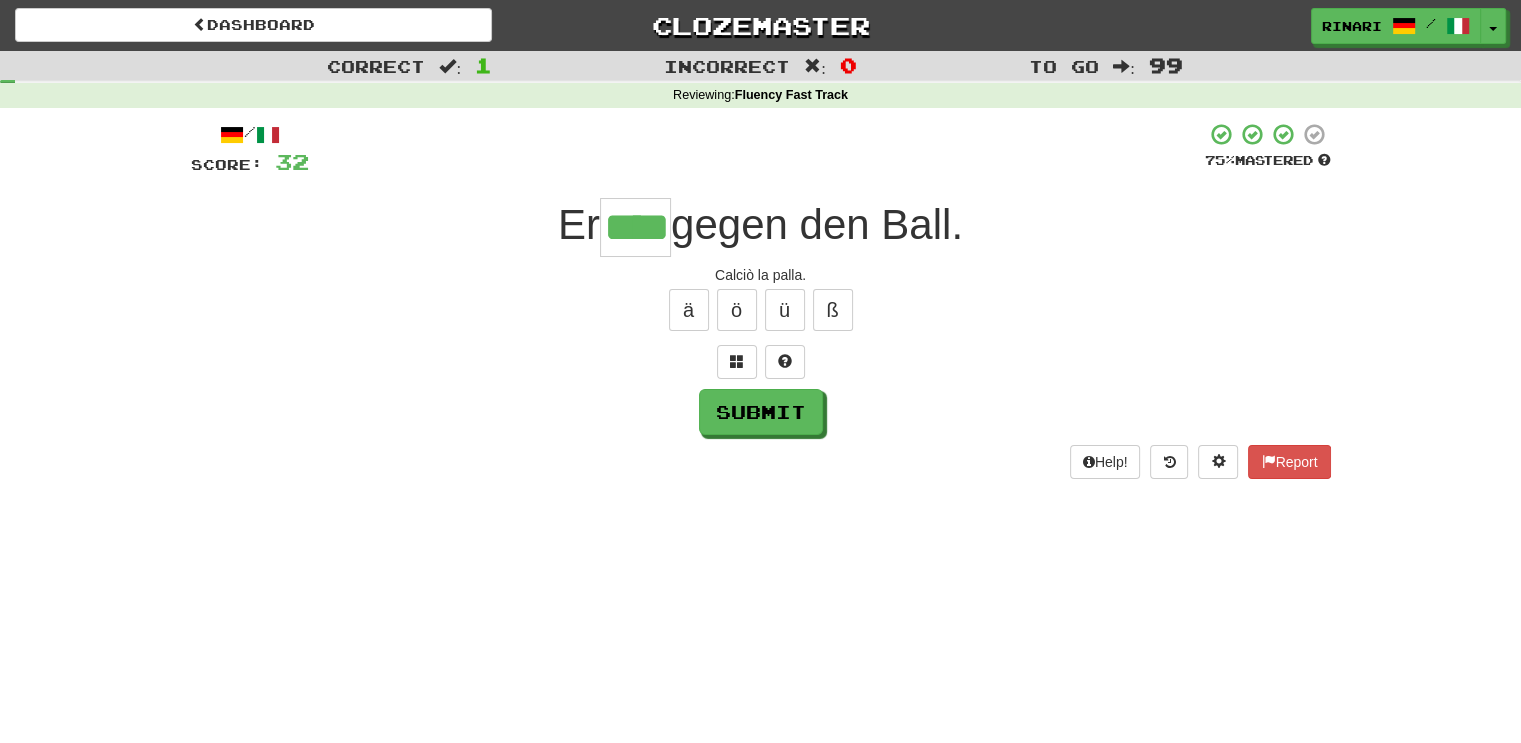 type on "****" 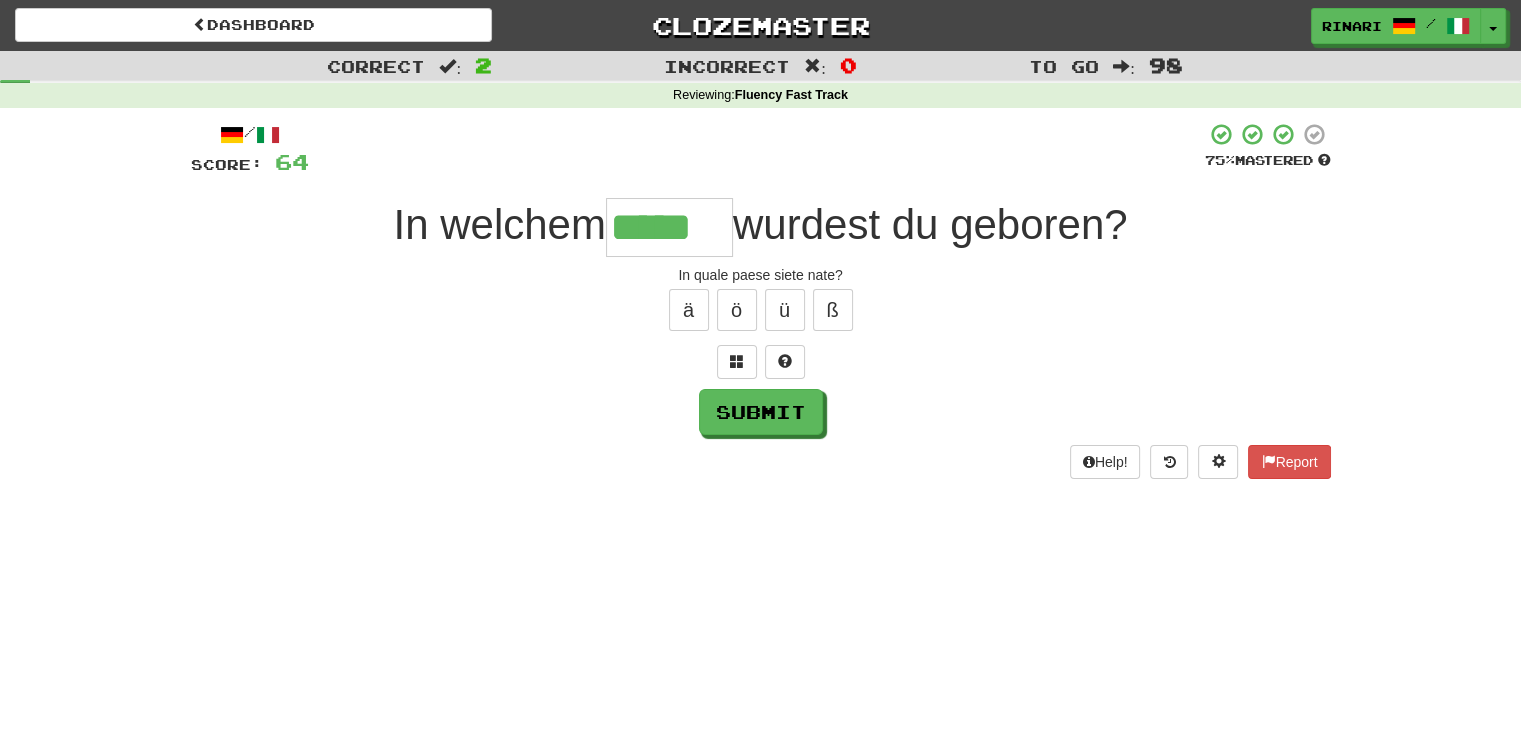 type on "*****" 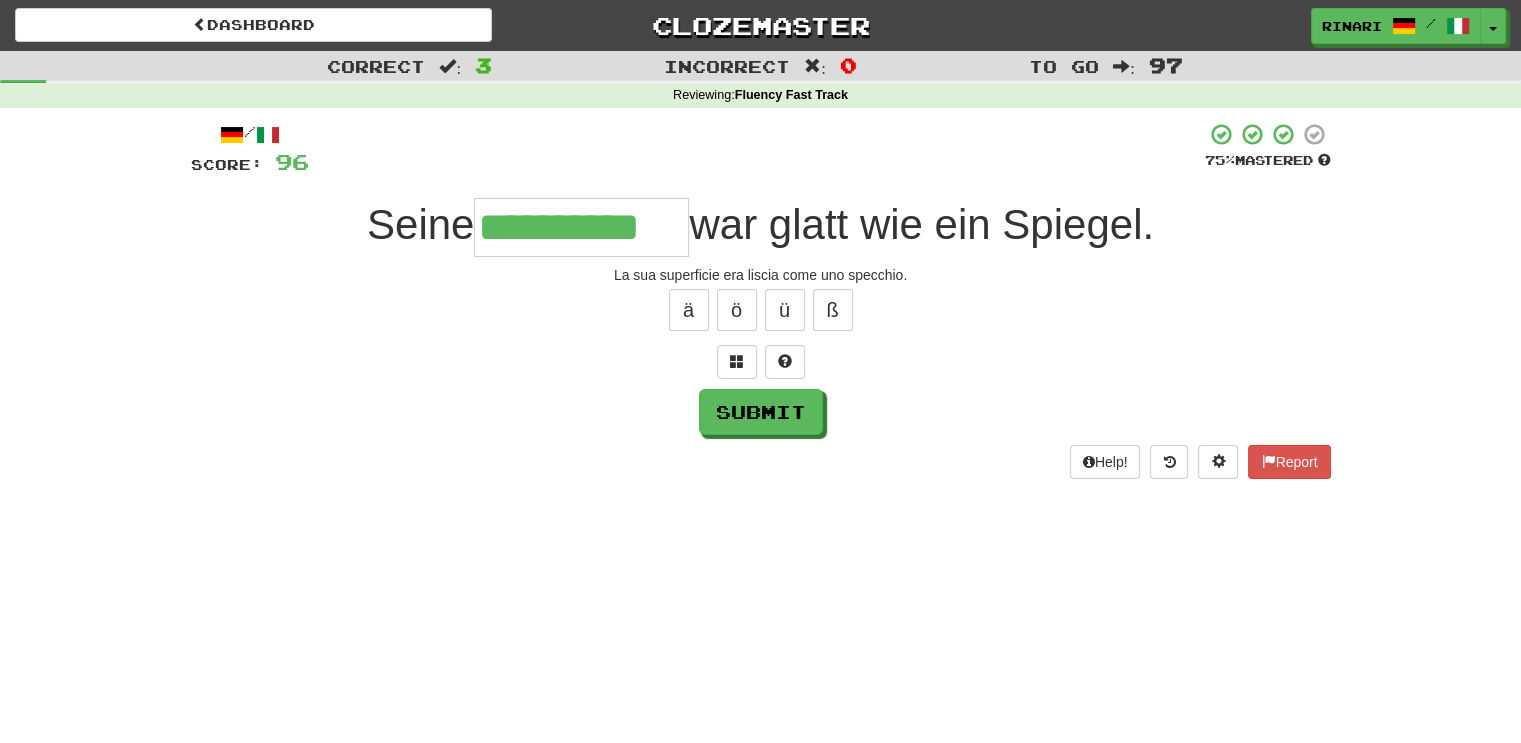 type on "**********" 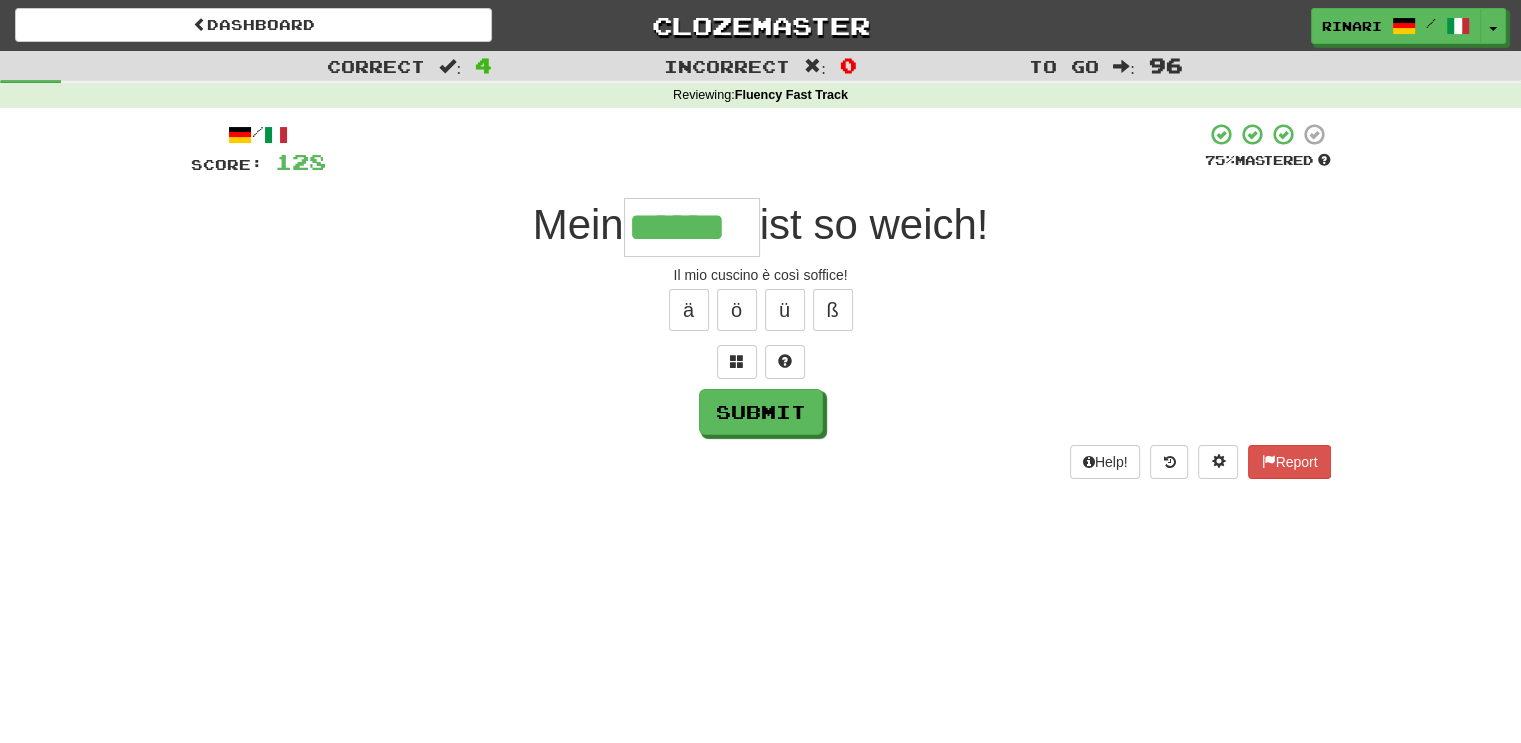 type on "******" 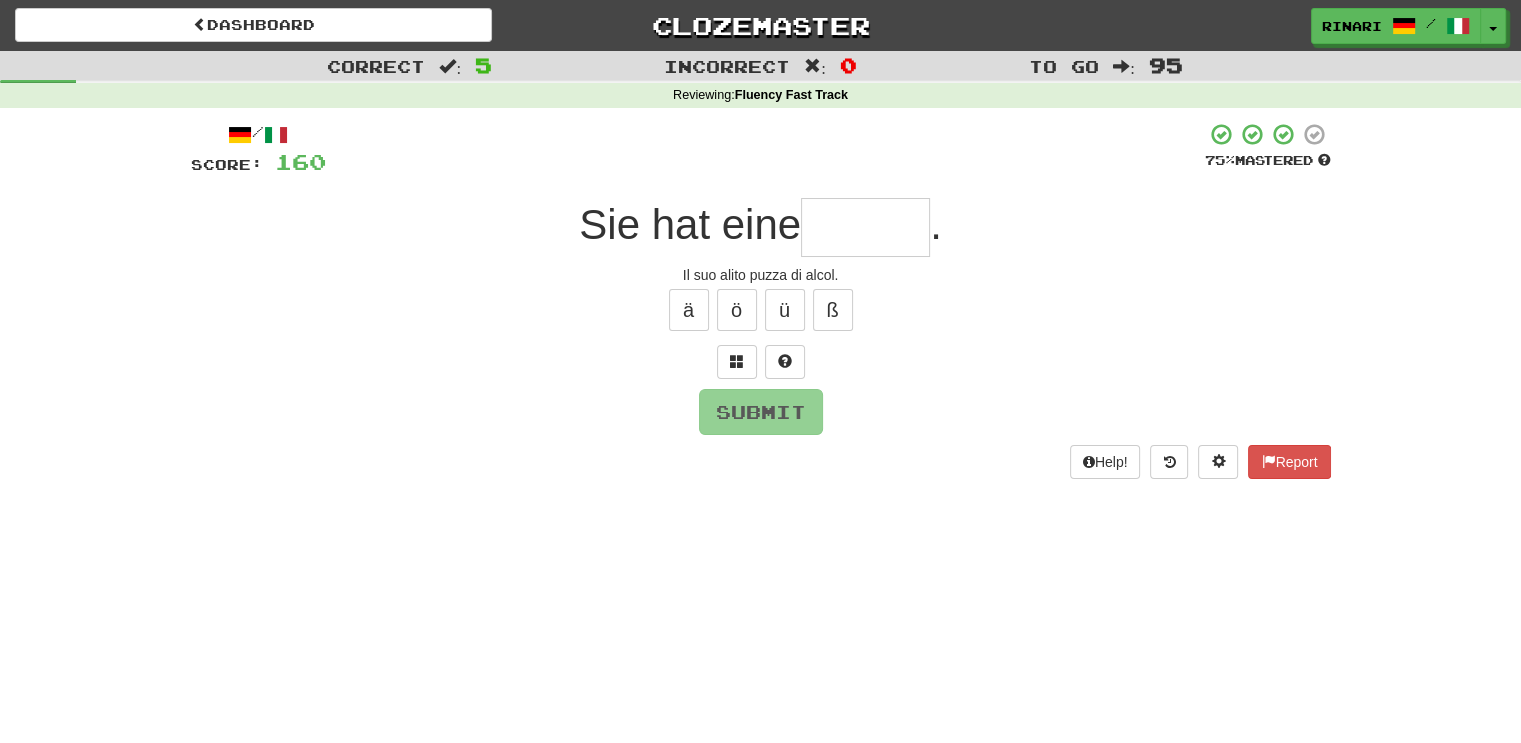 type on "*" 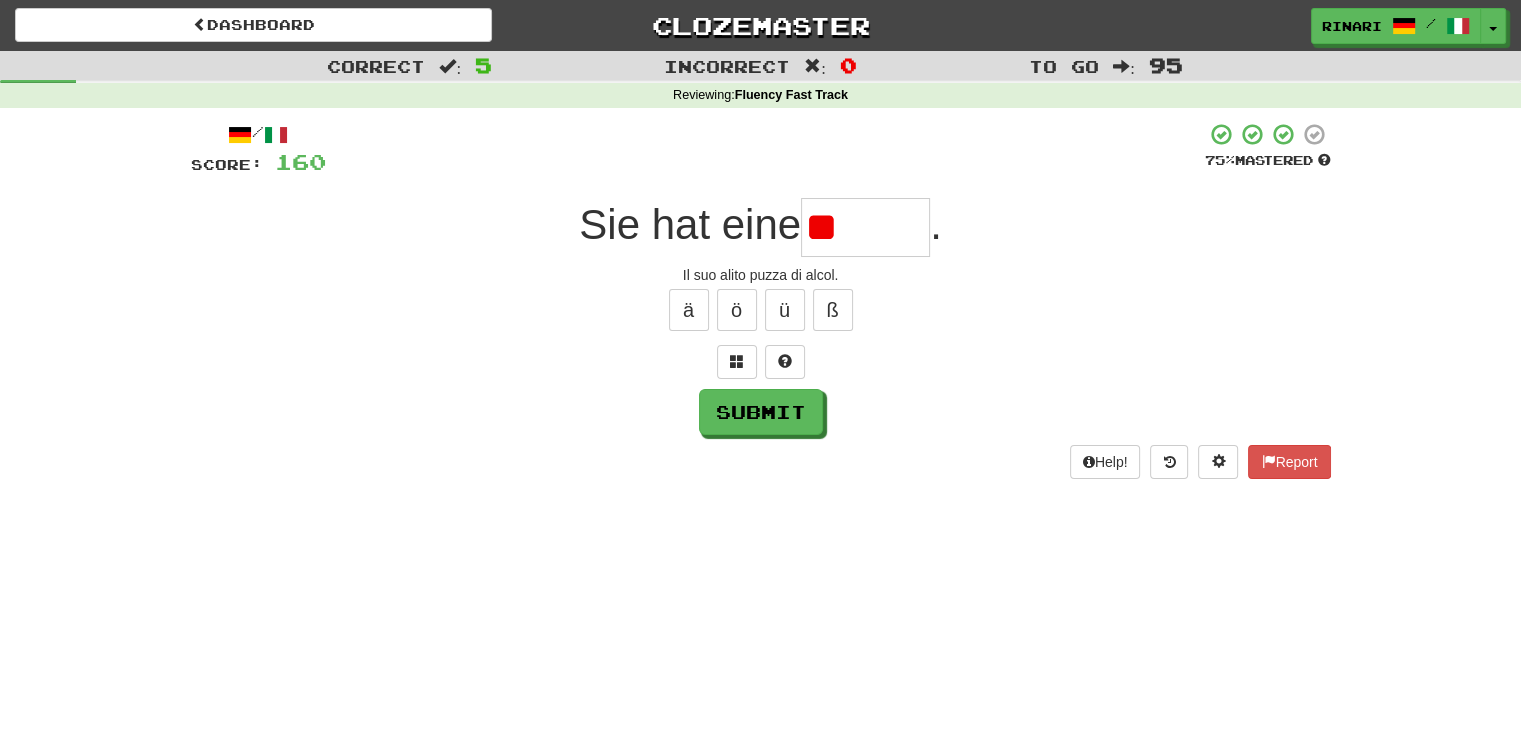 type on "*" 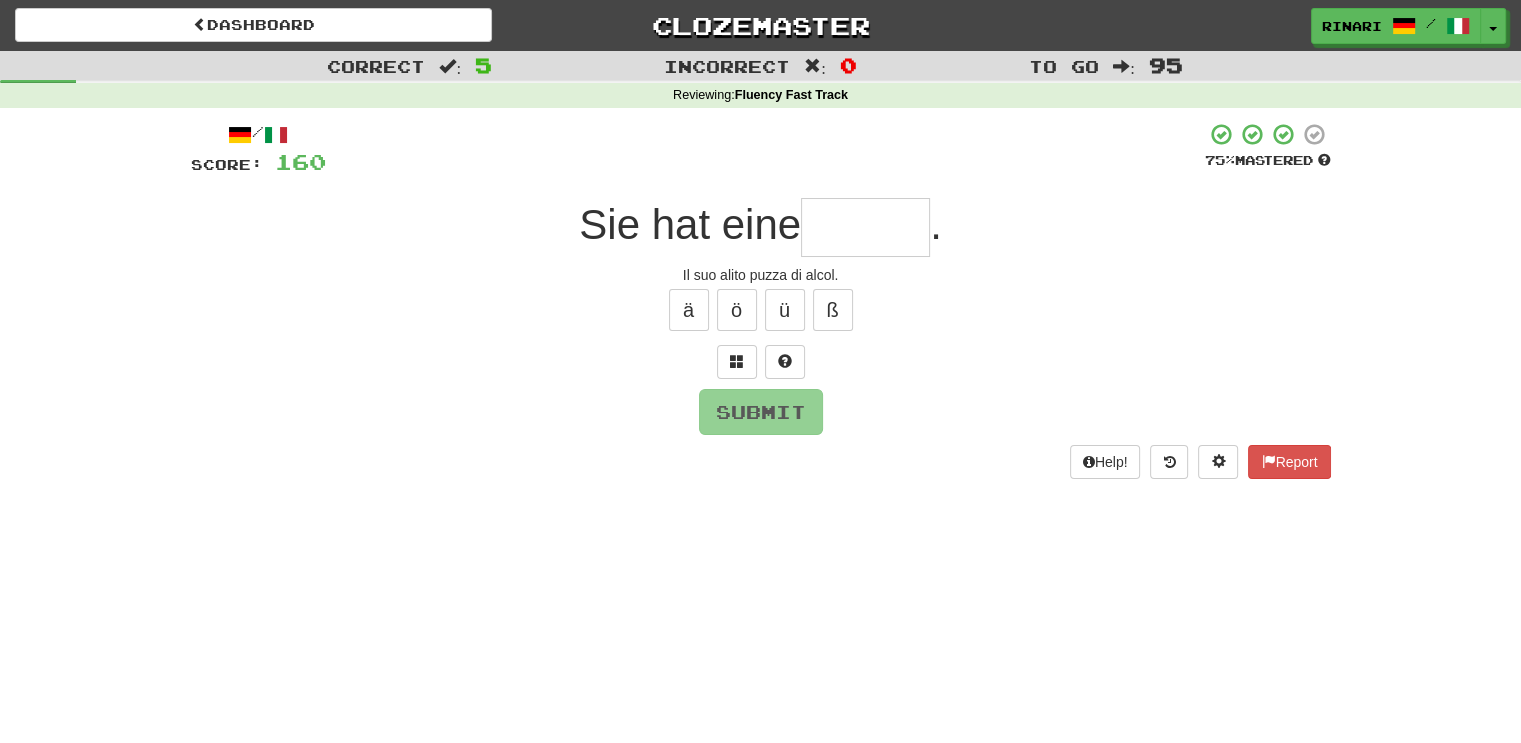 type on "*" 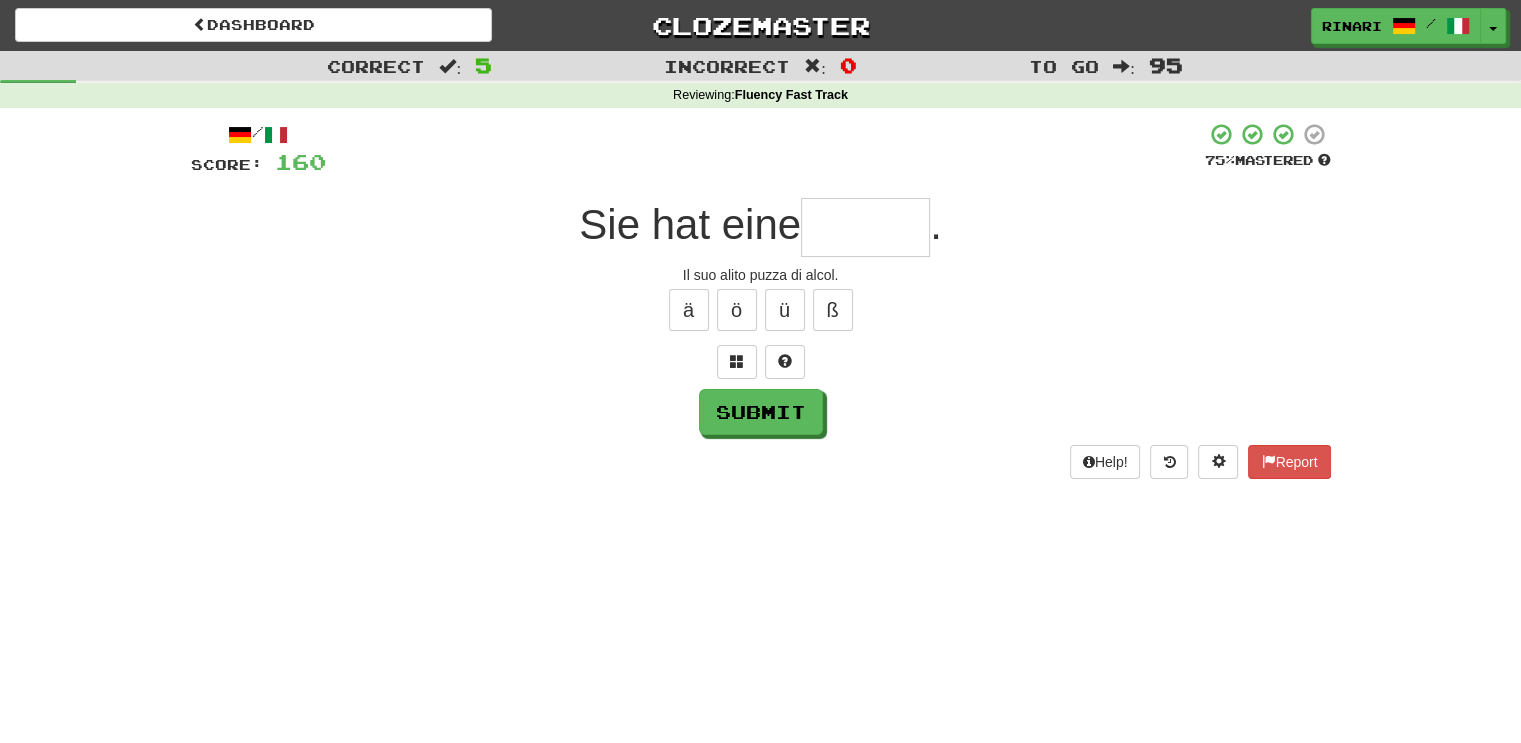 type on "*" 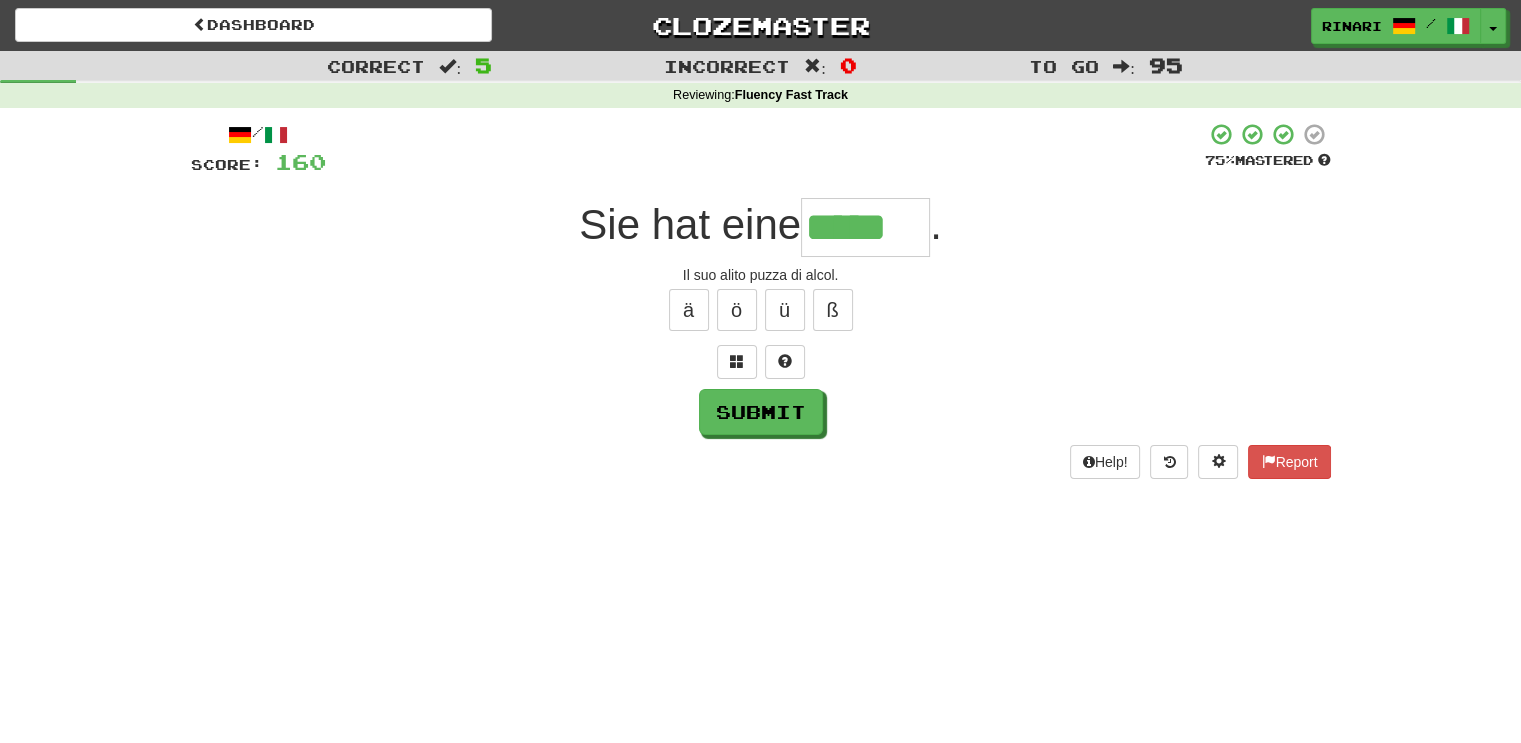 type on "*****" 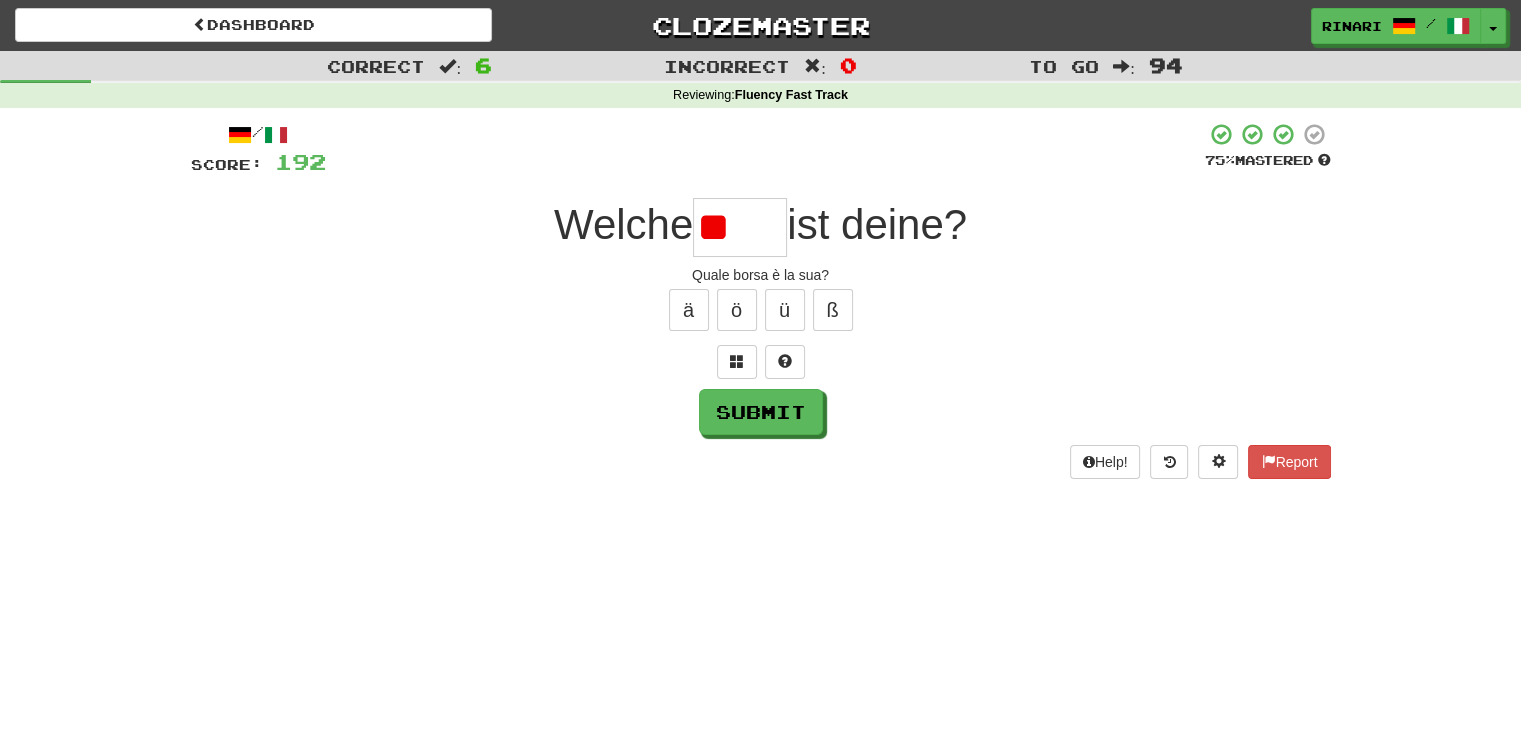 type on "*" 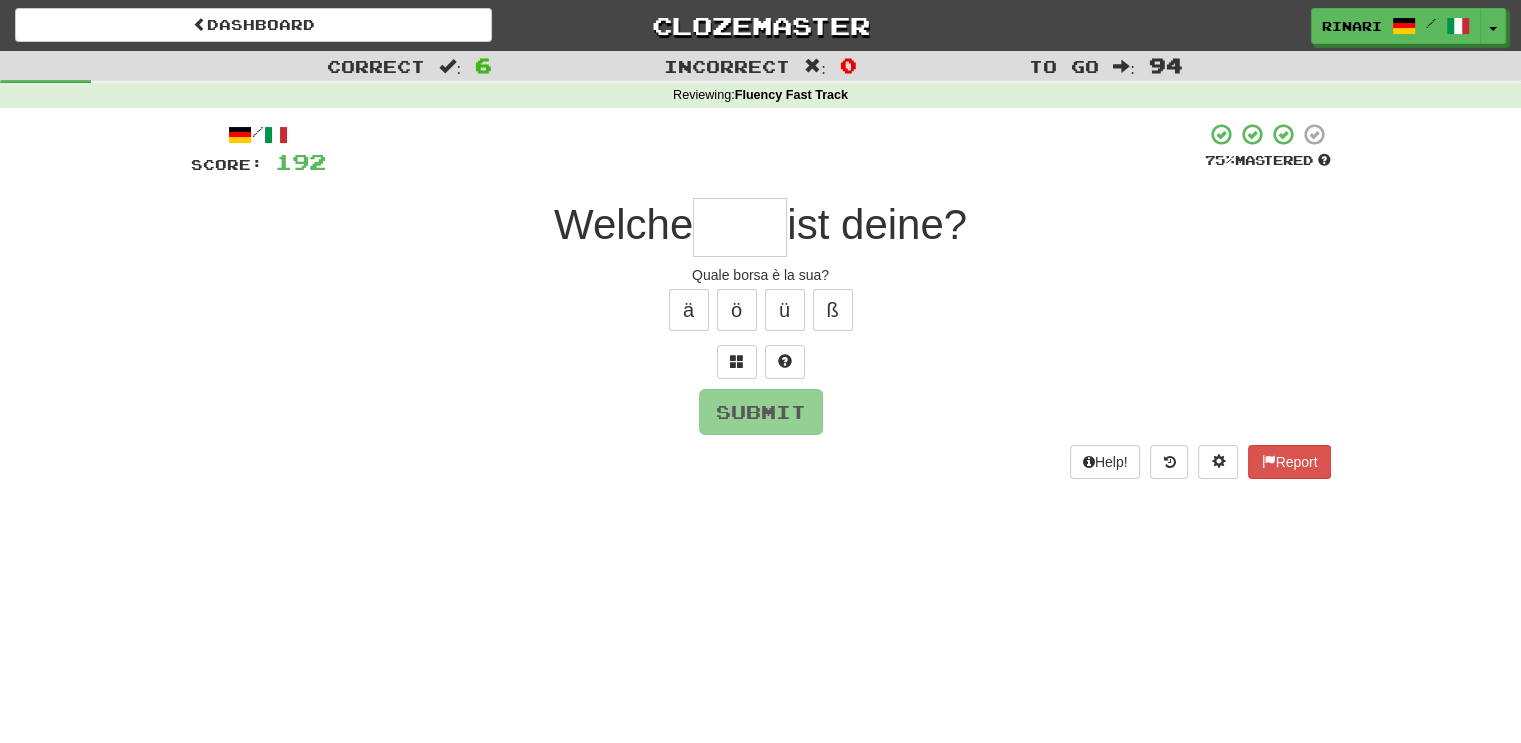type on "*" 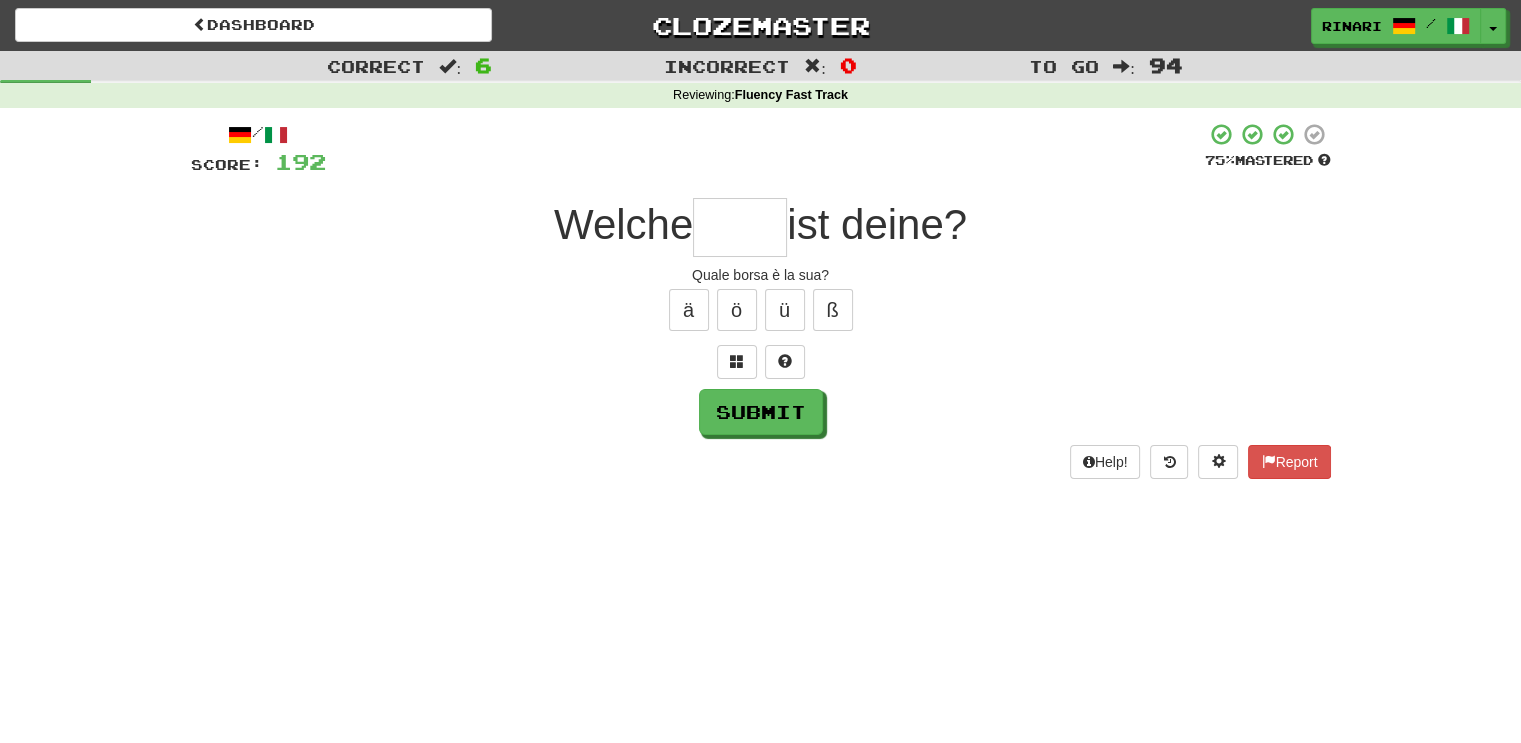 type on "*" 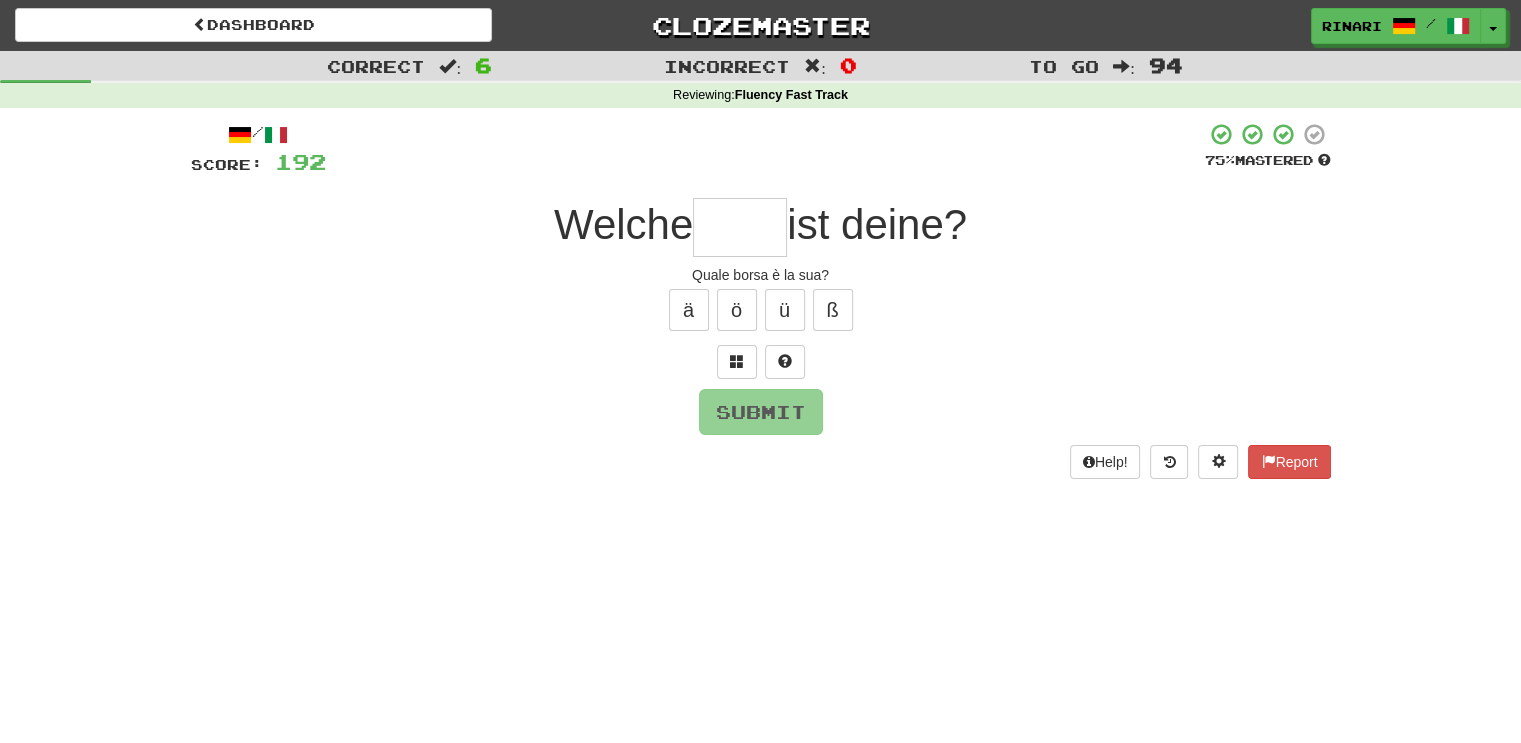 type on "*" 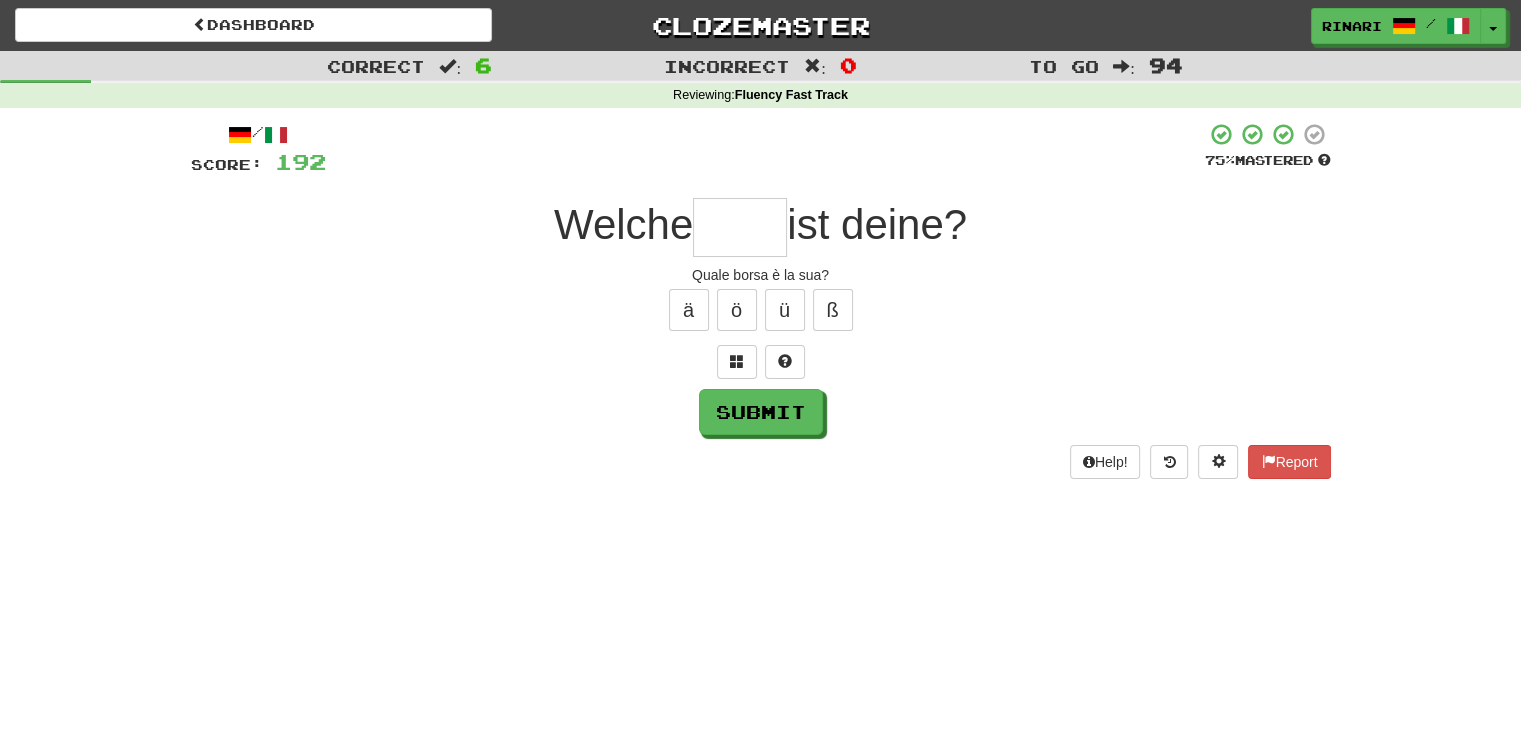 type on "*" 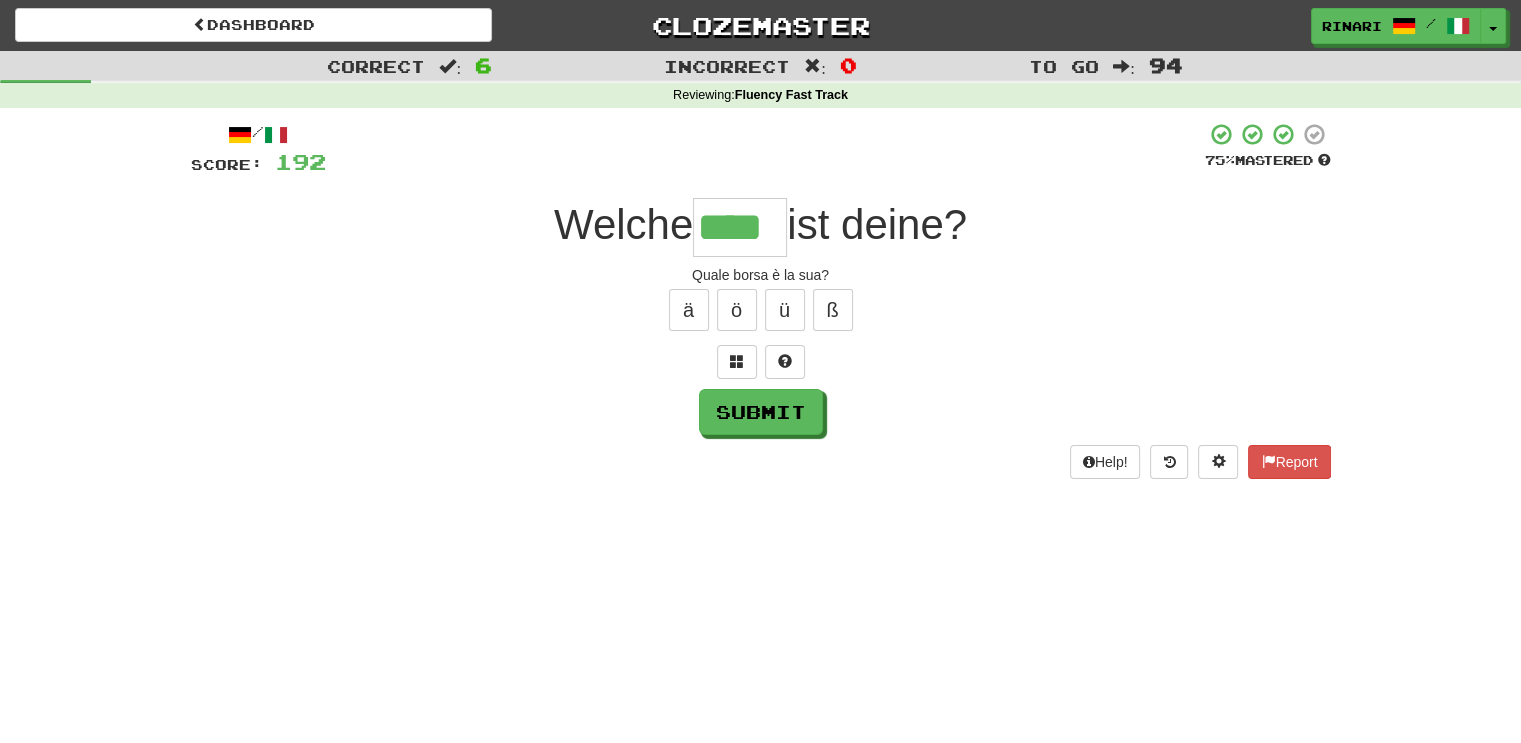 type on "****" 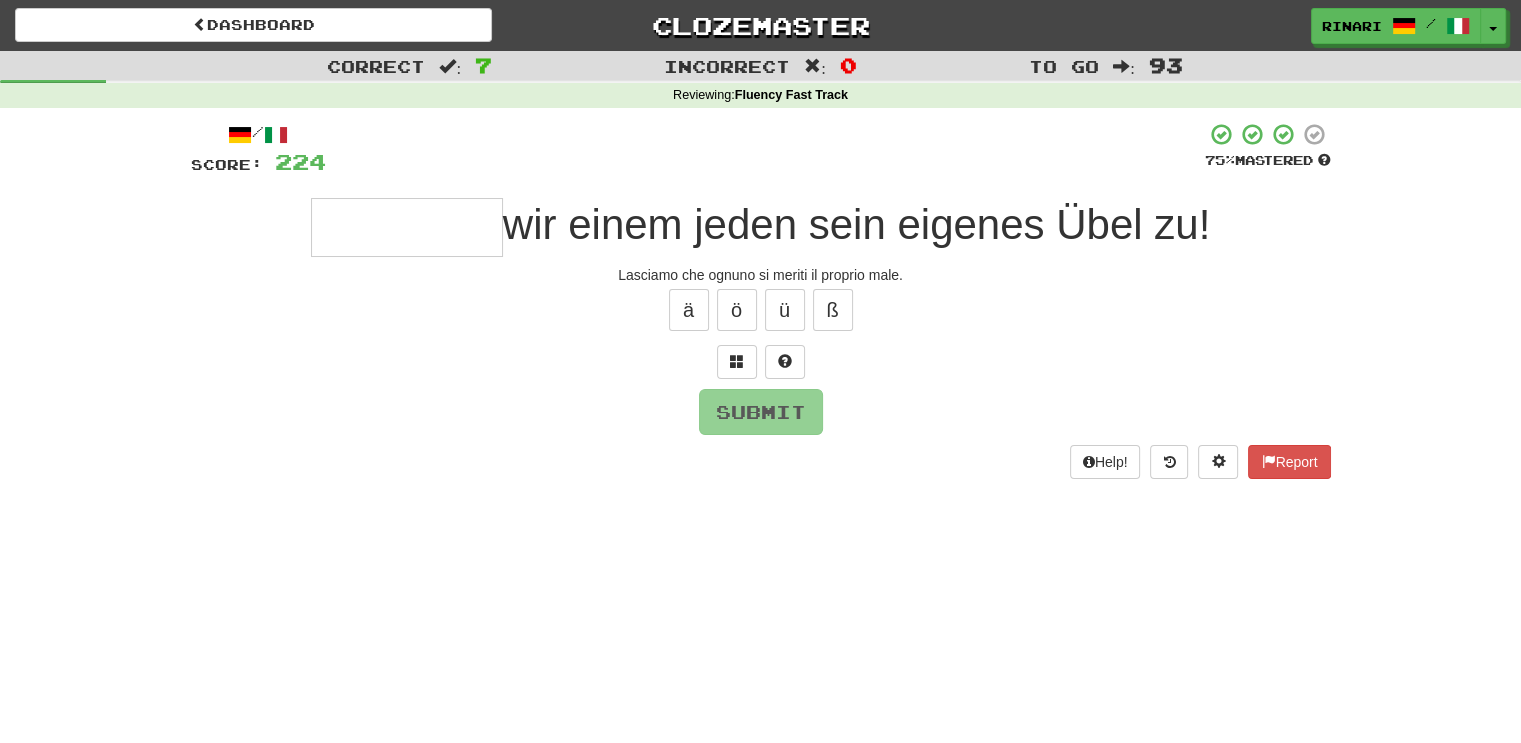 type on "*" 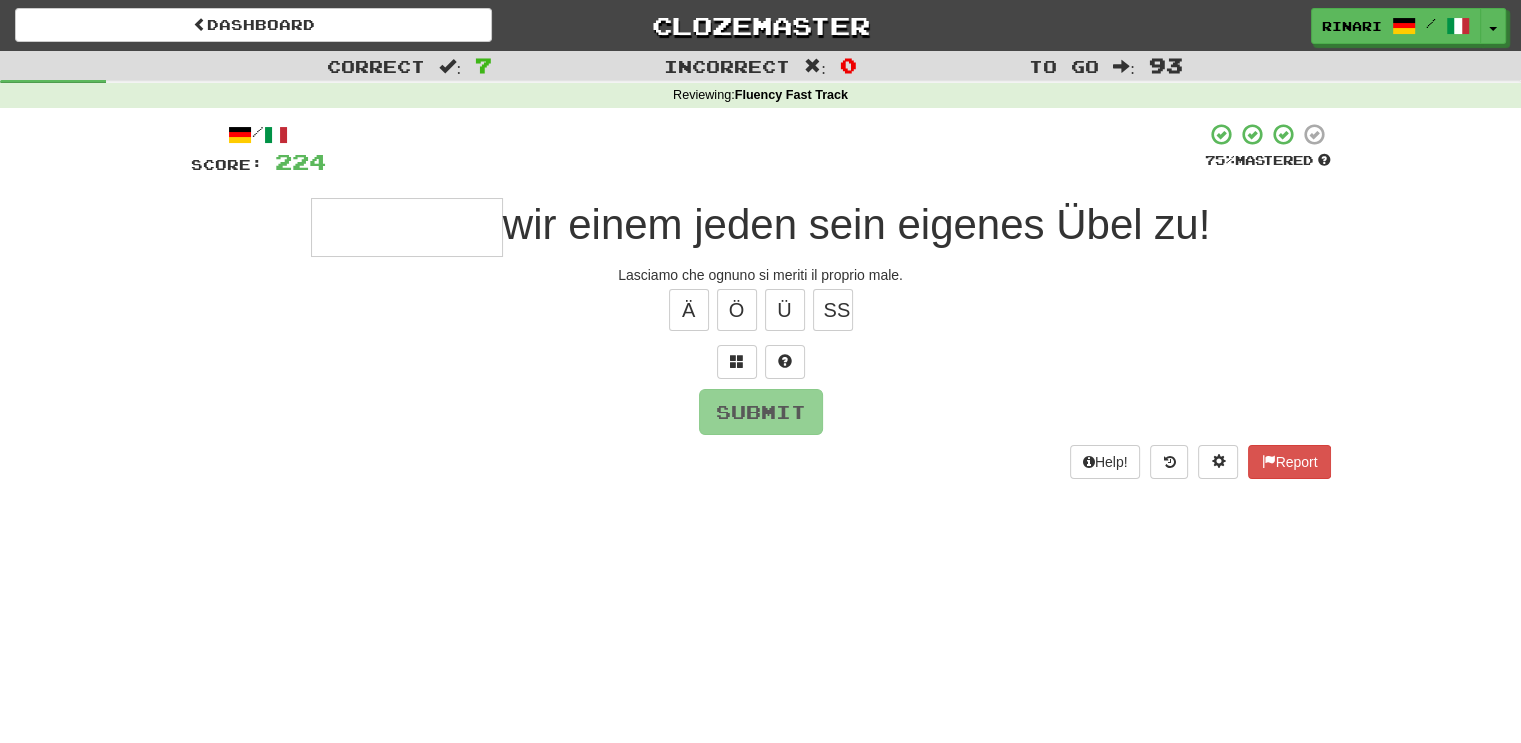 type on "*" 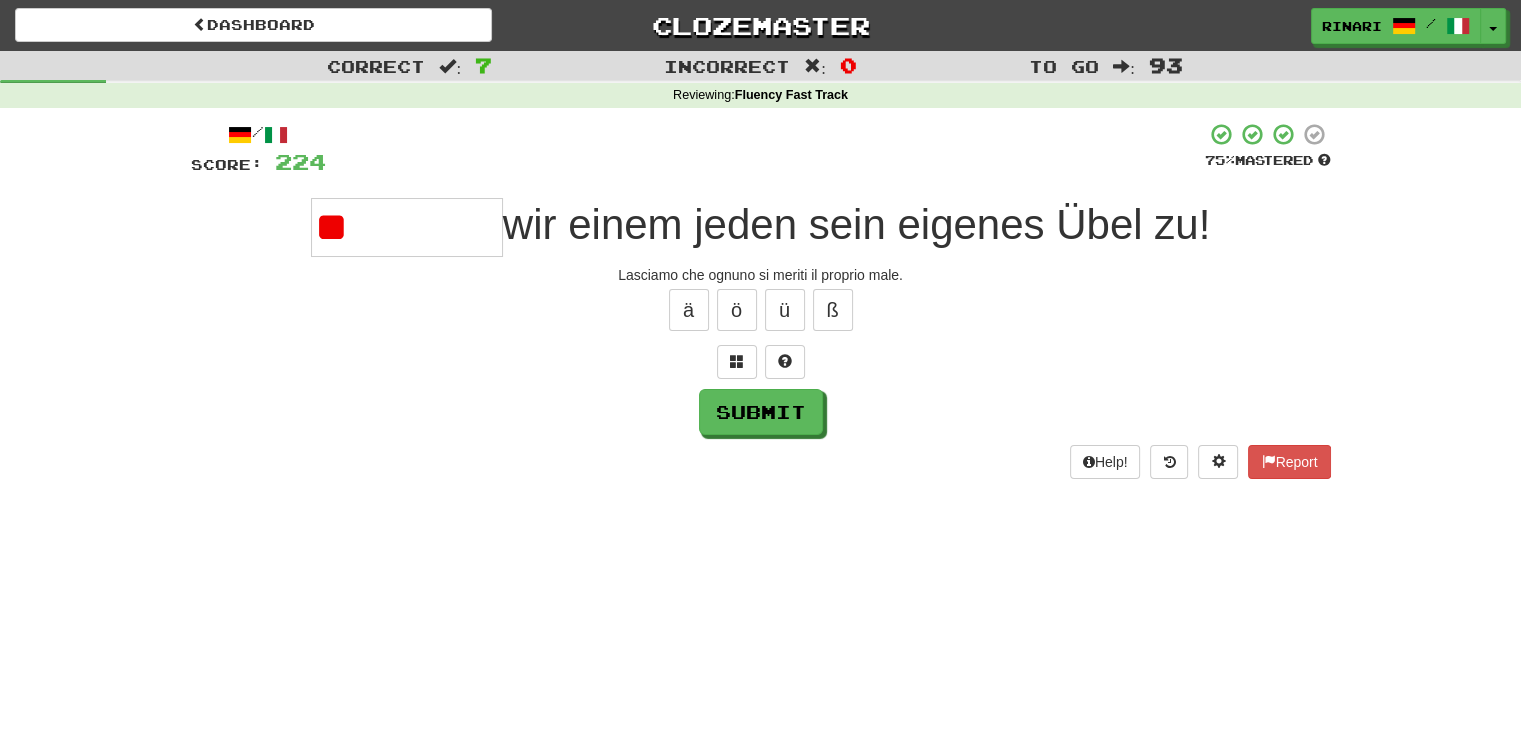 type on "*" 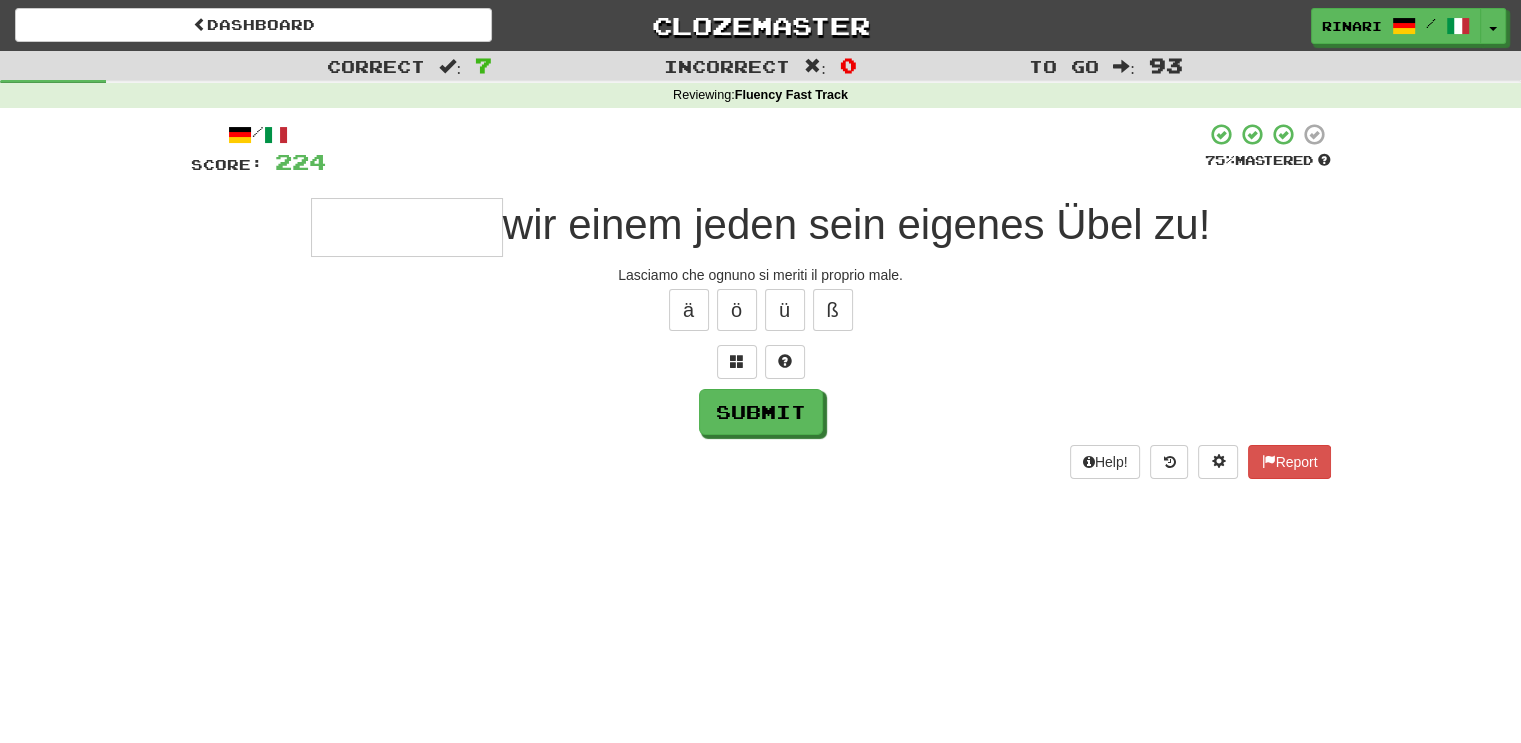 type on "*" 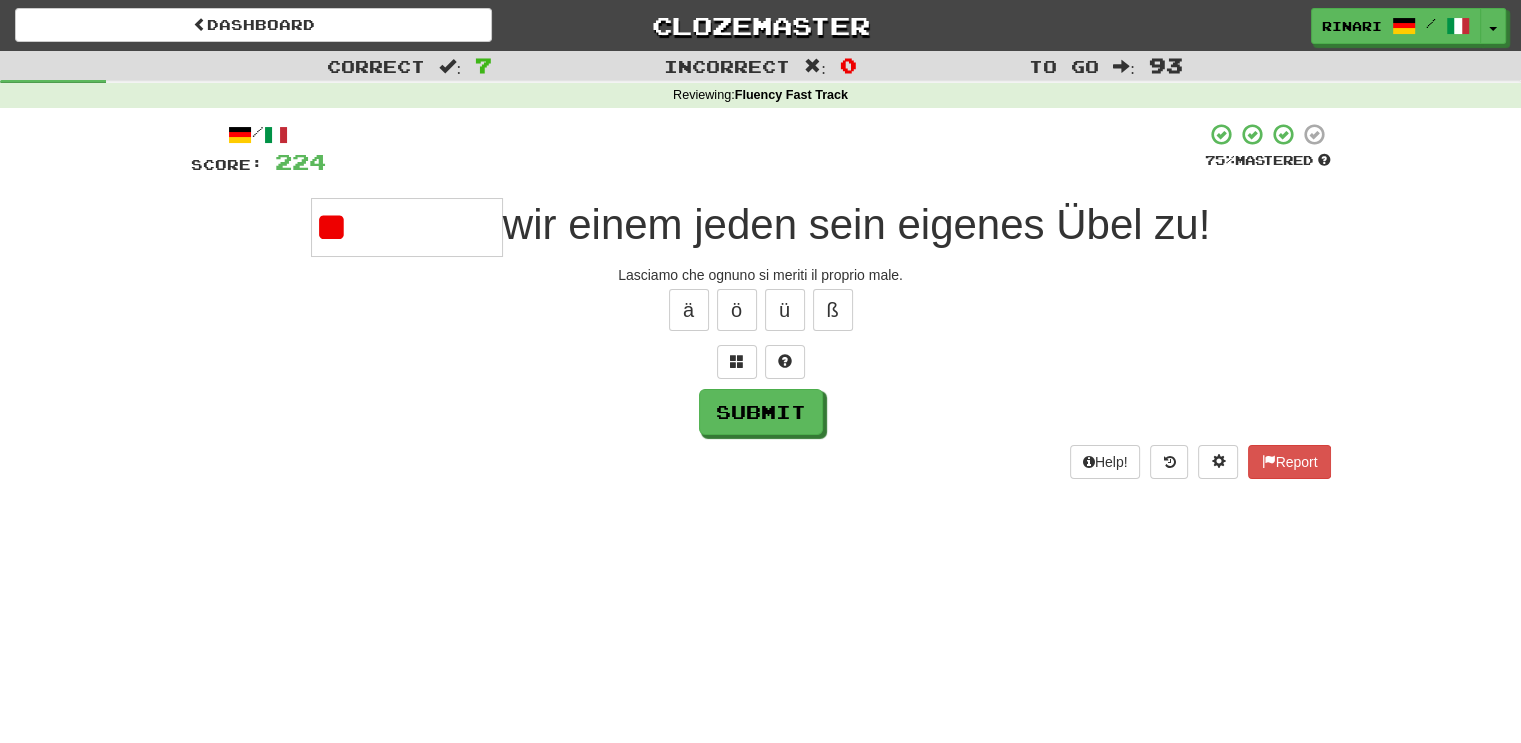 type on "*" 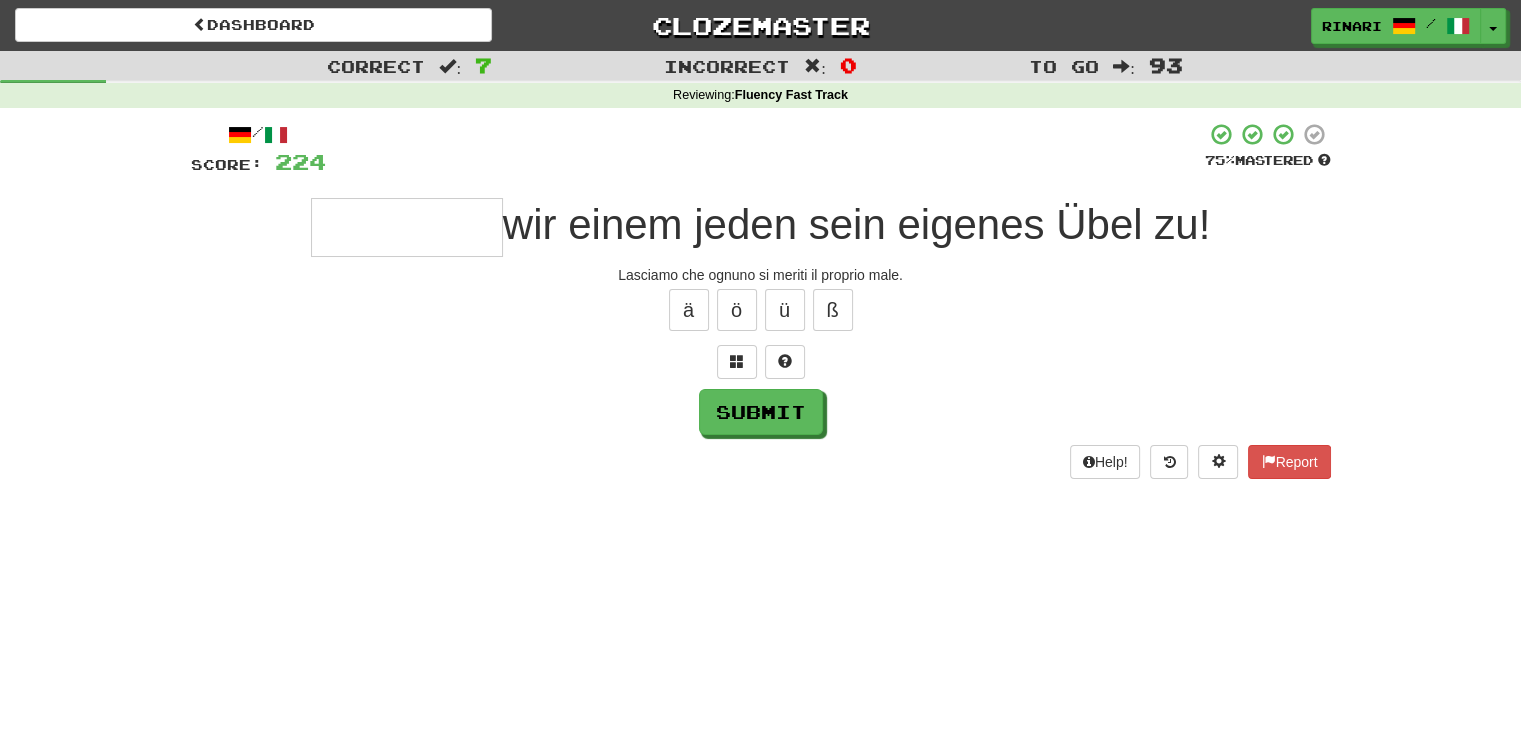 type on "*" 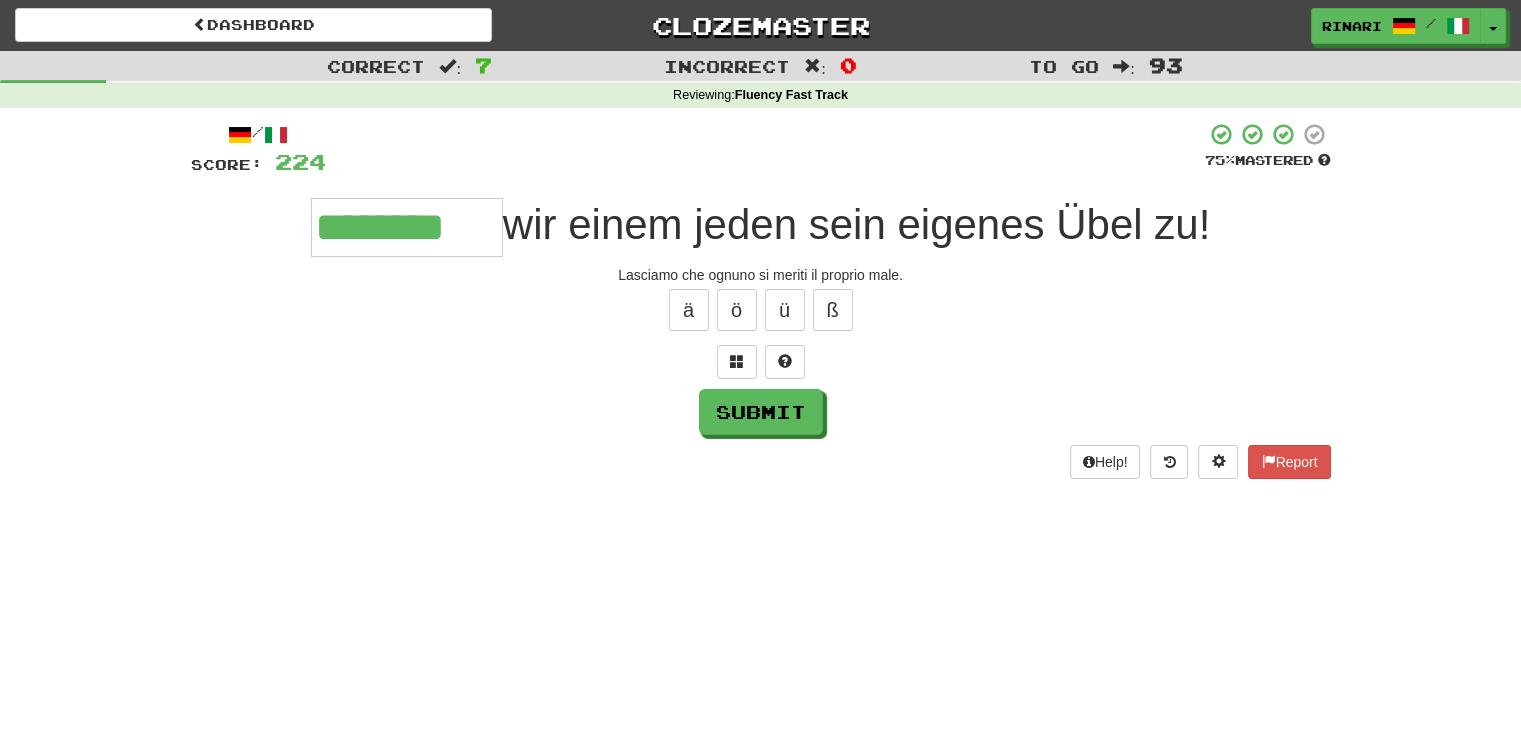 type on "********" 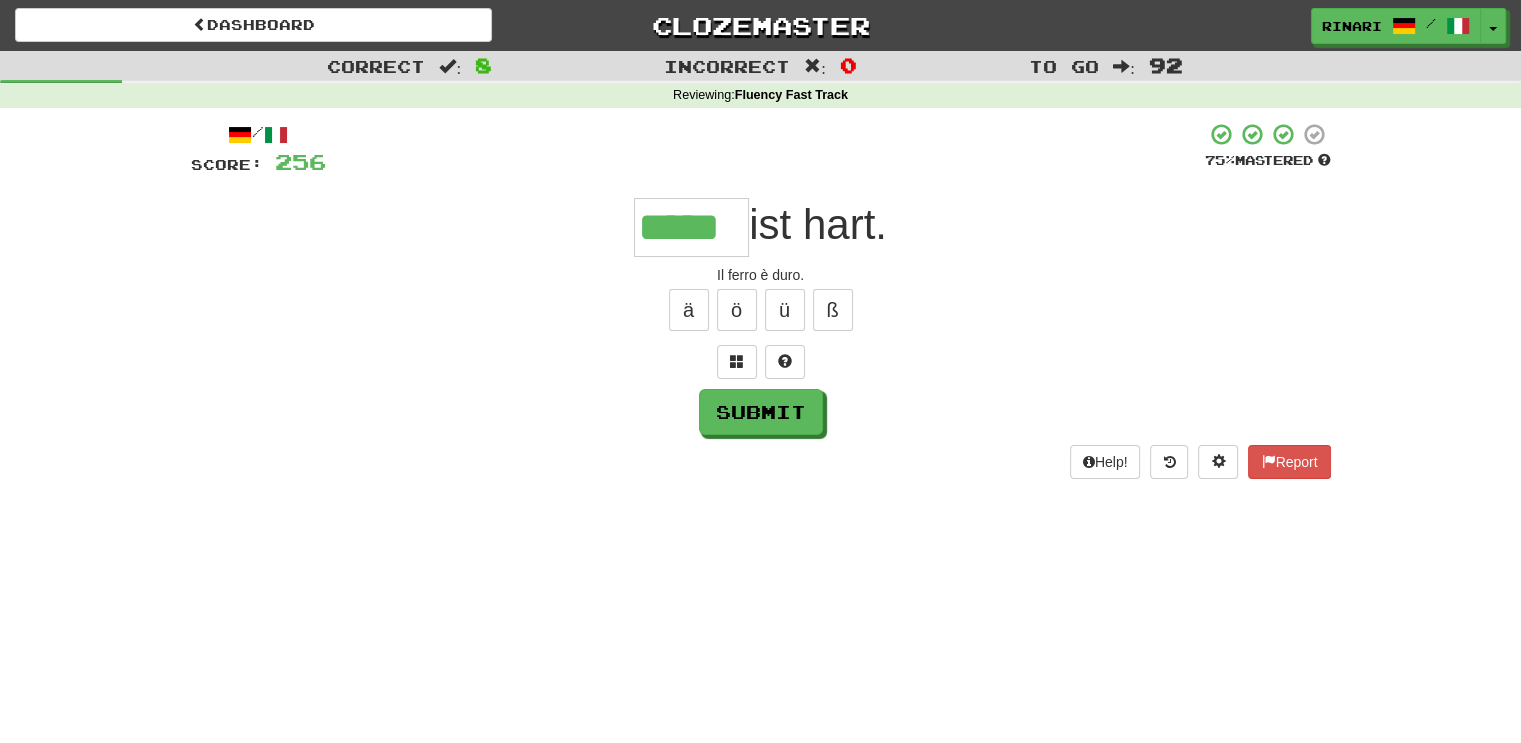 type on "*****" 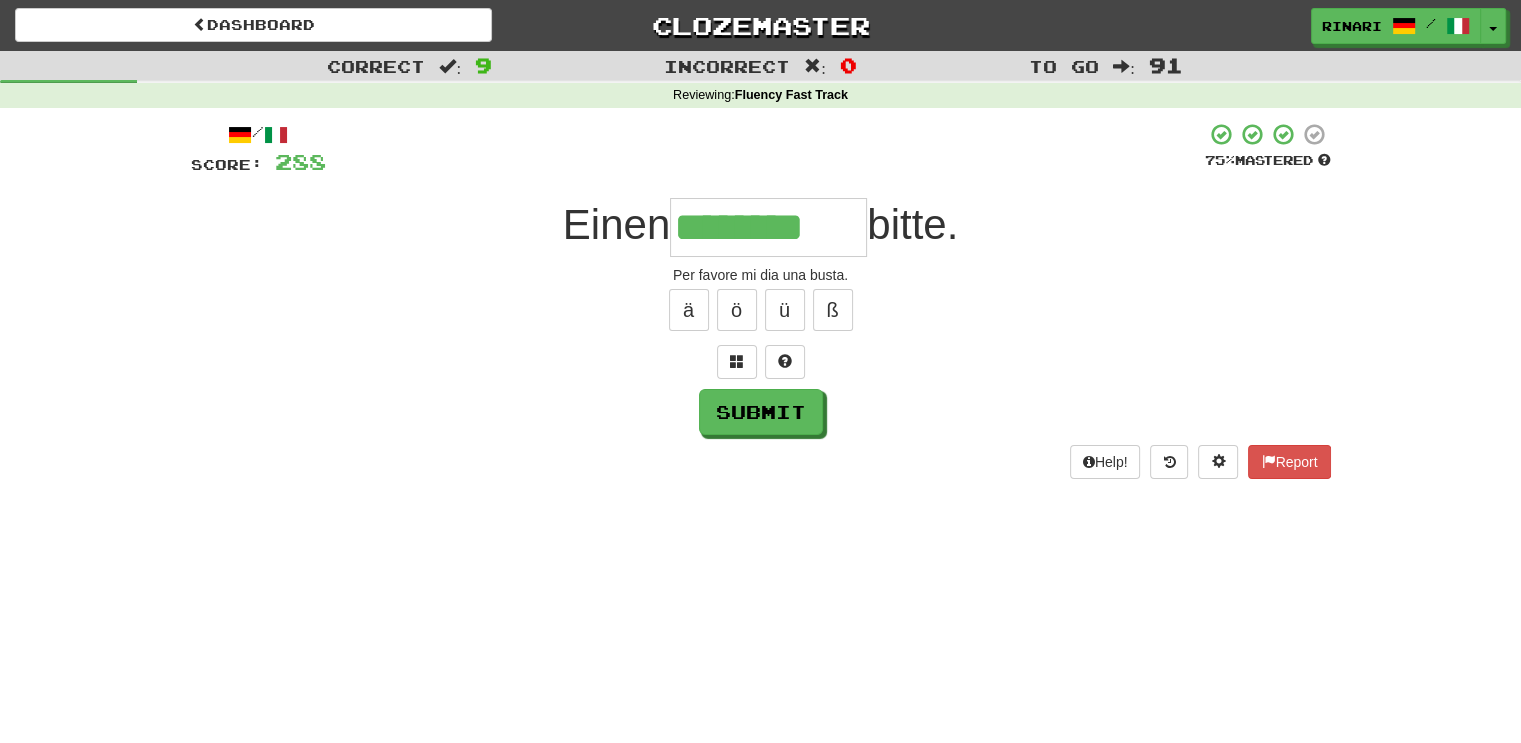 type on "********" 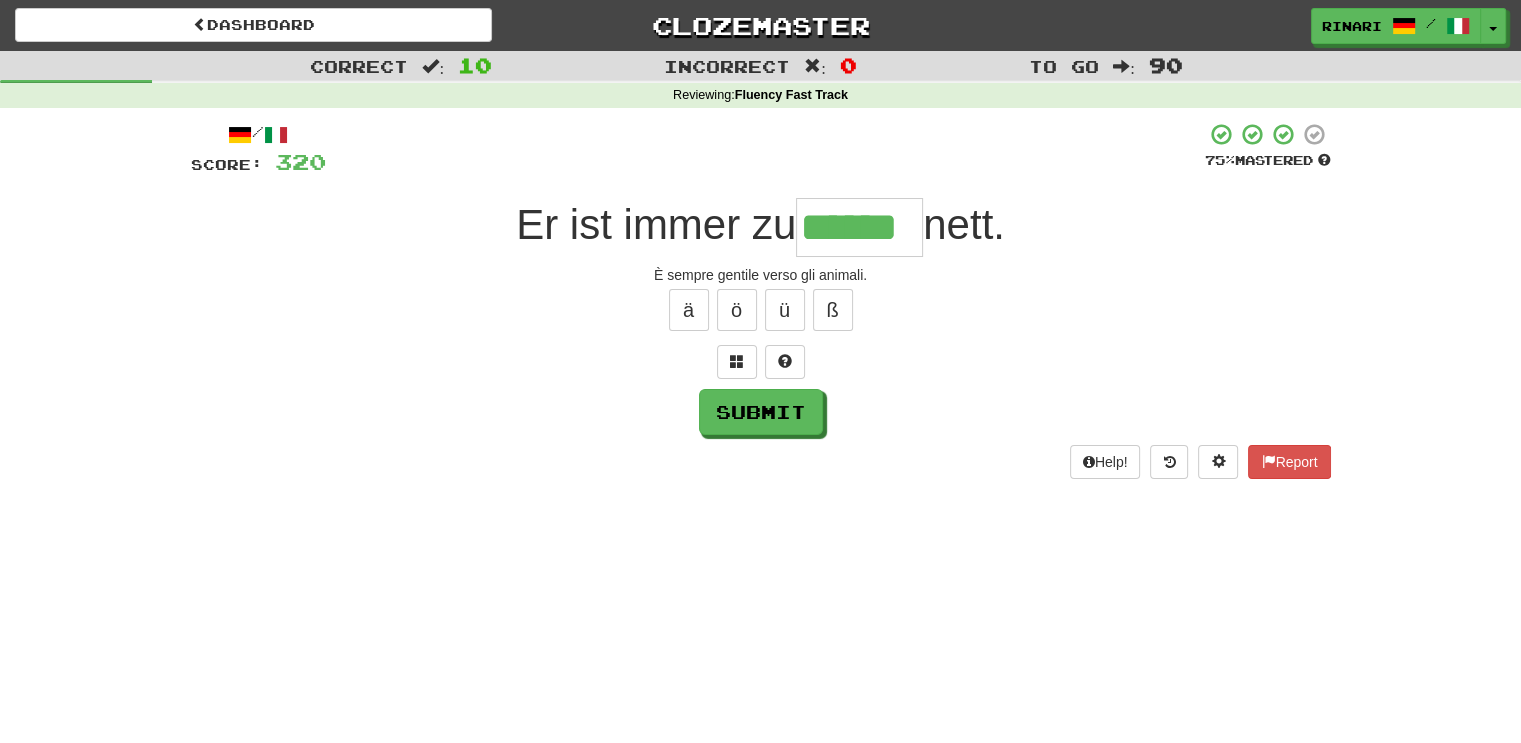 type on "******" 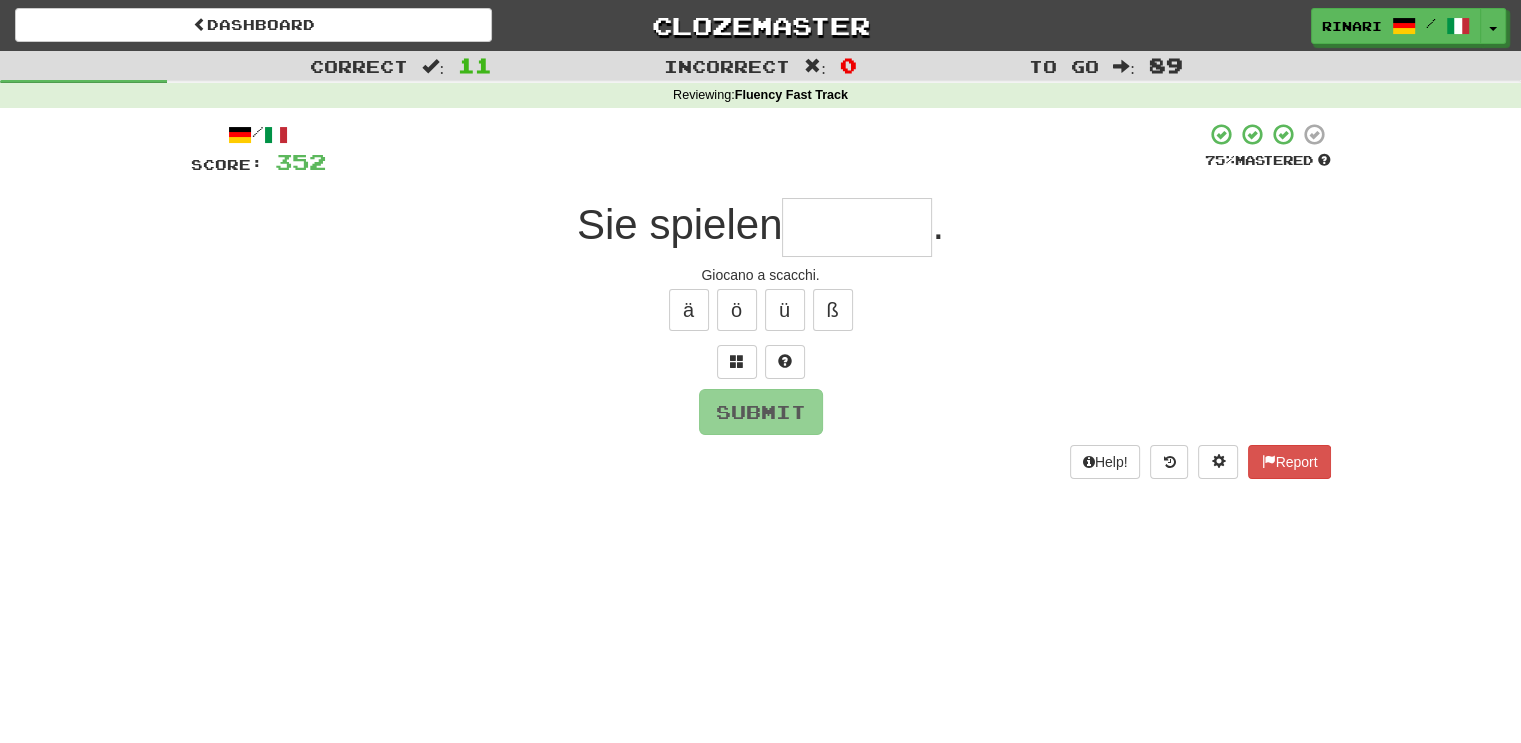 type on "*" 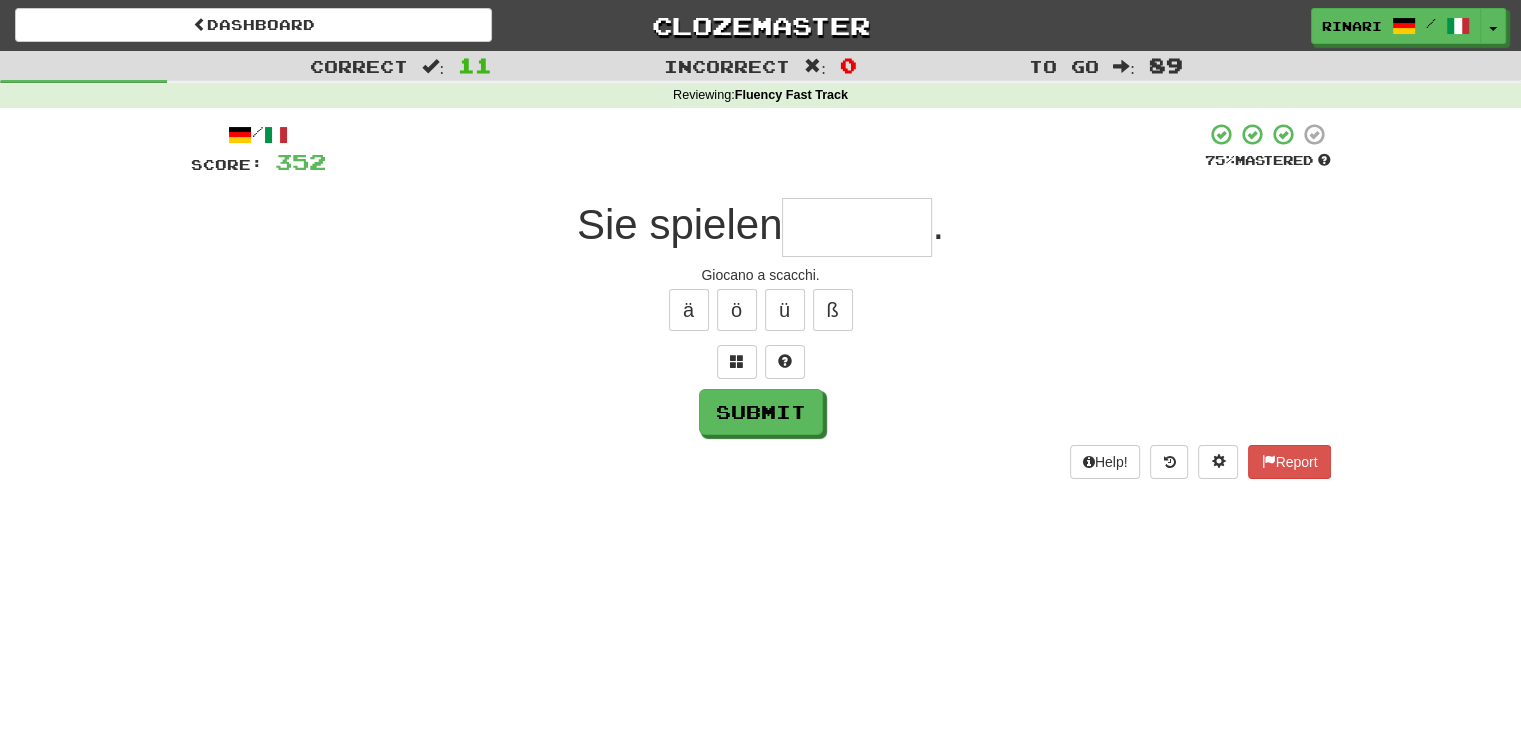type on "*" 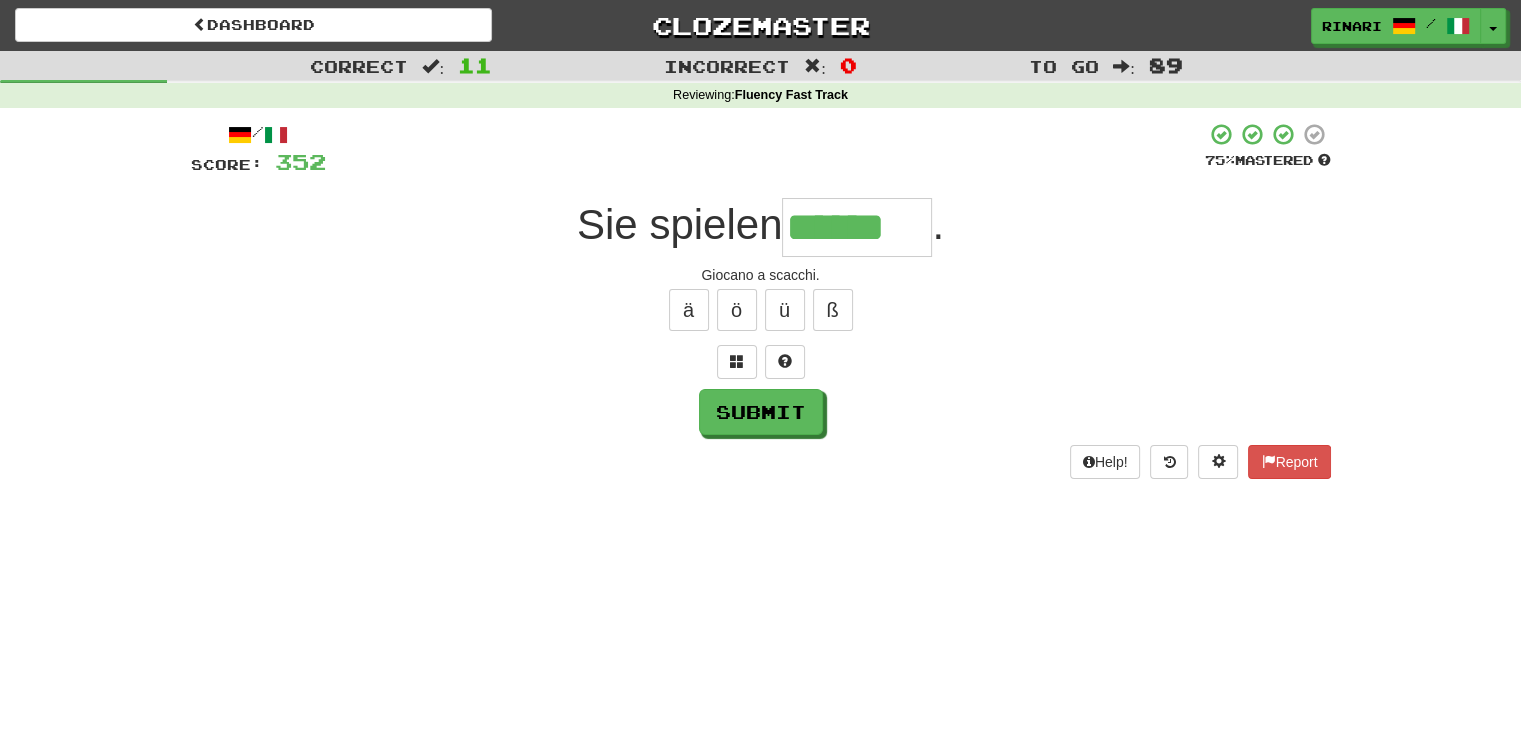 type on "******" 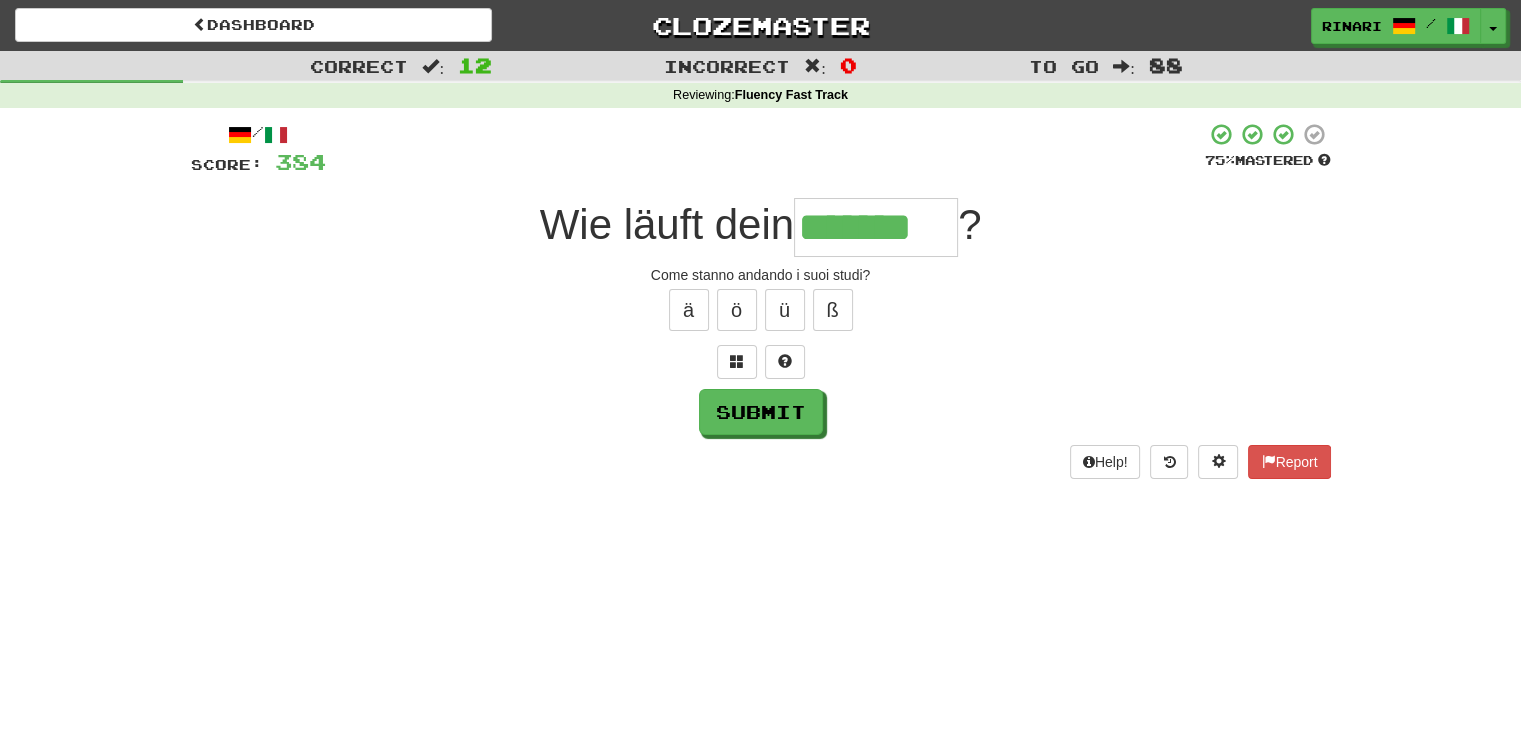 type on "*******" 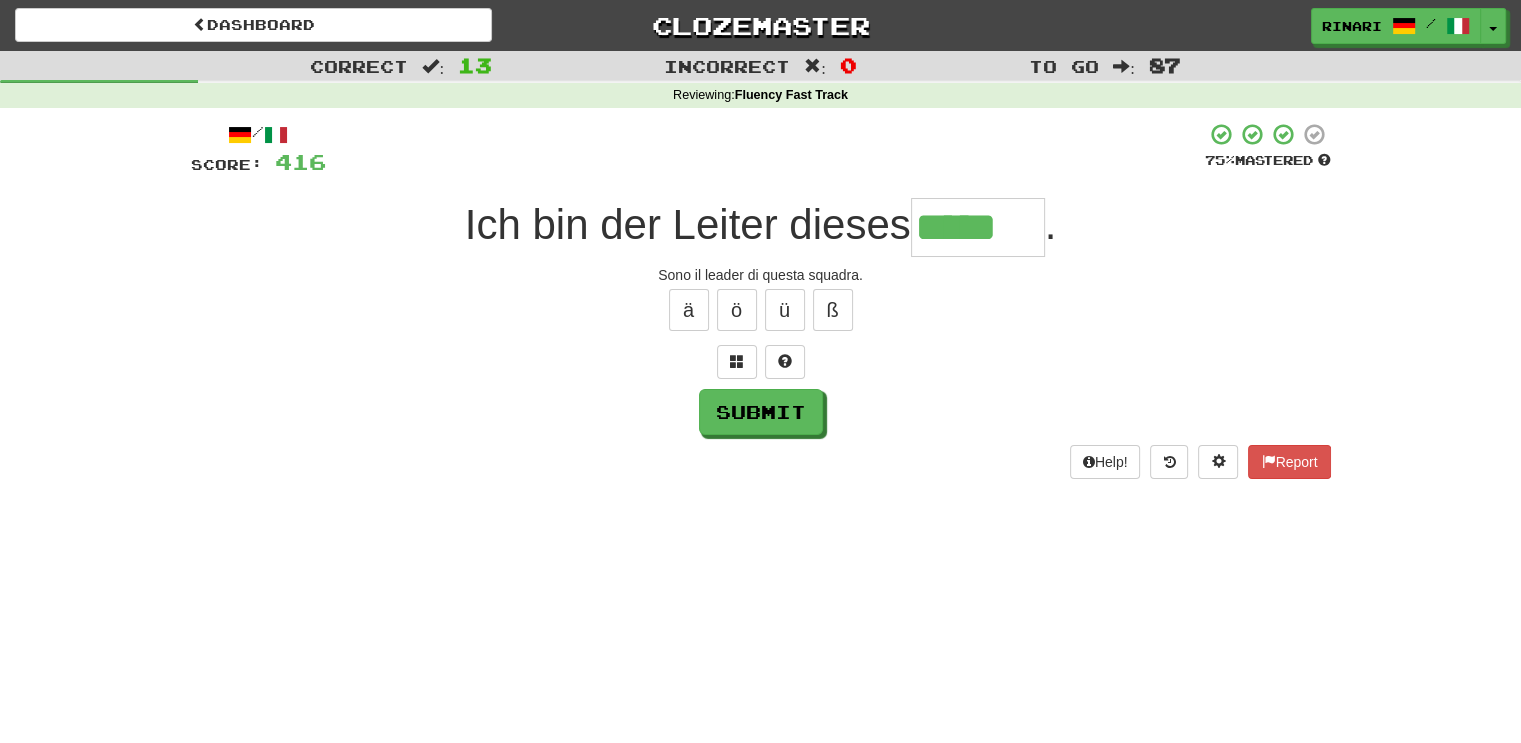 type on "*****" 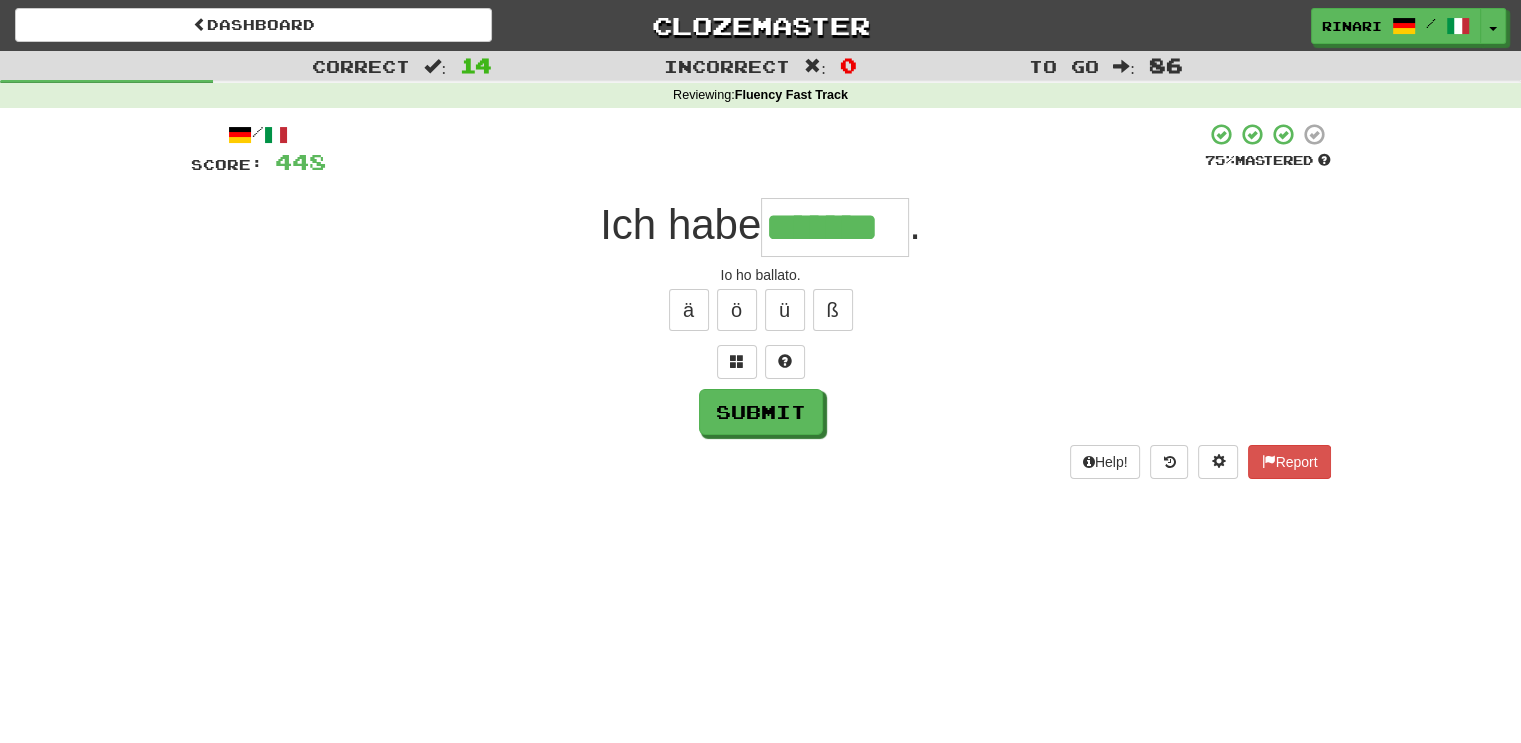 type on "*******" 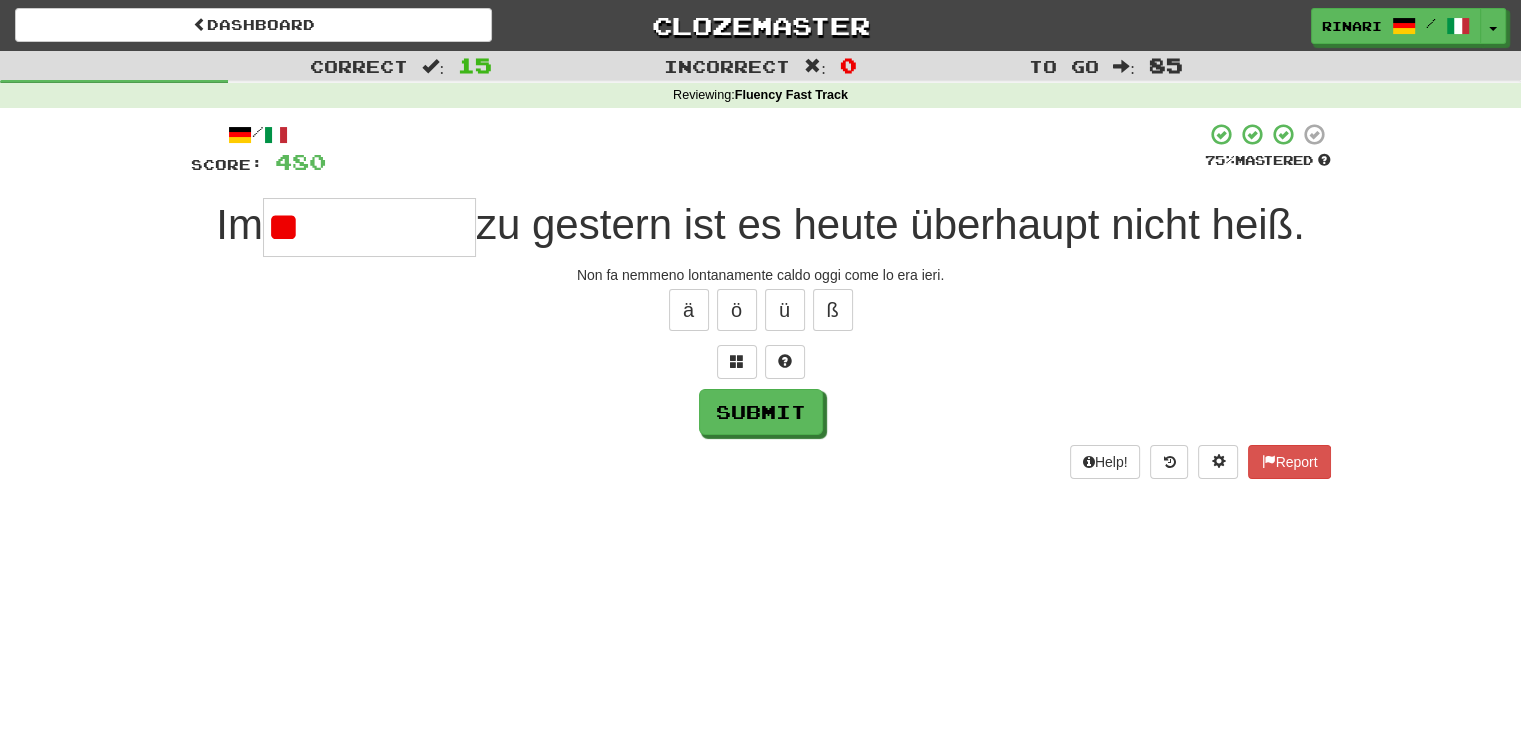 type on "*" 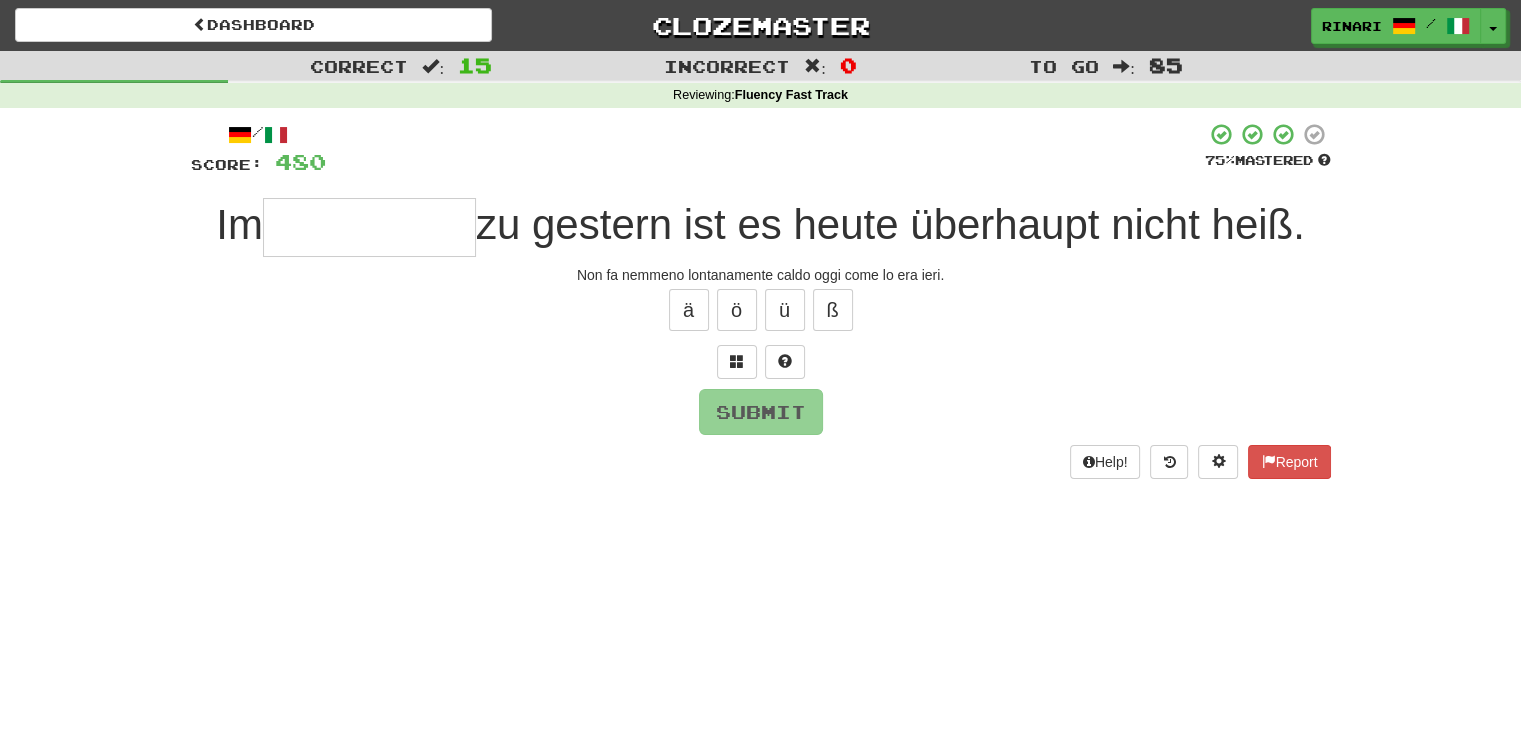 type on "*" 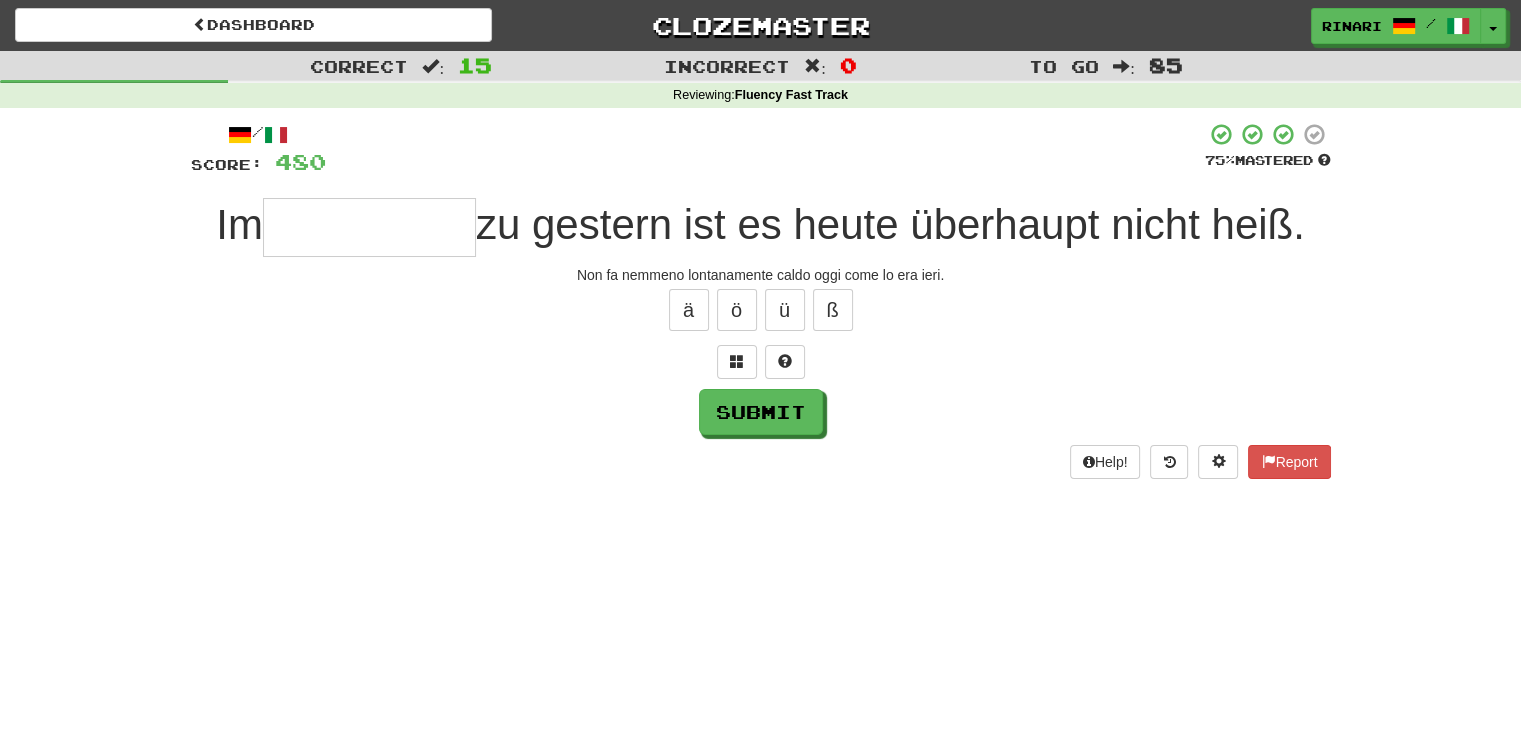 type on "*" 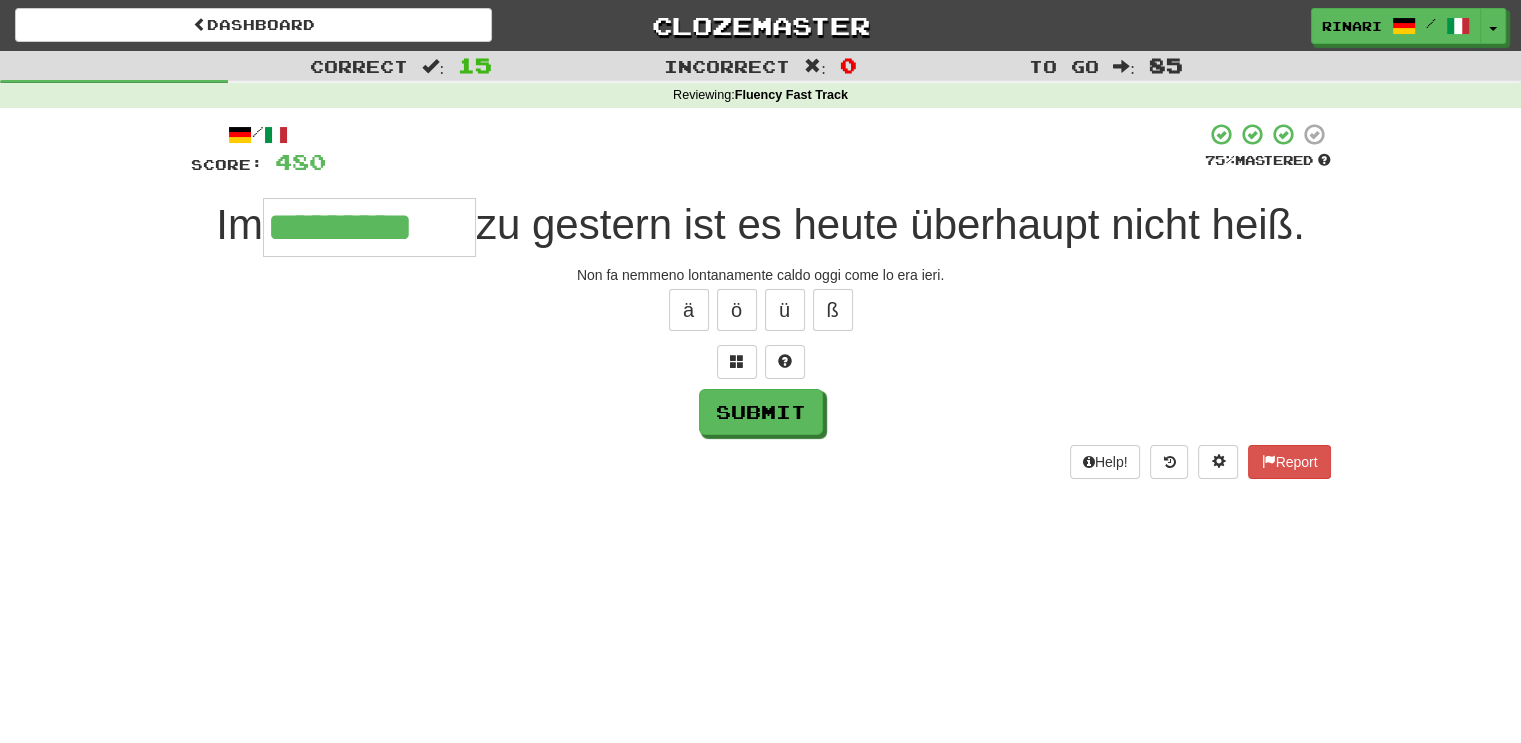 type on "*********" 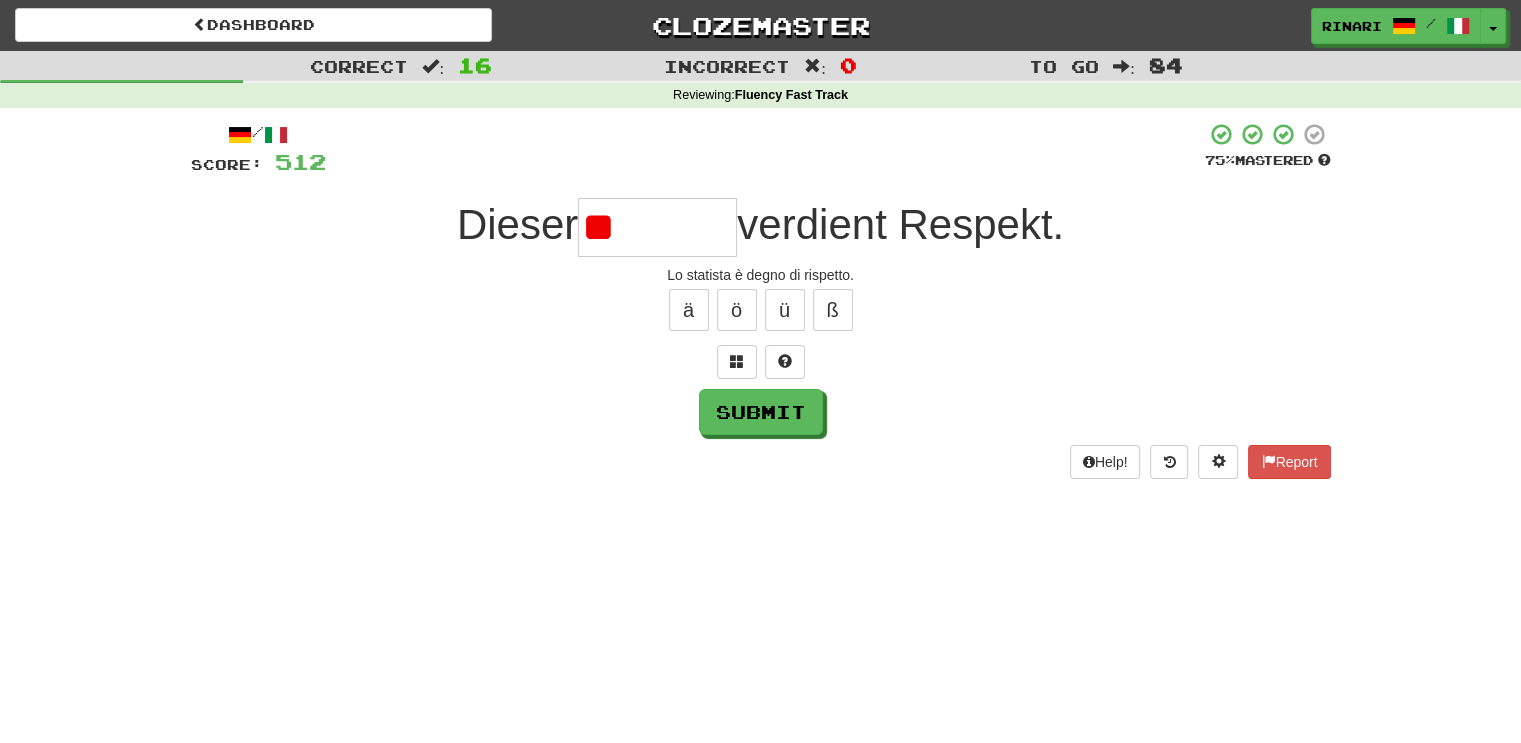 type on "*" 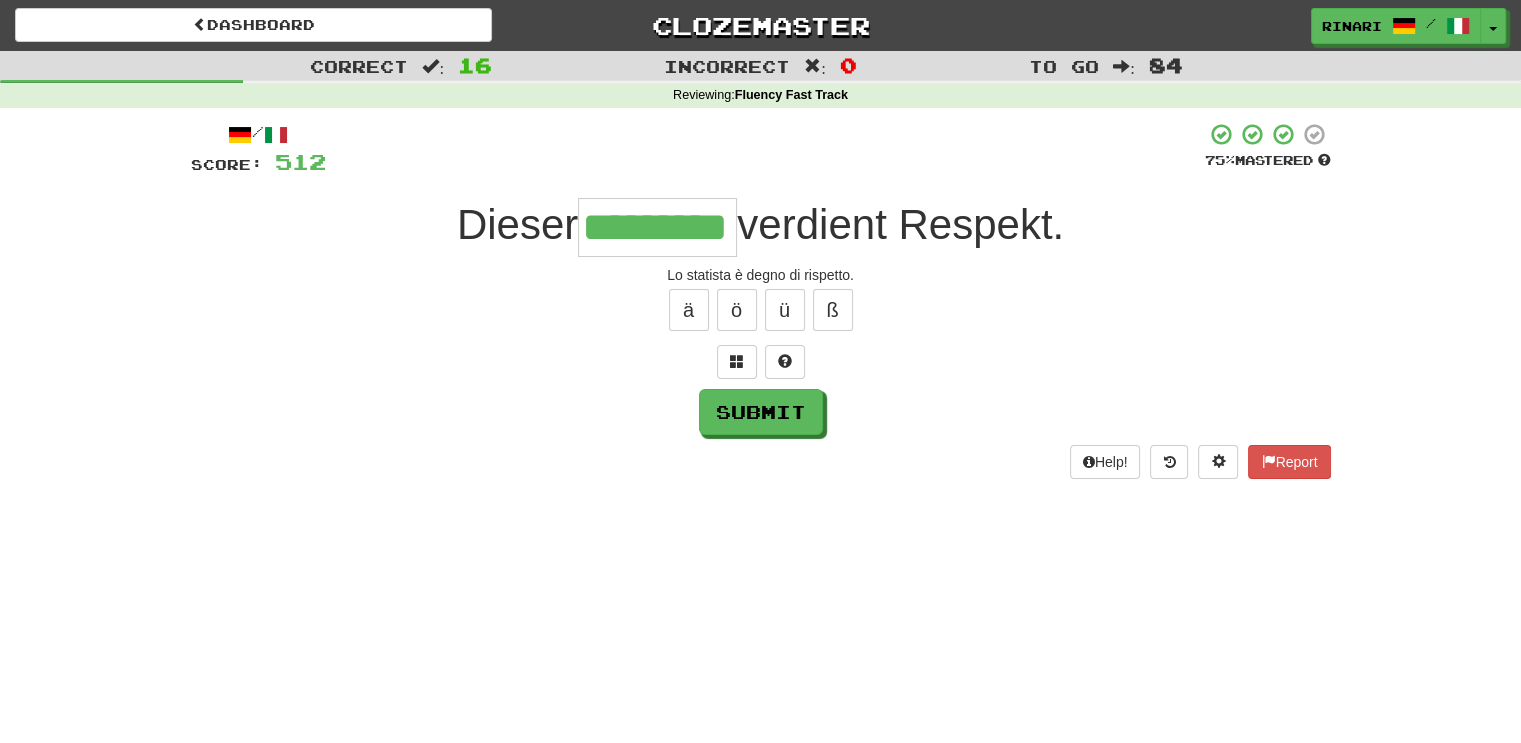type on "*********" 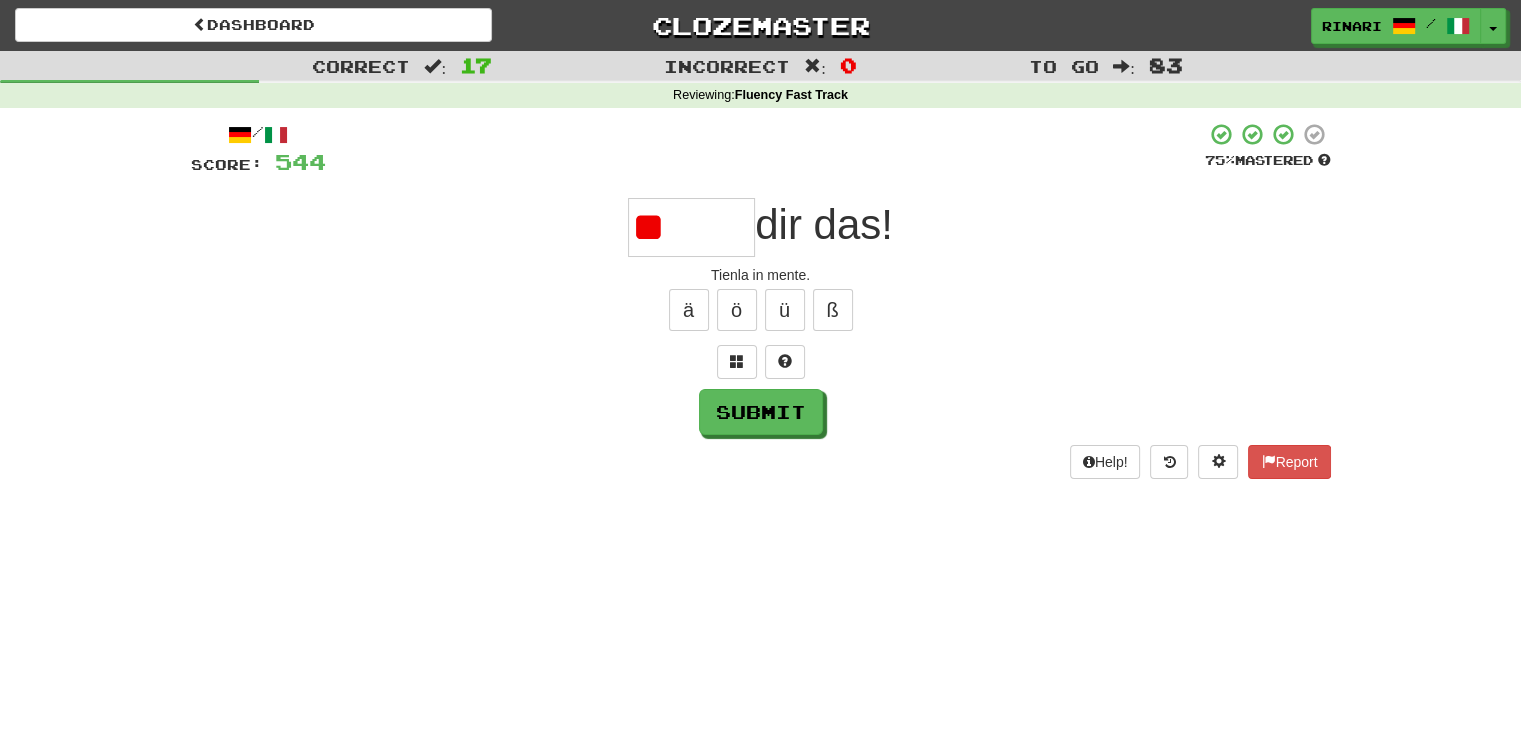 type on "*" 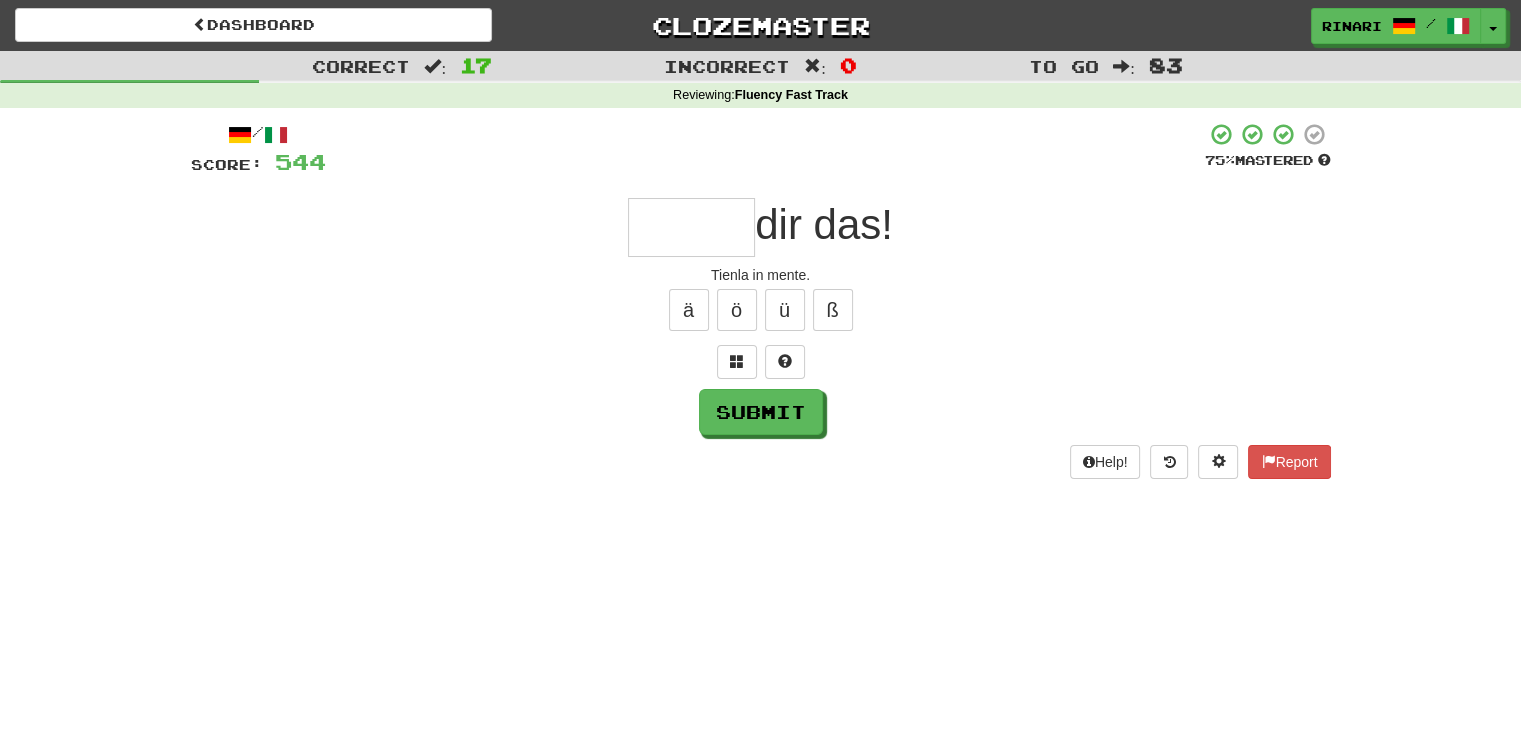 type on "*" 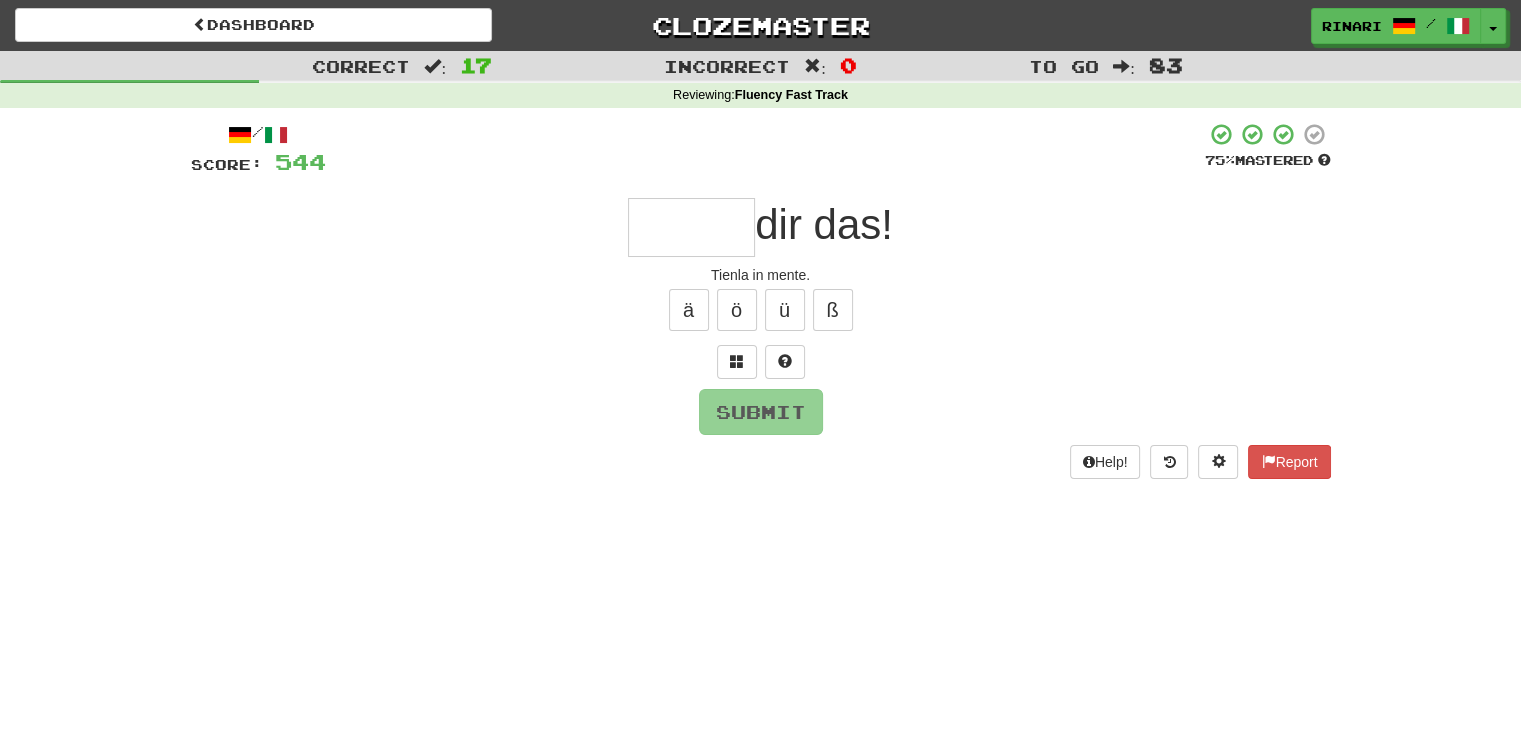 type on "*" 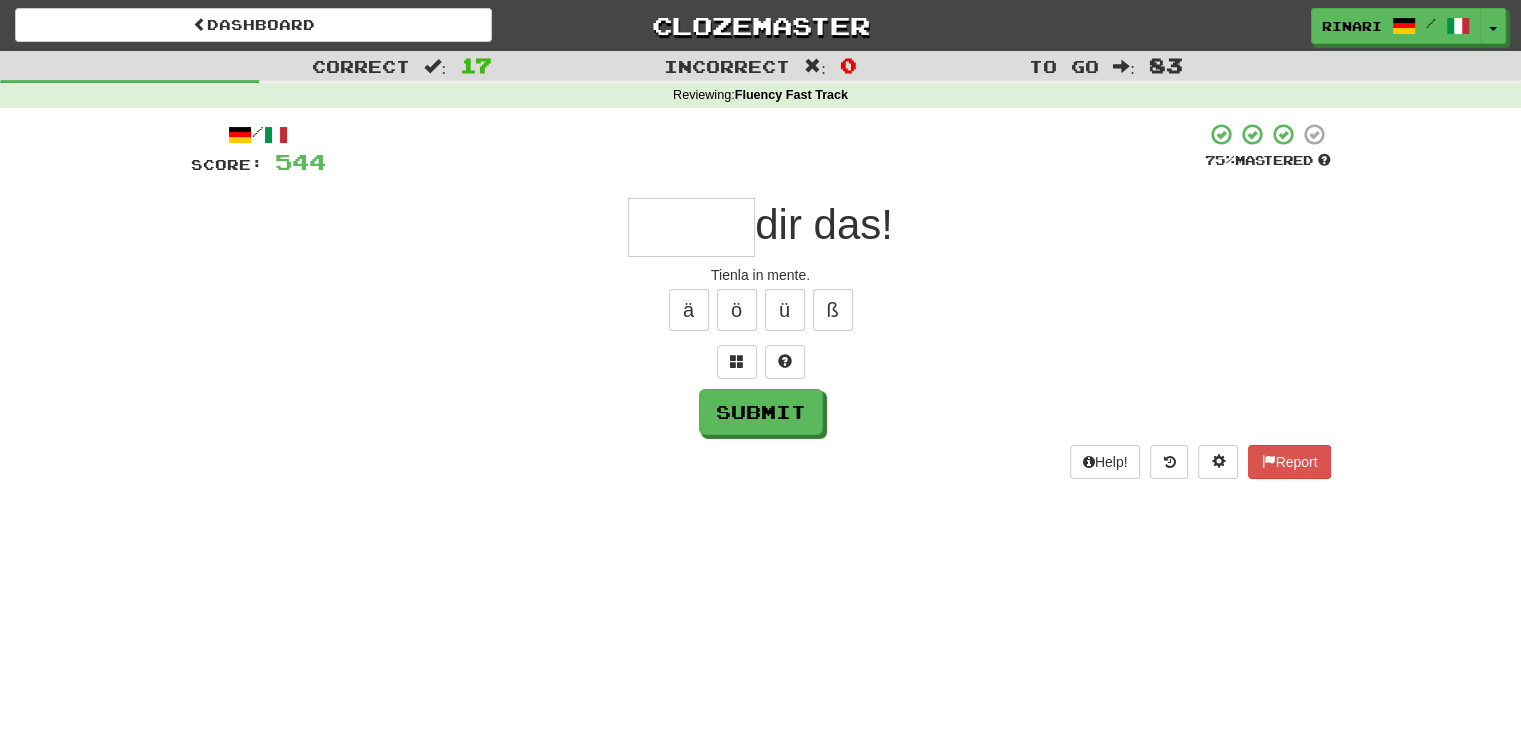 type on "*" 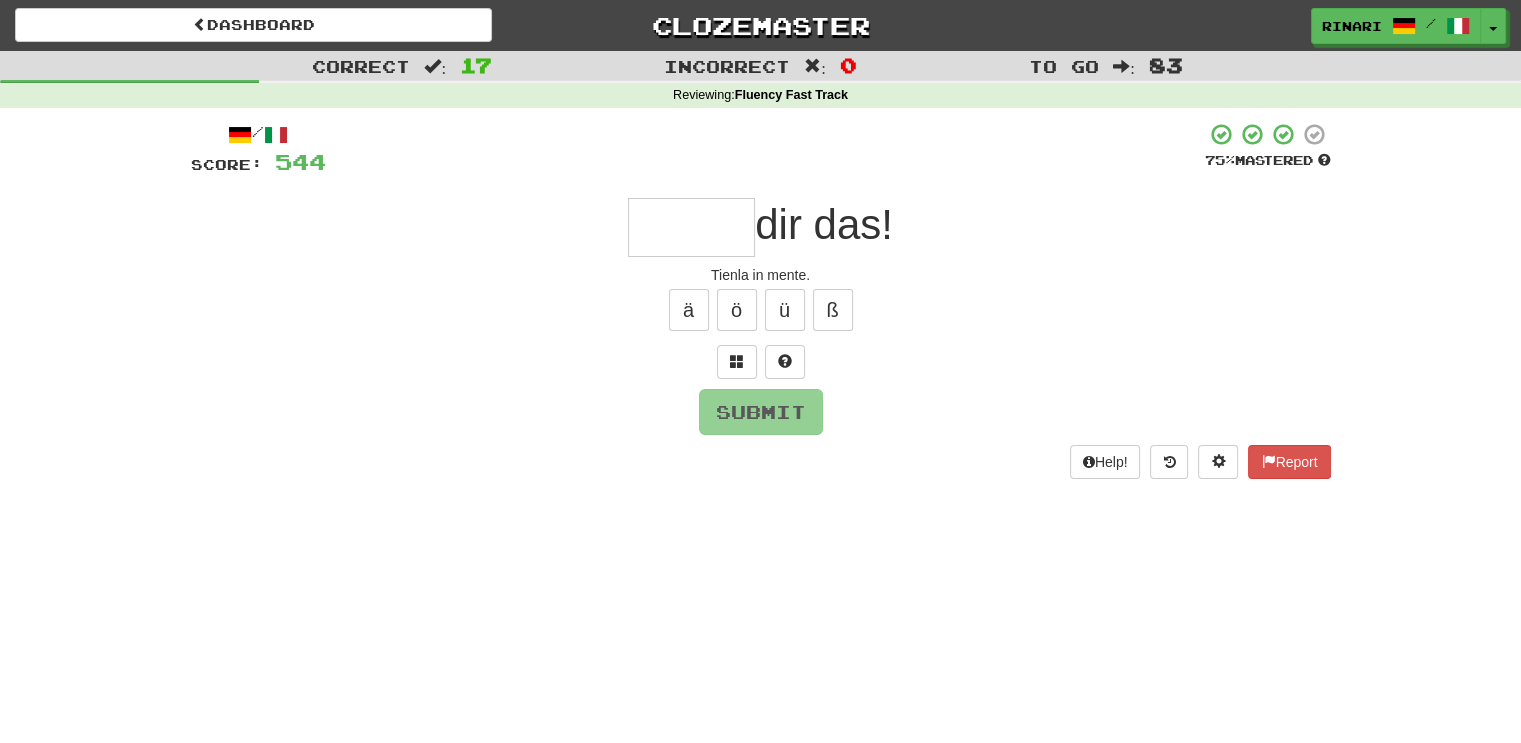 type on "*" 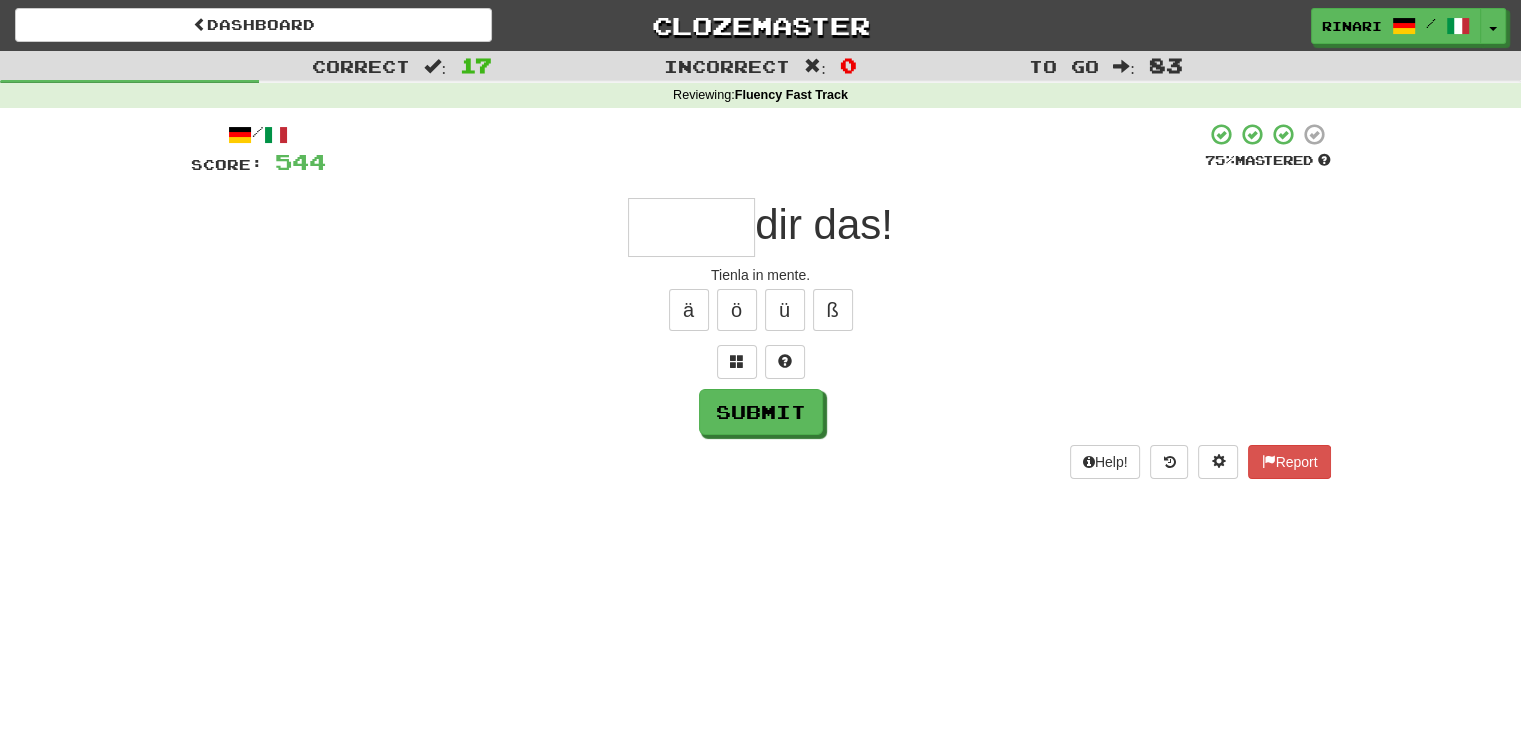 type on "*" 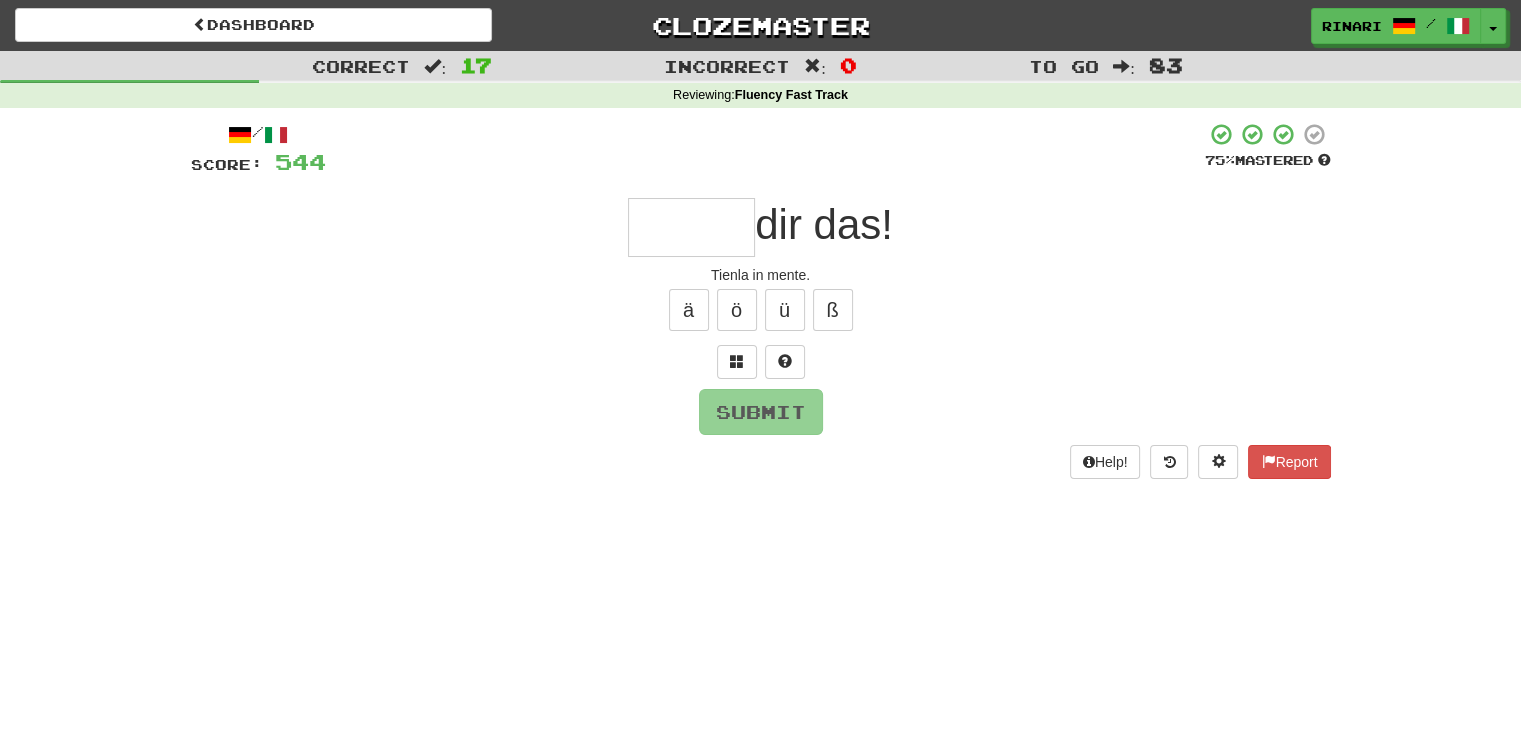 type on "*" 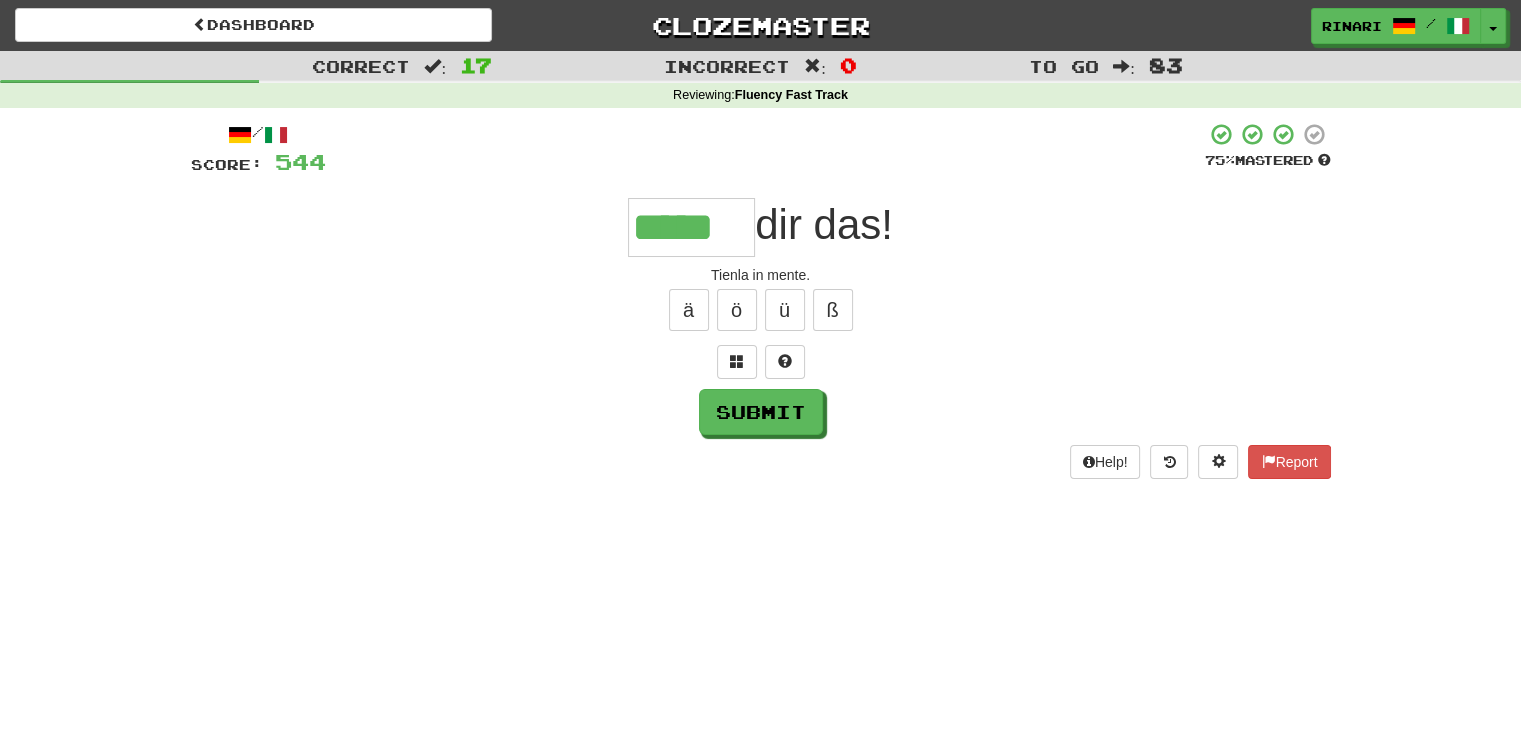 type on "*****" 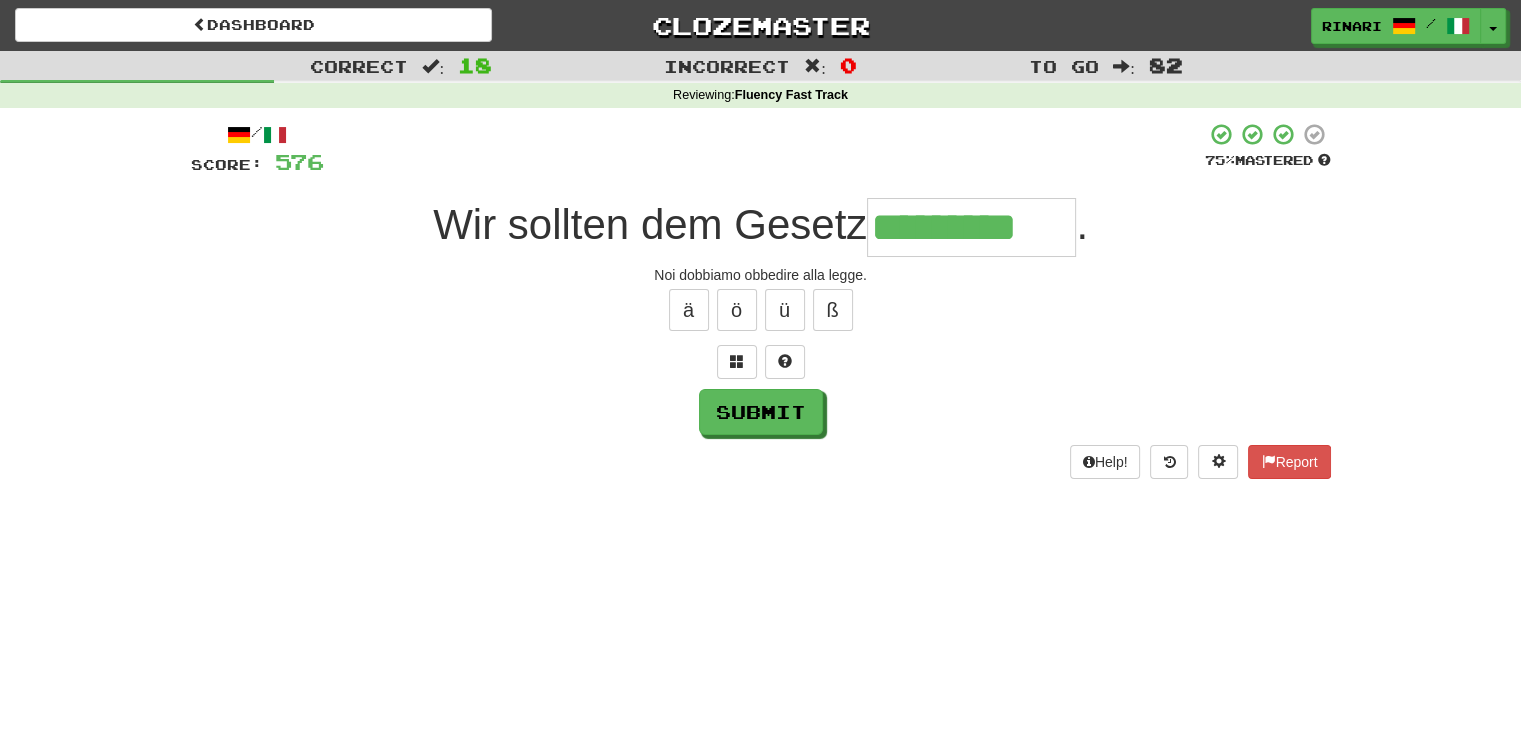 type on "*********" 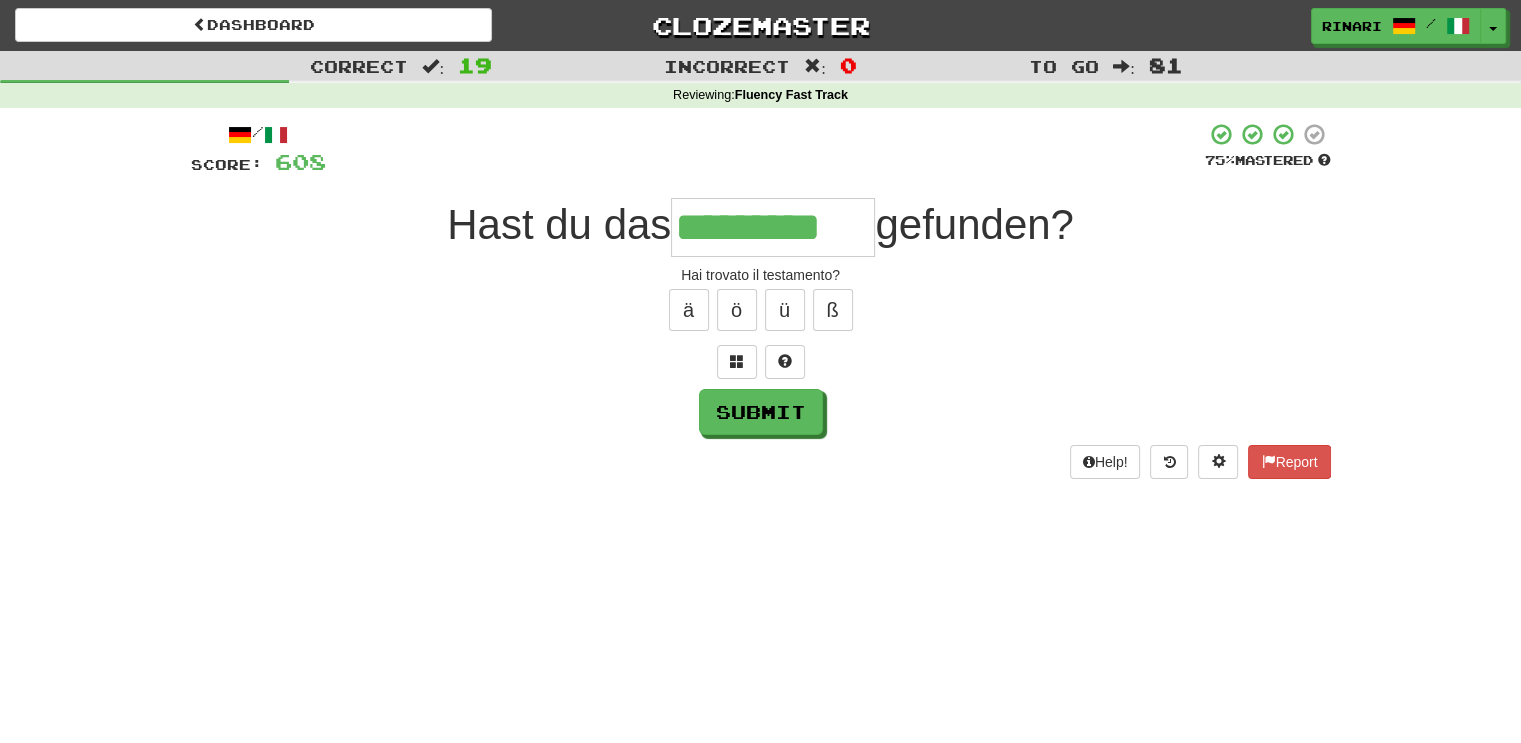 type on "*********" 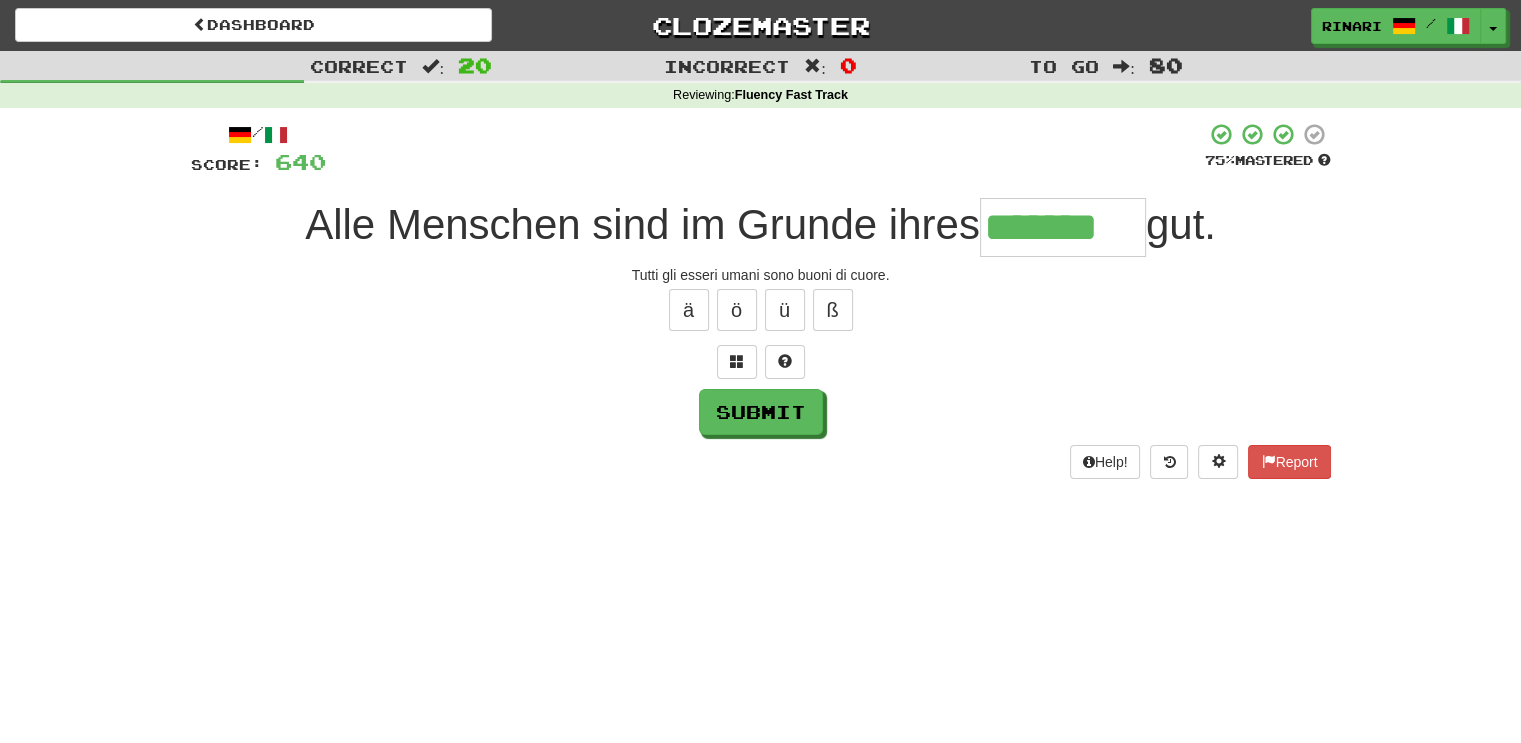 type on "*******" 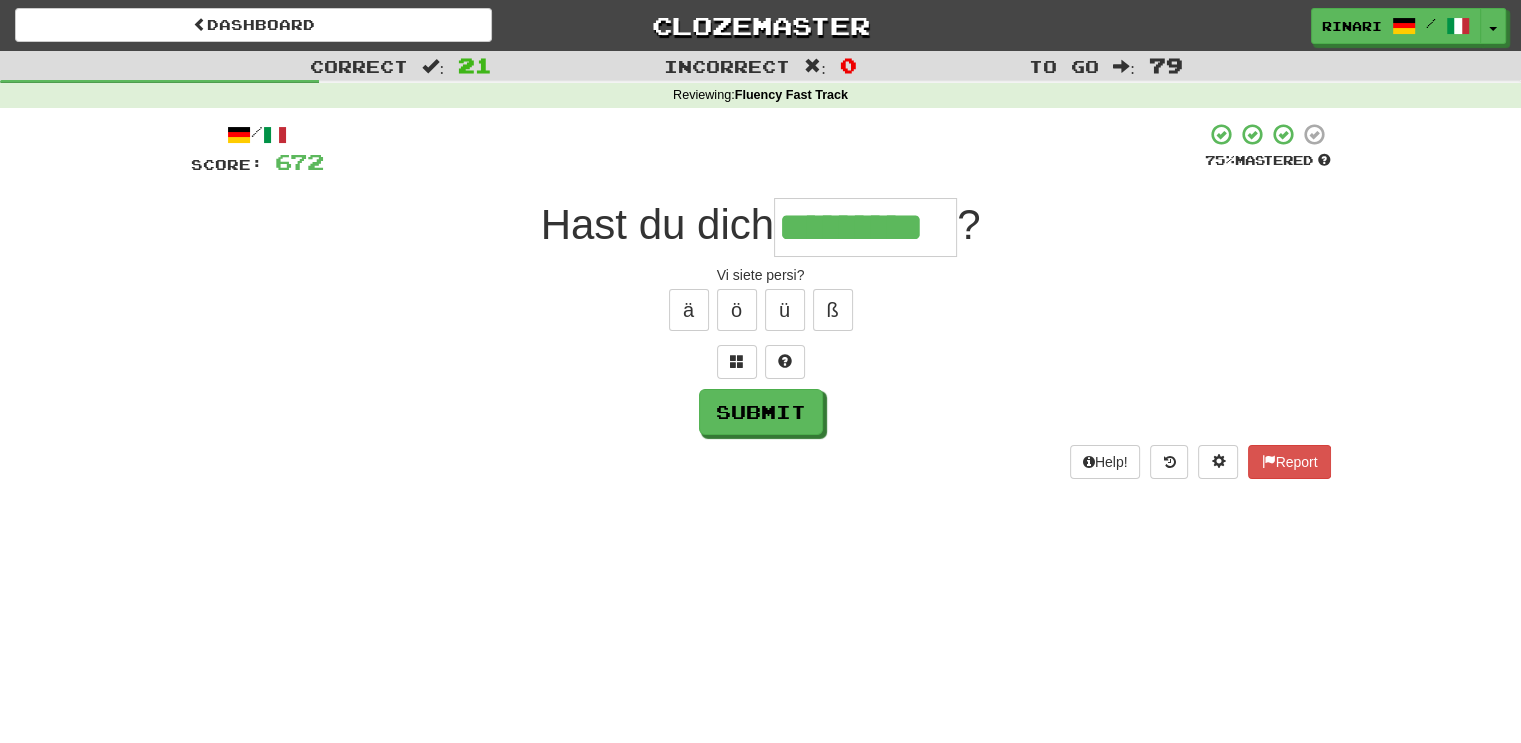 type on "*********" 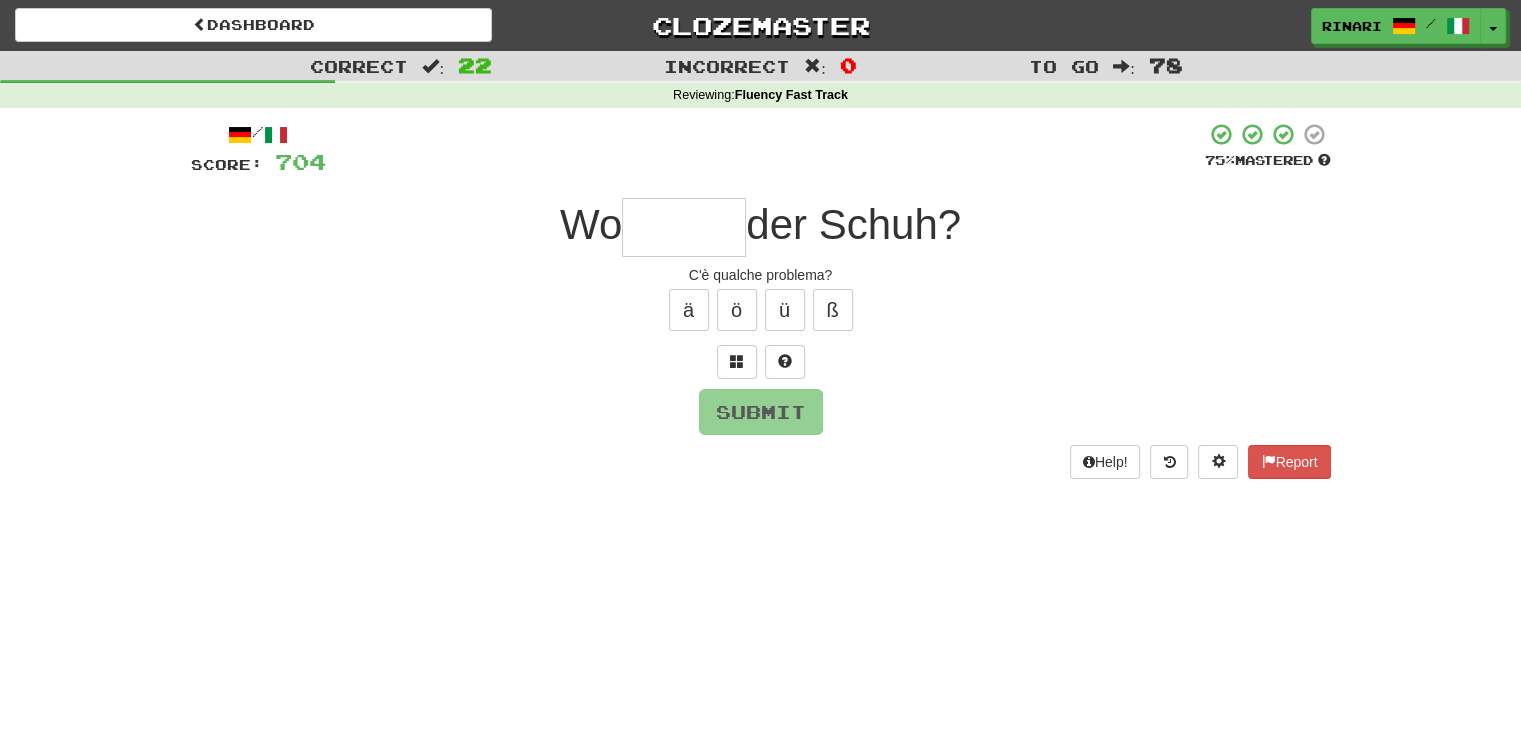 type on "*" 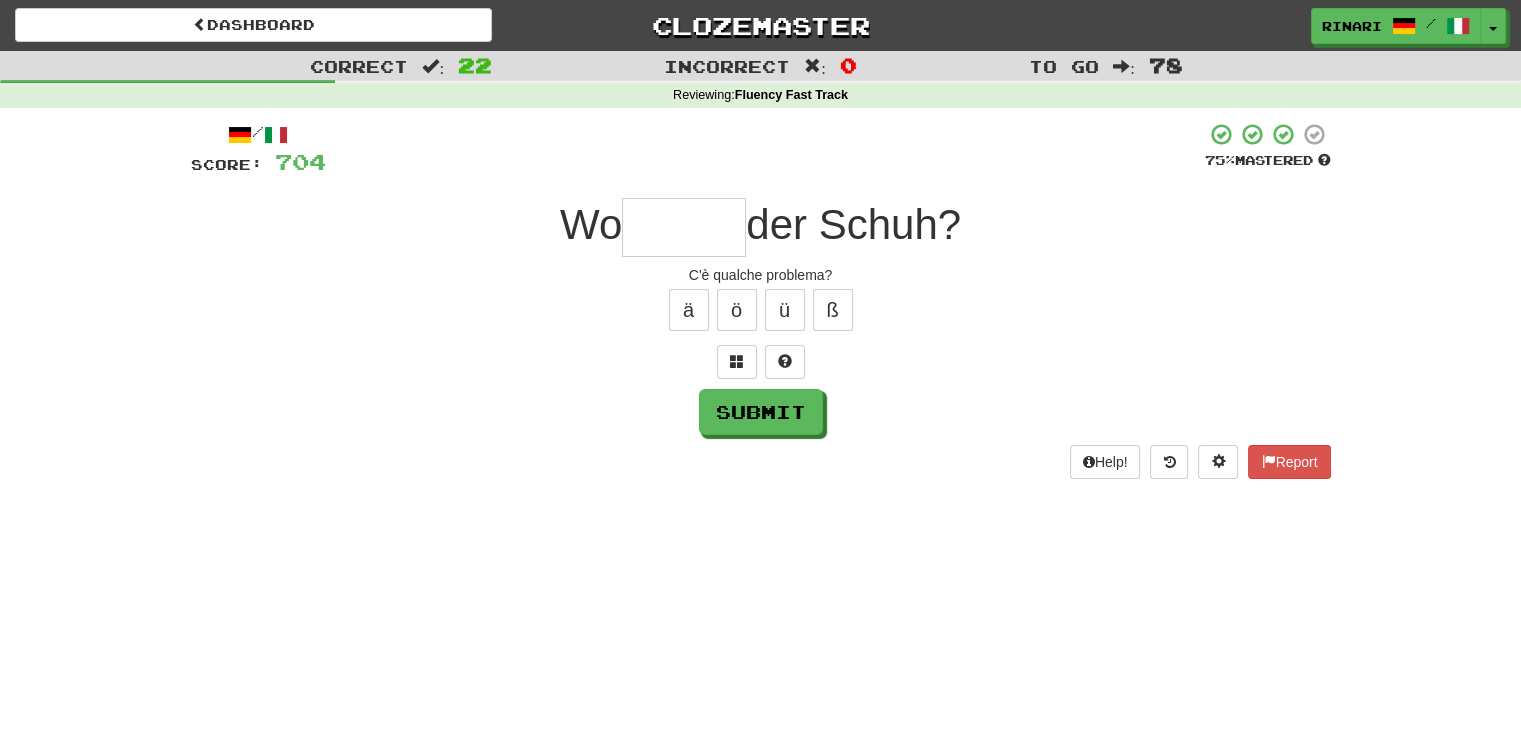 type on "*" 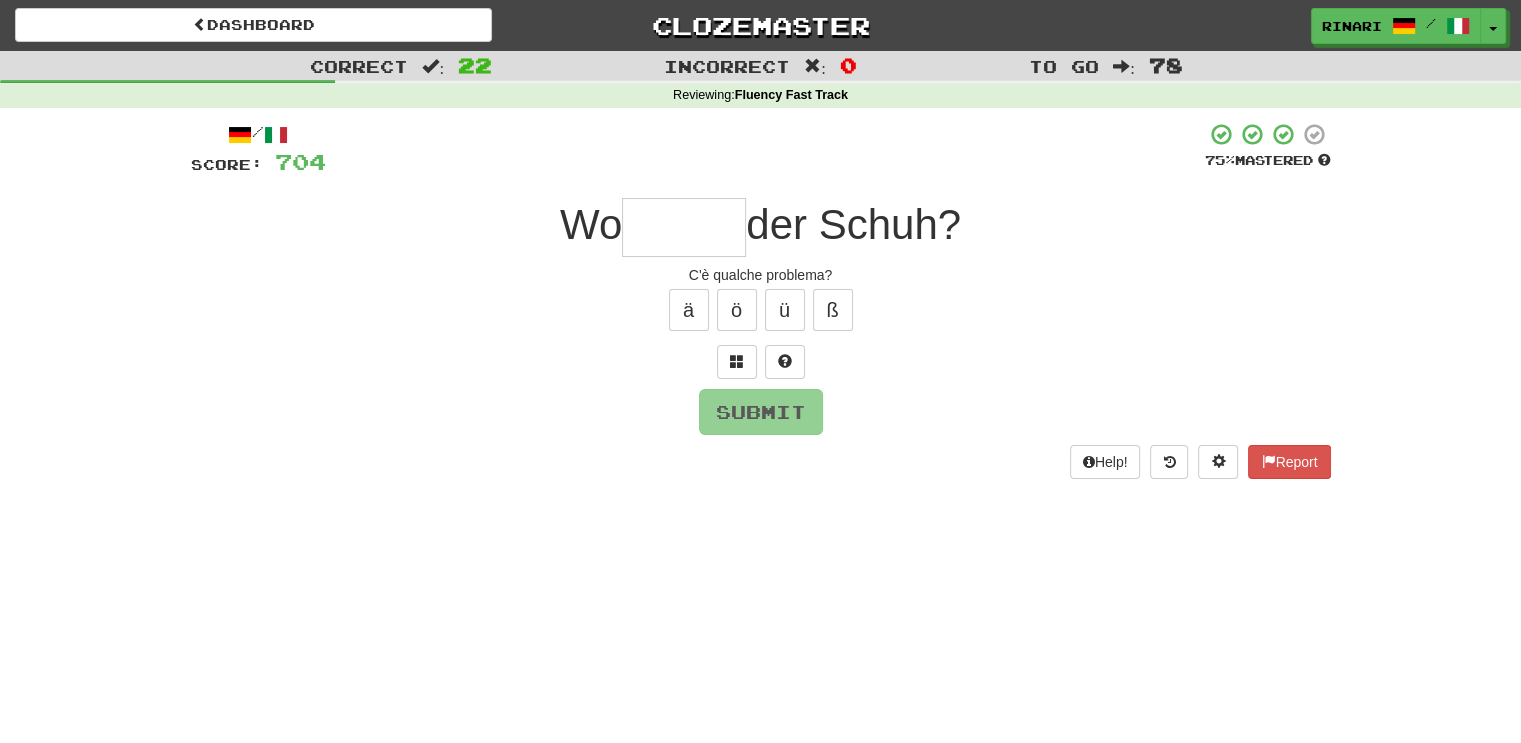 type on "*" 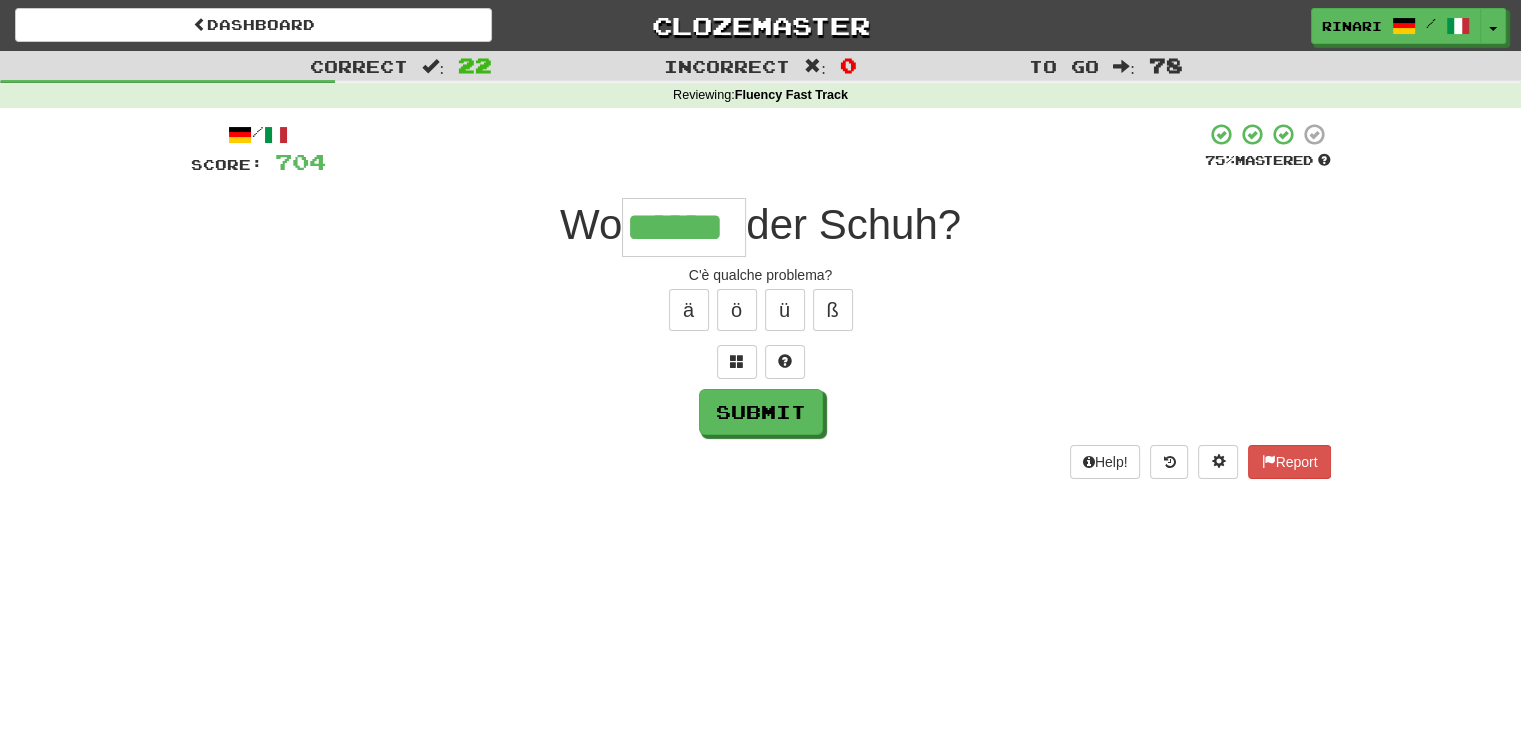 type on "******" 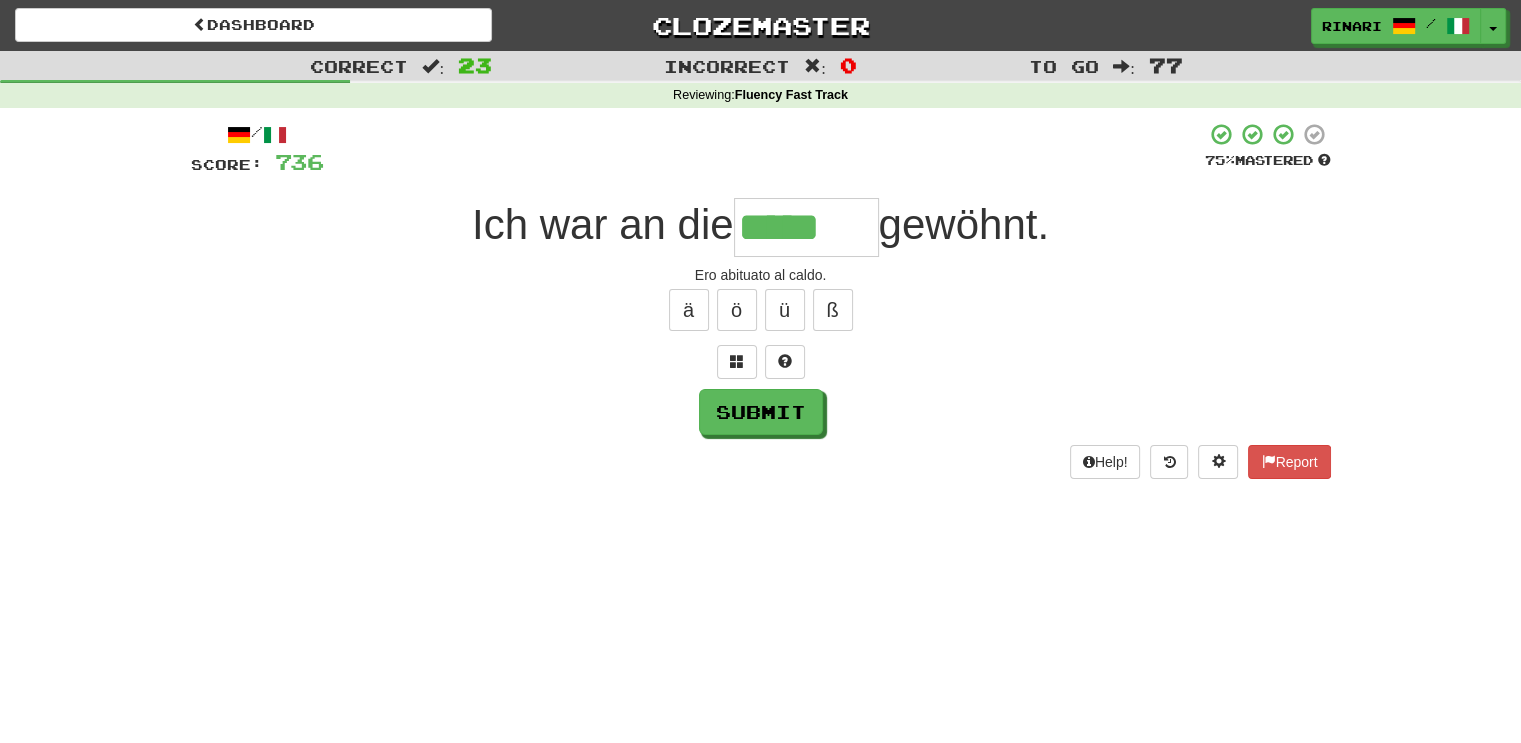 type on "*****" 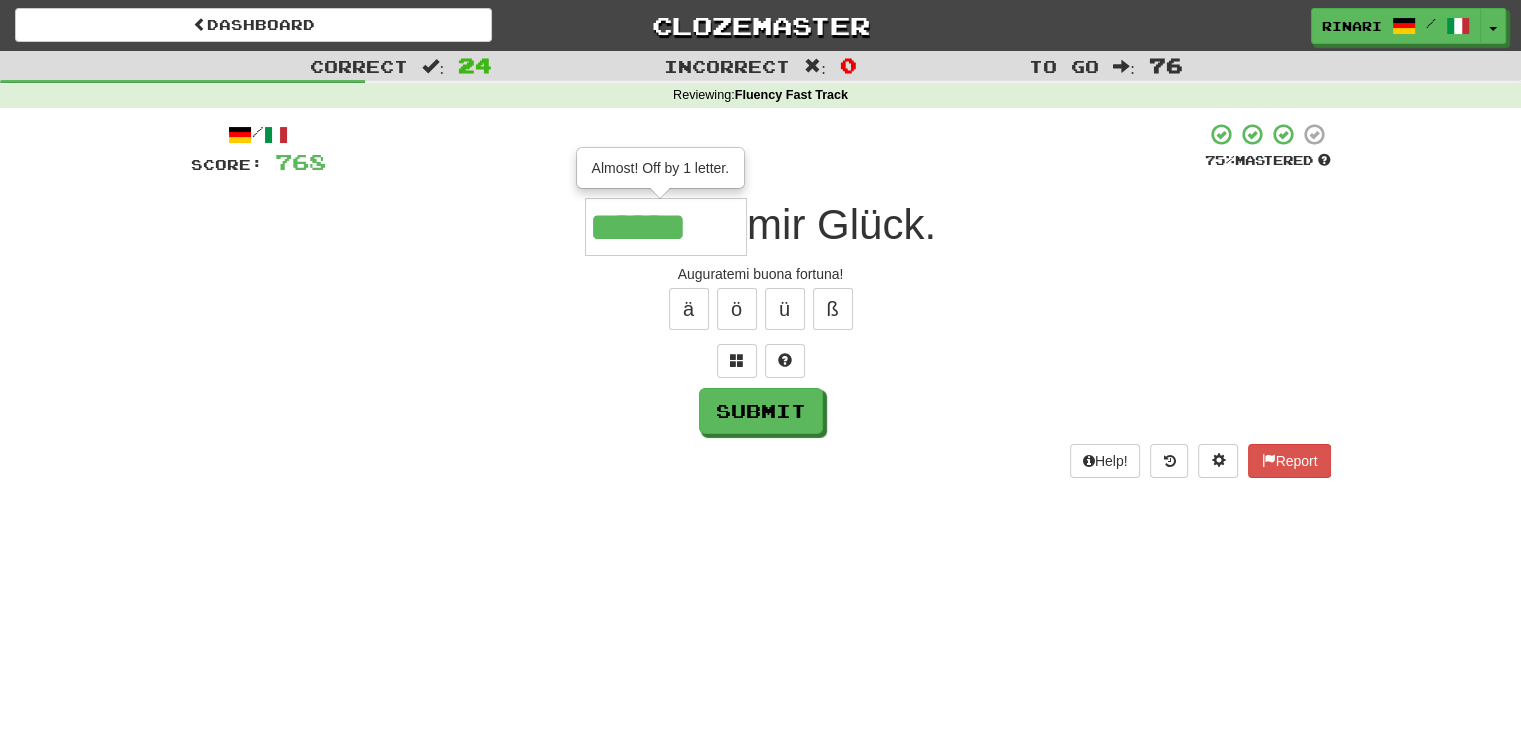 scroll, scrollTop: 0, scrollLeft: 0, axis: both 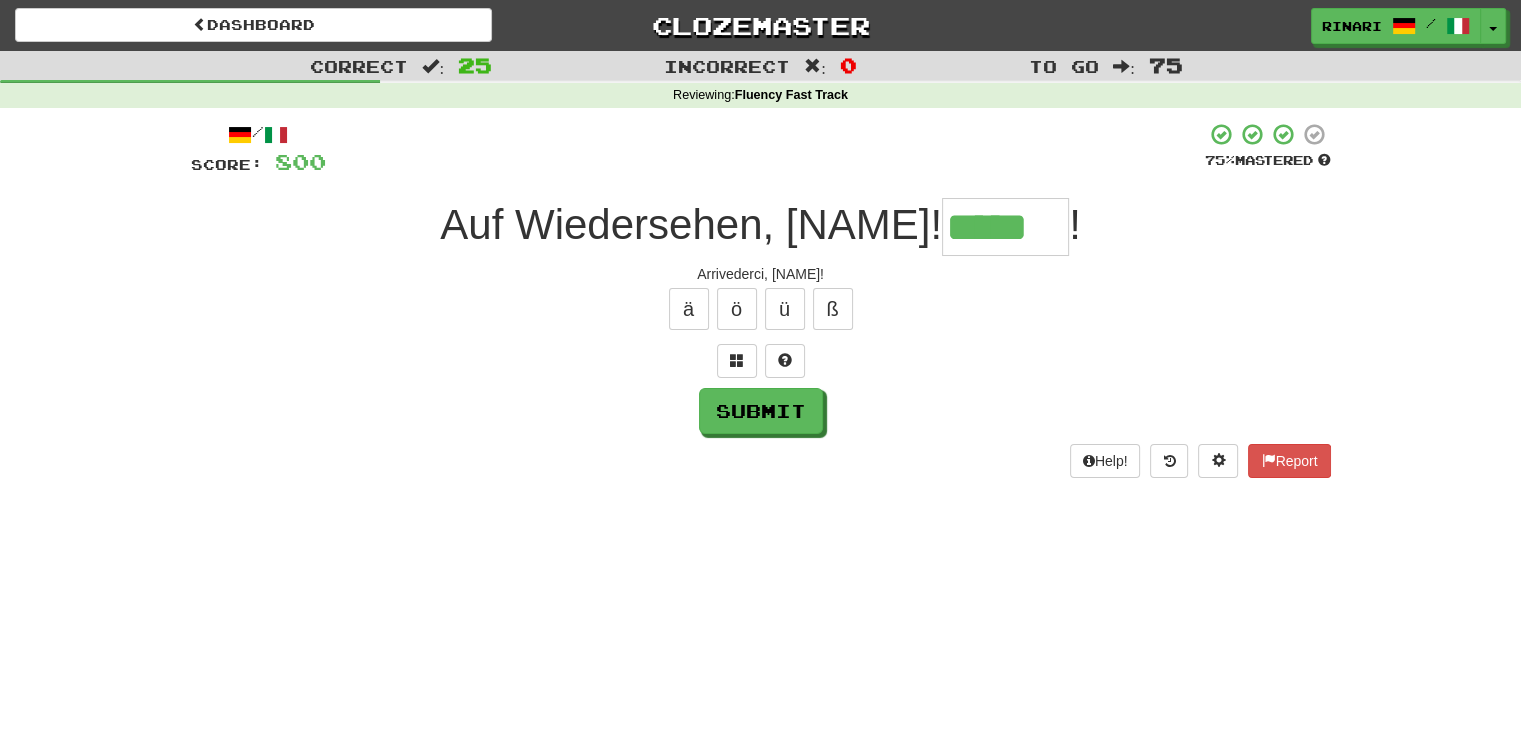 type on "*****" 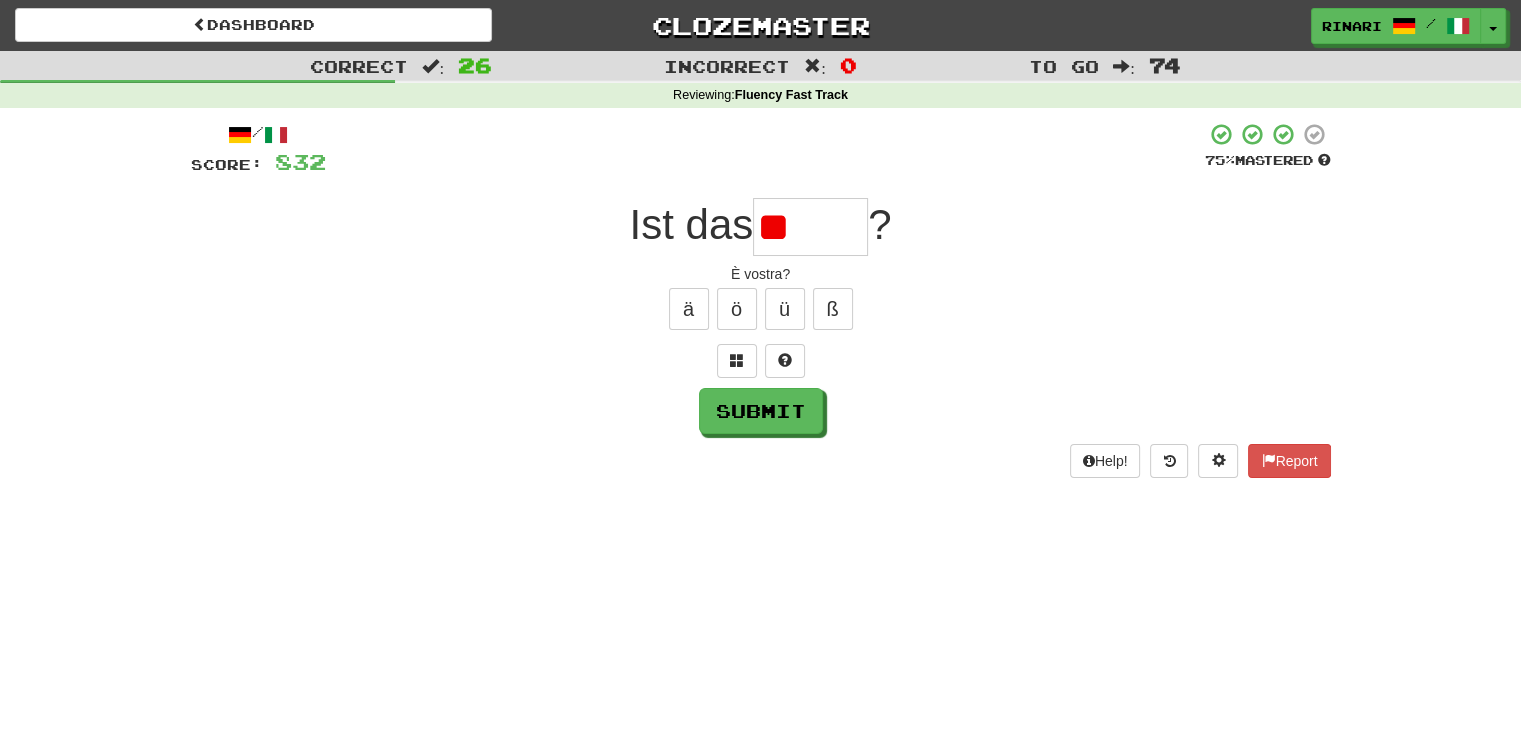 type on "*" 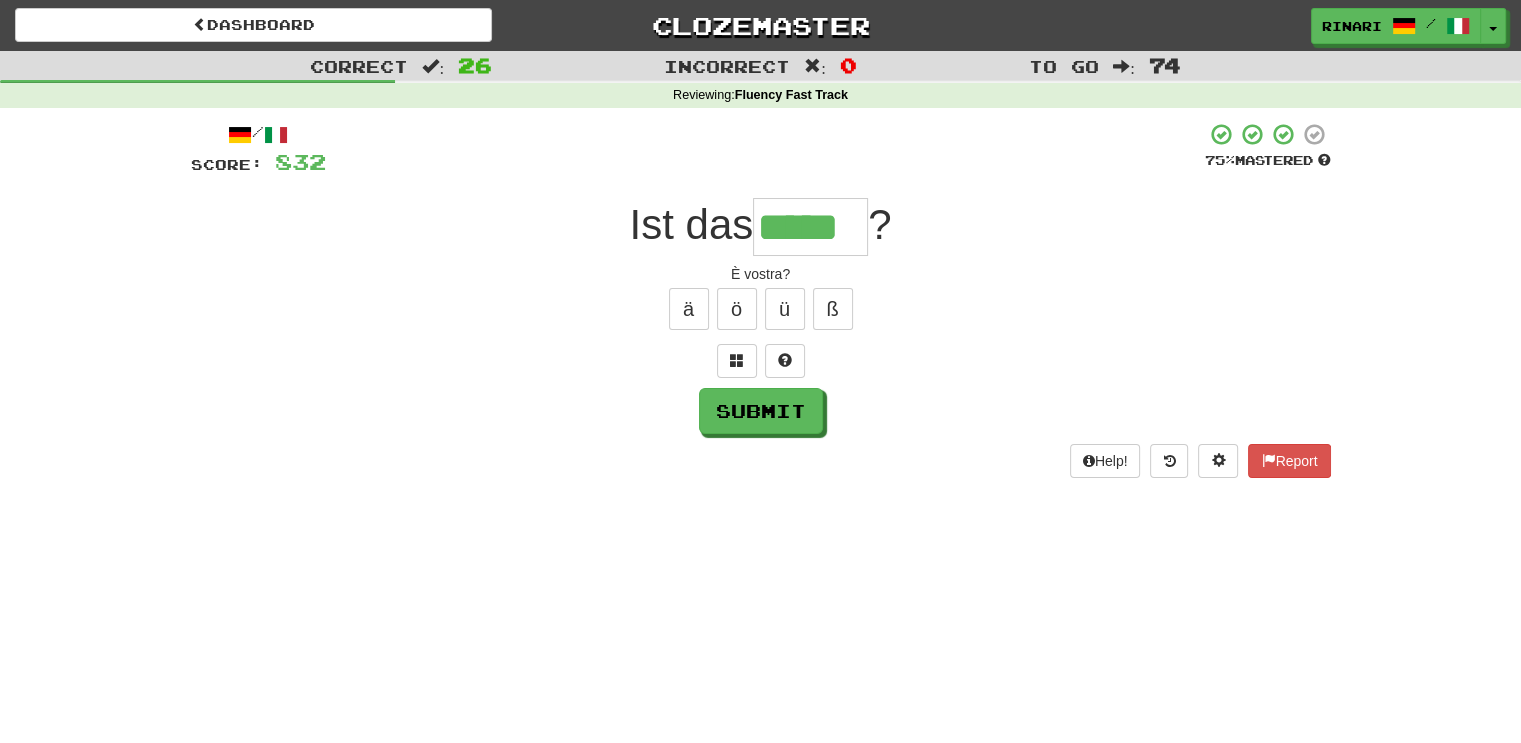 type on "*****" 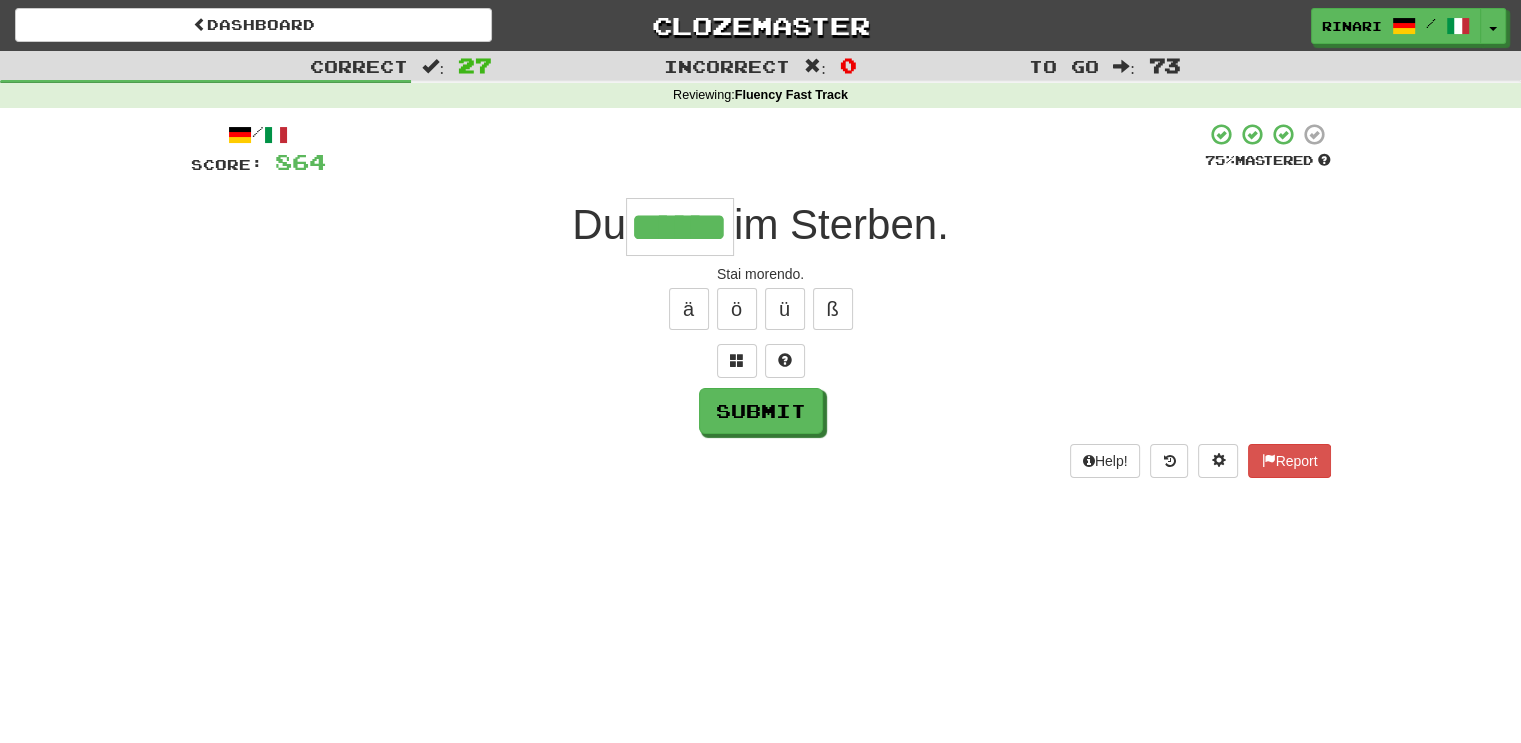 type on "******" 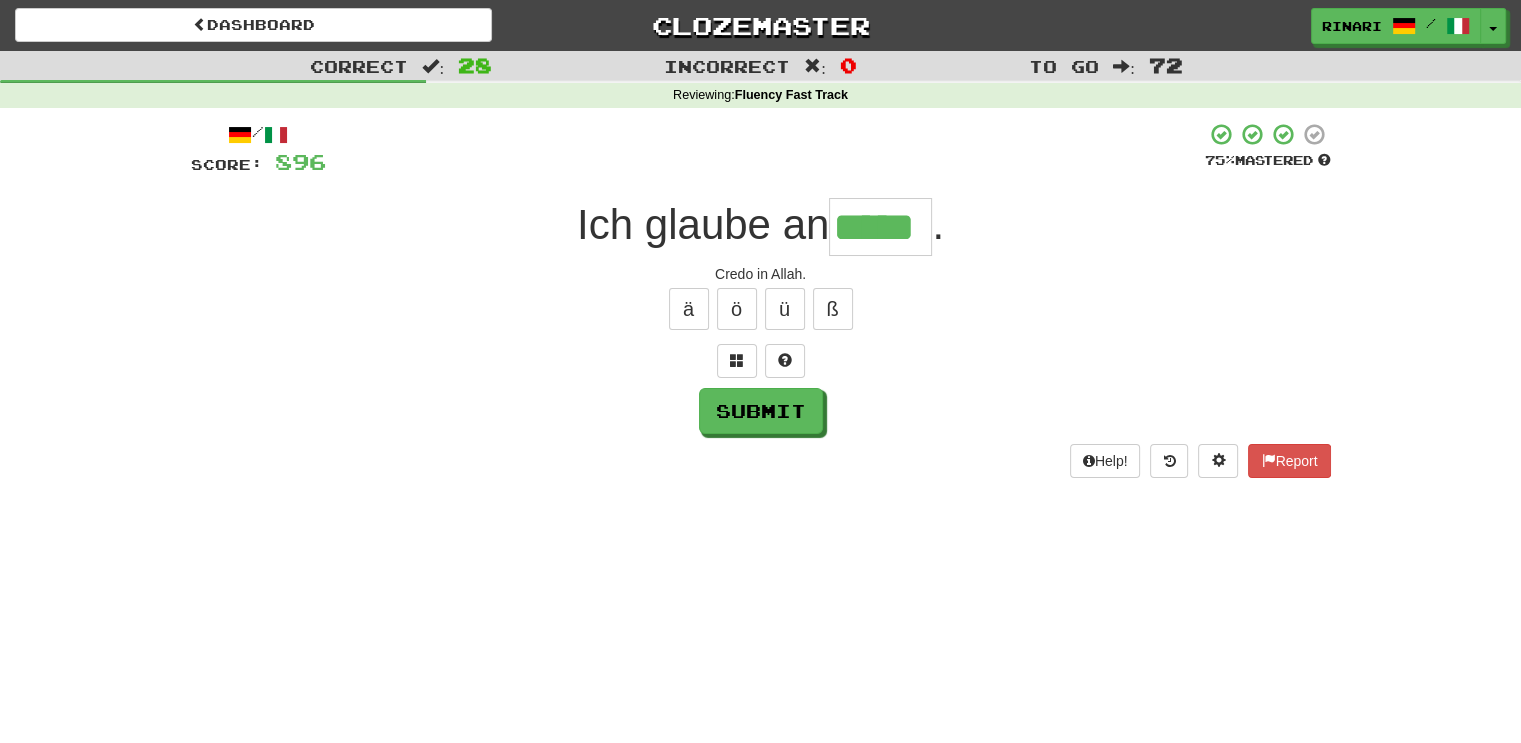 type on "*****" 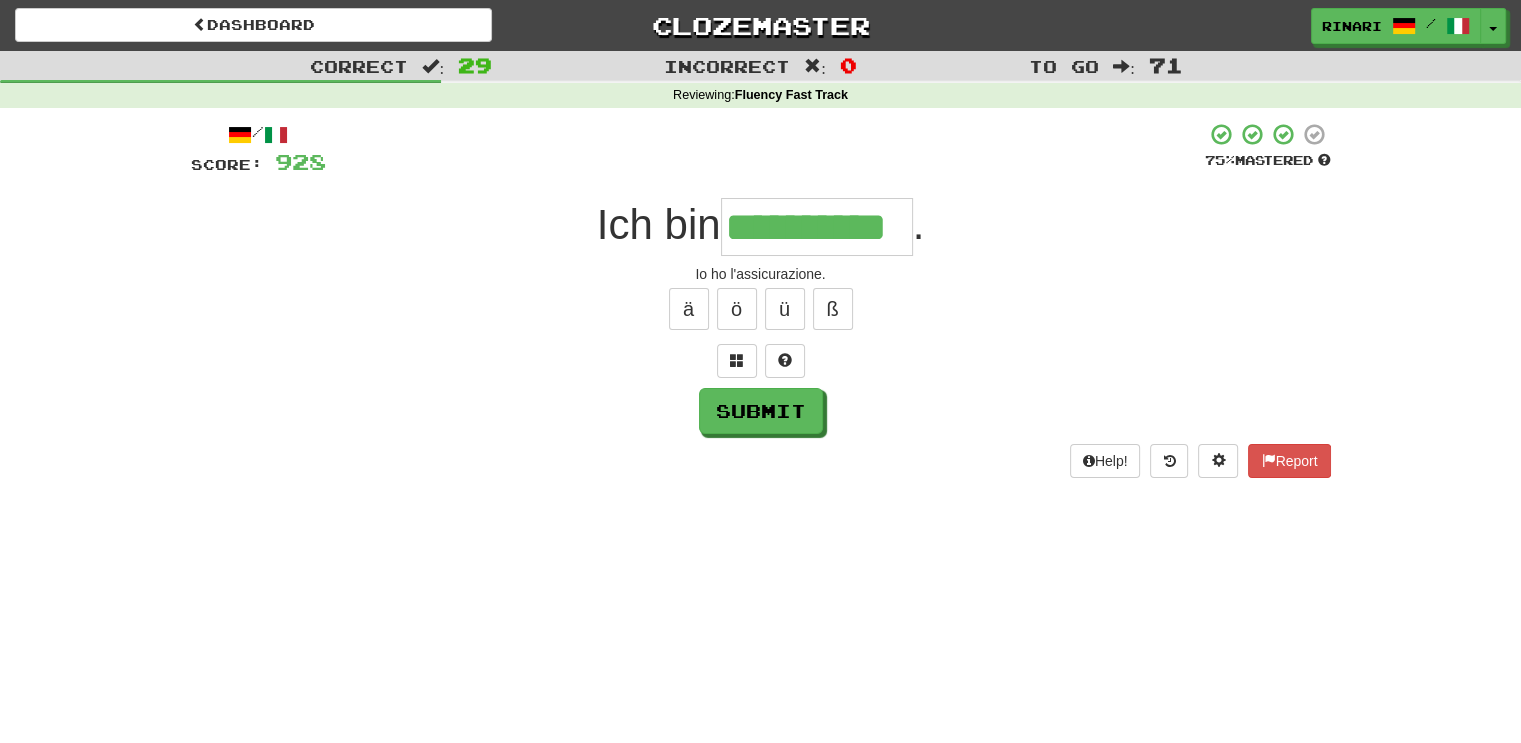 type on "**********" 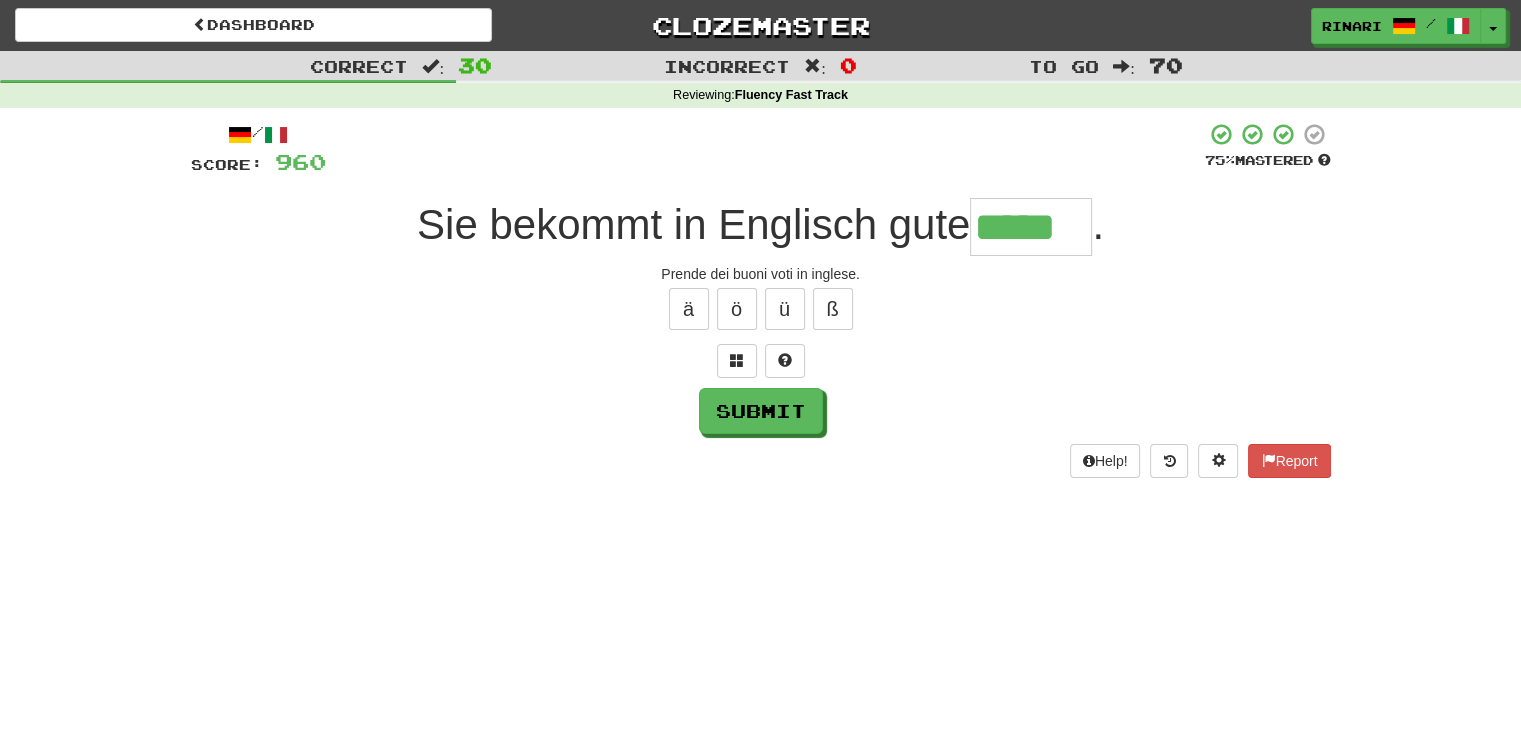 type on "*****" 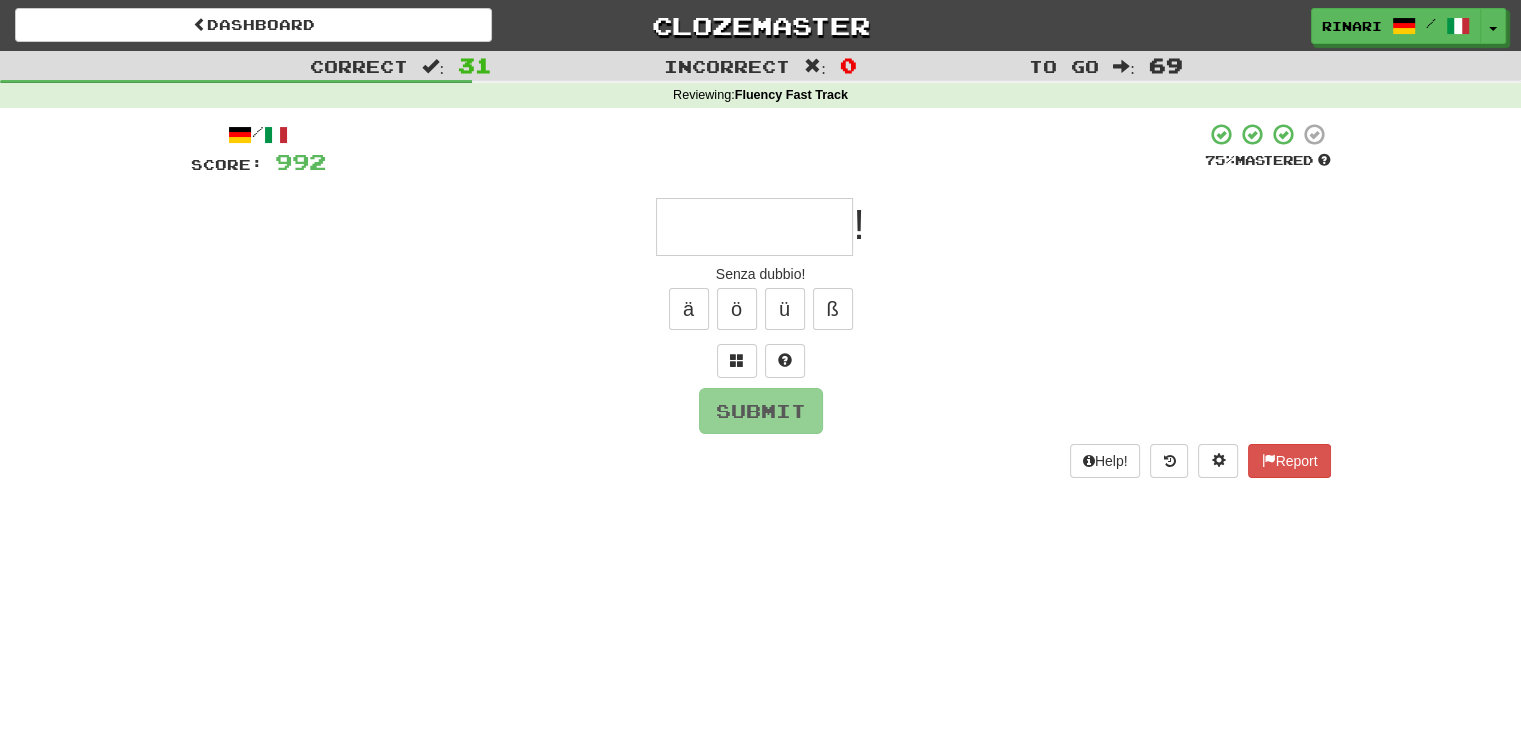 type on "*" 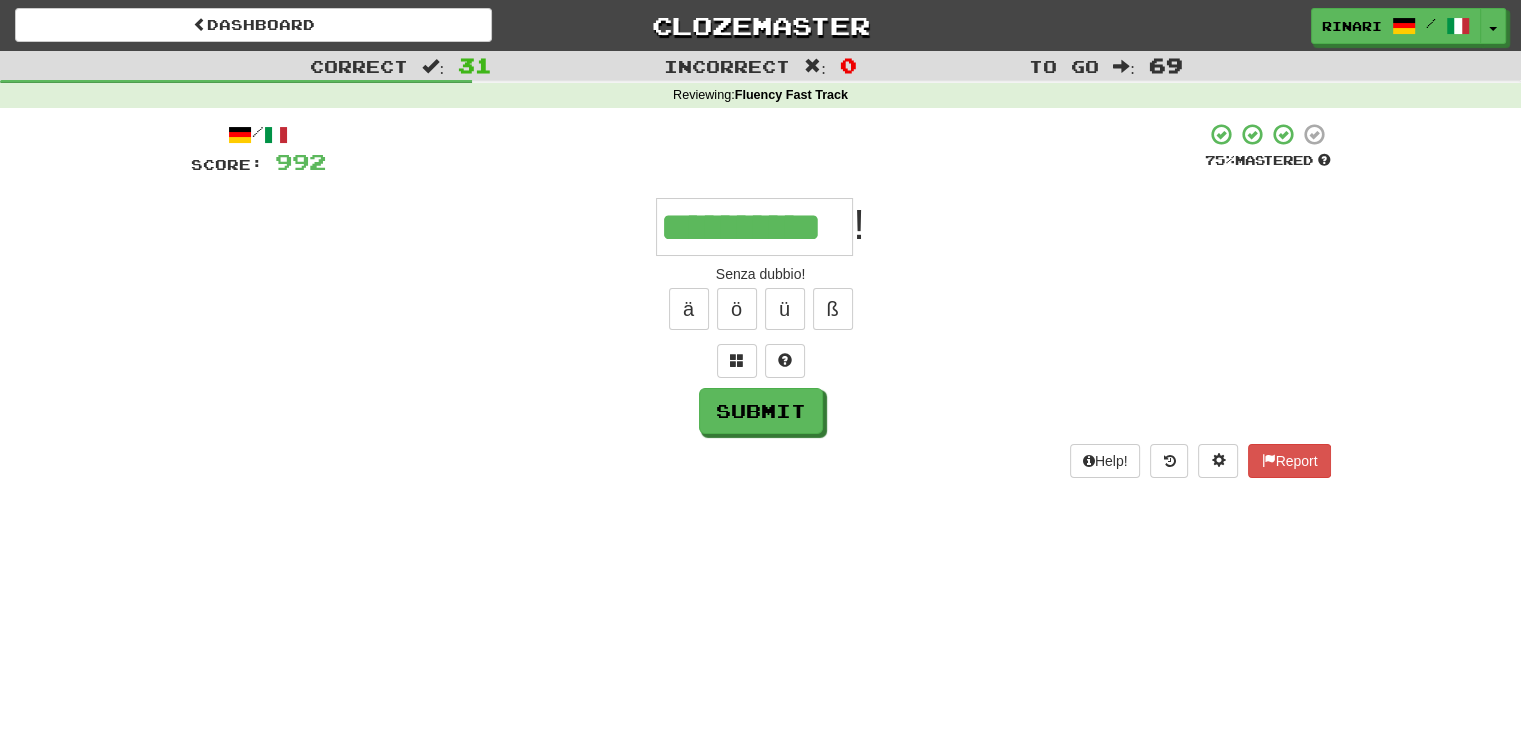 type on "**********" 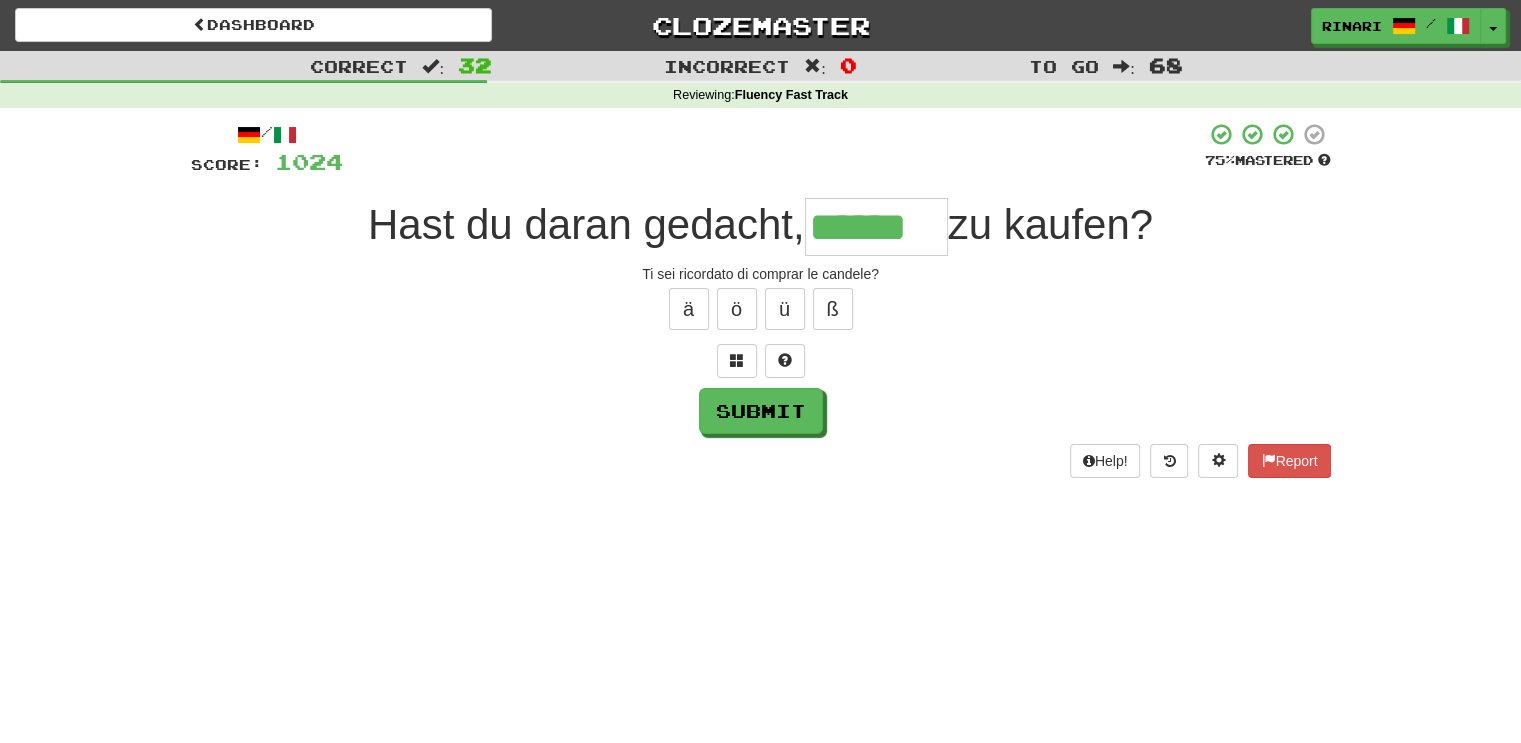 type on "******" 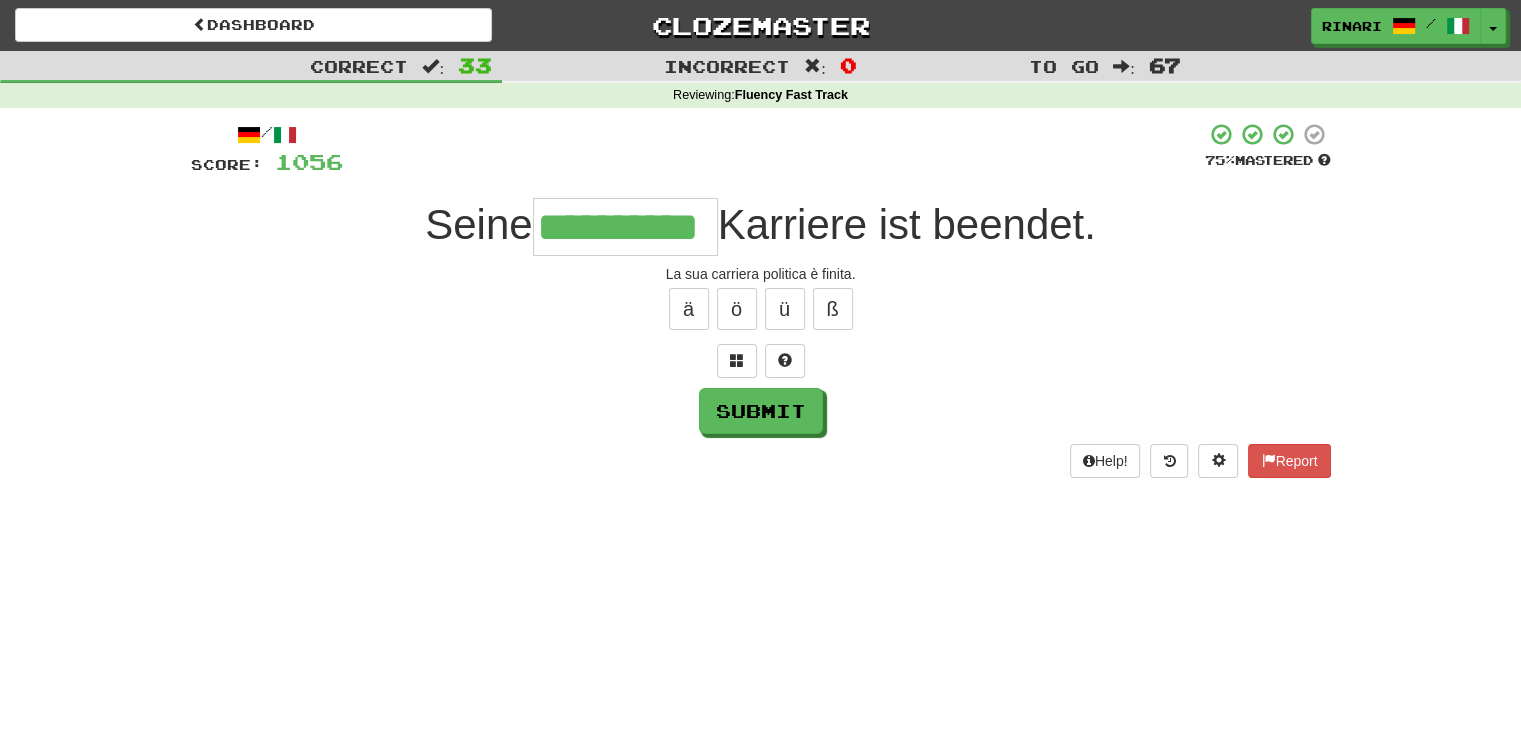 type on "**********" 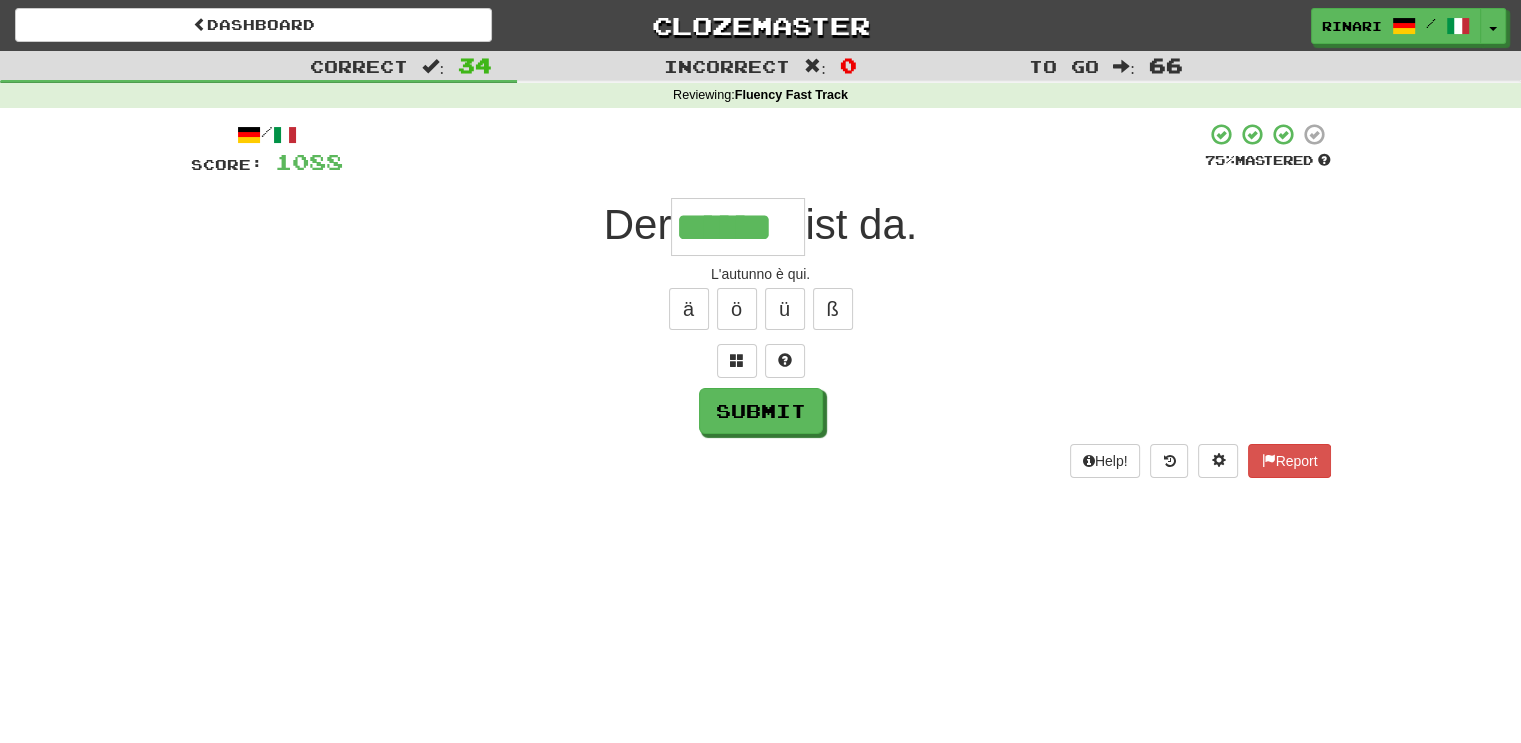 type on "******" 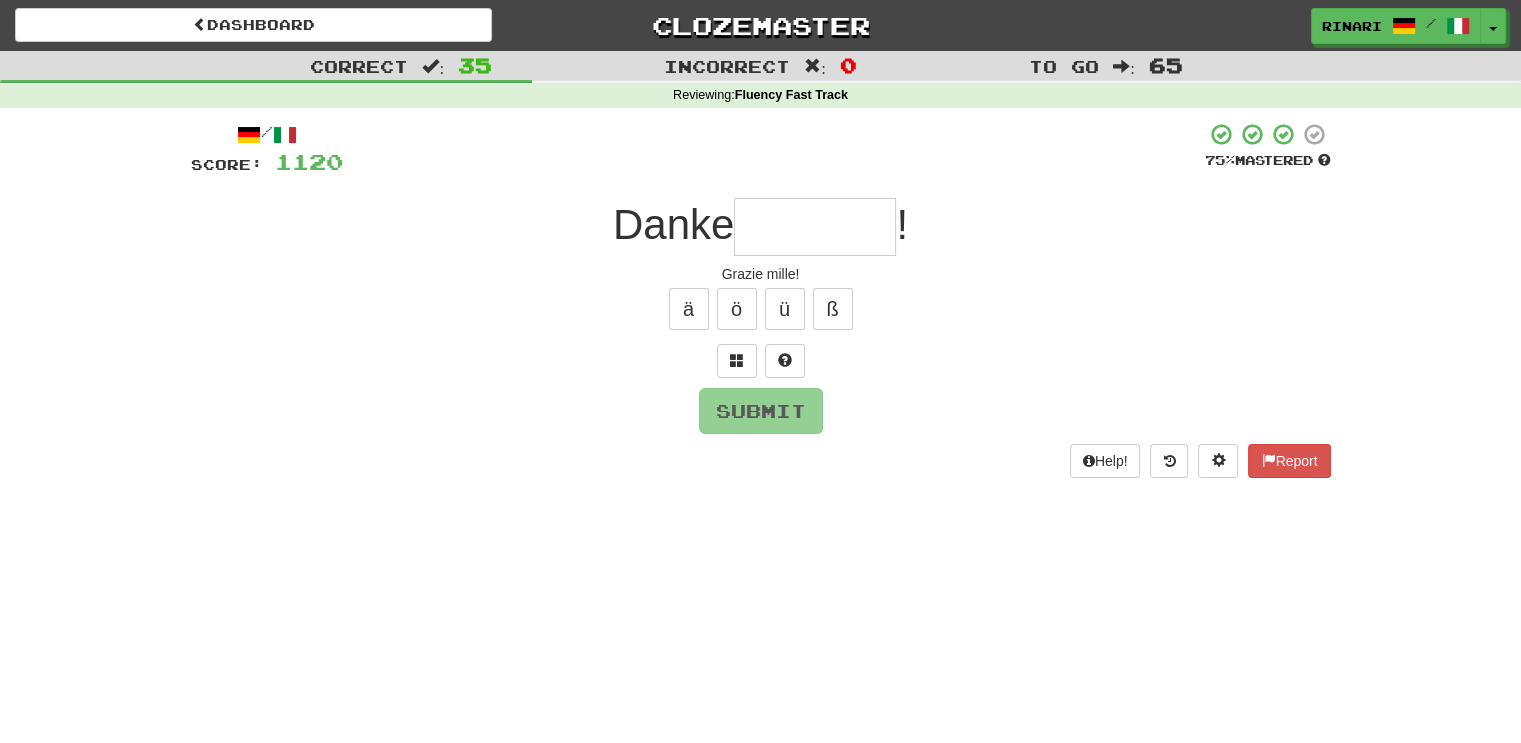 type on "*" 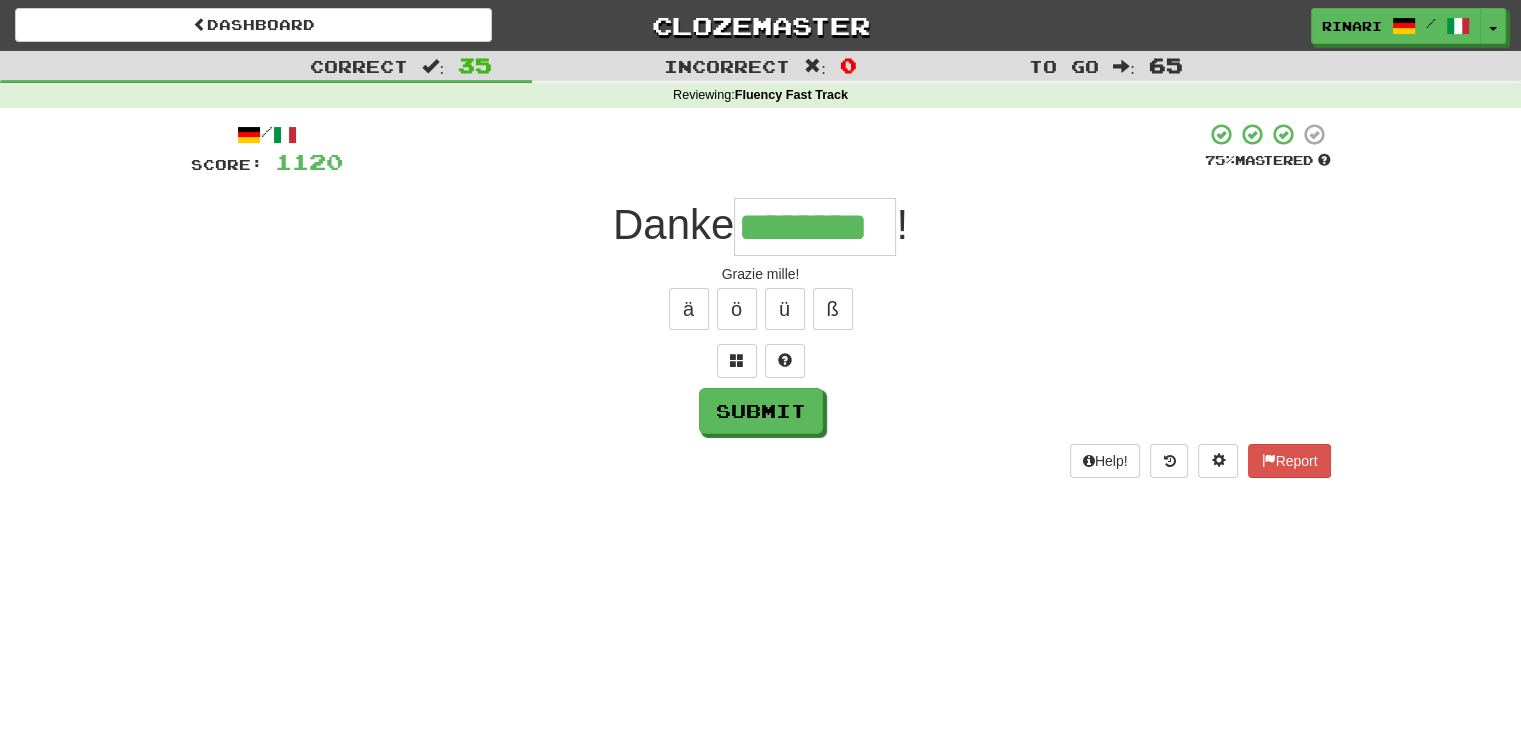 type on "********" 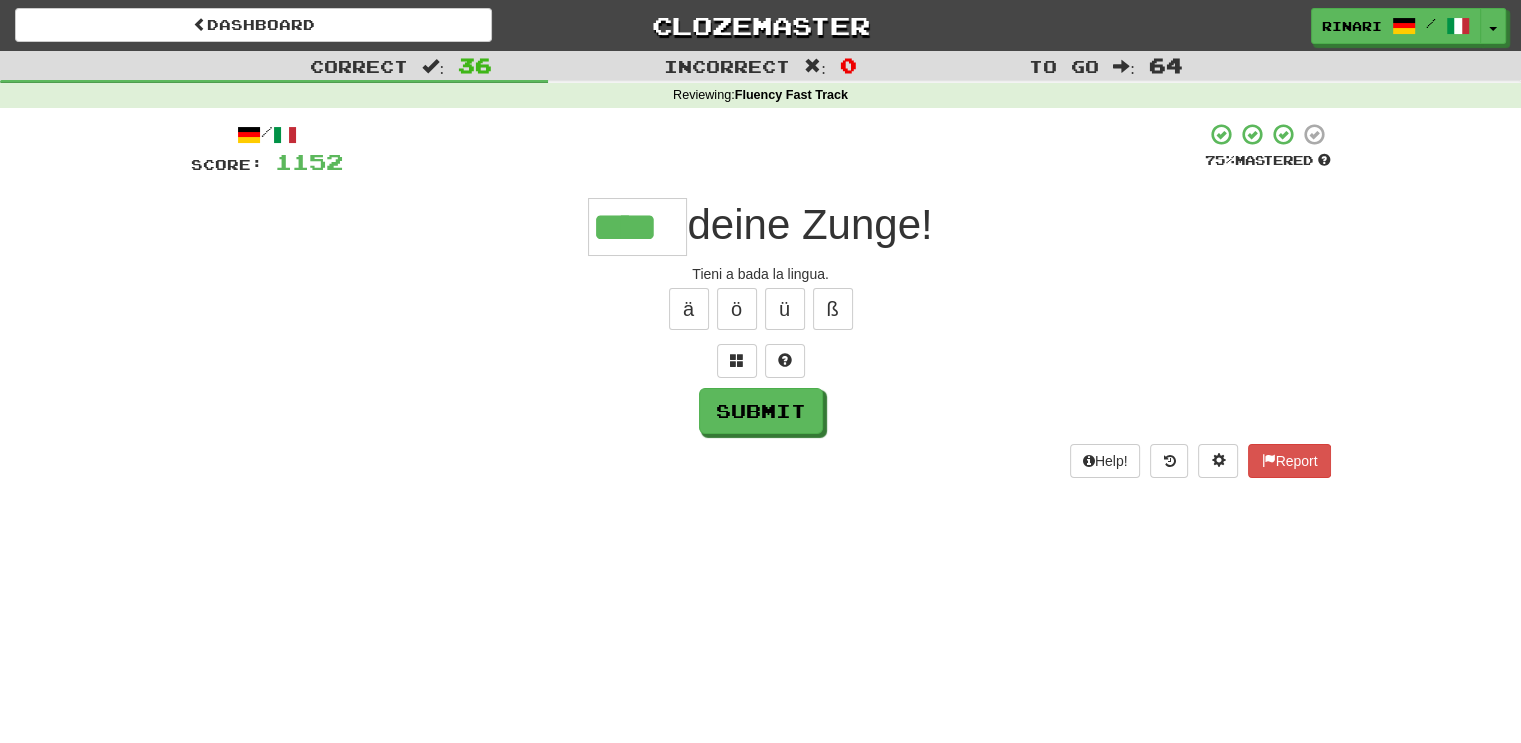 type on "****" 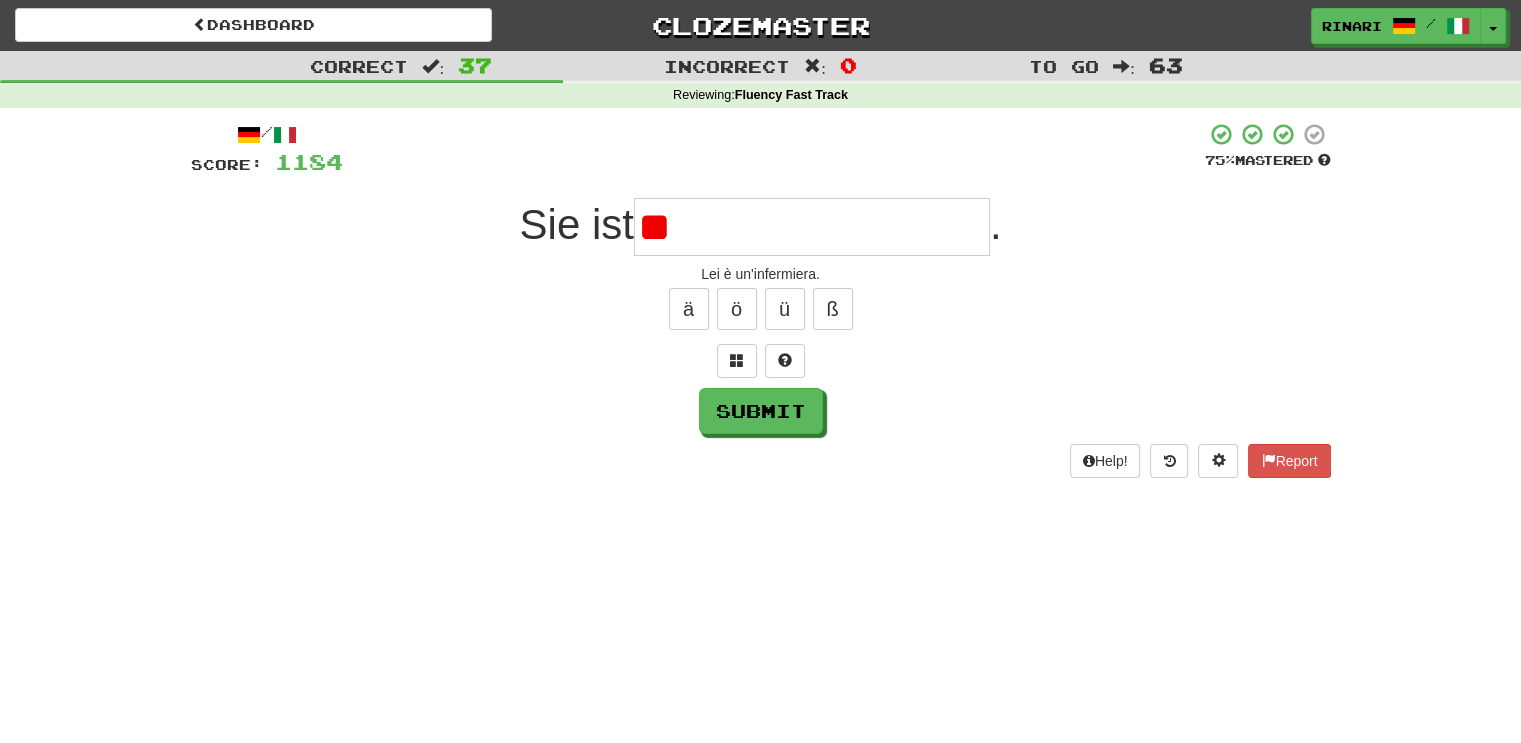 type on "*" 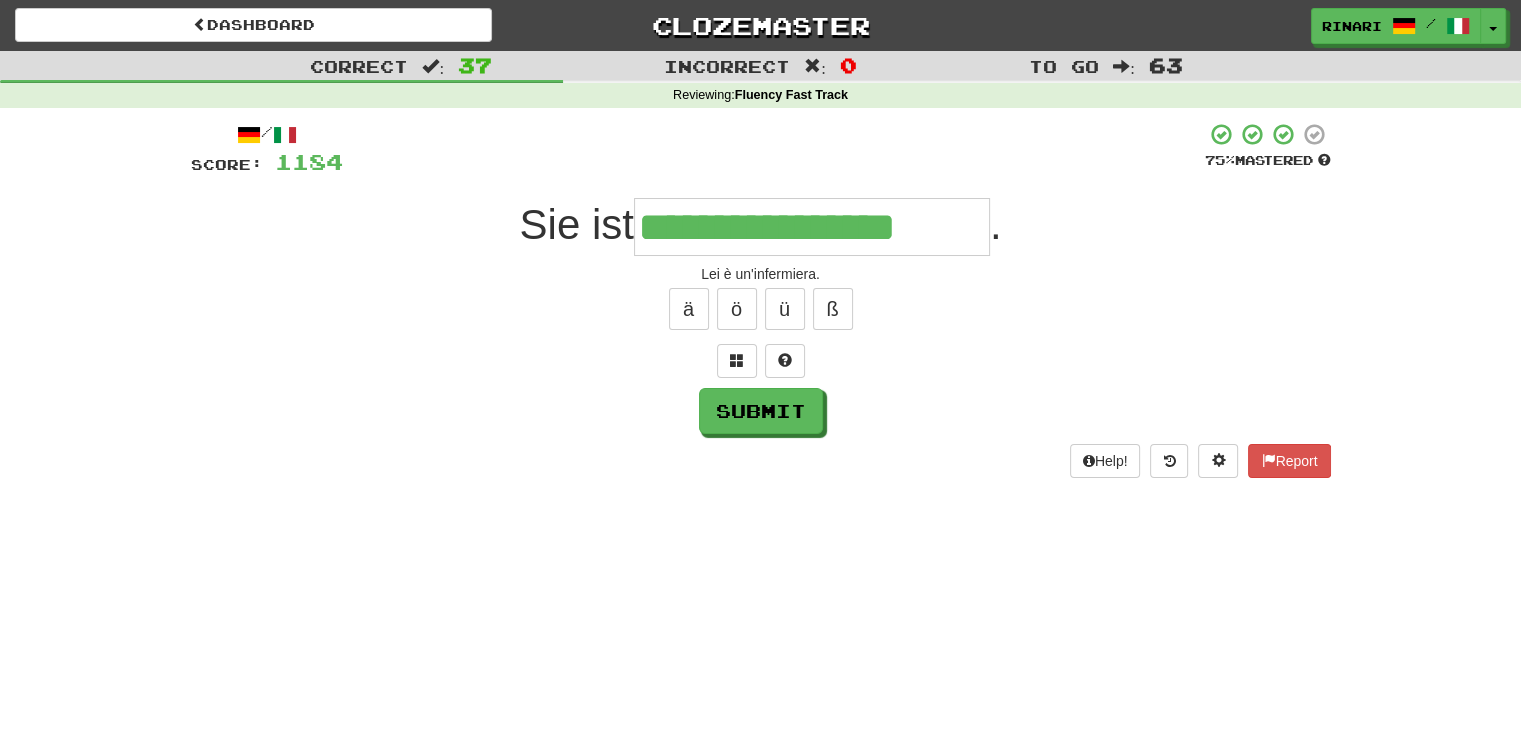 type on "**********" 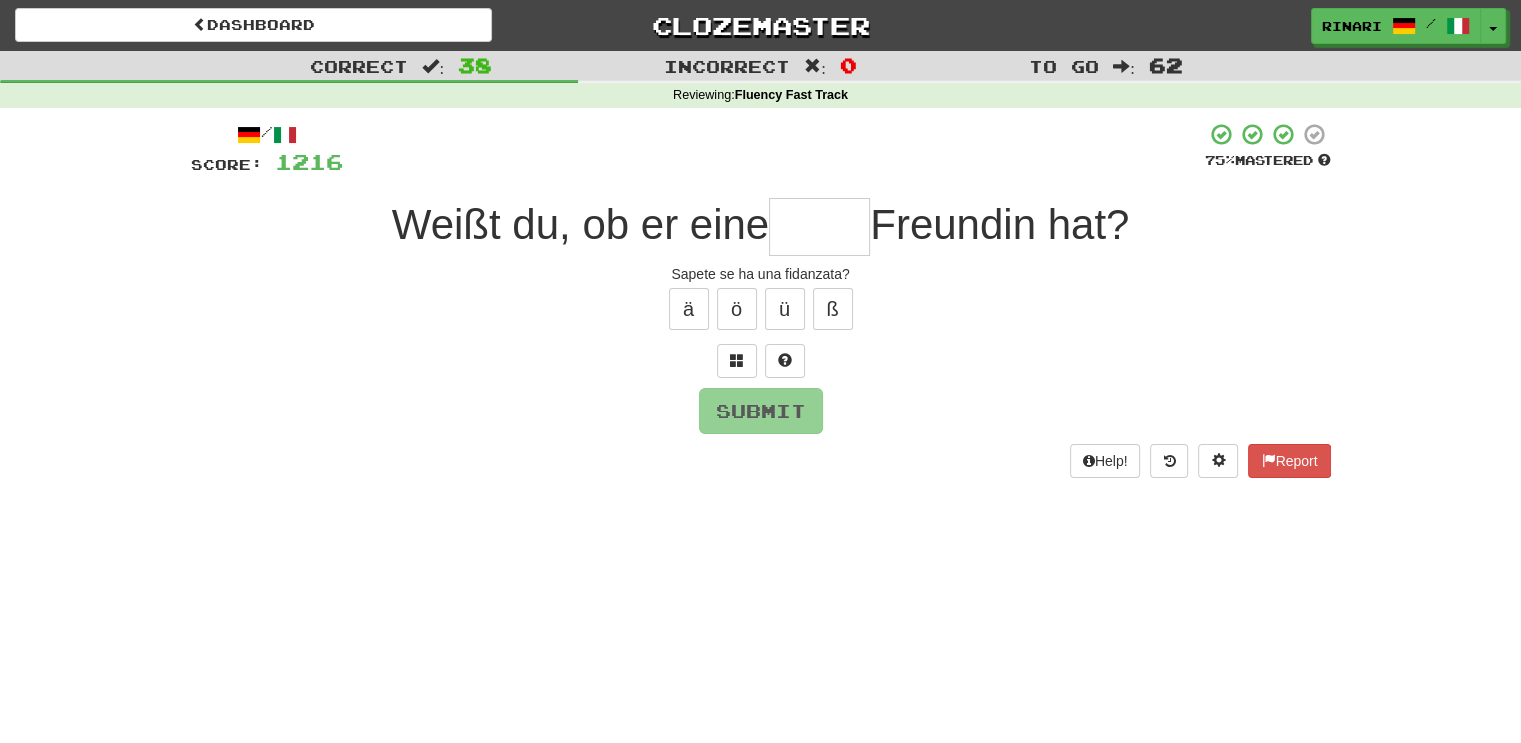 type on "*" 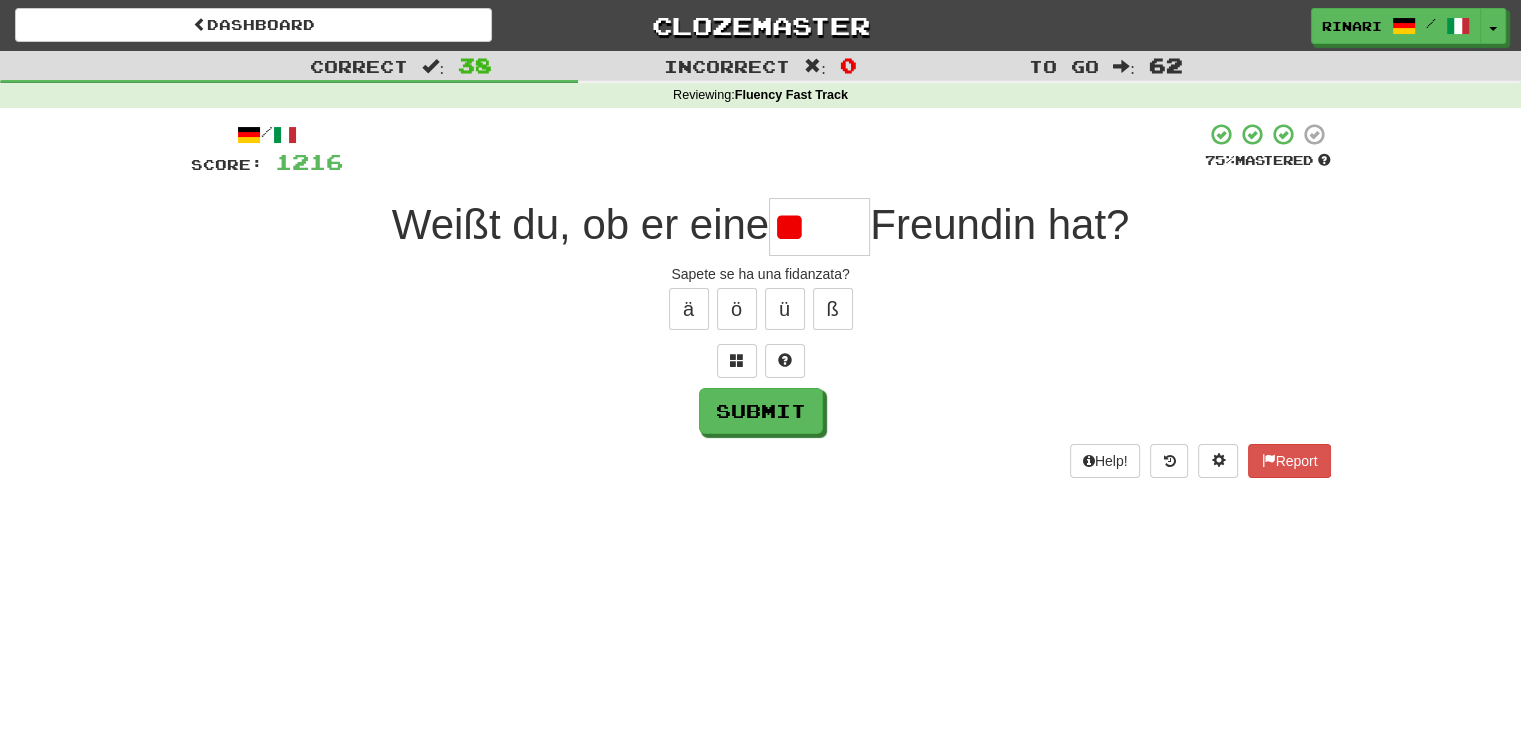 type on "*" 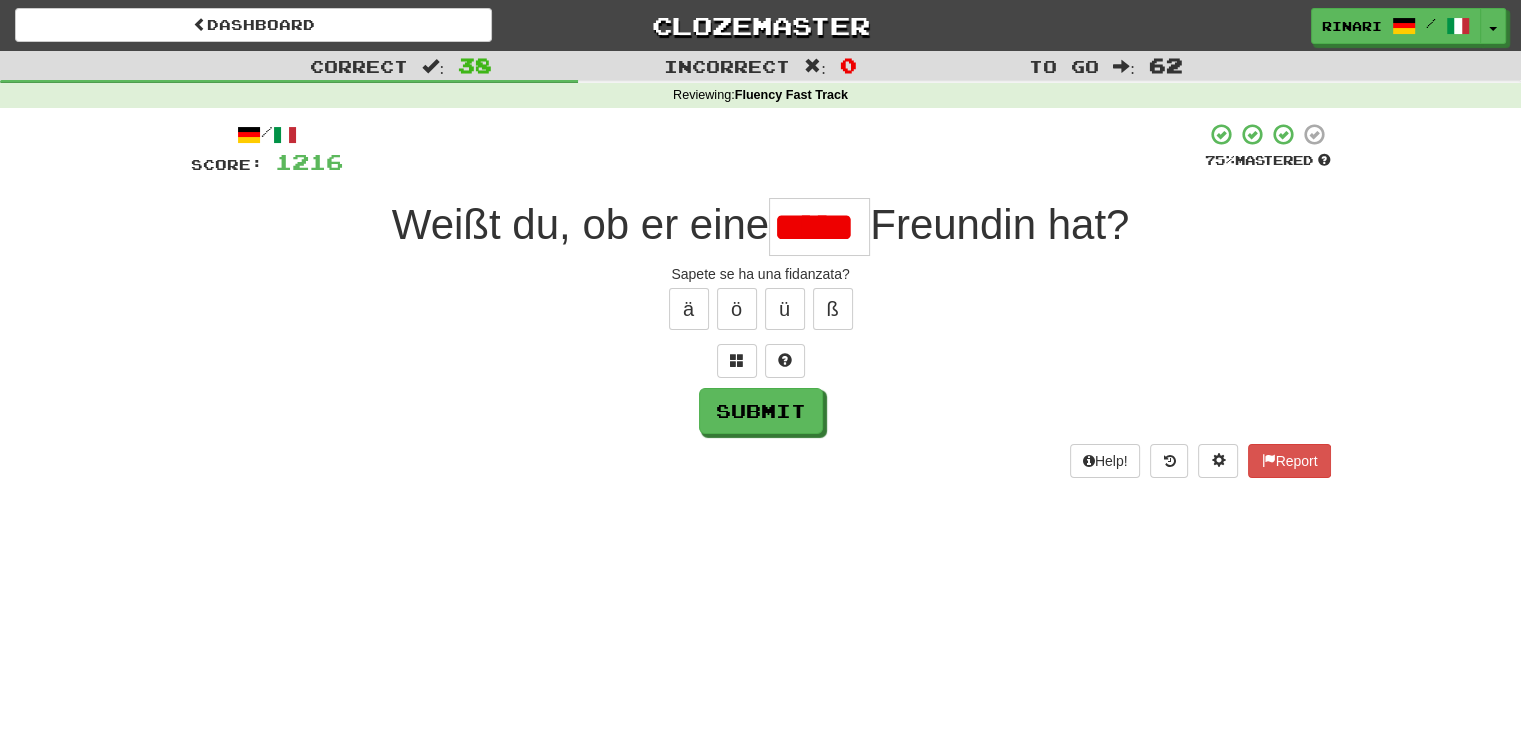 scroll, scrollTop: 0, scrollLeft: 0, axis: both 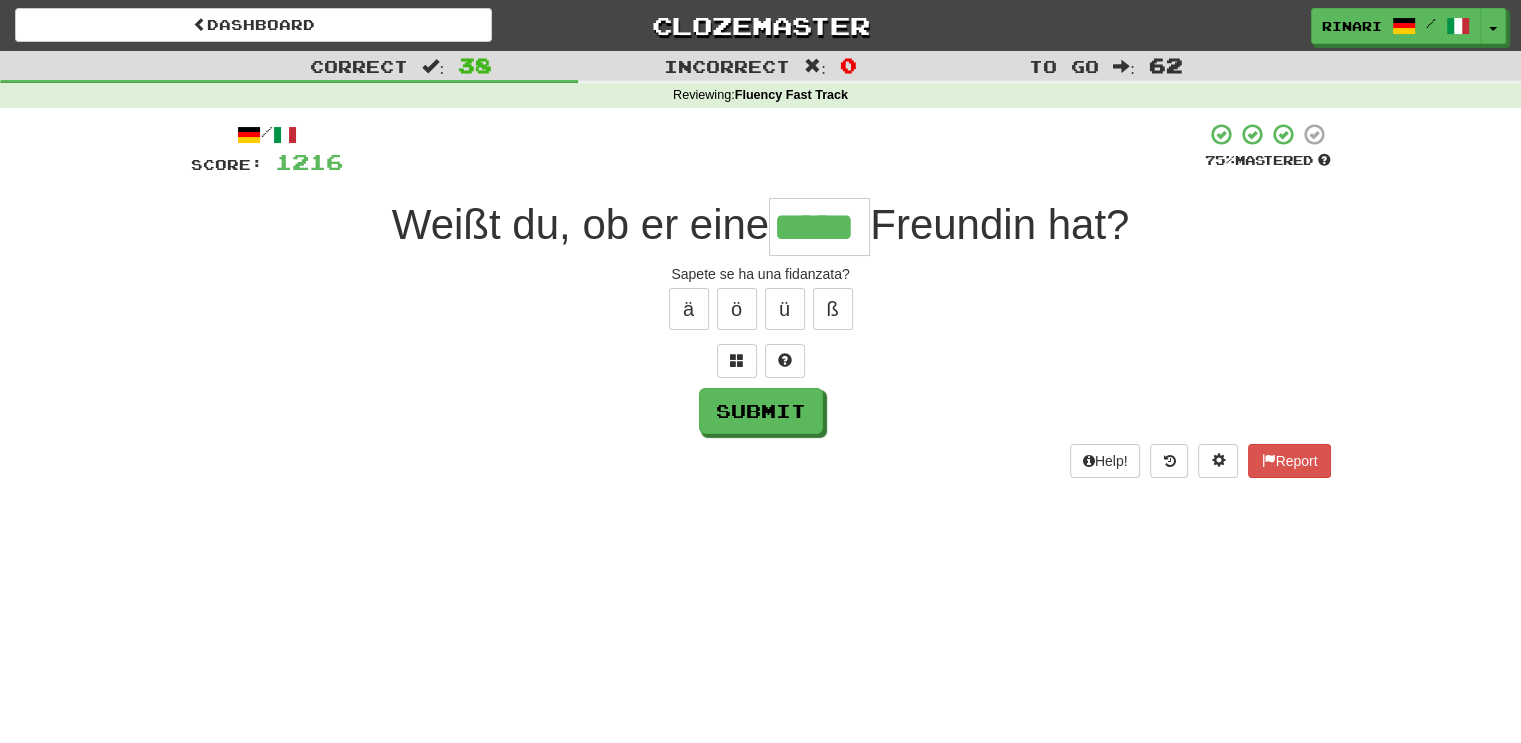 type on "*****" 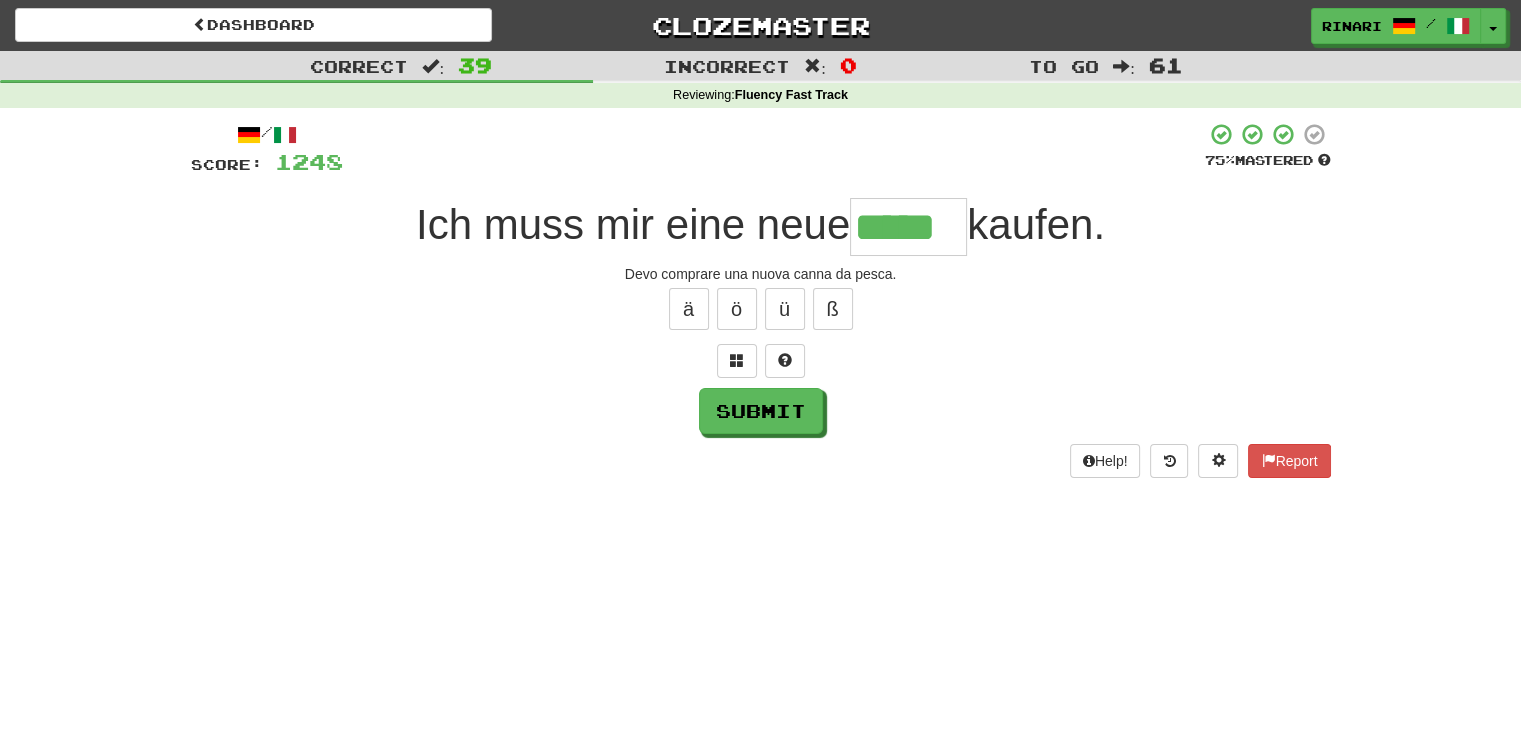 type on "*****" 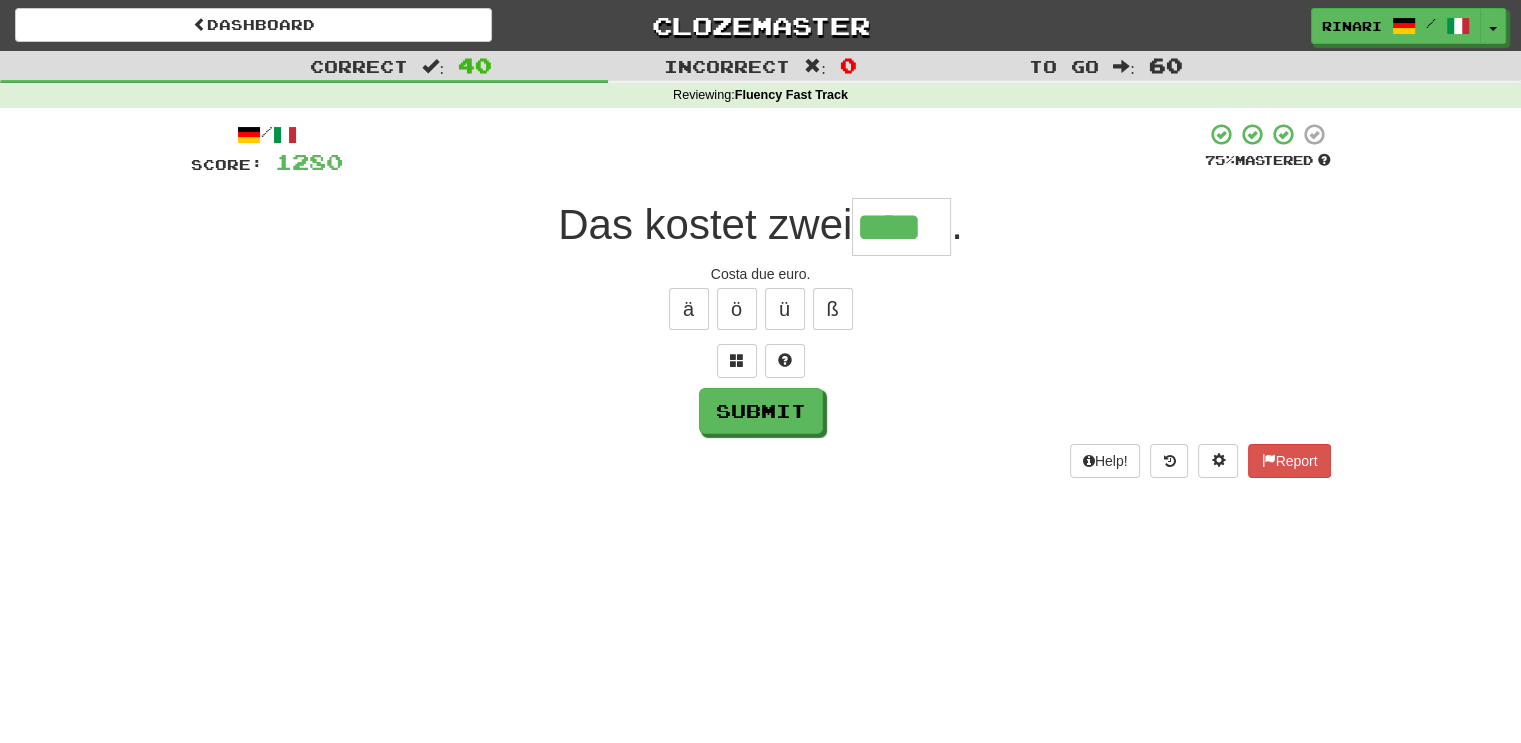 type on "****" 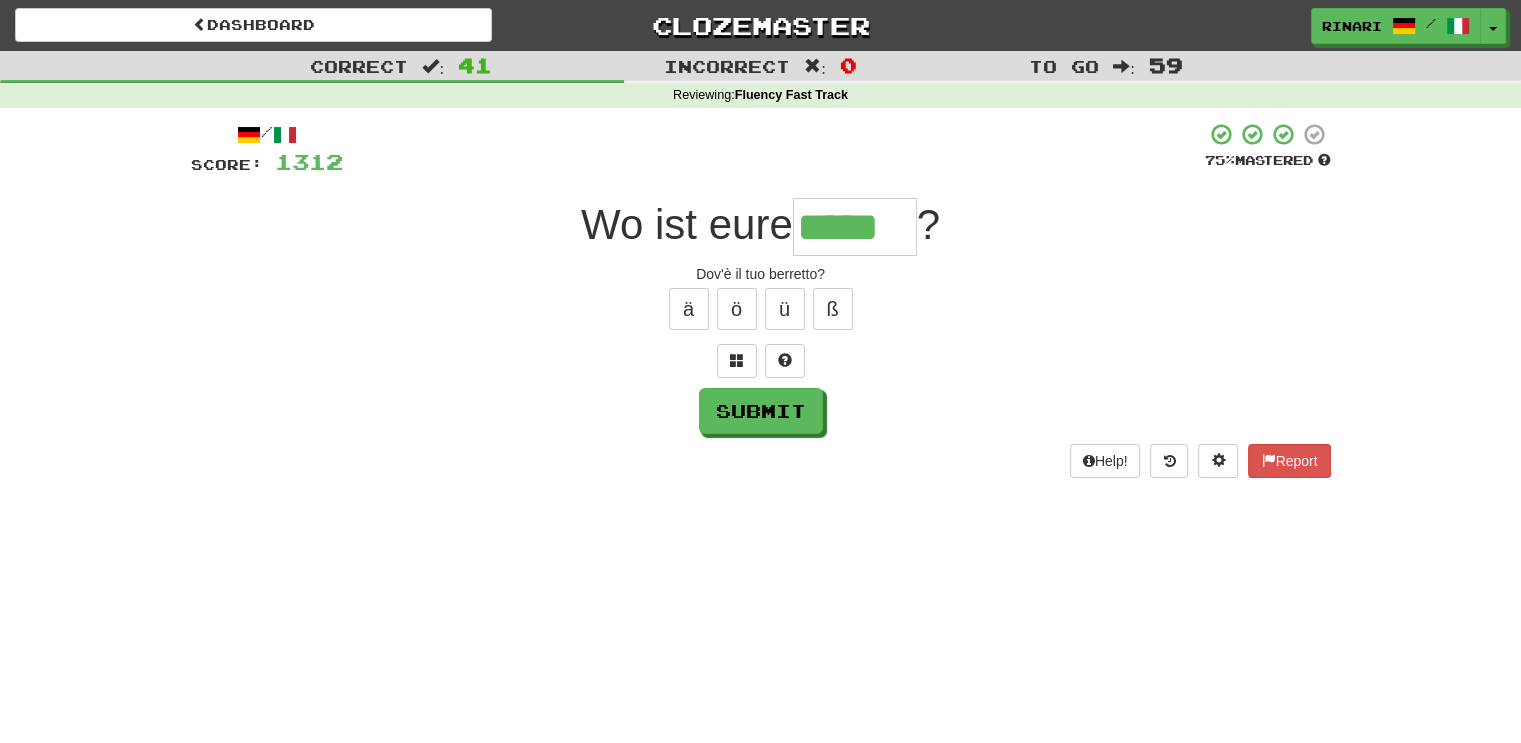 type on "*****" 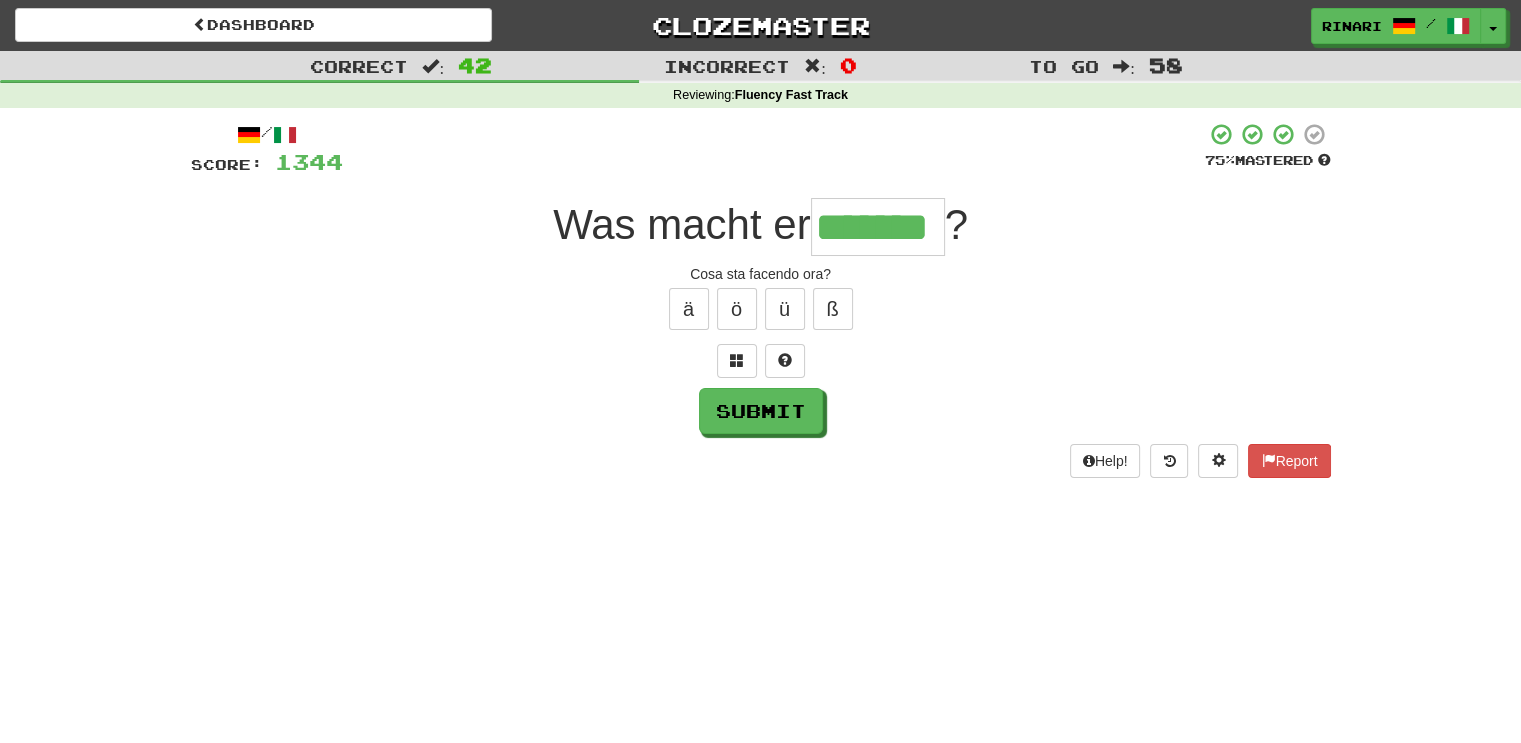 type on "*******" 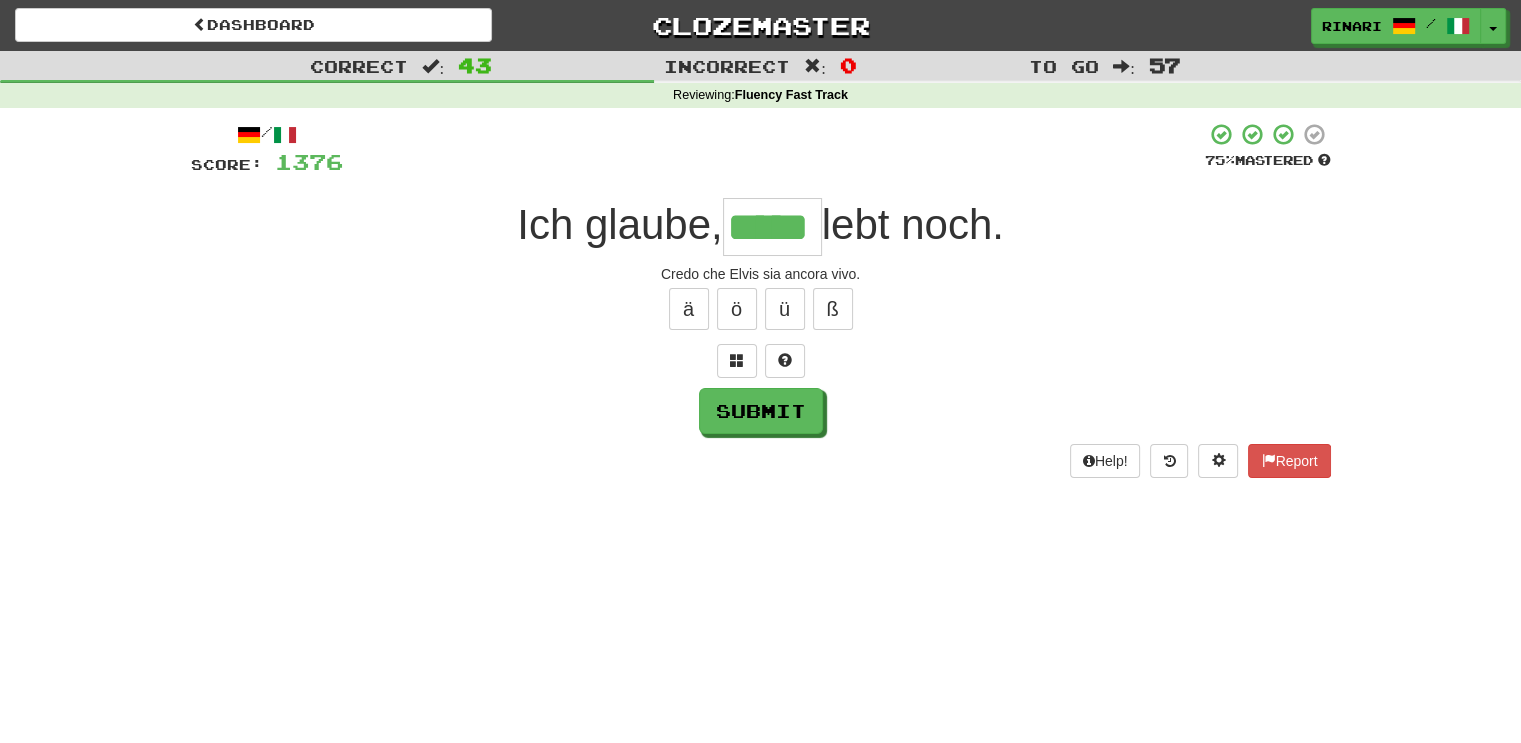 type on "*****" 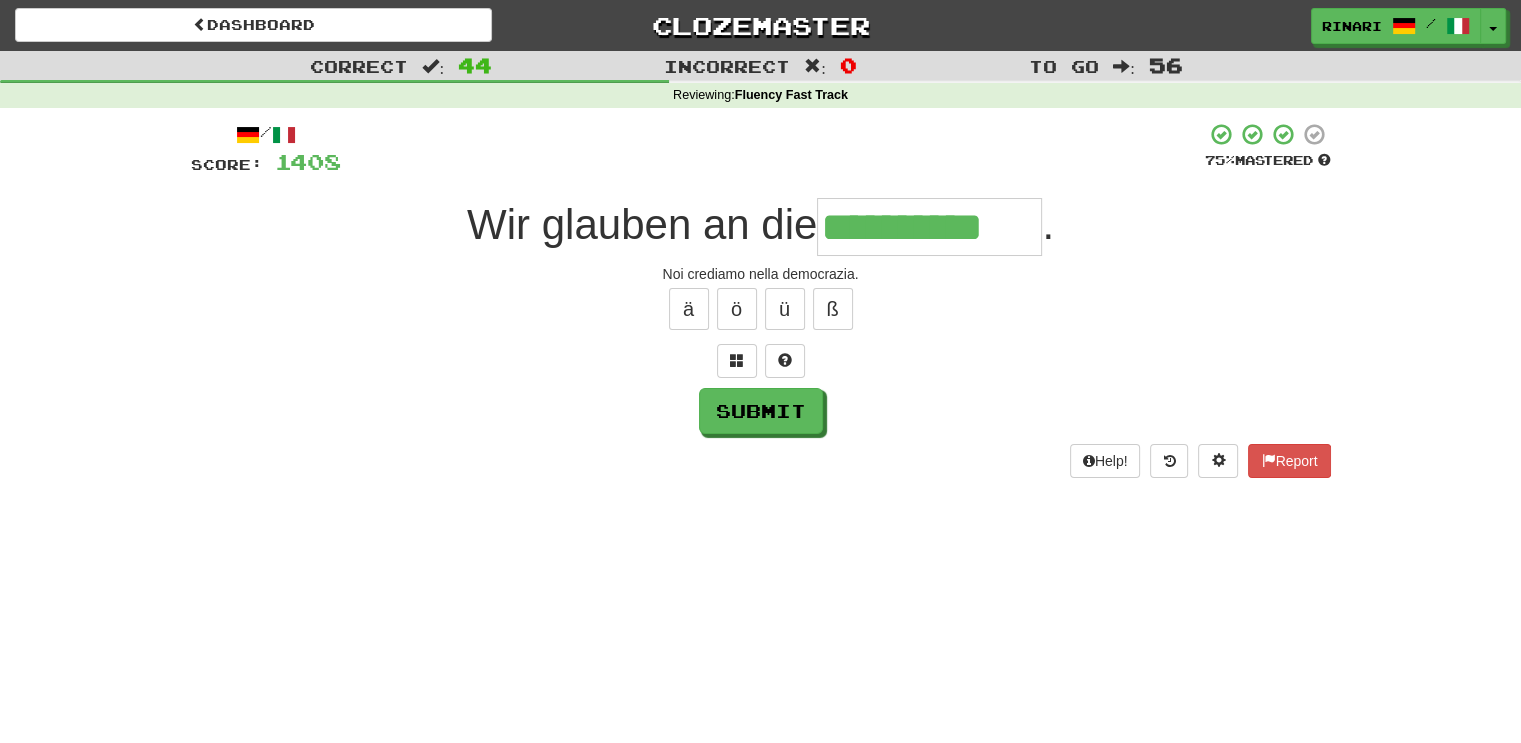 type on "**********" 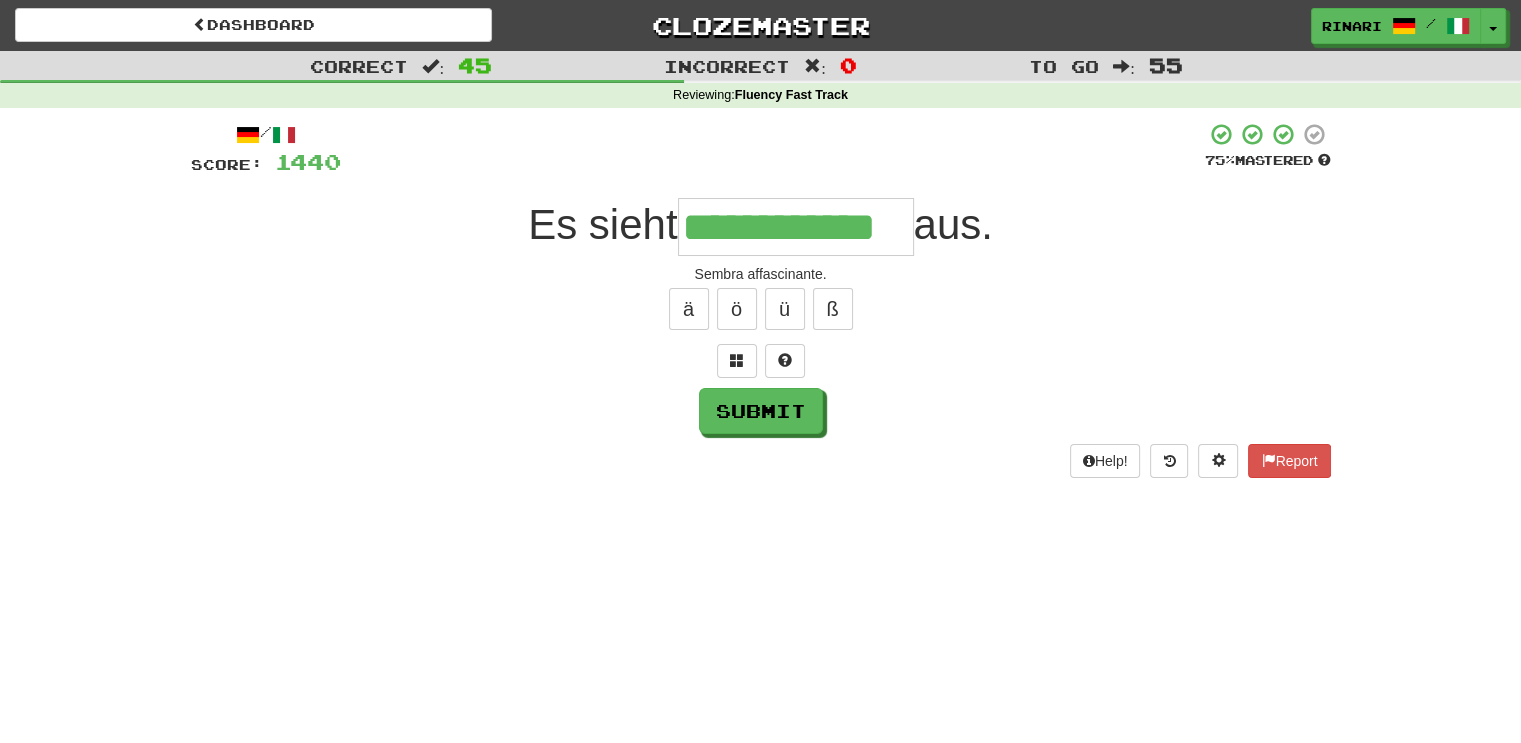 type on "**********" 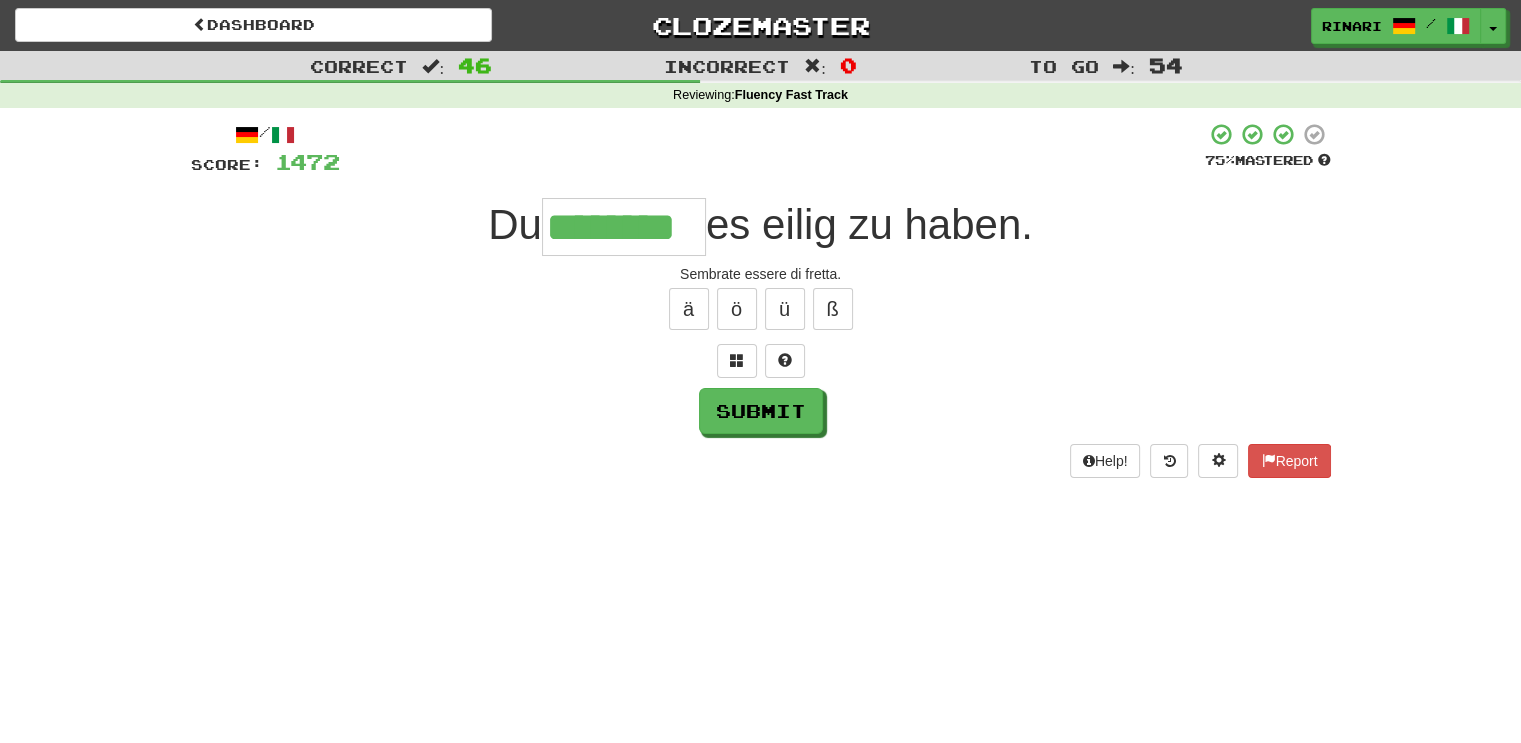 type on "********" 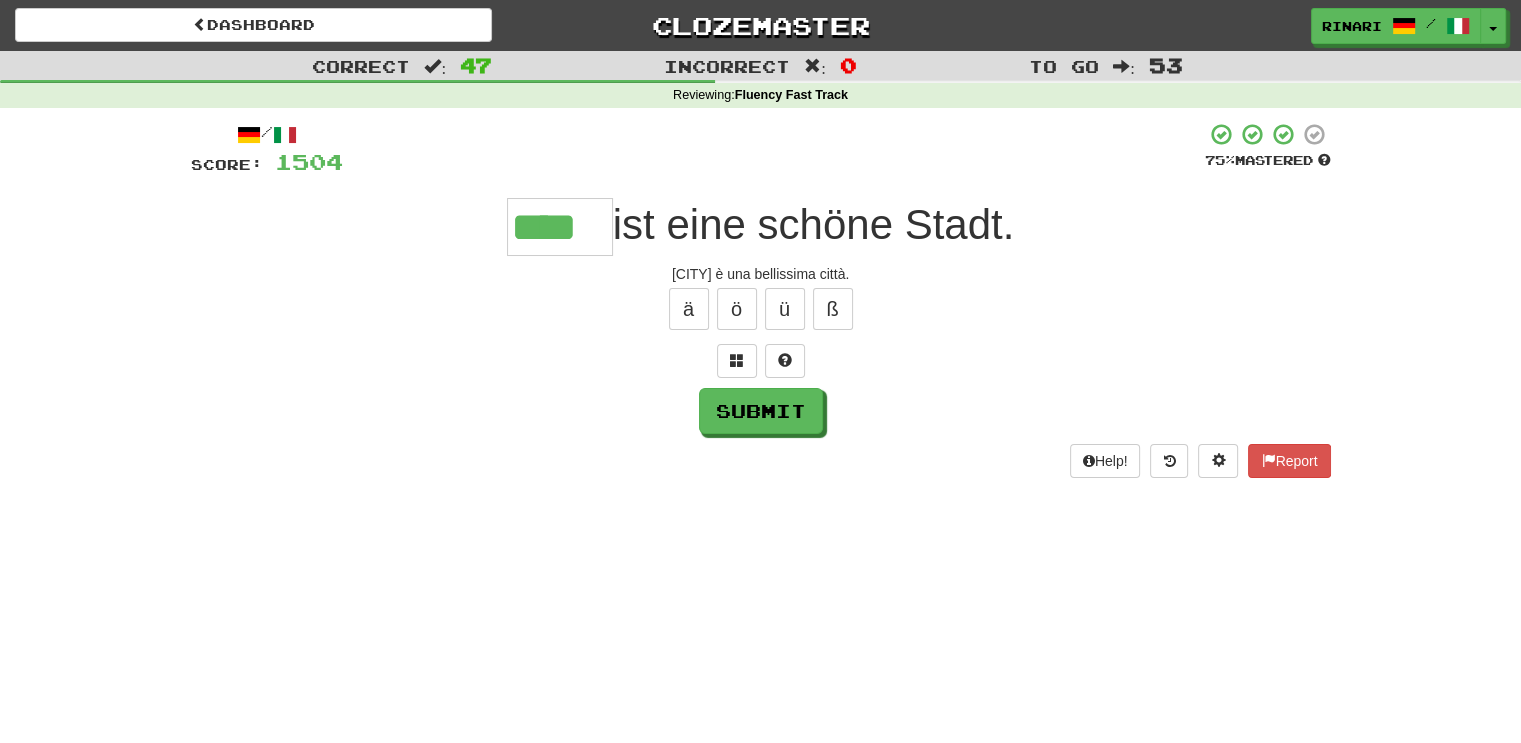 type on "****" 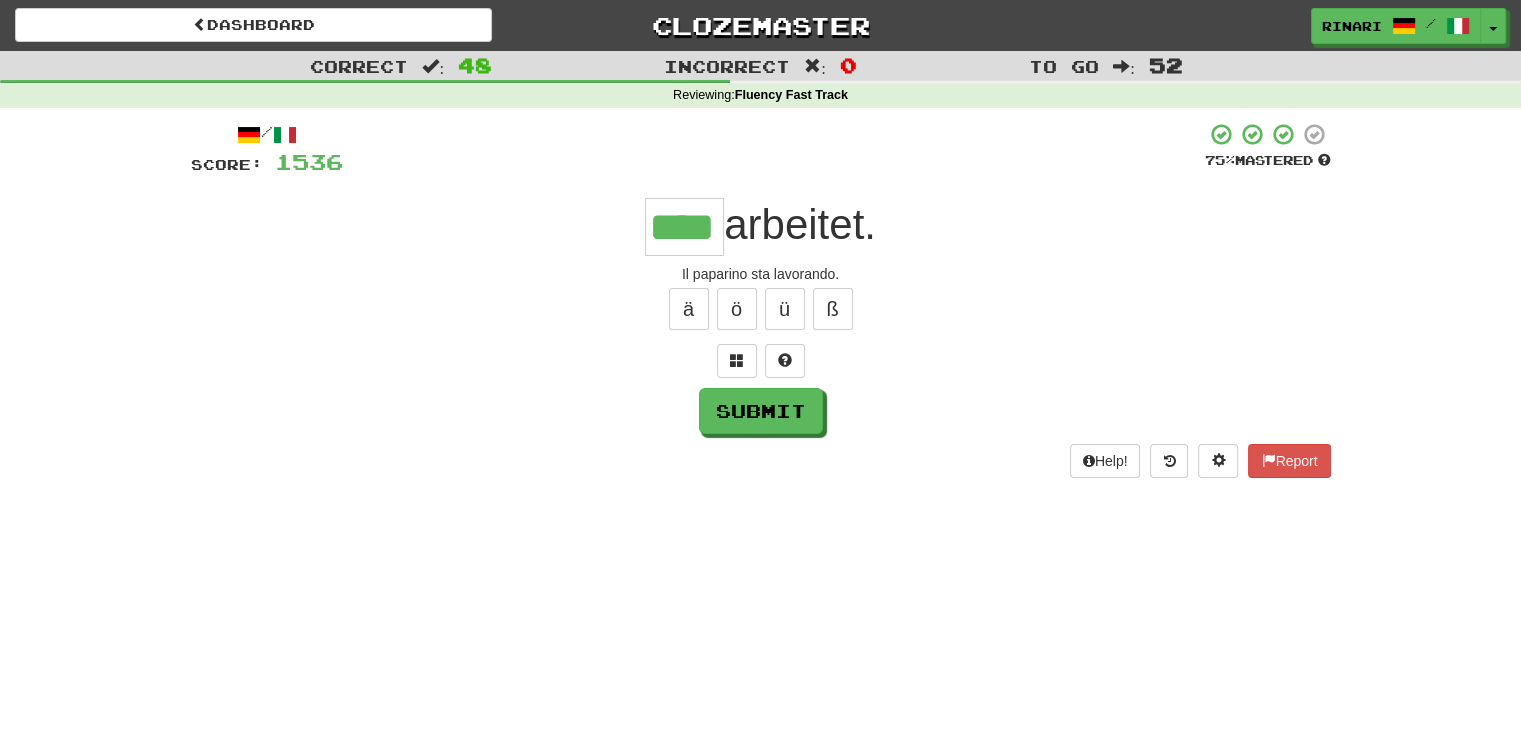 type on "****" 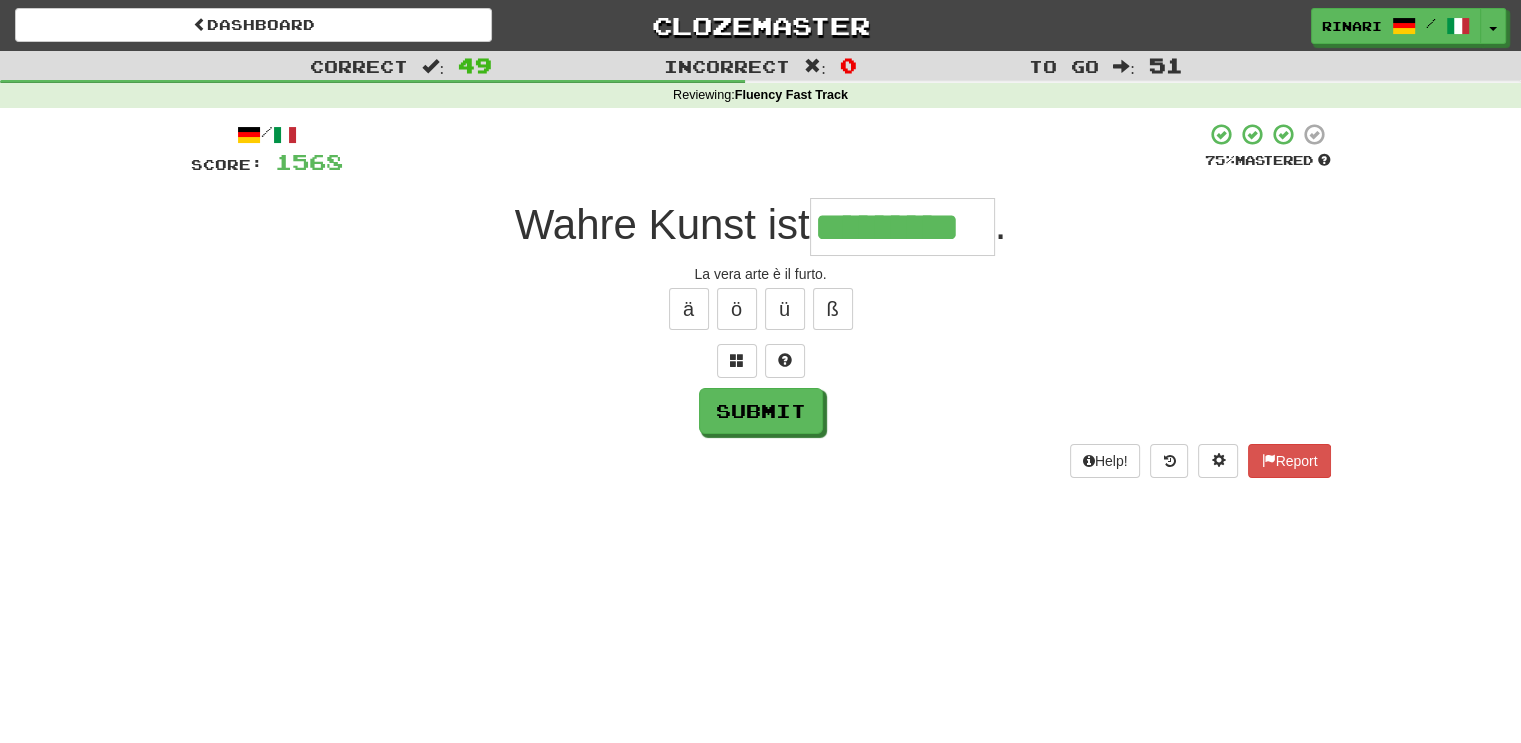 type on "*********" 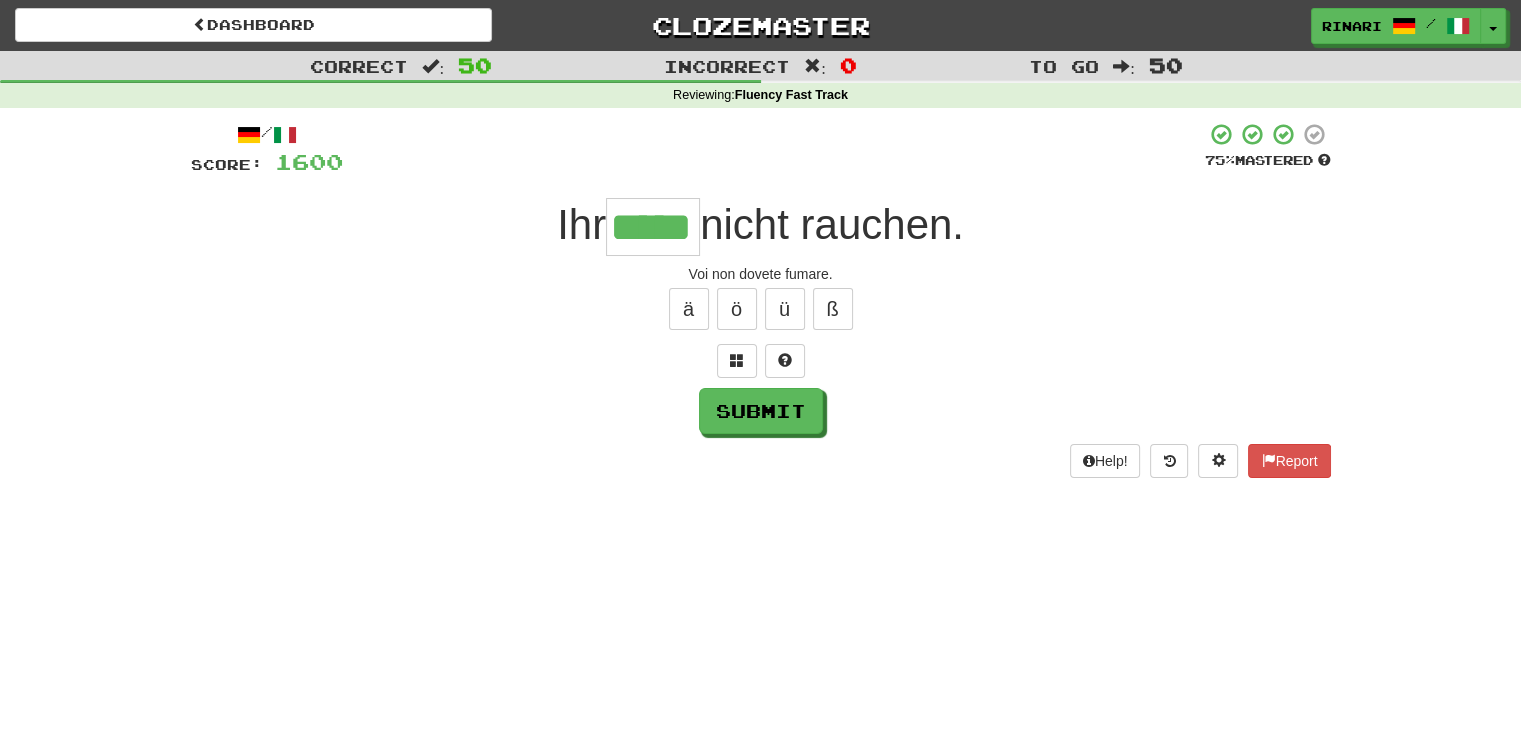 type on "*****" 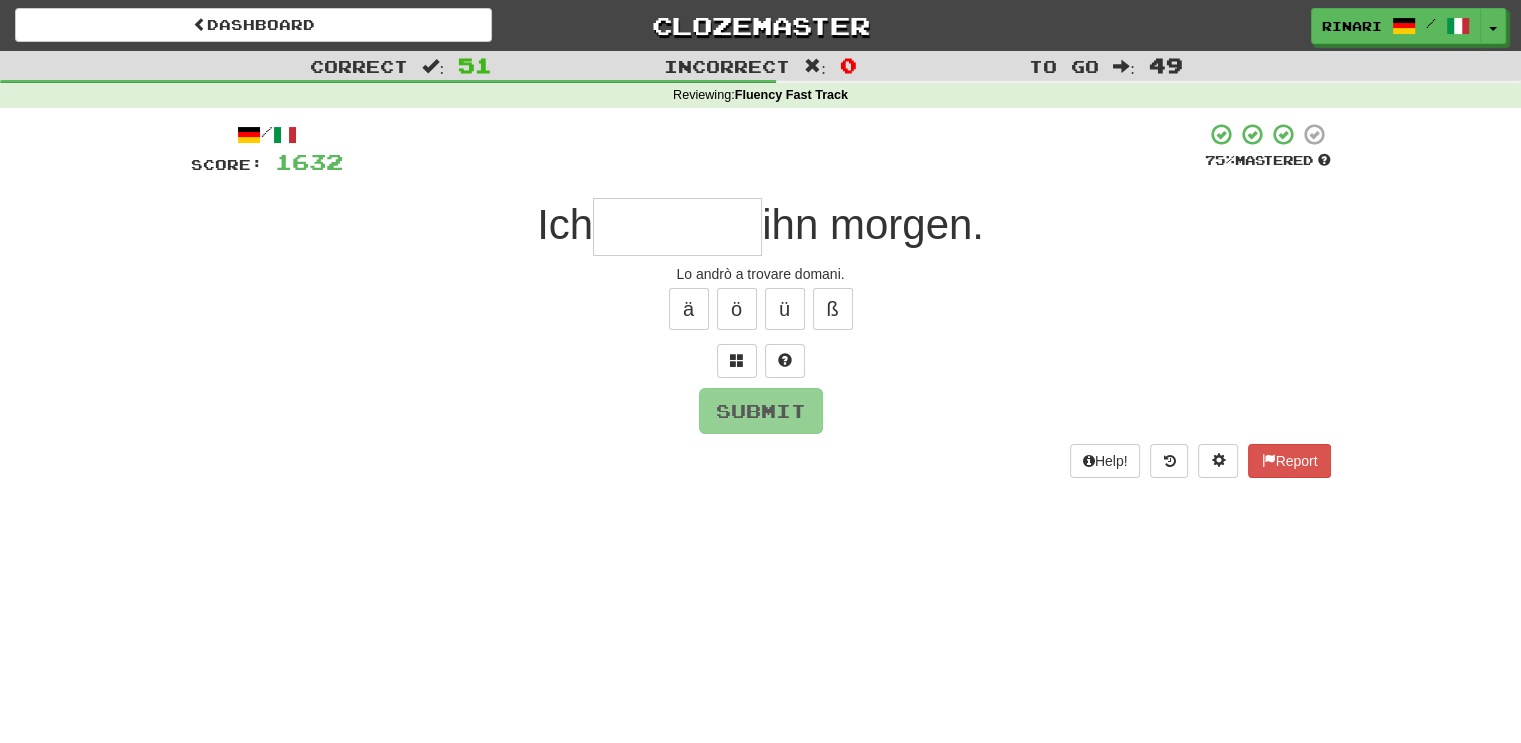 type on "*" 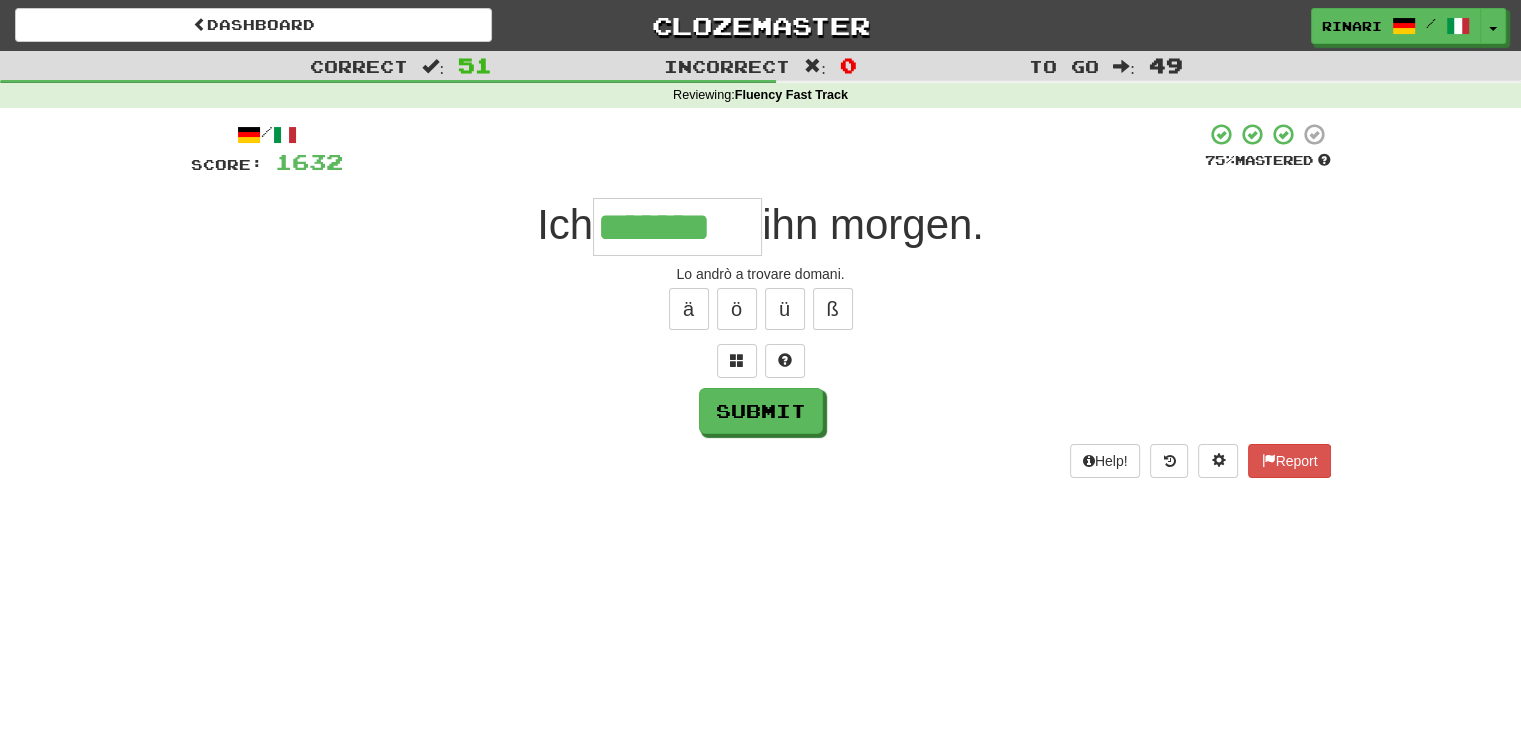 type on "*******" 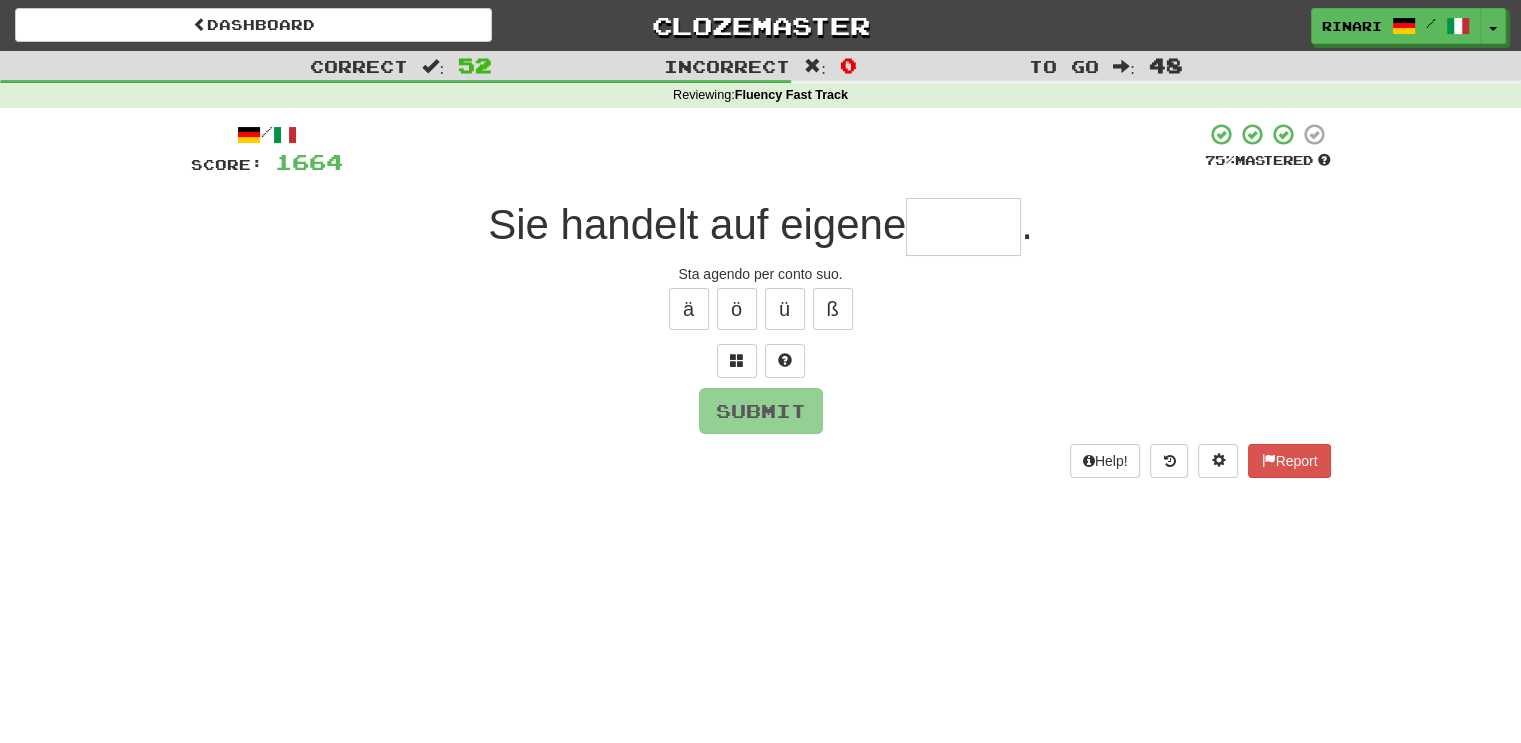 type on "*" 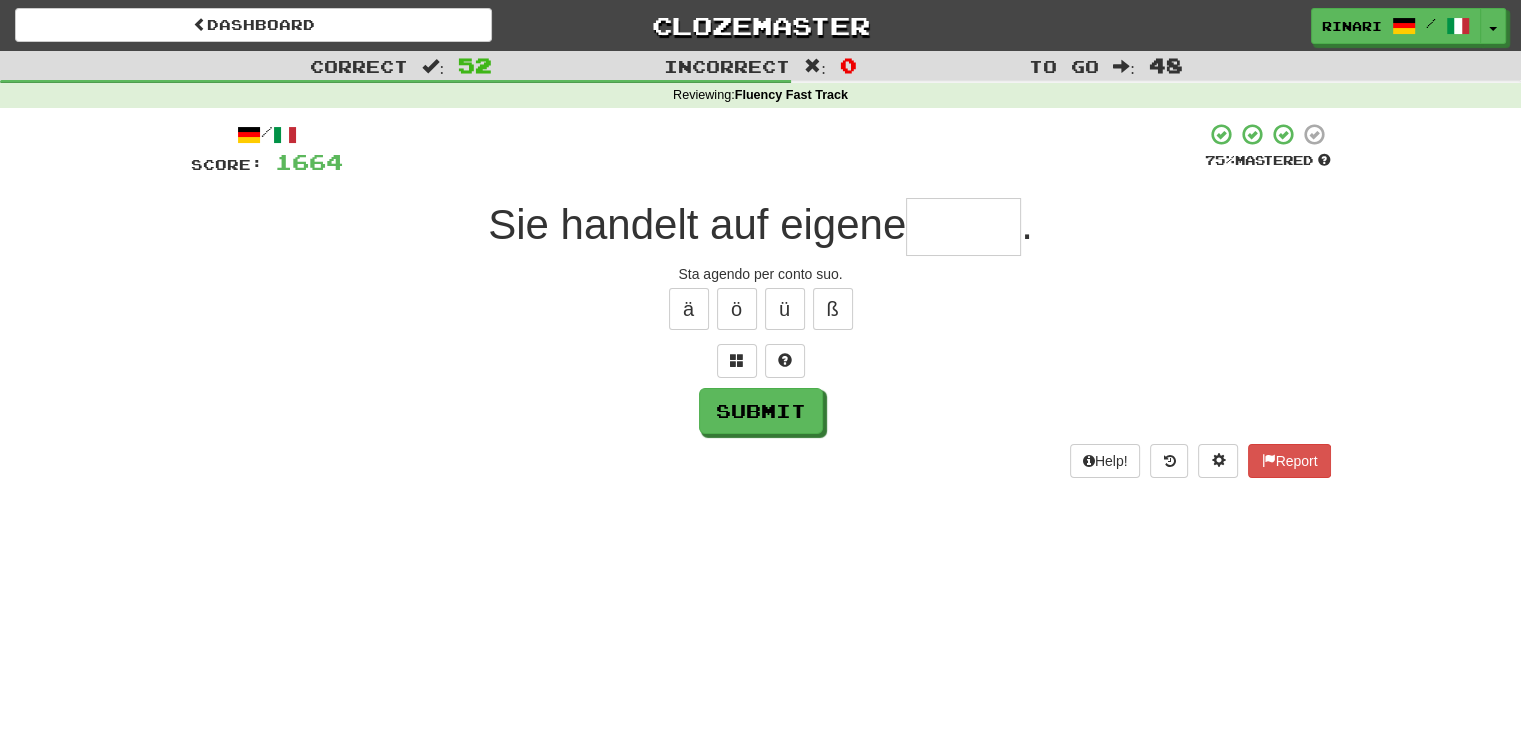 type on "*" 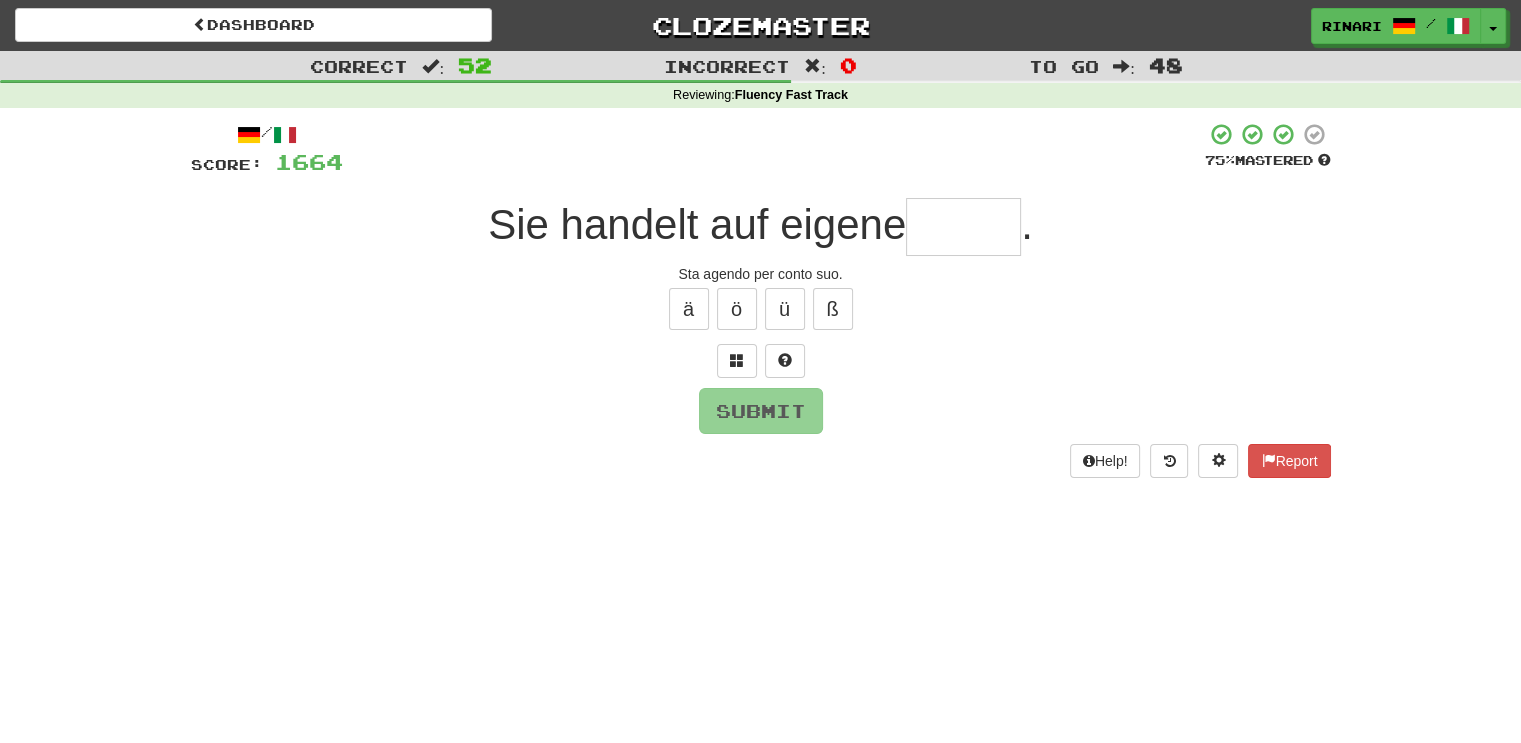 type on "*" 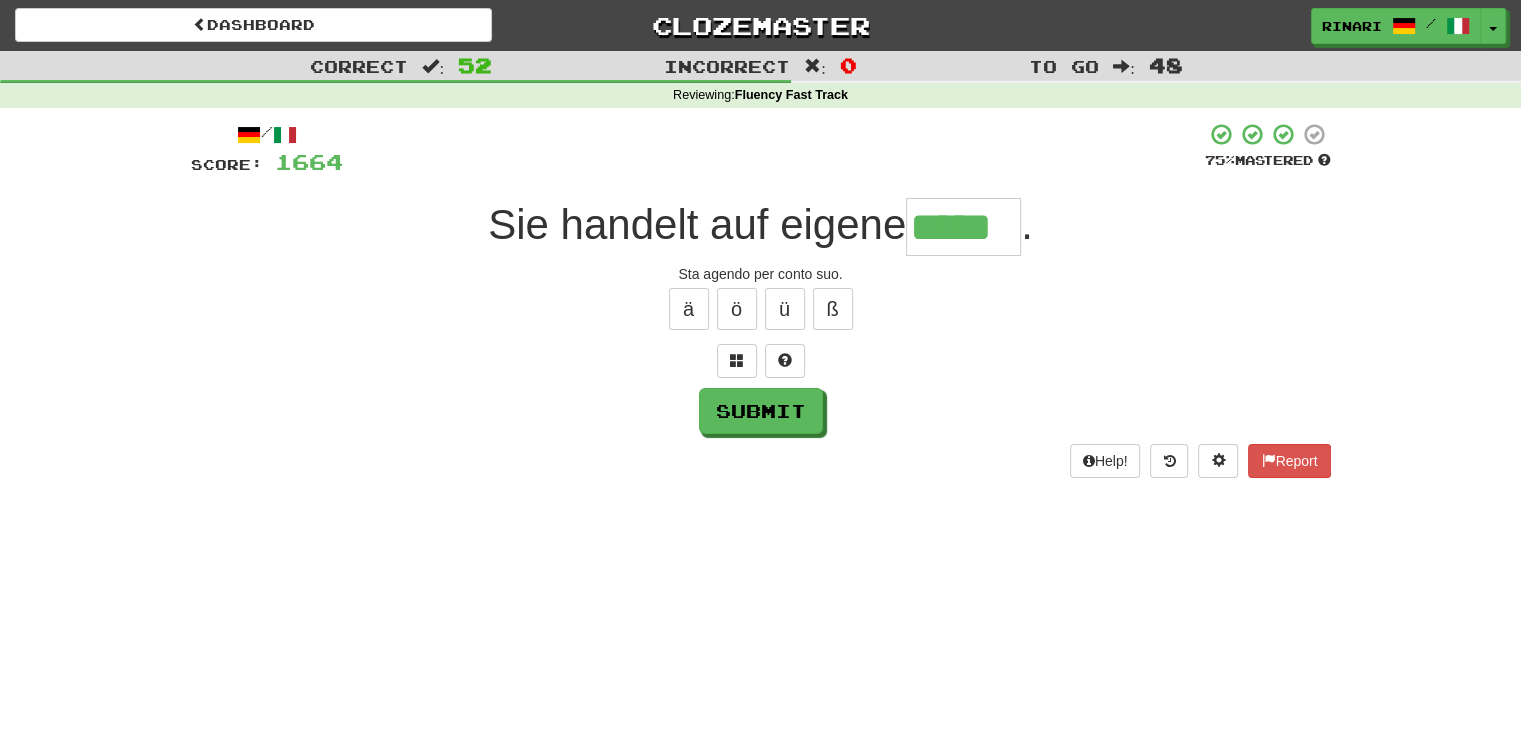 type on "*****" 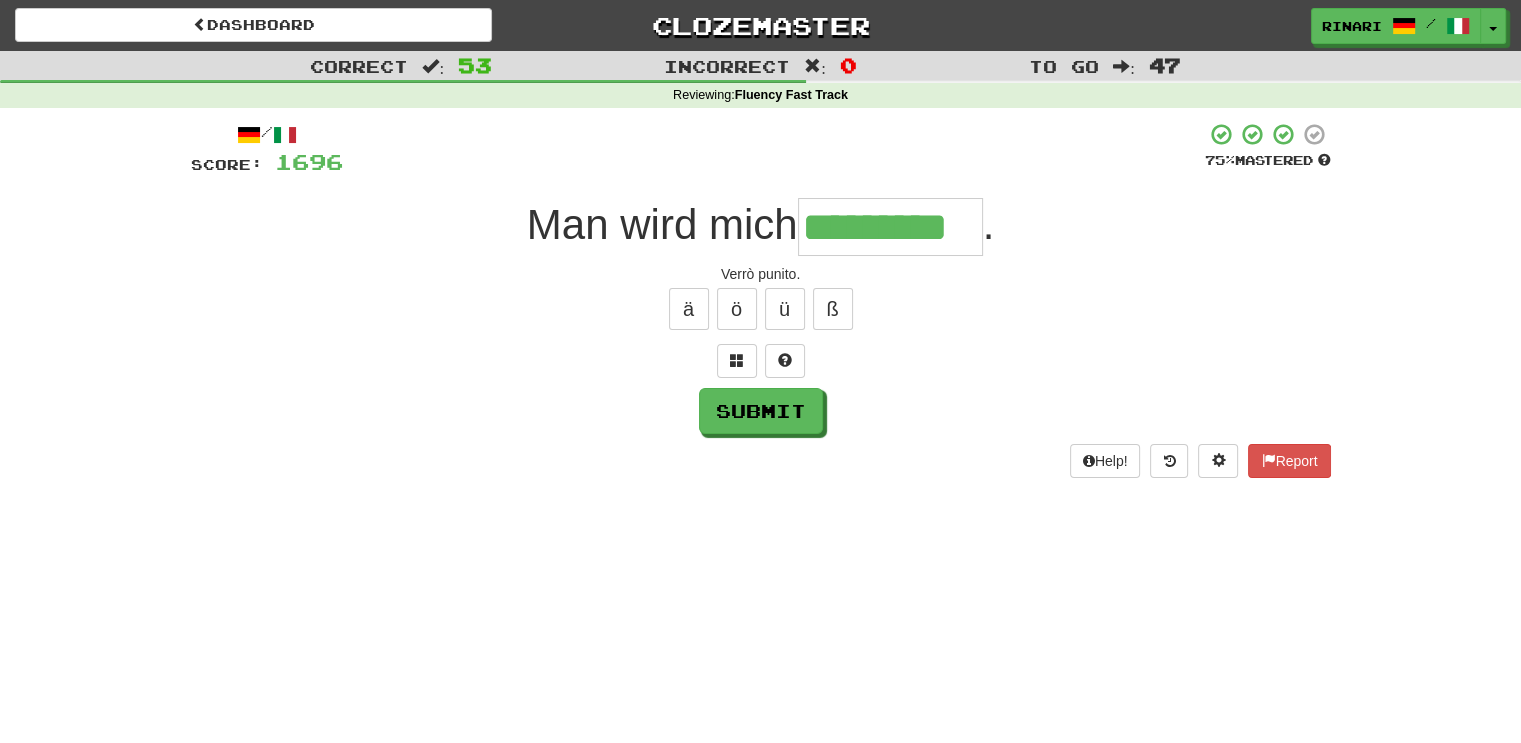 type on "*********" 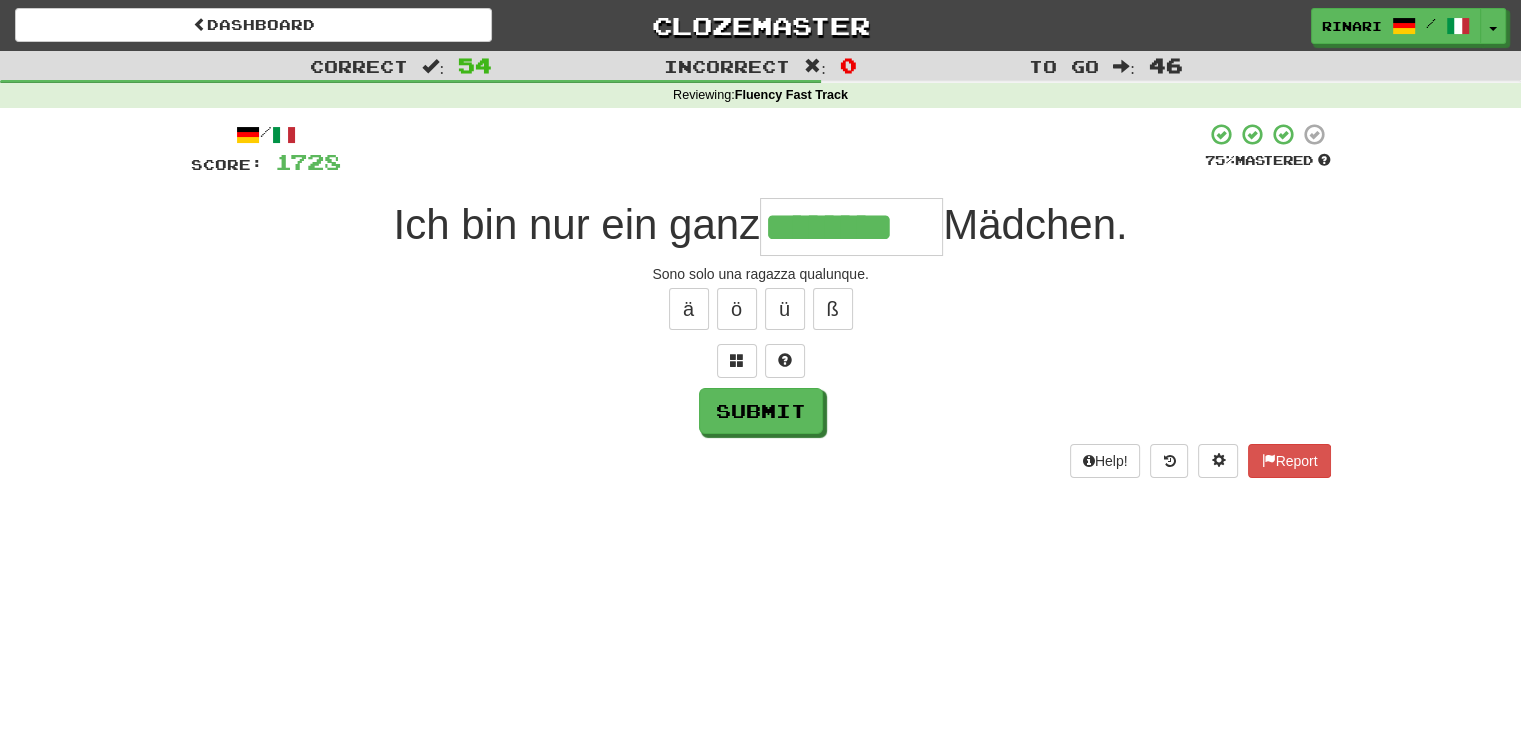 type on "********" 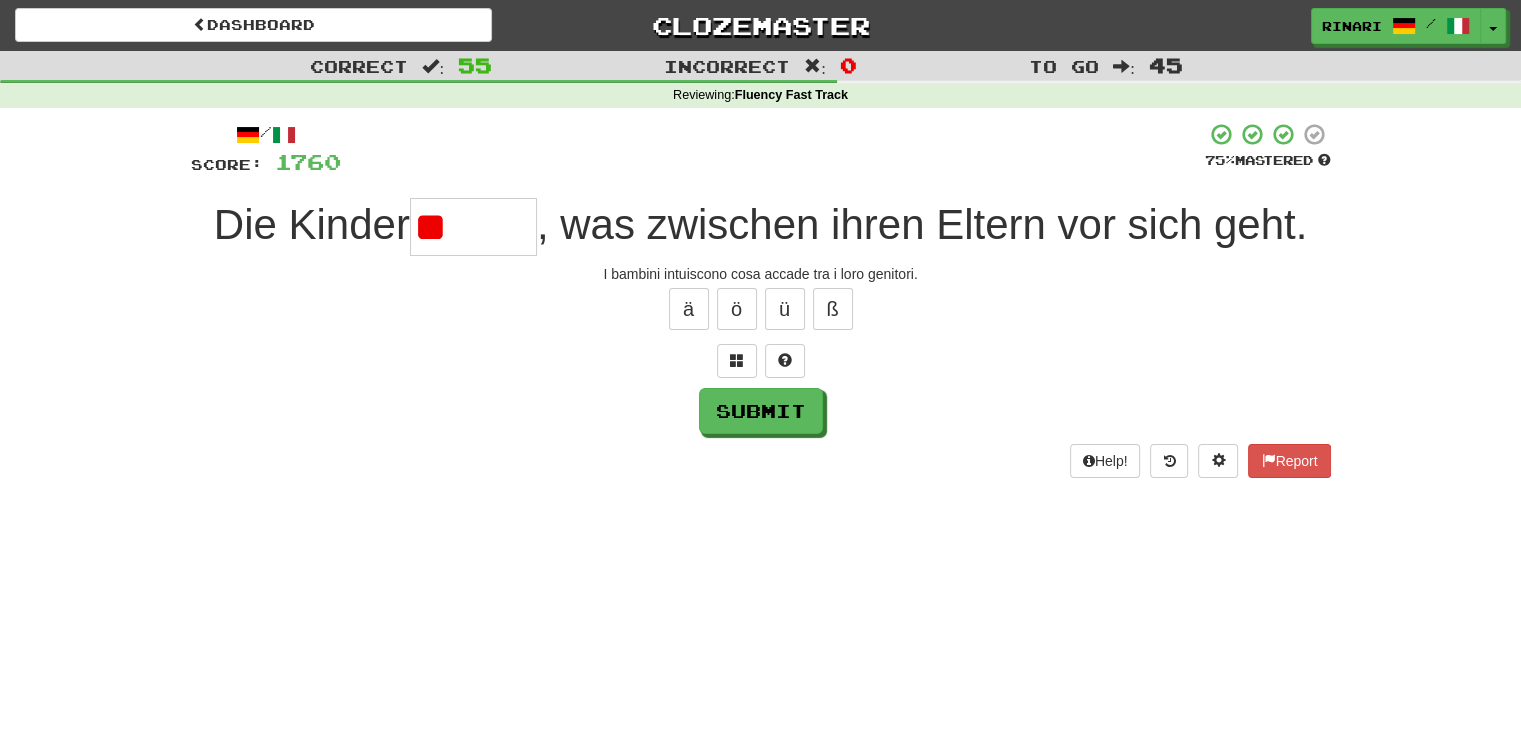 type on "*" 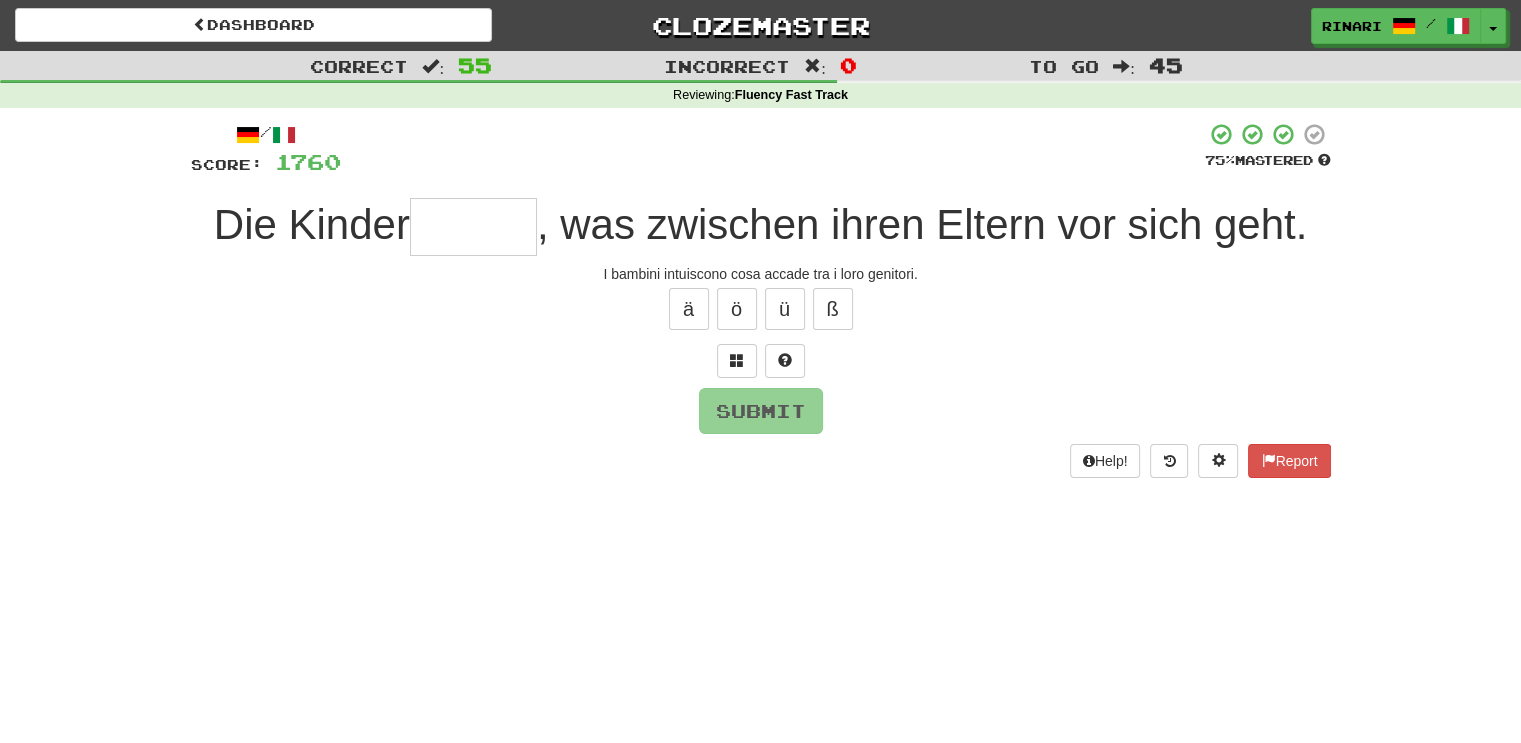 type on "*" 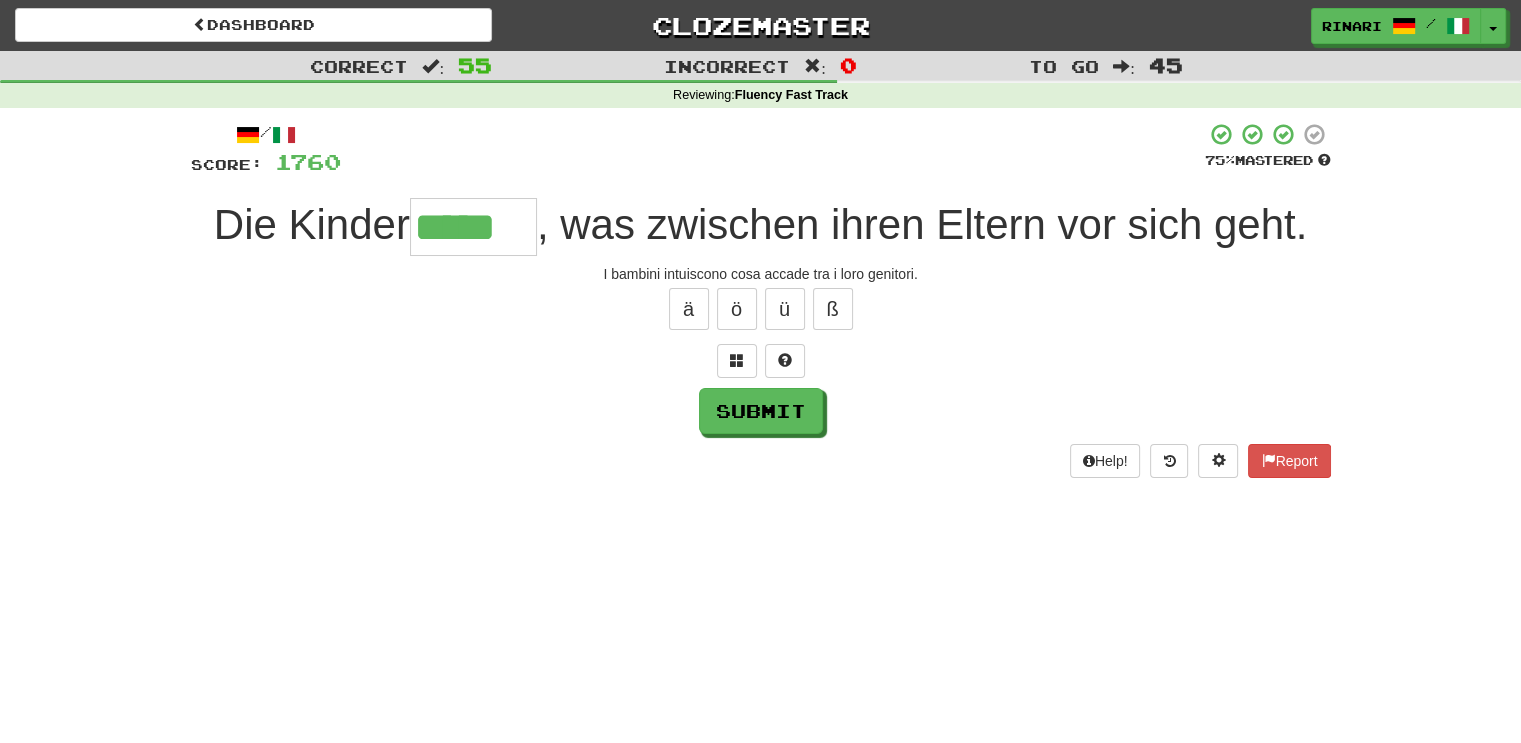 type on "*****" 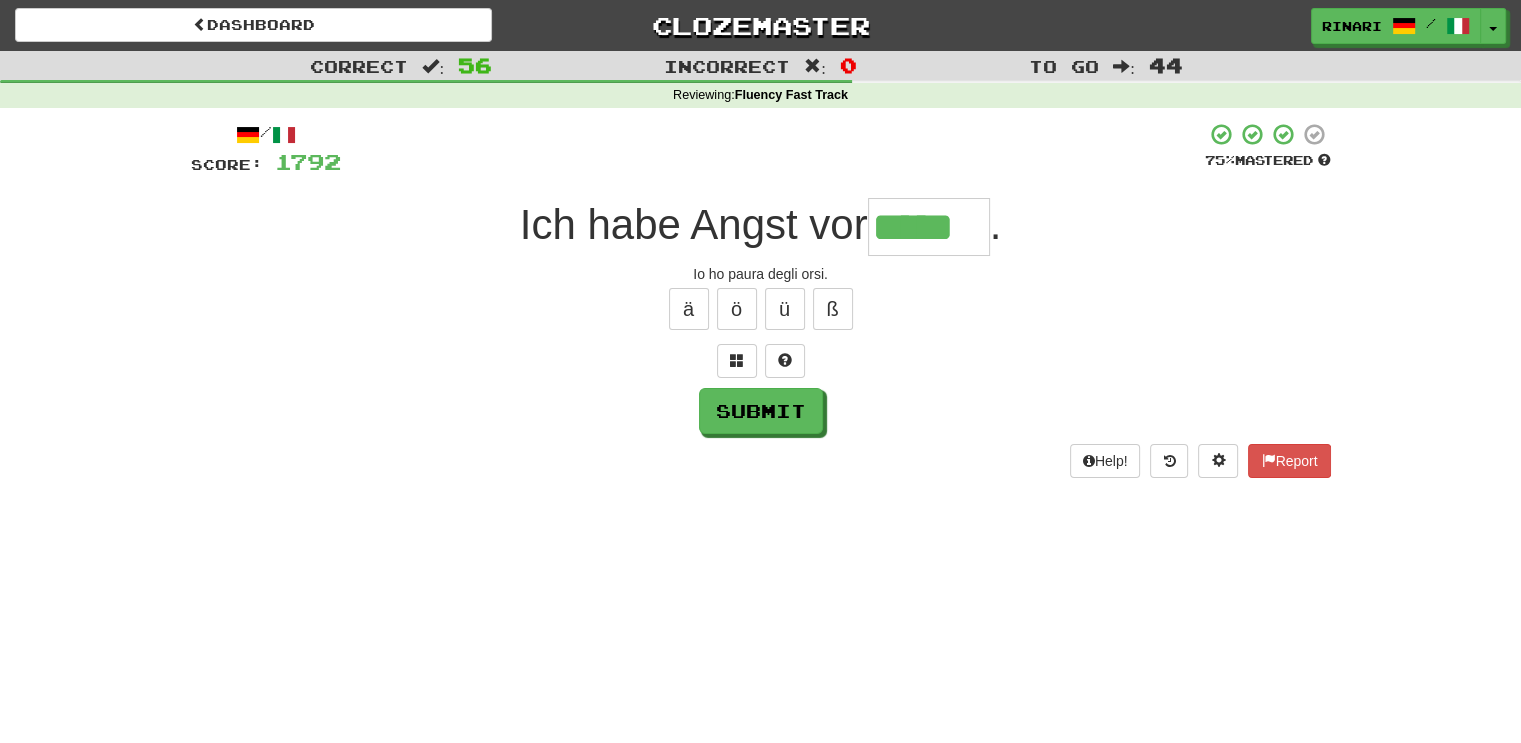 type on "*****" 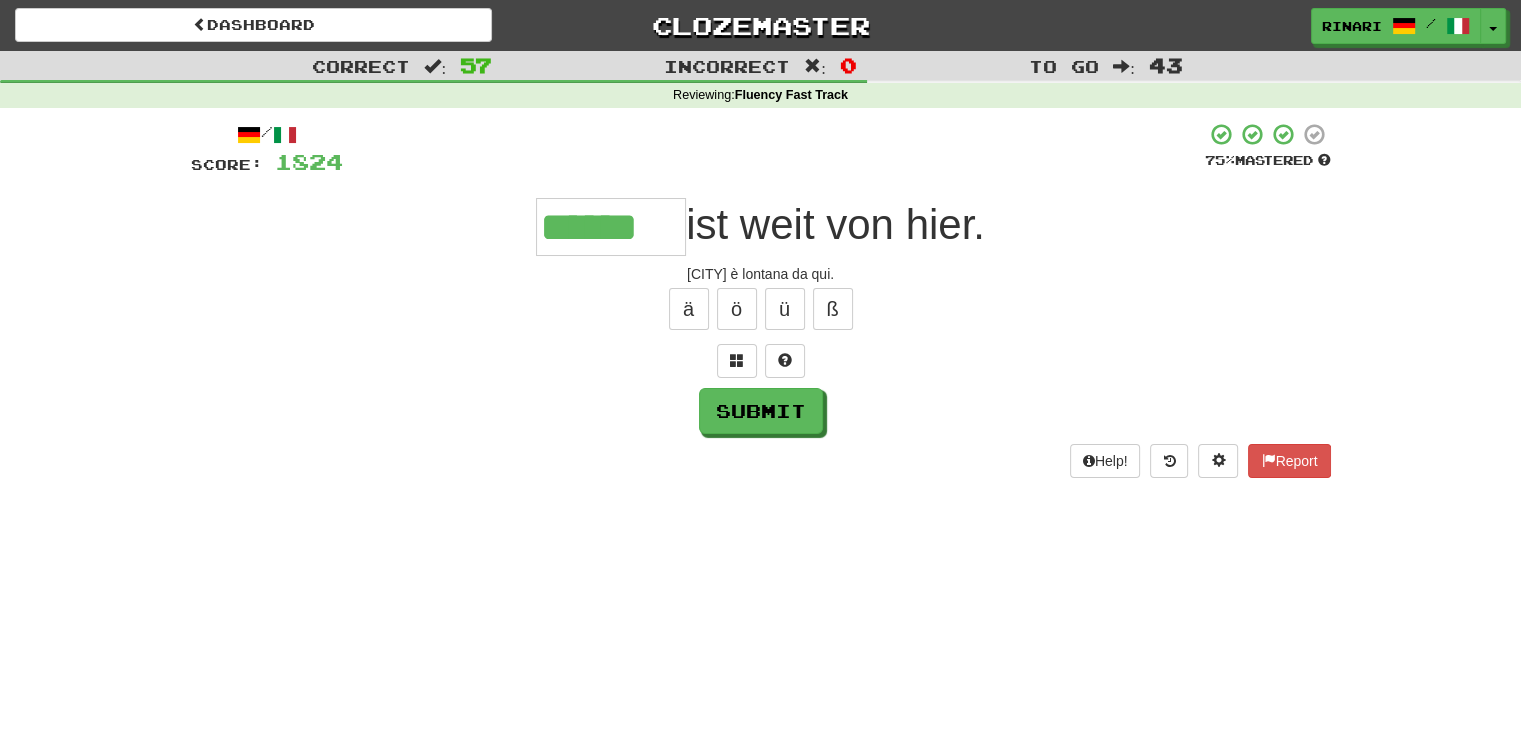 type on "******" 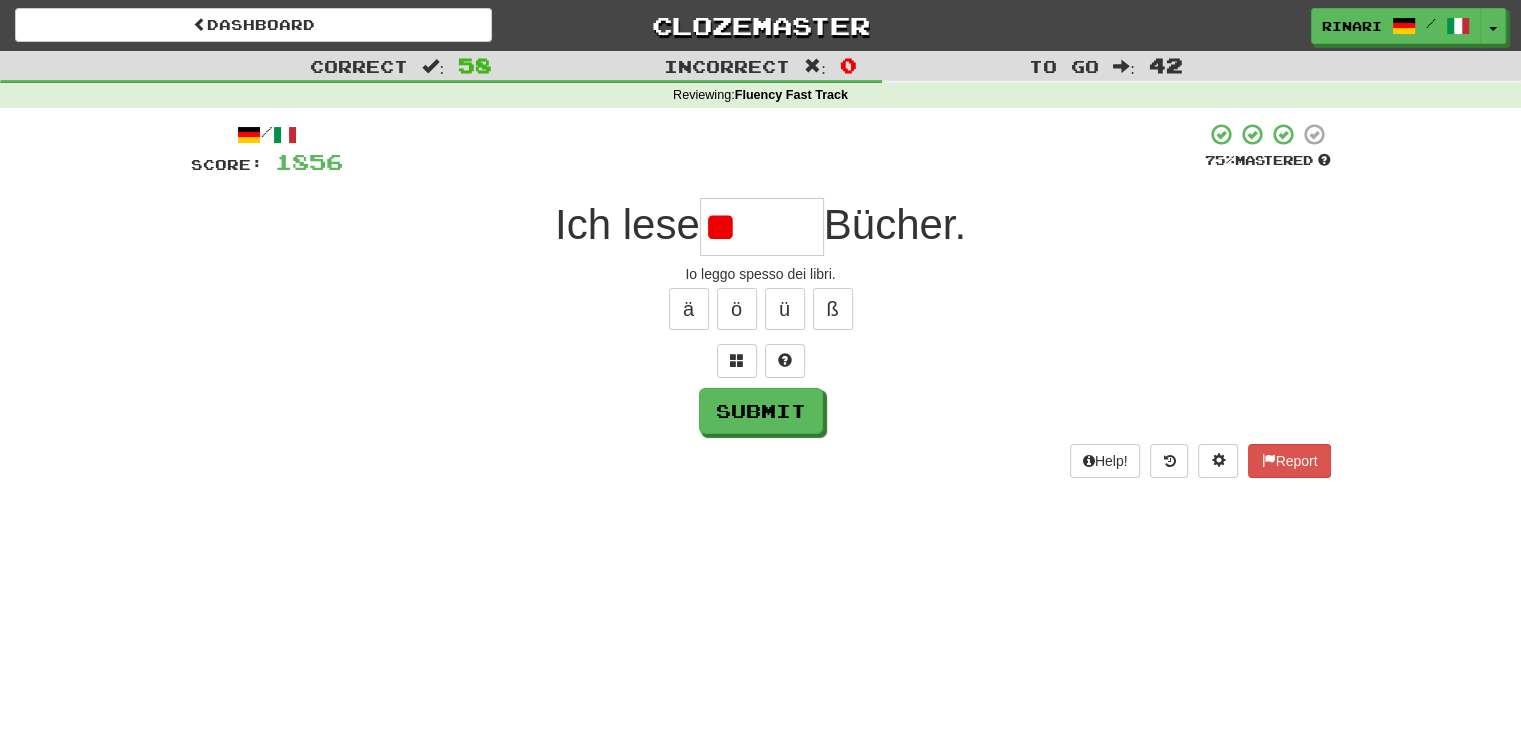 type on "*" 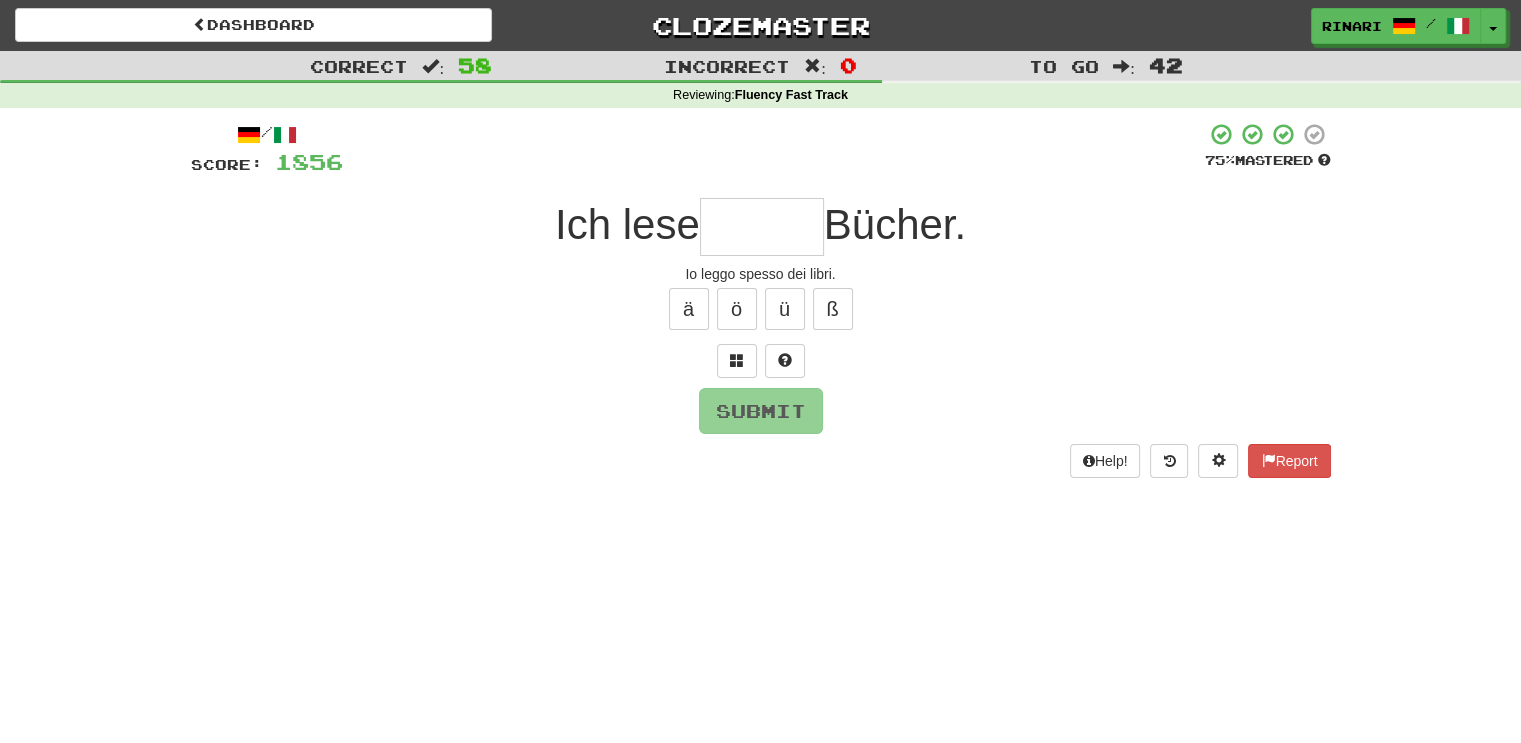 type on "*" 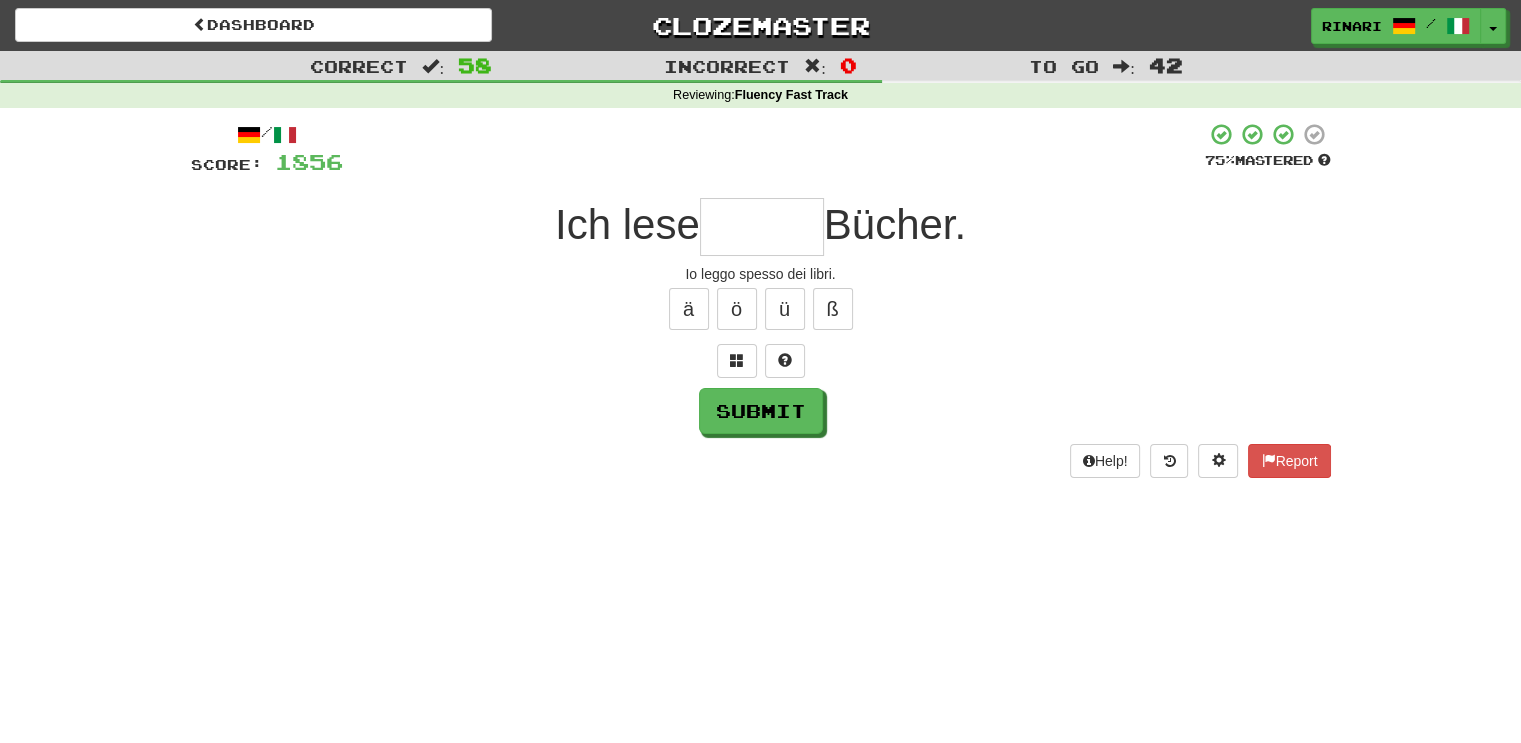 type on "*" 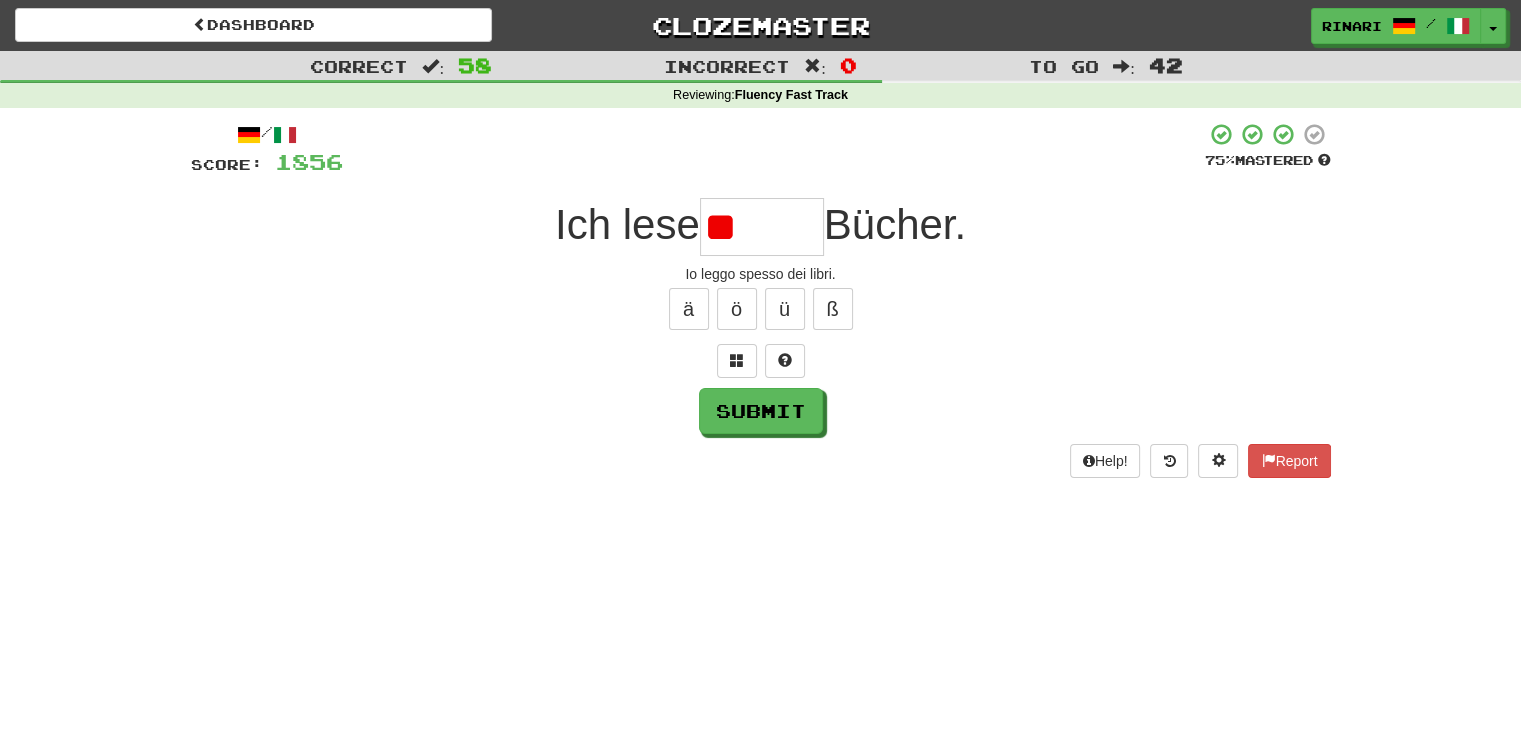 type on "*" 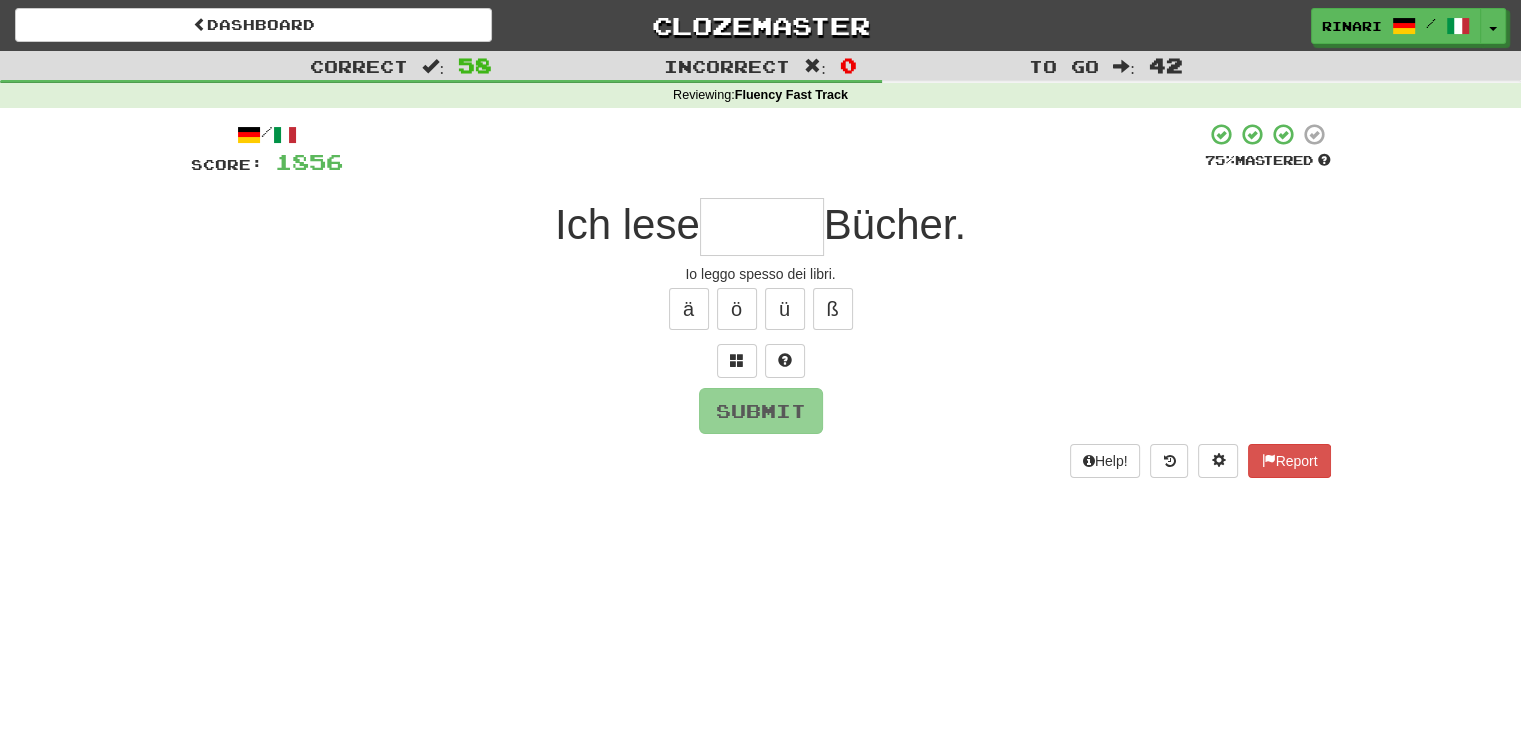 type on "*" 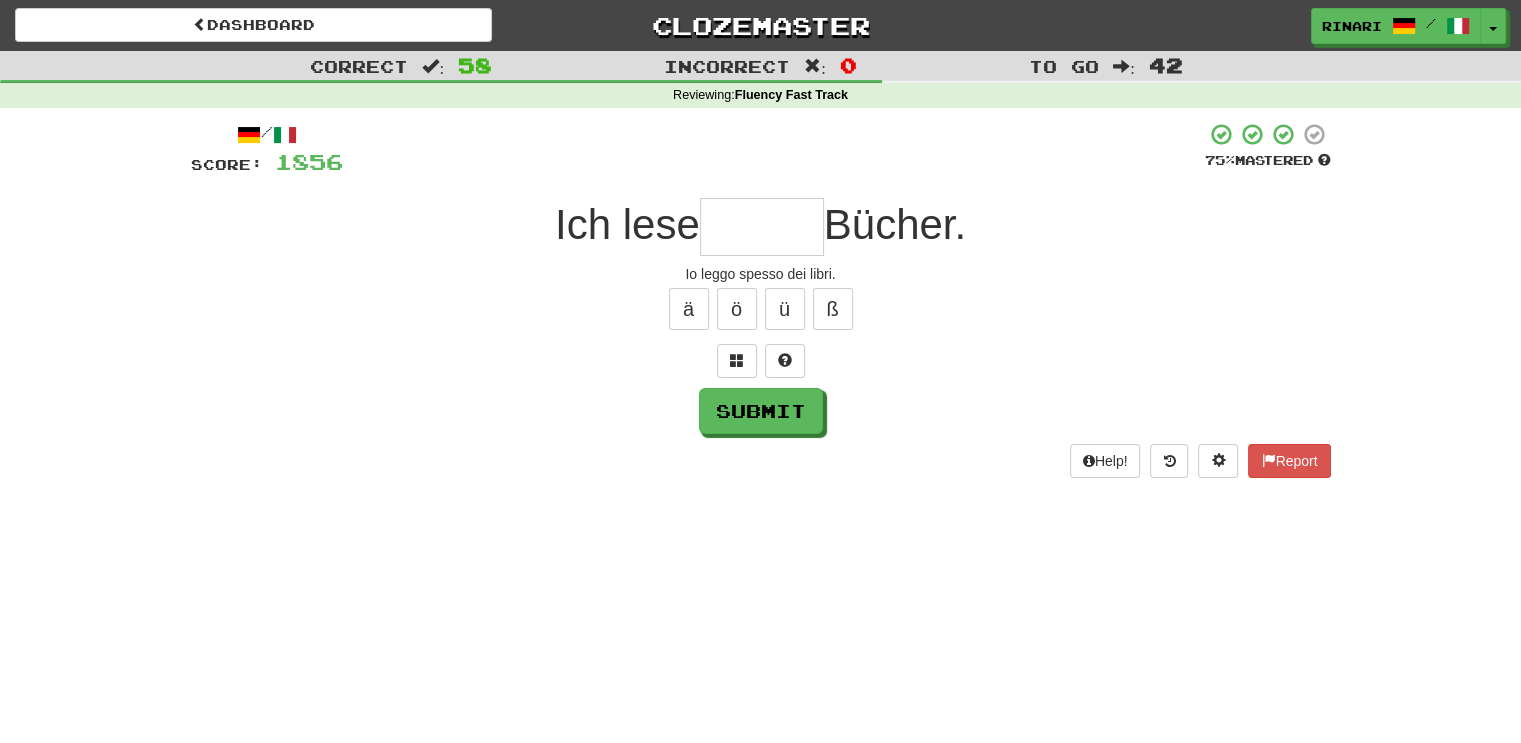 type on "*" 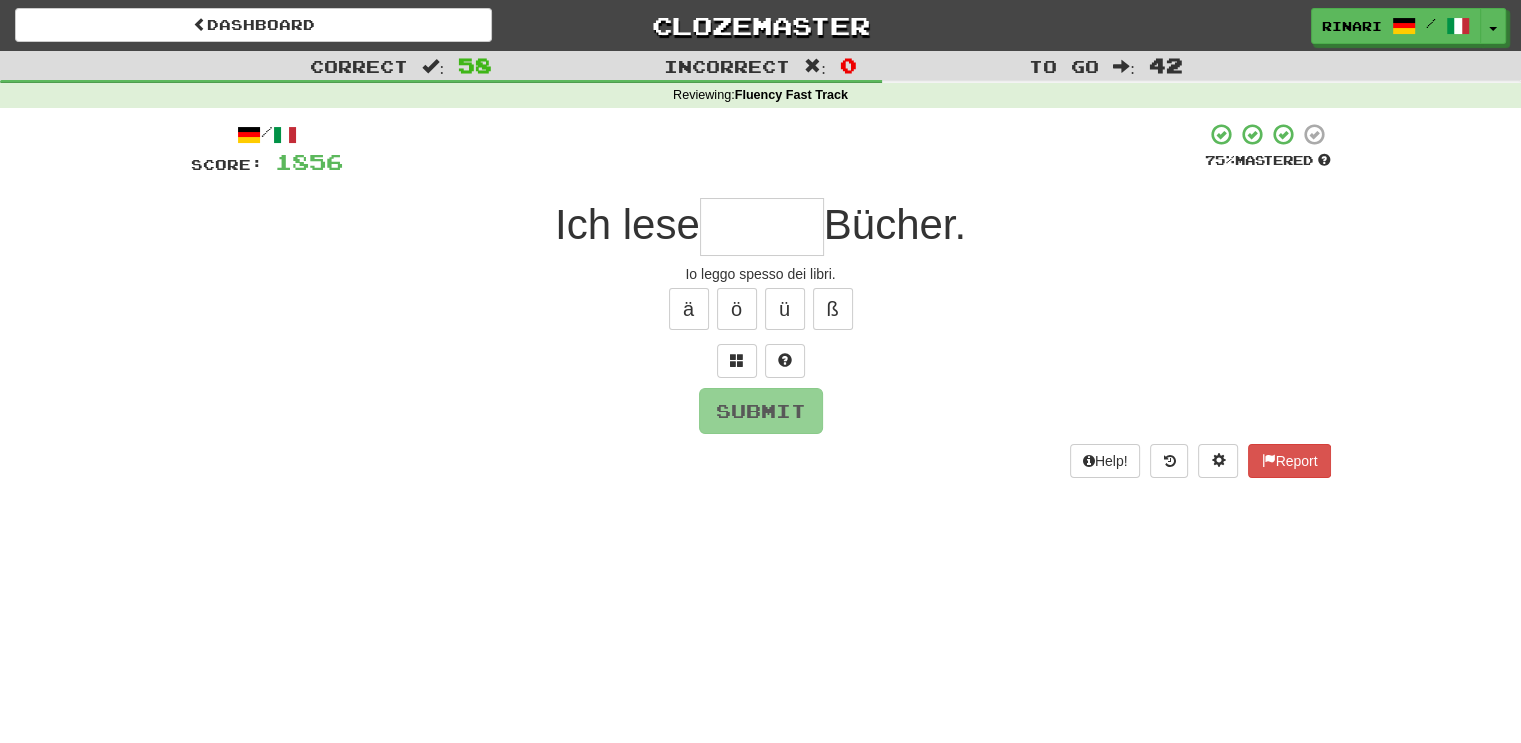 type on "*" 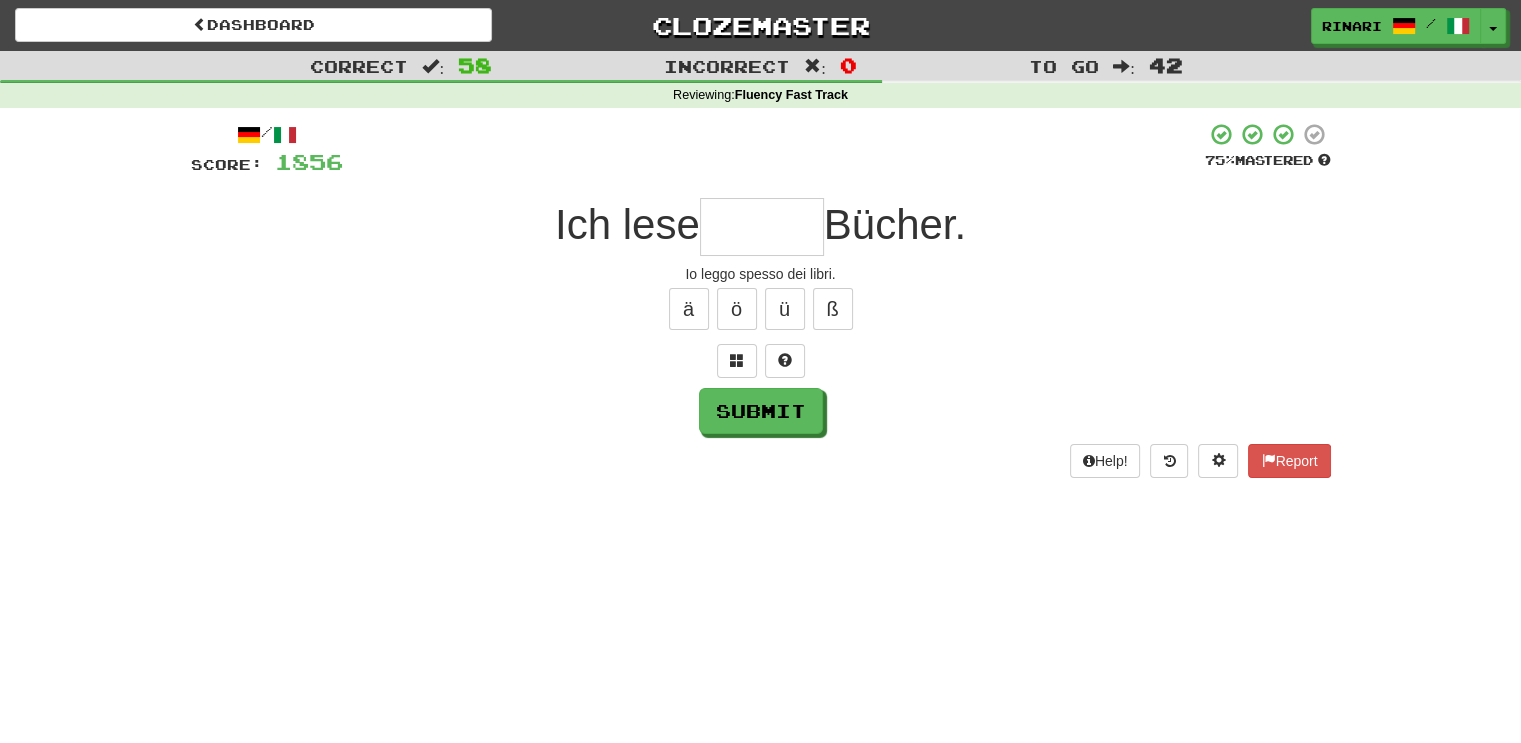type on "*" 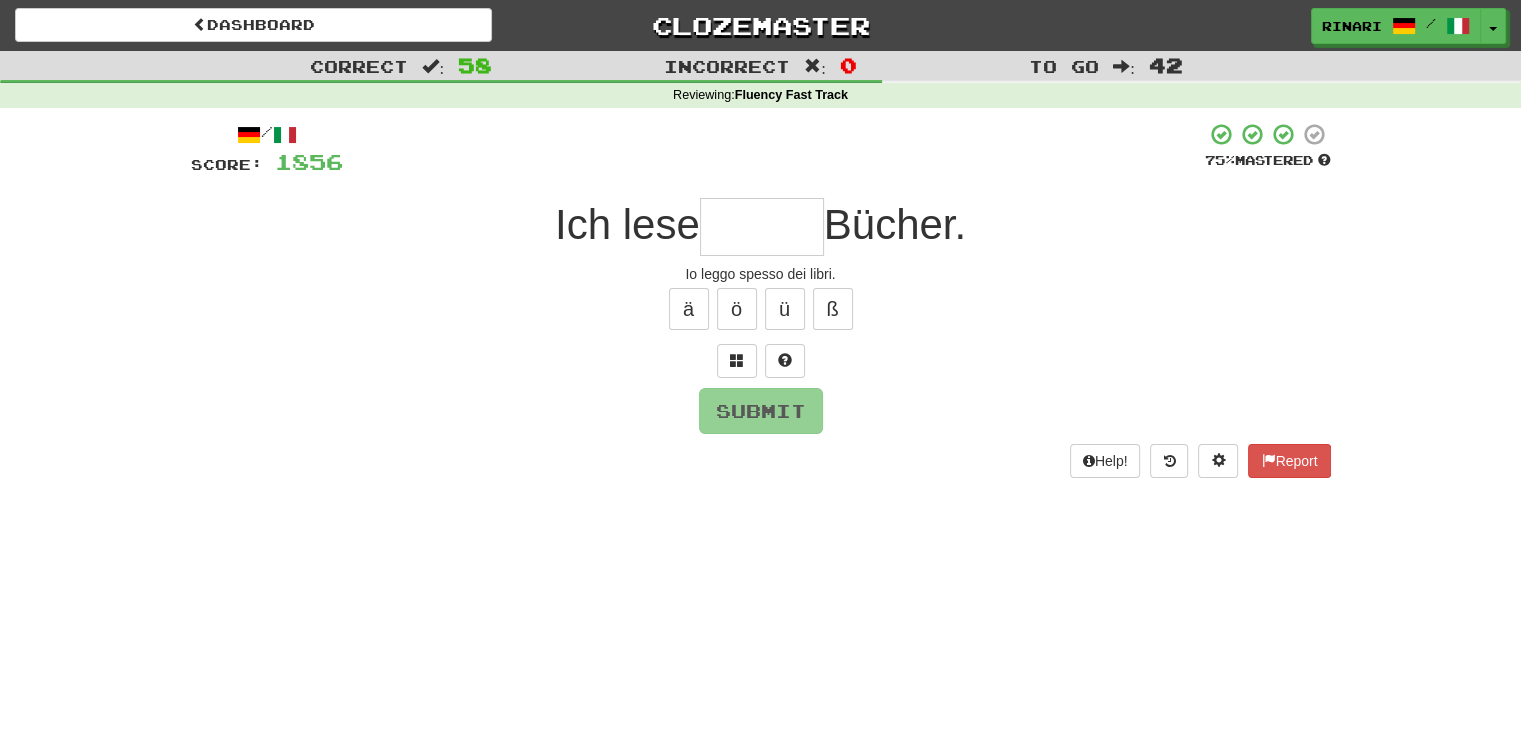 type on "*" 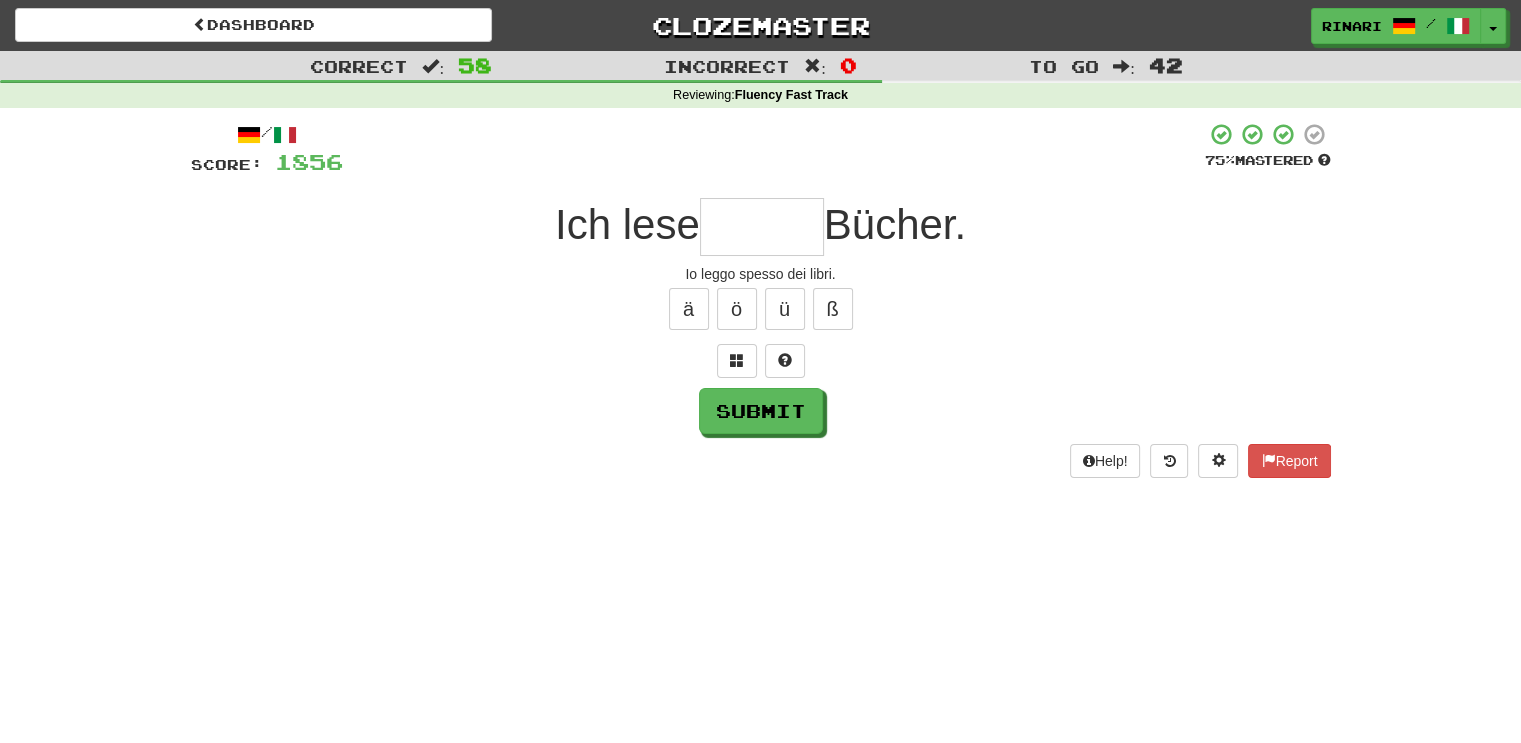 type on "*" 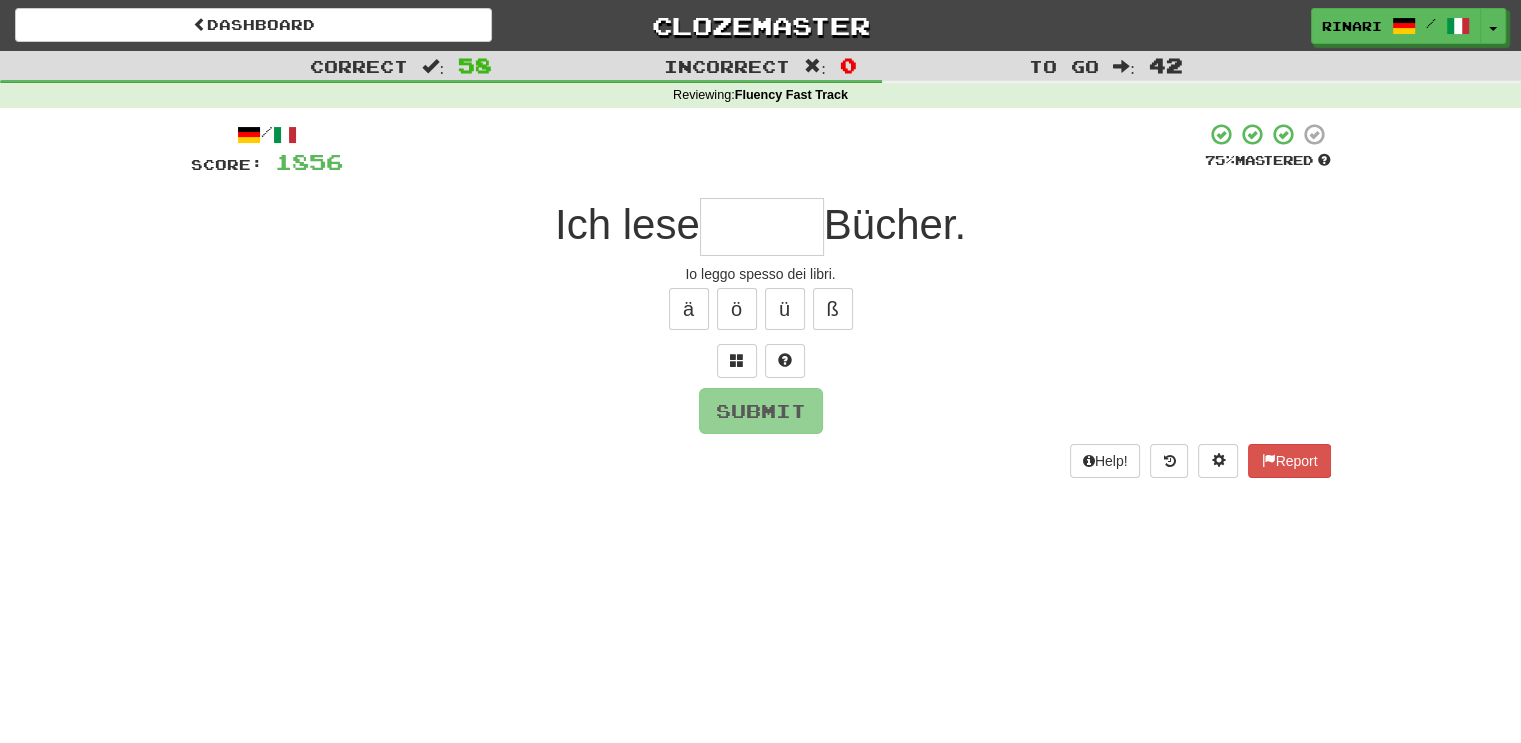 type on "*" 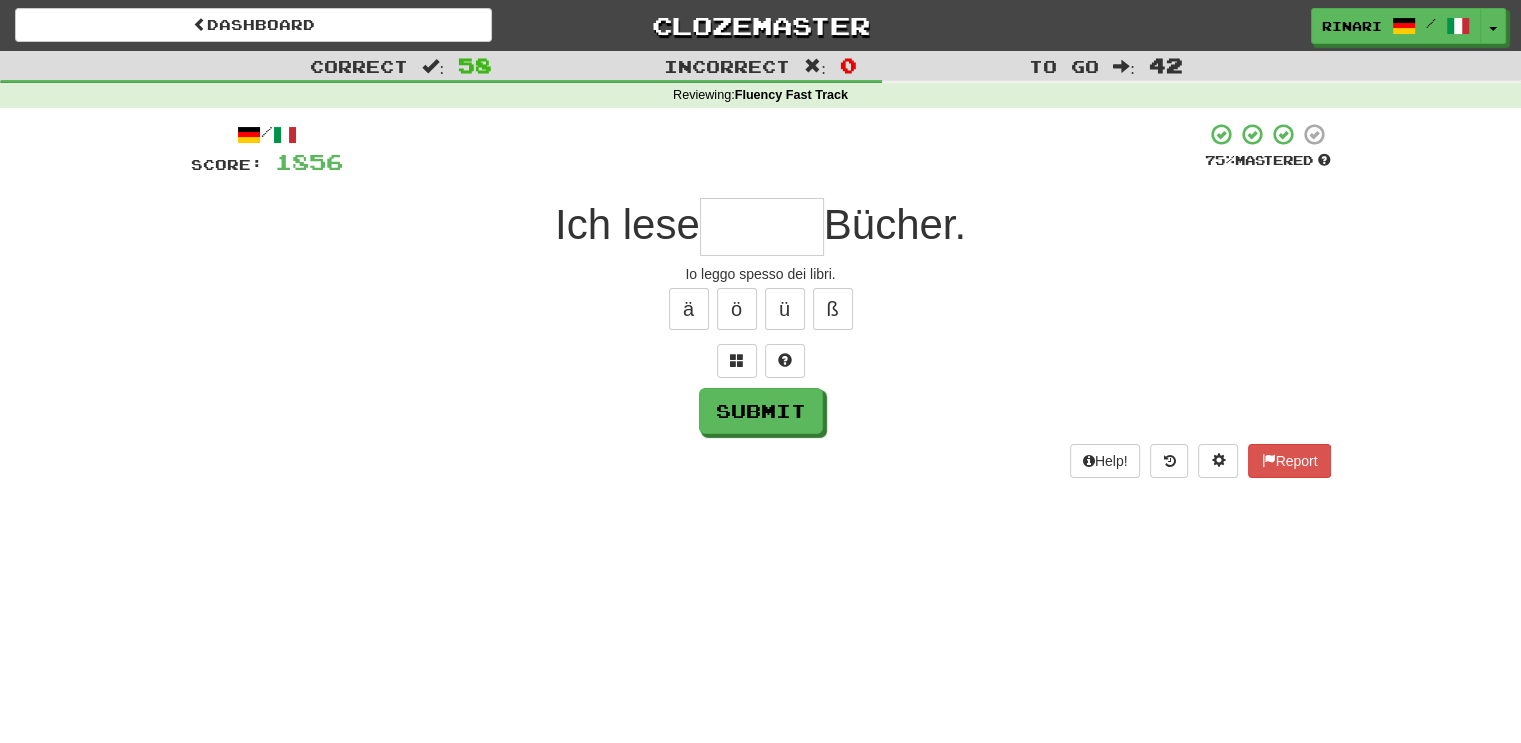 type on "*" 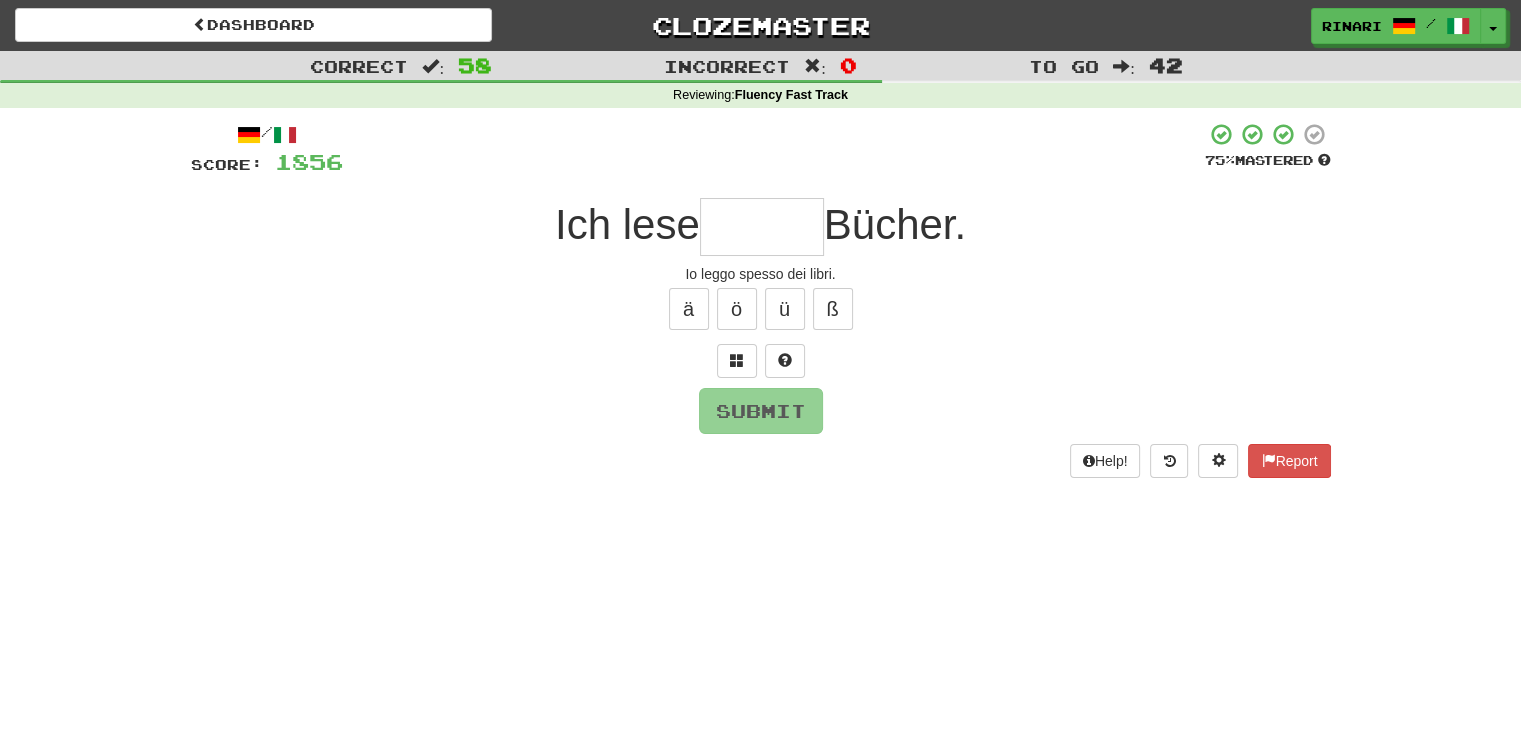type on "*" 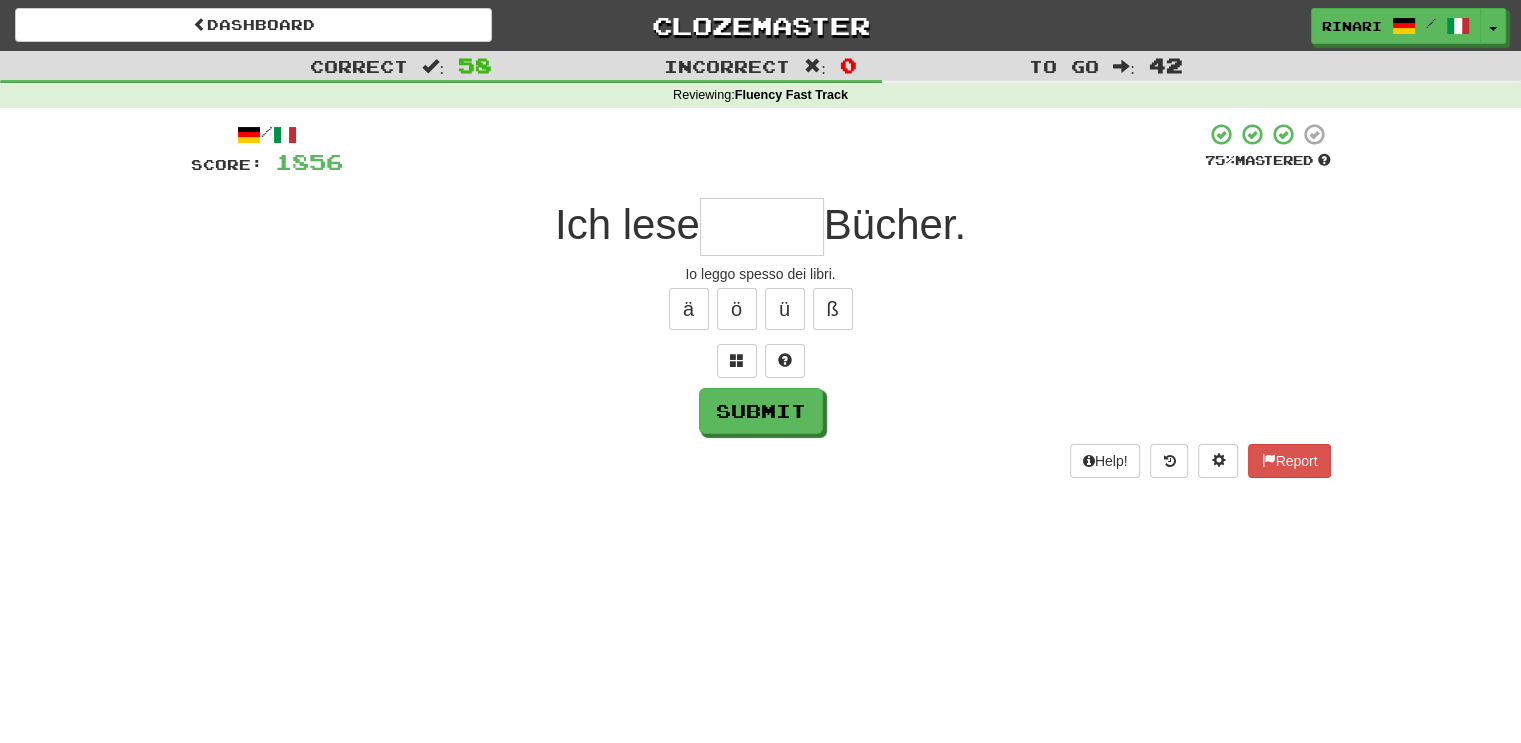 type on "*" 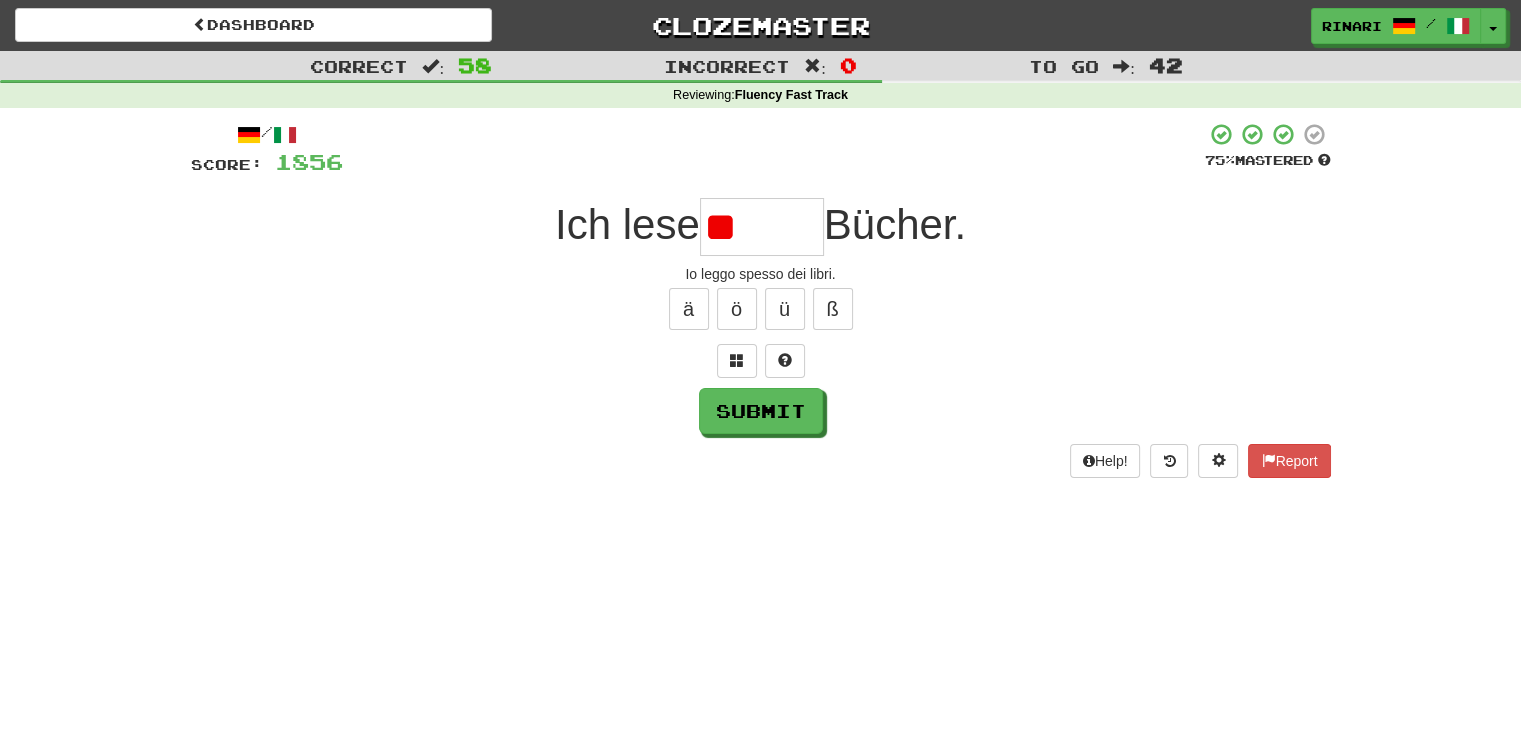 type on "*" 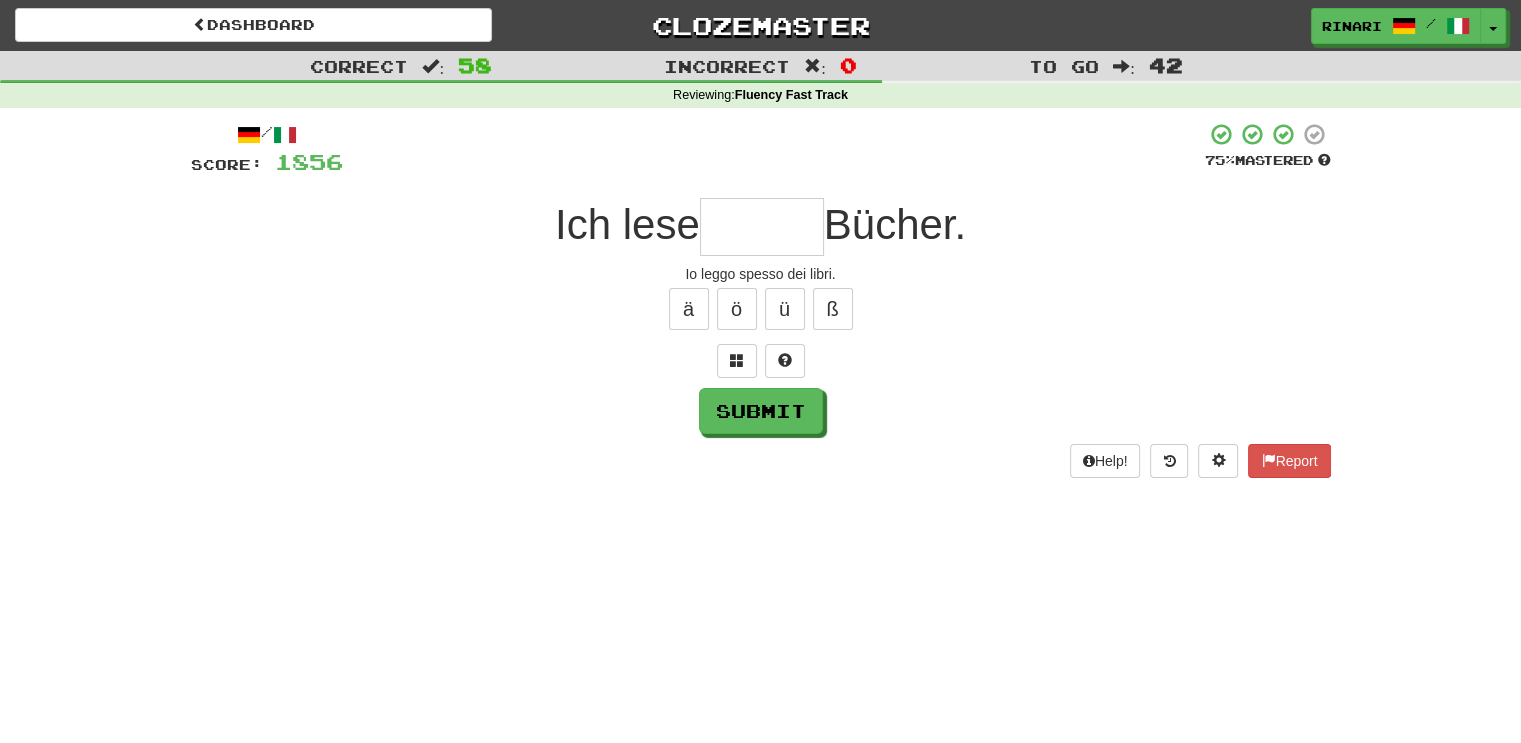 type on "*" 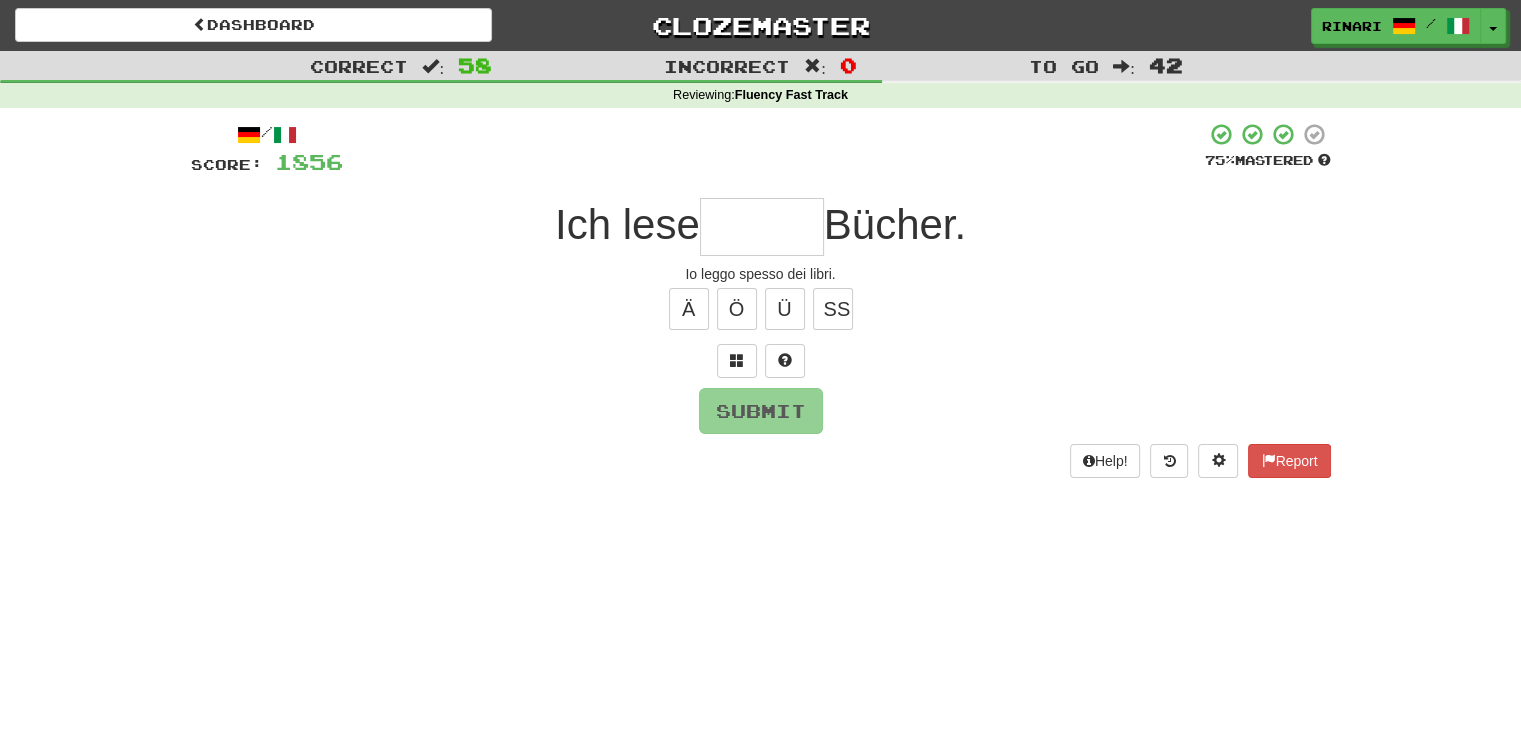 type on "*" 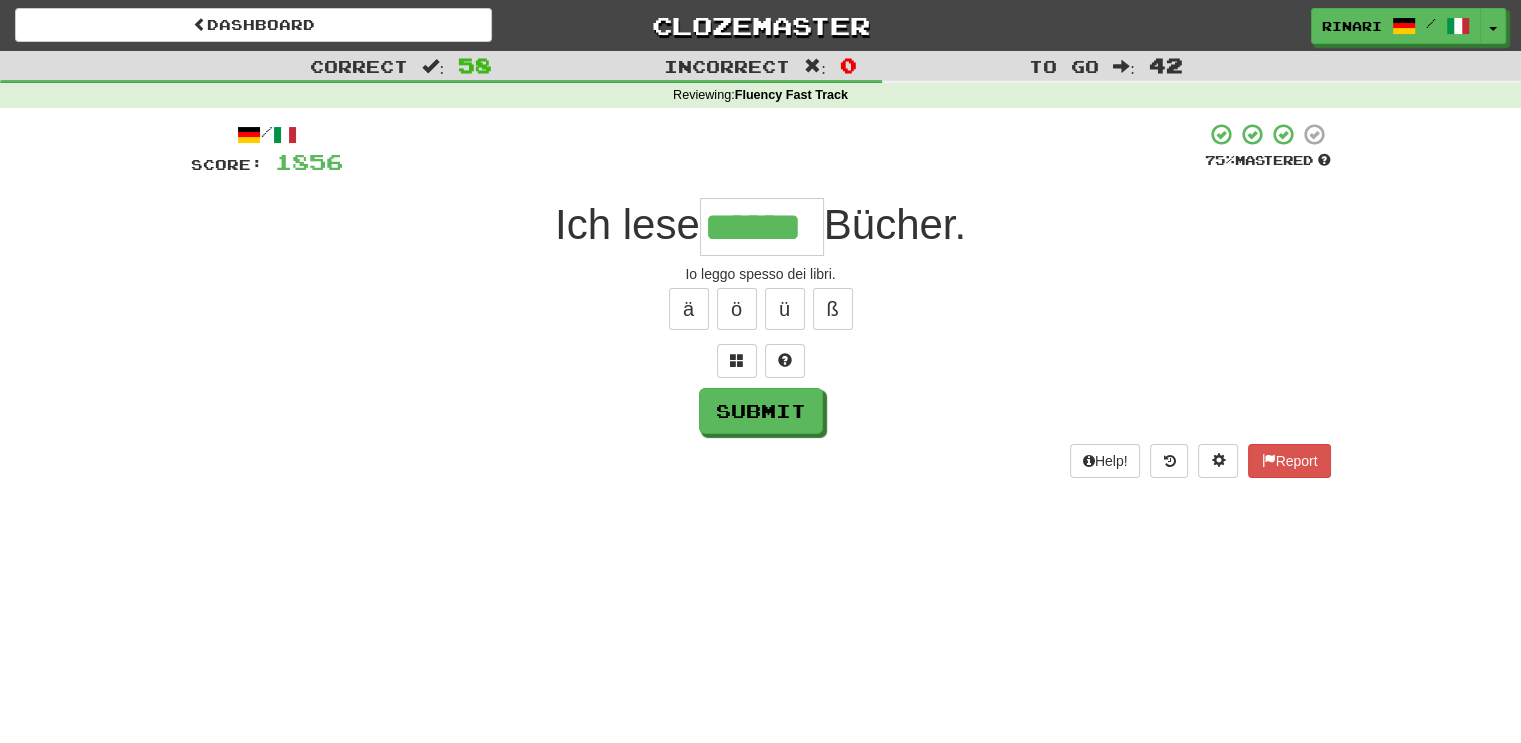 type on "******" 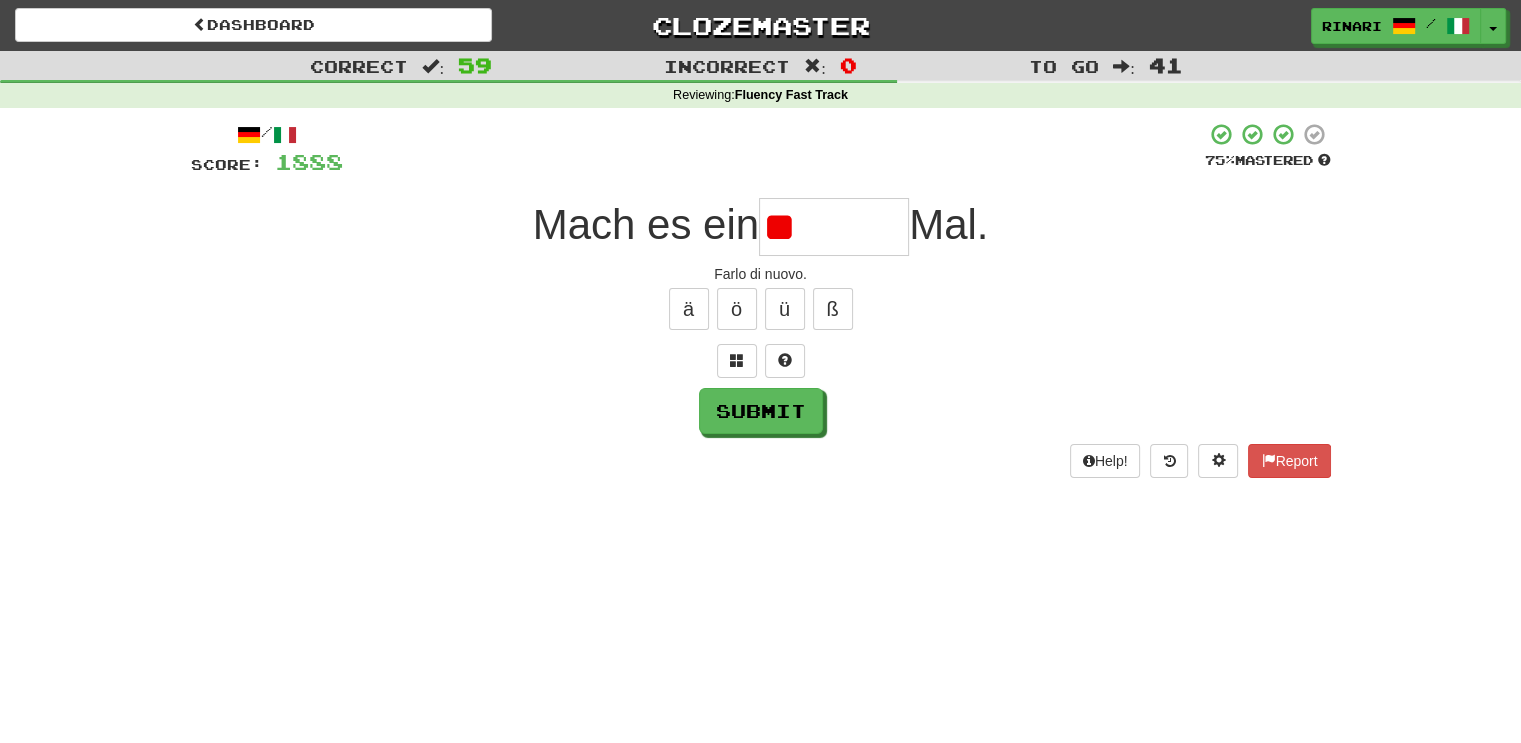 type on "*" 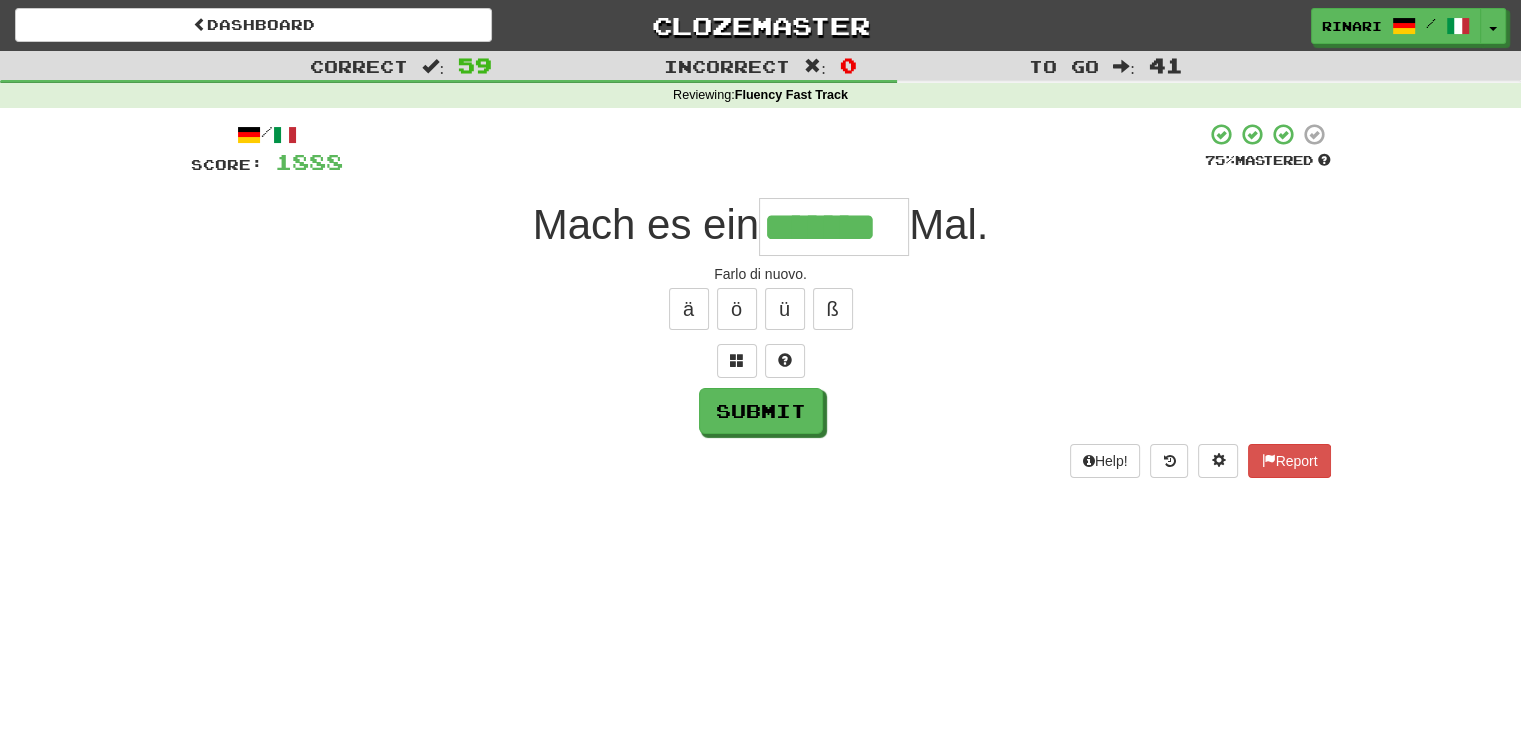 type on "*******" 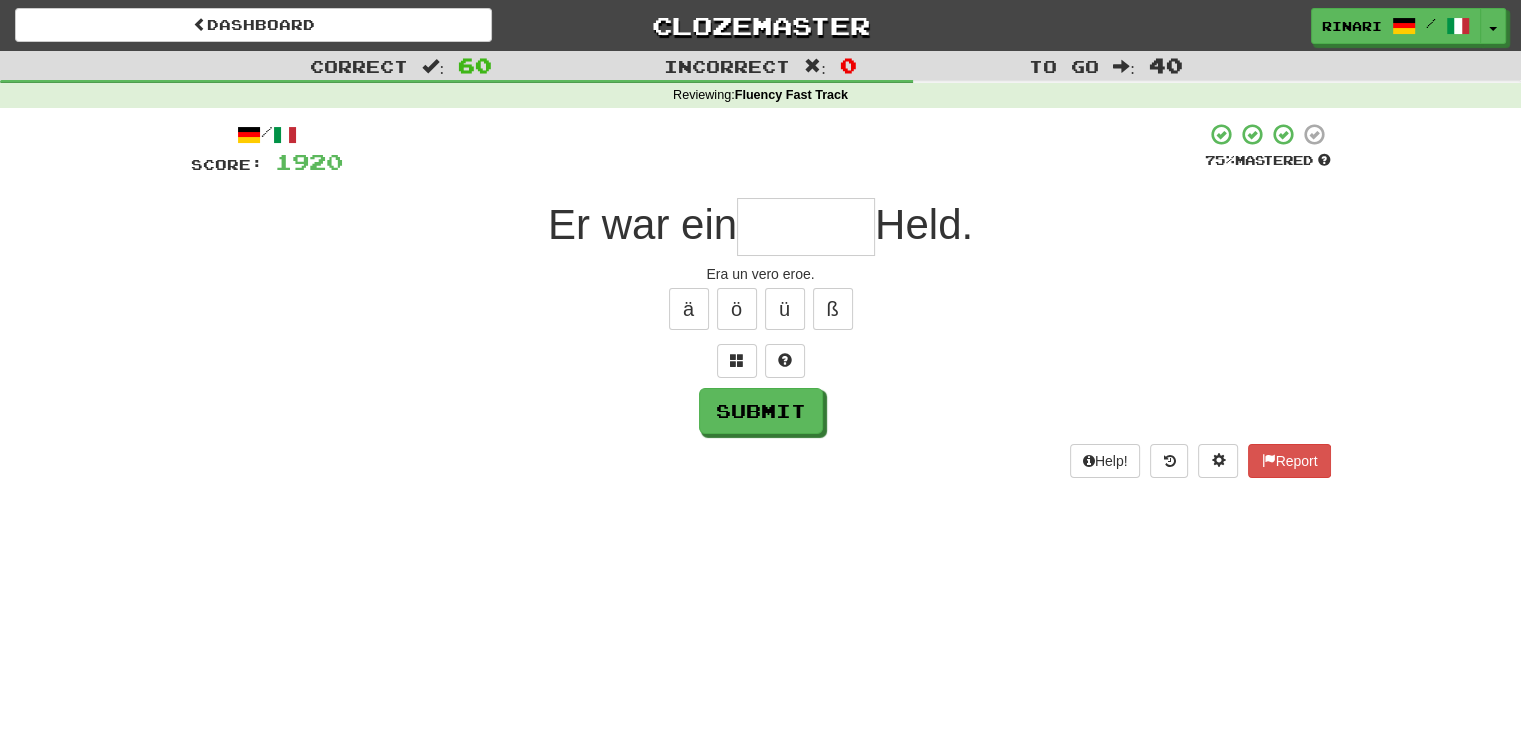 type on "*" 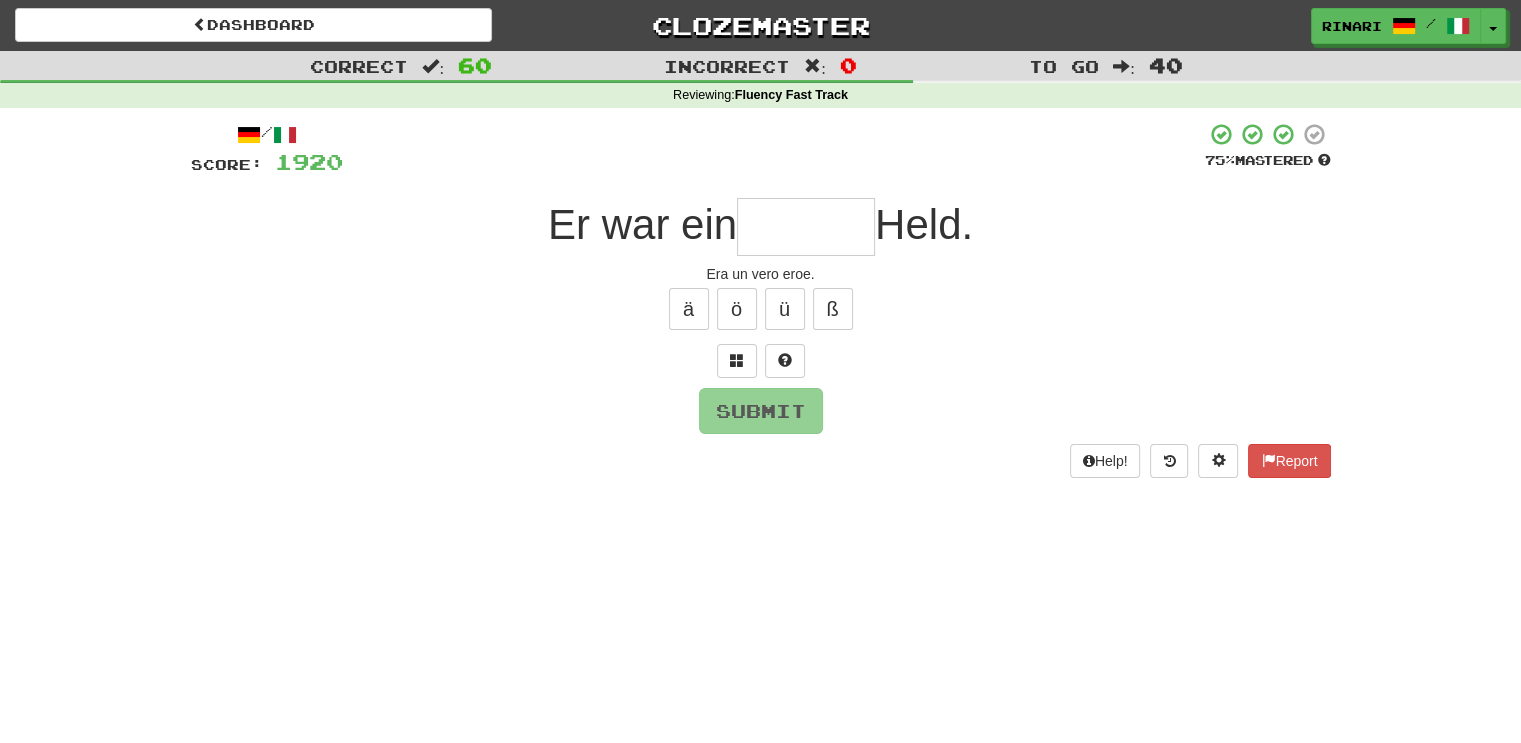 type on "*" 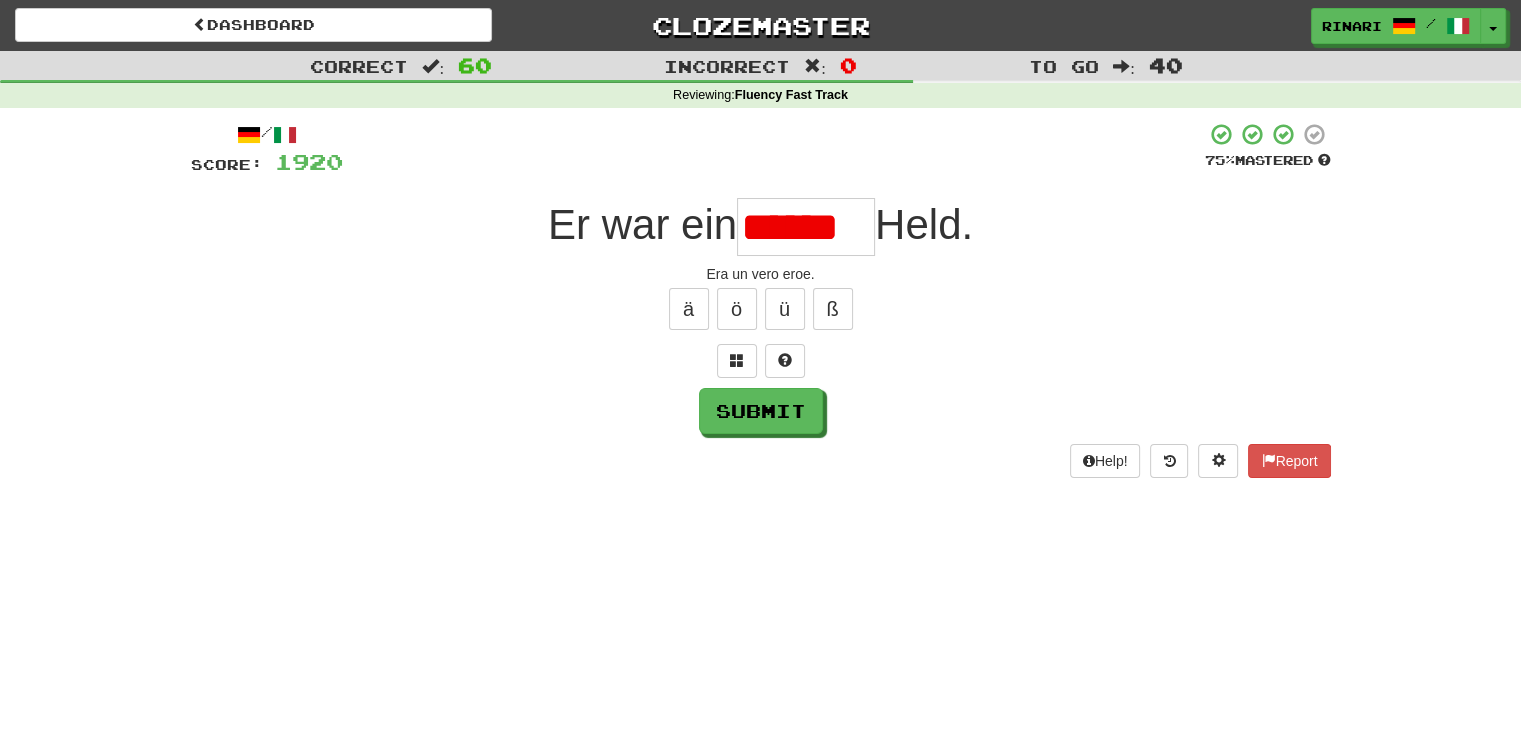 scroll, scrollTop: 0, scrollLeft: 0, axis: both 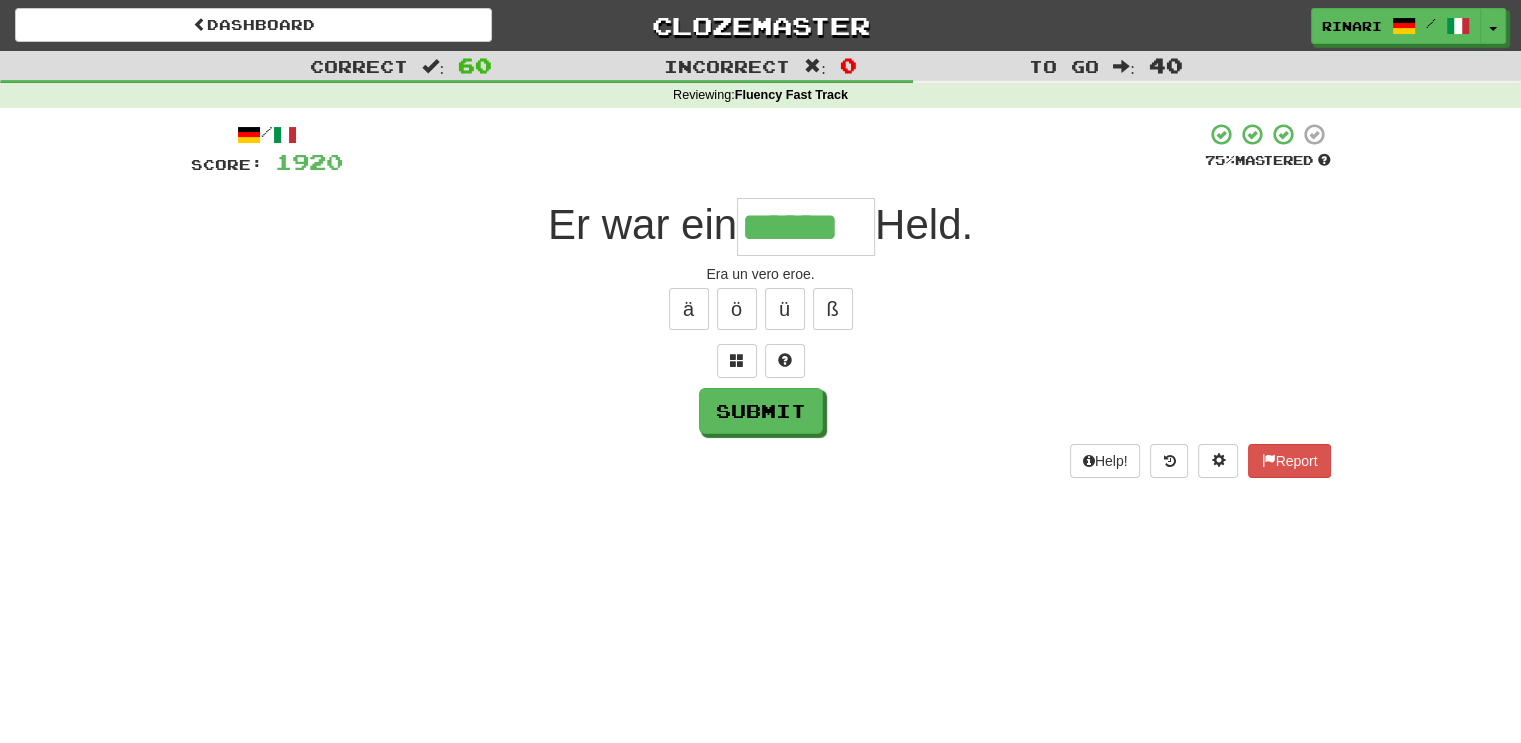 type on "******" 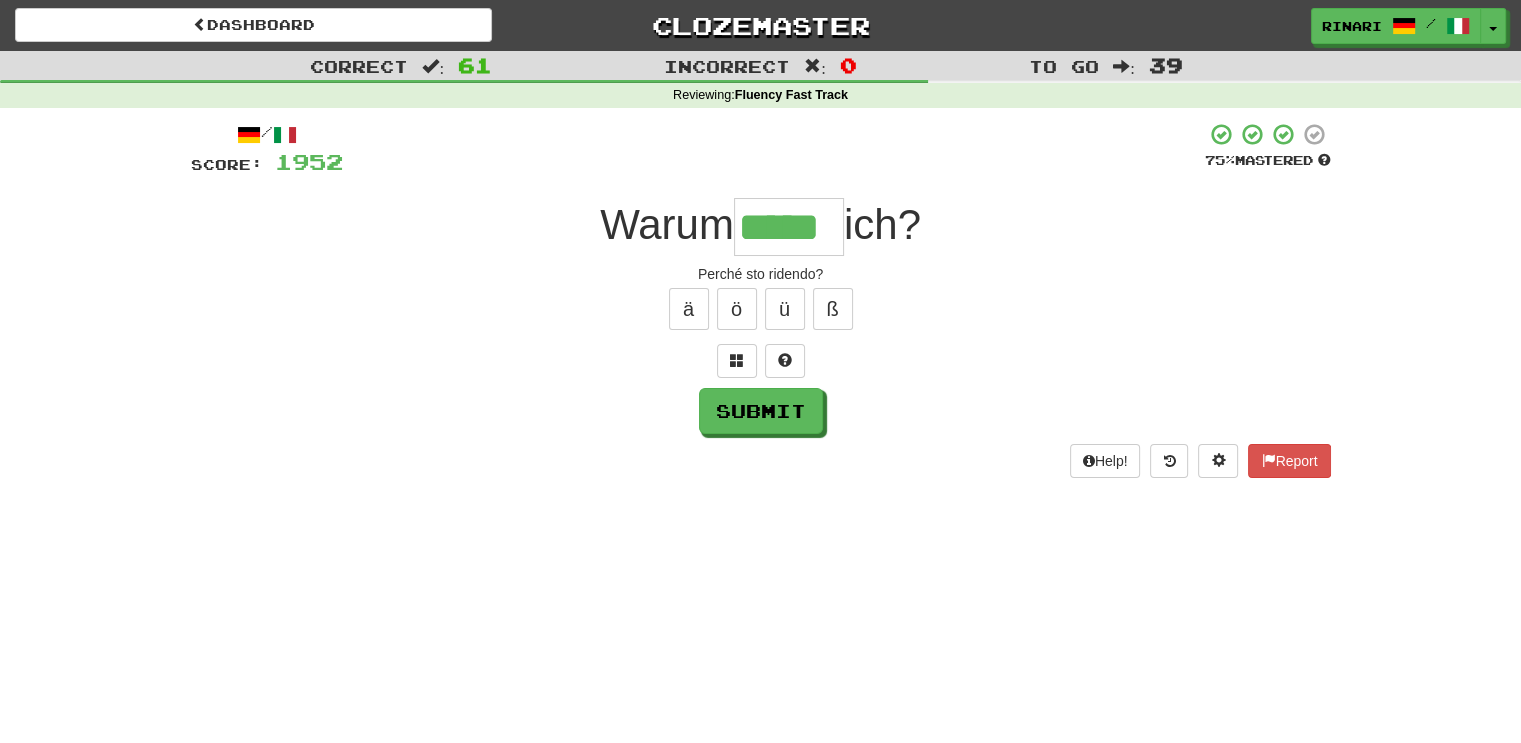 type on "*****" 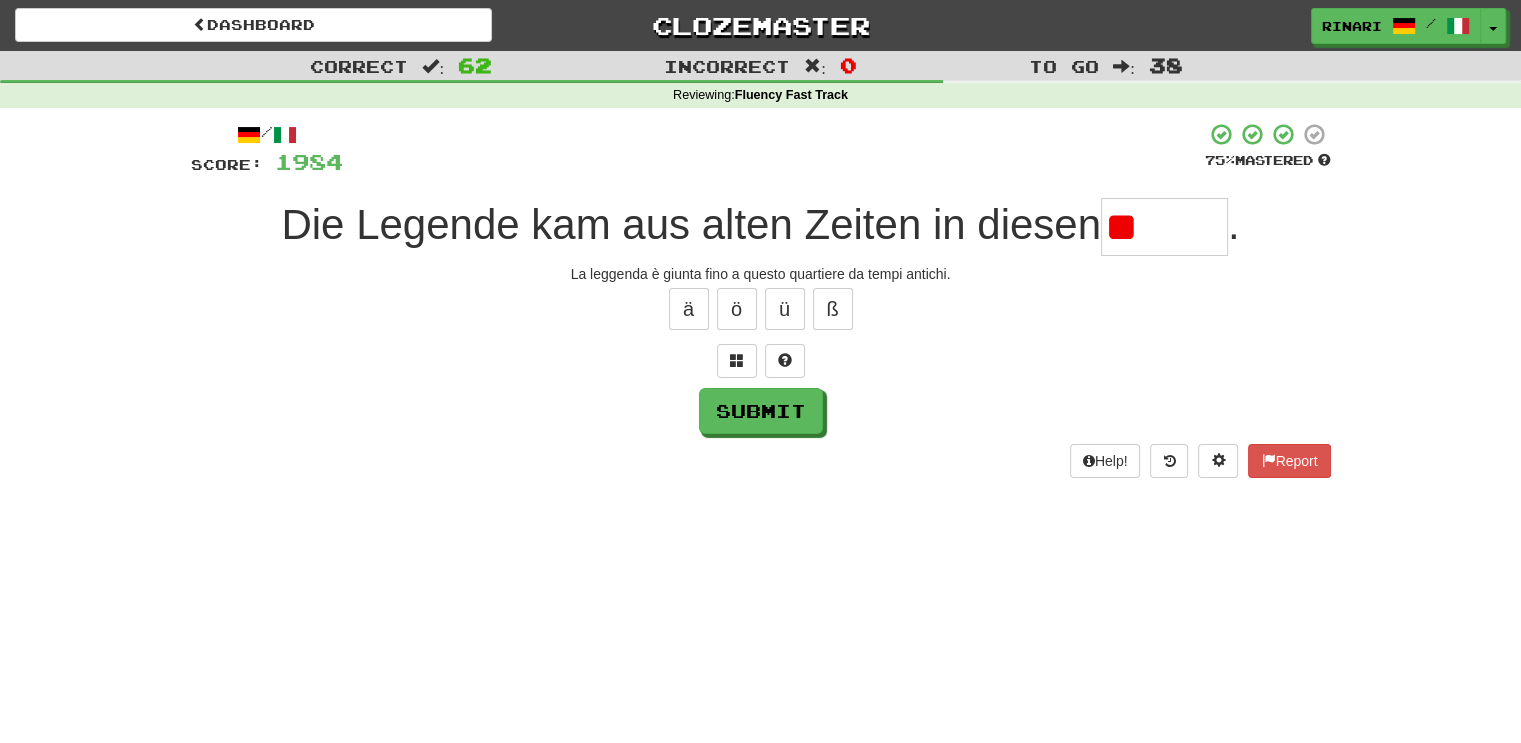 type on "*" 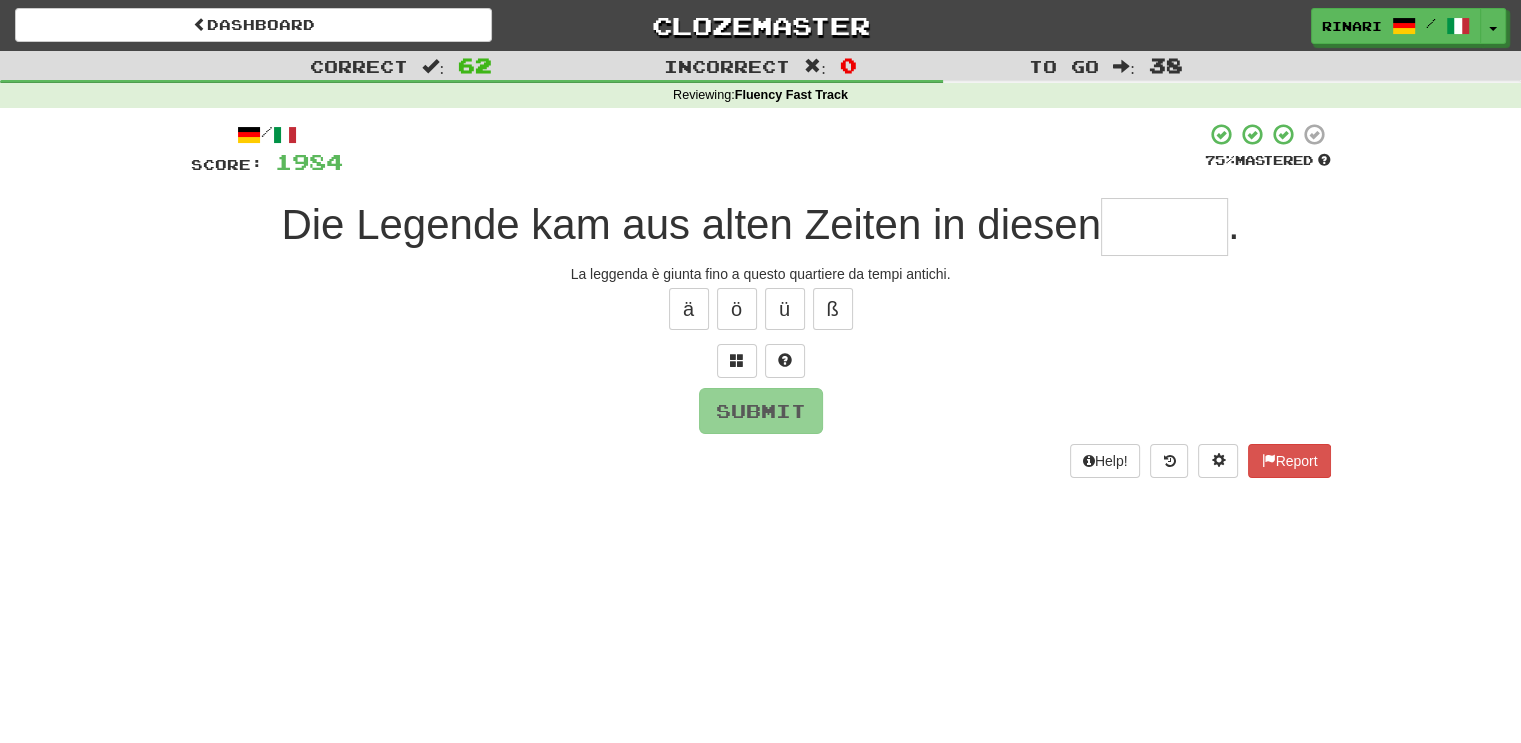 type on "*" 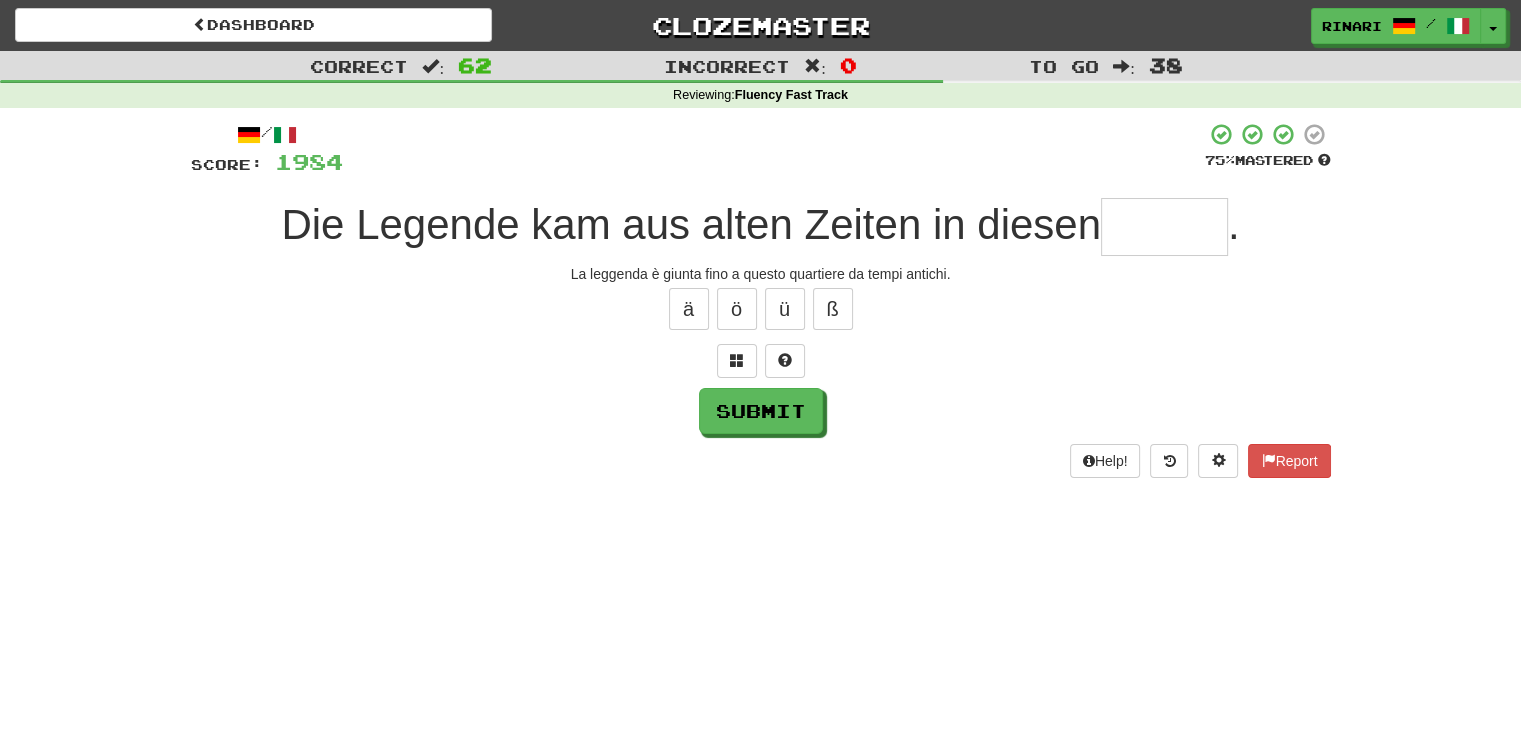 type on "*" 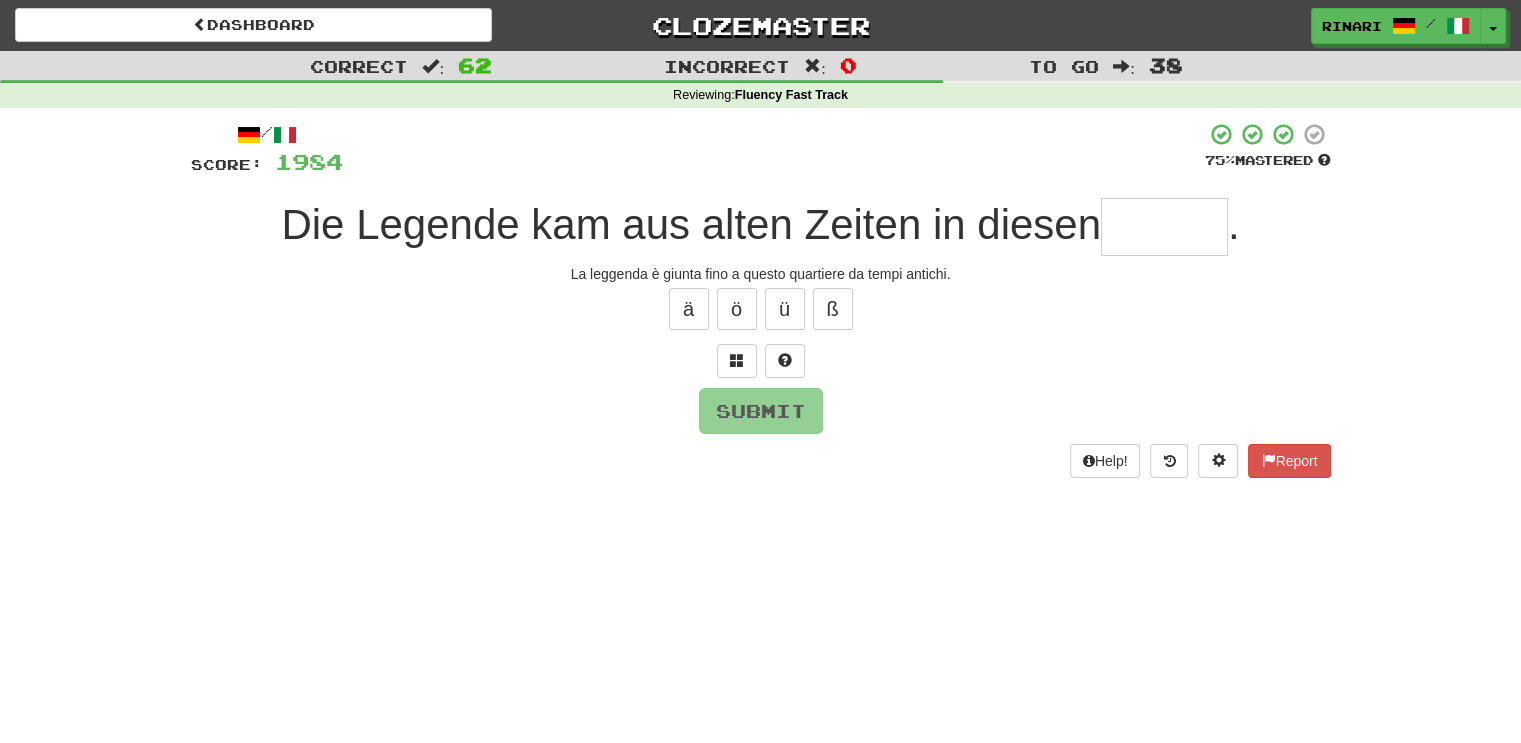 type on "*" 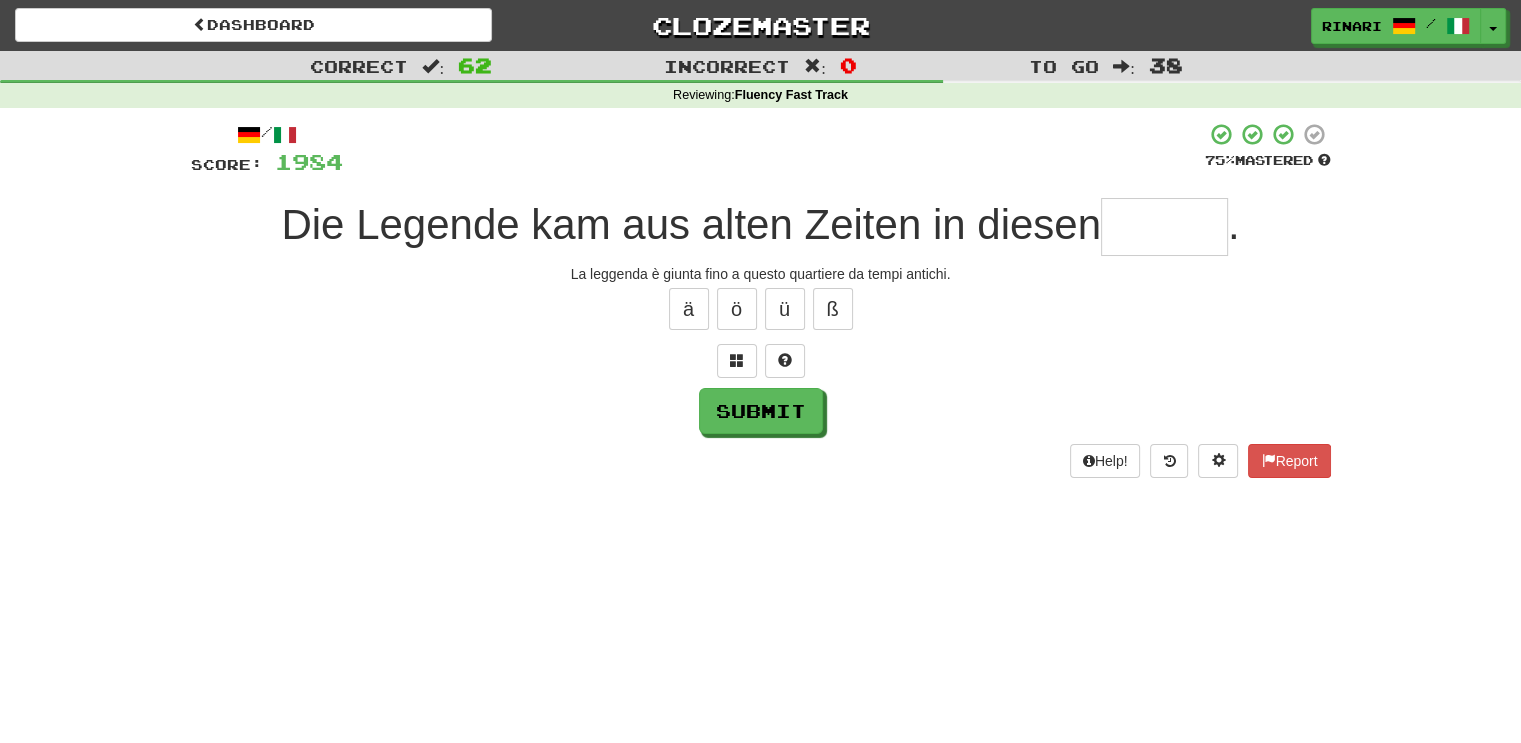 type on "*" 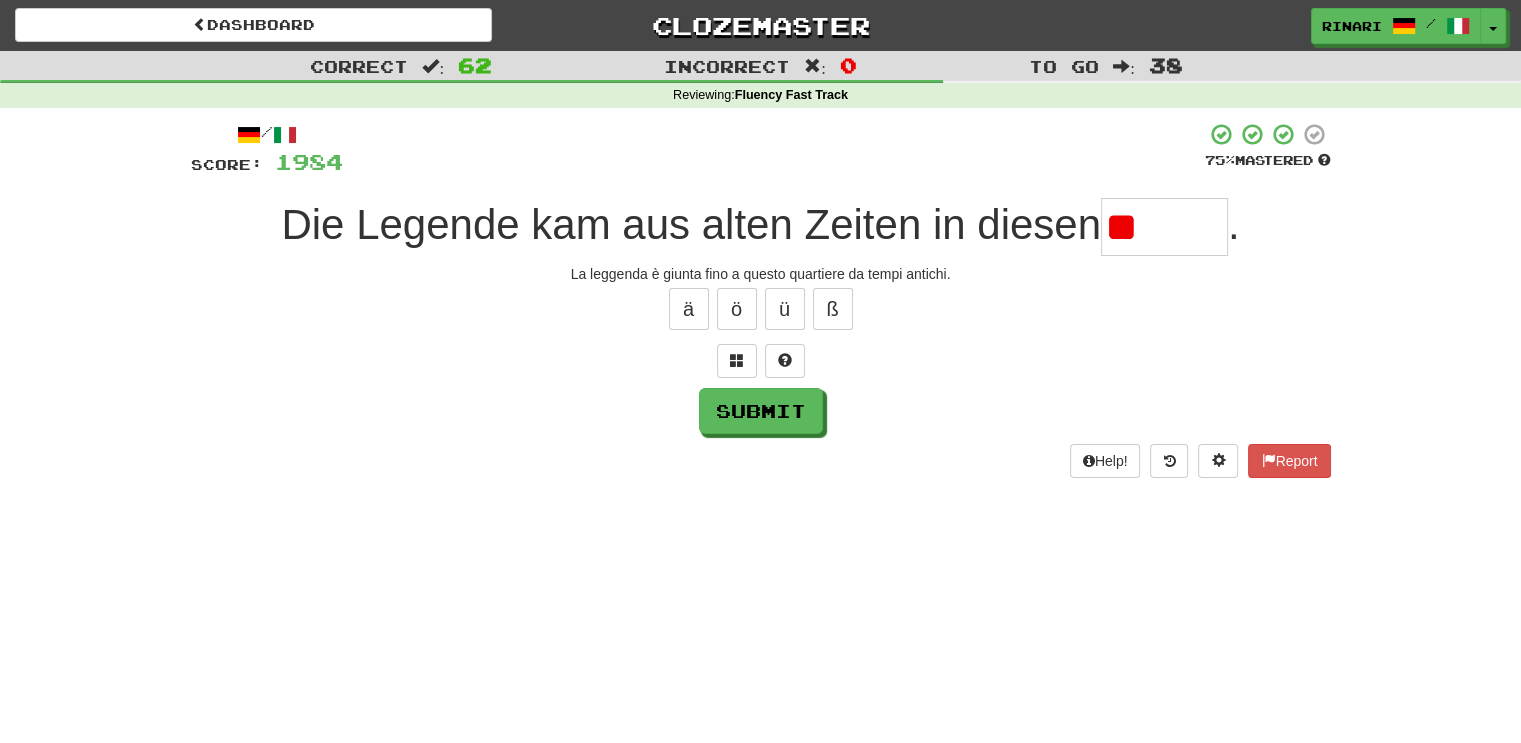 type on "*" 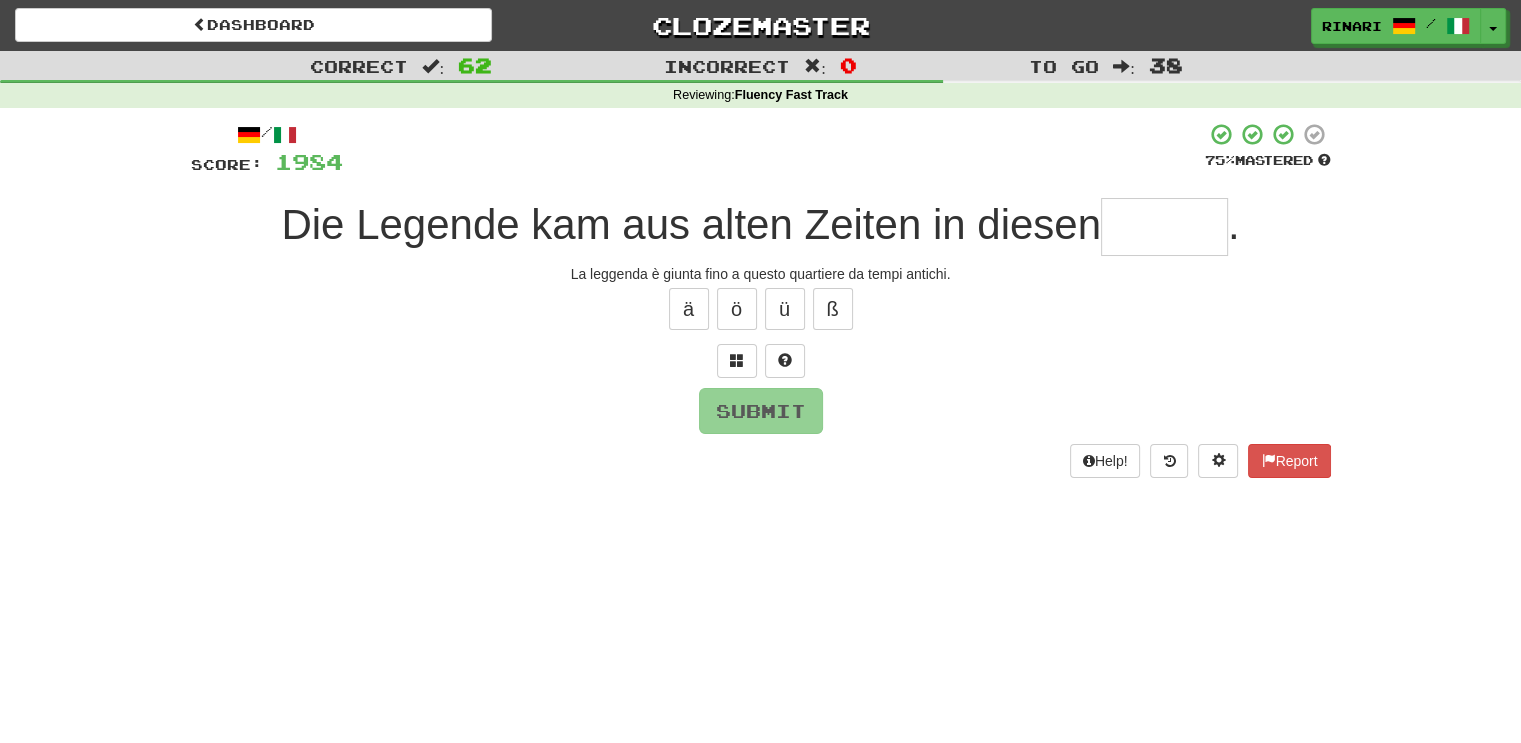 type 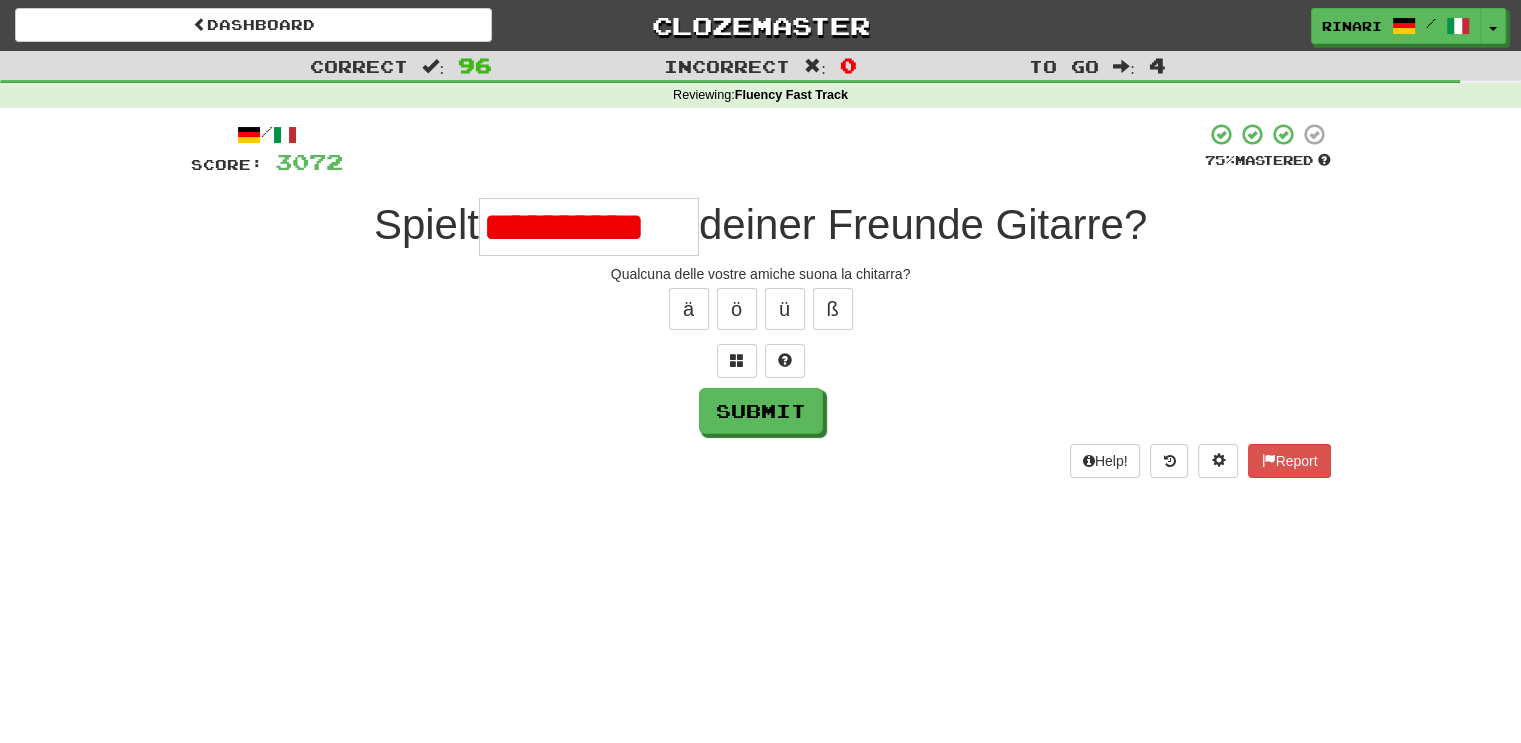 scroll, scrollTop: 0, scrollLeft: 0, axis: both 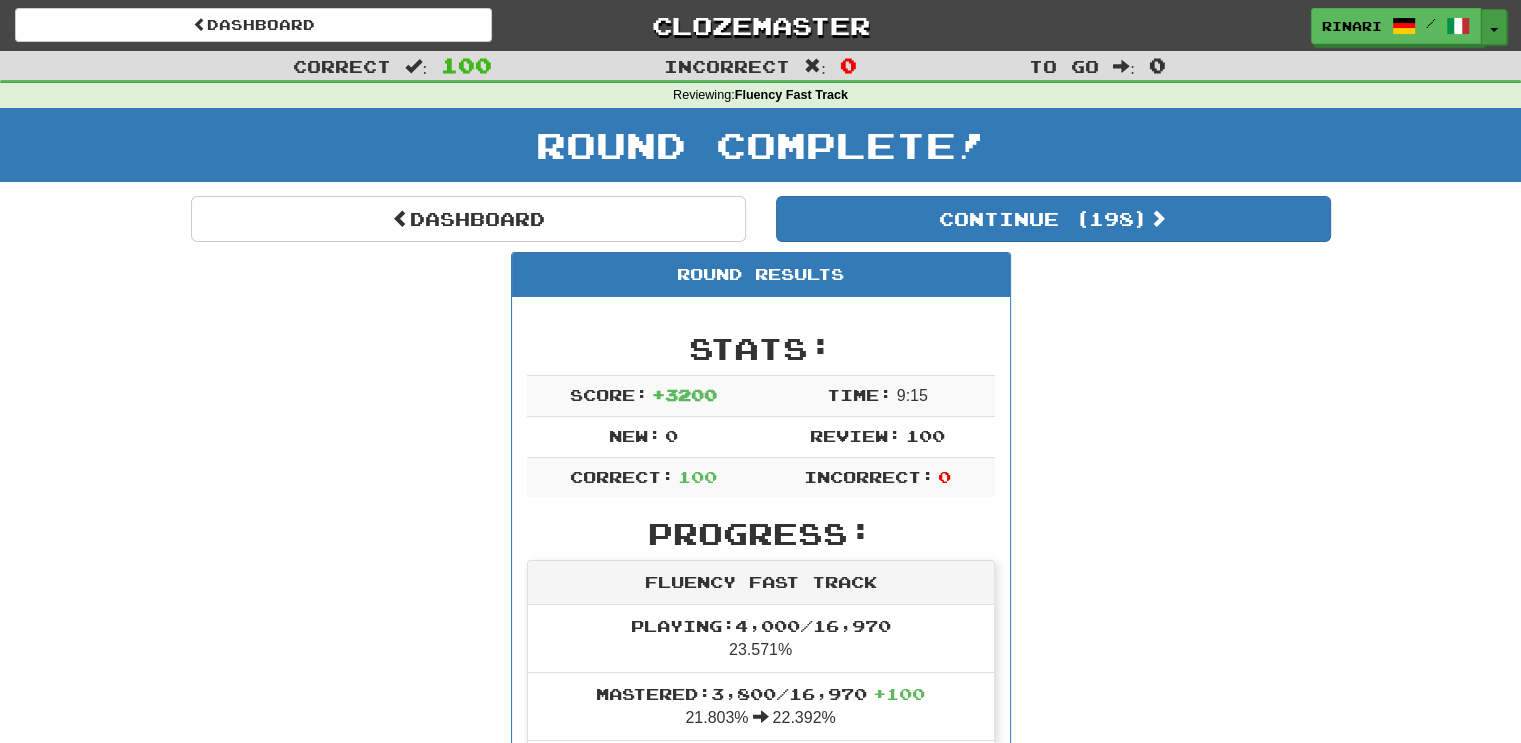 click on "Toggle Dropdown" at bounding box center (1494, 27) 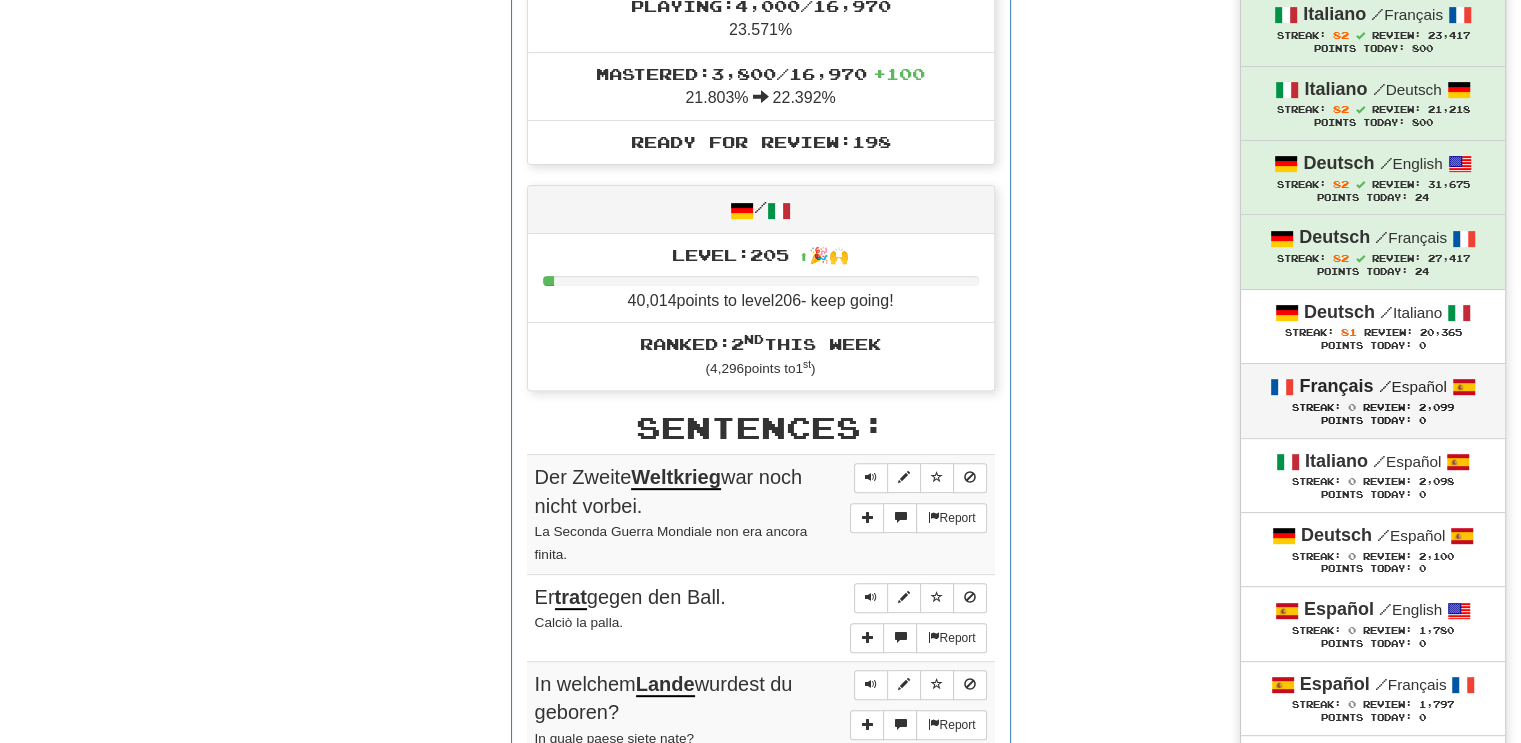 scroll, scrollTop: 628, scrollLeft: 0, axis: vertical 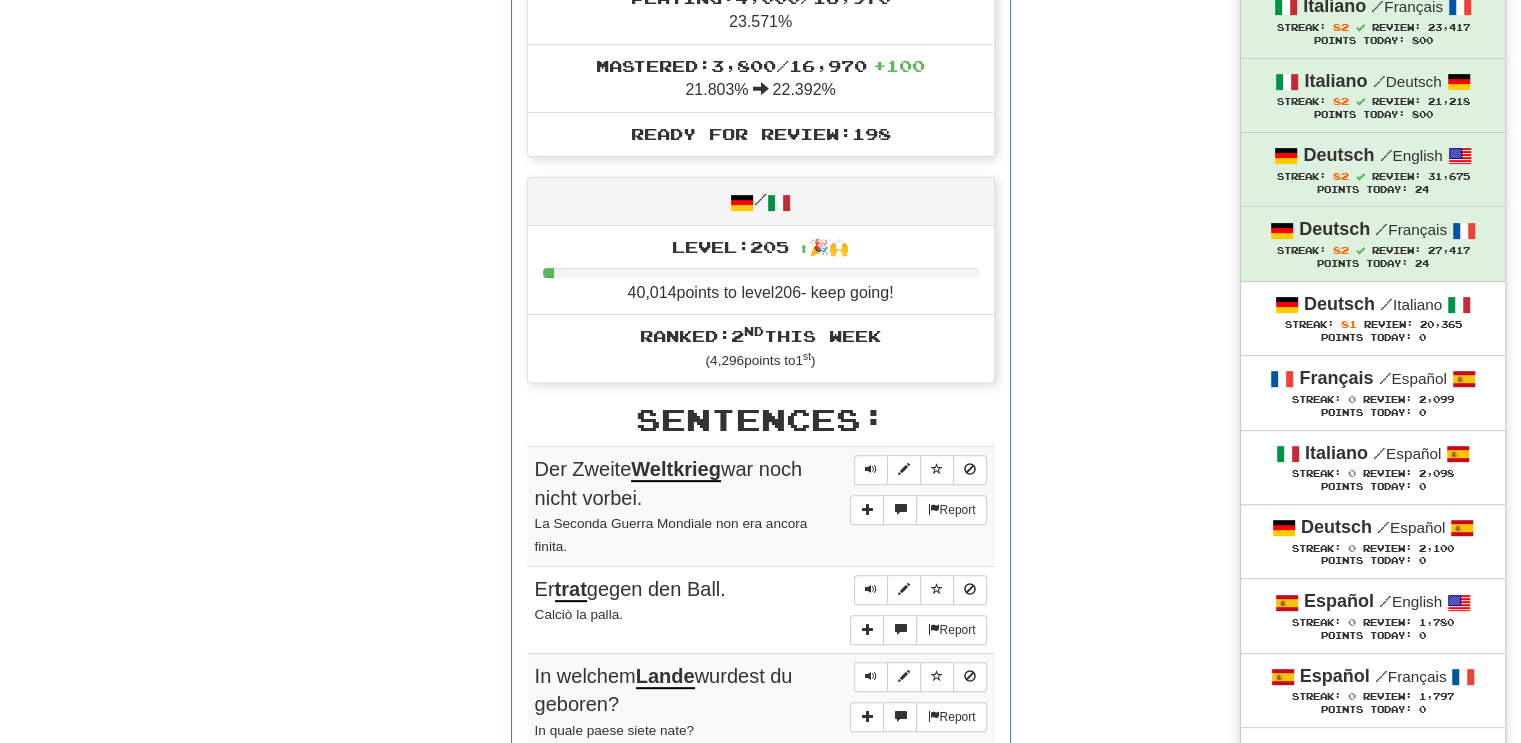 click on "Round Results Stats: Score:   + 3200 Time:   9 : 15 New:   0 Review:   100 Correct:   100 Incorrect:   0 Progress: Fluency Fast Track Playing:  4,000  /  16,970 23.571% Mastered:  3,800  /  16,970 + 100 21.803% 22.392% Ready for Review:  198  /  Level:  205 ⬆🎉🙌 40,014  points to level  206  - keep going! Ranked:  2 nd  this week ( 4,296  points to  1 st ) Sentences:  Report Der Zweite  Weltkrieg  war noch nicht vorbei. La Seconda Guerra Mondiale non era ancora finita.  Report Er  trat  gegen den Ball. Calciò la palla.  Report In welchem  Lande  wurdest du geboren? In quale paese siete nate?  Report Seine  Oberfläche  war glatt wie ein Spiegel. La sua superficie era liscia come uno specchio.  Report Mein  Kissen  ist so weich! Il mio cuscino è così soffice!  Report Sie hat eine  Fahne . Il suo alito puzza di alcol.  Report Welche  Tüte  ist deine? Quale borsa è la sua?  Report Gestehen  wir einem jeden sein eigenes Übel zu! Lasciamo che ognuno si meriti il proprio male.  Report Eisen  ist hart." at bounding box center [761, 4599] 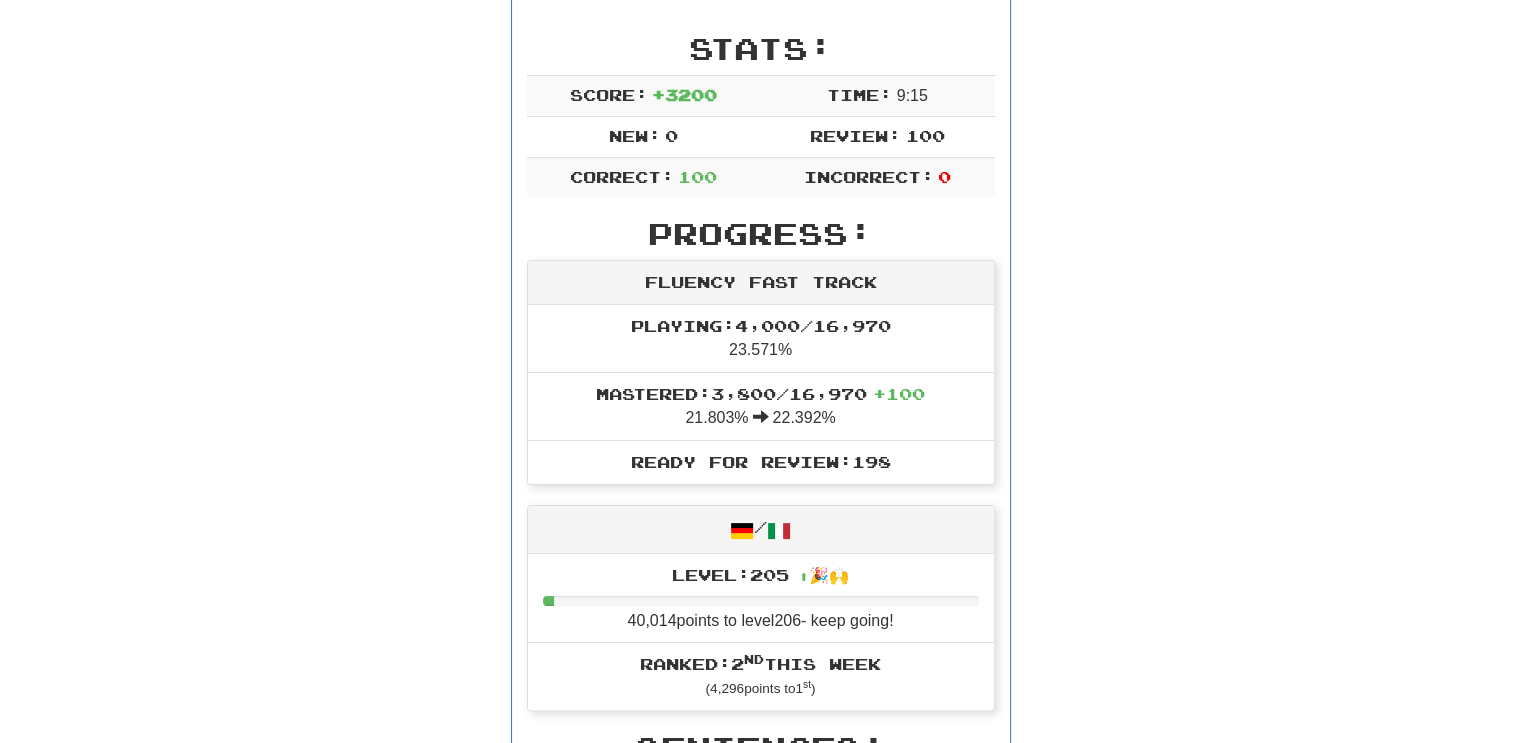 scroll, scrollTop: 0, scrollLeft: 0, axis: both 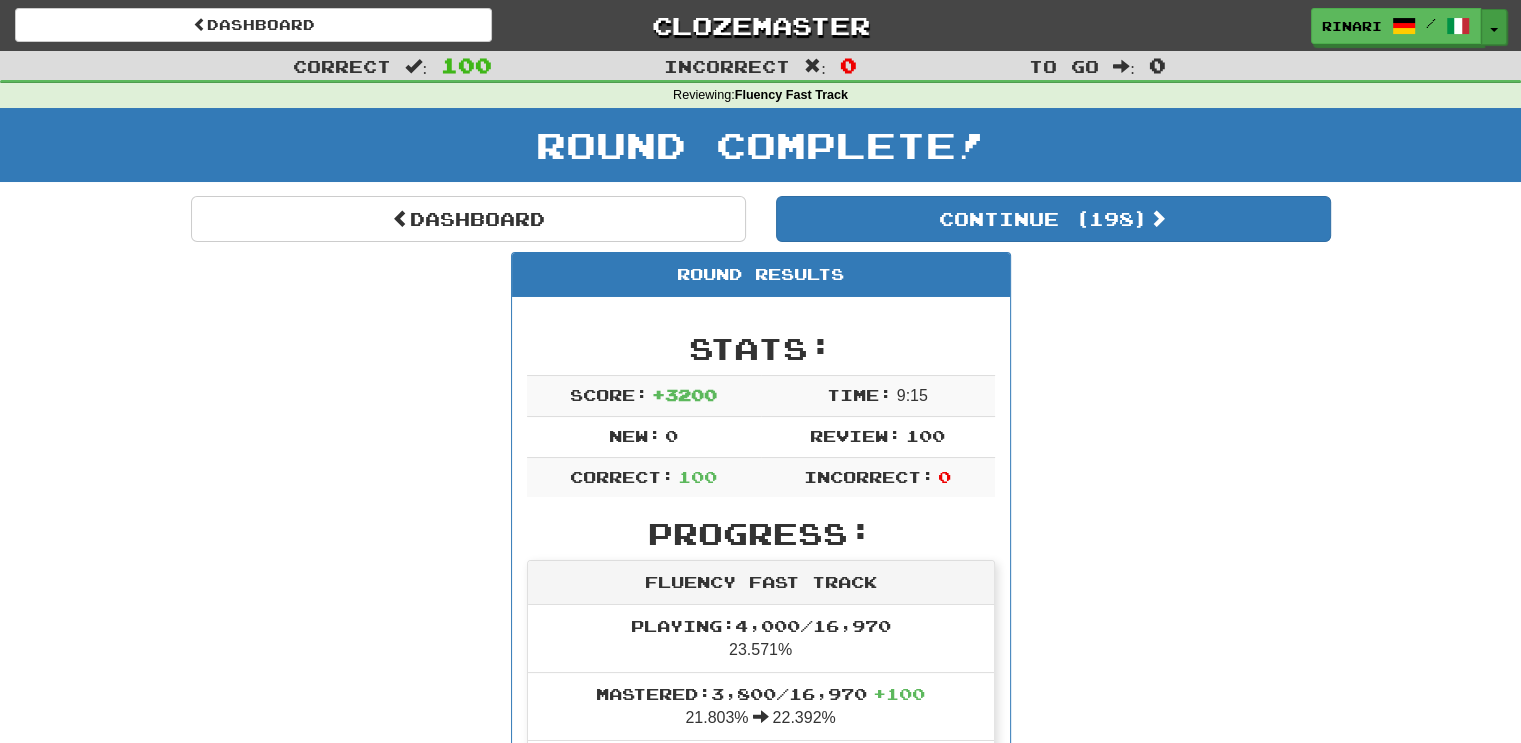 click on "Toggle Dropdown" at bounding box center (1494, 27) 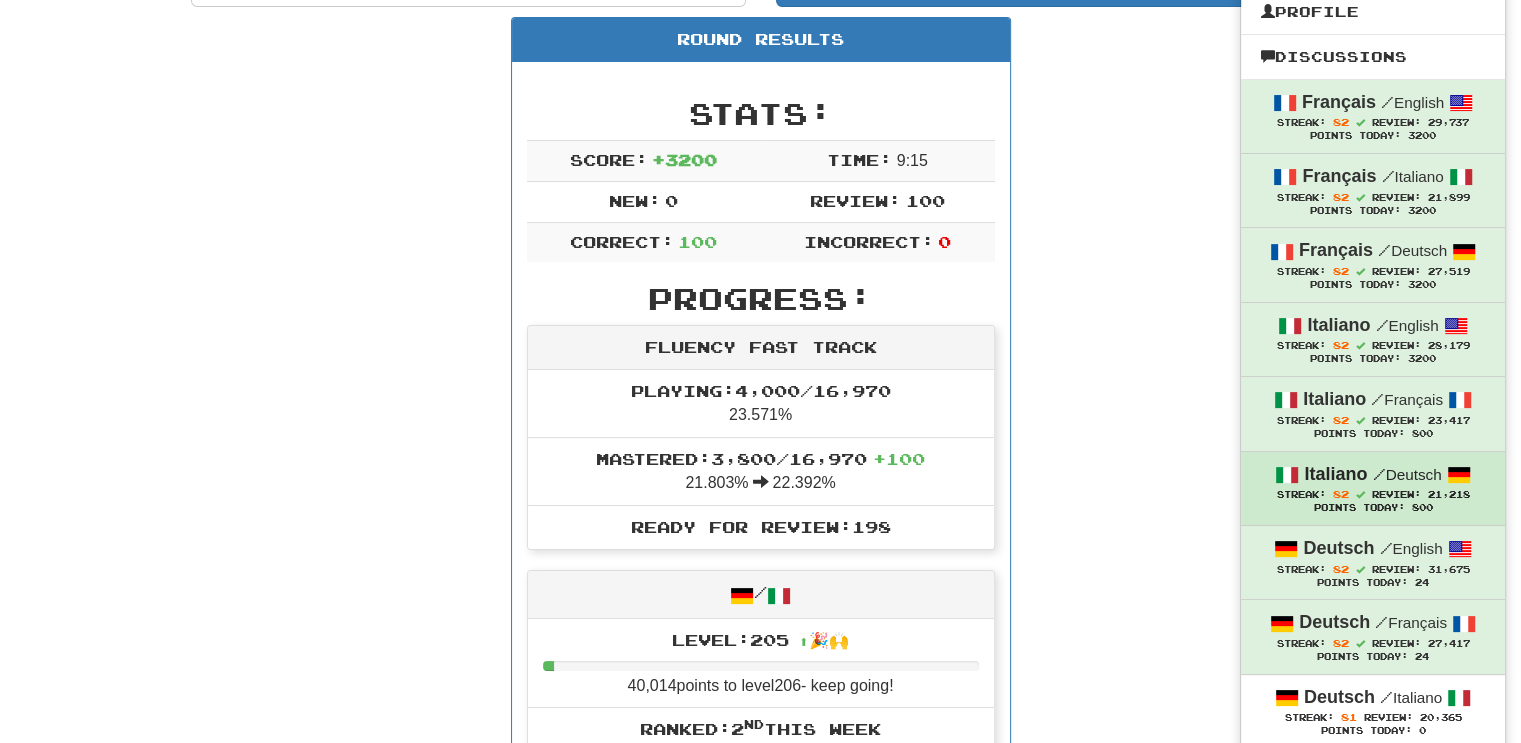 scroll, scrollTop: 236, scrollLeft: 0, axis: vertical 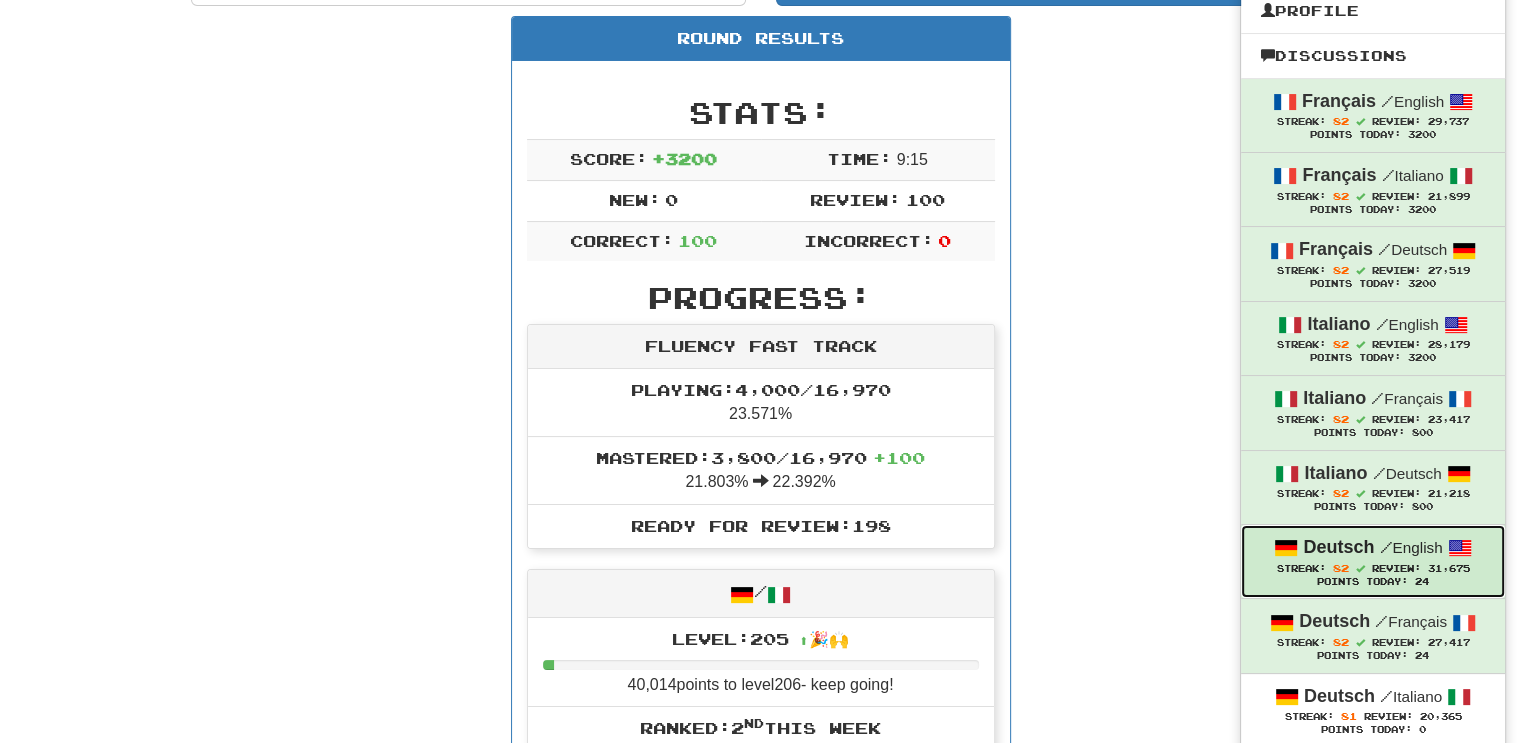 click on "Streak:
82
Review:
31,675" at bounding box center [1373, 568] 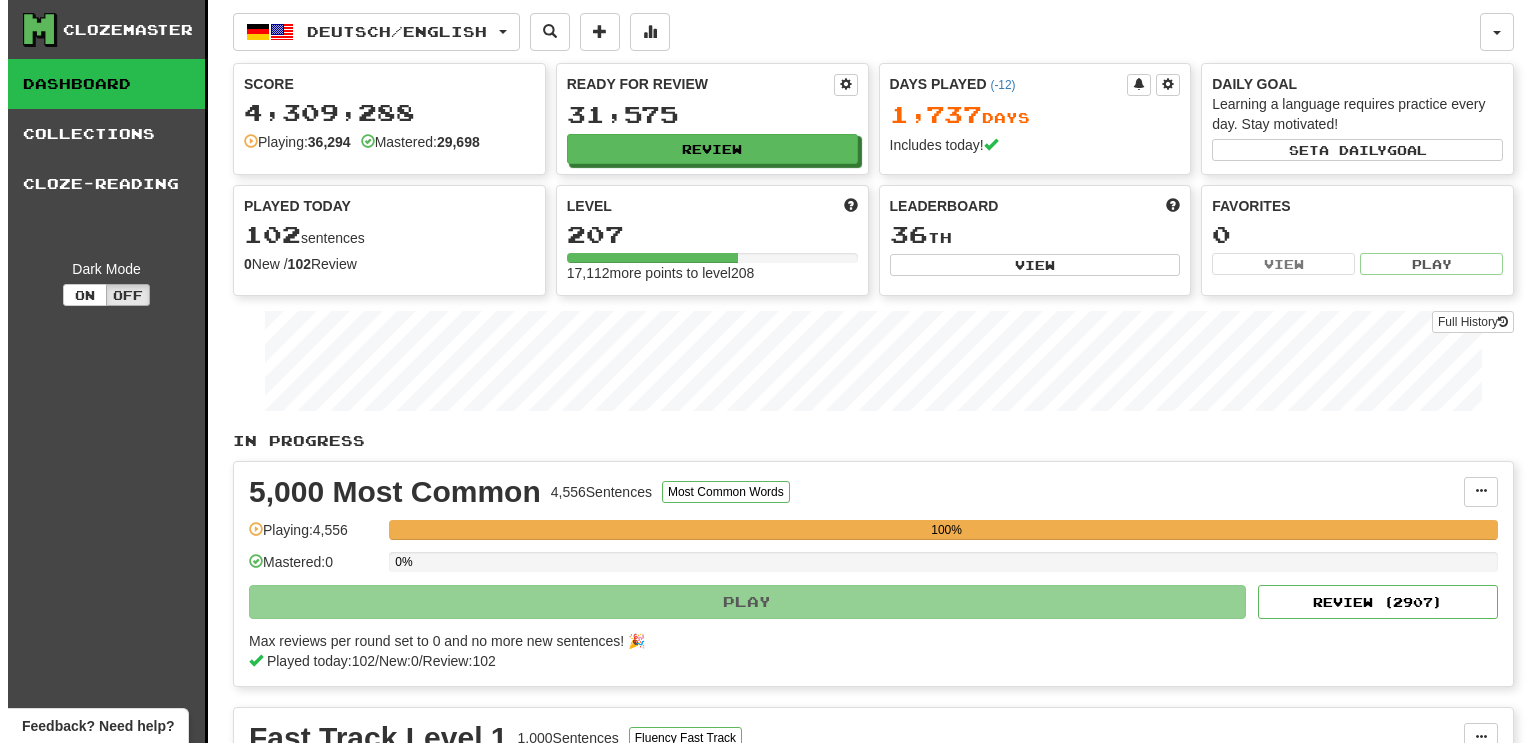 scroll, scrollTop: 0, scrollLeft: 0, axis: both 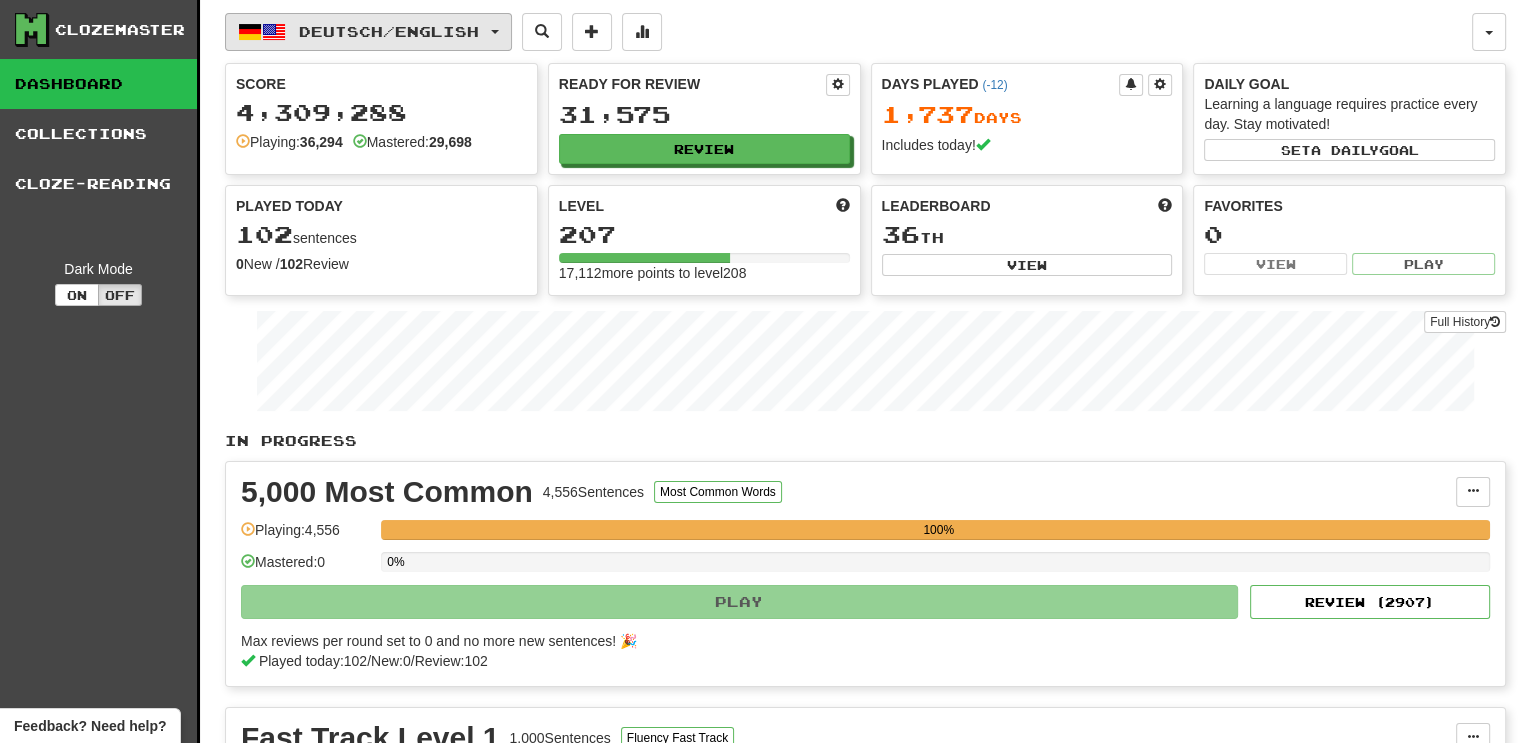 click on "Deutsch  /  English" at bounding box center [368, 32] 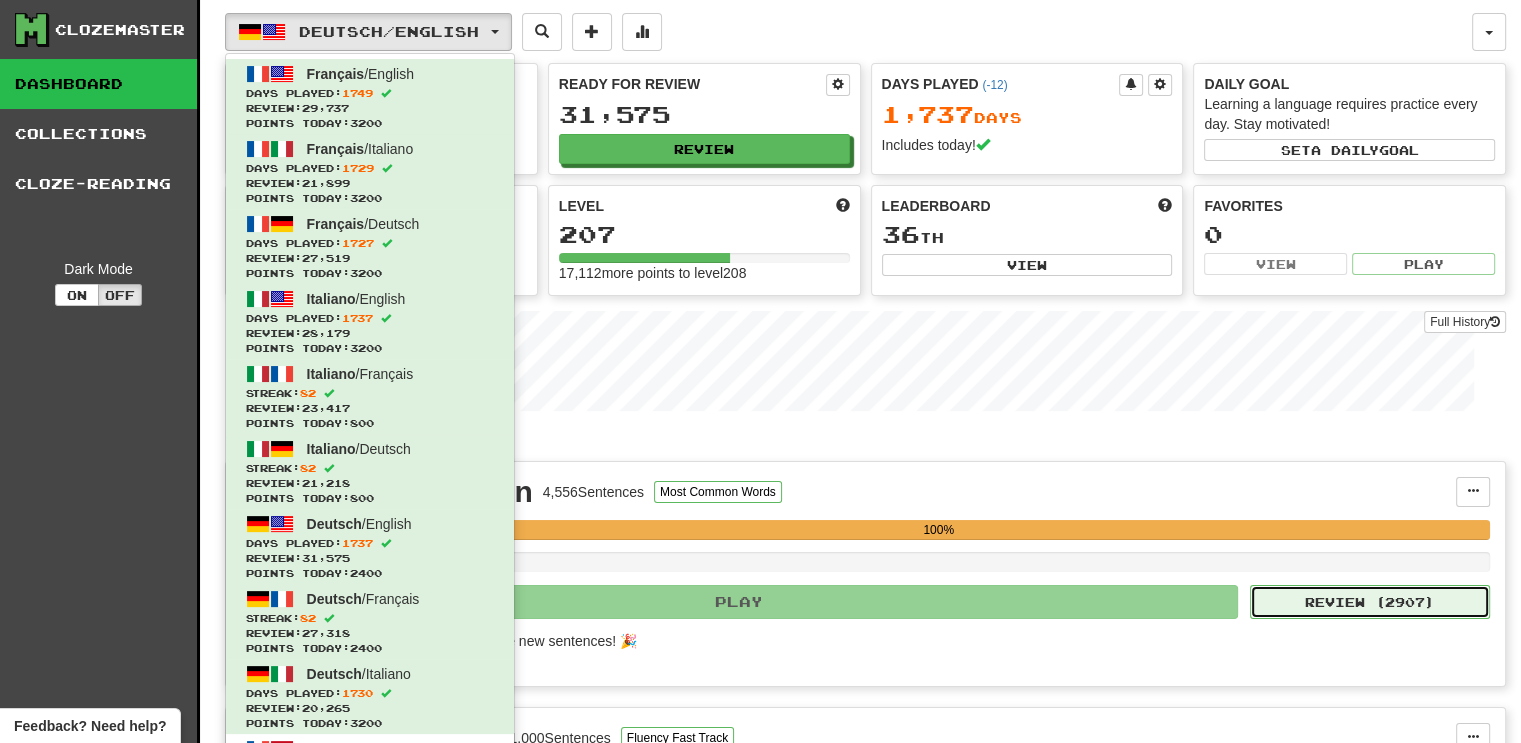 click on "Review ( 2907 )" at bounding box center [1370, 602] 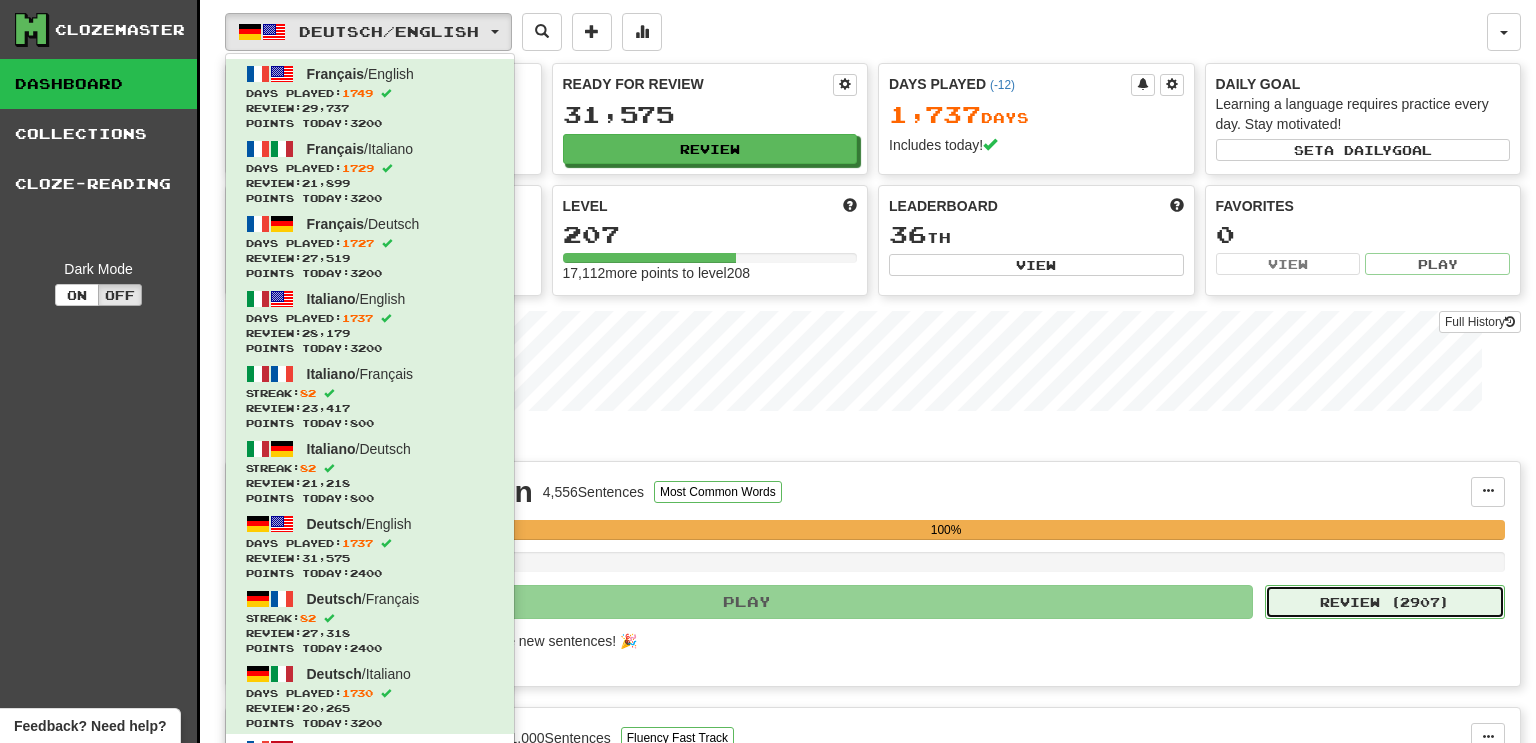 select on "***" 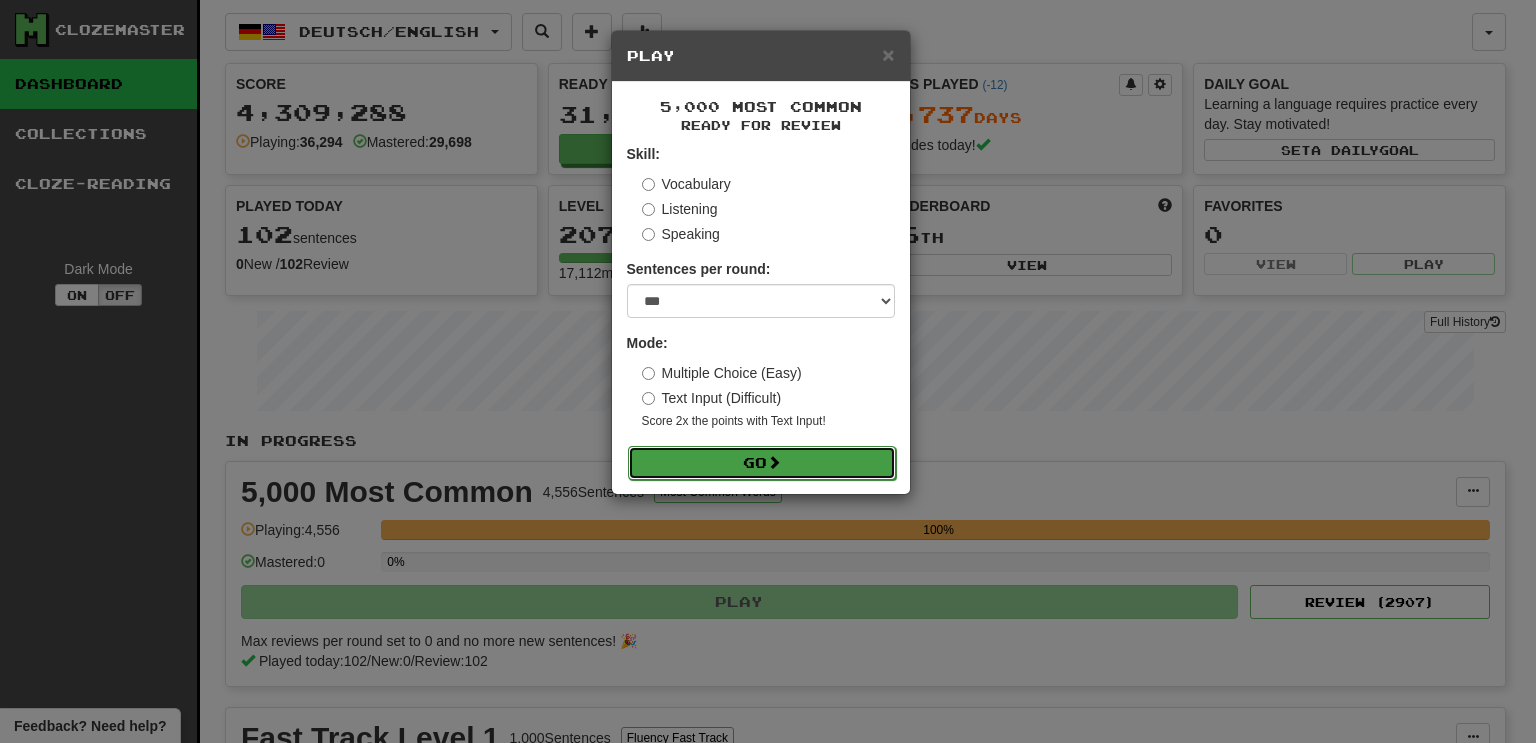 click on "Go" at bounding box center [762, 463] 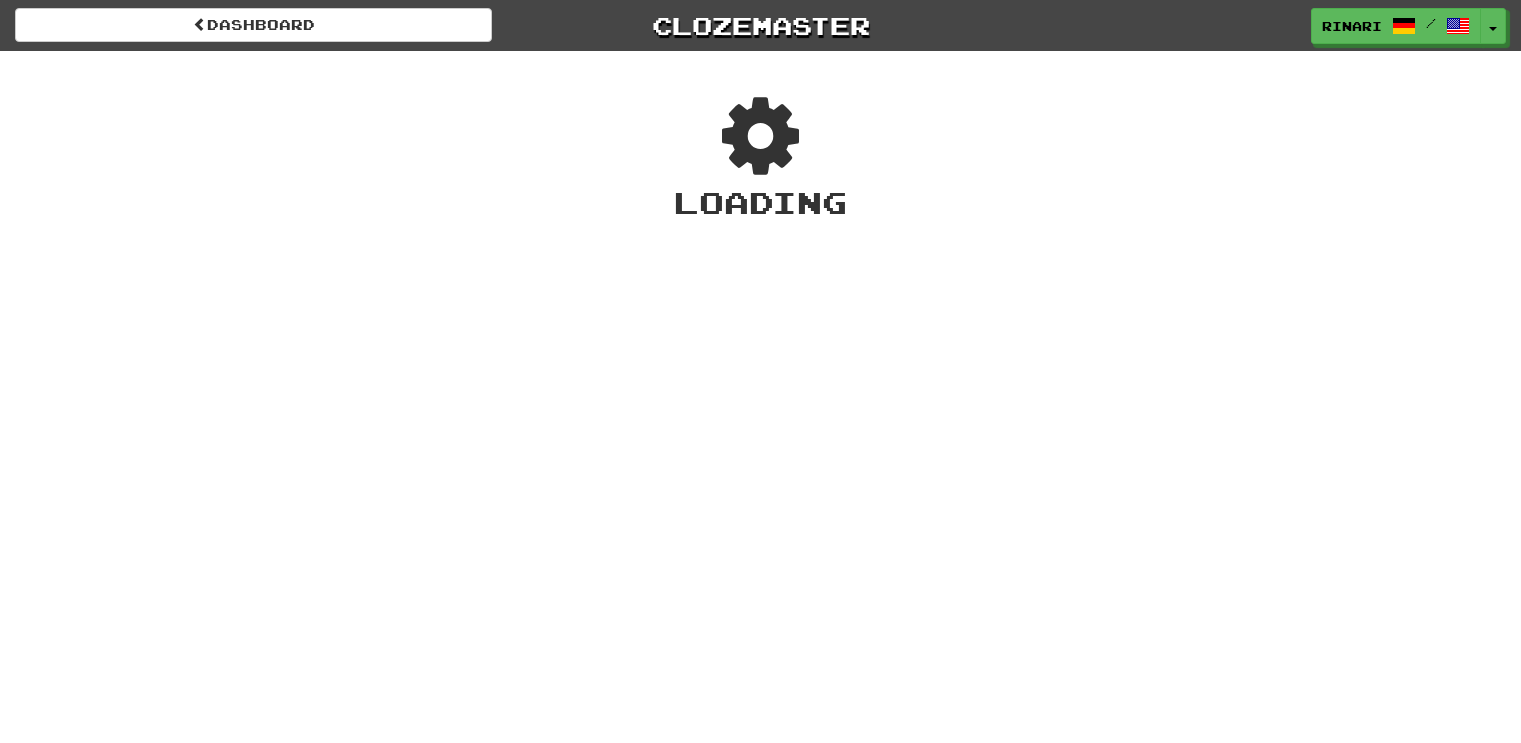 scroll, scrollTop: 0, scrollLeft: 0, axis: both 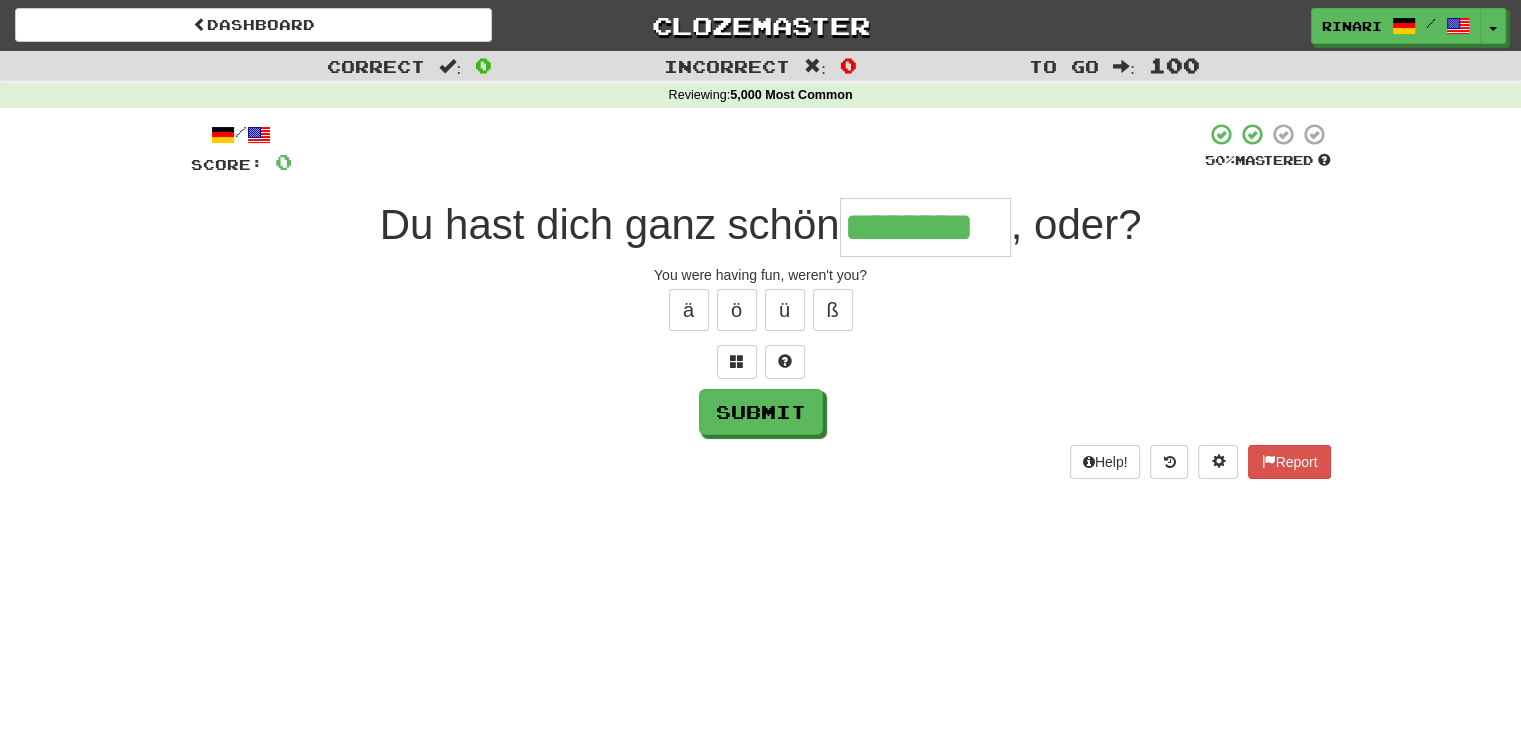 type on "********" 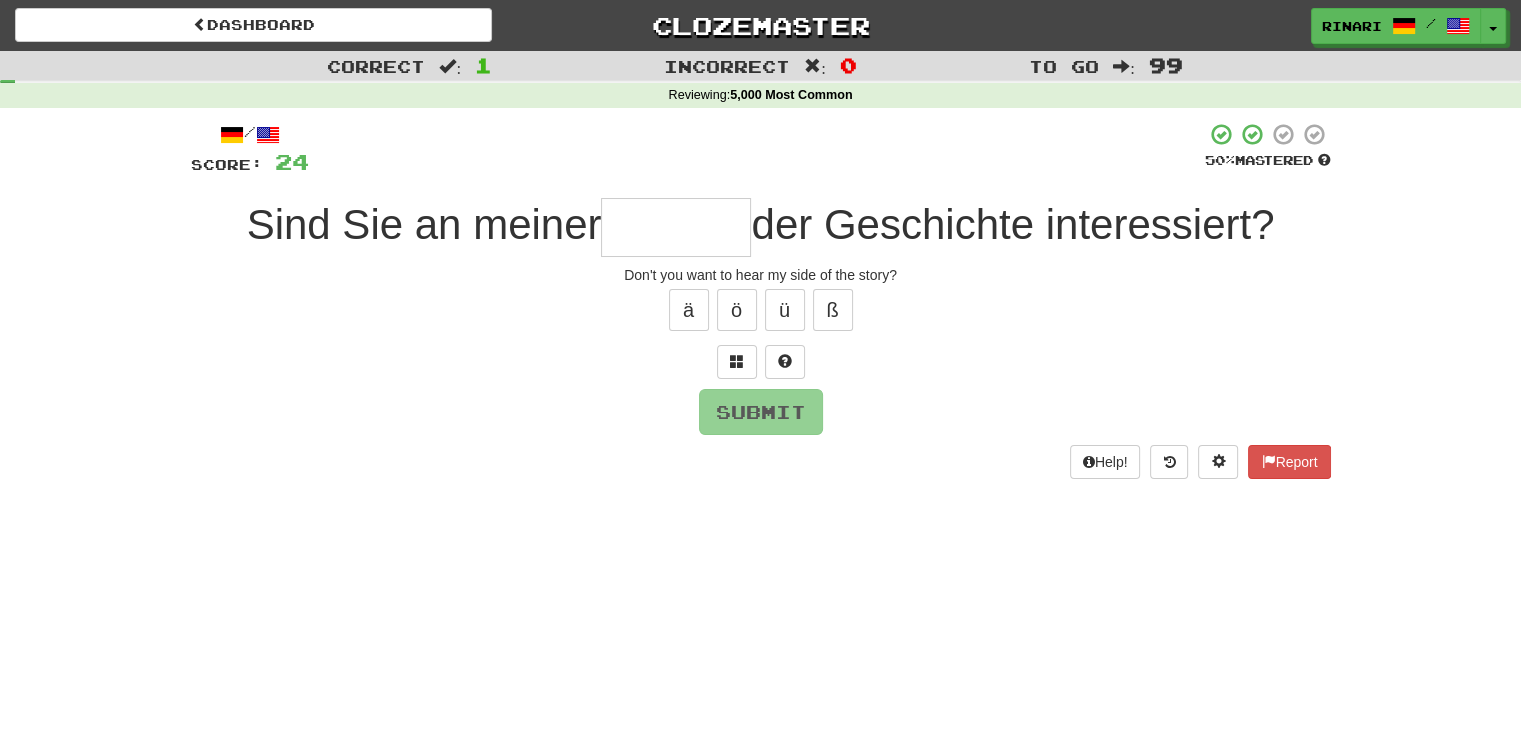 type on "*" 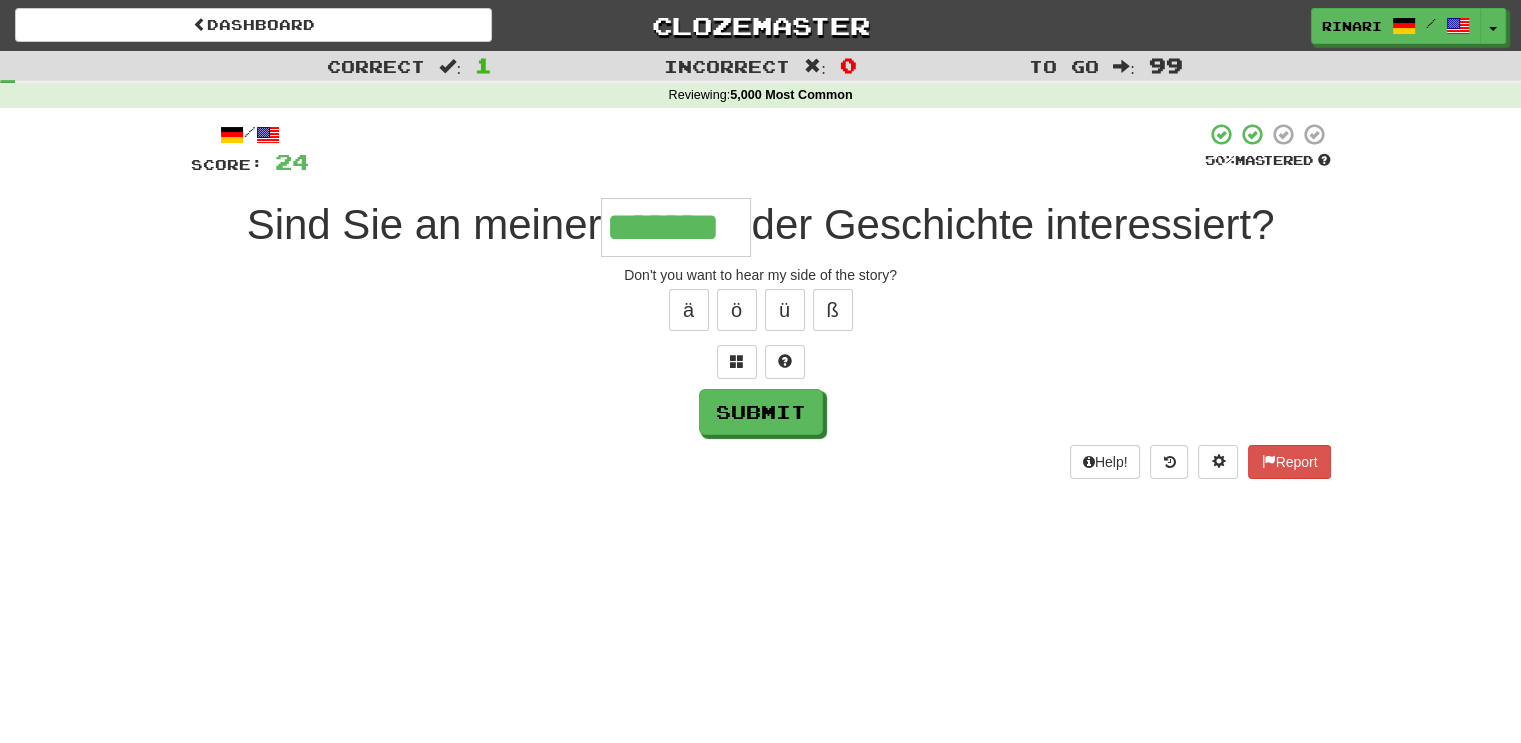 type on "*******" 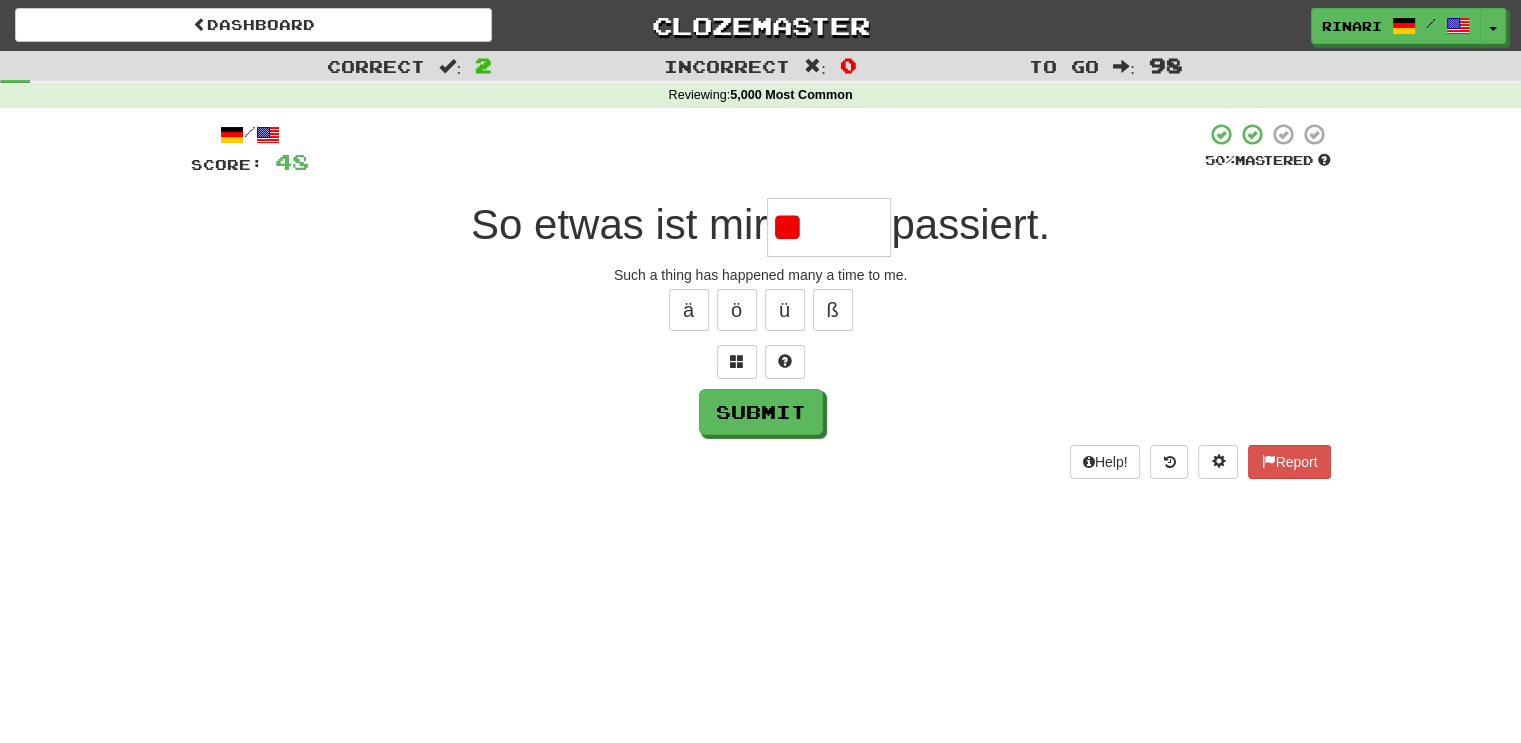 type on "*" 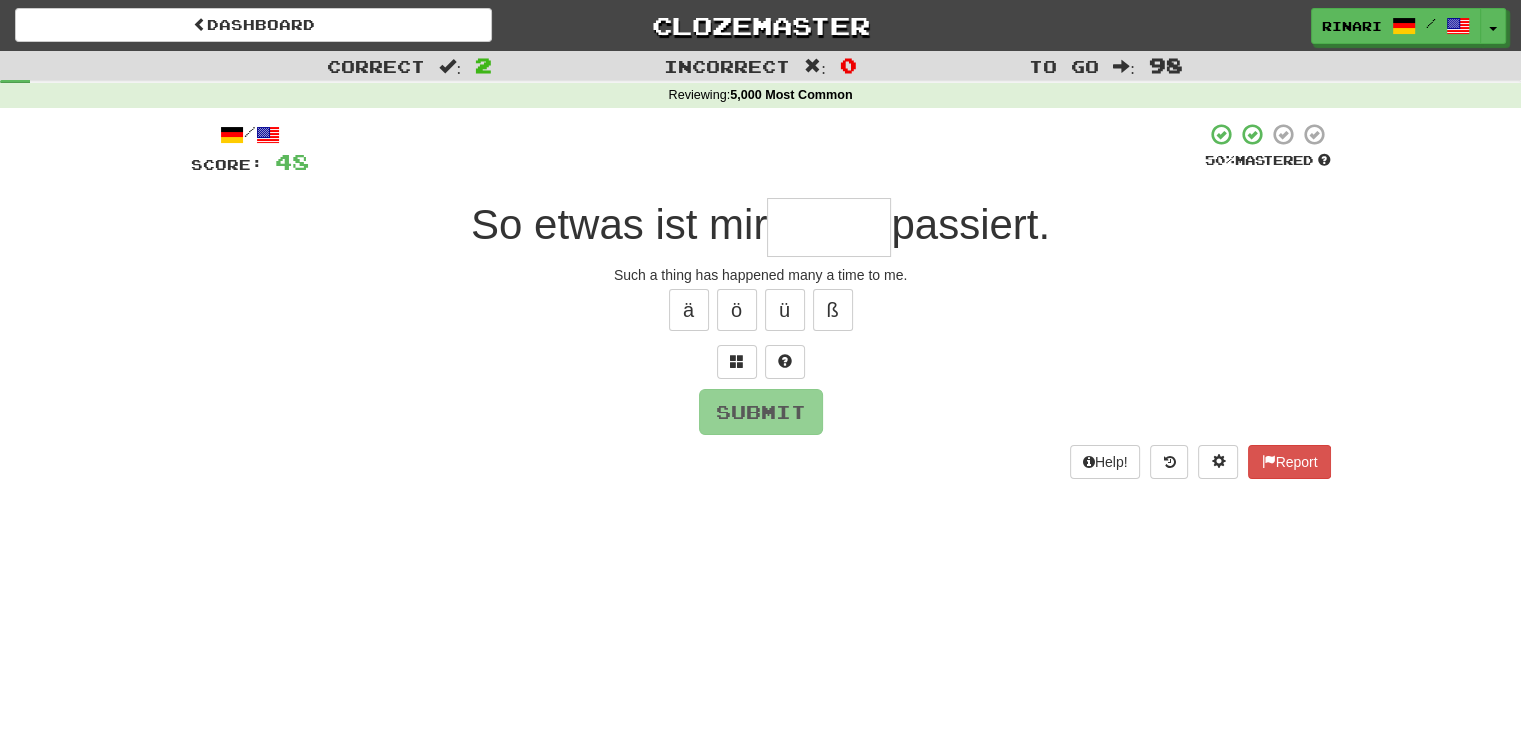 type on "*" 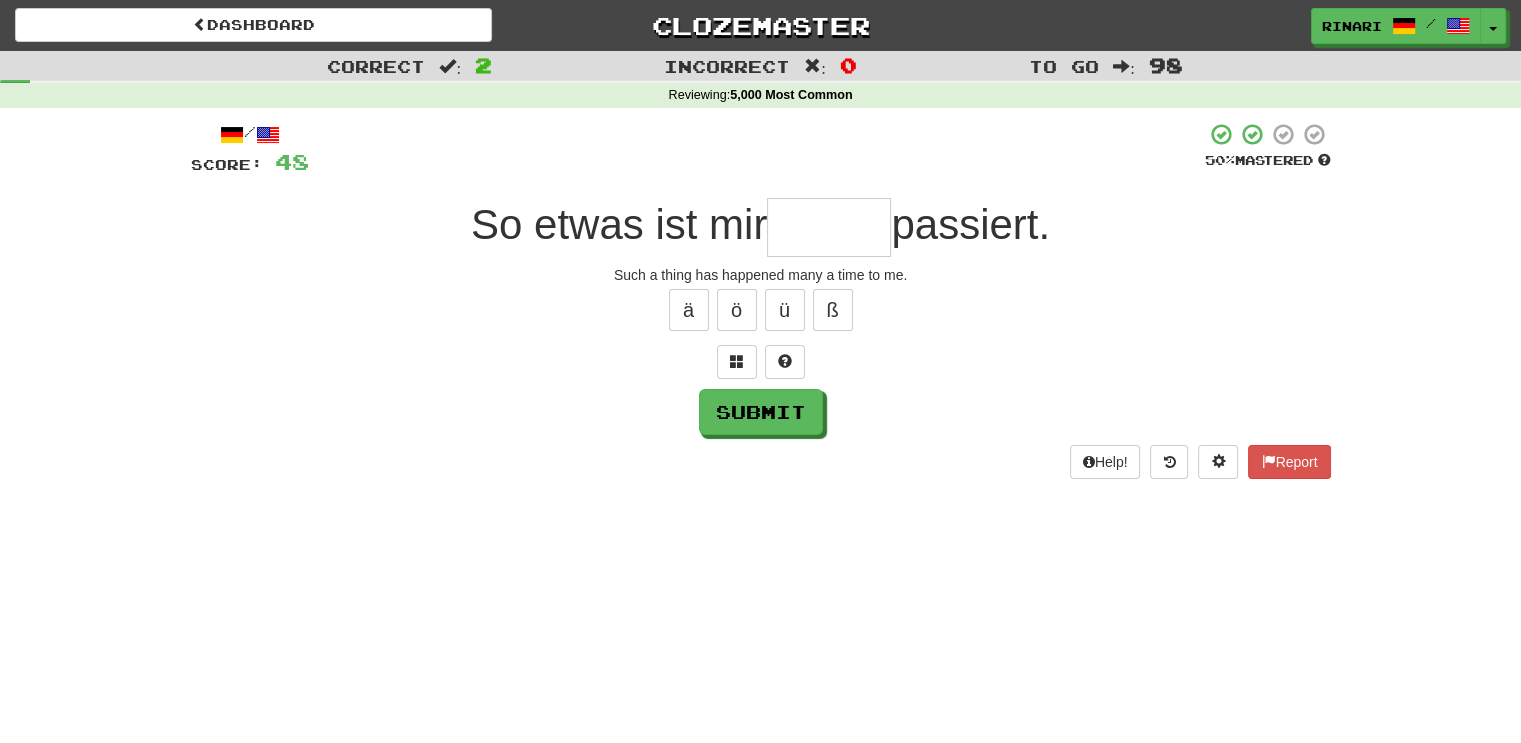 type on "*" 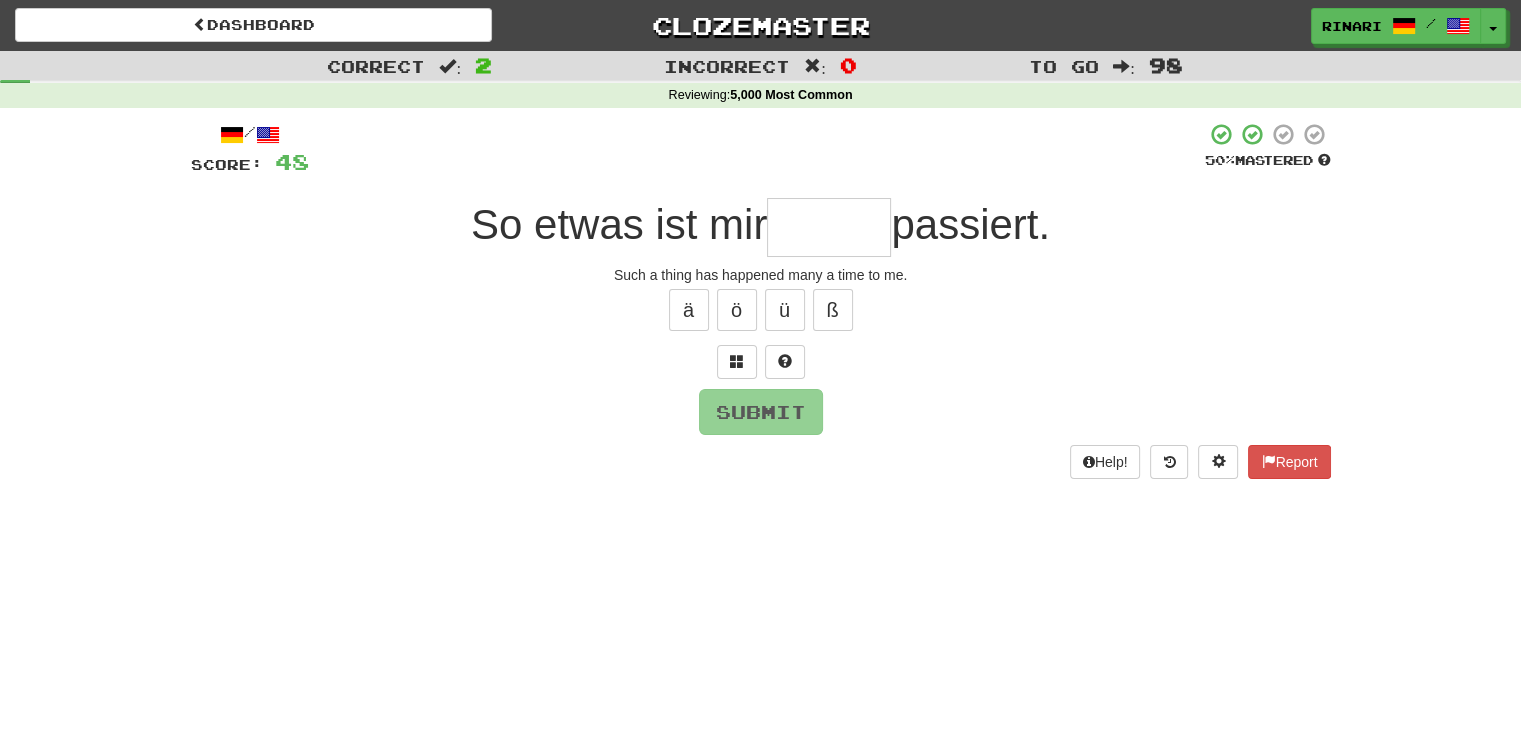 type on "*" 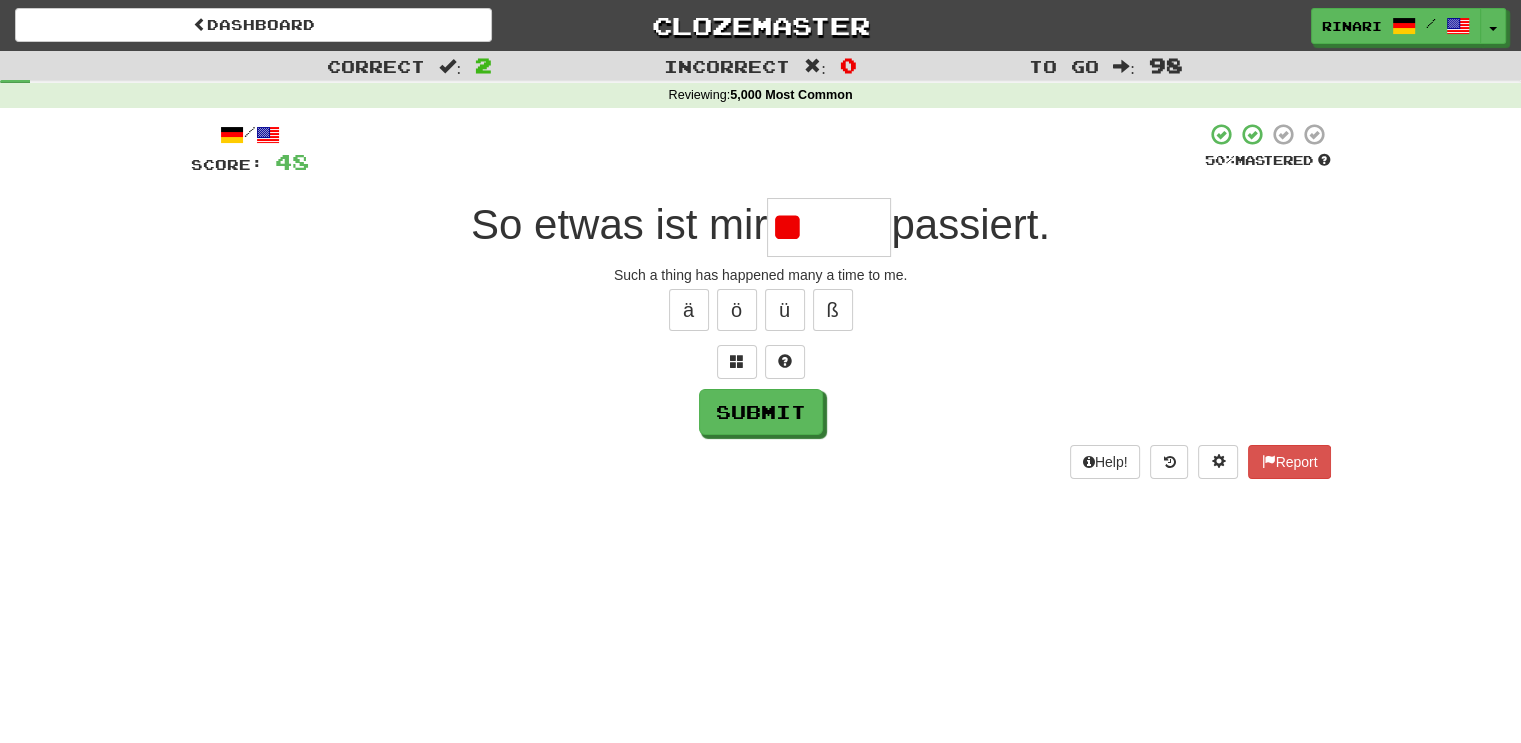type on "*" 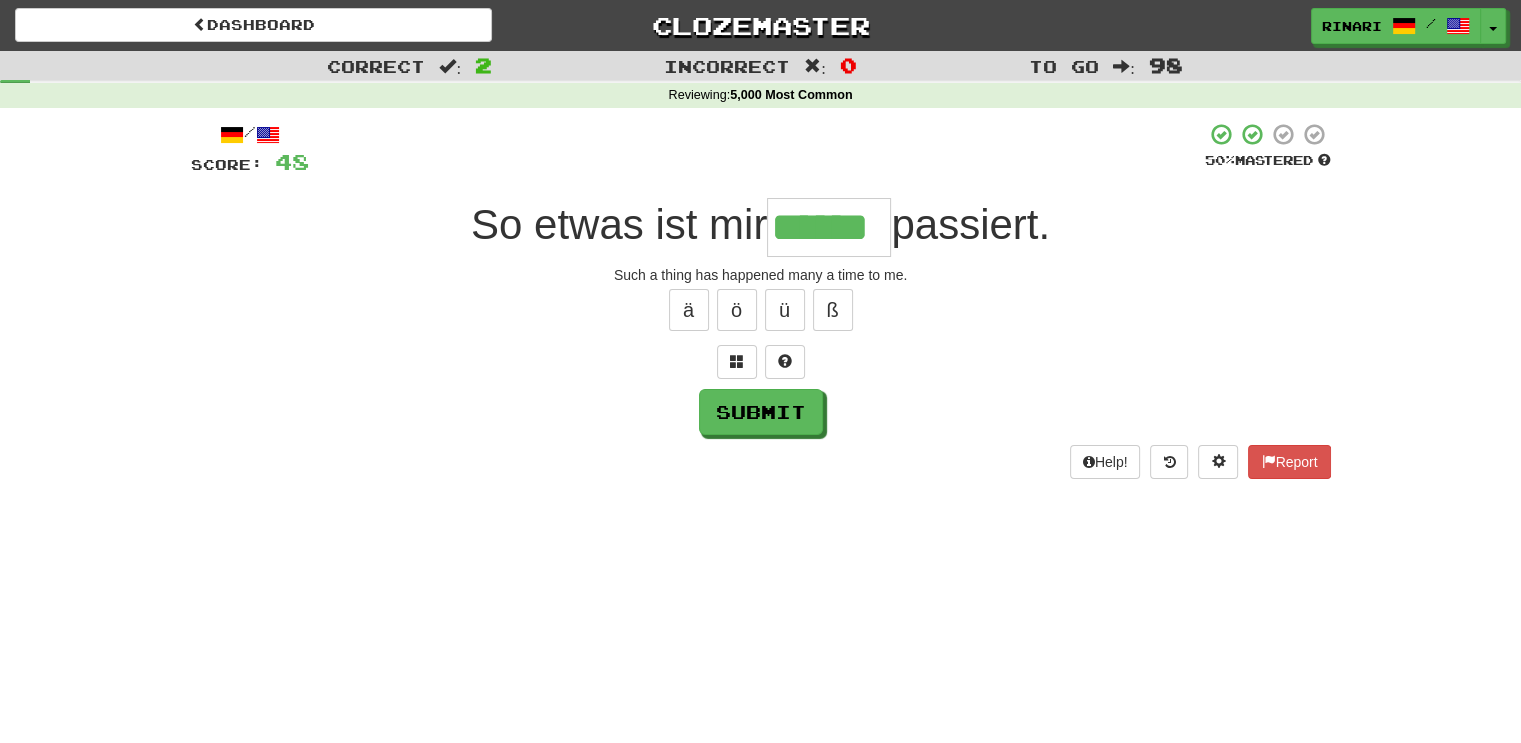 type on "******" 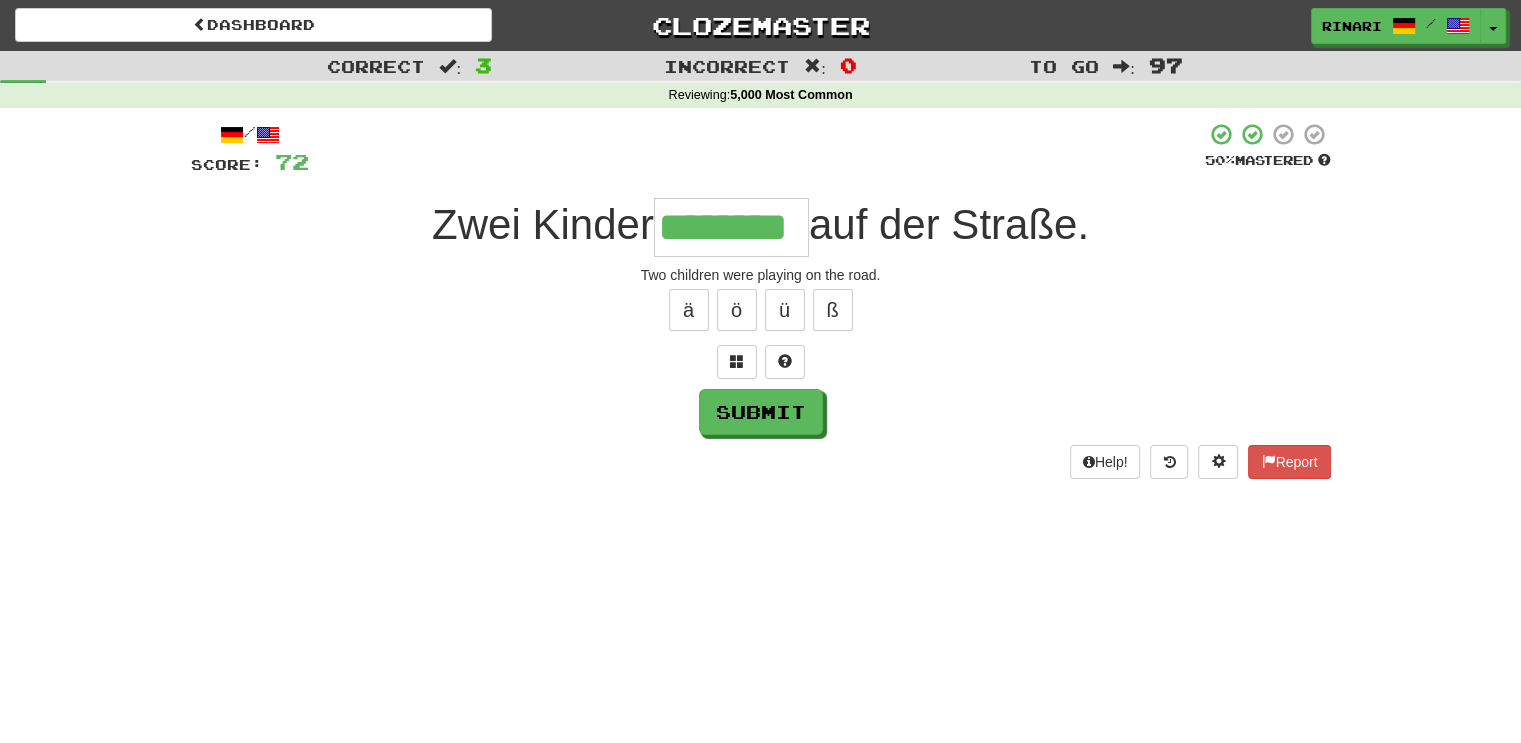 type on "********" 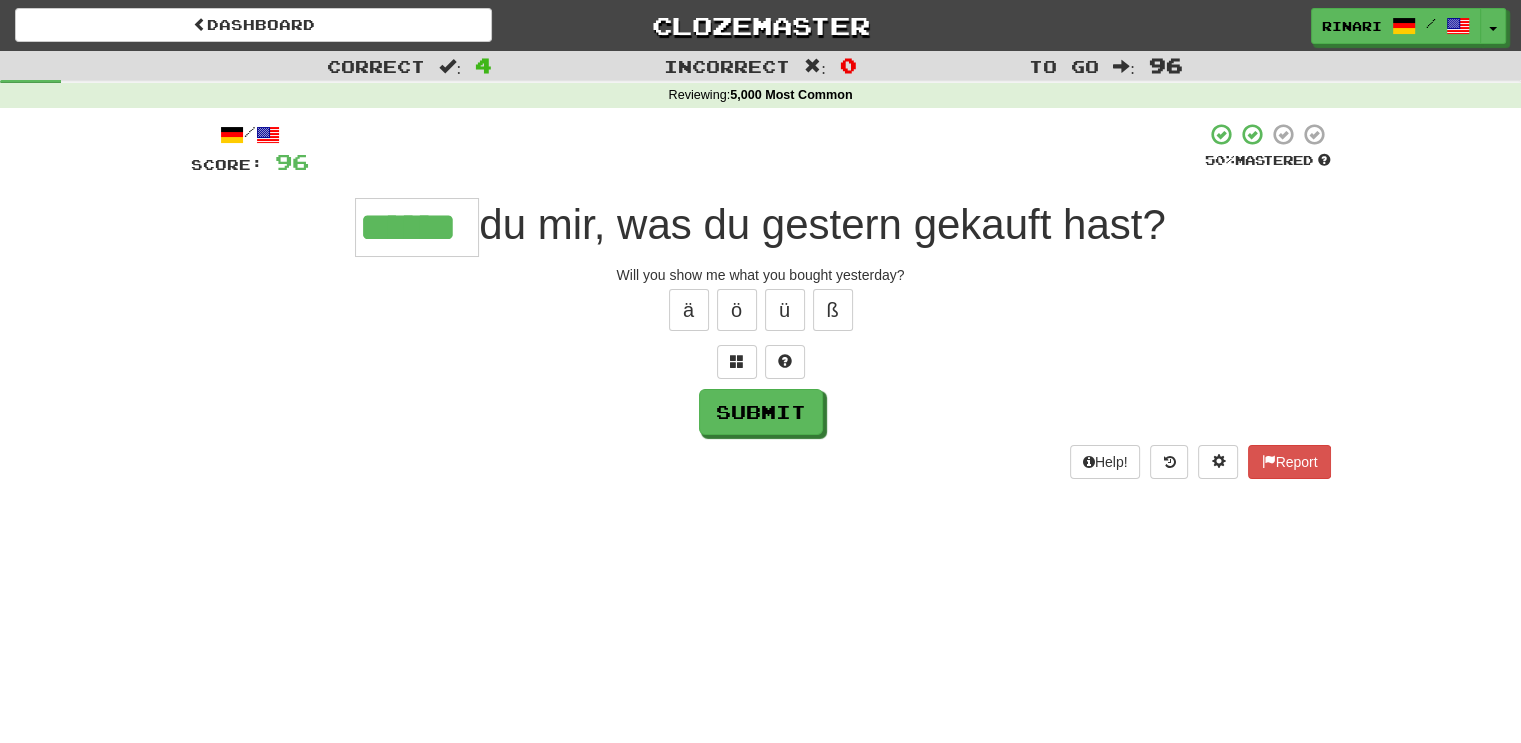 type on "******" 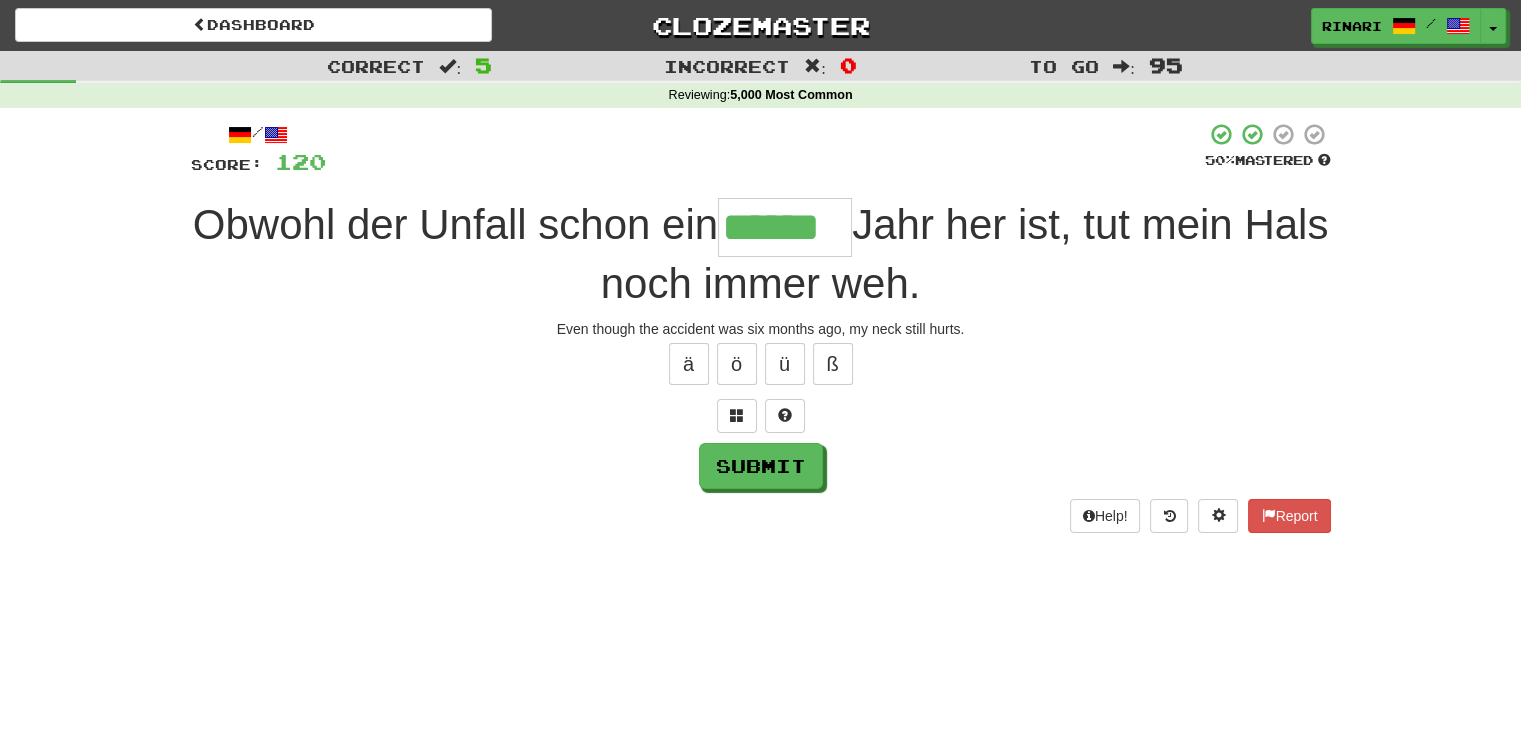 type on "******" 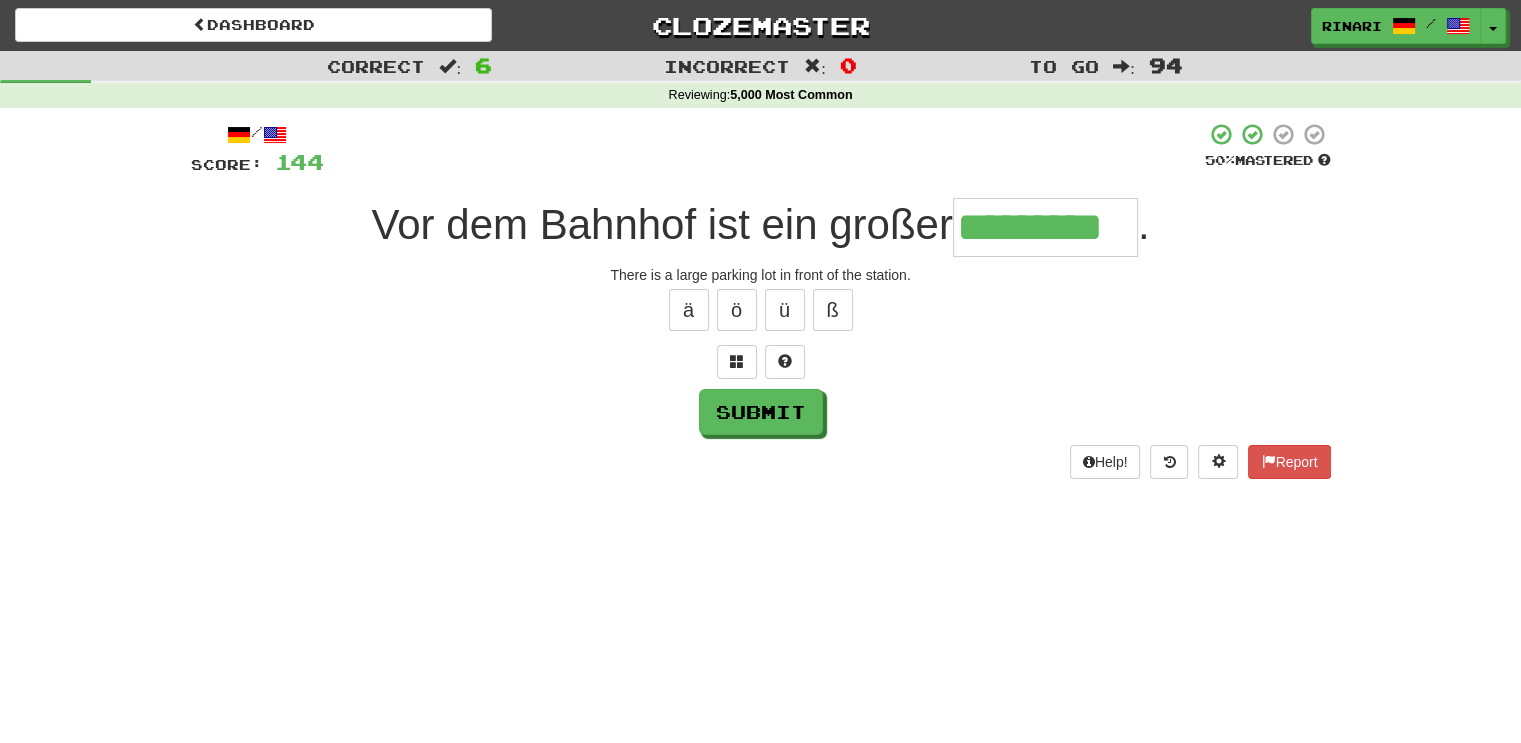 type on "*********" 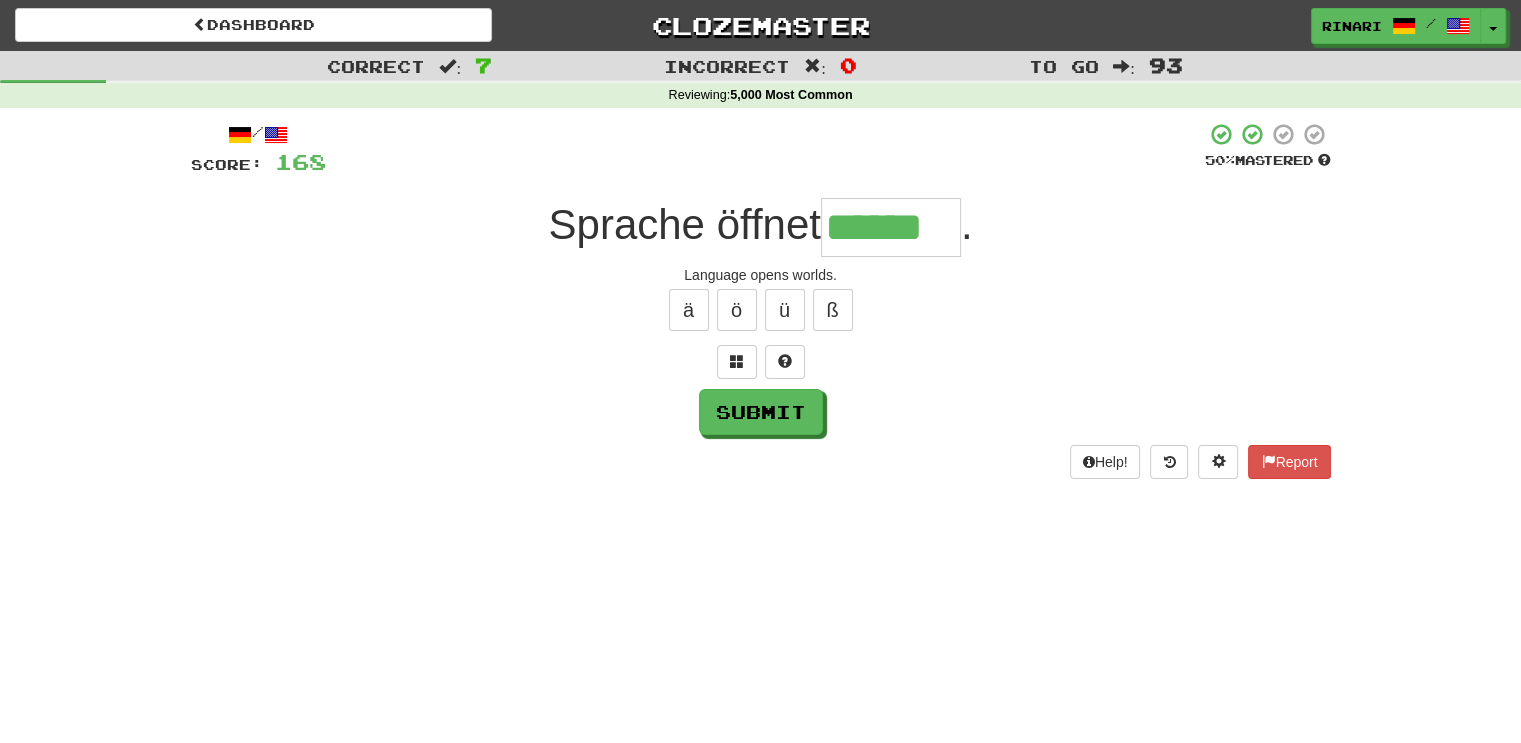 type on "******" 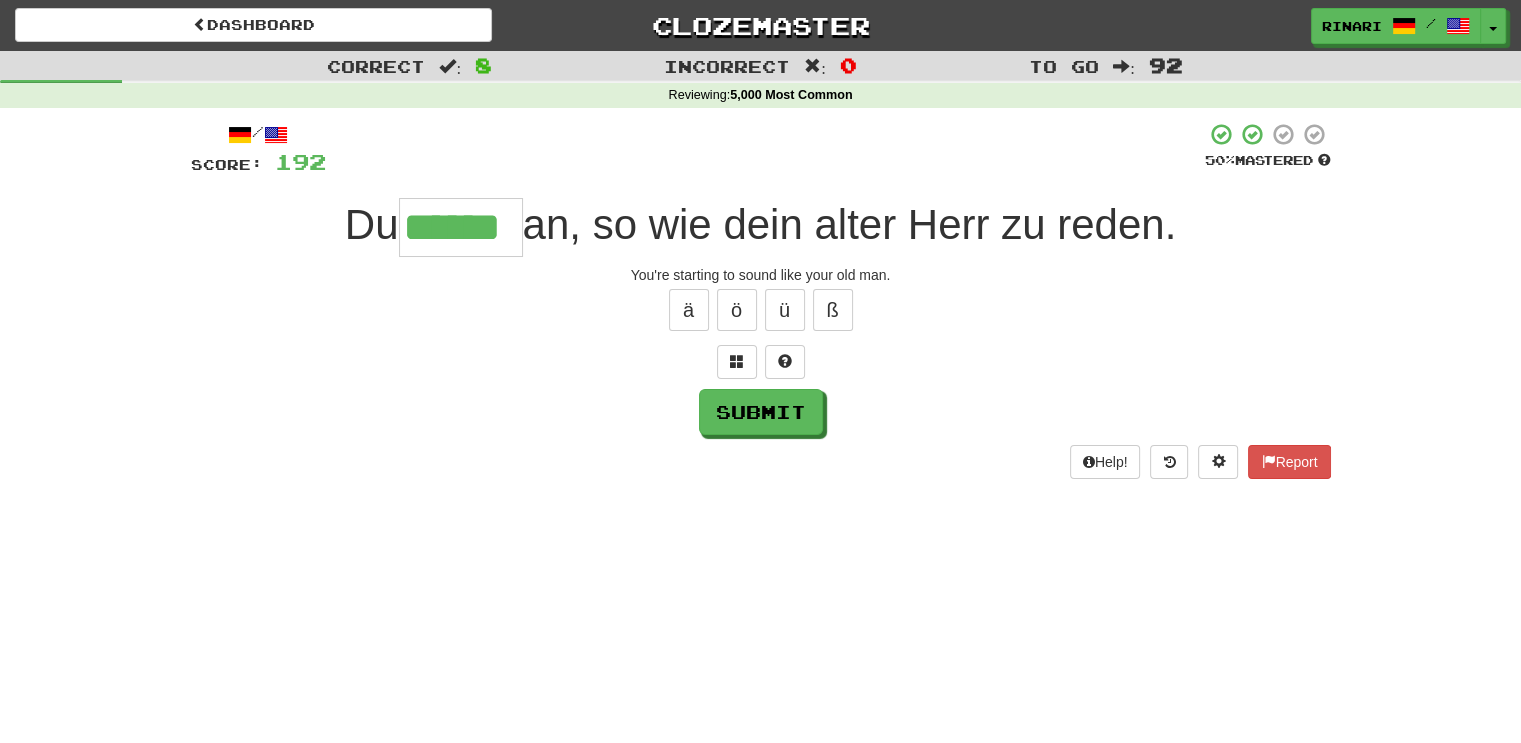 type on "******" 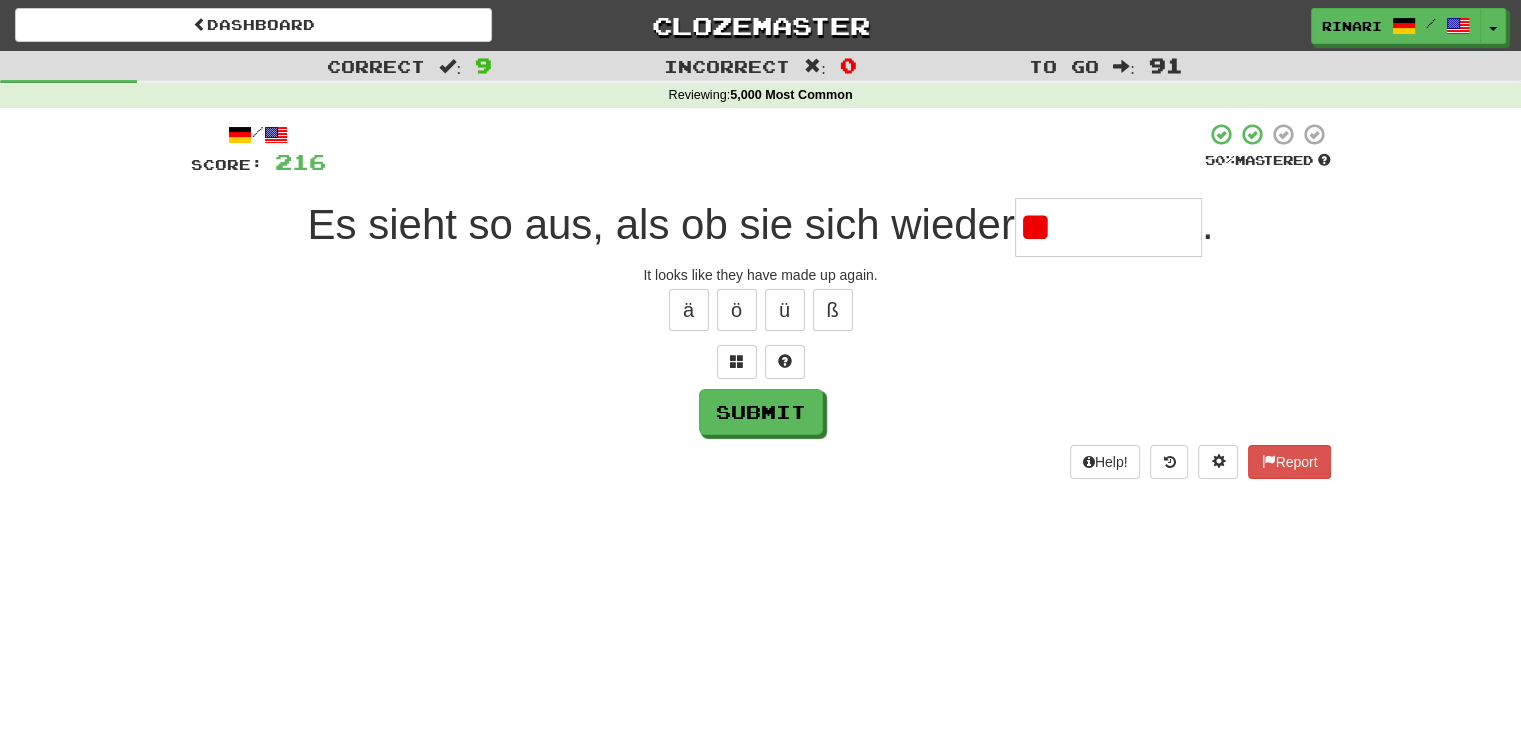type on "*" 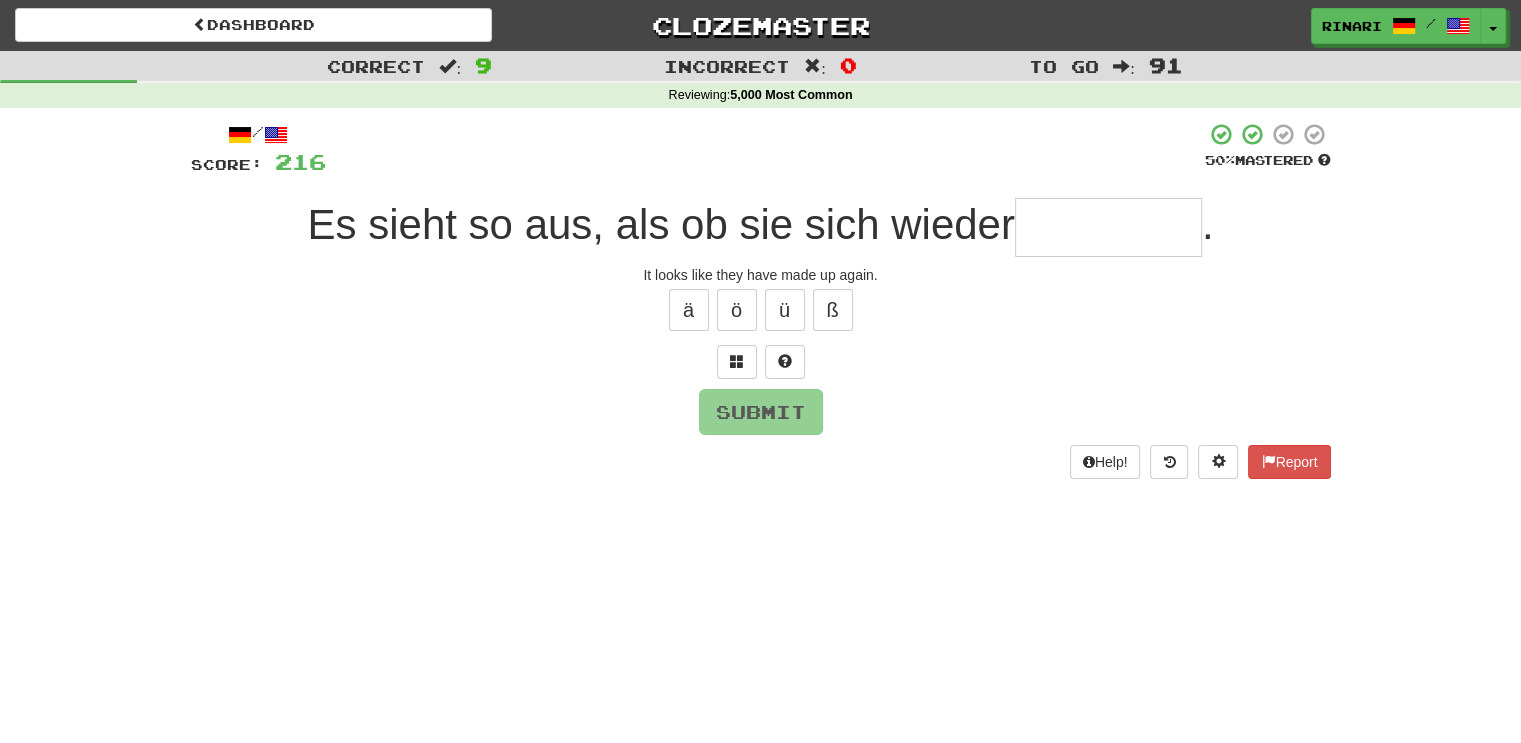 type on "*" 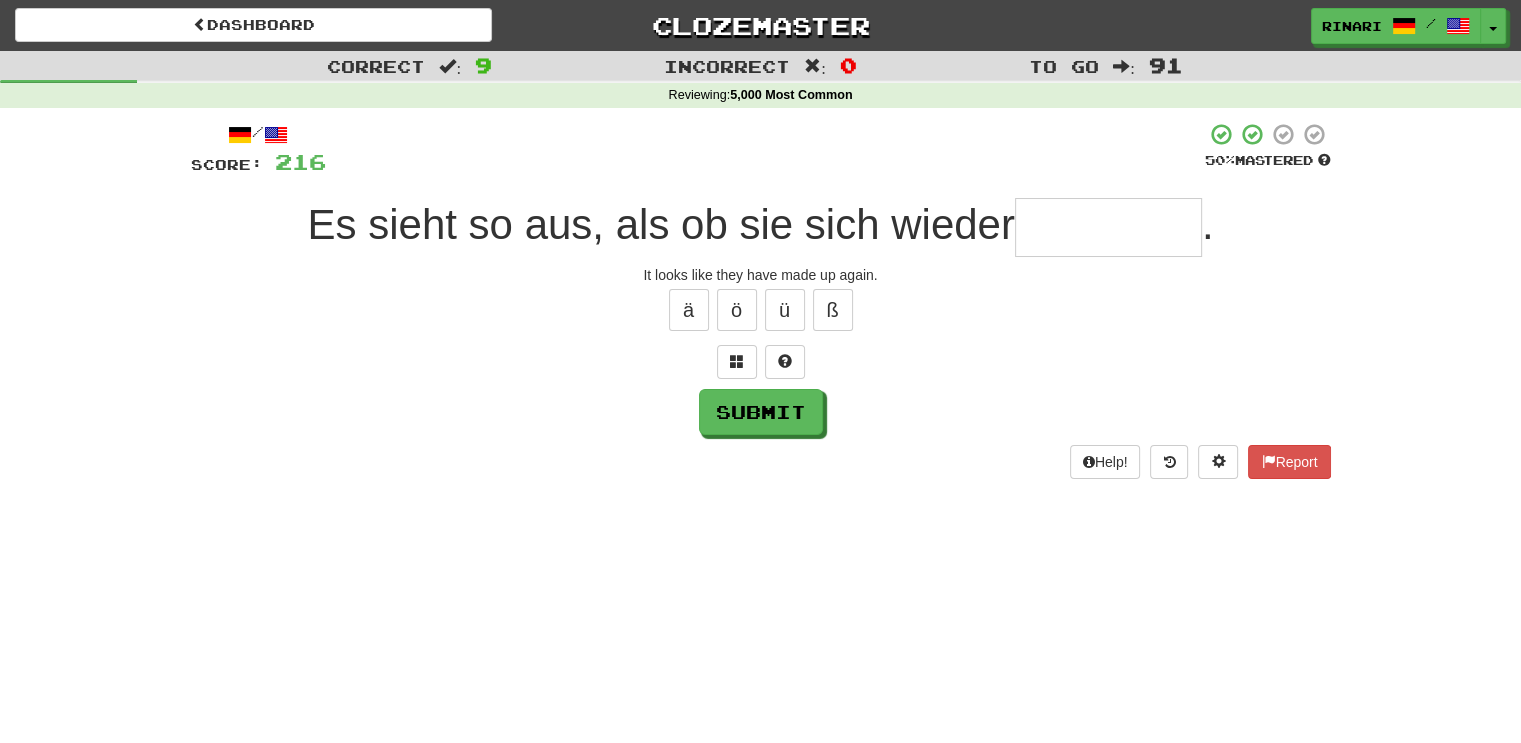type on "*" 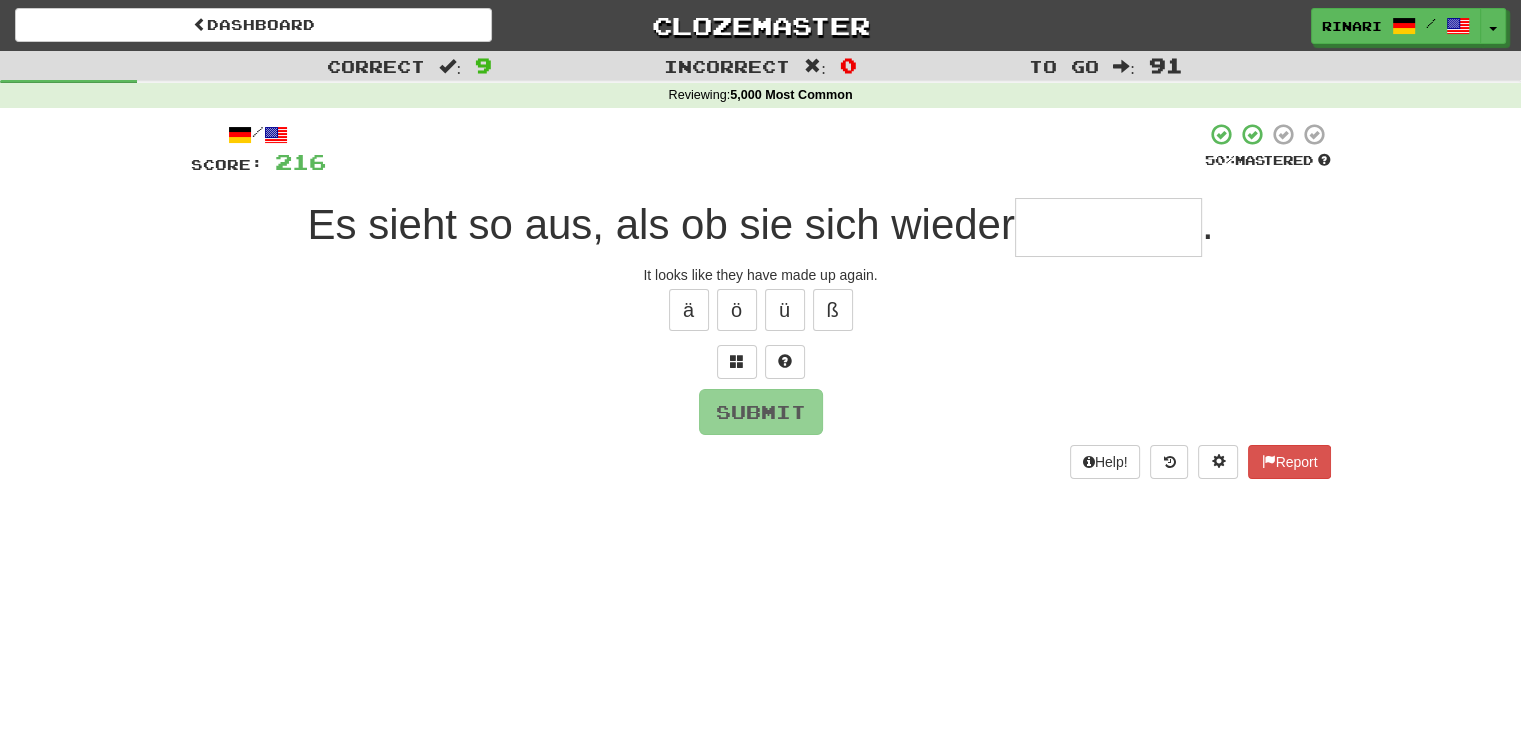 type on "*" 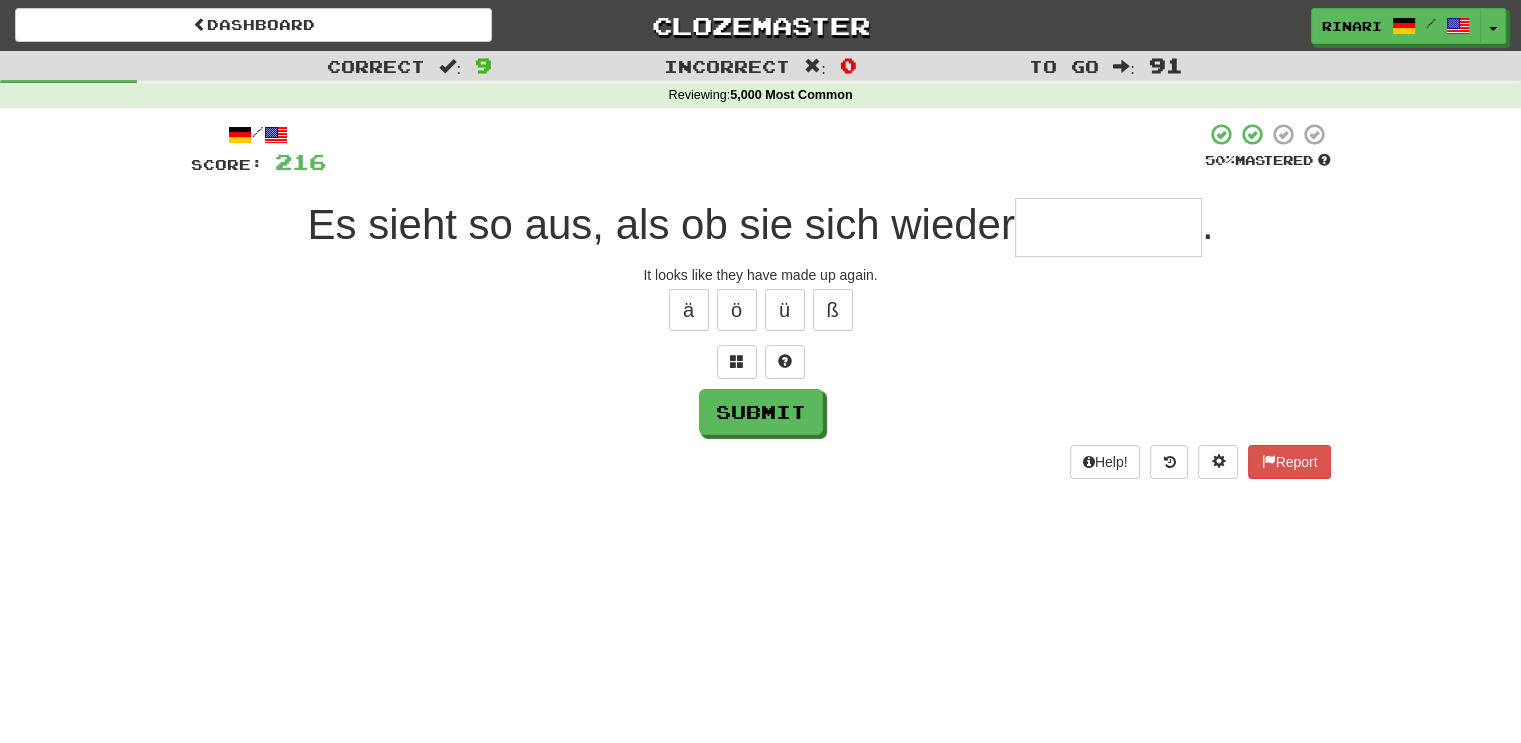 type on "*" 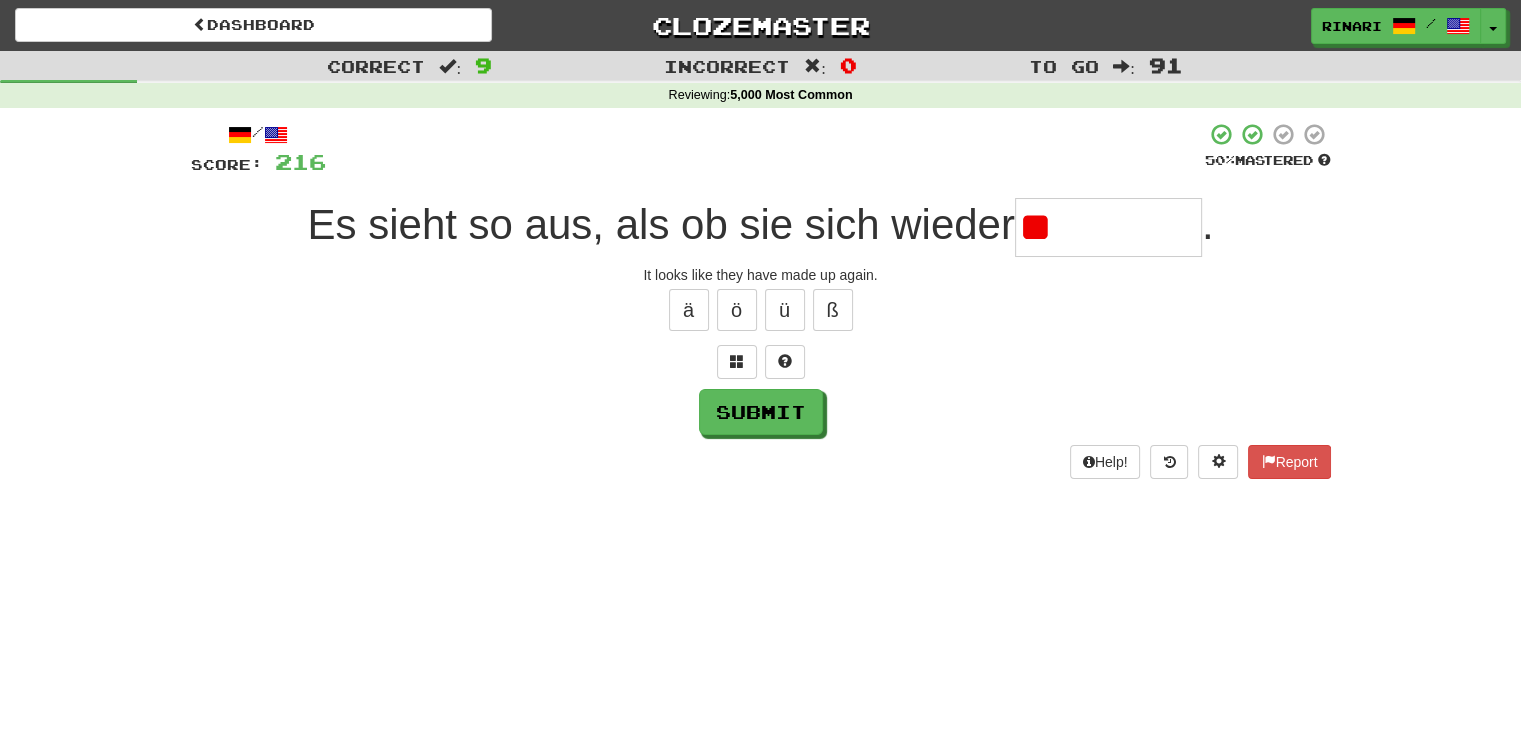 type on "*" 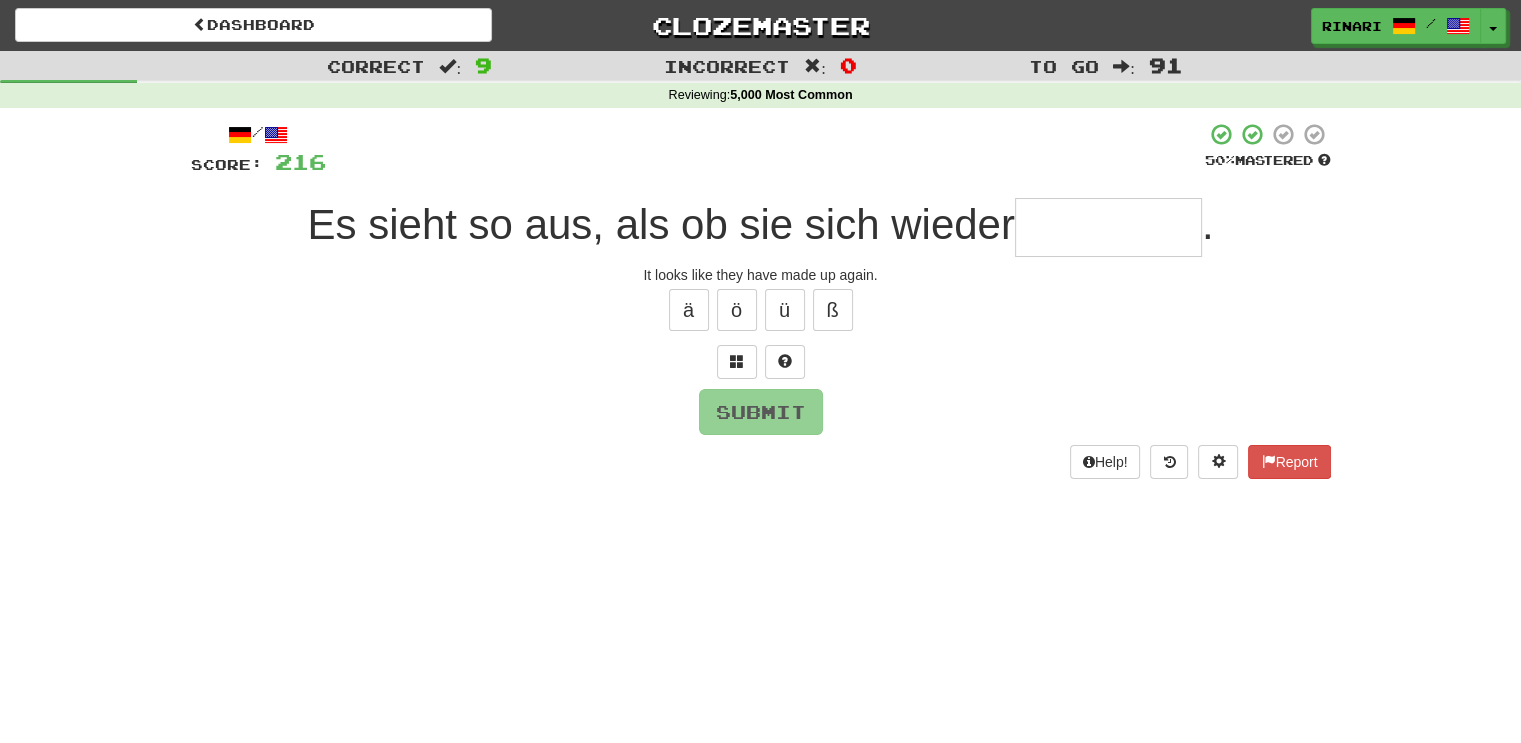 type on "*" 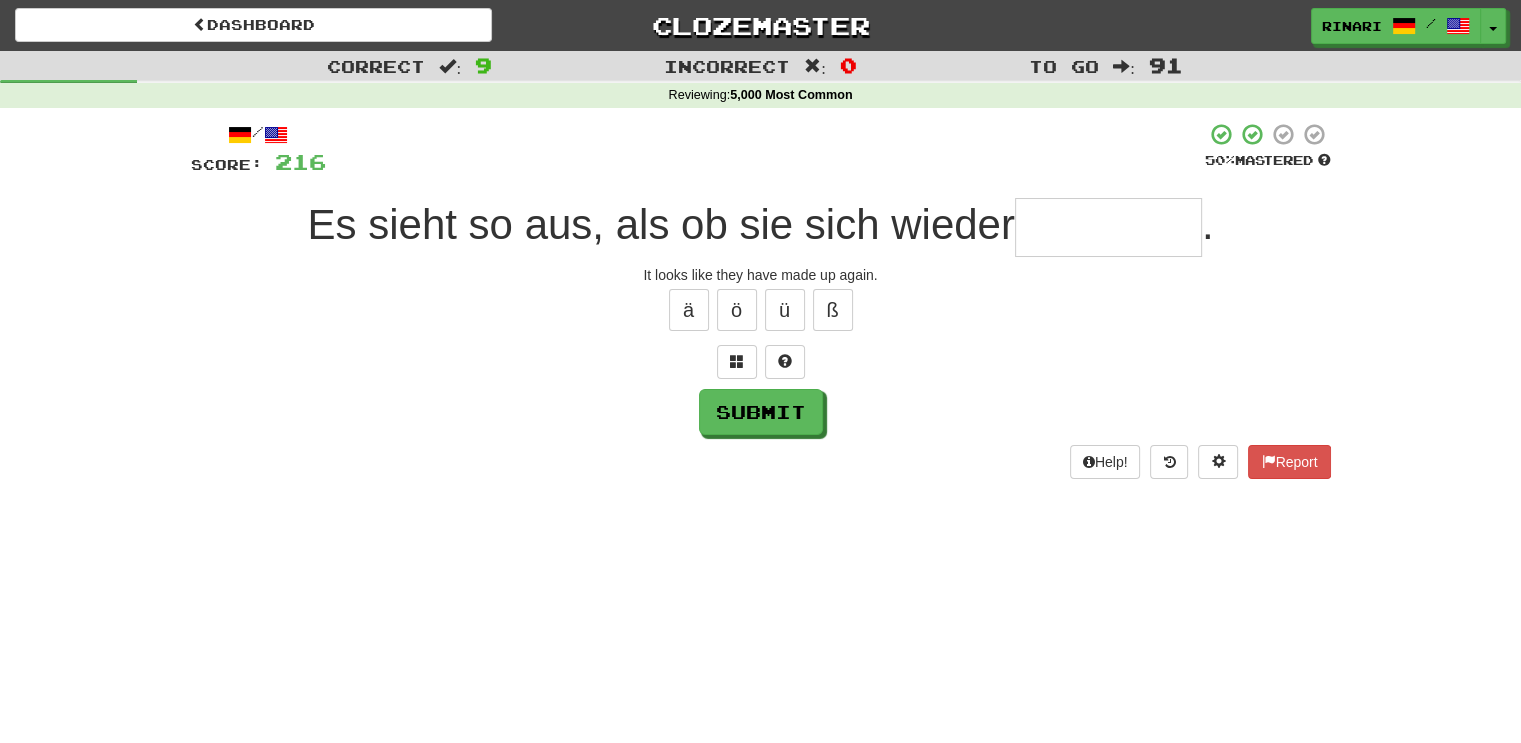type on "*" 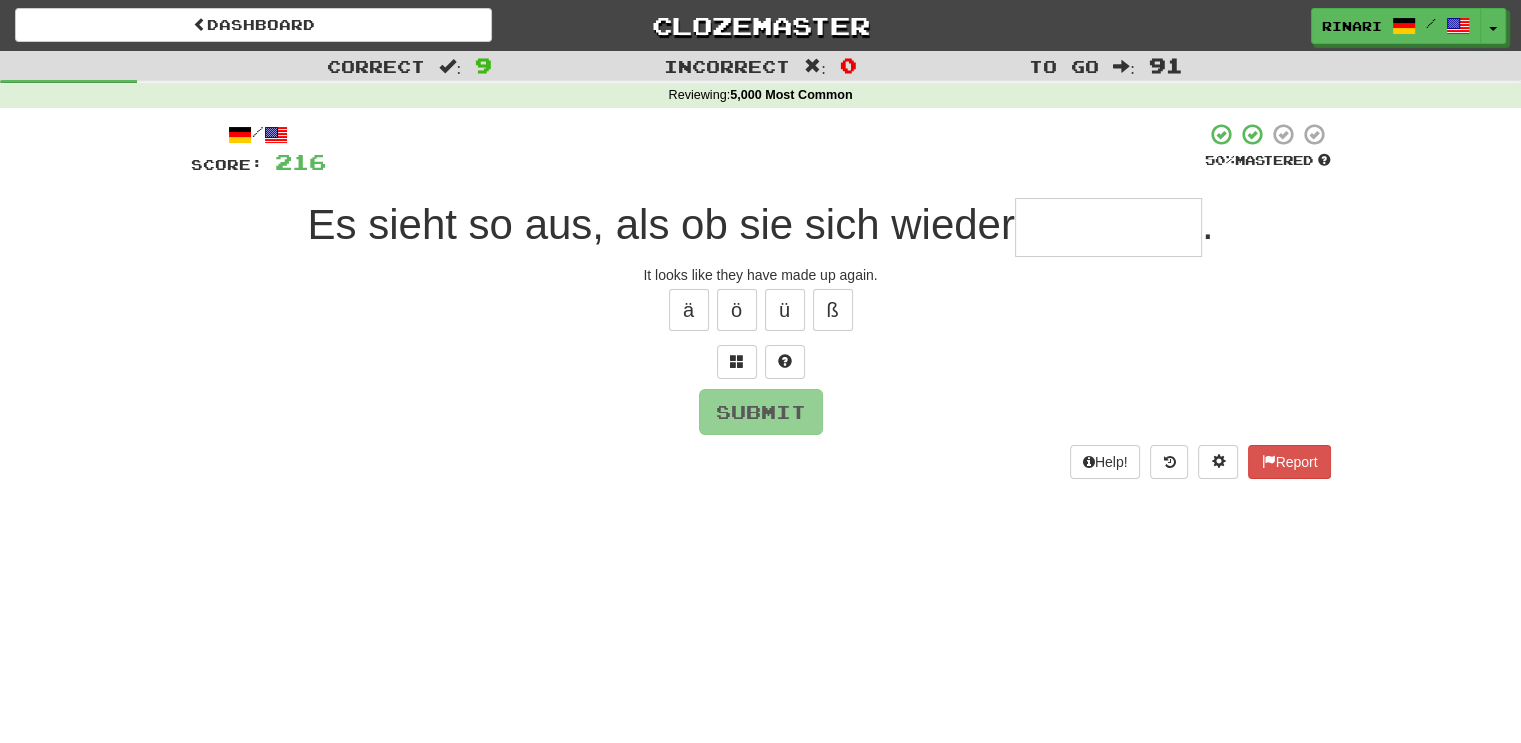 type on "*" 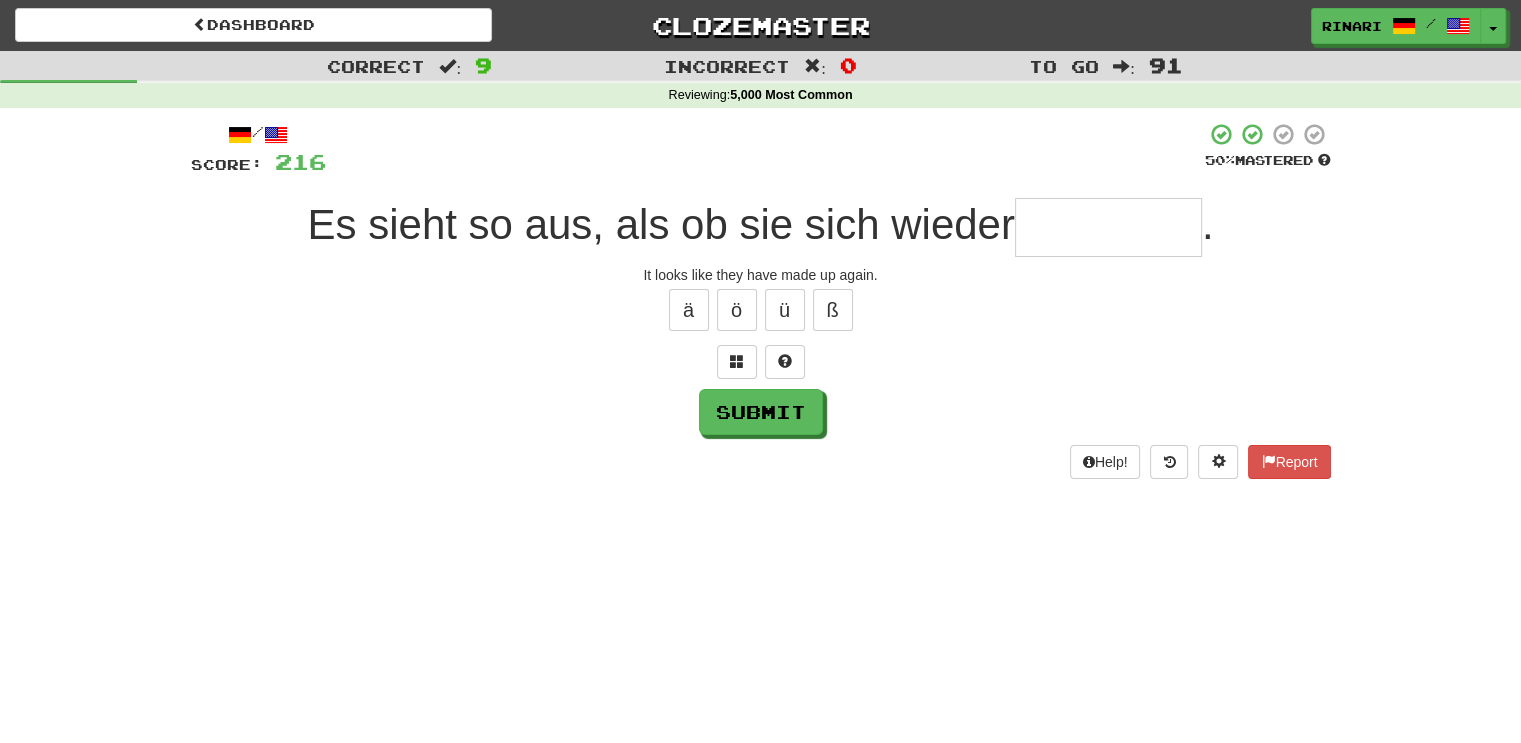 type on "*" 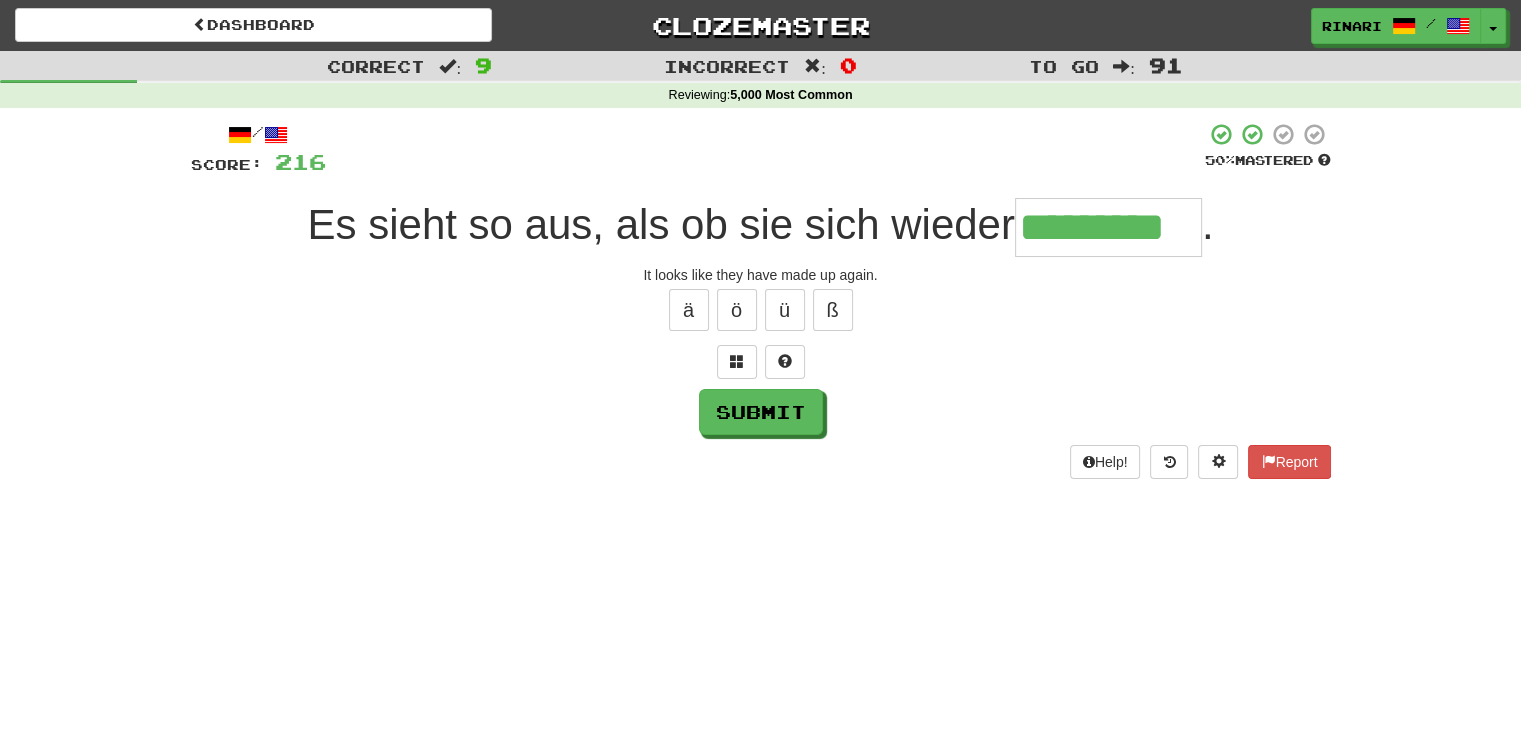 type on "*********" 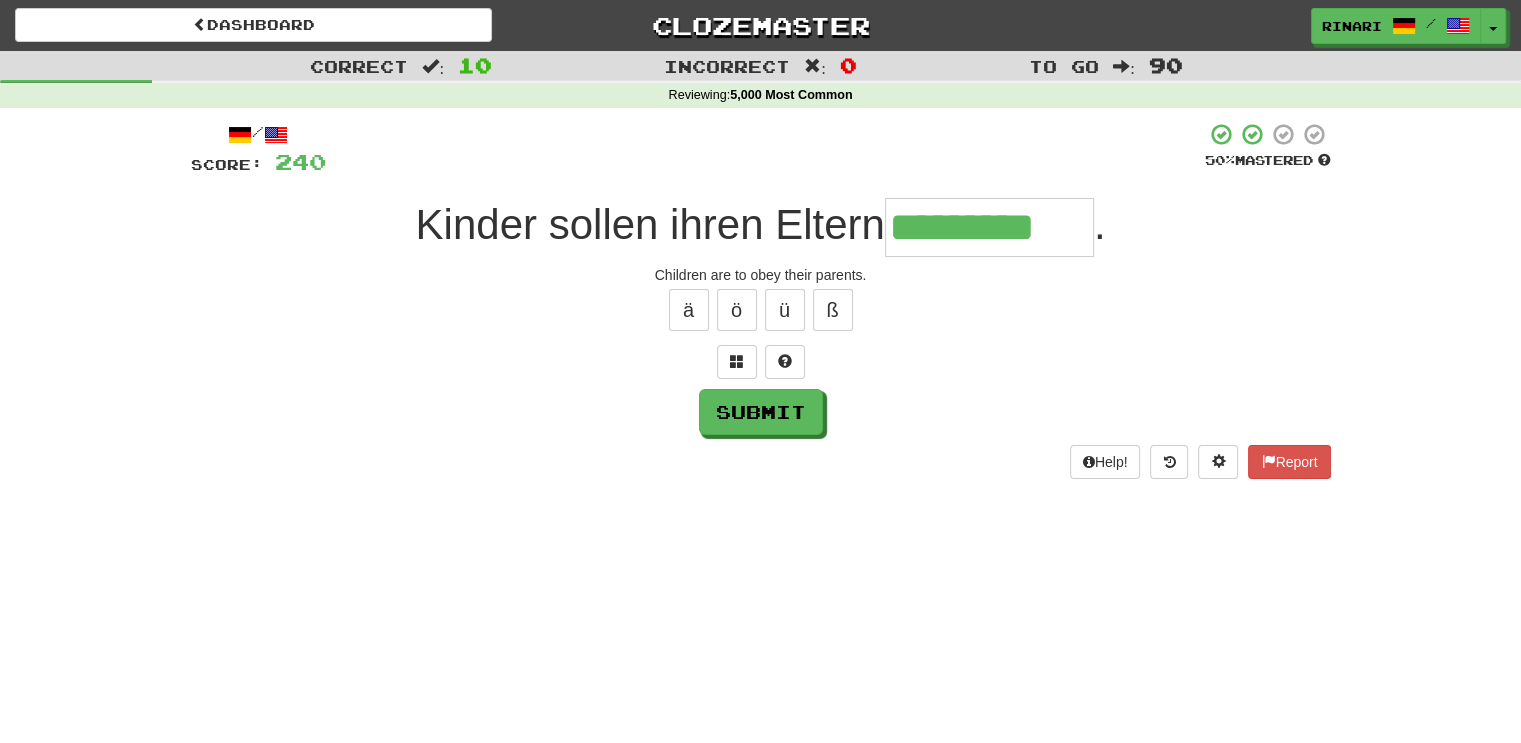 type on "*********" 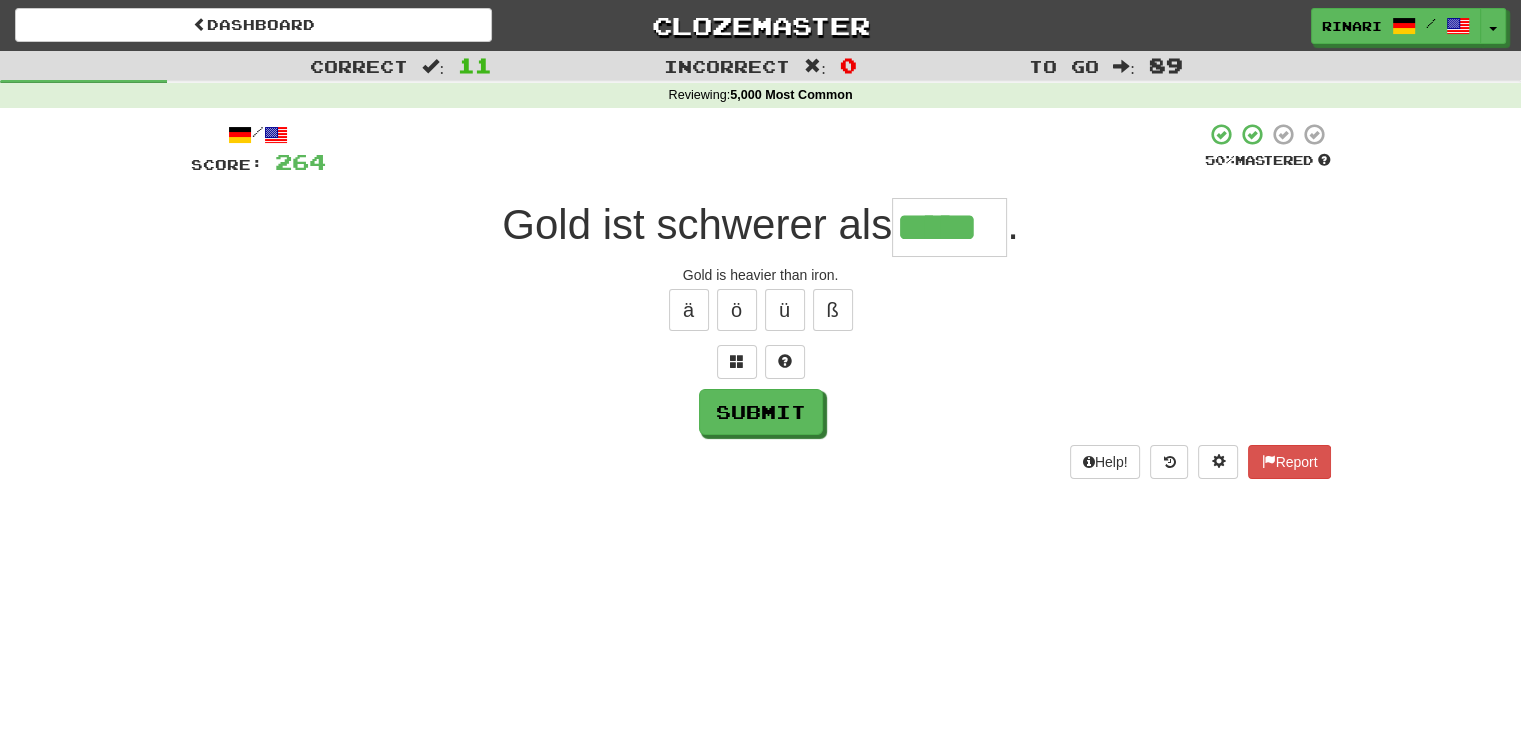 type on "*****" 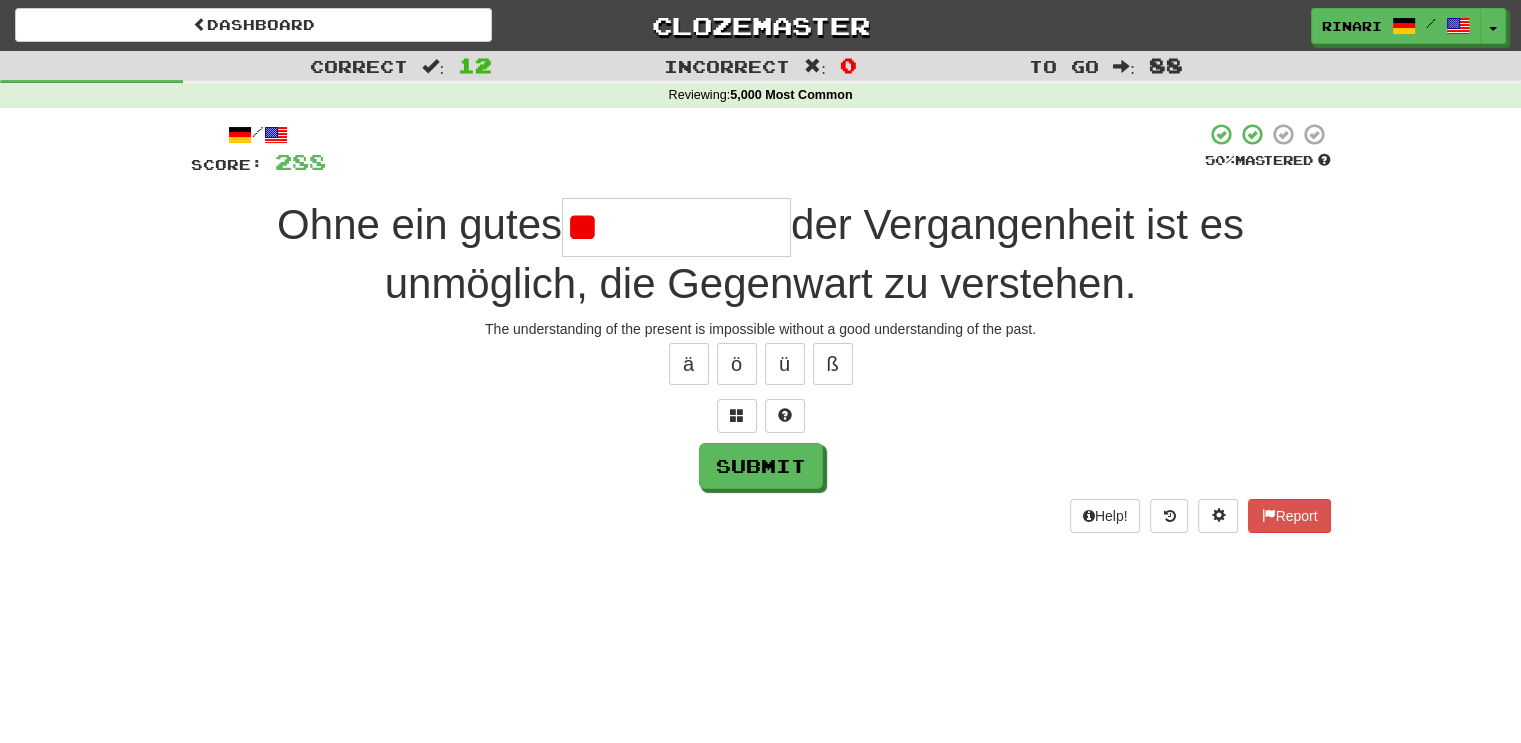 type on "*" 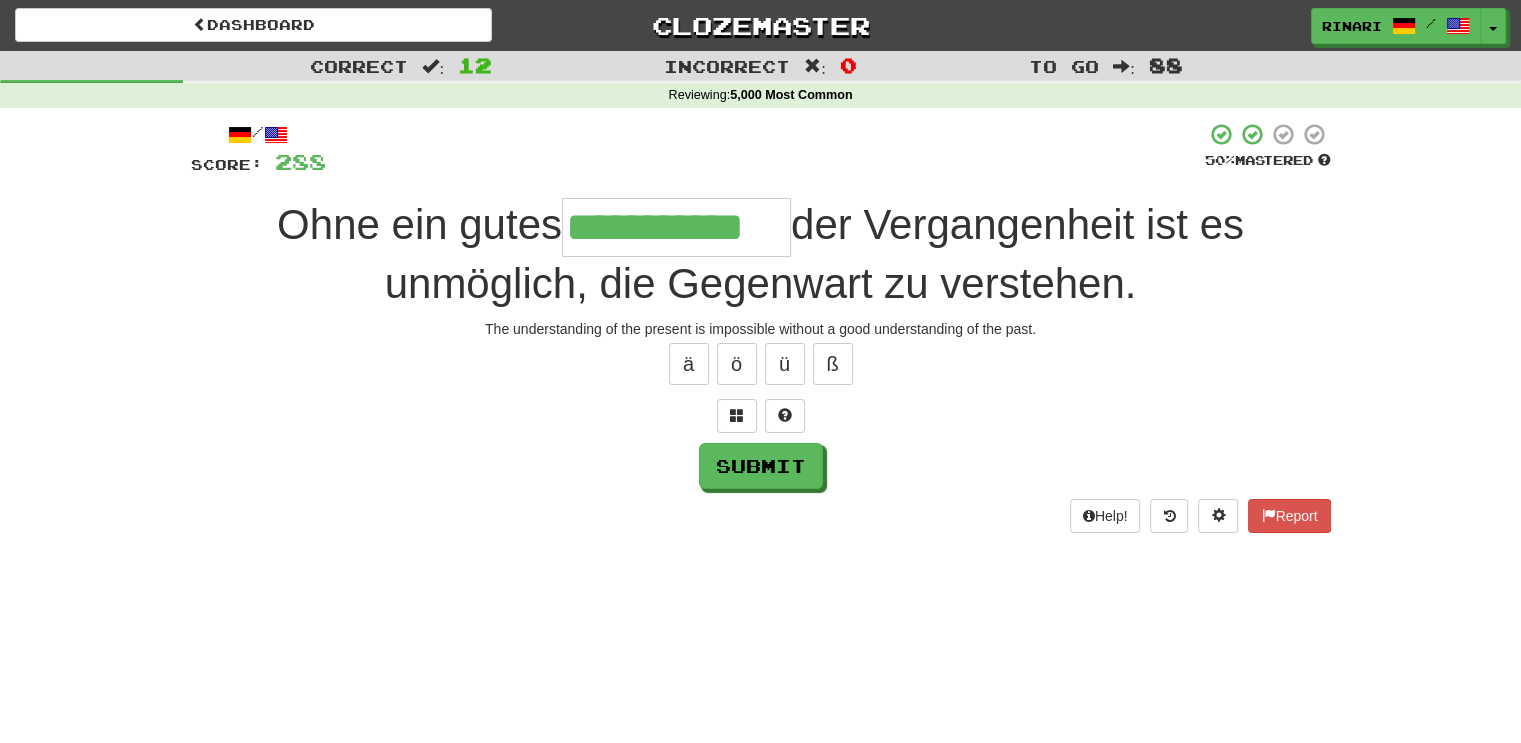 type on "**********" 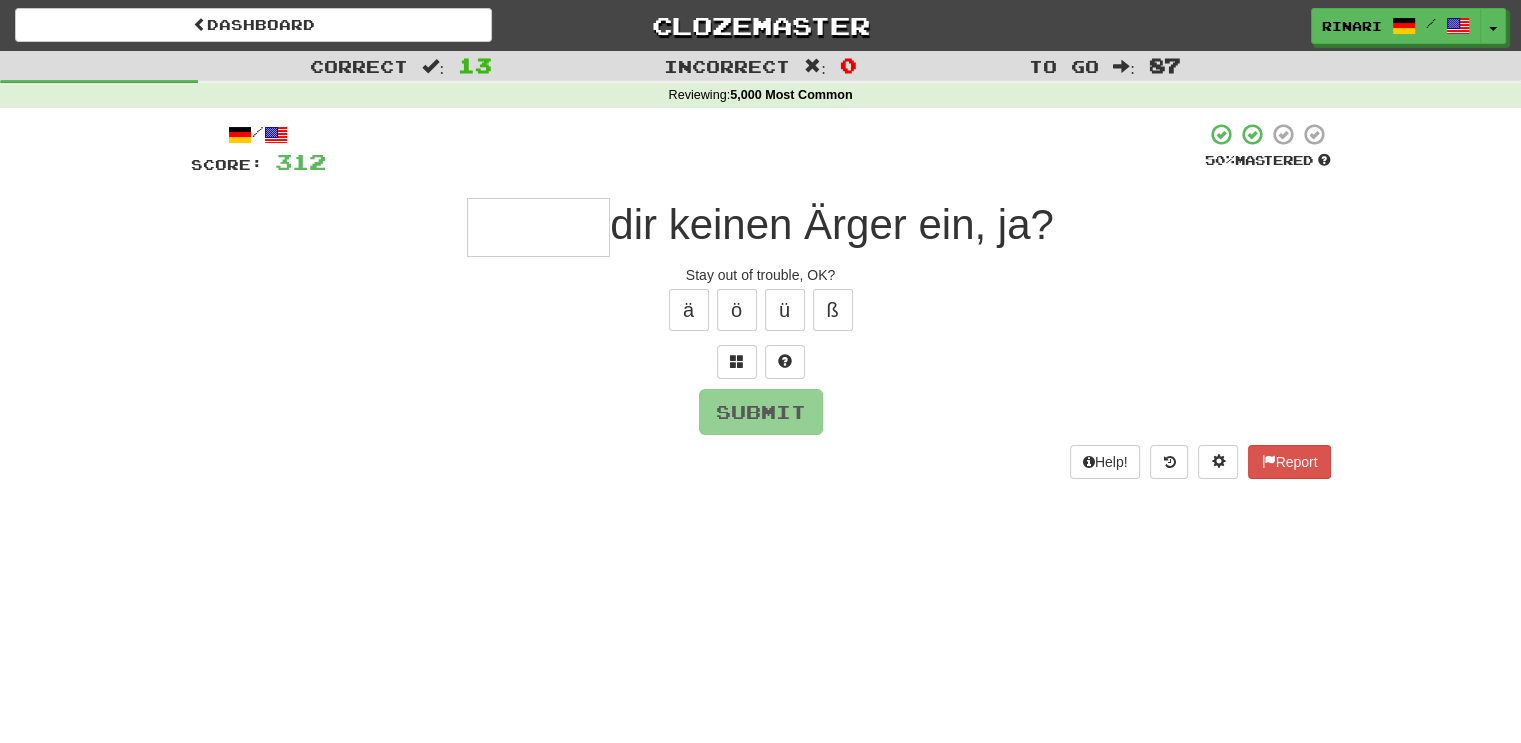 type on "*" 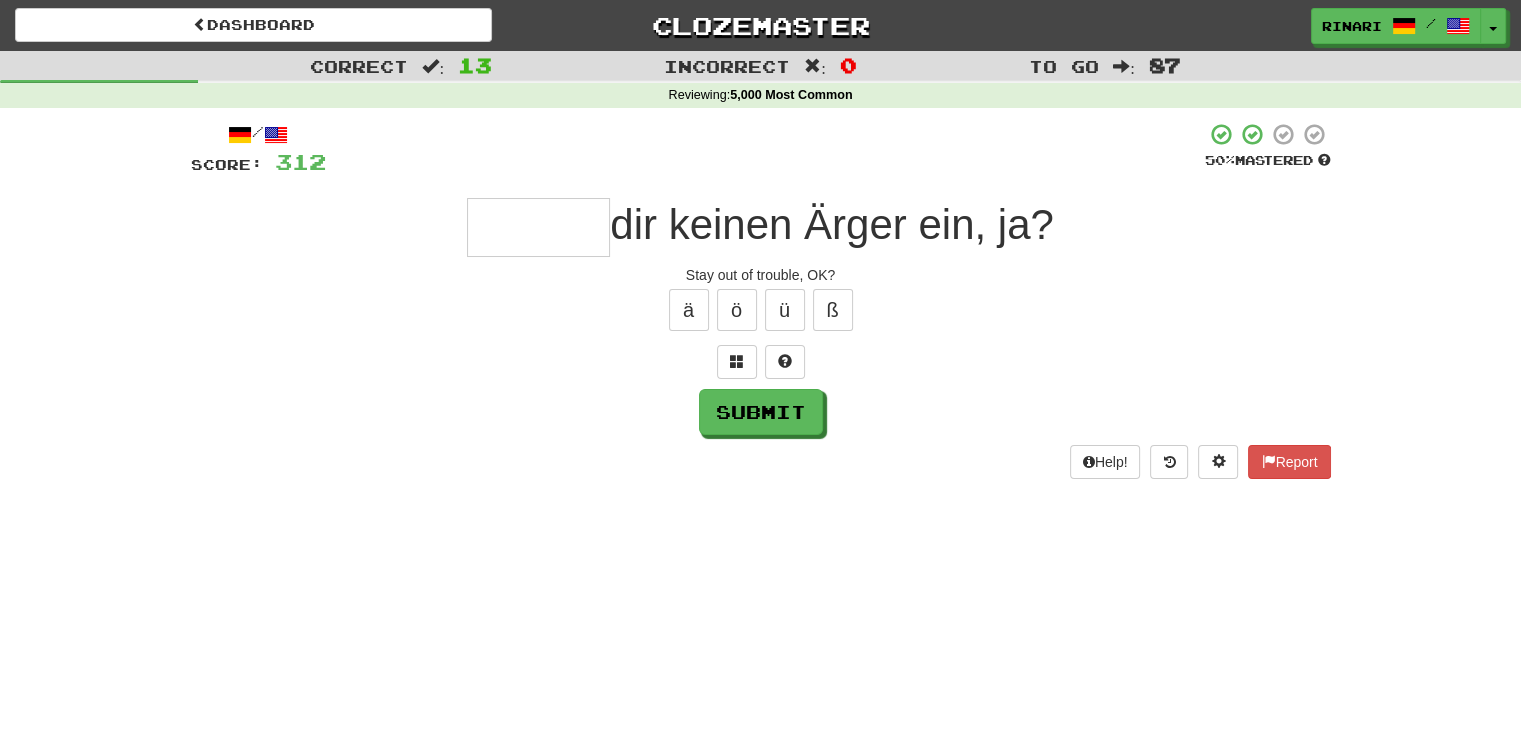 type on "*" 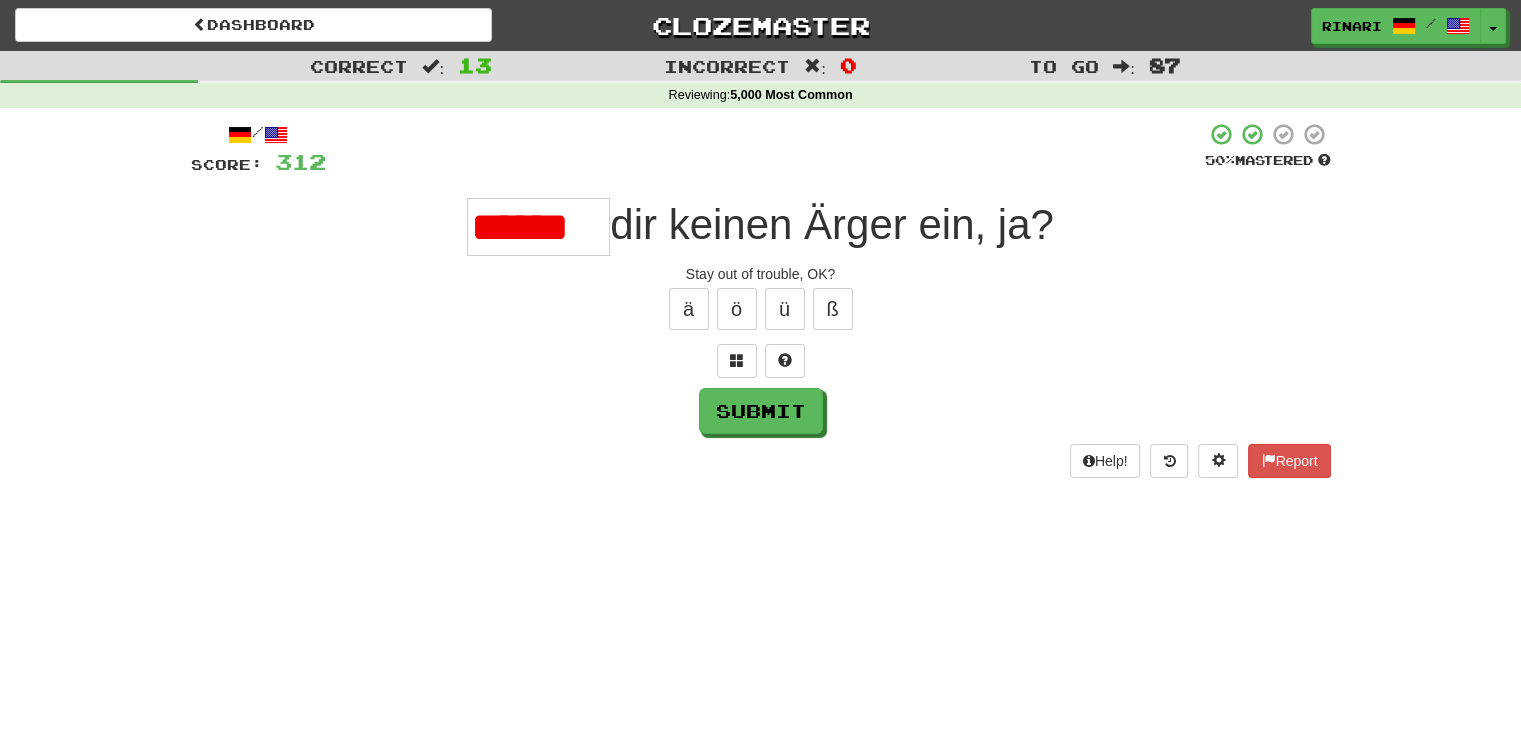 scroll, scrollTop: 0, scrollLeft: 0, axis: both 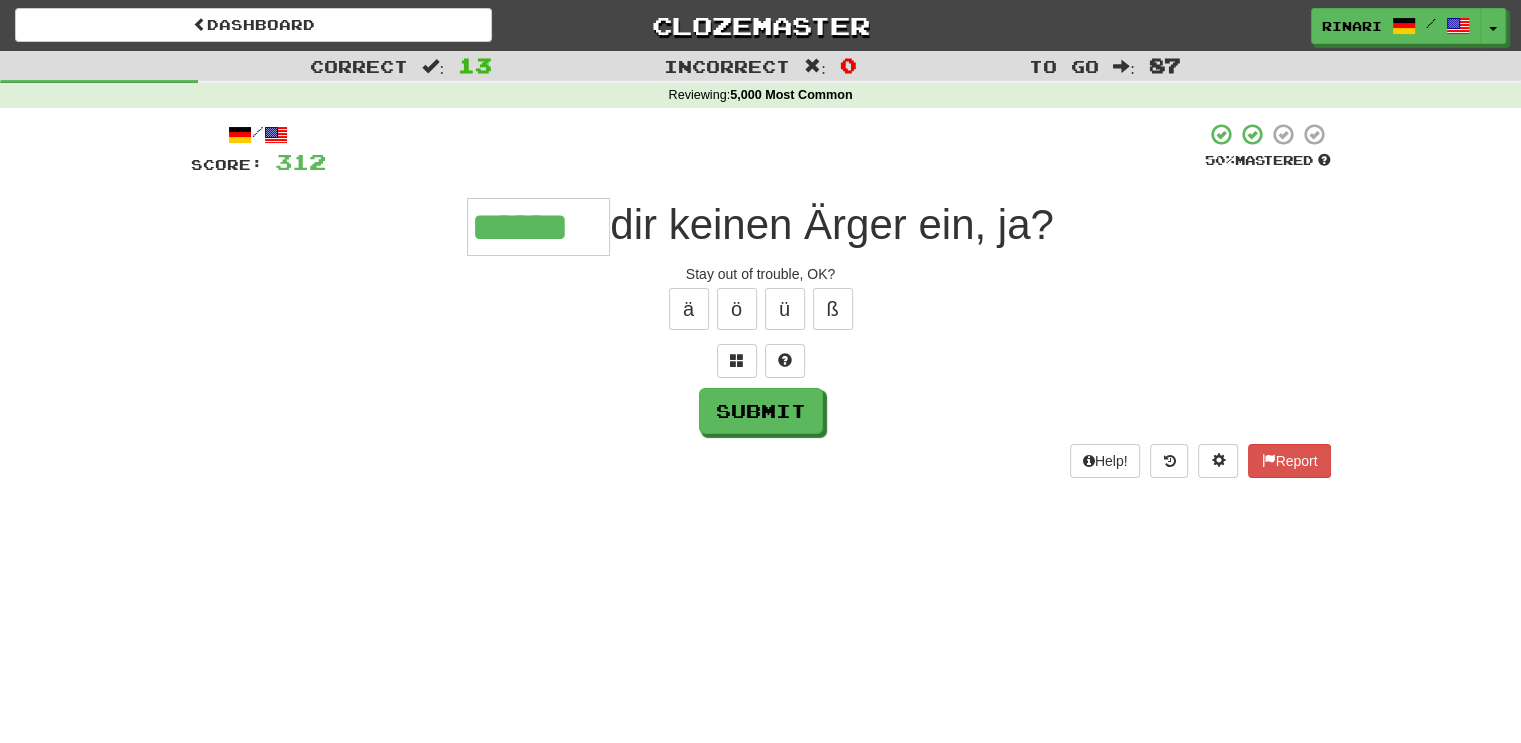 type on "******" 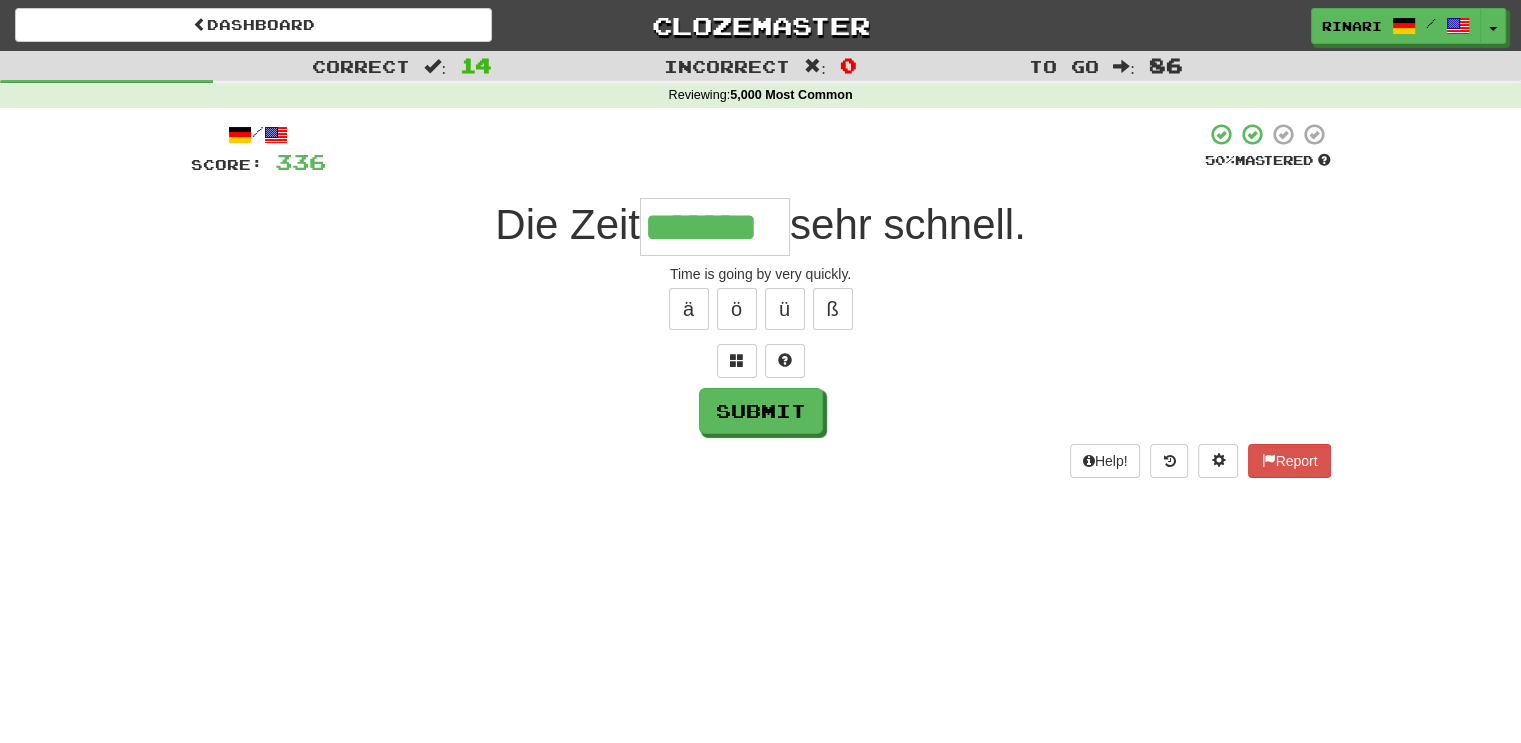type on "*******" 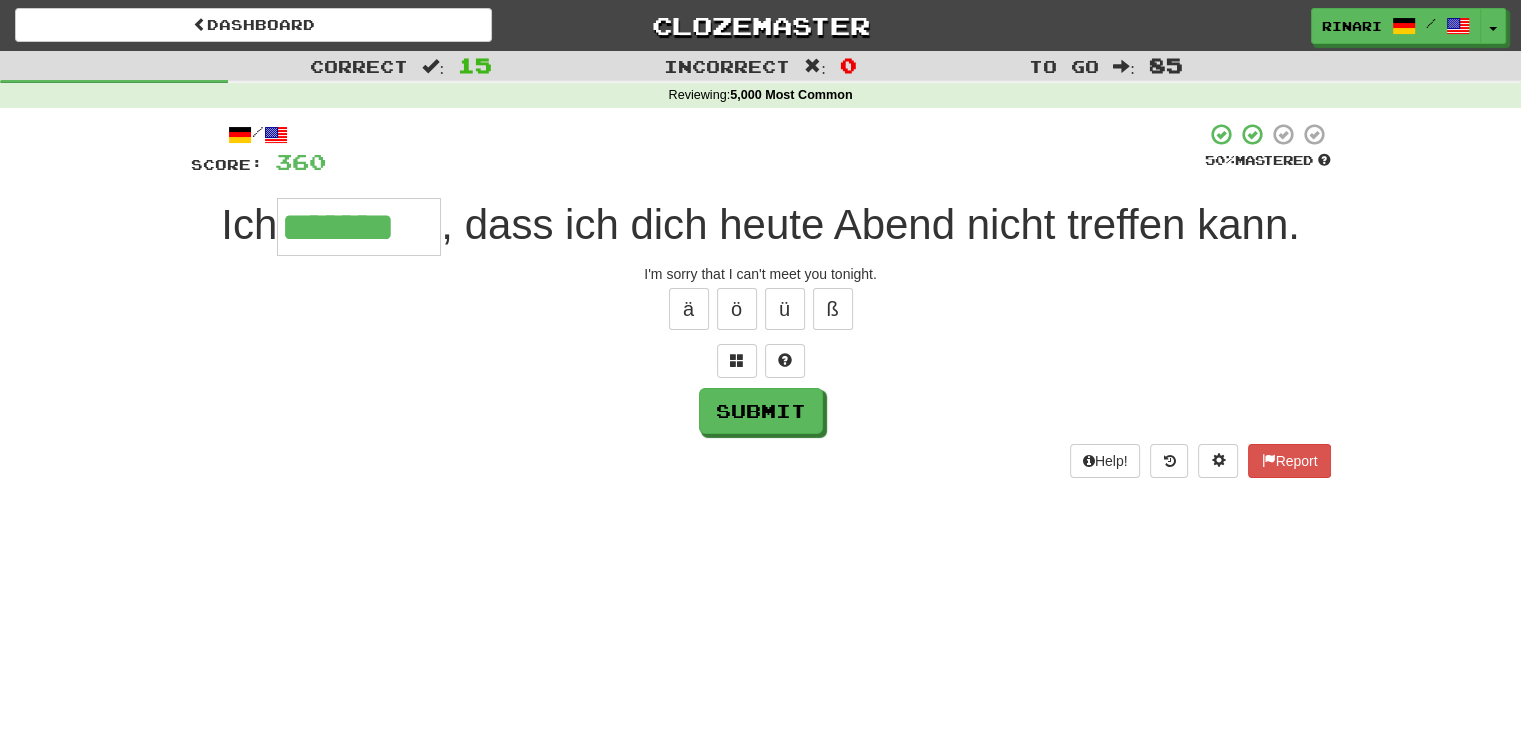 type on "*******" 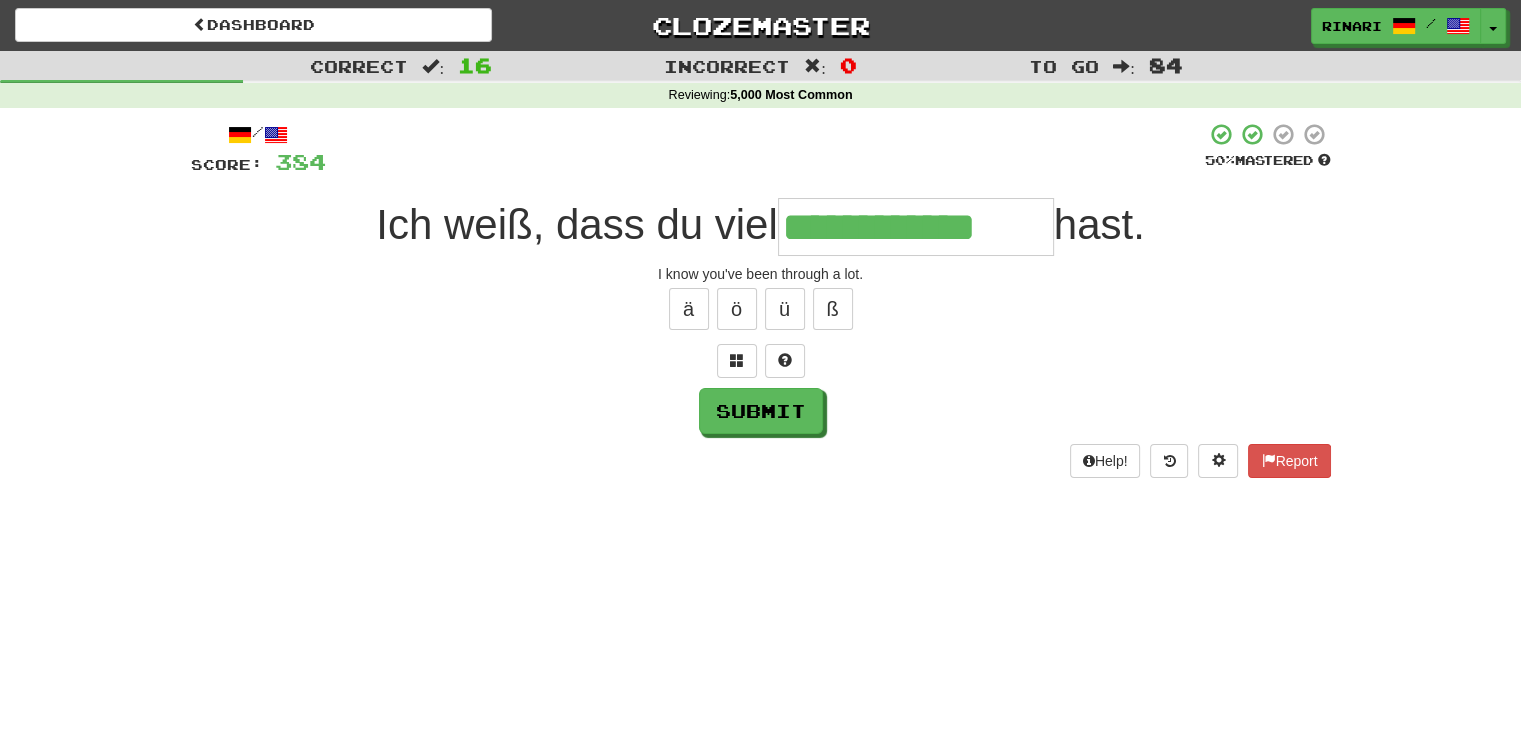 type on "**********" 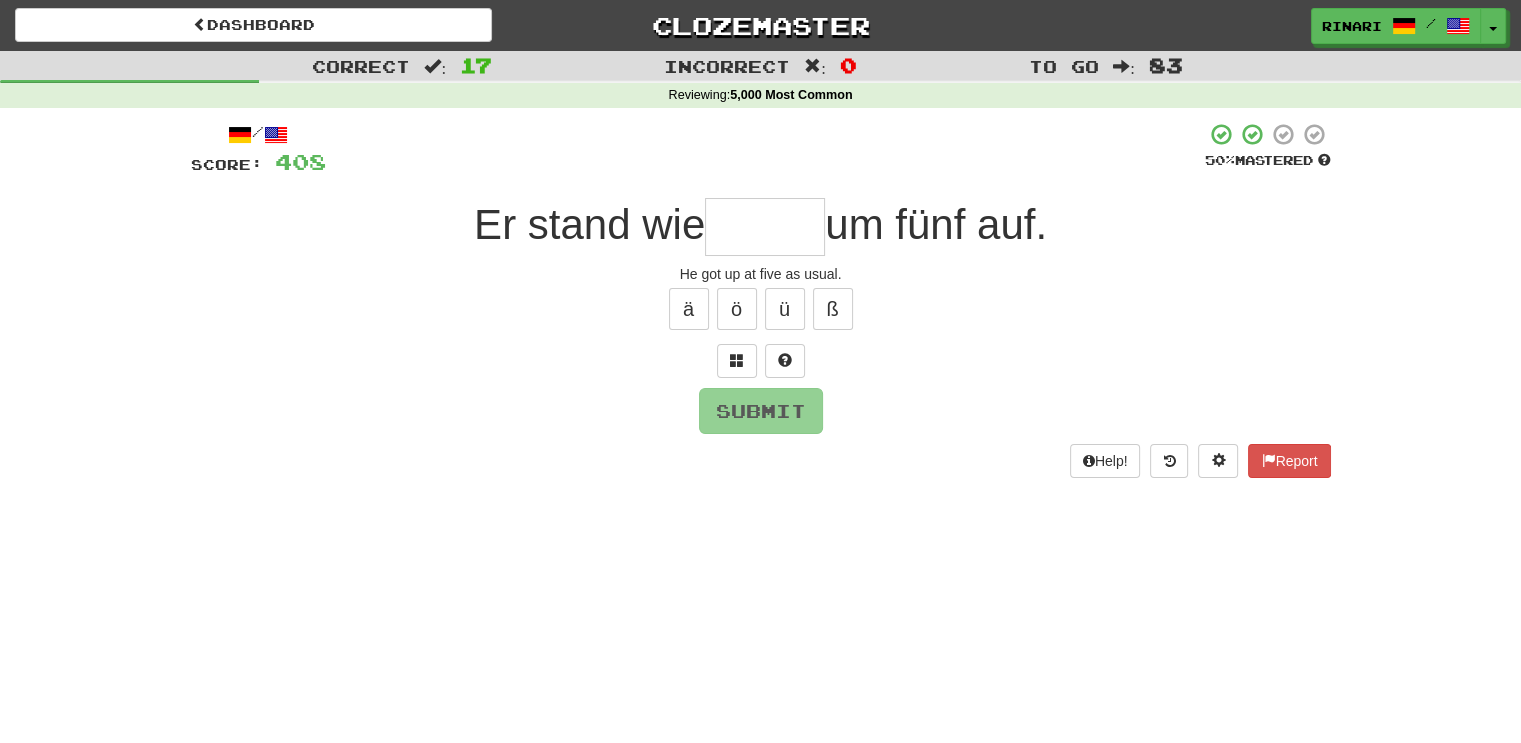type on "*" 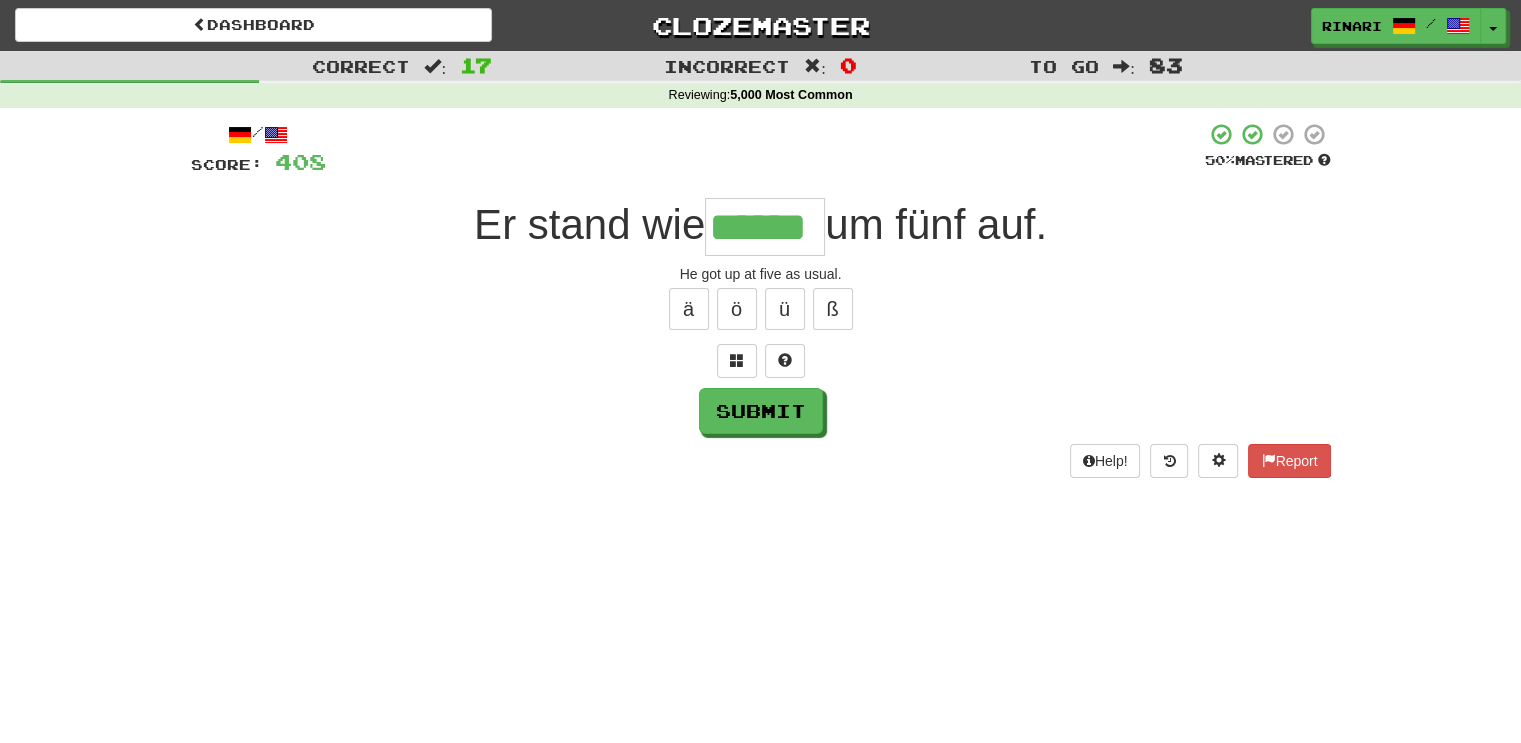 type on "******" 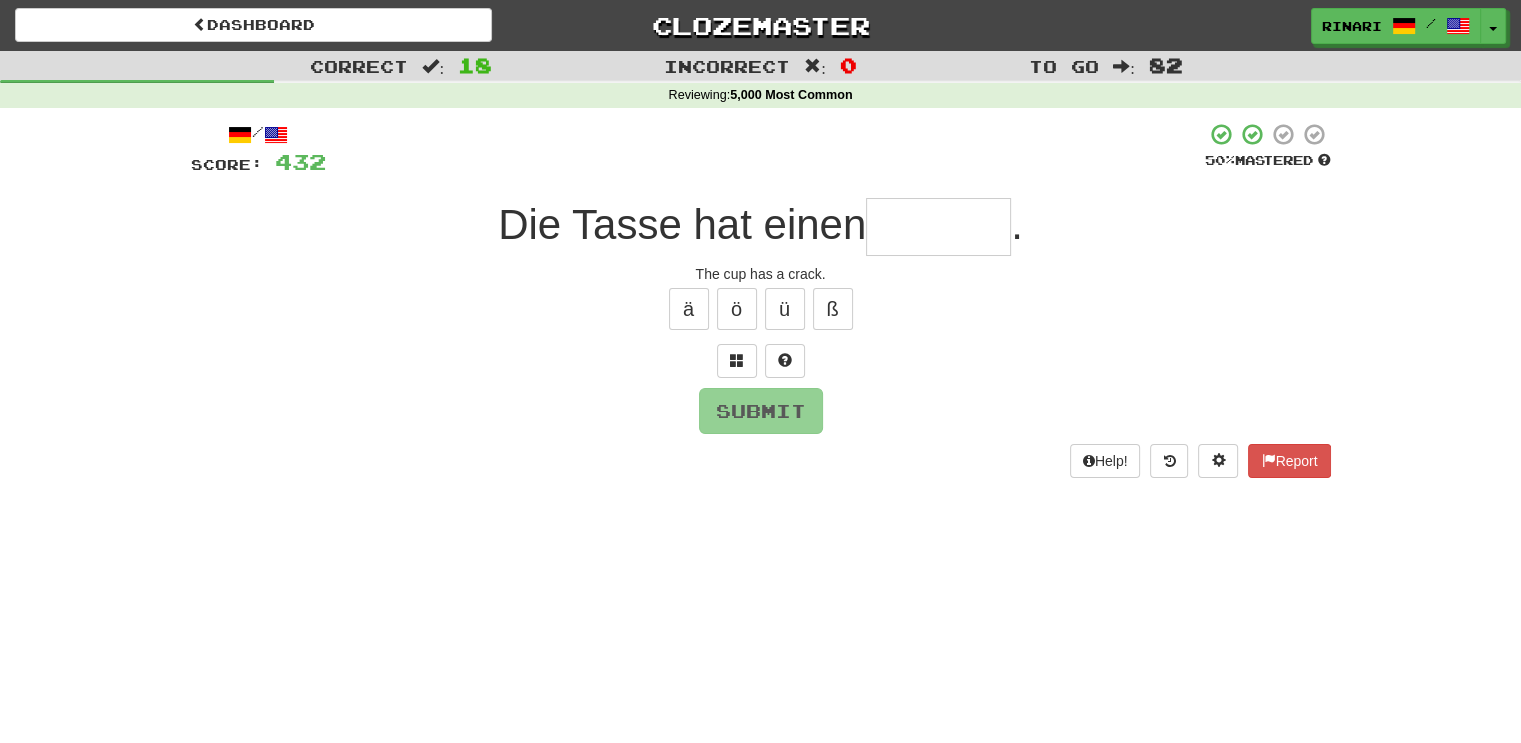 type on "*" 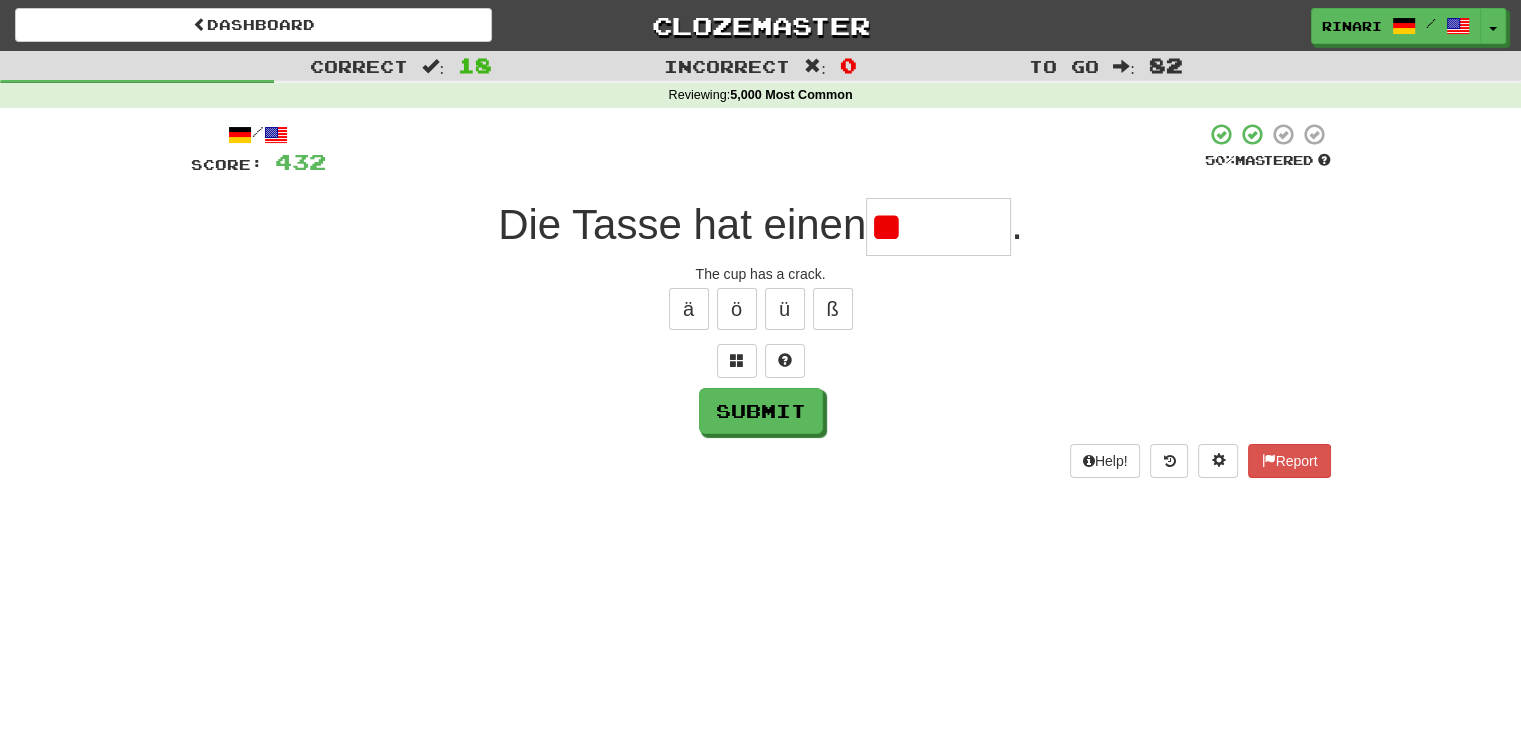 type on "*" 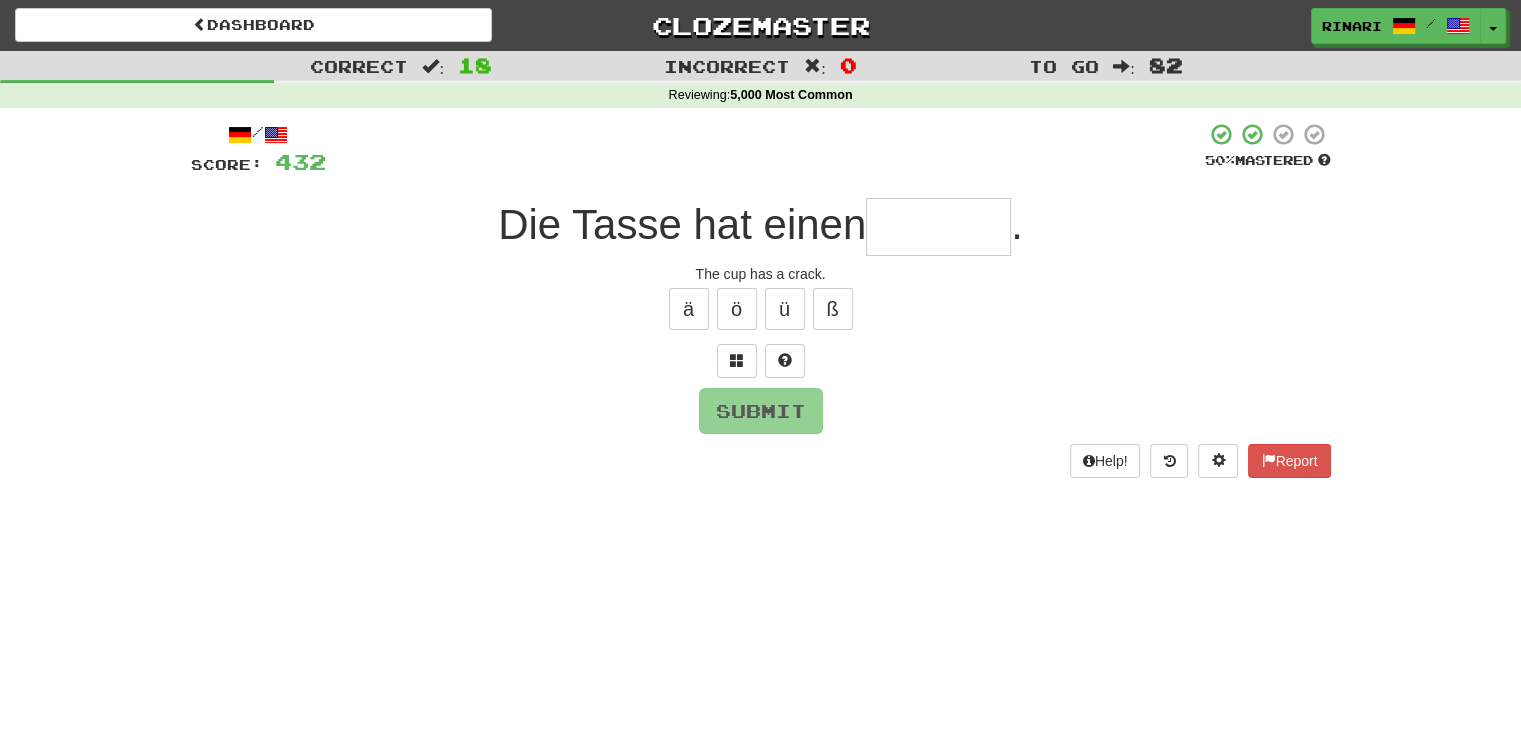 type on "*" 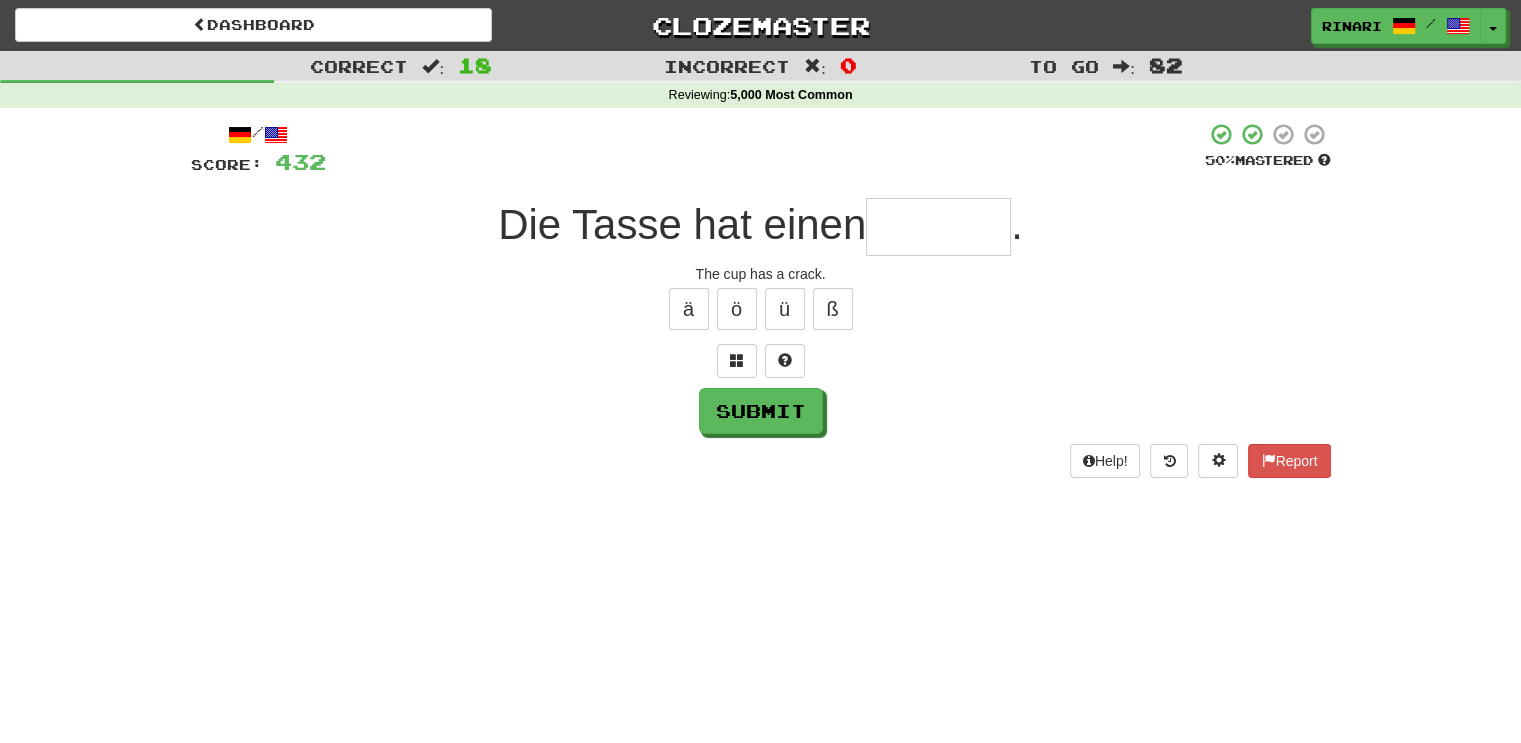 type on "*" 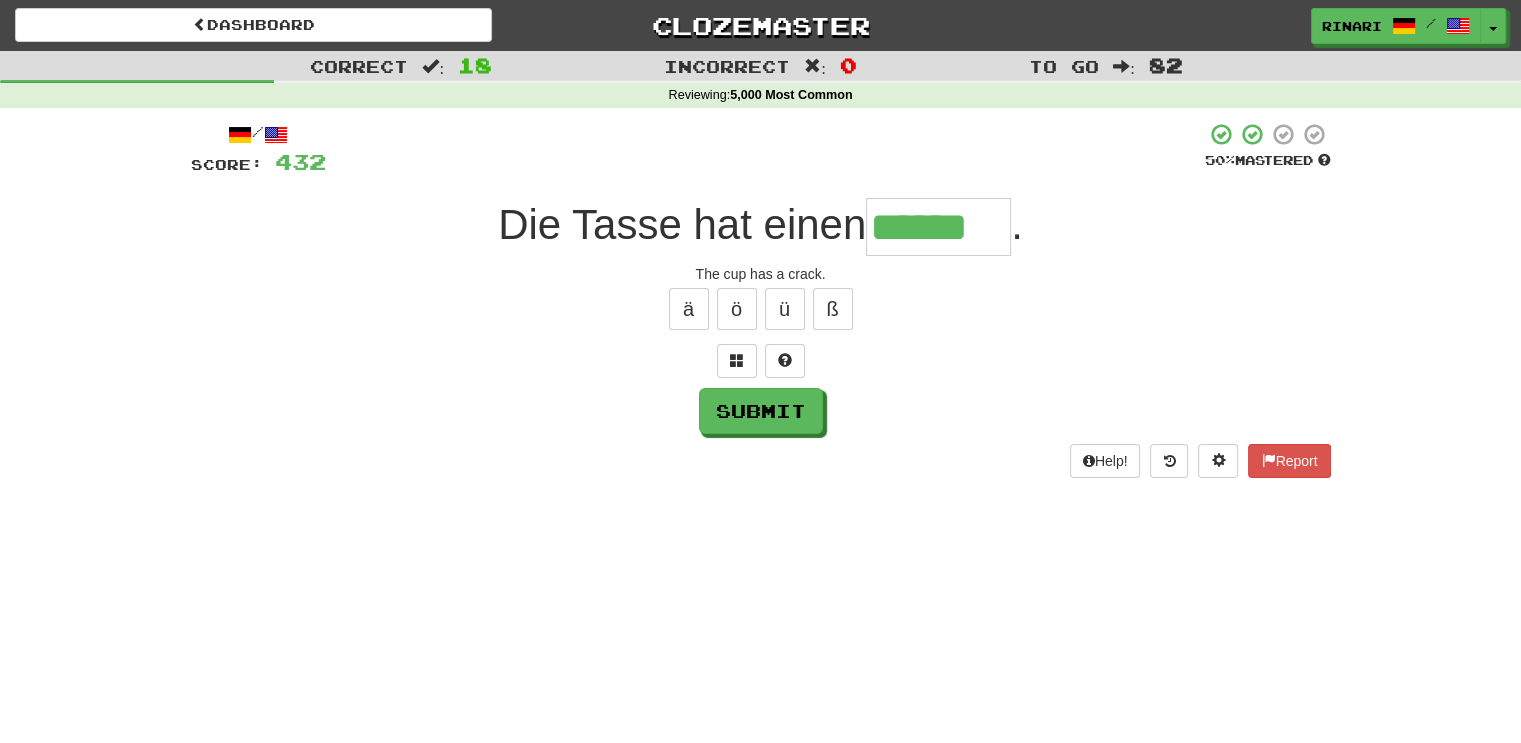 type on "******" 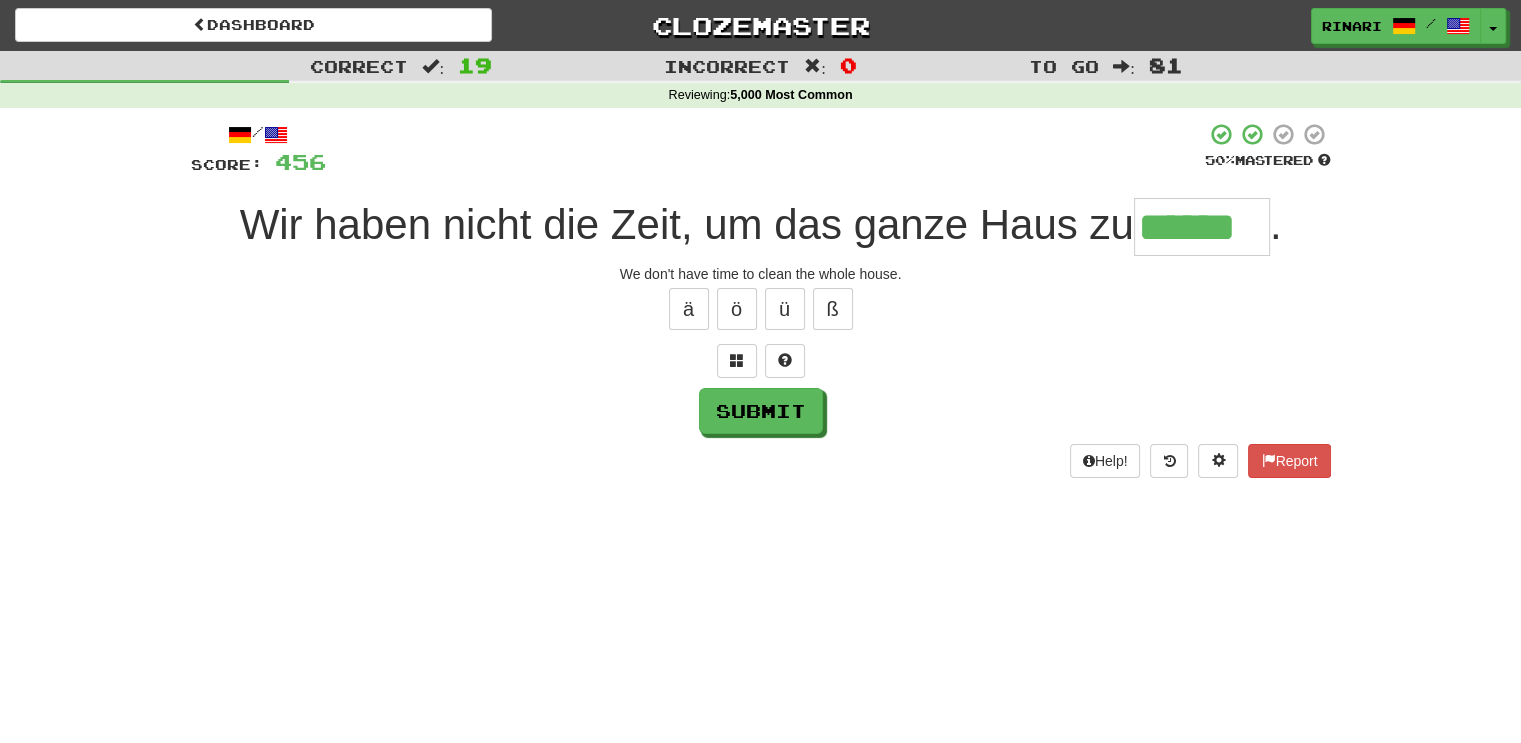 type on "******" 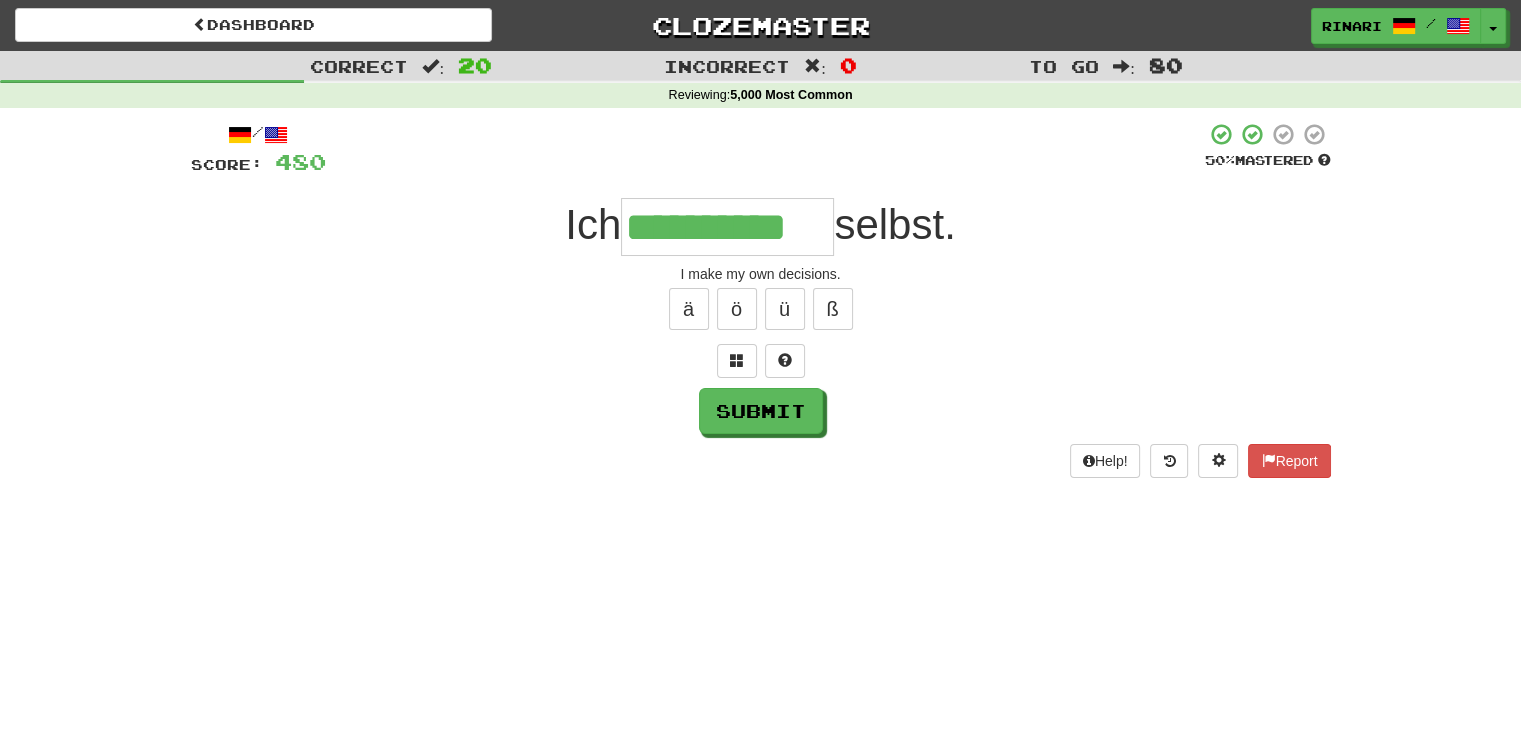 type on "**********" 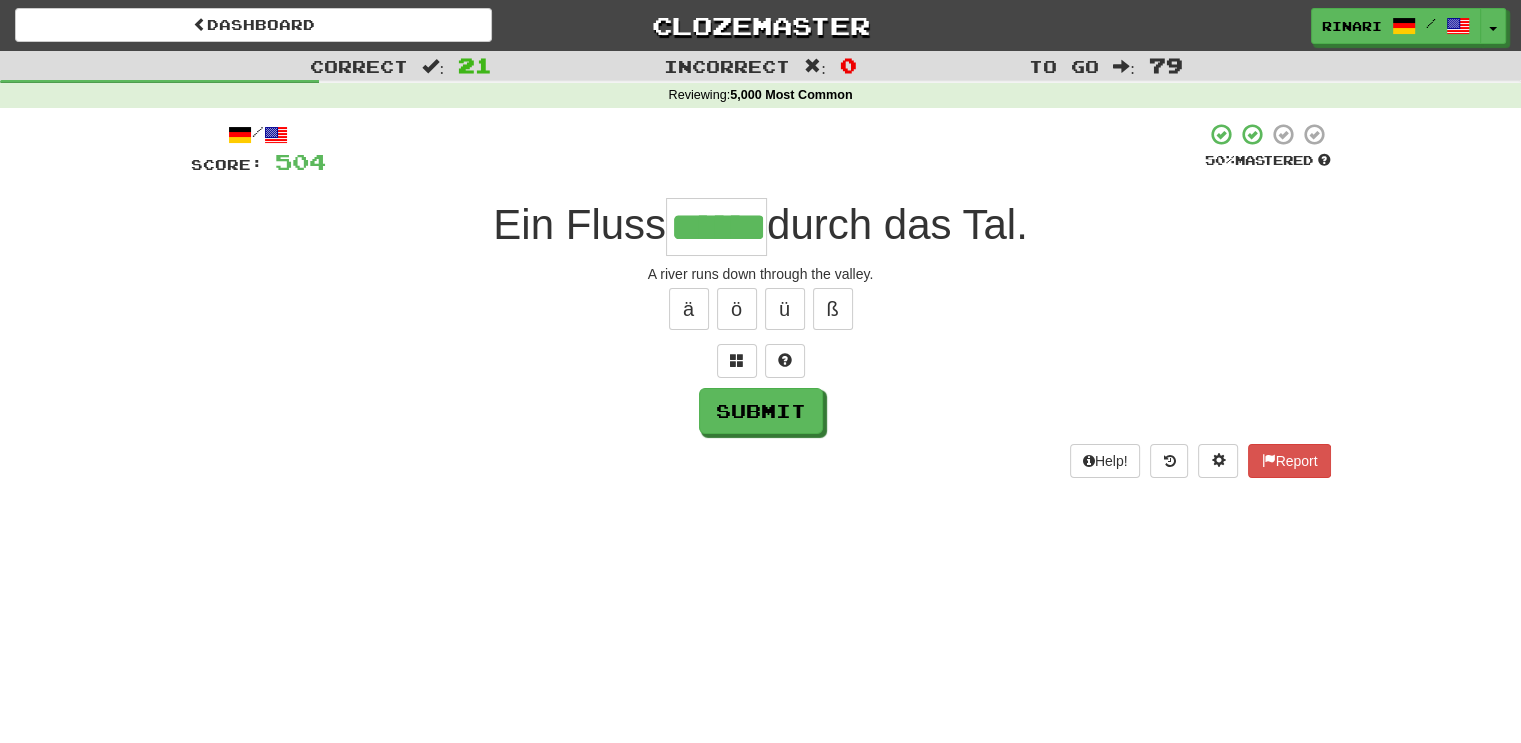 type on "******" 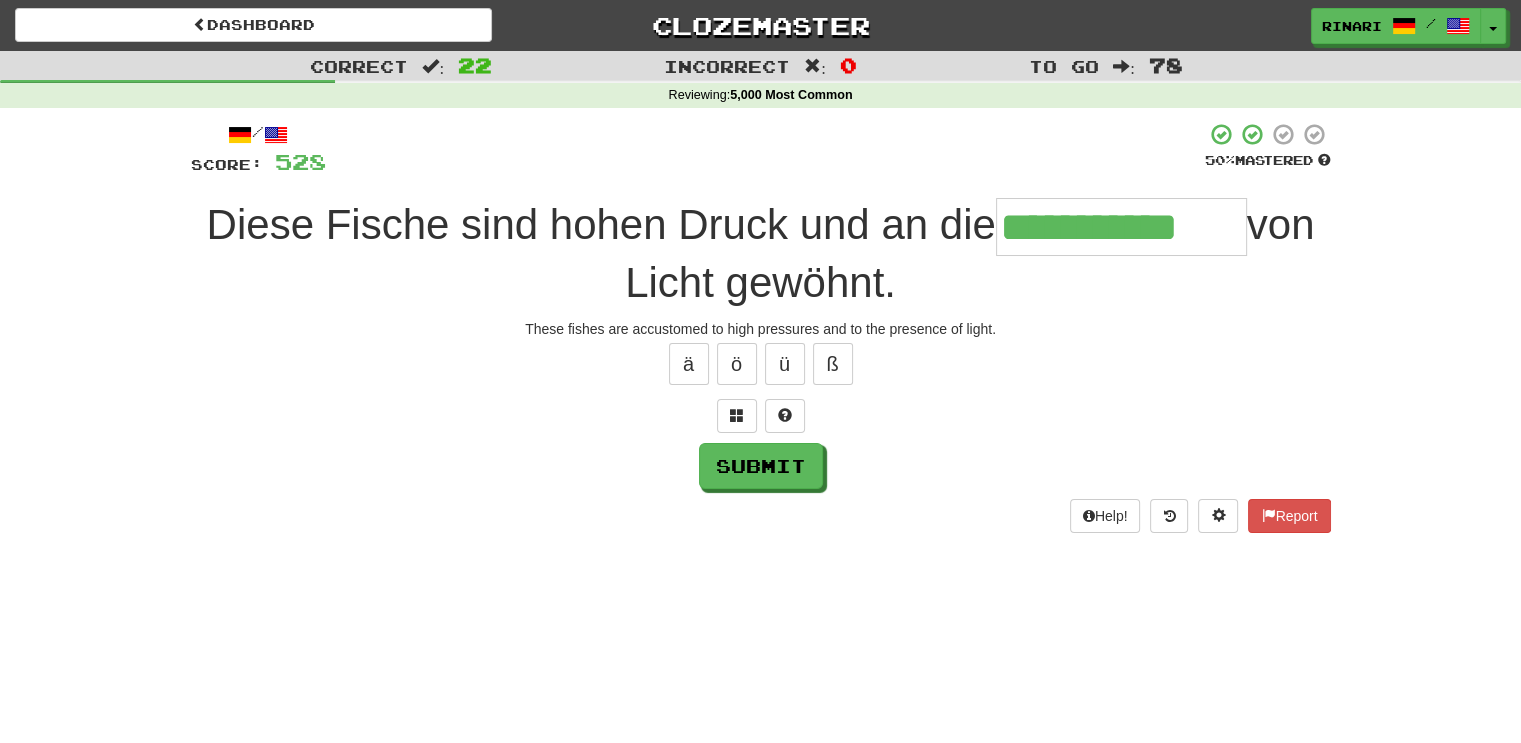 type on "**********" 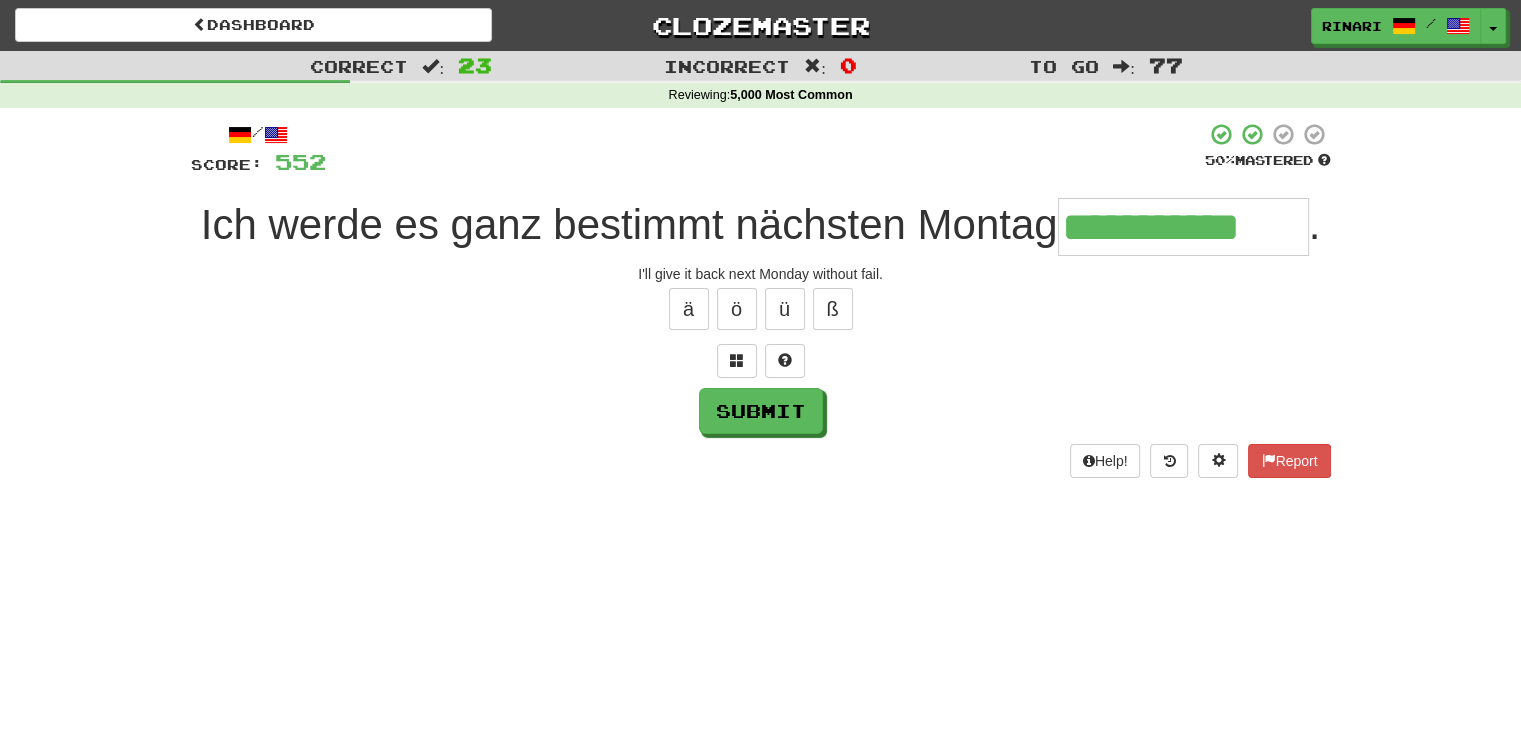 type on "**********" 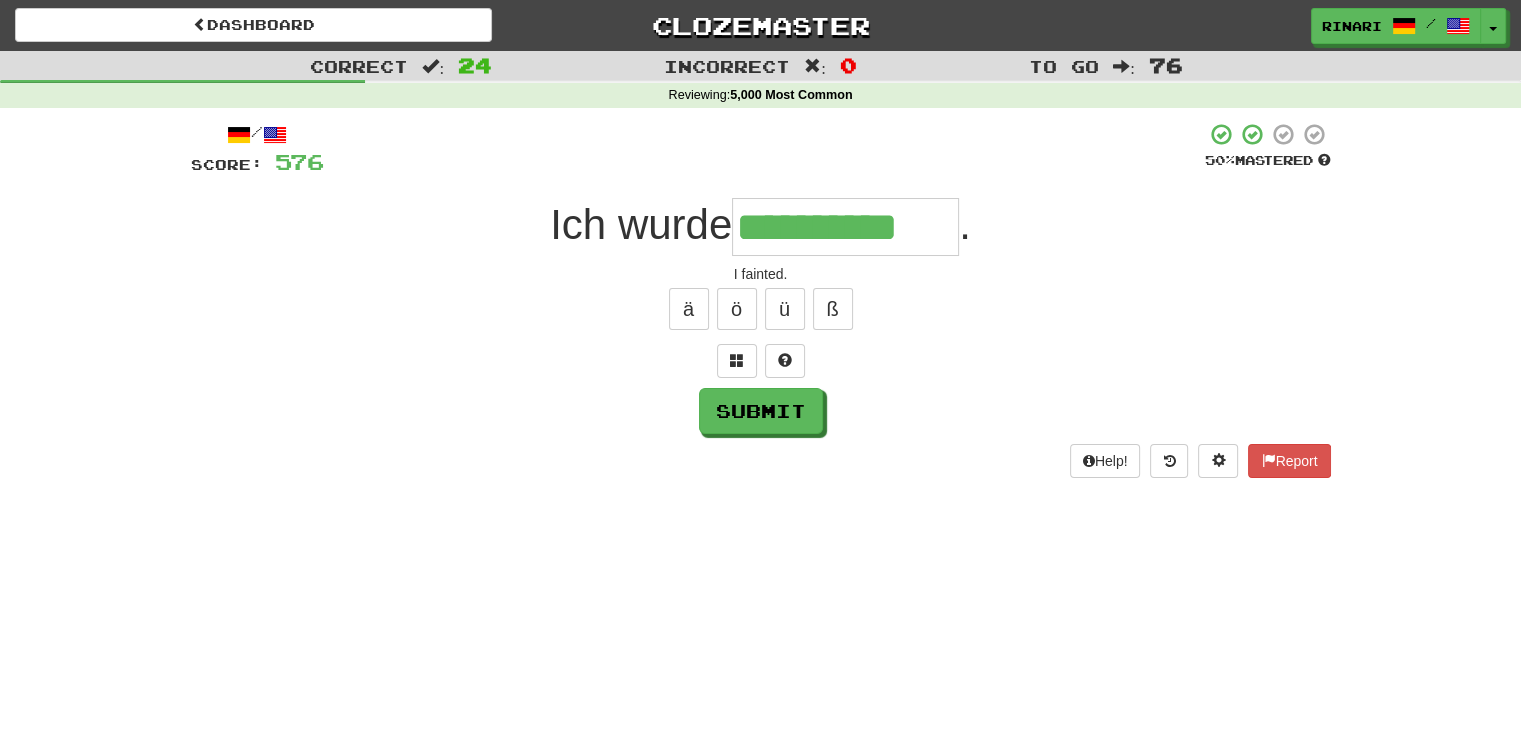 type on "**********" 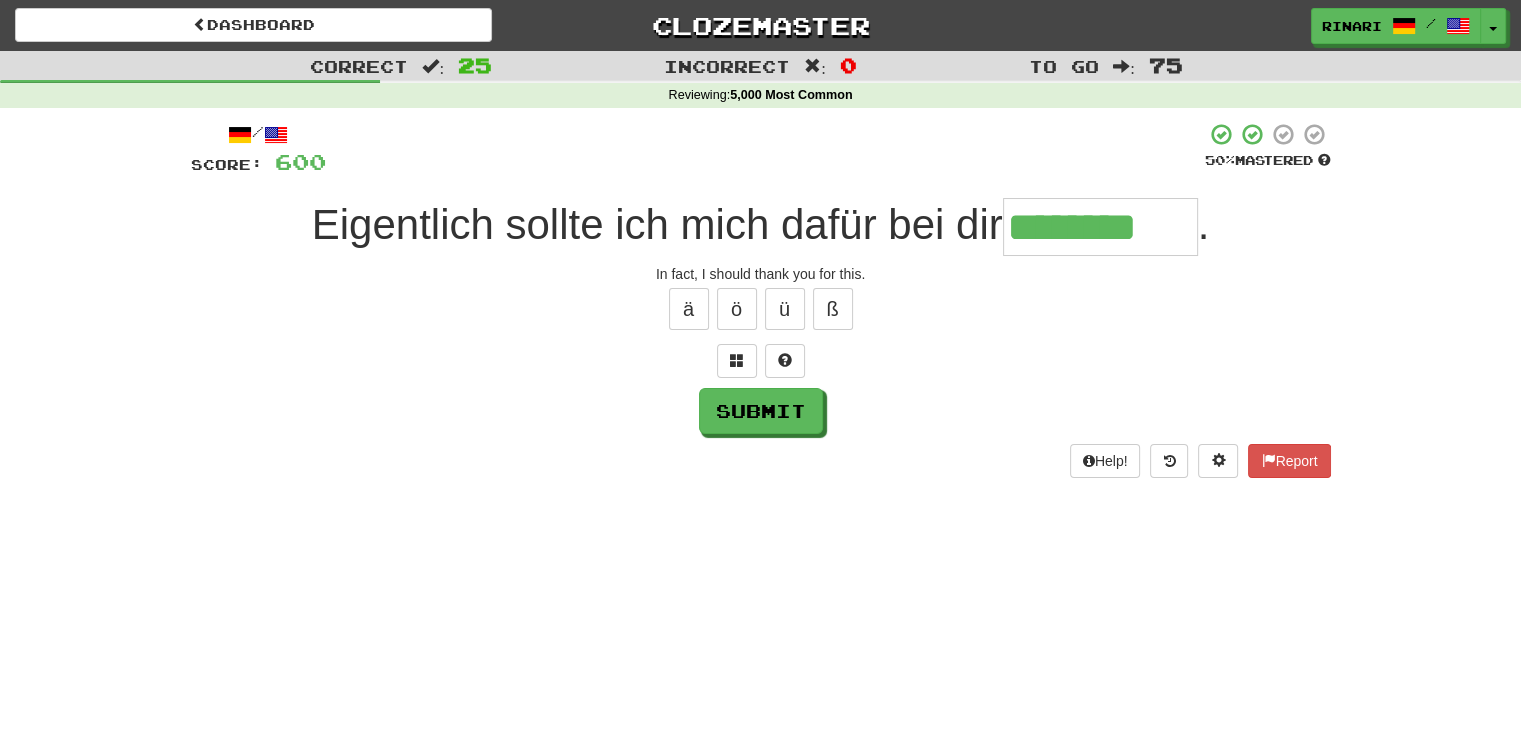 type on "********" 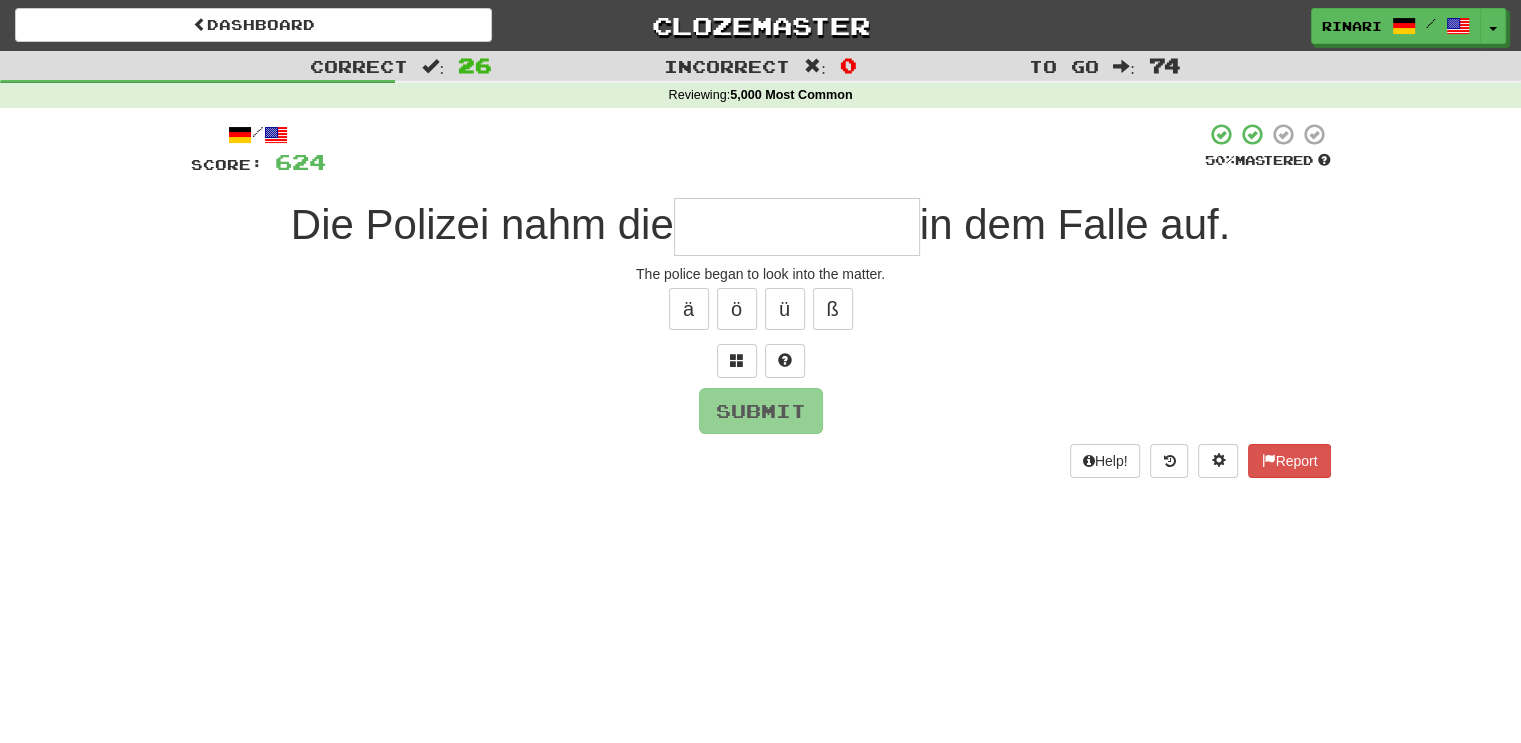 type on "*" 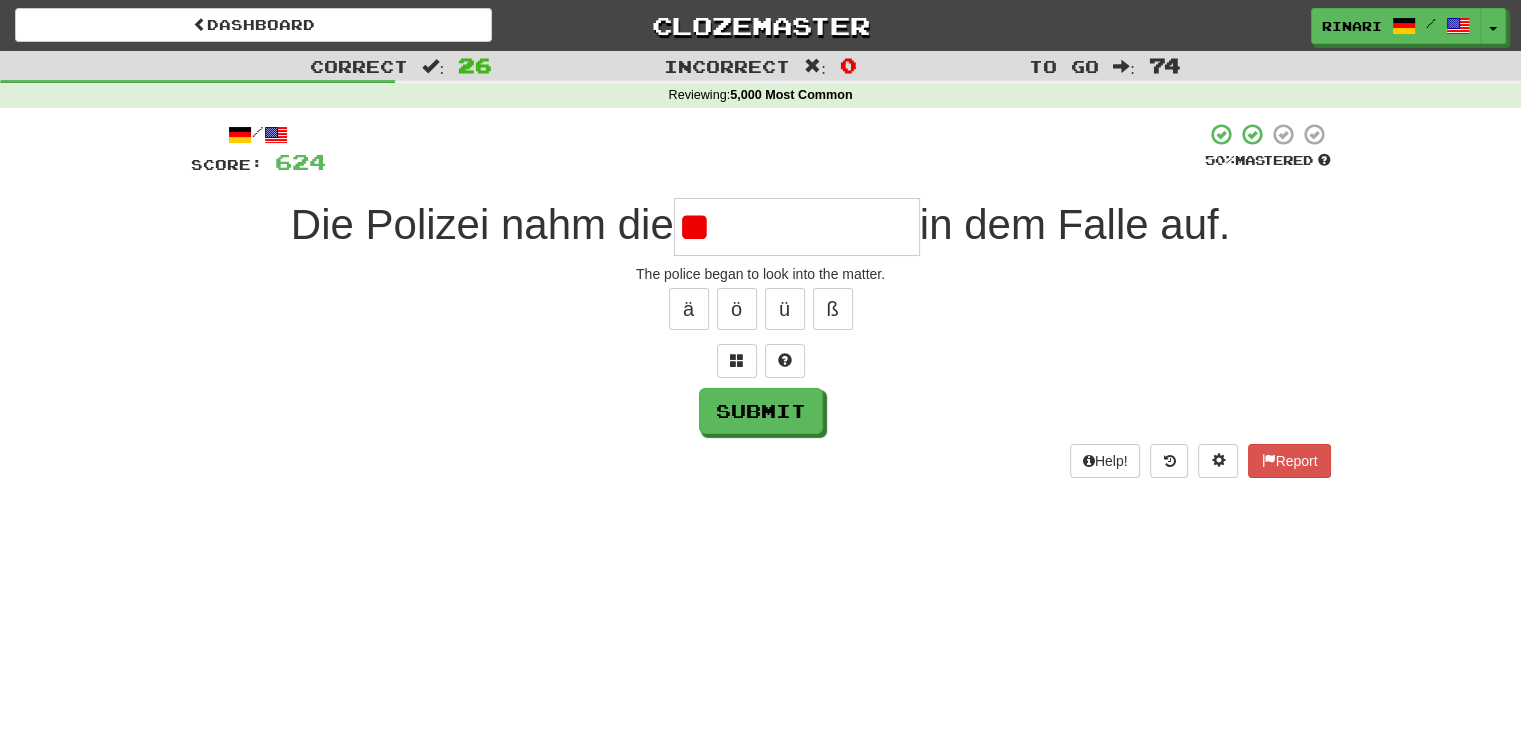 type on "*" 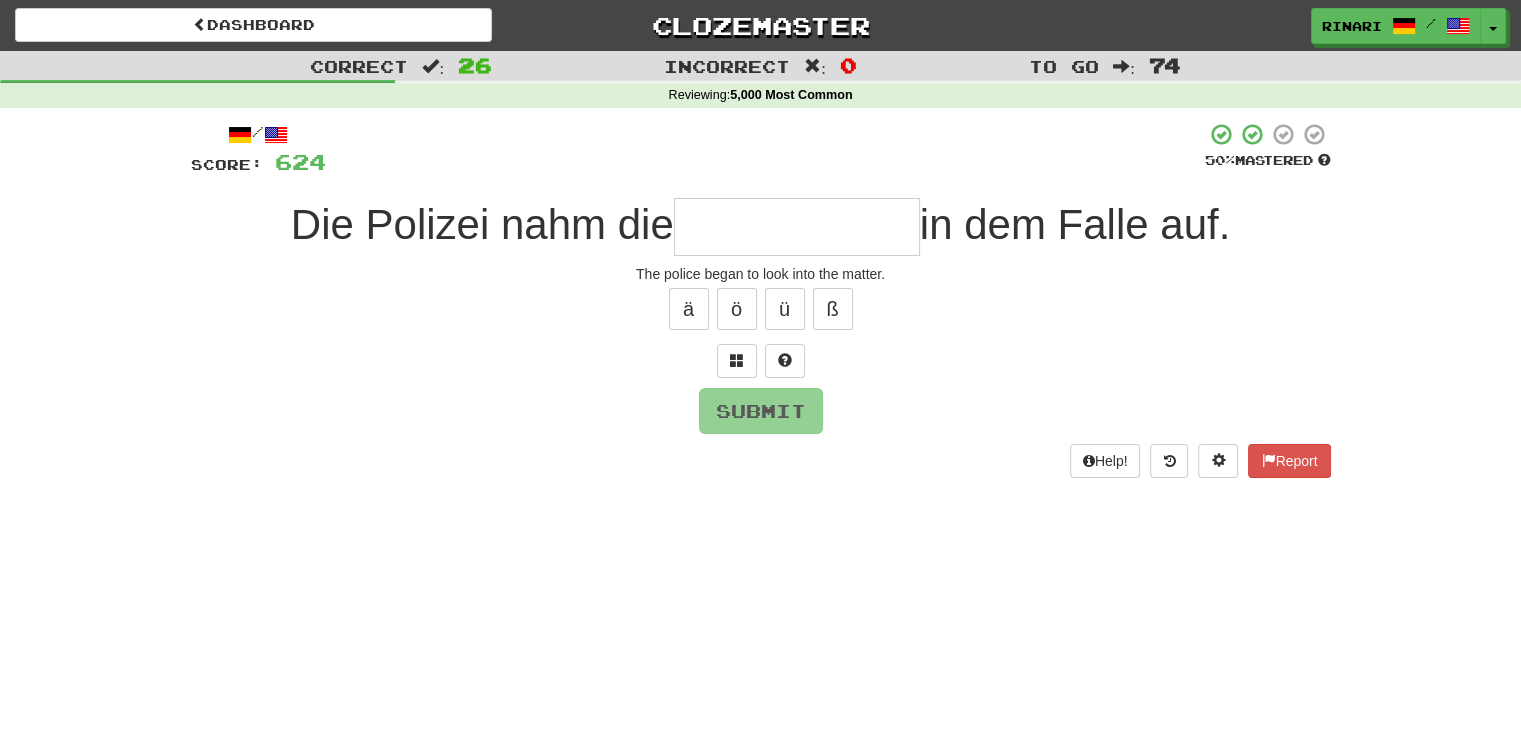 type on "*" 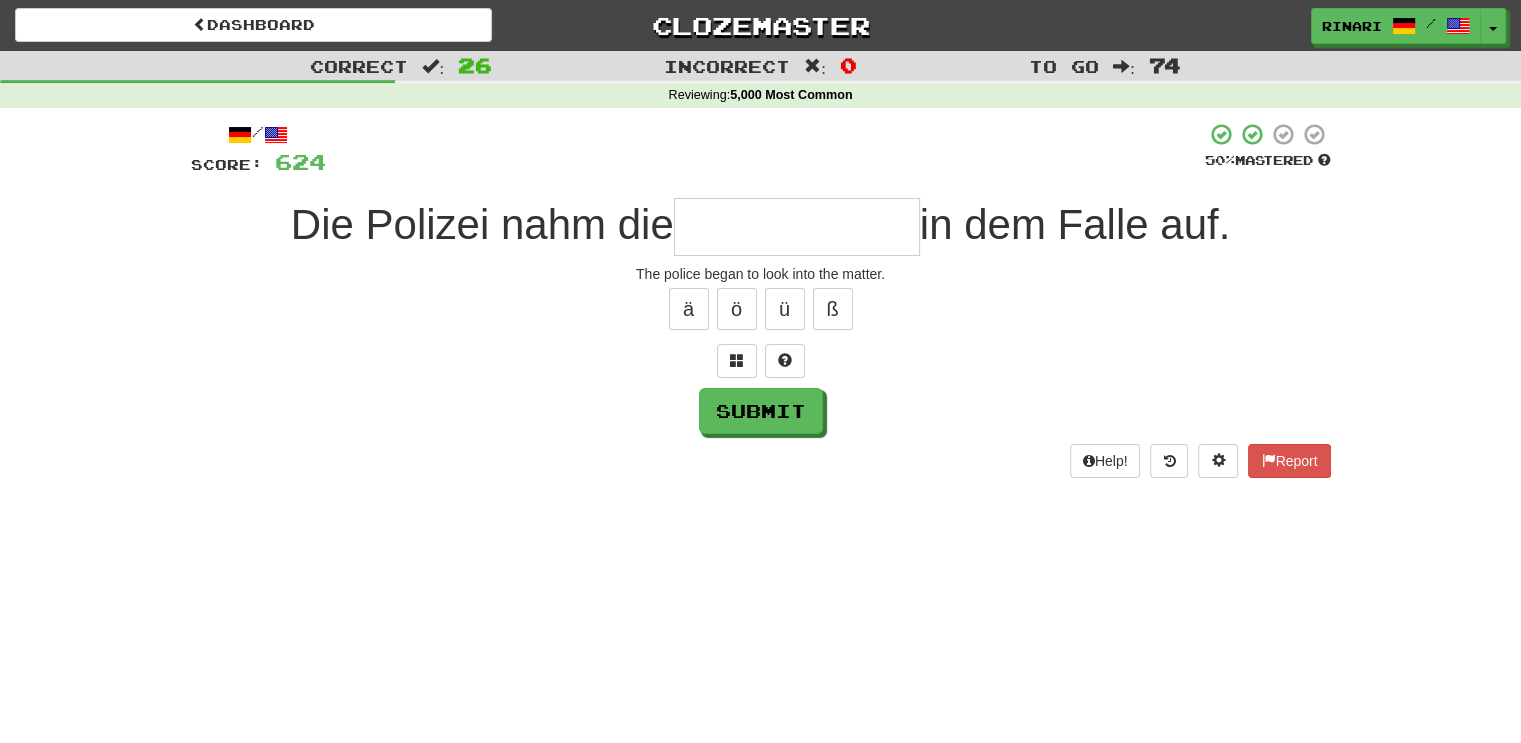type on "*" 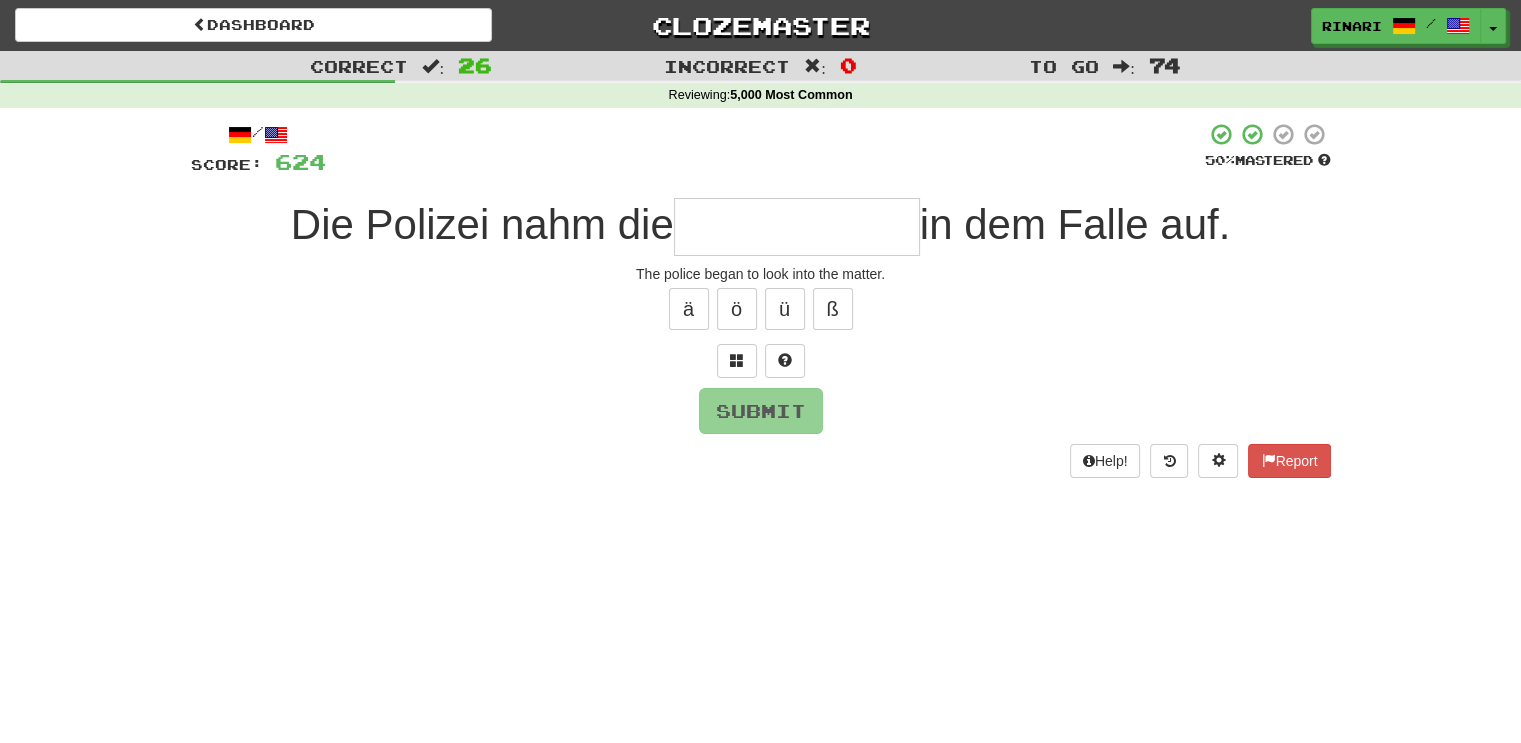 type on "*" 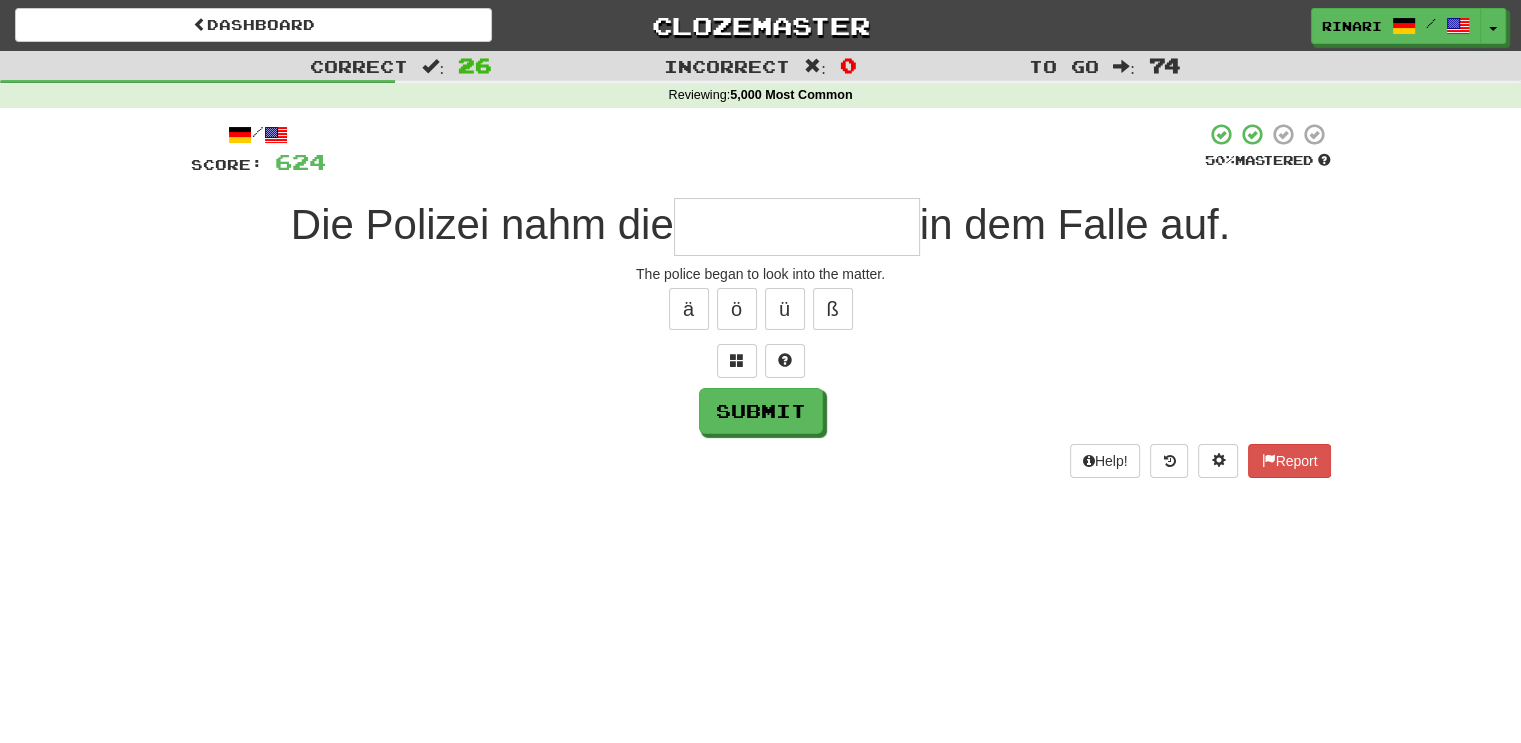 type on "*" 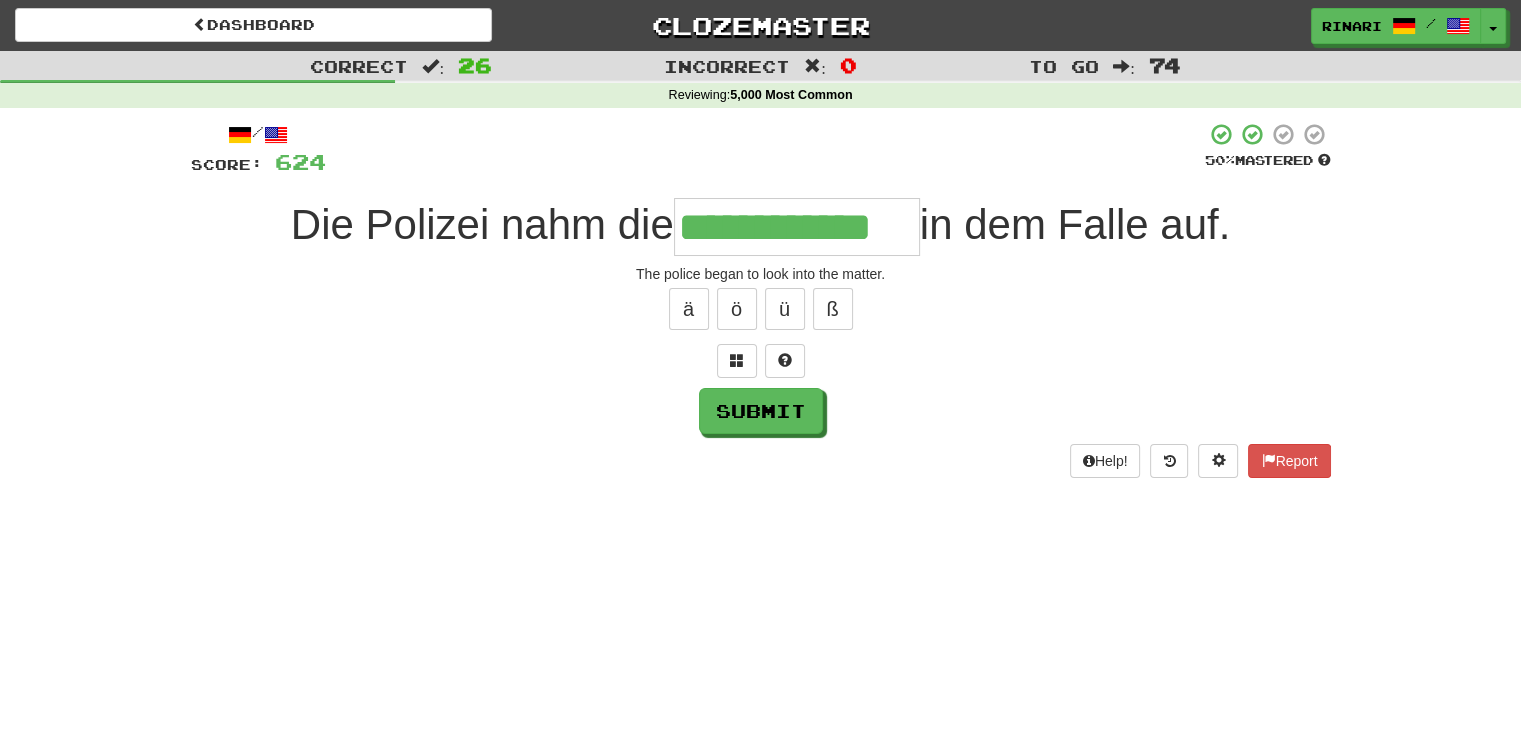 type on "**********" 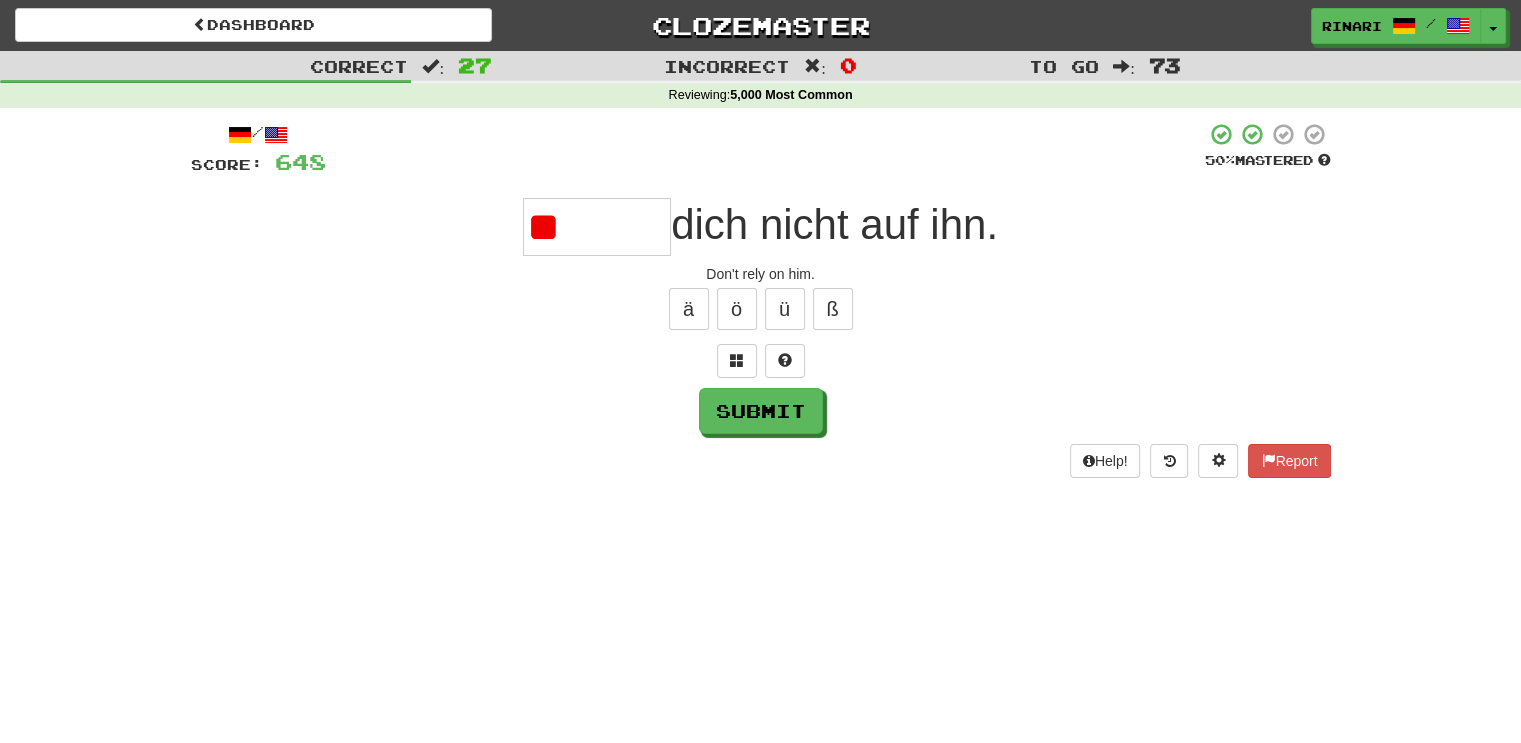 type on "*" 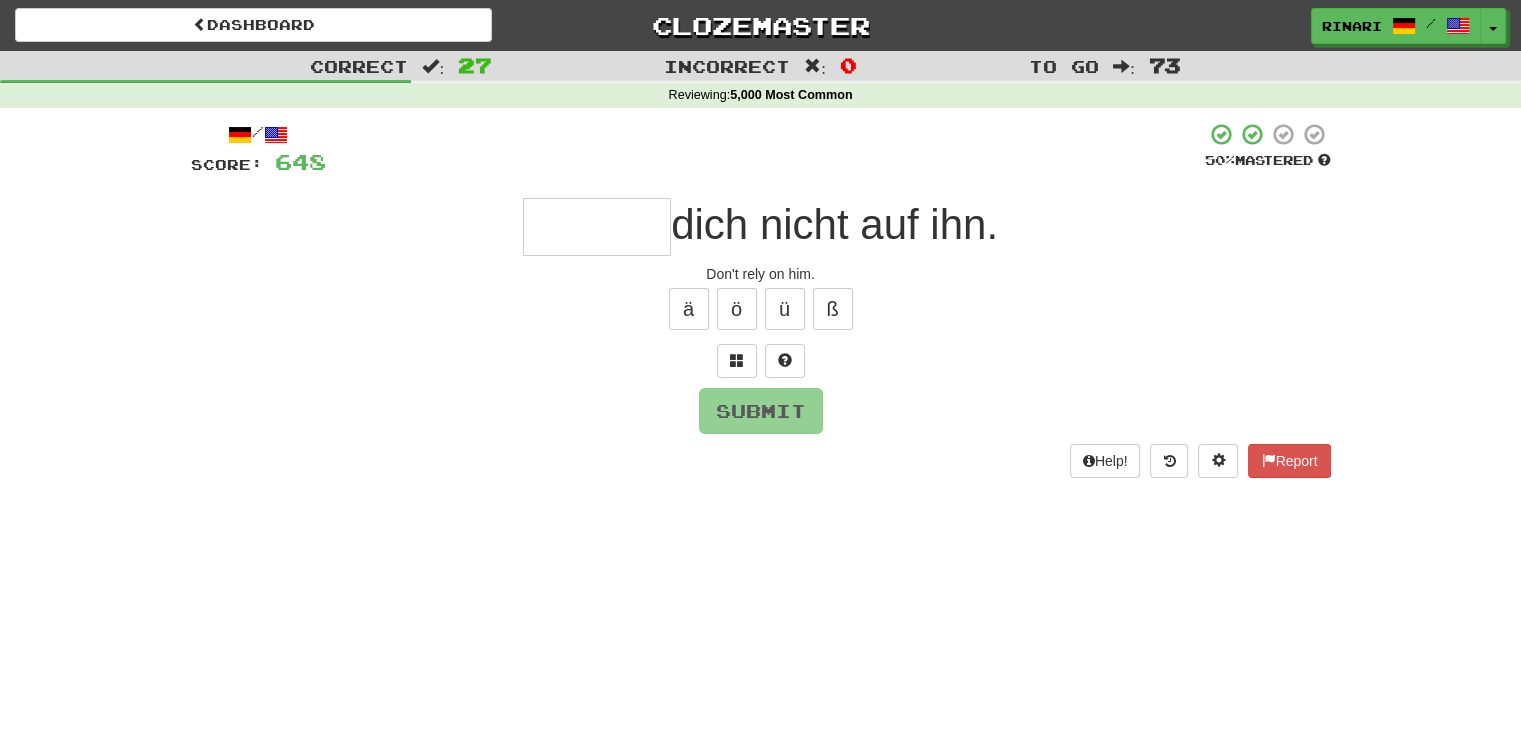 type on "*" 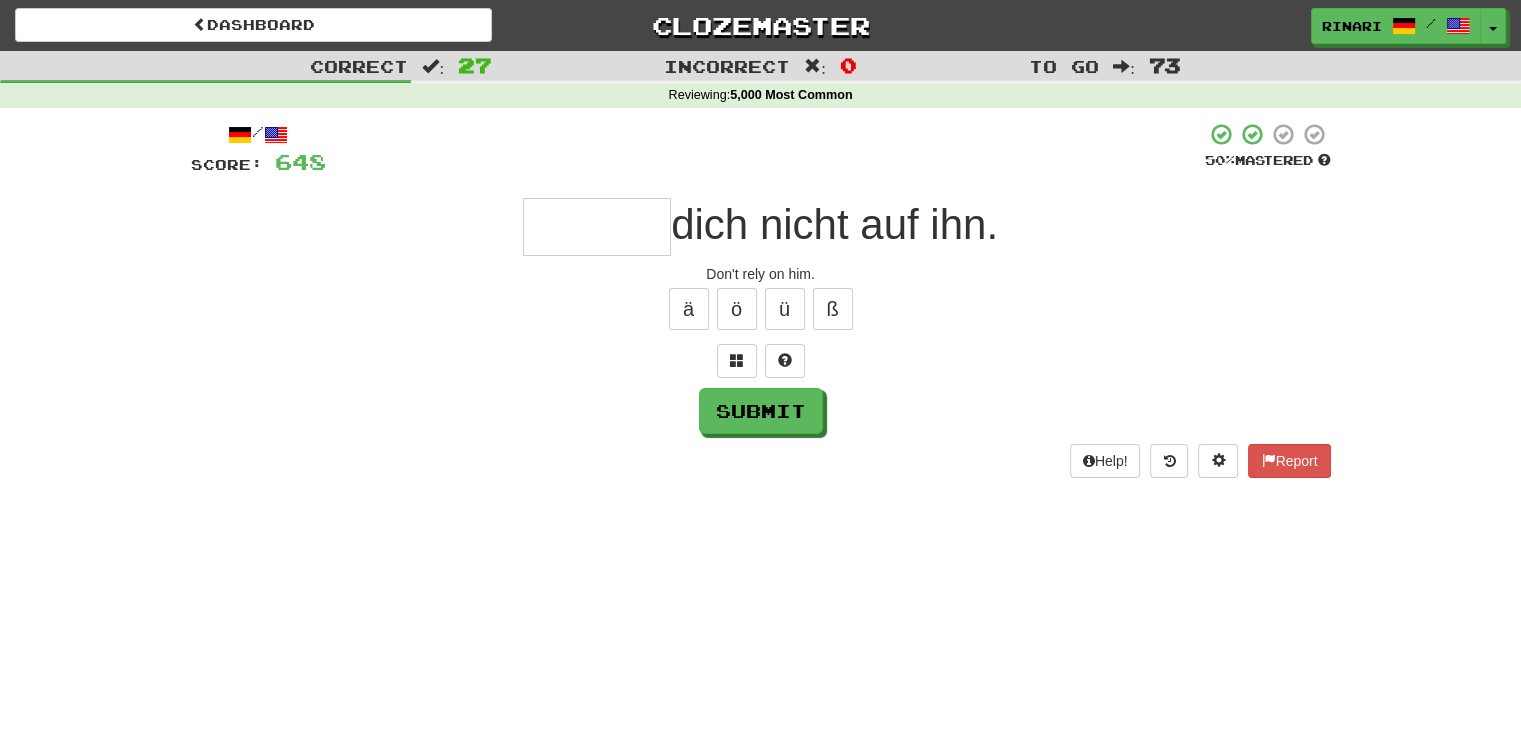 type on "*" 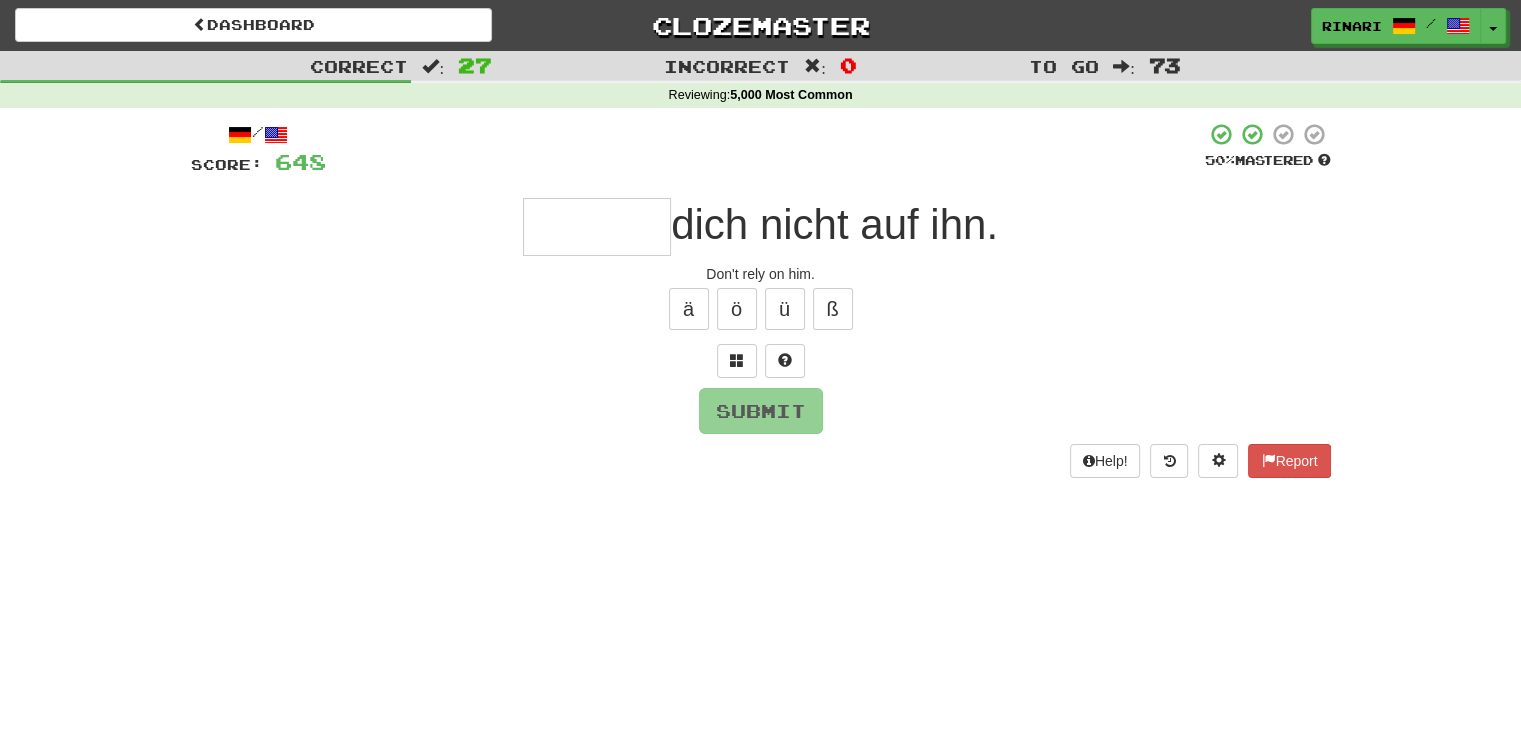 type on "*" 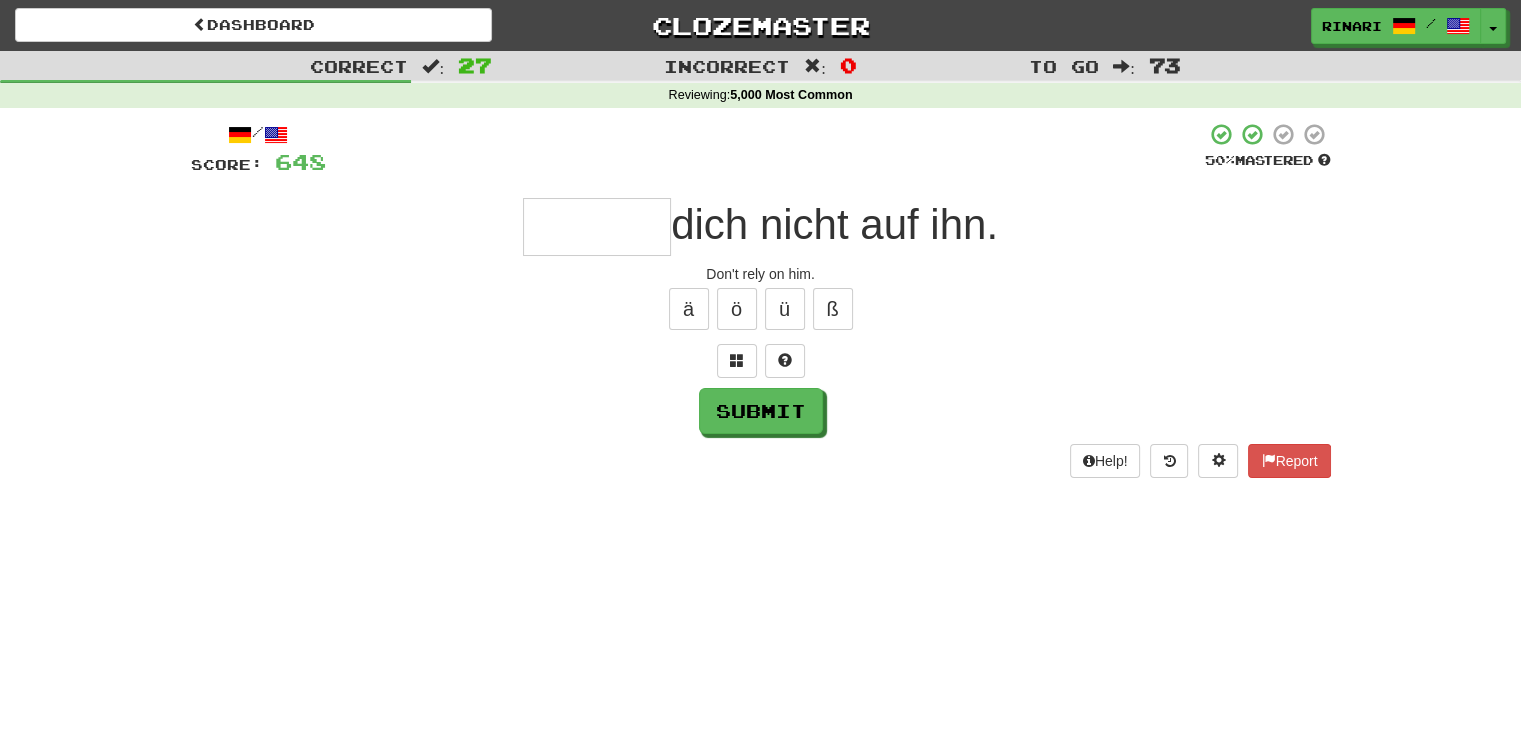 type on "*" 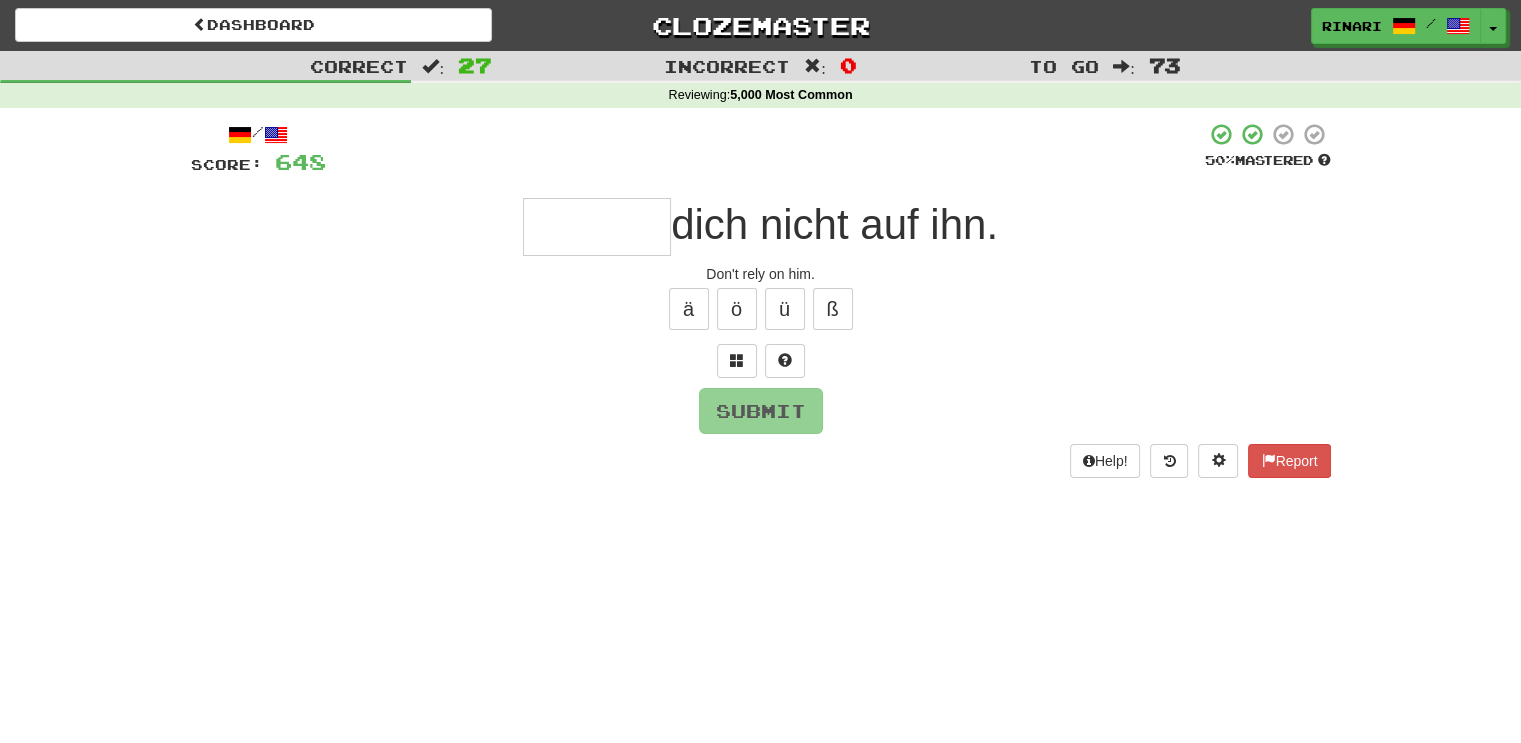type on "*" 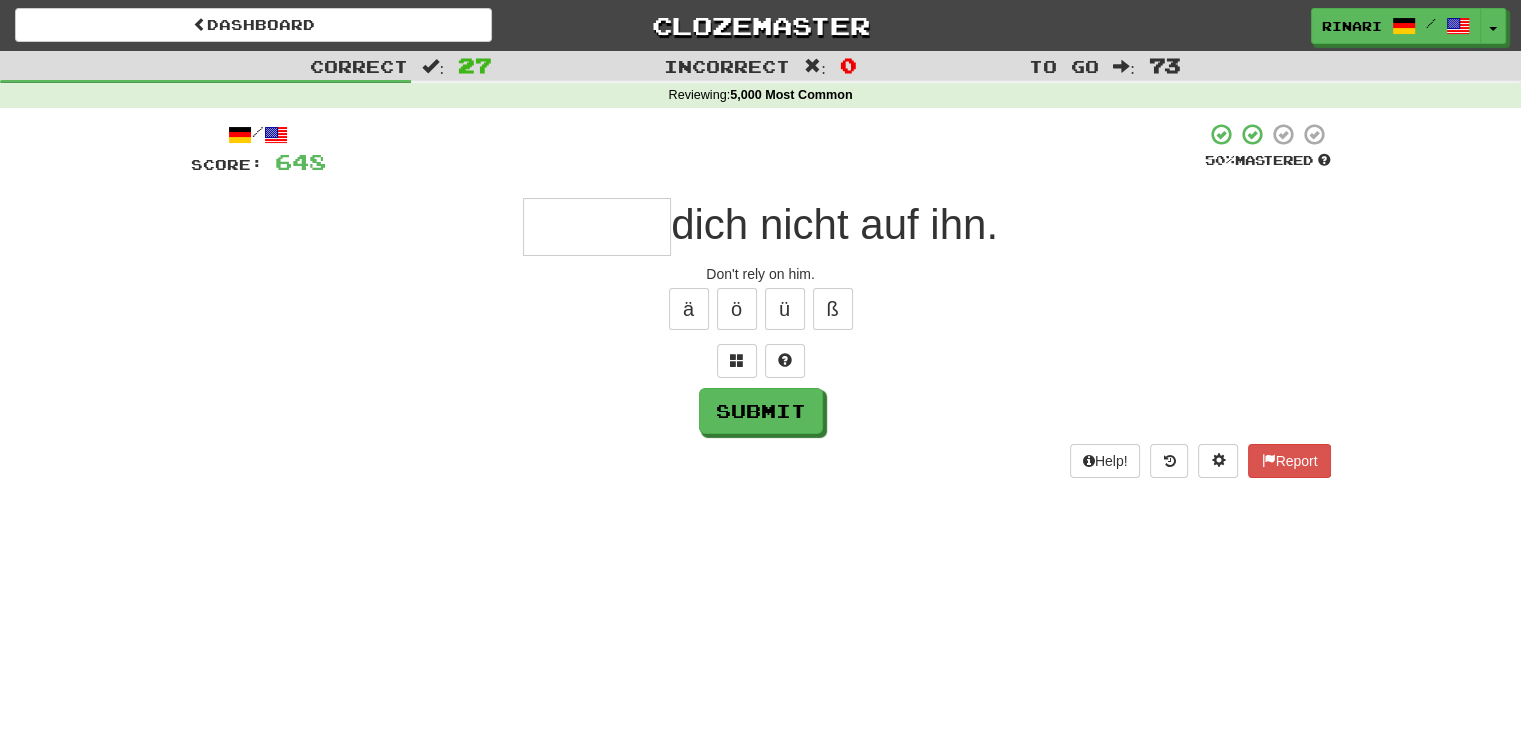 type on "*" 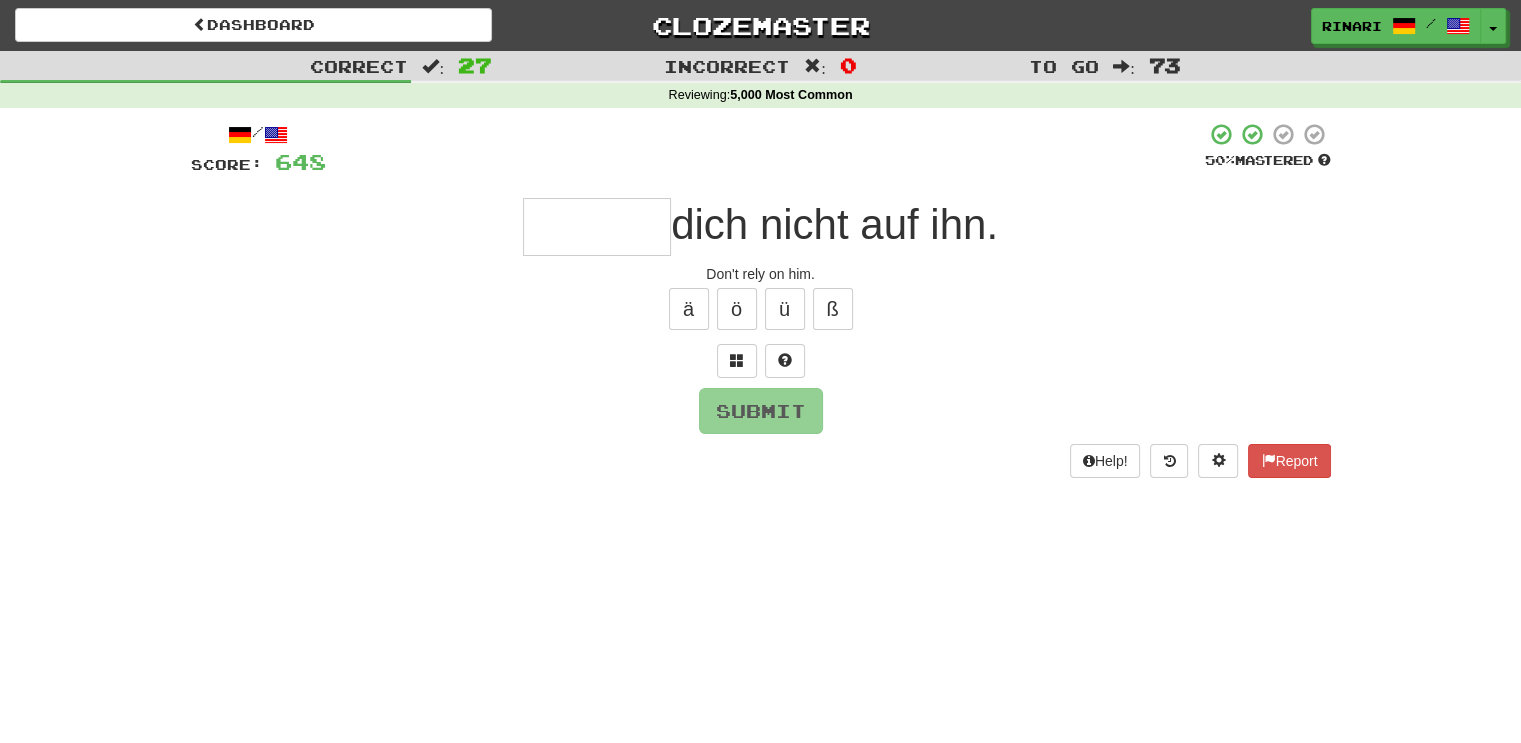 type on "*" 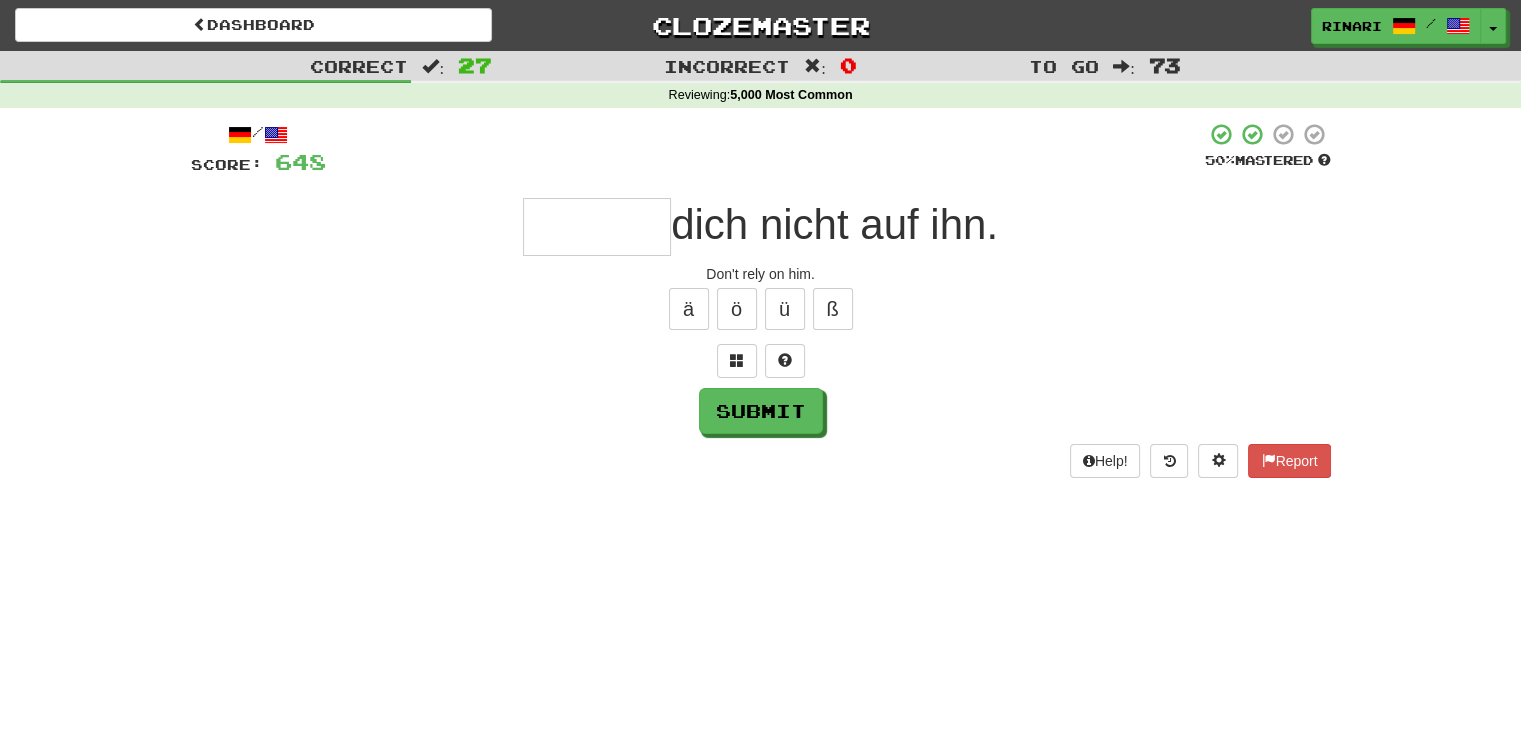 type on "*" 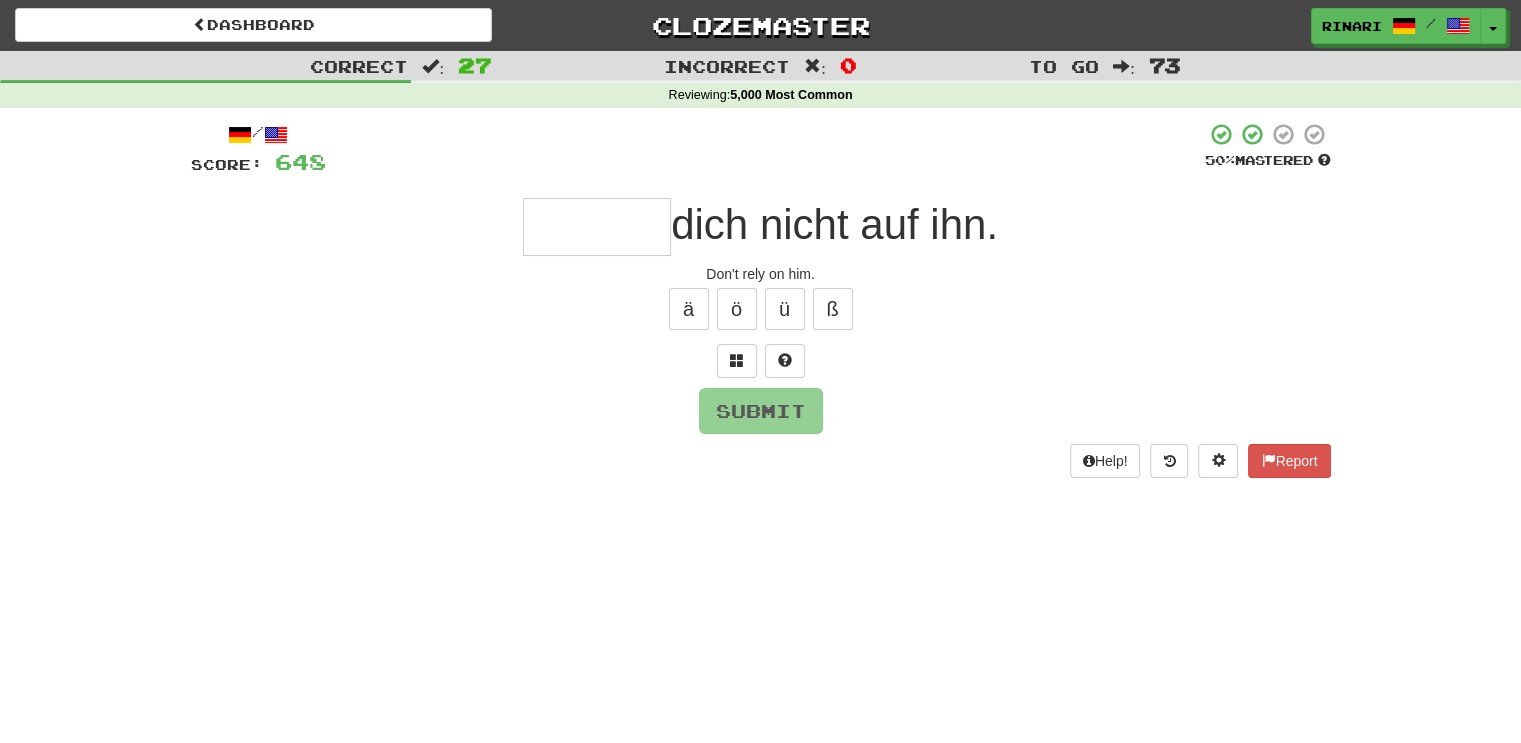 type on "*" 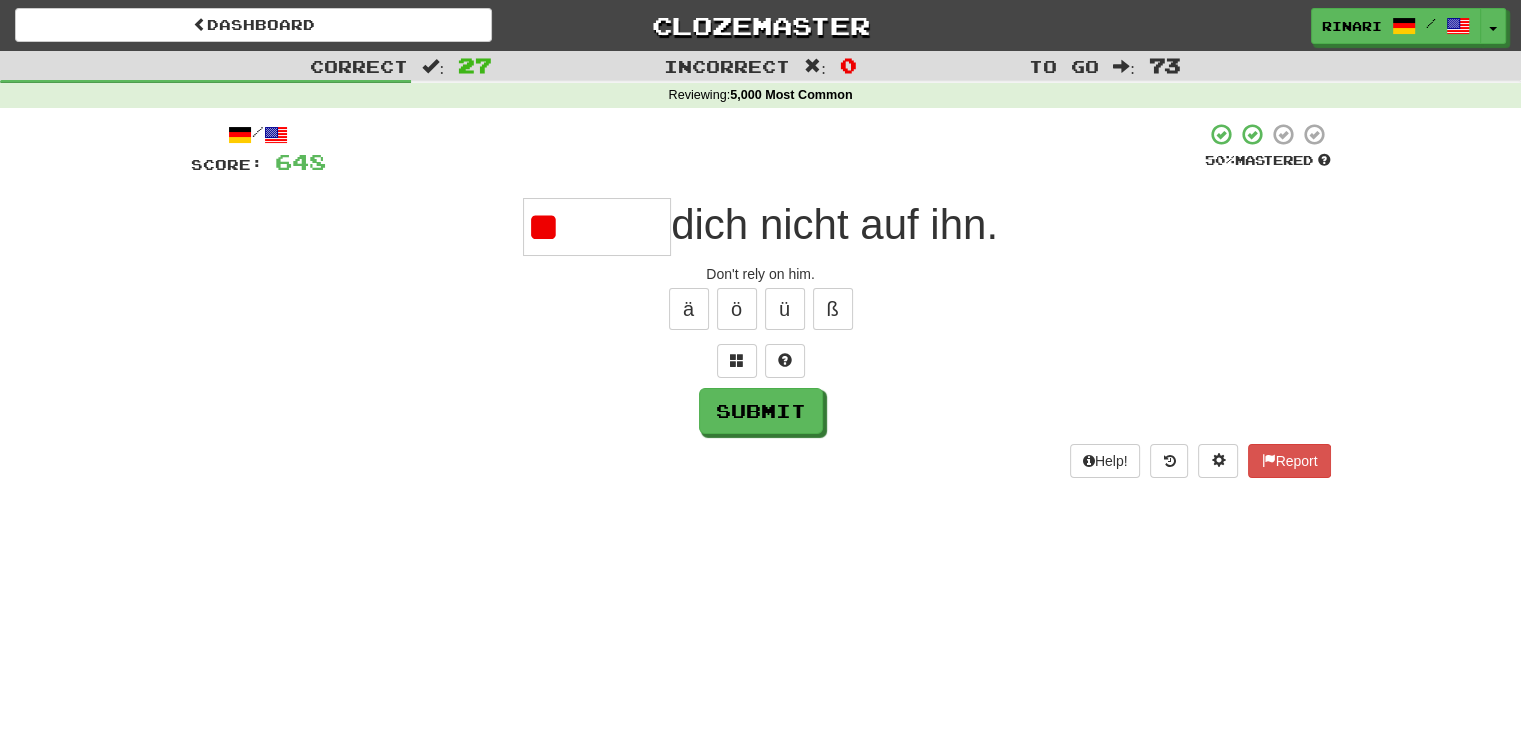 type on "*" 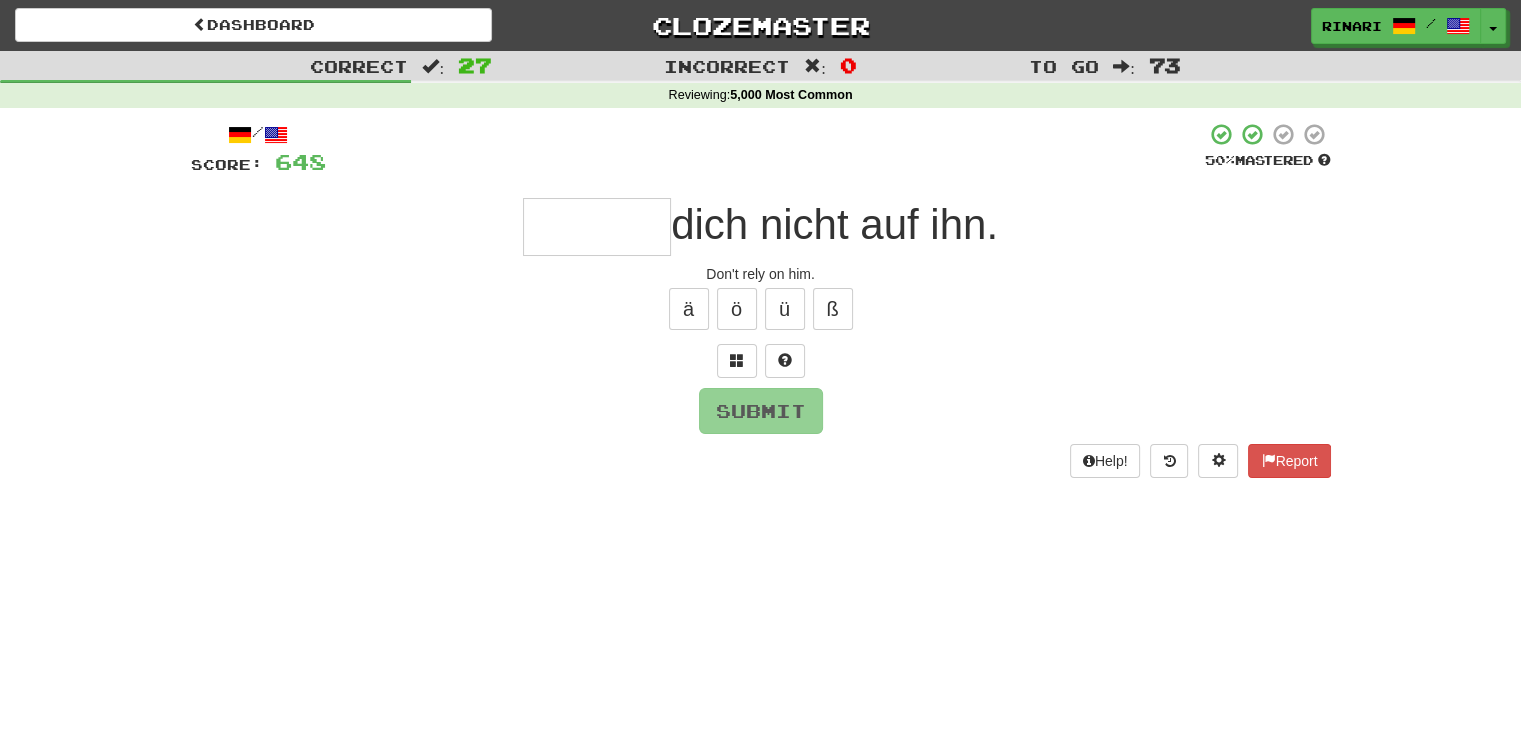 type on "*" 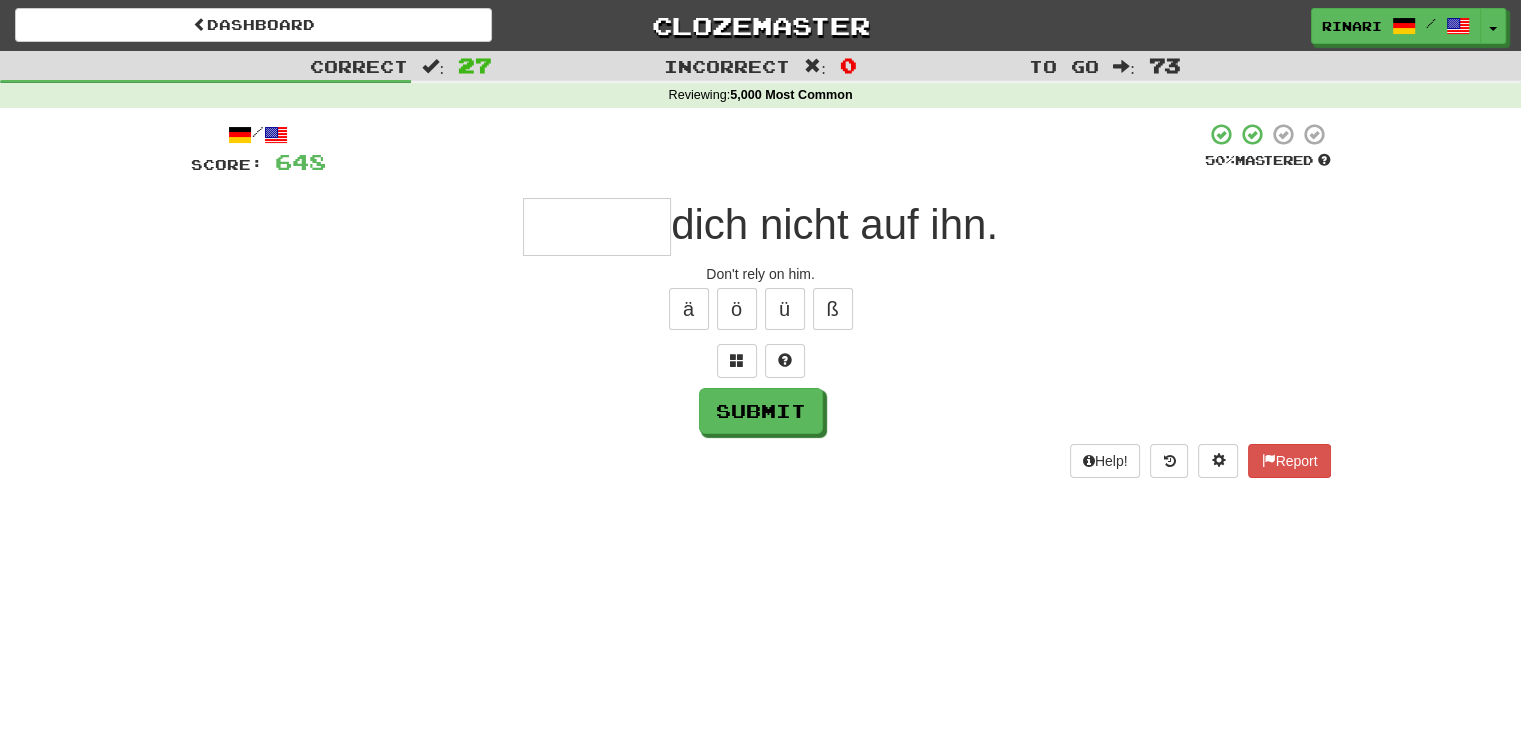 type on "*" 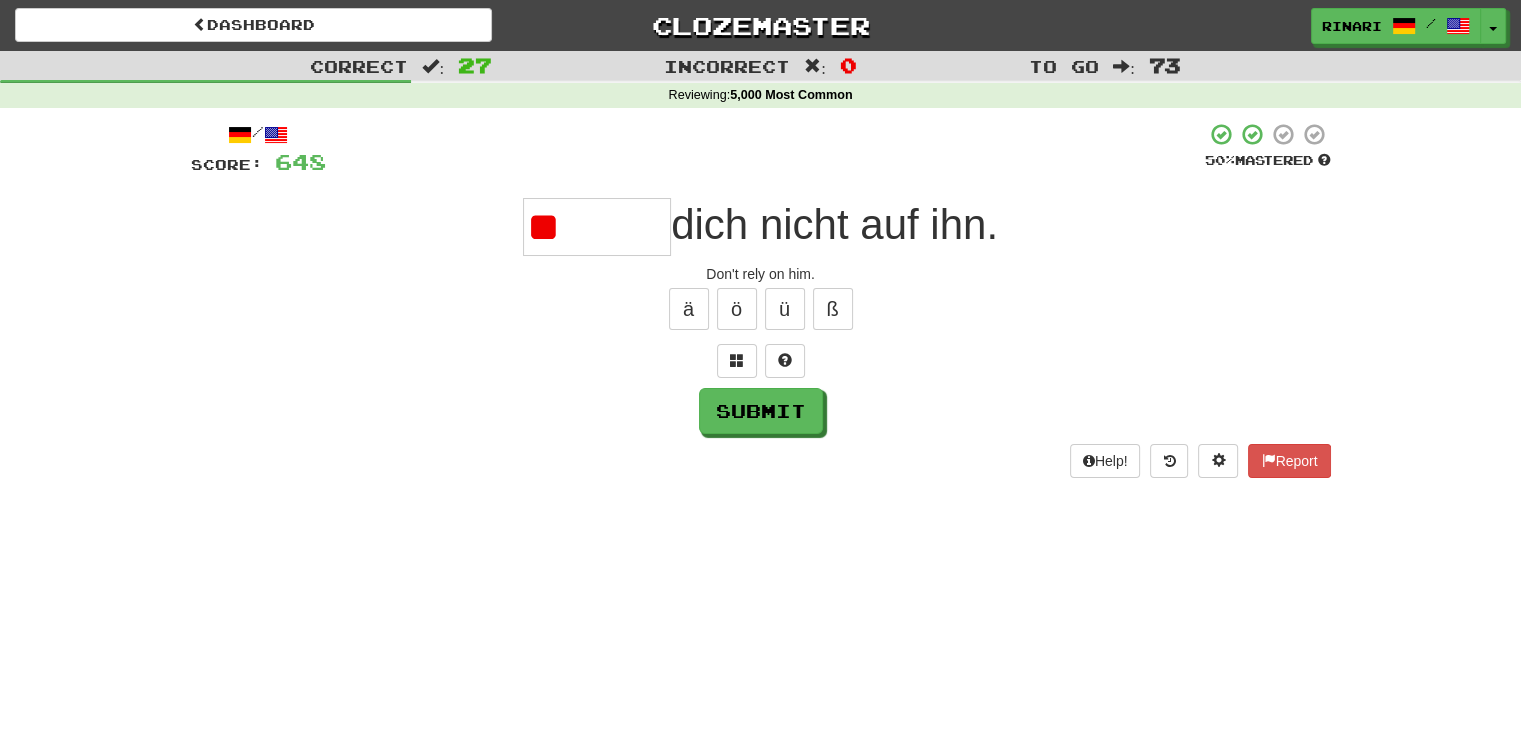 type on "*" 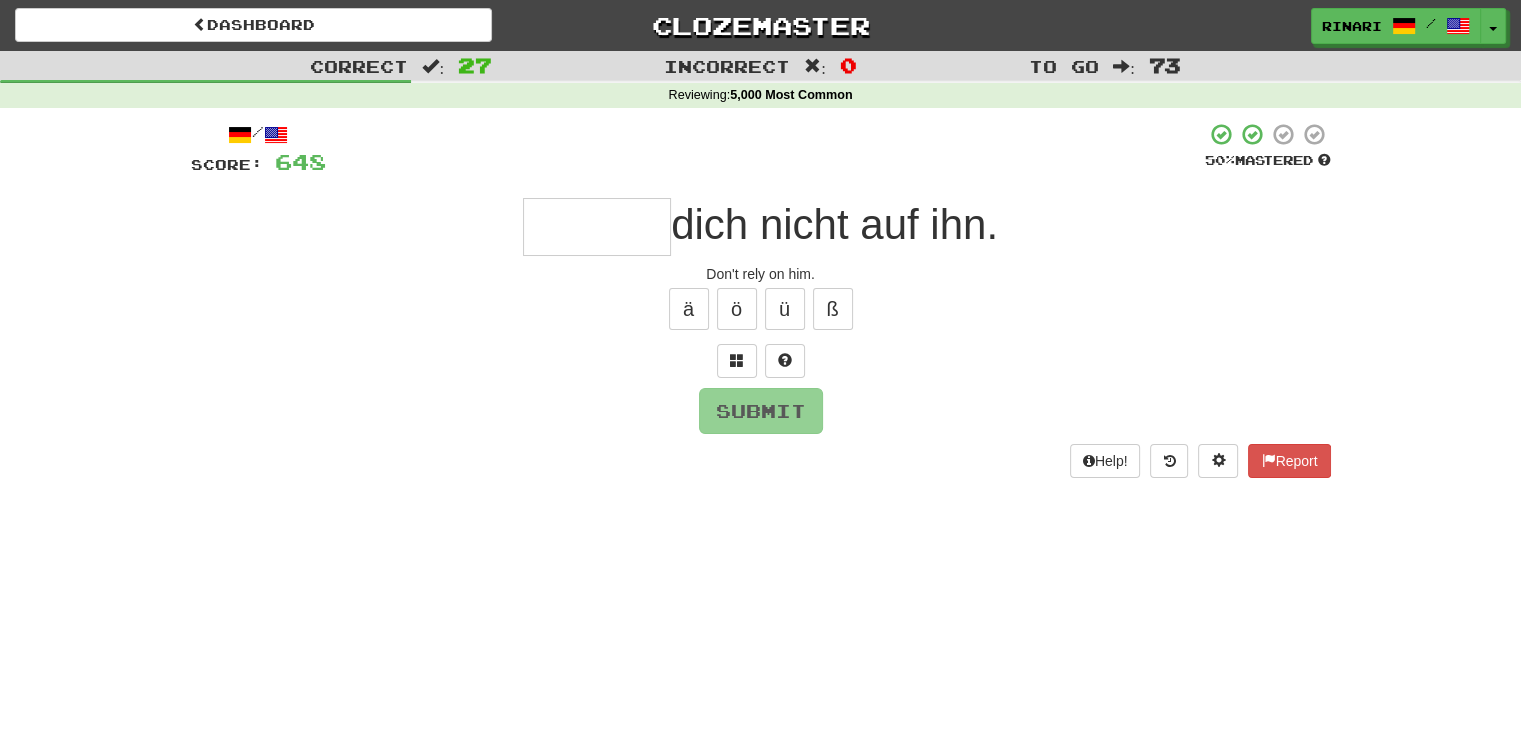 type on "*" 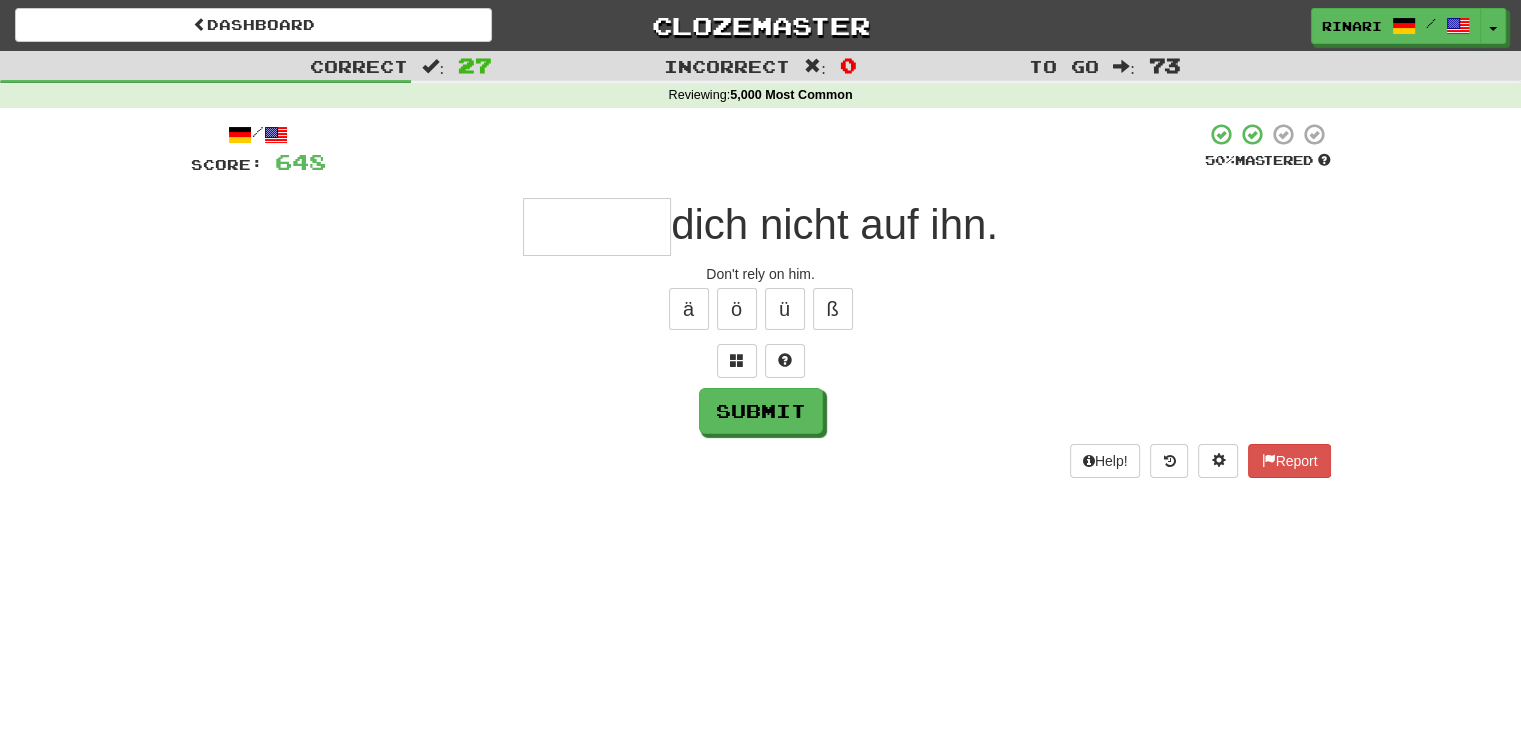 type on "*" 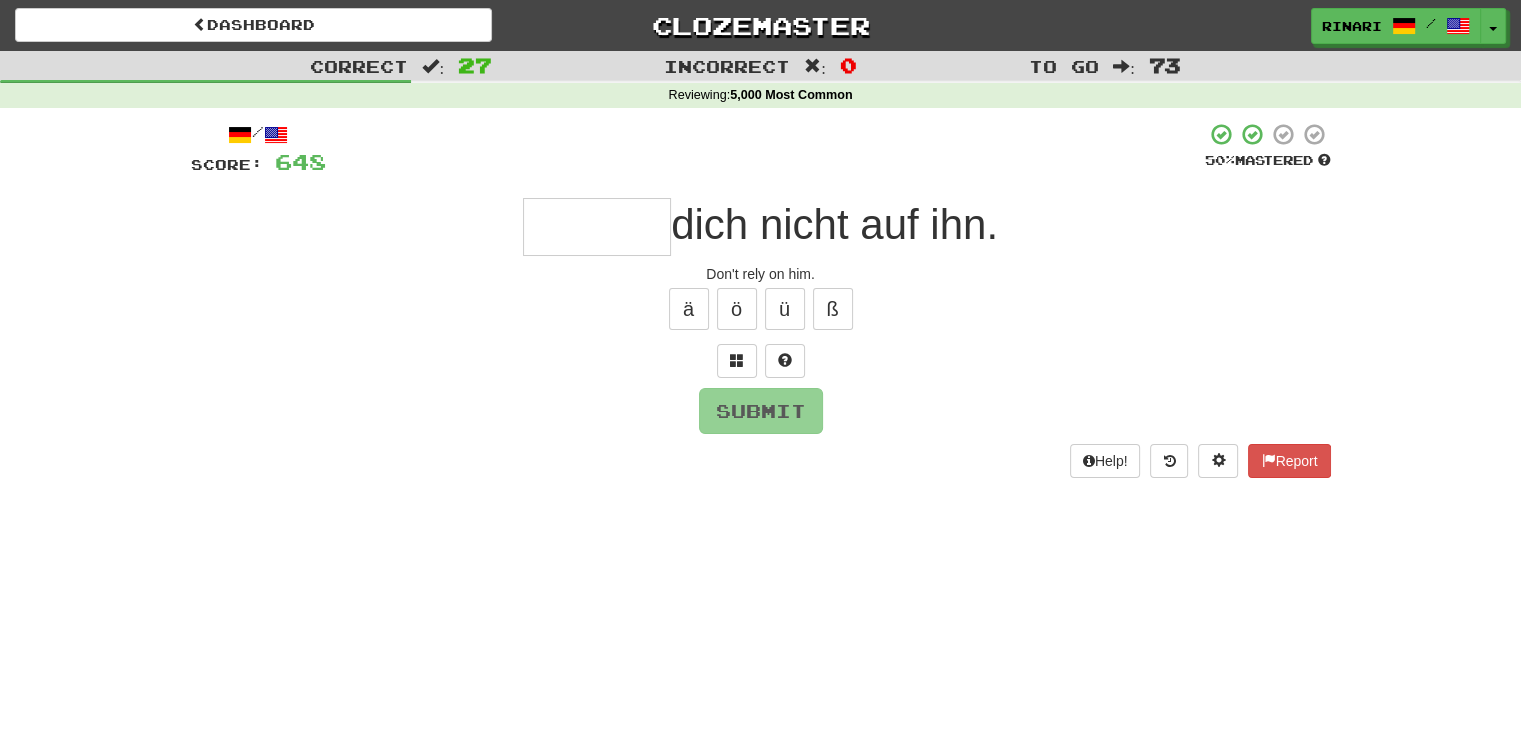 type on "*" 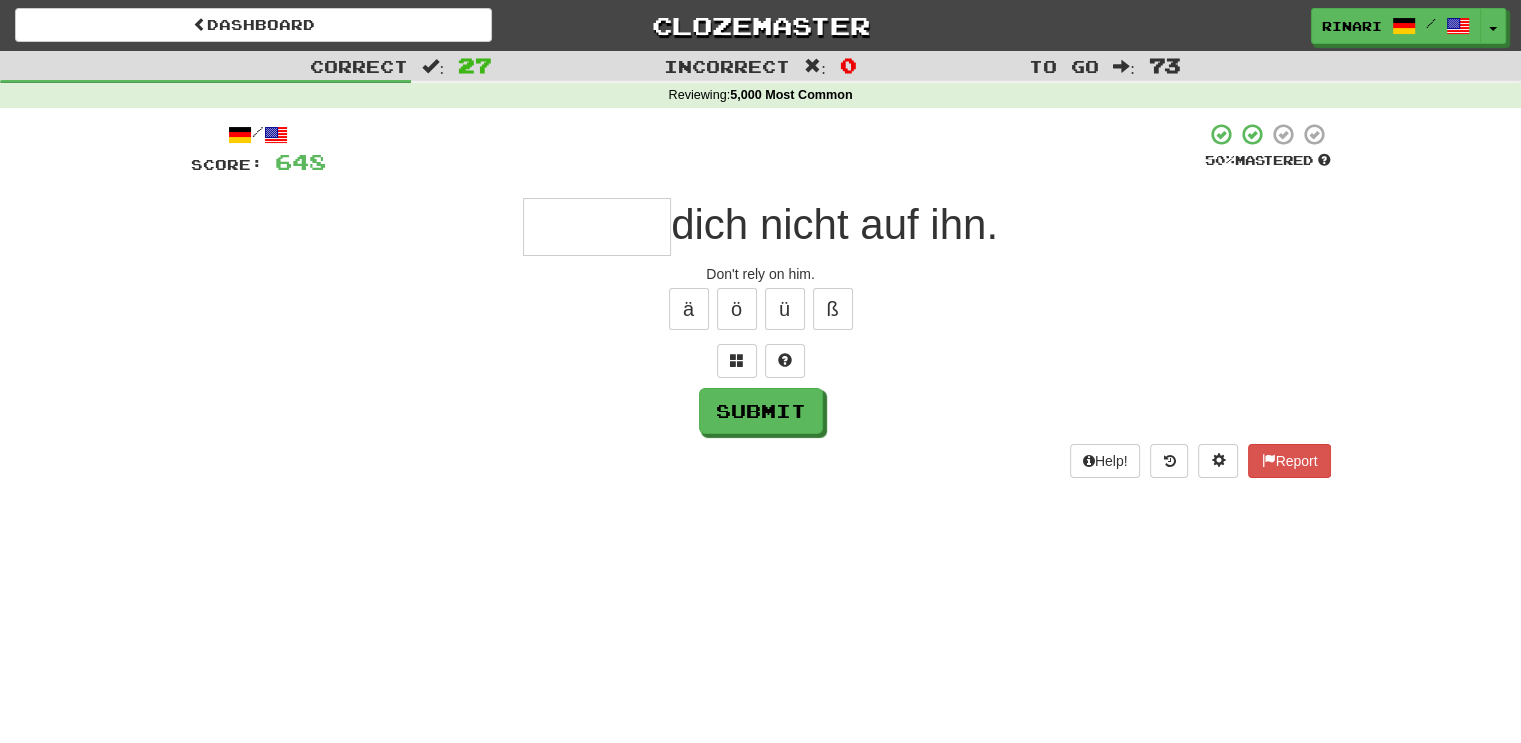 type on "*" 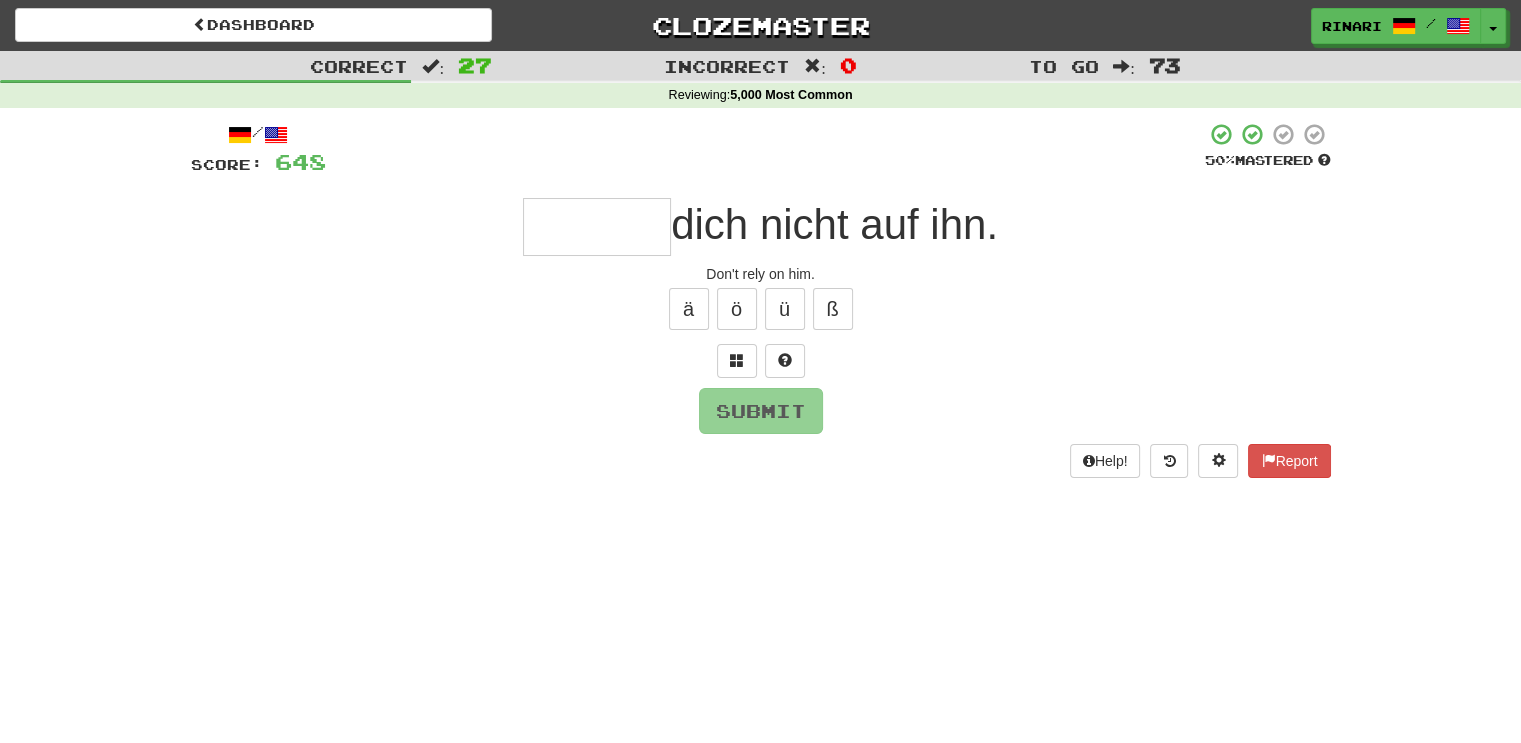 type on "*" 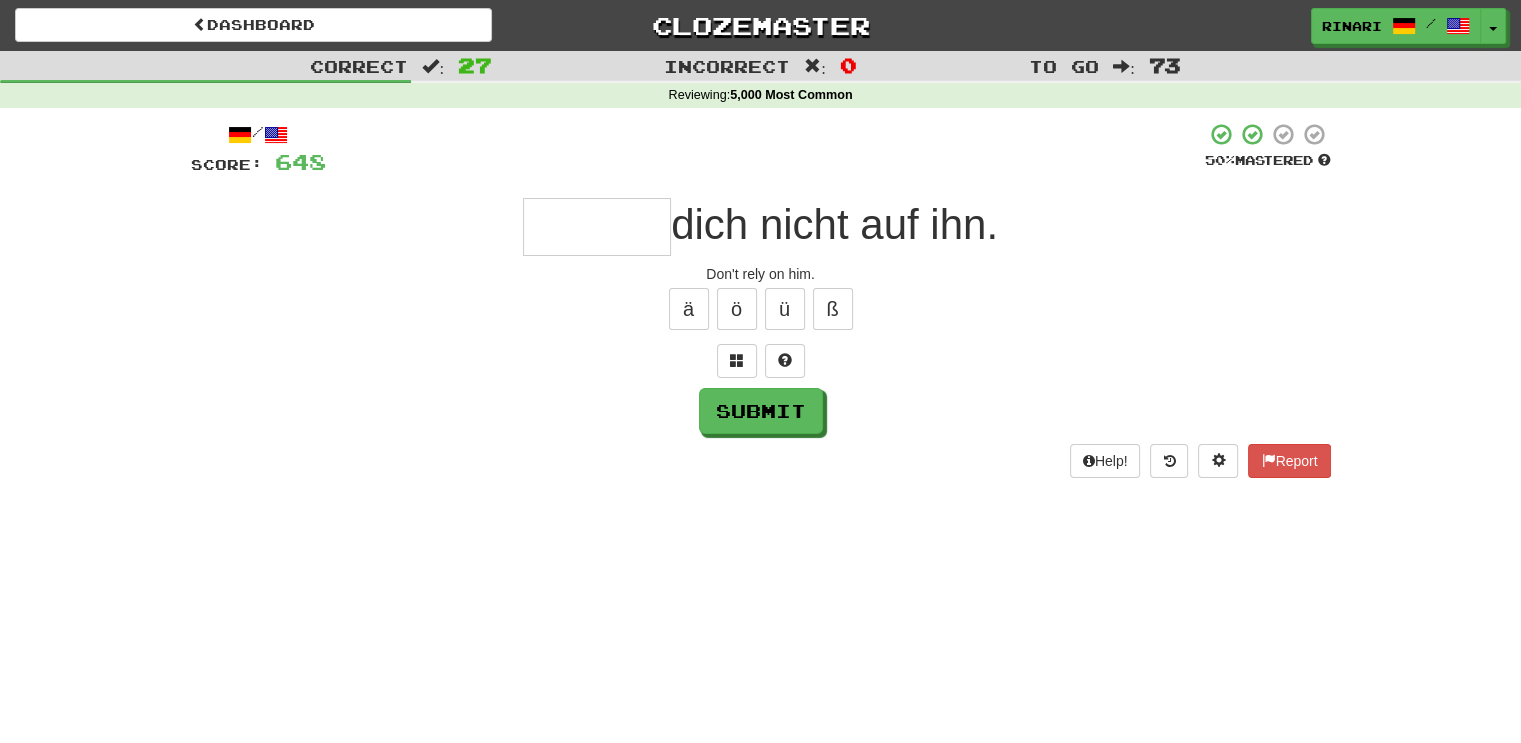 type on "*" 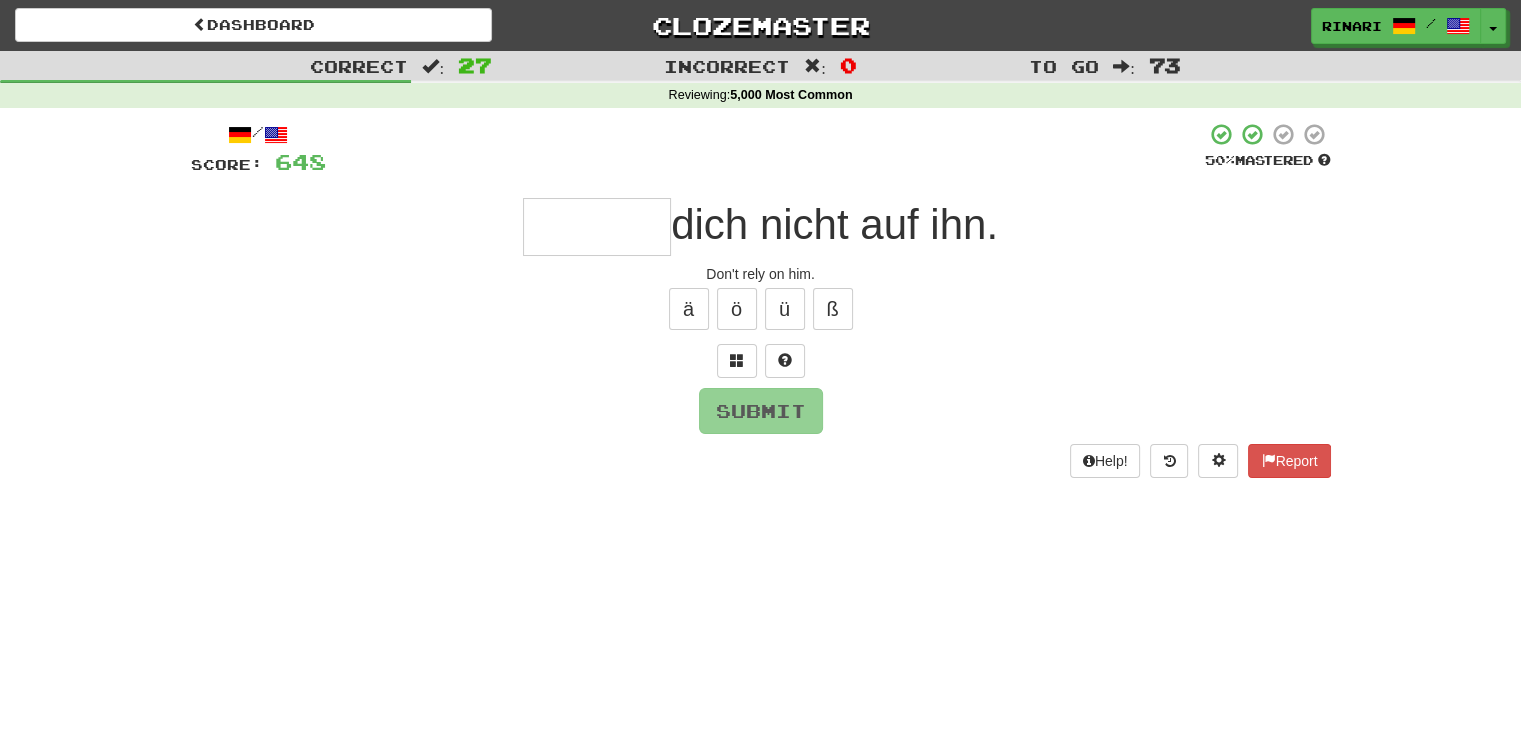type on "*" 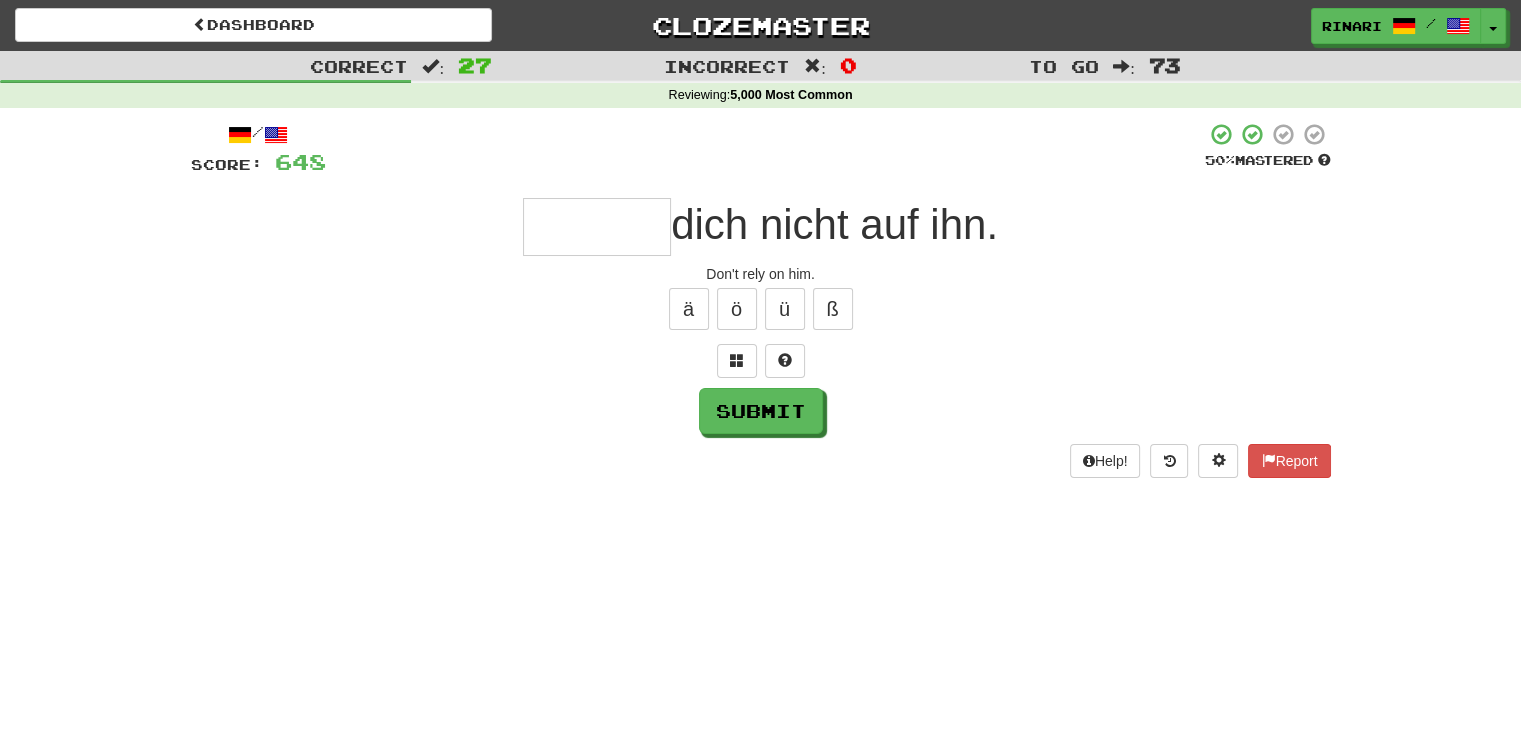 type on "*" 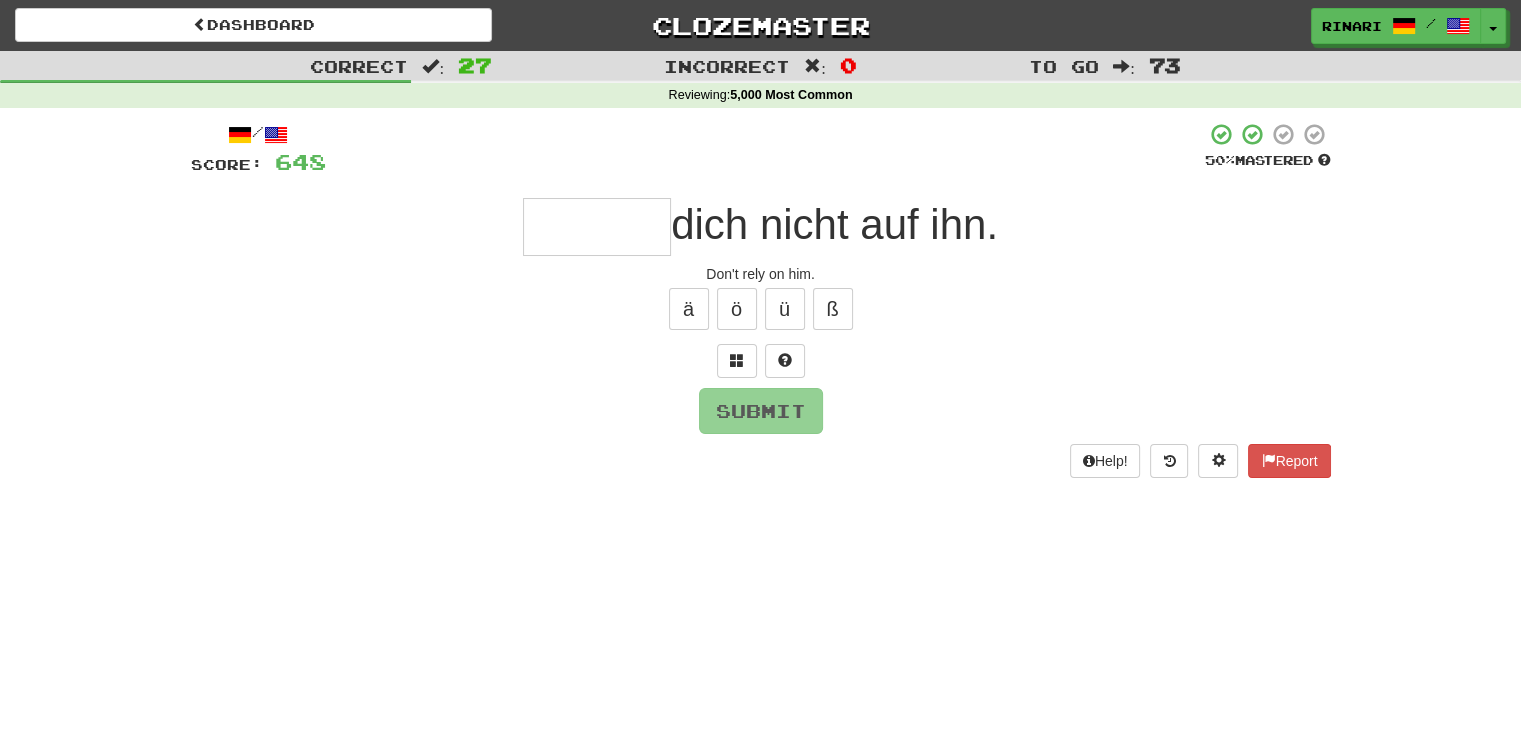 type on "*" 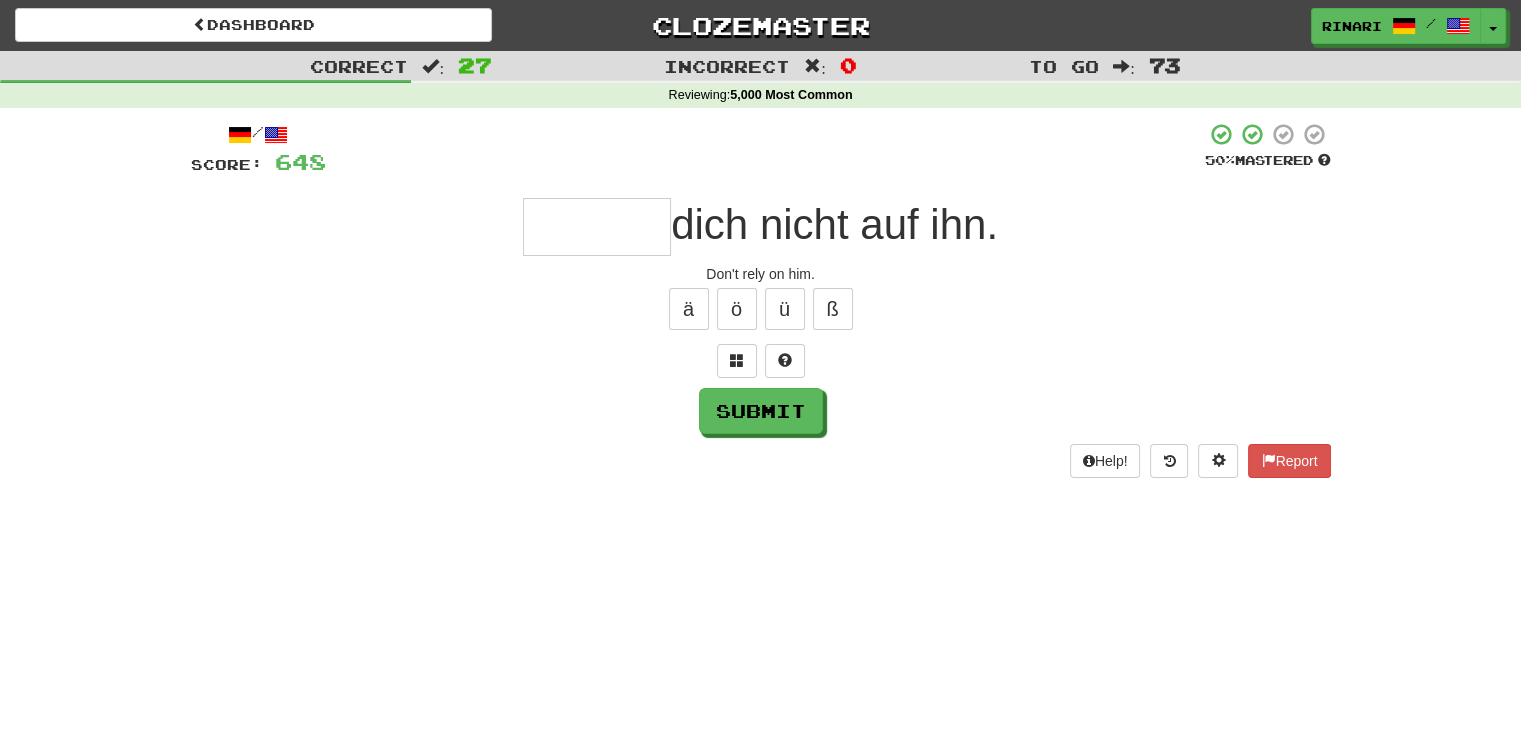 type on "*" 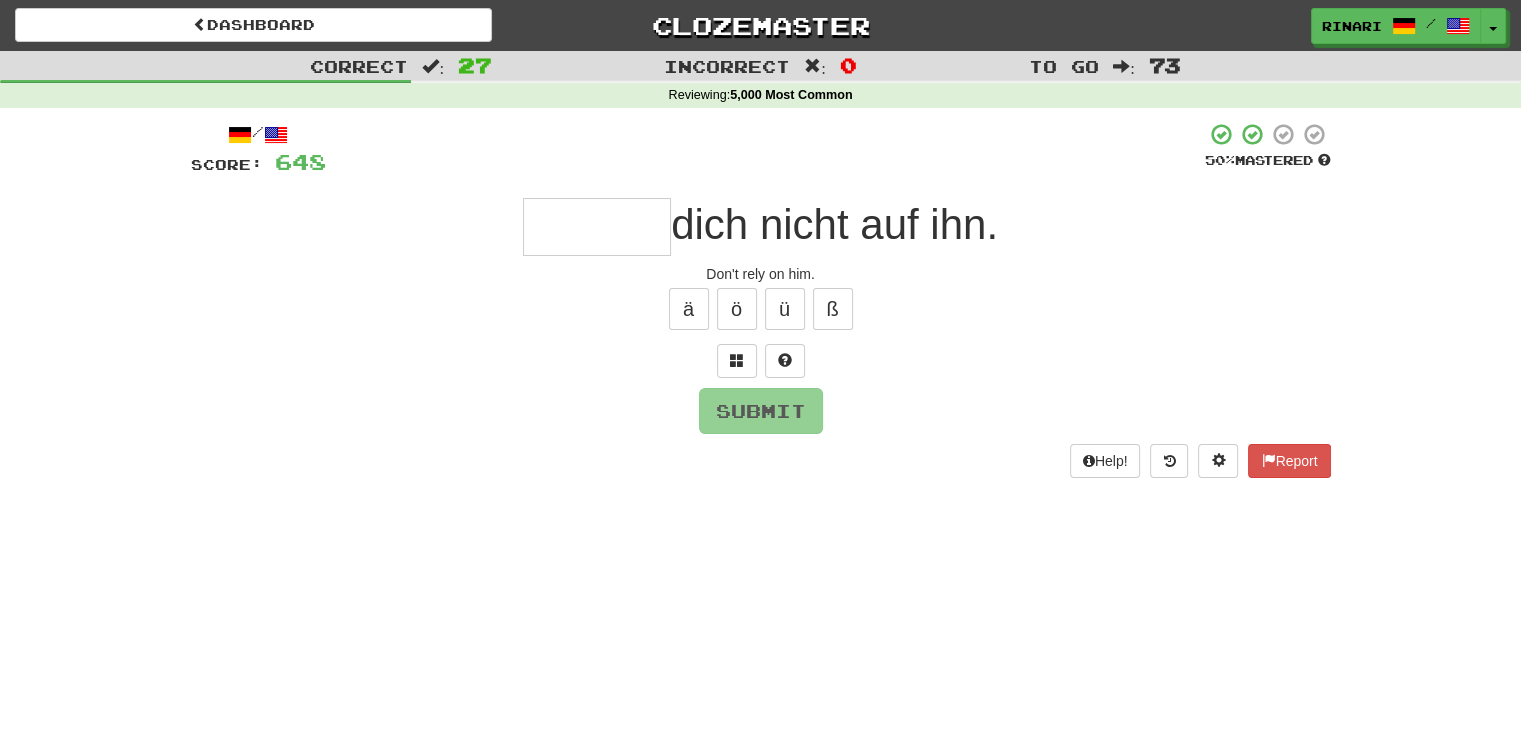type on "*" 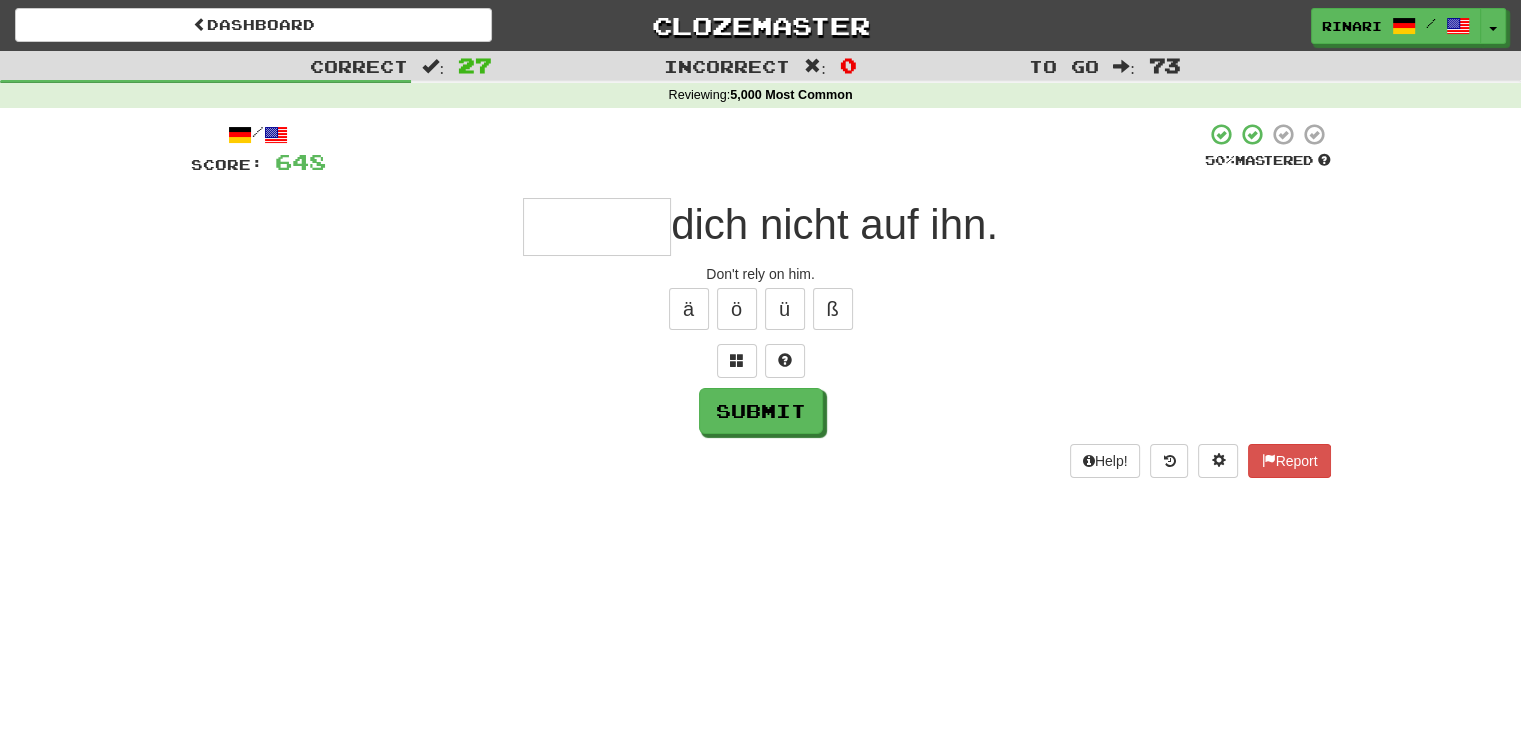 type on "*" 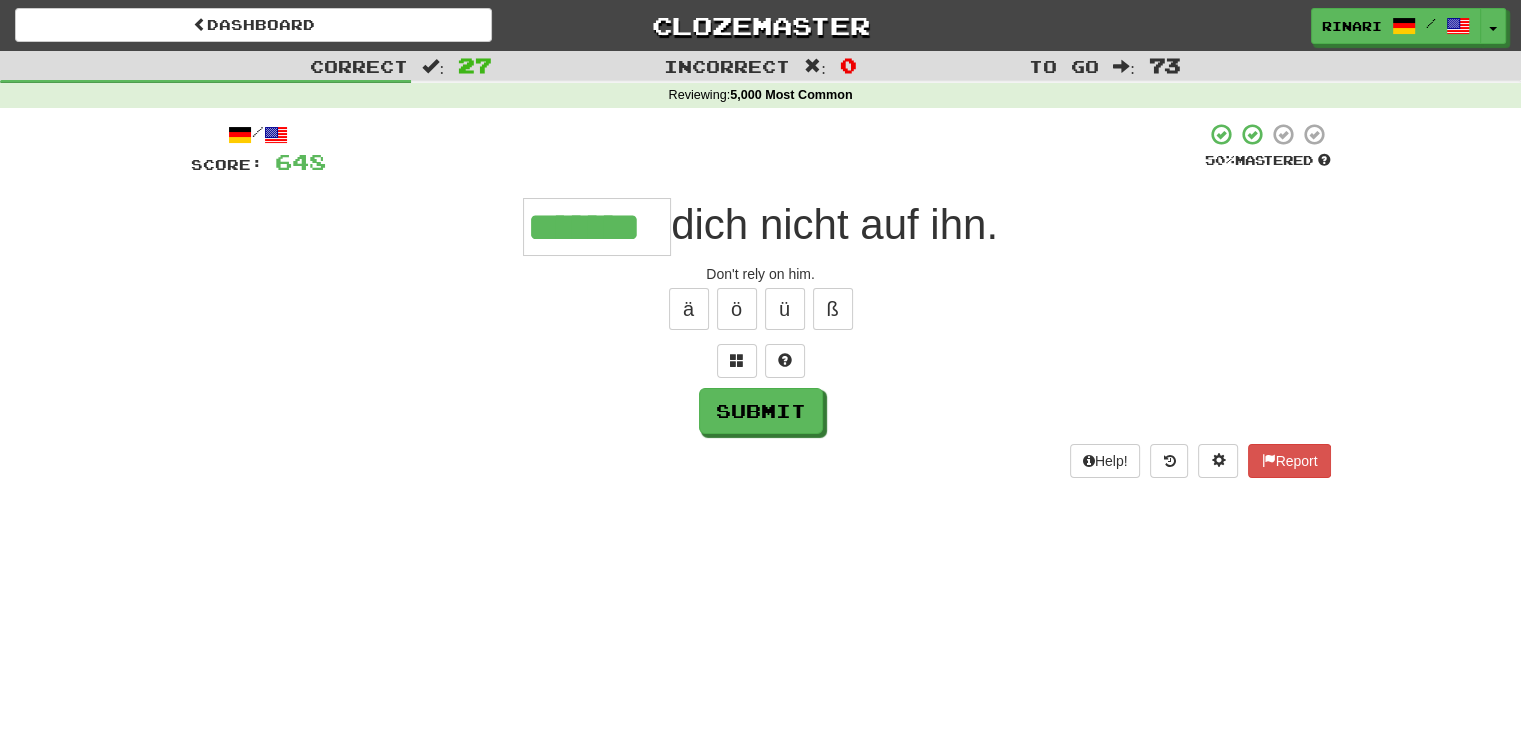 type on "*******" 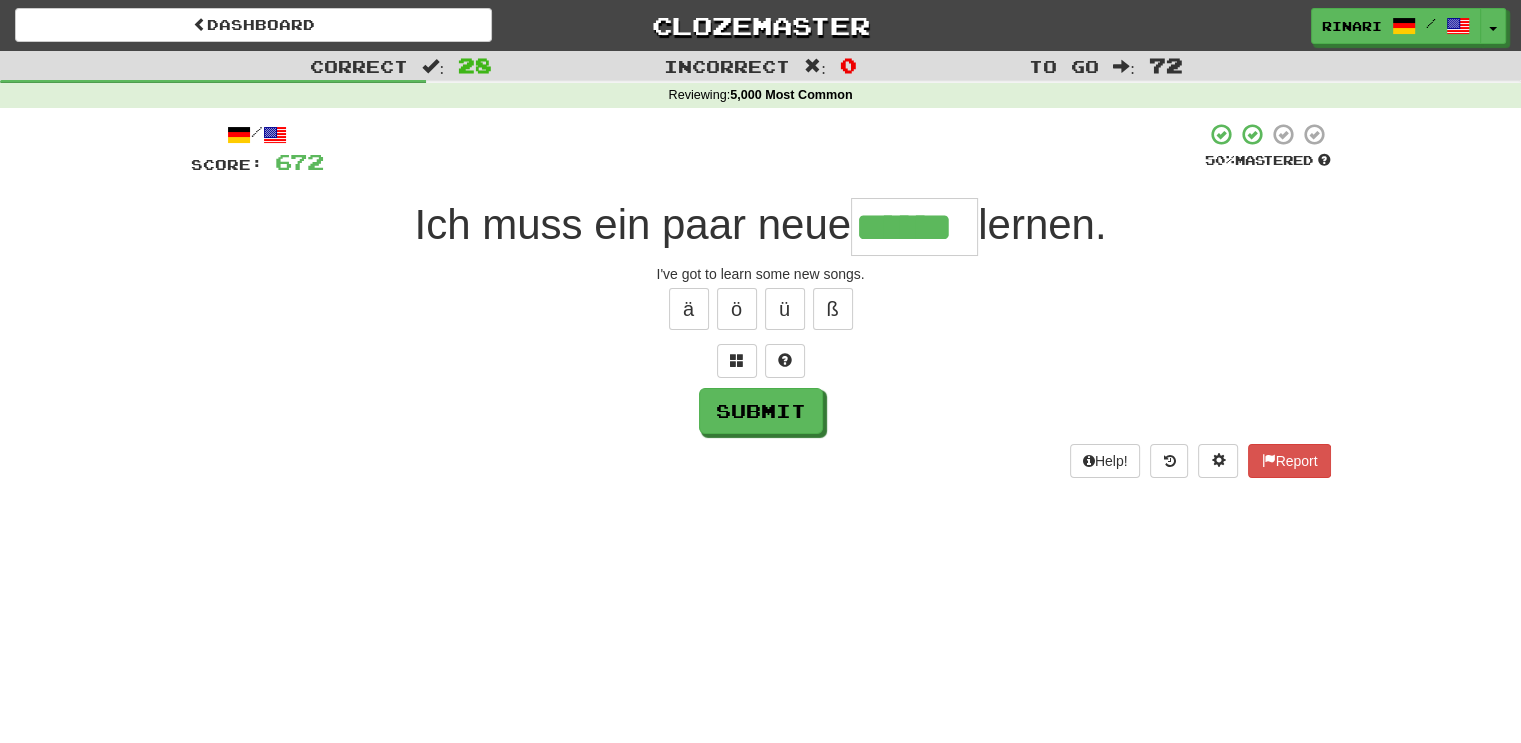 type on "******" 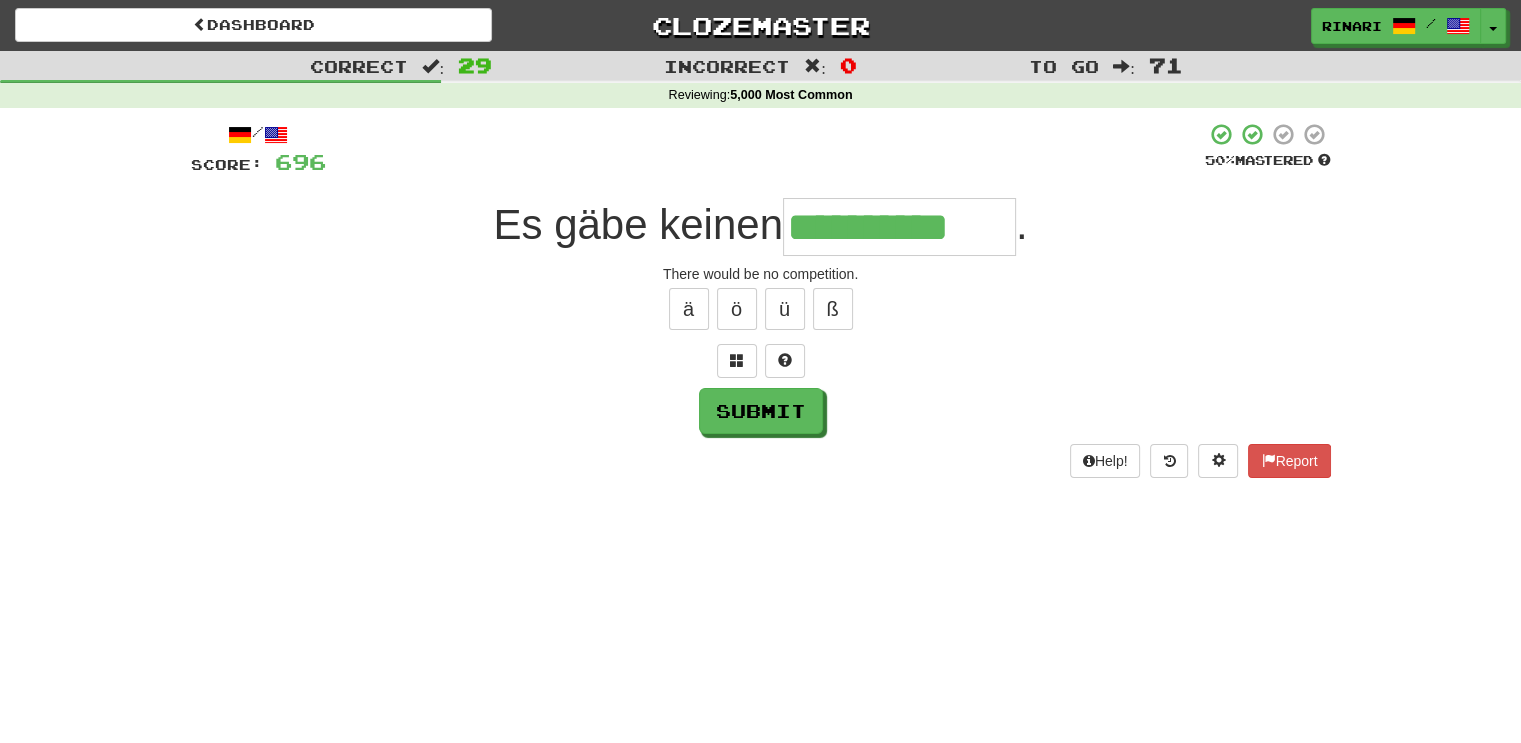 type on "**********" 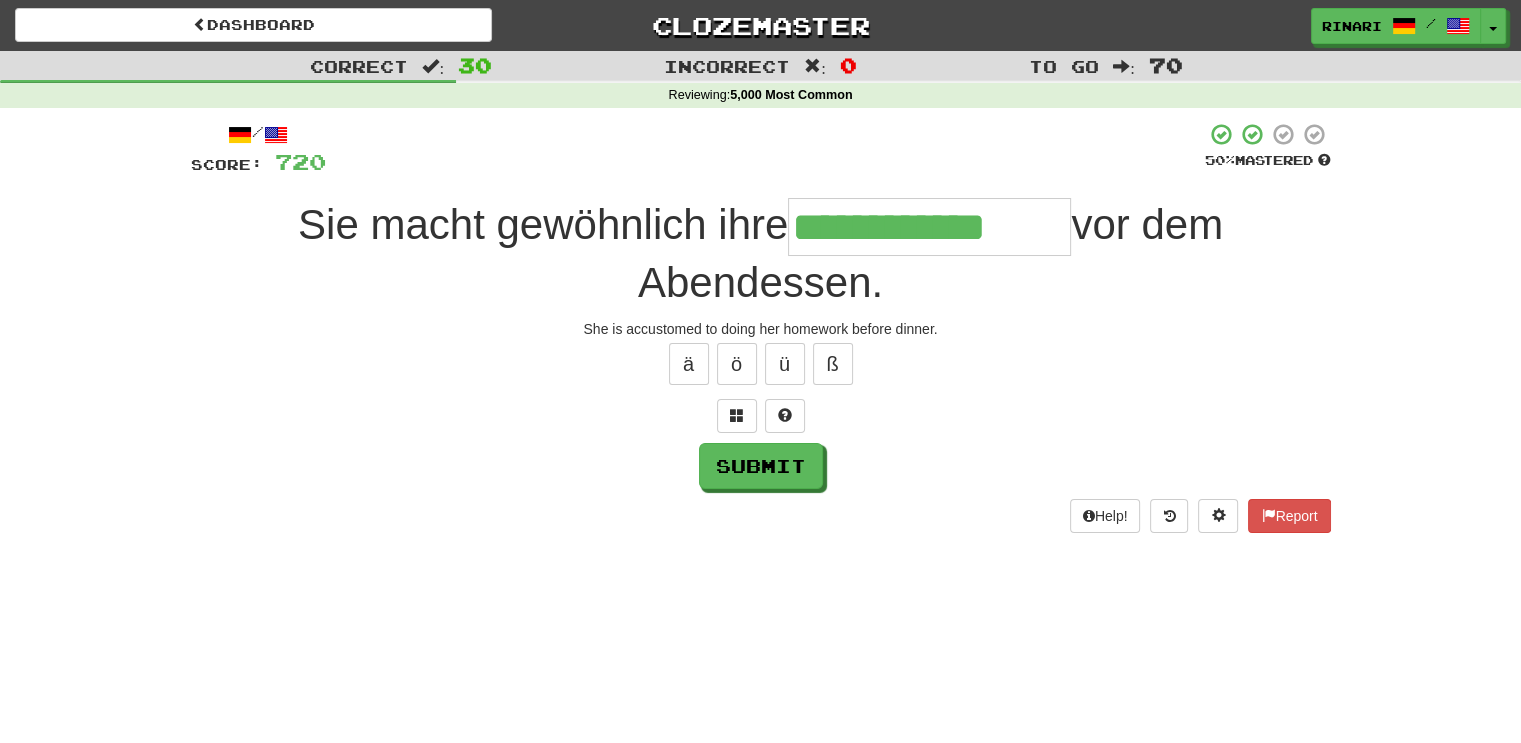 type on "**********" 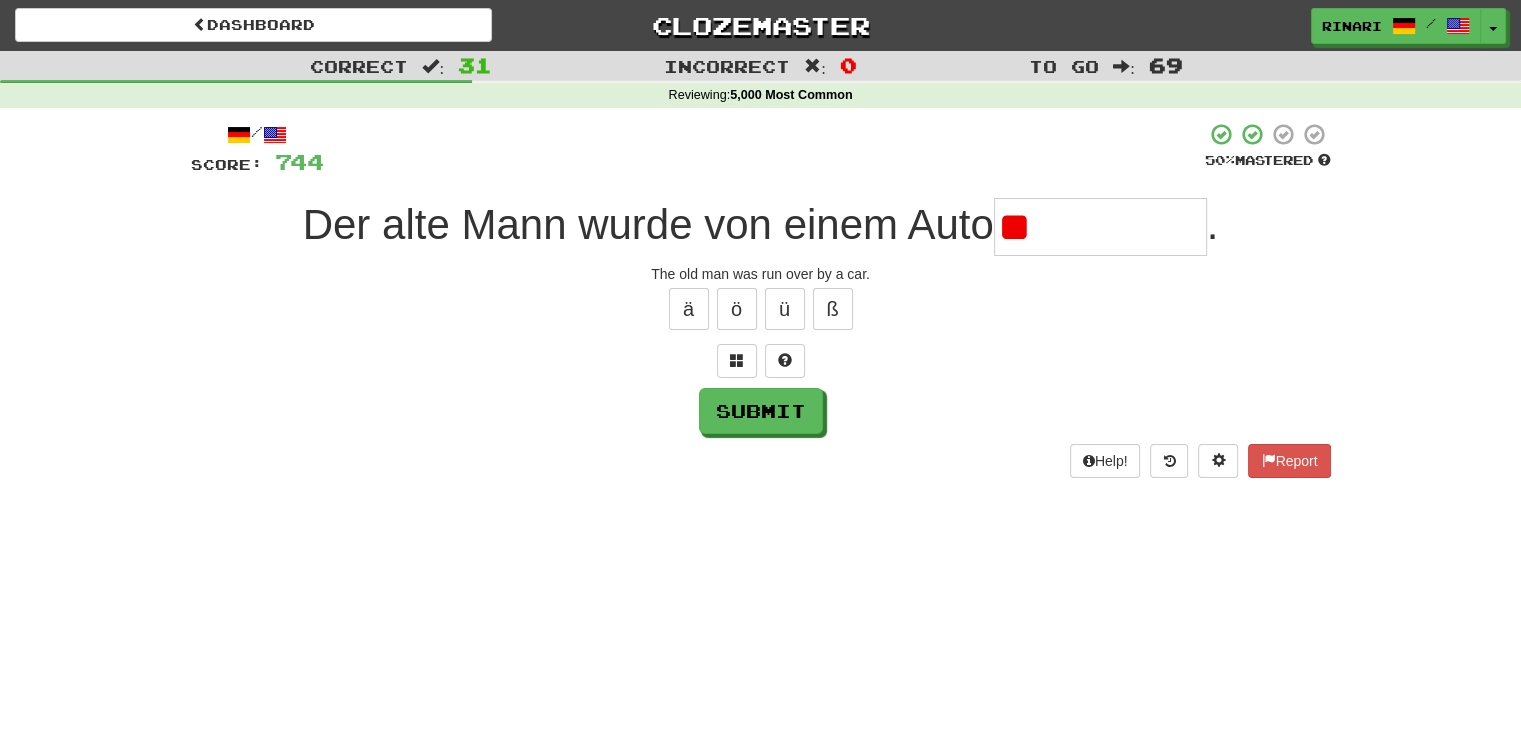 type on "*" 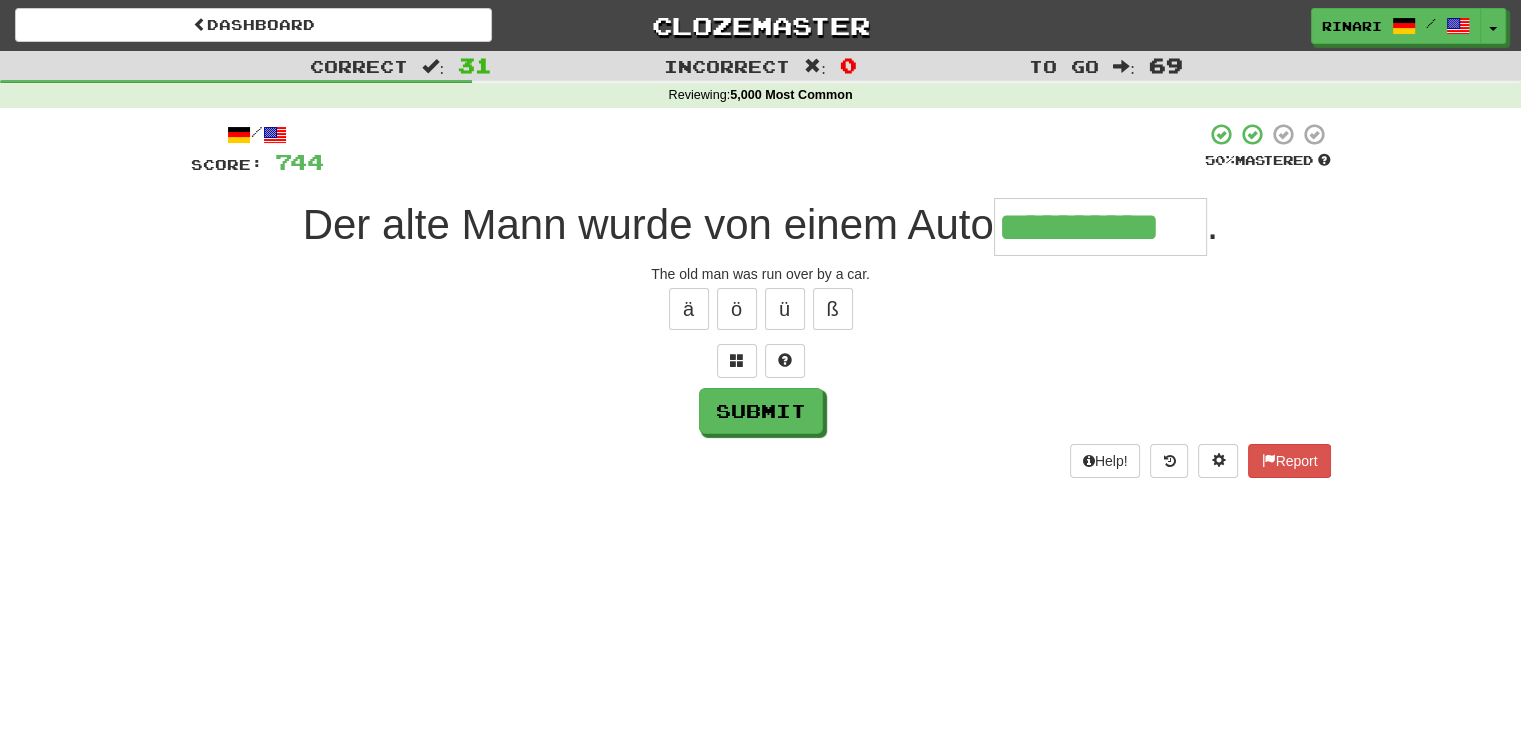 type on "**********" 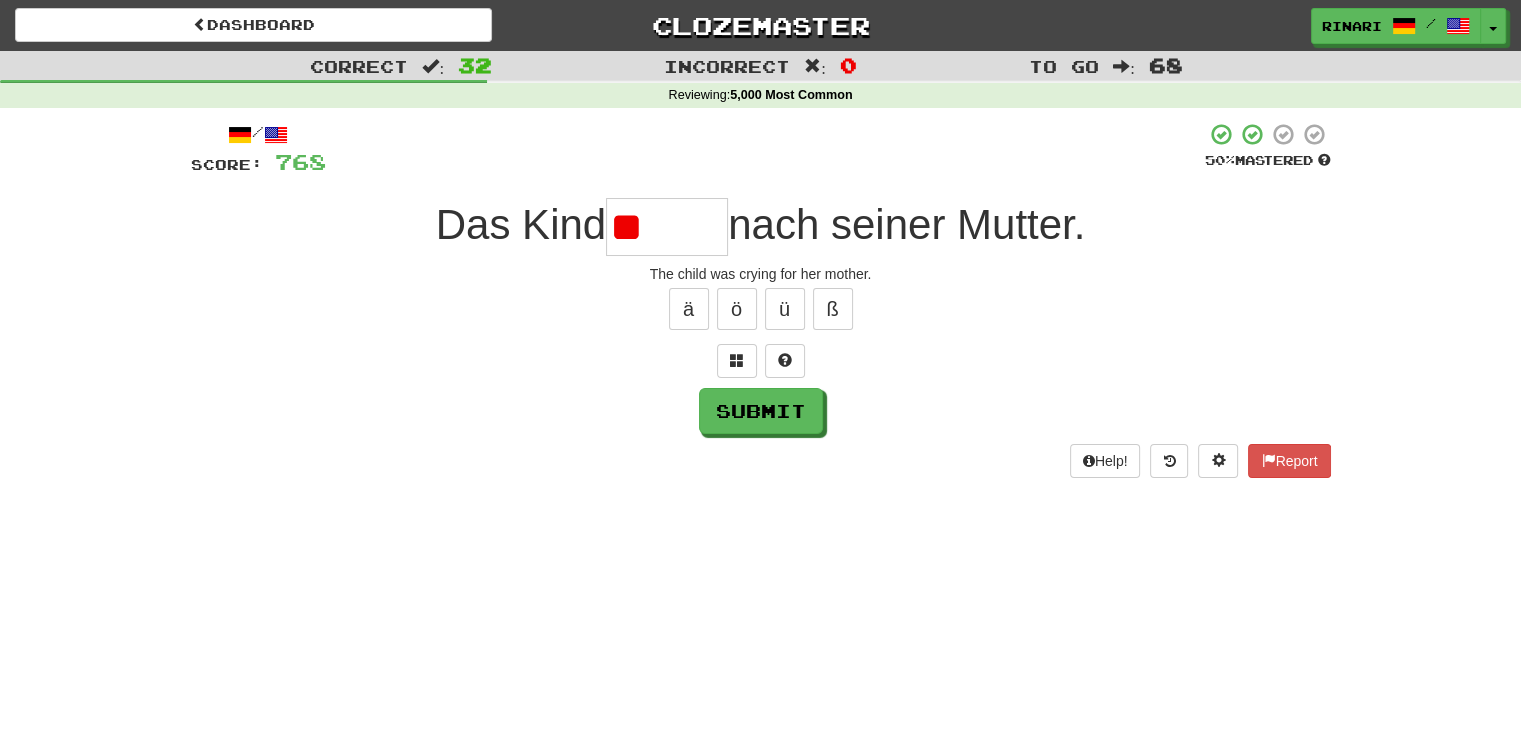 type on "*" 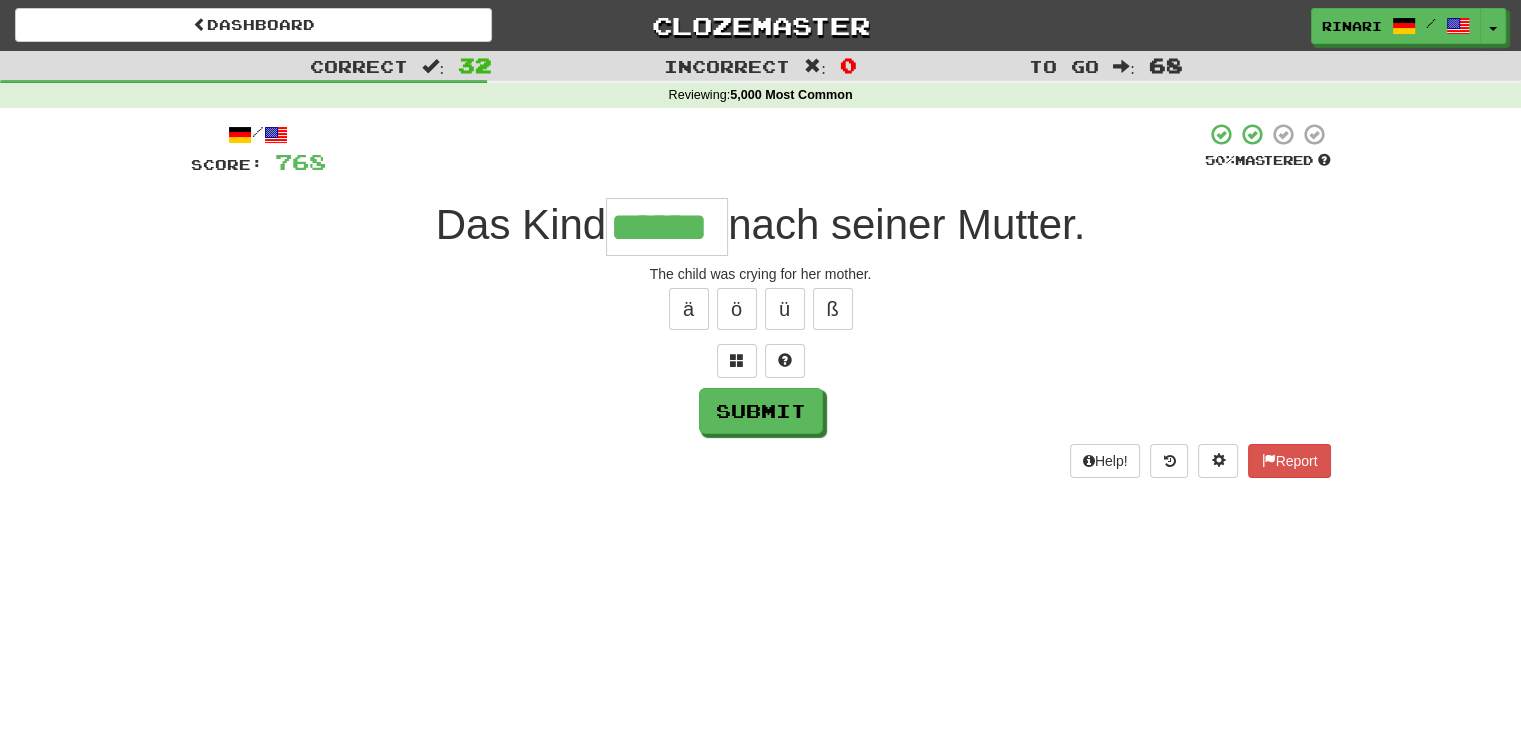 type on "******" 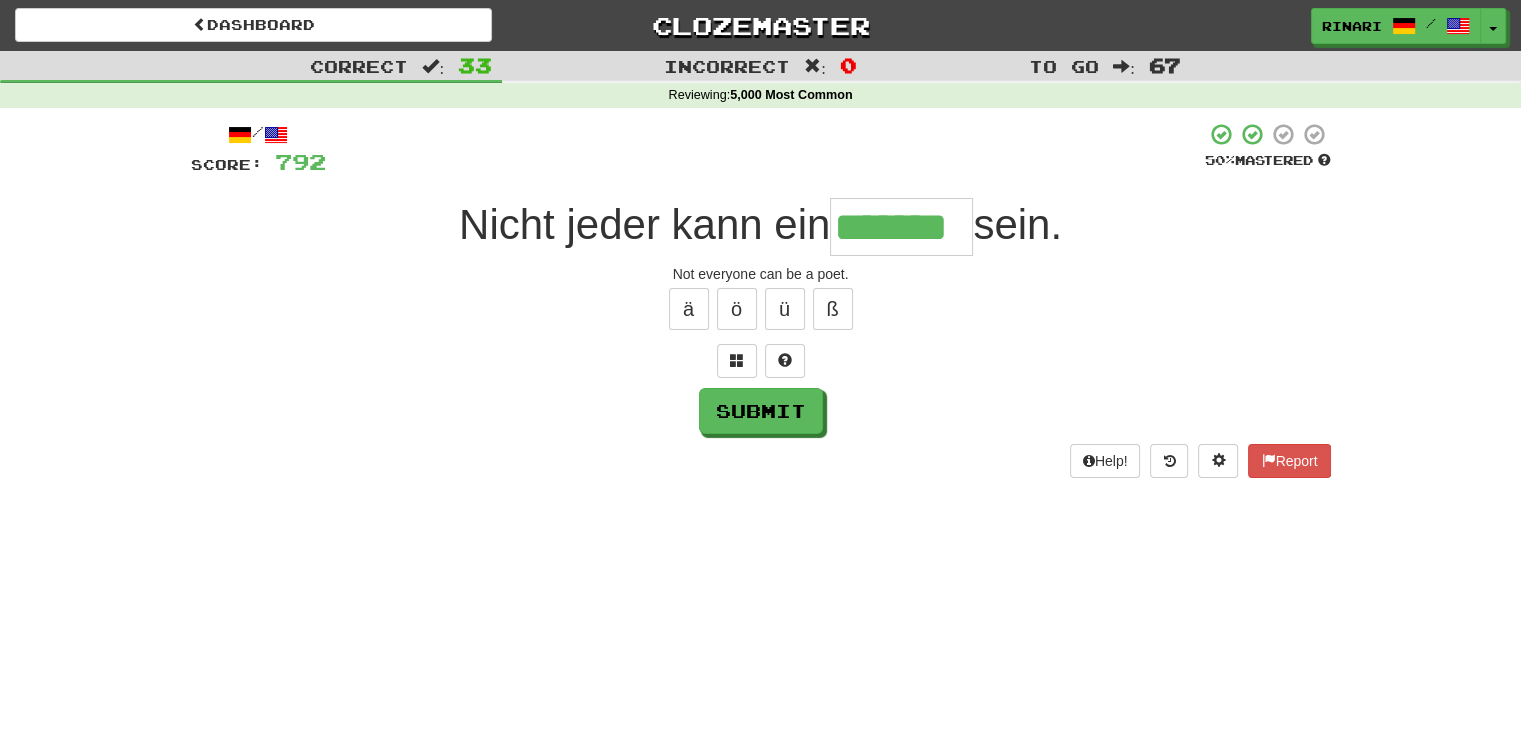type on "*******" 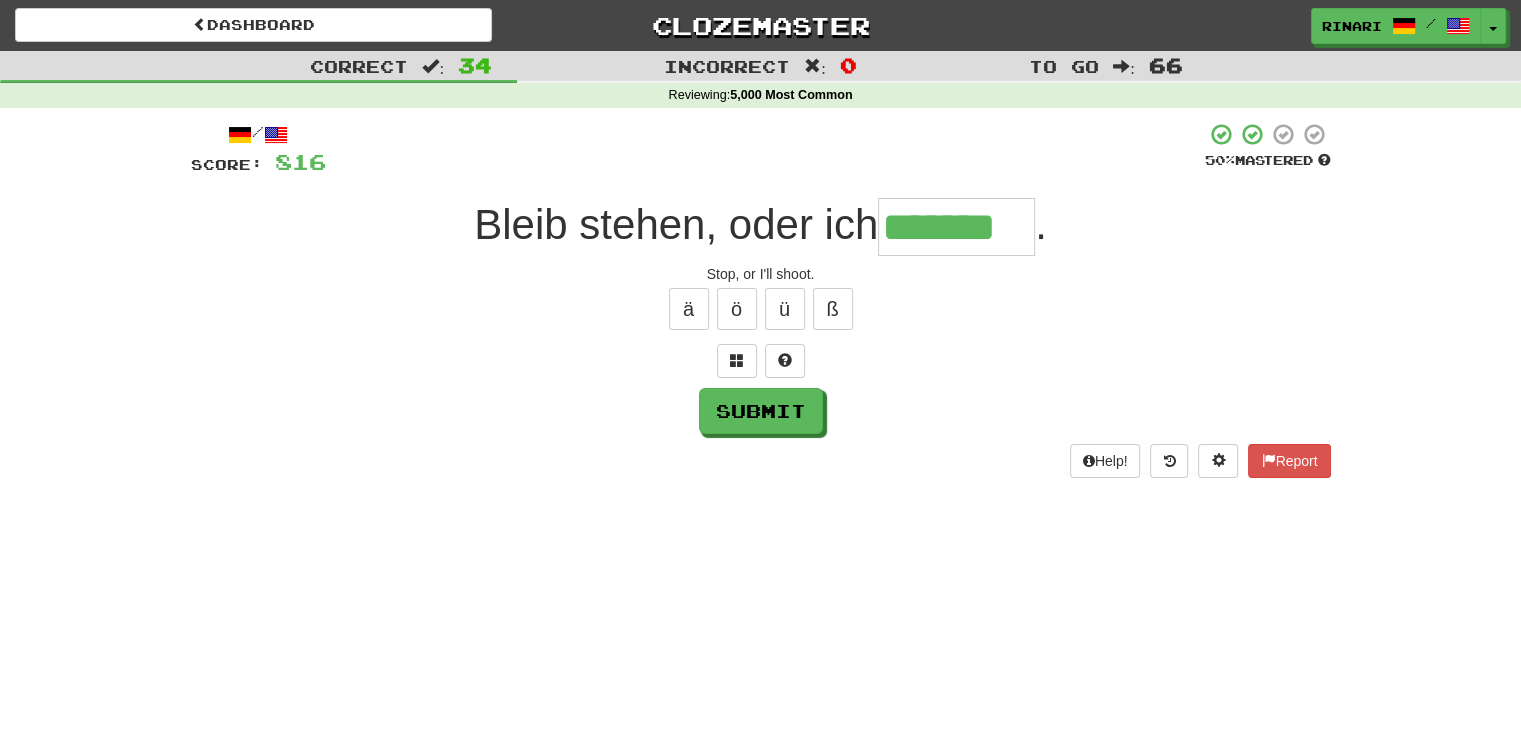 type on "*******" 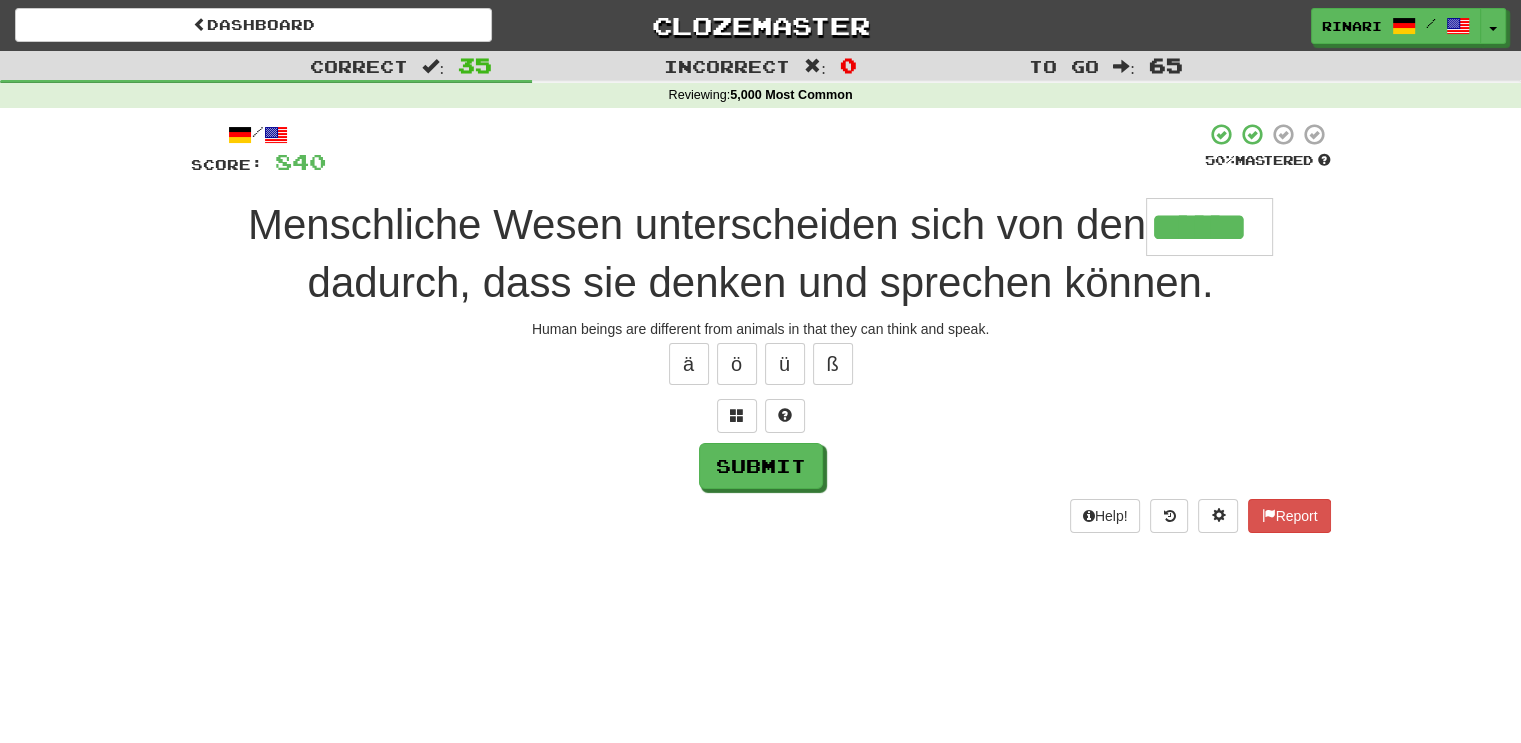 type on "******" 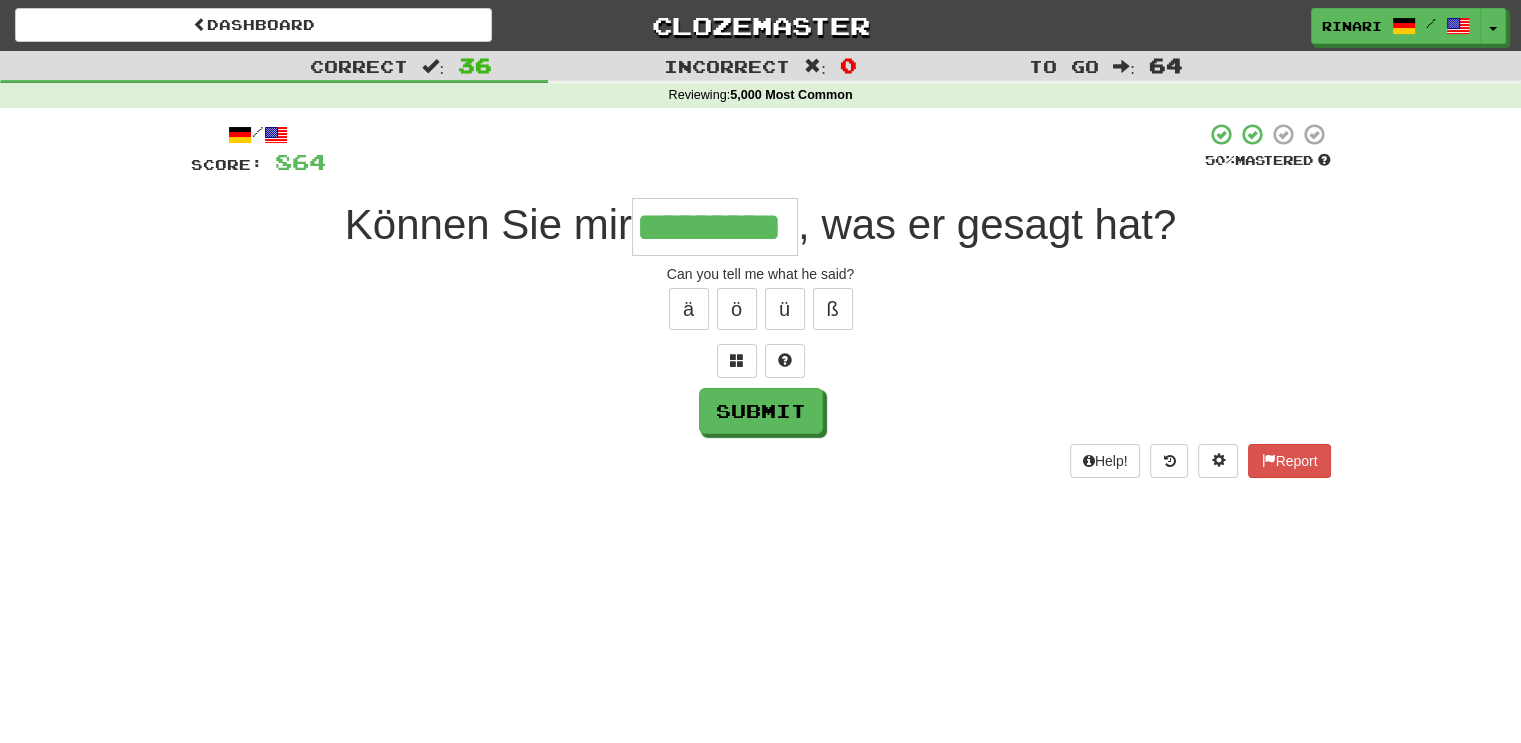 type on "*********" 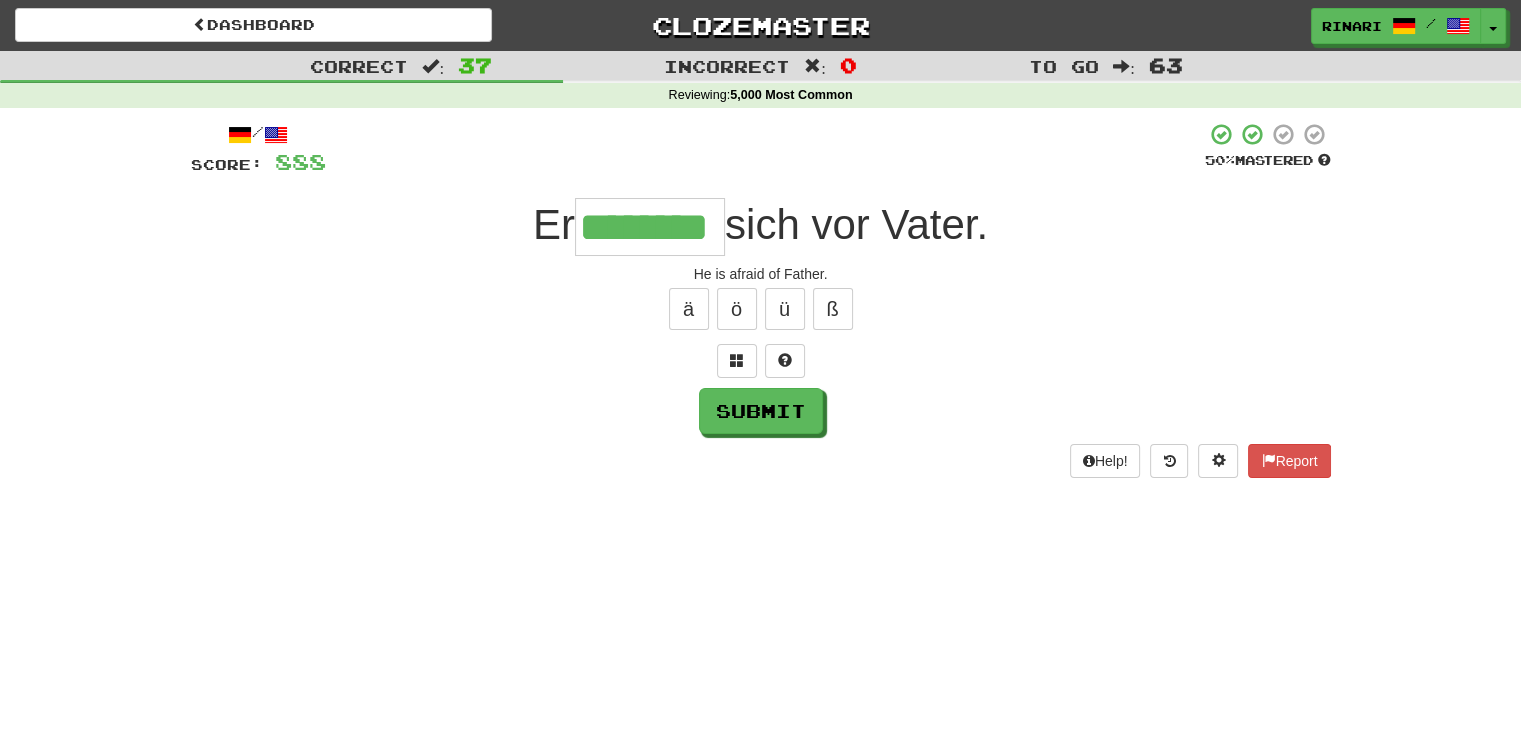 type on "********" 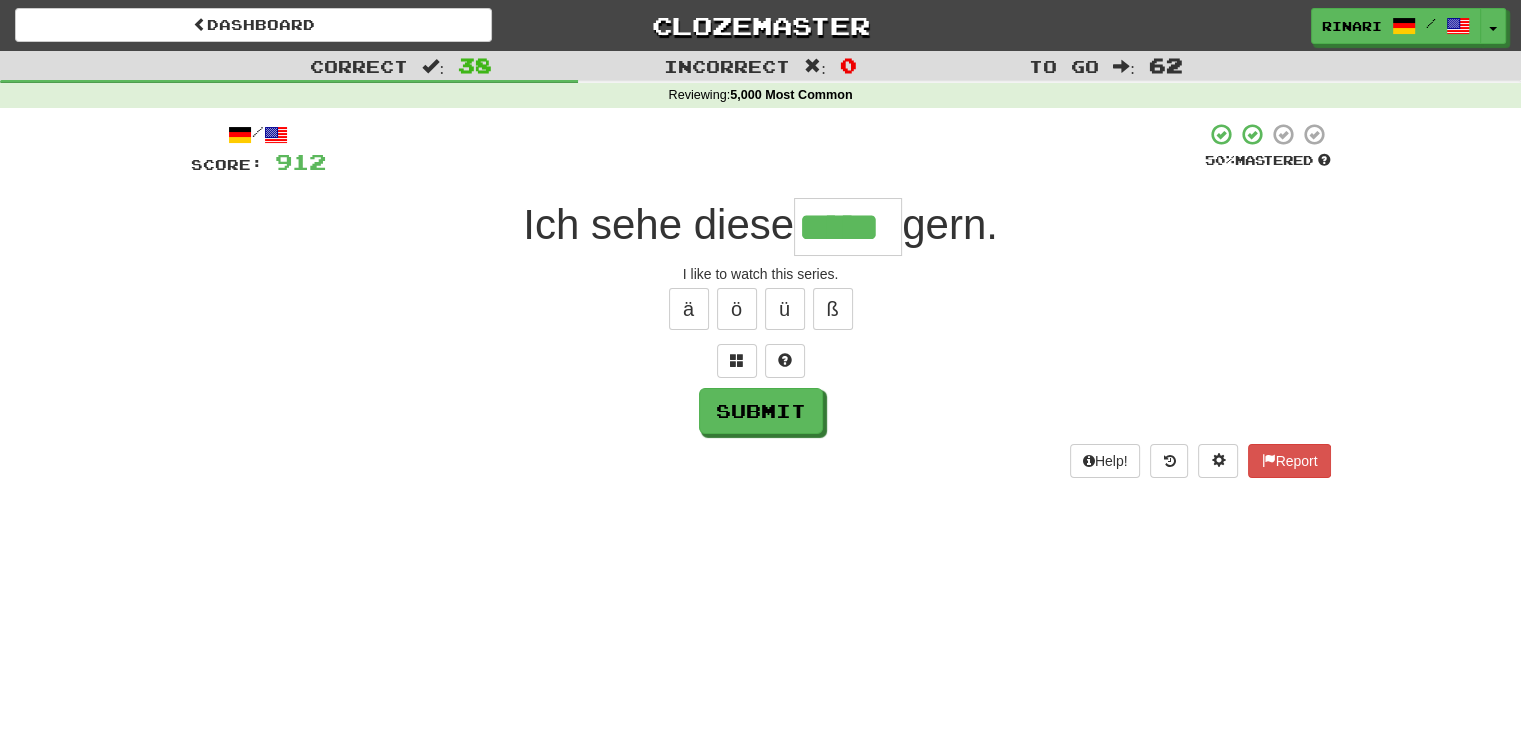 type on "*****" 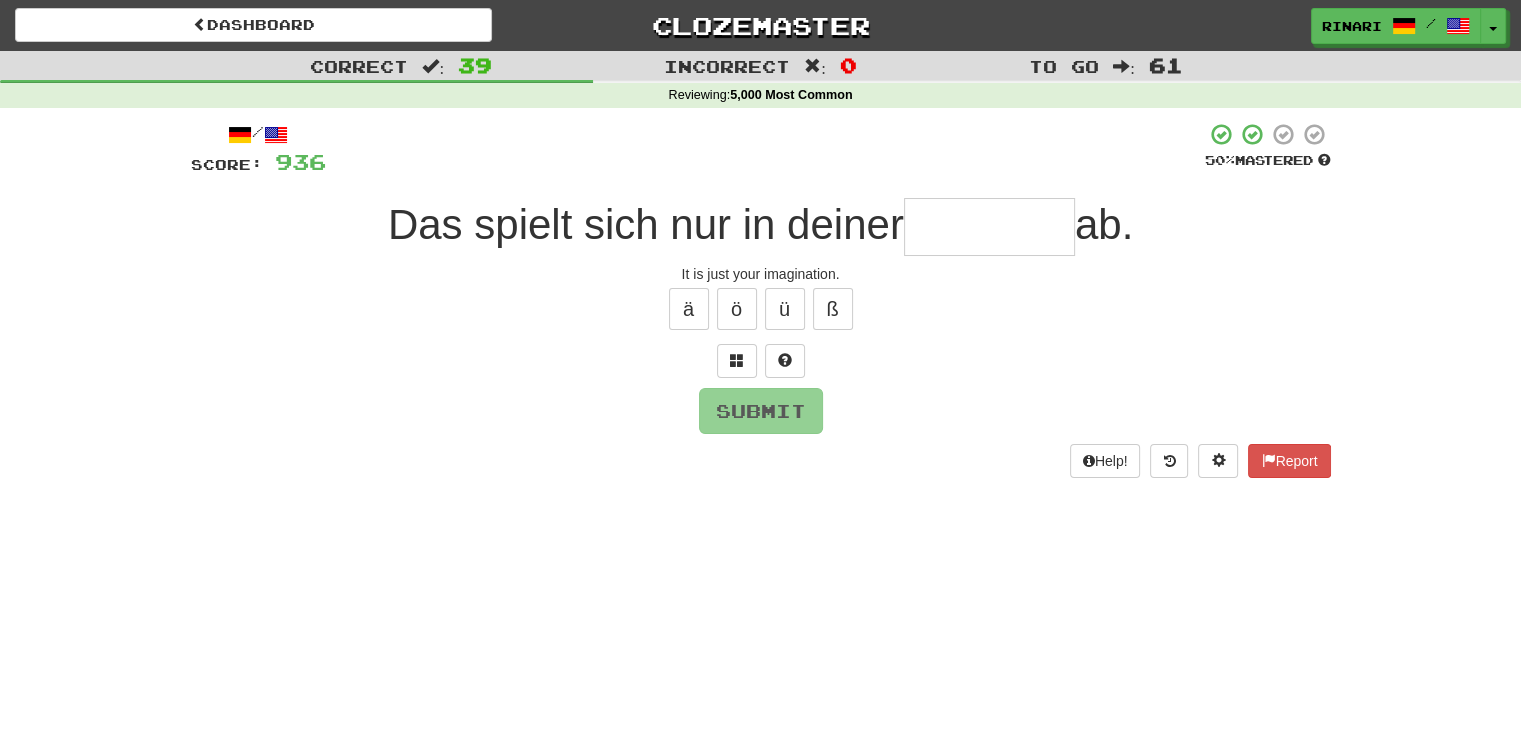 type on "*" 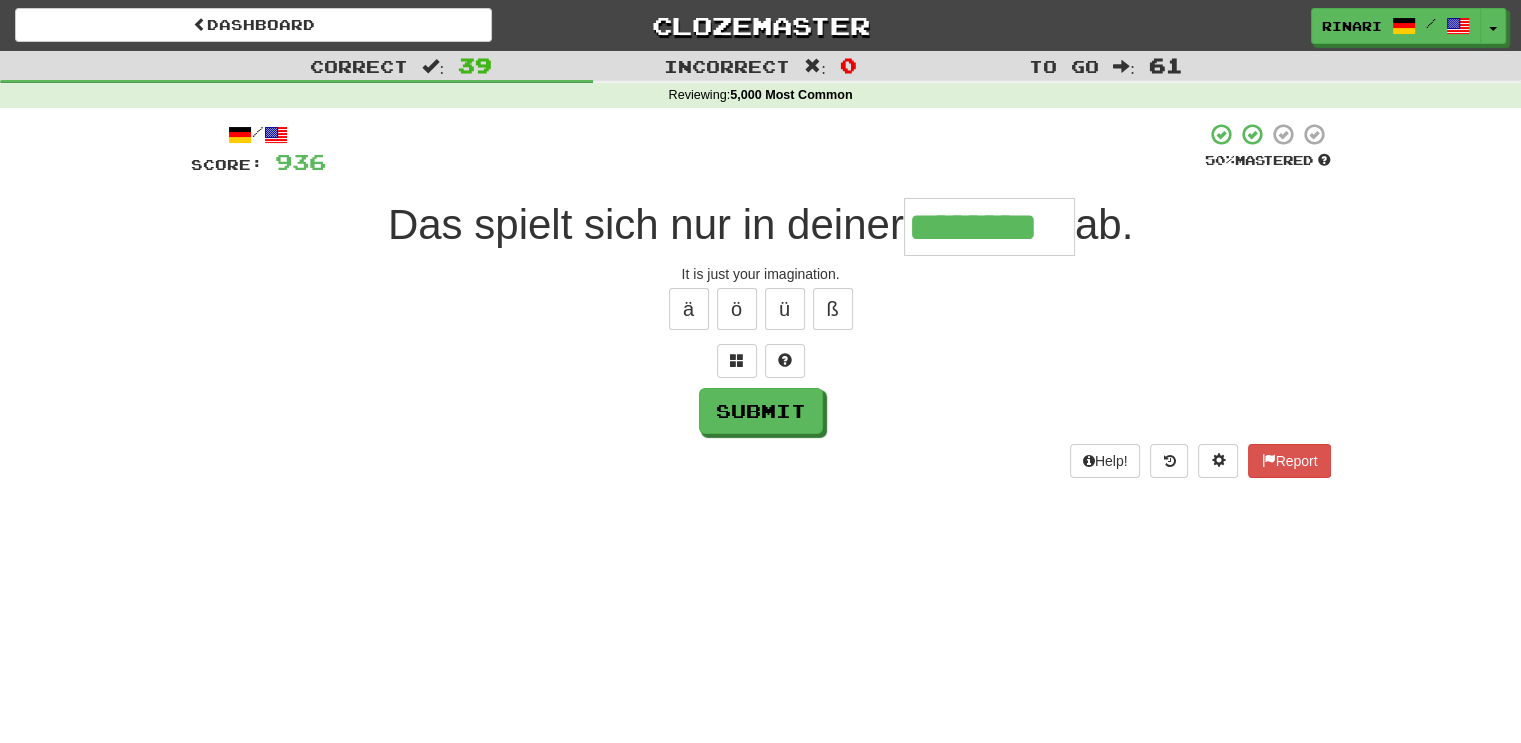 type on "********" 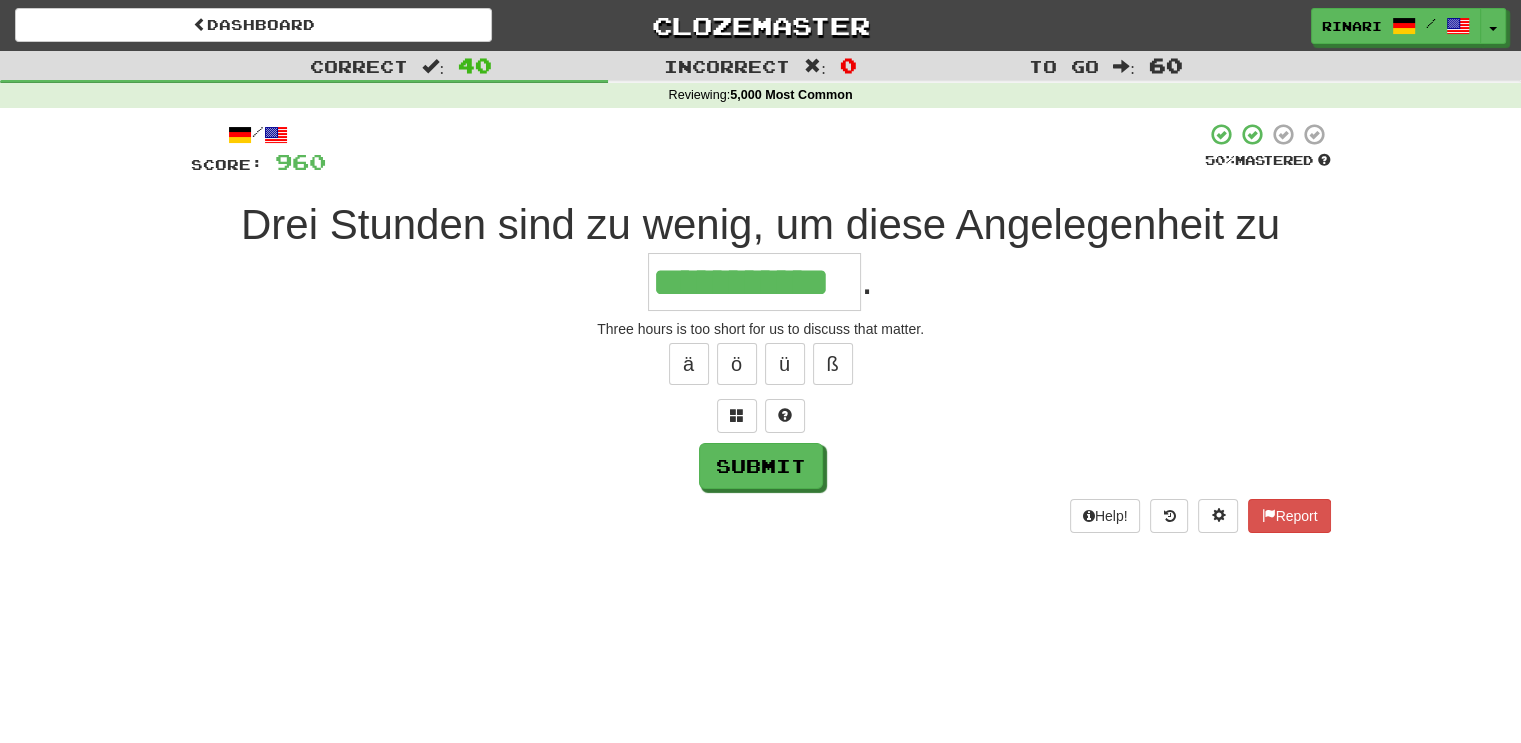 type on "**********" 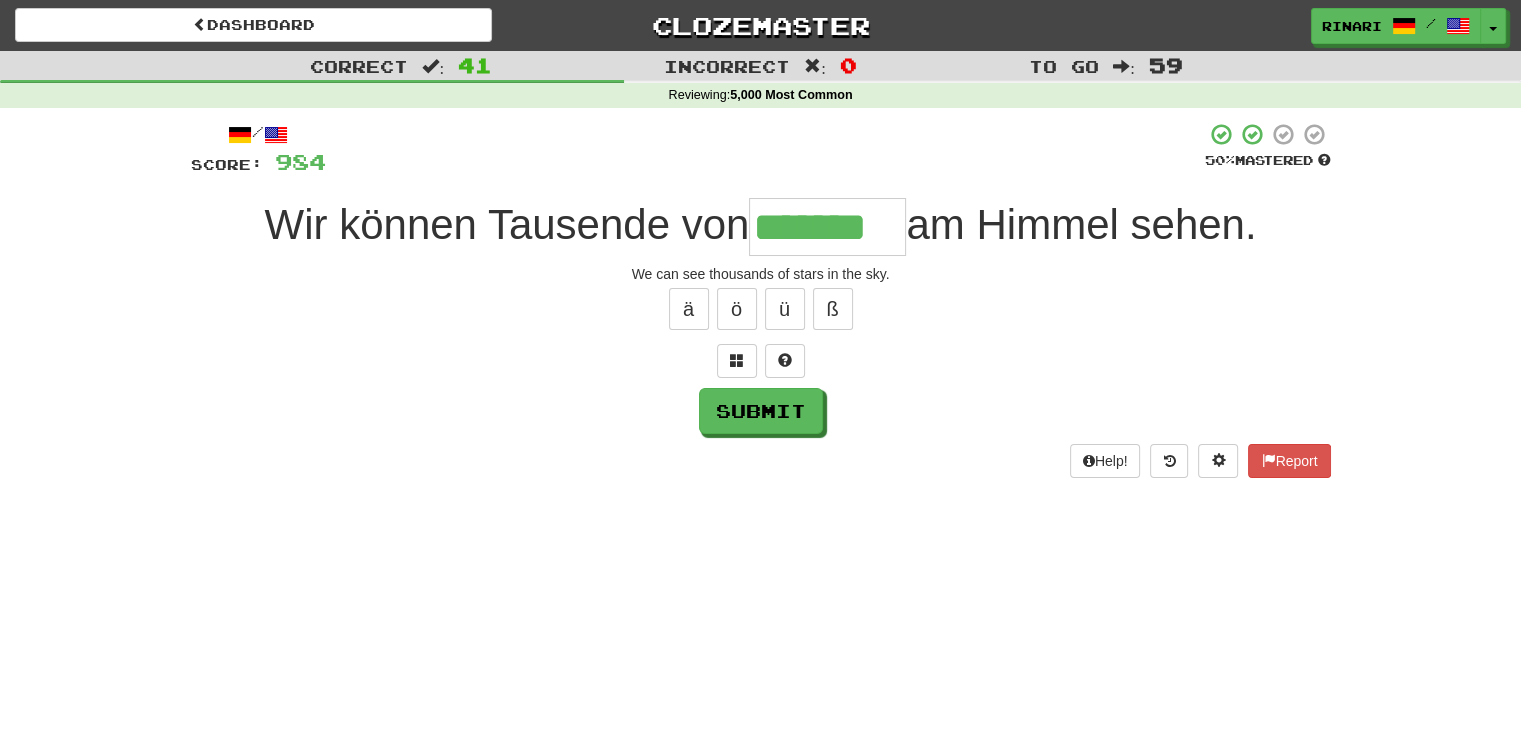 type on "*******" 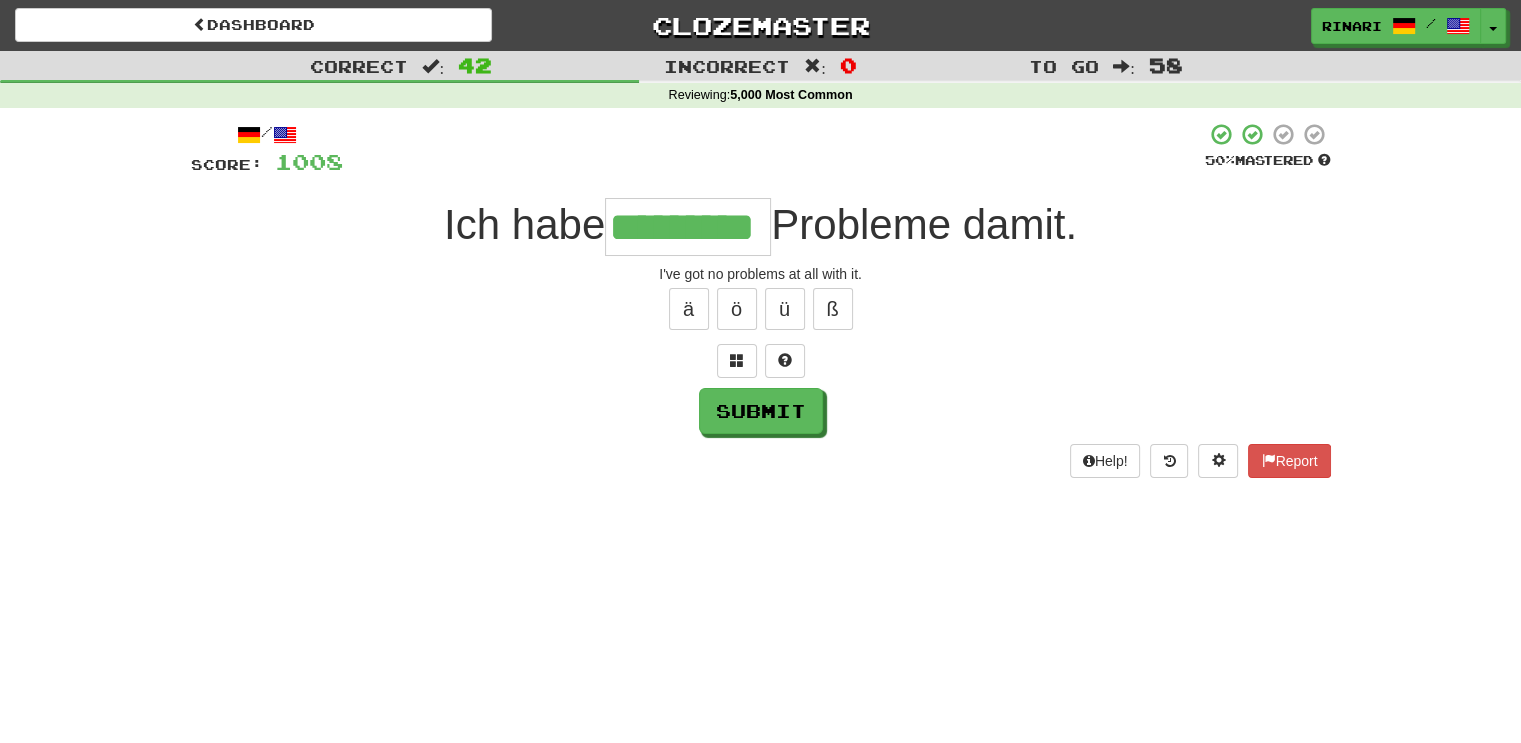 type on "*********" 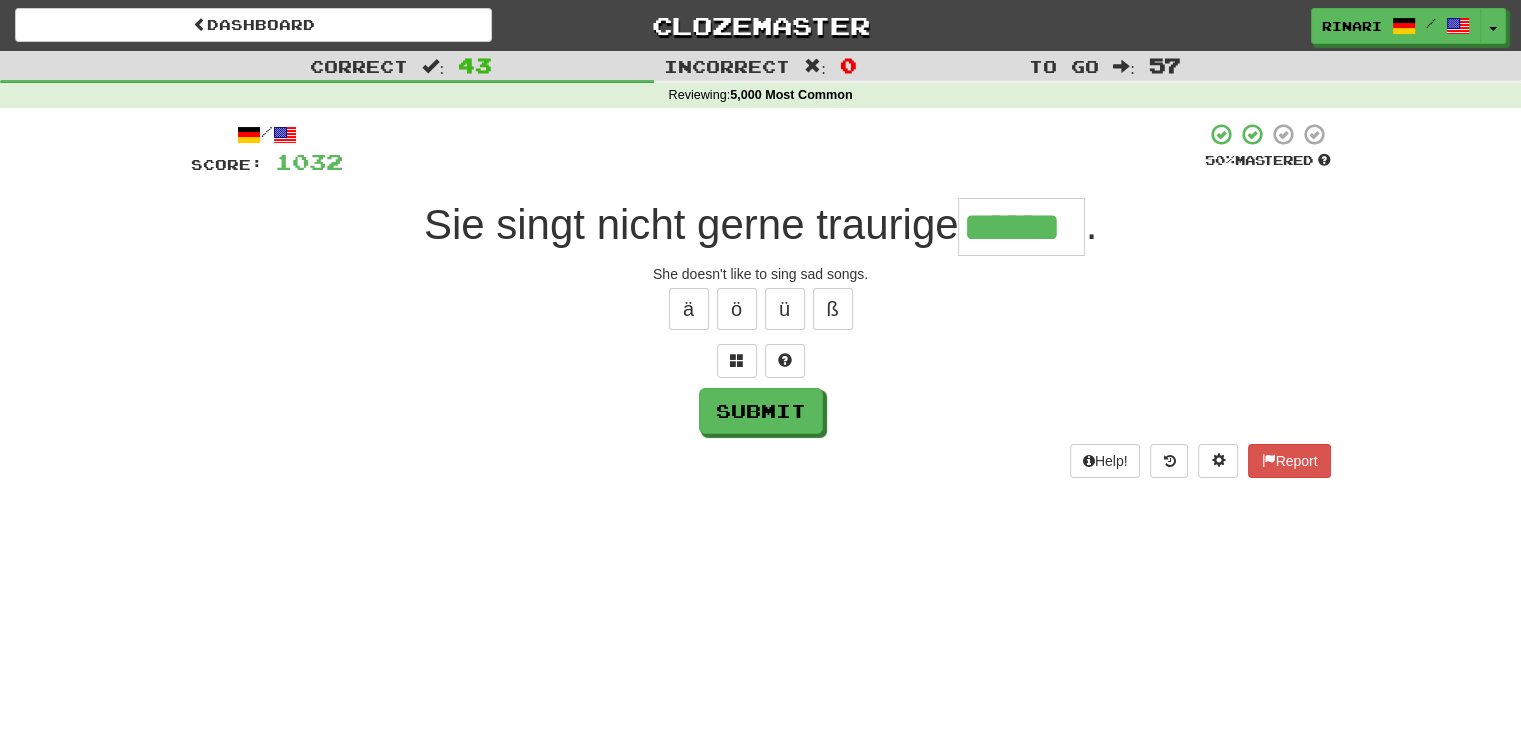 type on "******" 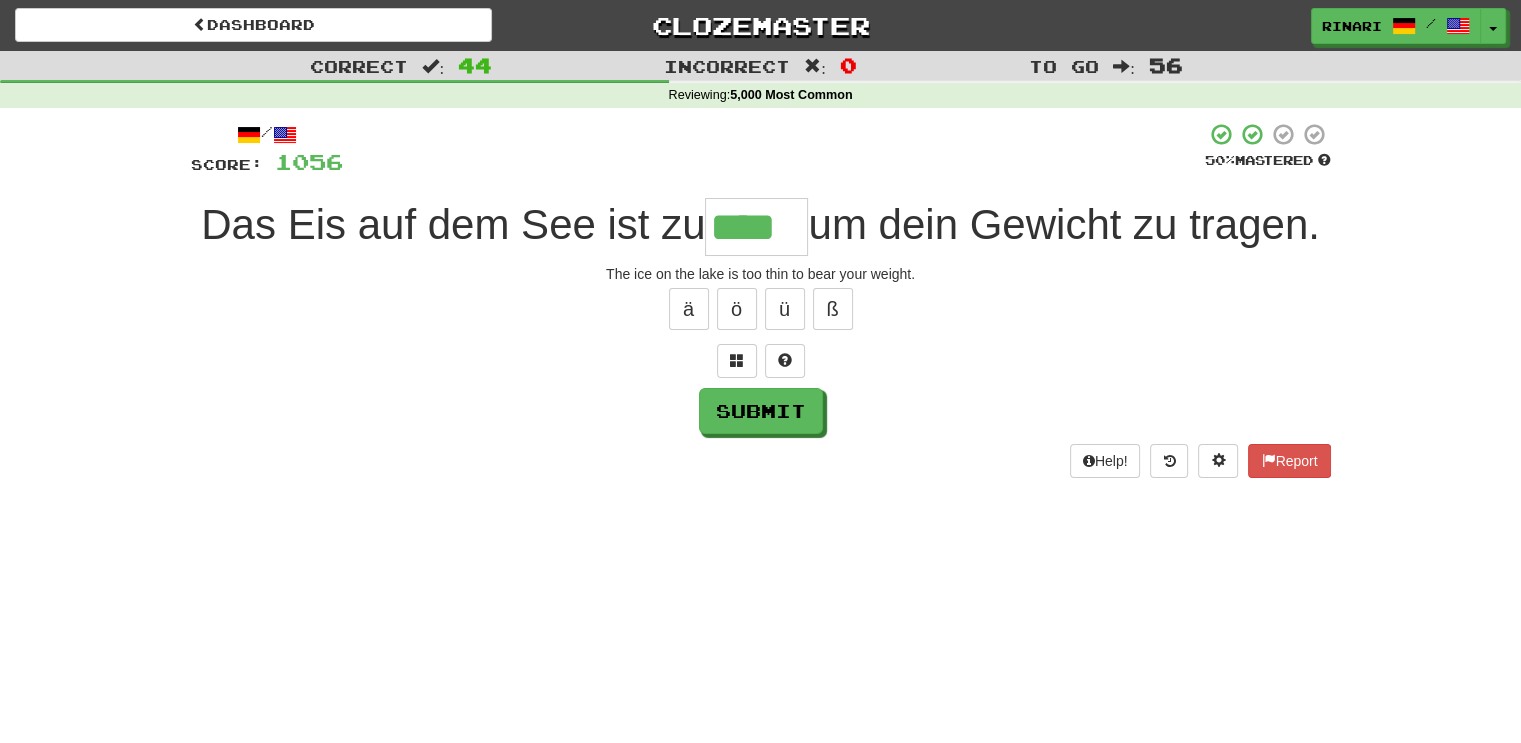 type on "****" 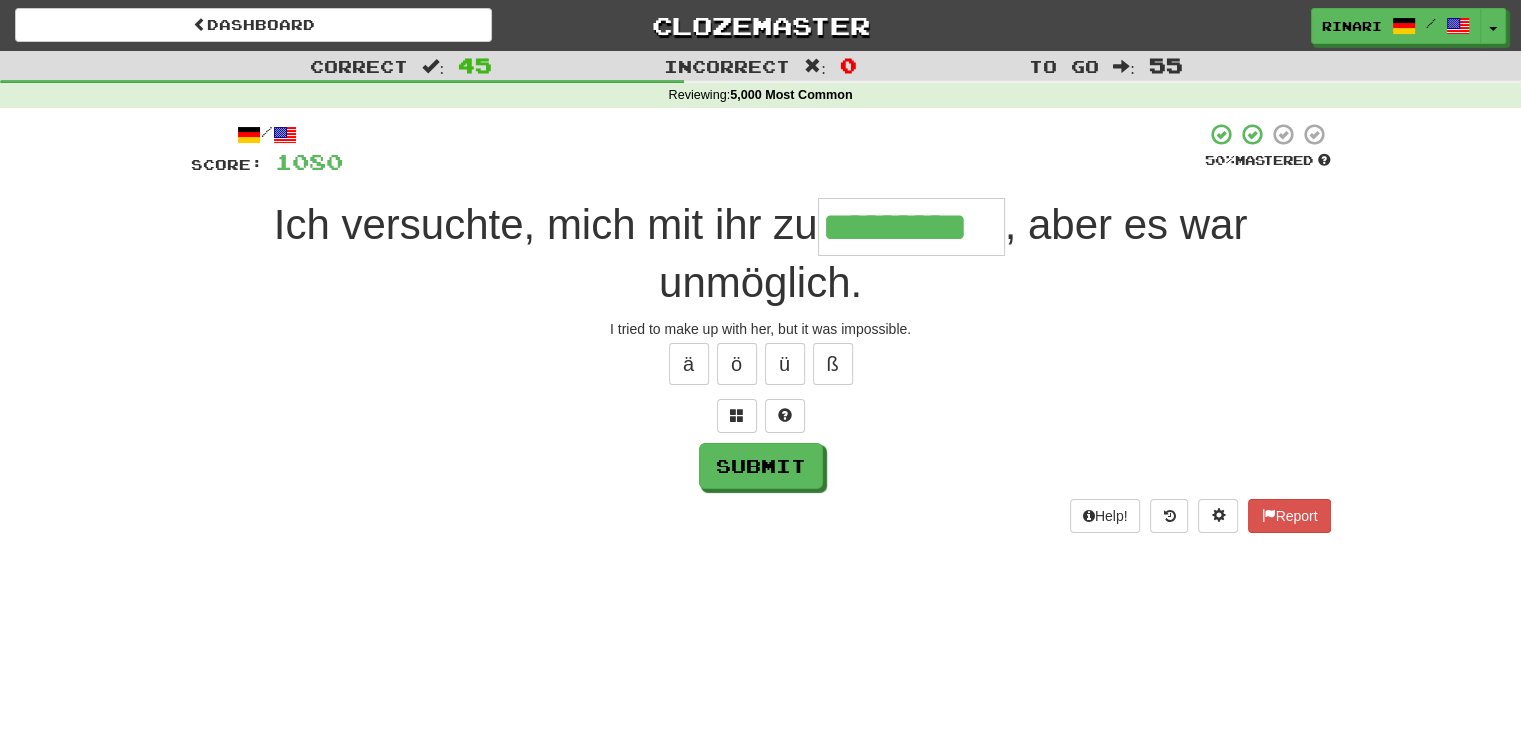 type on "*********" 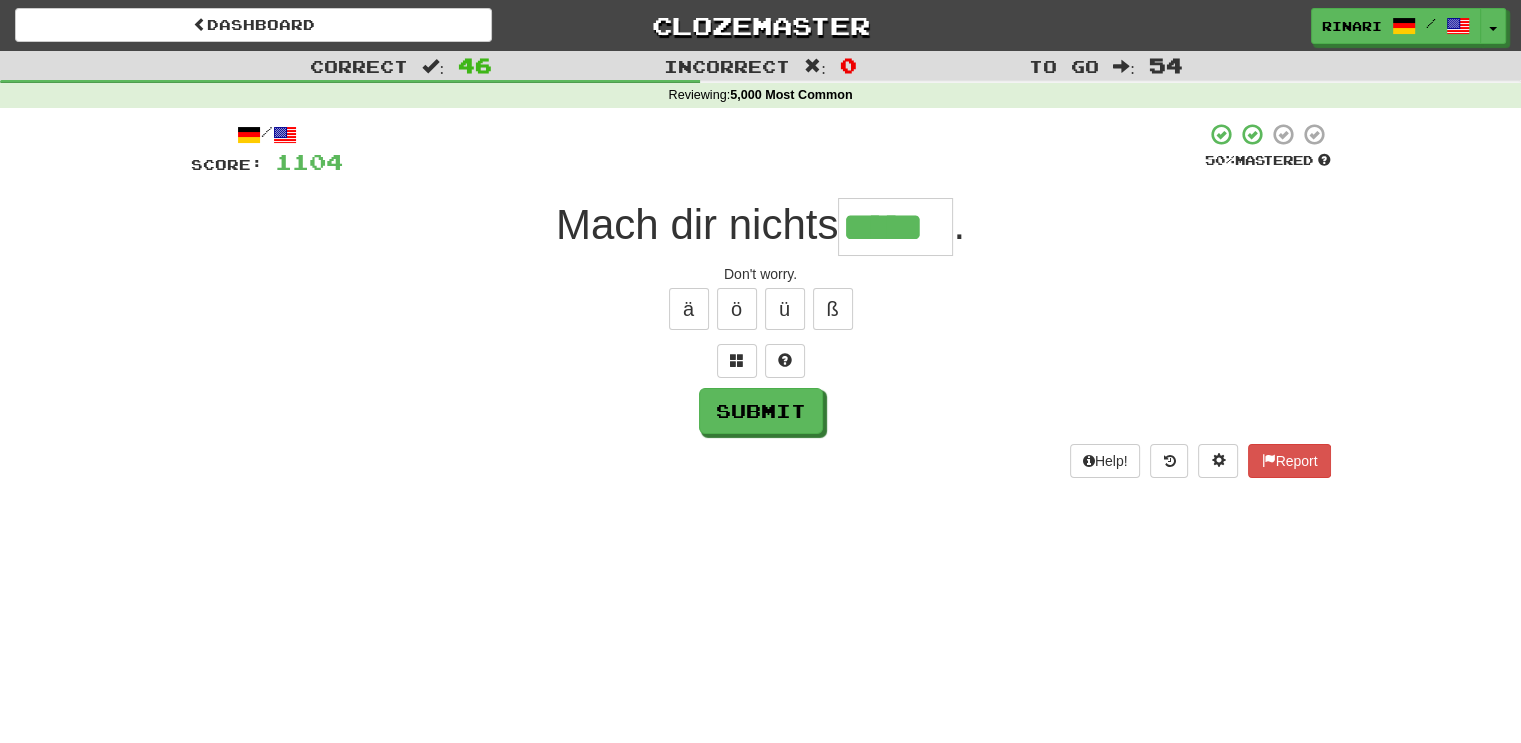 type on "*****" 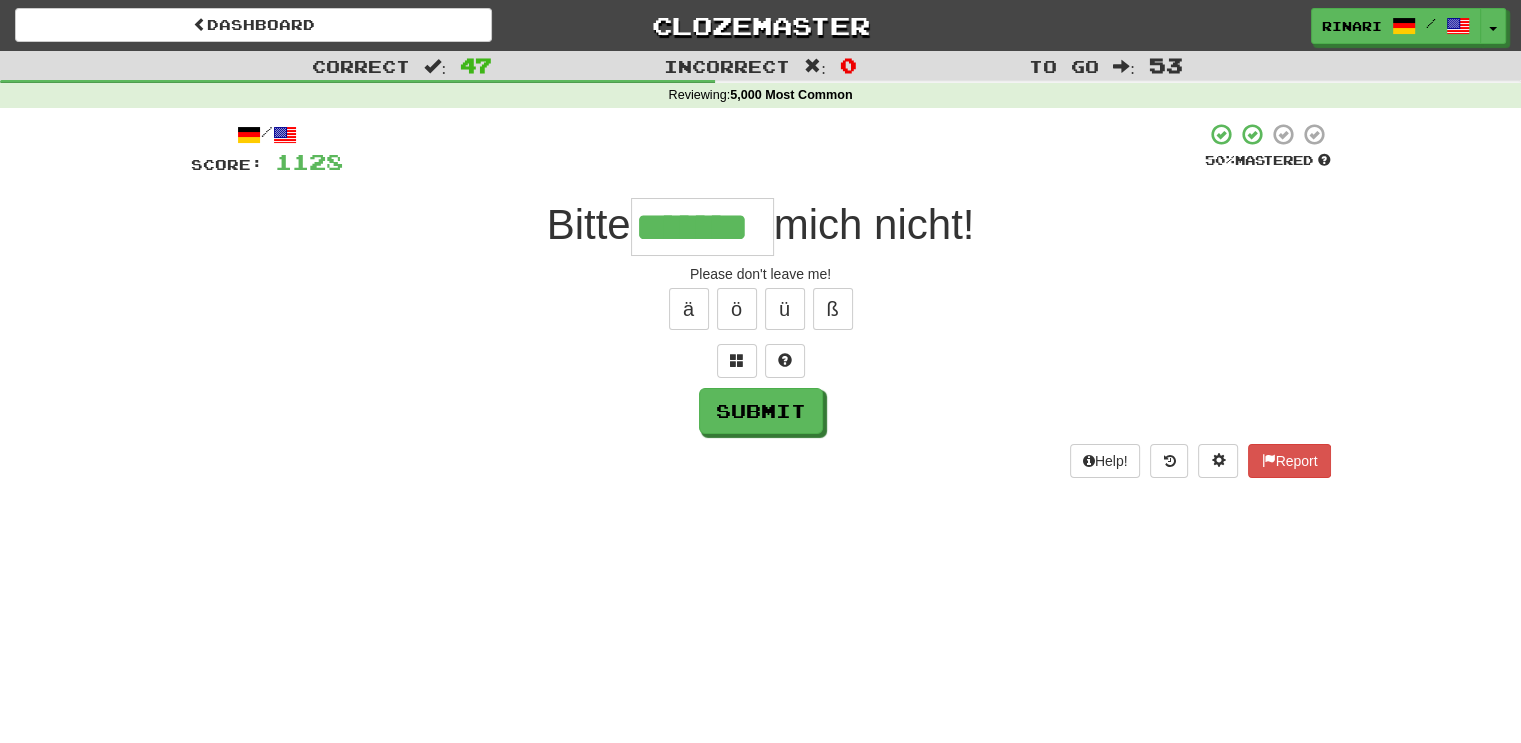 type on "*******" 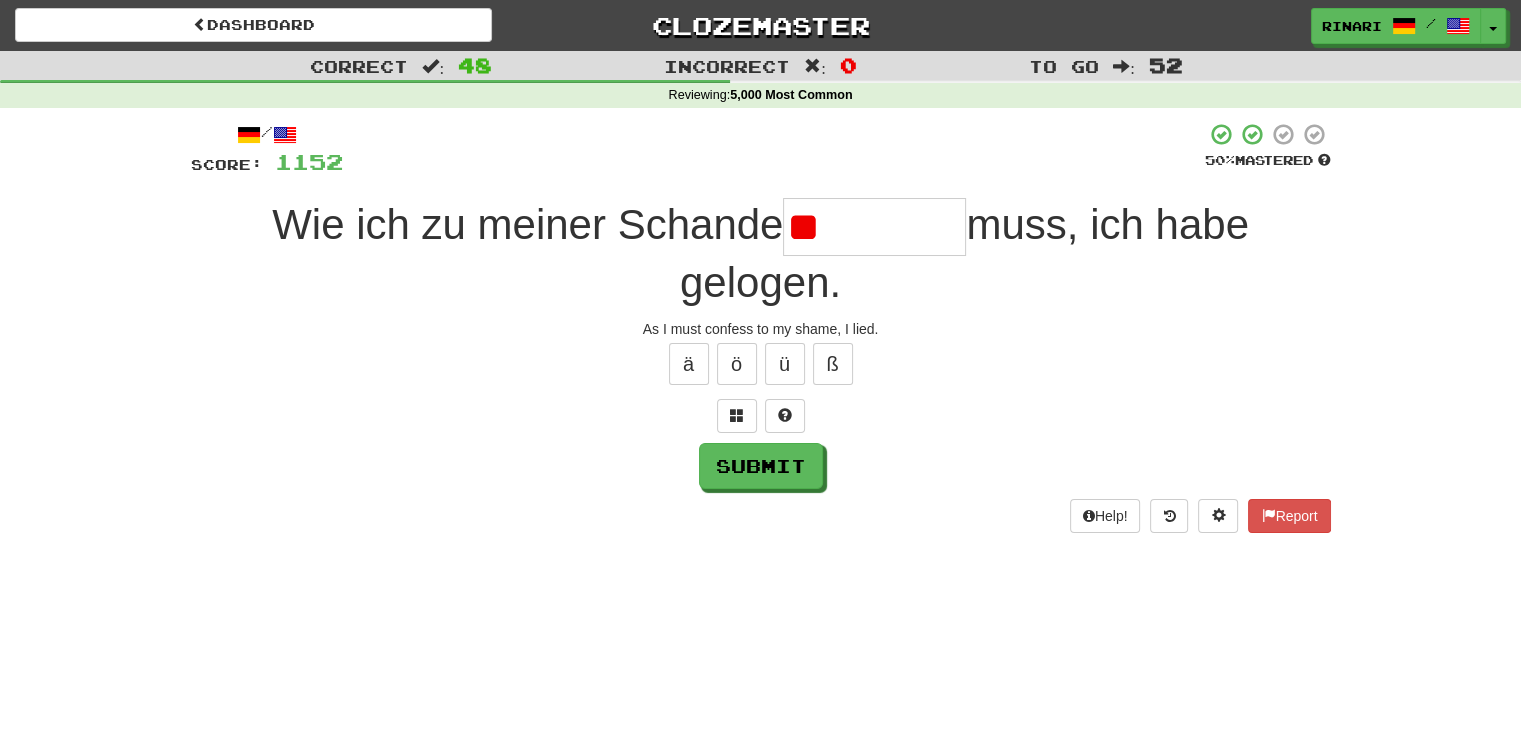 type on "*" 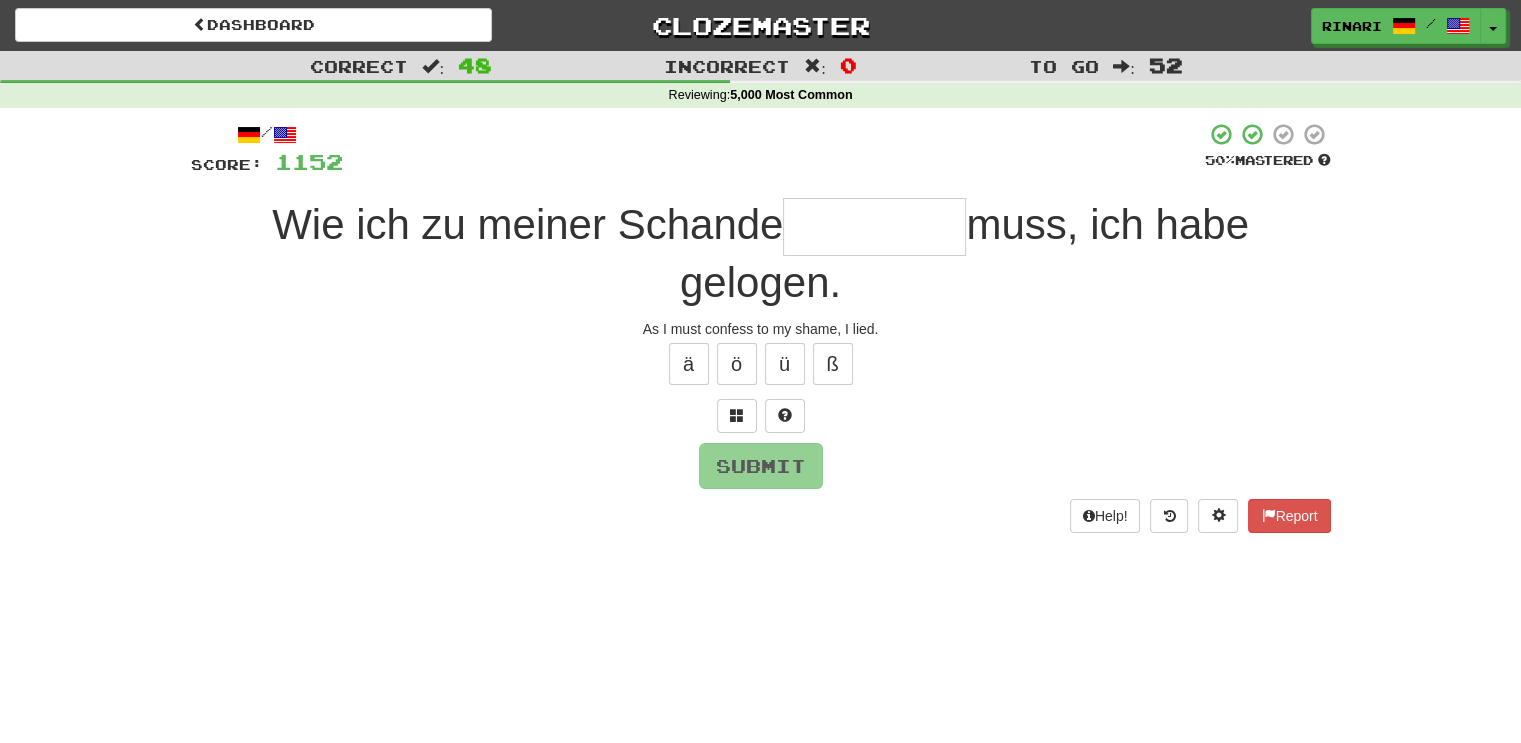 type on "*" 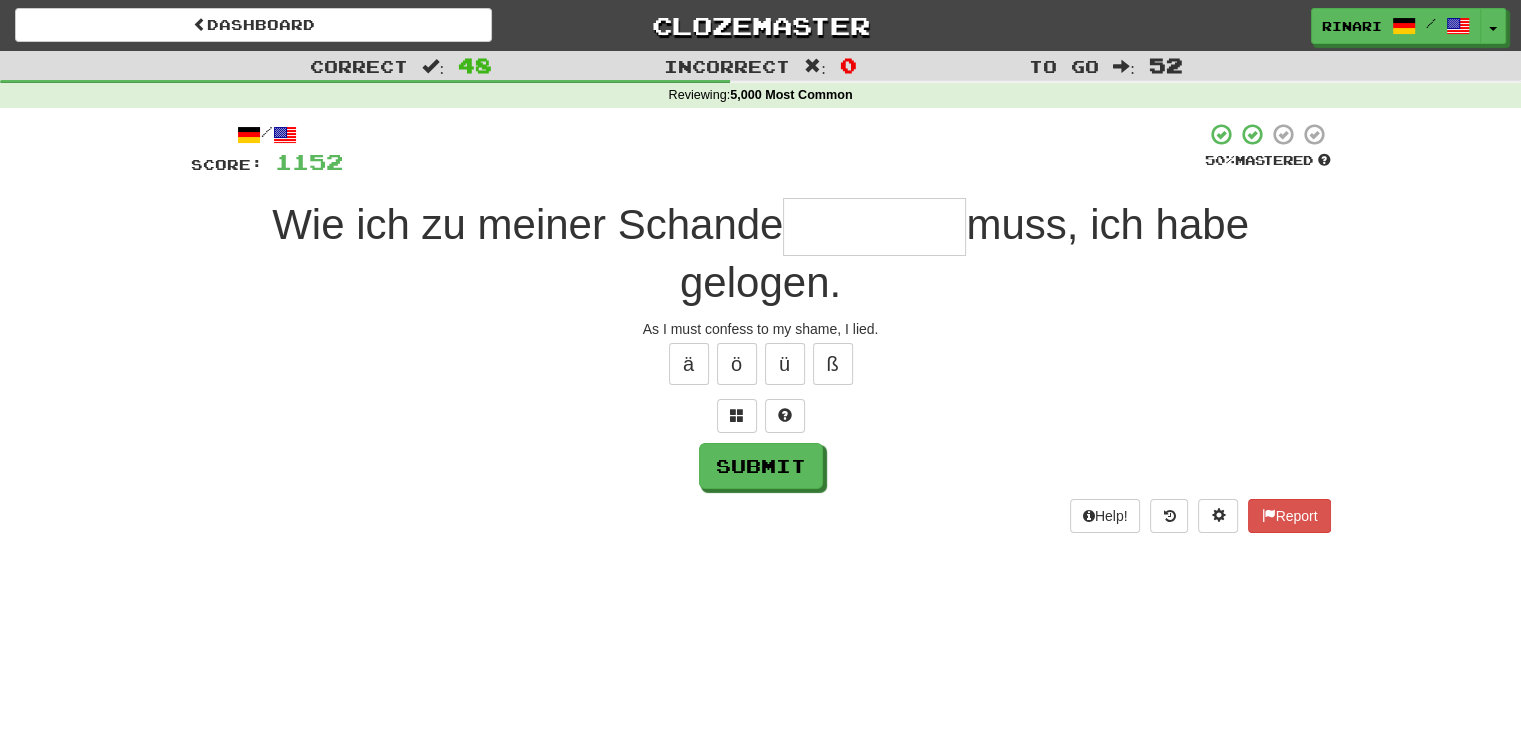 type on "*" 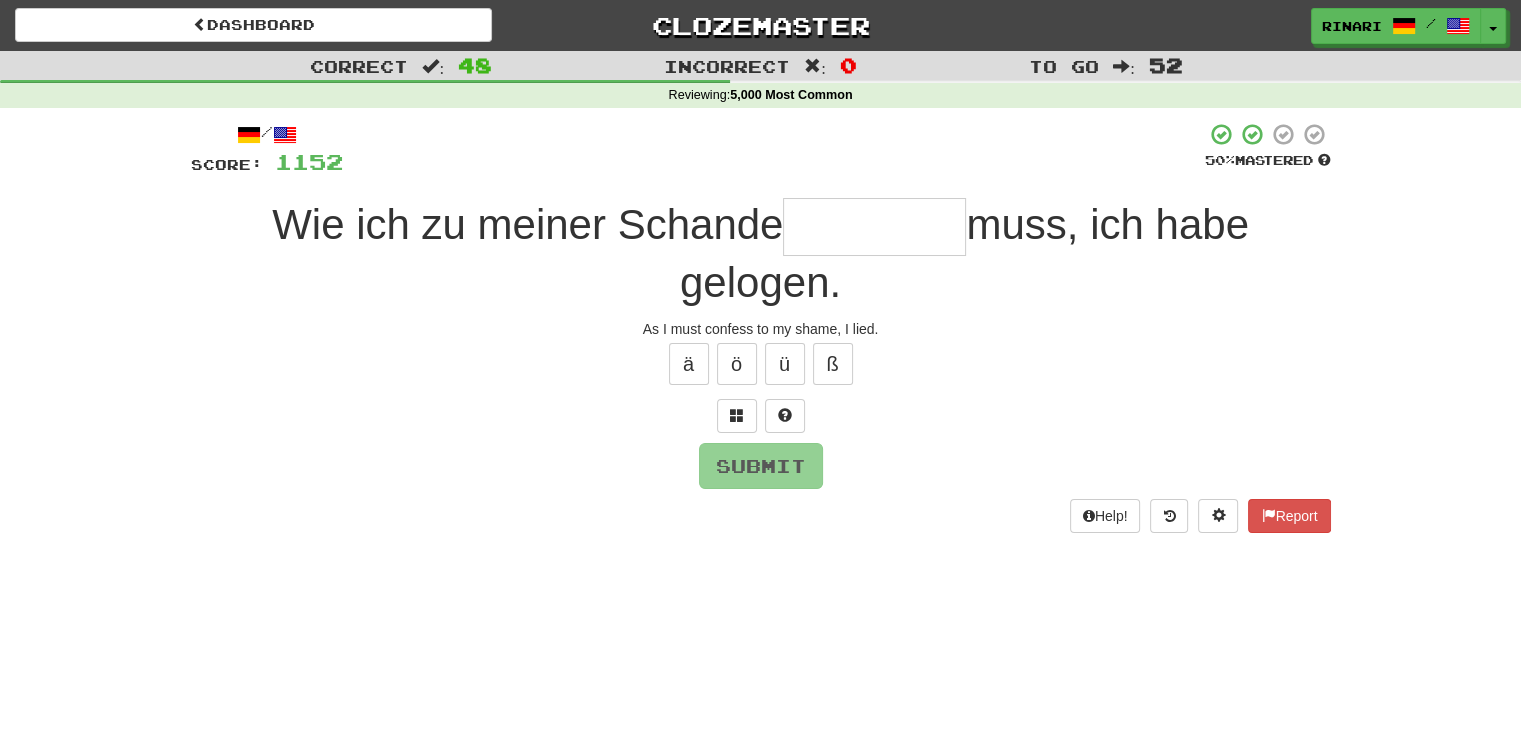 type on "*" 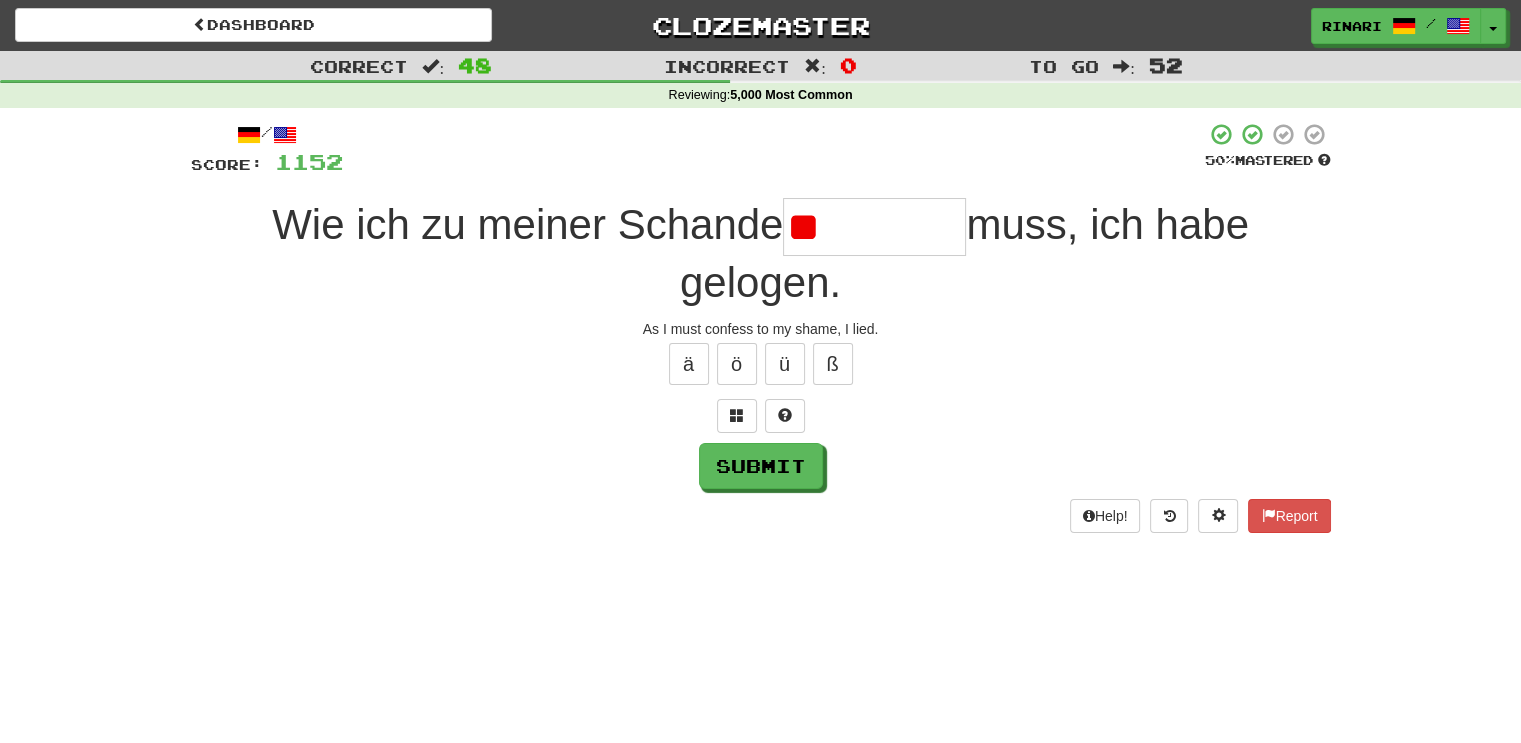 type on "*" 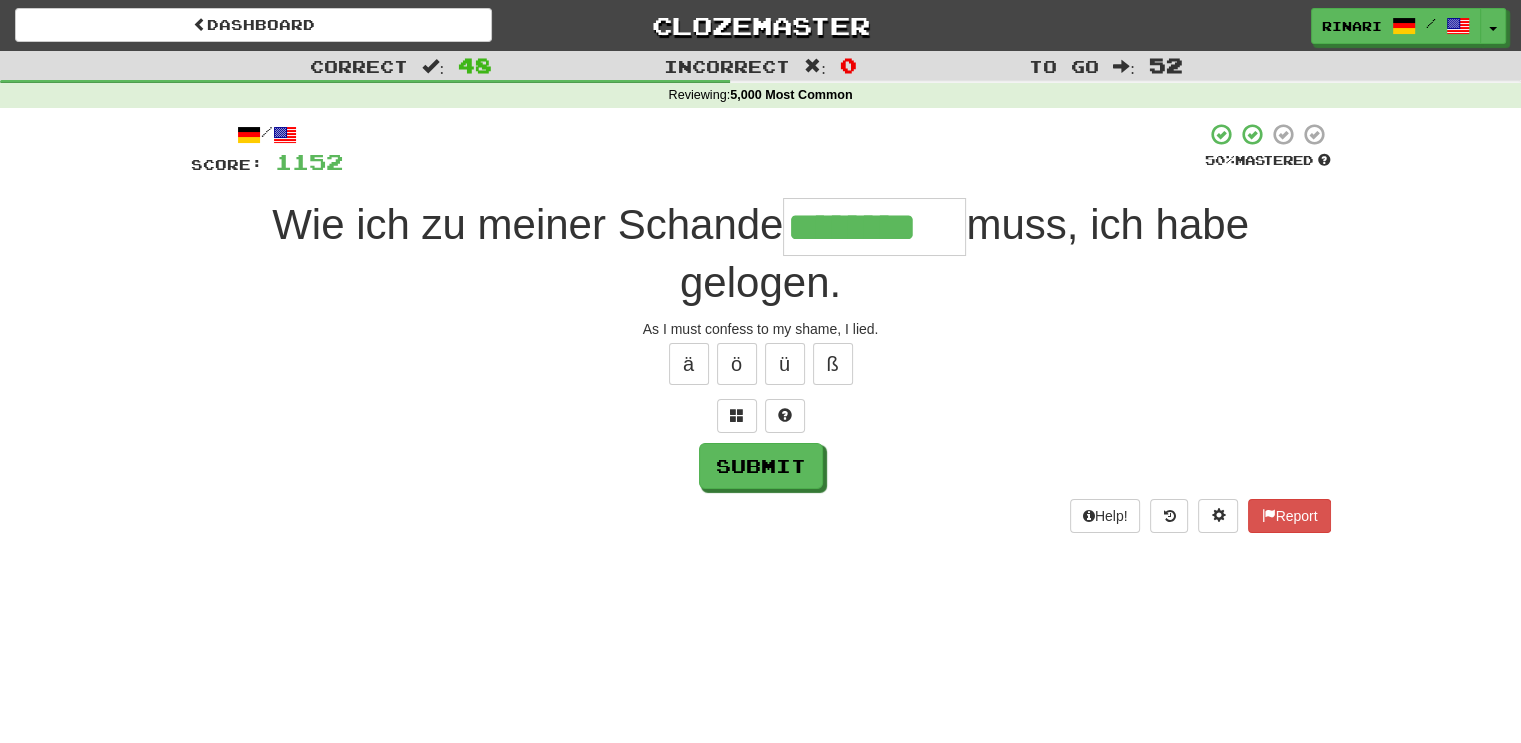 type on "********" 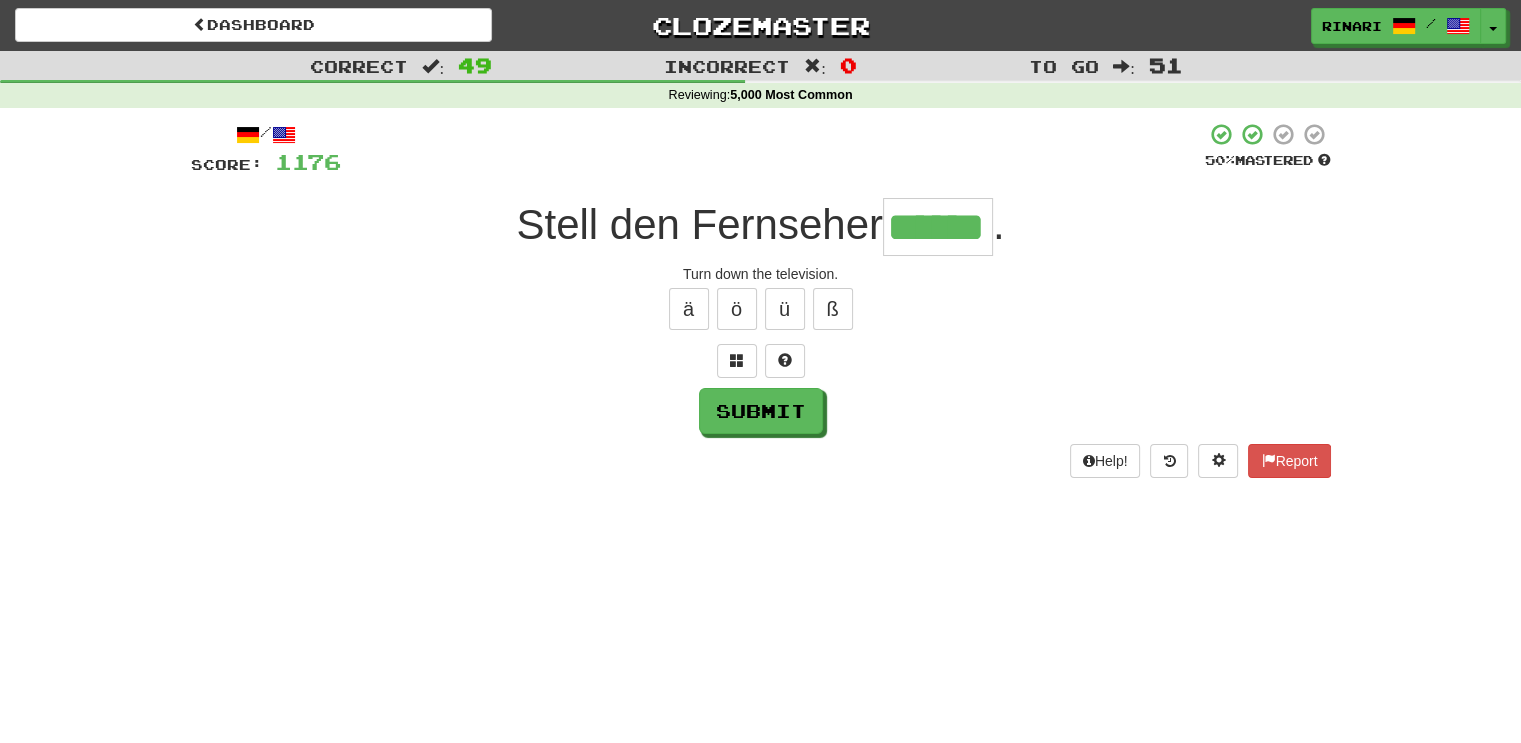 type on "******" 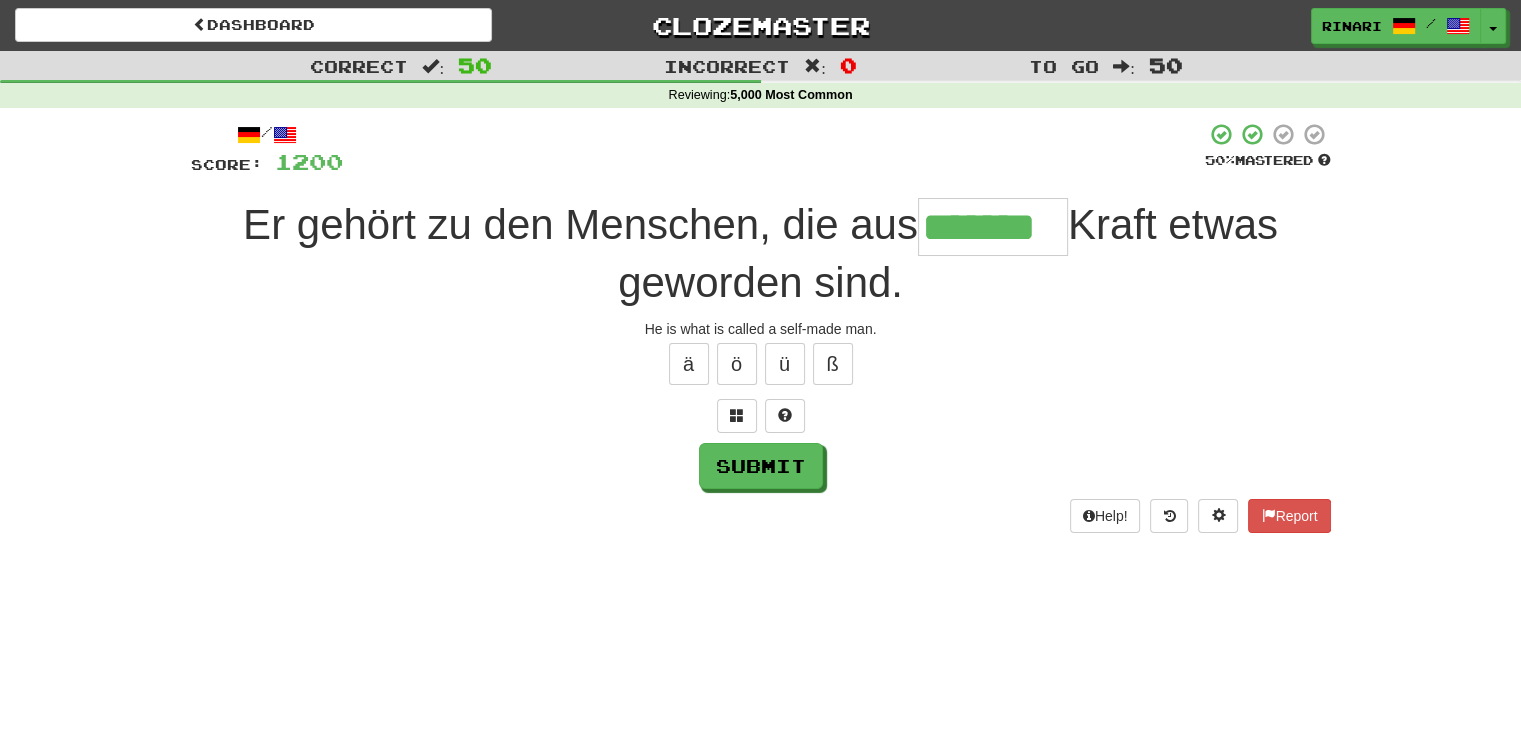 type on "*******" 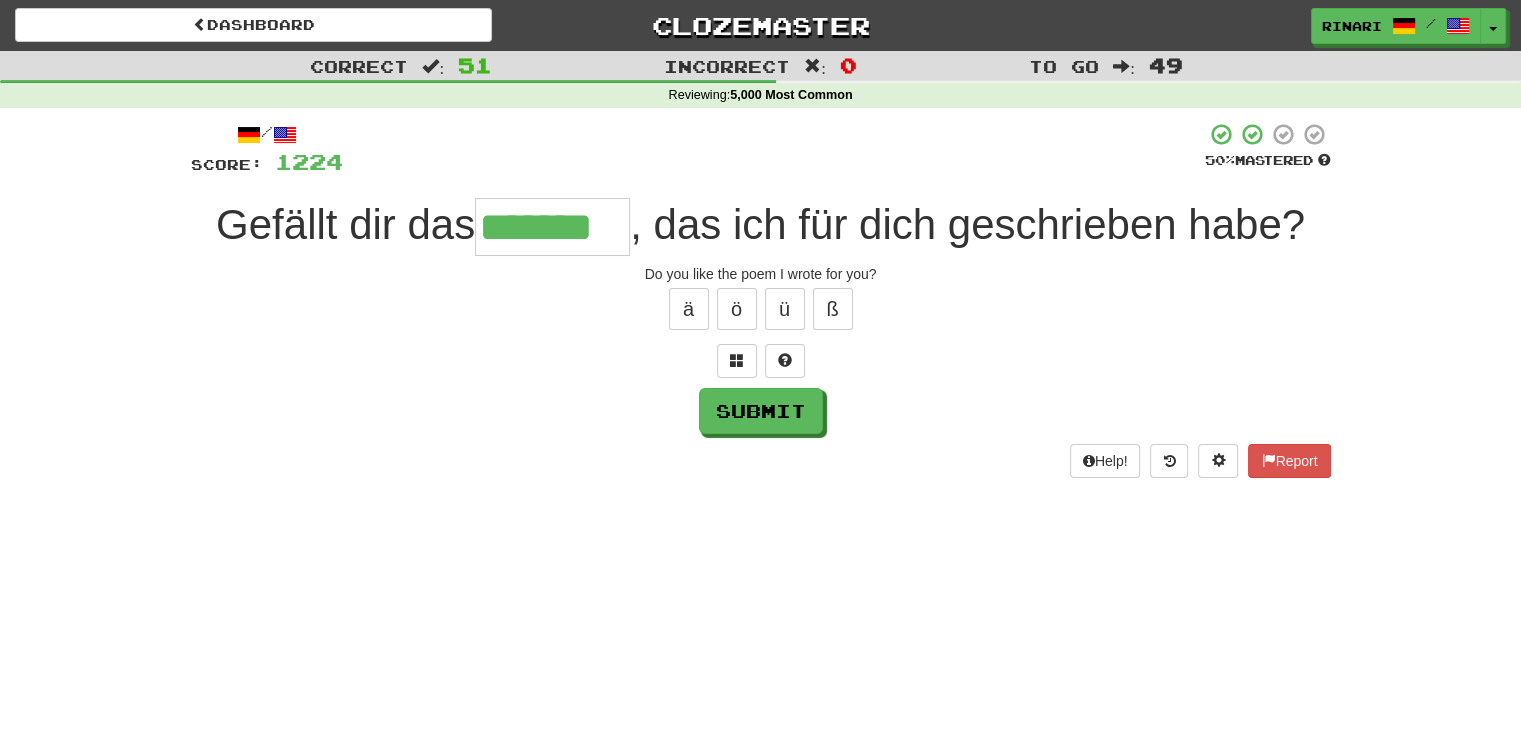 type on "*******" 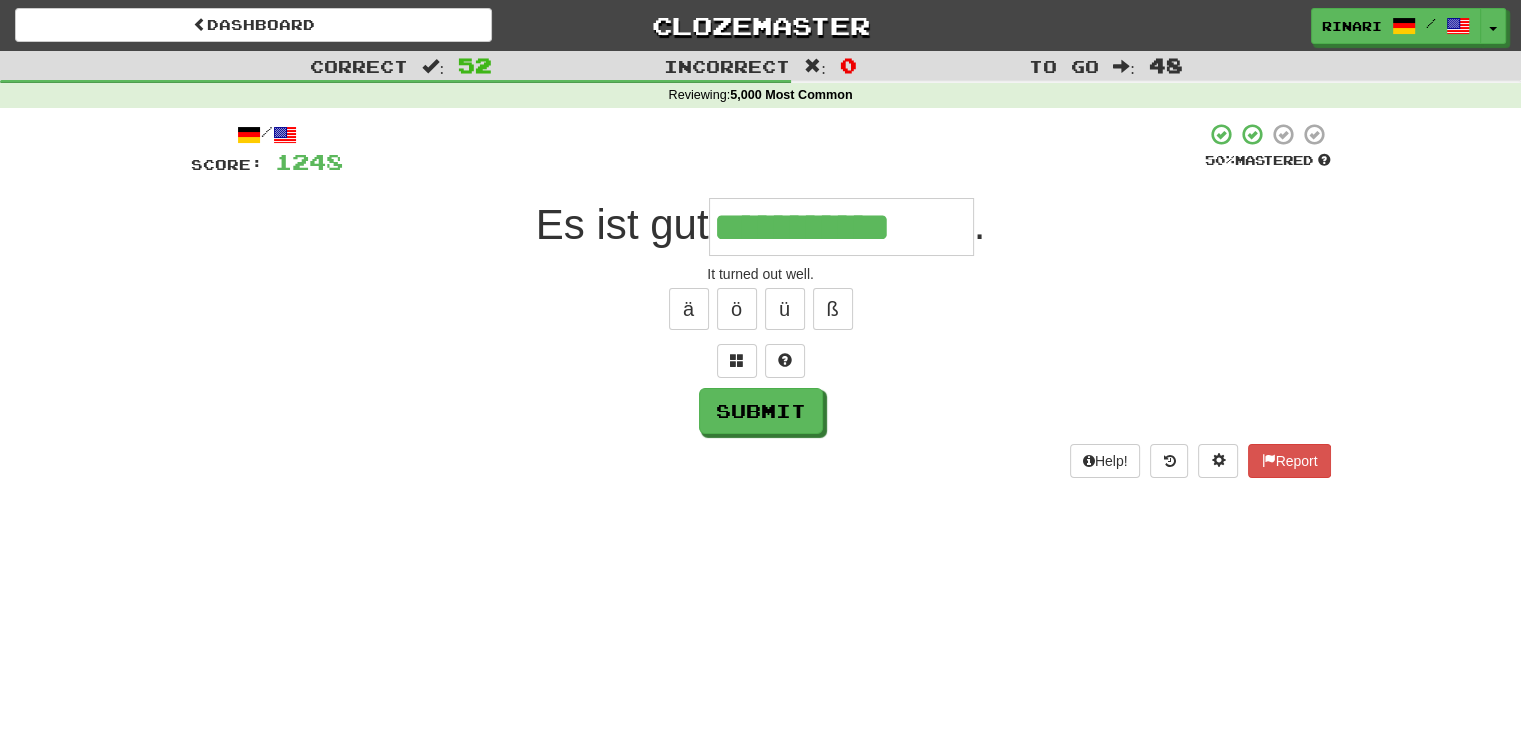 type on "**********" 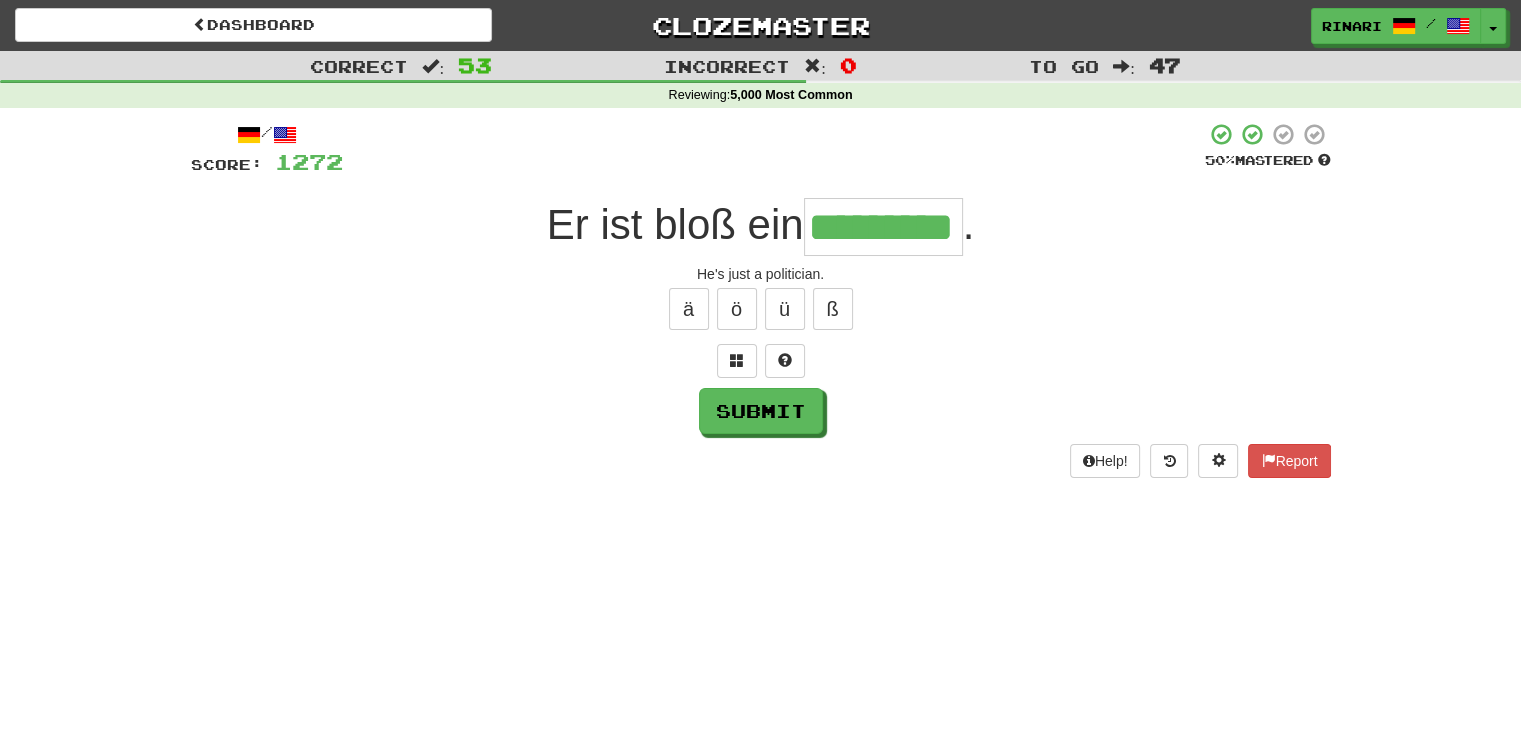 type on "*********" 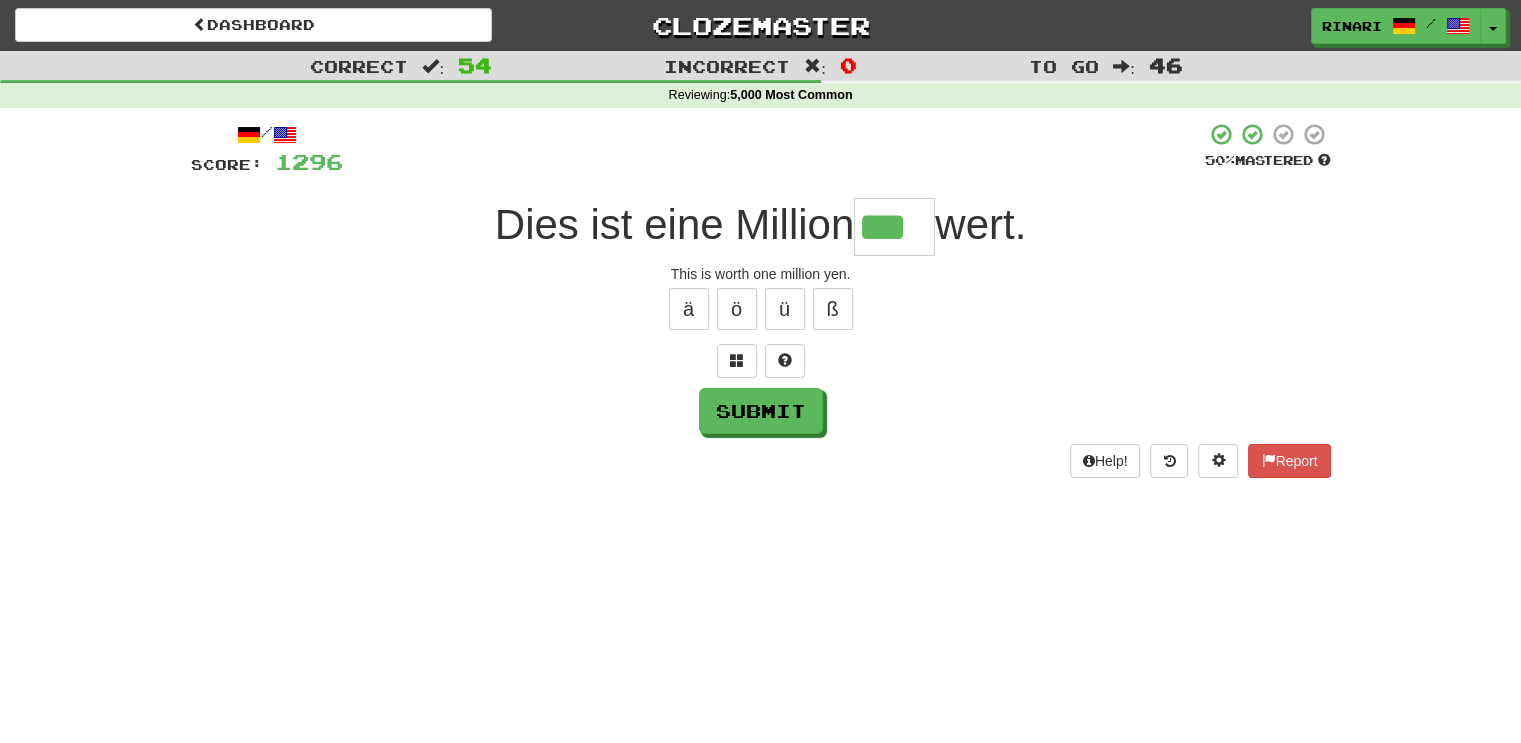 type on "***" 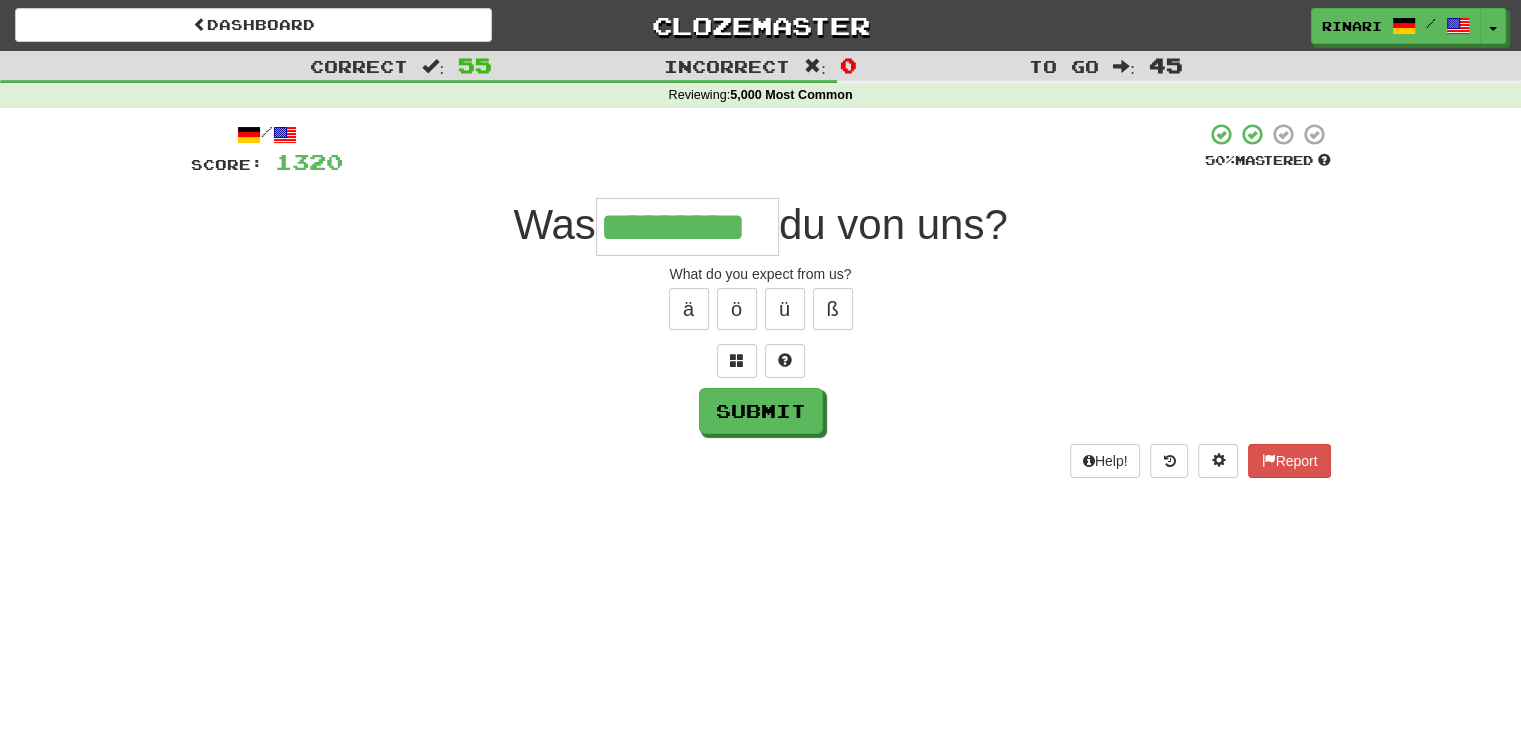 type on "*********" 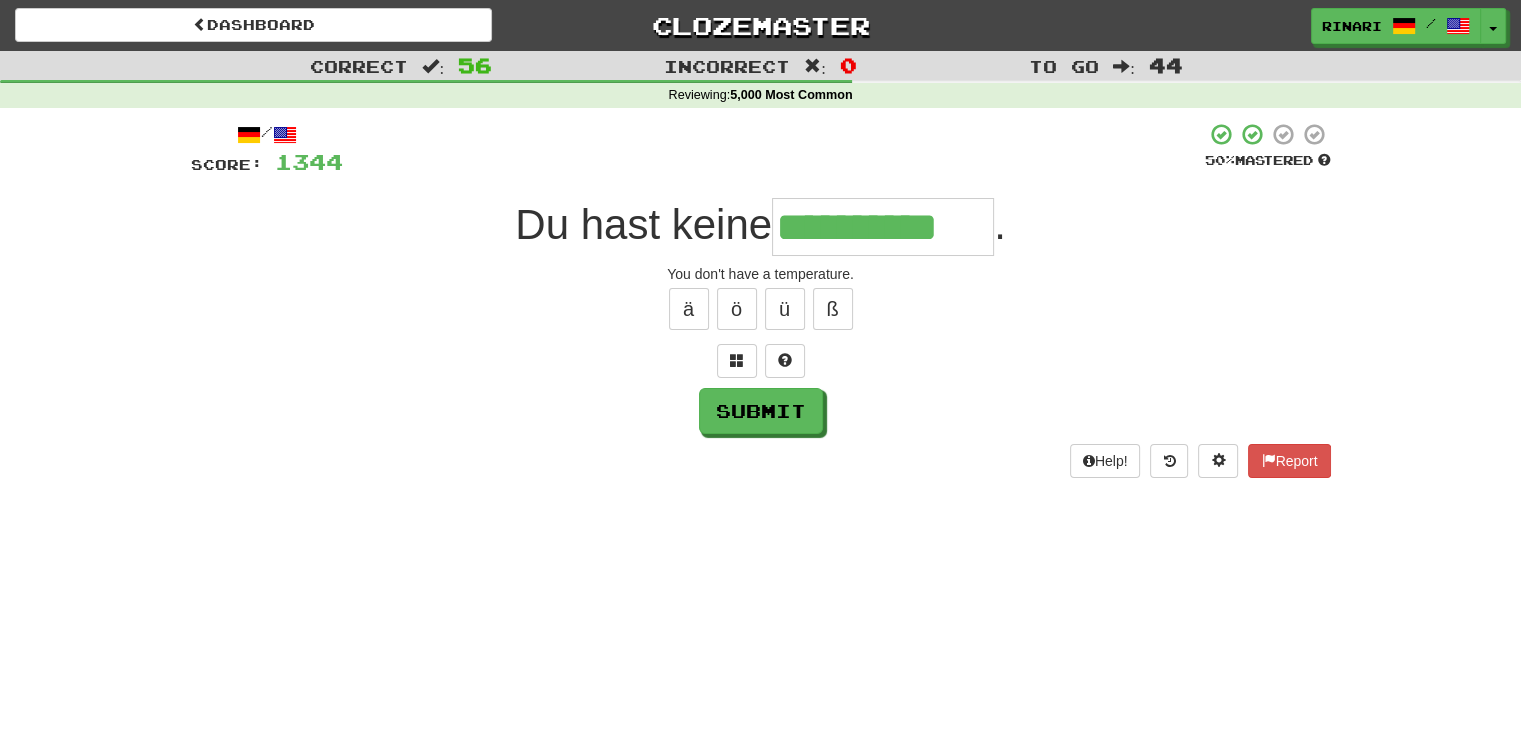 type on "**********" 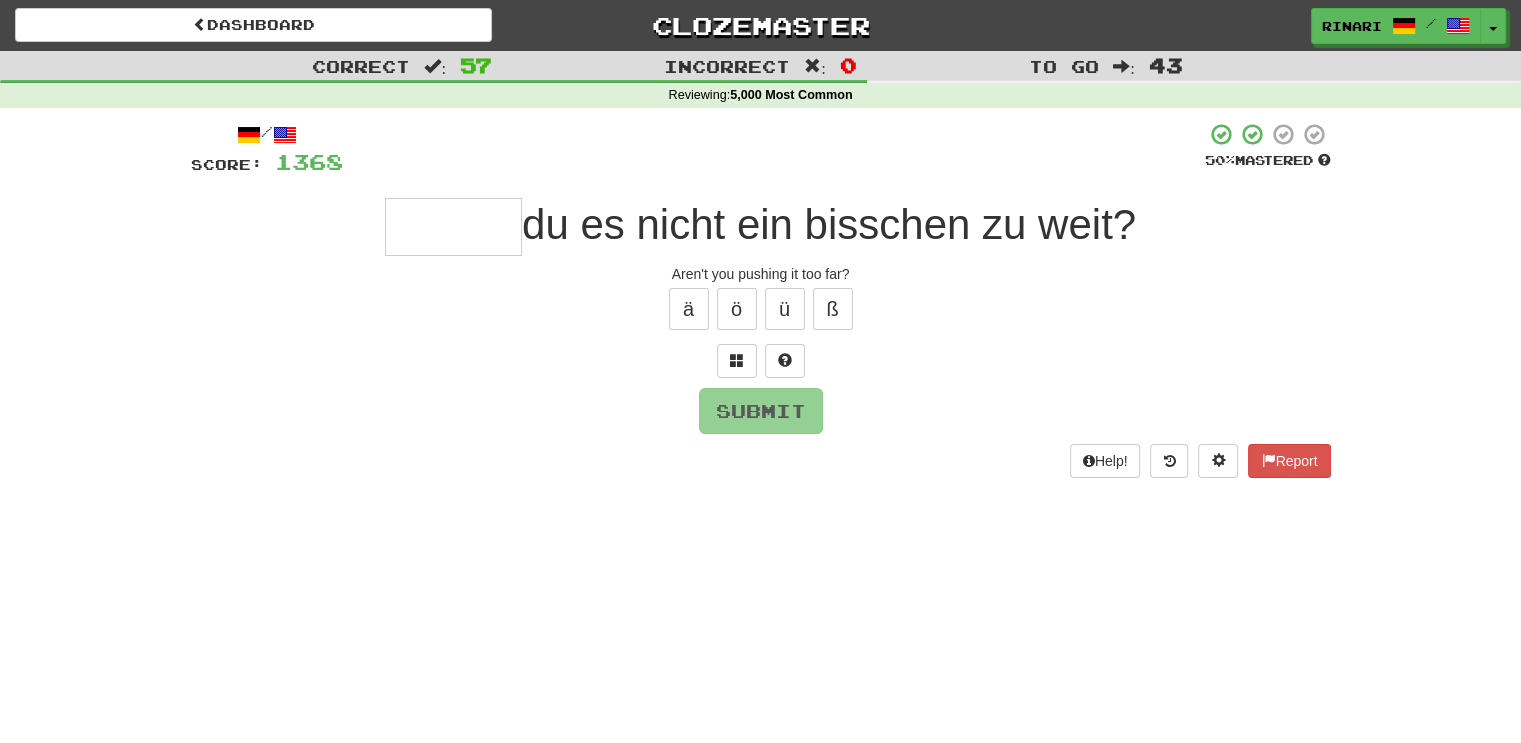 type on "*" 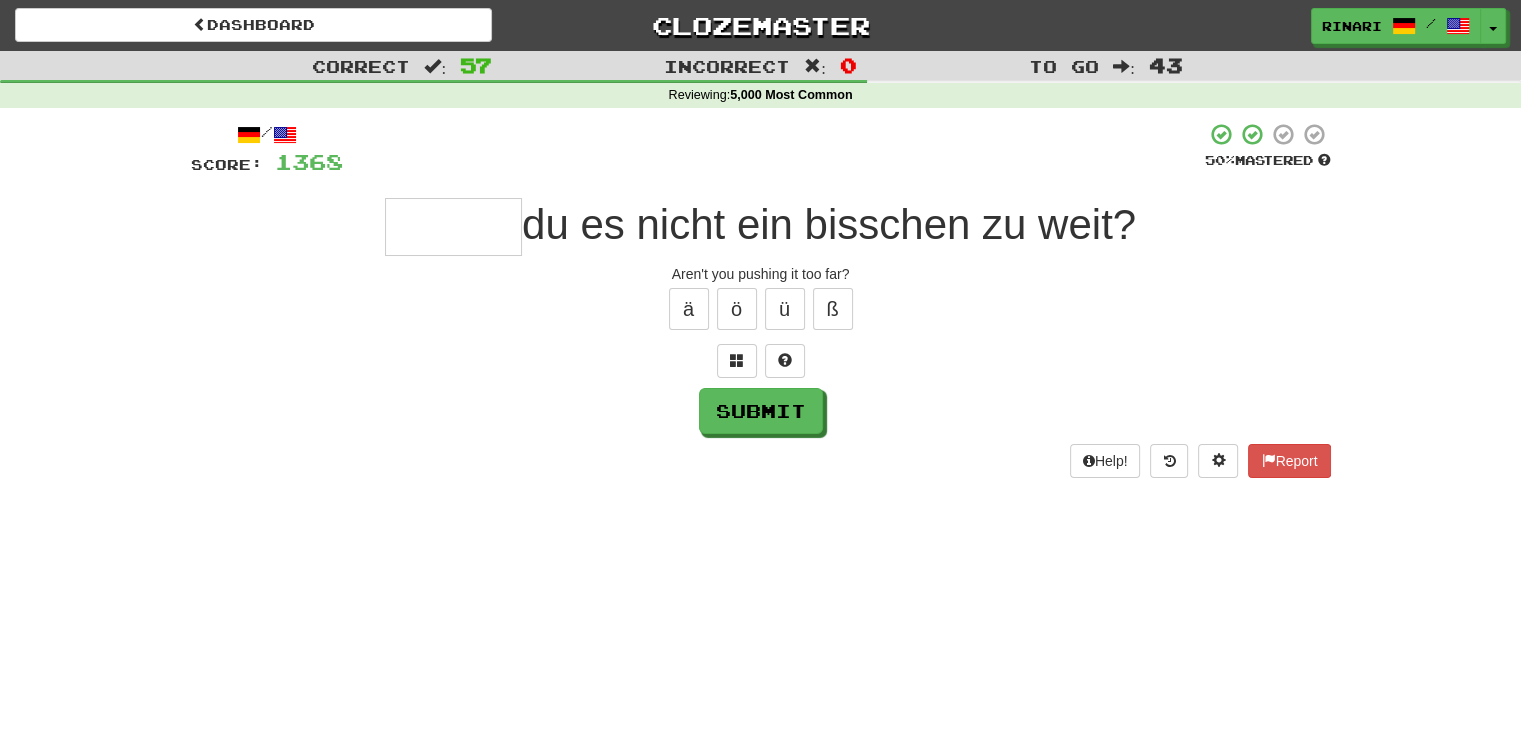 type on "*" 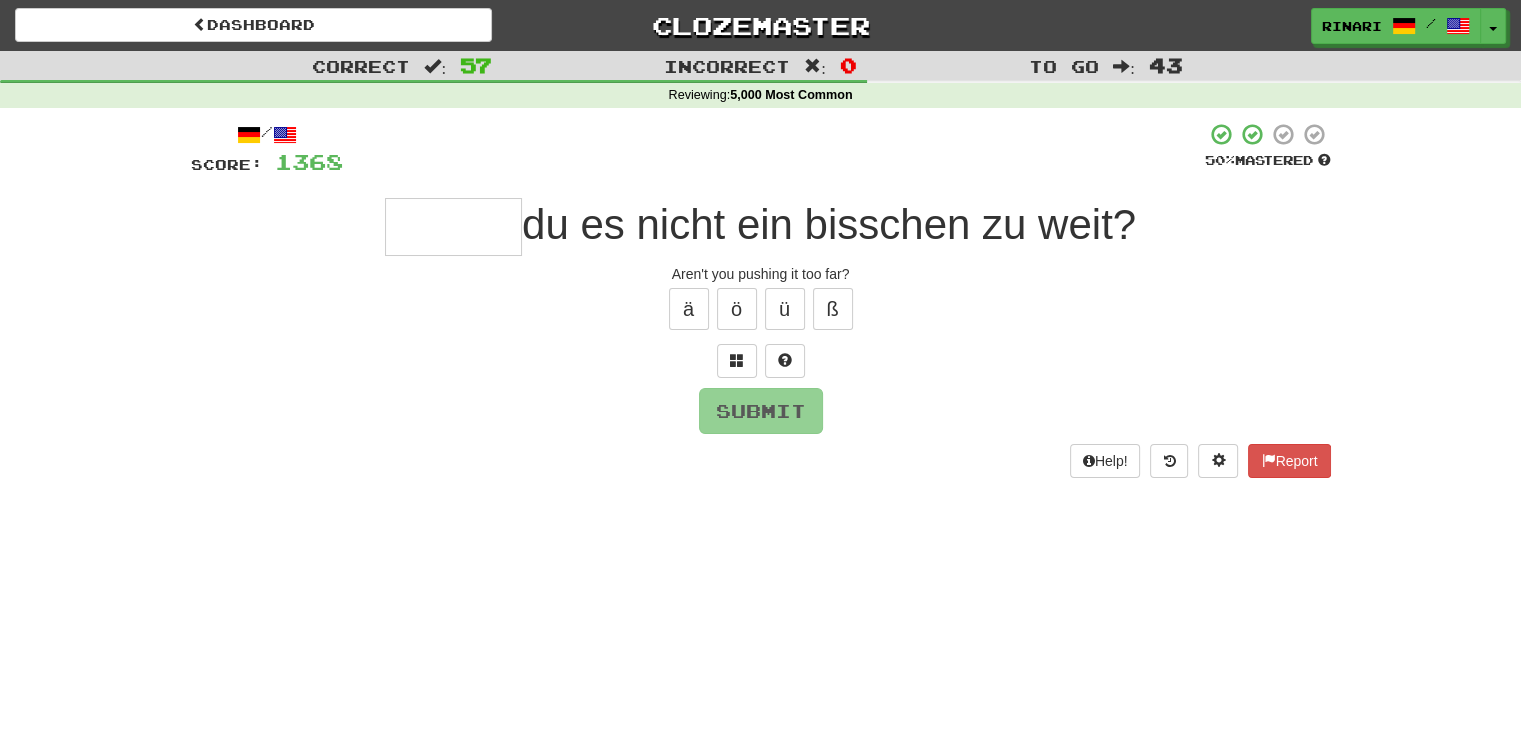 type on "*" 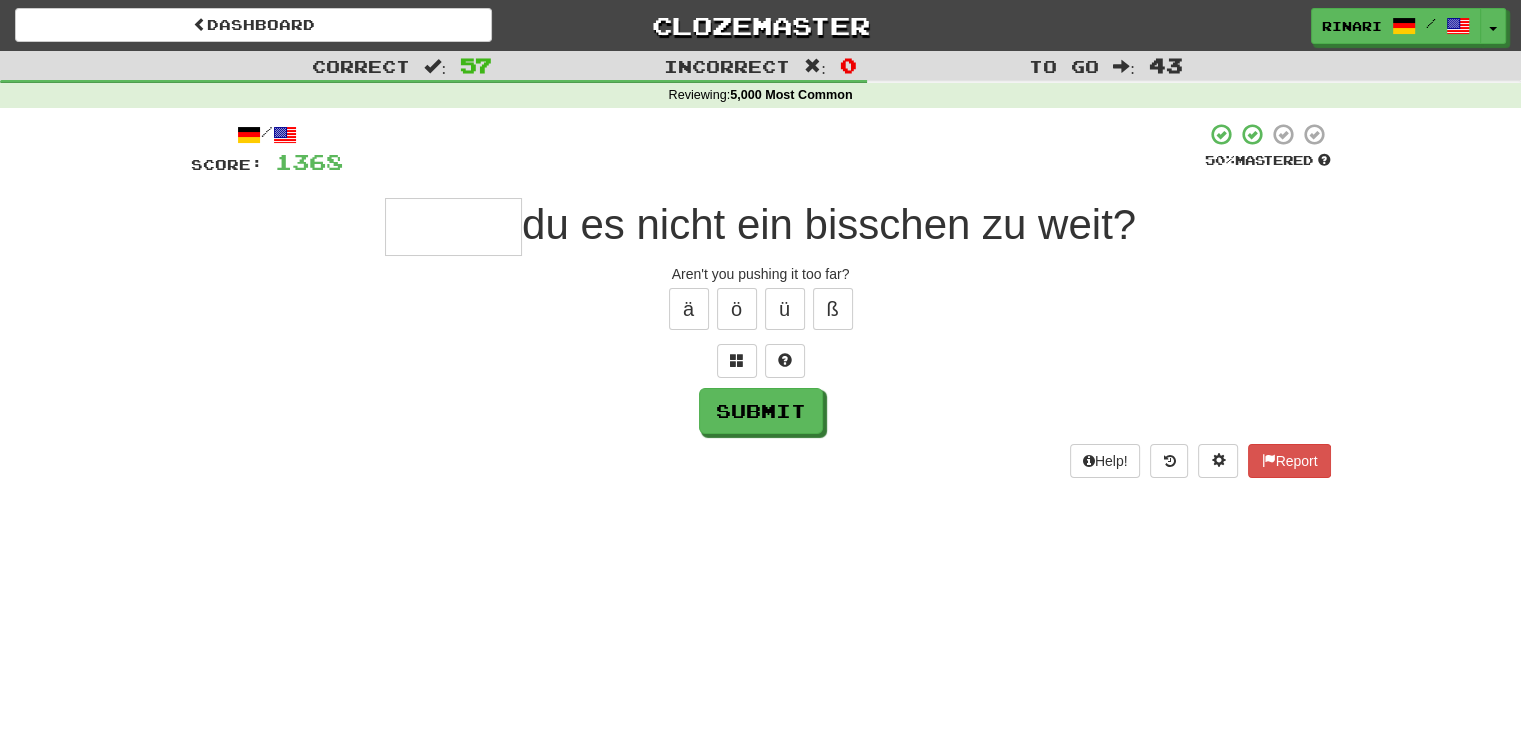 type on "*" 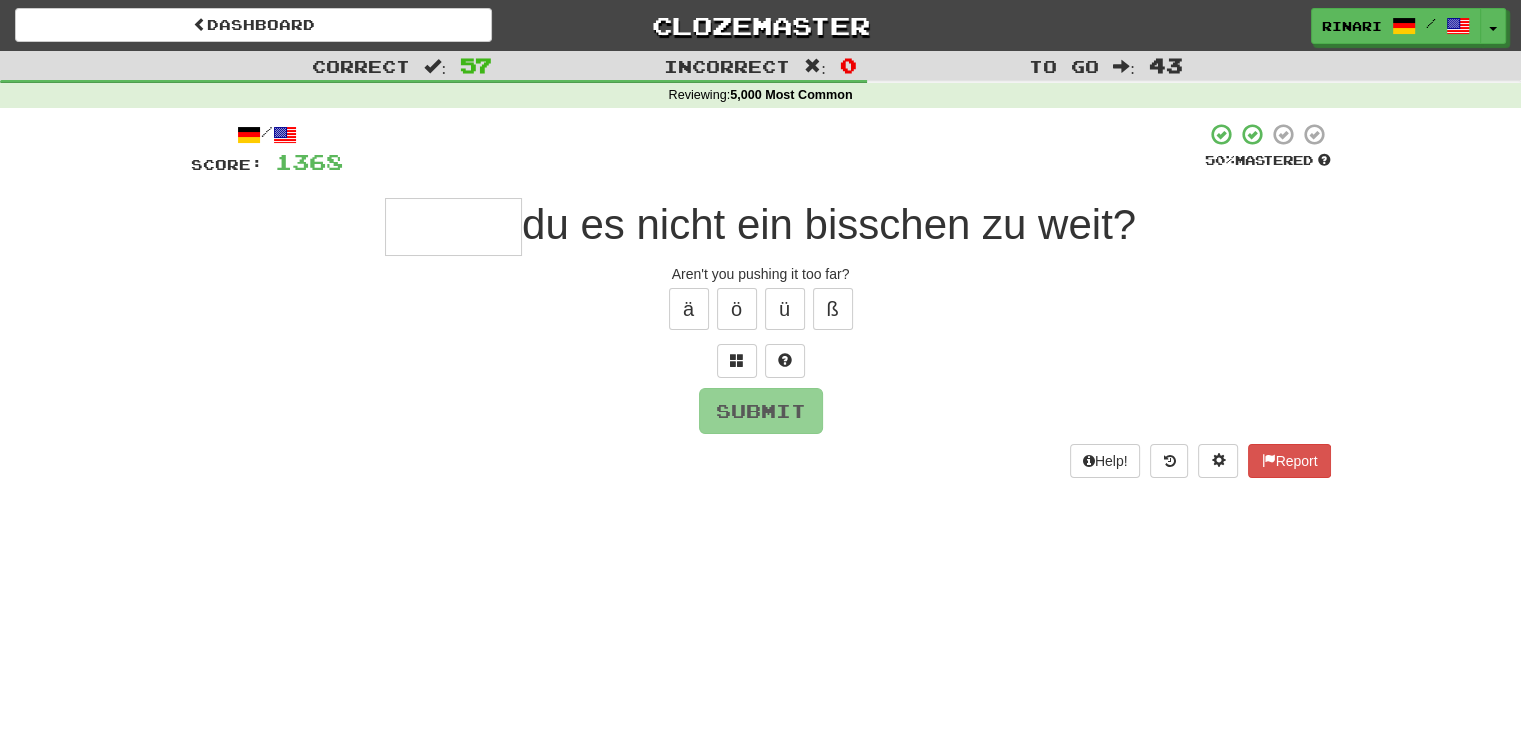 type on "*" 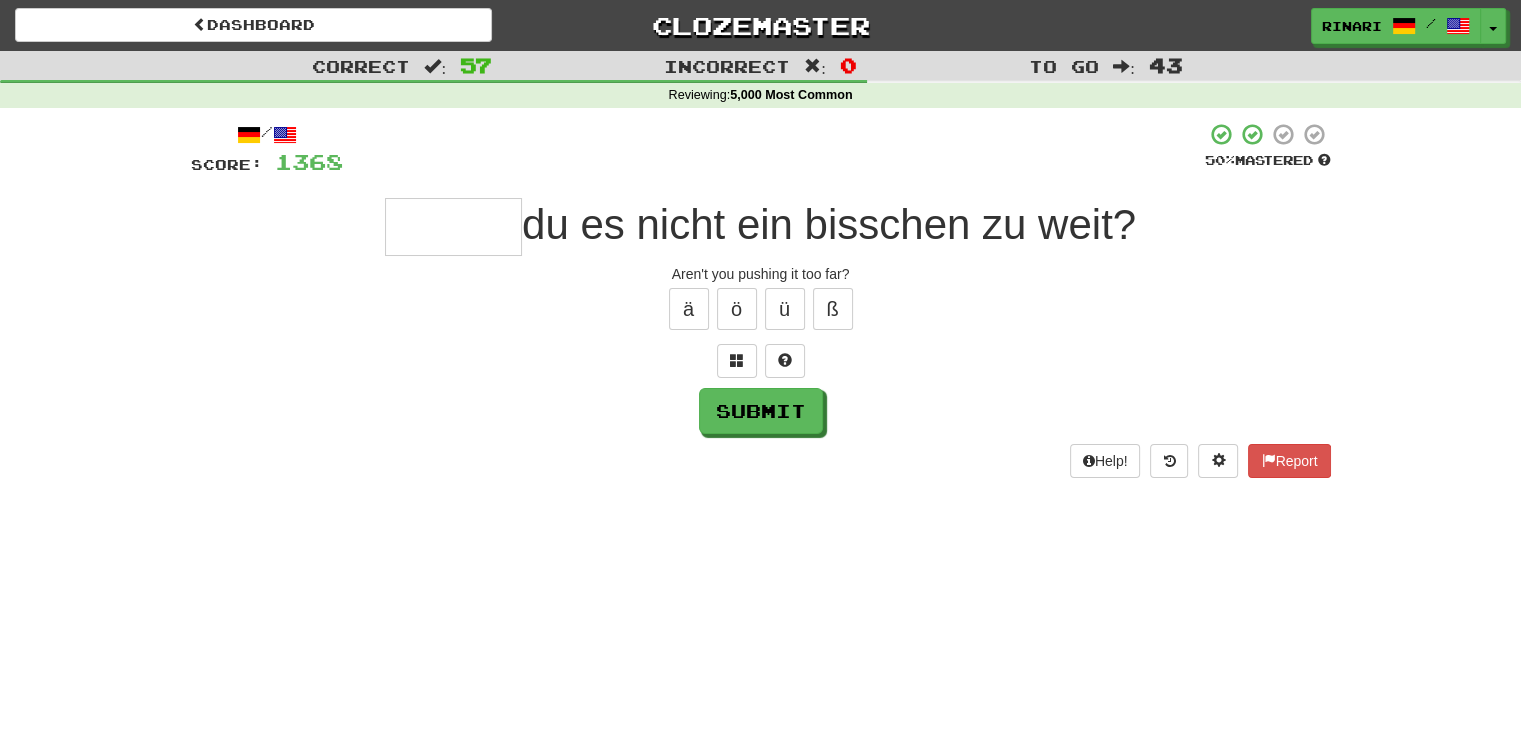 type on "*" 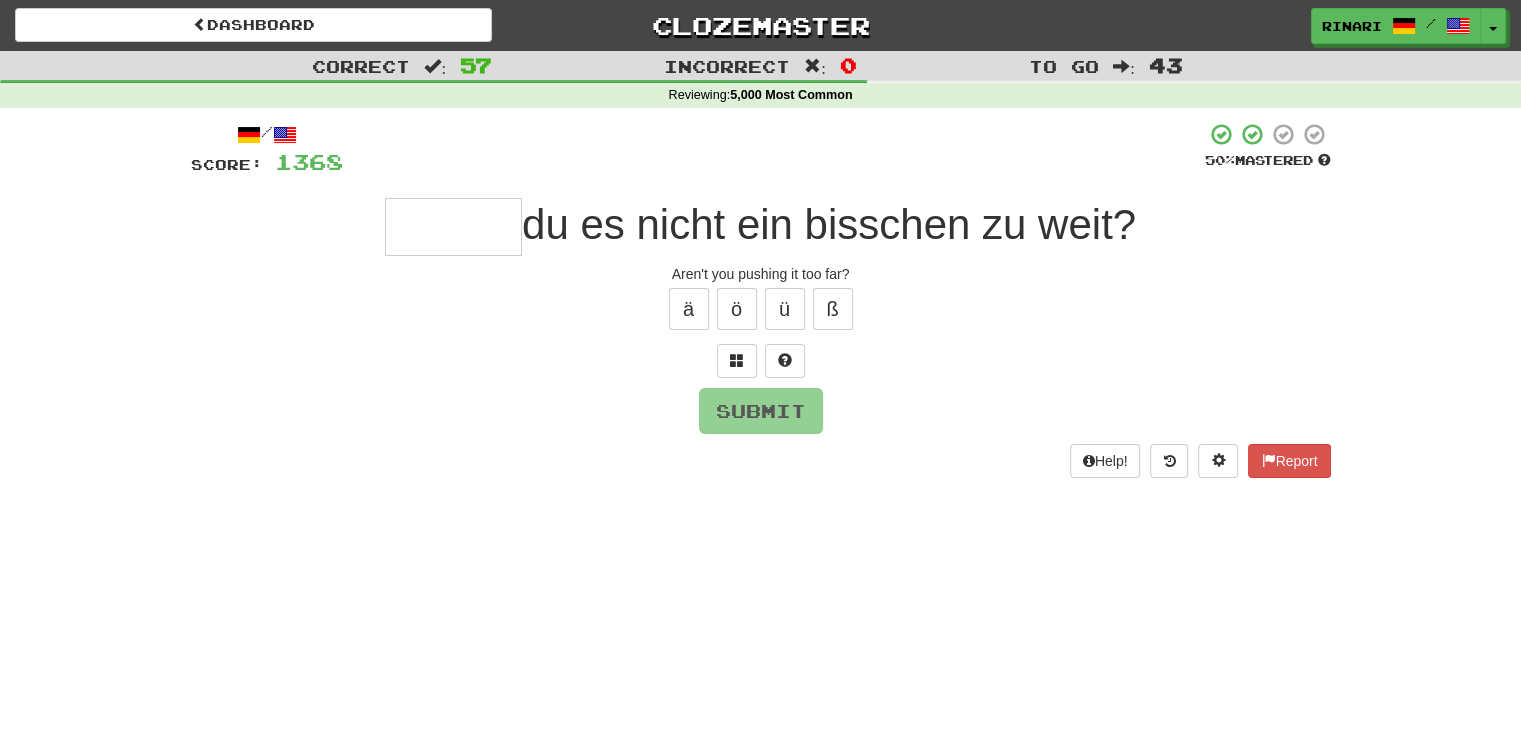type on "*" 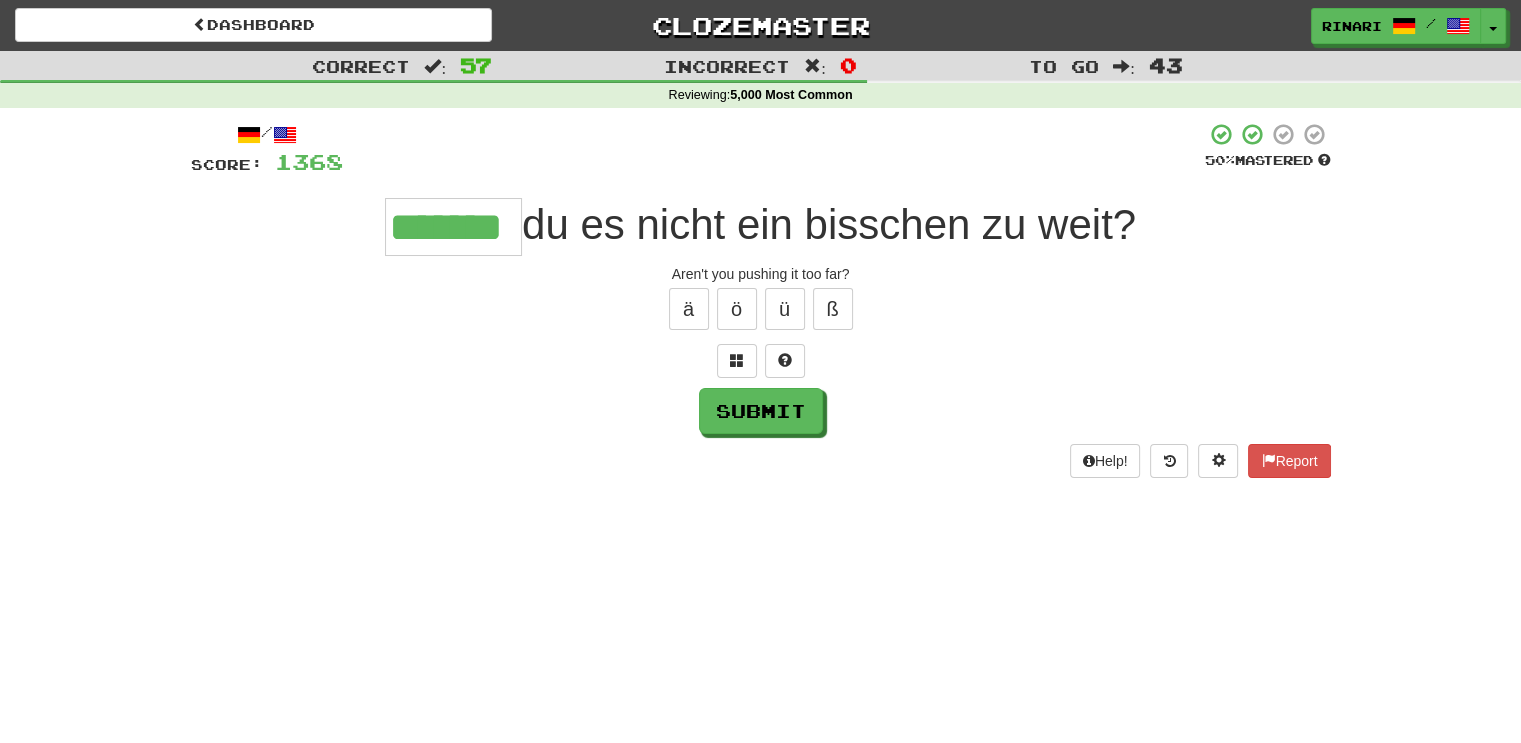 type on "*******" 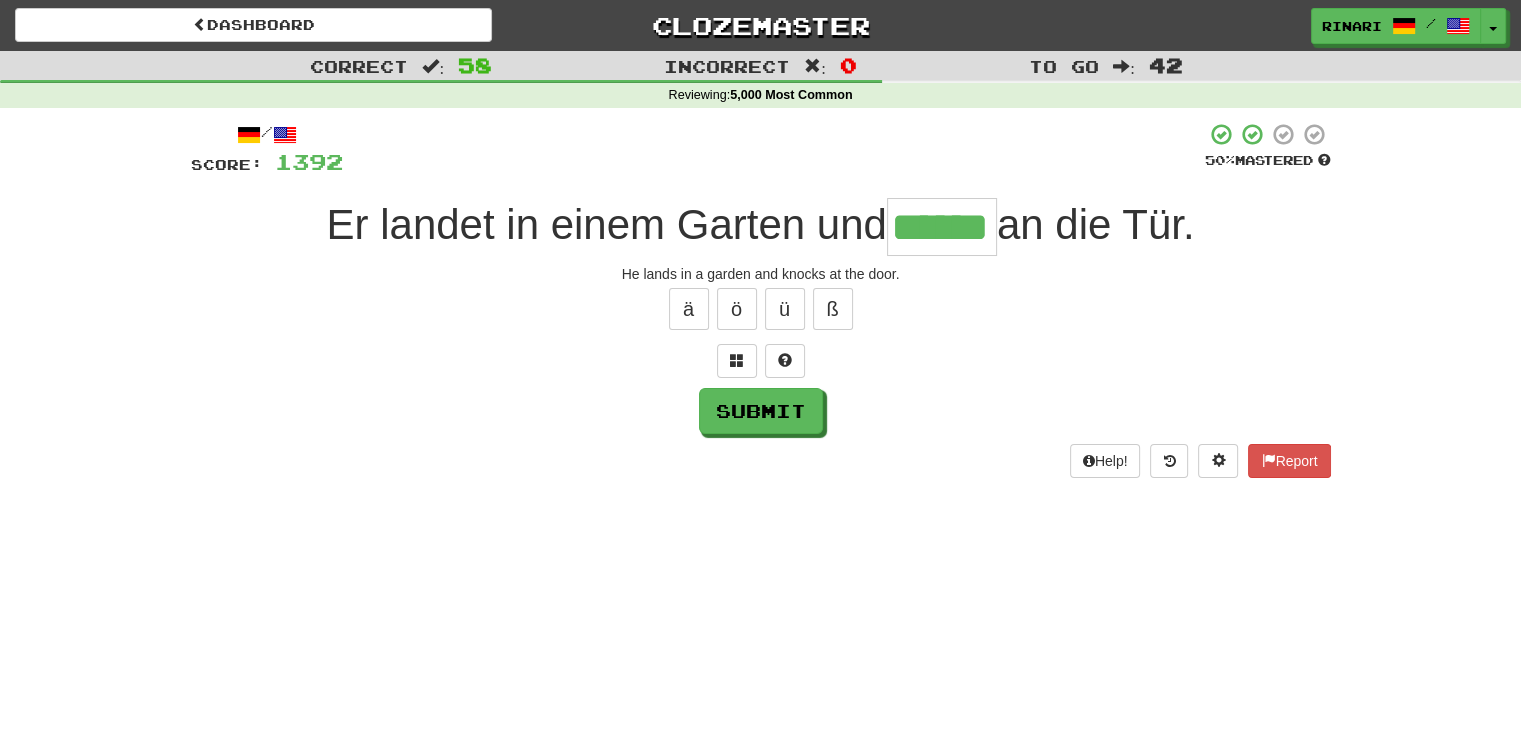 type on "******" 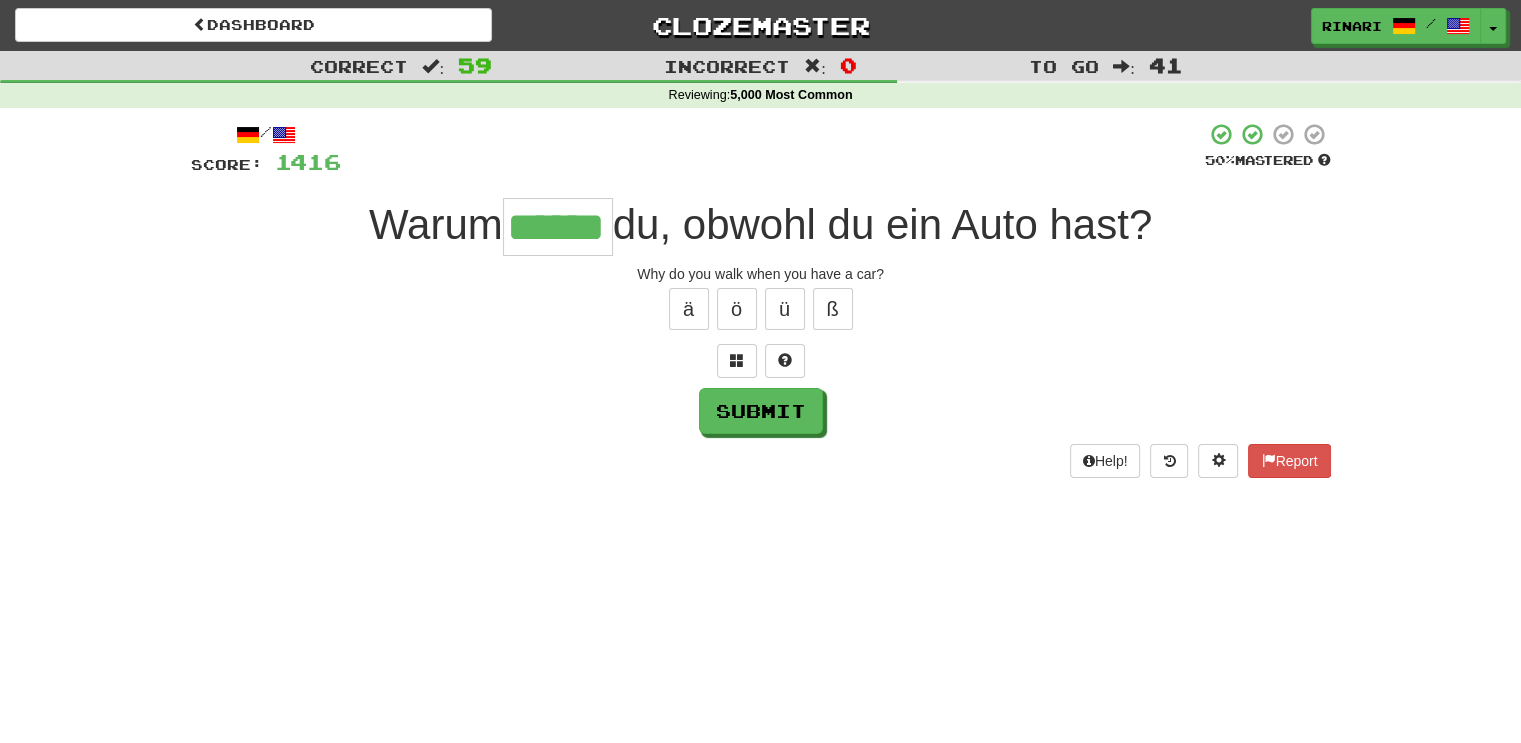 type on "******" 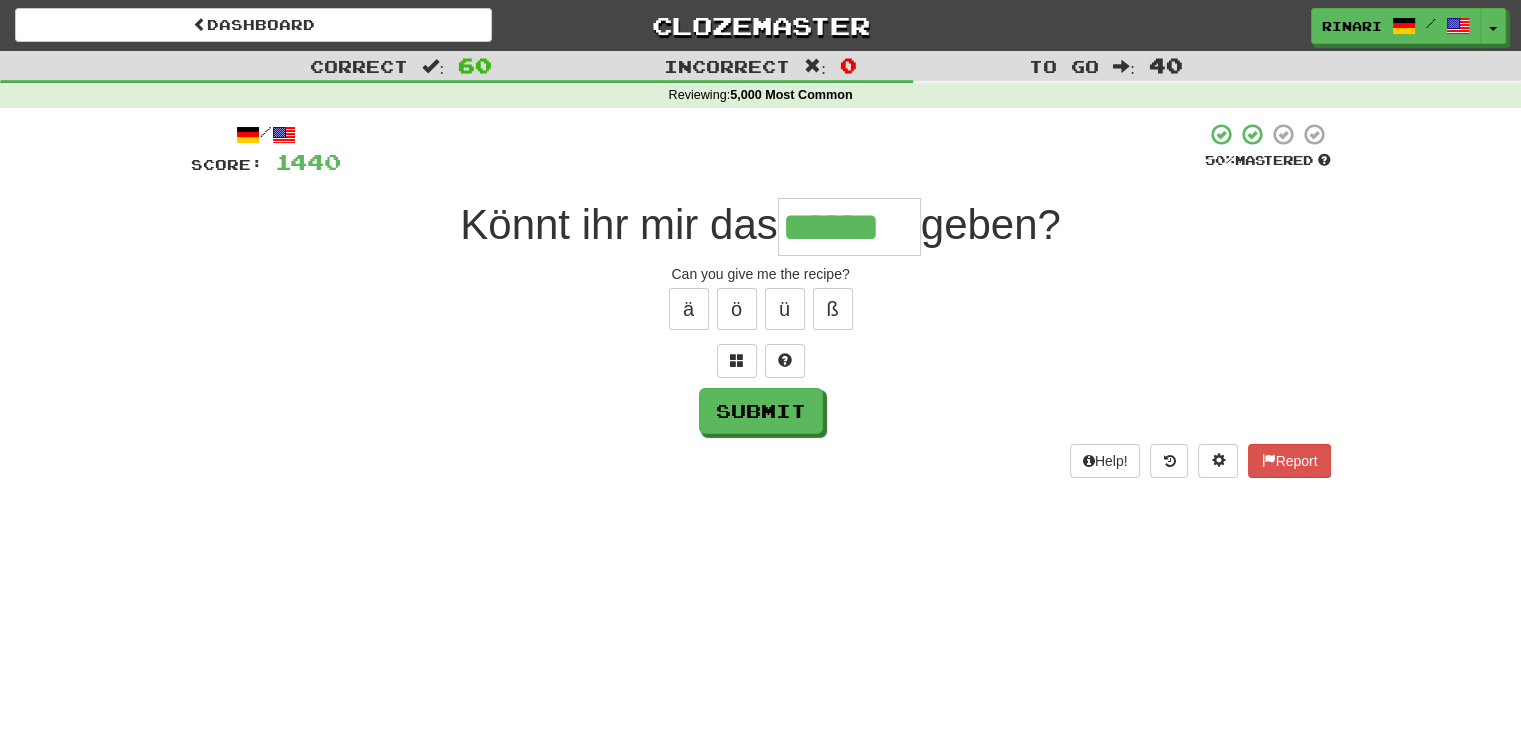 type on "******" 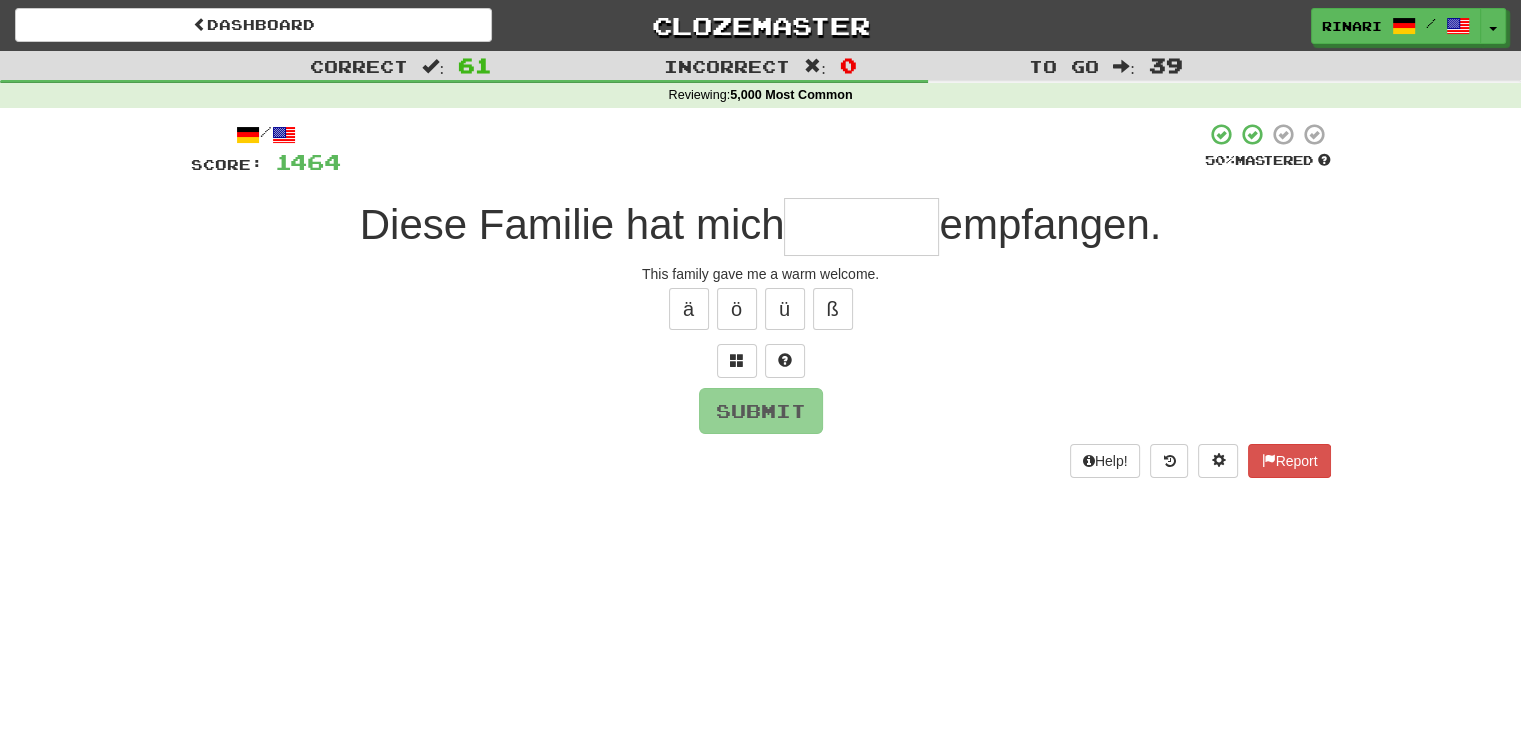 type on "*" 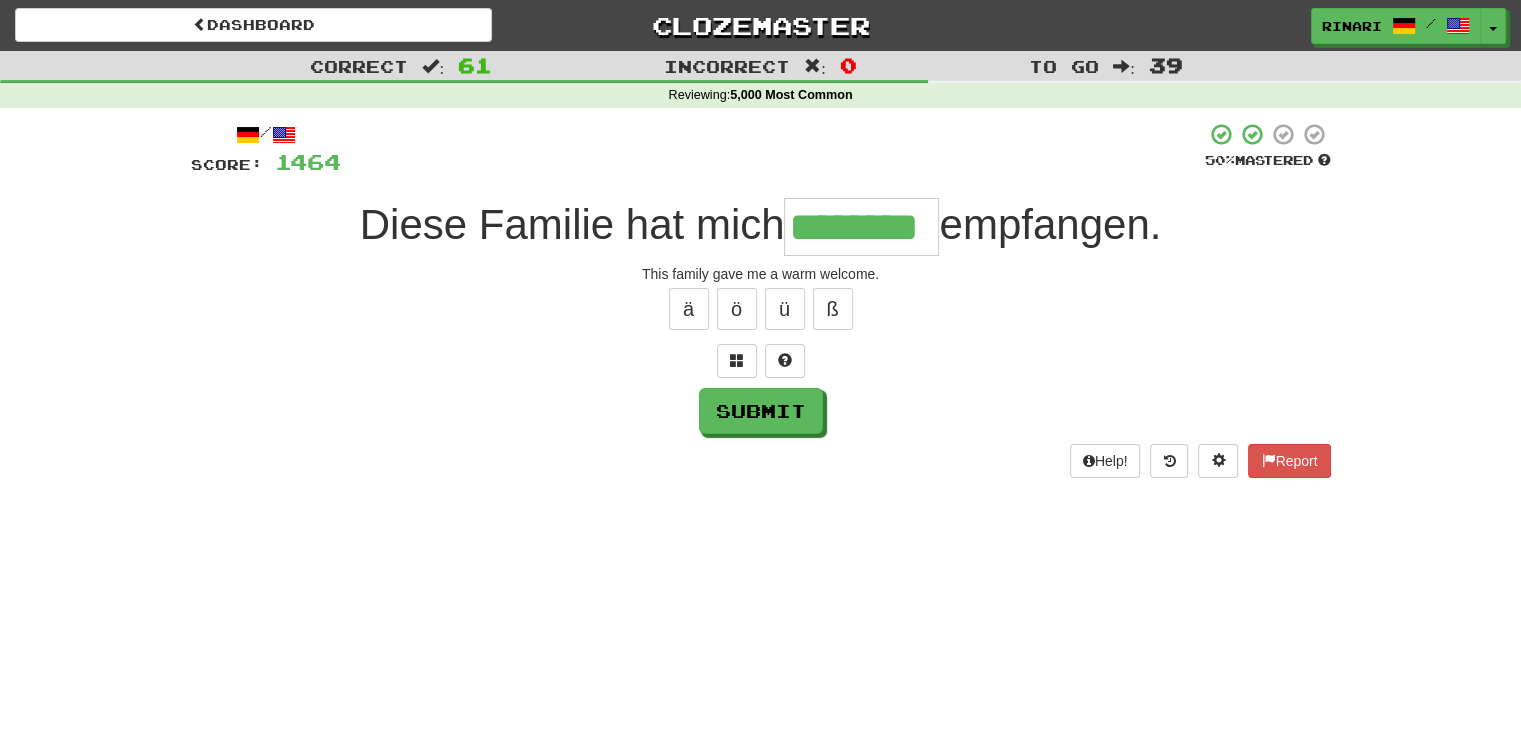 type 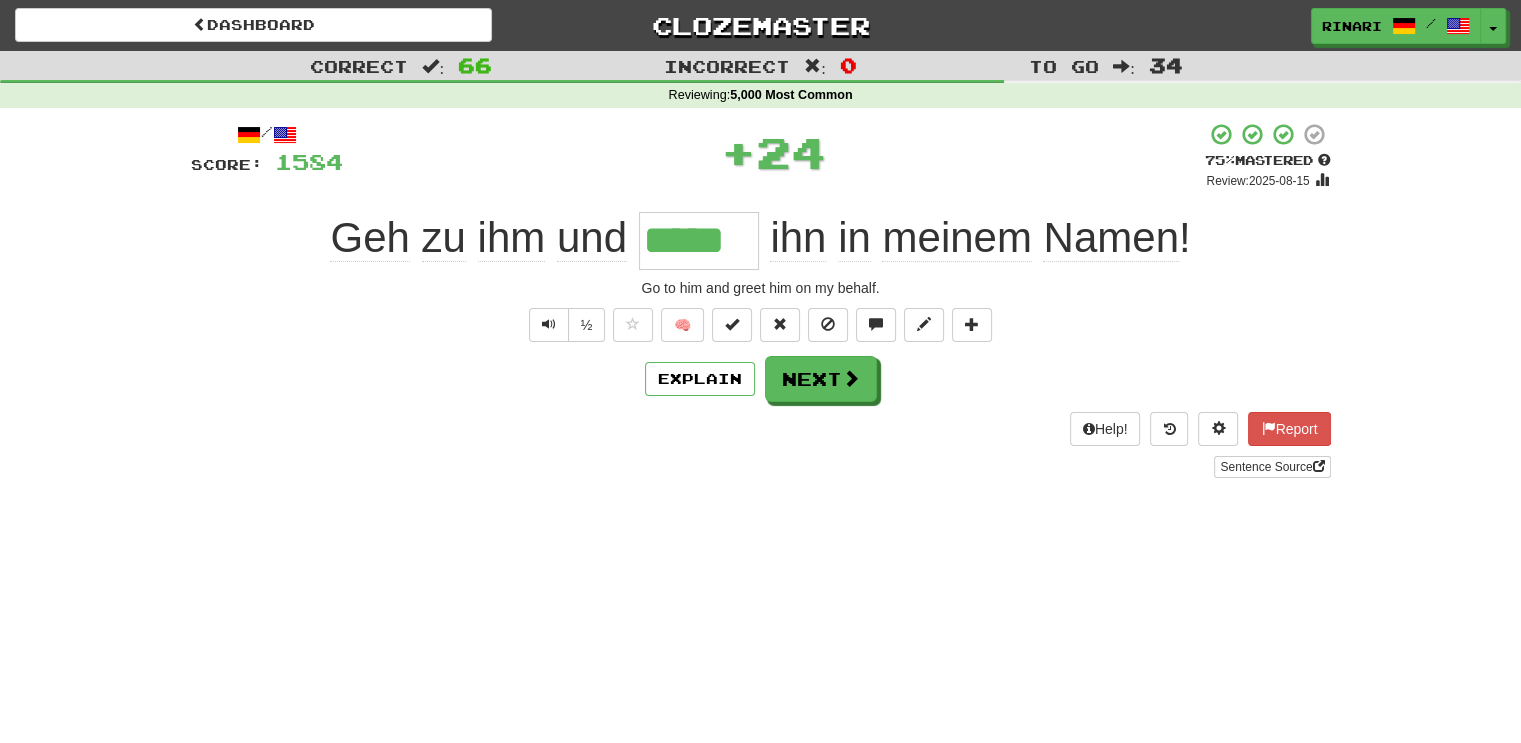 scroll, scrollTop: 0, scrollLeft: 0, axis: both 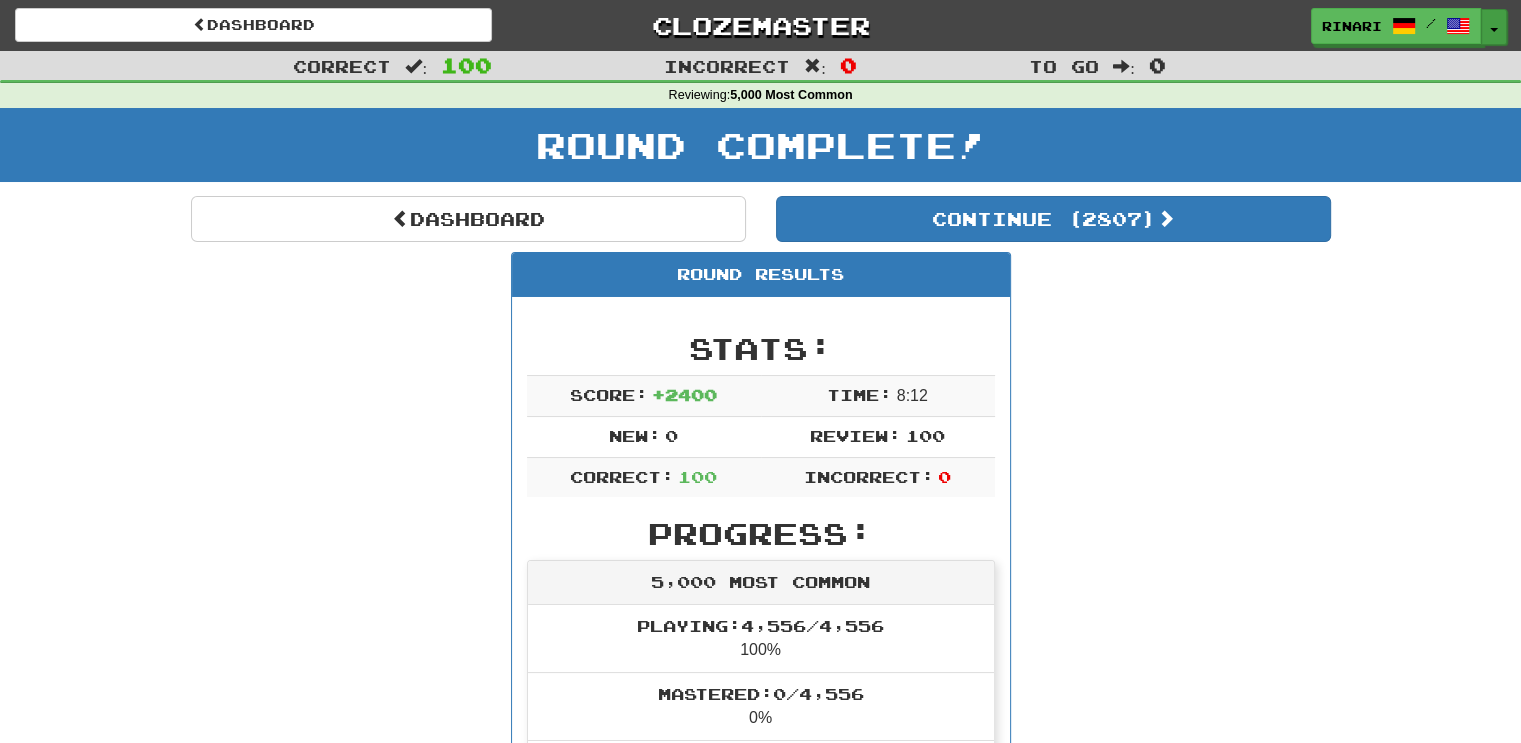 click on "Toggle Dropdown" at bounding box center [1494, 27] 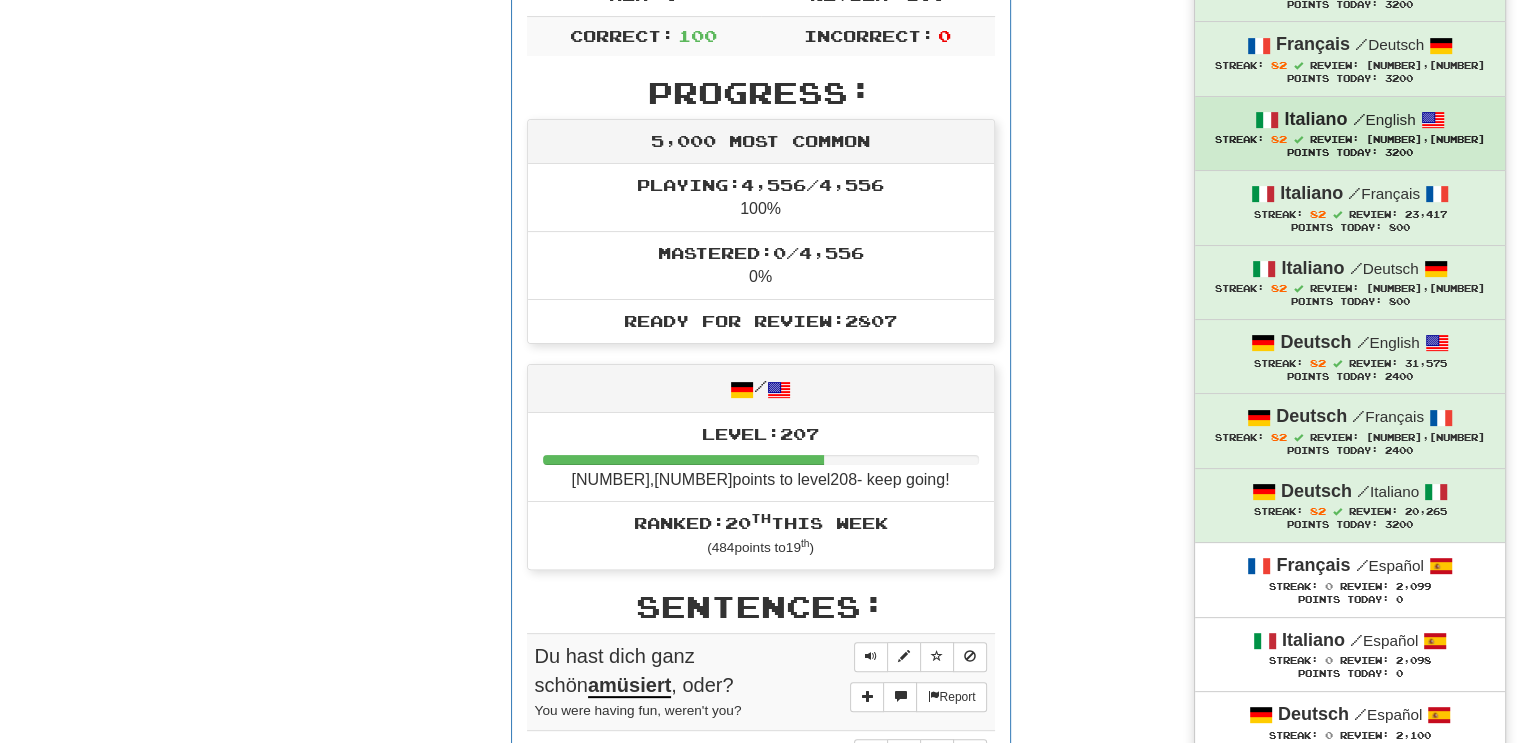 scroll, scrollTop: 444, scrollLeft: 0, axis: vertical 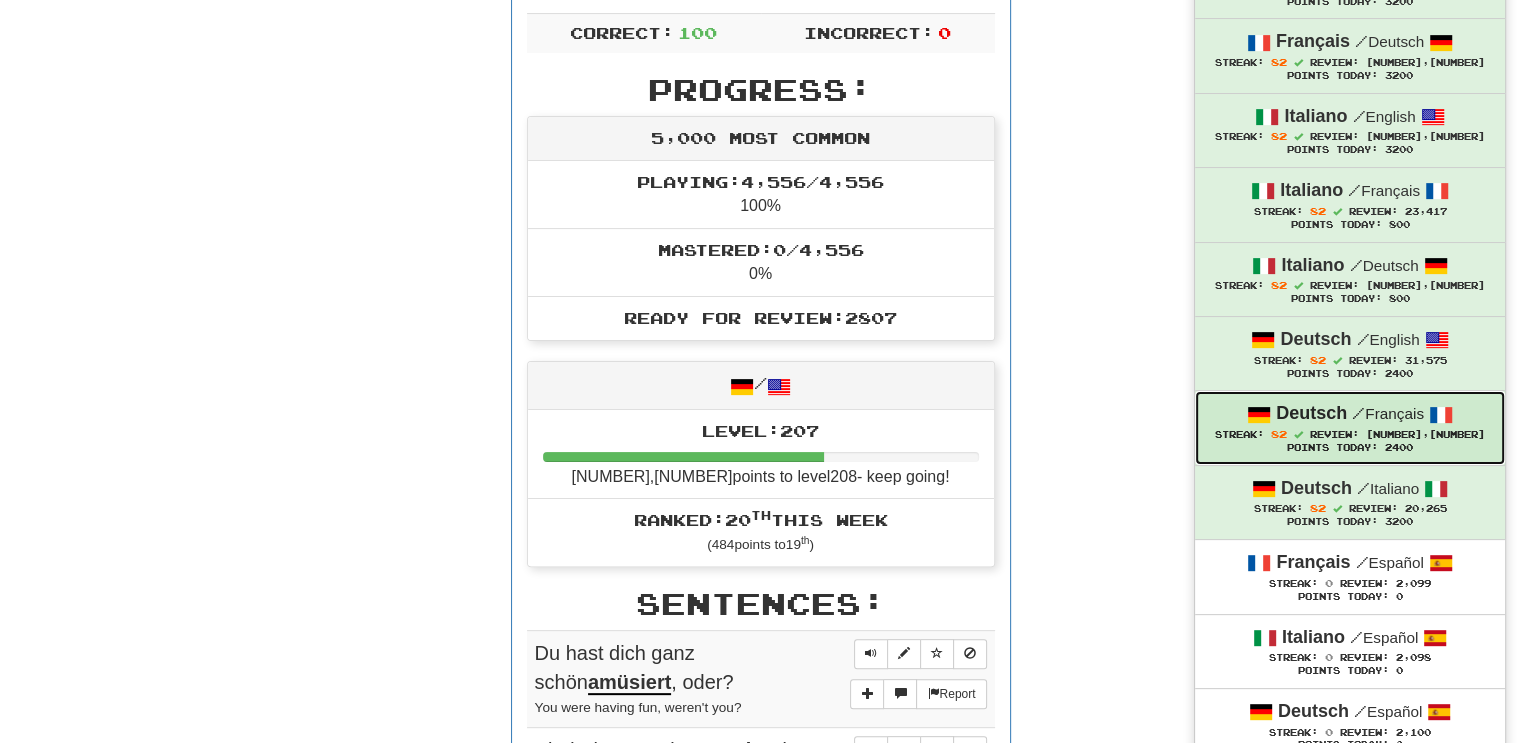 click on "27,318" at bounding box center (1425, 434) 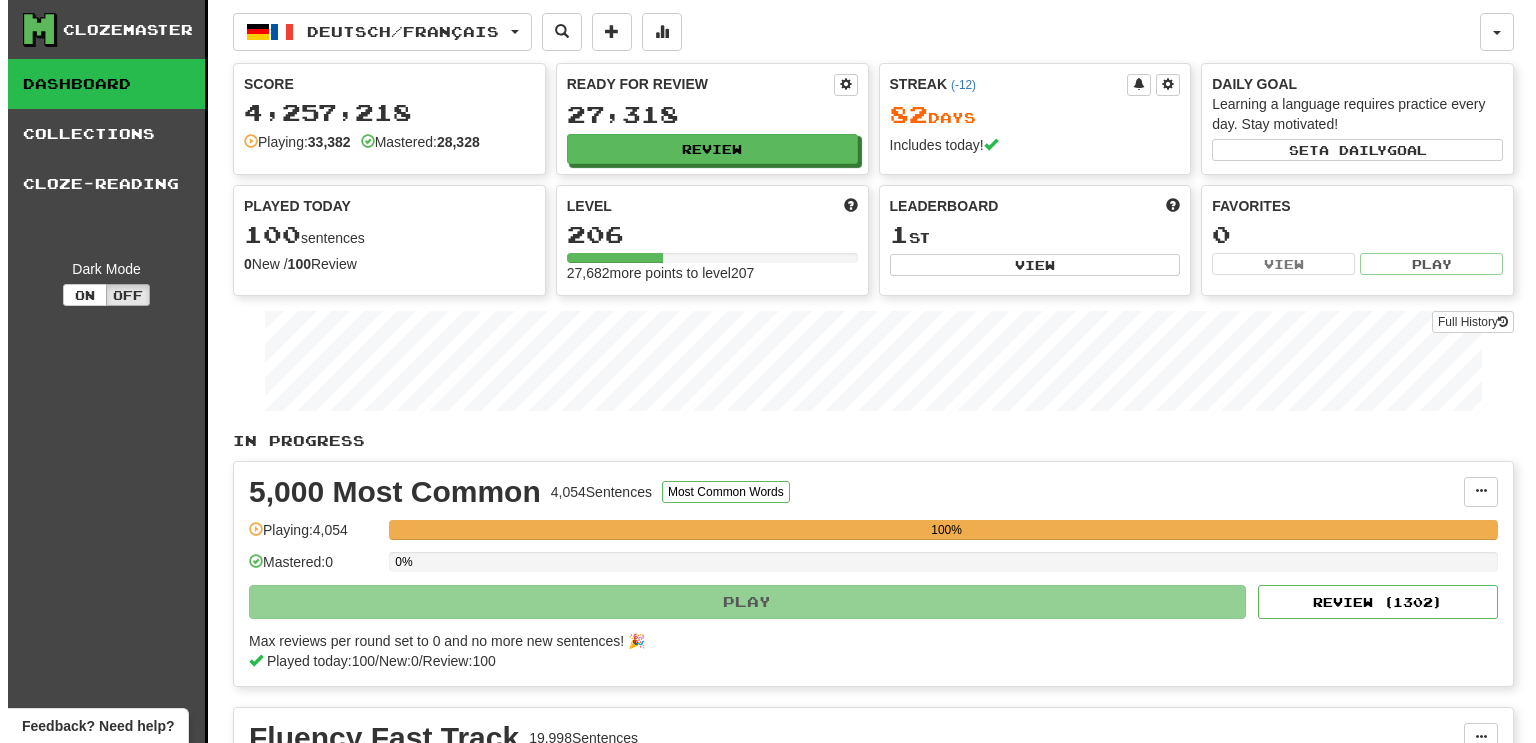 scroll, scrollTop: 0, scrollLeft: 0, axis: both 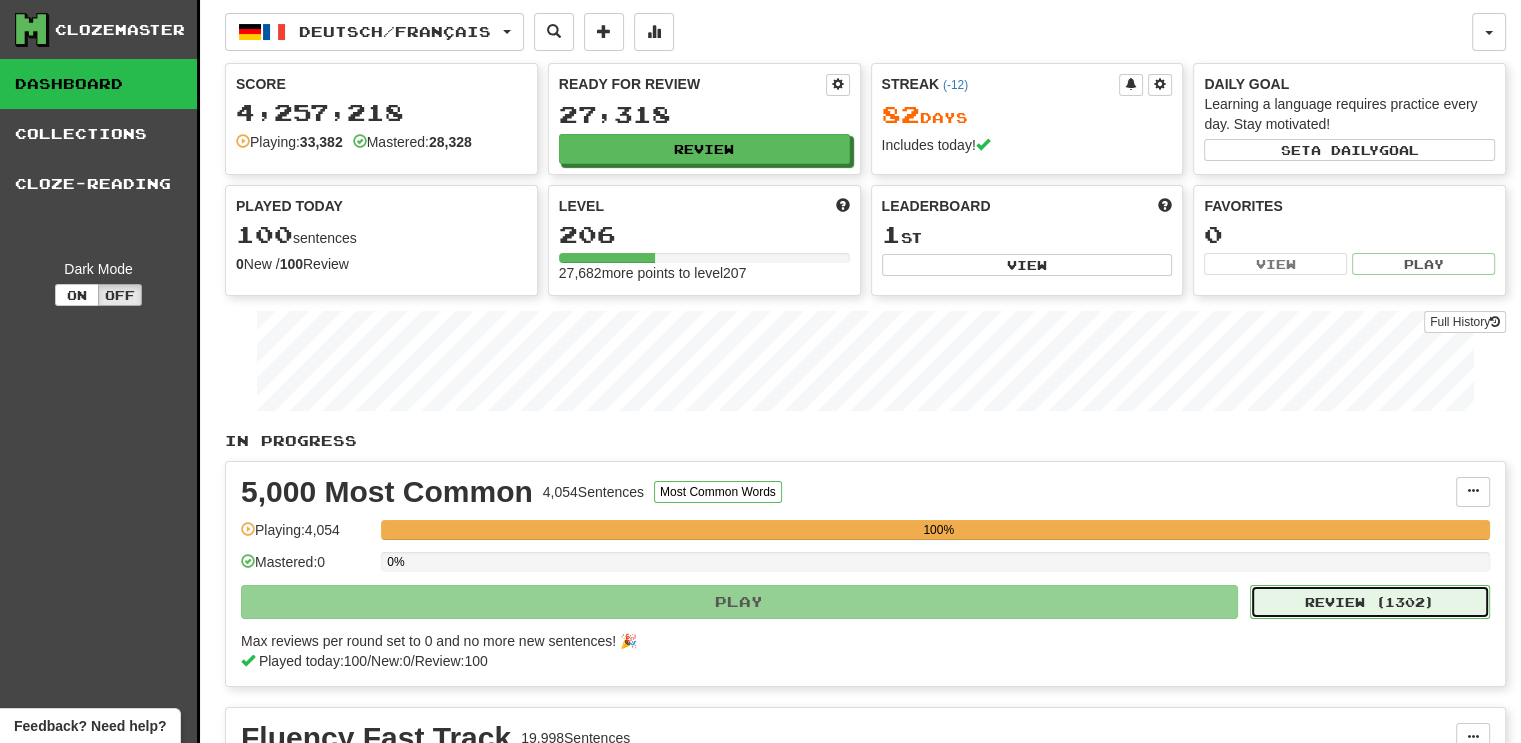 click on "Review ( 1302 )" at bounding box center [1370, 602] 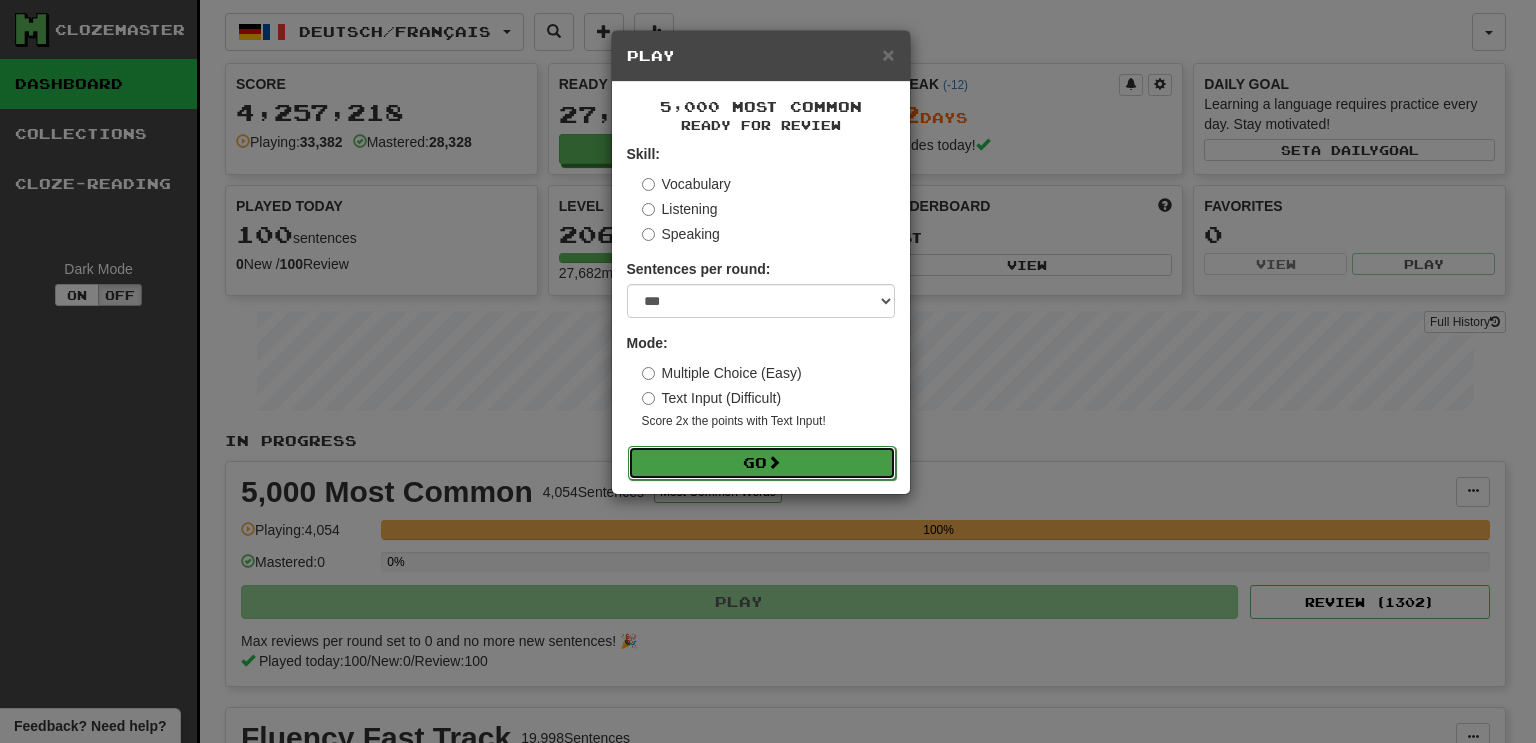 click on "Go" at bounding box center (762, 463) 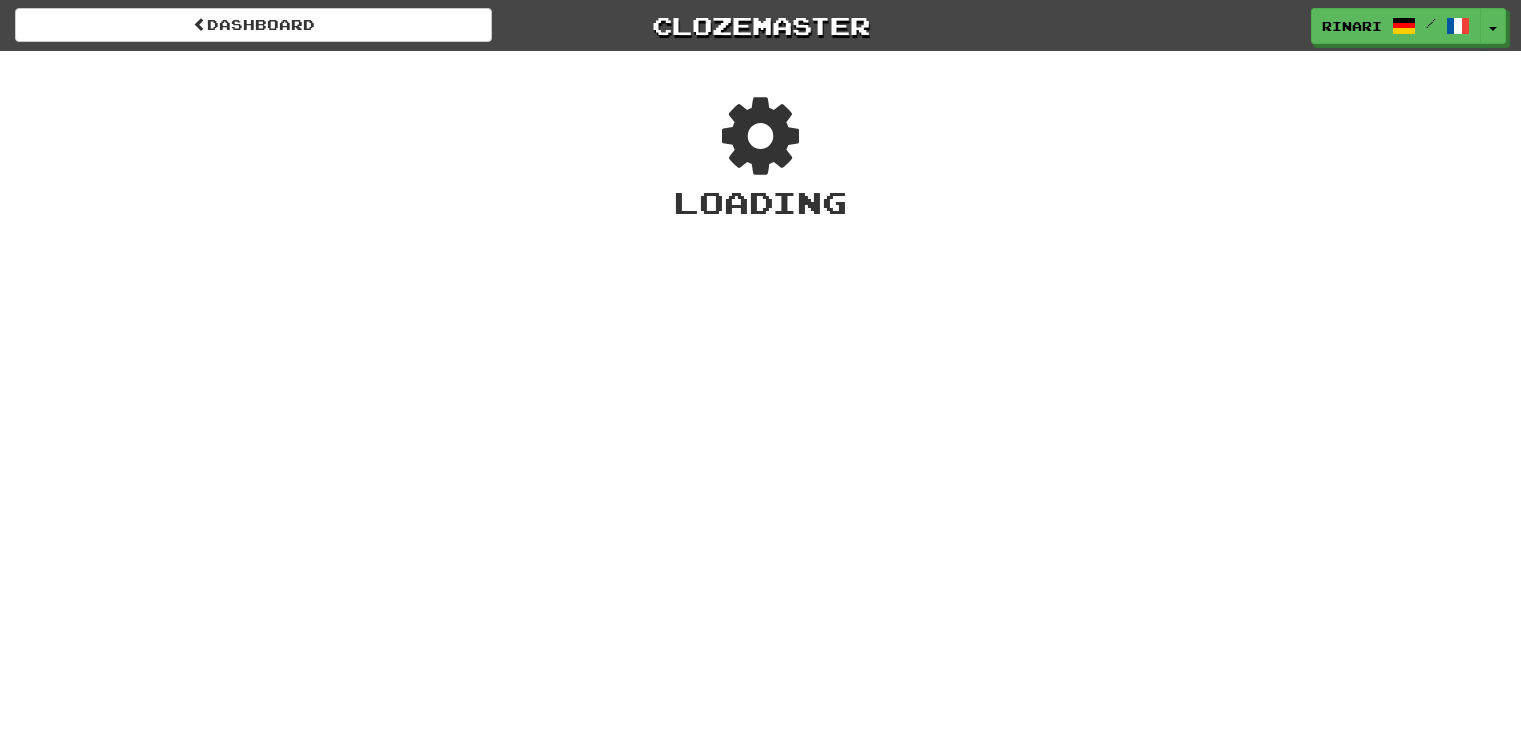 scroll, scrollTop: 0, scrollLeft: 0, axis: both 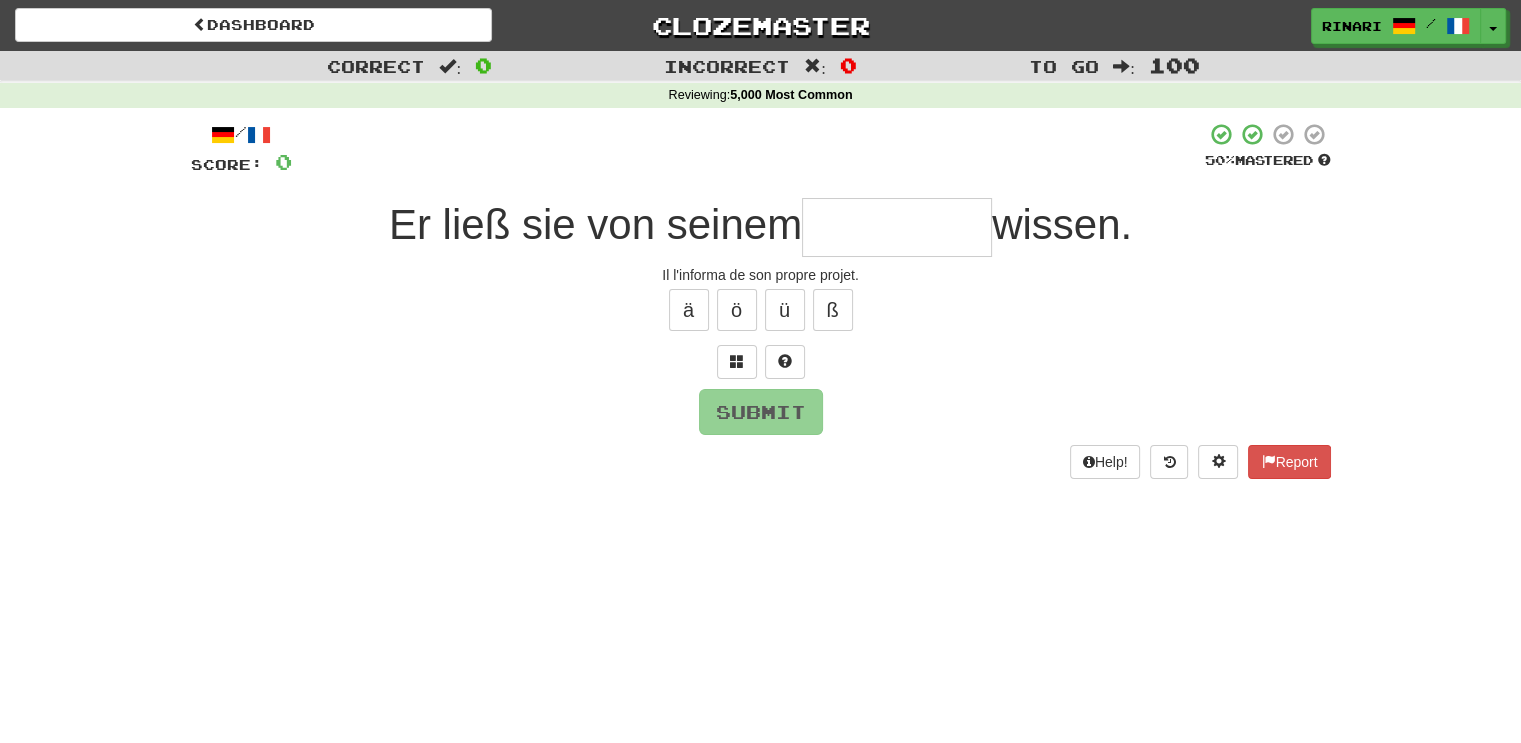 type on "*" 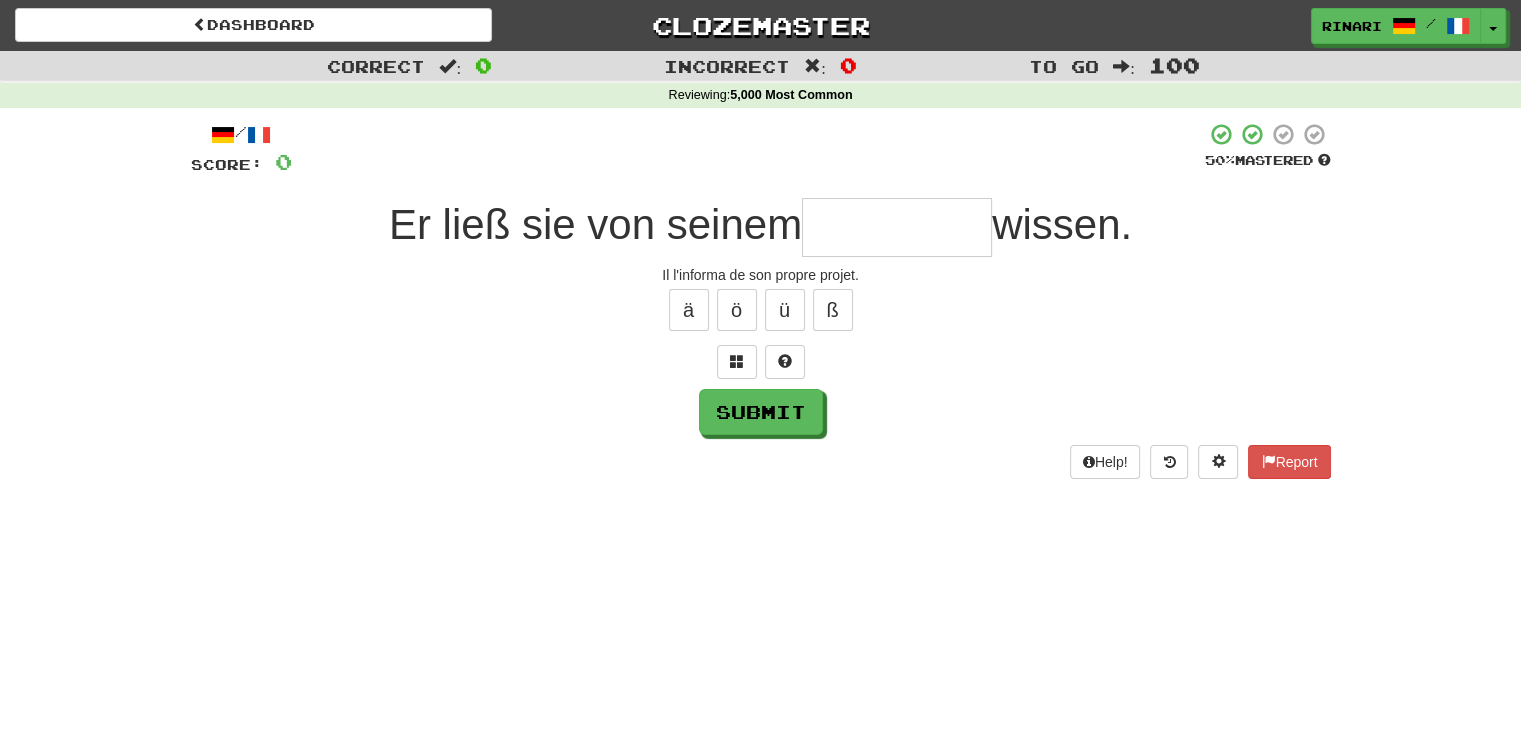type on "*" 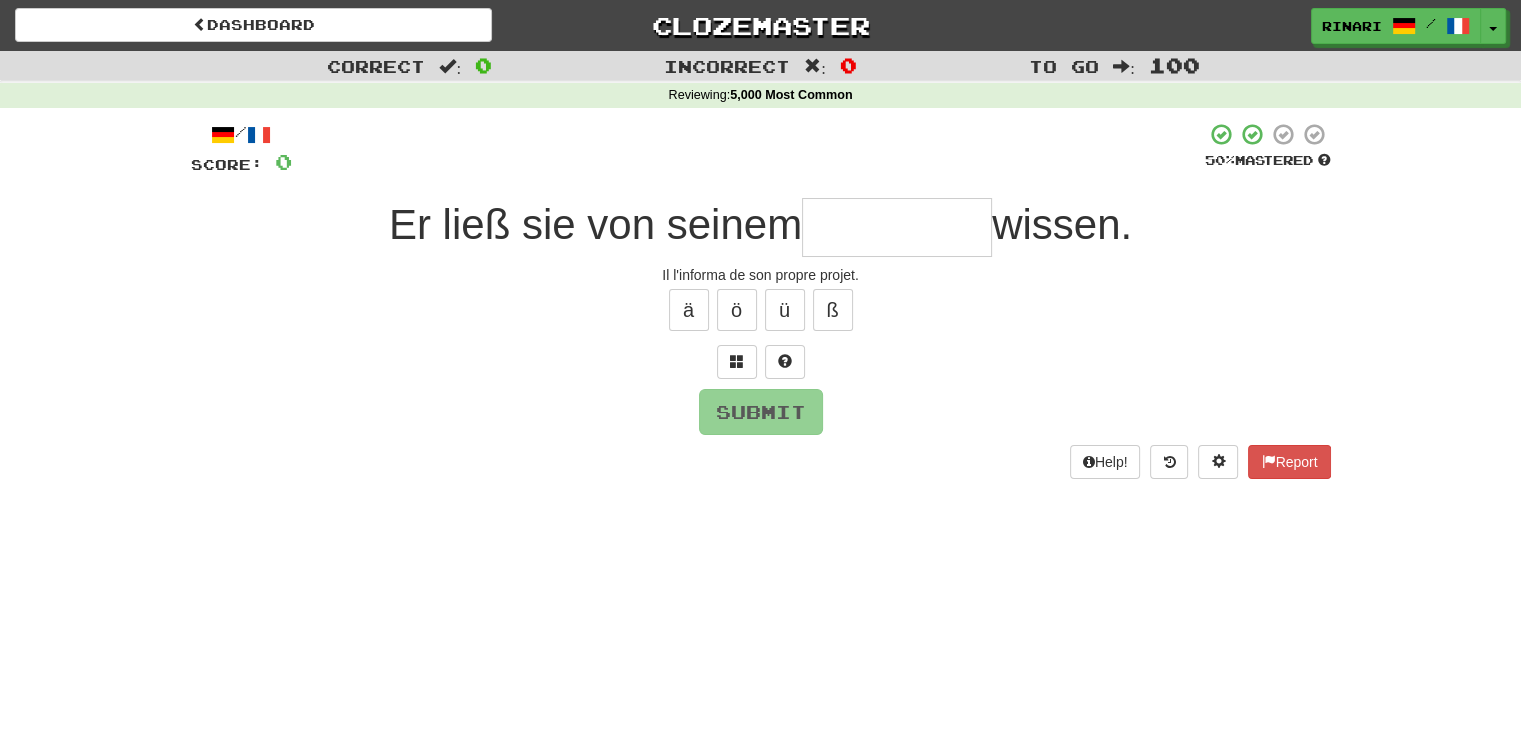 type on "*" 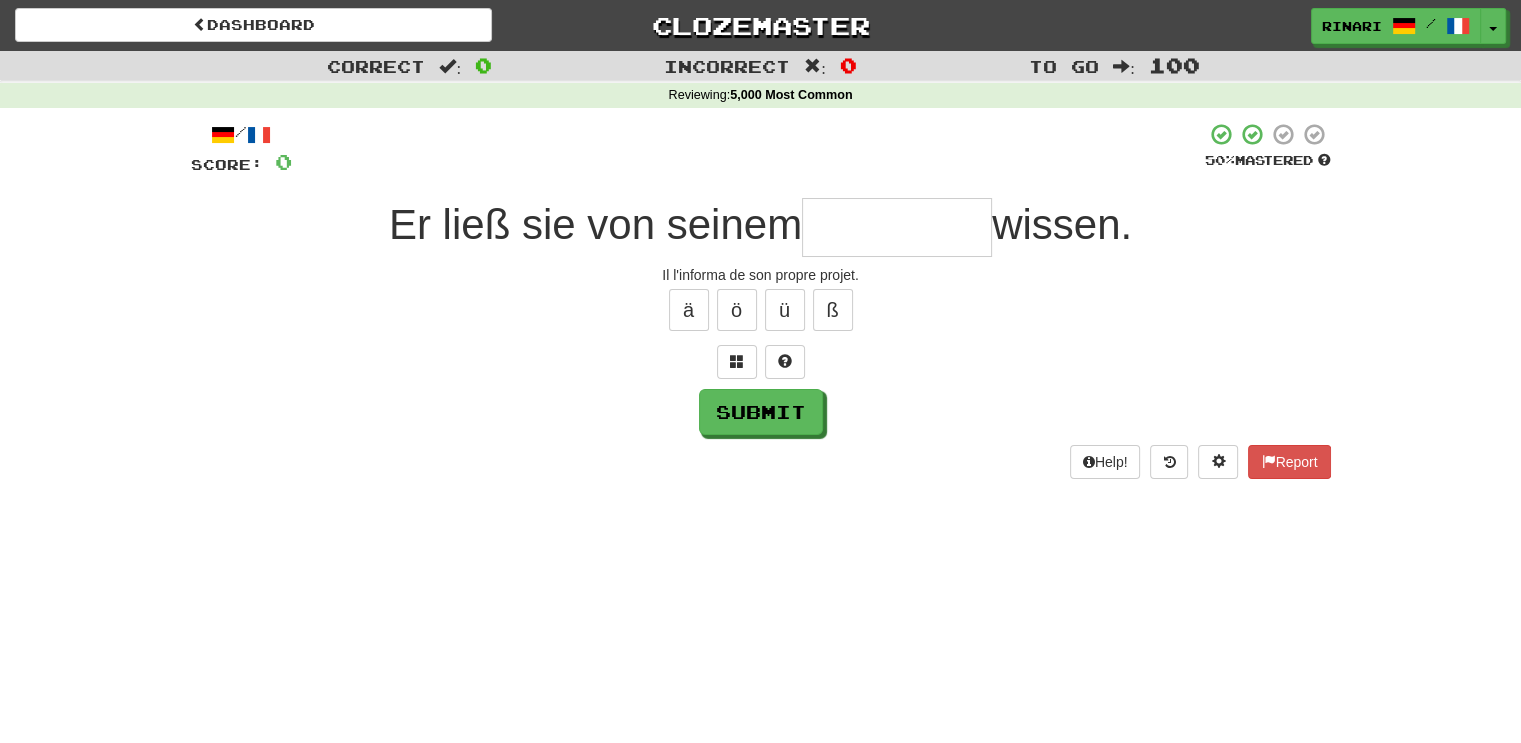 type on "*" 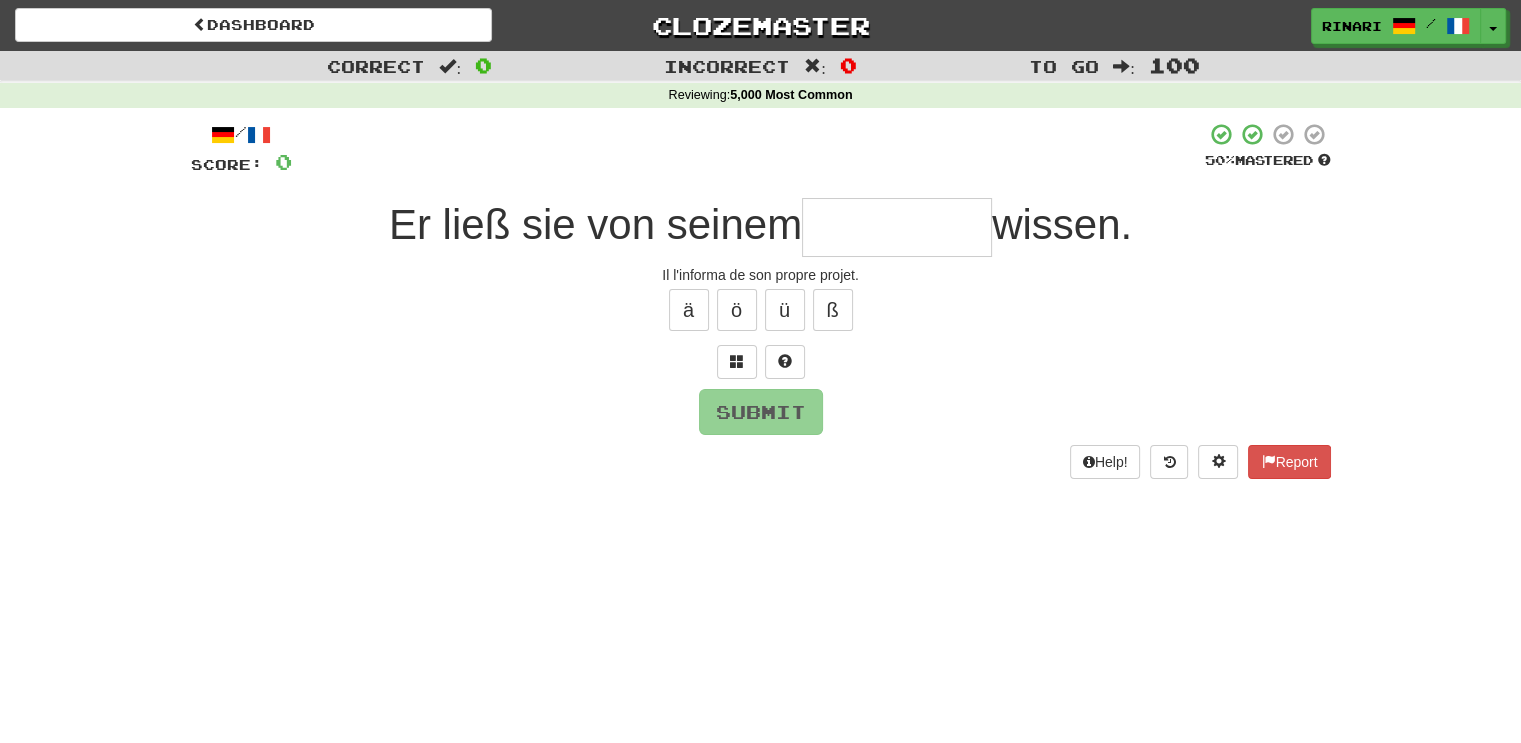 type on "*" 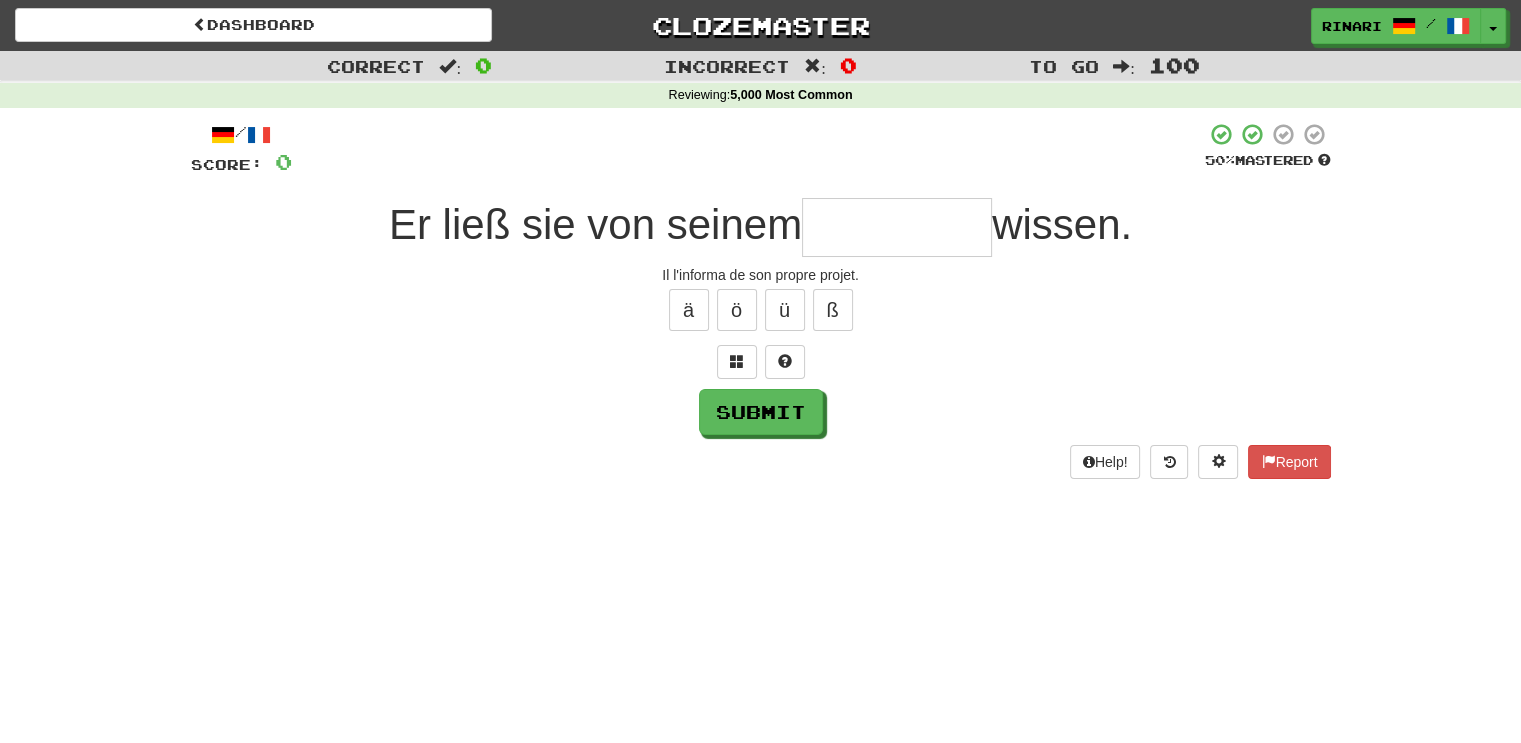 type on "*" 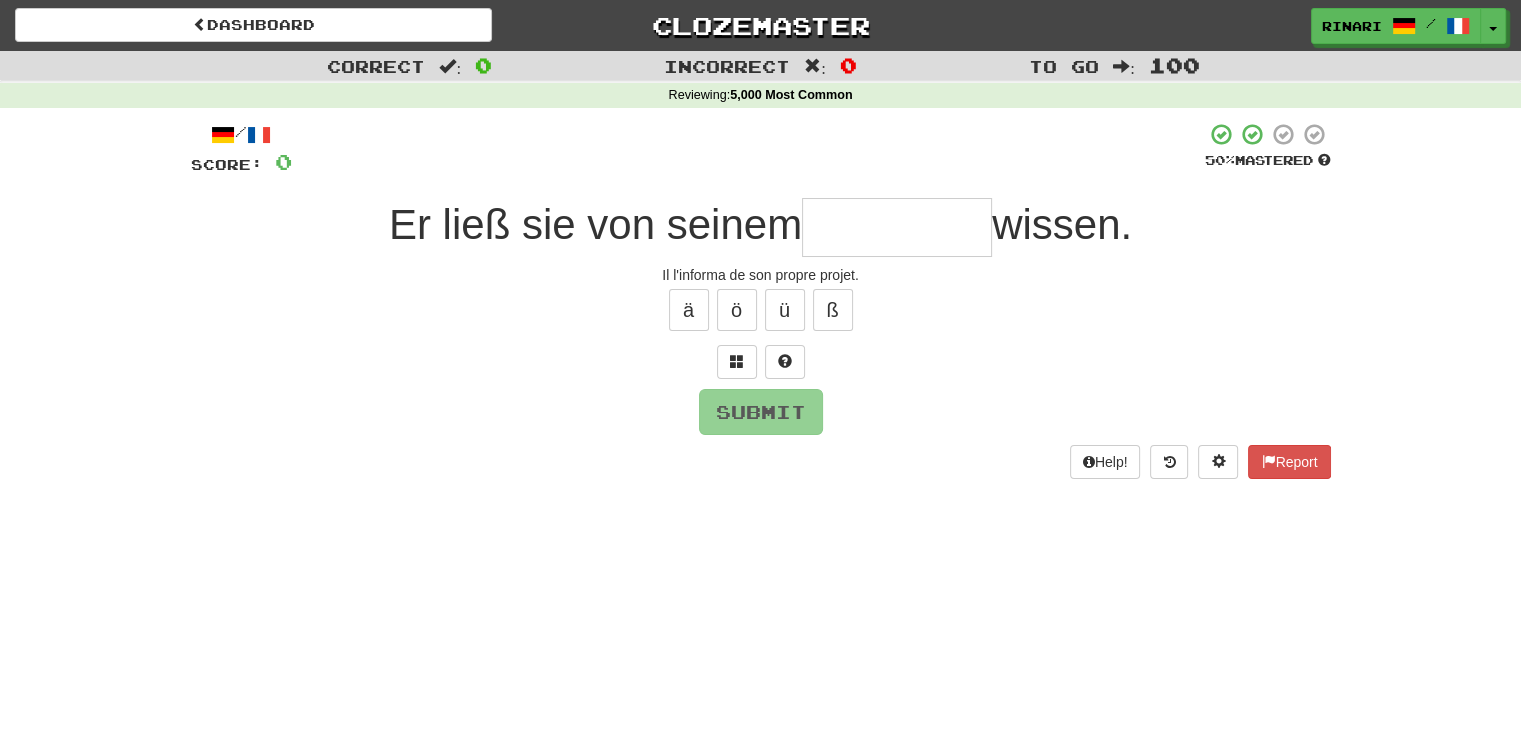 type on "*" 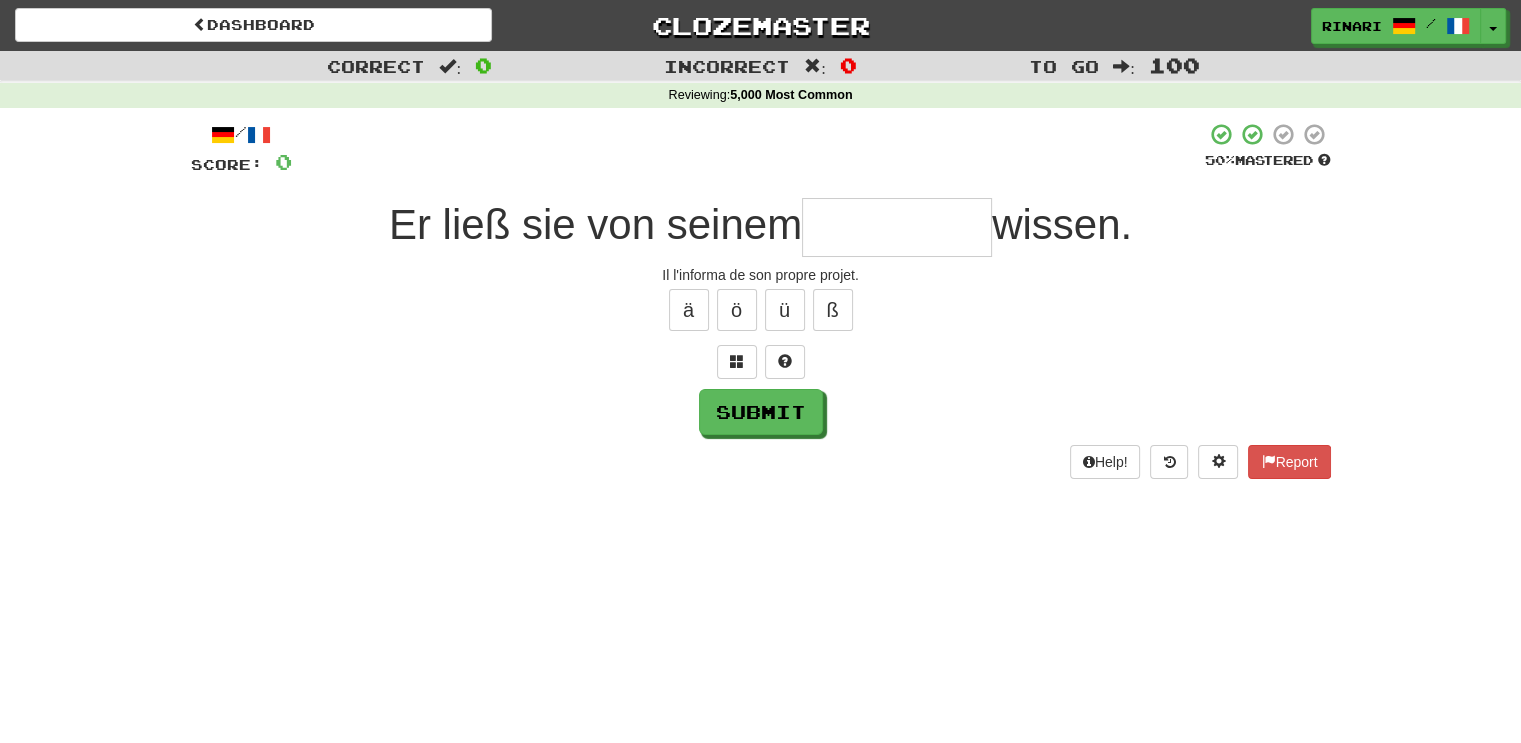 type on "*" 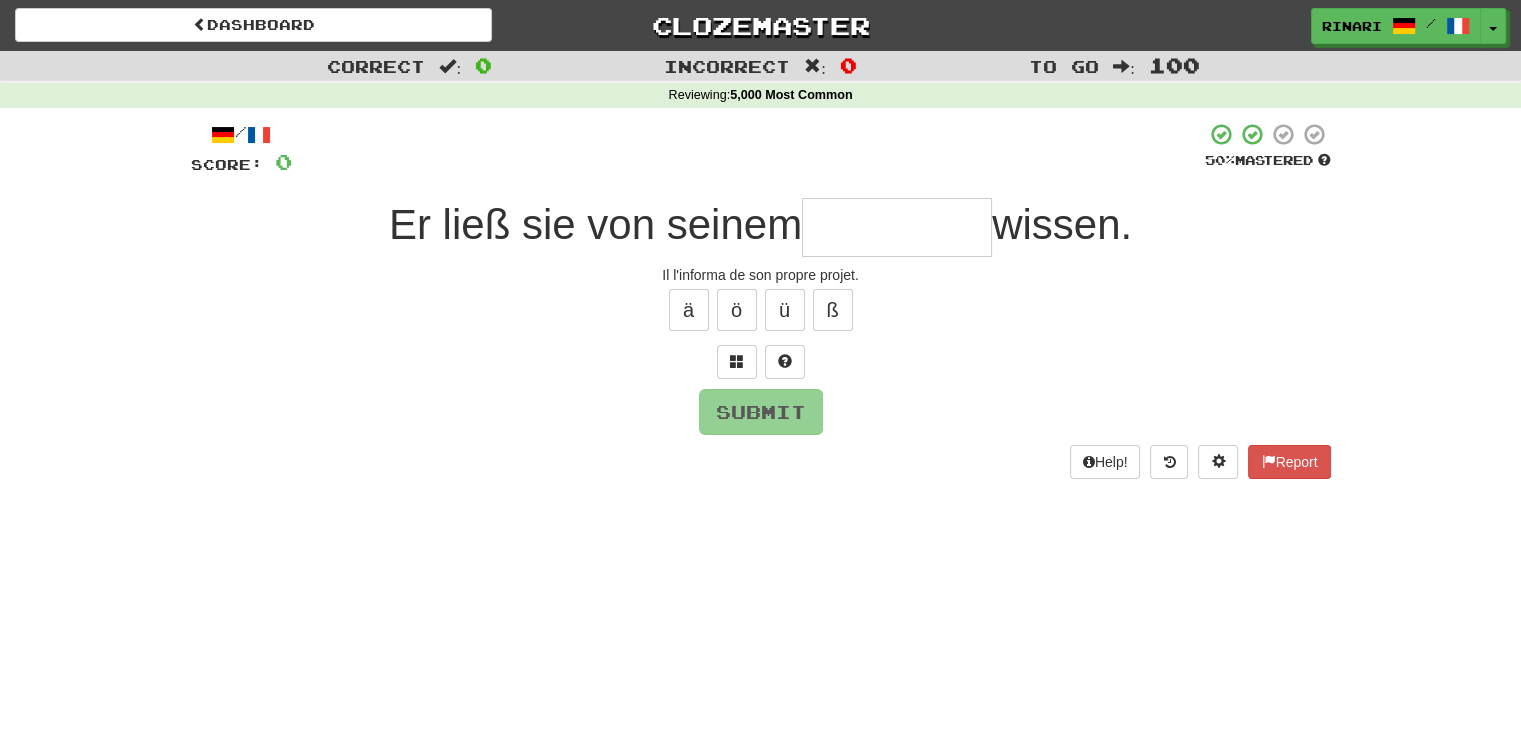 type on "*" 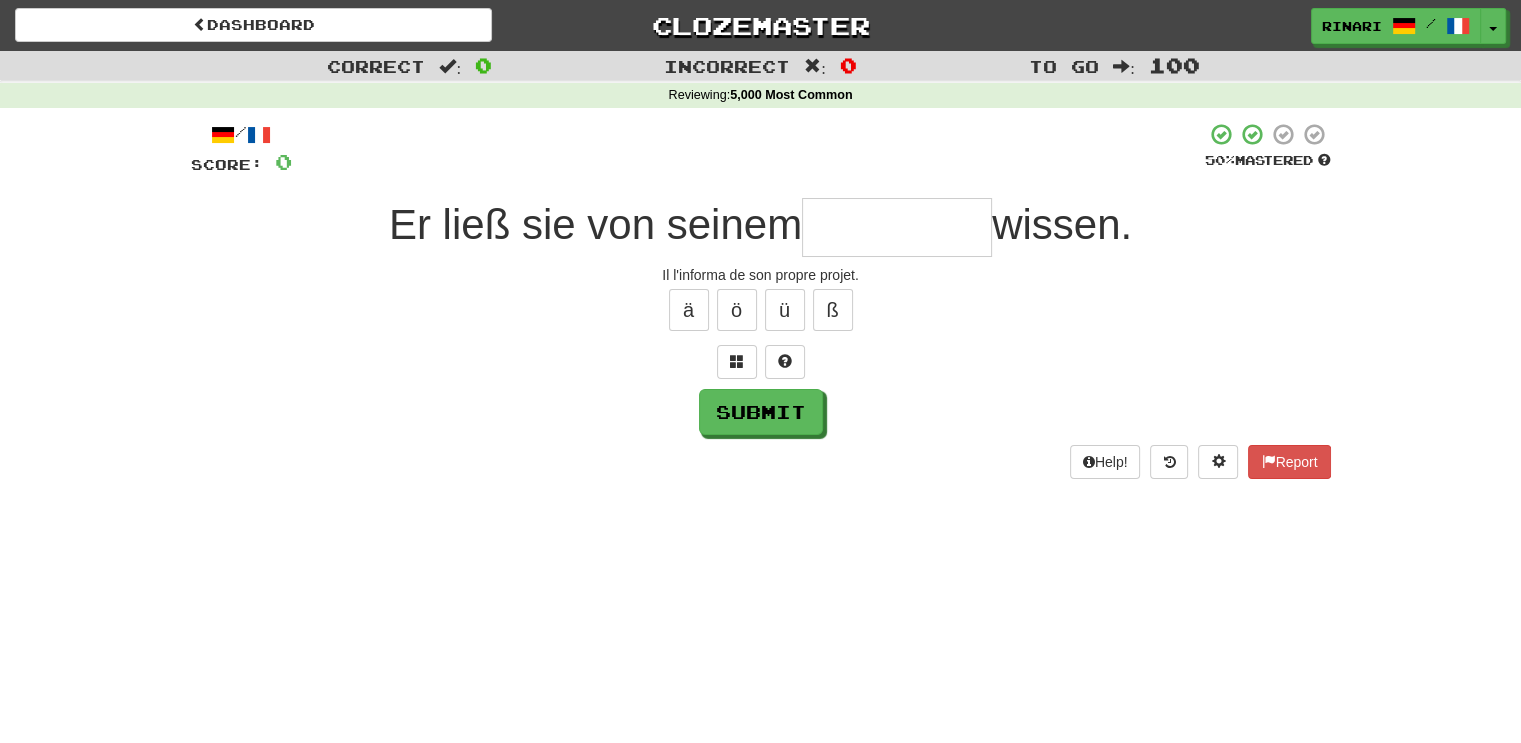 type on "*" 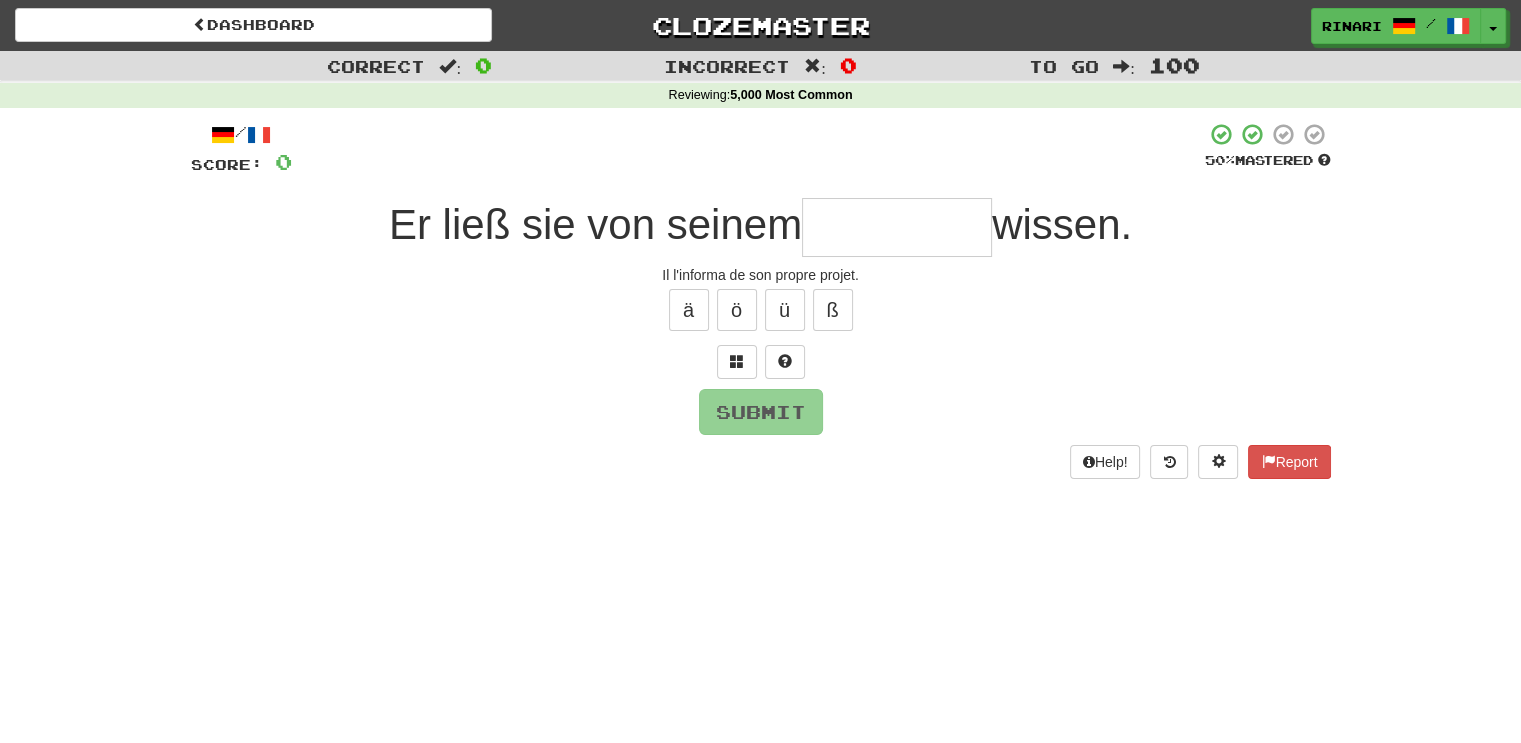 type on "*" 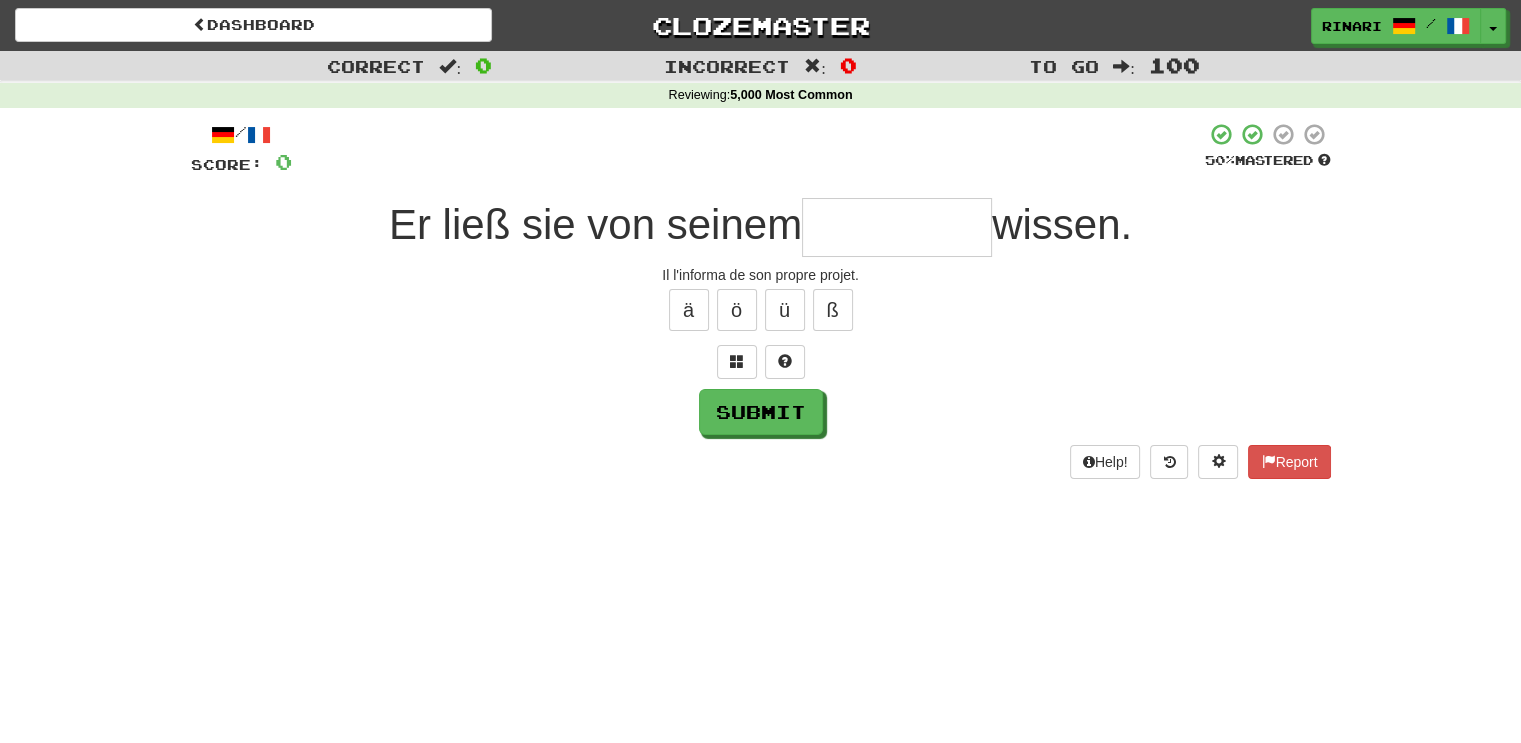 type on "*" 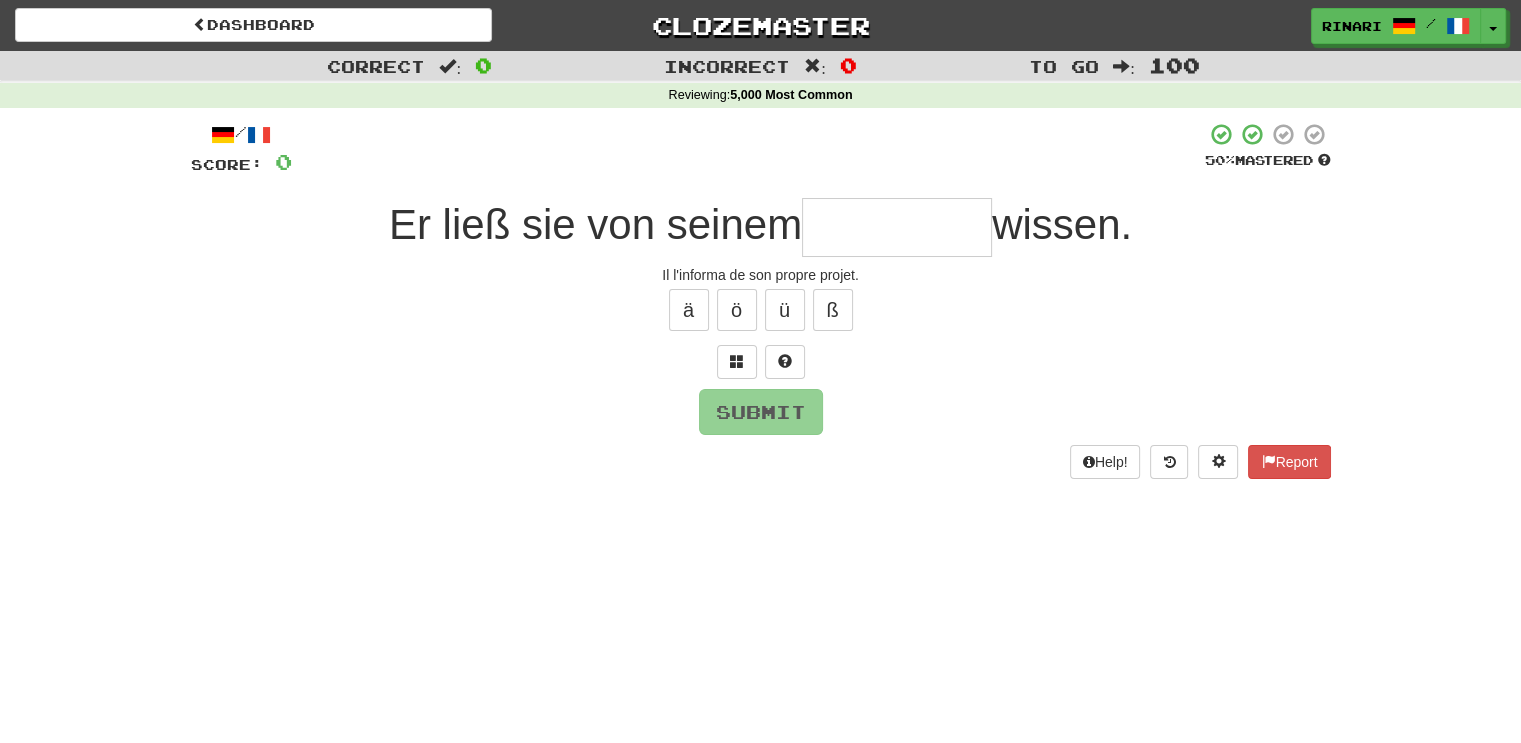 type on "*" 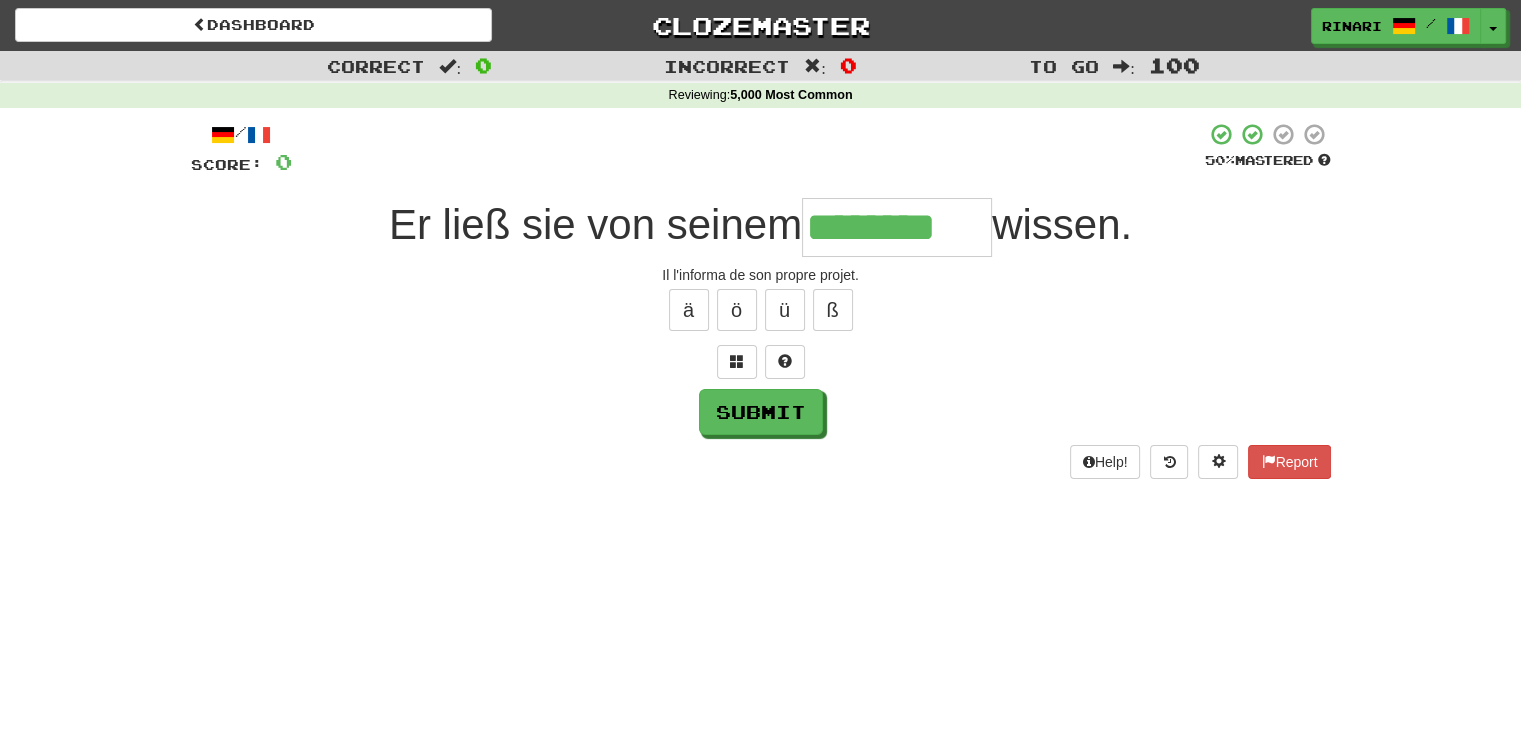 type on "********" 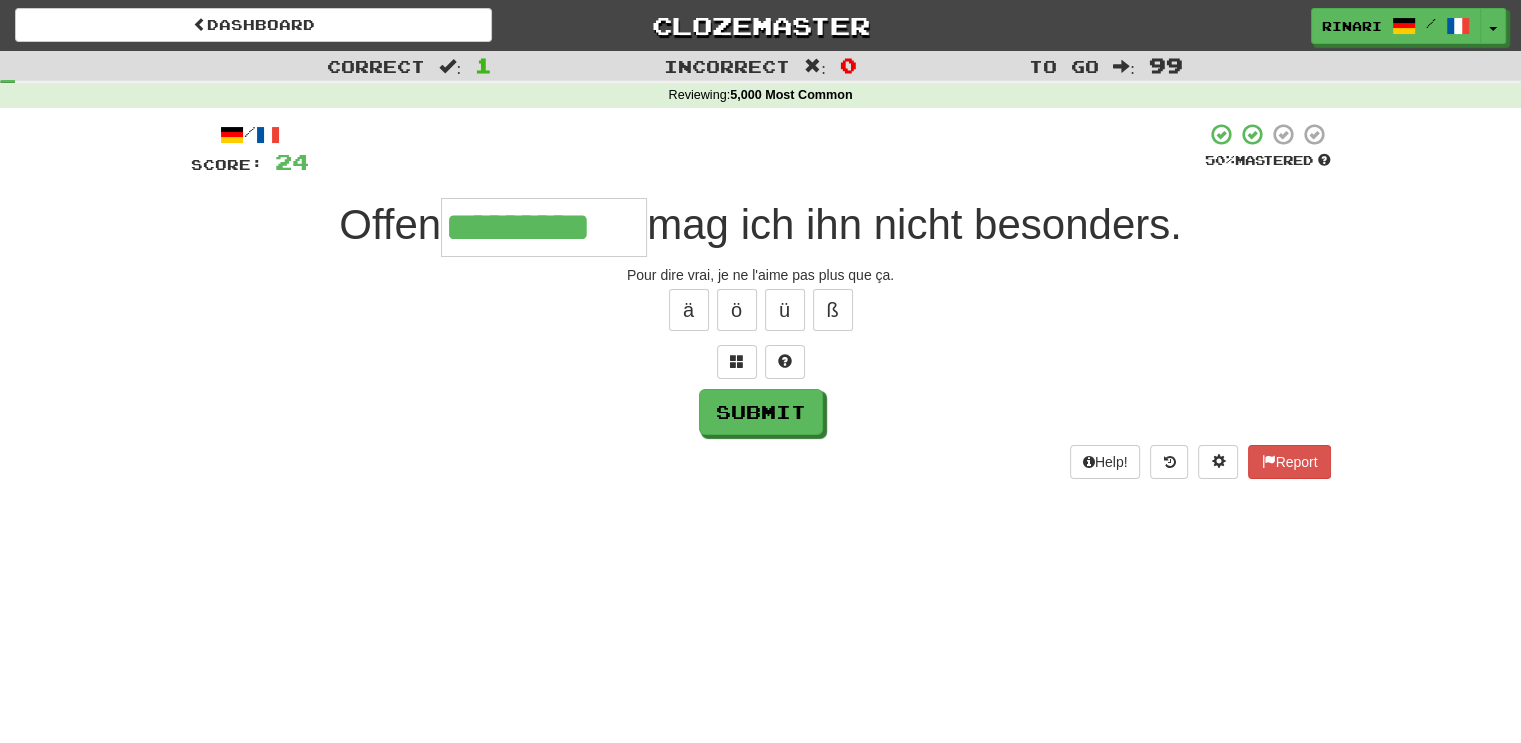 type on "*********" 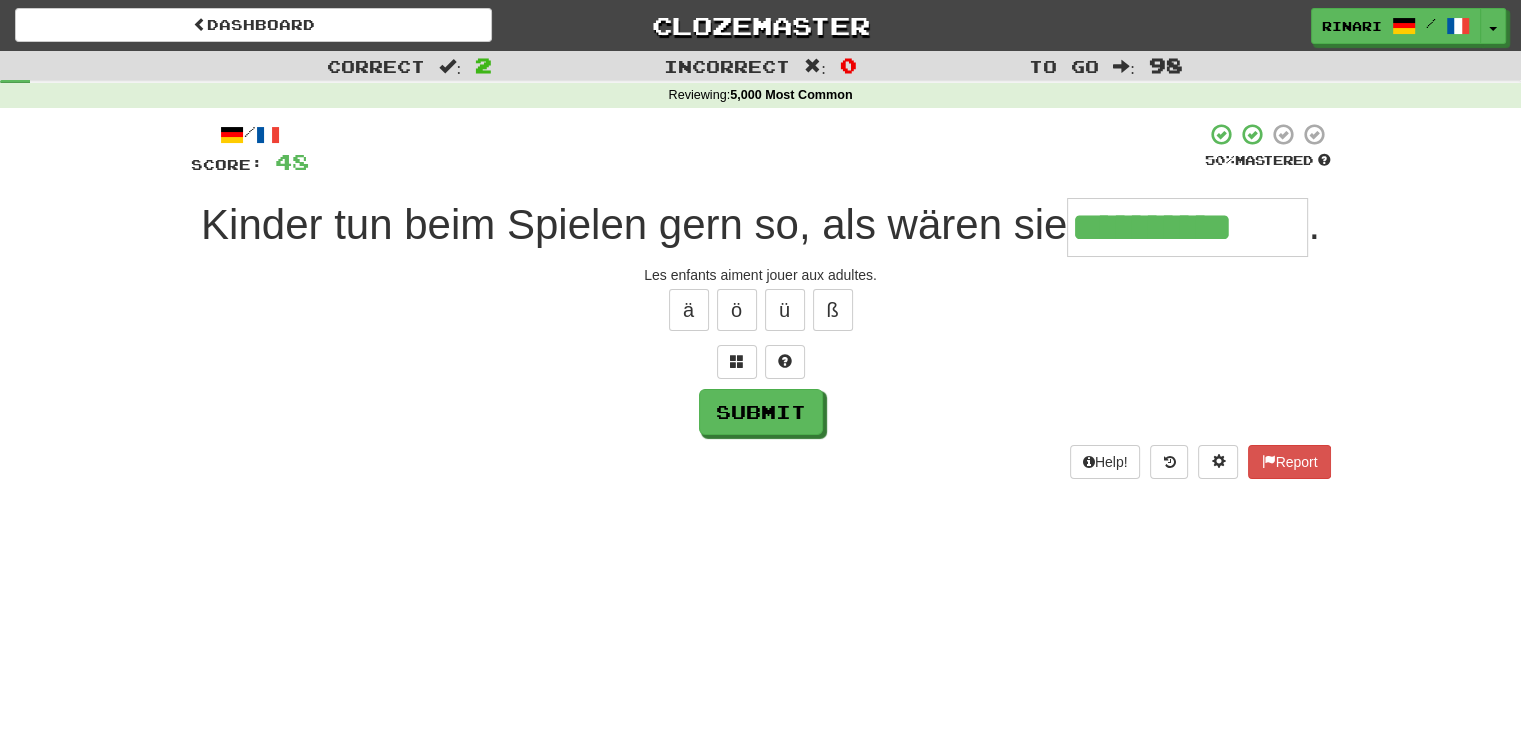 type on "**********" 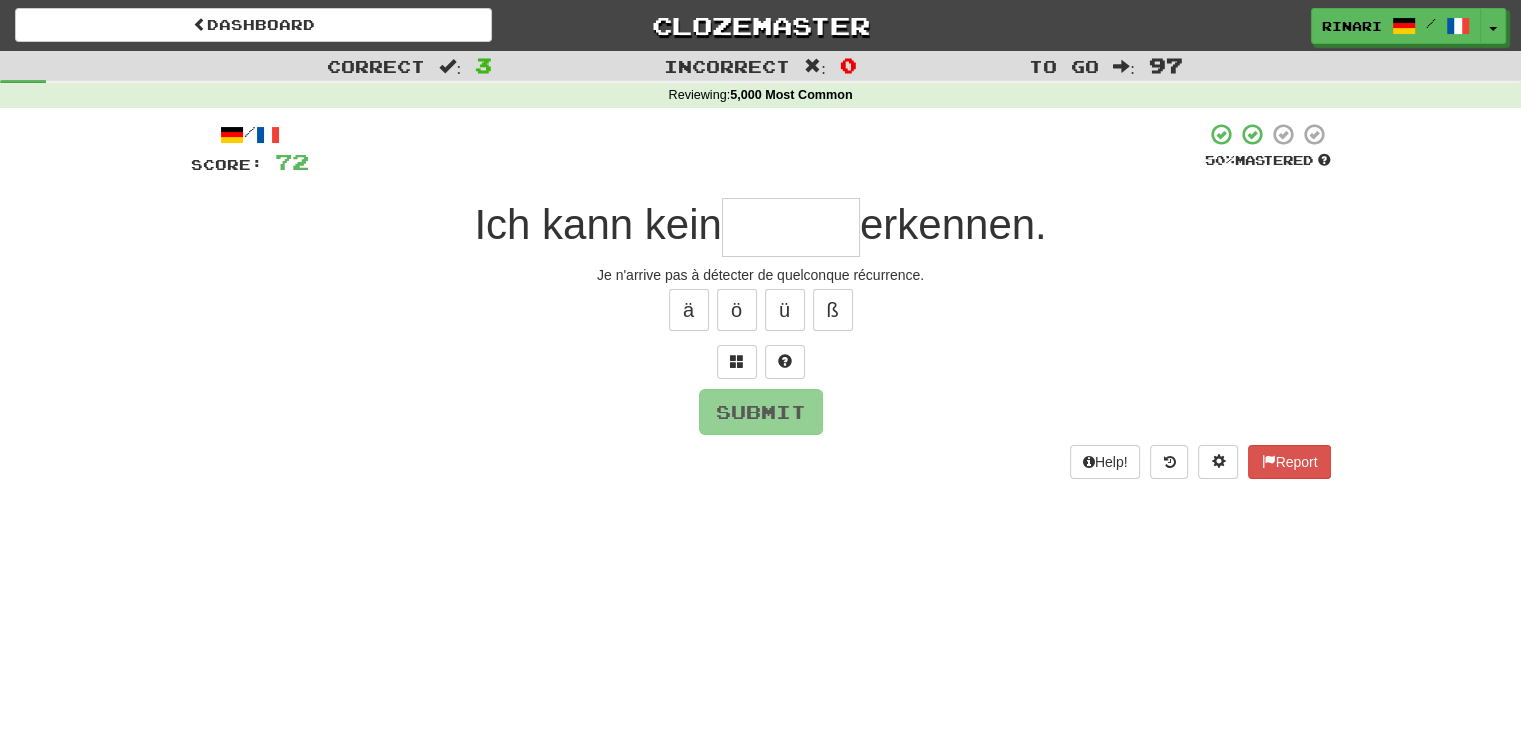 type on "*" 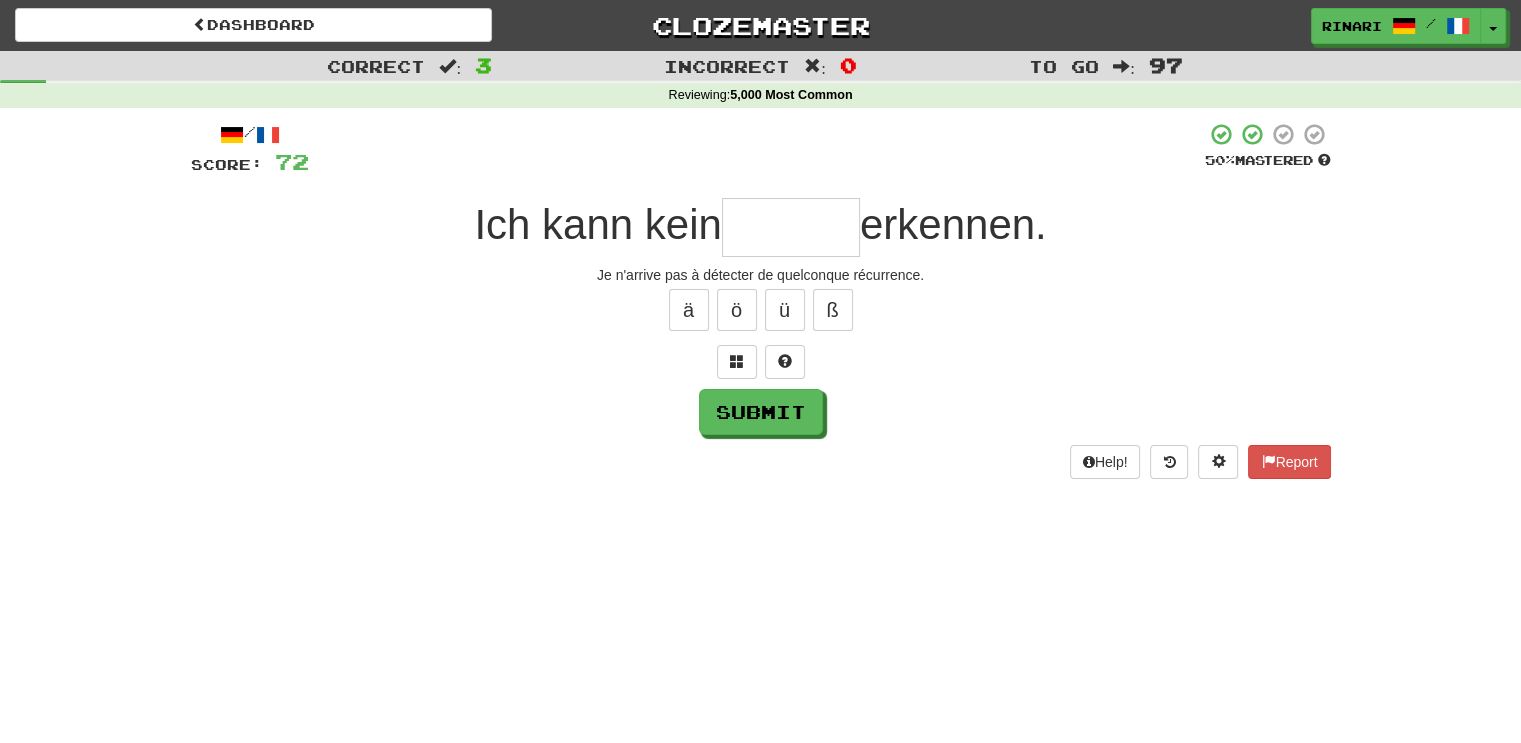 type on "*" 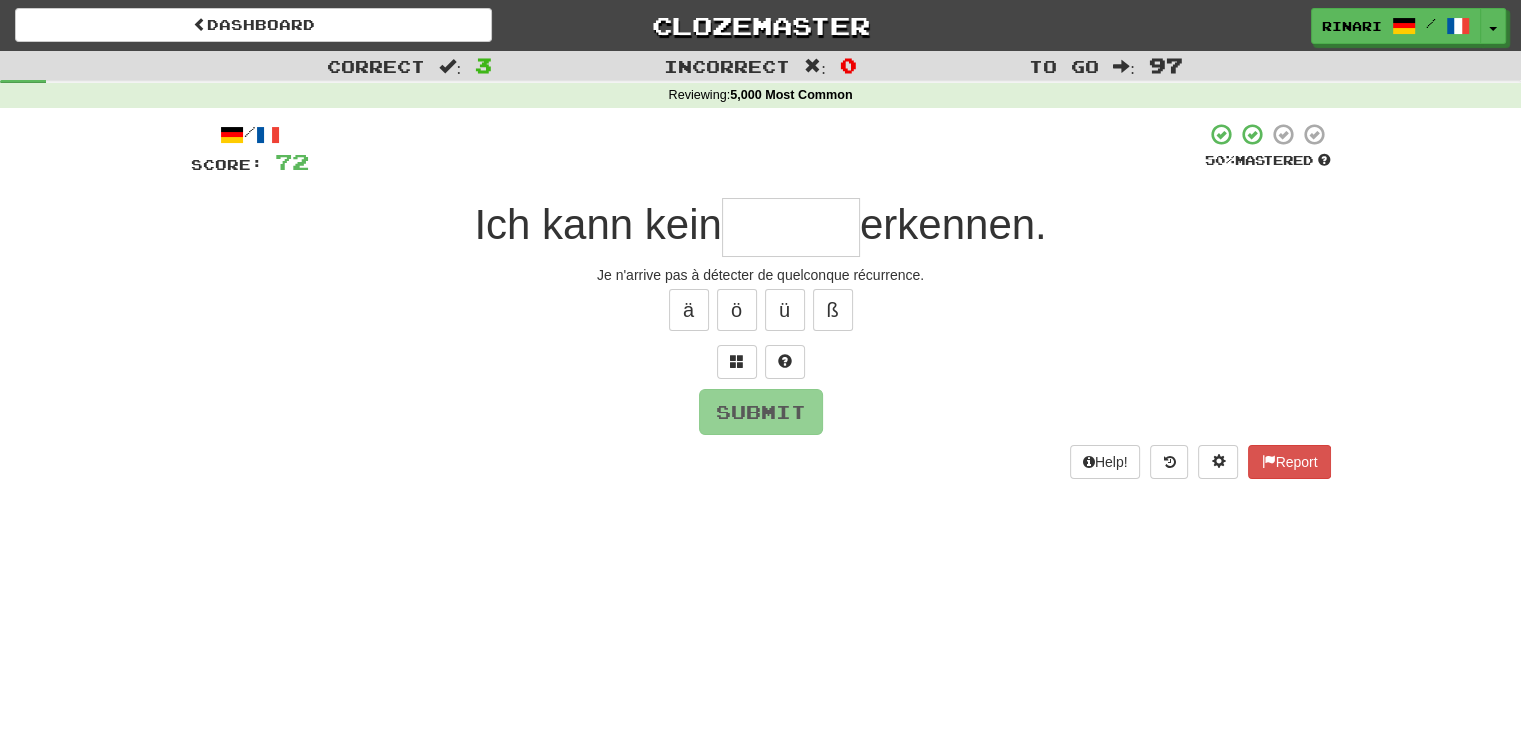 type on "*" 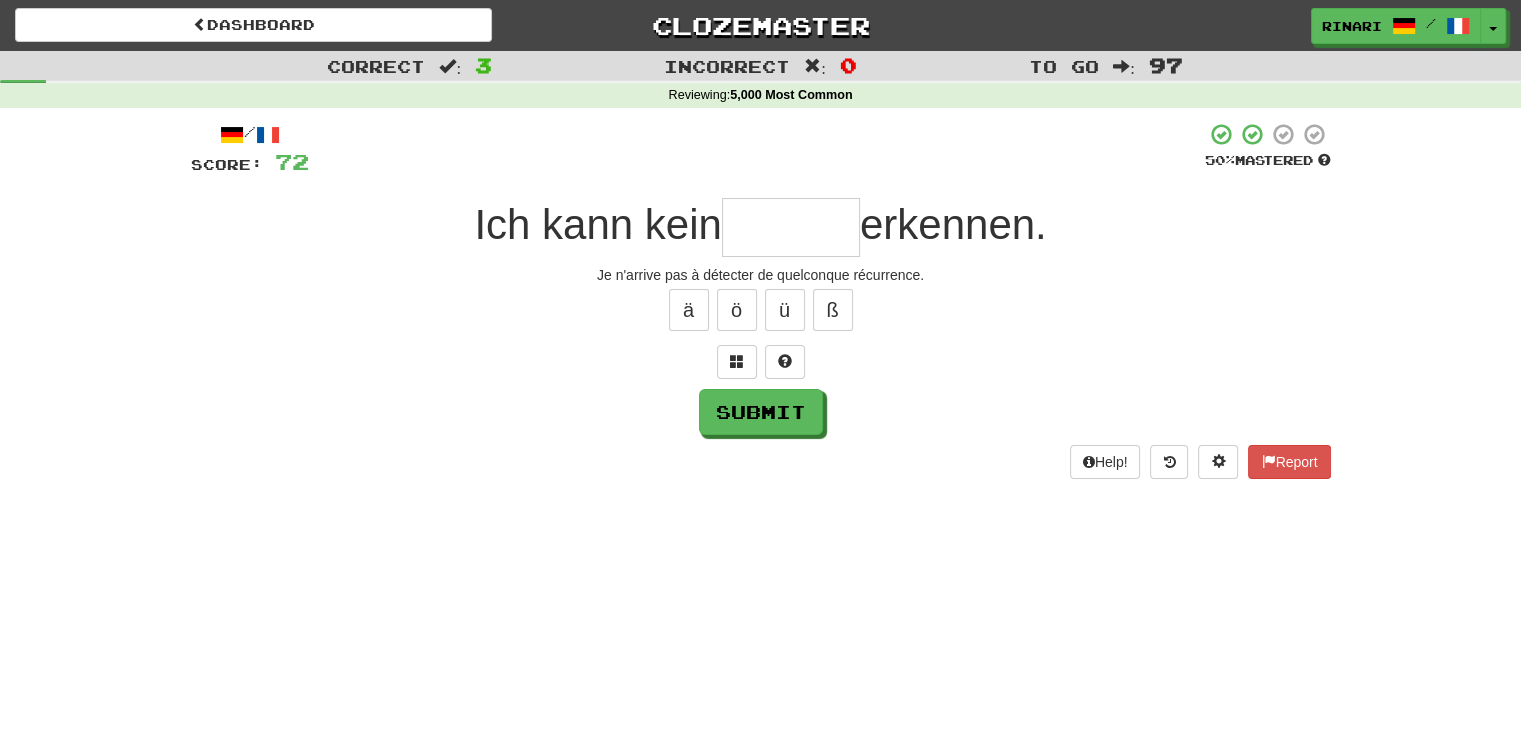 type on "*" 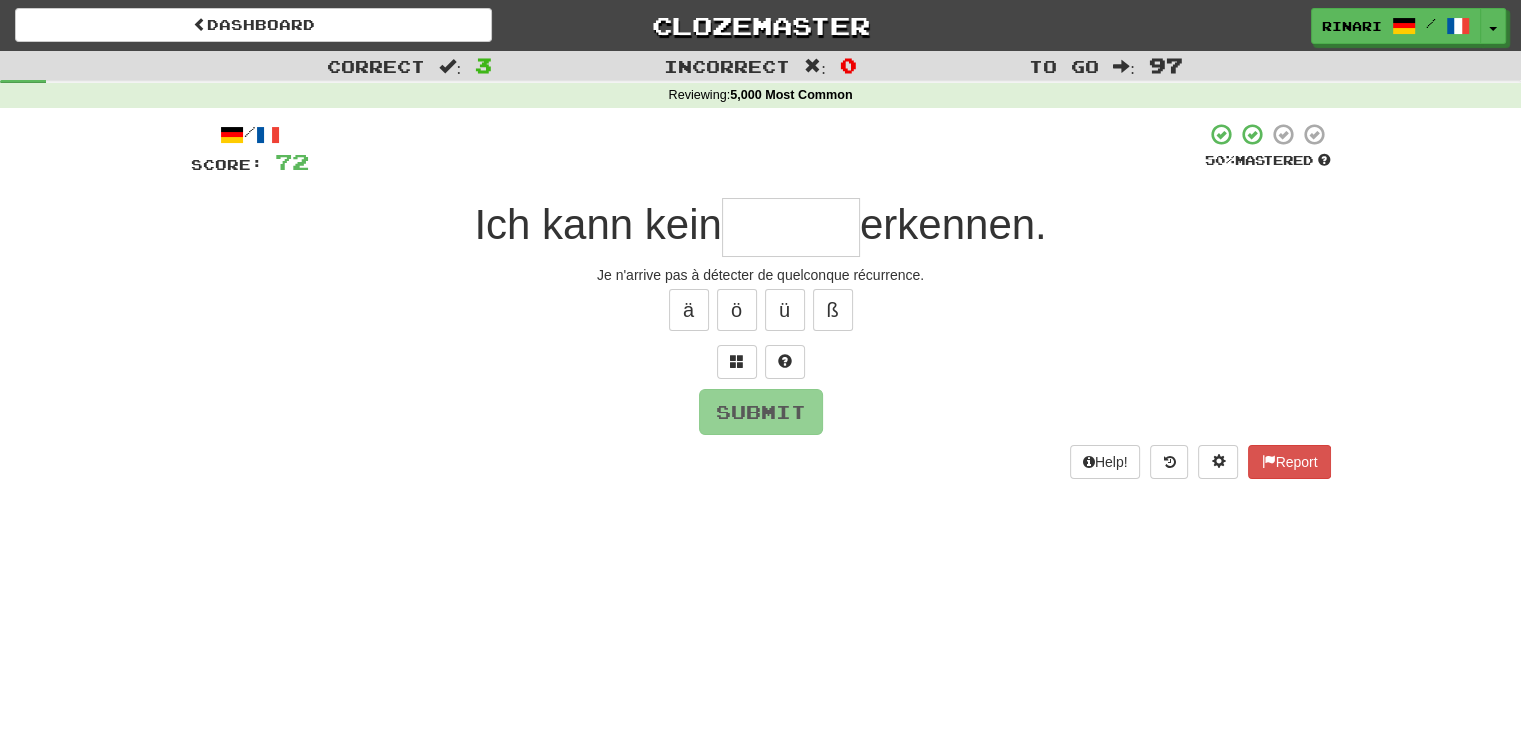 type on "*" 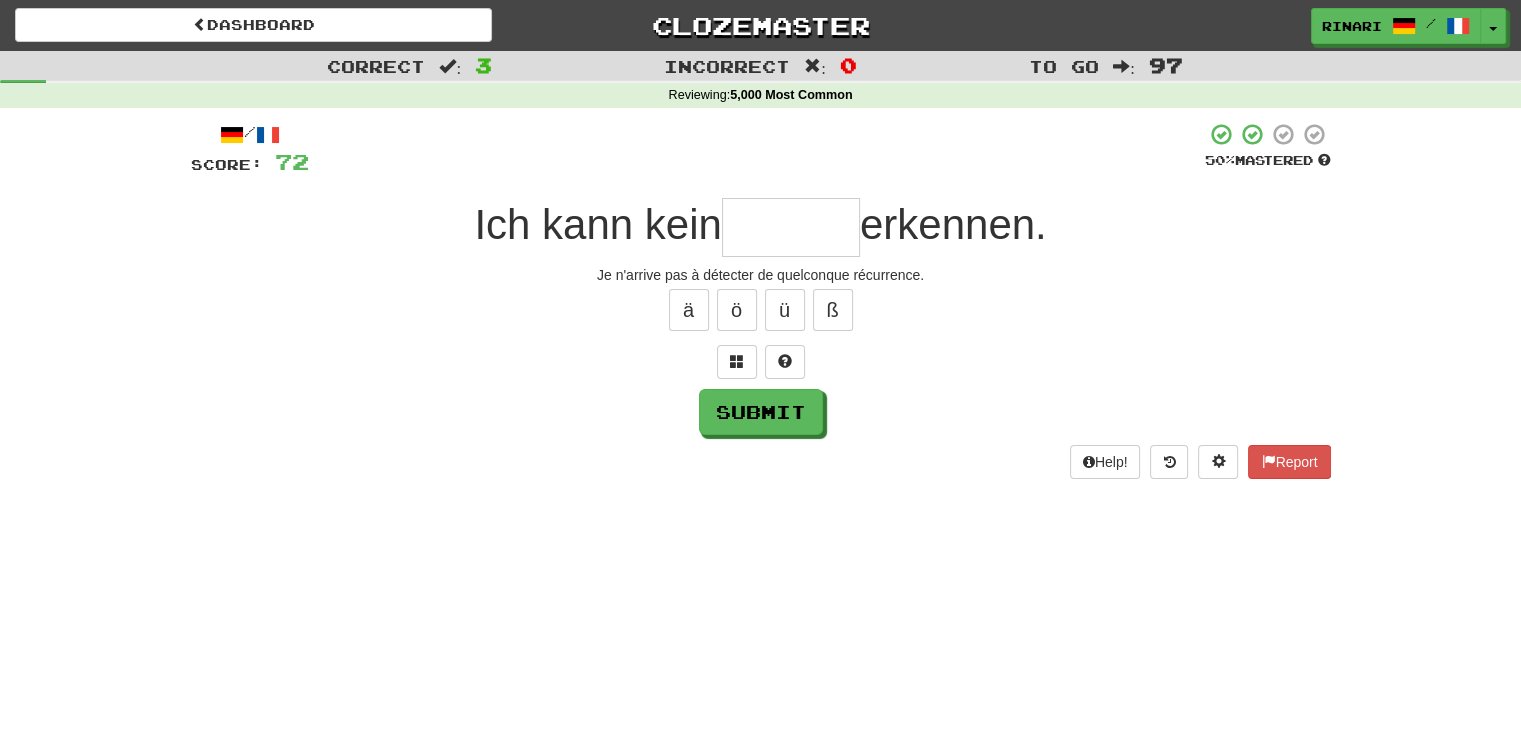 type on "*" 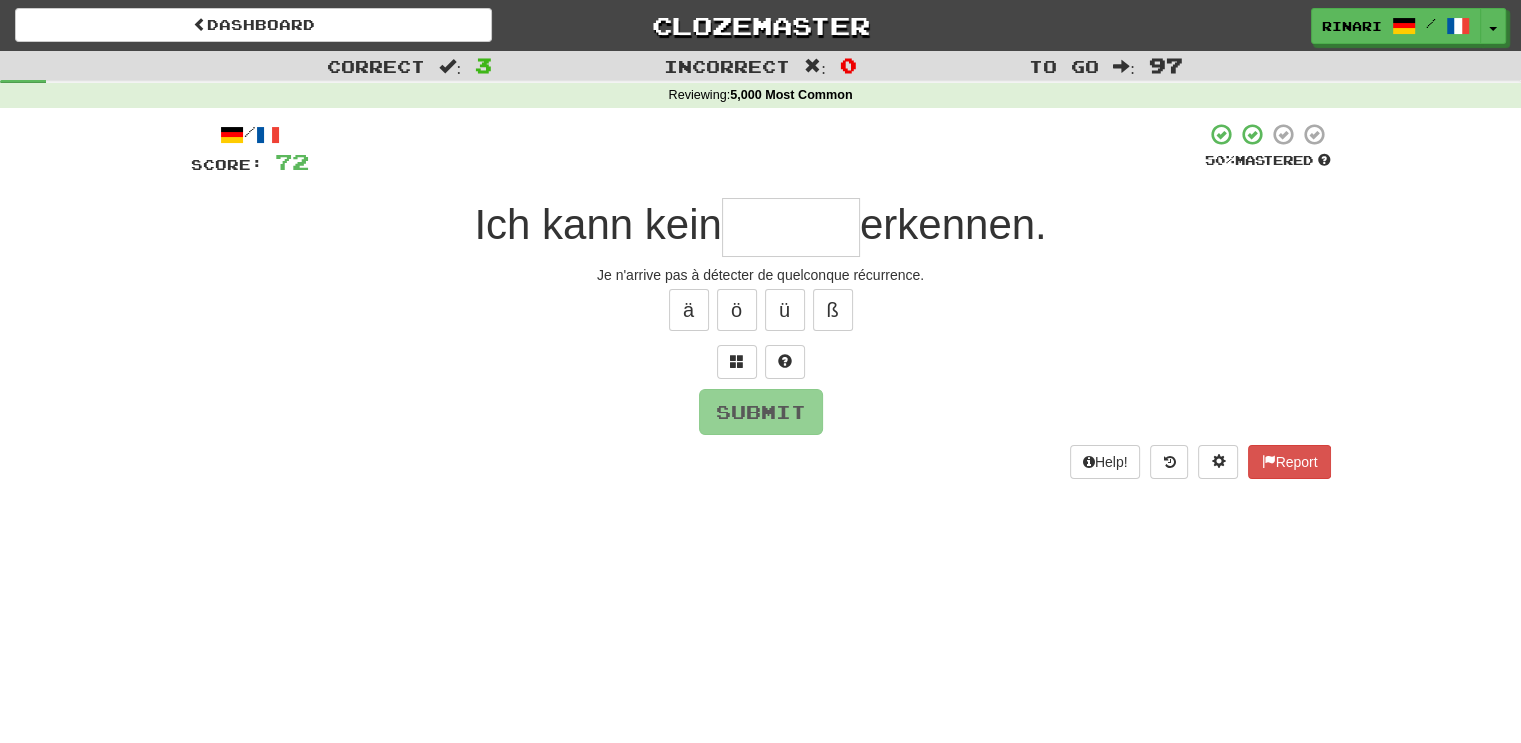 type on "*" 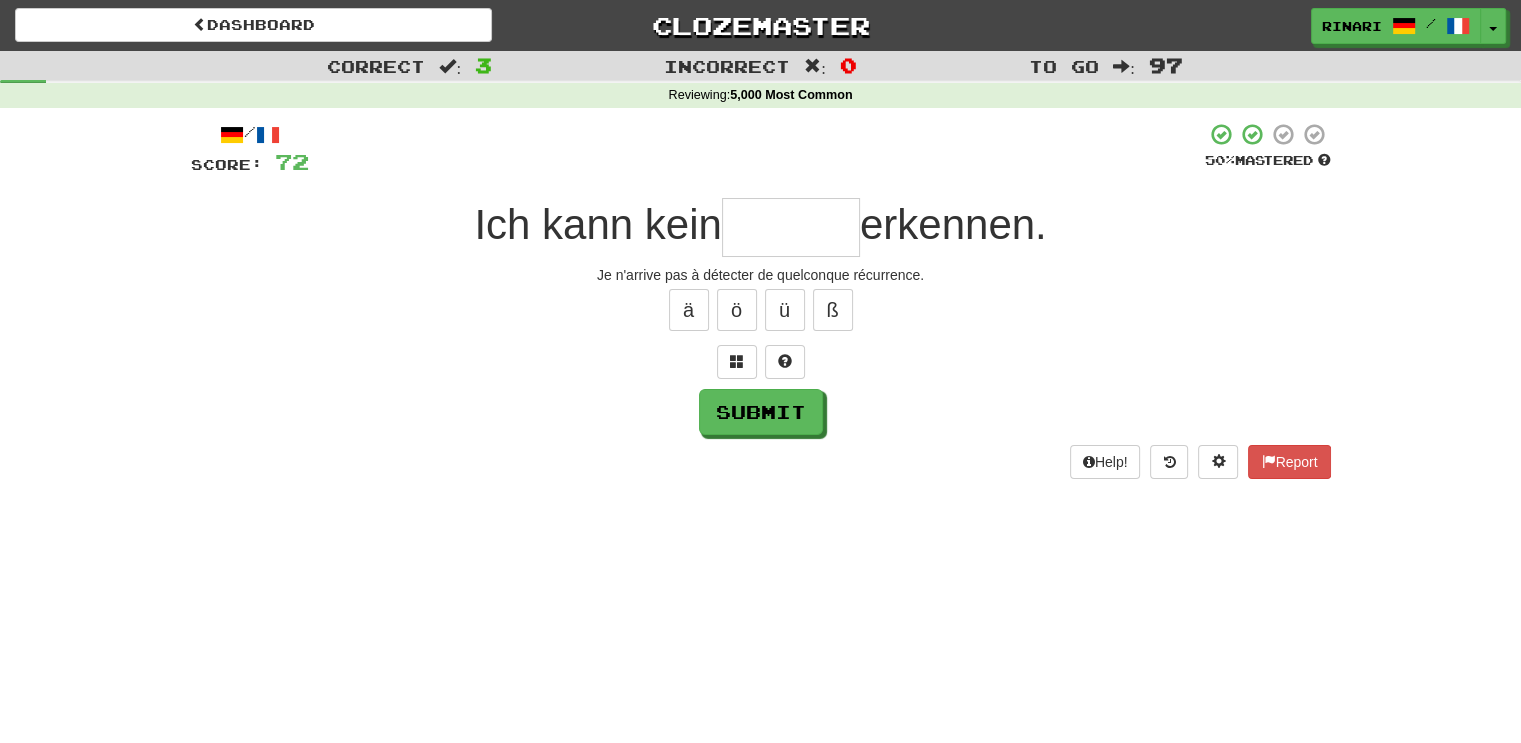 type on "*" 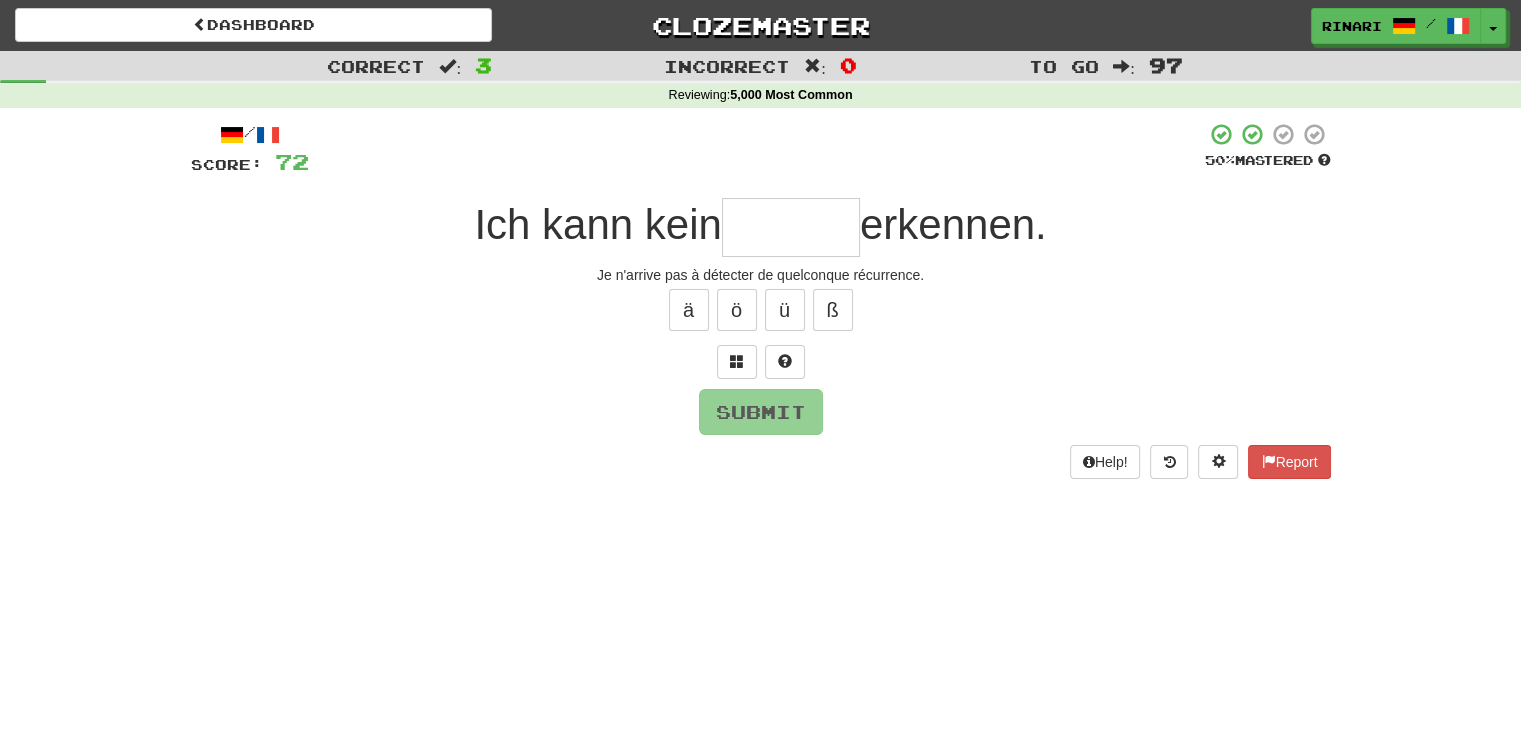 type on "*" 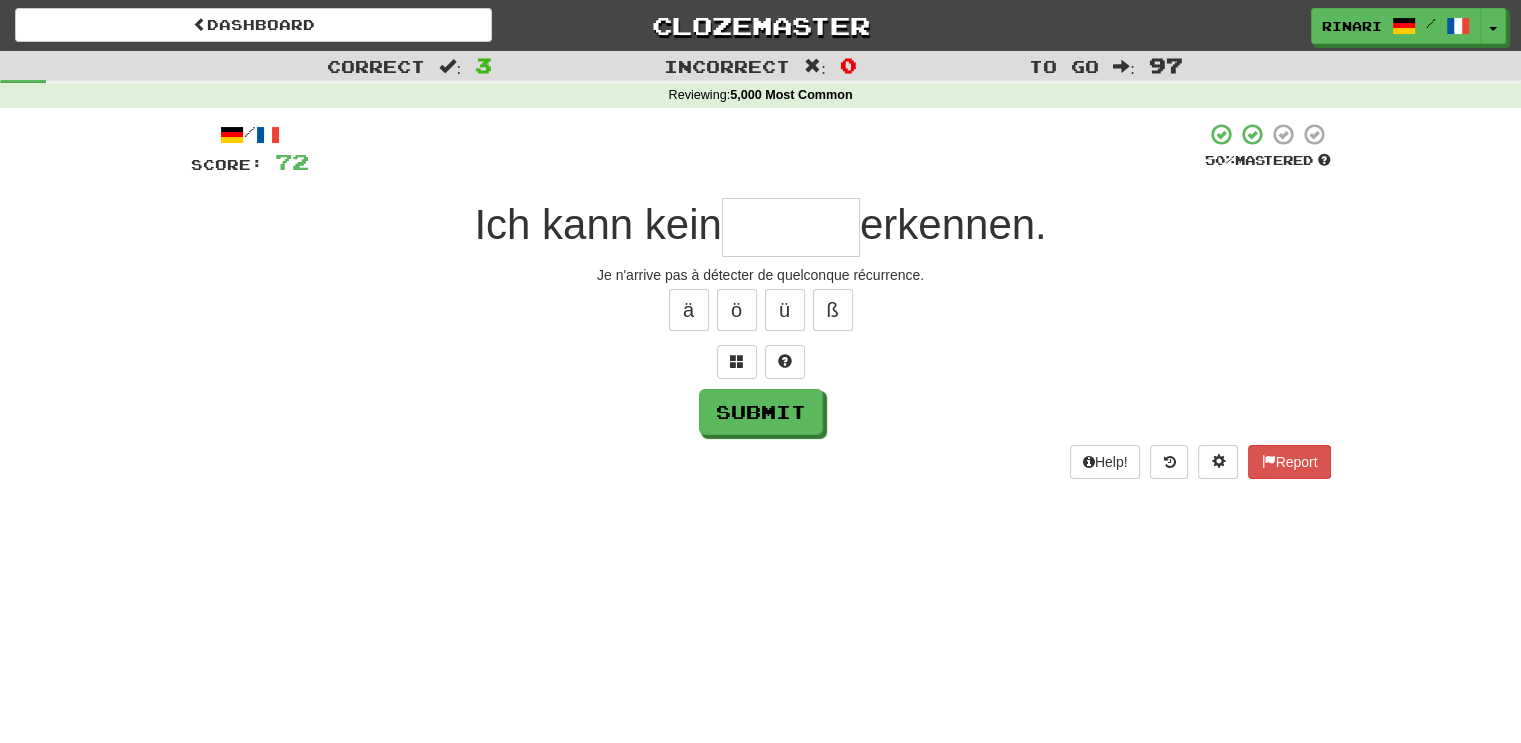 type on "*" 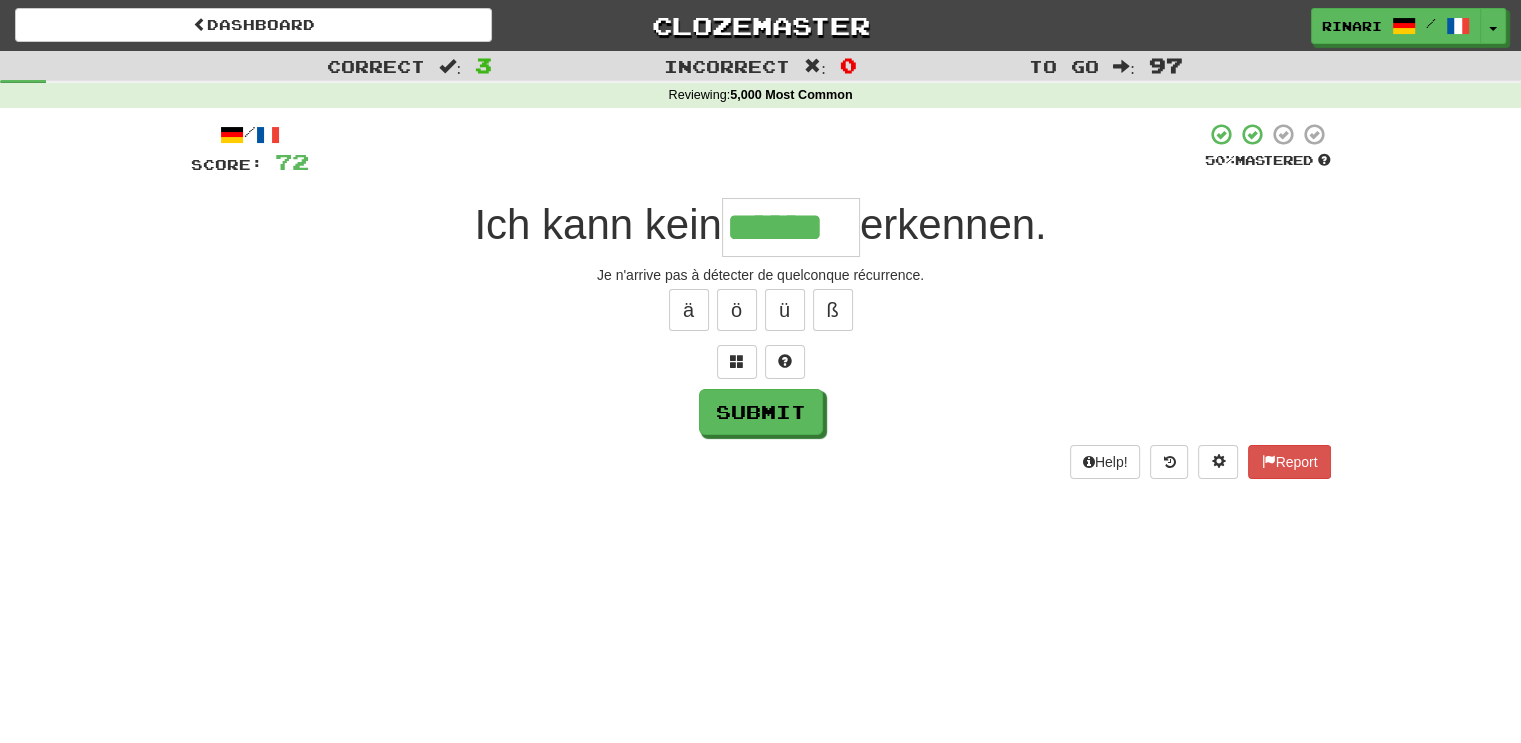 type on "******" 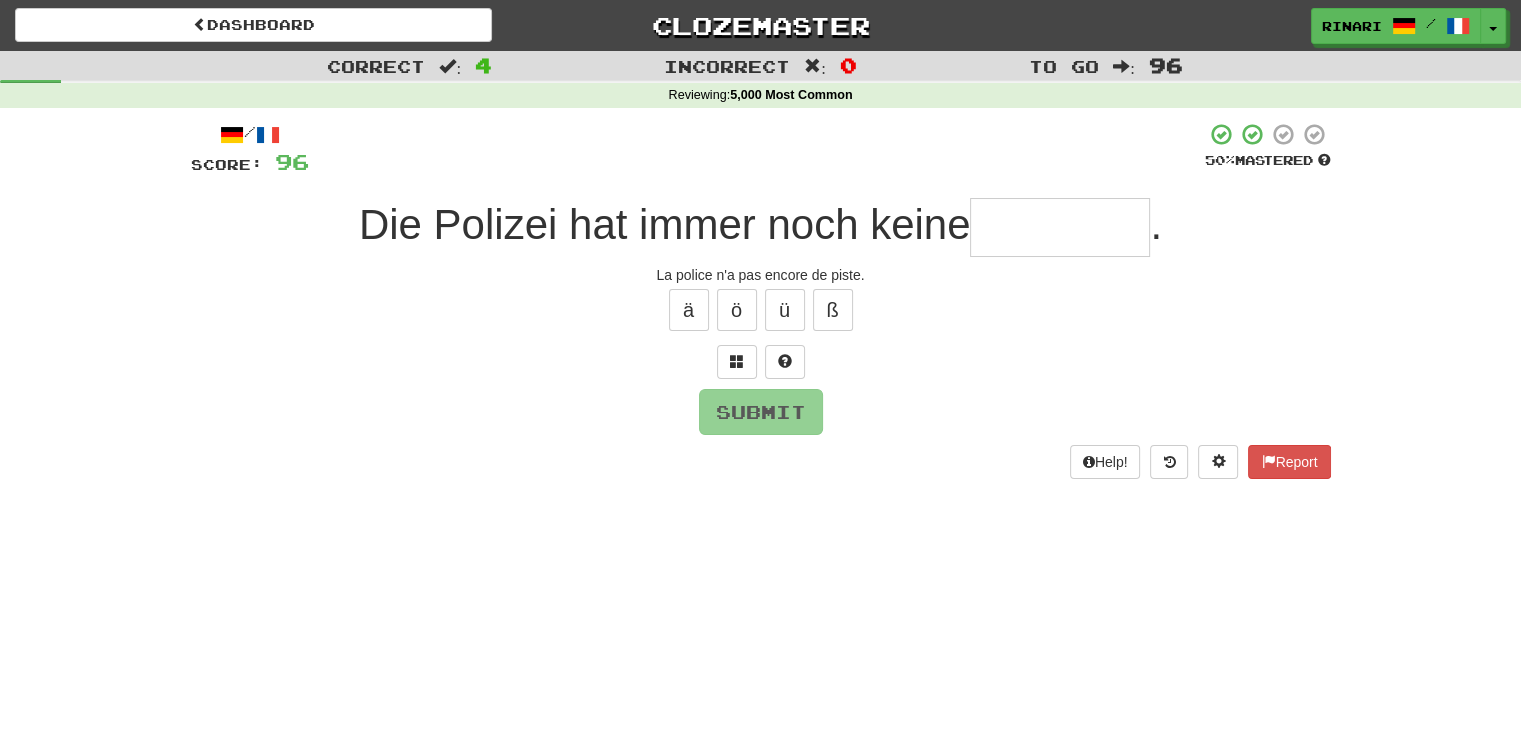 type on "*" 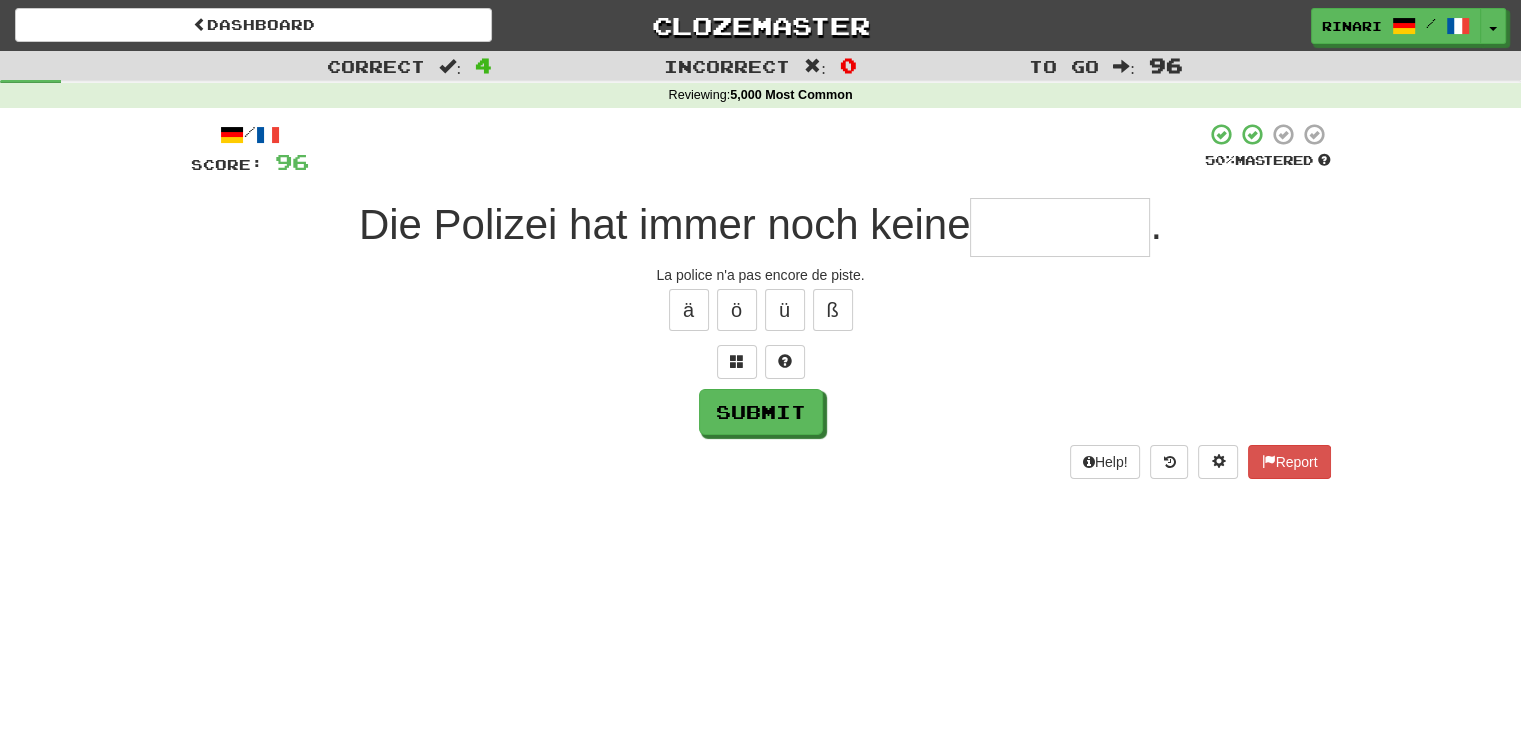 type on "*" 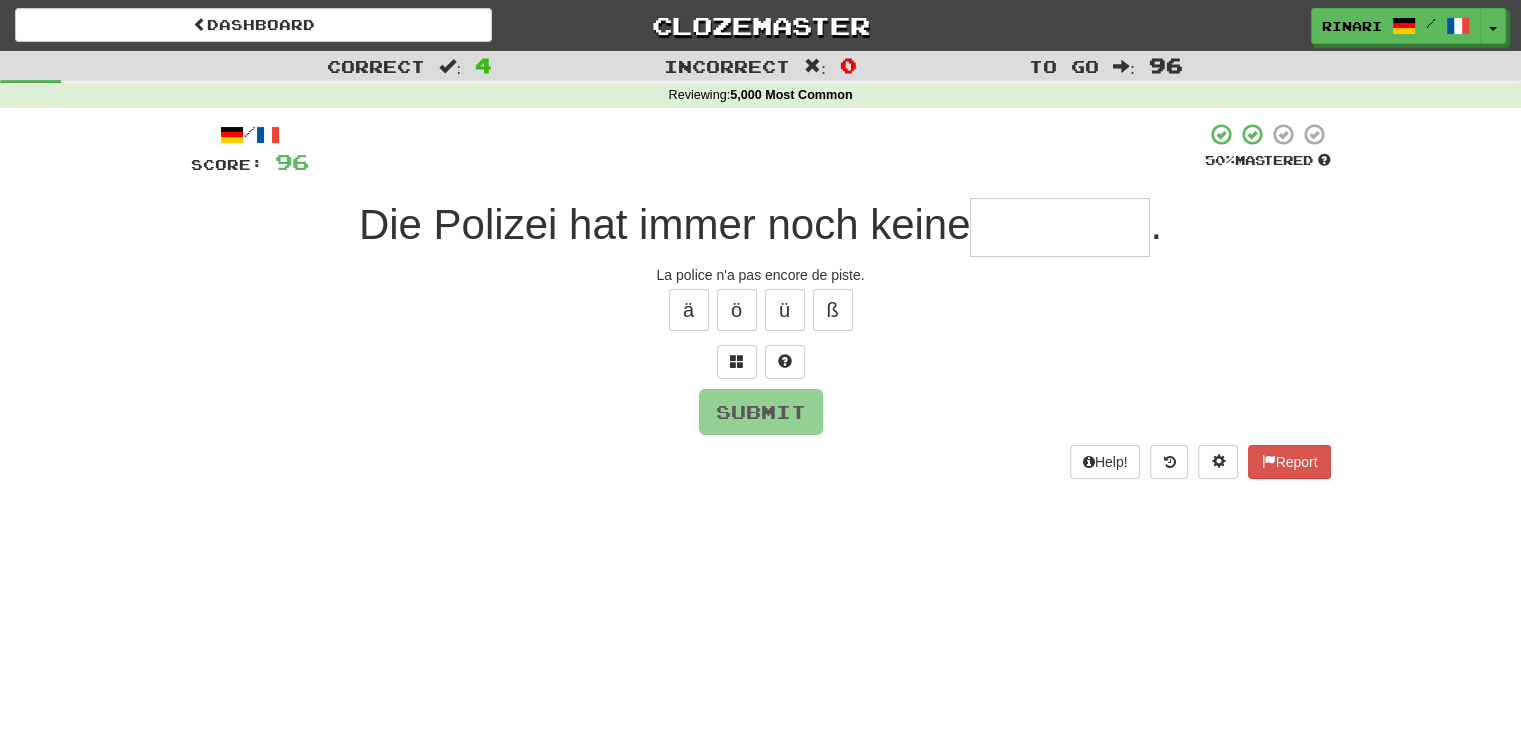 type on "*" 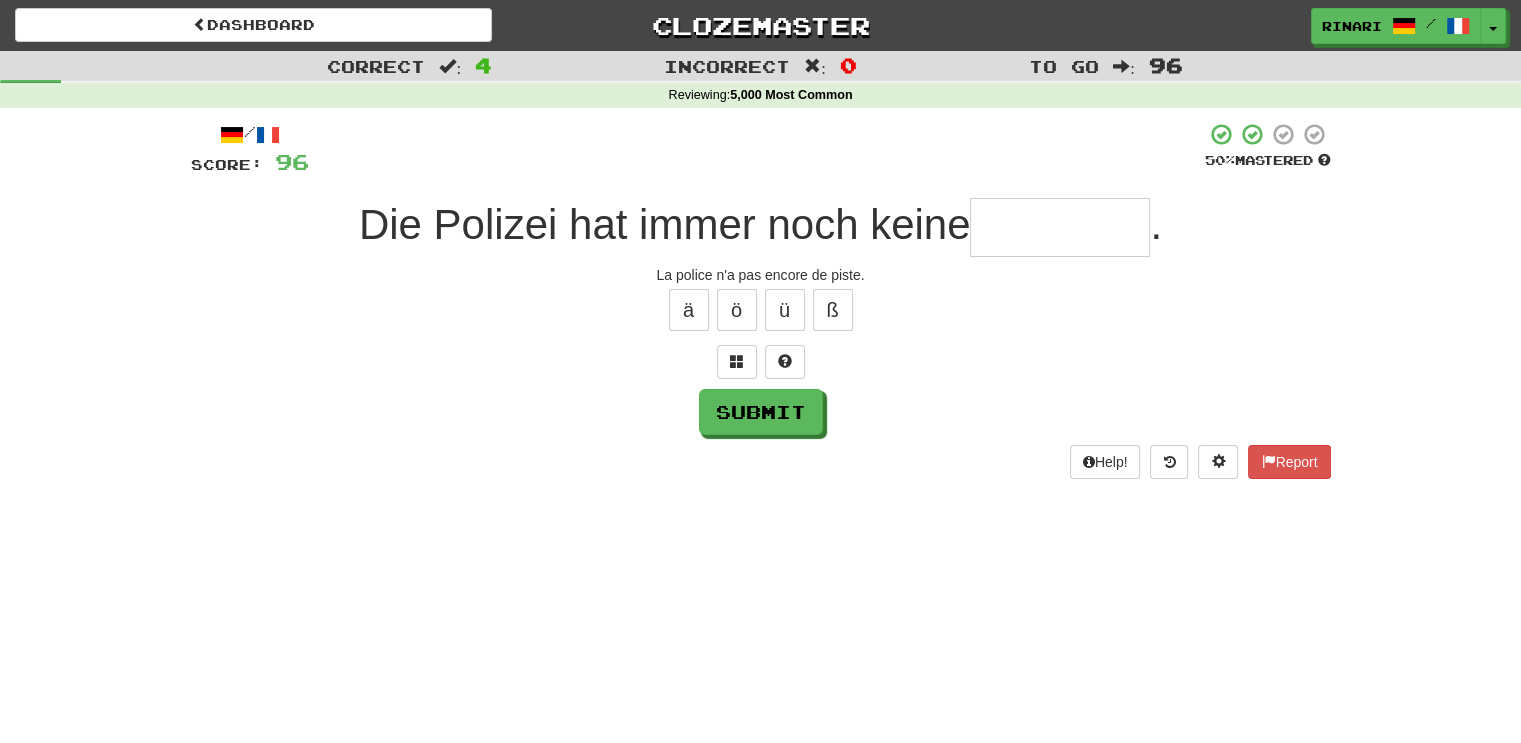 type on "*" 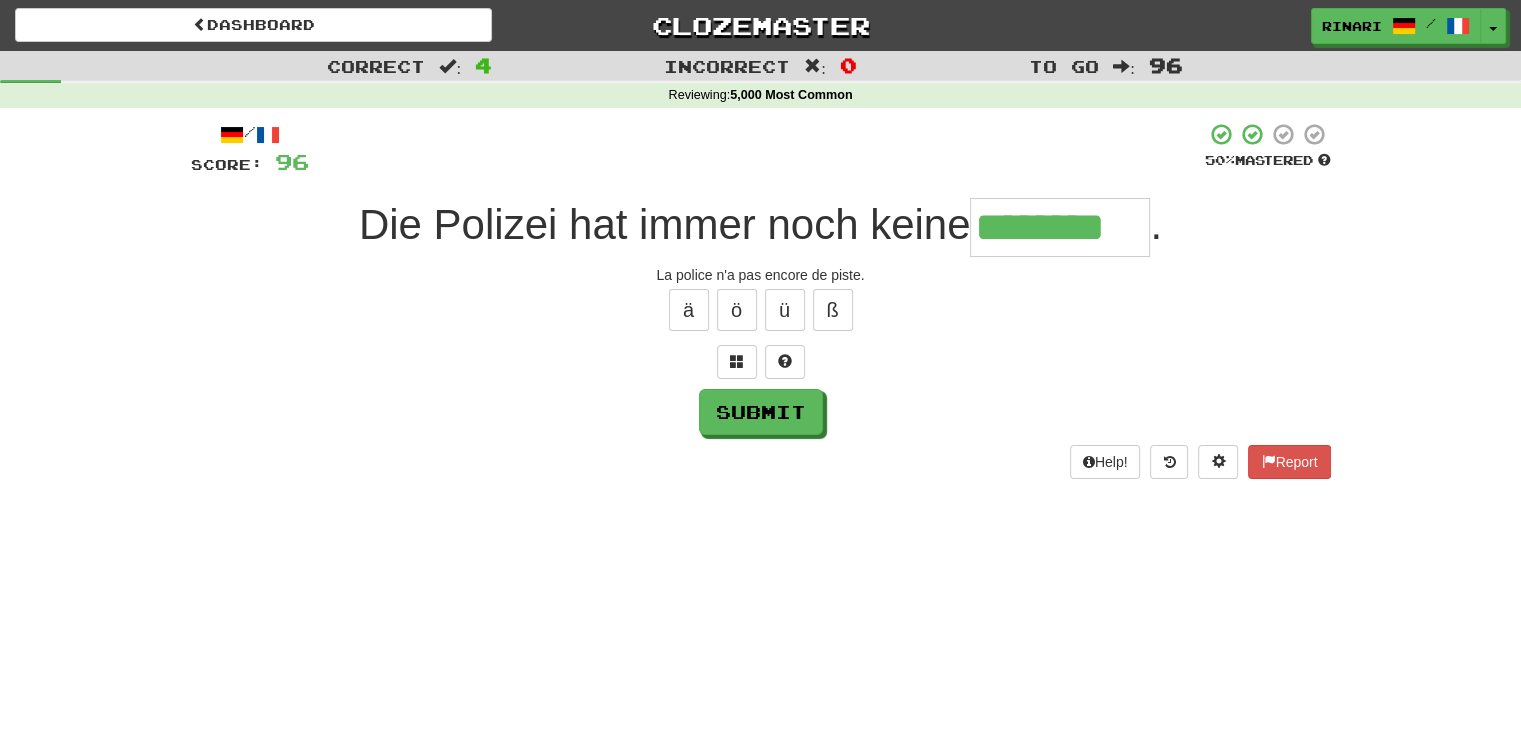 type on "********" 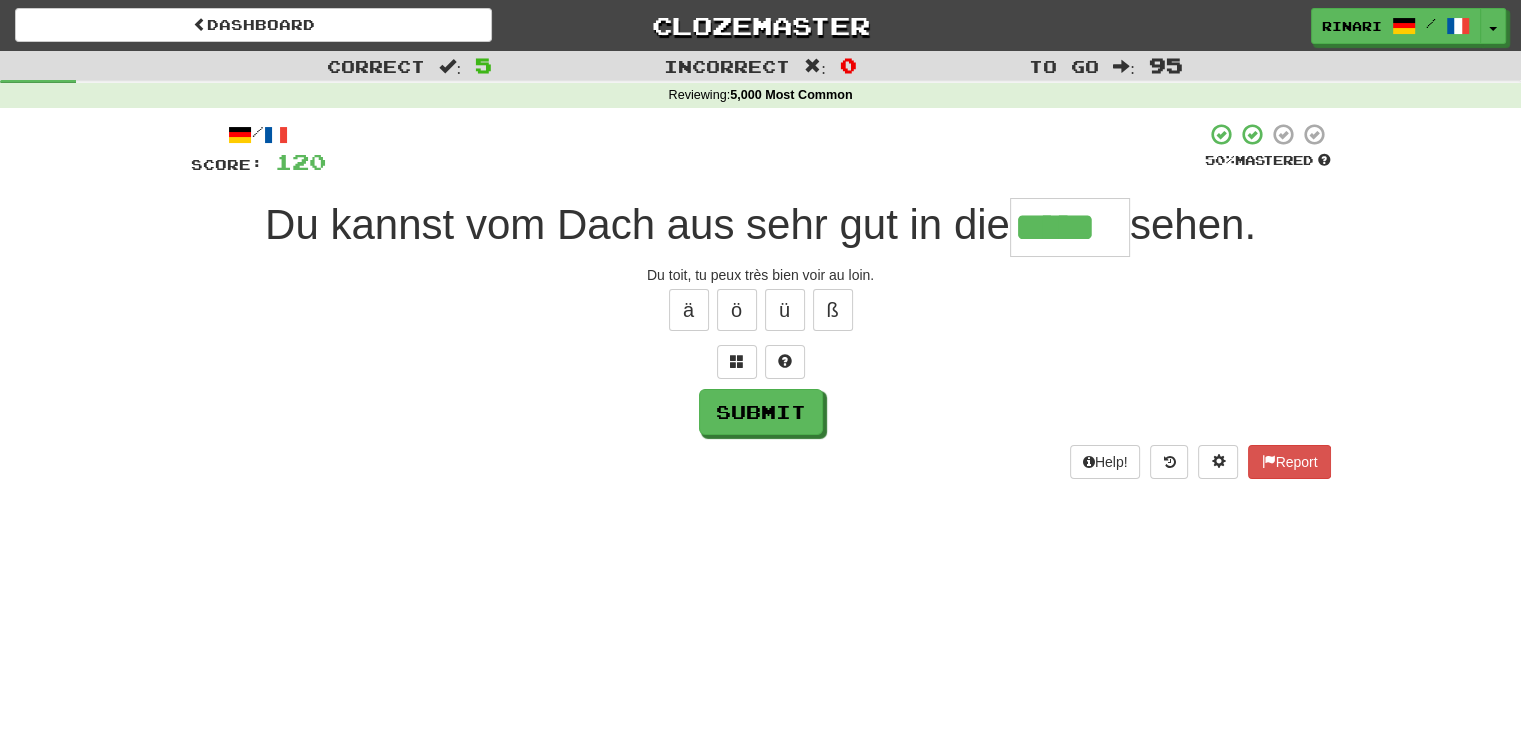type on "*****" 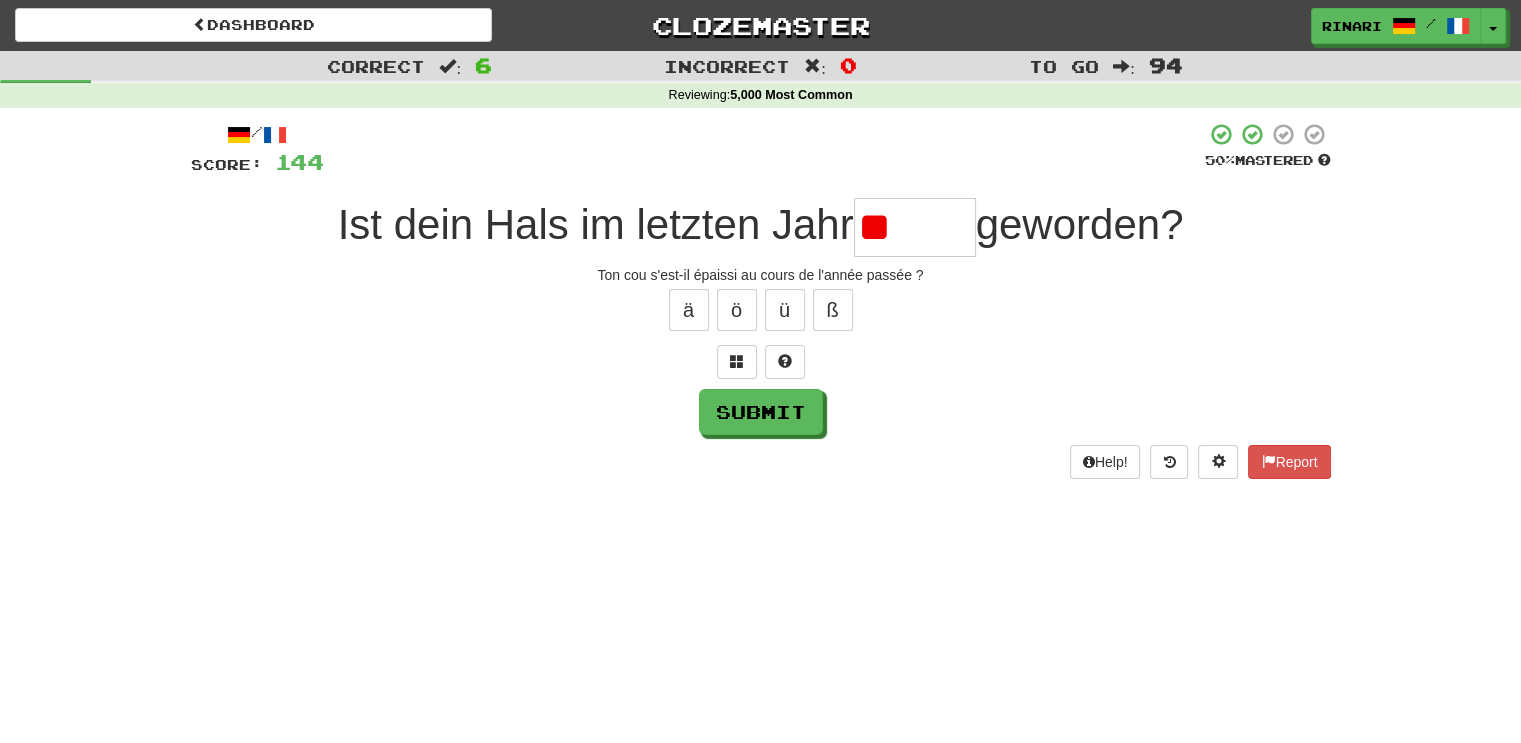 type on "*" 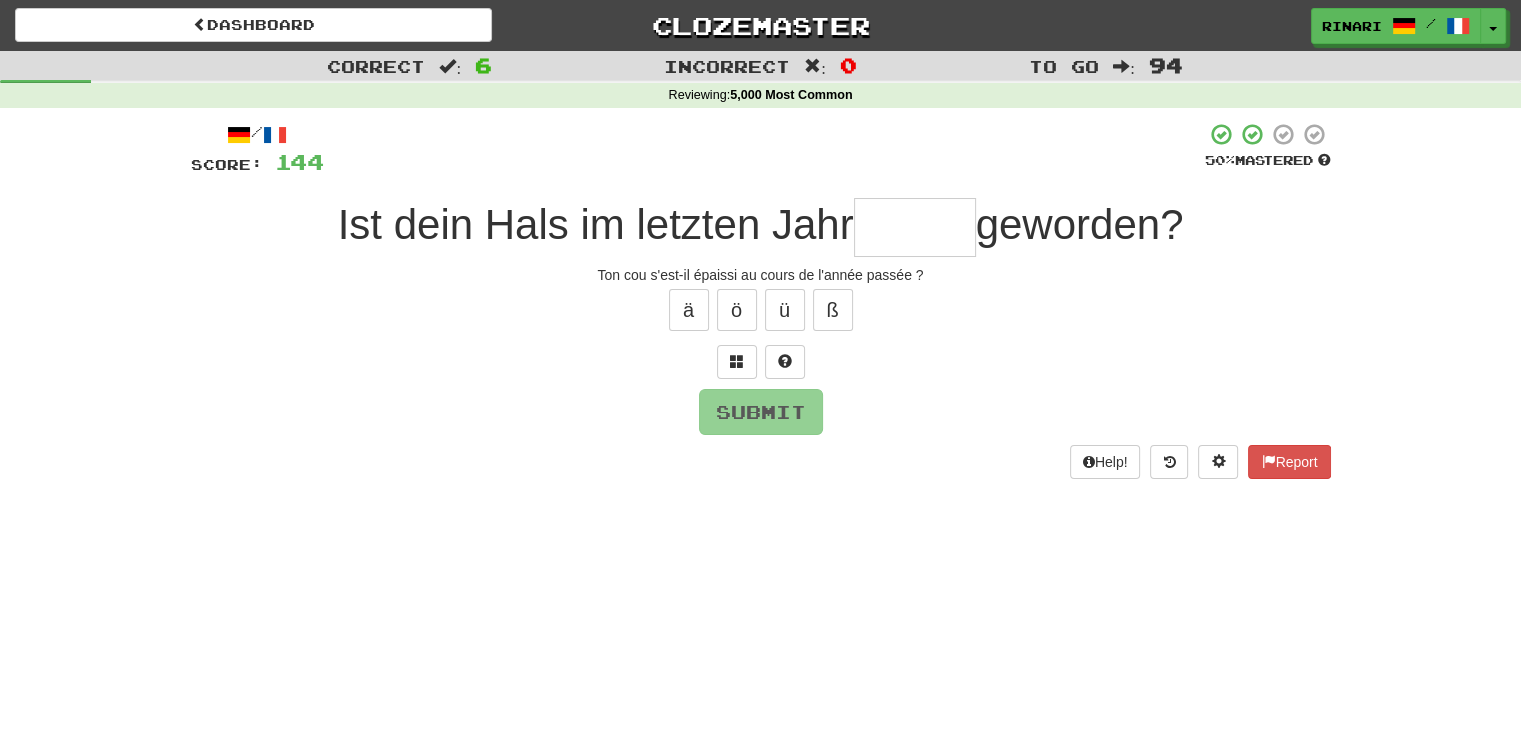type on "*" 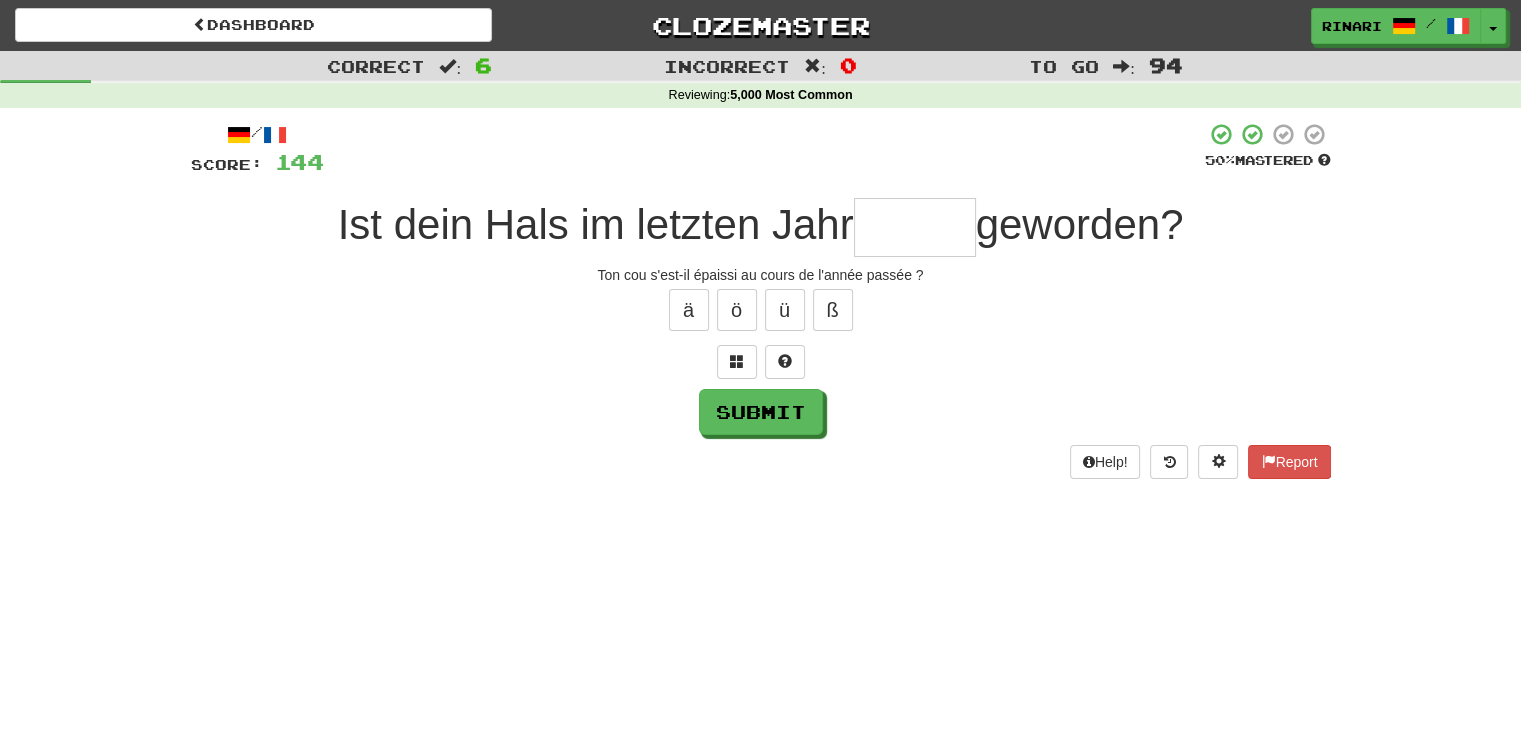 type on "*" 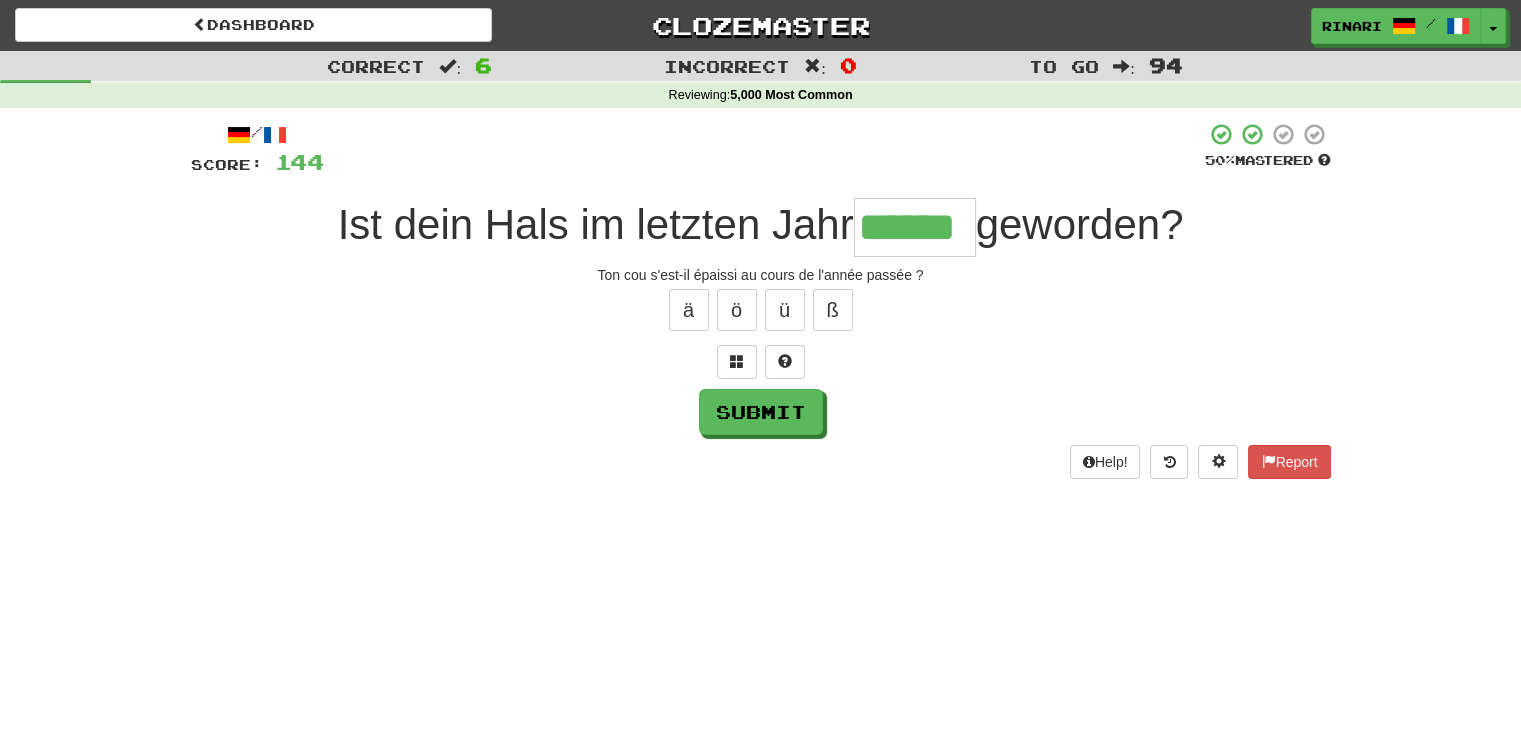type on "******" 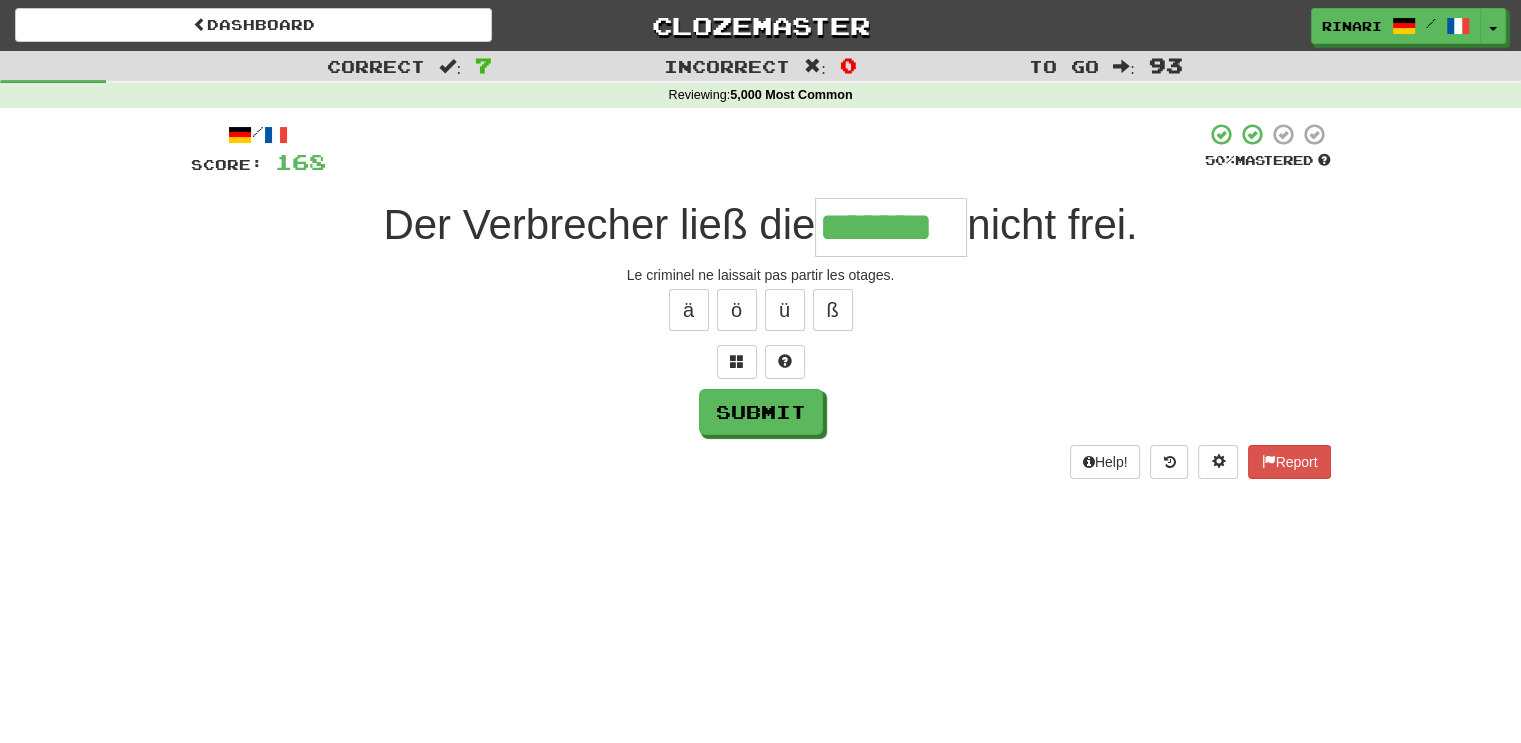 type on "*******" 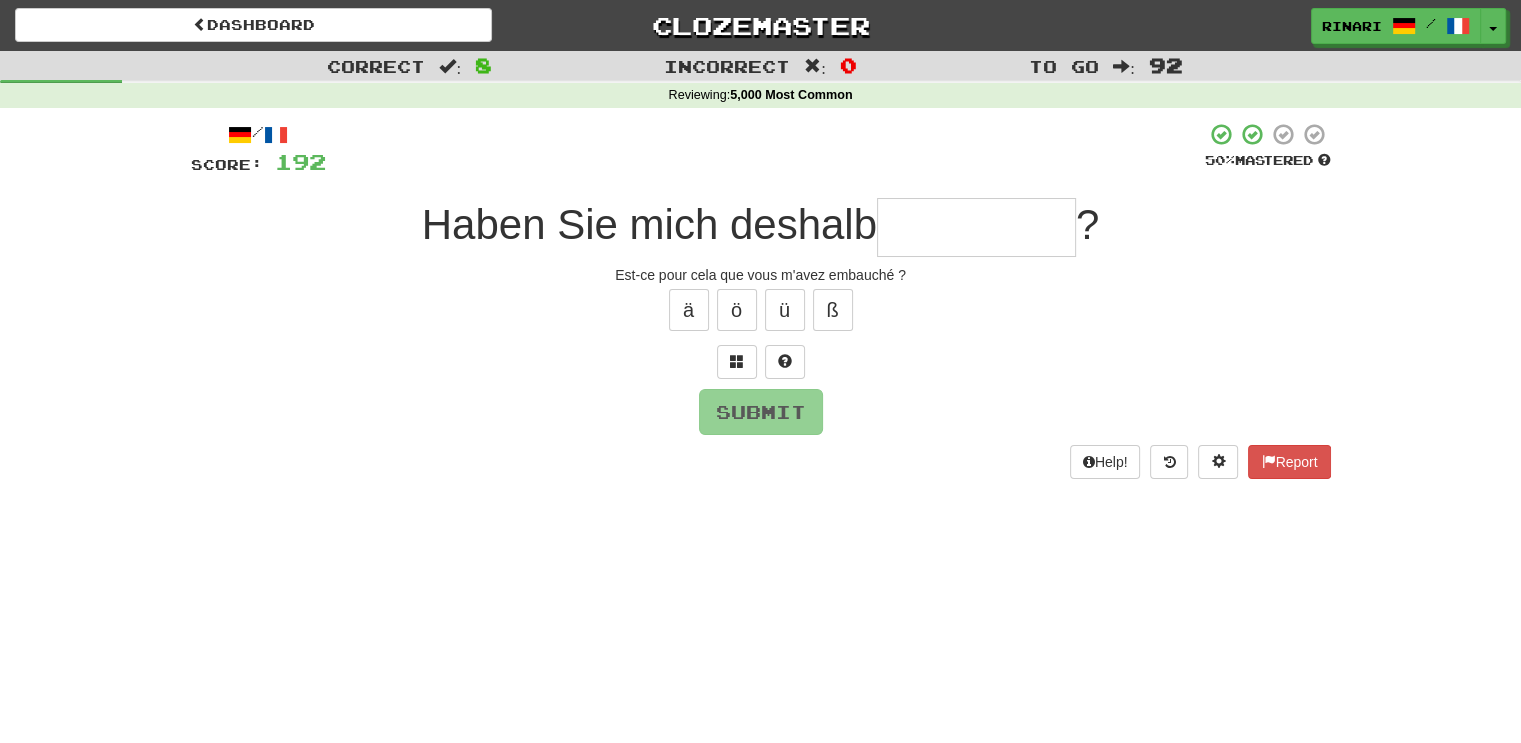 type on "*" 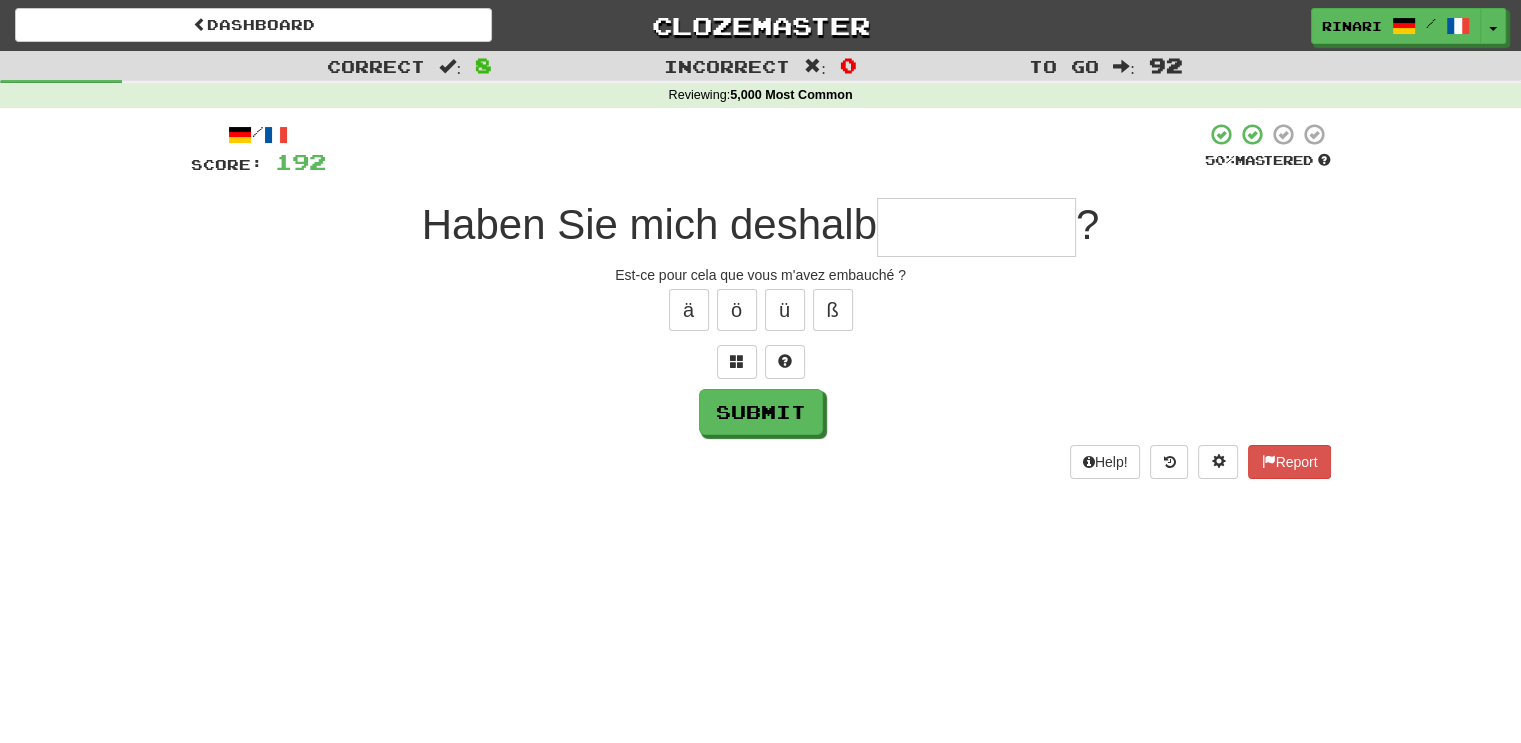 type on "*" 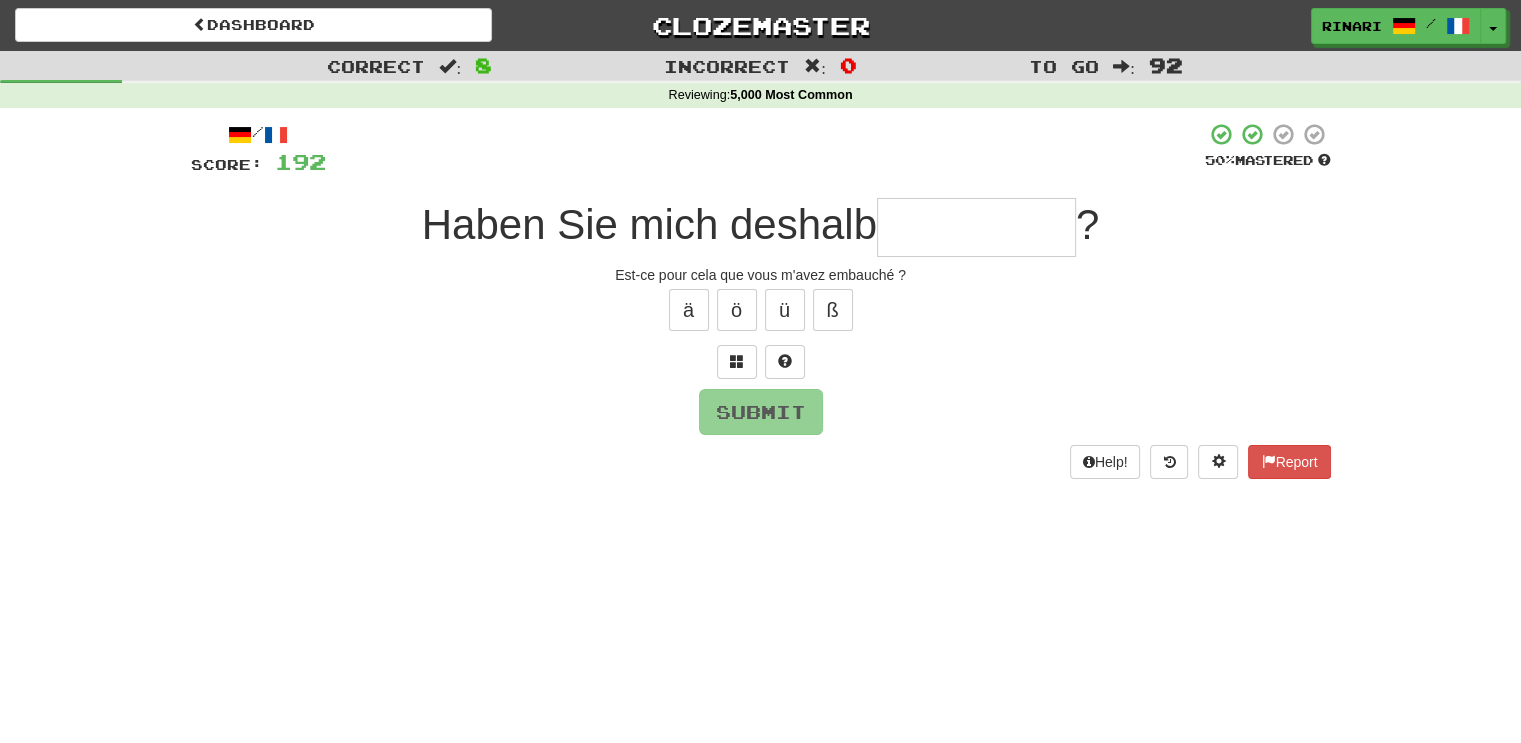 type on "*" 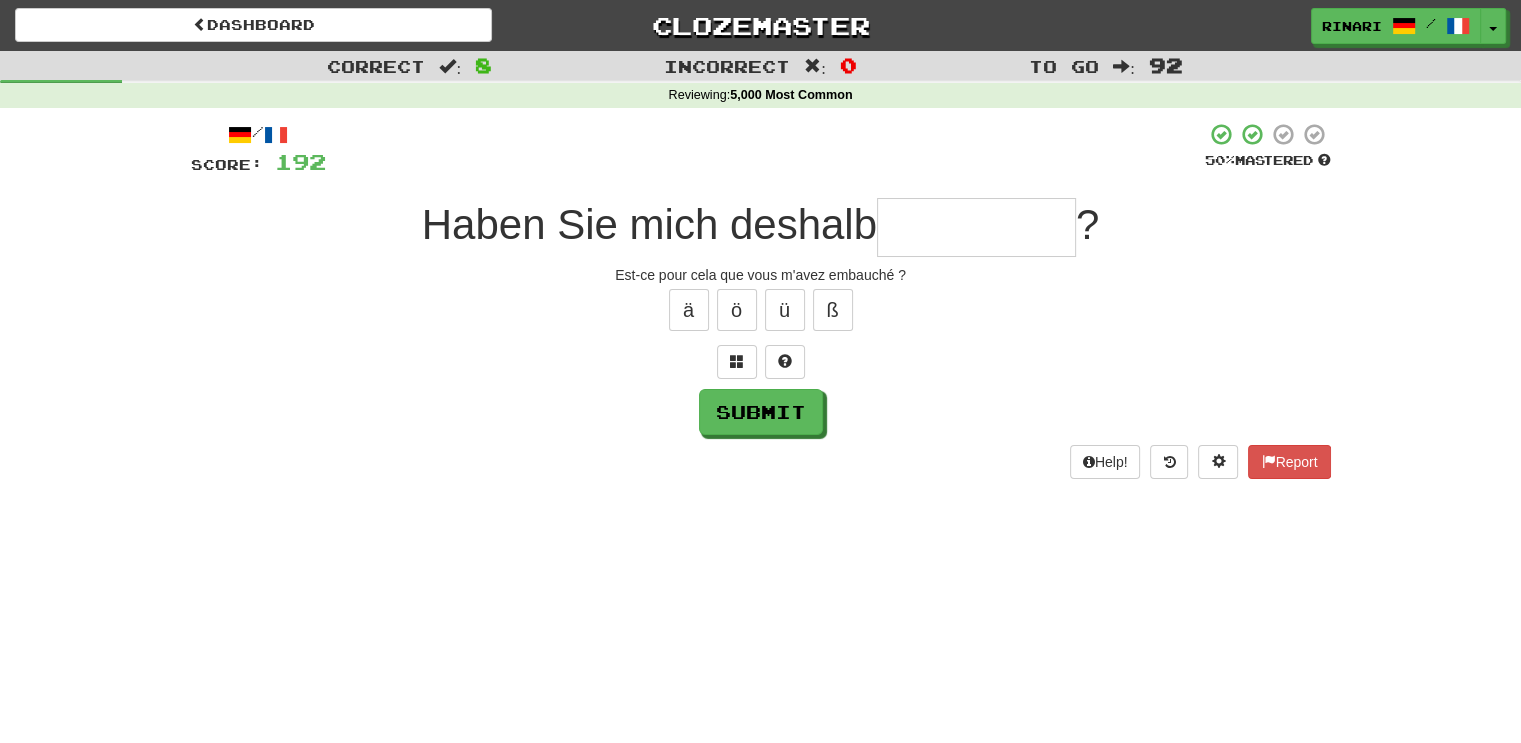 type on "*" 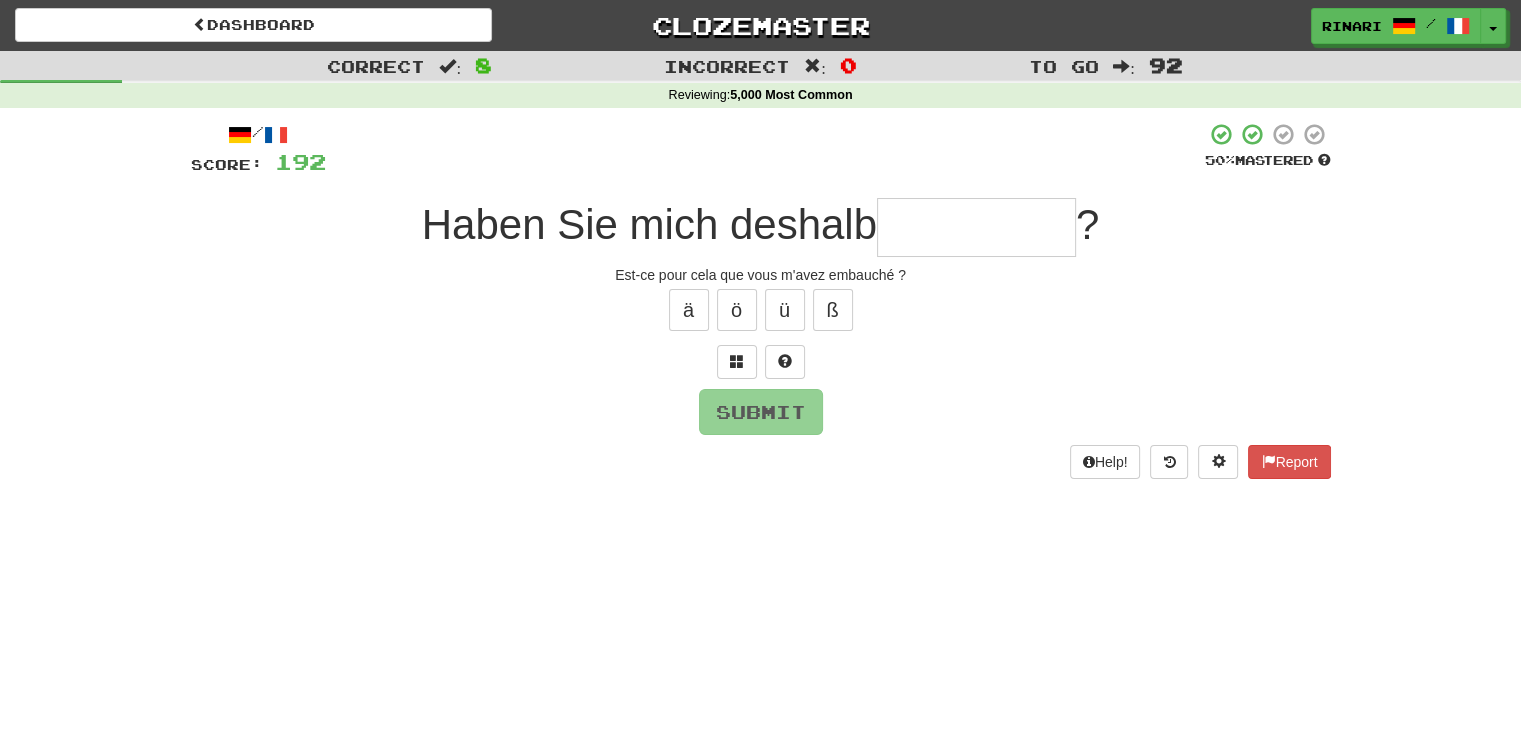 type on "*" 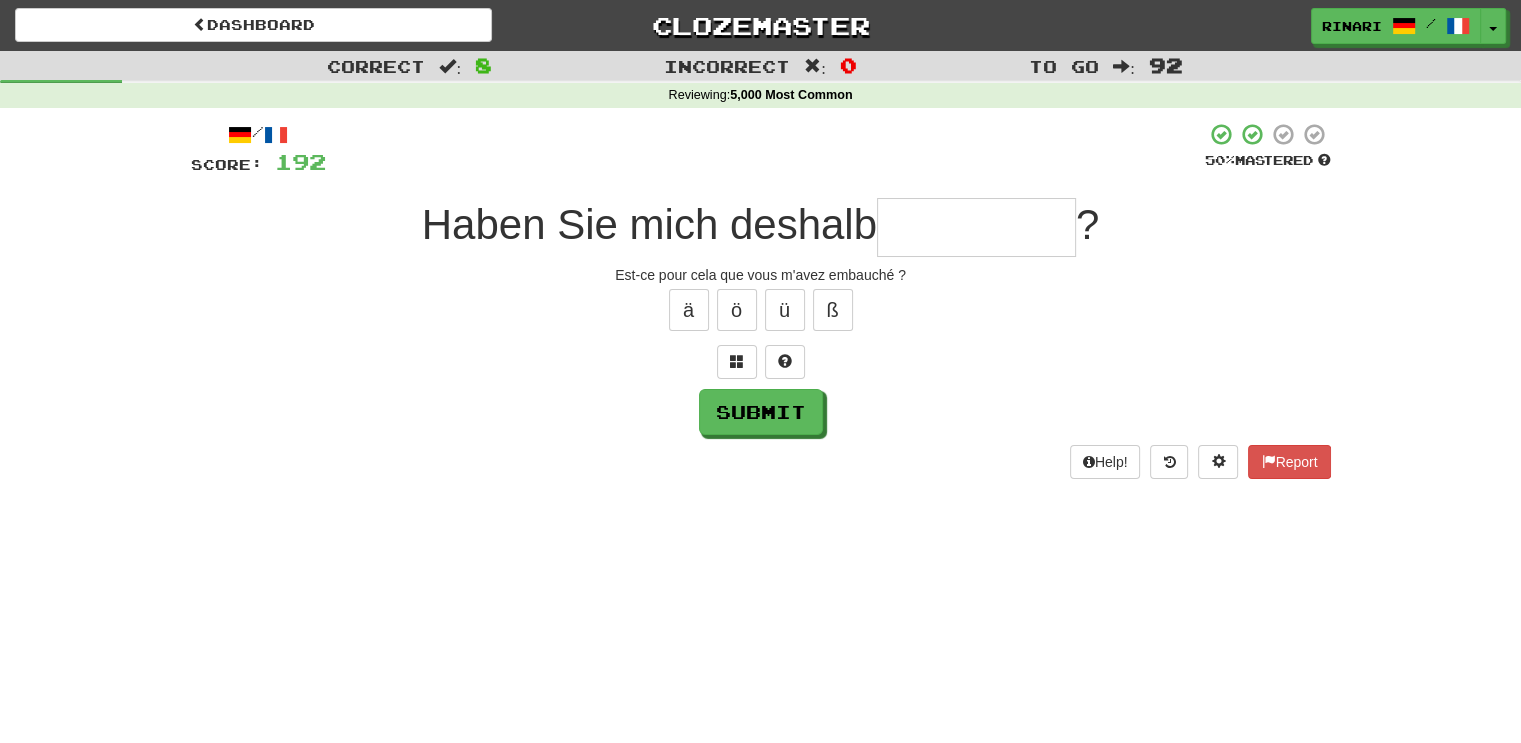 type on "*" 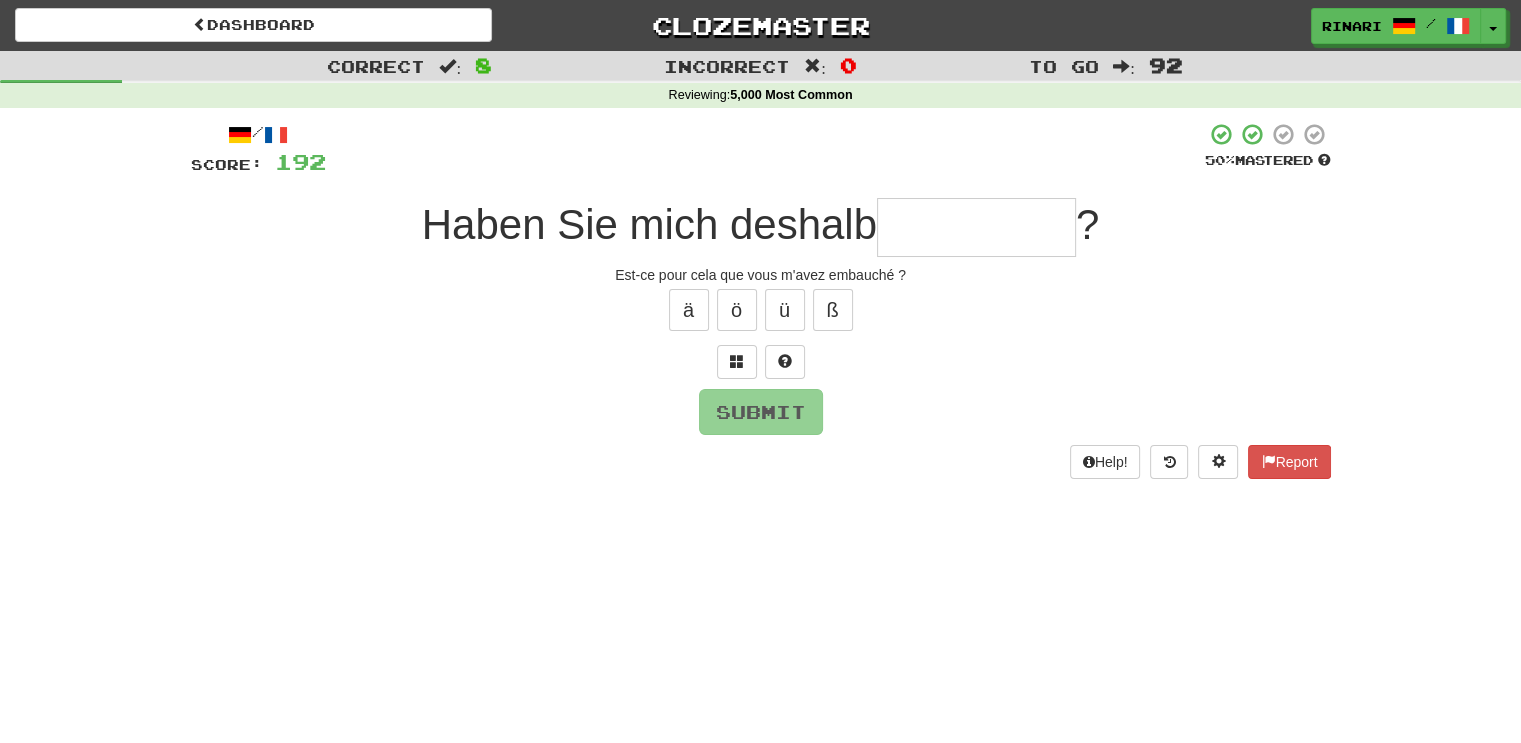 type on "*" 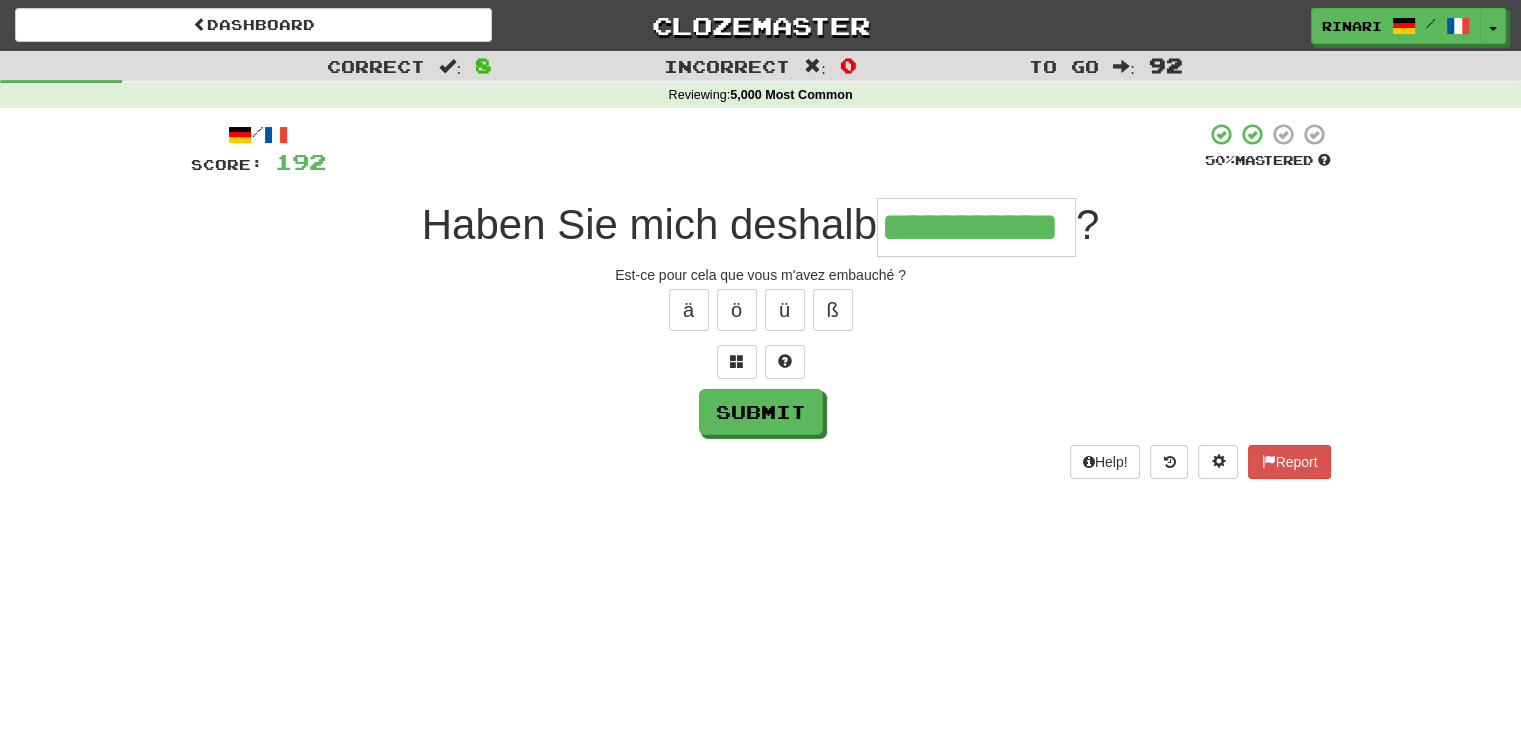 type on "**********" 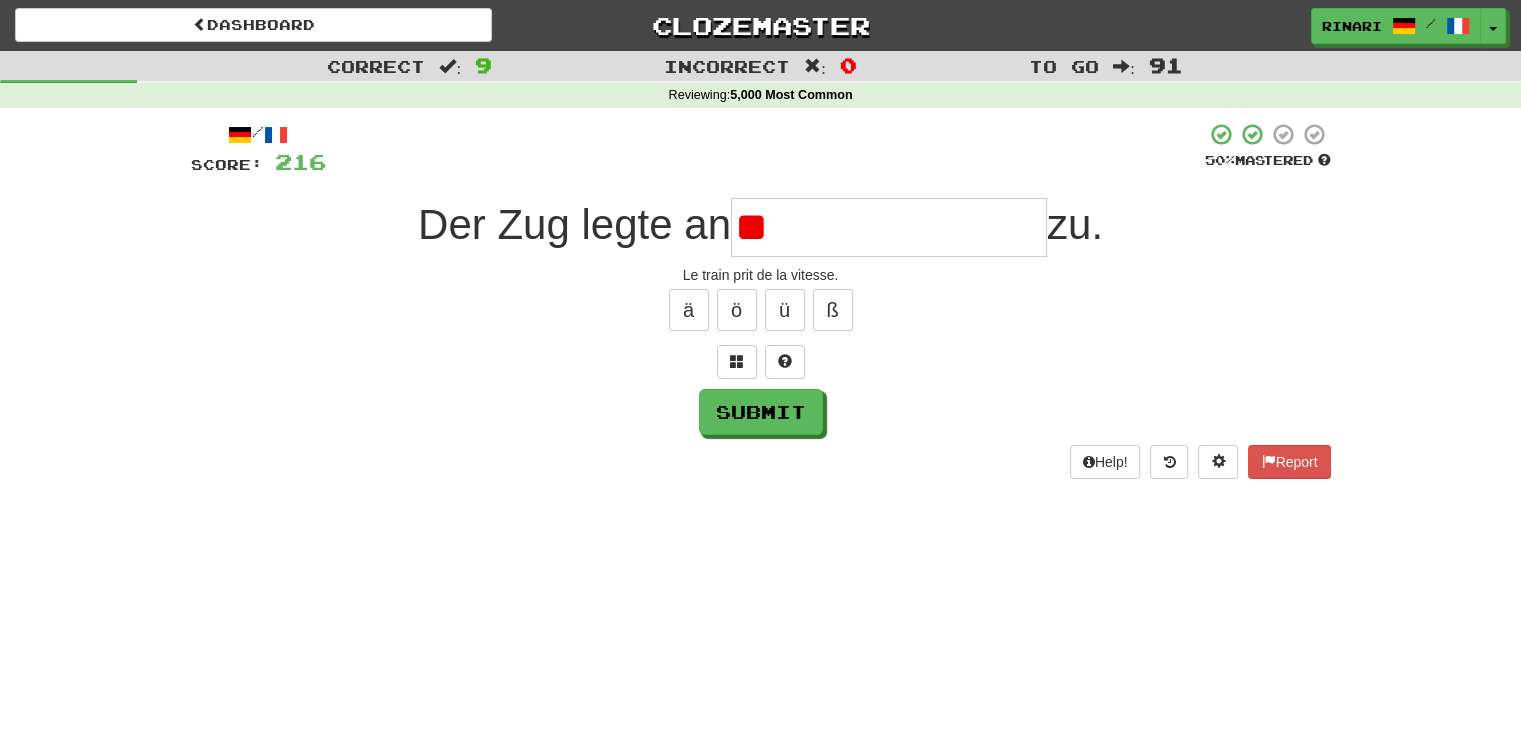 type on "*" 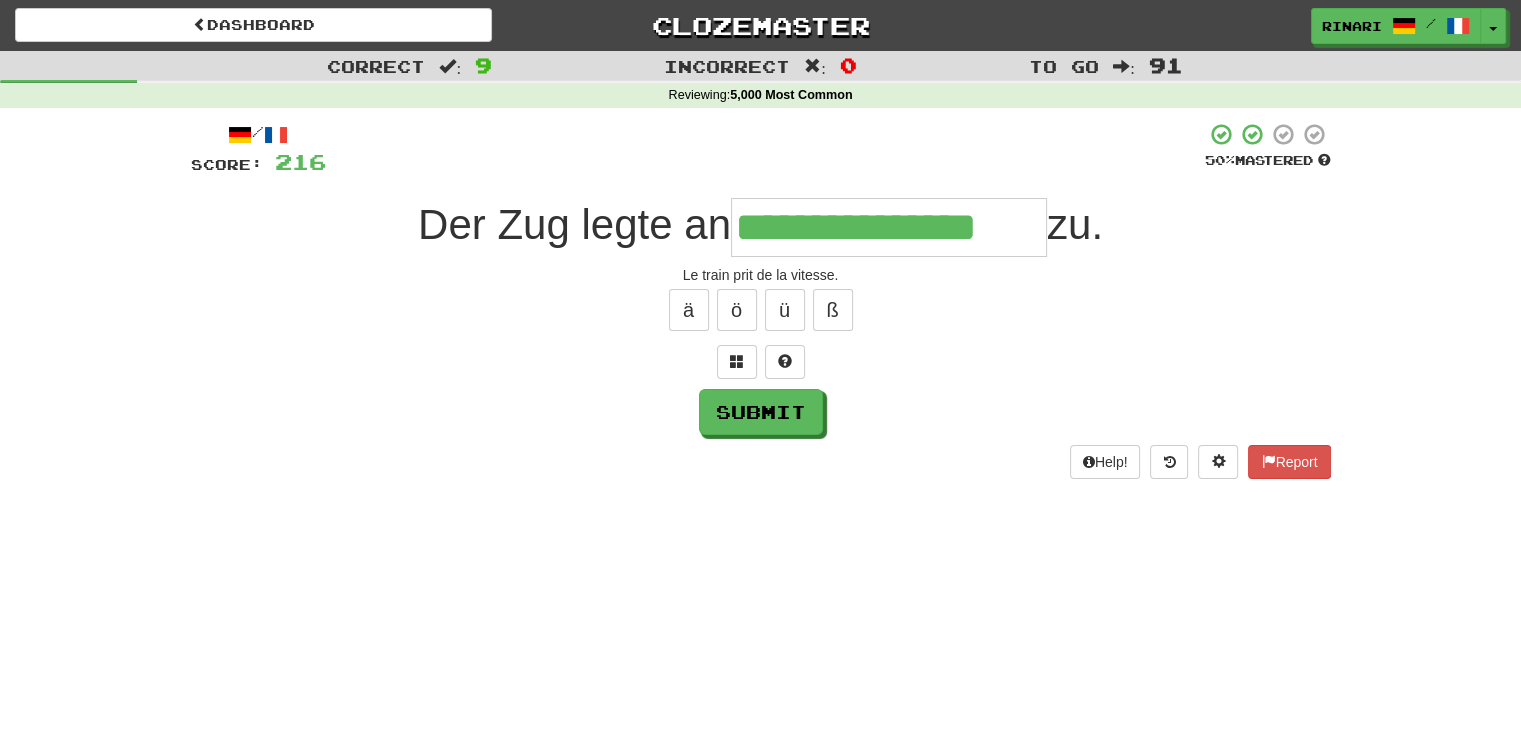 type on "**********" 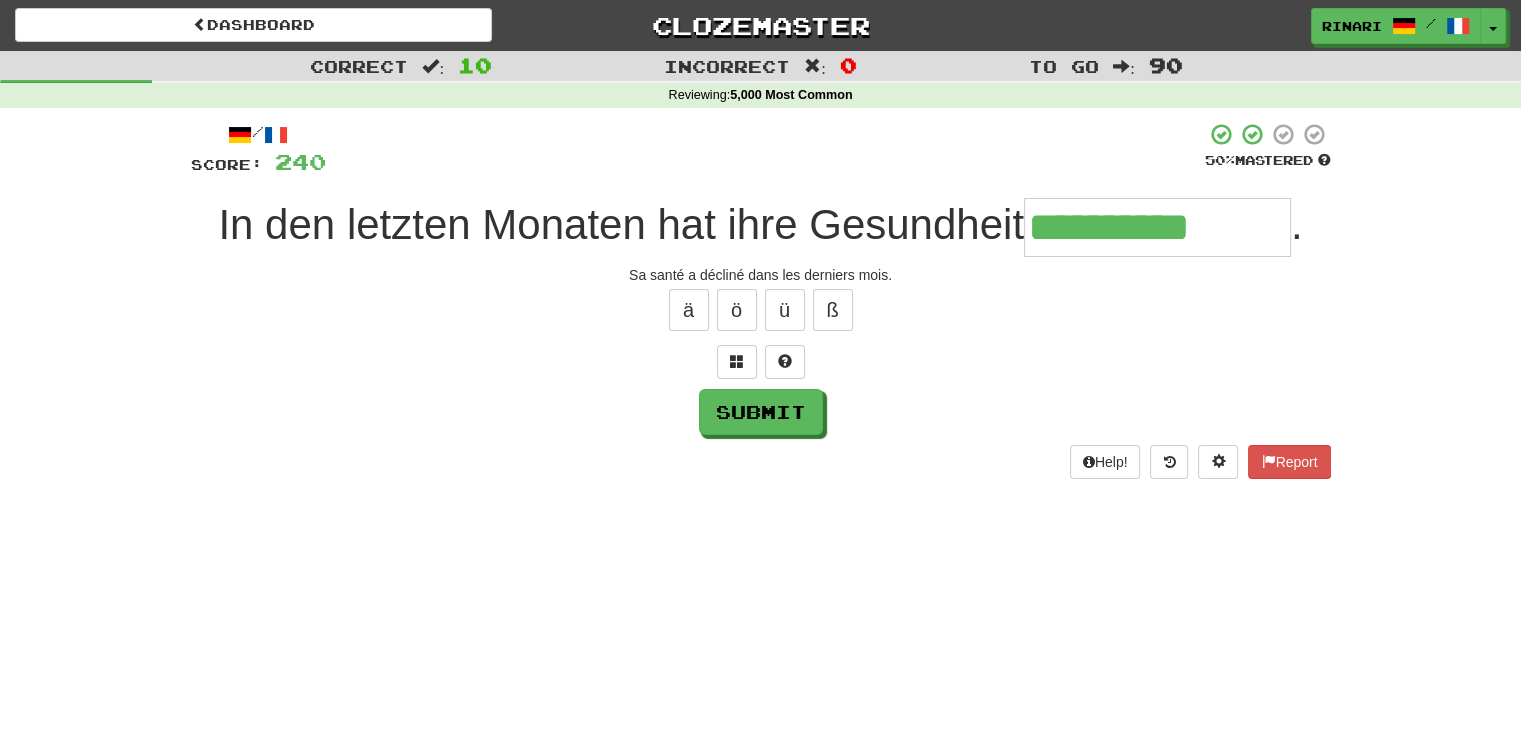 type on "**********" 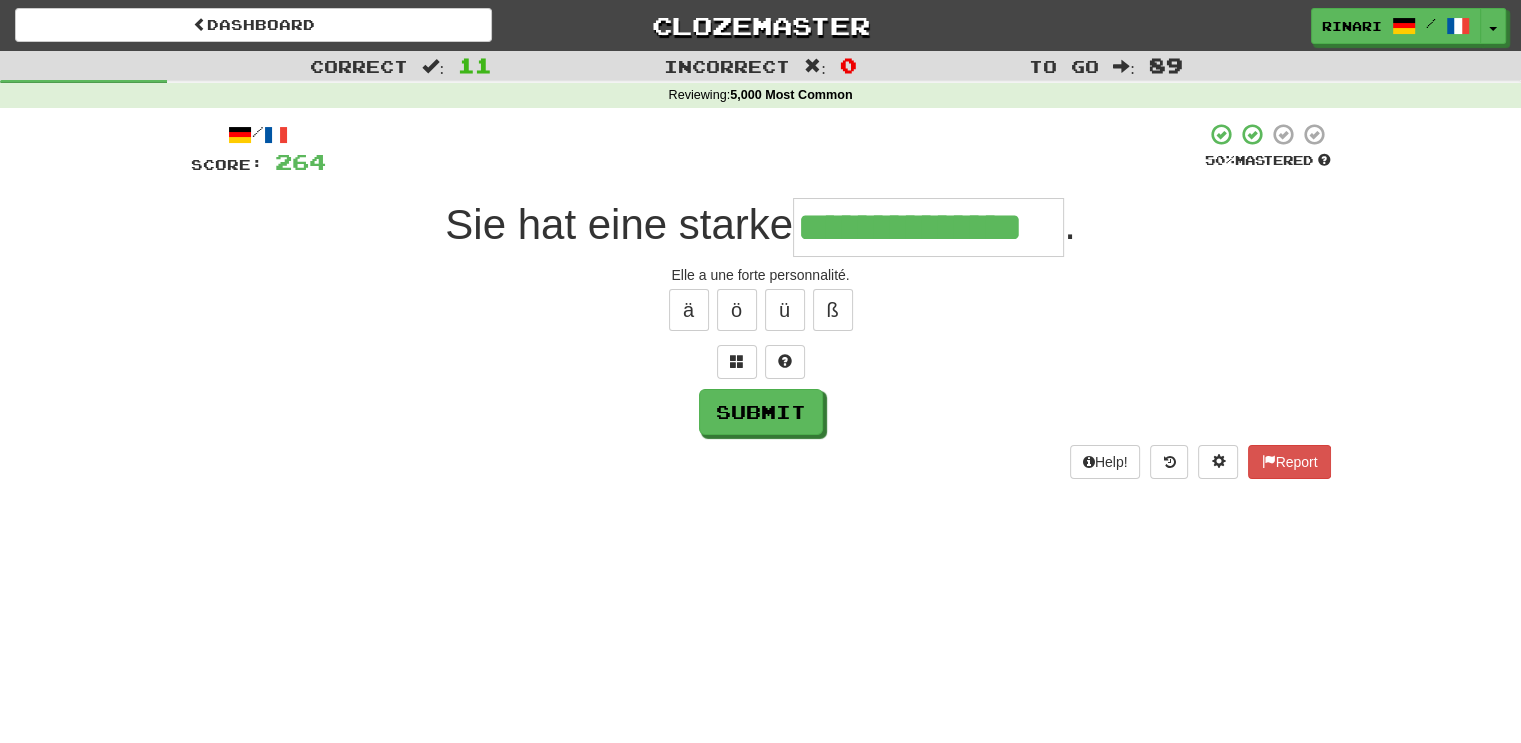 scroll, scrollTop: 0, scrollLeft: 2, axis: horizontal 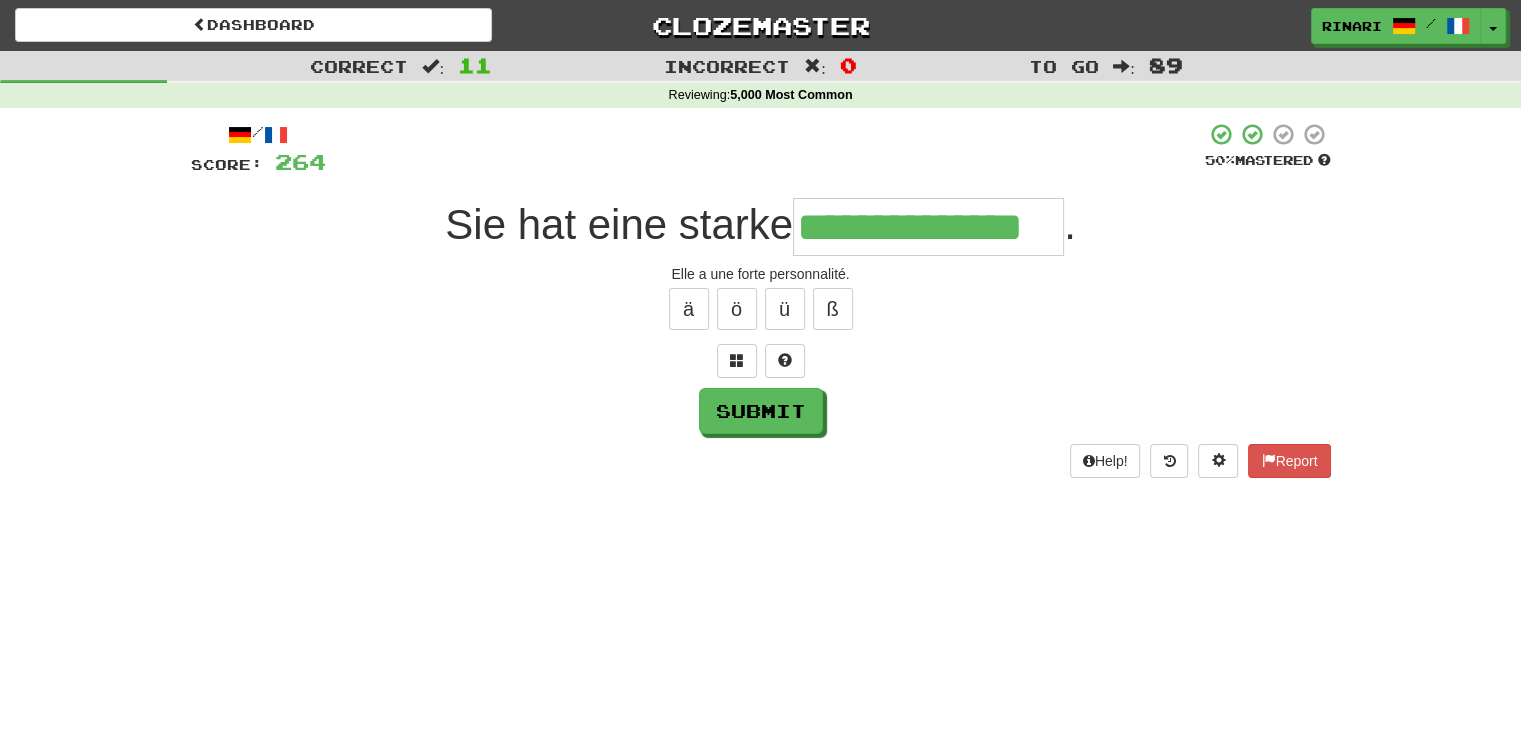 type on "**********" 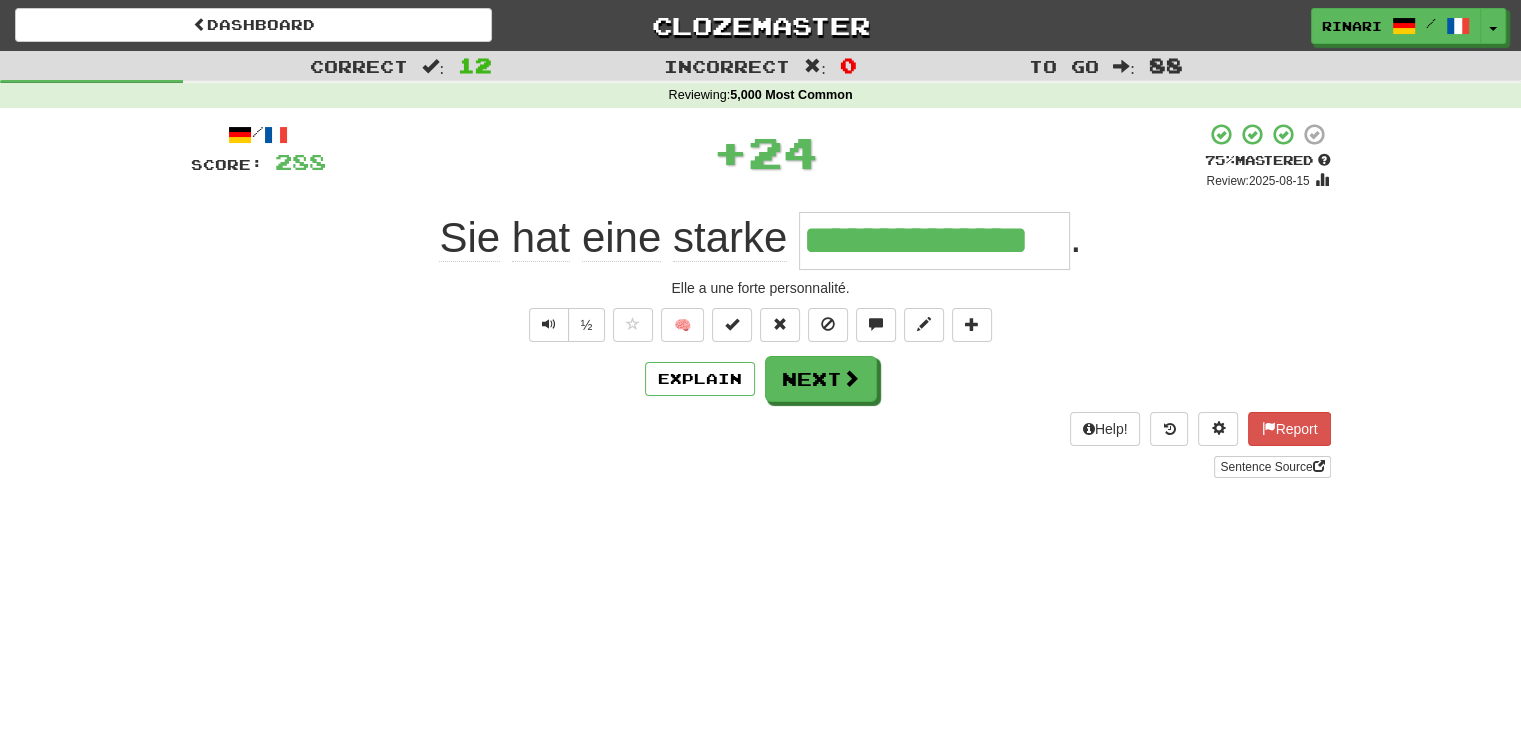 scroll, scrollTop: 0, scrollLeft: 0, axis: both 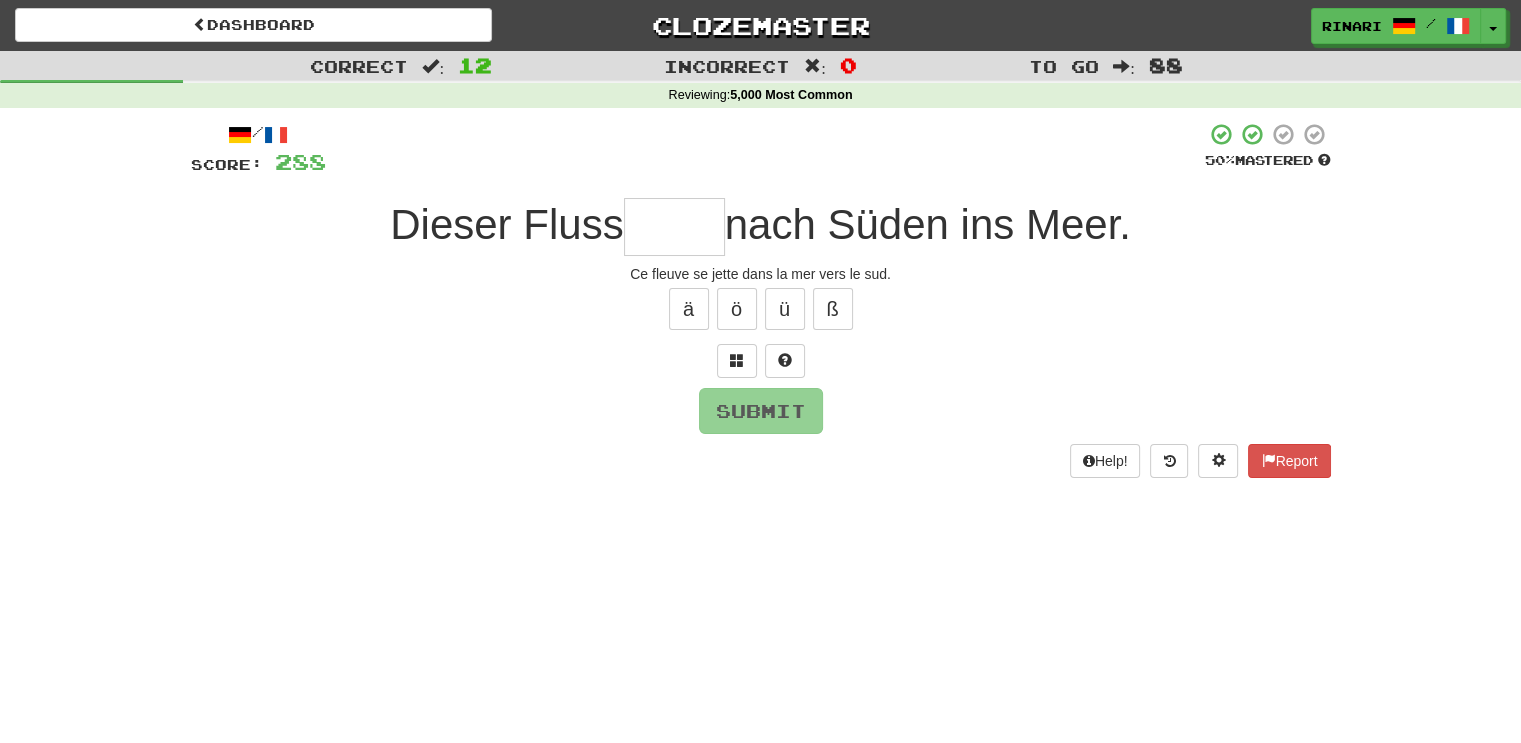 type on "*" 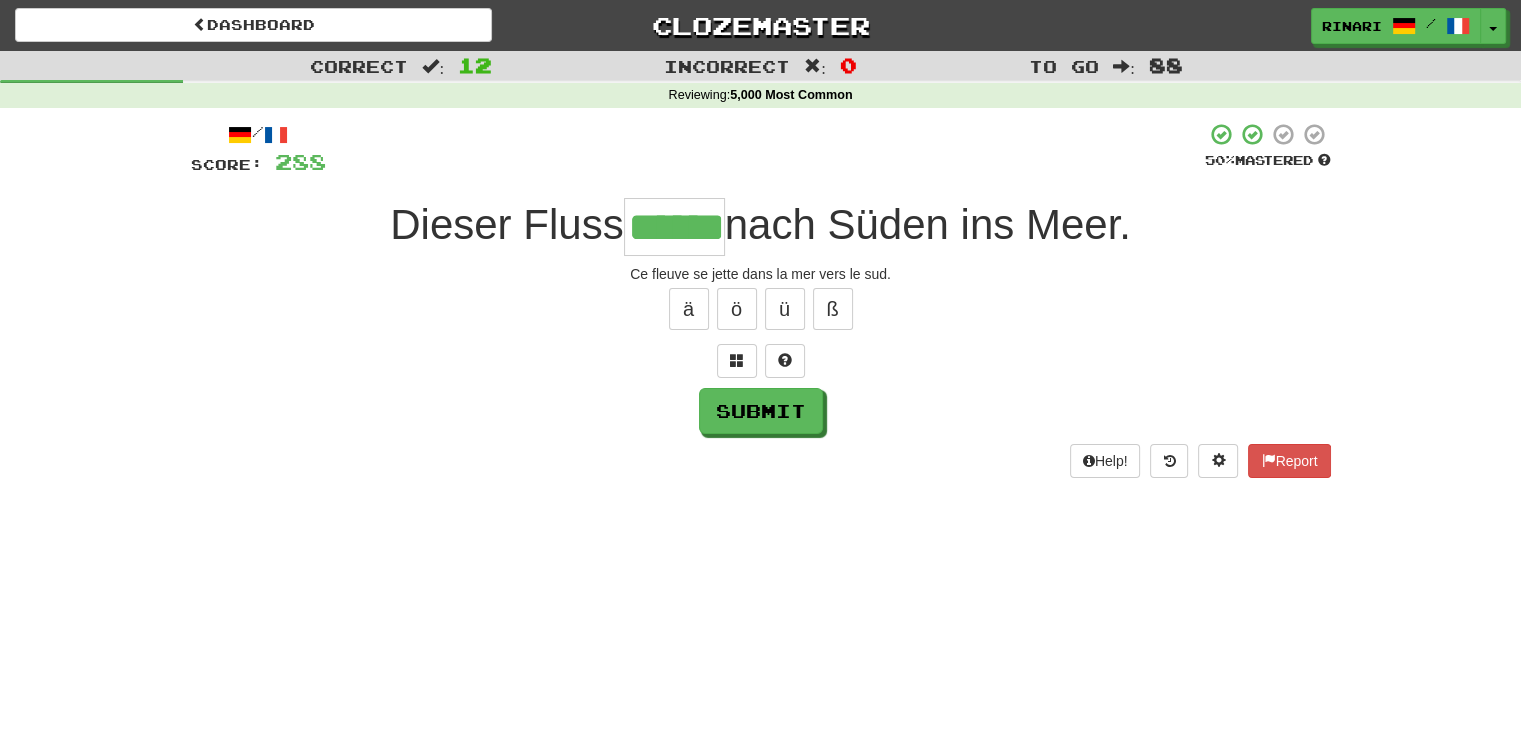 type on "******" 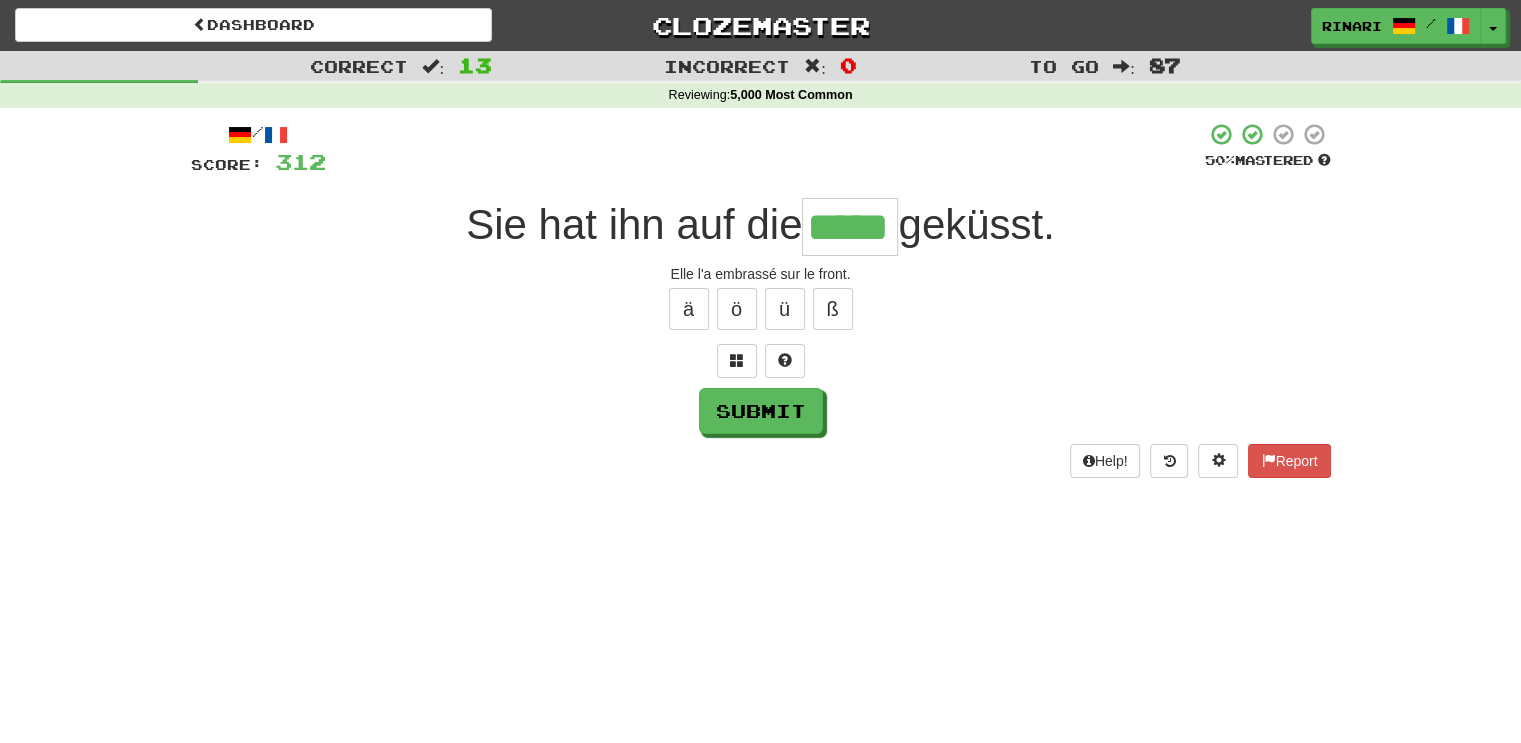 type on "*****" 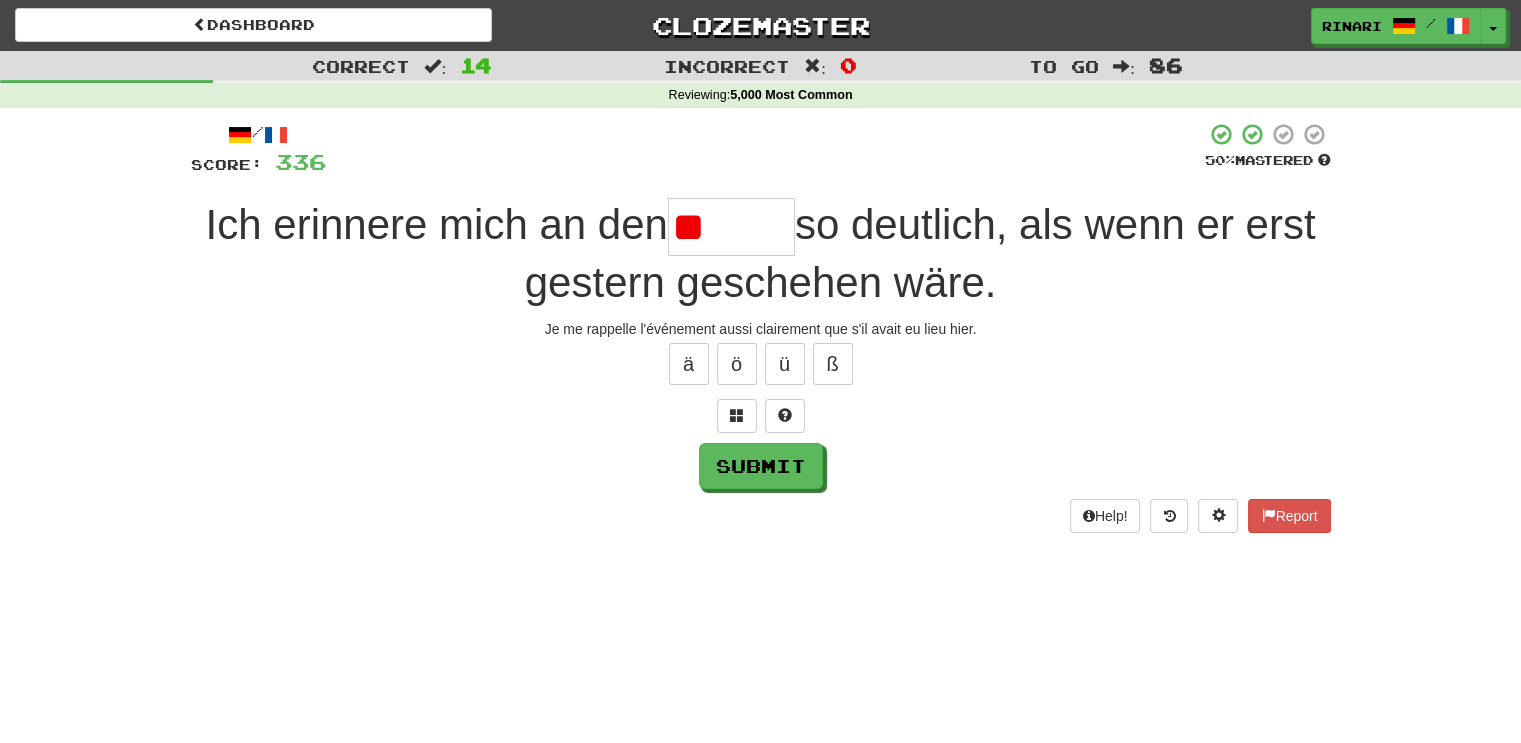 type on "*" 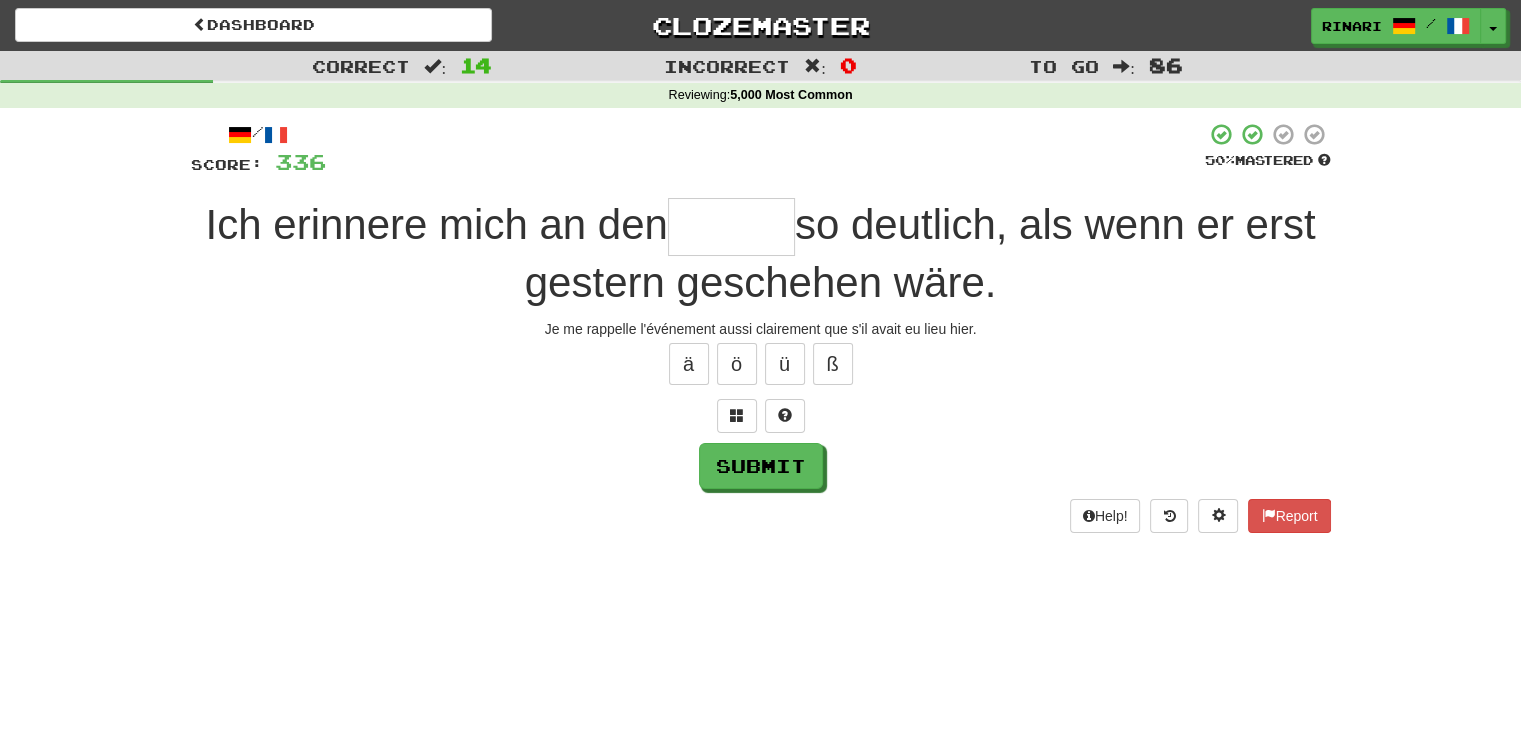 type on "*" 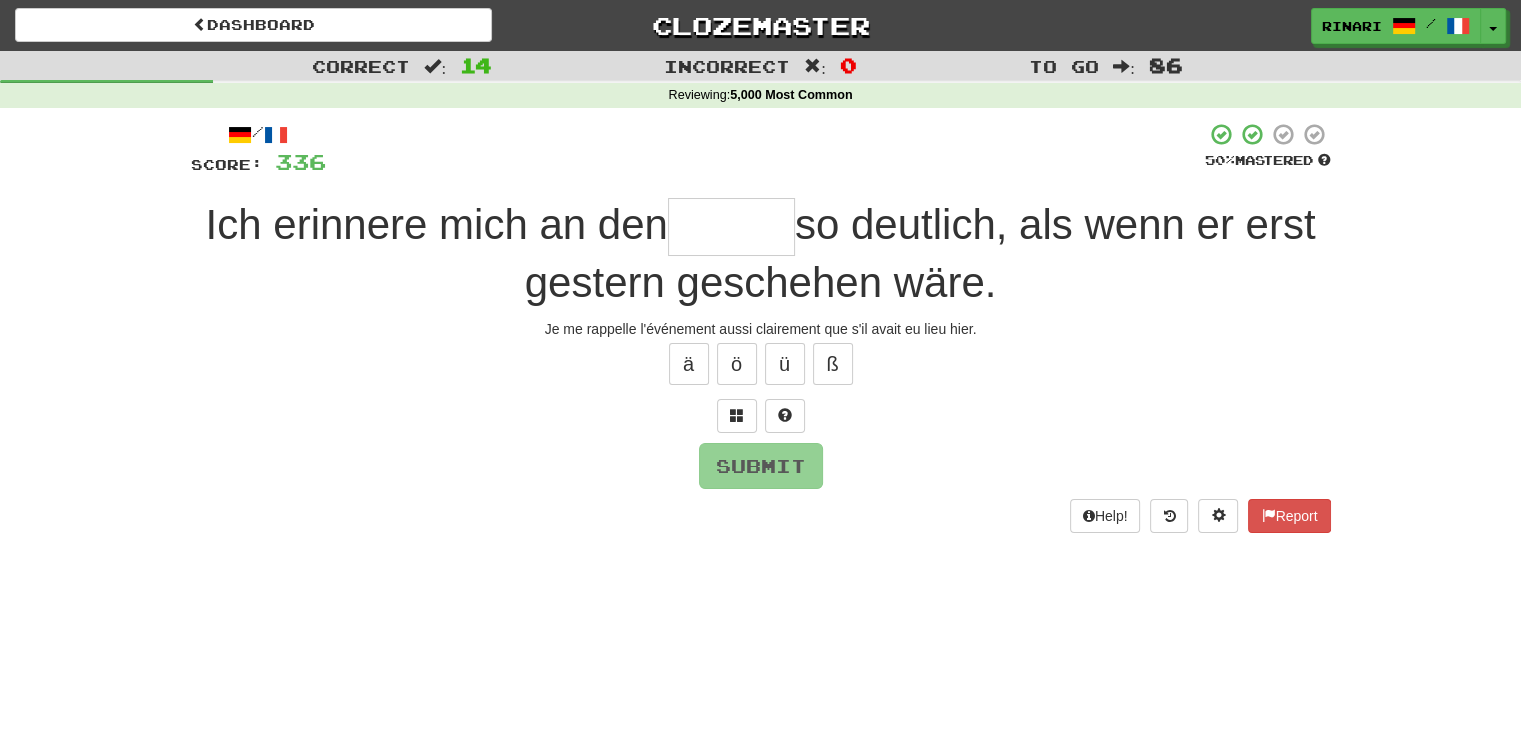 type on "*" 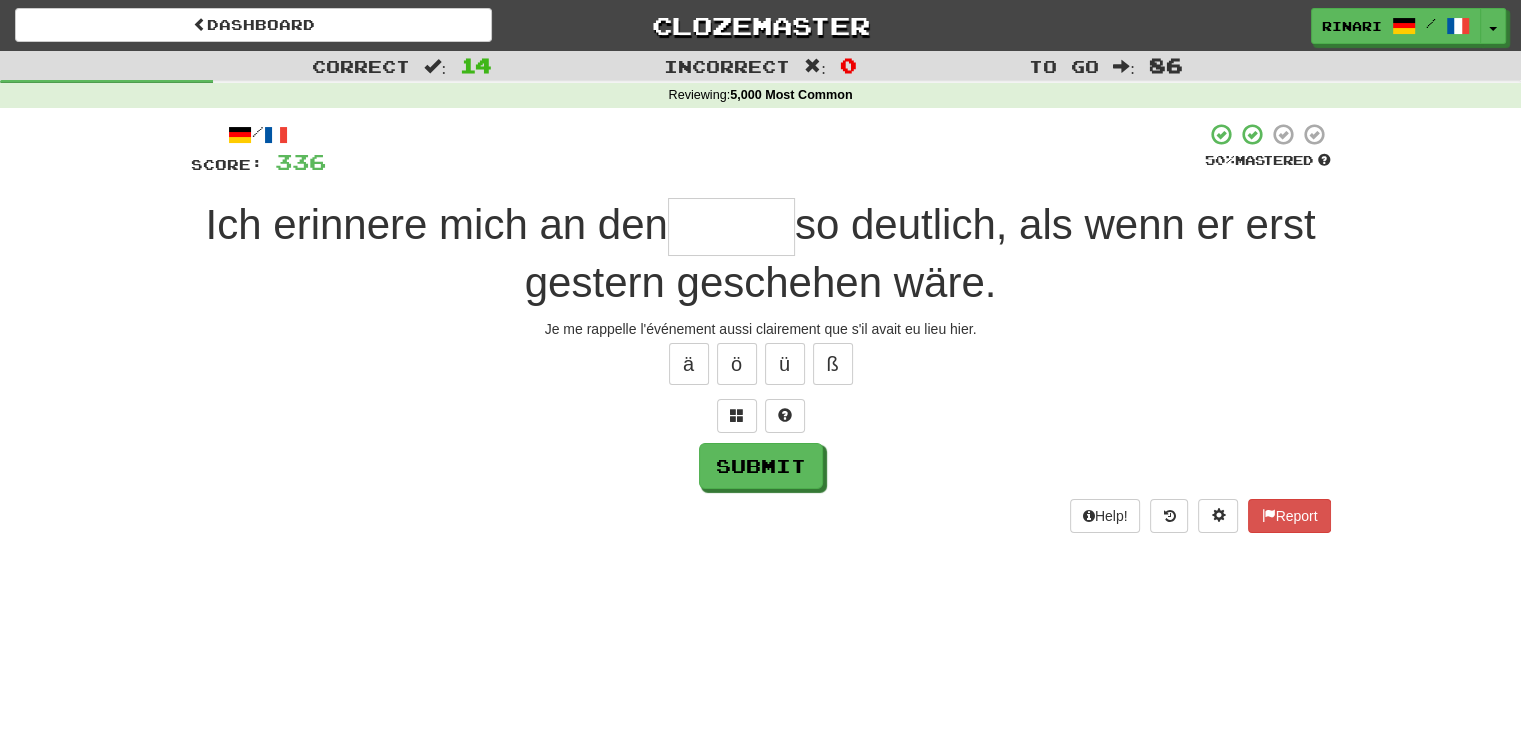 type on "*" 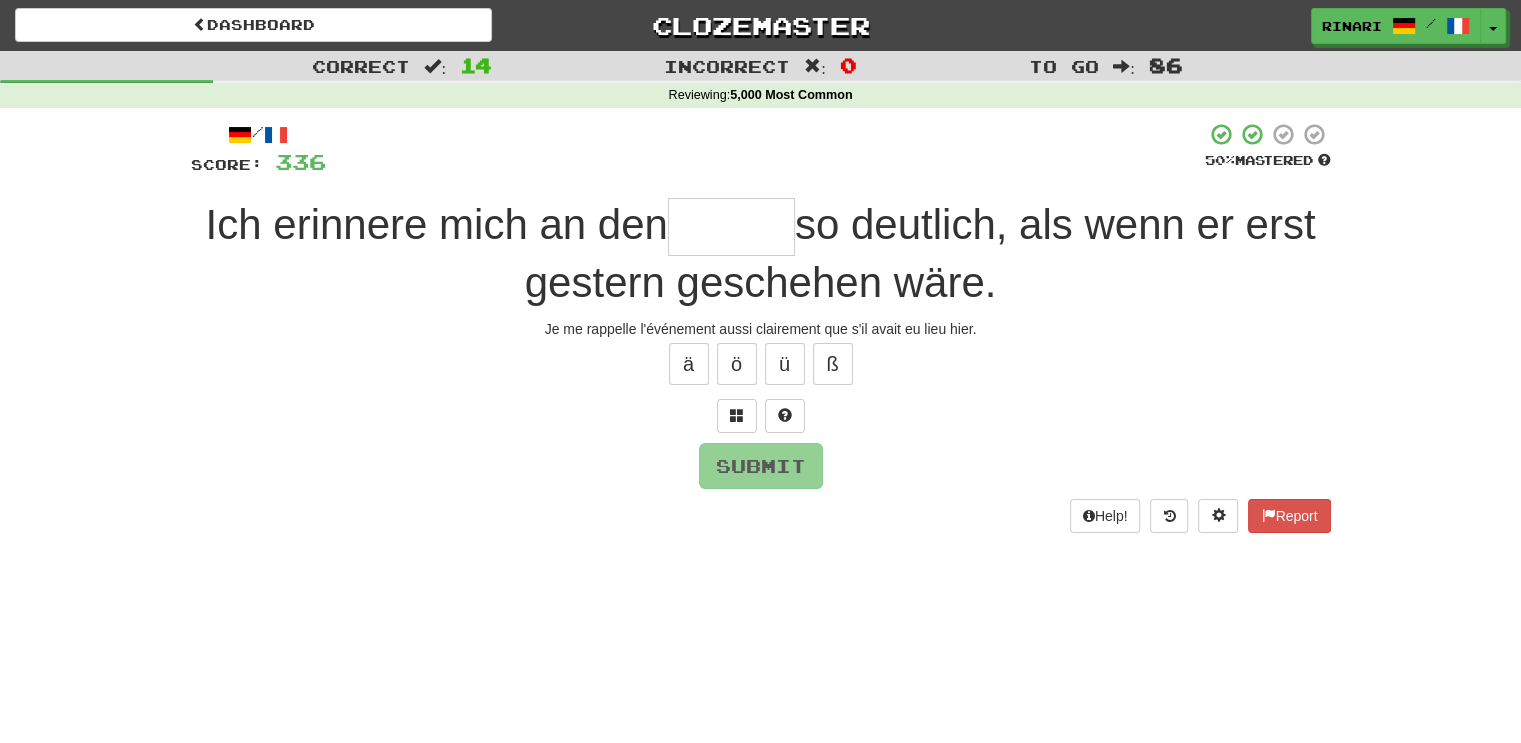 type on "*" 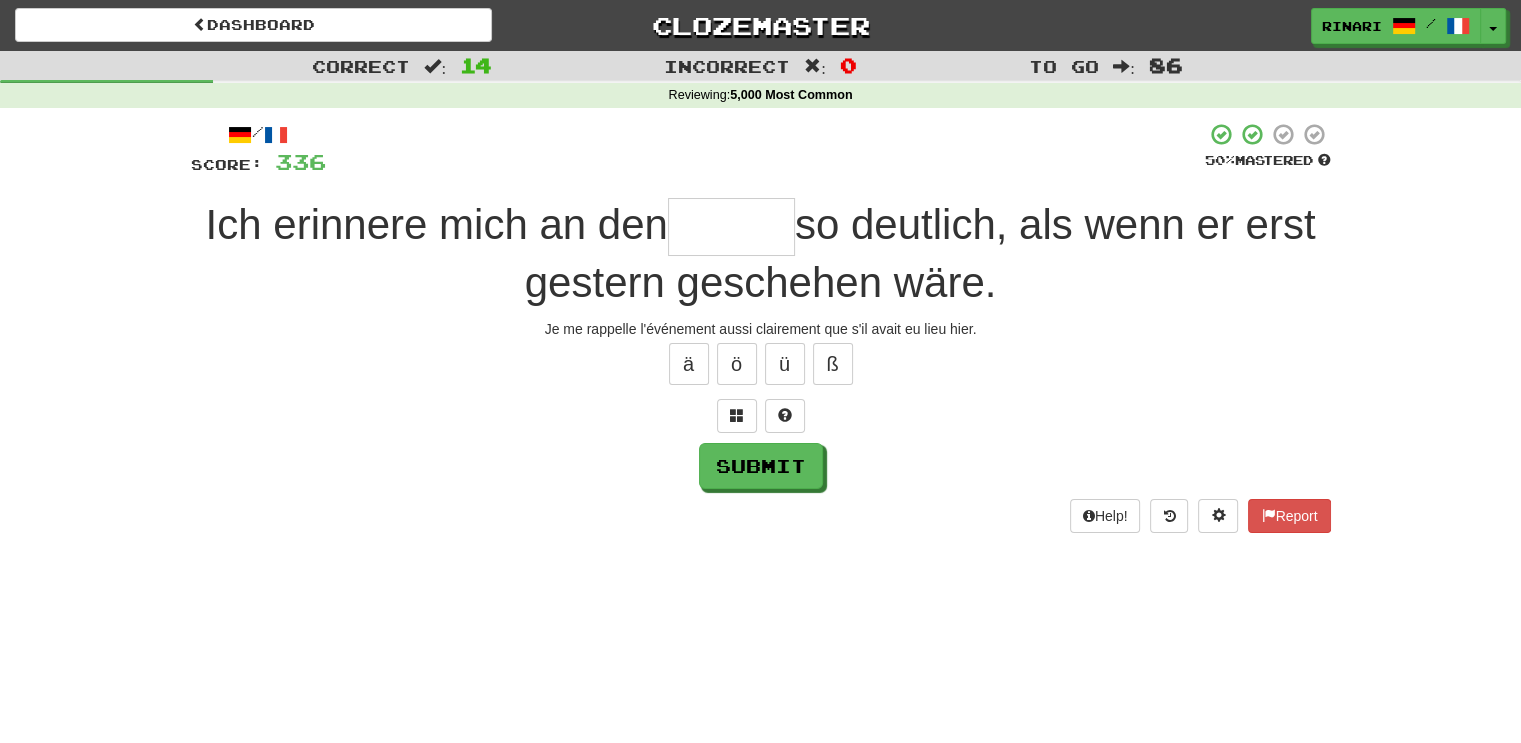 type on "*" 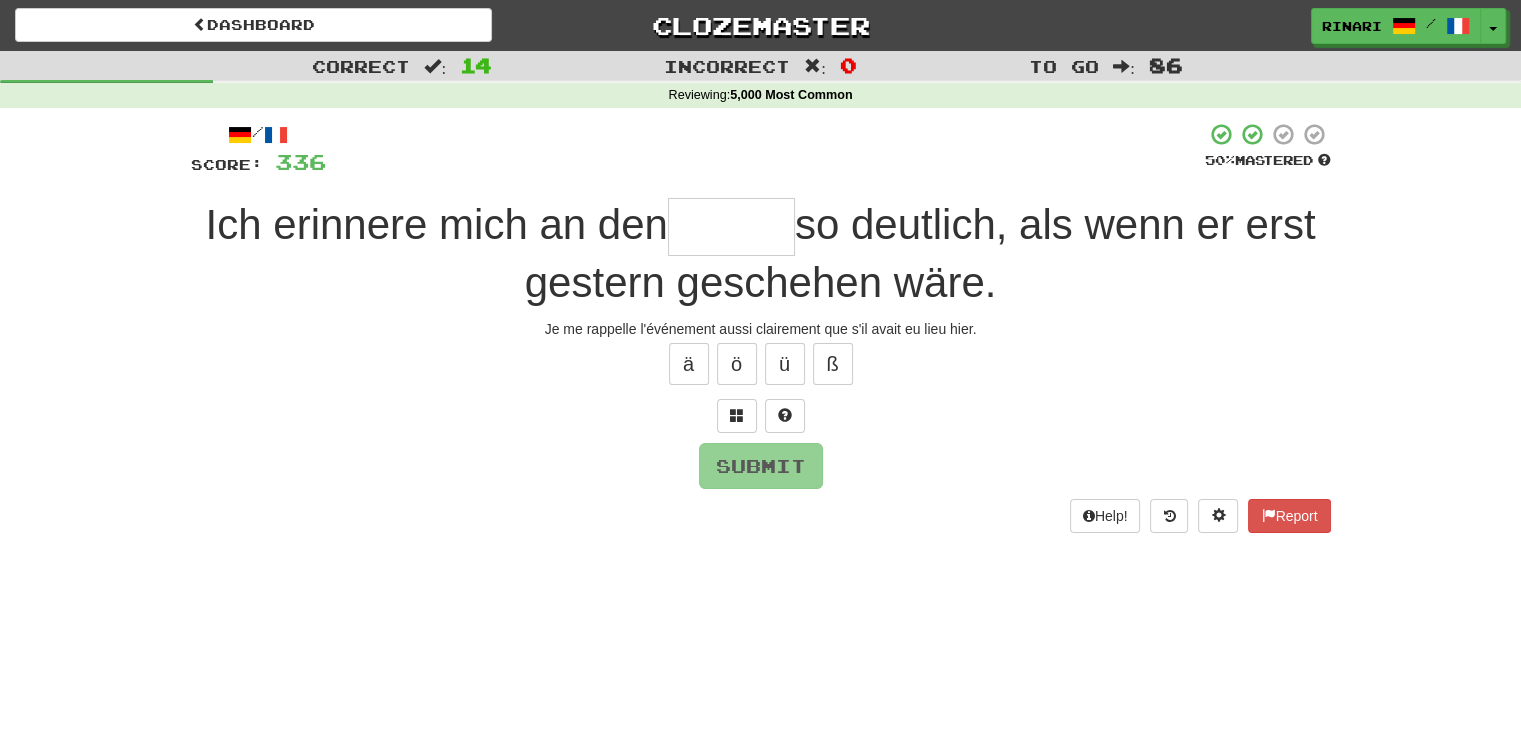 type on "*" 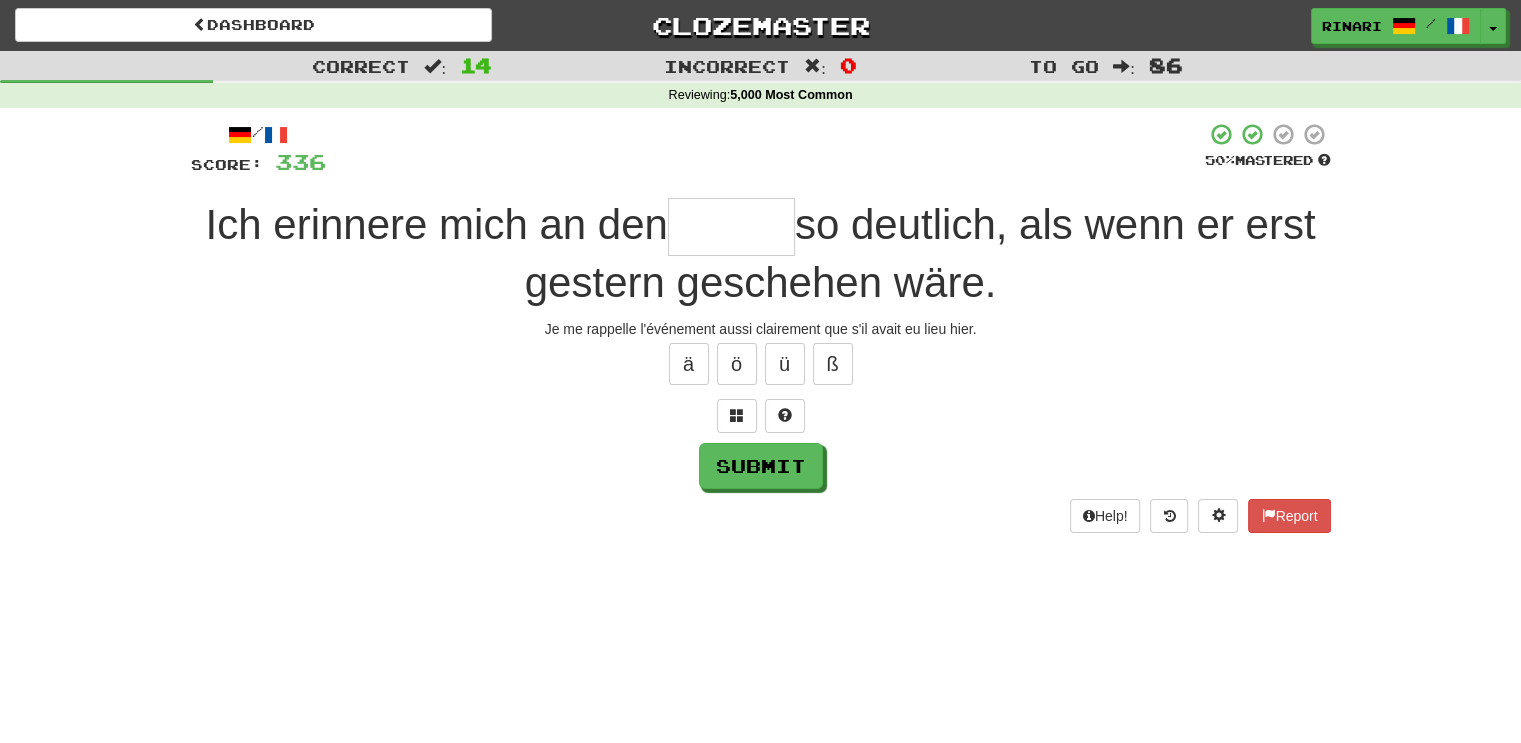 type on "*" 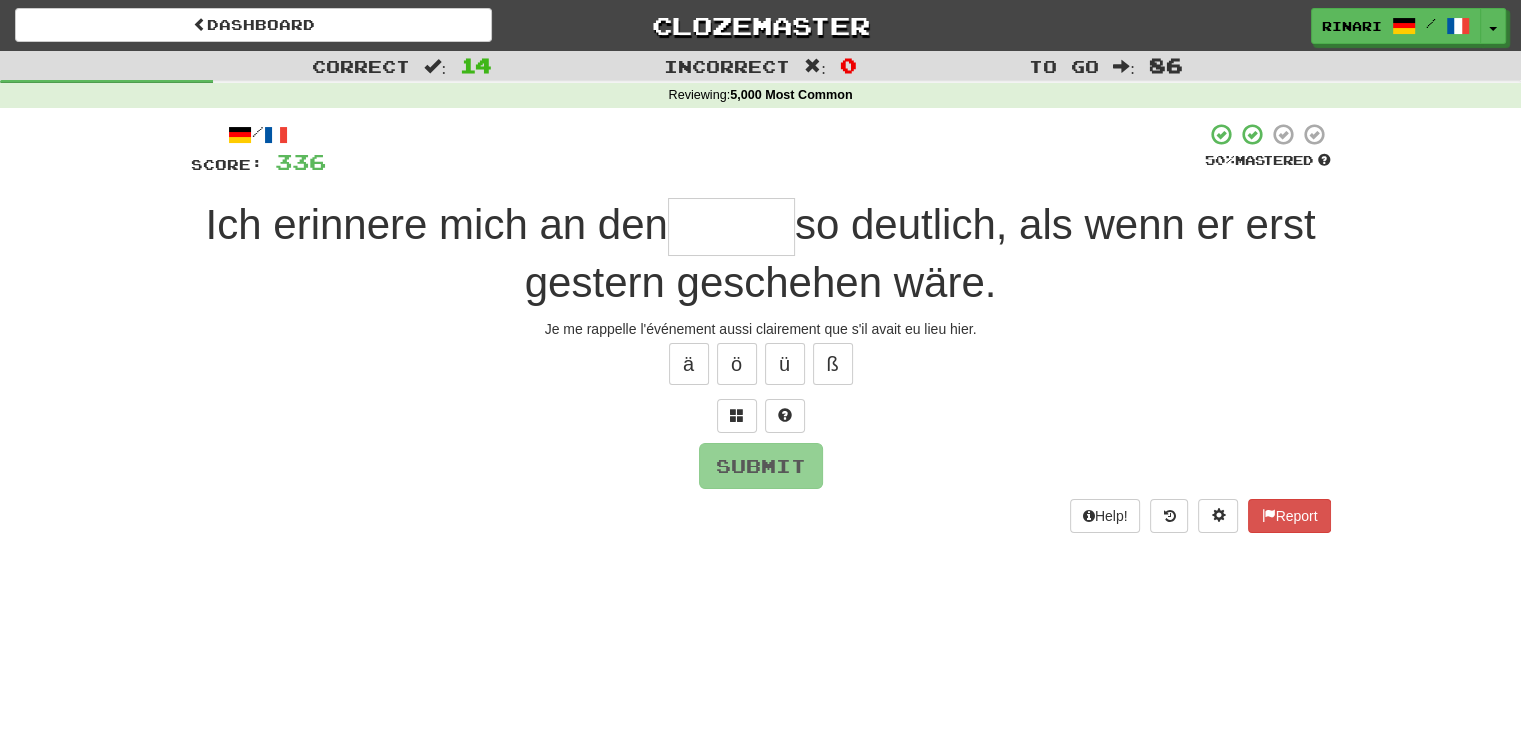 type on "*" 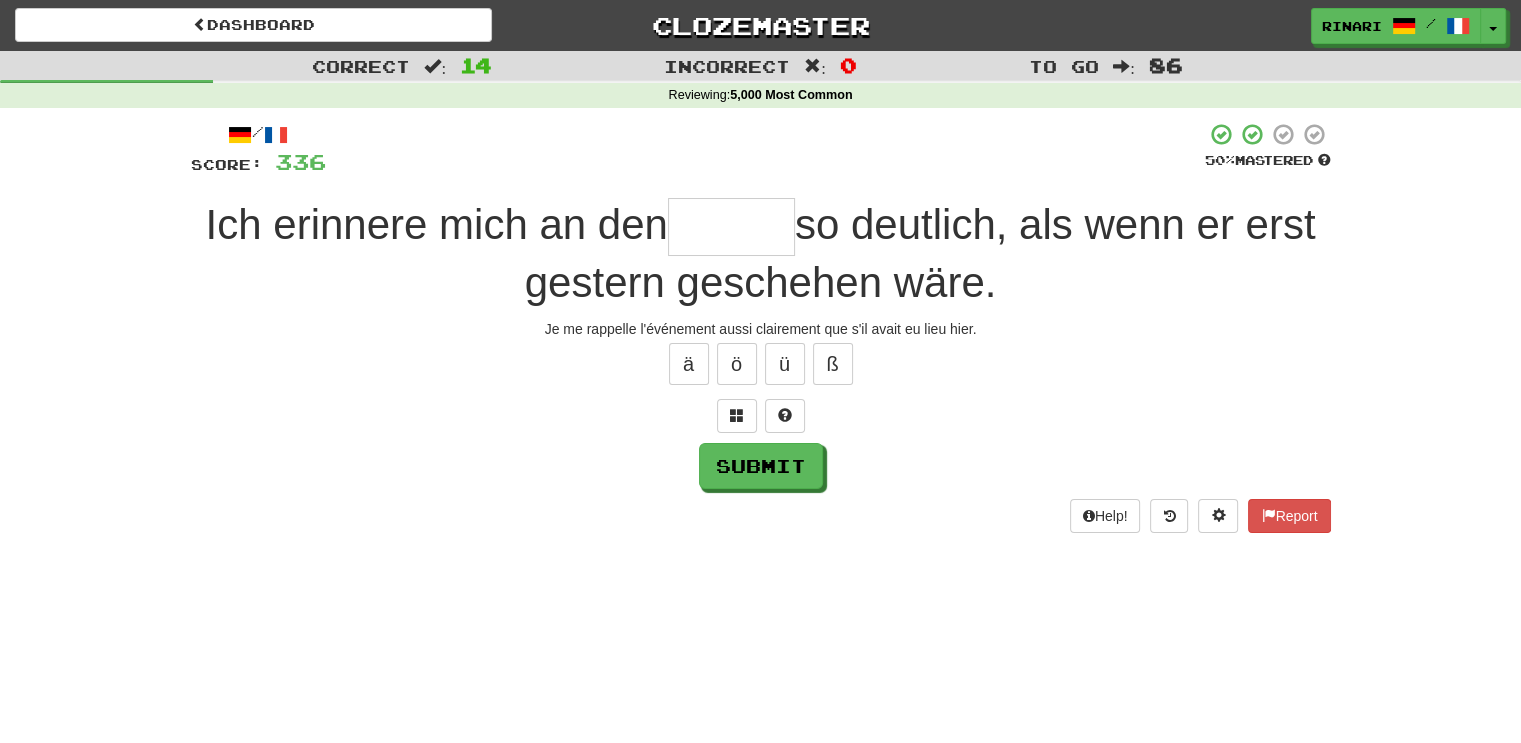 type on "*" 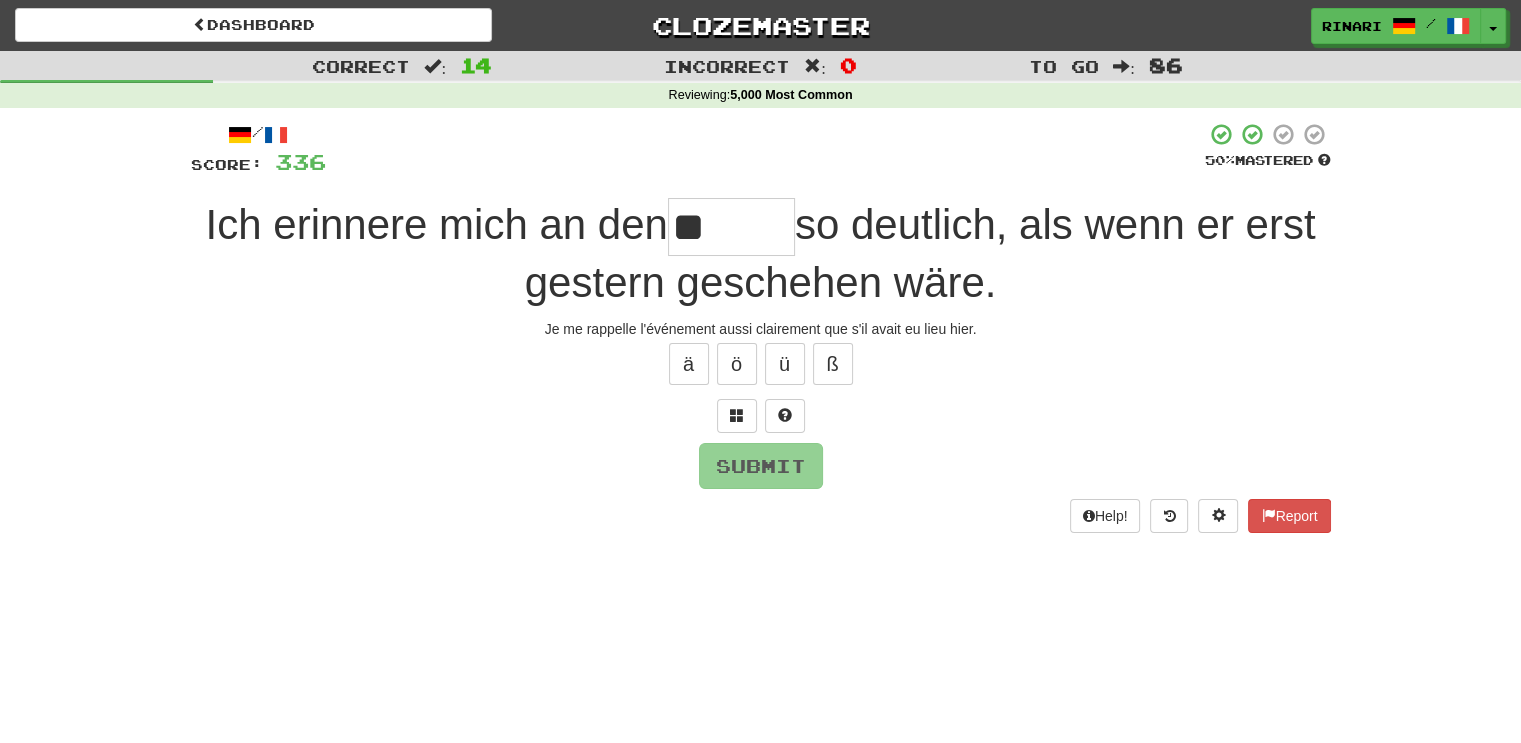 type on "*" 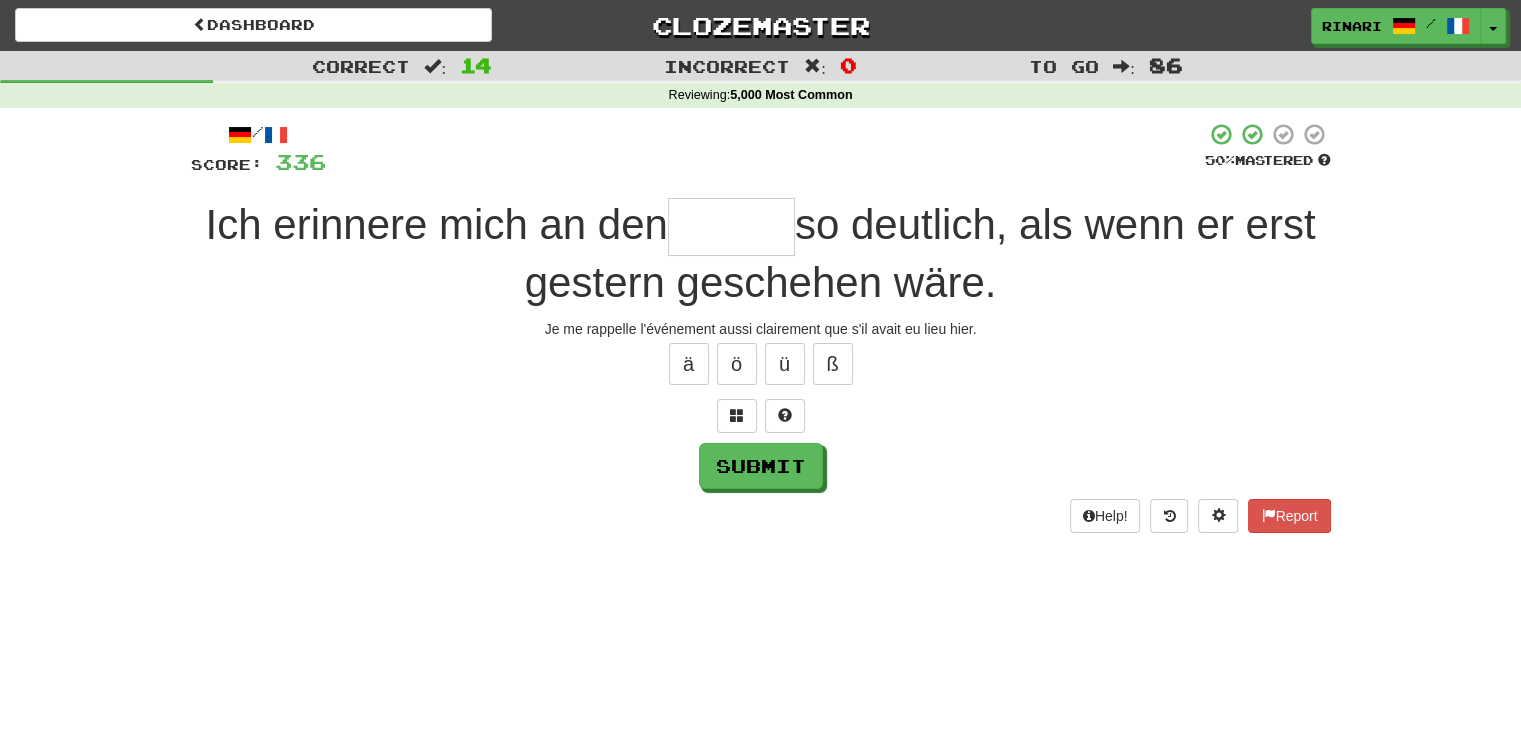 type on "*" 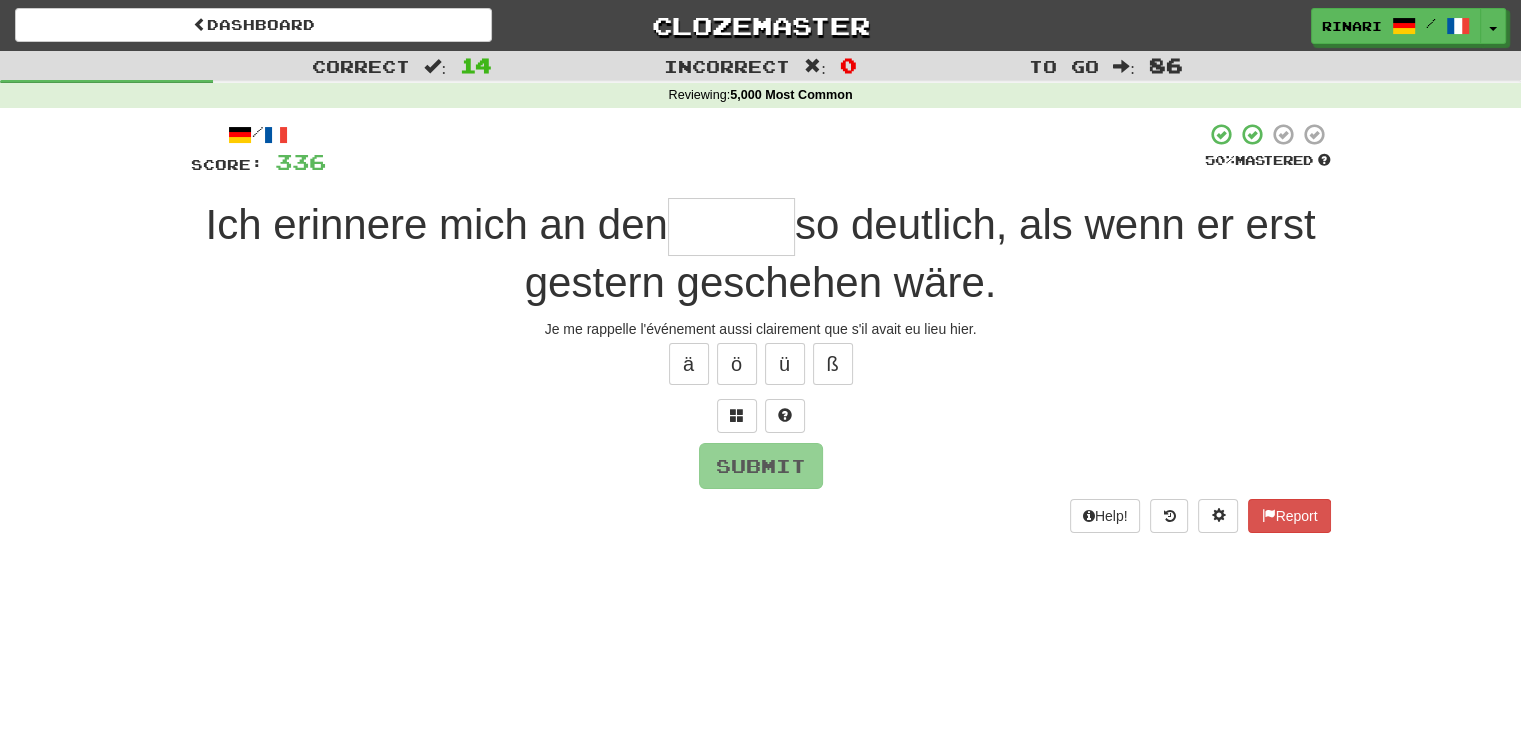 type on "*" 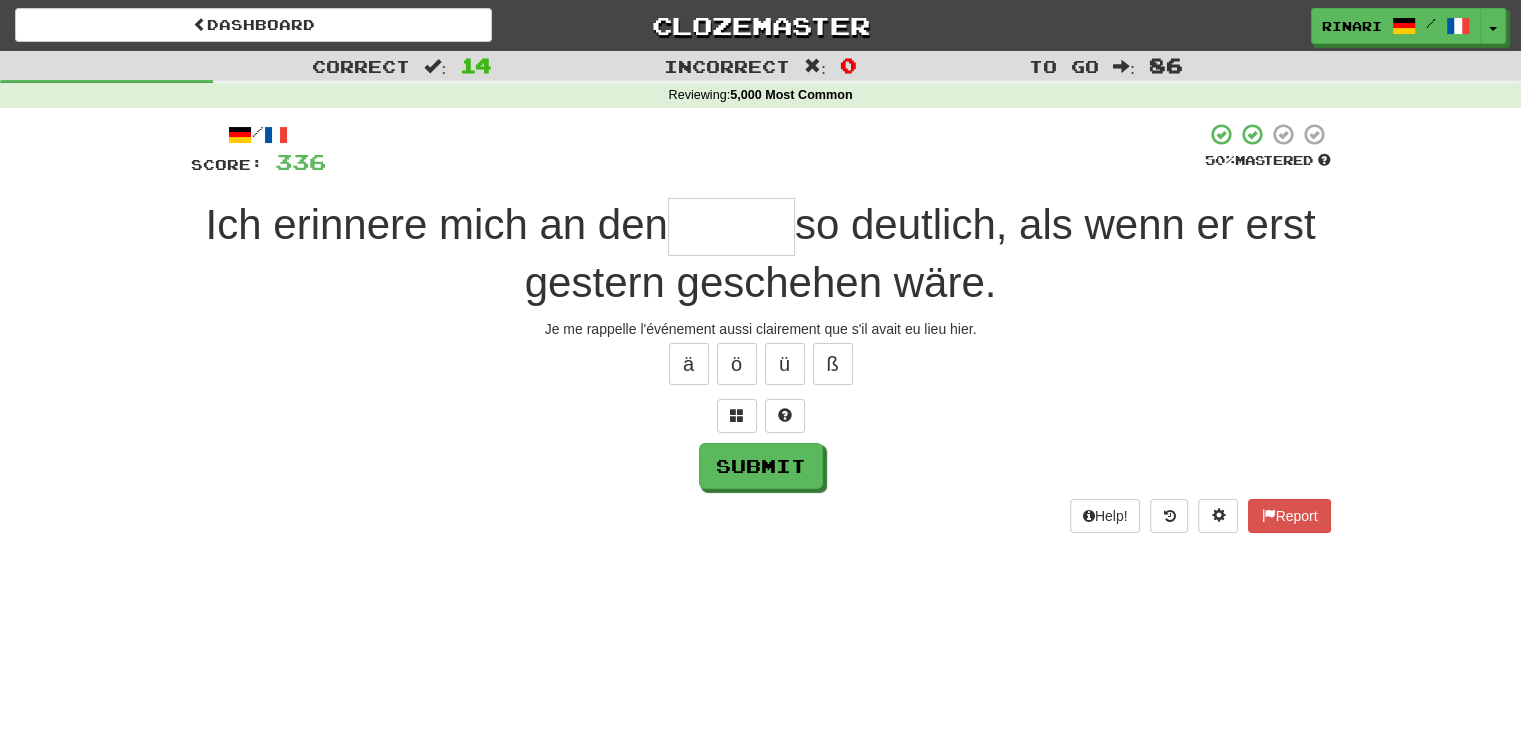 type on "*" 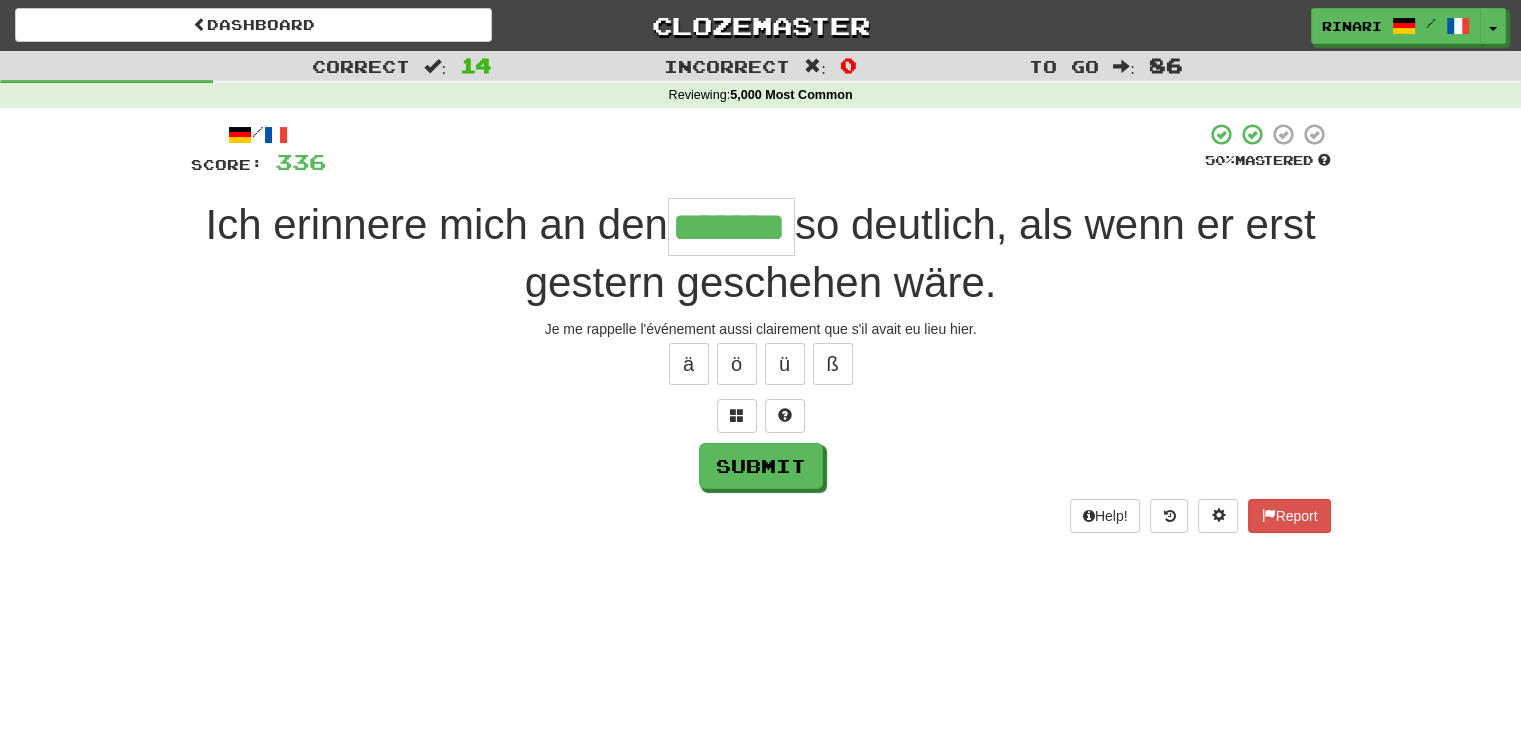 type on "*******" 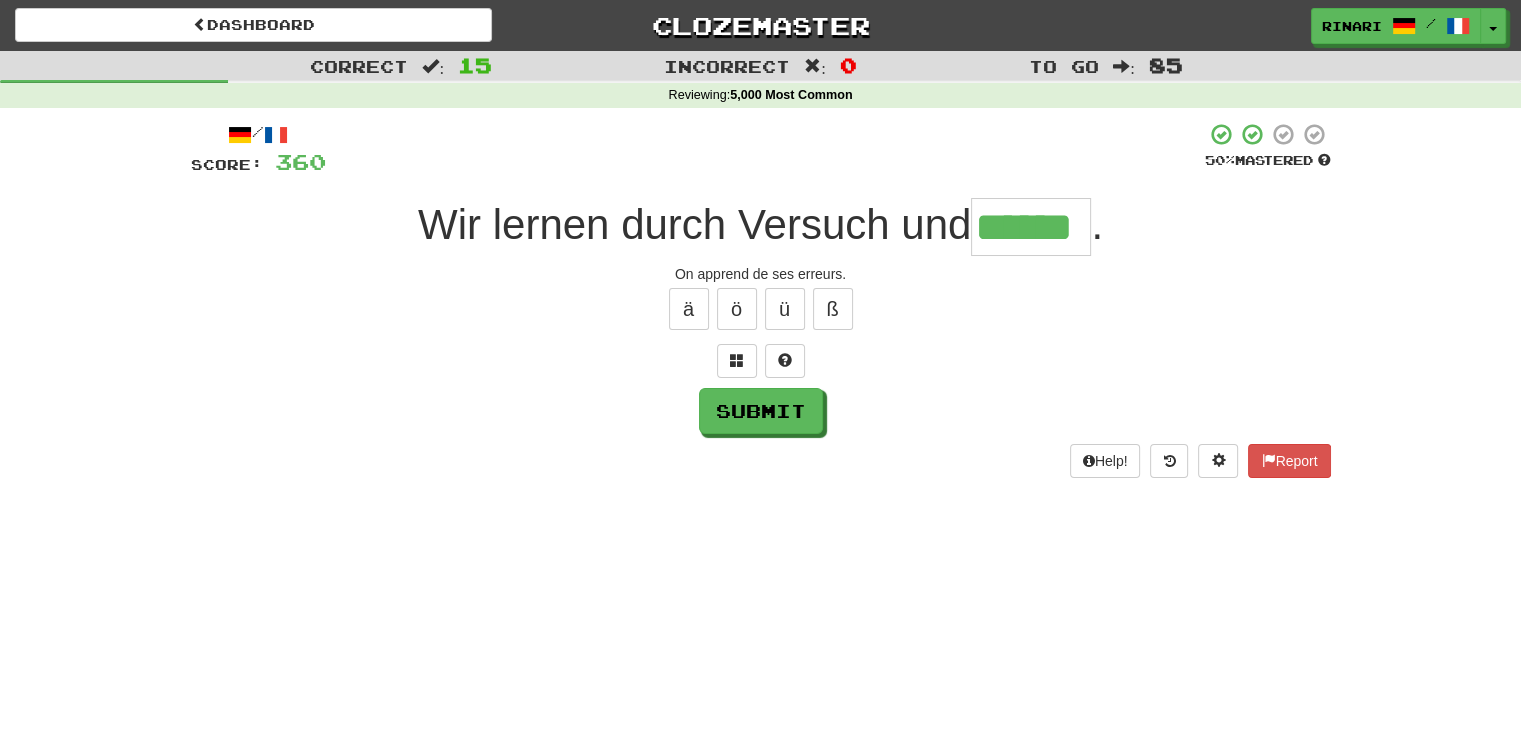 type on "******" 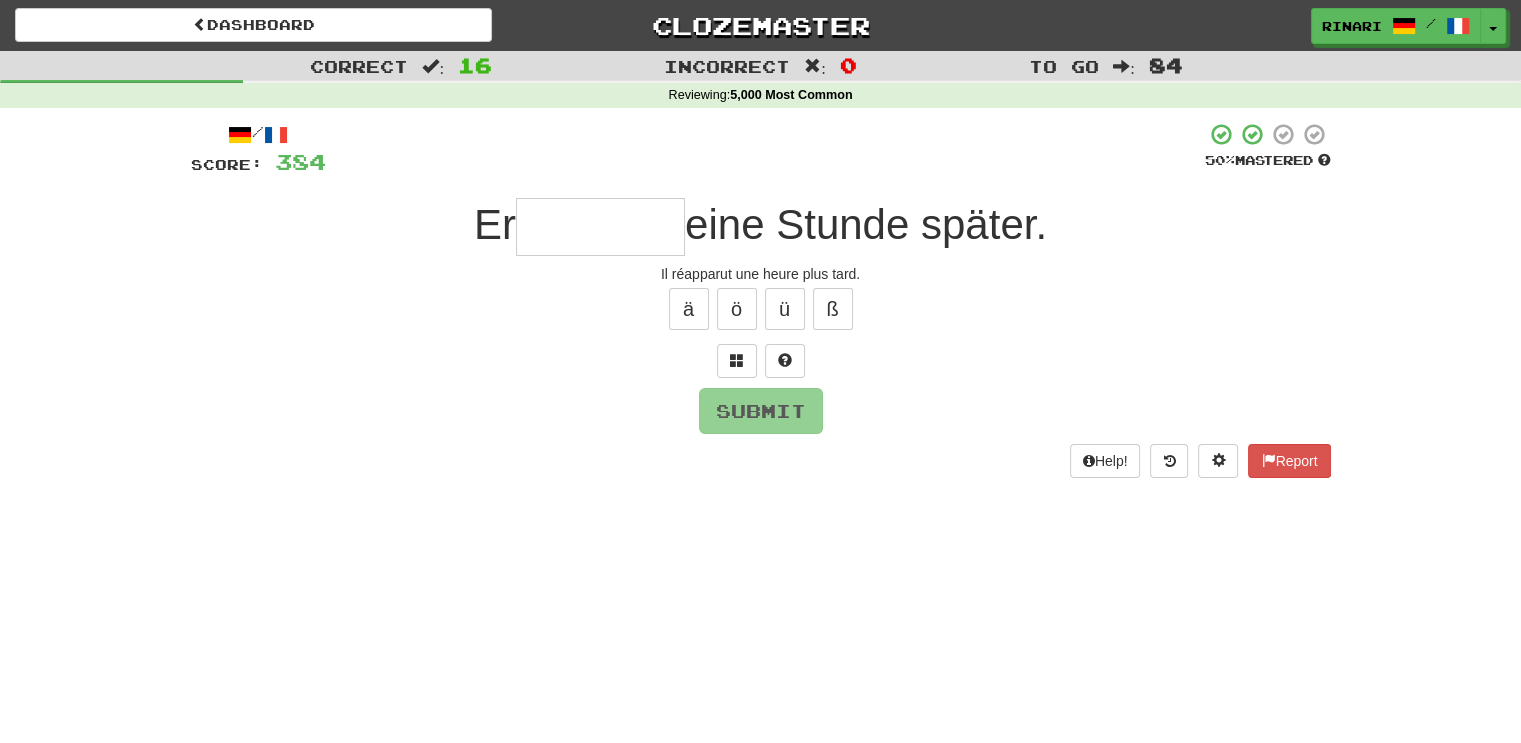 type on "*" 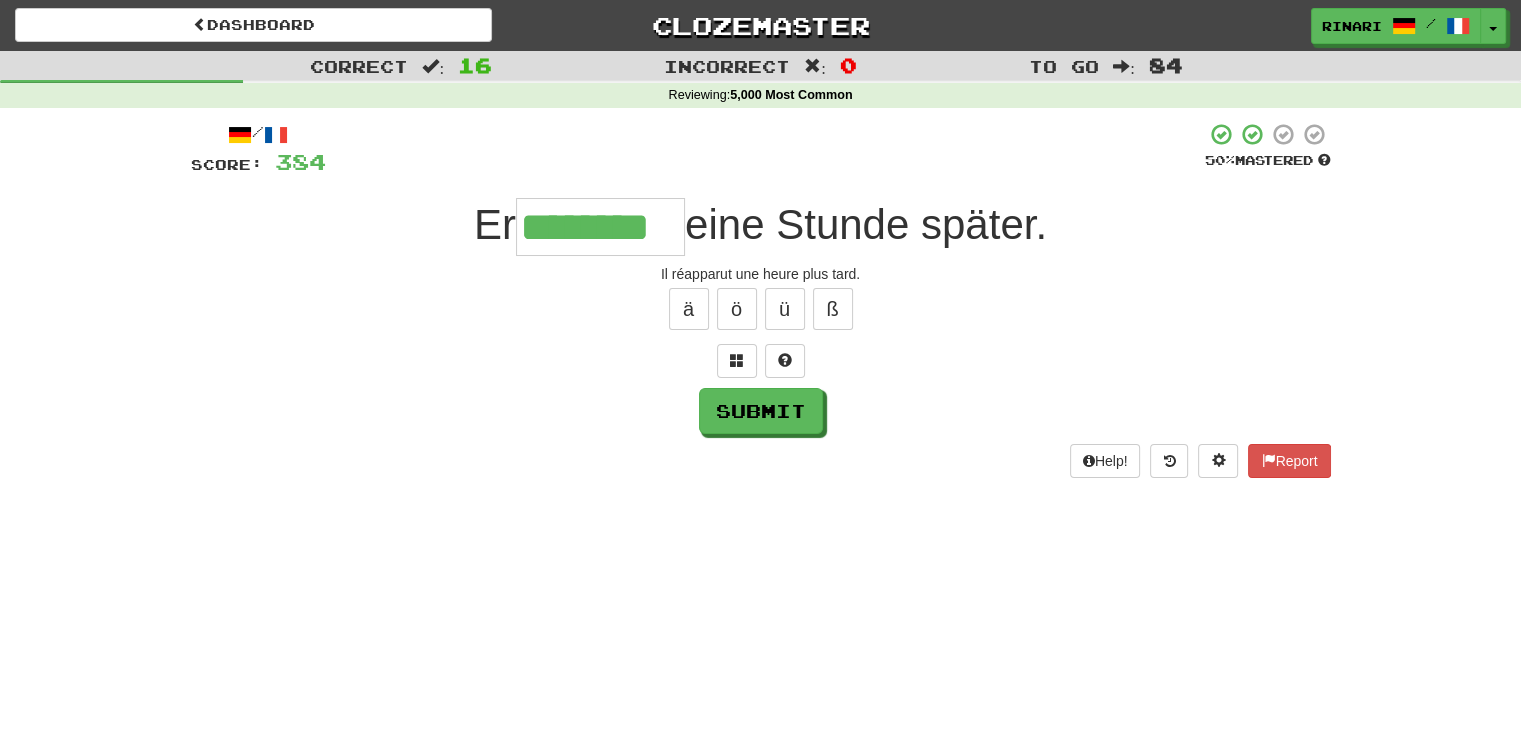 type on "********" 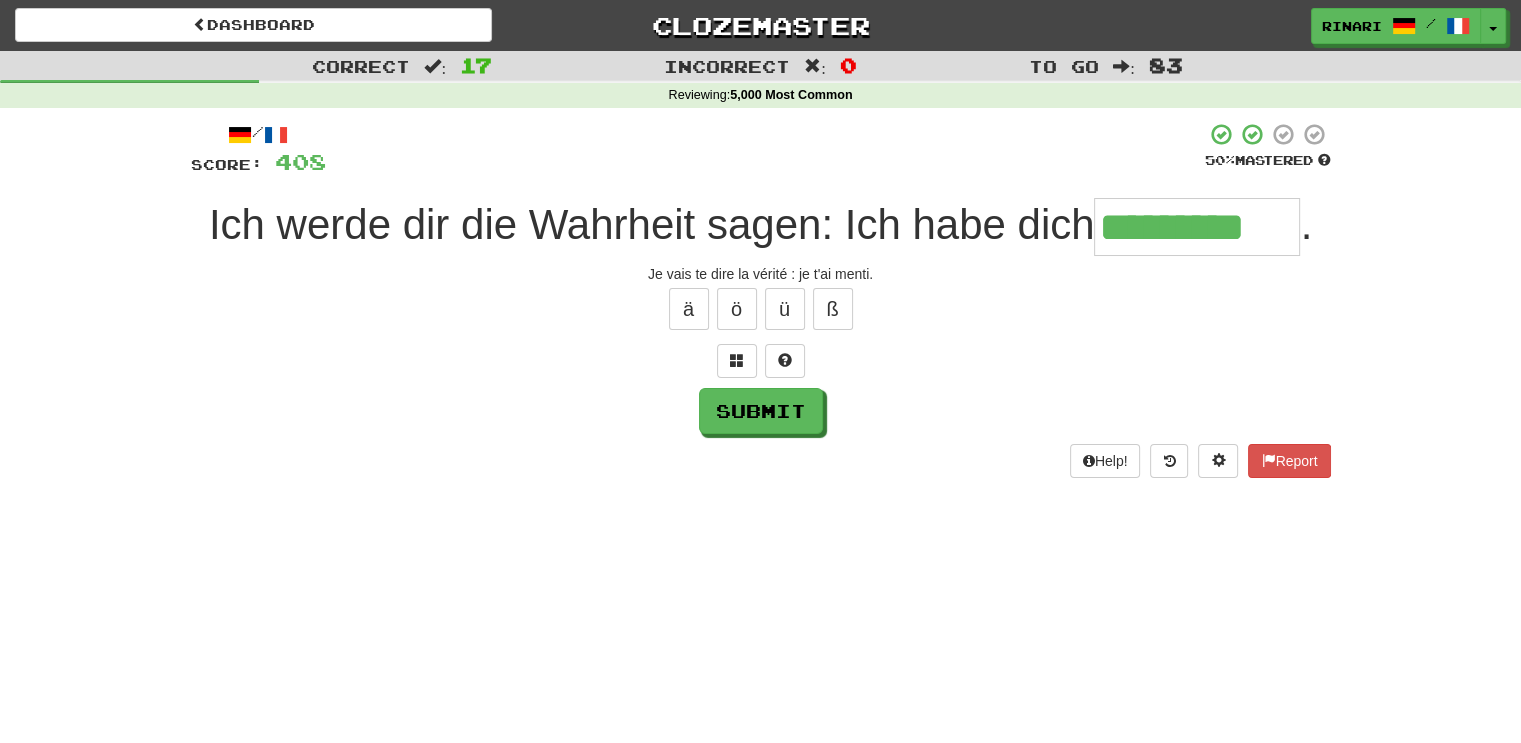 type on "*********" 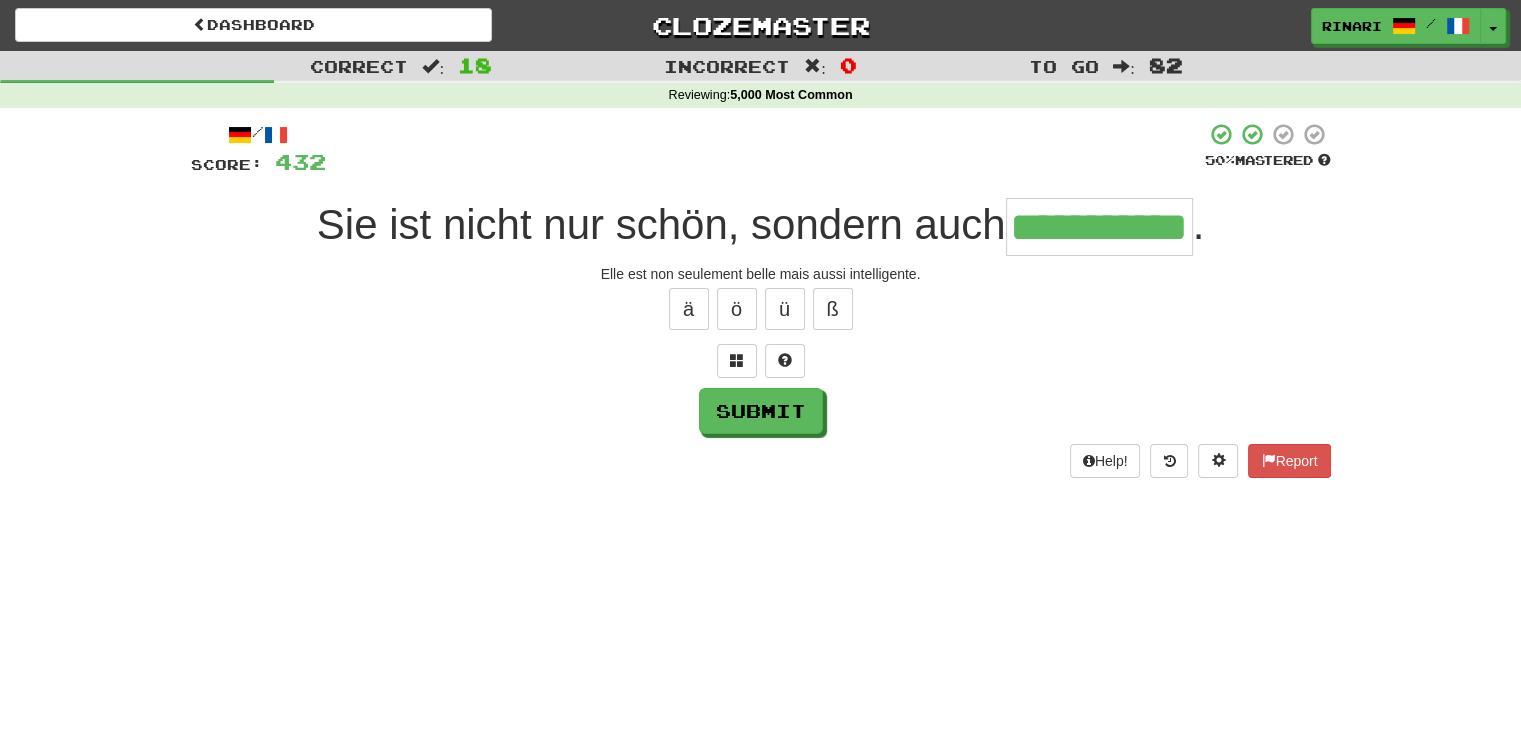 type on "**********" 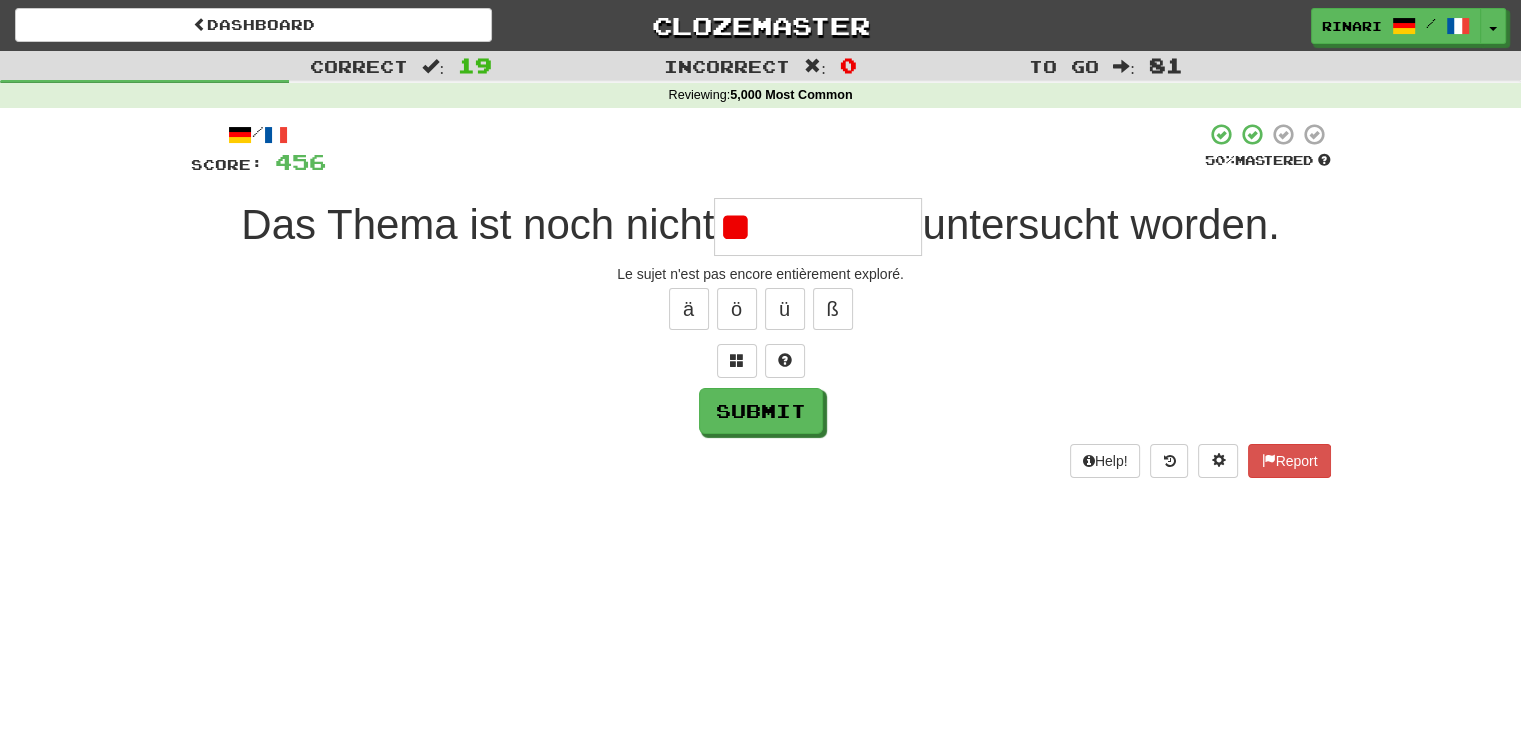 type on "*" 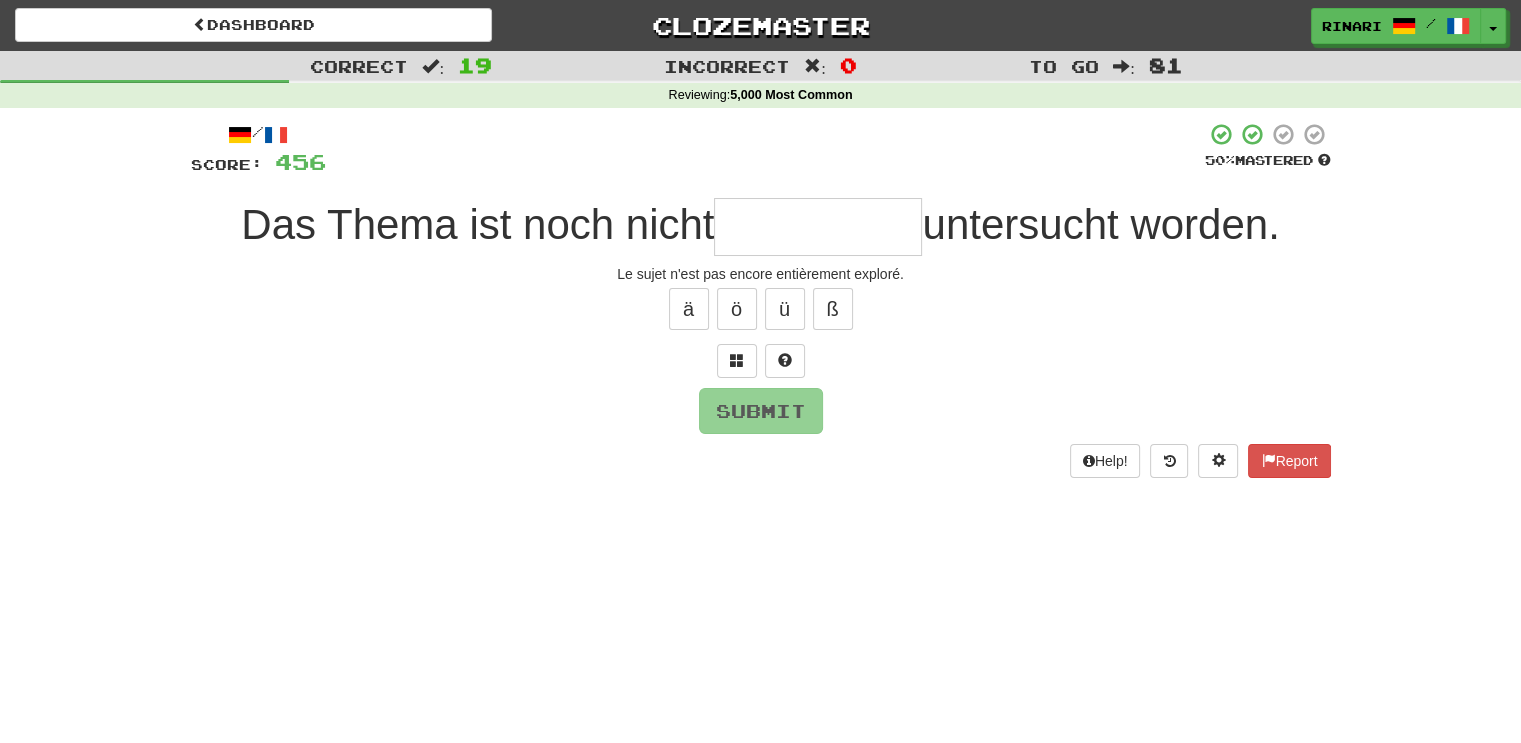 type on "*" 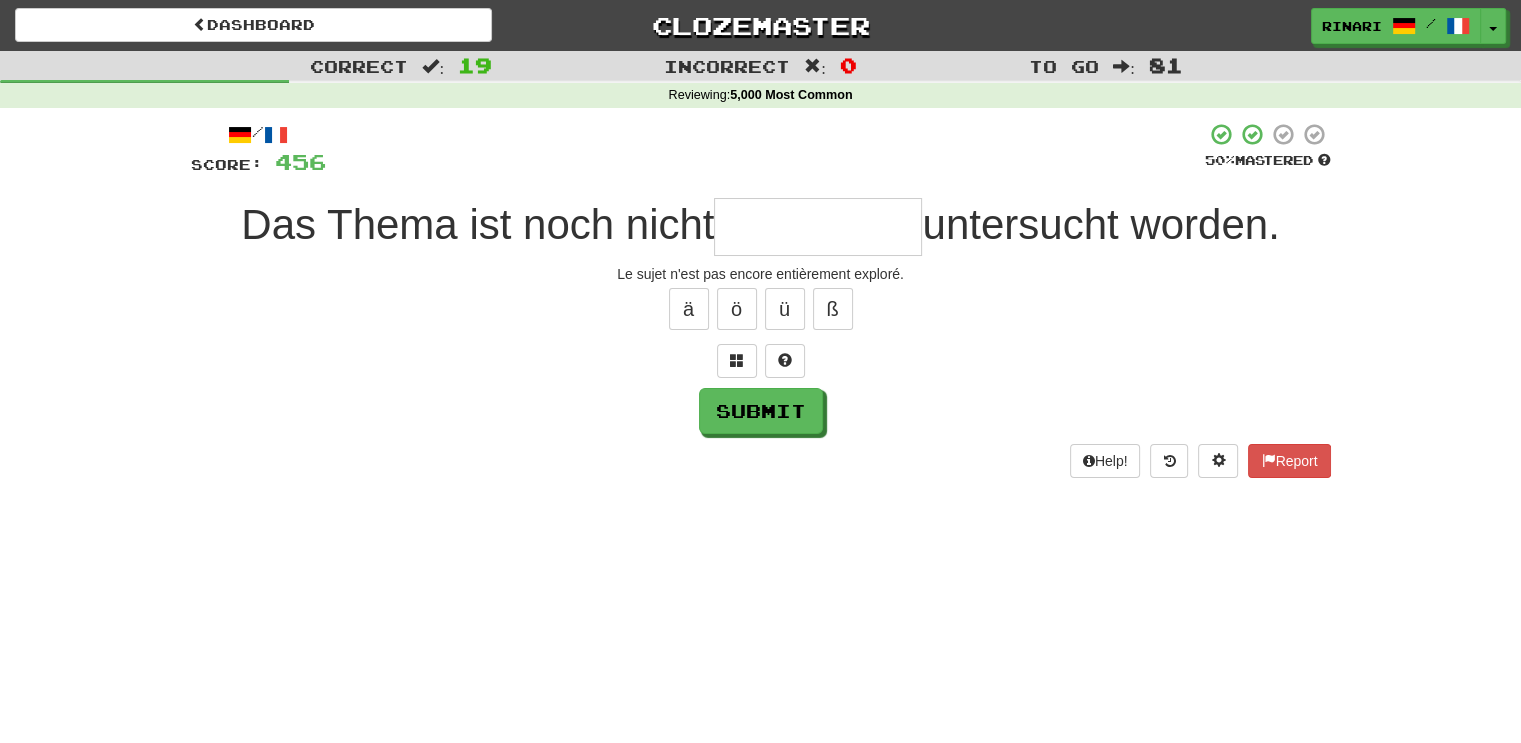 type on "*" 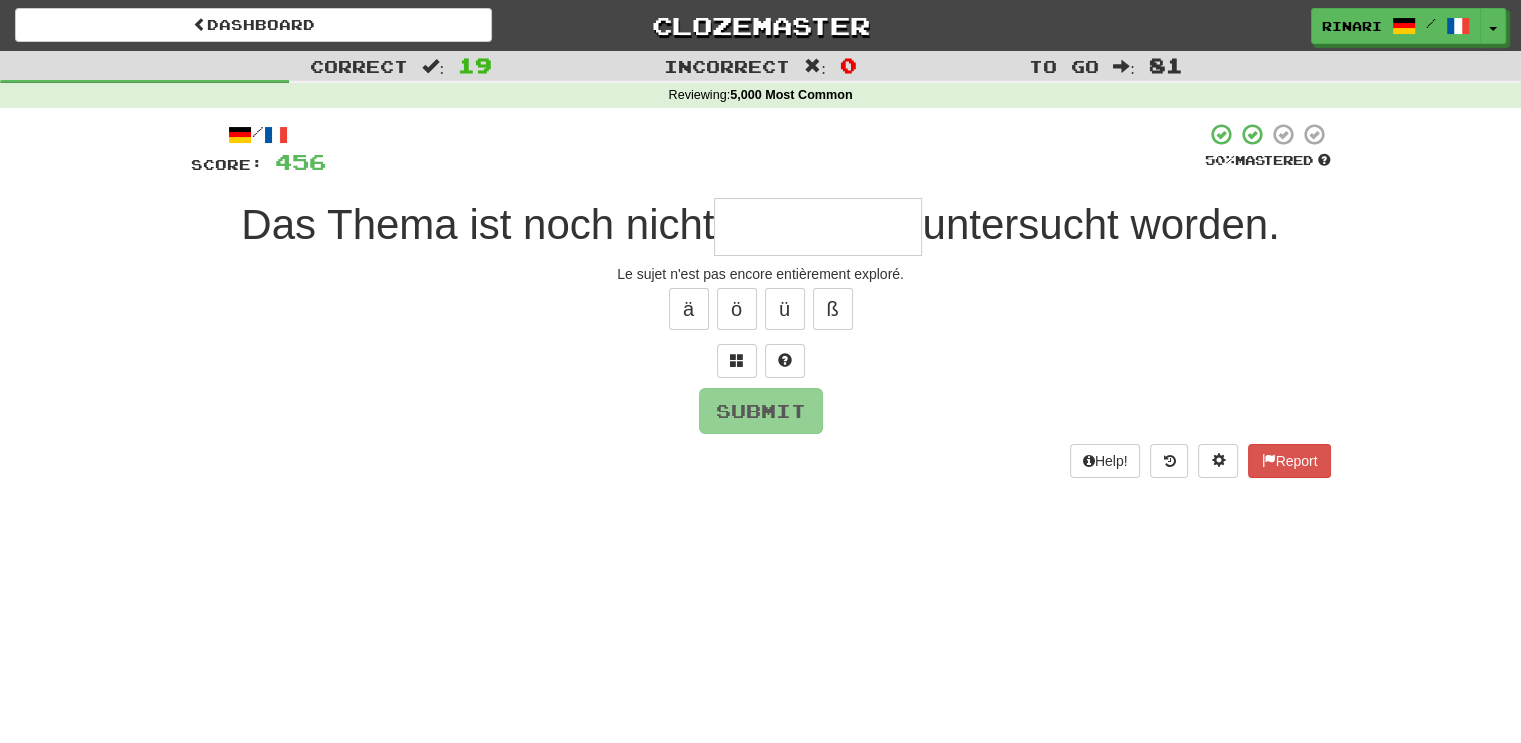 type on "*" 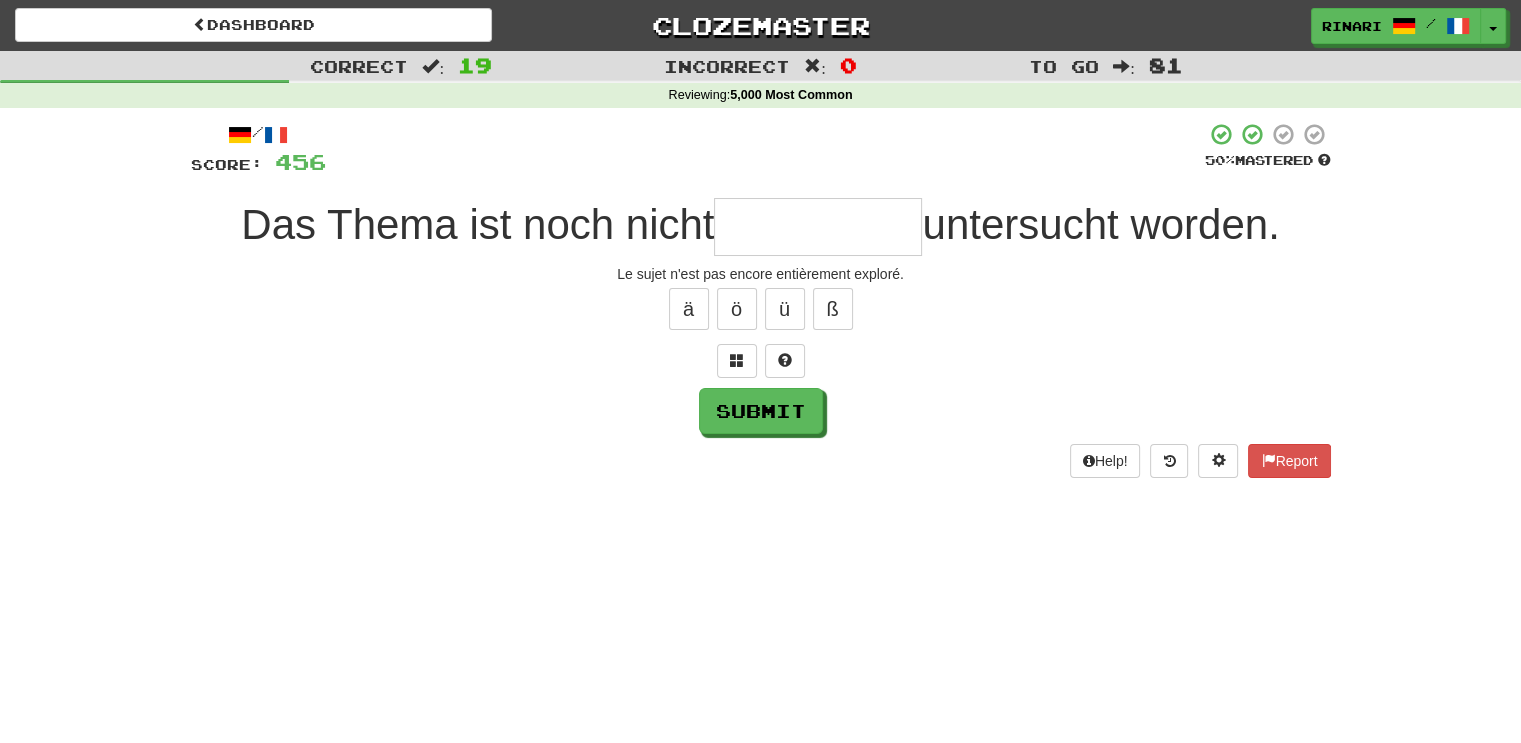 type on "*" 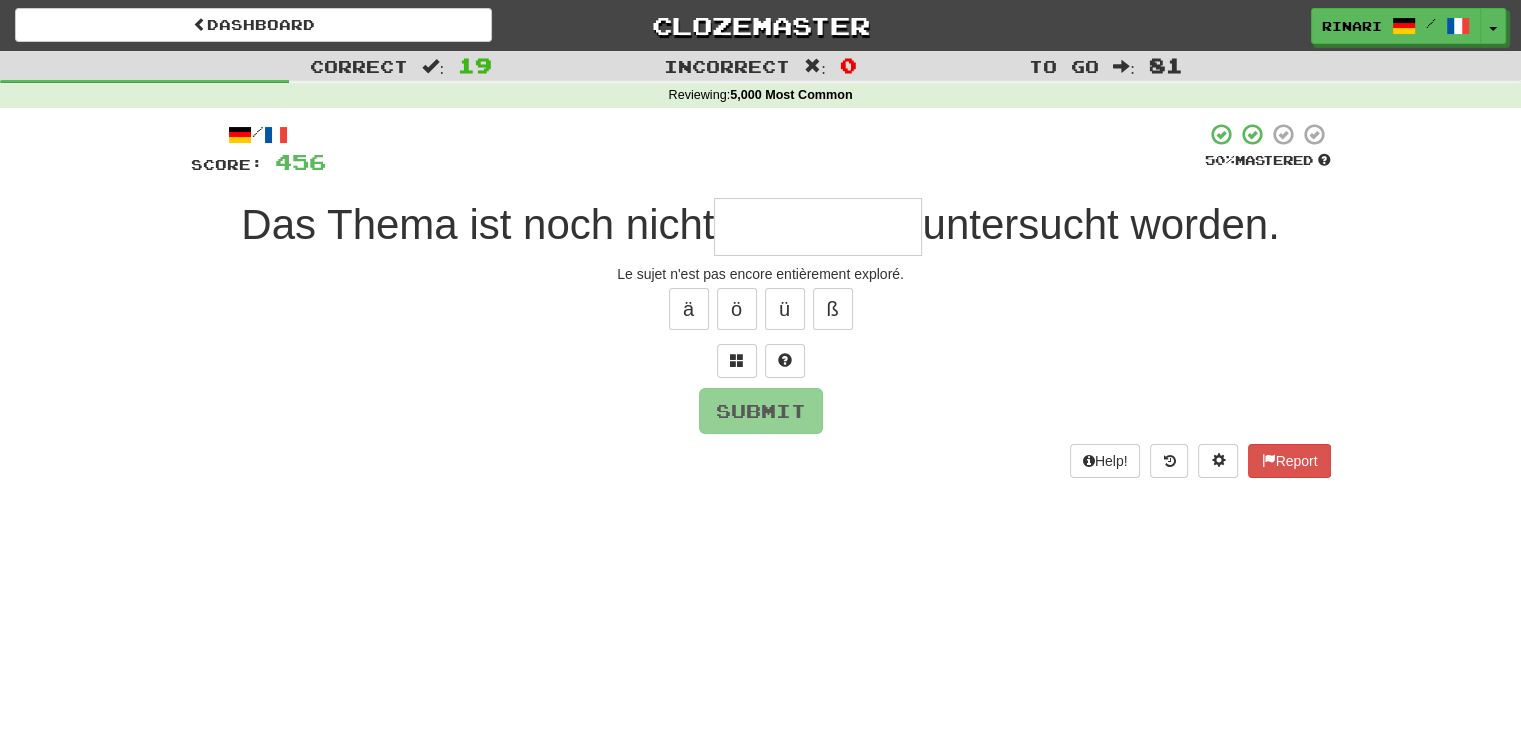 type on "*" 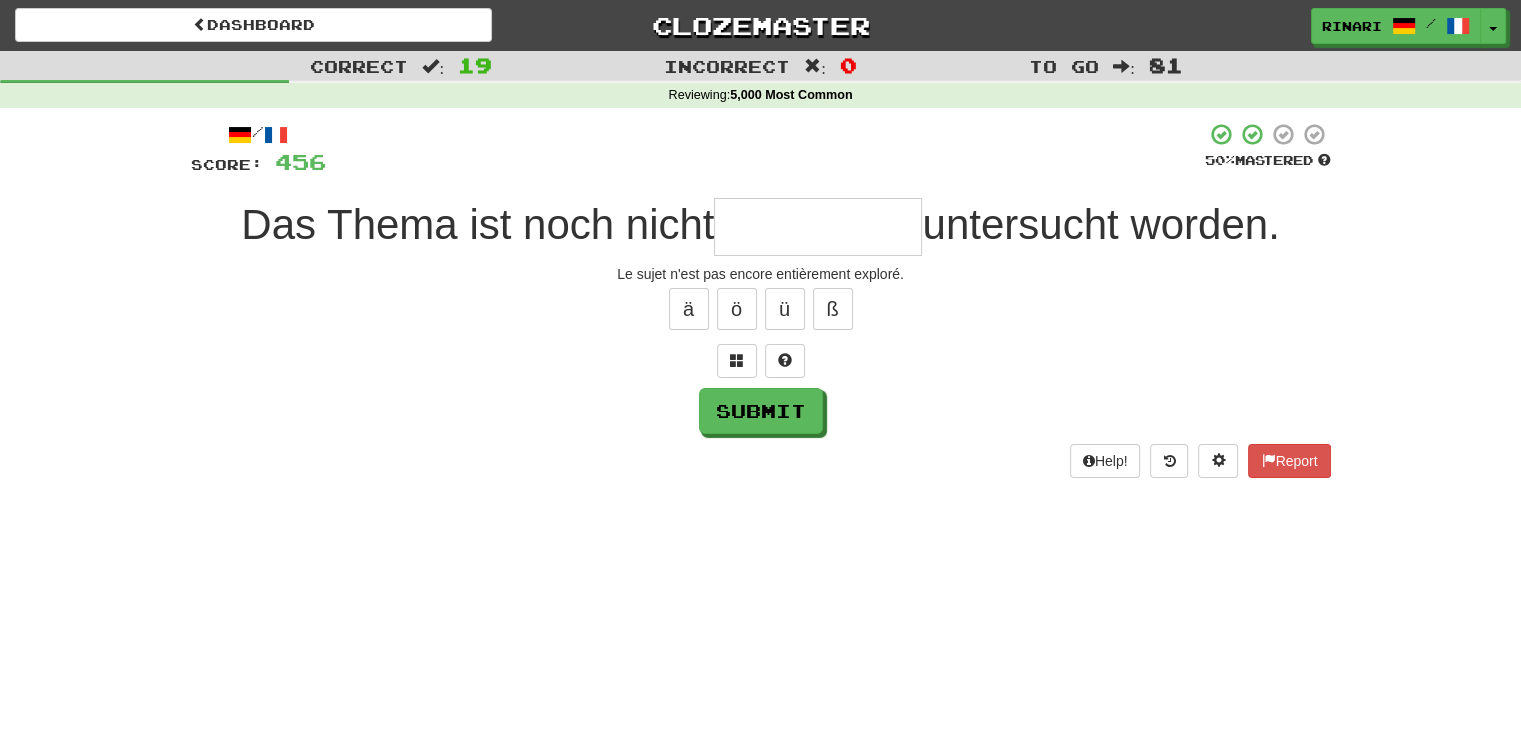 type on "*" 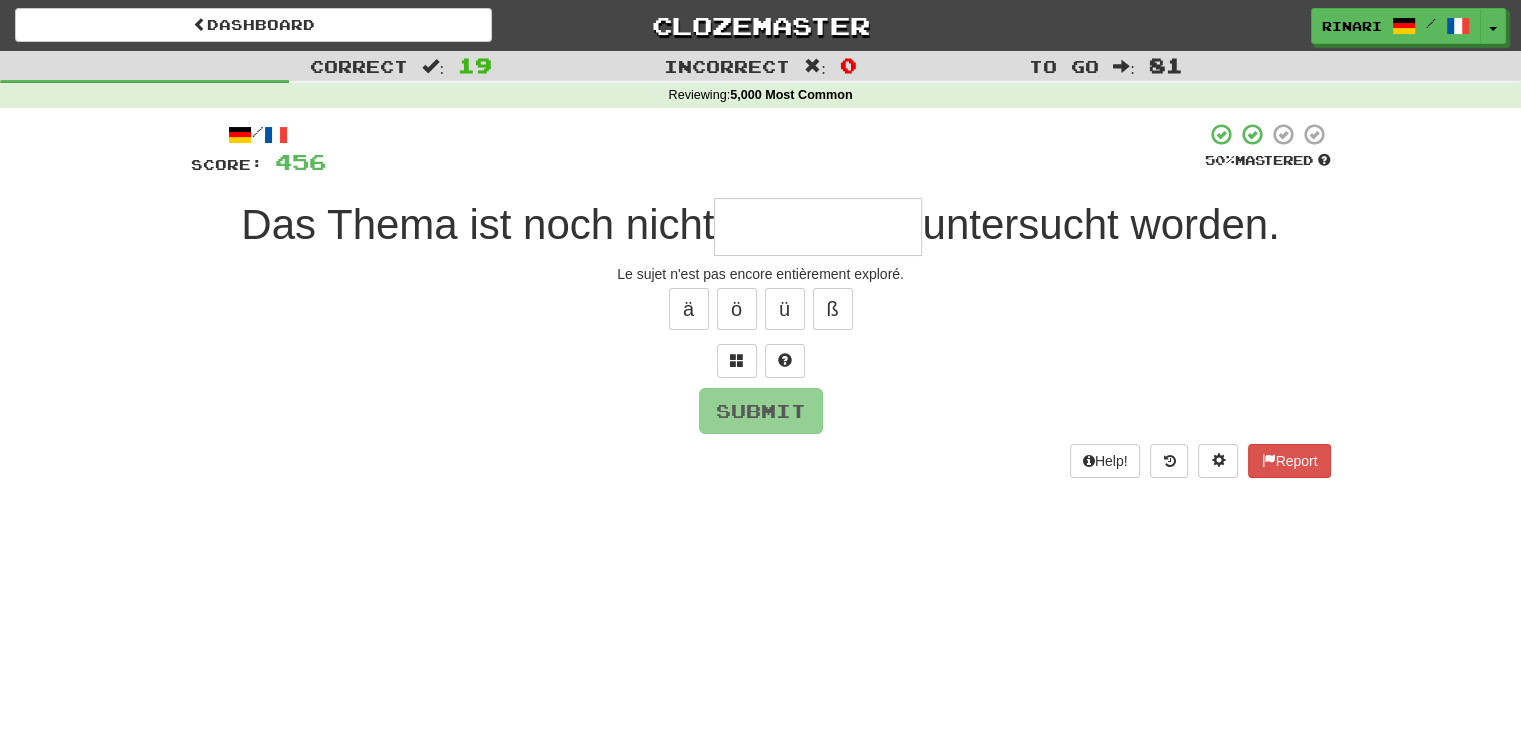 type on "*" 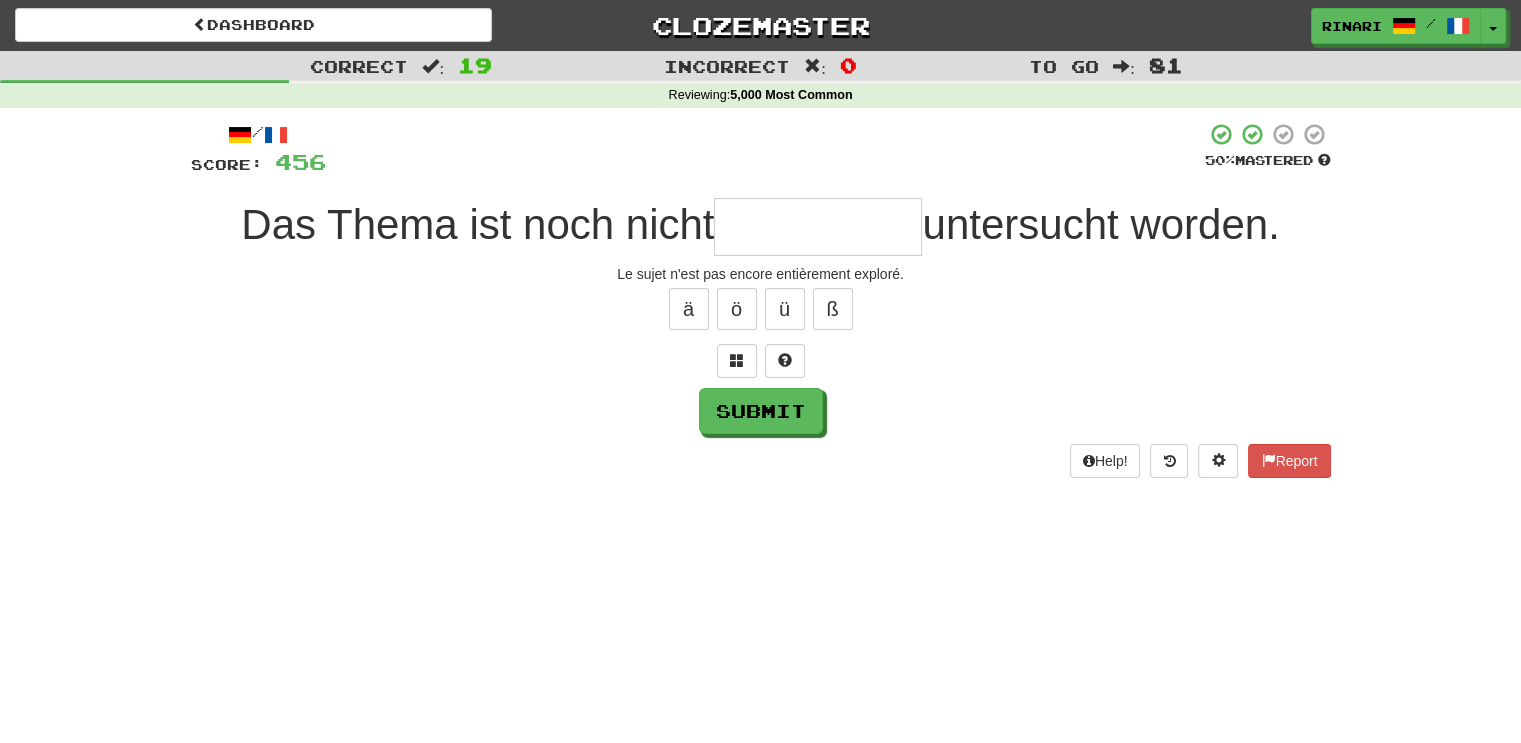 type on "*" 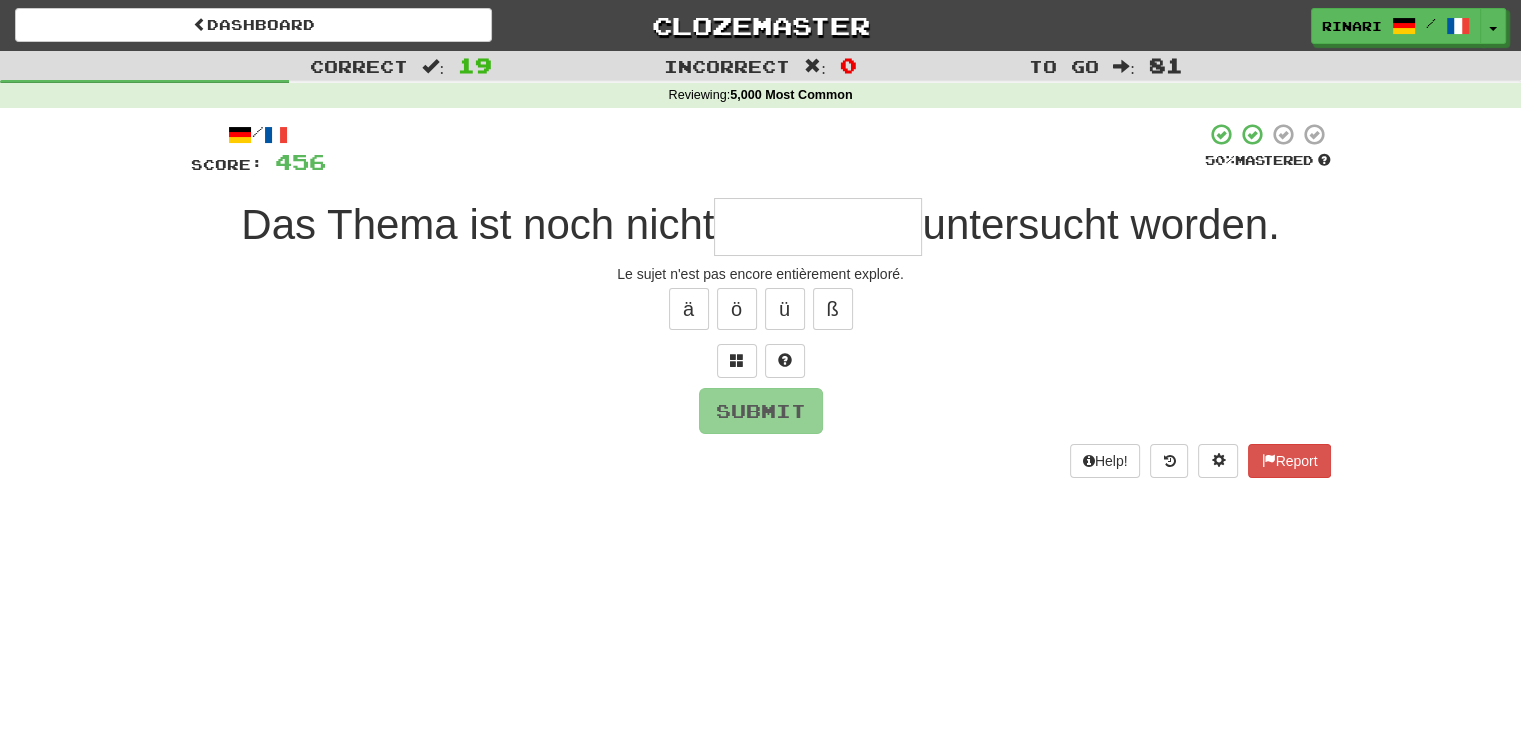 type on "*" 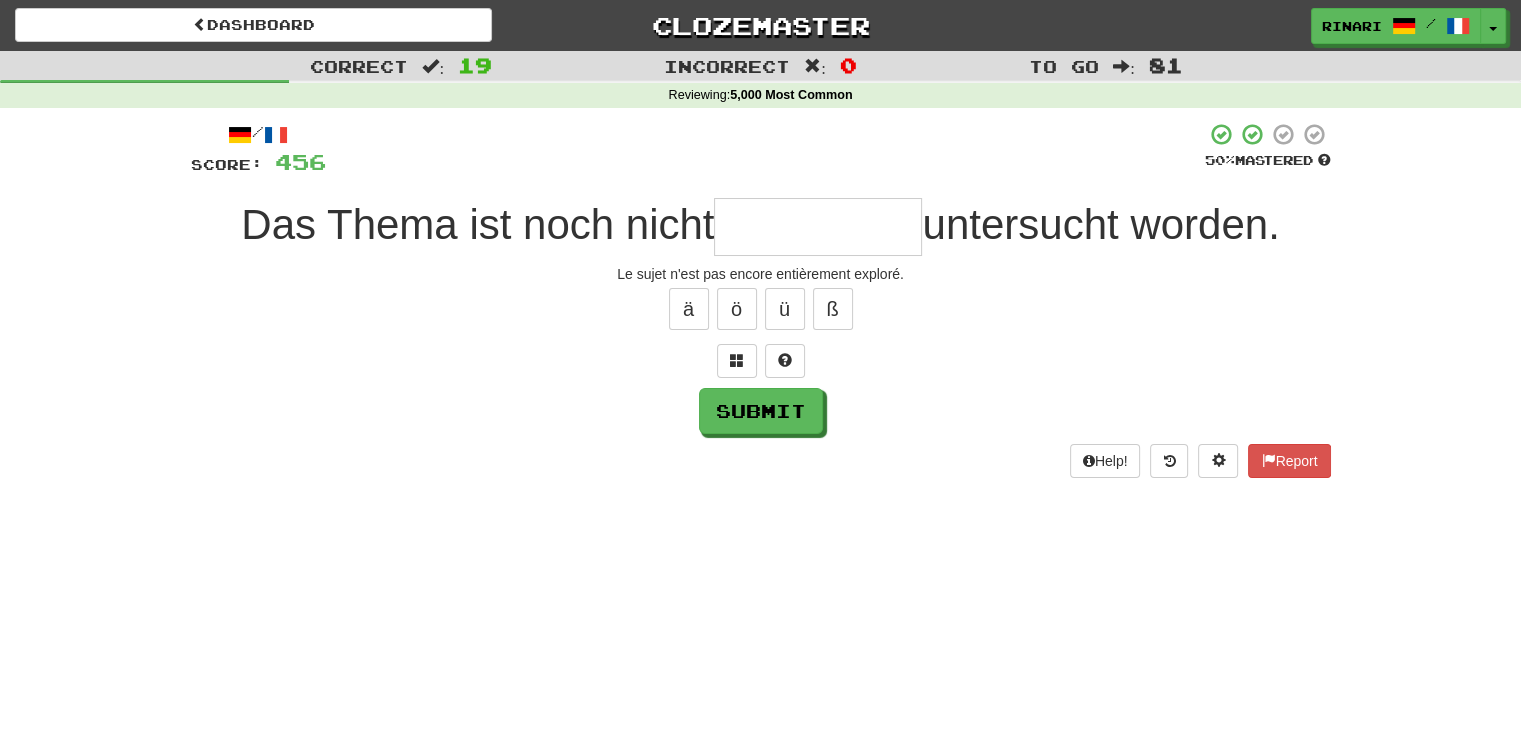 type on "*" 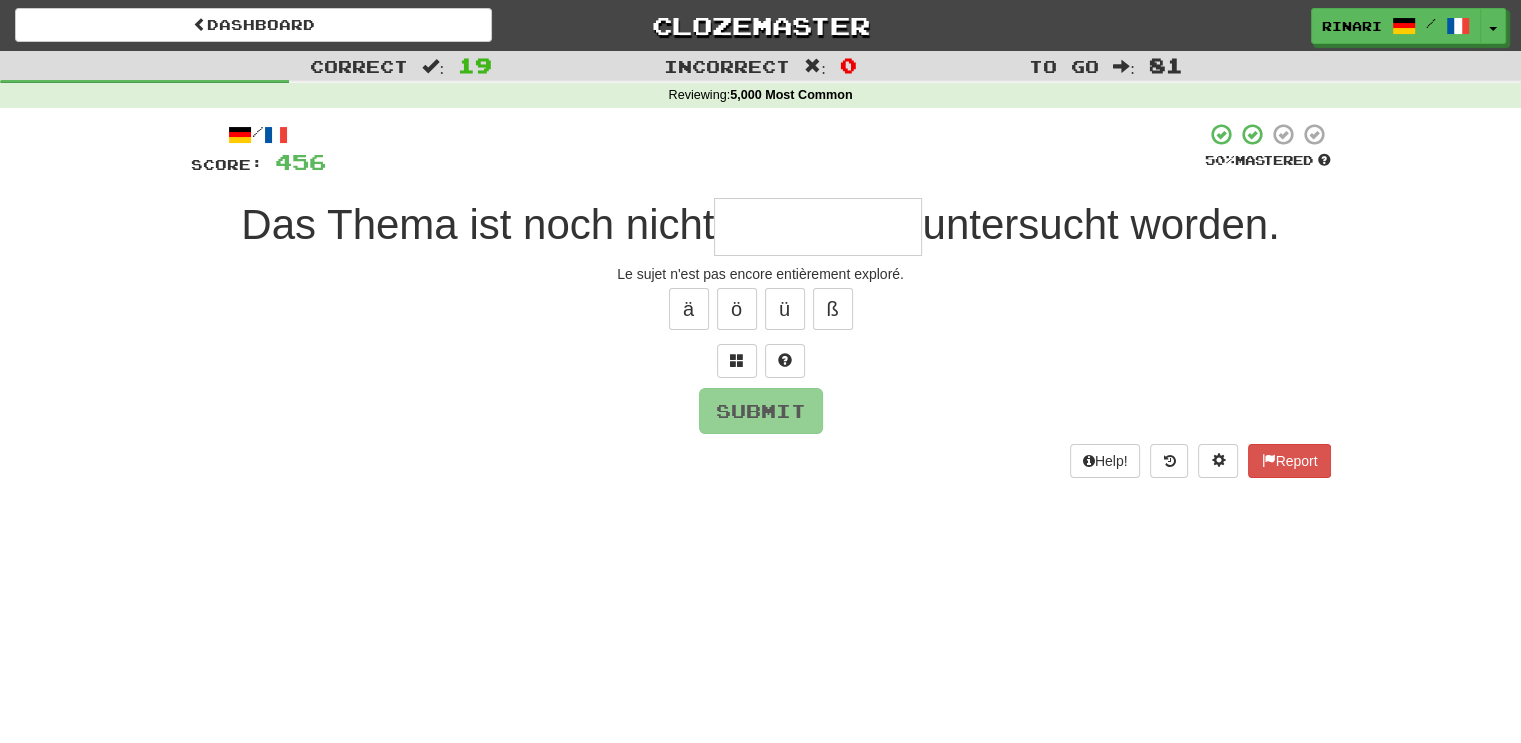 type on "*" 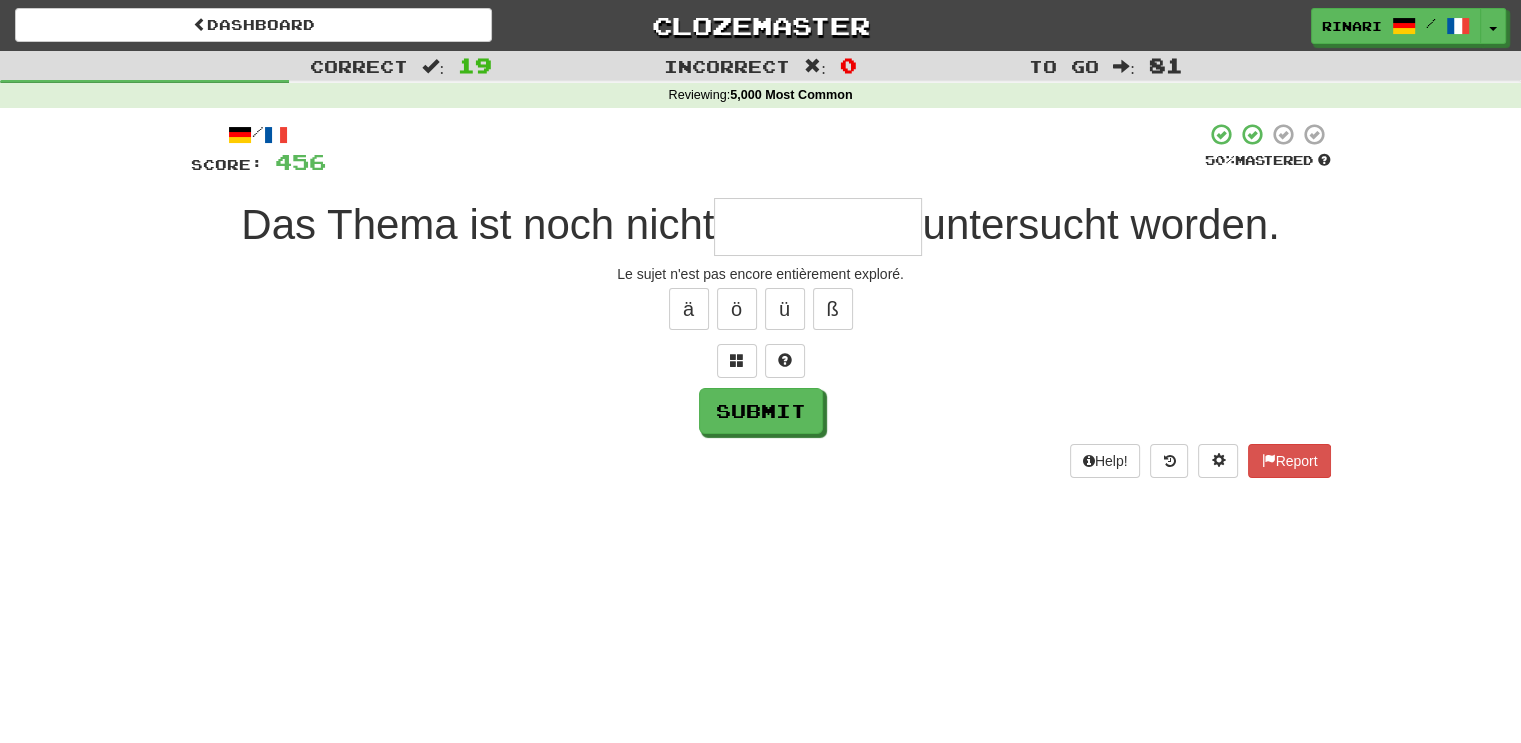 type on "*" 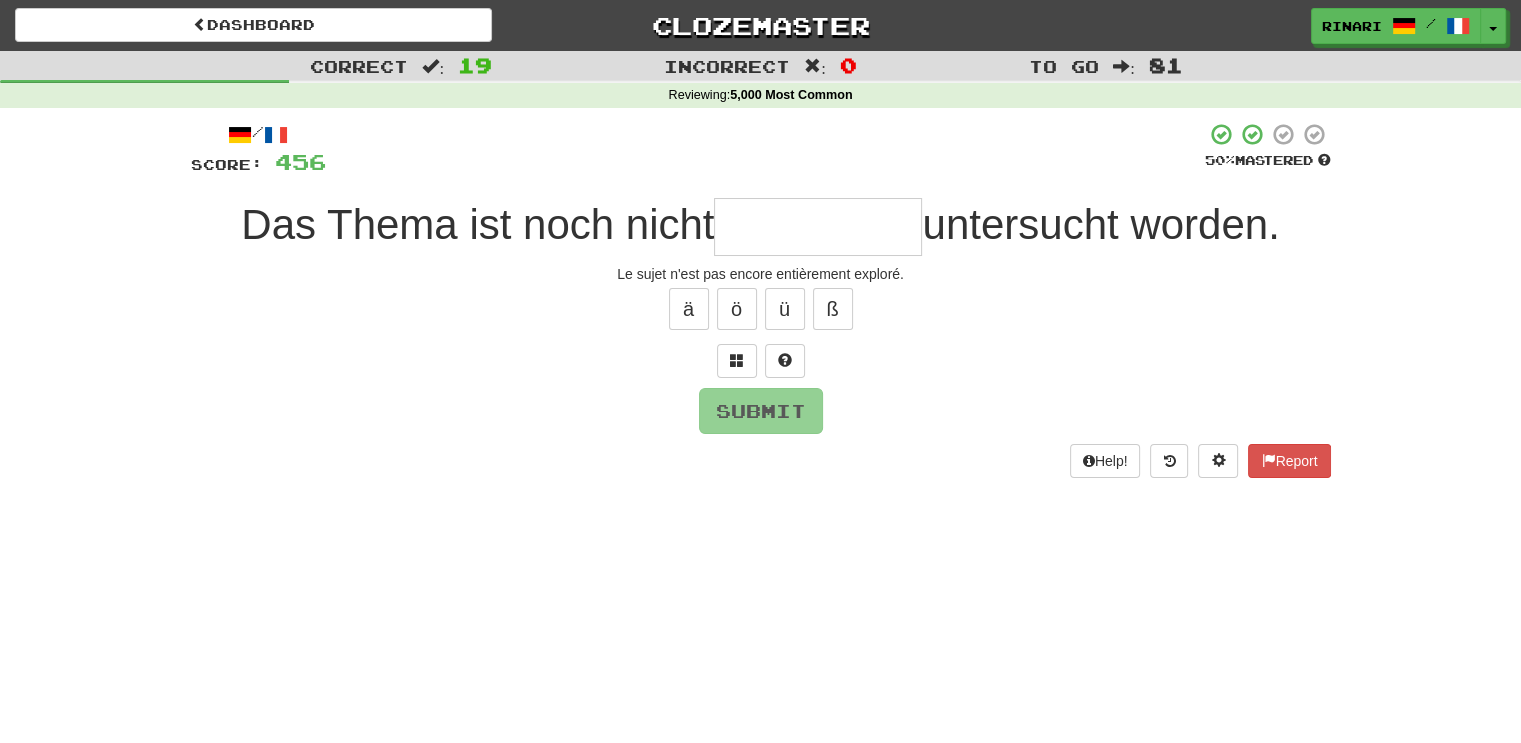 type on "*" 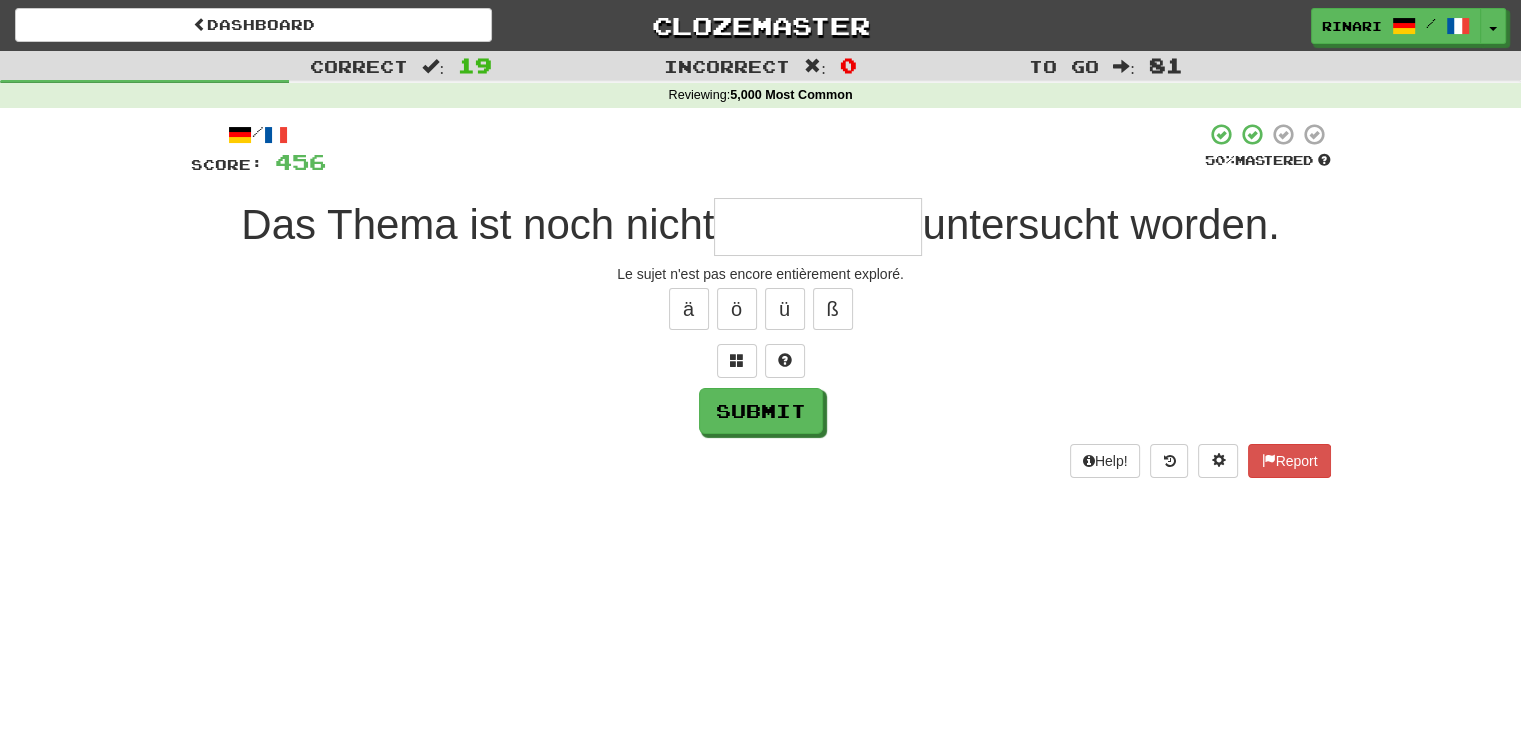 type on "*" 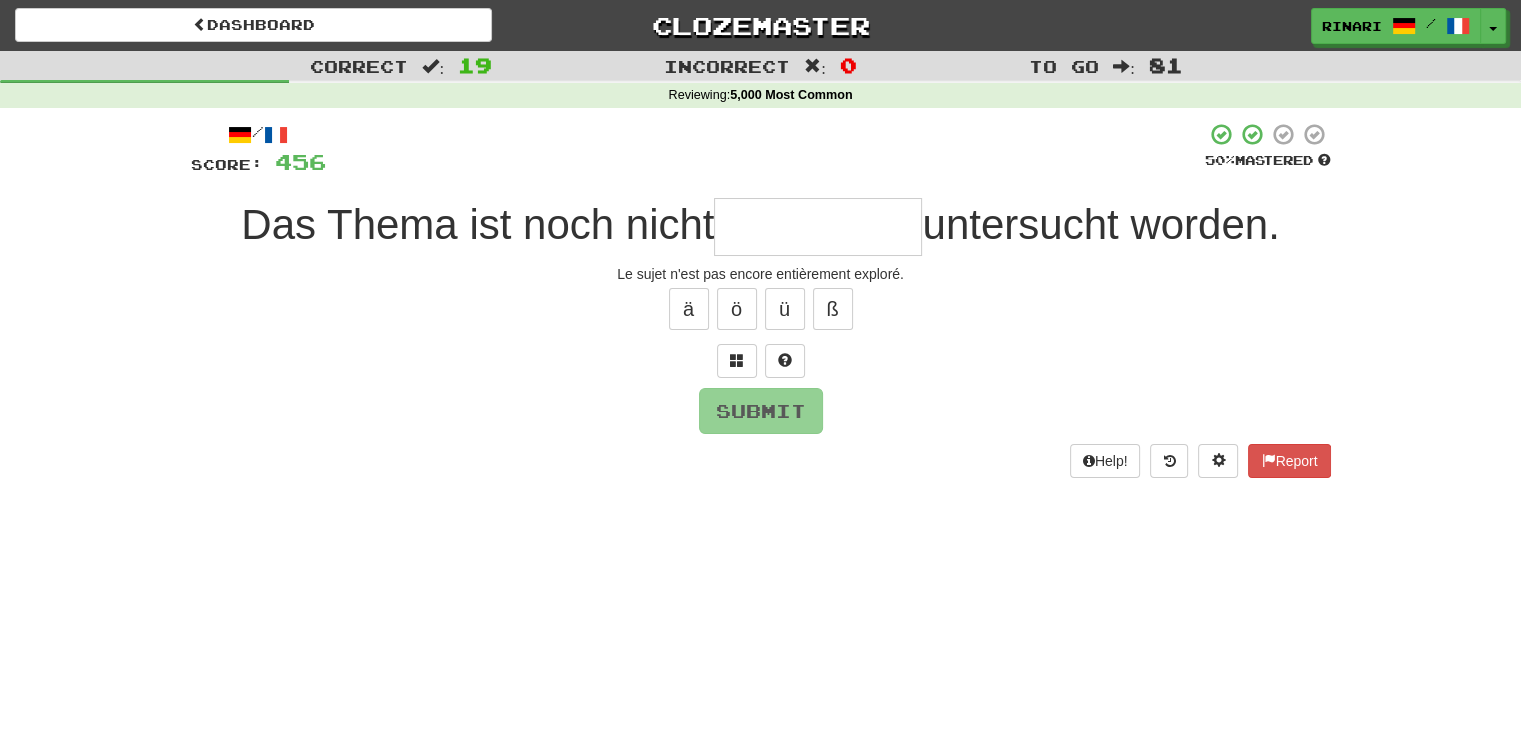 type on "*" 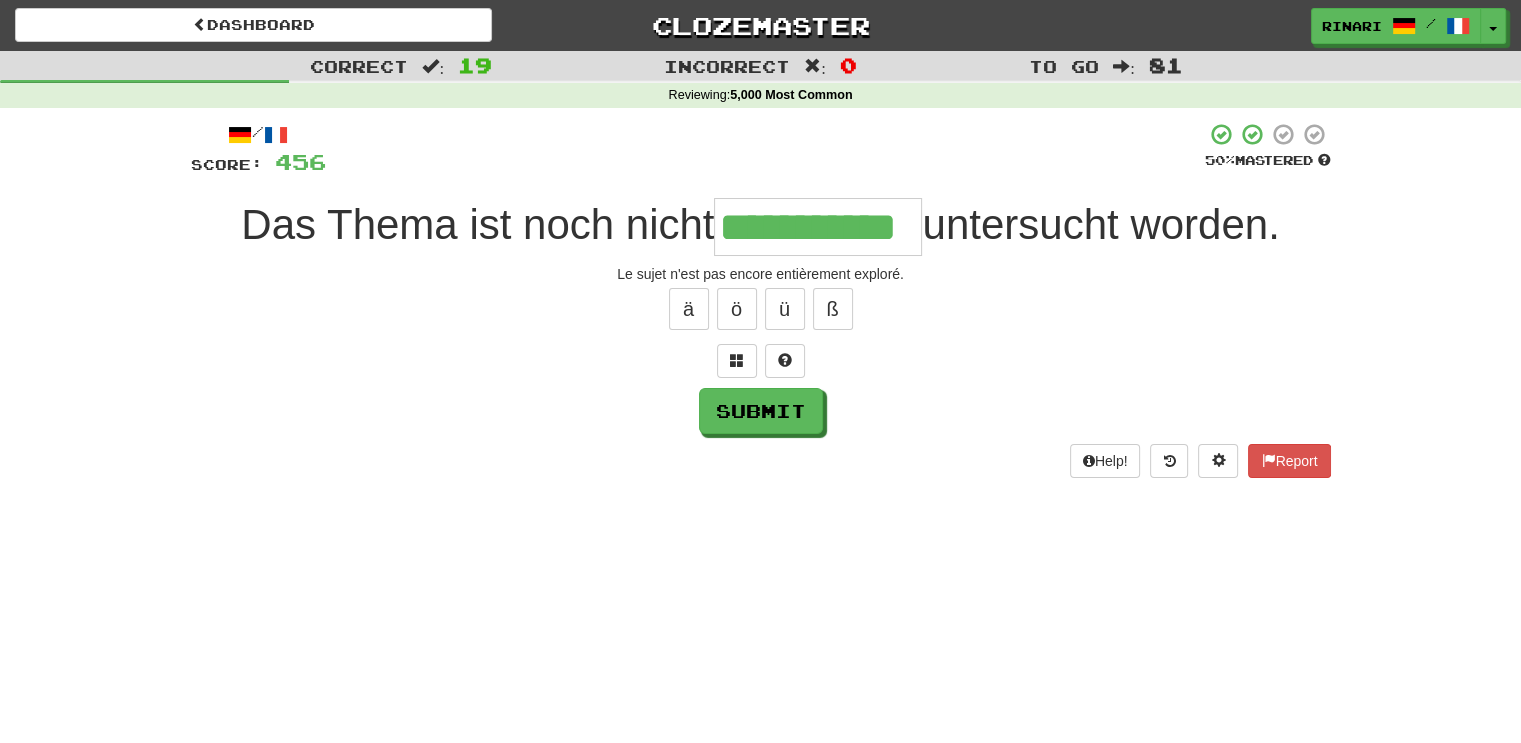 type on "**********" 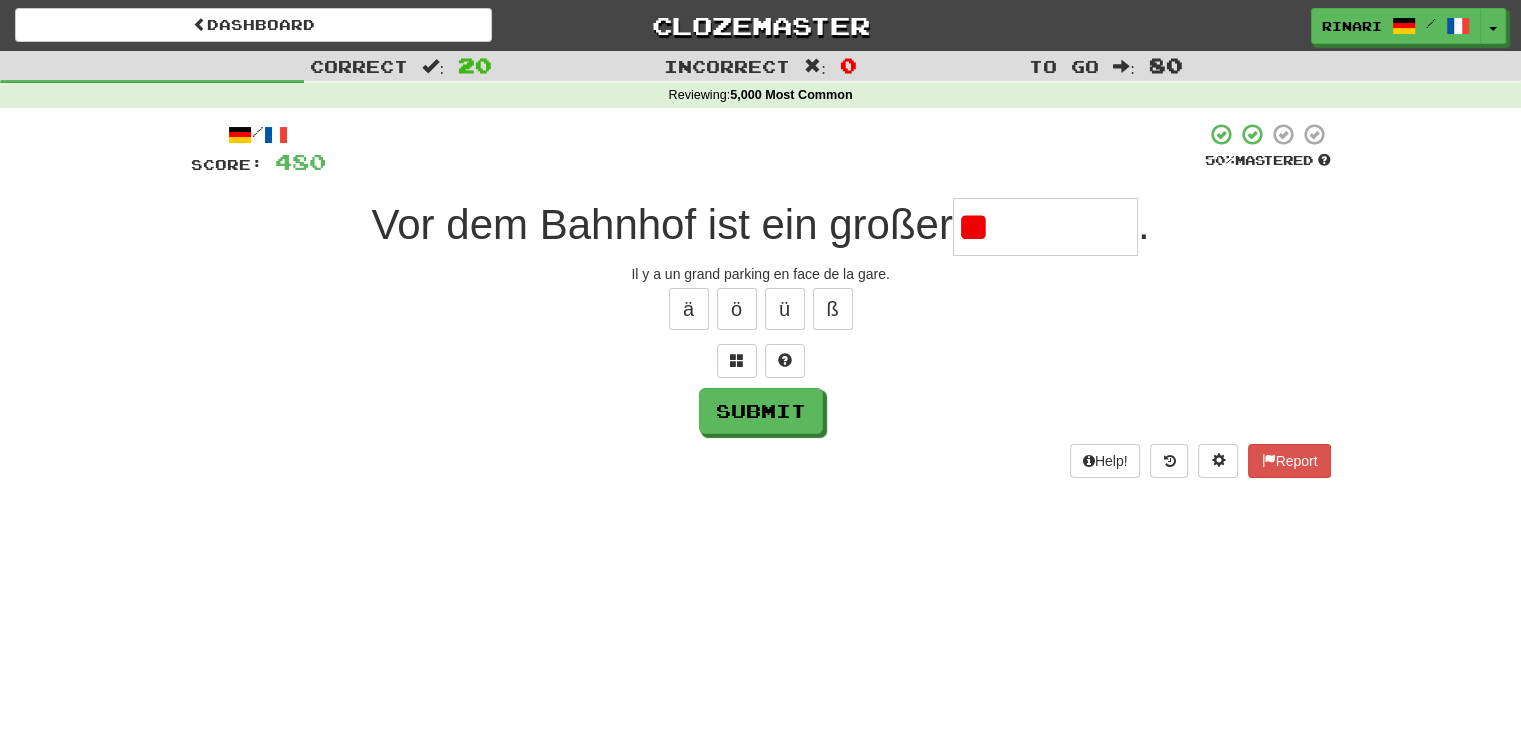 type on "*" 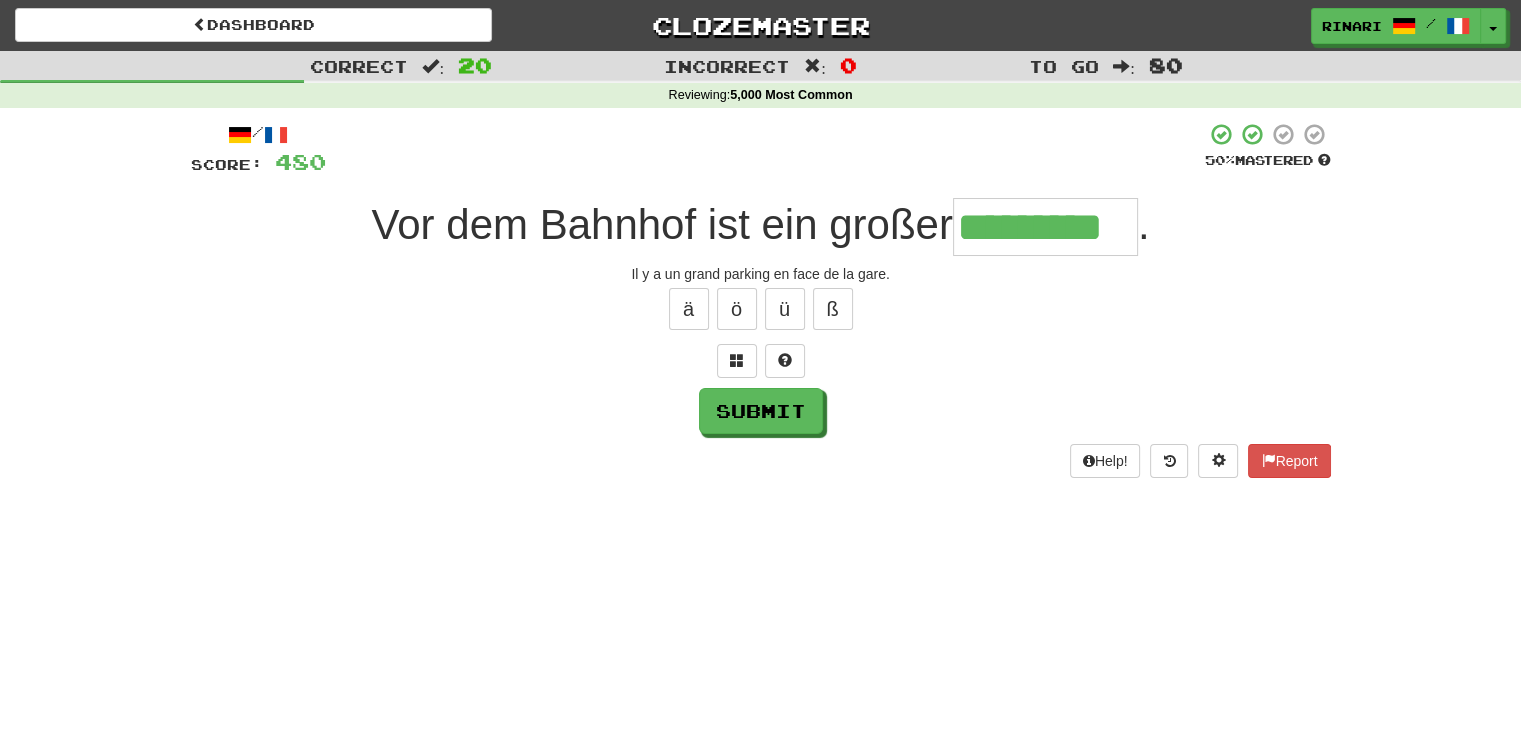 type on "*********" 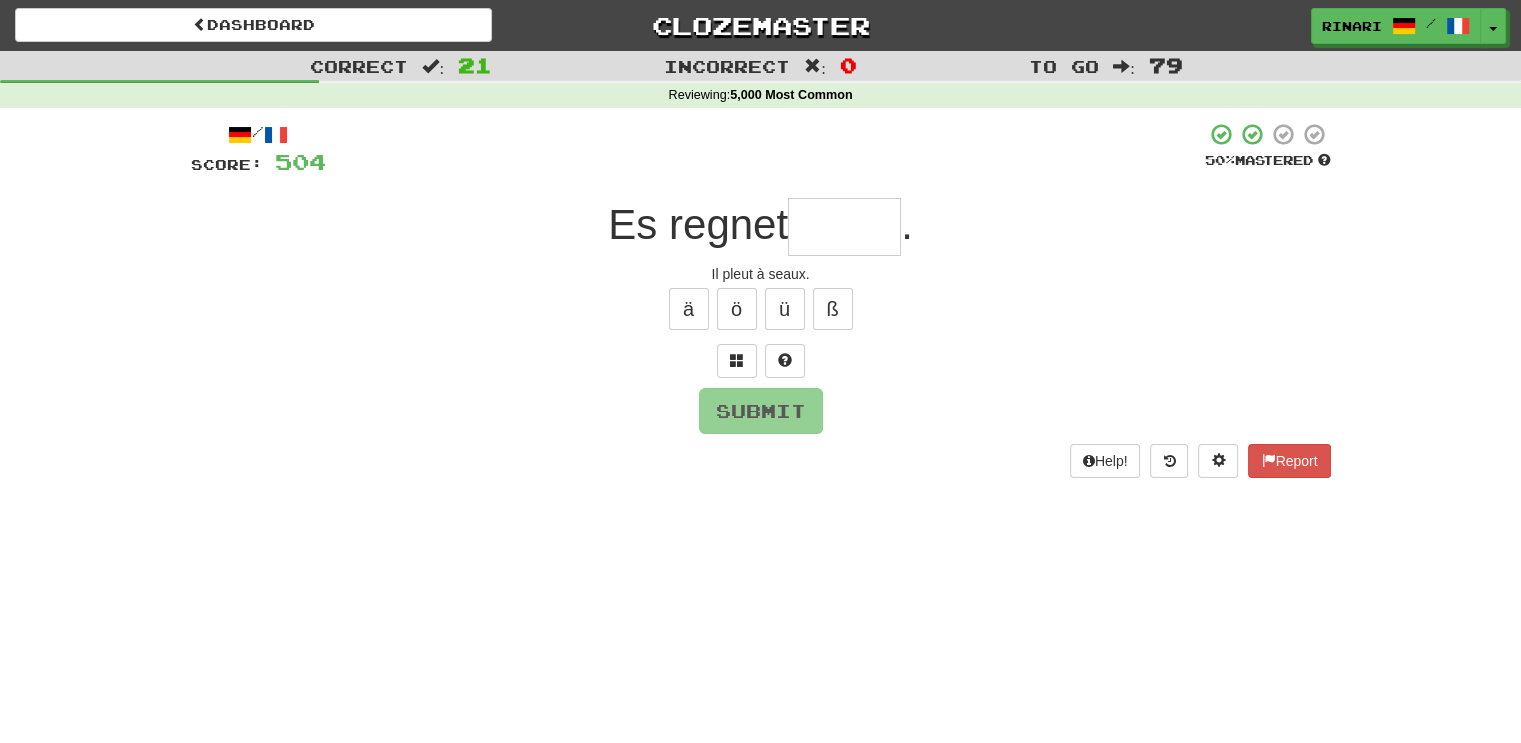 type on "*" 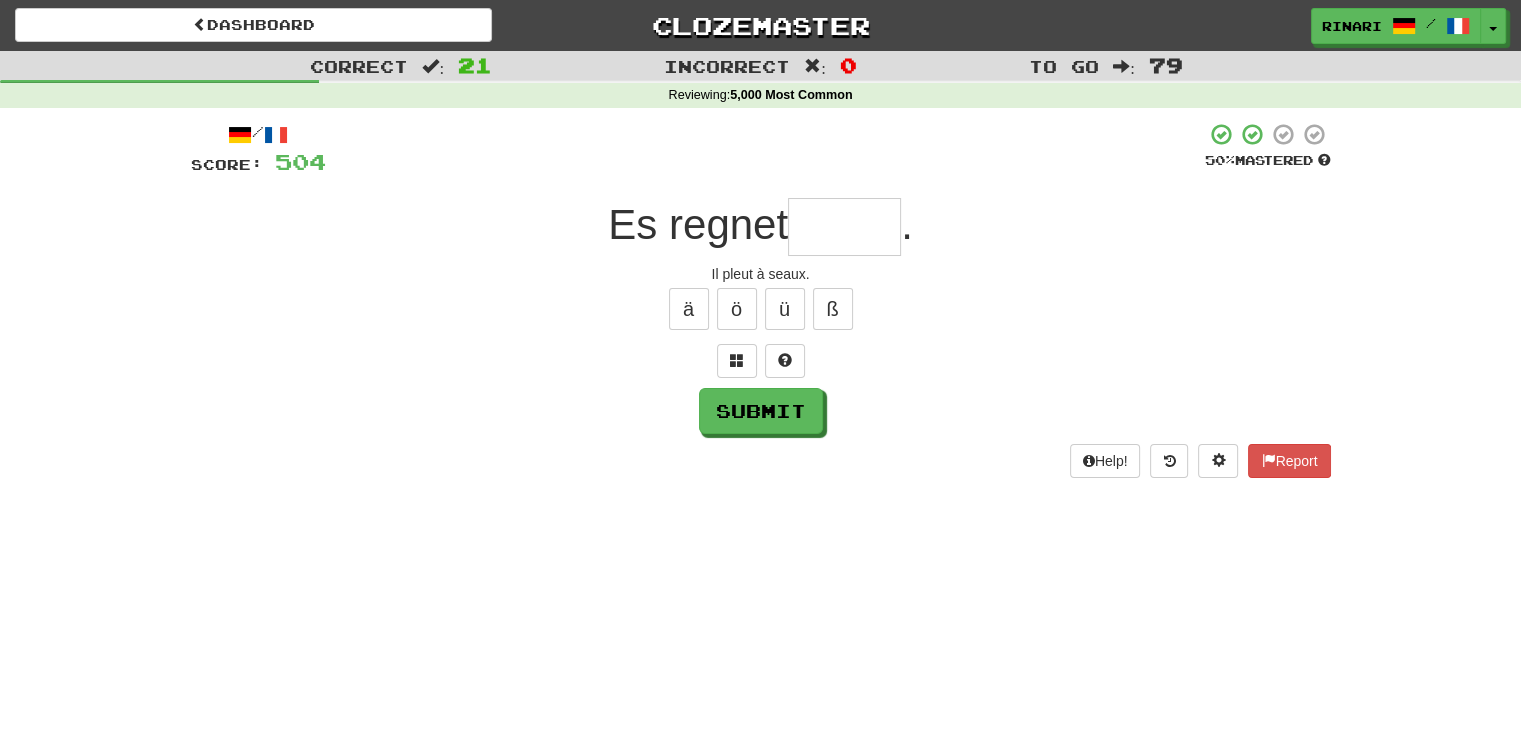 type on "*" 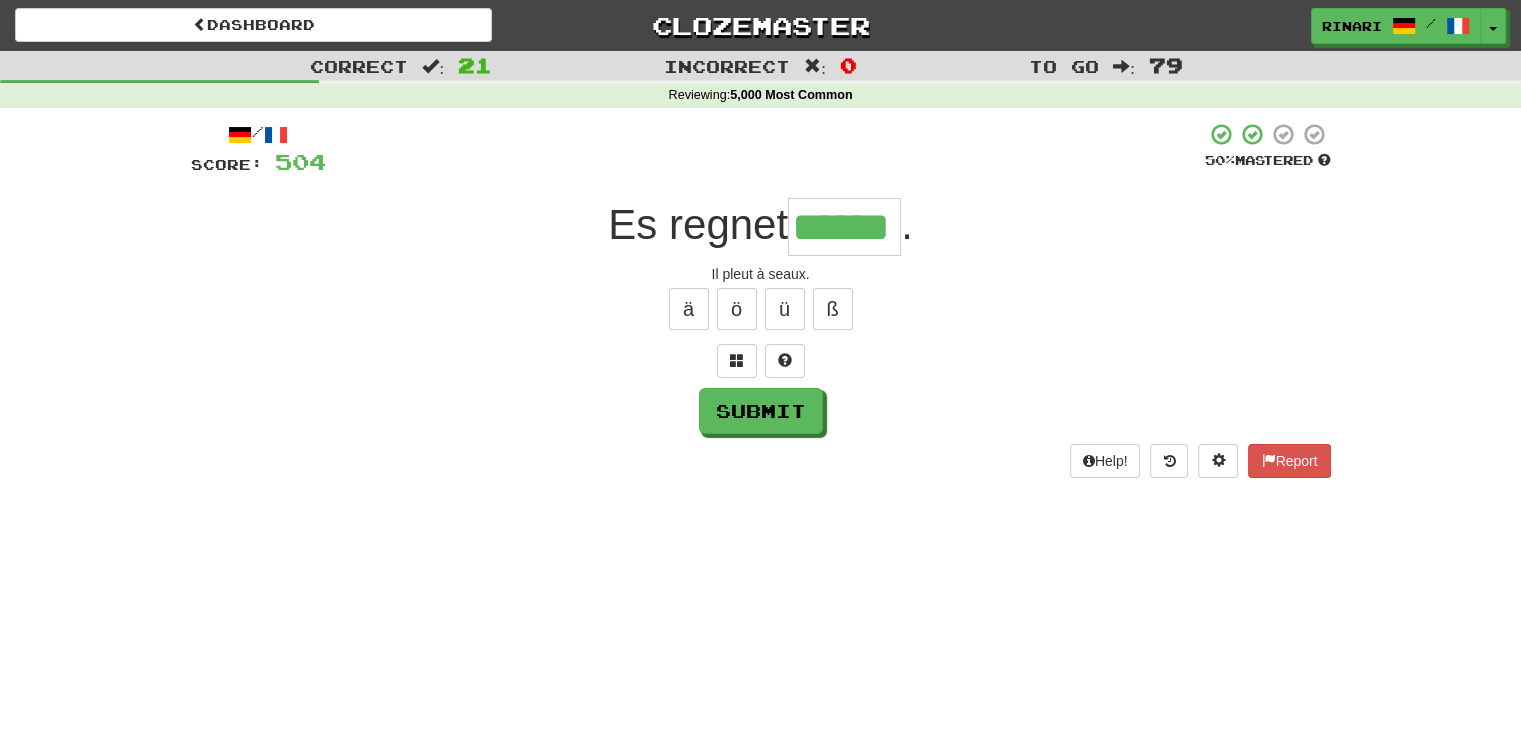 type on "******" 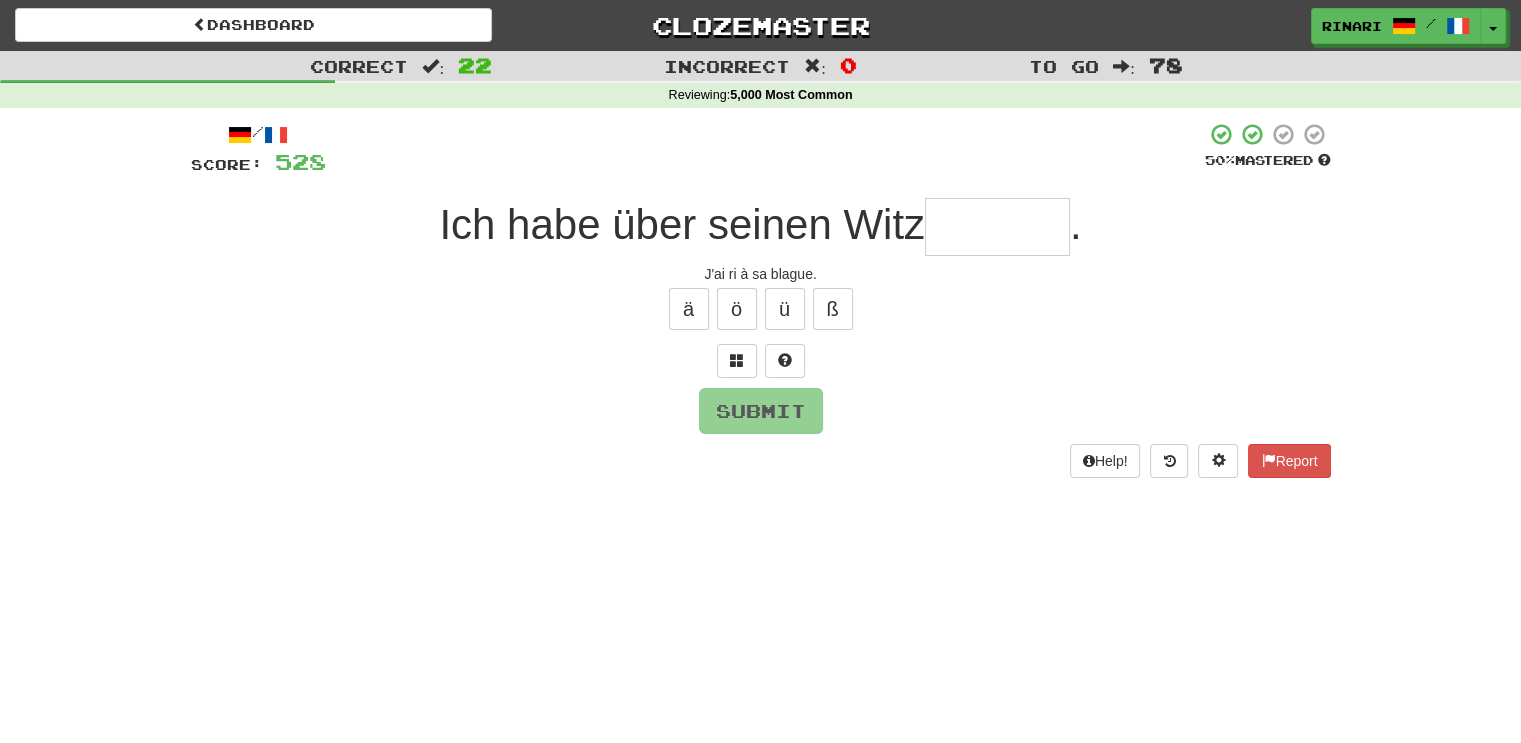 type on "*" 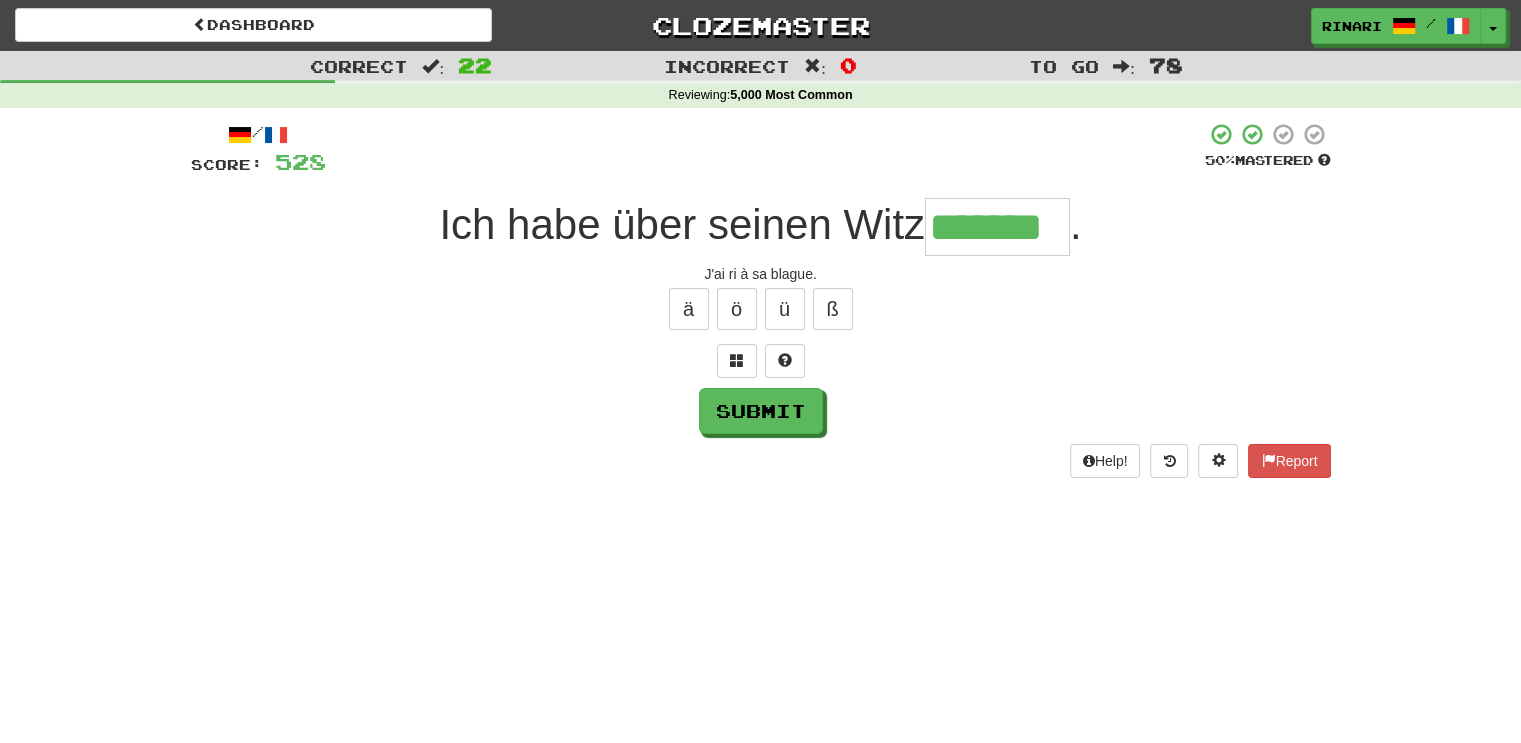 type on "*******" 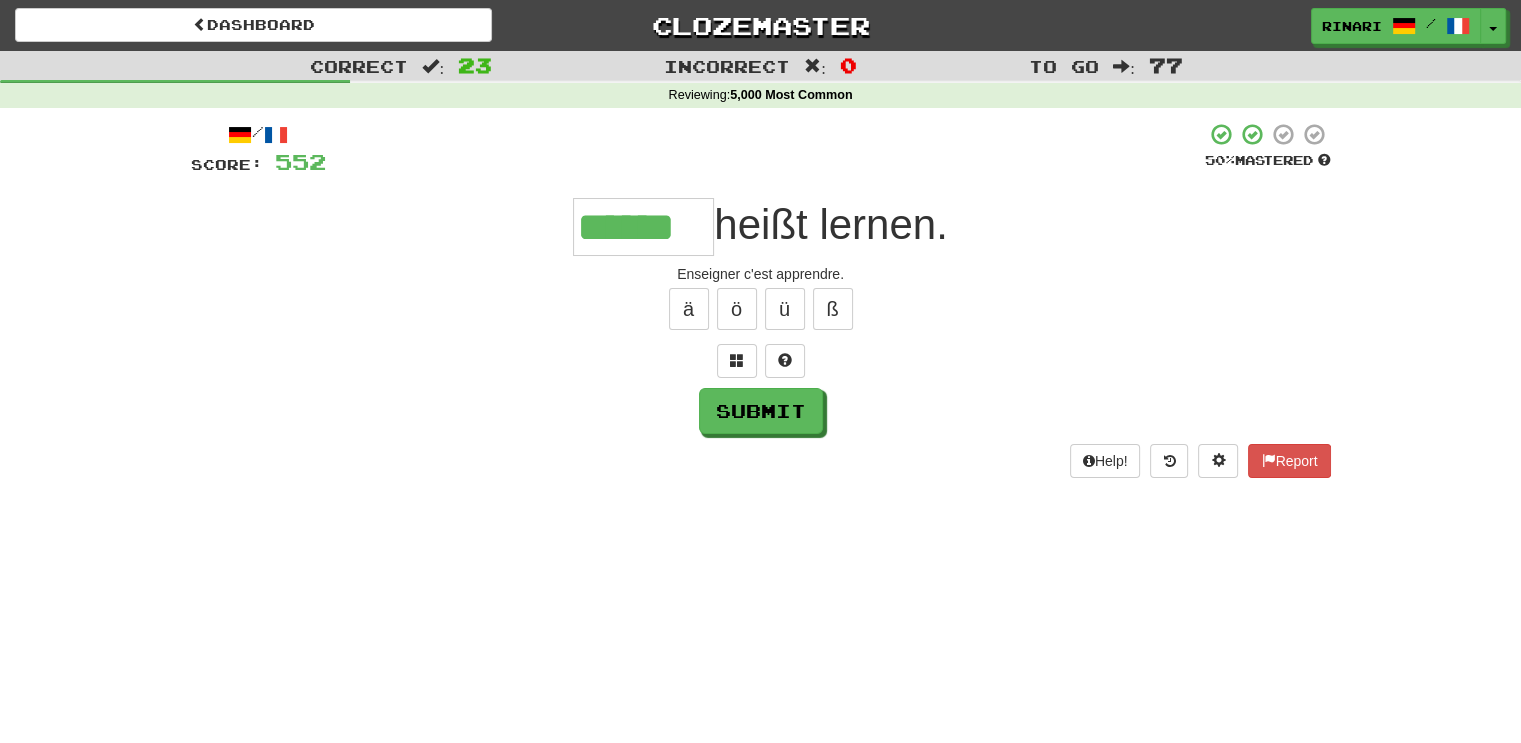 type on "******" 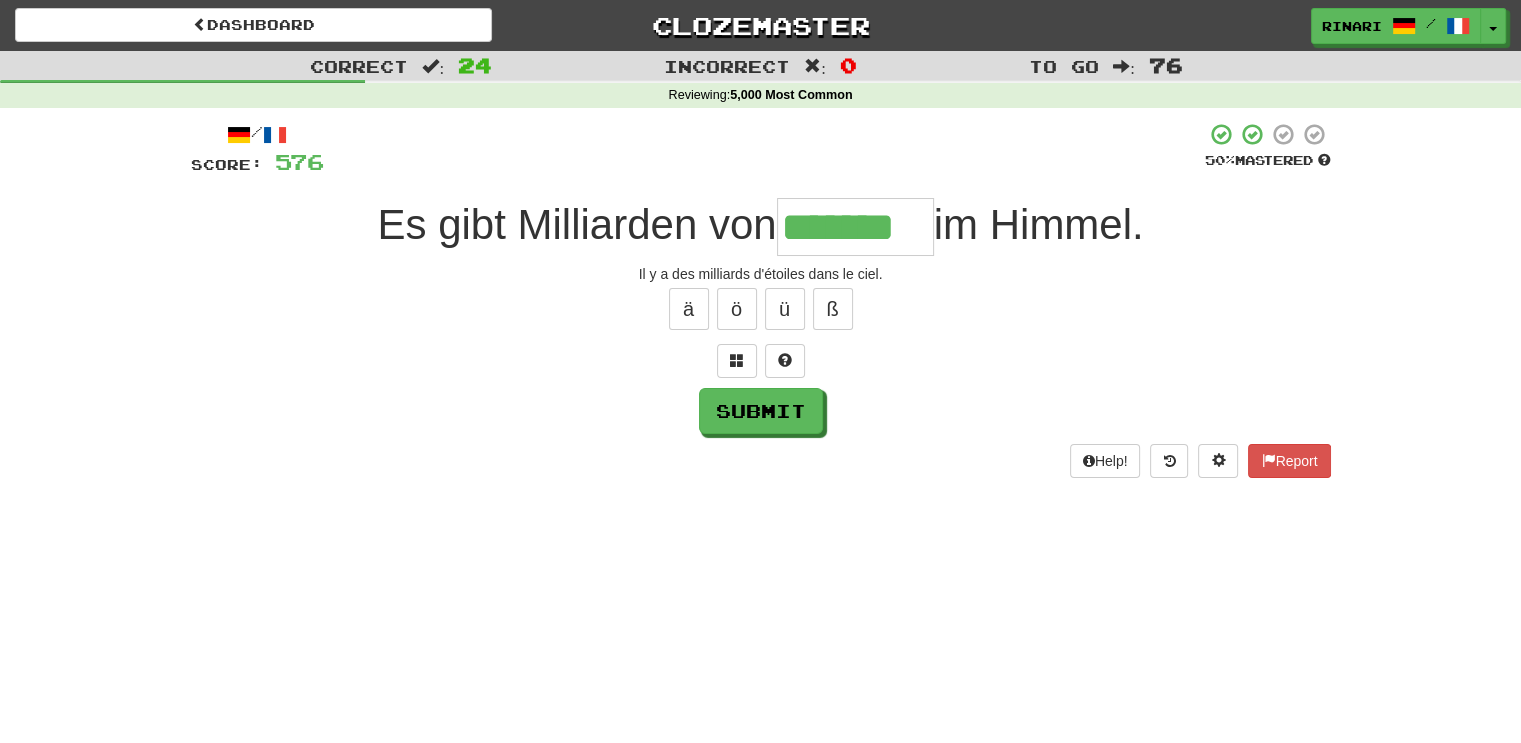type on "*******" 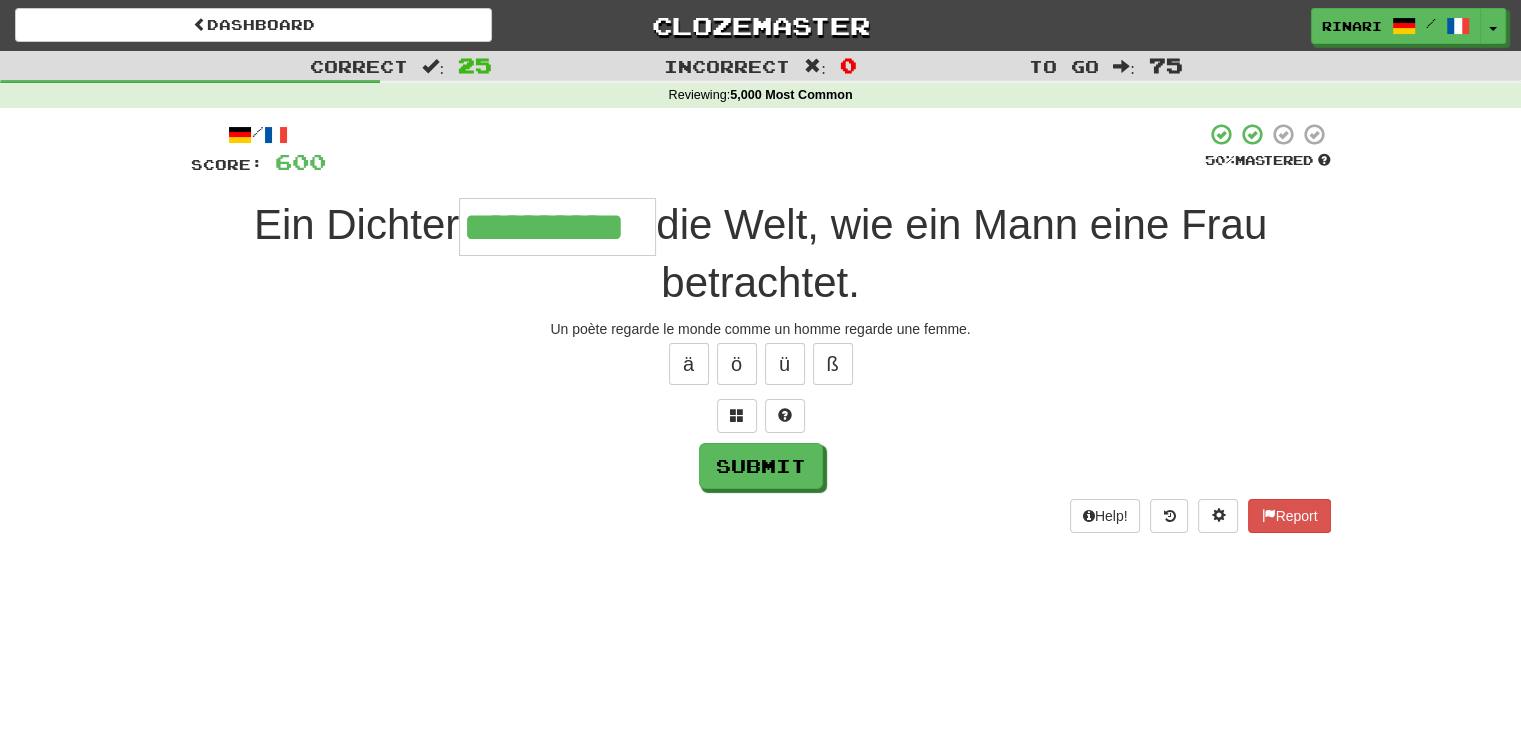 type on "**********" 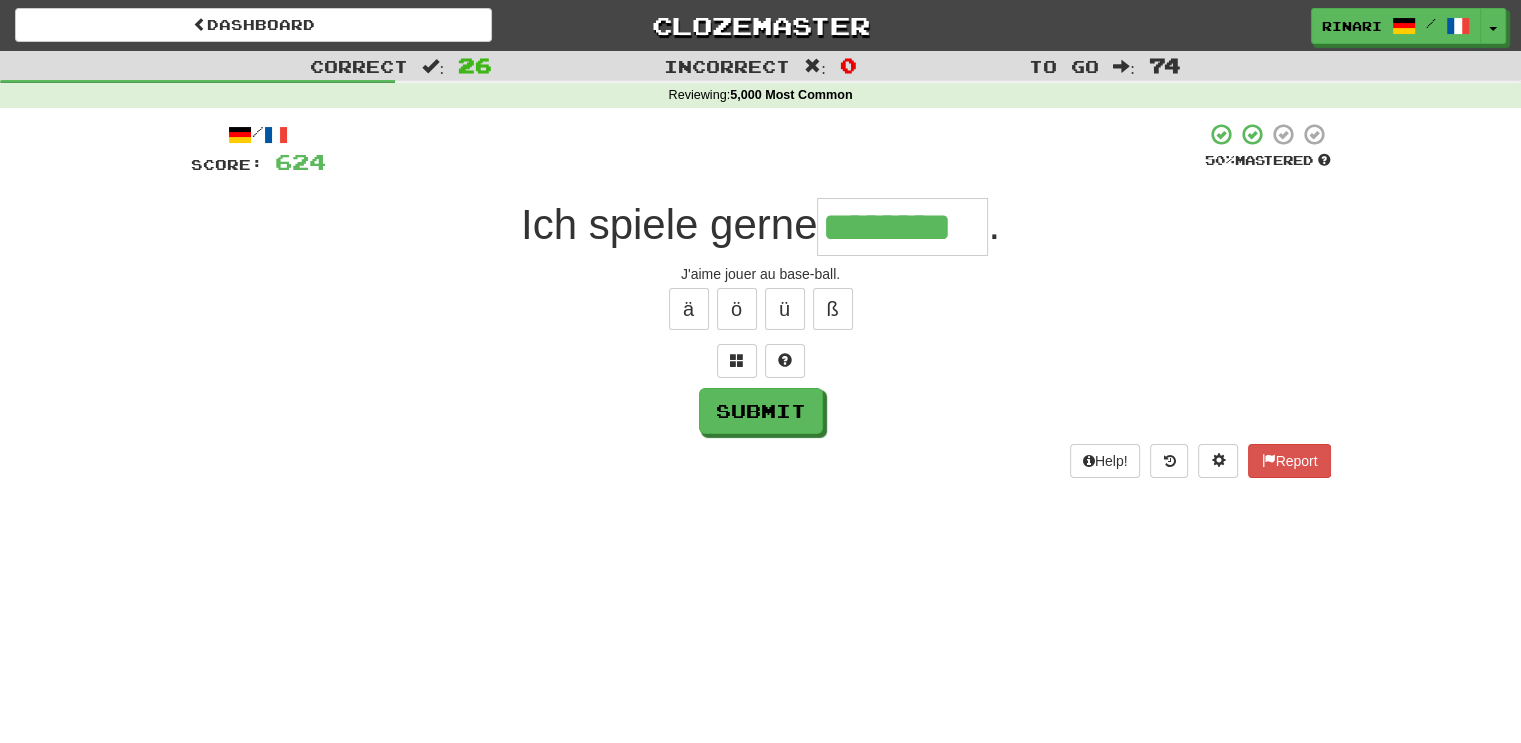 type on "********" 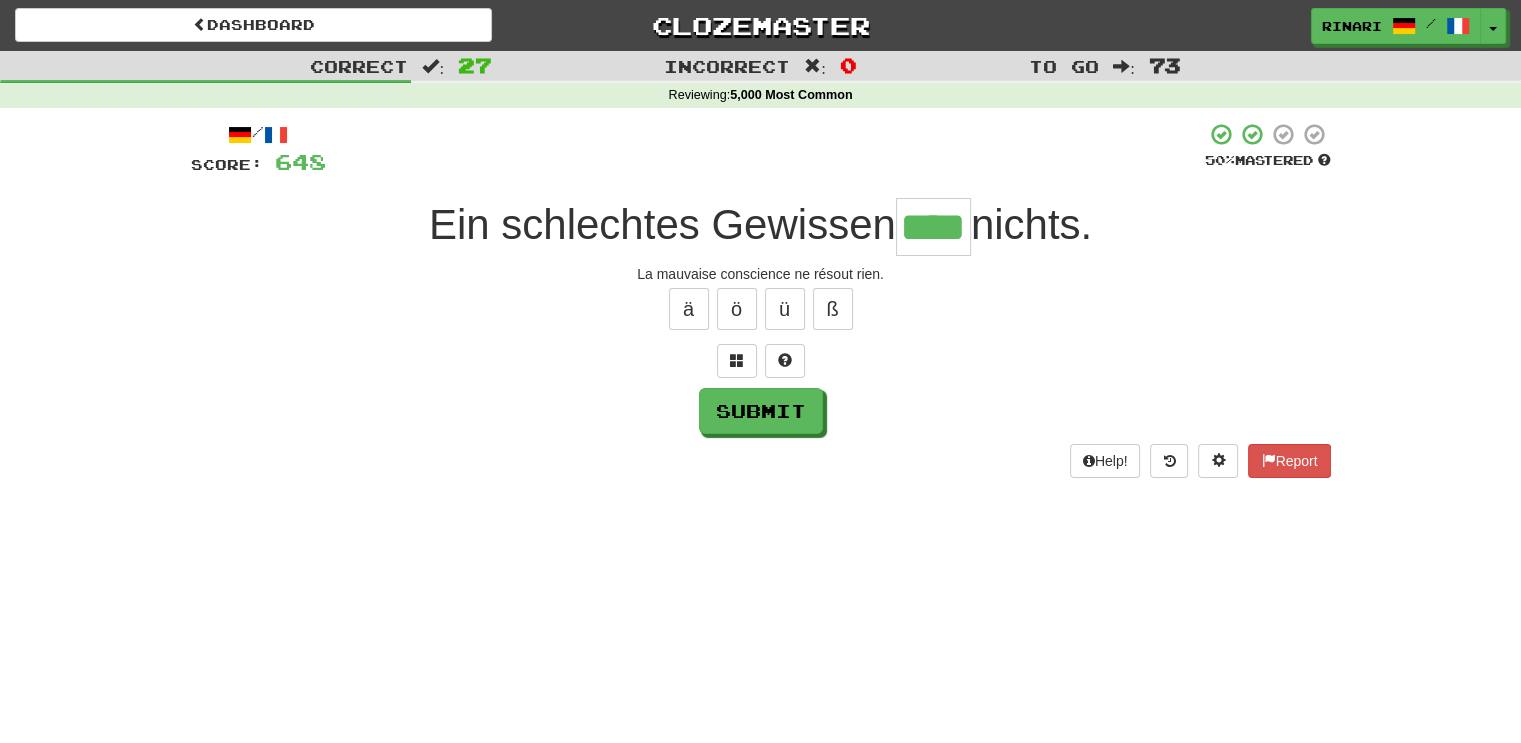 type on "****" 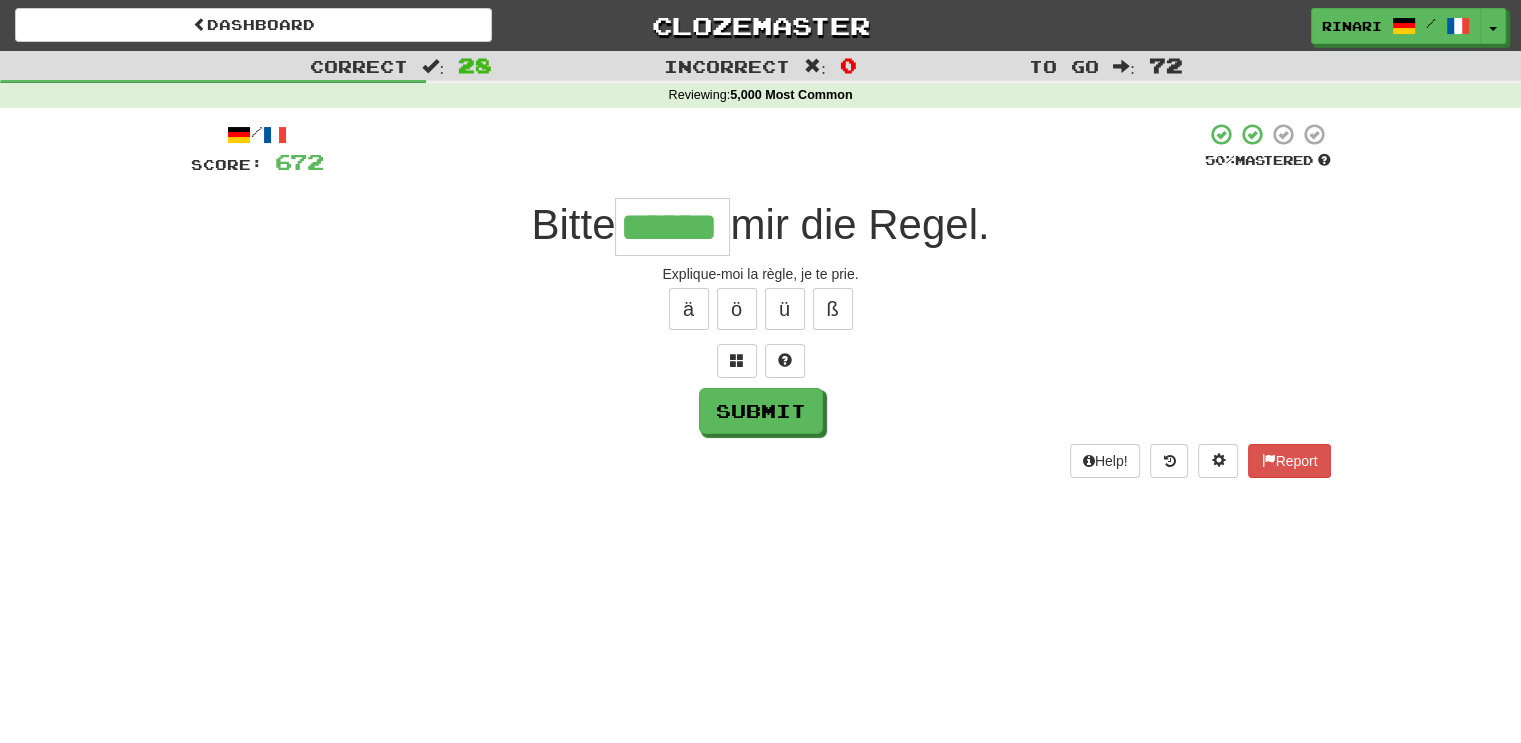 type on "******" 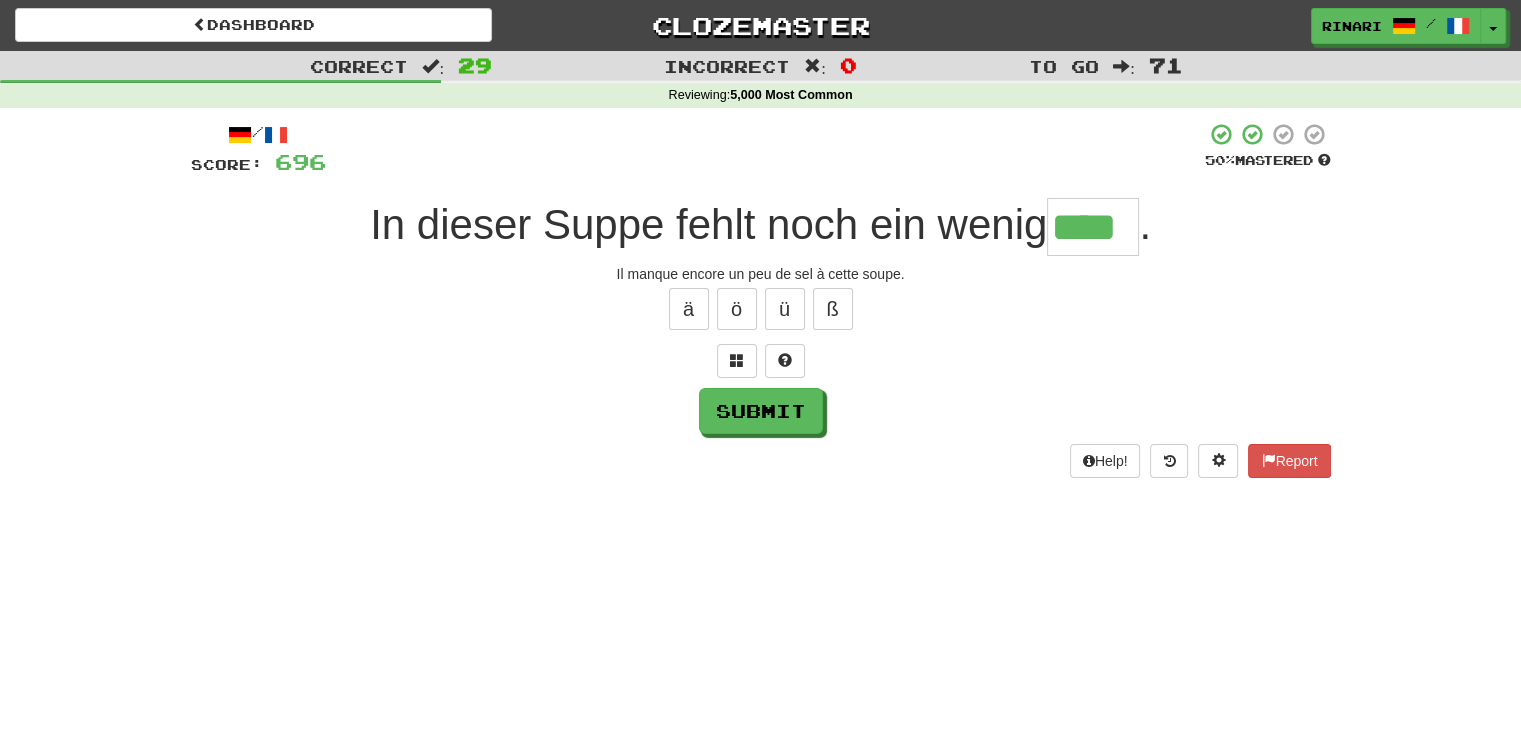 type on "****" 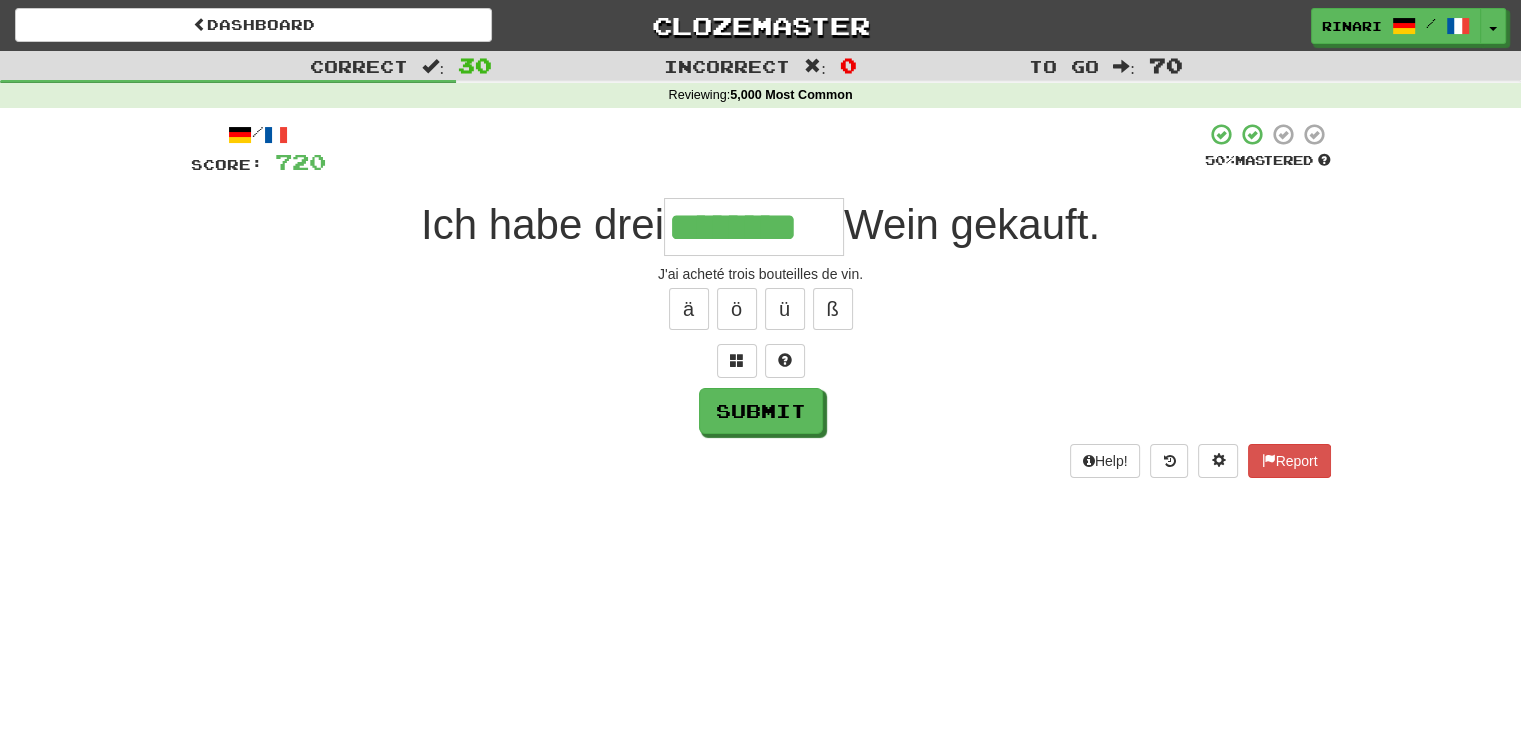 type on "********" 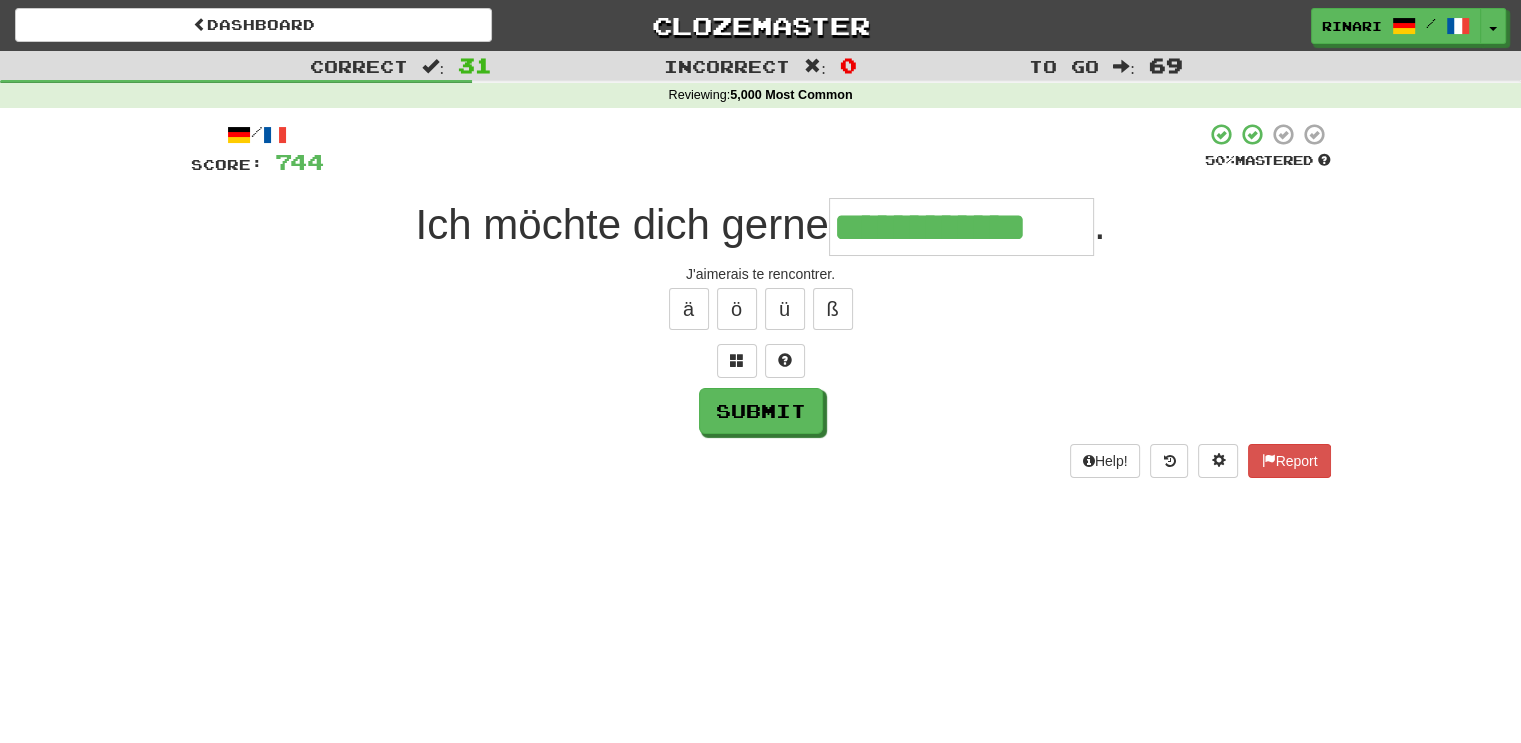 type on "**********" 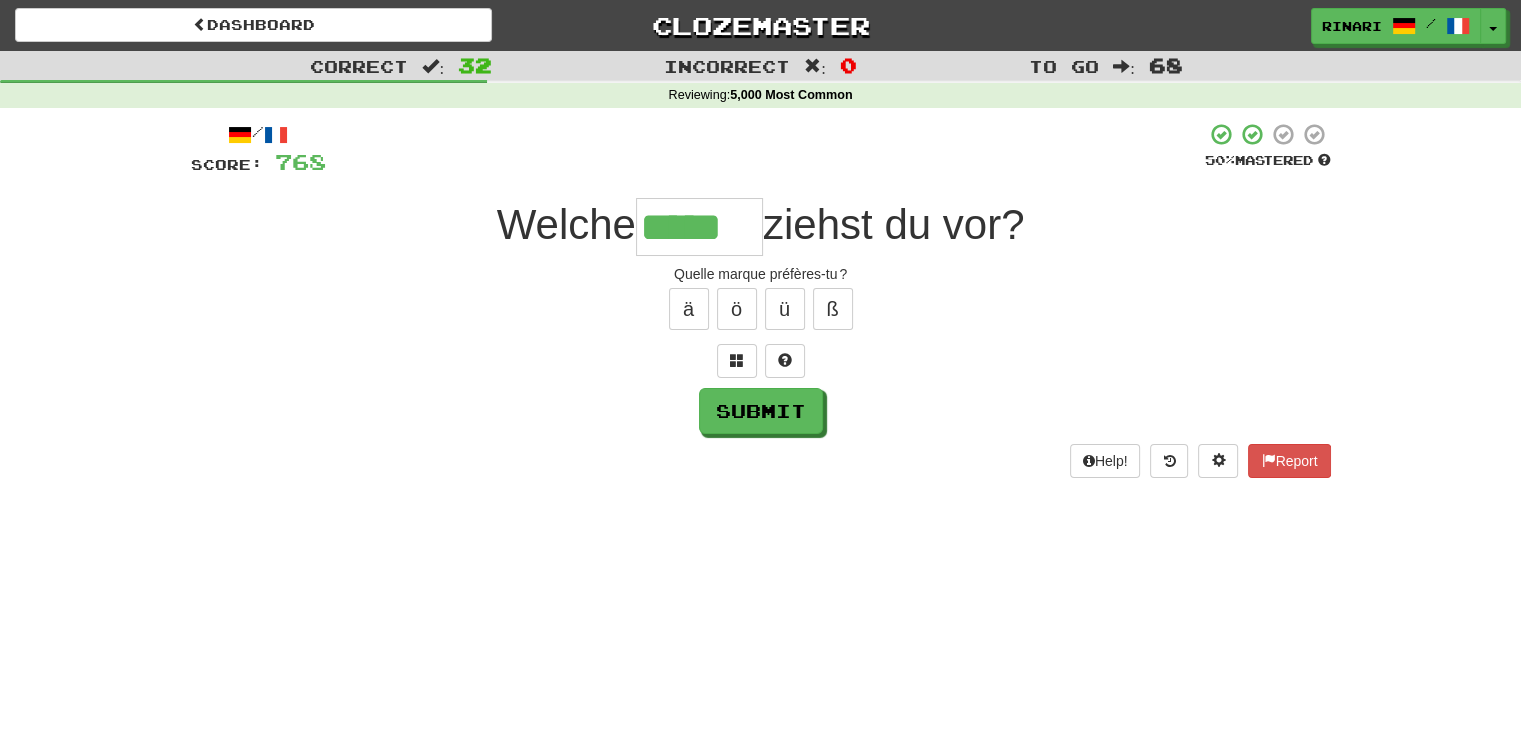type on "*****" 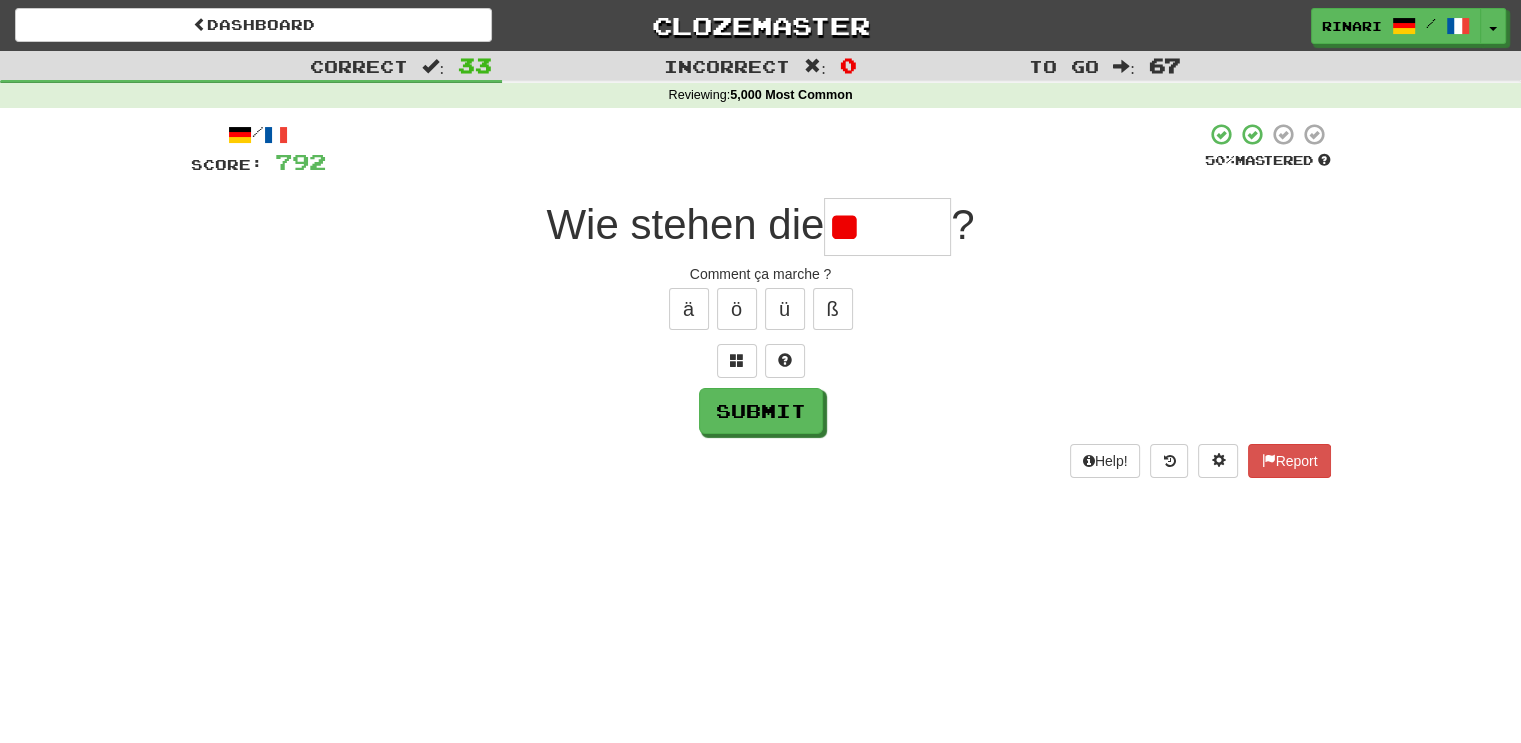 type on "*" 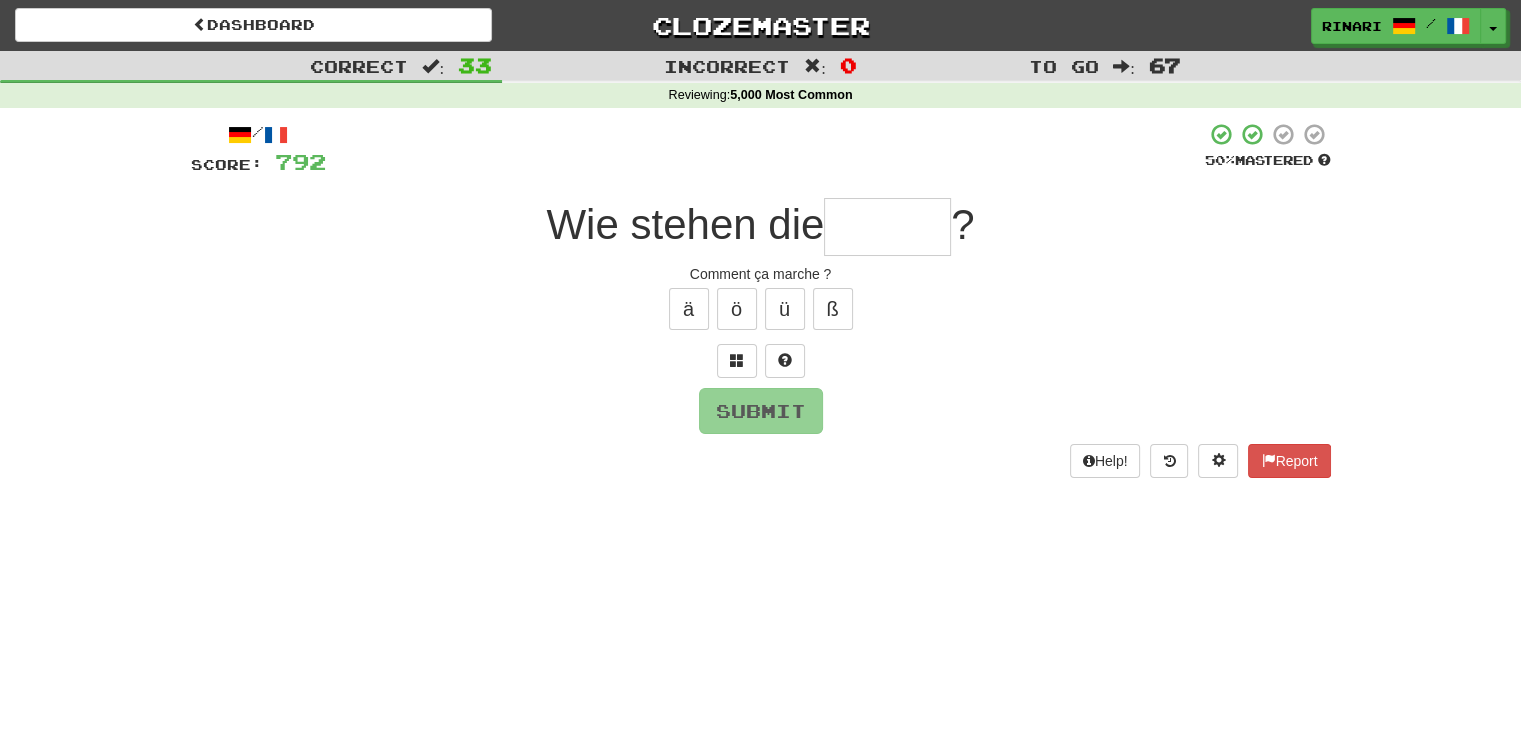 type on "*" 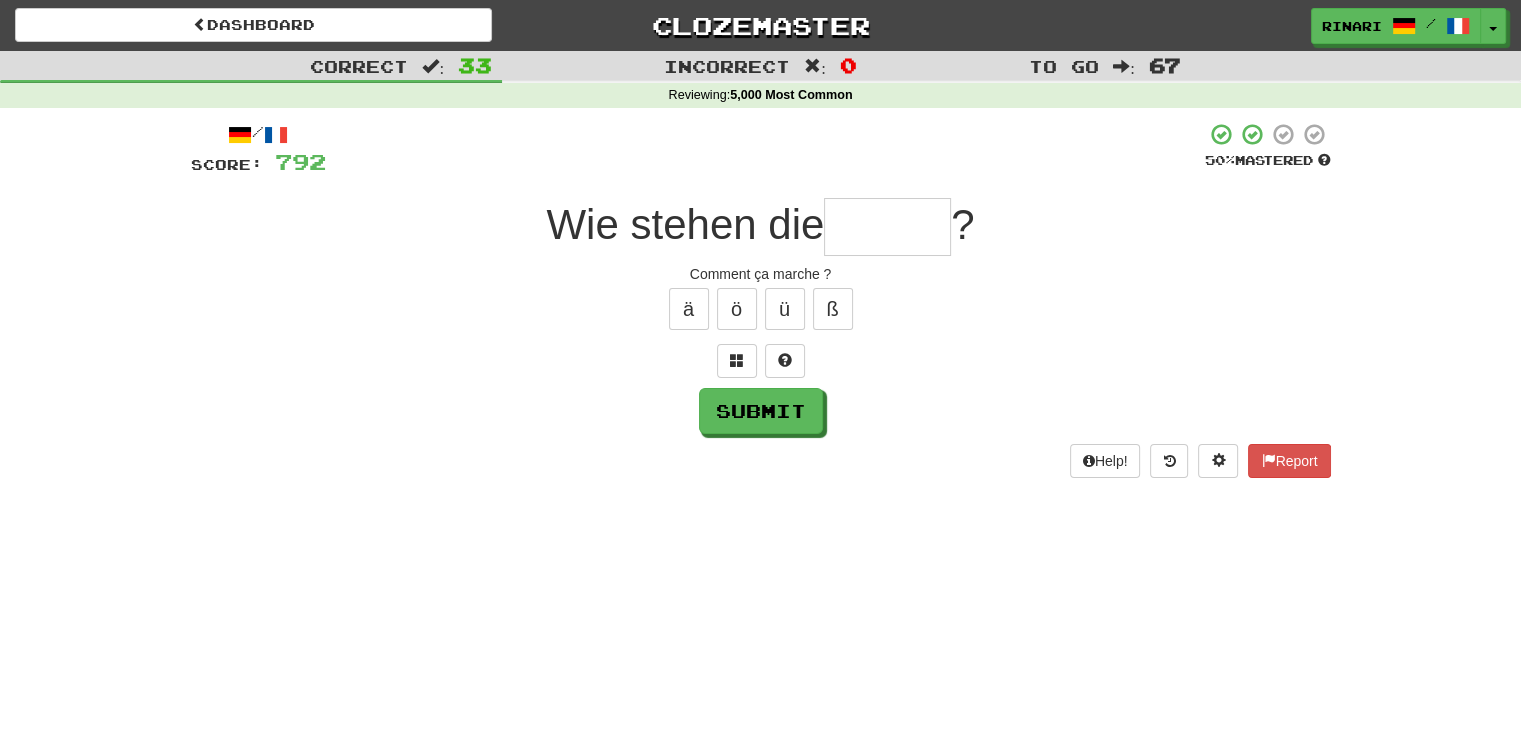 type on "*" 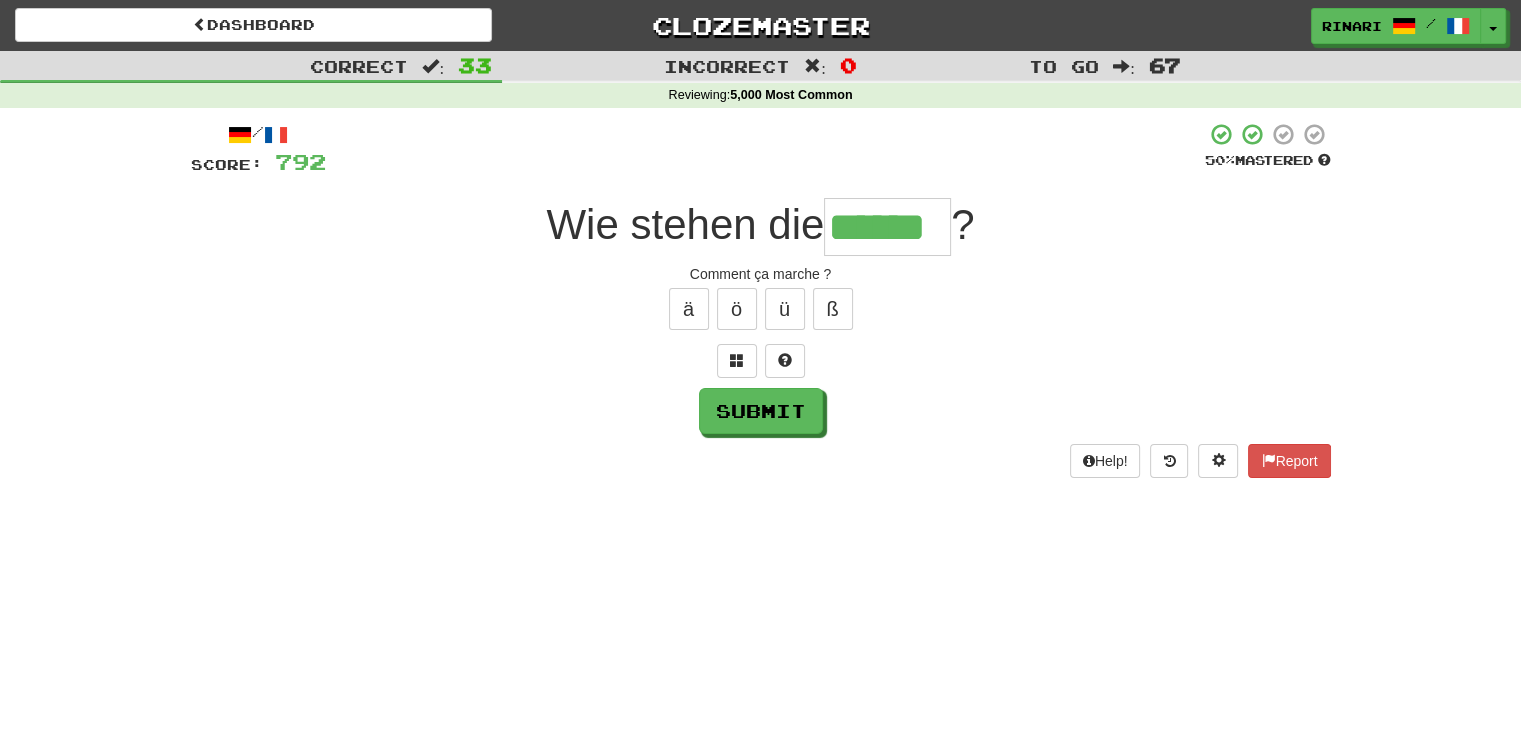 type on "******" 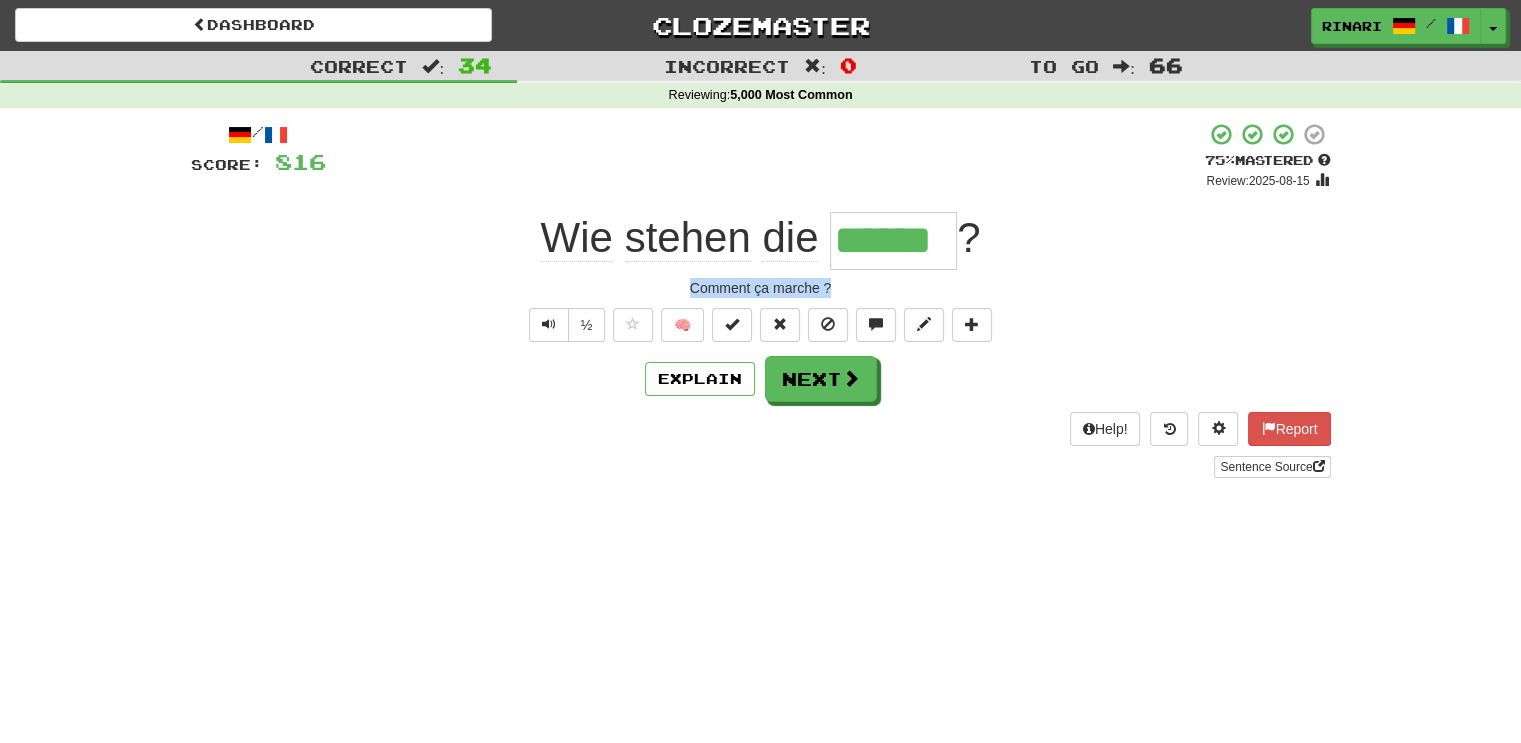 drag, startPoint x: 689, startPoint y: 287, endPoint x: 833, endPoint y: 281, distance: 144.12494 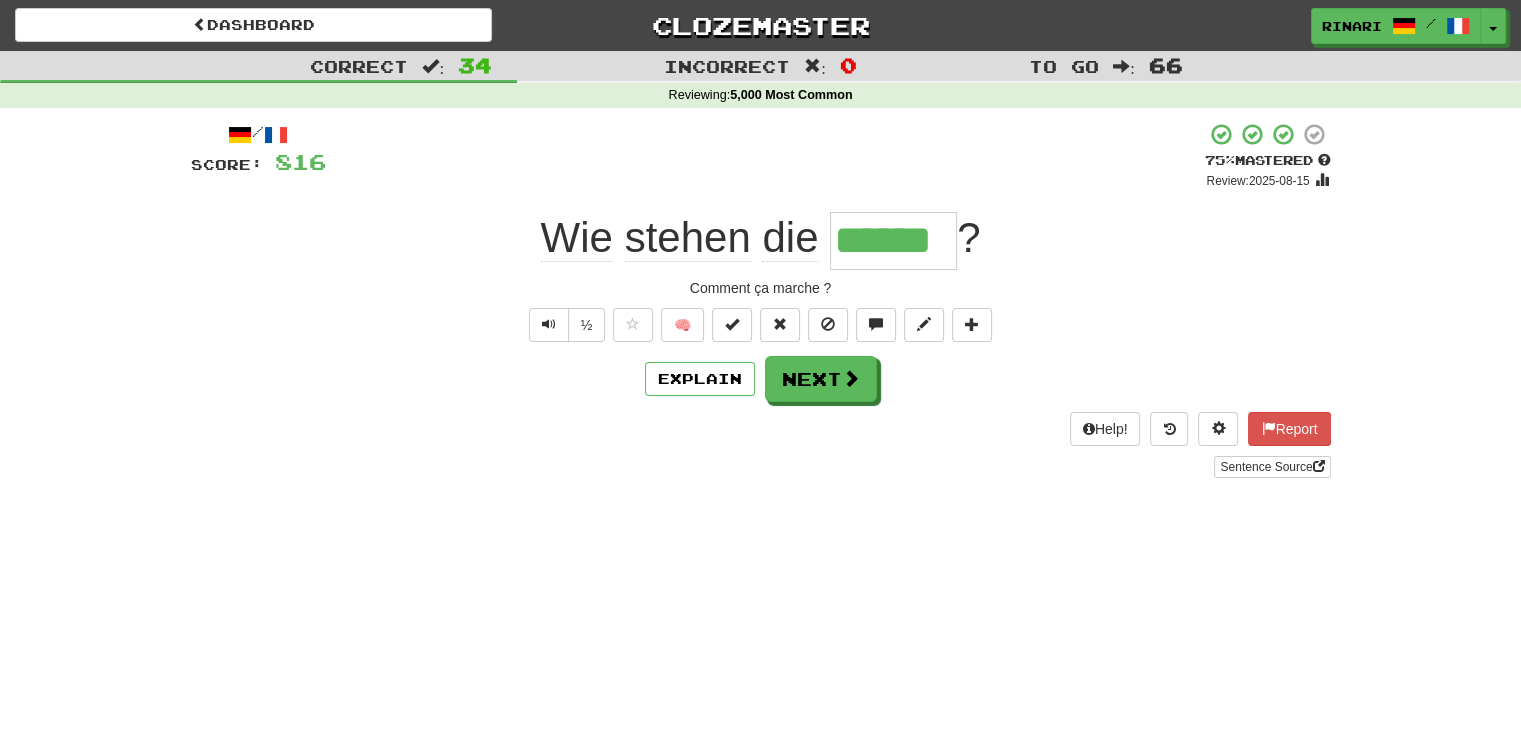 click on "Dashboard
Clozemaster
Rinari
/
Toggle Dropdown
Dashboard
Leaderboard
Activity Feed
Notifications
1658
Profile
Discussions
Français
/
English
Streak:
82
Review:
29,737
Points Today: 3200
Français
/
Italiano
Streak:
82
Review:
21,899
Points Today: 3200
Français
/
Deutsch
Streak:
82
Review:
27,519
Points Today: 3200
Italiano
/
English
Streak:
82
Review:
28,179
Points Today: 3200
Italiano
/
Français
Streak:
82
Review:
23,417
Points Today: 800
Italiano
/
Deutsch
Streak:
82
Review:
21,218
Points Today: 800
Deutsch
/
English
Streak:
82
Review:" at bounding box center (760, 371) 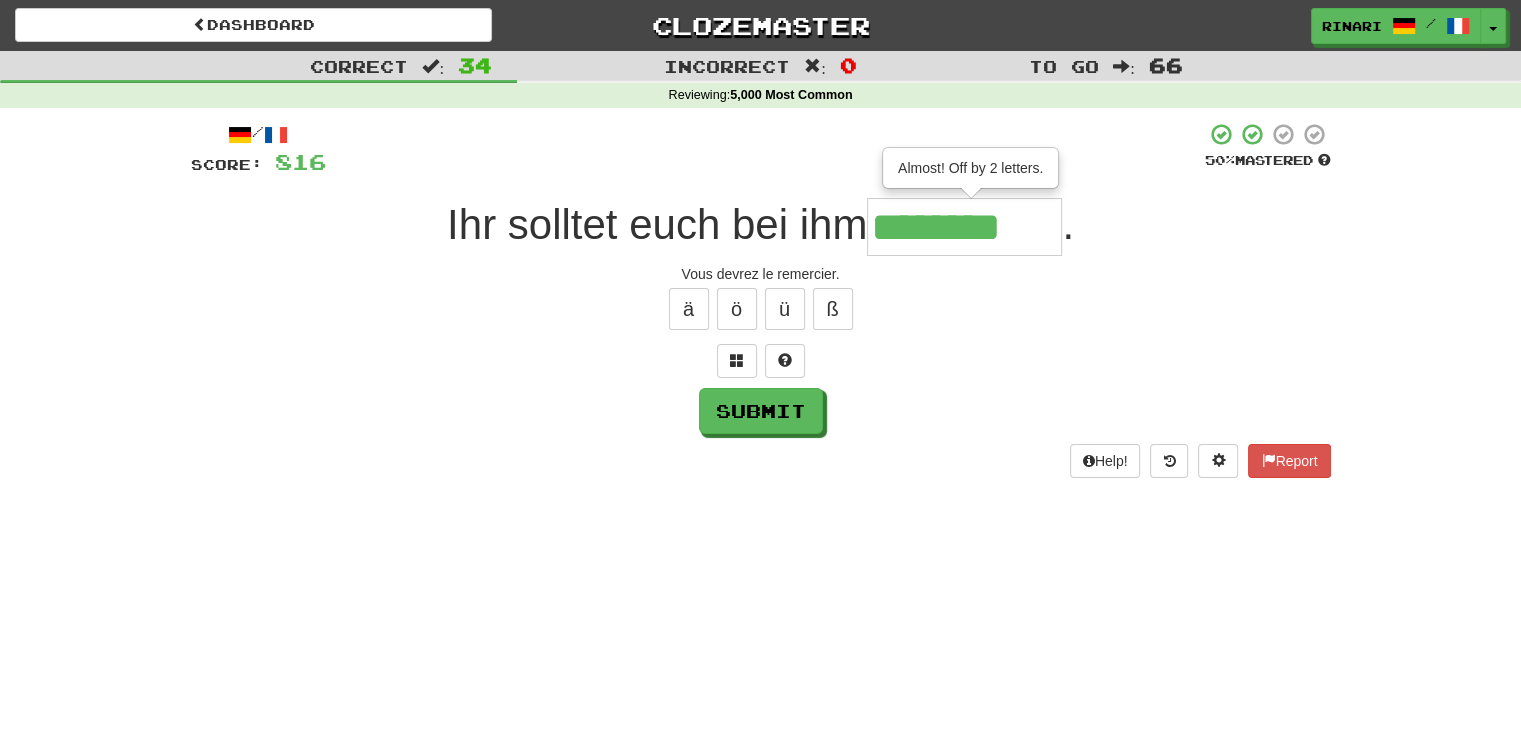 type on "********" 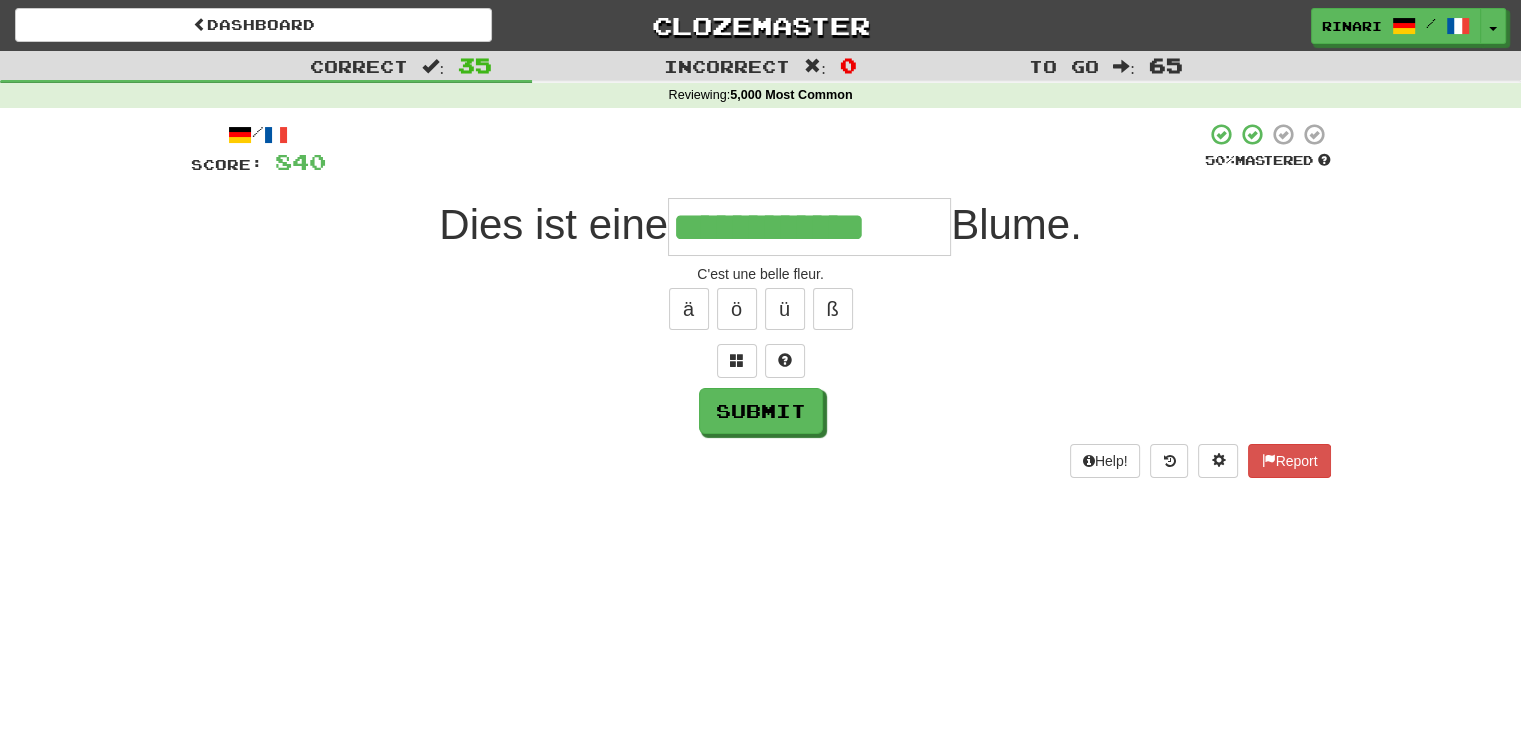 type on "**********" 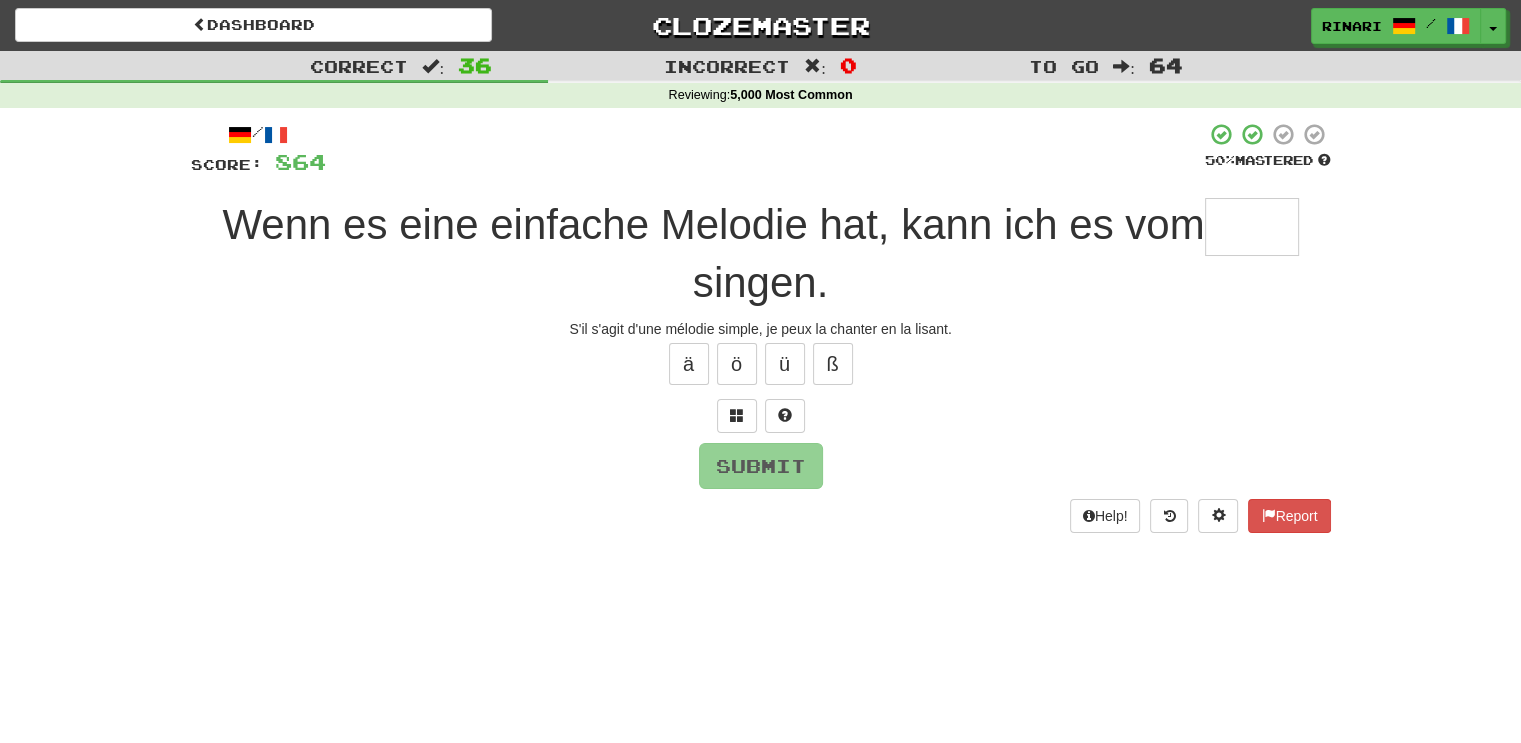 type on "*" 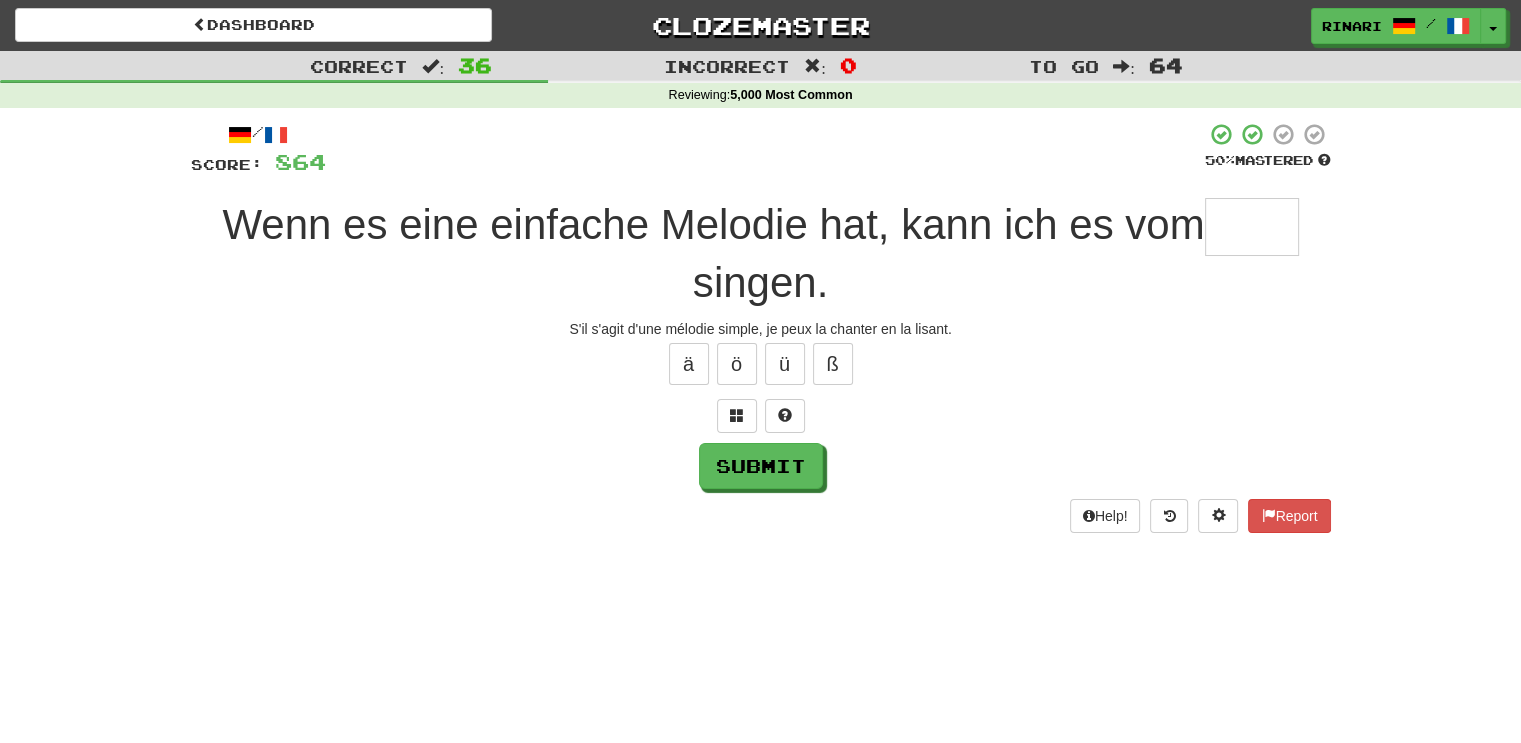 type on "*" 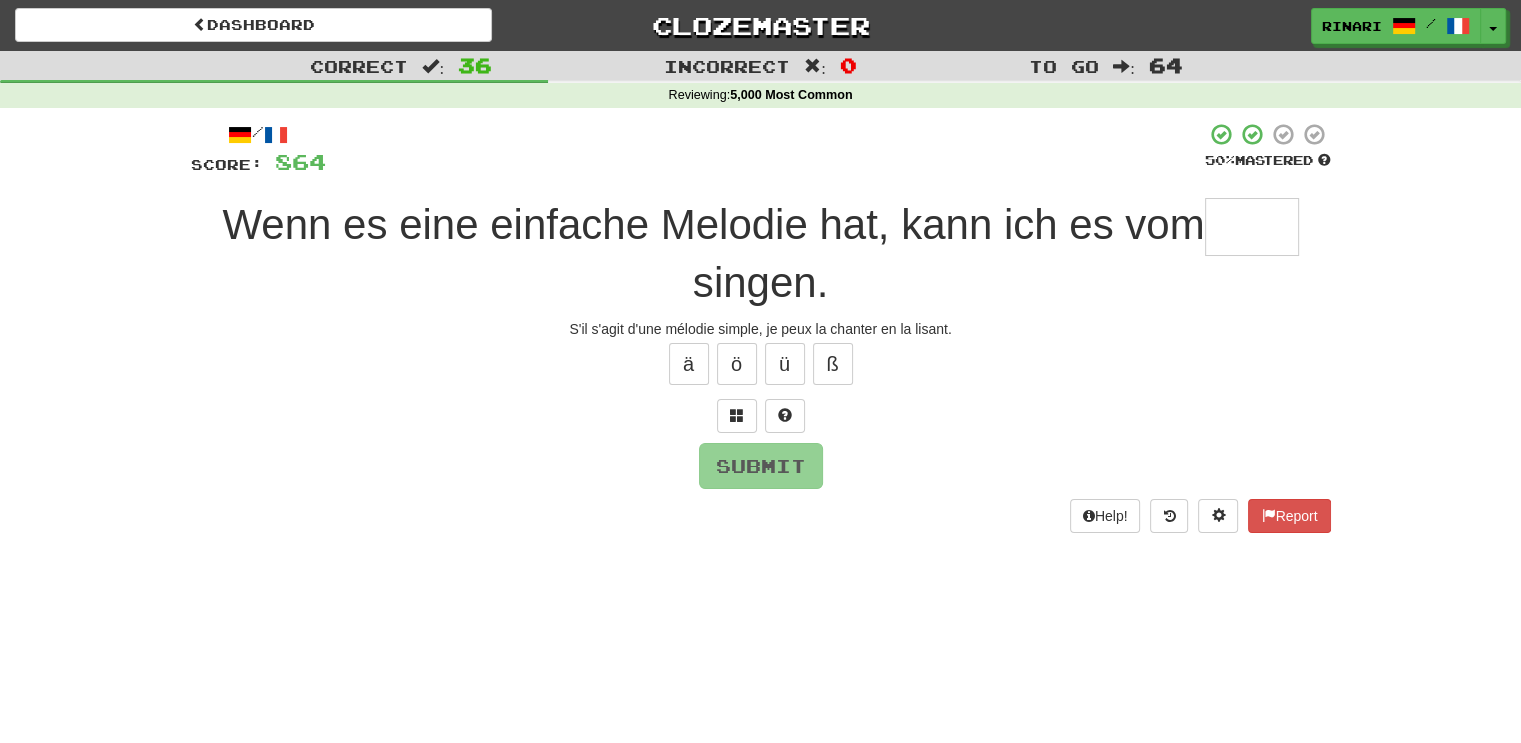 type on "*" 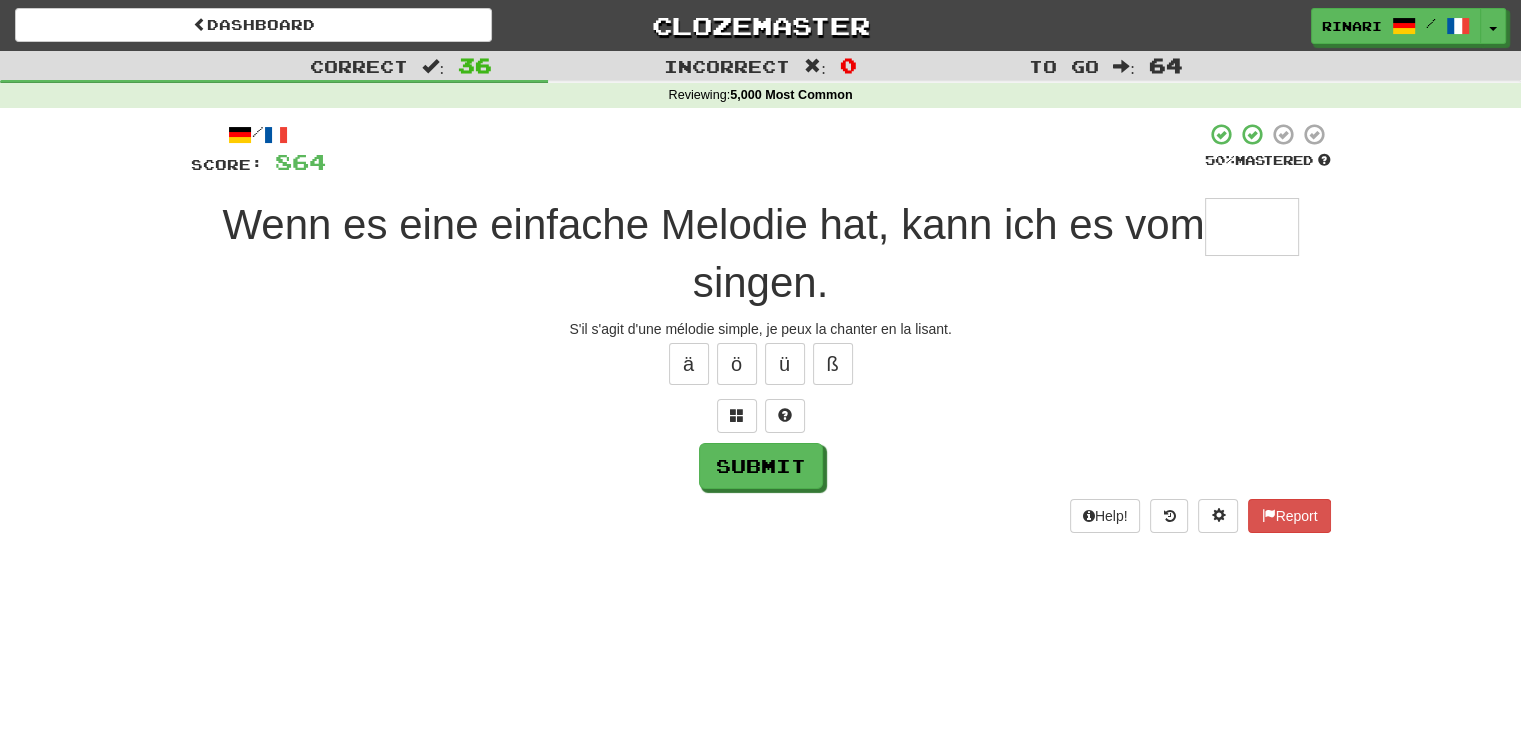 type on "*" 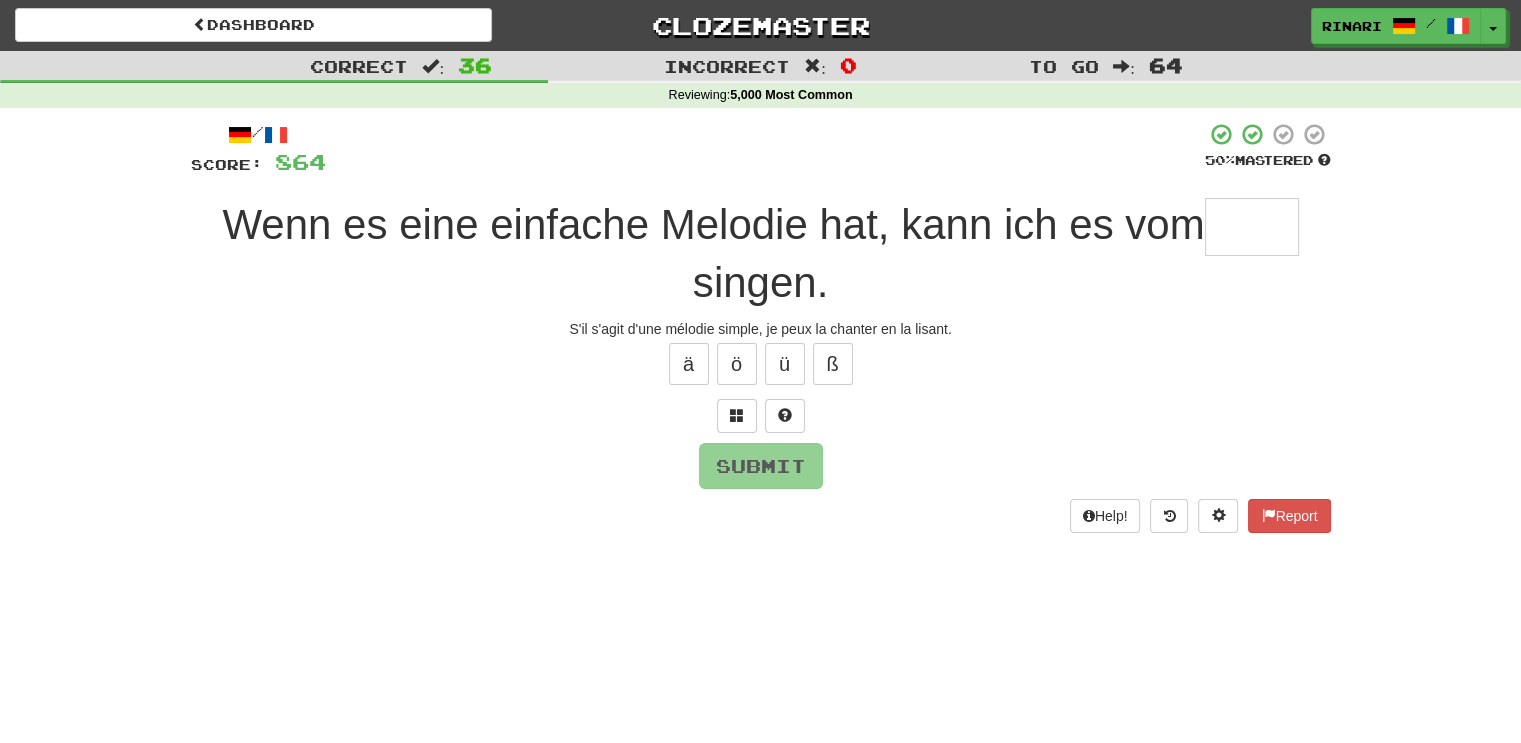 type on "*" 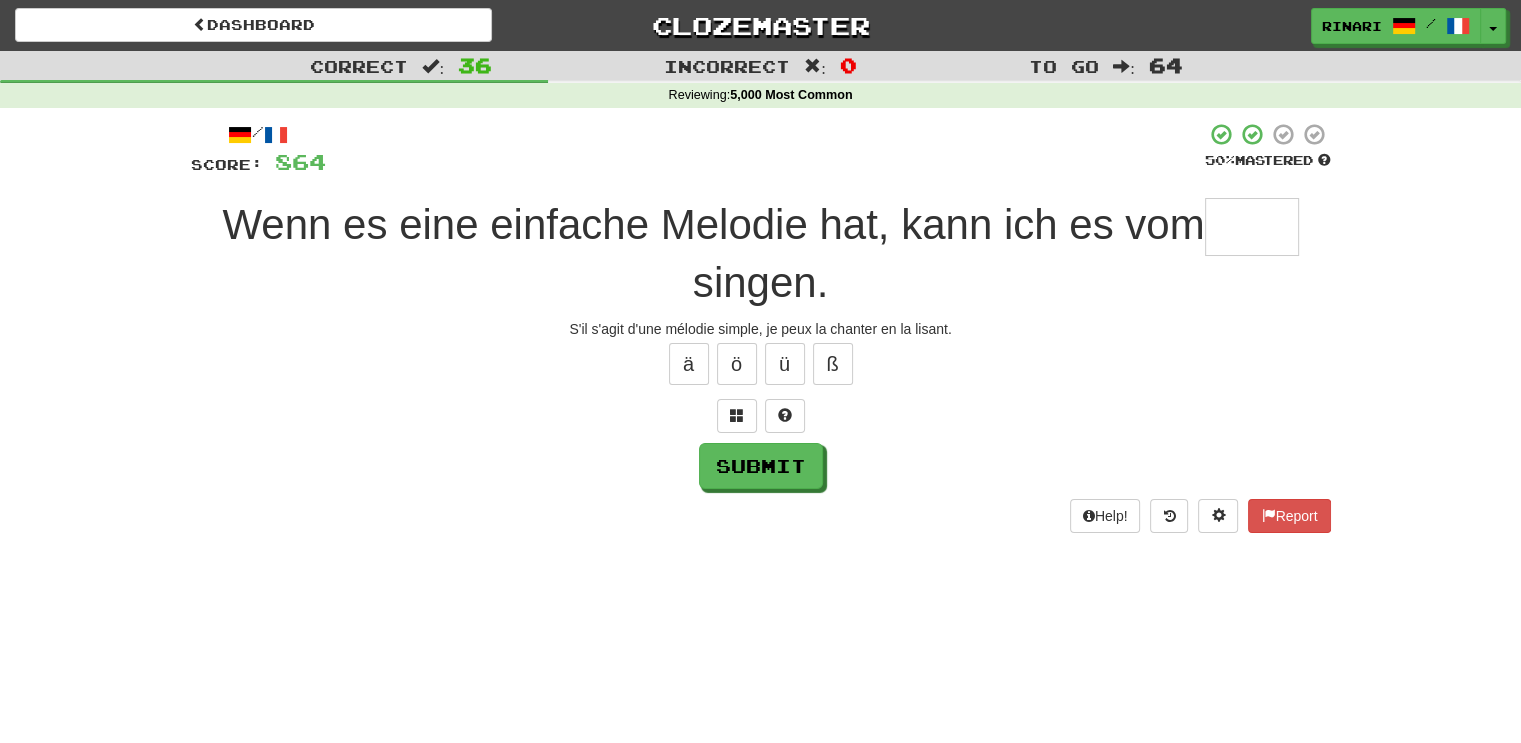 type on "*" 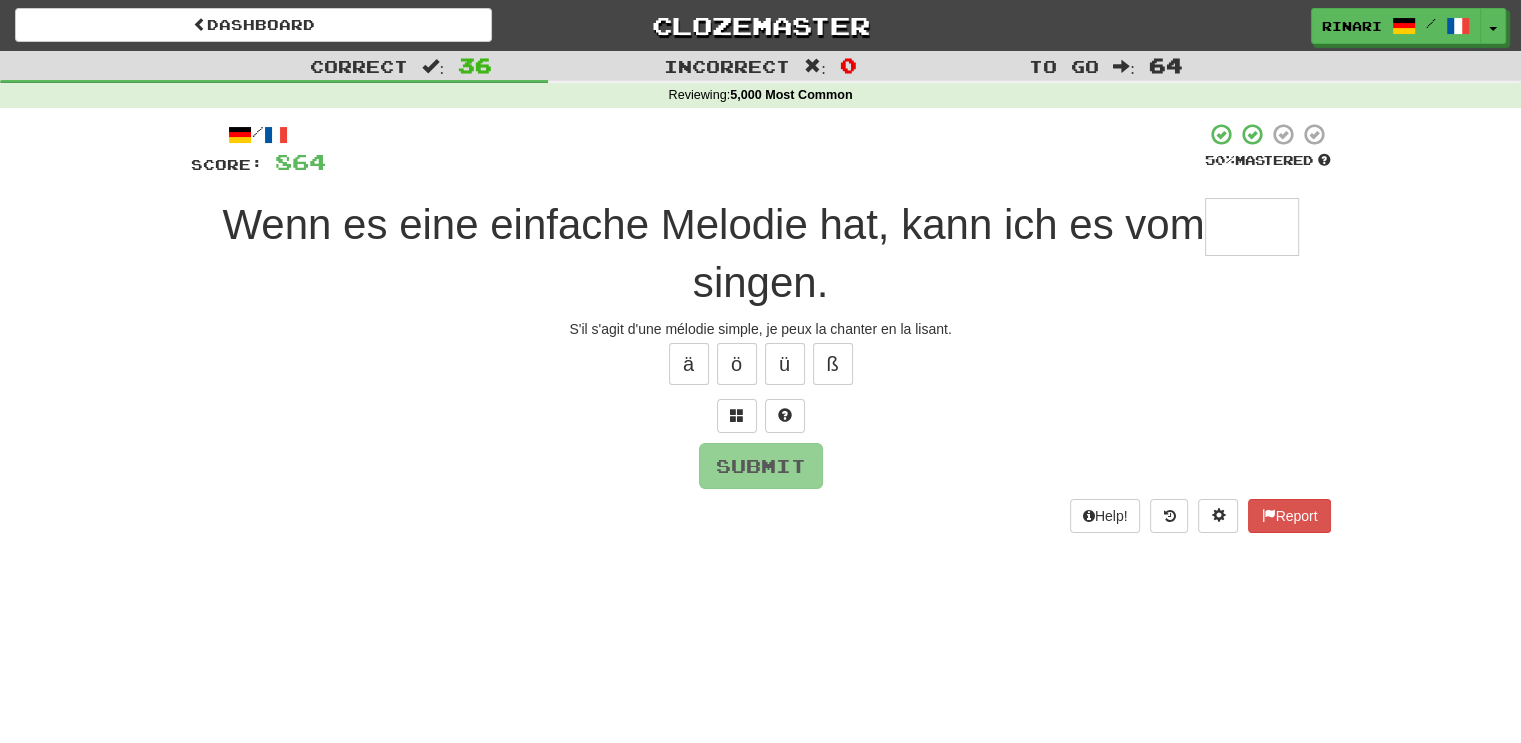 type 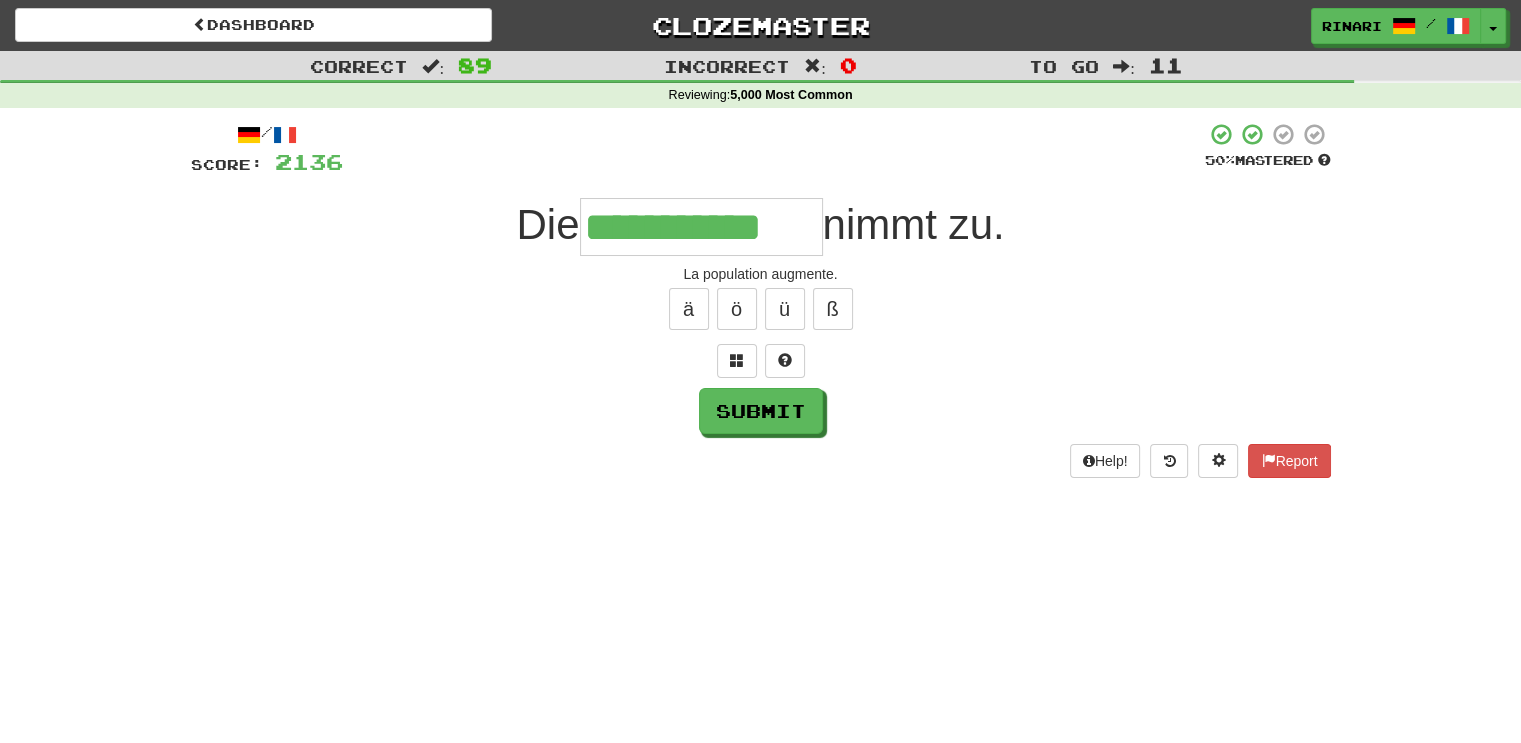 scroll, scrollTop: 0, scrollLeft: 0, axis: both 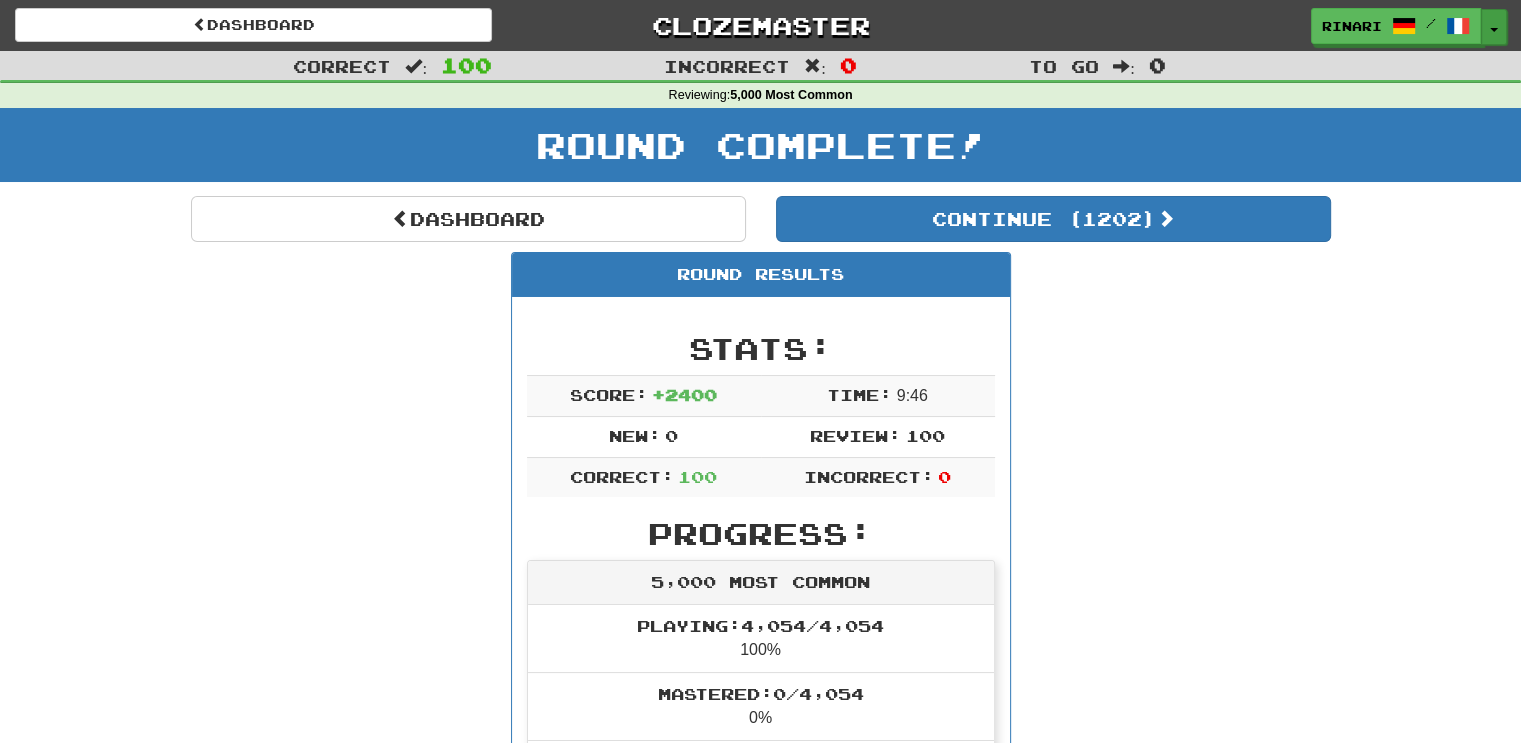 click on "Toggle Dropdown" at bounding box center [1494, 27] 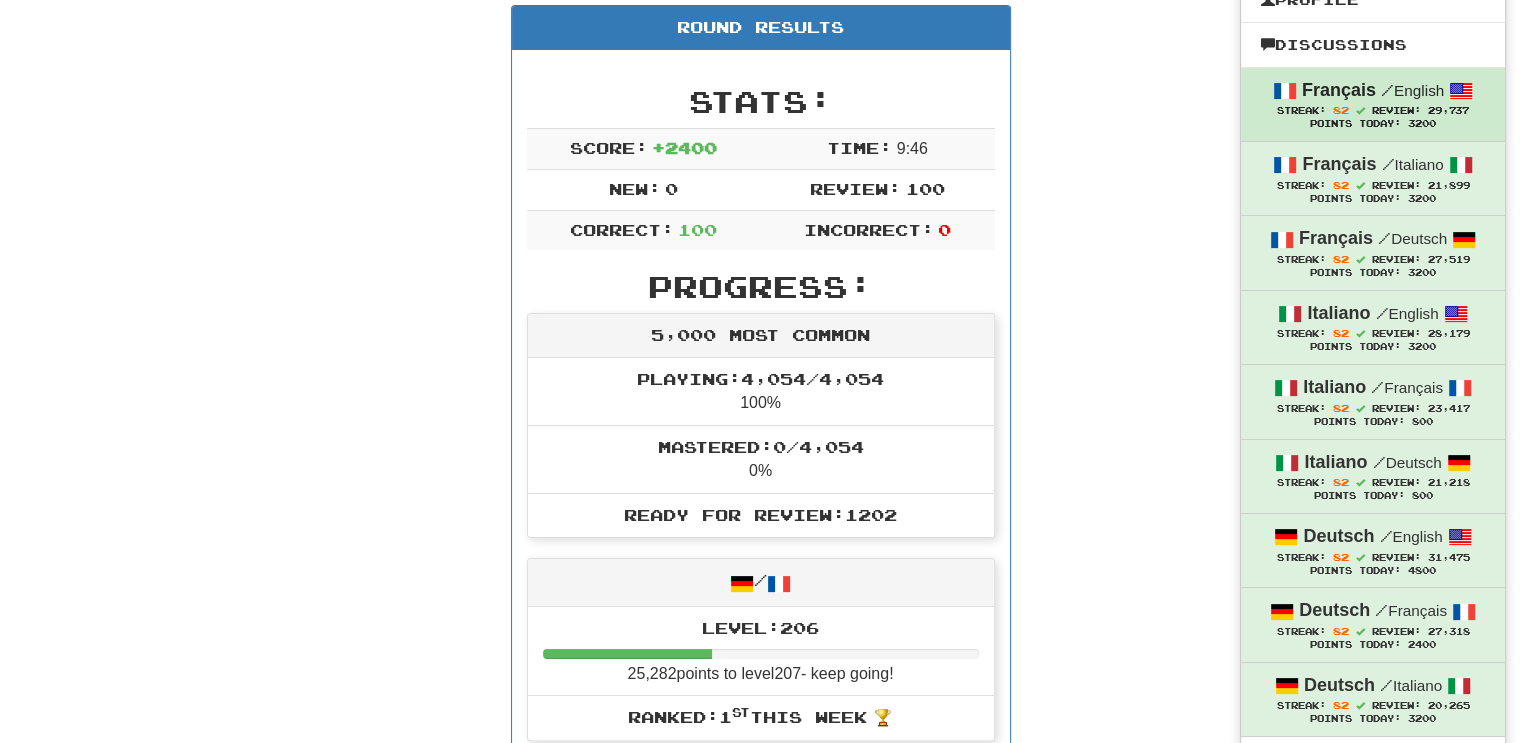 scroll, scrollTop: 265, scrollLeft: 0, axis: vertical 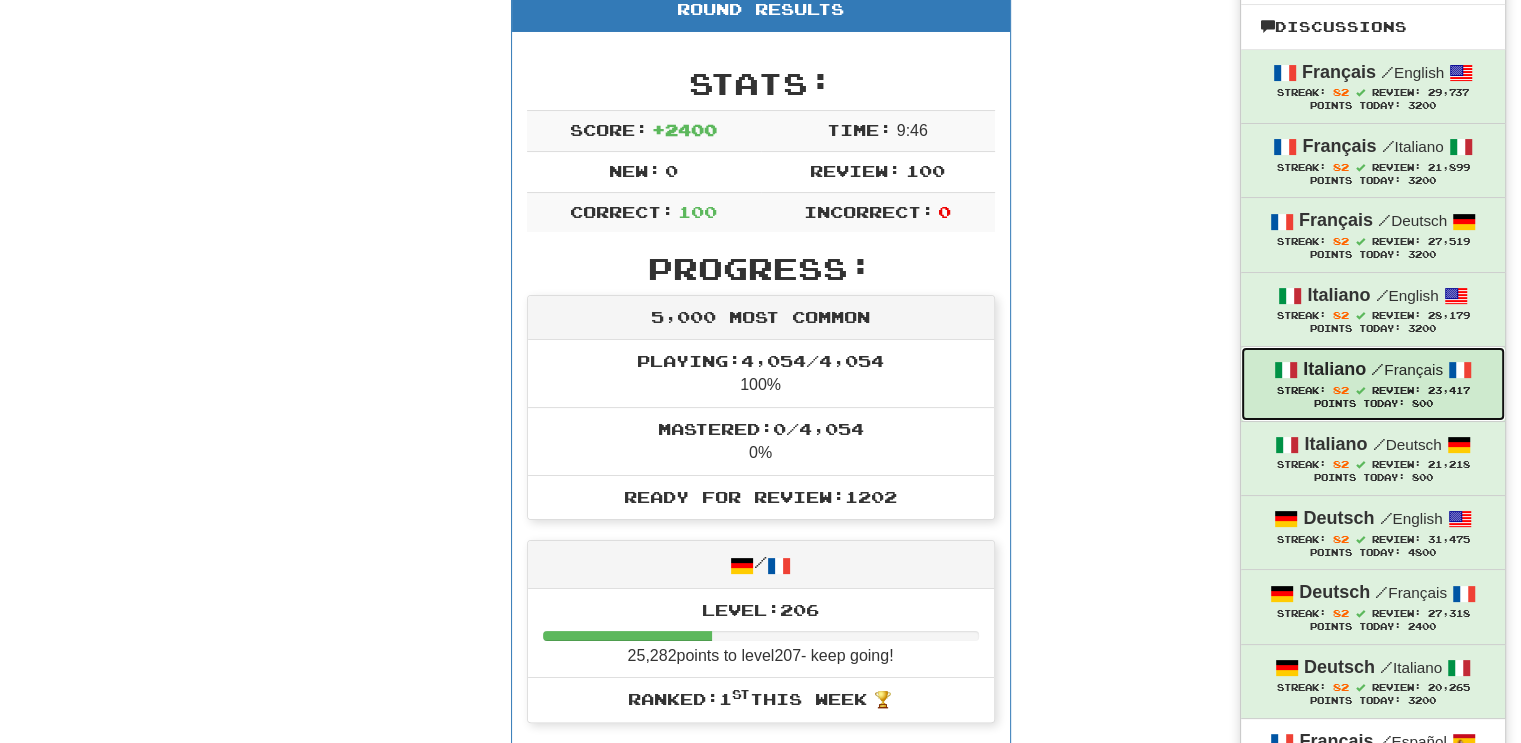 click on "Italiano
/
Français" at bounding box center [1373, 370] 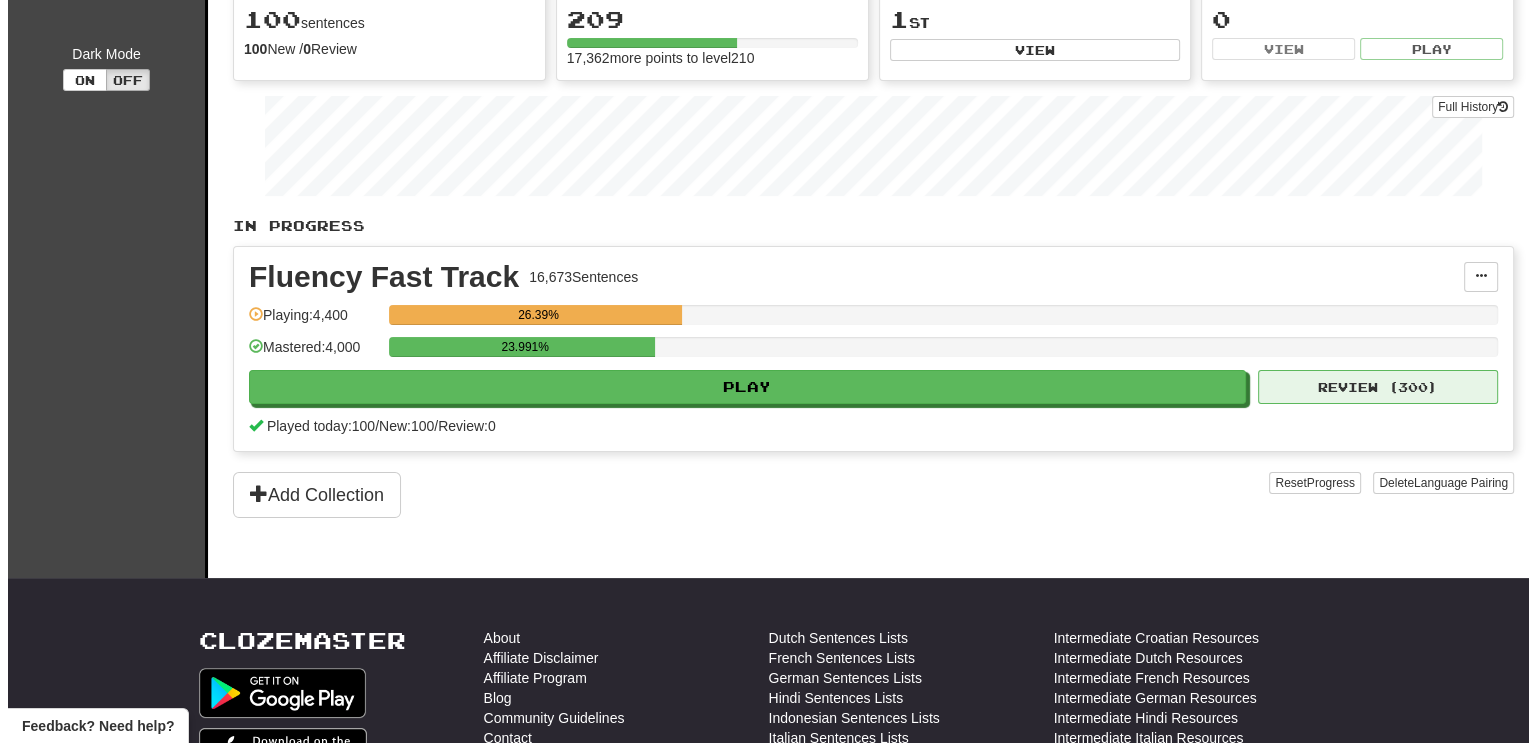 scroll, scrollTop: 214, scrollLeft: 0, axis: vertical 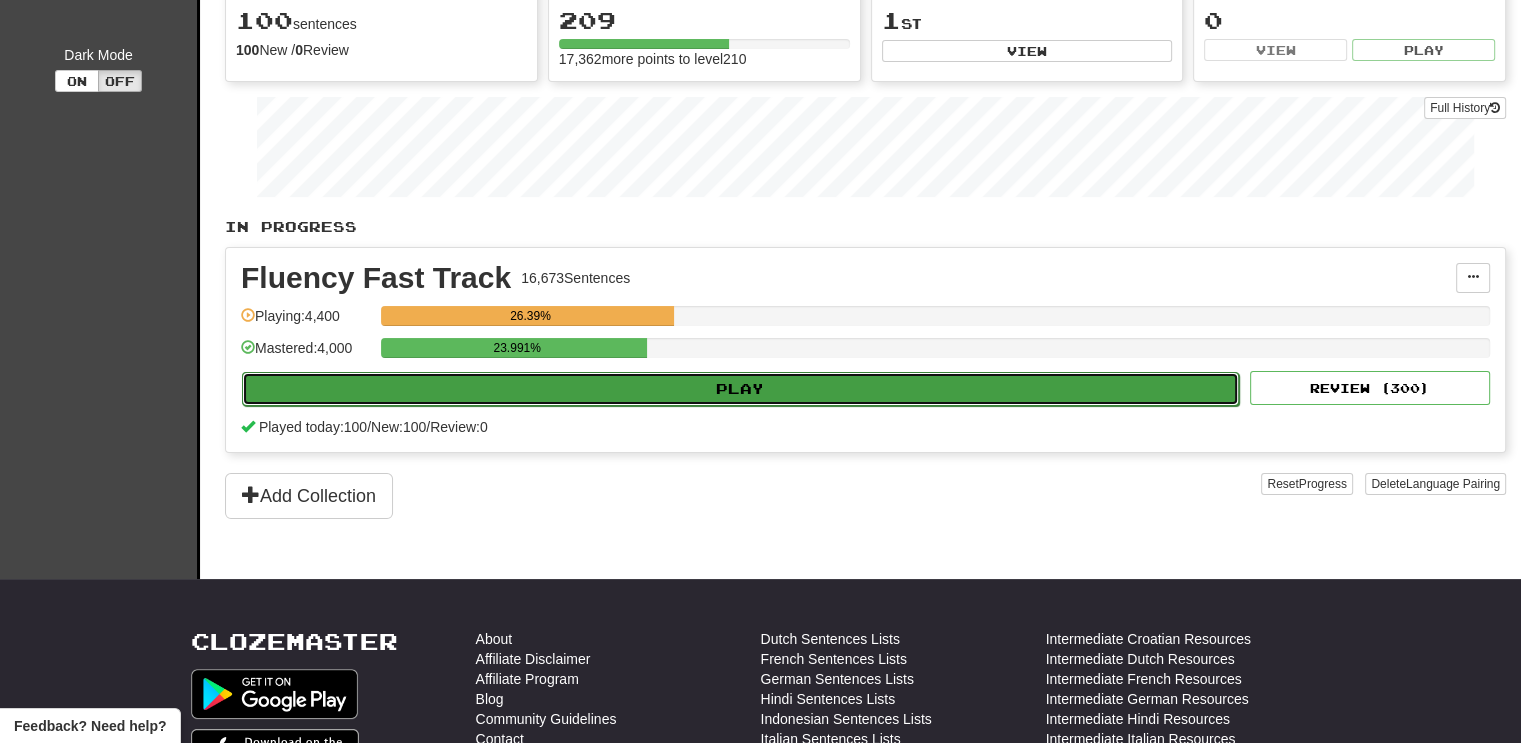 click on "Play" 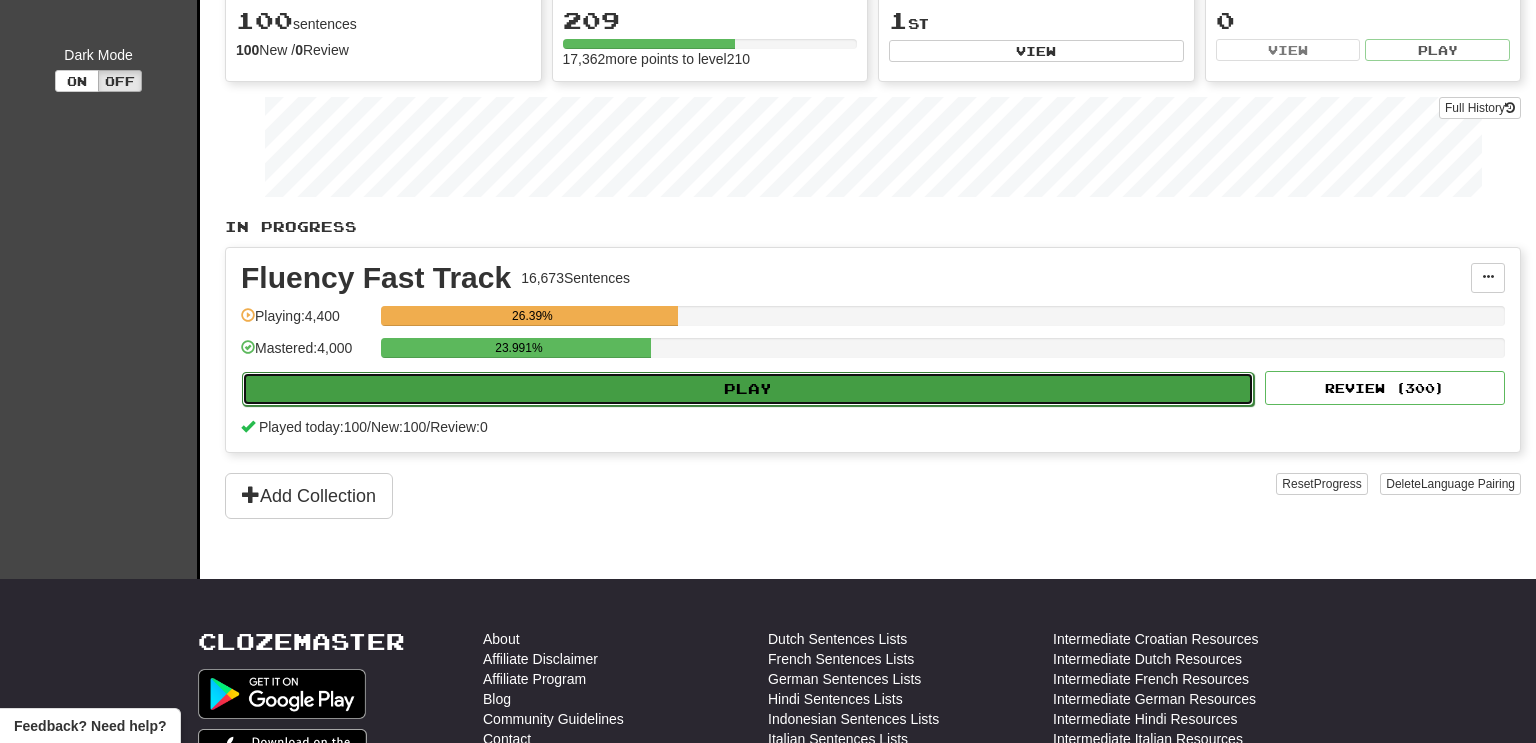 select on "***" 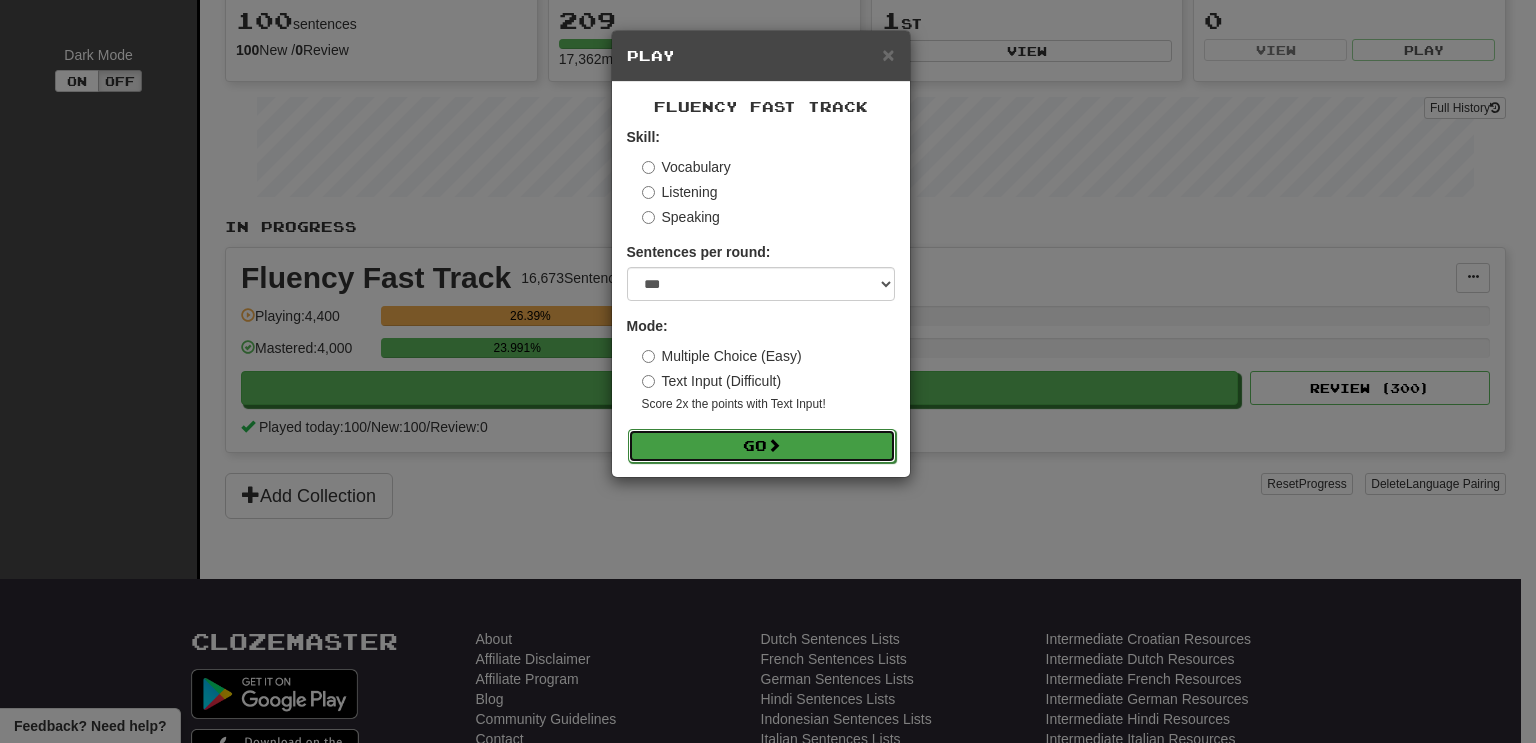 click on "Go" at bounding box center [762, 446] 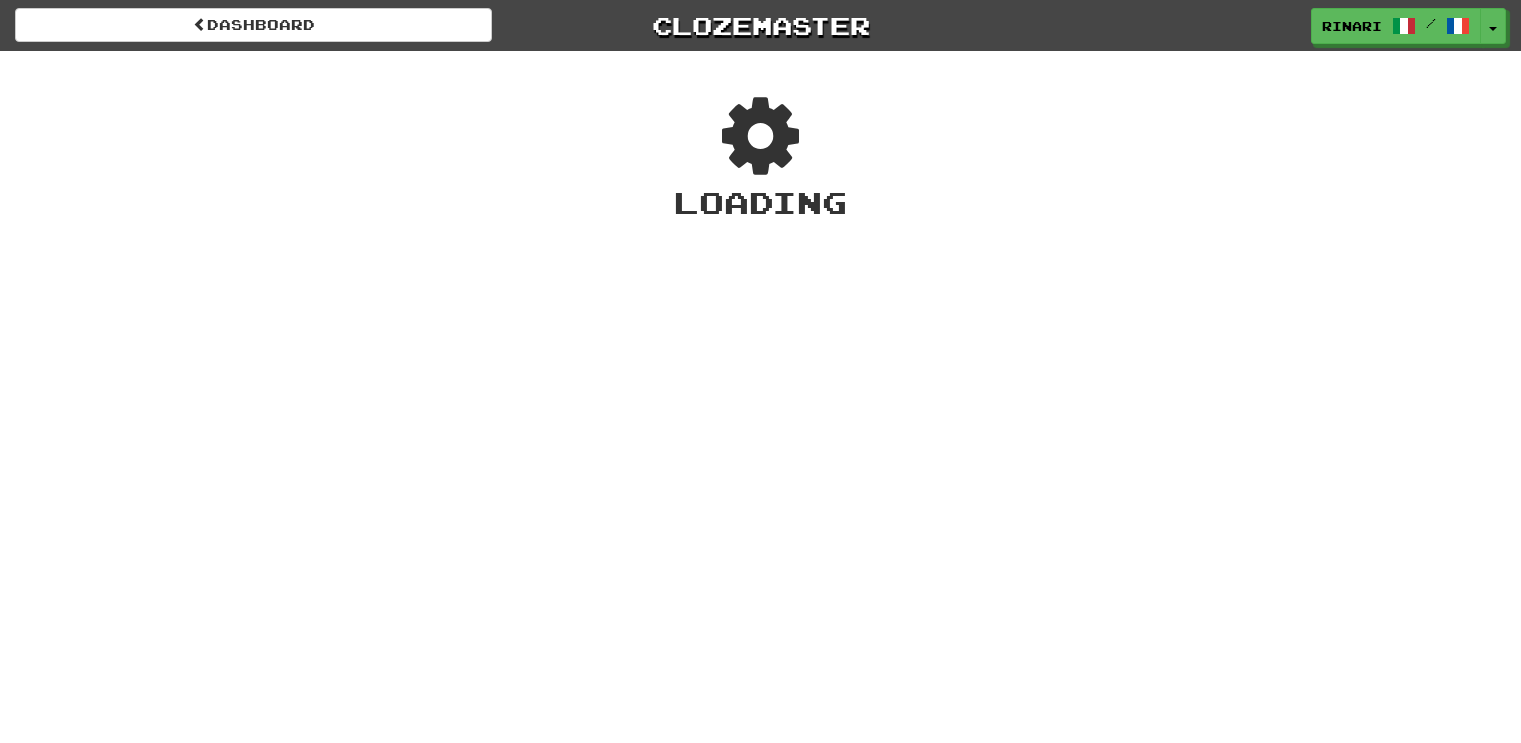 scroll, scrollTop: 0, scrollLeft: 0, axis: both 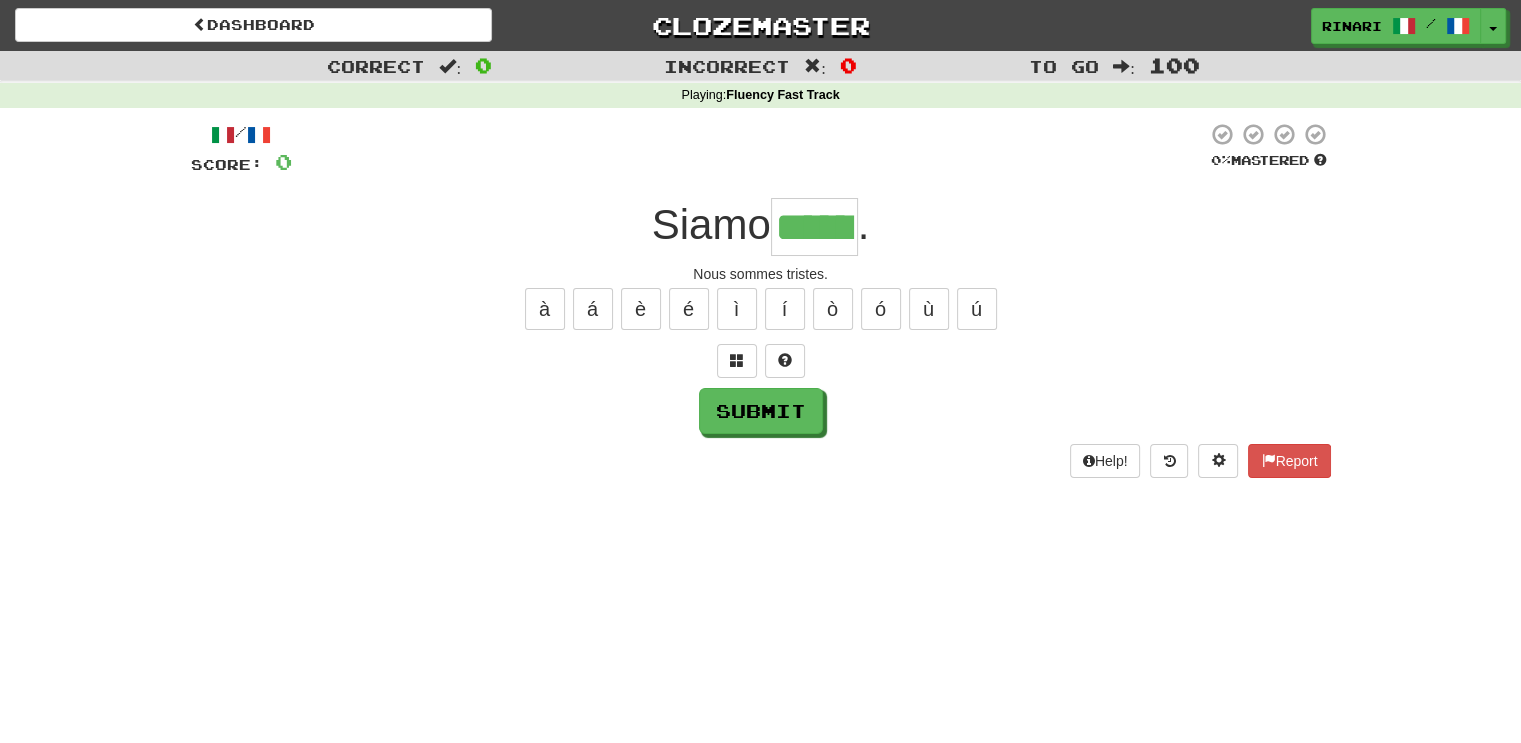 type on "******" 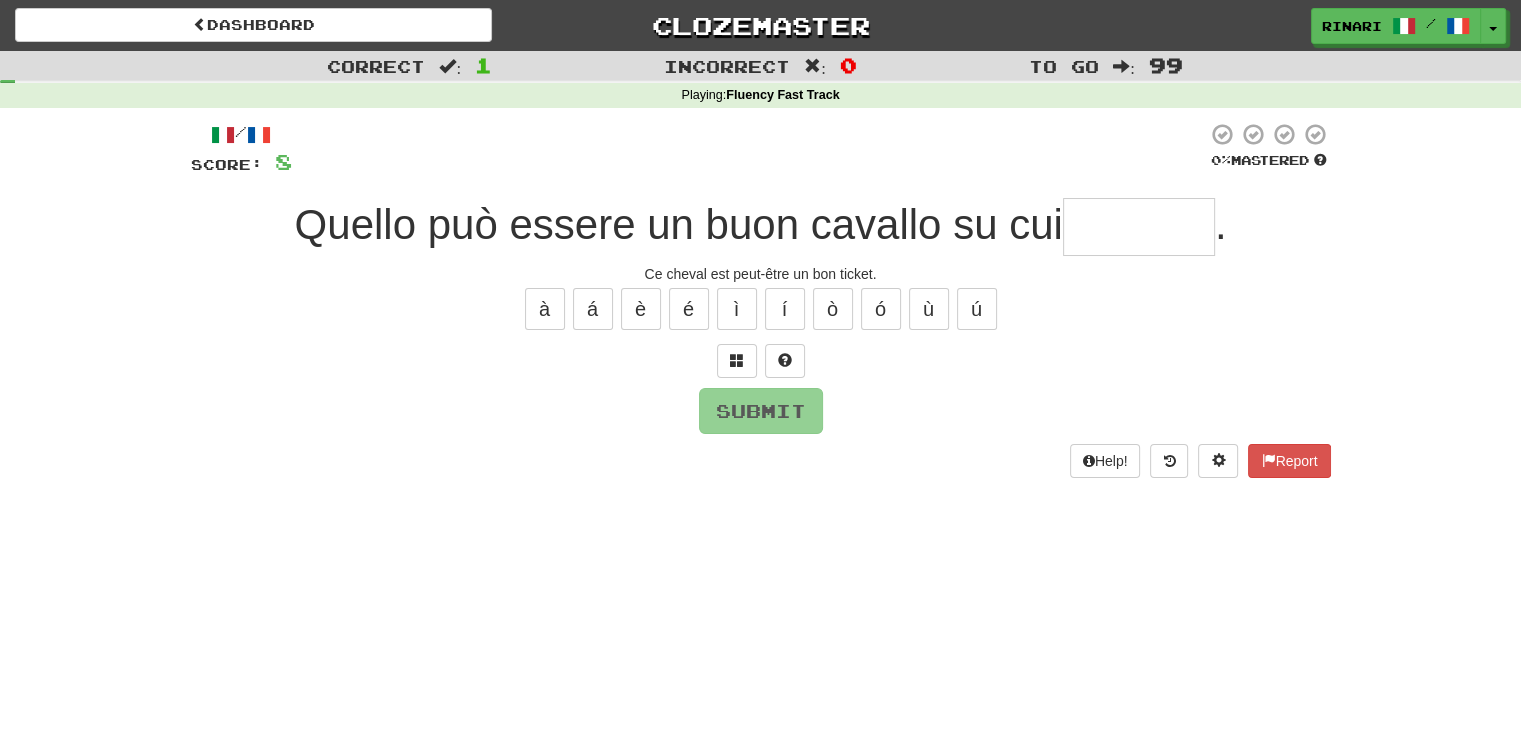 type on "*" 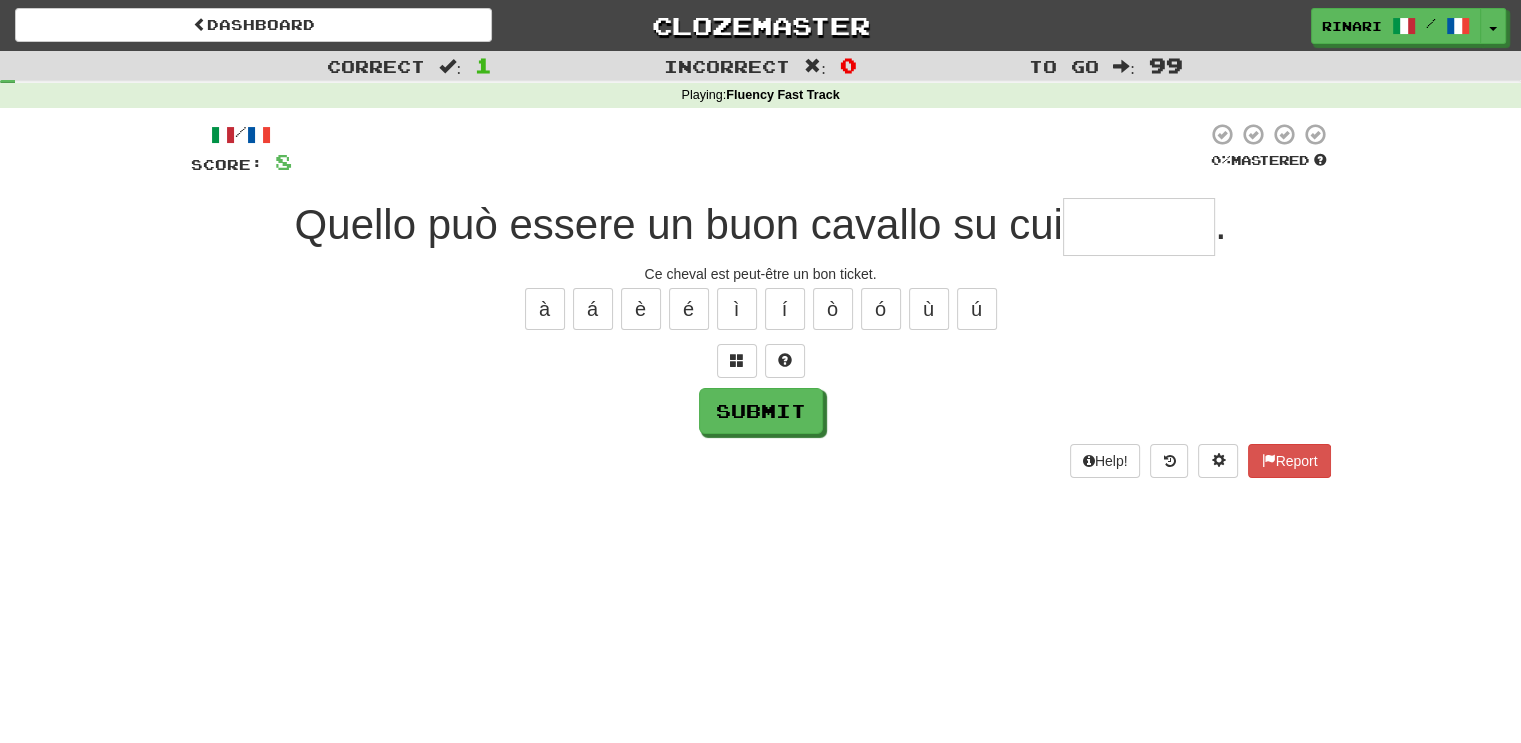 type on "*" 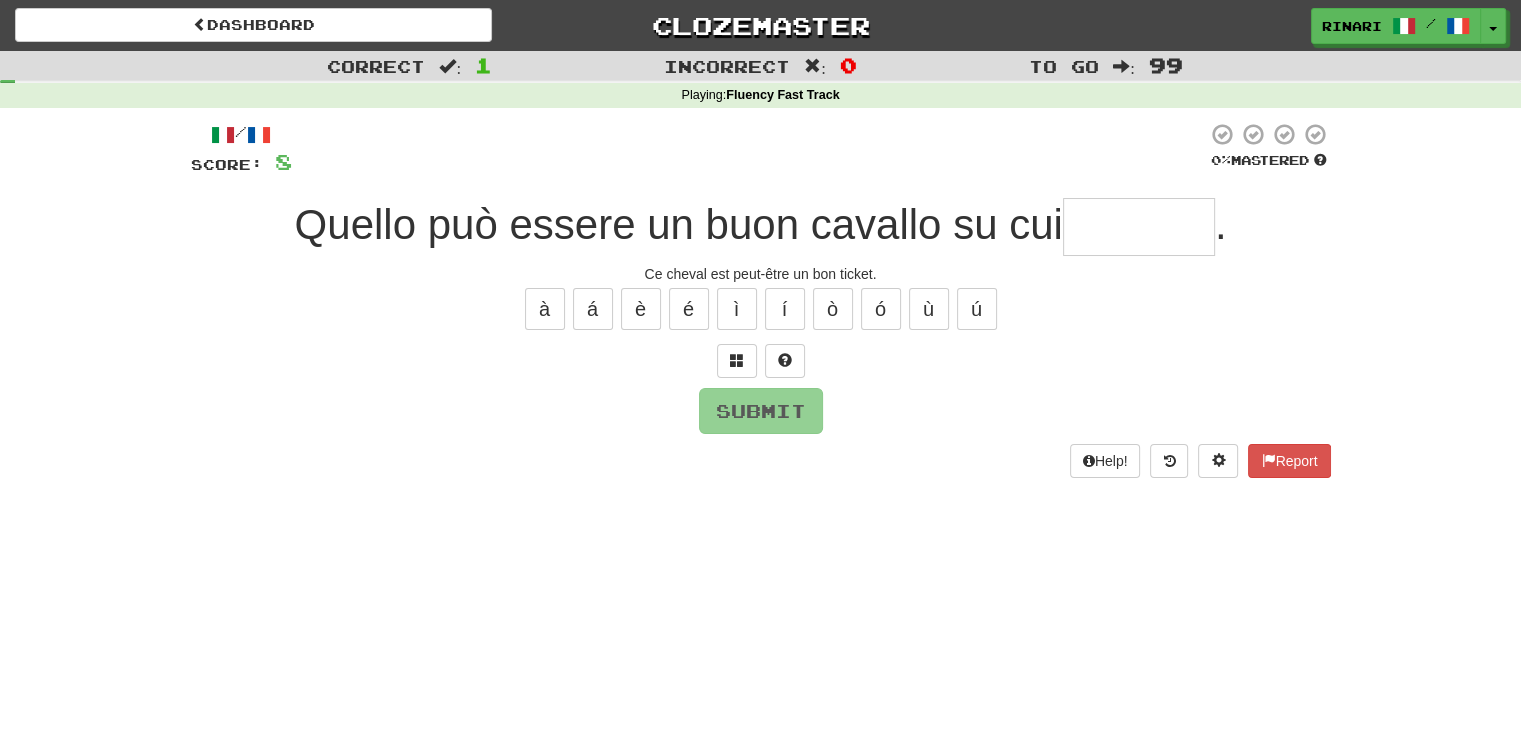 type on "*" 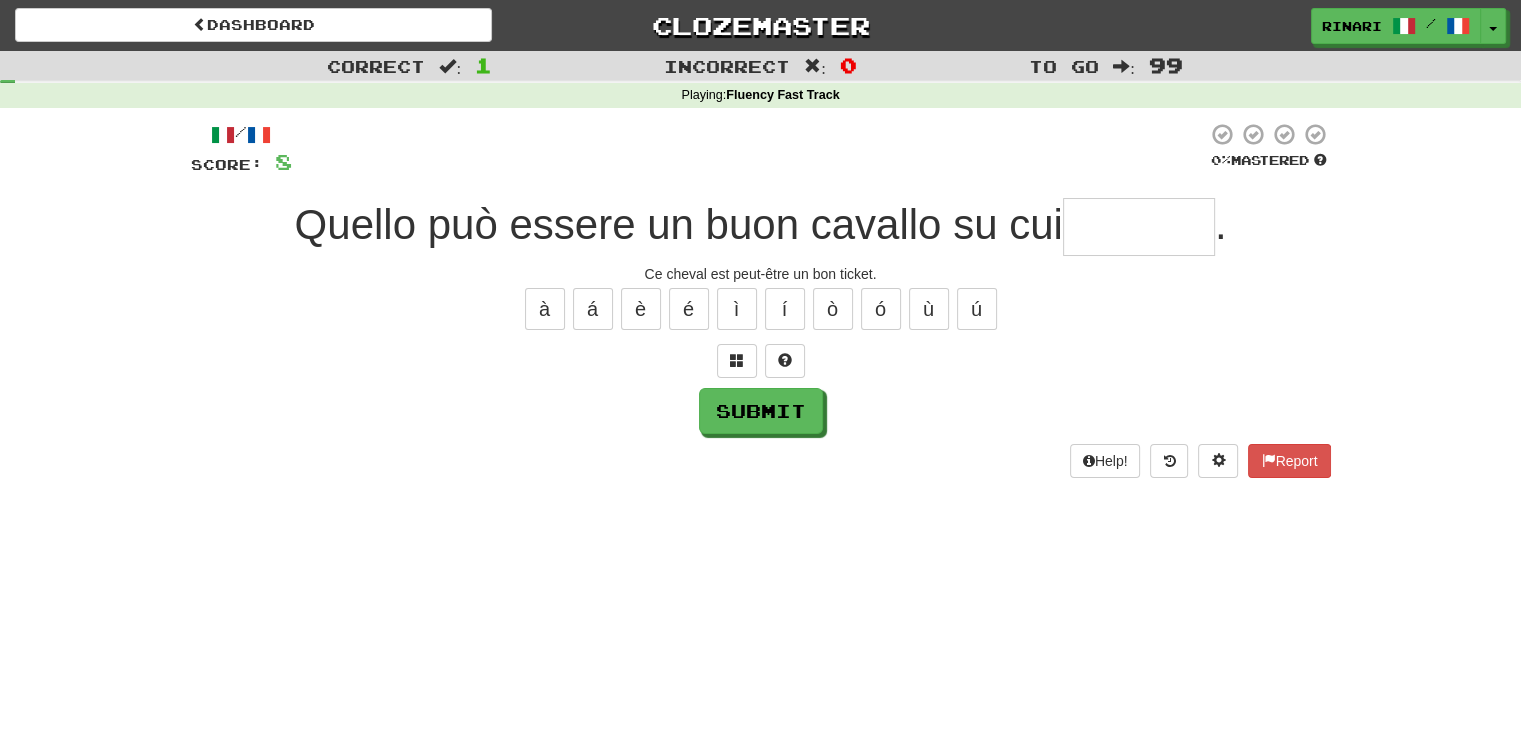type on "*" 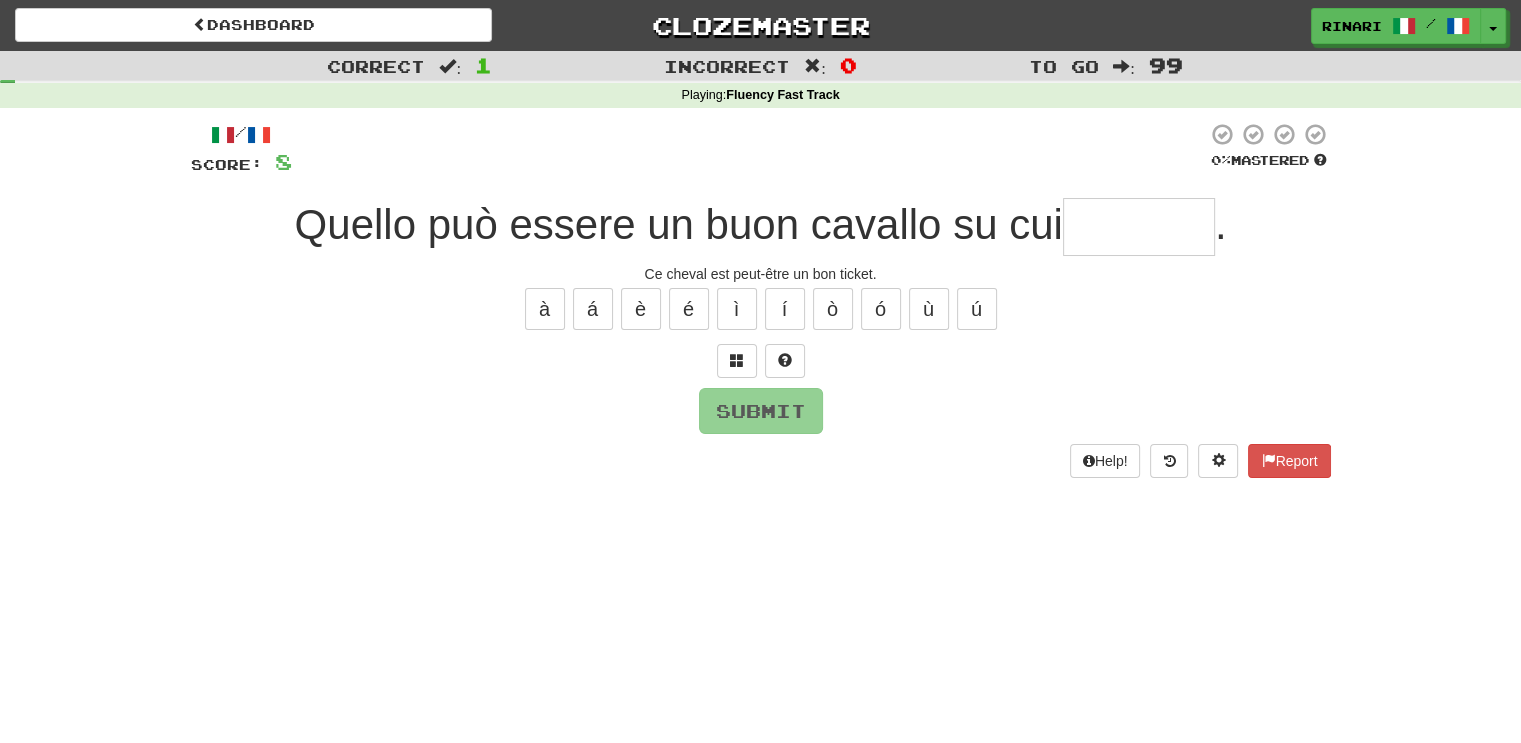type on "*" 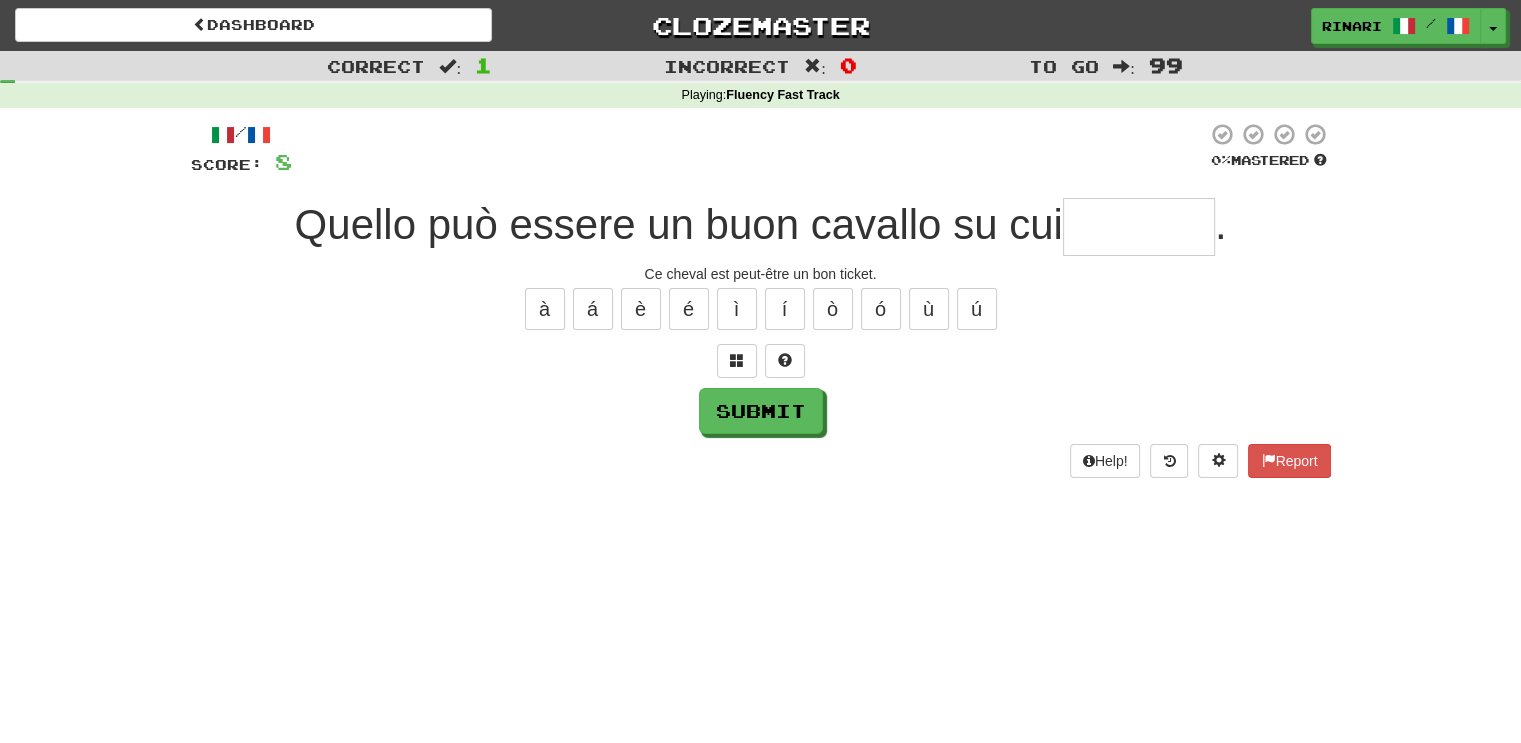 type on "*" 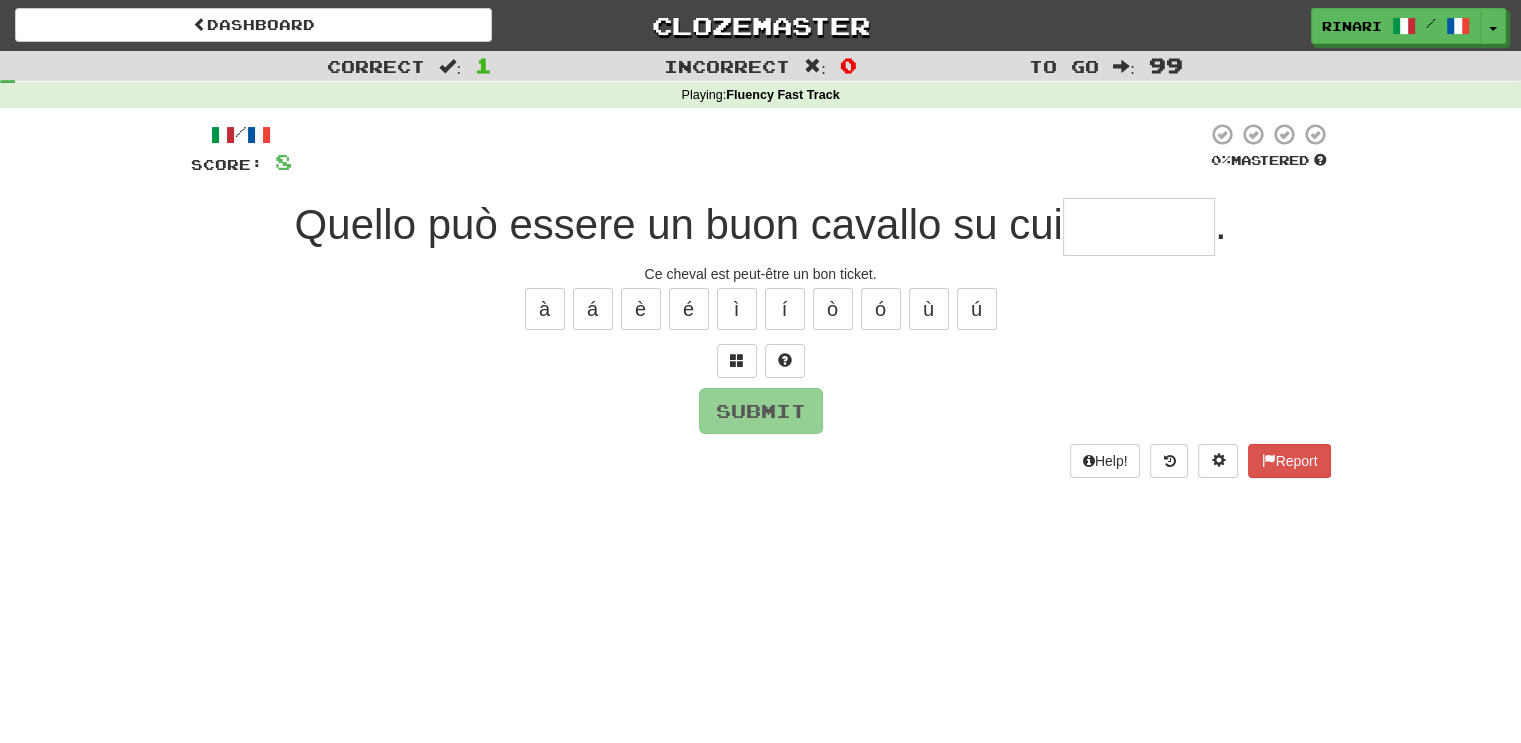 type on "*" 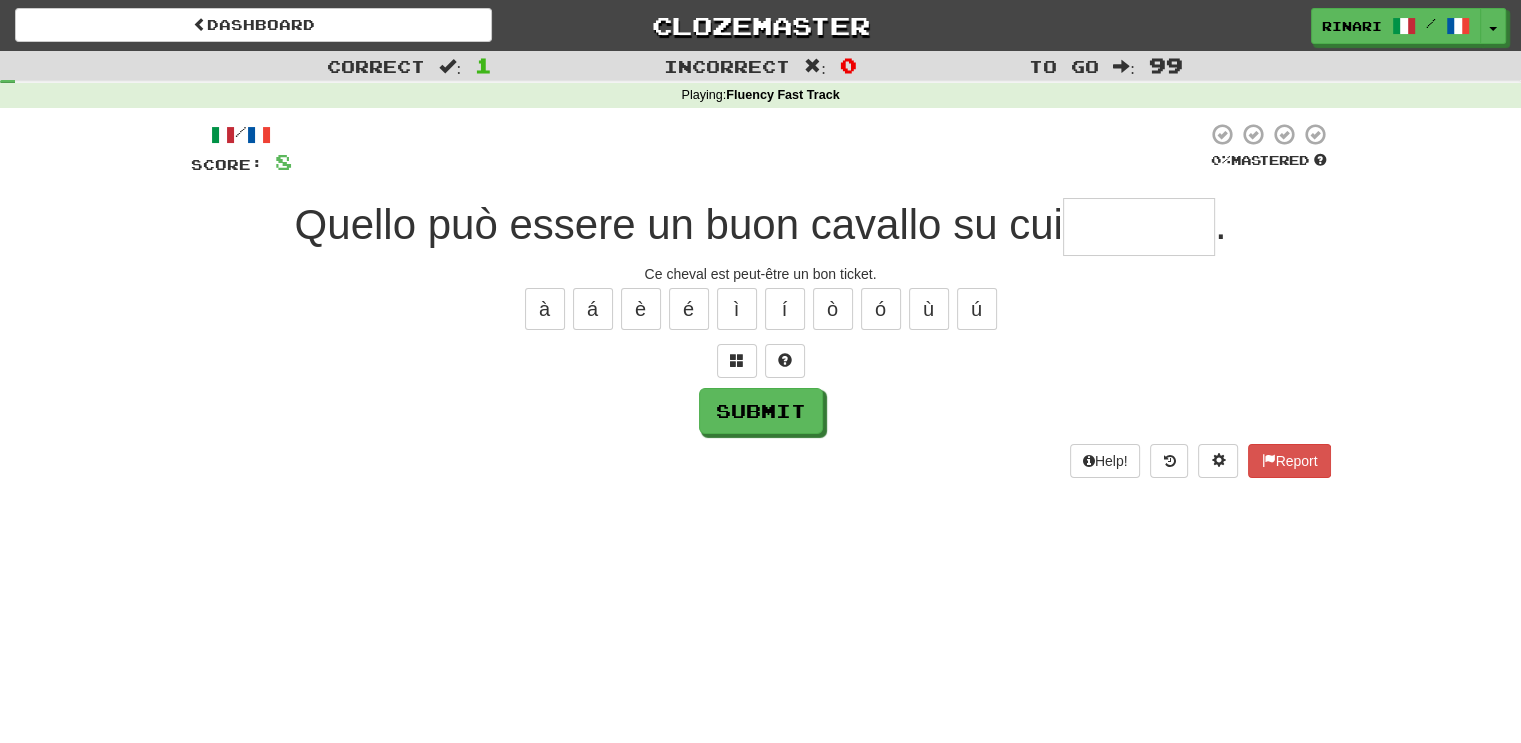 type on "*" 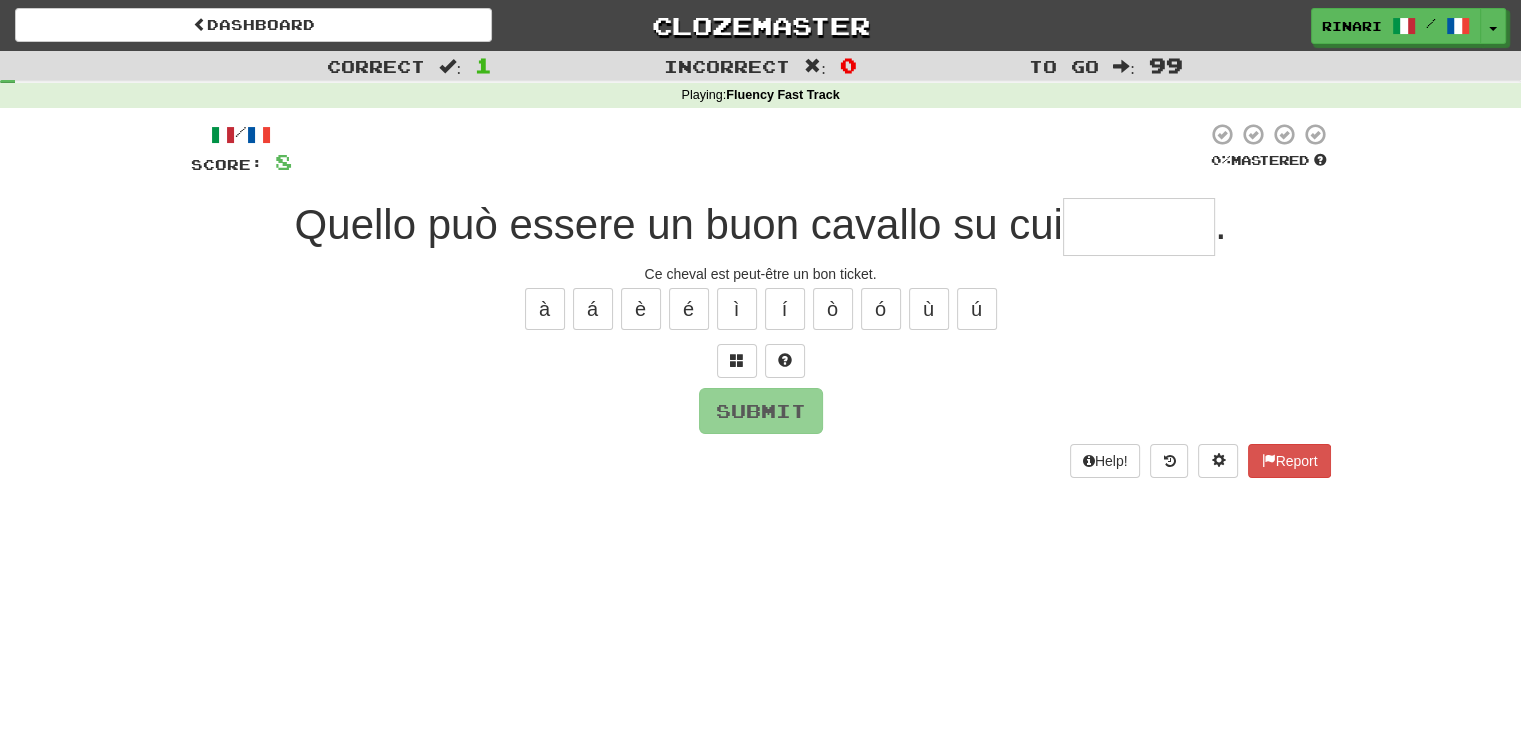 type on "*" 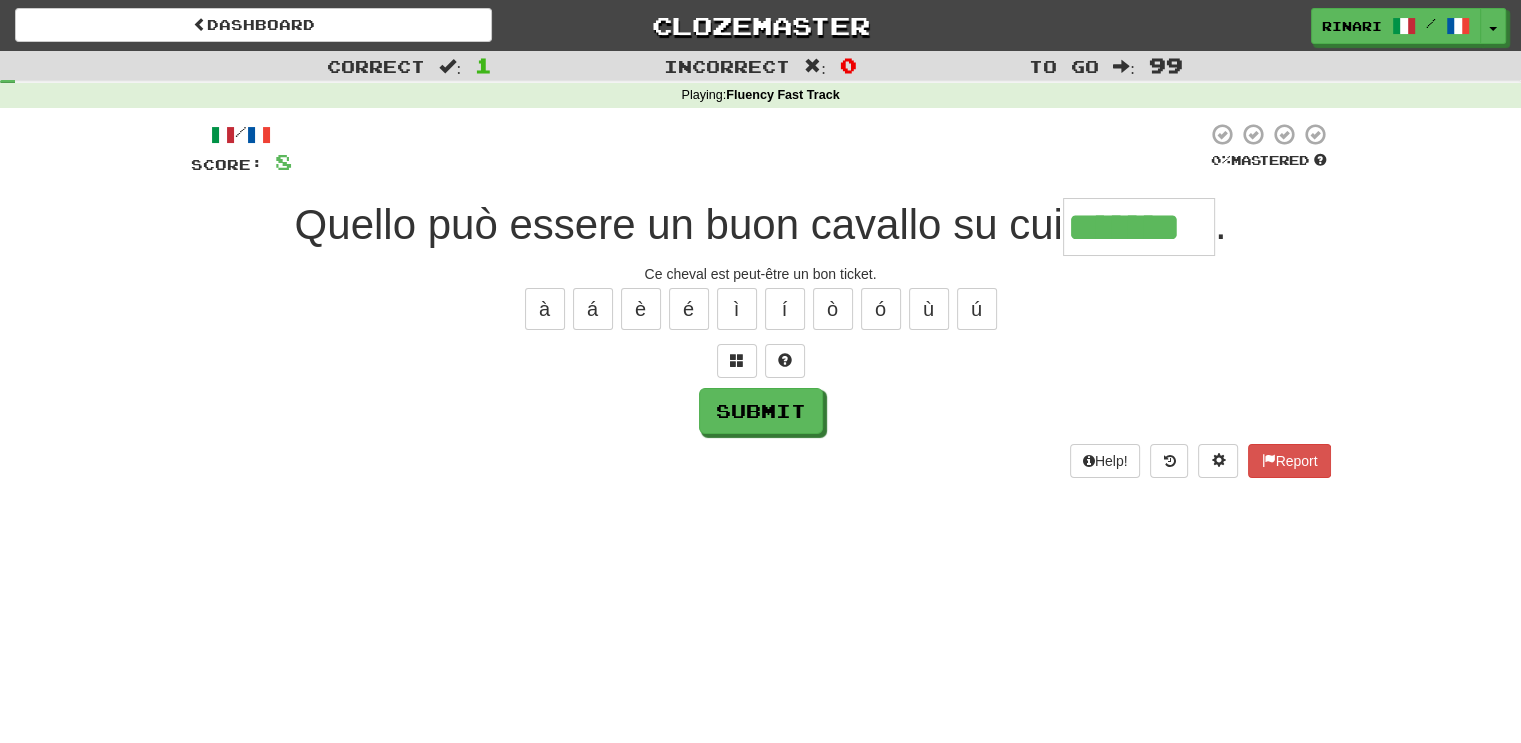type on "*******" 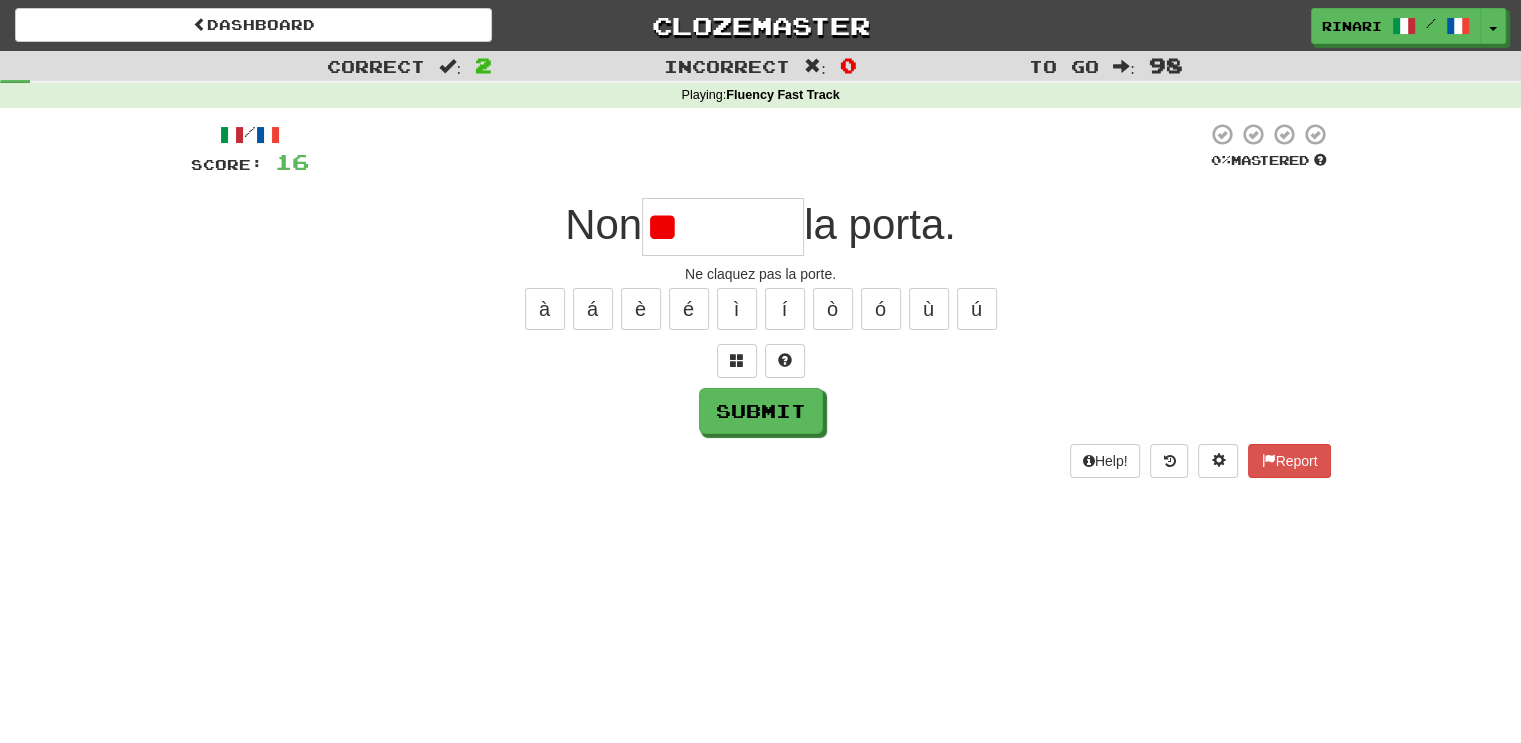 type on "*" 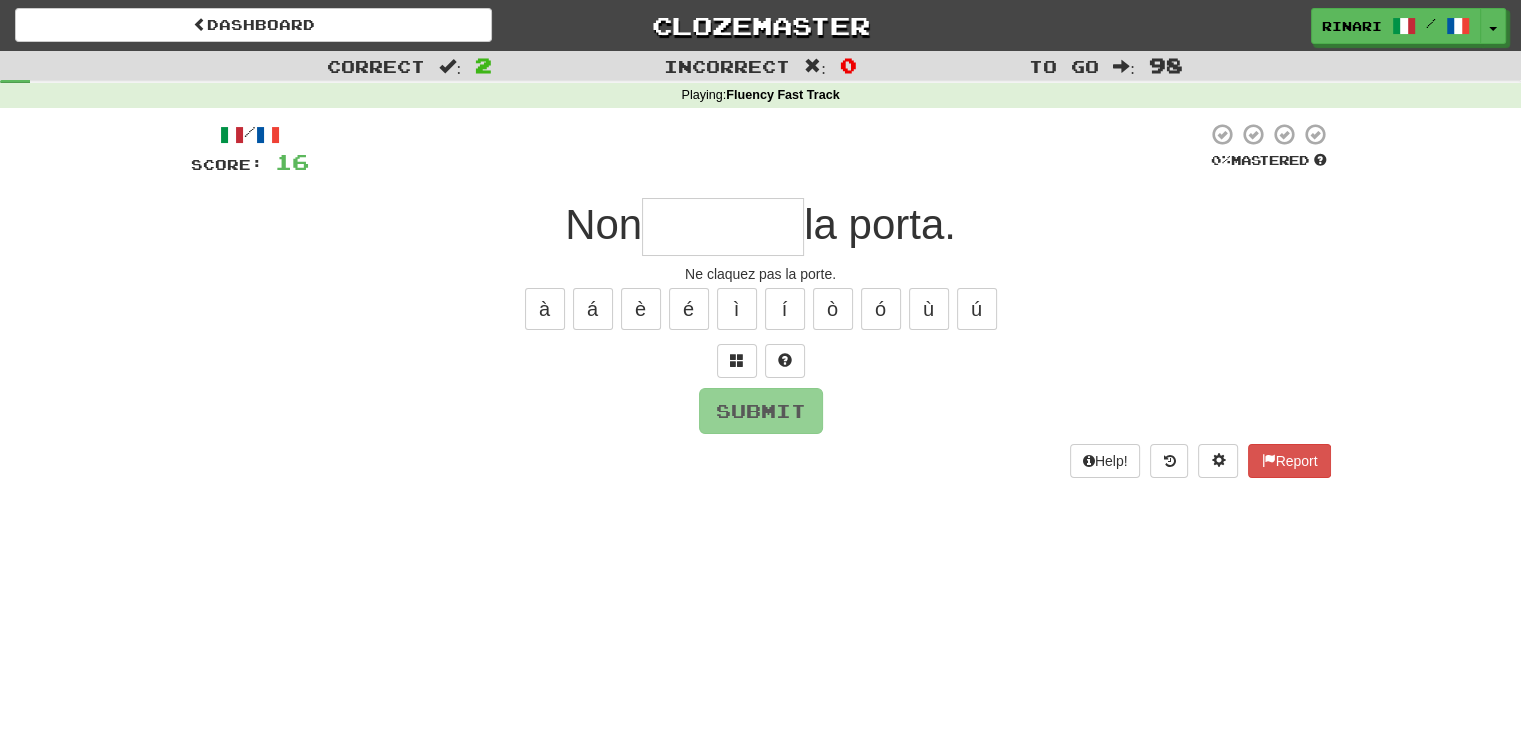 type on "*" 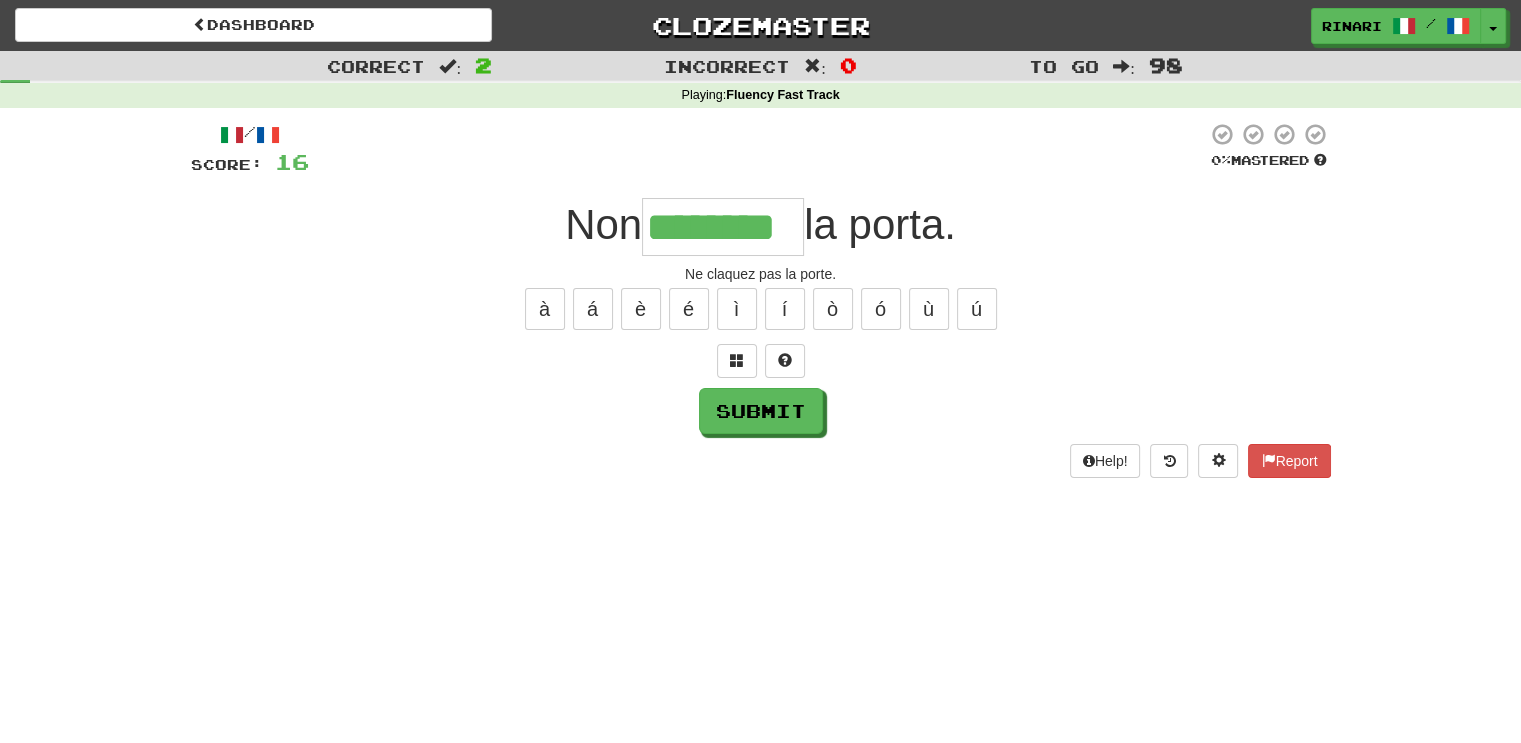 type on "********" 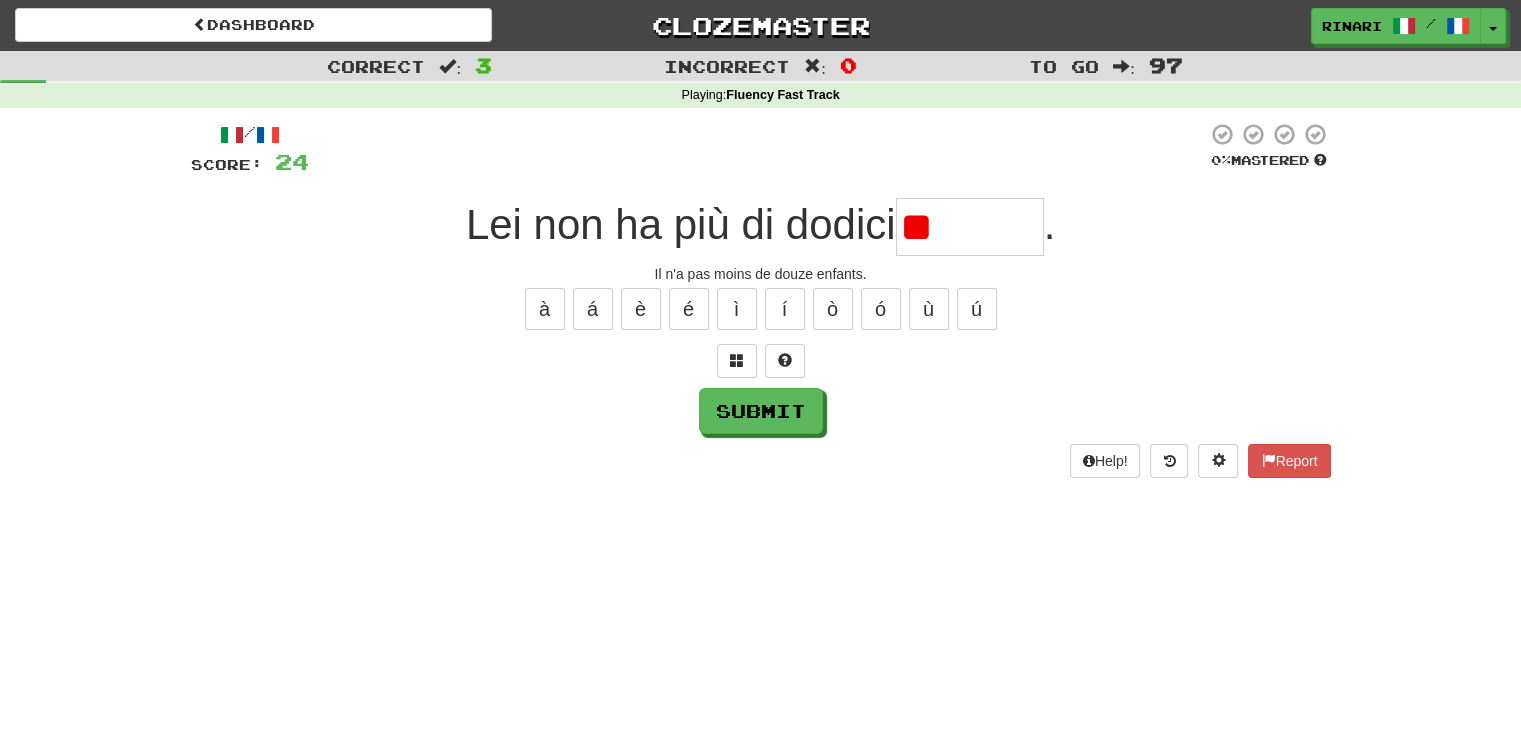 type on "*" 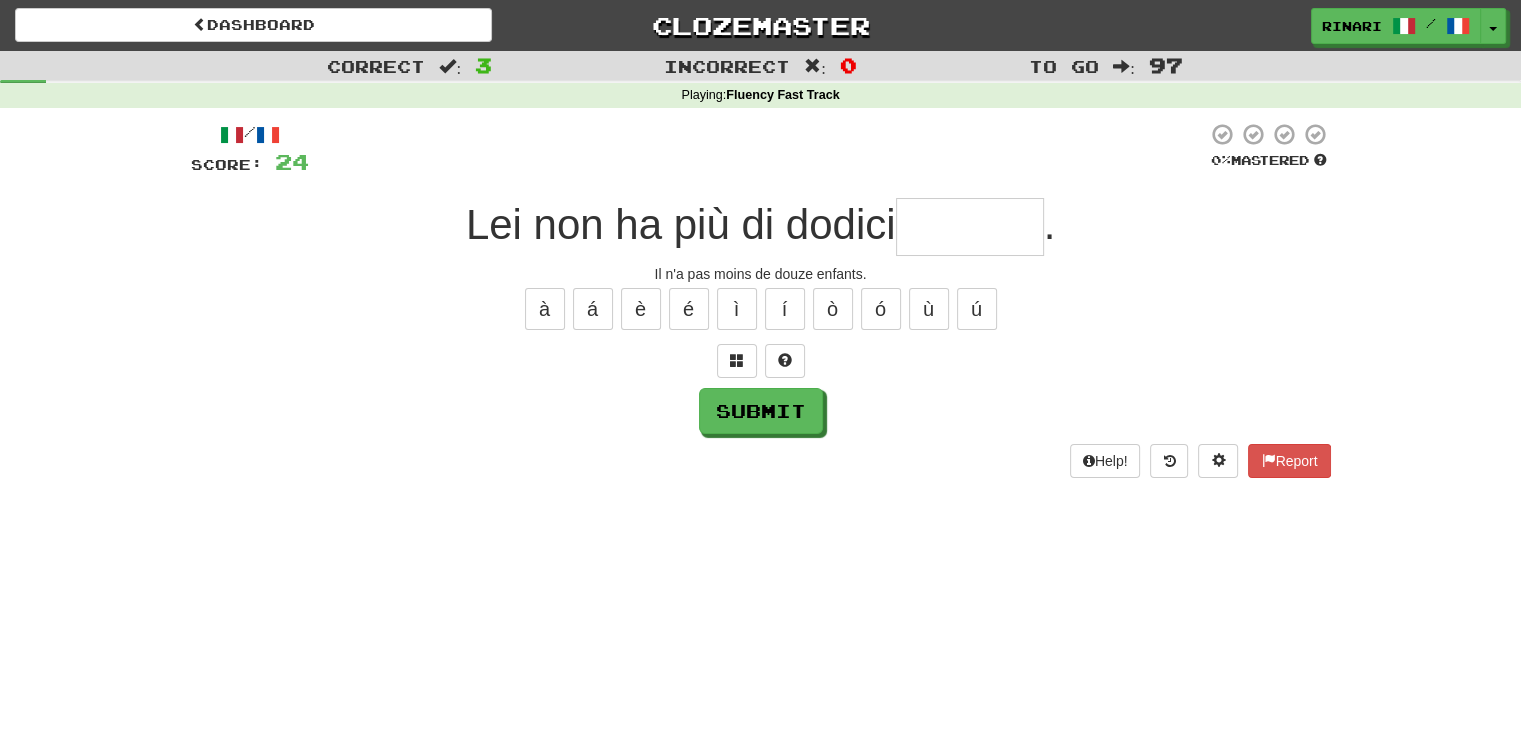 type on "*" 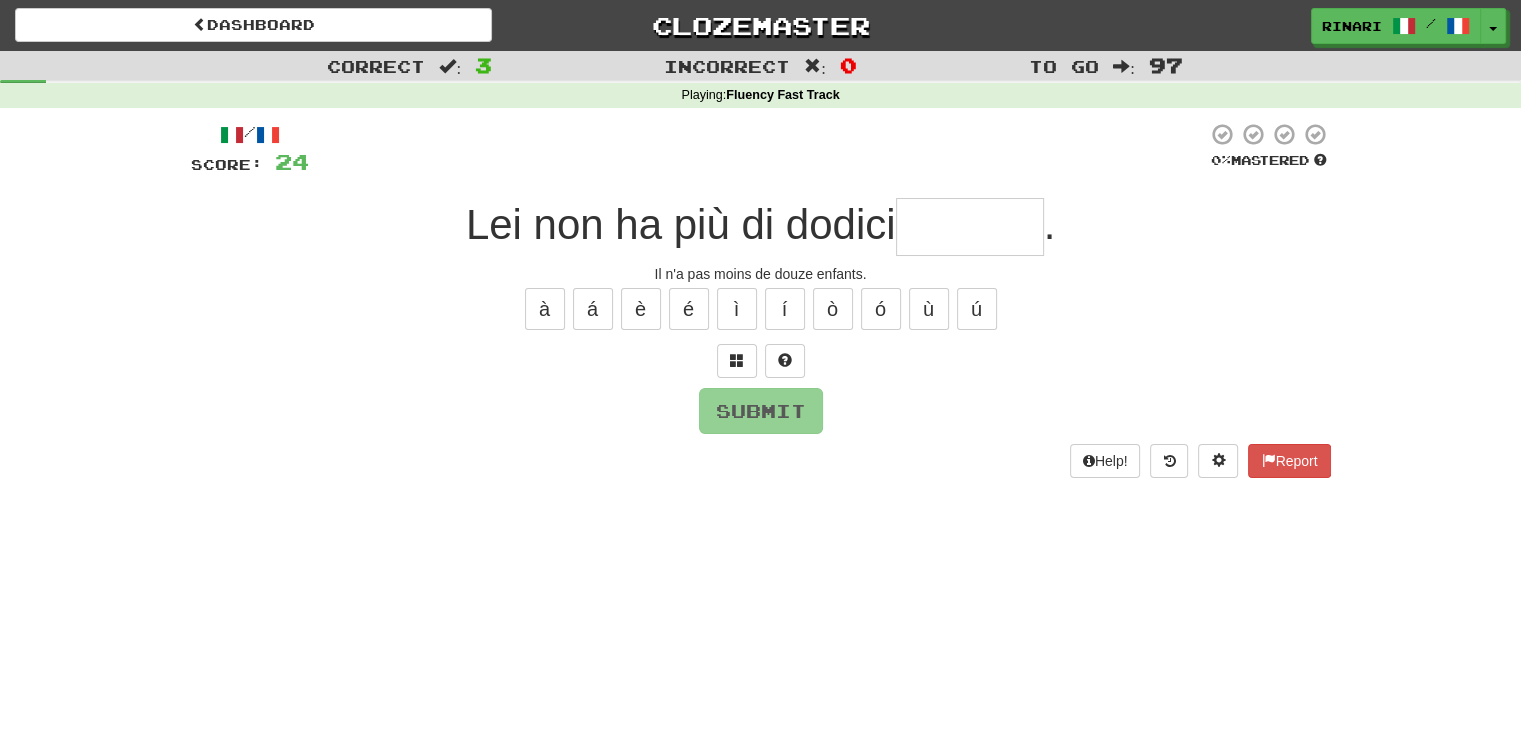type on "*" 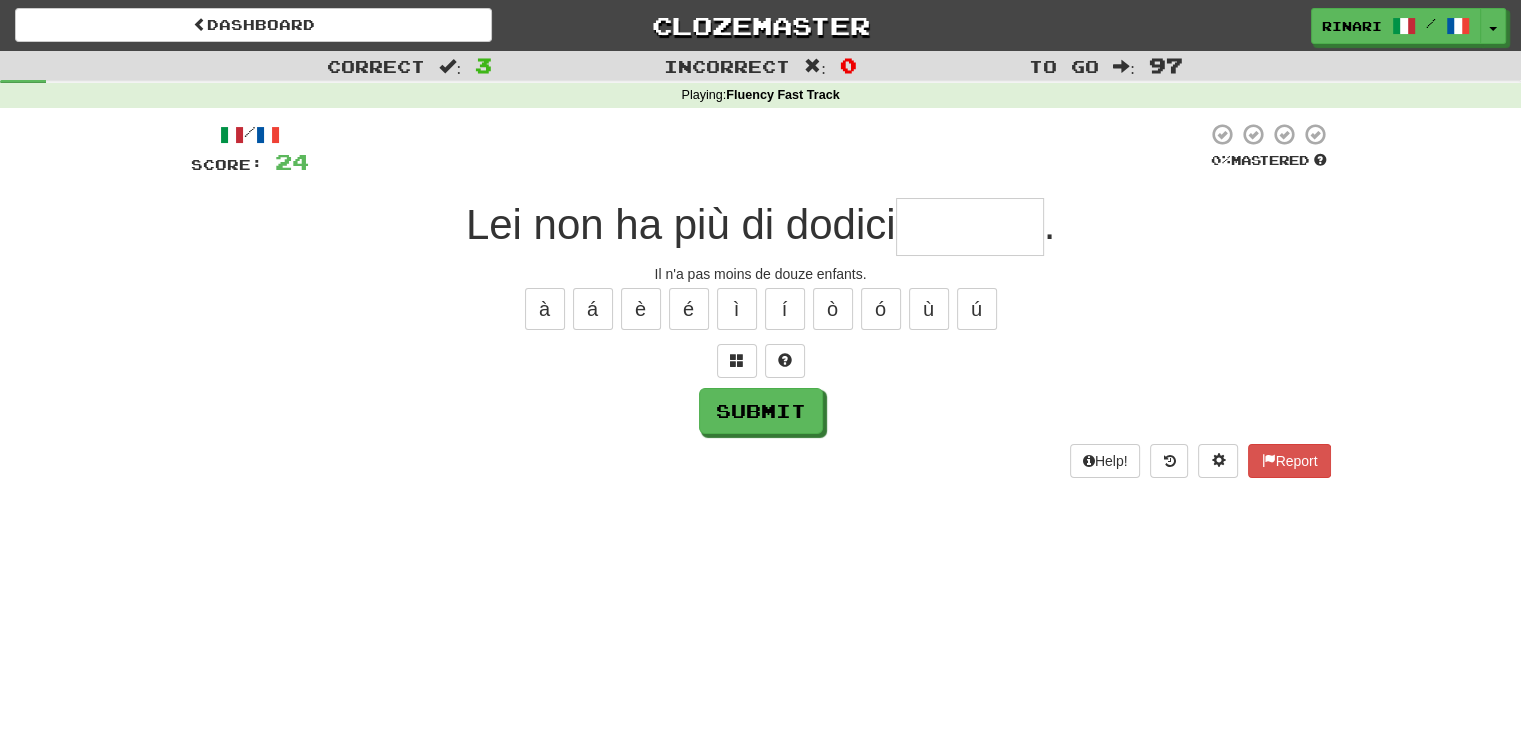 type on "*" 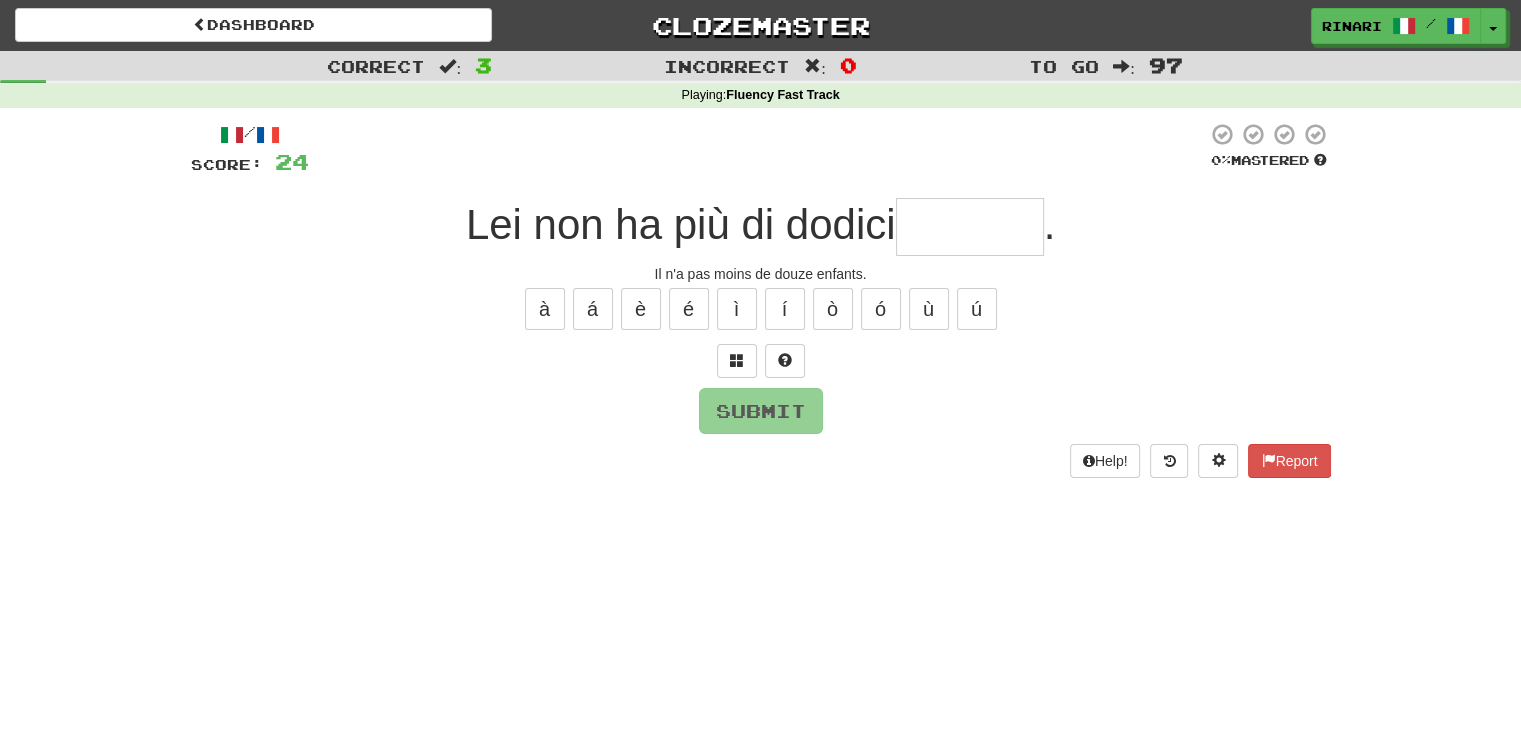 type on "*" 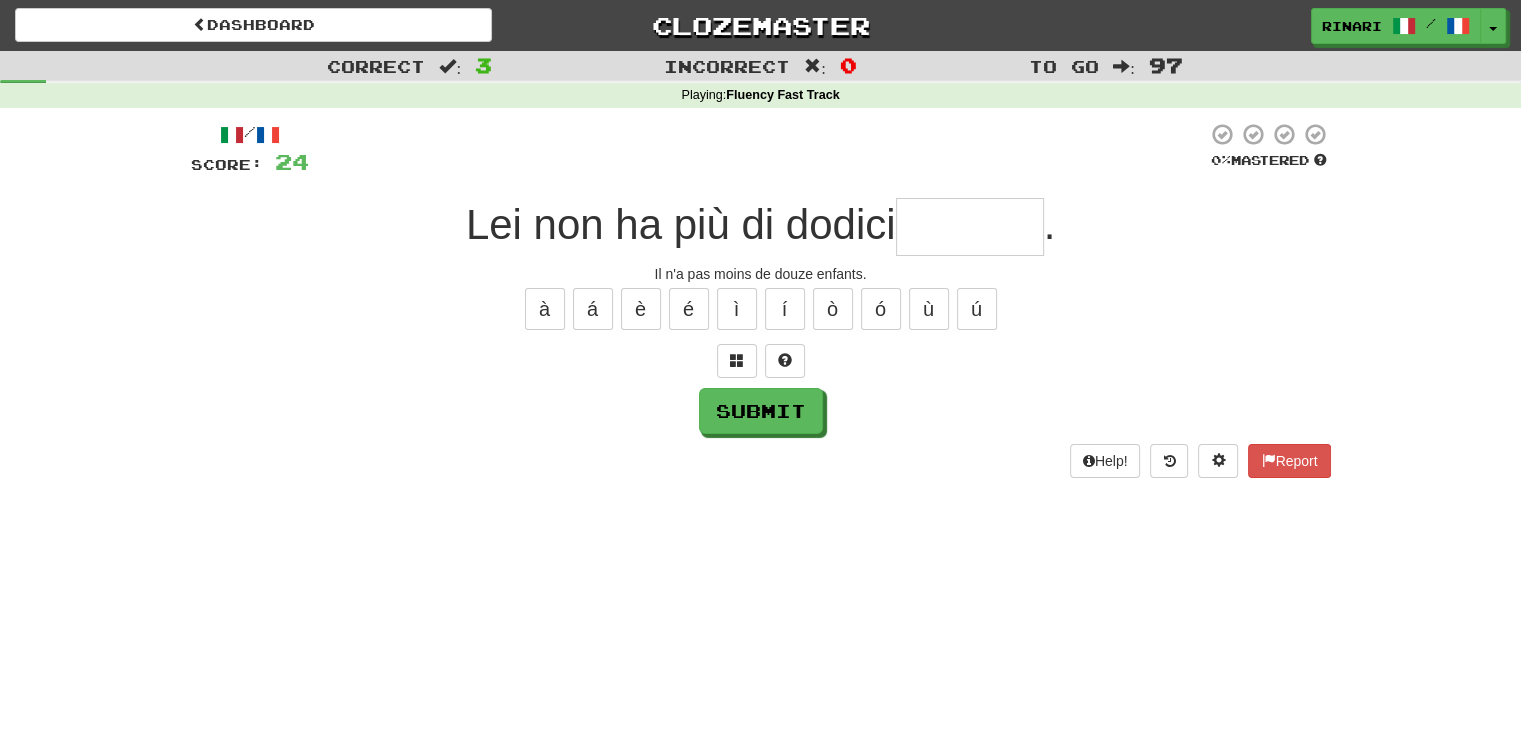 type on "*" 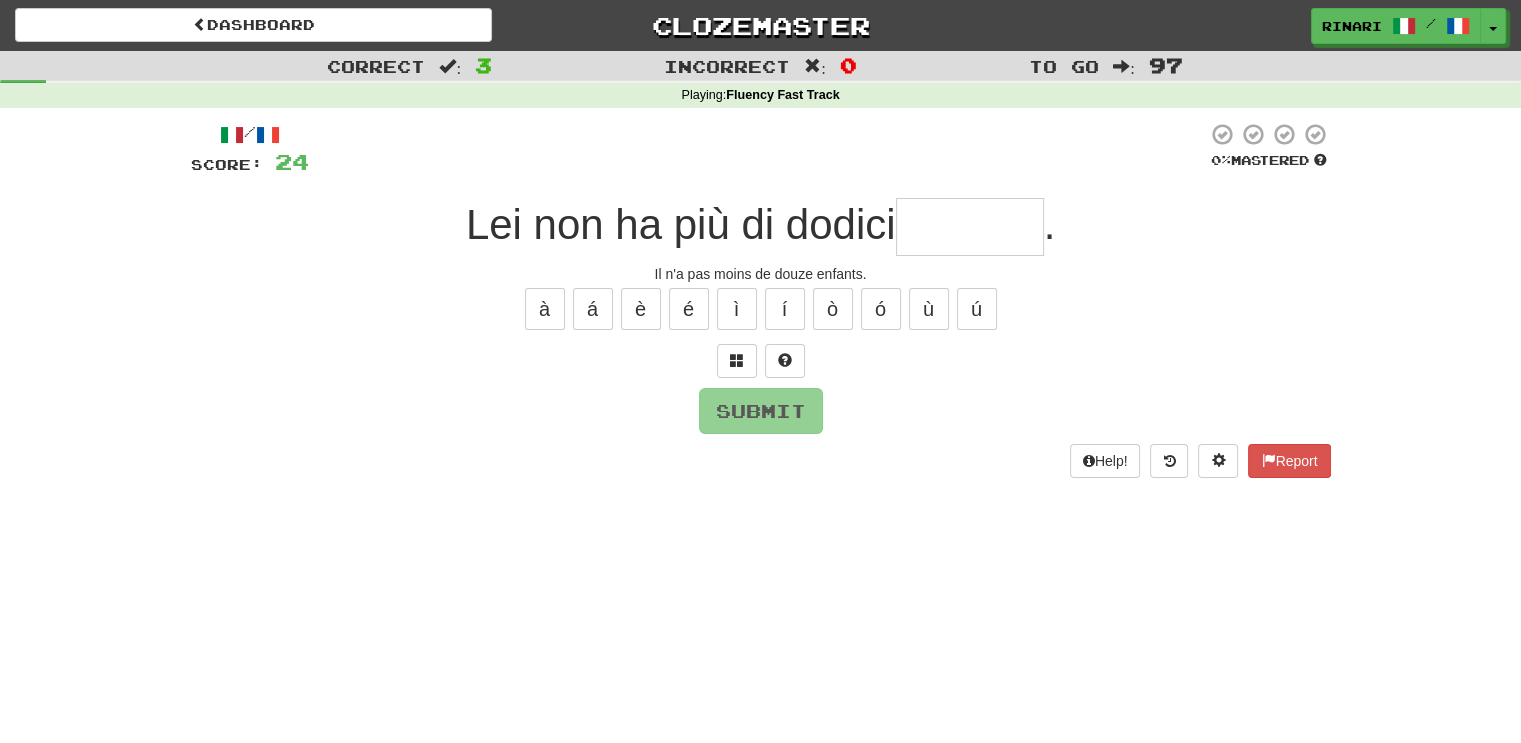 type on "*" 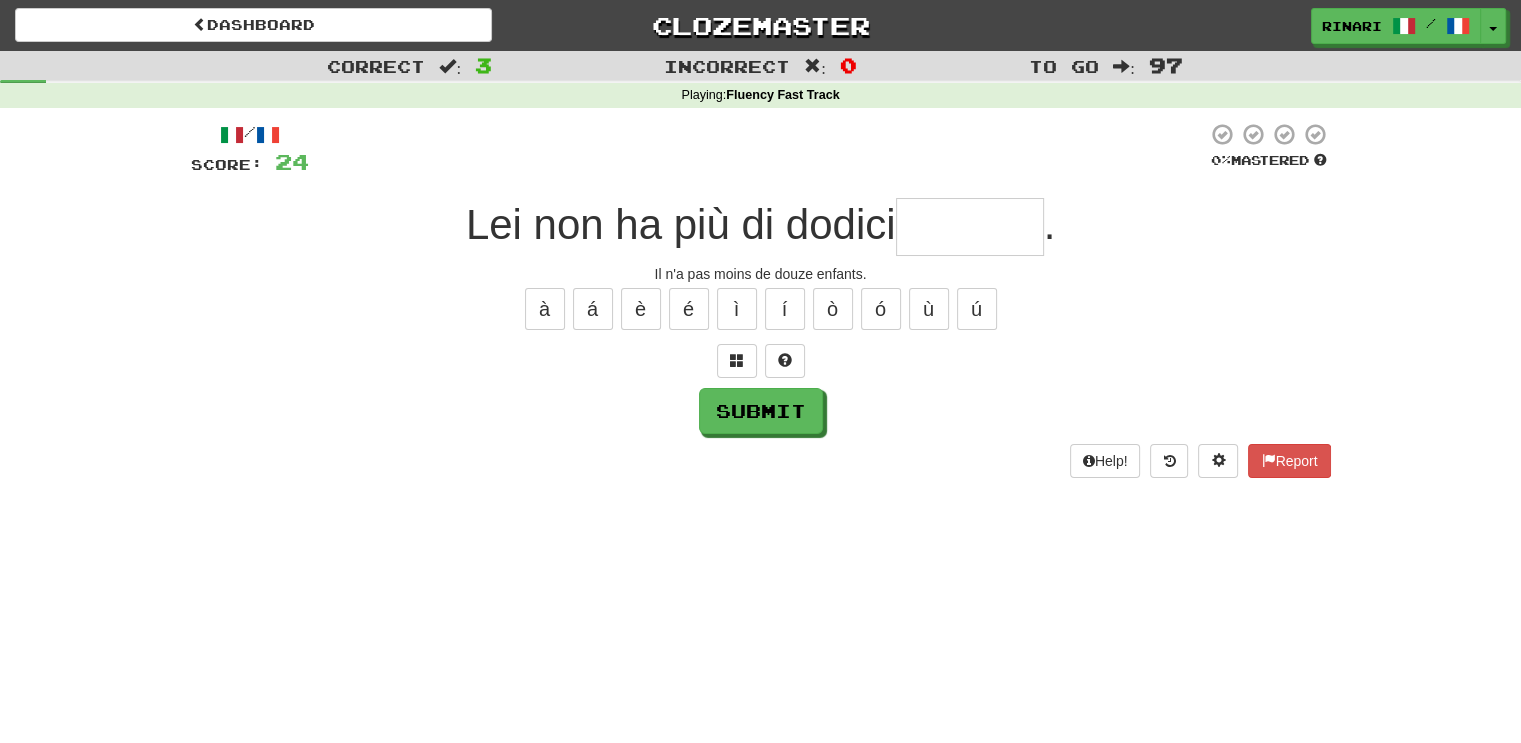 type on "*" 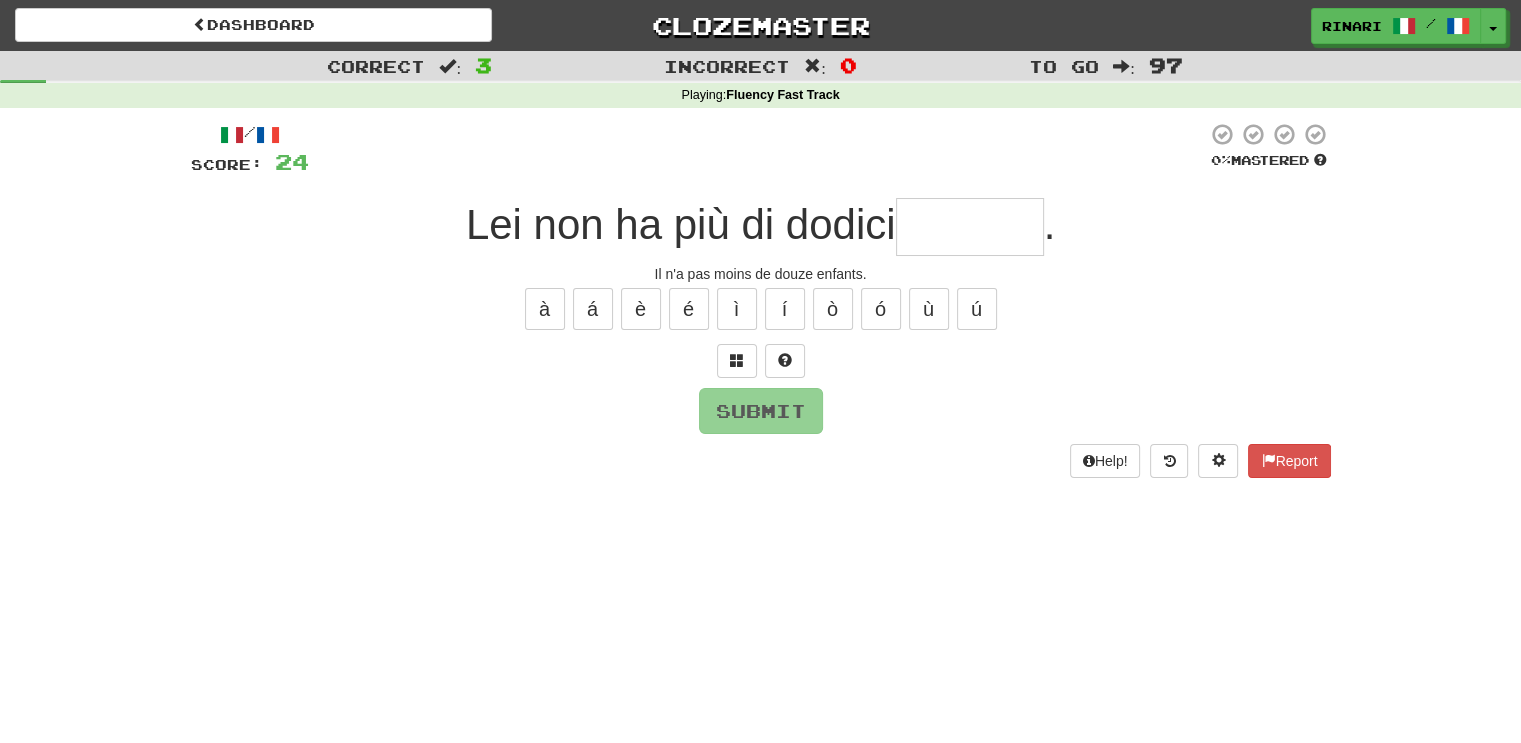type on "*" 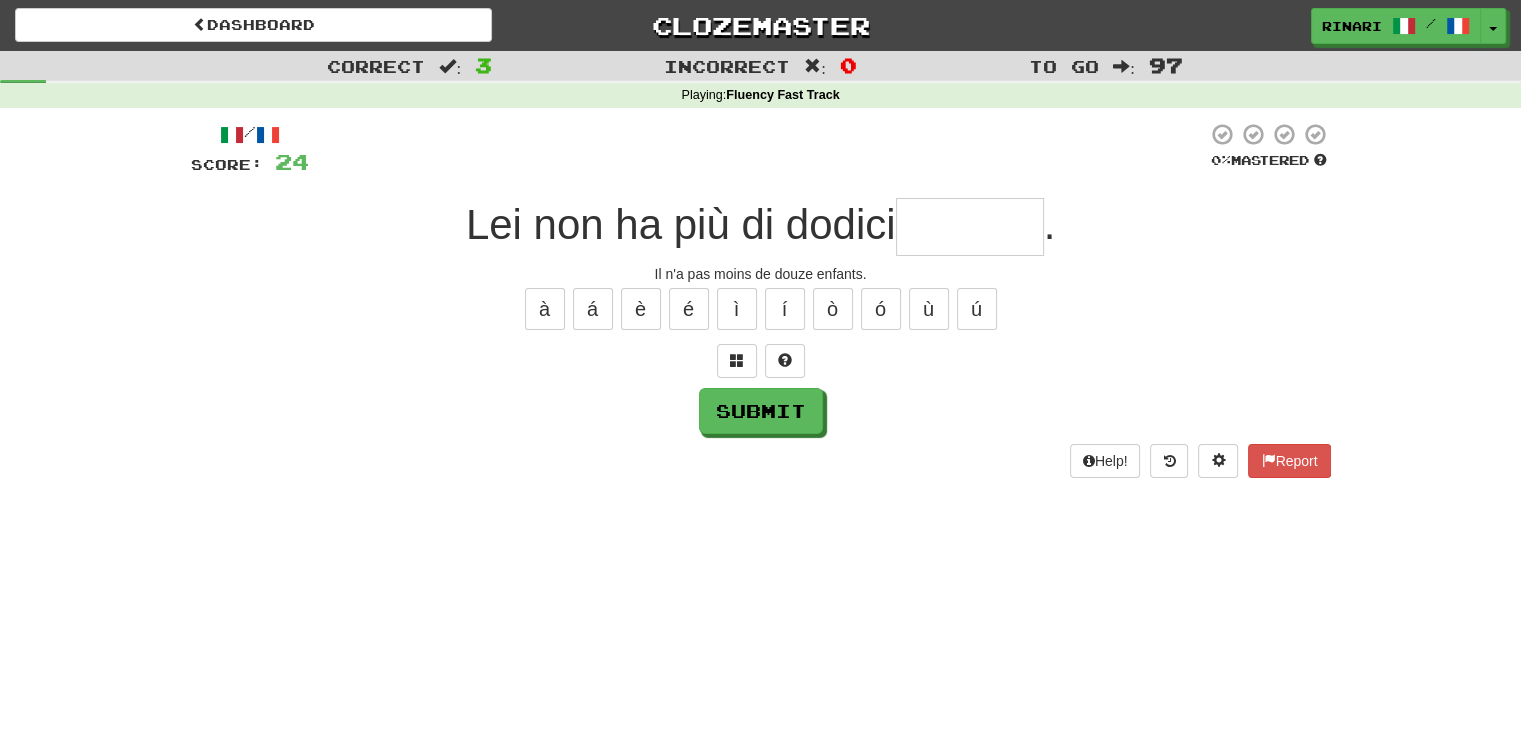 type on "*" 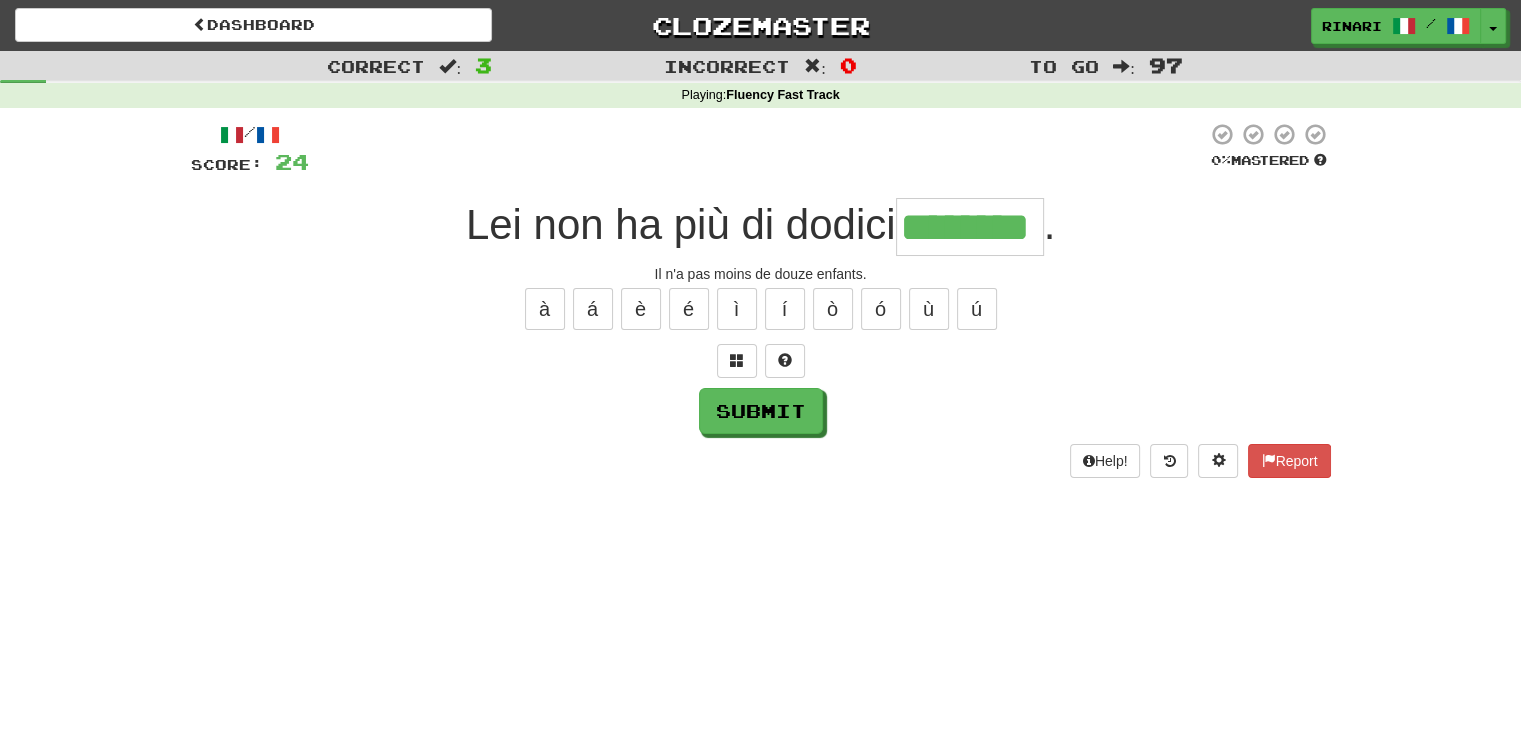 type on "********" 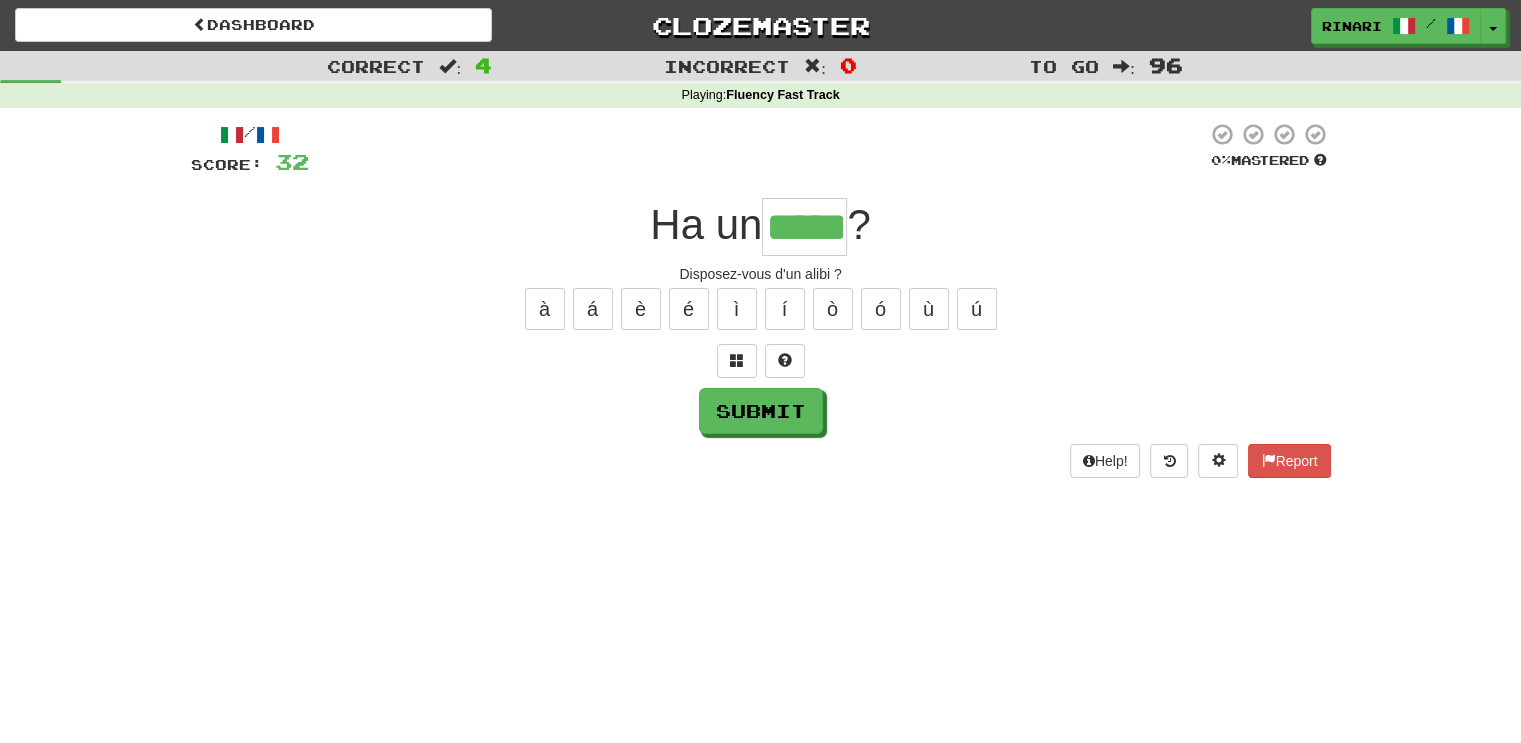 type on "*****" 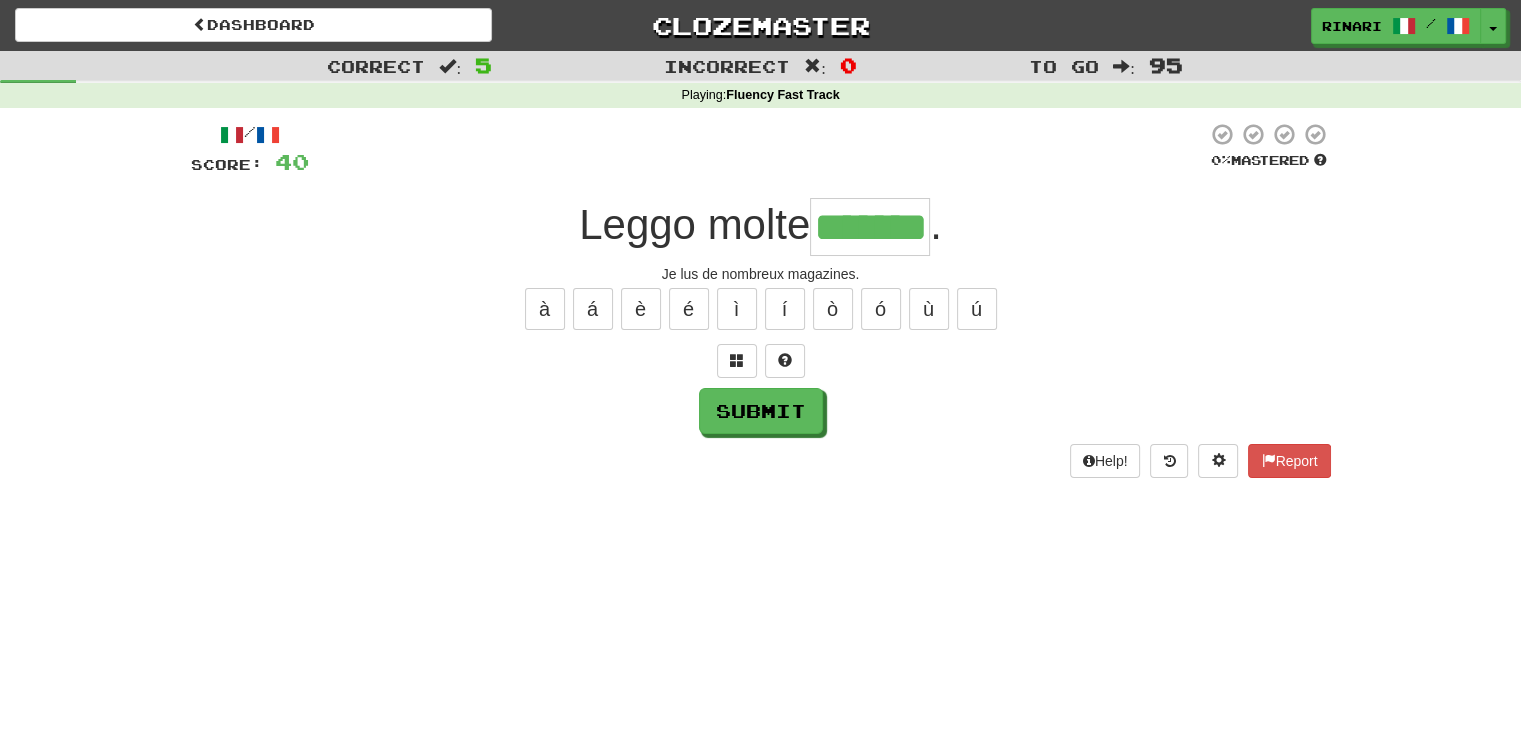 type on "*******" 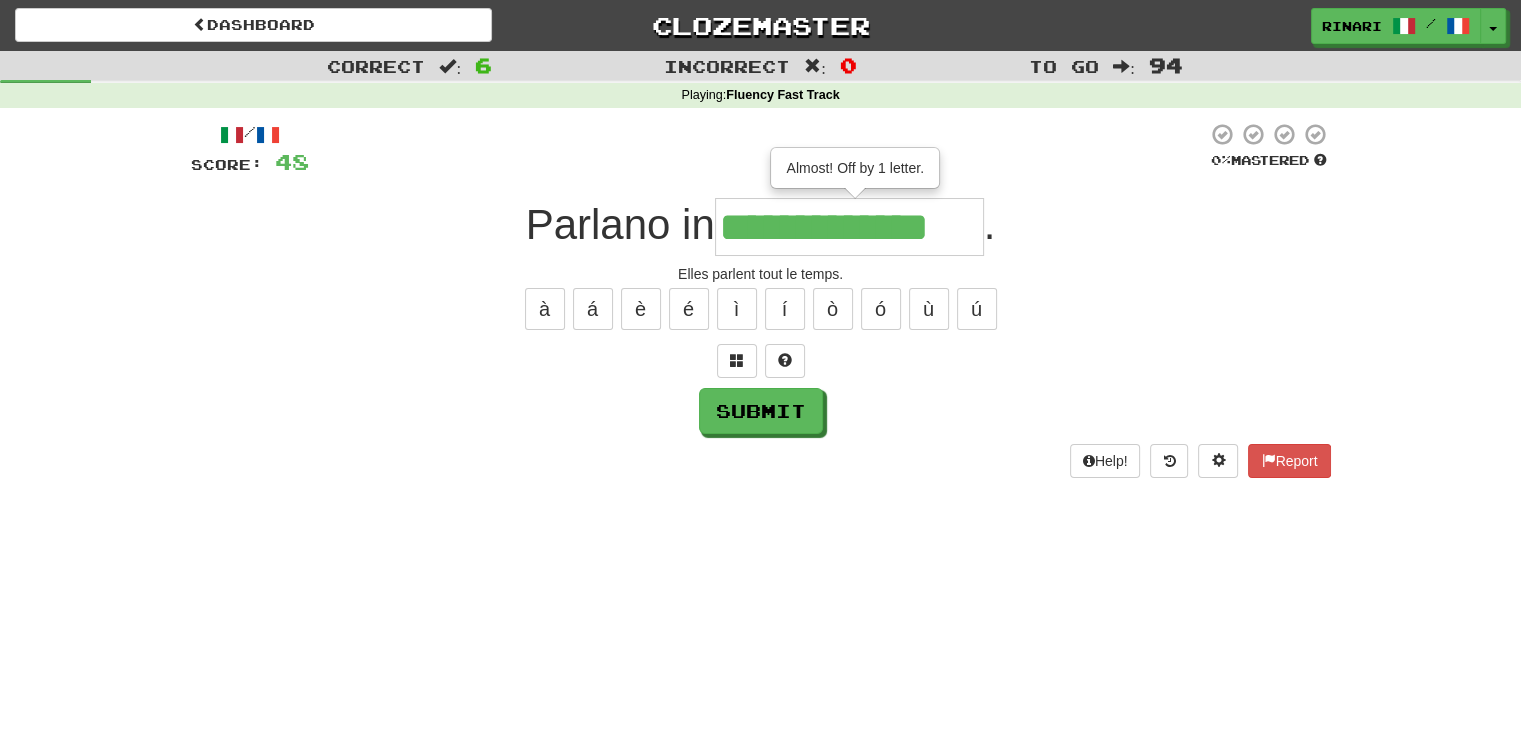 type on "**********" 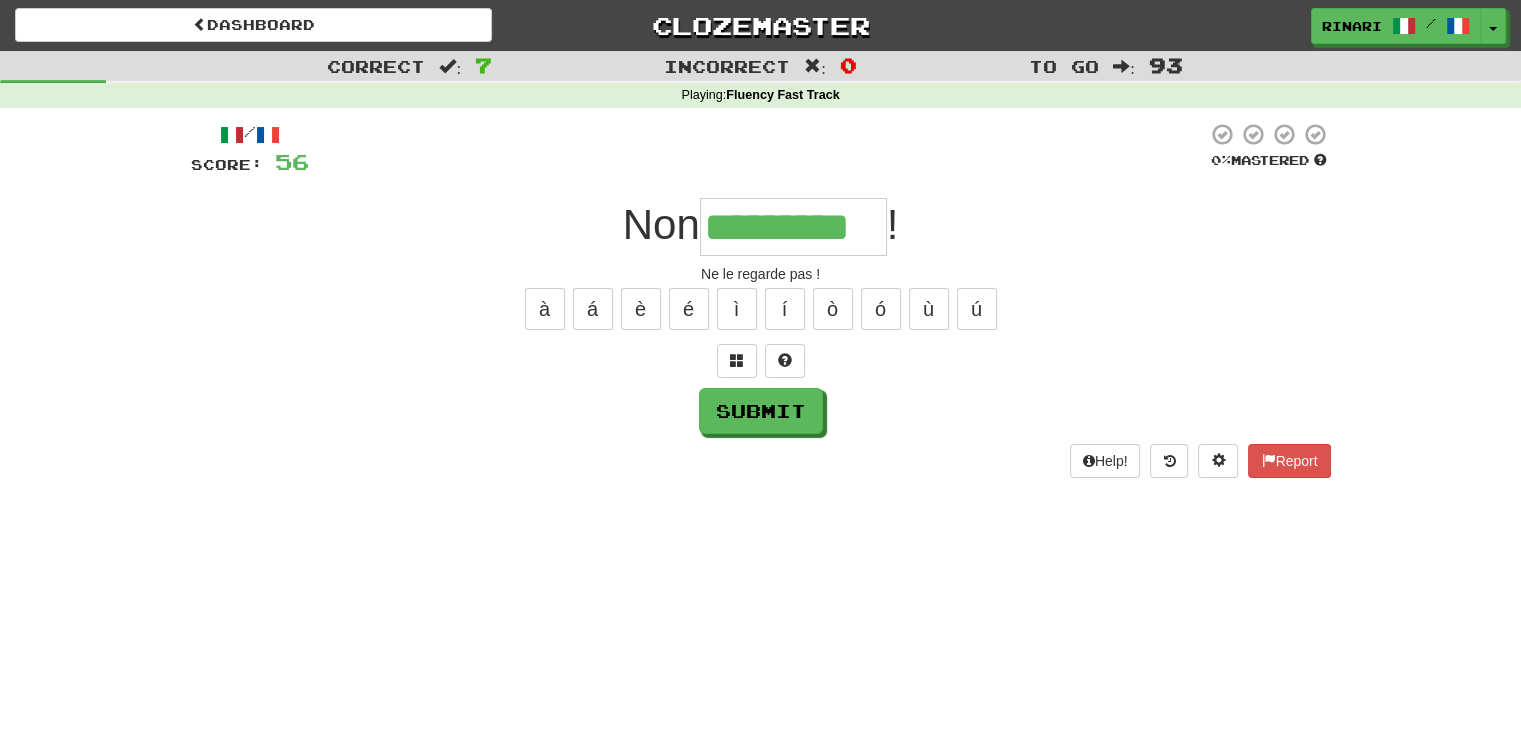type on "*********" 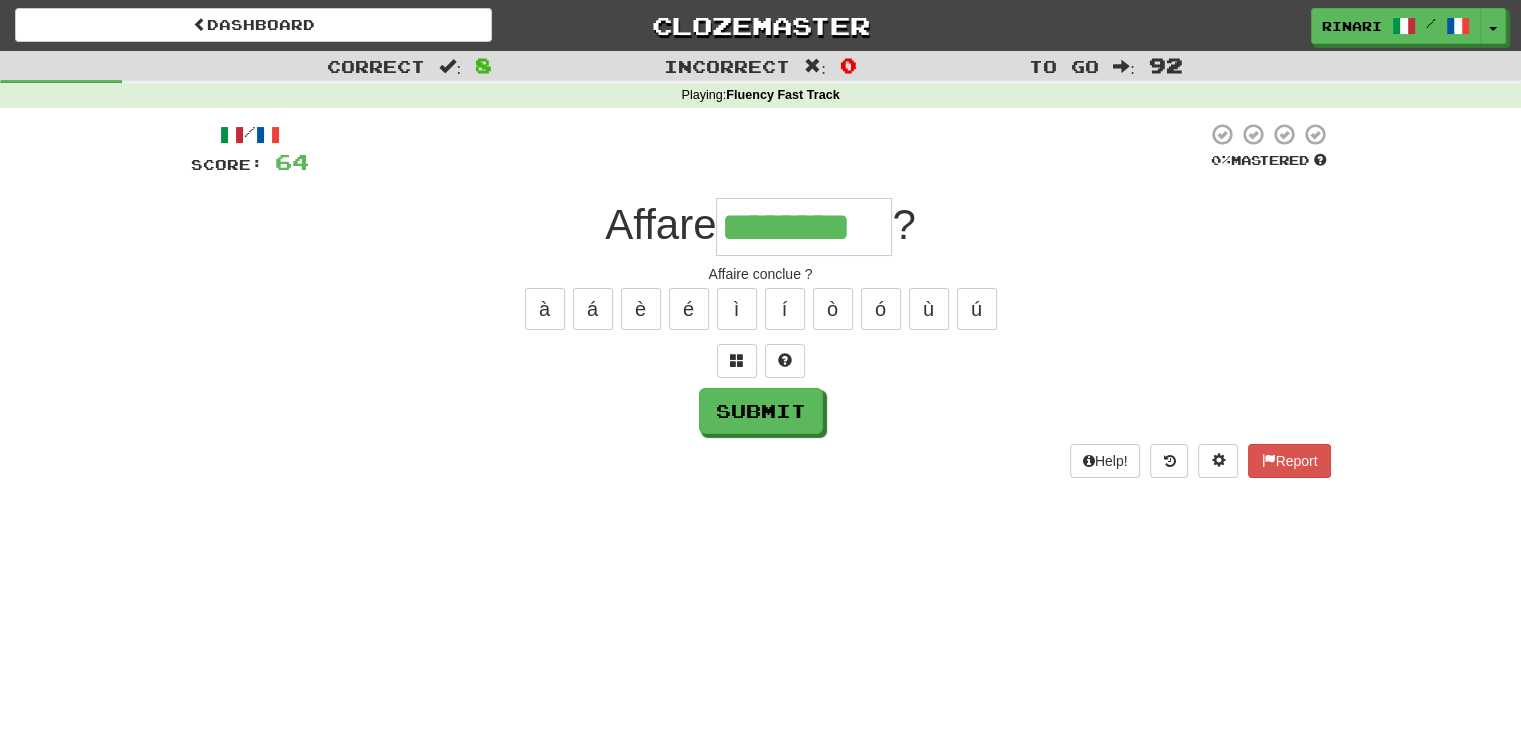 type on "********" 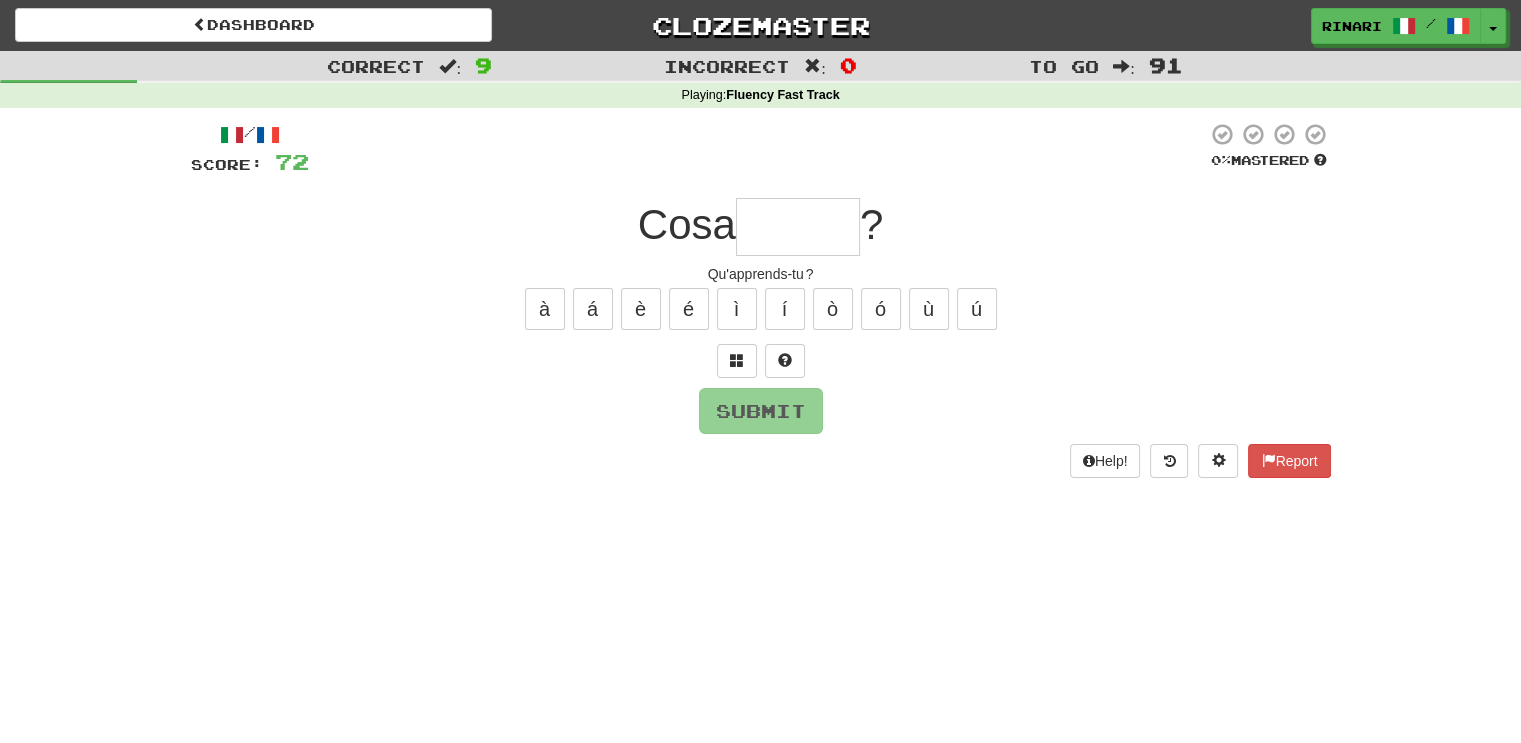 type on "*" 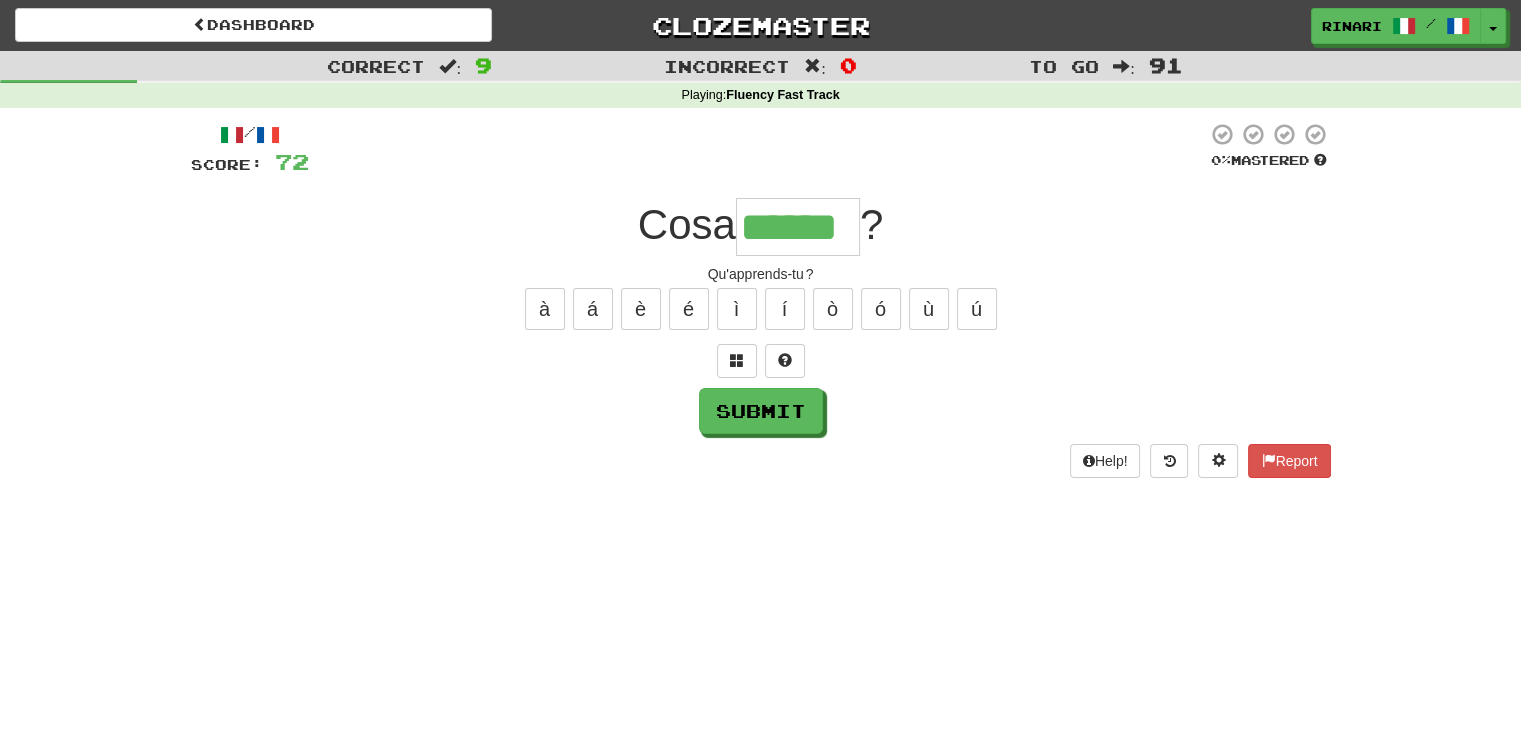 type on "******" 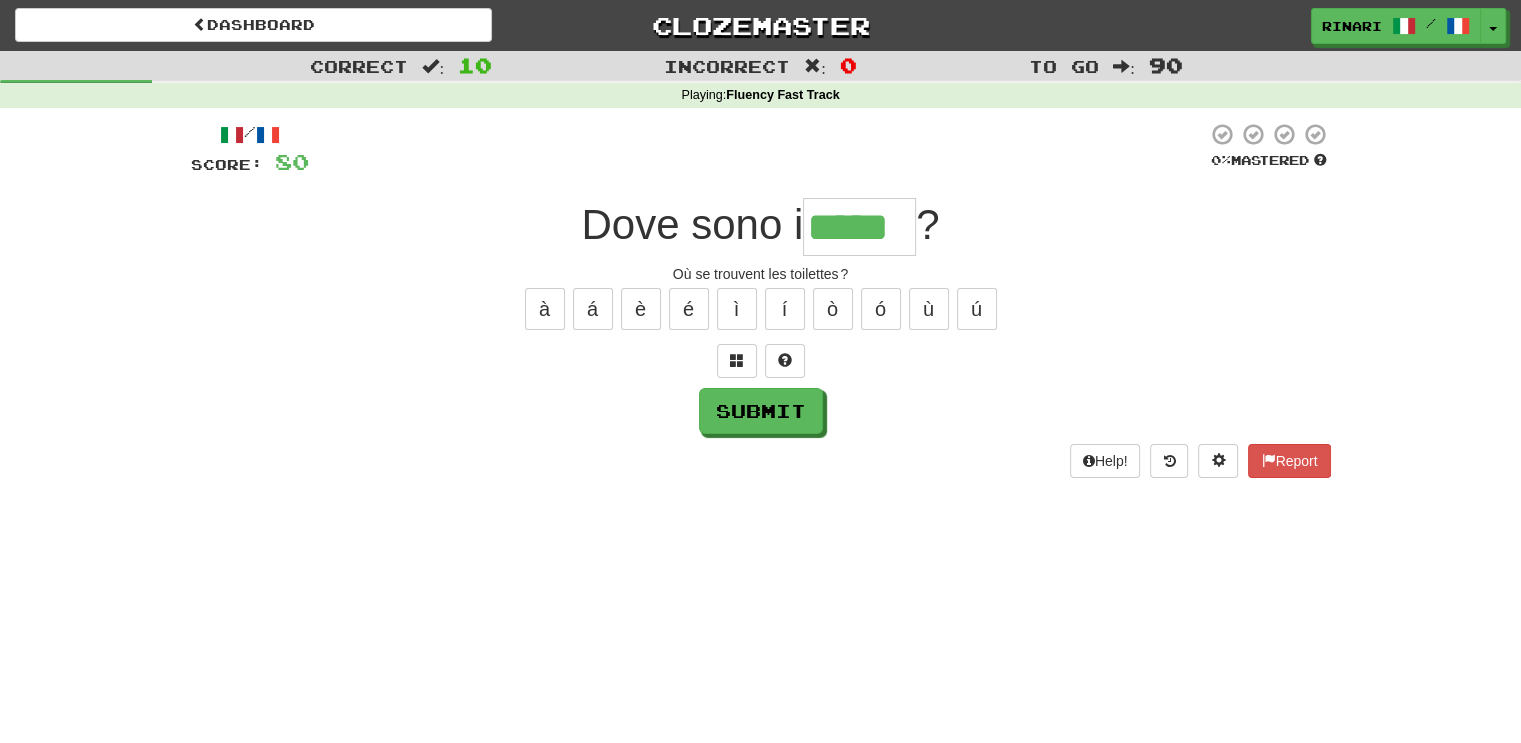 type on "*****" 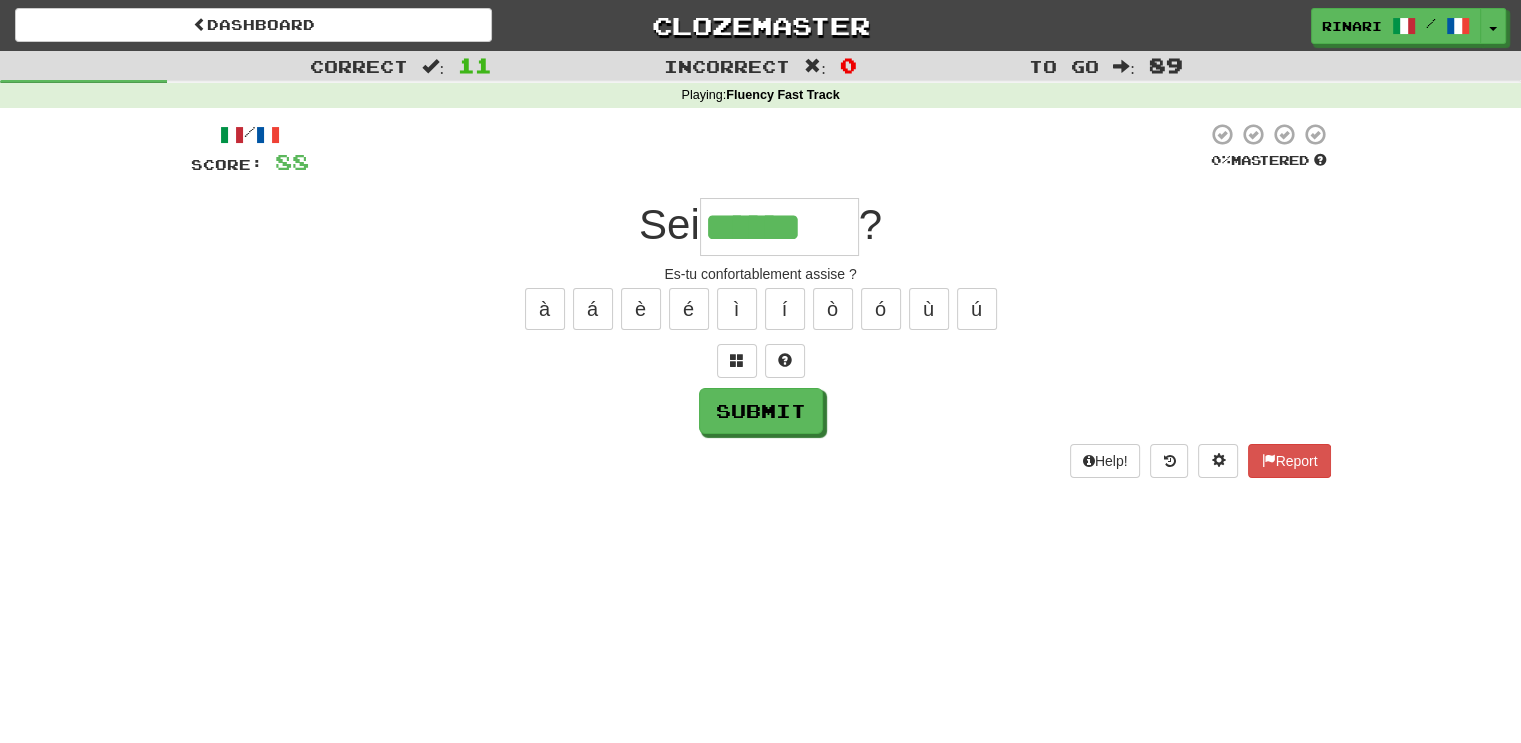 type on "******" 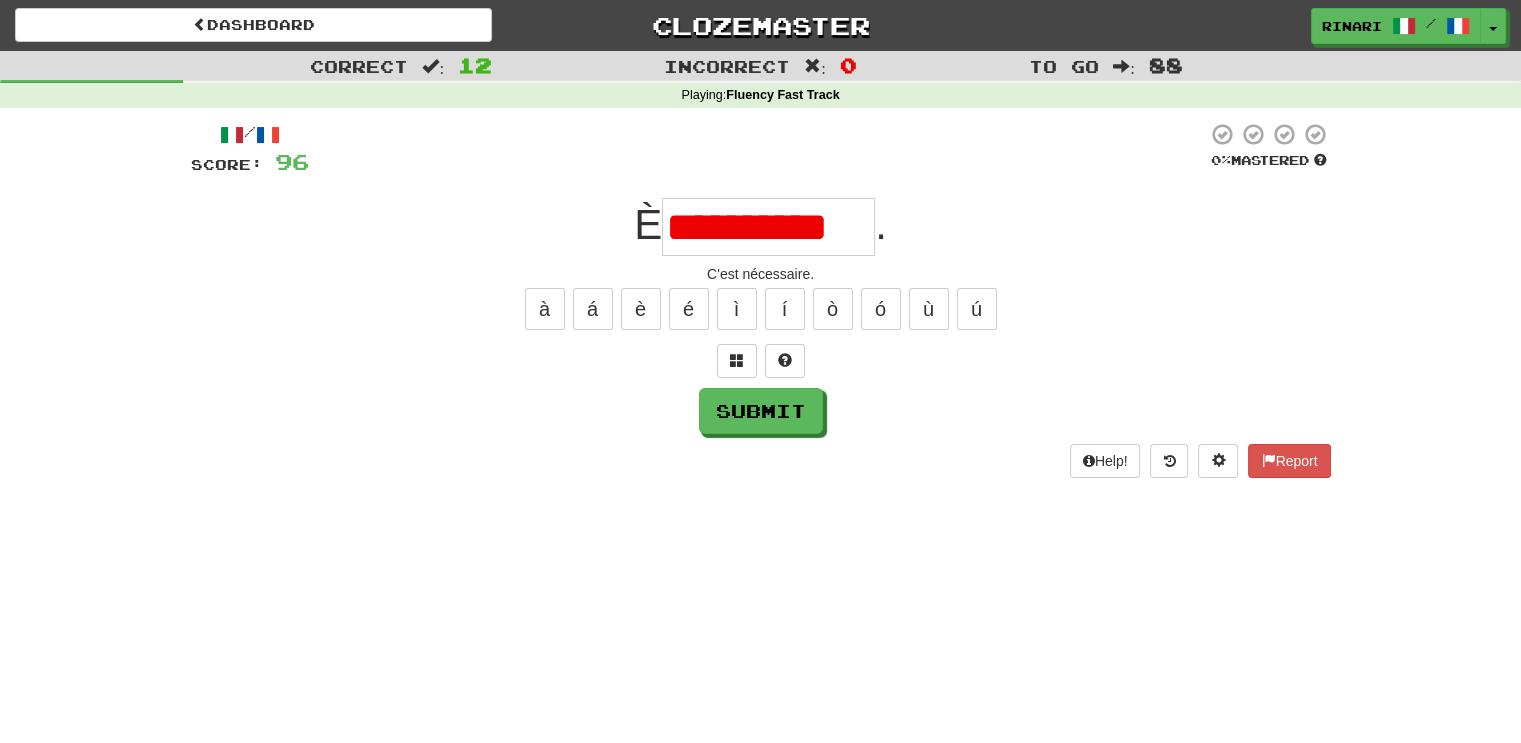 type on "**********" 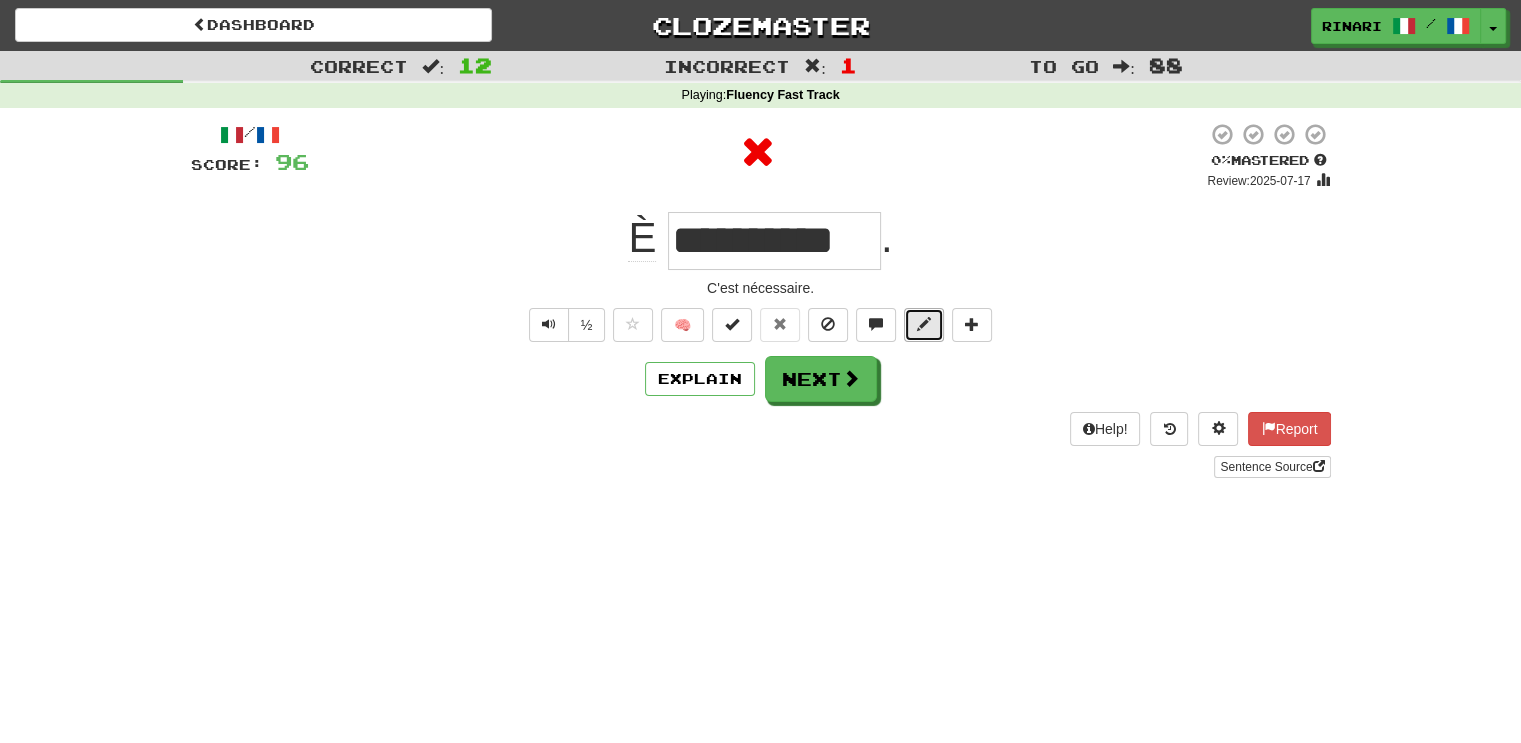 click at bounding box center (924, 325) 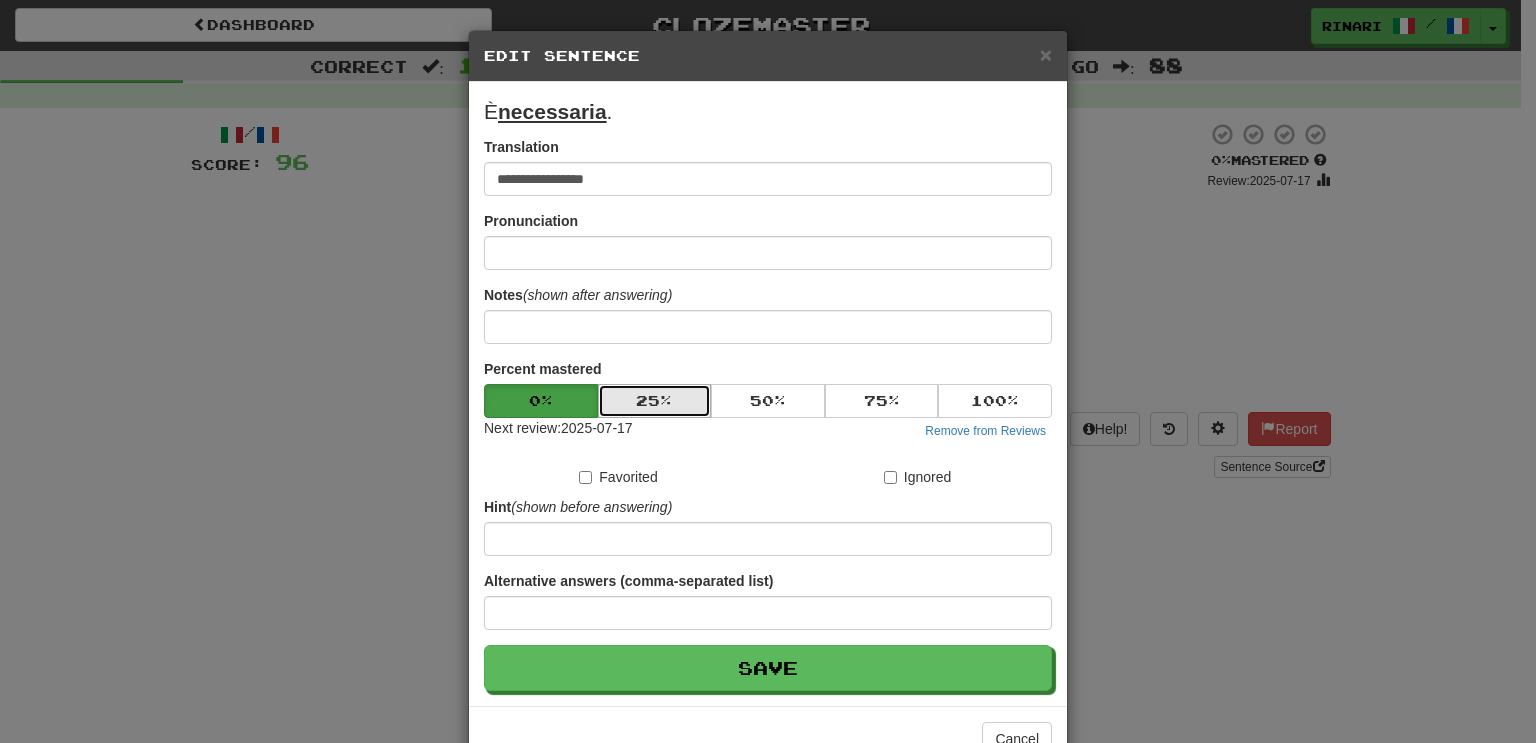 click on "25 %" at bounding box center [655, 401] 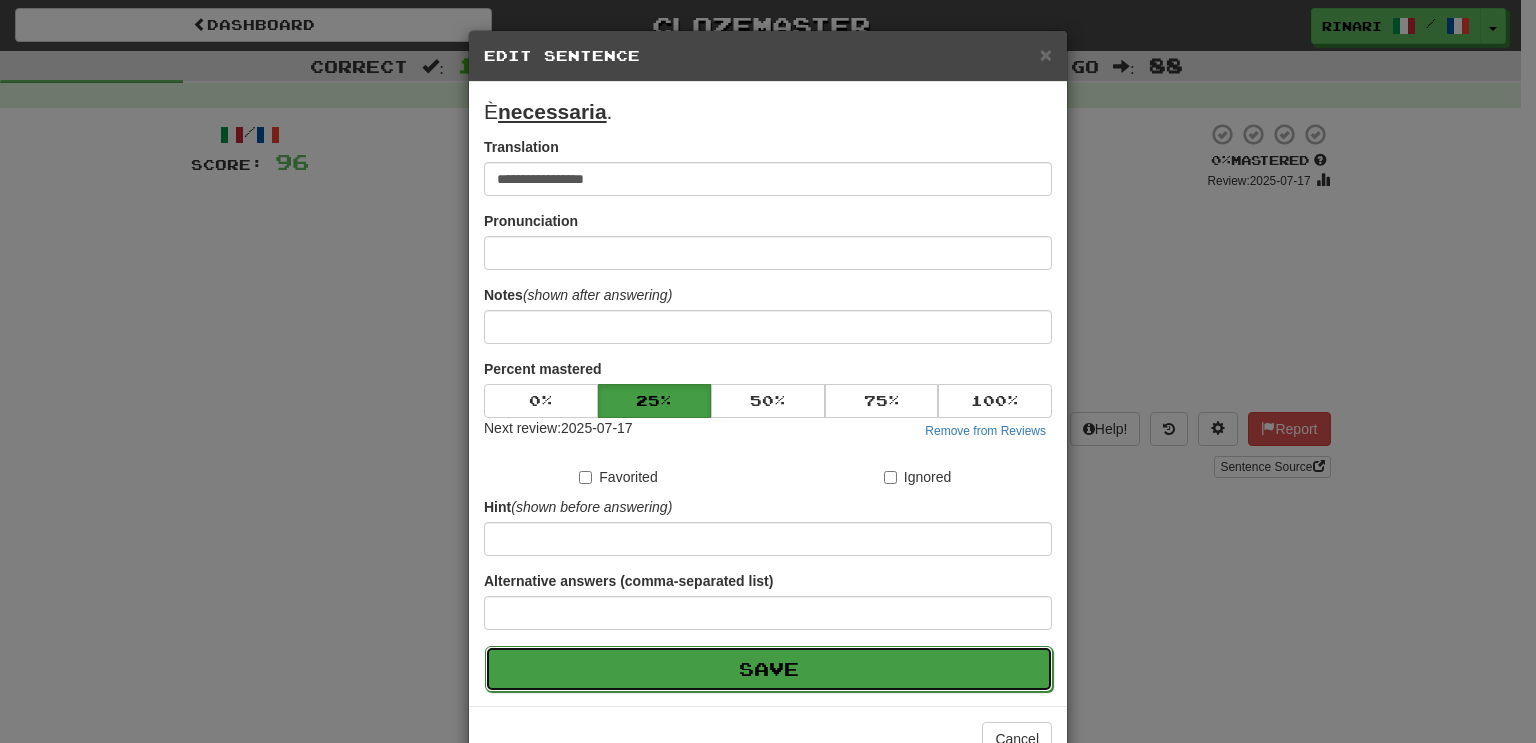 click on "Save" at bounding box center [769, 669] 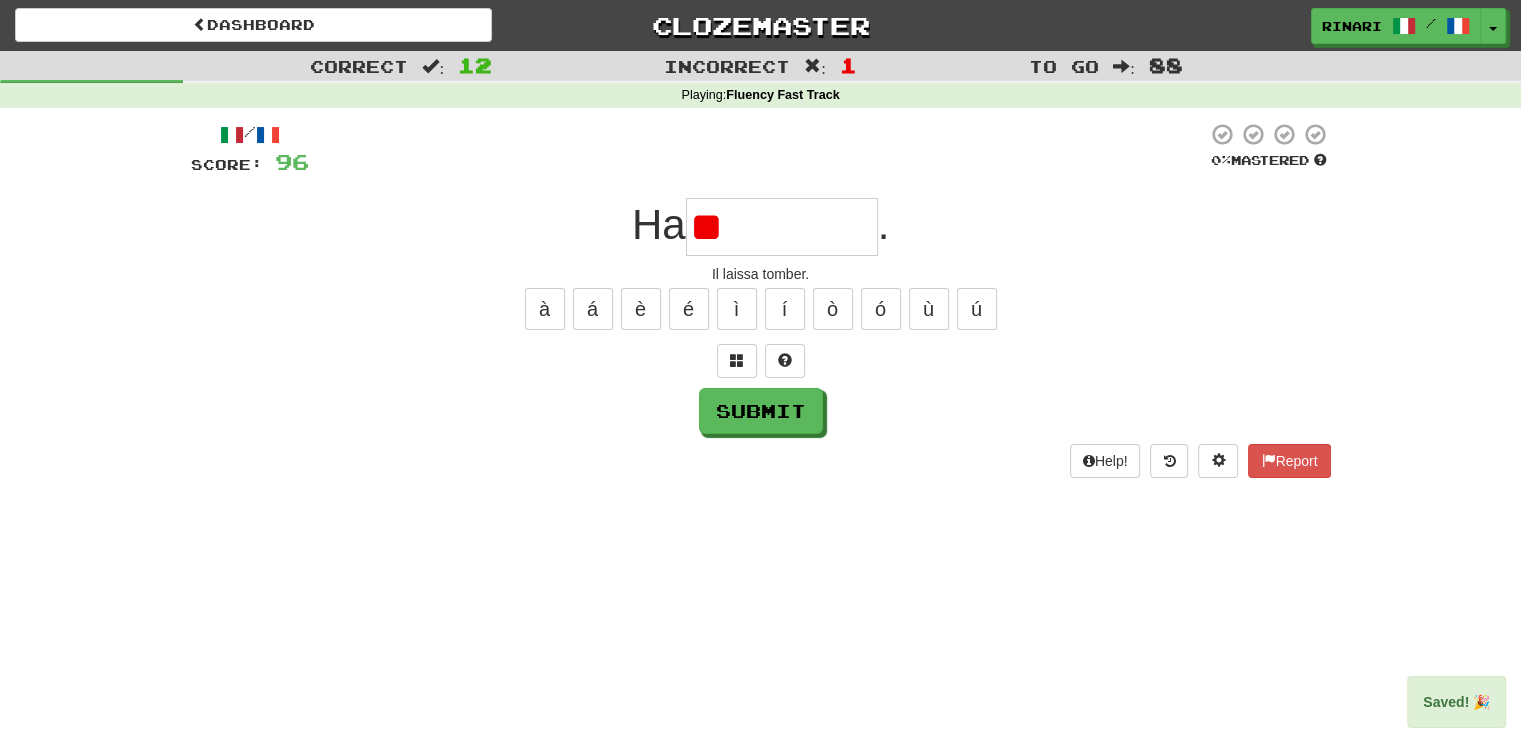 type on "*" 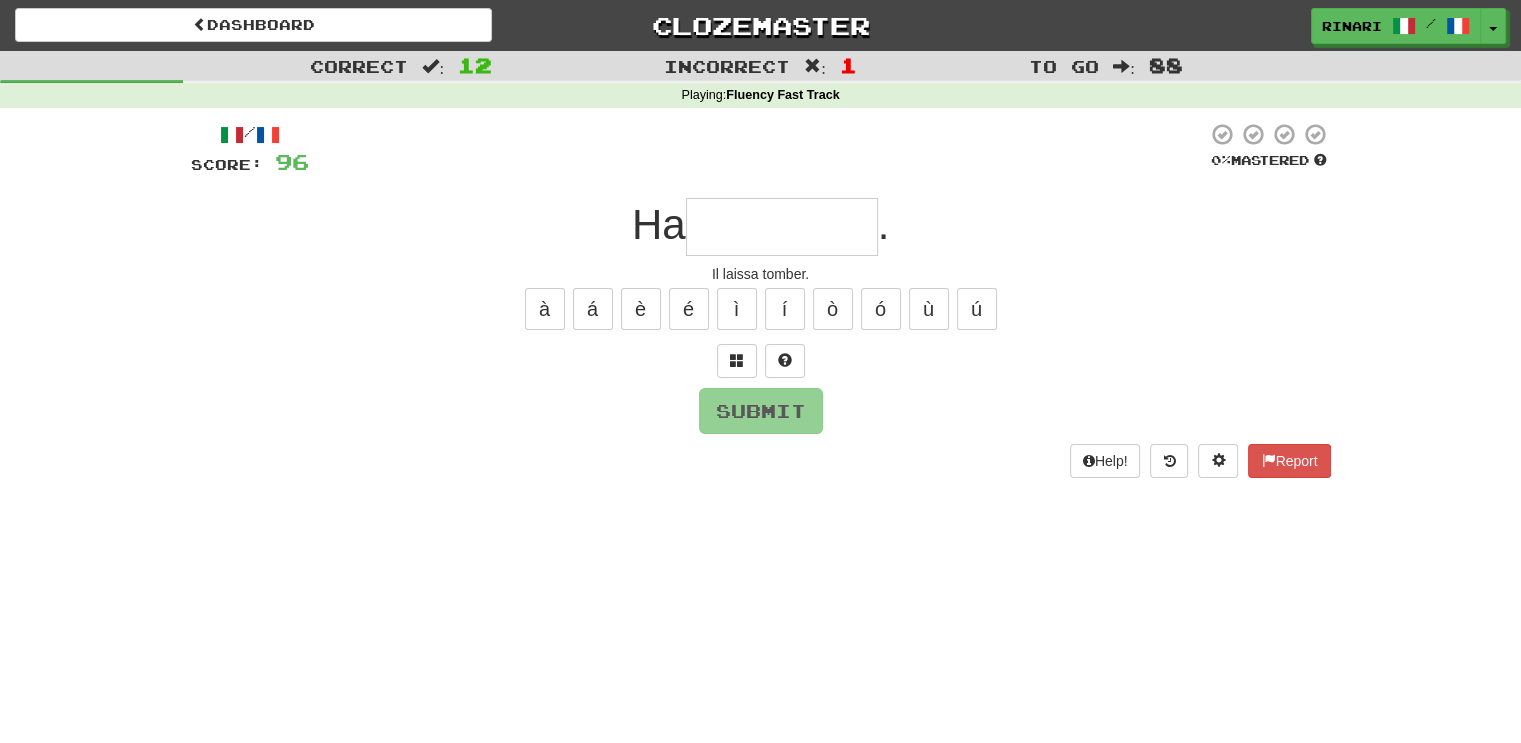 type on "*" 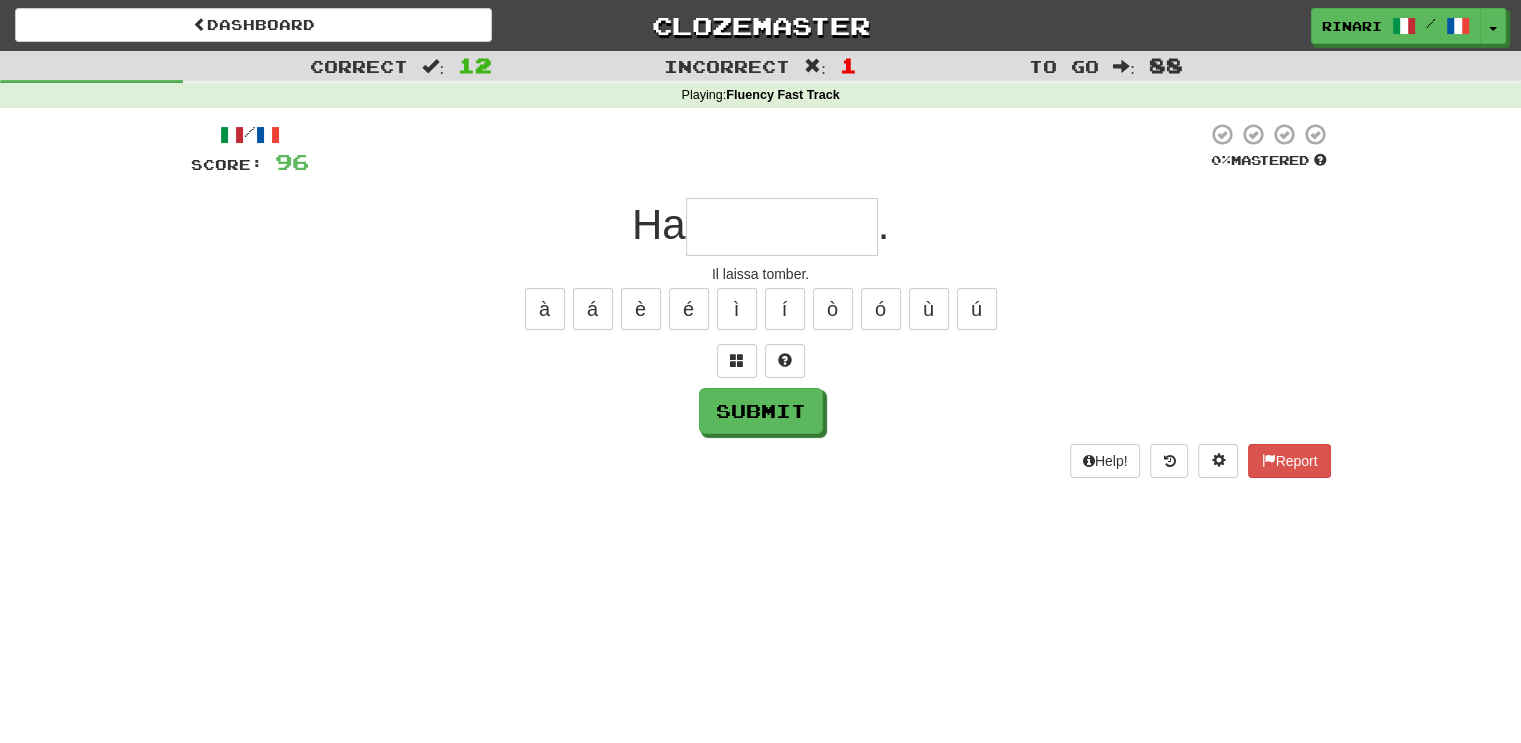 type on "*" 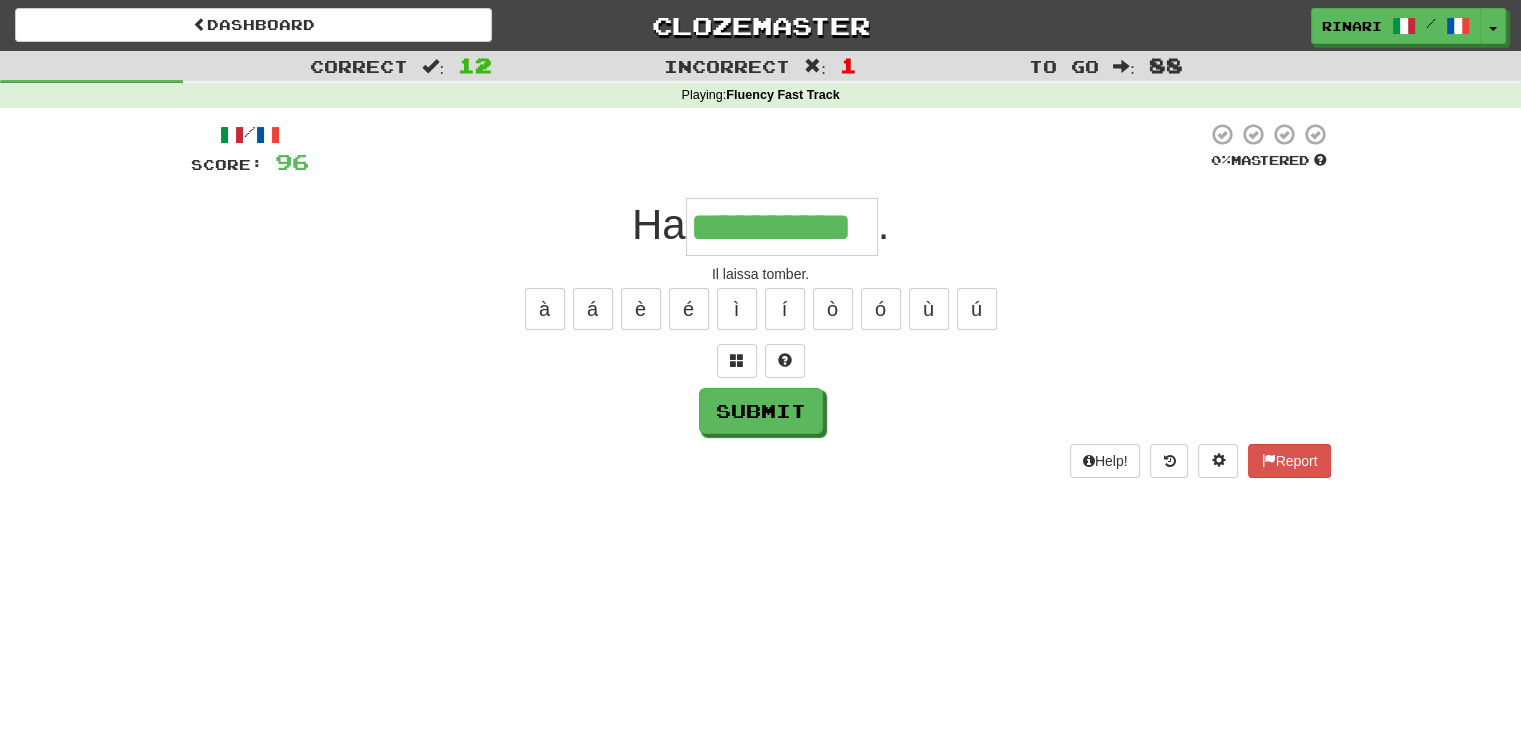 type on "**********" 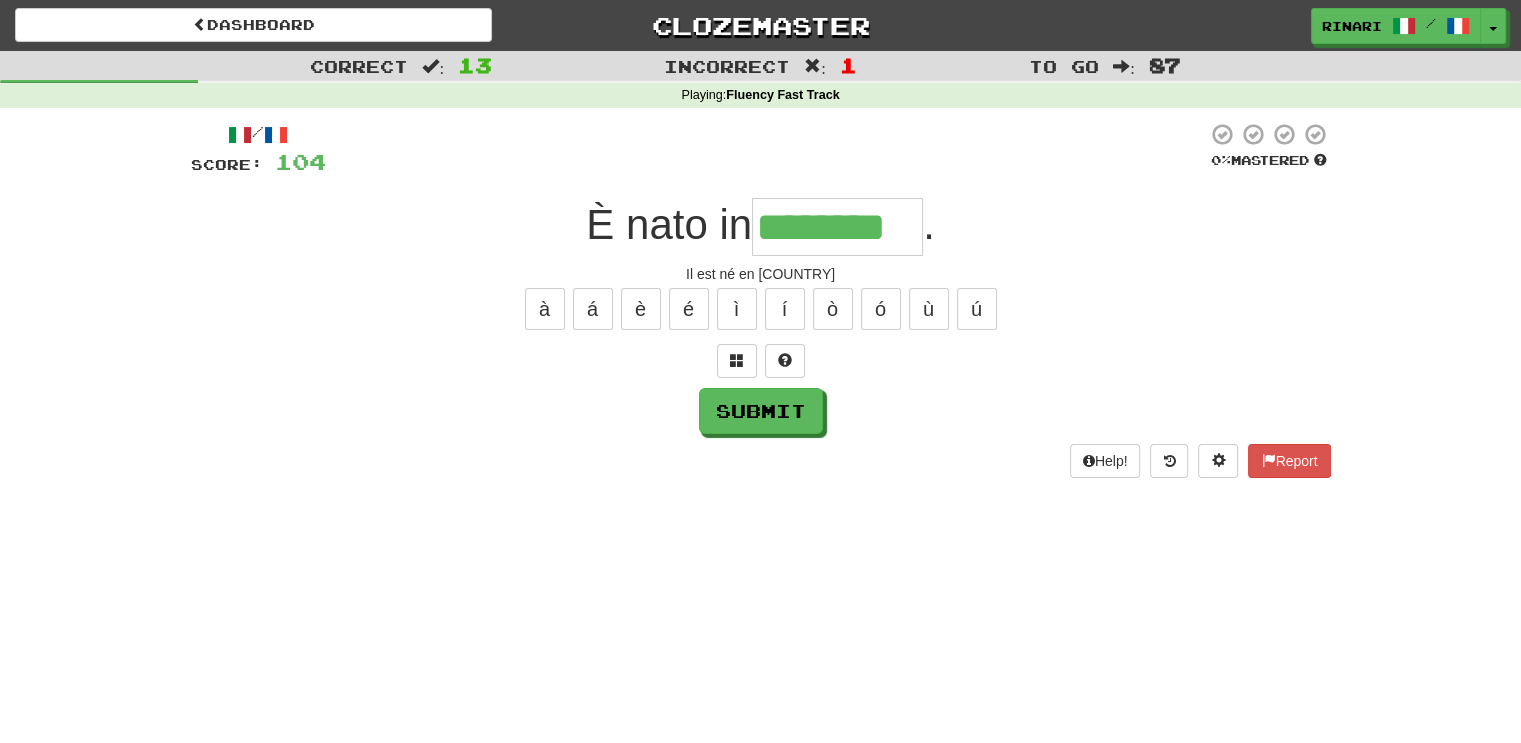 type on "********" 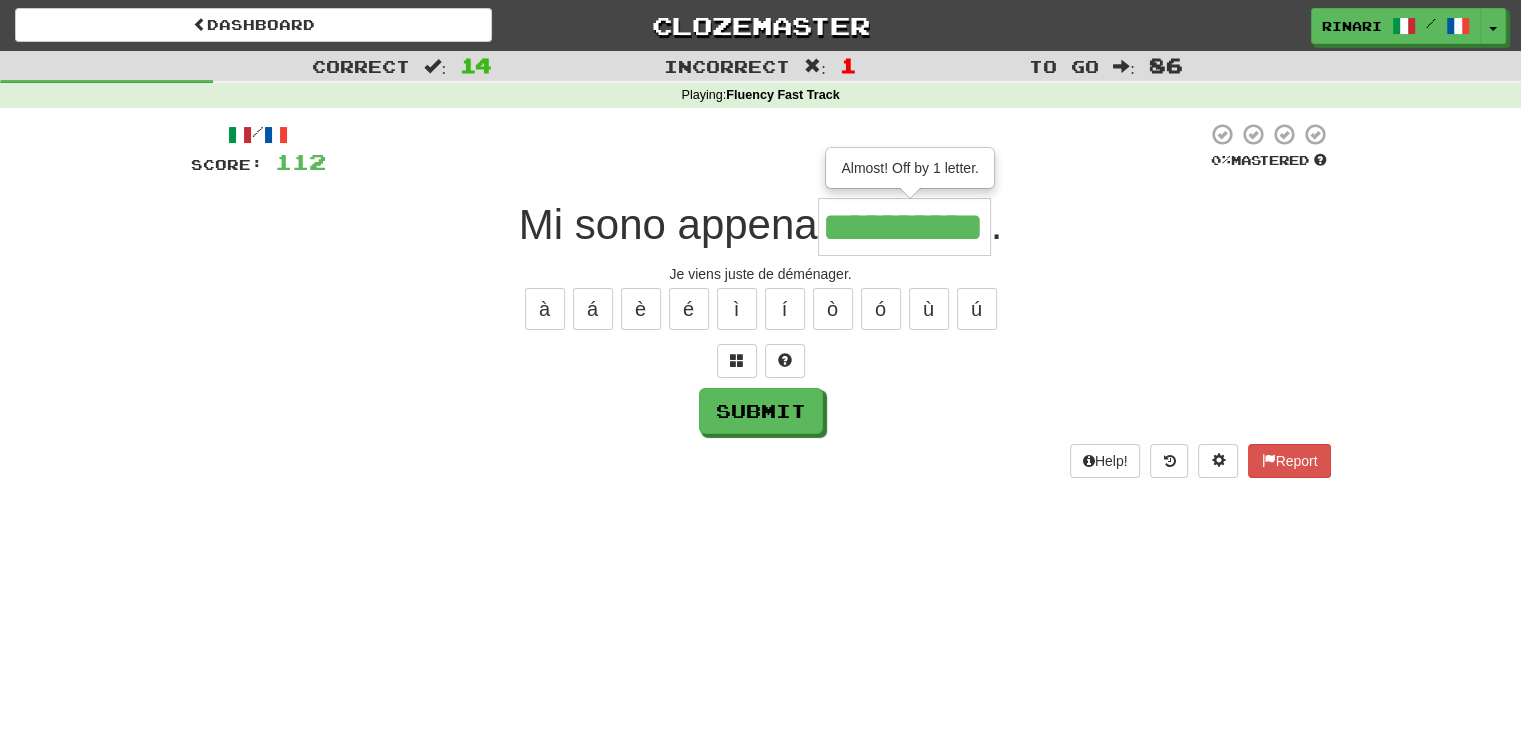 type on "**********" 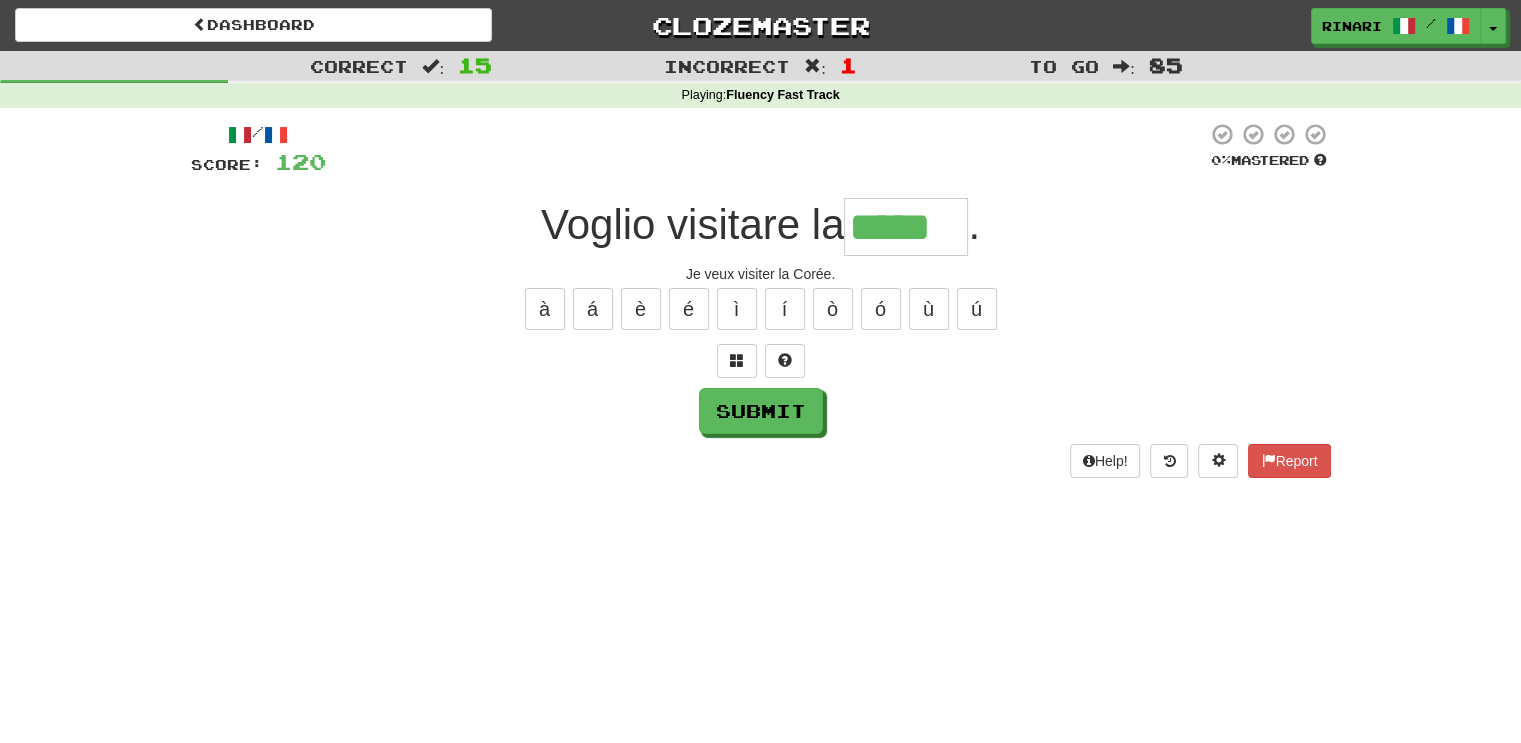 type on "*****" 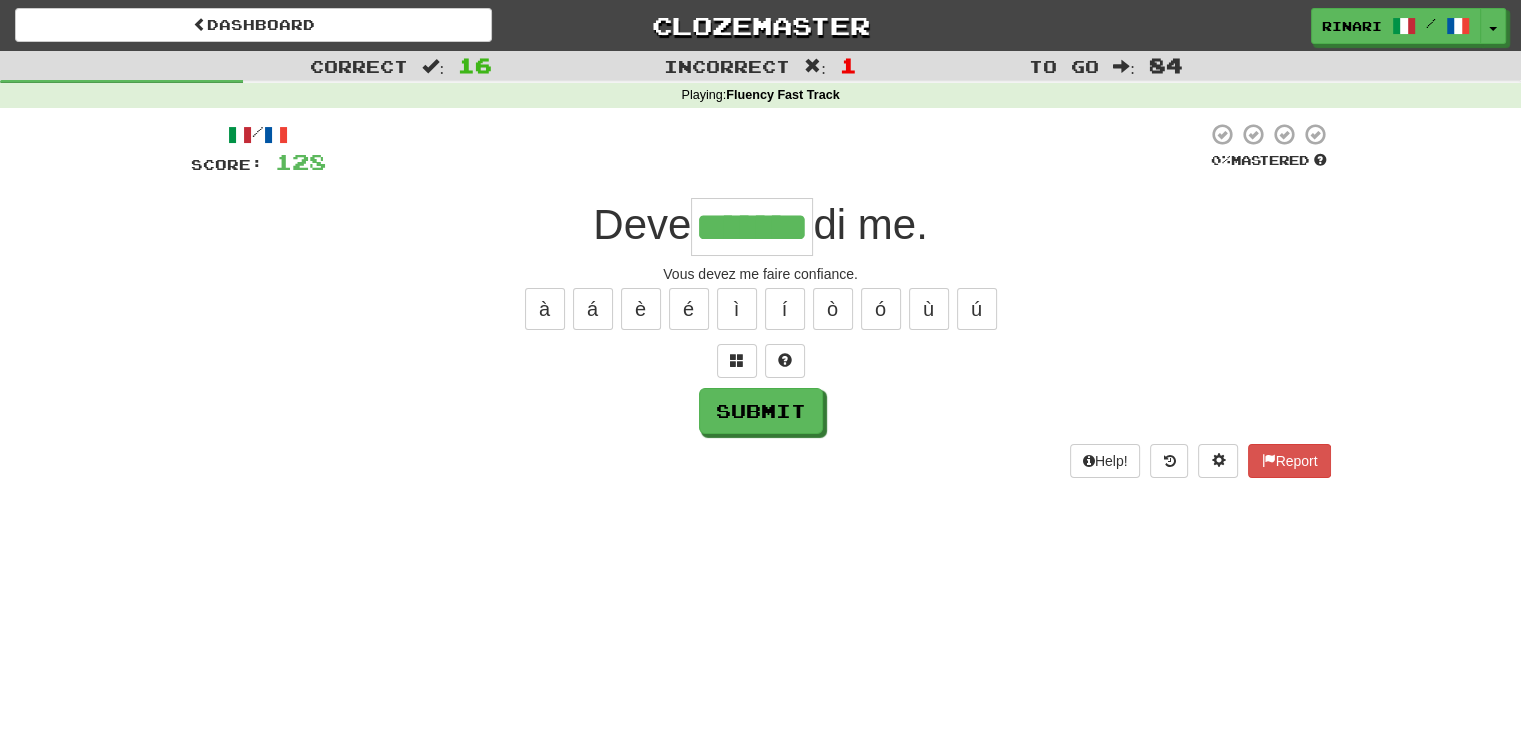type on "*******" 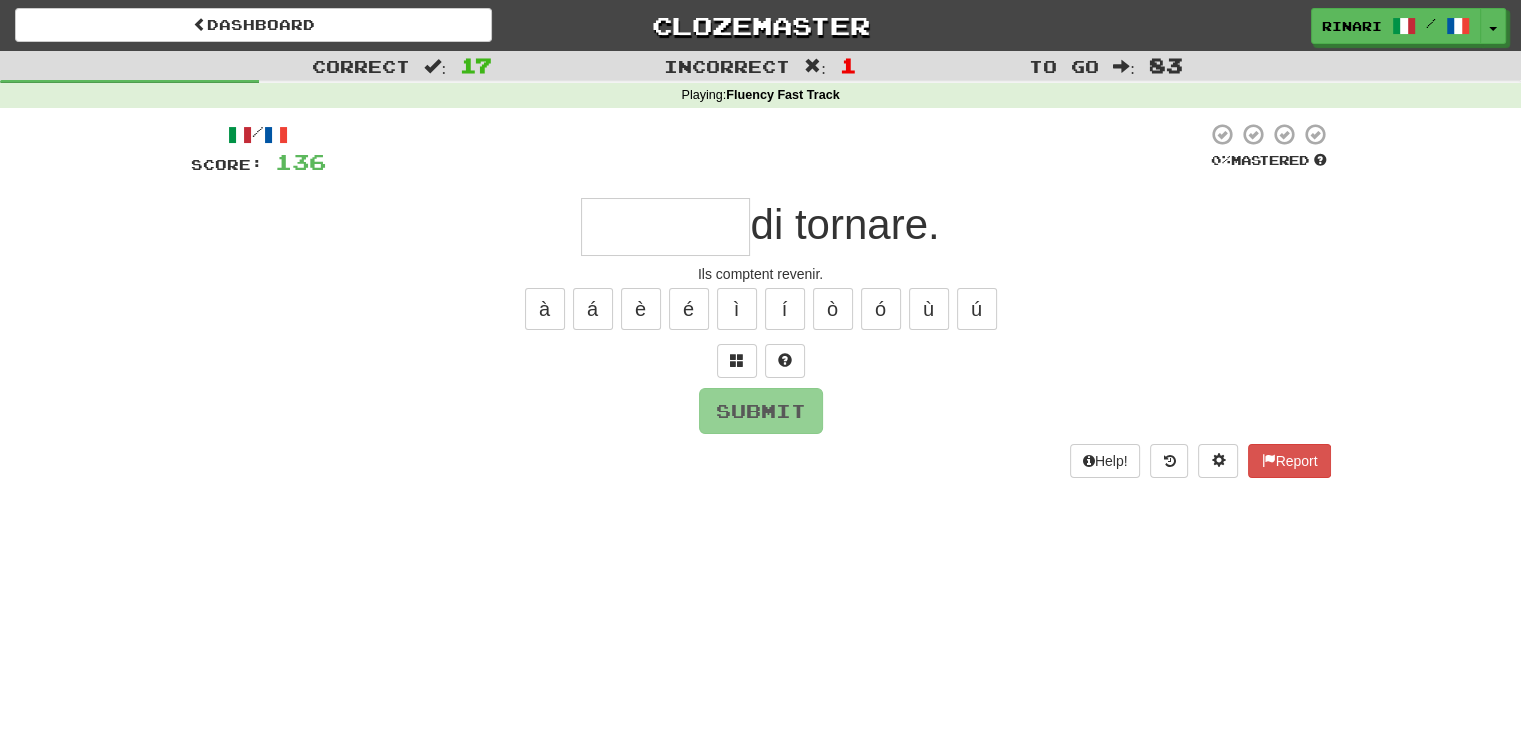 type on "*" 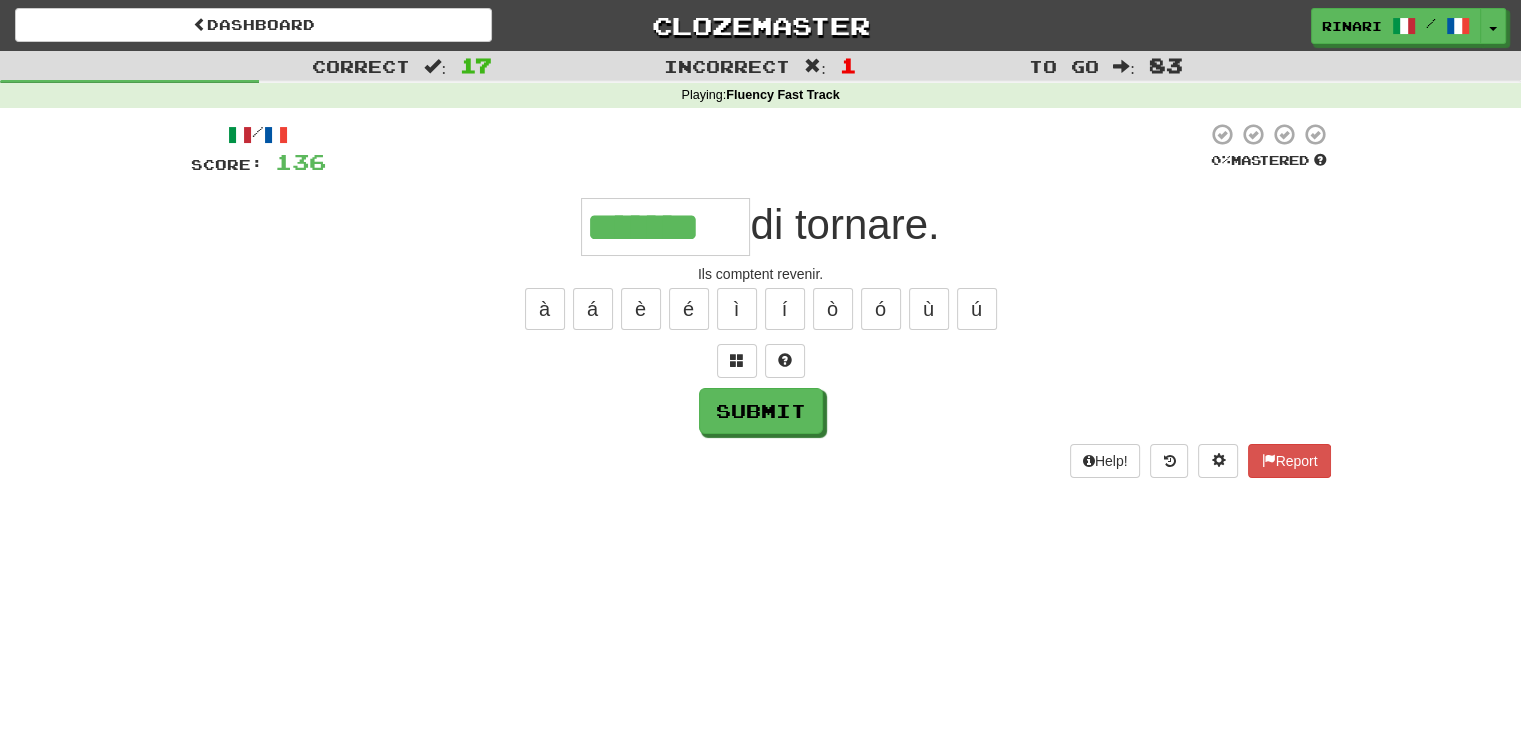 type on "*******" 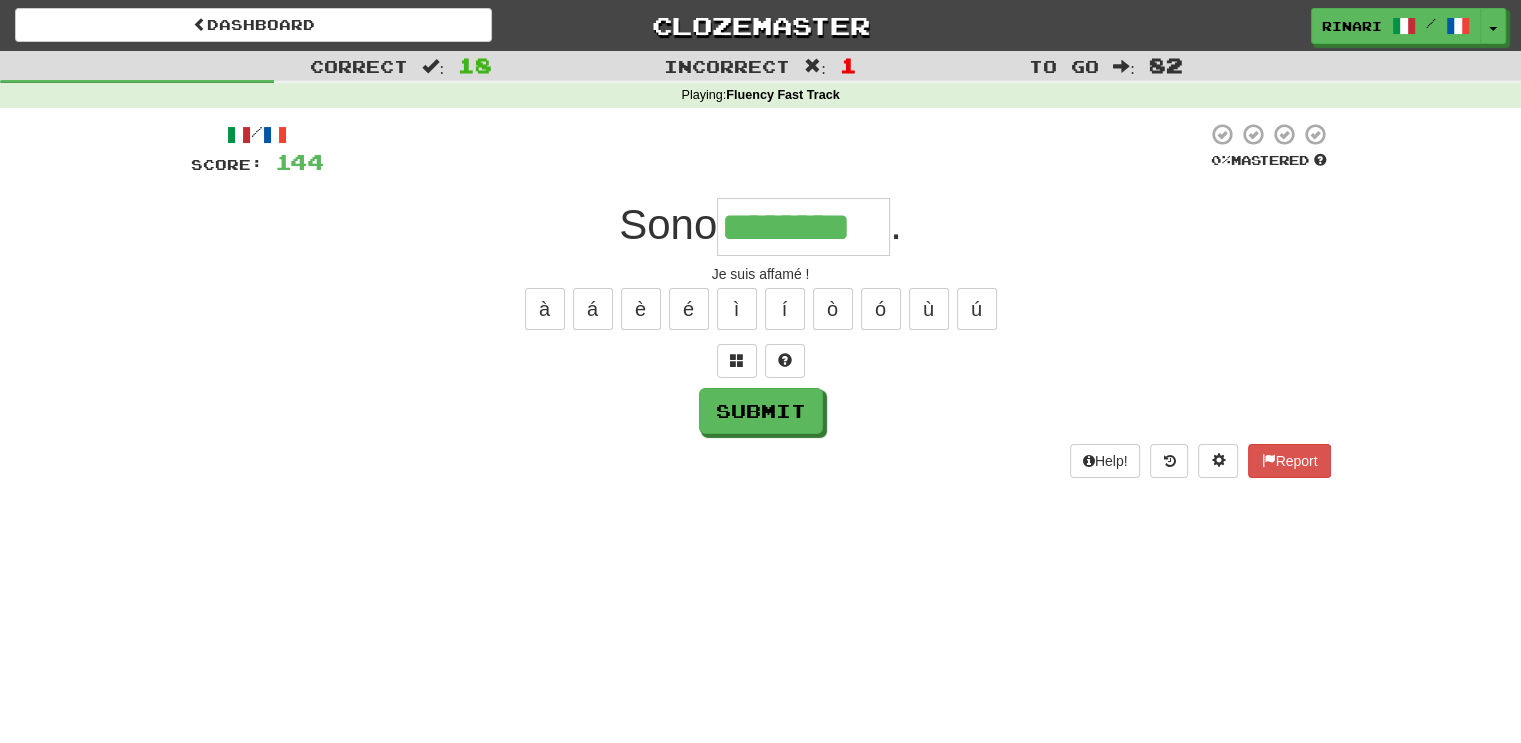 type on "********" 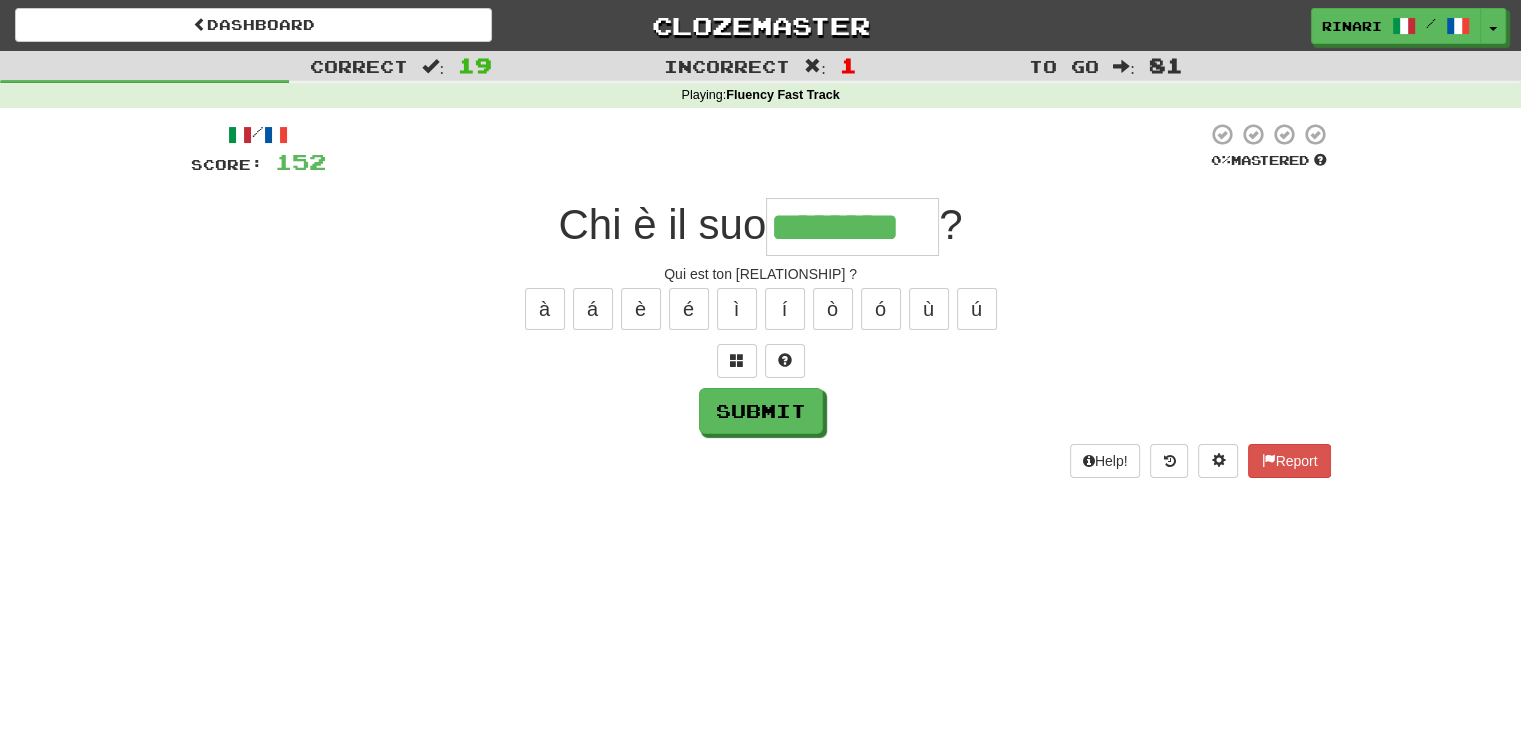 type on "********" 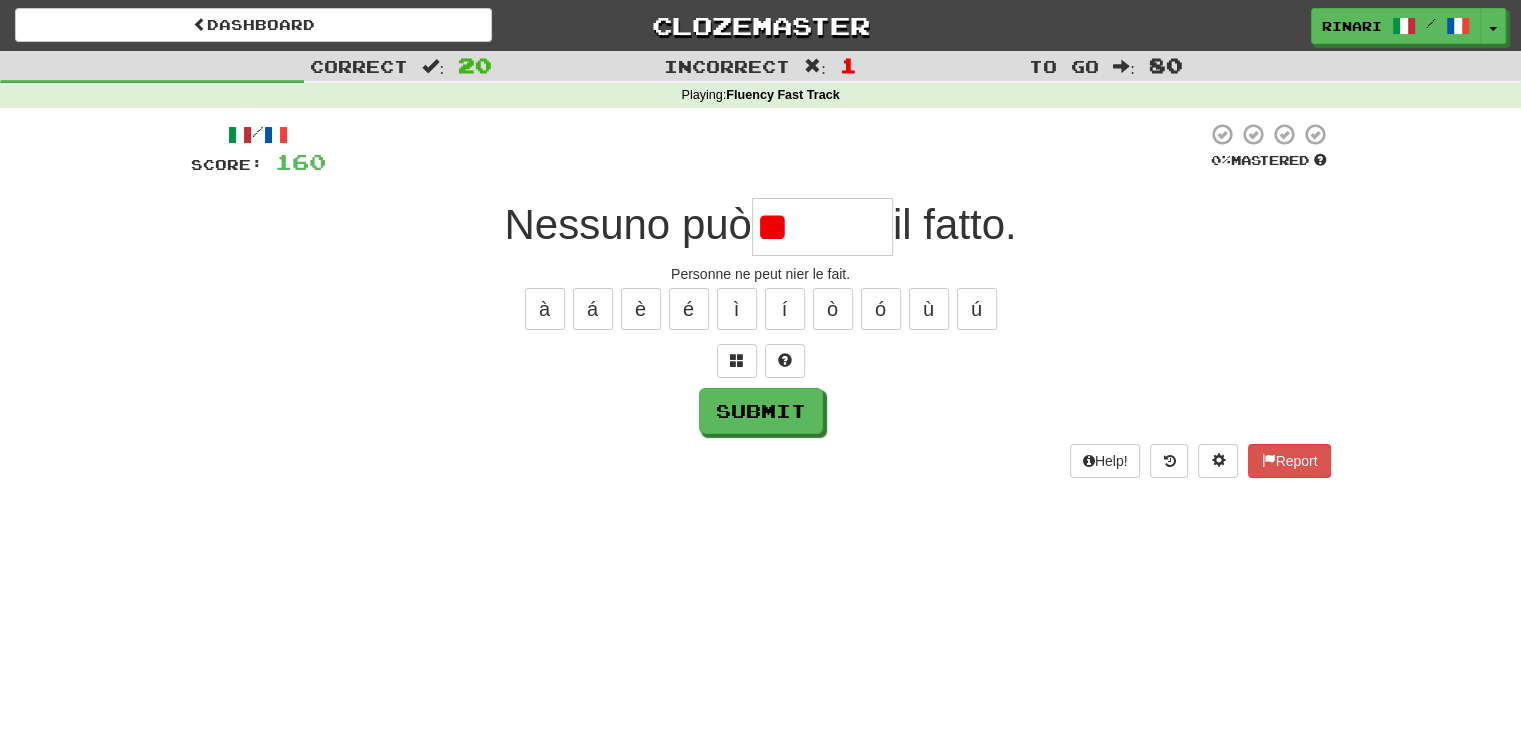 type on "*" 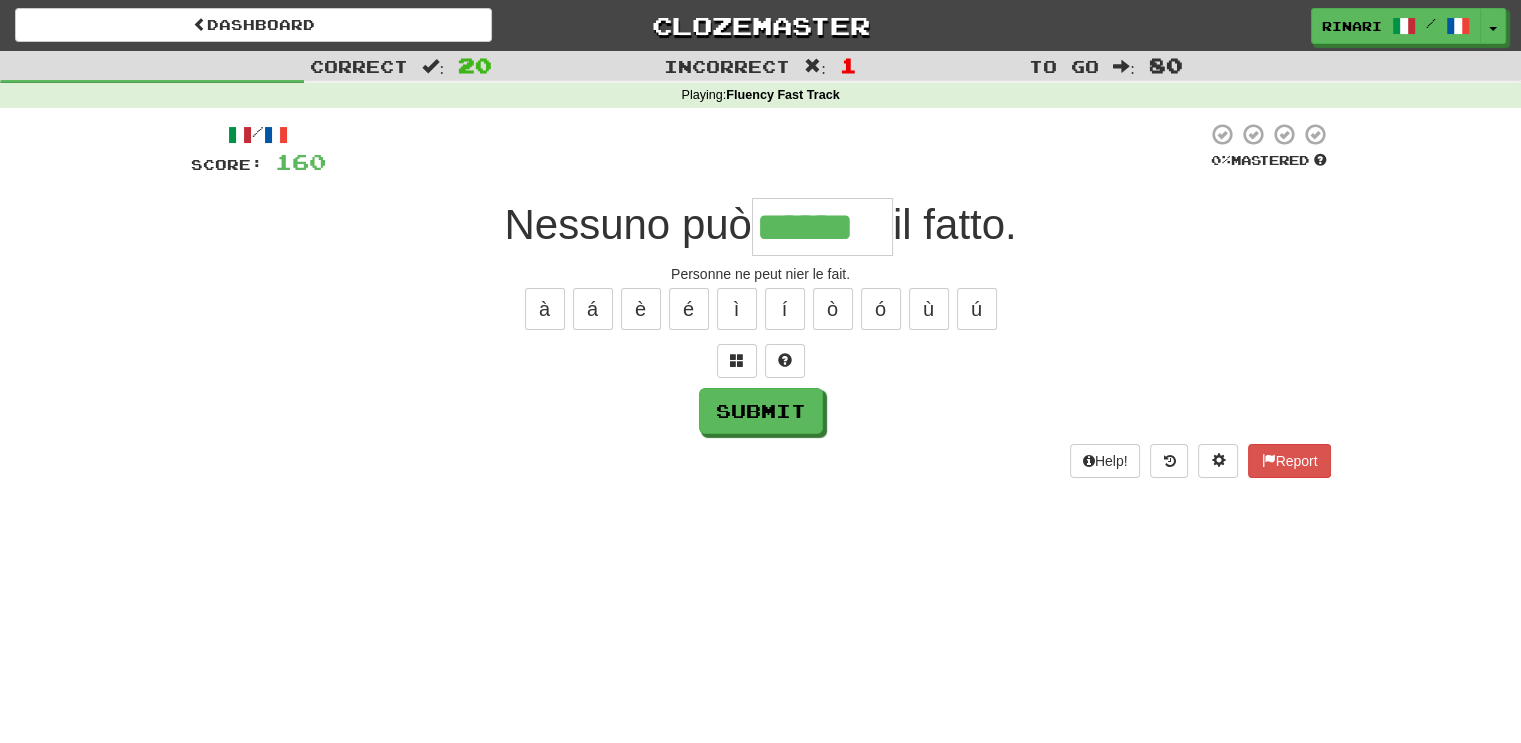 type on "******" 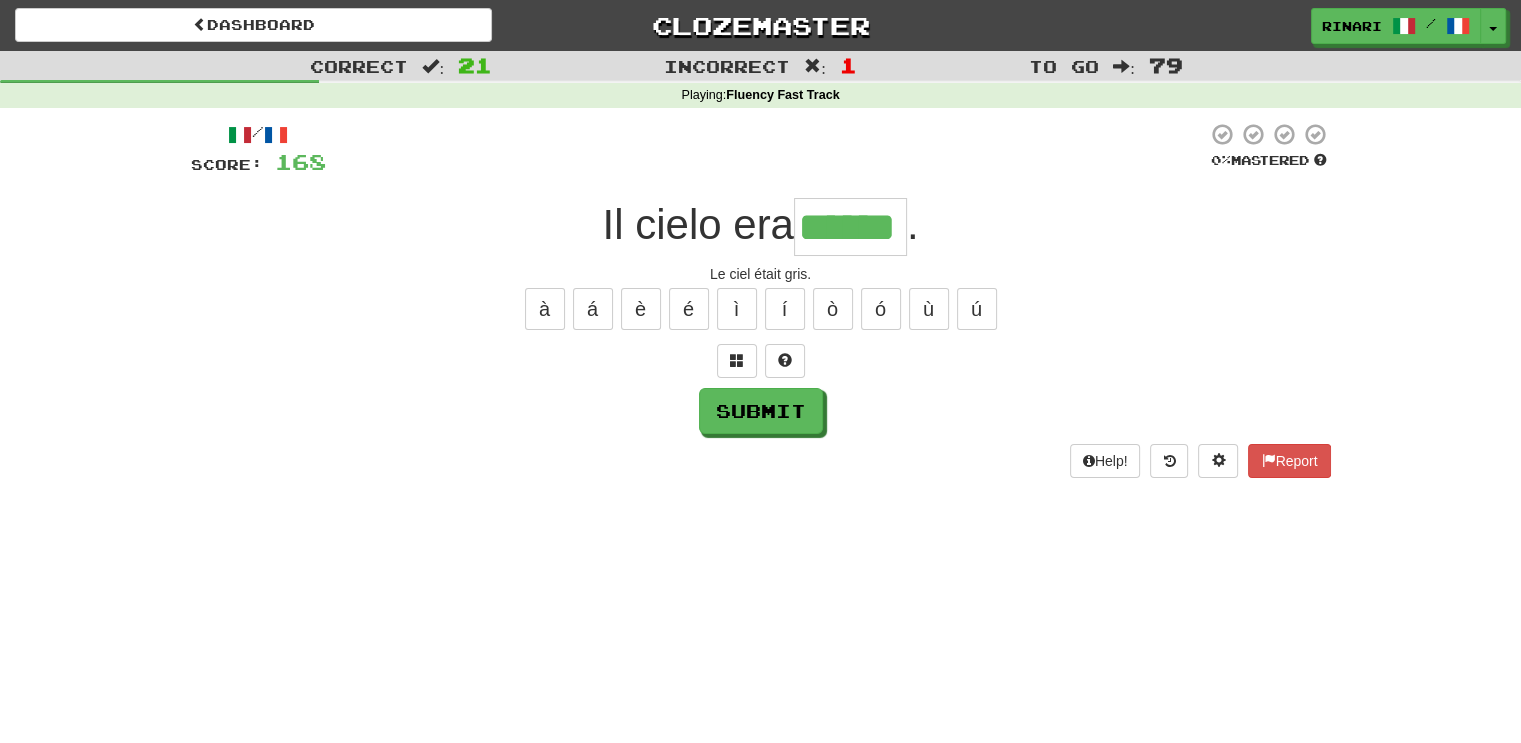 type on "******" 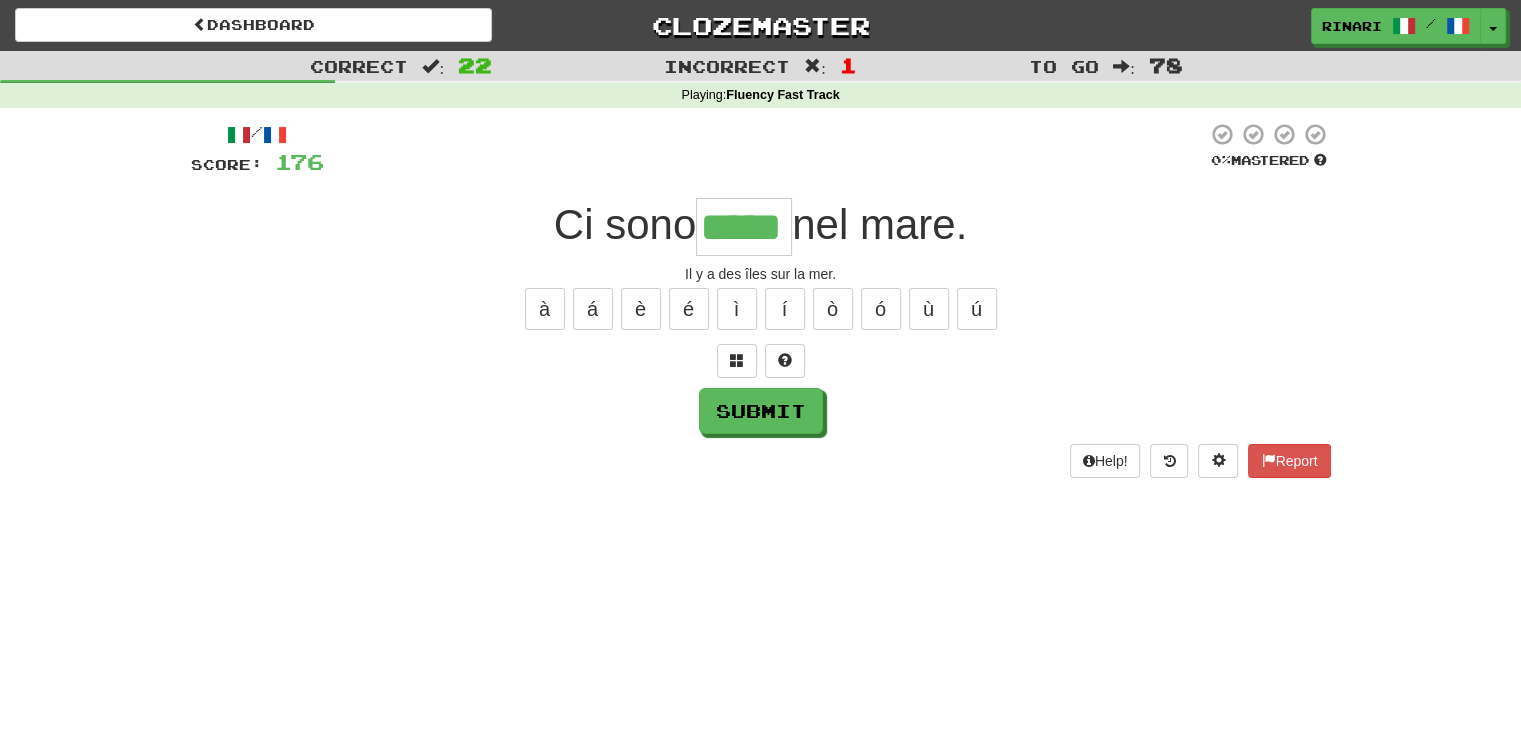 type on "*****" 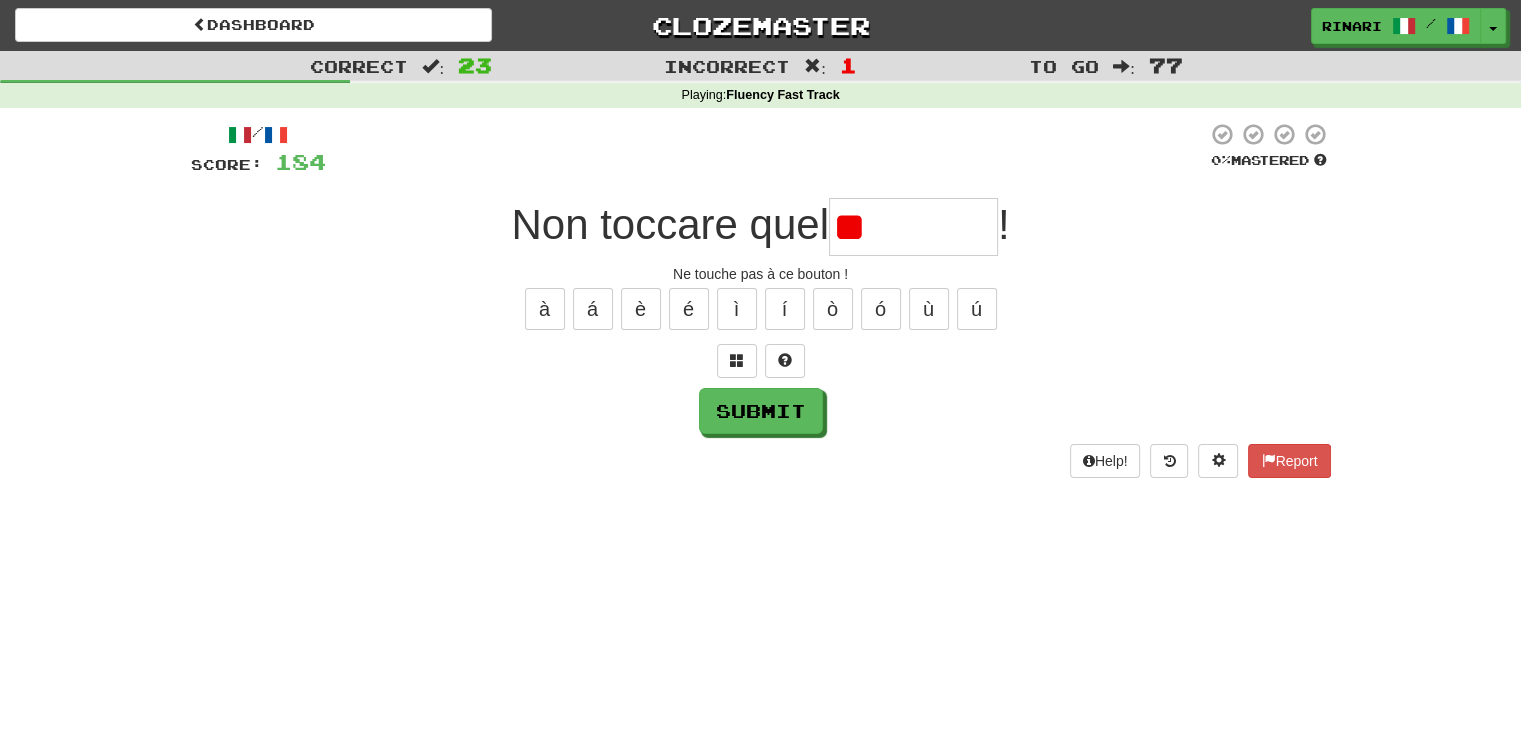 type on "*" 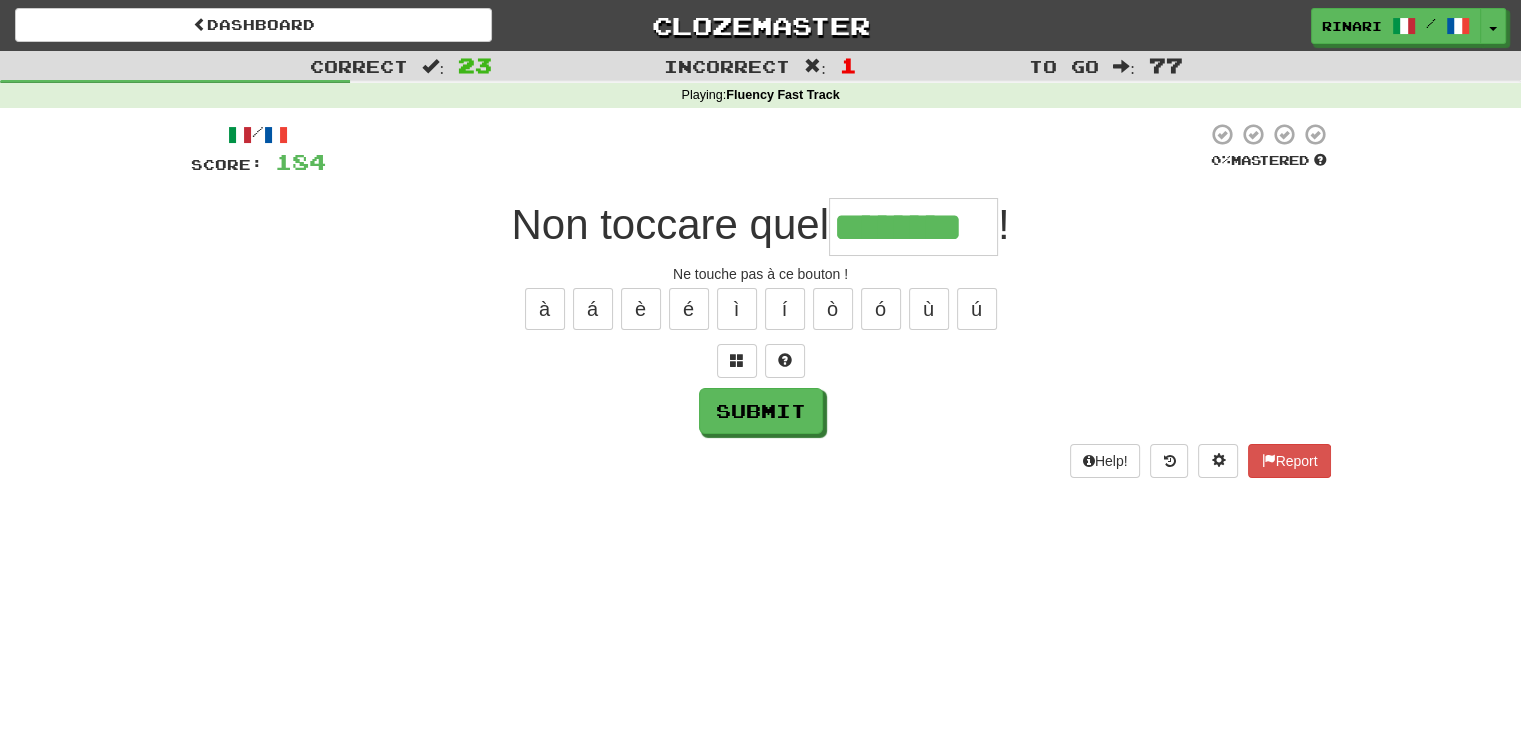 type on "********" 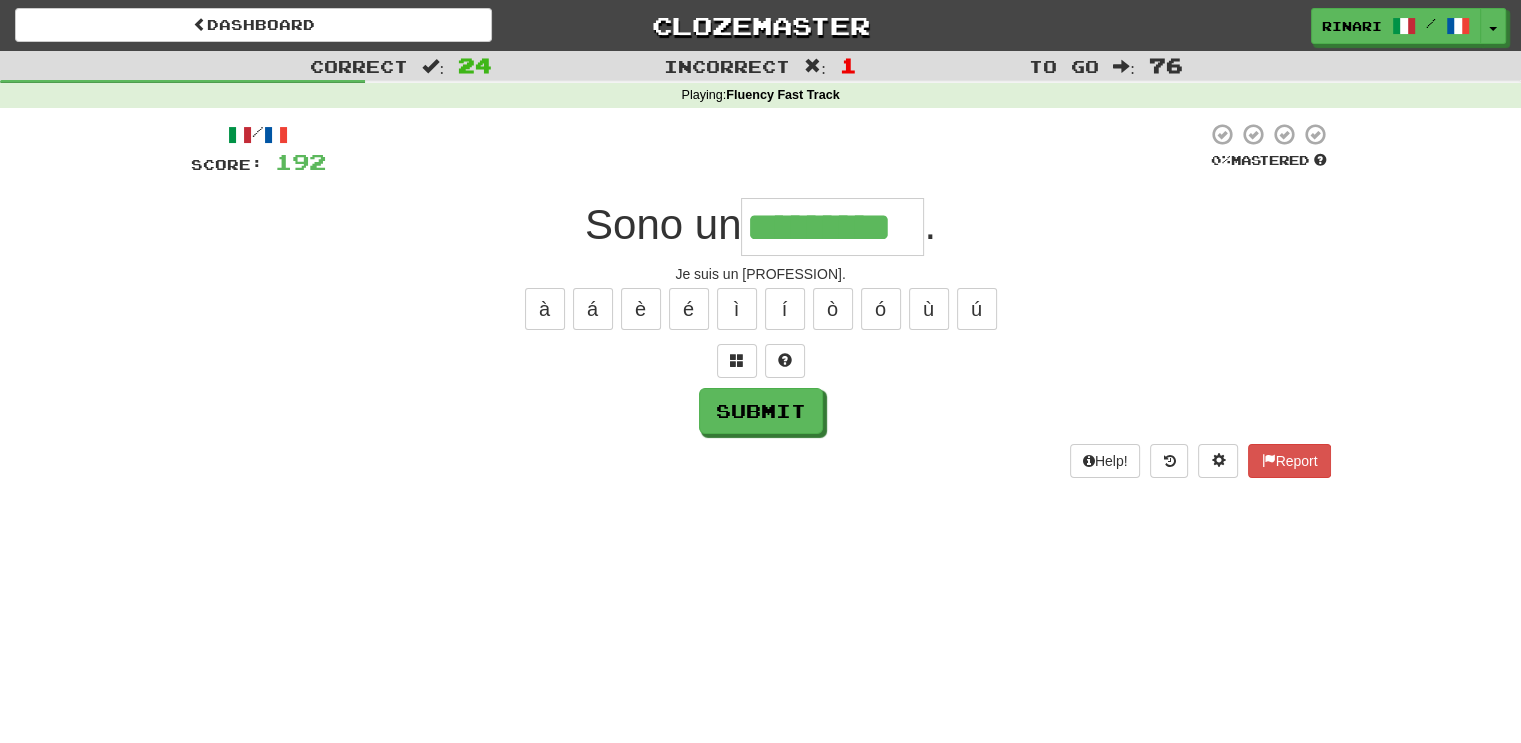 type on "*********" 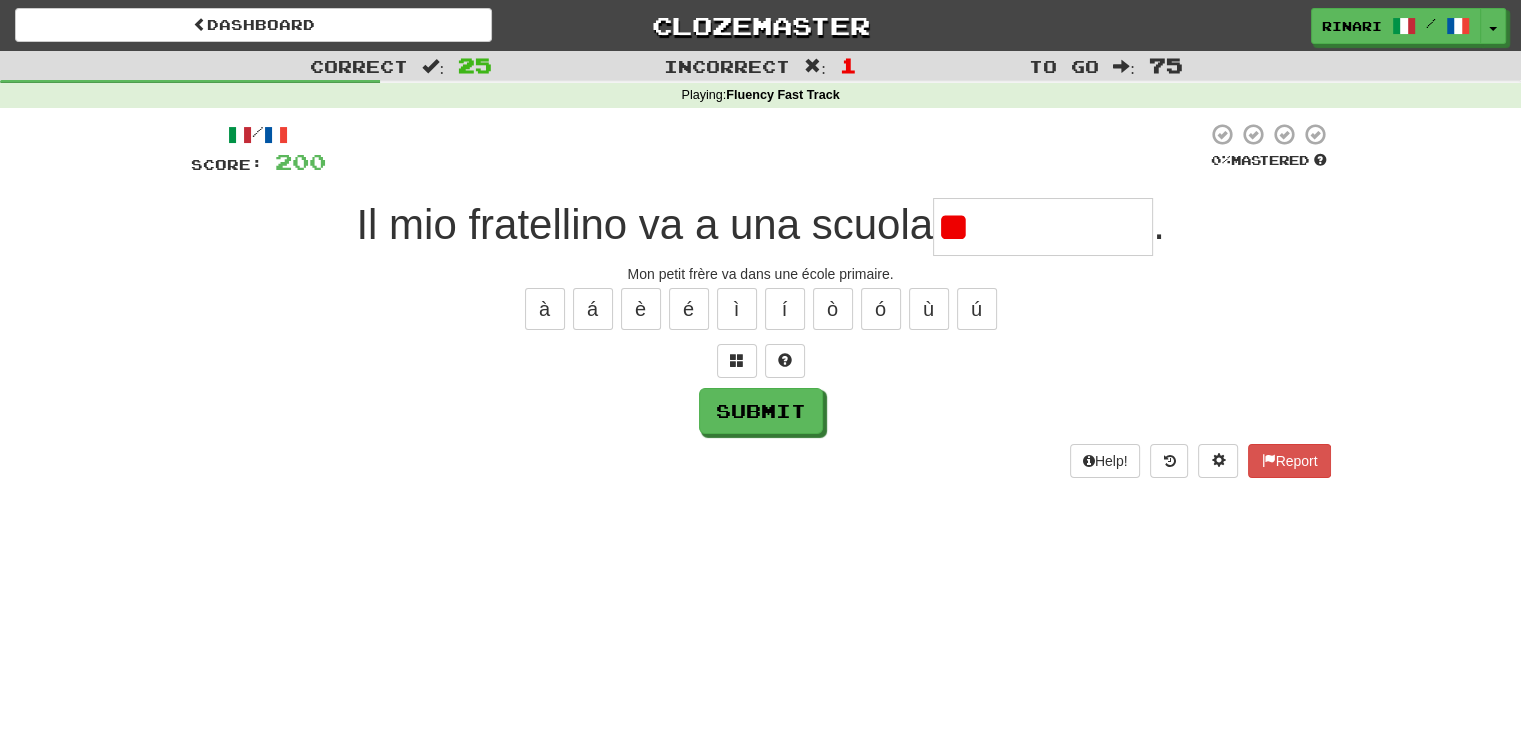 type on "*" 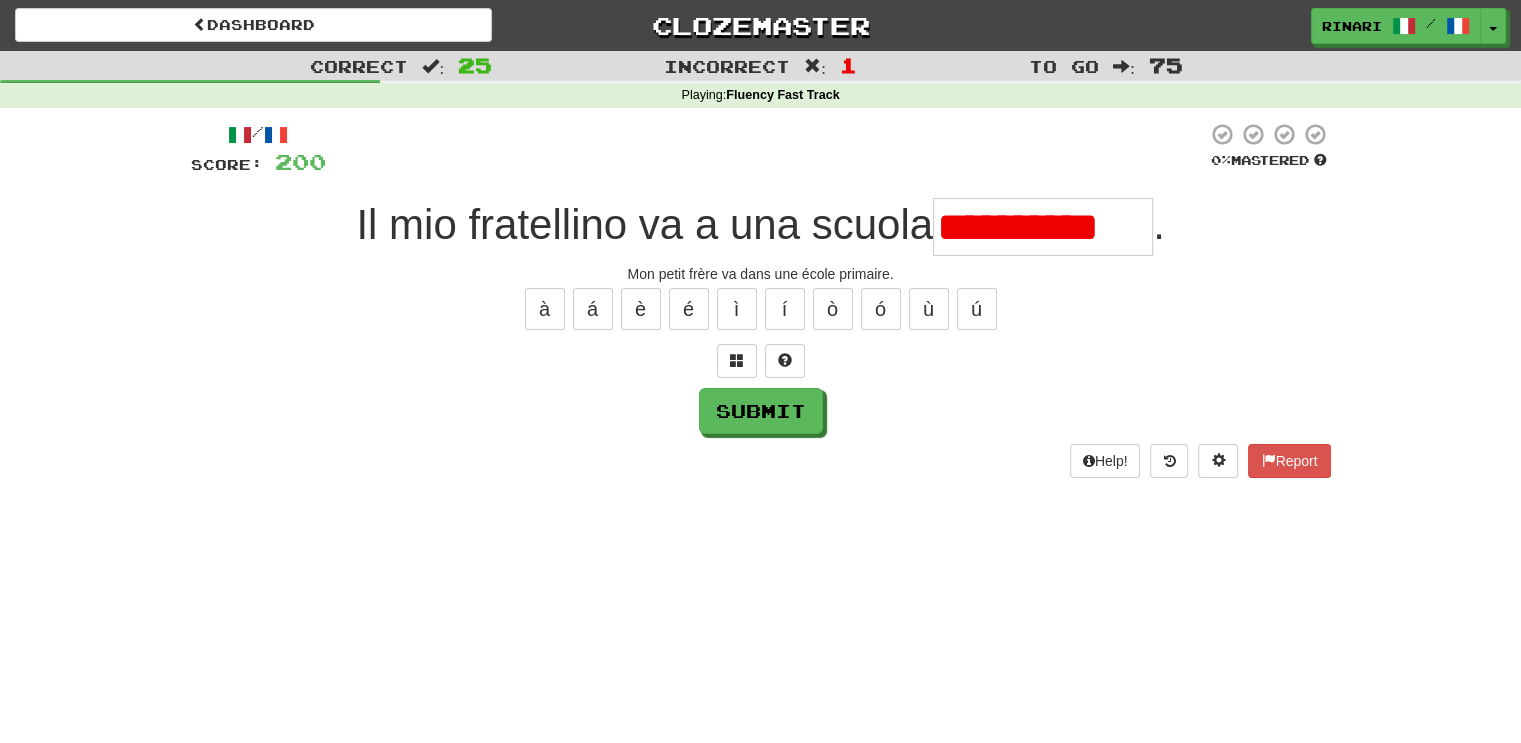 scroll, scrollTop: 0, scrollLeft: 0, axis: both 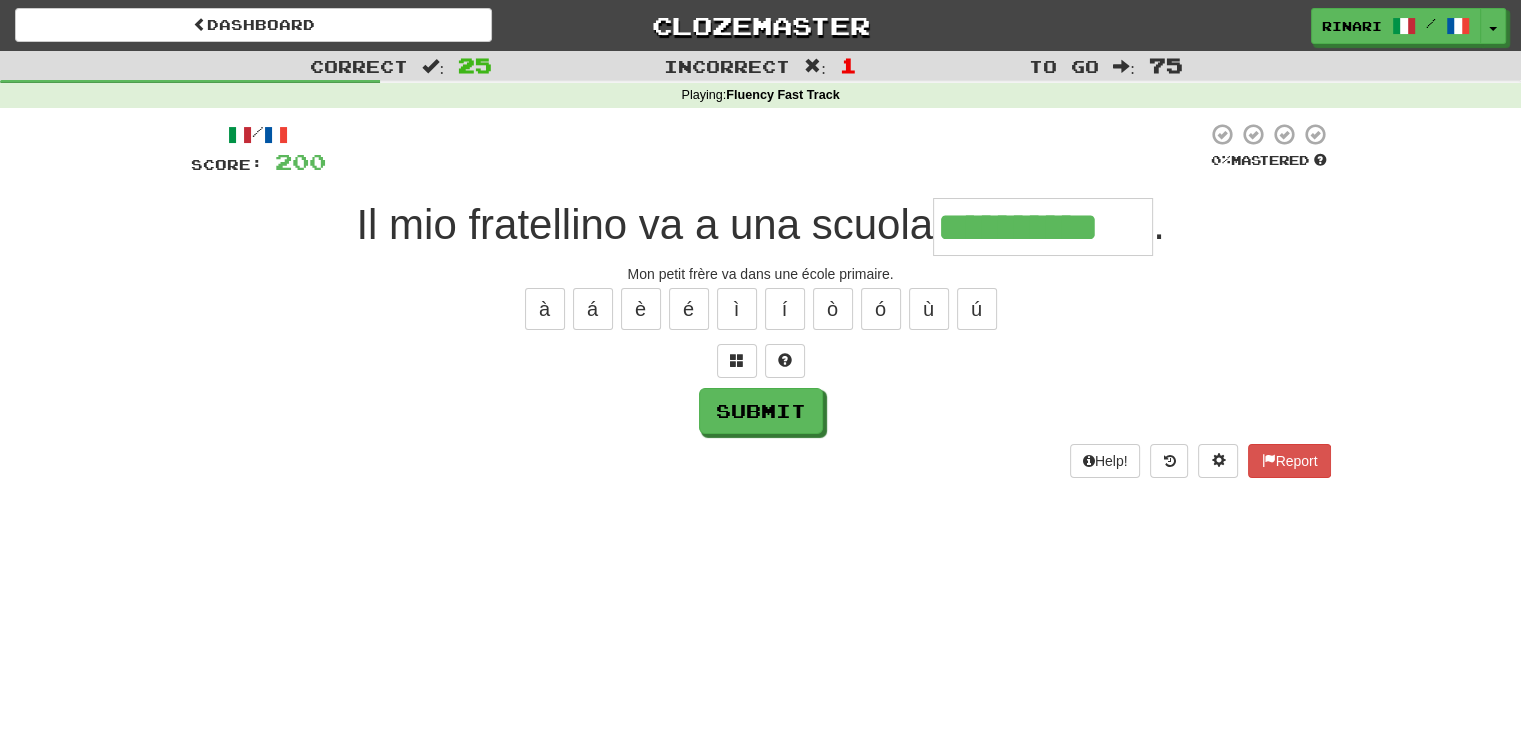 type on "**********" 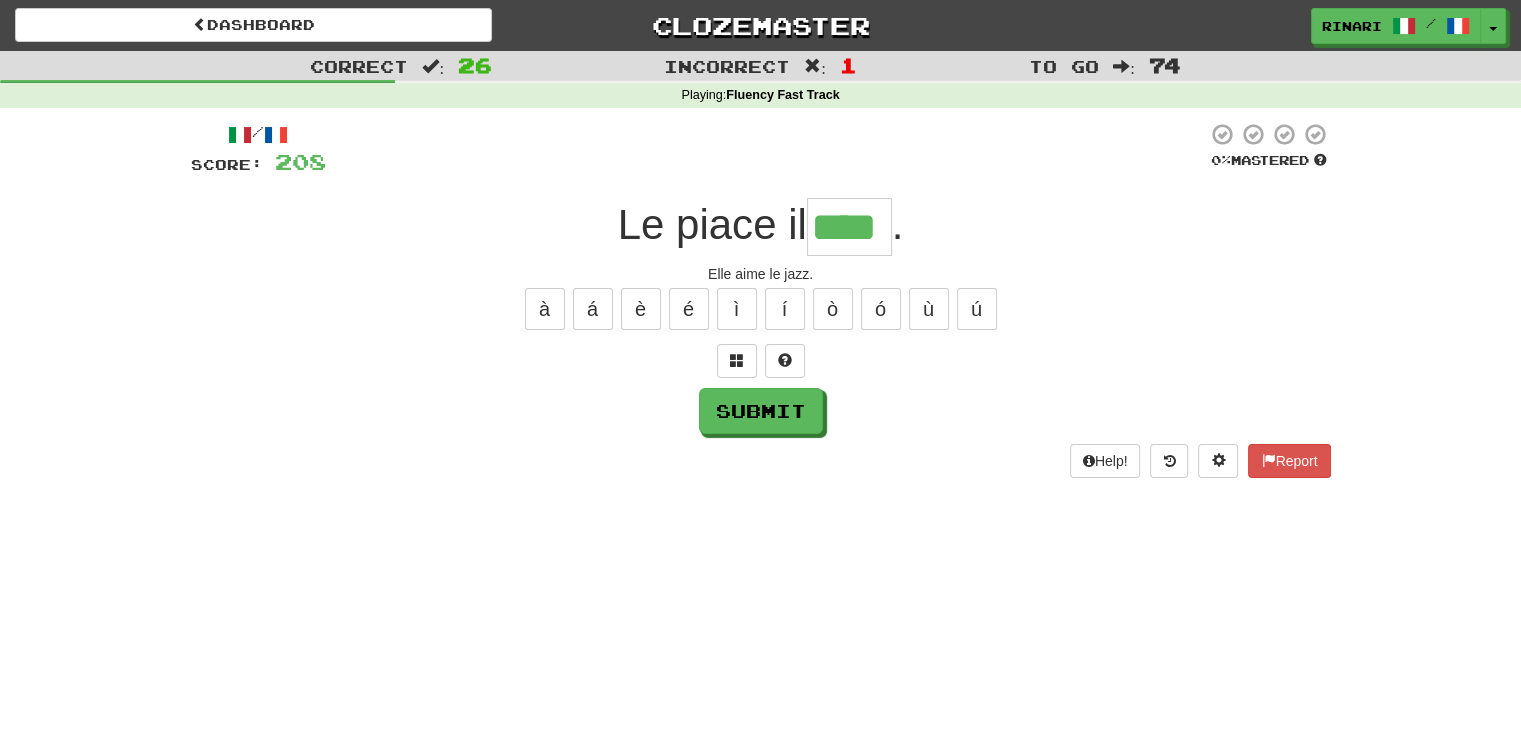 type on "****" 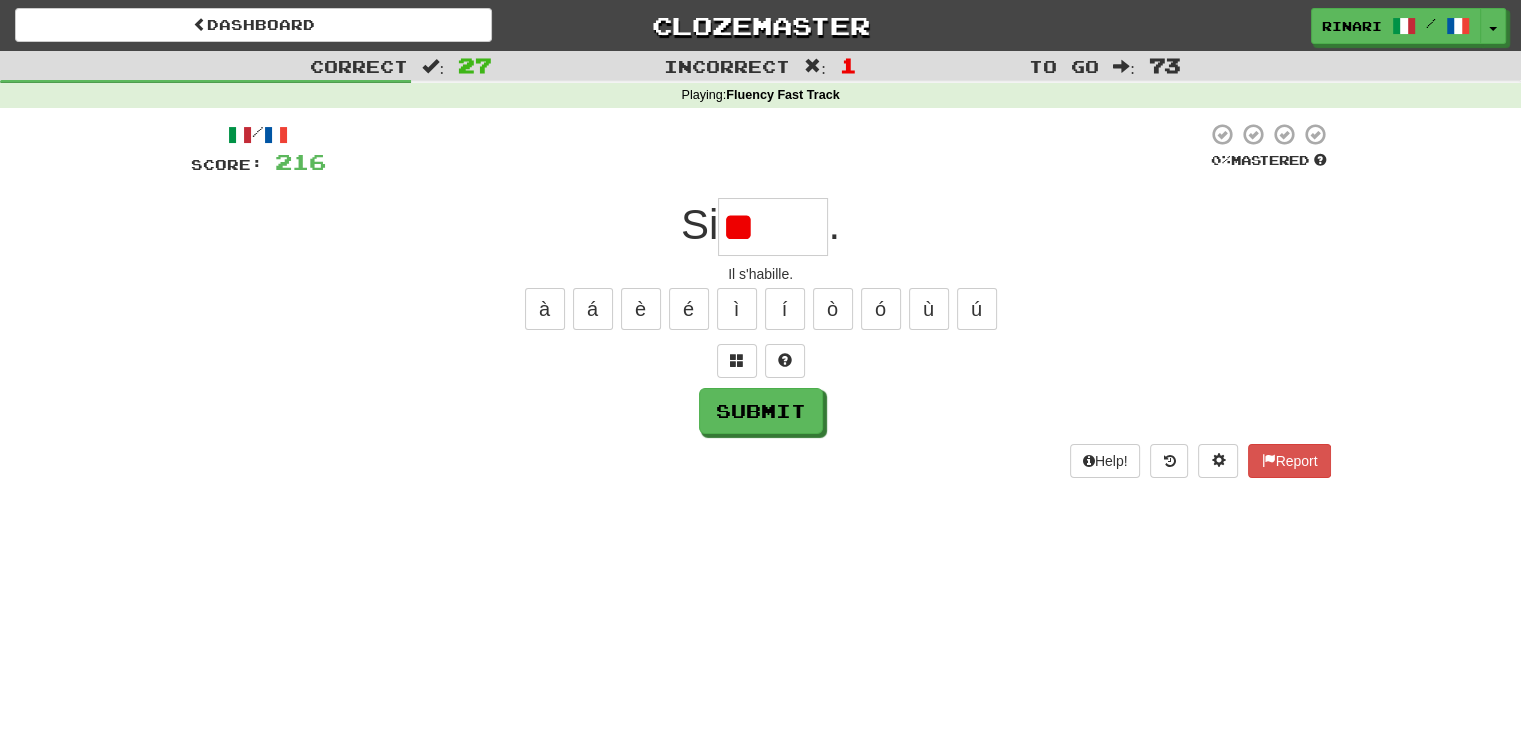 type on "*" 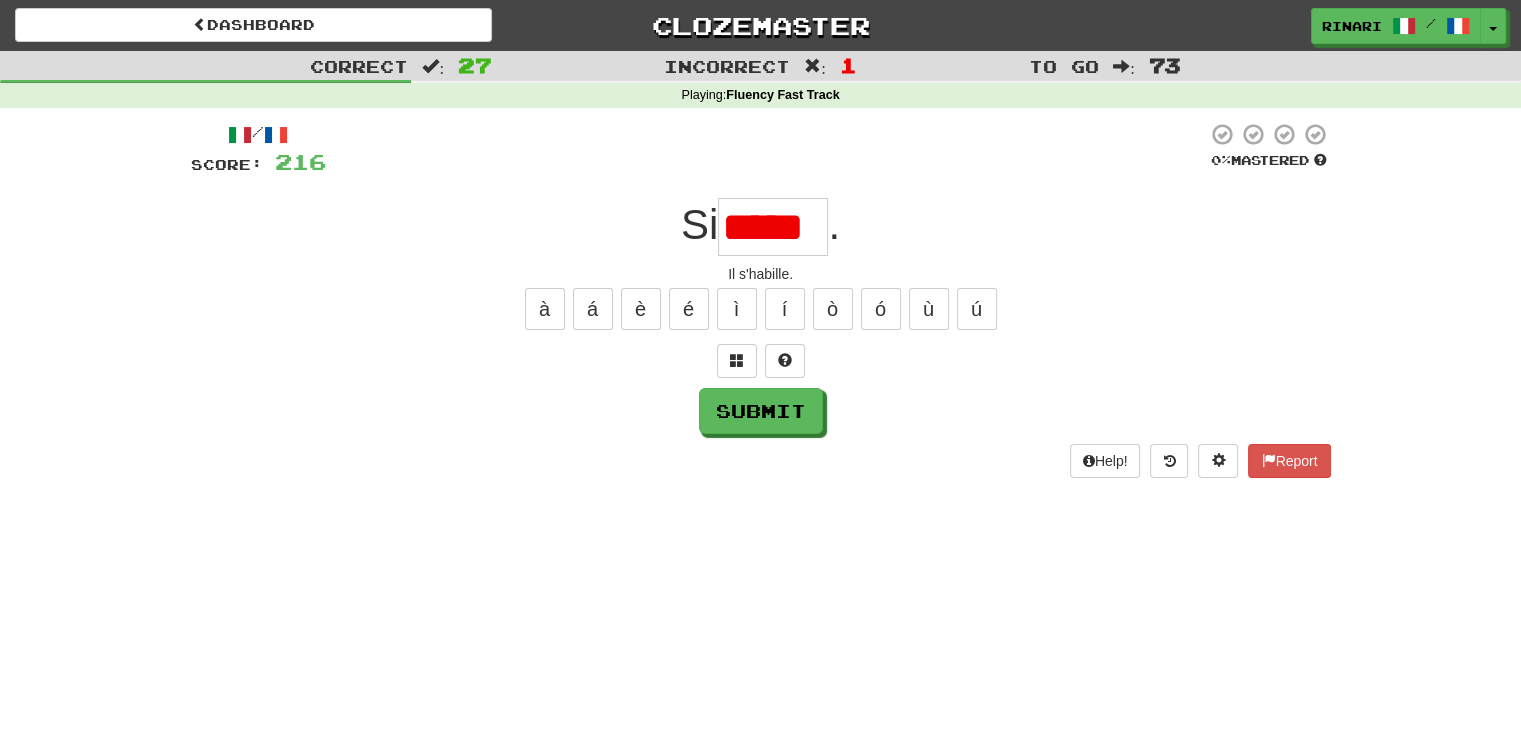 scroll, scrollTop: 0, scrollLeft: 0, axis: both 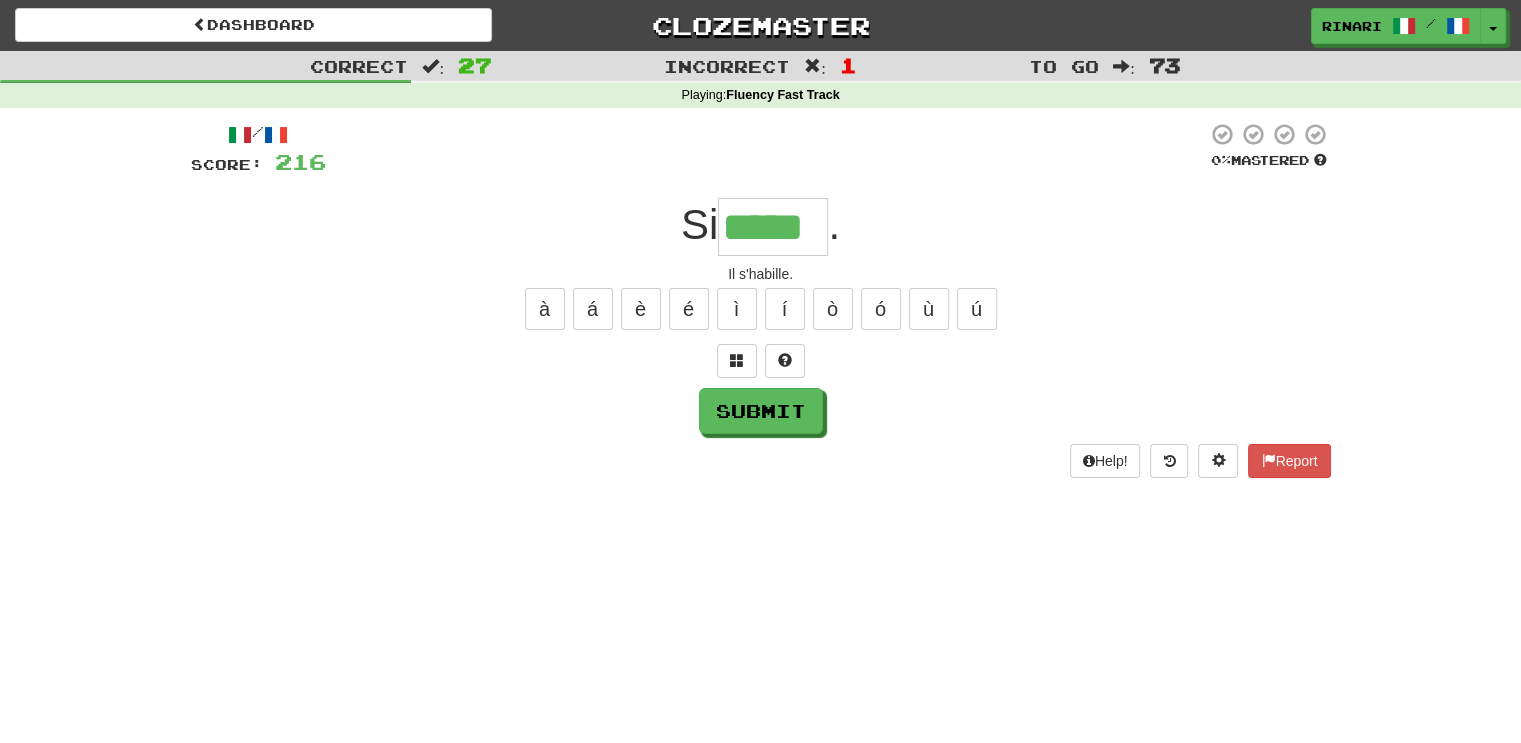 type on "*****" 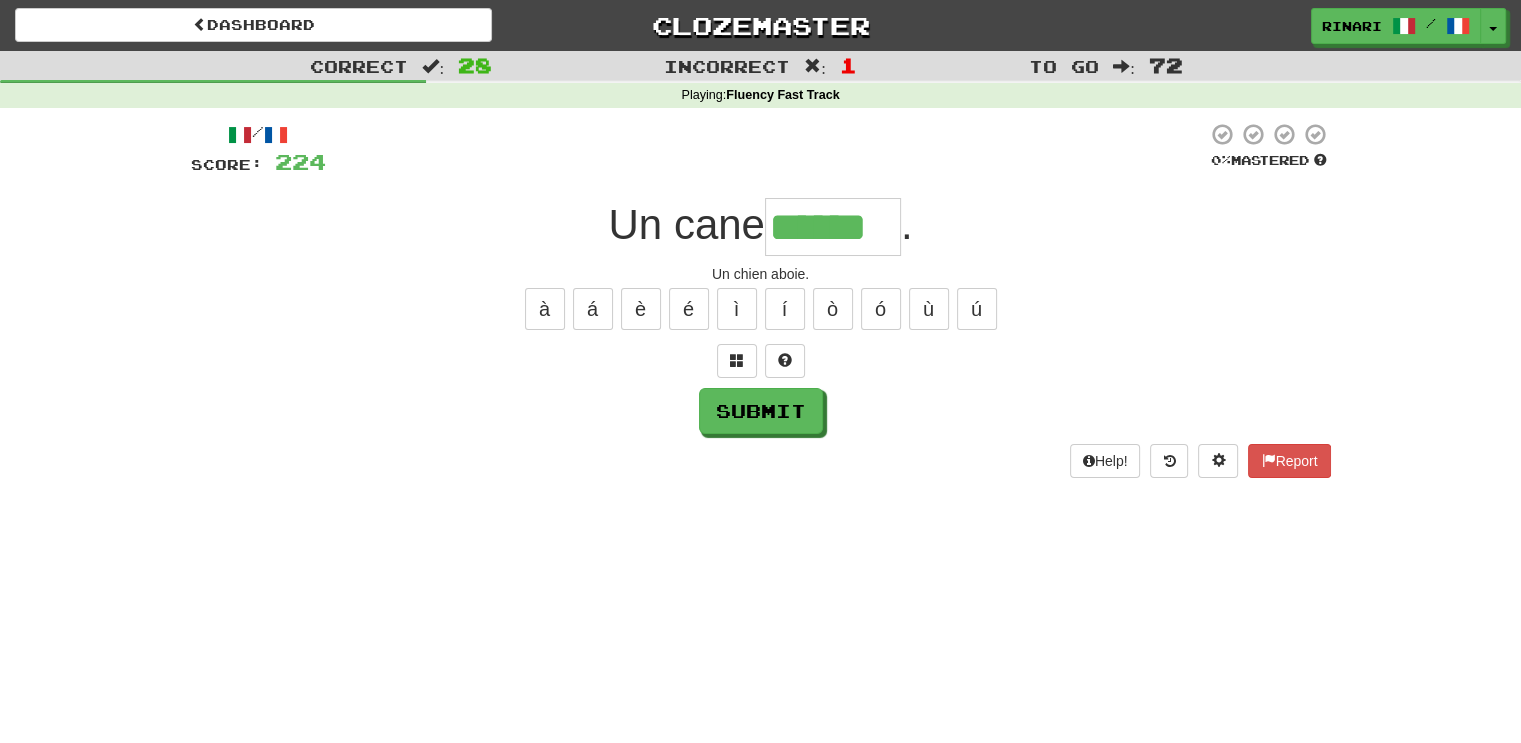 type on "******" 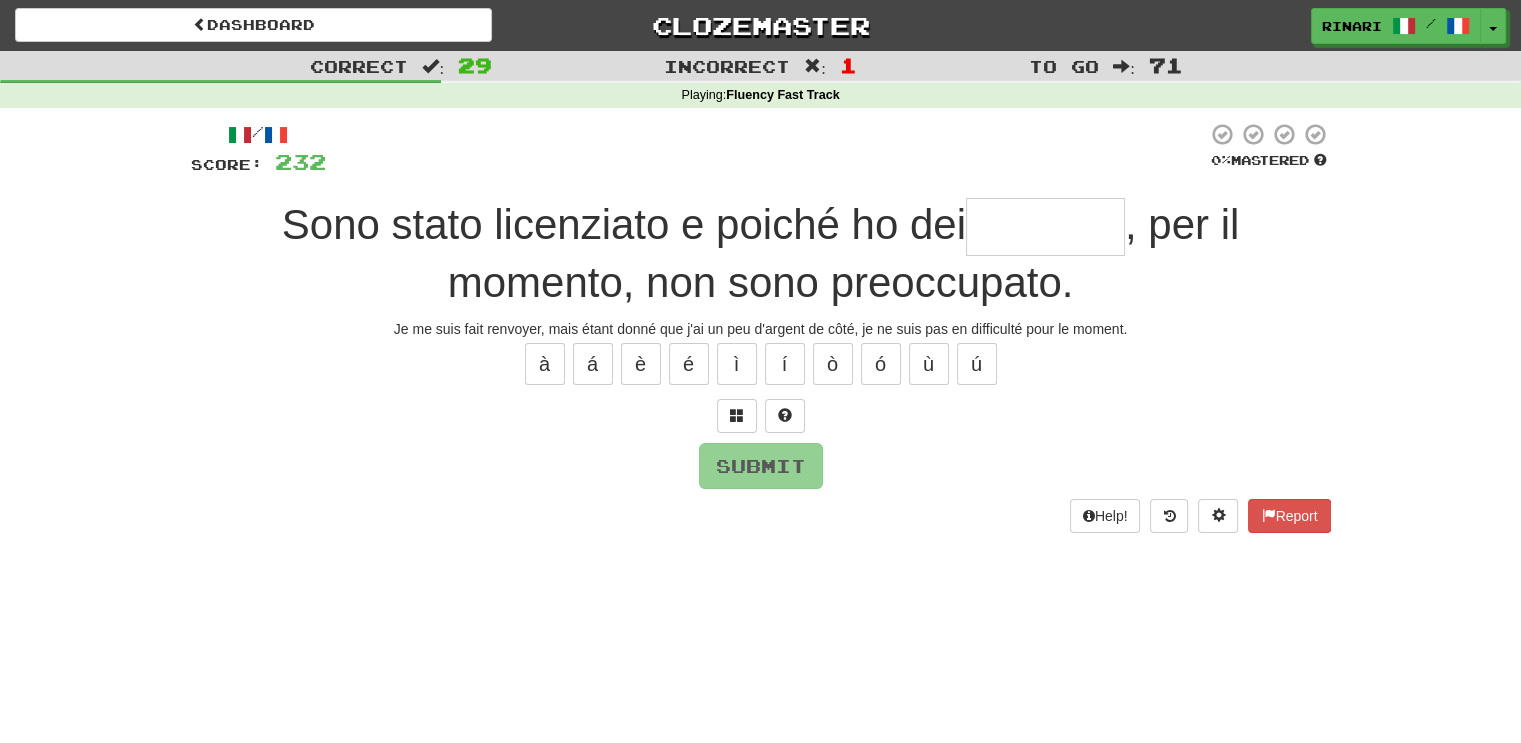 type on "*" 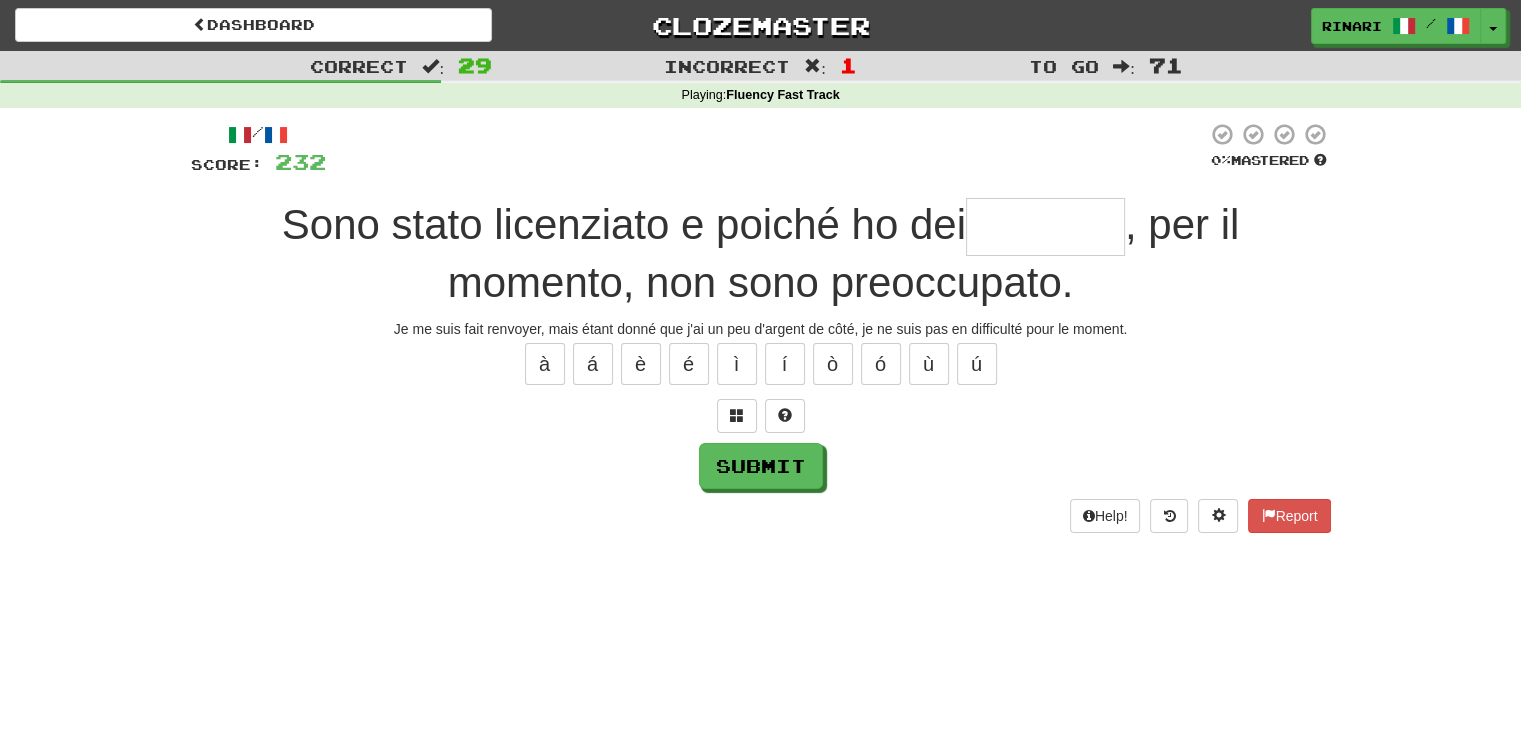 type on "*" 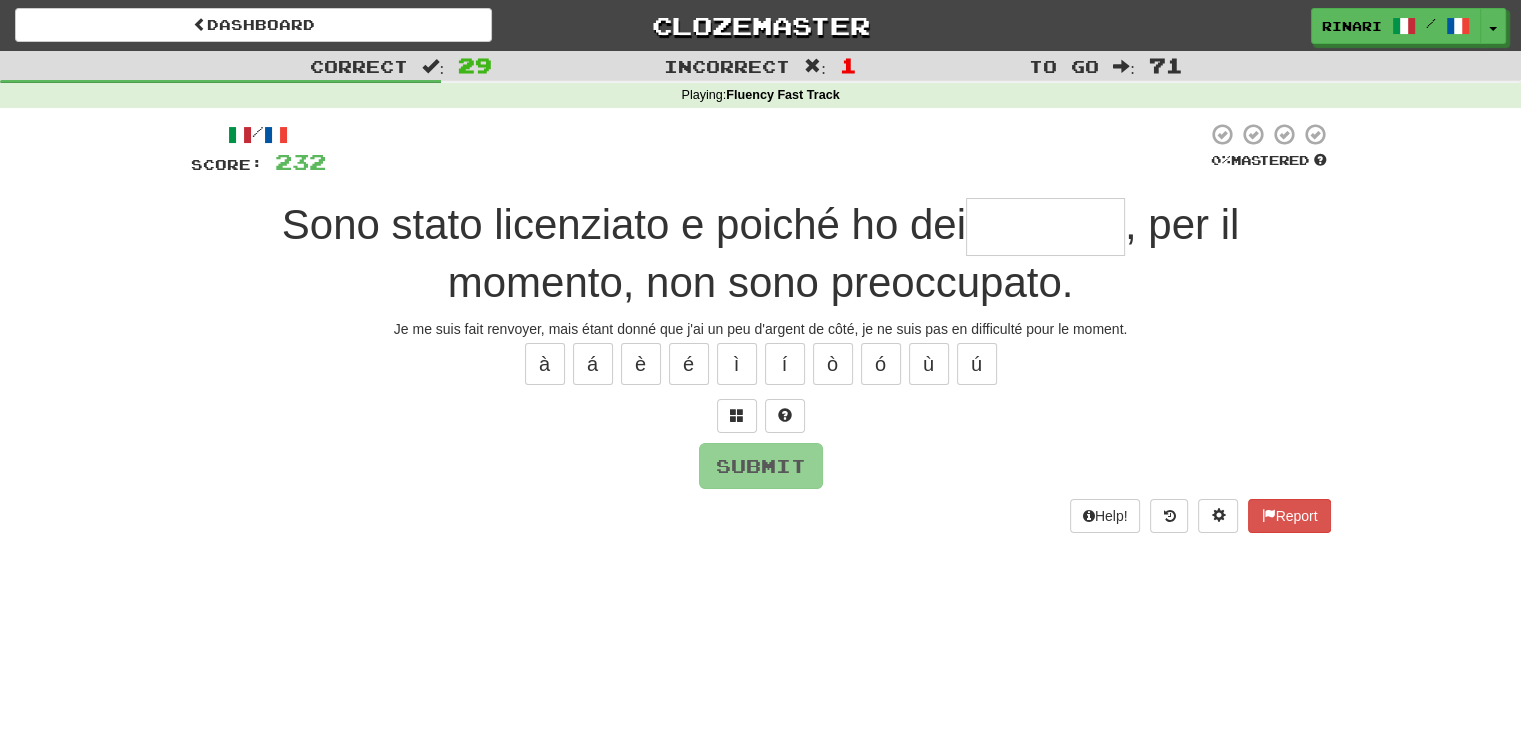 type on "*" 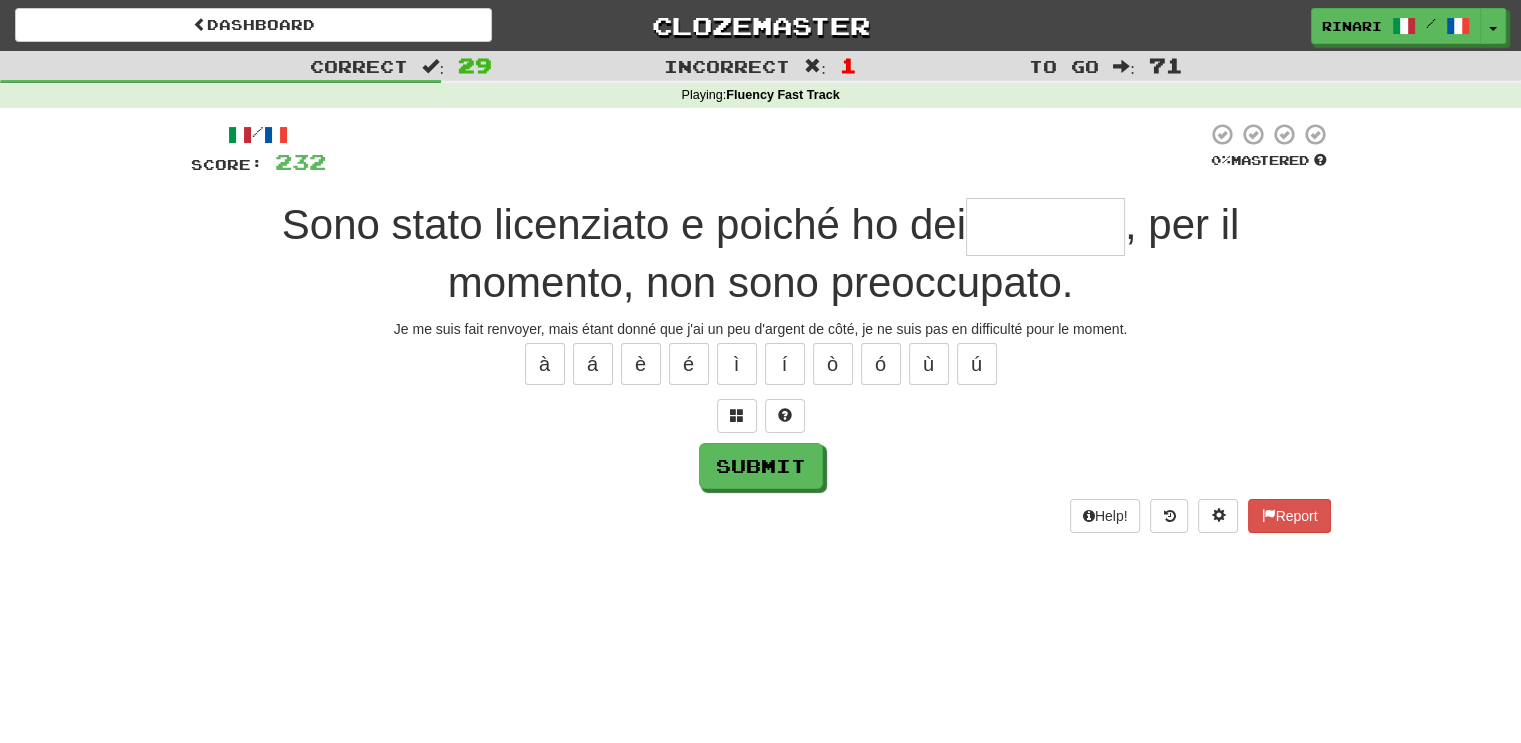 type on "*" 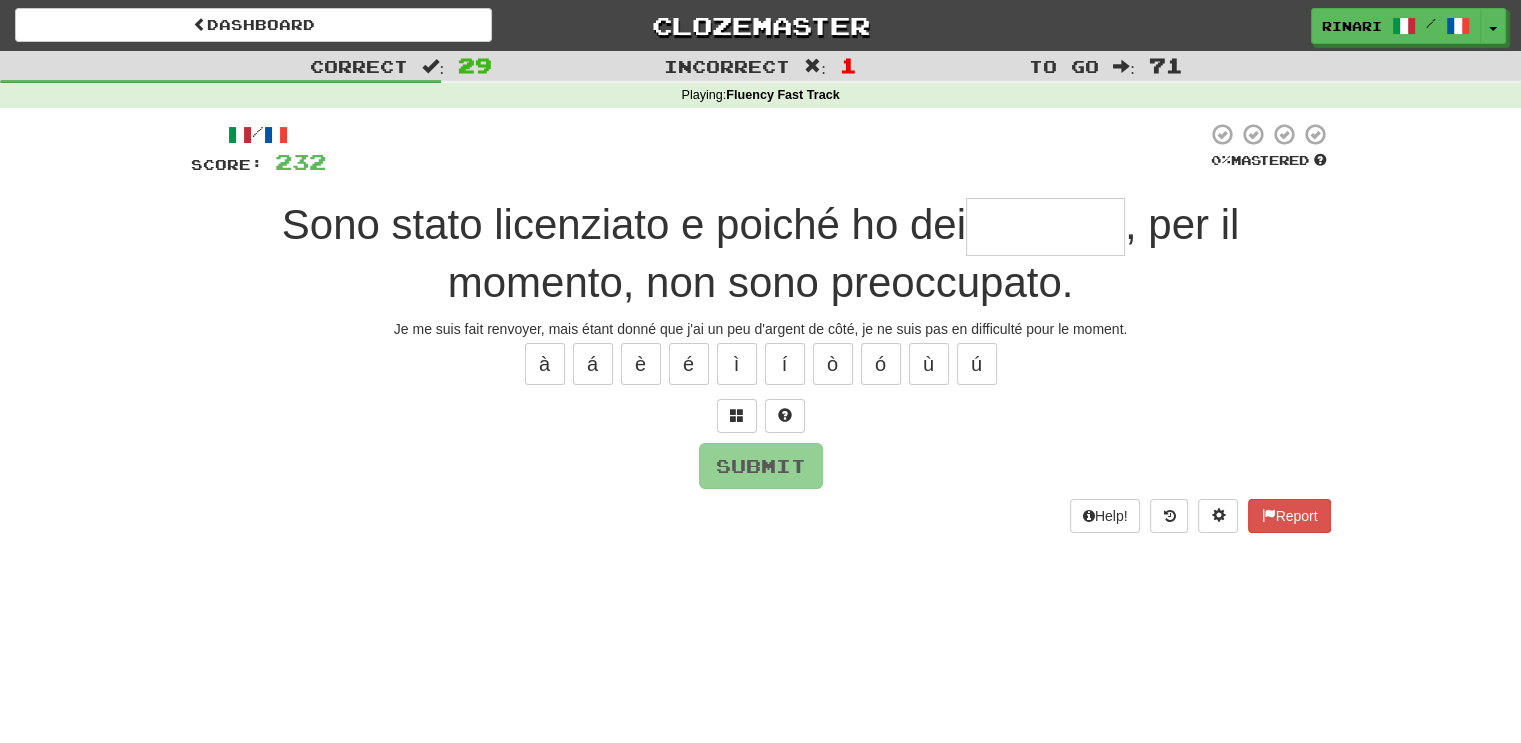 type on "*" 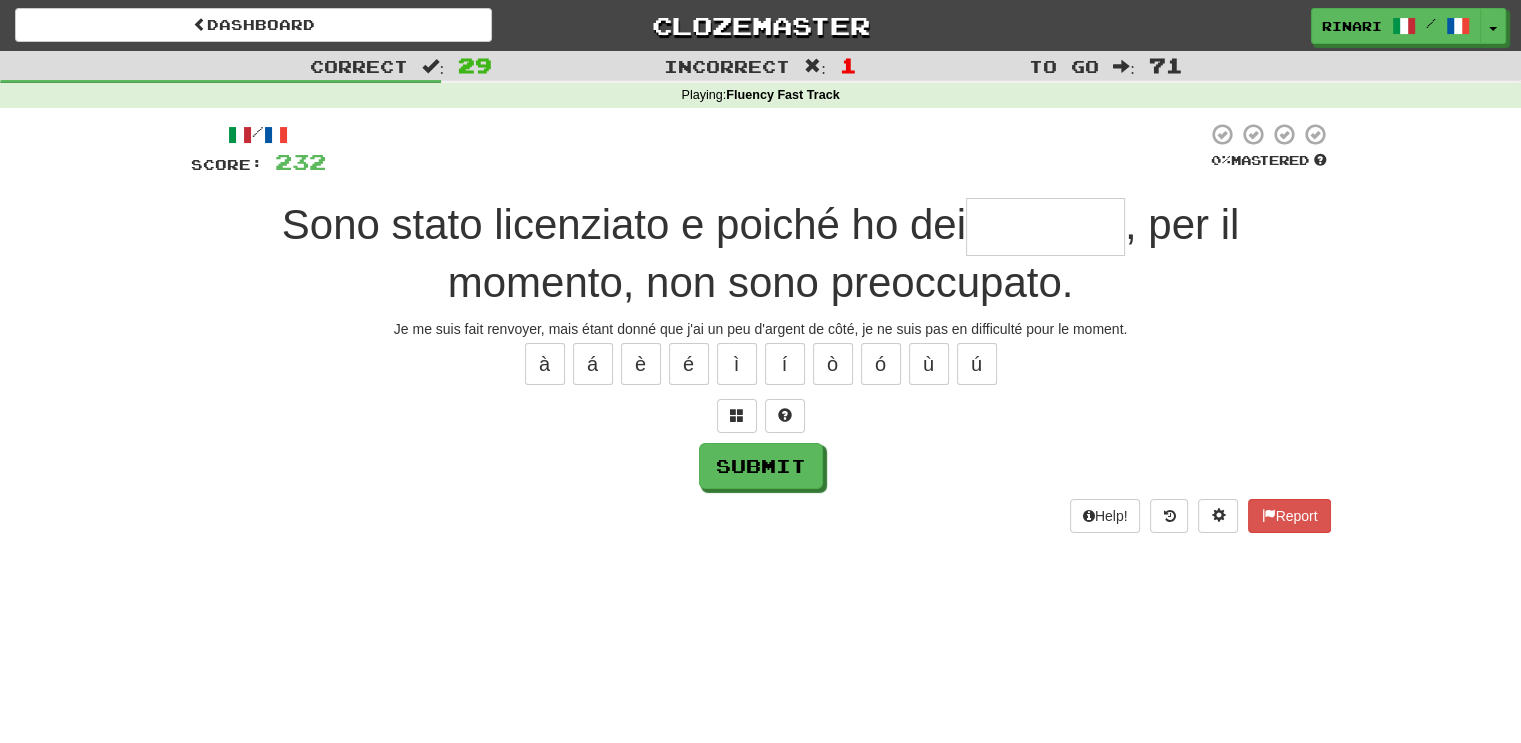 type on "*" 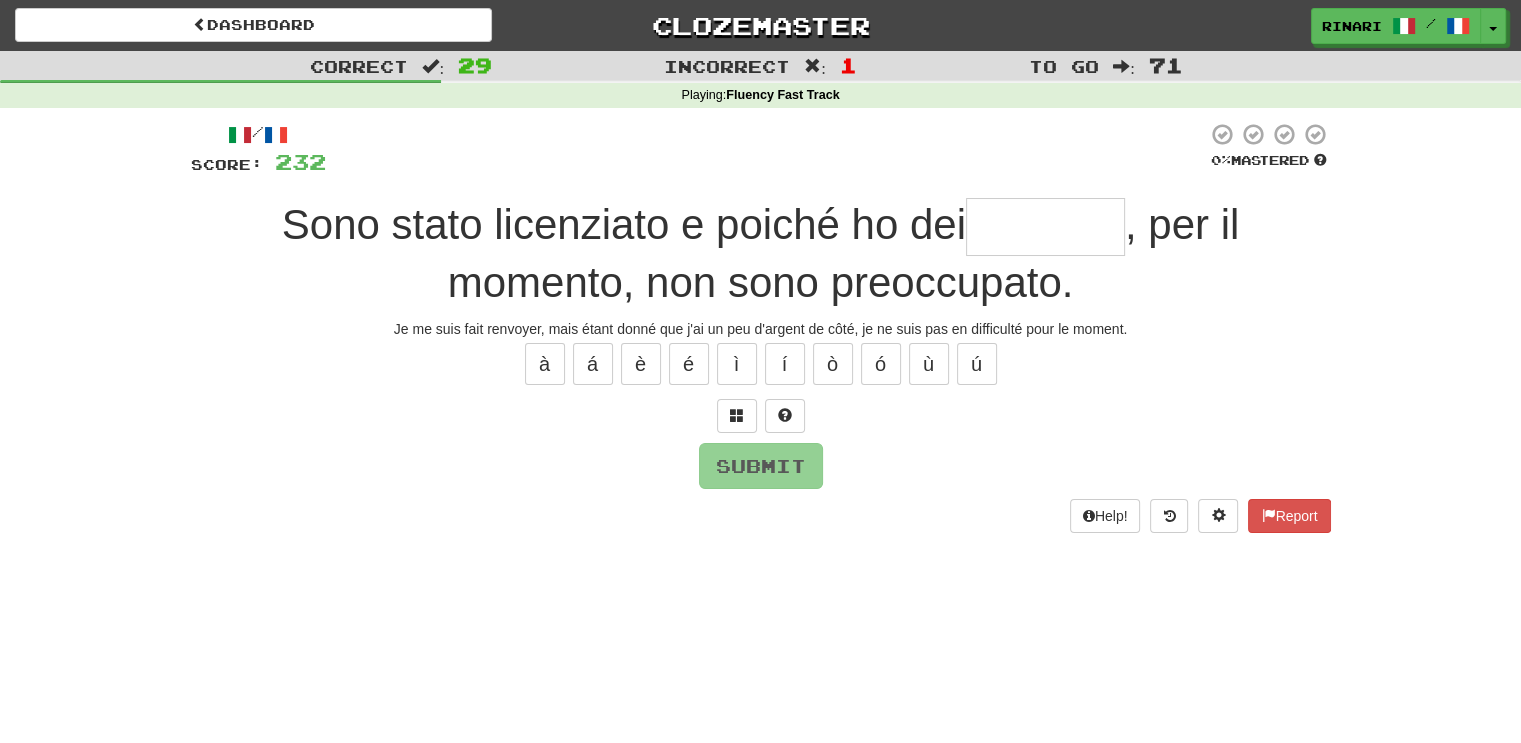 type on "*" 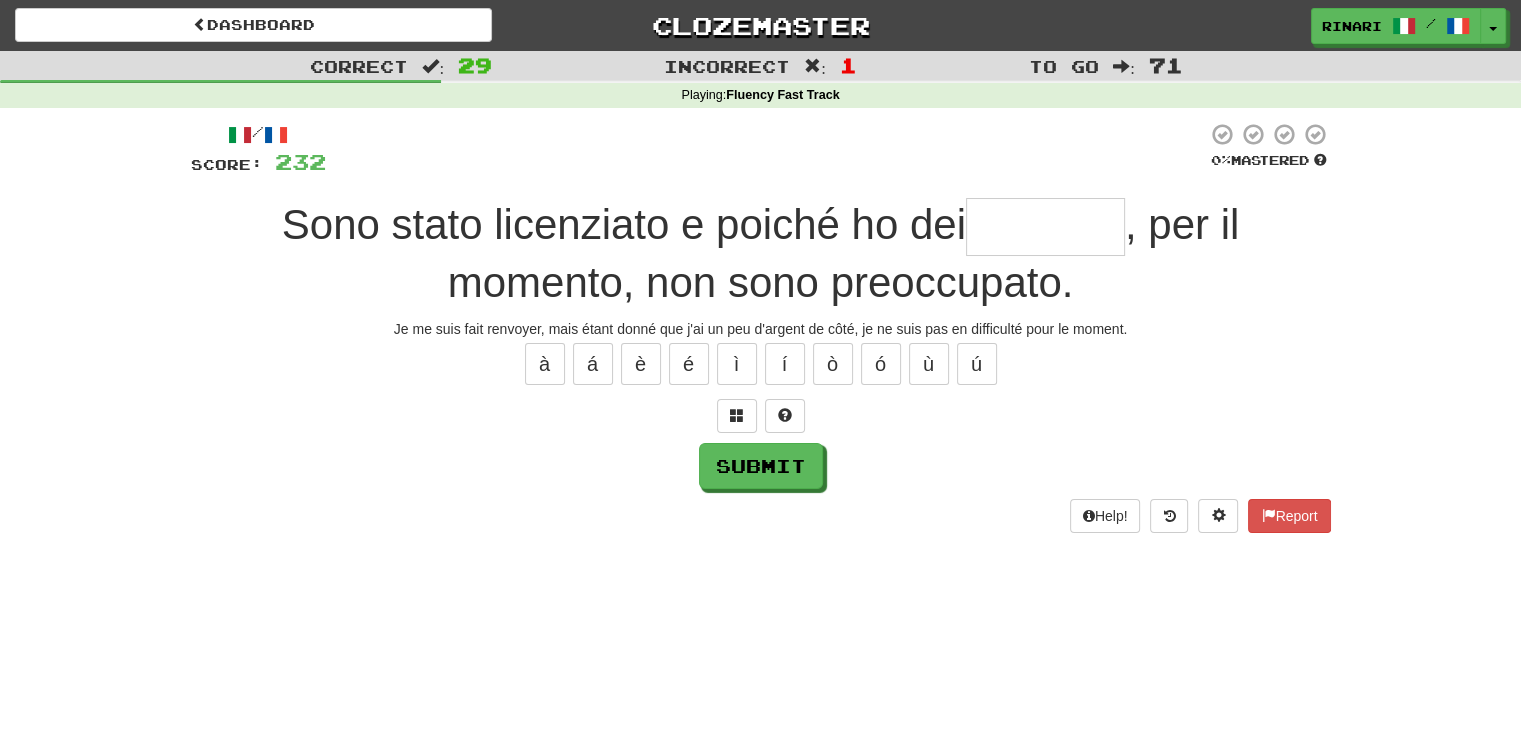 type on "*" 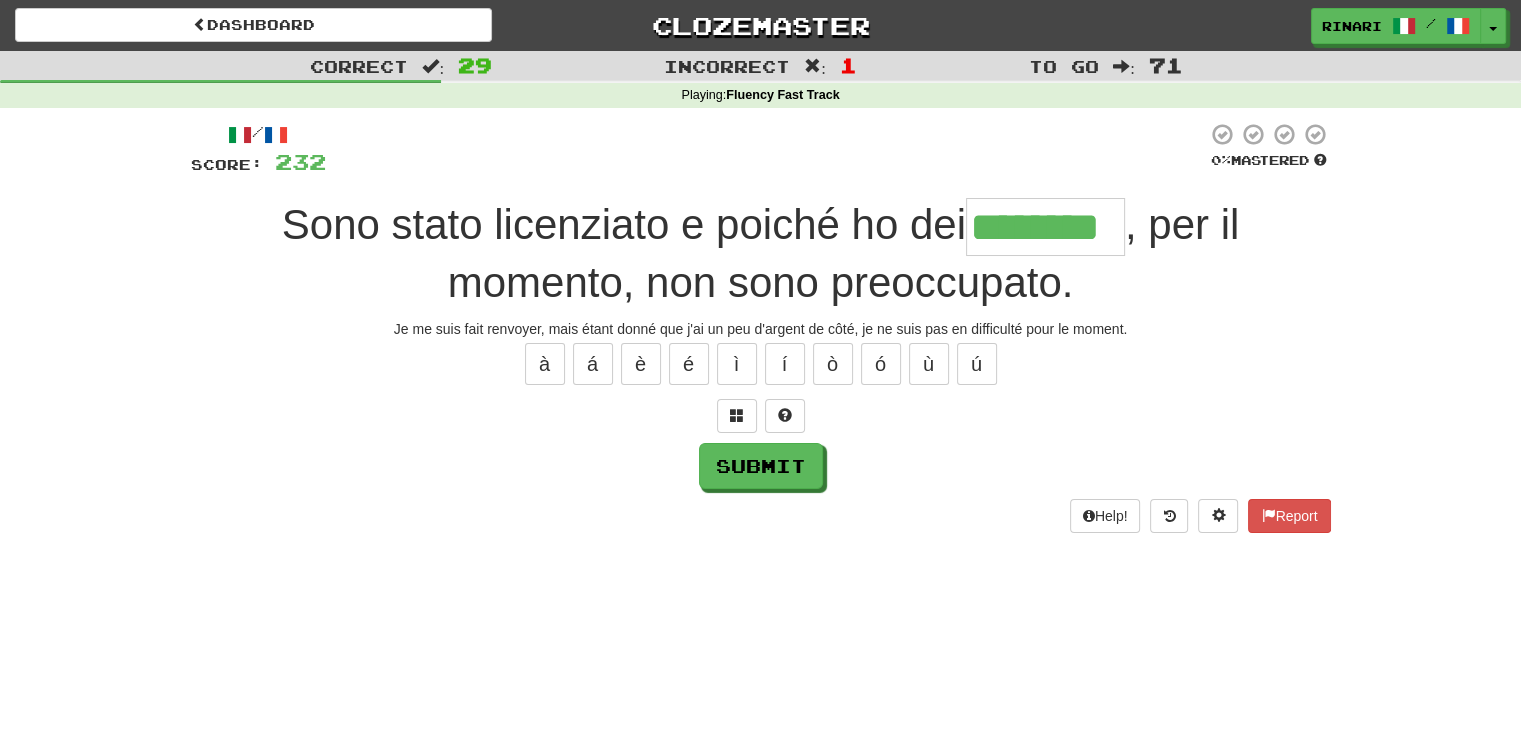 type on "********" 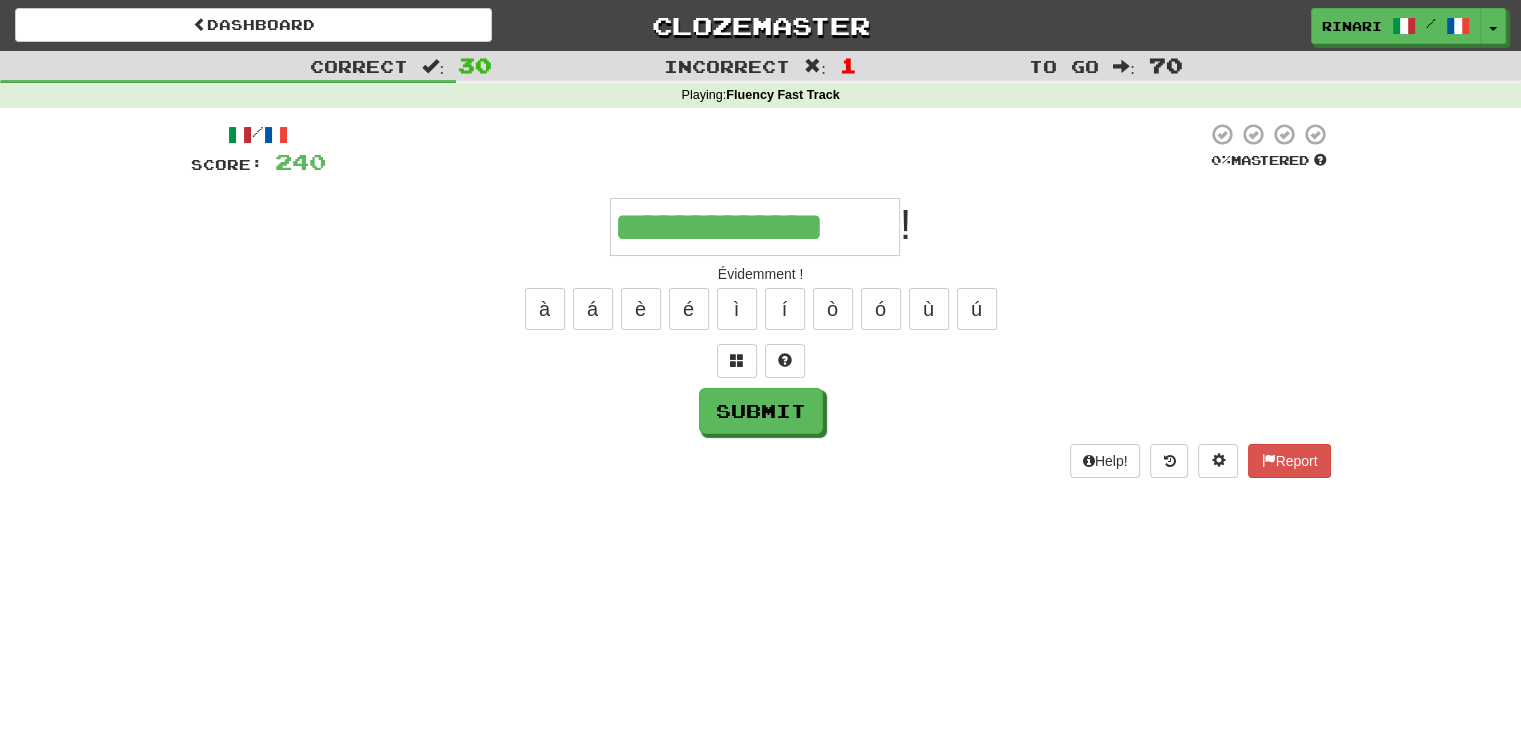 type on "**********" 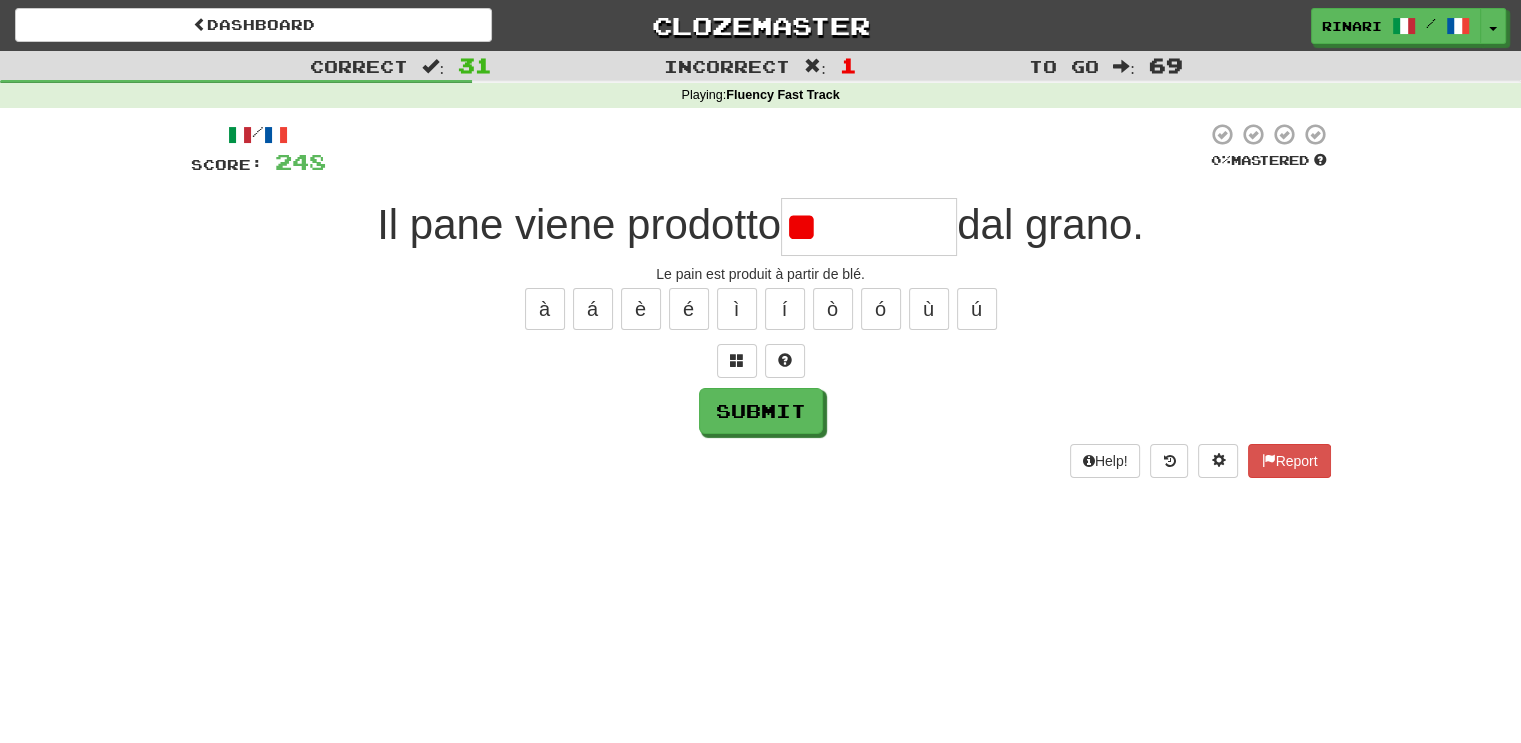 type on "*" 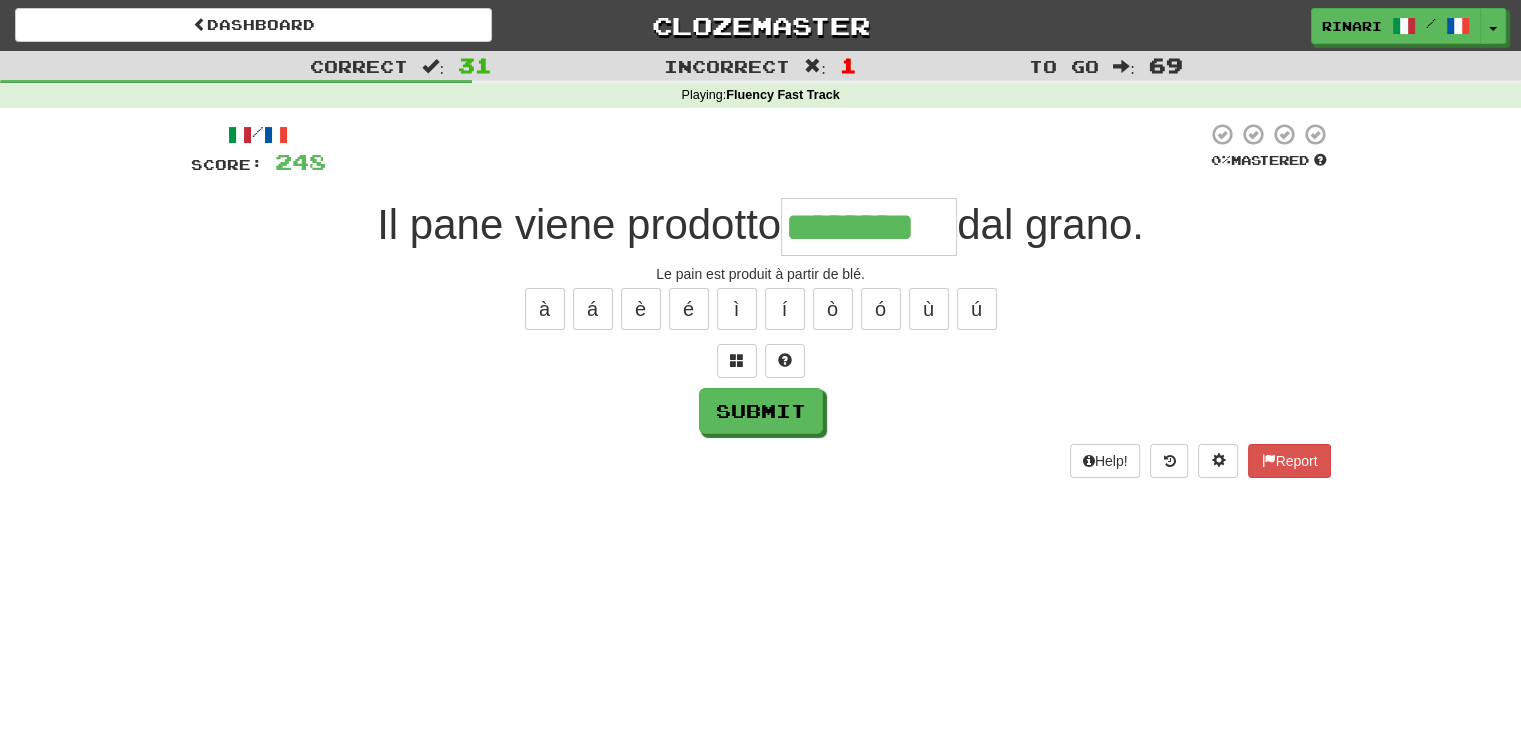 type on "********" 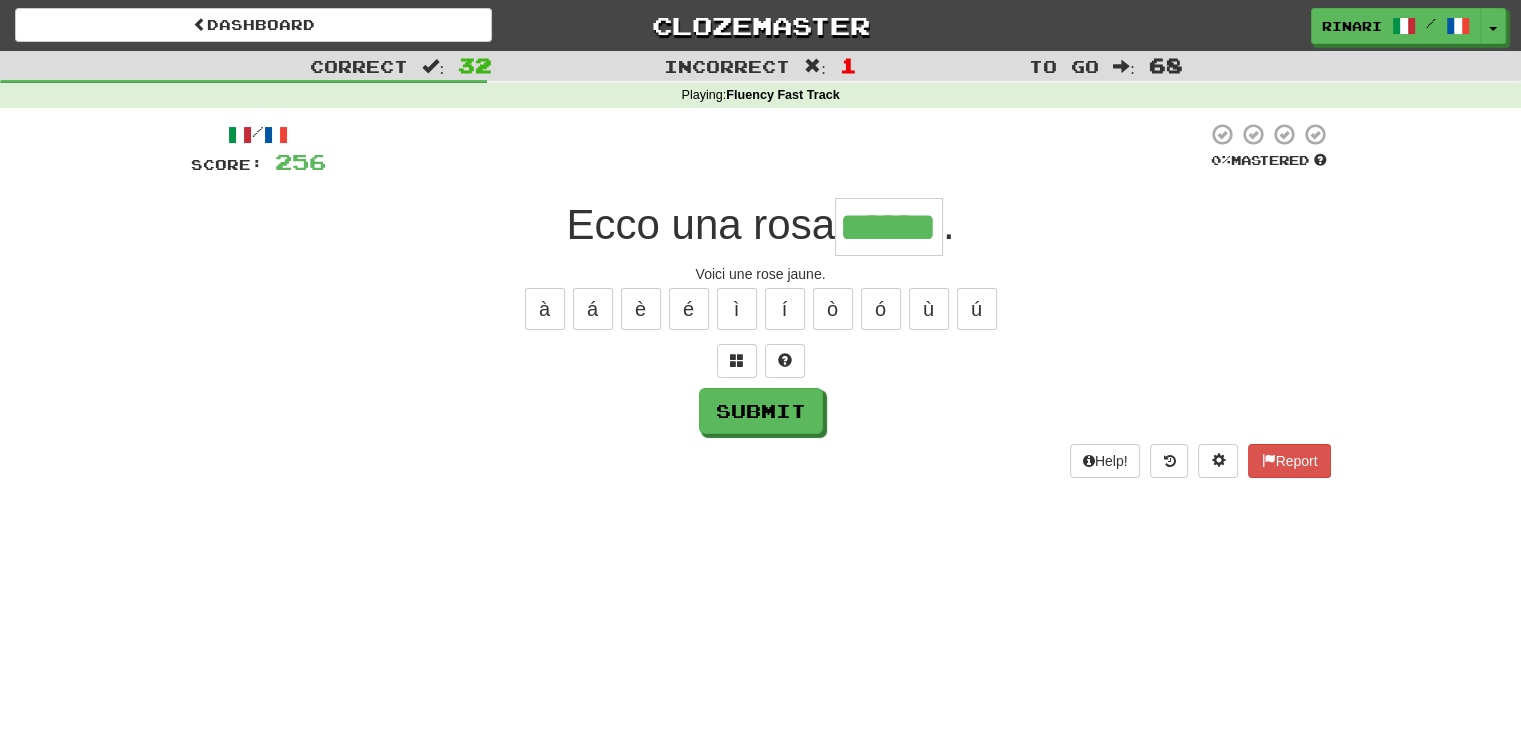 type on "******" 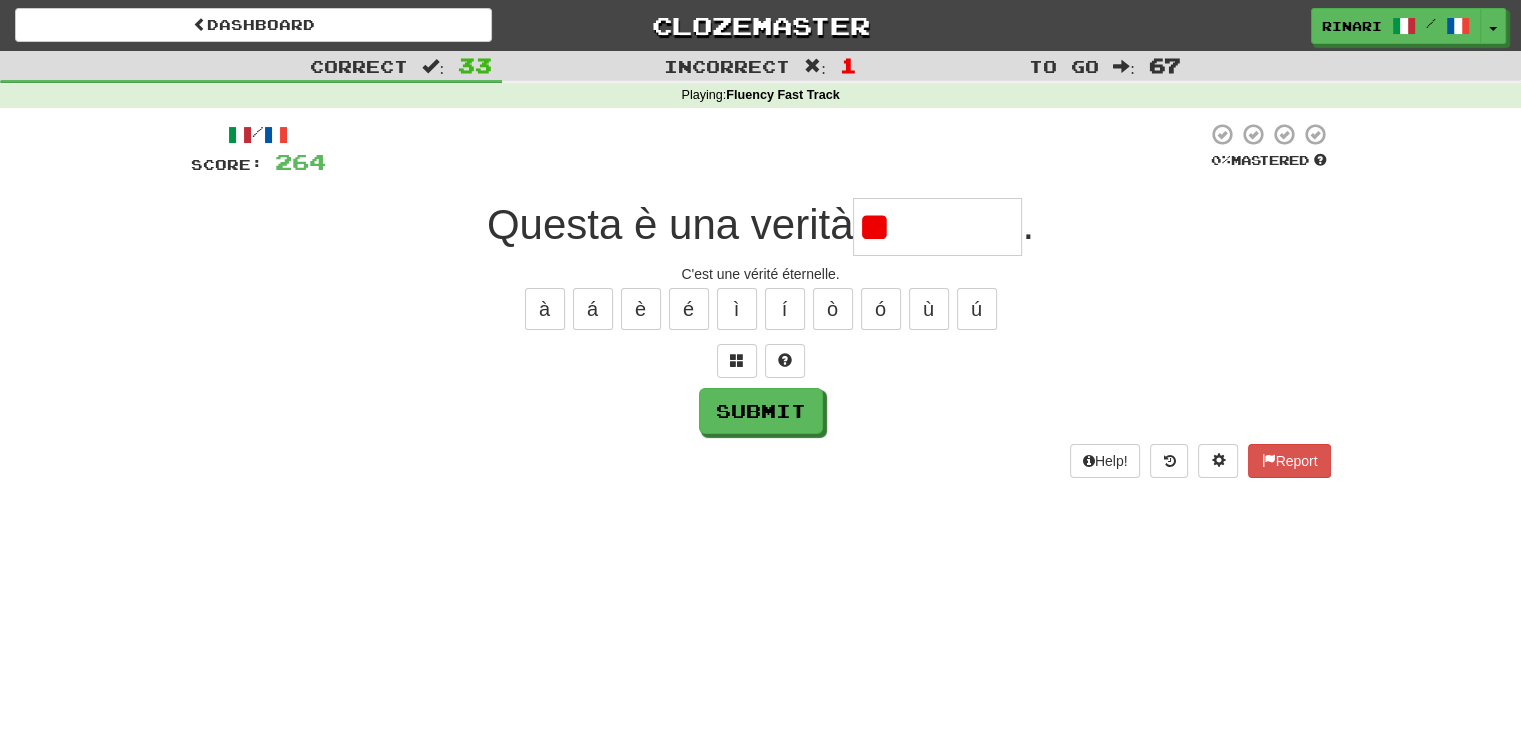 type on "*" 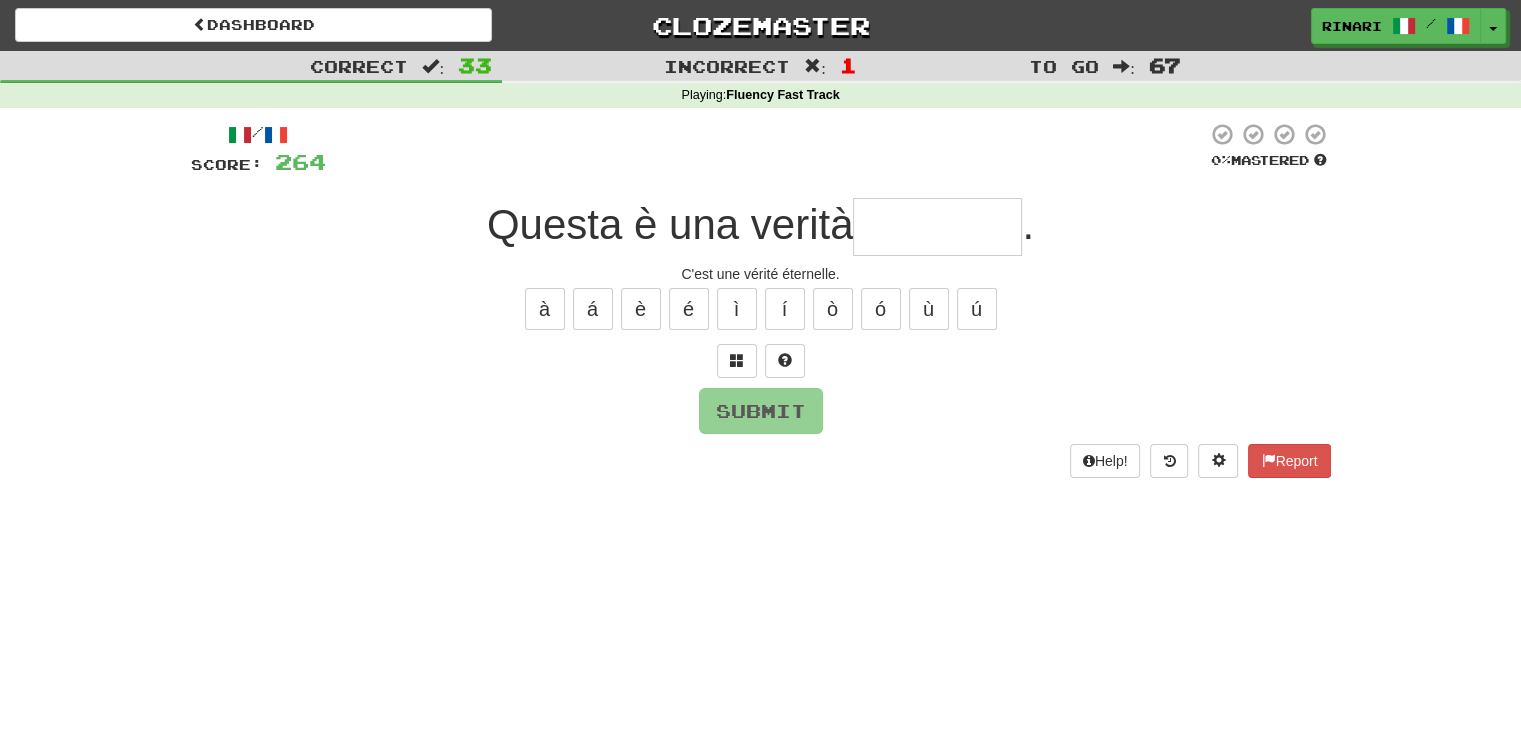 type on "*" 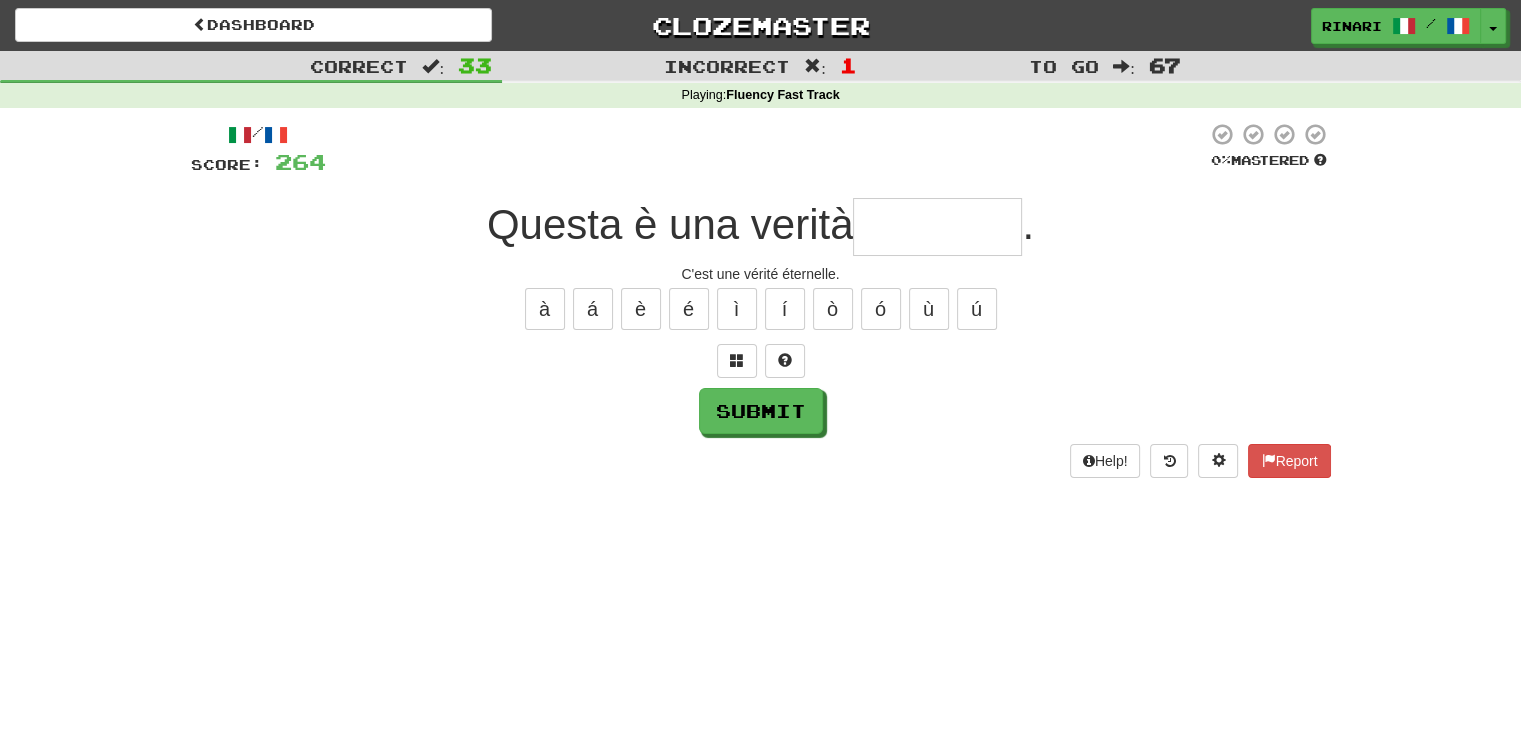 type on "*" 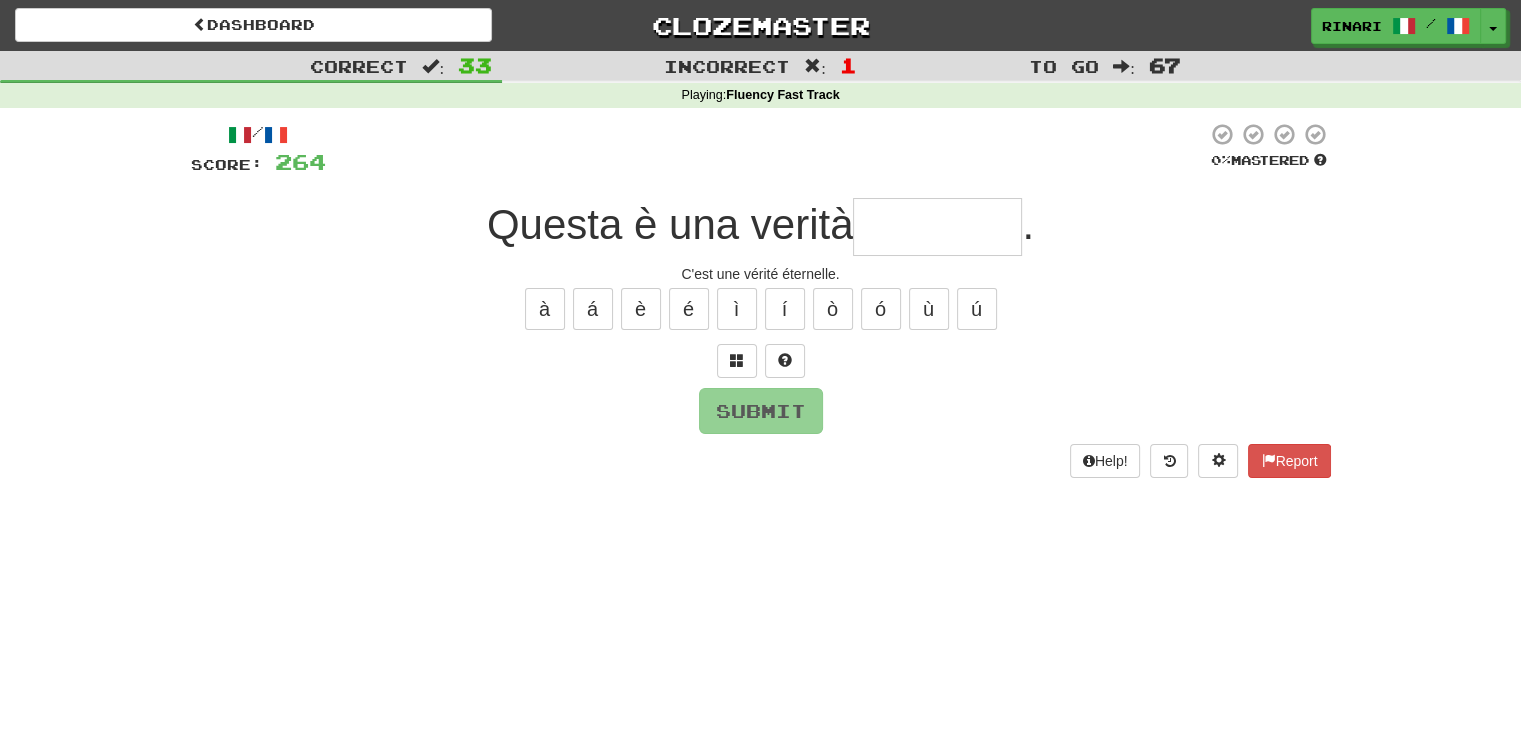 type on "*" 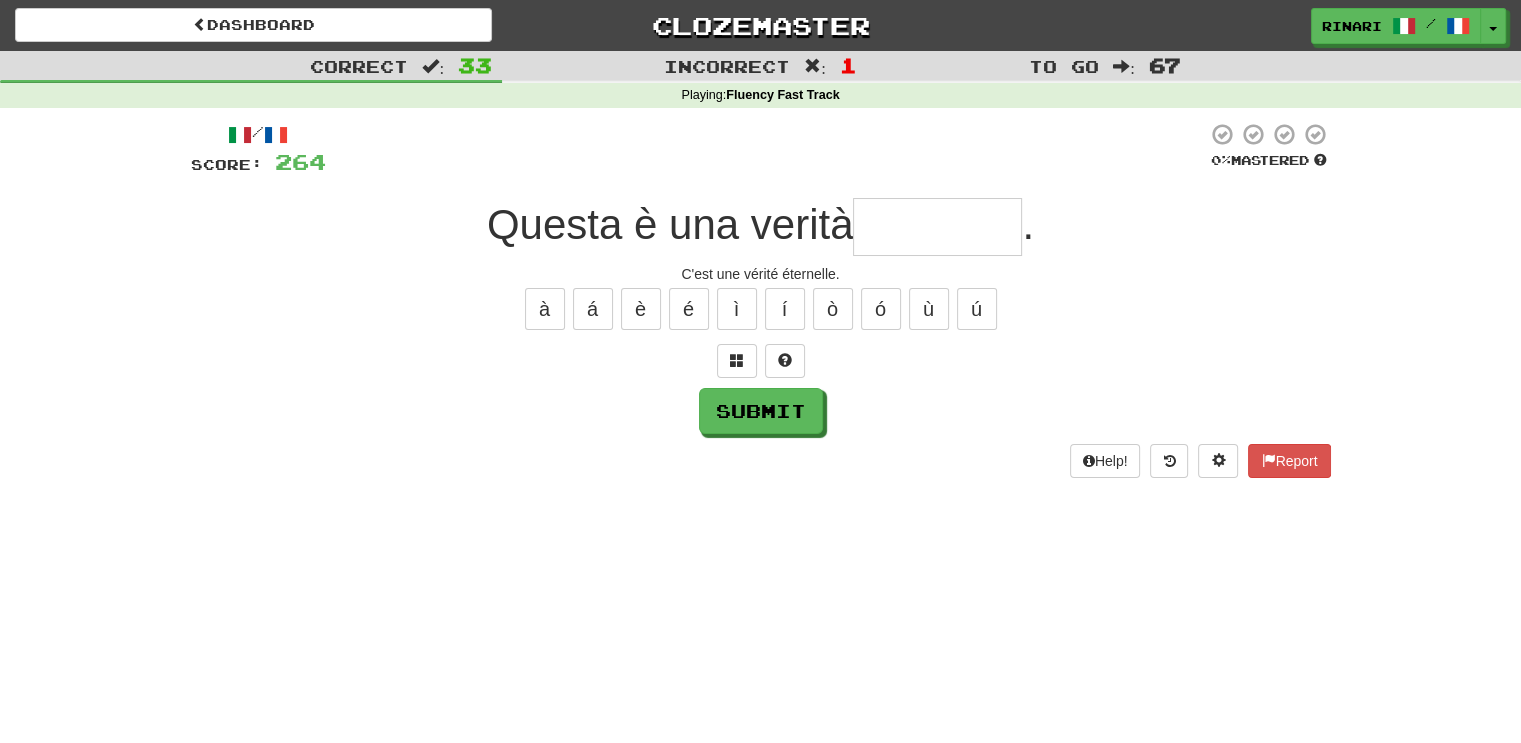 type on "*" 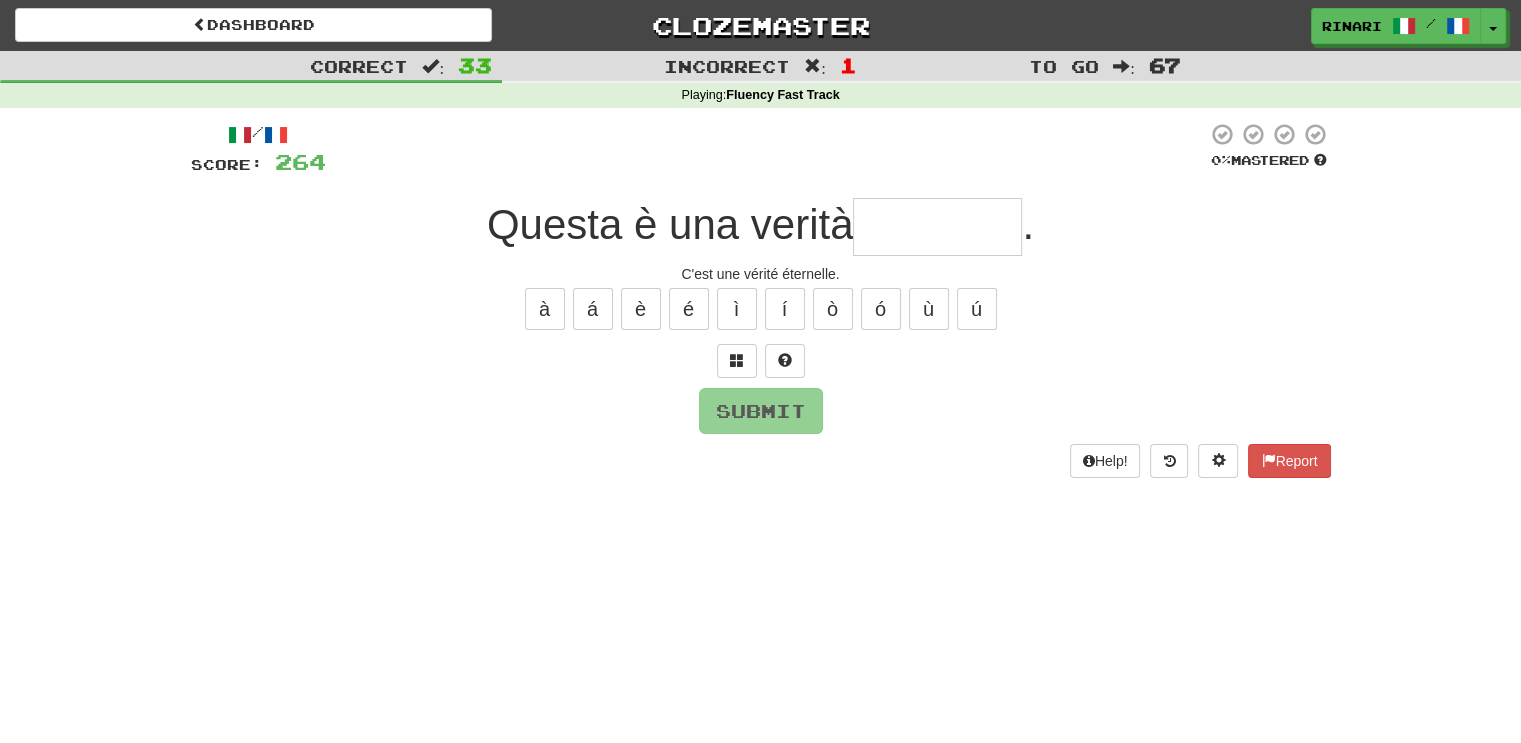 type on "*" 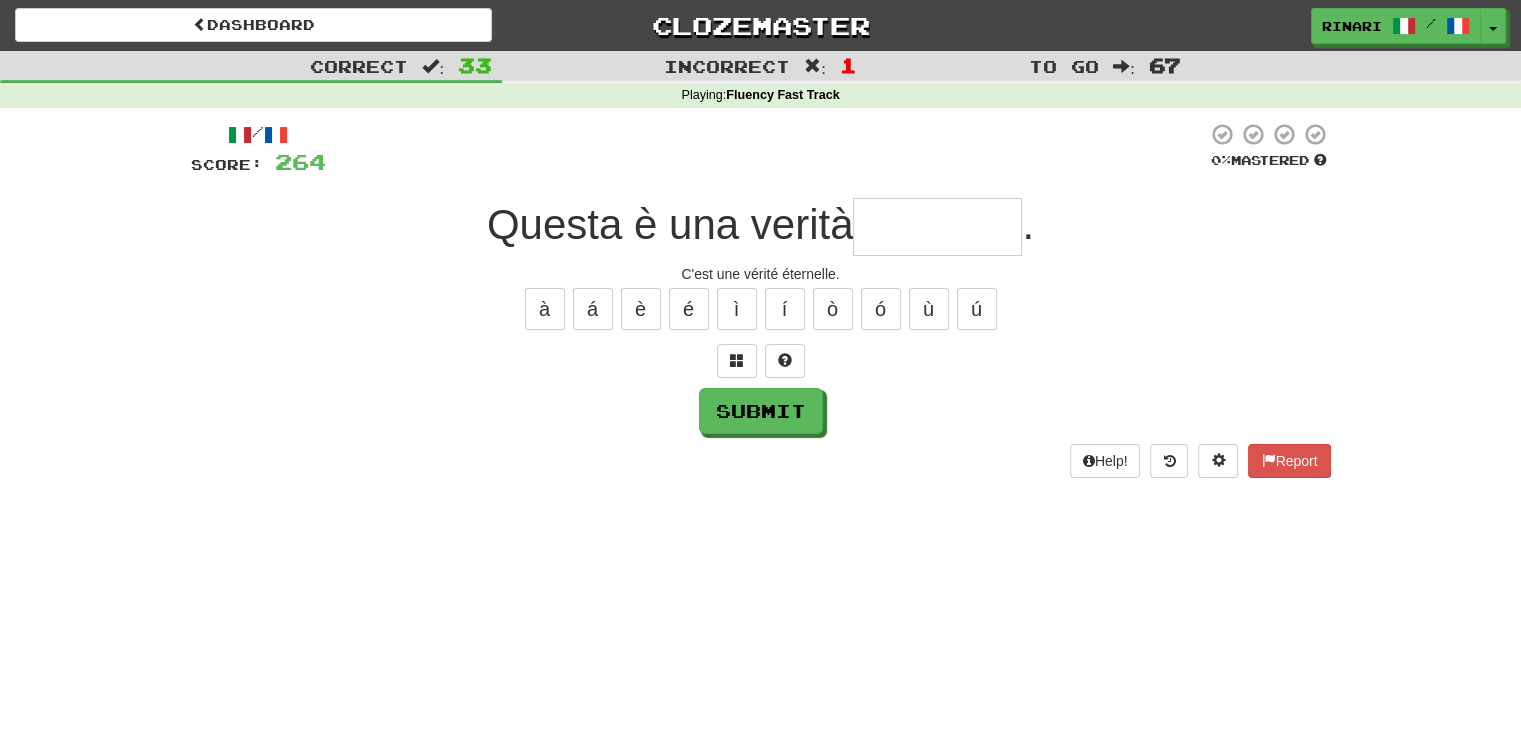 type on "*" 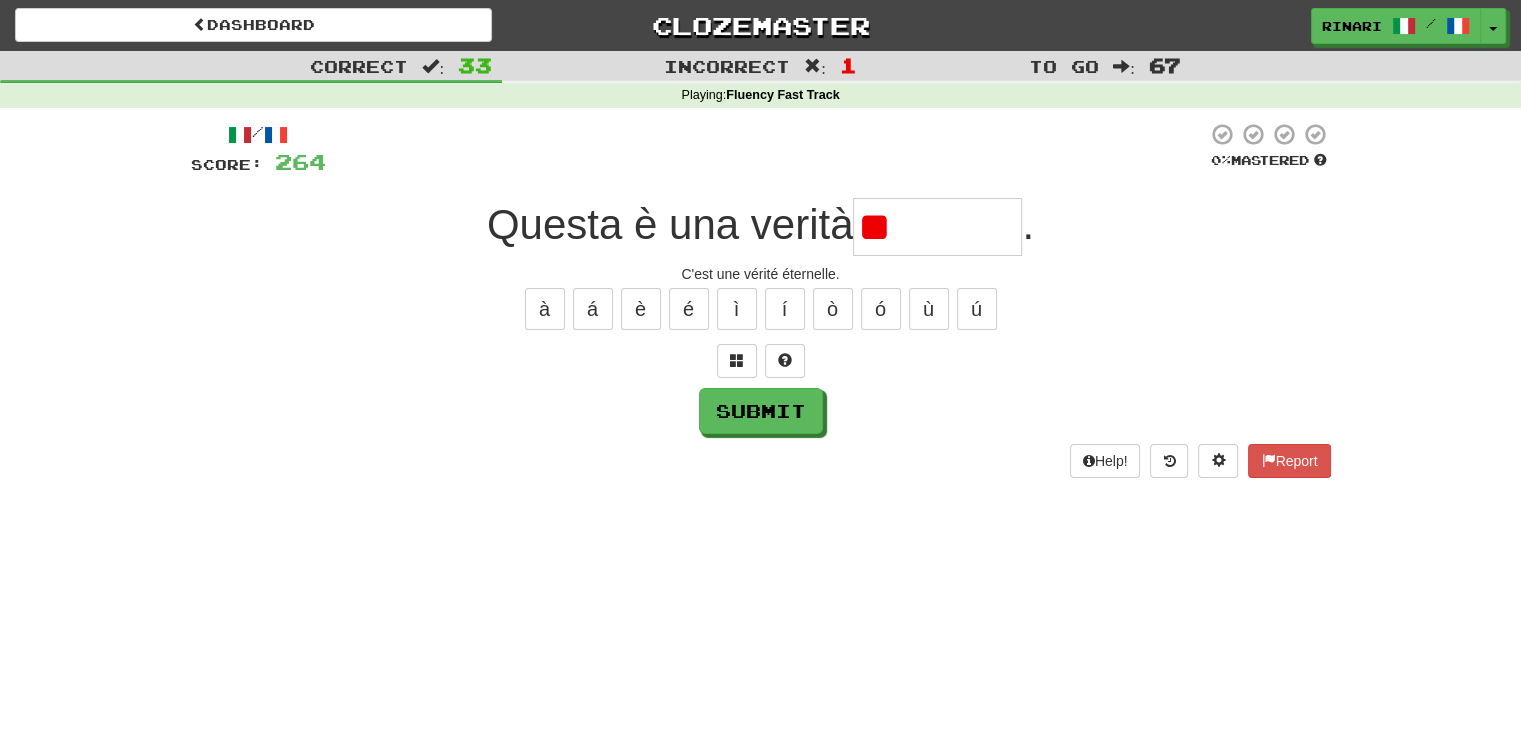 type on "*" 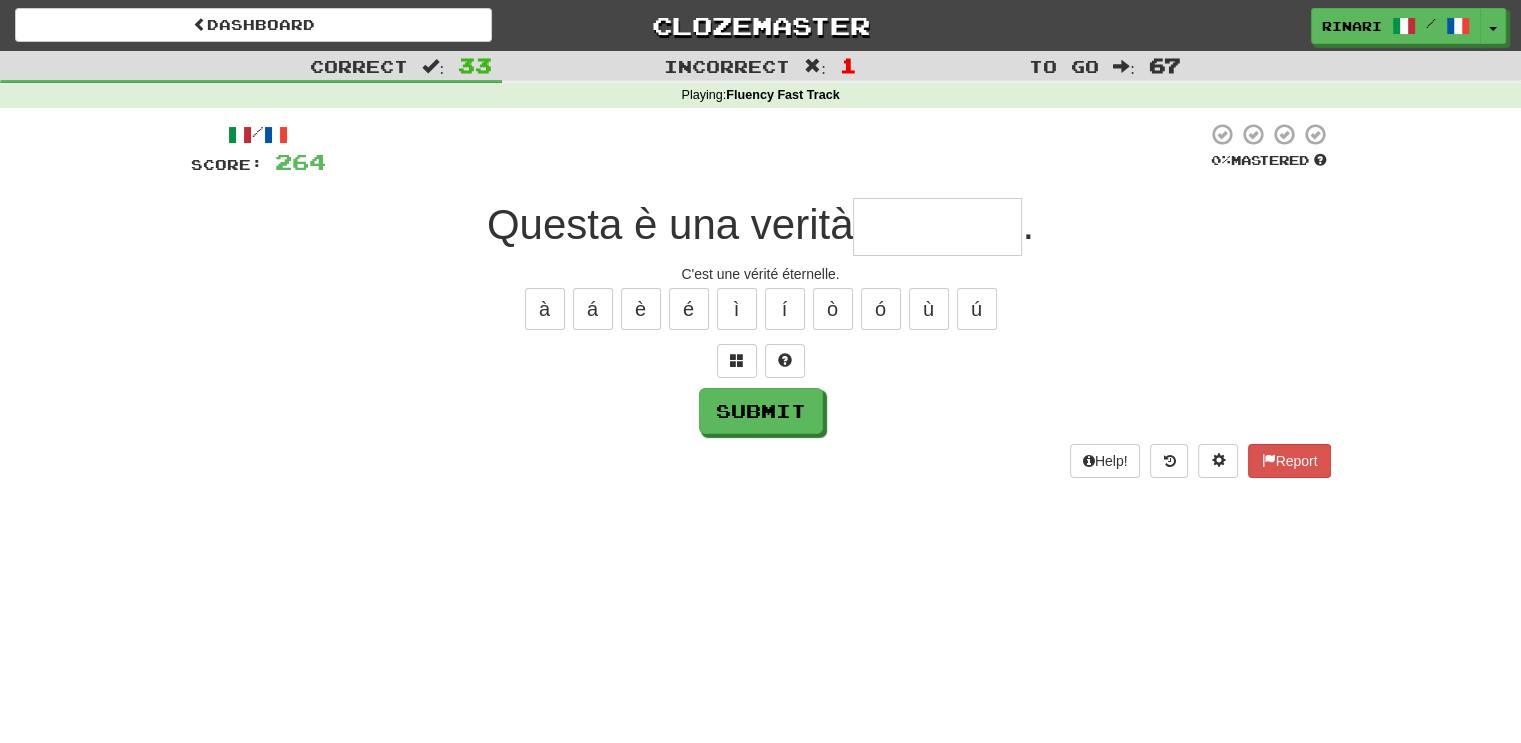 type on "*" 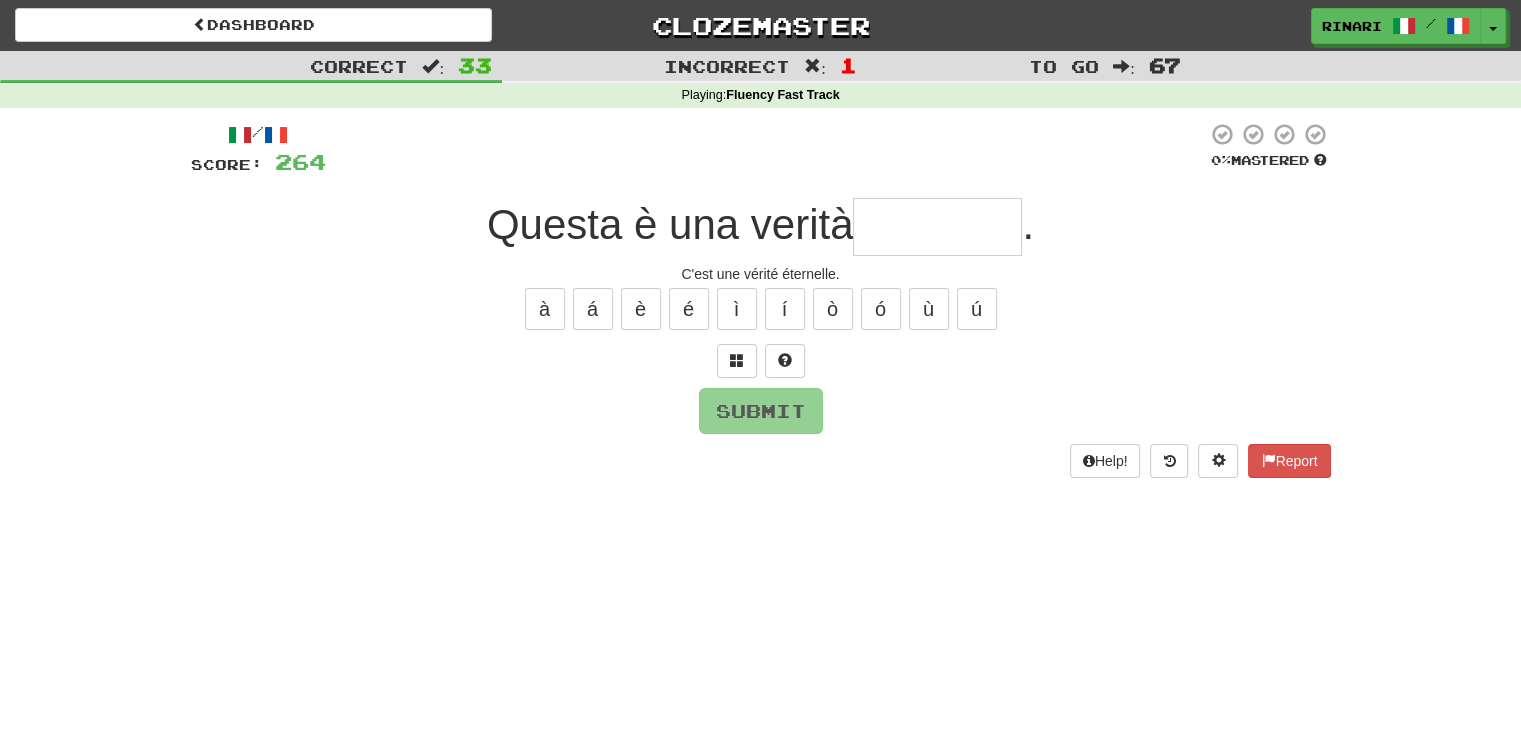 type on "*" 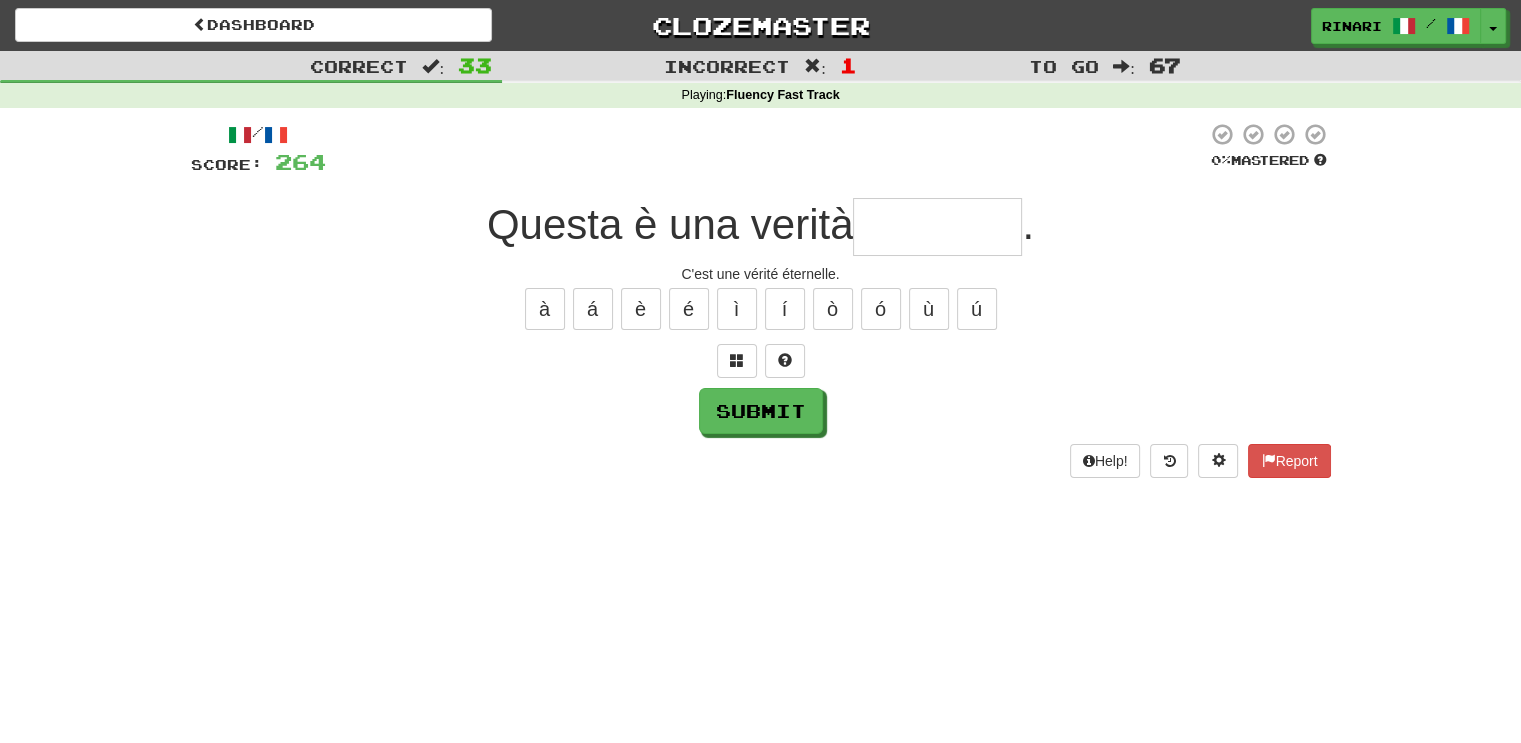type on "*" 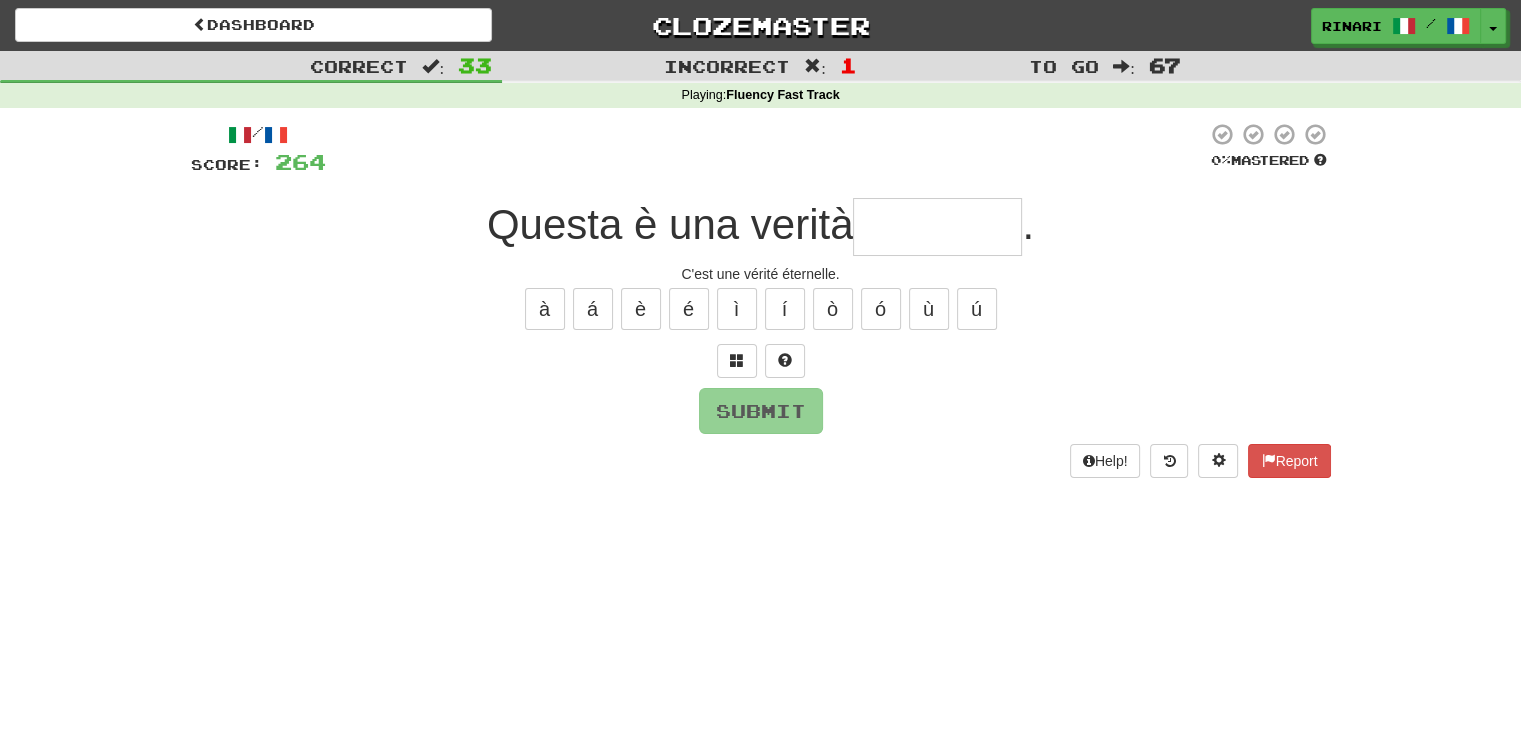 type on "*" 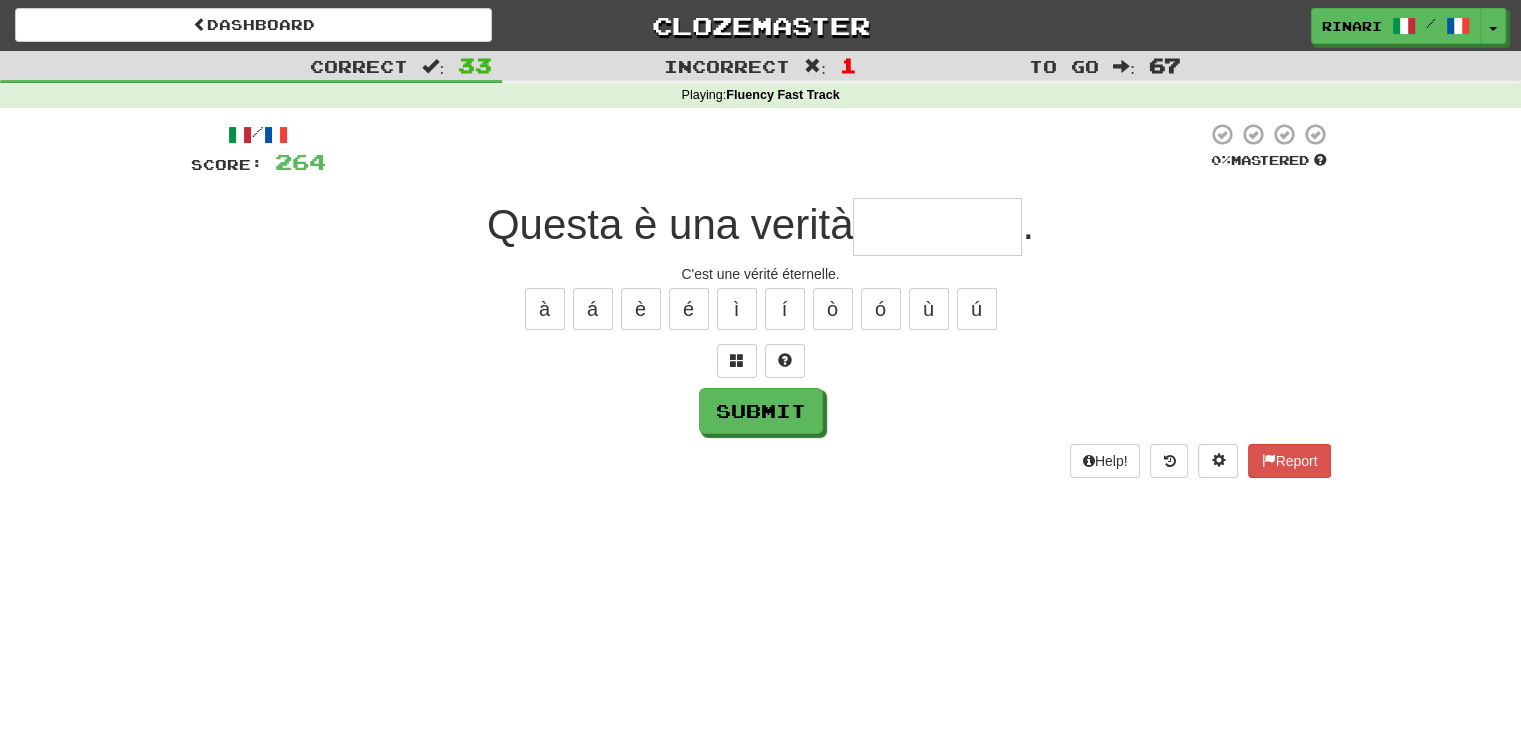 type on "*" 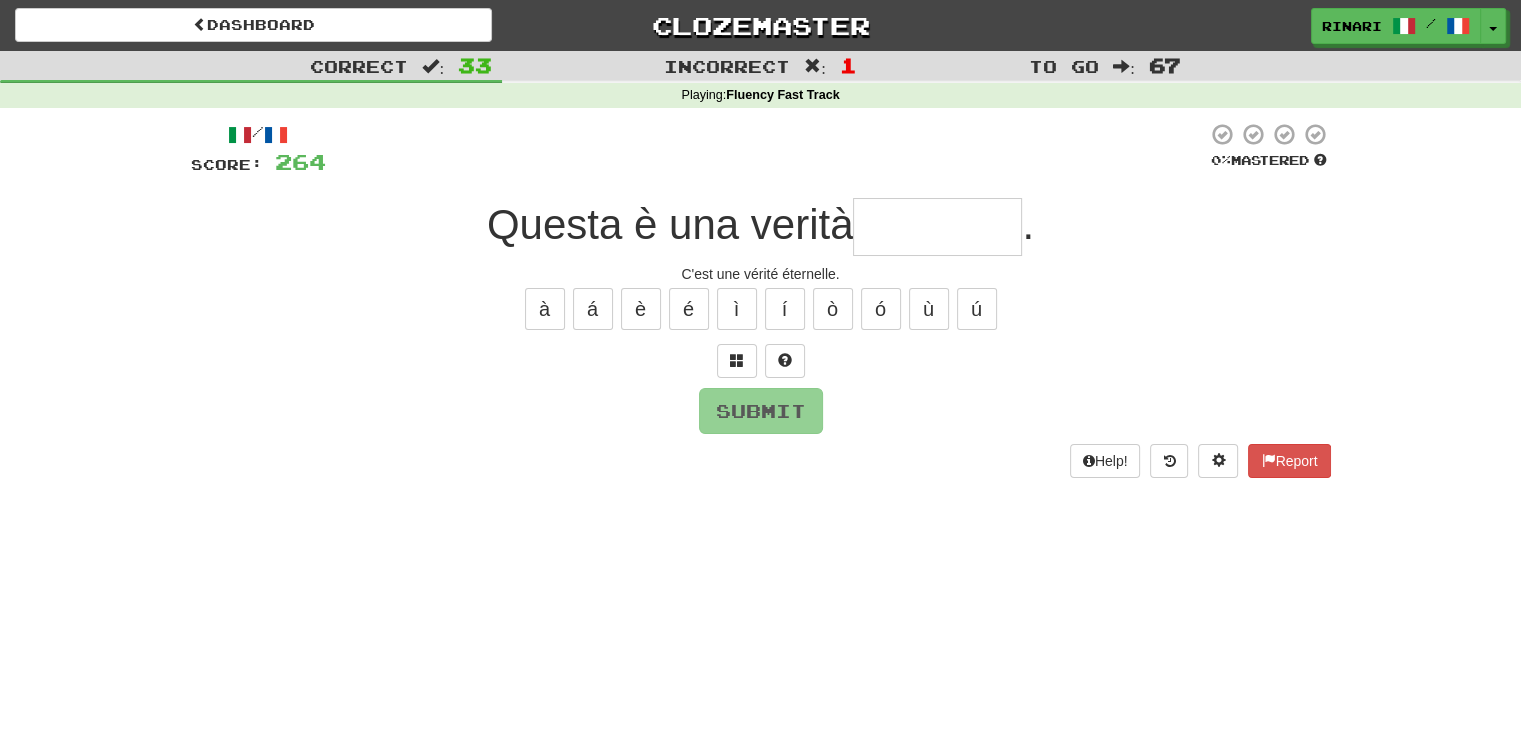 type on "*" 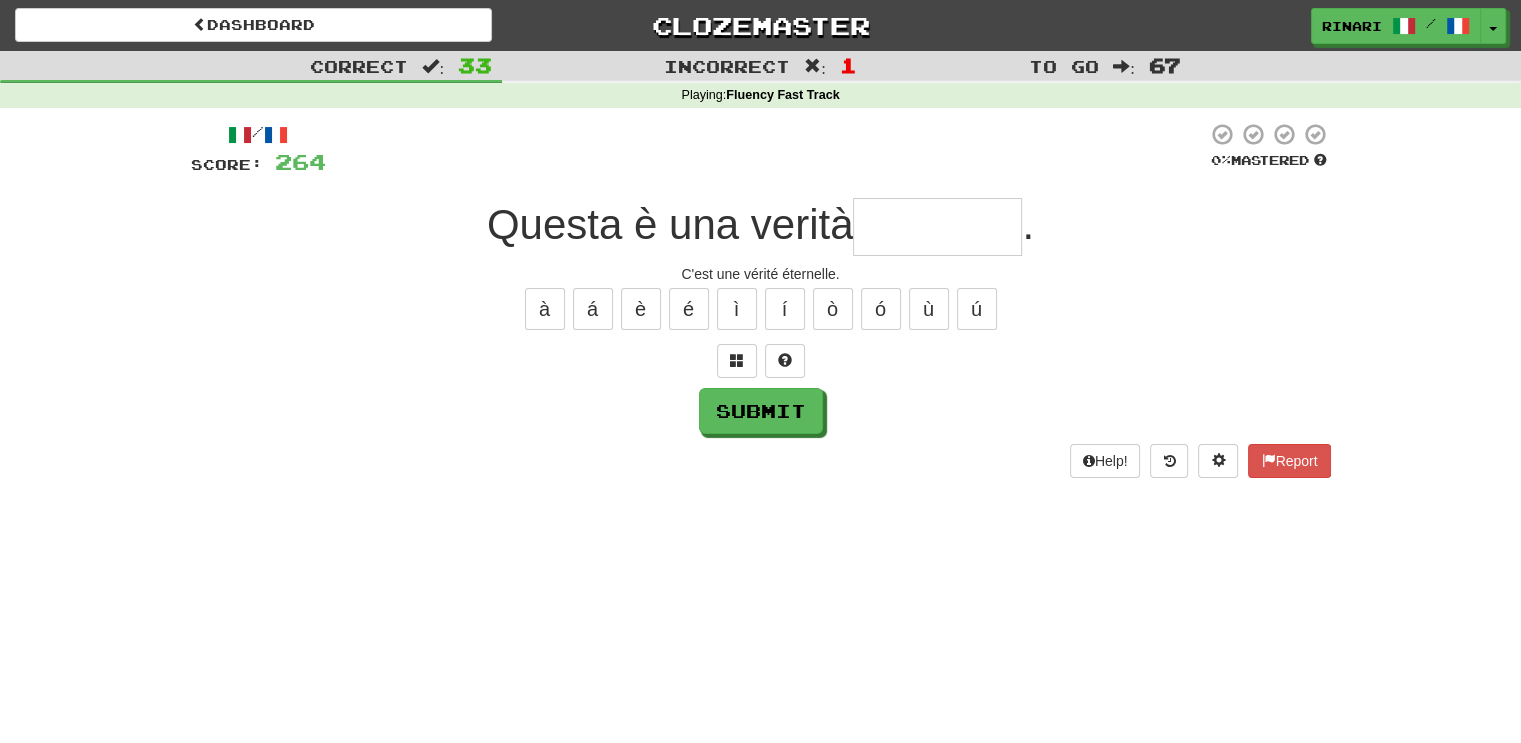 type on "*" 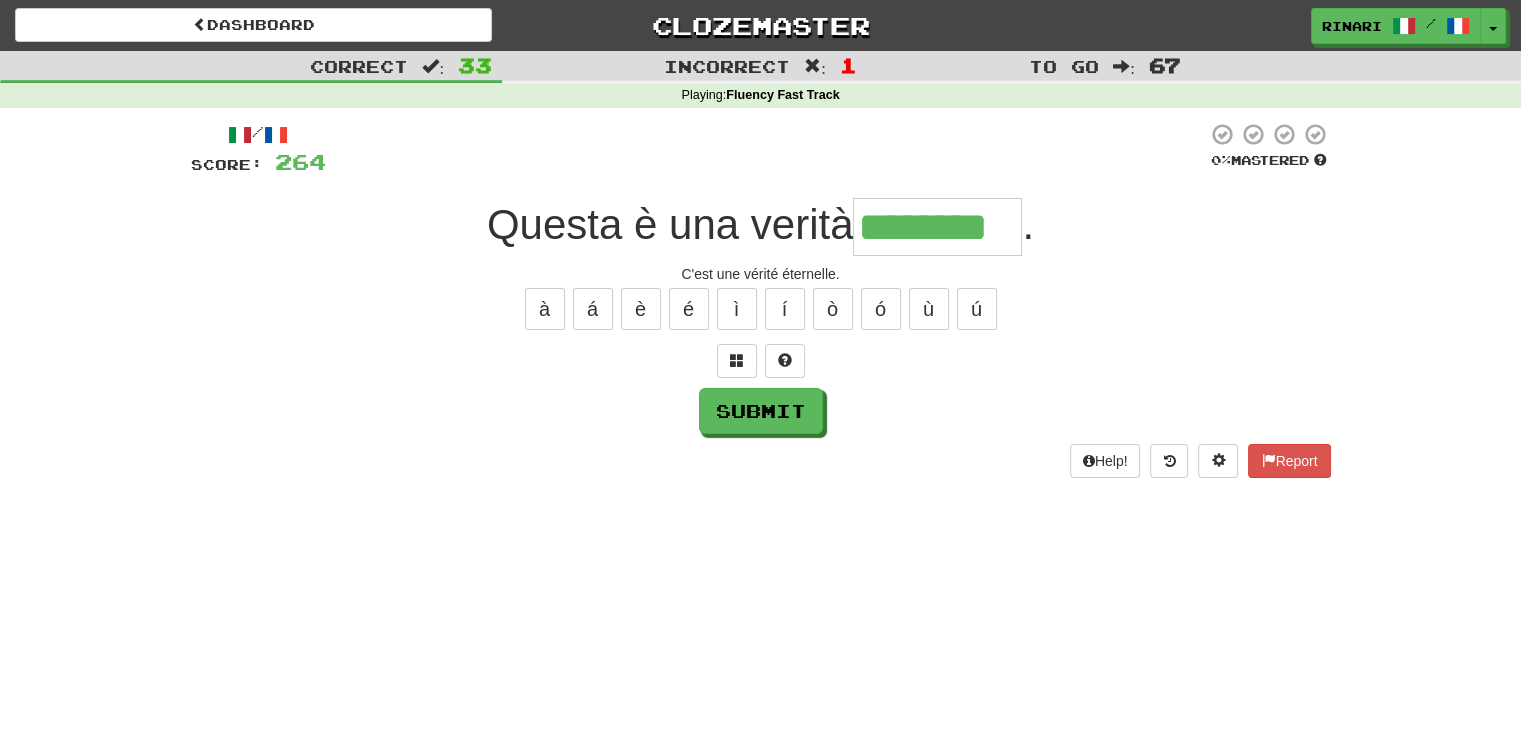 type on "********" 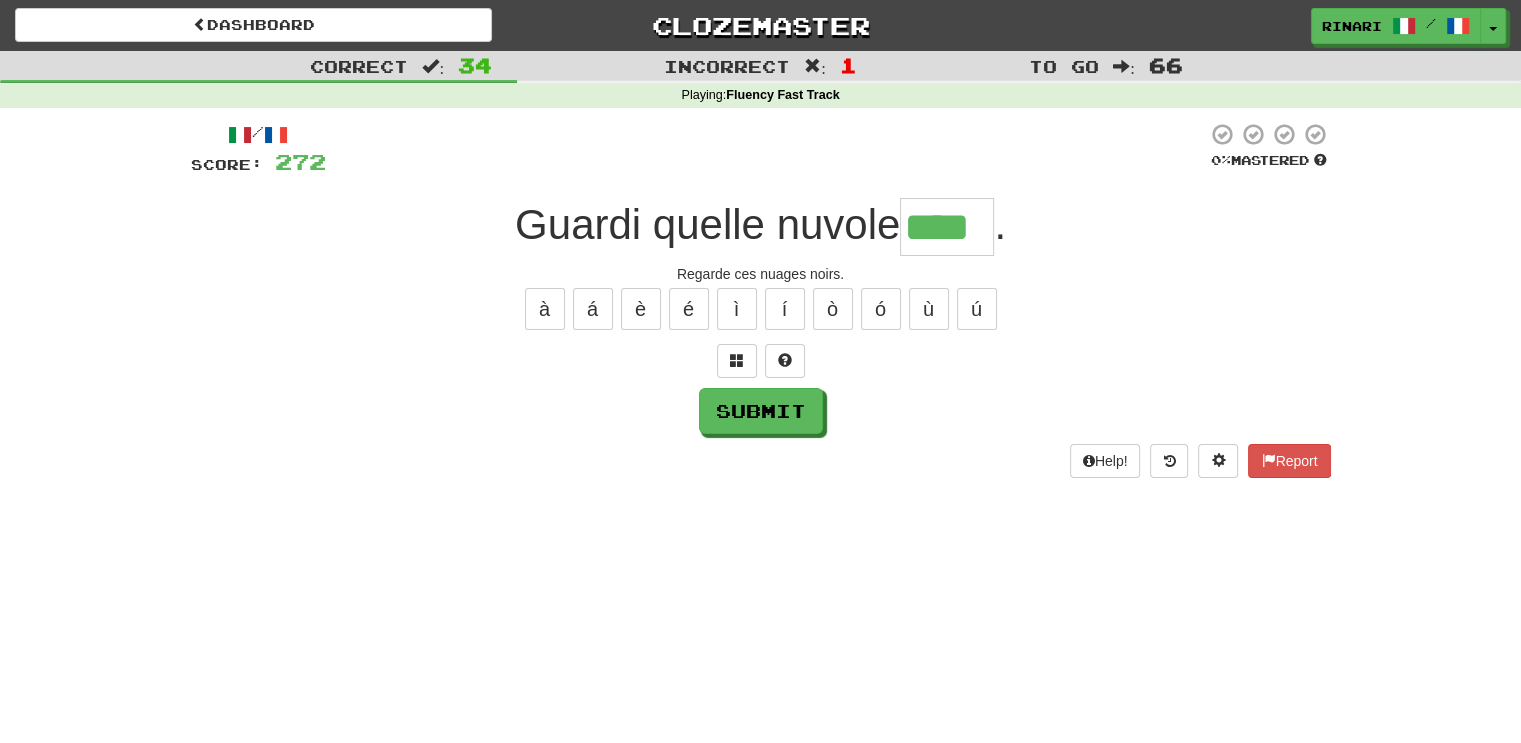 type on "****" 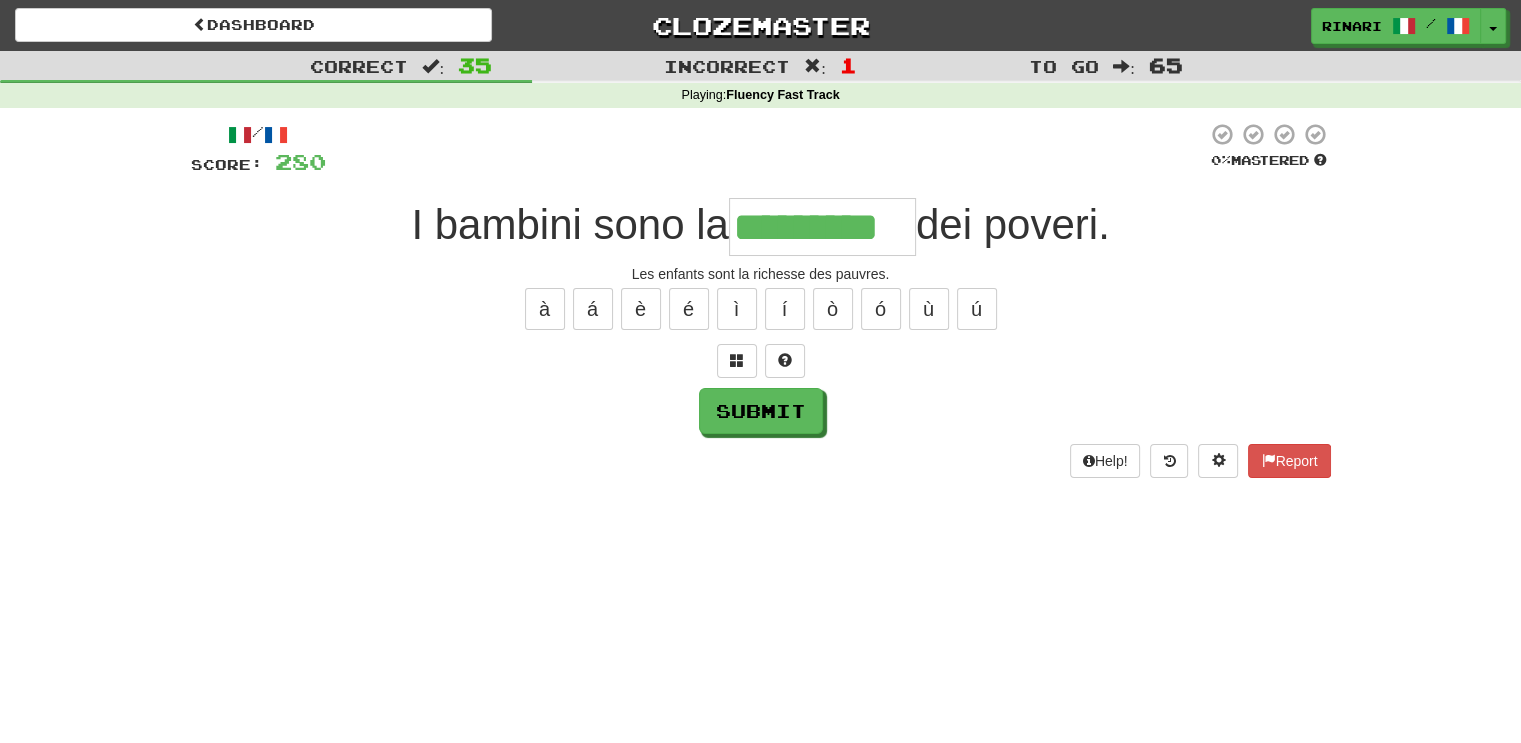 type on "*********" 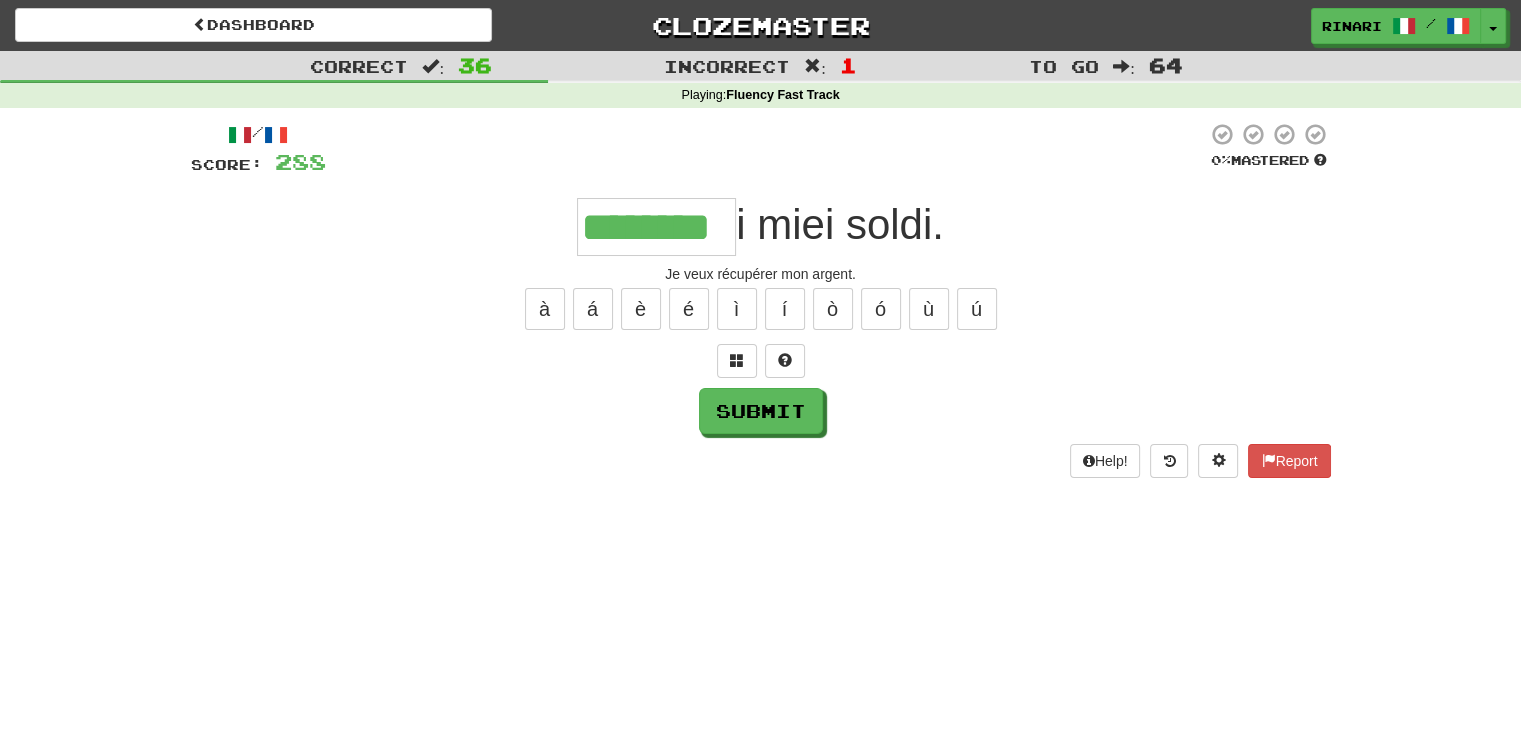 type on "********" 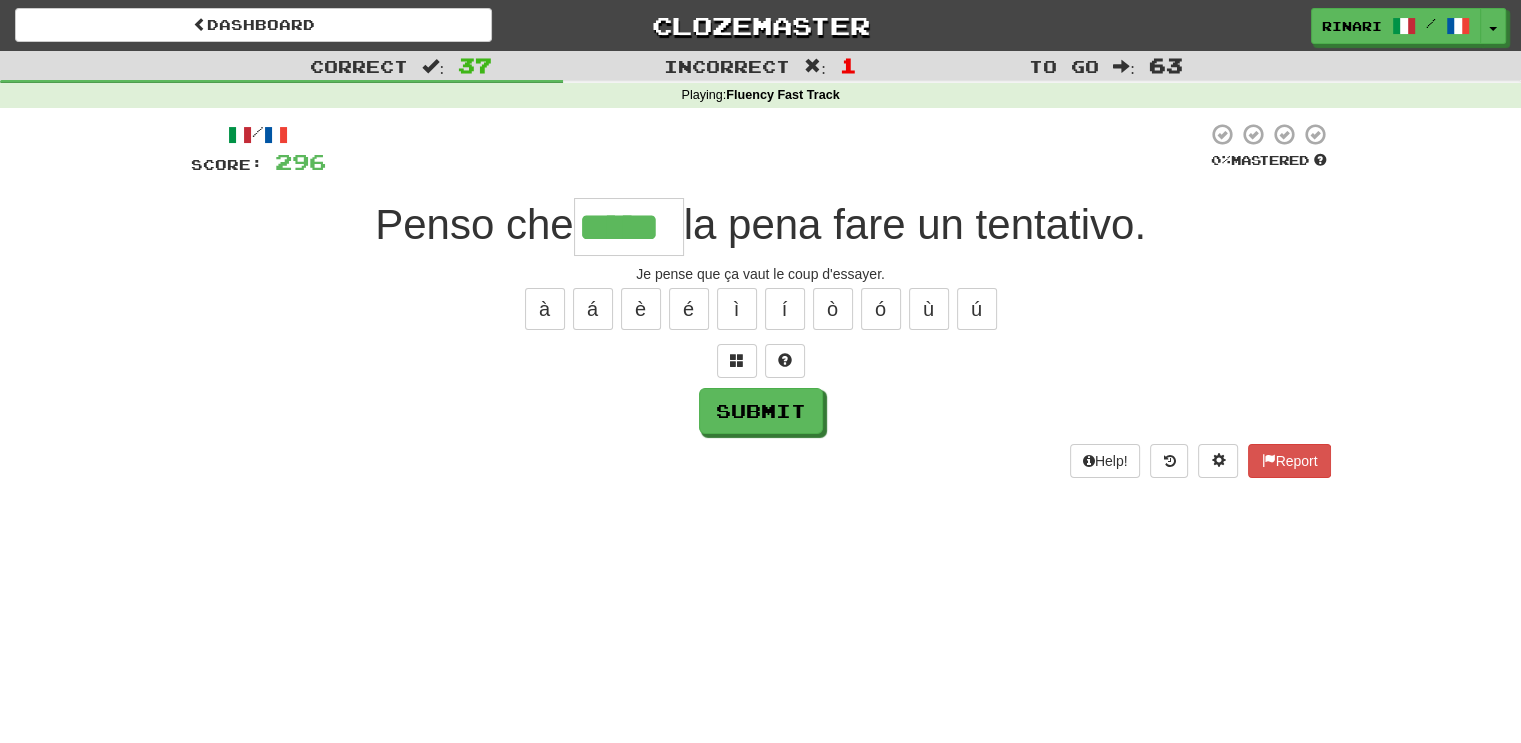 type on "*****" 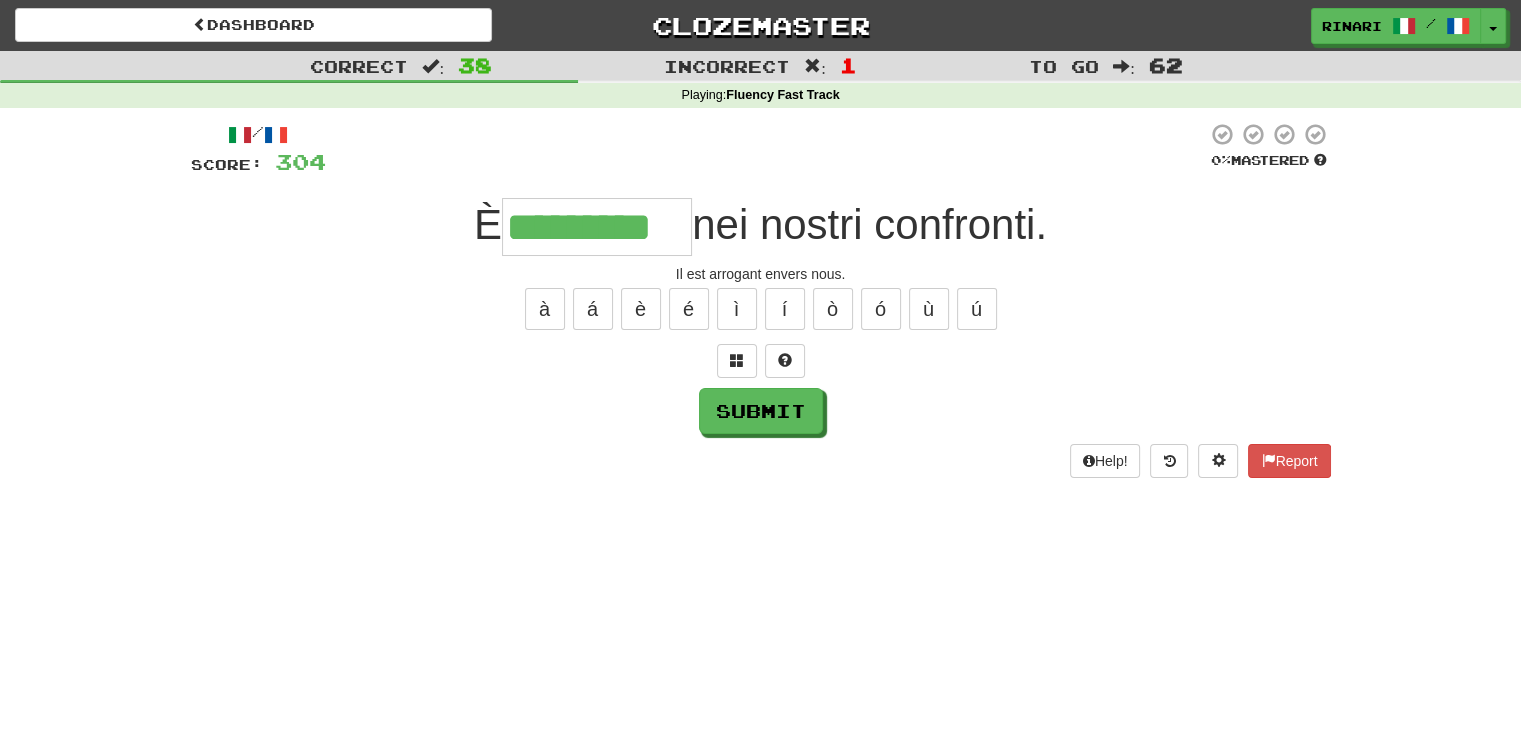 type on "*********" 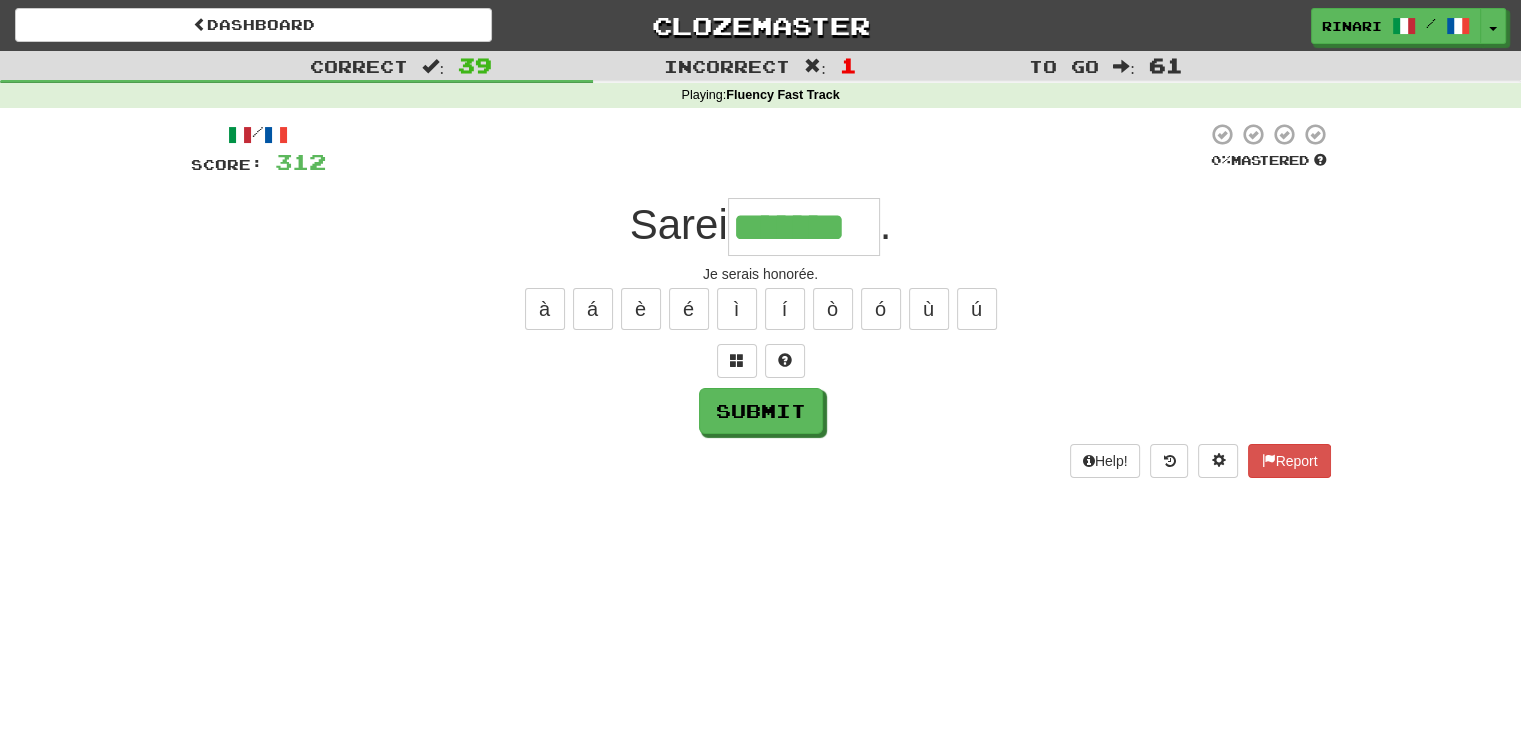 type on "*******" 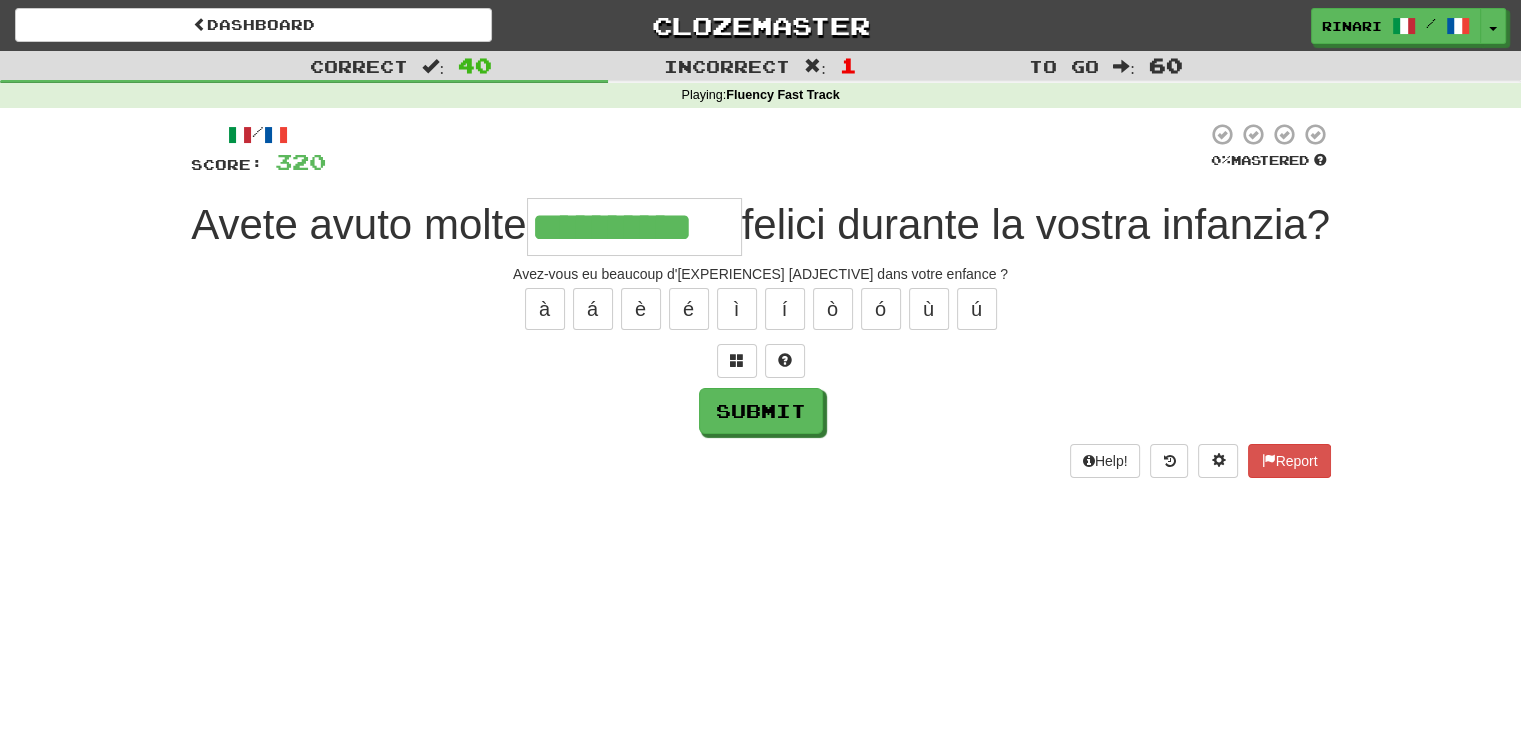 type on "**********" 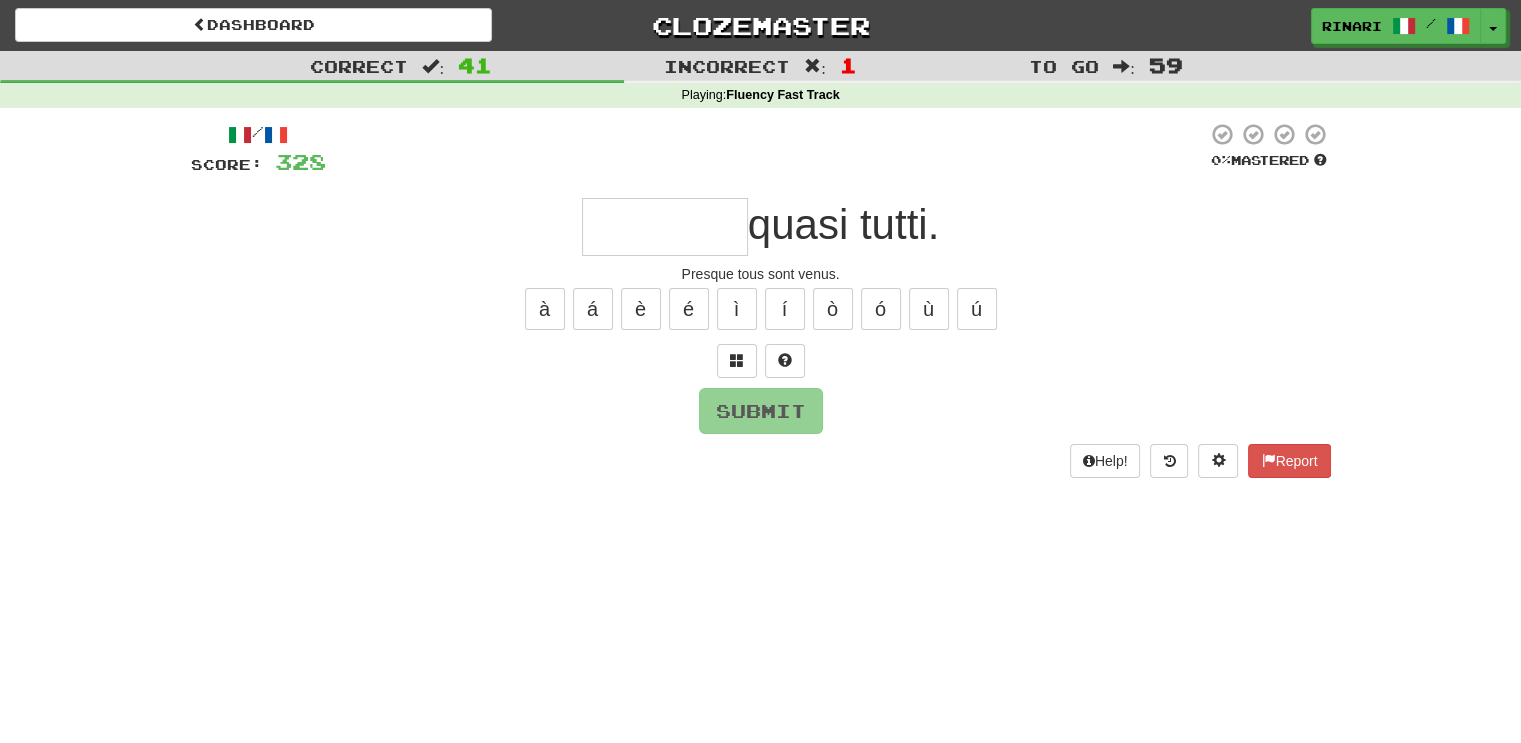 type on "*" 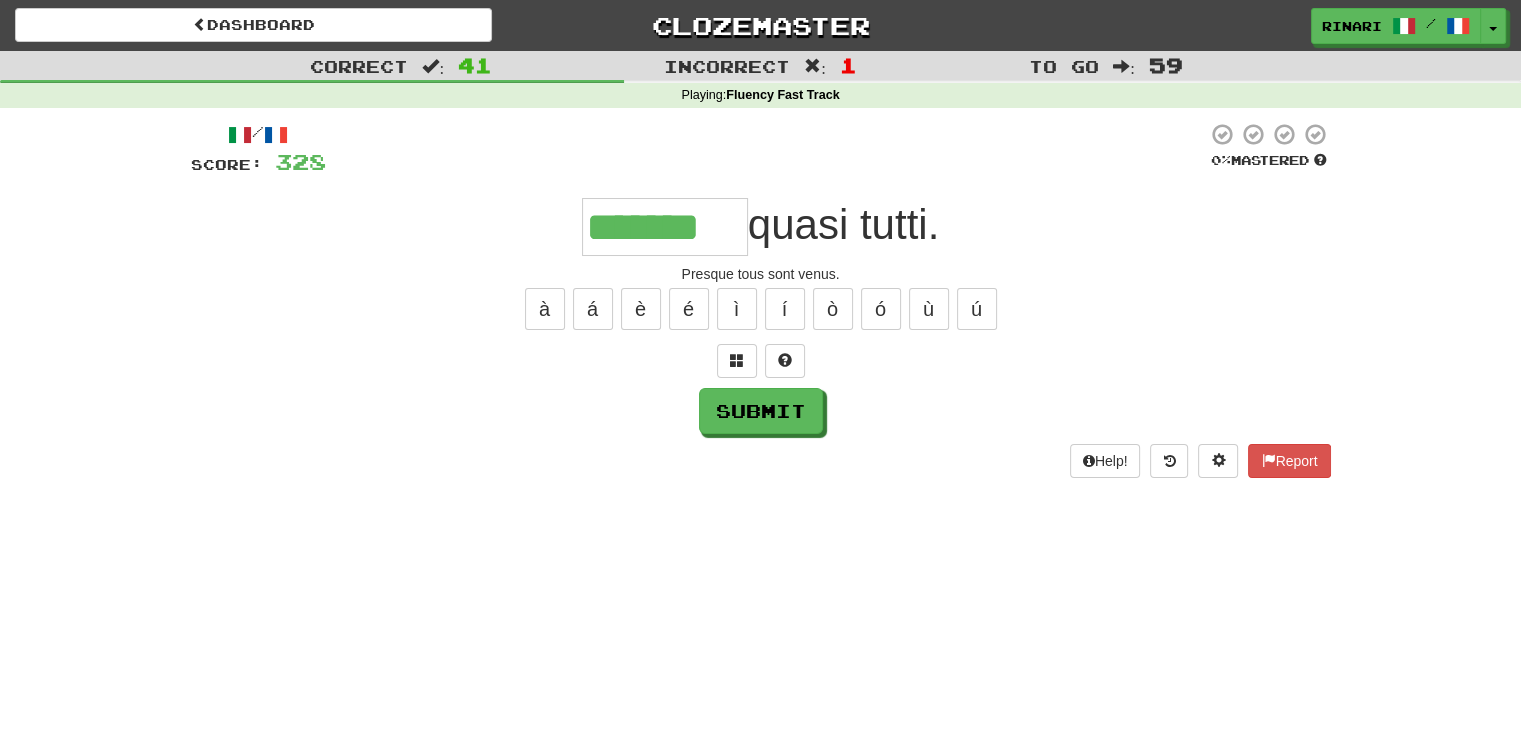 type on "*******" 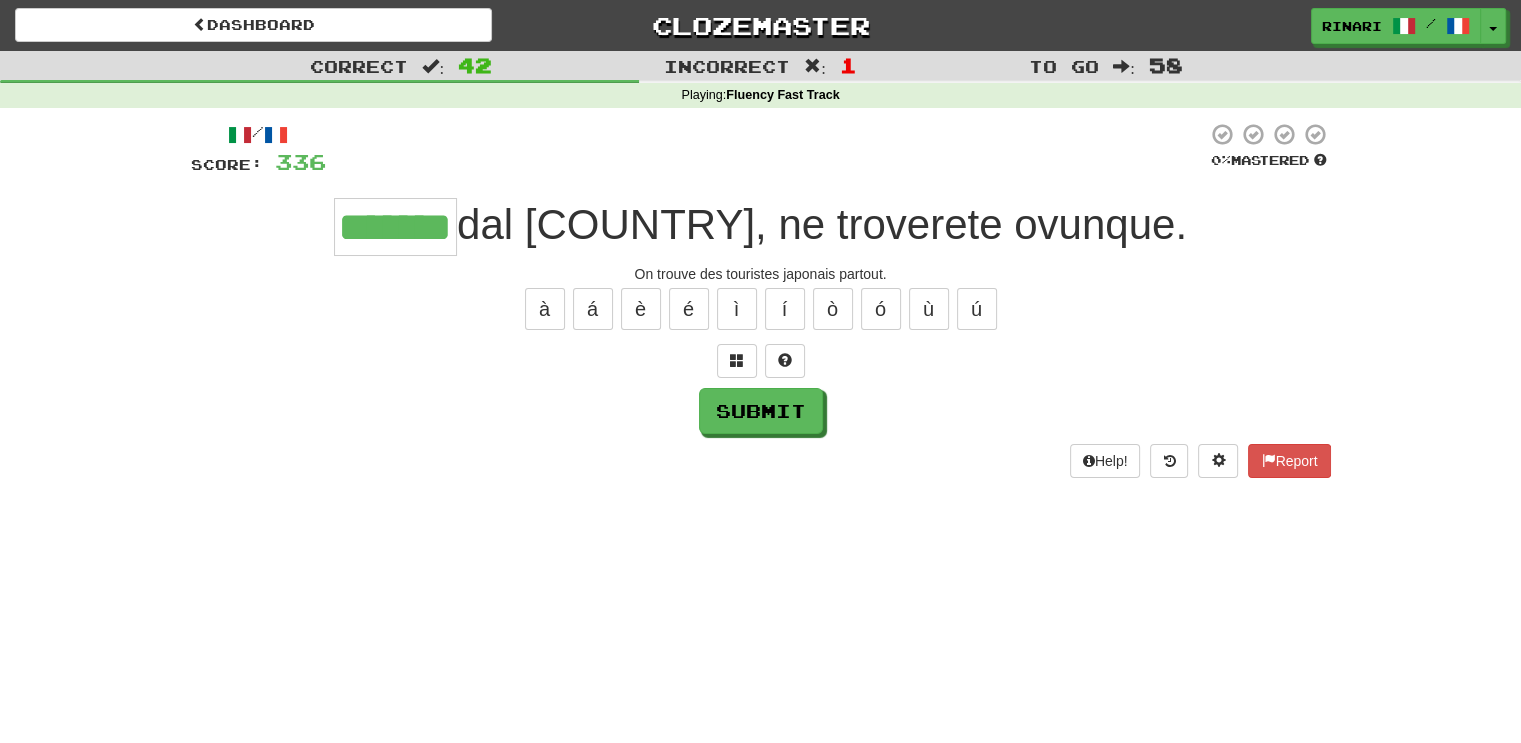 type on "*******" 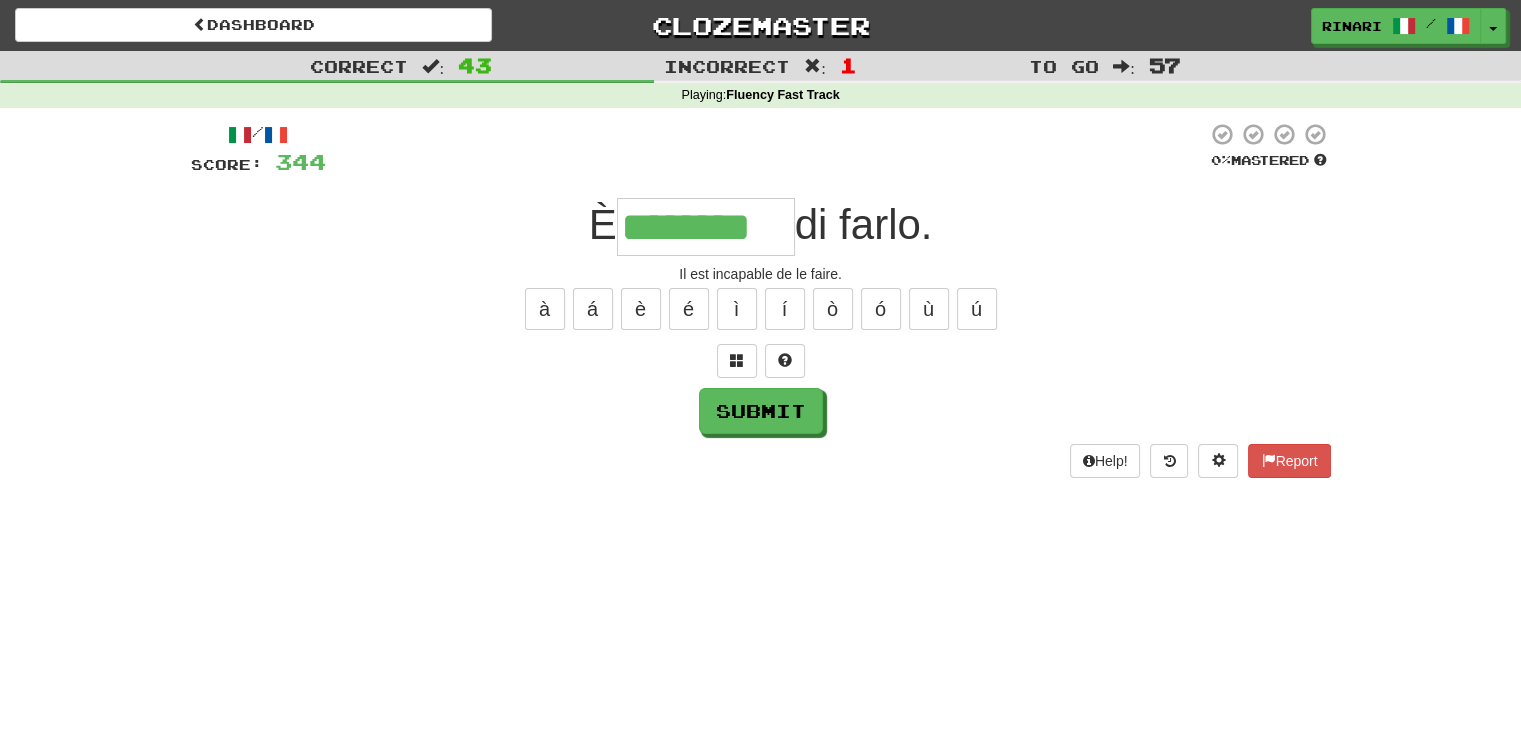 type on "********" 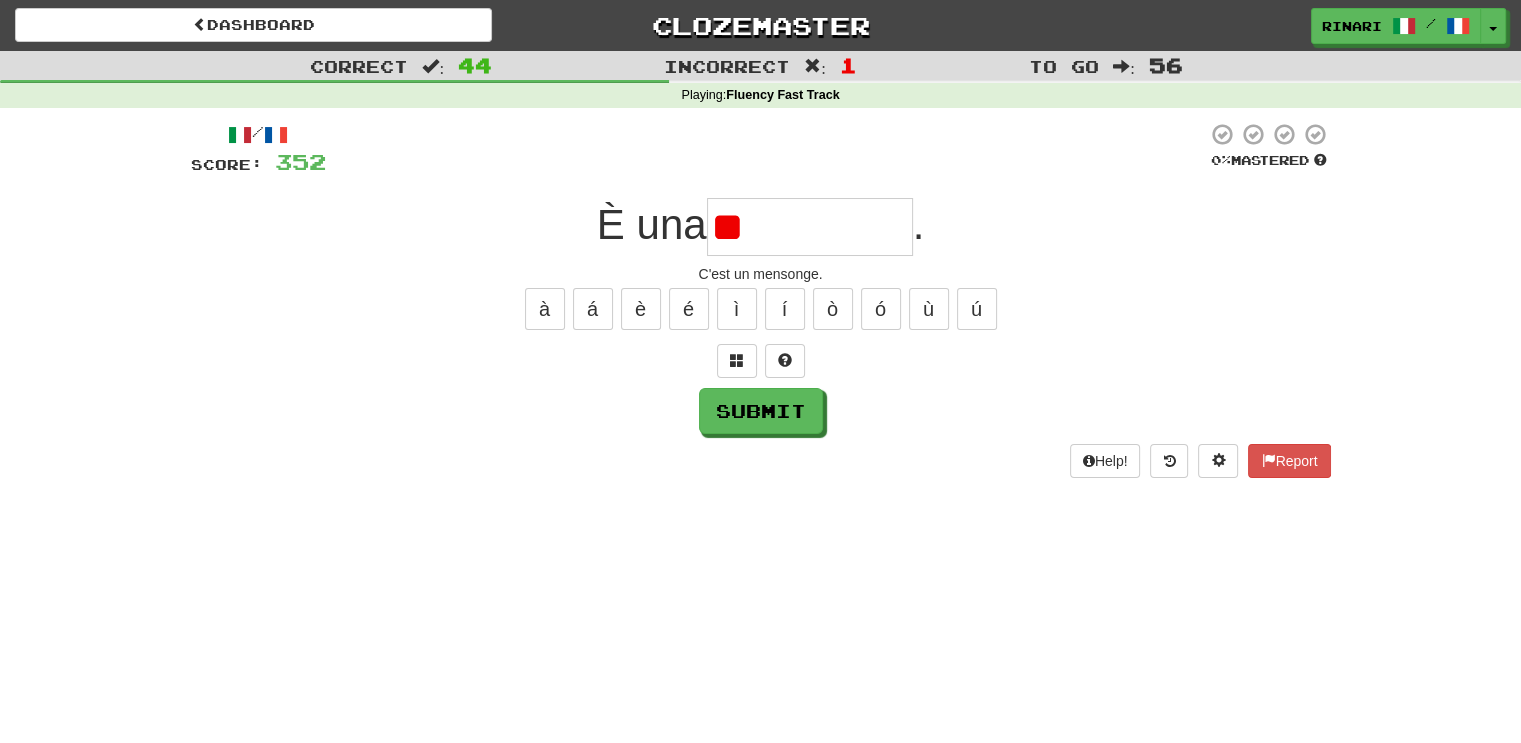 type on "*" 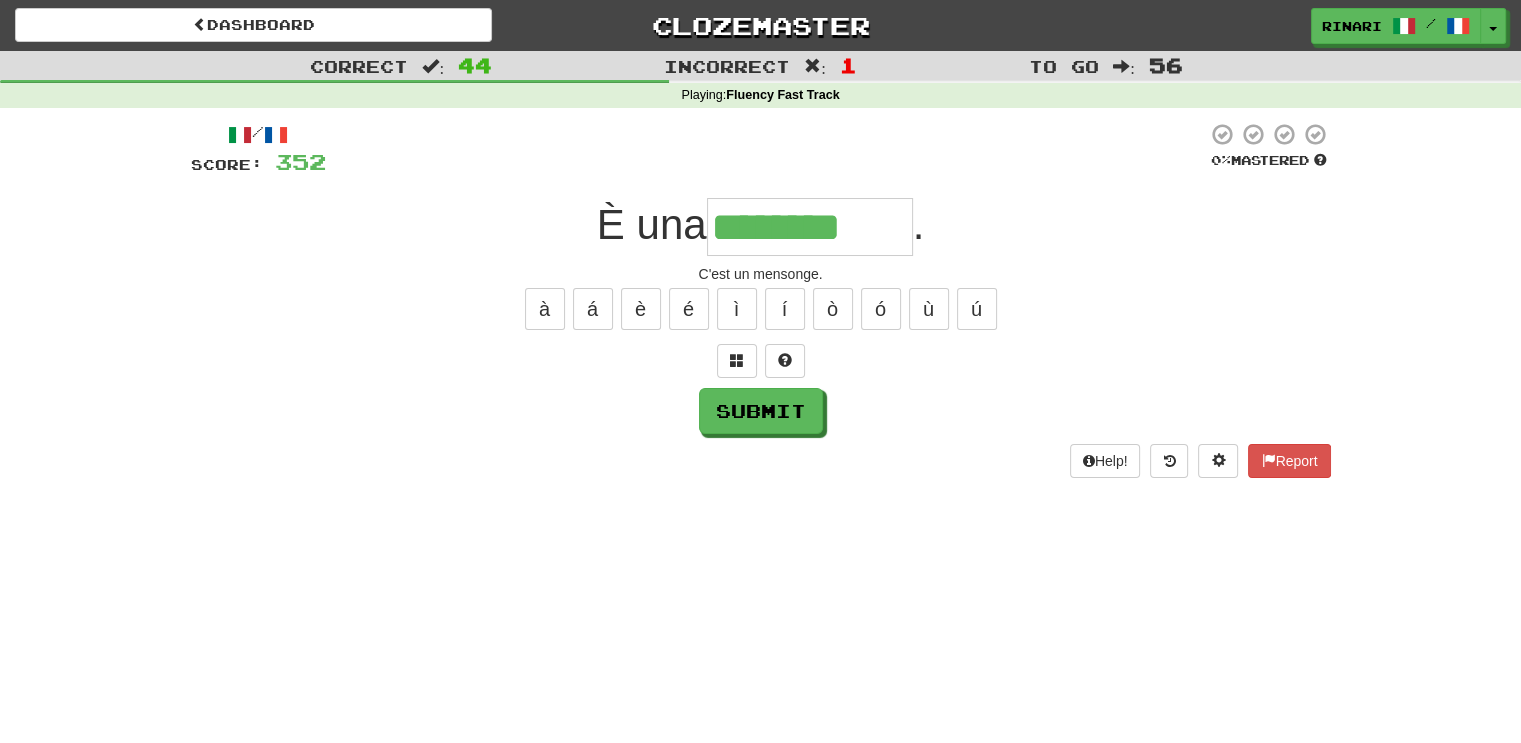 type on "********" 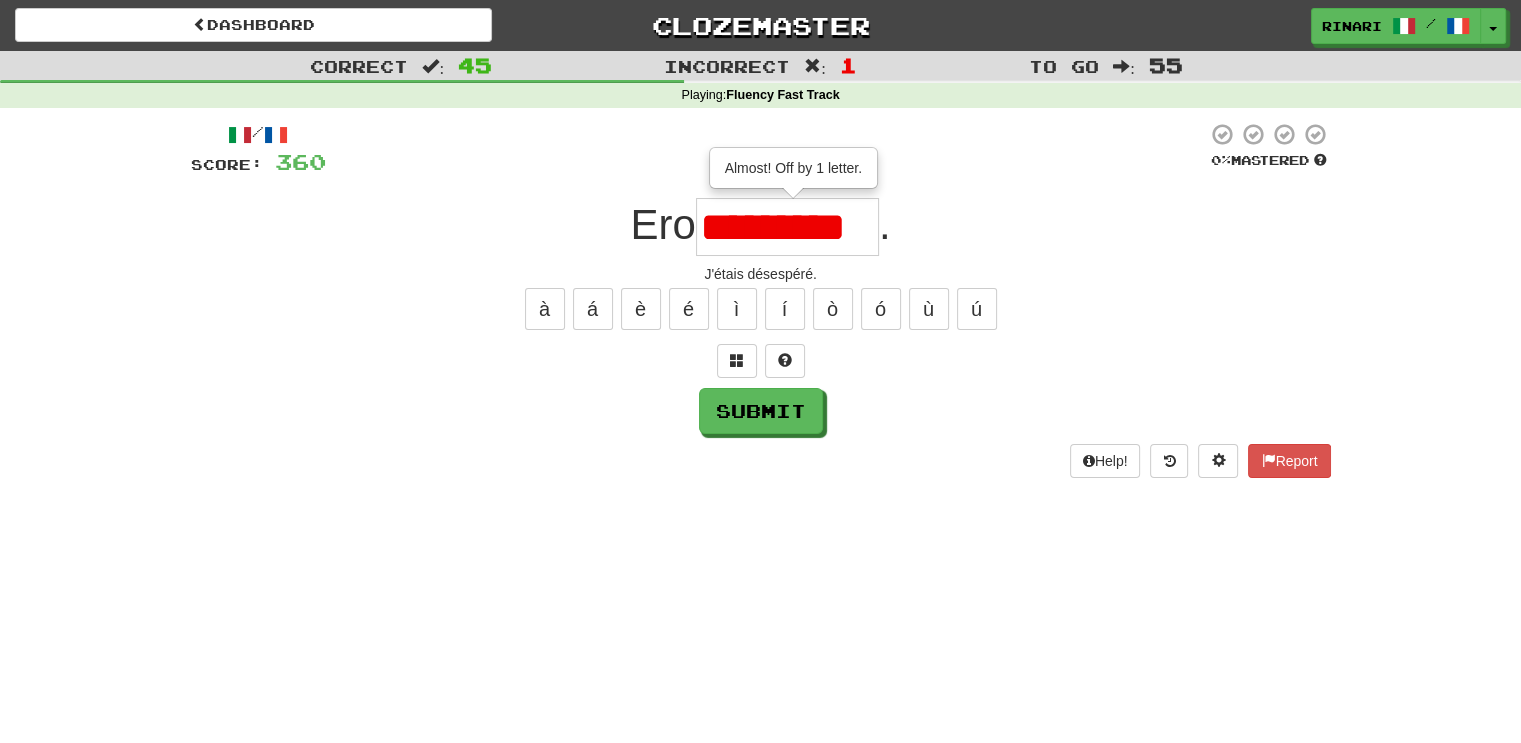 type on "*********" 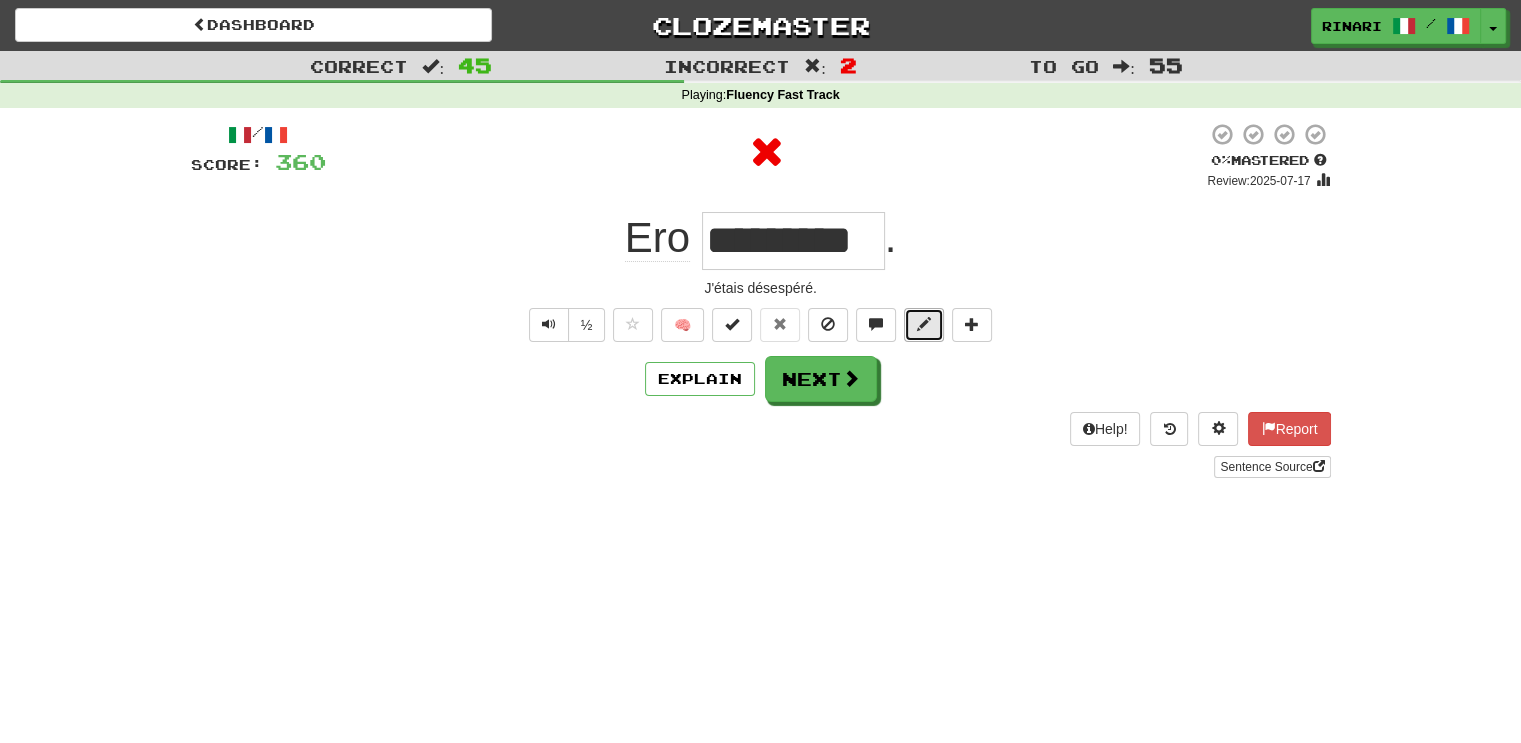 click at bounding box center [924, 324] 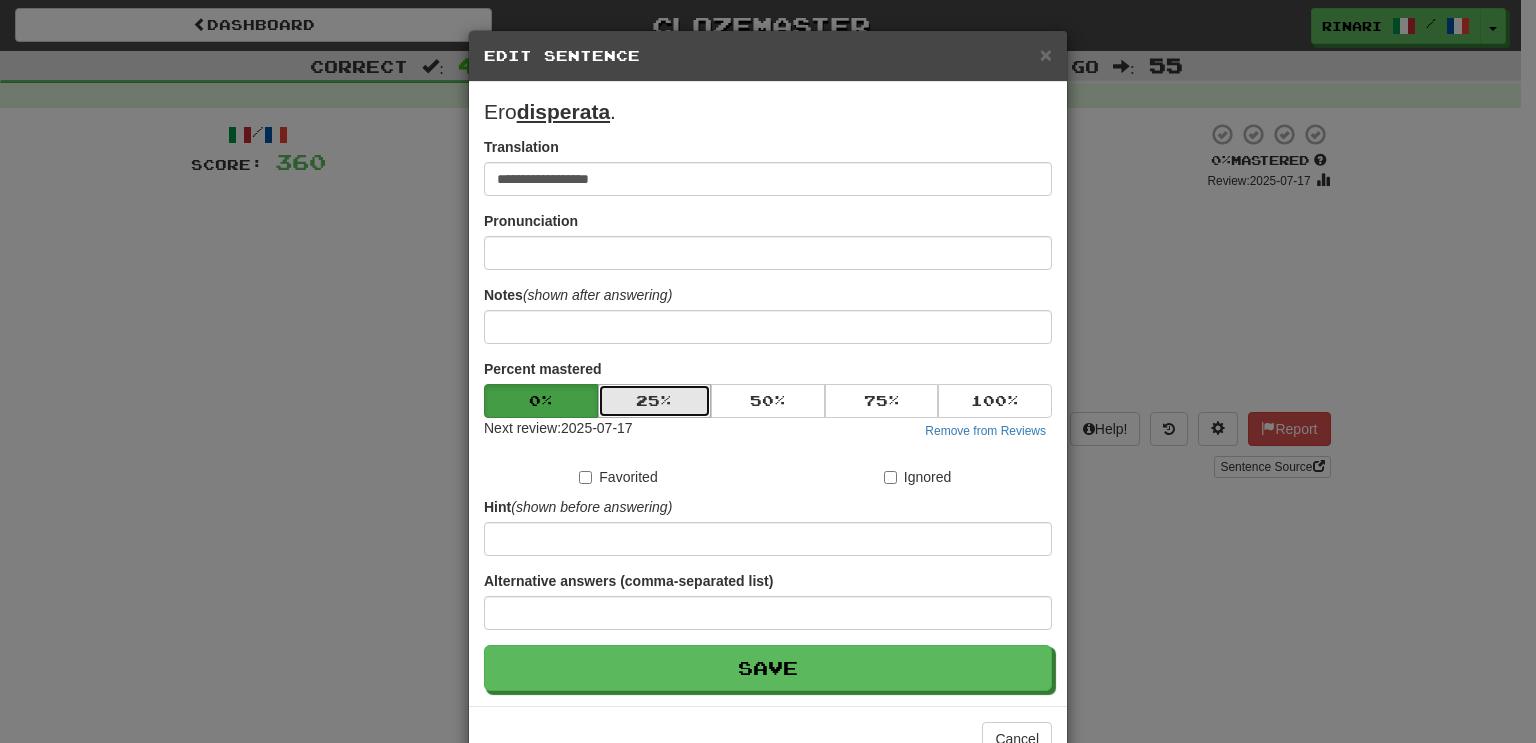 click on "25 %" at bounding box center (655, 401) 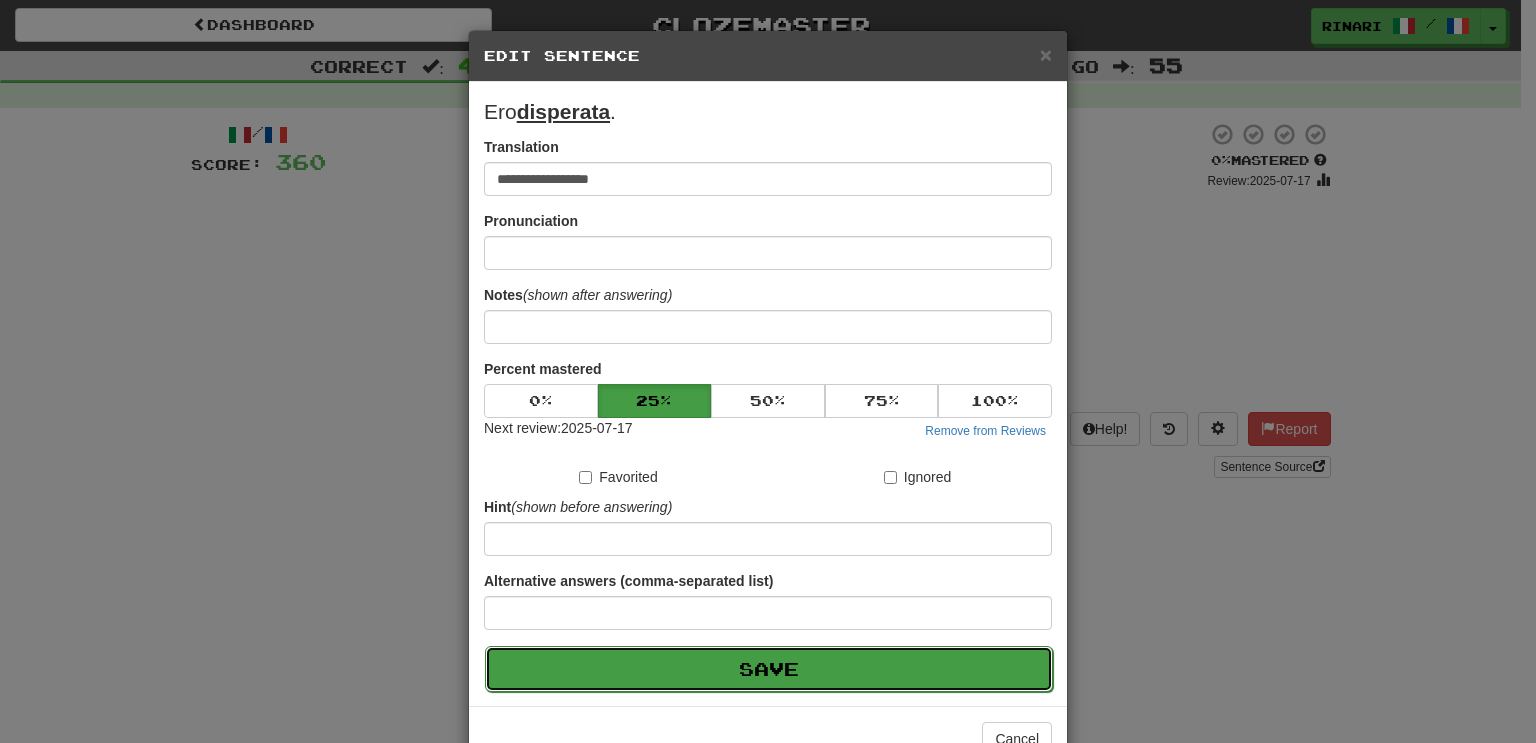 click on "Save" at bounding box center [769, 669] 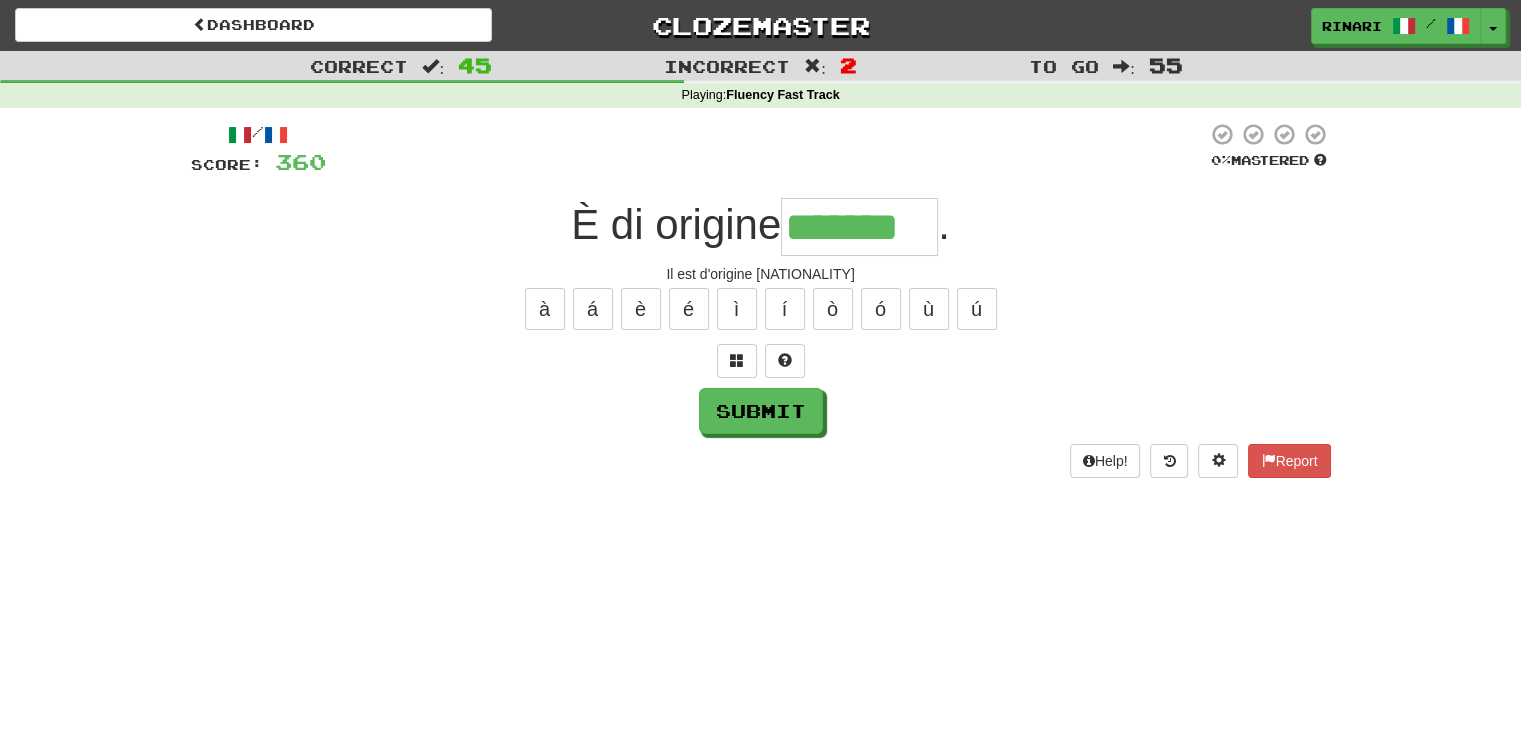 type on "*******" 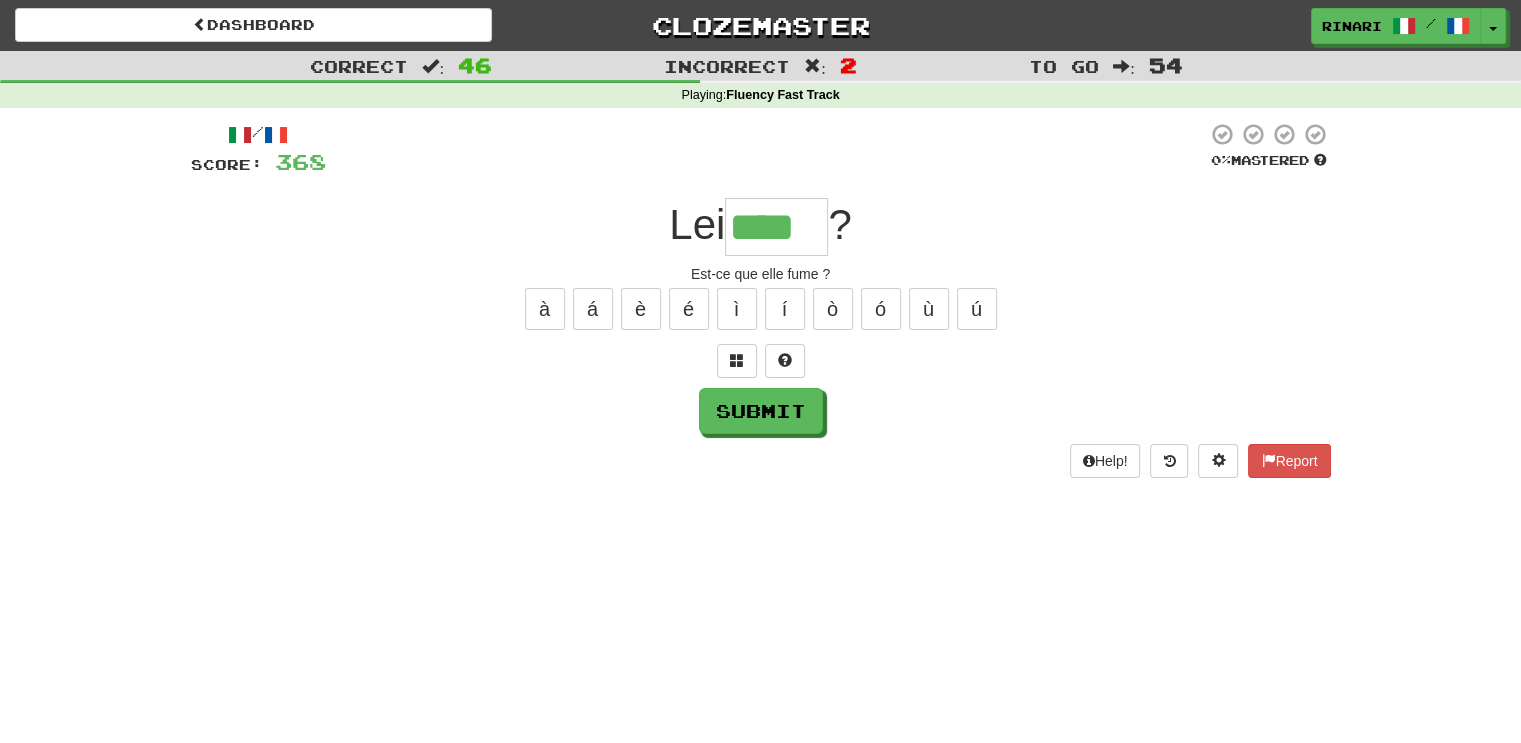 type on "****" 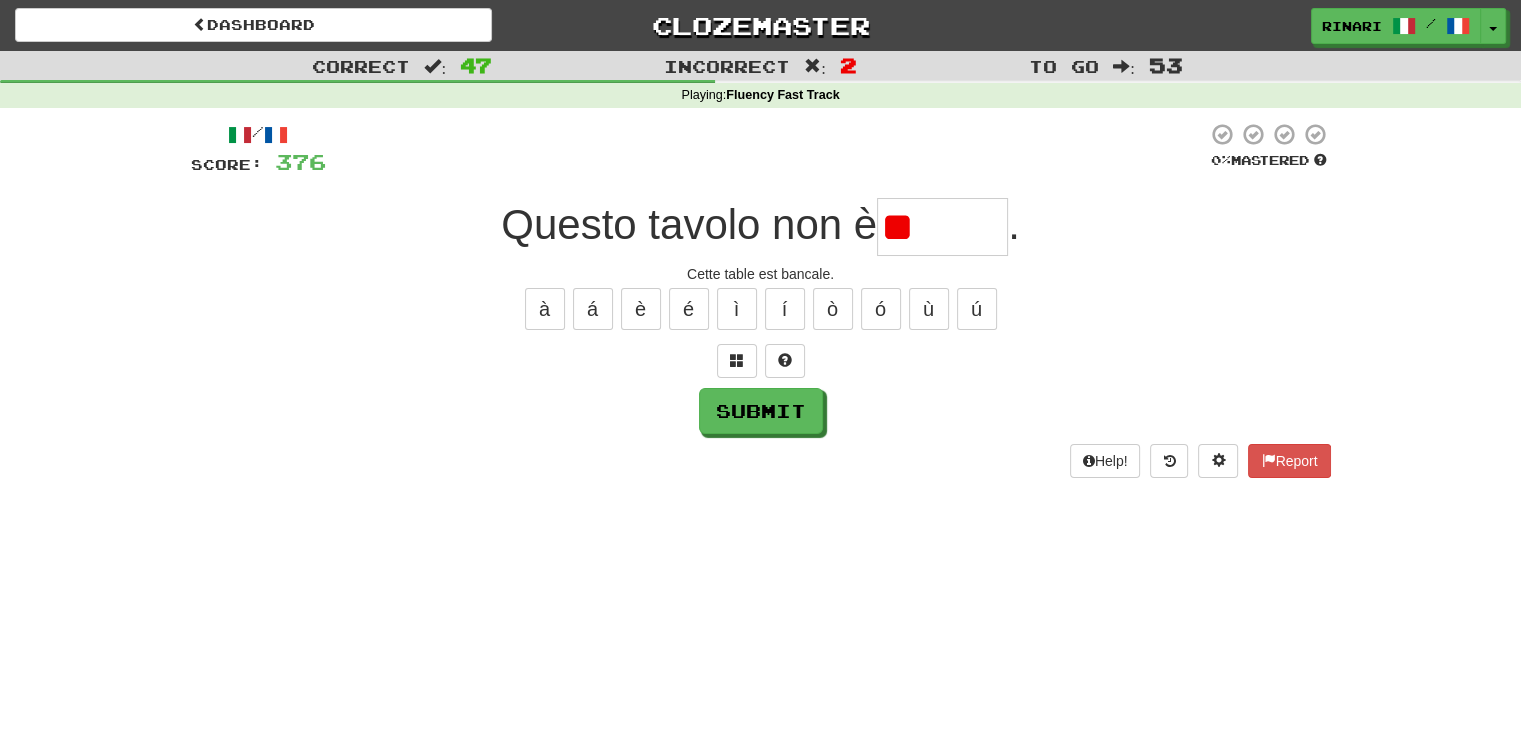 type on "*" 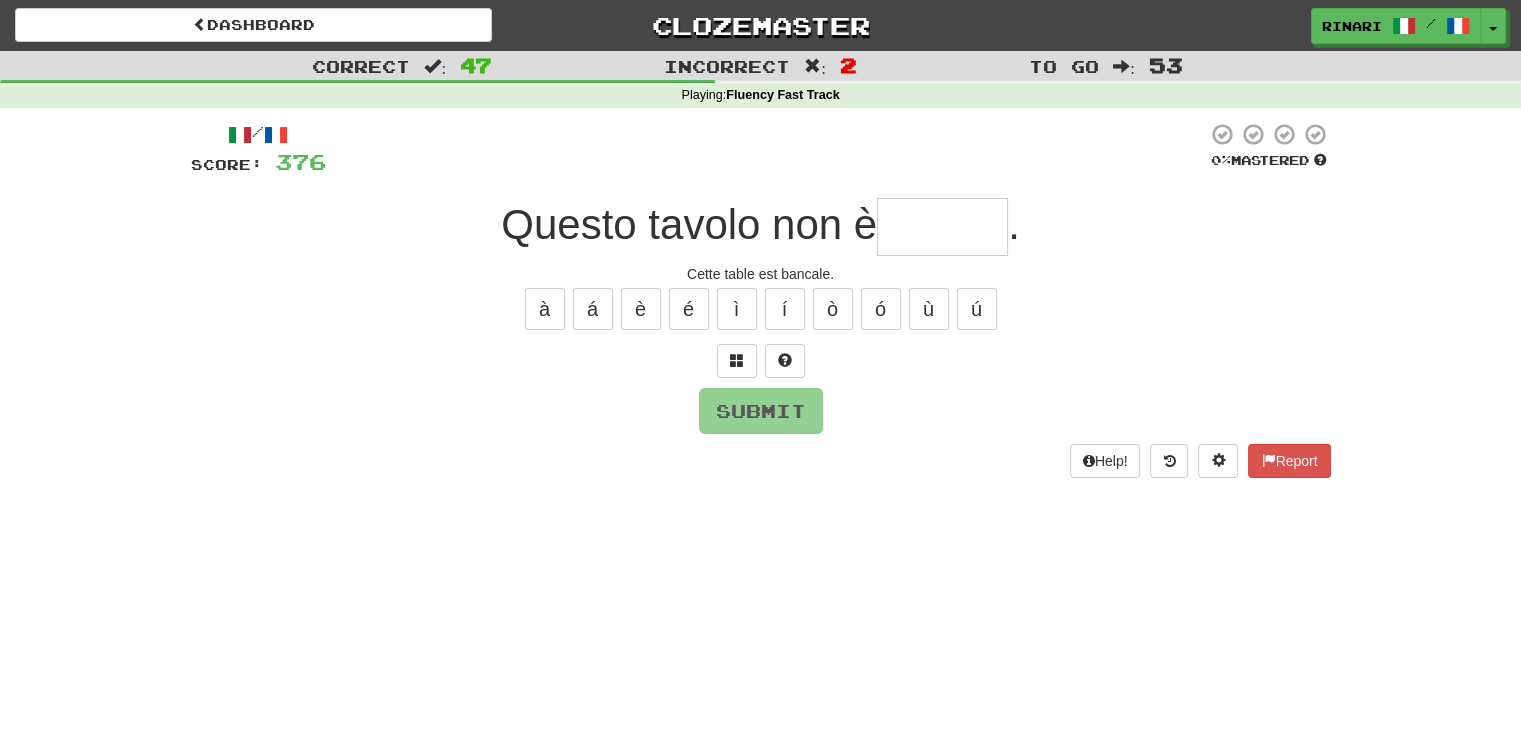 type on "*" 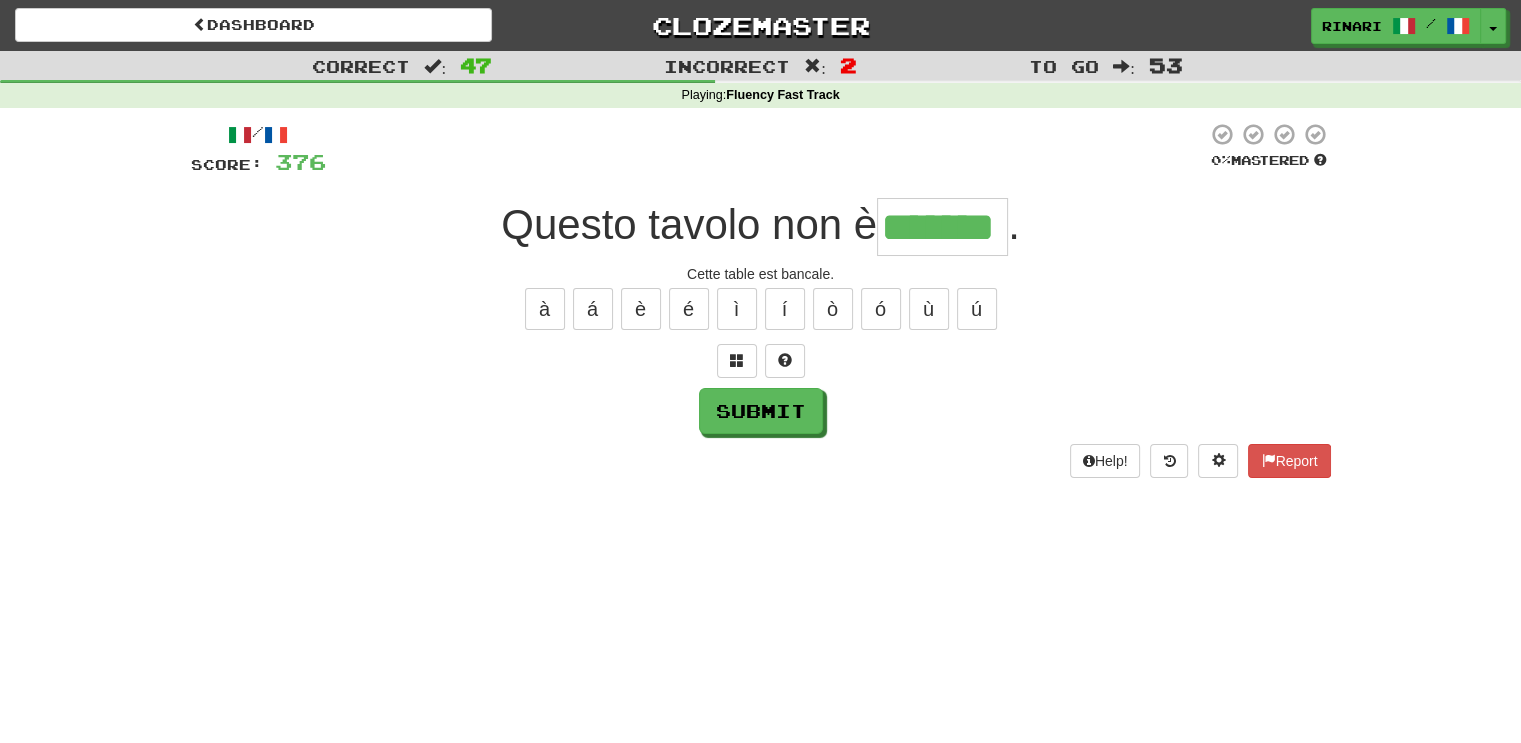 type on "*******" 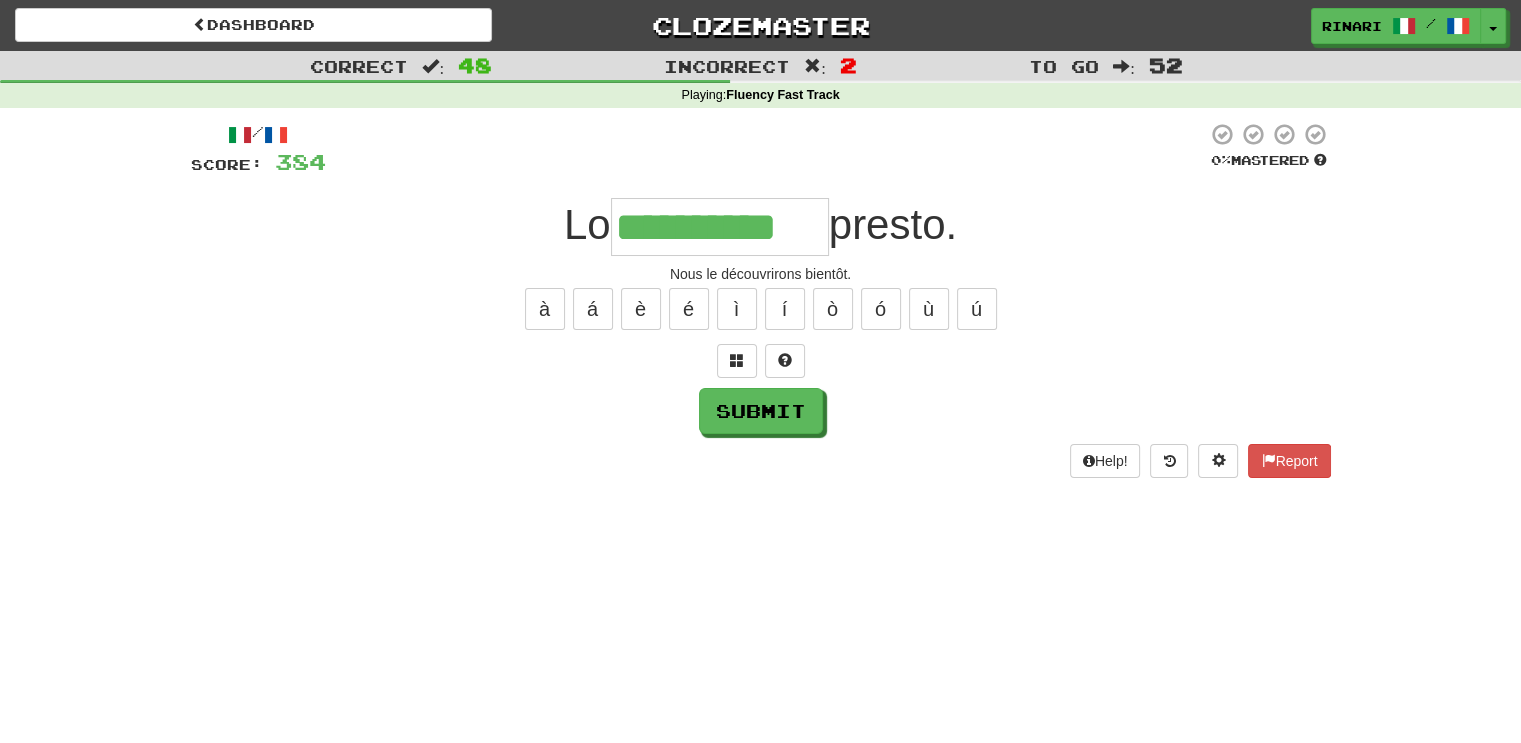 type on "**********" 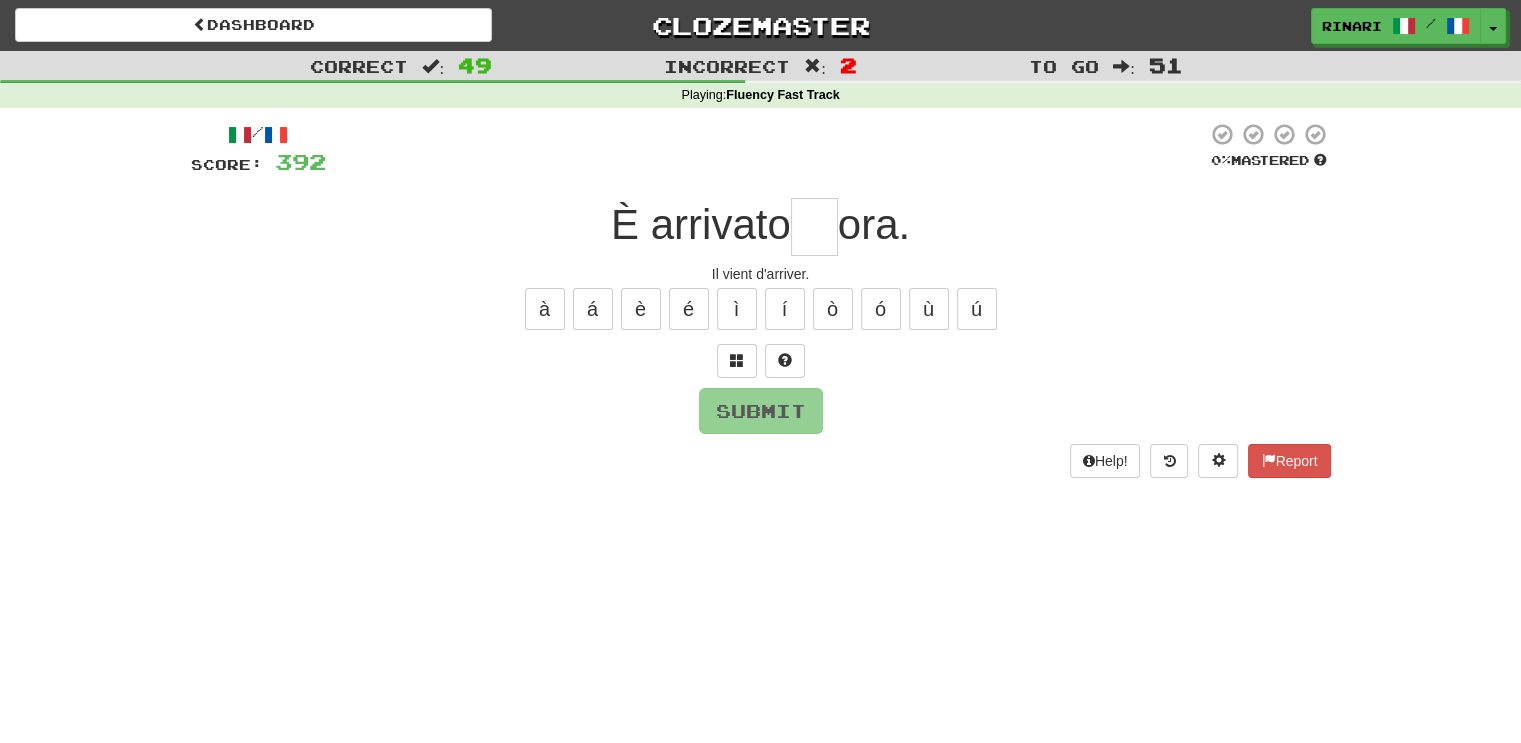 type on "*" 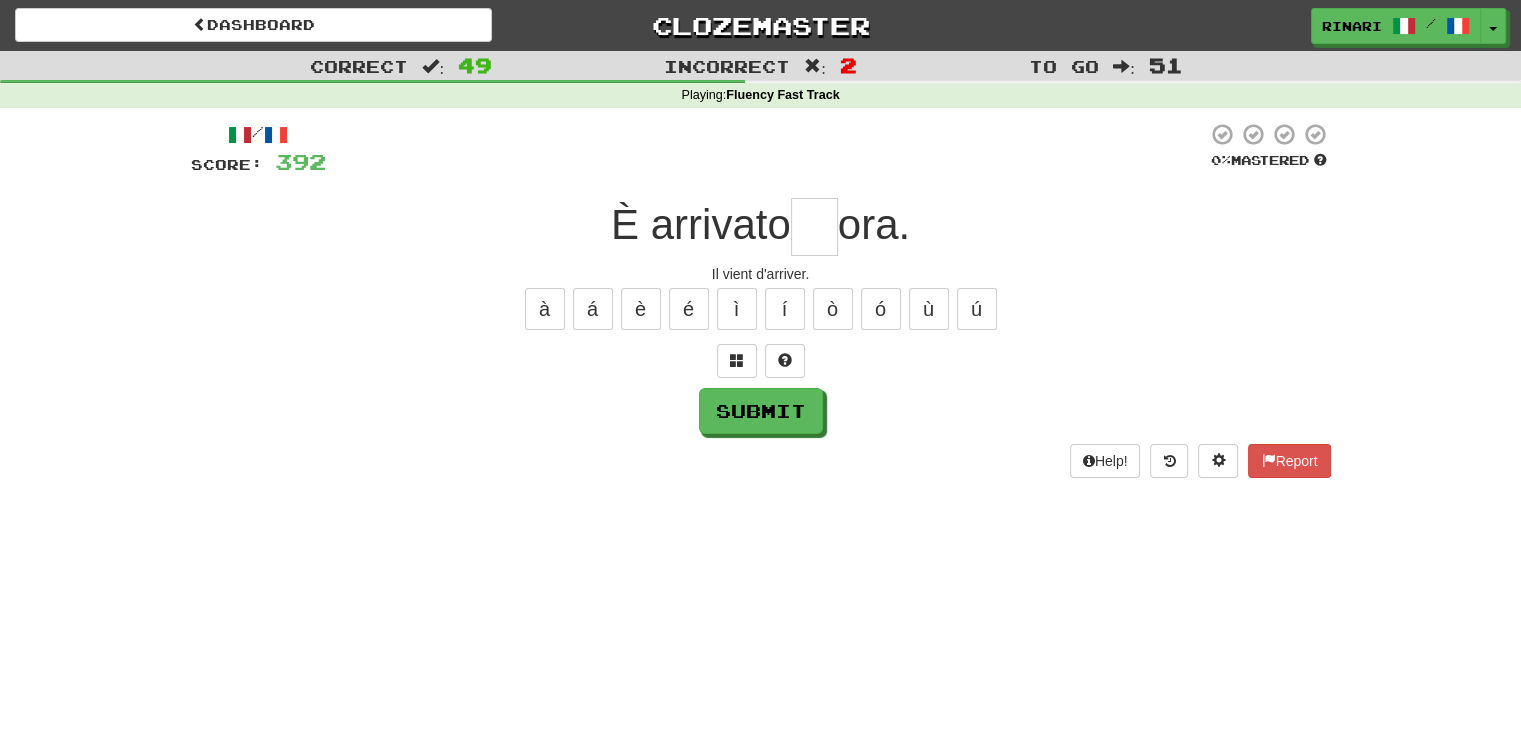 type on "*" 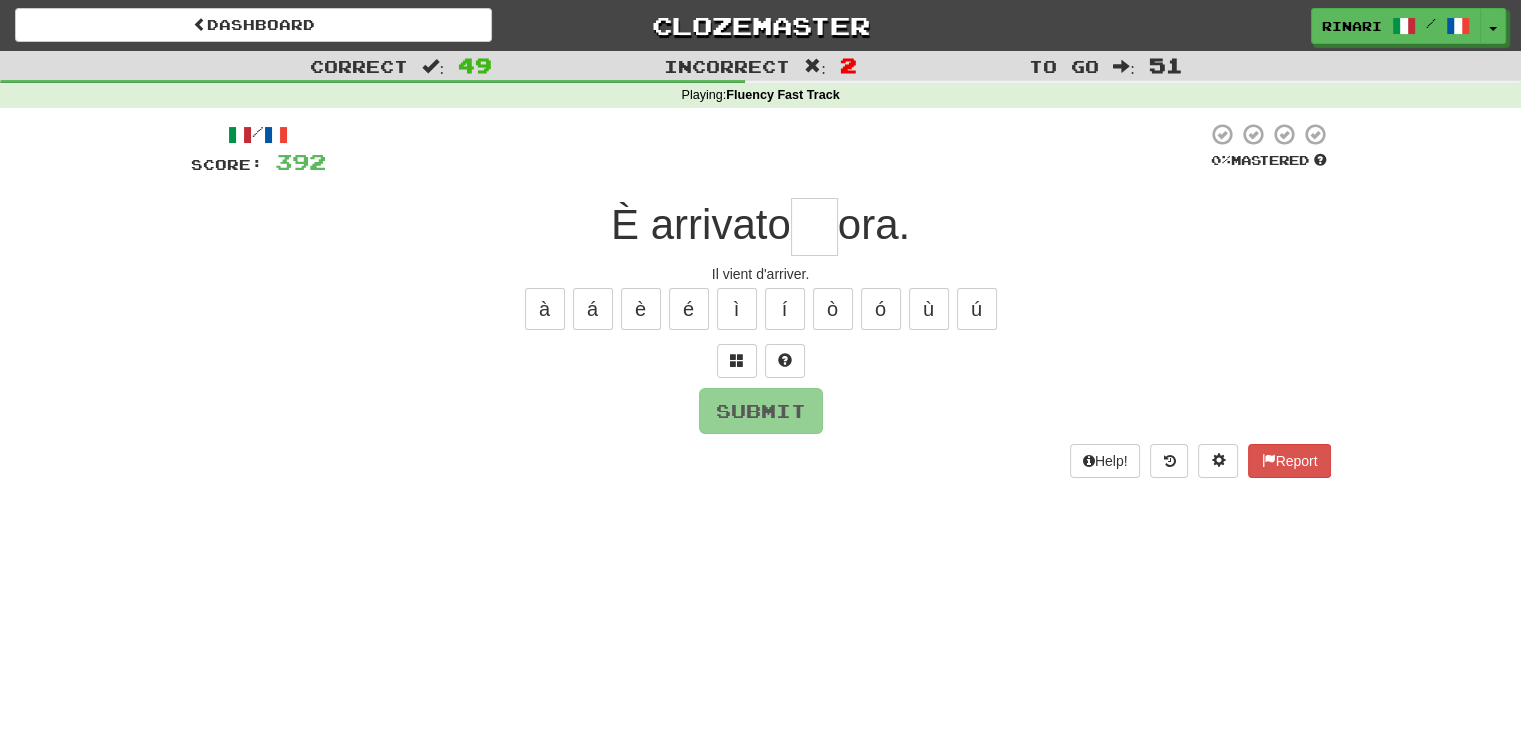 type on "*" 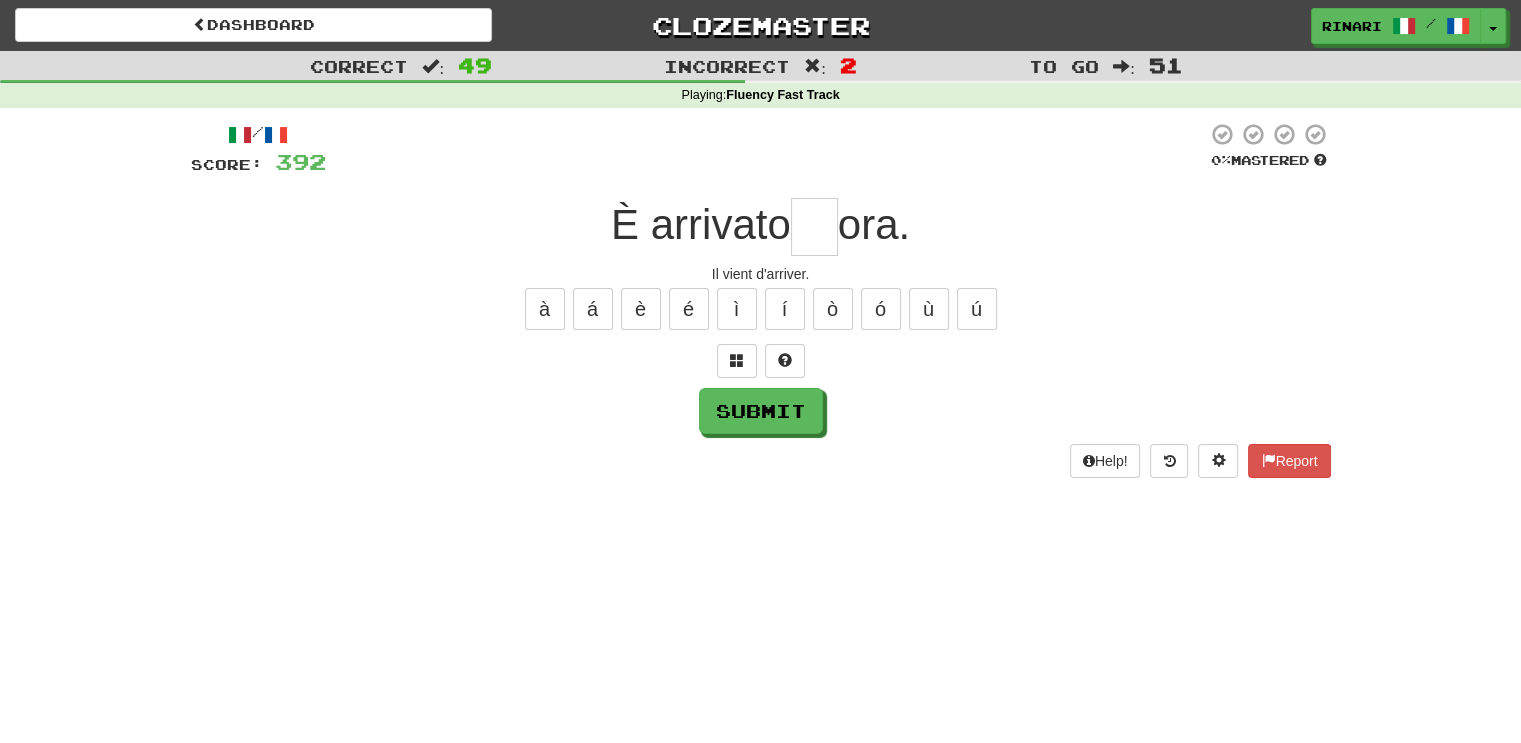 type on "*" 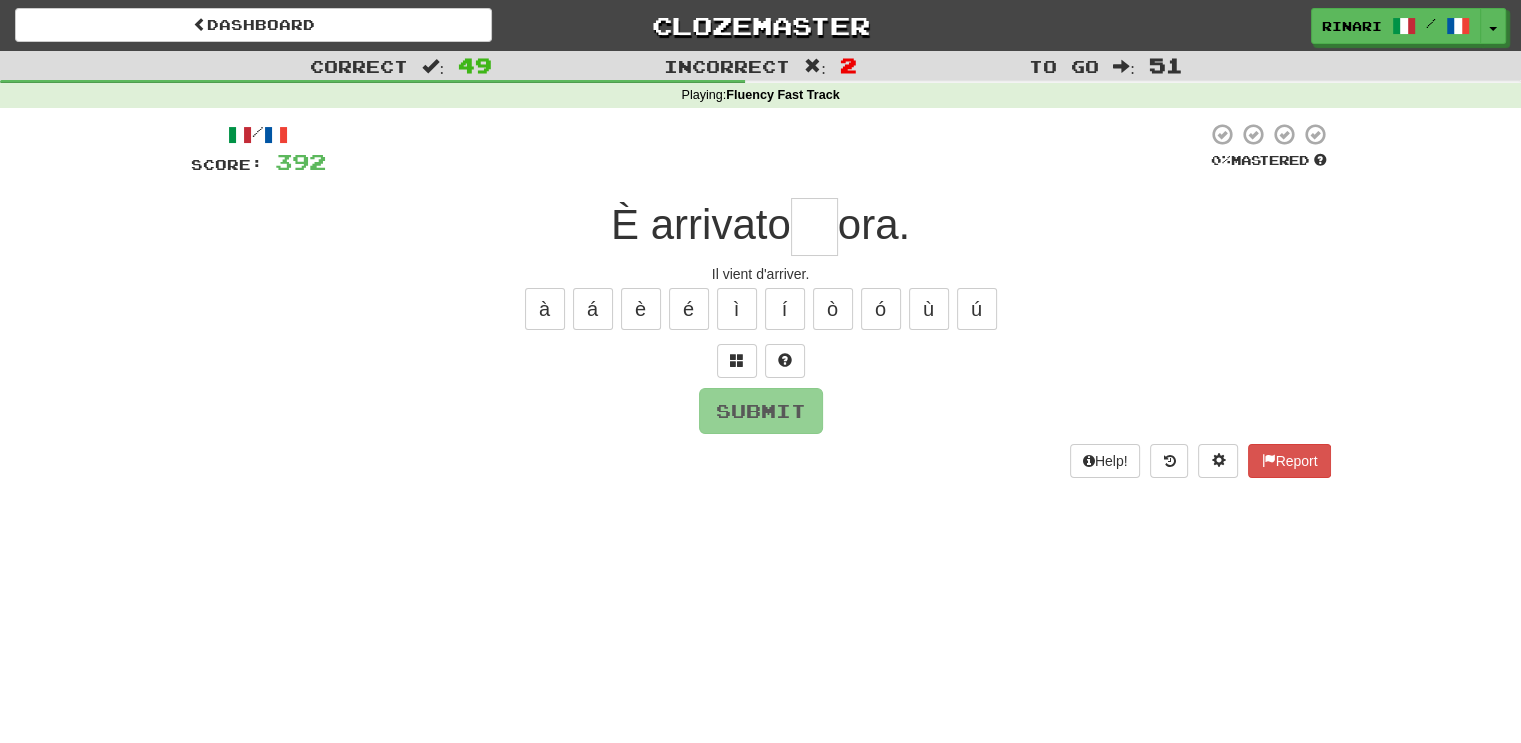 type on "*" 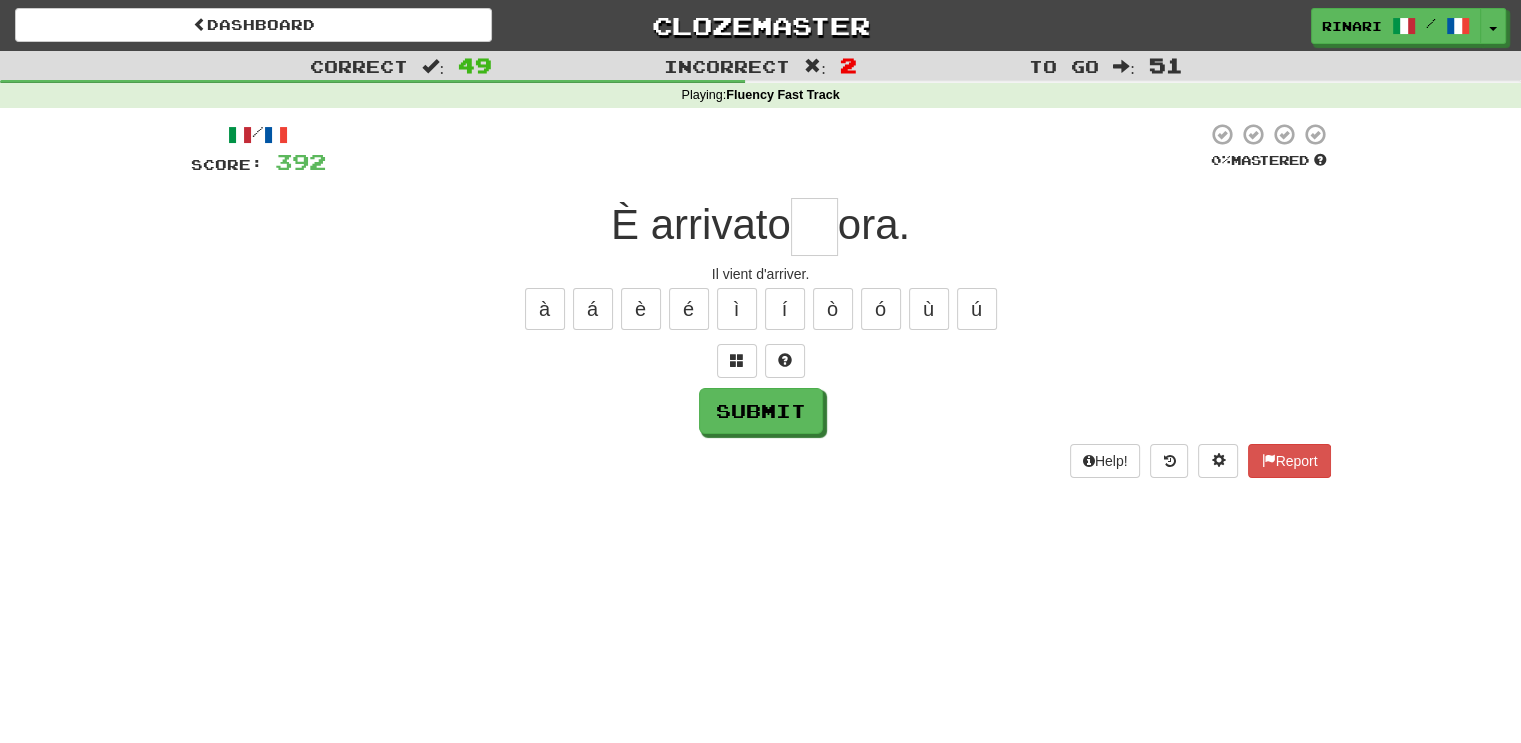 type on "*" 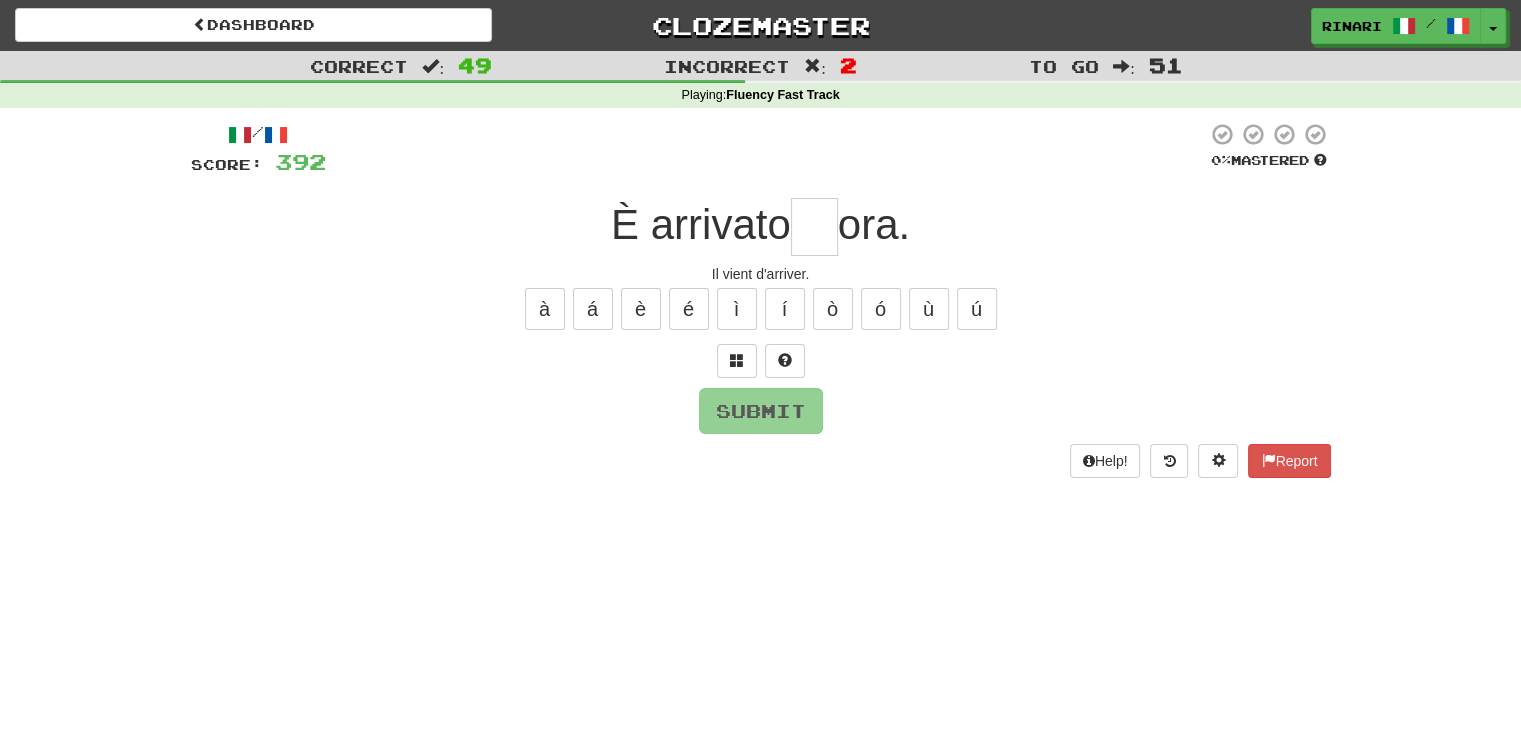 type on "*" 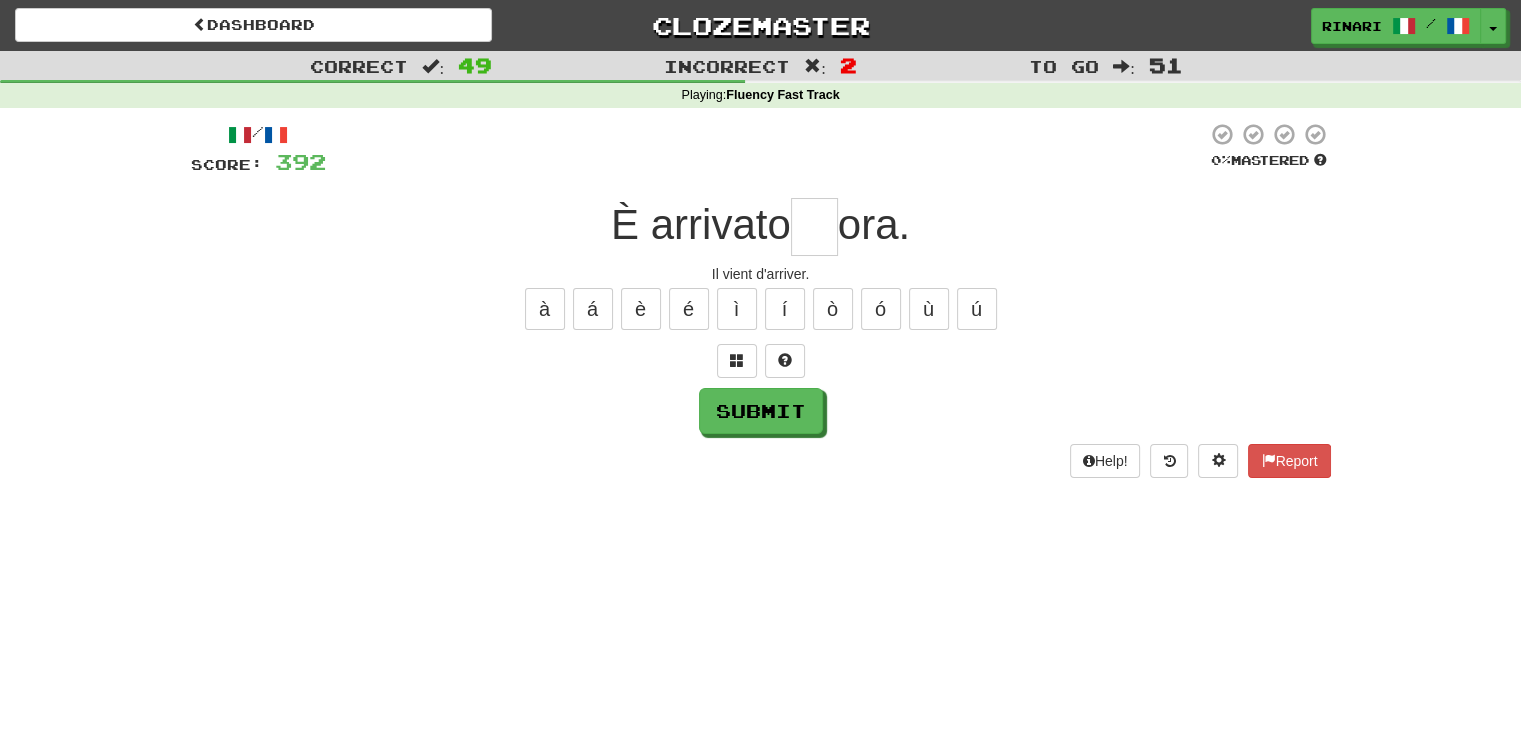 type on "*" 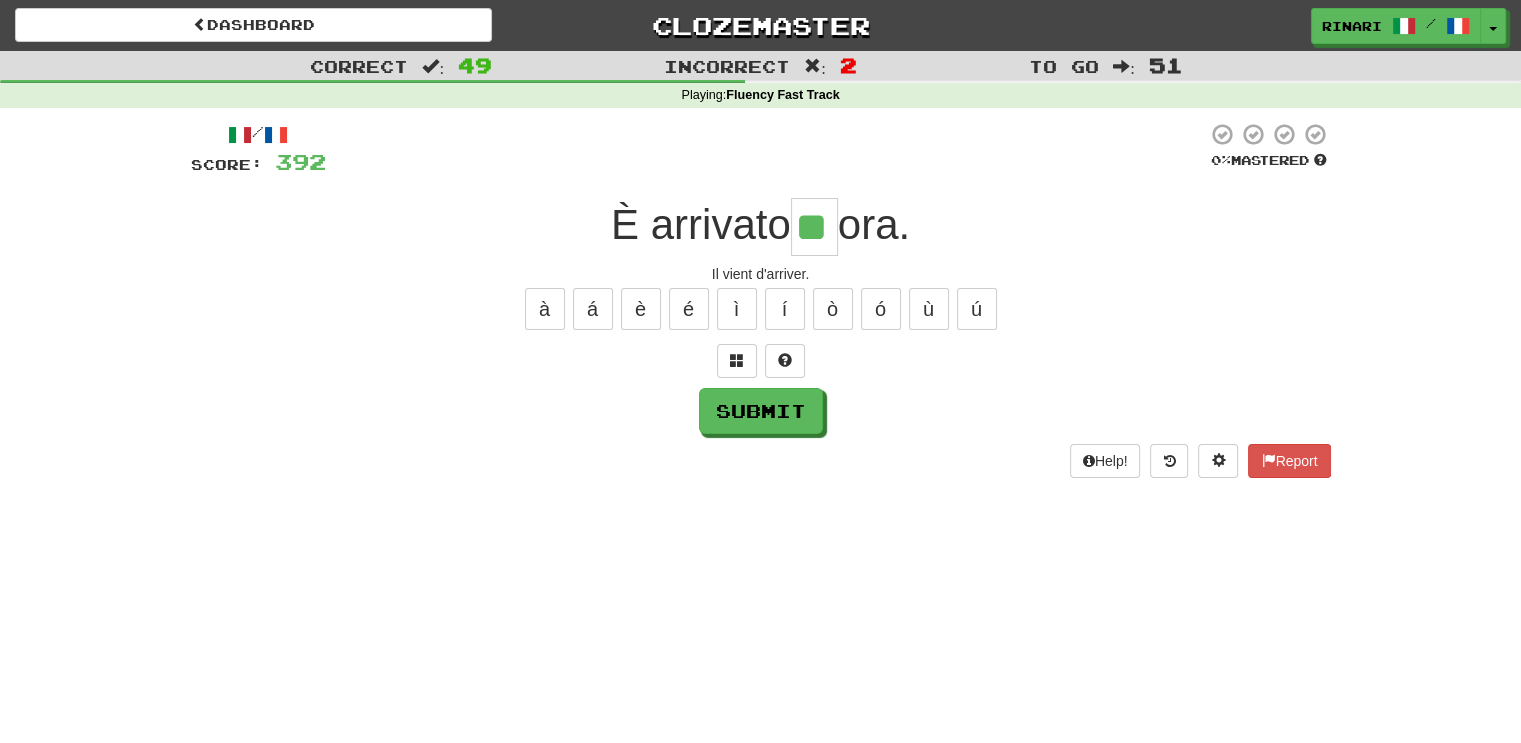 type on "**" 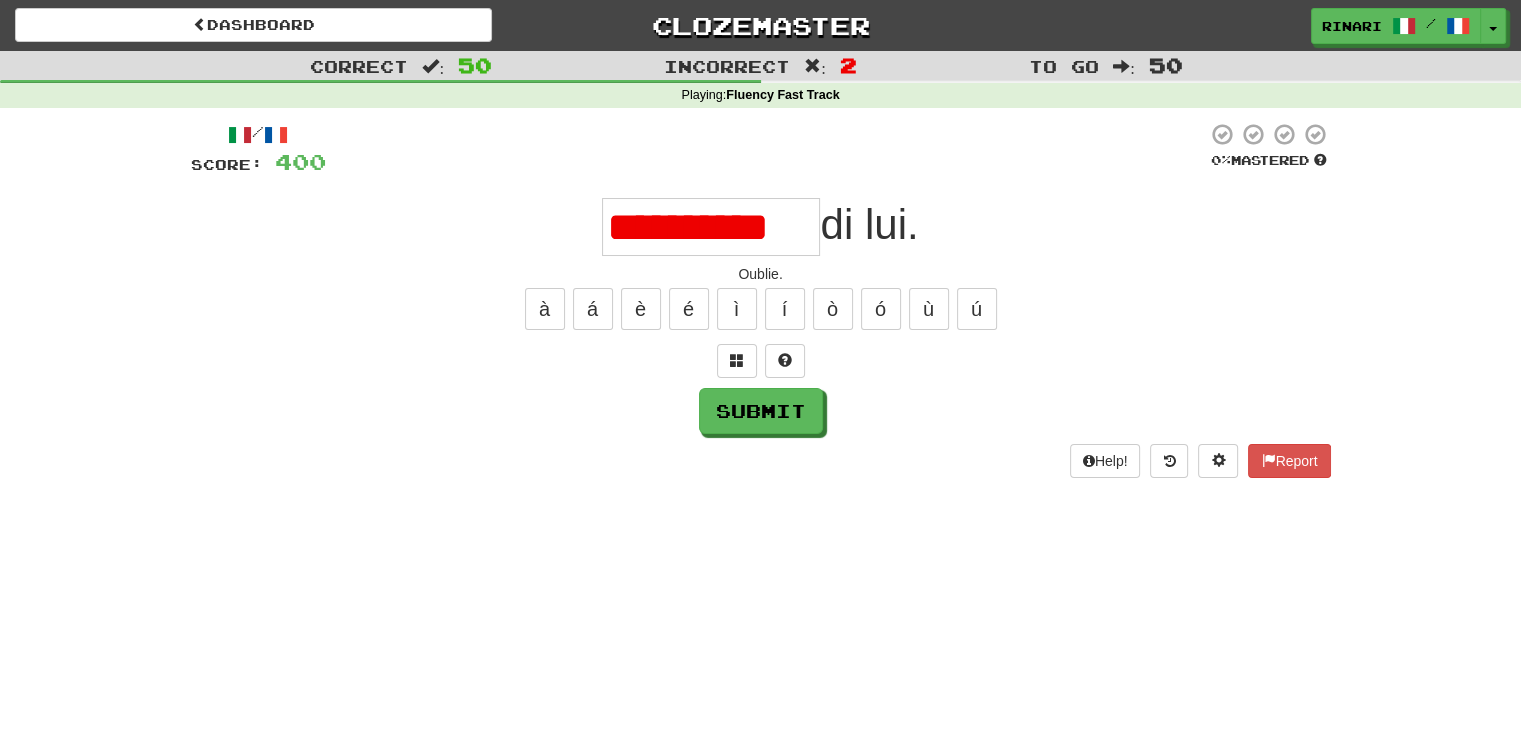 scroll, scrollTop: 0, scrollLeft: 0, axis: both 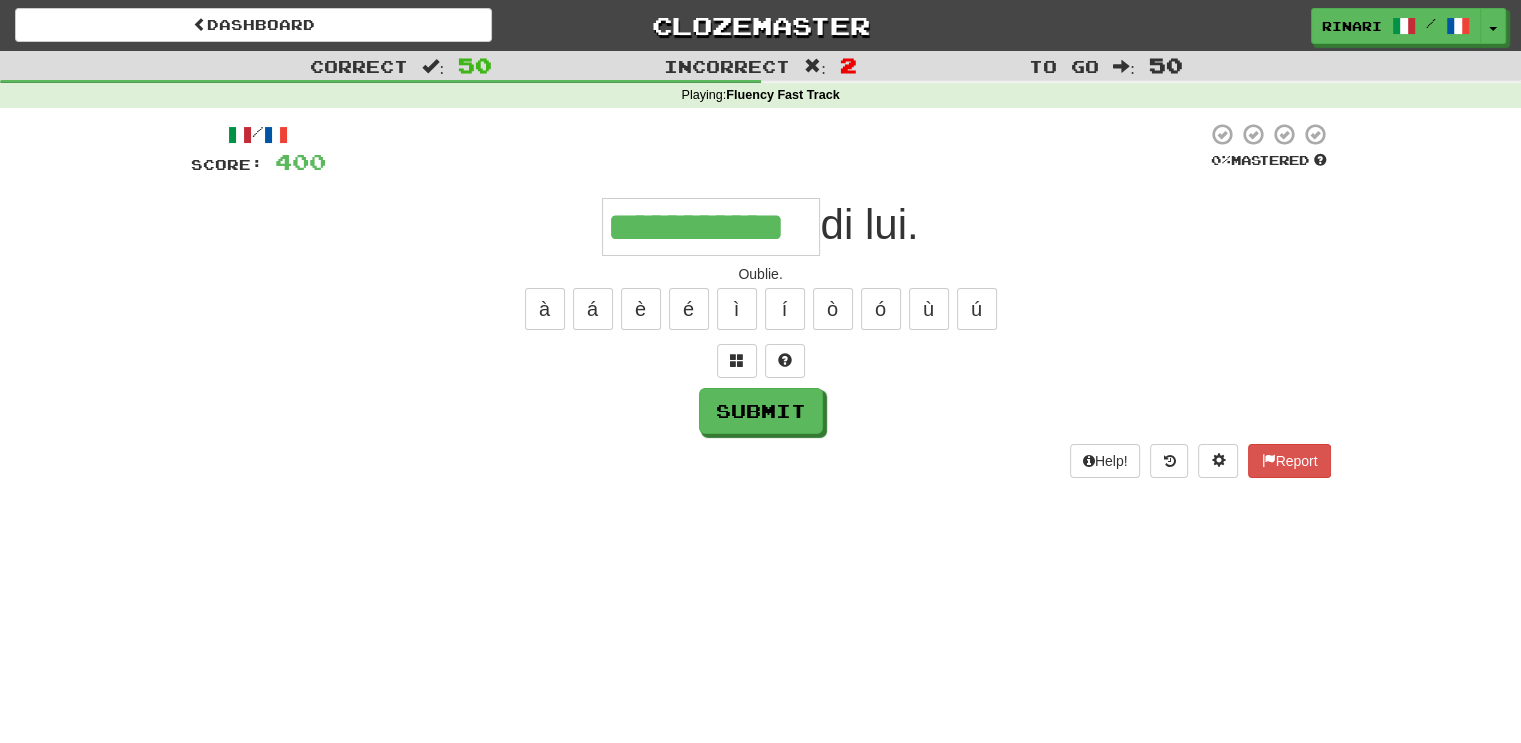 type on "**********" 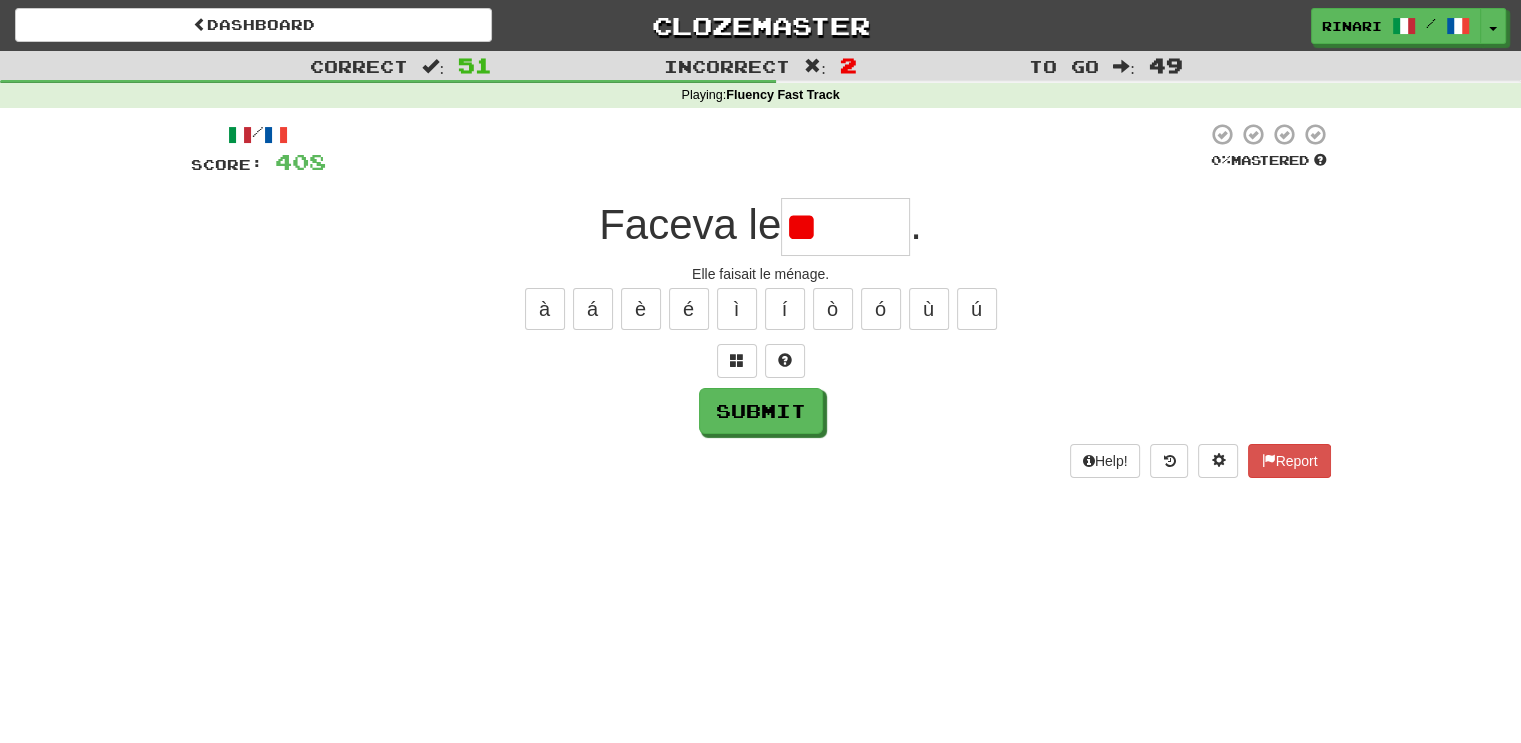 type on "*" 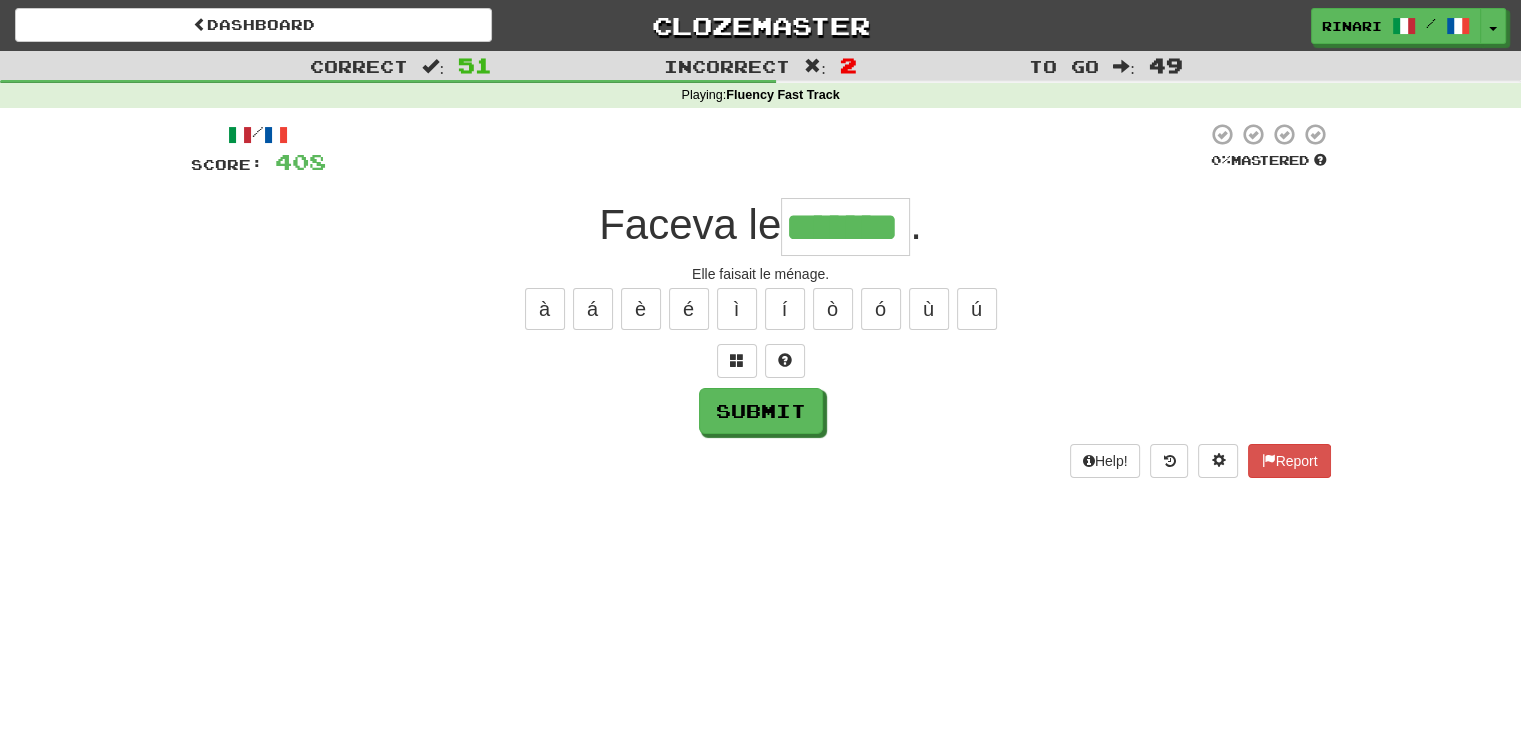 type on "*******" 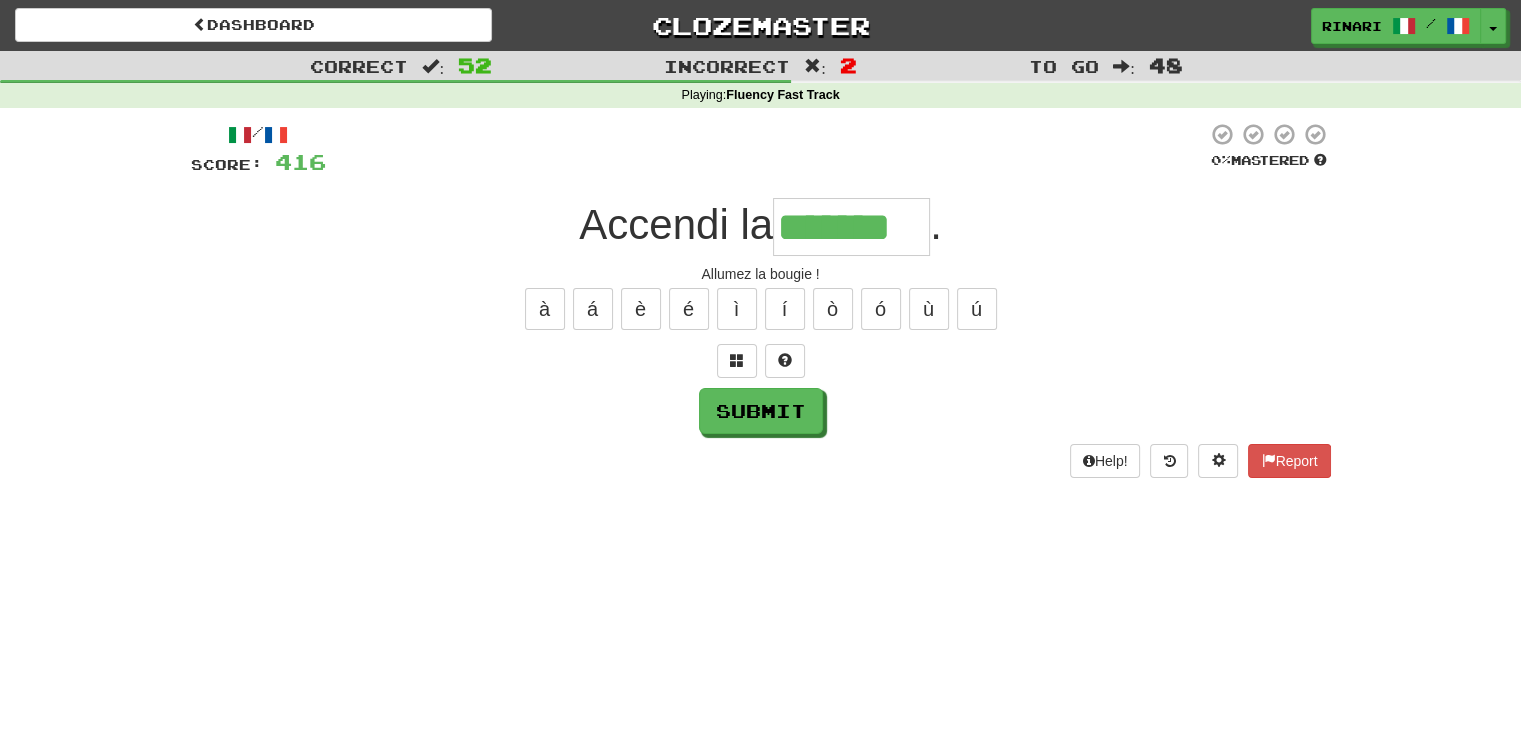 type on "*******" 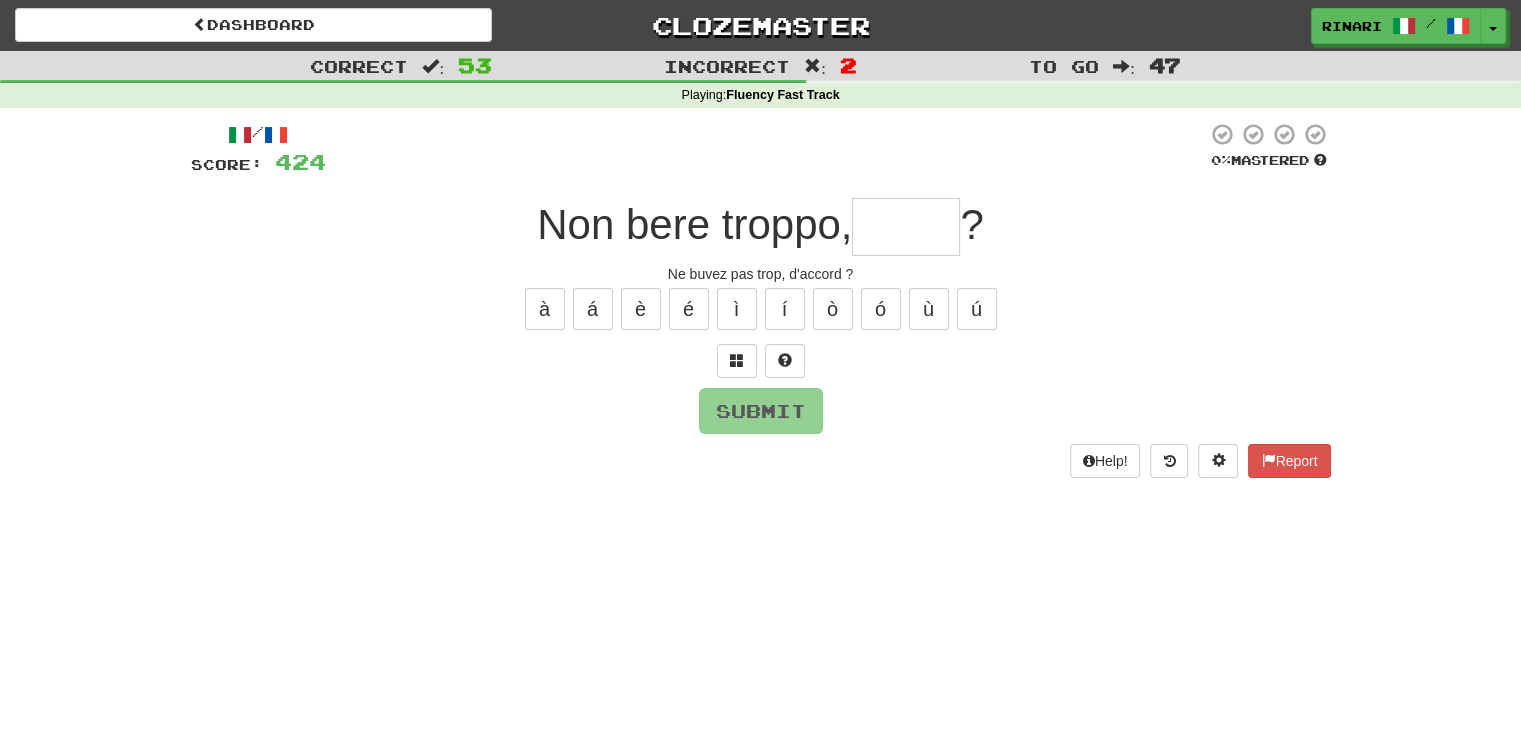 type on "*" 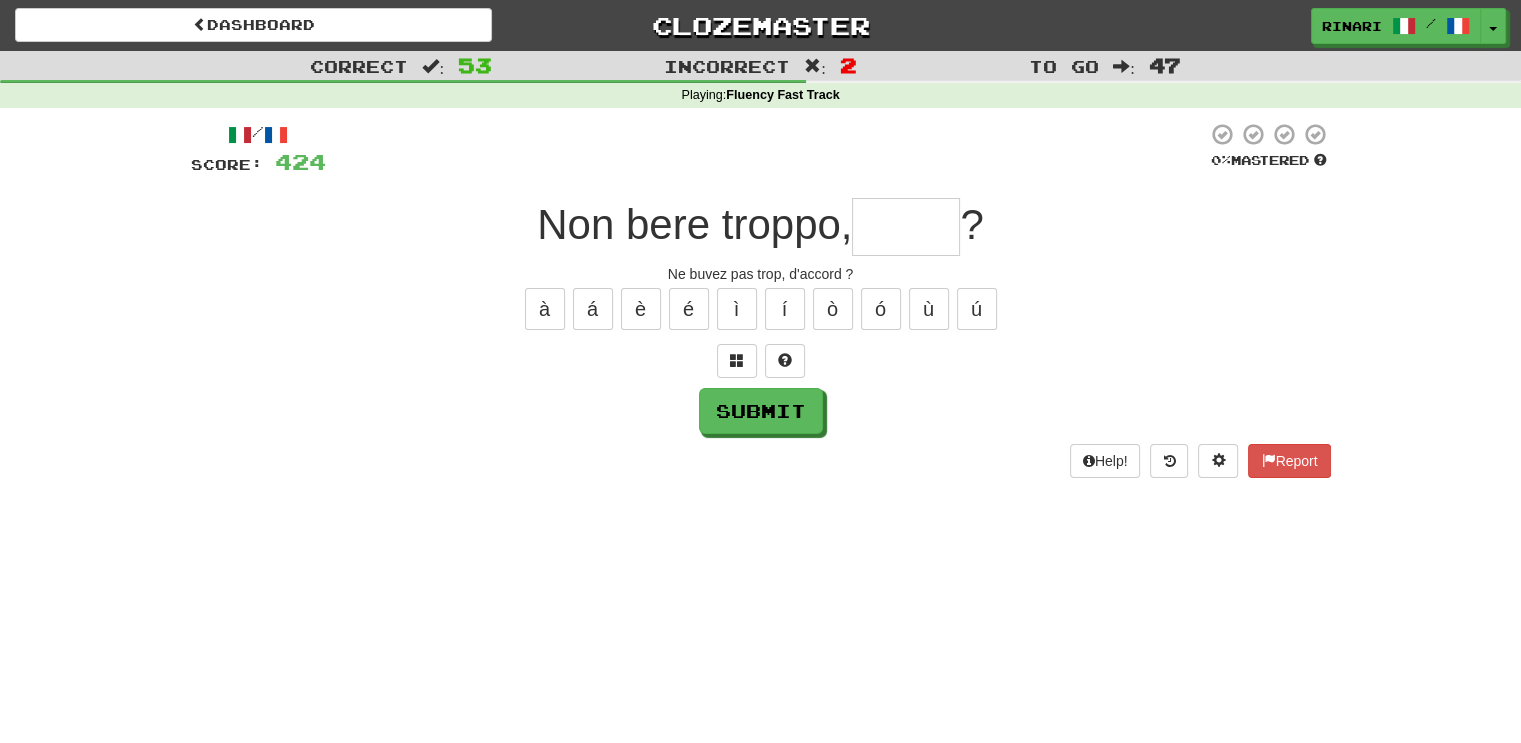 type on "*" 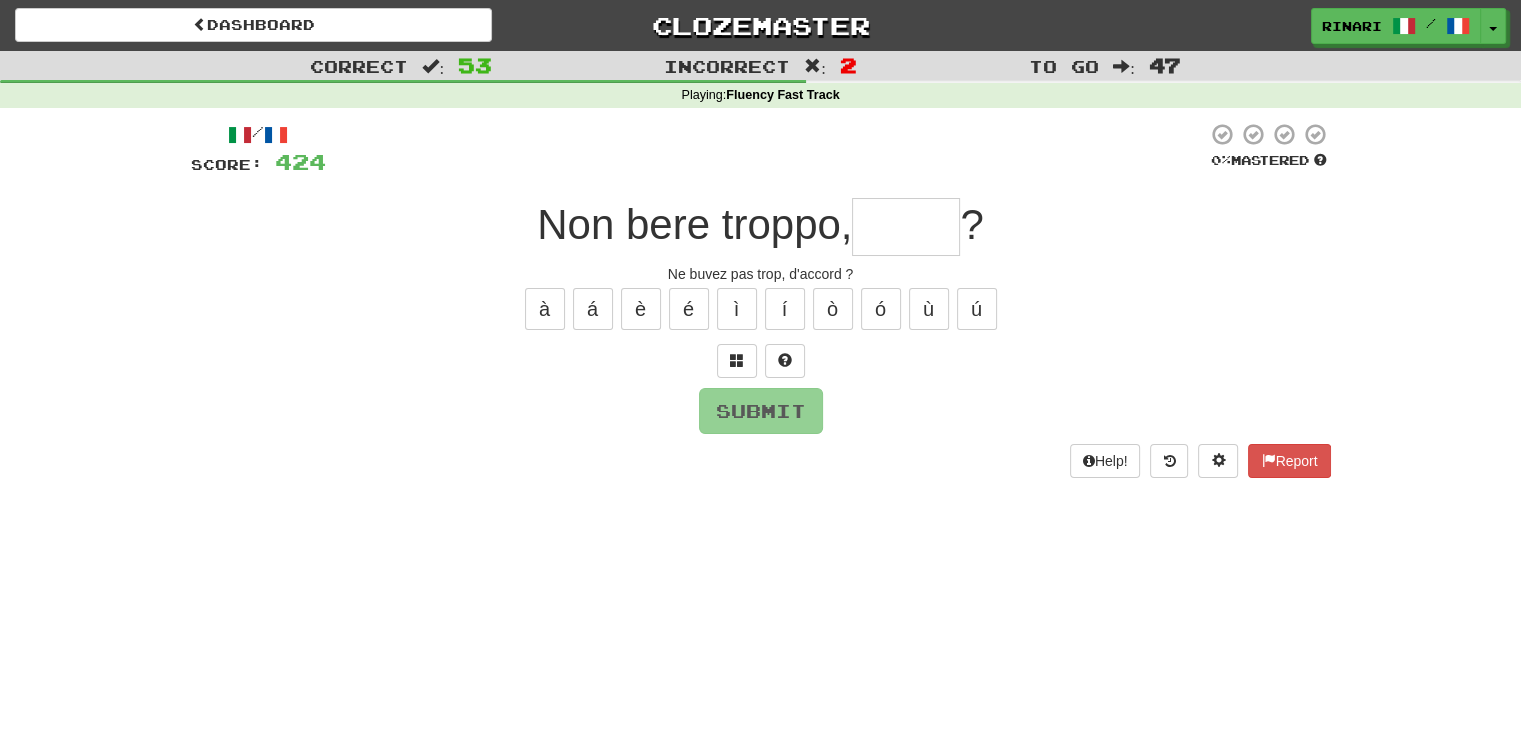 type on "*" 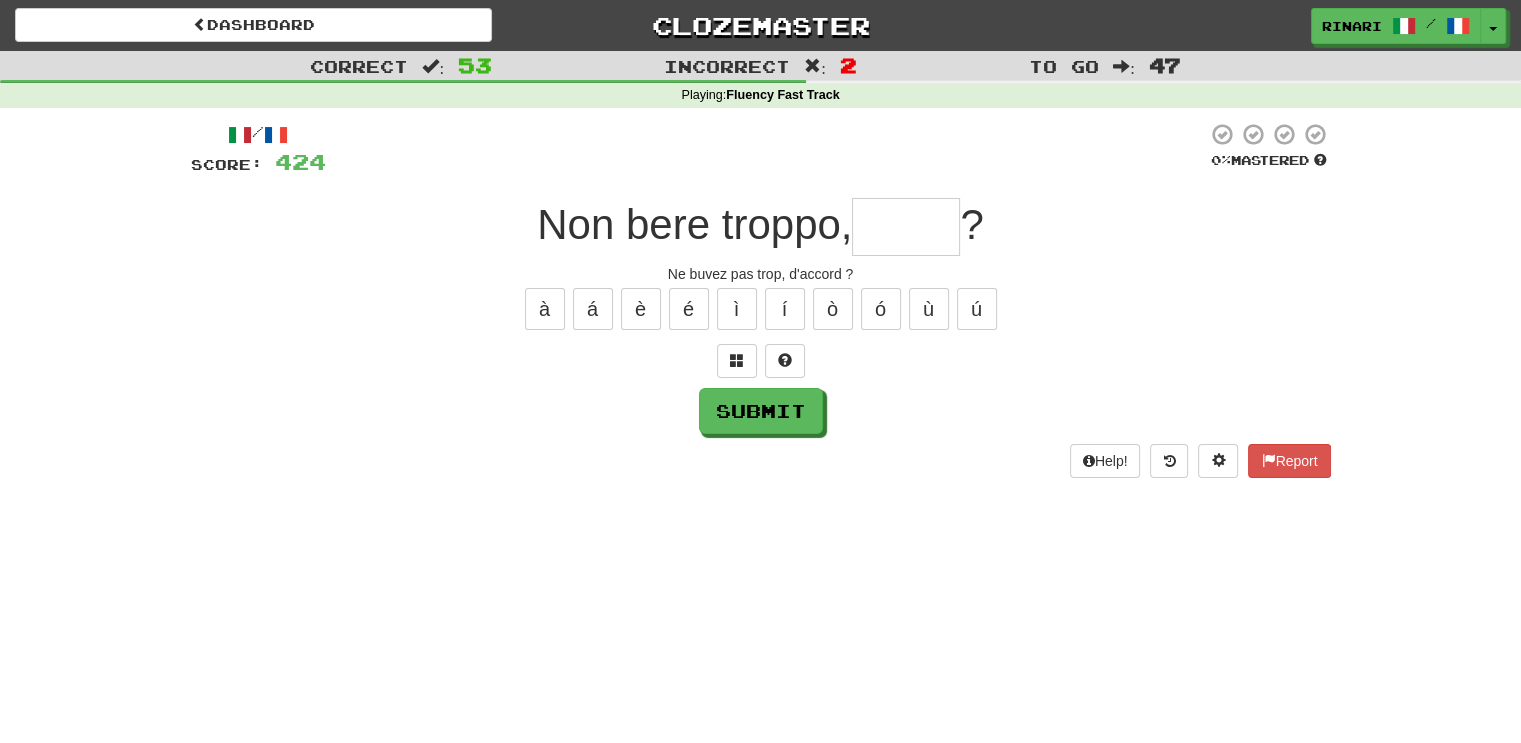 type on "*" 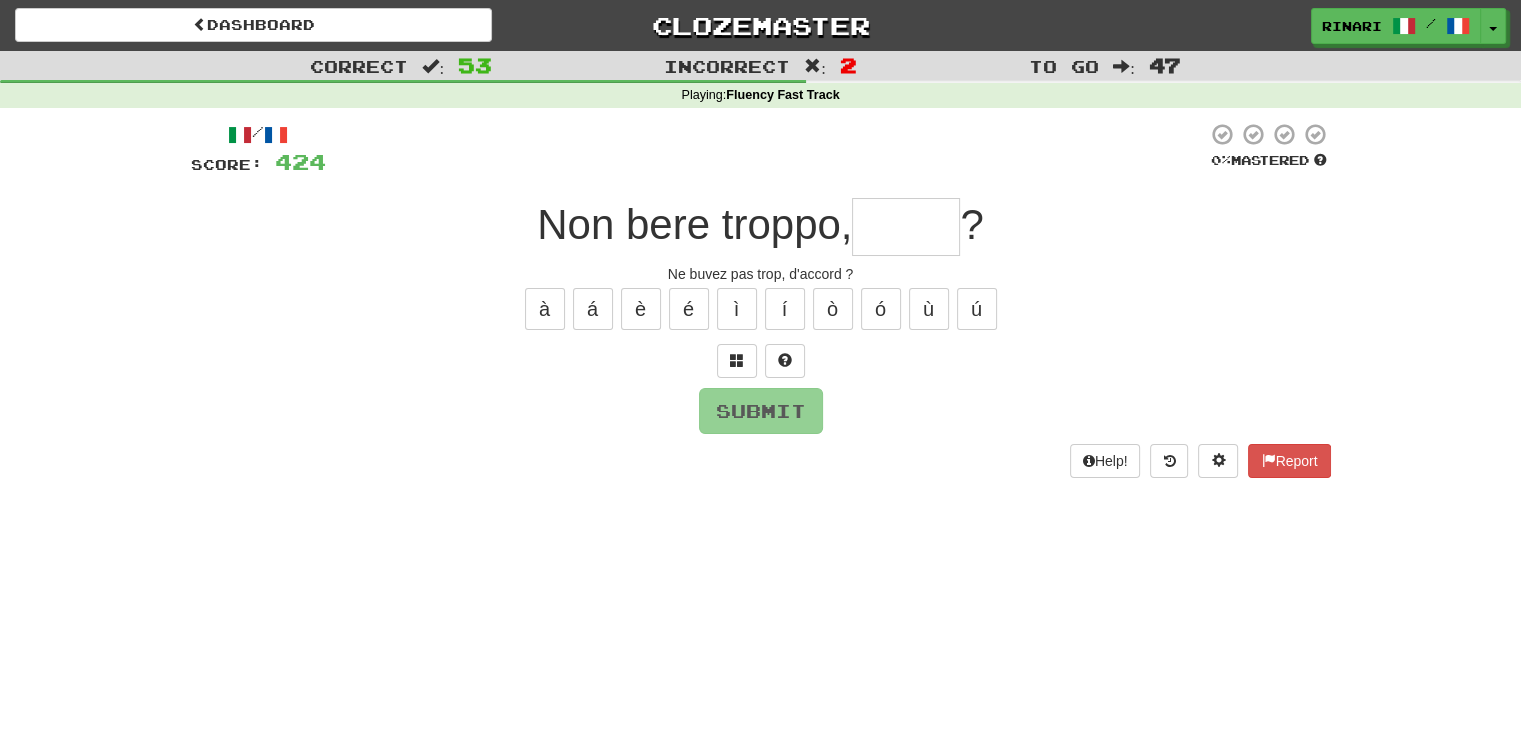type on "*" 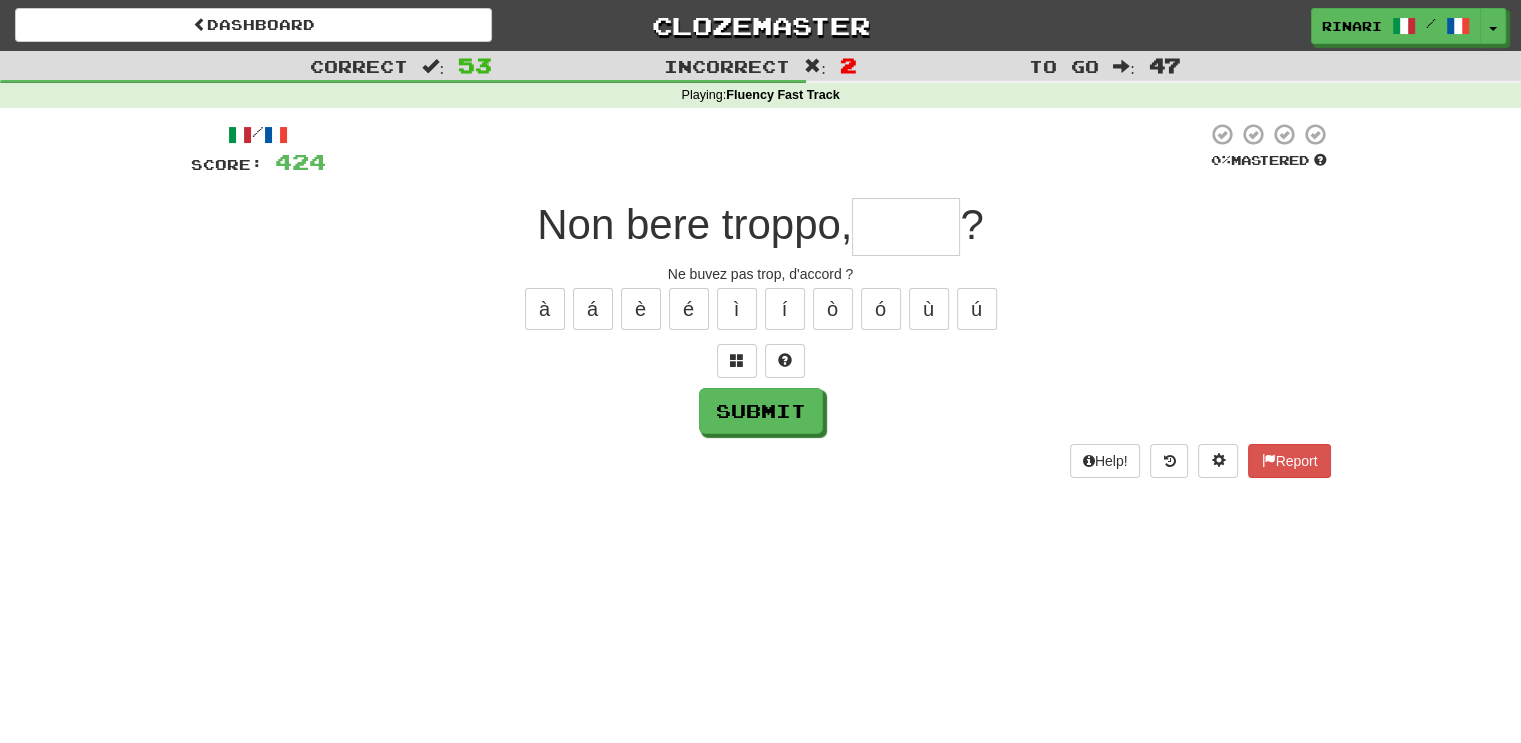 type on "*" 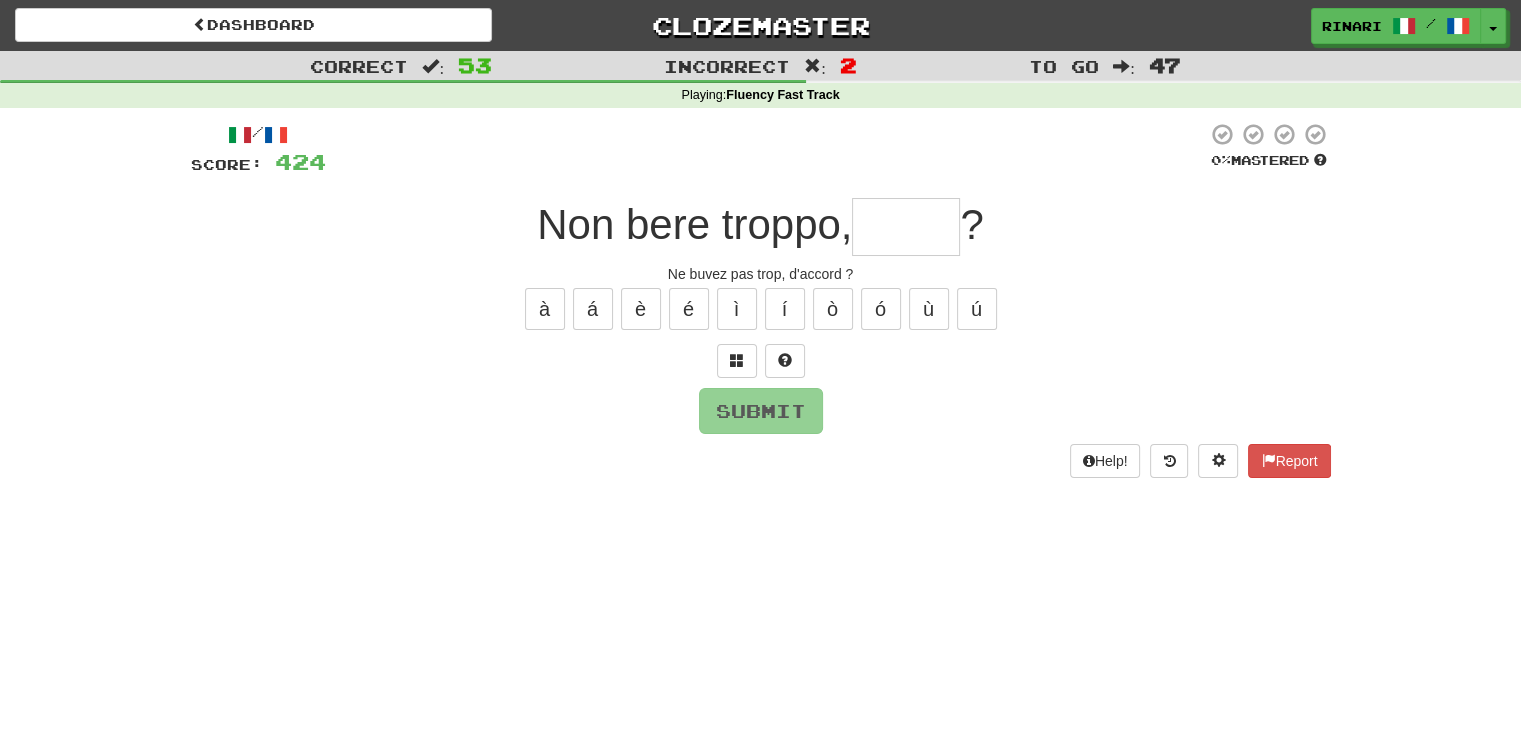 type on "*" 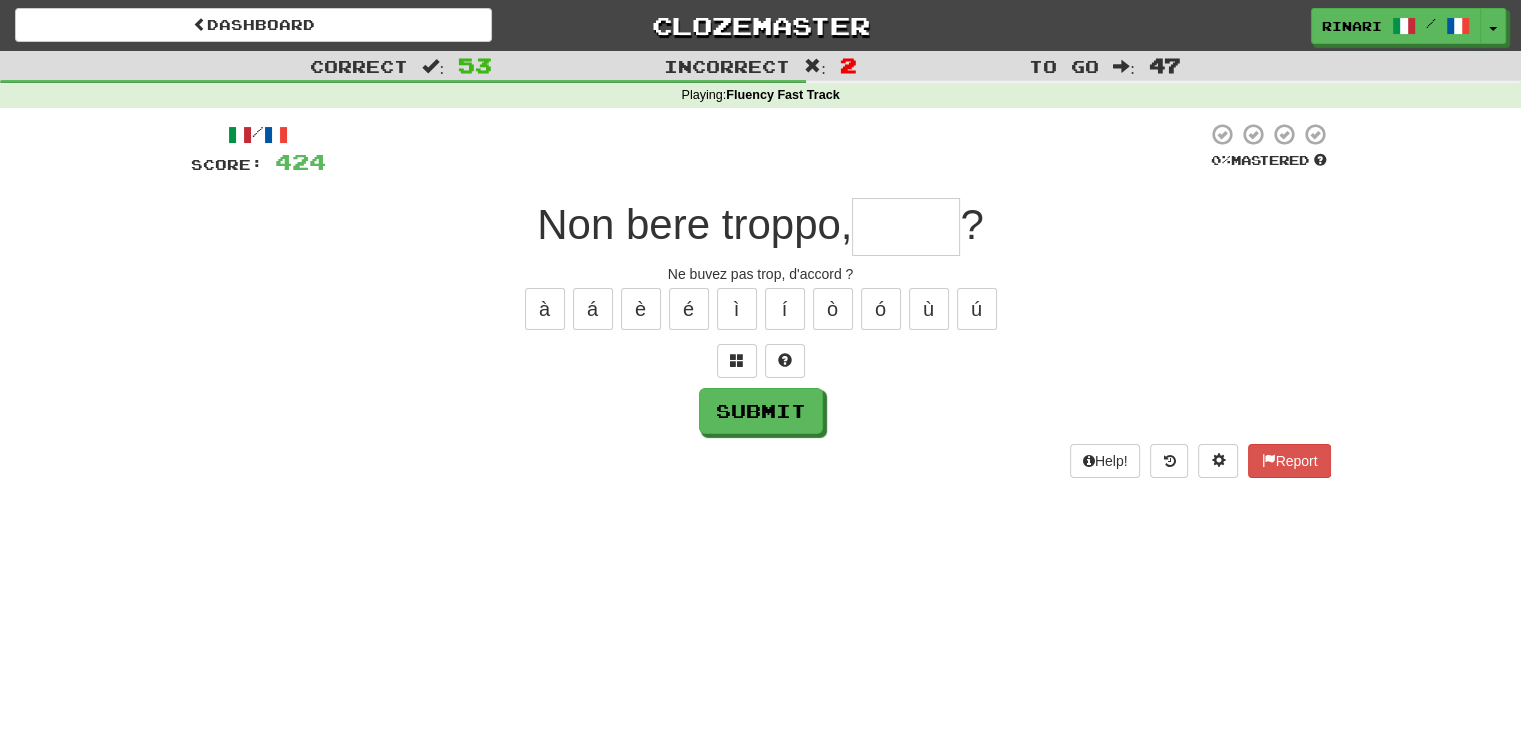 type 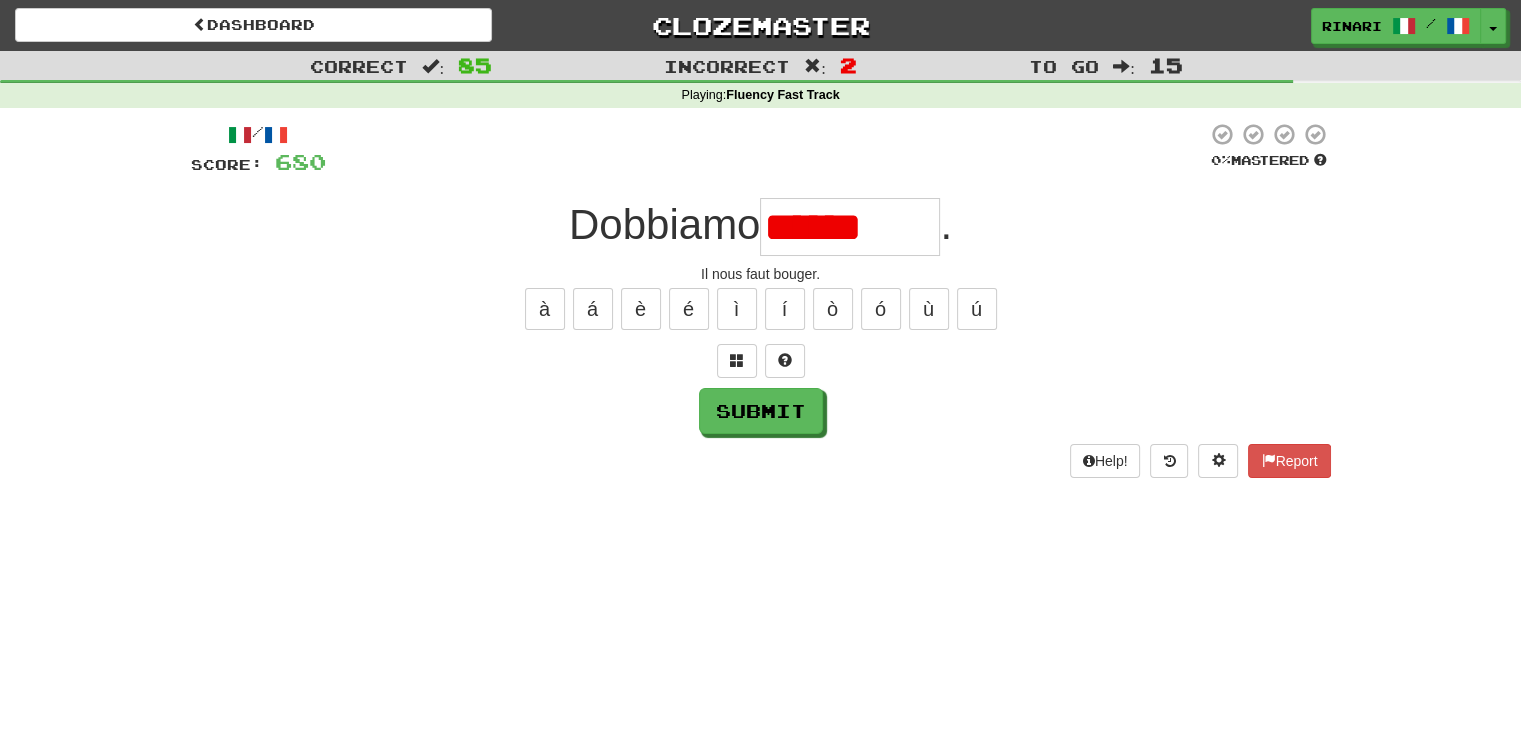 scroll, scrollTop: 0, scrollLeft: 0, axis: both 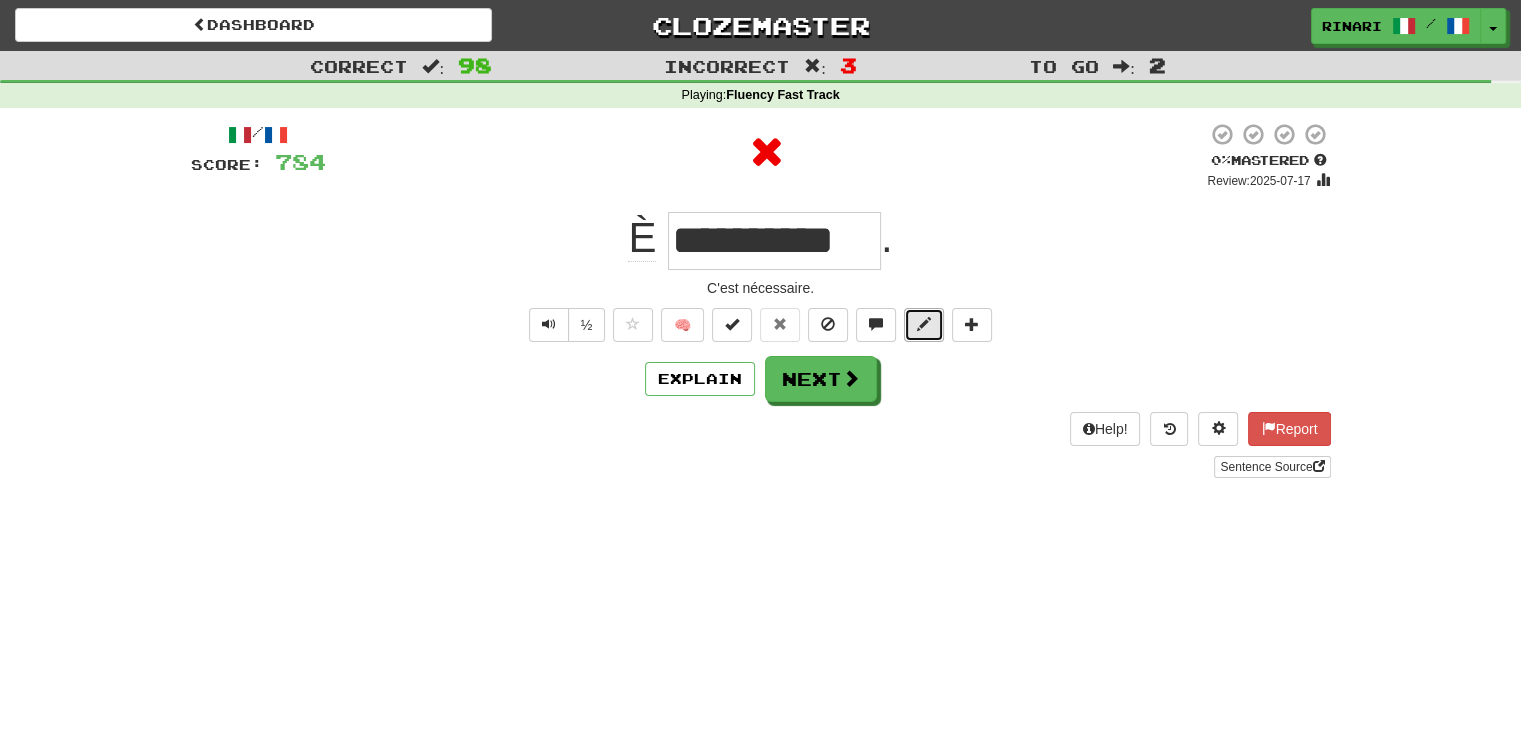 click at bounding box center (924, 324) 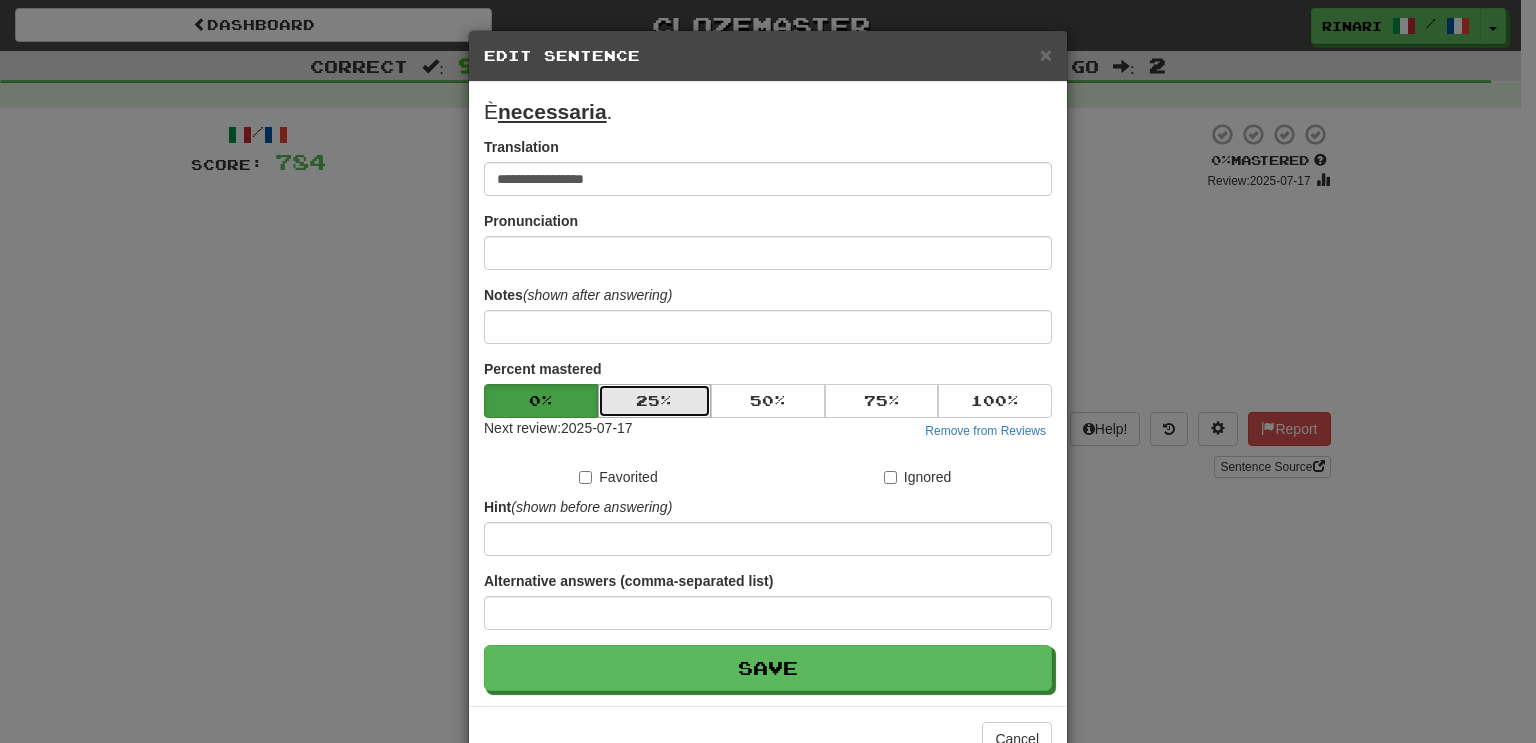 click on "25 %" at bounding box center [655, 401] 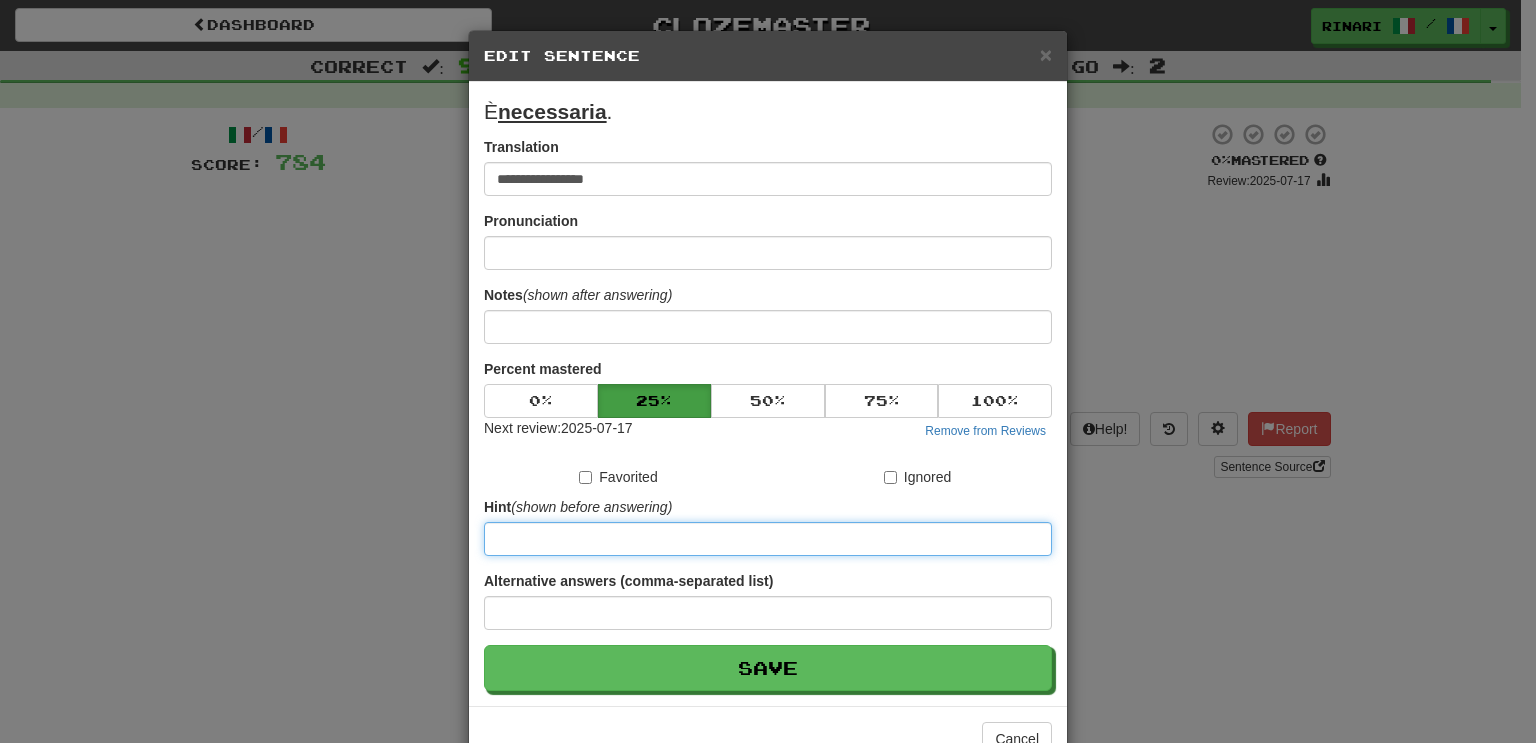 click at bounding box center (768, 539) 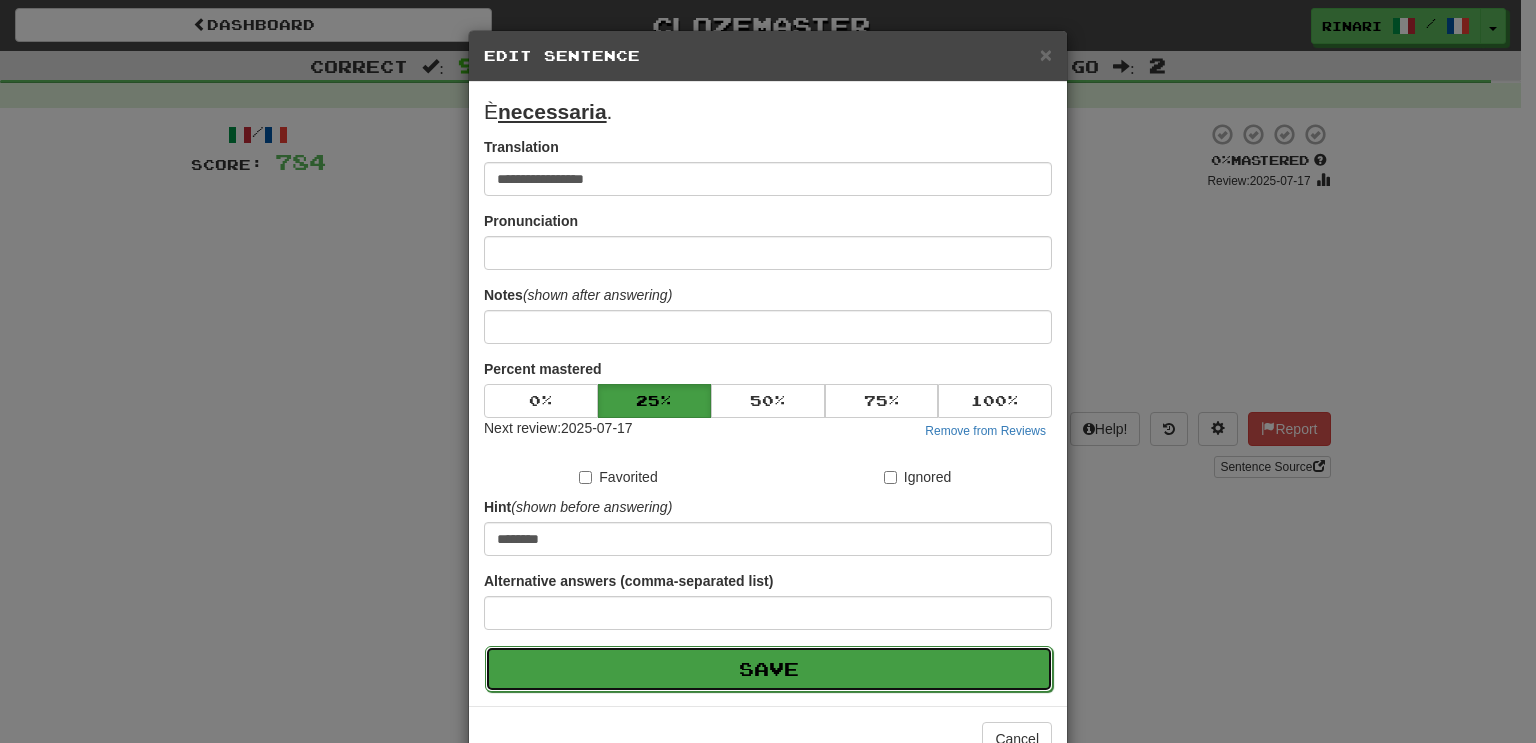 click on "Save" at bounding box center (769, 669) 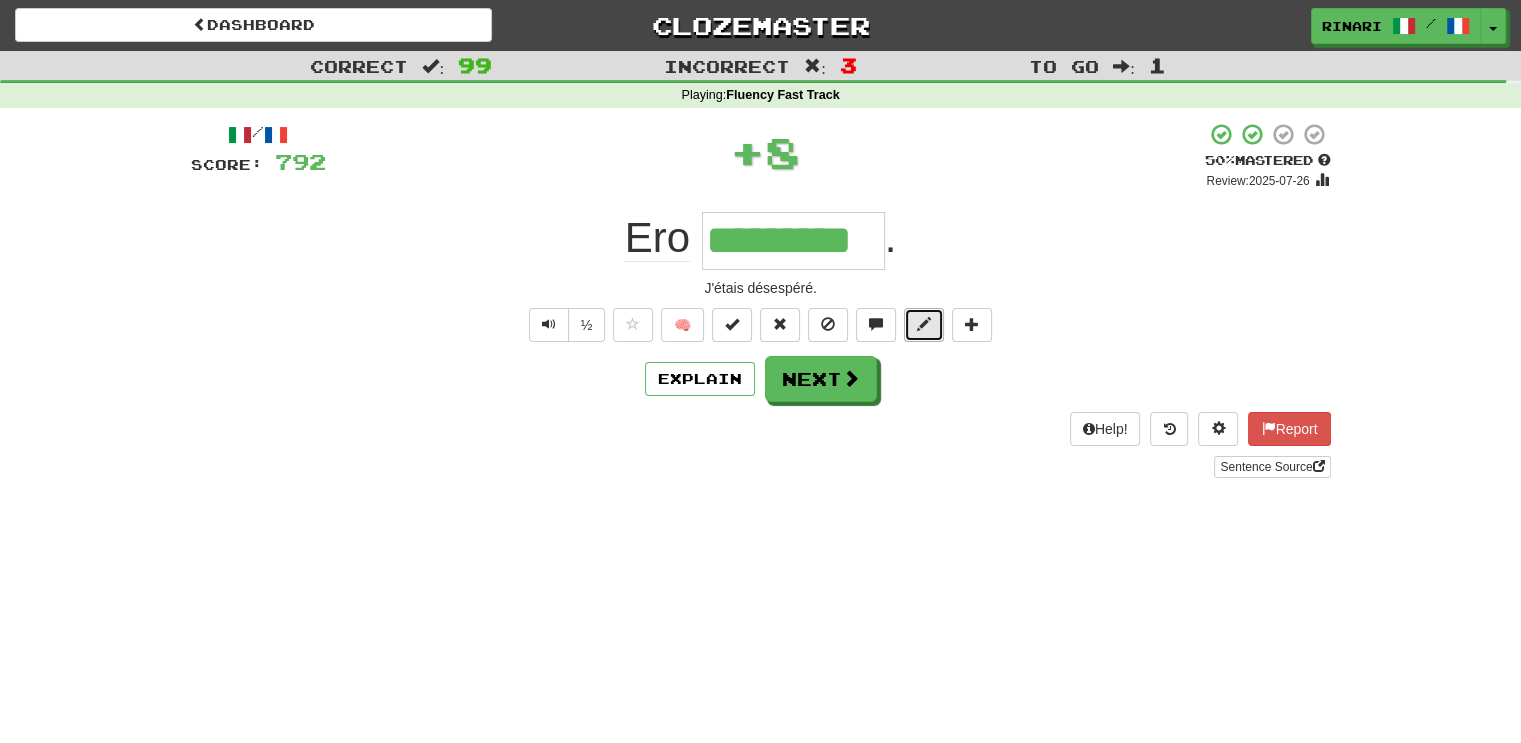click at bounding box center (924, 324) 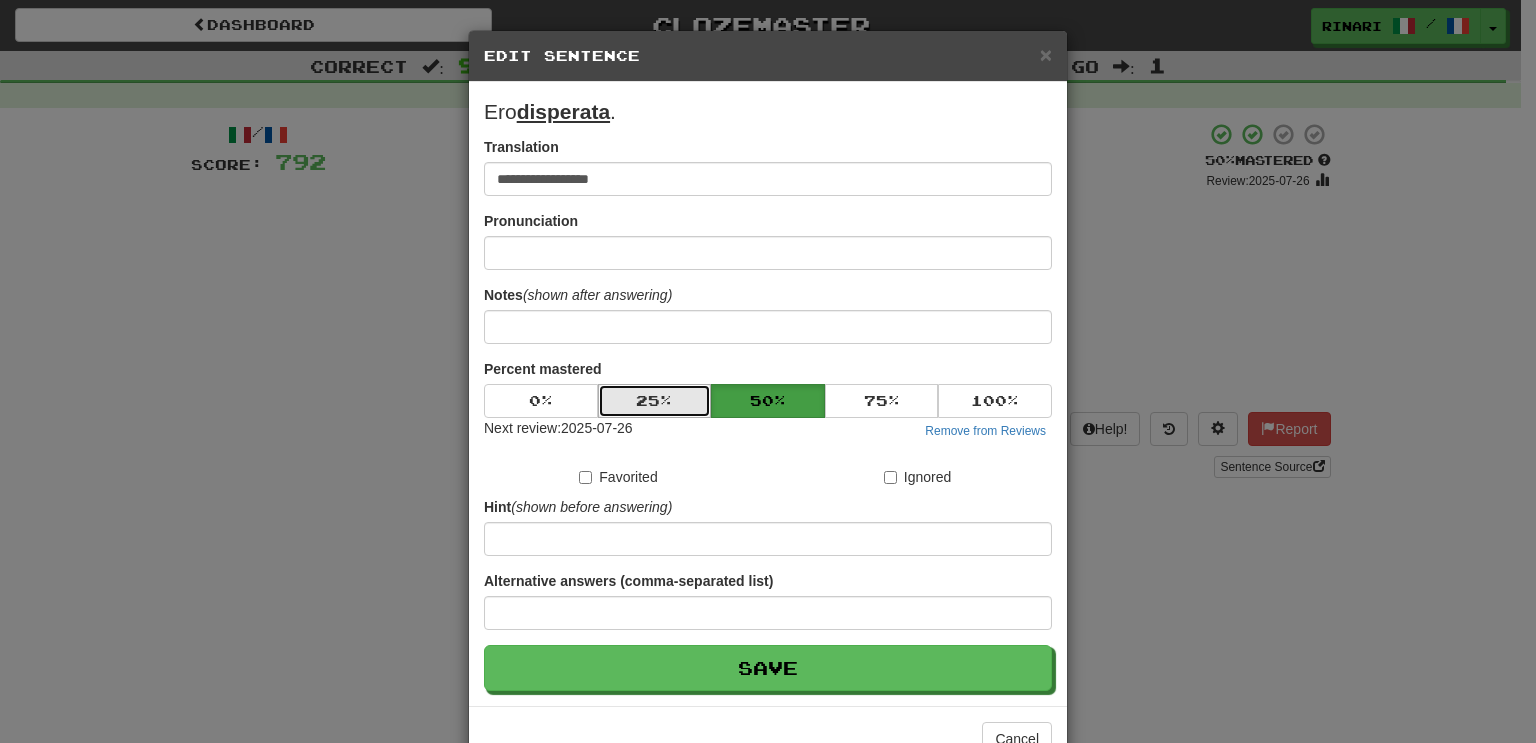 click on "25 %" at bounding box center [655, 401] 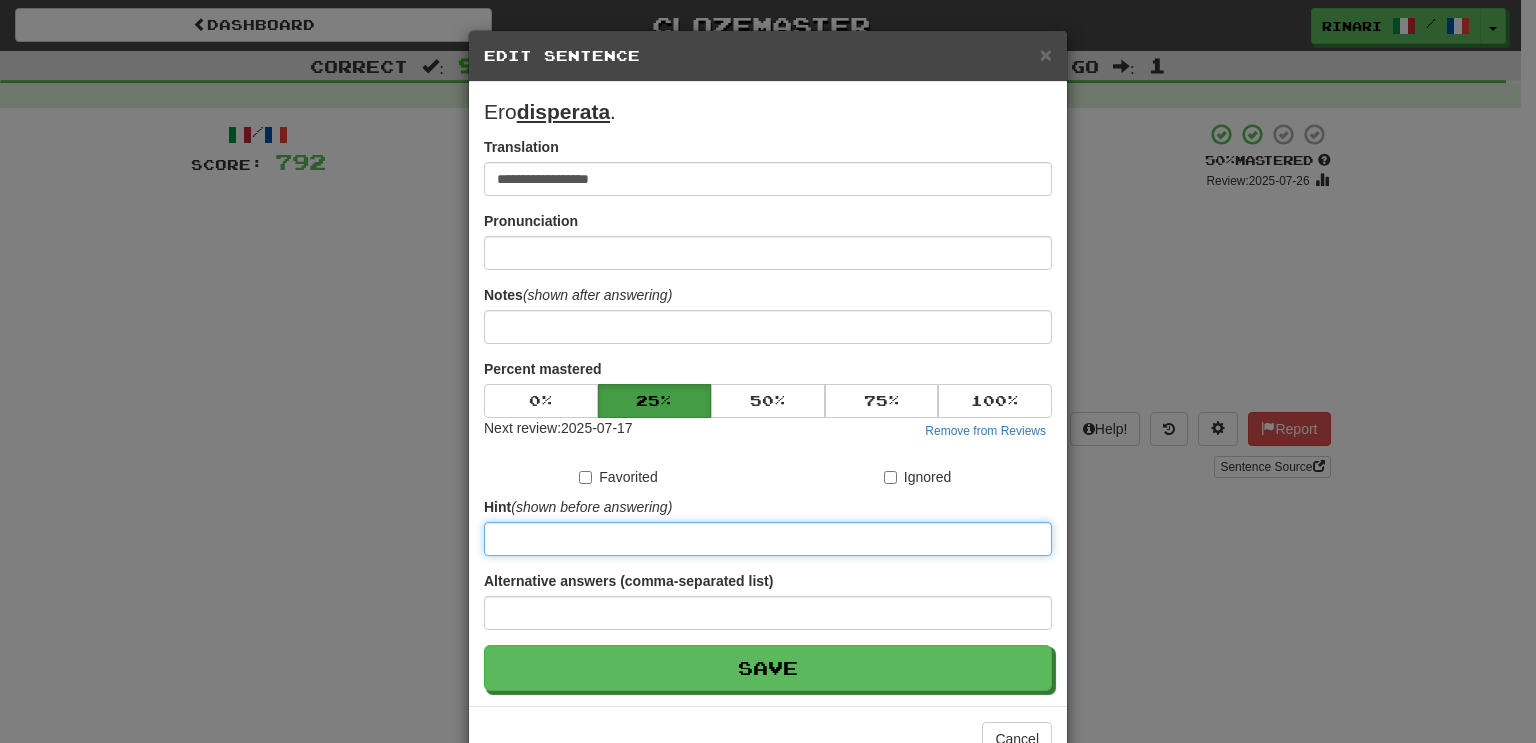 click at bounding box center (768, 539) 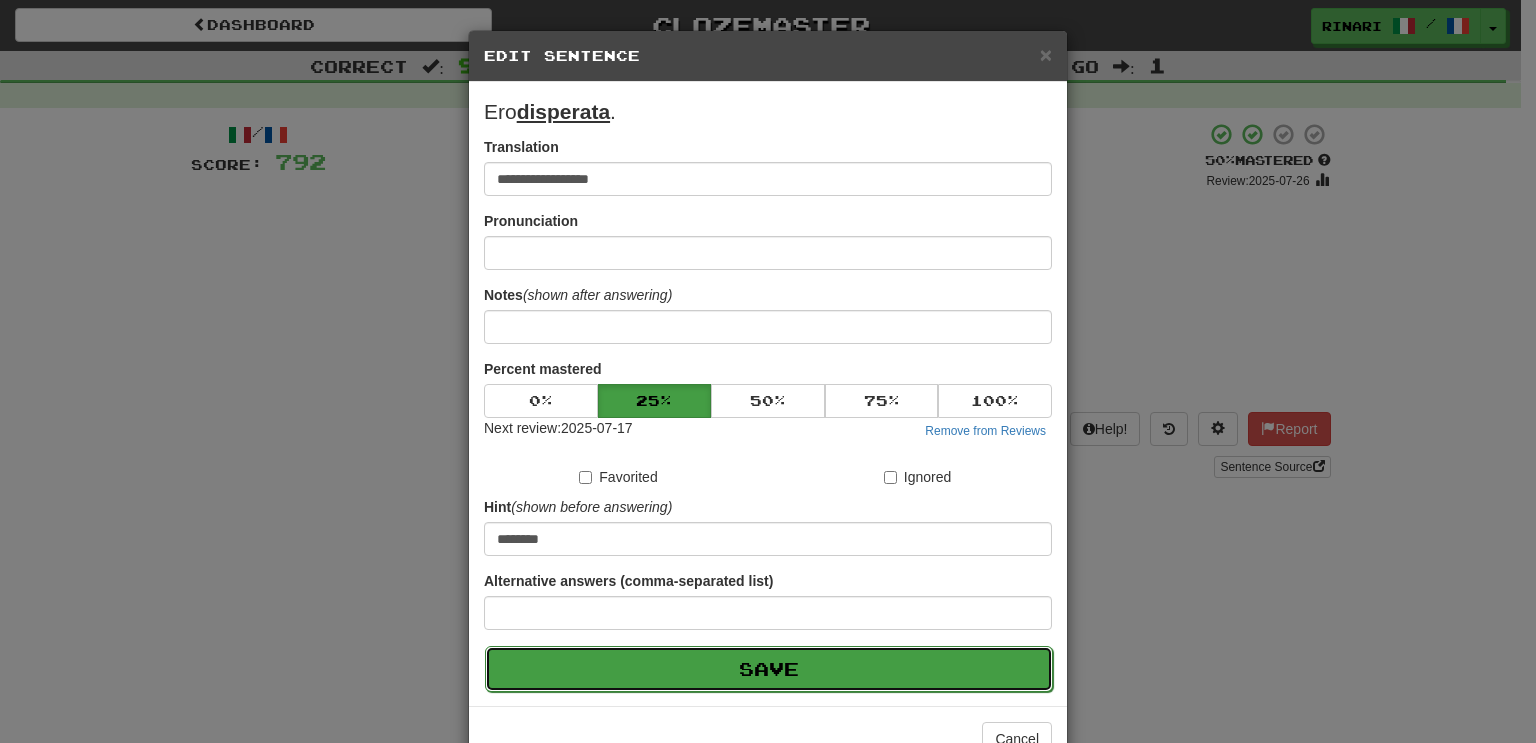 click on "Save" at bounding box center [769, 669] 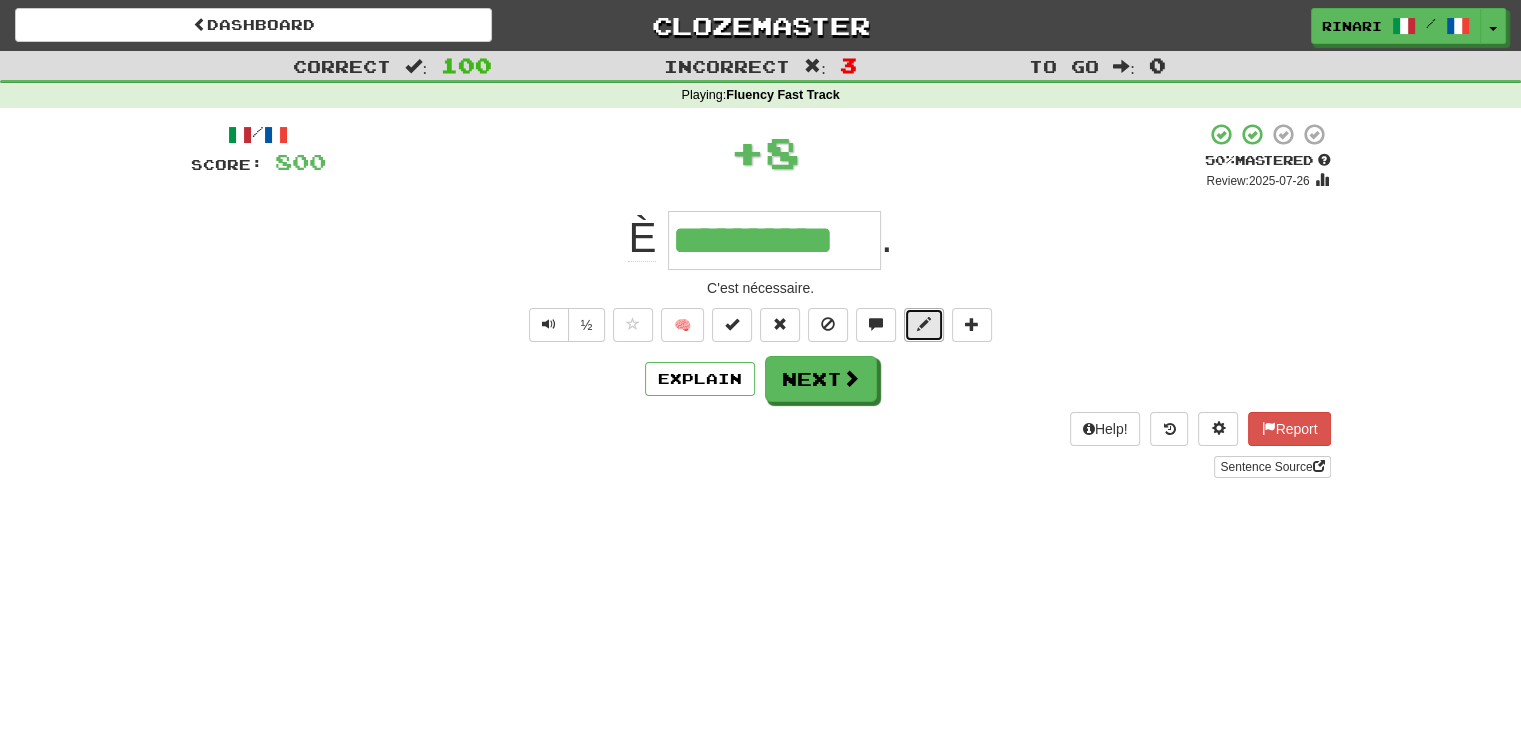 click at bounding box center [924, 325] 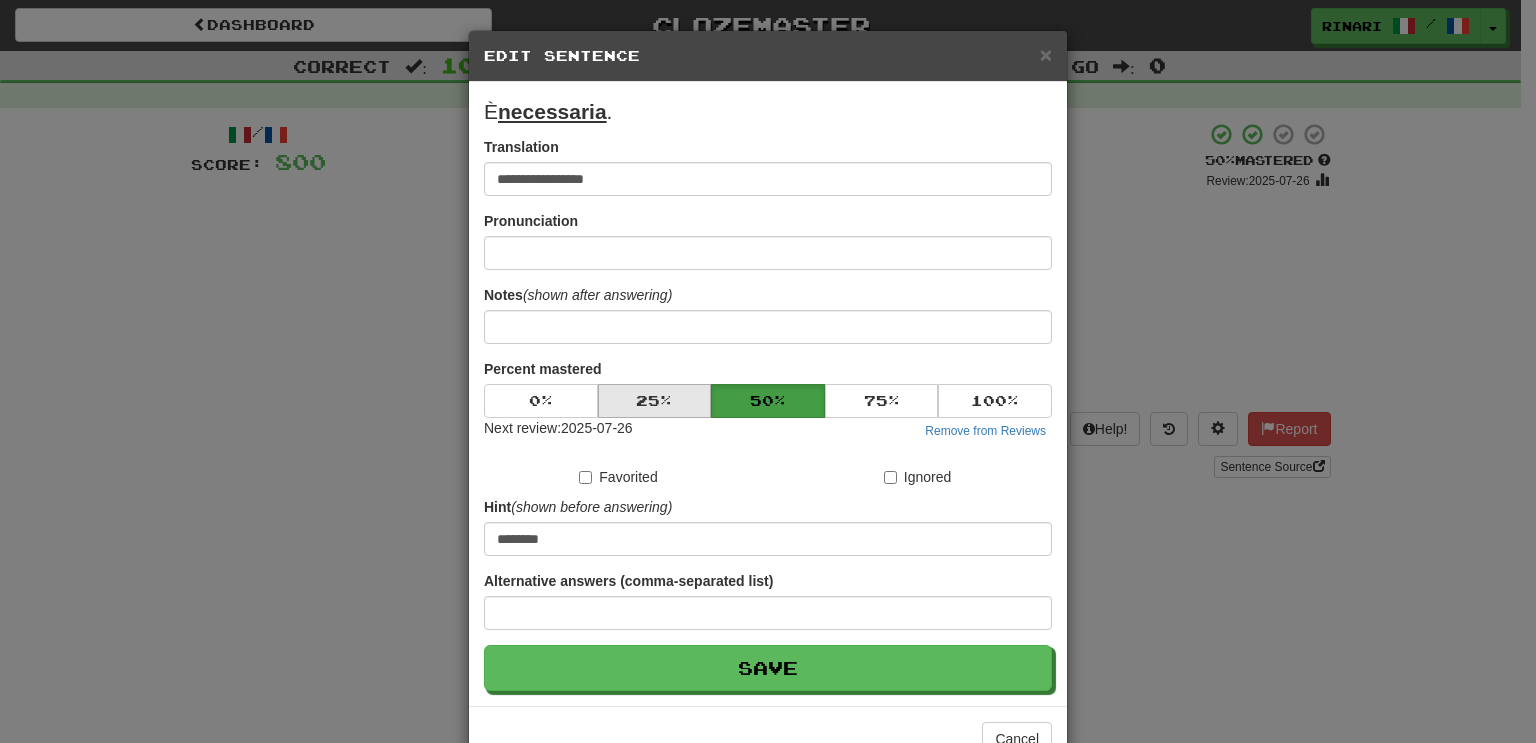 drag, startPoint x: 668, startPoint y: 379, endPoint x: 665, endPoint y: 392, distance: 13.341664 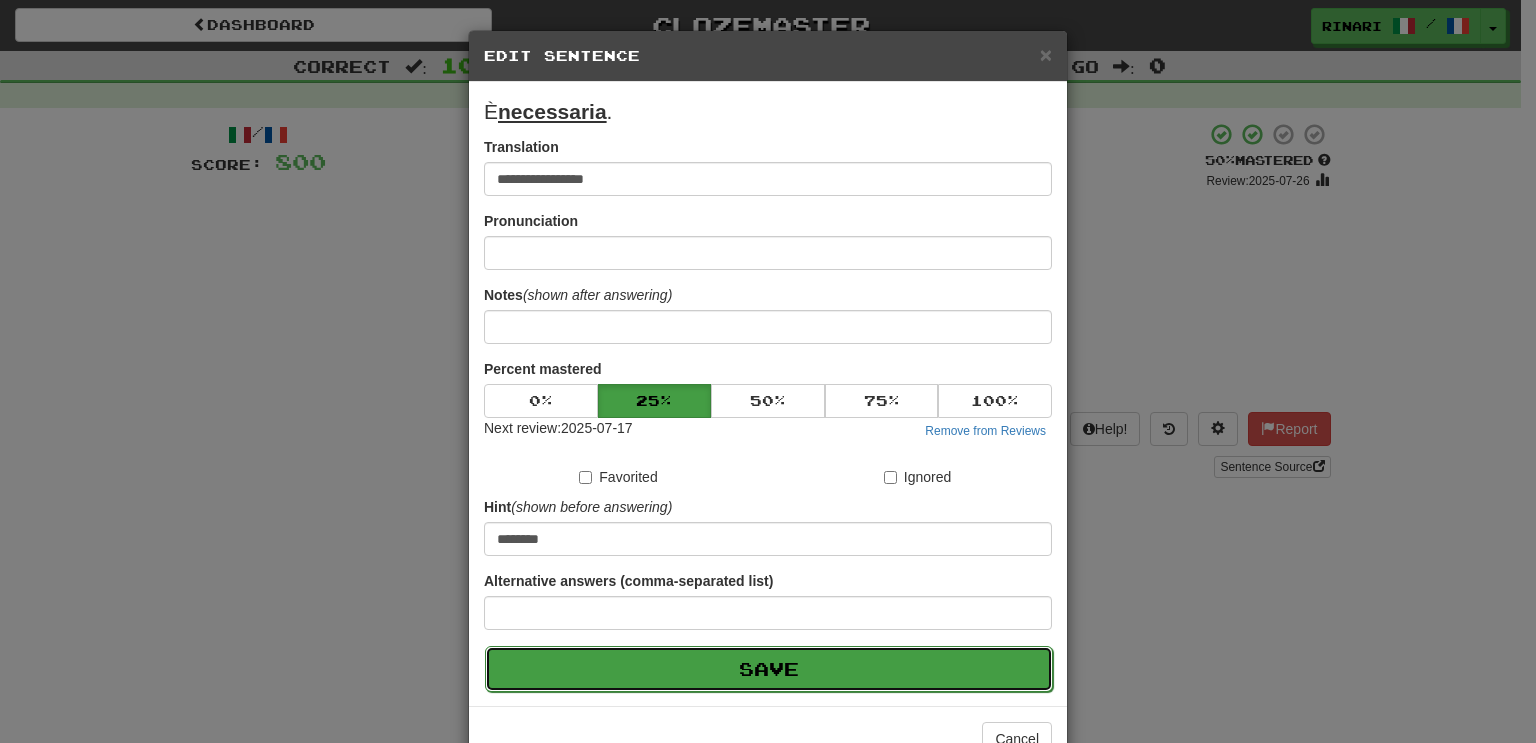 click on "Save" at bounding box center [769, 669] 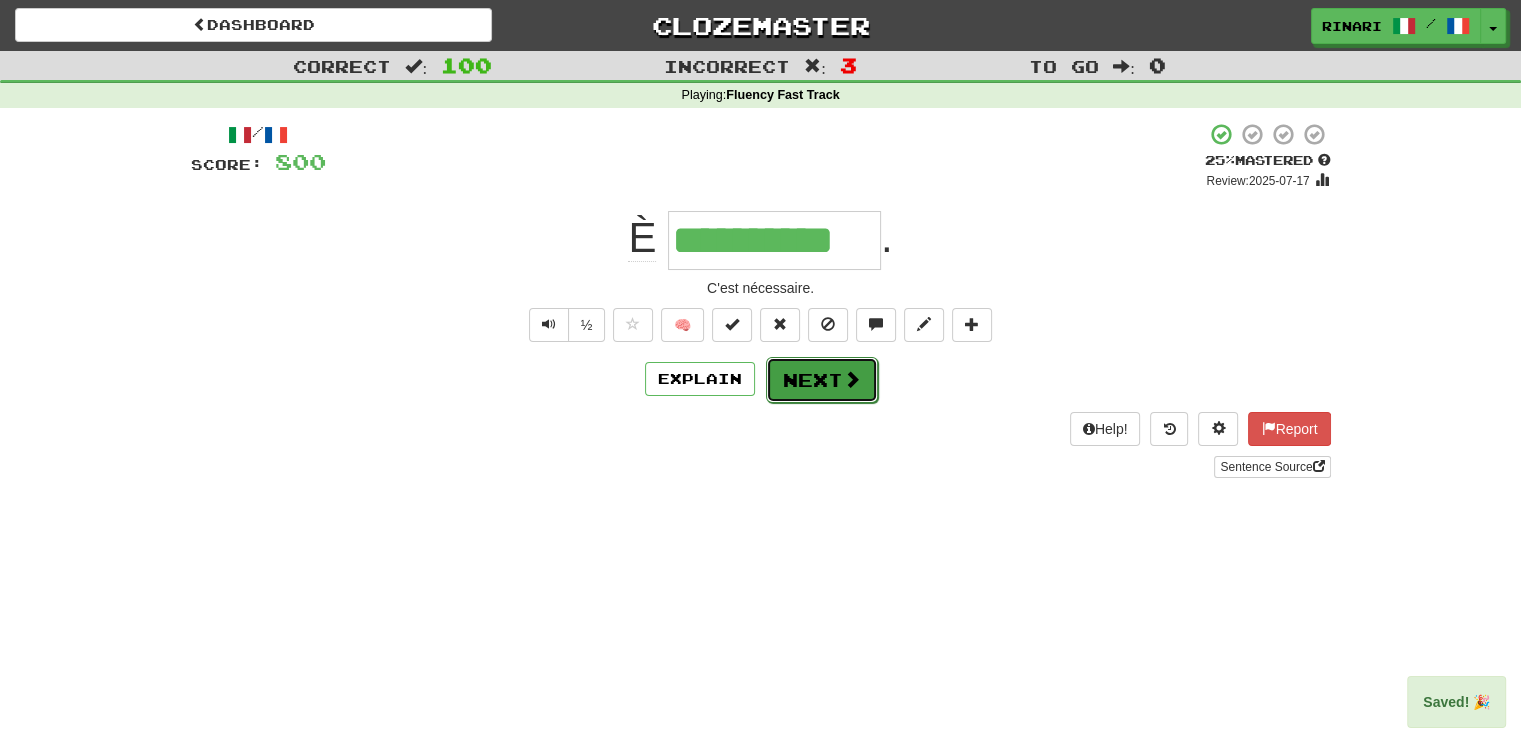 click at bounding box center [852, 379] 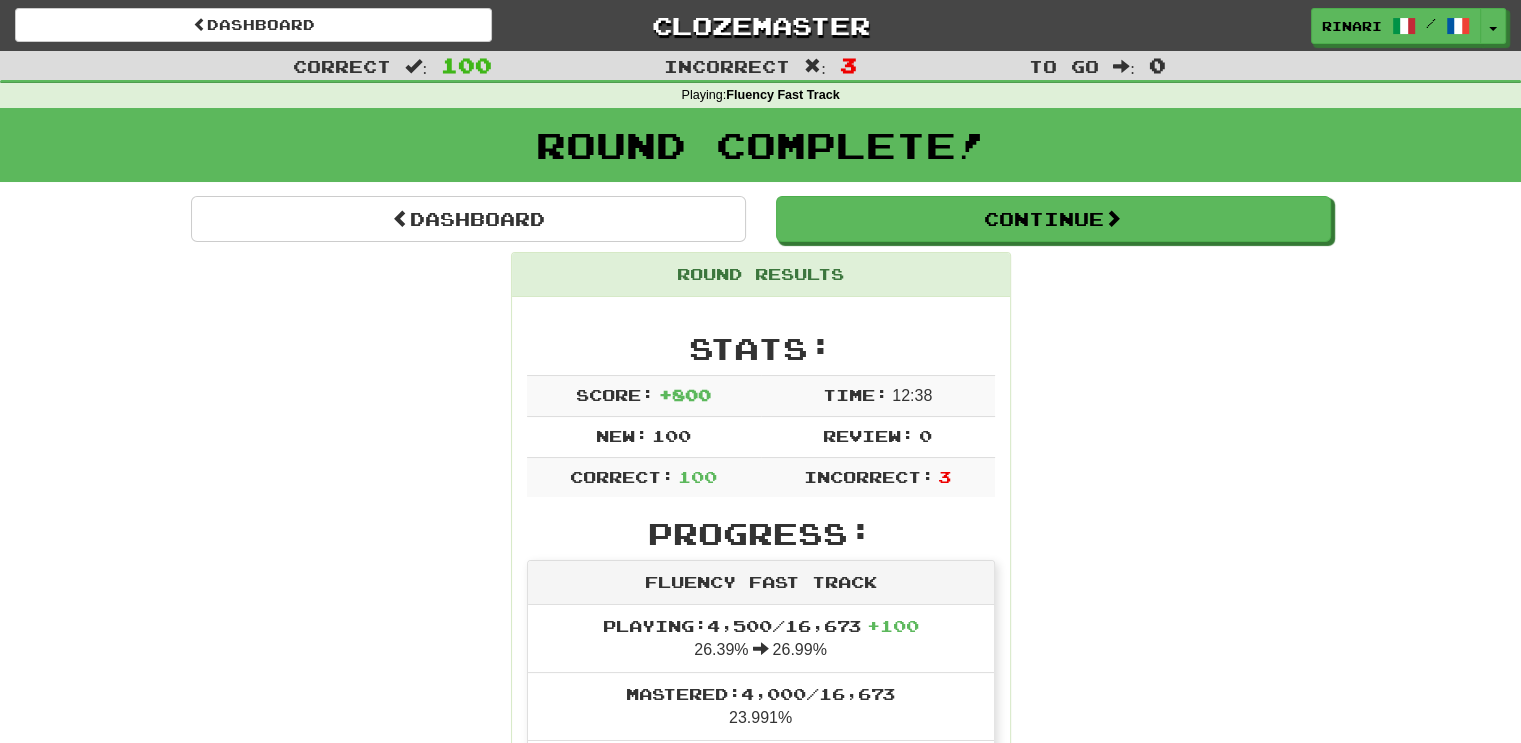 scroll, scrollTop: 4814, scrollLeft: 0, axis: vertical 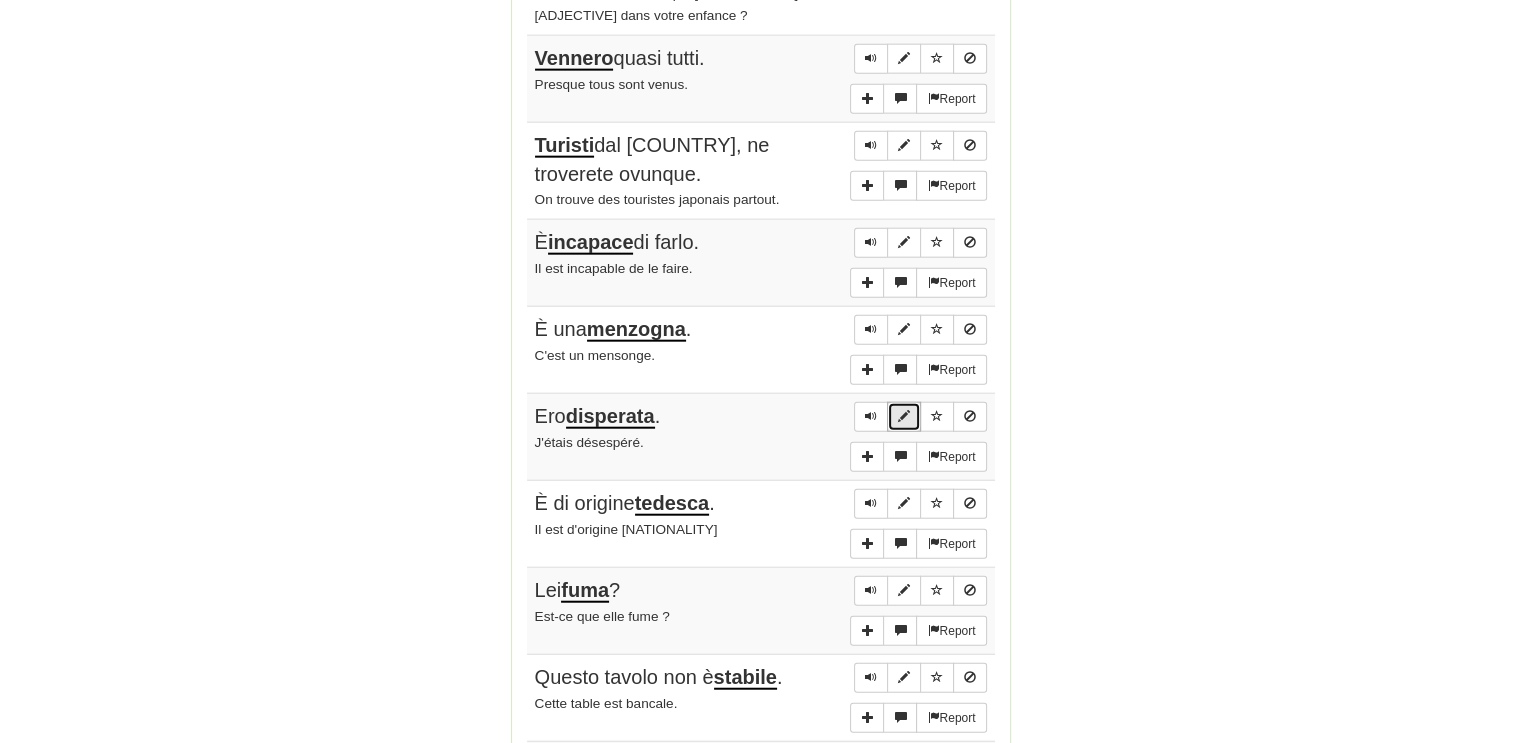 click at bounding box center (904, 417) 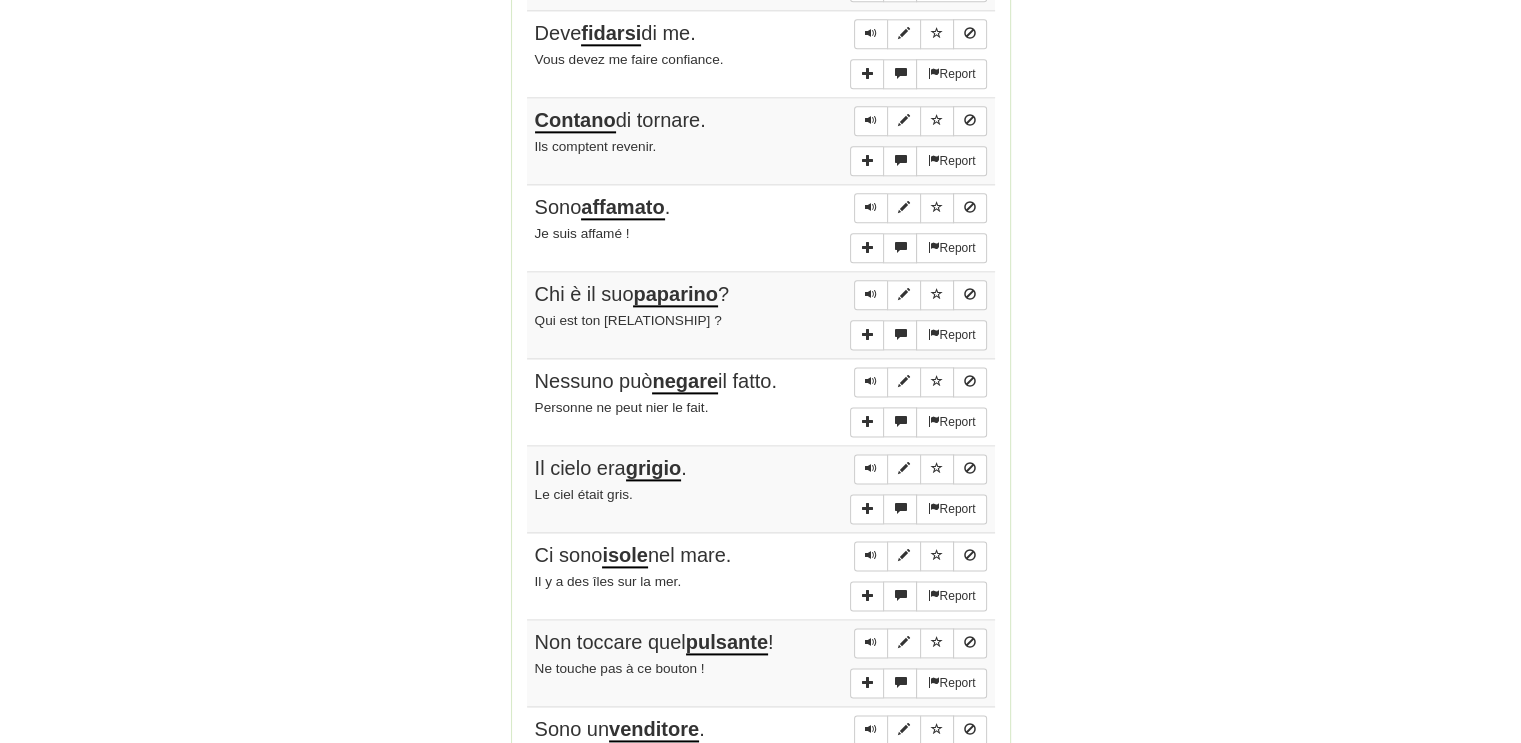 scroll, scrollTop: 0, scrollLeft: 0, axis: both 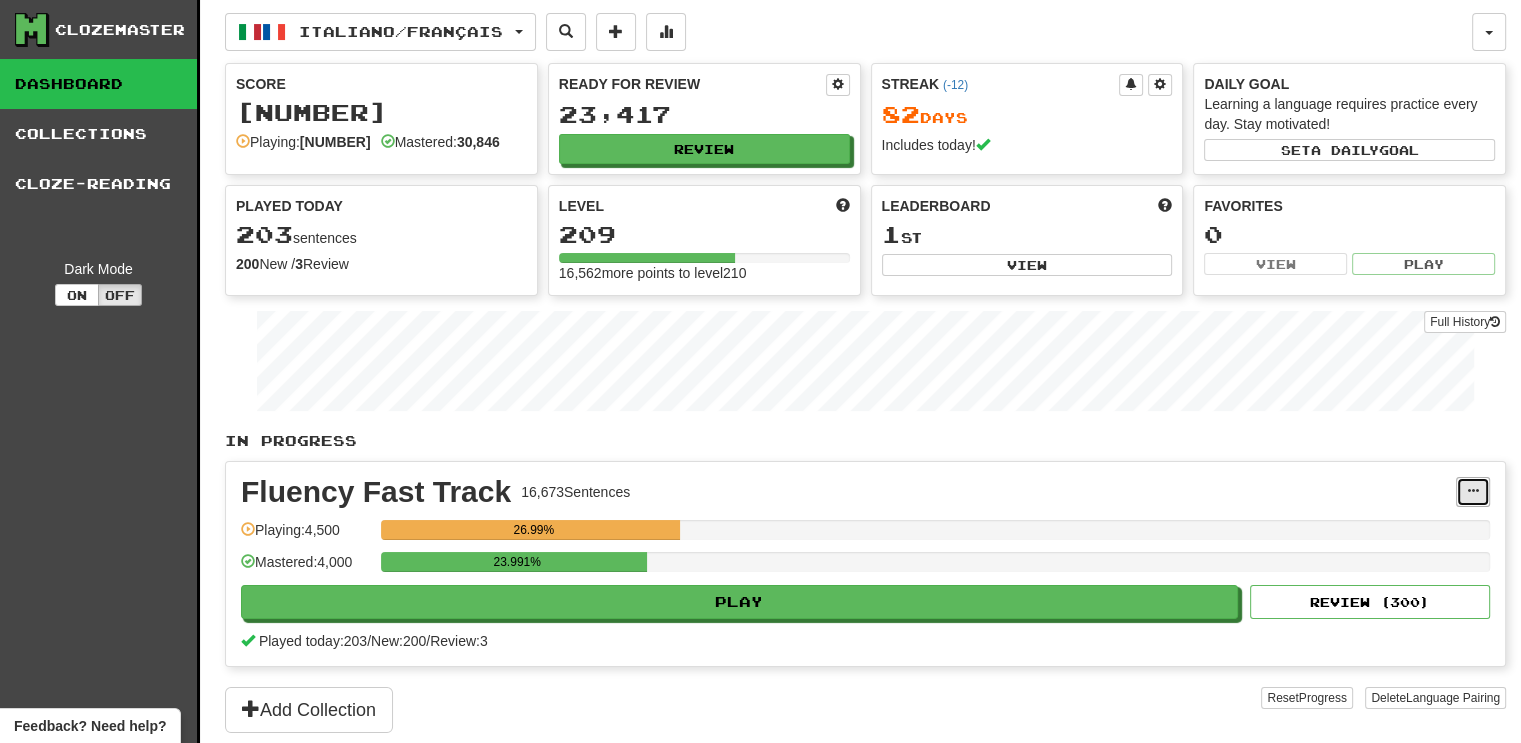 click at bounding box center [1473, 492] 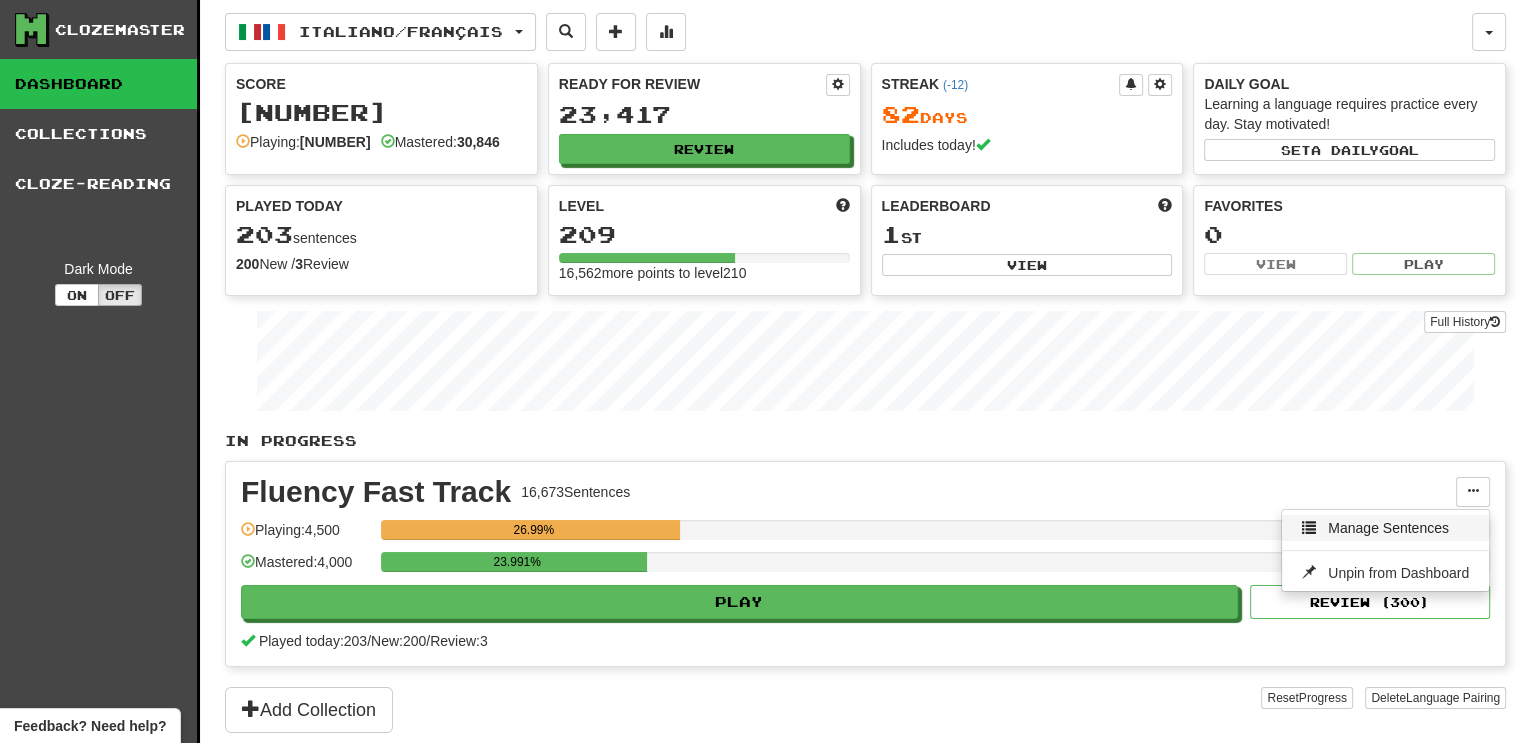 click on "Manage Sentences" at bounding box center [1385, 528] 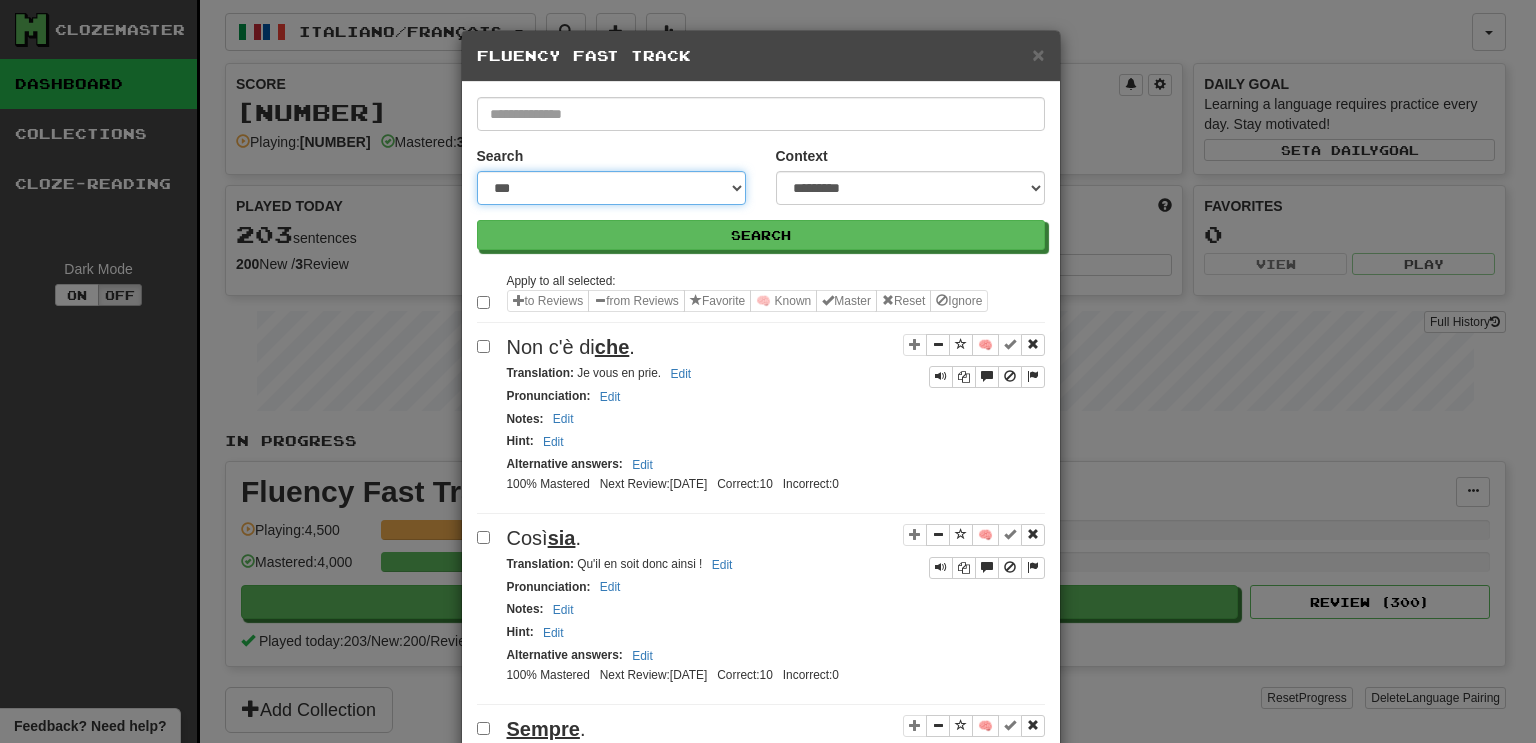 click on "**********" at bounding box center (611, 188) 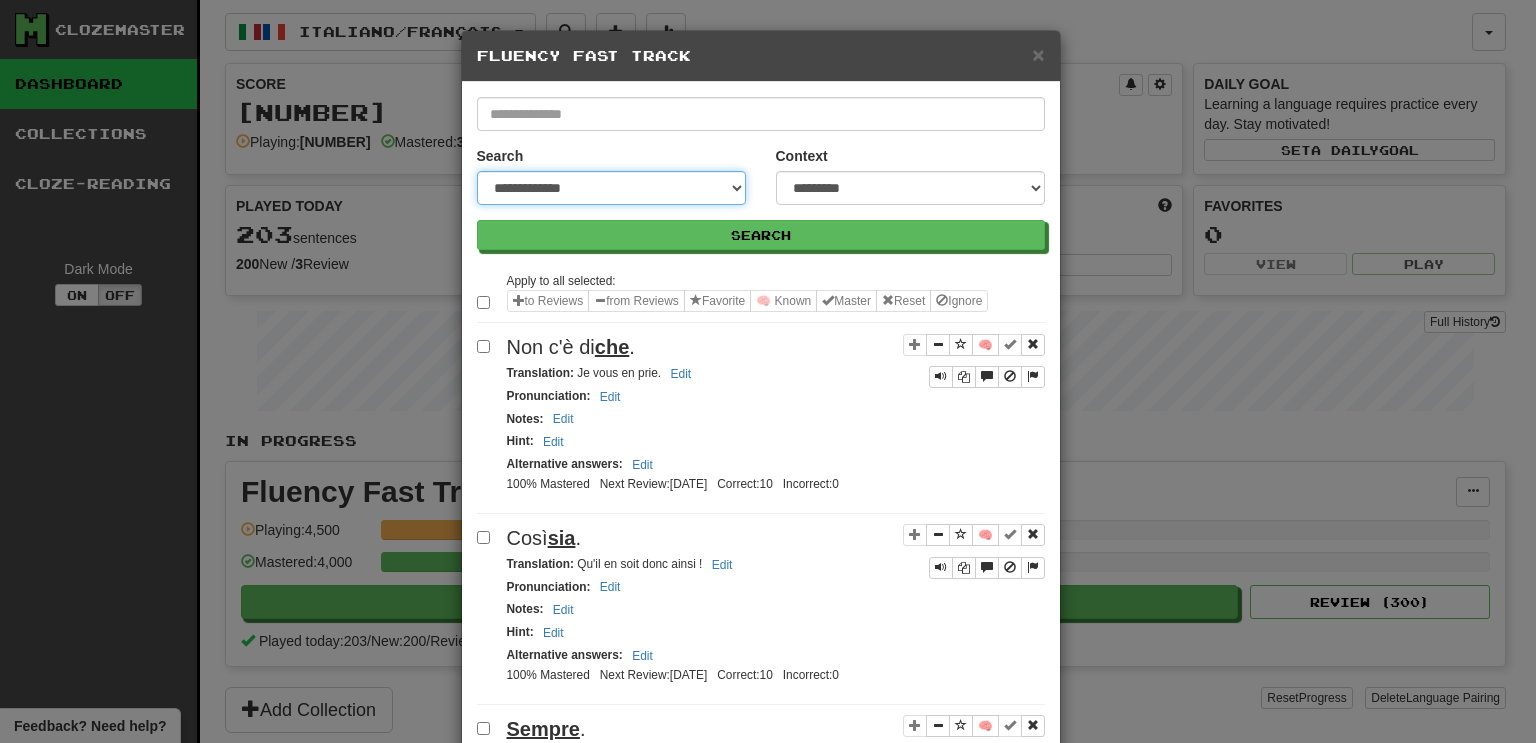 click on "**********" at bounding box center (611, 188) 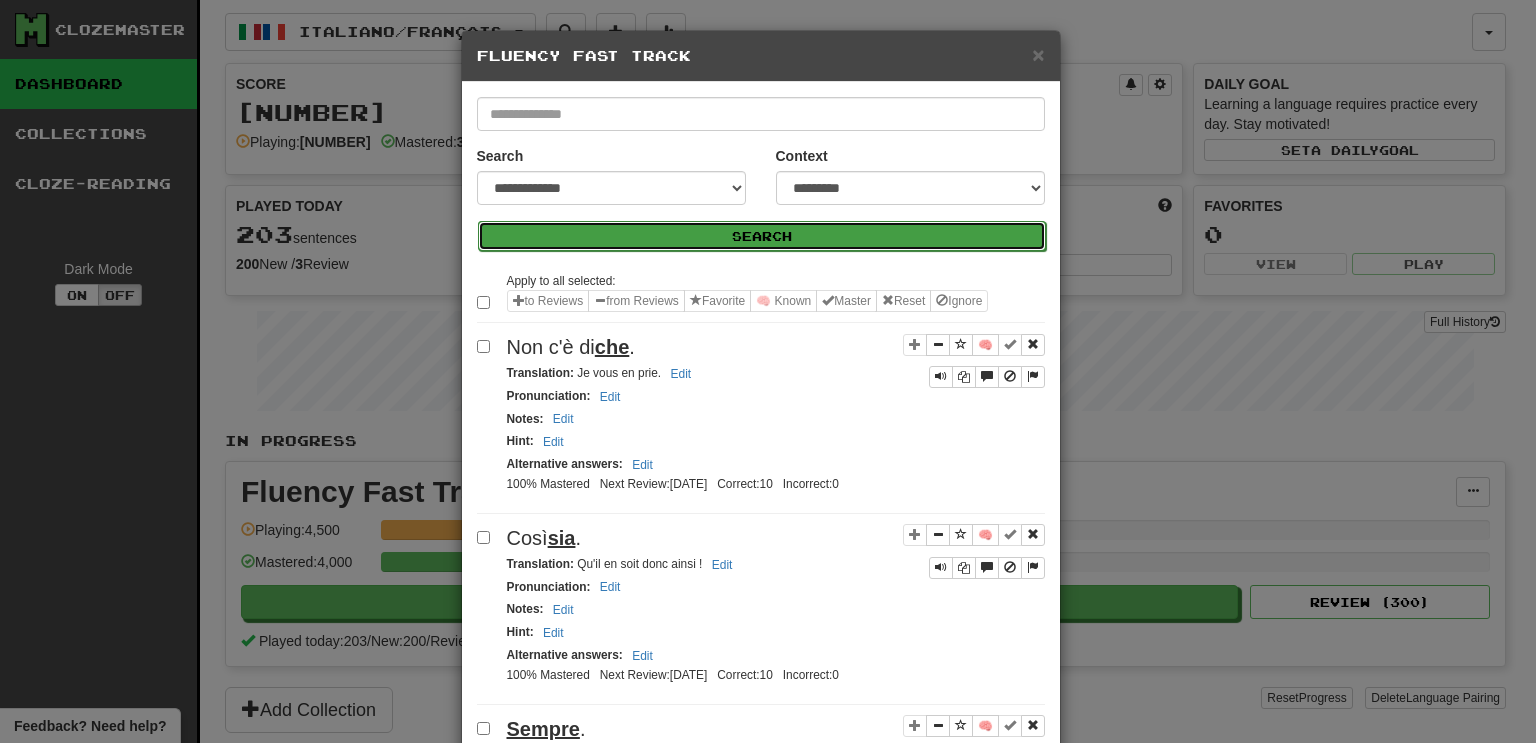 click on "Search" at bounding box center (762, 236) 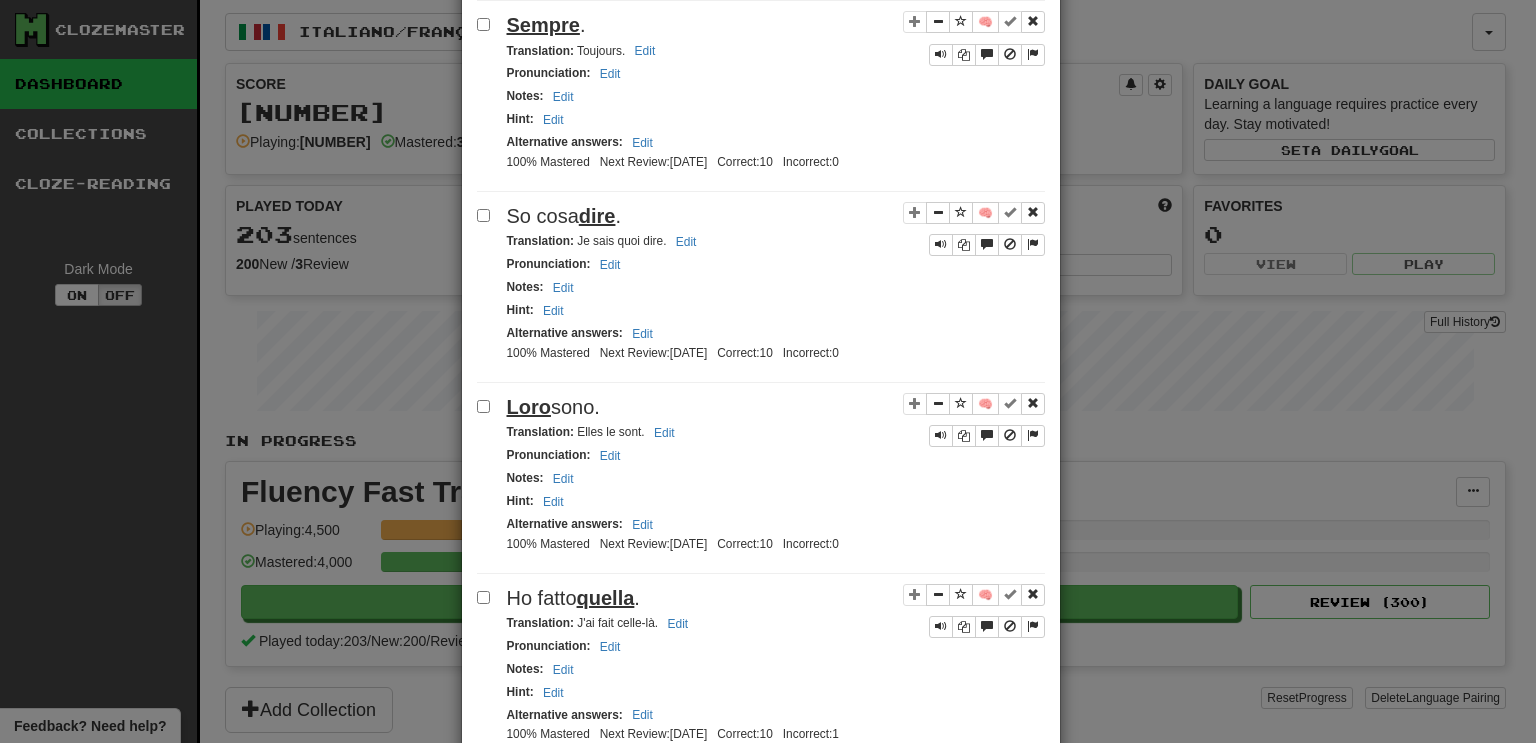 scroll, scrollTop: 0, scrollLeft: 0, axis: both 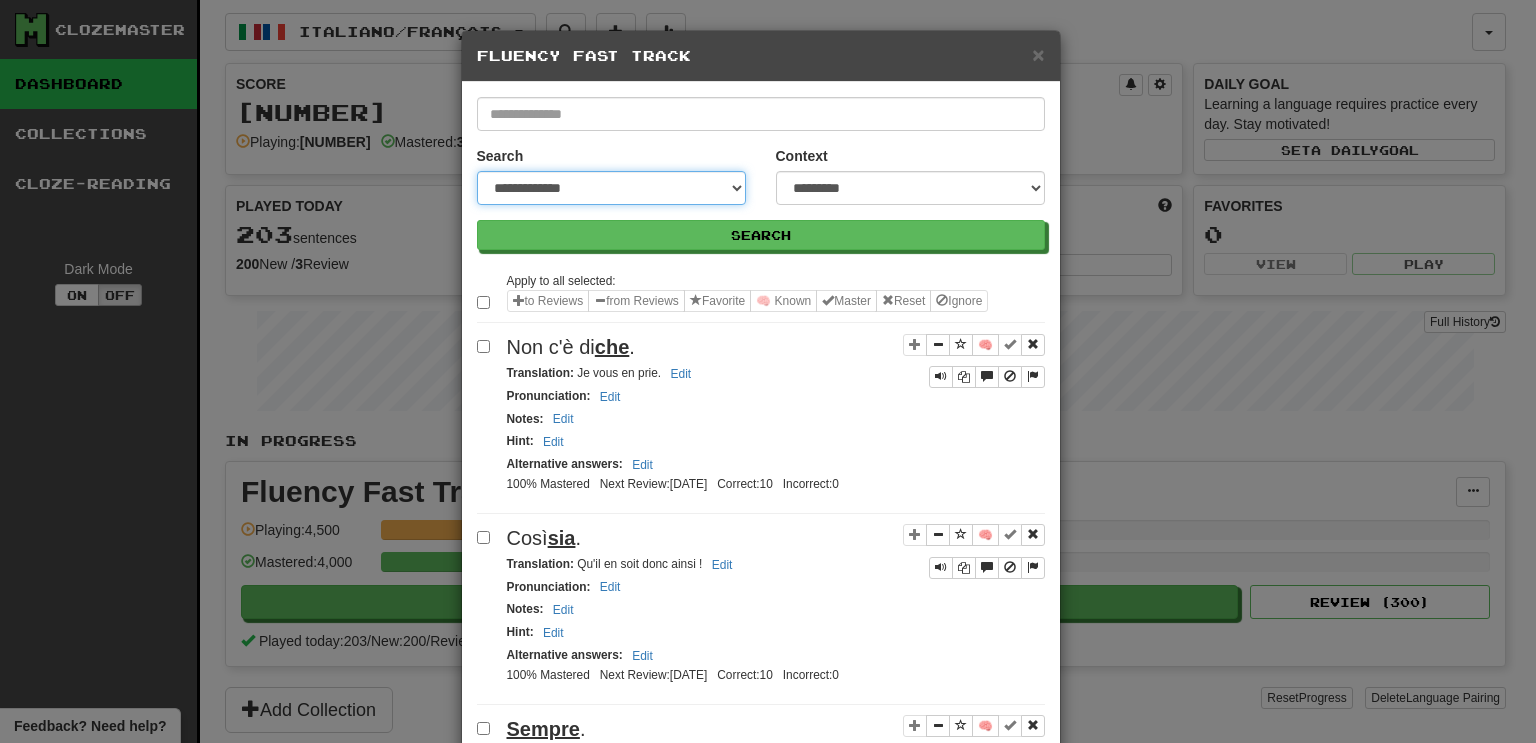 click on "**********" at bounding box center (611, 188) 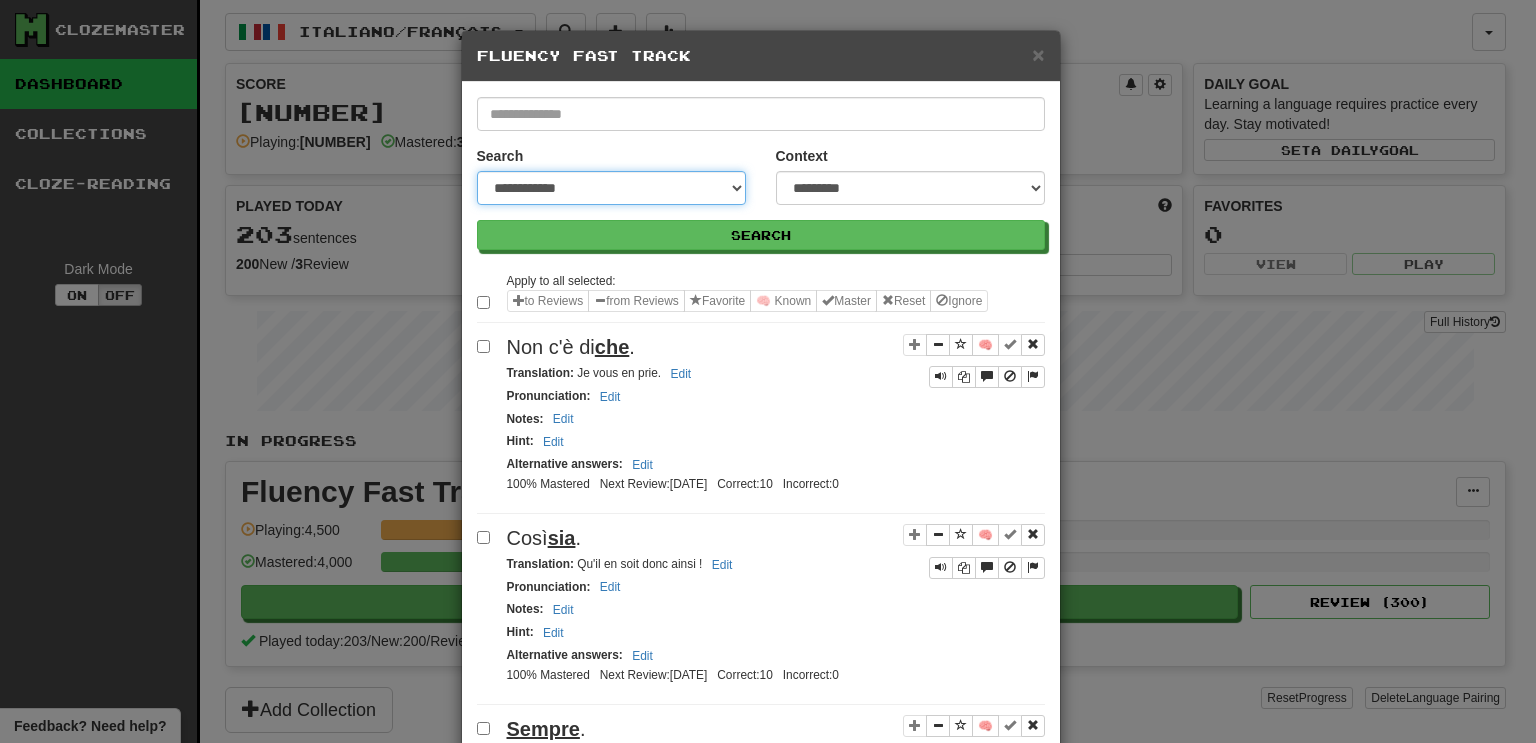 click on "**********" at bounding box center (611, 188) 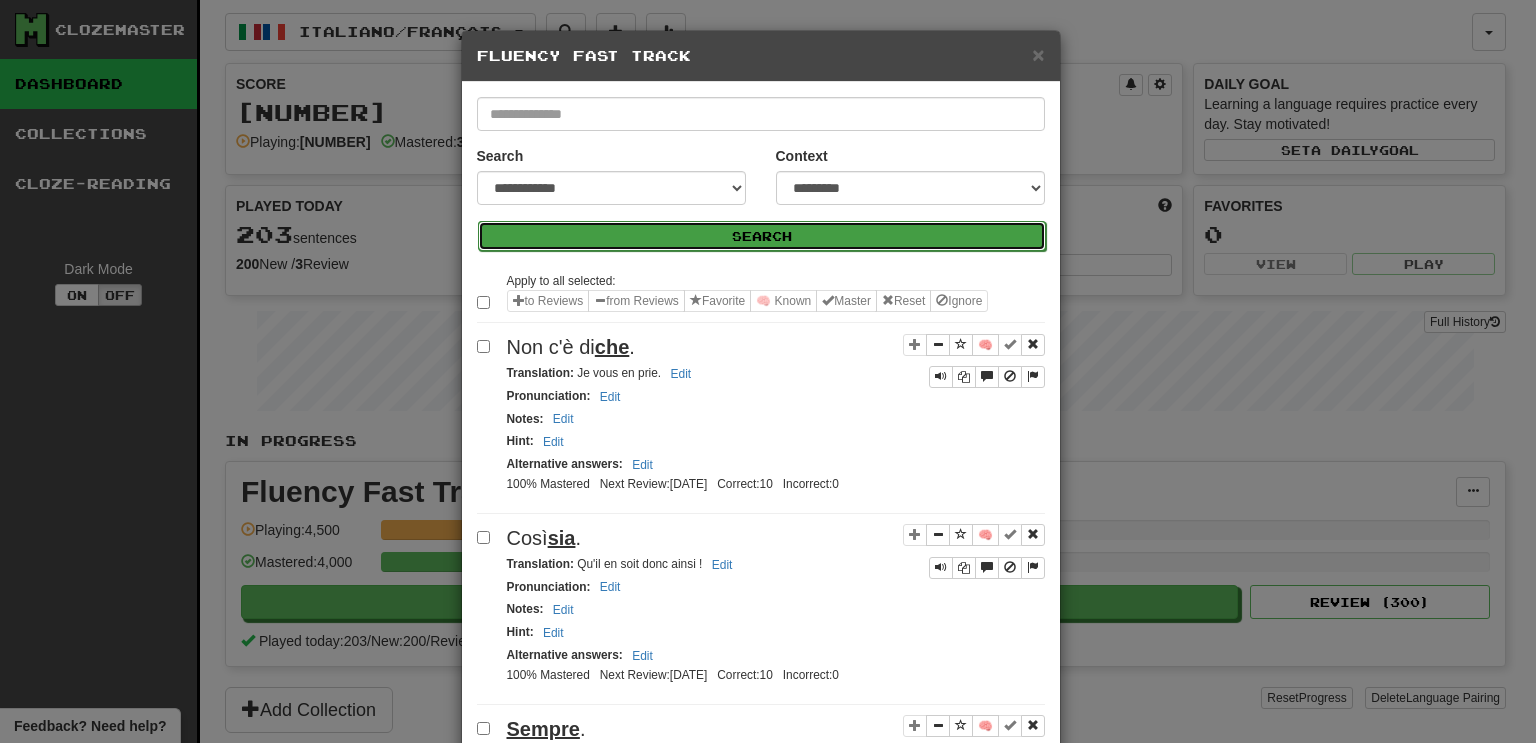 click on "Search" at bounding box center (762, 236) 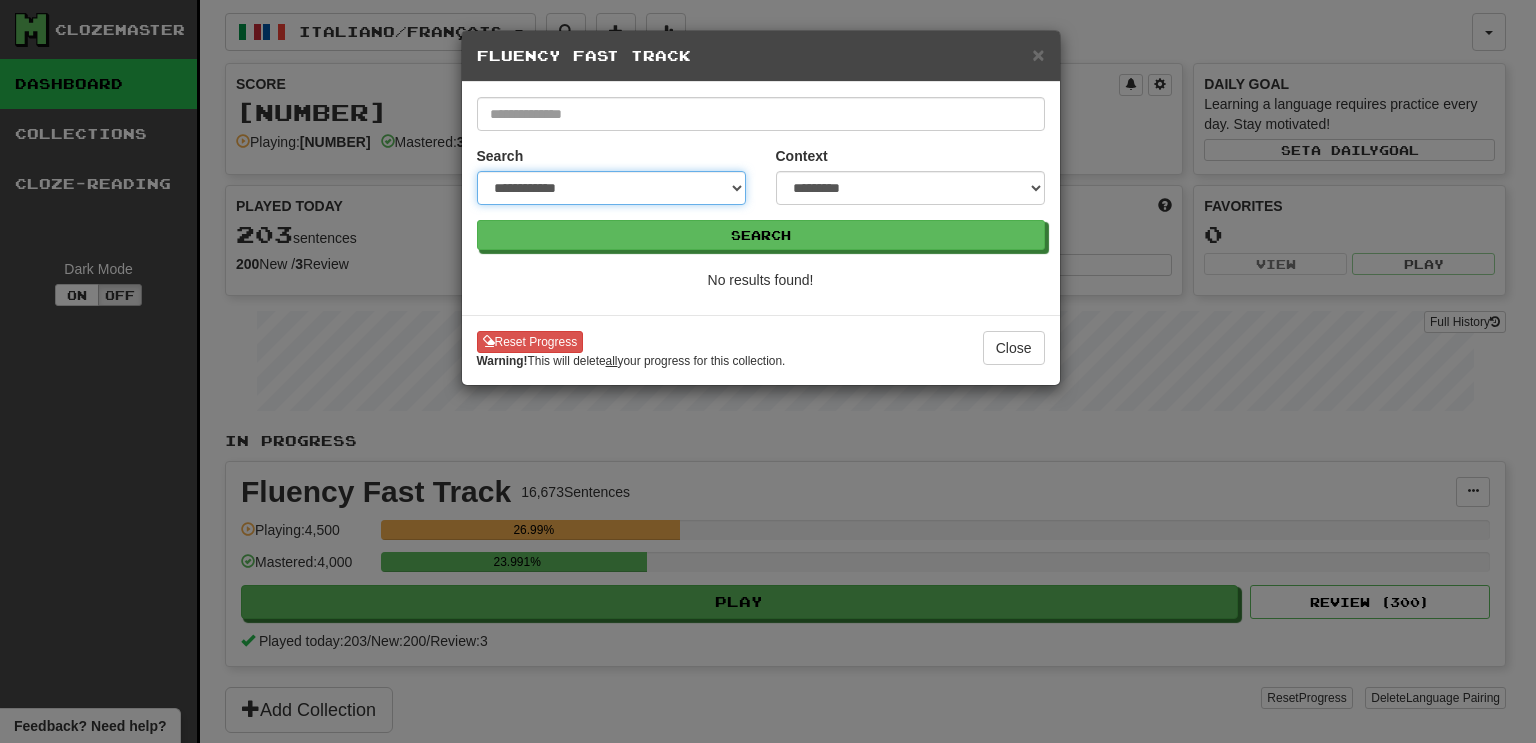 click on "**********" at bounding box center [611, 188] 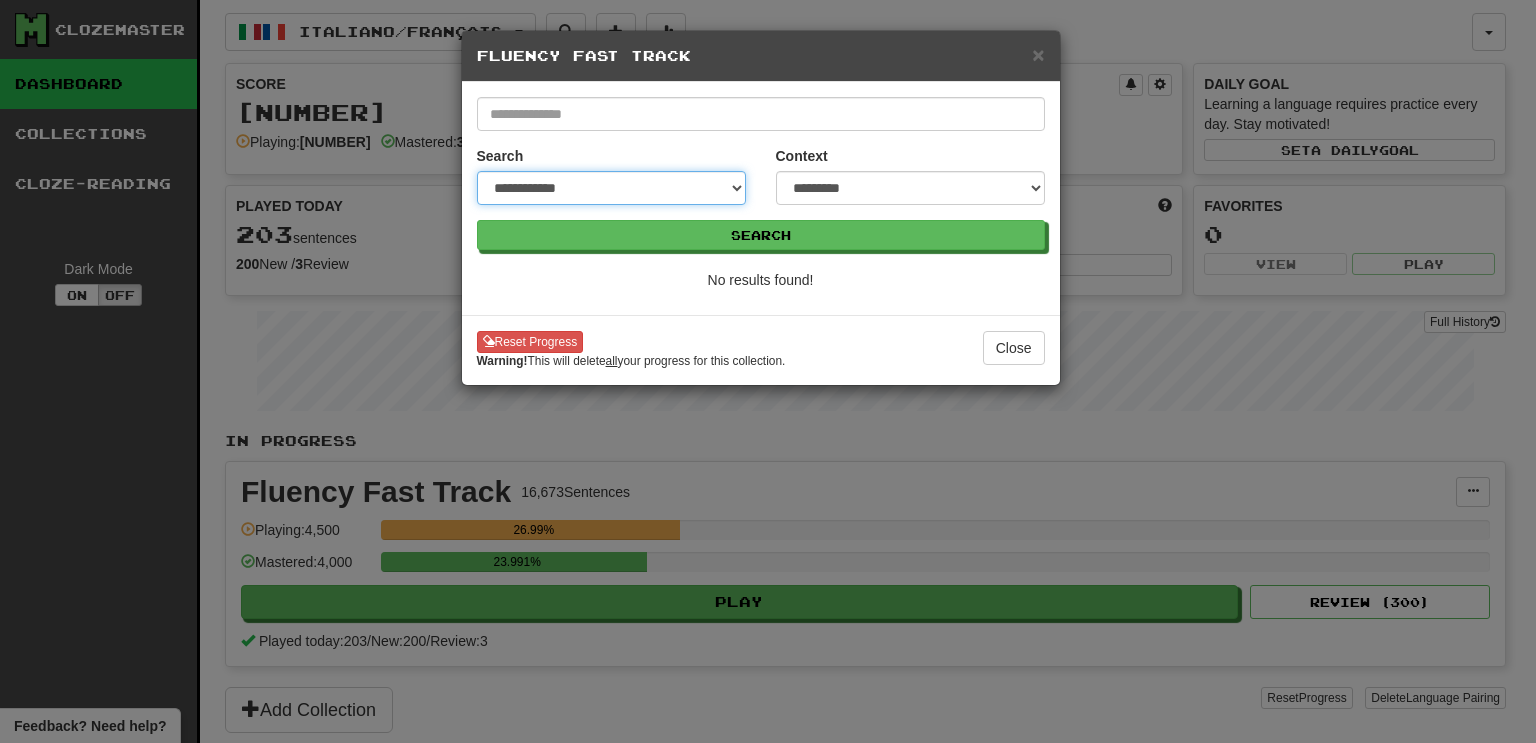 click on "**********" at bounding box center [611, 188] 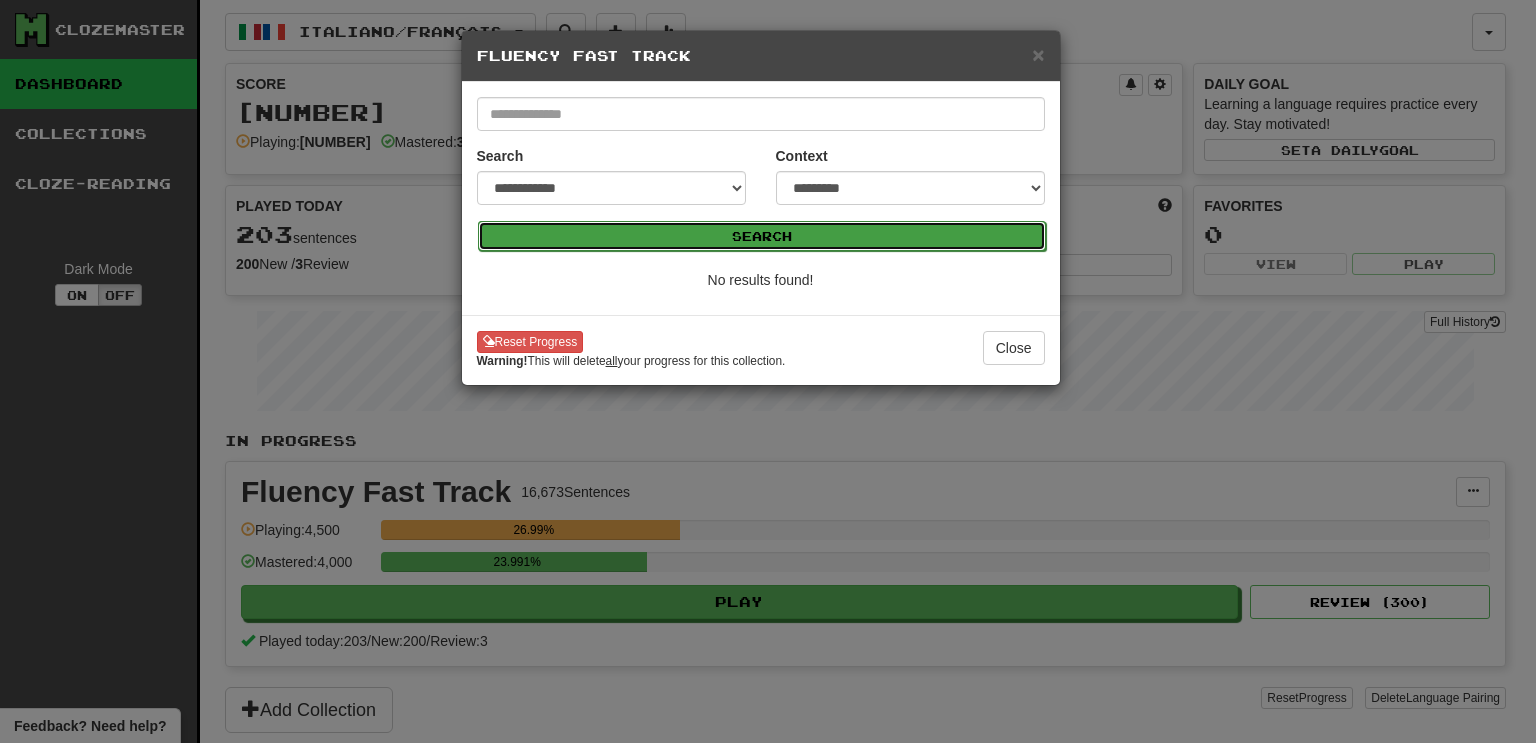 click on "Search" at bounding box center (762, 236) 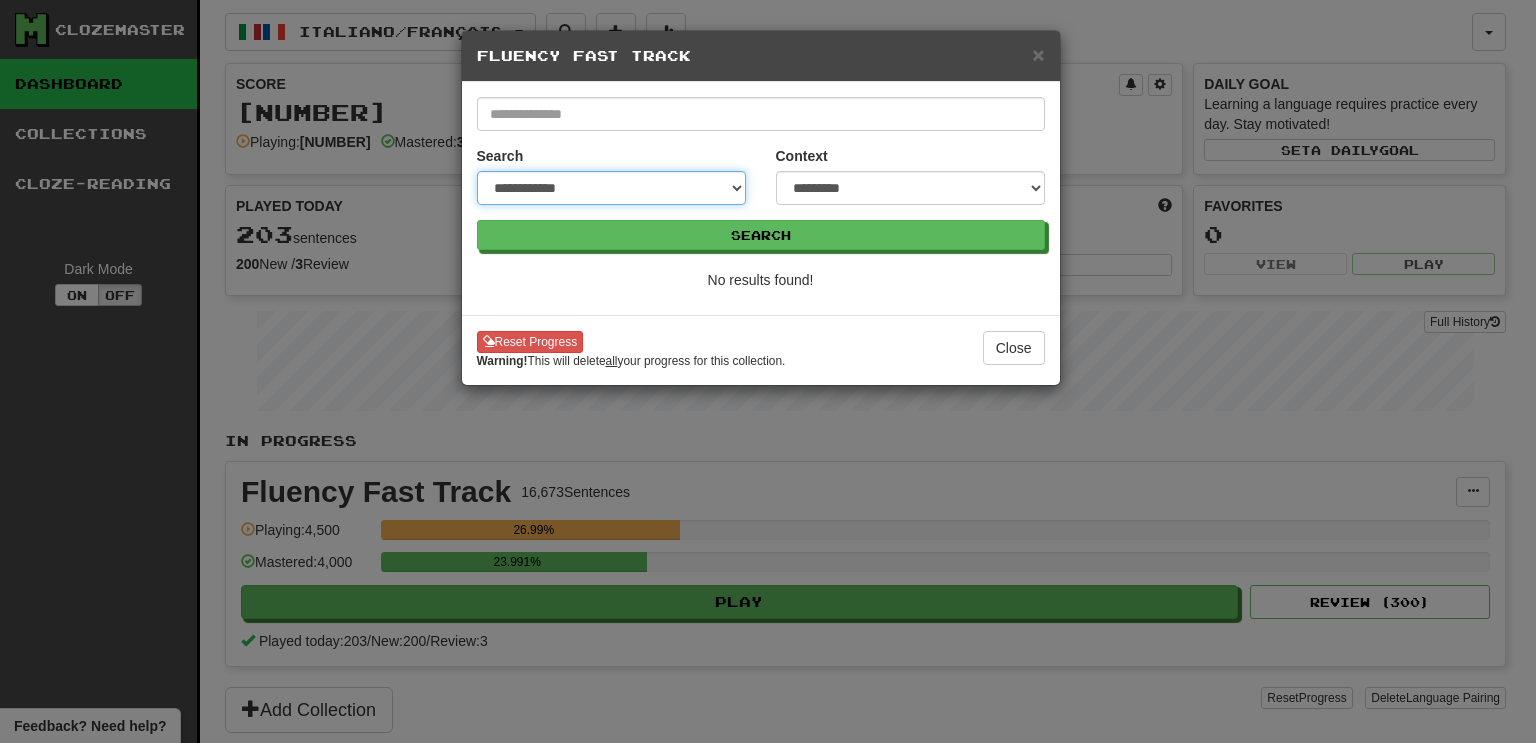 click on "**********" at bounding box center [611, 188] 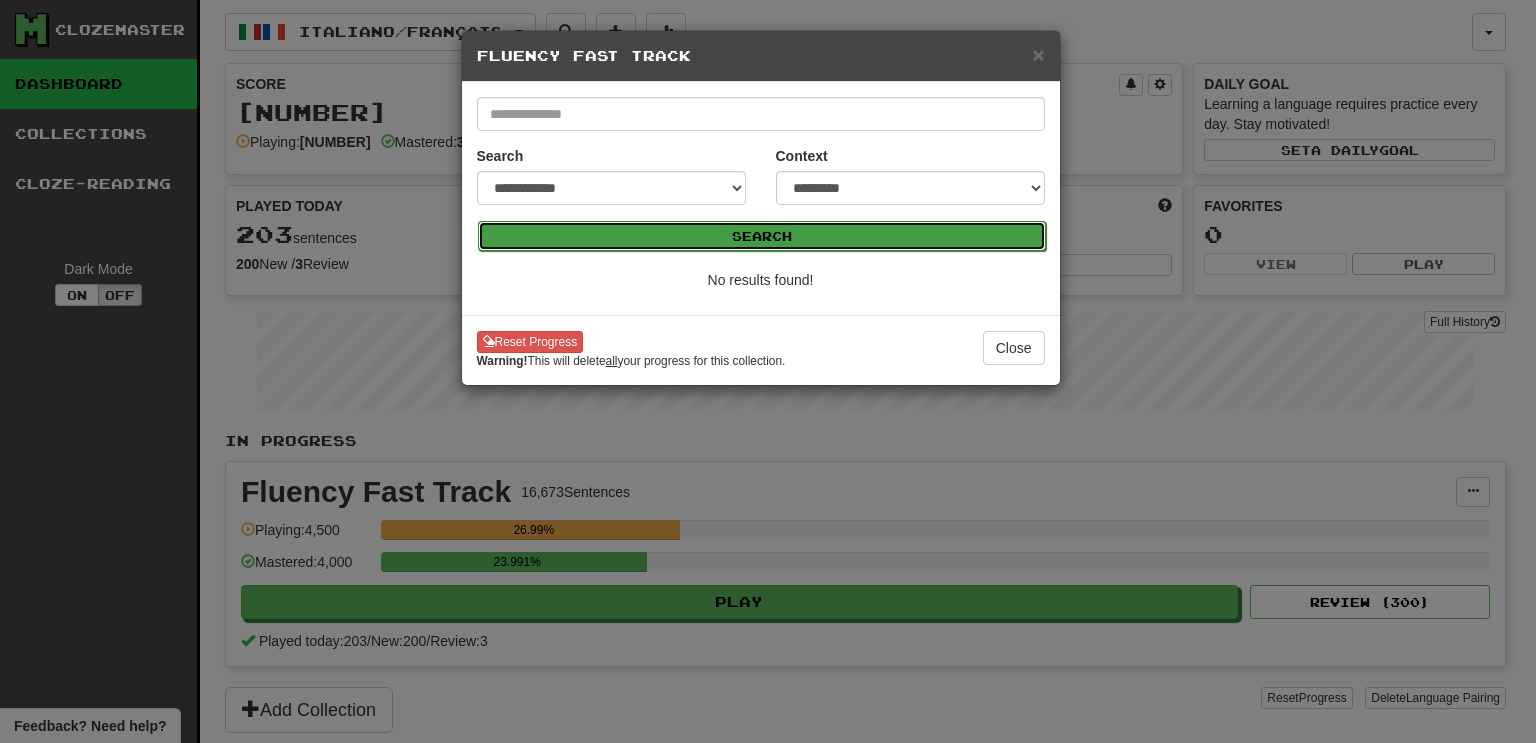 click on "Search" at bounding box center (762, 236) 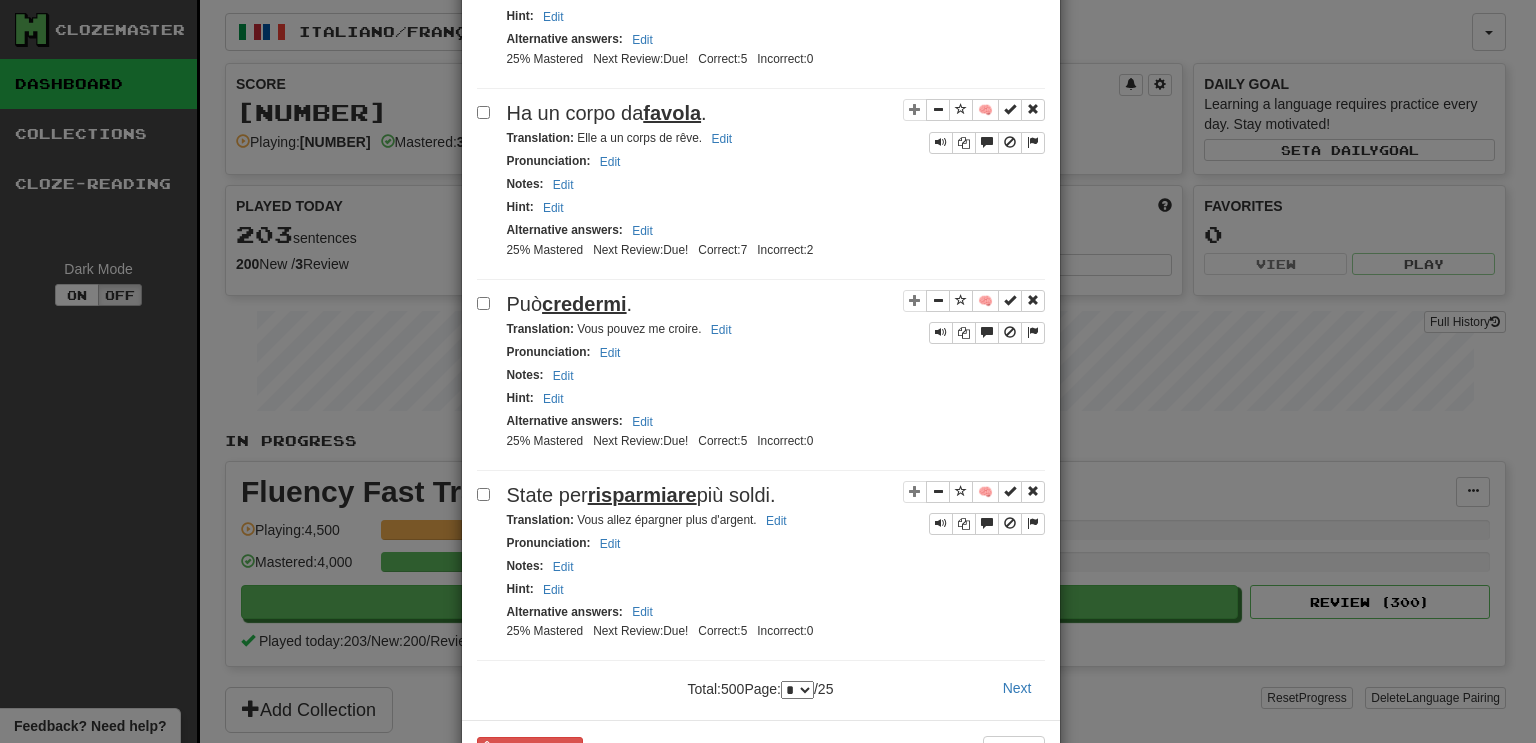 scroll, scrollTop: 3530, scrollLeft: 0, axis: vertical 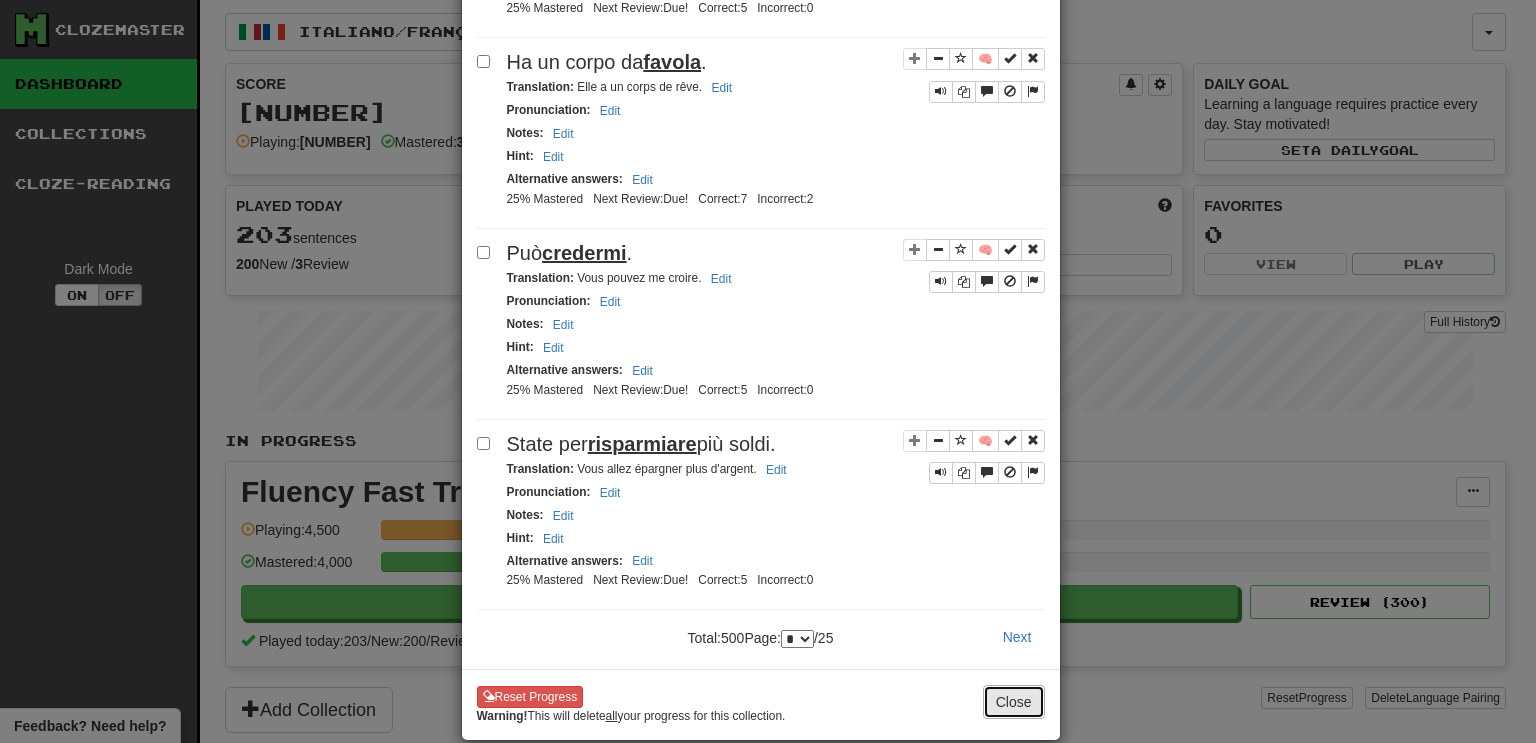 click on "Close" at bounding box center (1014, 702) 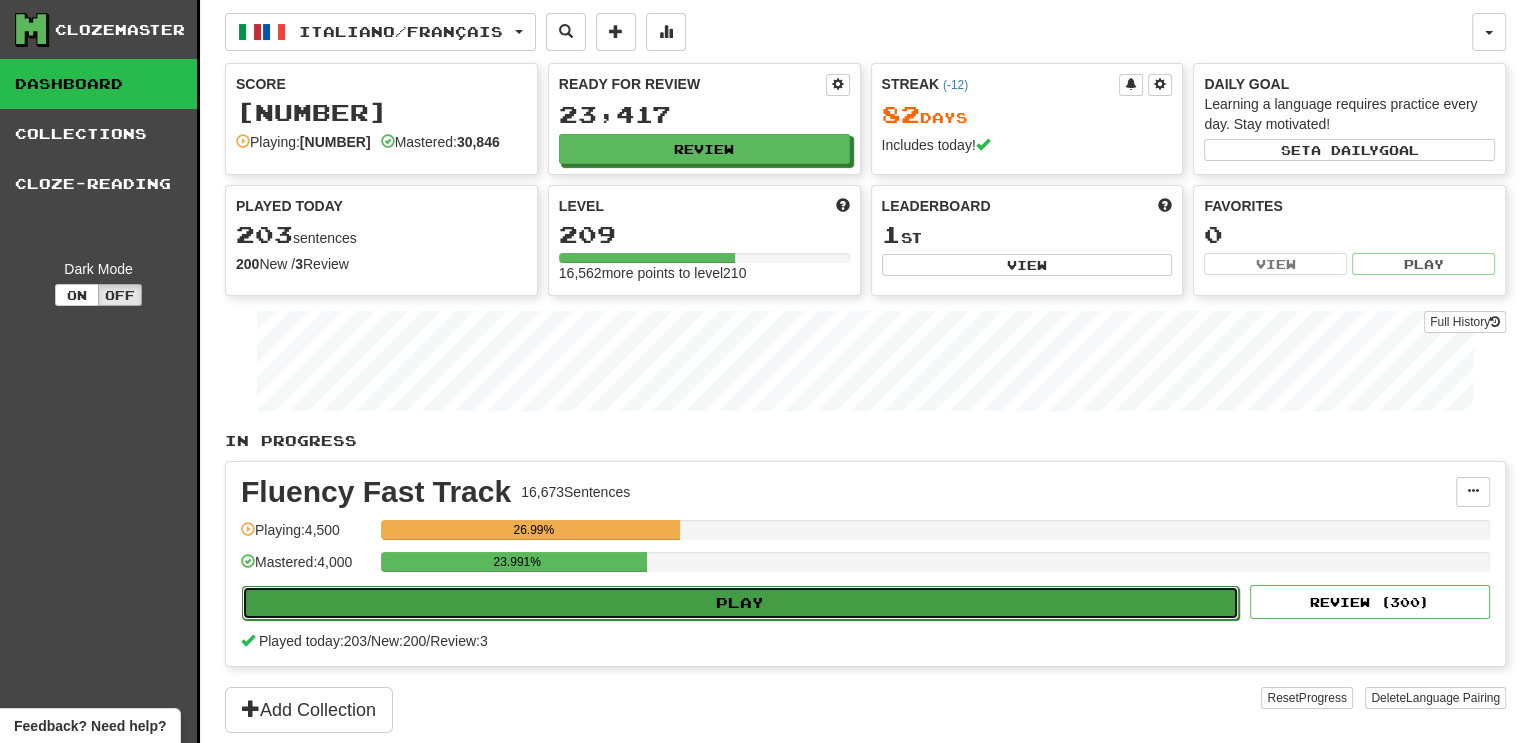 click on "Play" at bounding box center [740, 603] 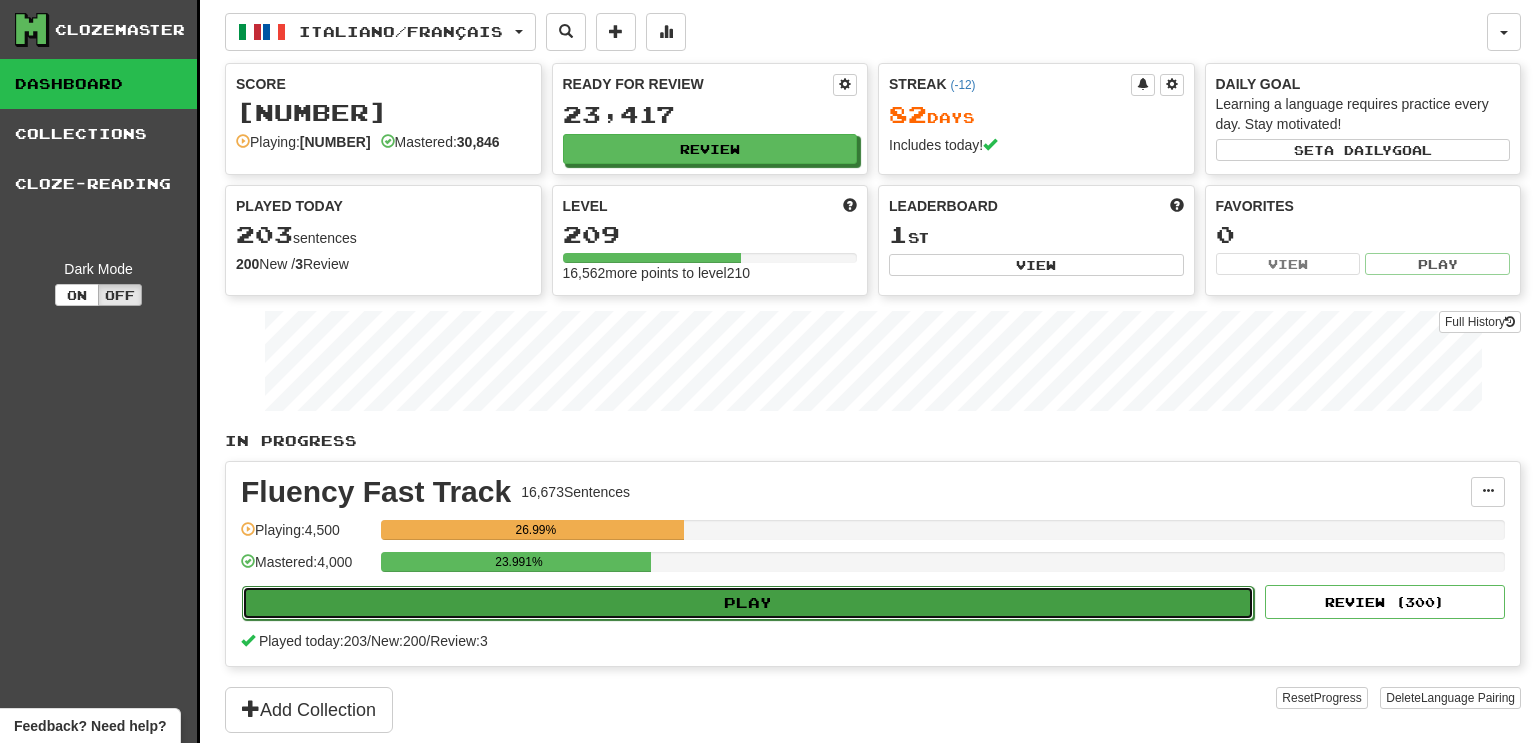 select on "***" 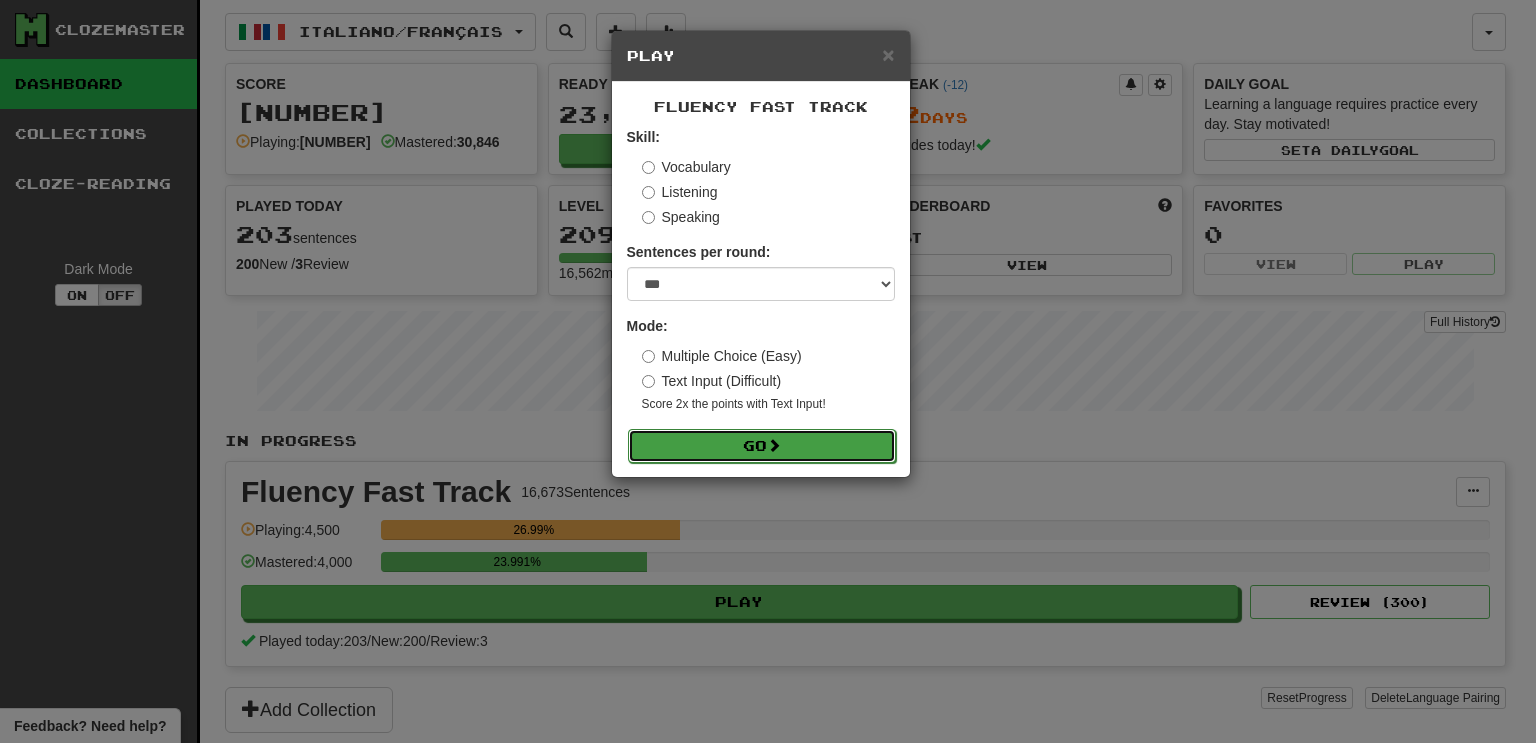 click on "Go" at bounding box center (762, 446) 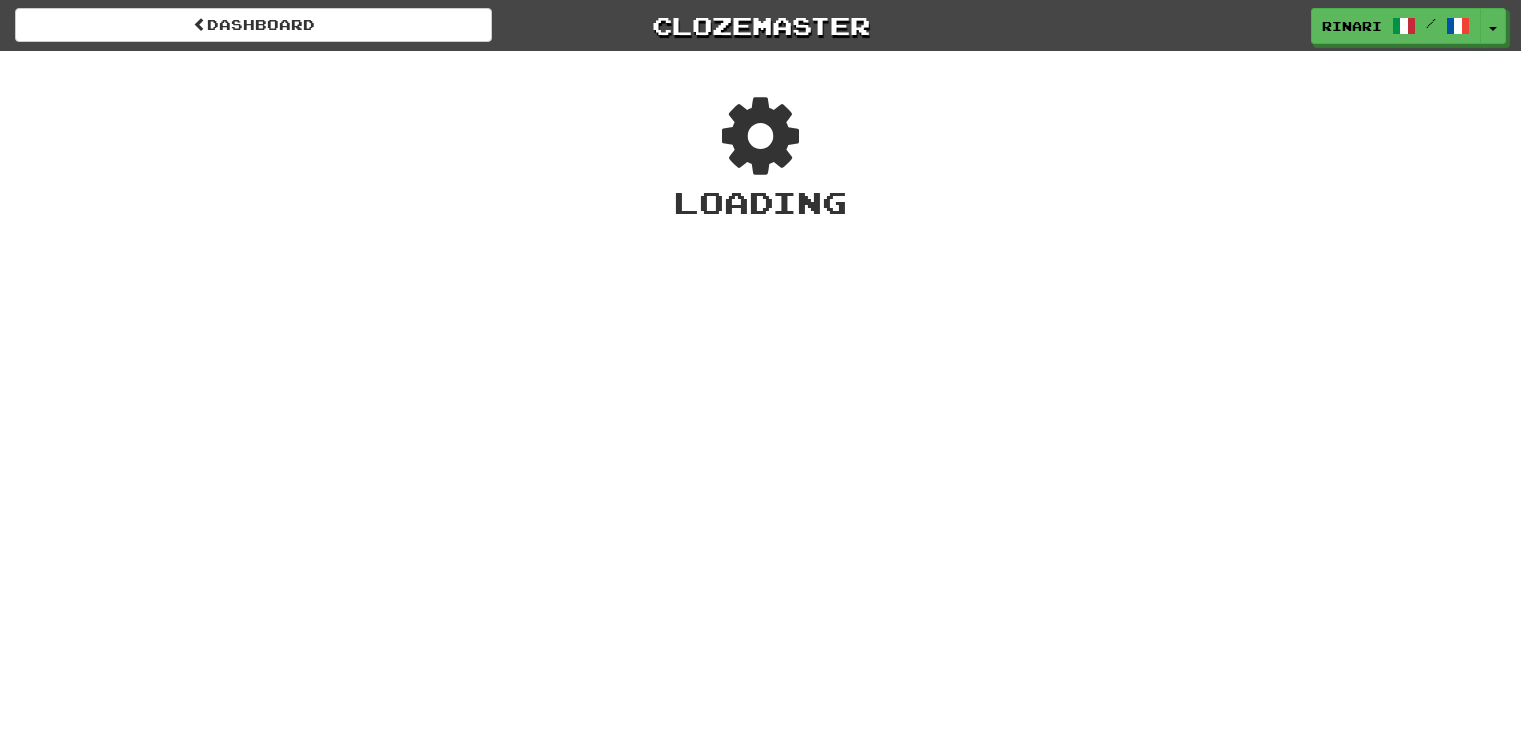 scroll, scrollTop: 0, scrollLeft: 0, axis: both 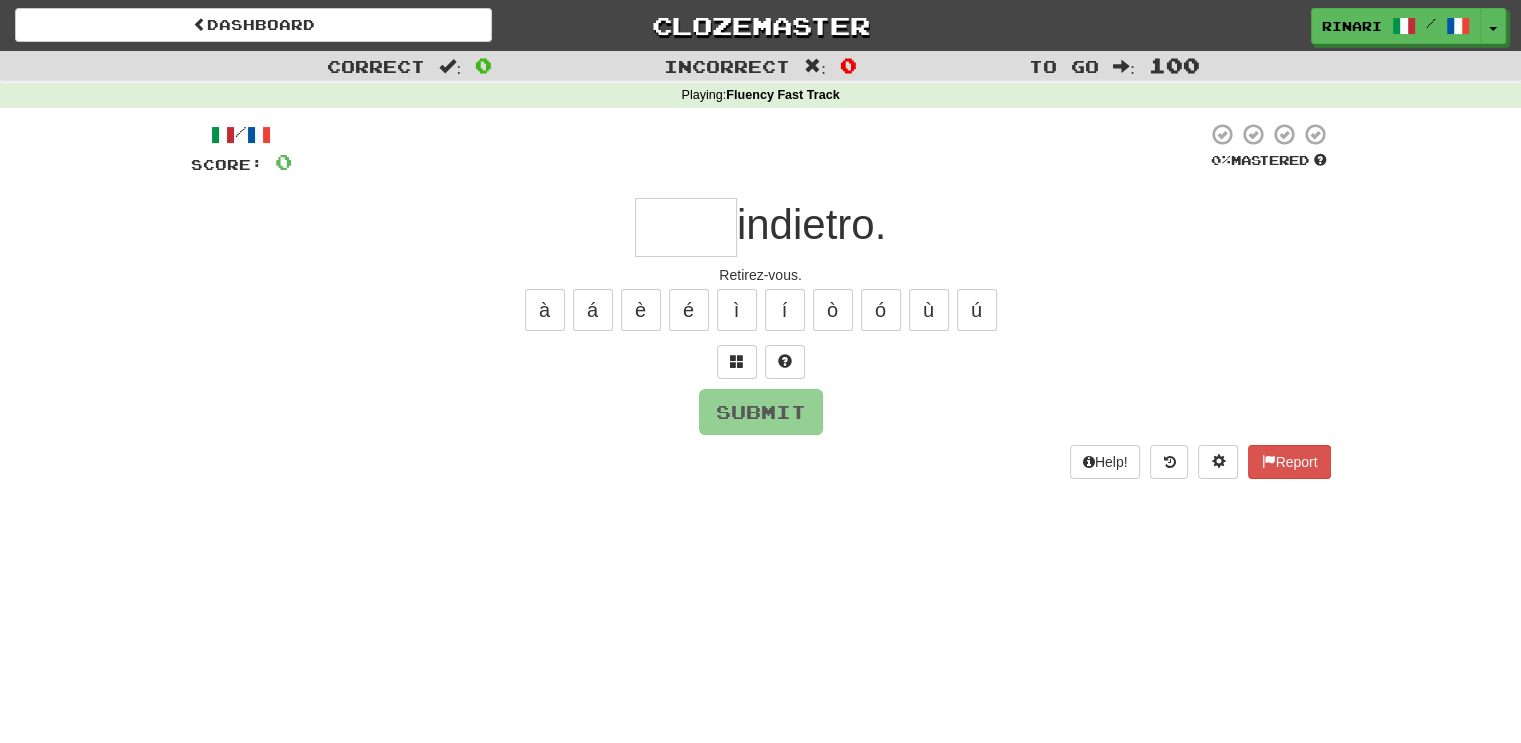type on "*" 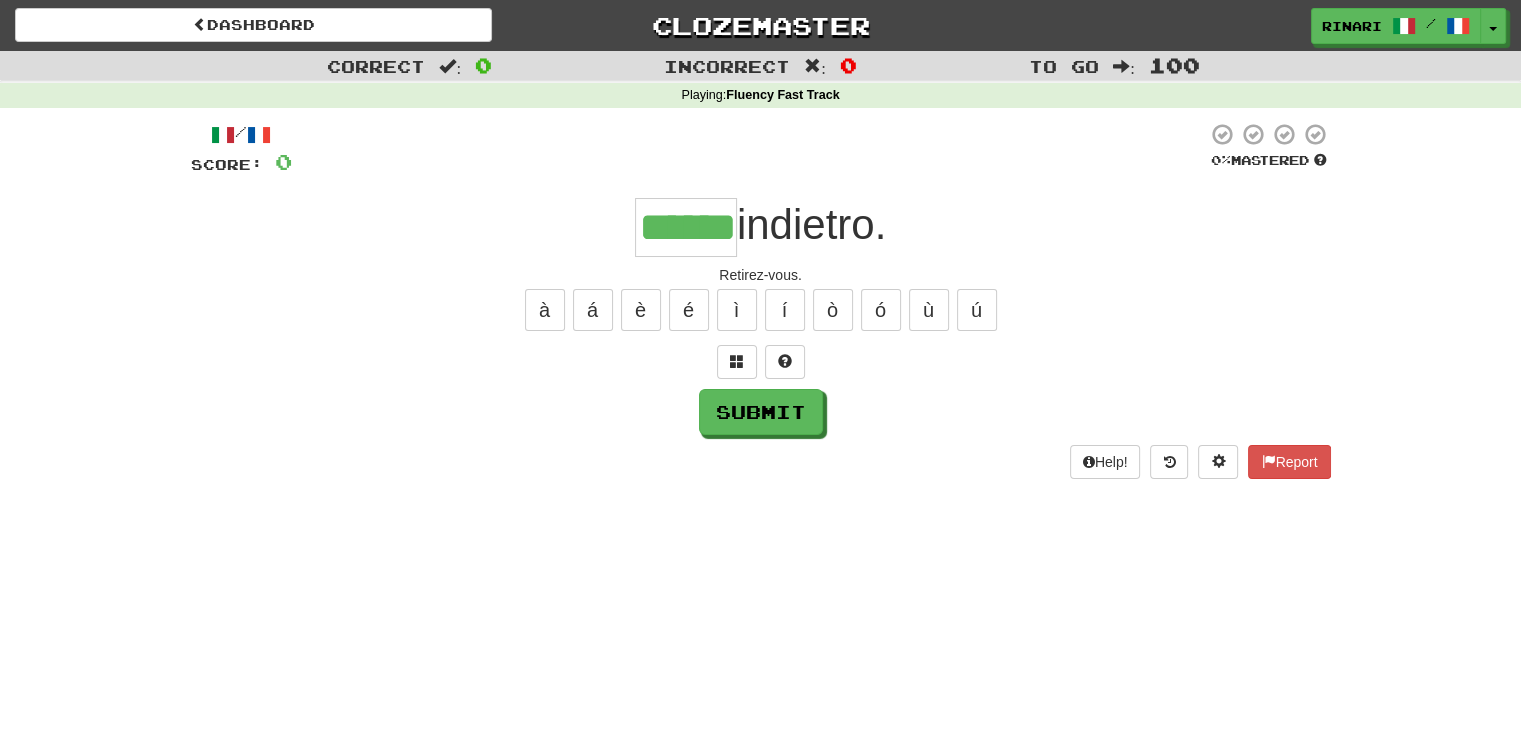 type on "******" 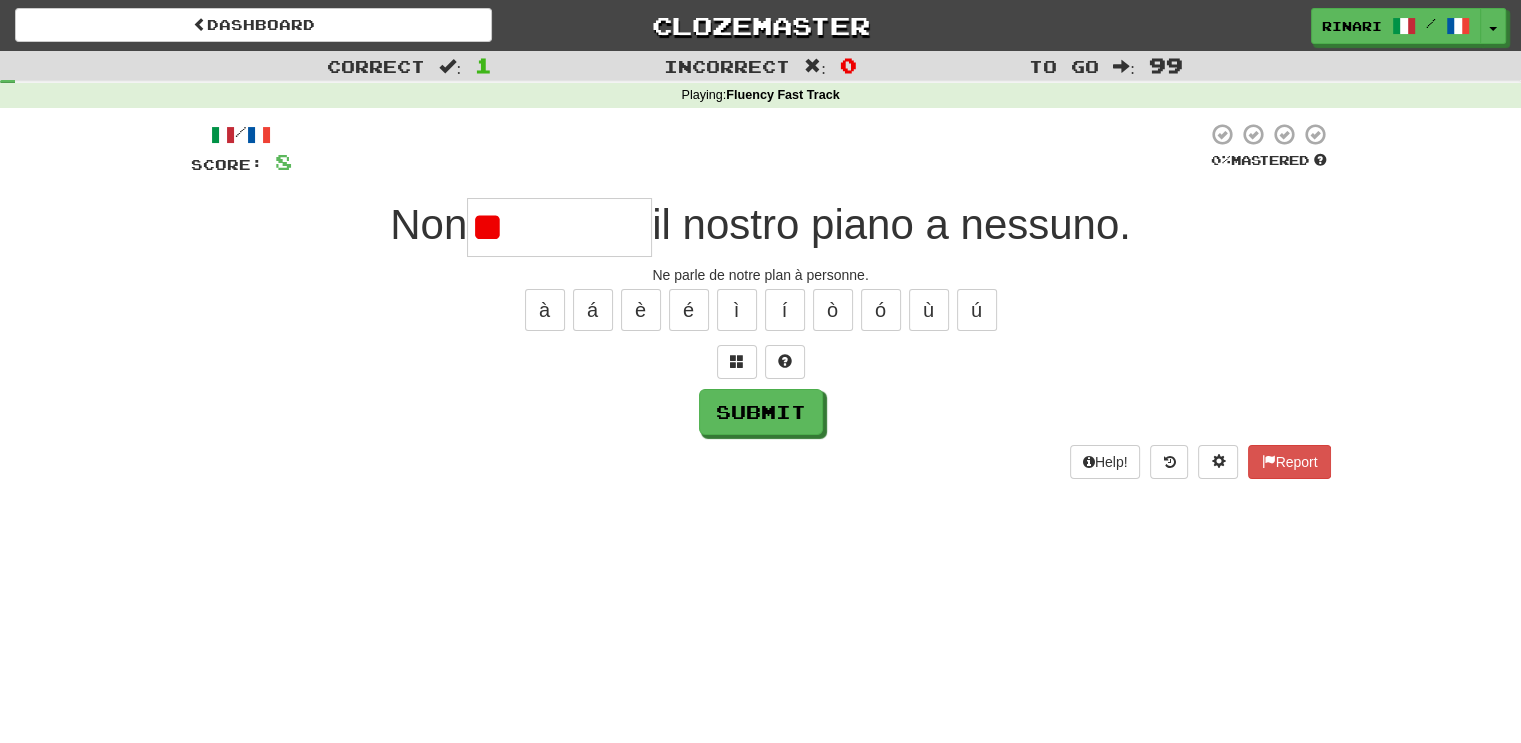 type on "*" 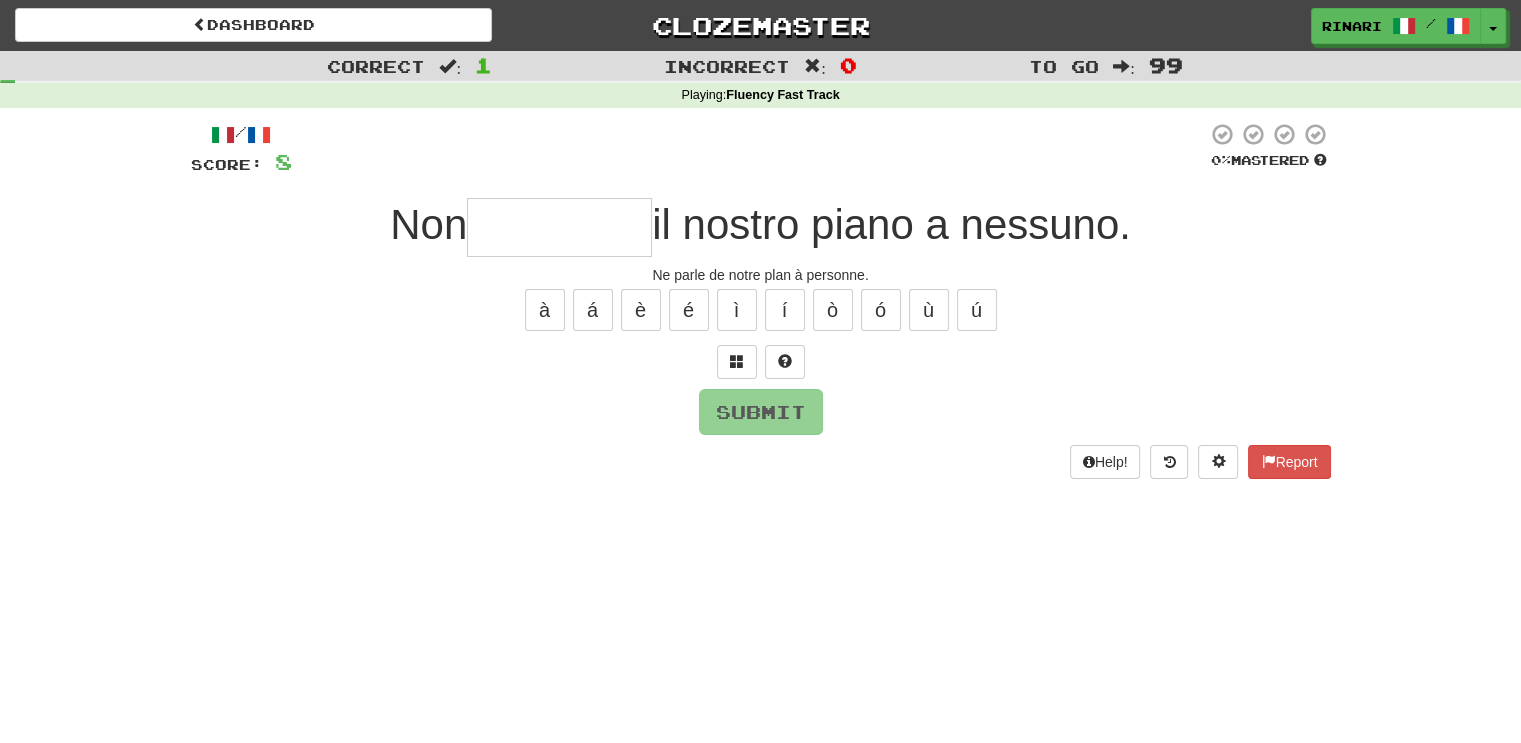 type on "*" 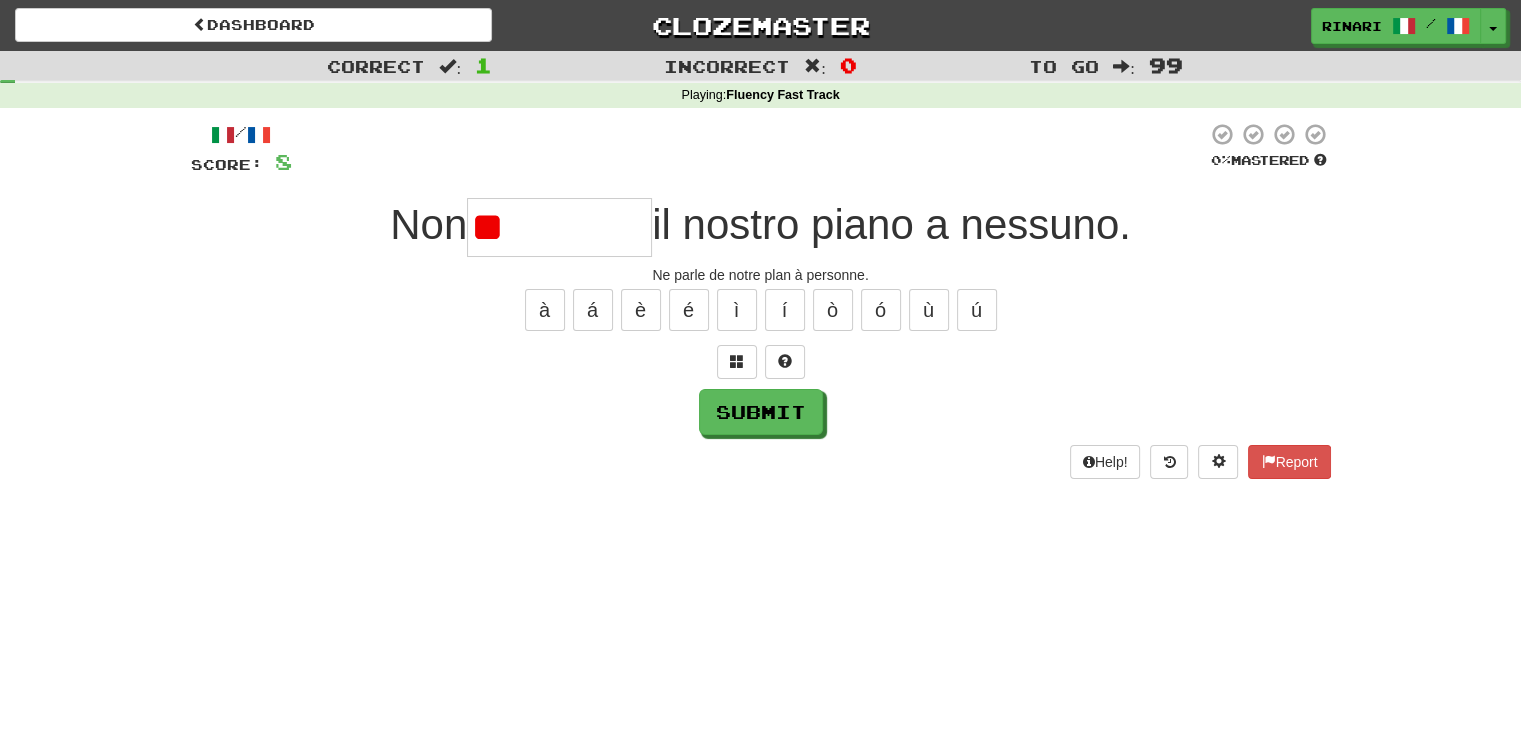 type on "*" 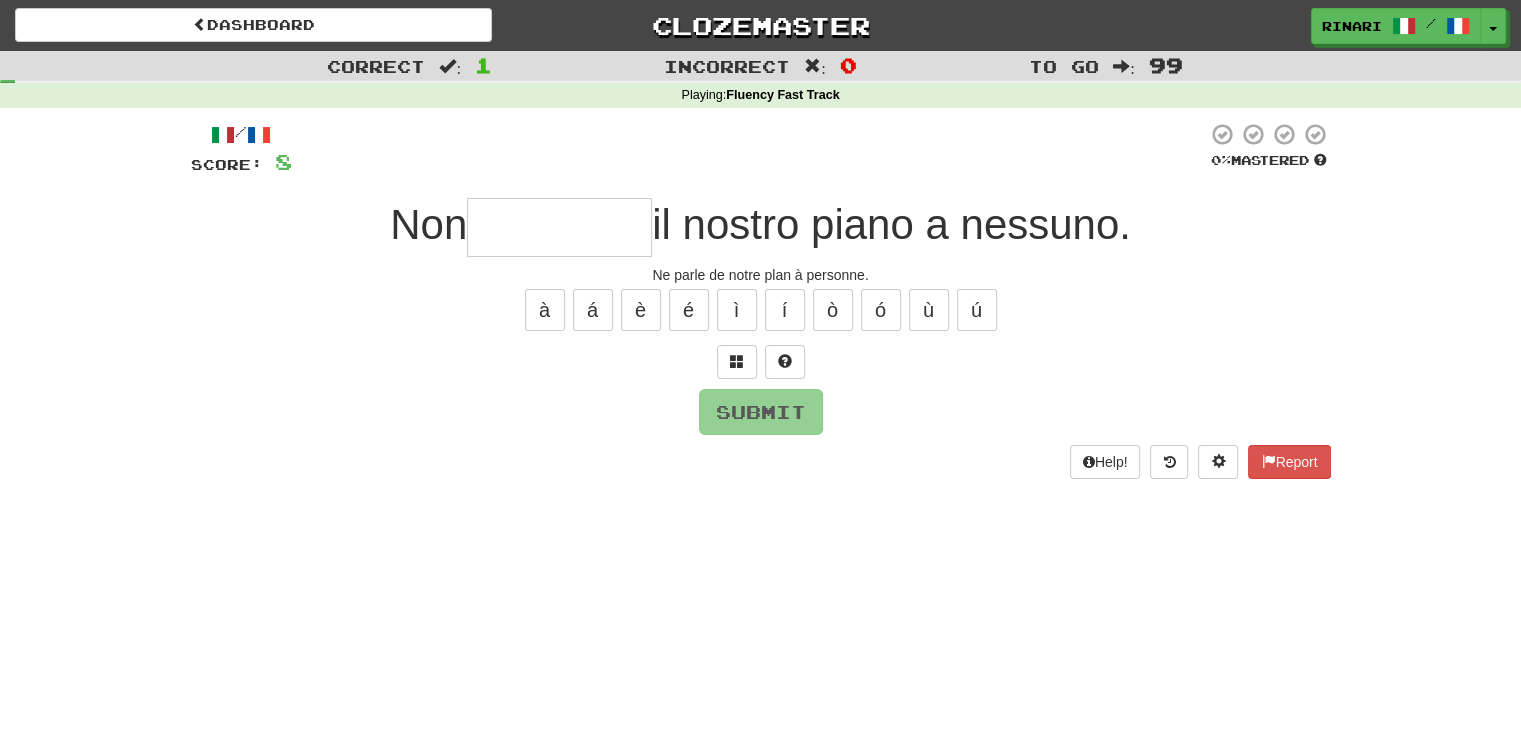 type on "*" 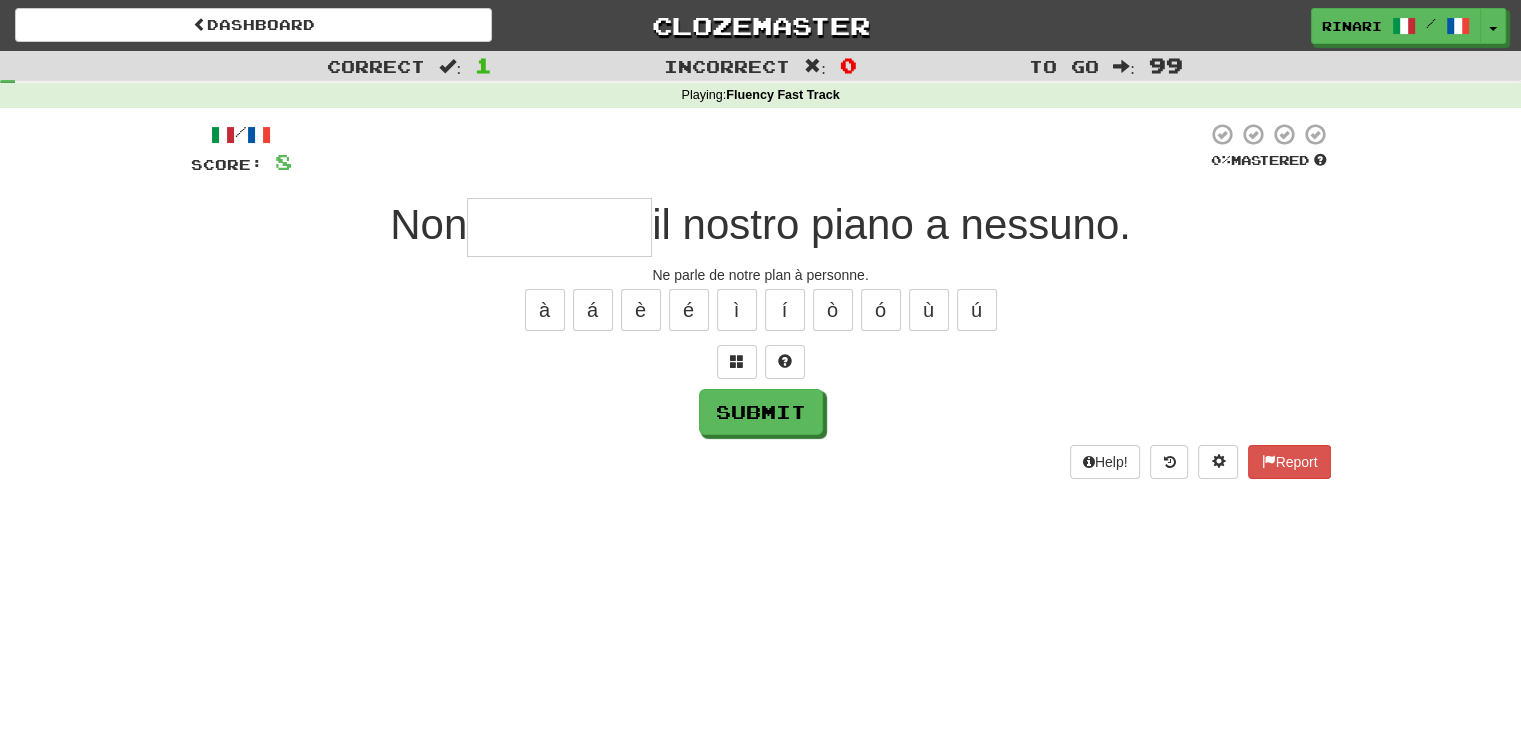 type on "*" 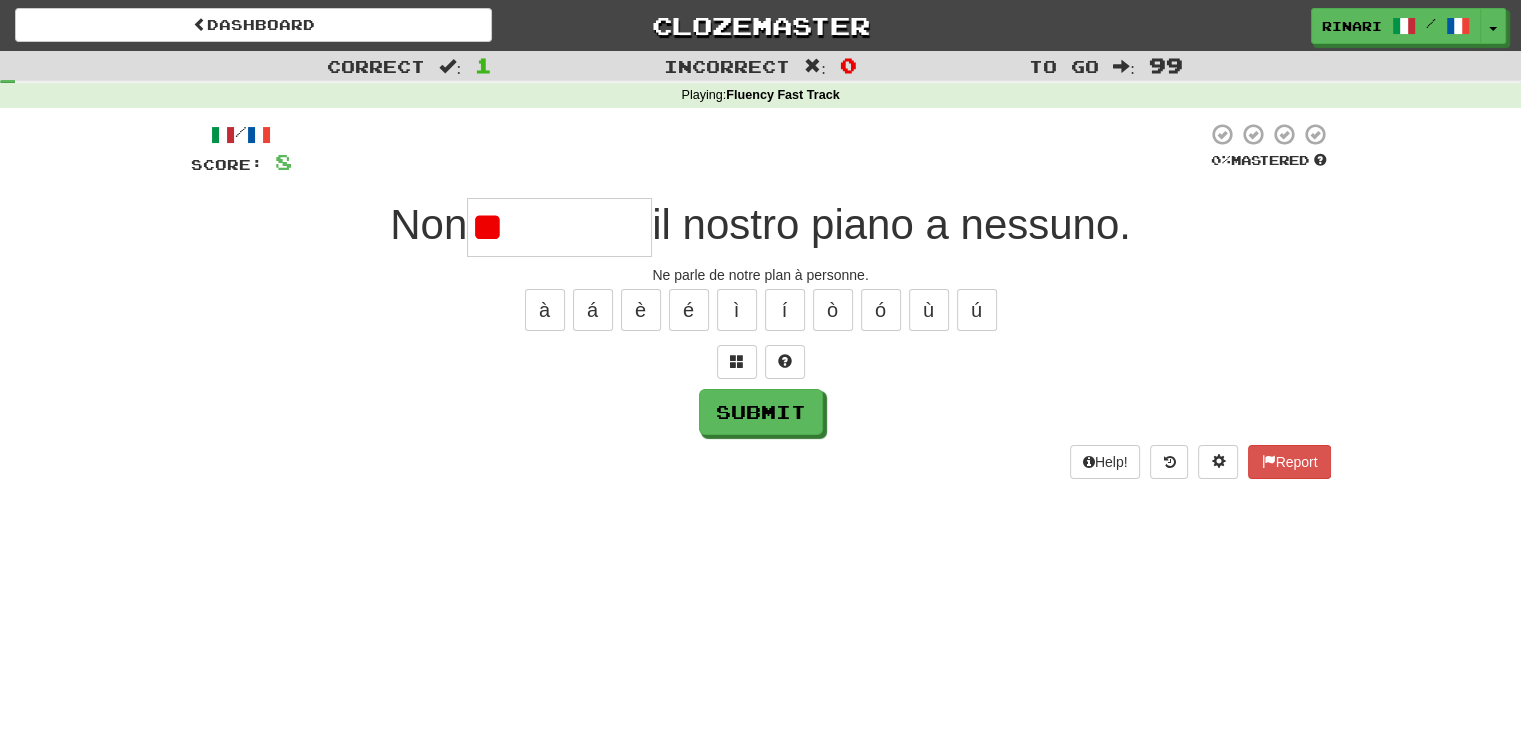 type on "*" 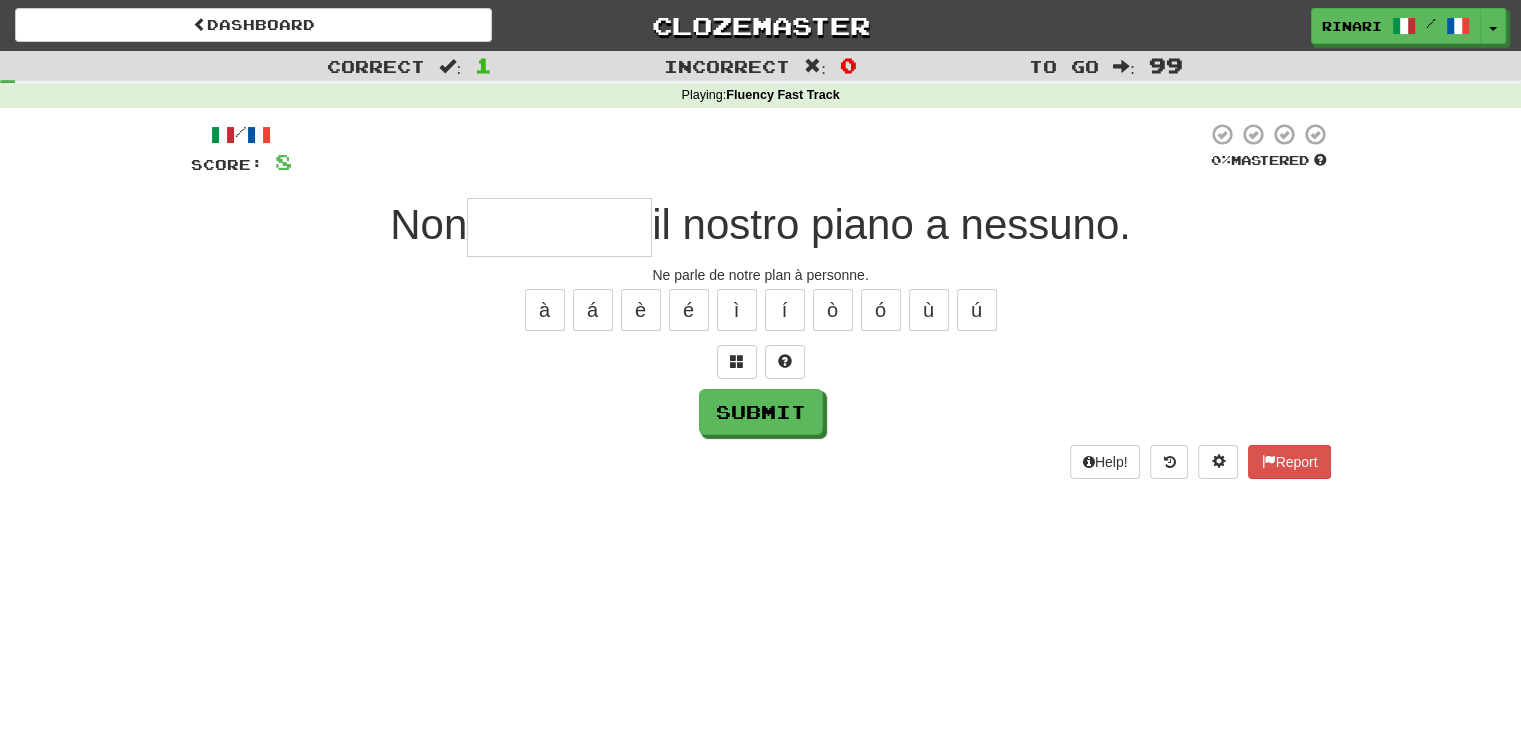 type on "*" 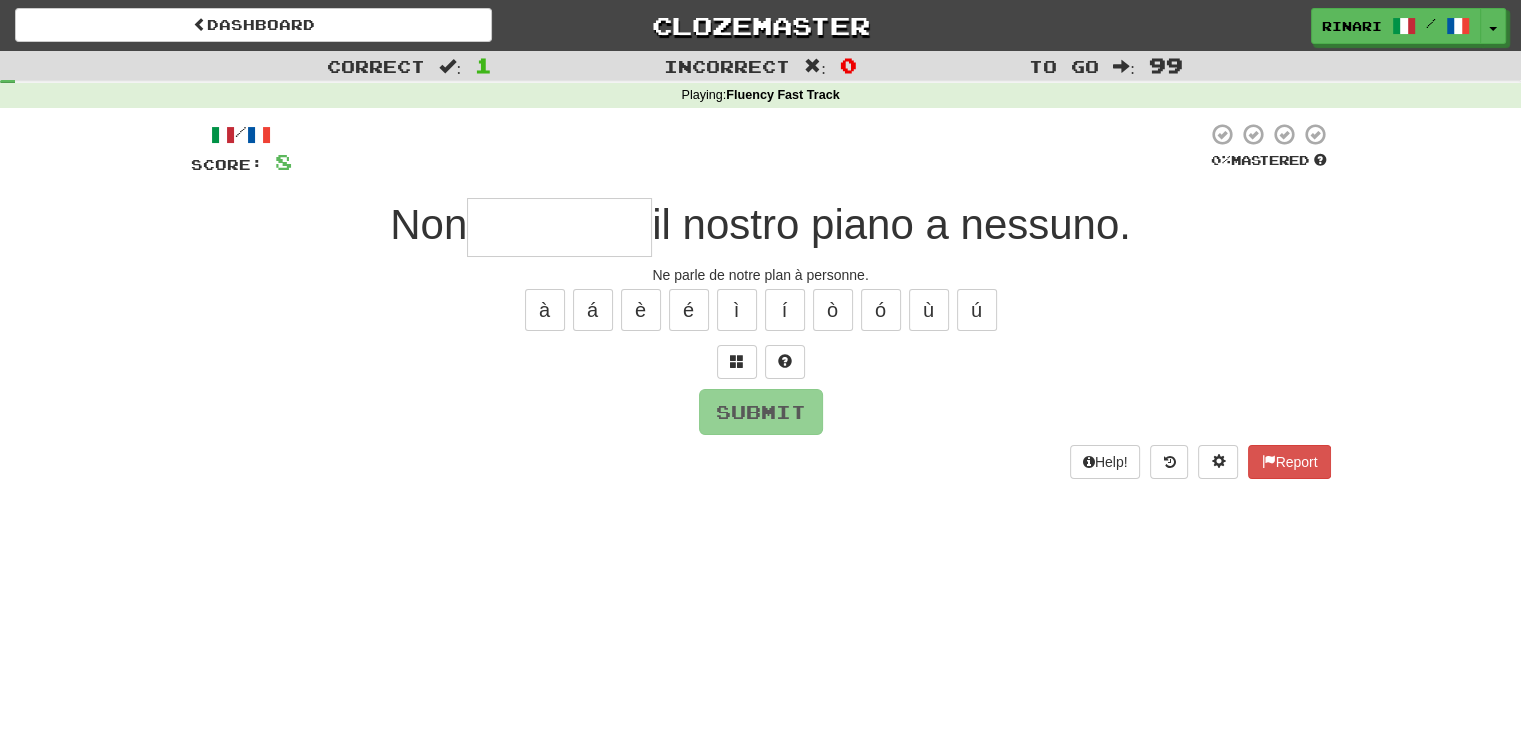 type on "*" 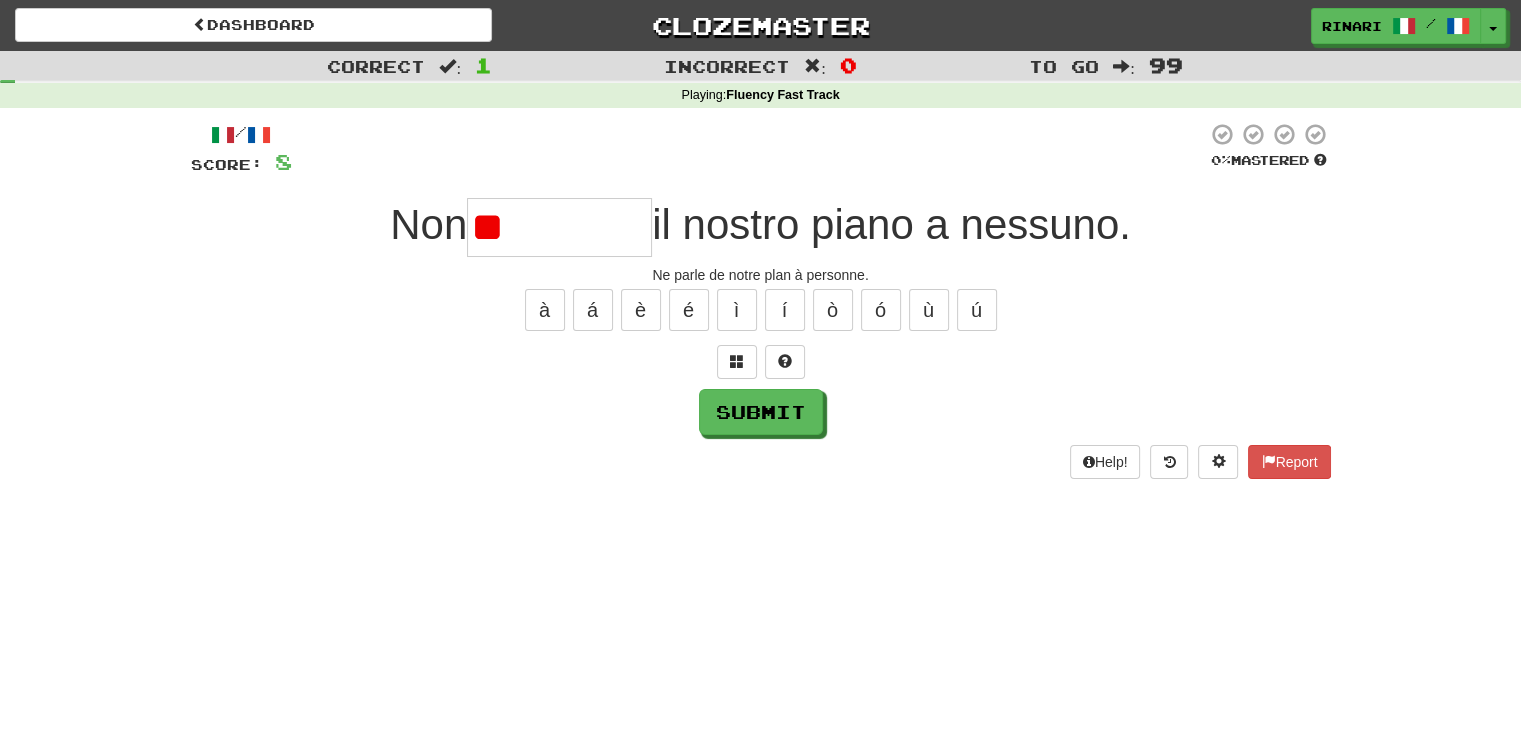 type on "*" 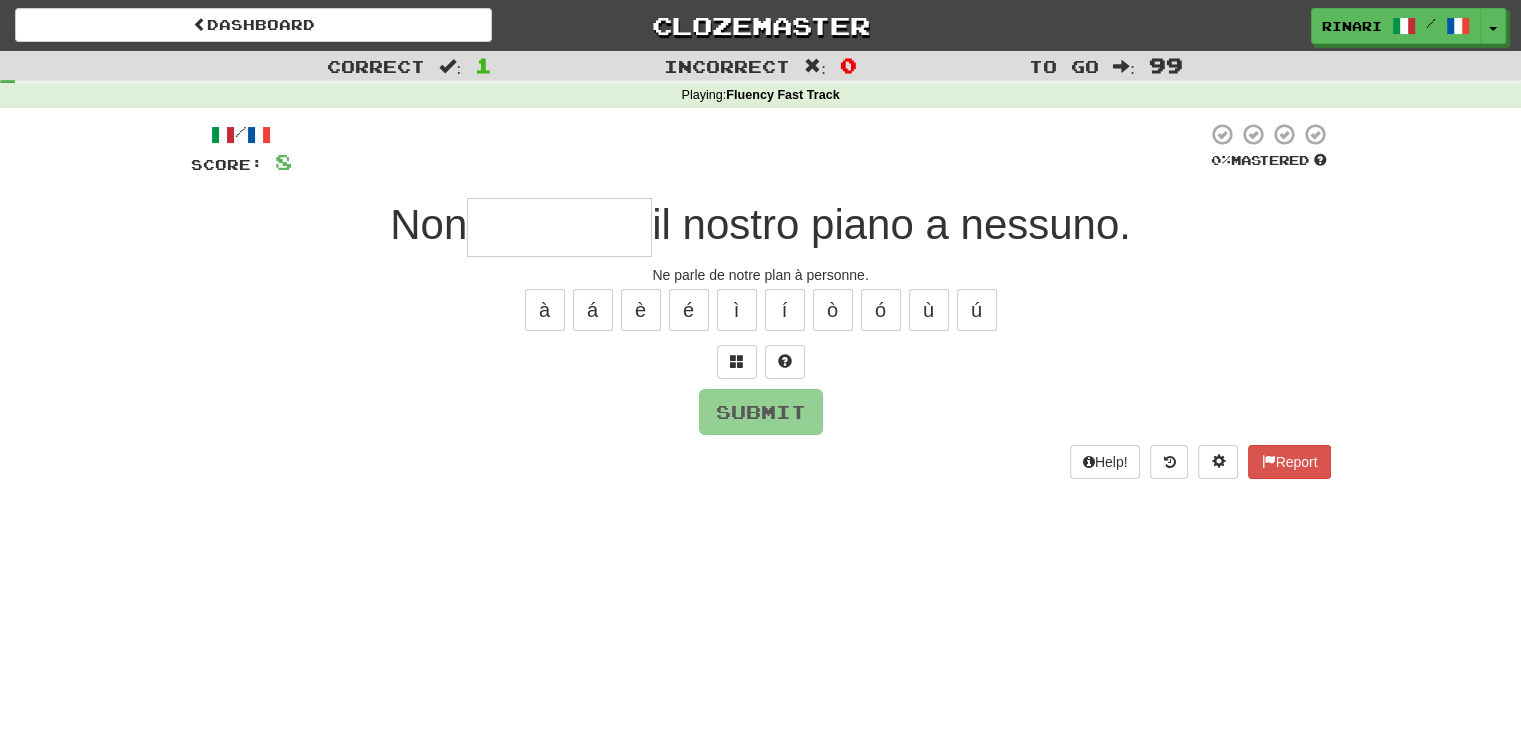 type on "*" 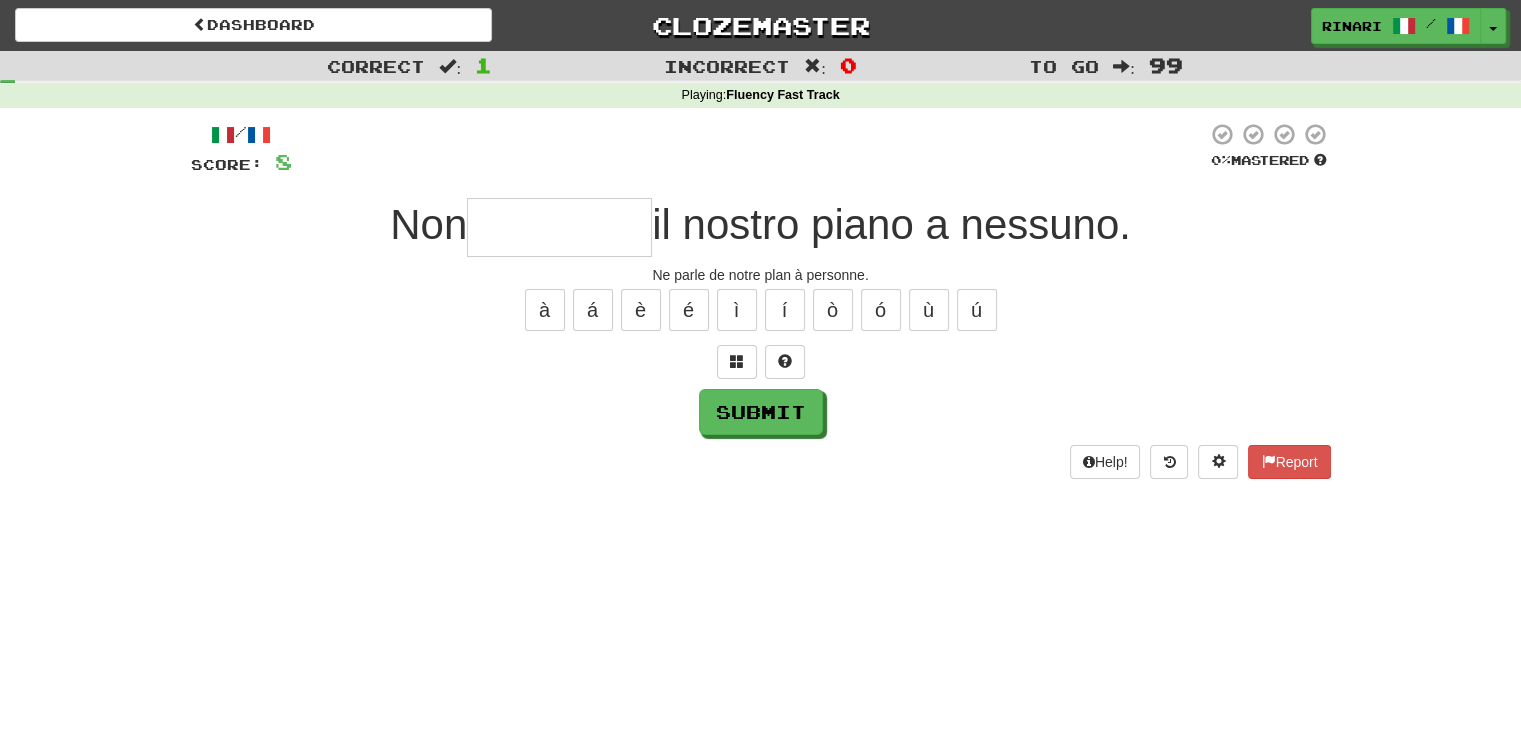type on "*" 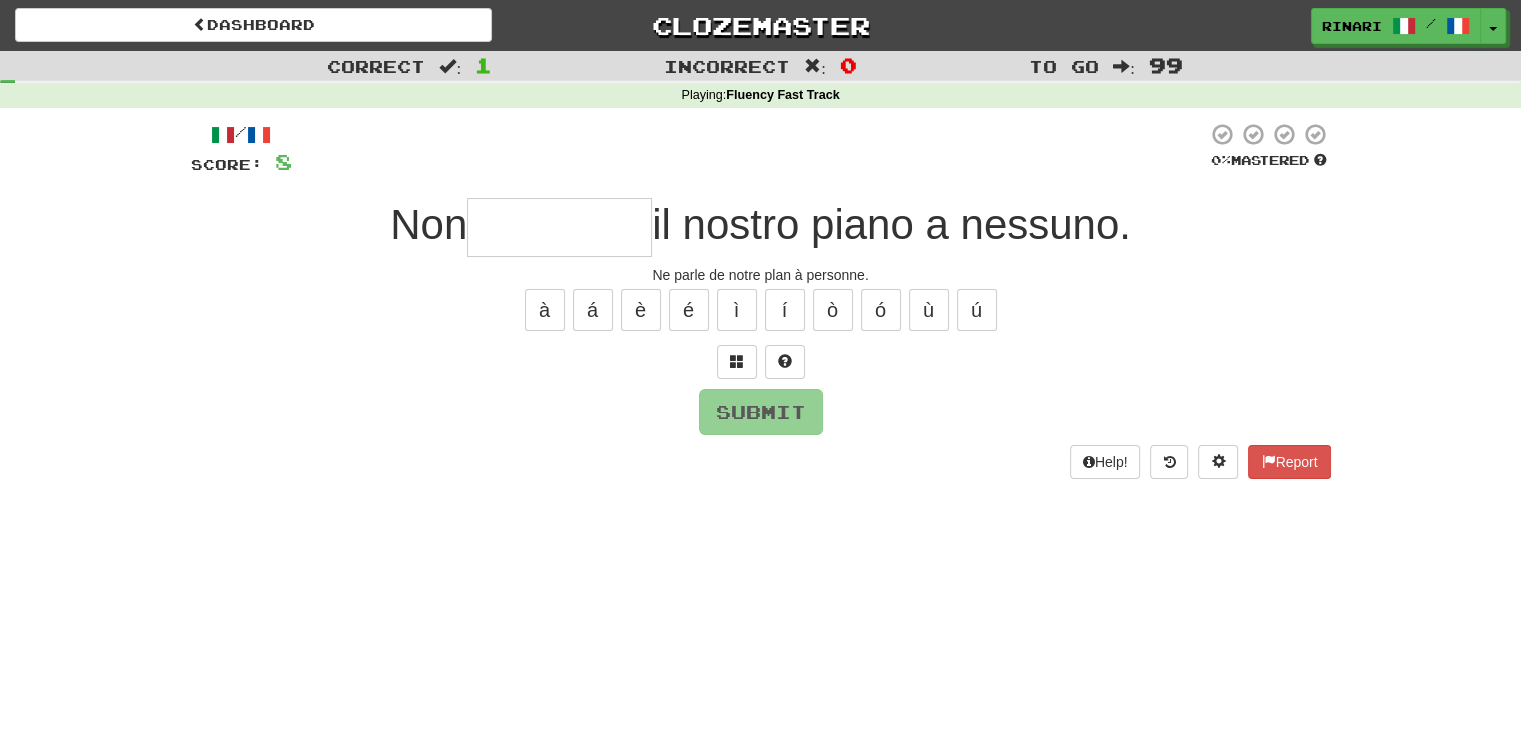 type on "*" 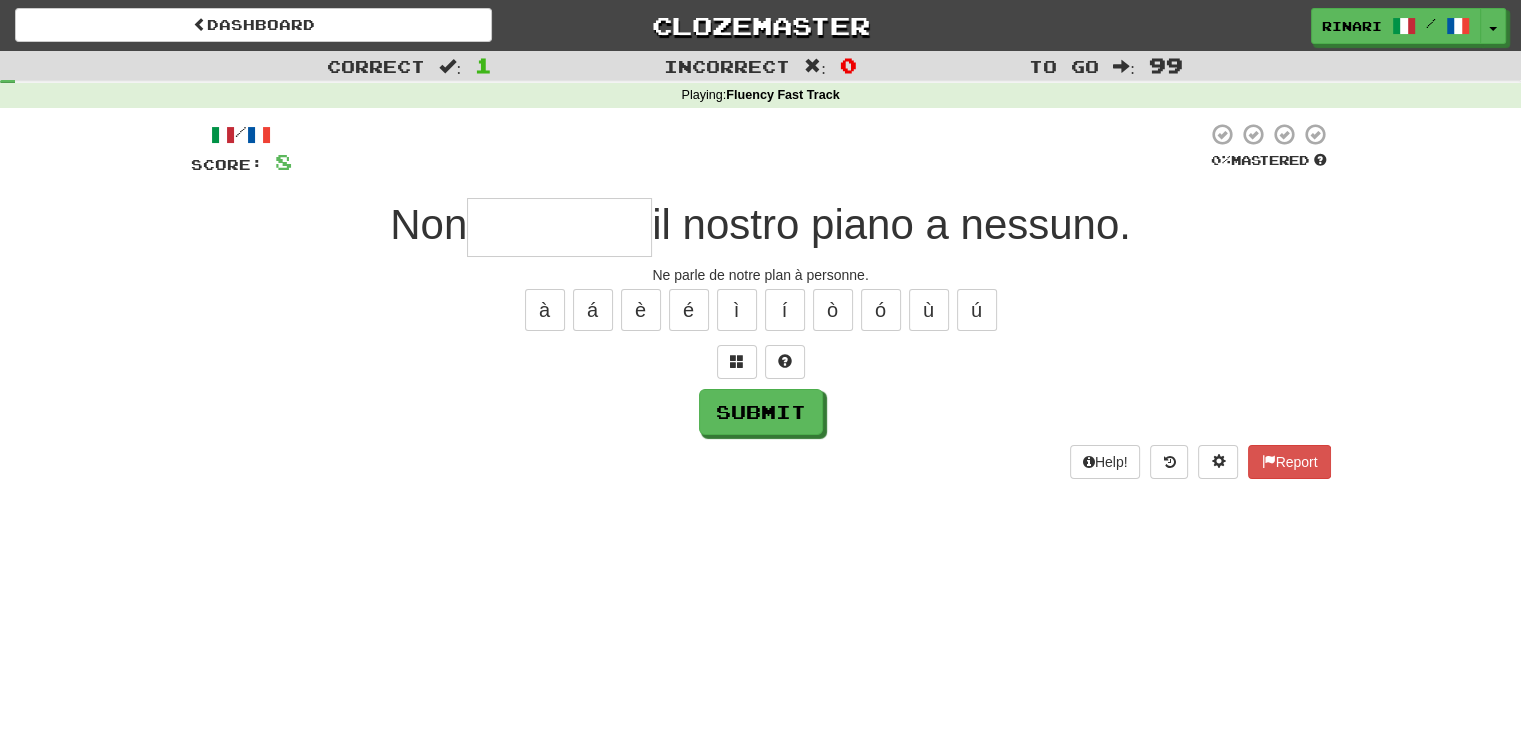 type on "*" 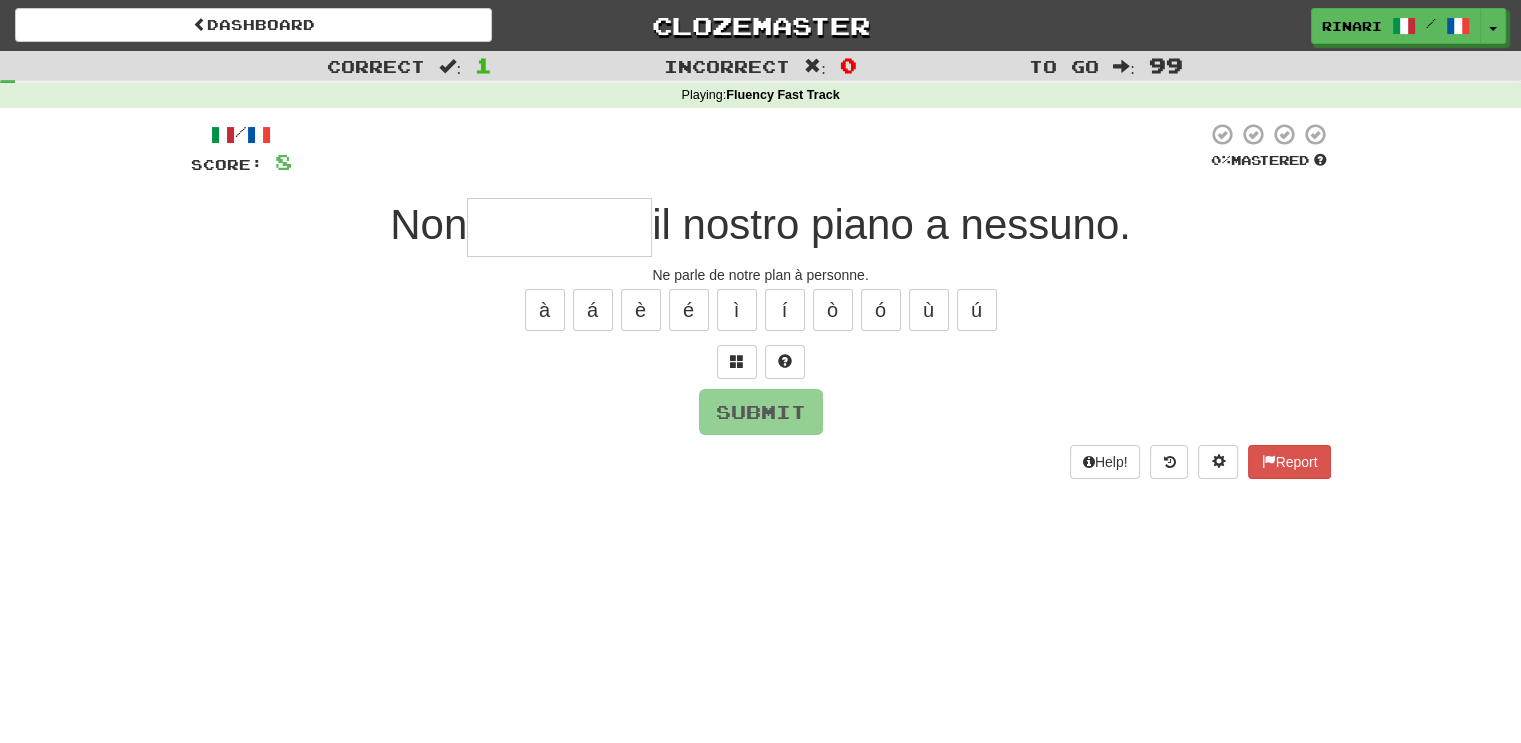 type on "*" 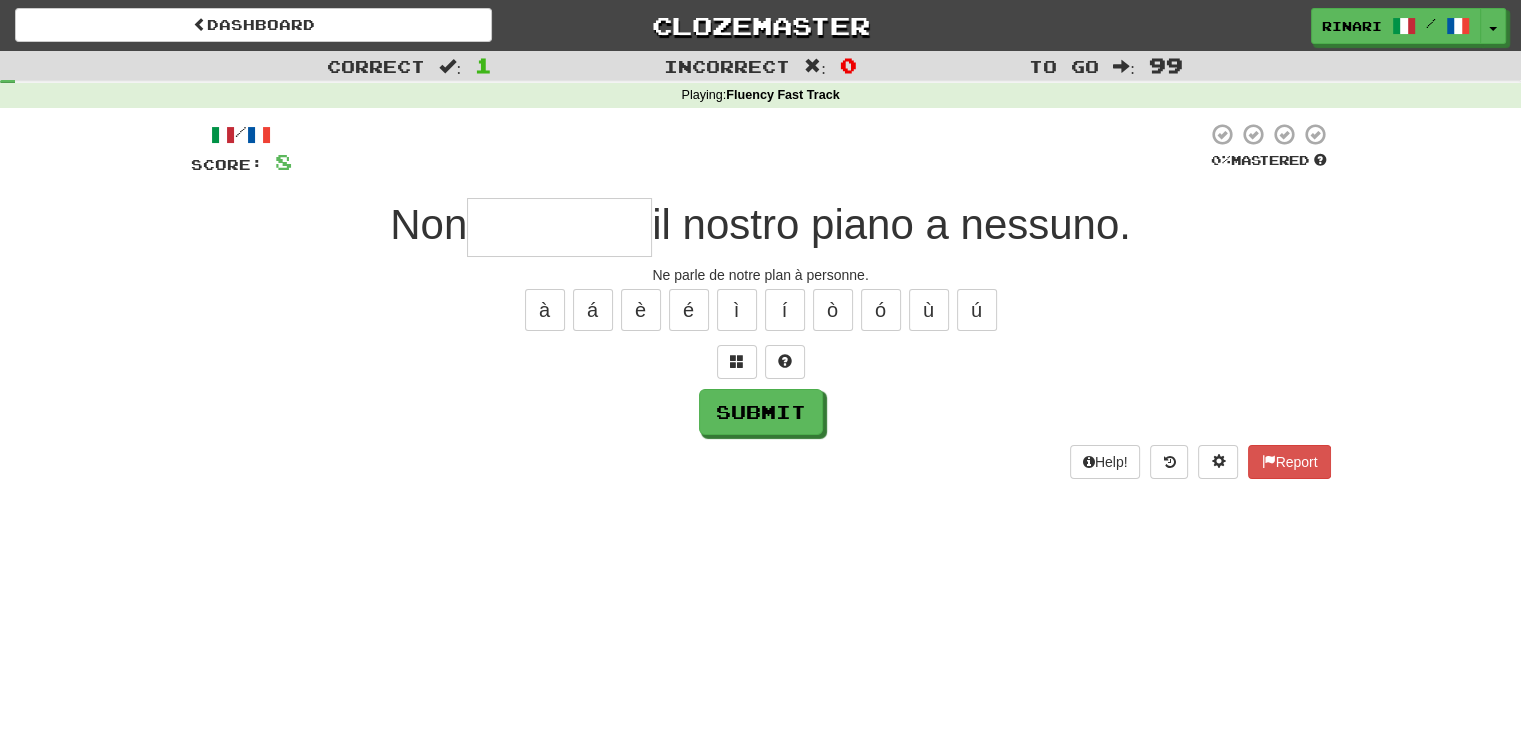 type on "*" 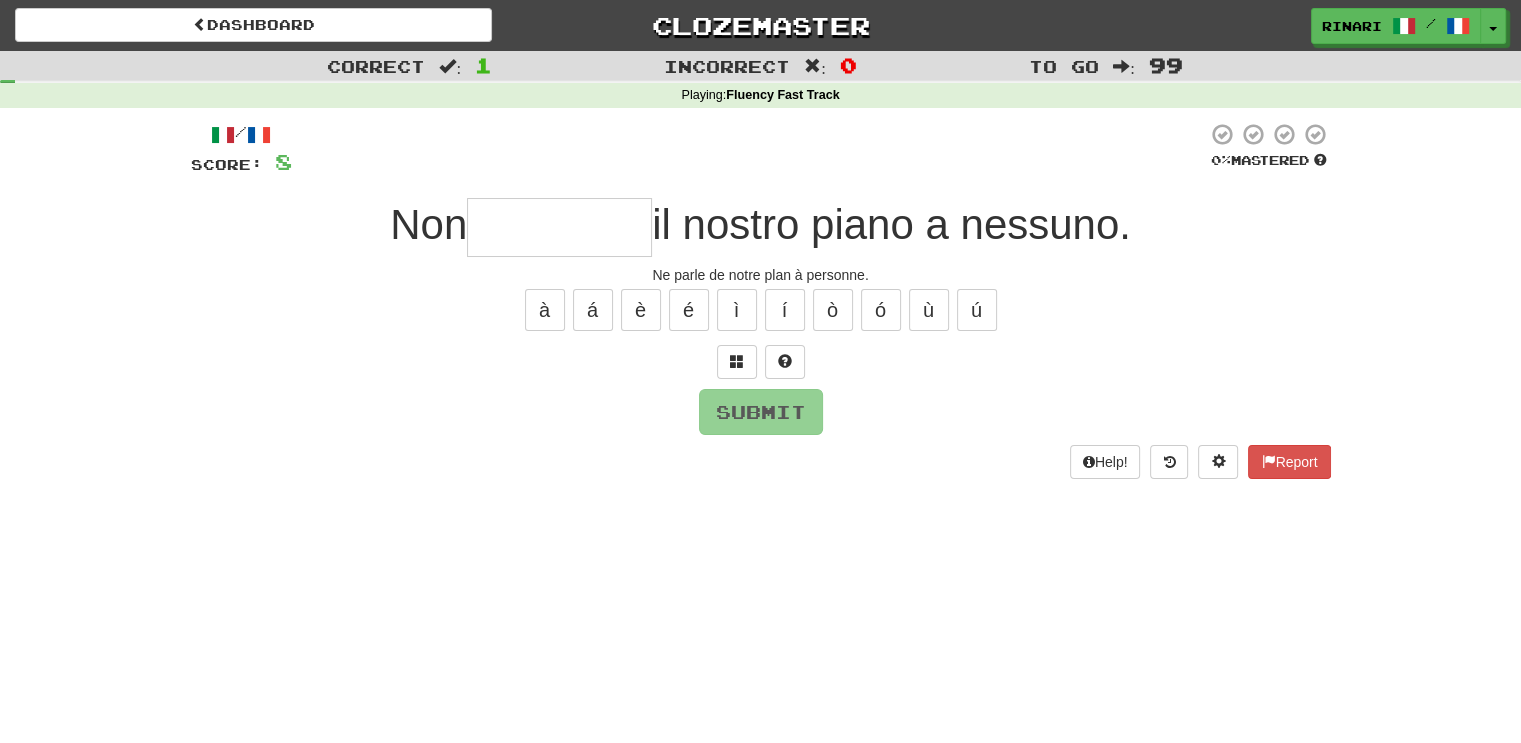 type on "*" 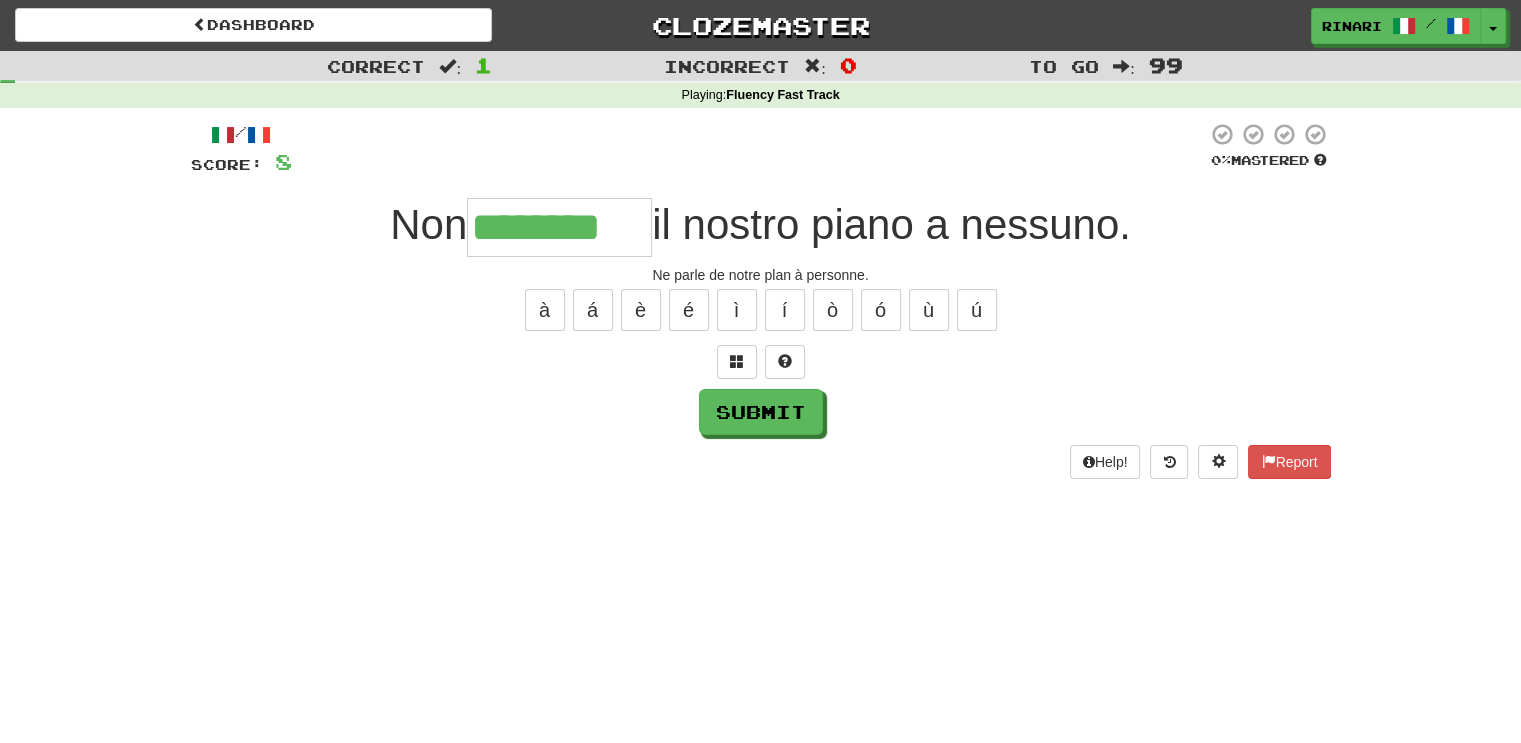 type on "********" 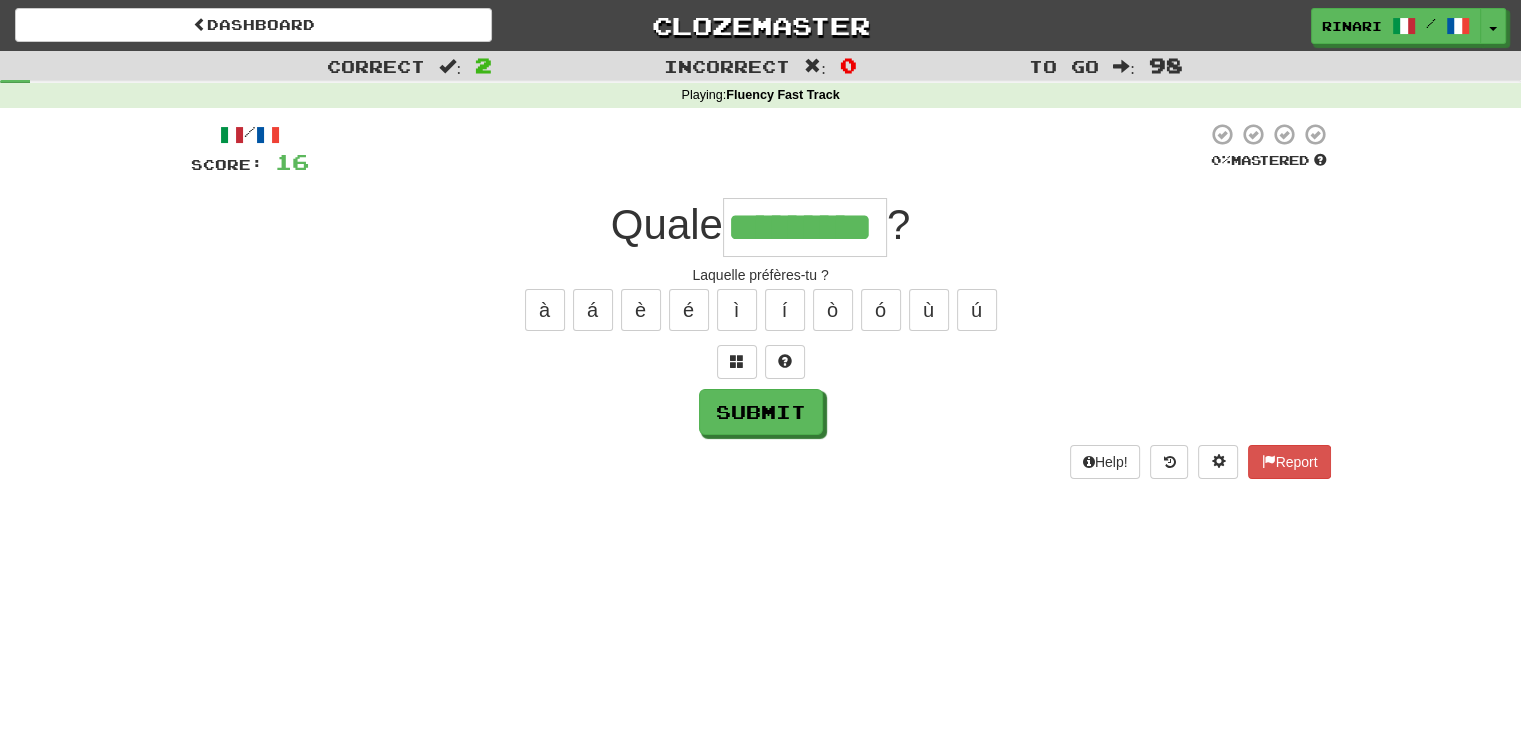 type on "*********" 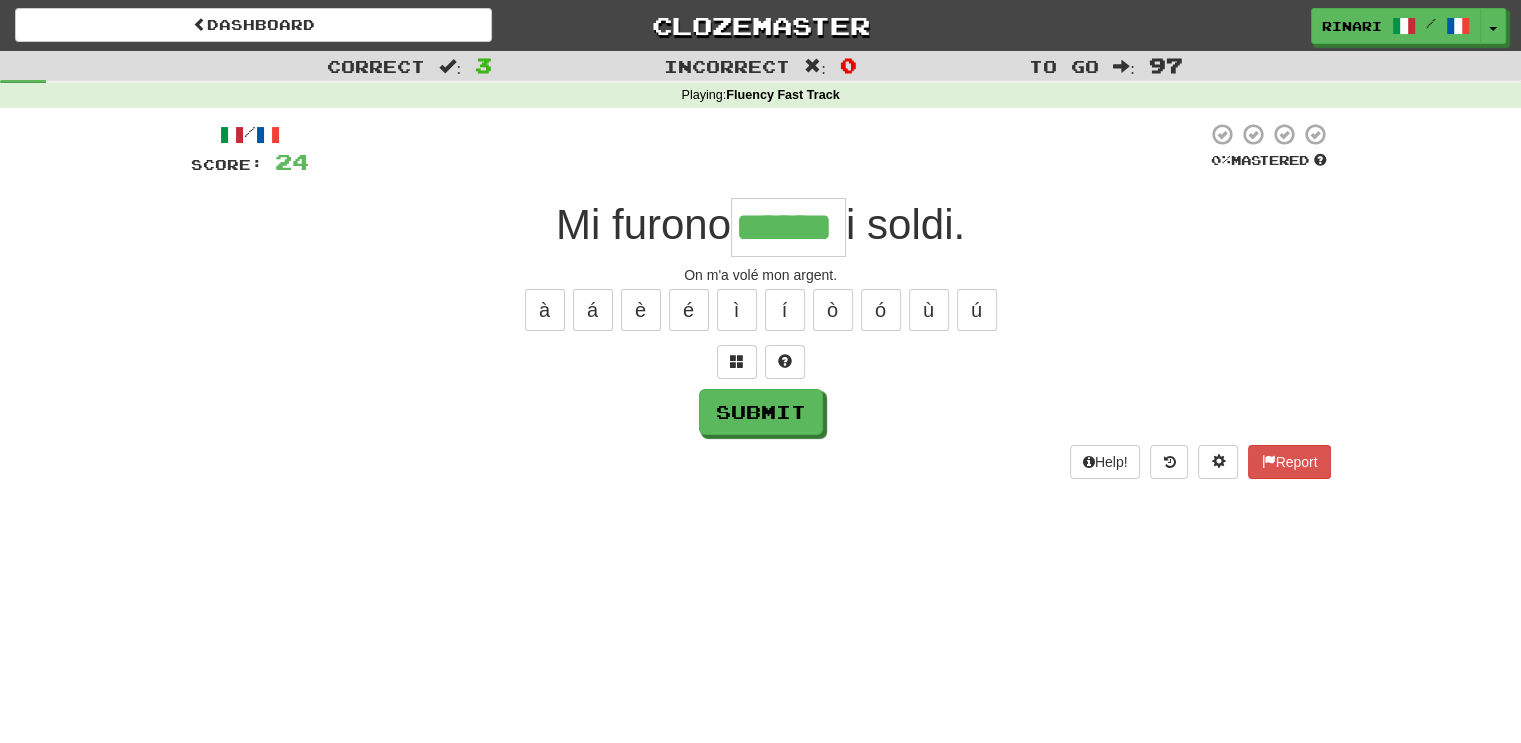 type on "******" 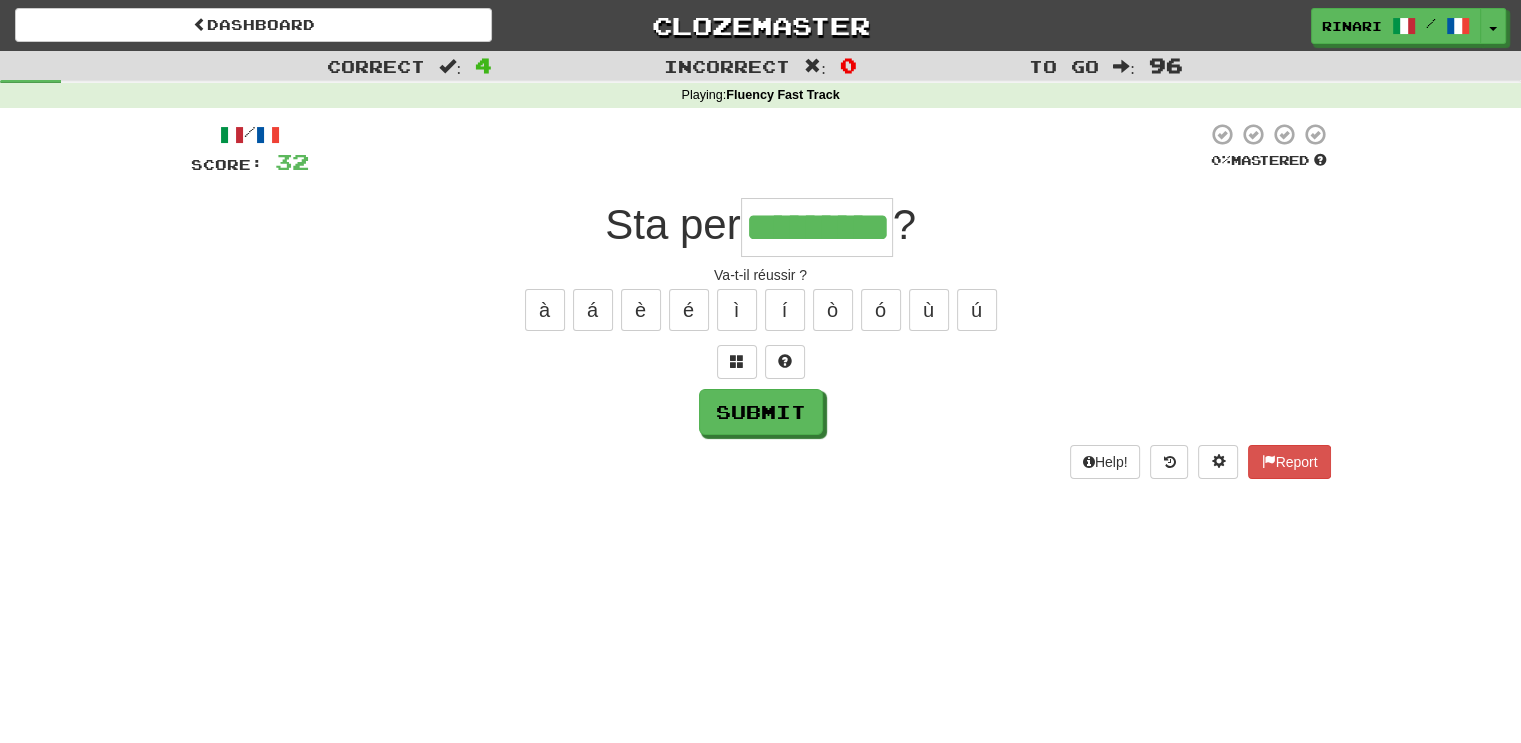 type on "*********" 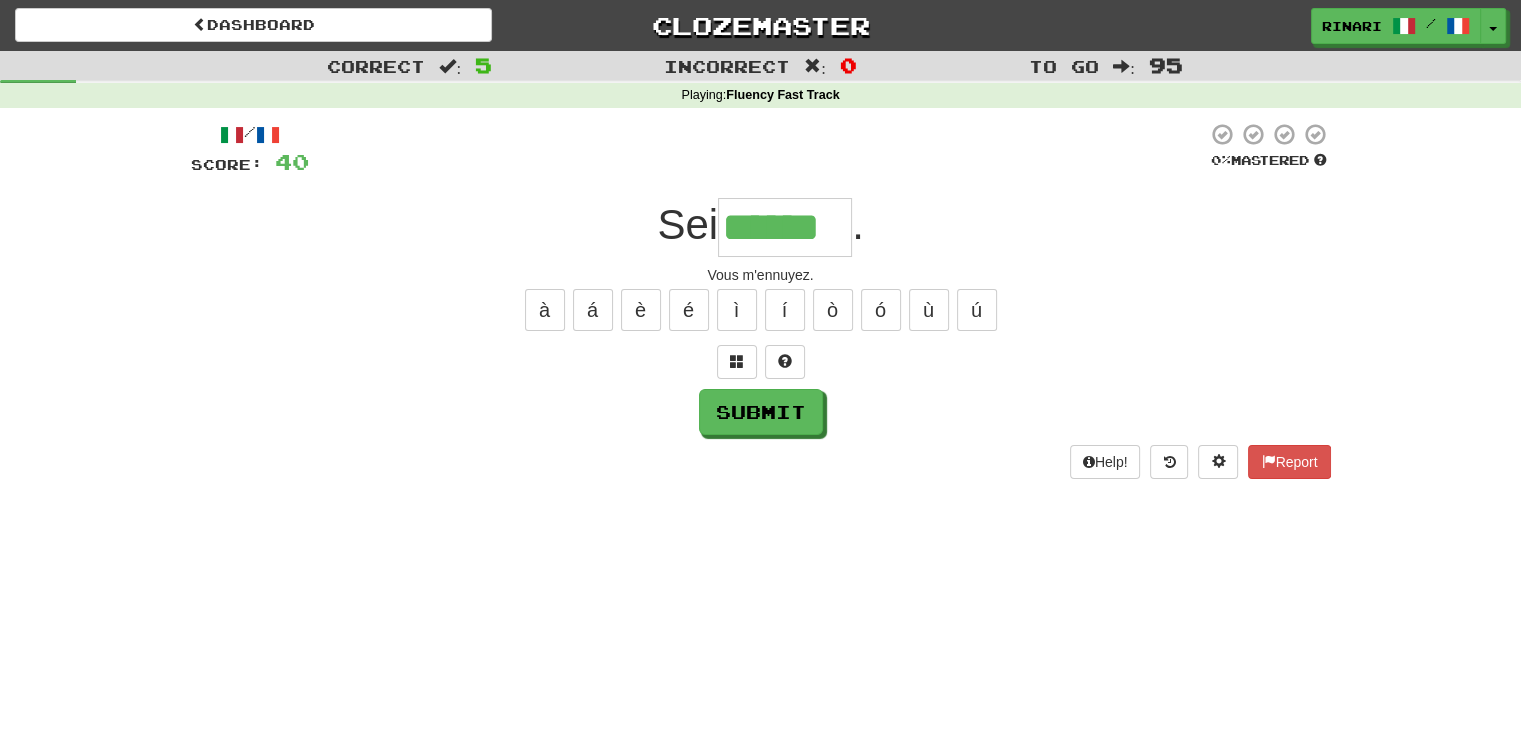 type on "******" 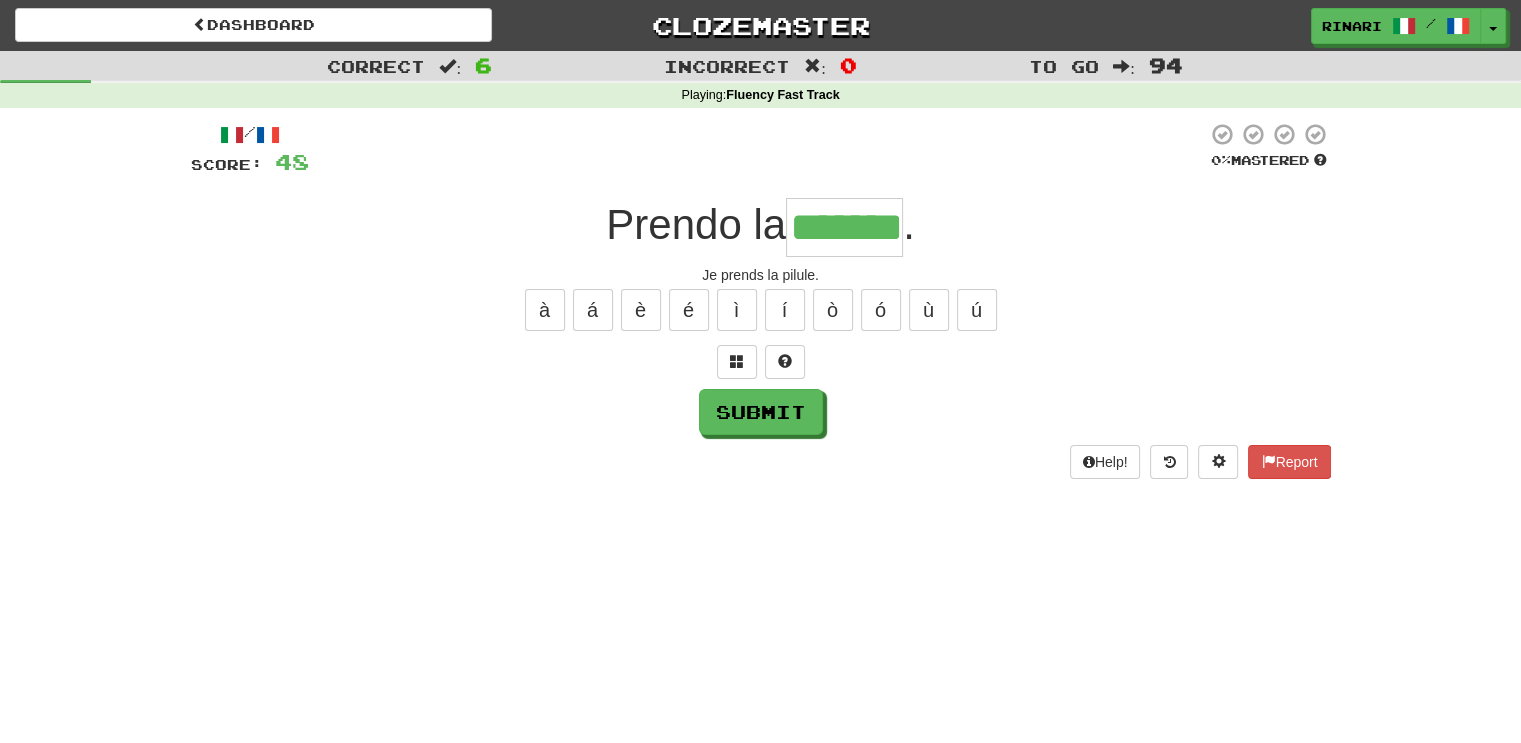 type on "*******" 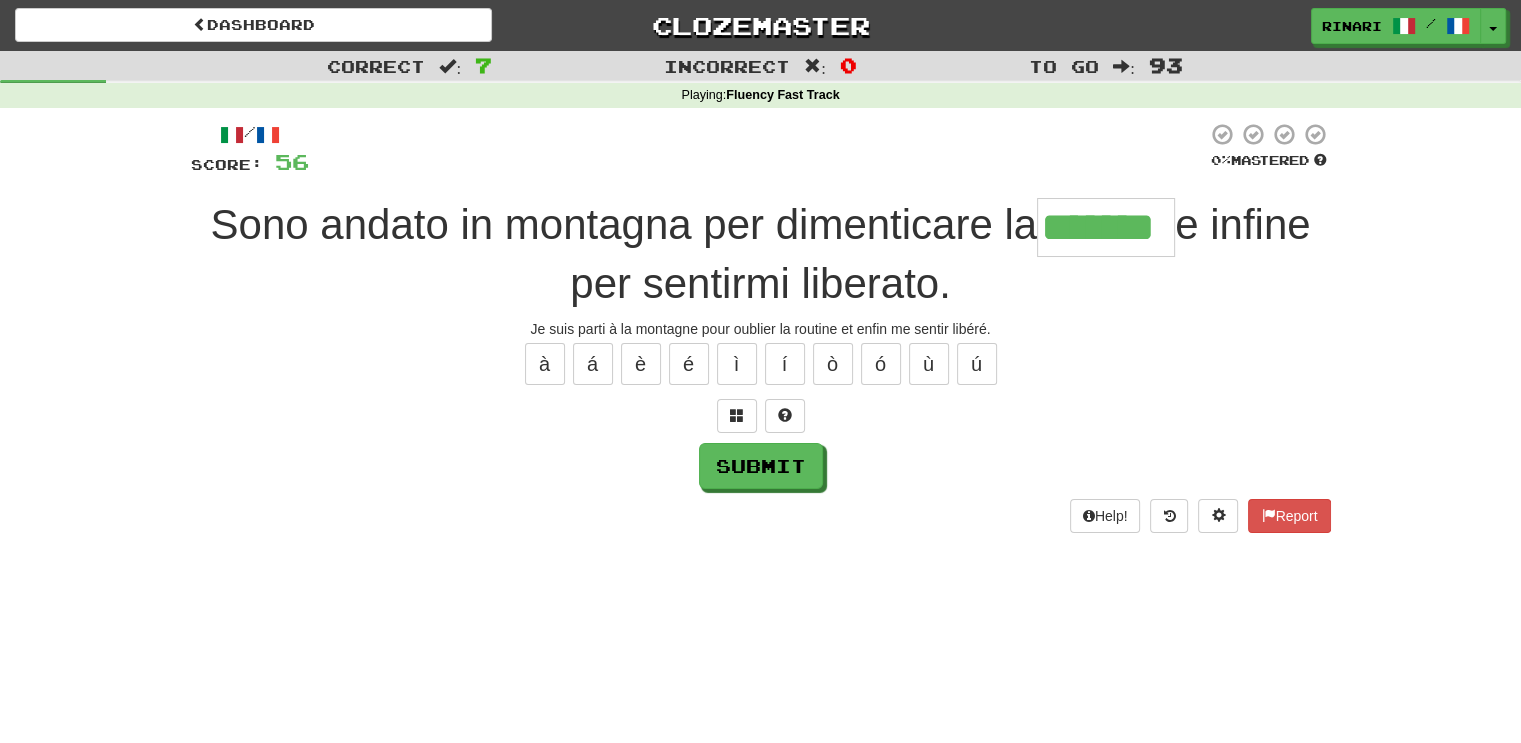 type on "*******" 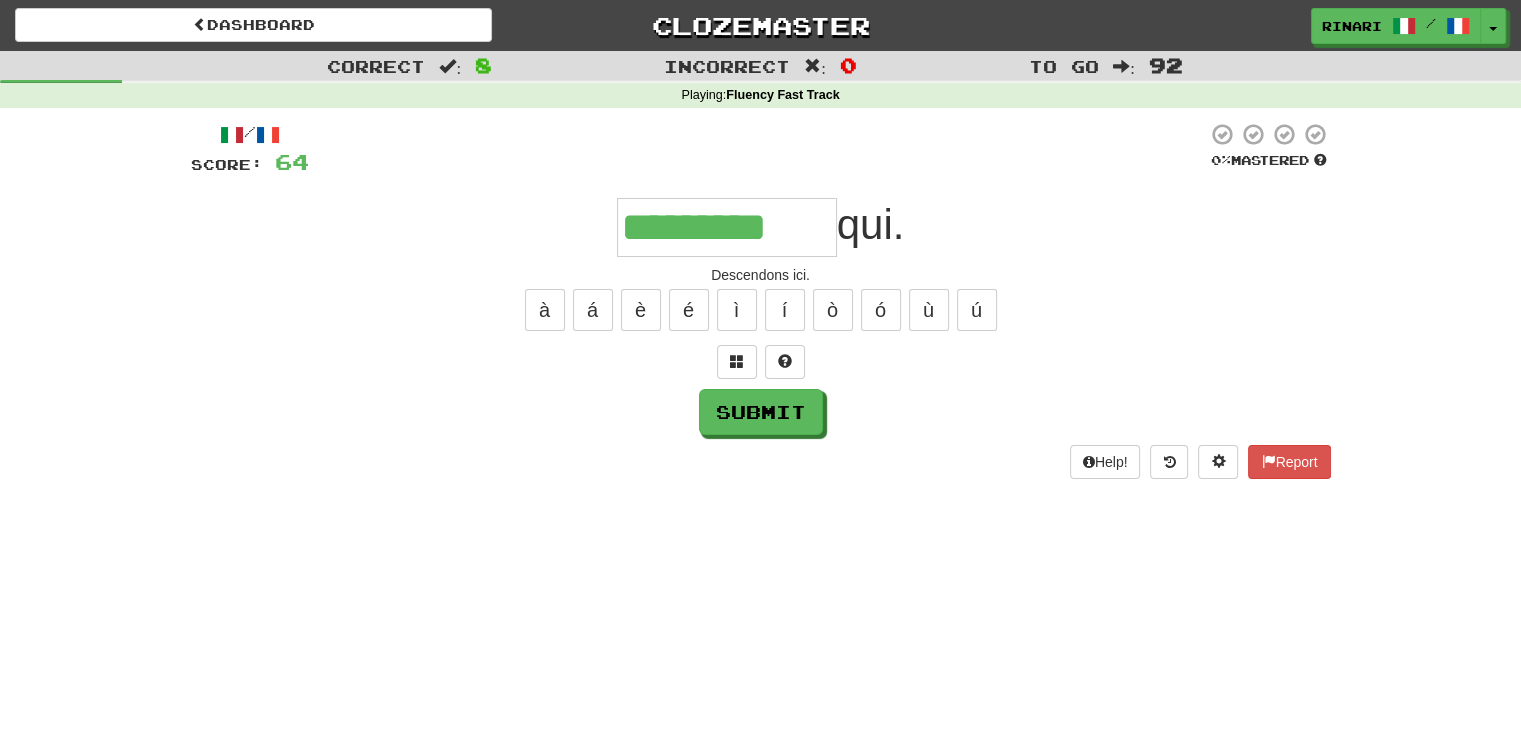 type on "*********" 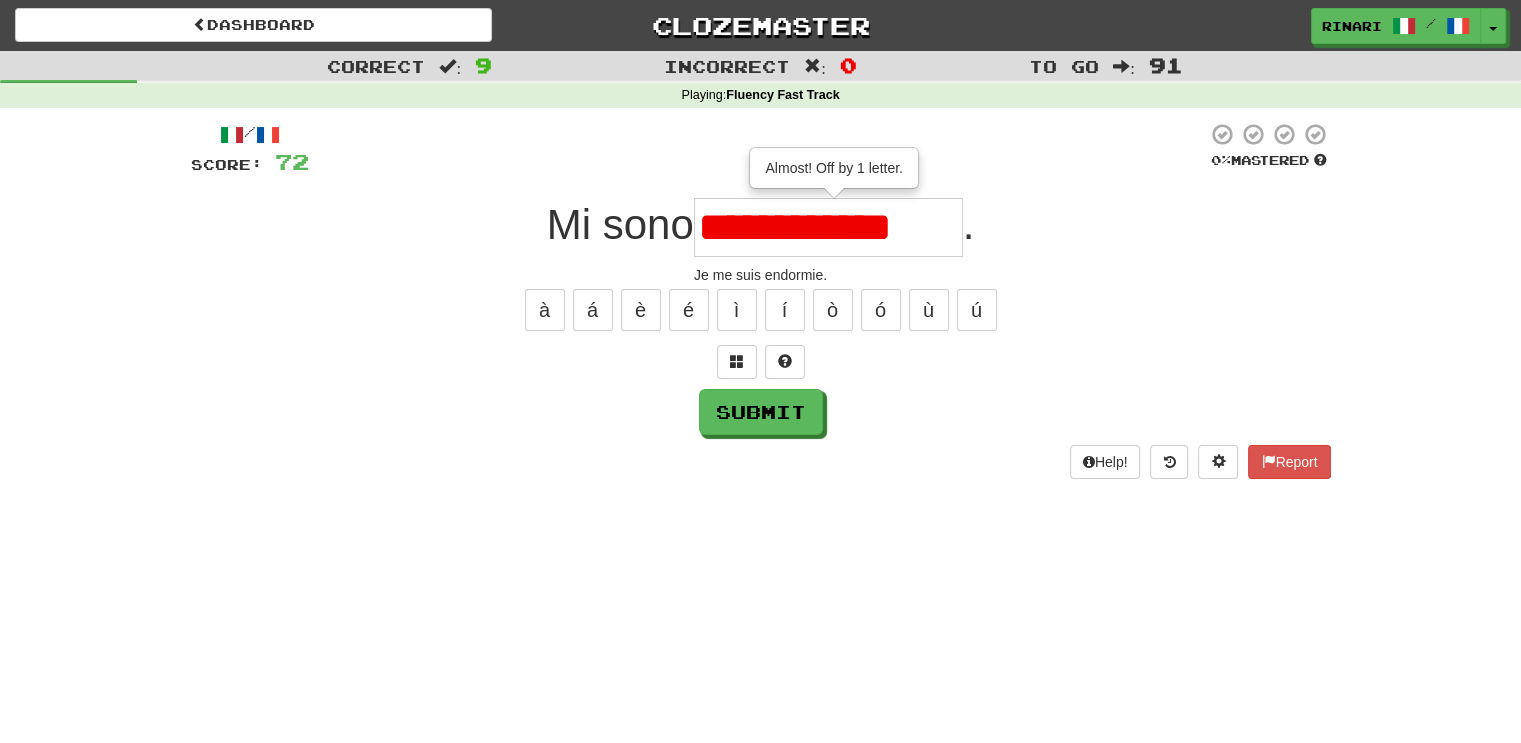 type on "**********" 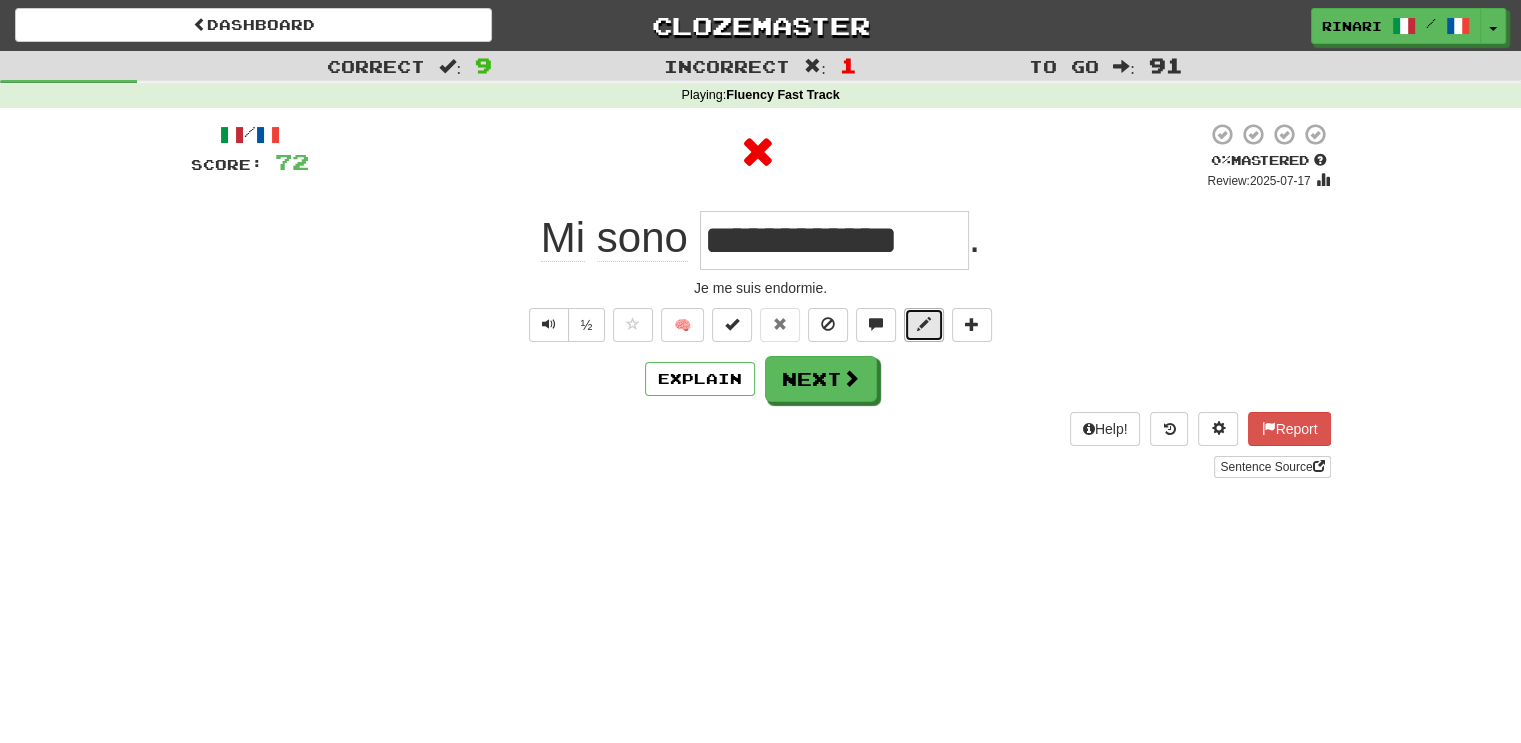 click at bounding box center (924, 325) 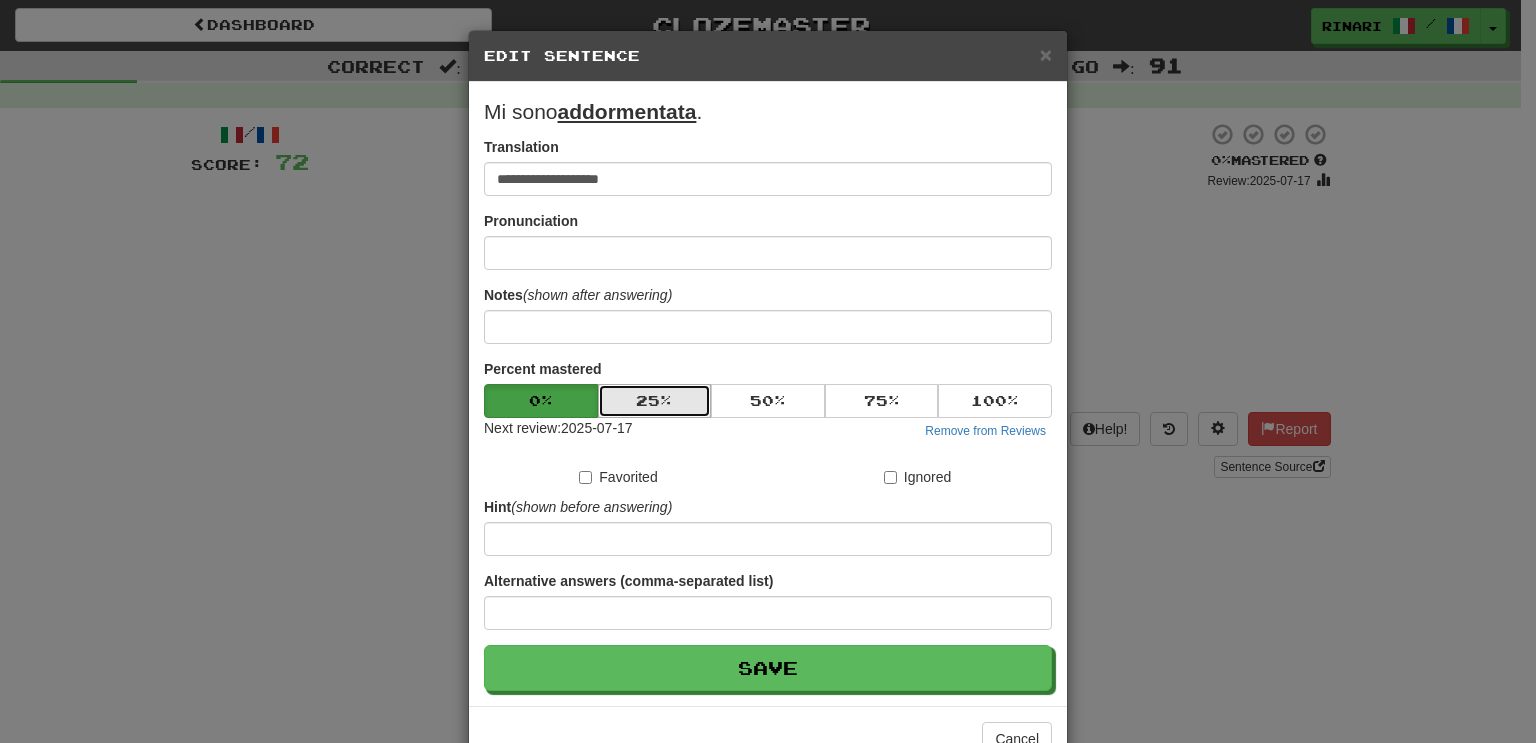 click on "25 %" at bounding box center (655, 401) 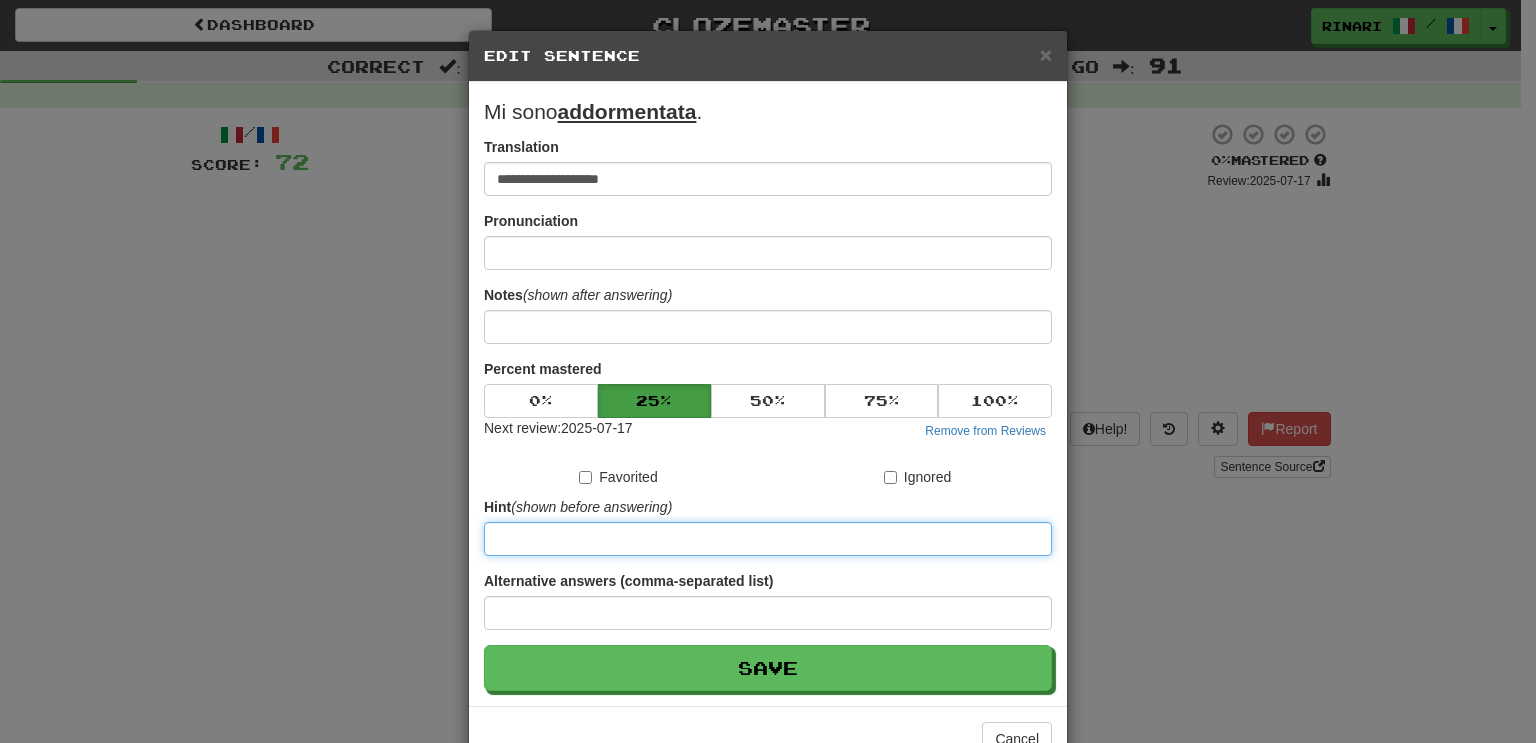 click at bounding box center (768, 539) 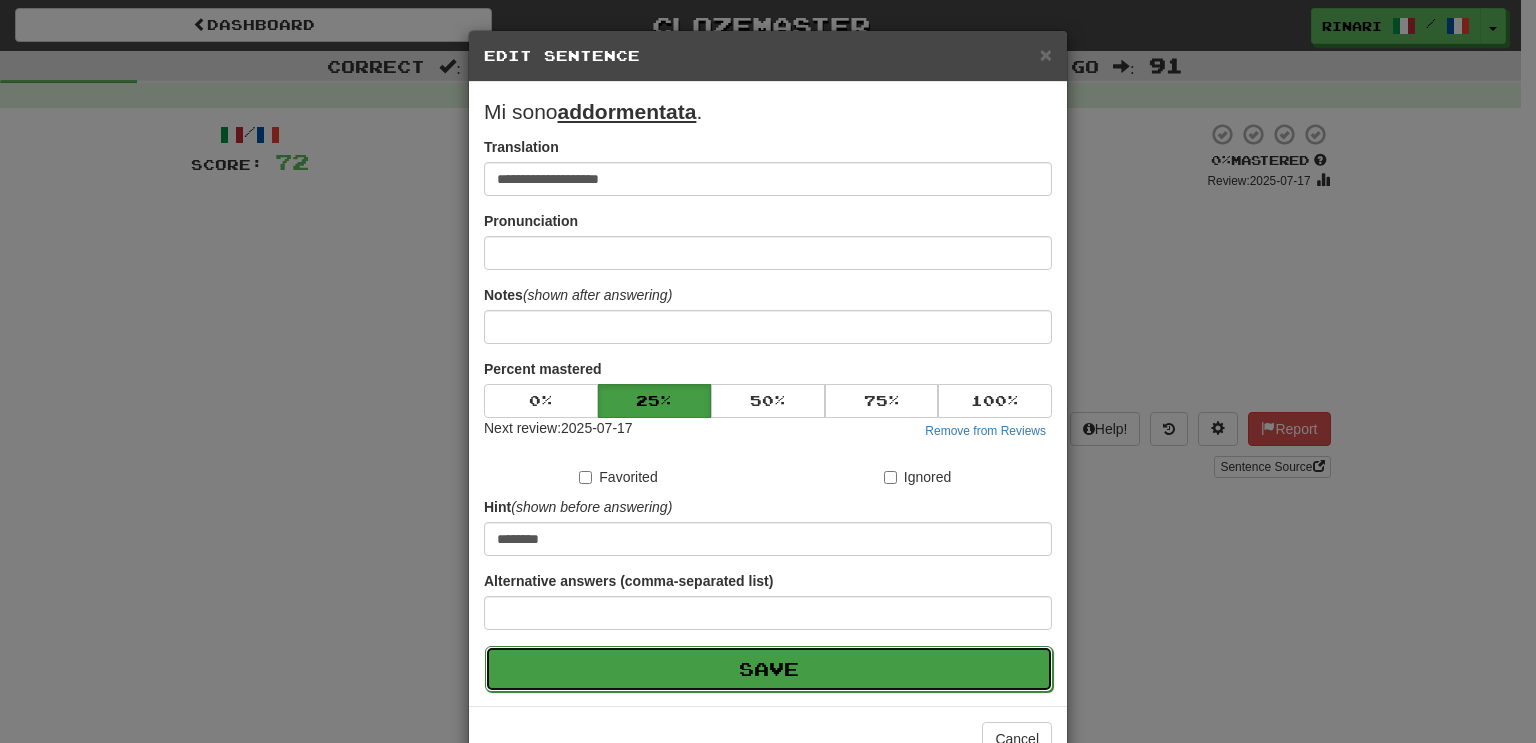 click on "Save" at bounding box center [769, 669] 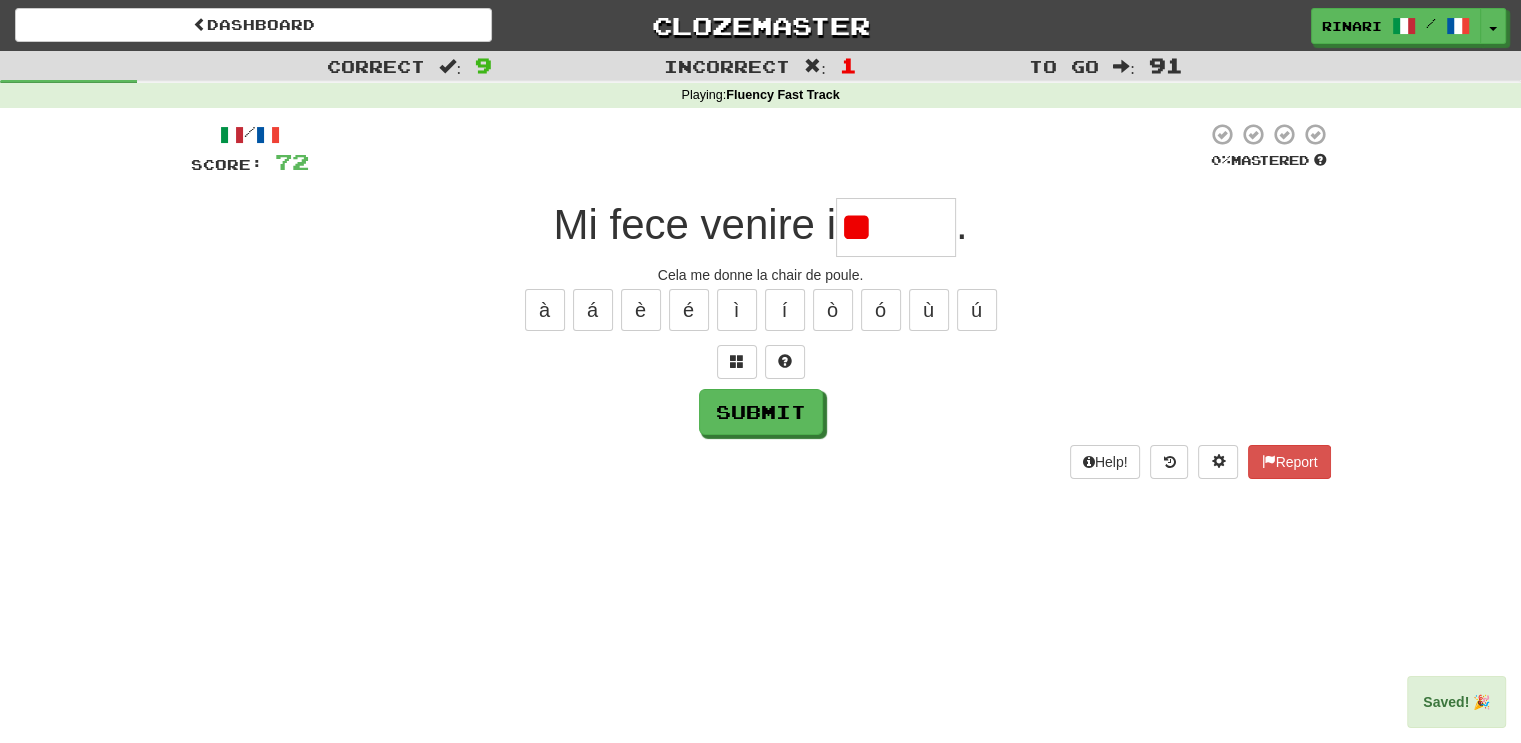 type on "*" 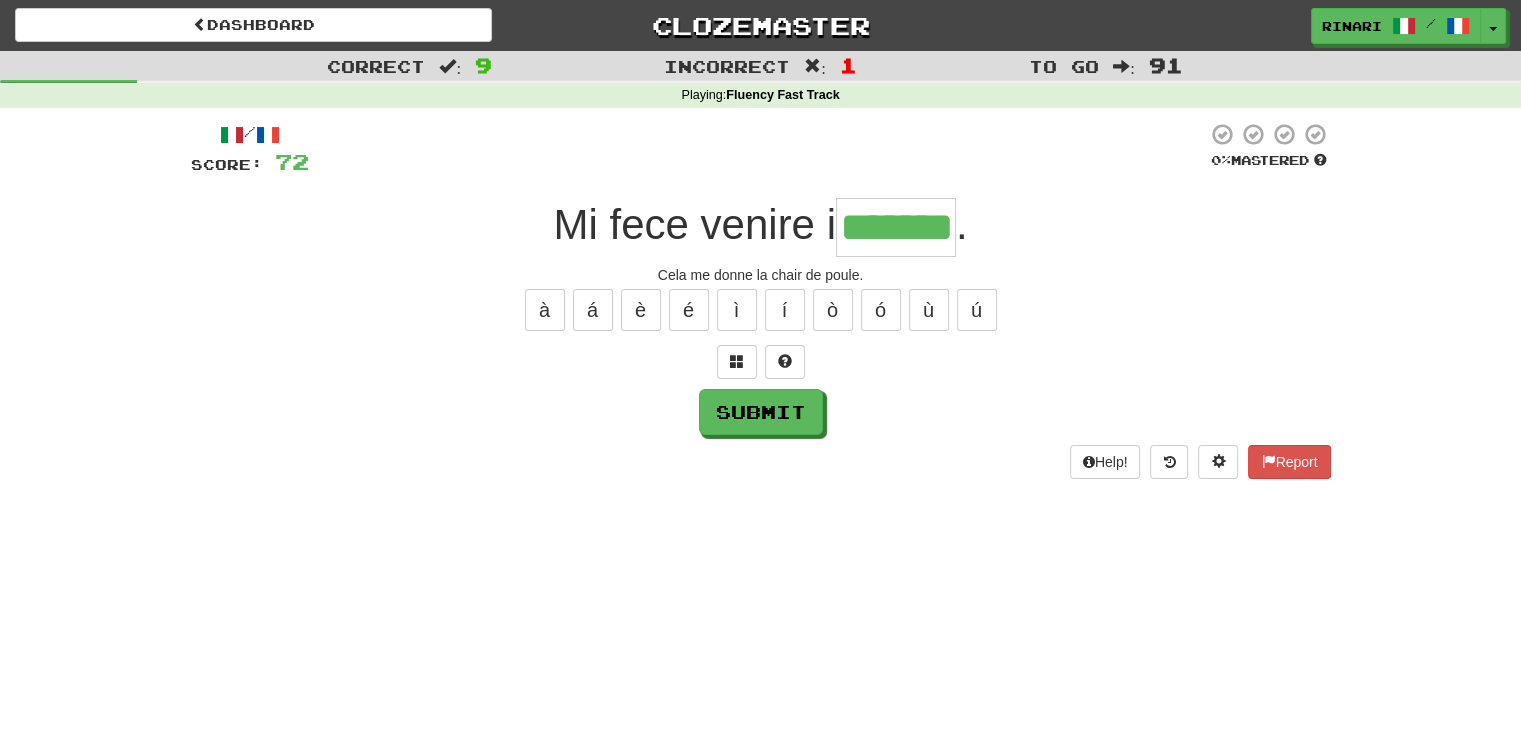 type on "*******" 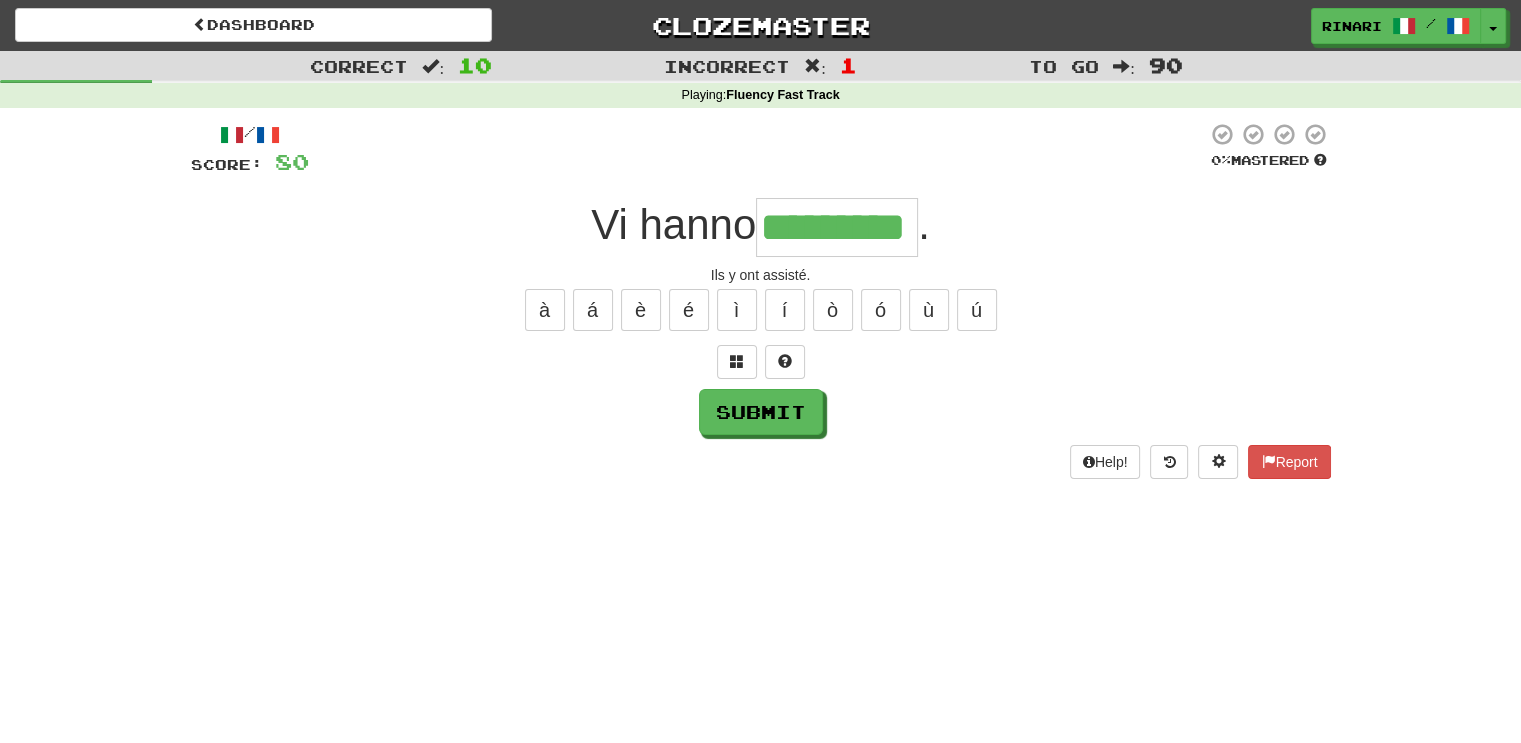 type on "*********" 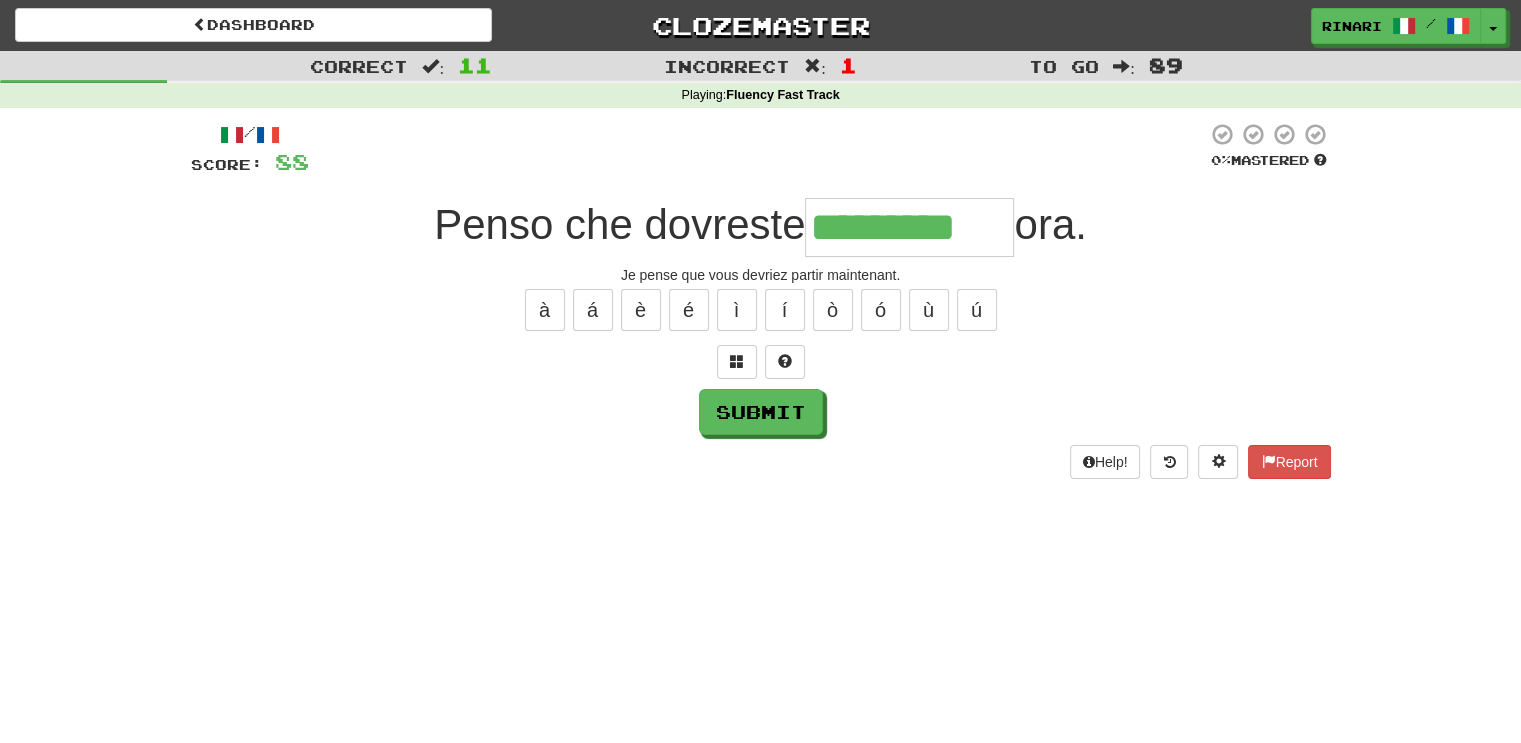 type on "*********" 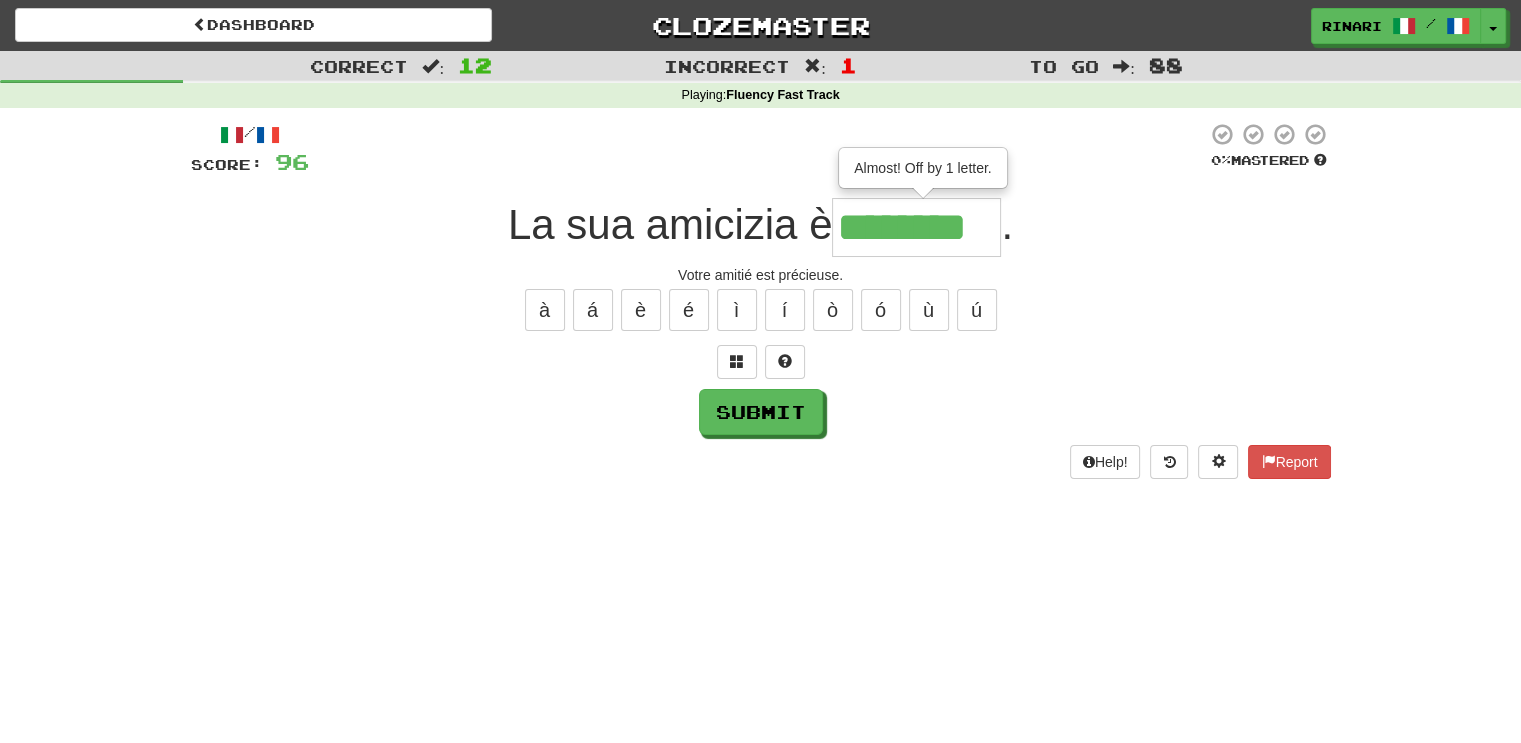 type on "********" 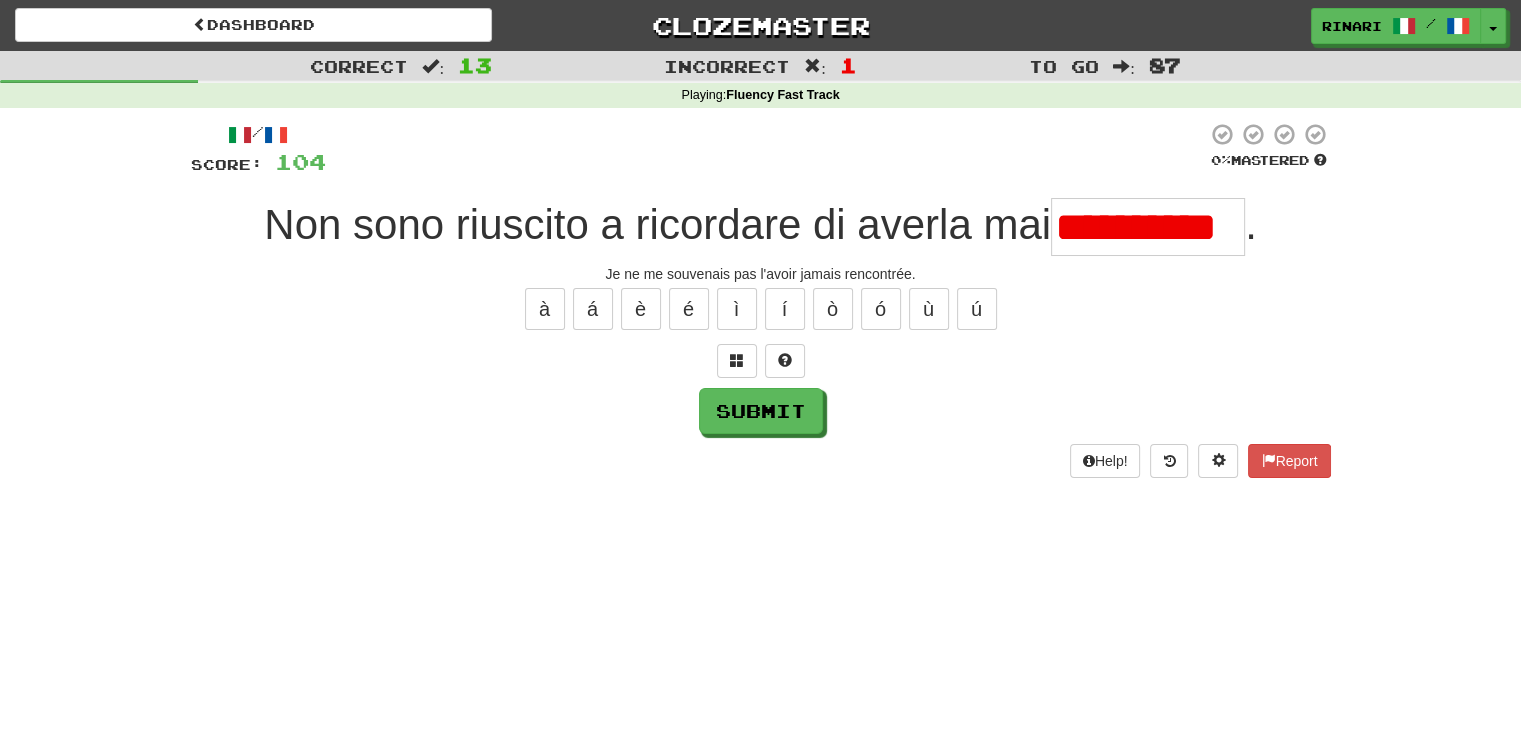 scroll, scrollTop: 0, scrollLeft: 0, axis: both 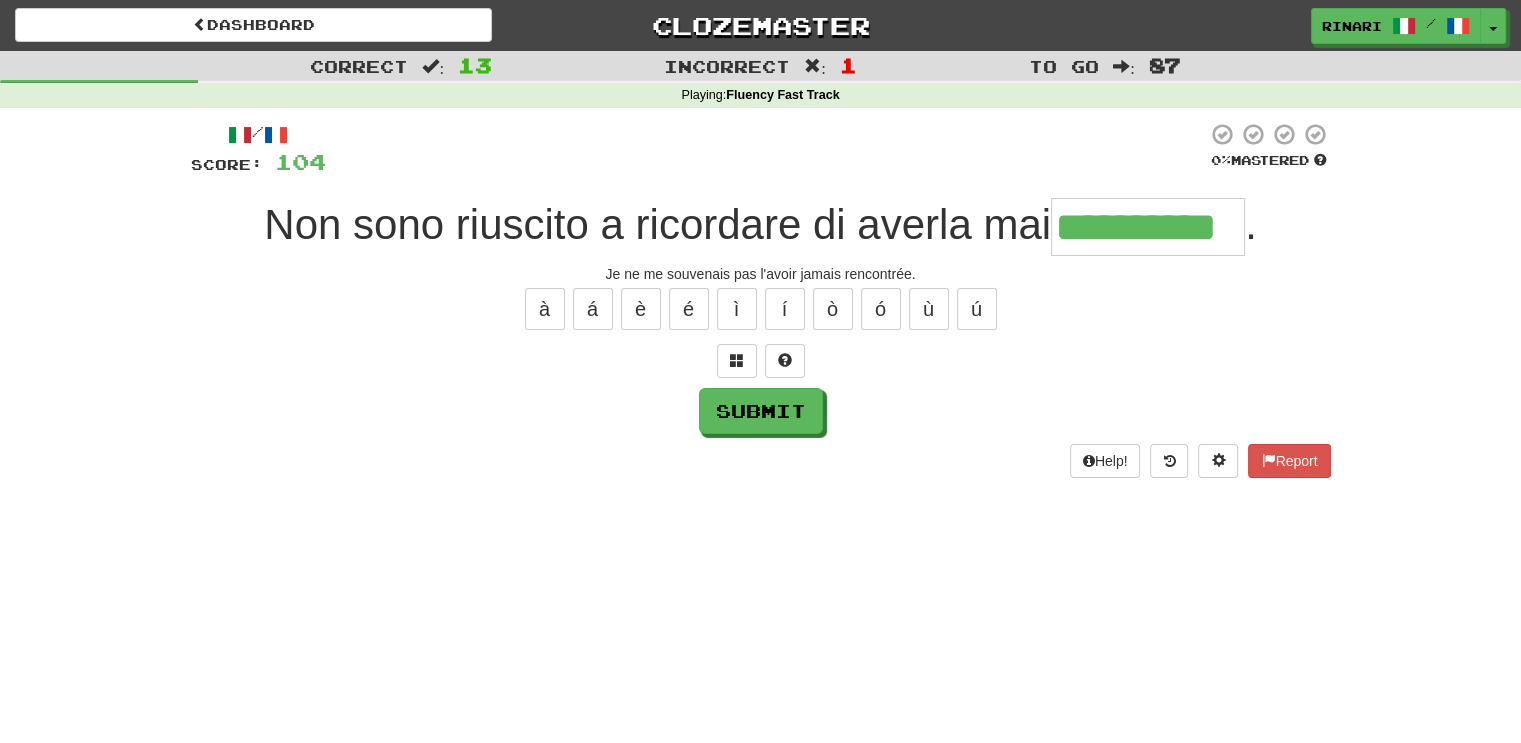 type on "**********" 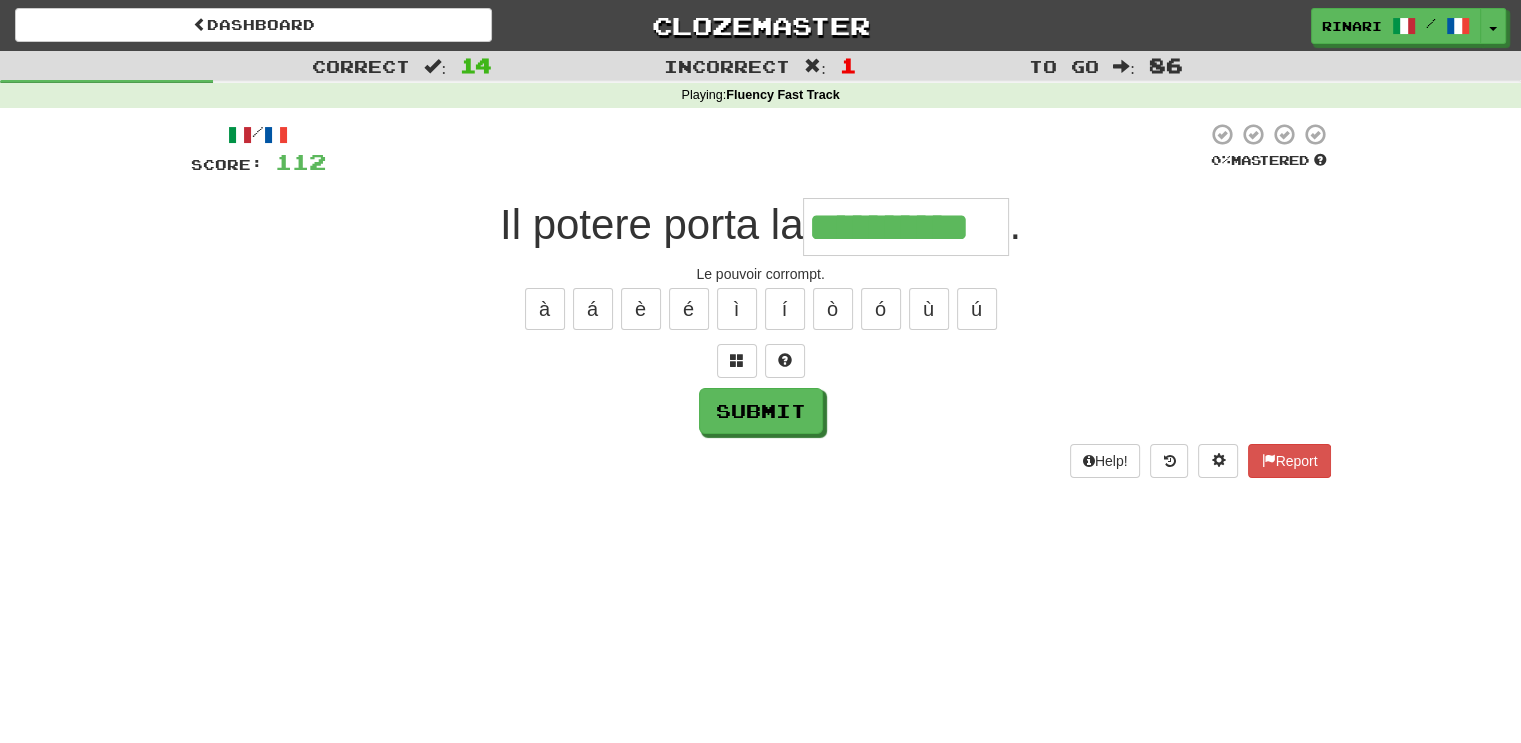 type on "**********" 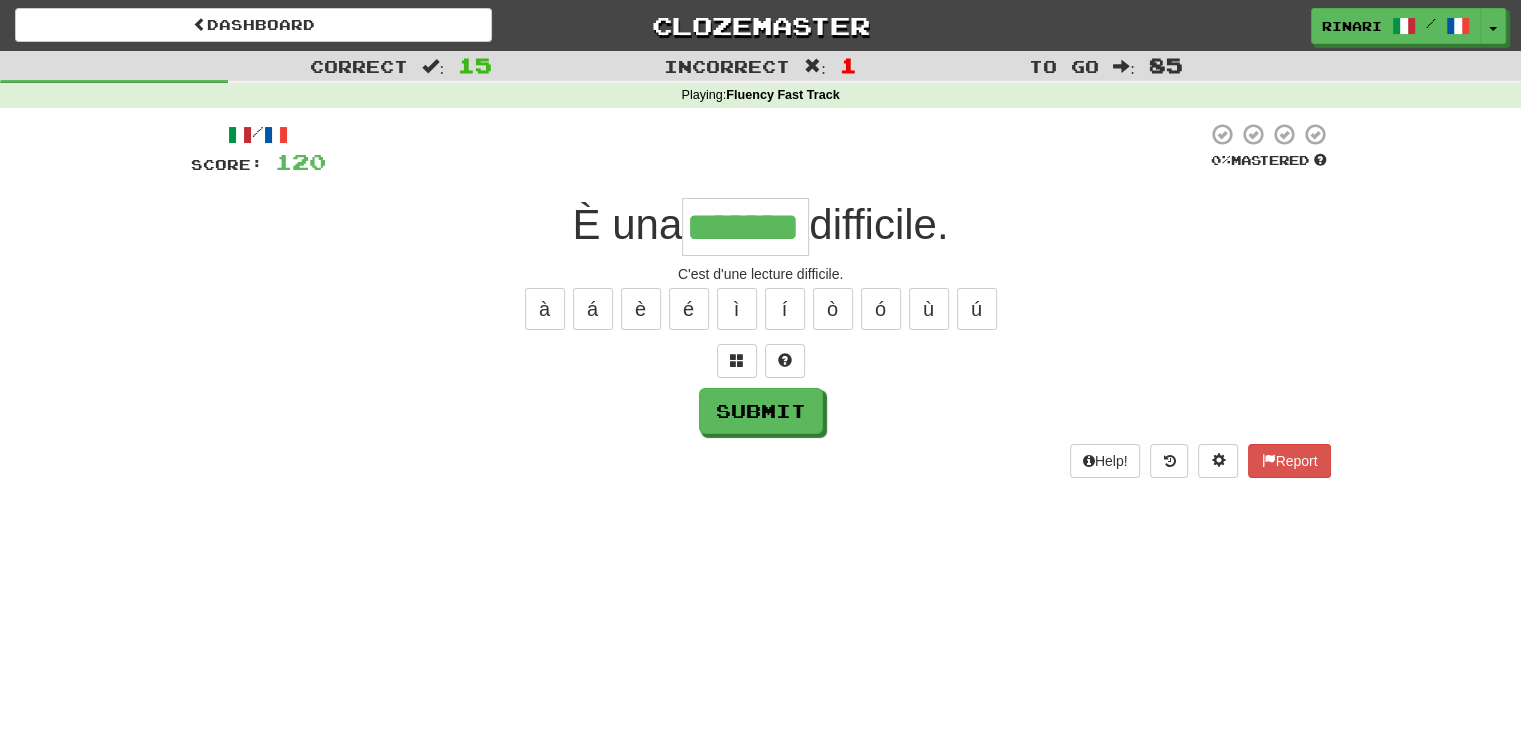 type on "*******" 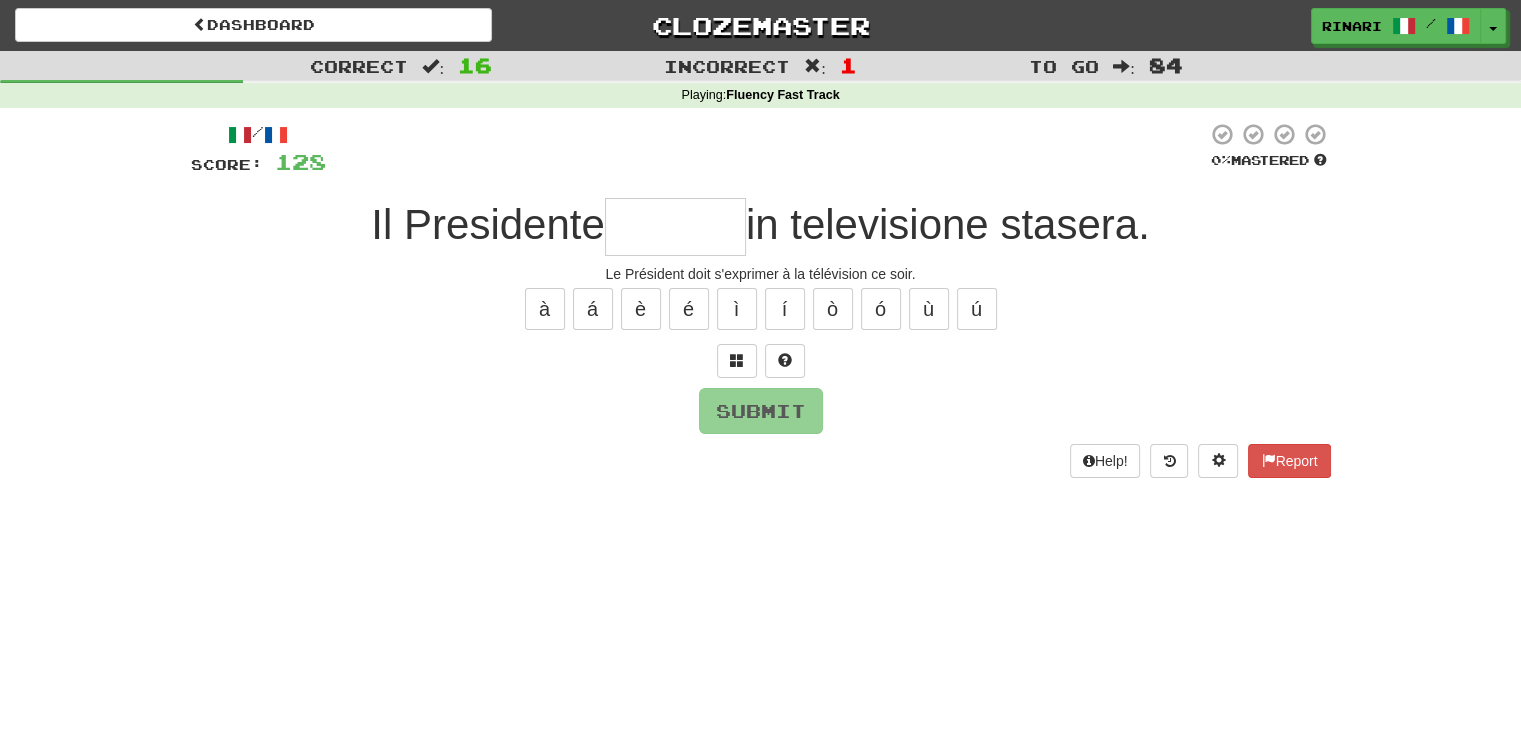 type on "*" 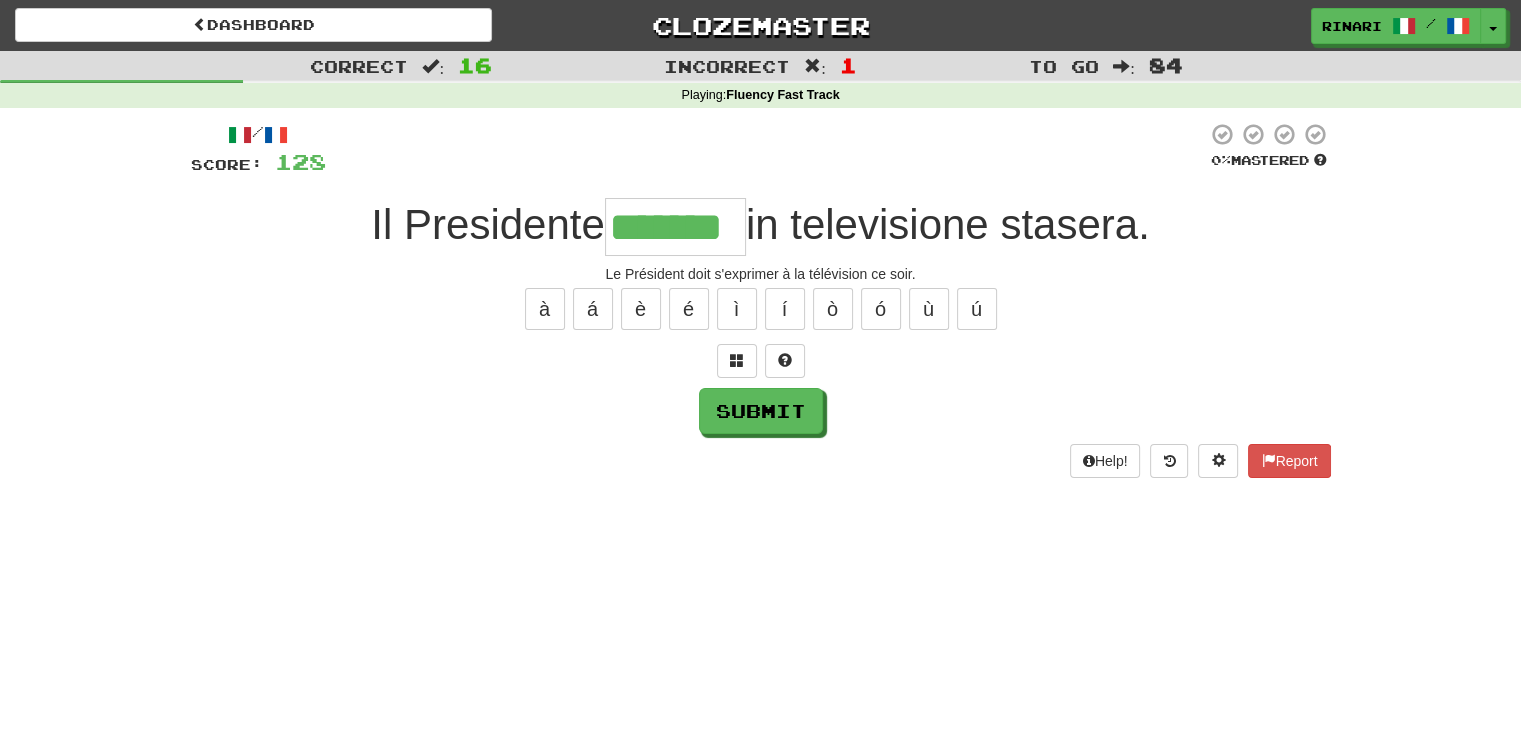 type on "*******" 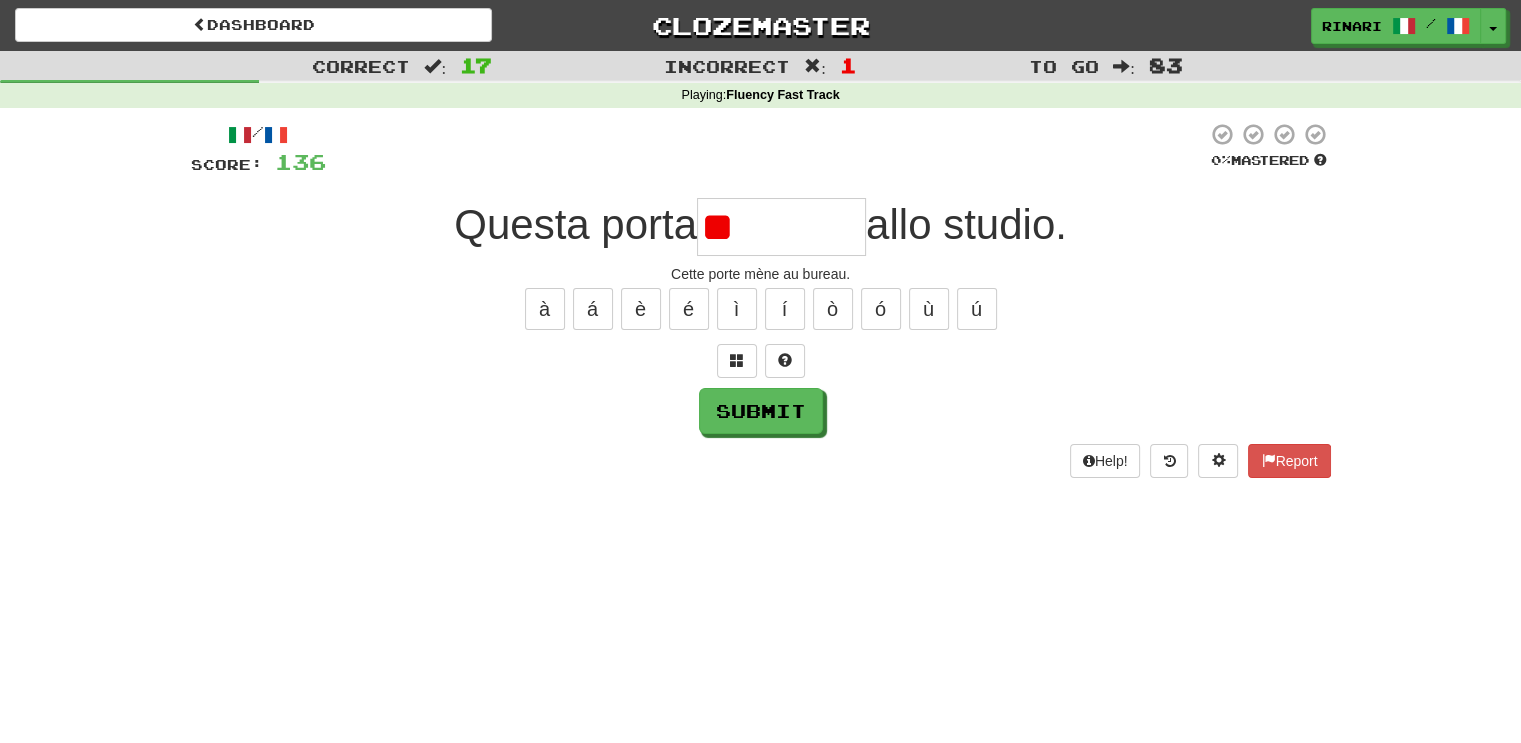 type on "*" 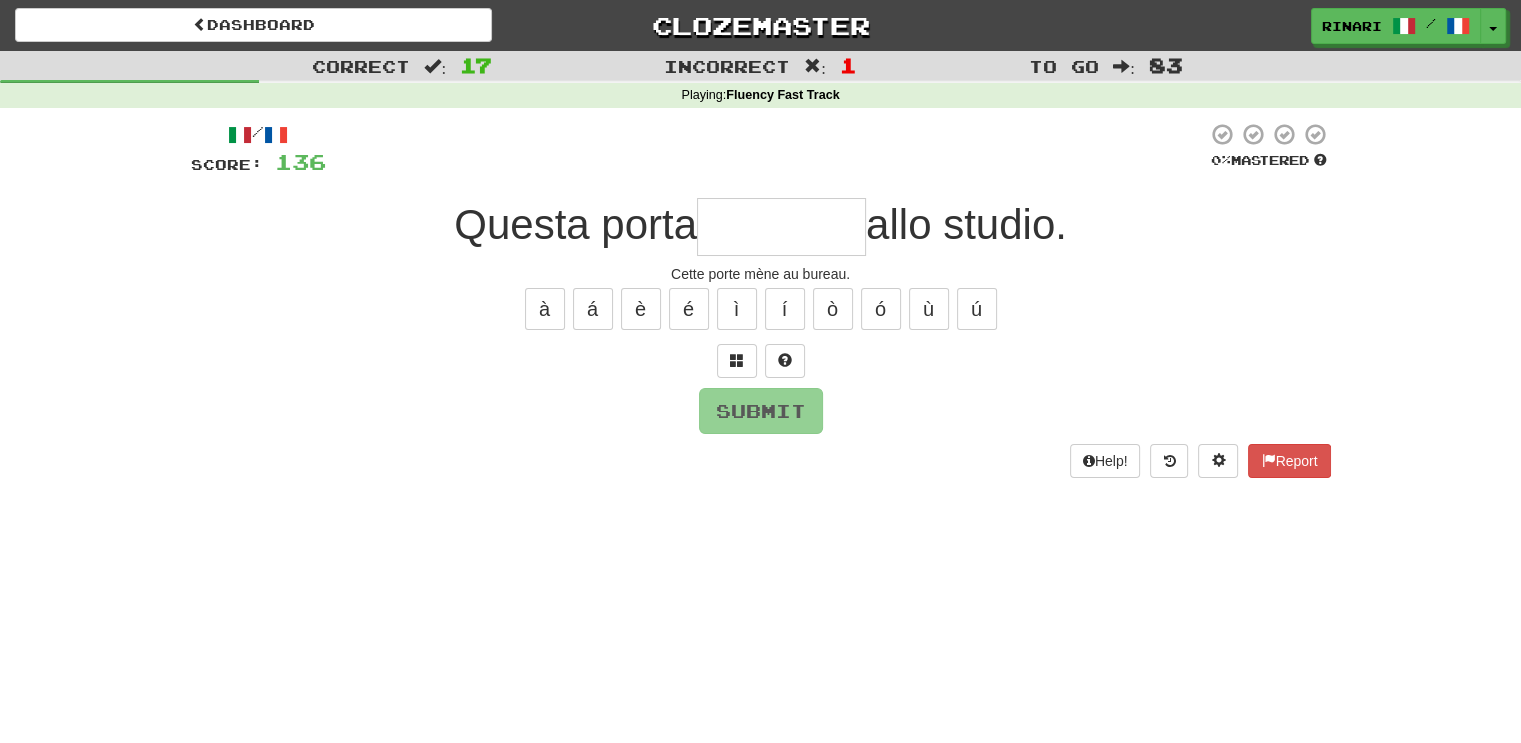 type on "*" 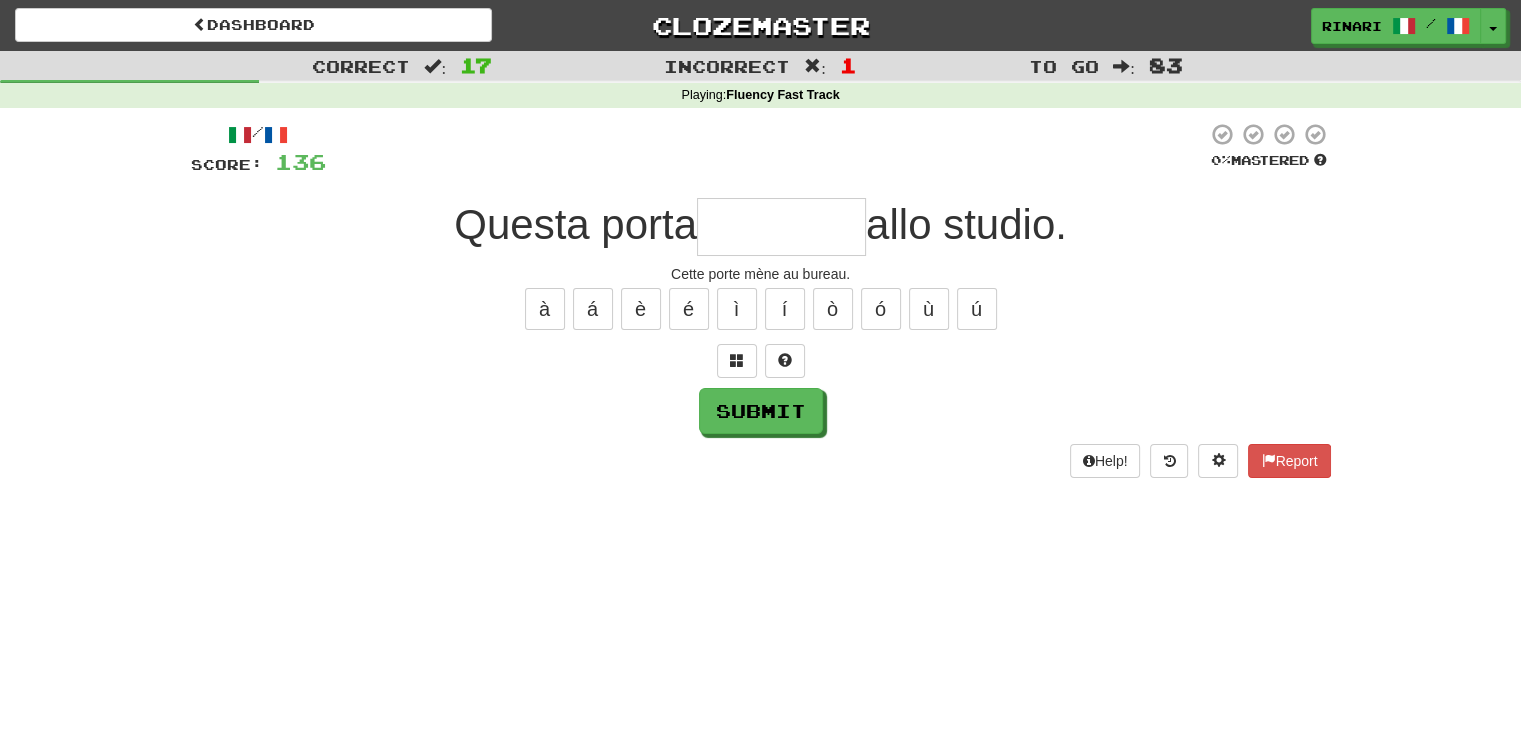 type on "*" 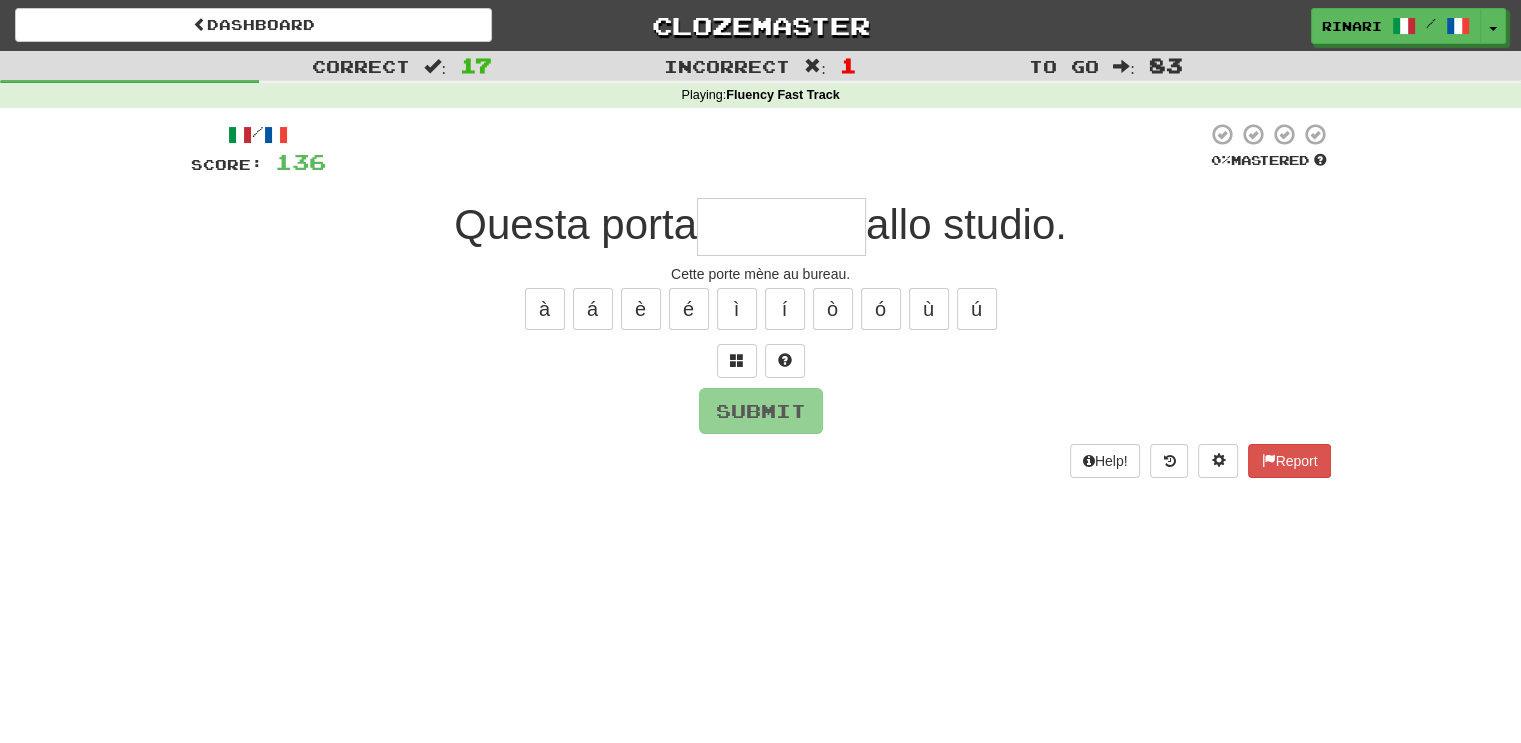 type on "*" 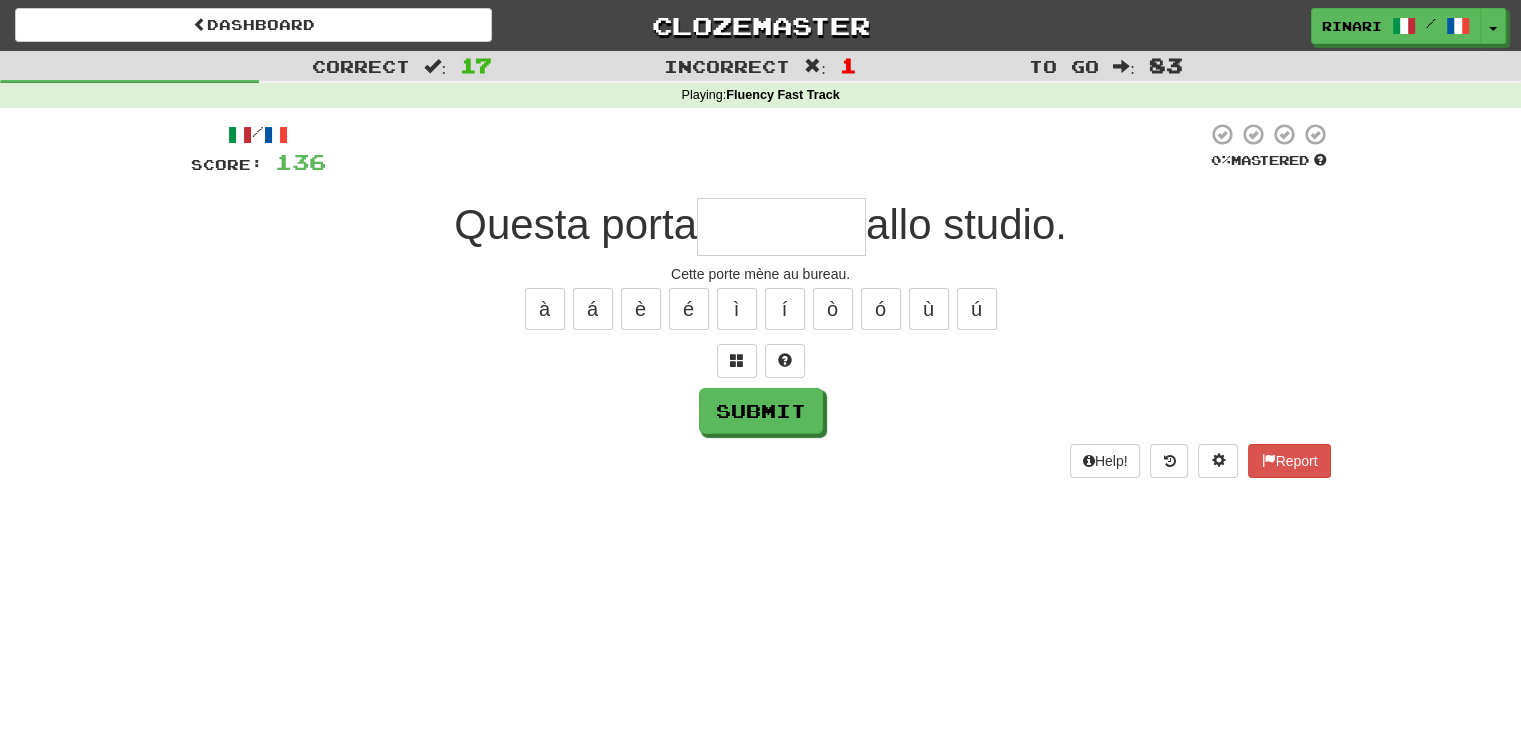 type on "*" 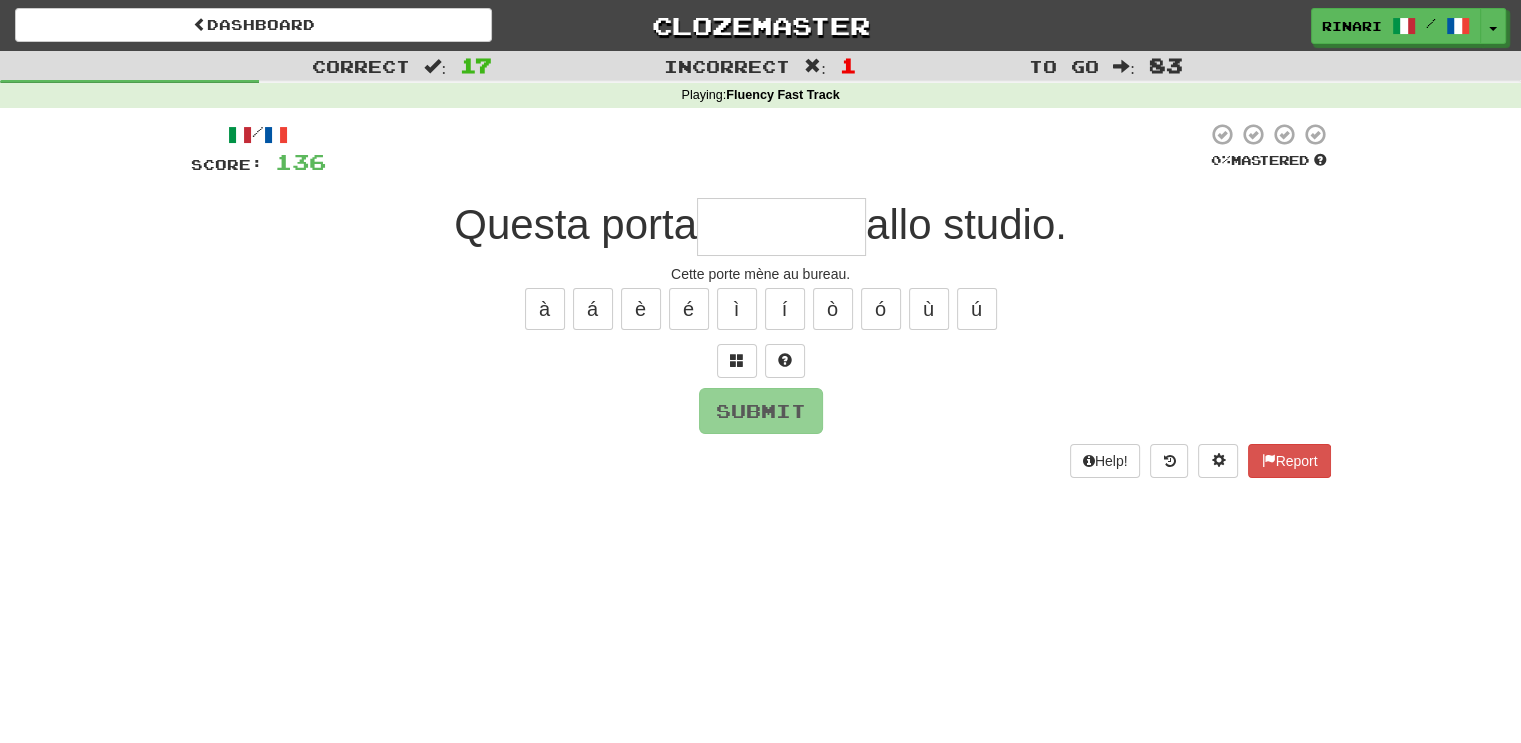 type on "*" 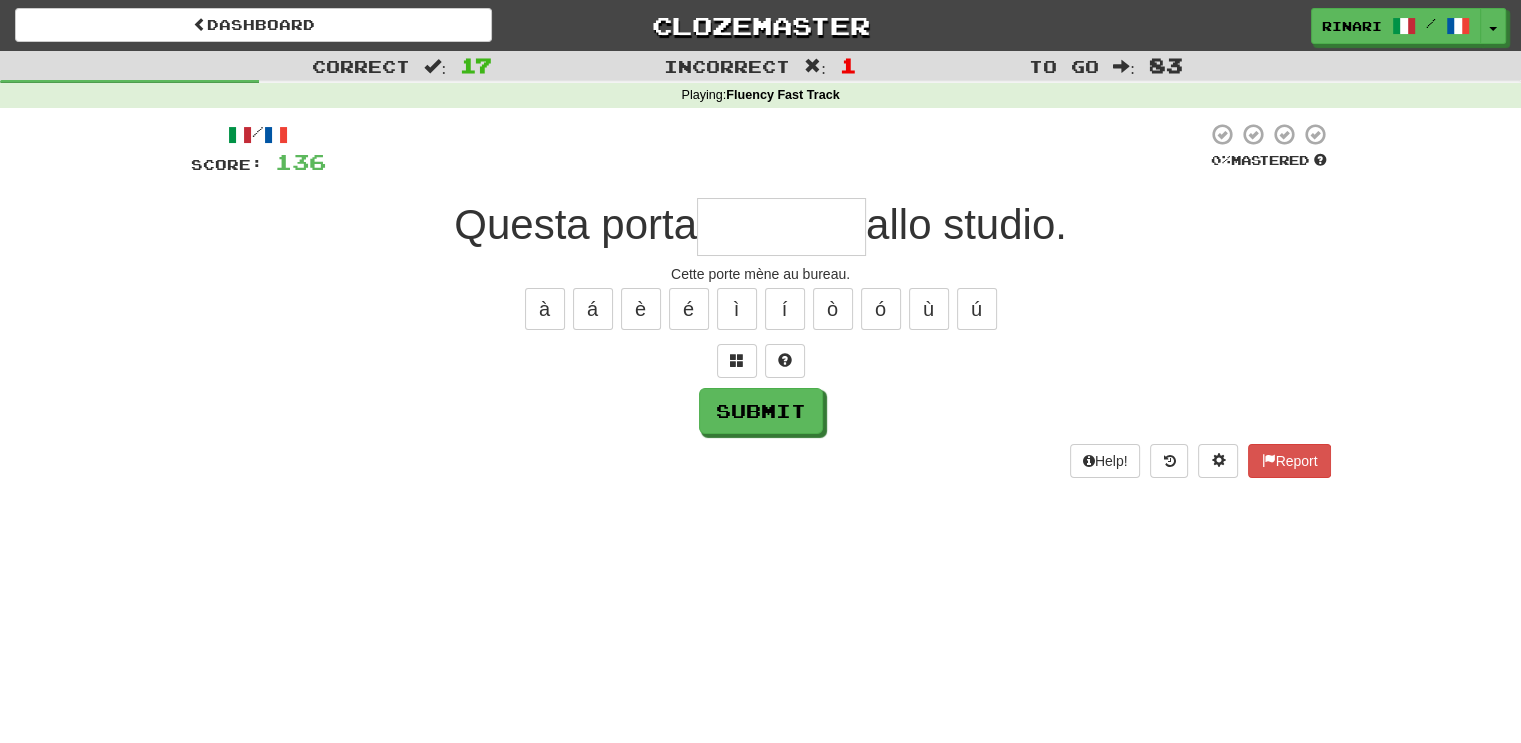 type on "*" 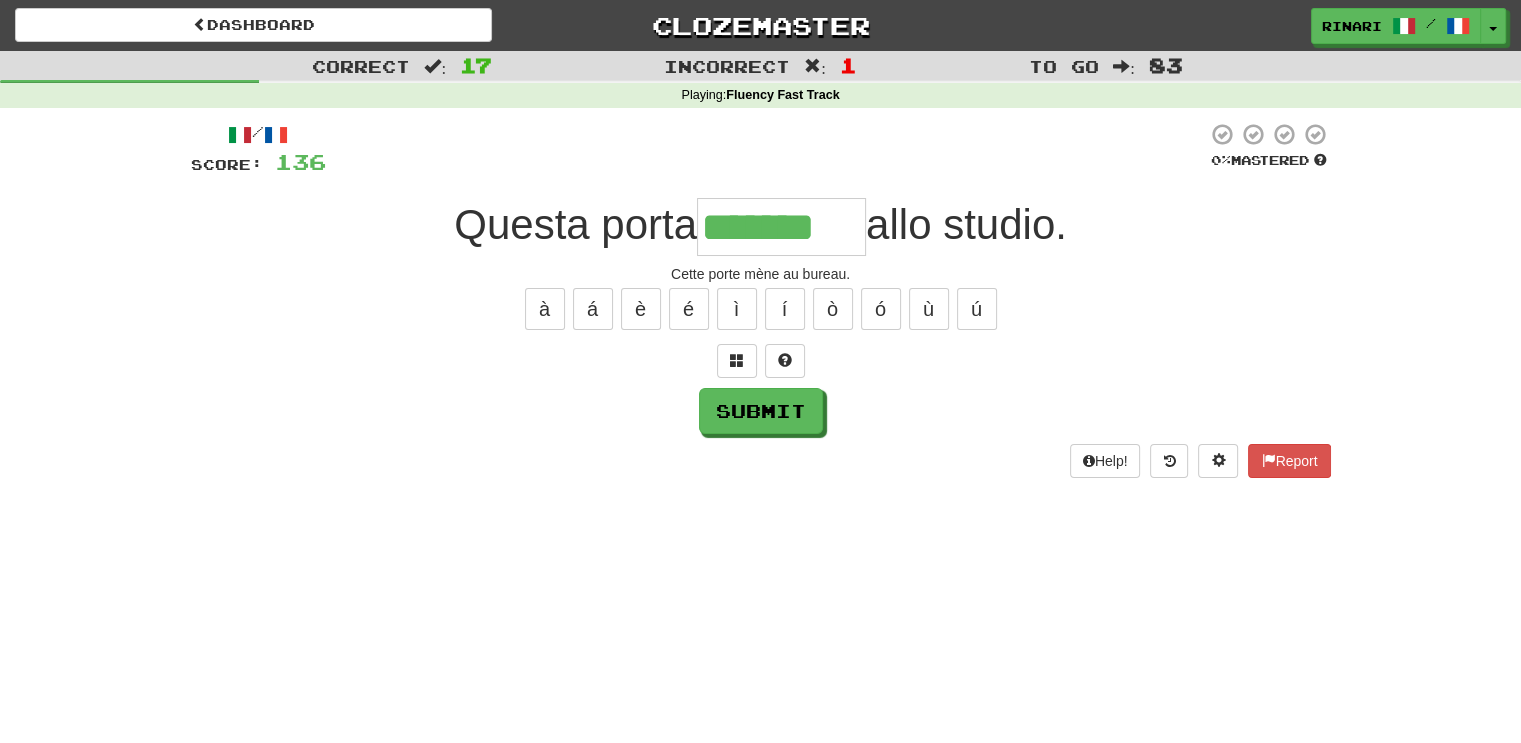 type on "*******" 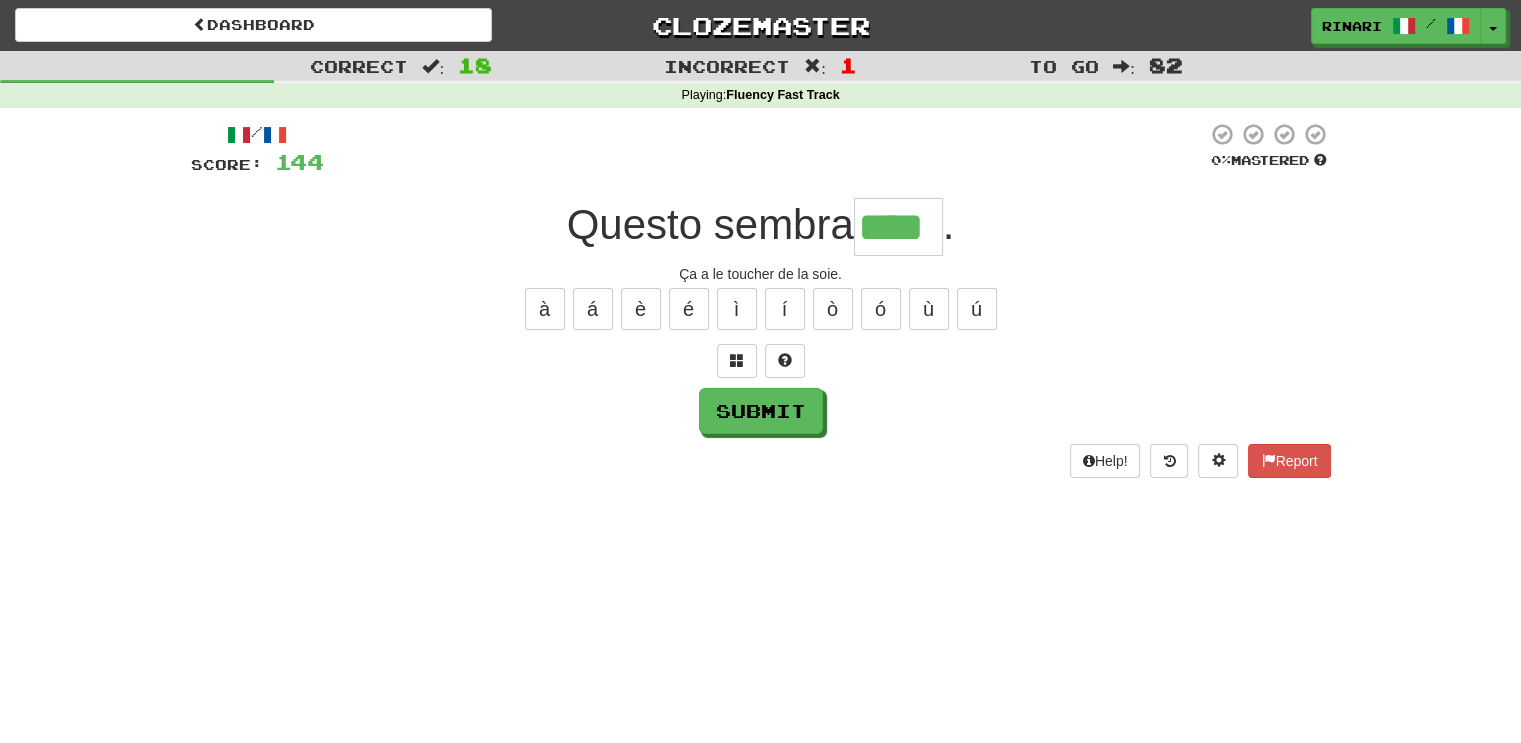 type on "****" 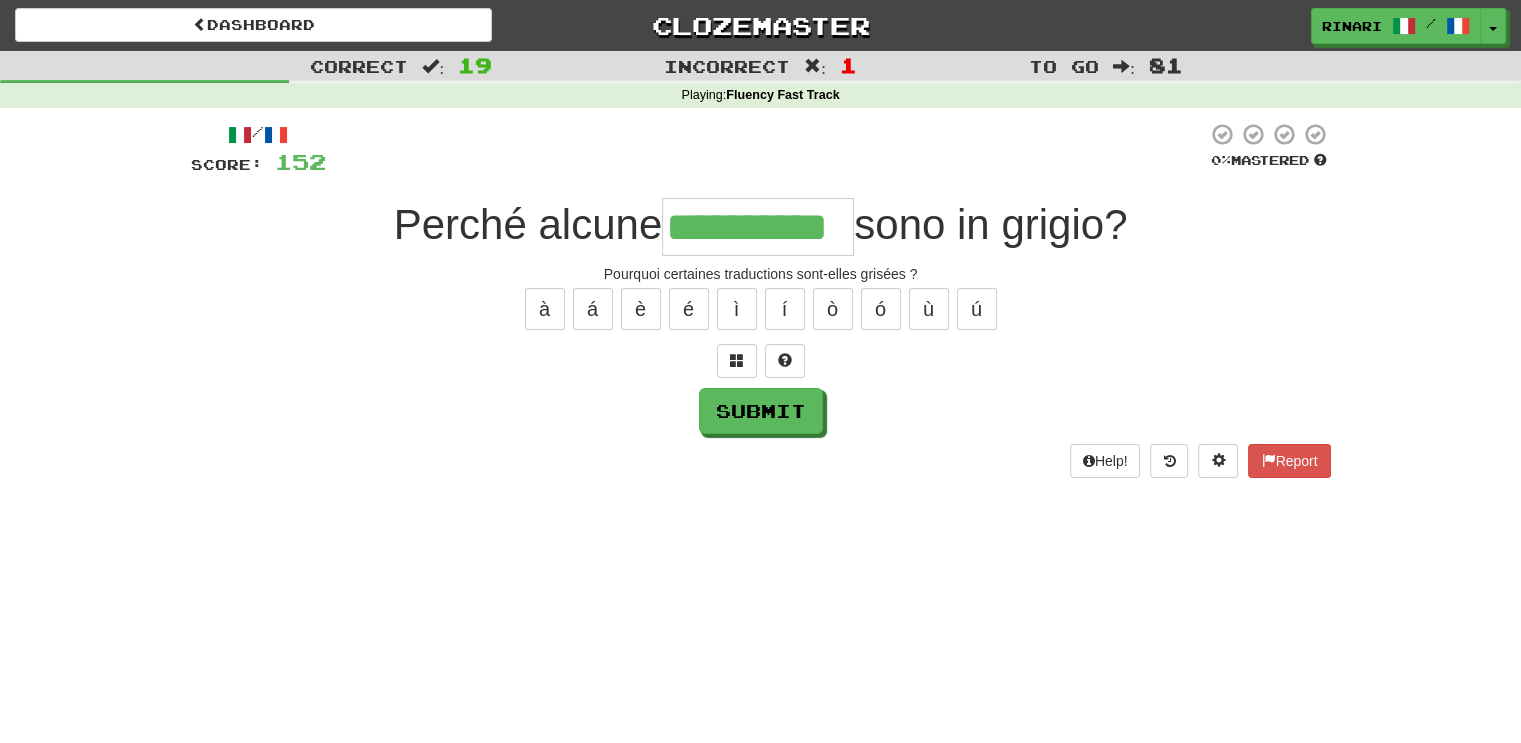 type on "**********" 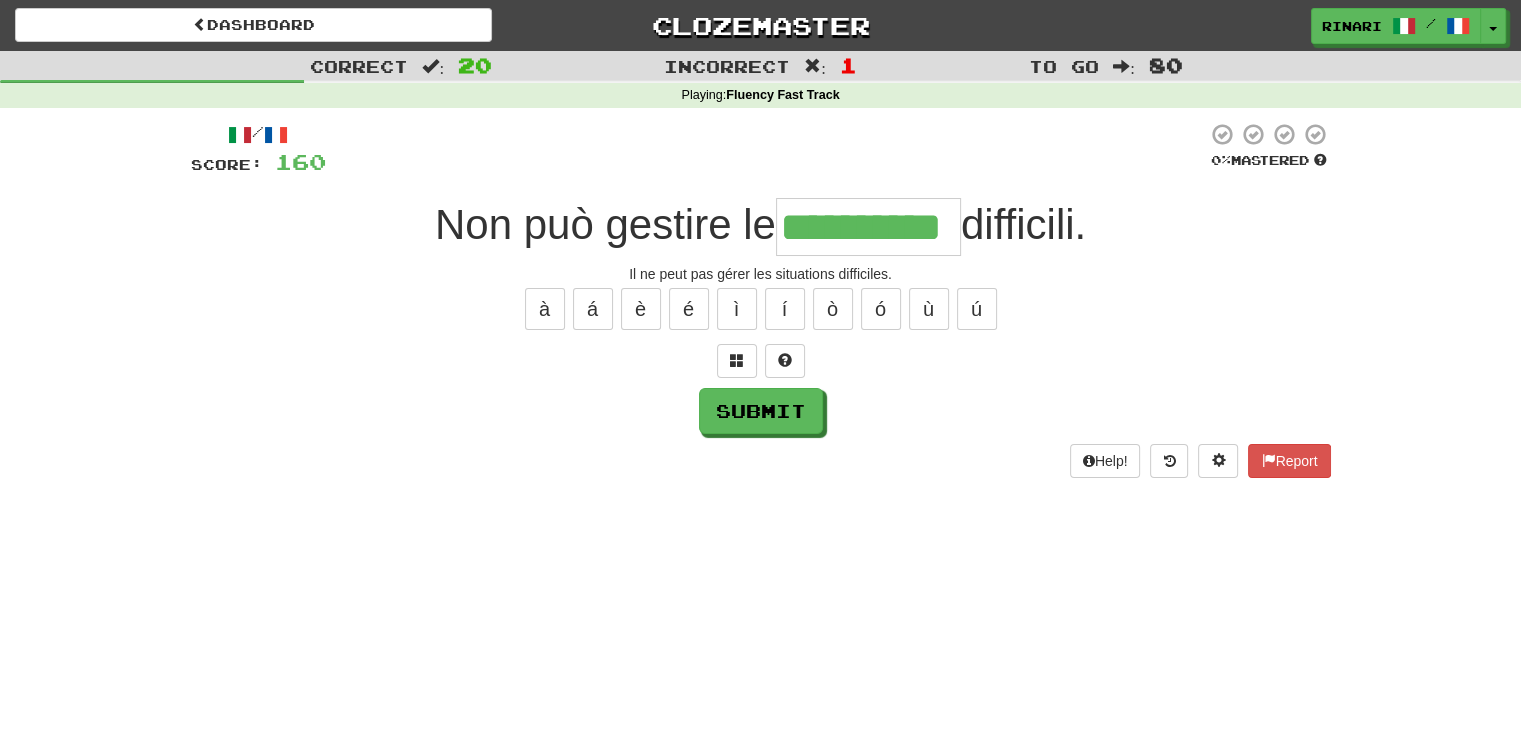 type on "**********" 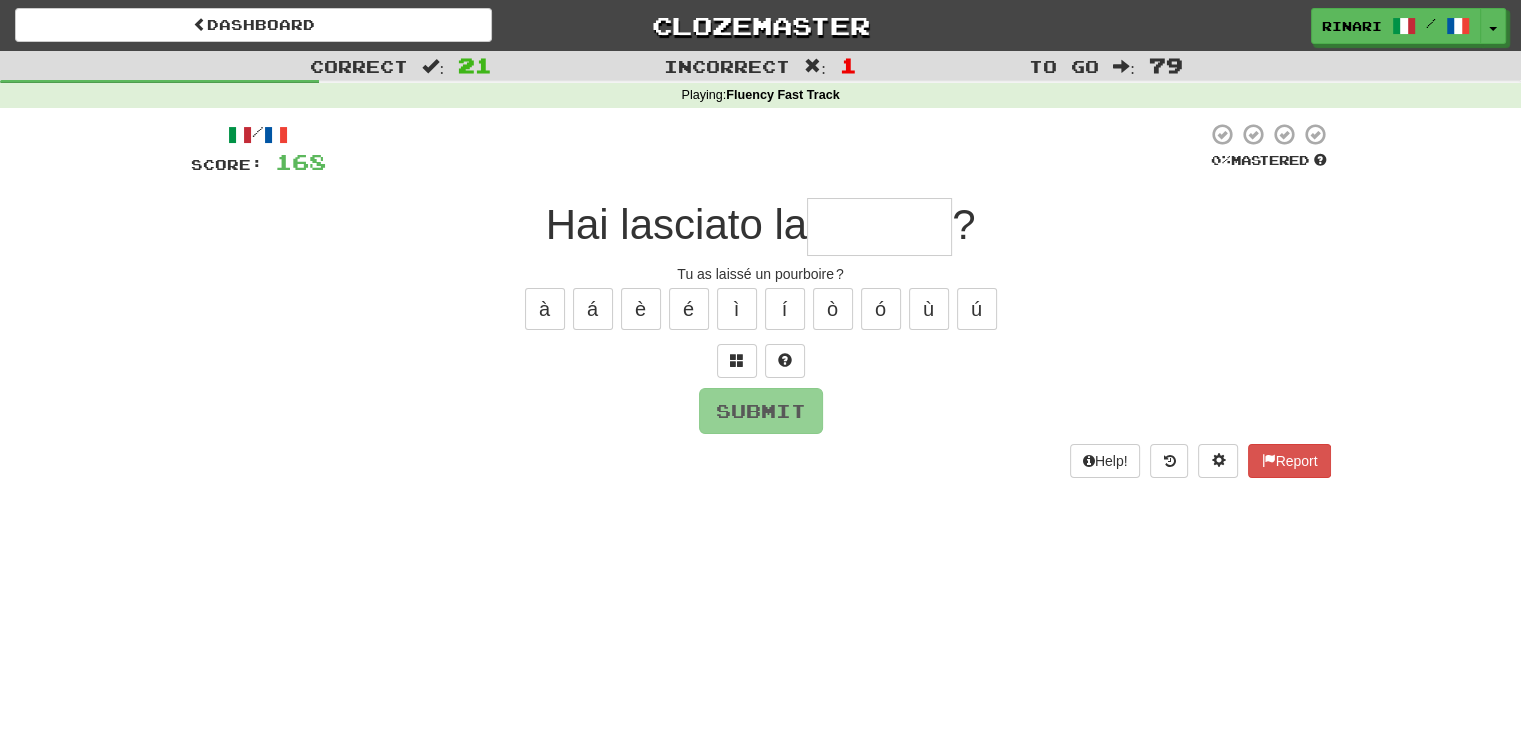 type on "*" 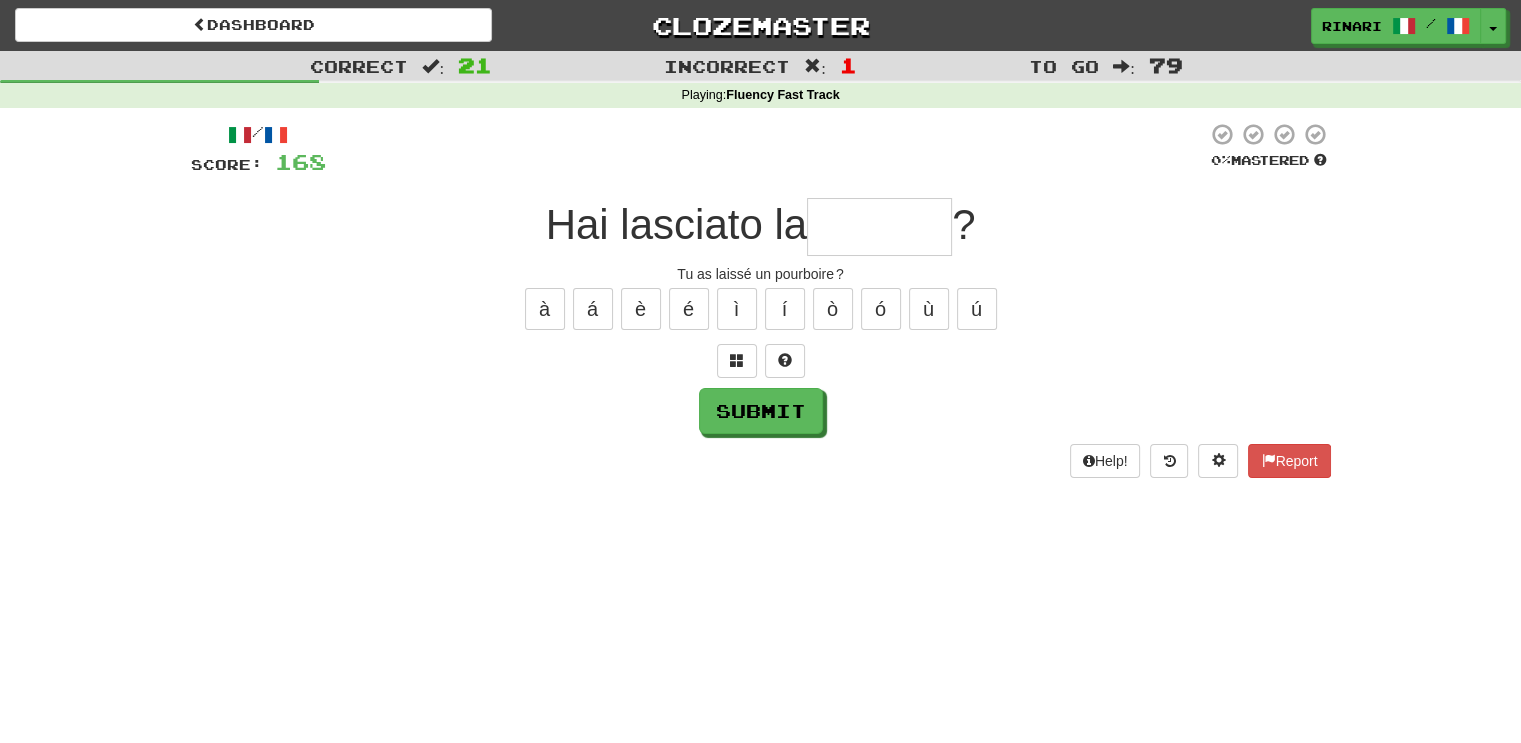 type on "*" 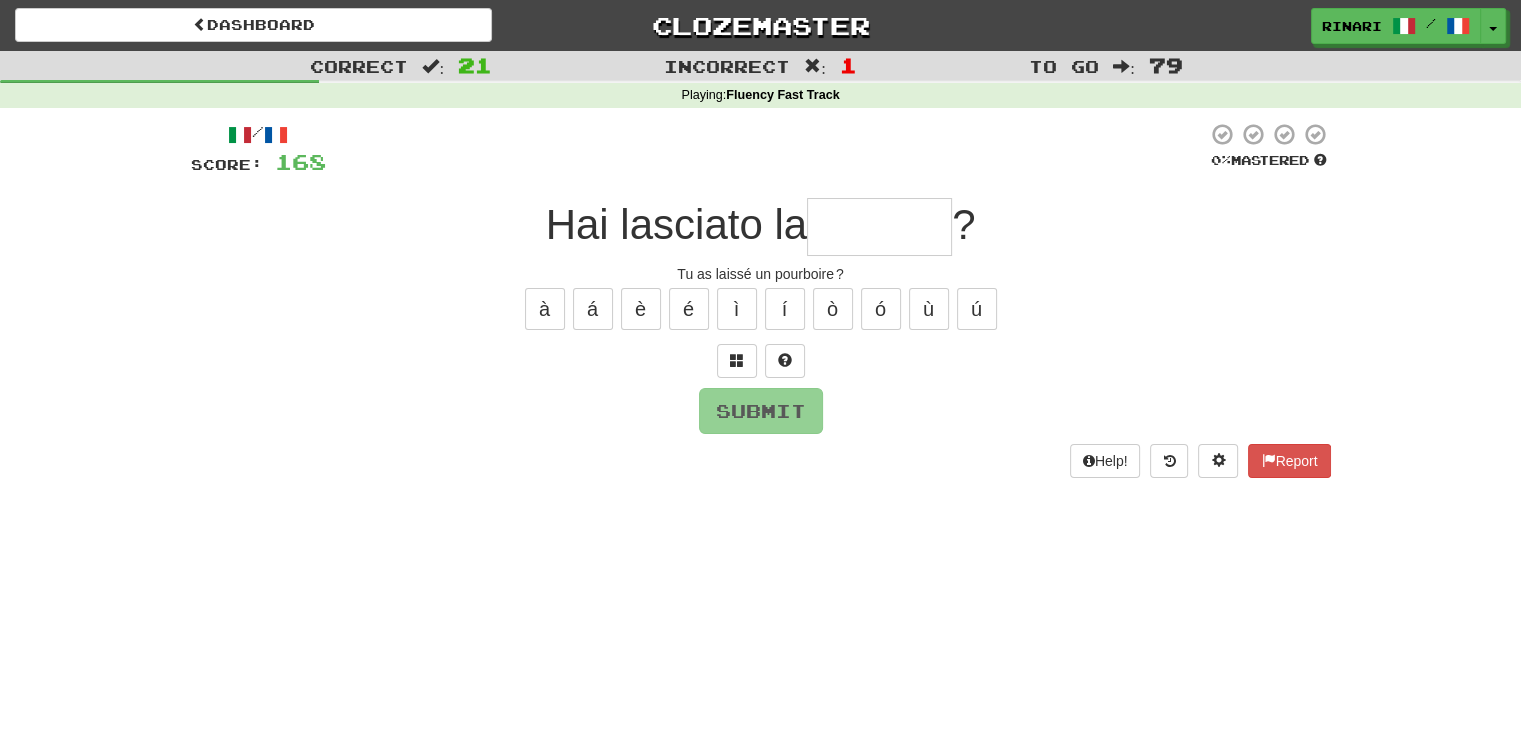 type on "*" 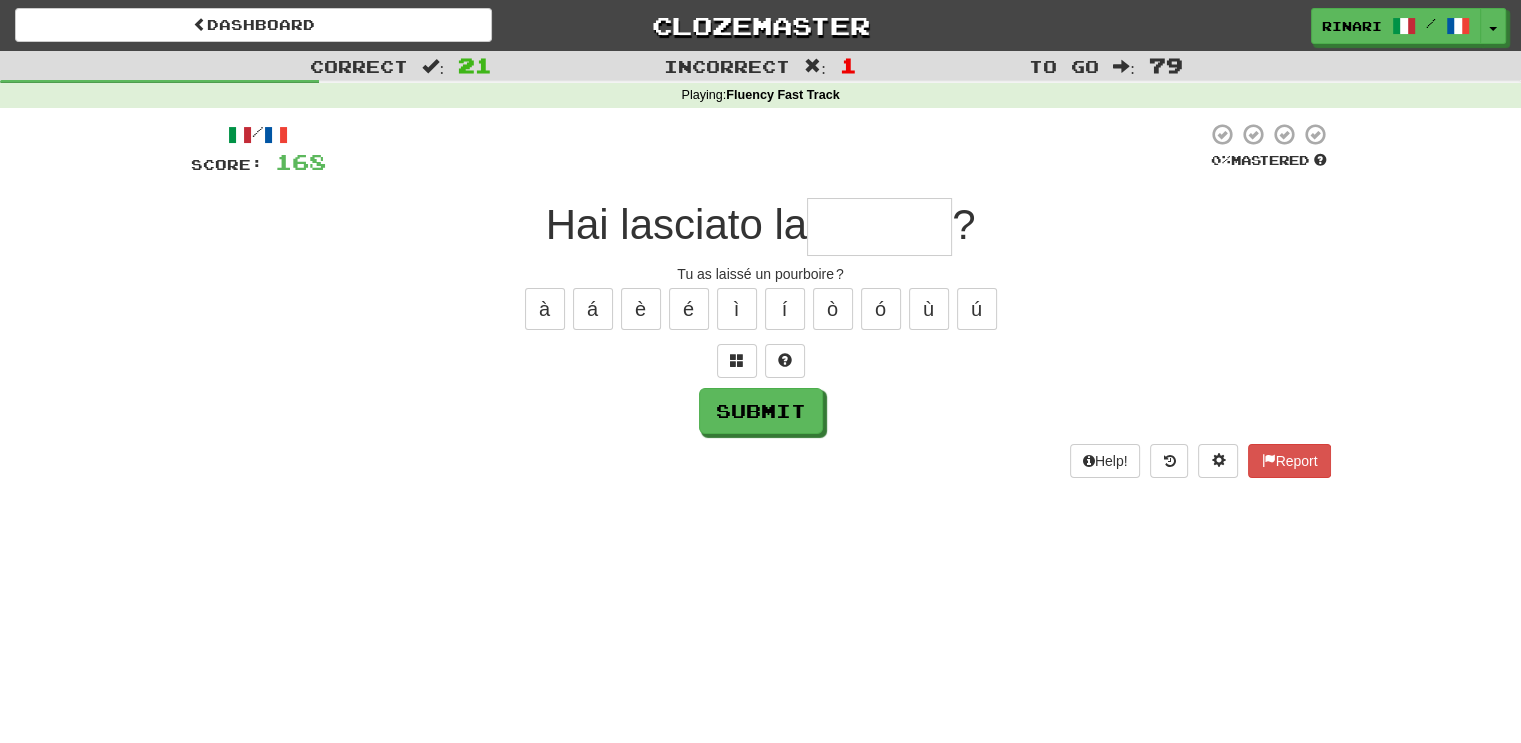 type on "*" 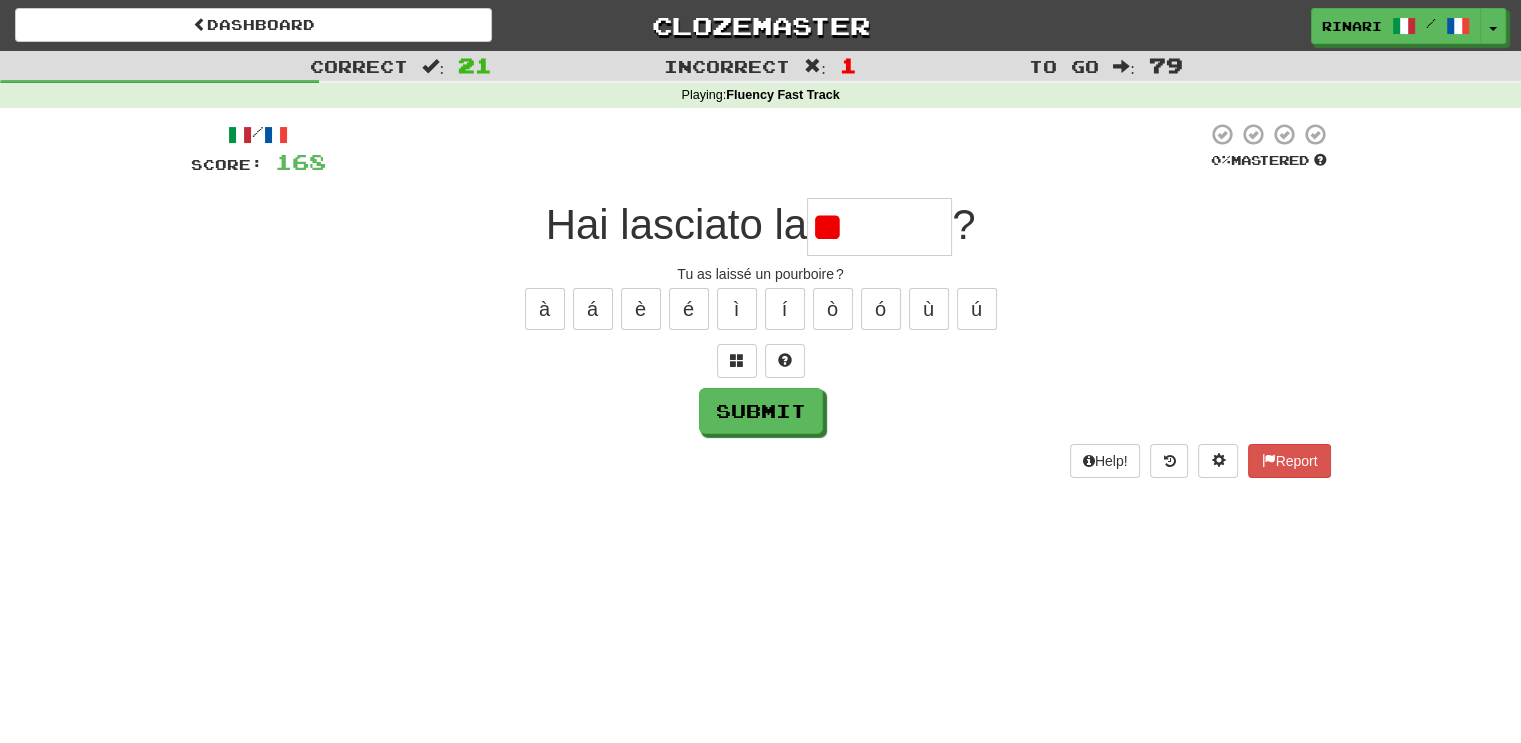type on "*" 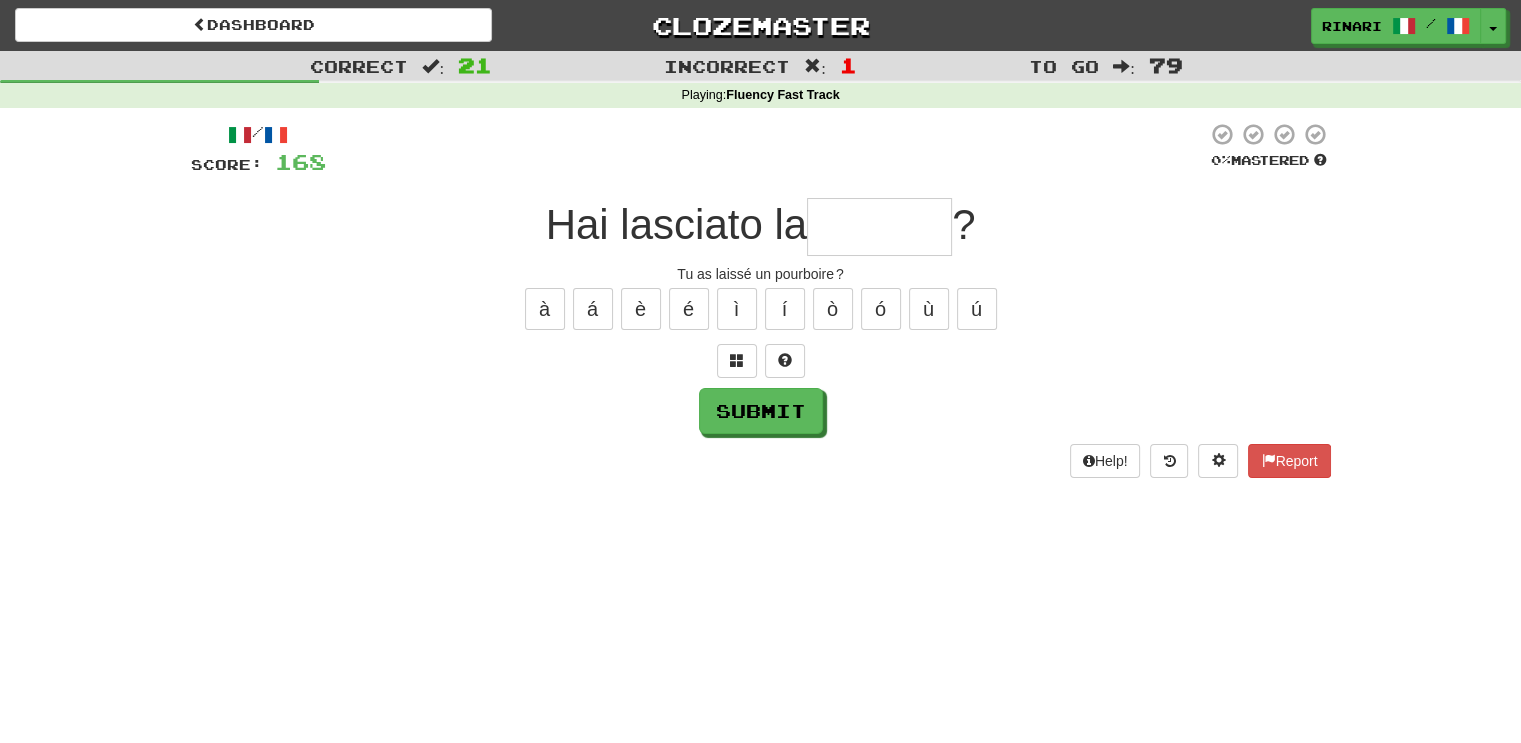 type on "*" 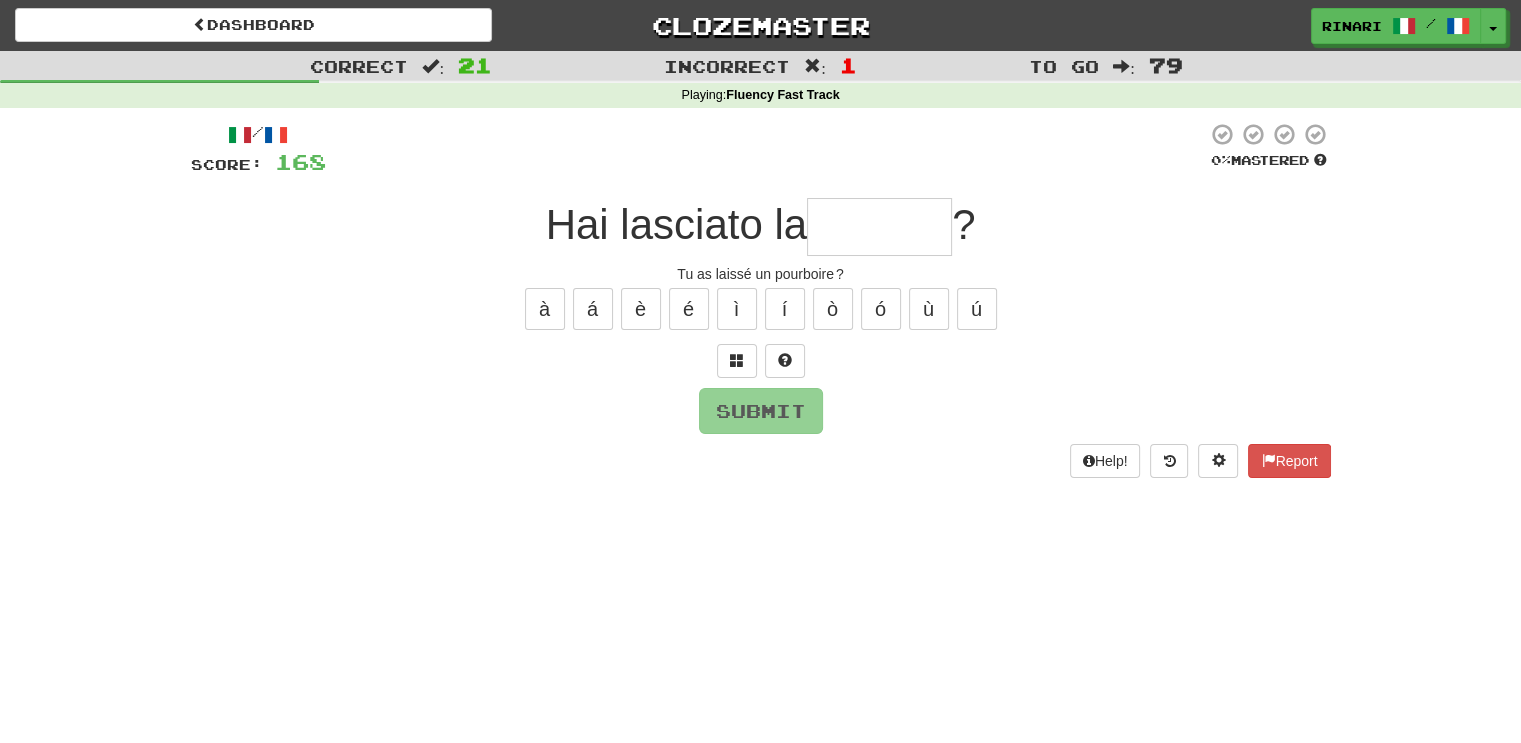 type on "*" 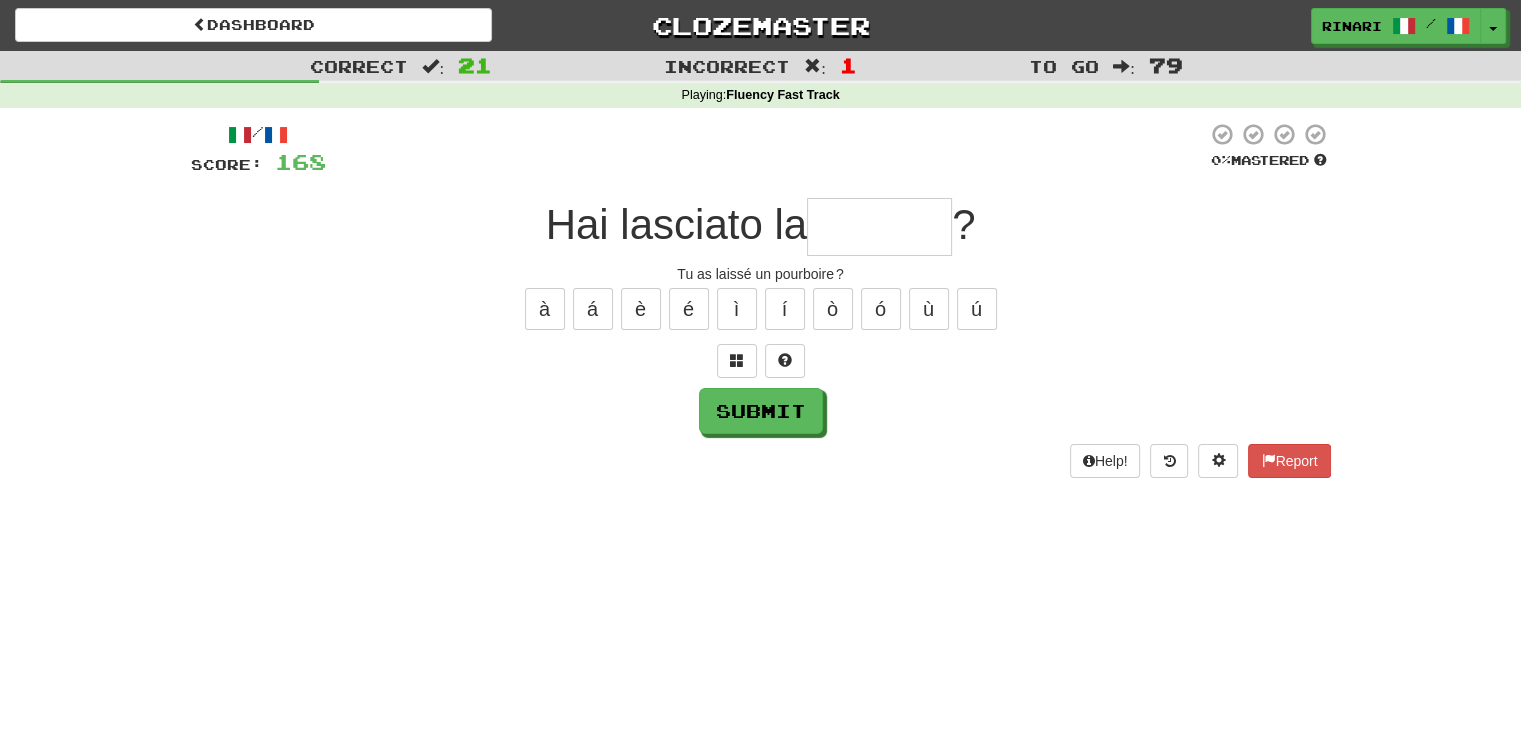 type on "*" 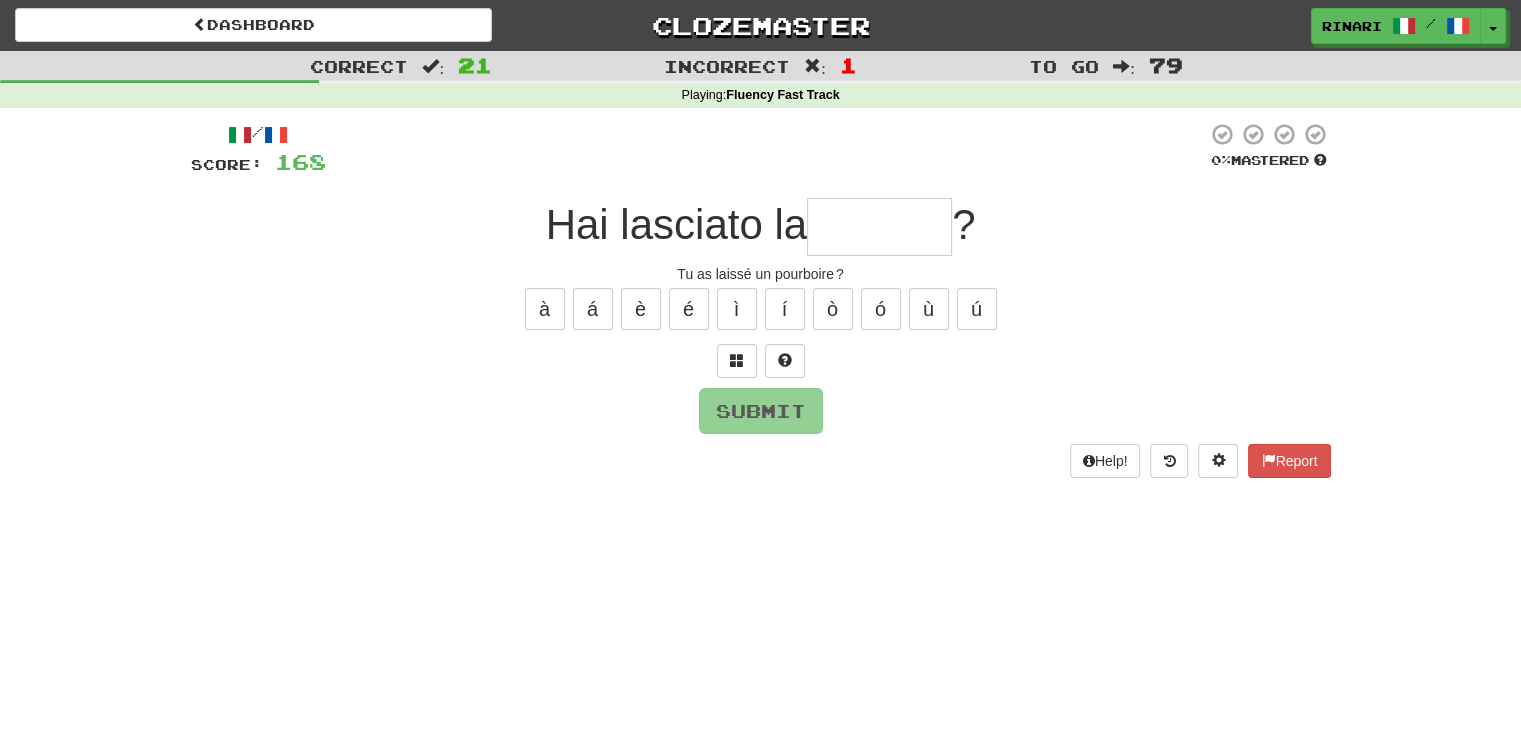 type on "*" 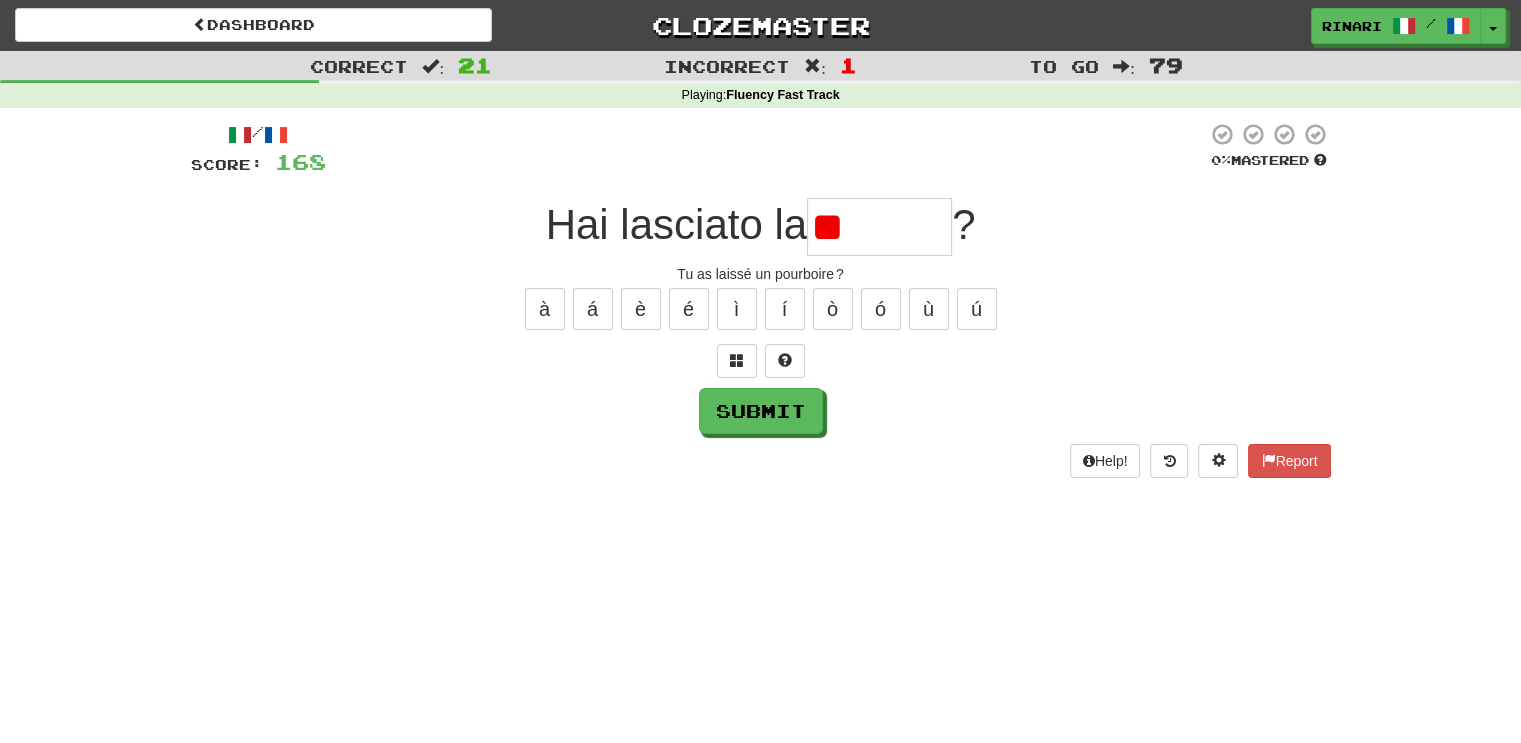 type on "*" 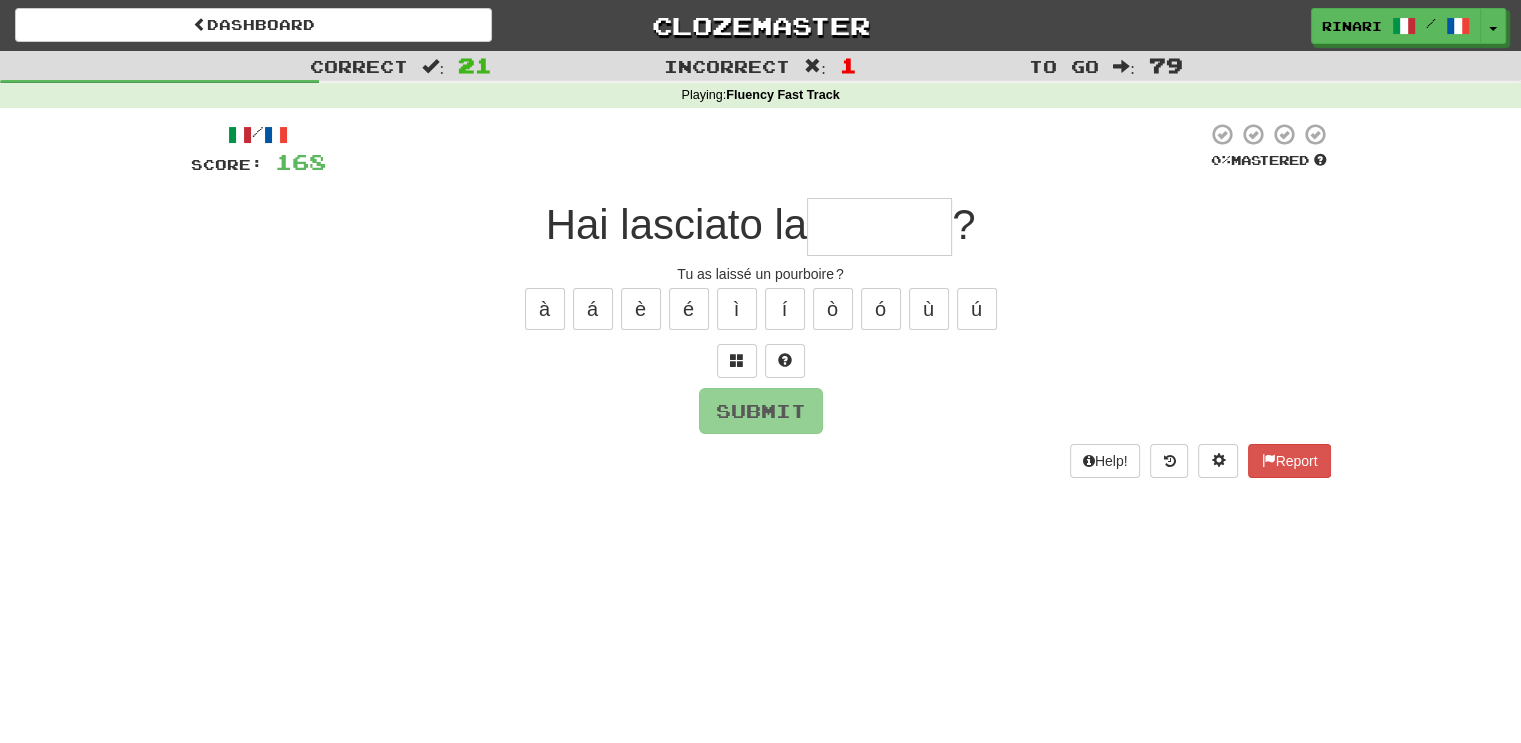 type on "*" 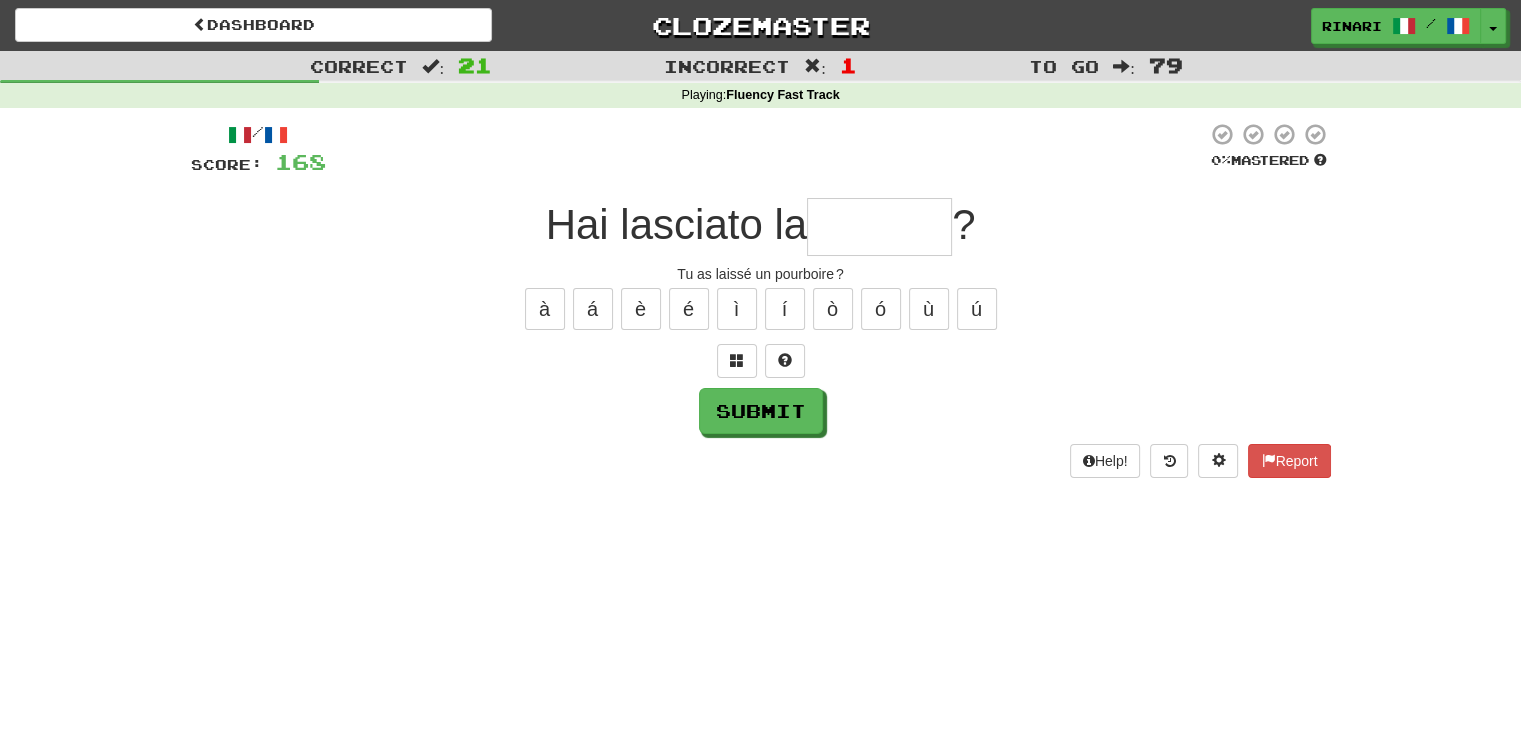 type on "*" 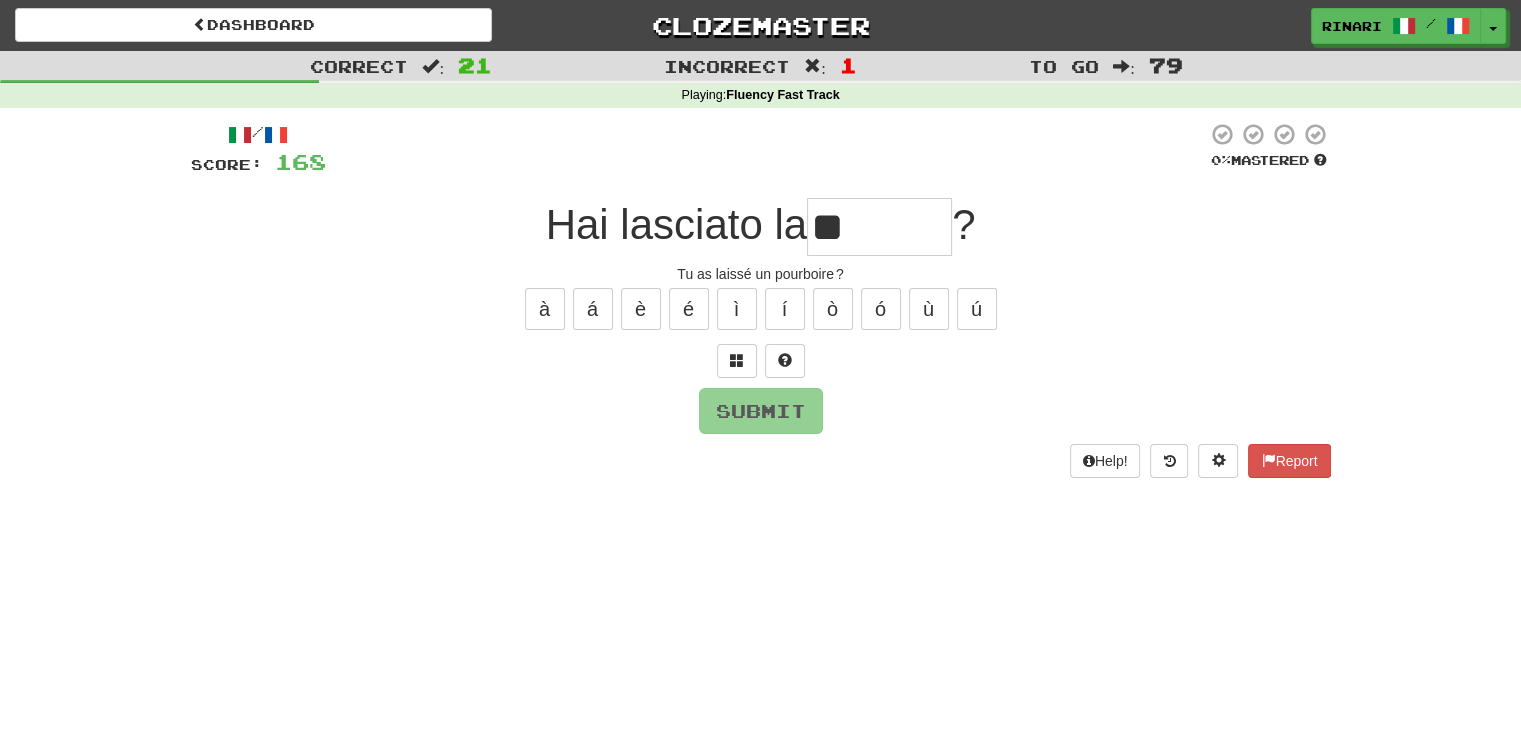 type on "*" 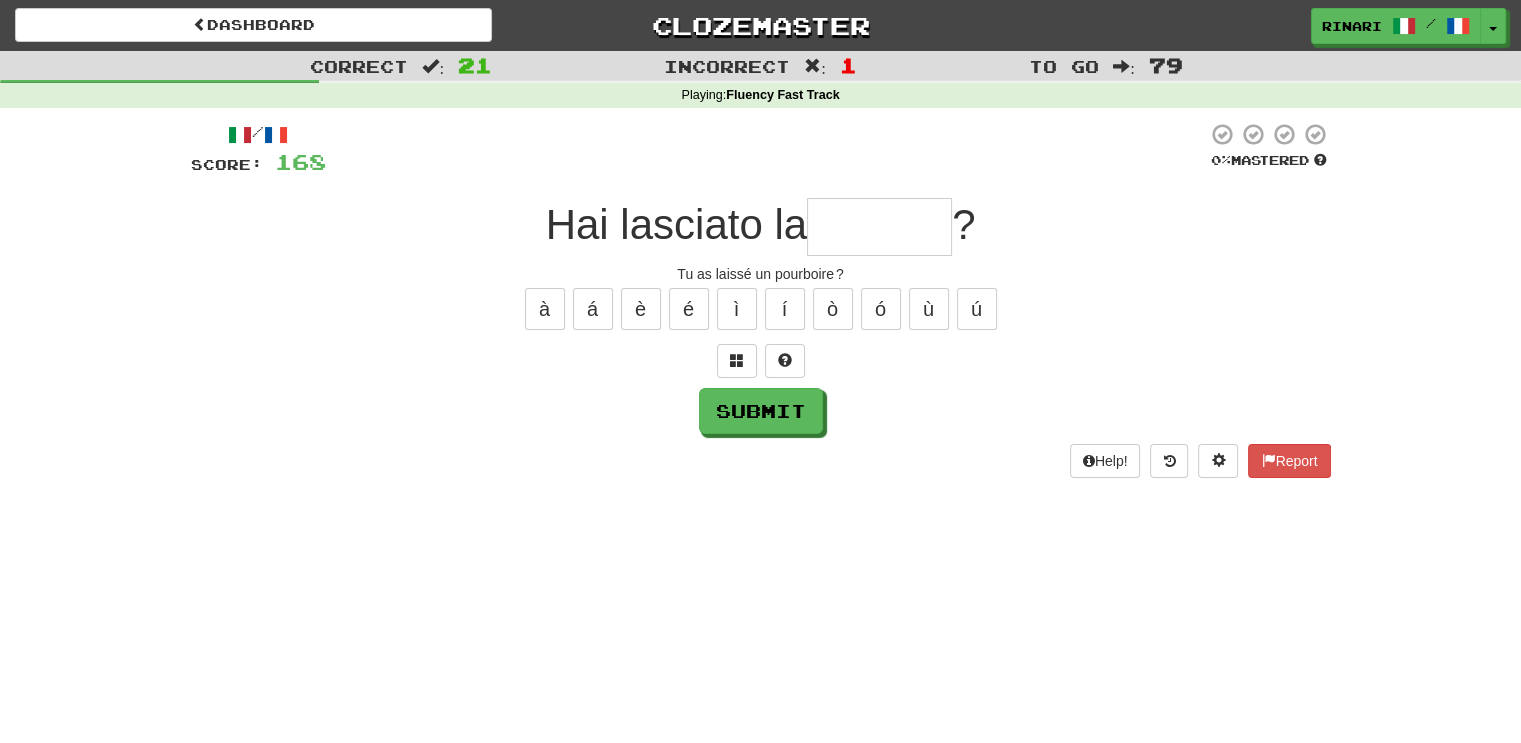 type on "*" 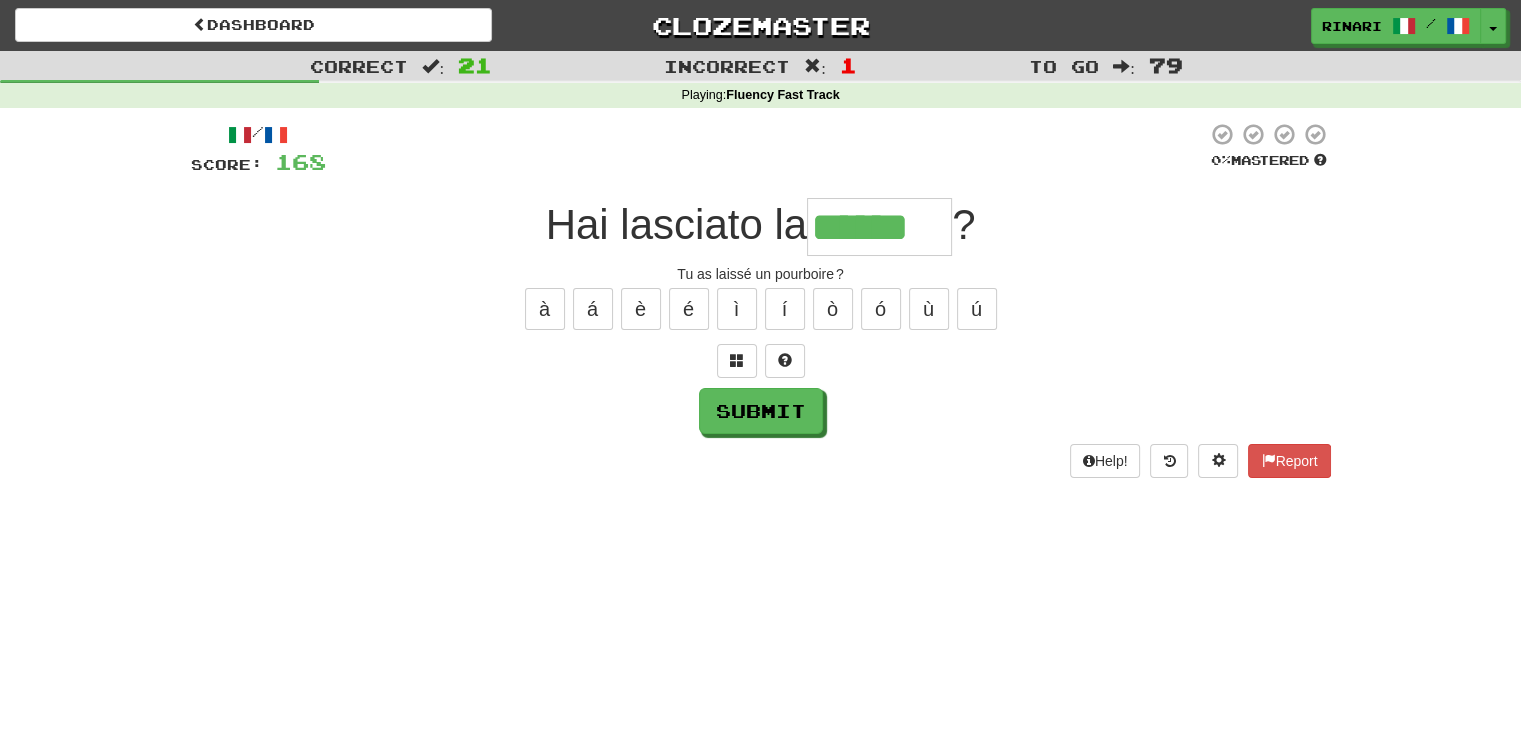 type on "******" 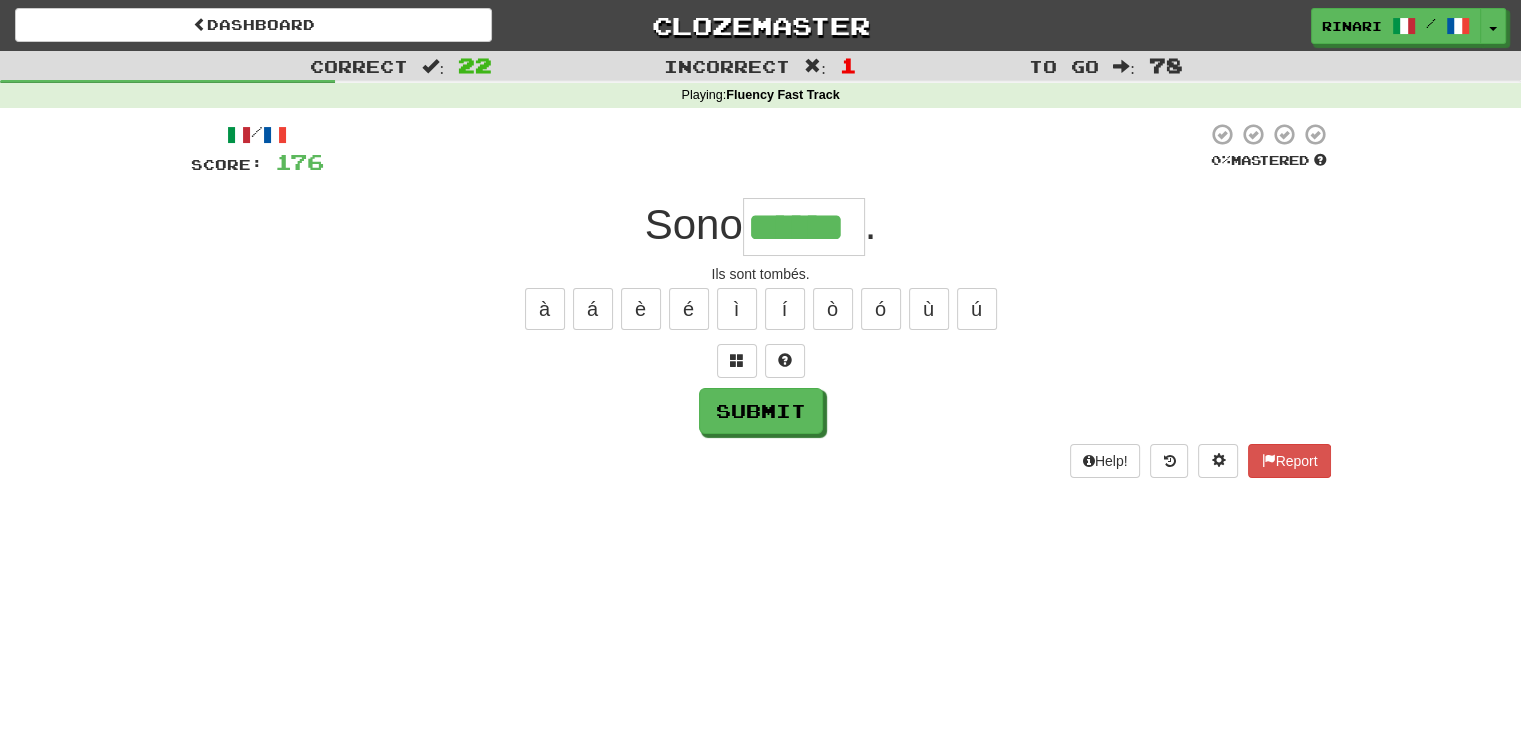 type on "******" 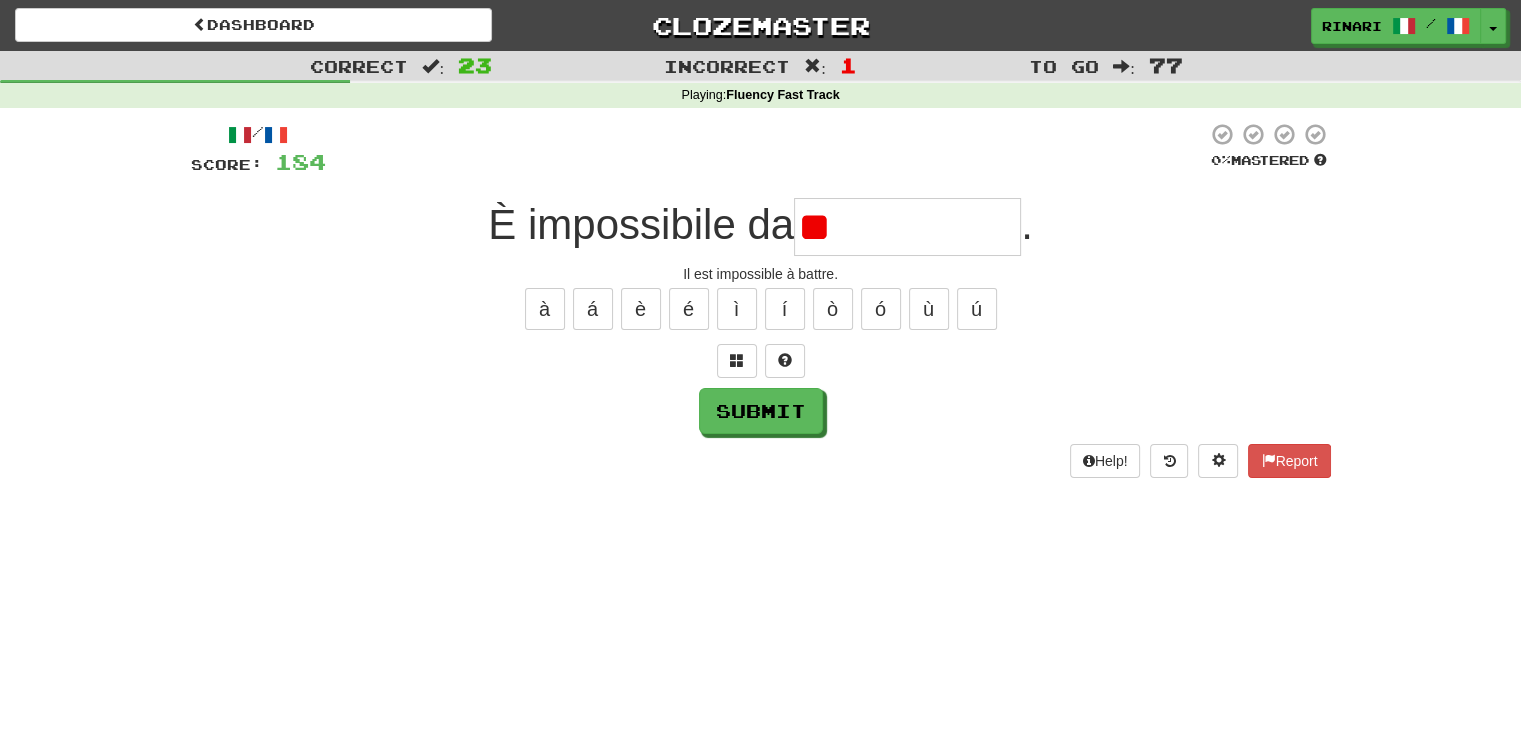 type on "*" 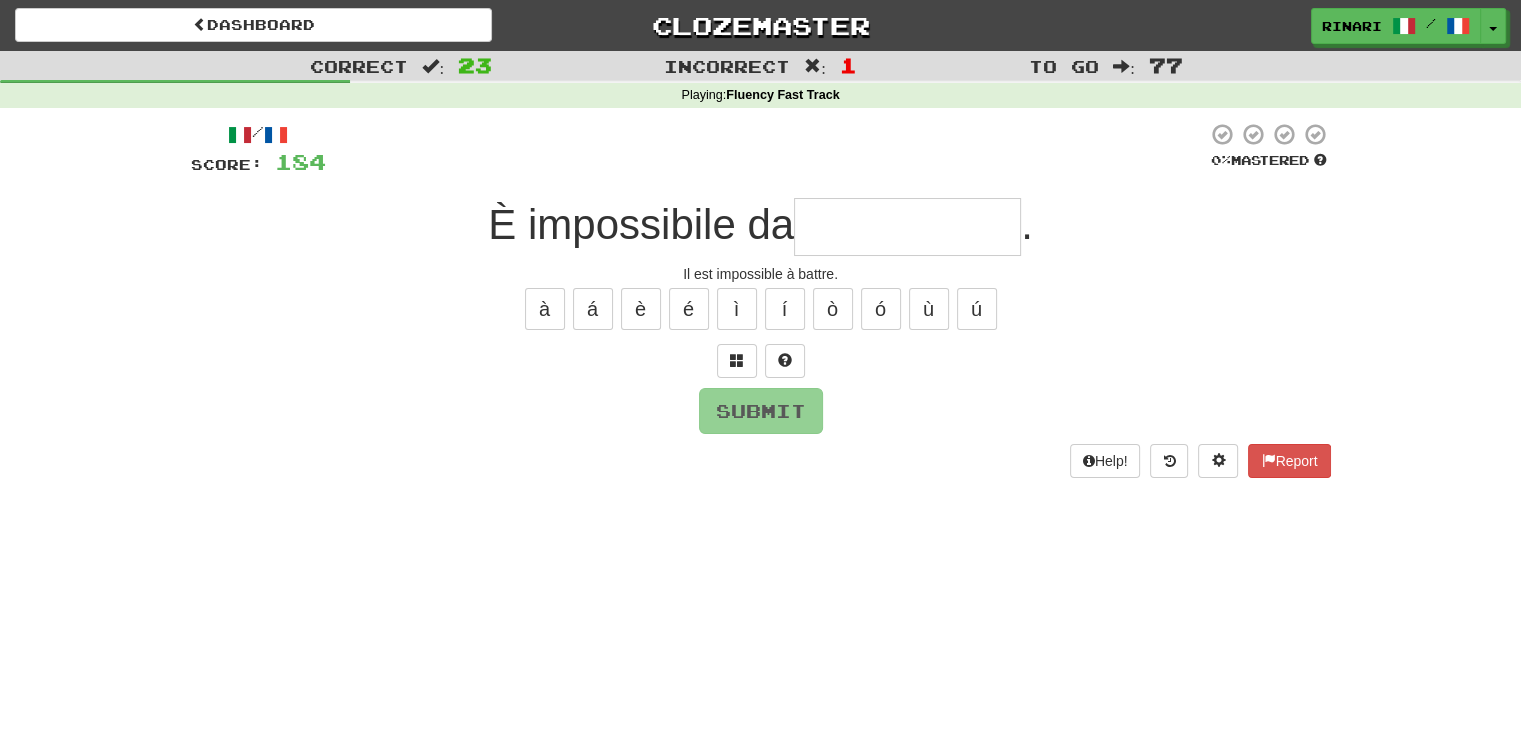 type on "*" 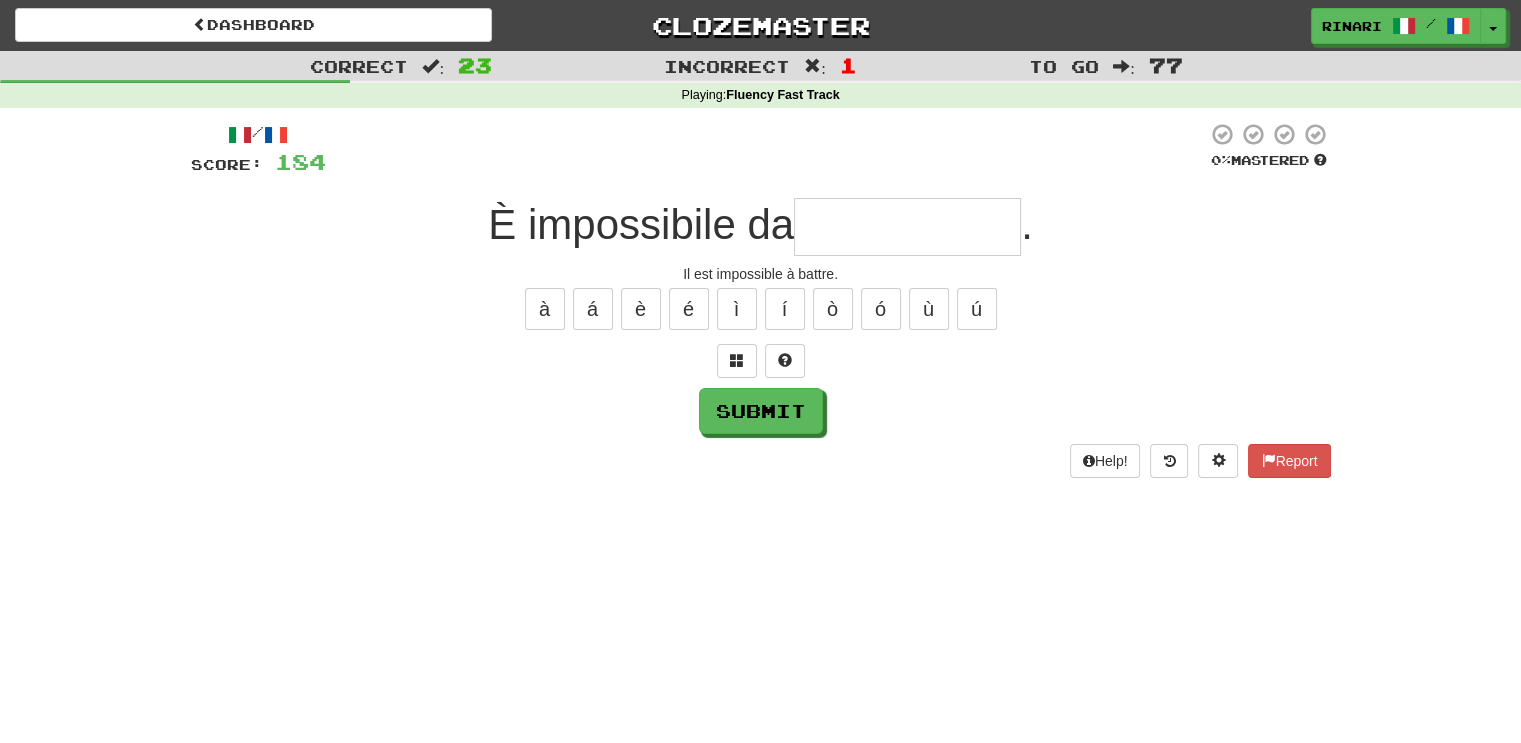 type on "*" 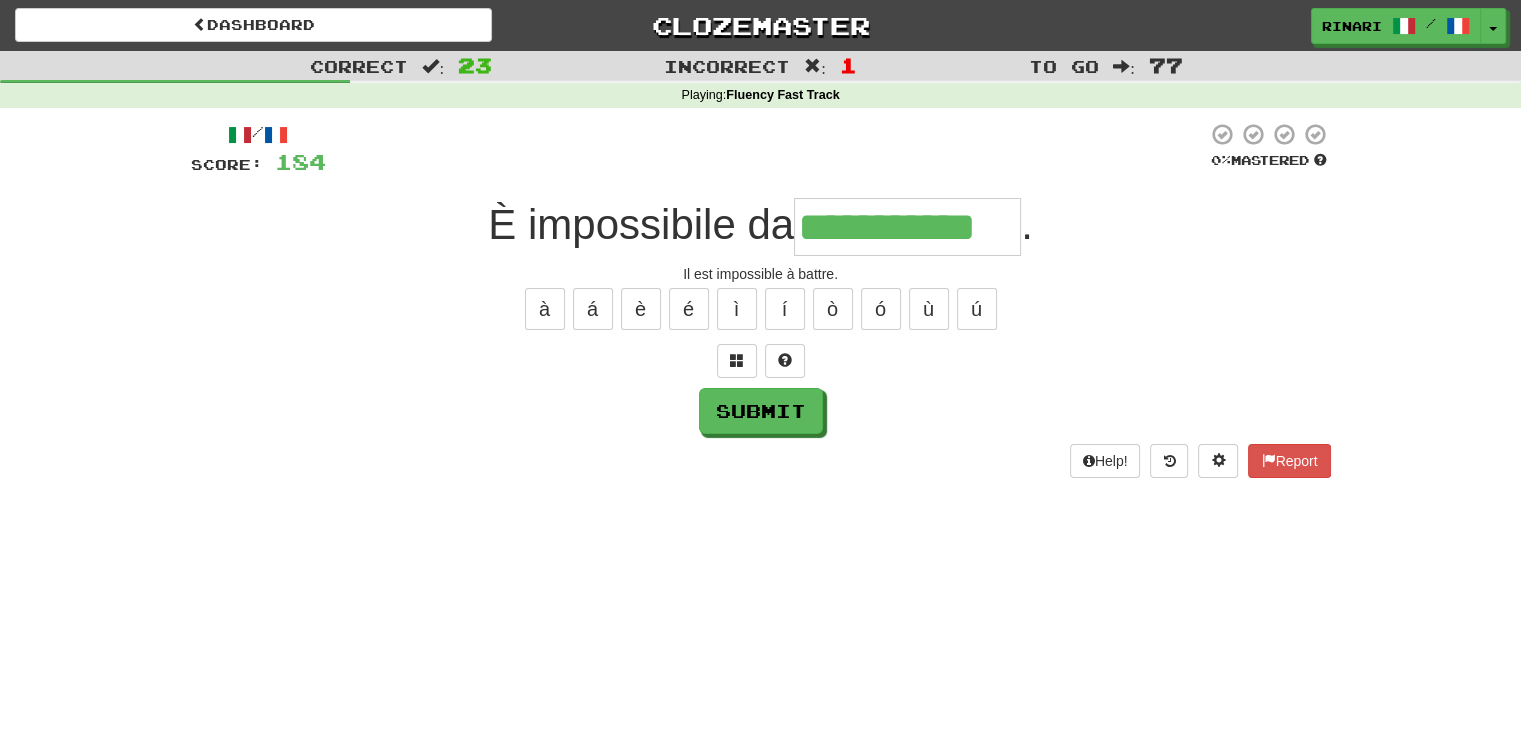 type on "**********" 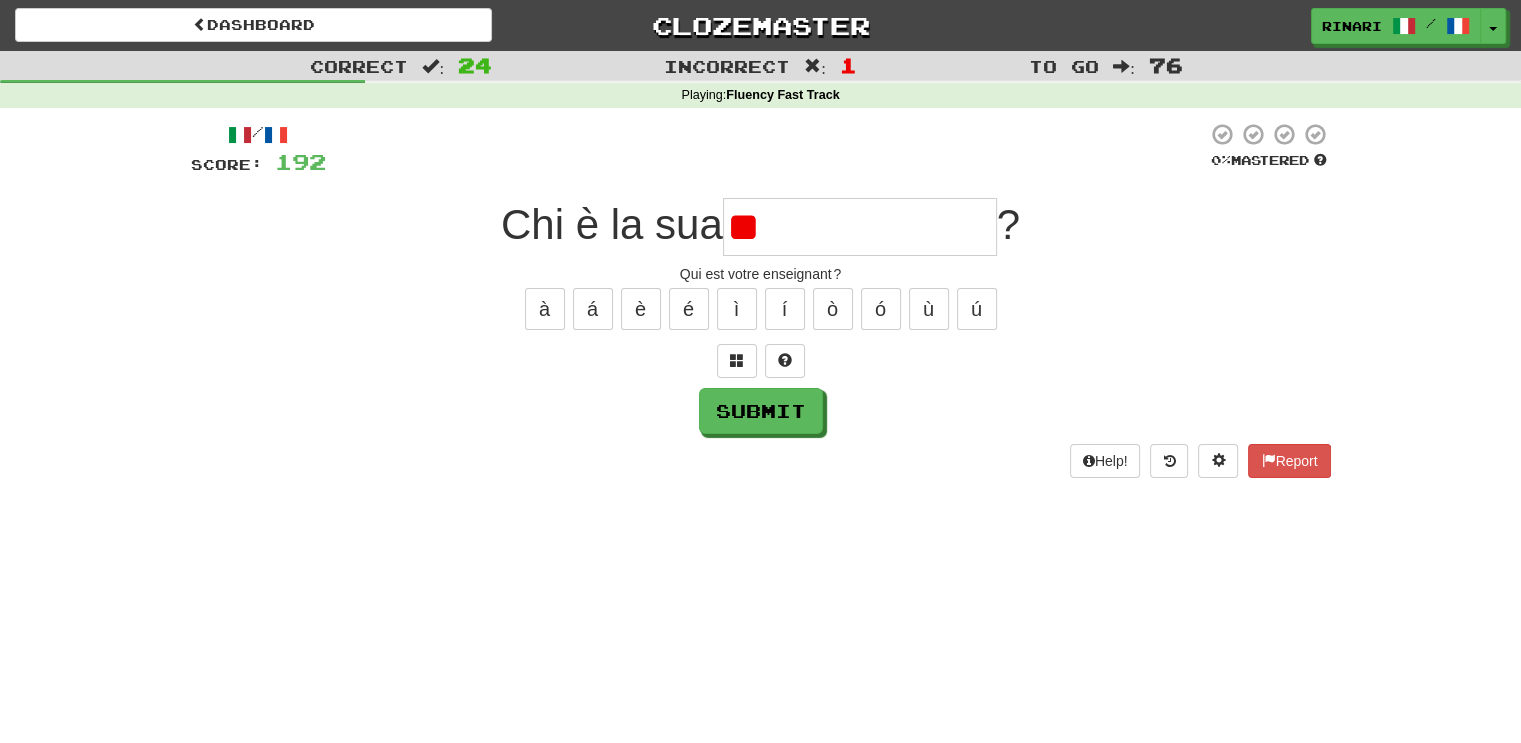 type on "*" 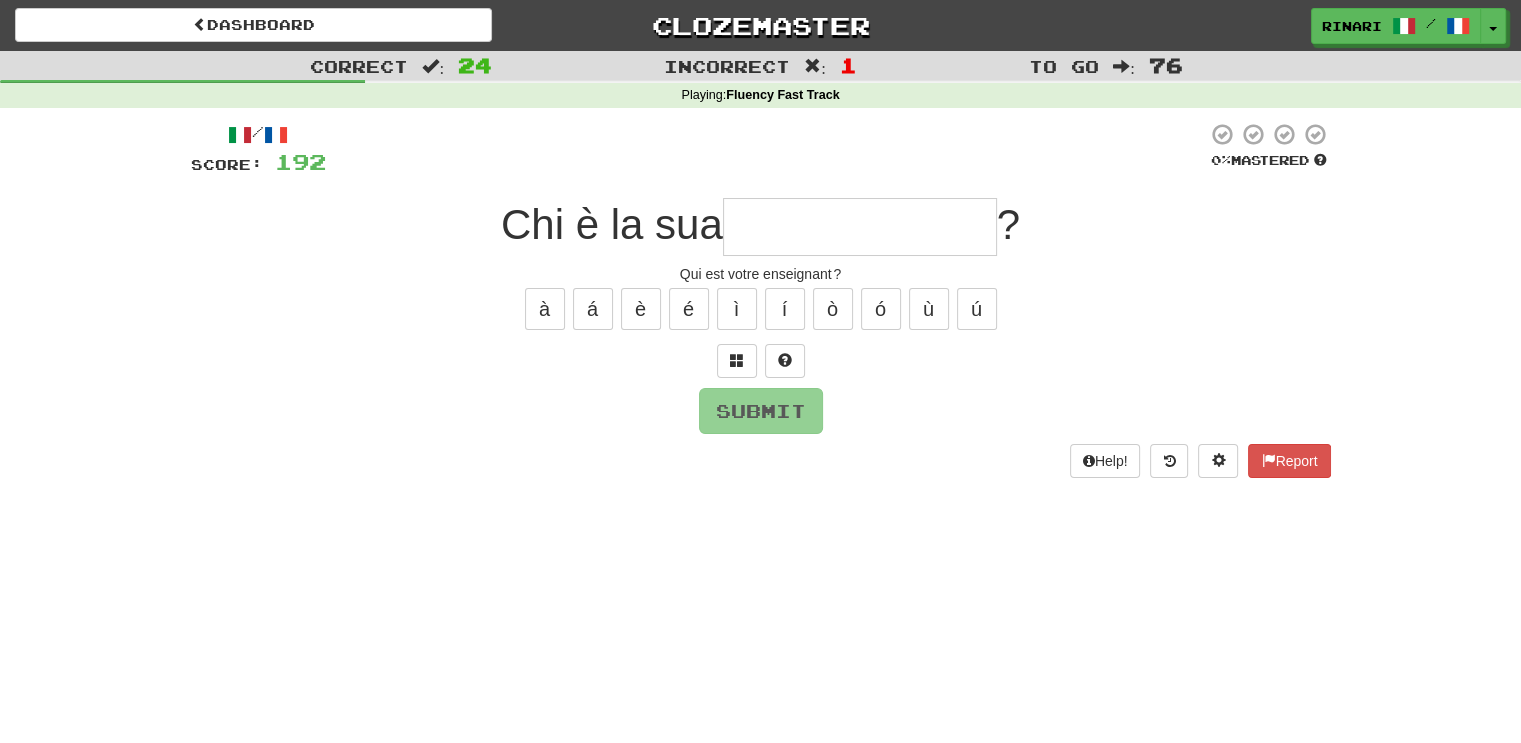 type on "*" 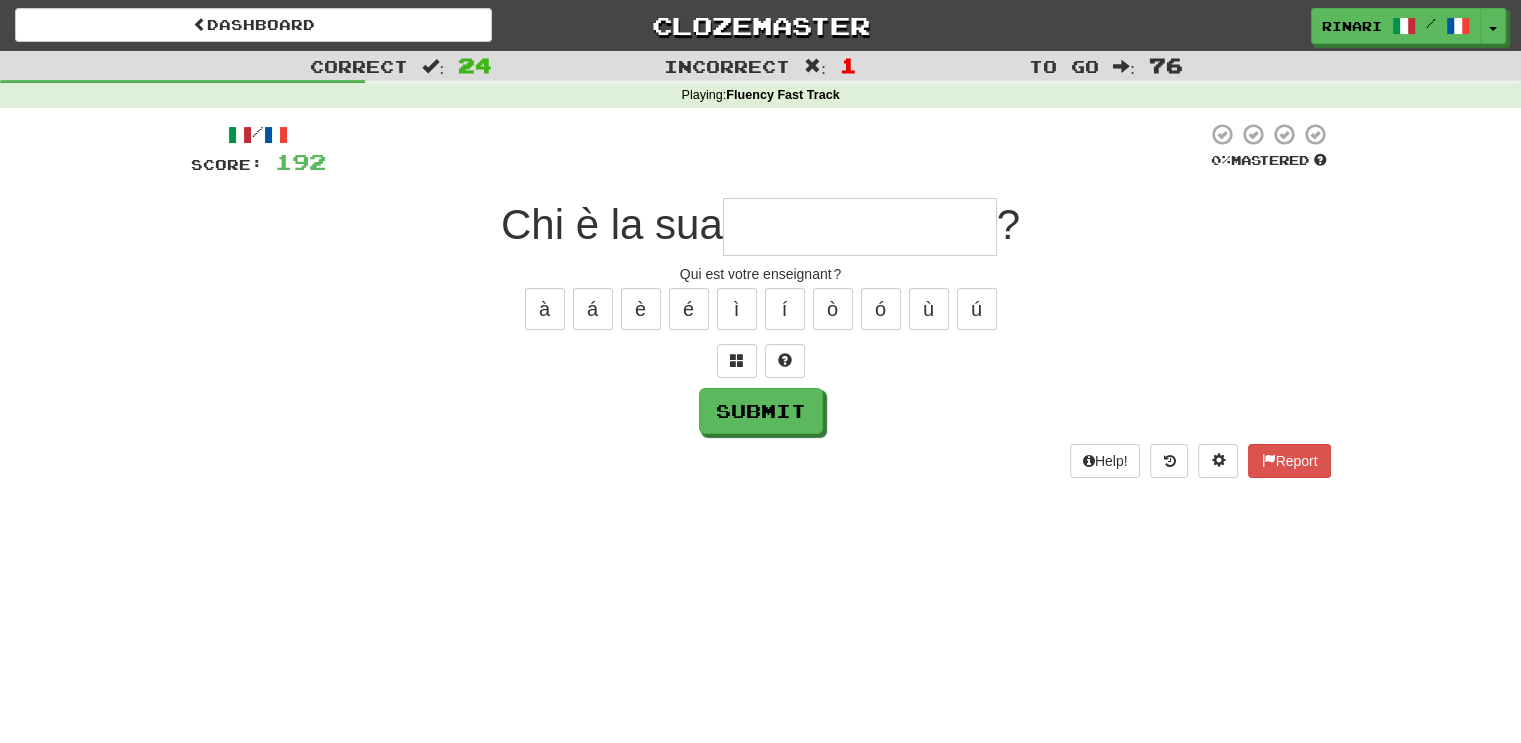 type on "*" 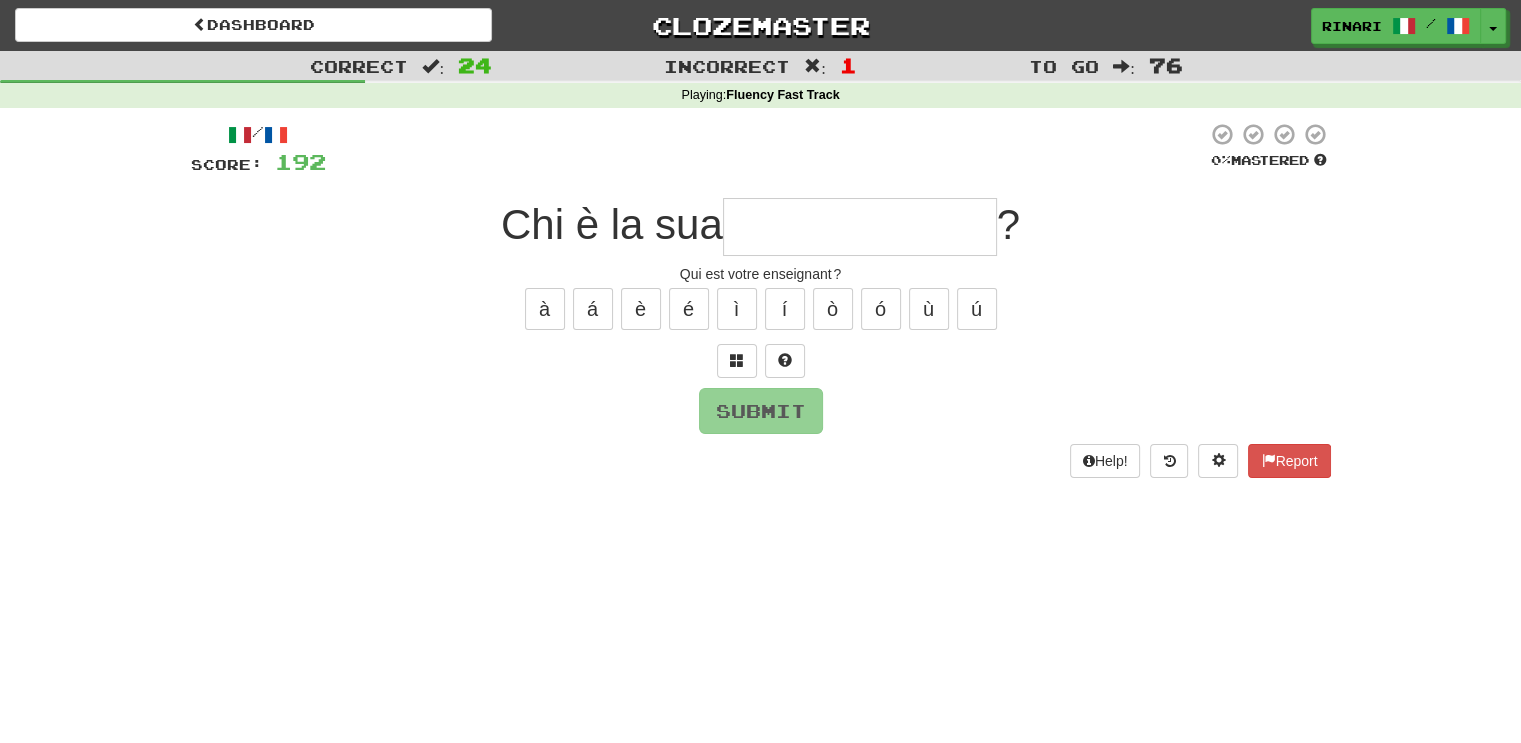 type on "*" 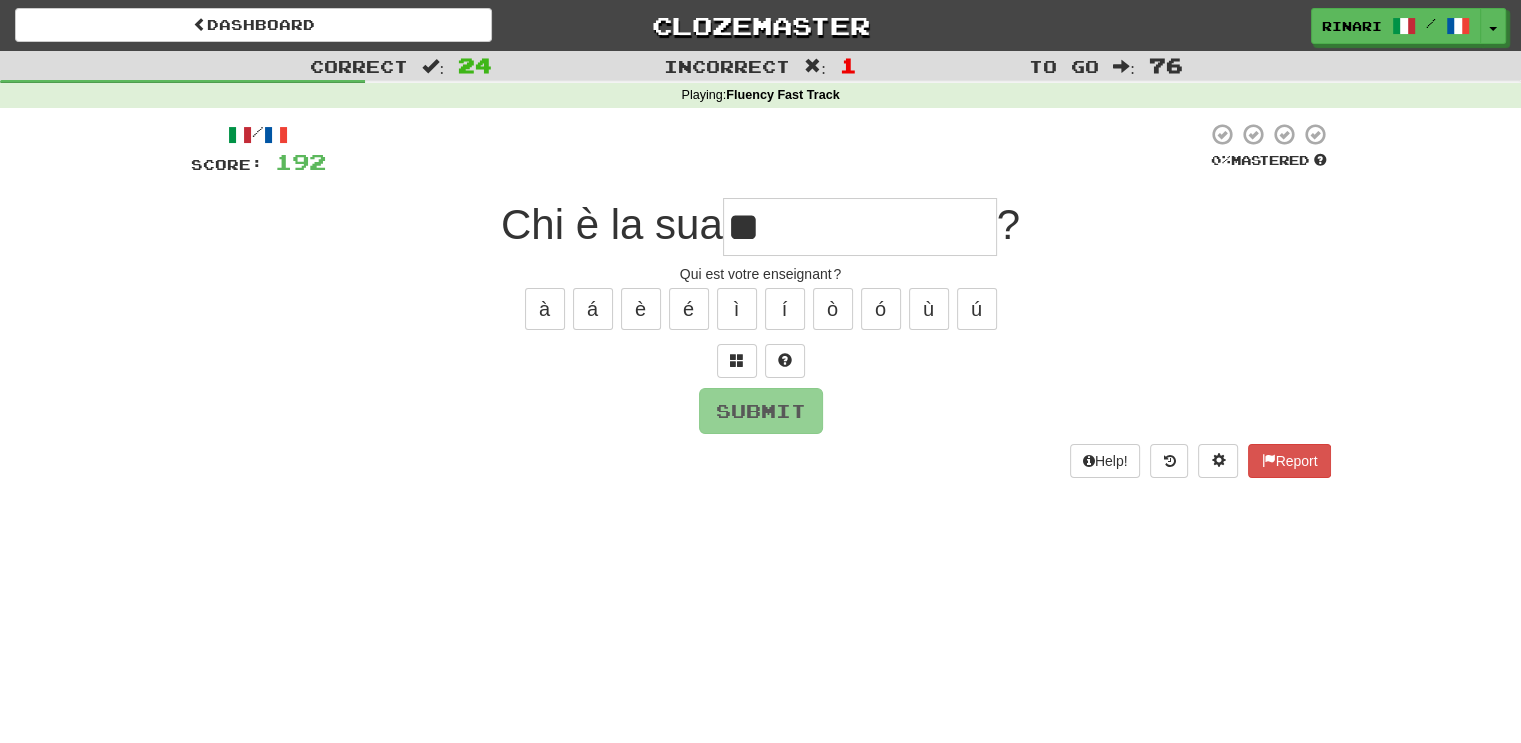 type on "*" 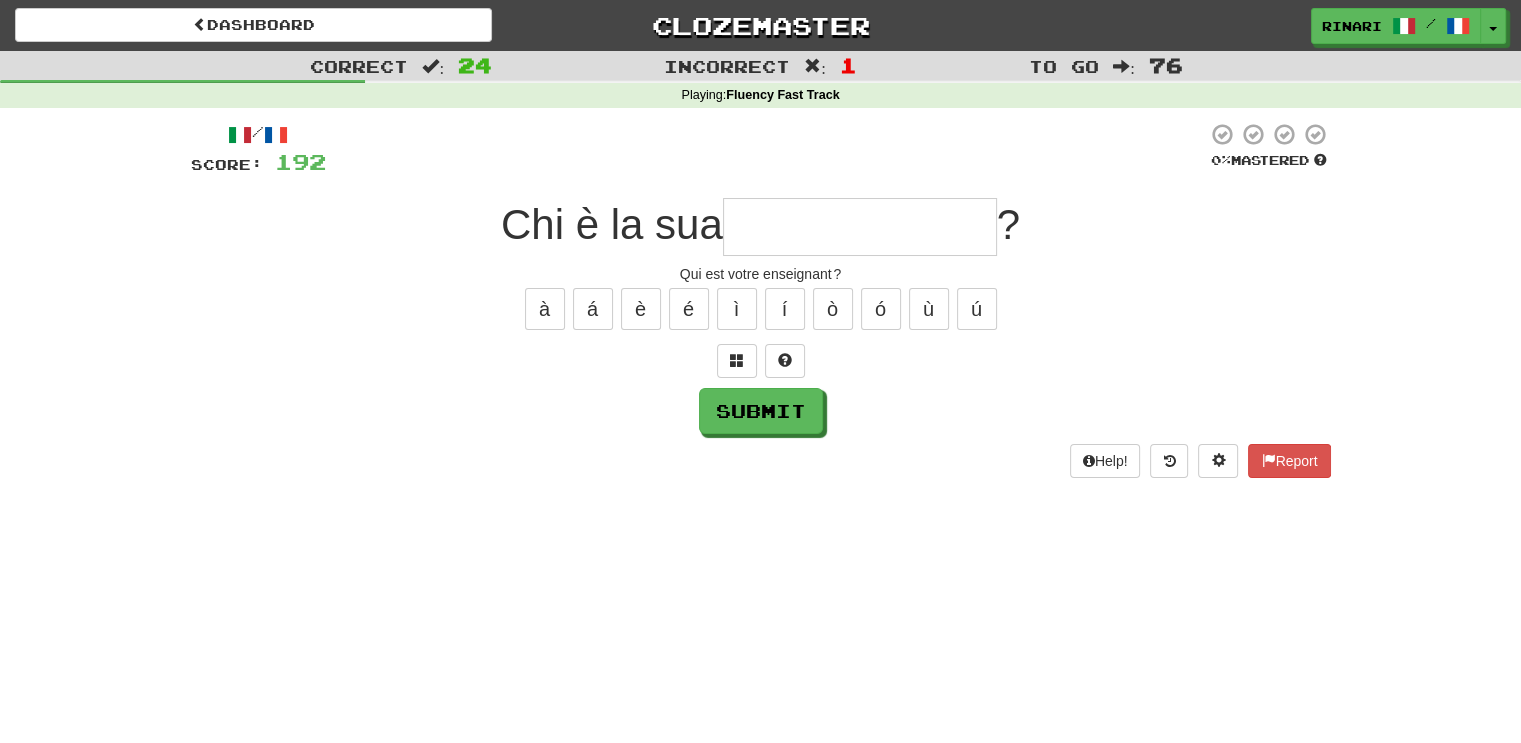 type on "*" 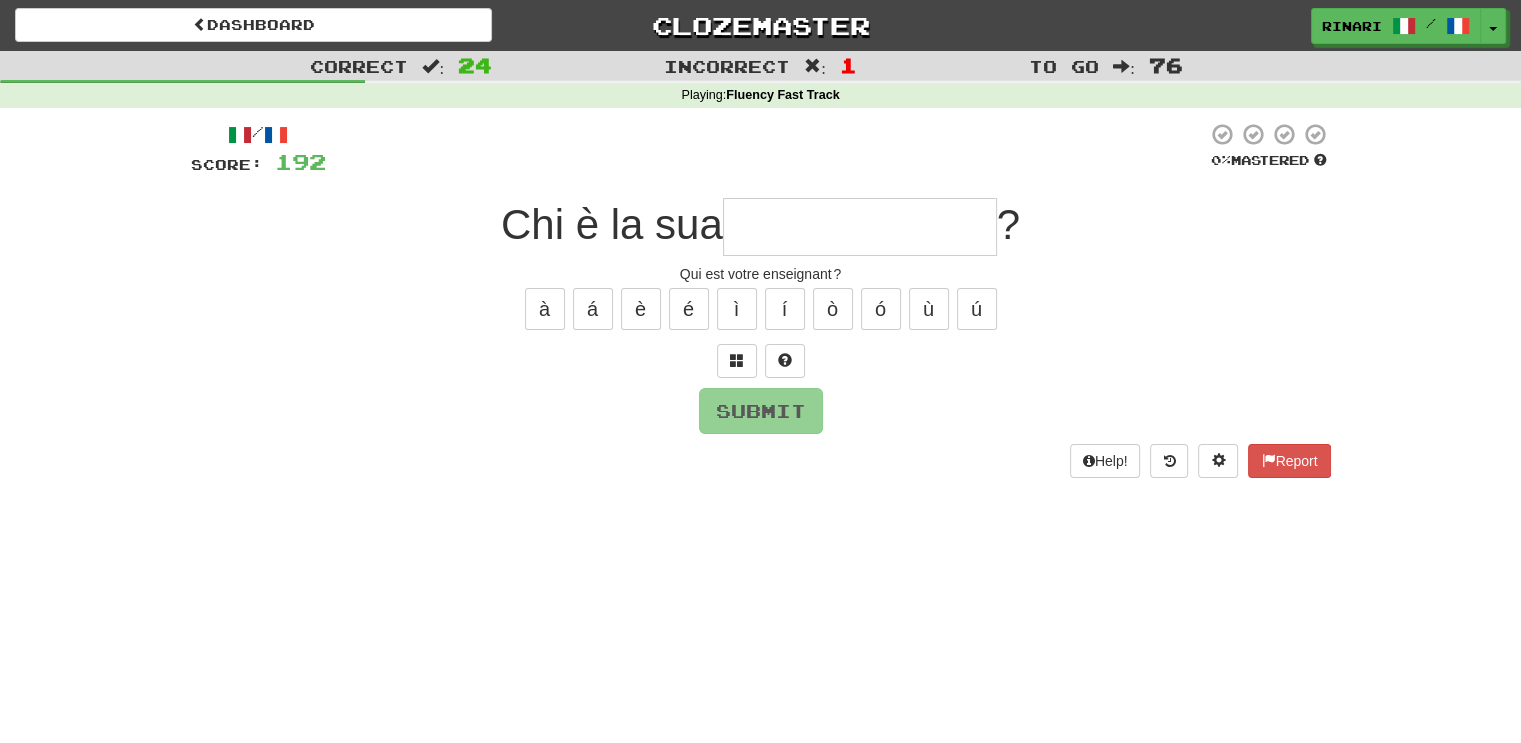 type on "*" 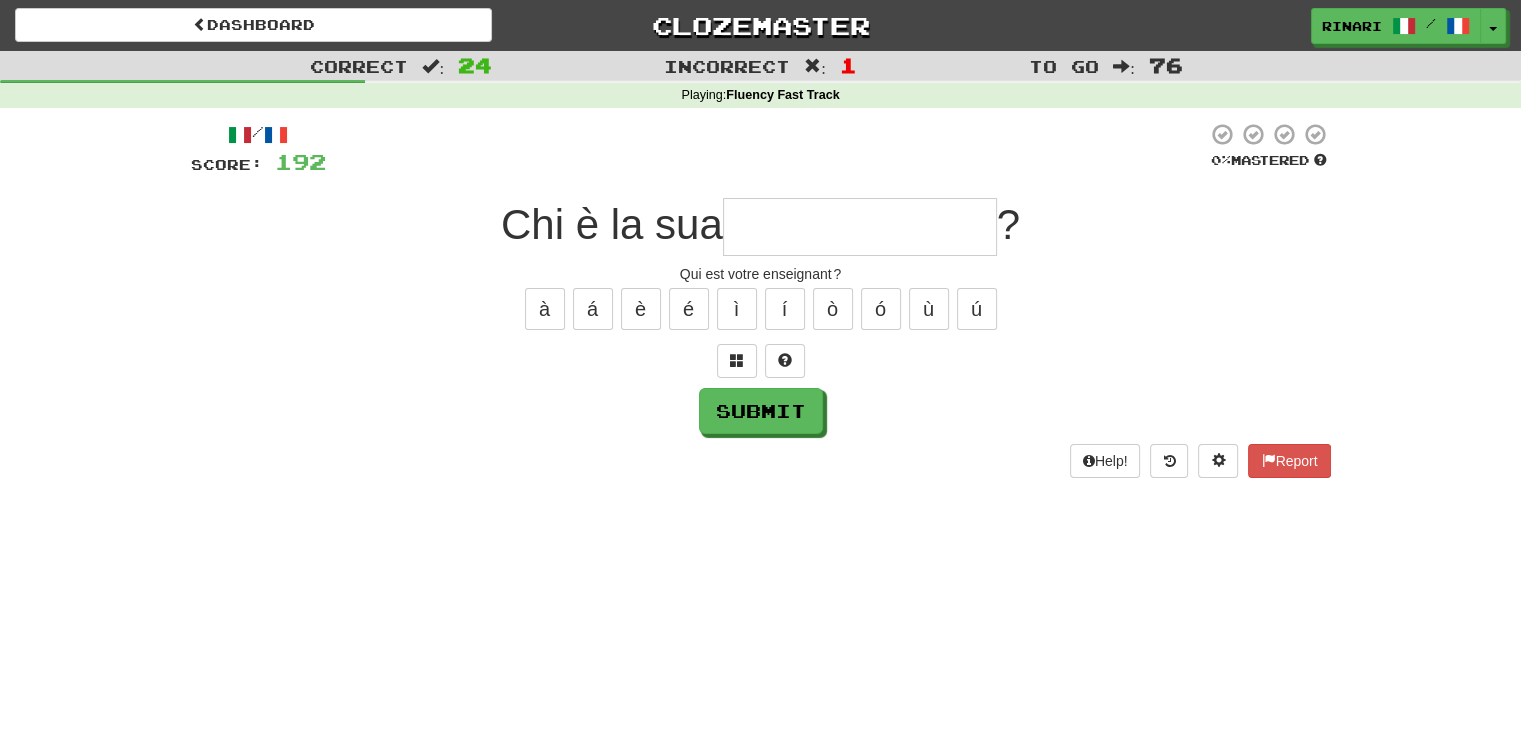 type on "*" 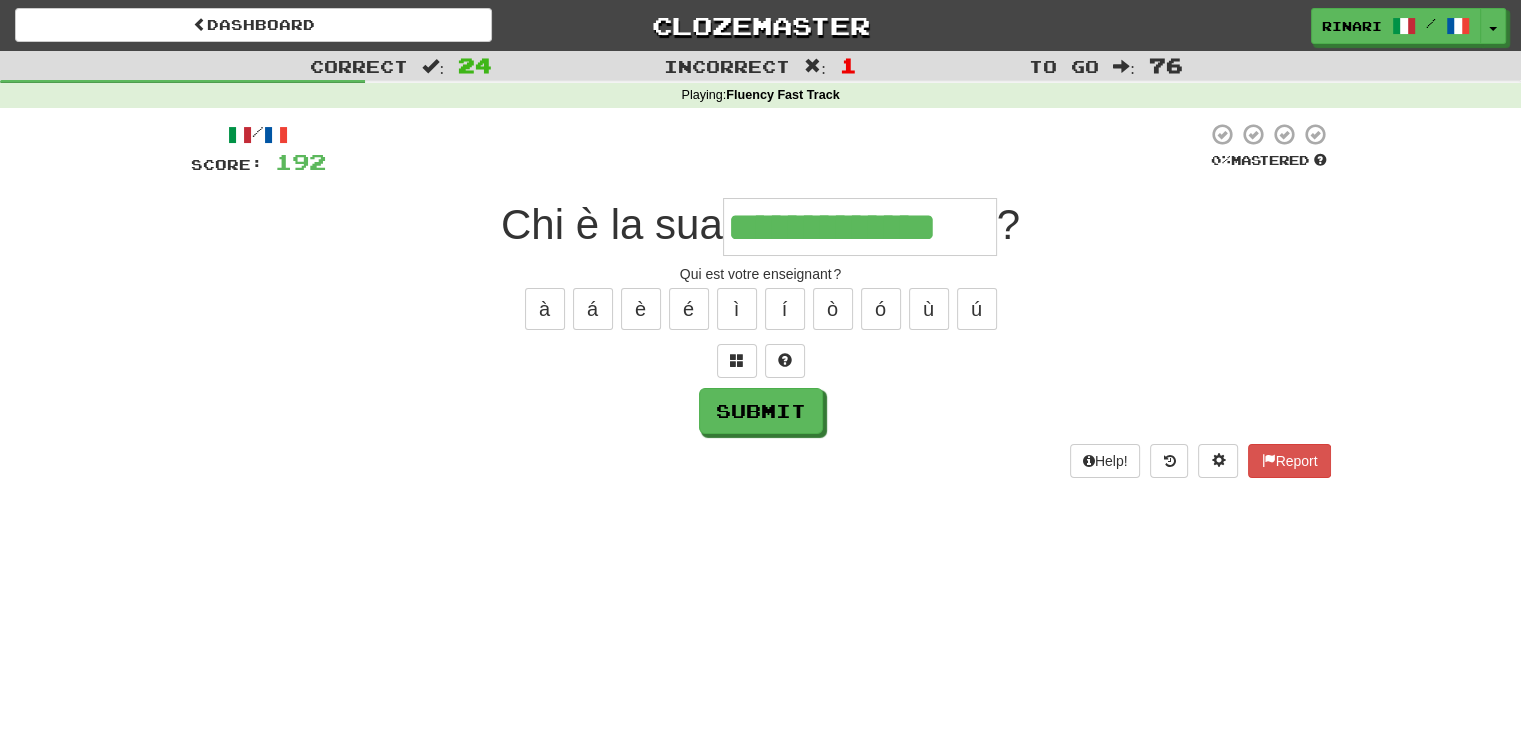 type on "**********" 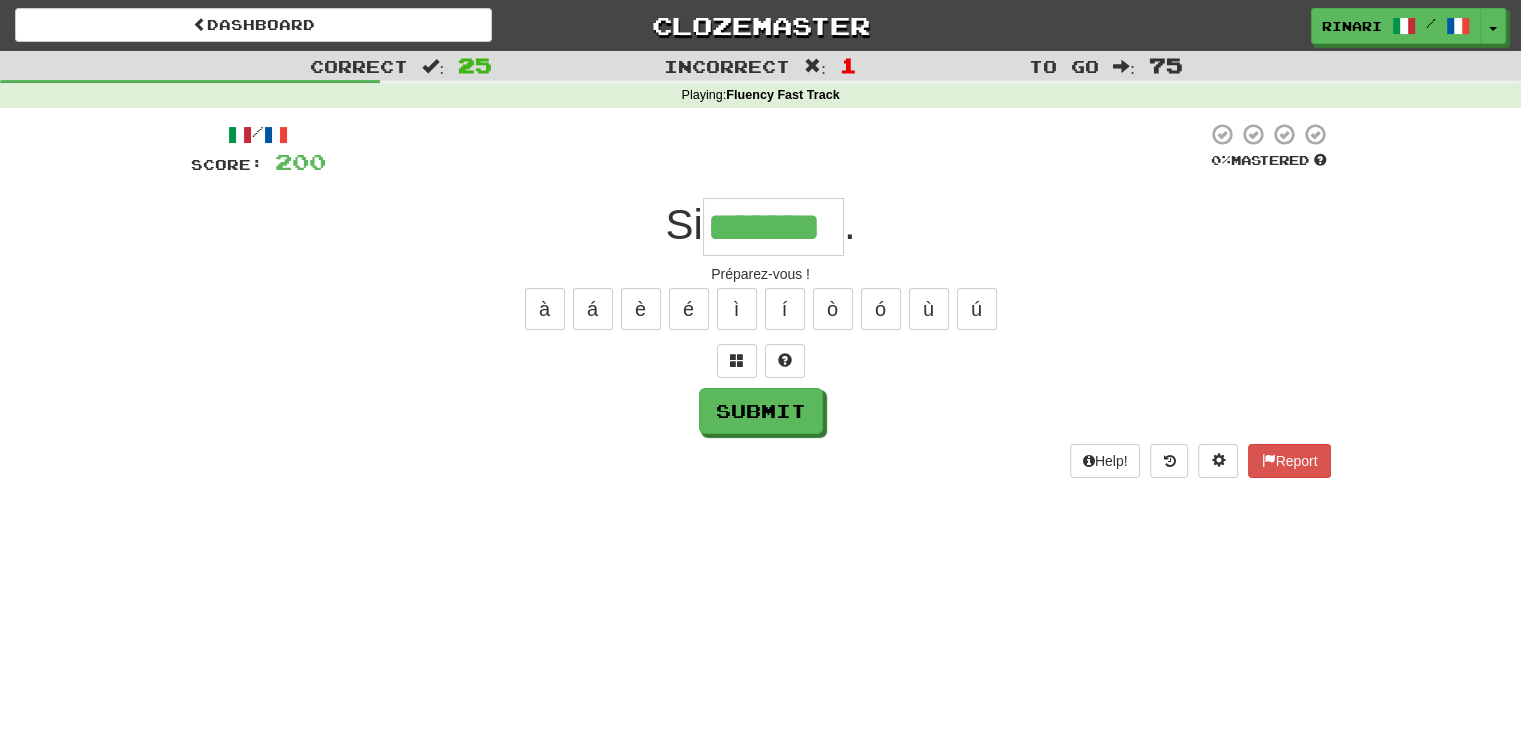 type on "*******" 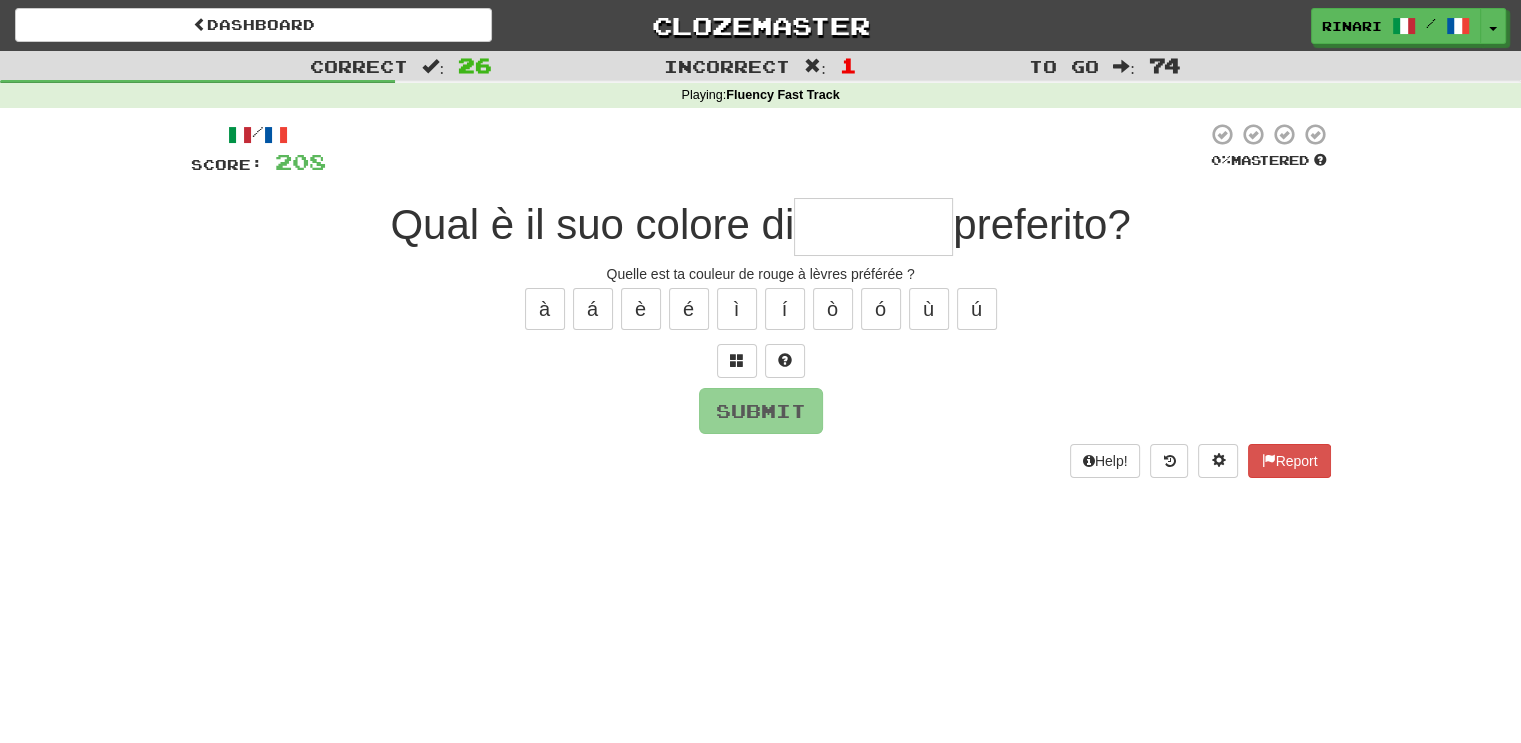 type on "*" 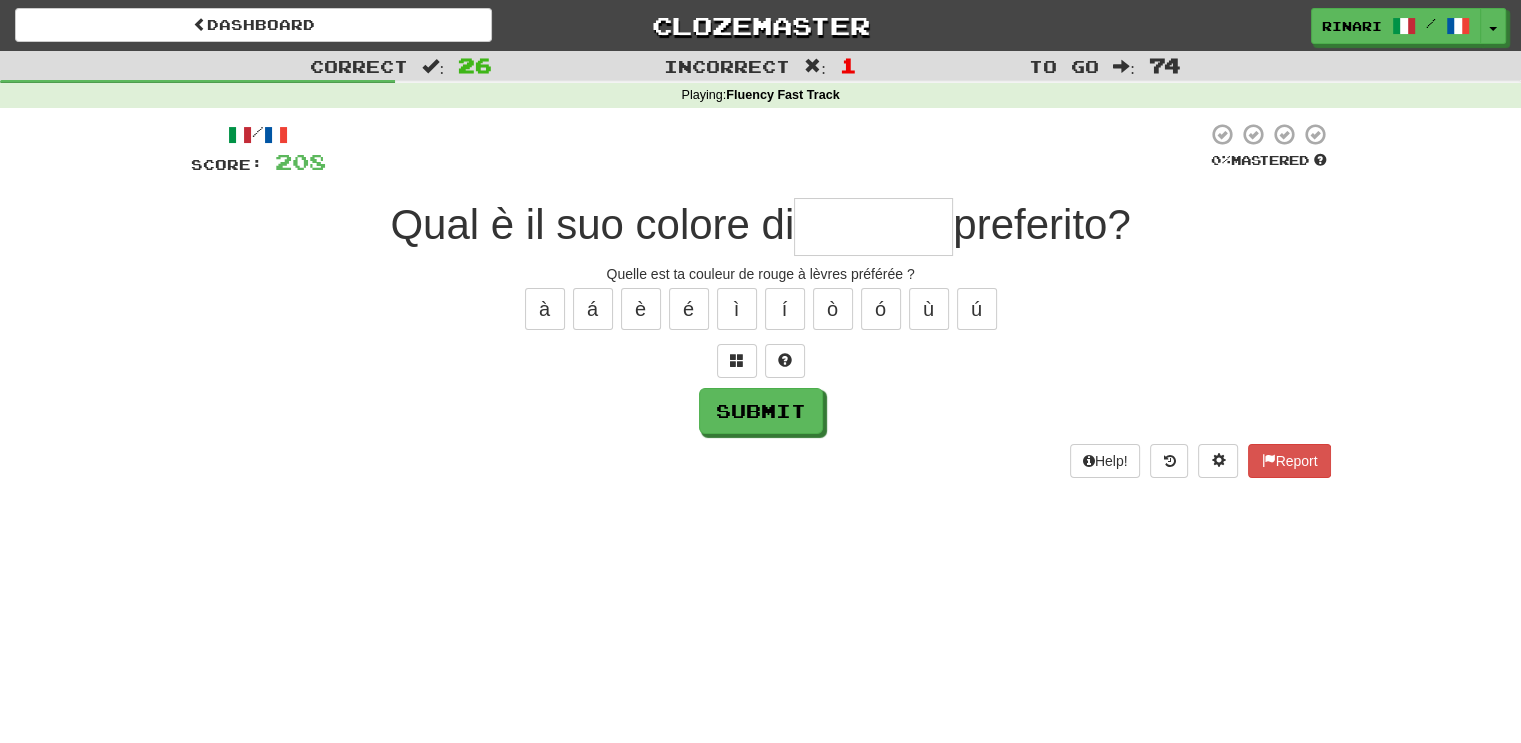 type on "*" 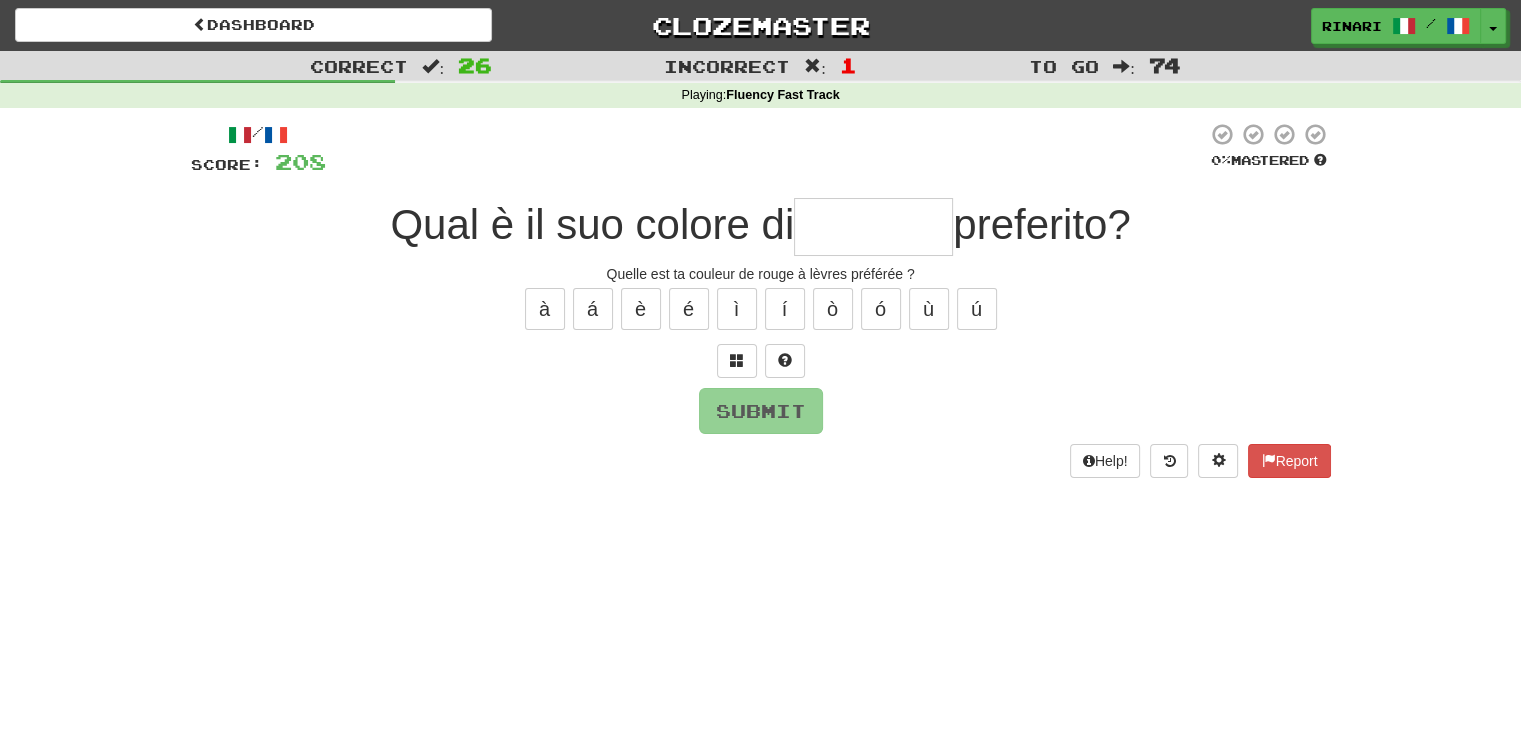 type on "*" 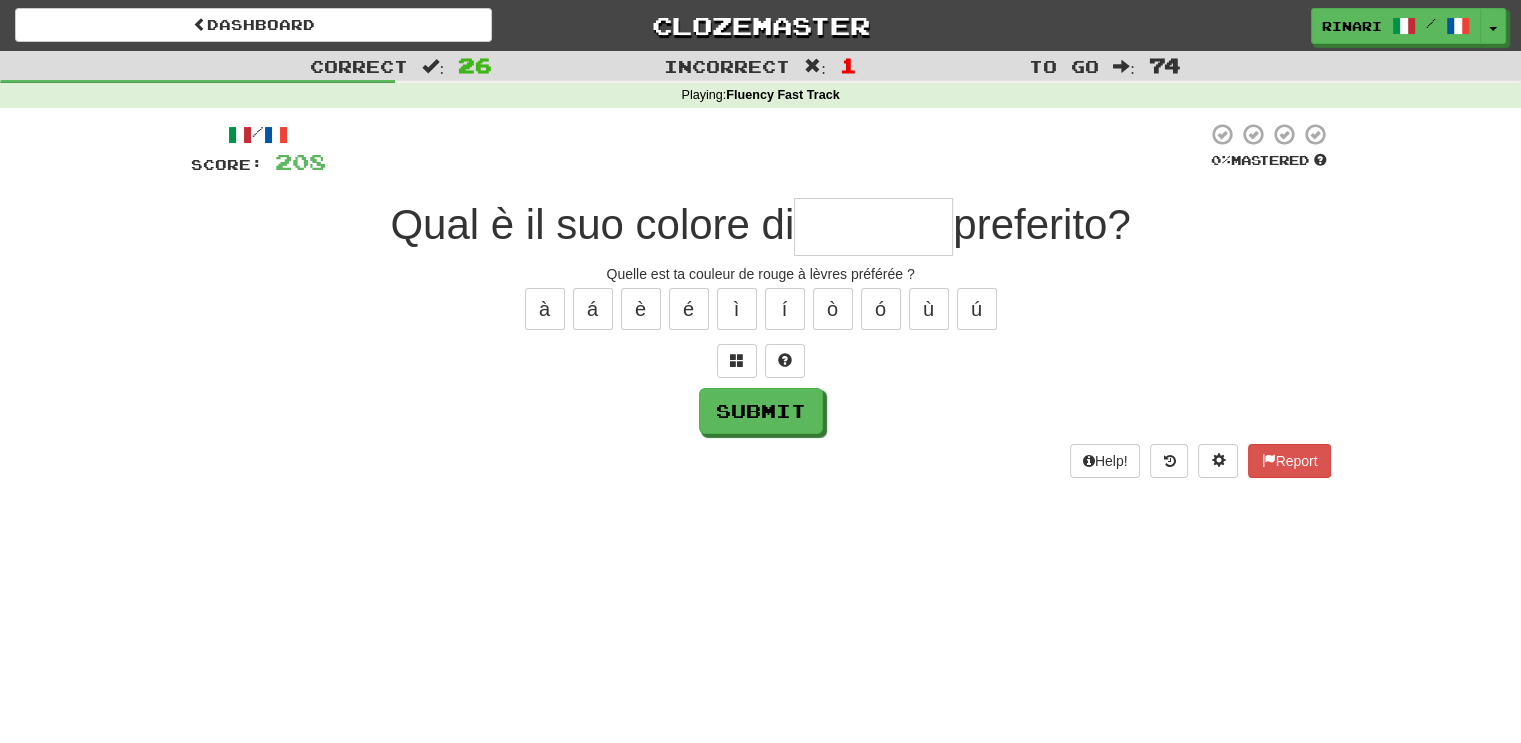 type on "*" 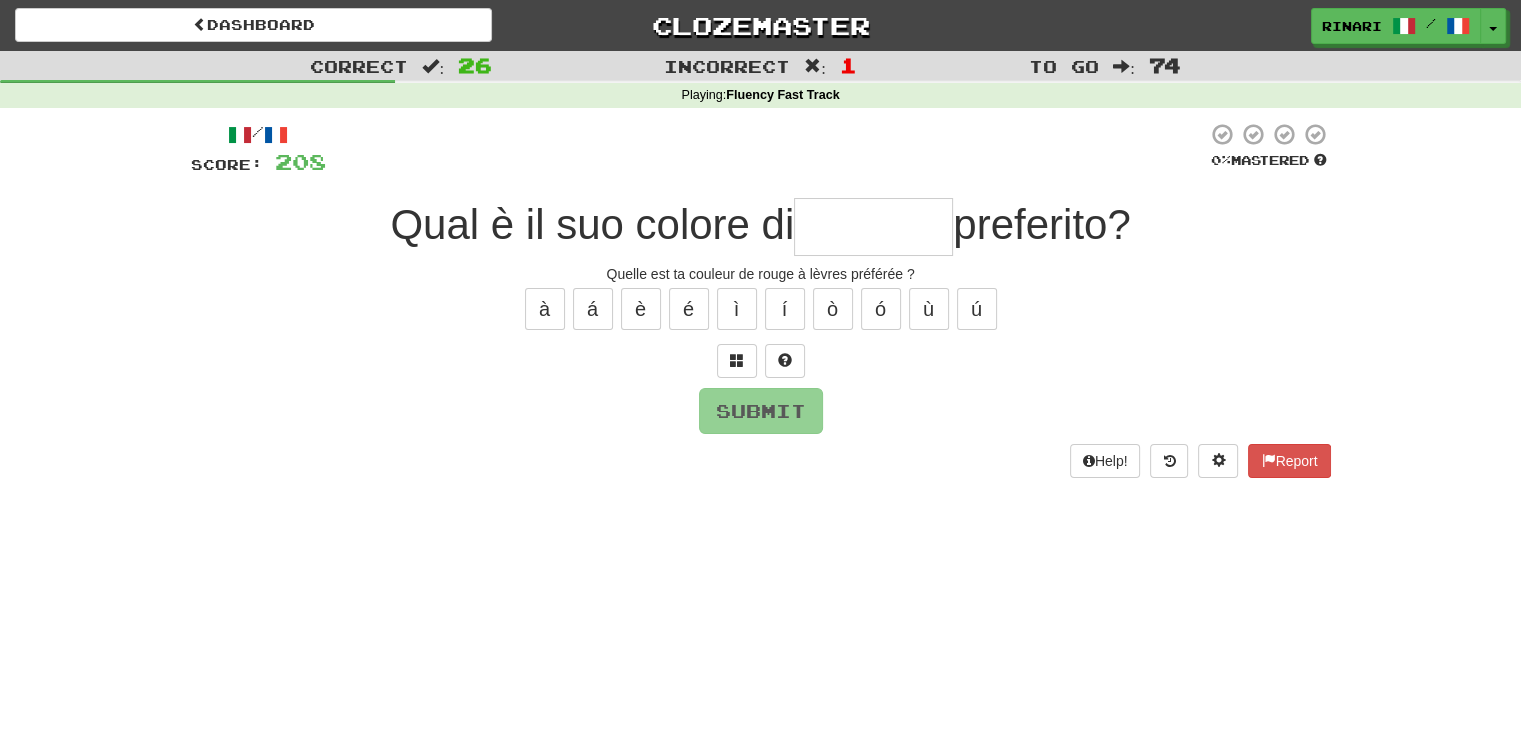 type on "*" 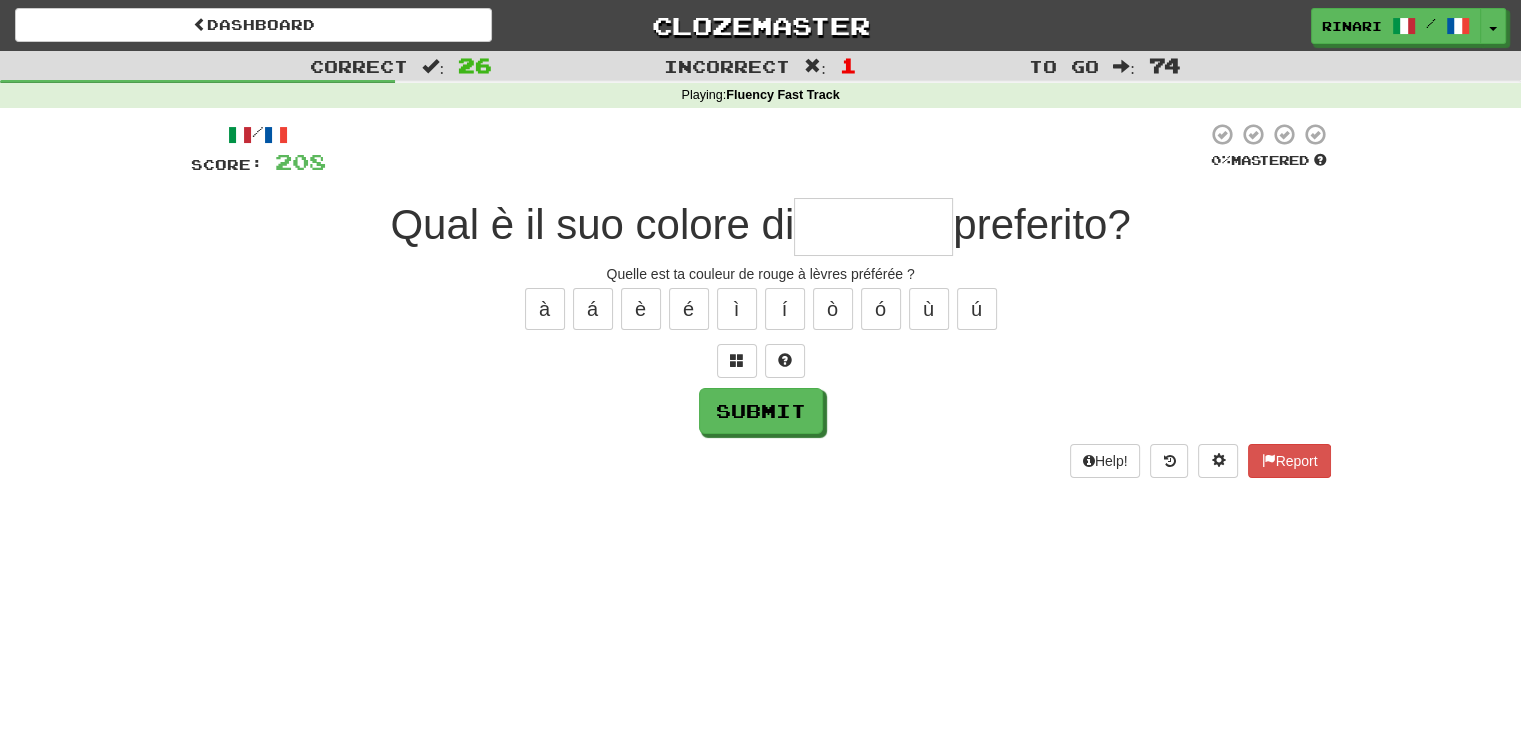 type on "*" 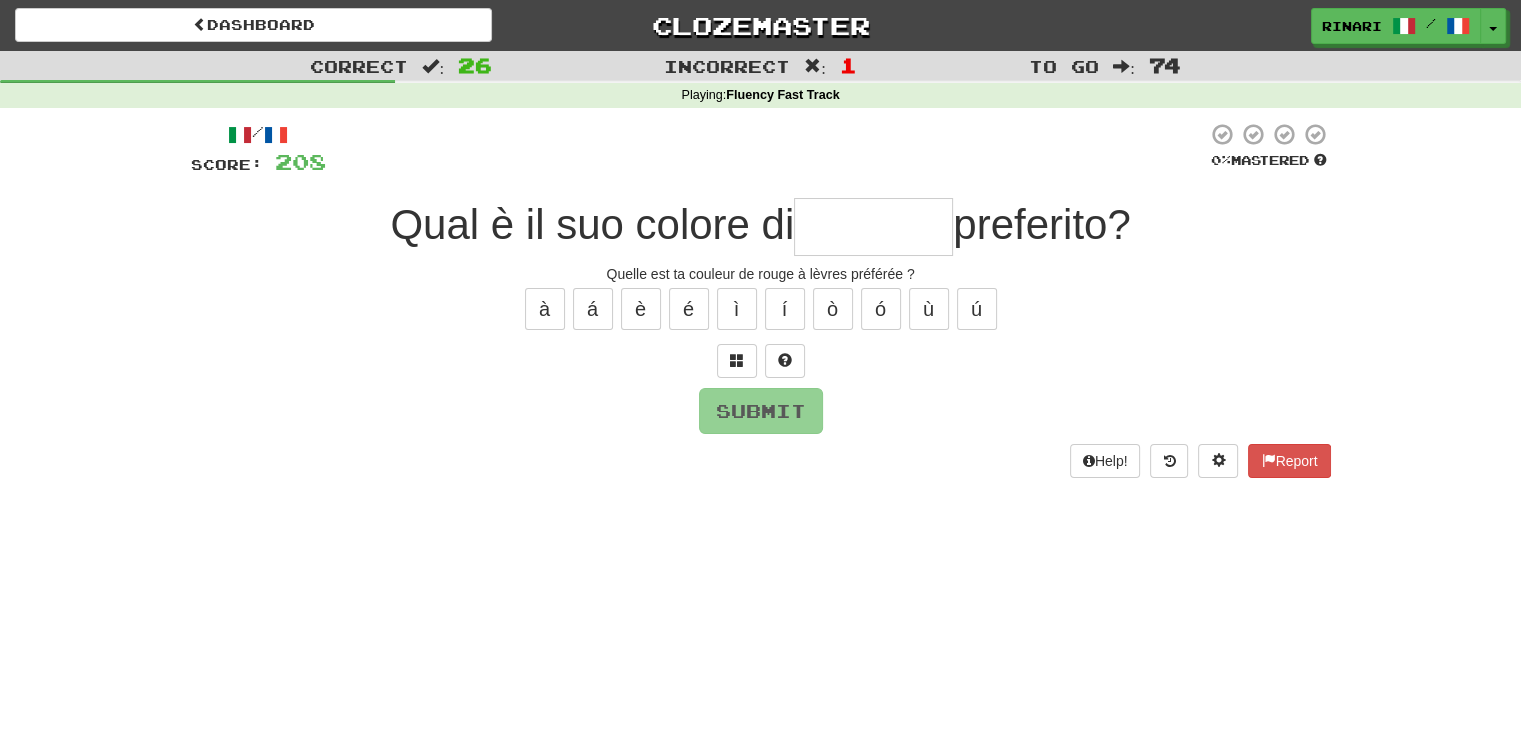 type on "*" 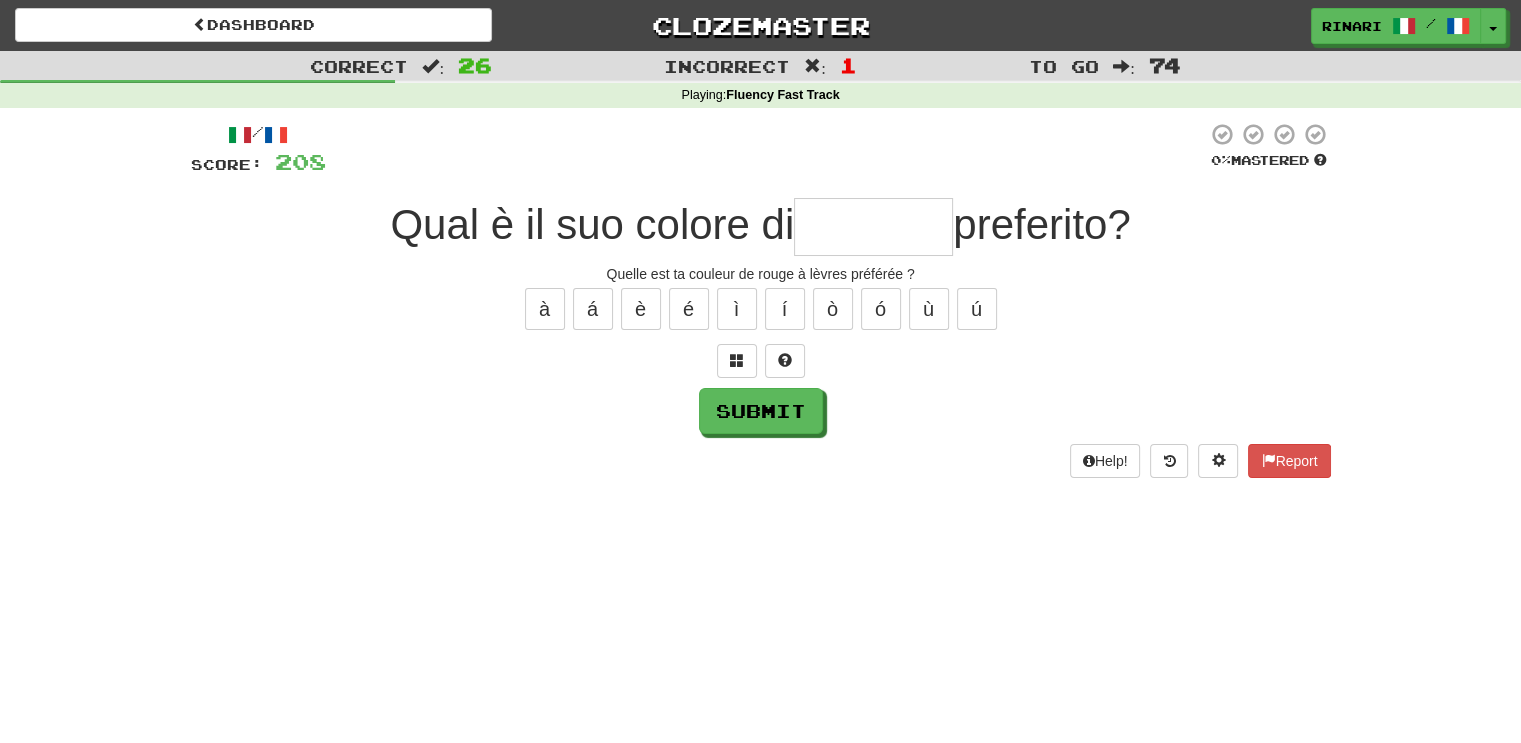 type on "*" 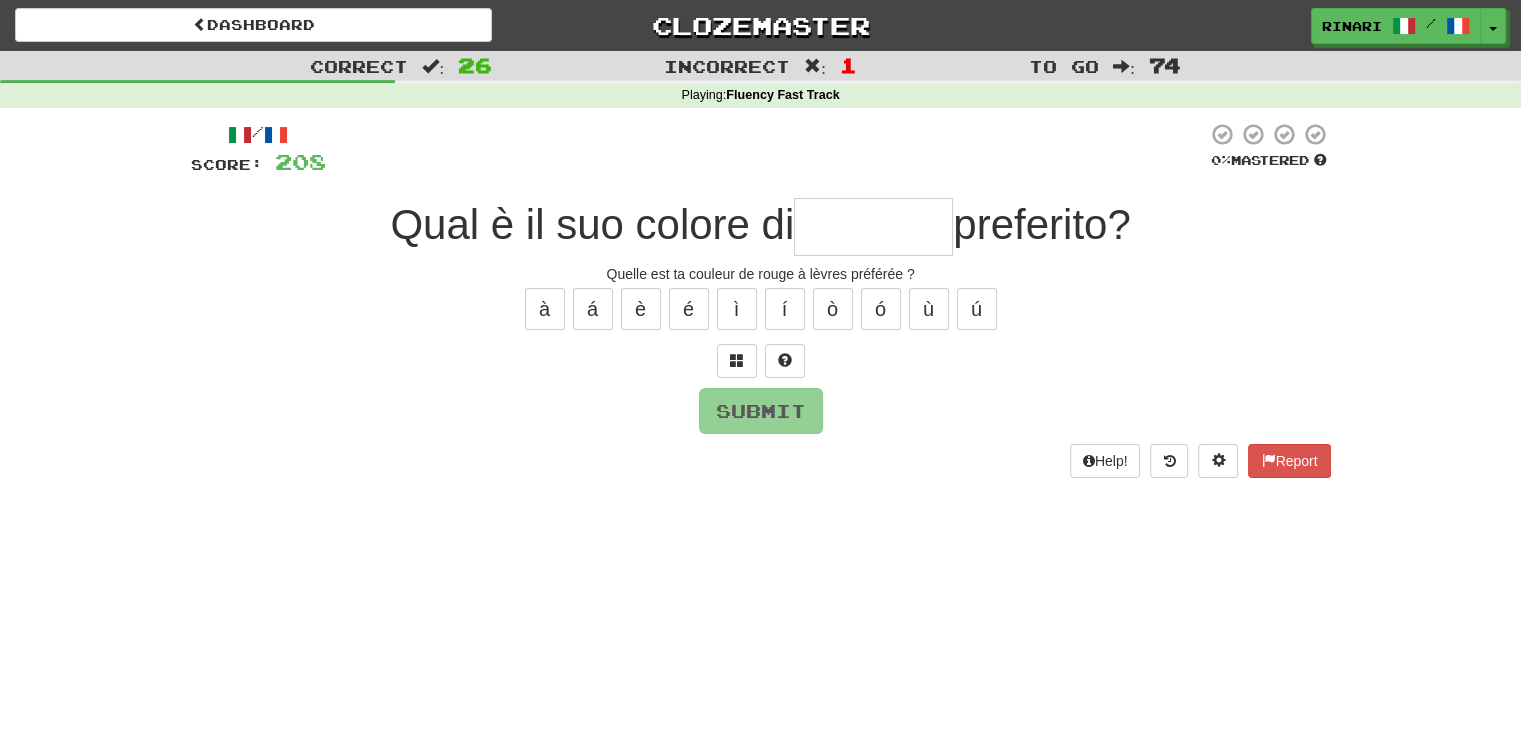 type on "*" 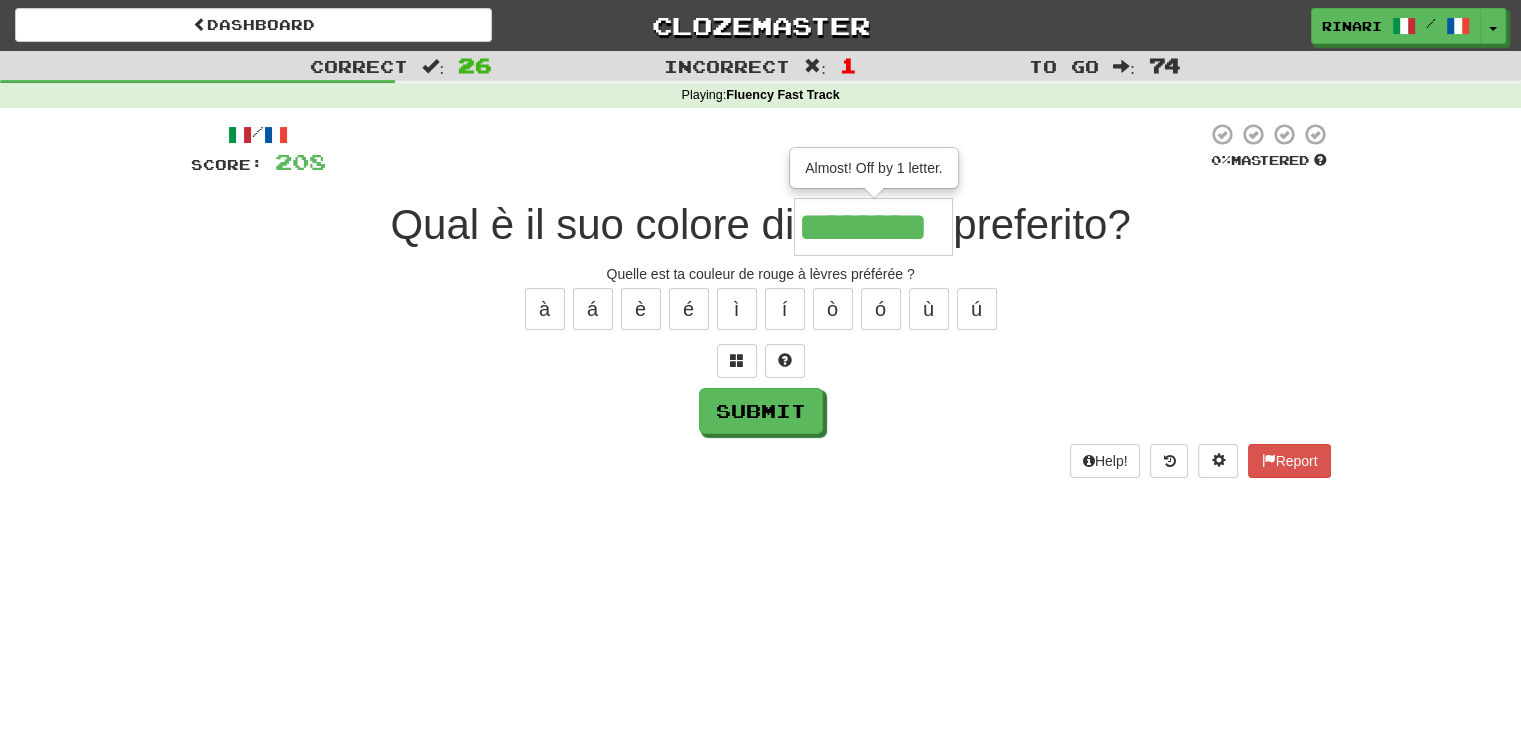 type on "********" 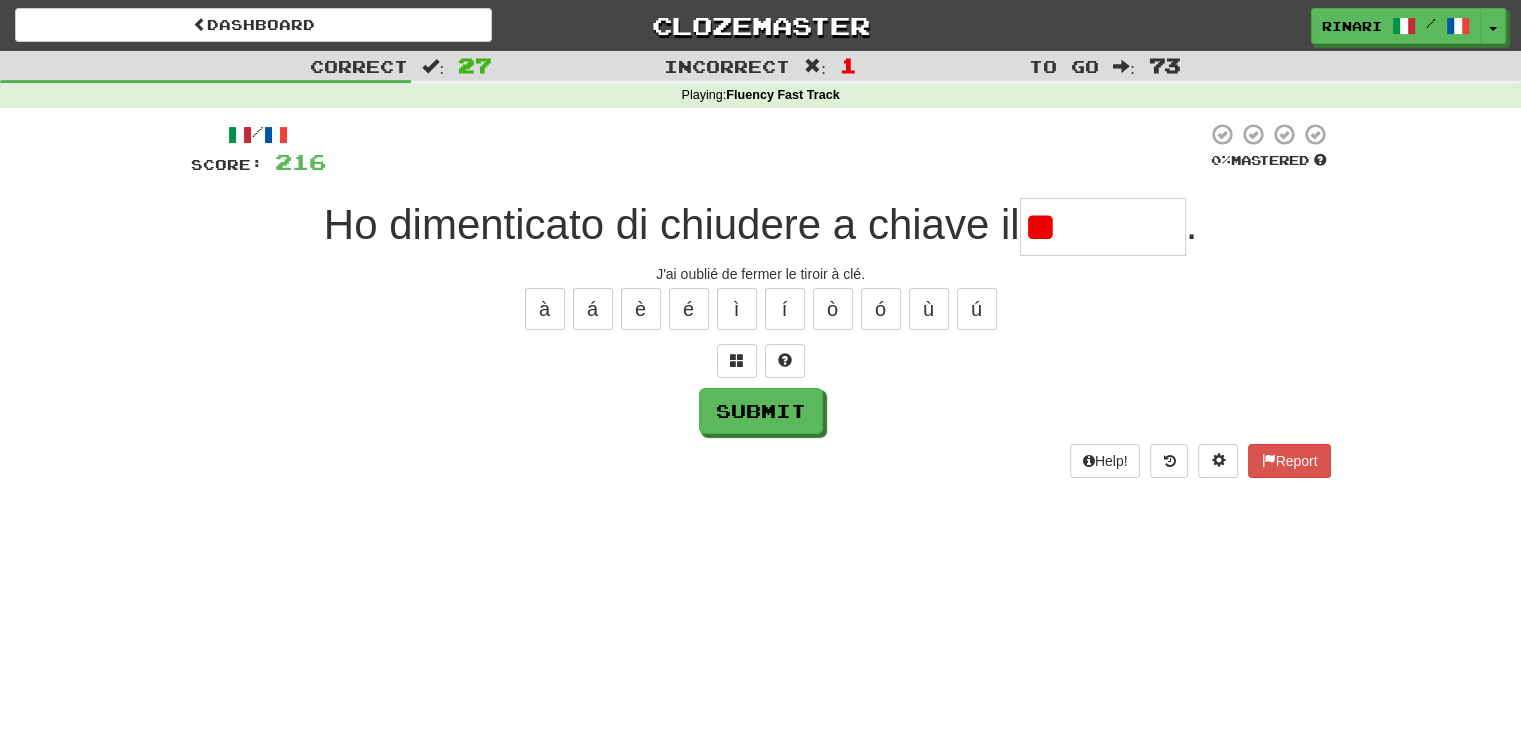 type on "*" 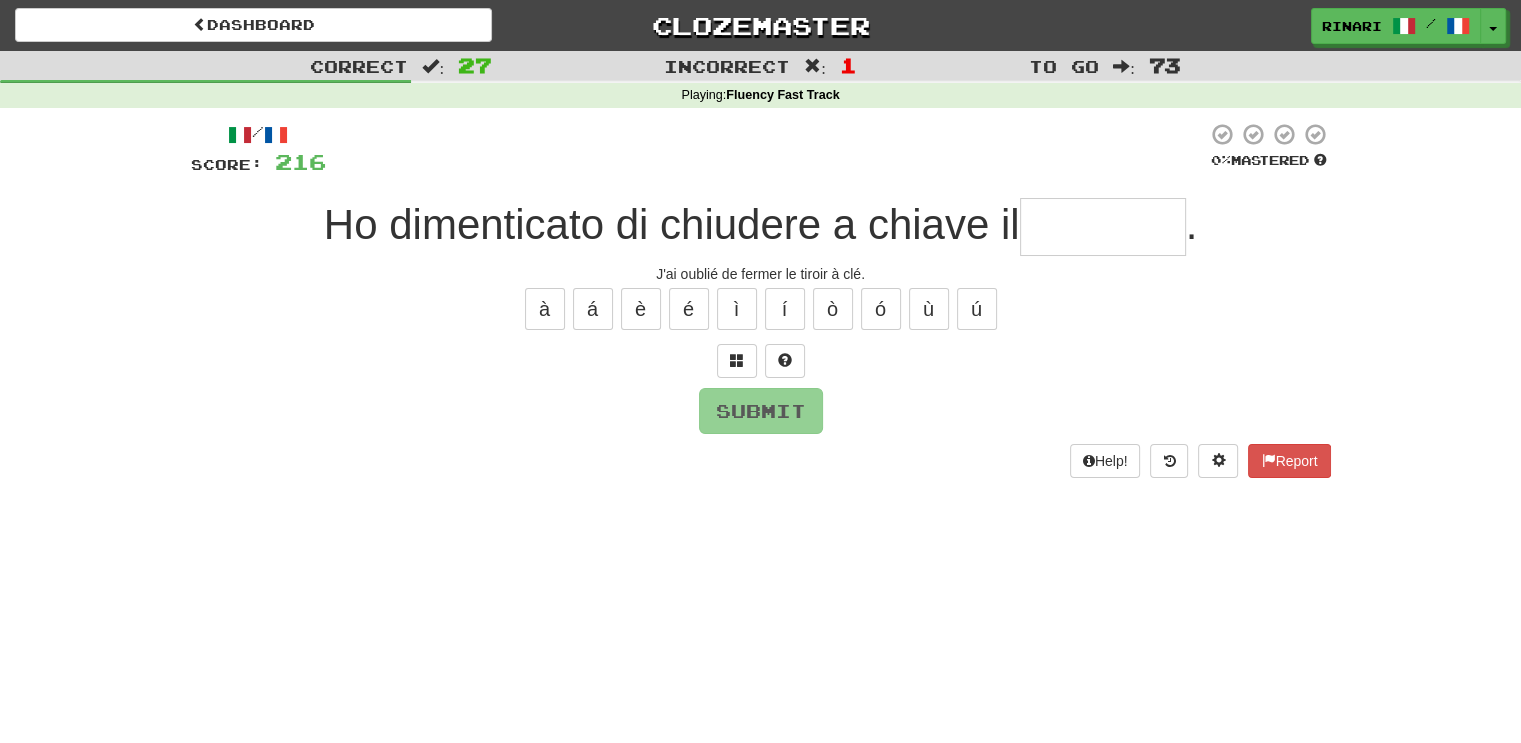 type on "*" 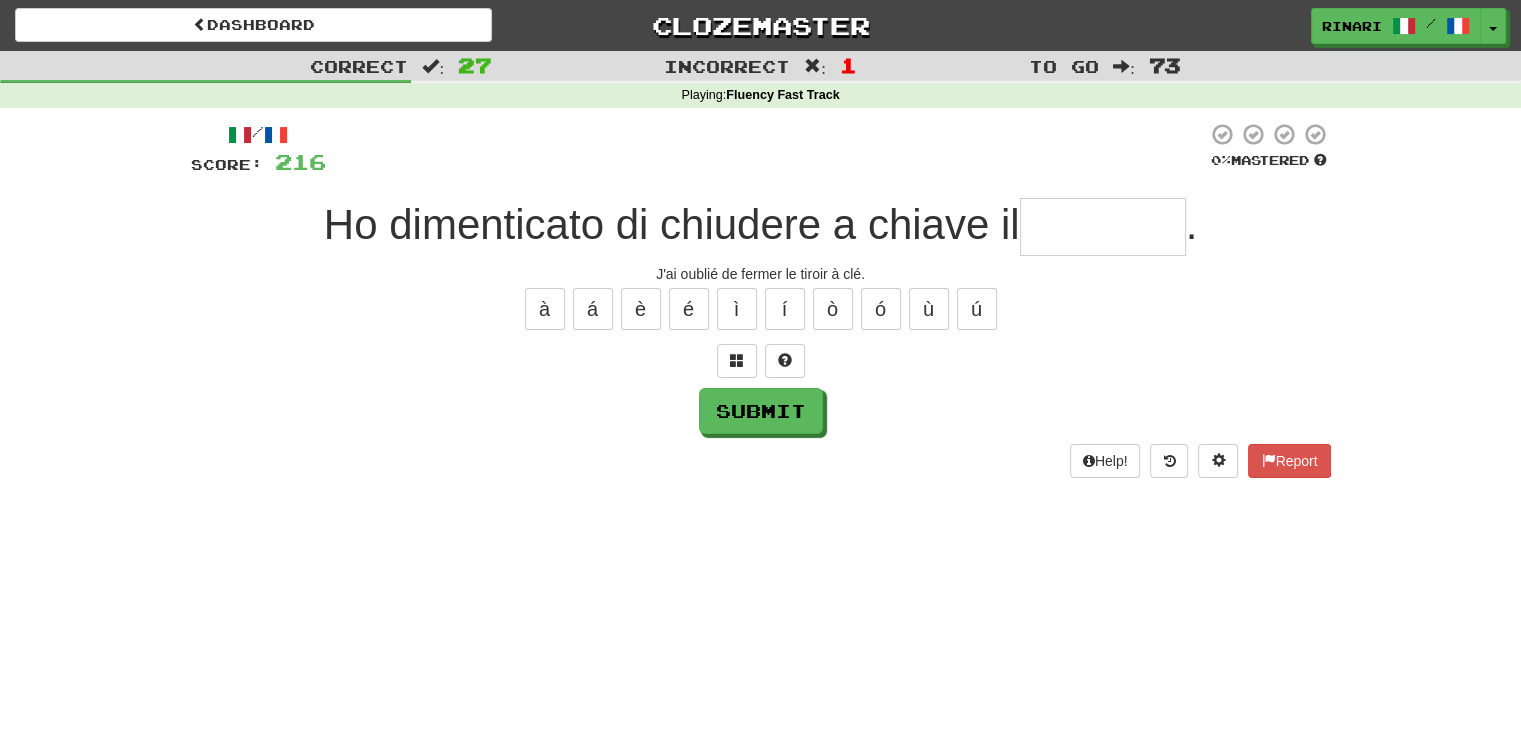 type on "*" 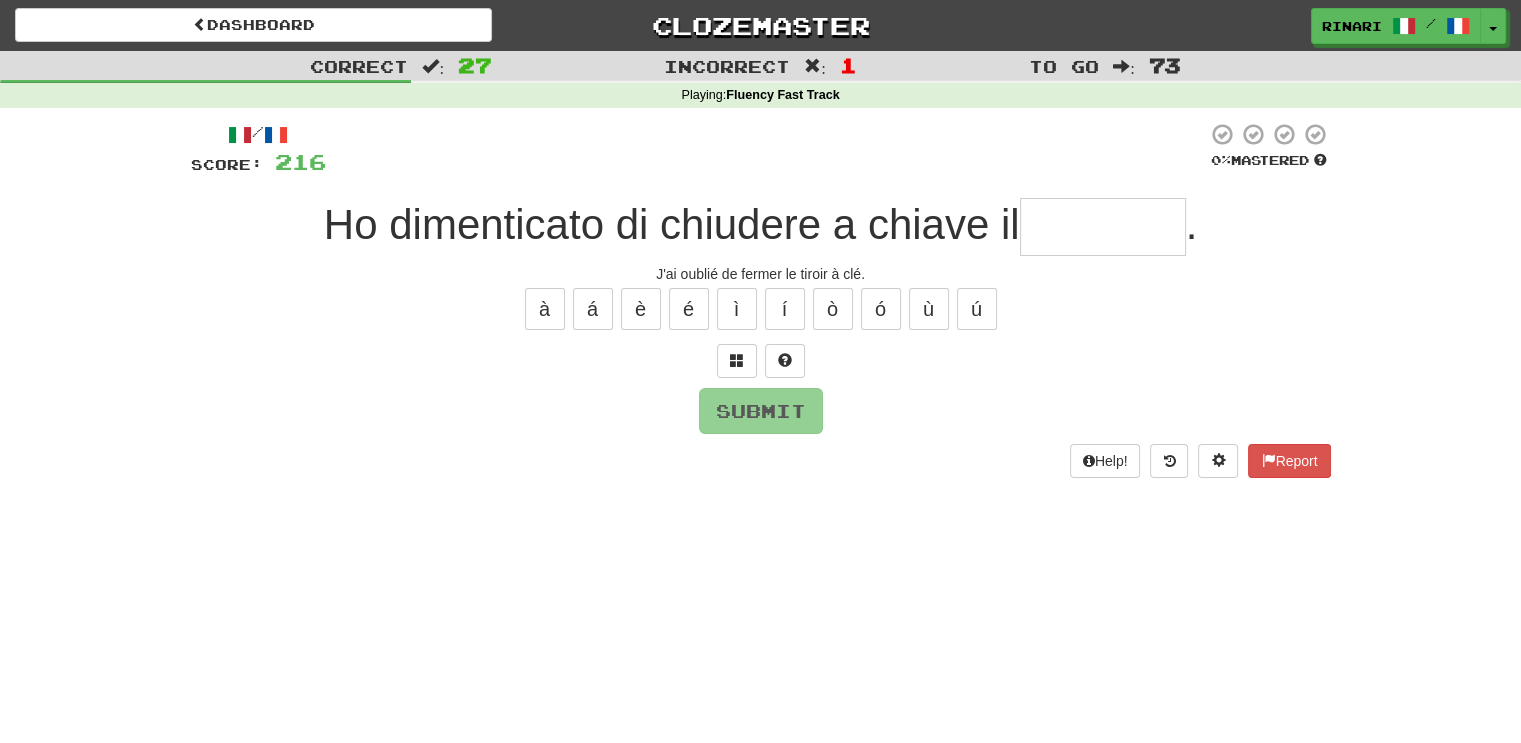 type on "*" 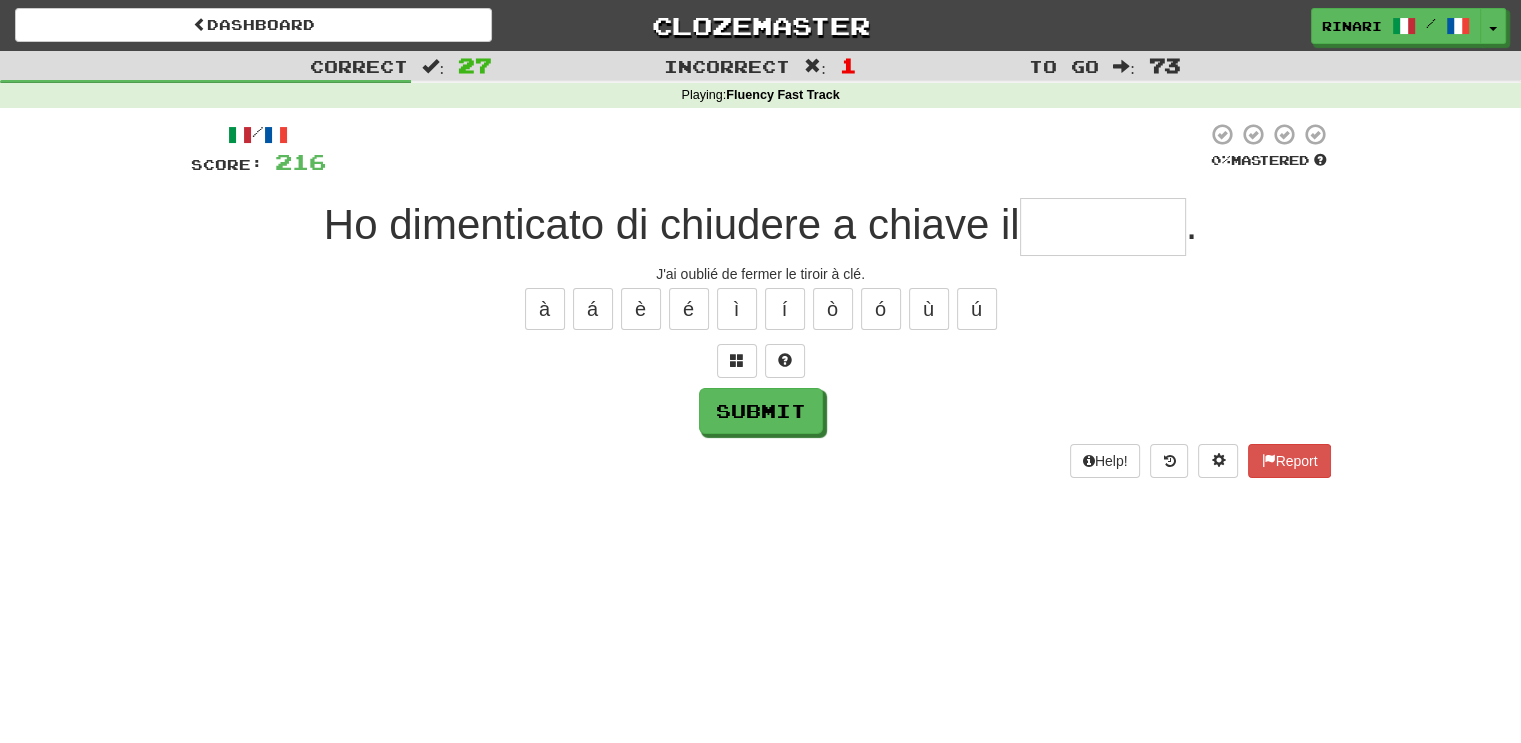 type on "*" 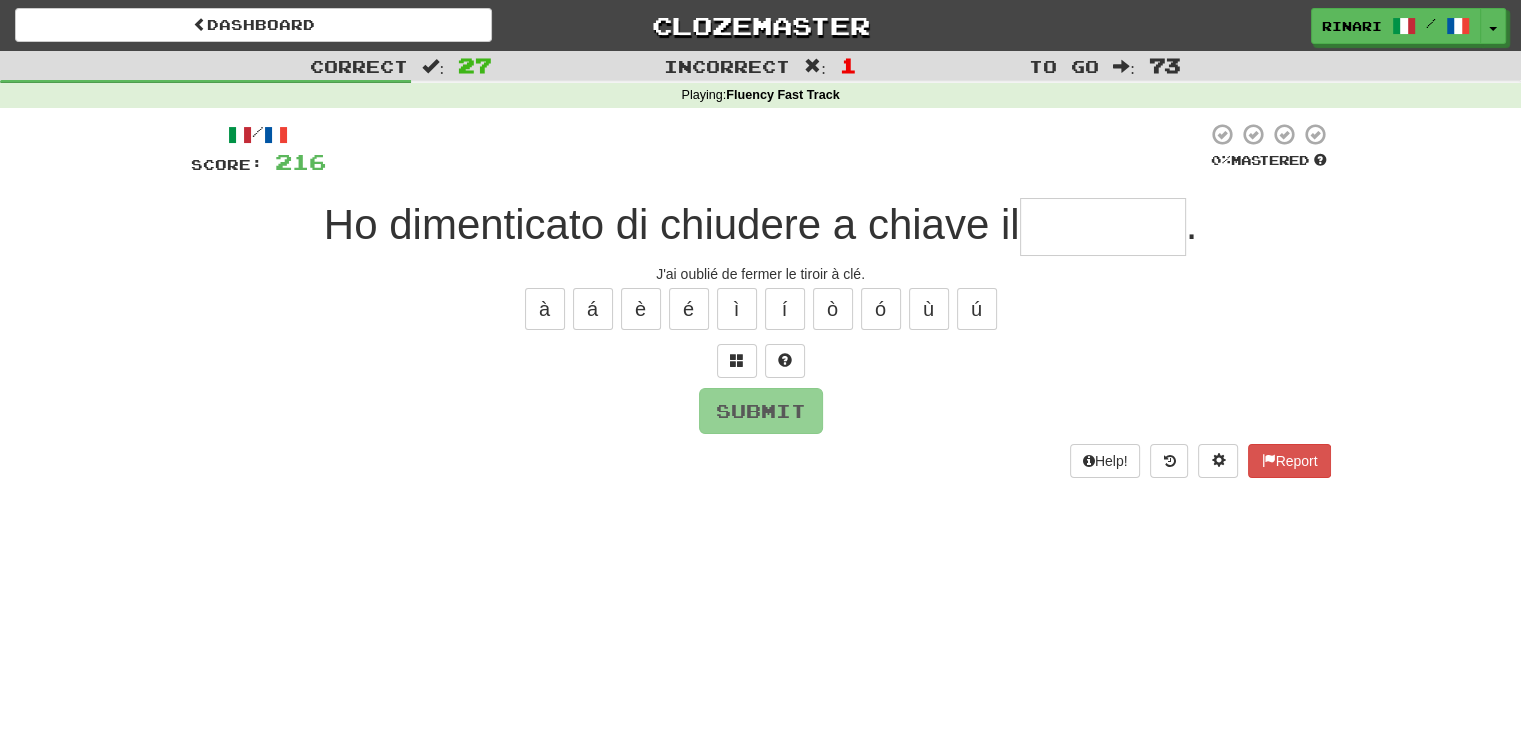 type on "*" 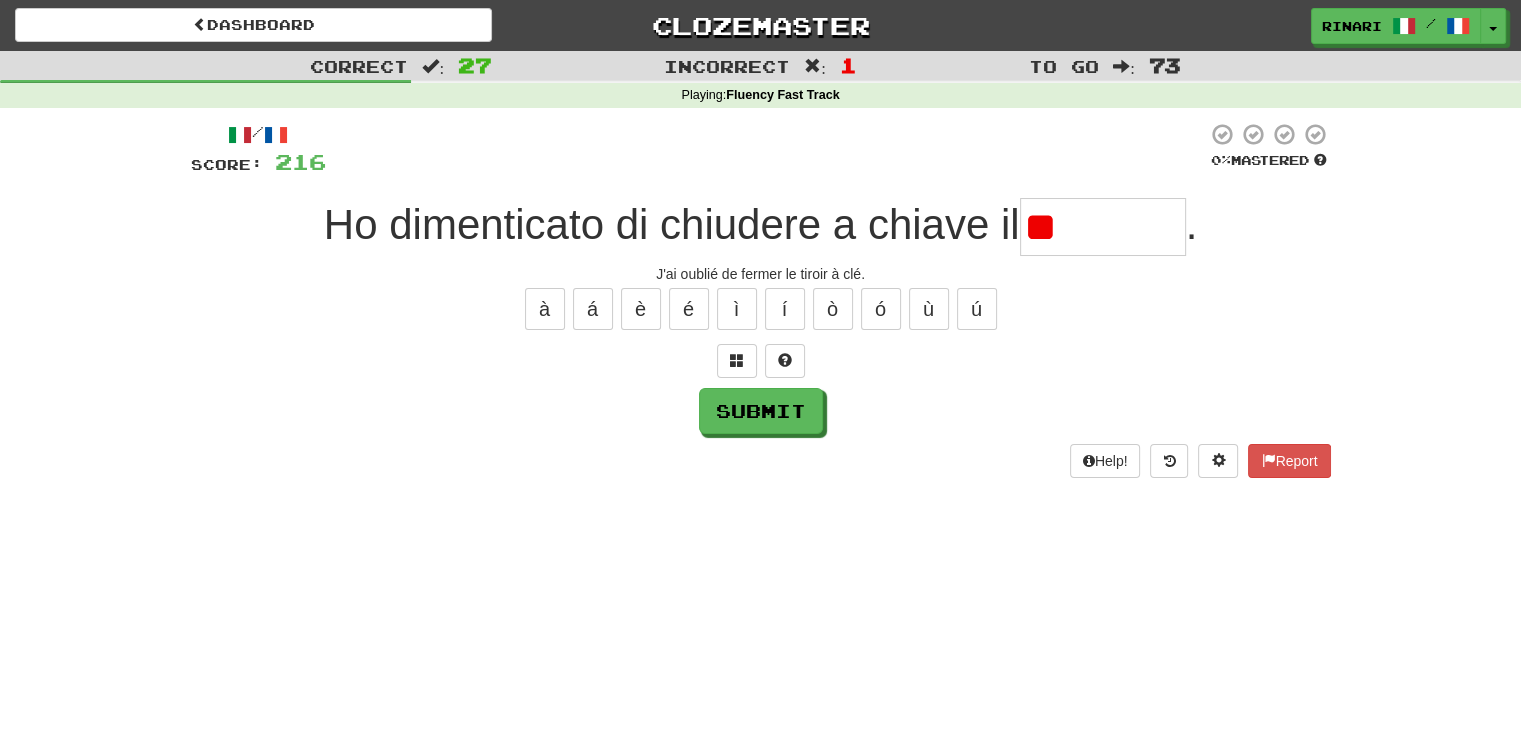 type on "*" 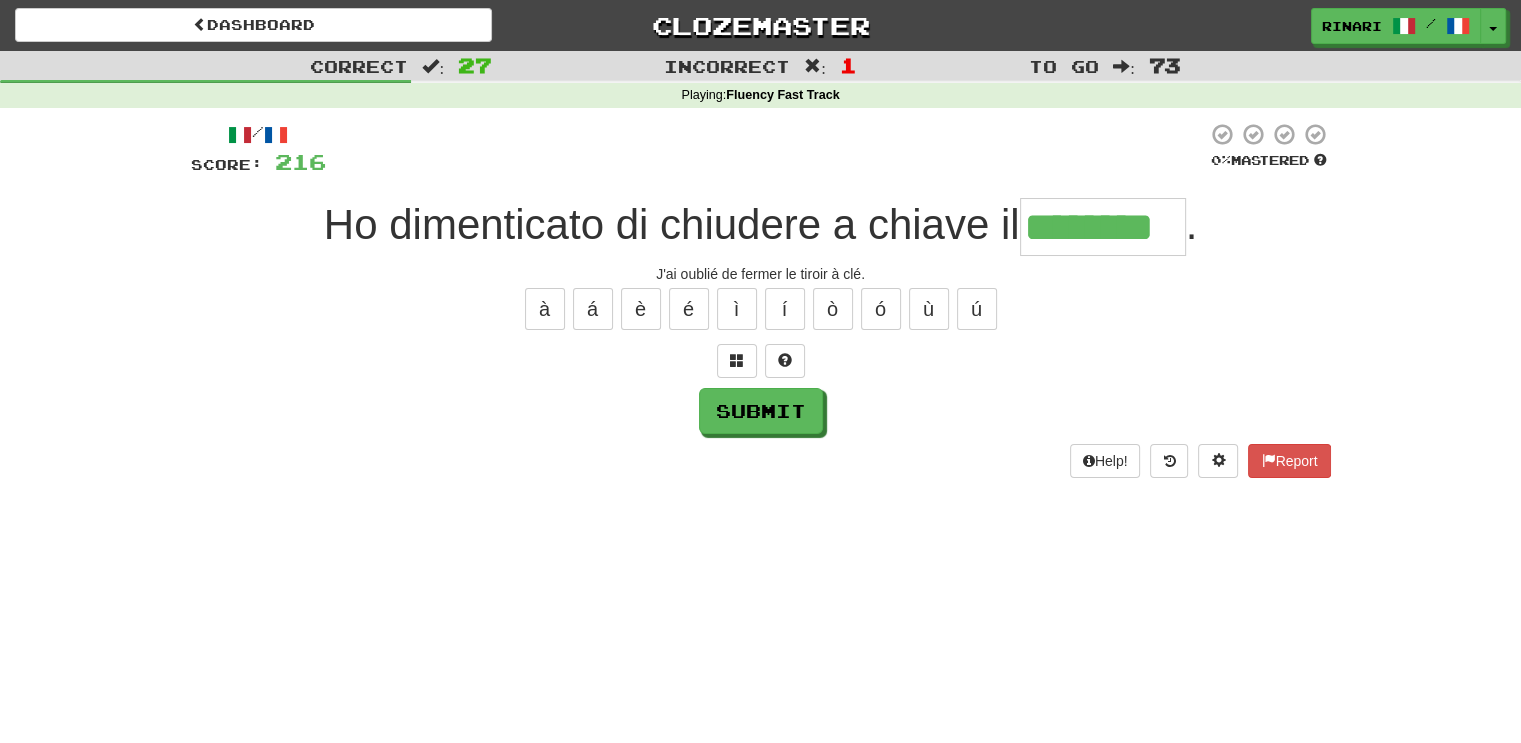 type on "********" 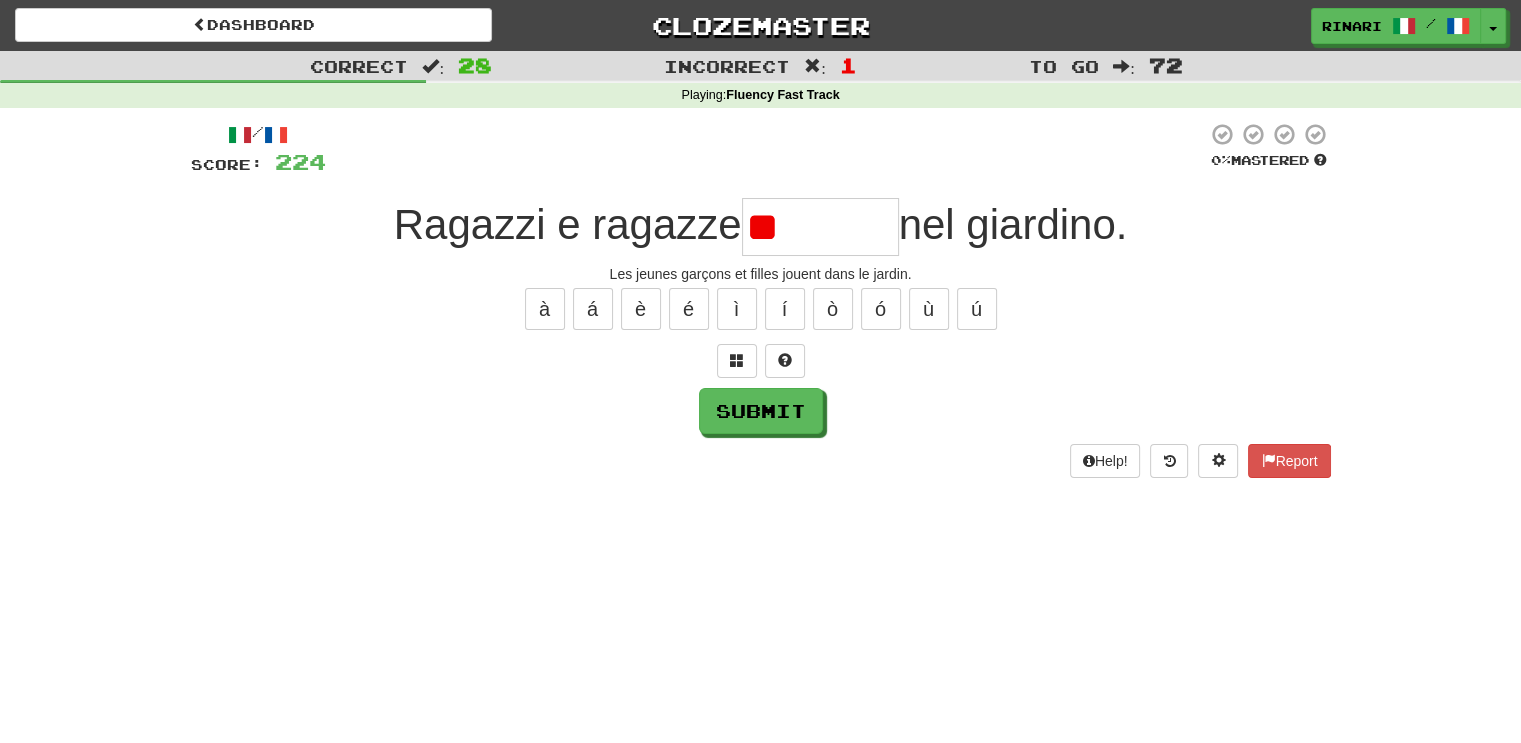 type on "*" 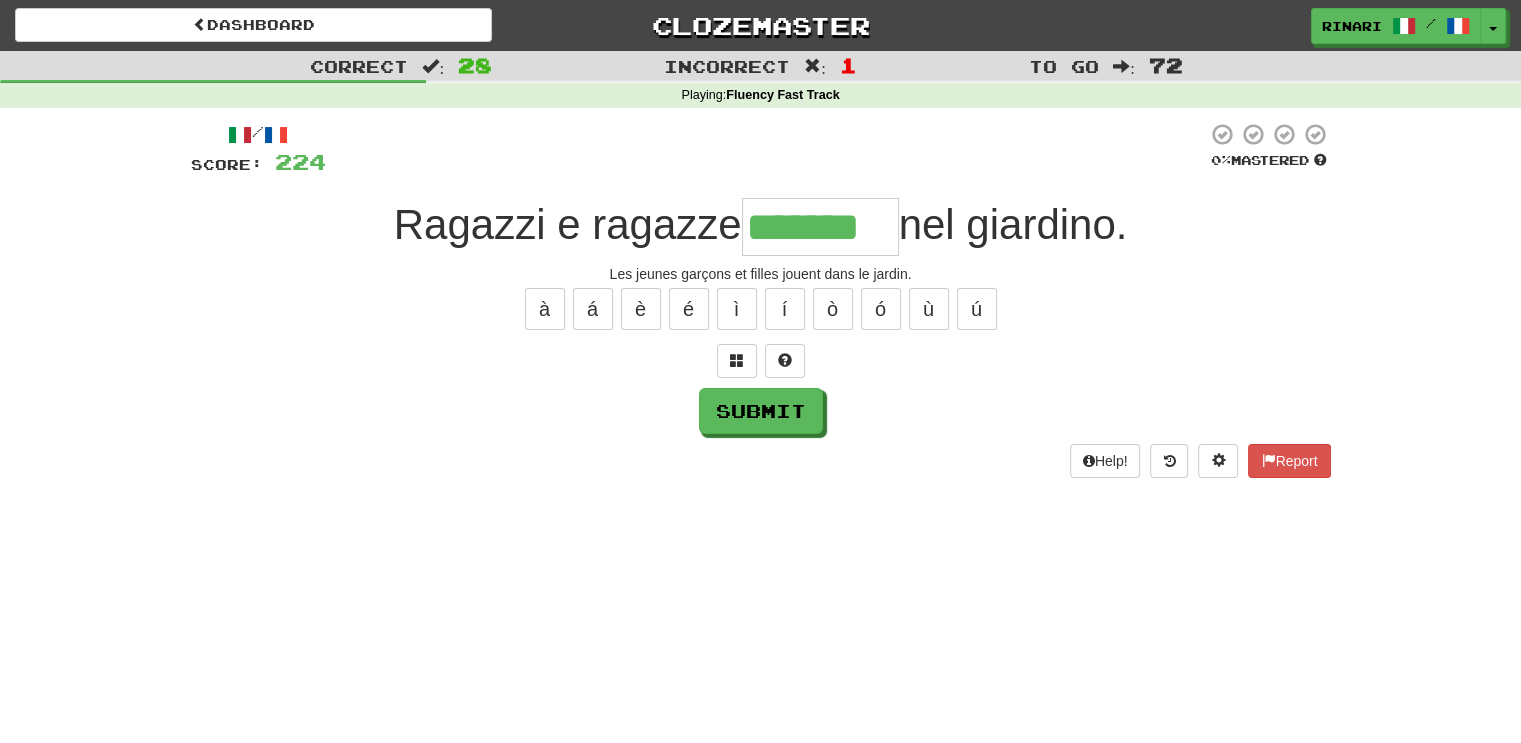 type on "*******" 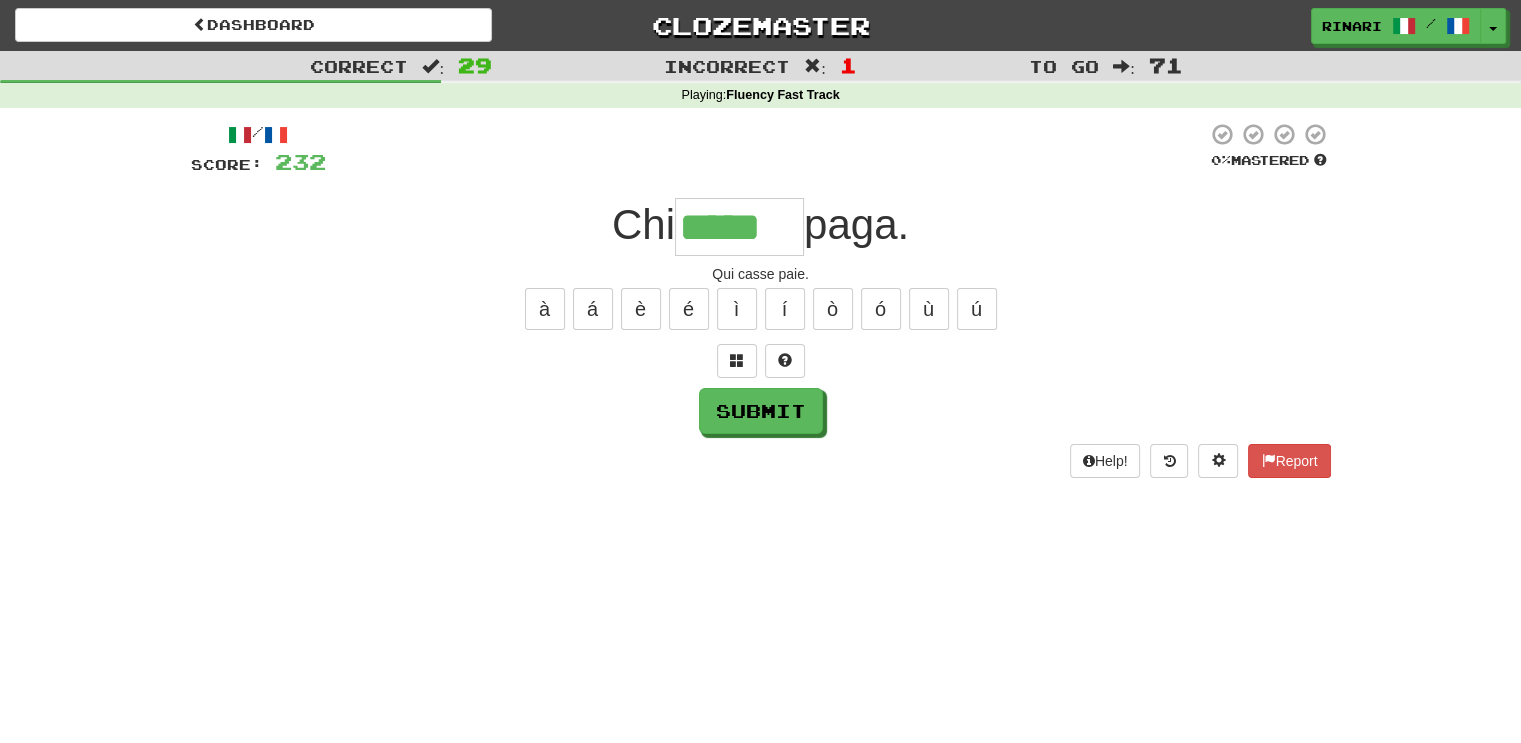 type on "*****" 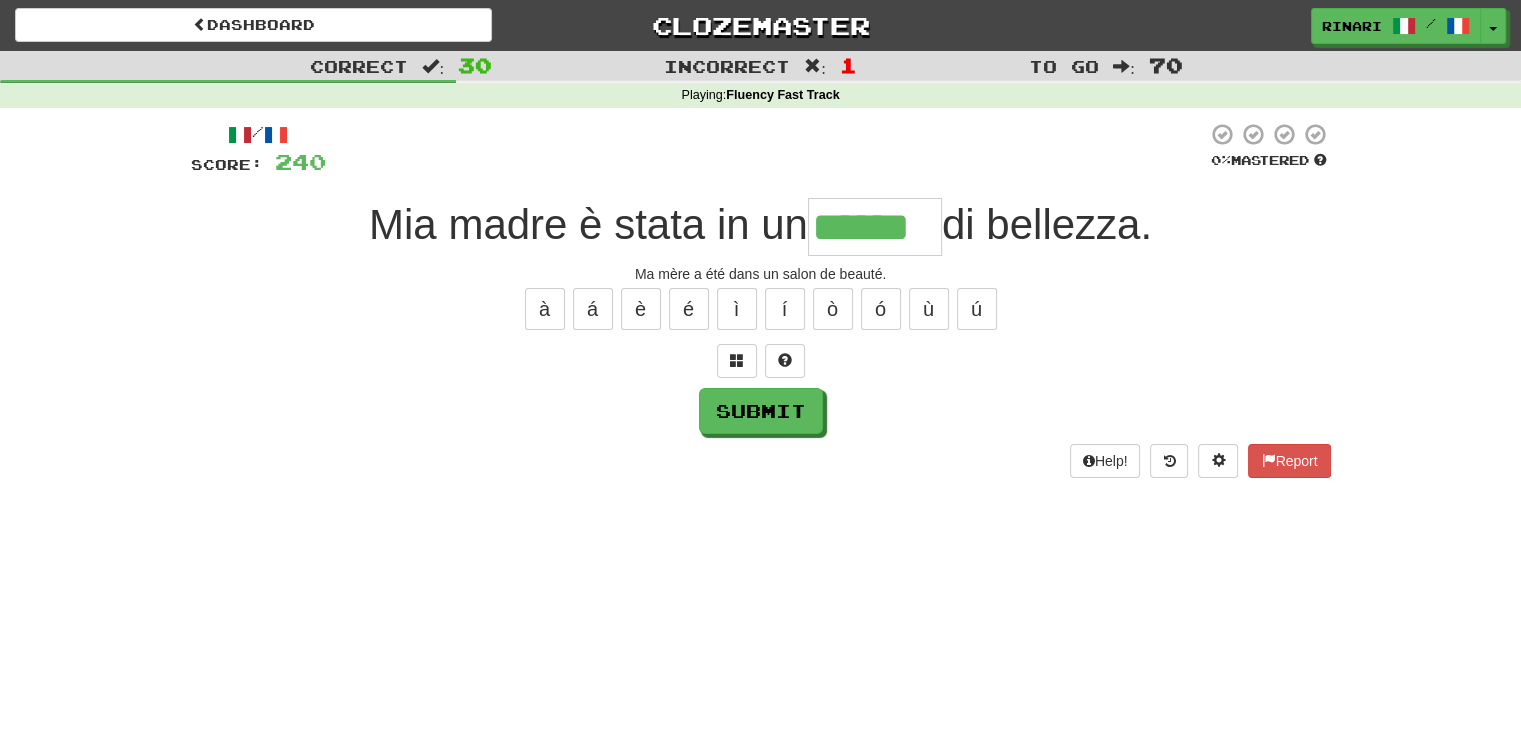 type on "******" 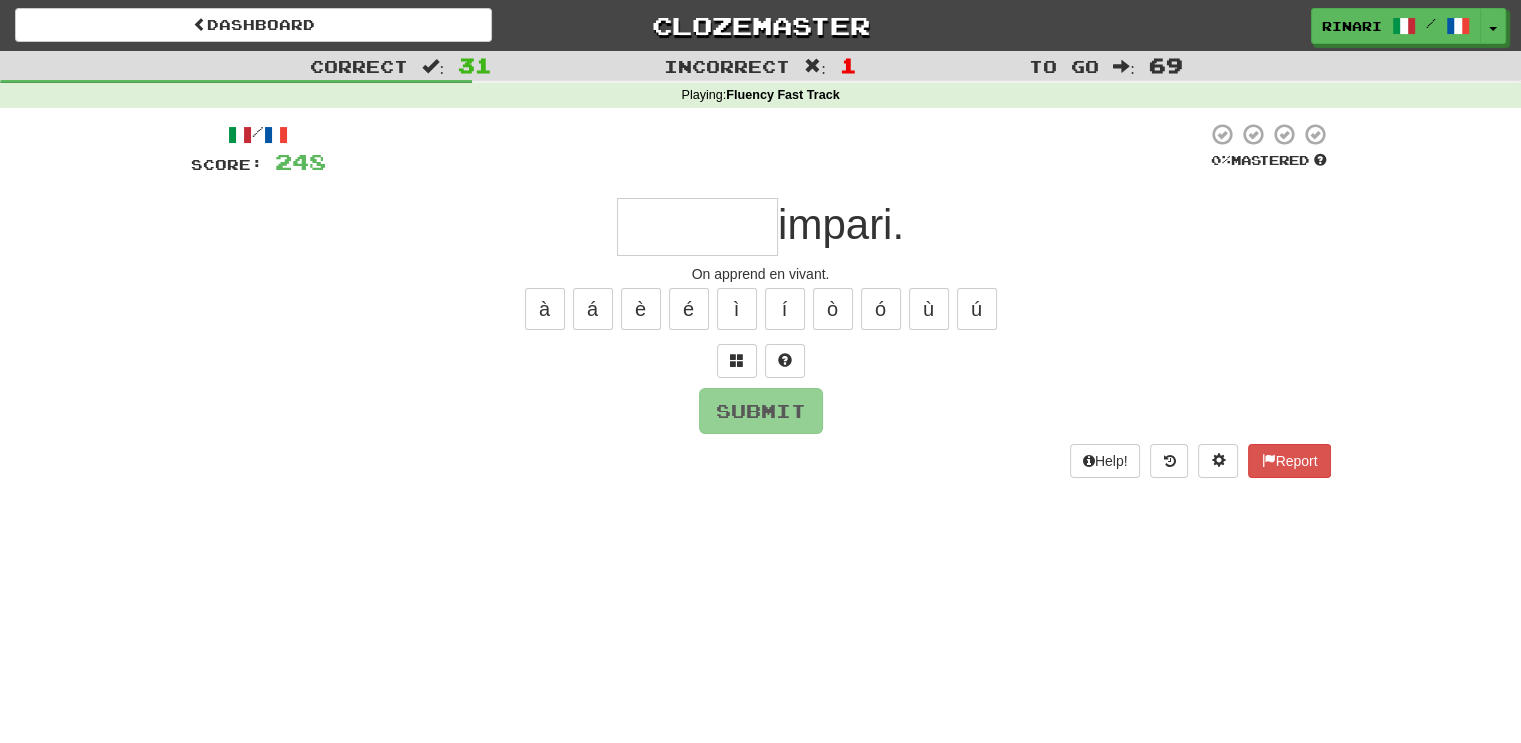 type on "*" 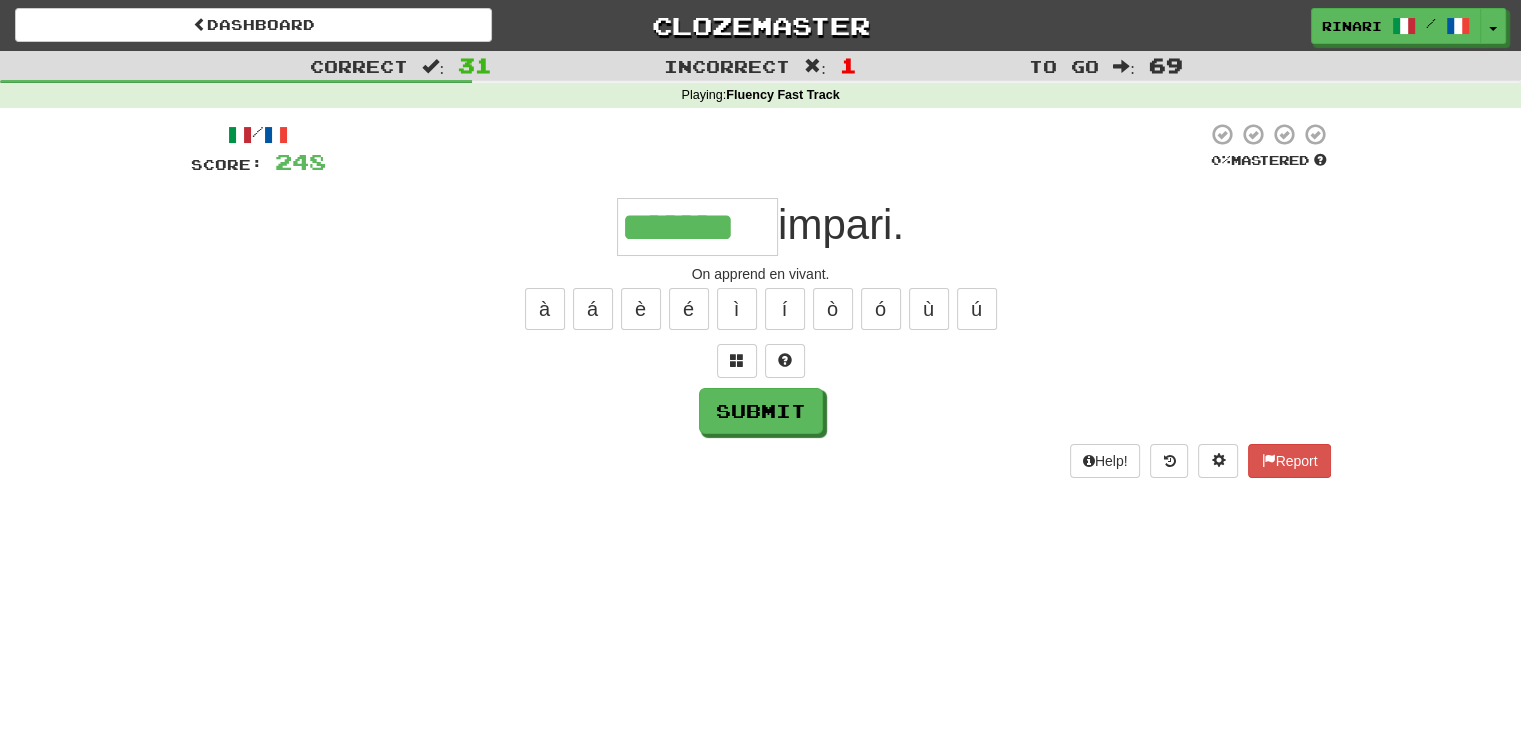 type on "*******" 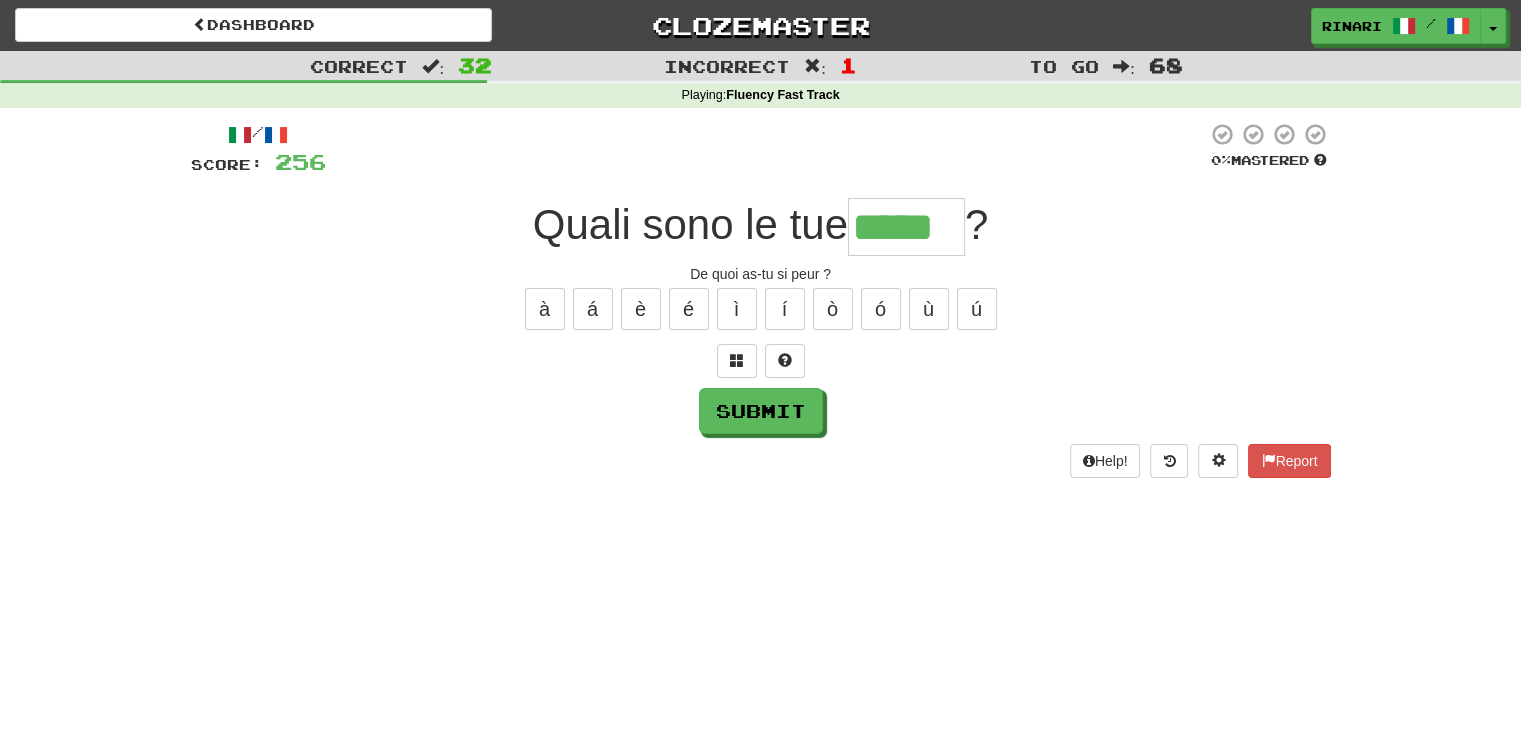 type on "*****" 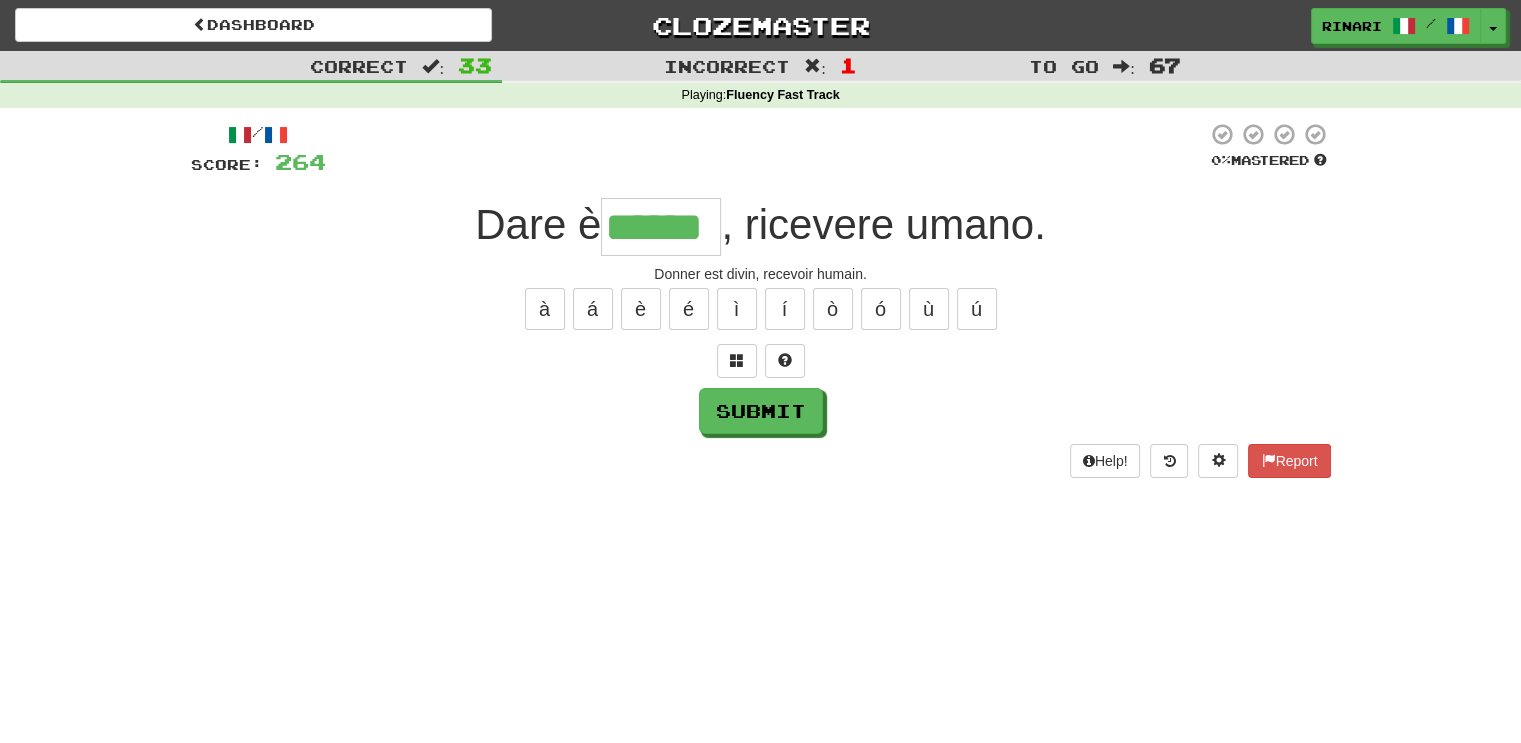 type on "******" 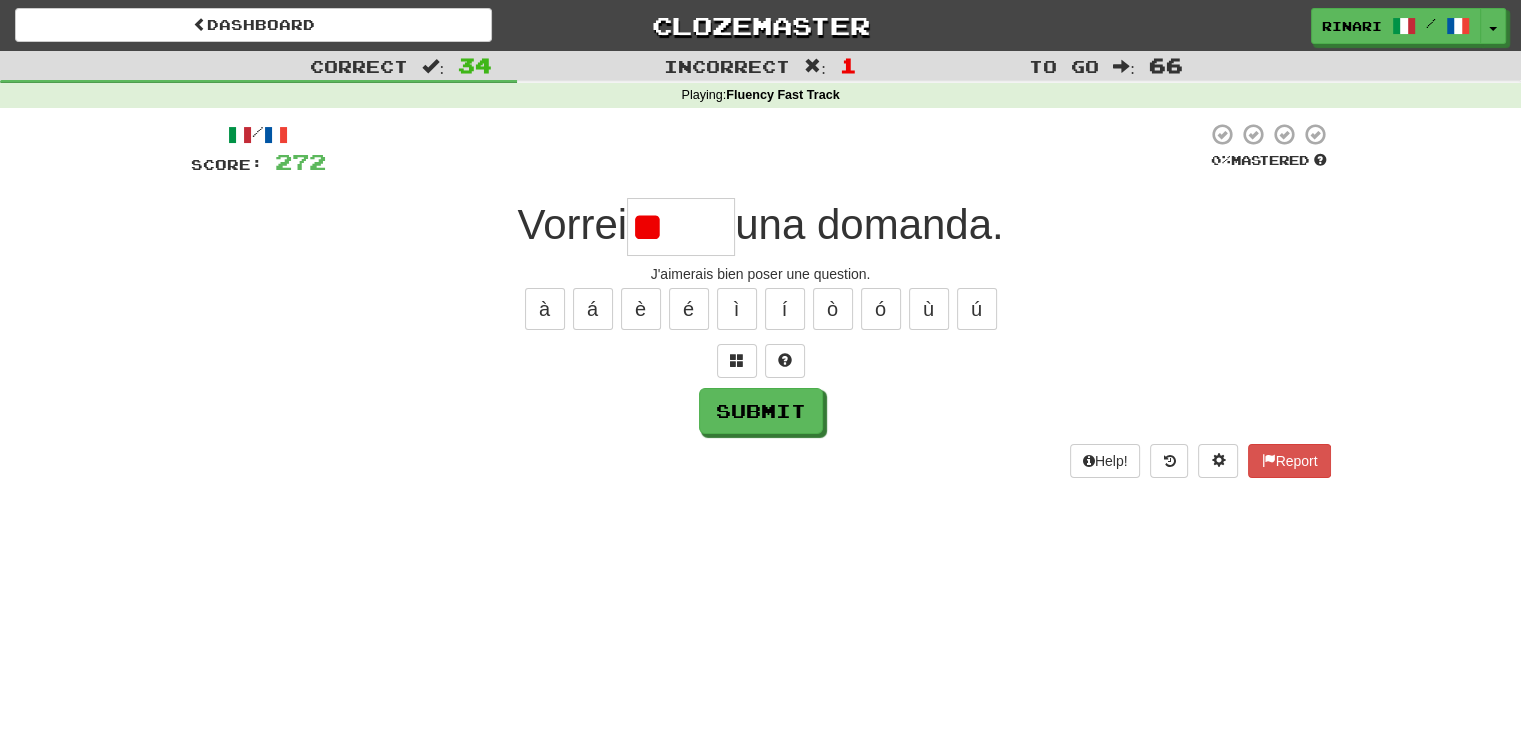 type on "*" 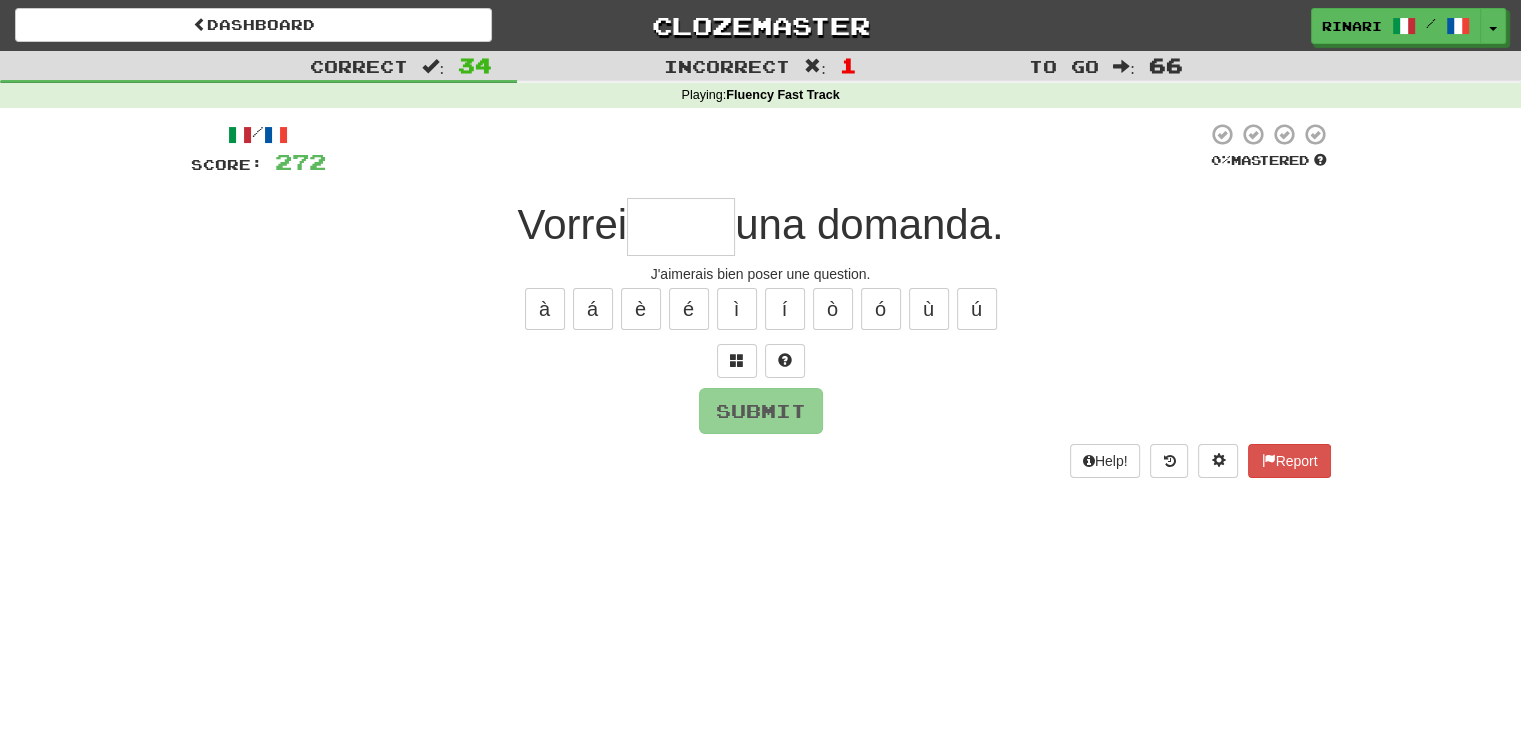 type on "*" 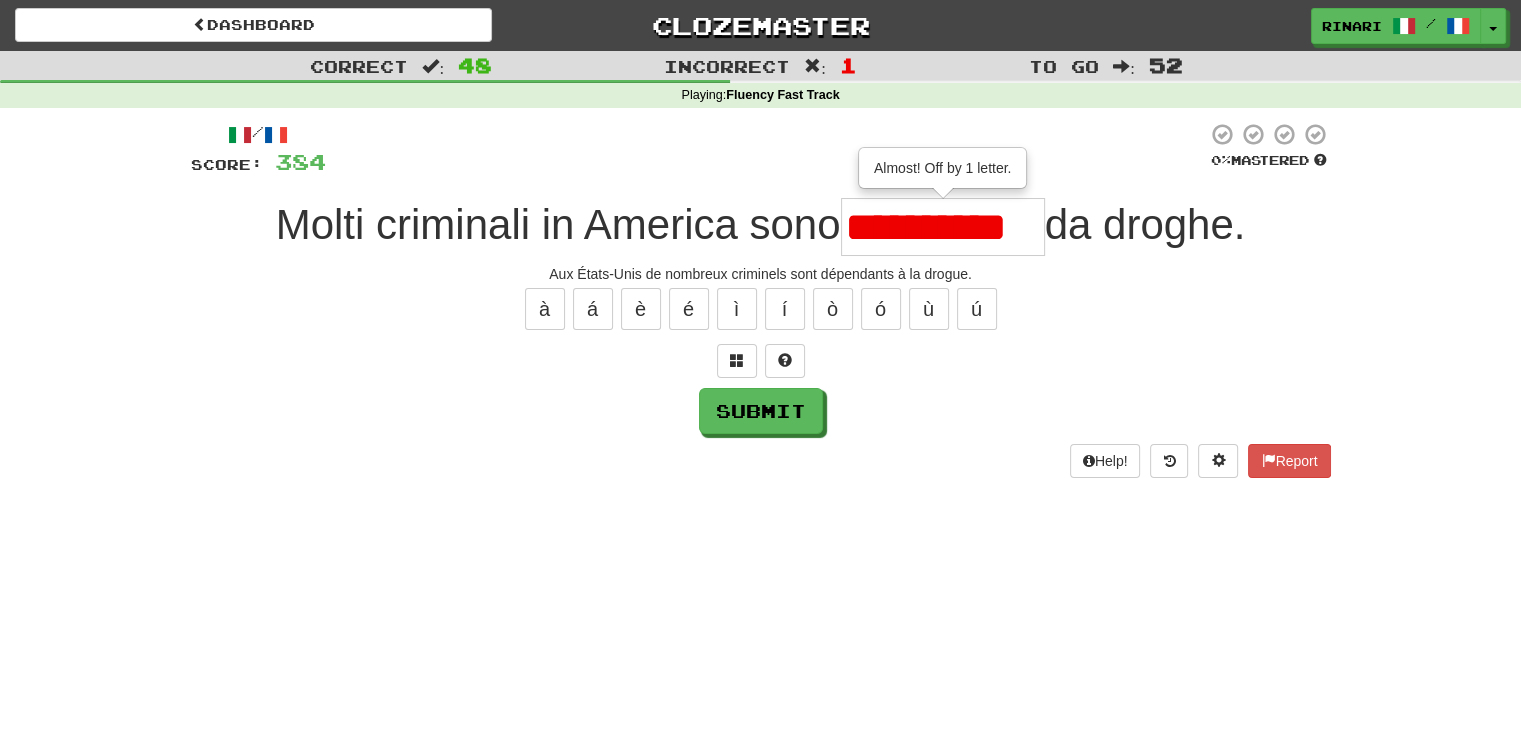 scroll, scrollTop: 0, scrollLeft: 0, axis: both 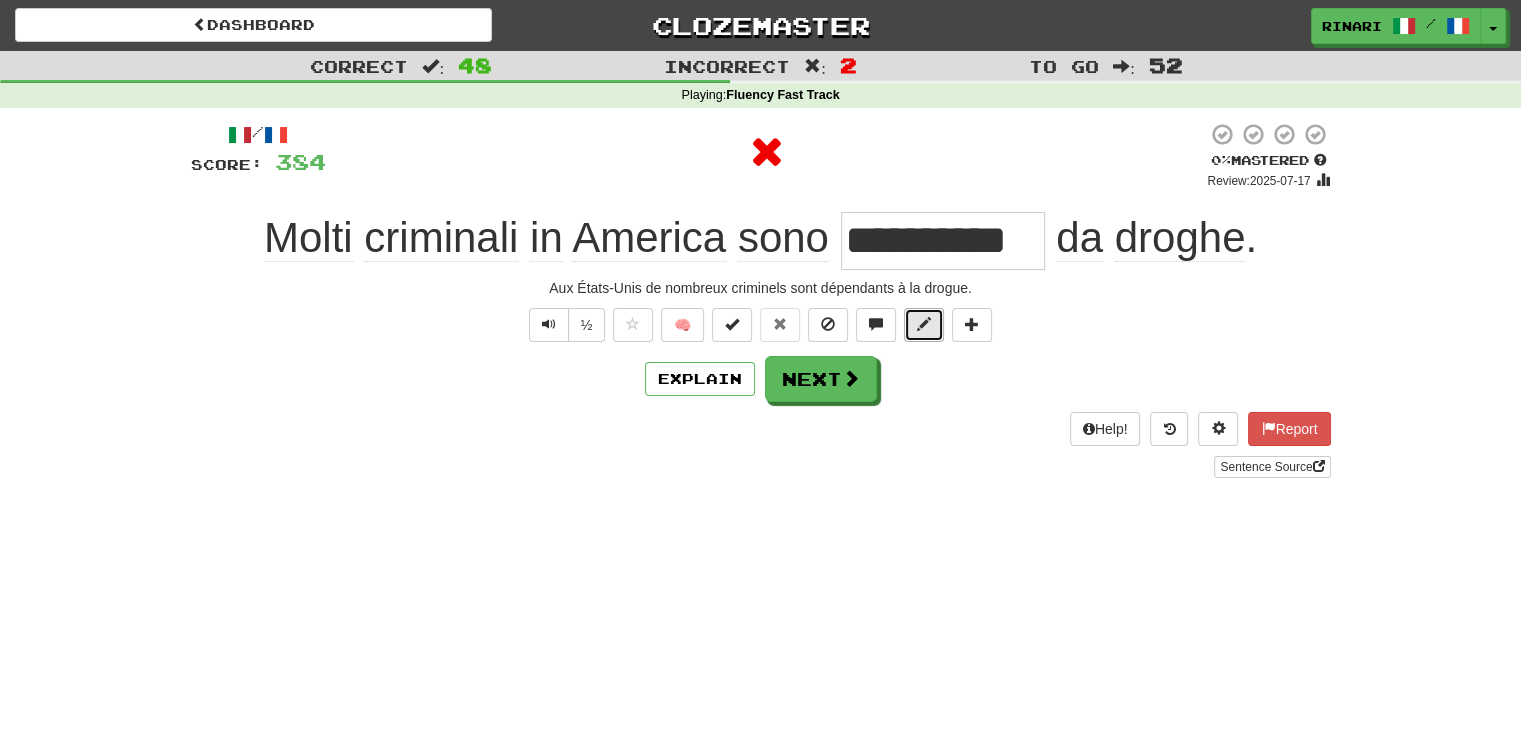 click at bounding box center [924, 325] 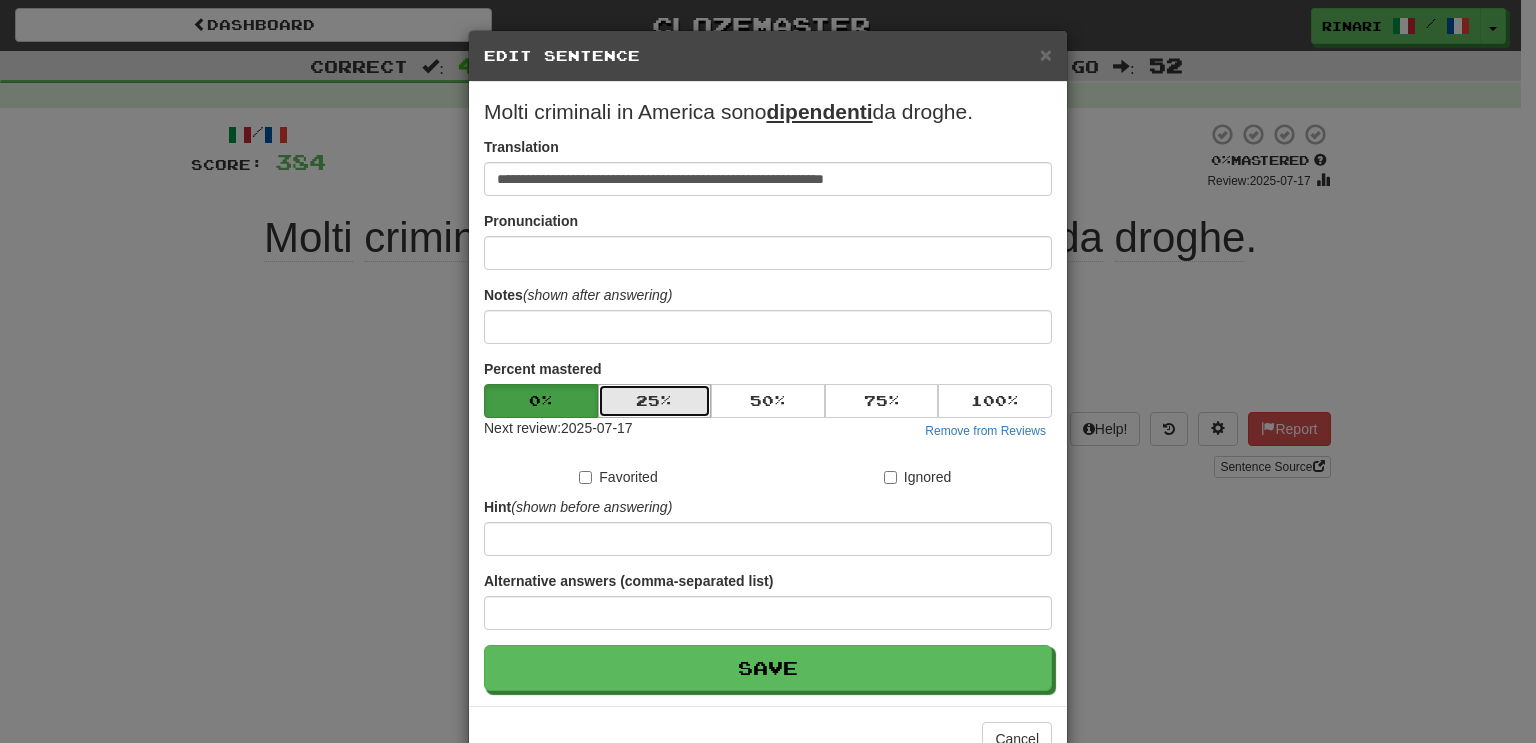 click on "25 %" at bounding box center (655, 401) 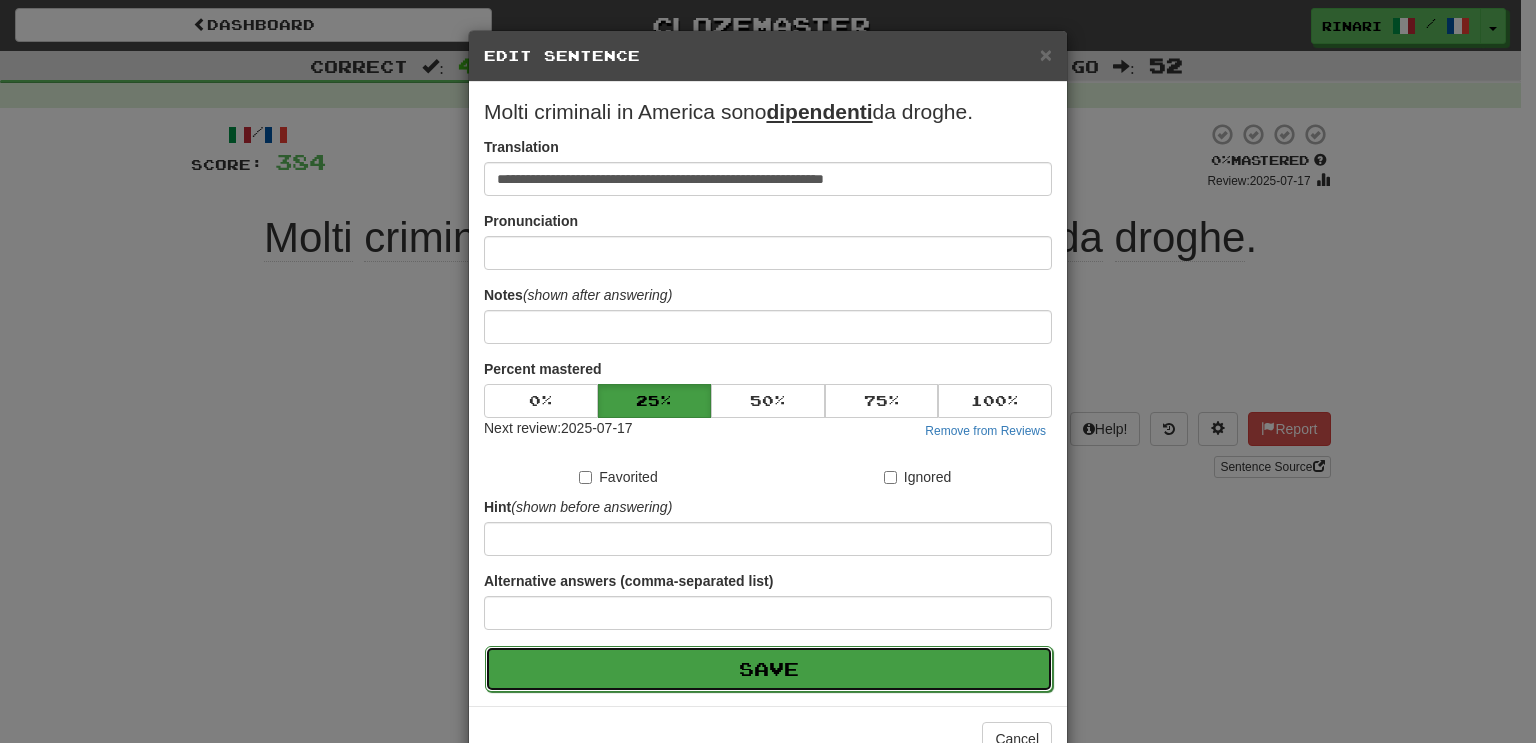 click on "Save" at bounding box center [769, 669] 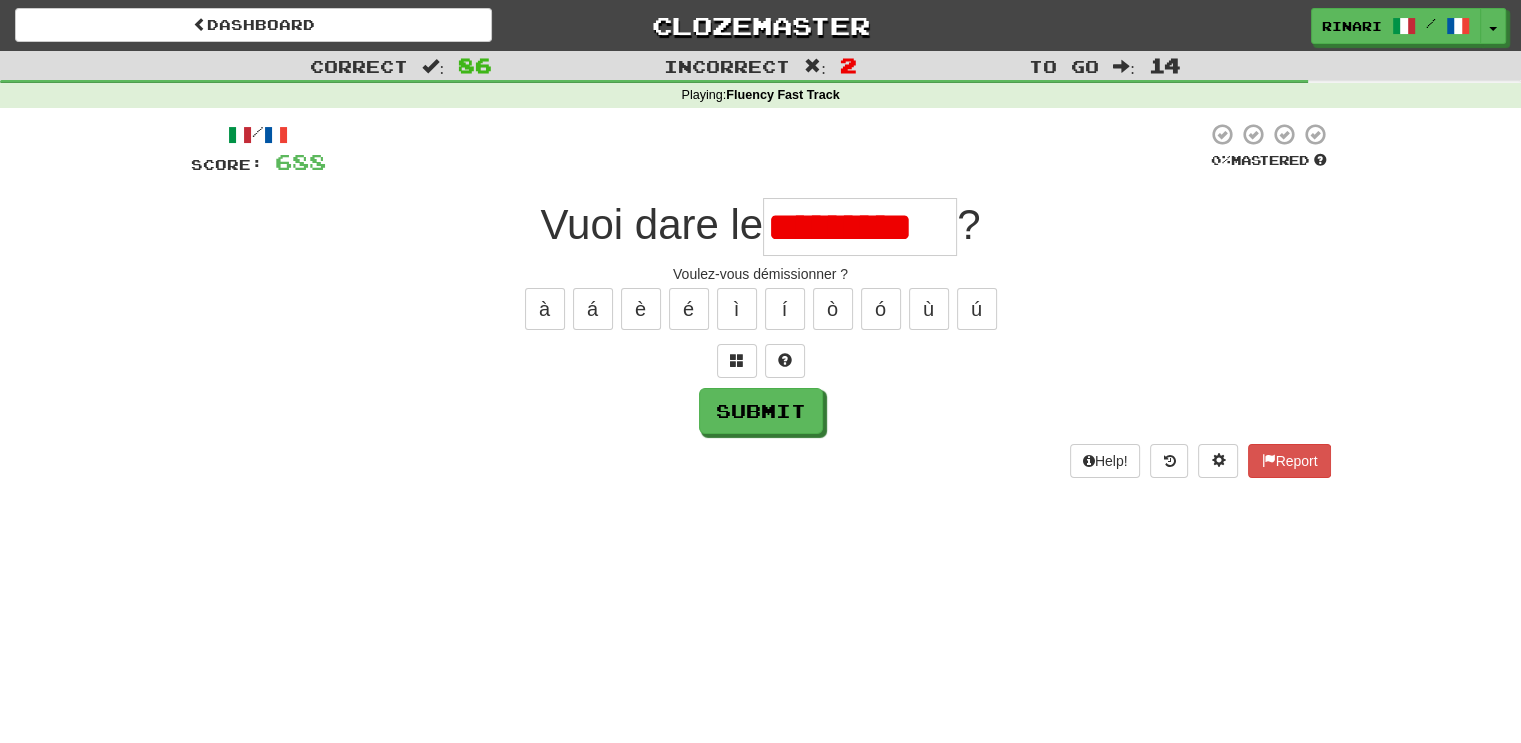 scroll, scrollTop: 0, scrollLeft: 0, axis: both 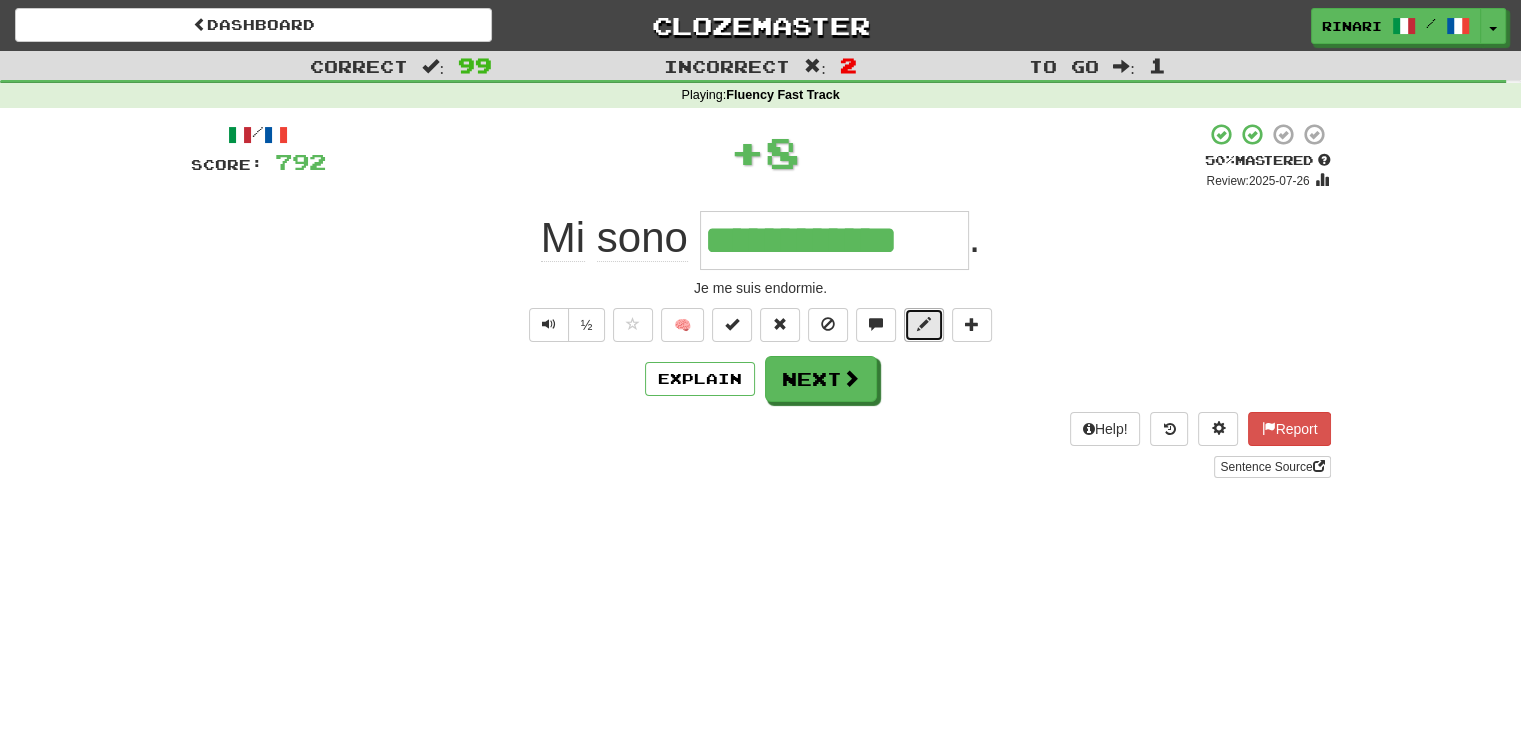 click at bounding box center (924, 324) 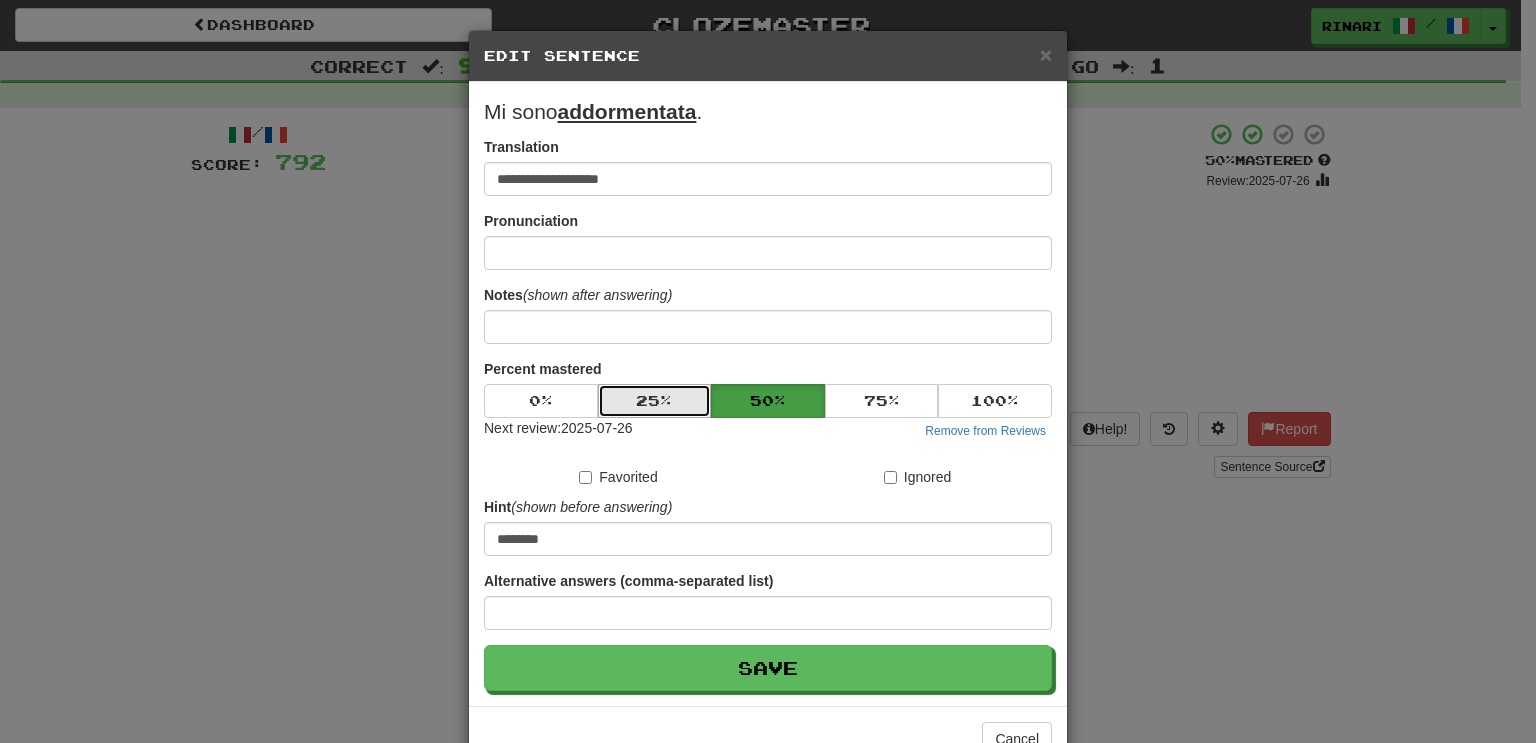 click on "25 %" at bounding box center [655, 401] 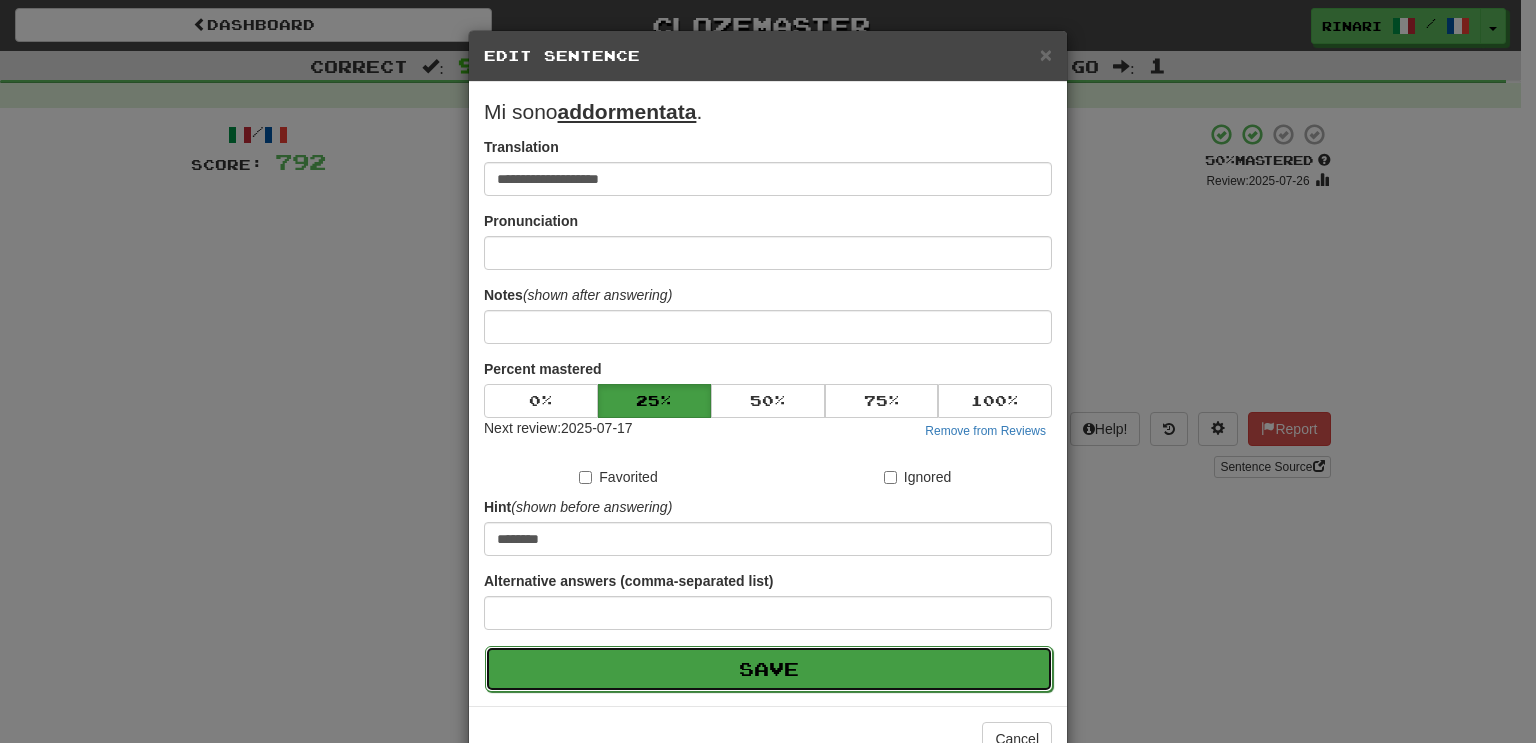 click on "Save" at bounding box center [769, 669] 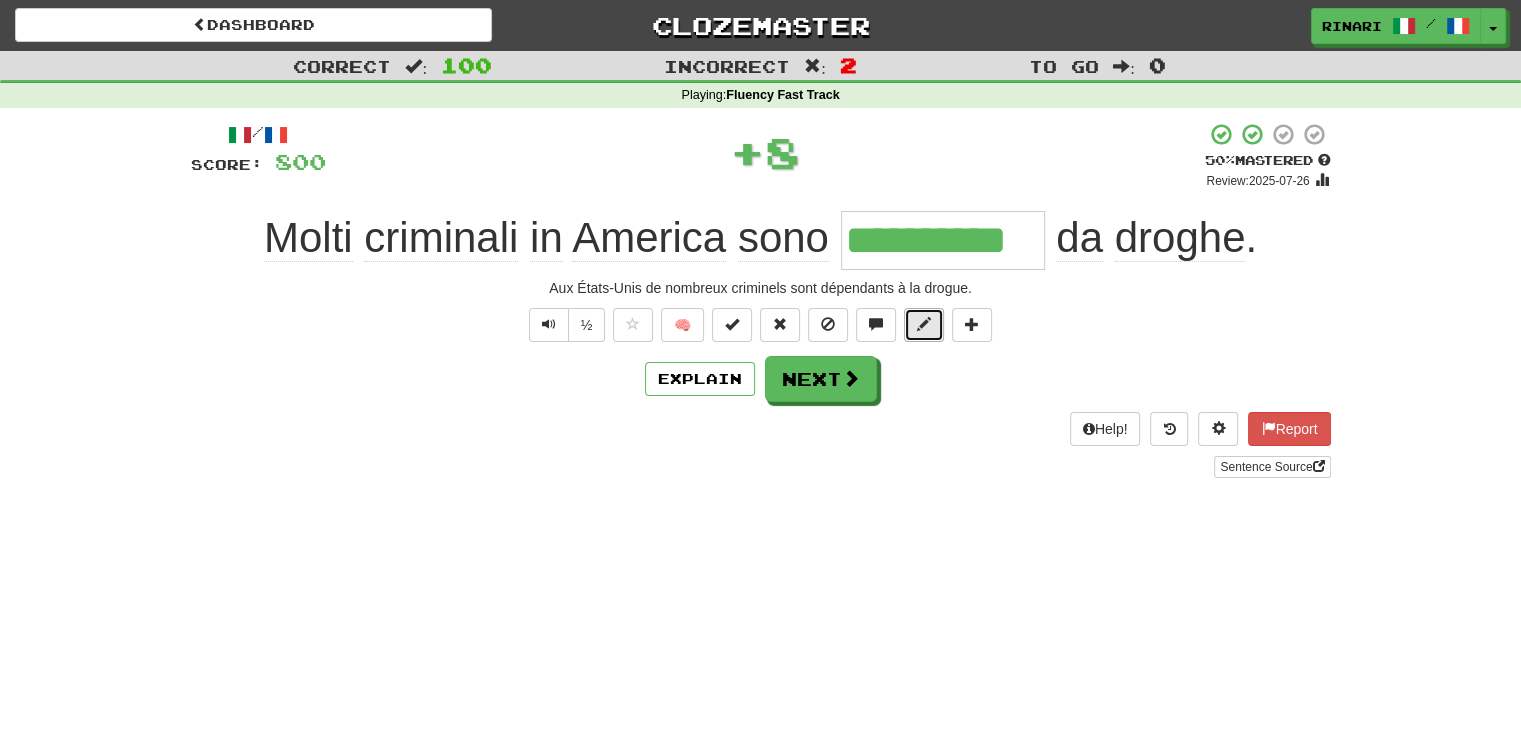 click at bounding box center [924, 324] 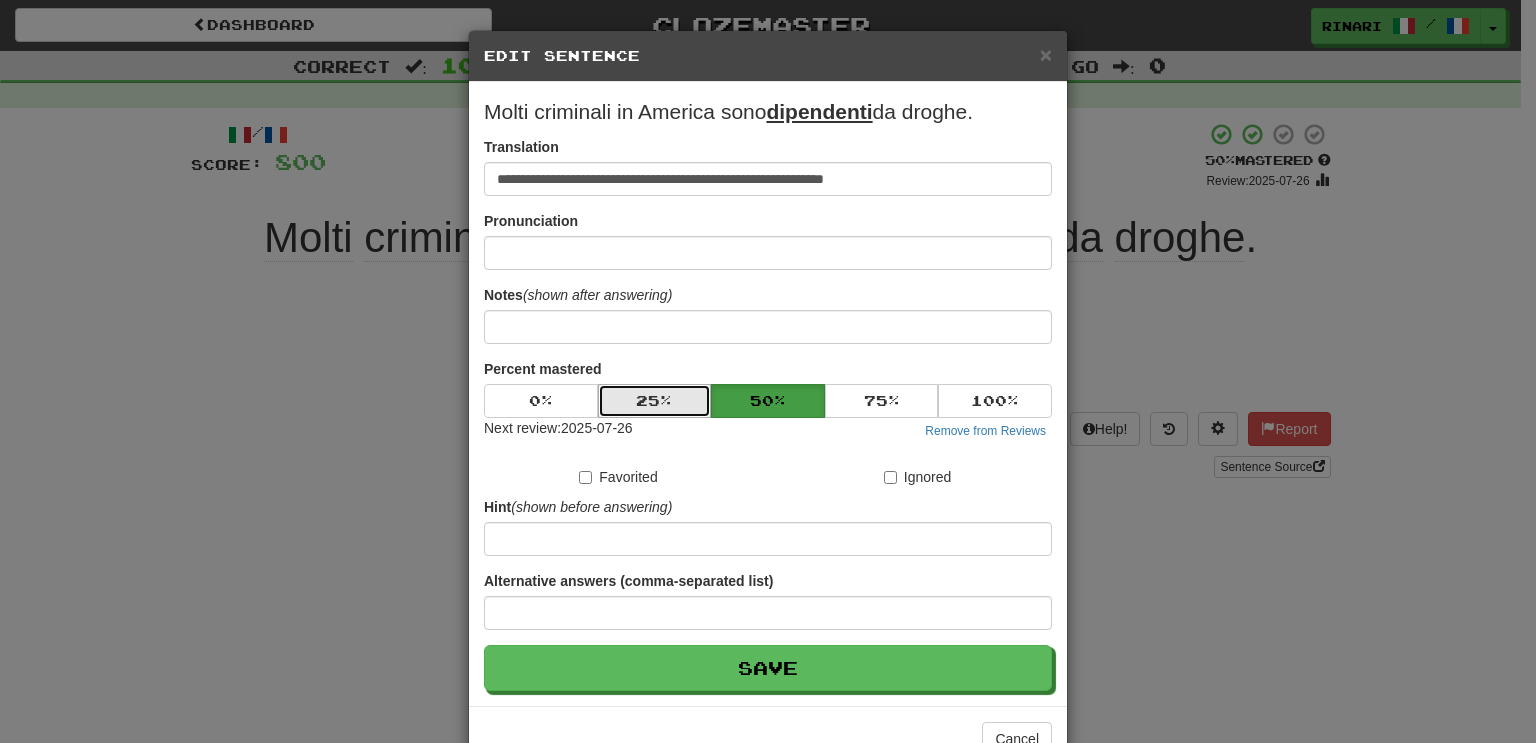 click on "25 %" at bounding box center (655, 401) 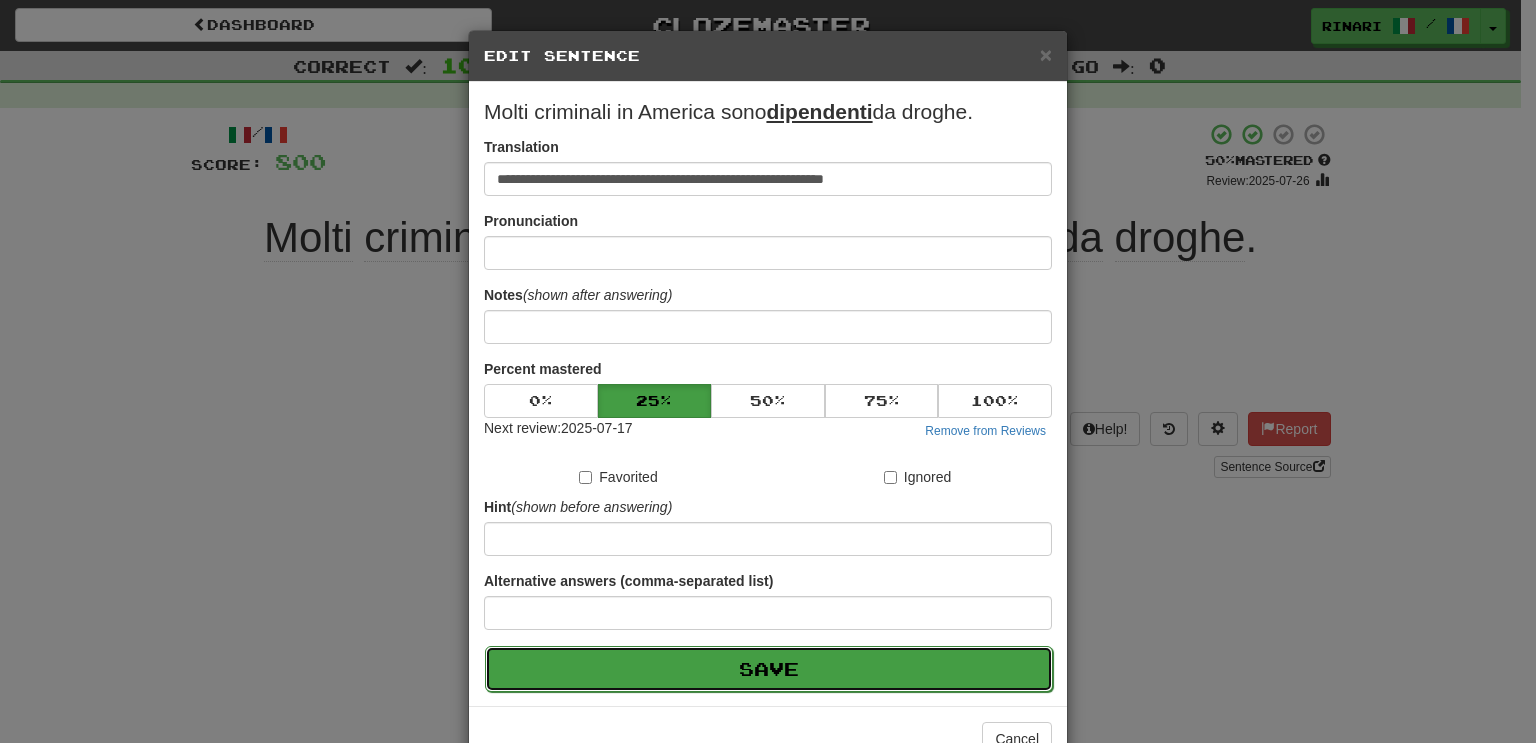 click on "Save" at bounding box center (769, 669) 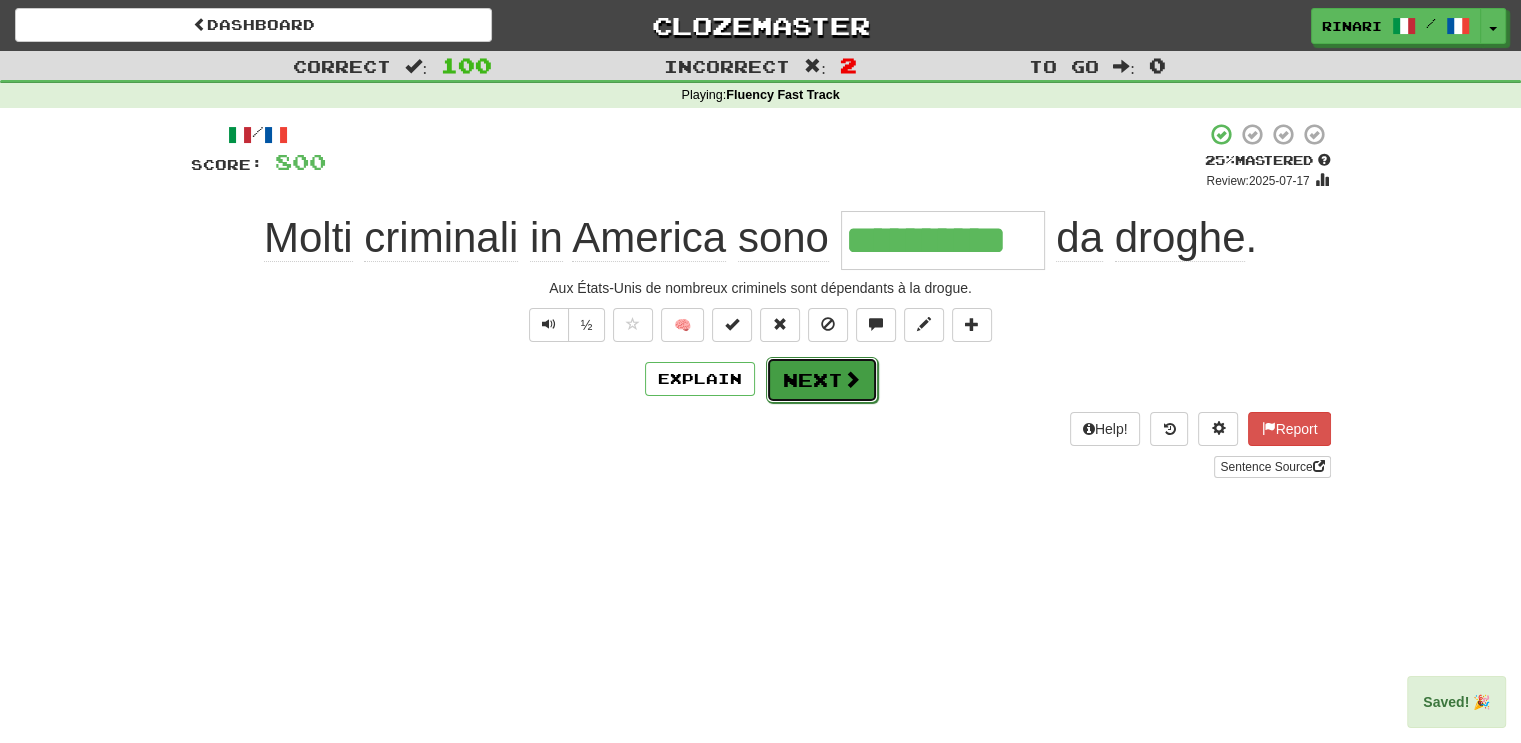 click on "Next" at bounding box center [822, 380] 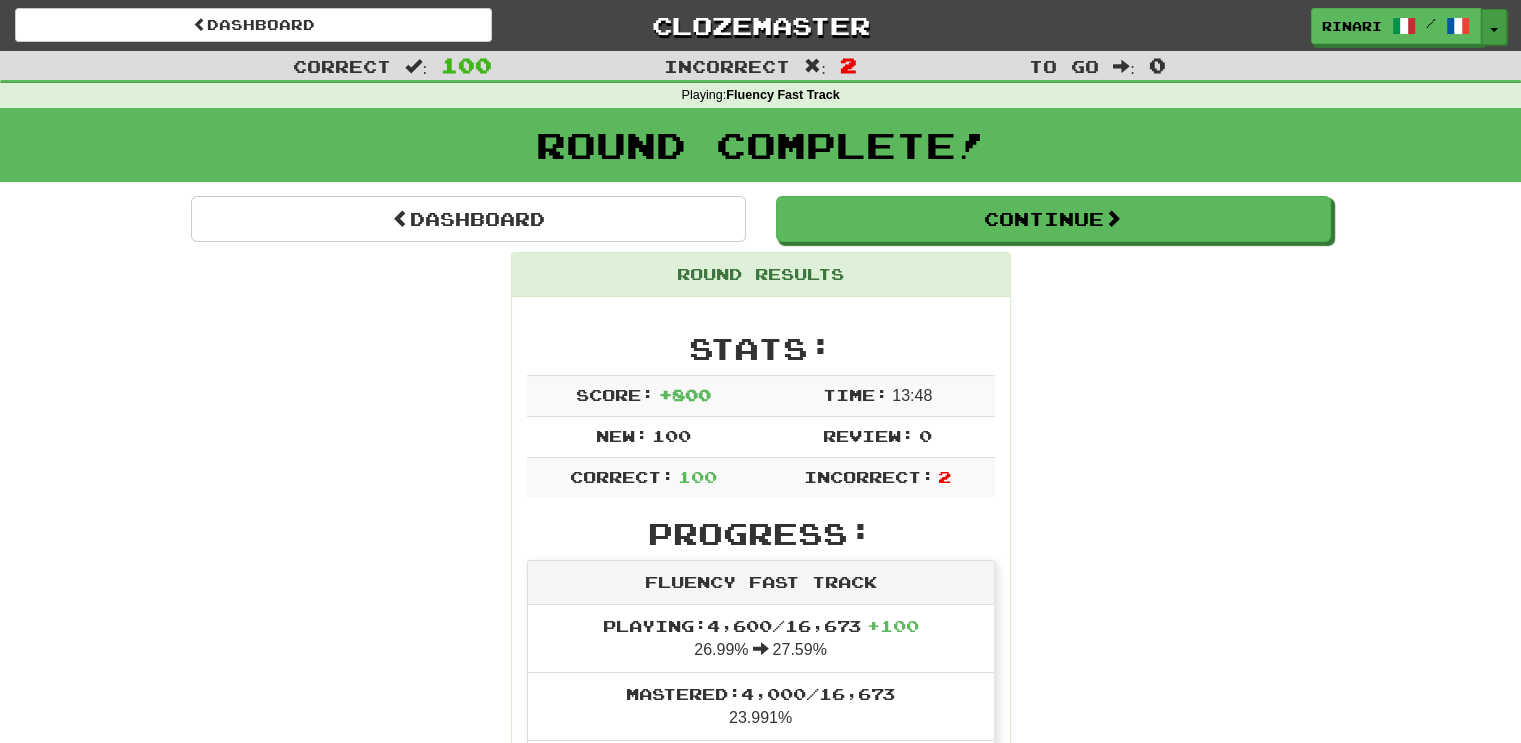 click on "Toggle Dropdown" at bounding box center [1494, 27] 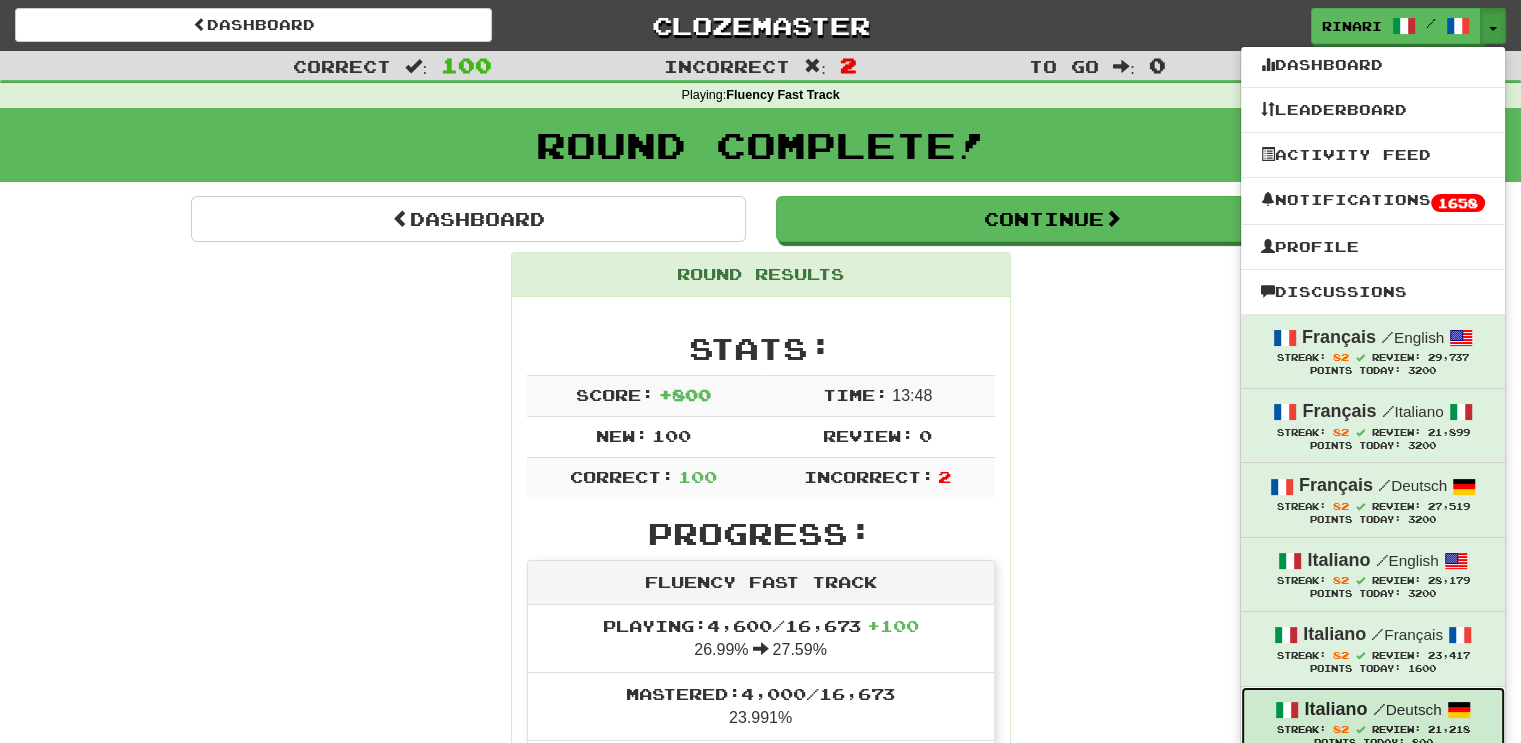 click on "/
Deutsch" at bounding box center (1406, 709) 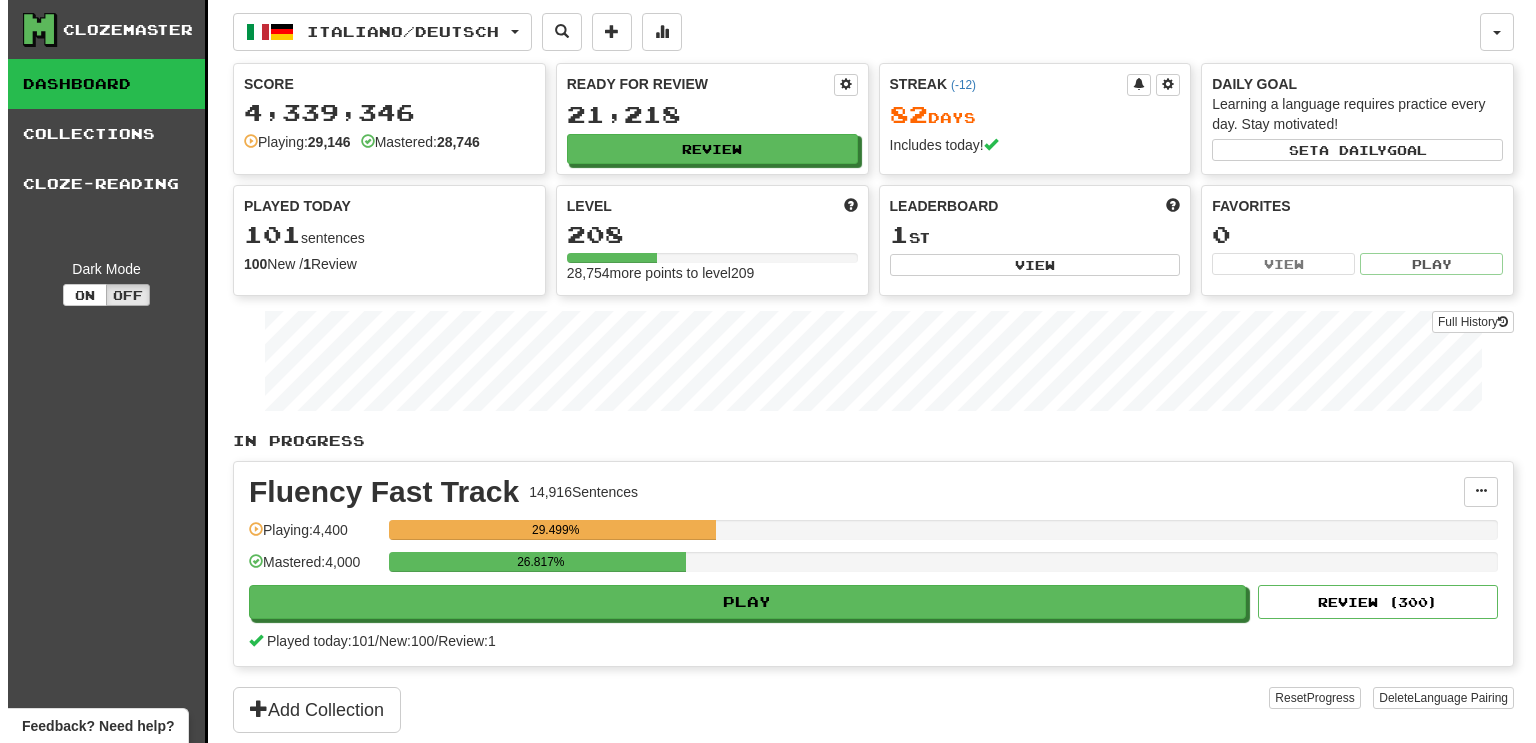 scroll, scrollTop: 0, scrollLeft: 0, axis: both 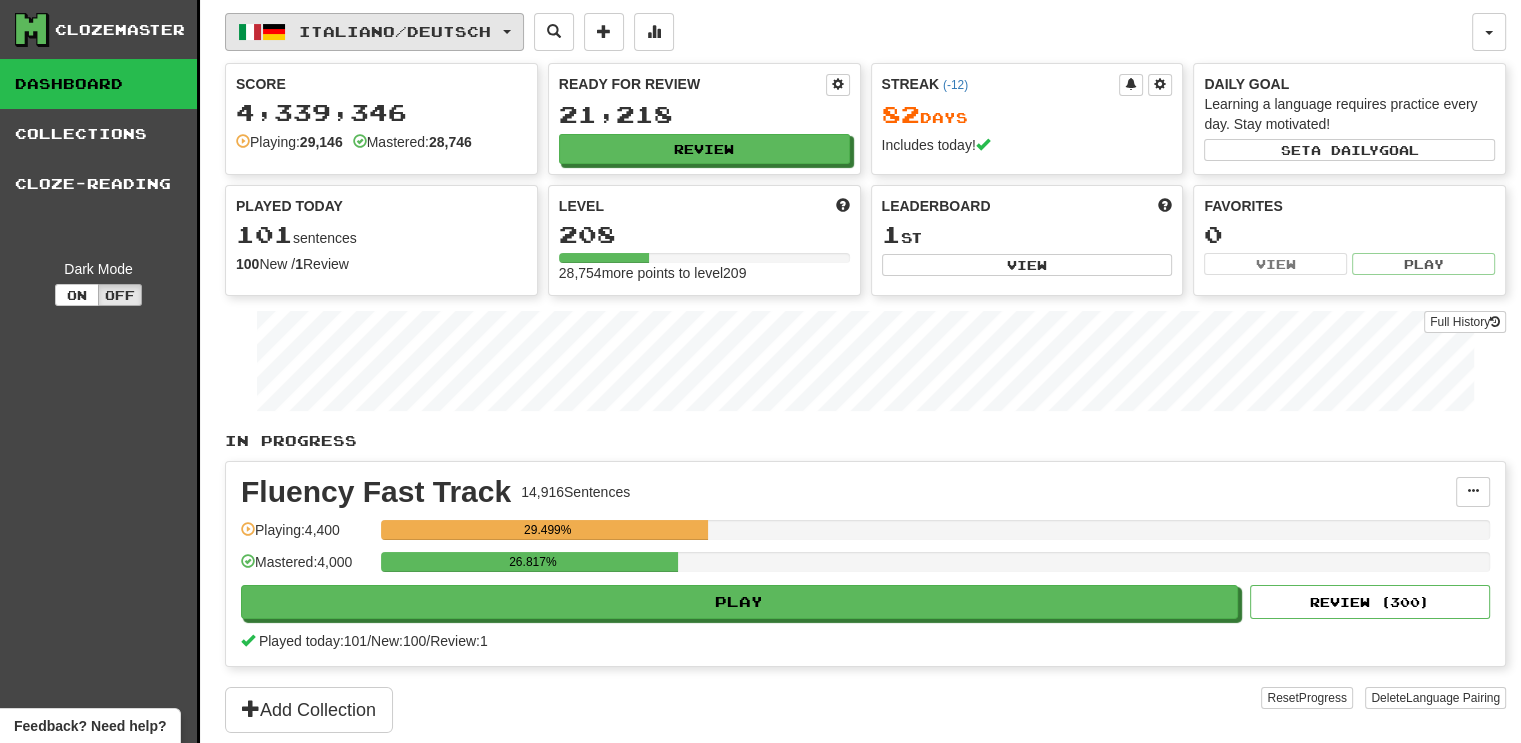 click on "Italiano  /  Deutsch" 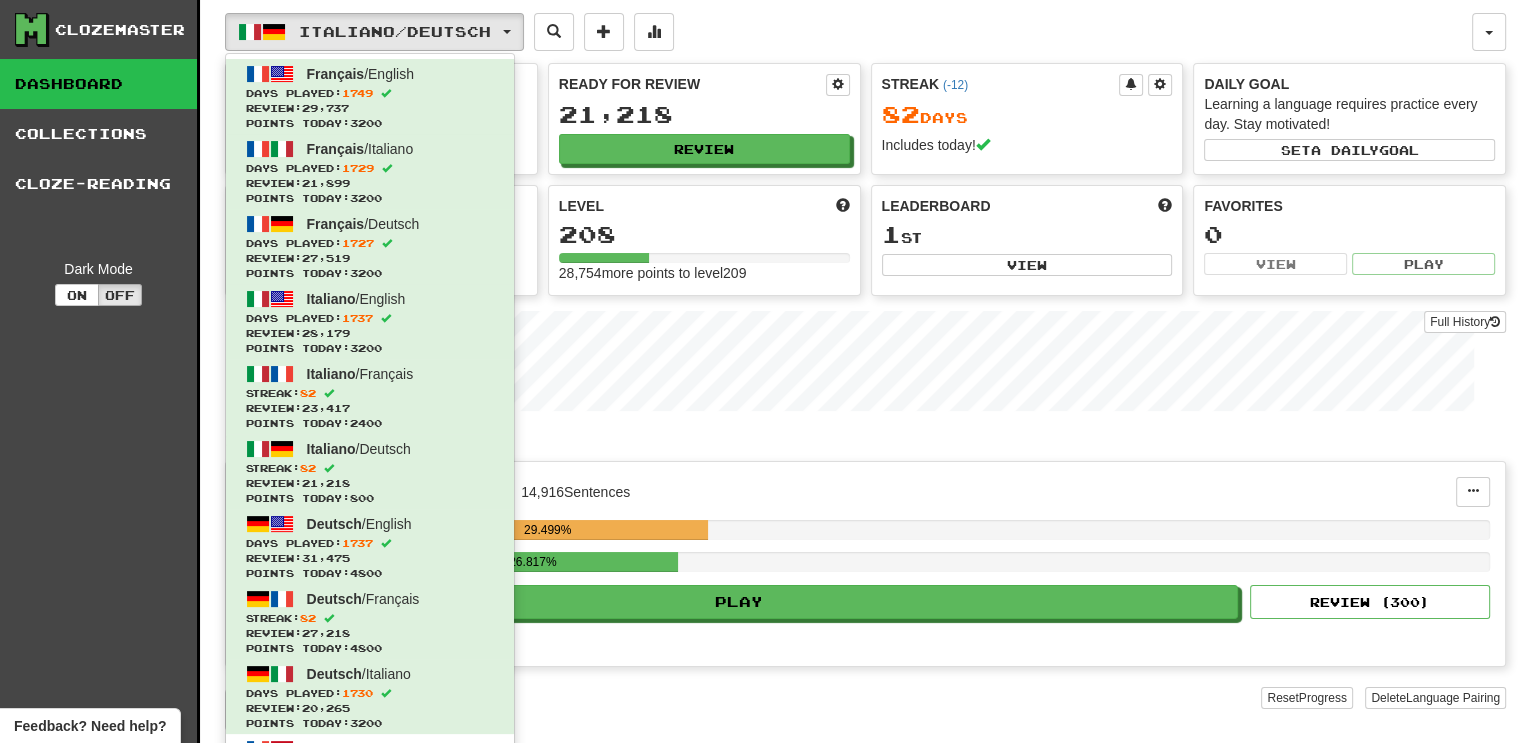 click on "Fluency Fast Track 14,916  Sentences" 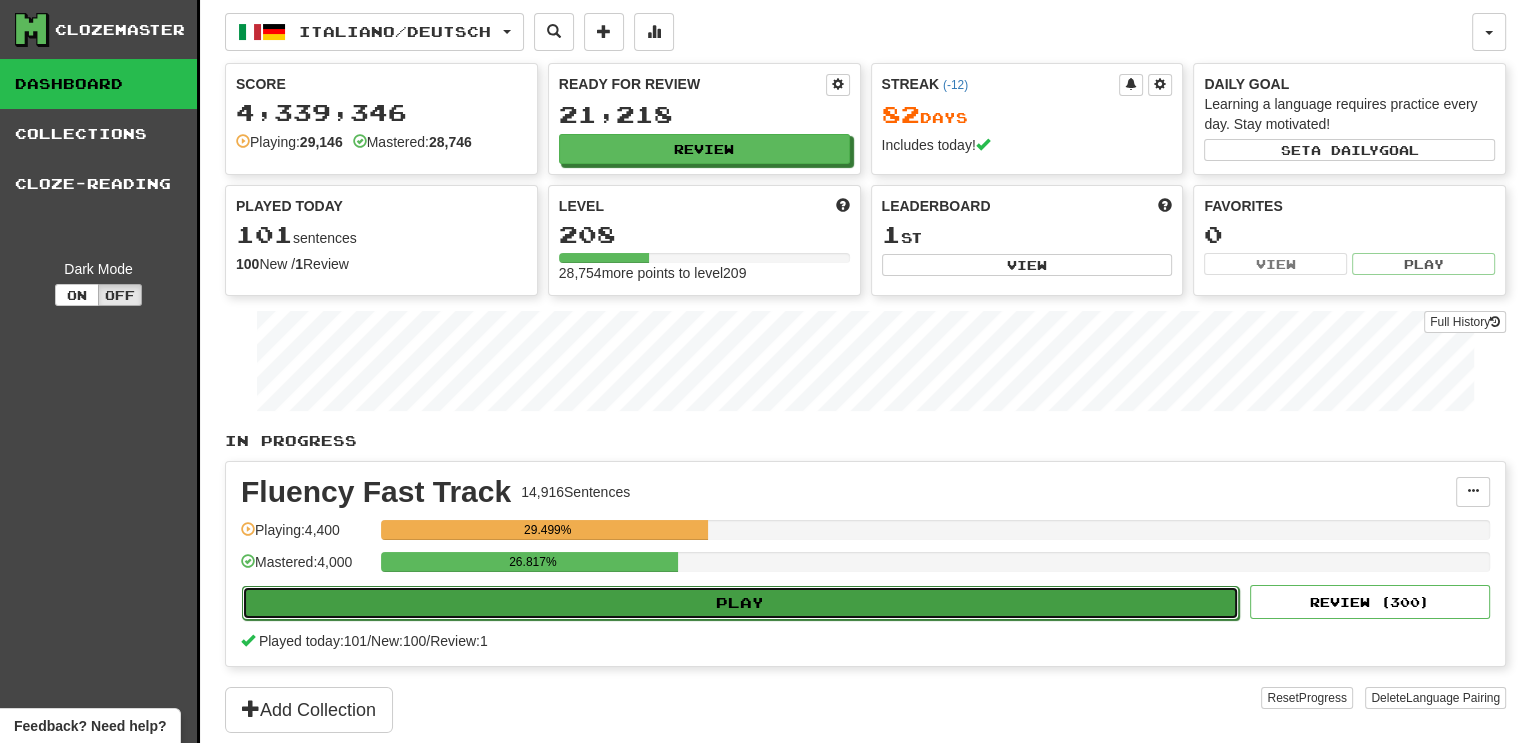 click on "Play" 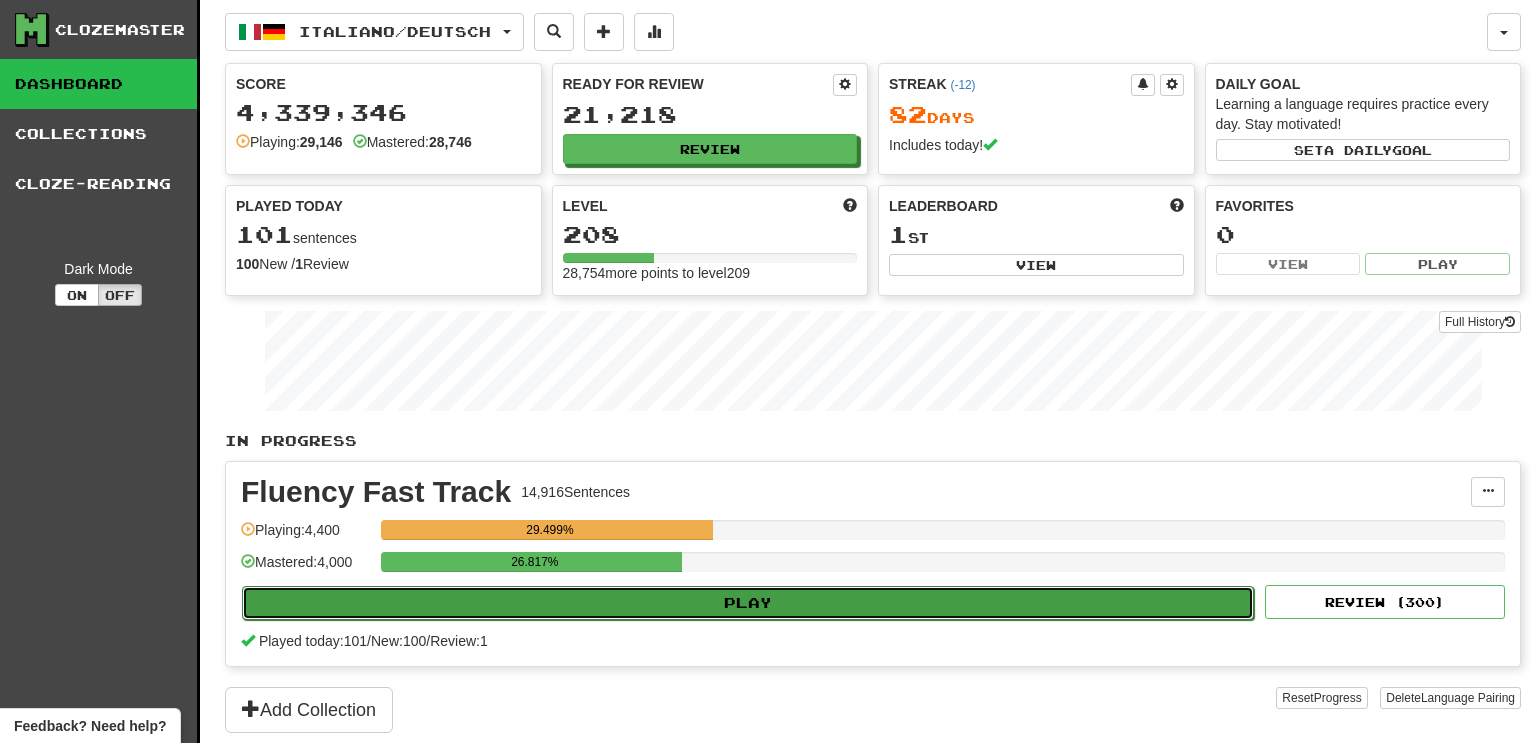 select on "***" 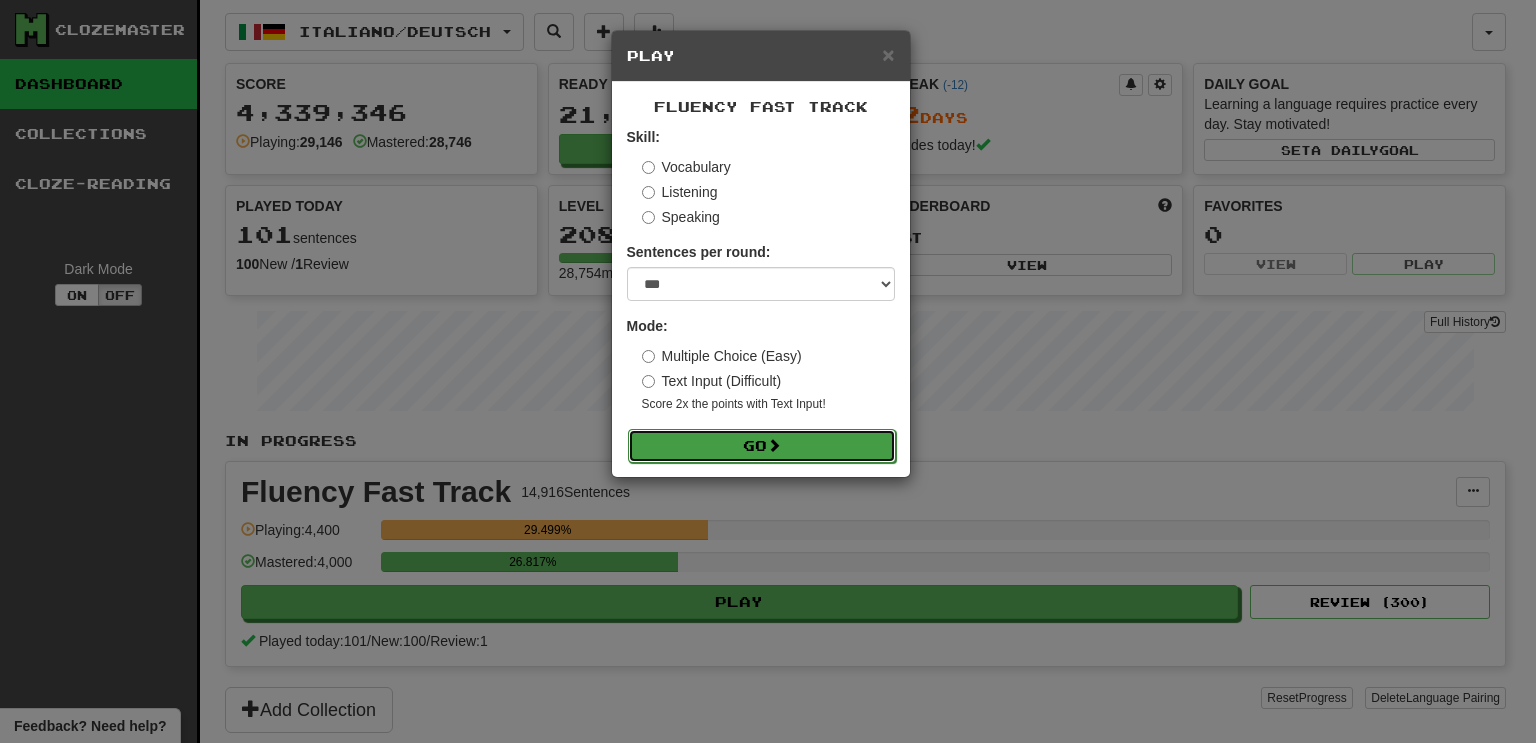 click on "Go" at bounding box center (762, 446) 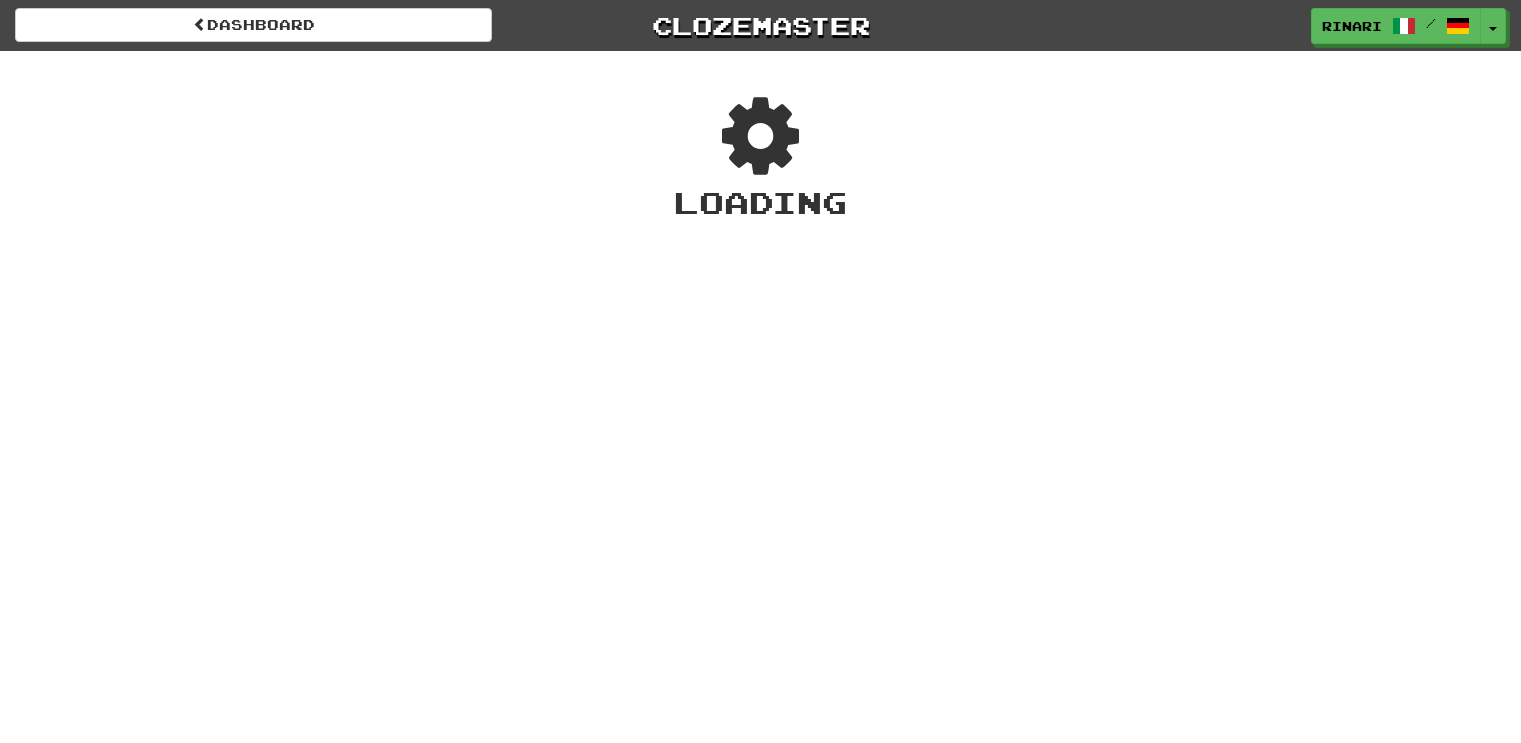 scroll, scrollTop: 0, scrollLeft: 0, axis: both 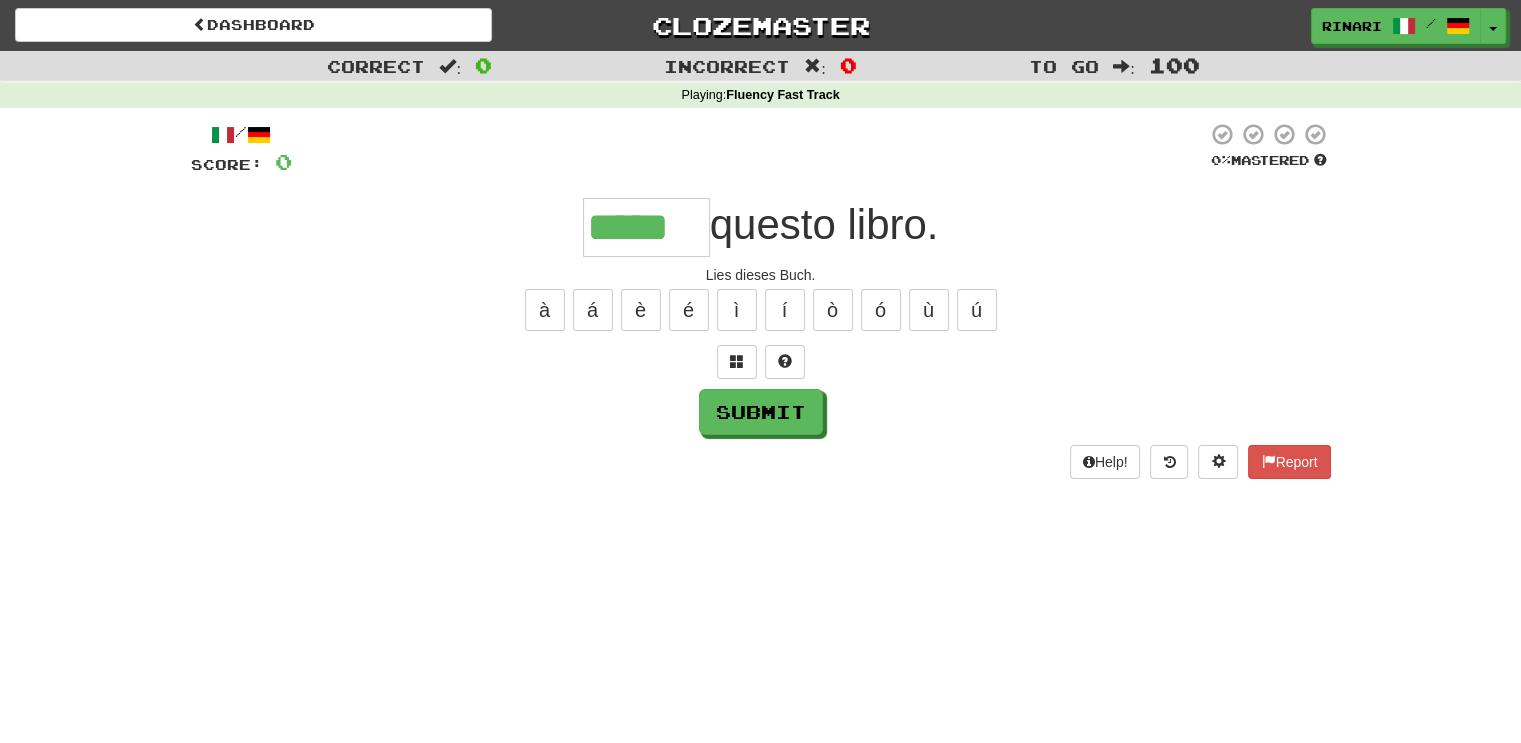 type on "*****" 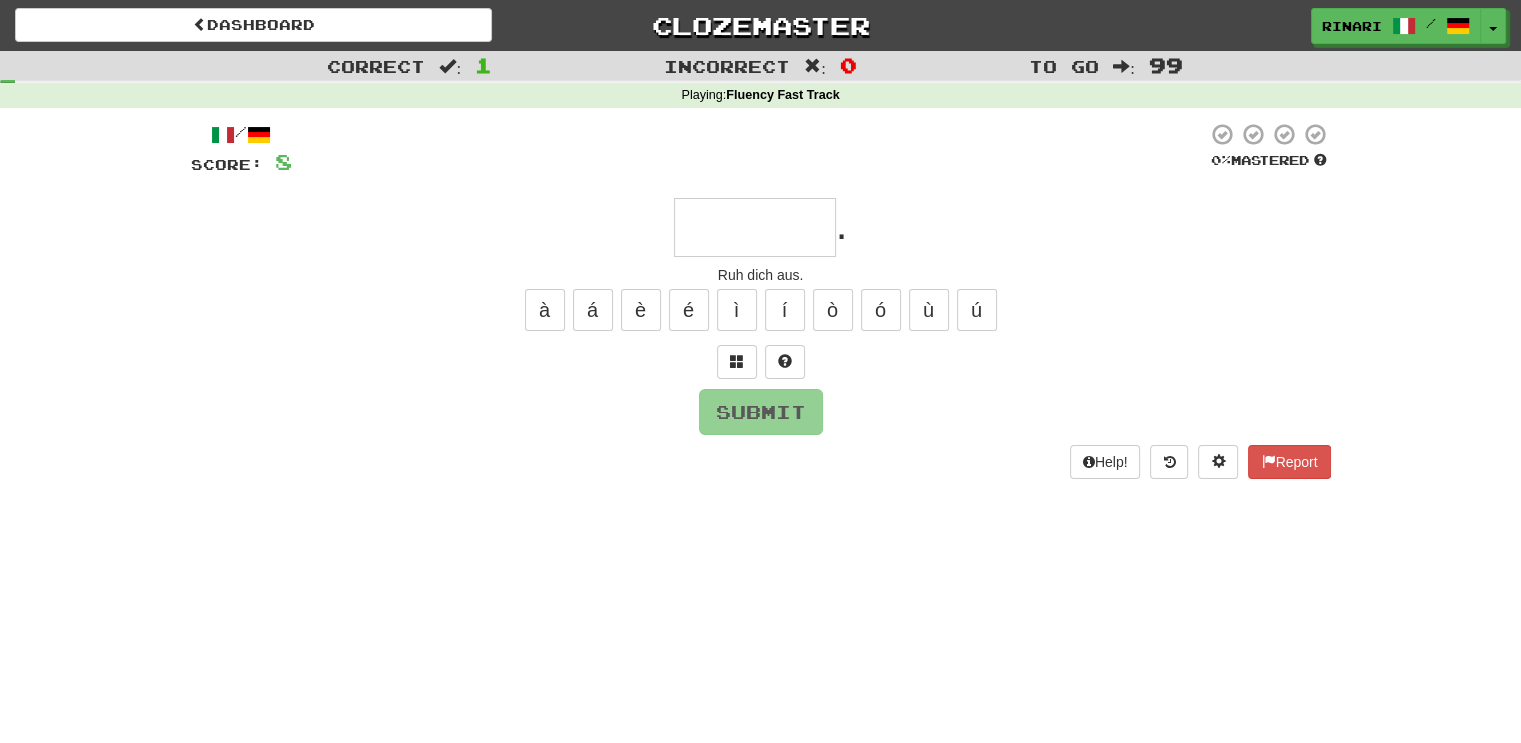type on "*" 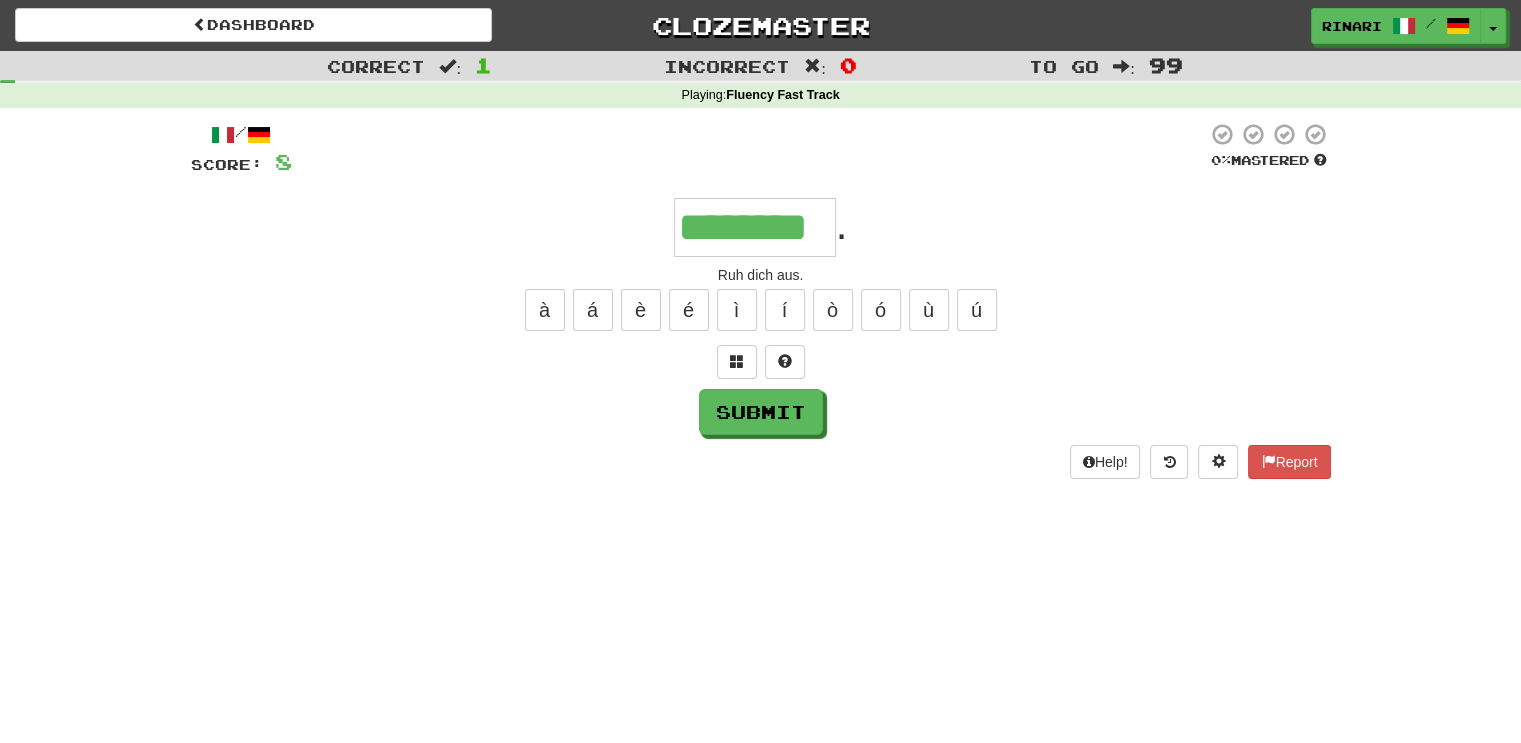 type on "********" 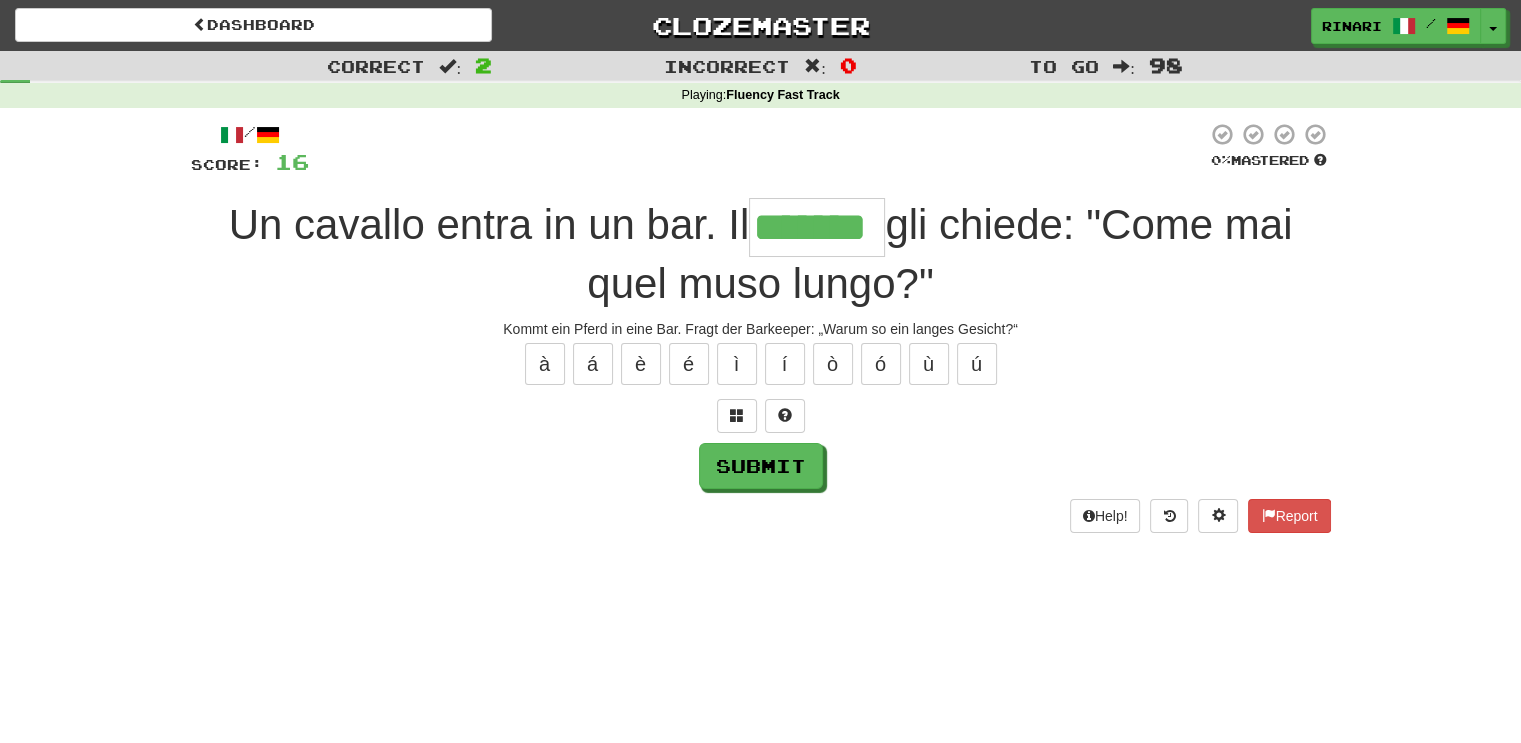 type on "*******" 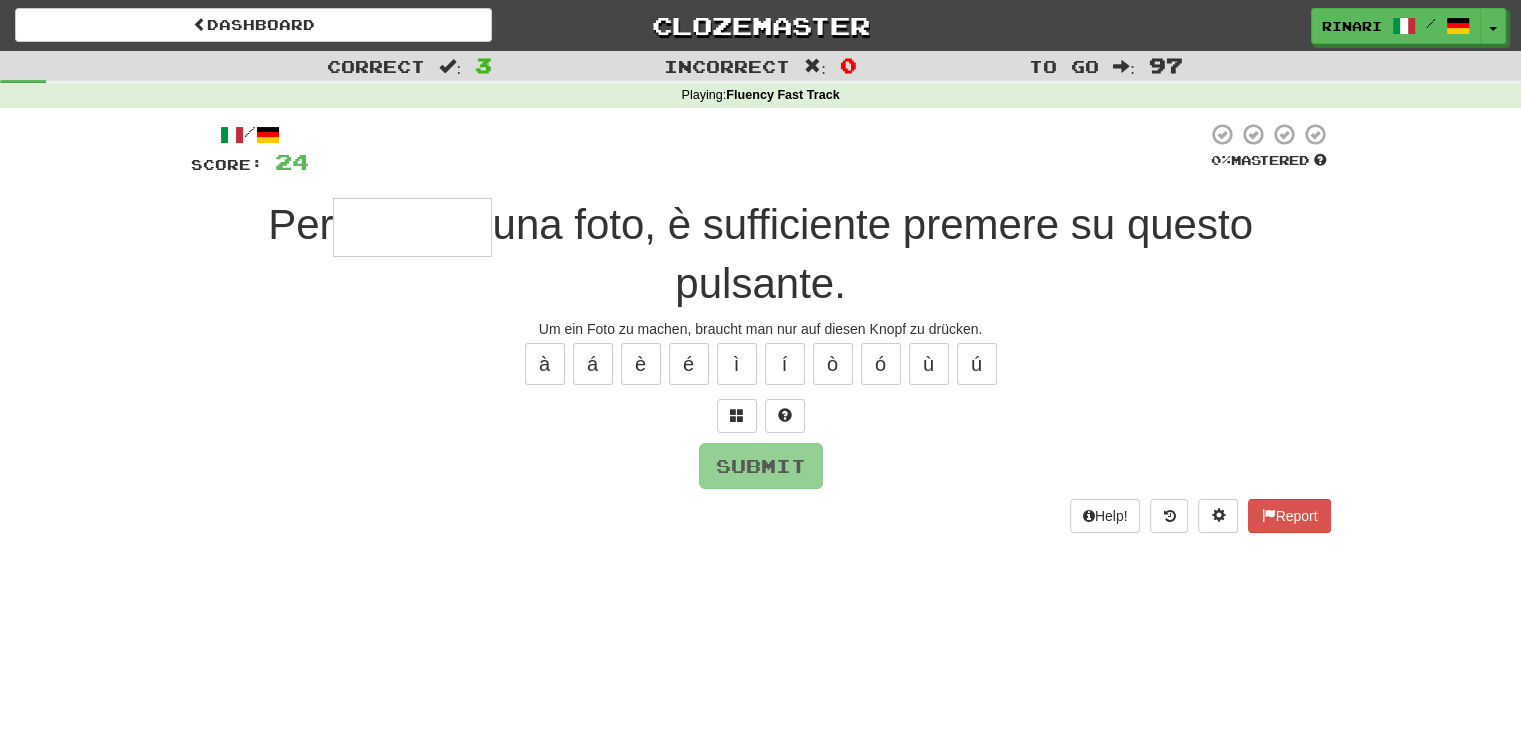 type on "*" 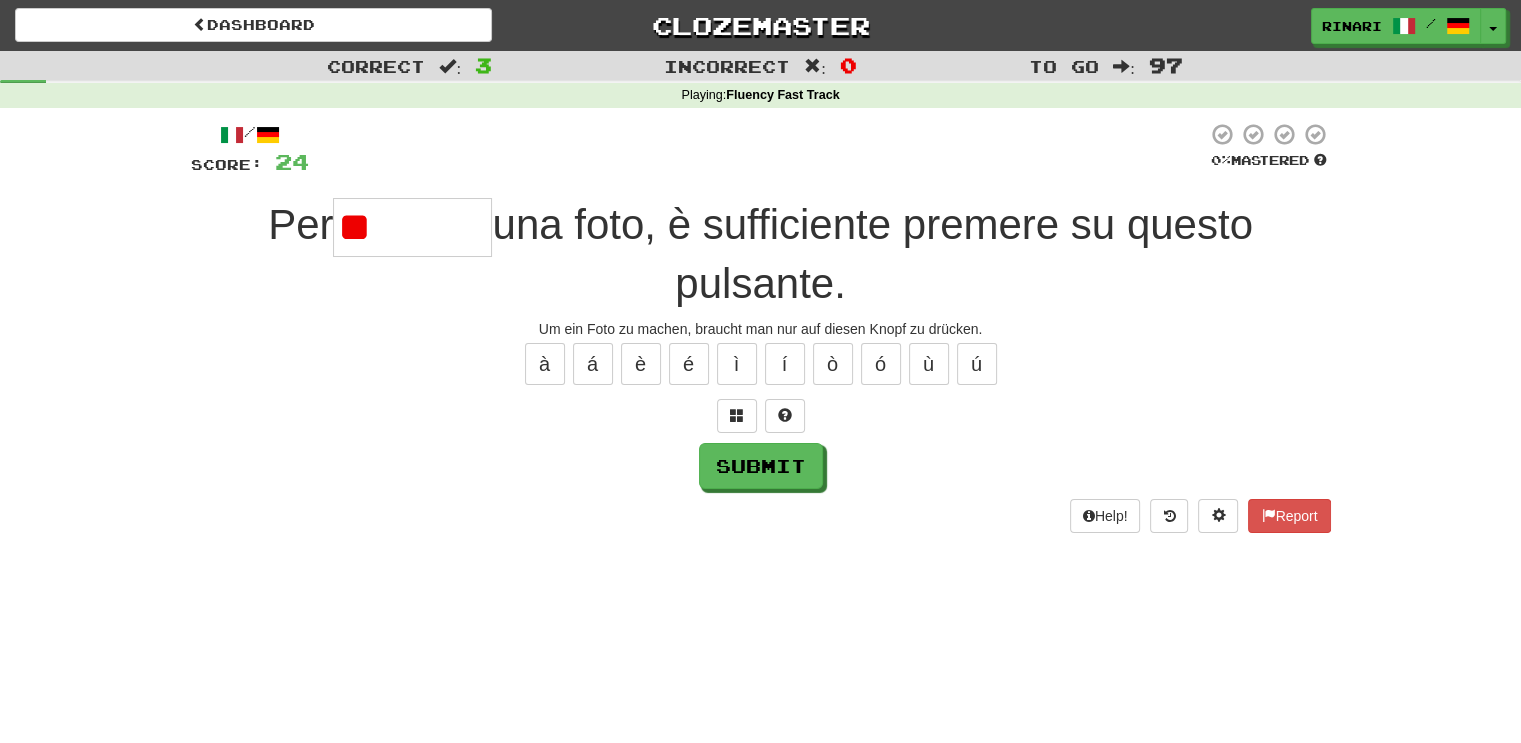 type on "*" 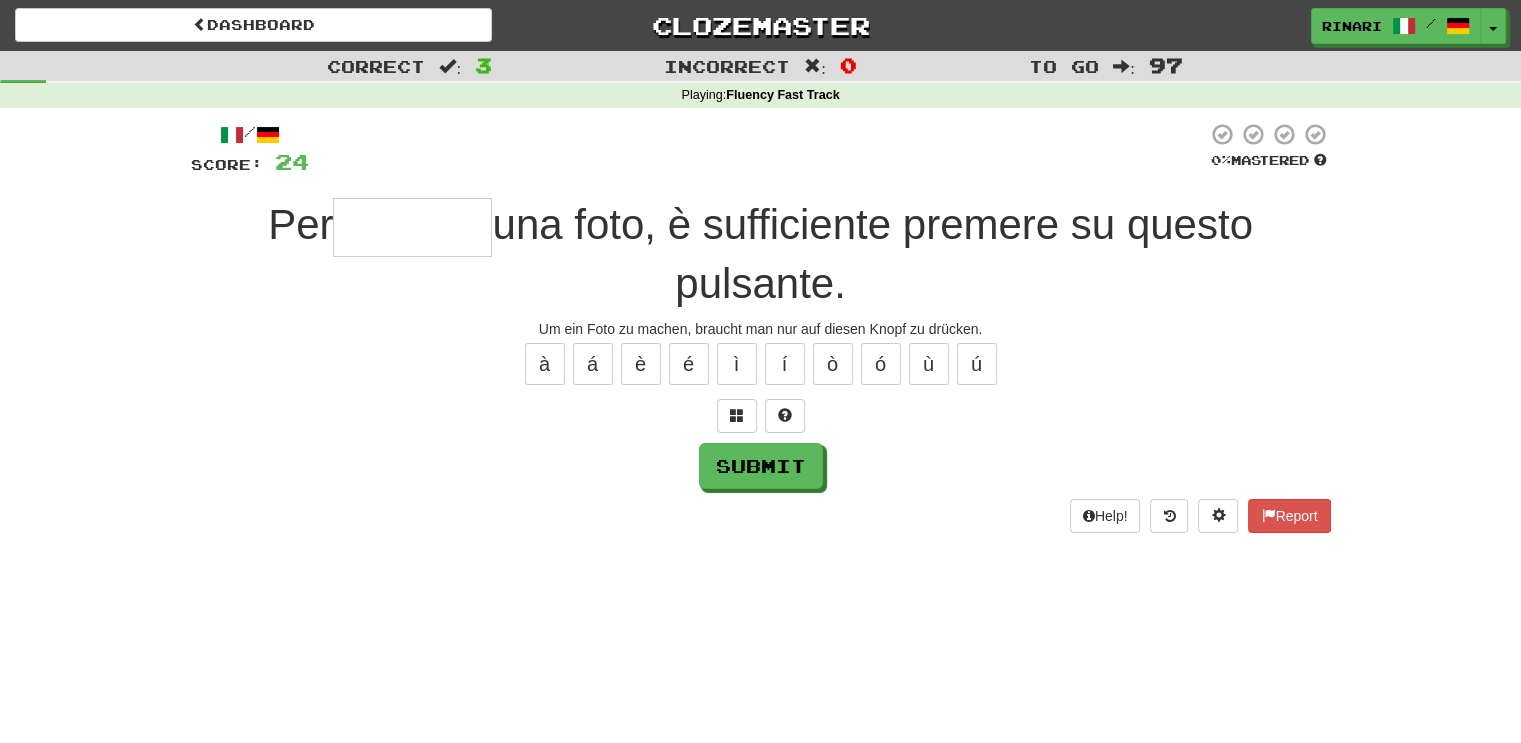 type on "*" 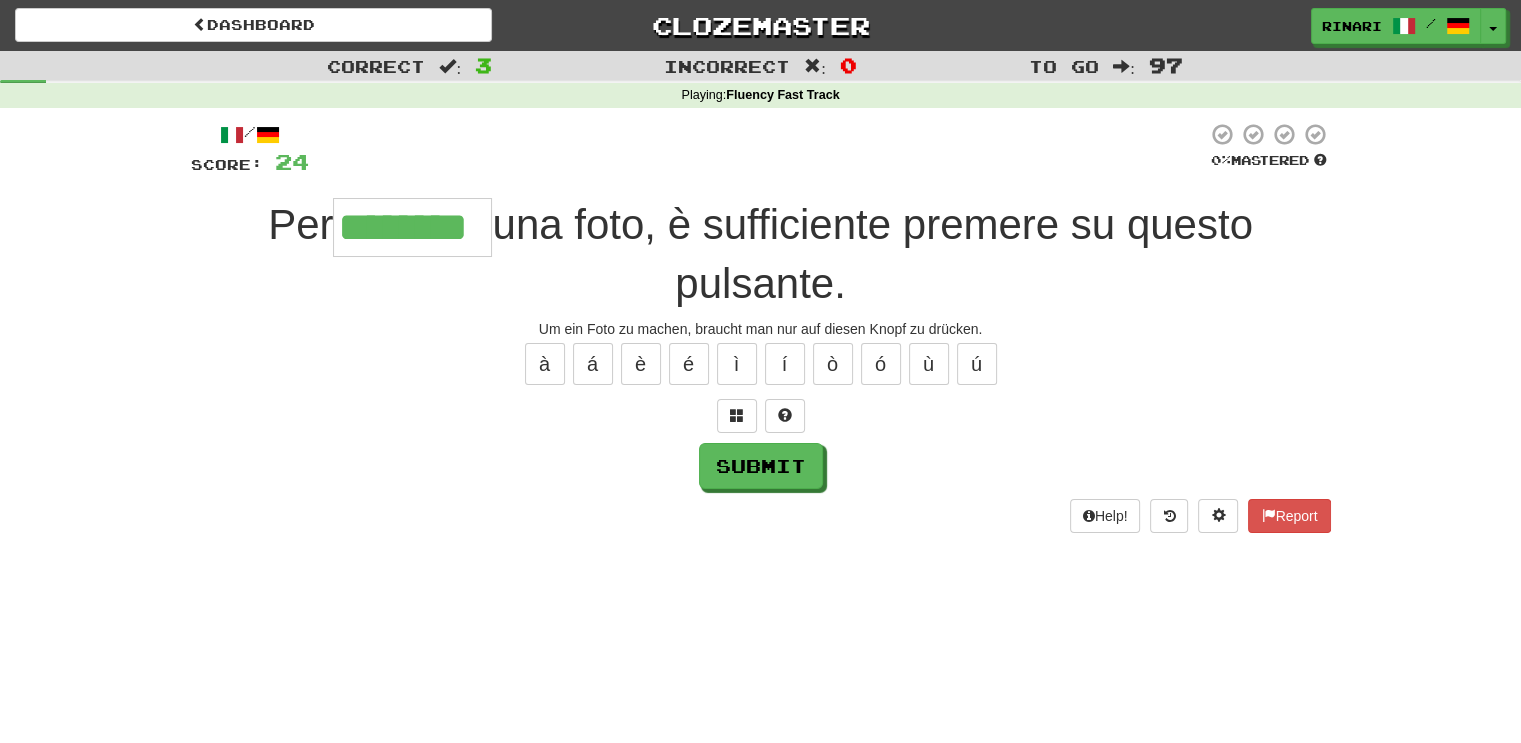 type on "********" 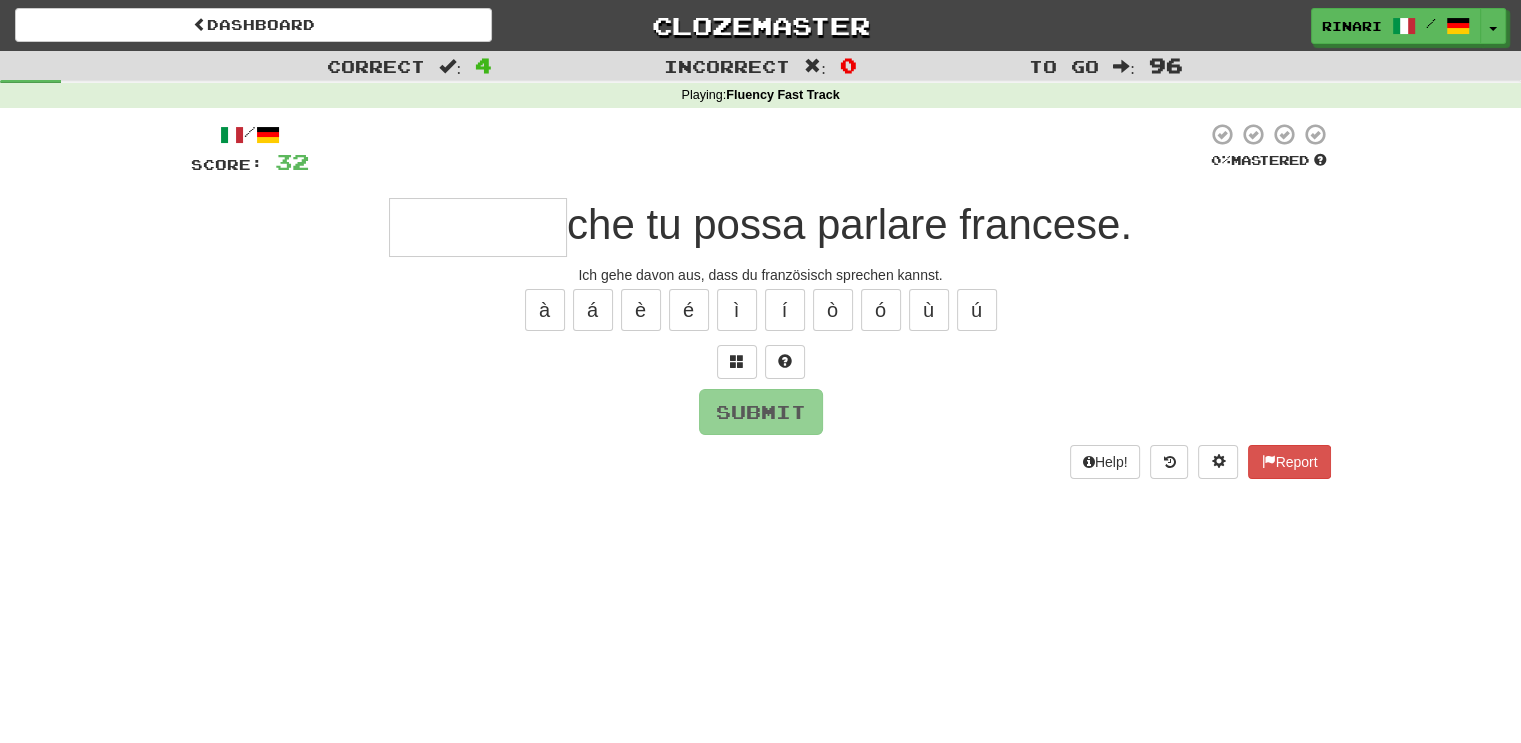 type on "*" 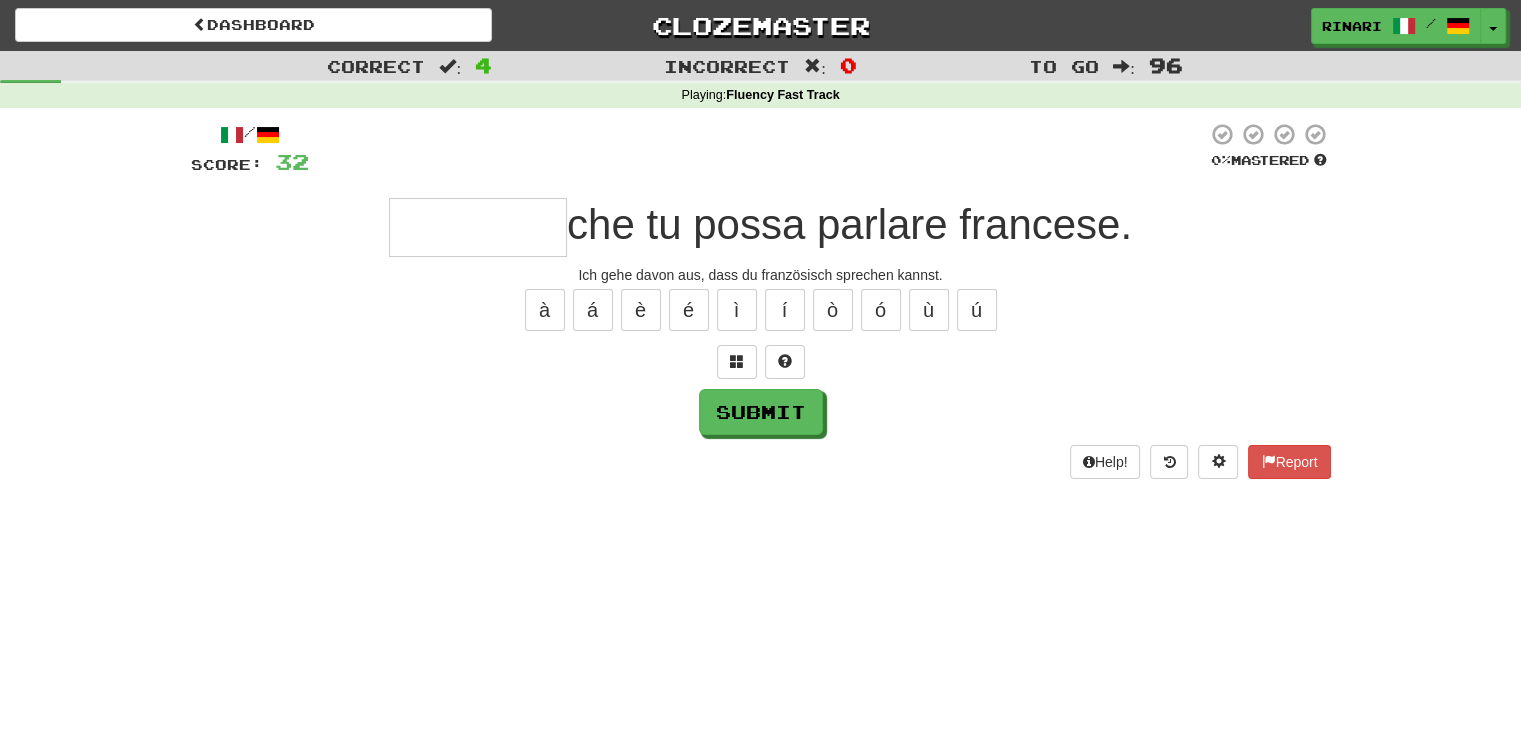 type on "*" 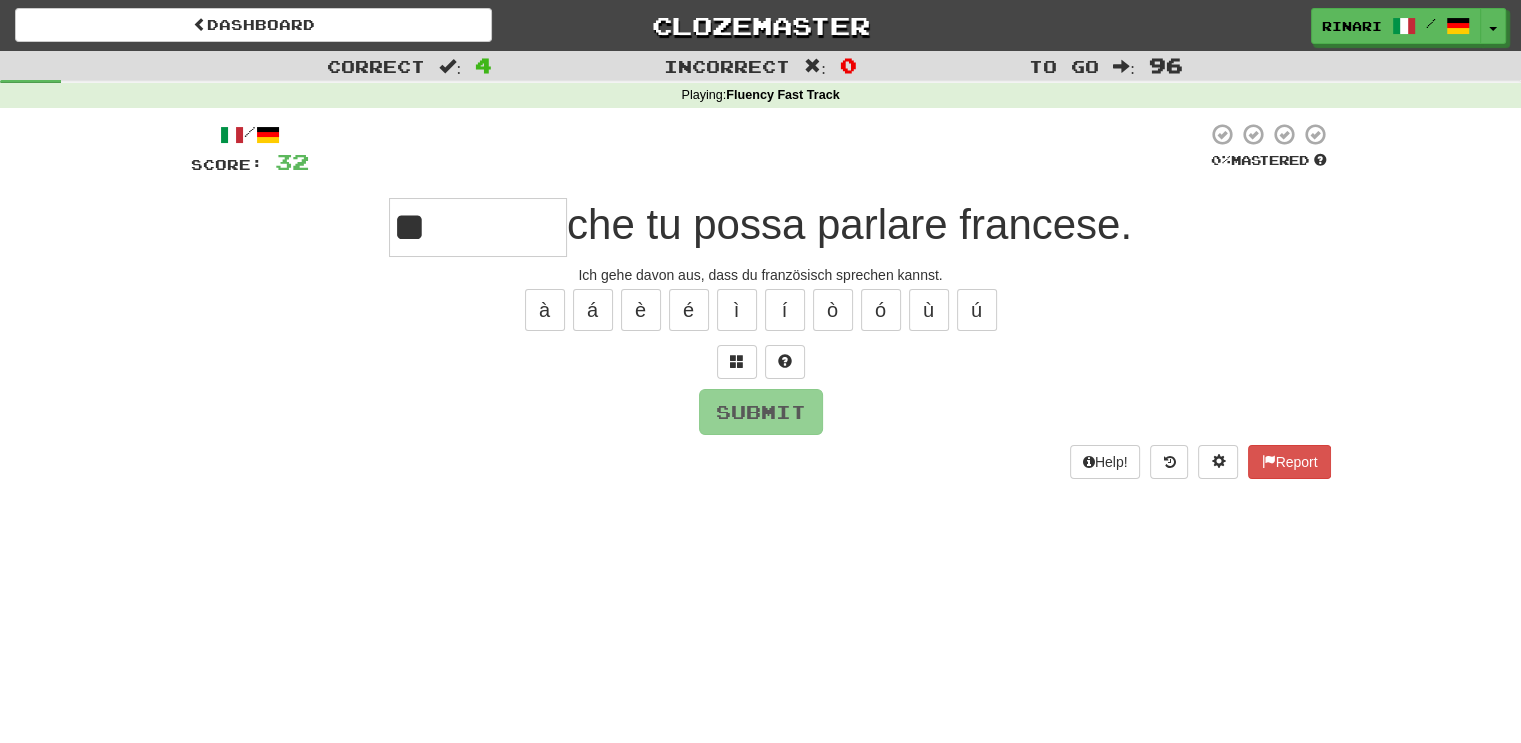 type on "*" 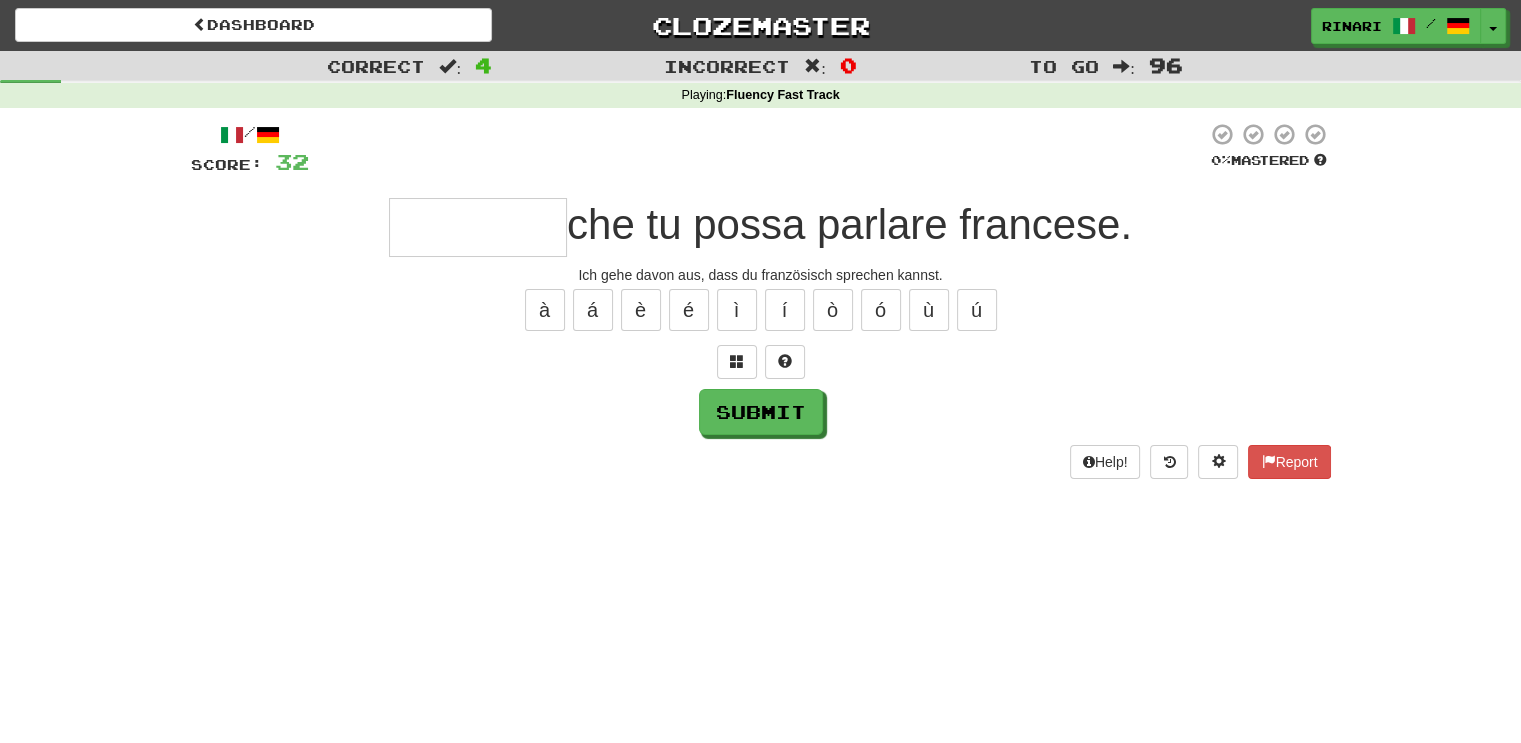 type on "*" 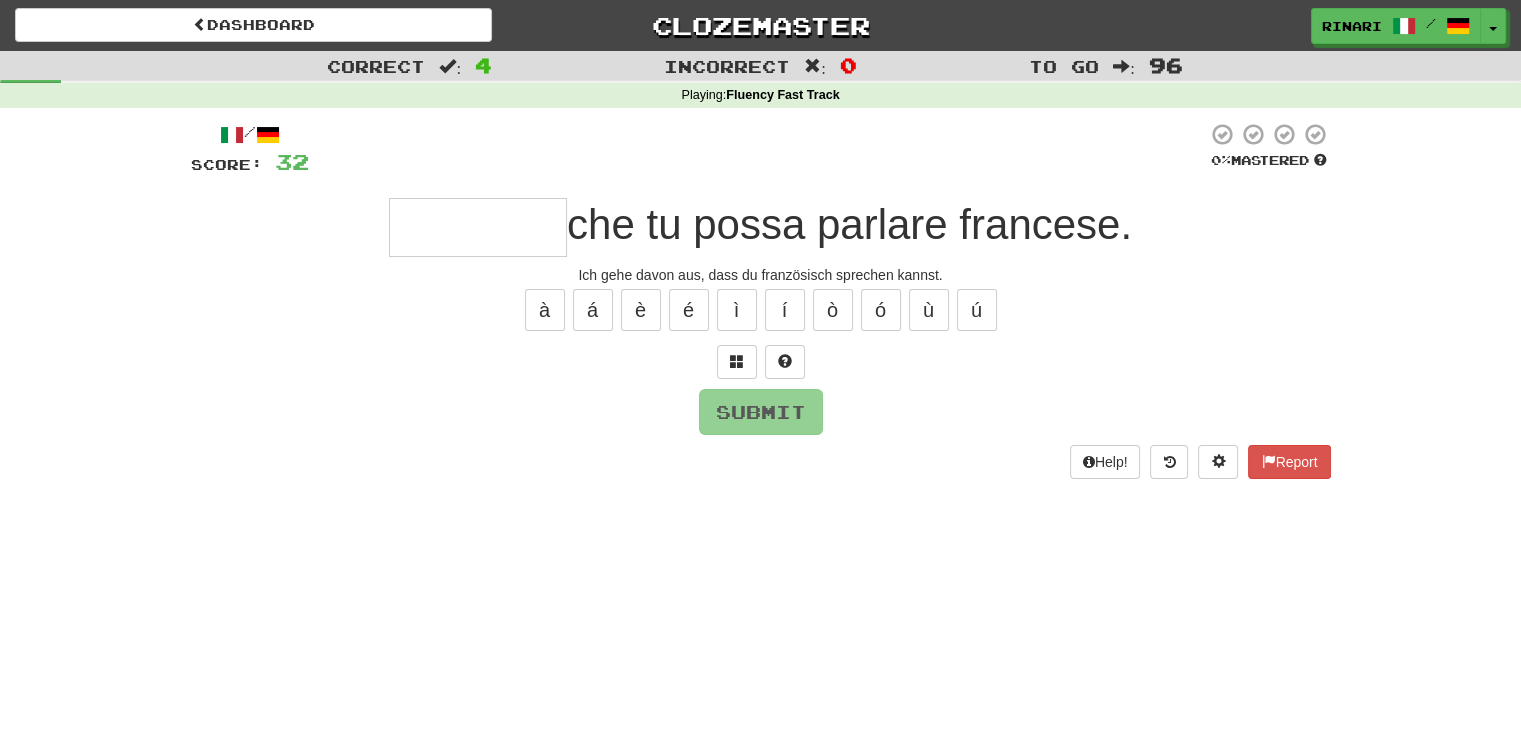 type on "*" 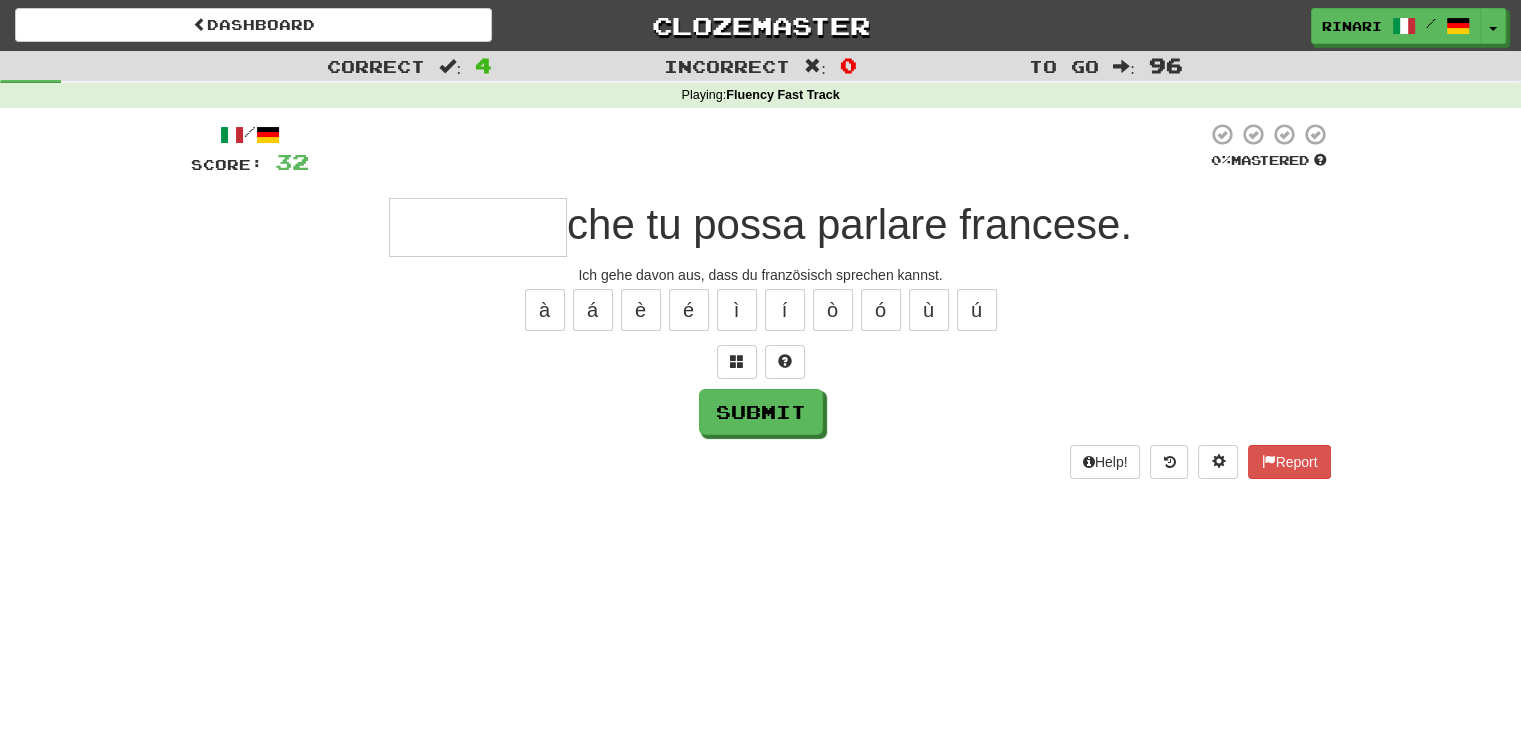 type on "*" 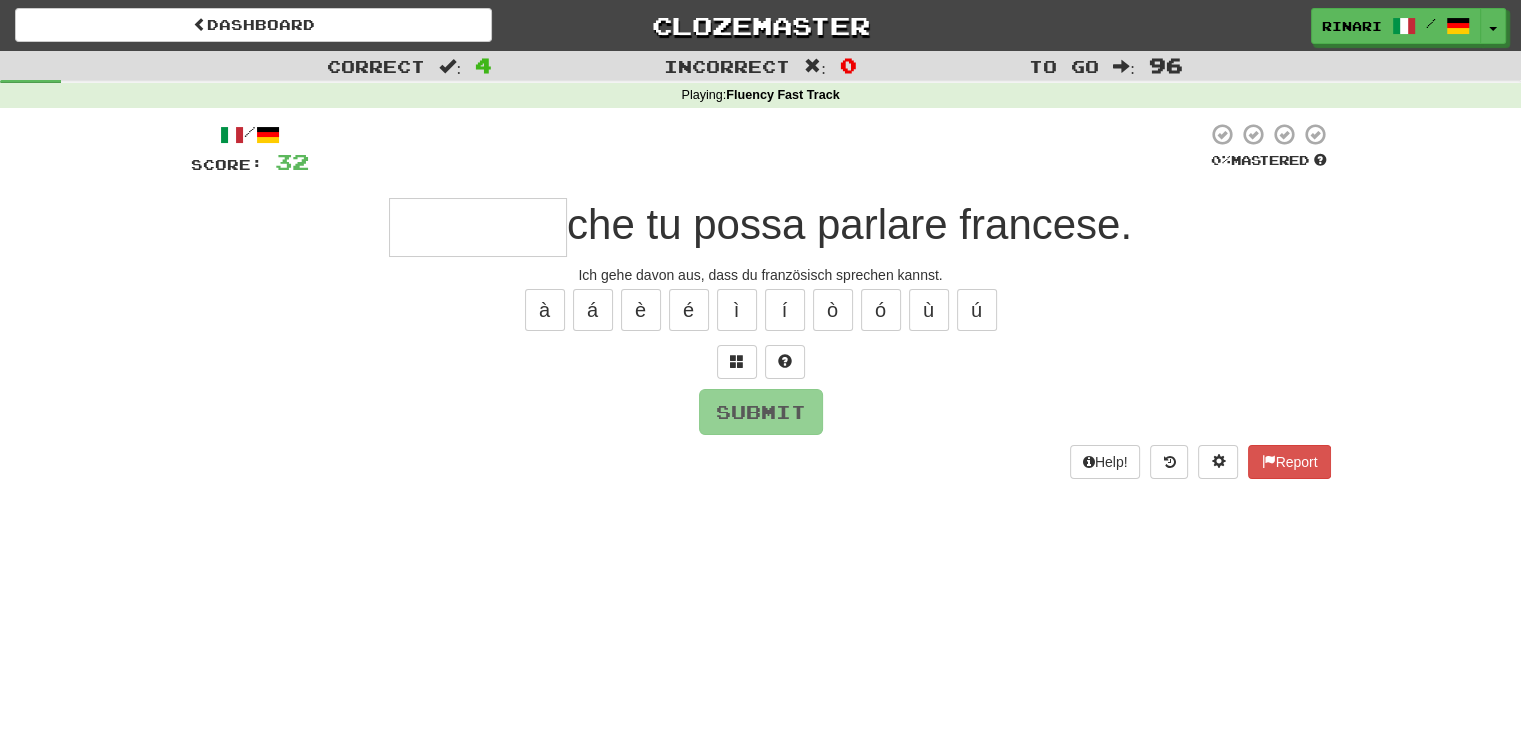 type on "*" 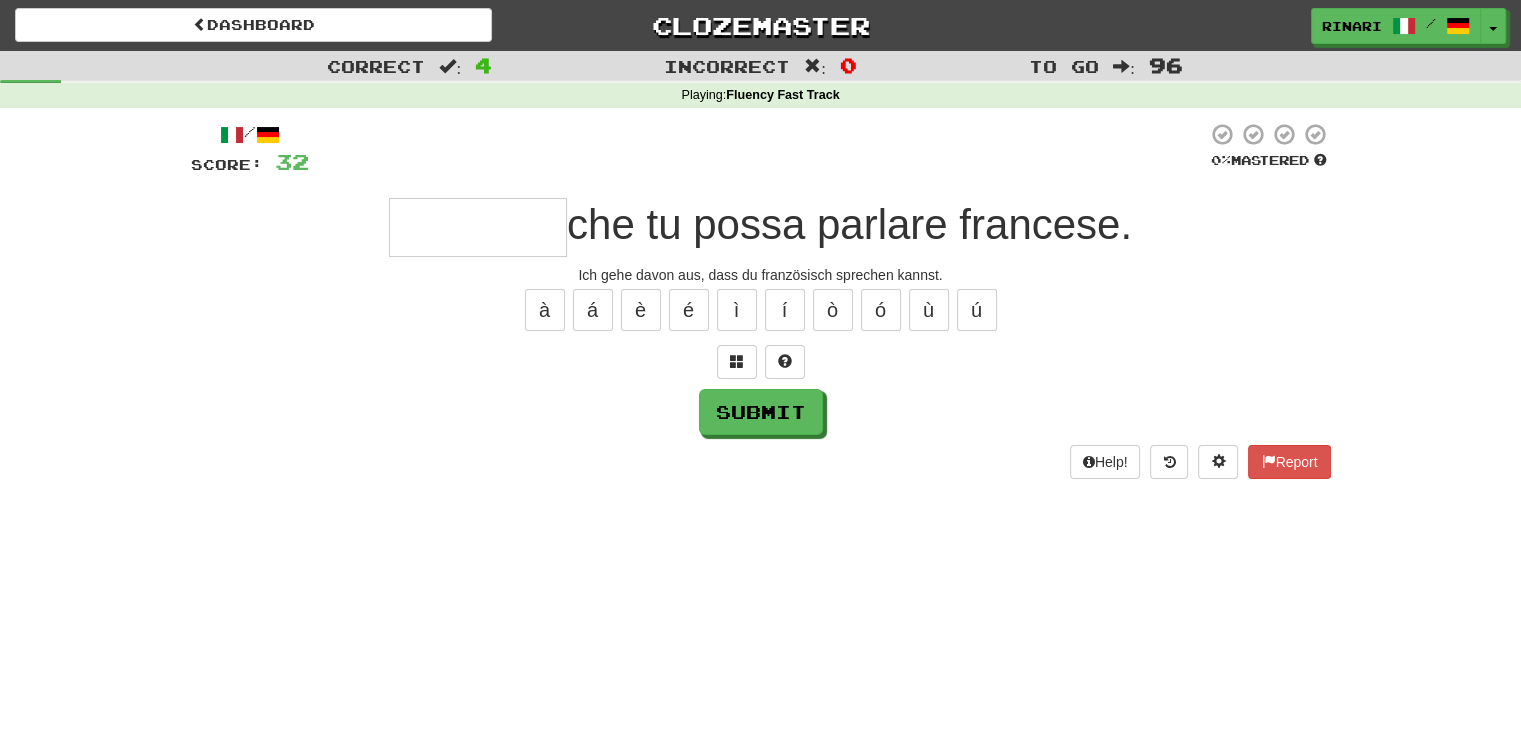 type on "*" 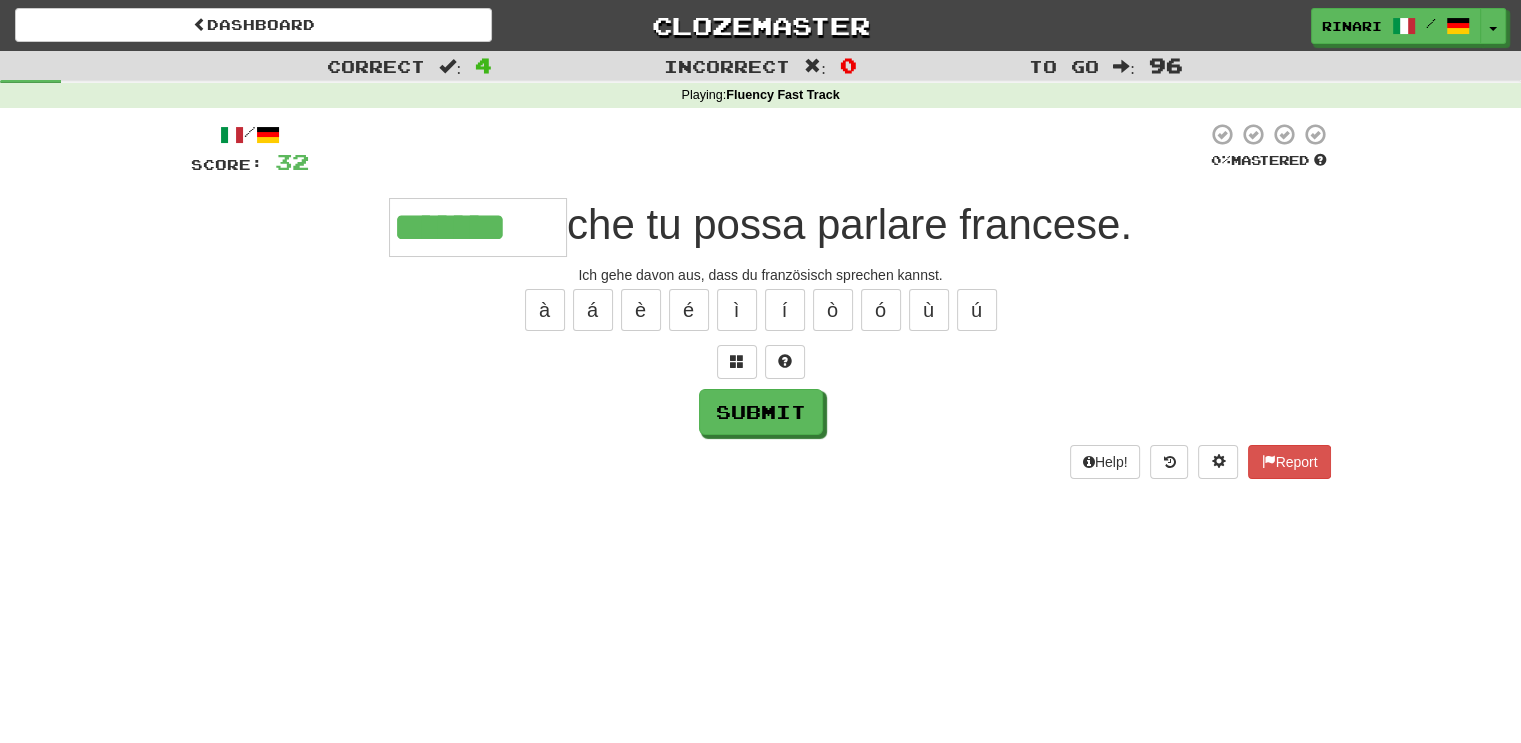 type on "*******" 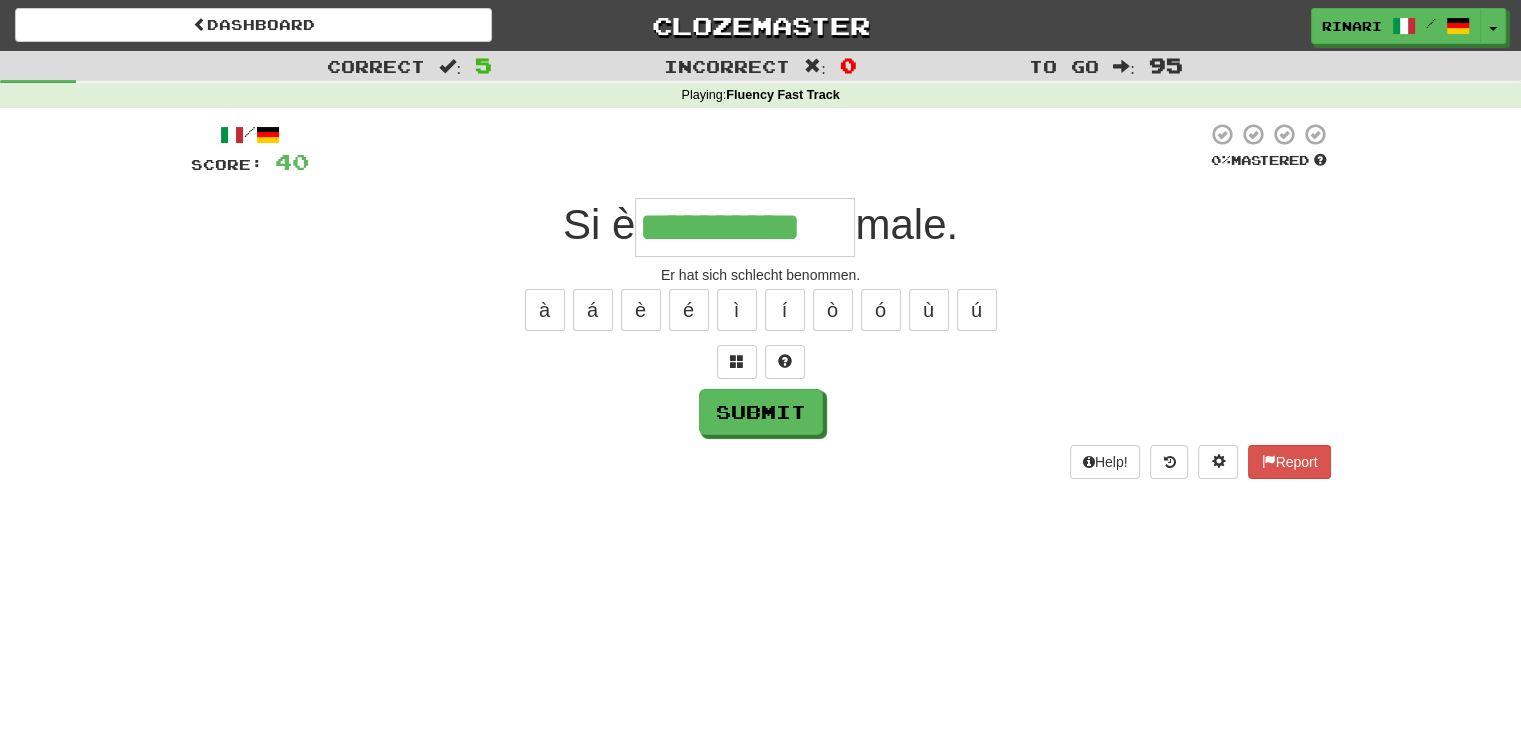 type on "**********" 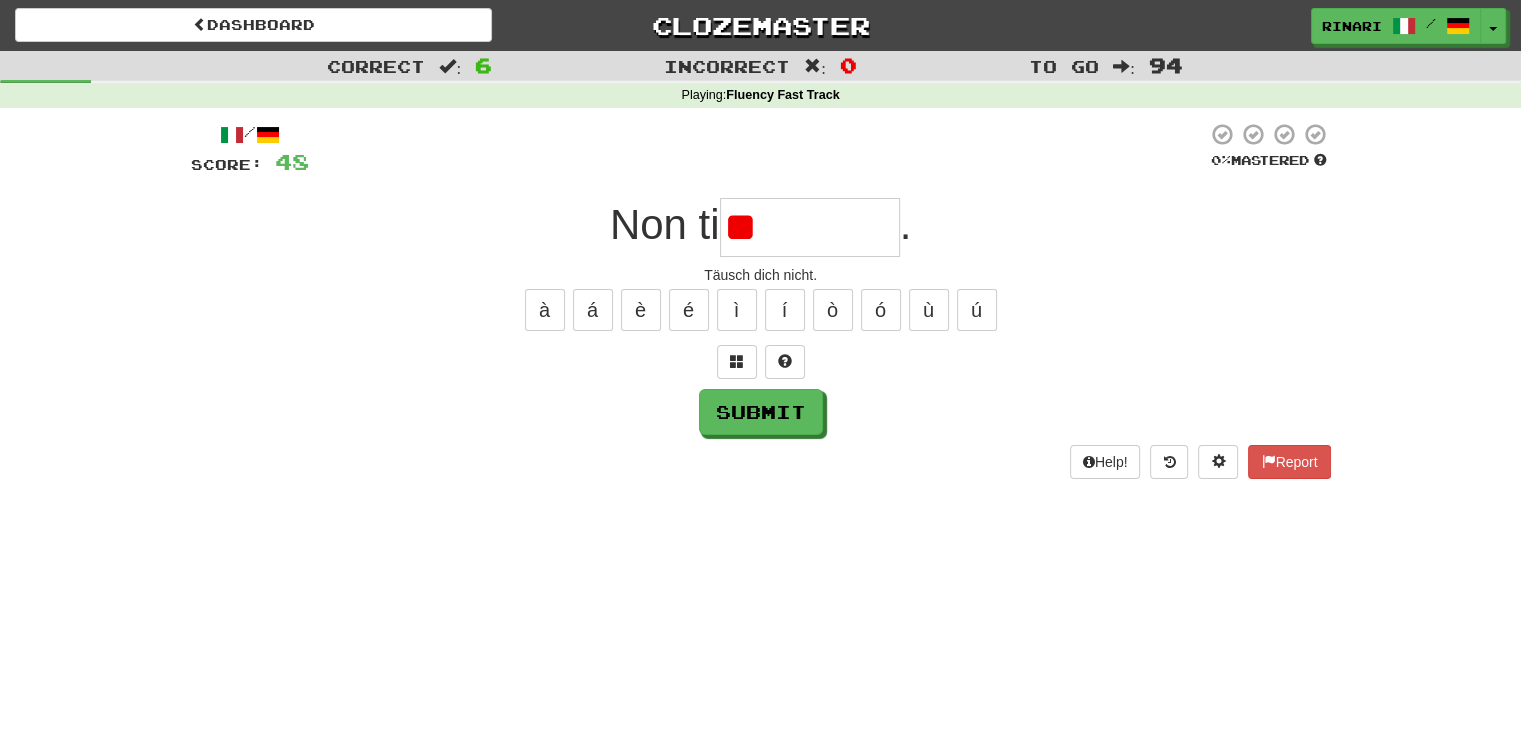 type on "*" 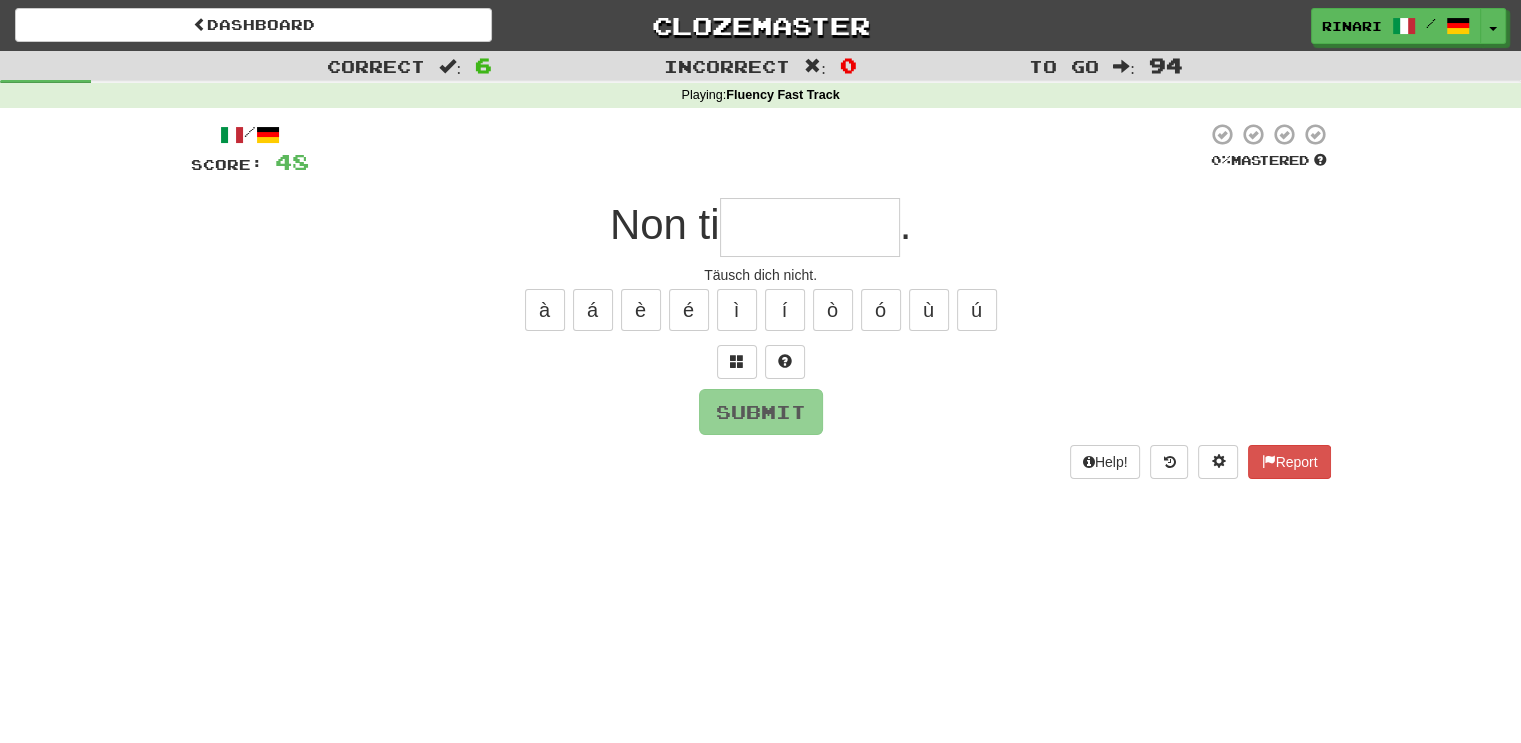 type on "*" 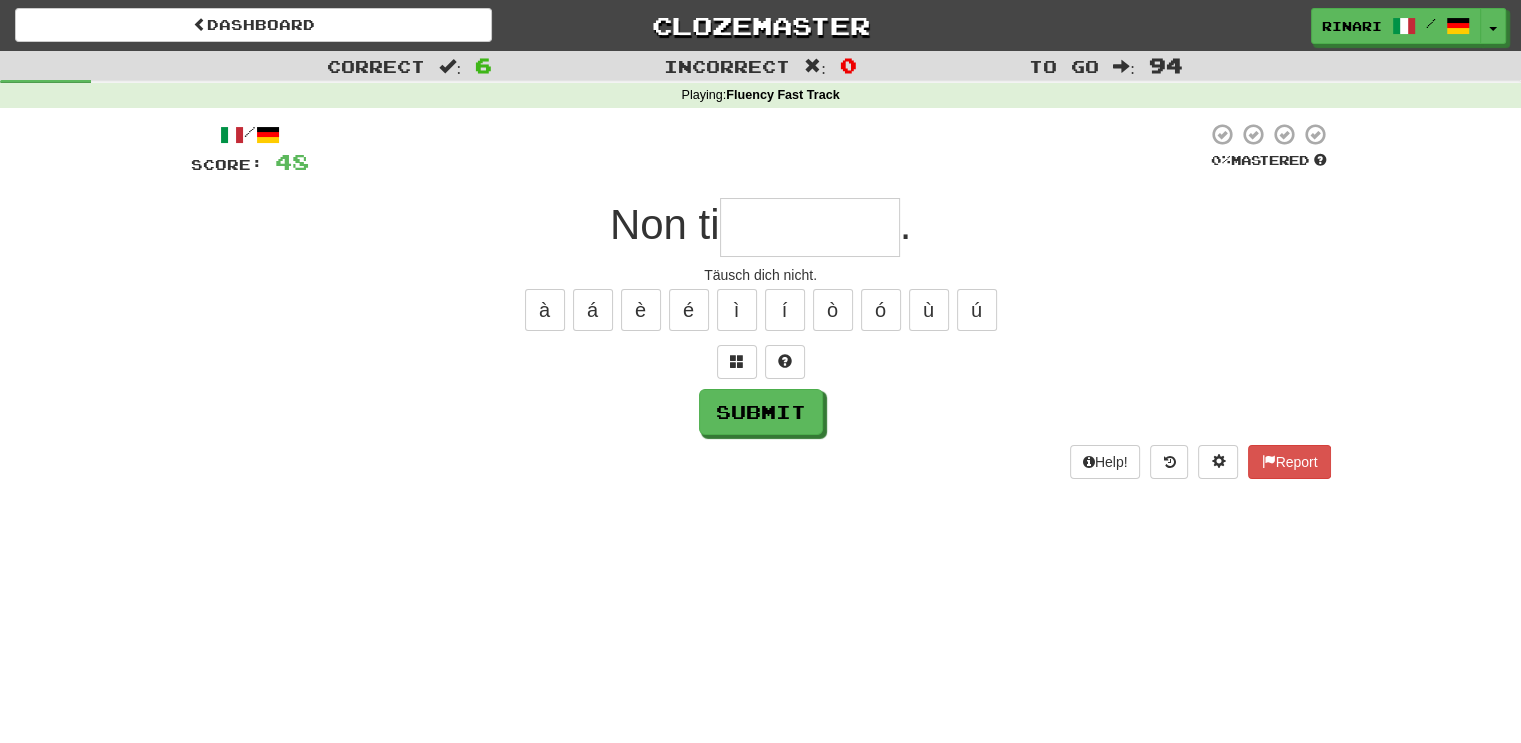 type on "*" 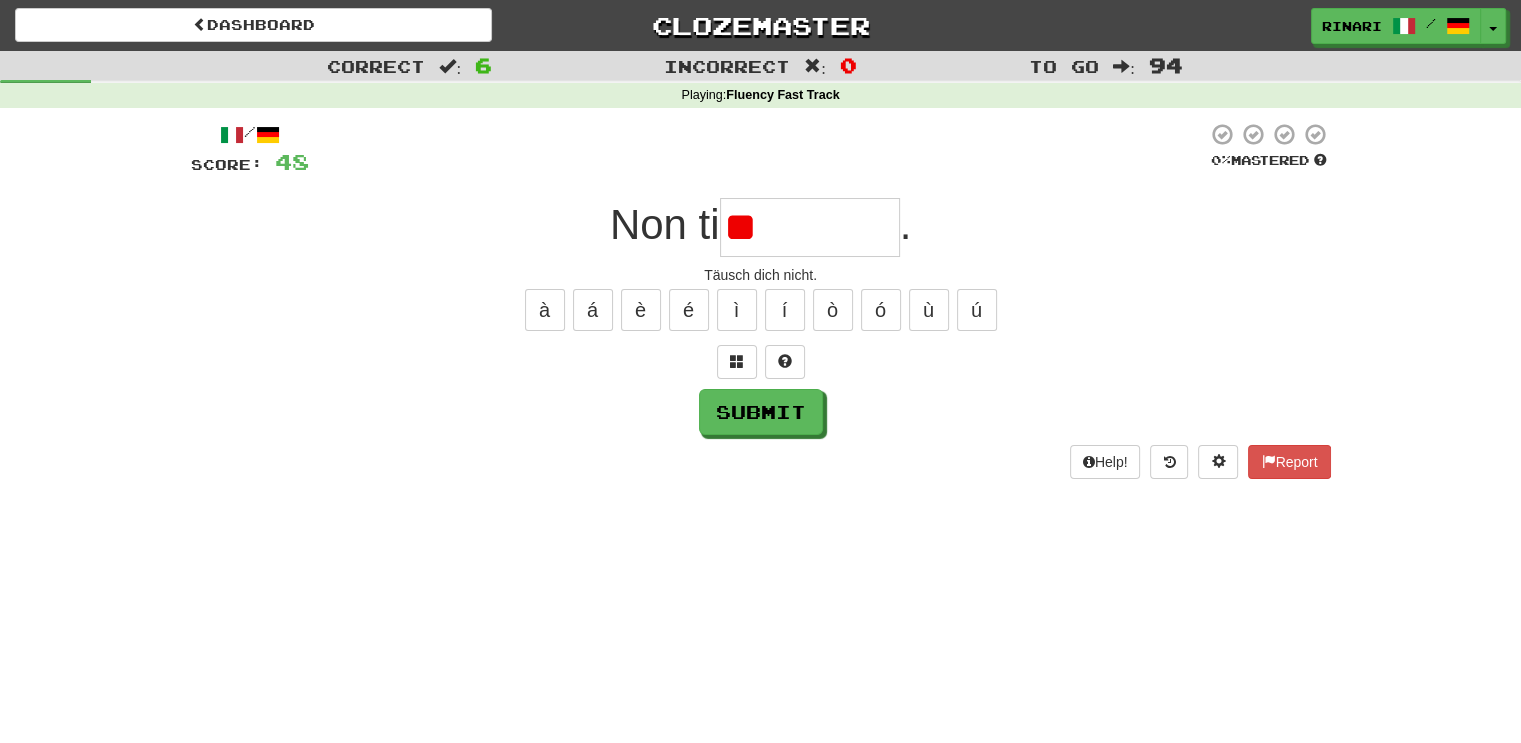 type on "*" 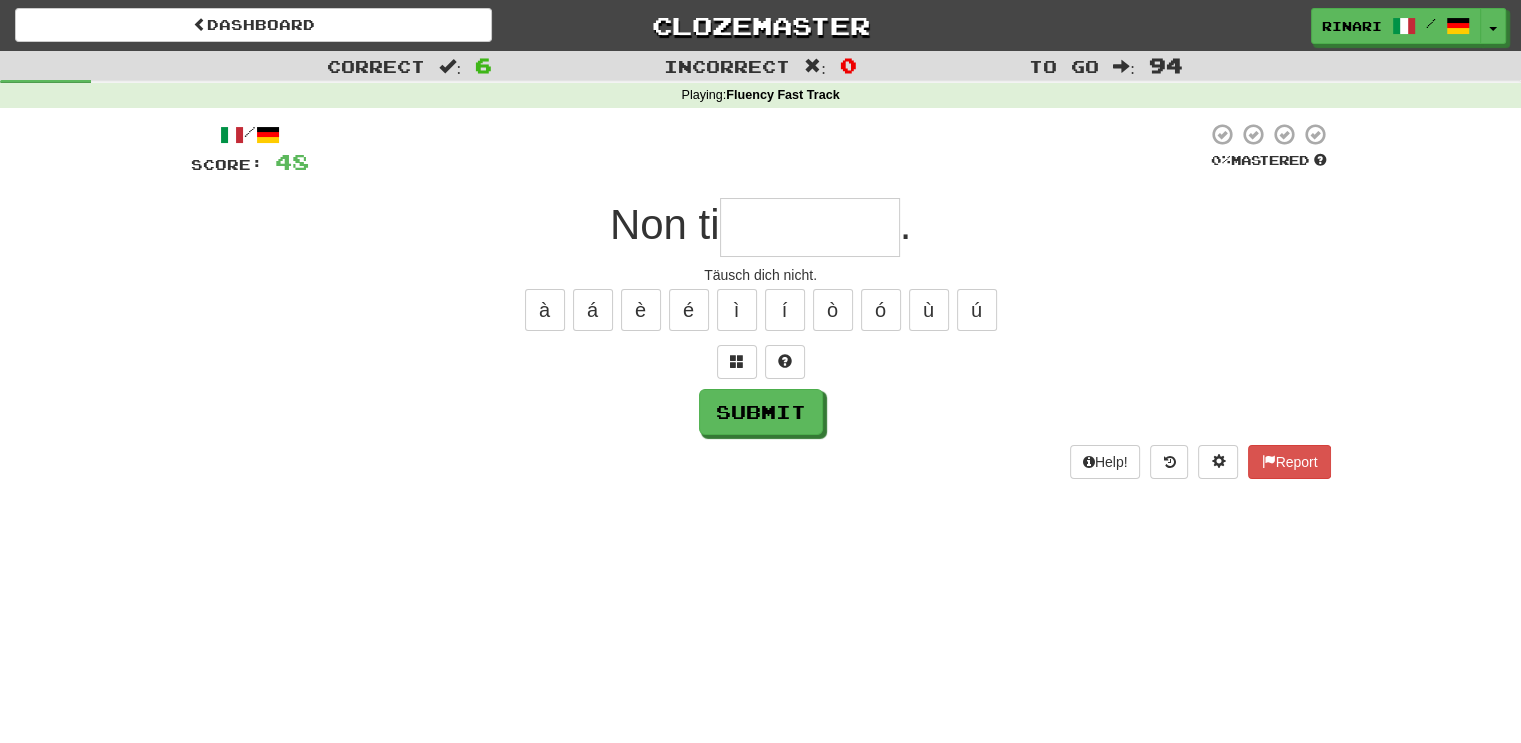 type on "*" 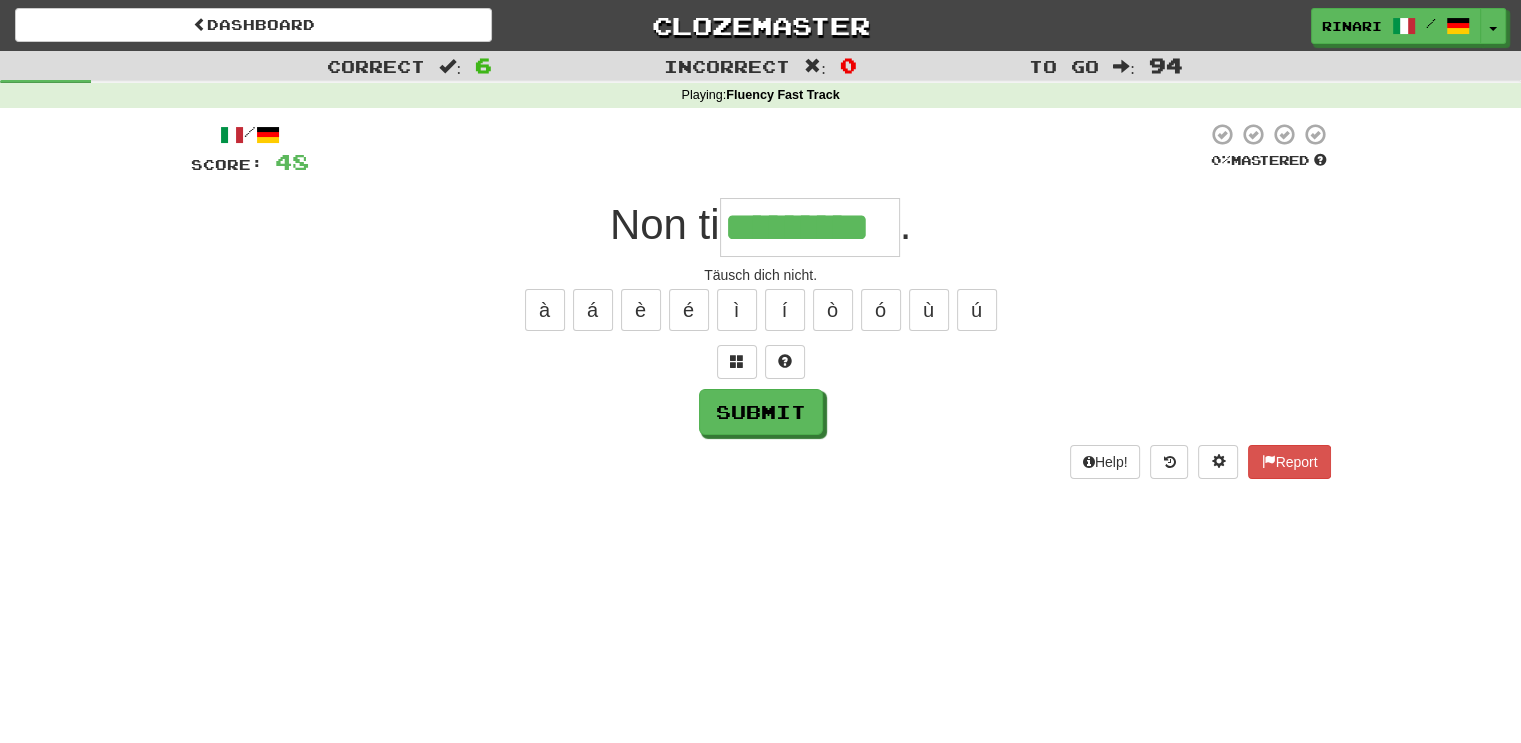 type on "*********" 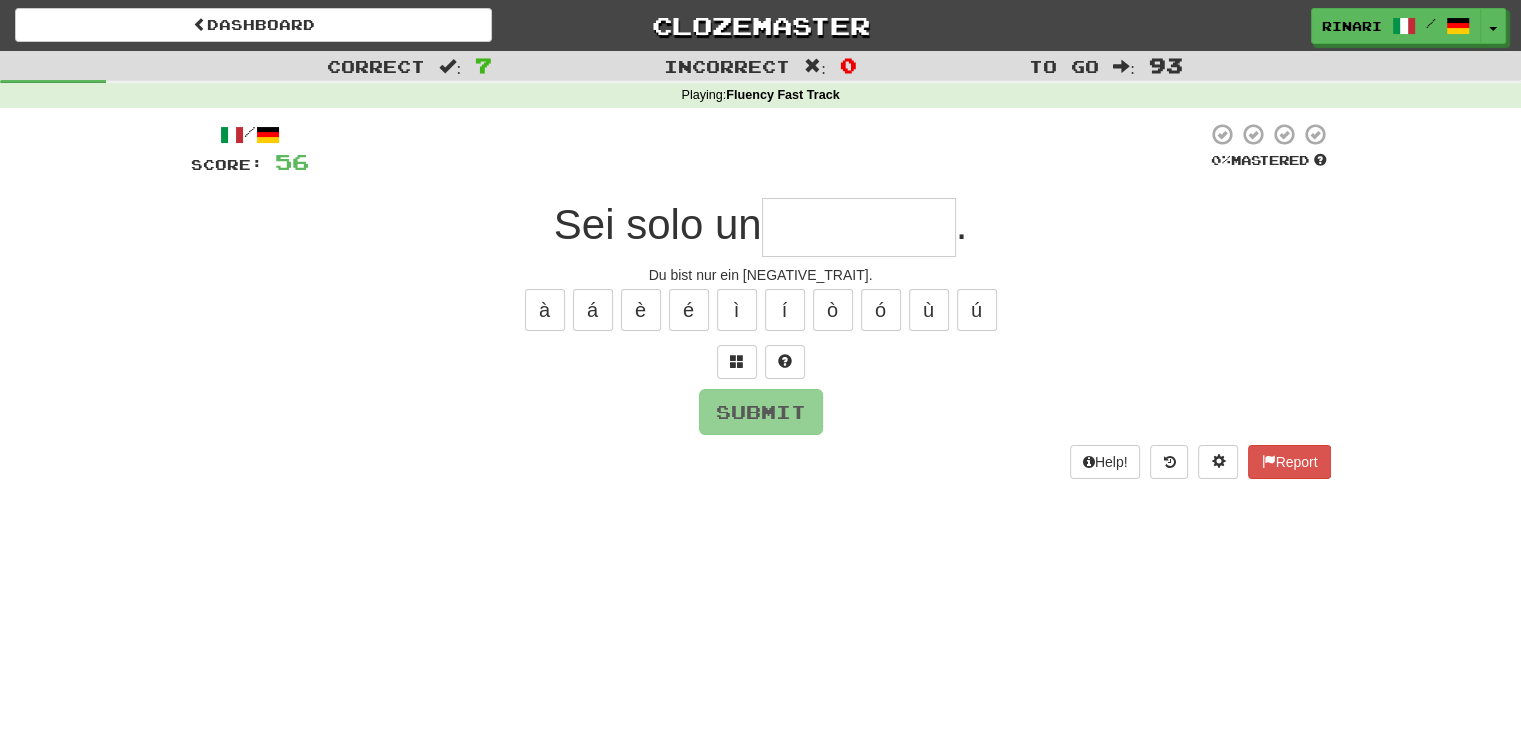 type on "*" 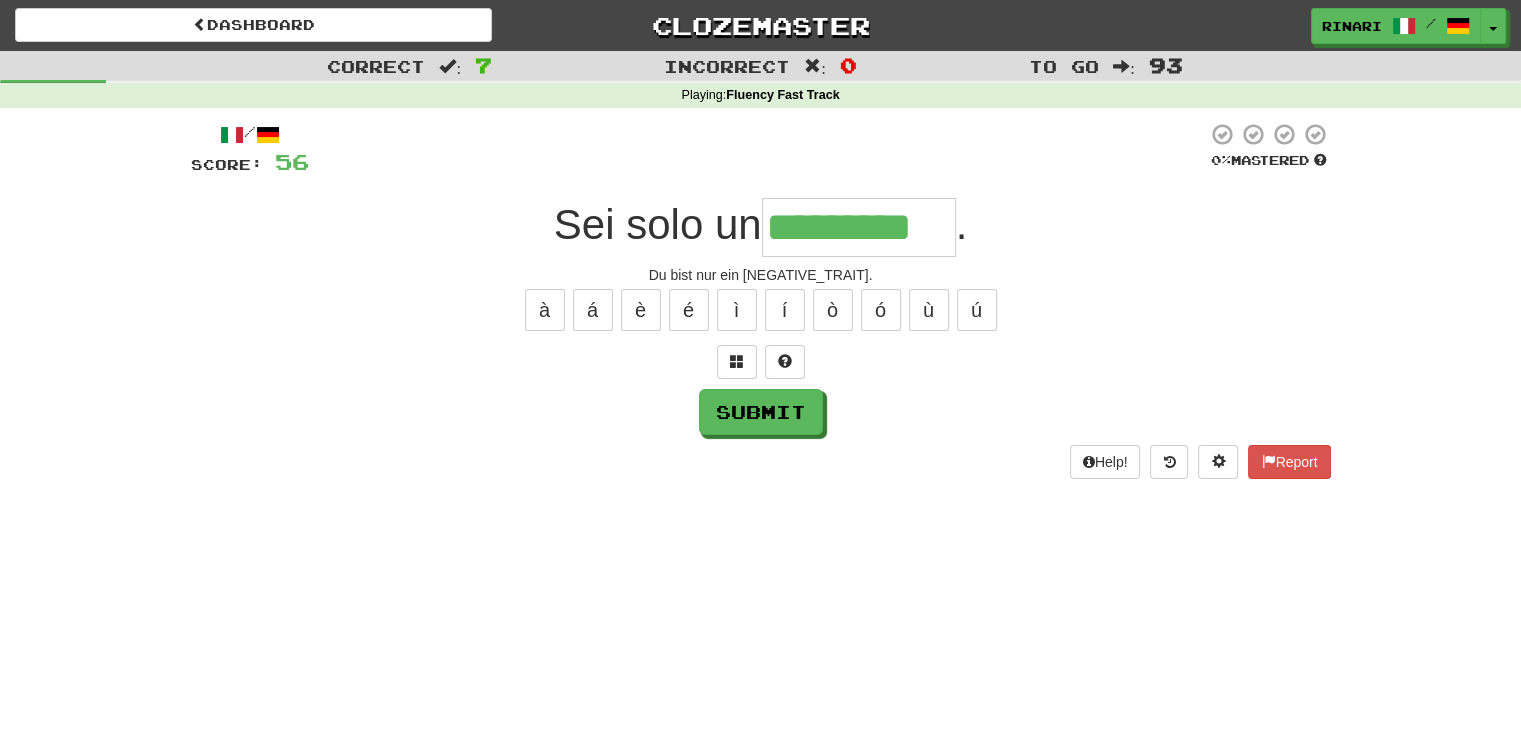 type on "*********" 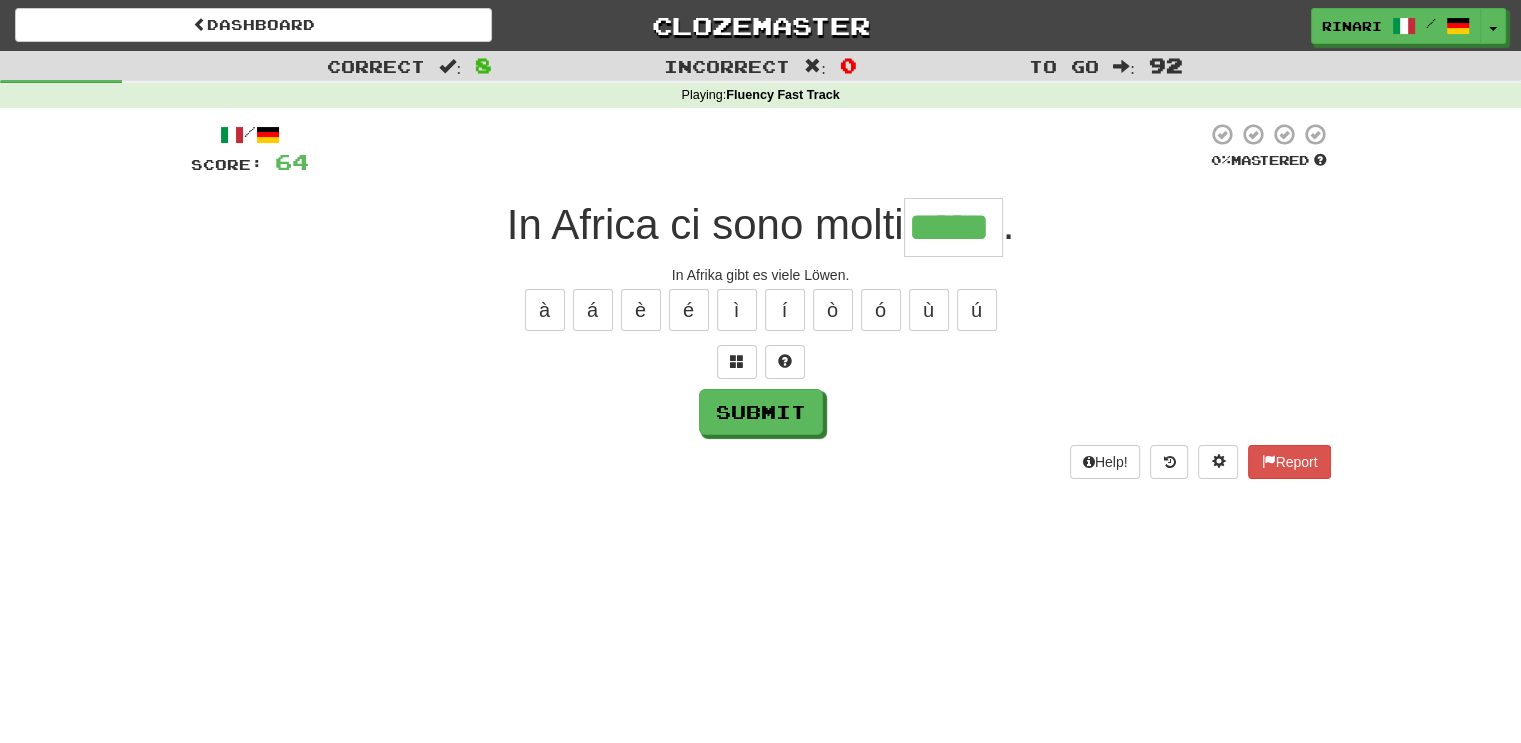 type on "*****" 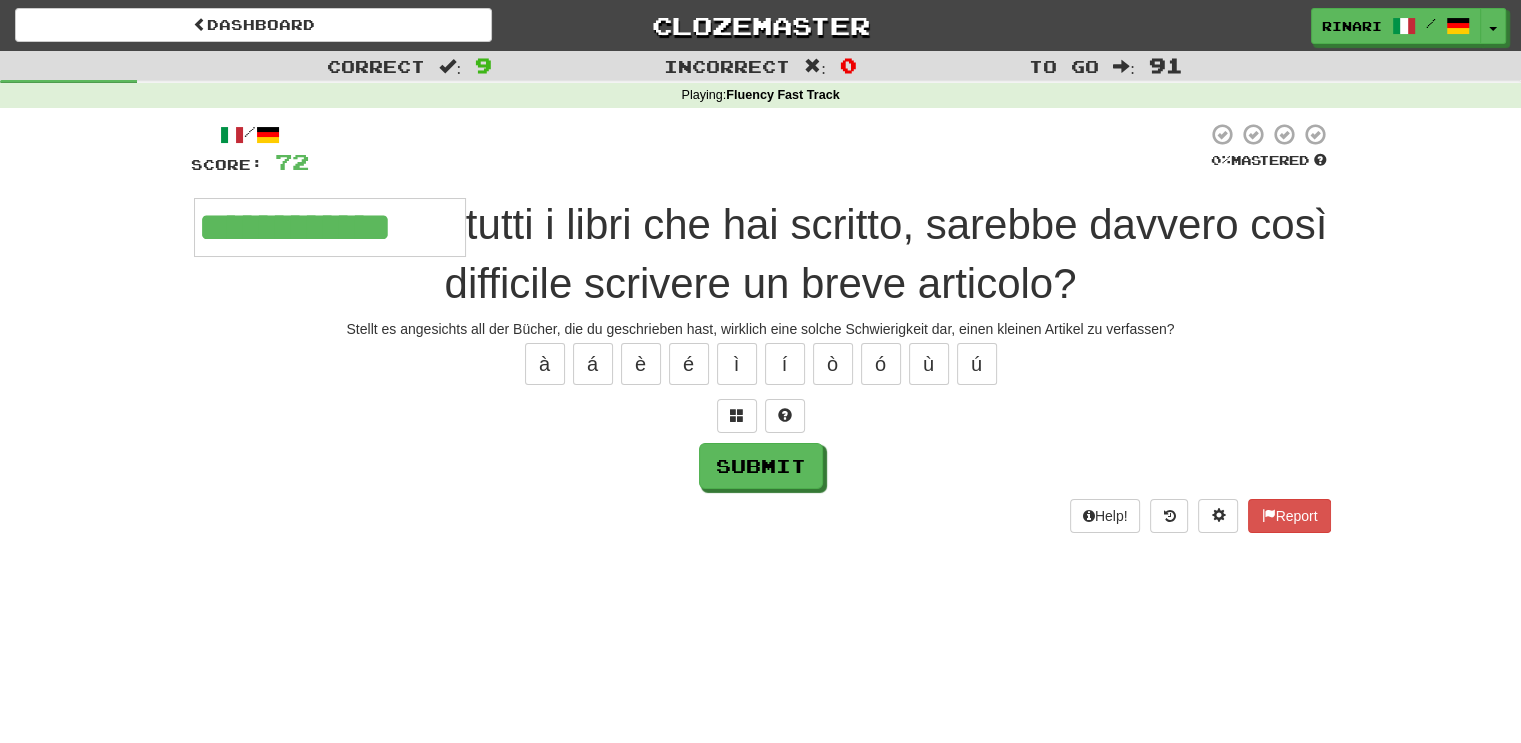 type on "**********" 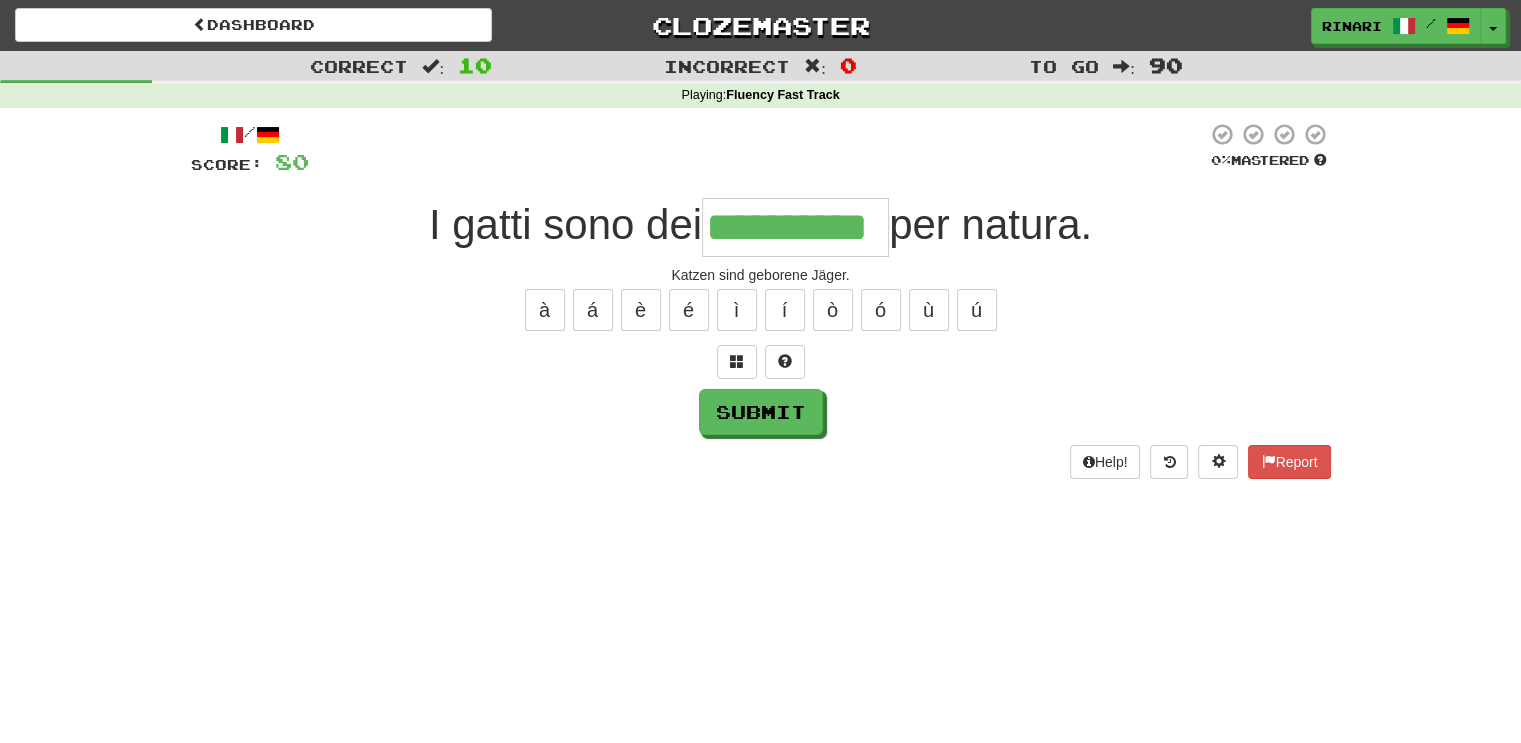 type on "**********" 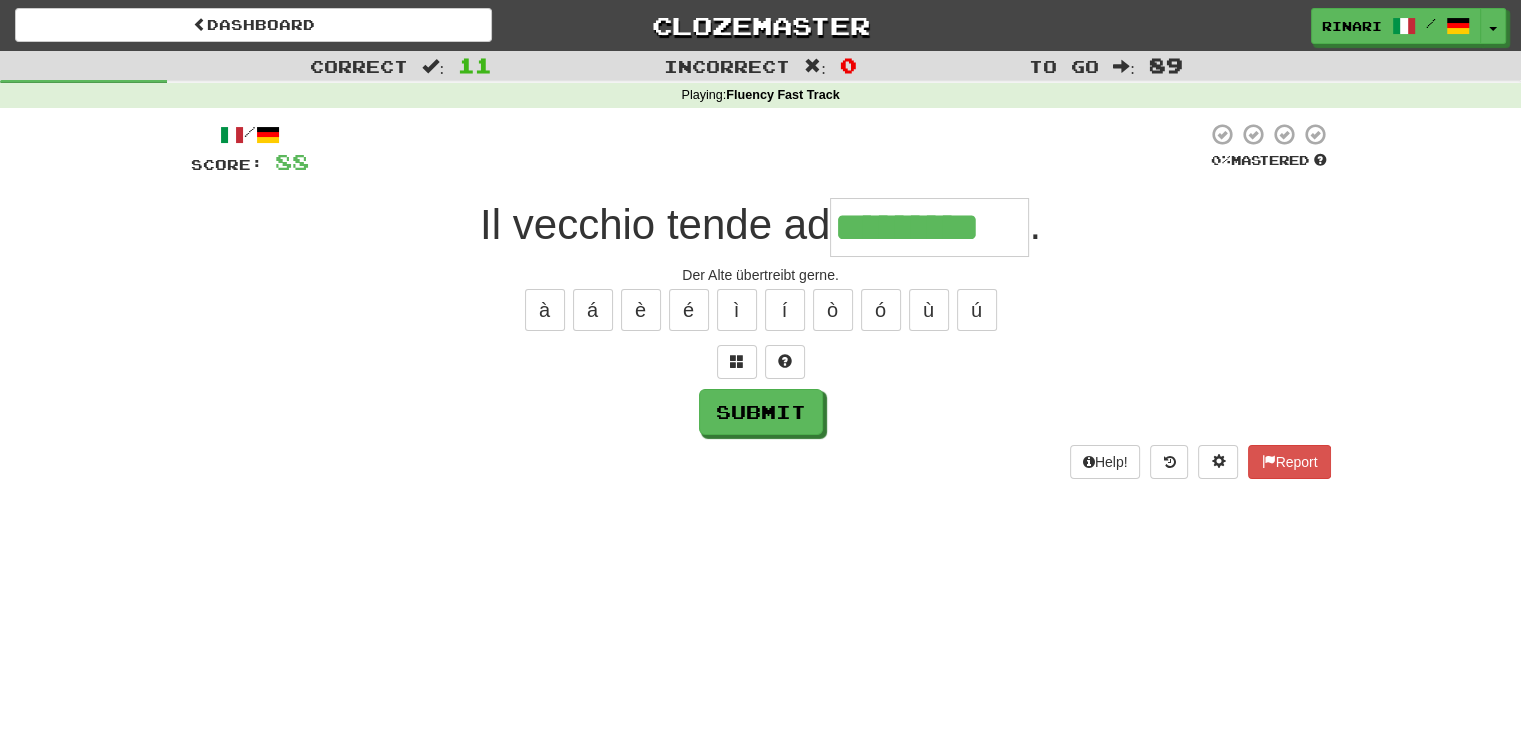 type on "*********" 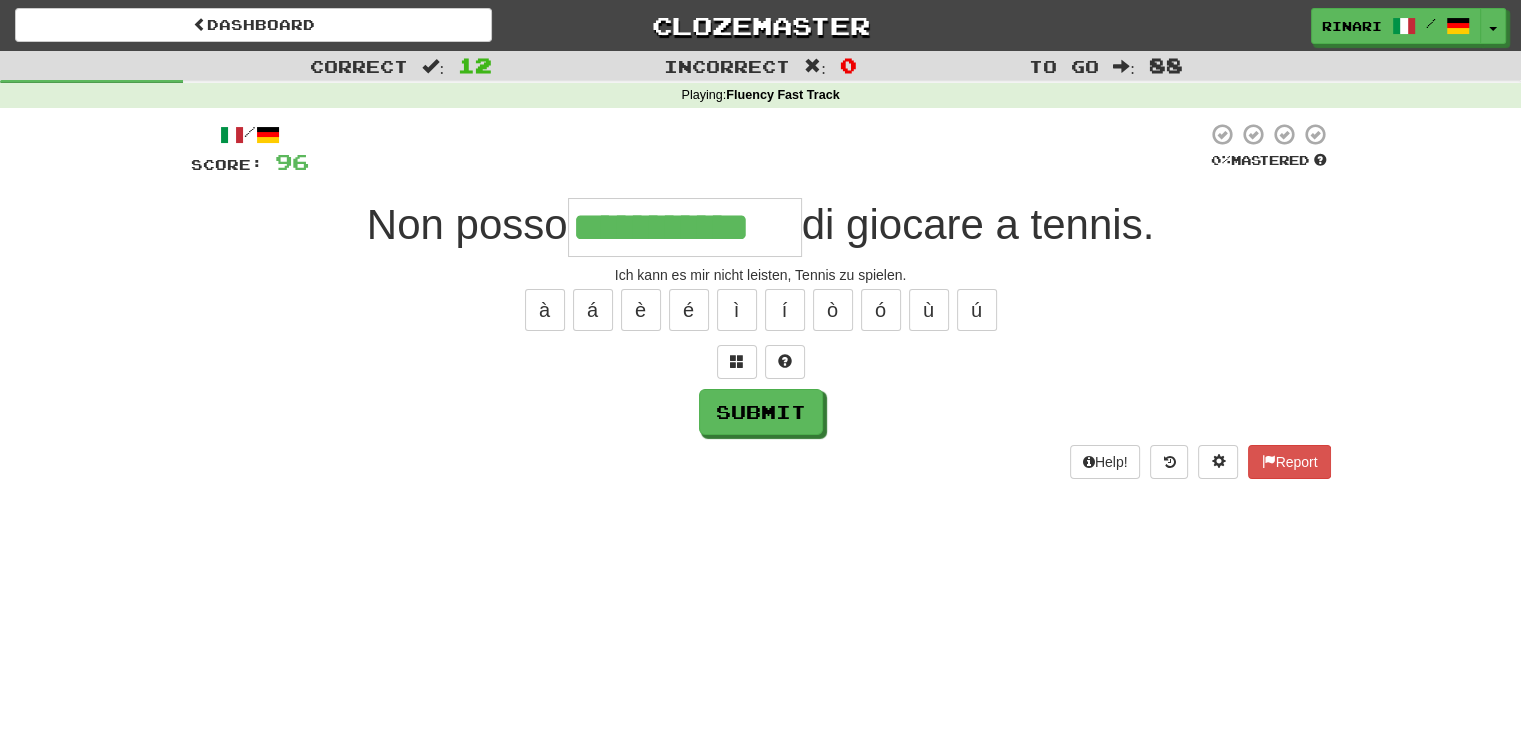 type on "**********" 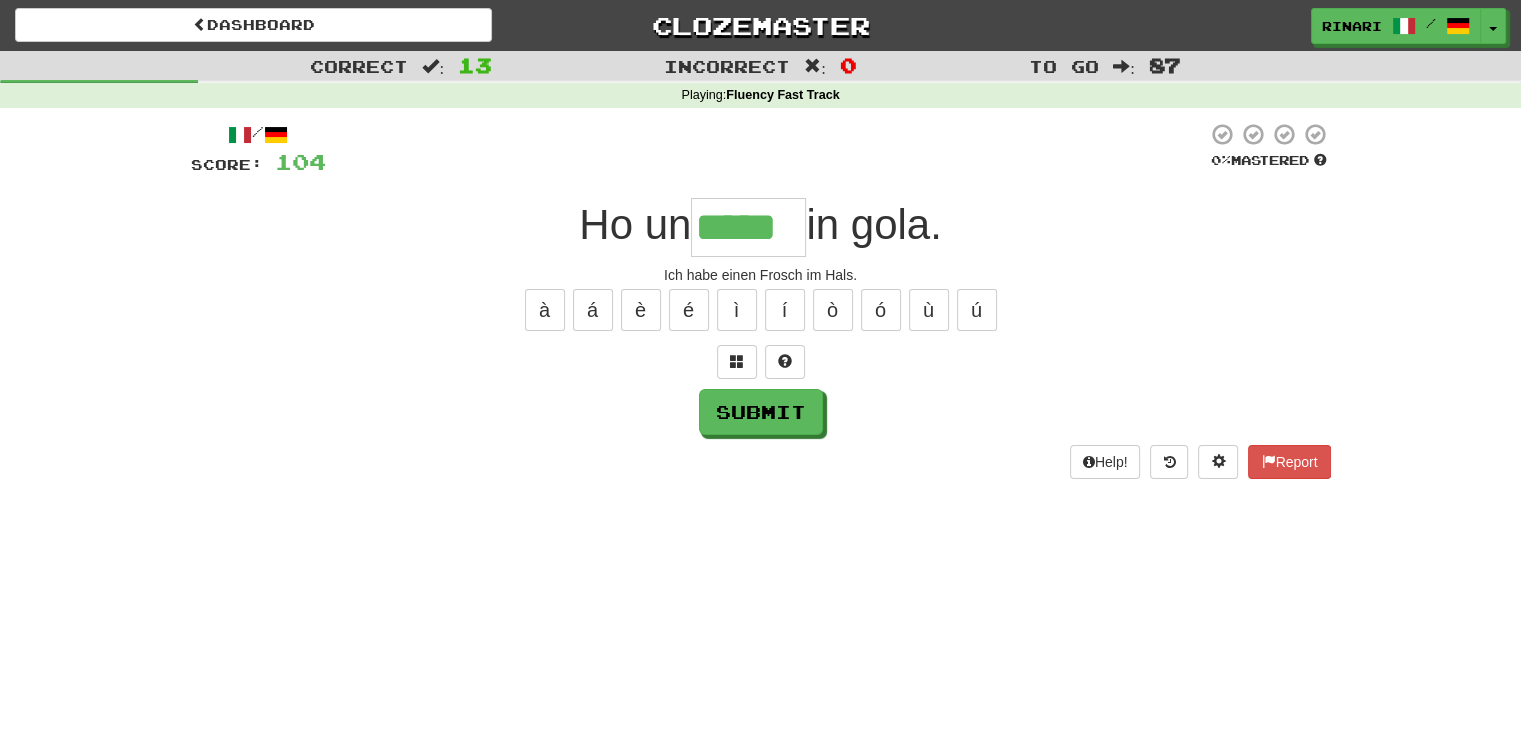 type on "*****" 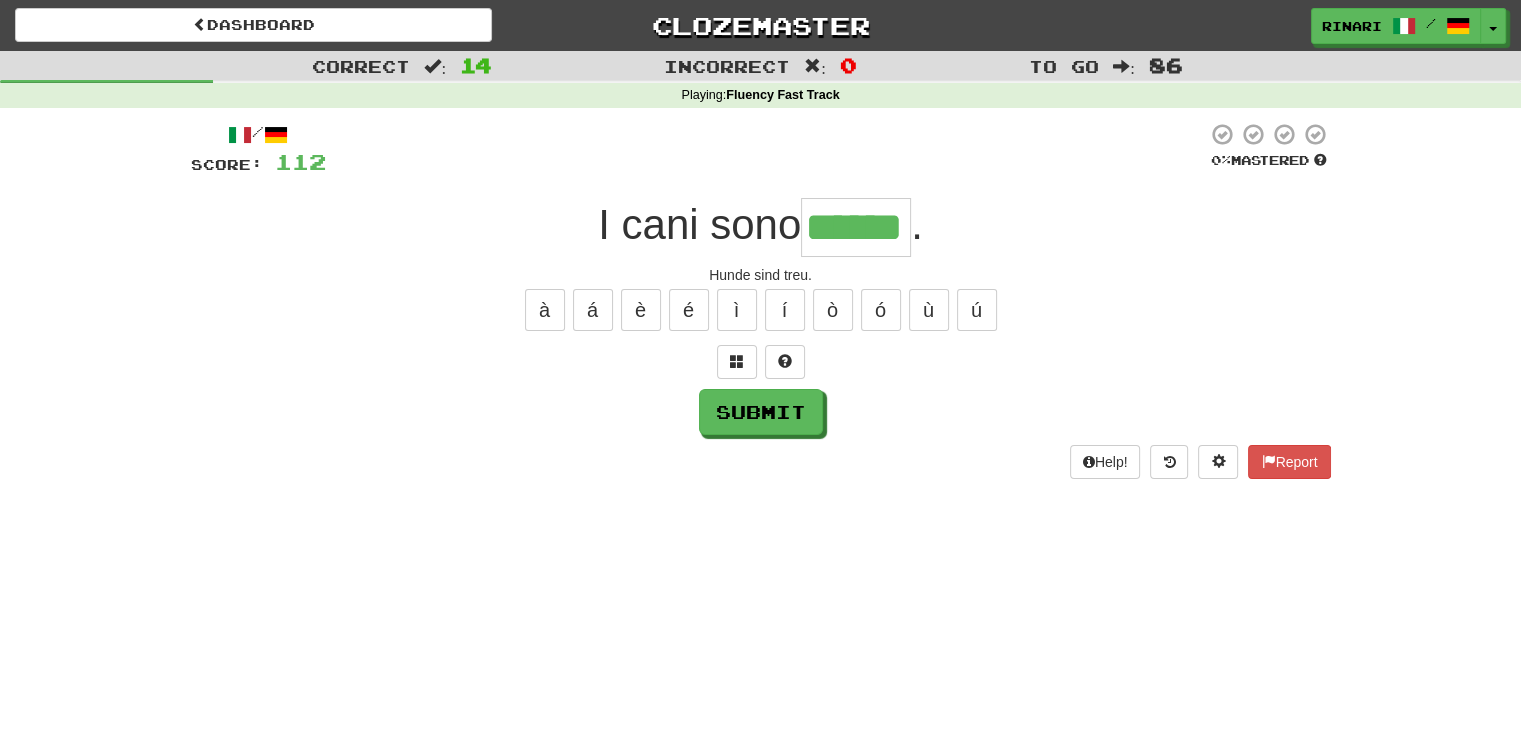 type on "******" 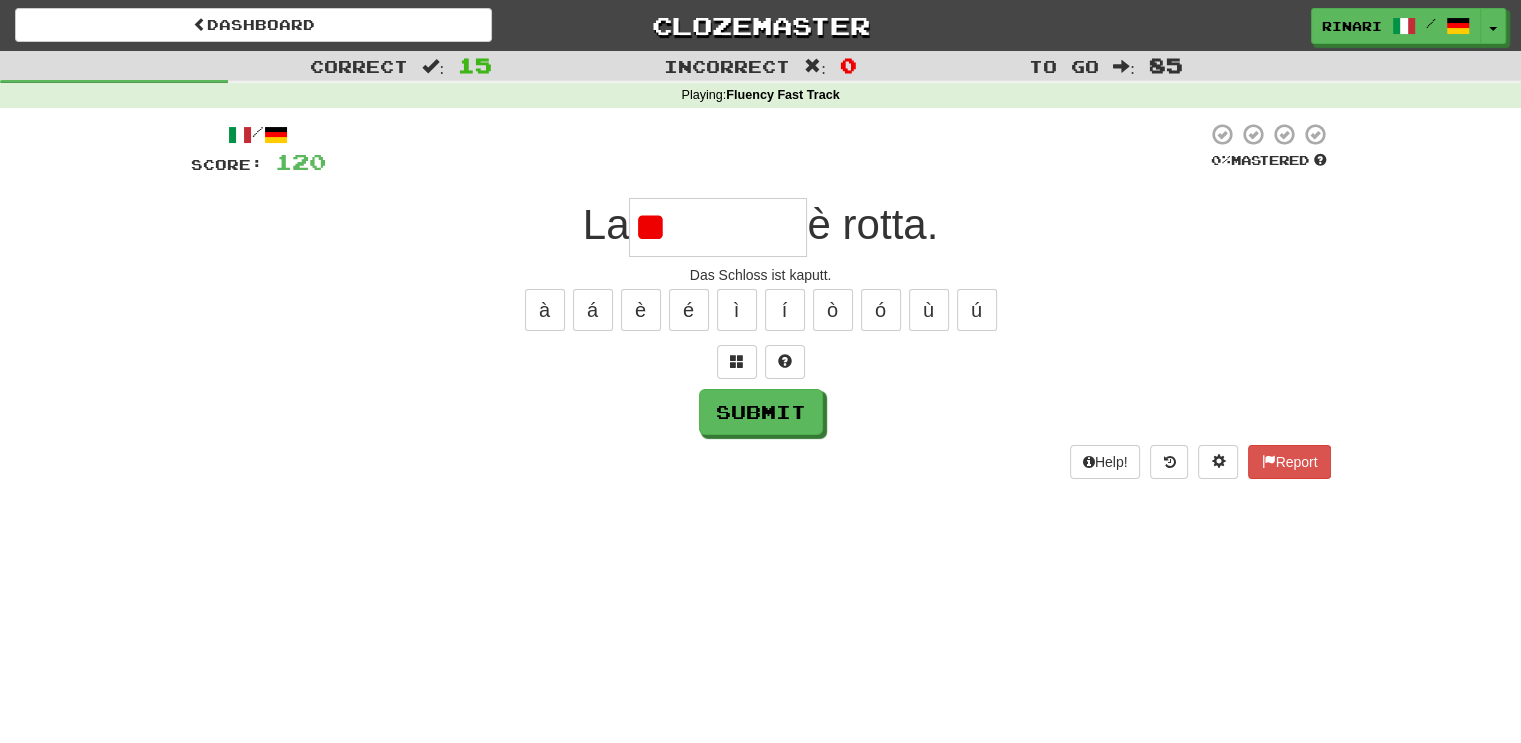 type on "*" 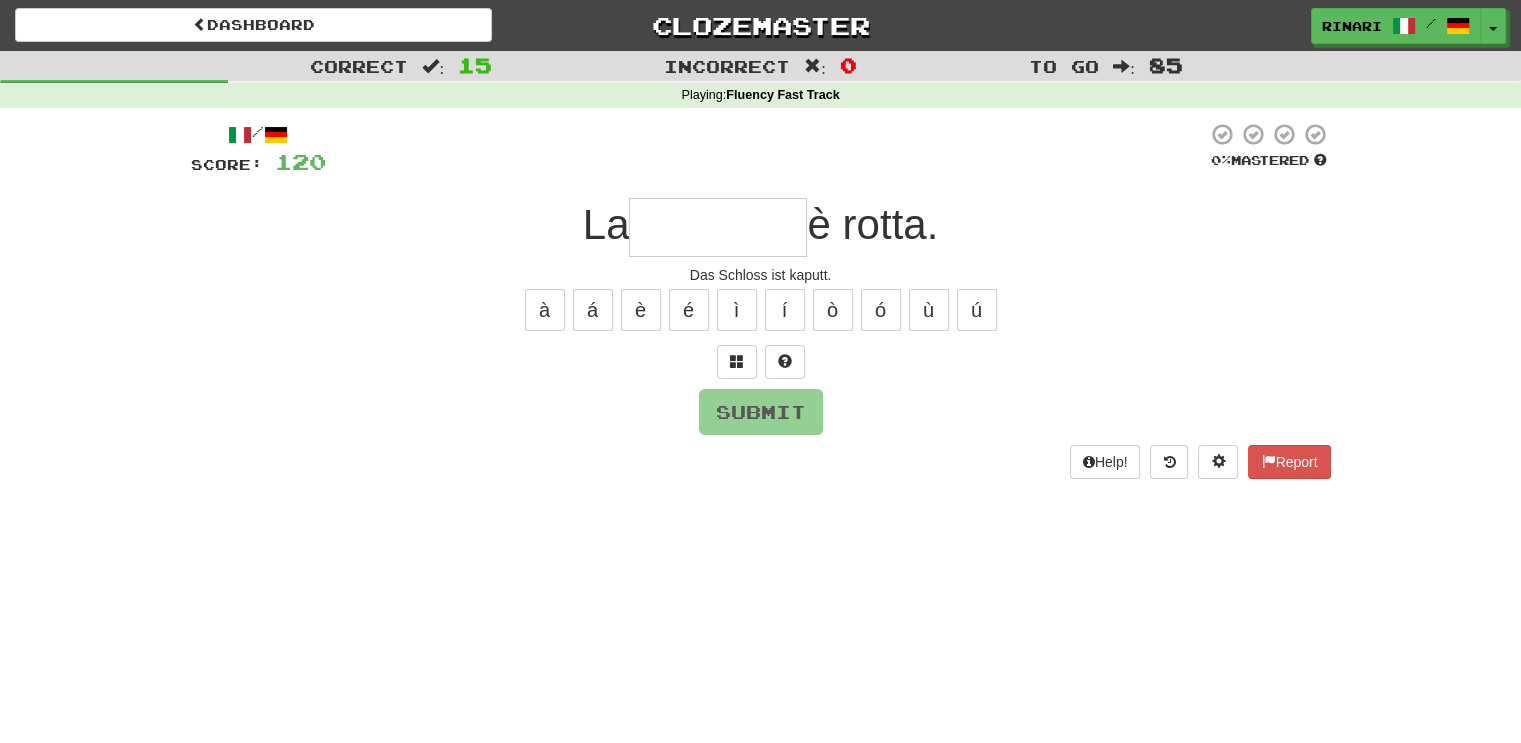 type on "*" 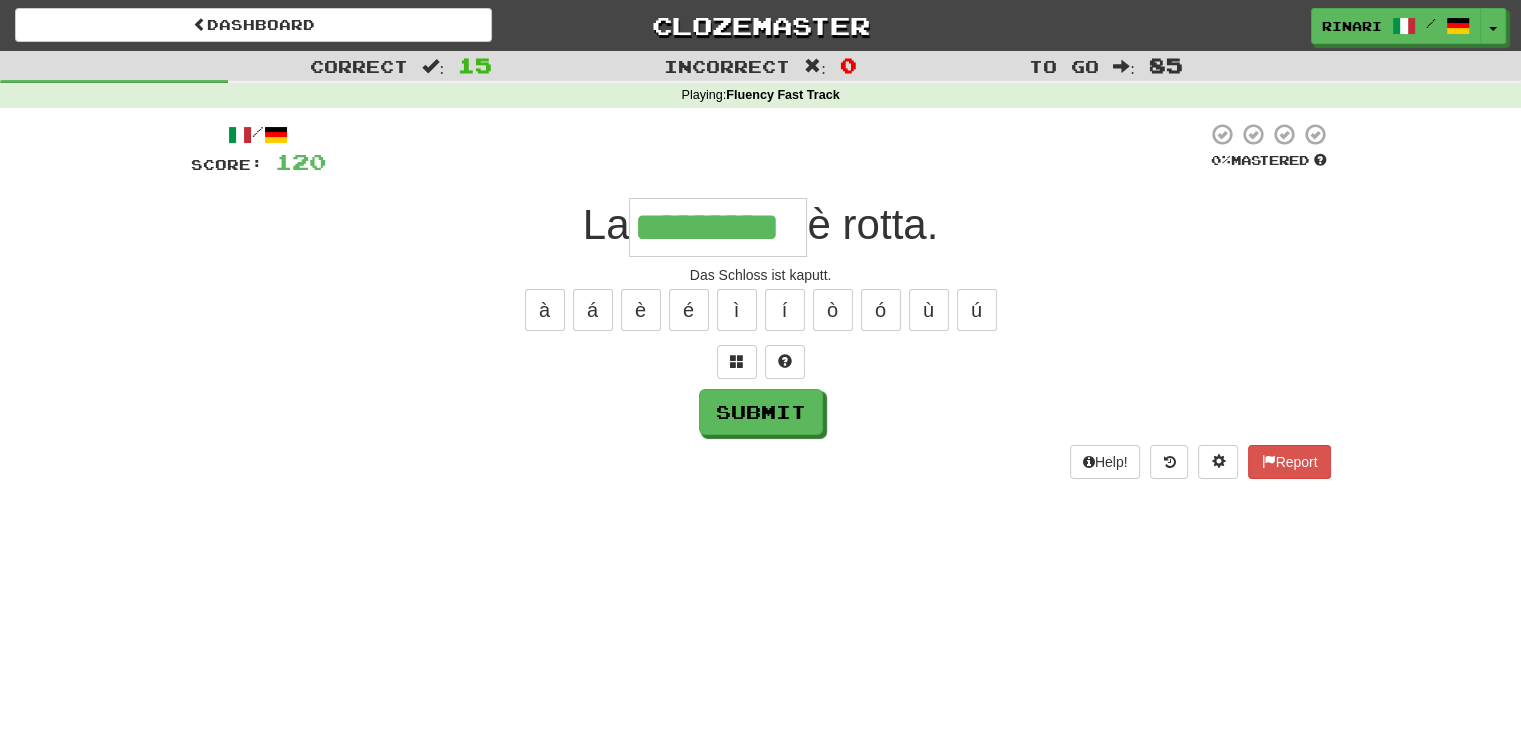 type on "*********" 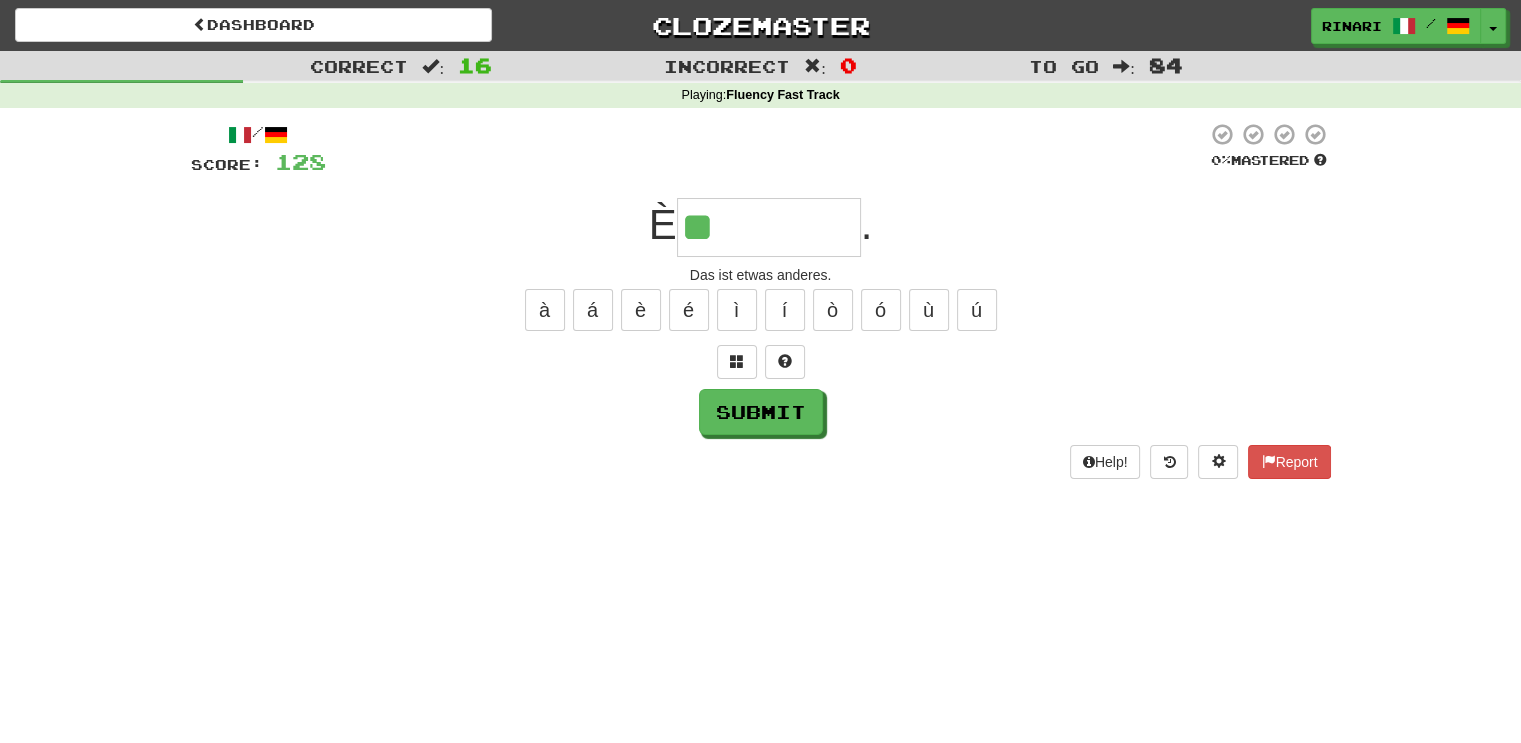 type on "*" 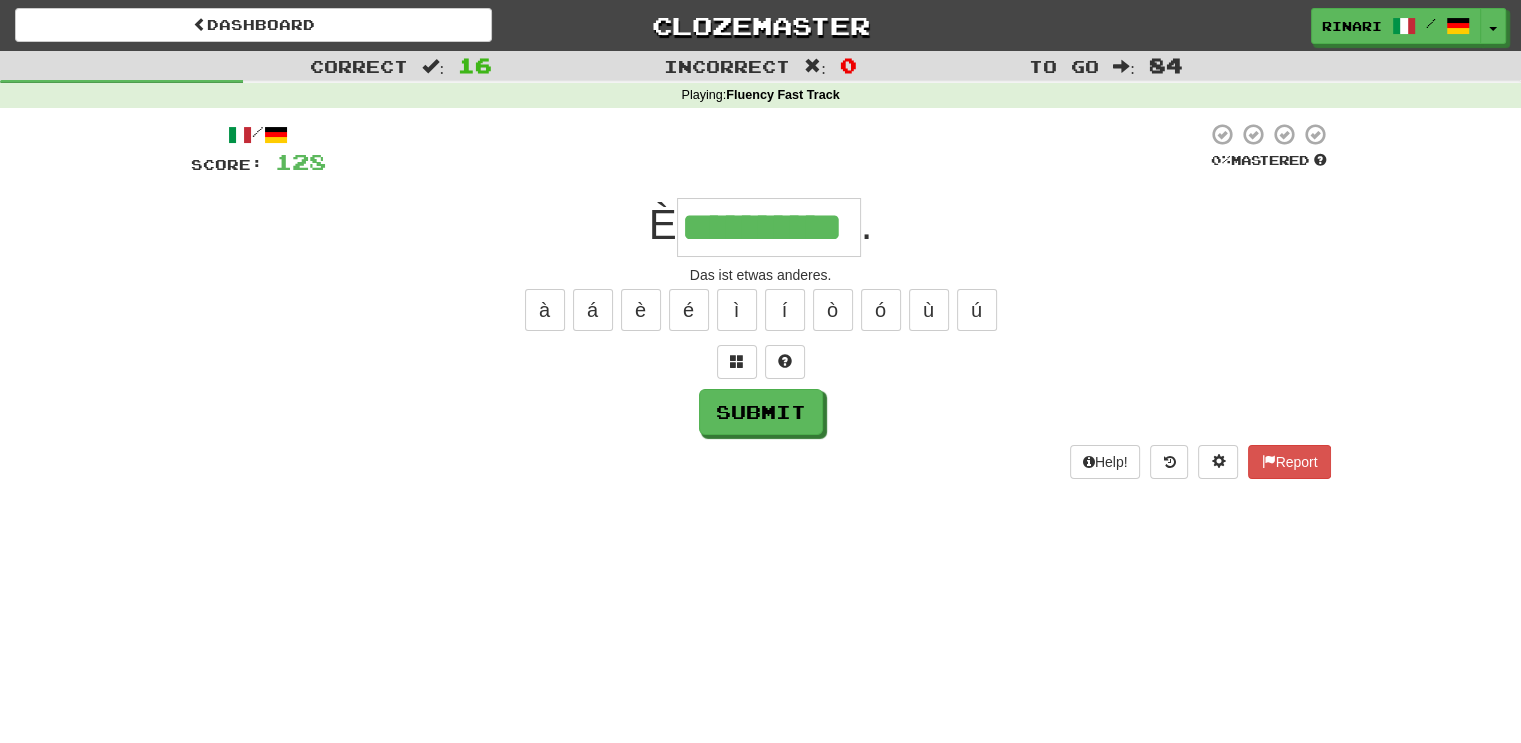 type on "**********" 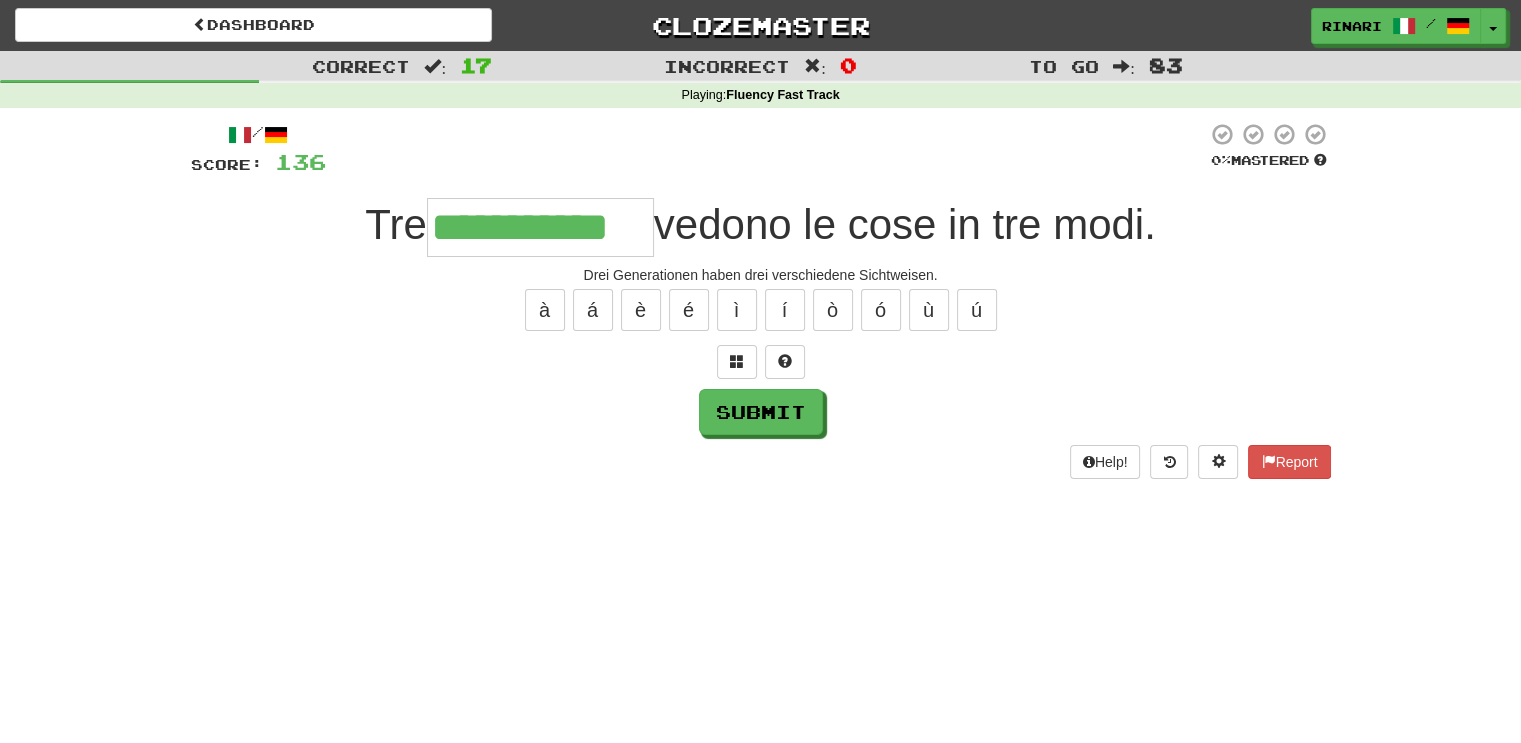 type on "**********" 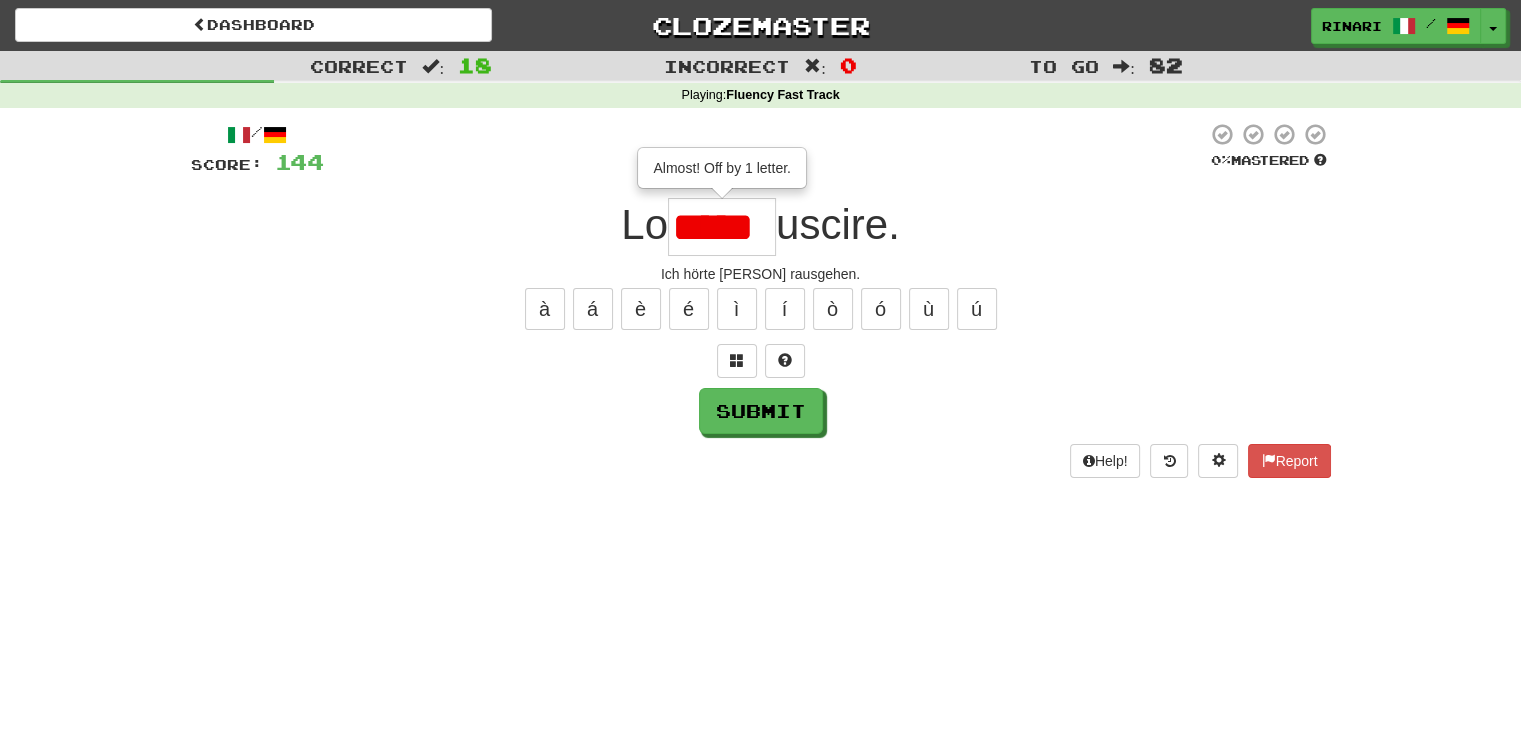 scroll, scrollTop: 0, scrollLeft: 0, axis: both 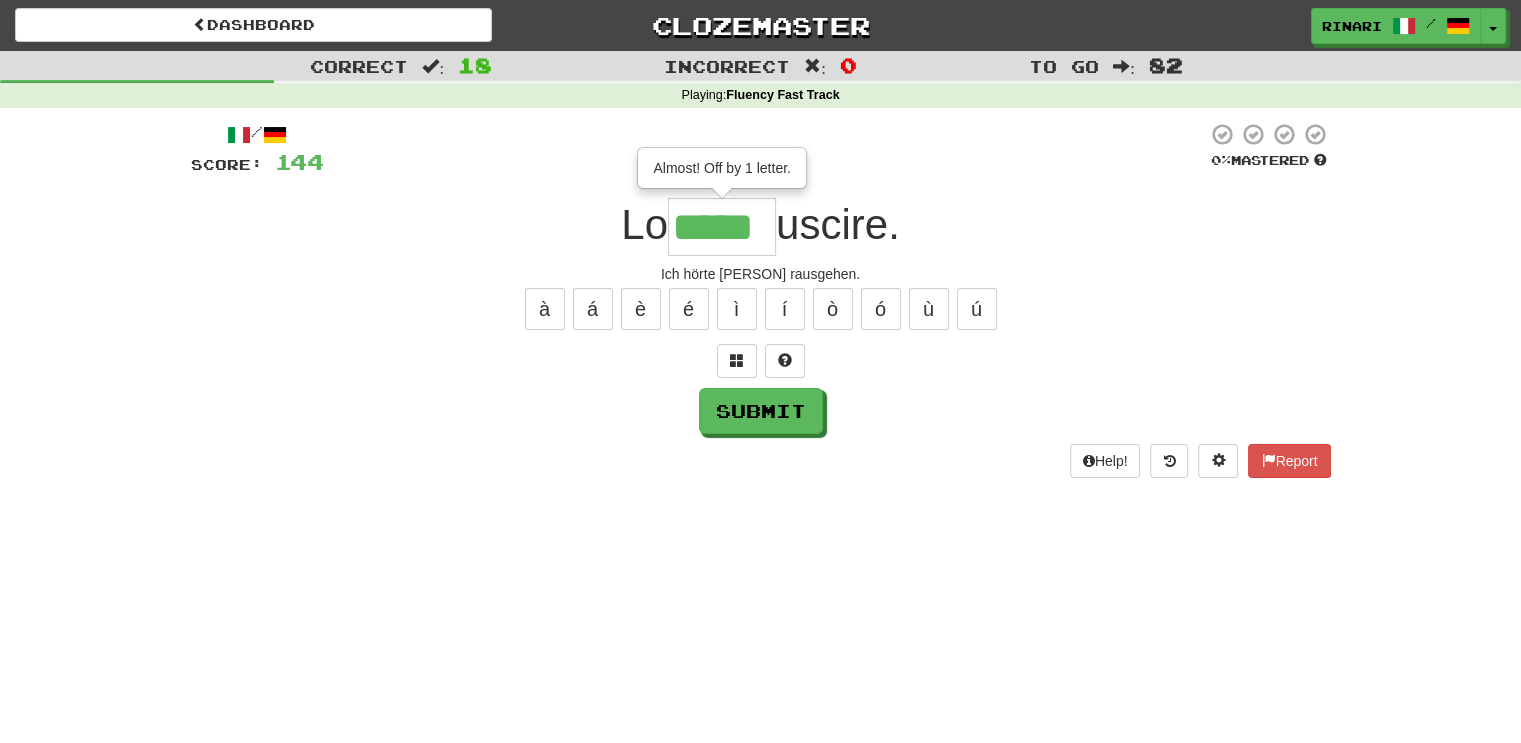 type on "******" 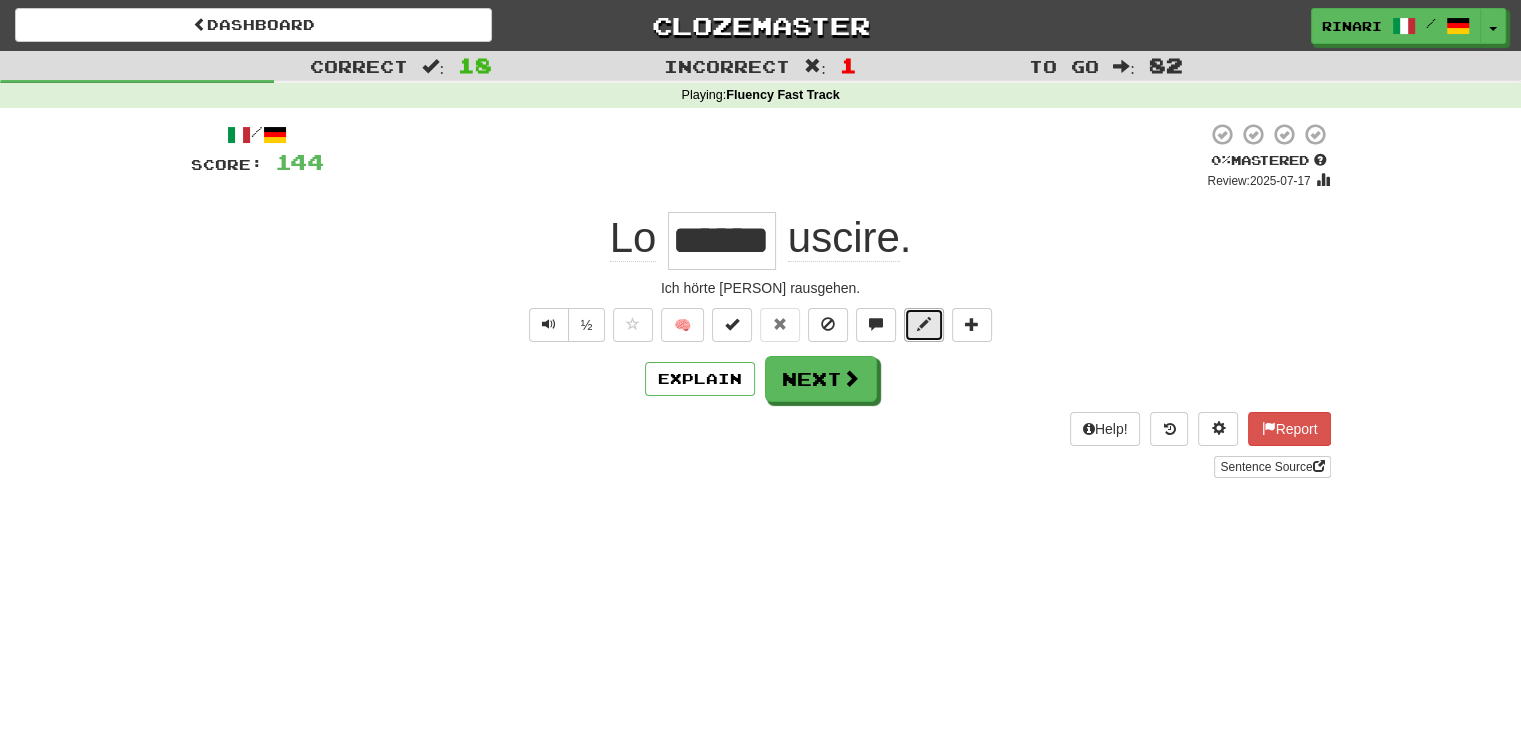 click at bounding box center (924, 325) 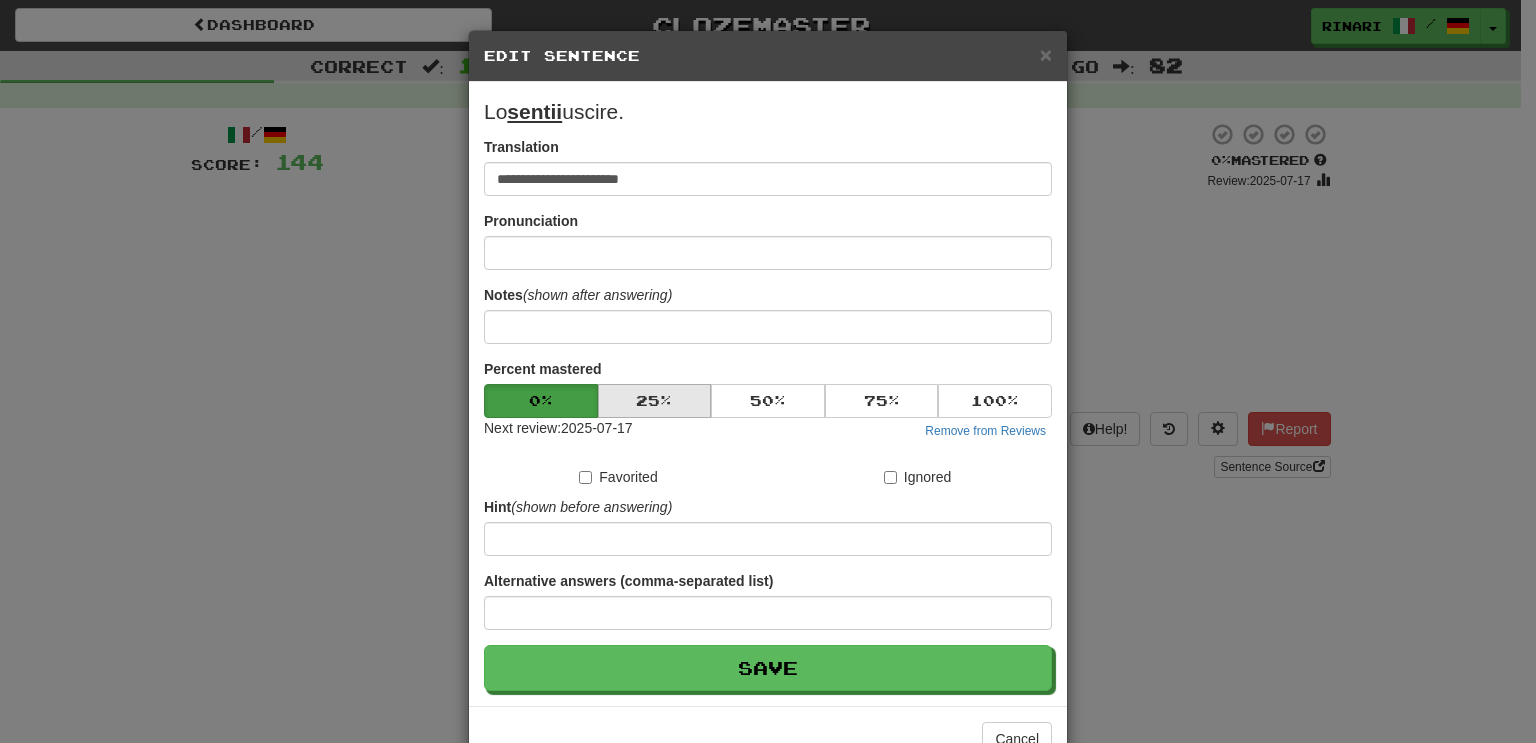 drag, startPoint x: 642, startPoint y: 379, endPoint x: 646, endPoint y: 395, distance: 16.492422 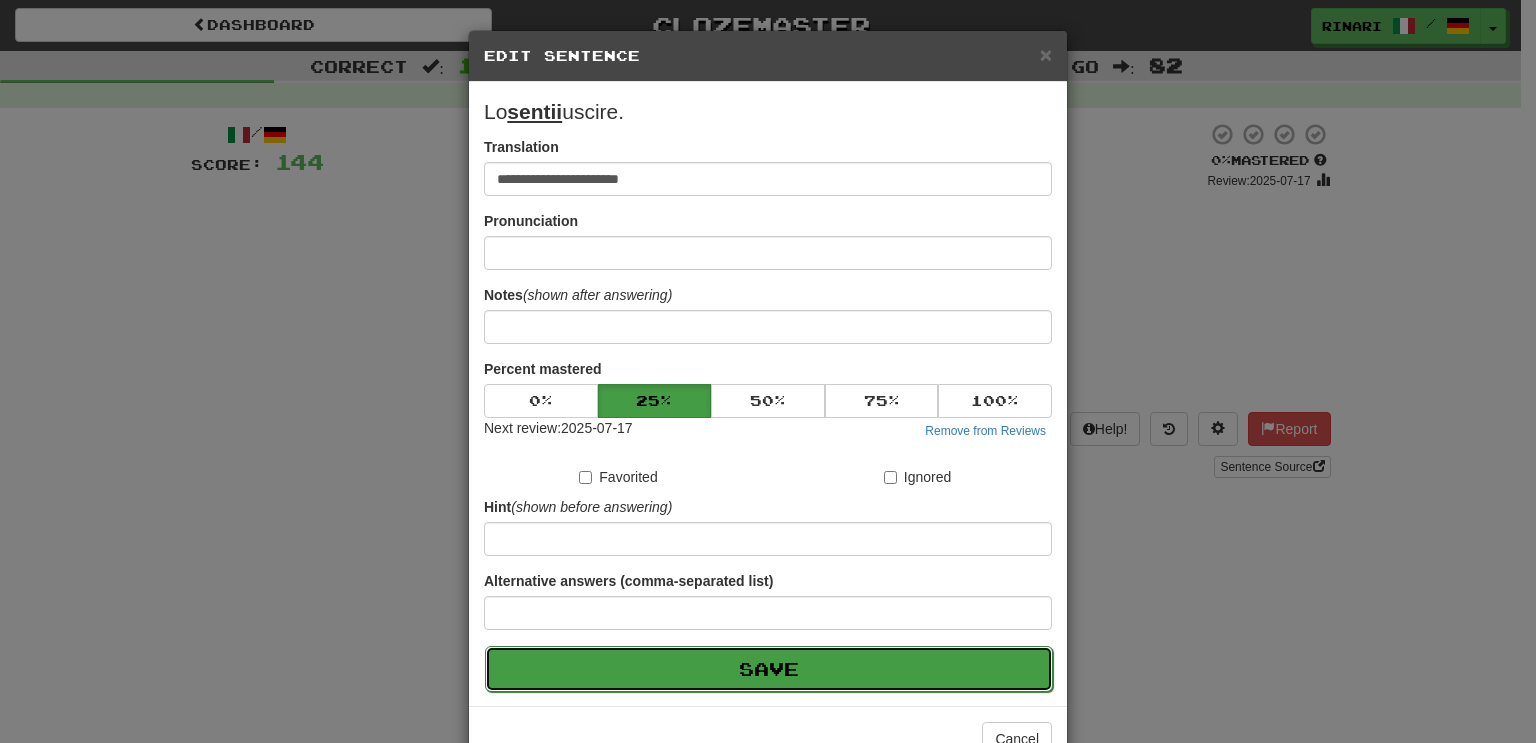 click on "Save" at bounding box center (769, 669) 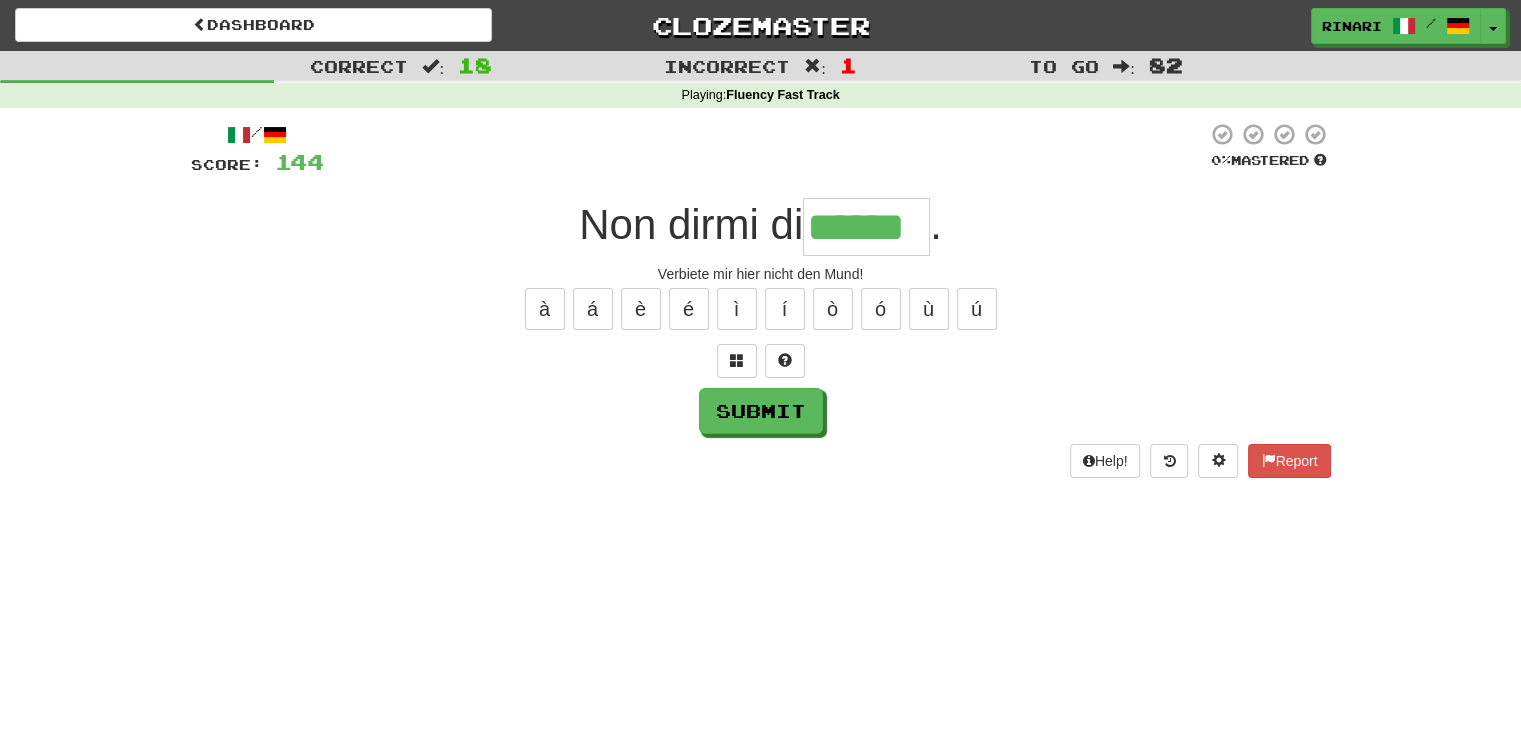 type on "******" 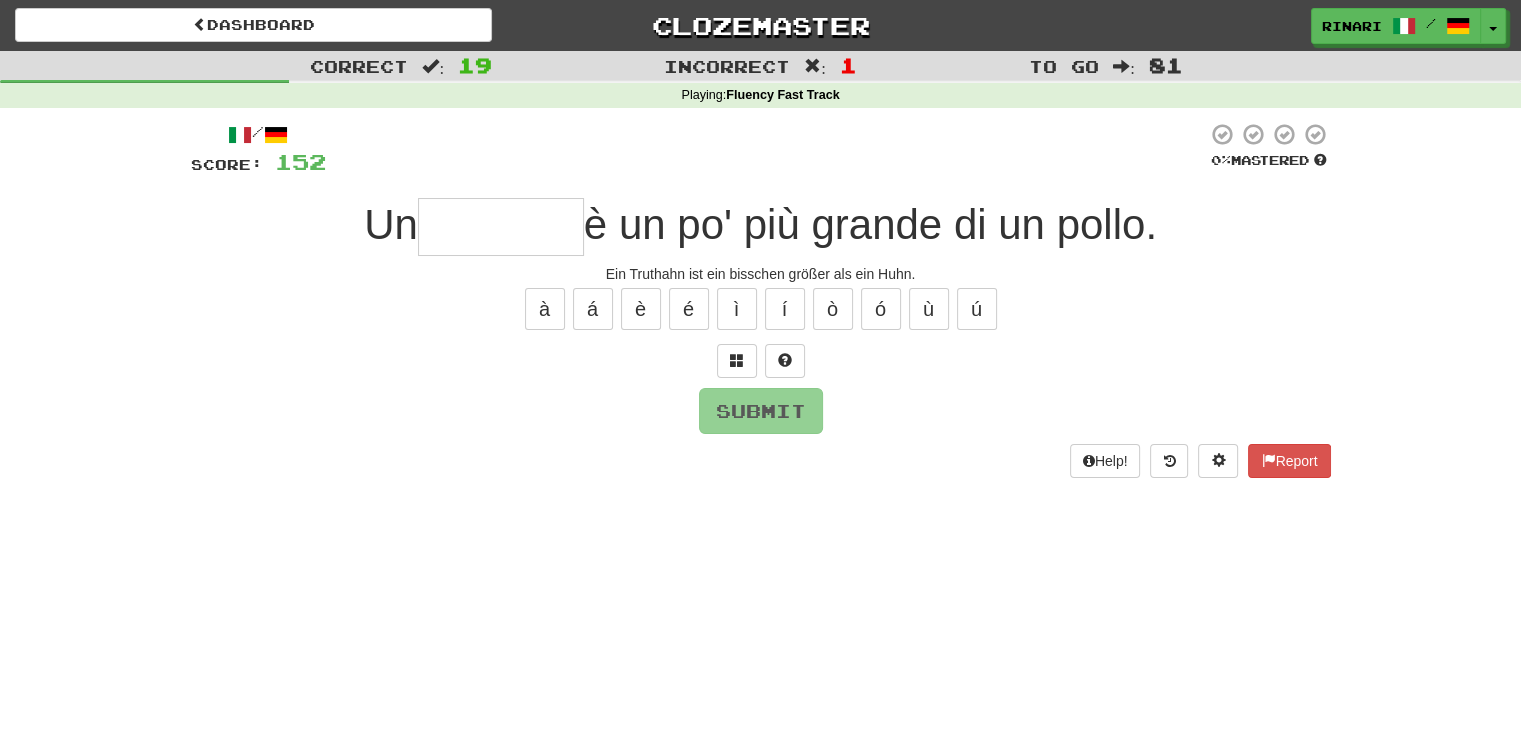 type on "*" 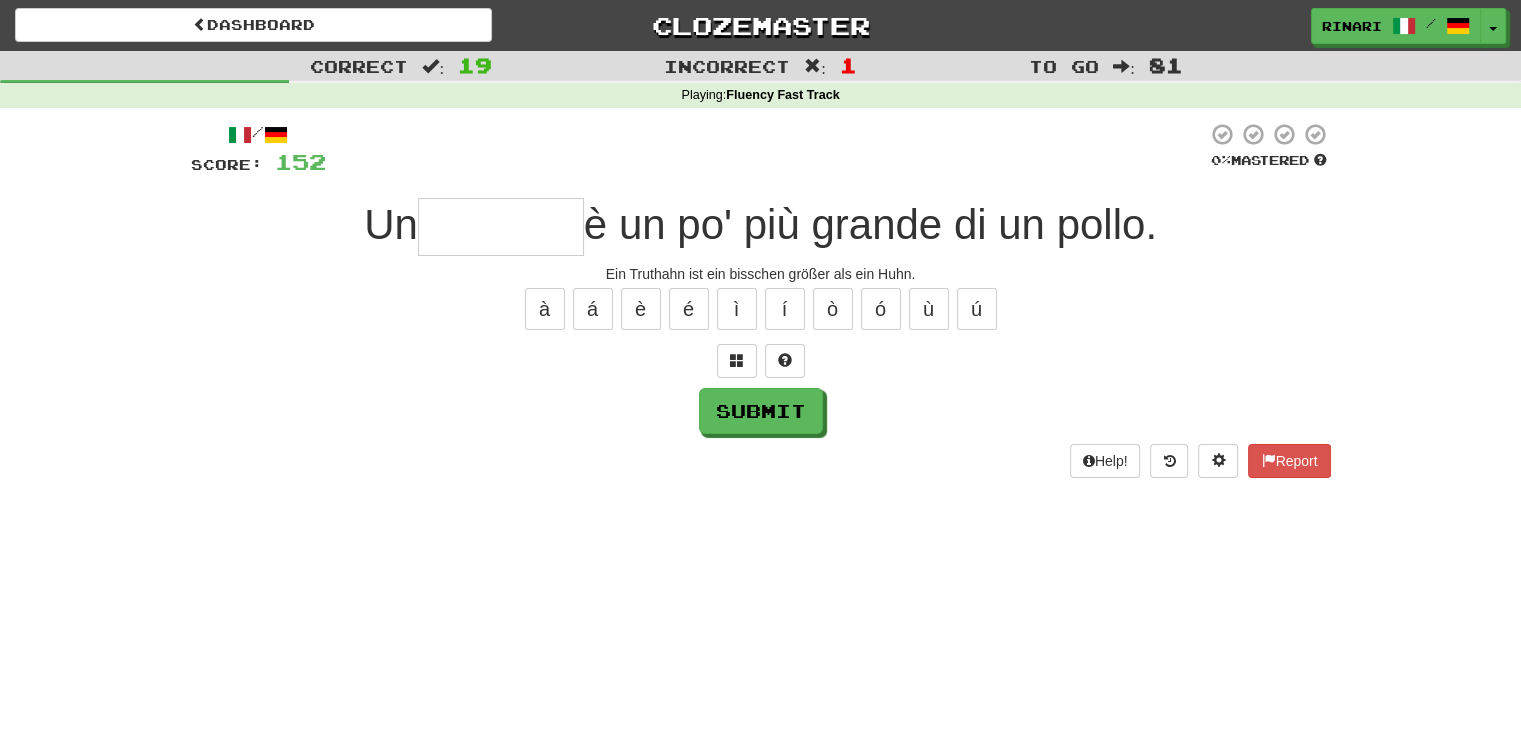type on "*" 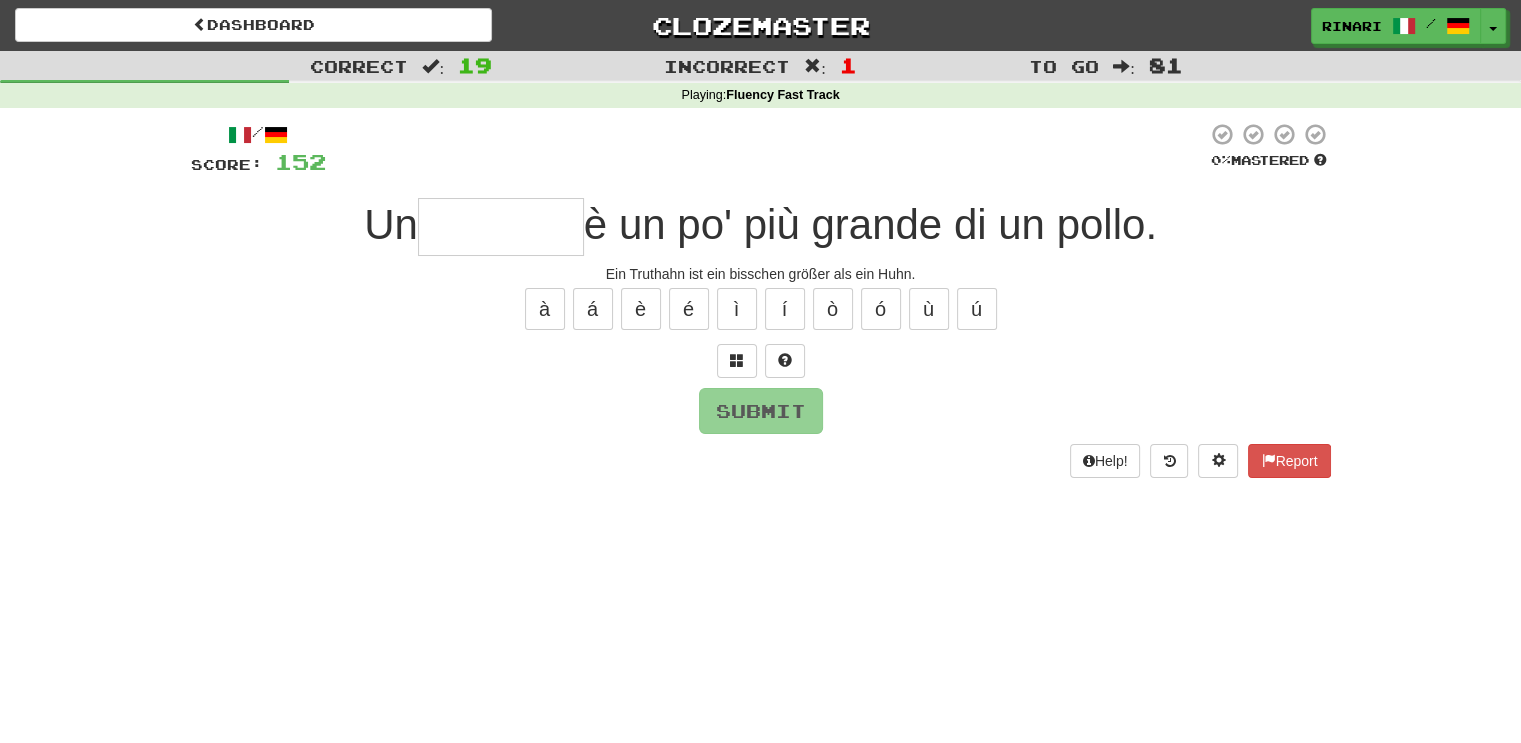 type on "*" 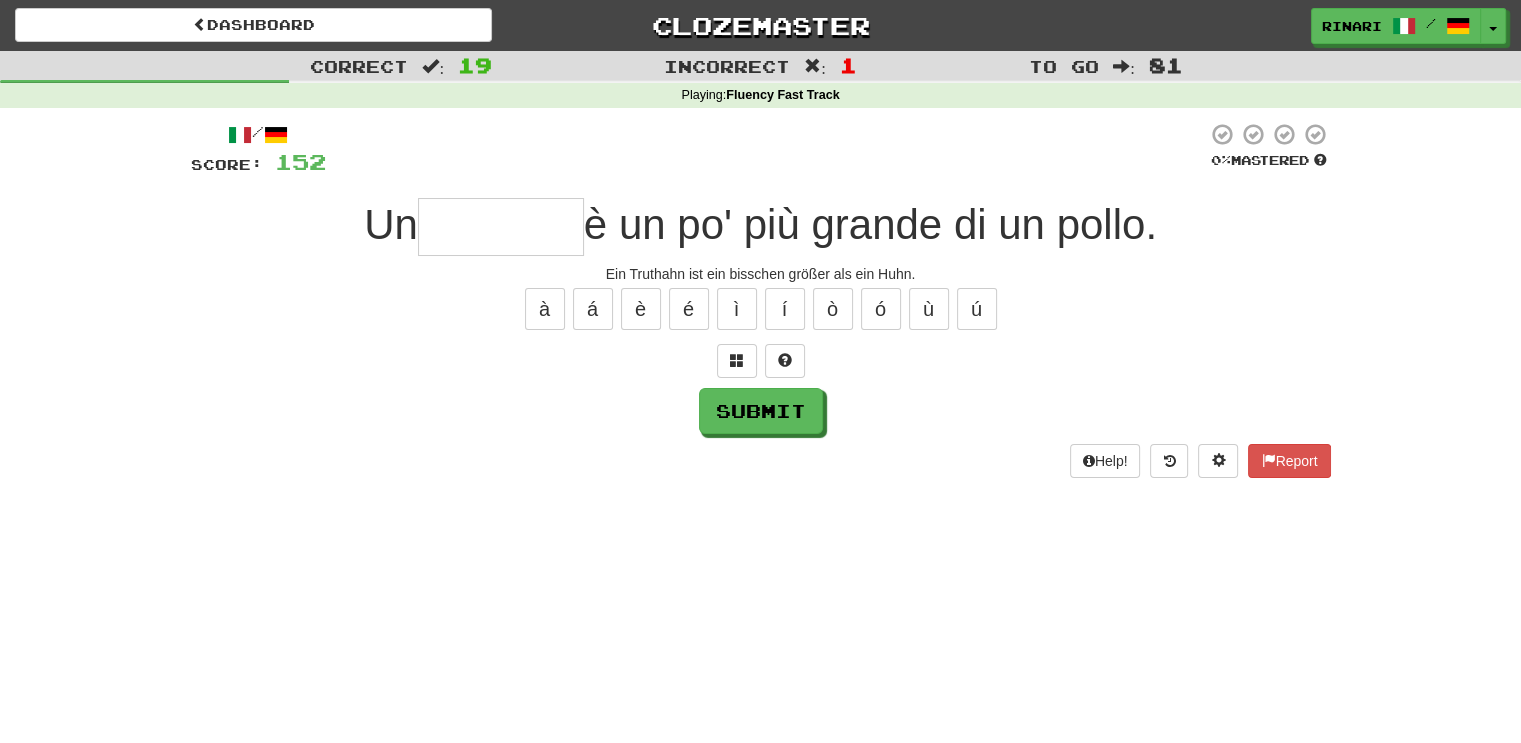 type on "*" 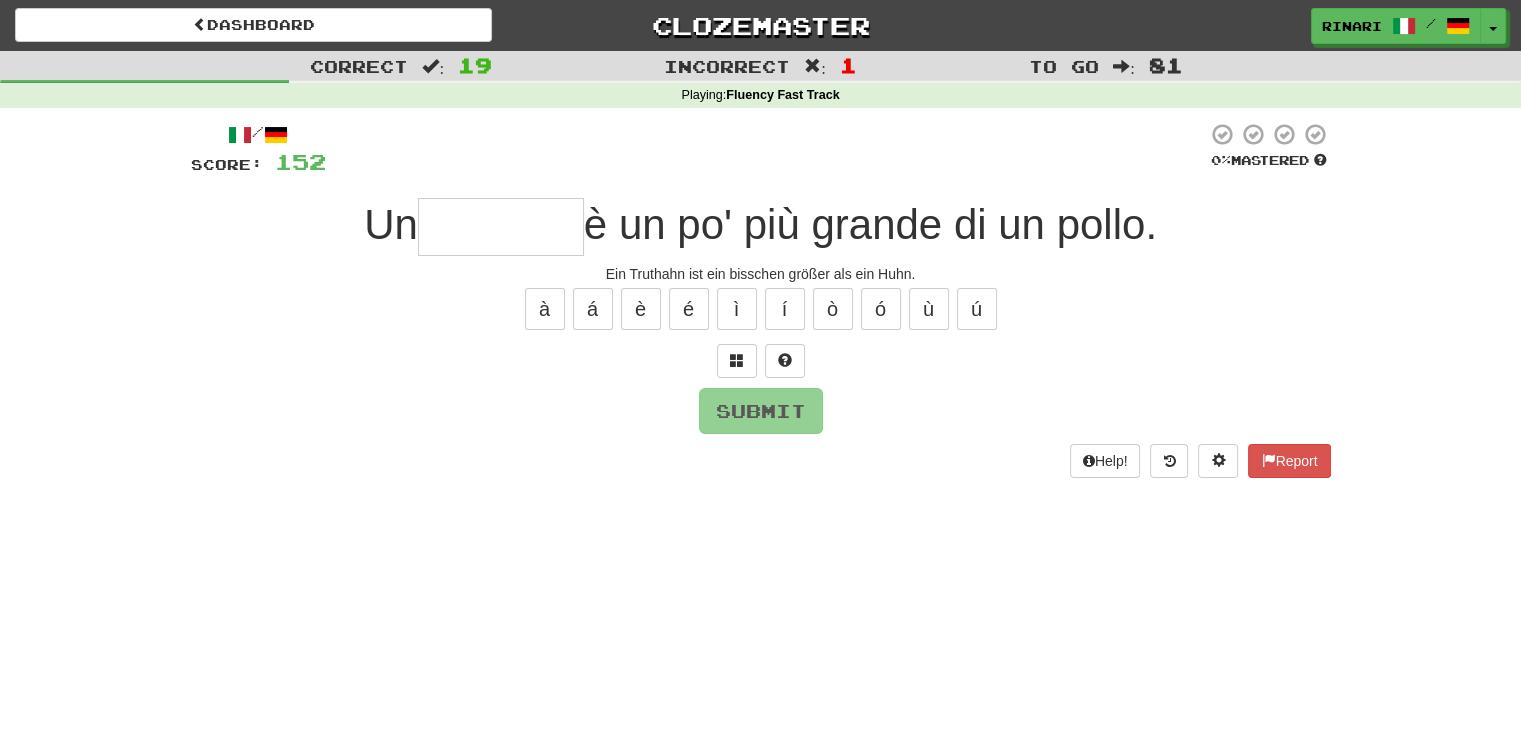 type on "*" 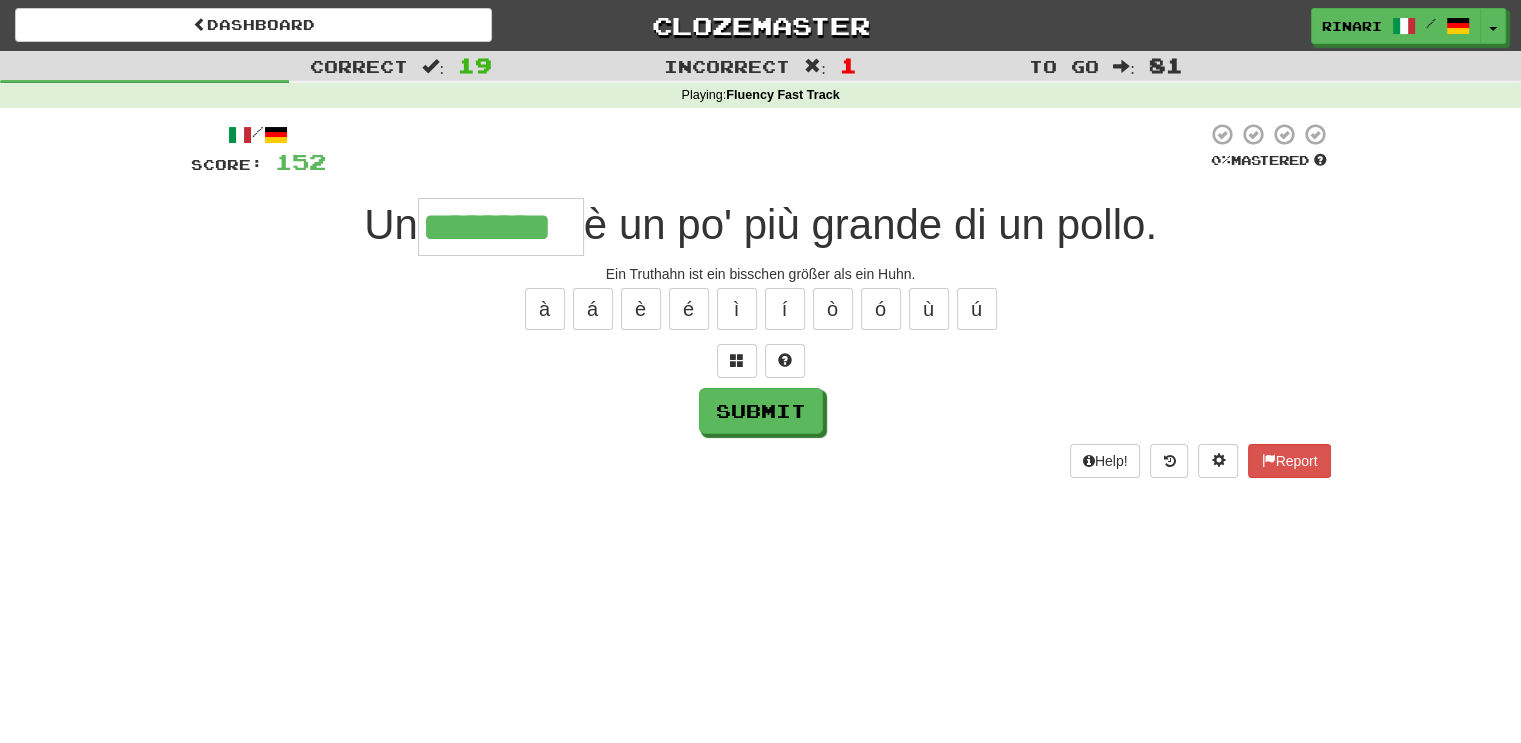type on "********" 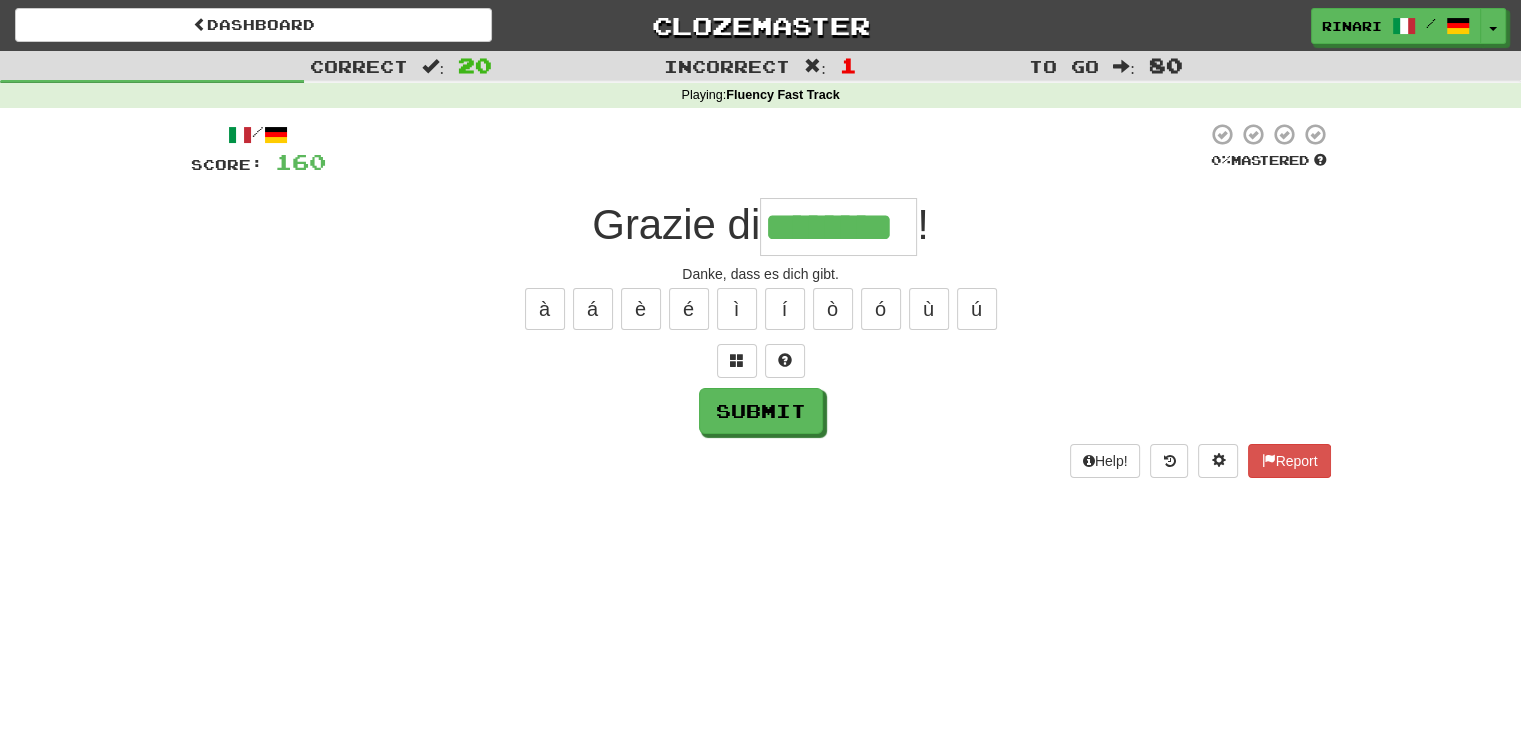 type on "********" 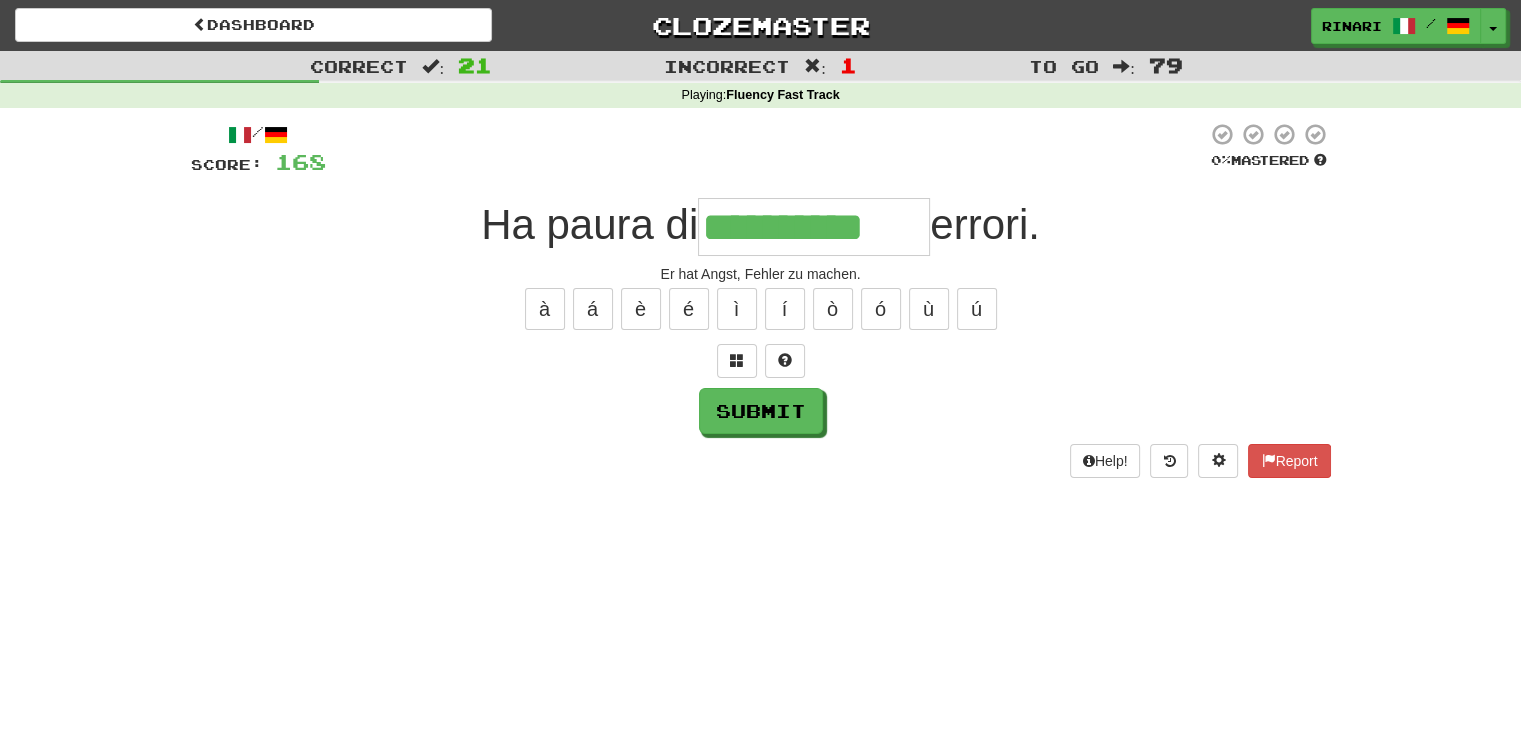 type on "**********" 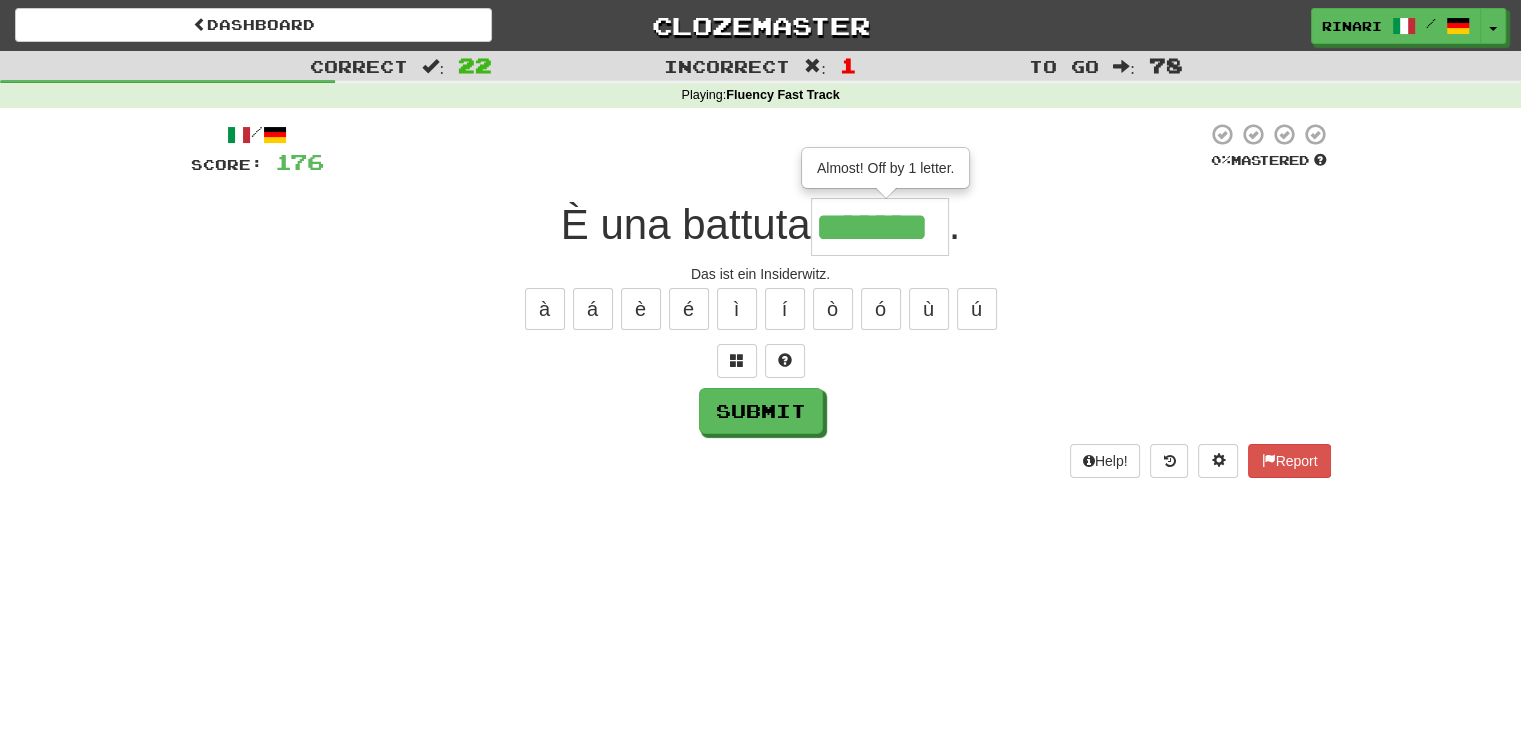 type on "*******" 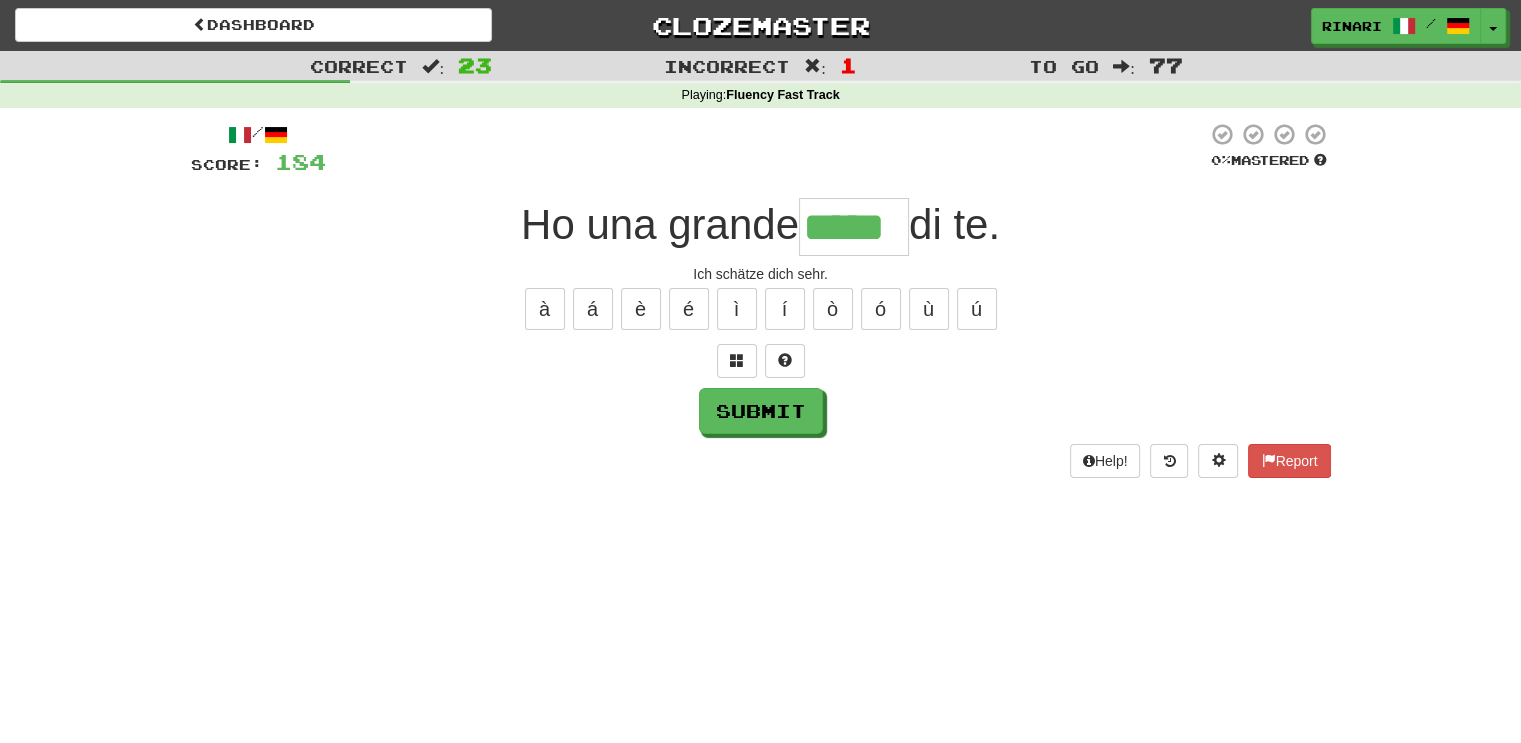 type on "*****" 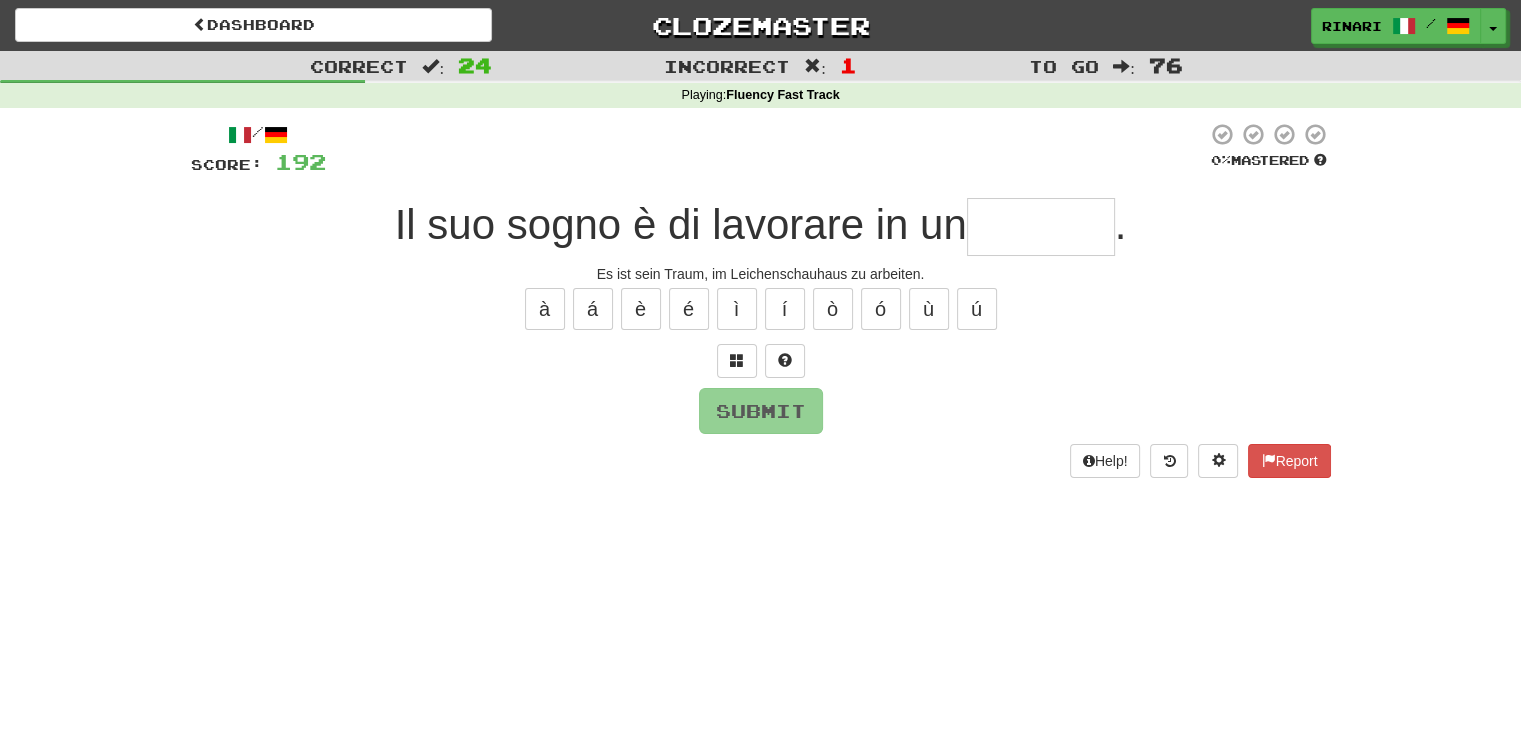 type on "*" 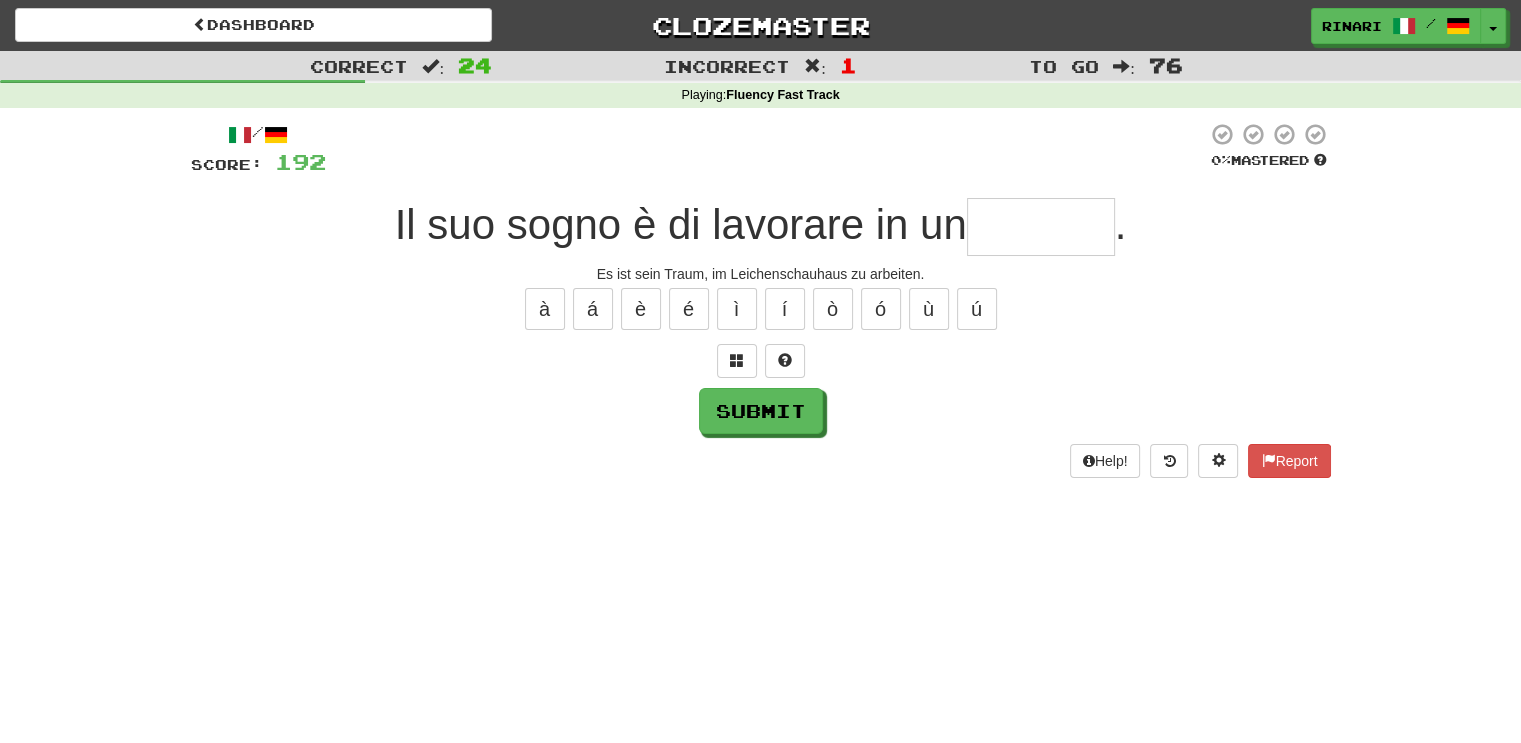 type on "*" 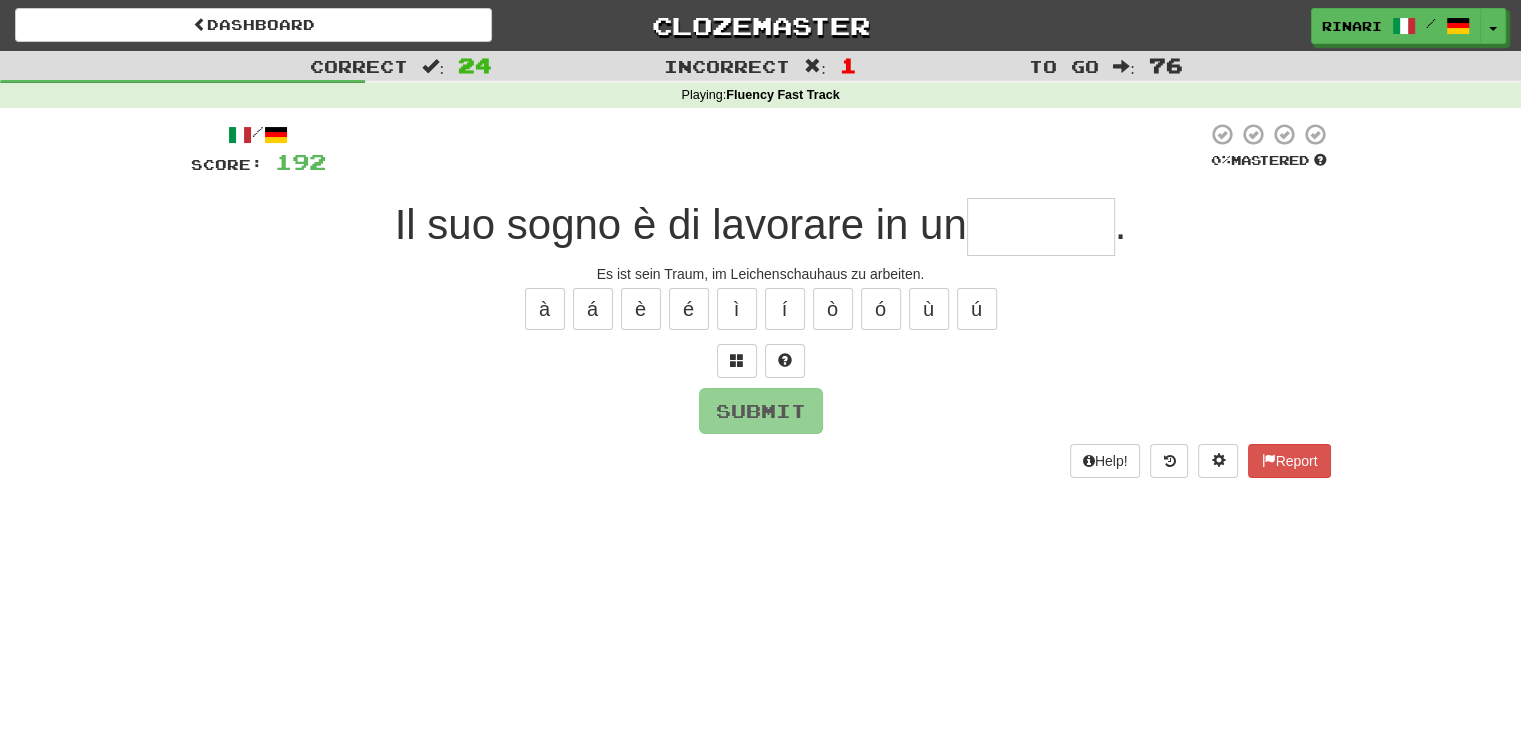 type on "*" 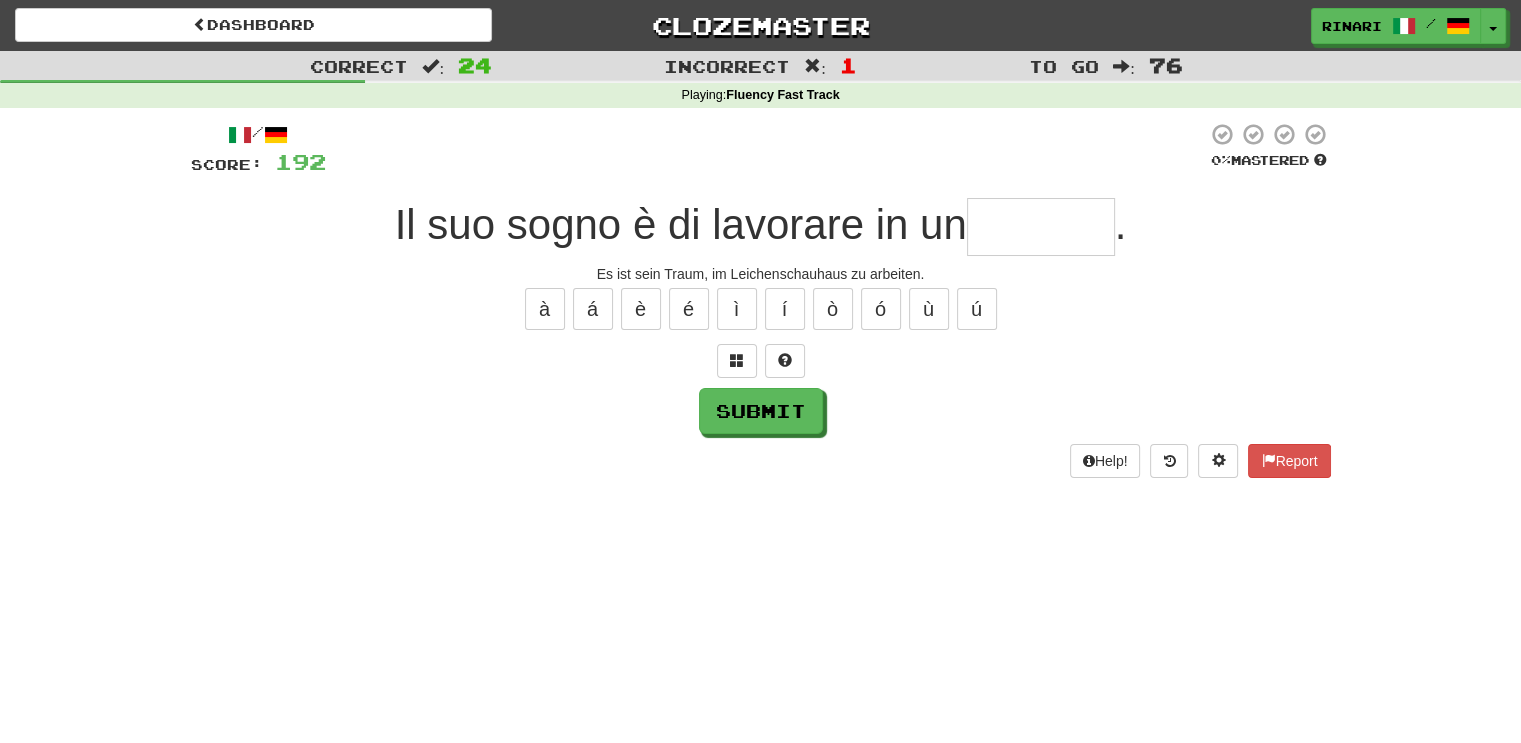 type on "*" 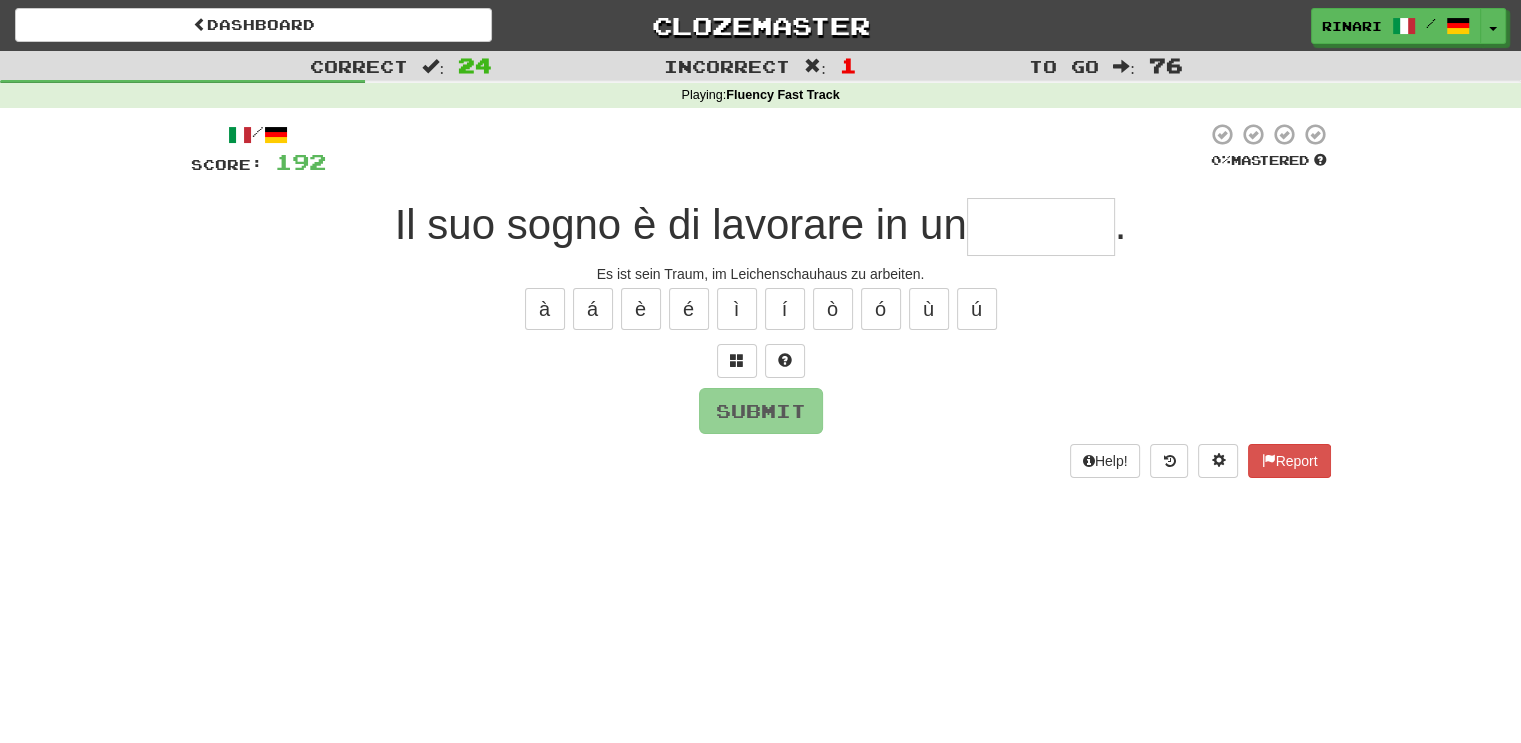 type on "*" 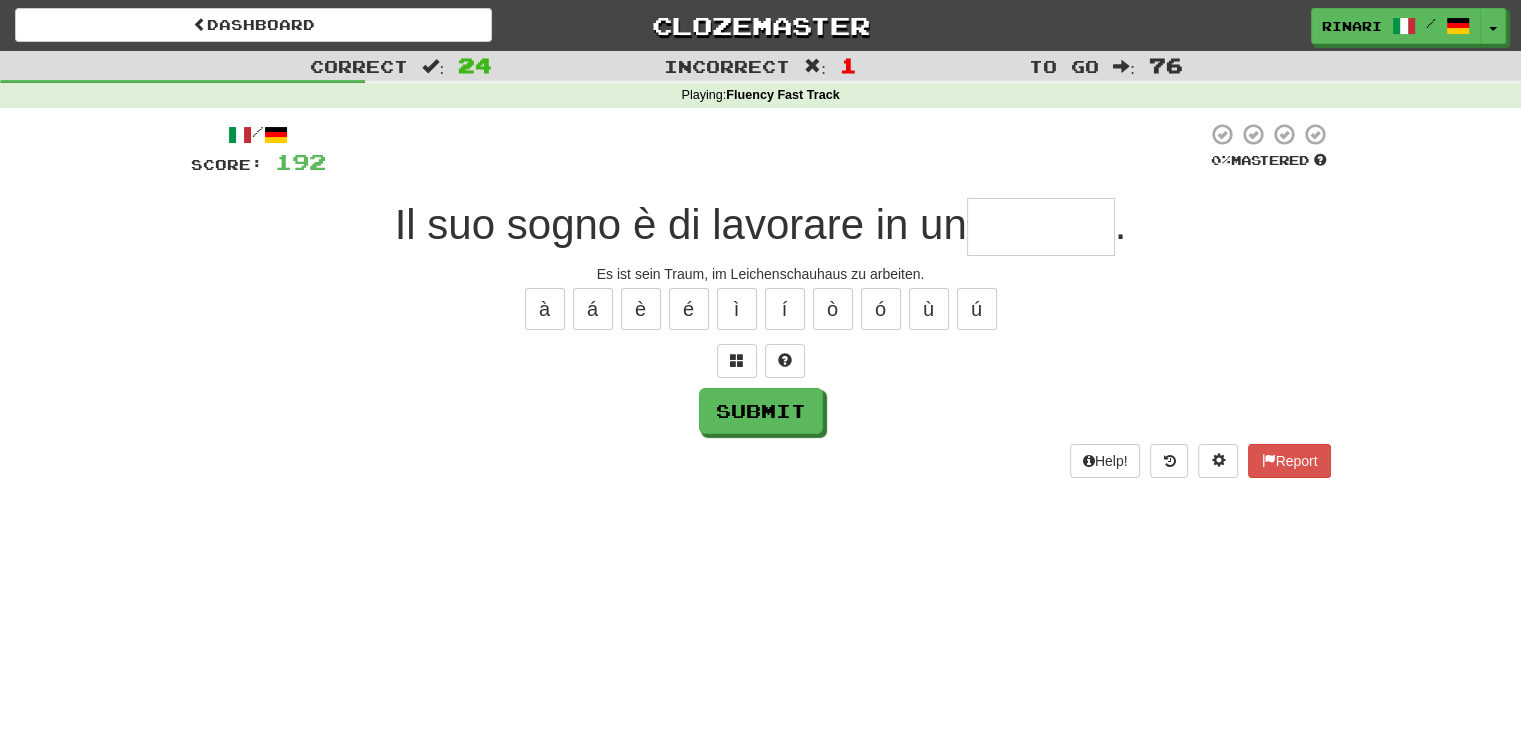 type on "*" 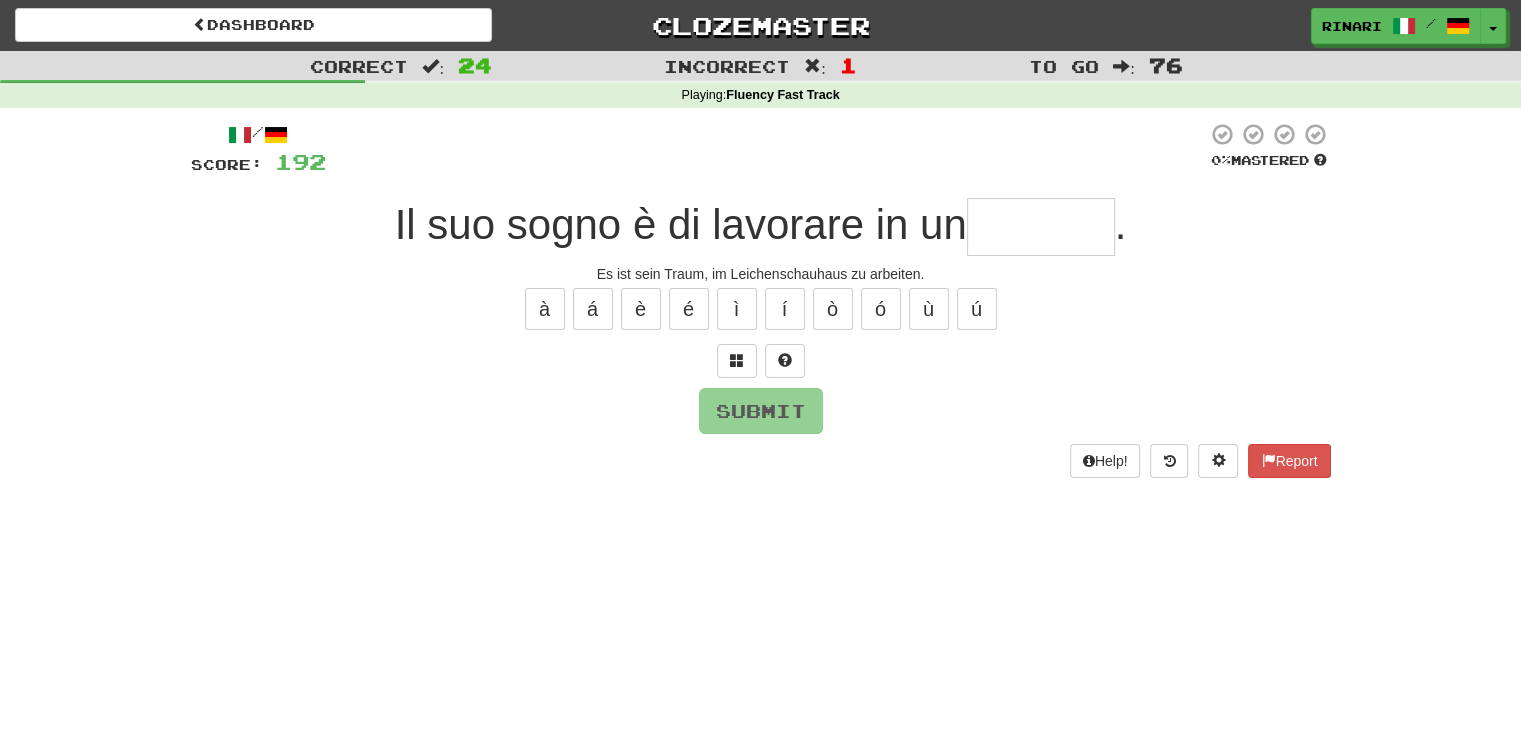 type on "*" 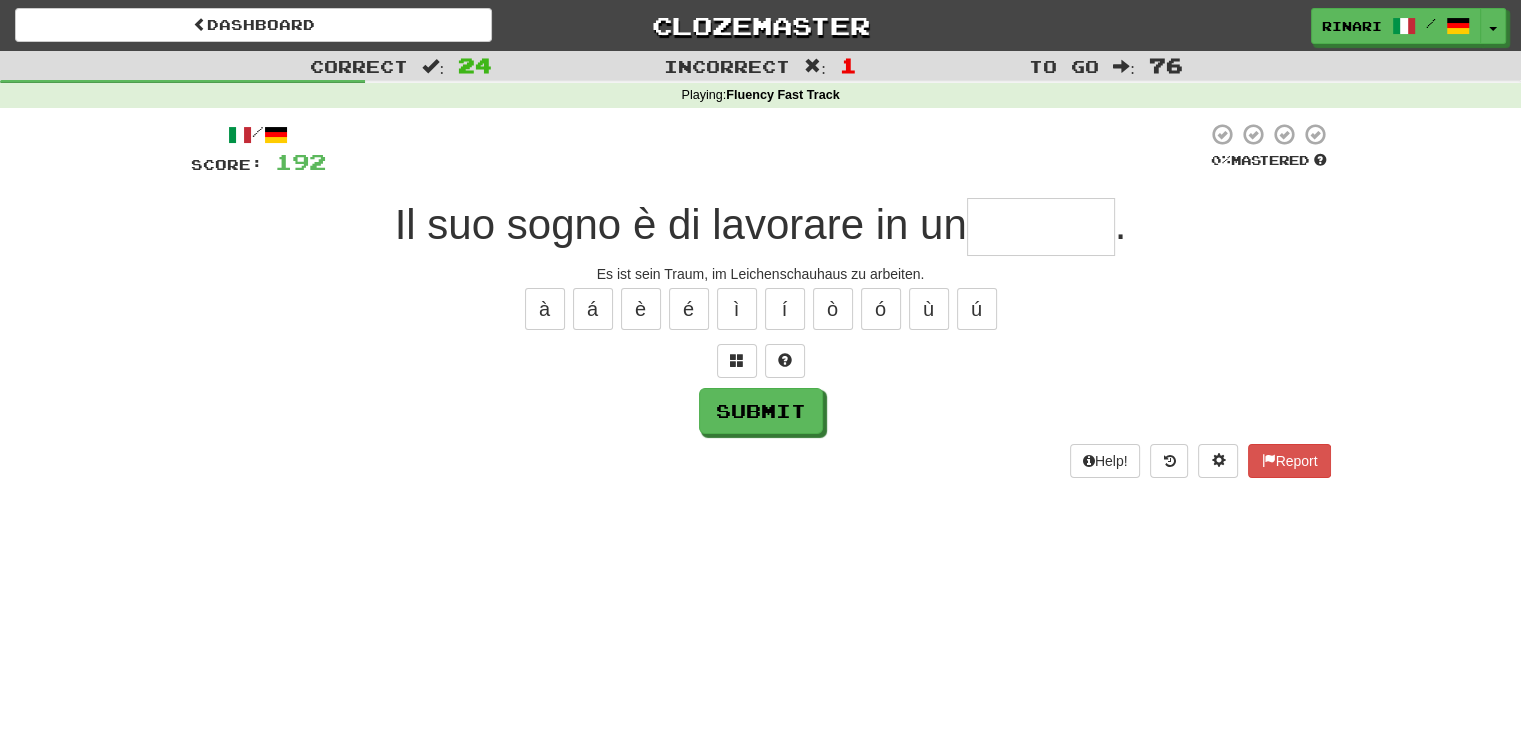 type on "*" 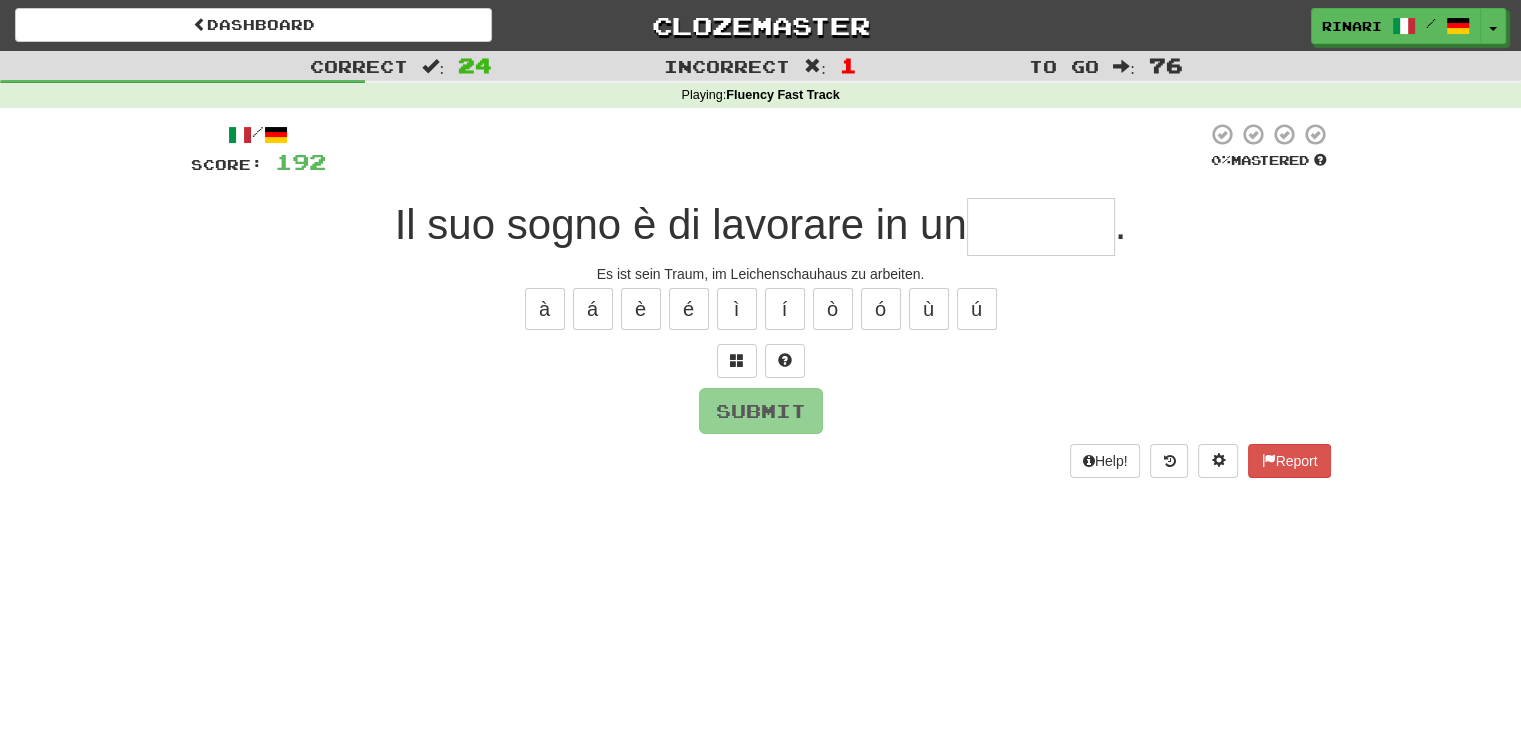 type on "*" 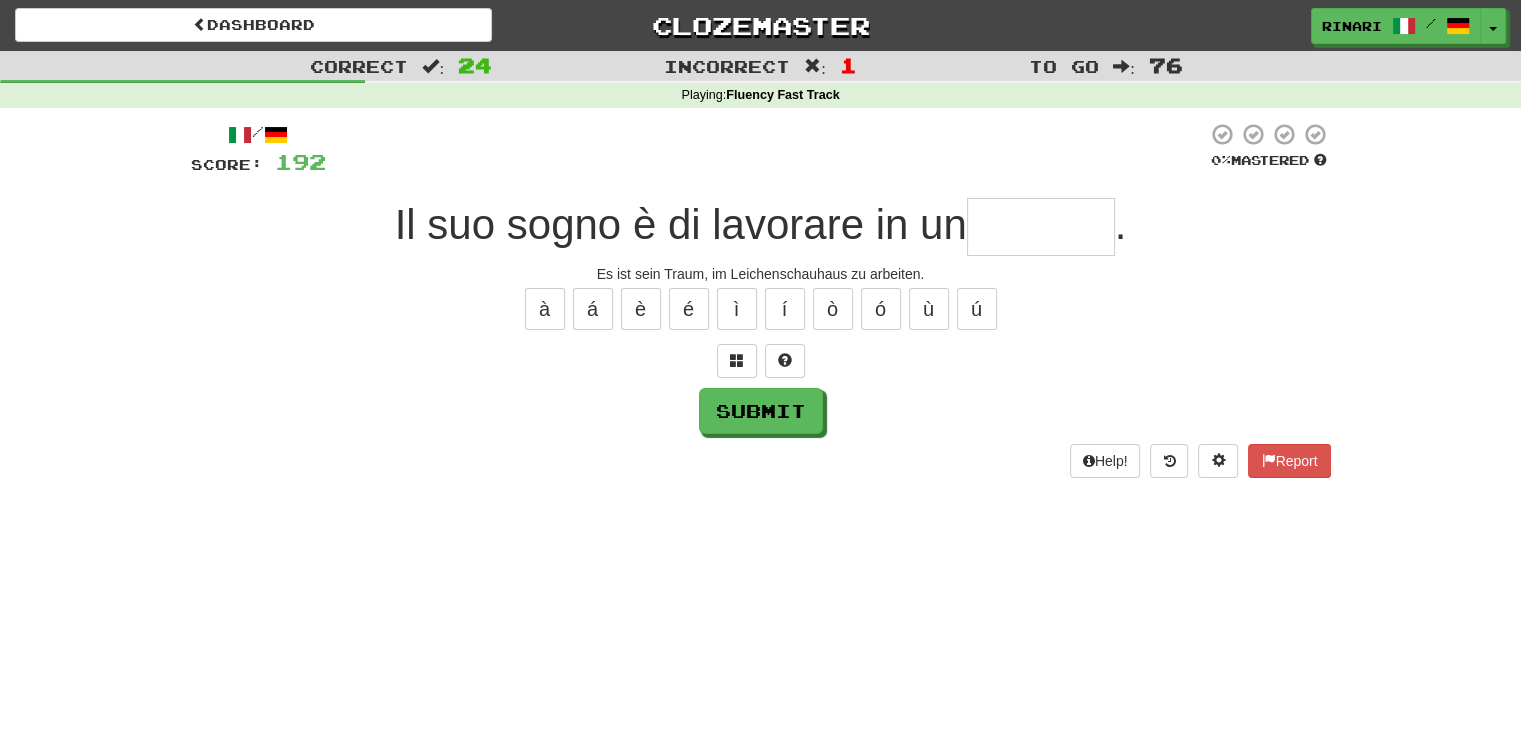 type on "*" 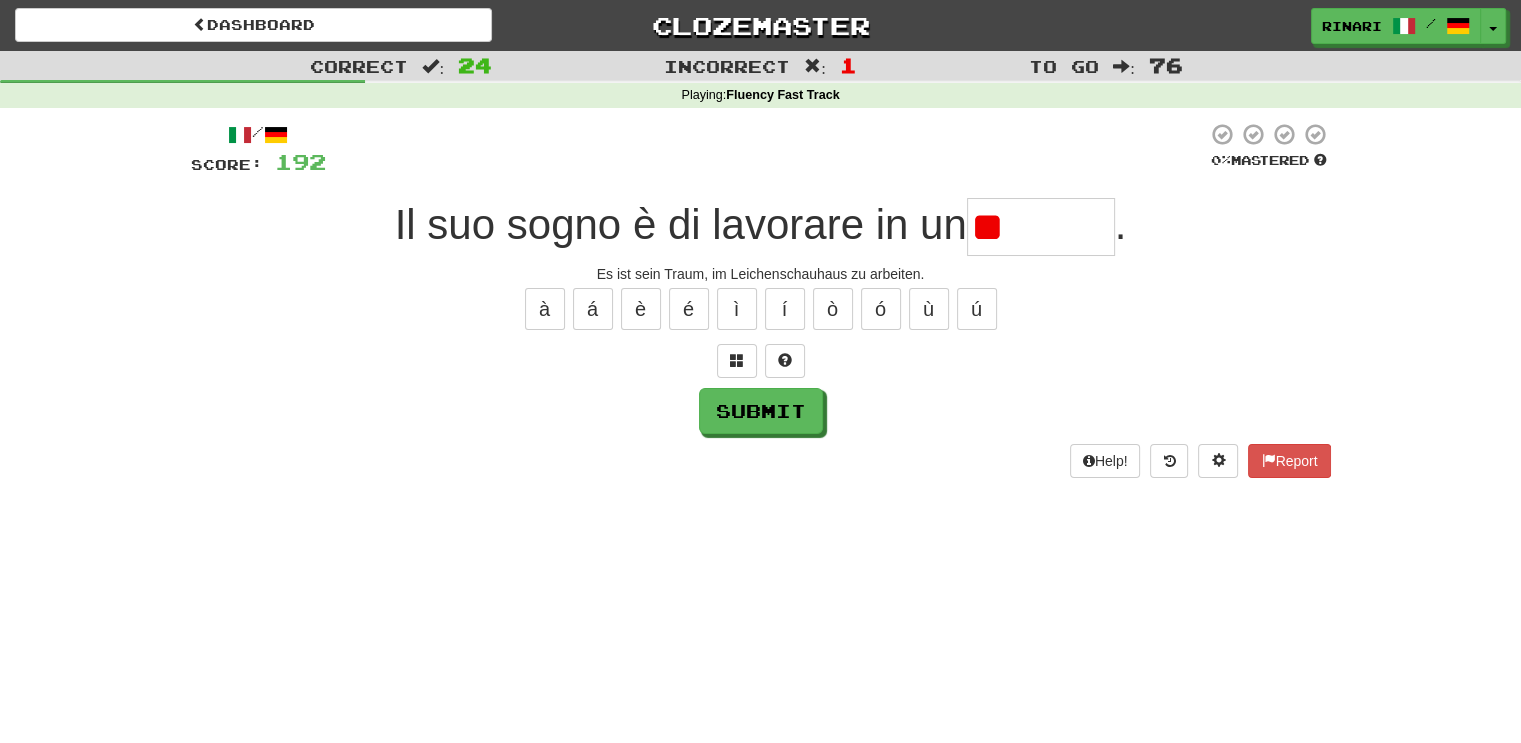 type on "*" 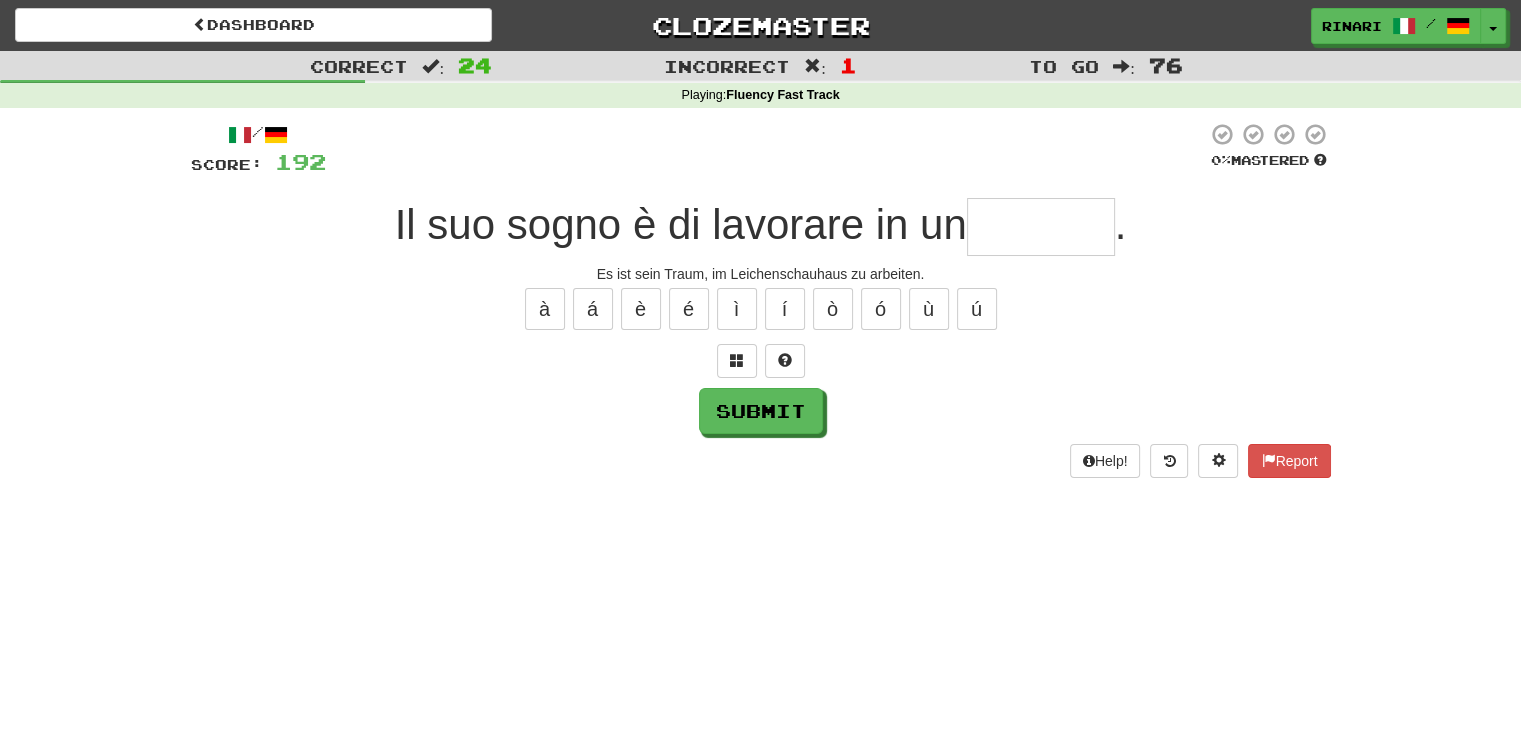 type on "*" 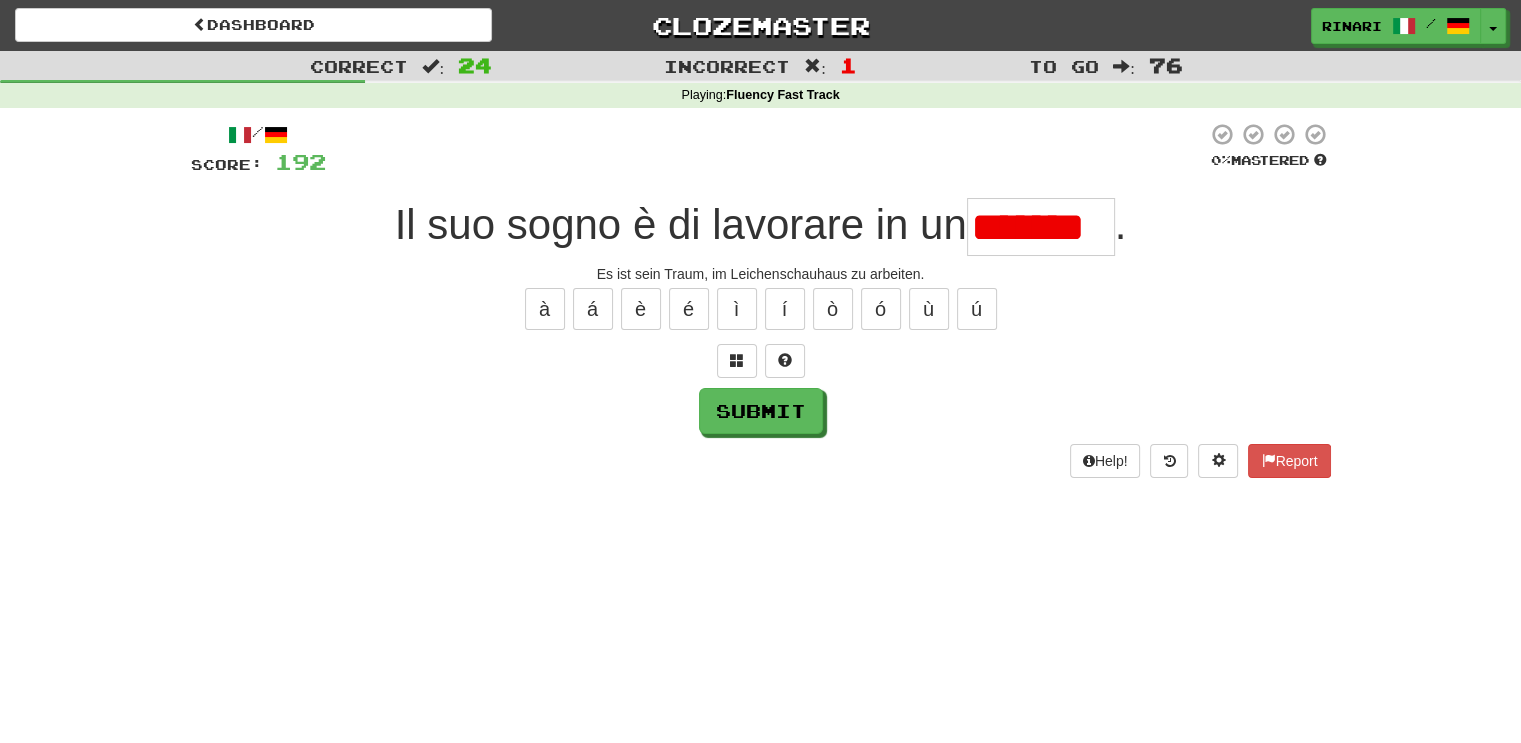 scroll, scrollTop: 0, scrollLeft: 0, axis: both 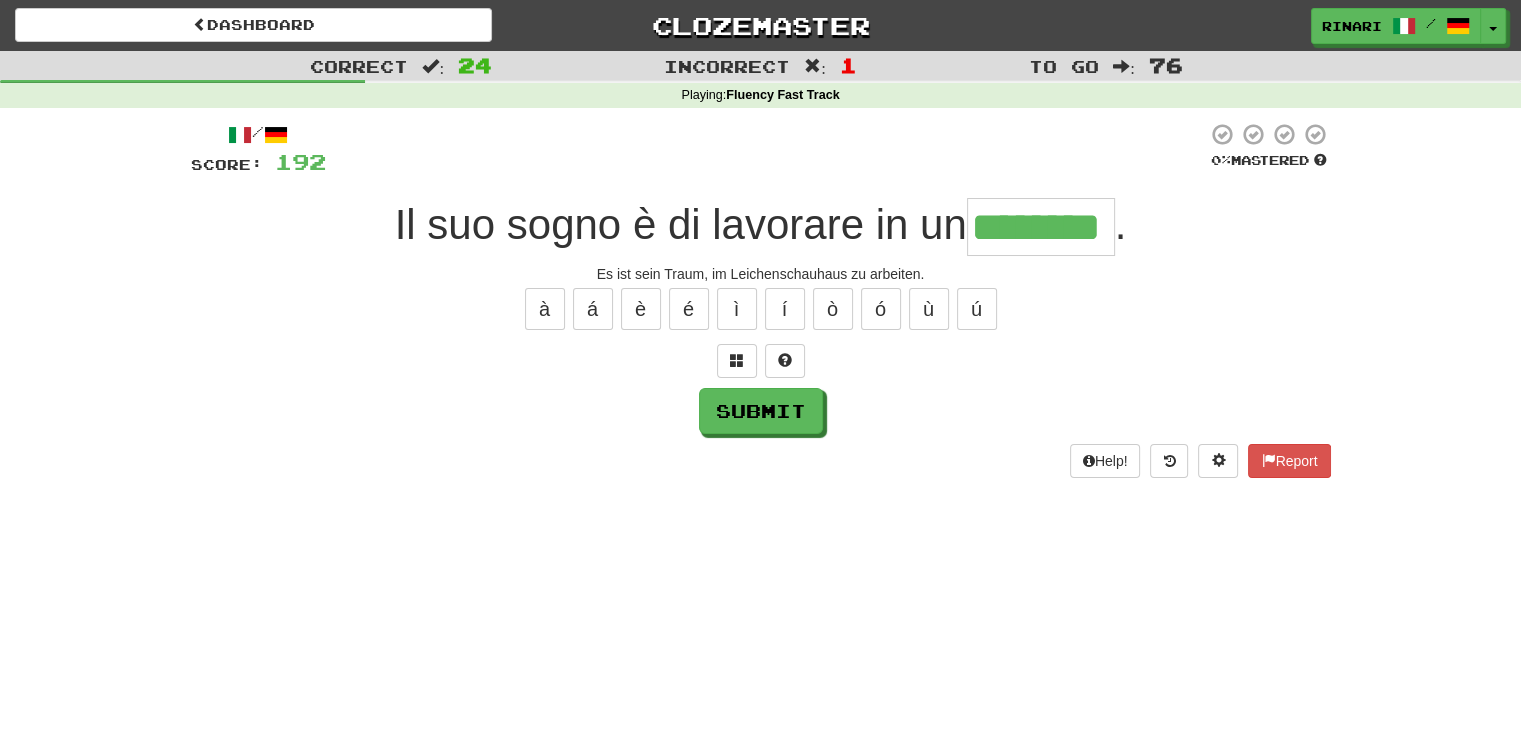 type on "********" 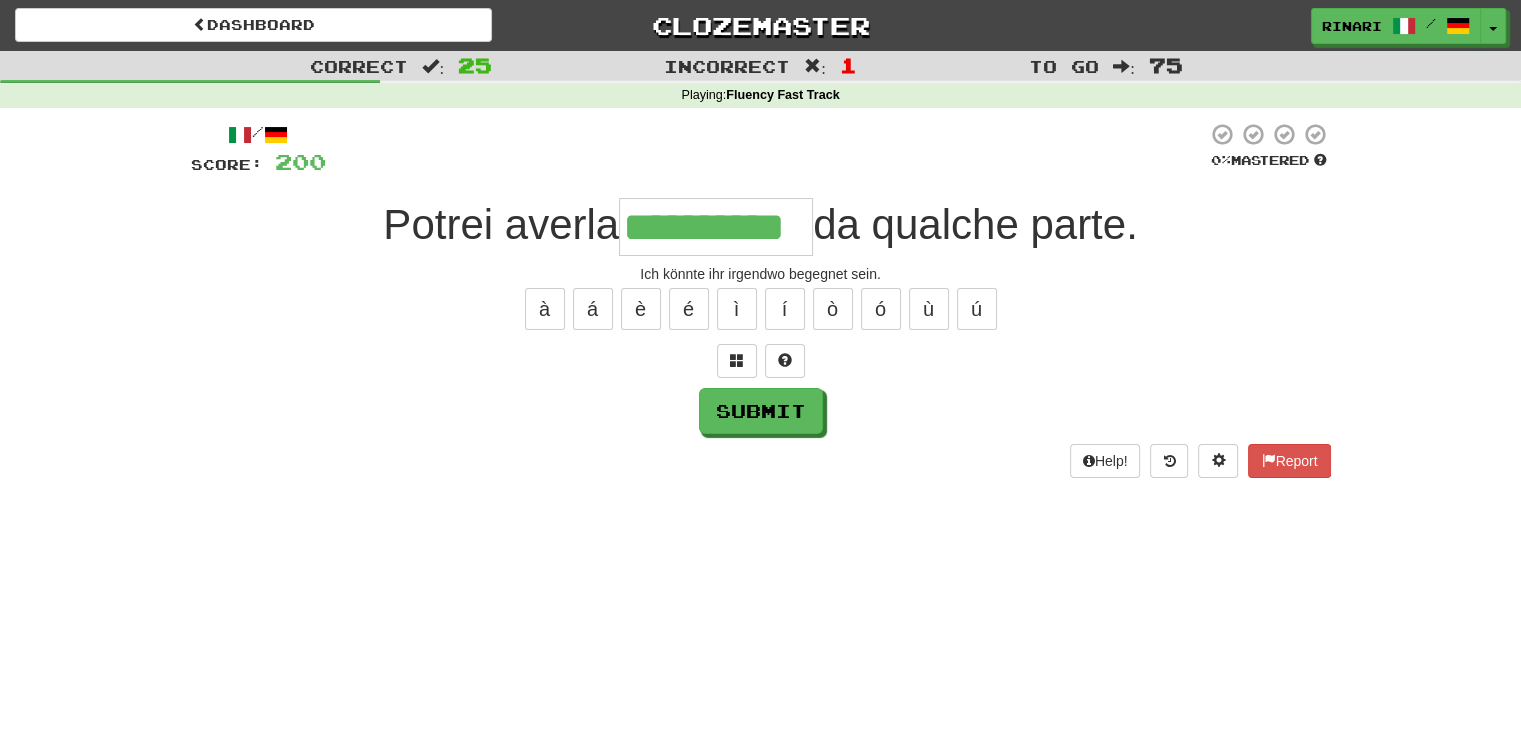 type on "**********" 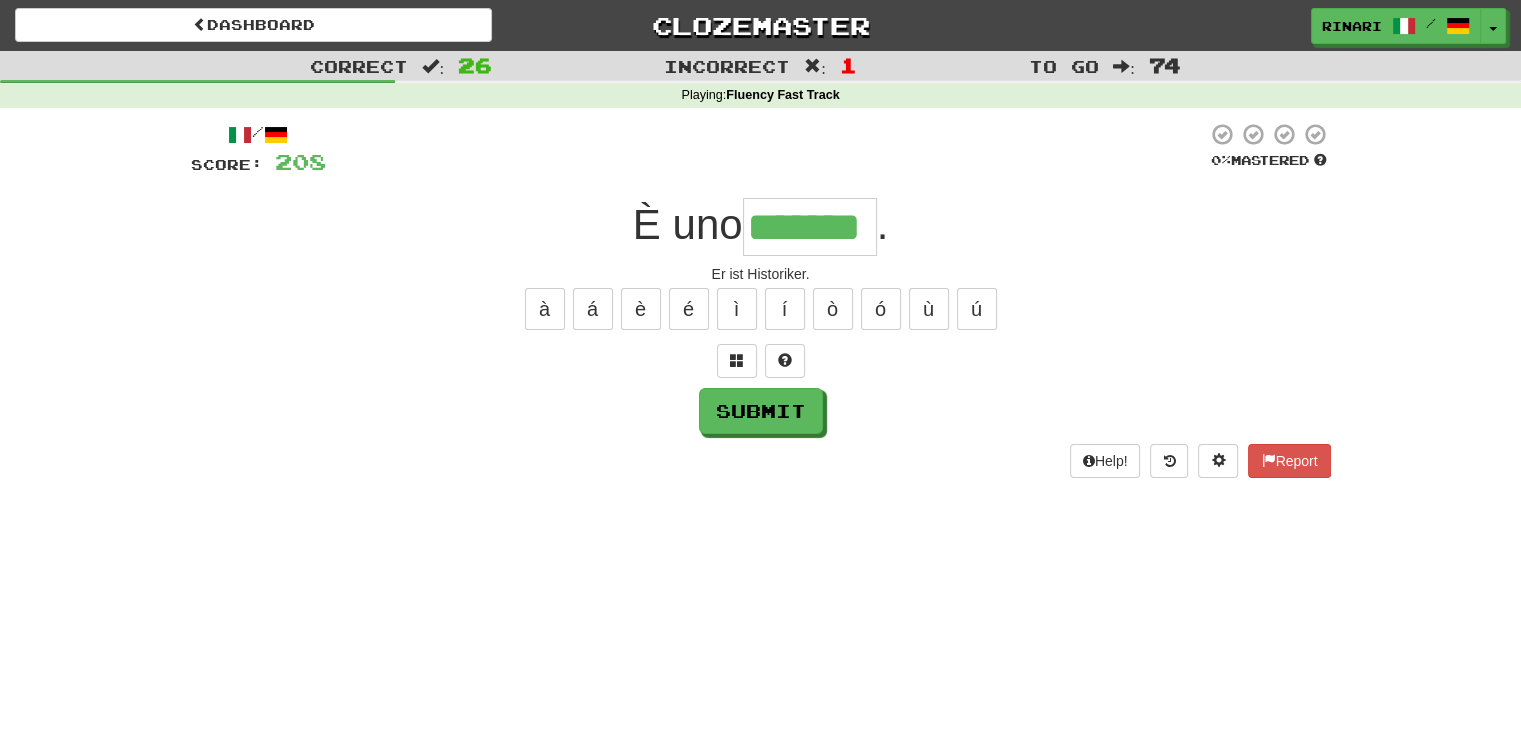 type on "*******" 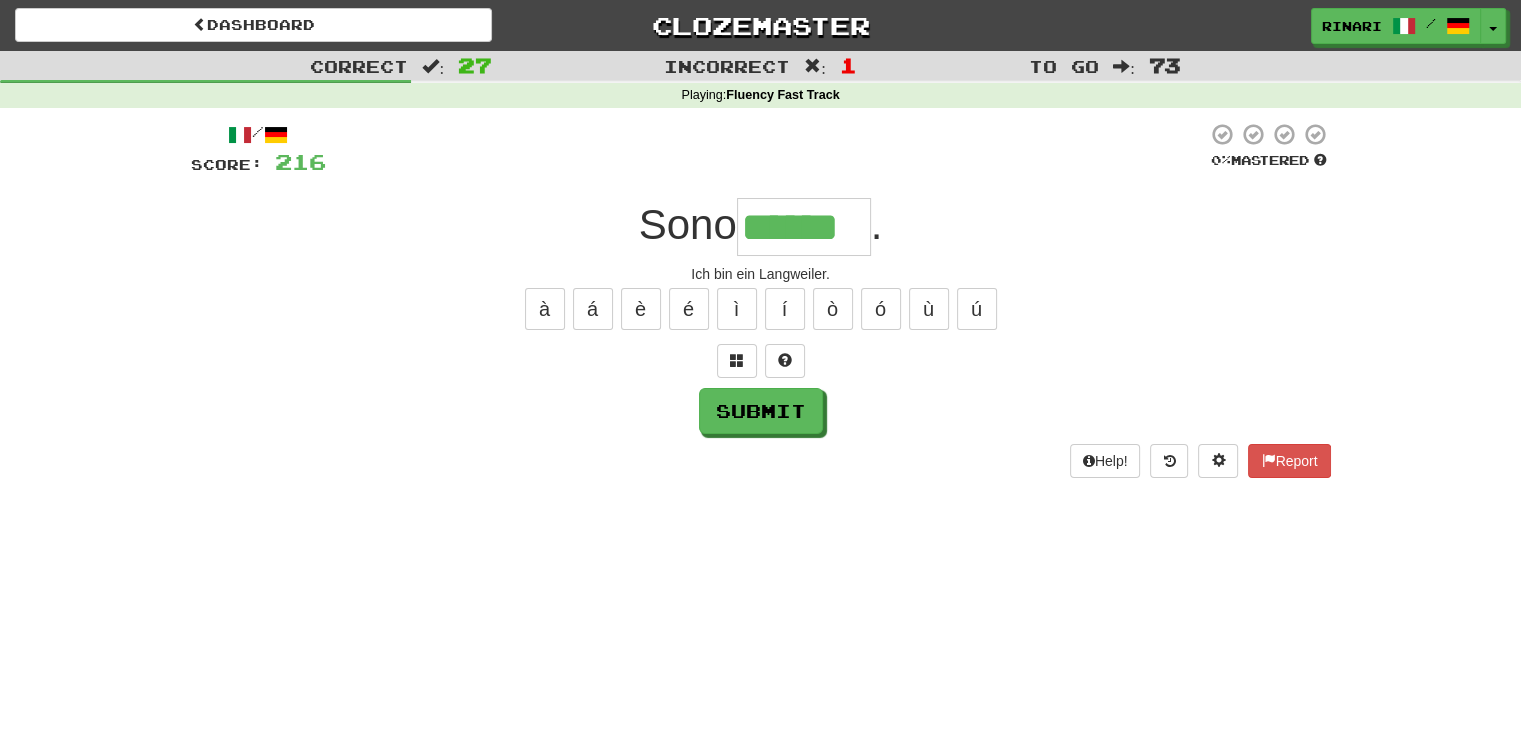 type on "******" 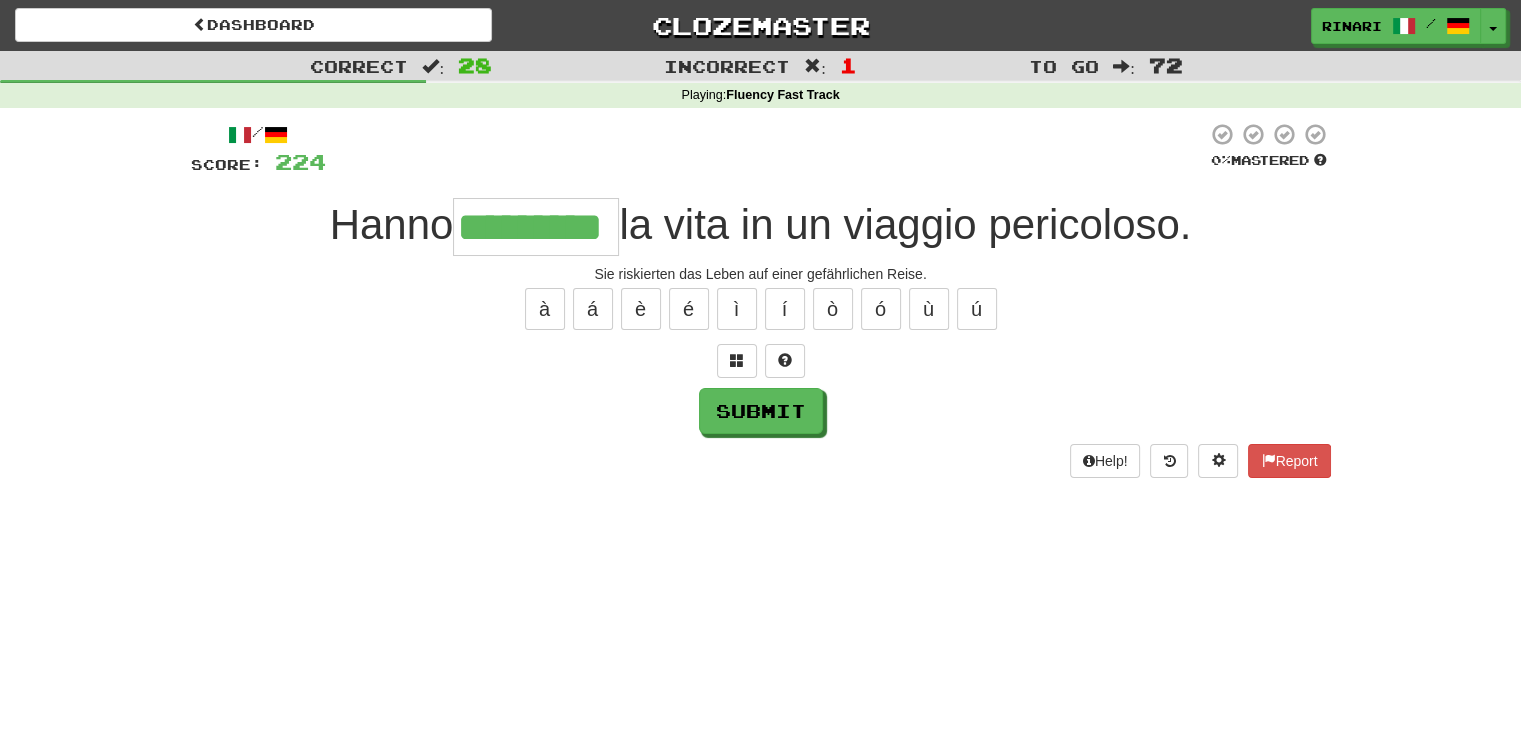 type on "*********" 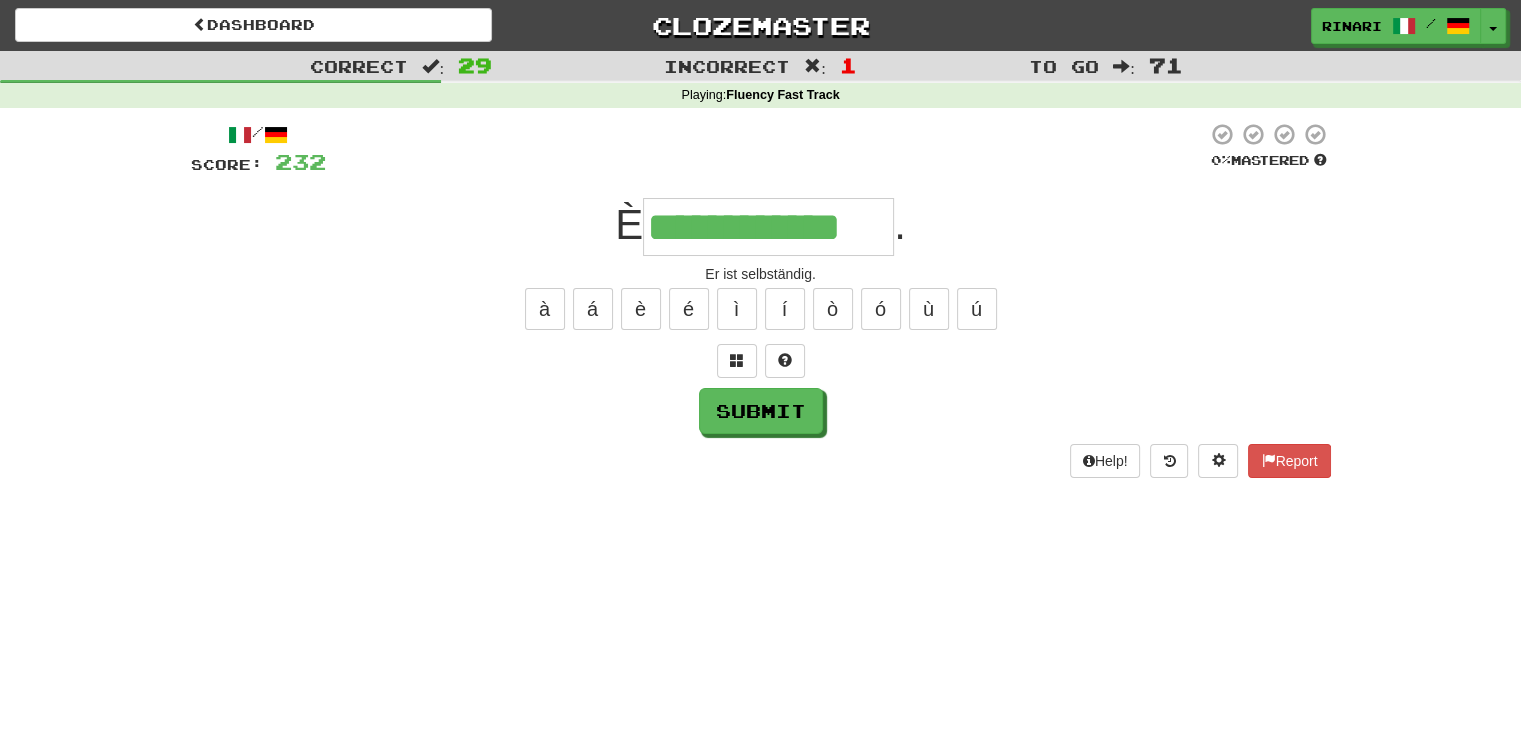 type on "**********" 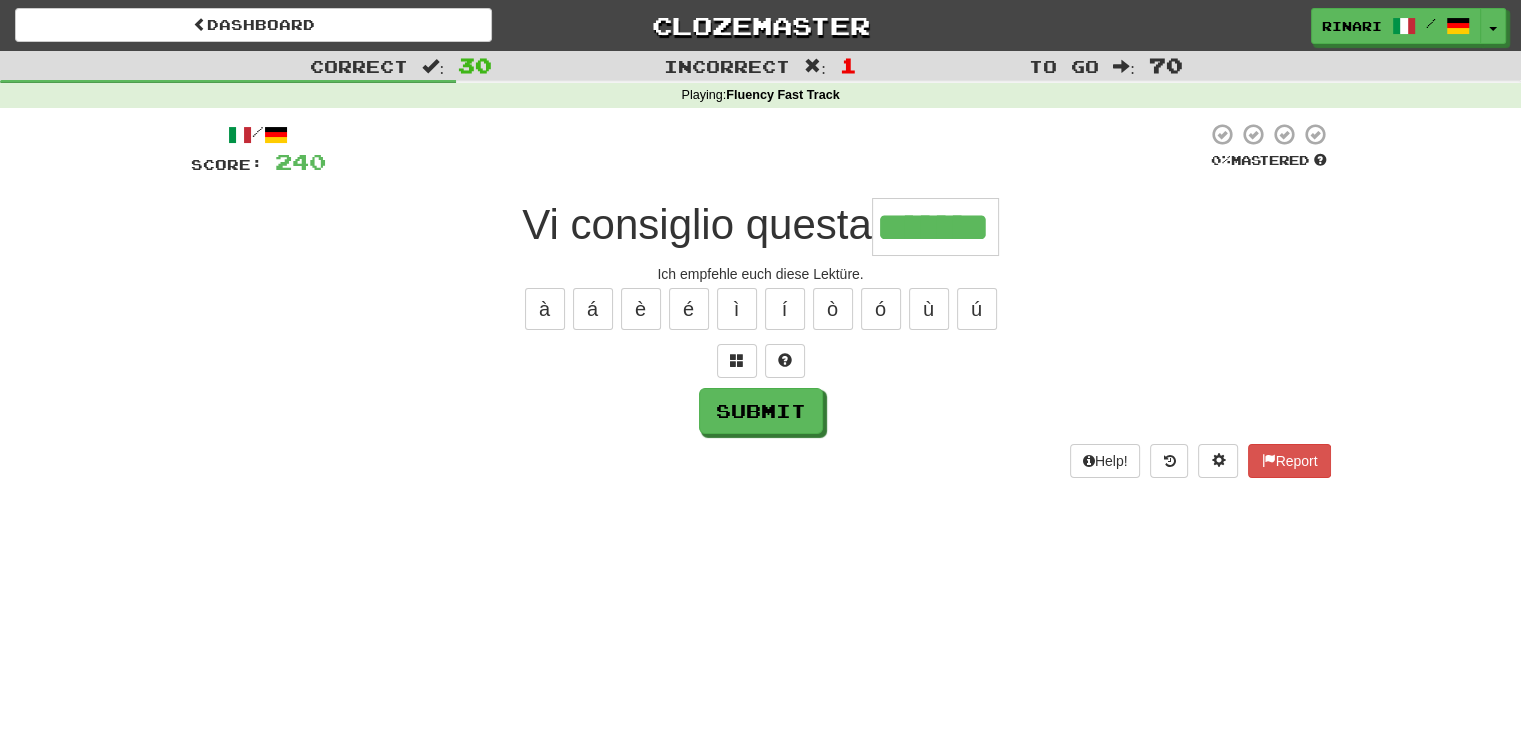 type on "*******" 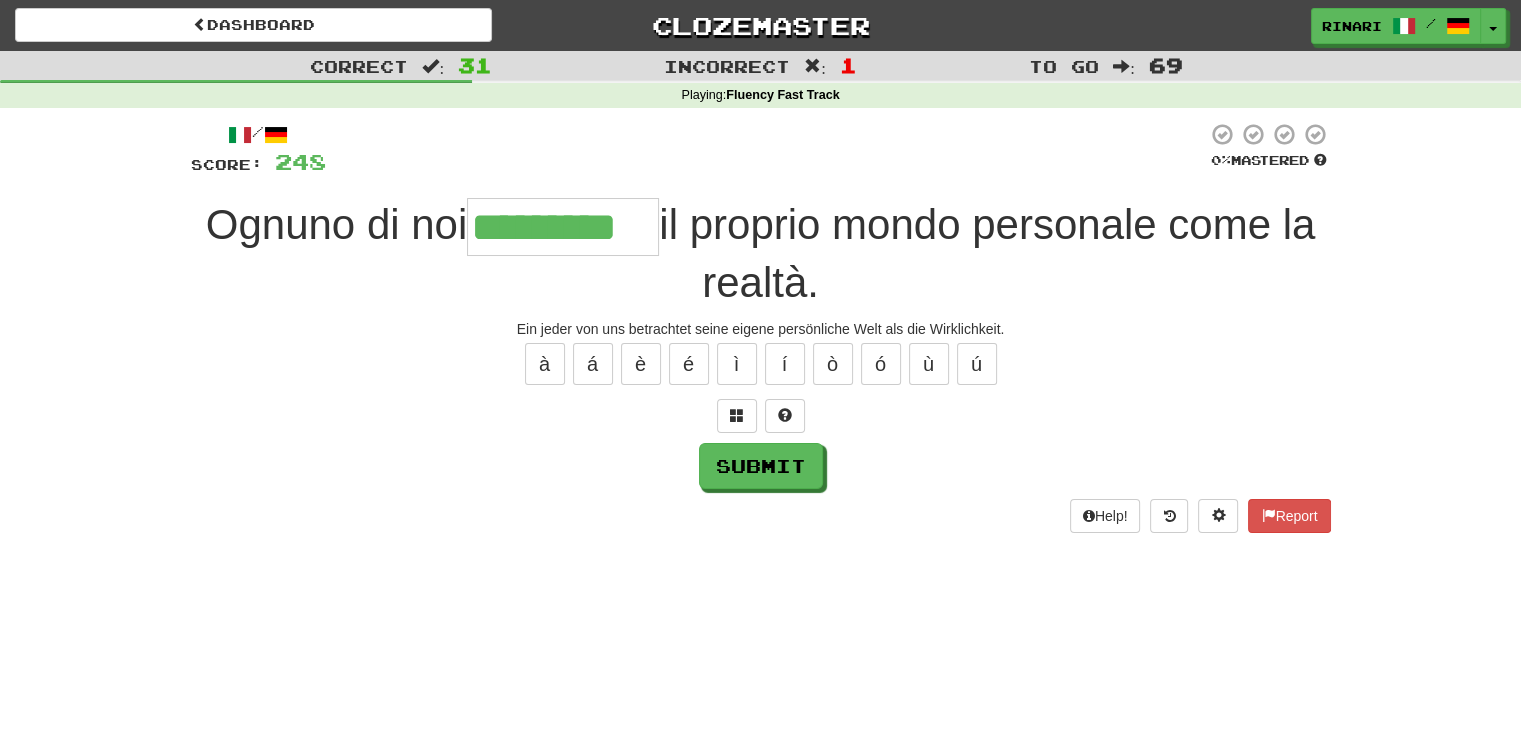 type on "*********" 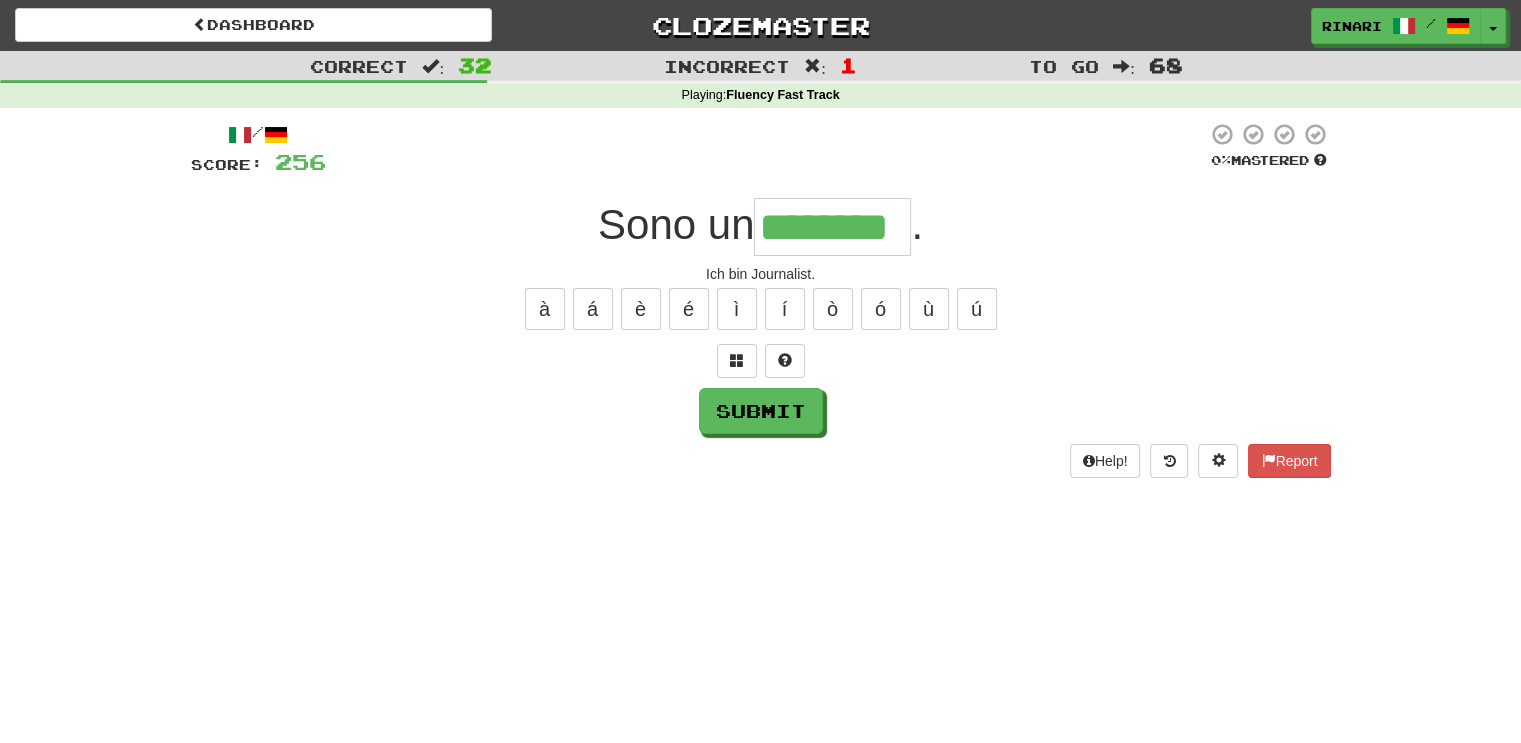 type on "********" 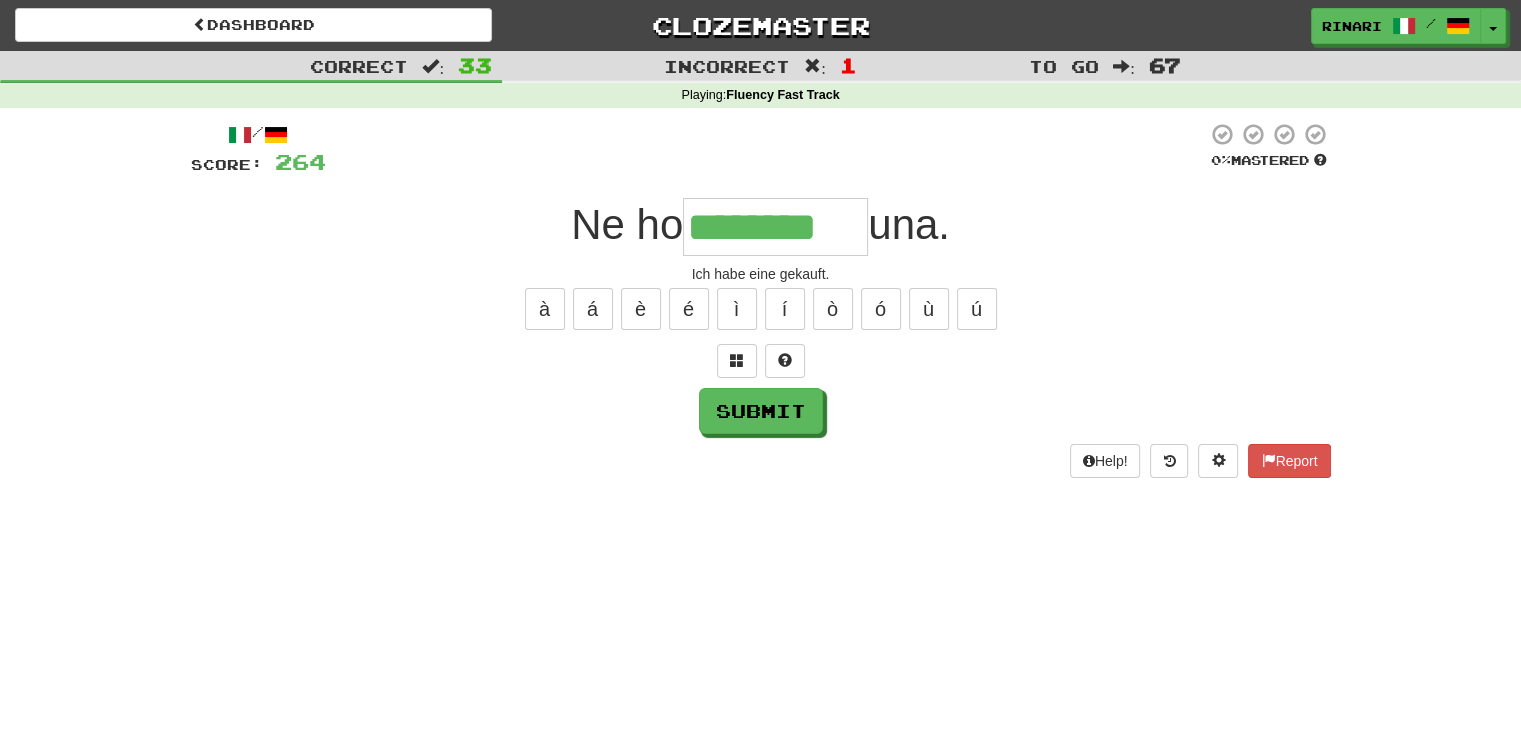 type on "********" 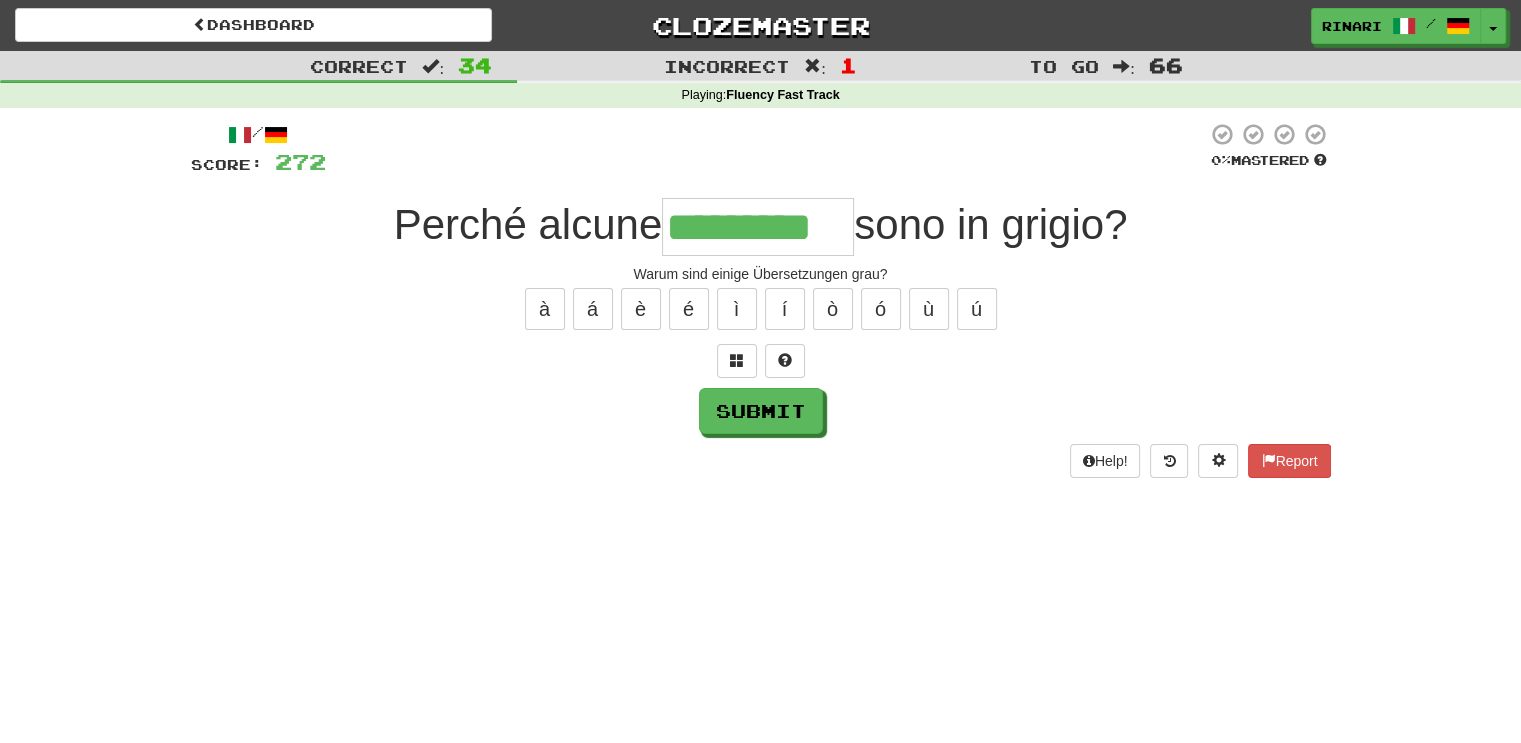 scroll, scrollTop: 0, scrollLeft: 0, axis: both 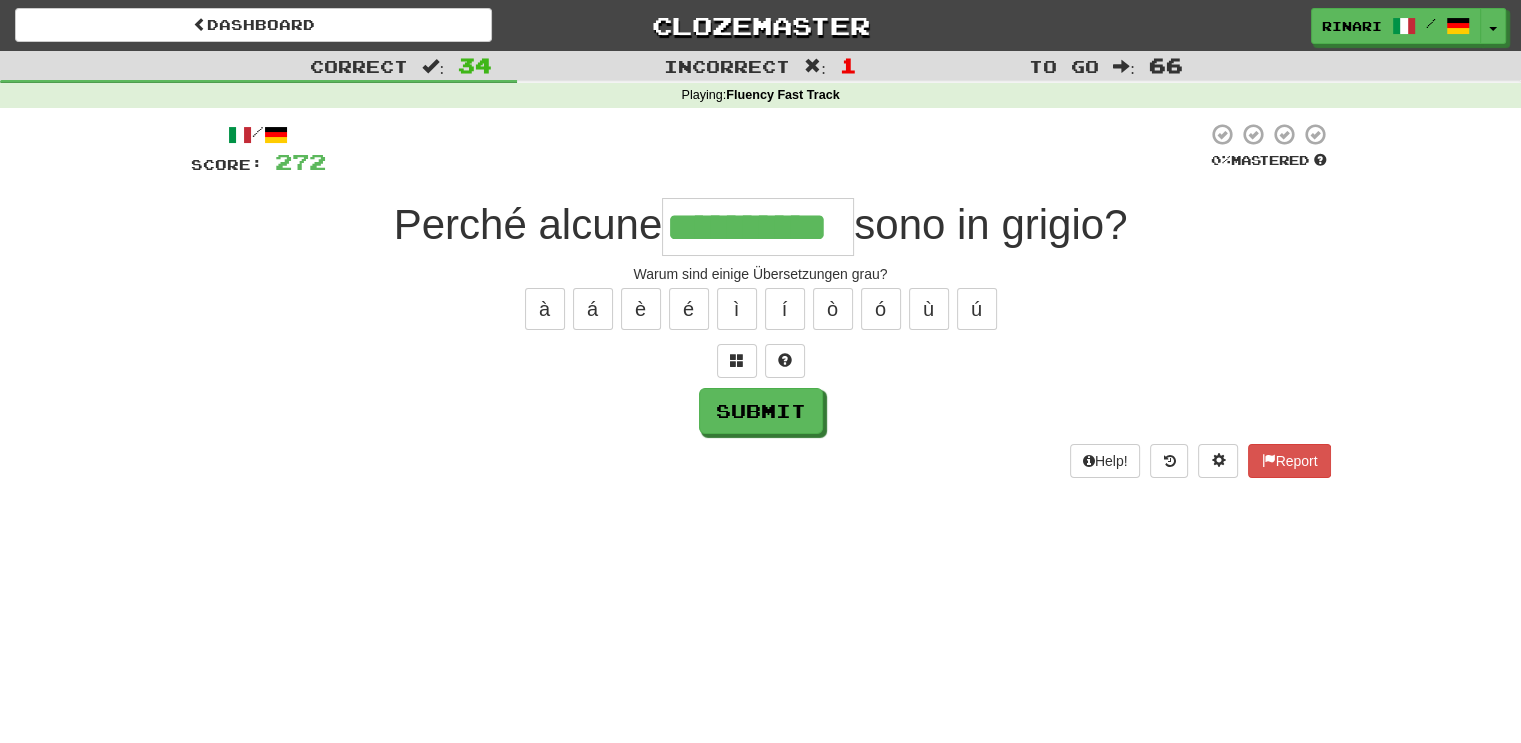 type on "**********" 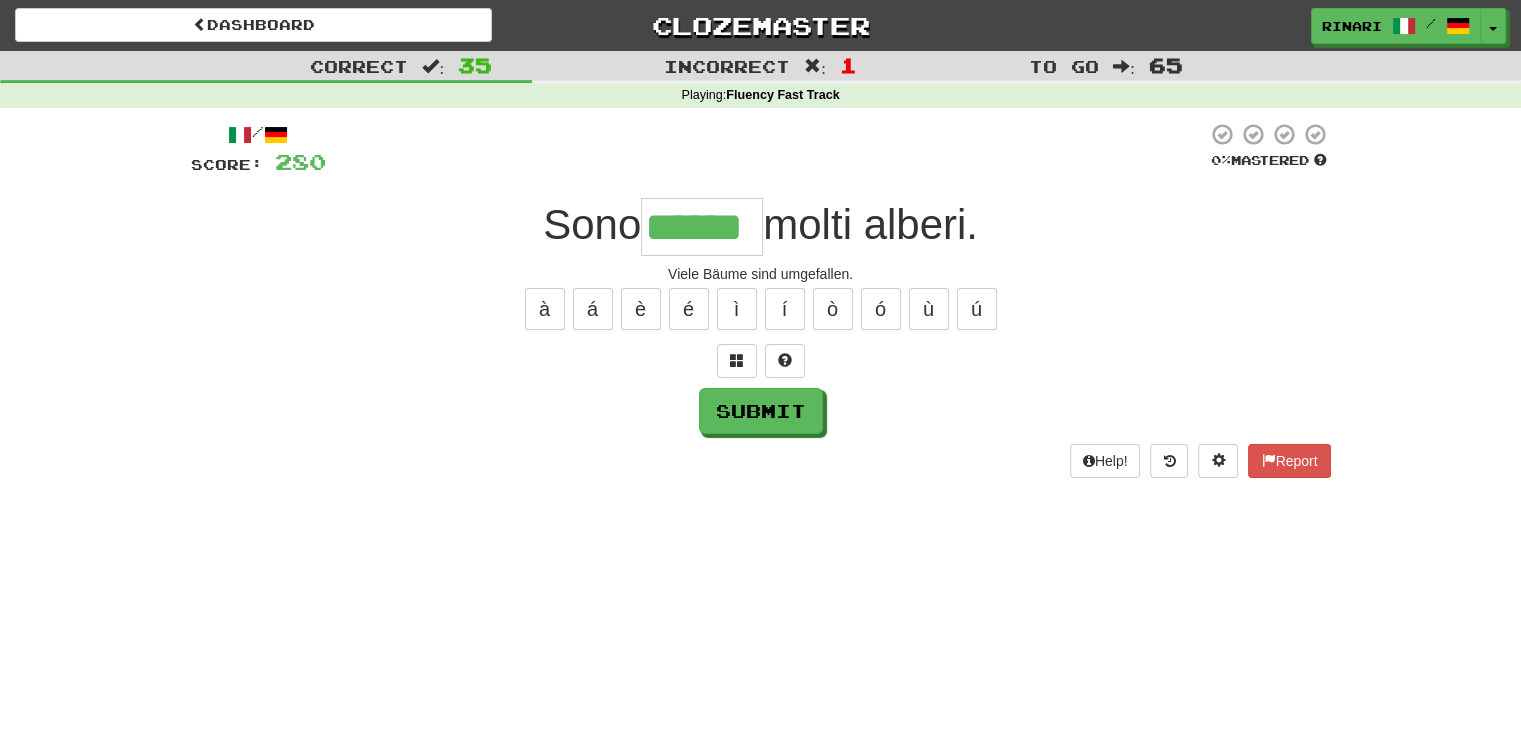 type on "******" 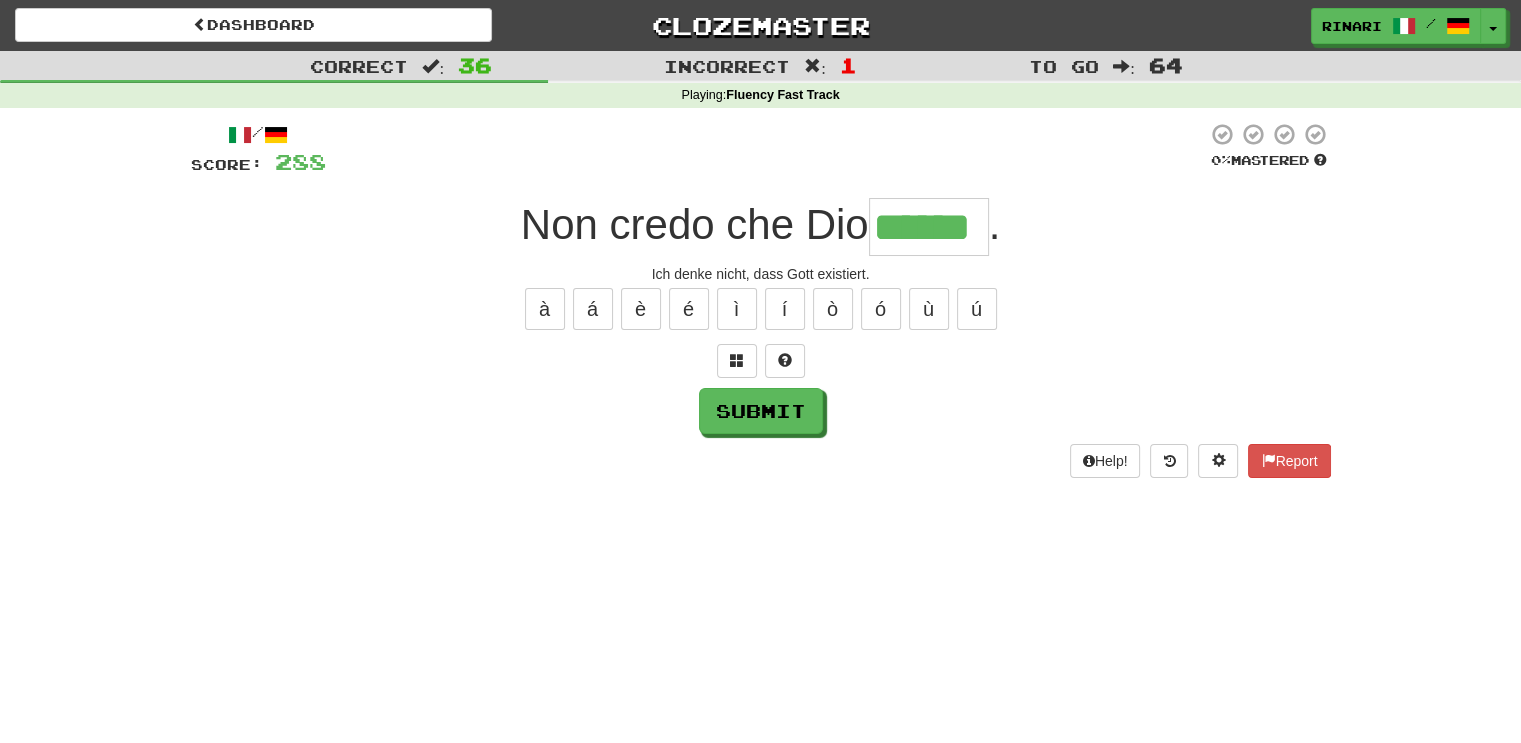 type on "******" 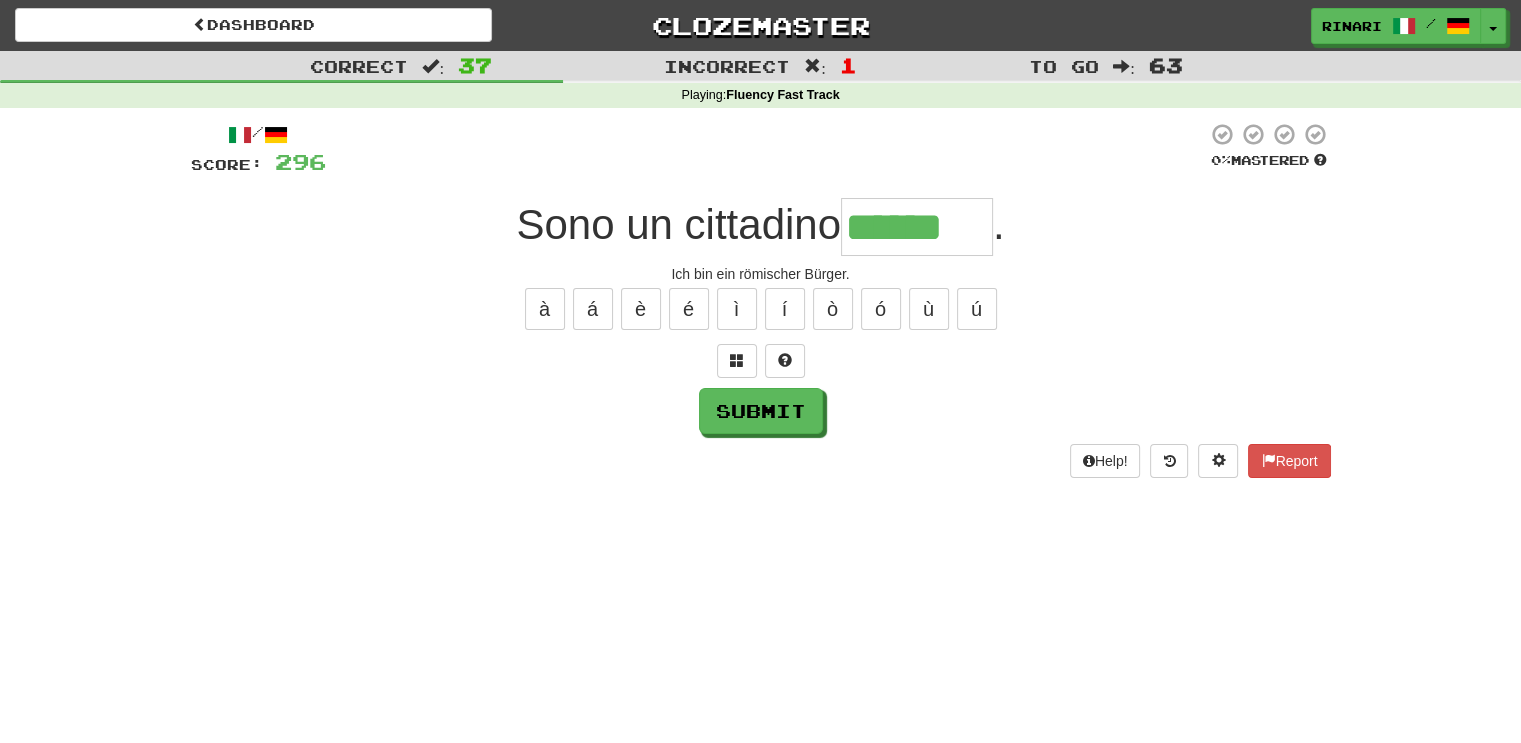 type on "******" 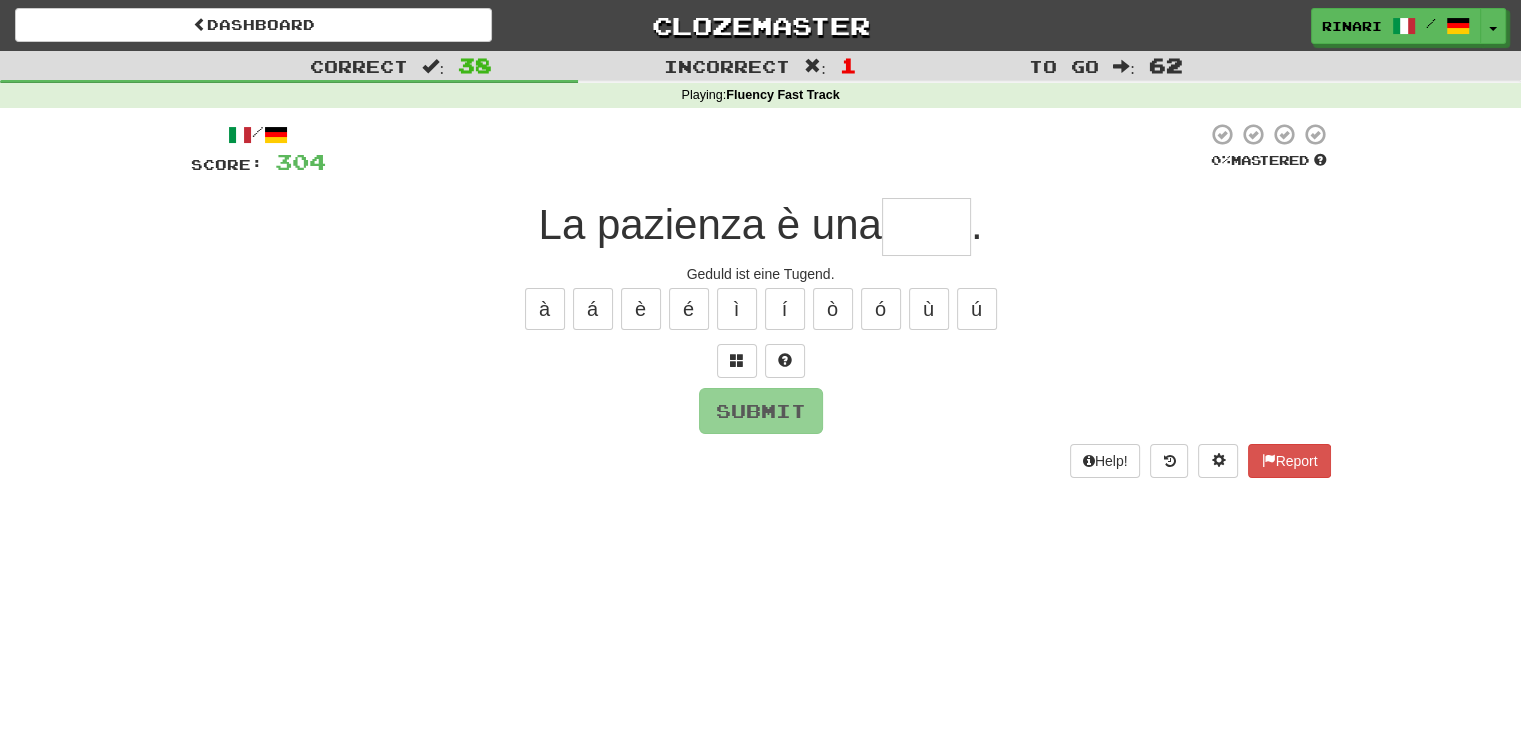 type on "*" 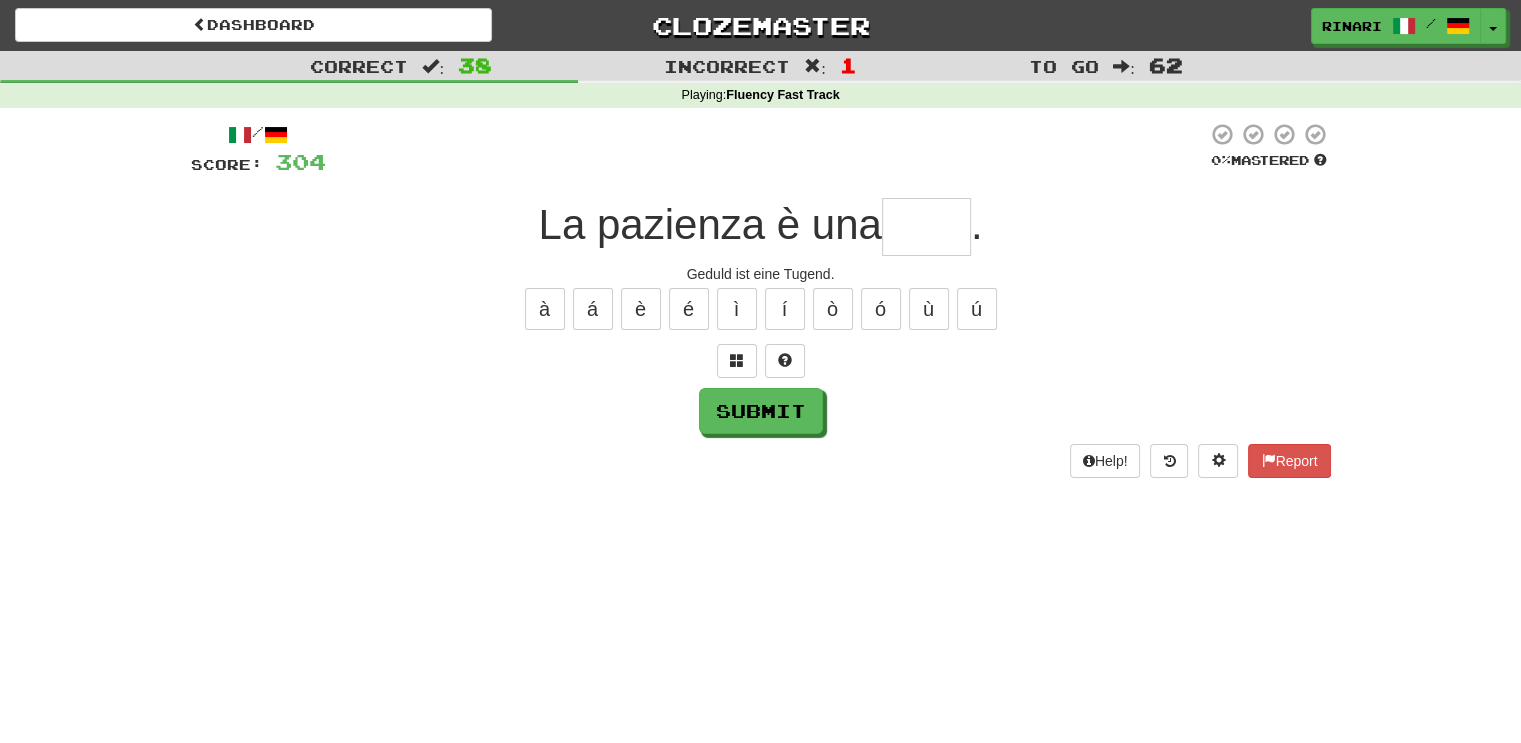 type on "*" 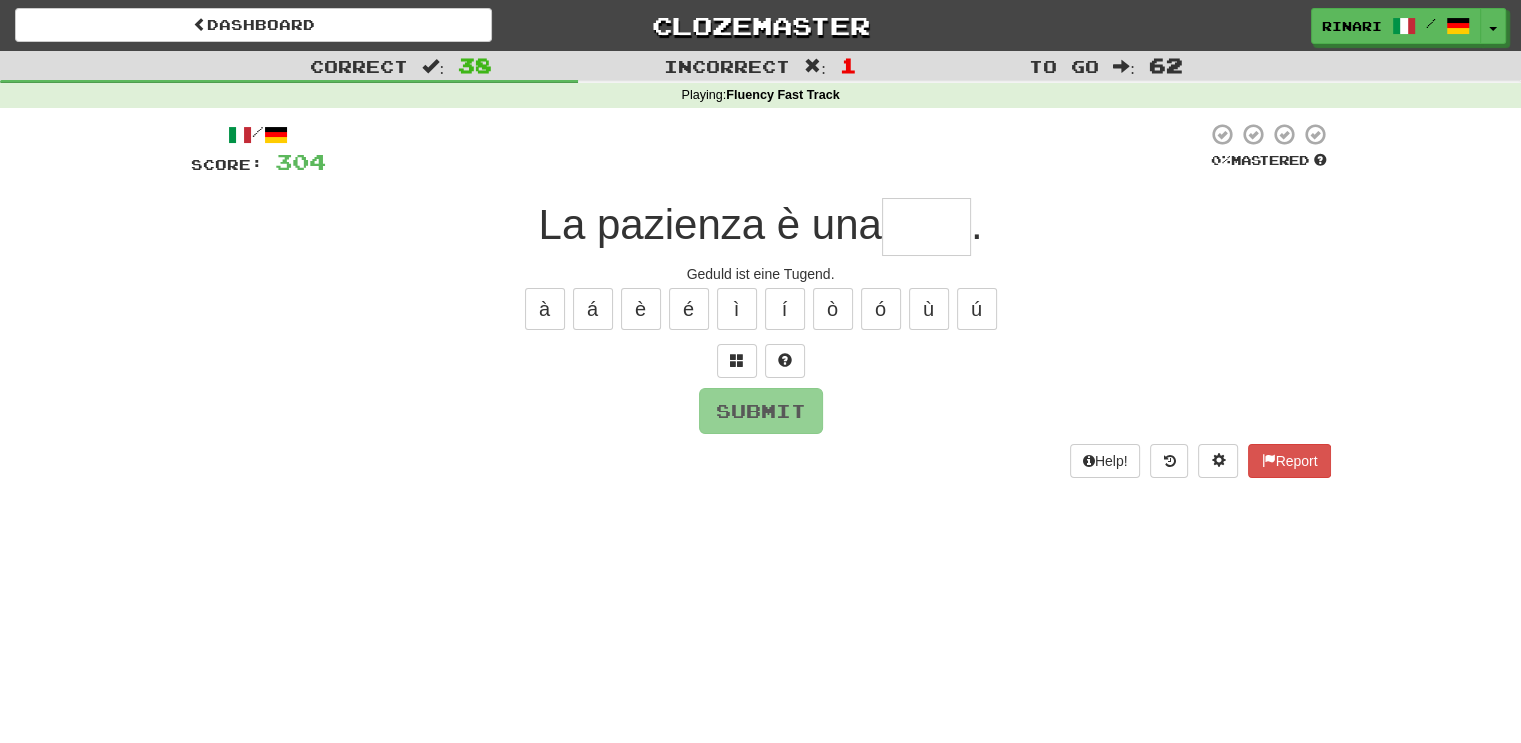 type on "*" 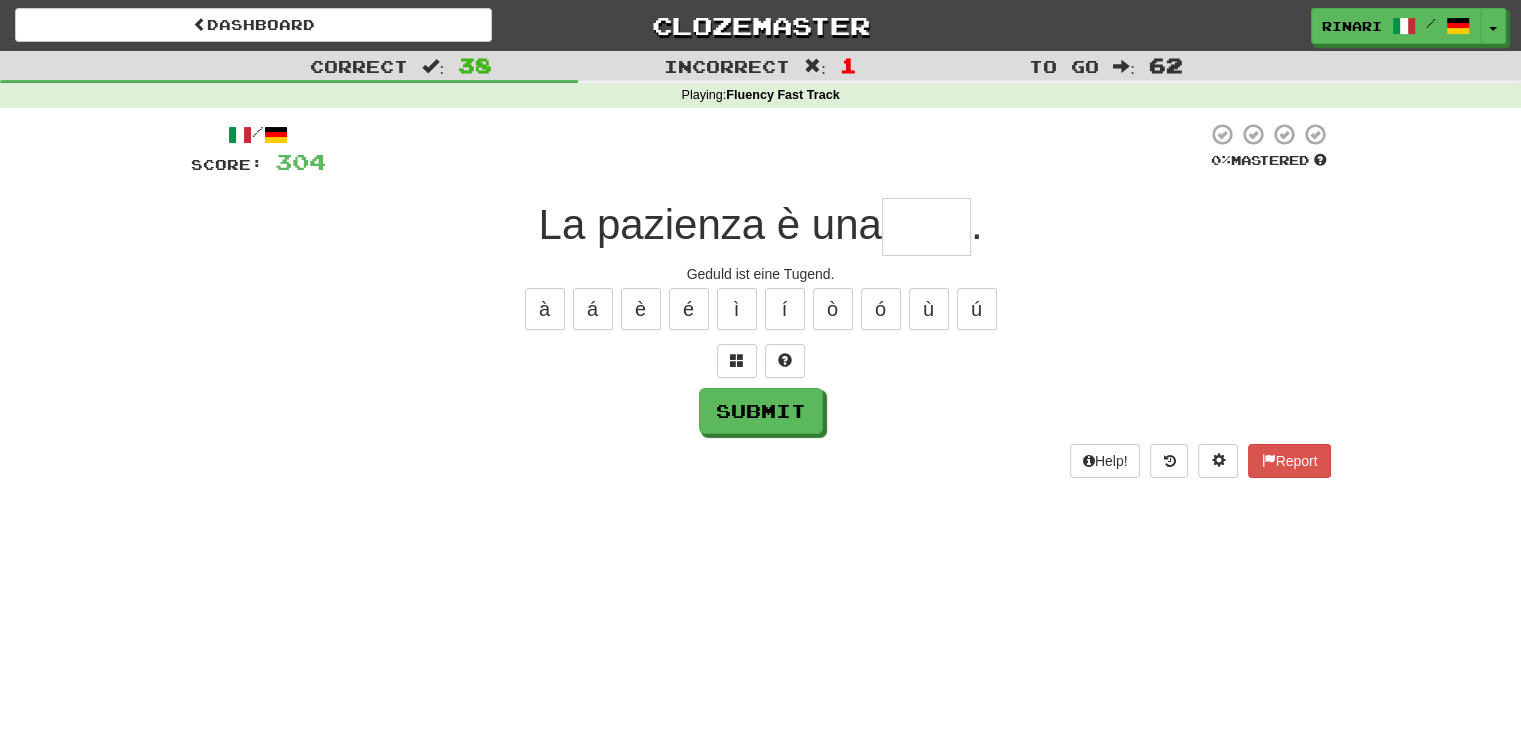 type on "*" 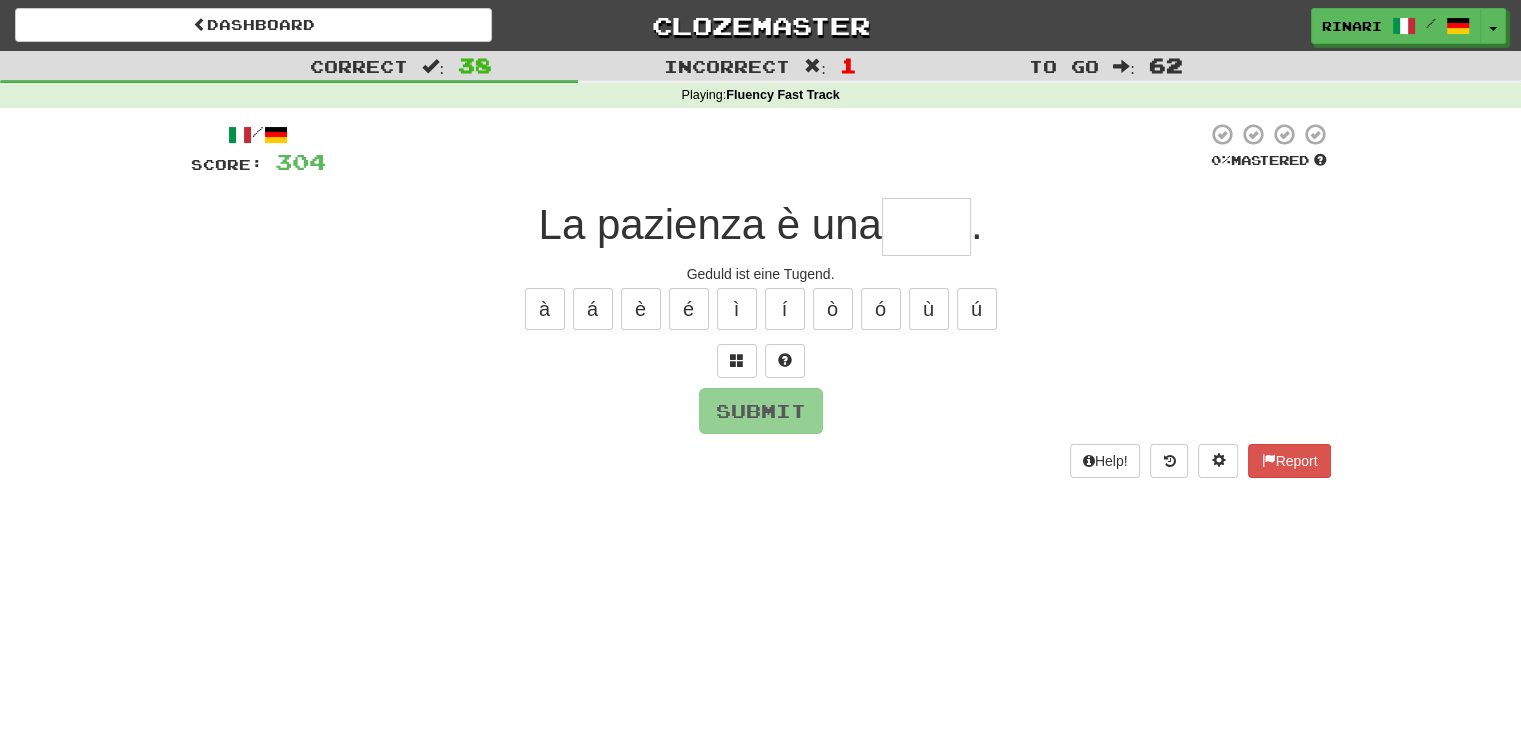 type on "*" 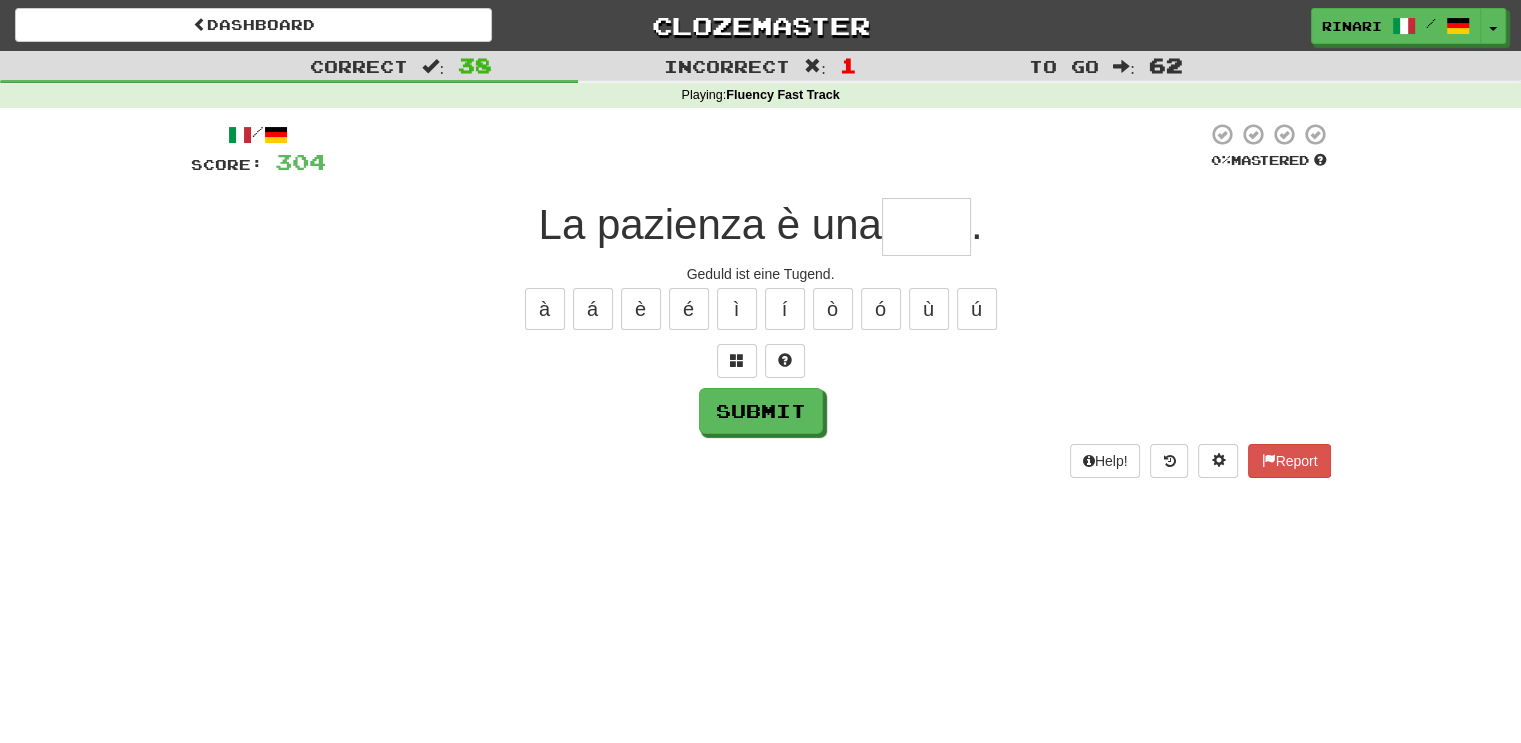 type on "*" 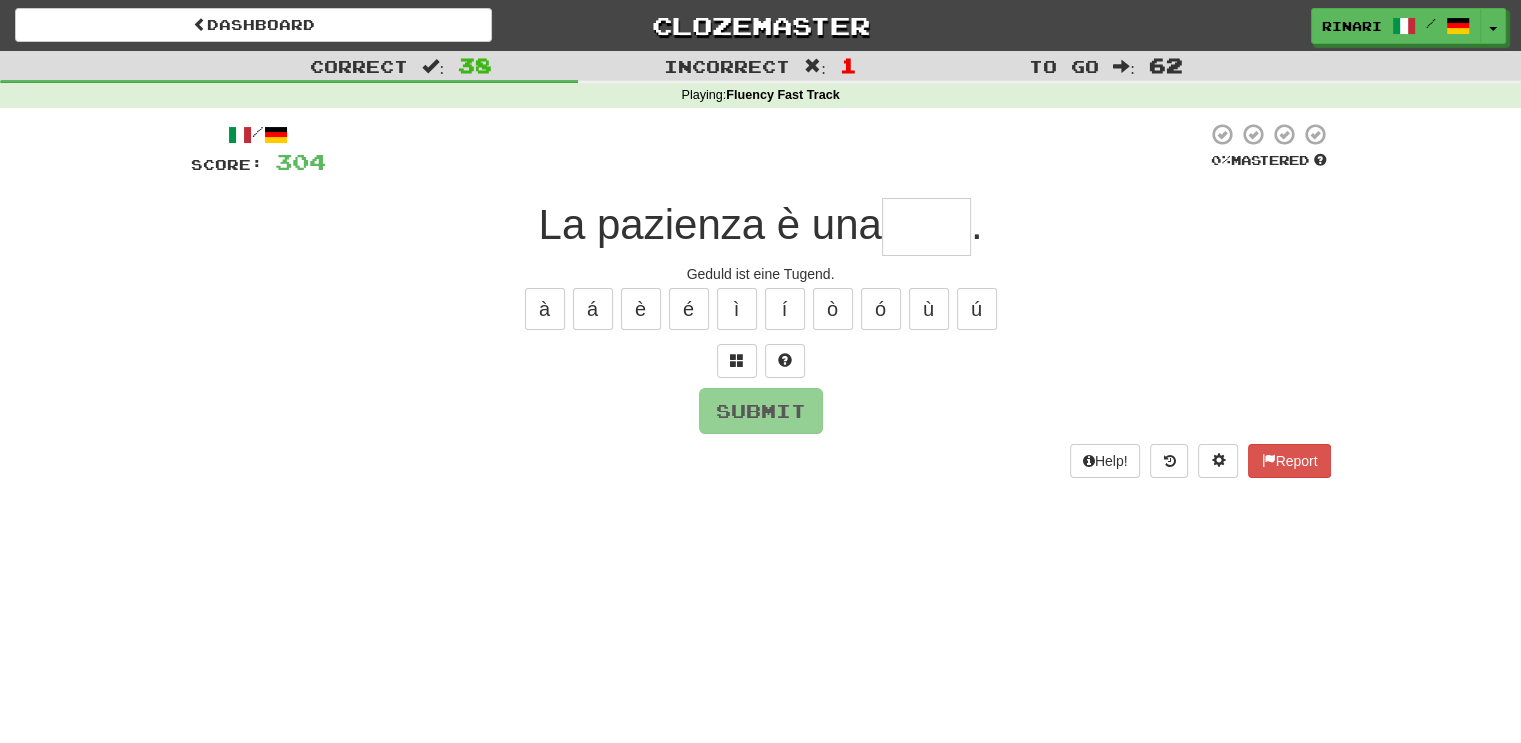 type on "*" 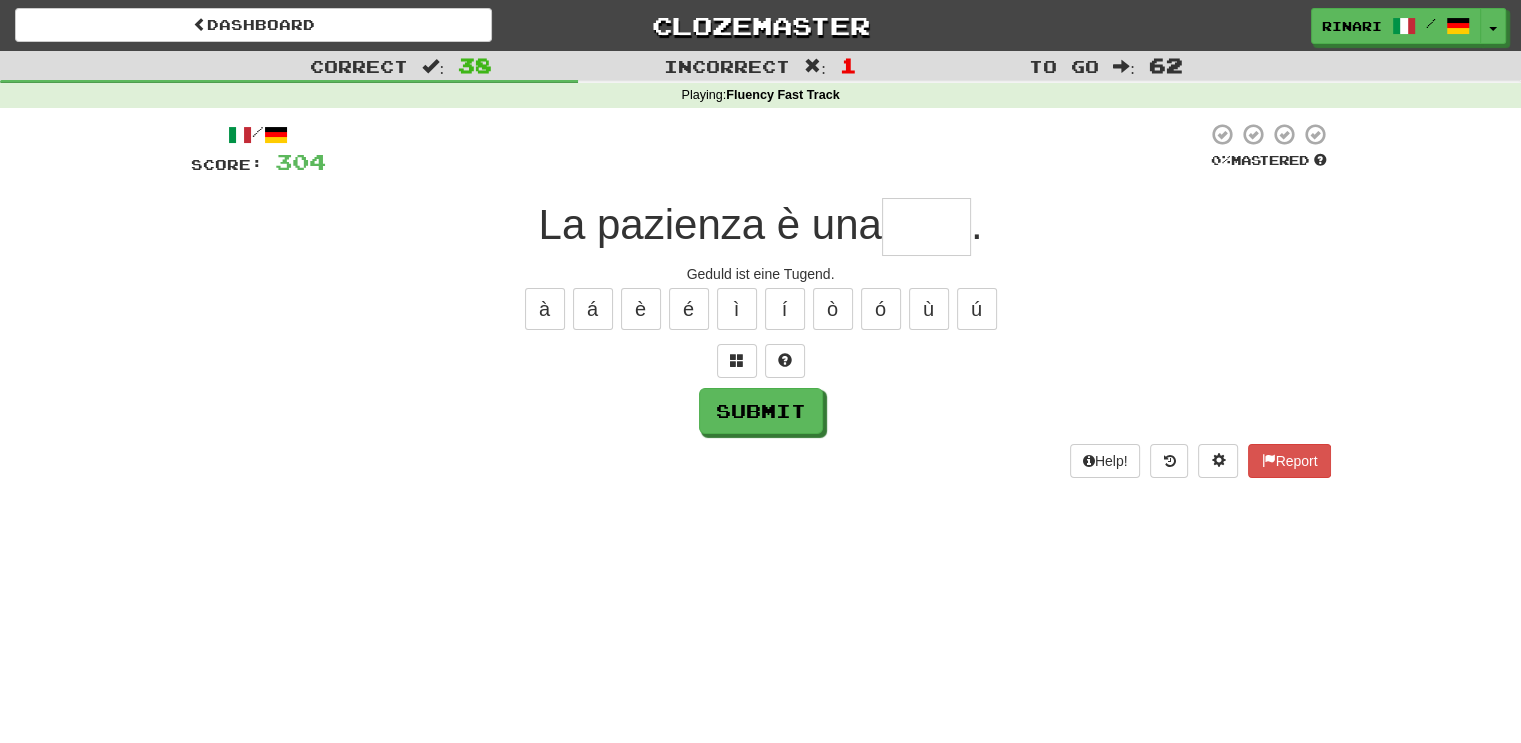 type on "*" 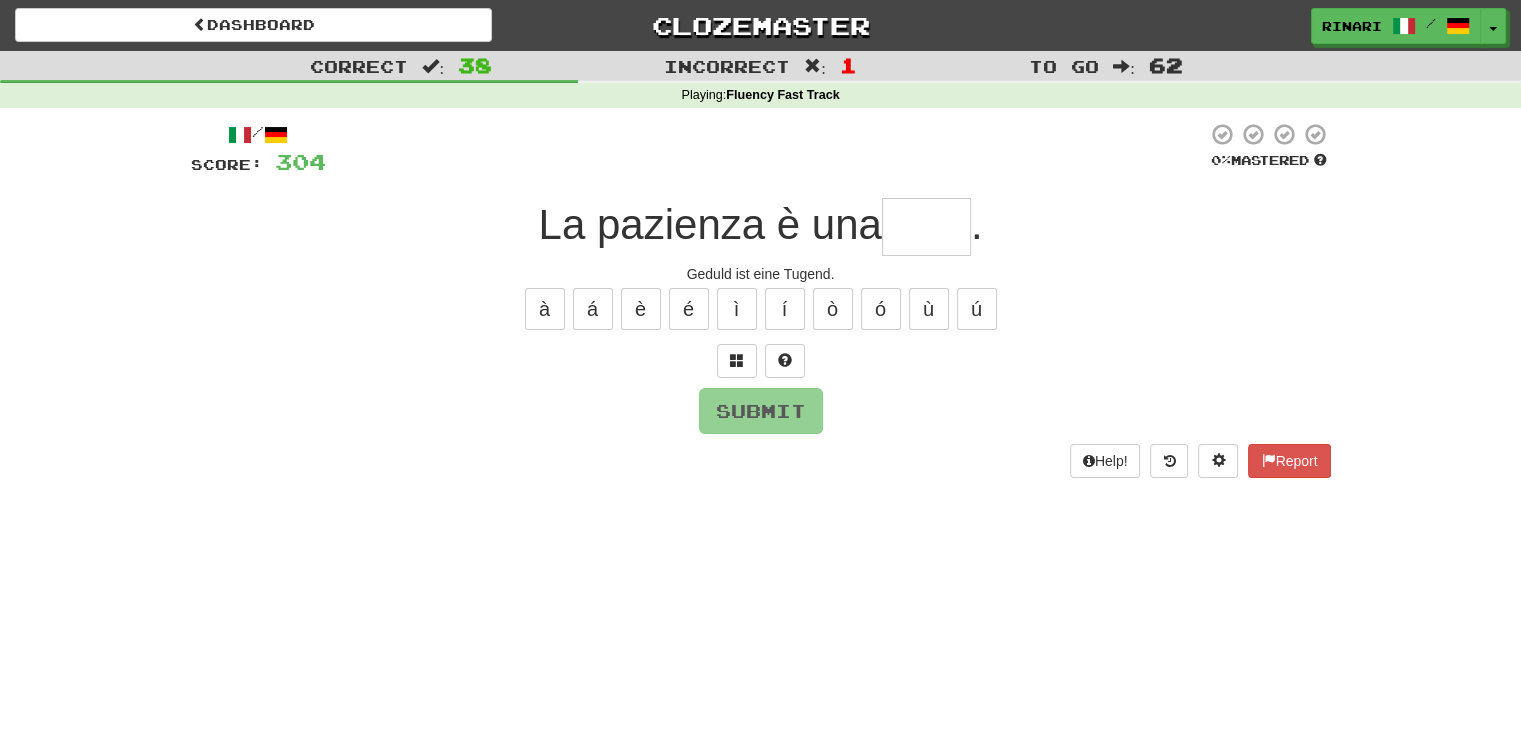 type on "*" 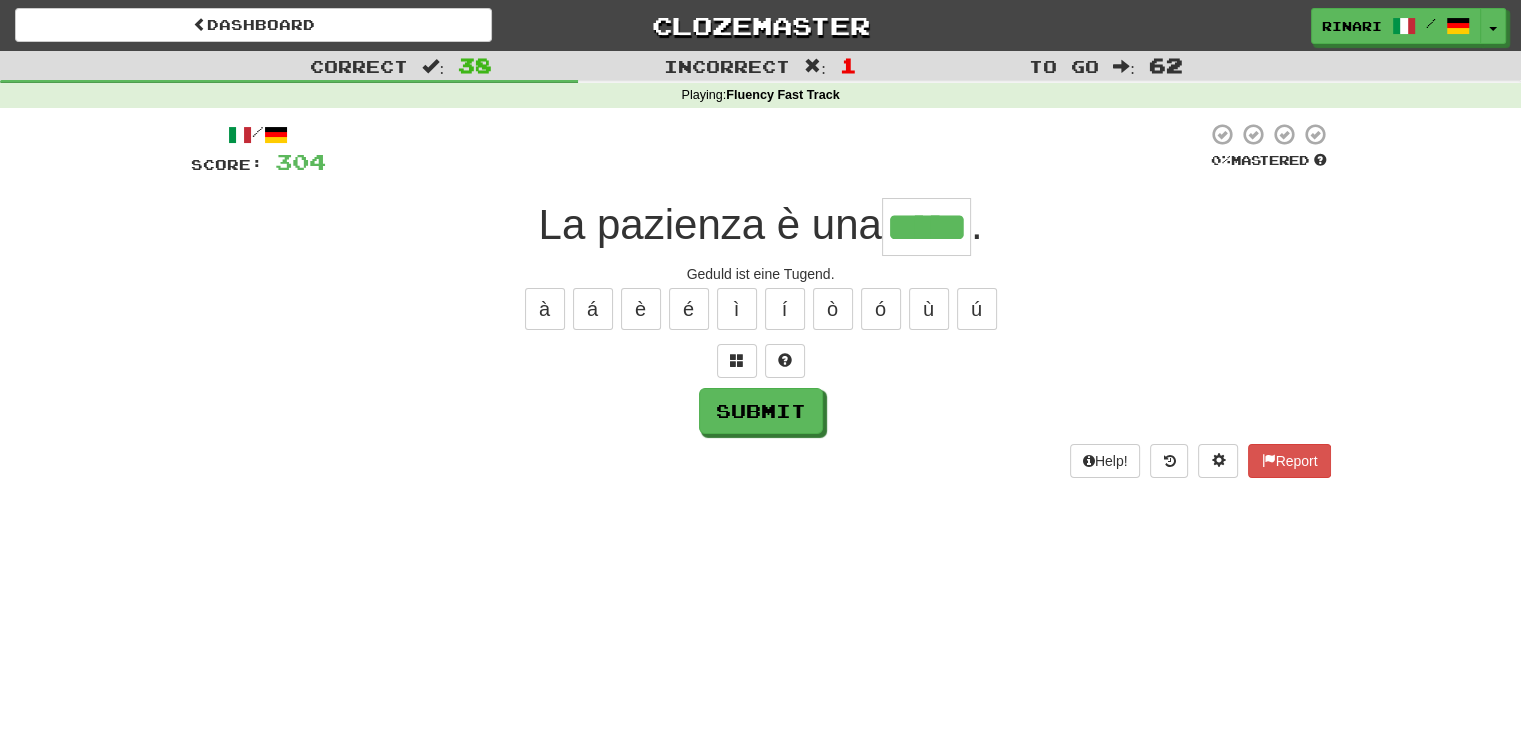 type on "*****" 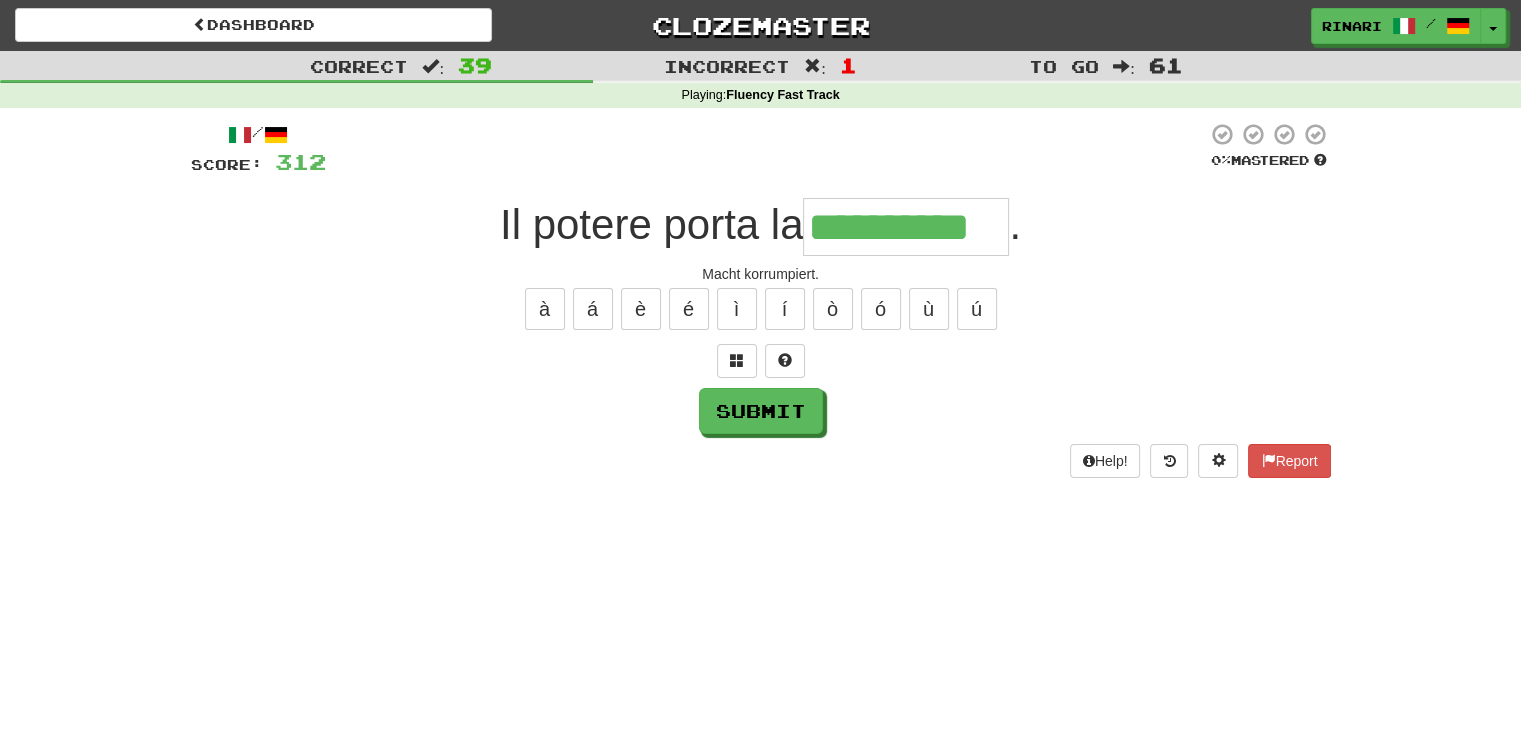 type on "**********" 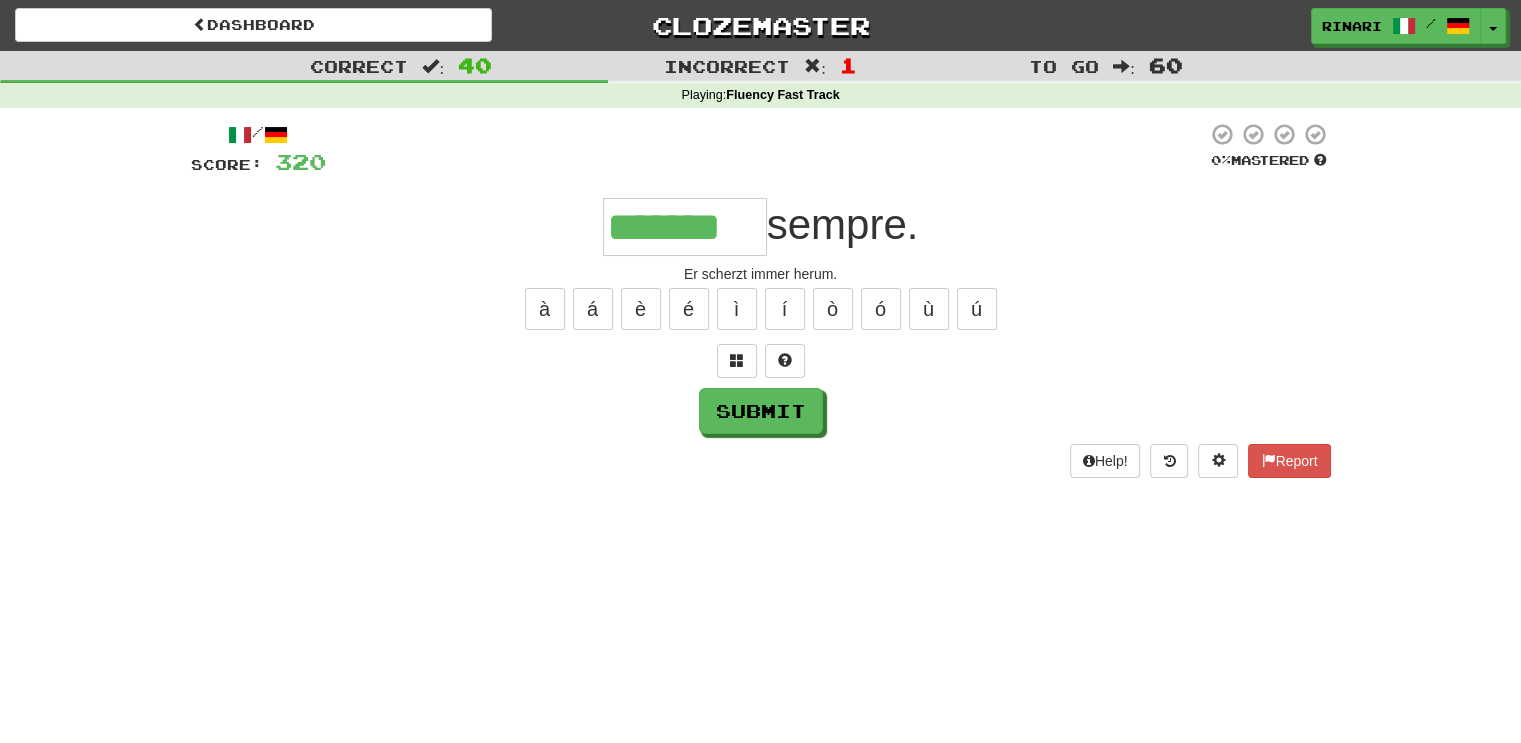 type on "*******" 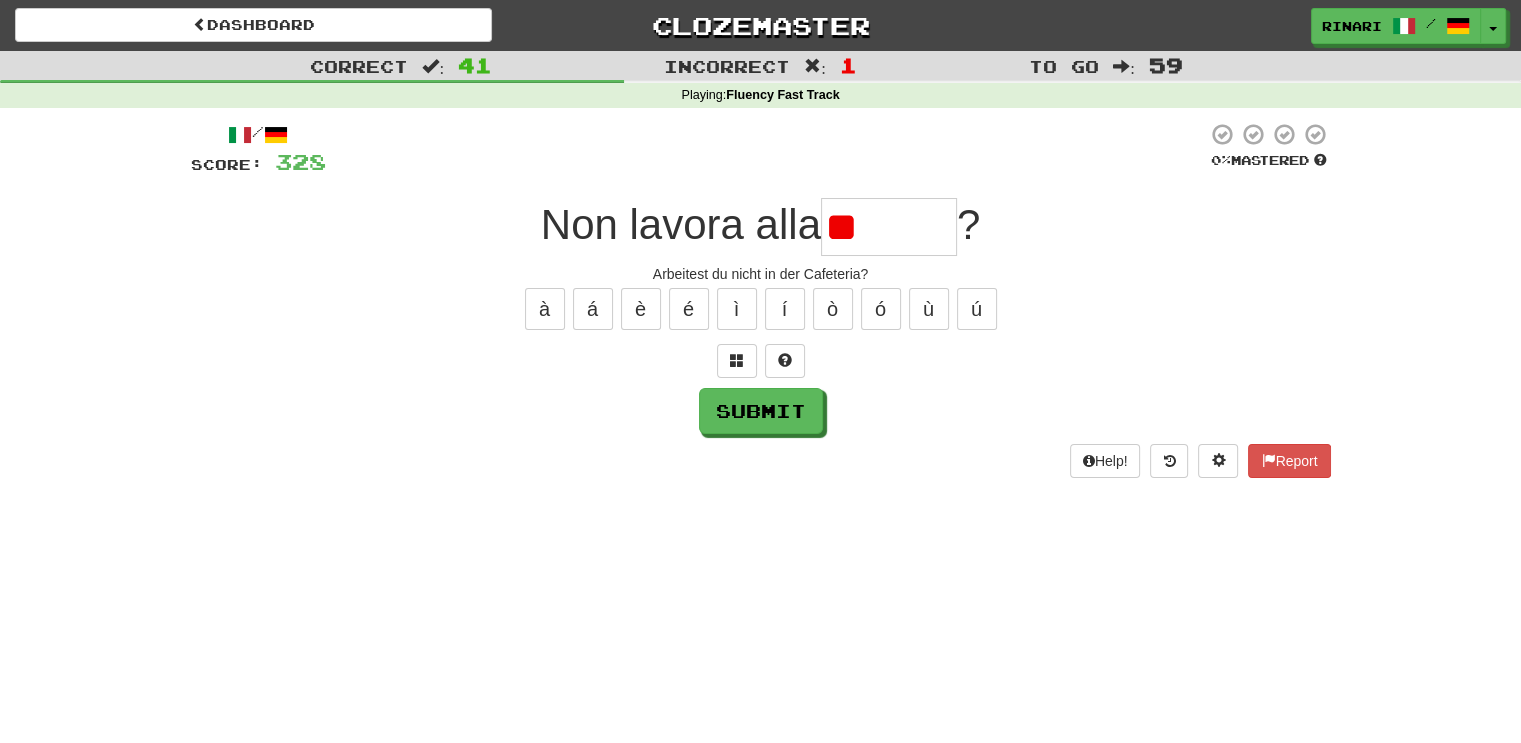 type on "*" 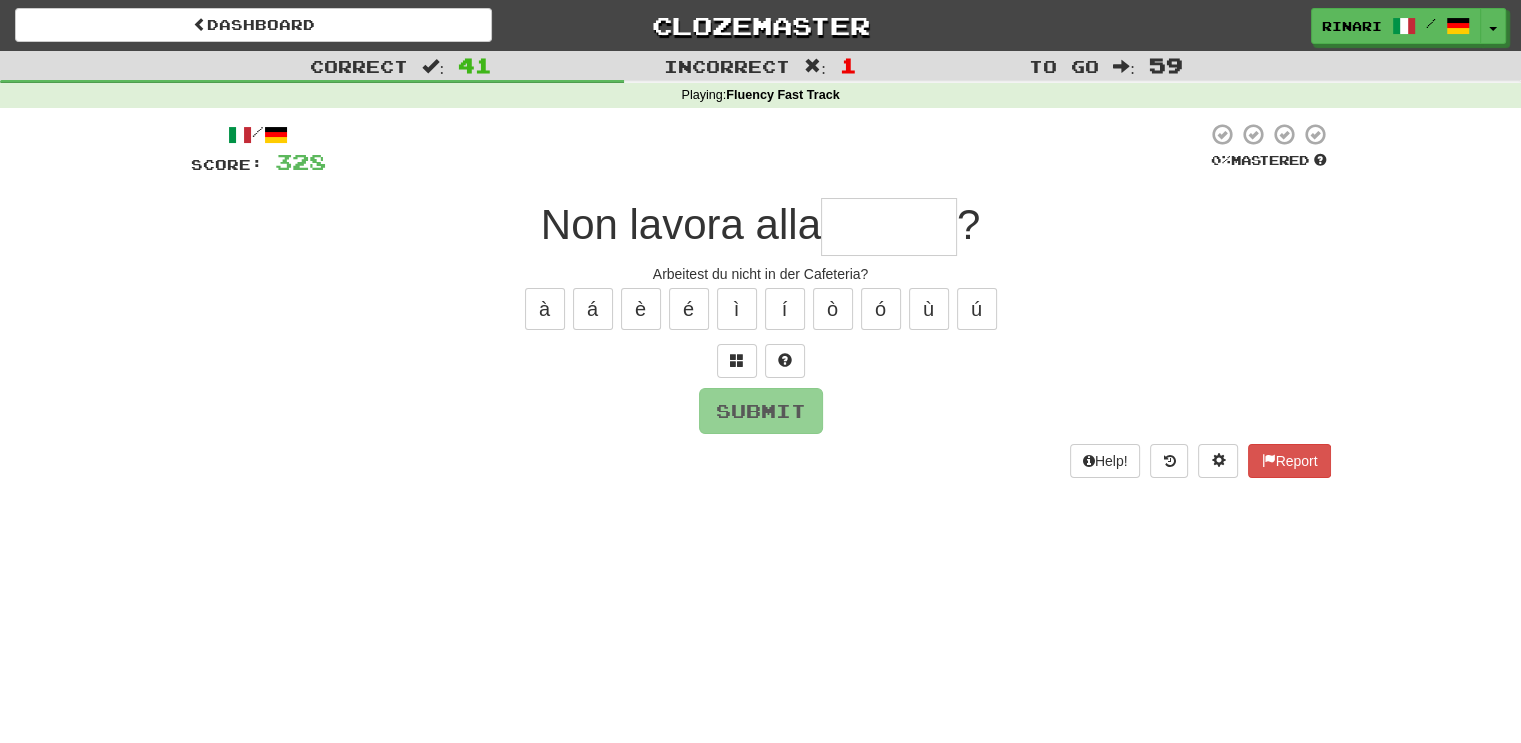 type on "*" 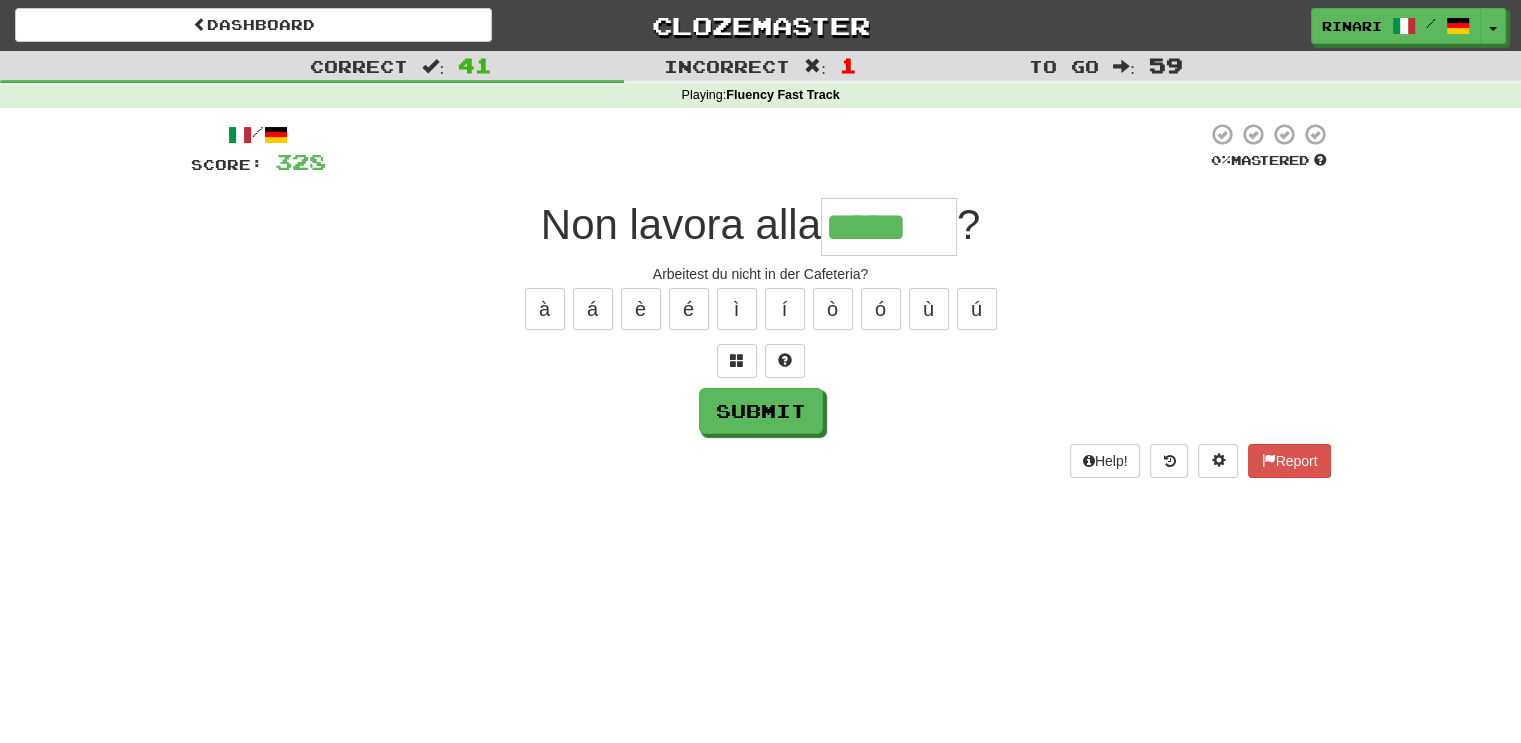 type on "*****" 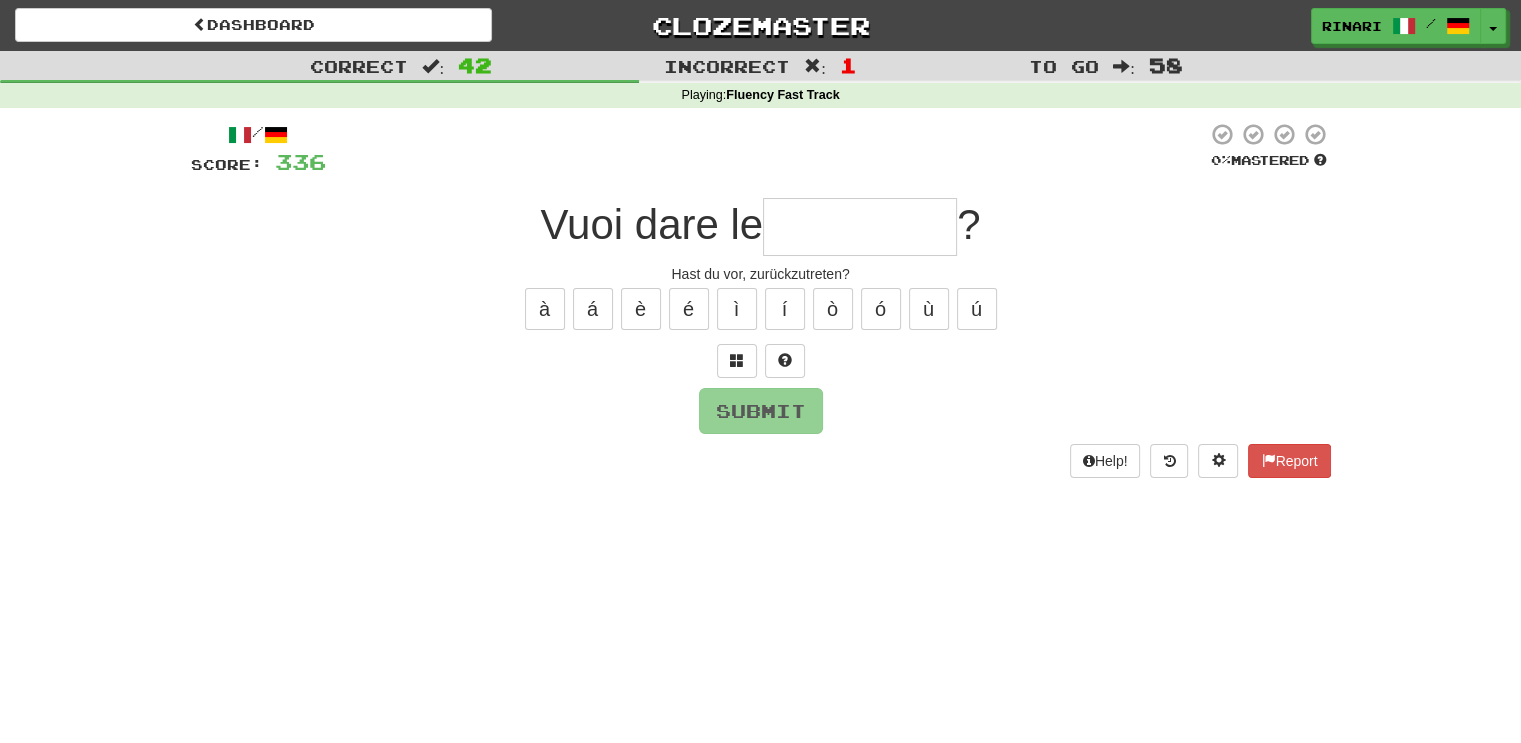 type on "*" 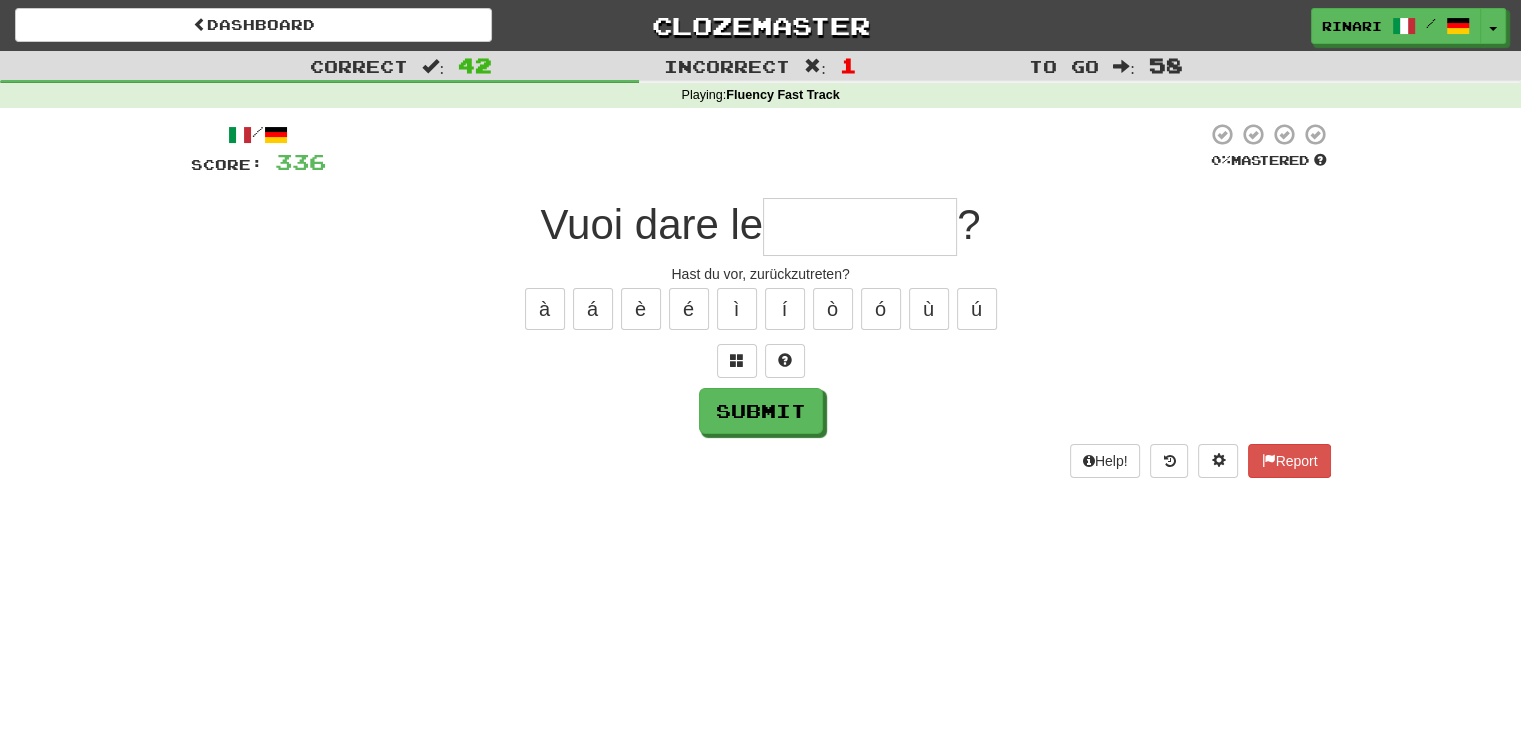type on "*" 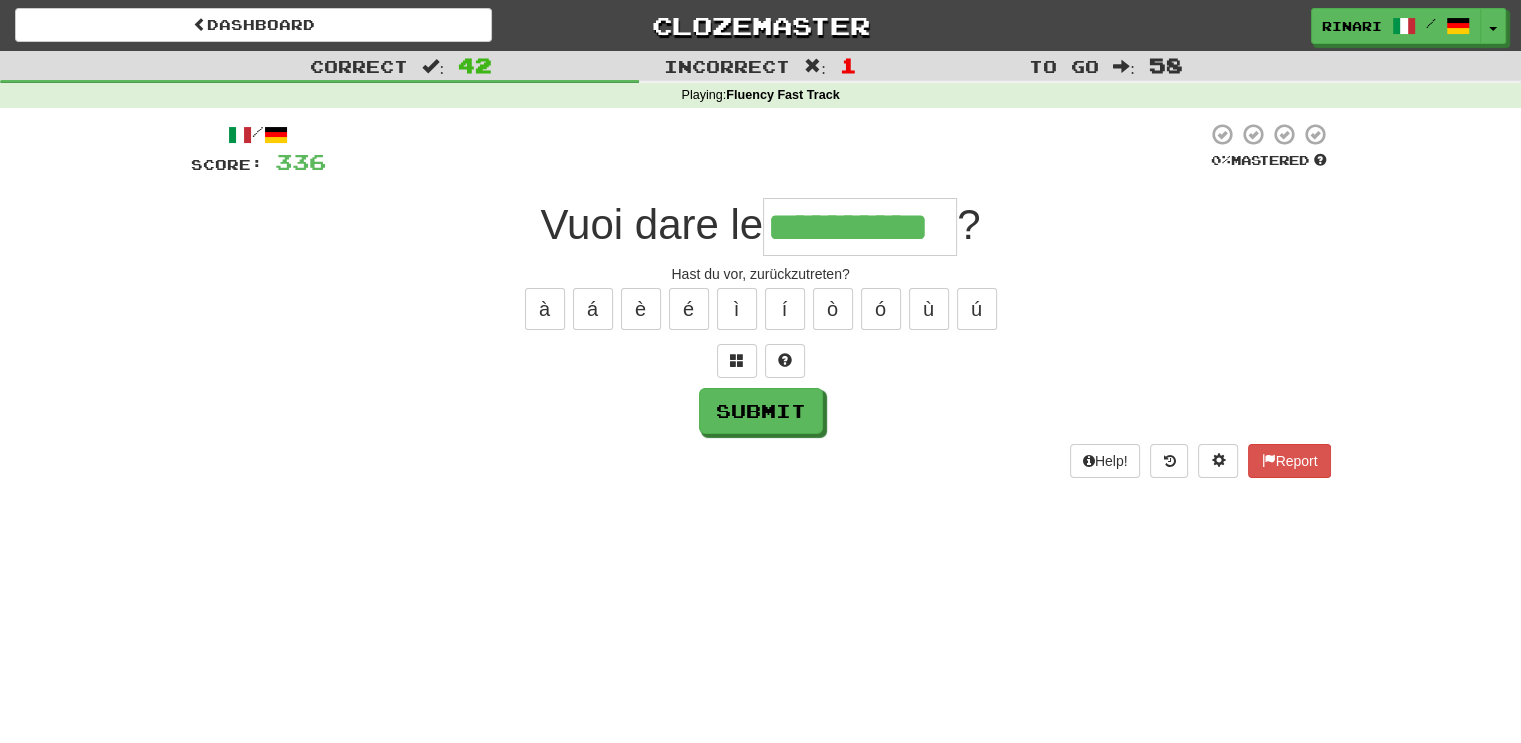 type on "**********" 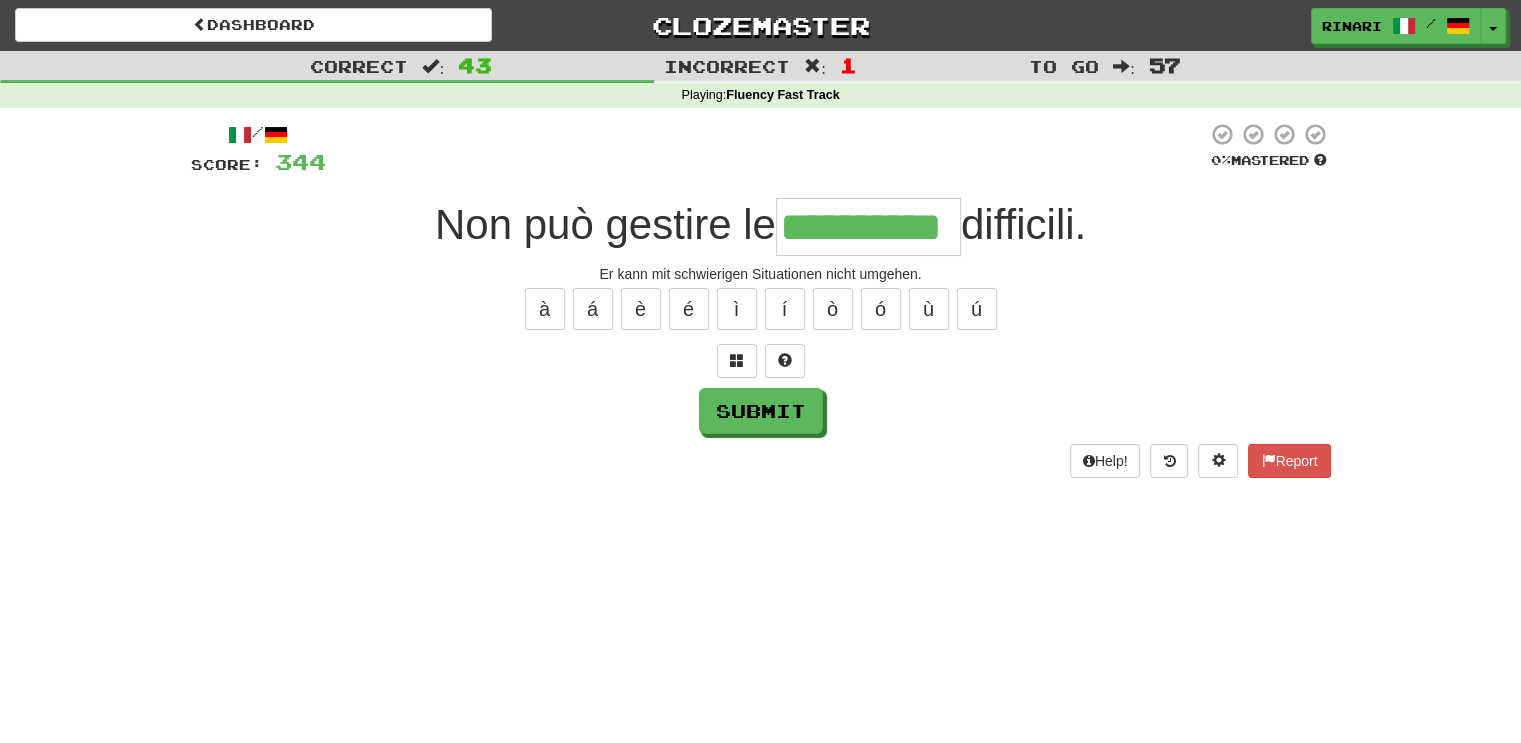 type on "**********" 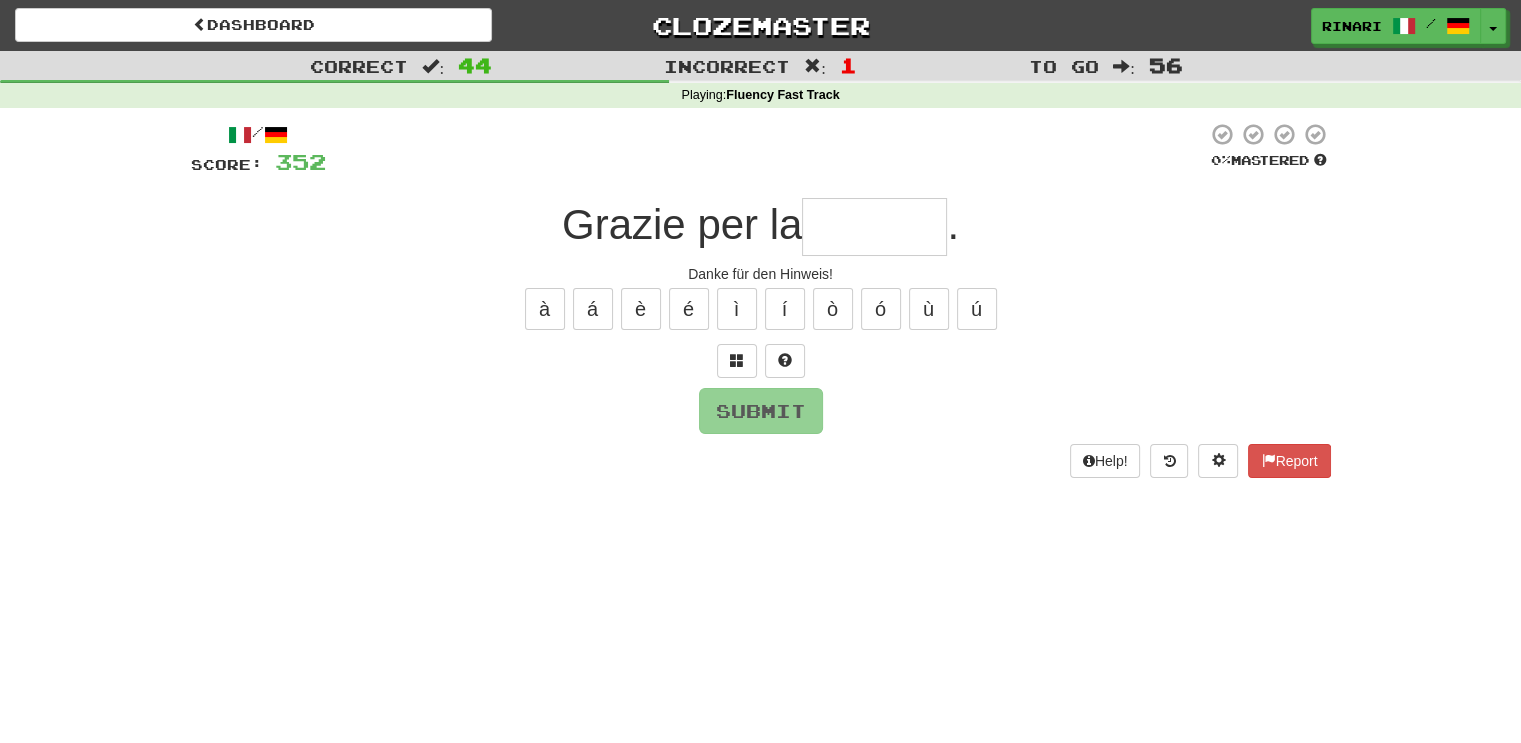 type on "*" 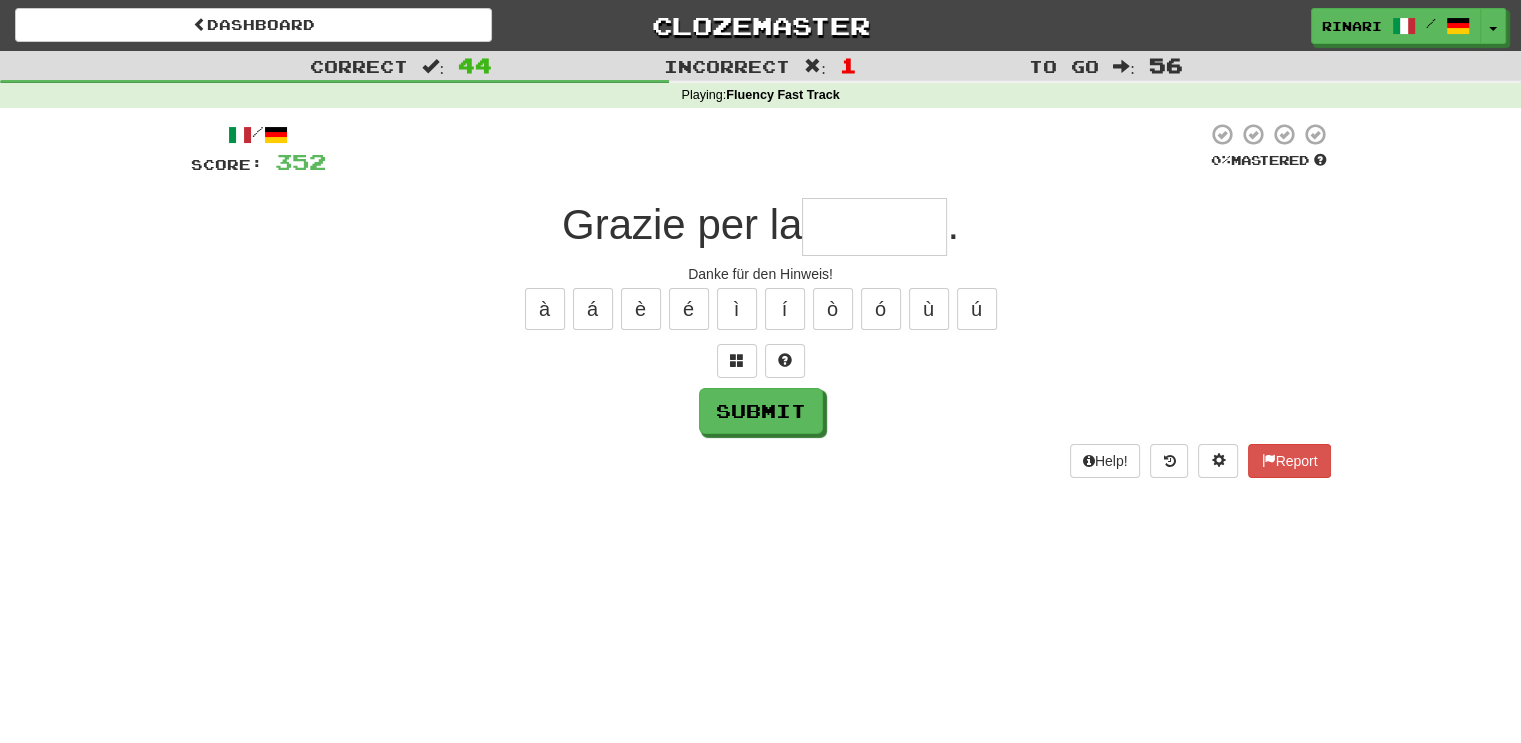 type on "*" 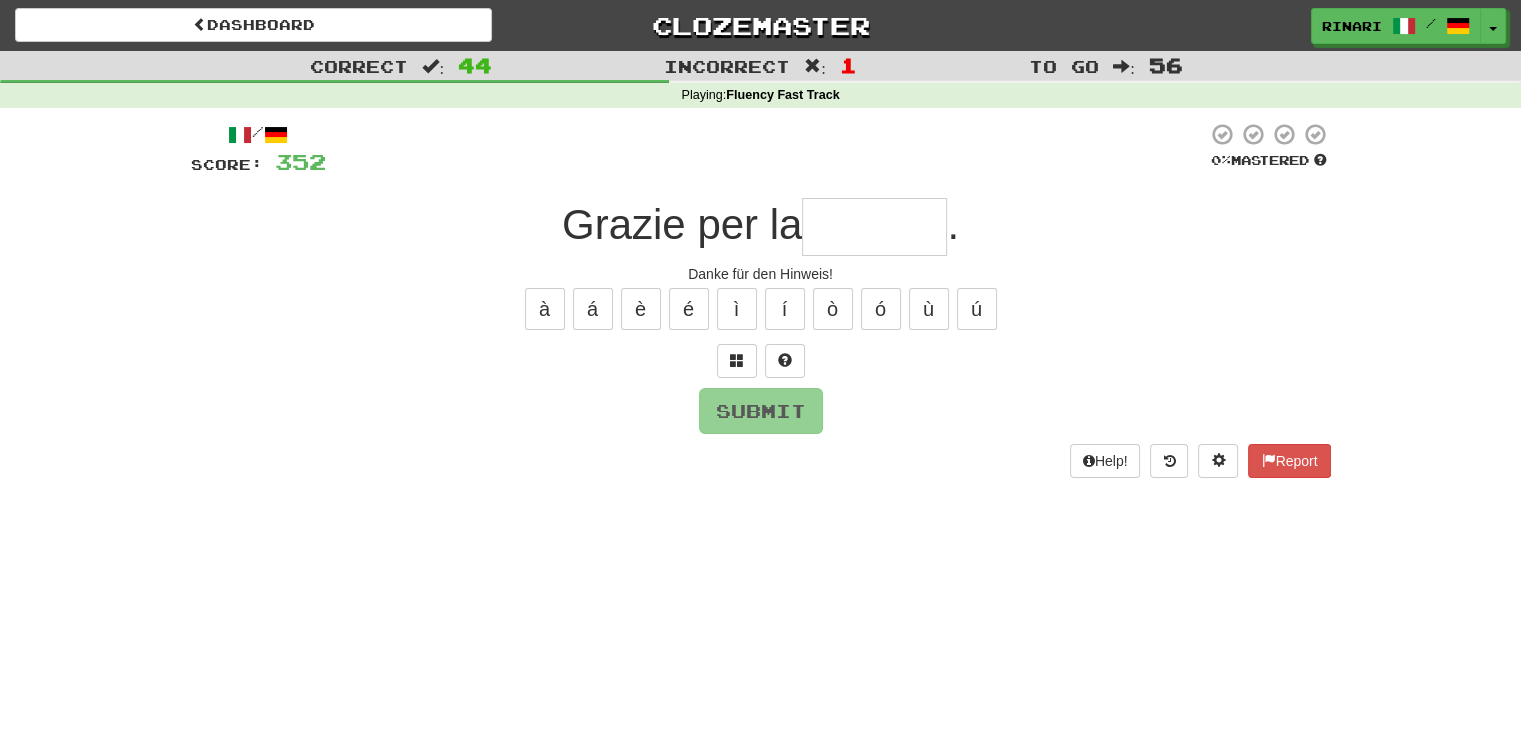 type on "*" 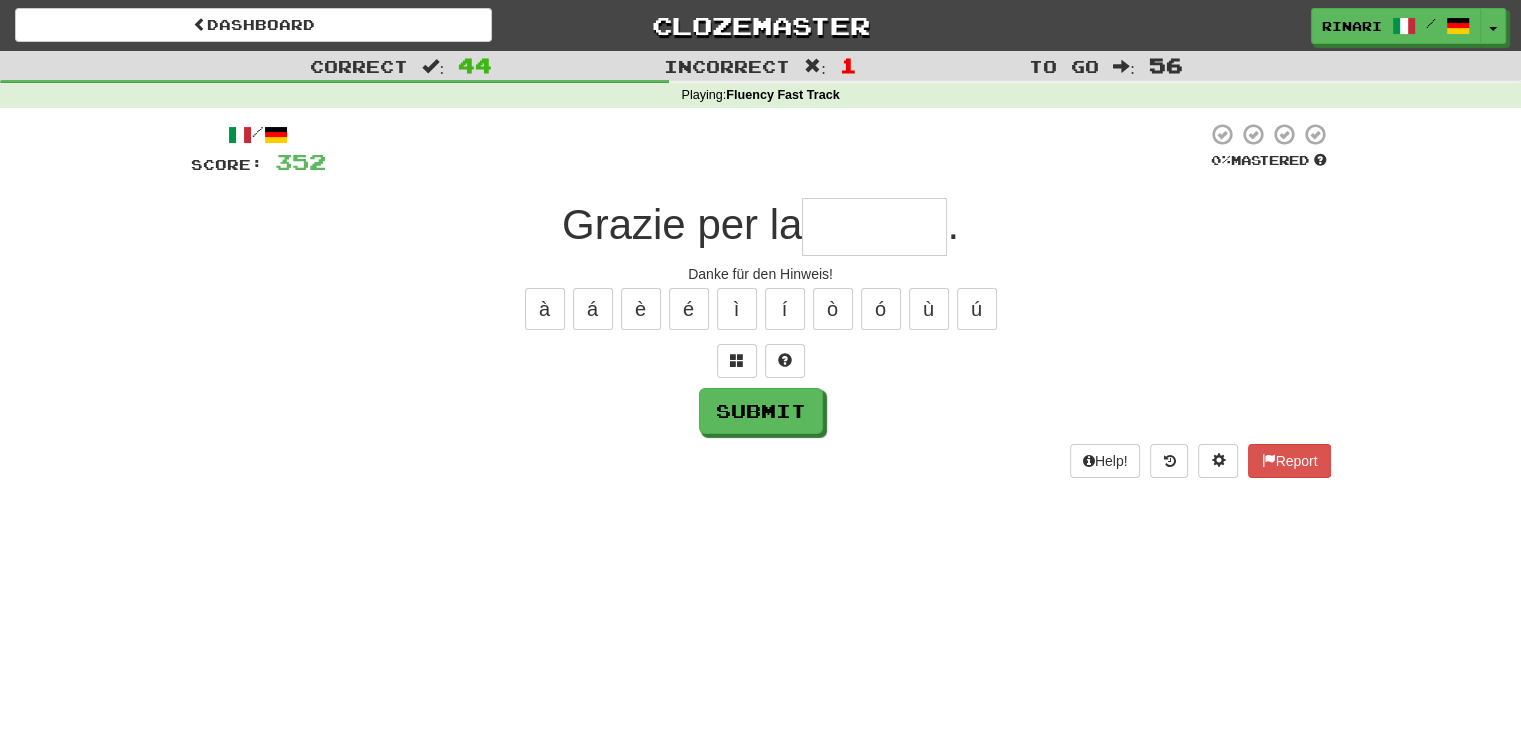 type on "*" 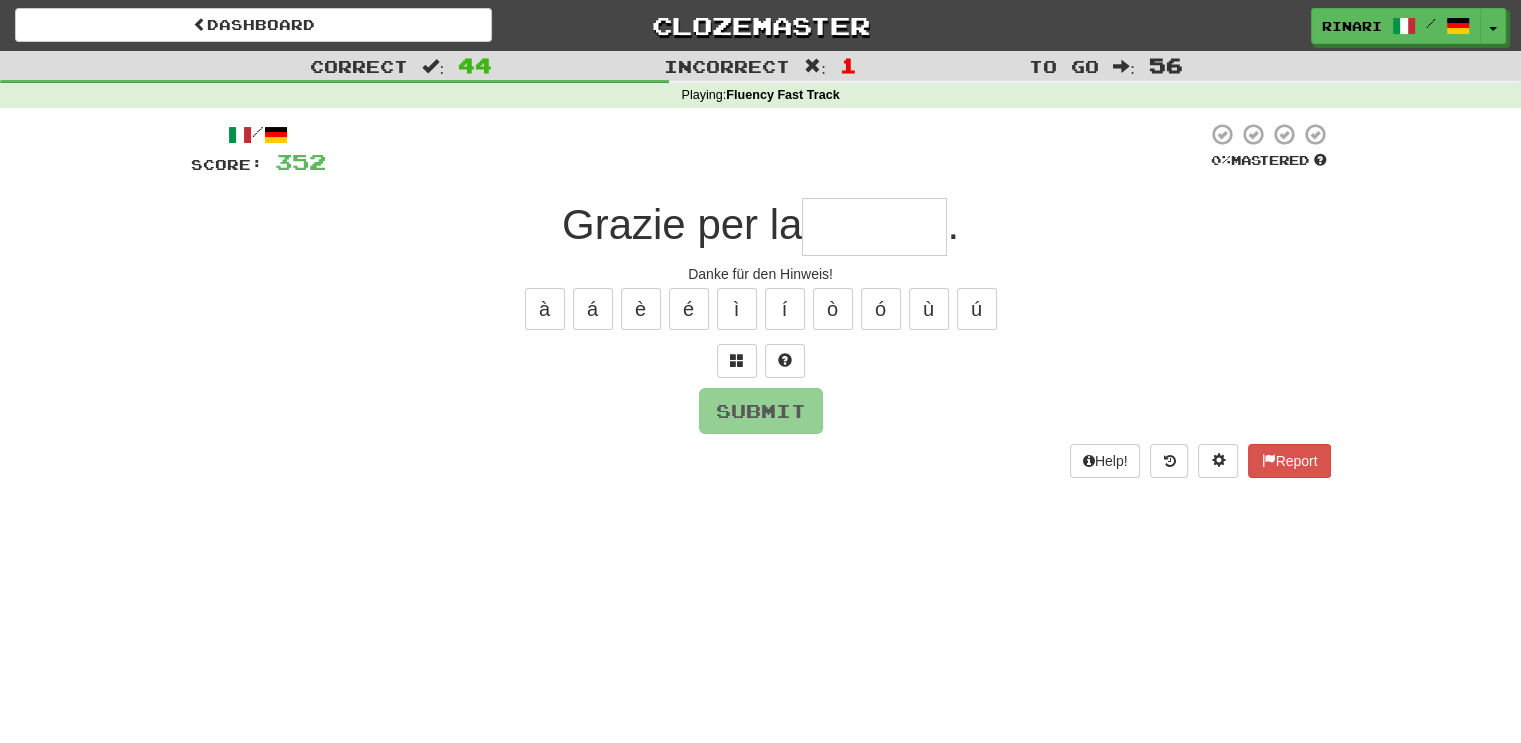 type on "*" 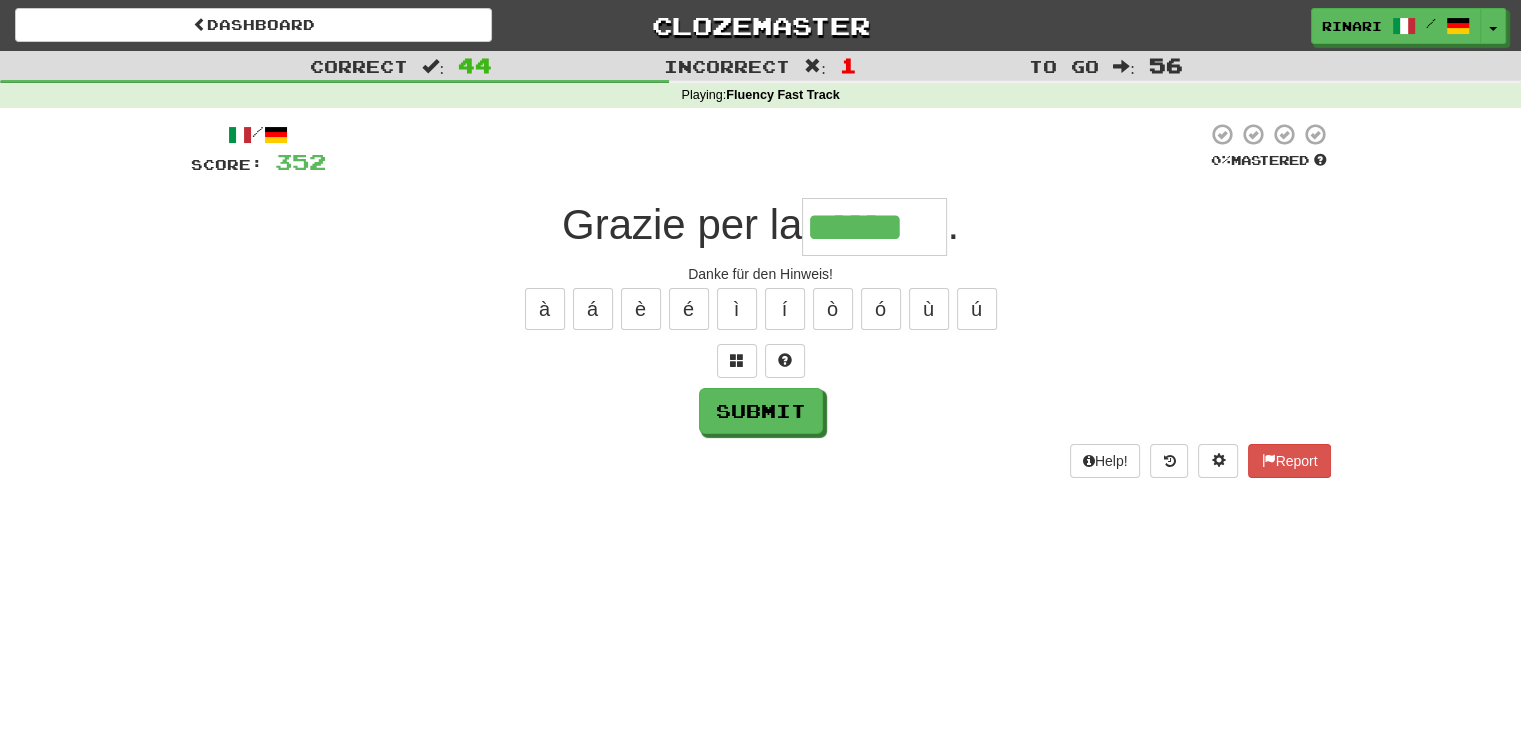 type on "******" 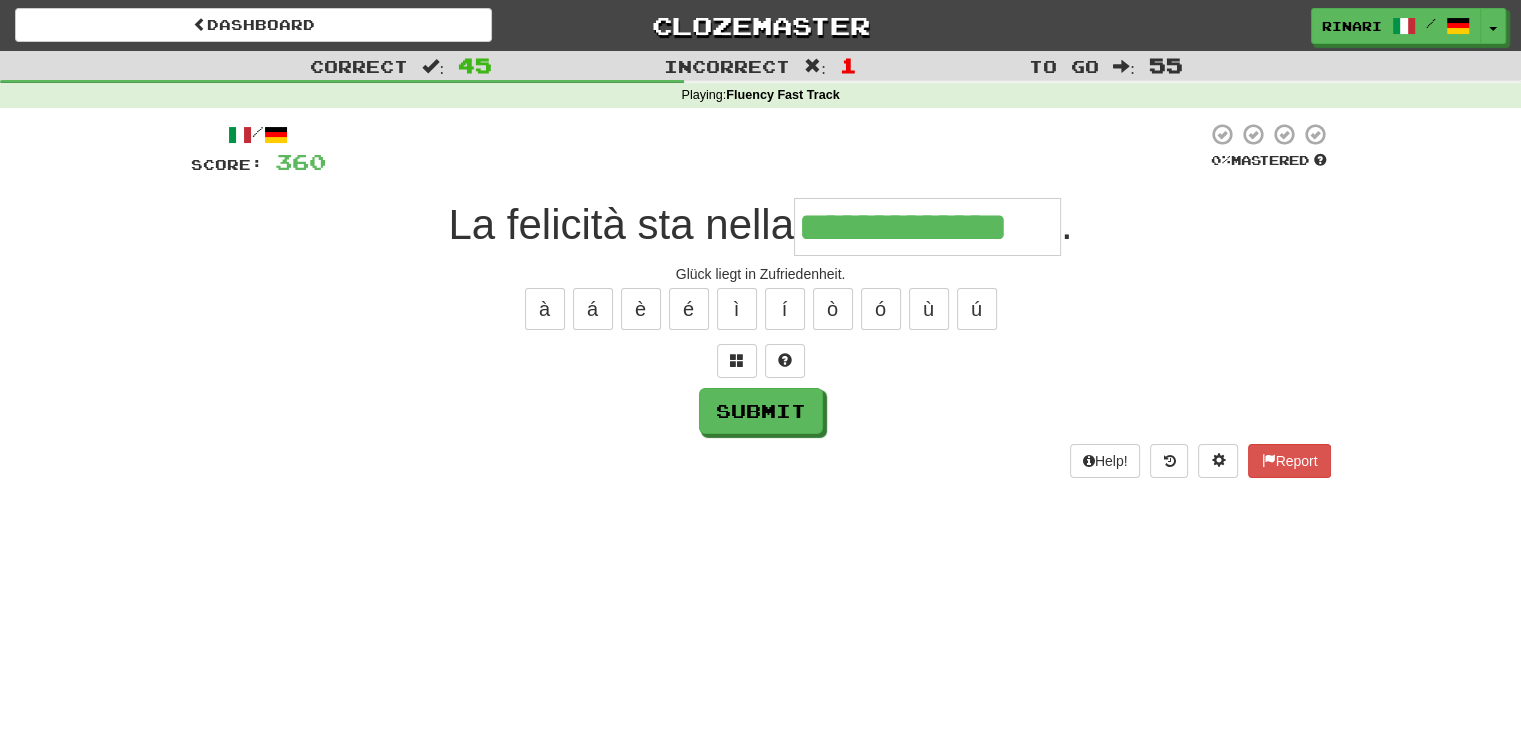 type on "**********" 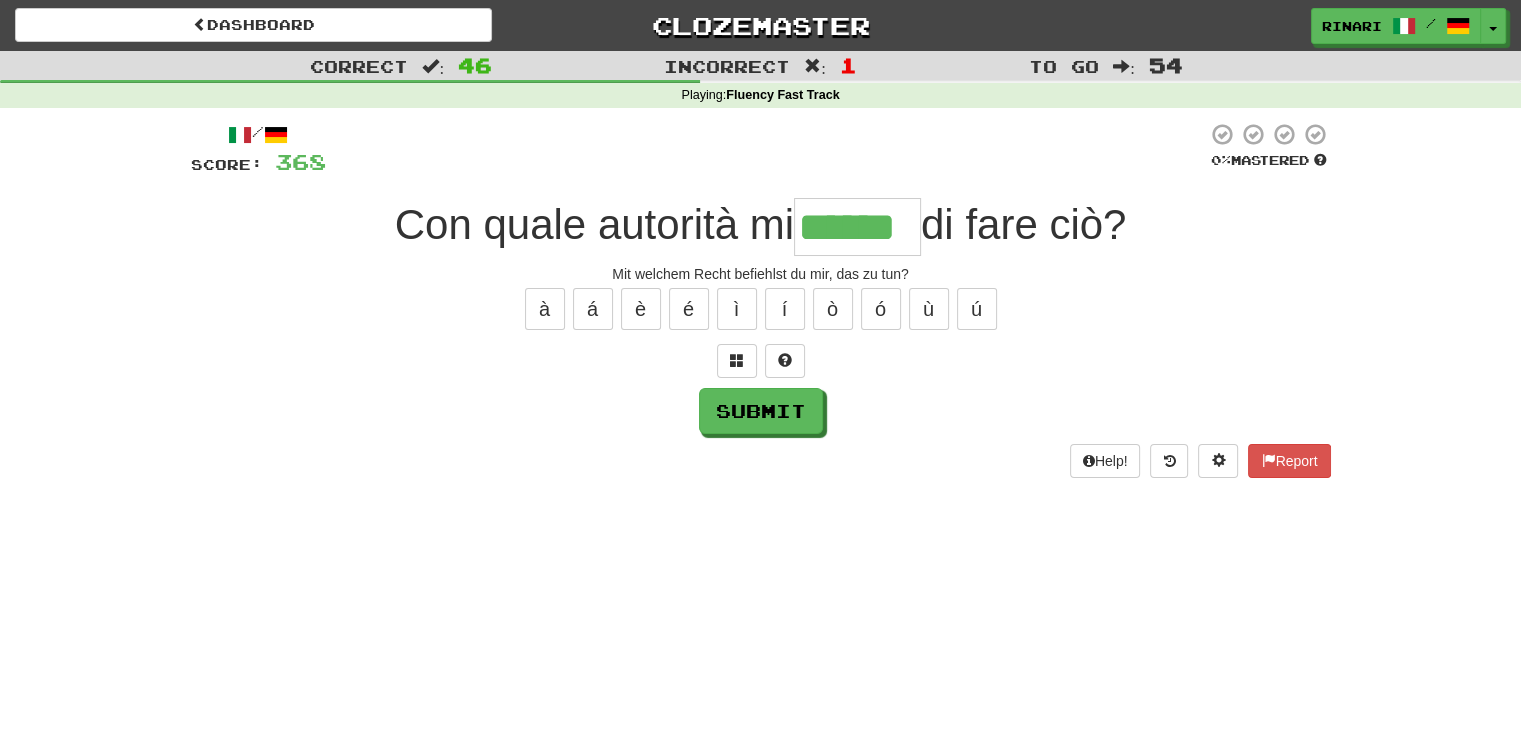 type on "******" 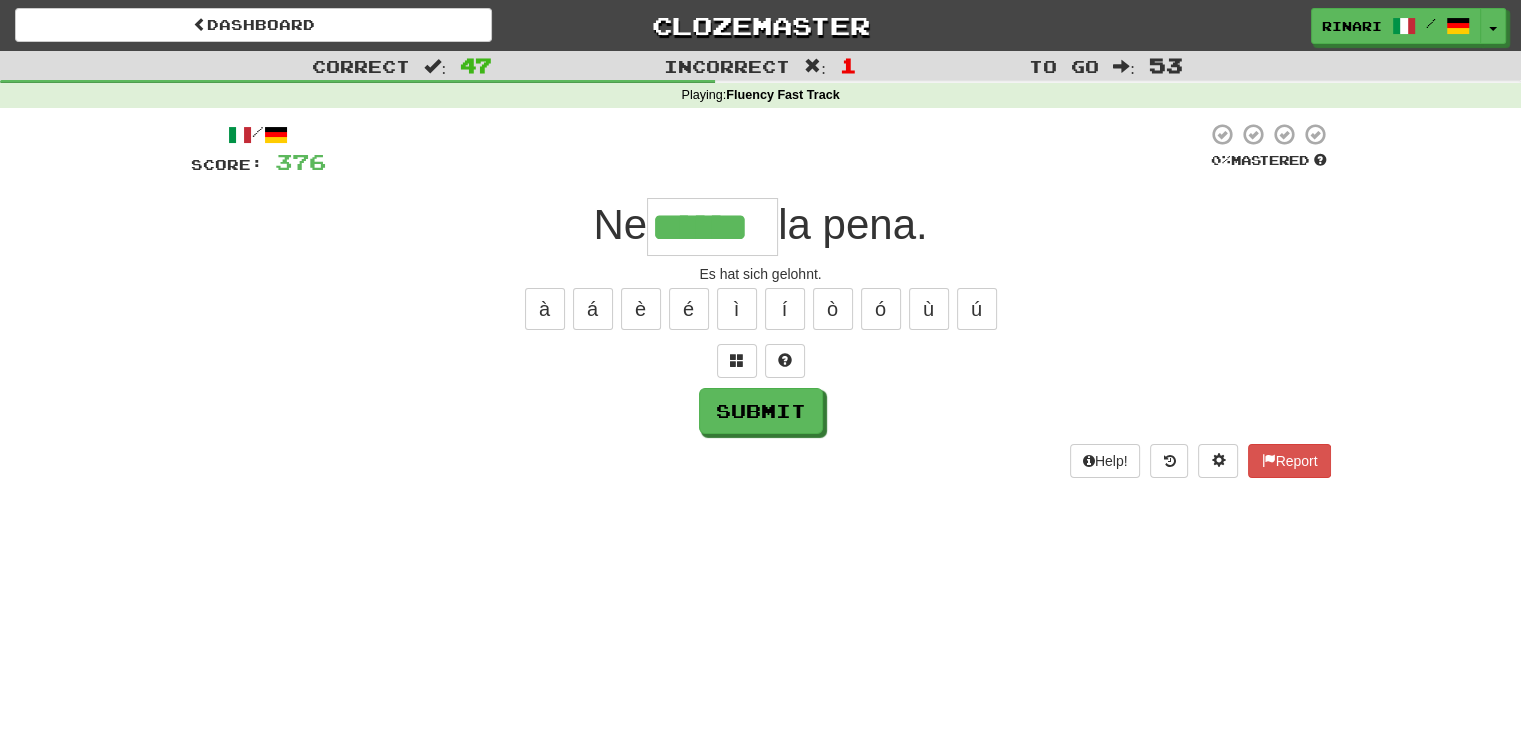 type on "******" 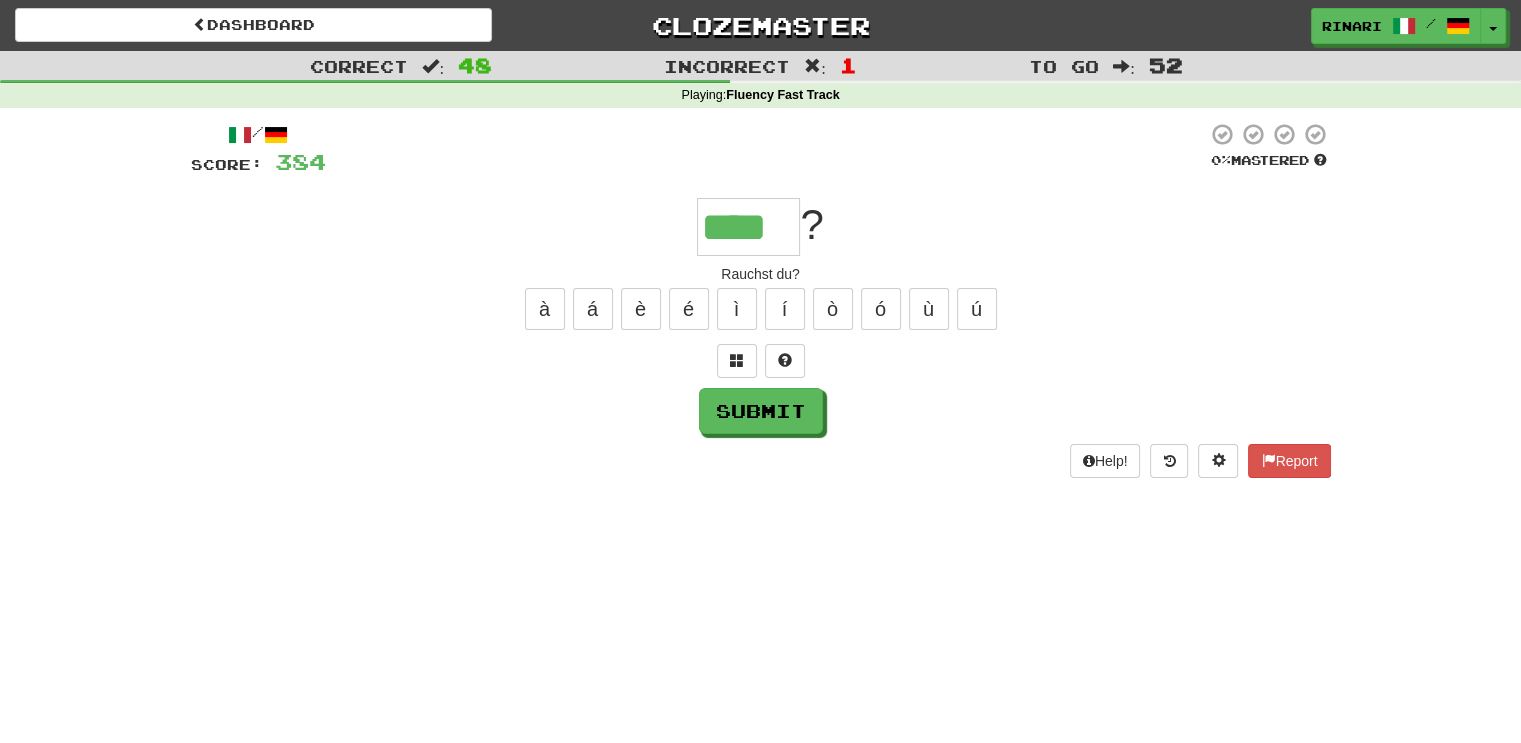 type on "****" 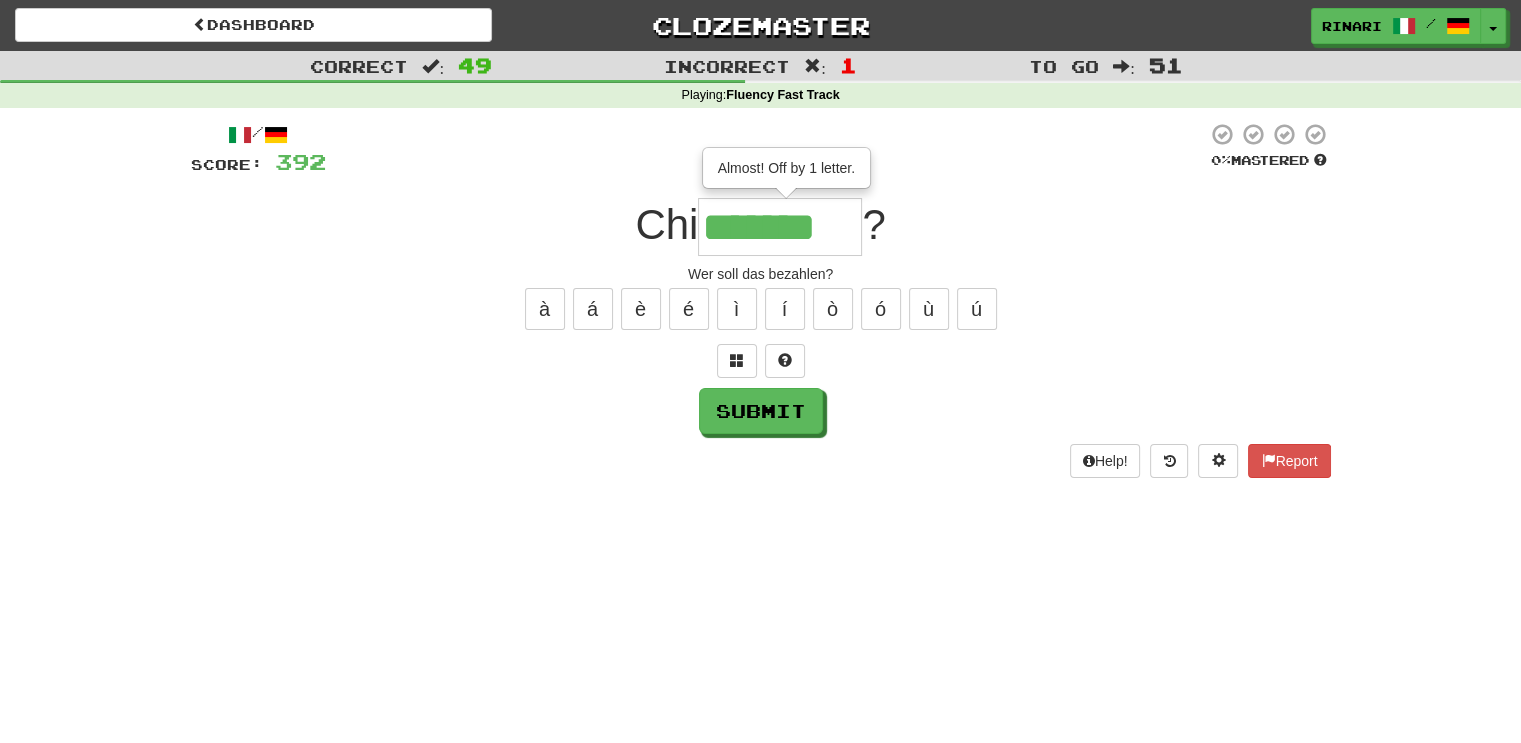 type on "*******" 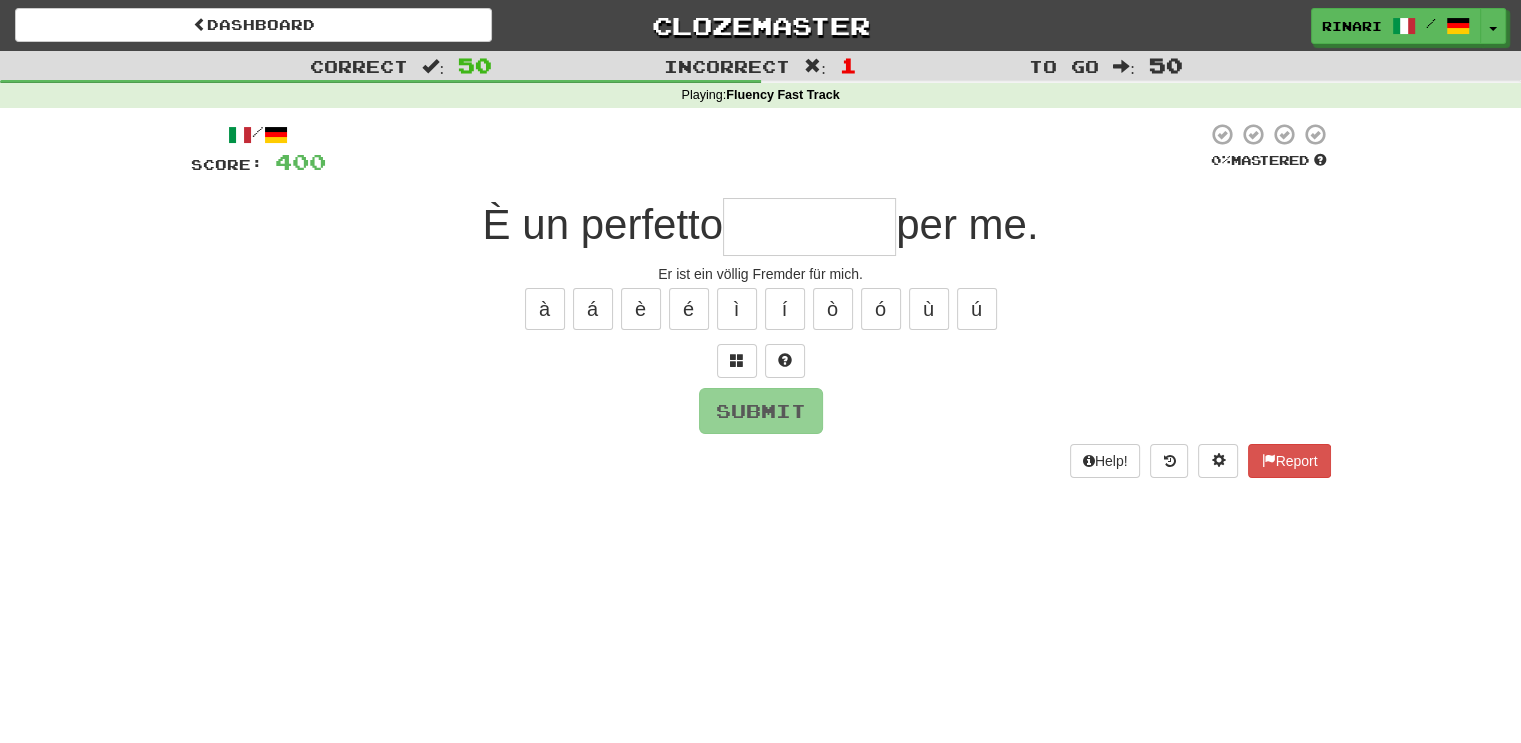 type on "*" 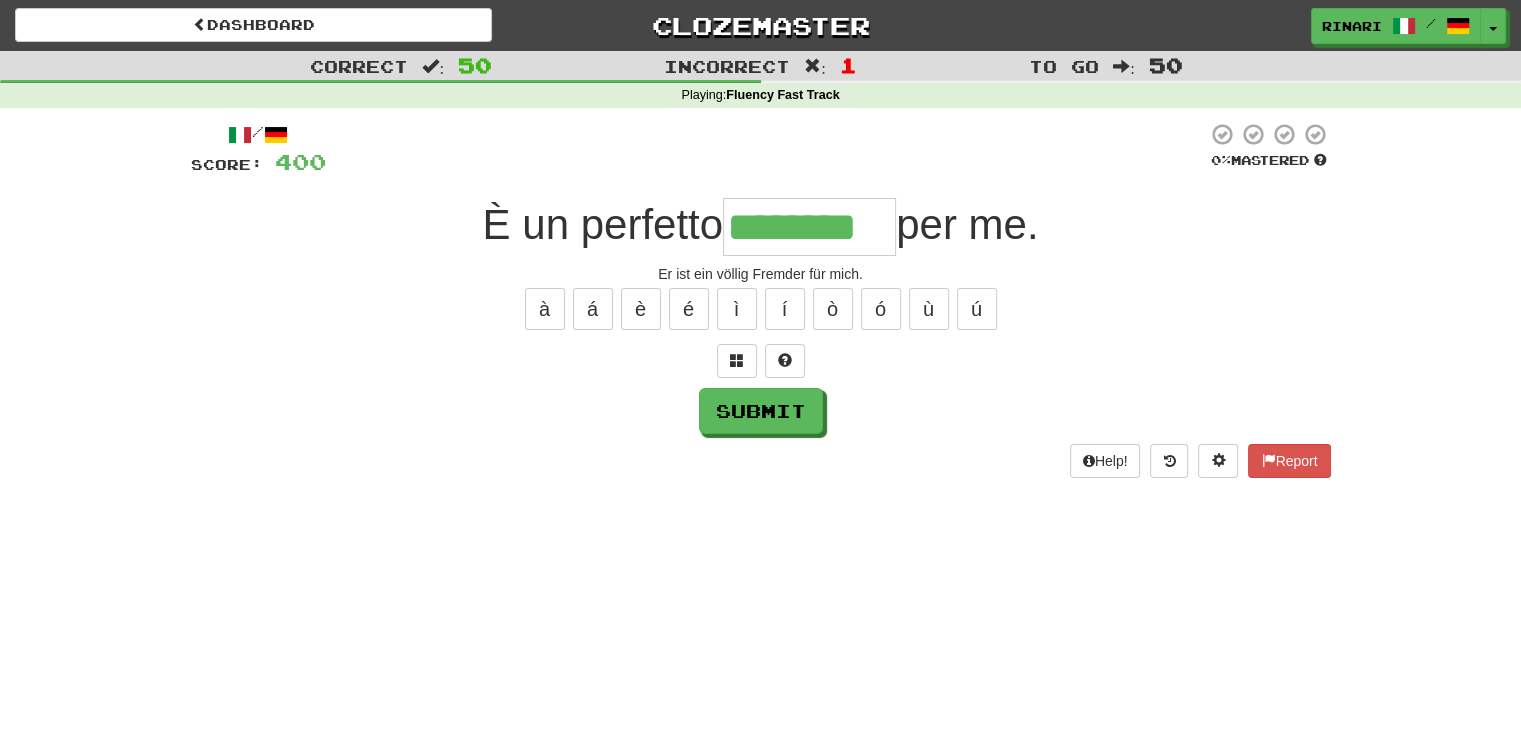 type on "********" 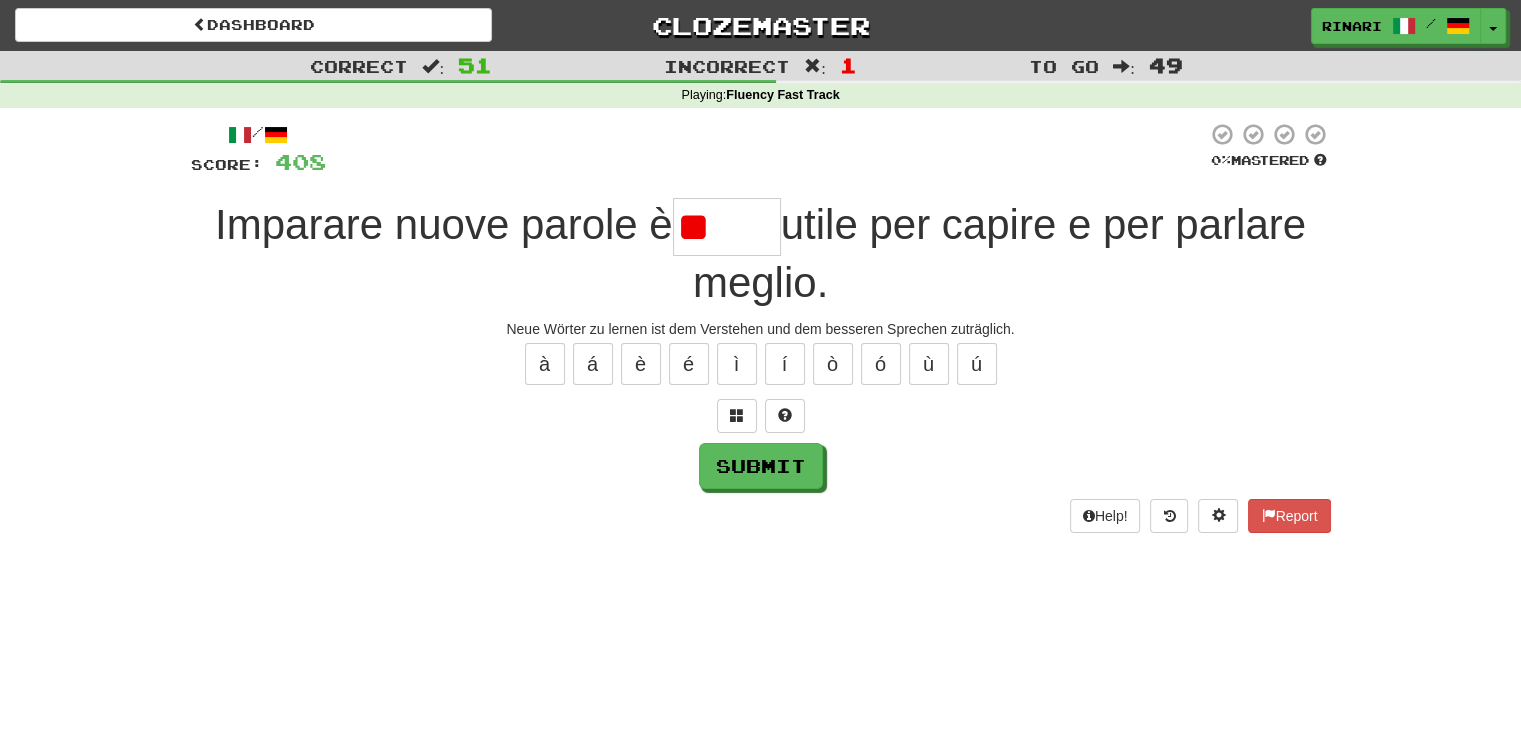 type on "*" 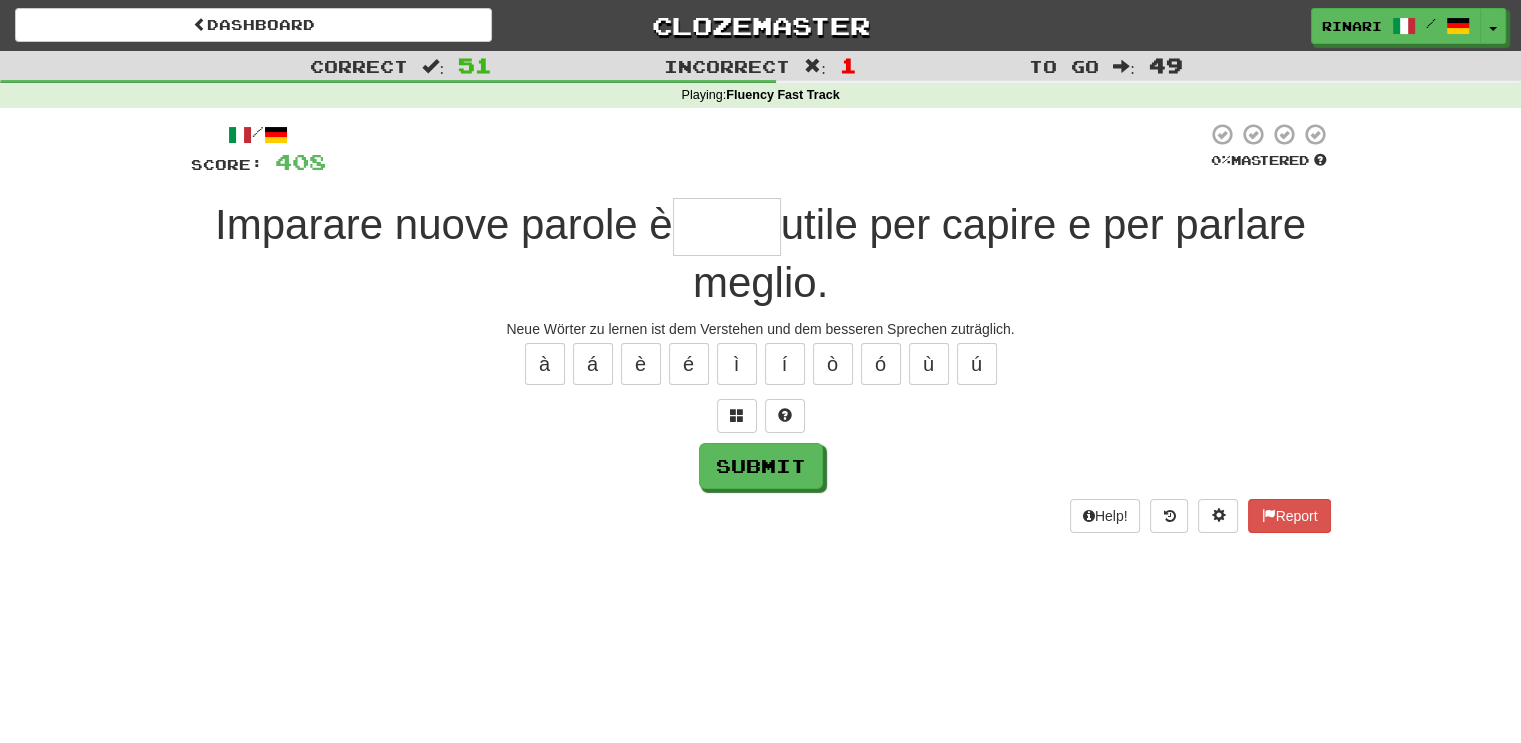 type on "*" 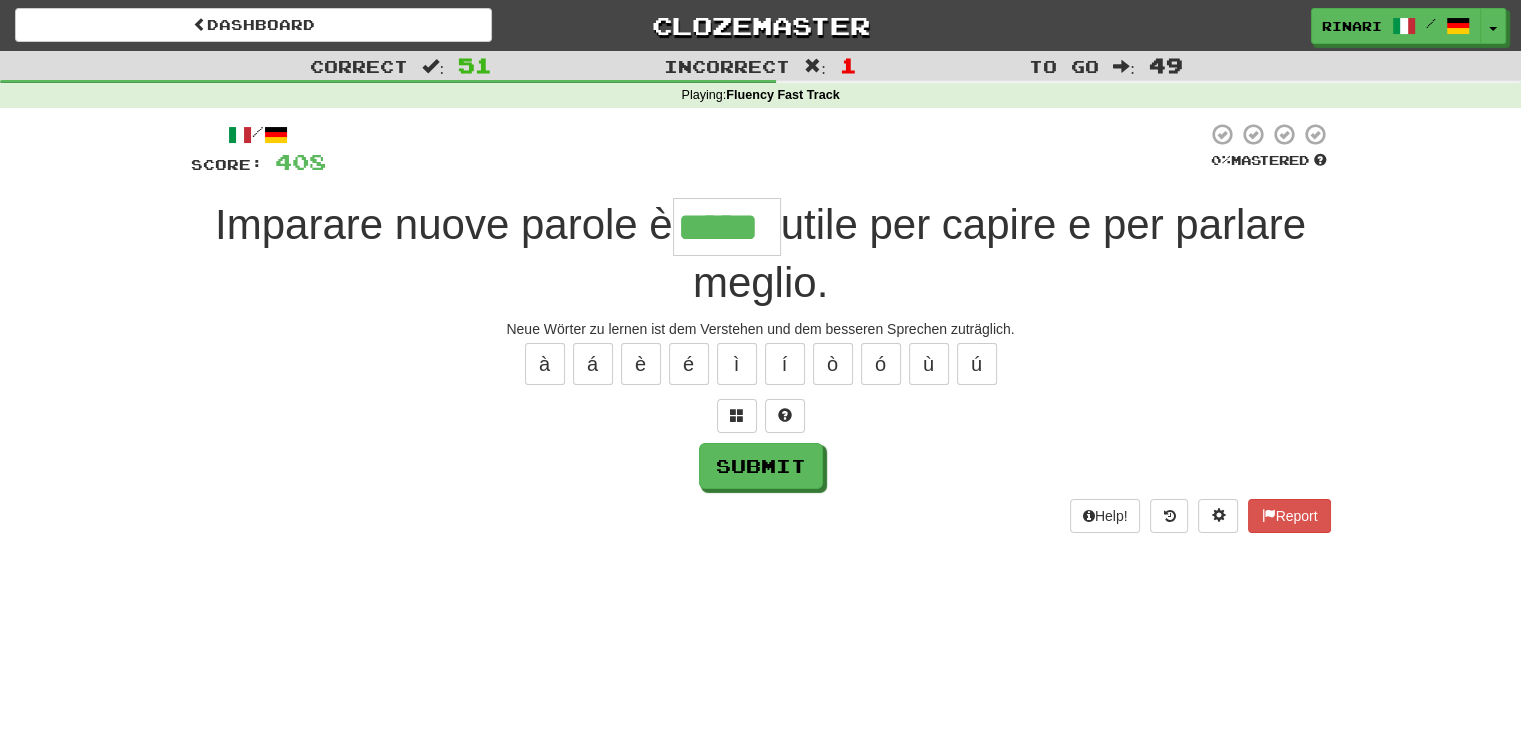 type on "*****" 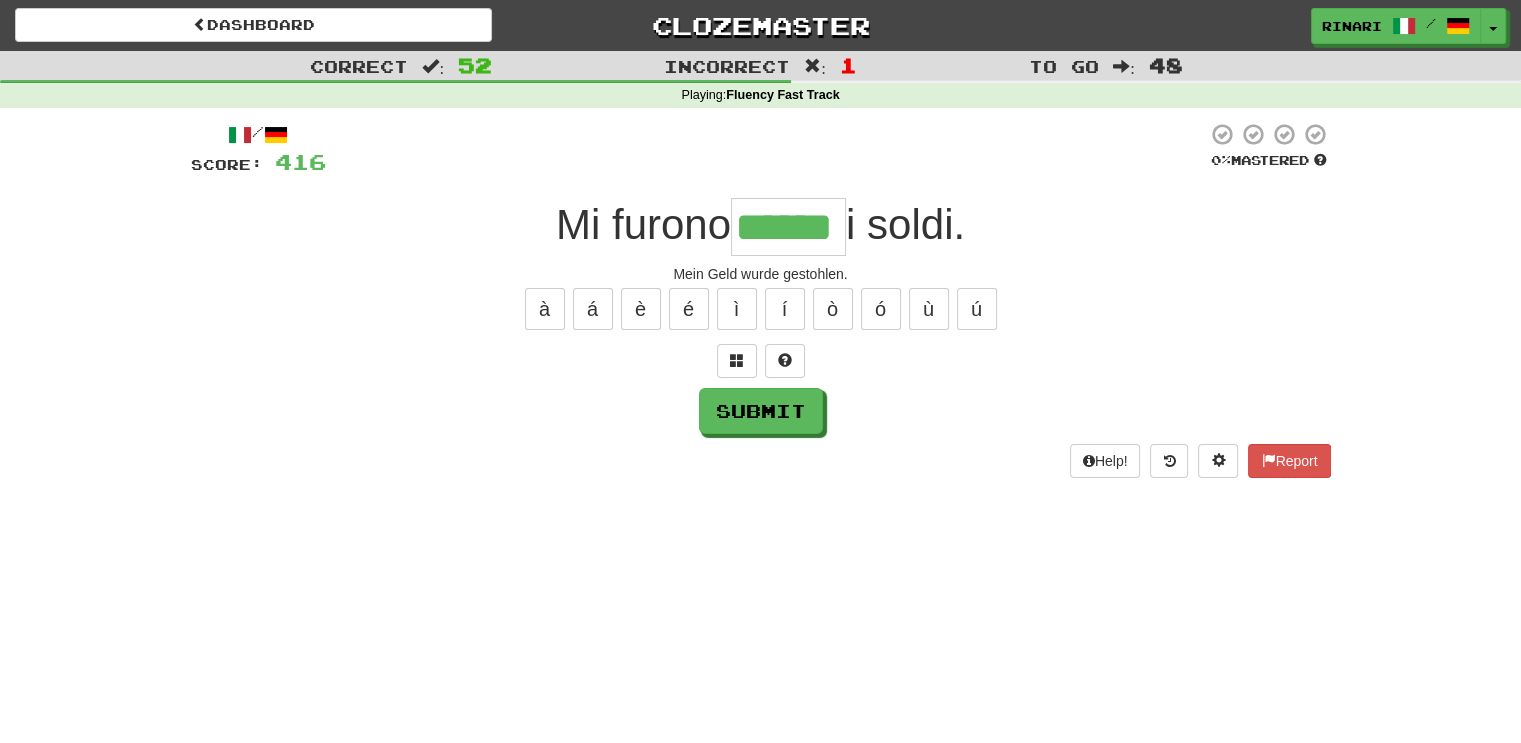 type on "******" 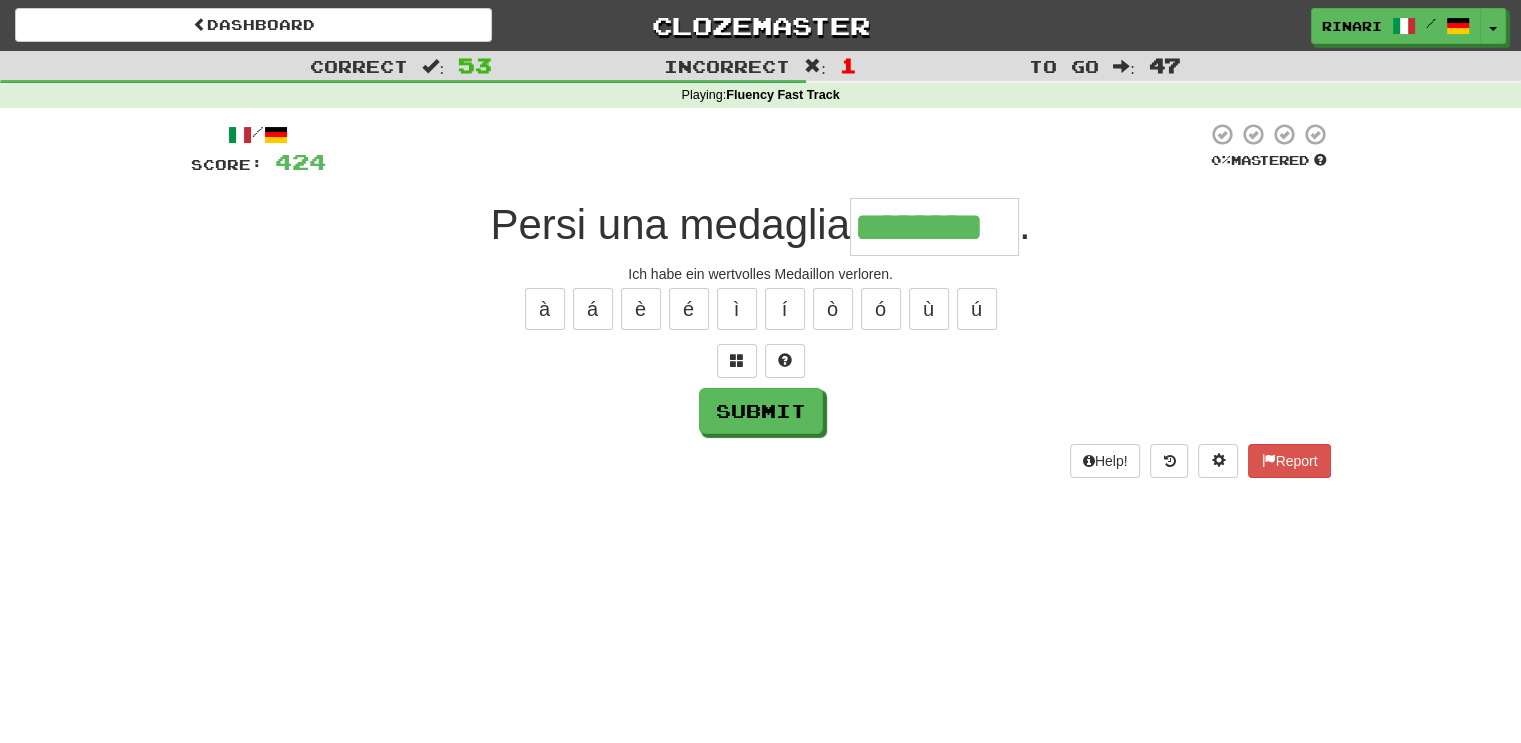type on "********" 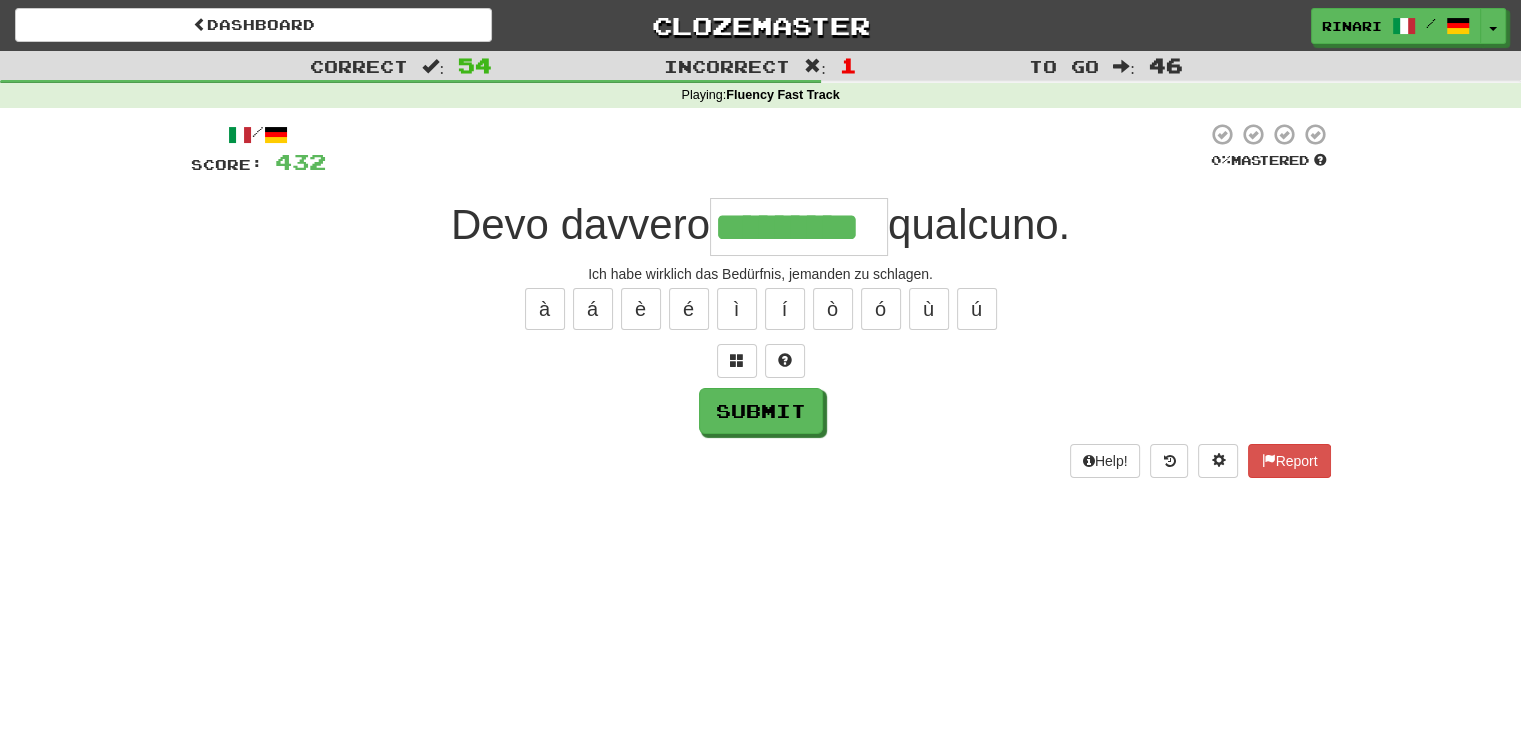 type on "*********" 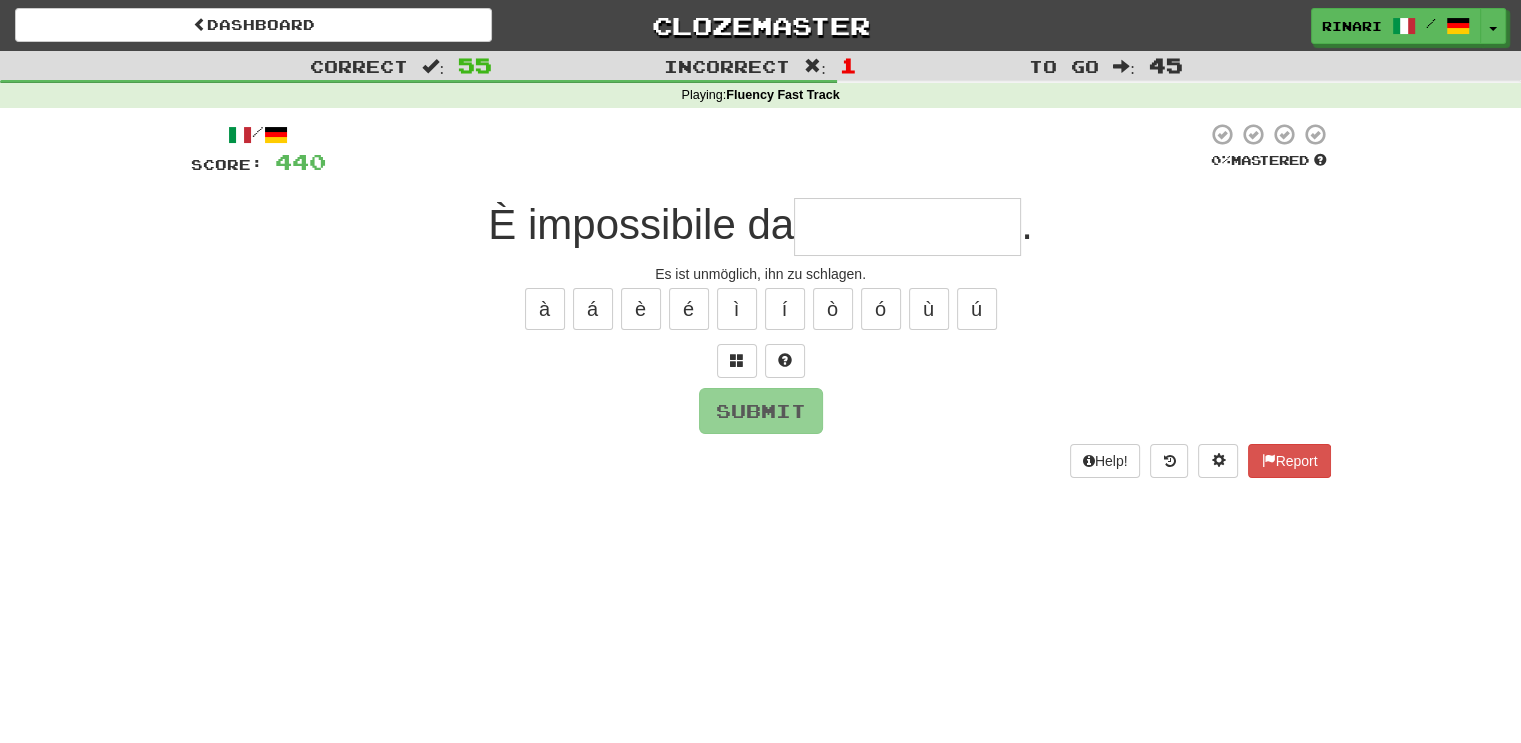 type on "*" 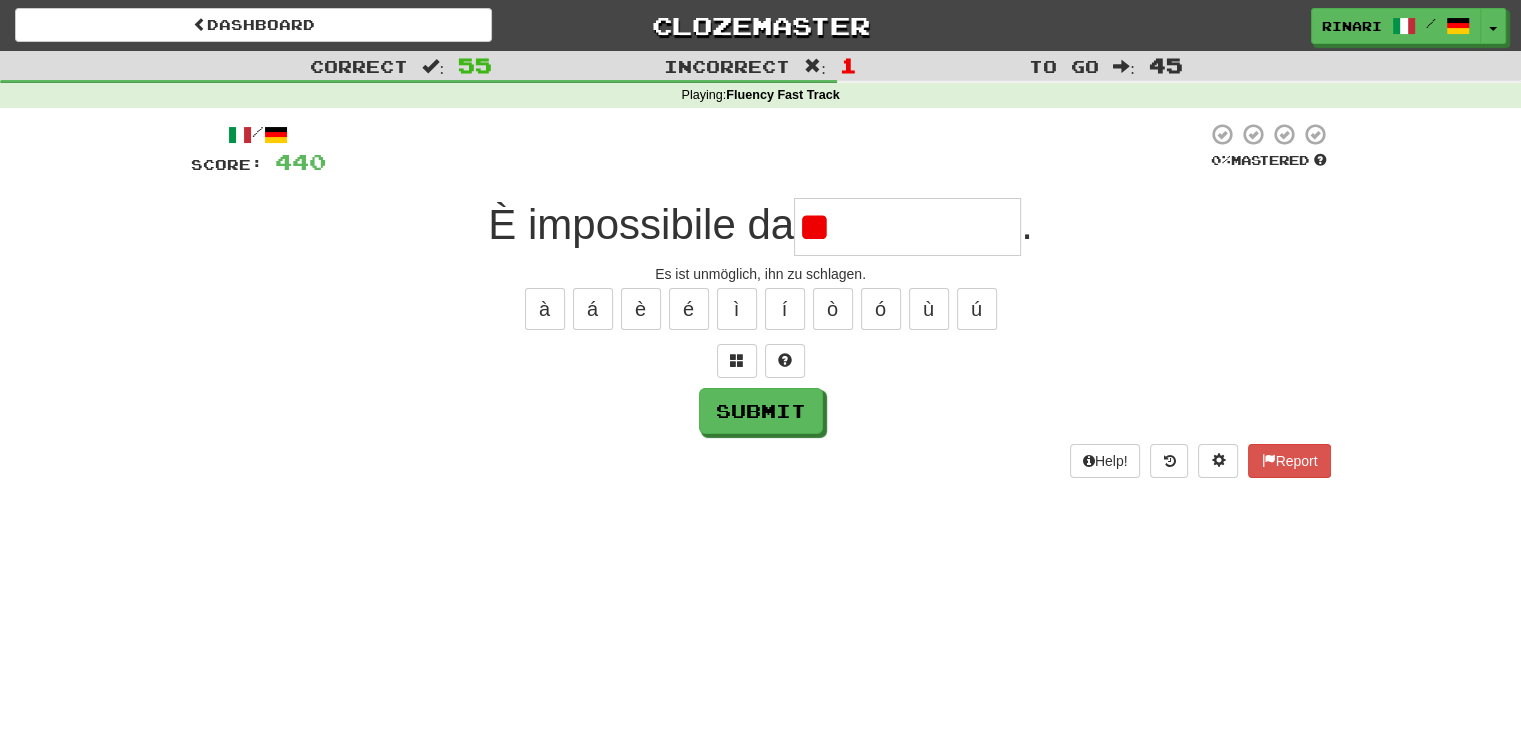 type on "*" 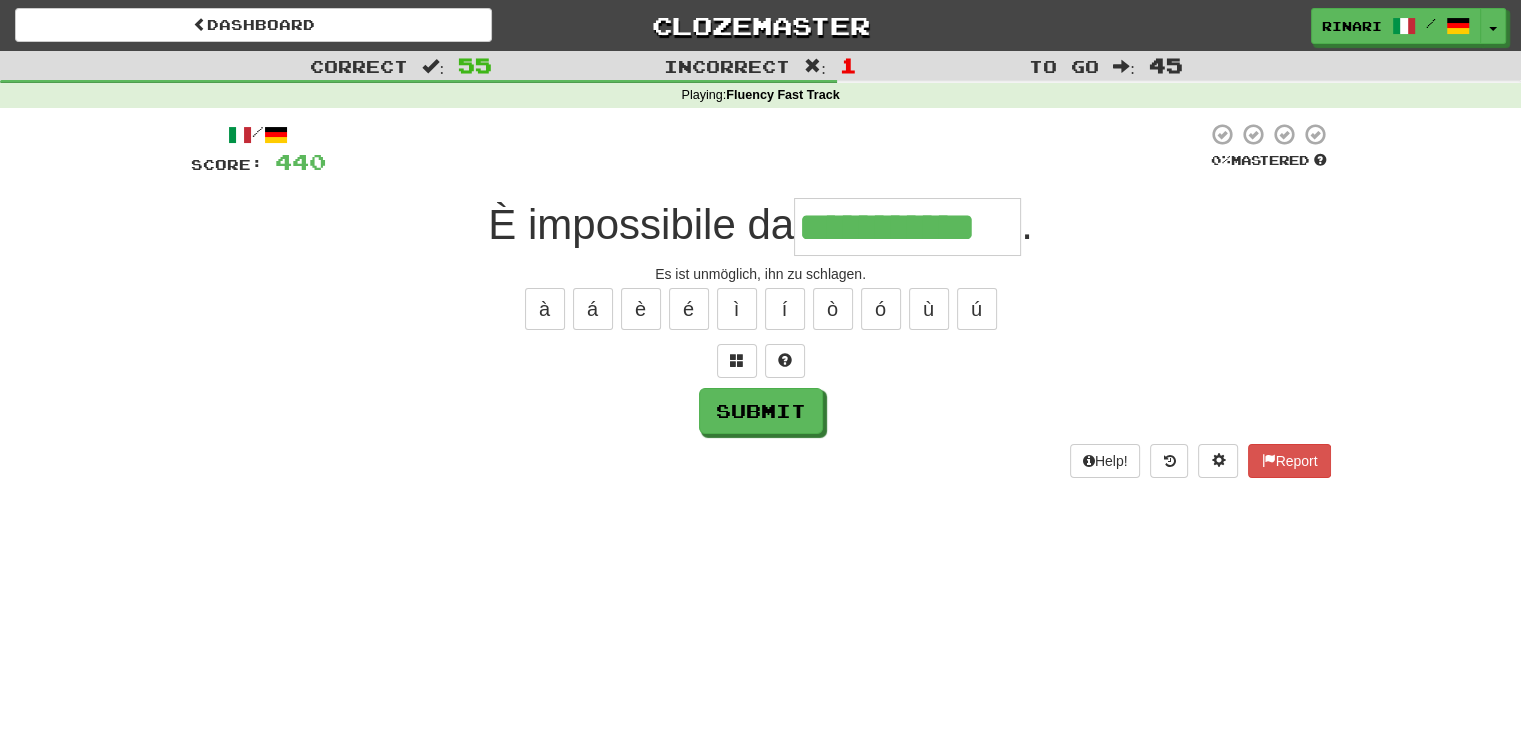 type on "**********" 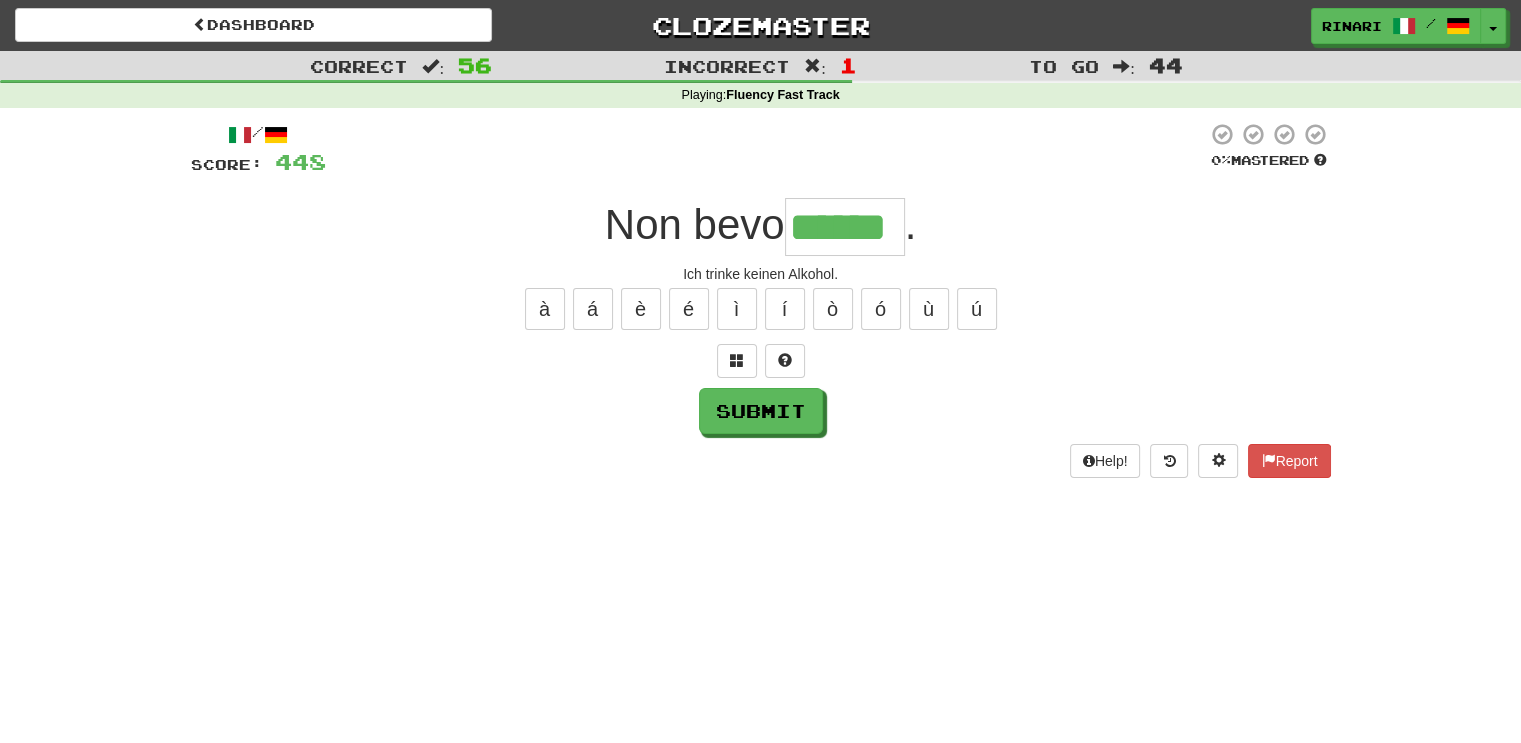 type on "******" 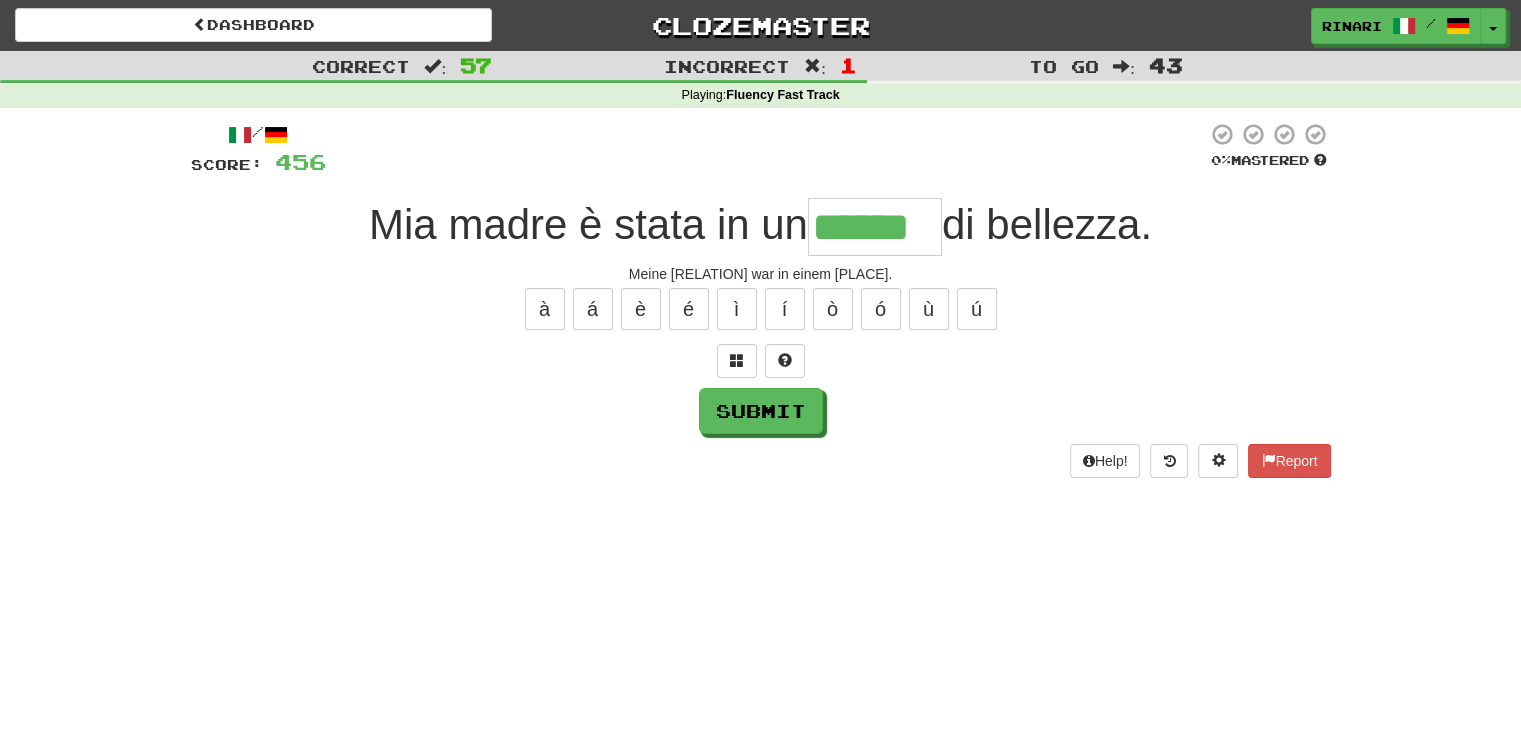 type on "******" 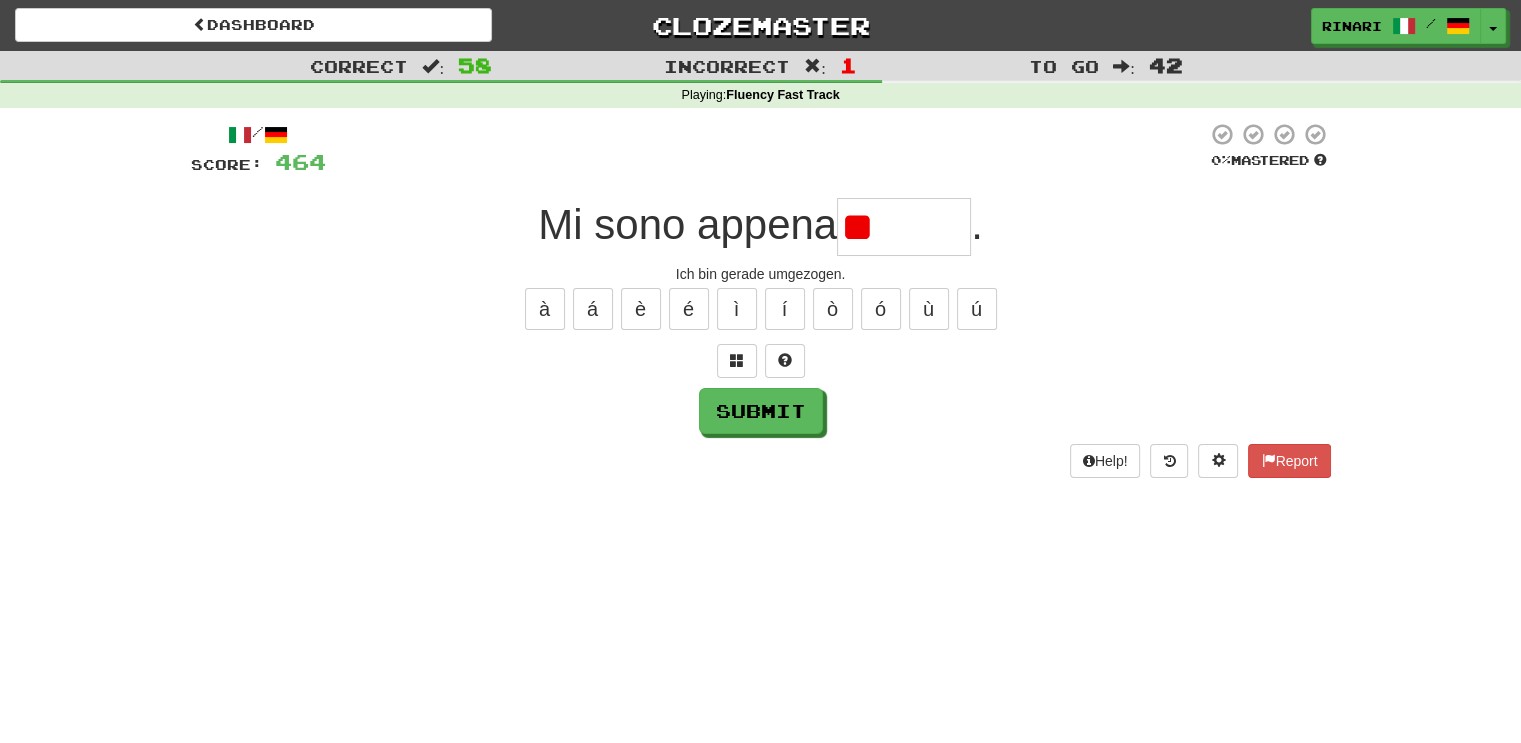type on "*" 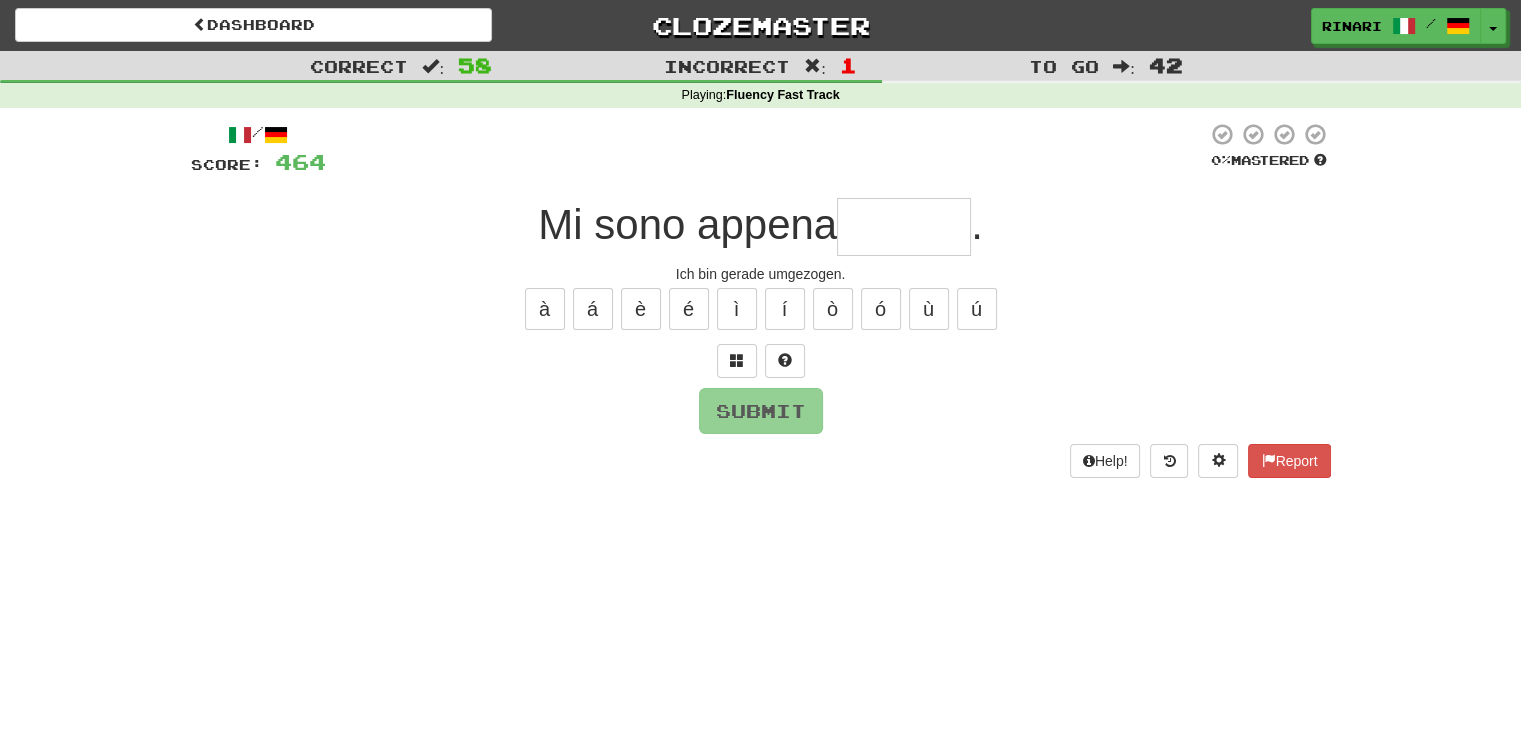 type on "*" 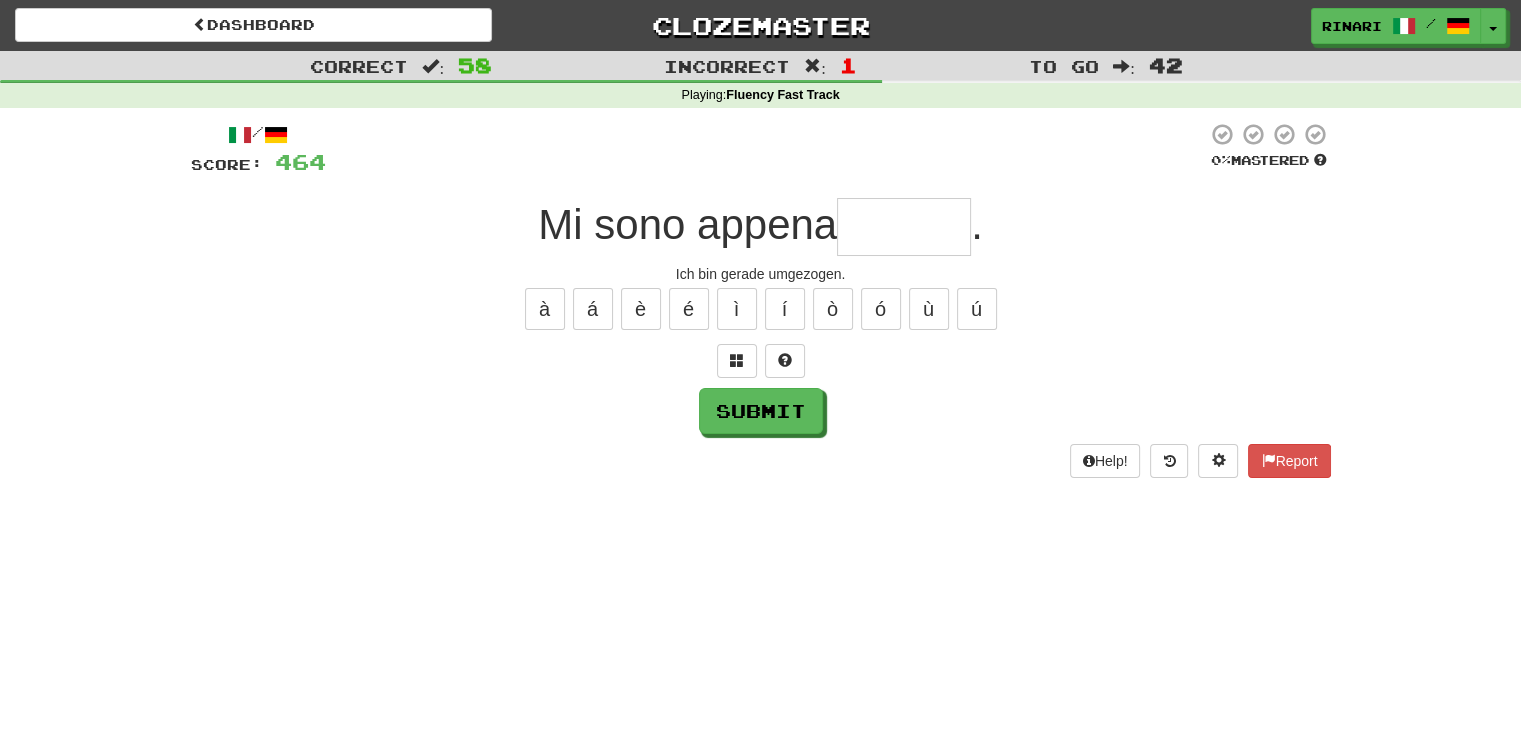 type on "*" 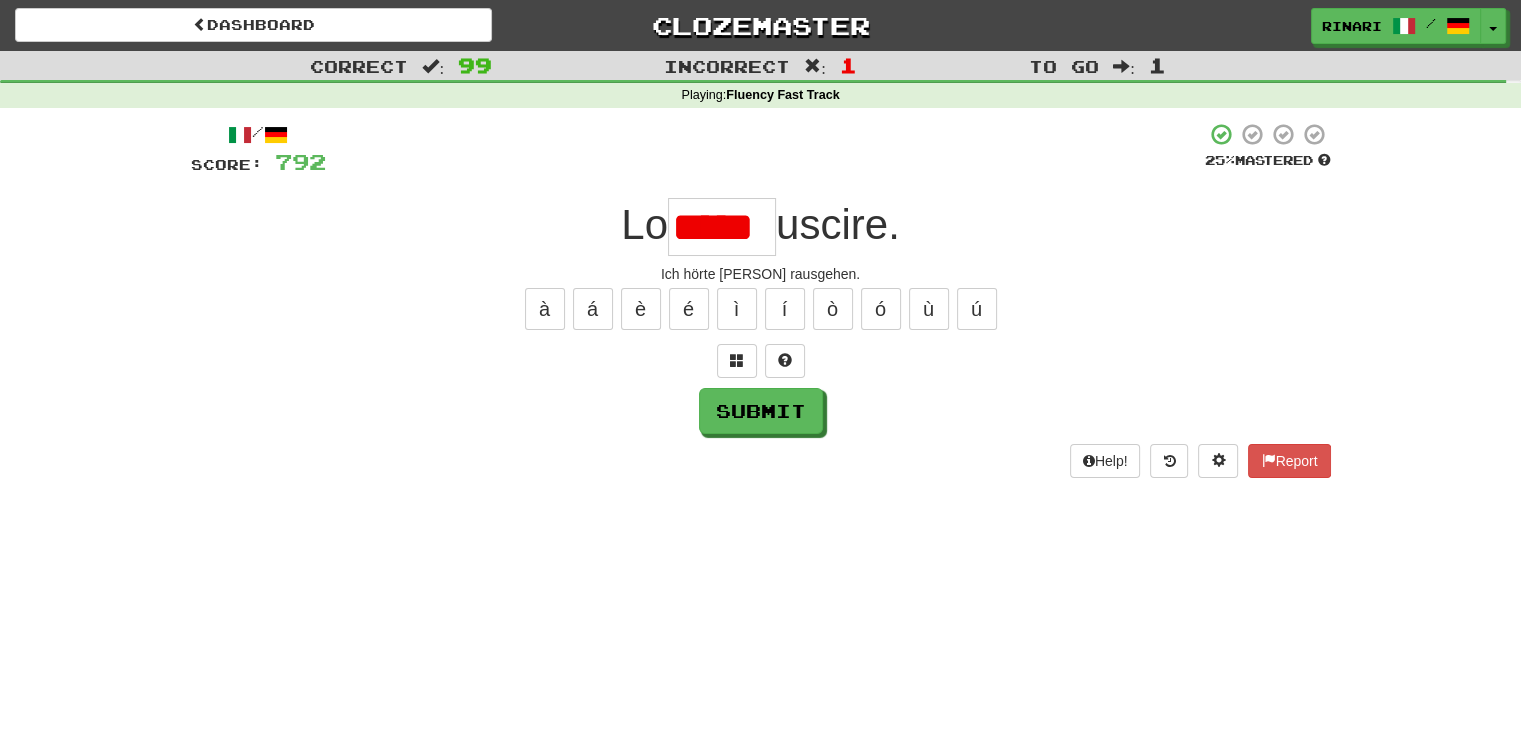 scroll, scrollTop: 0, scrollLeft: 0, axis: both 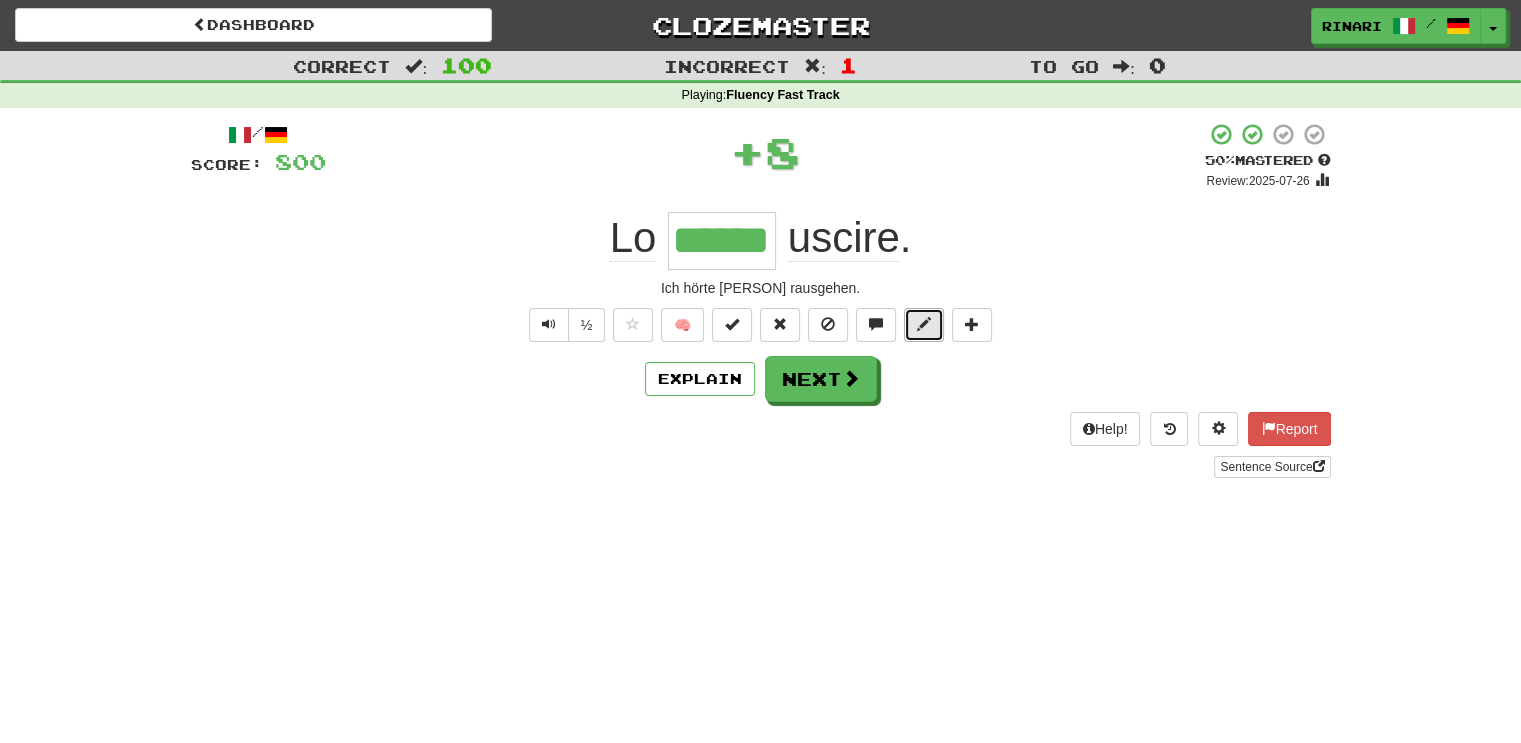 click at bounding box center (924, 324) 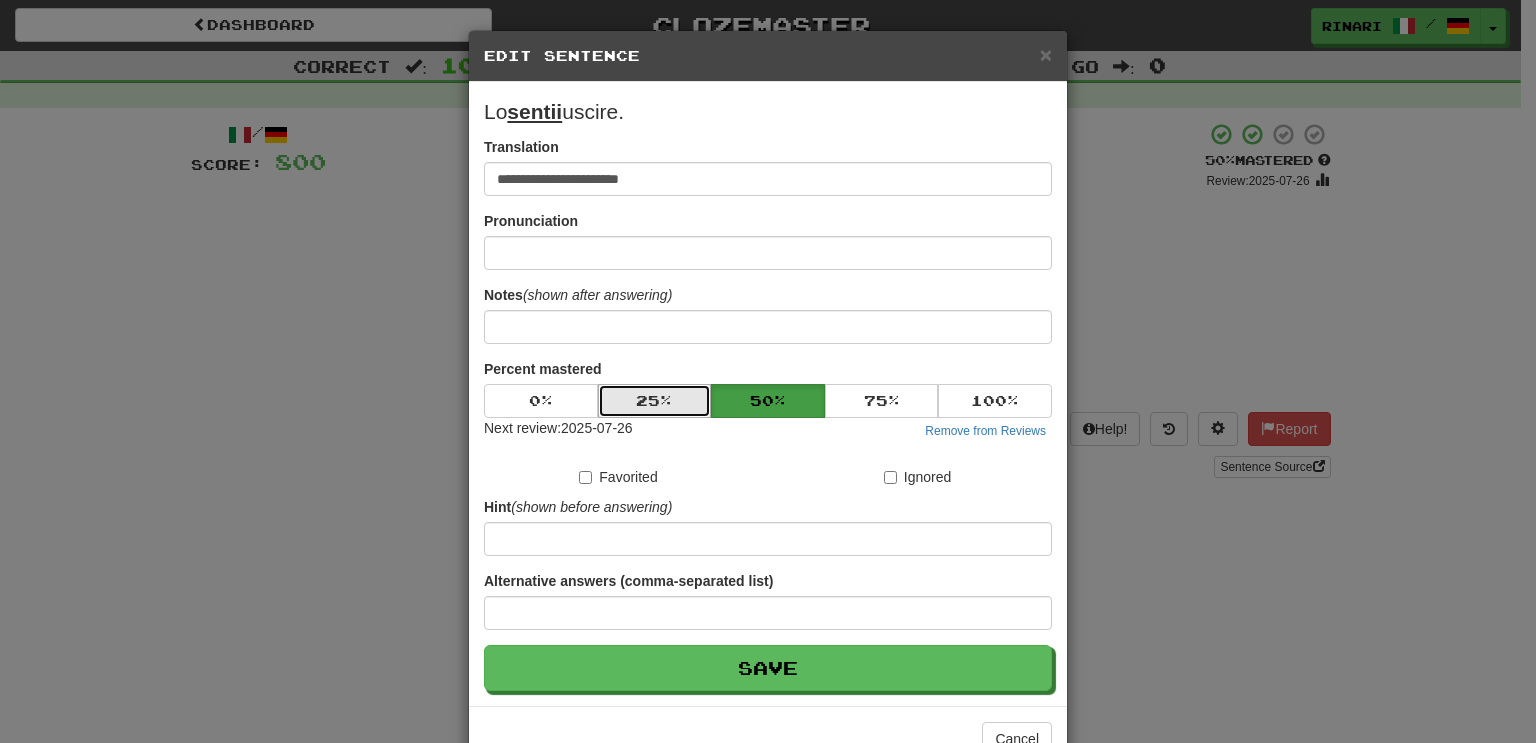 click on "25 %" at bounding box center [655, 401] 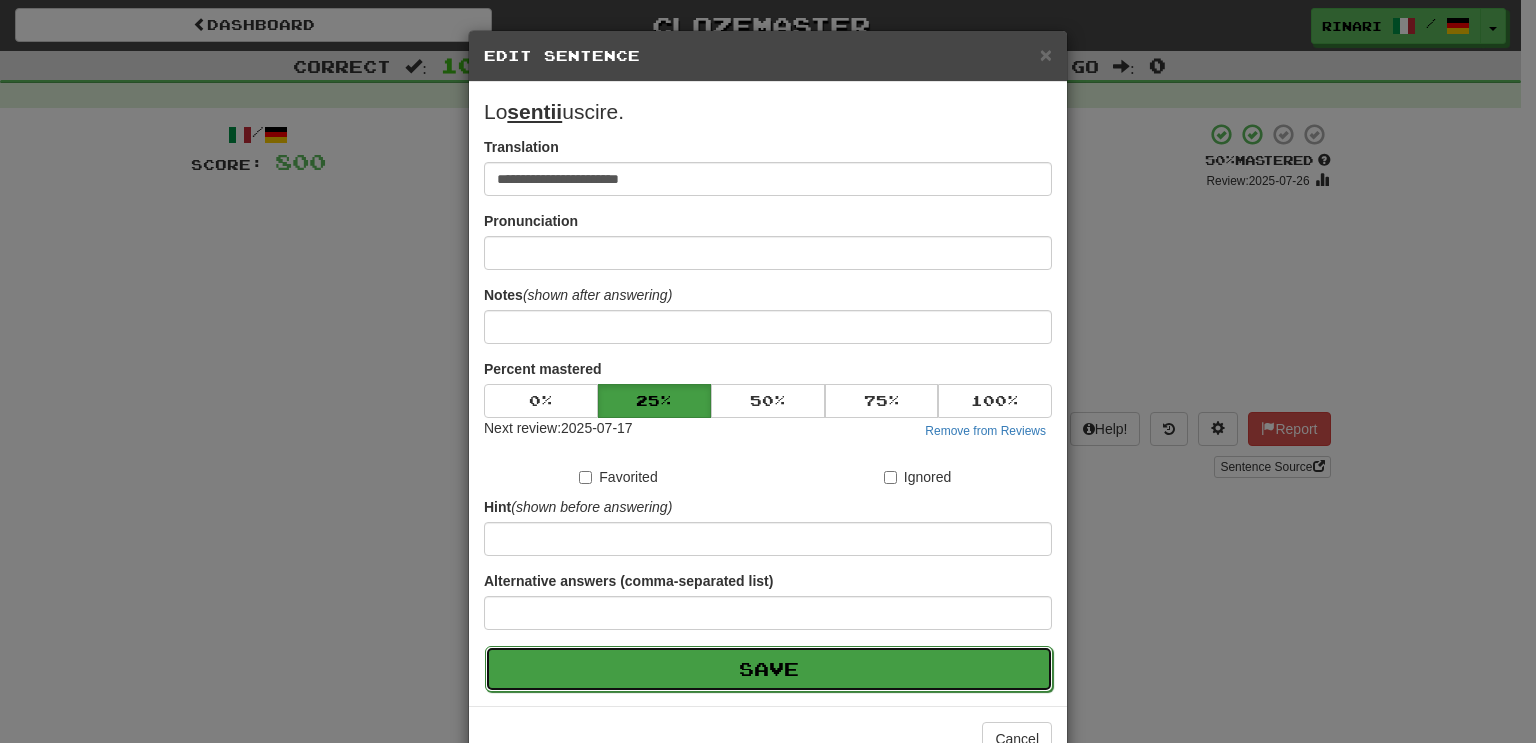 click on "Save" at bounding box center (769, 669) 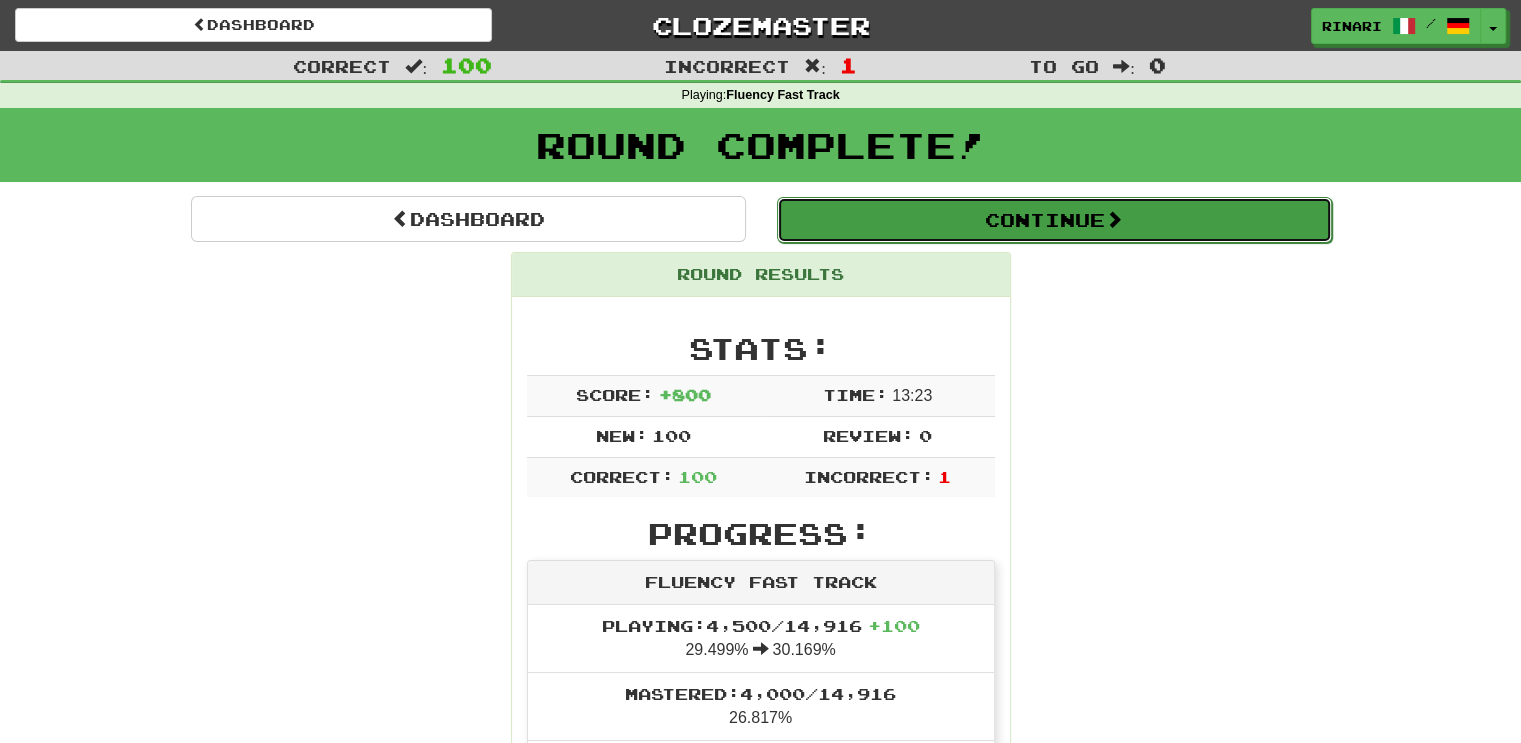 click on "Continue" at bounding box center [1054, 220] 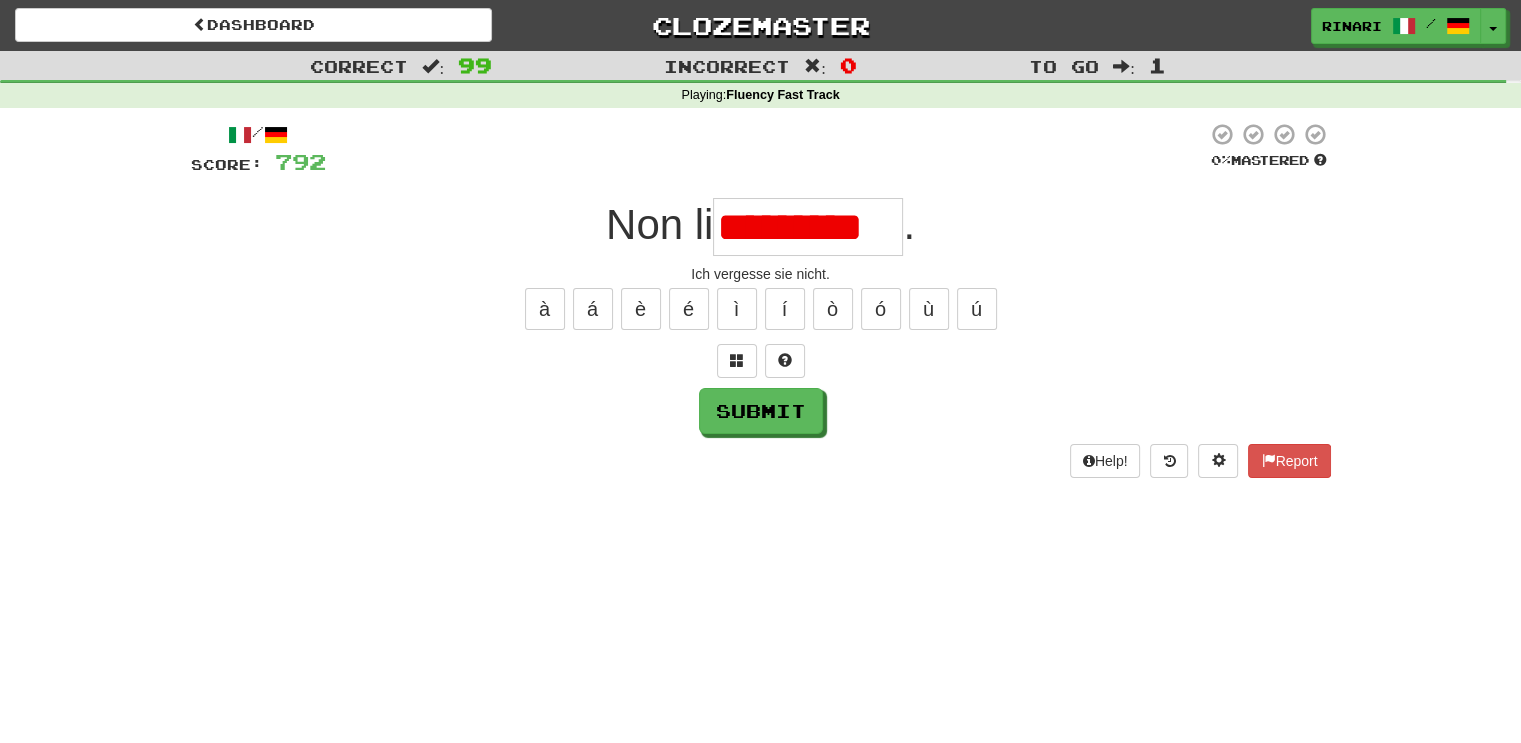 scroll, scrollTop: 0, scrollLeft: 0, axis: both 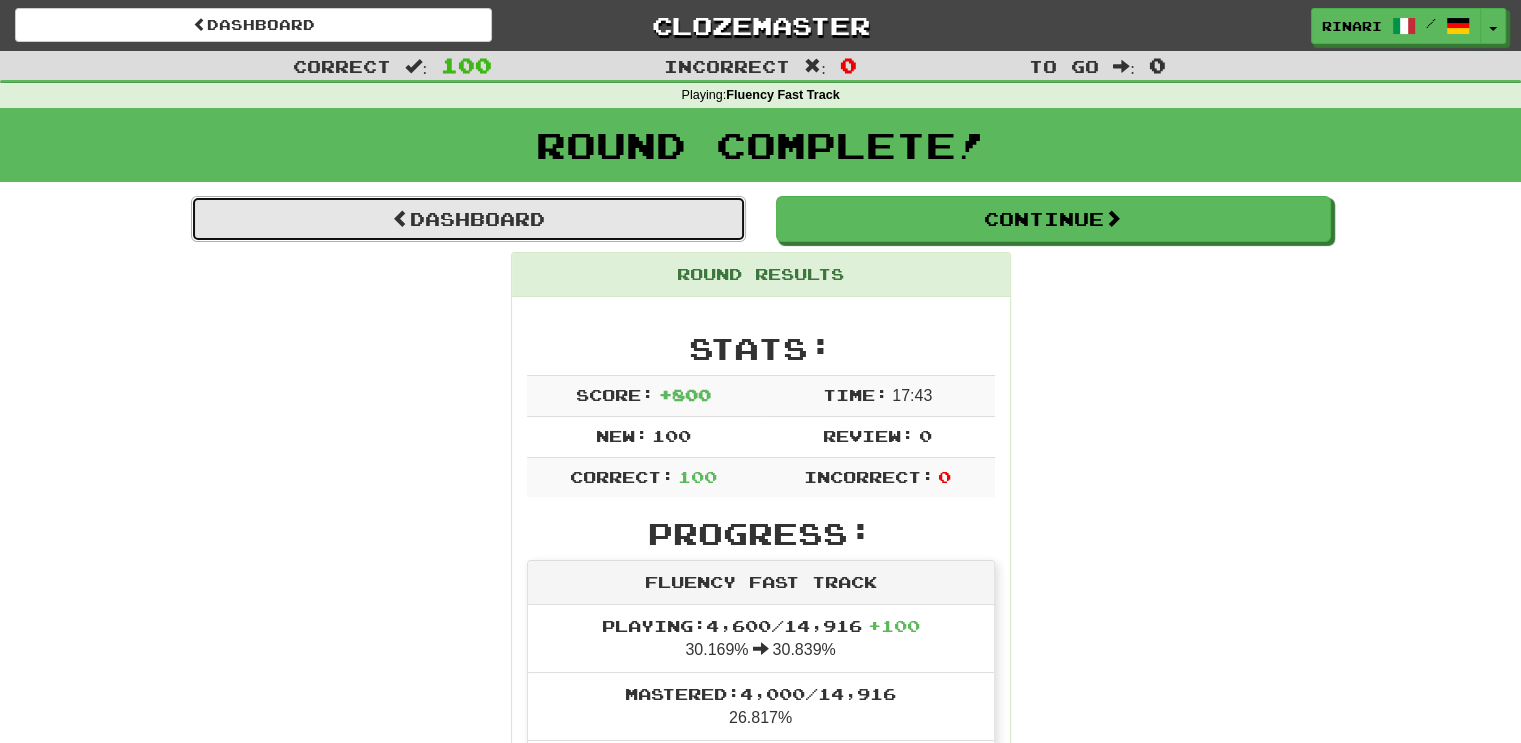 click on "Dashboard" at bounding box center (468, 219) 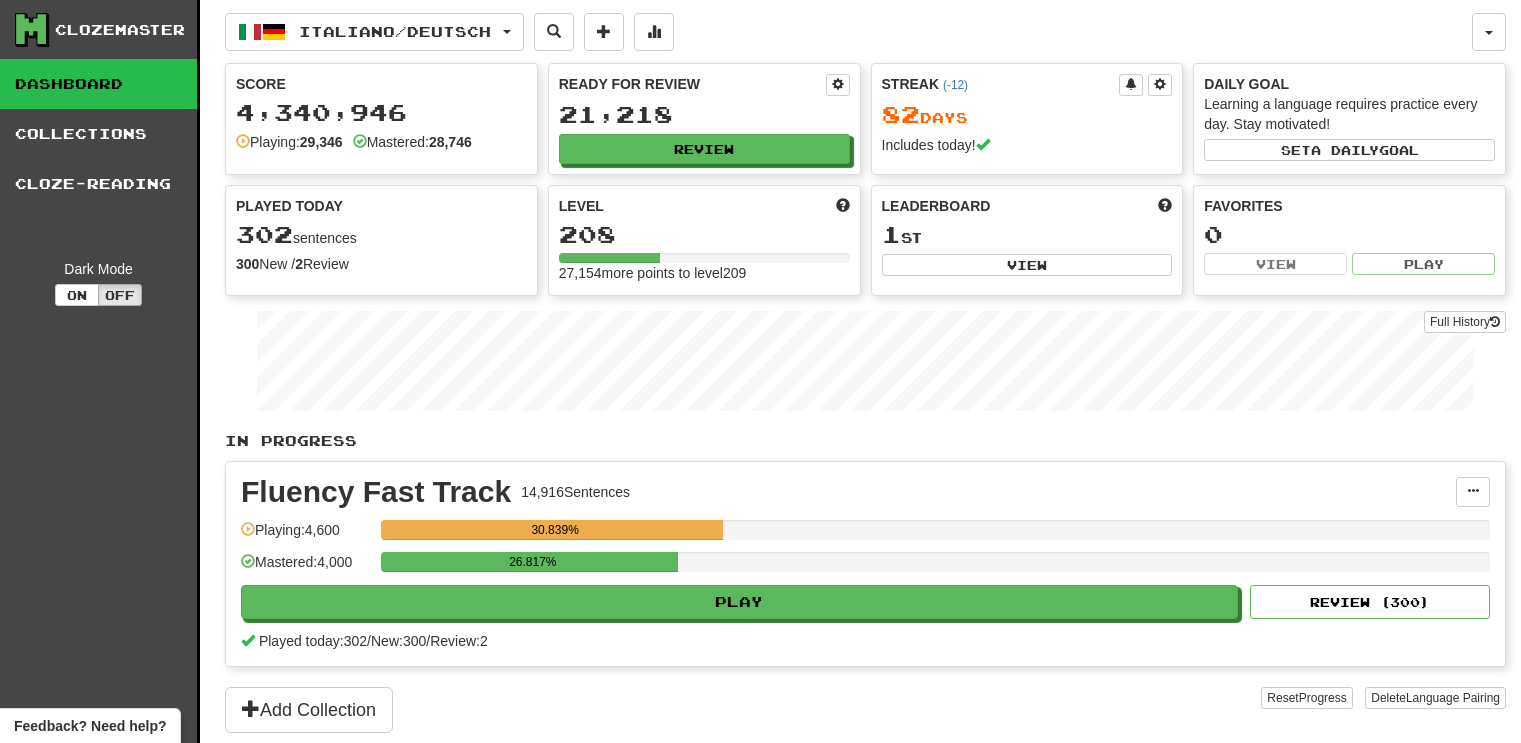 scroll, scrollTop: 0, scrollLeft: 0, axis: both 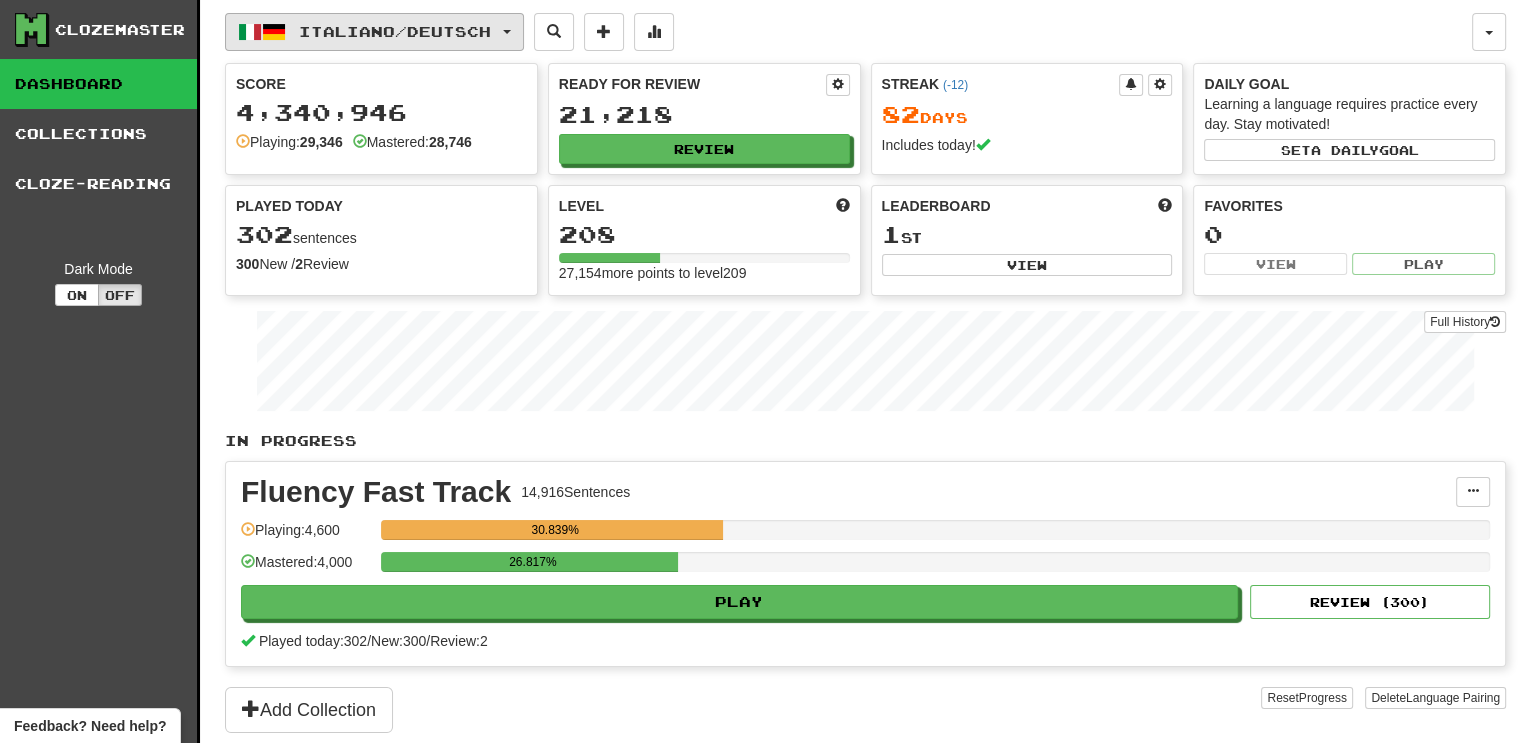 click on "Italiano  /  Deutsch" at bounding box center [374, 32] 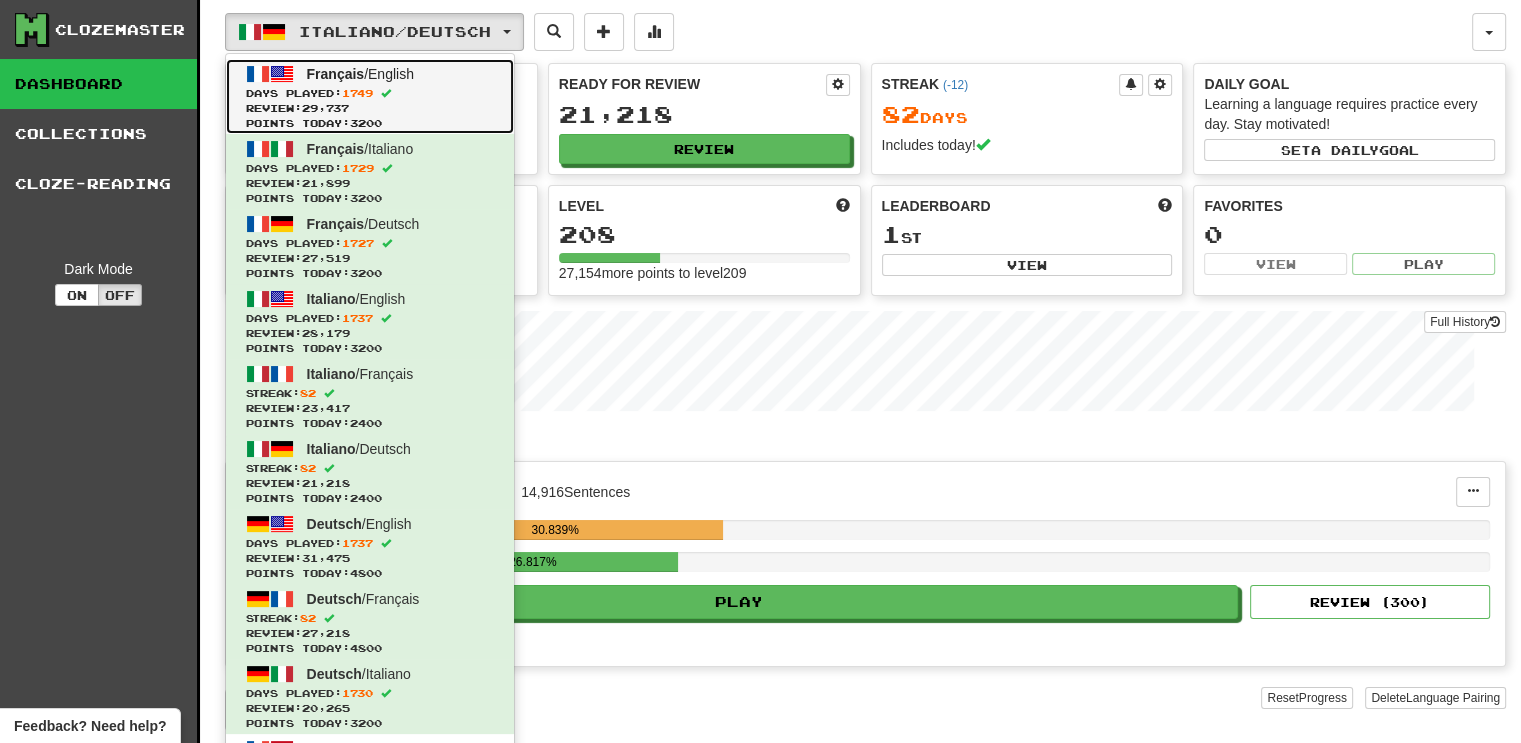 click on "Days Played:  1749" at bounding box center (370, 93) 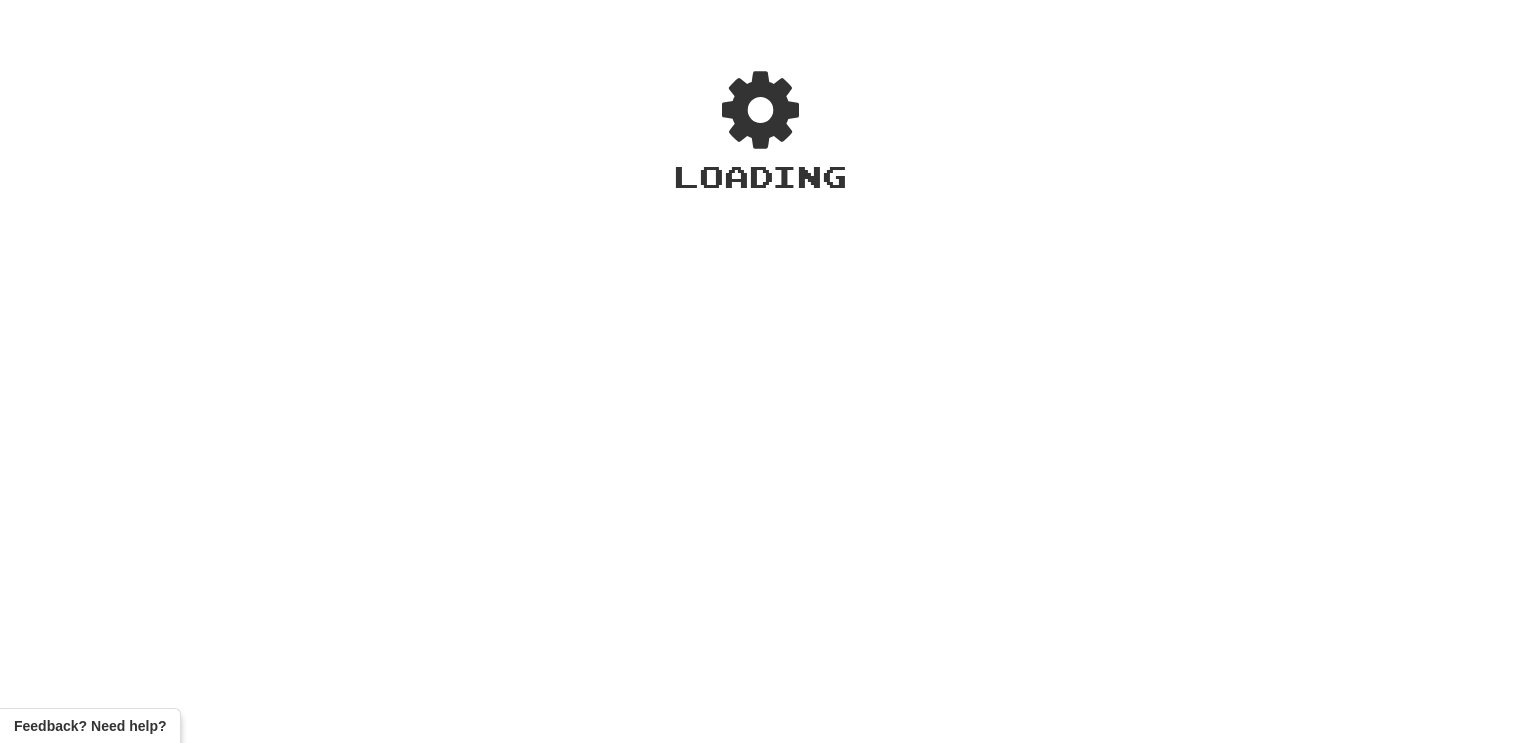 scroll, scrollTop: 0, scrollLeft: 0, axis: both 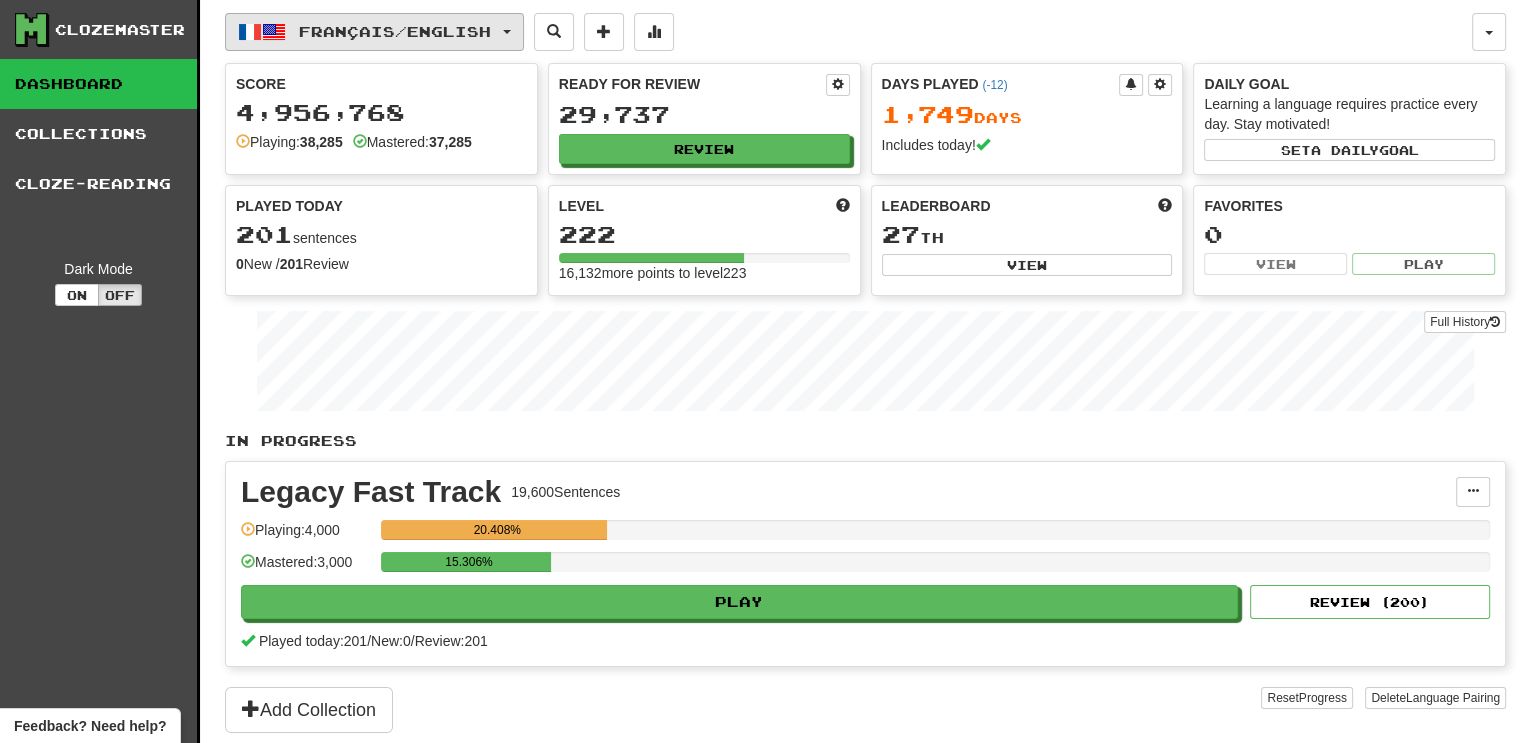 click on "Français  /  English" at bounding box center (374, 32) 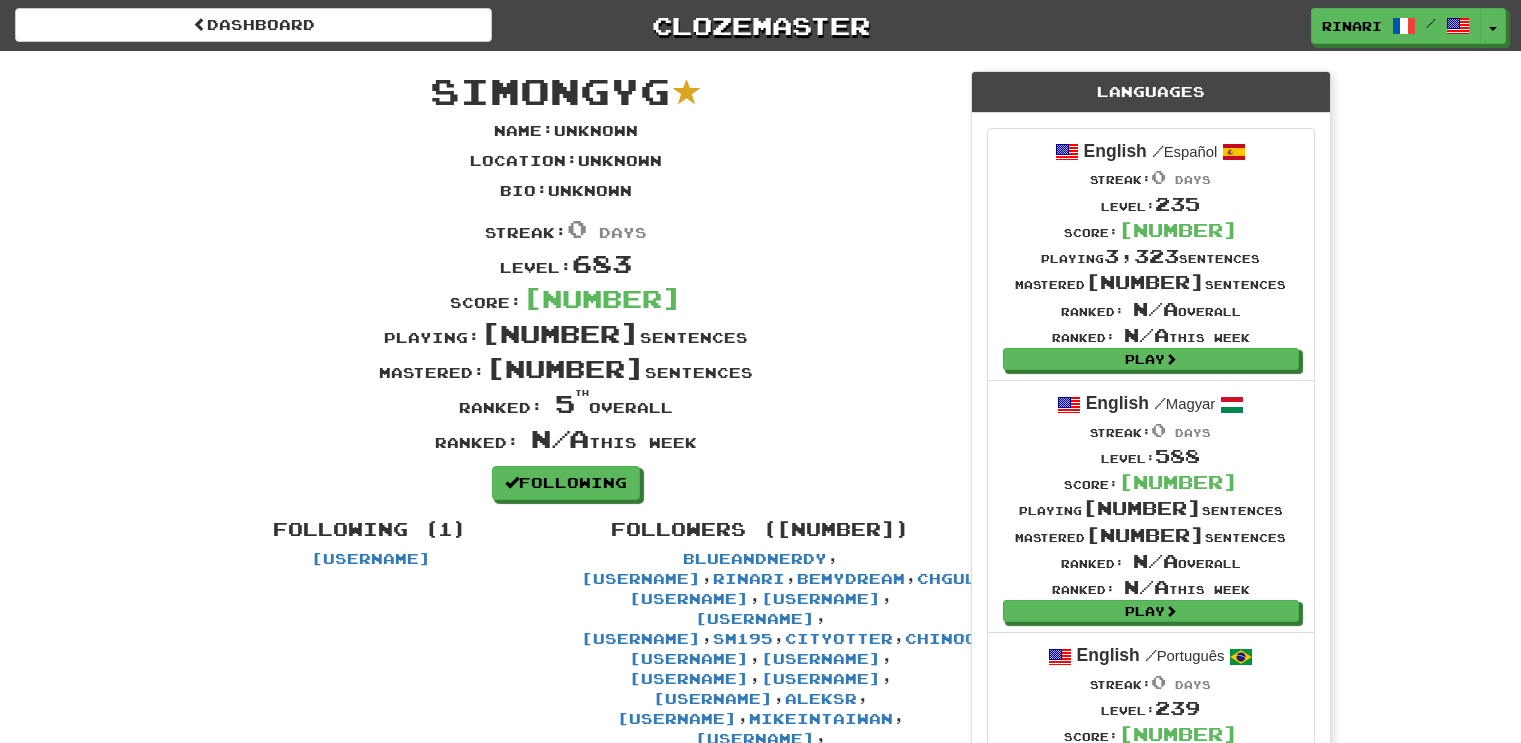 scroll, scrollTop: 0, scrollLeft: 0, axis: both 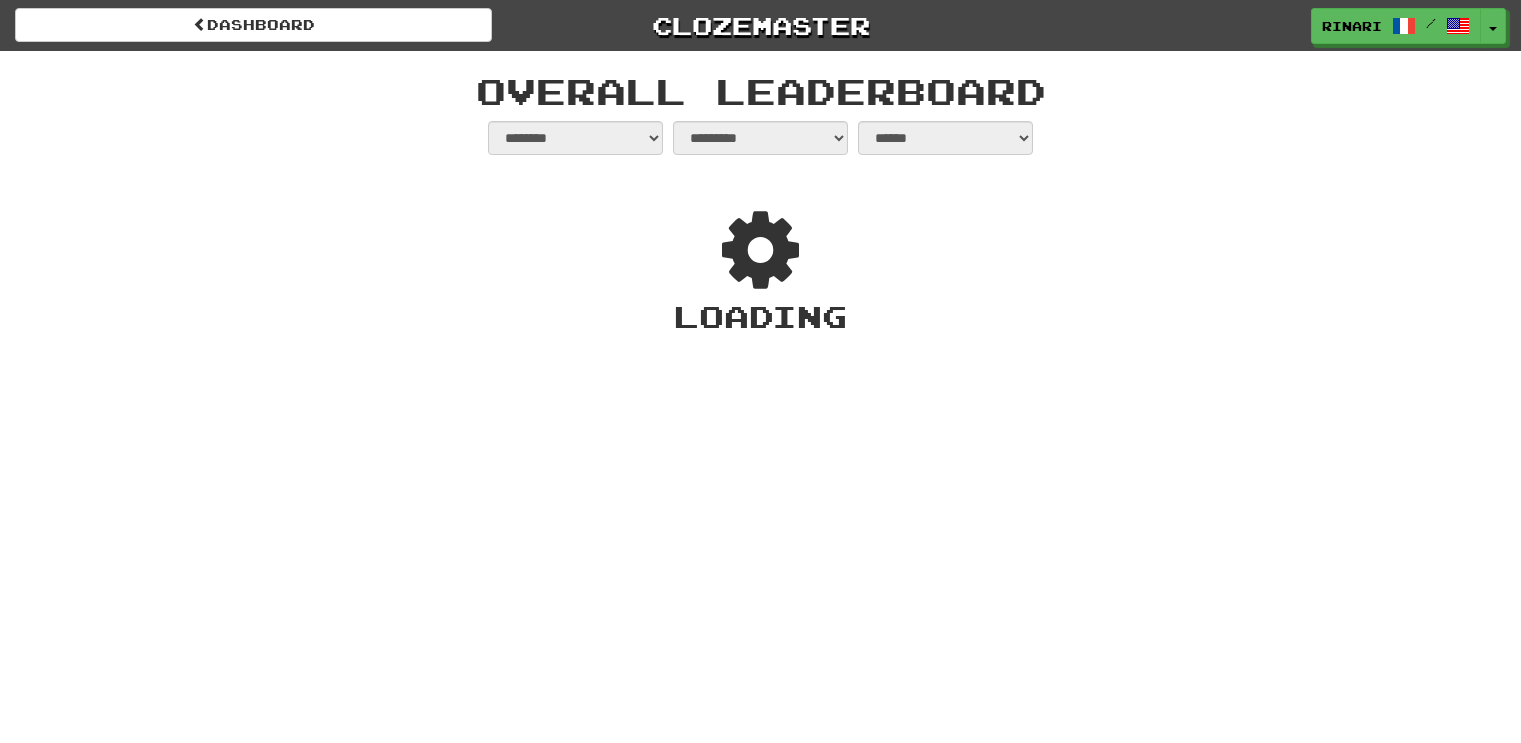 select on "**********" 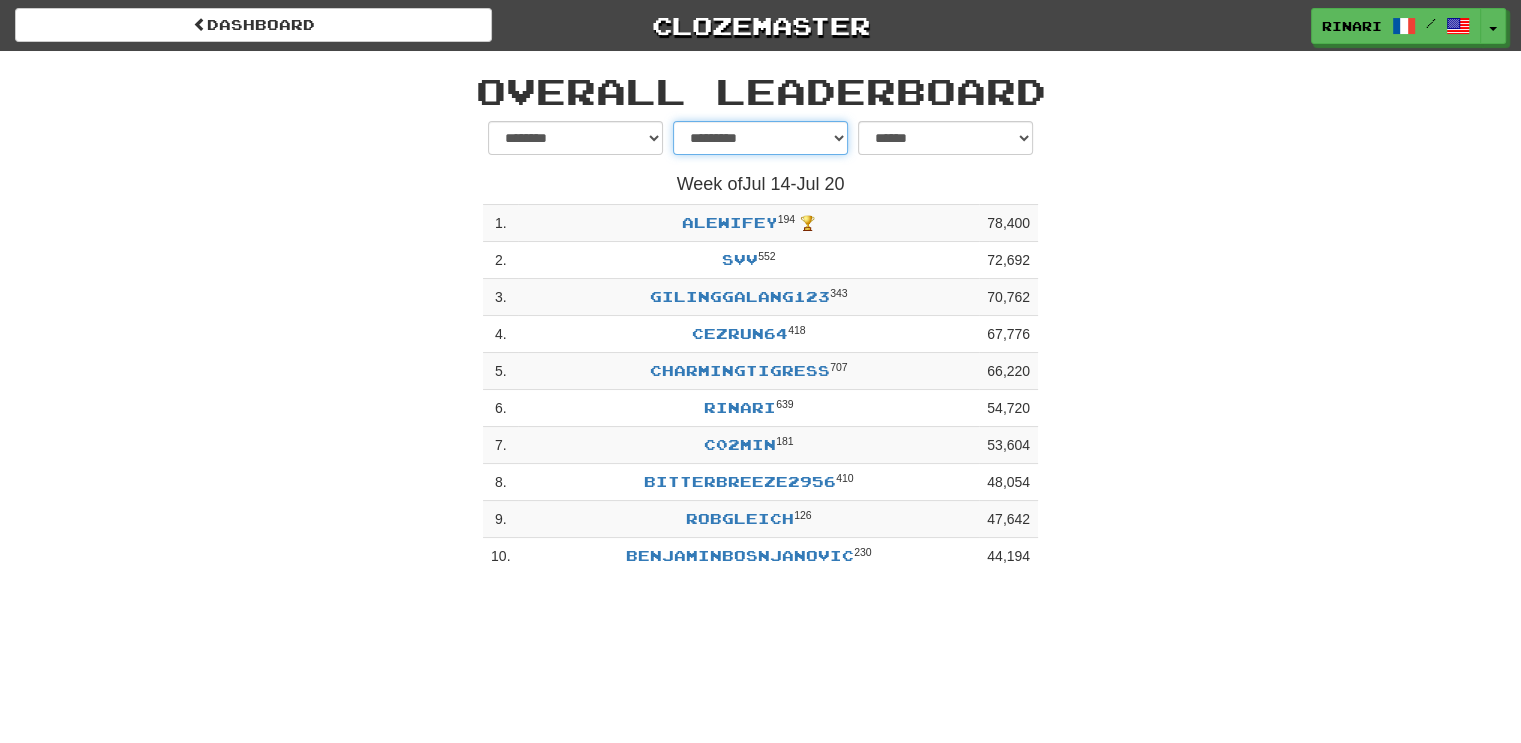 click on "**********" at bounding box center (760, 138) 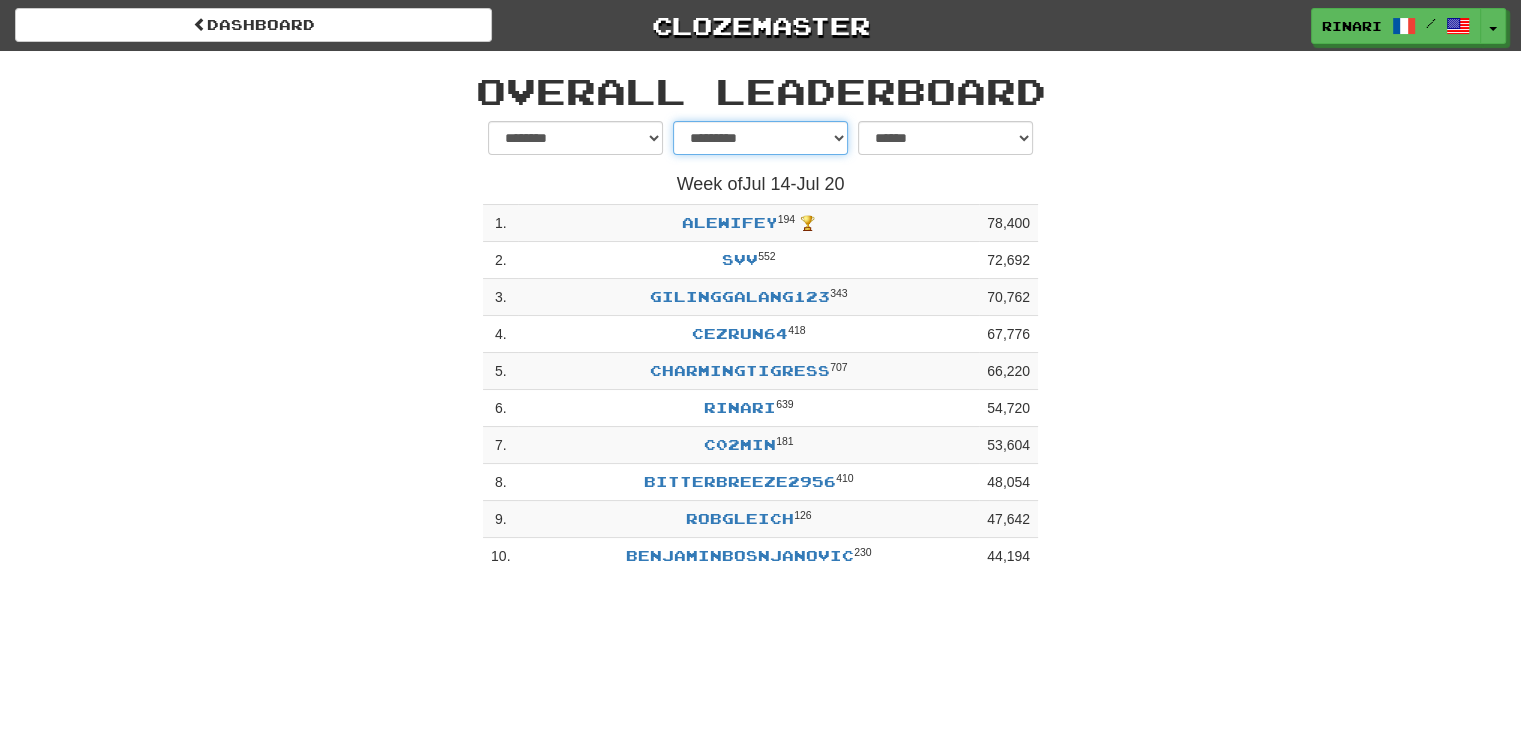 select on "********" 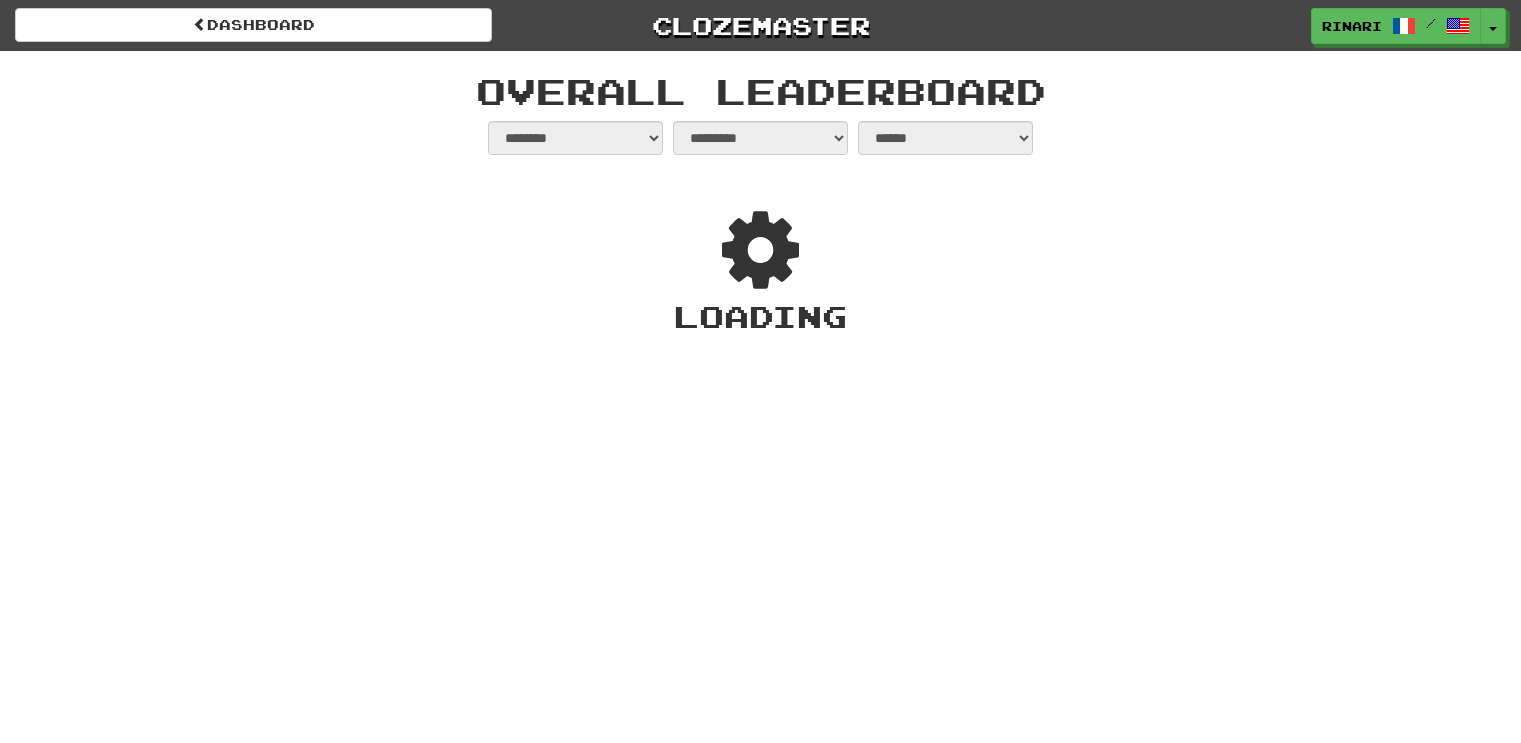 select on "**********" 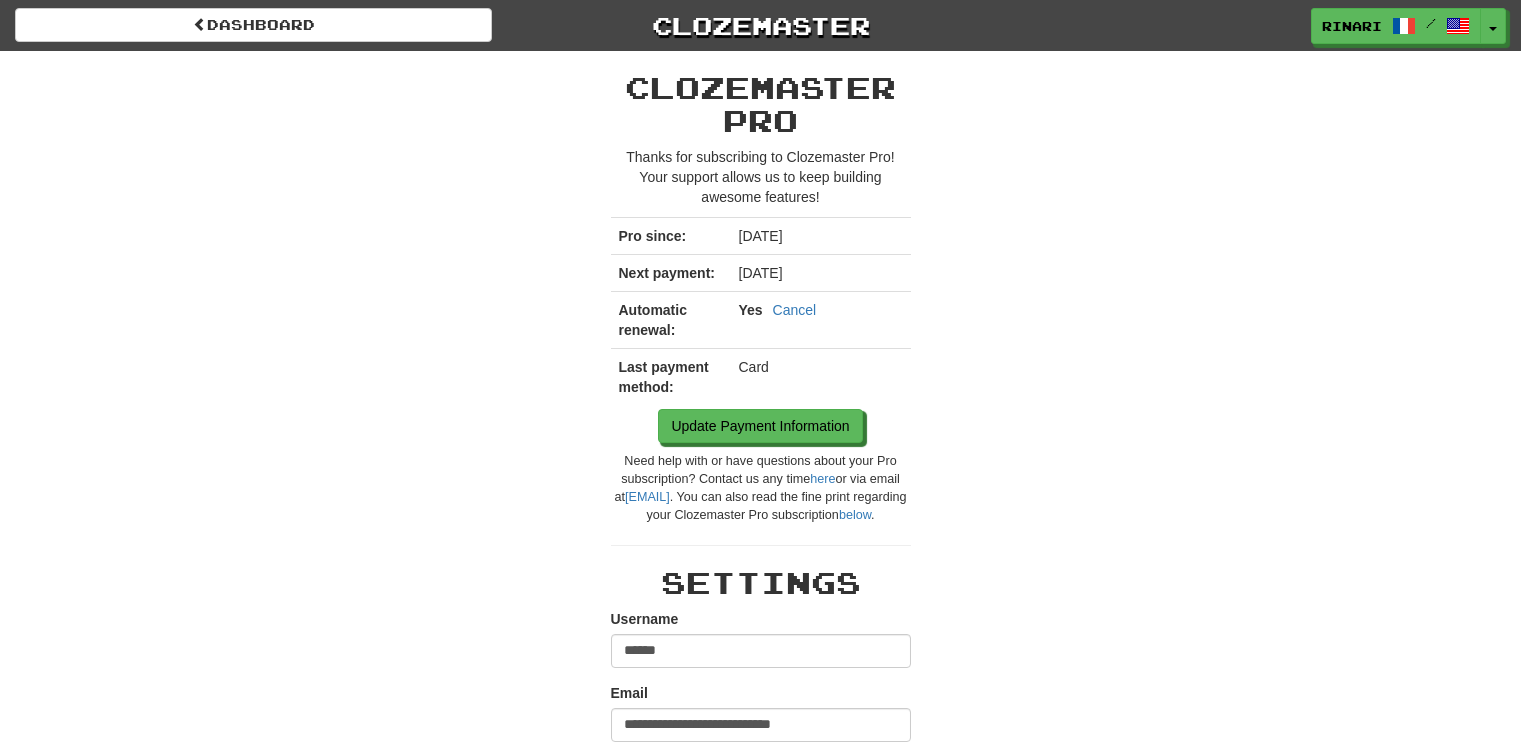 scroll, scrollTop: 592, scrollLeft: 0, axis: vertical 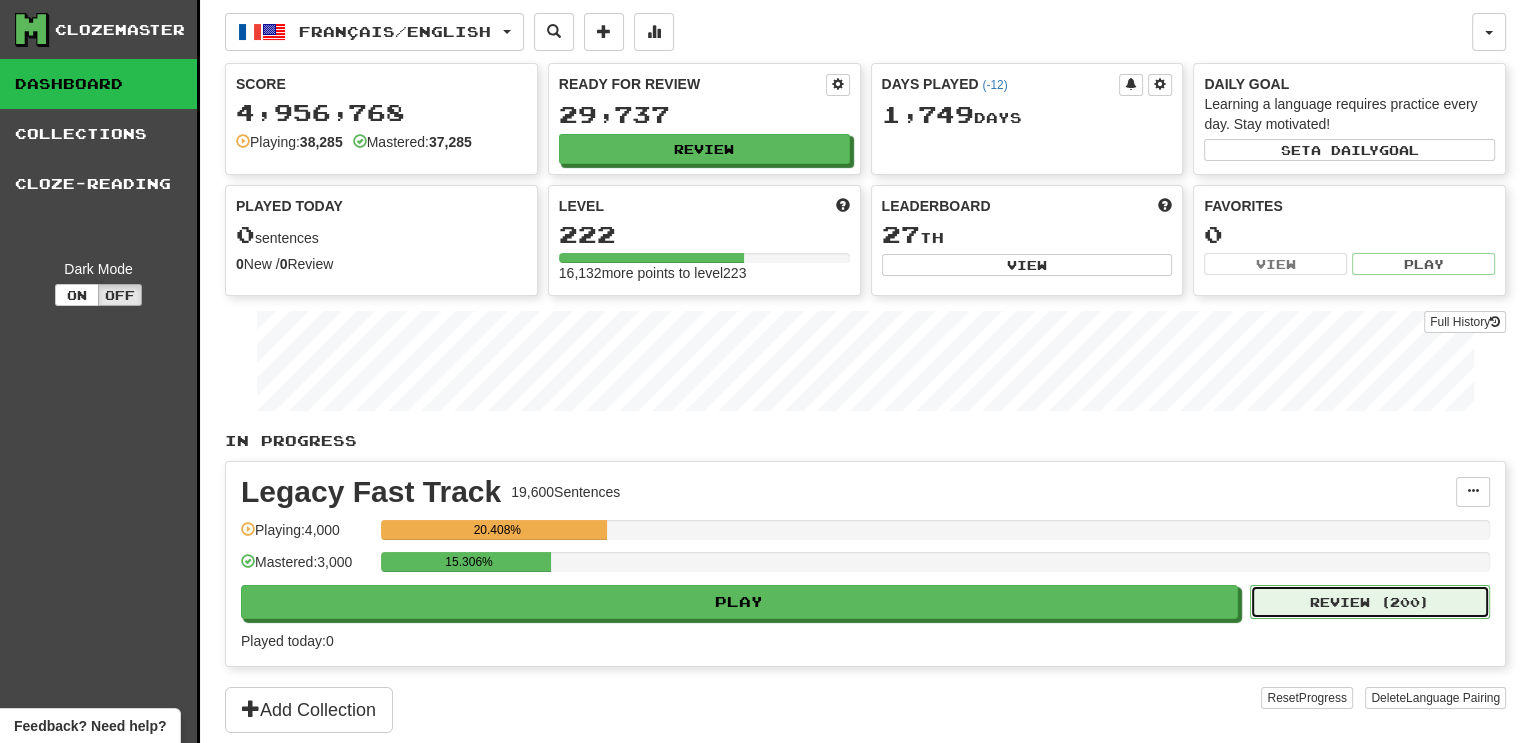 click on "Review ( 200 )" at bounding box center (1370, 602) 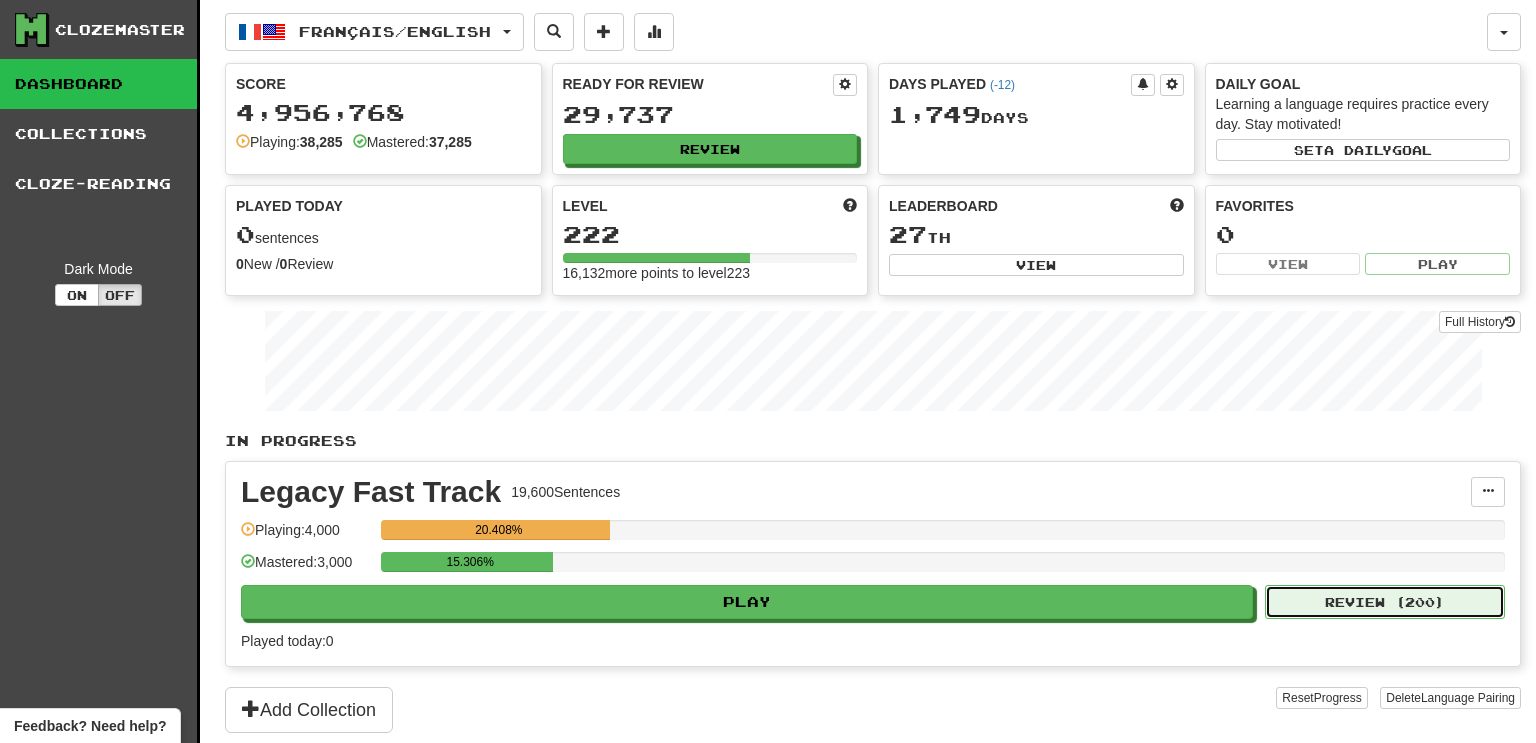 select on "***" 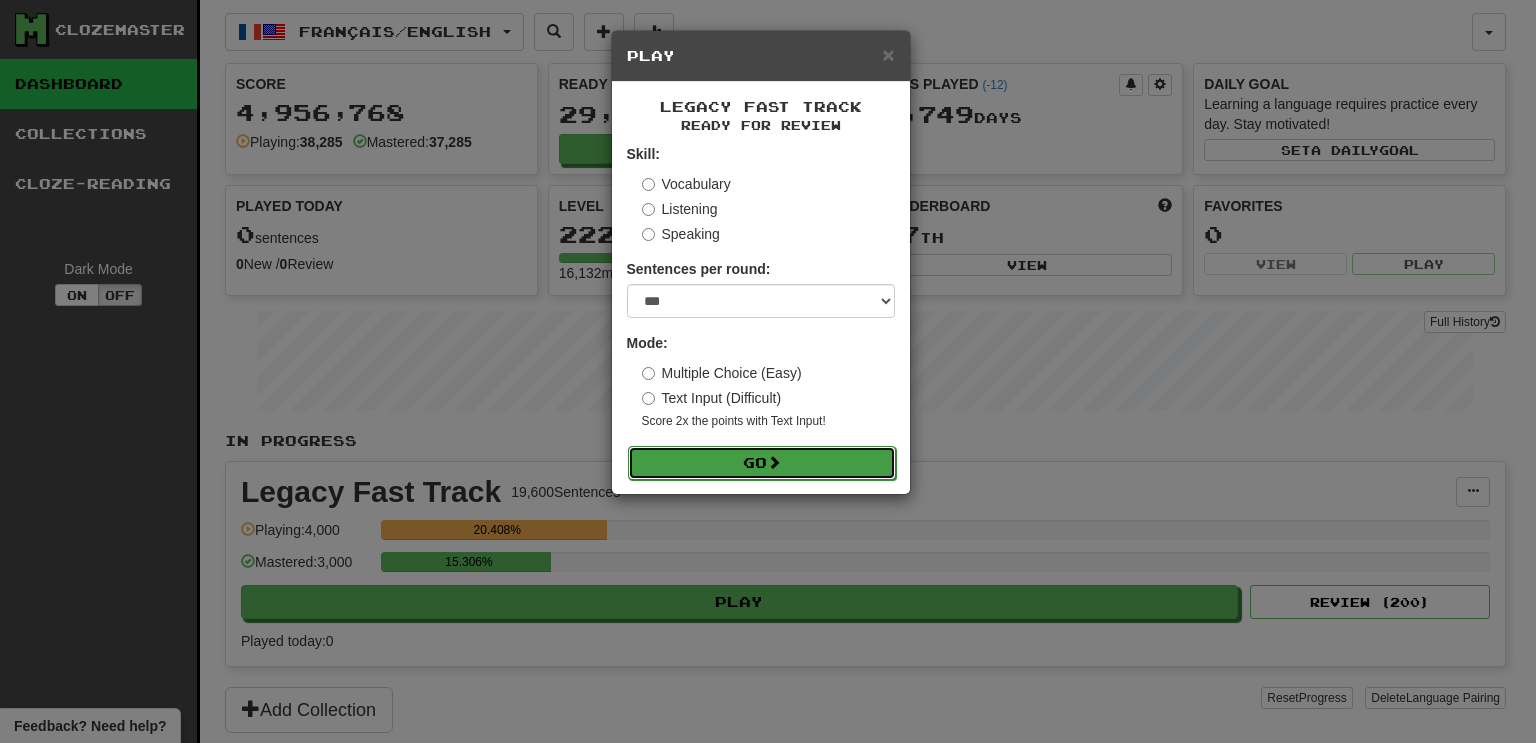 click on "Go" at bounding box center (762, 463) 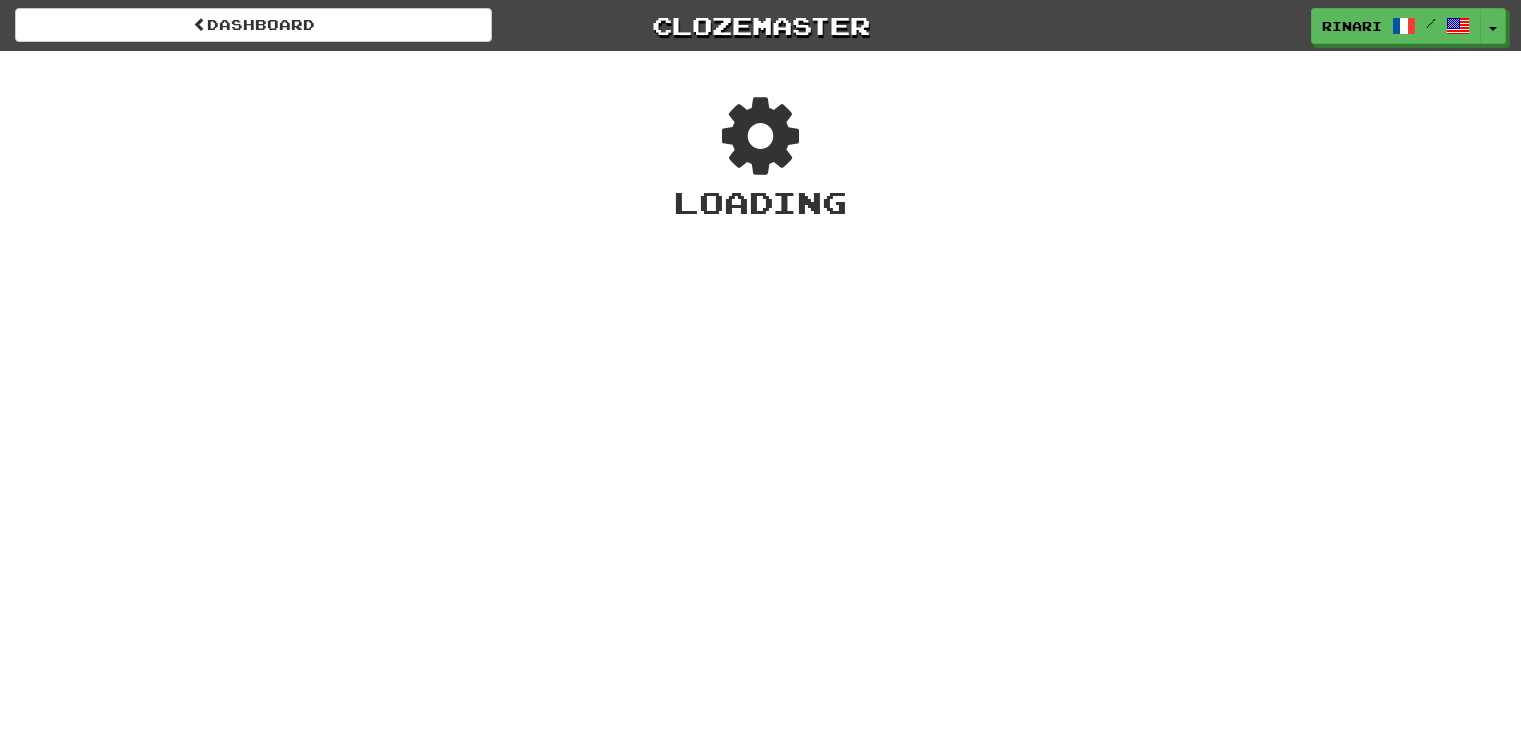 scroll, scrollTop: 0, scrollLeft: 0, axis: both 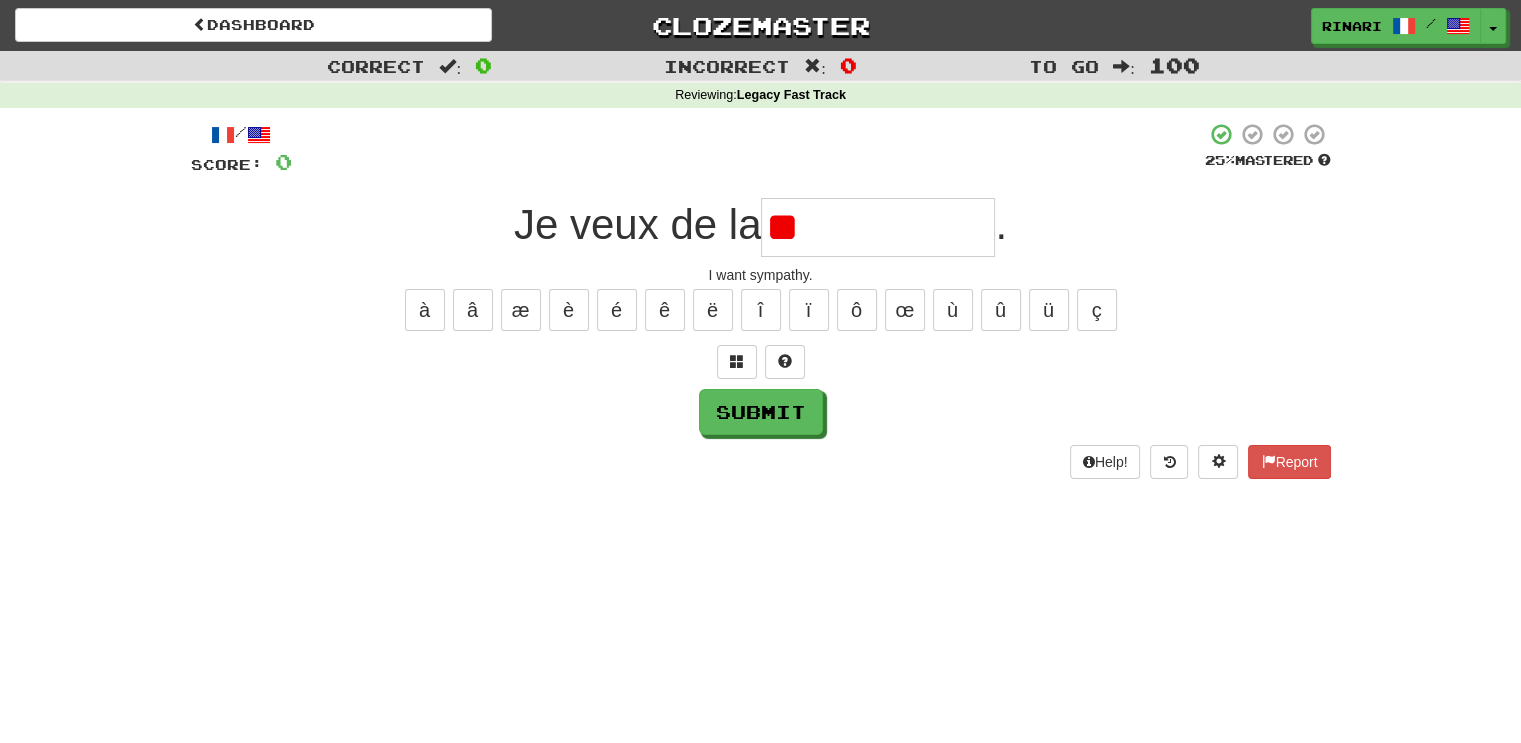 type on "*" 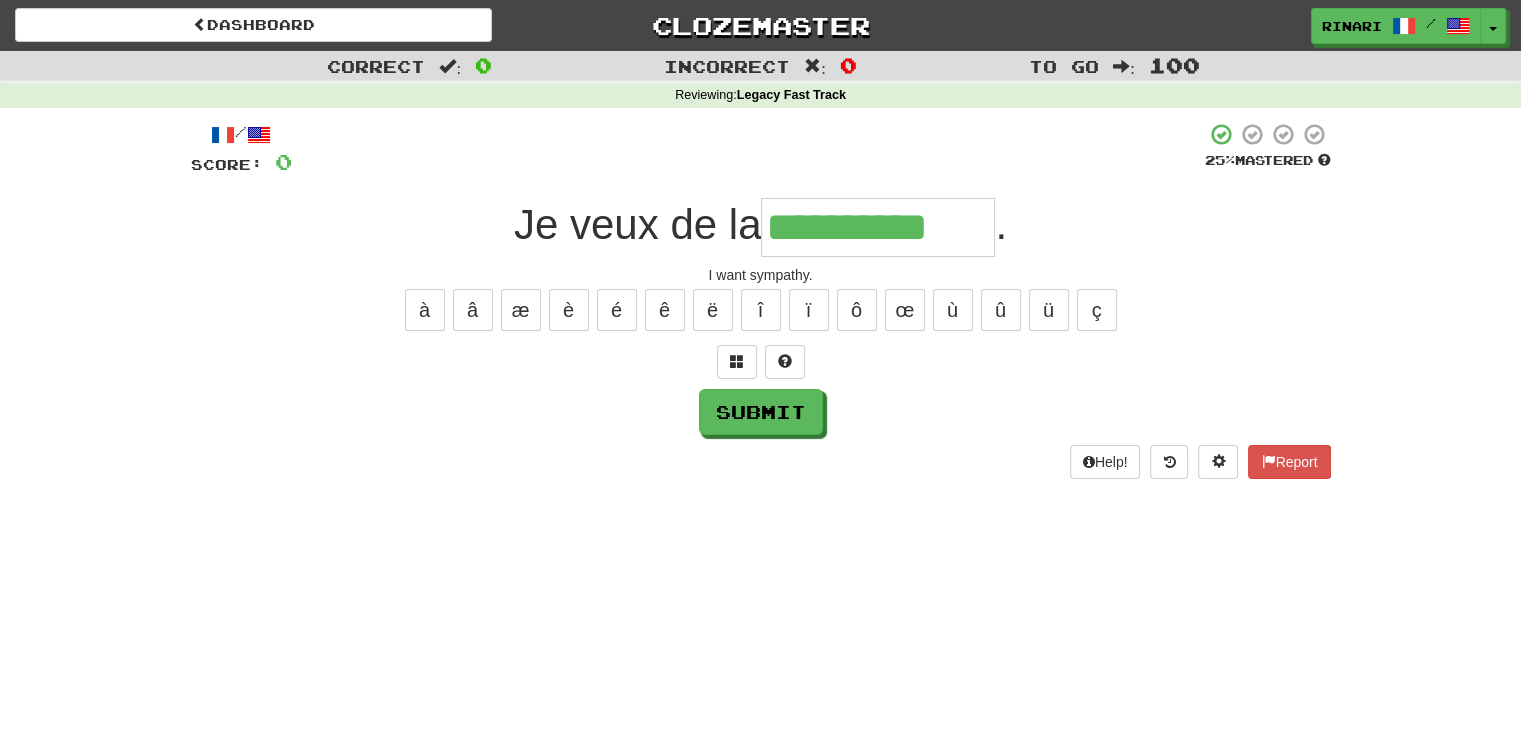 type on "**********" 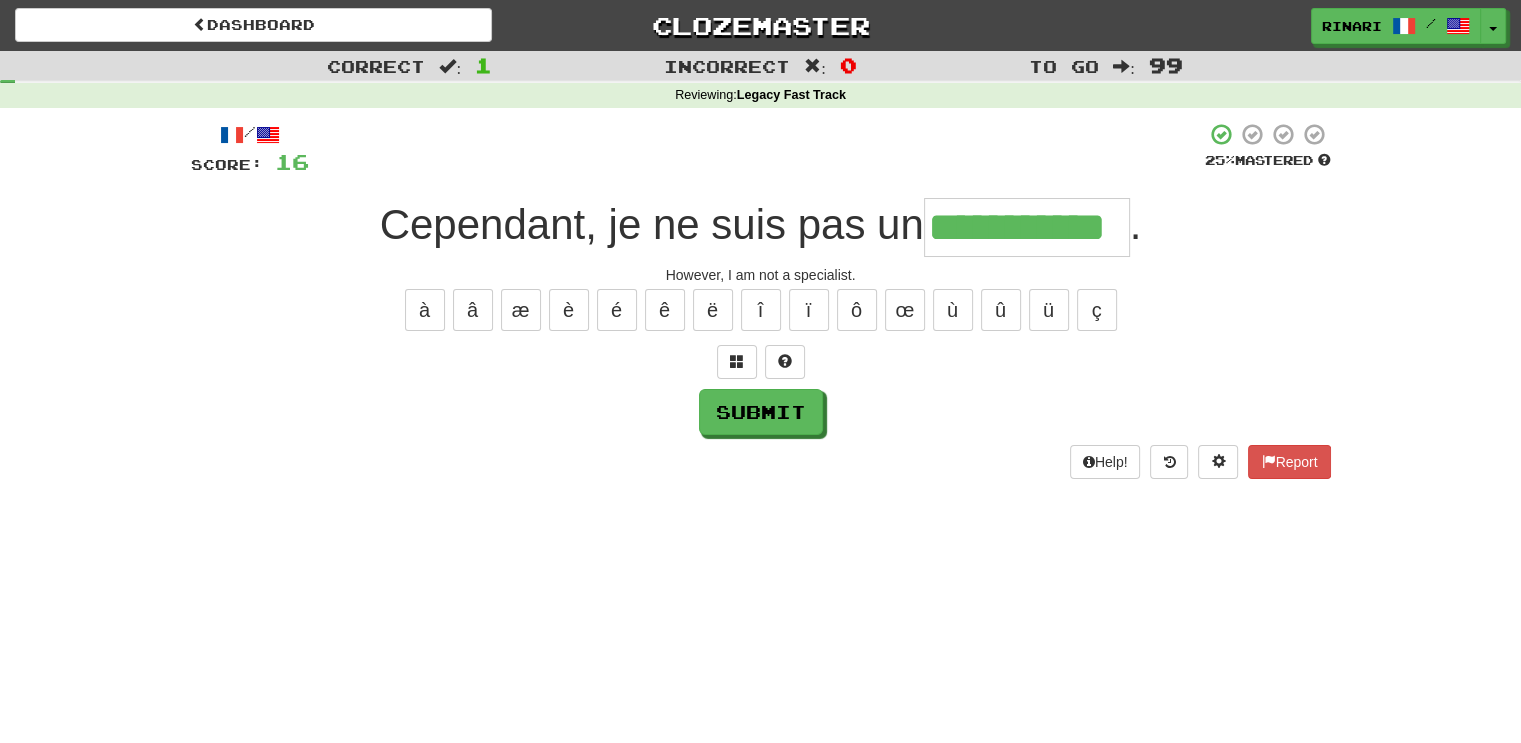type on "**********" 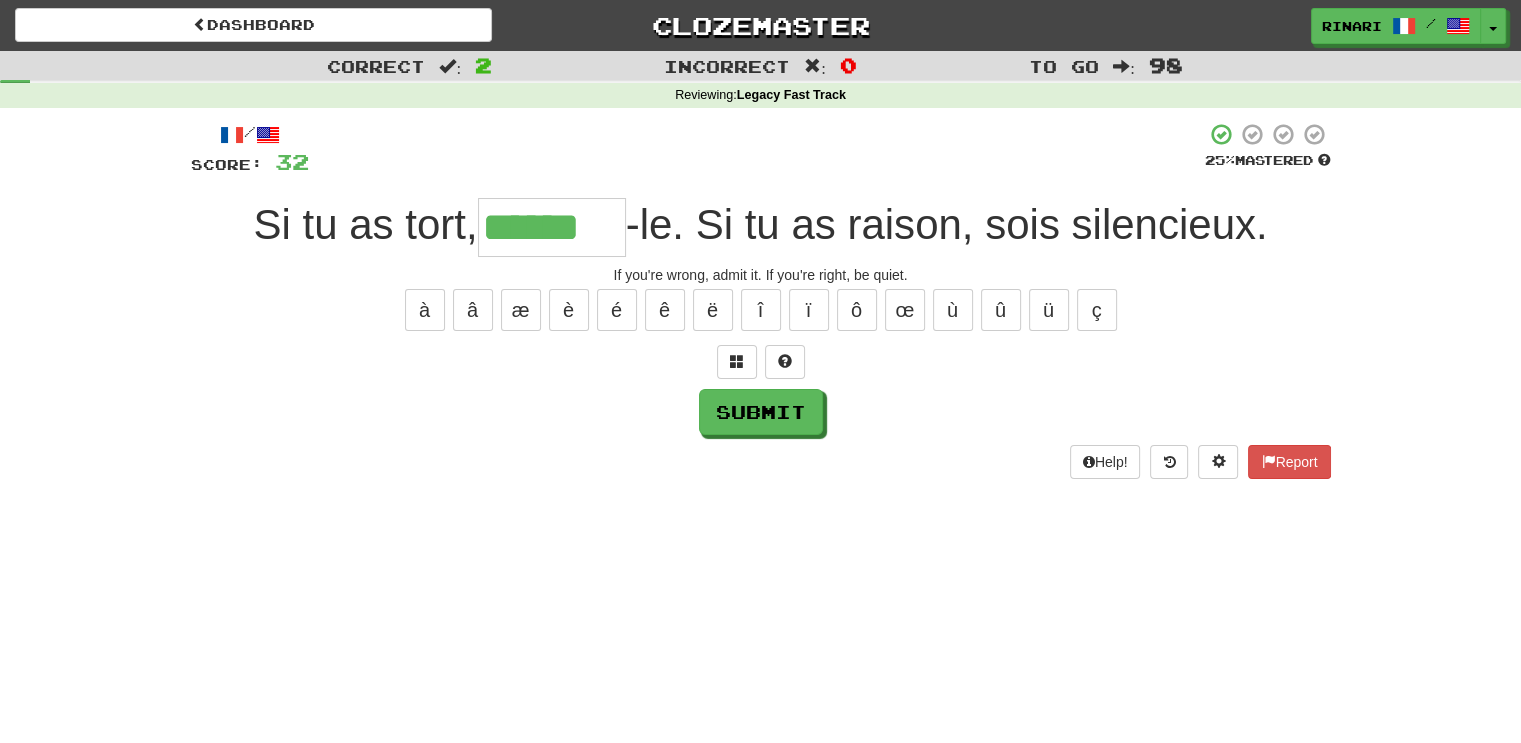 type on "******" 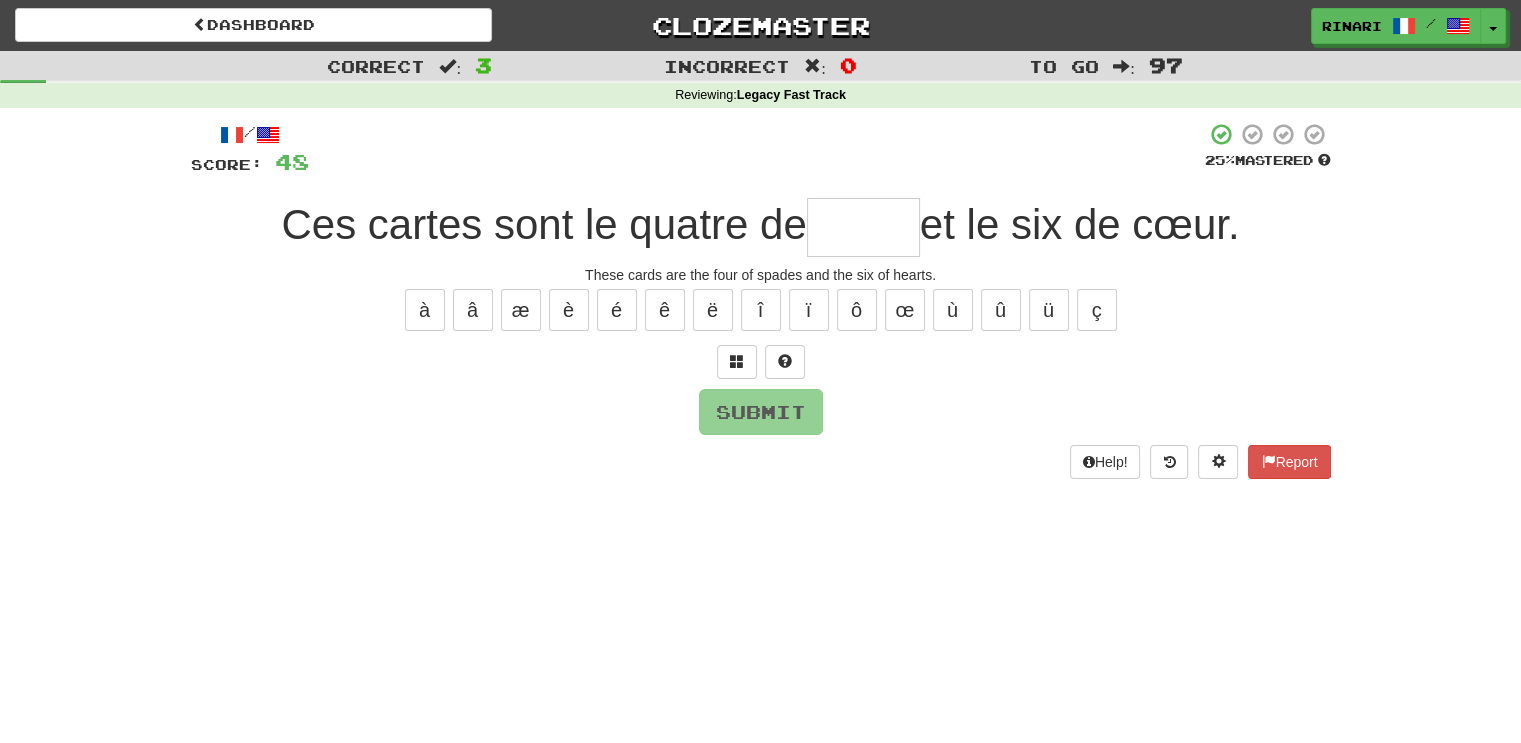 type on "*" 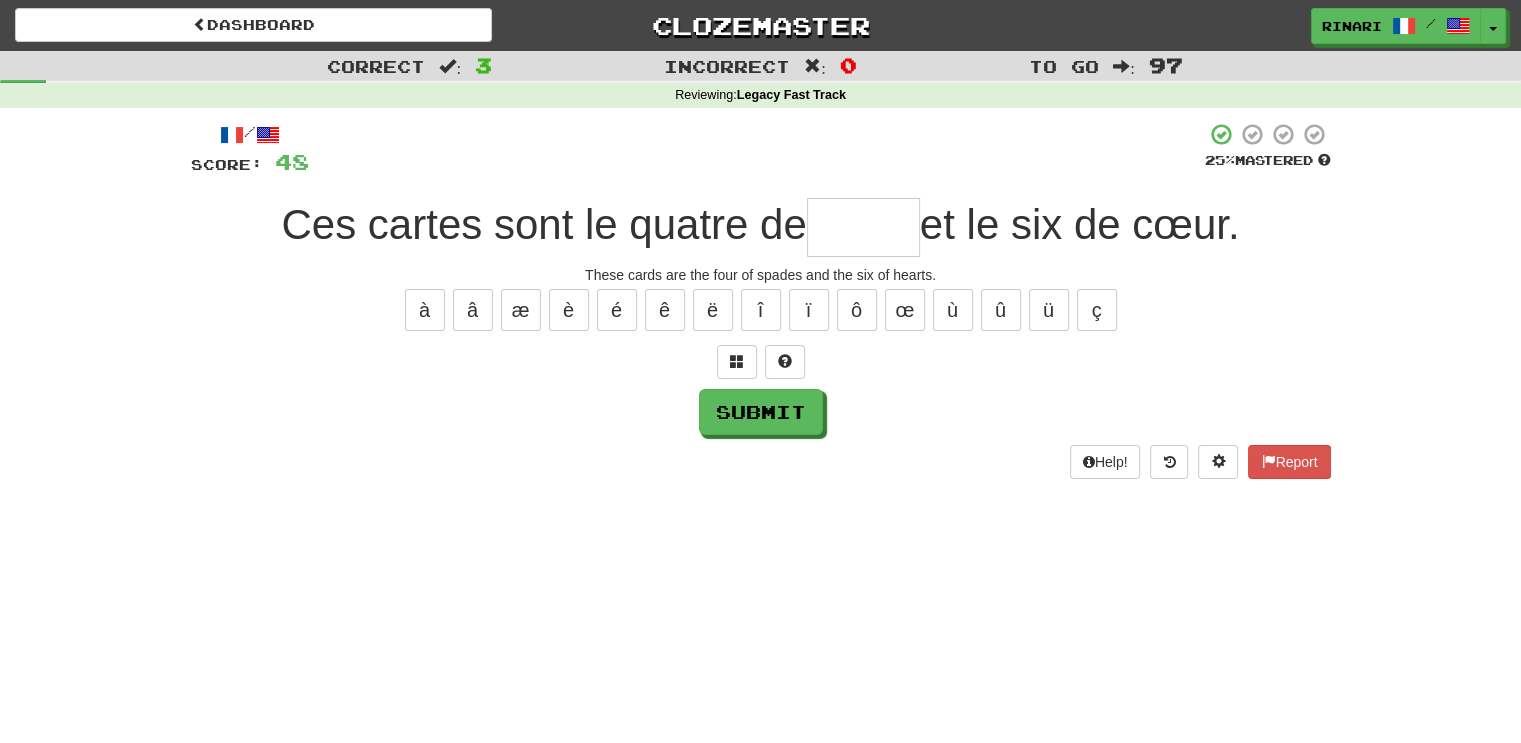 type on "*" 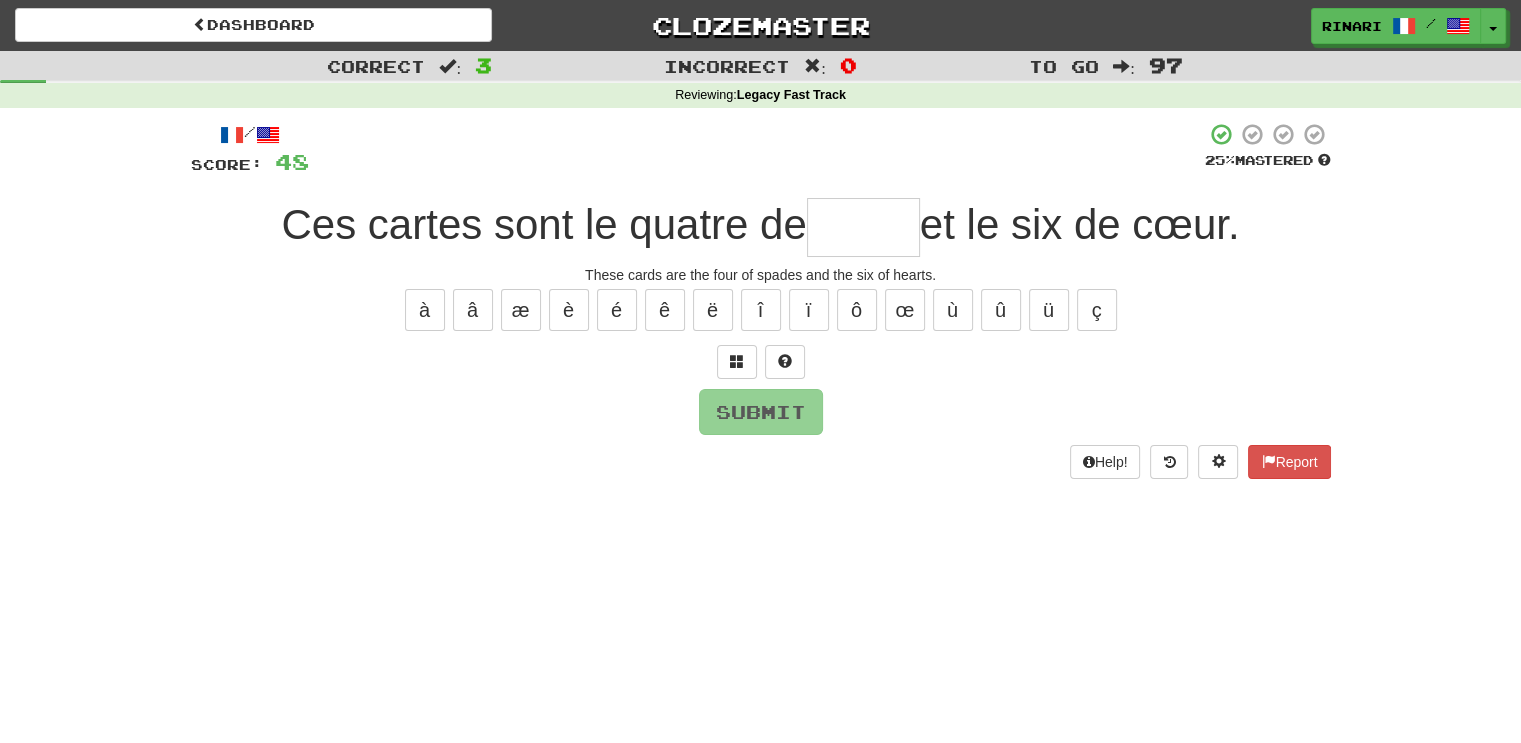 type on "*" 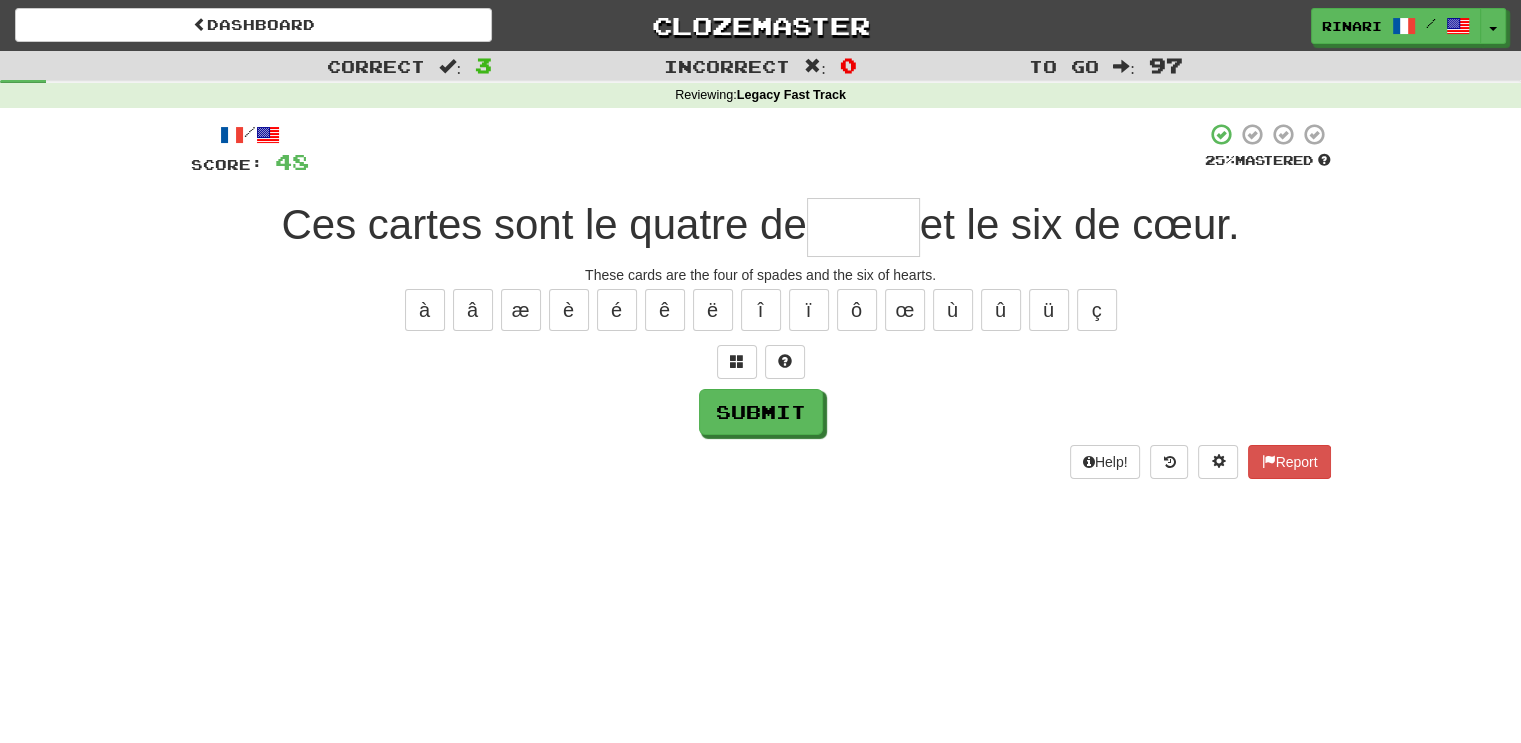 type on "*" 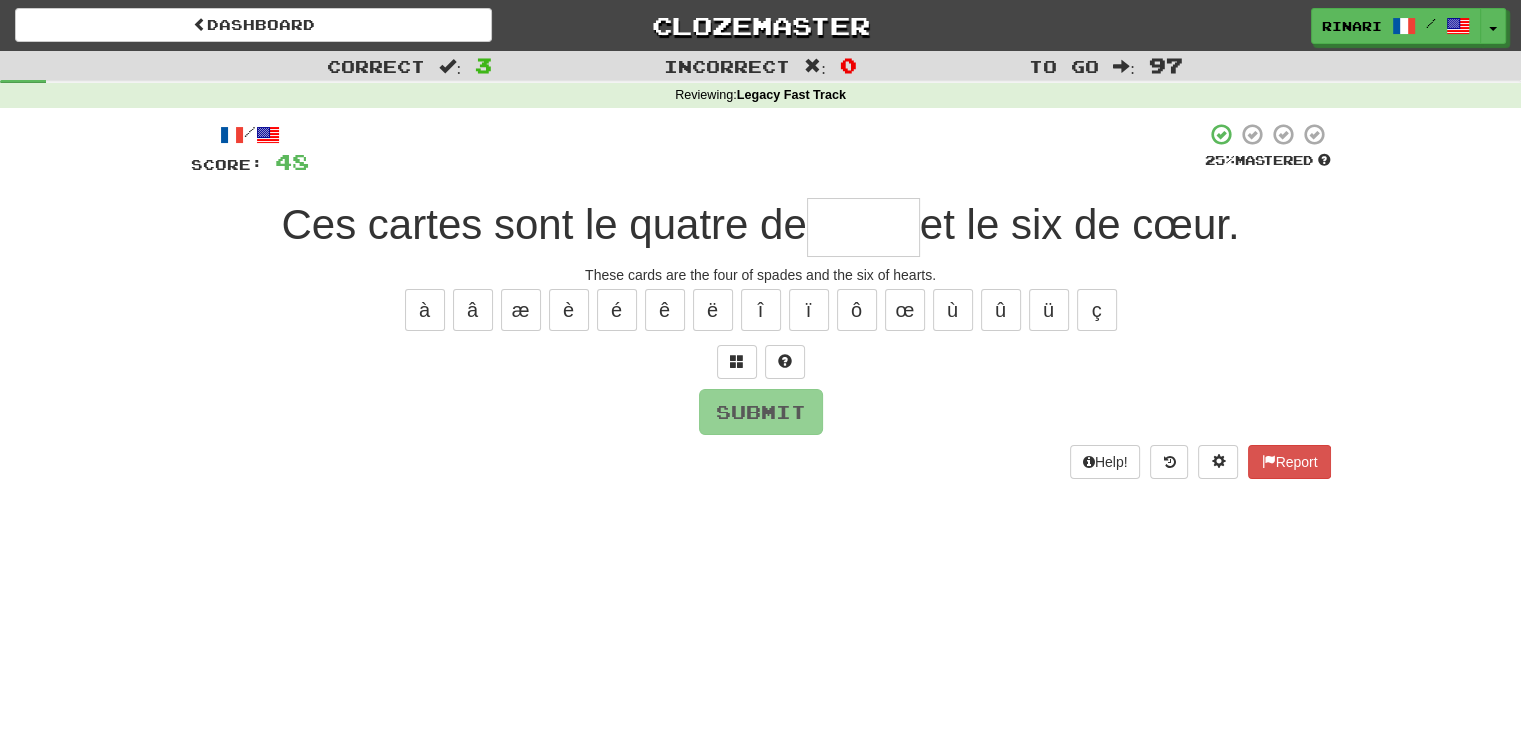 type on "*" 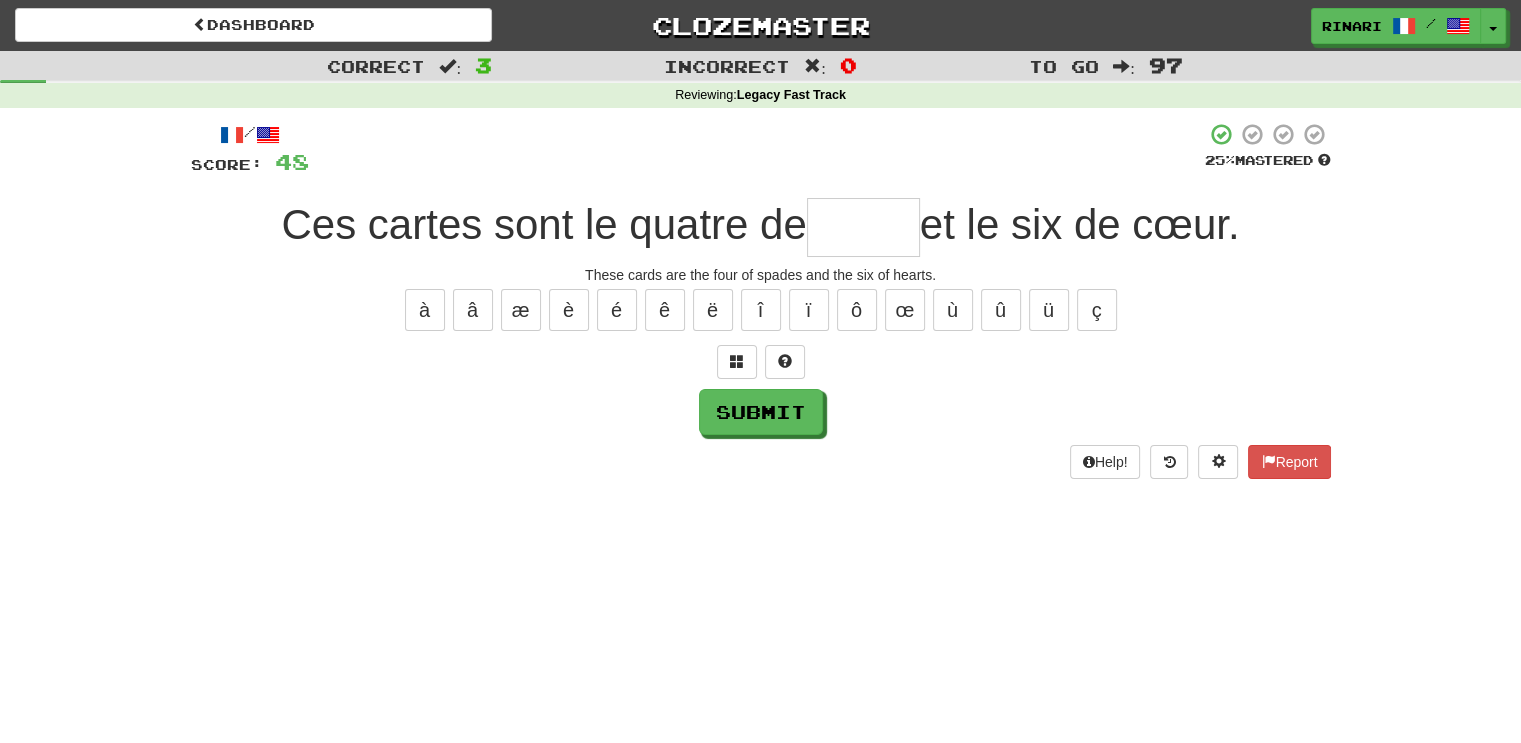 type on "*" 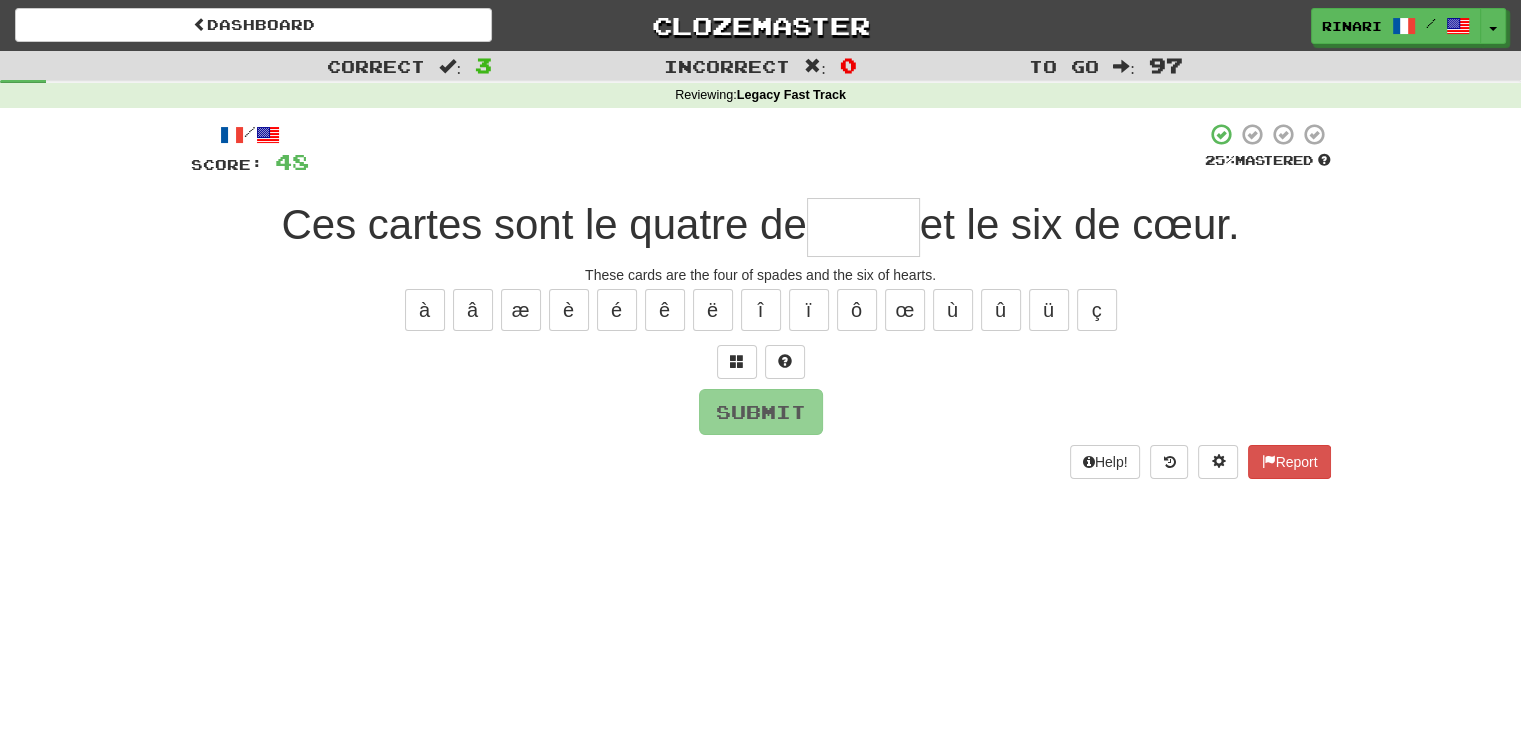 type on "*" 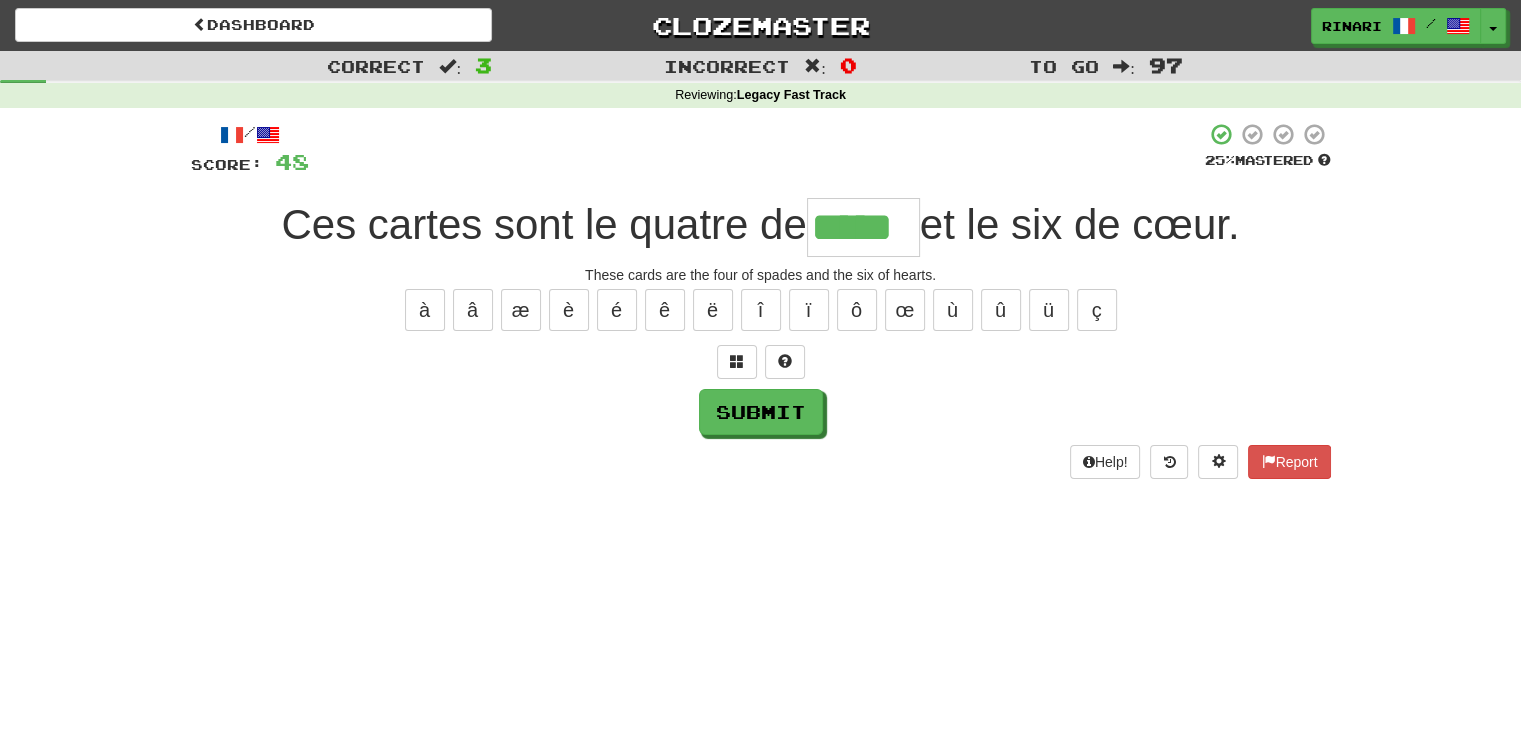 type on "*****" 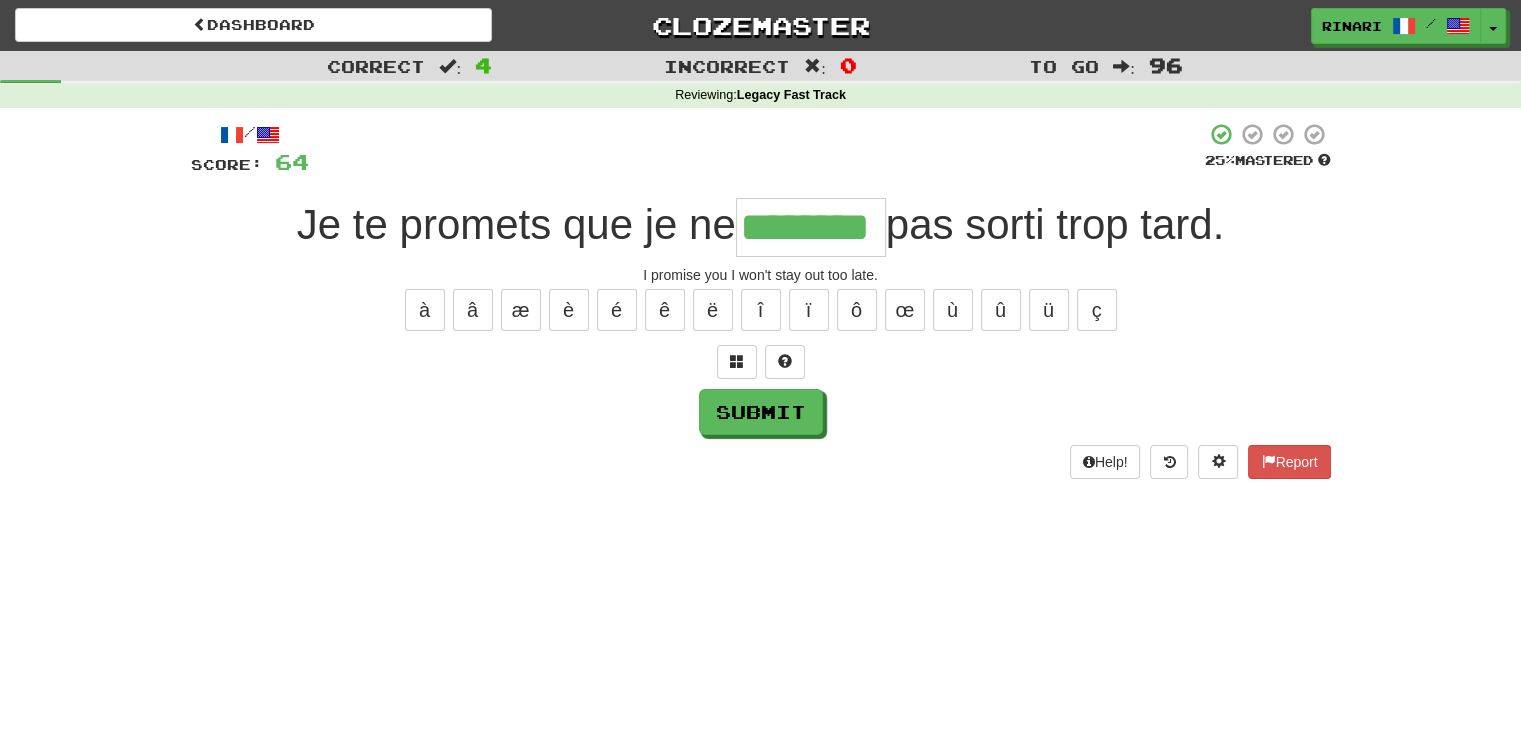 type on "********" 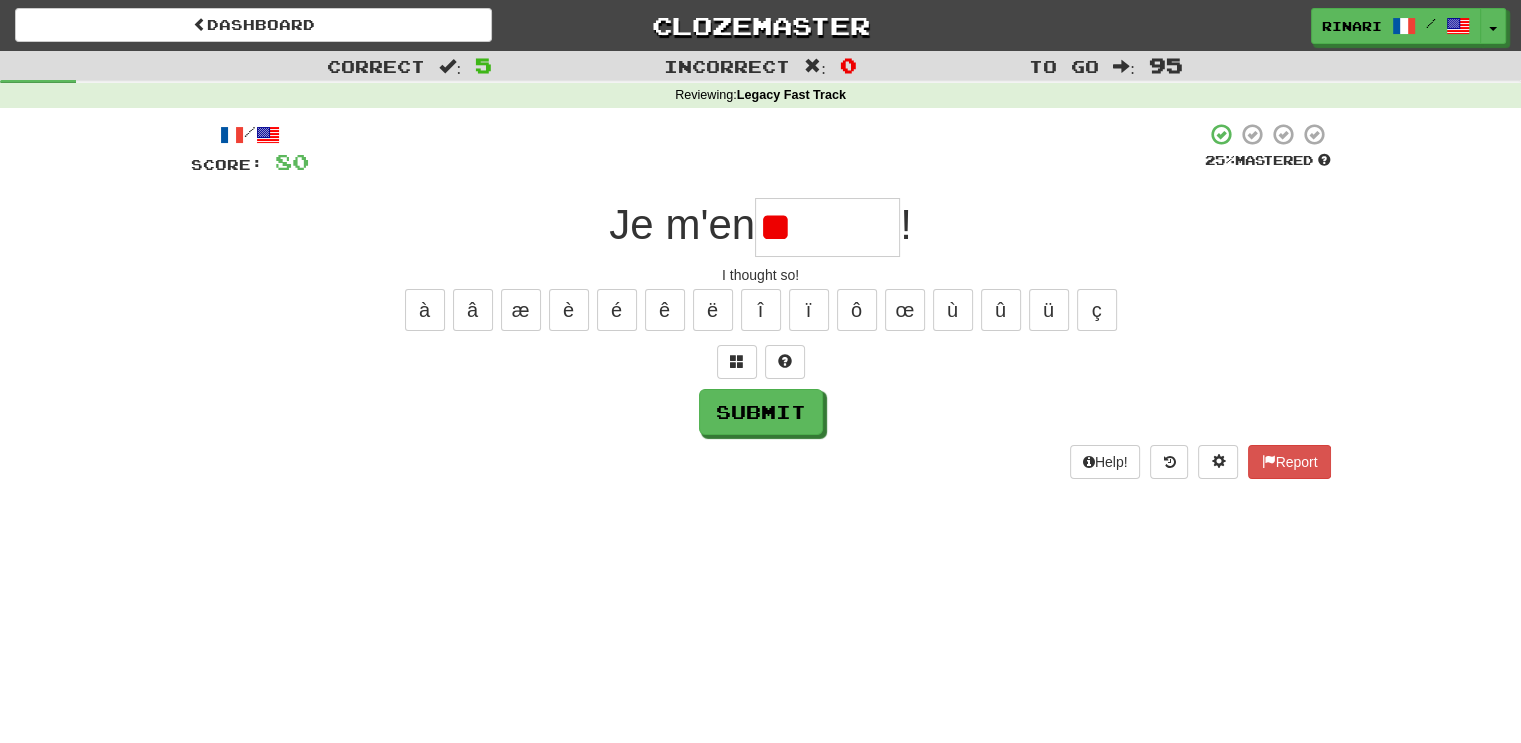 type on "*" 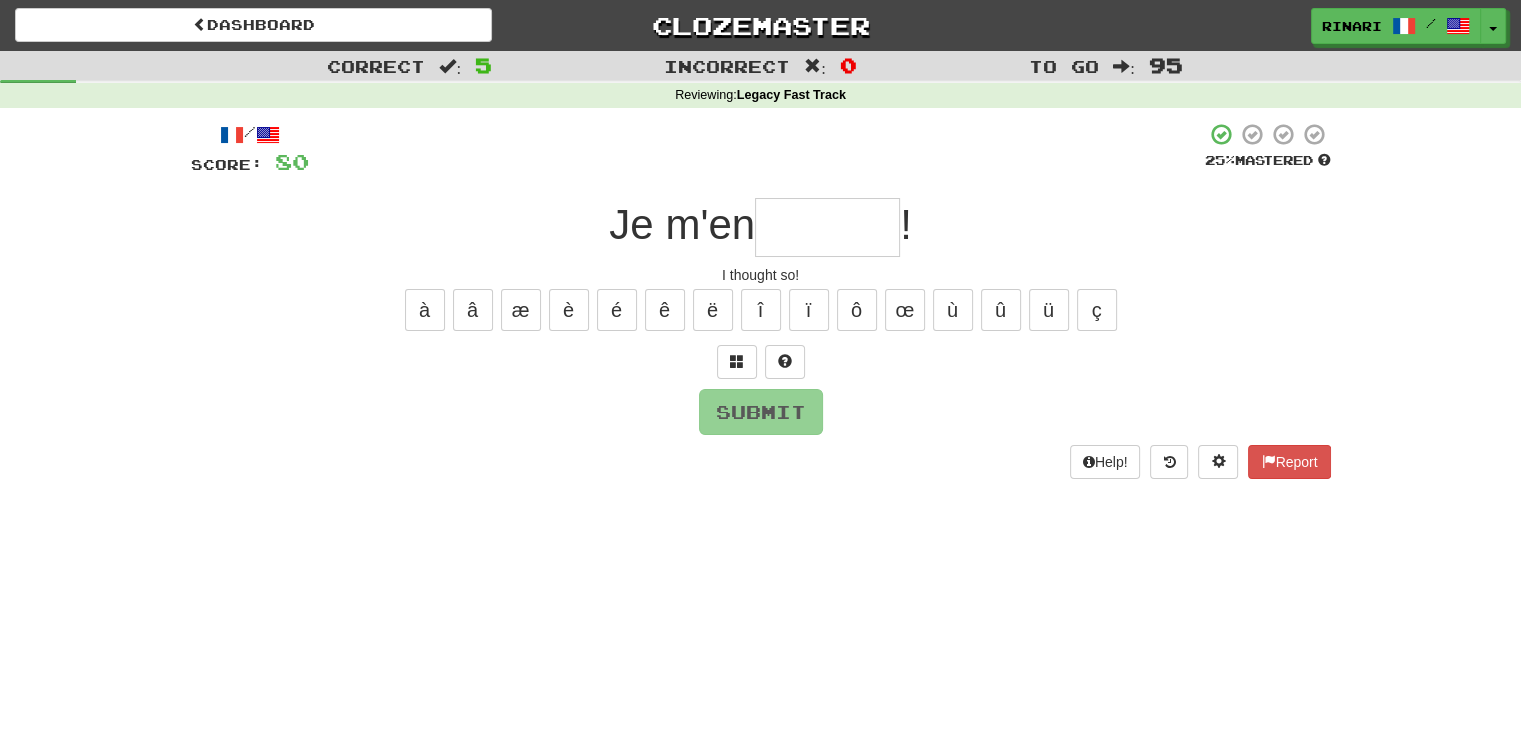 type on "*" 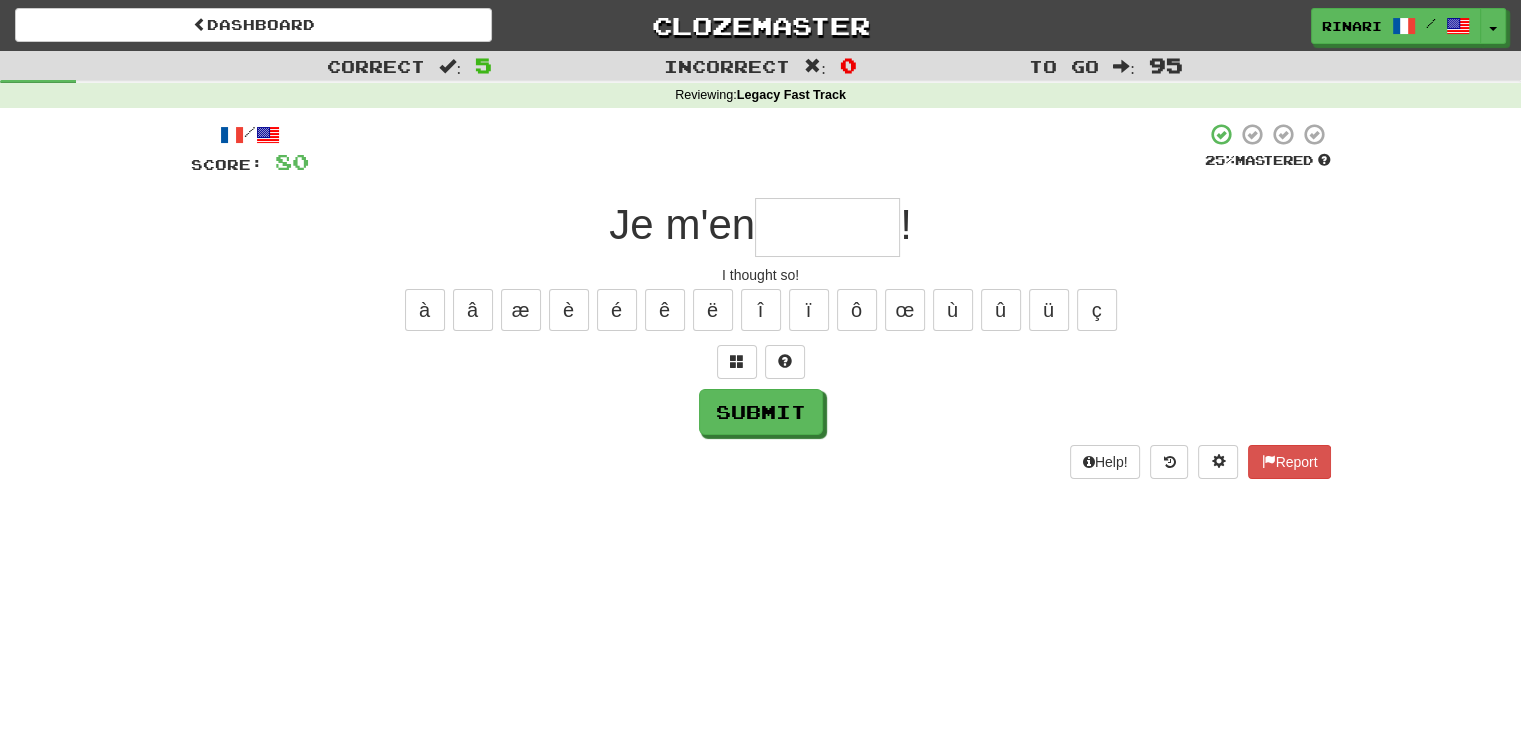 type on "*" 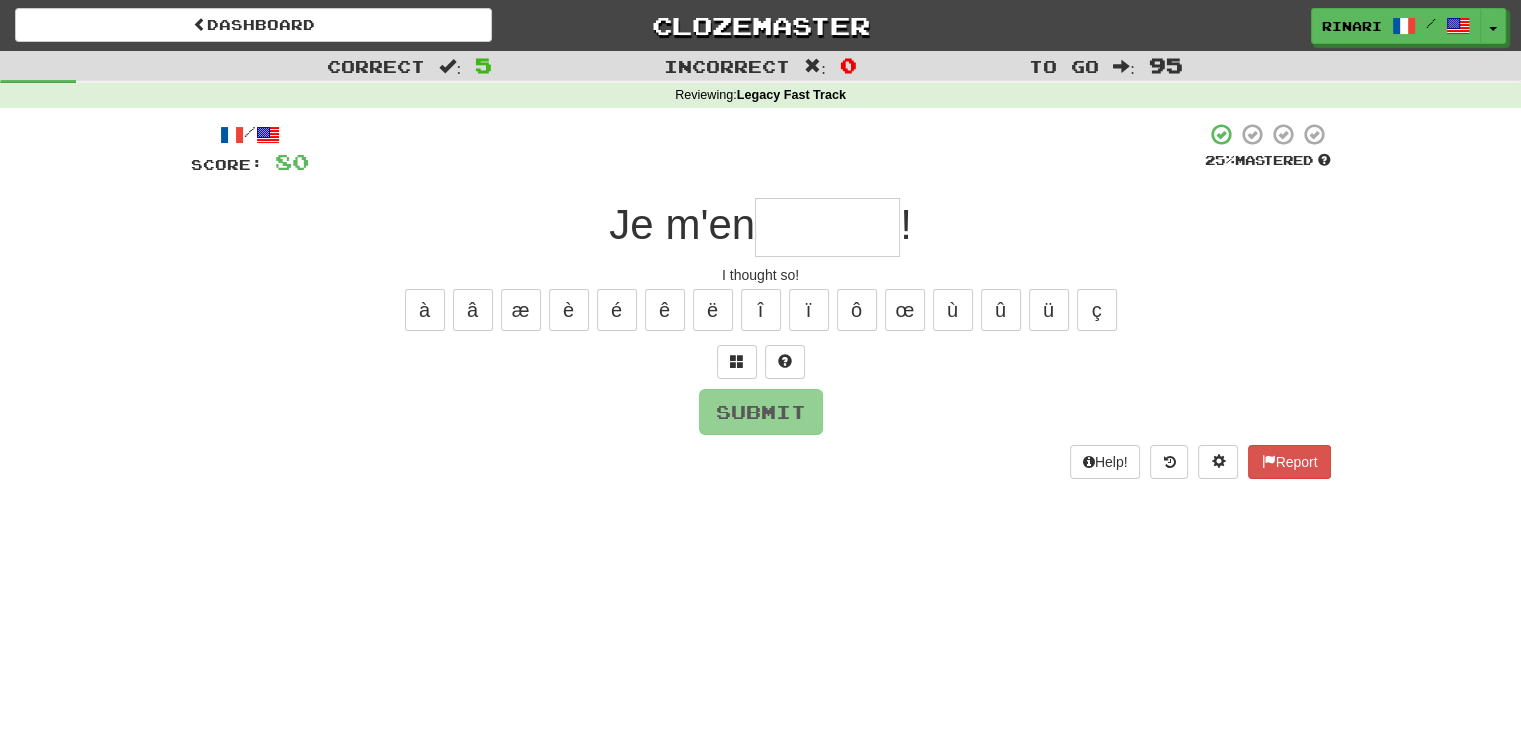 type on "*" 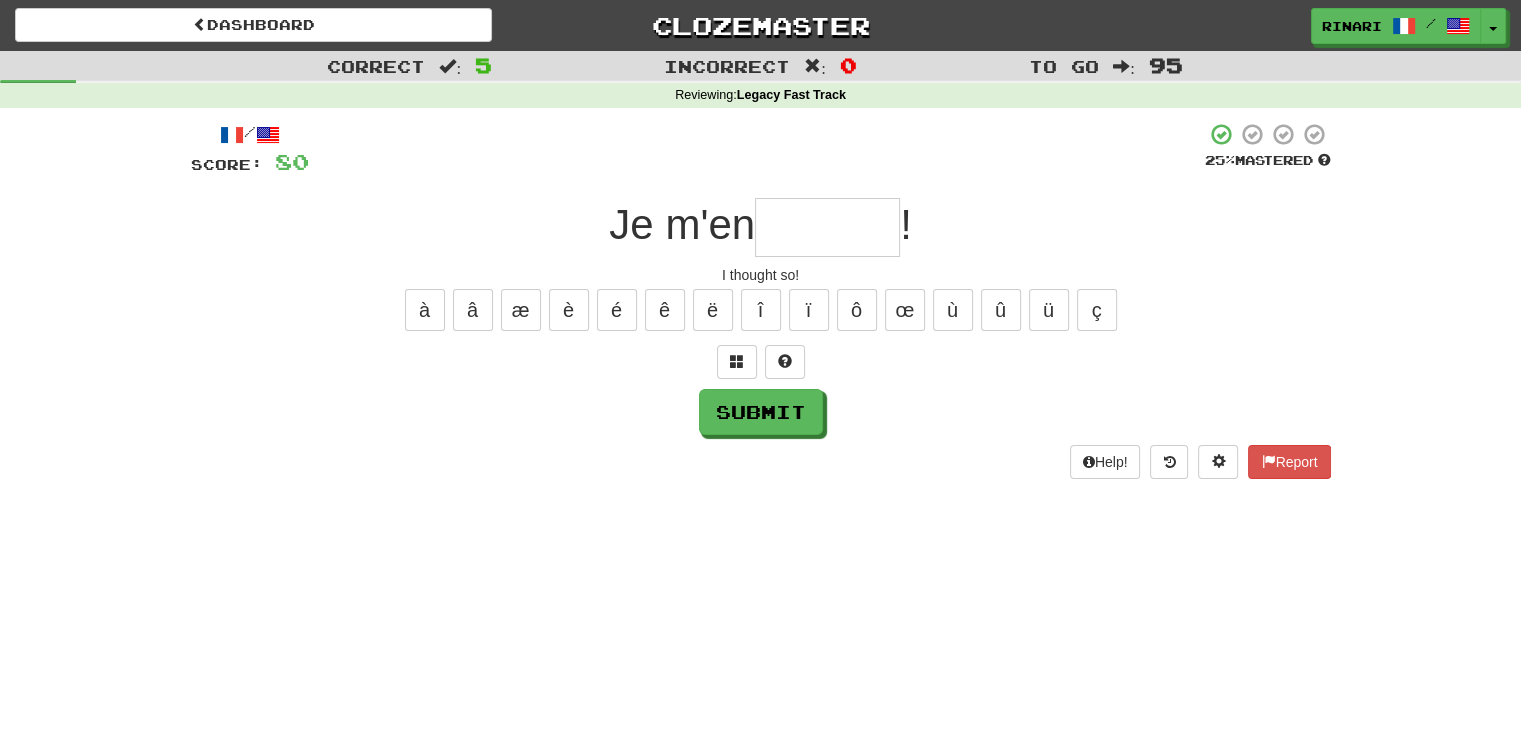 type on "*" 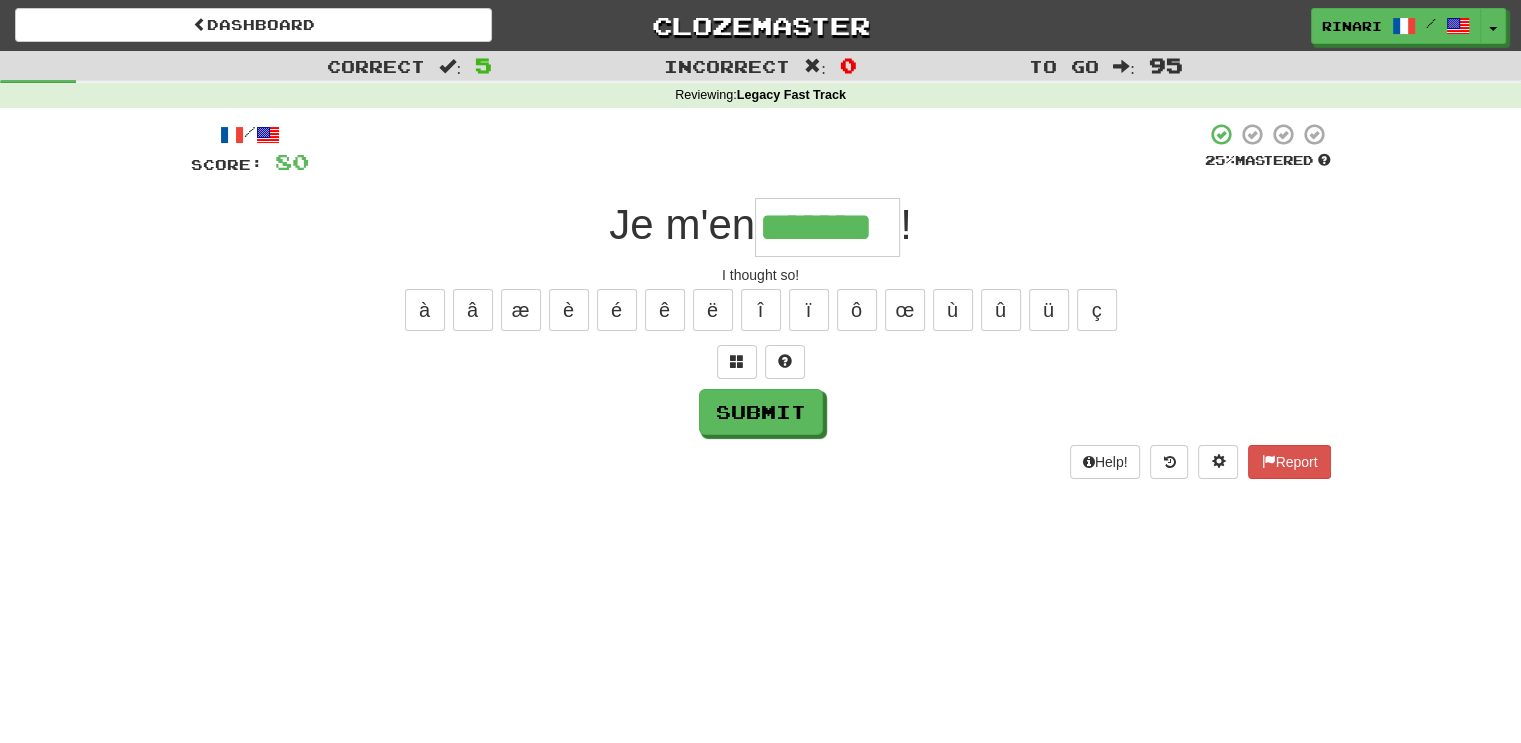 type on "*******" 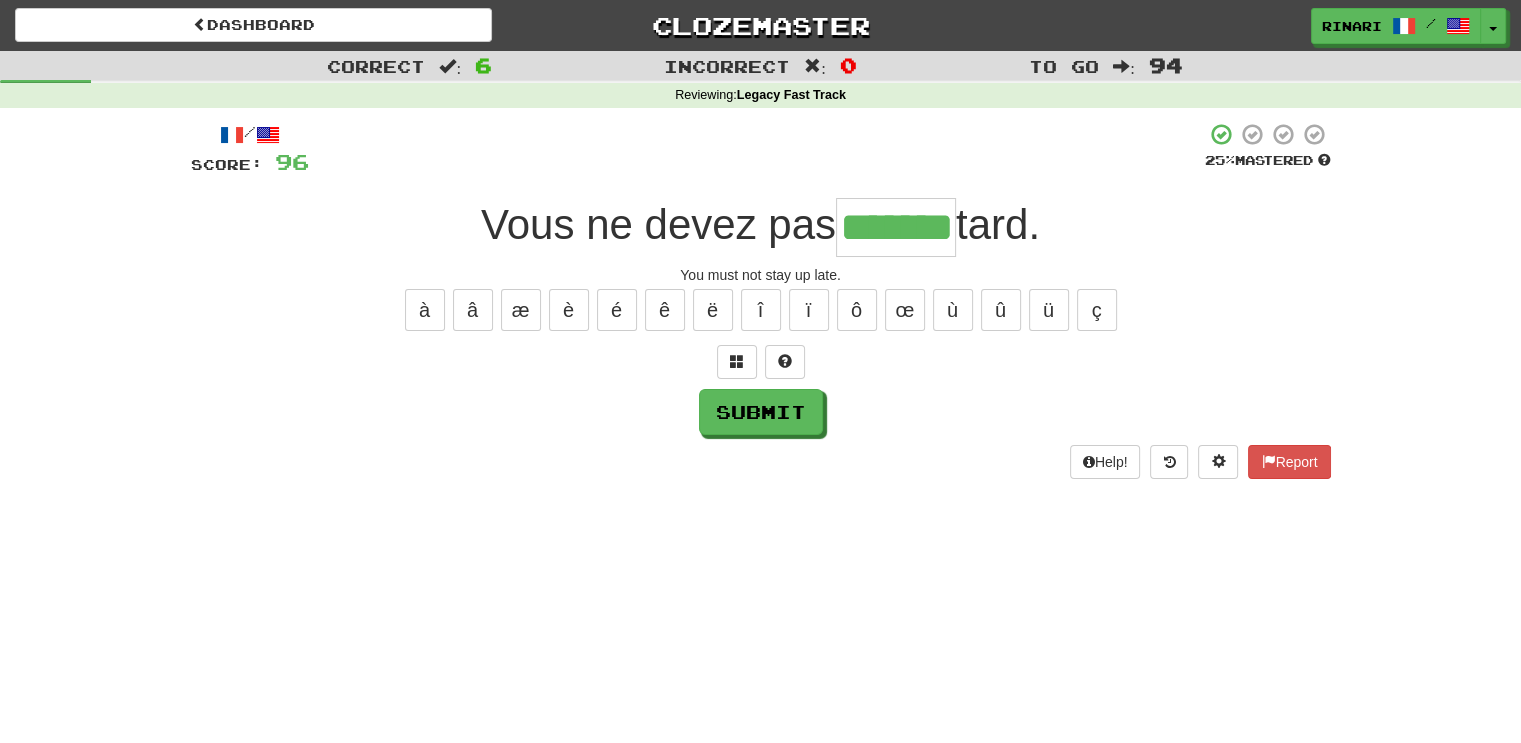 type on "*******" 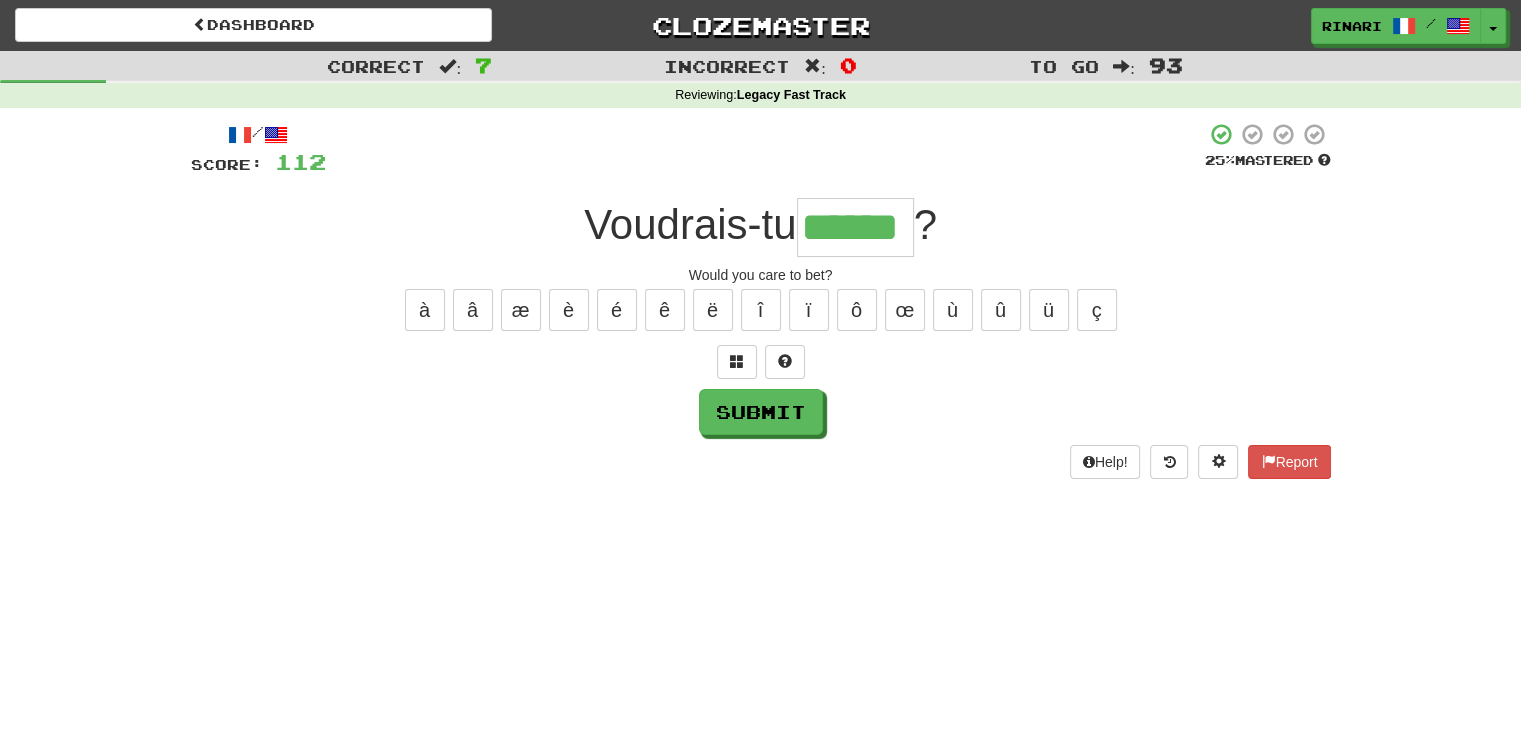 type on "******" 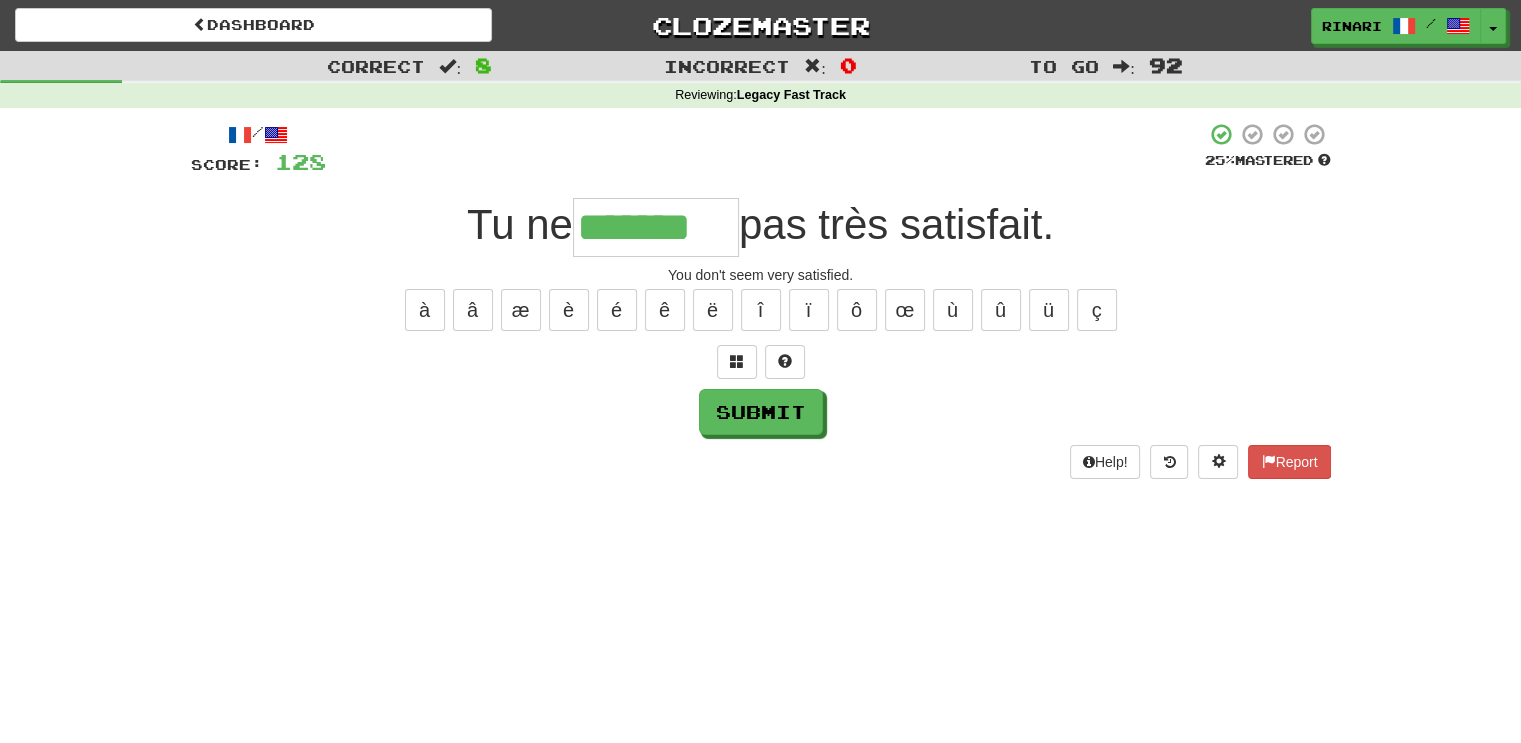 type on "*******" 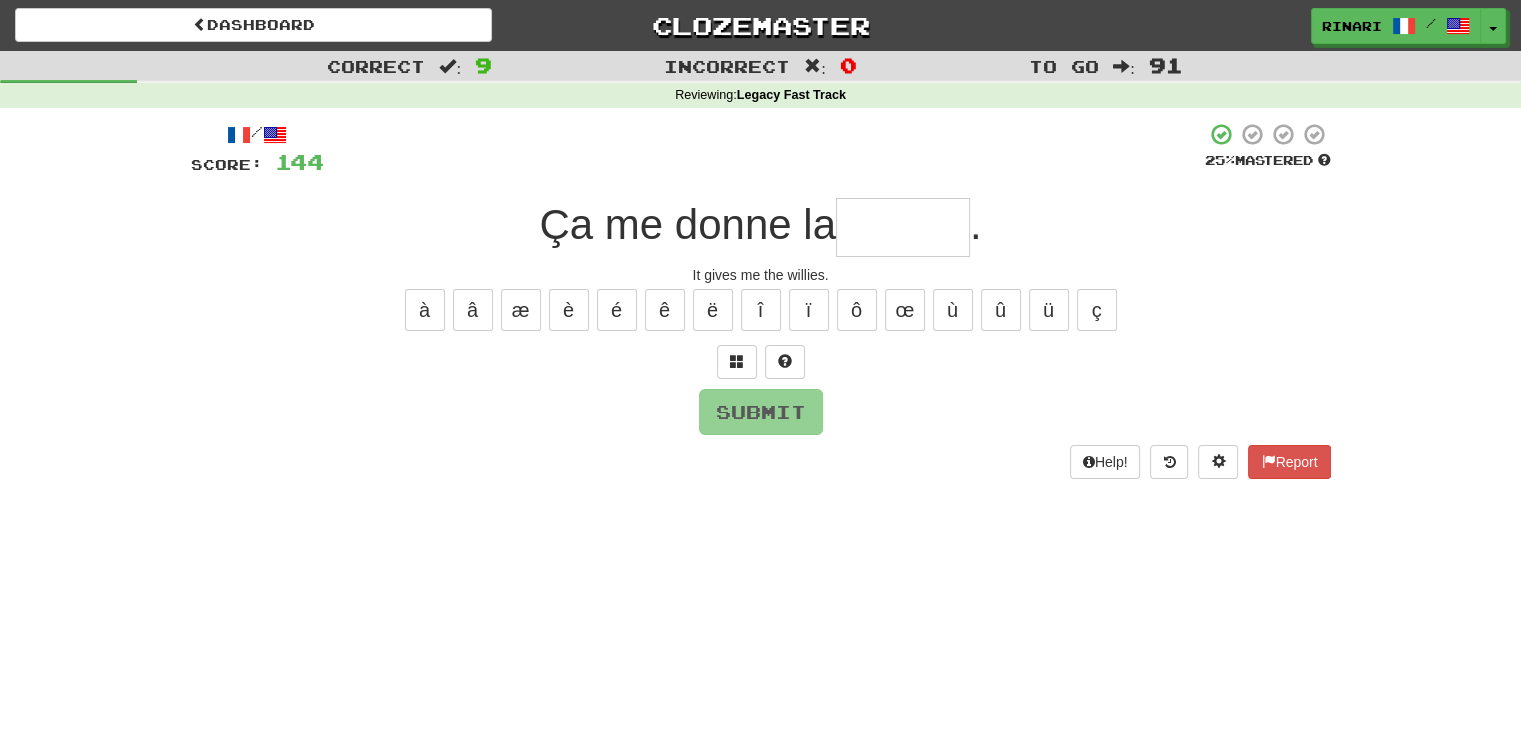 type on "*" 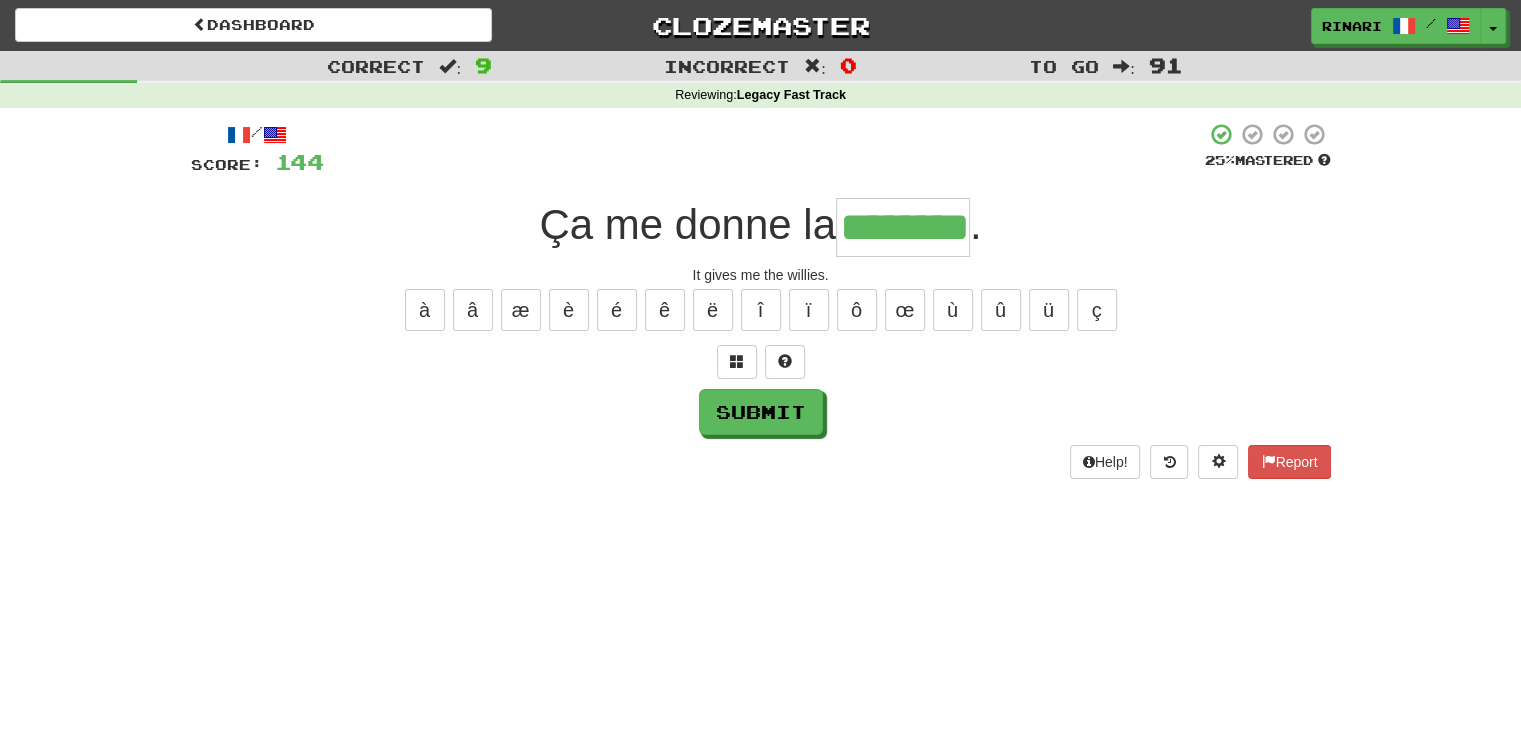 type on "********" 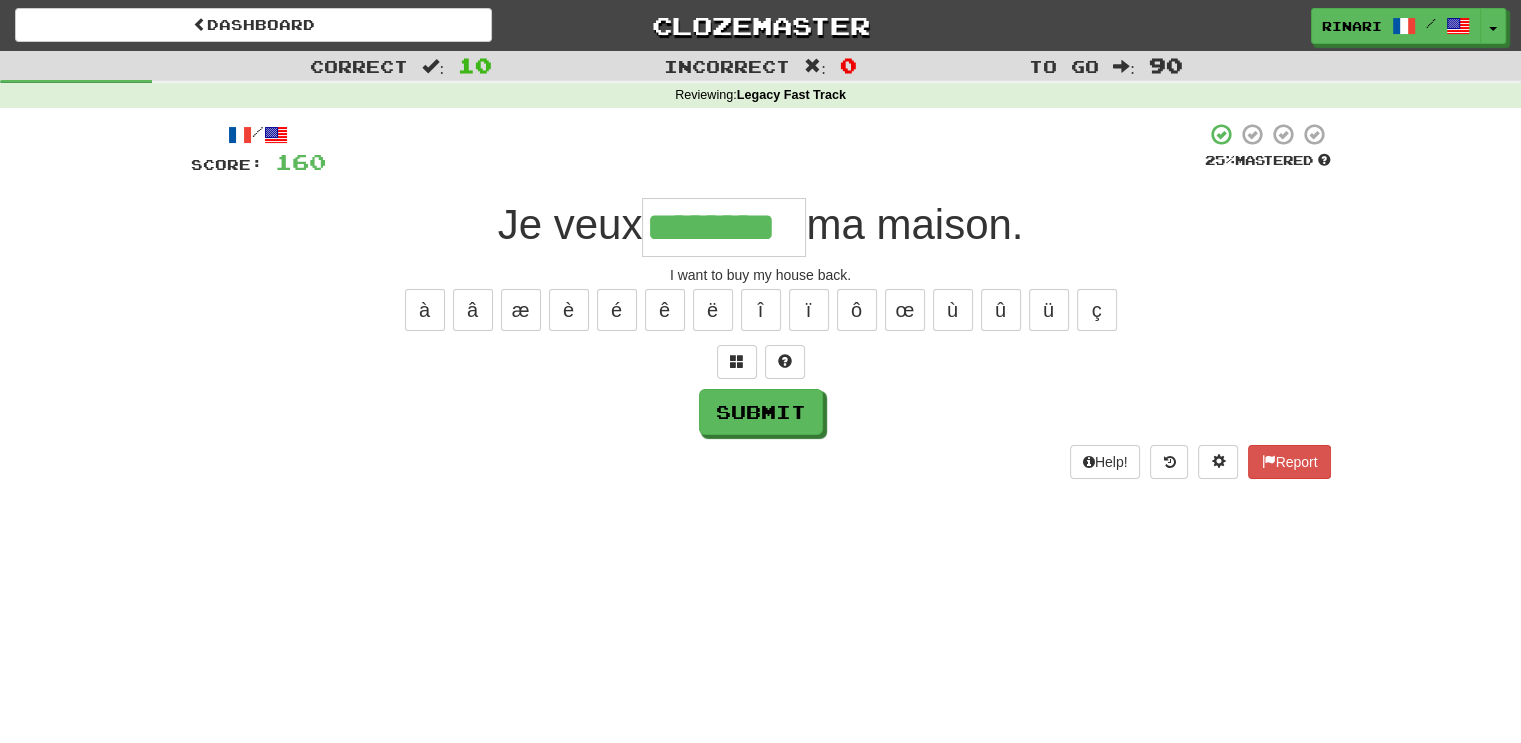 type on "********" 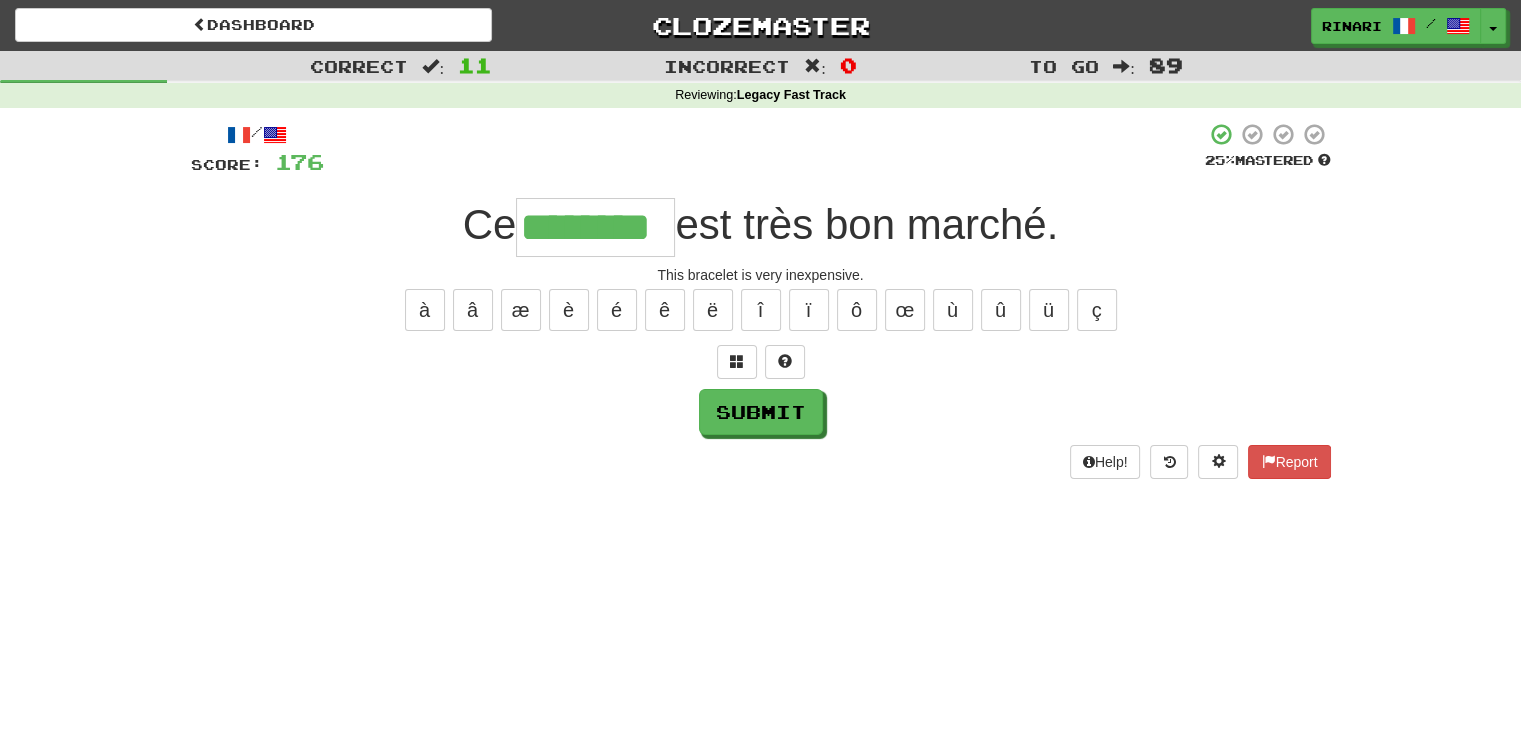 type on "********" 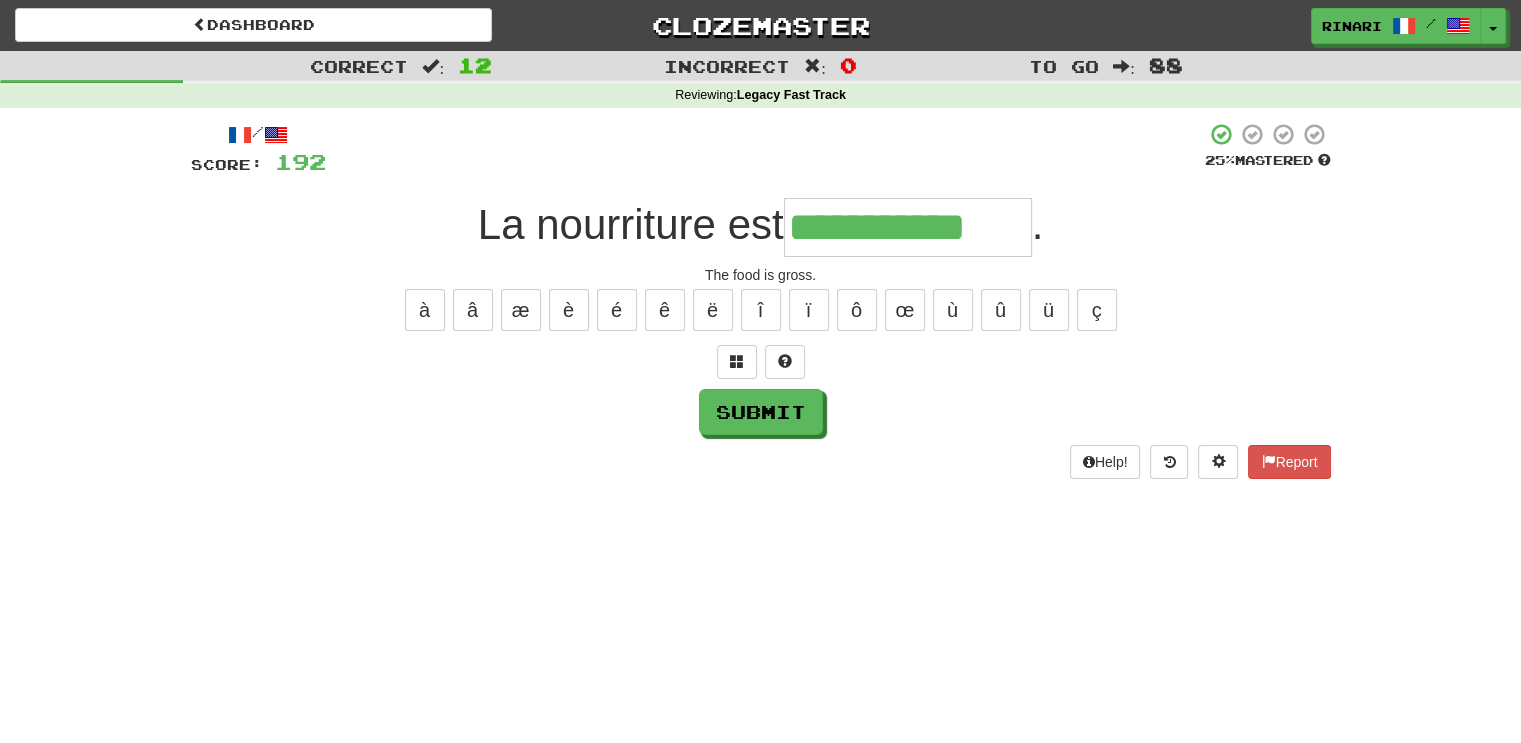 type on "**********" 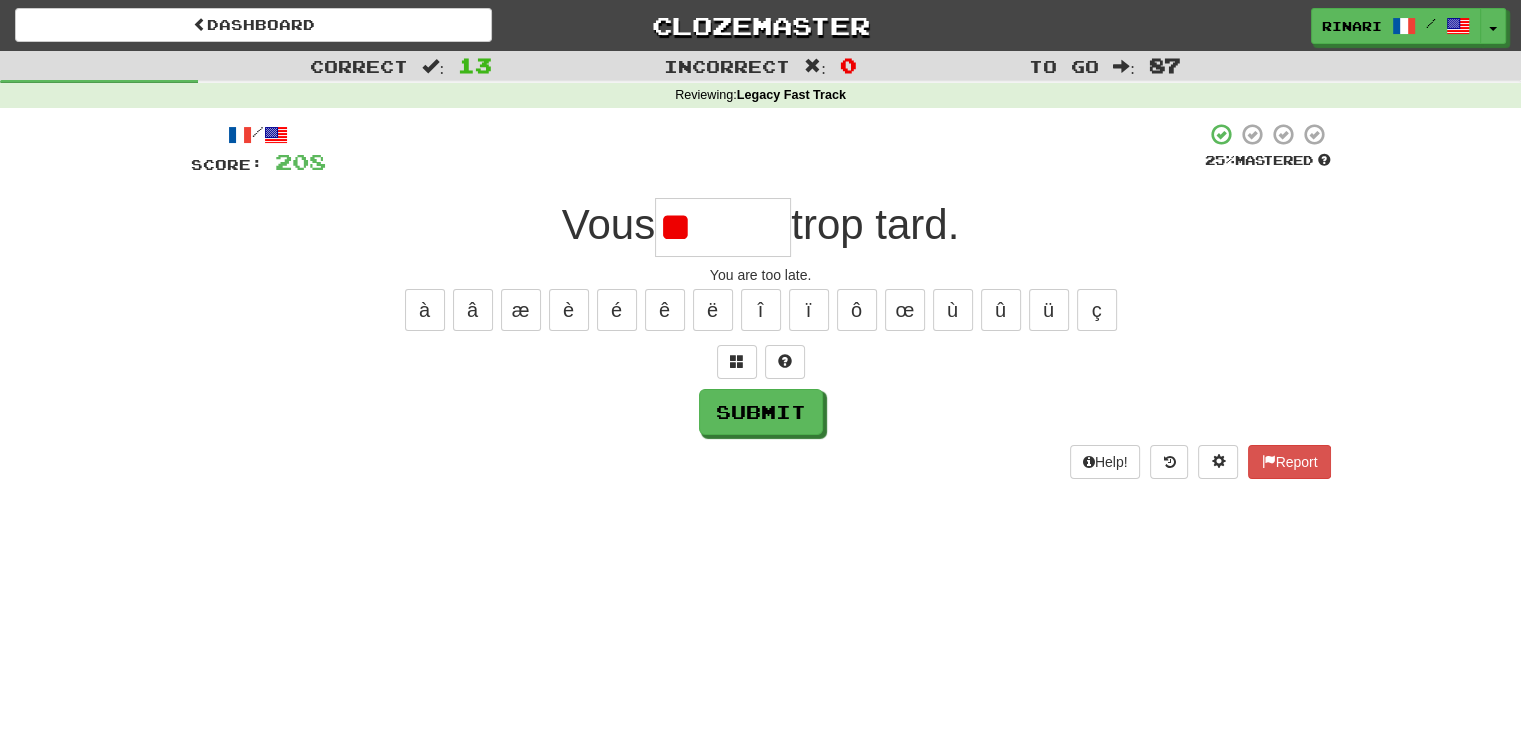 type on "*" 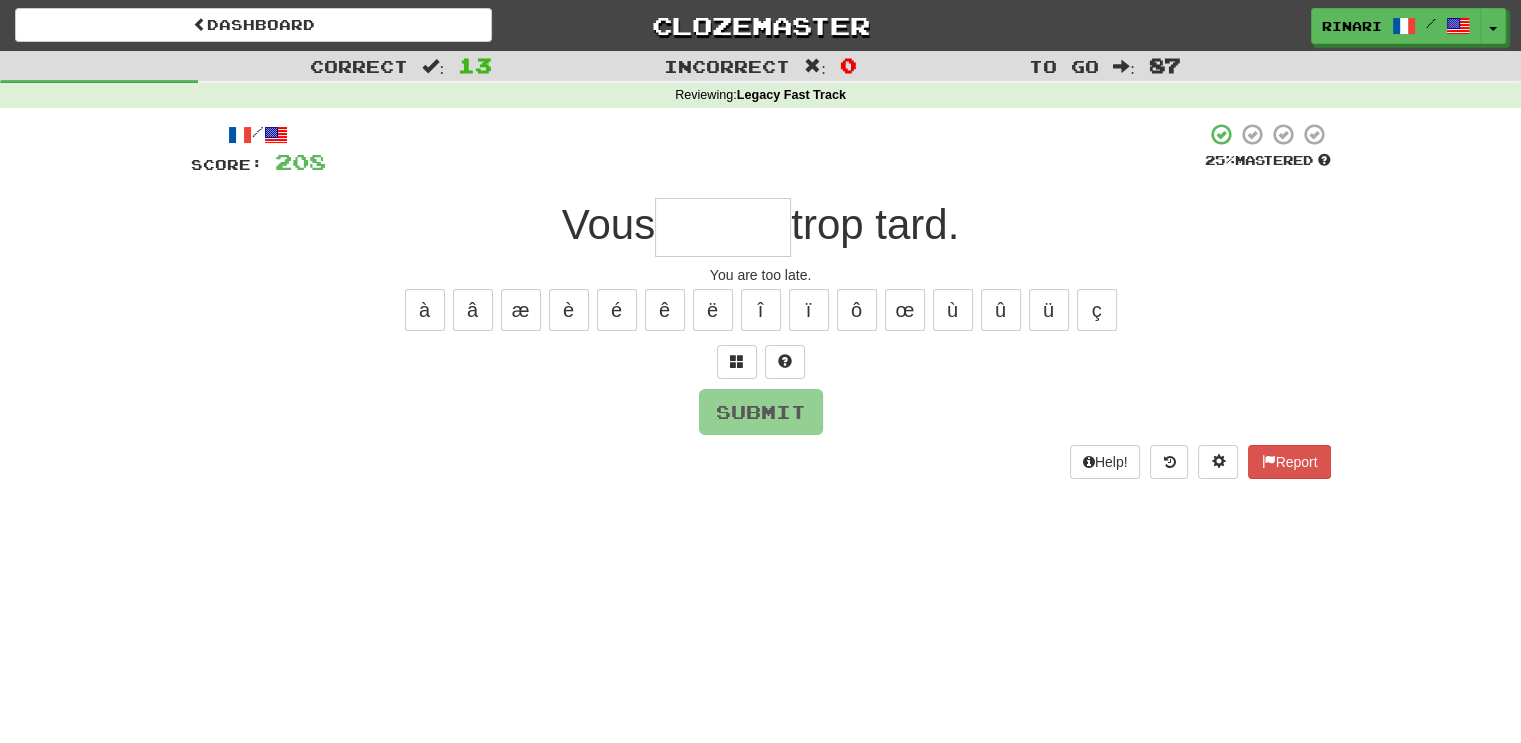 type on "*" 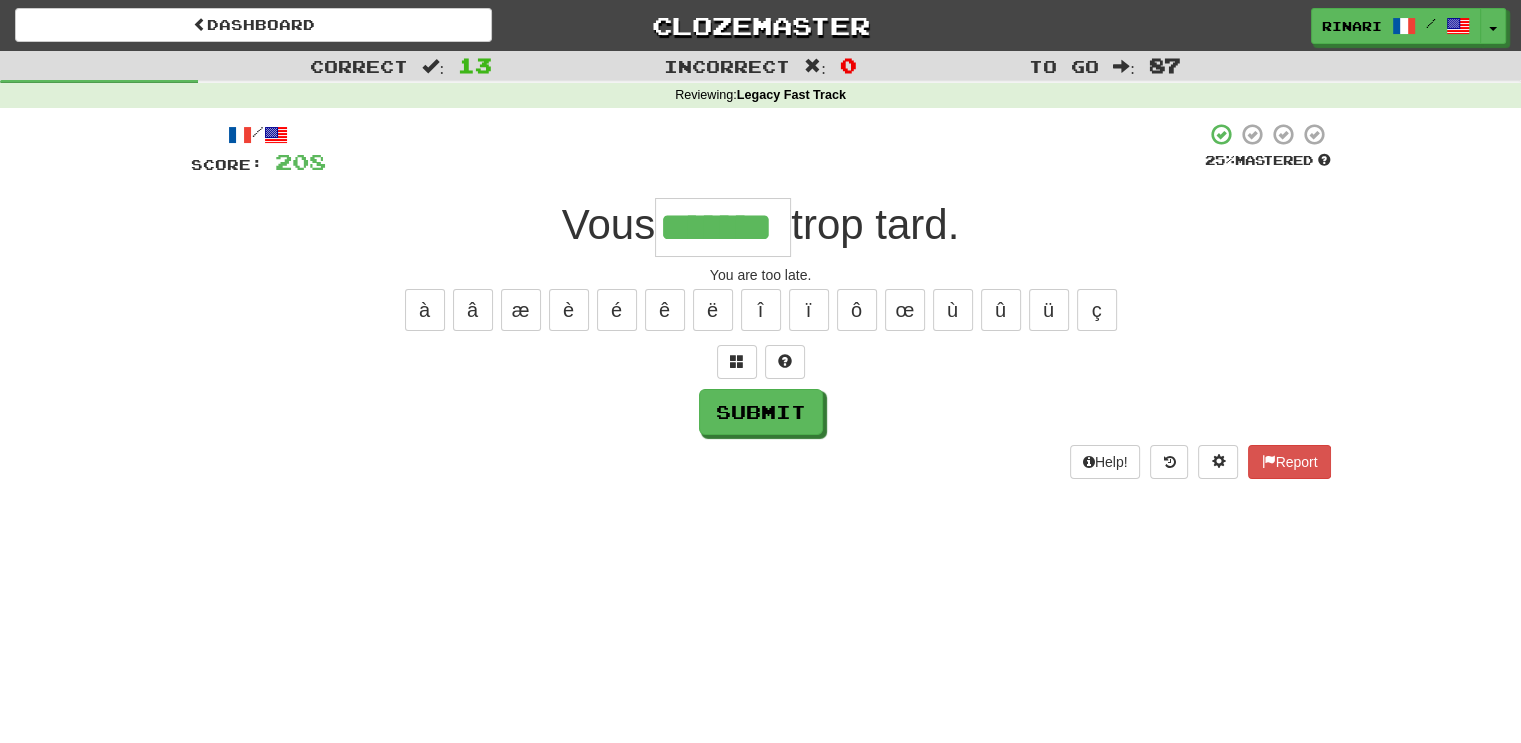 type on "*******" 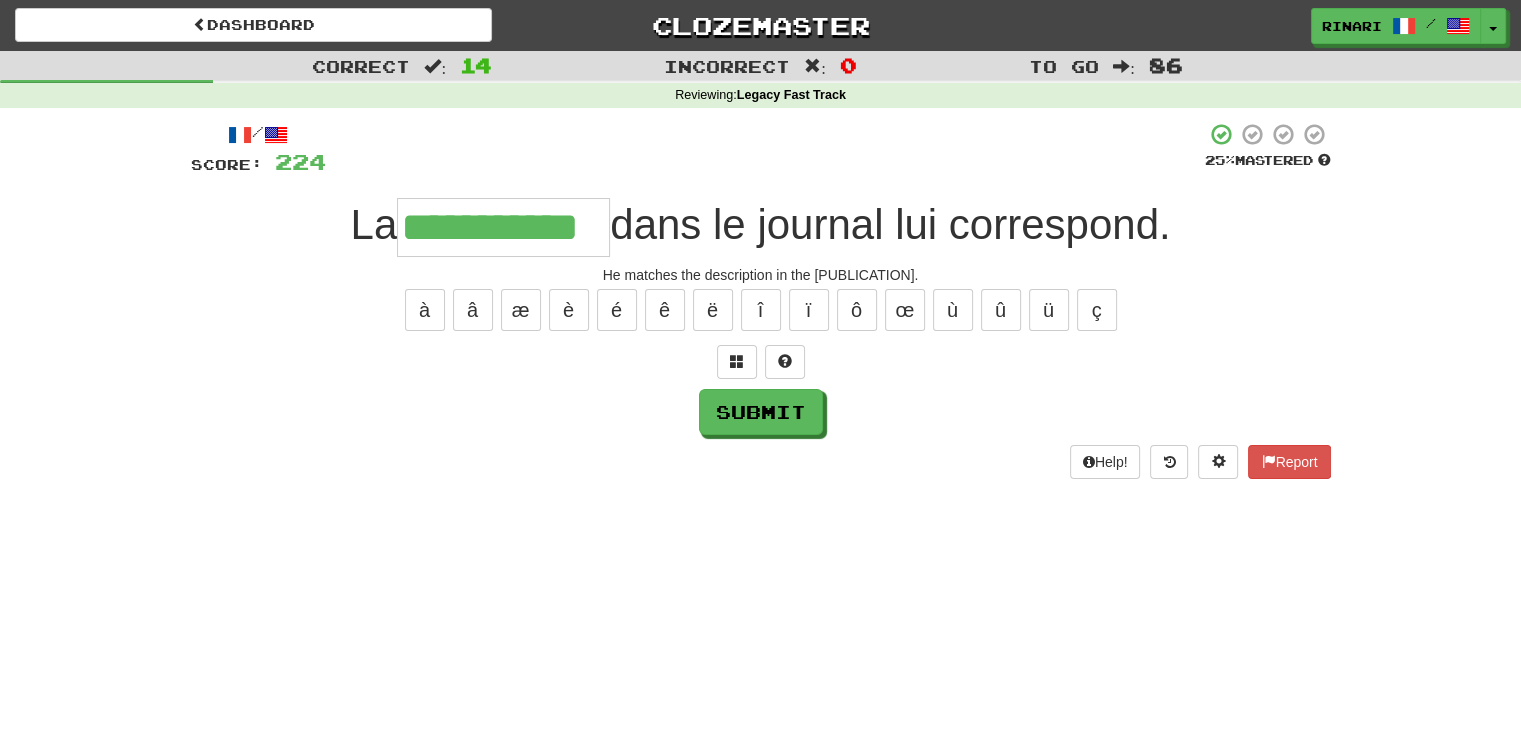 type on "**********" 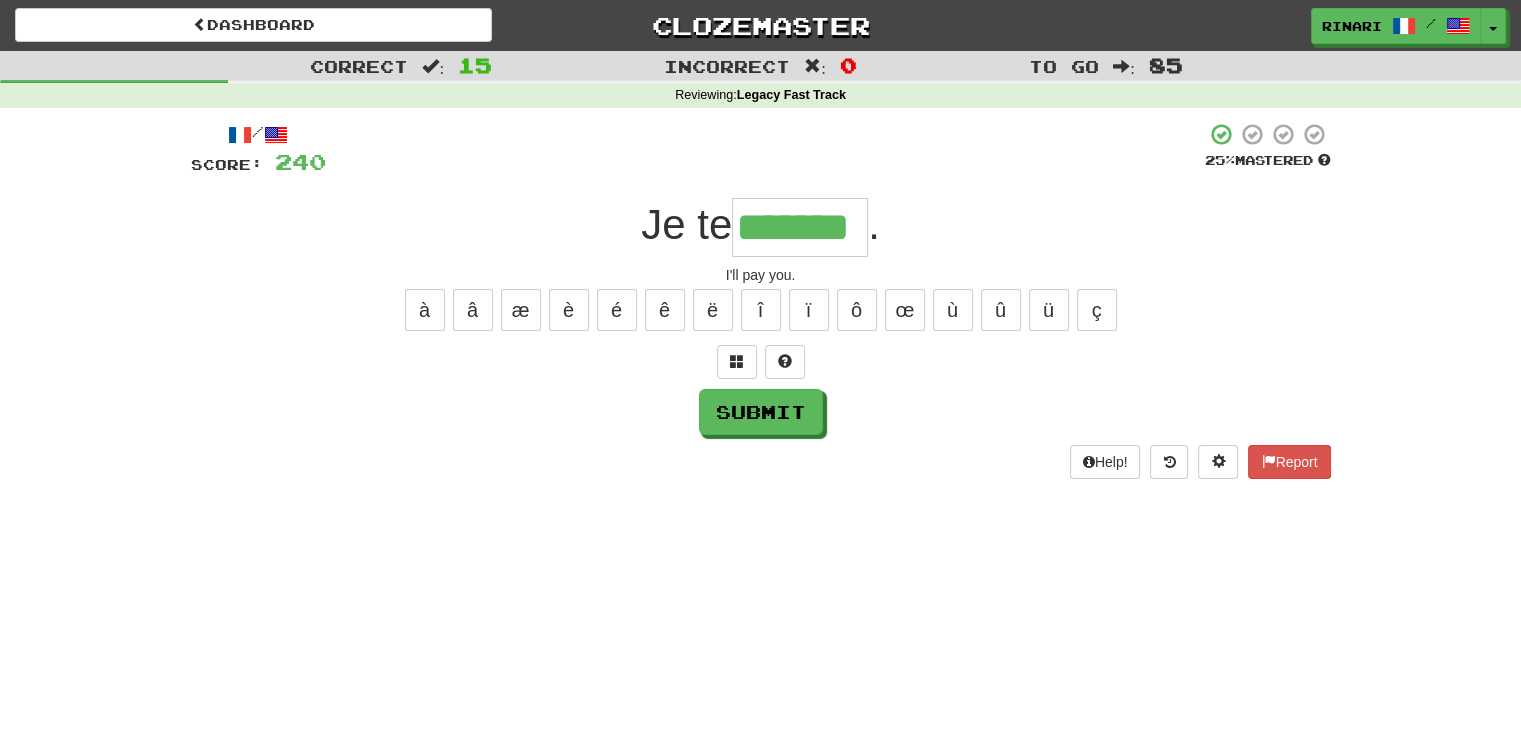 type on "*******" 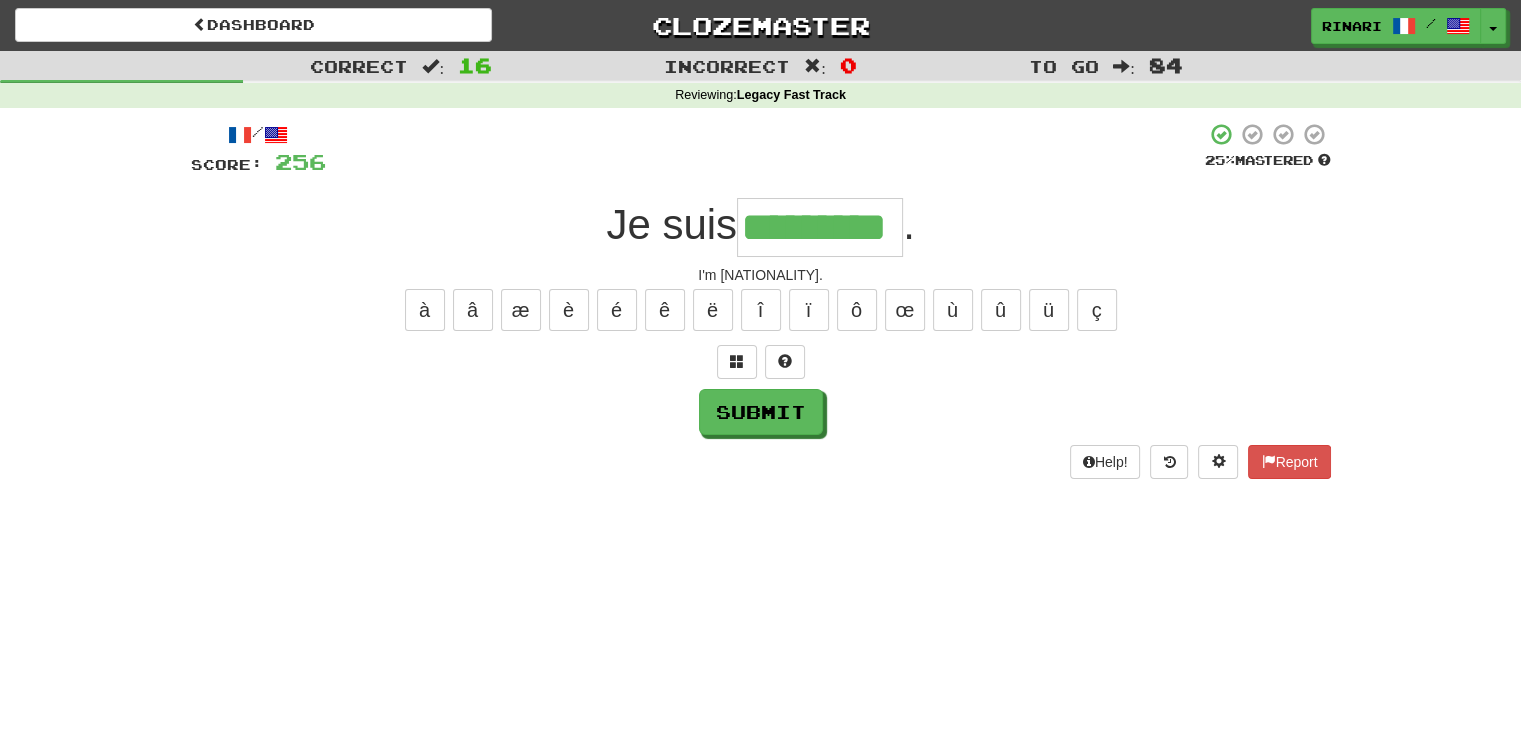 type on "*********" 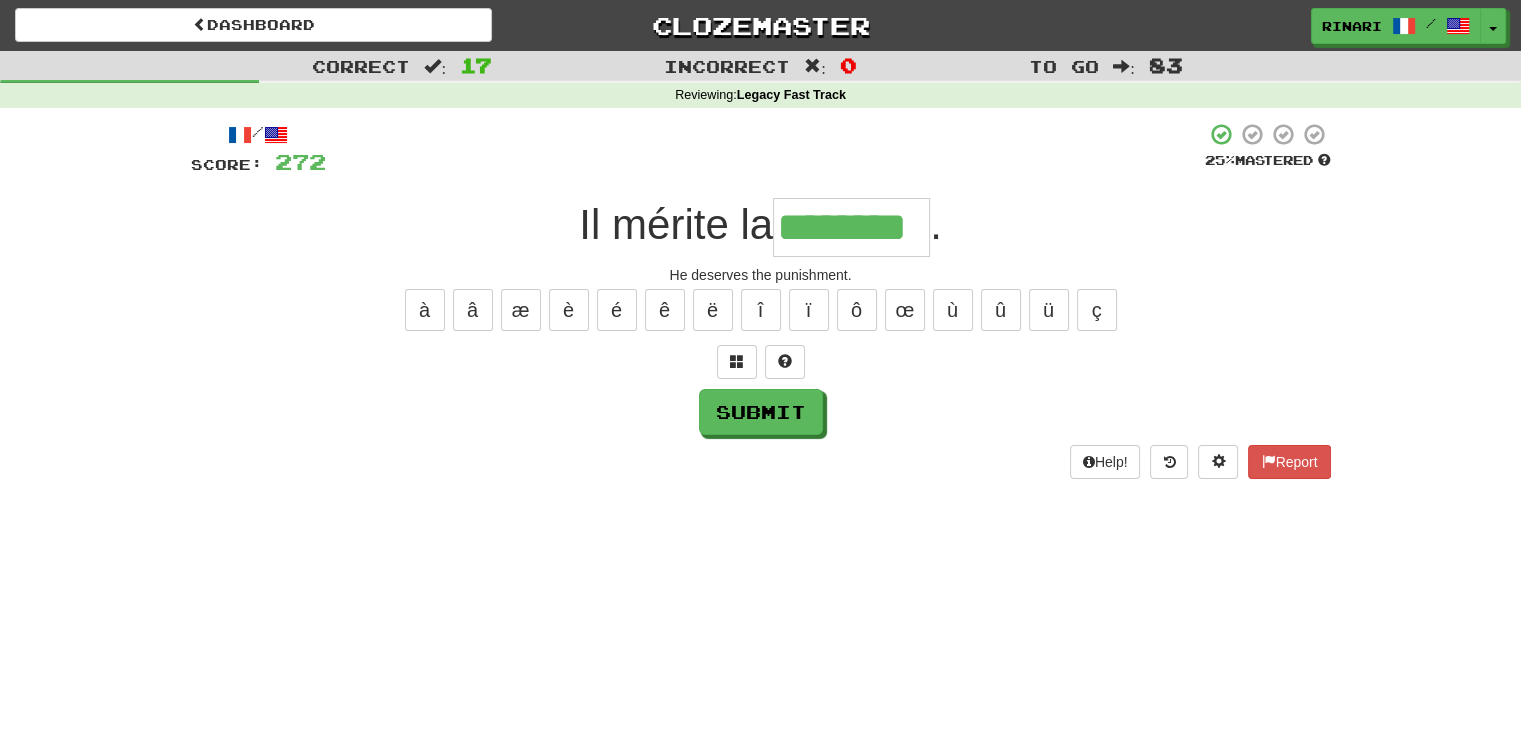 type on "********" 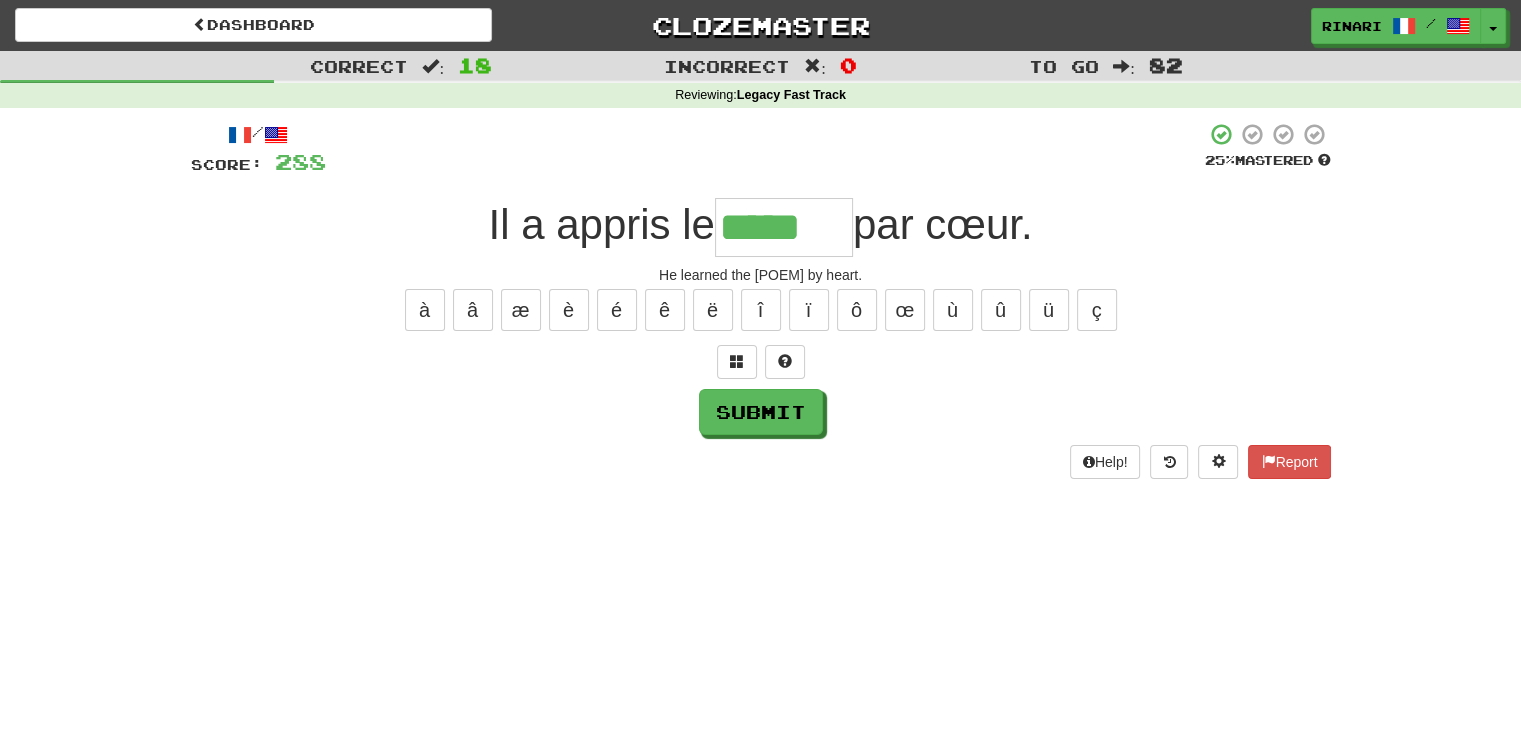 type on "*****" 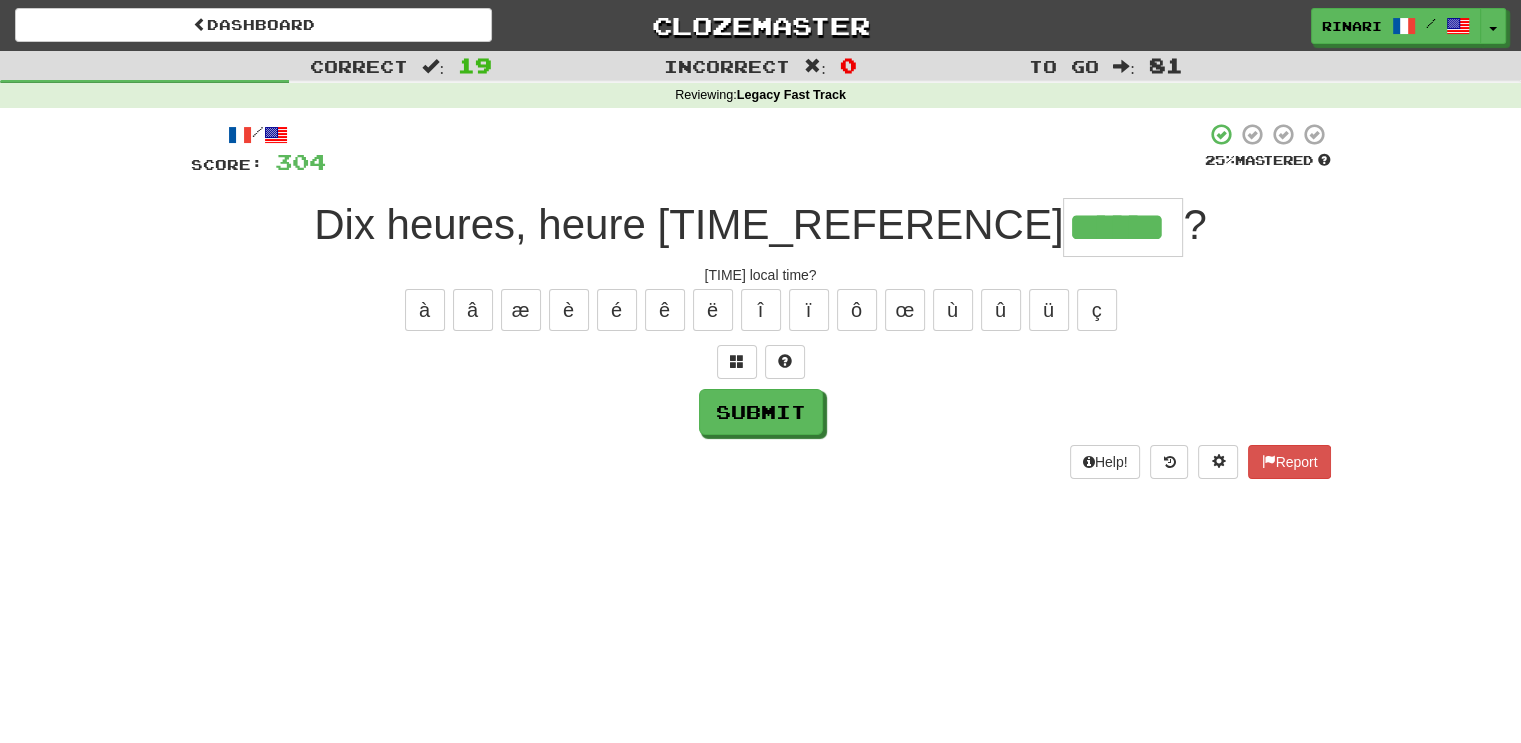 type on "******" 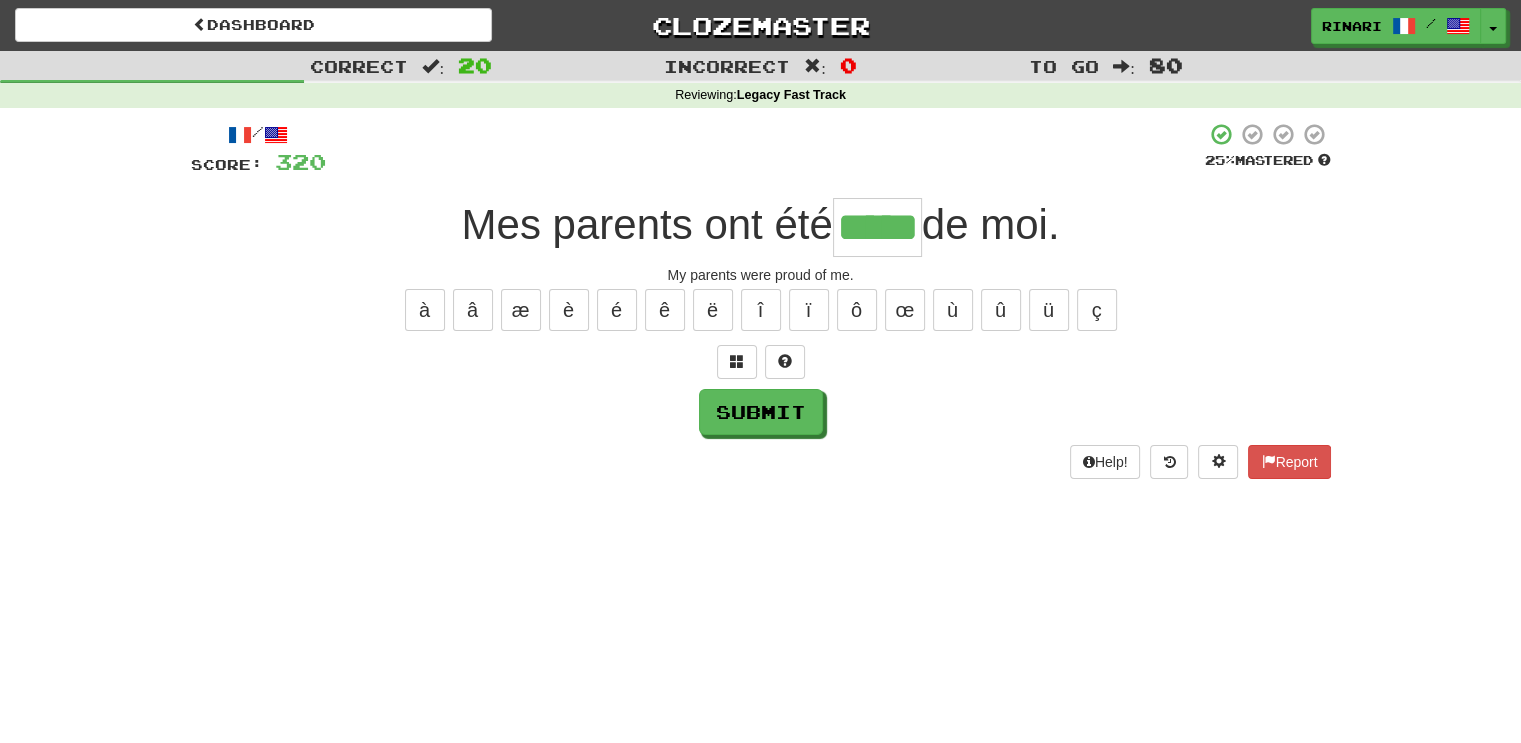 type on "*****" 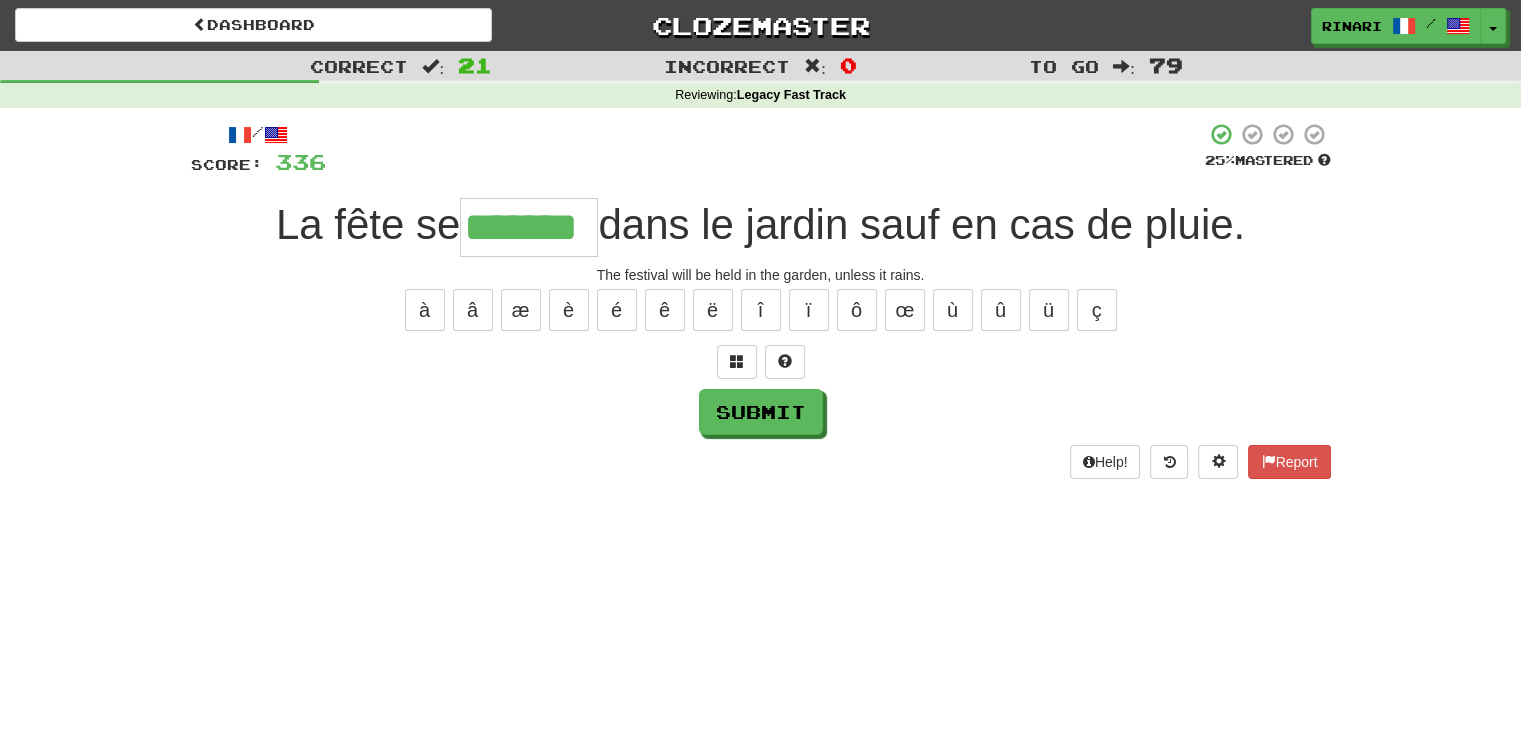 type on "*******" 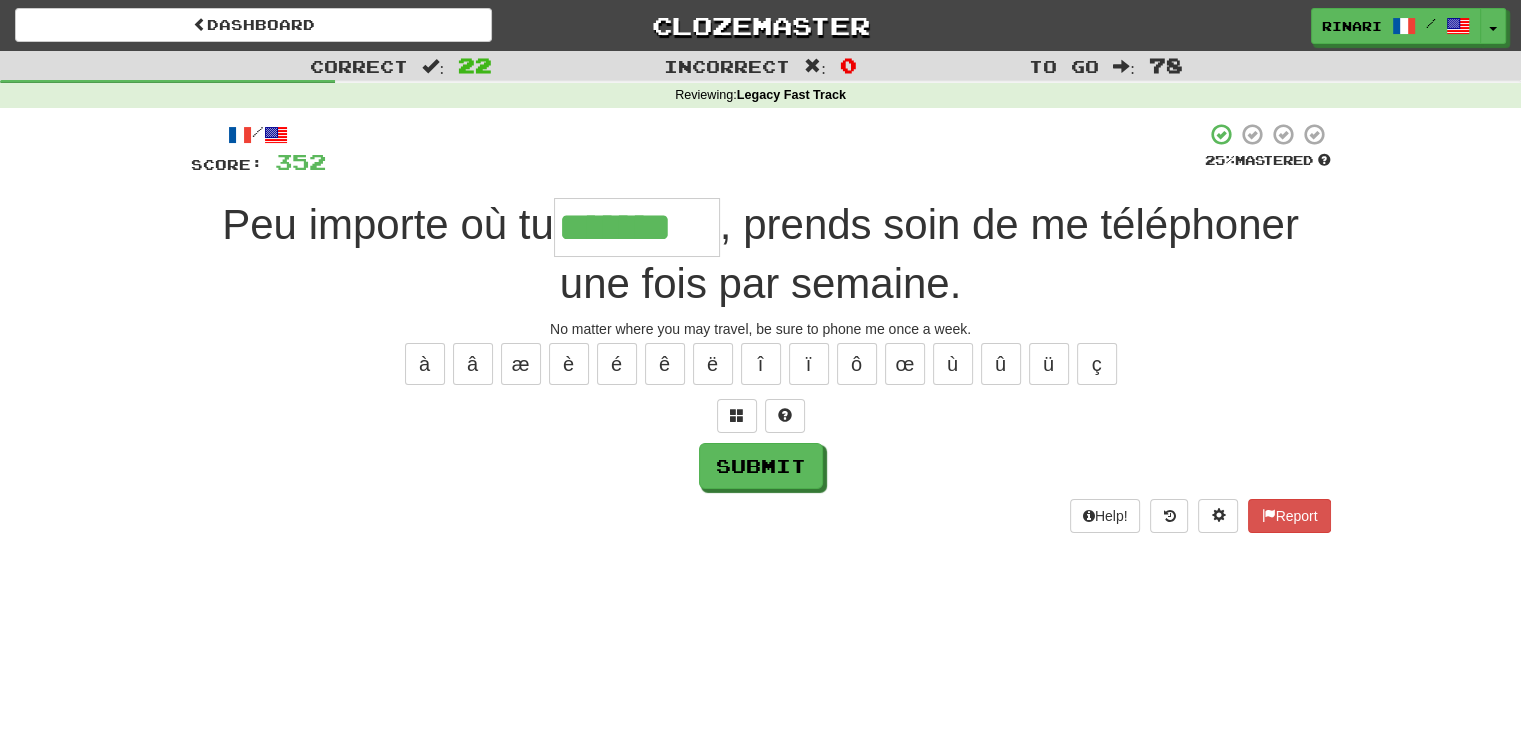 type on "*******" 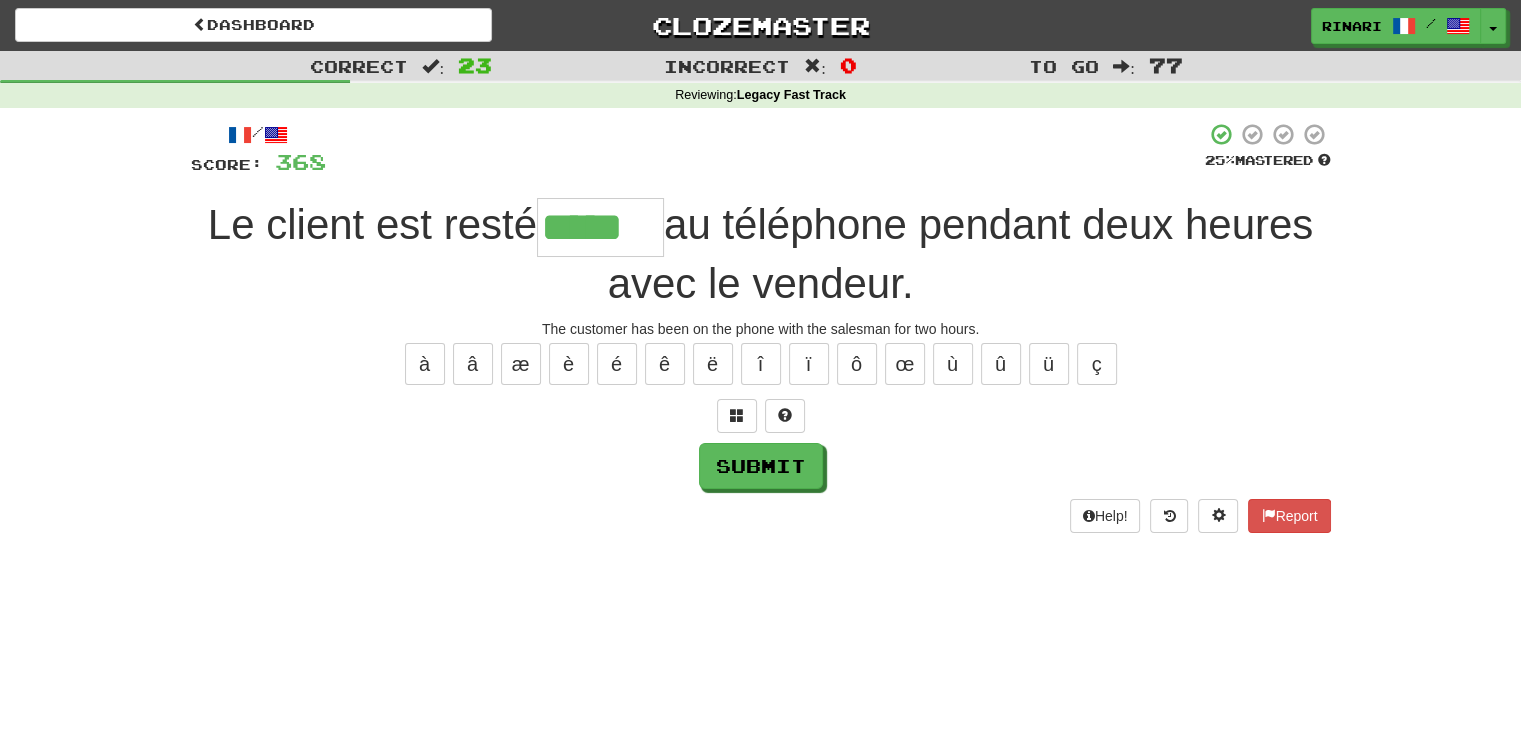 type on "*****" 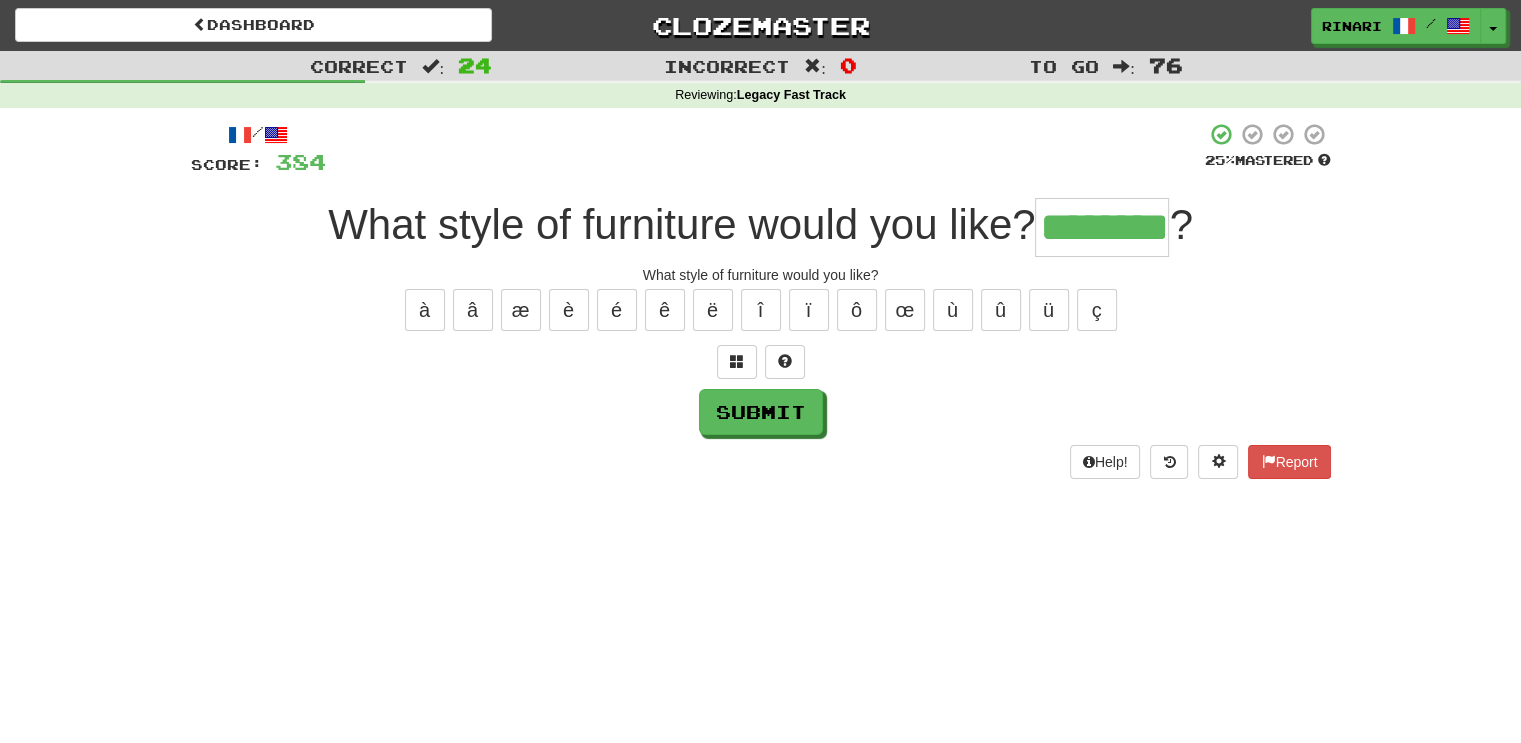 type on "********" 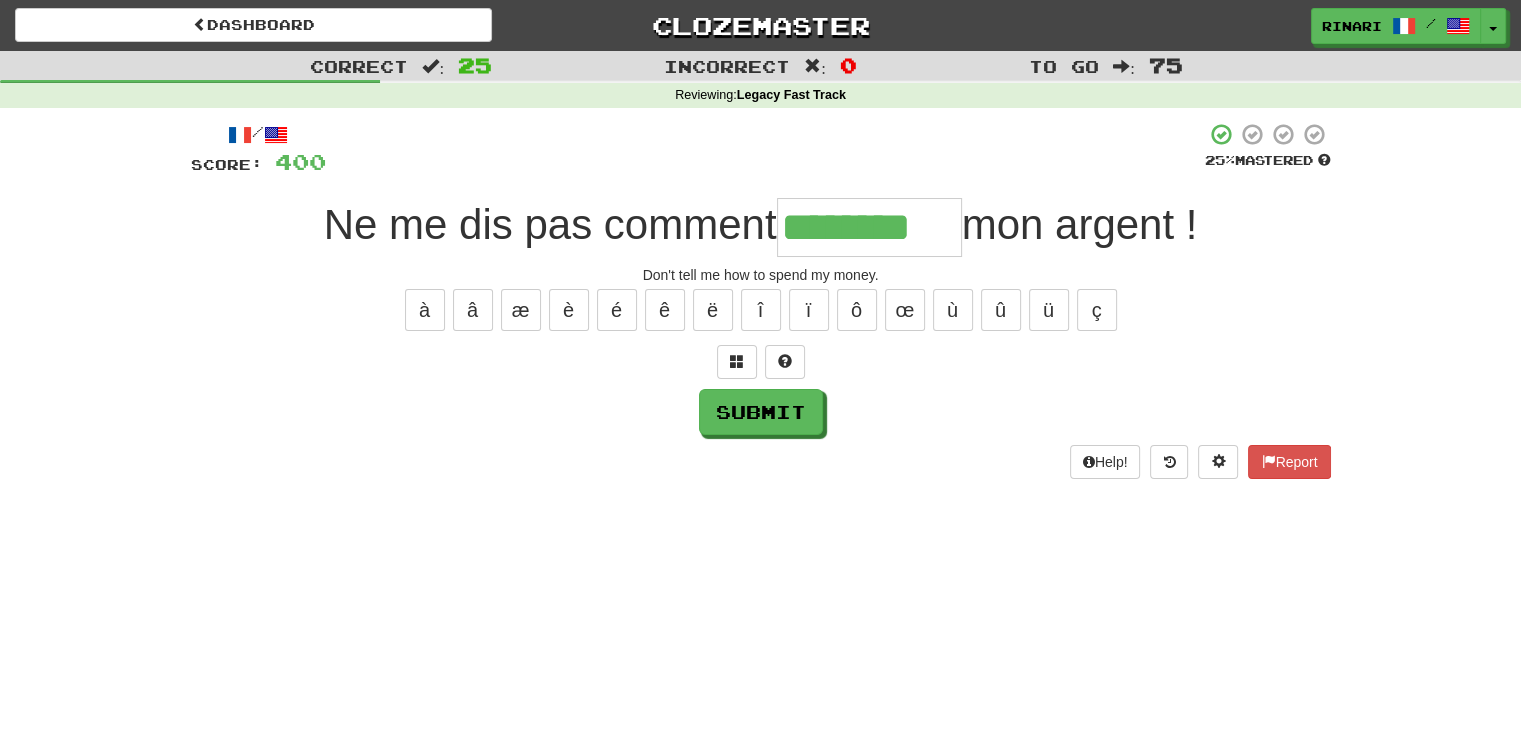 type on "********" 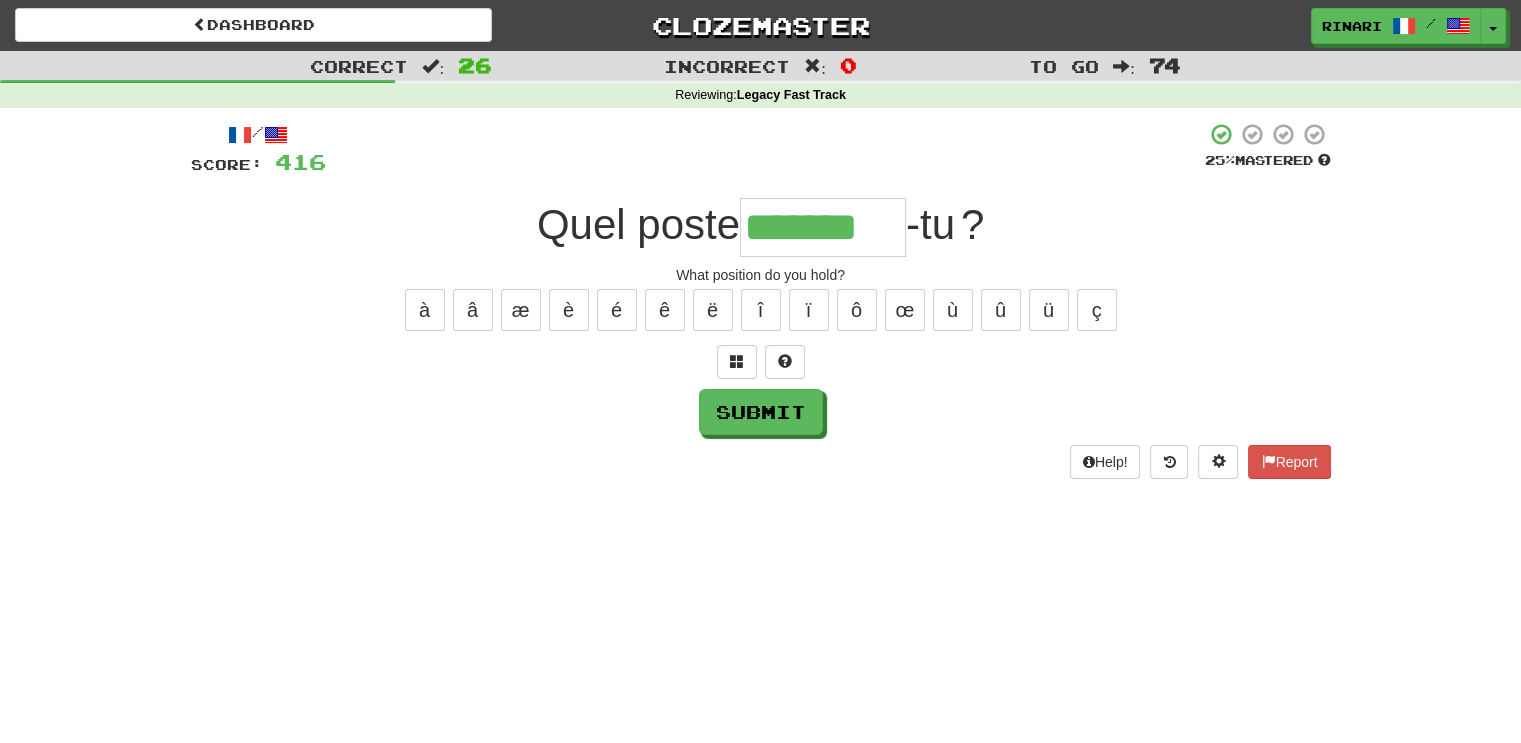 type on "*******" 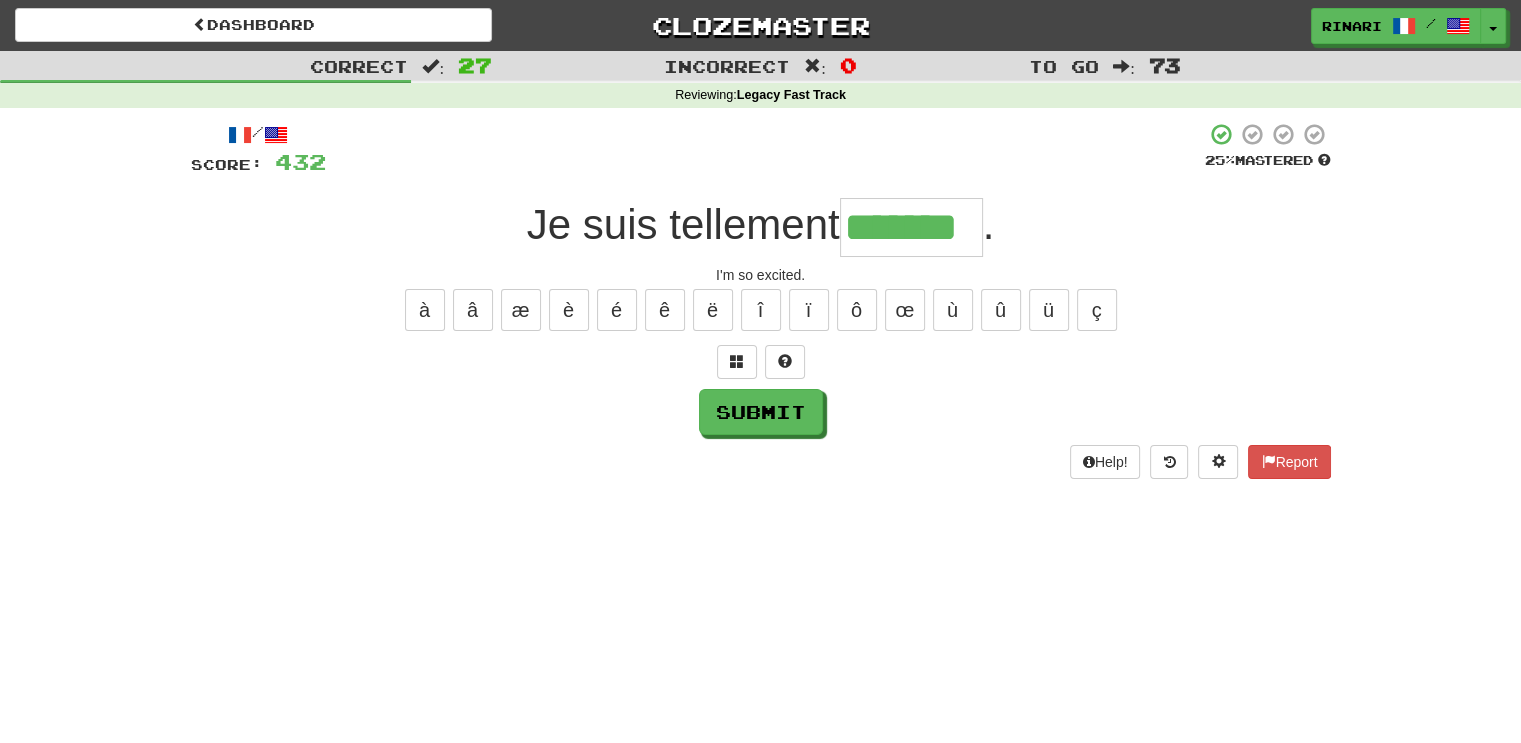 type on "*******" 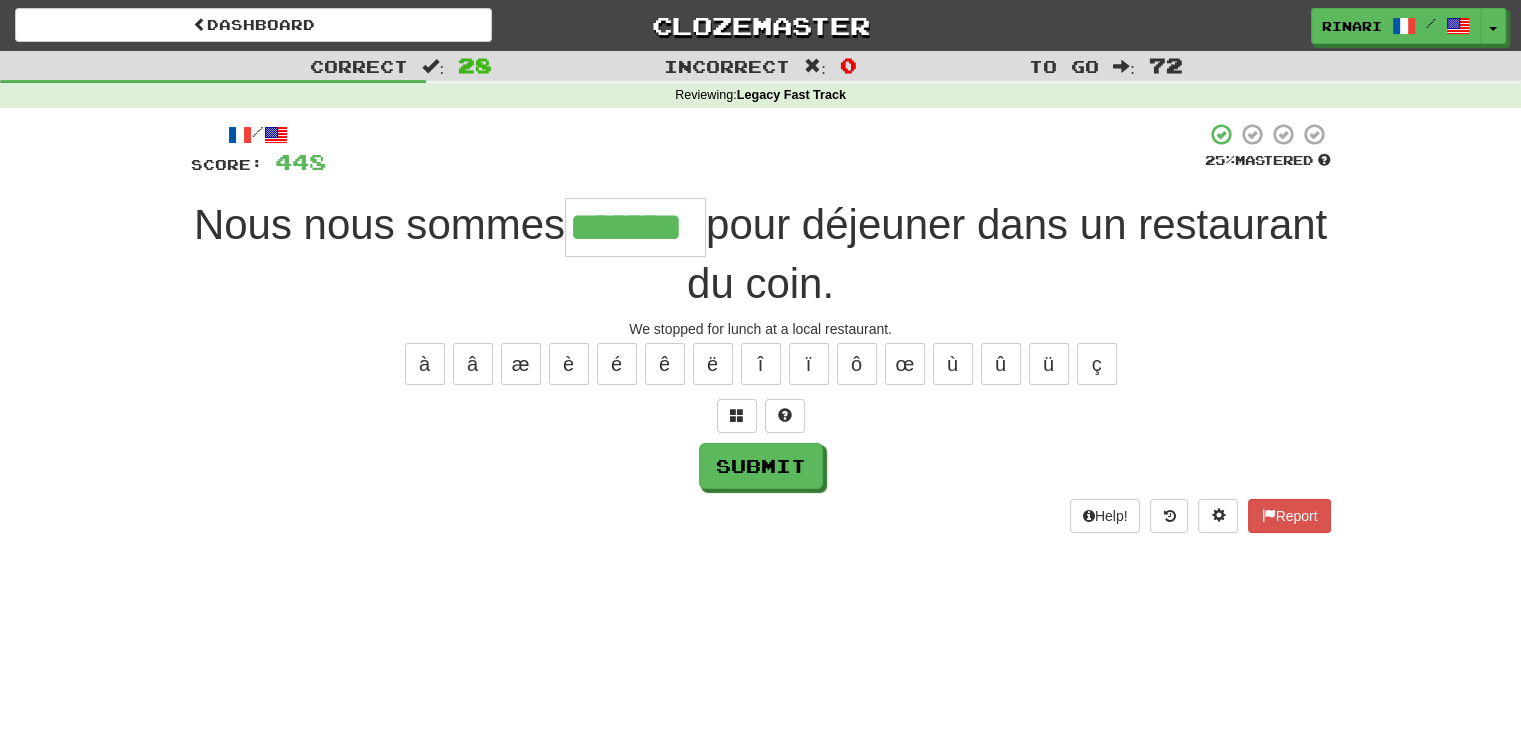 type on "*******" 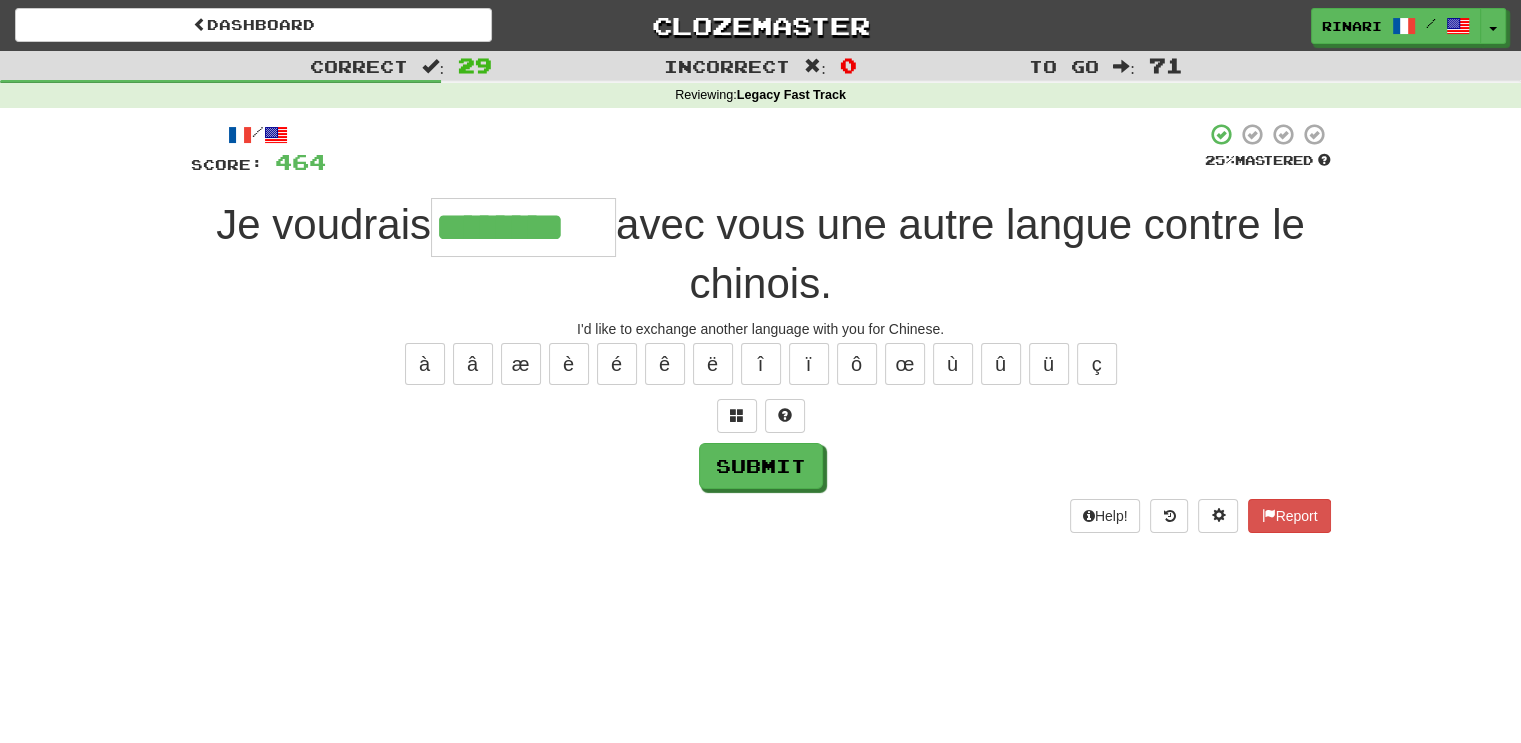 type on "********" 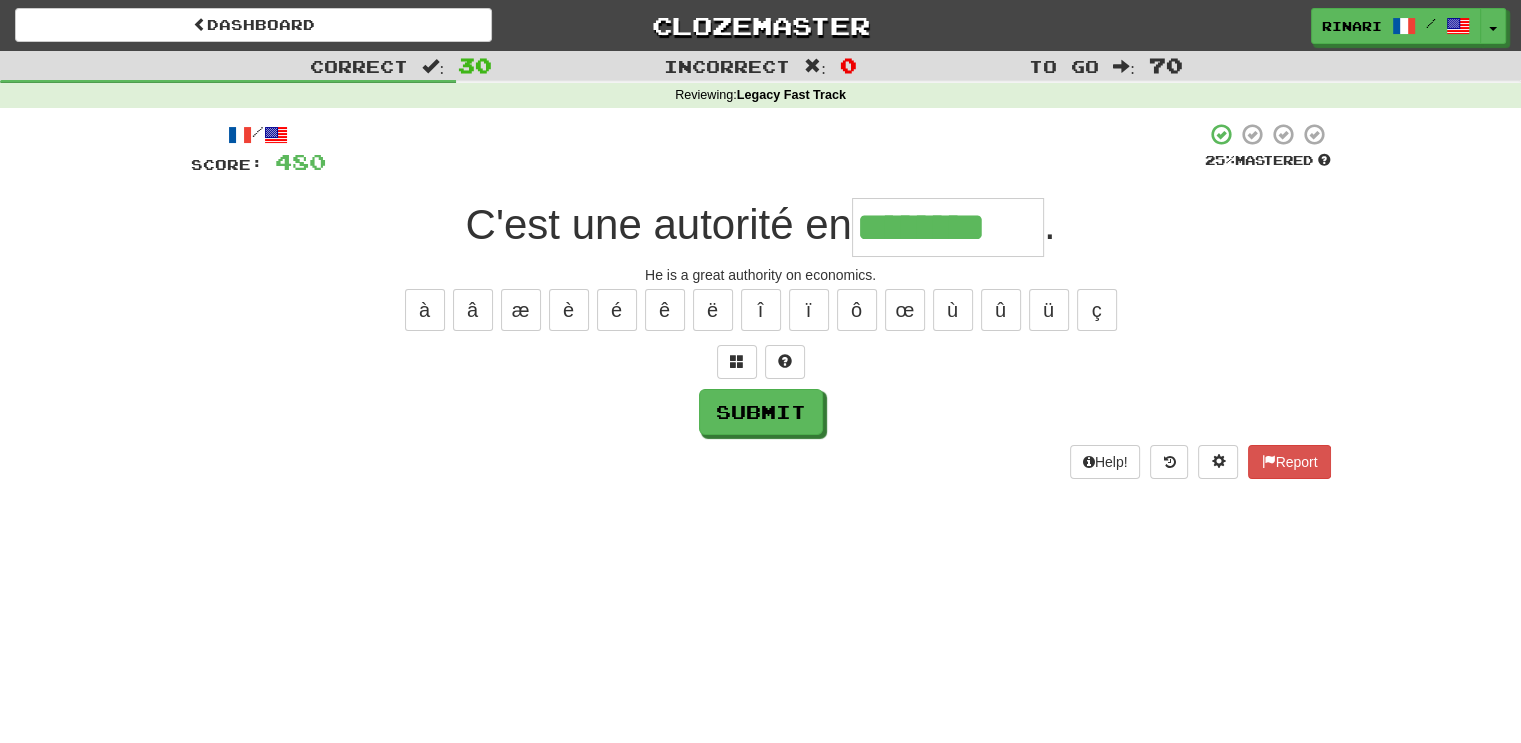 type on "********" 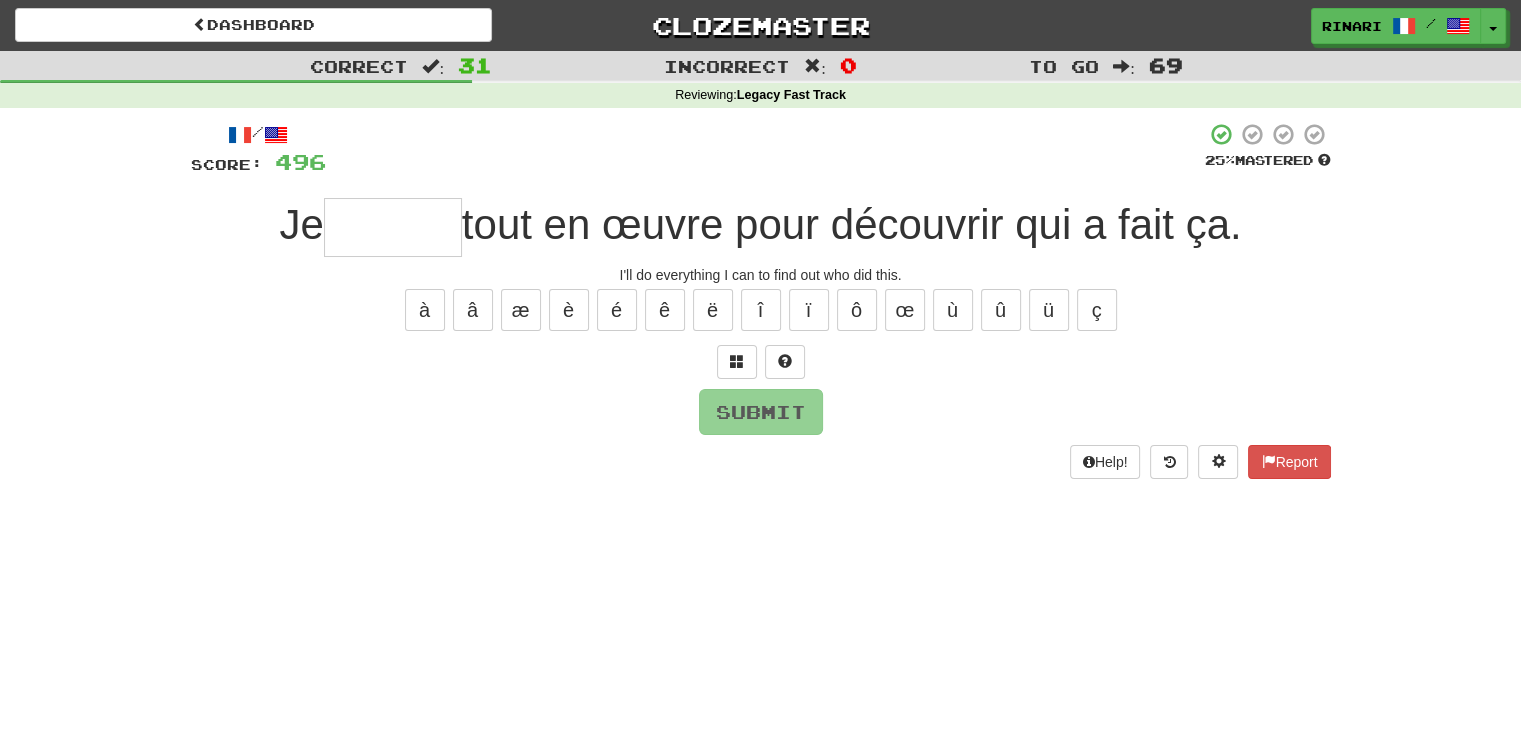 type on "*" 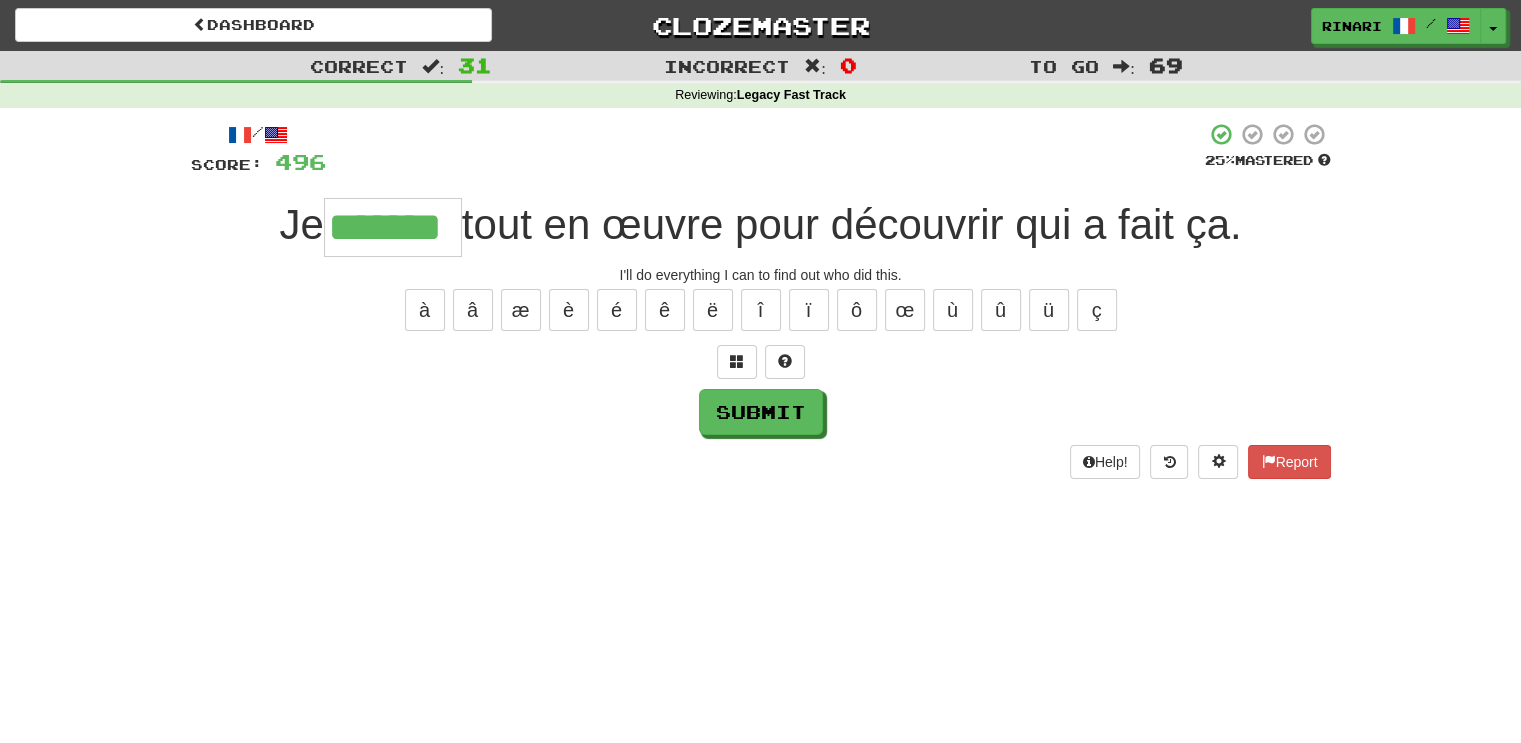 type on "*******" 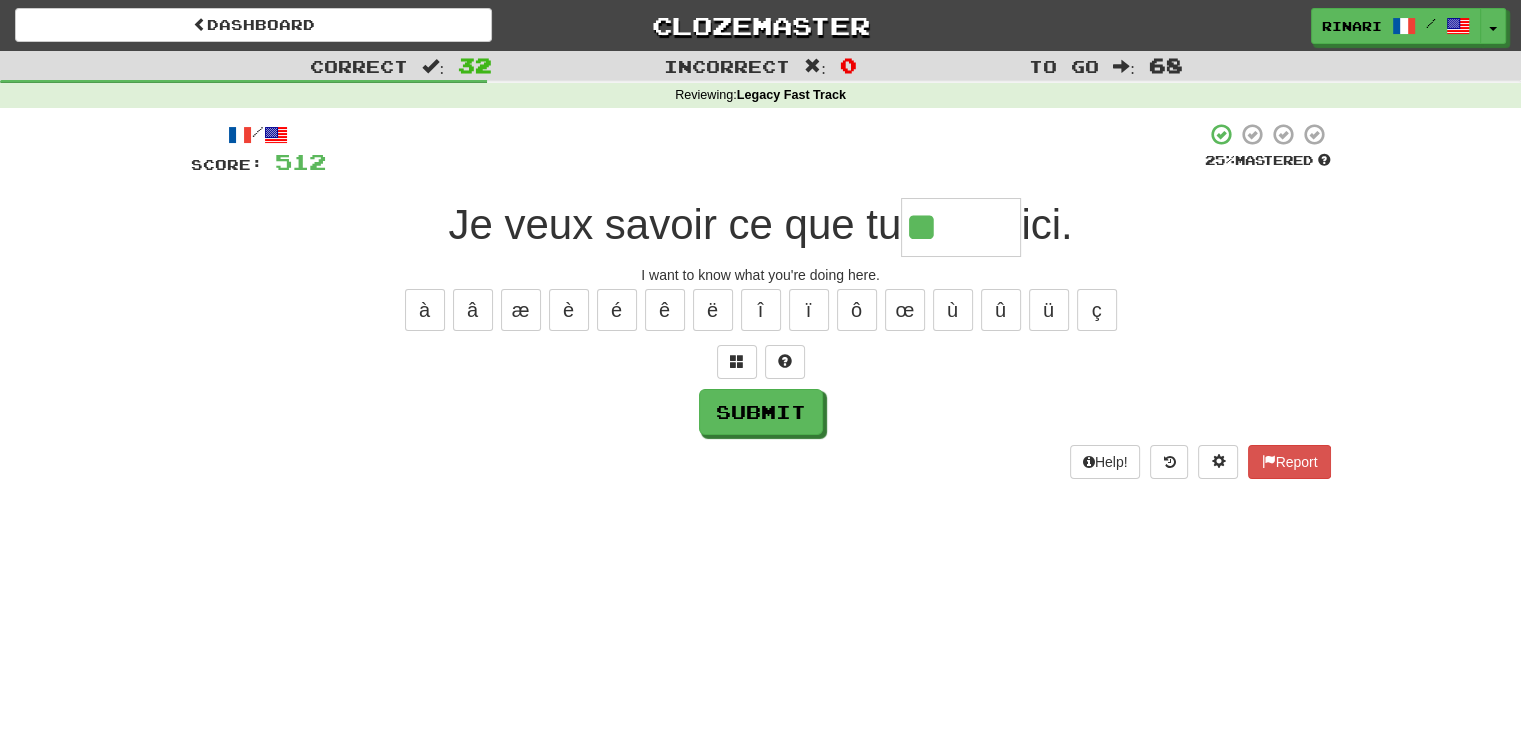 type on "*" 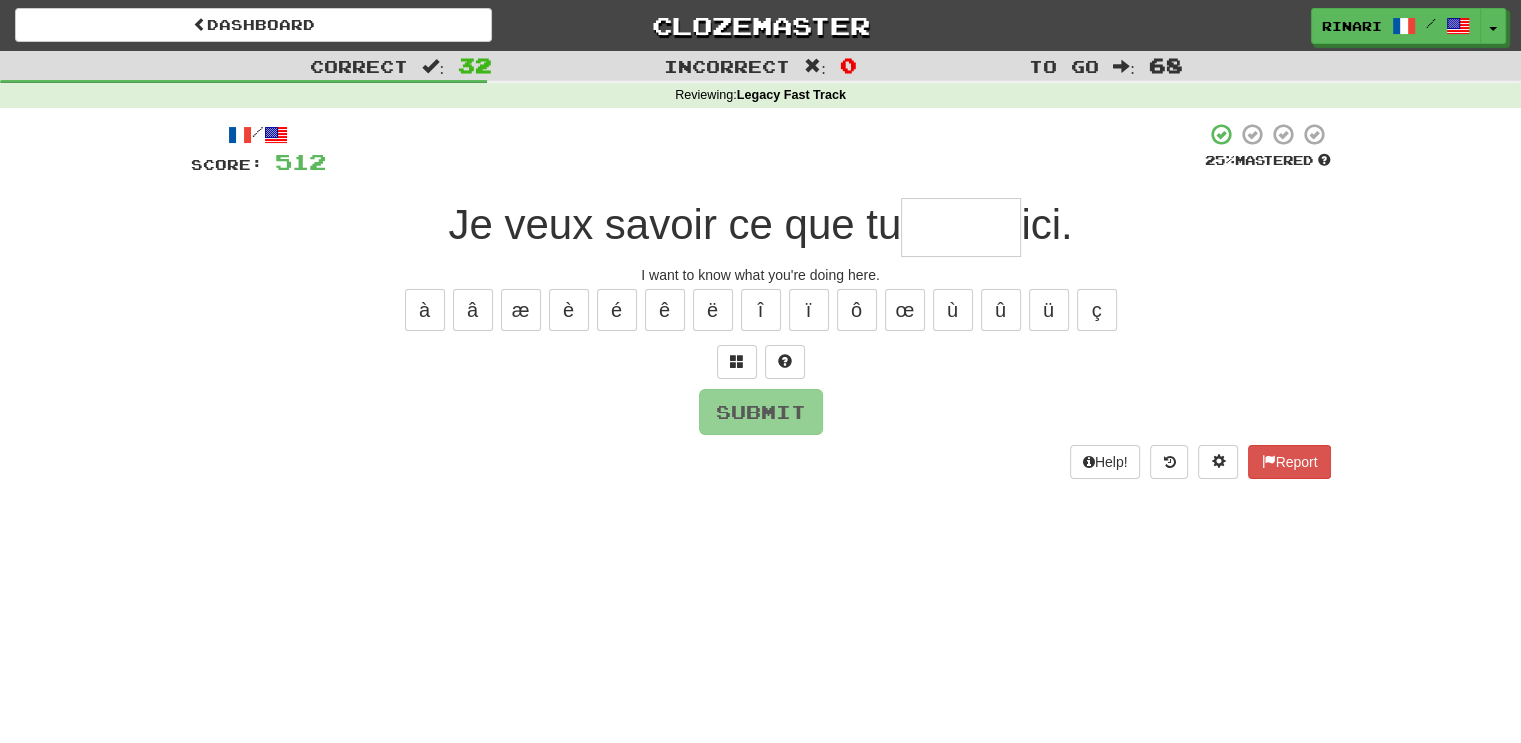 type on "*" 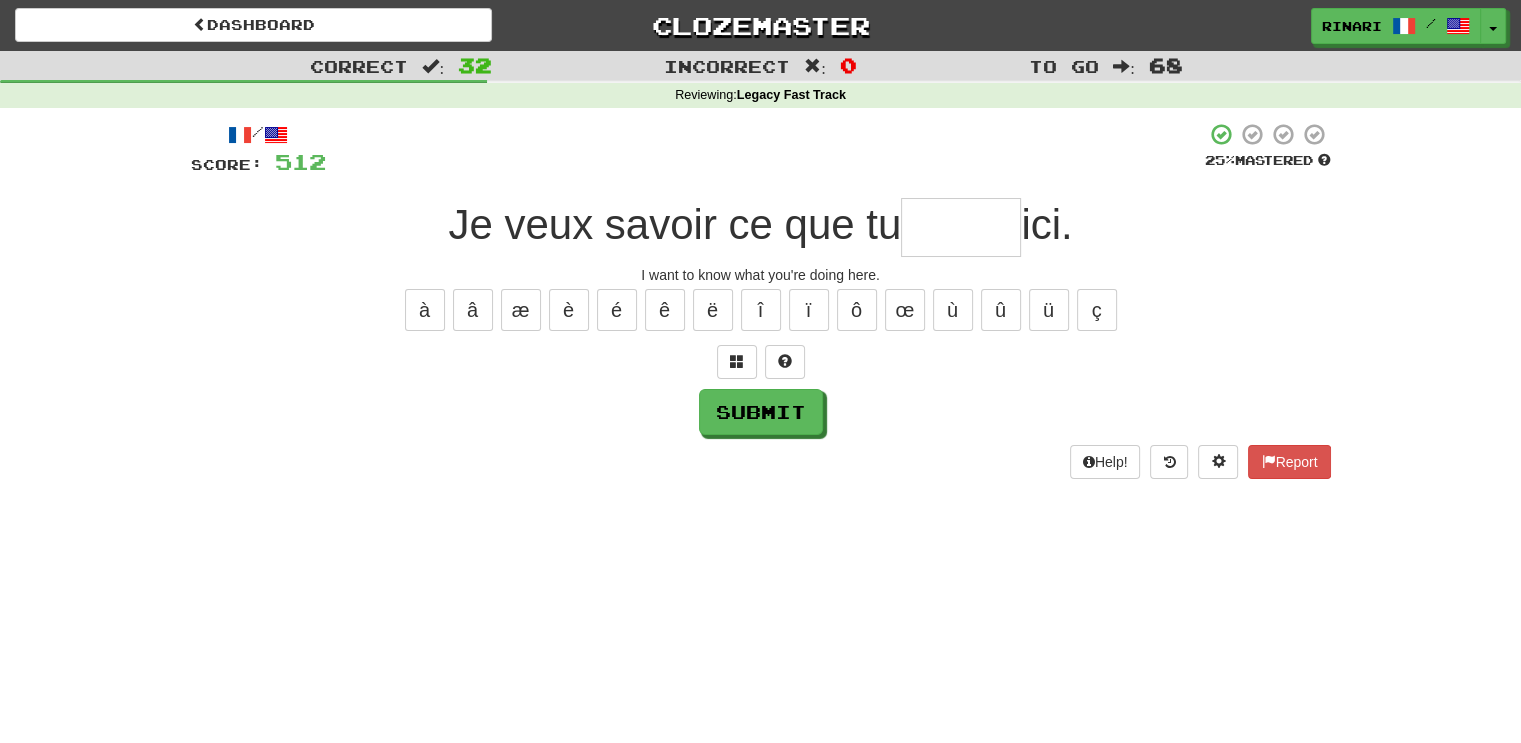 type on "*" 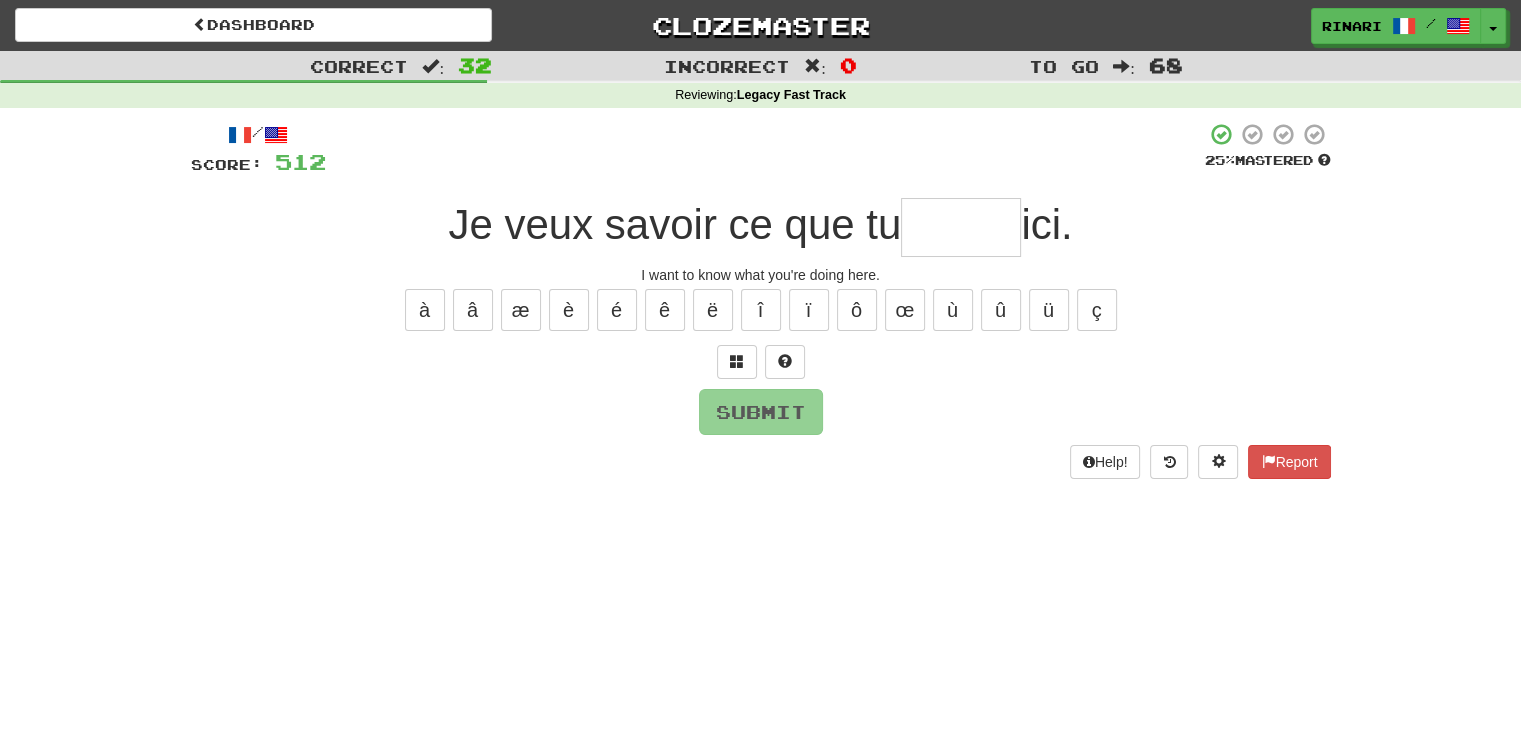 type on "*" 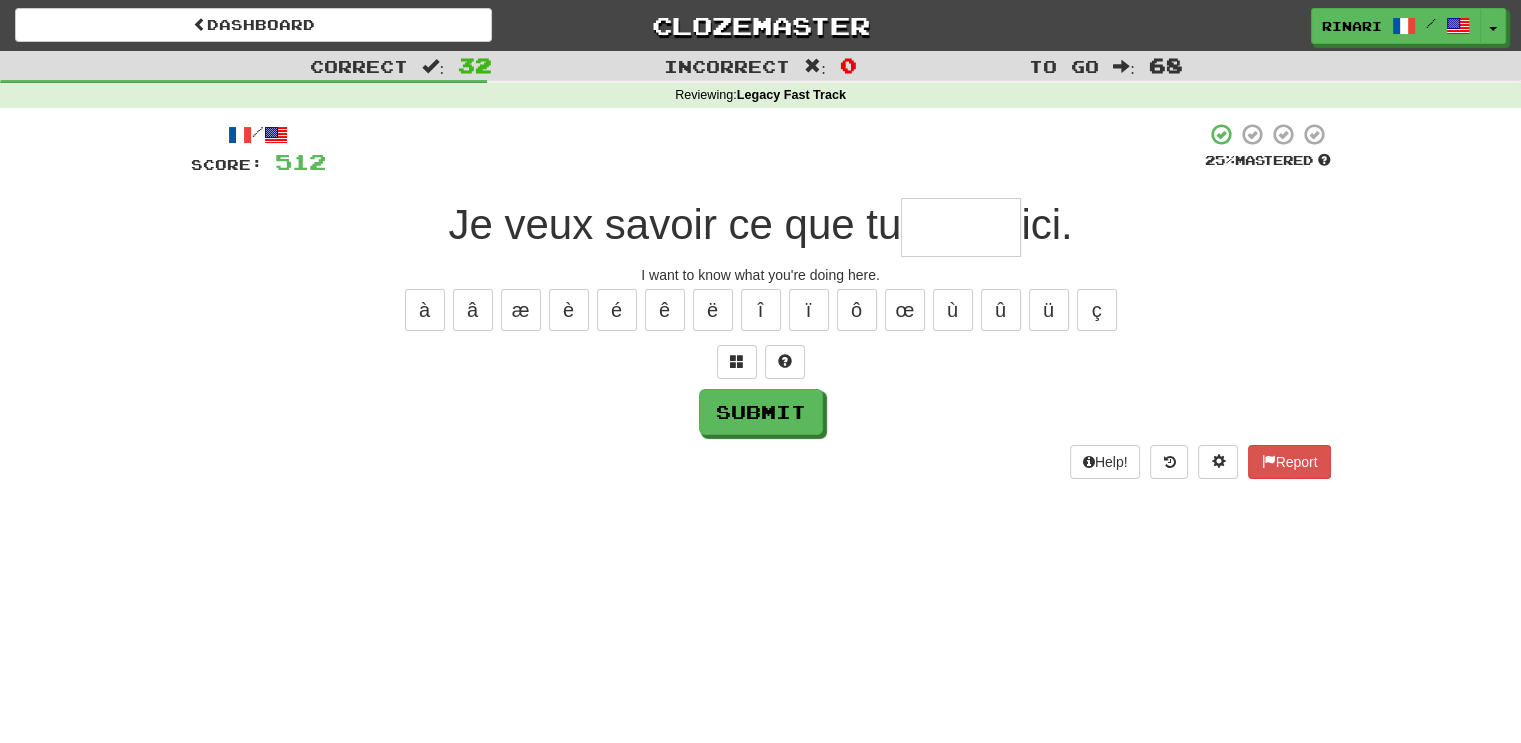 type on "*" 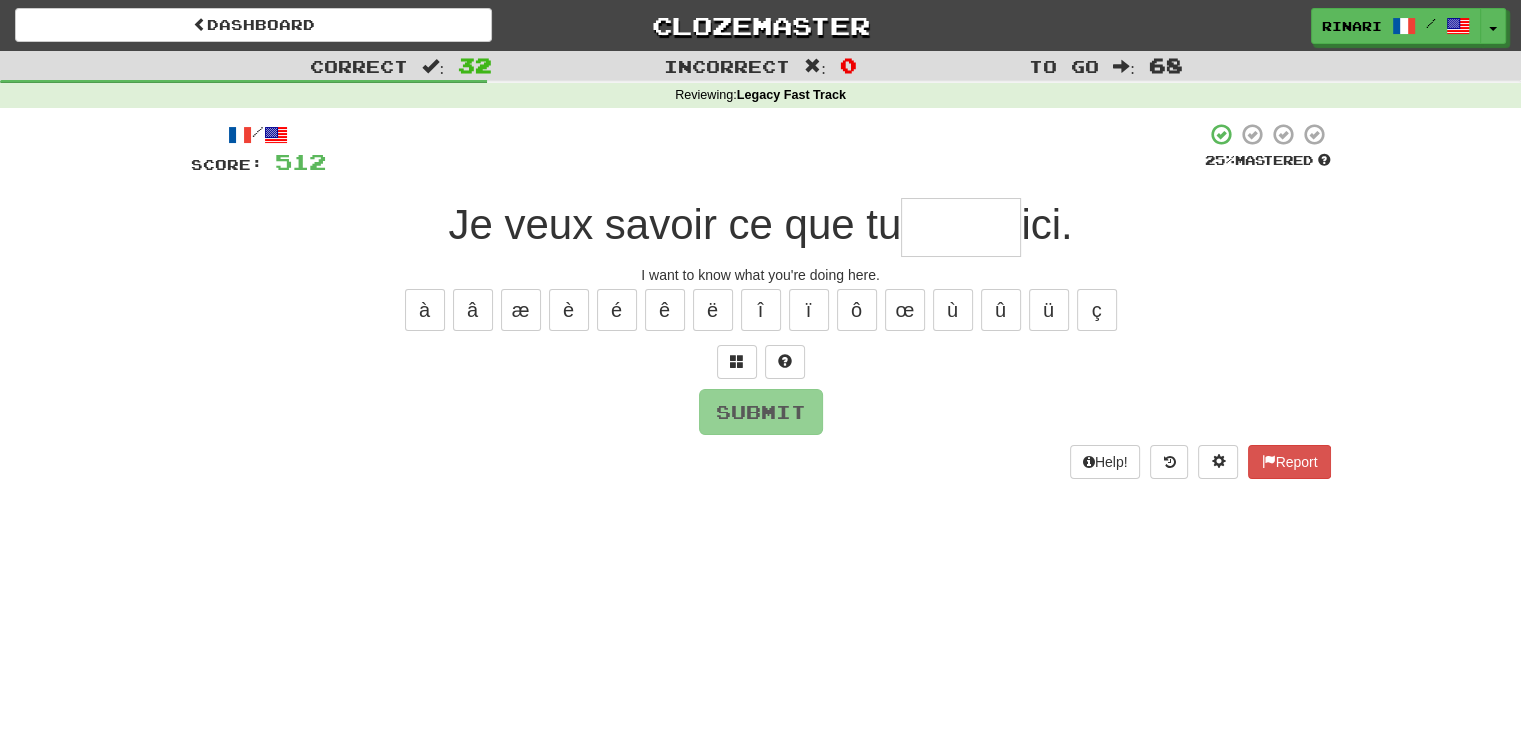 type on "*" 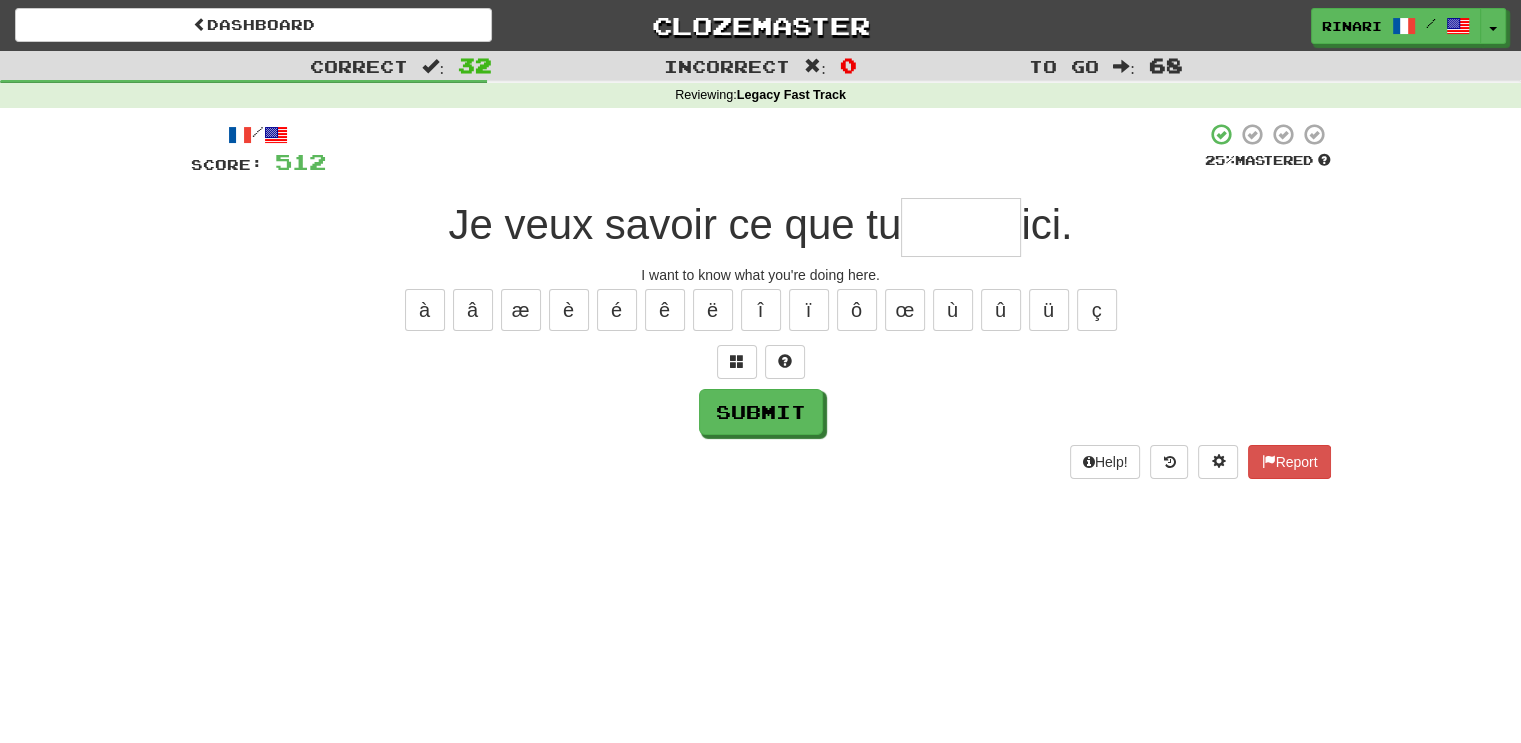 type on "*" 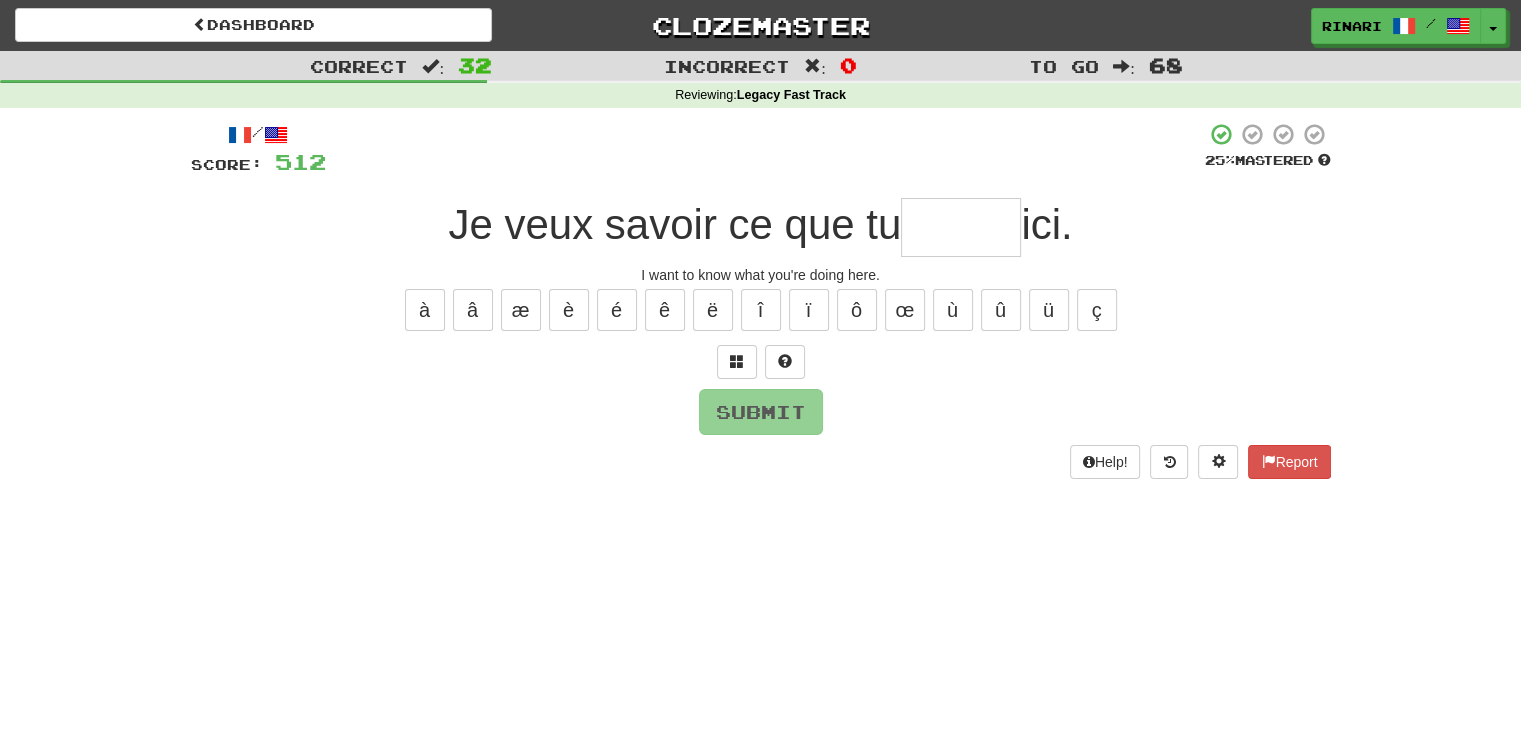 type on "*" 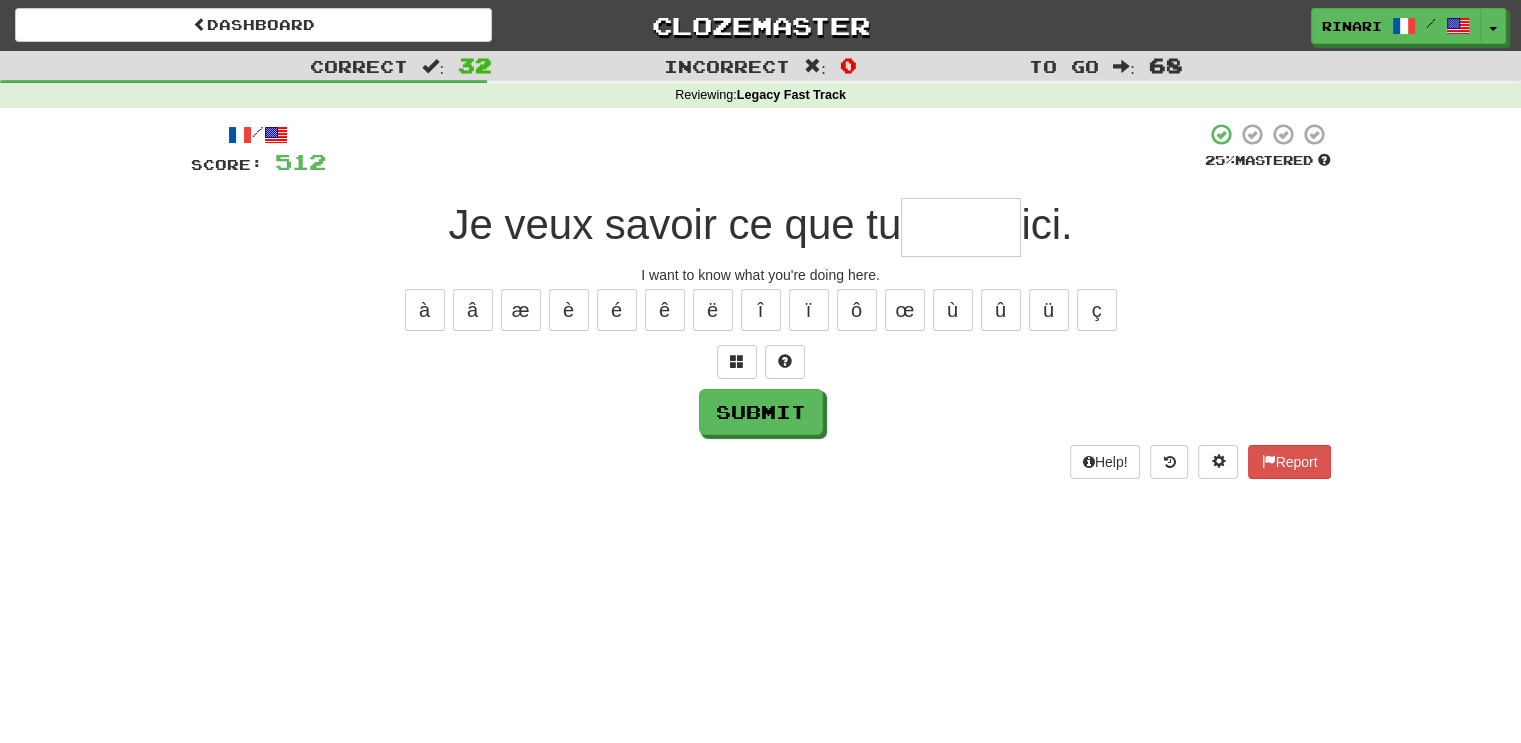 type on "*" 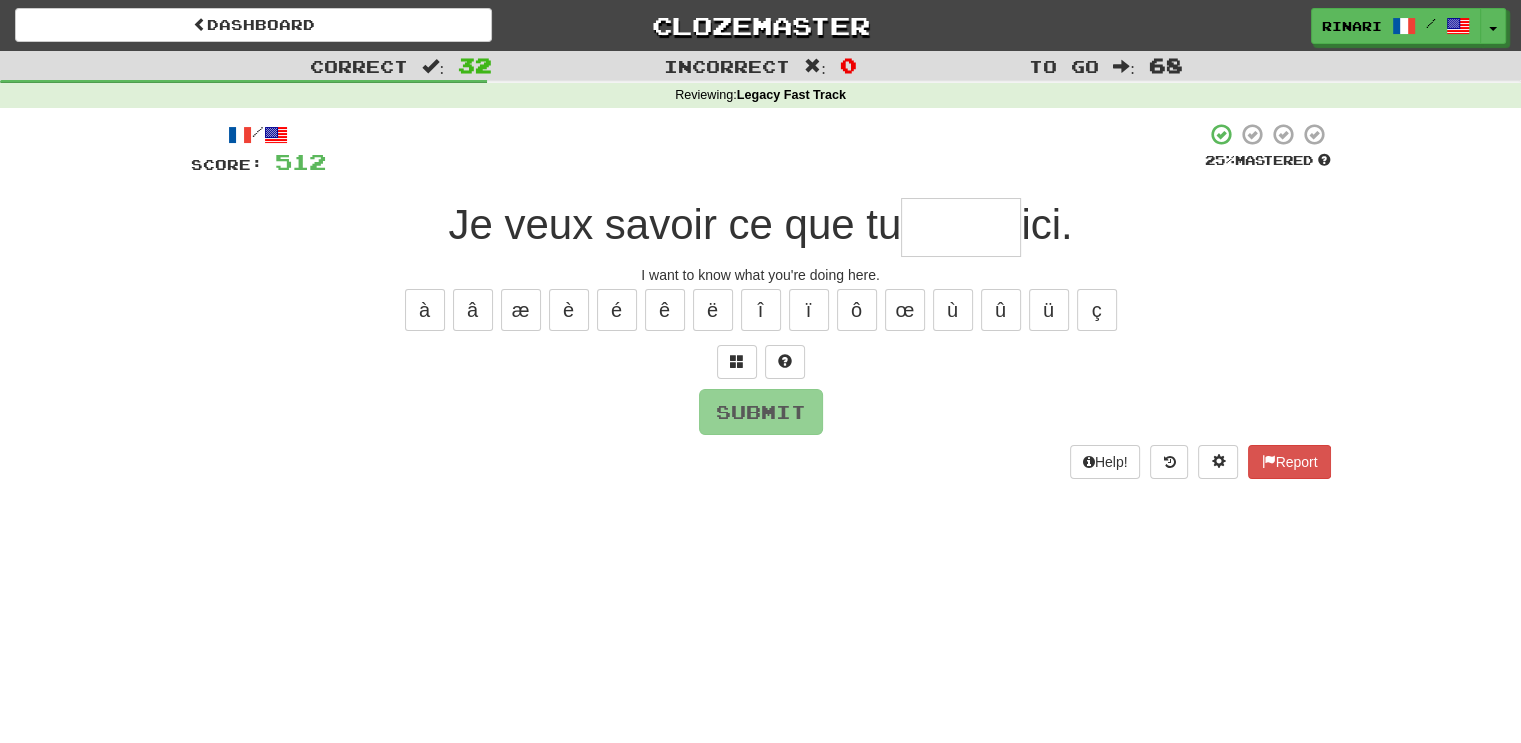 type on "*" 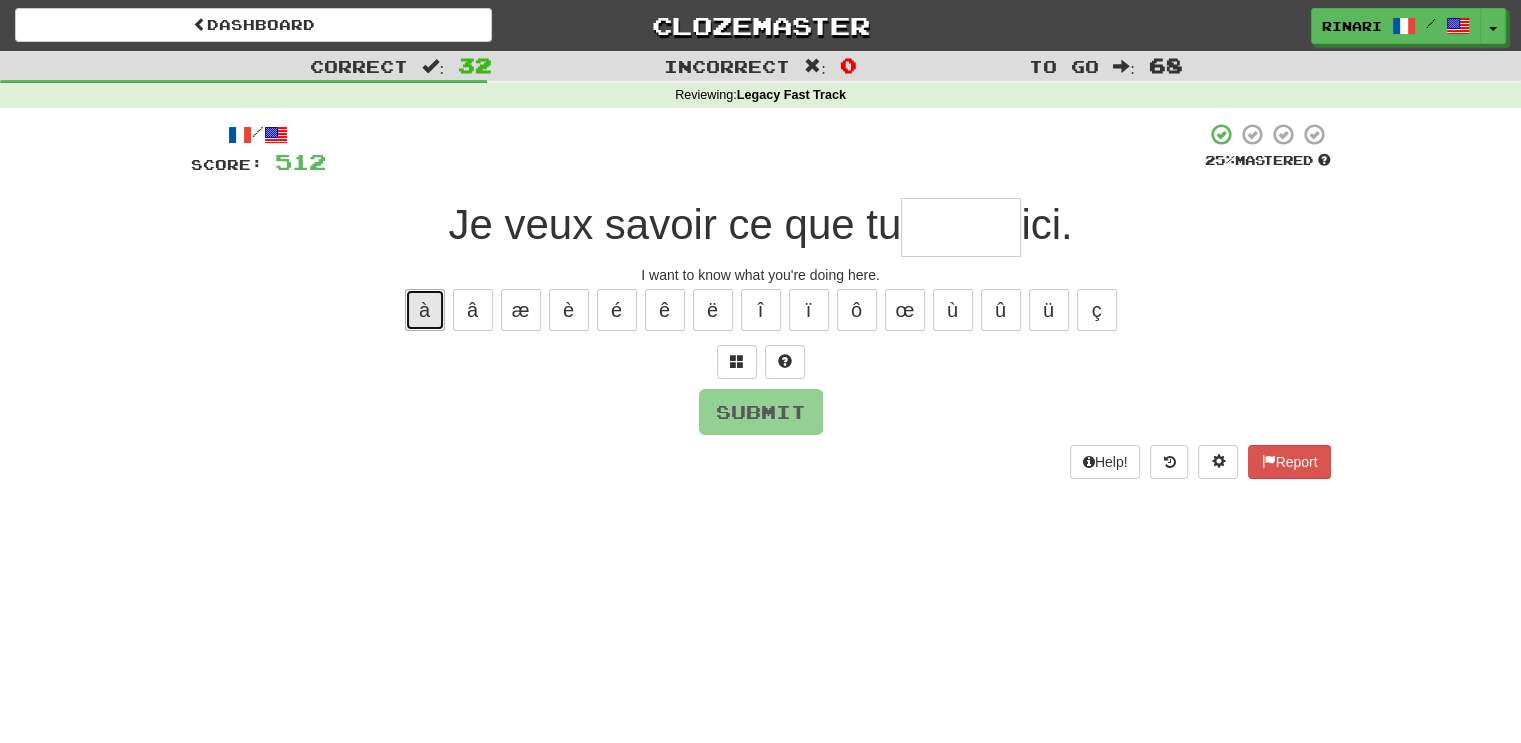 click on "à" at bounding box center (425, 310) 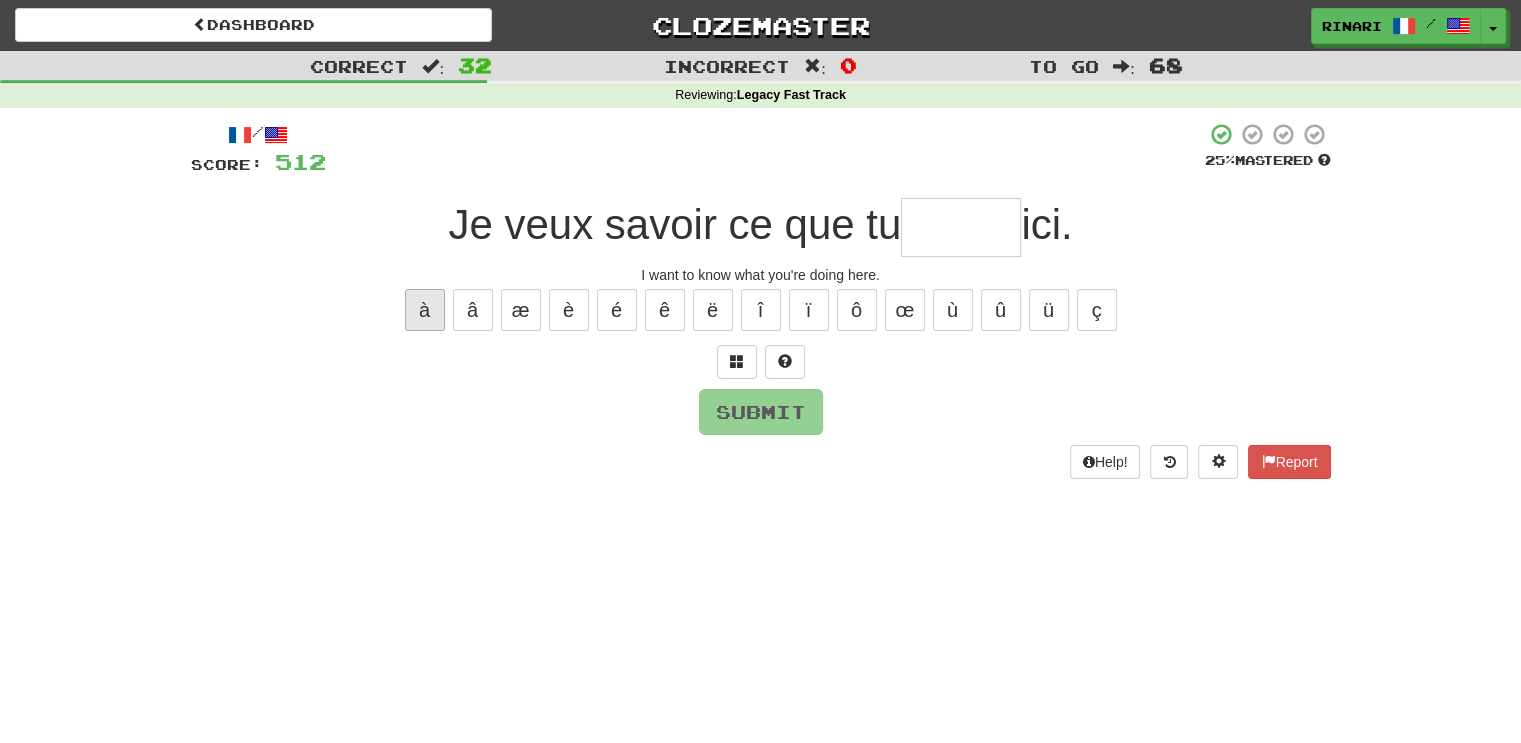 type on "*" 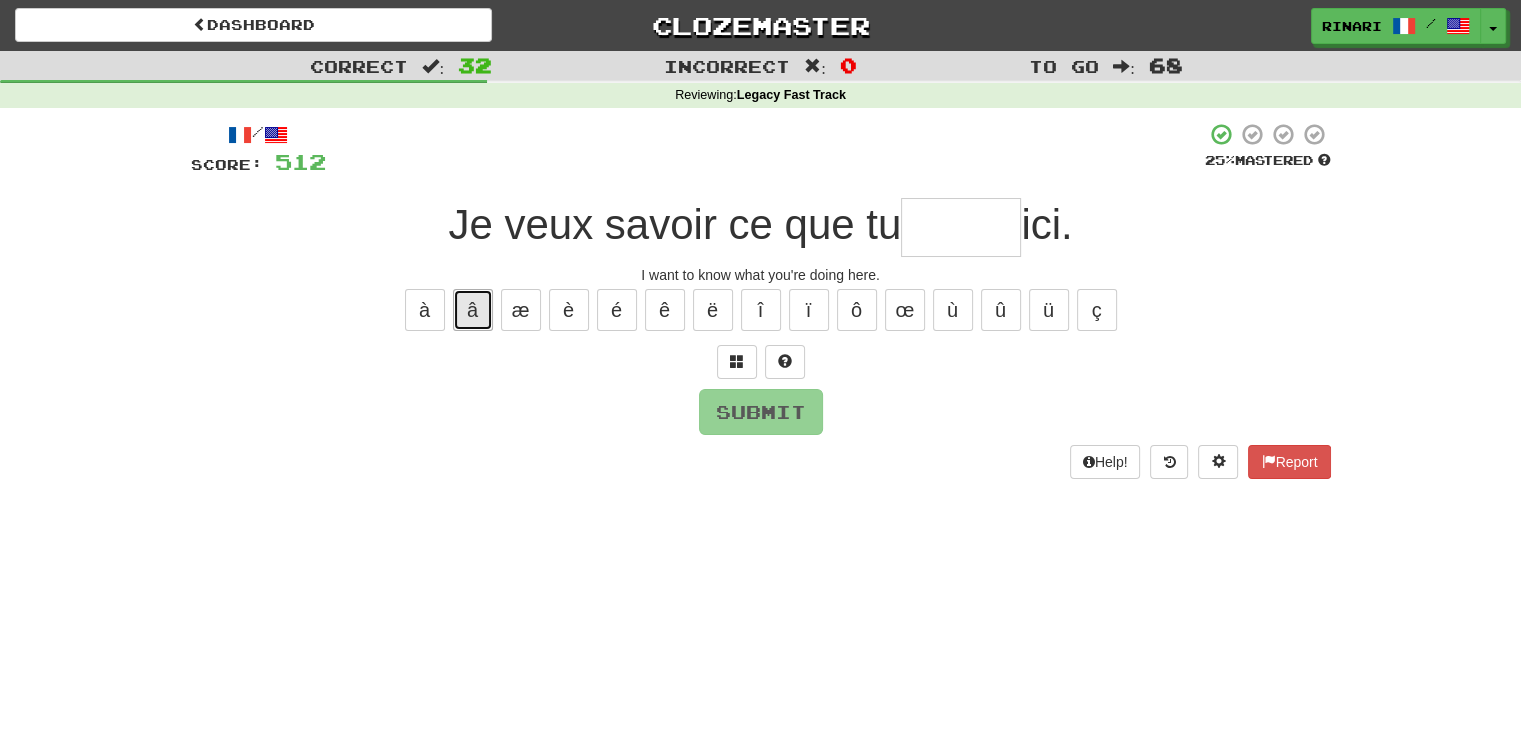 click on "â" at bounding box center (473, 310) 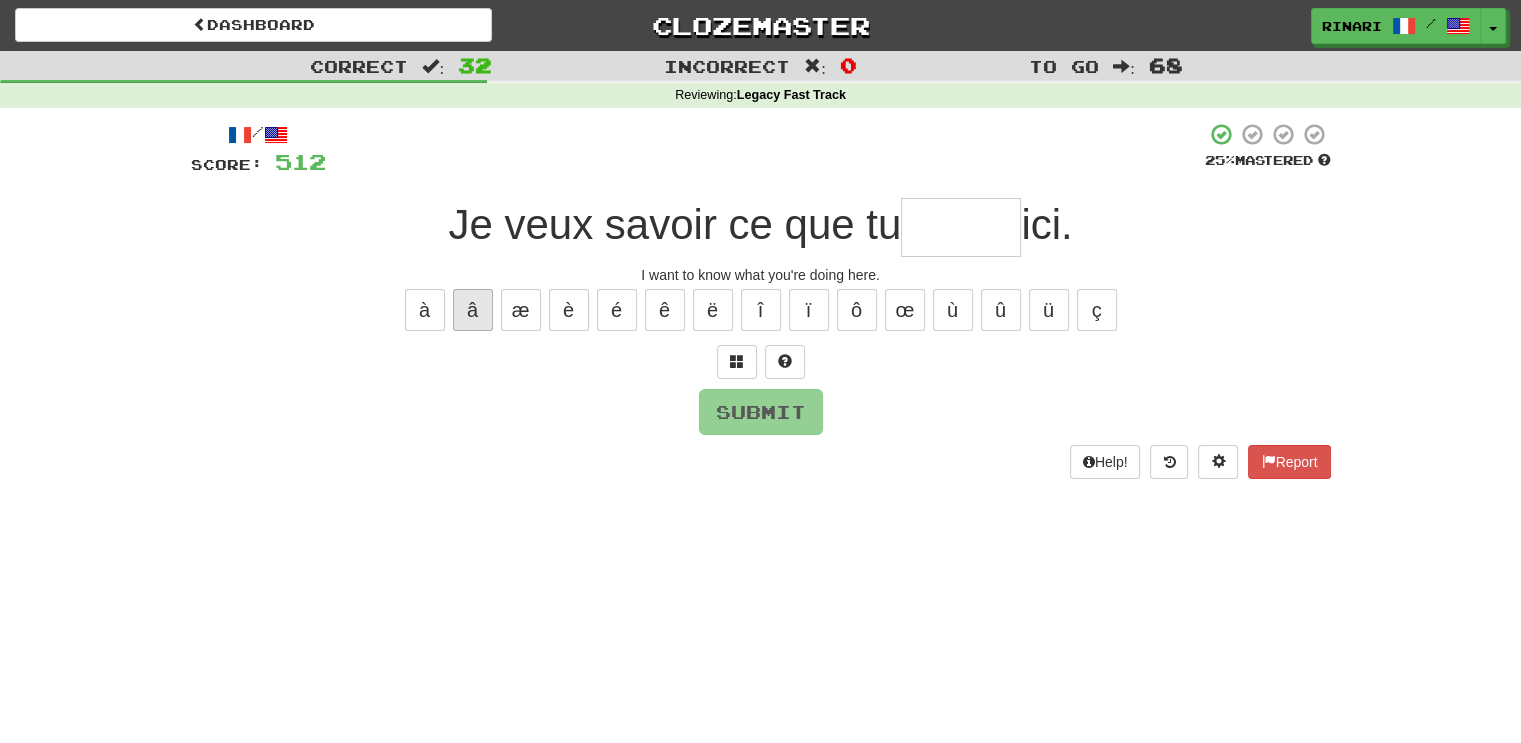 type on "*" 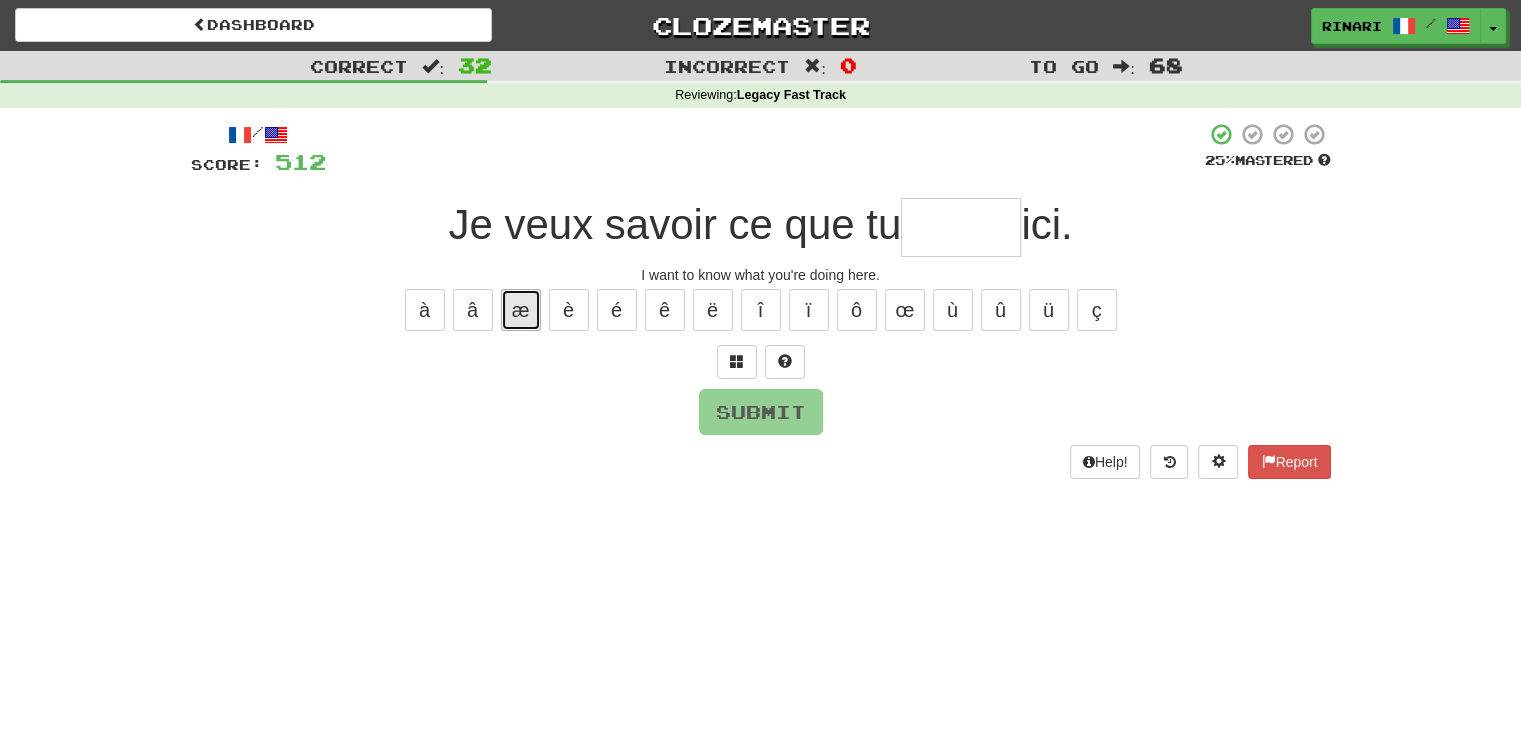 click on "æ" at bounding box center [521, 310] 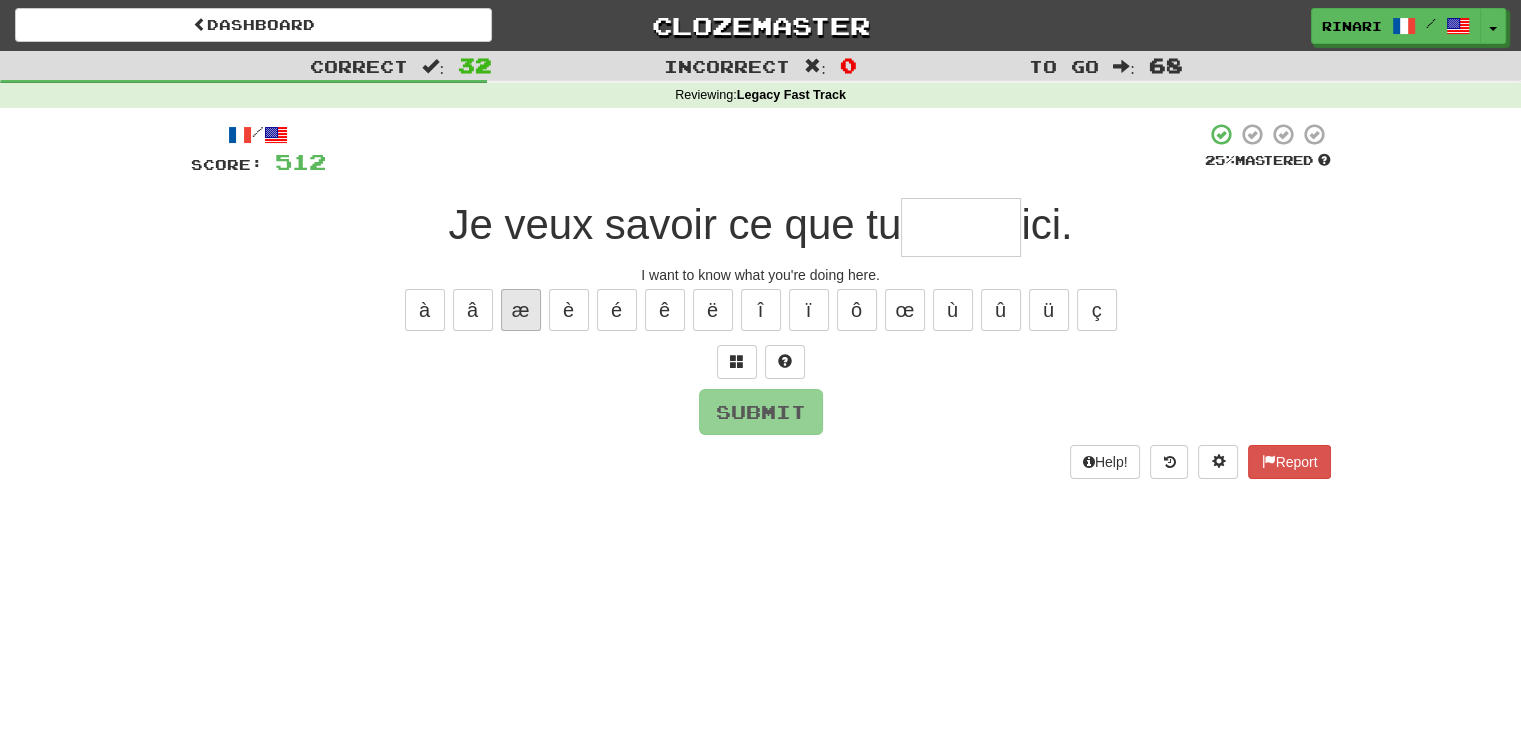 type on "*" 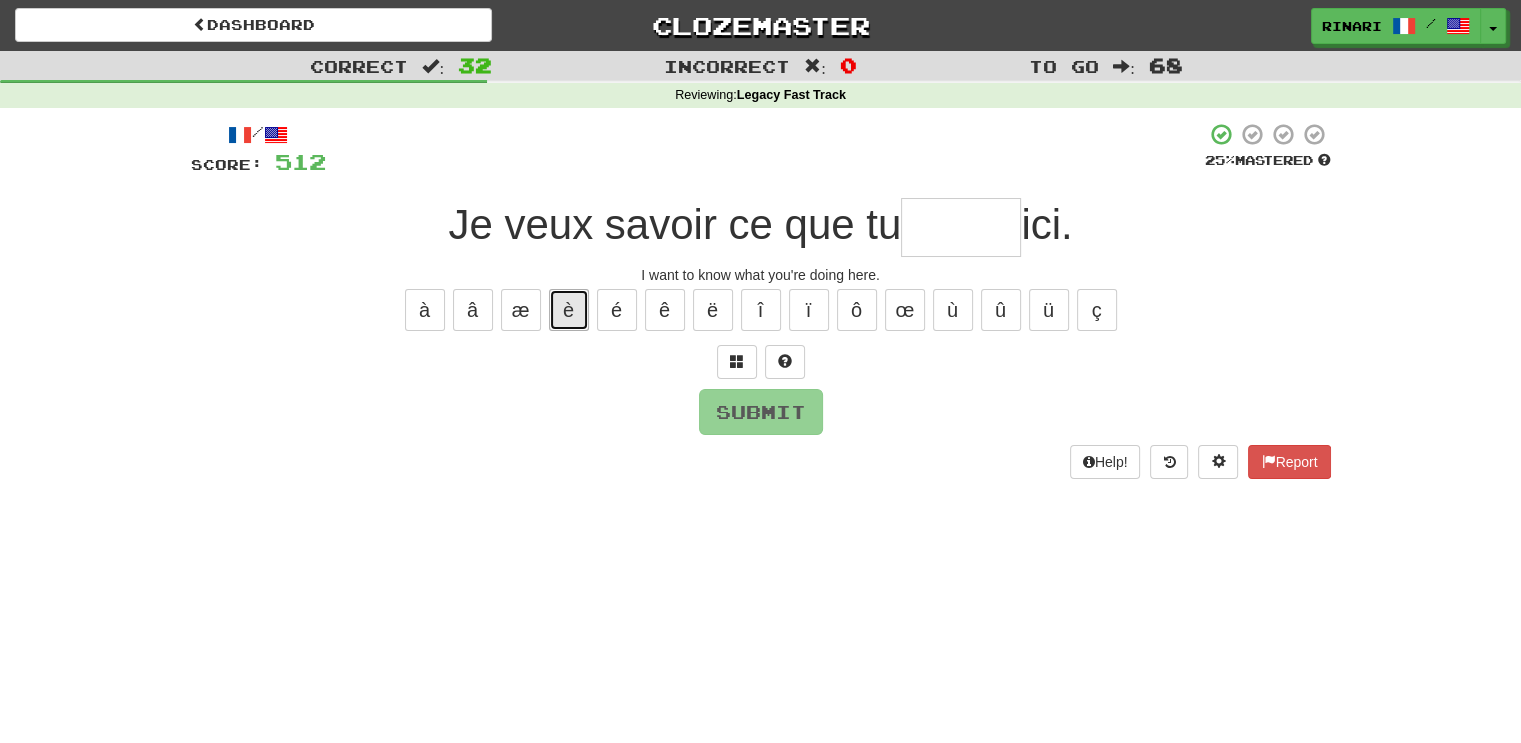 click on "è" at bounding box center [569, 310] 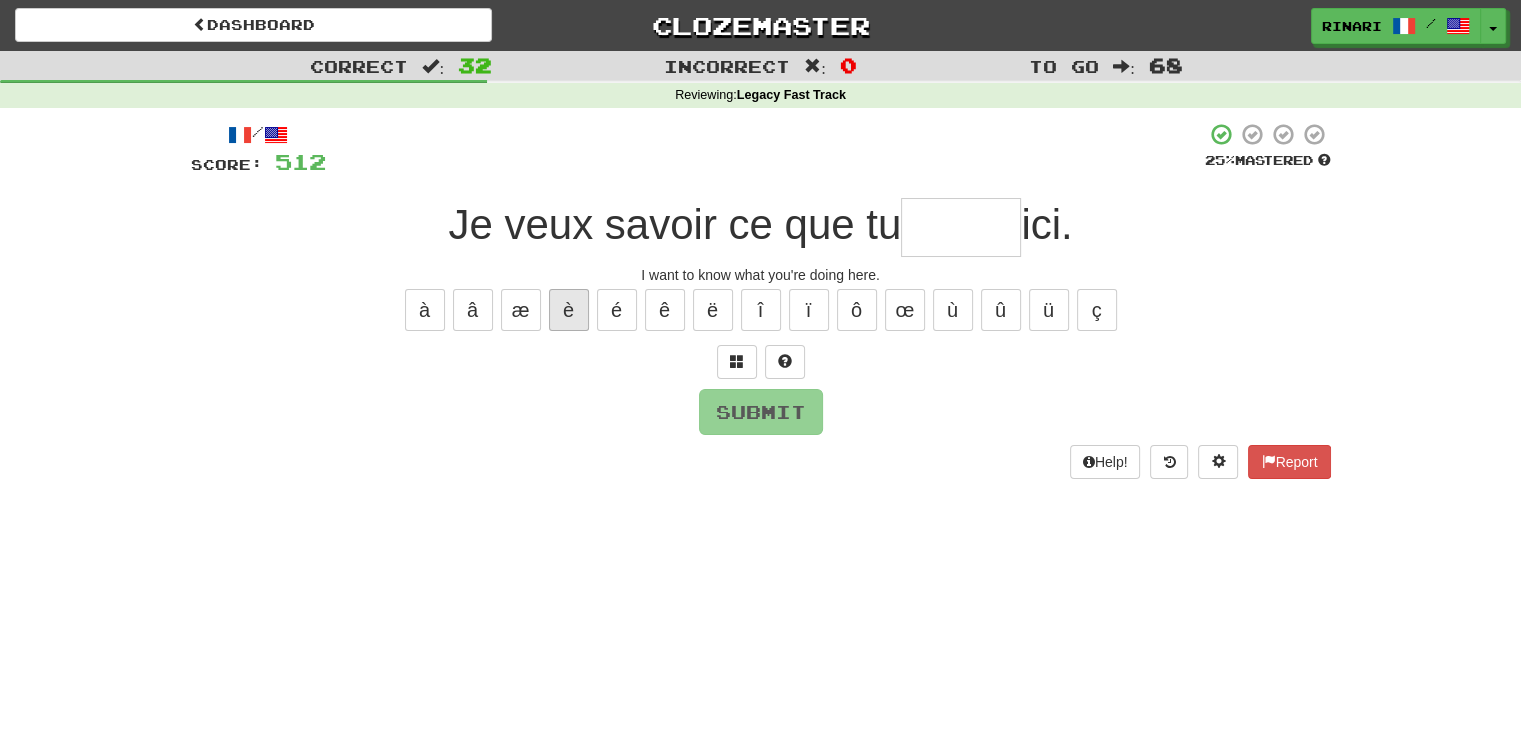 type on "*" 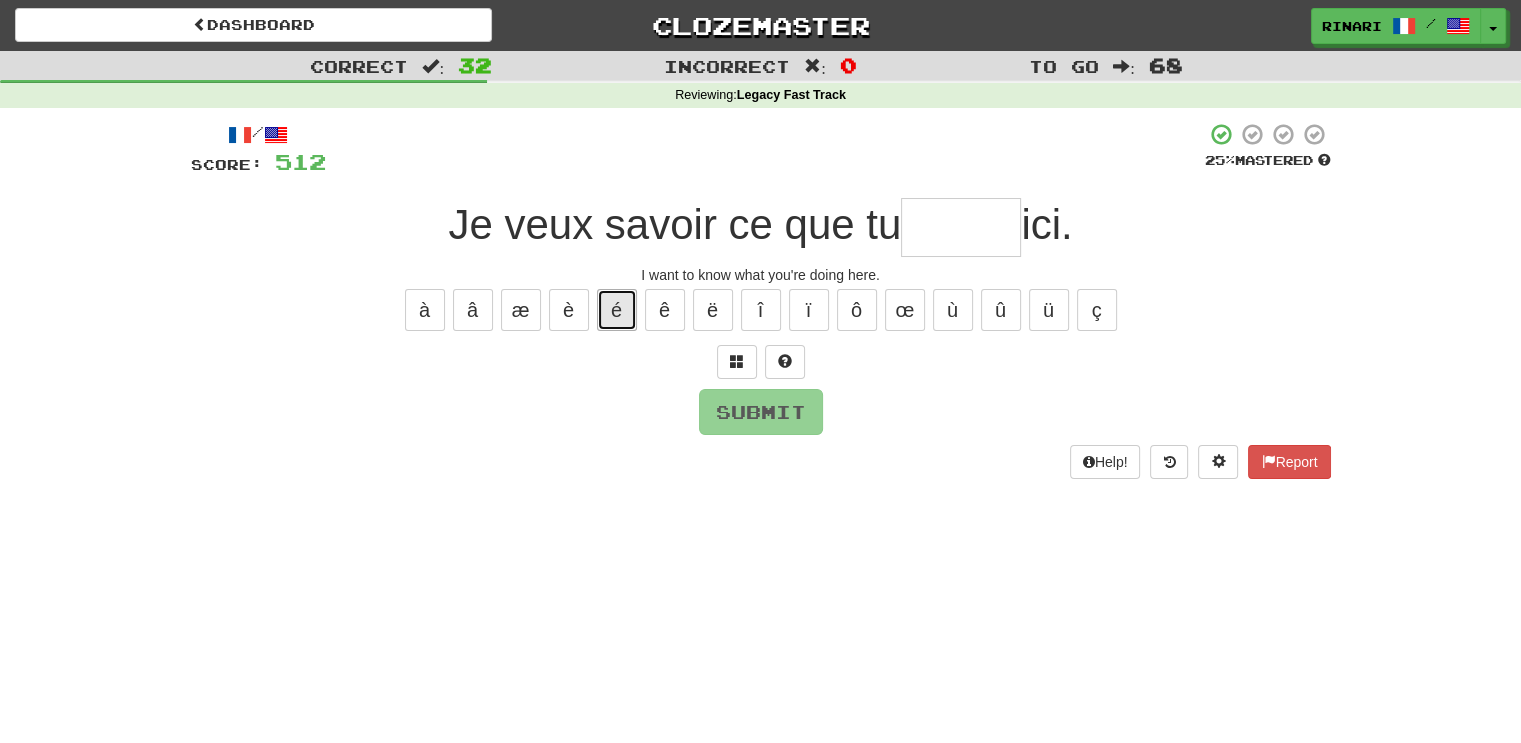 click on "é" at bounding box center [617, 310] 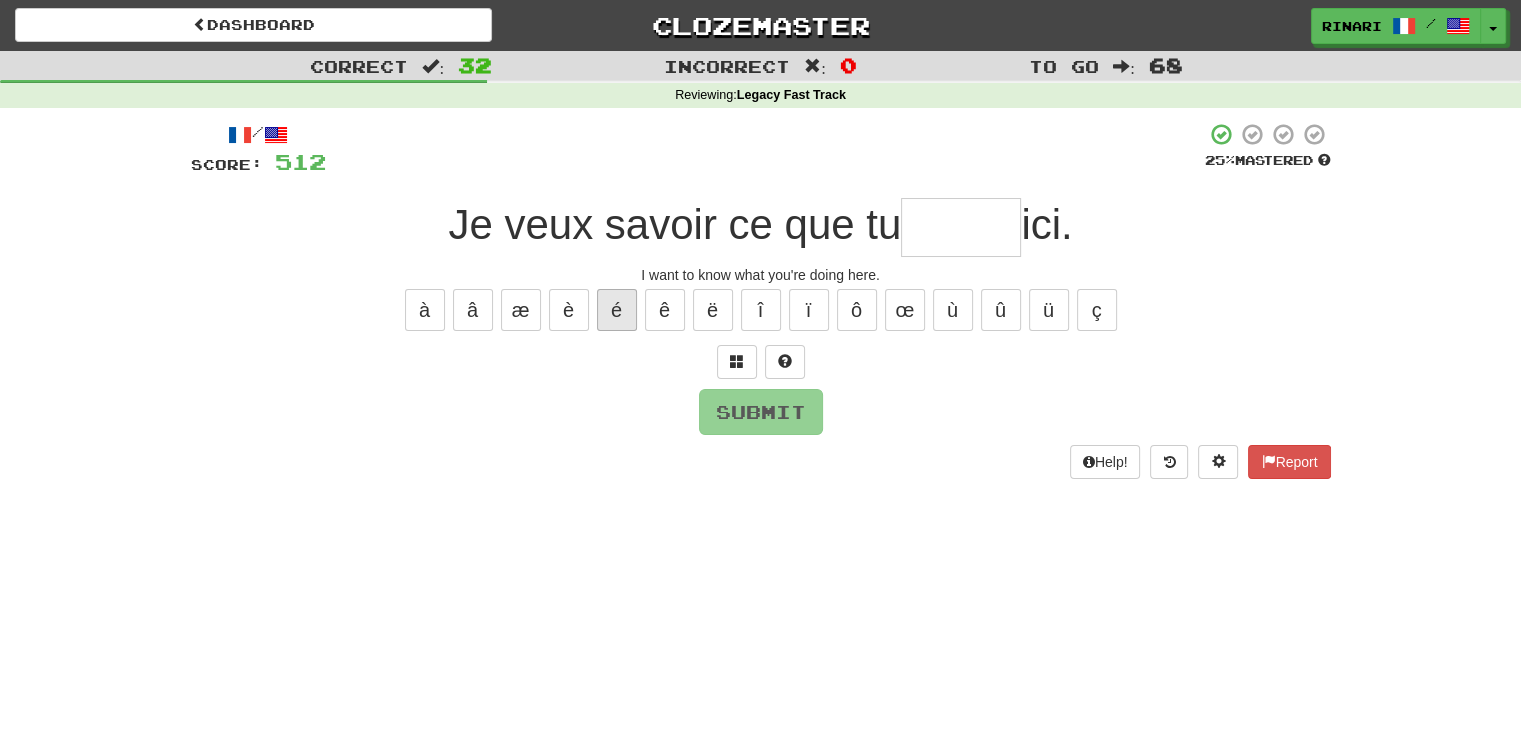 type on "*" 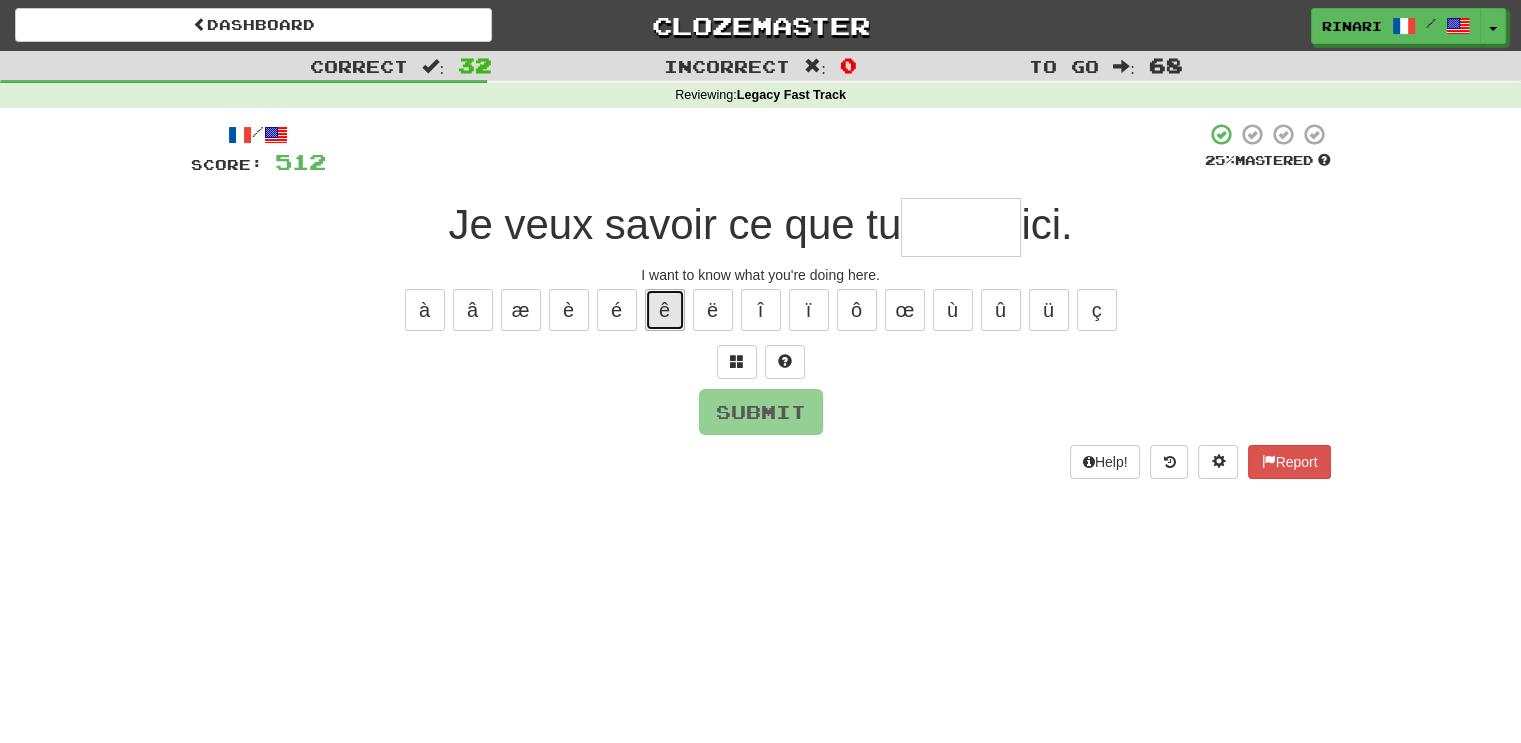 click on "ê" at bounding box center [665, 310] 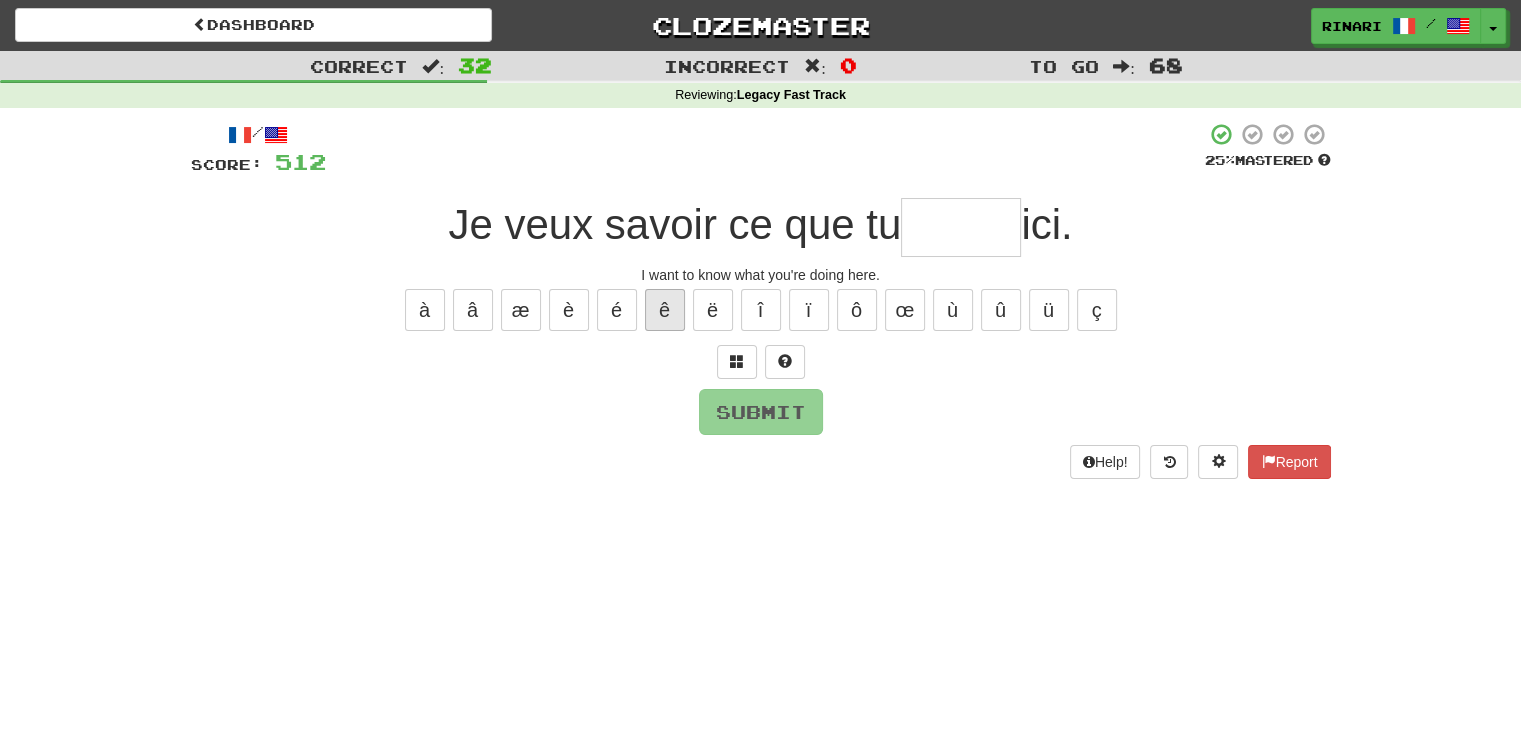 type on "*" 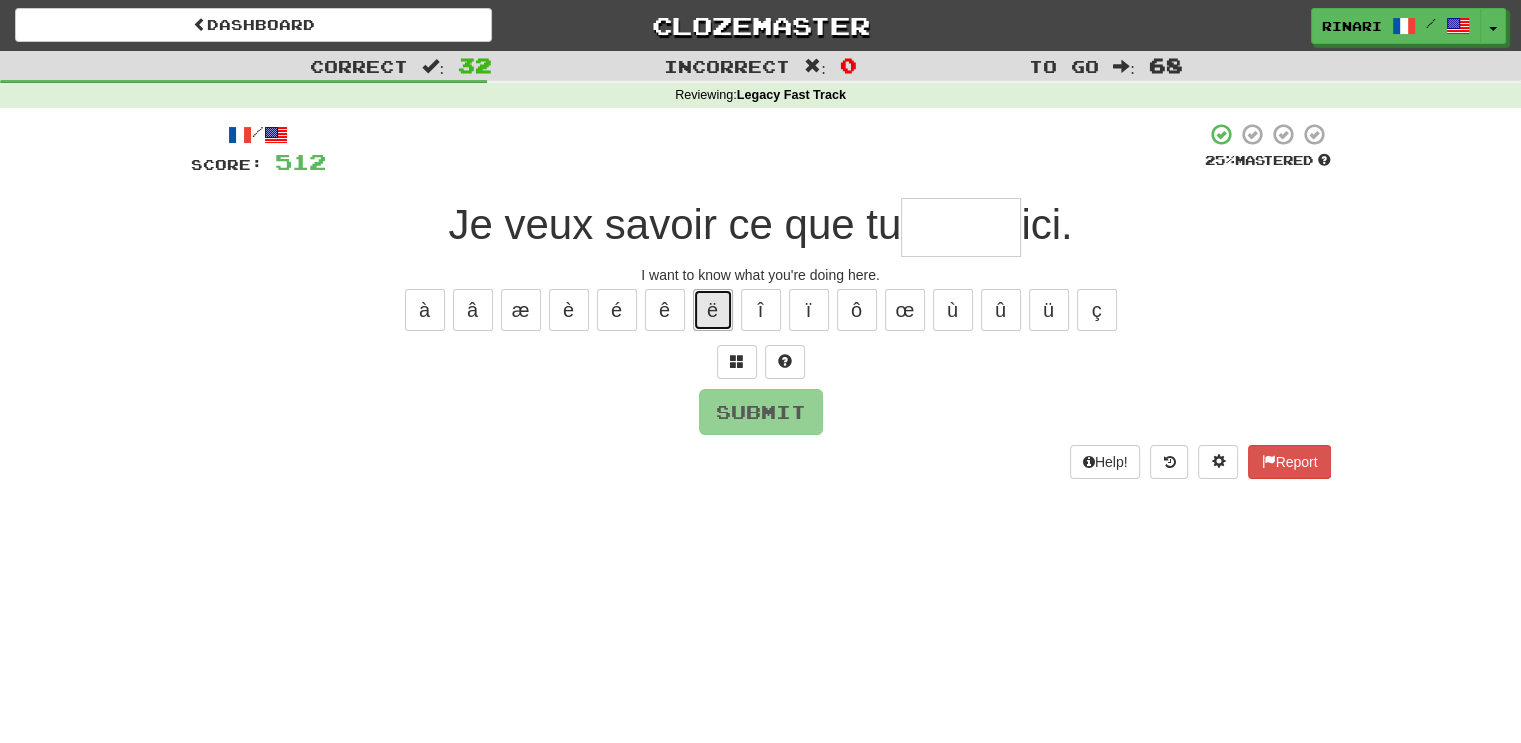 click on "ë" at bounding box center (713, 310) 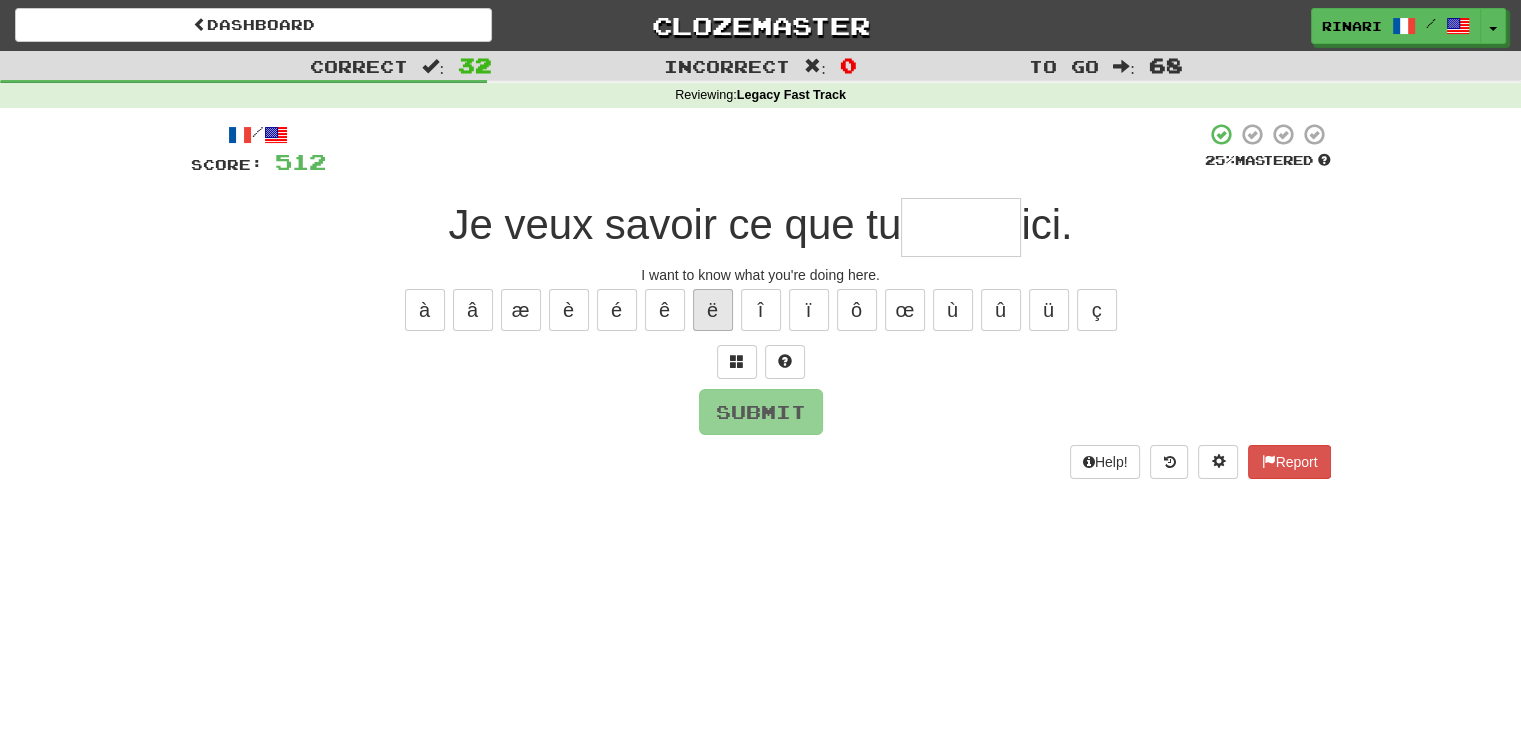 type on "*" 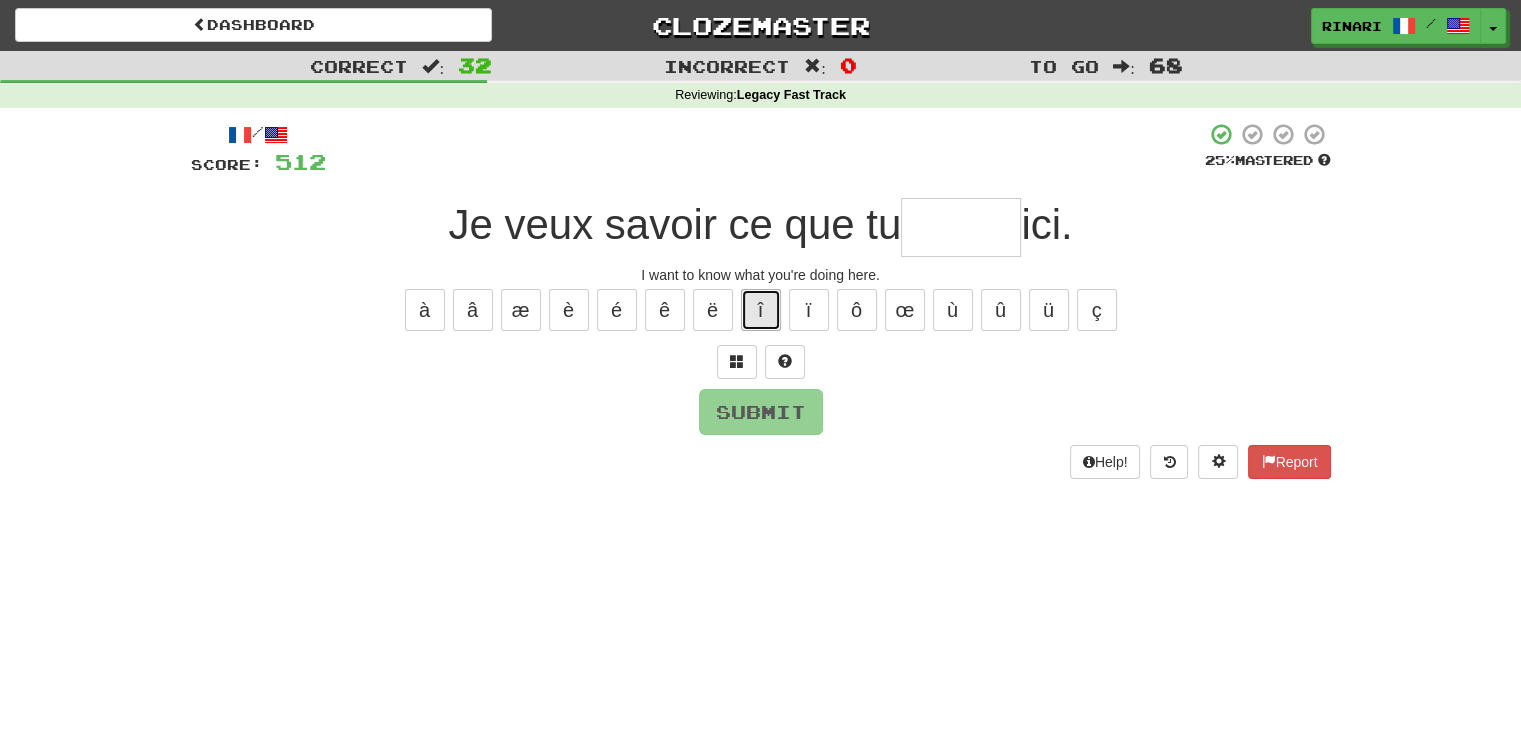 click on "î" at bounding box center (761, 310) 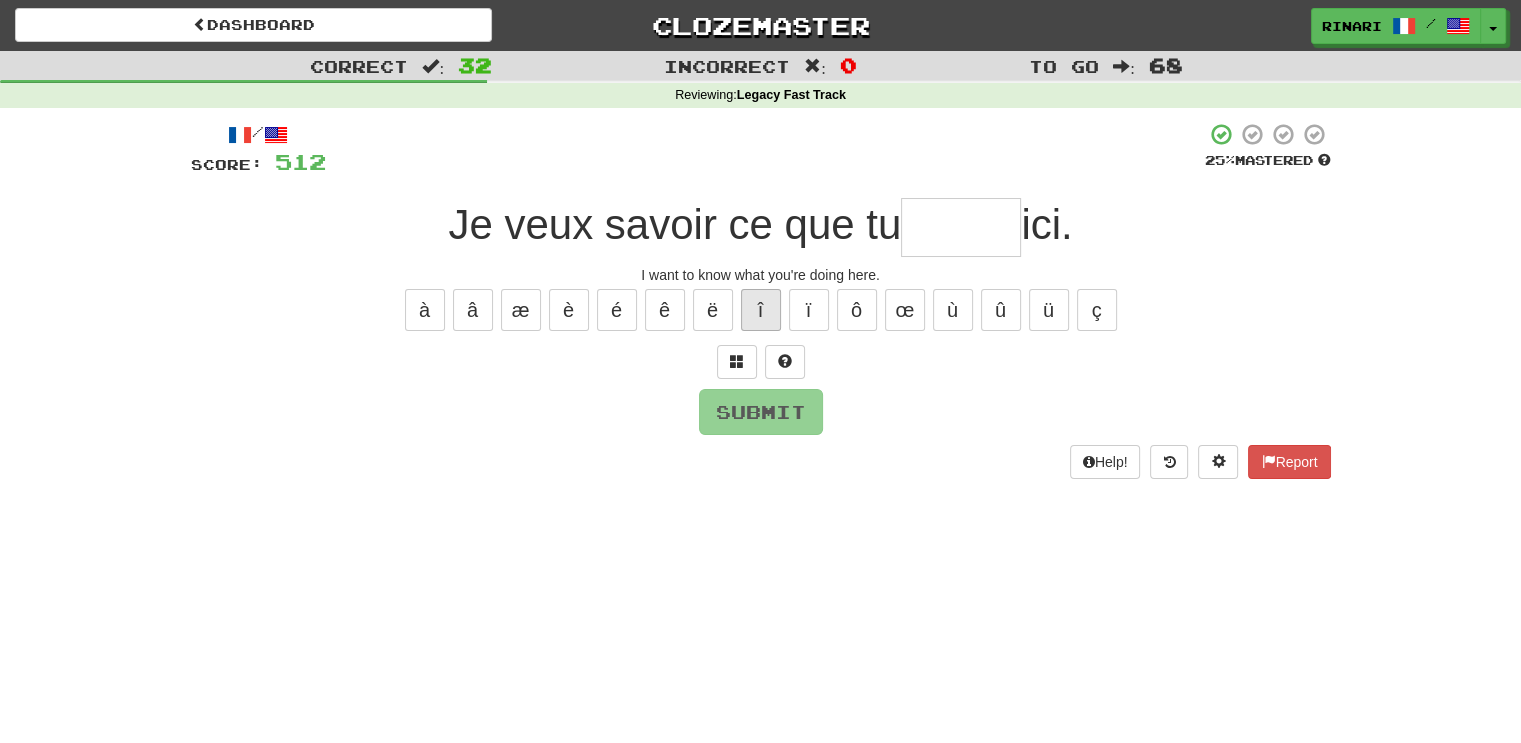 type on "*" 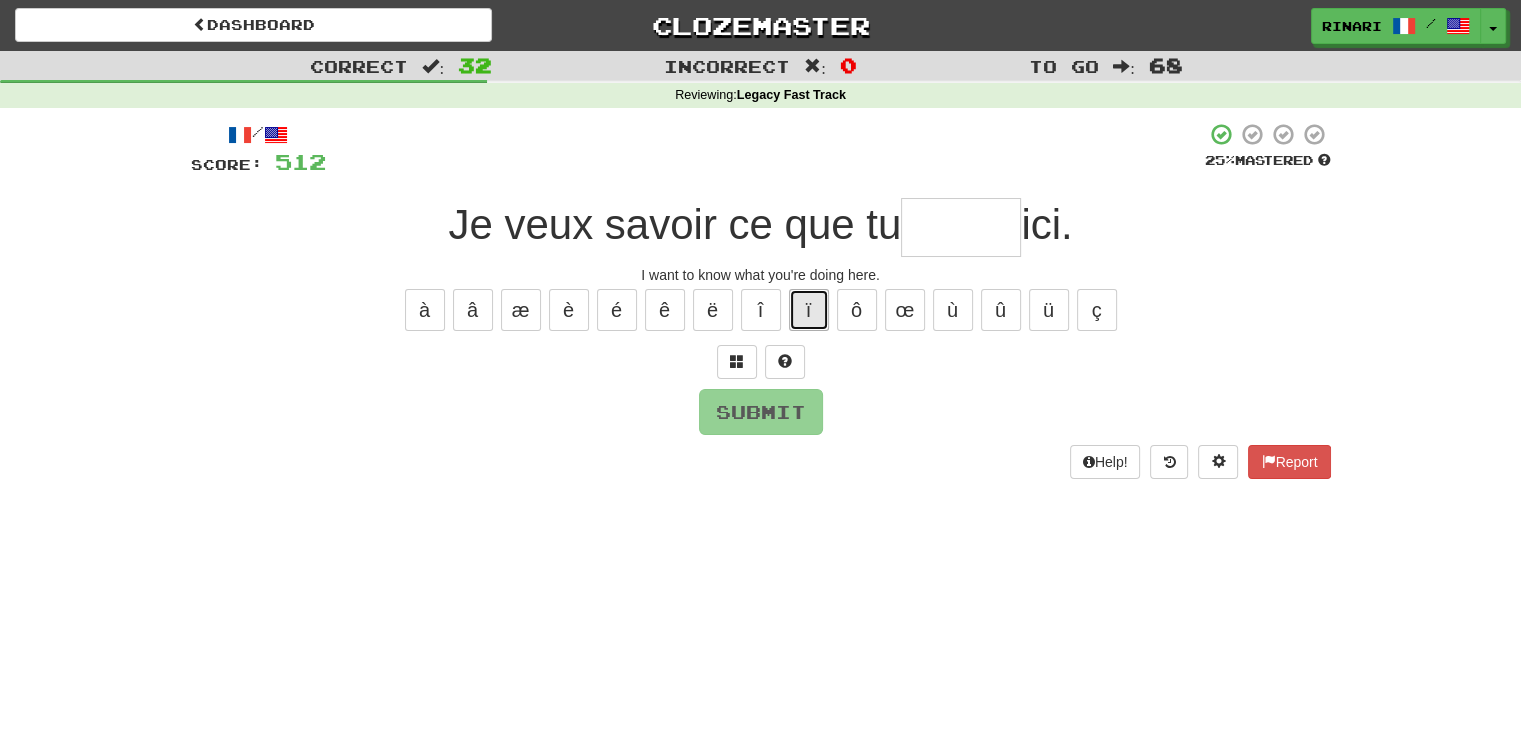 click on "ï" at bounding box center (809, 310) 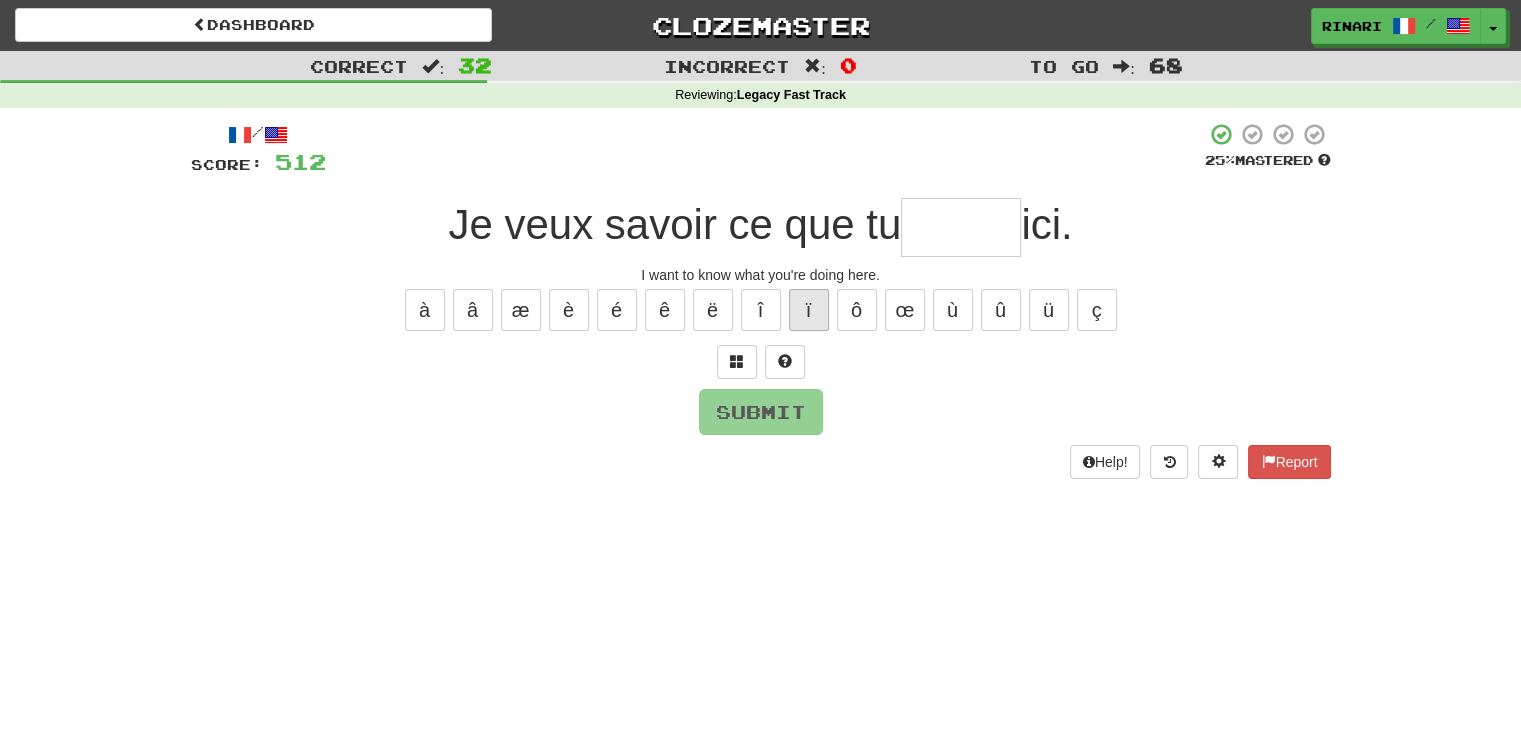 type on "*" 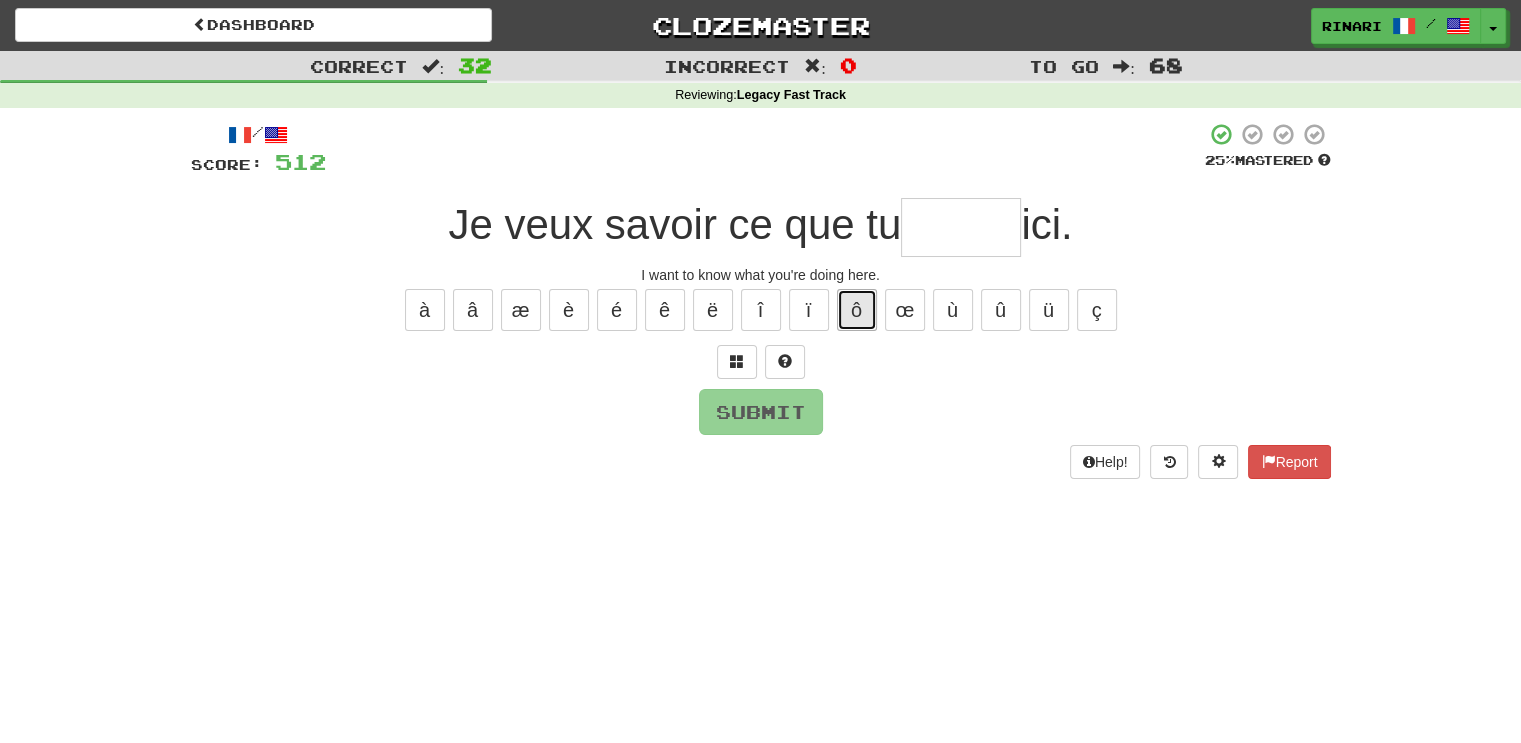 click on "ô" at bounding box center (857, 310) 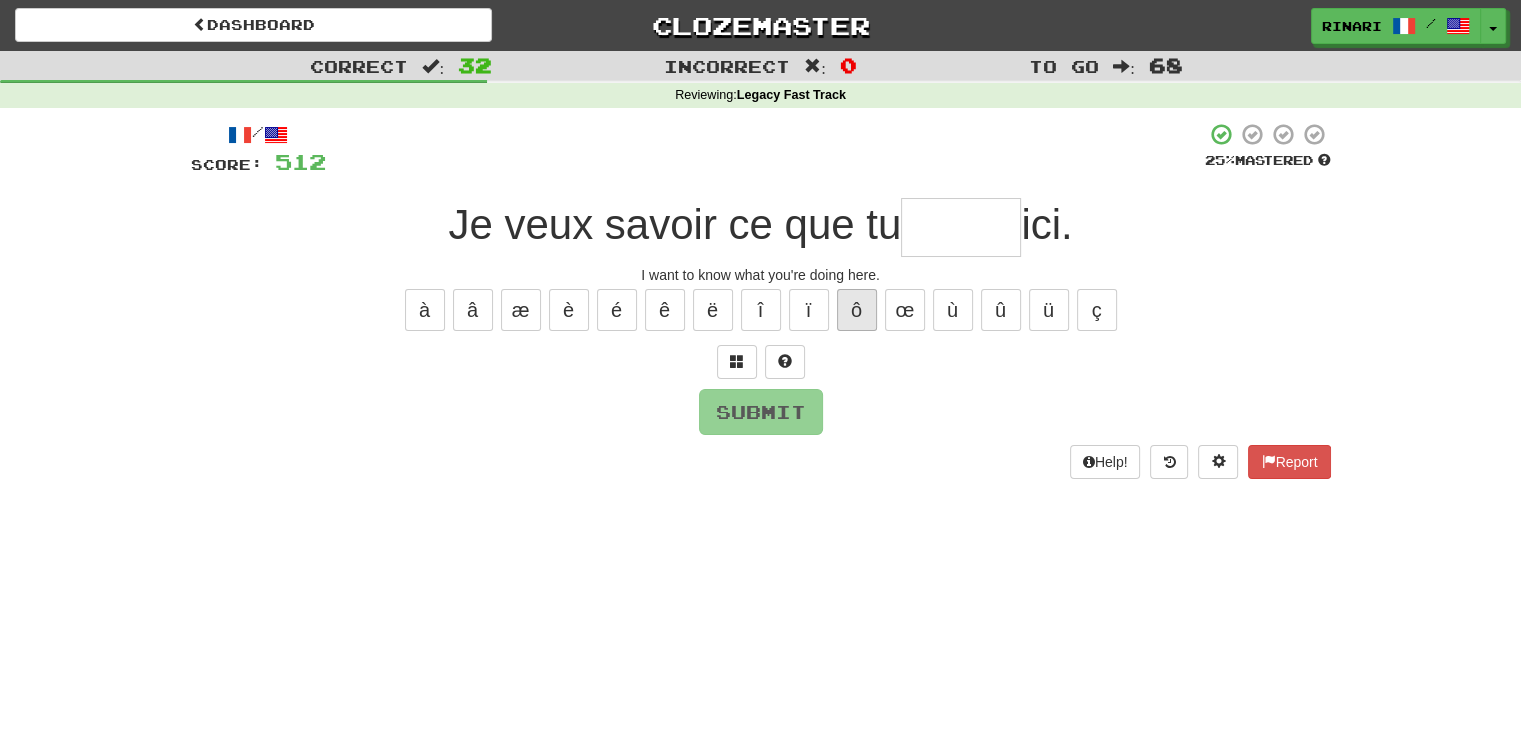 type on "*" 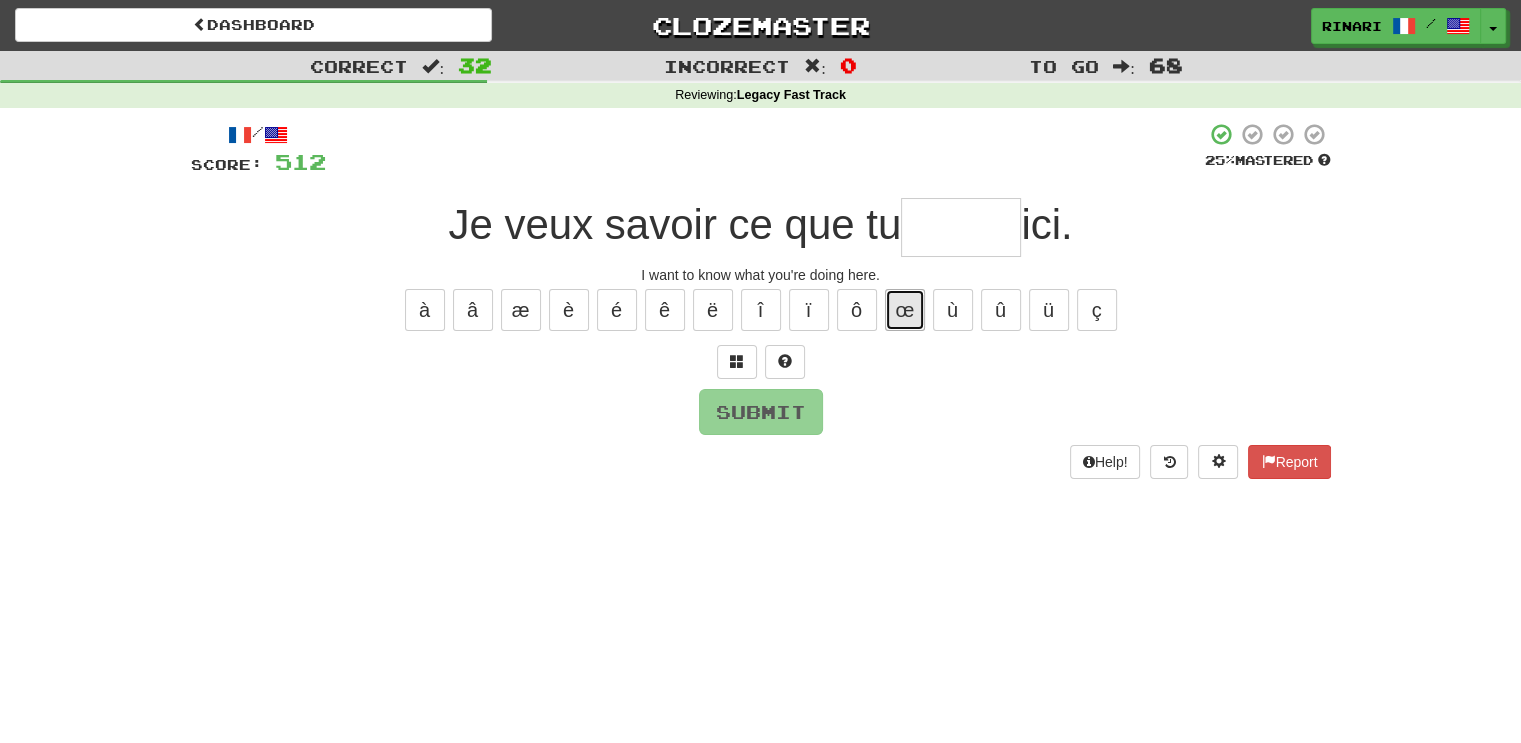 click on "œ" at bounding box center [905, 310] 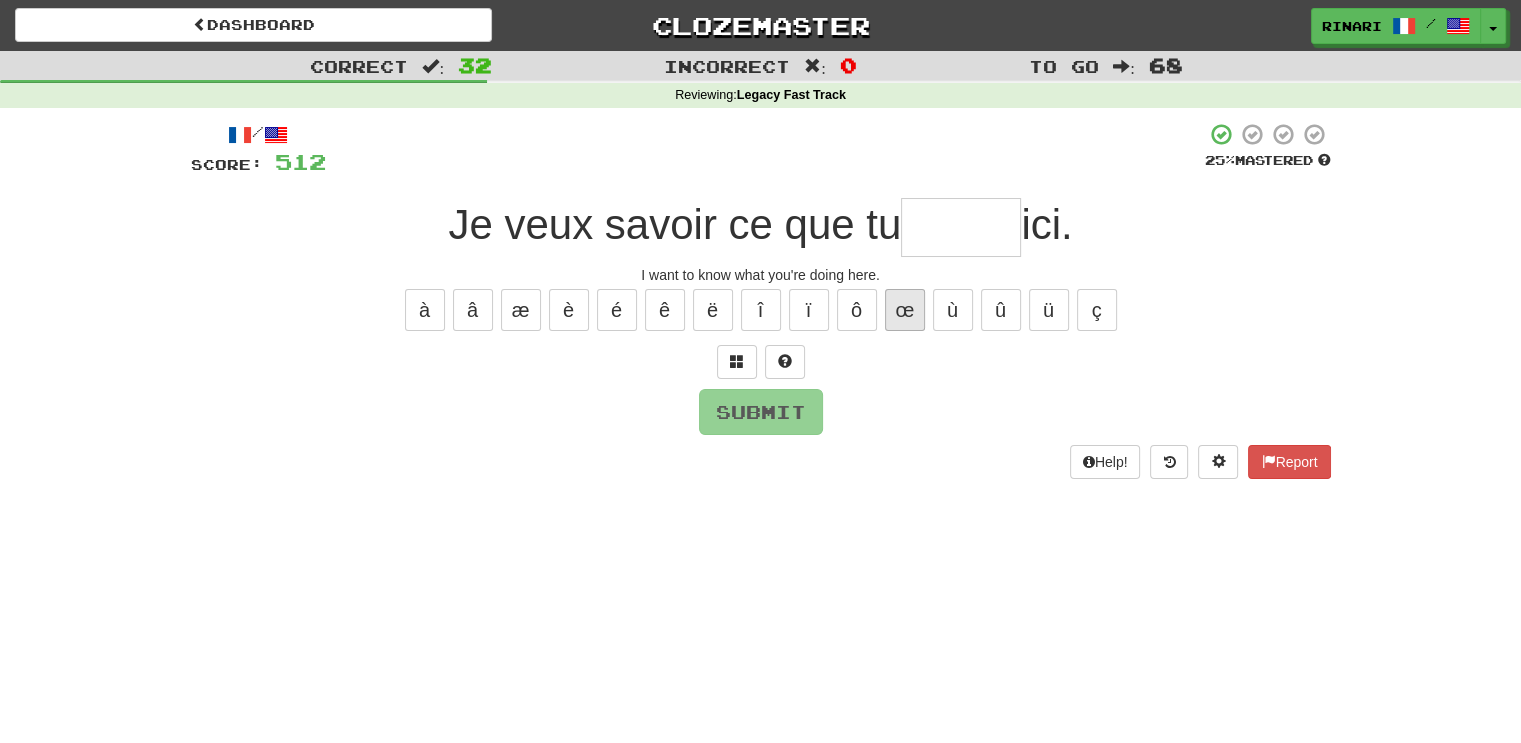 type on "*" 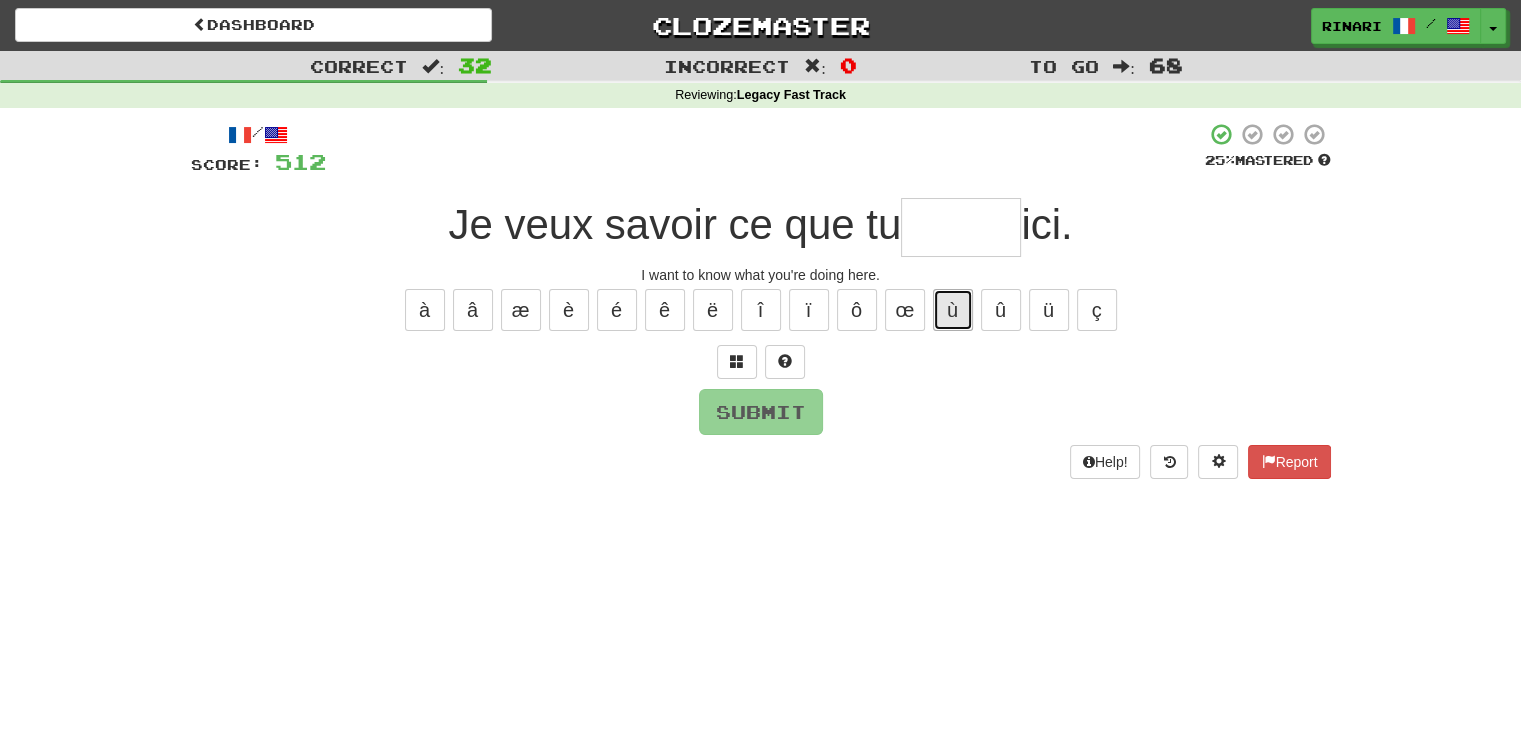 click on "ù" at bounding box center [953, 310] 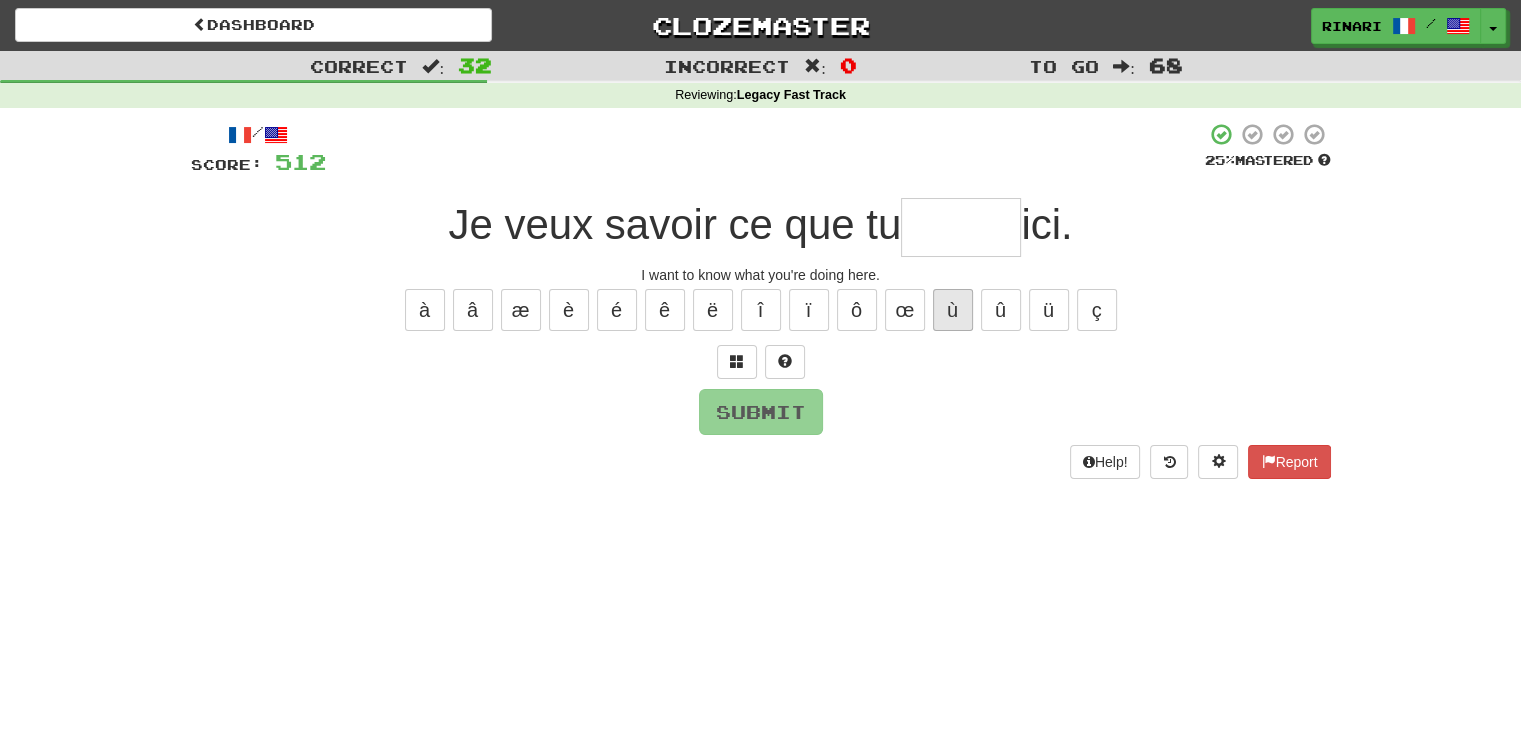type on "*" 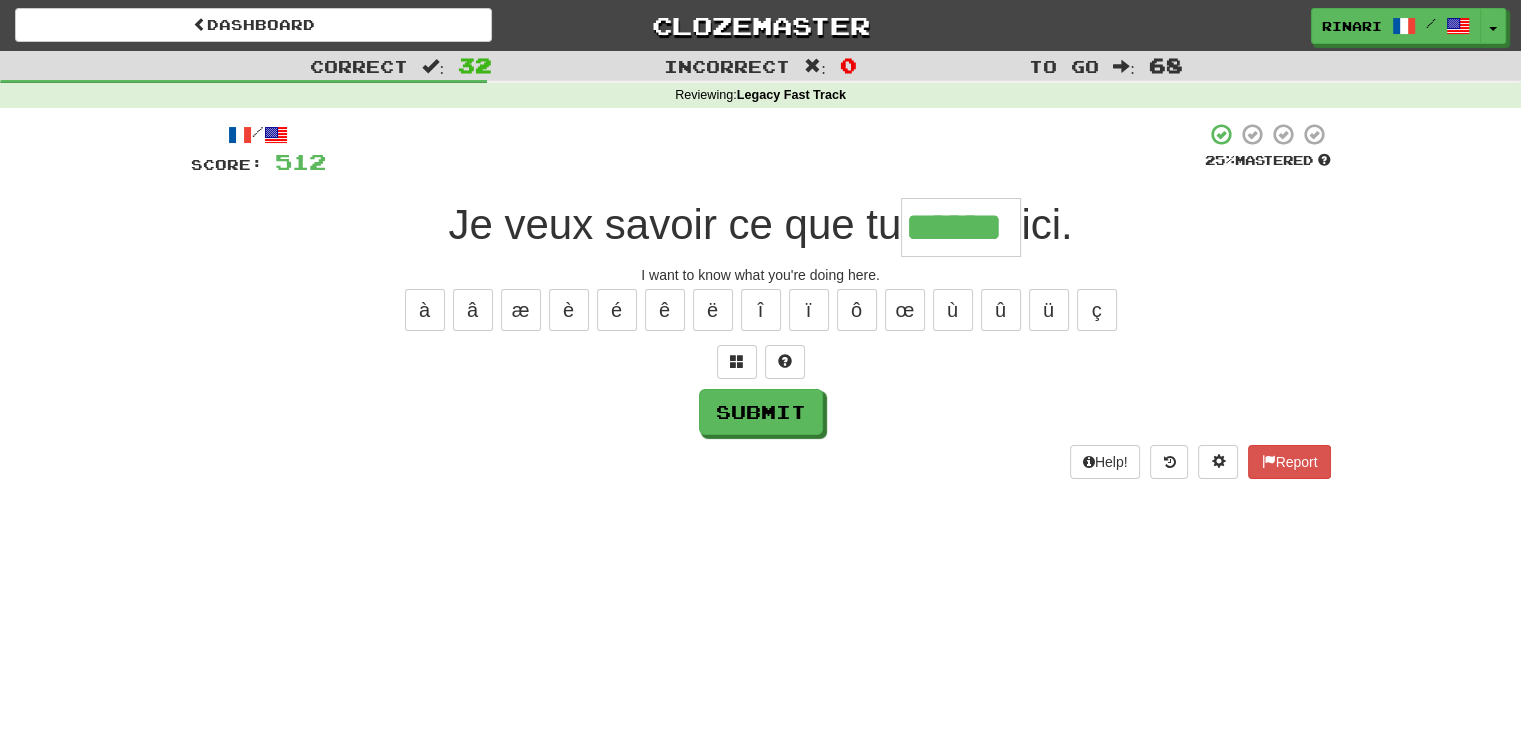 type on "******" 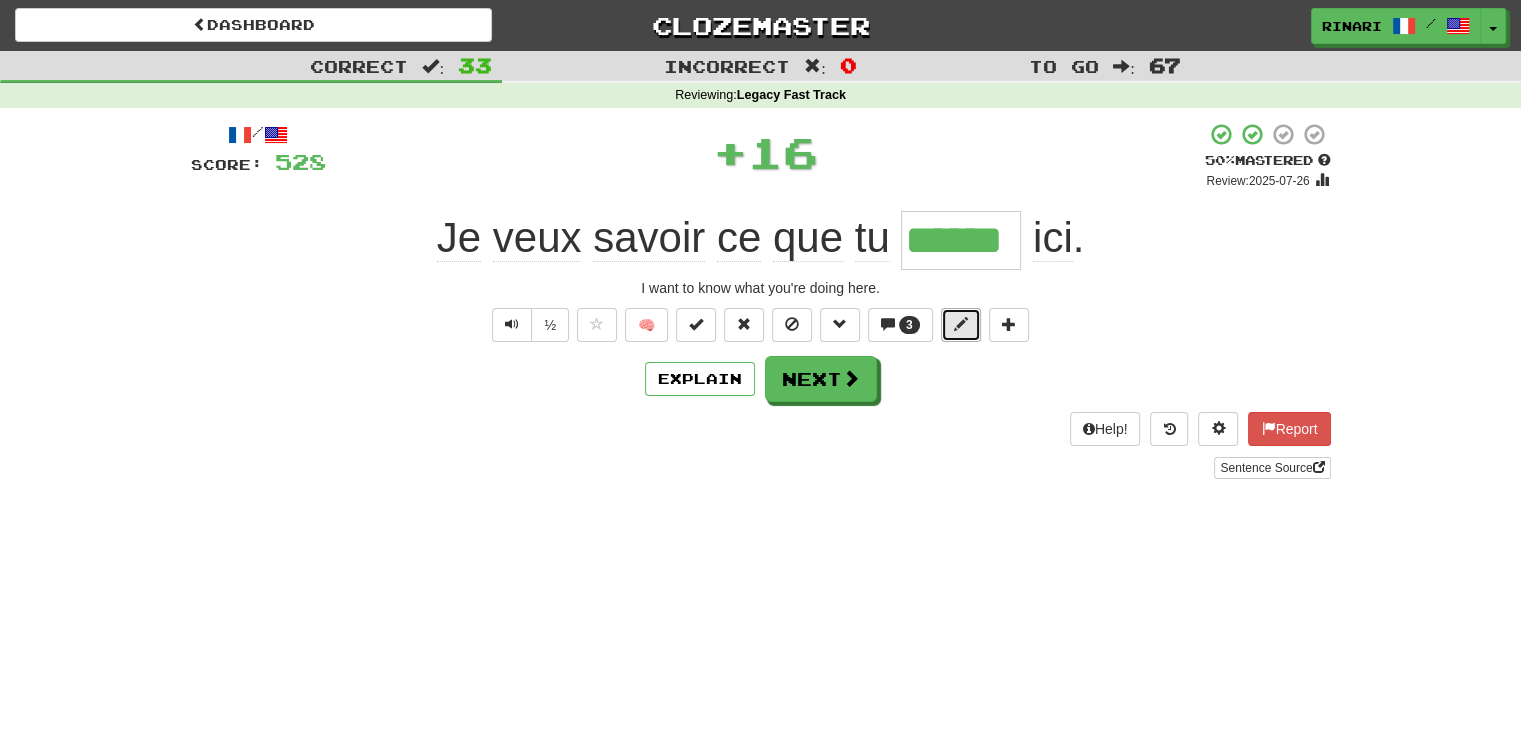 click at bounding box center [961, 324] 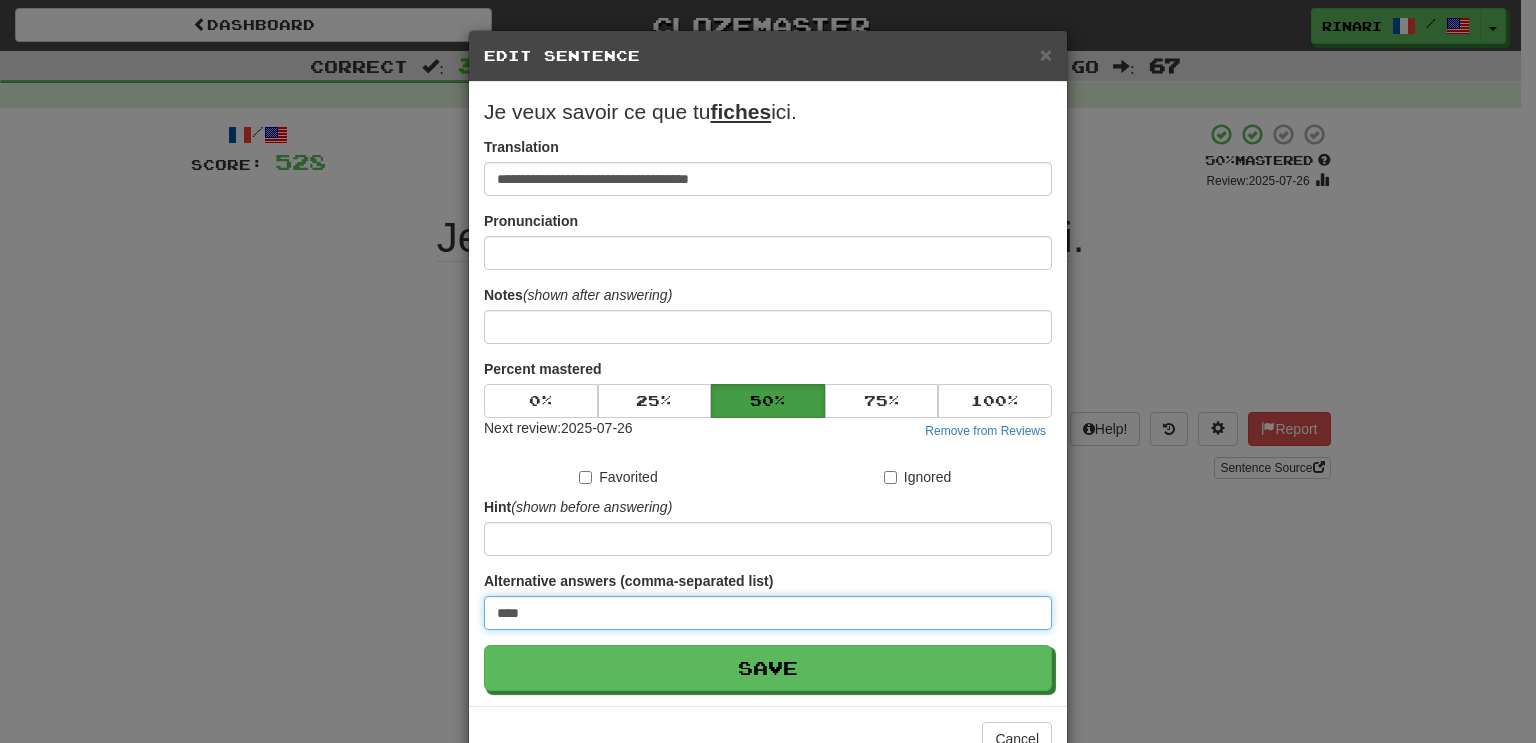 click on "****" at bounding box center [768, 613] 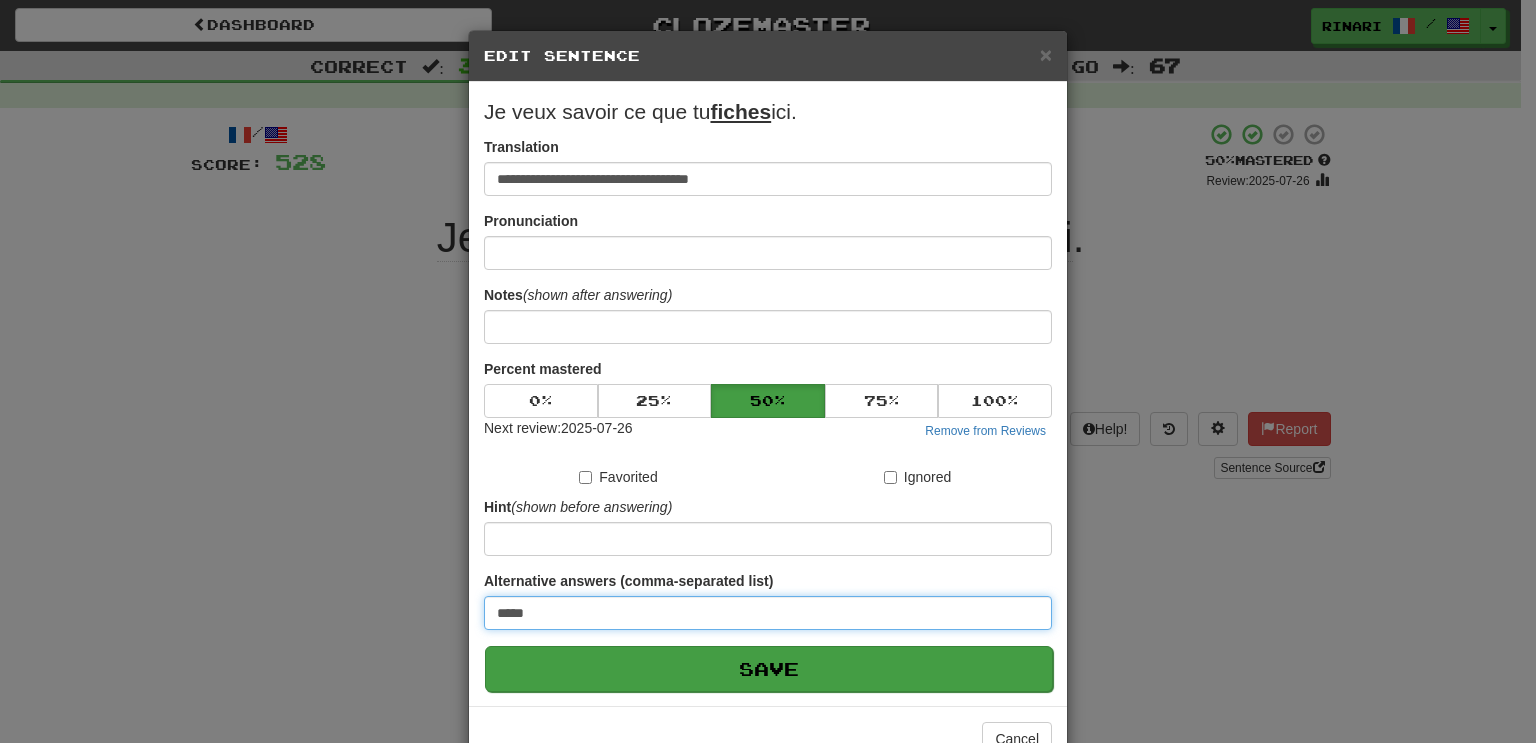 type on "*****" 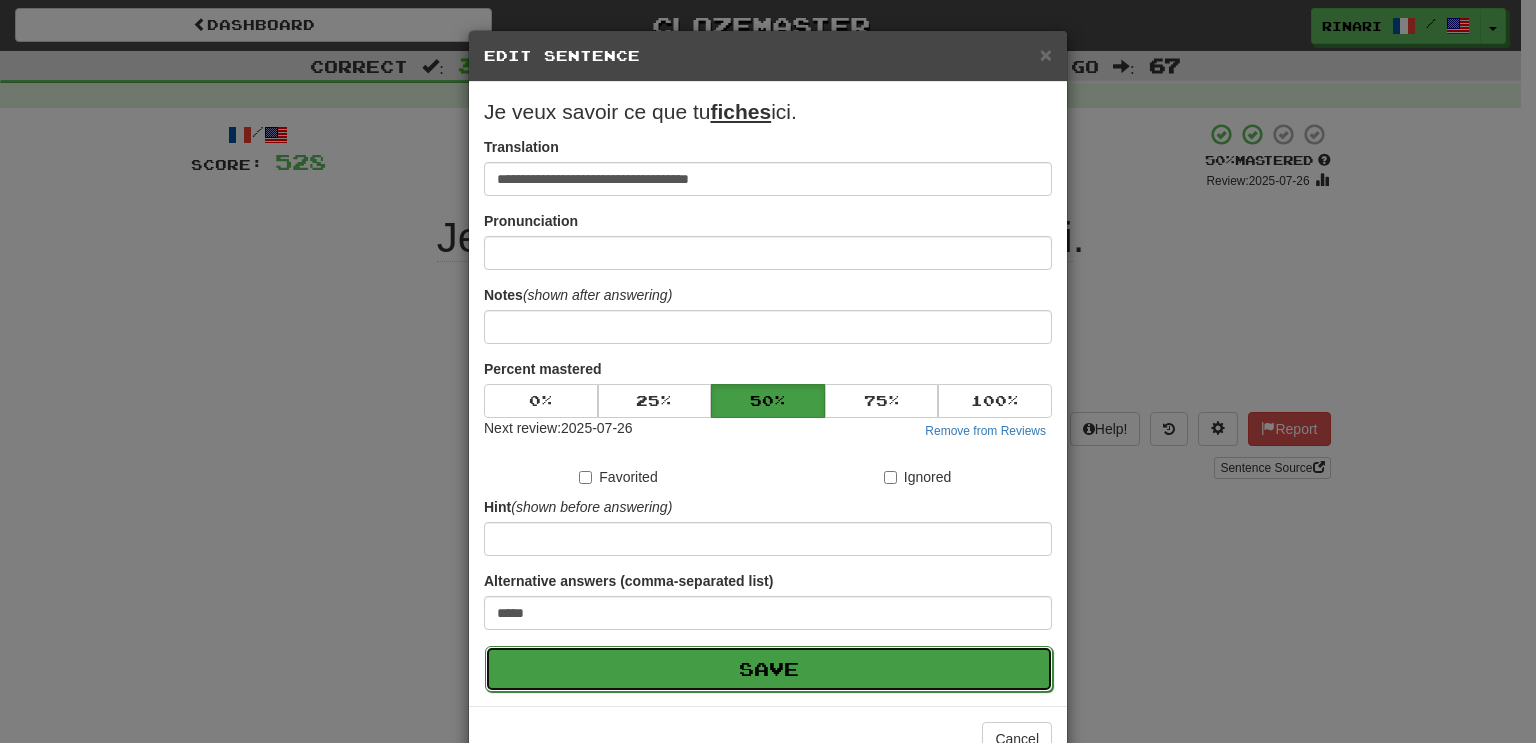 click on "Save" at bounding box center [769, 669] 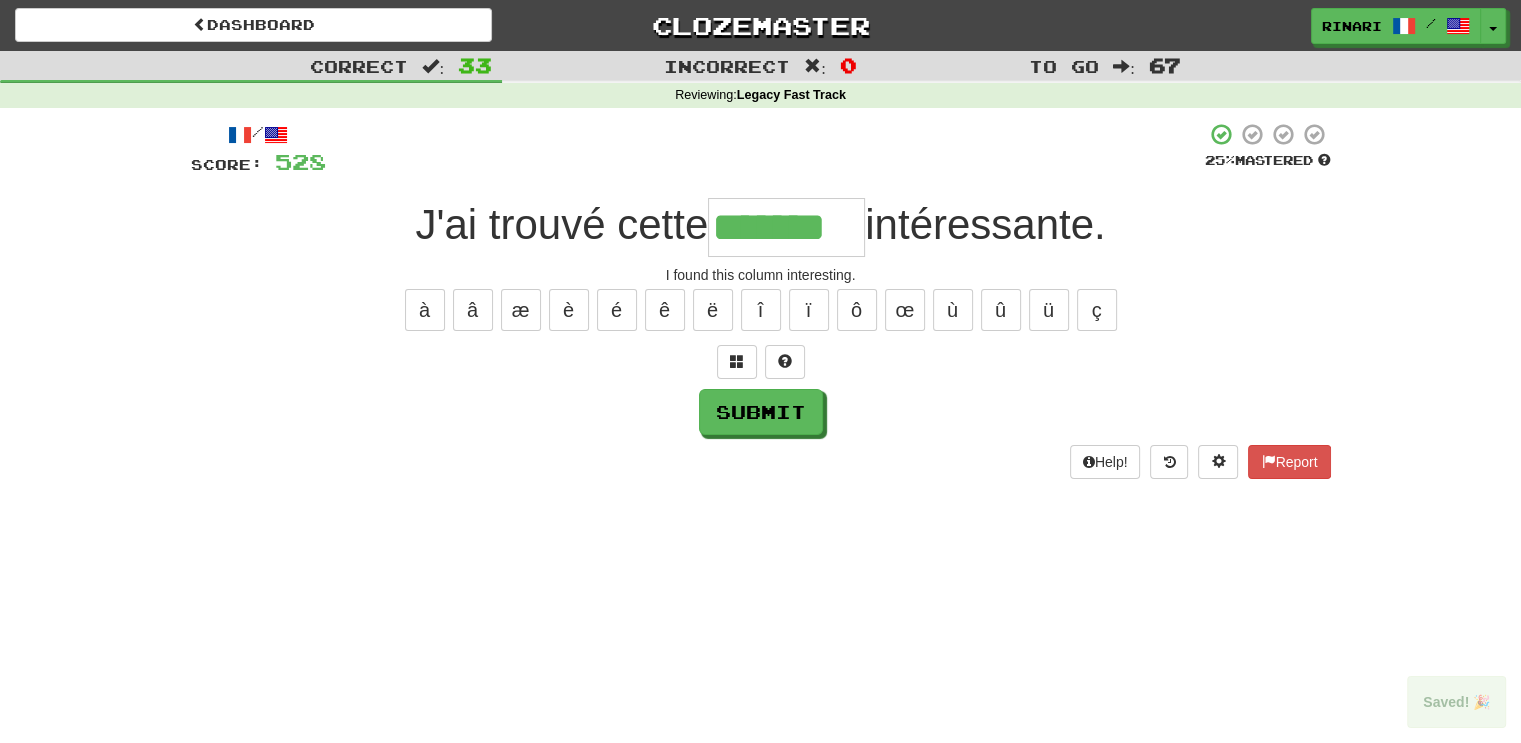type on "*******" 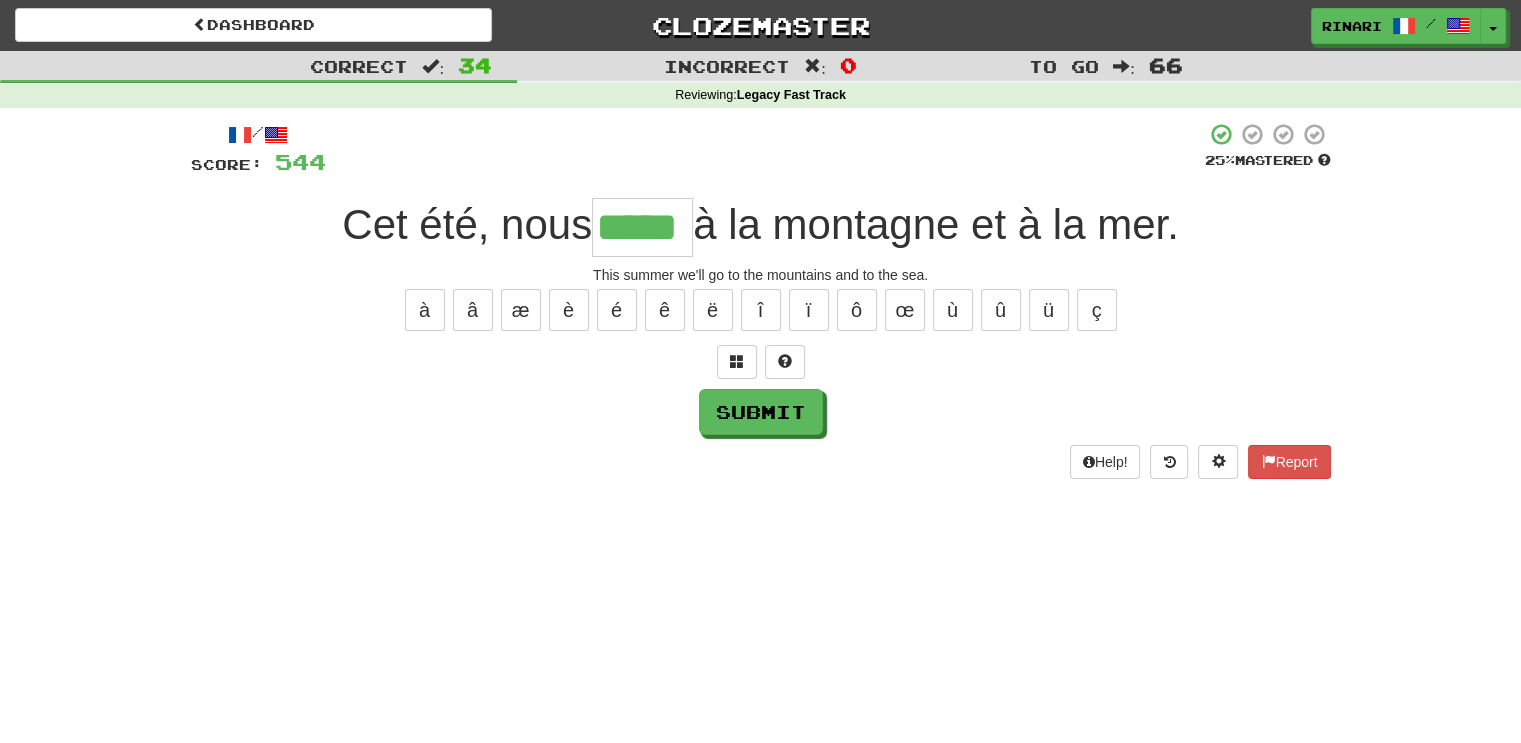 type on "*****" 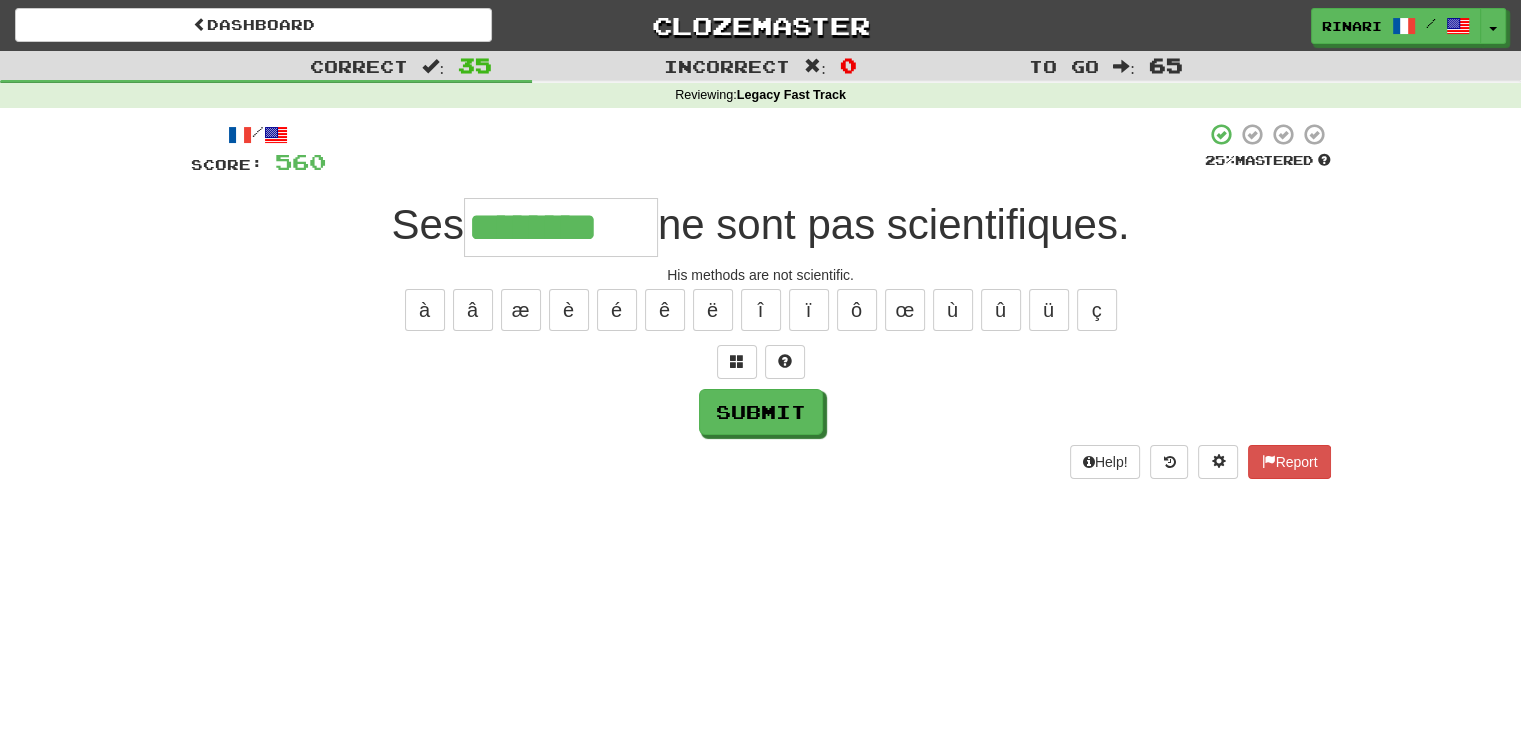 type on "********" 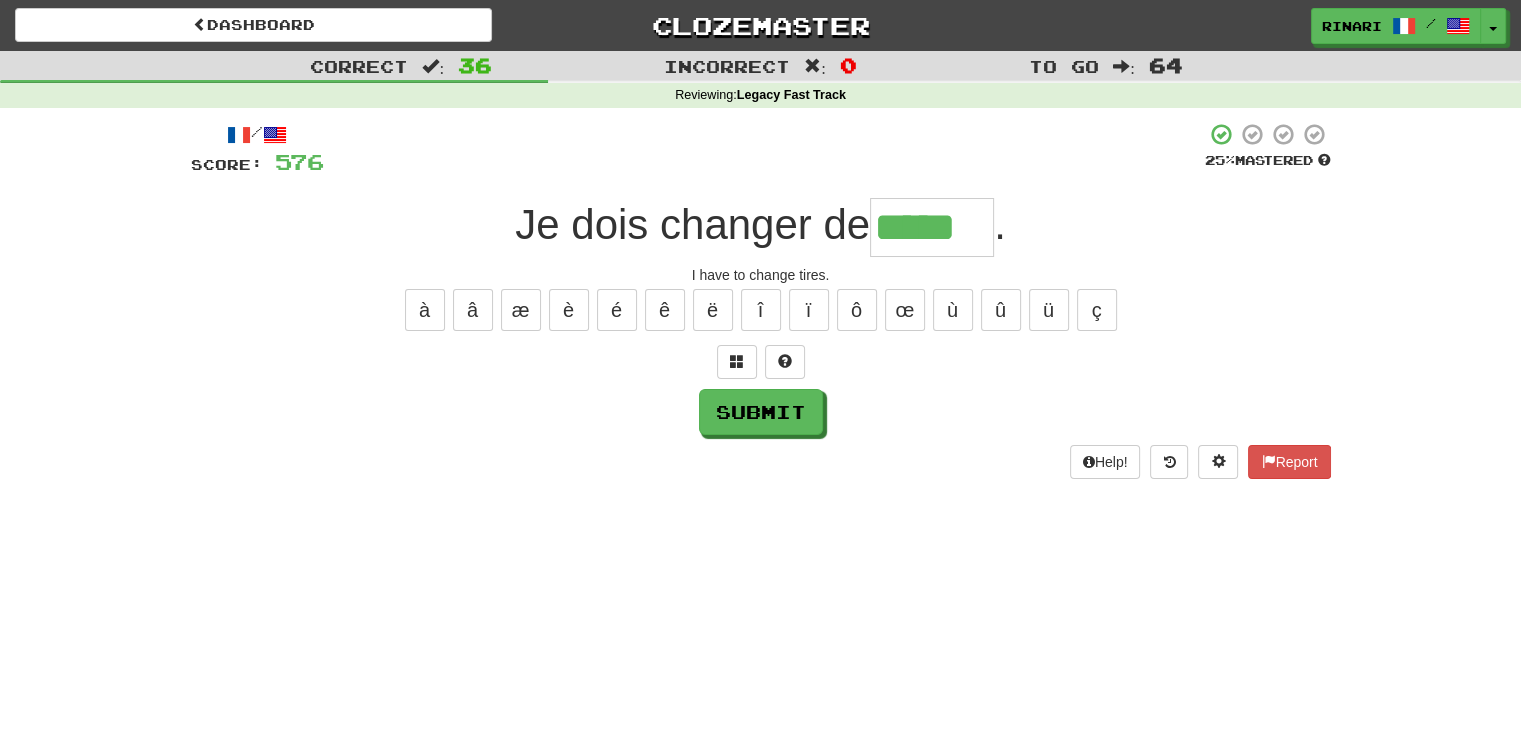 type on "*****" 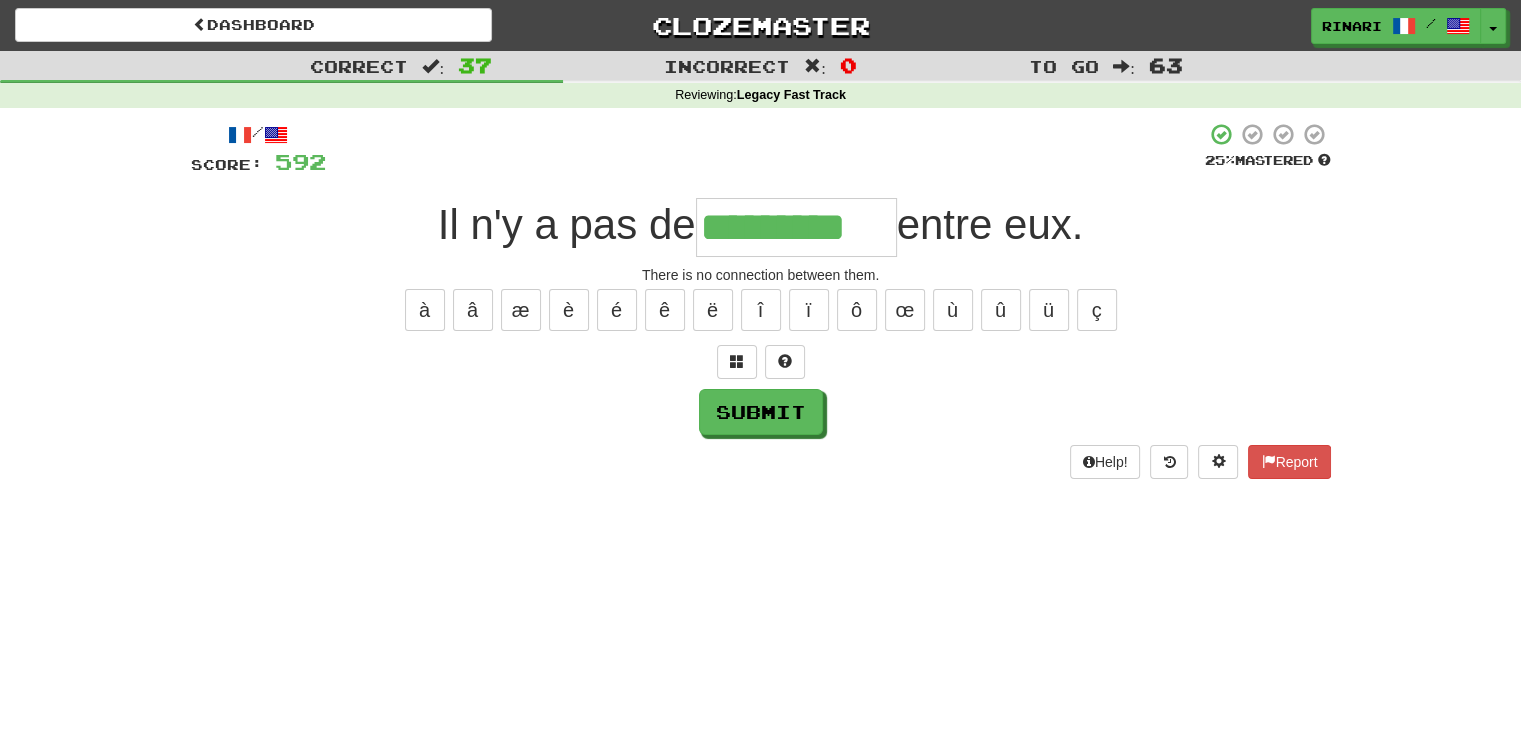 type on "*********" 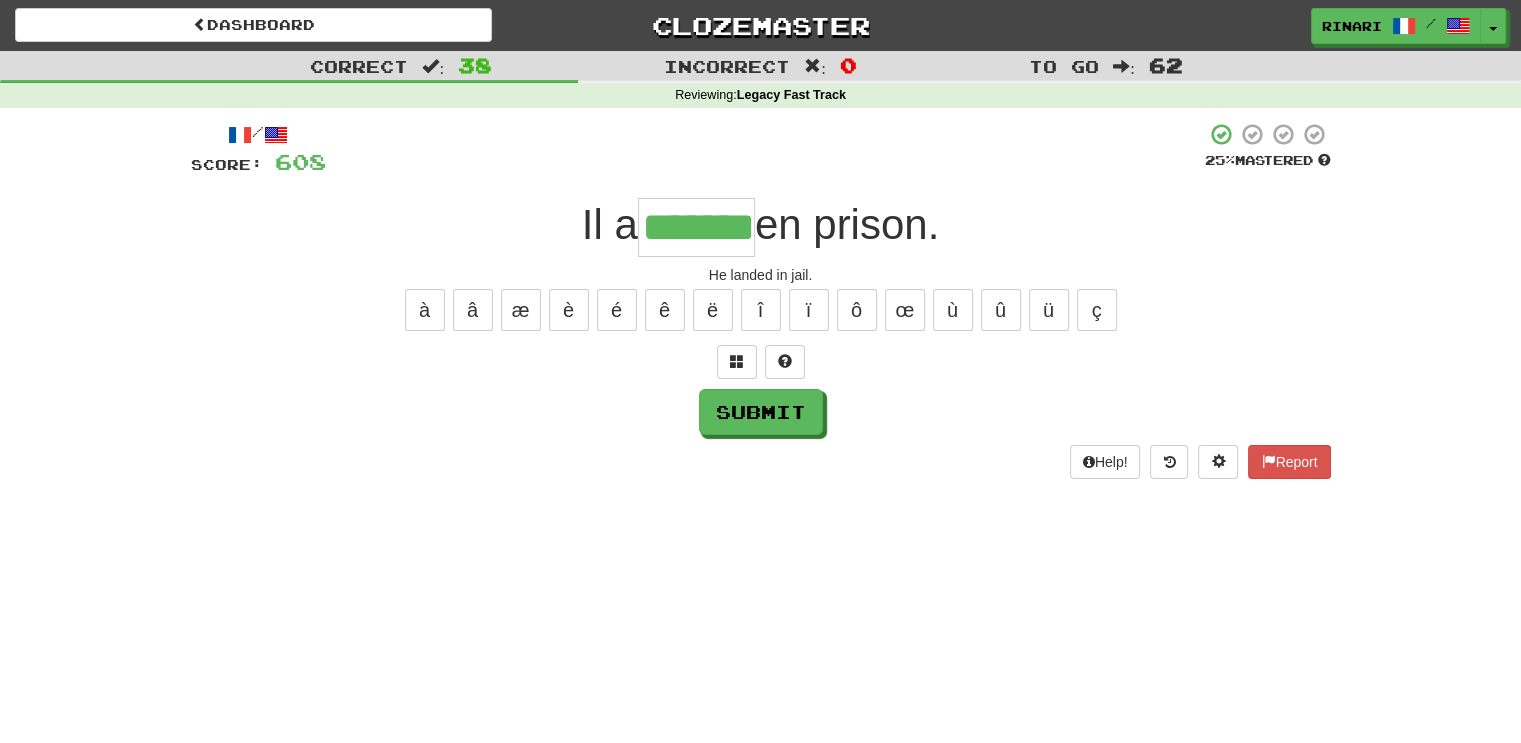 type on "*******" 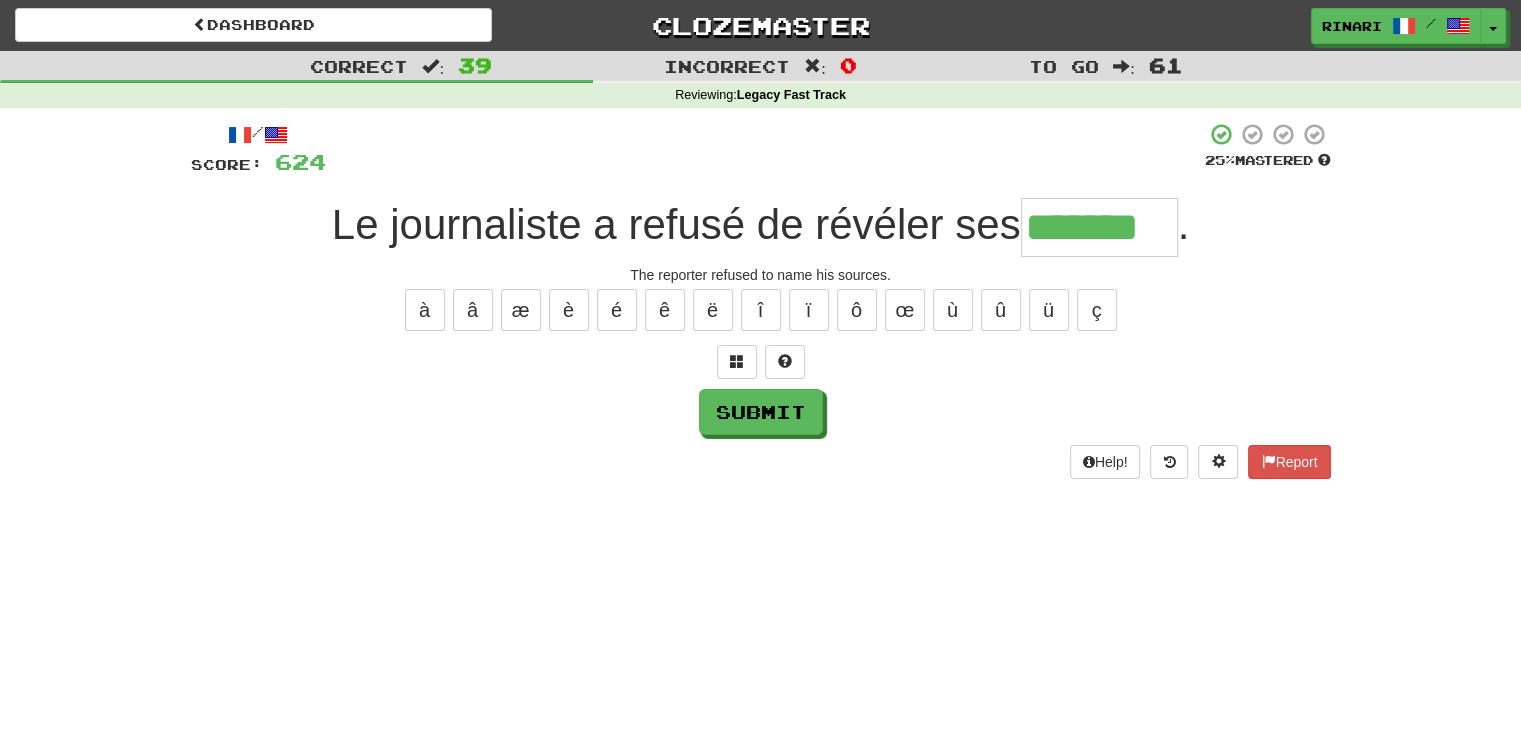 type on "*******" 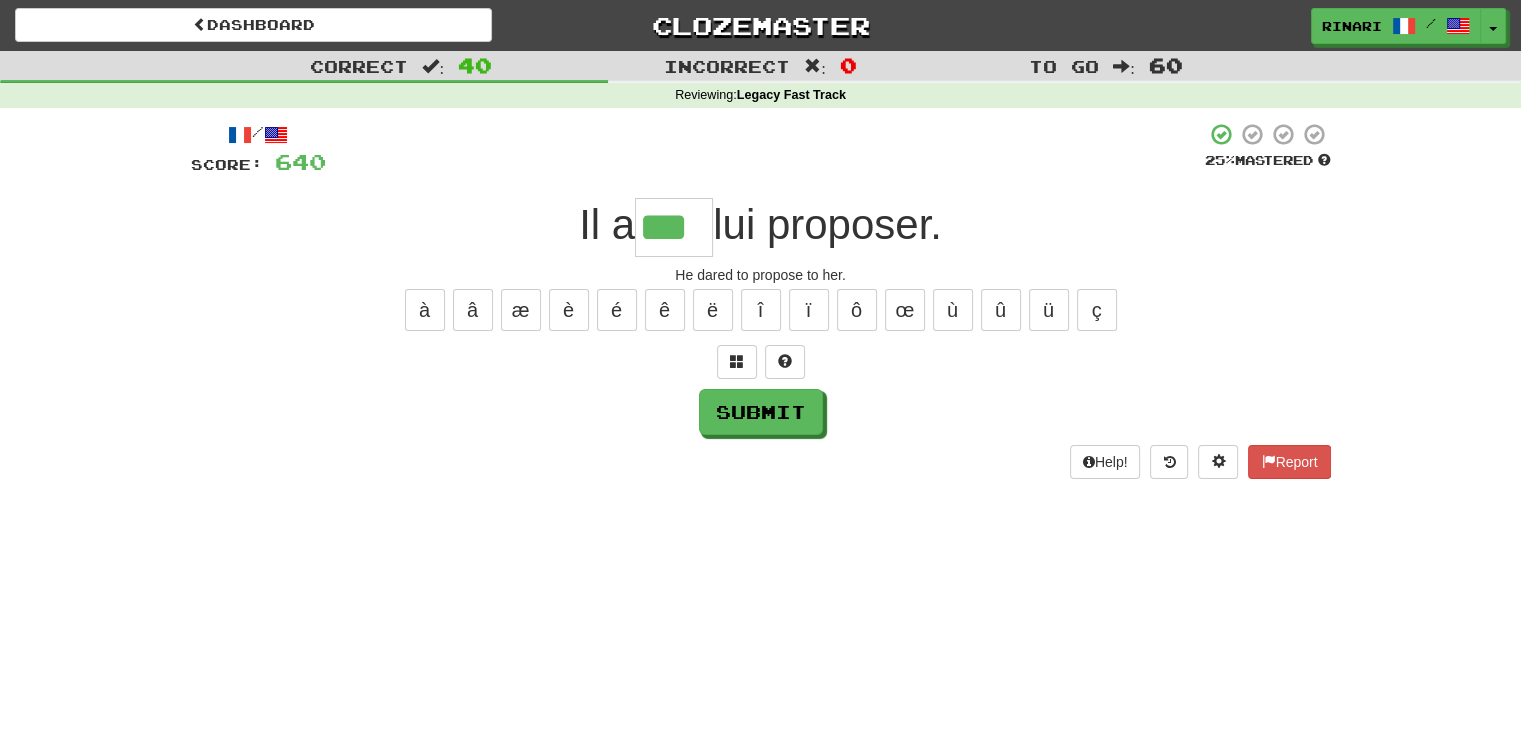 type on "***" 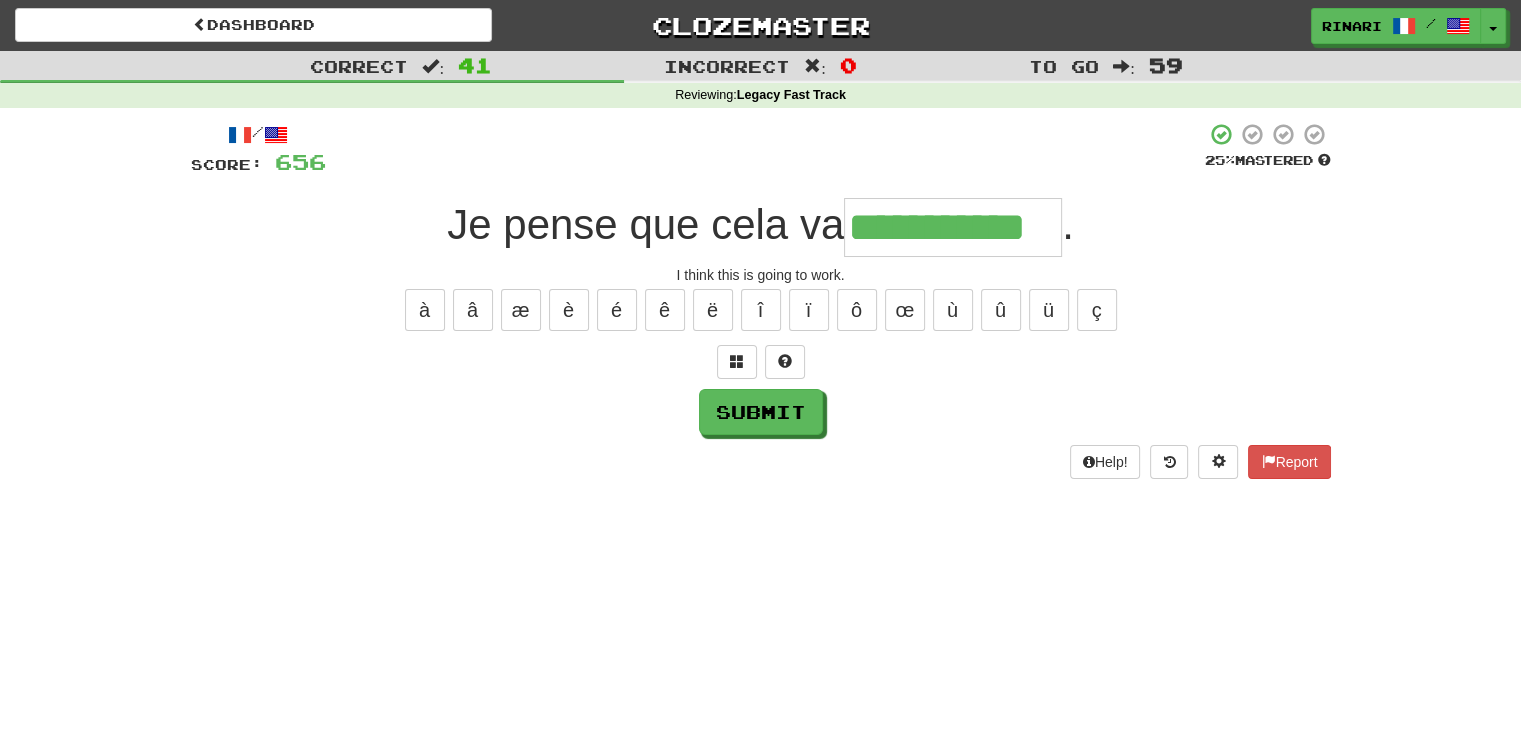 type on "**********" 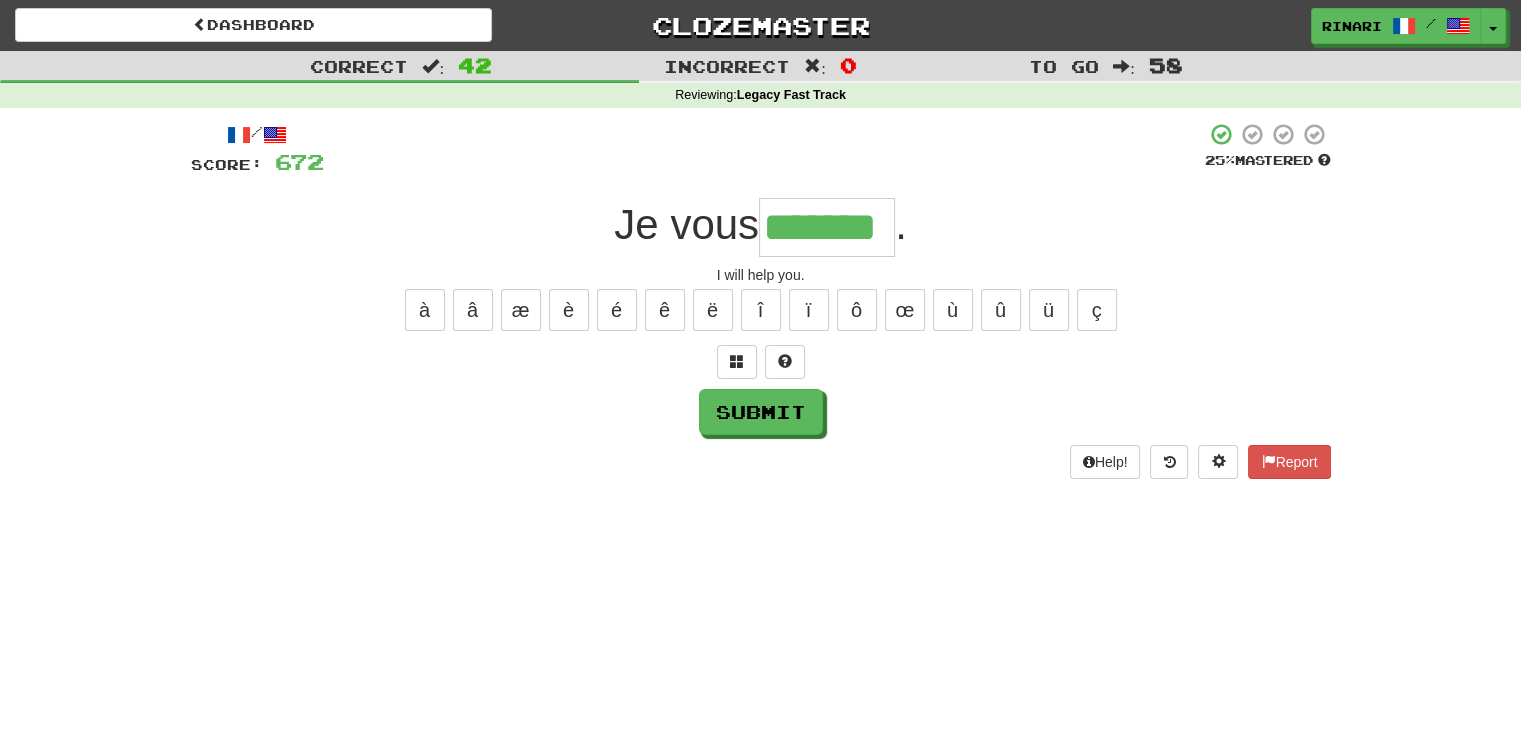 type on "*******" 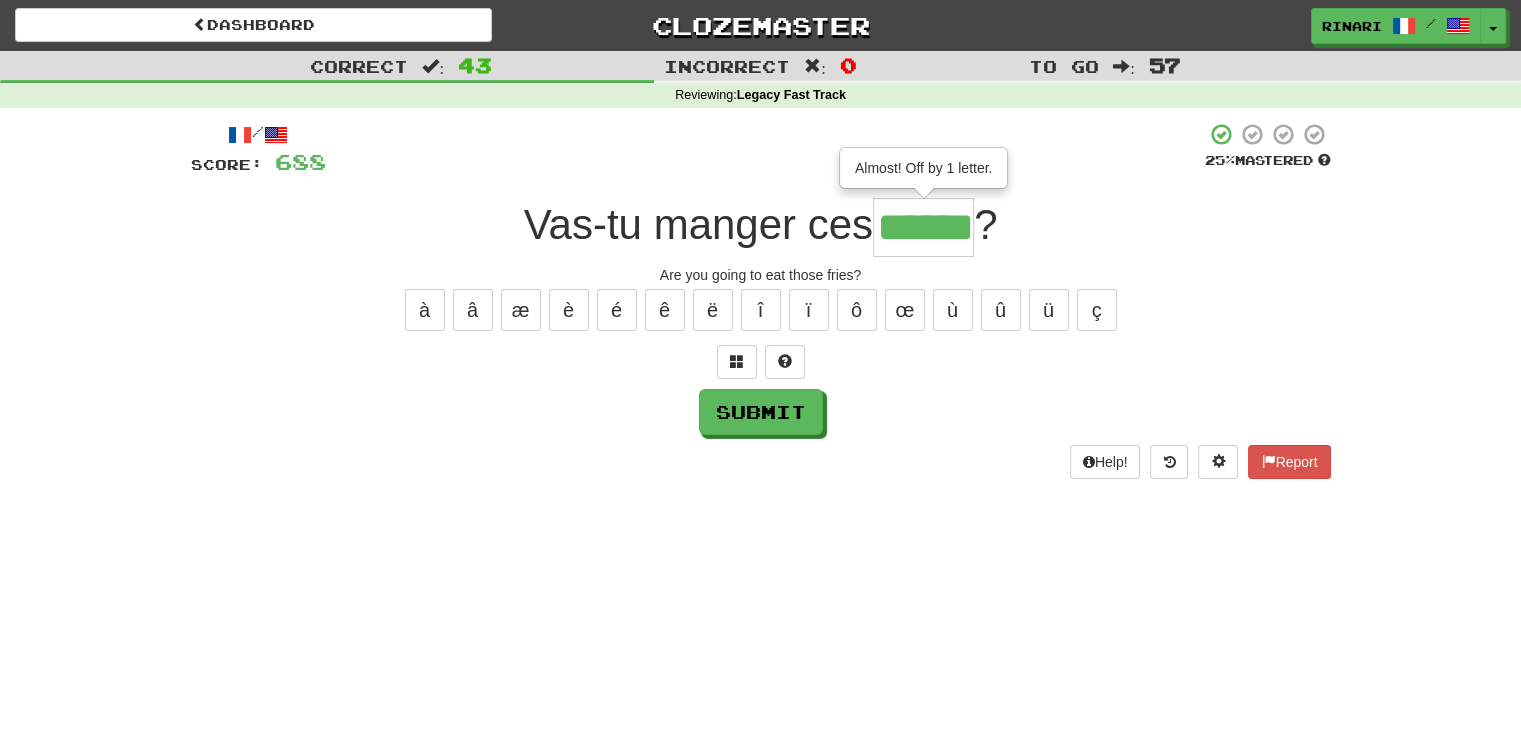 type on "******" 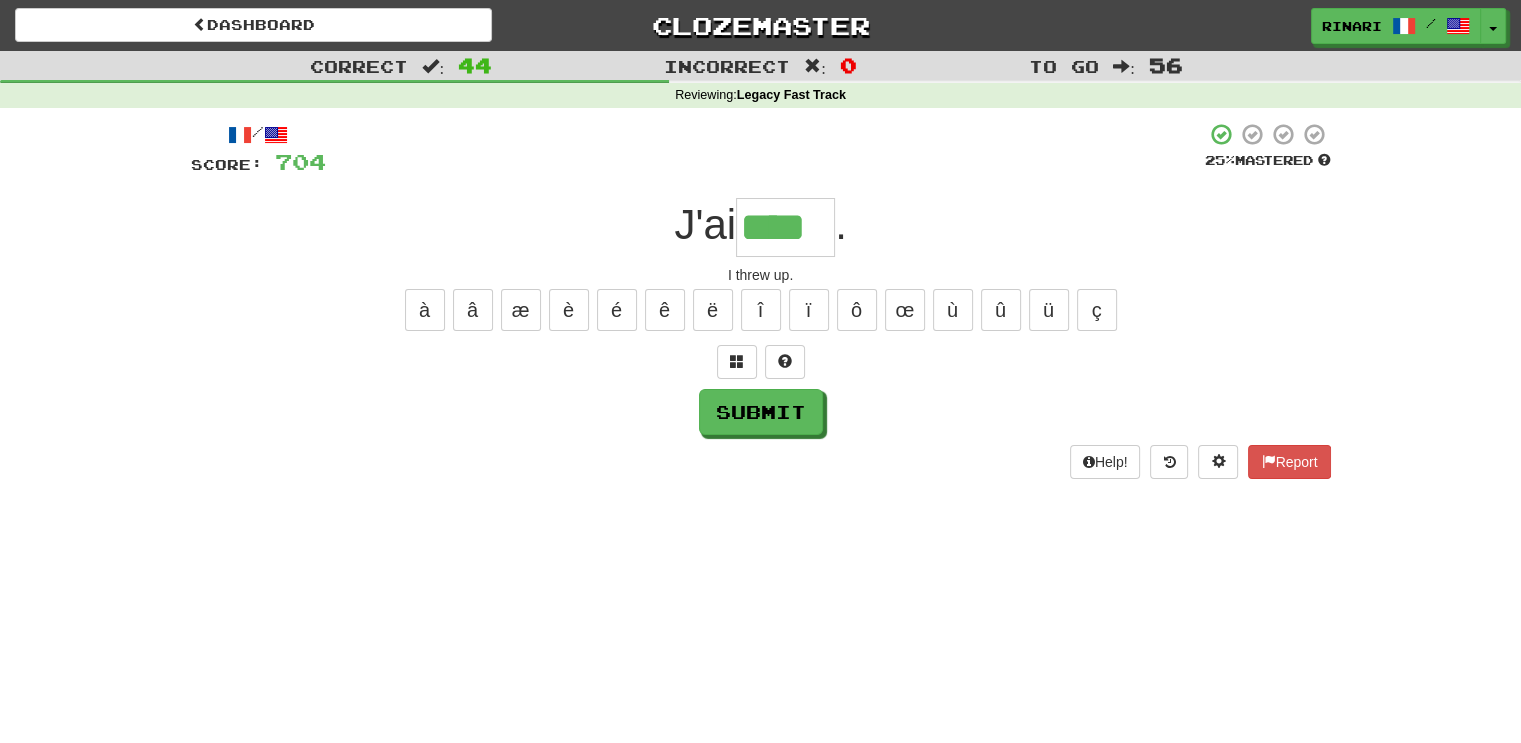 type on "****" 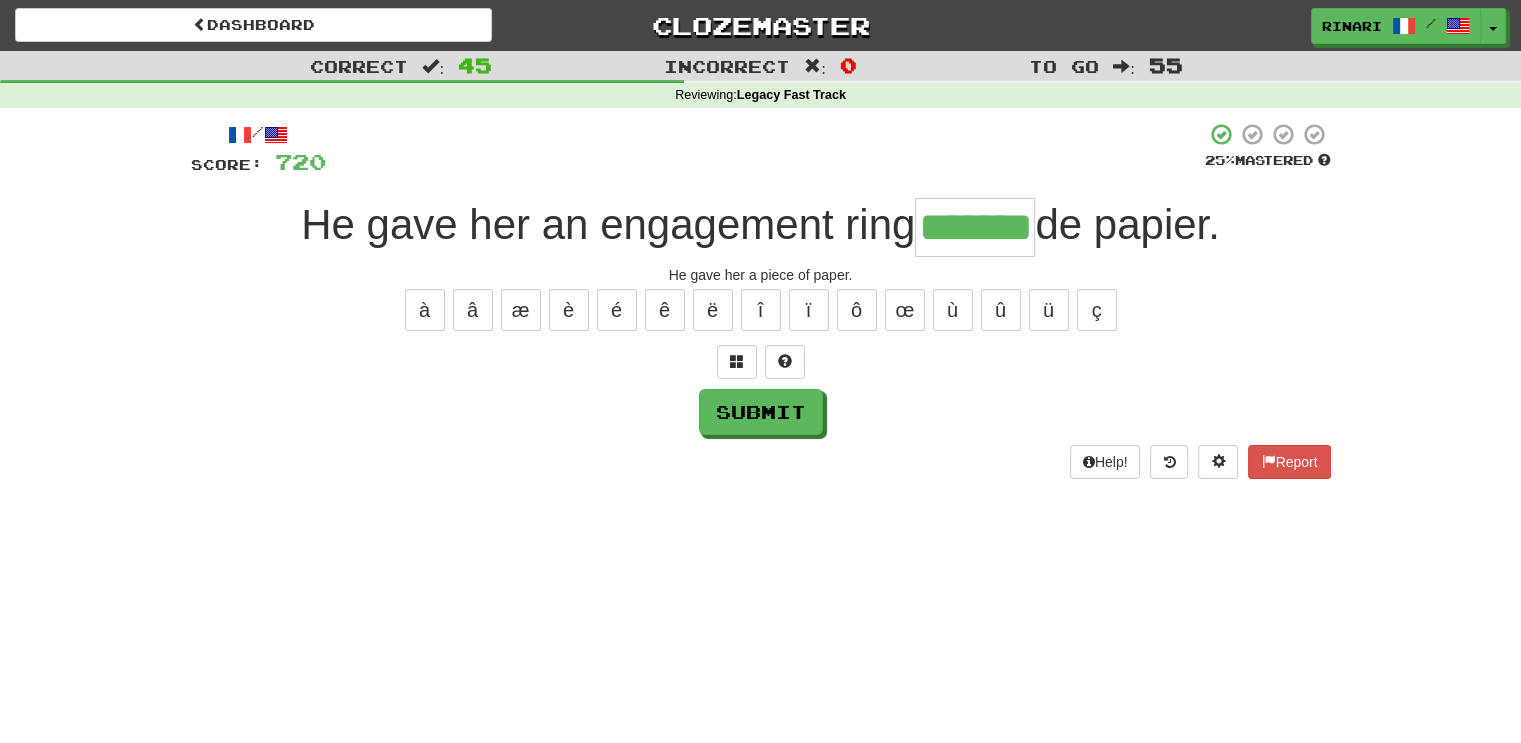 type on "*******" 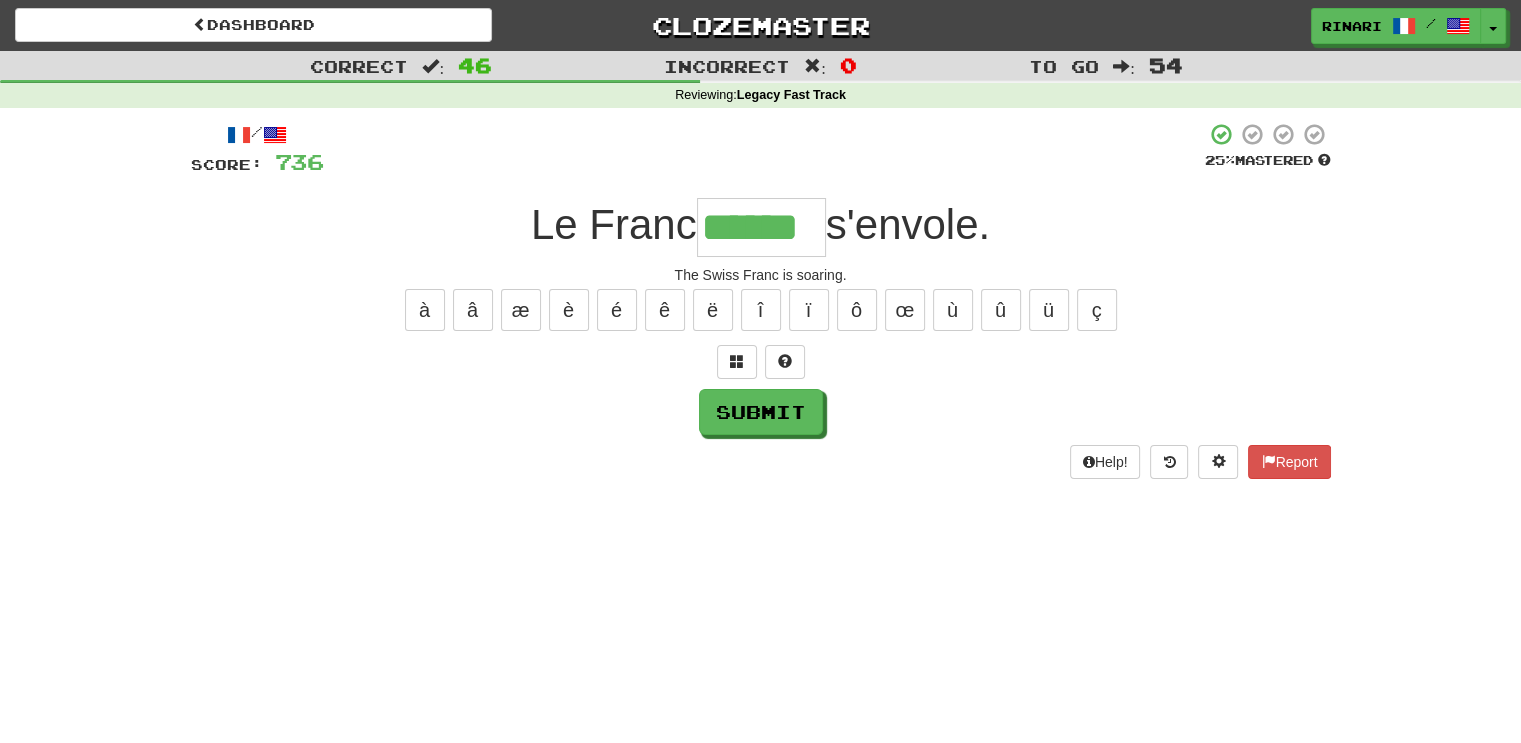 type on "******" 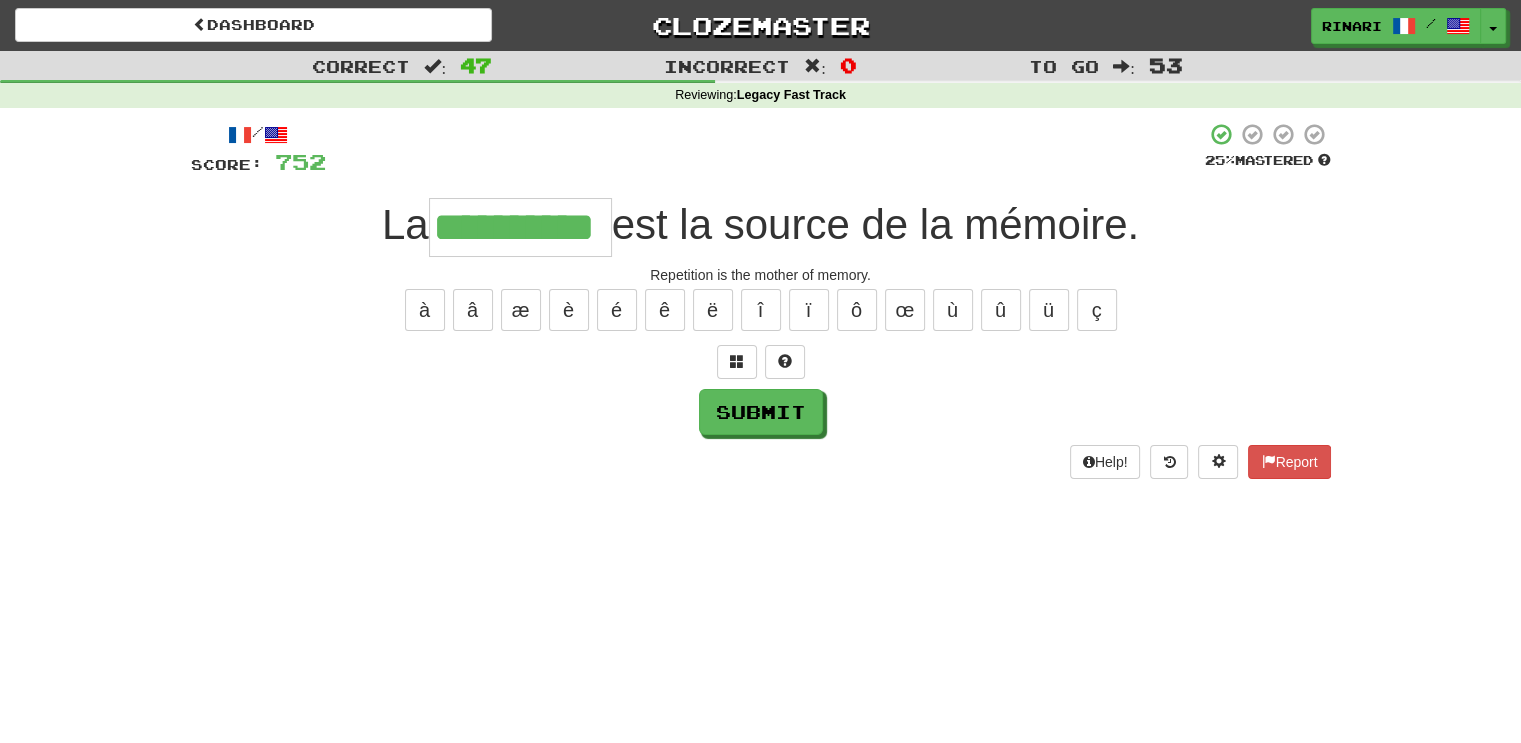 type on "**********" 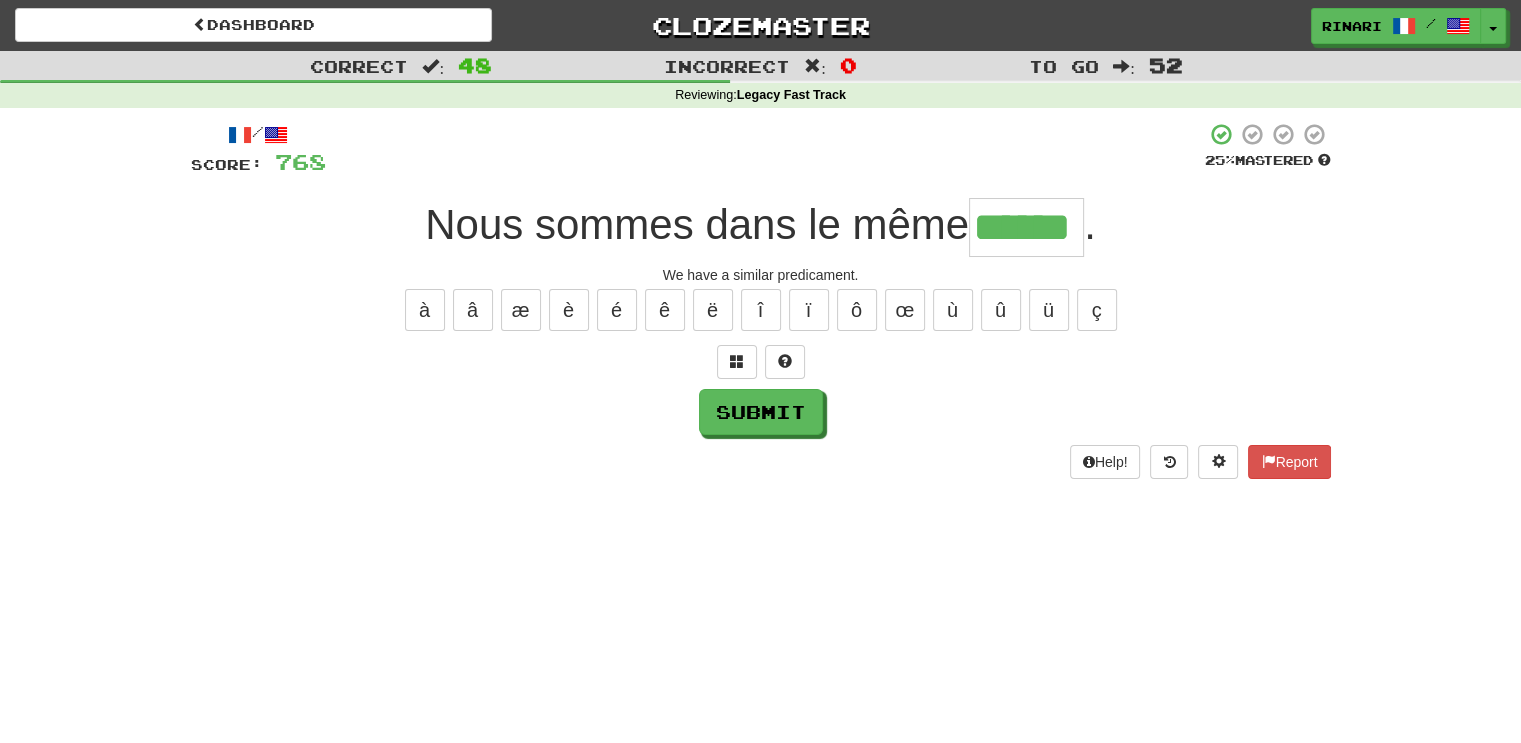 type on "******" 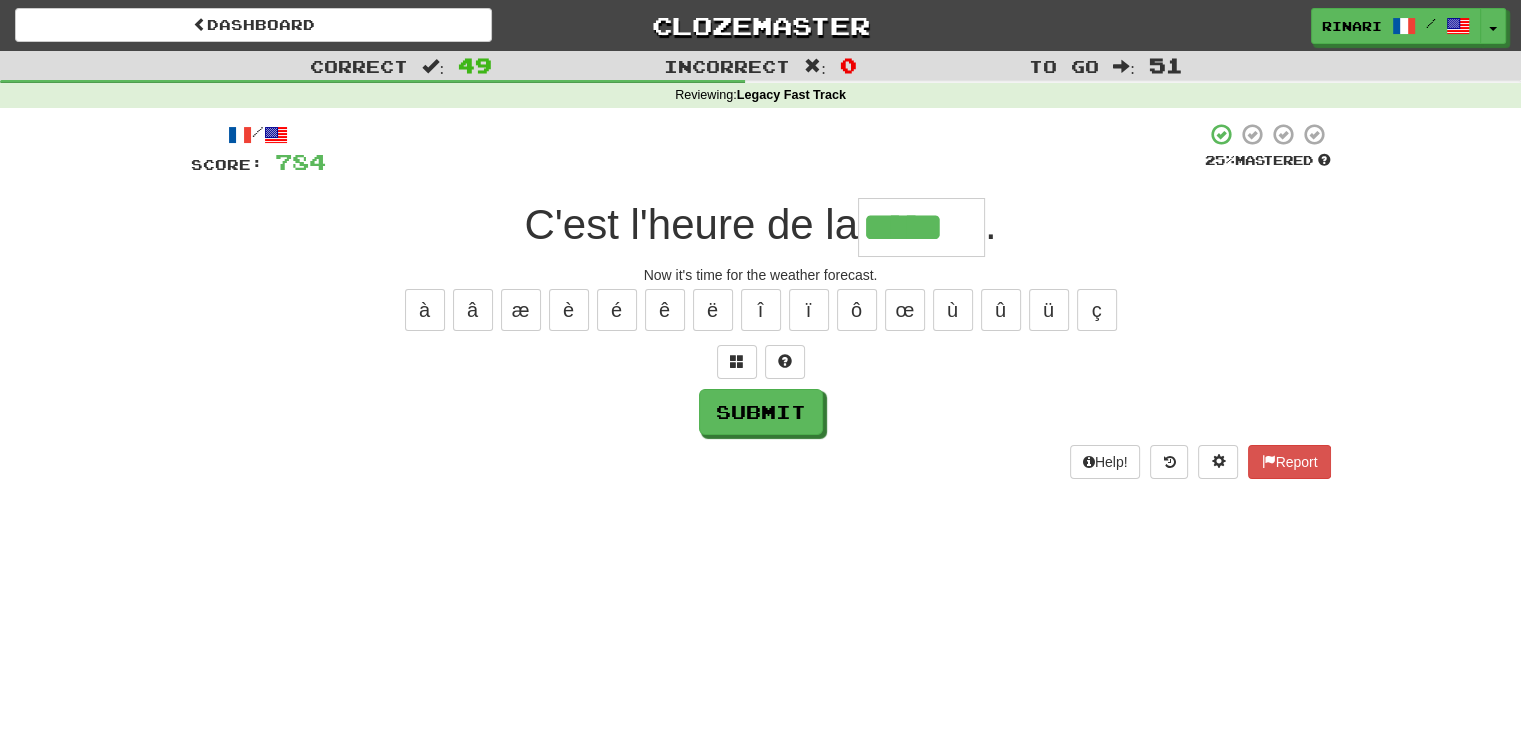 type on "*****" 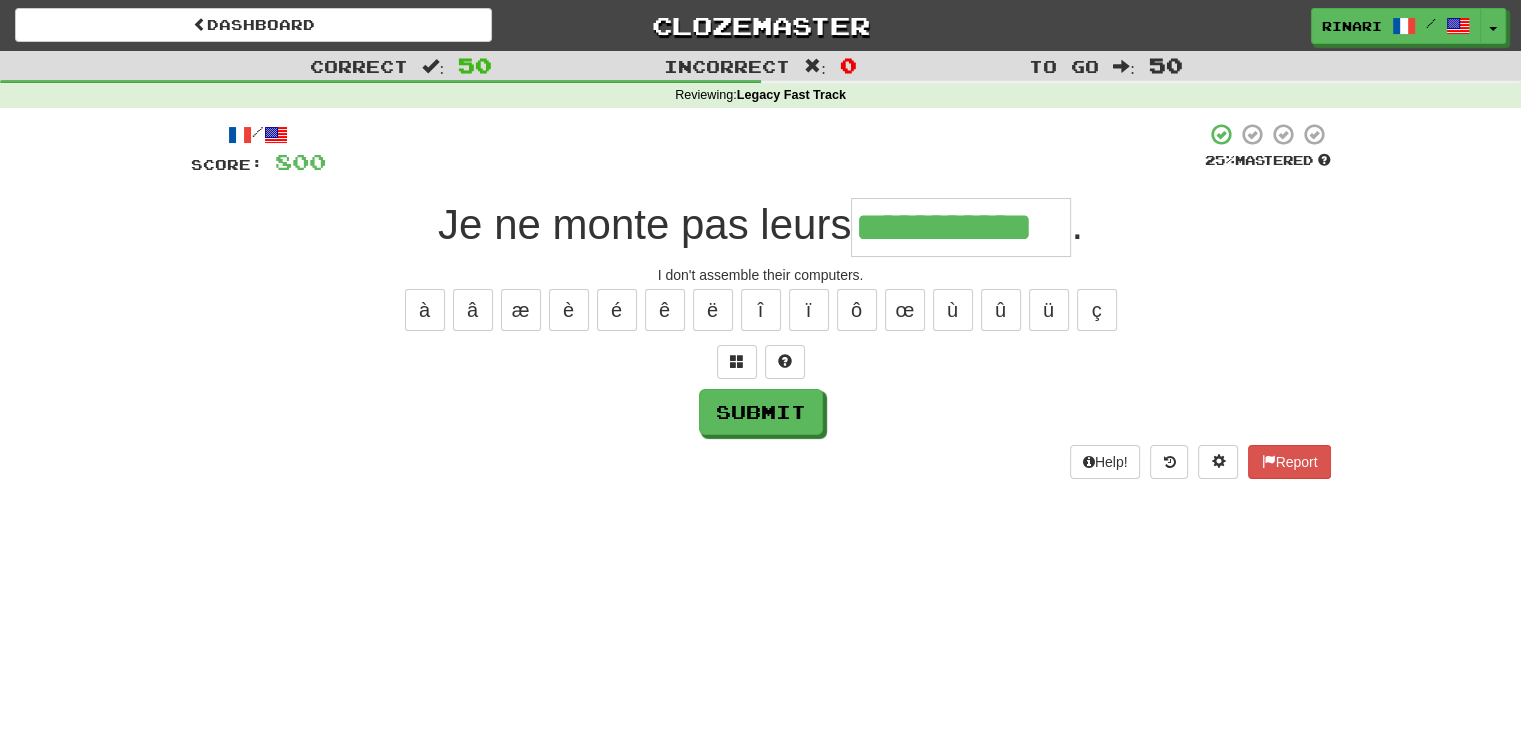 type on "**********" 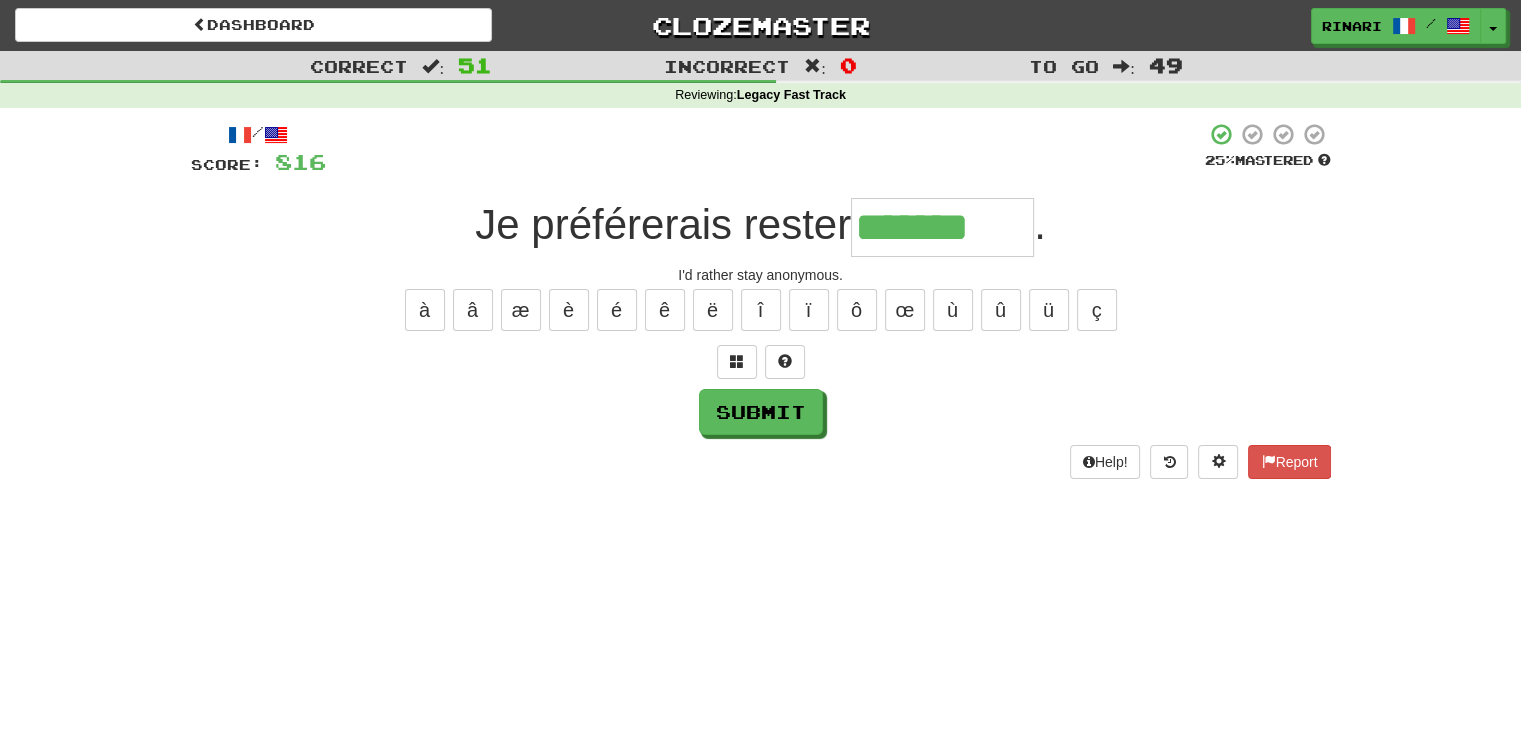 type on "*******" 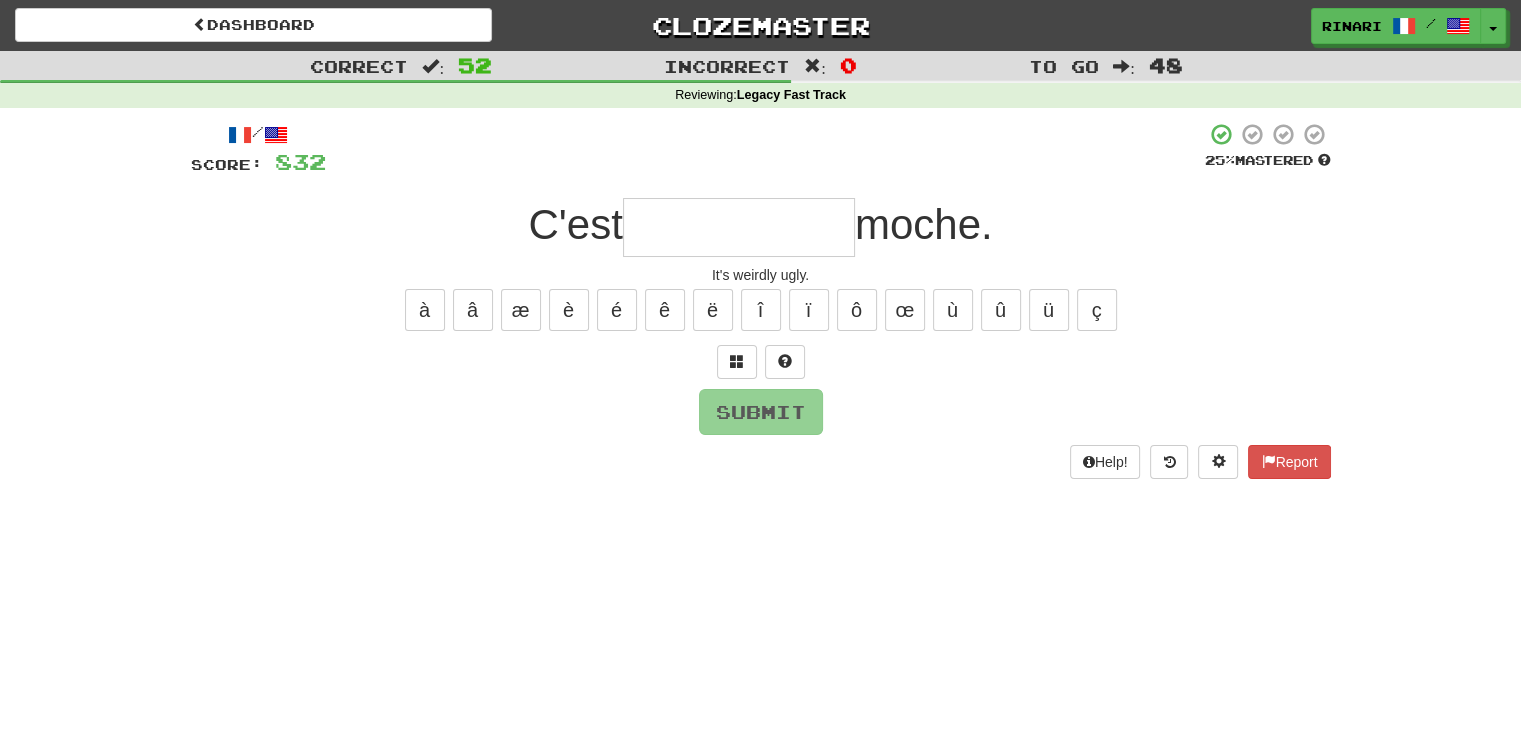 type on "*" 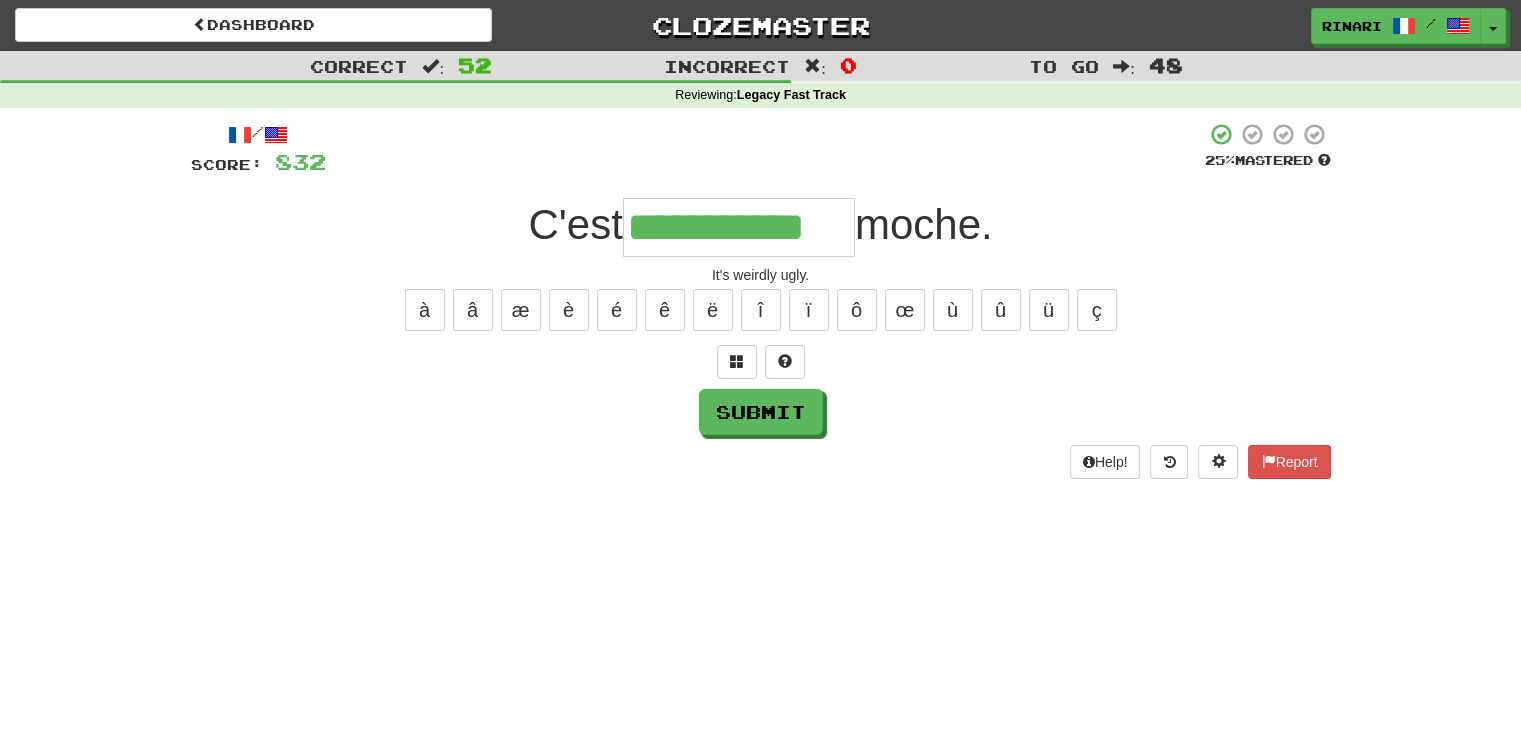 type on "**********" 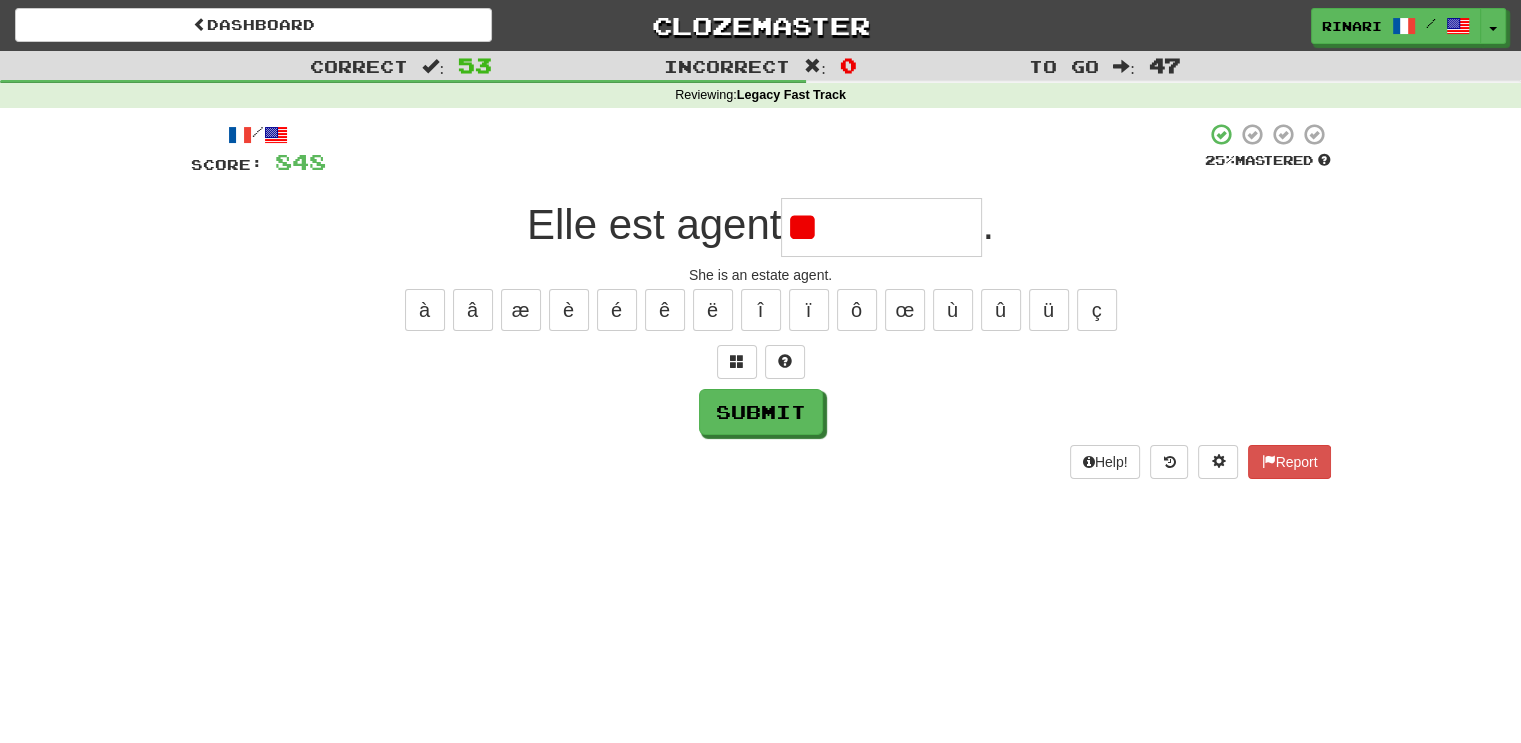 type on "*" 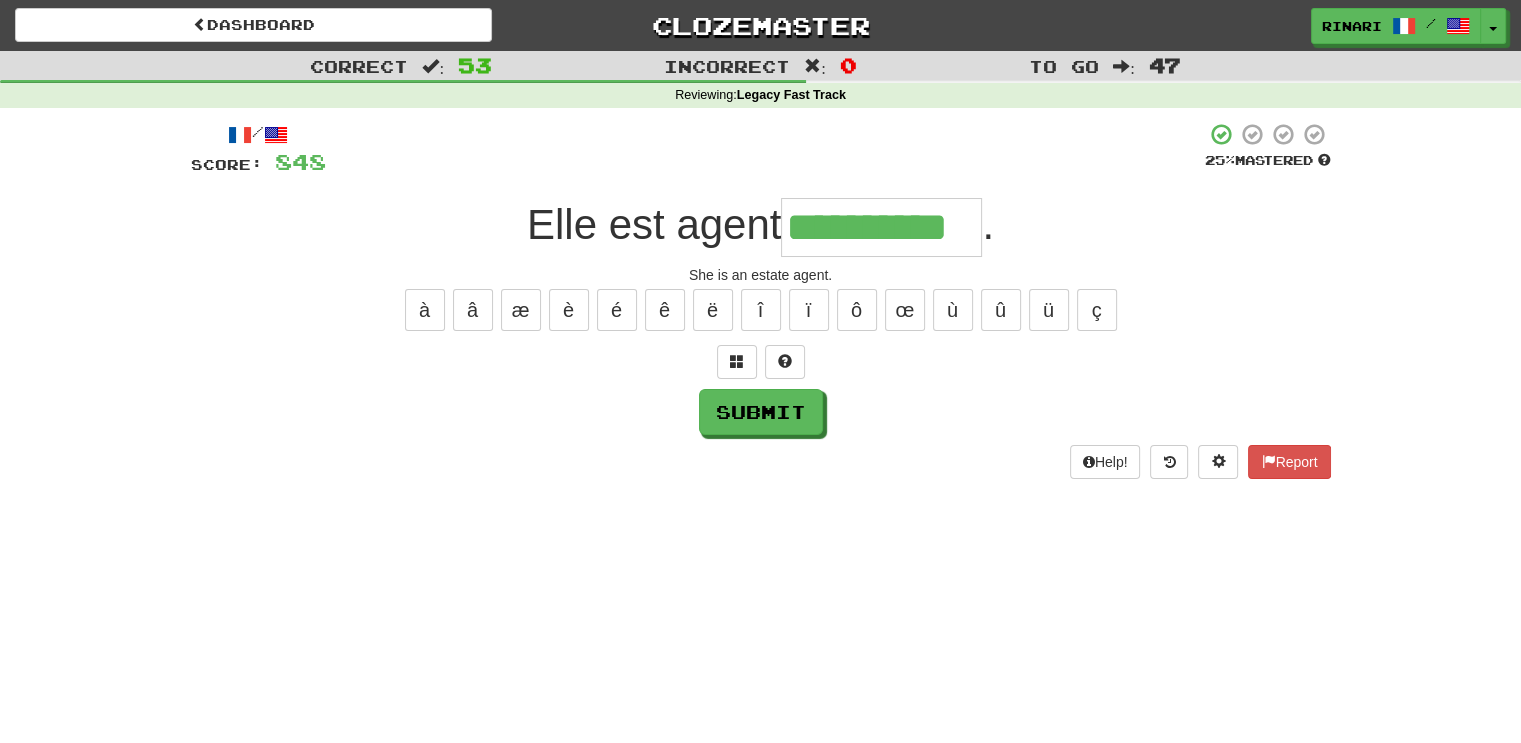 type on "**********" 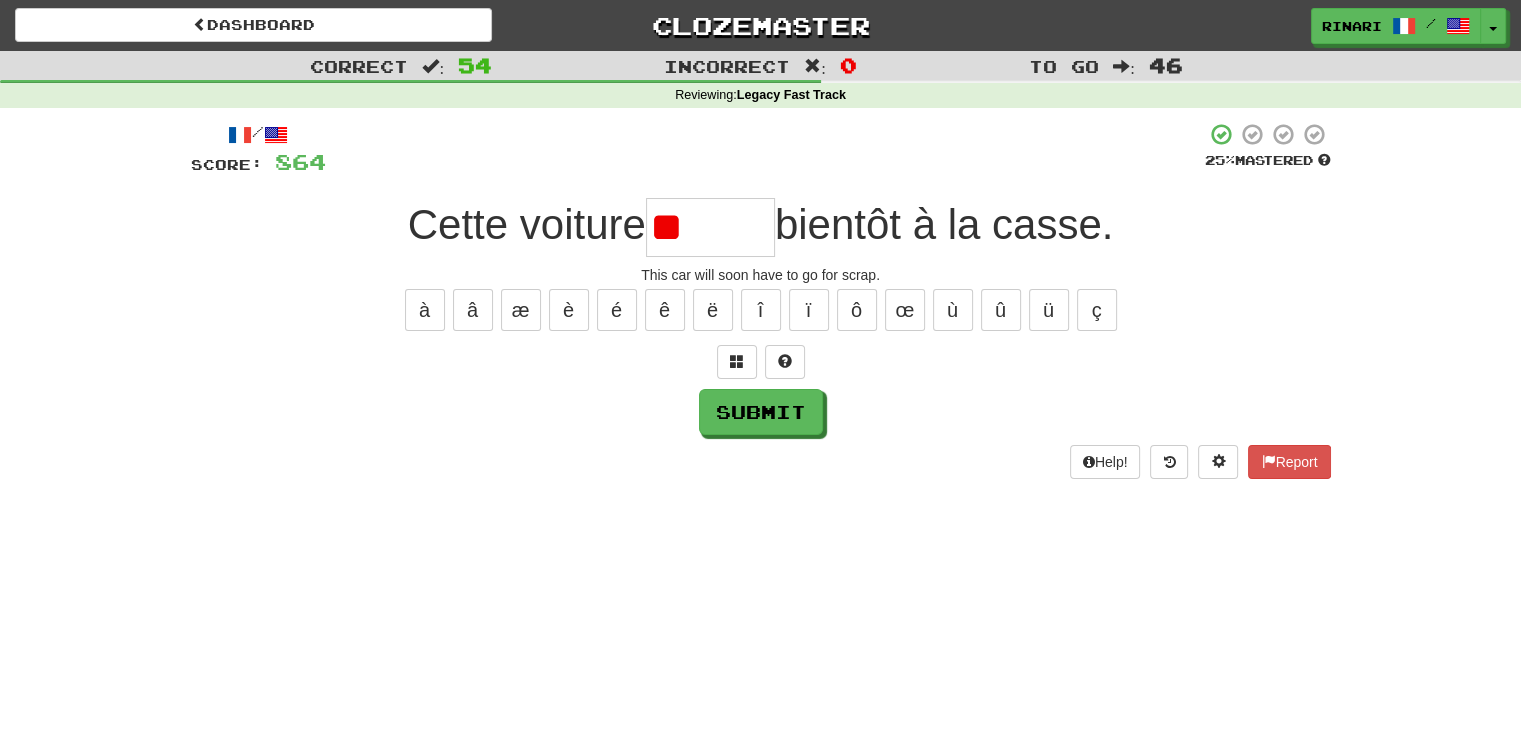type on "*" 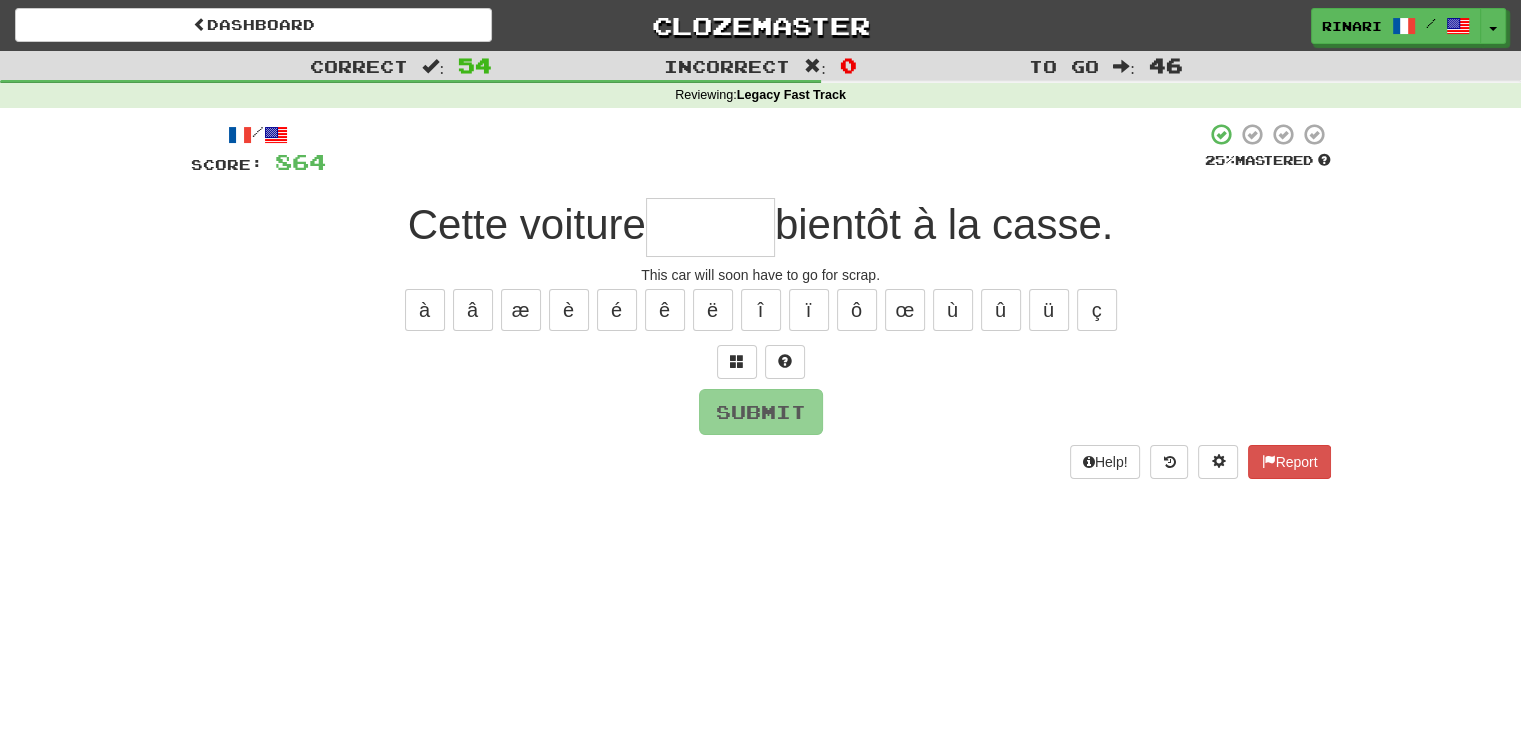type on "*" 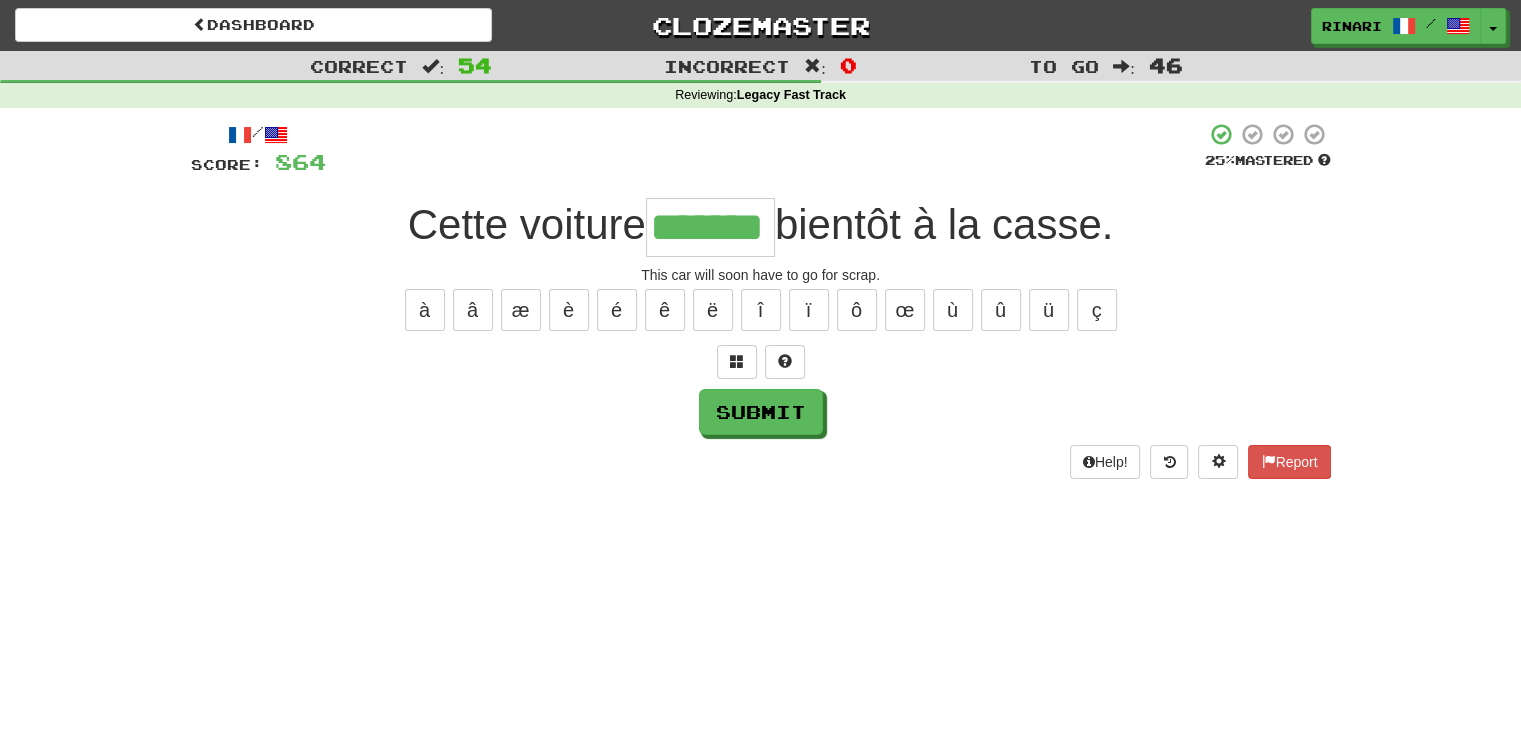 type on "*******" 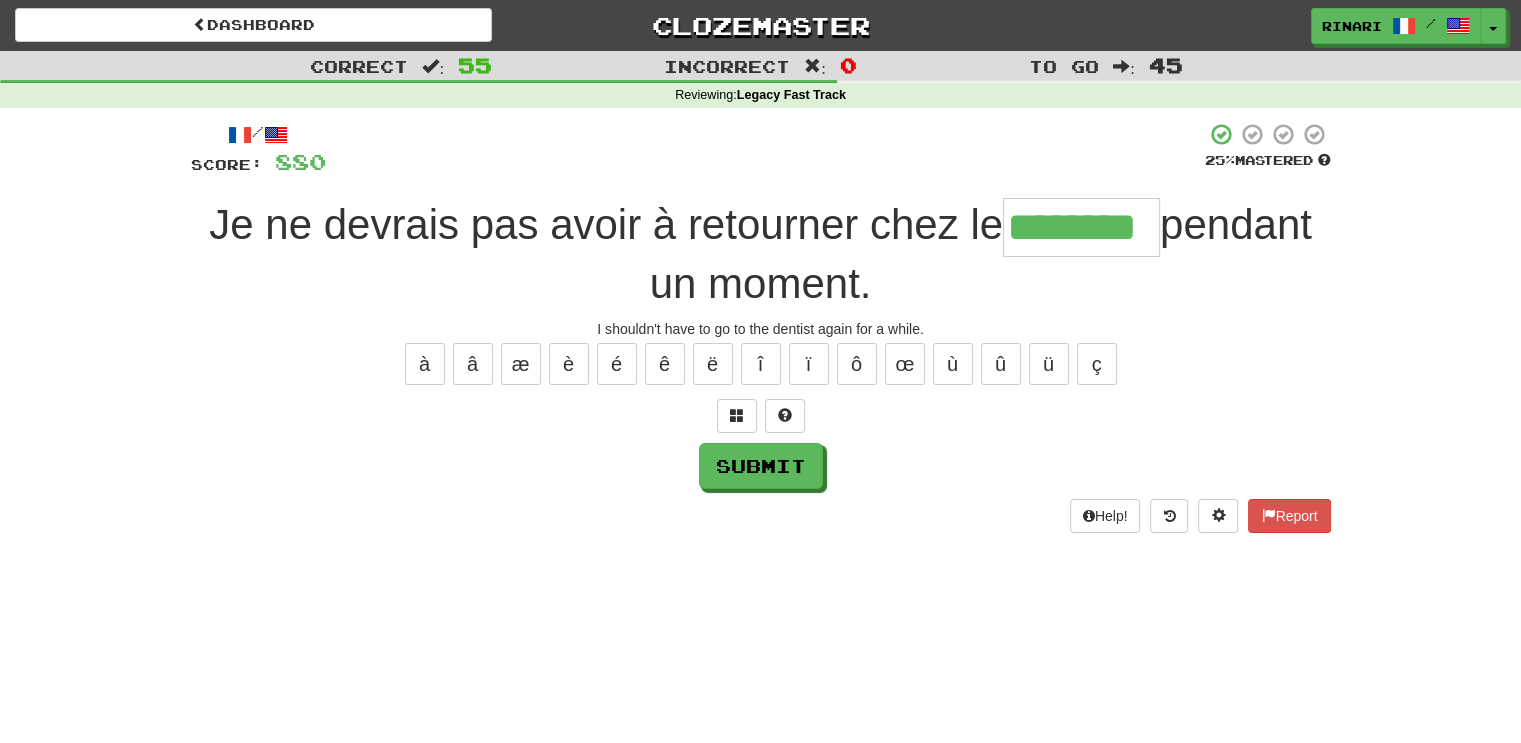 type on "********" 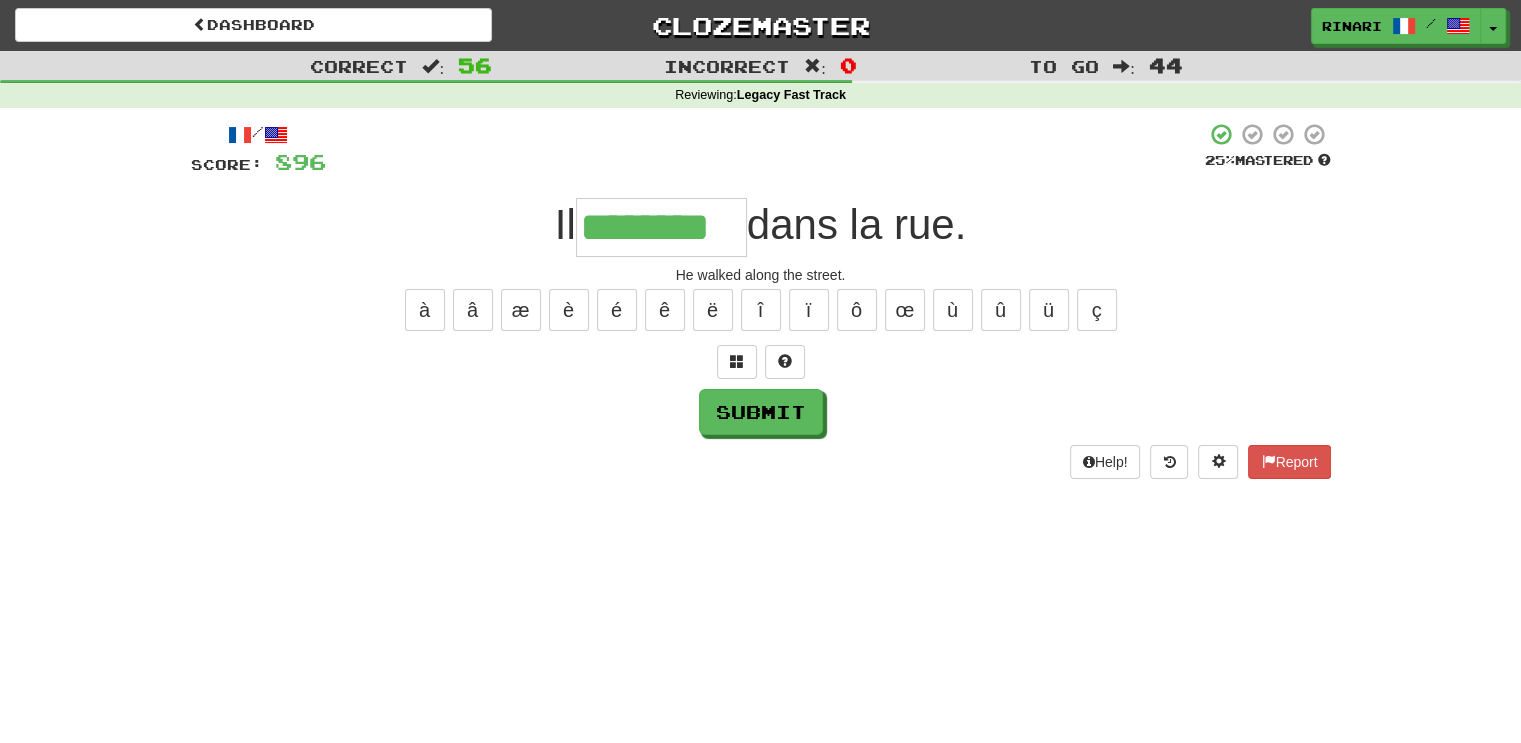 type on "********" 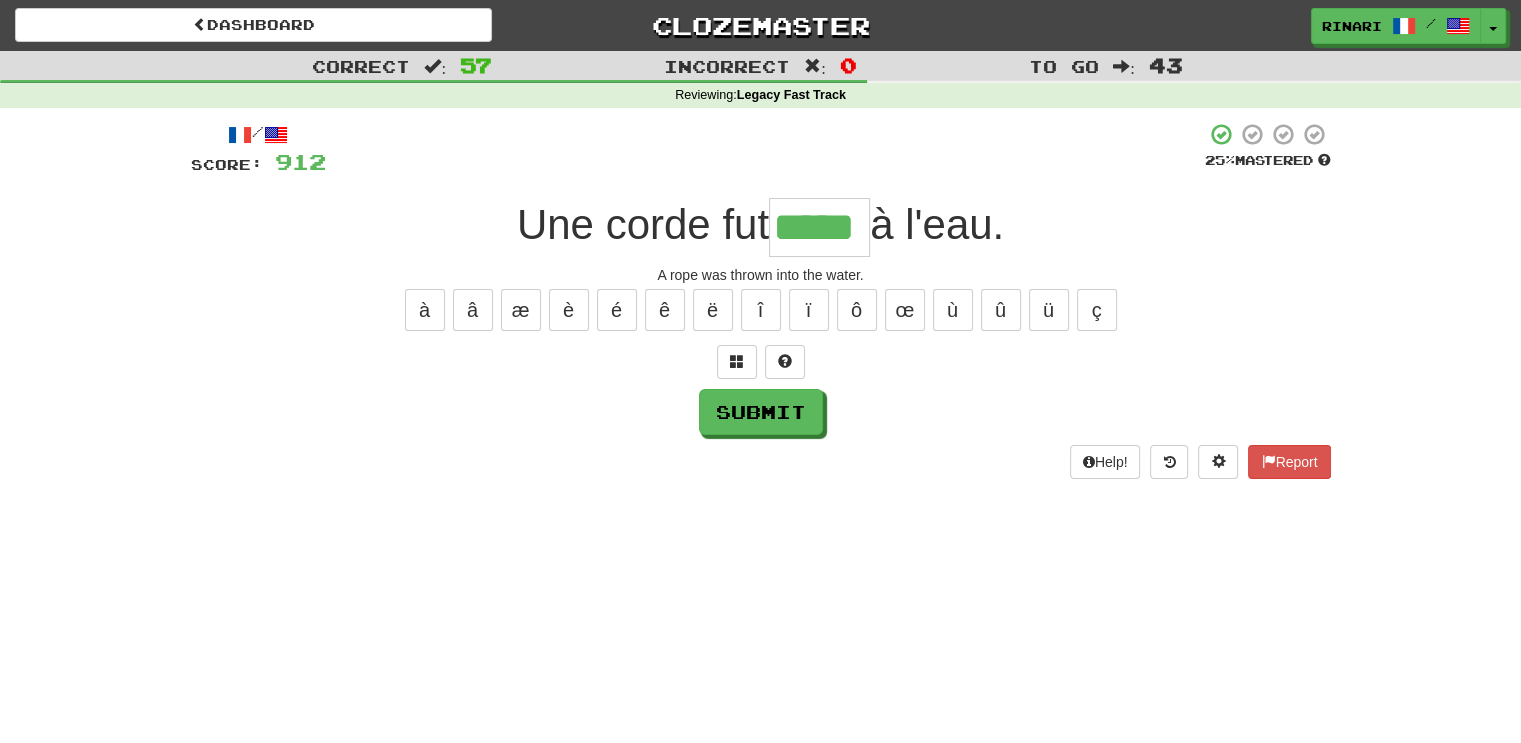 type on "*****" 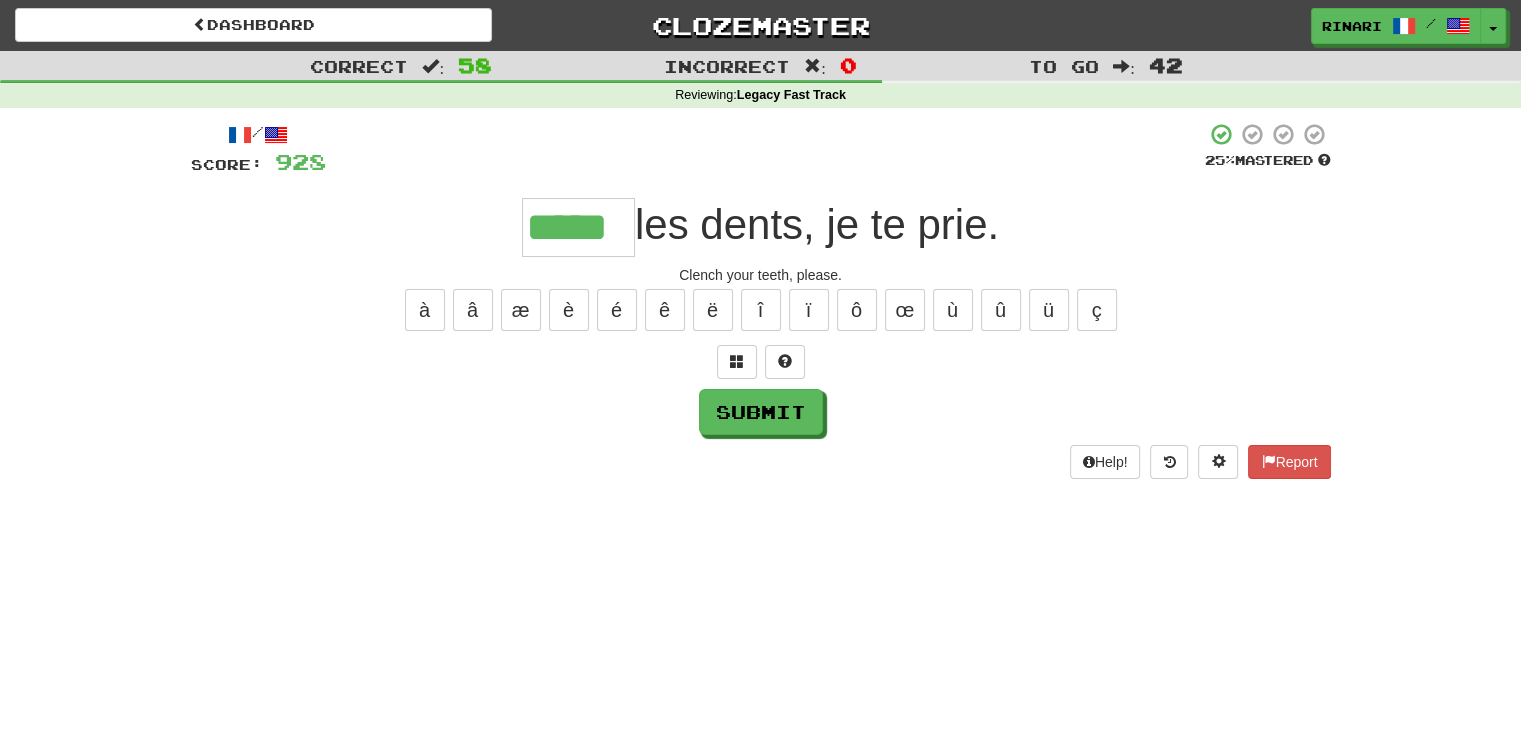 type on "*****" 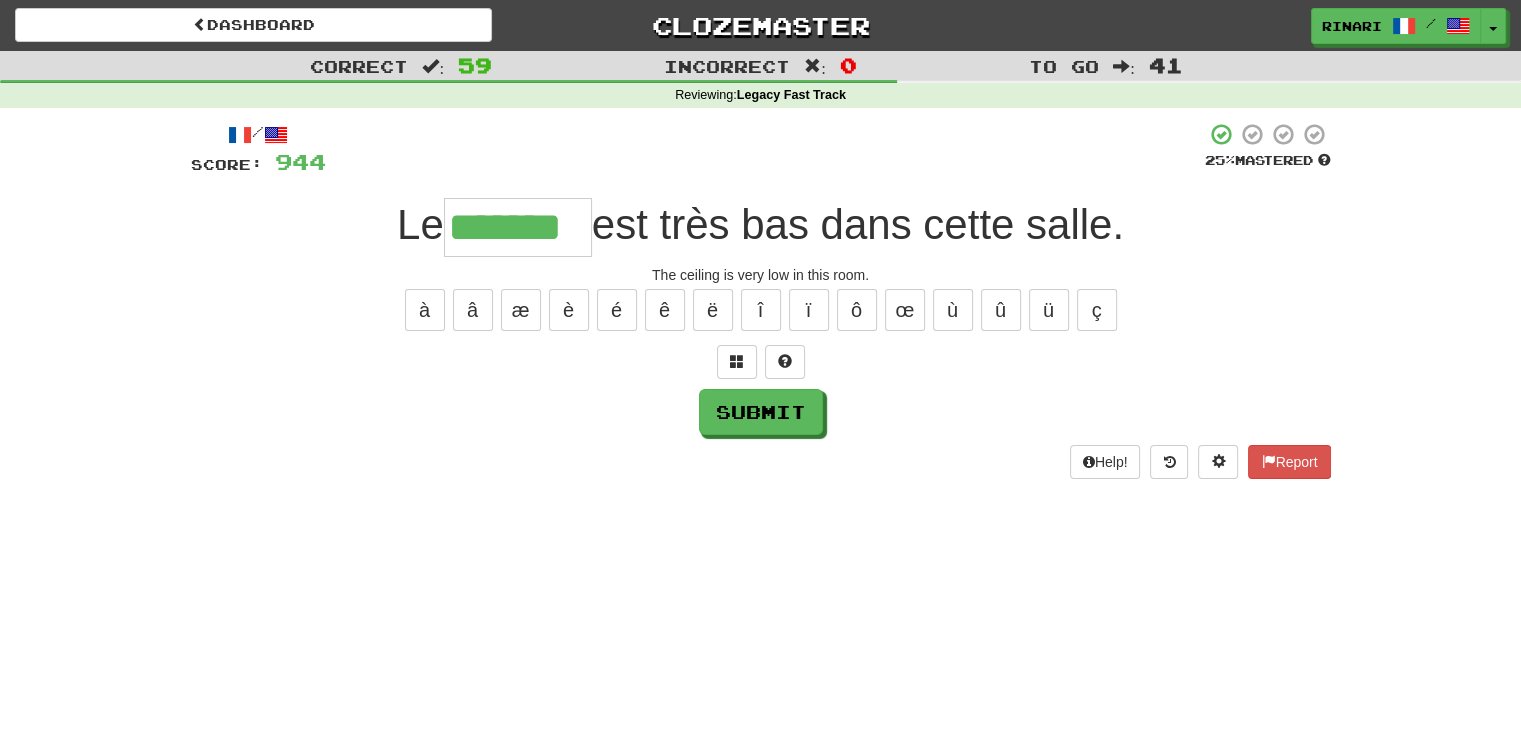 type on "*******" 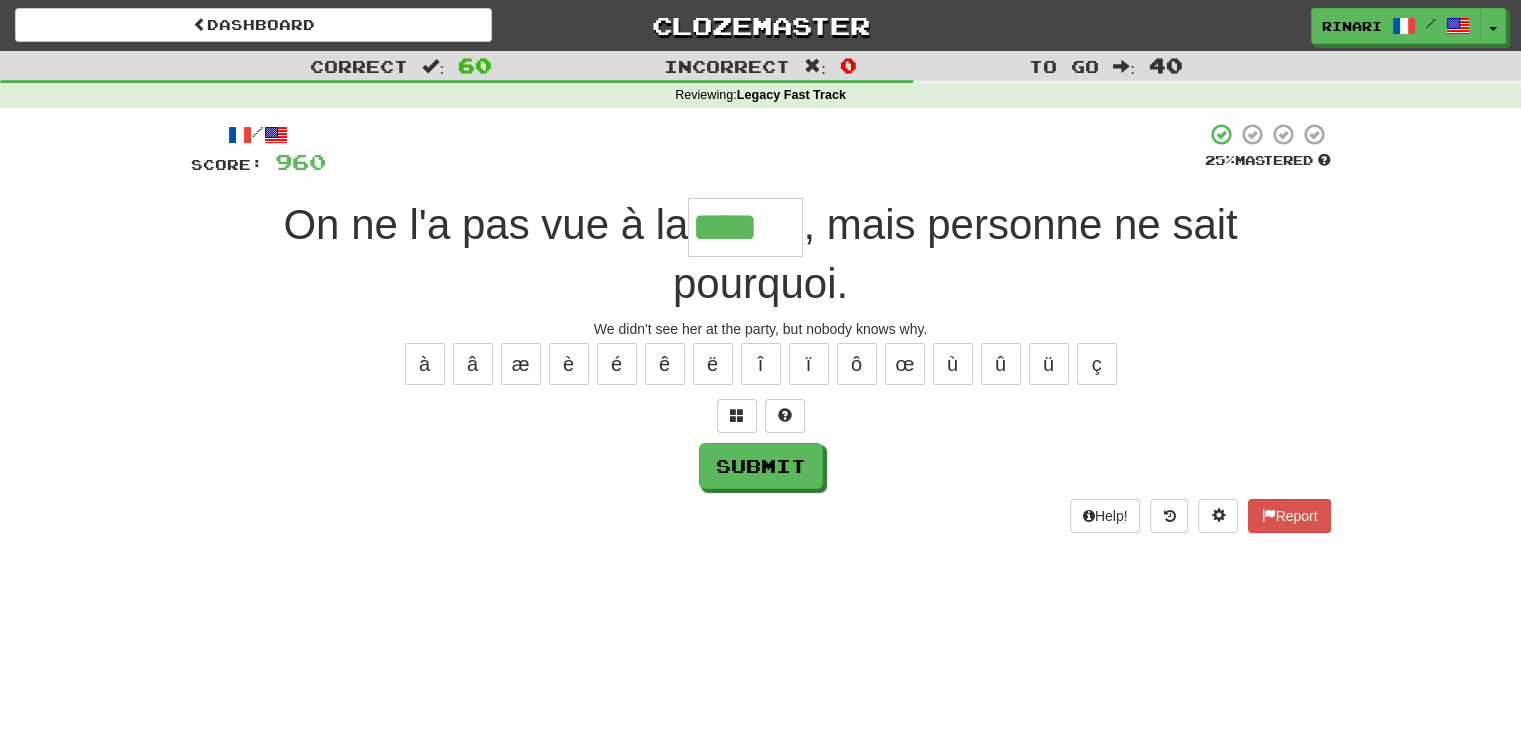 type on "****" 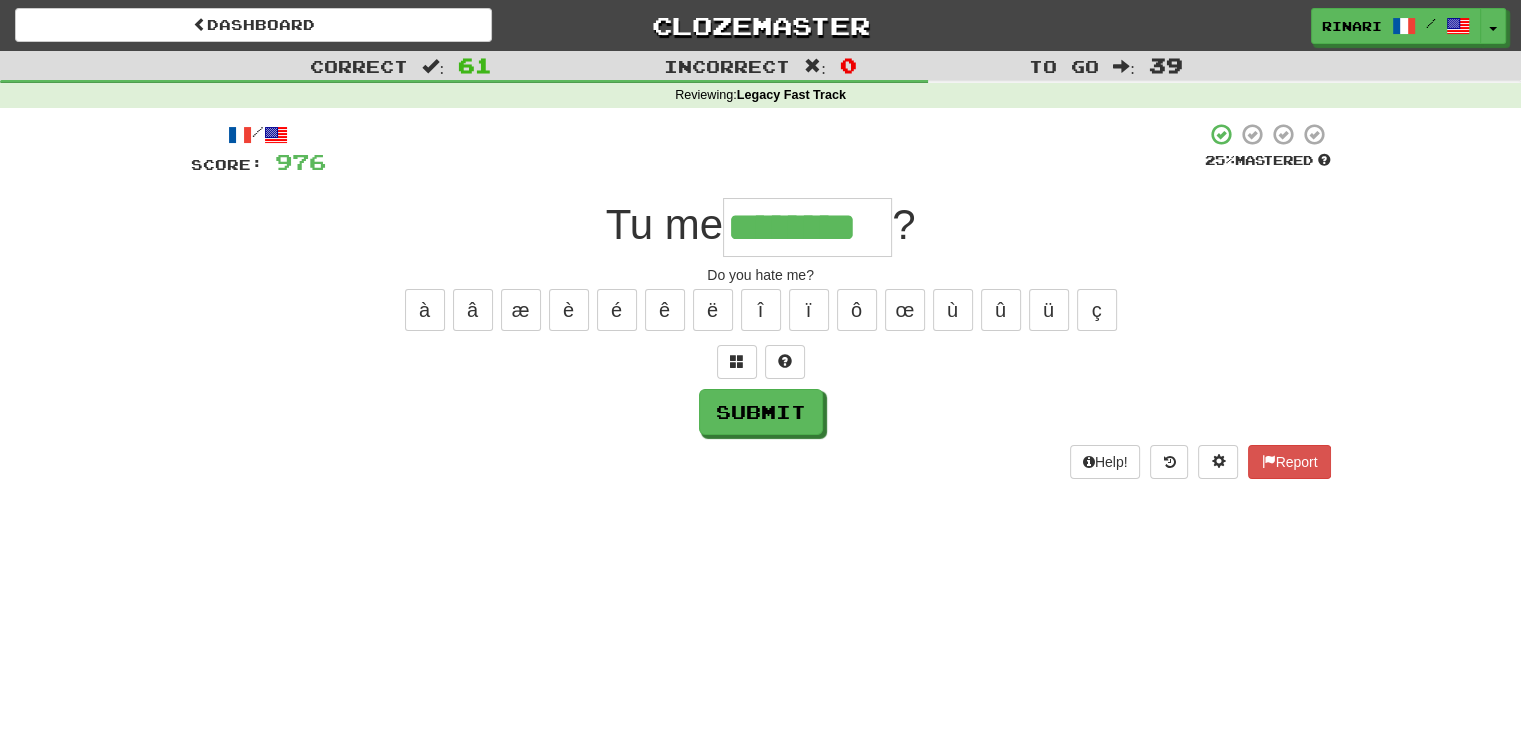 type on "********" 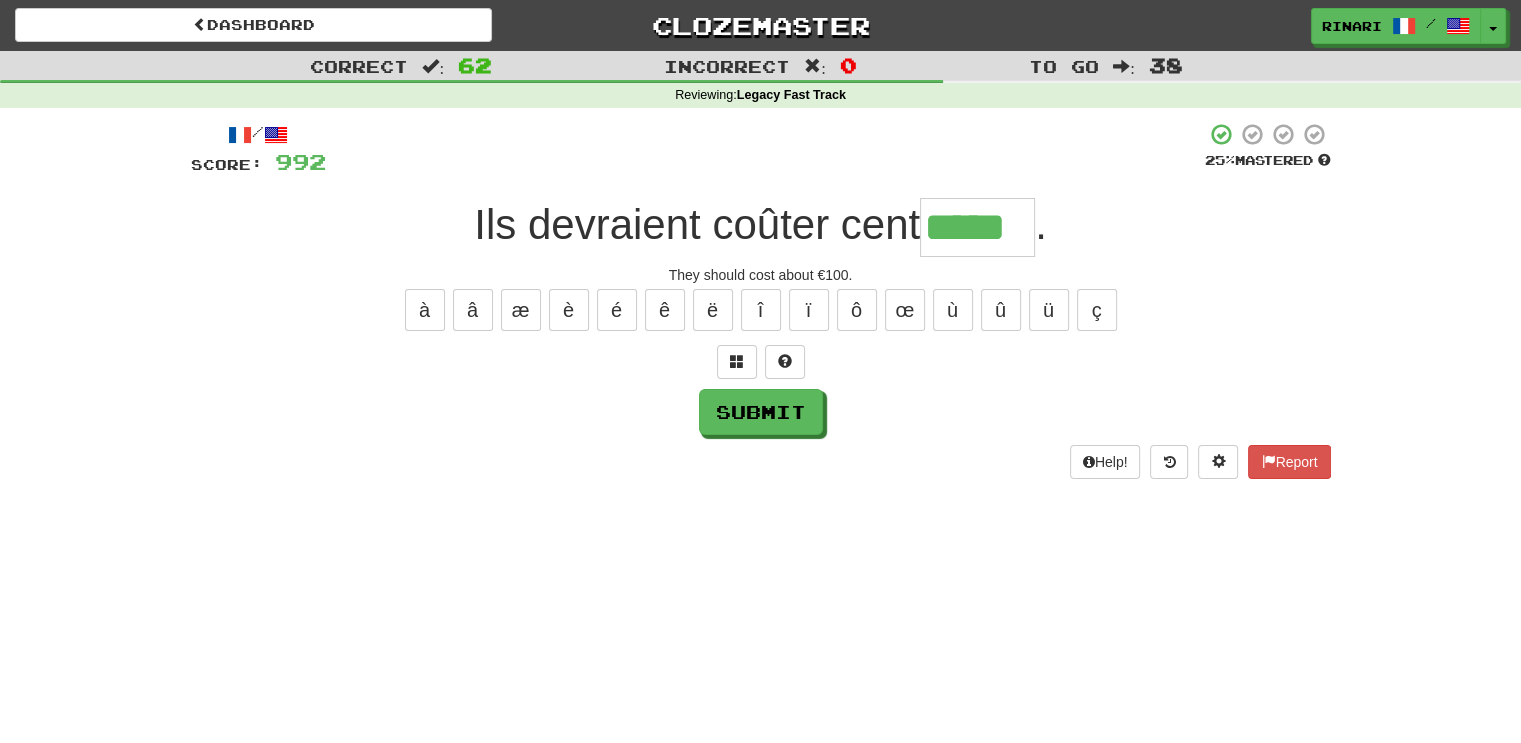 type on "*****" 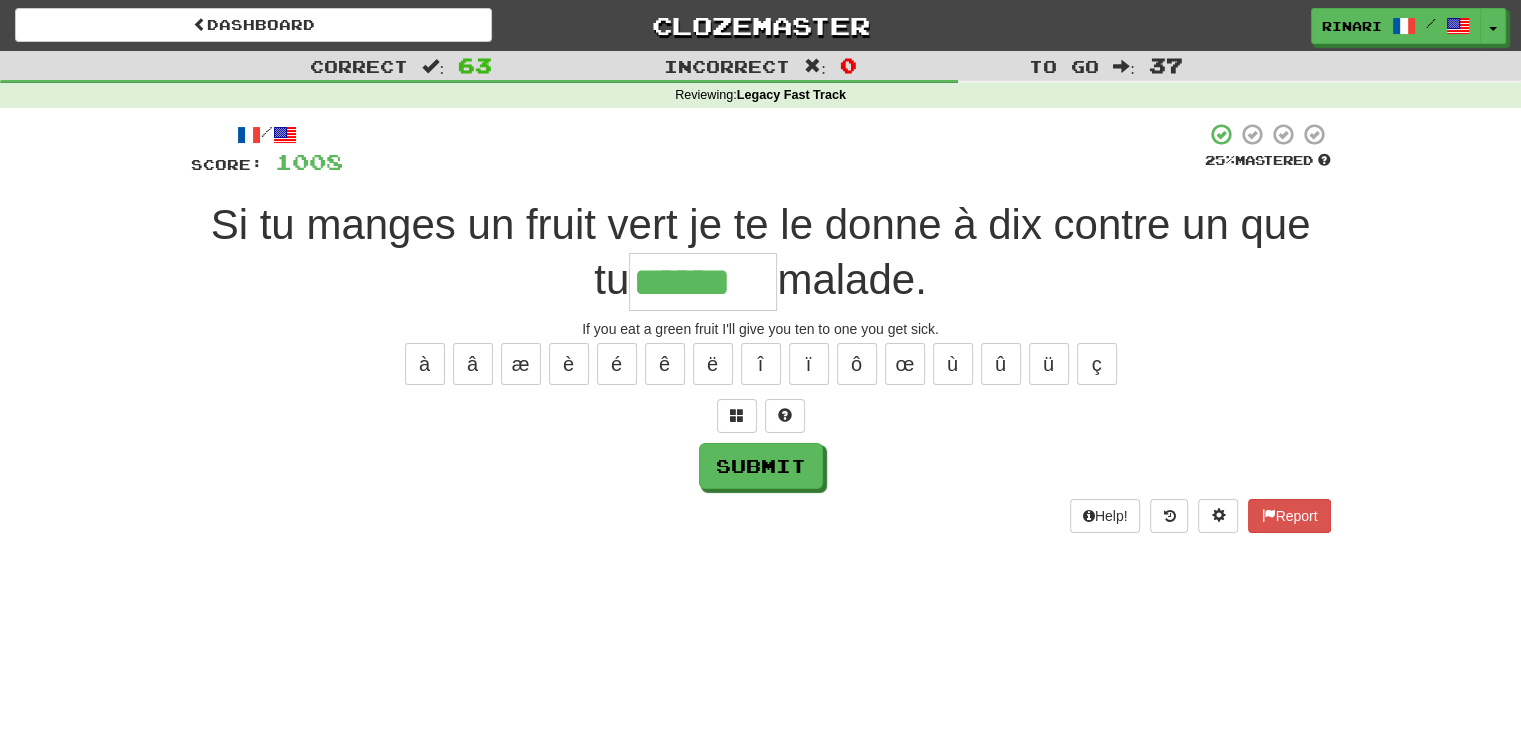 type on "******" 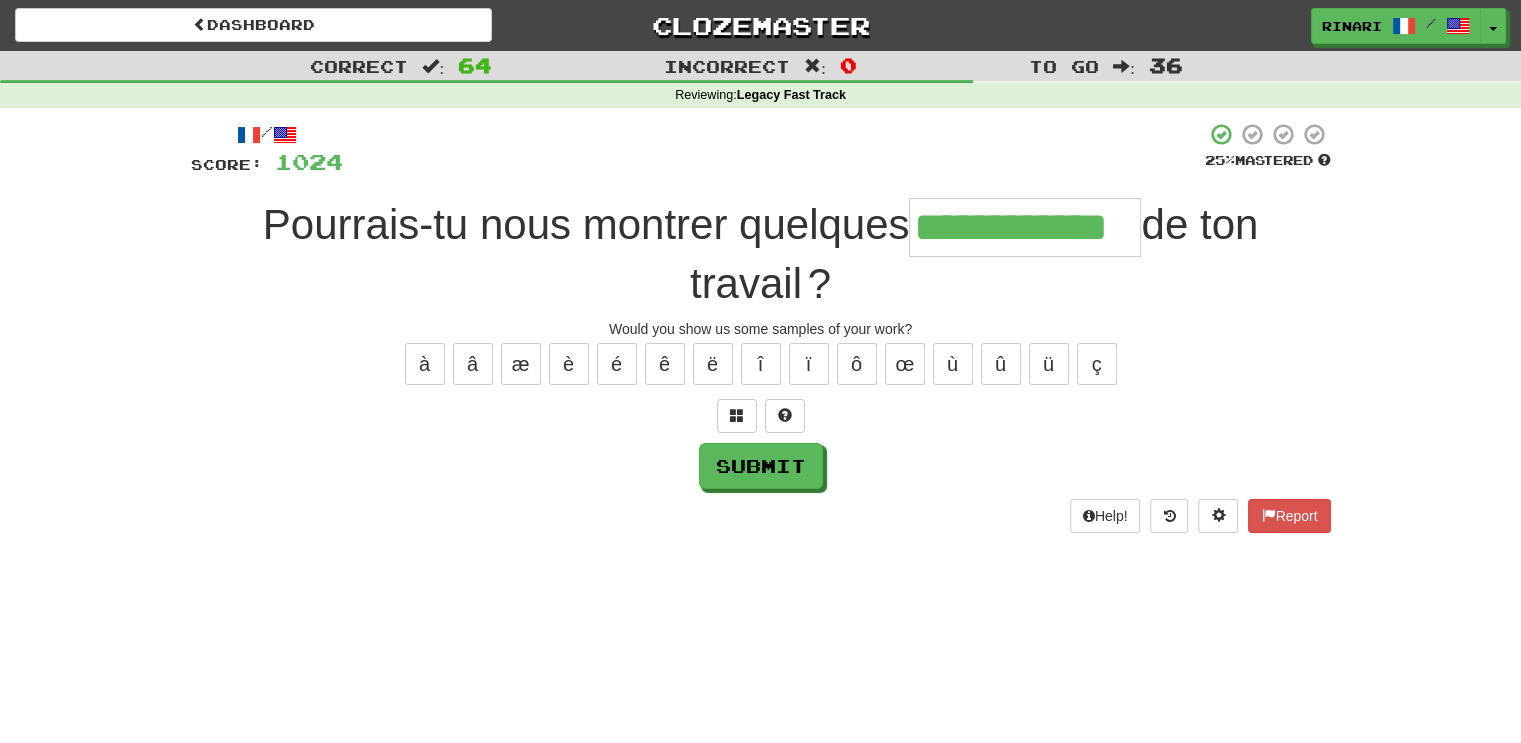 type on "**********" 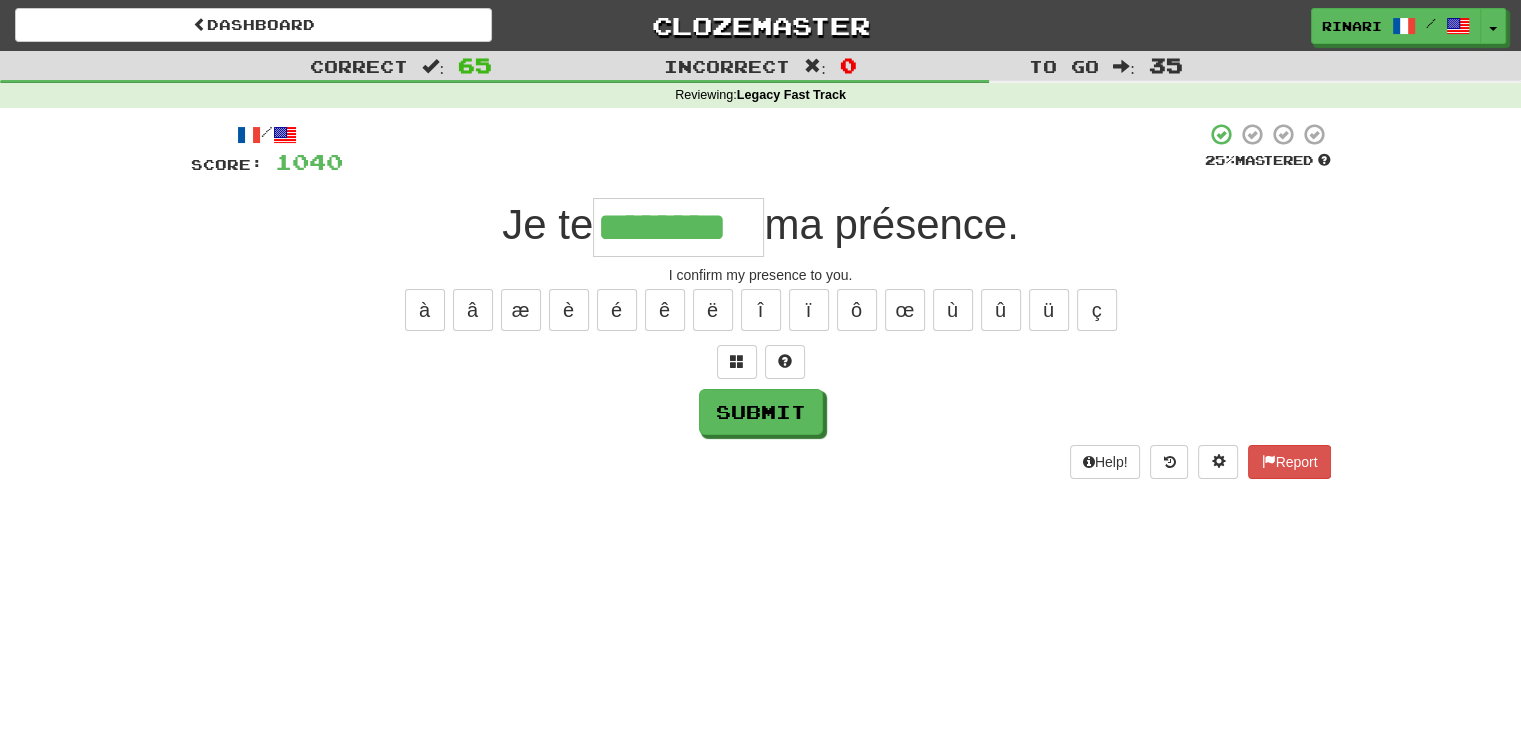 type on "********" 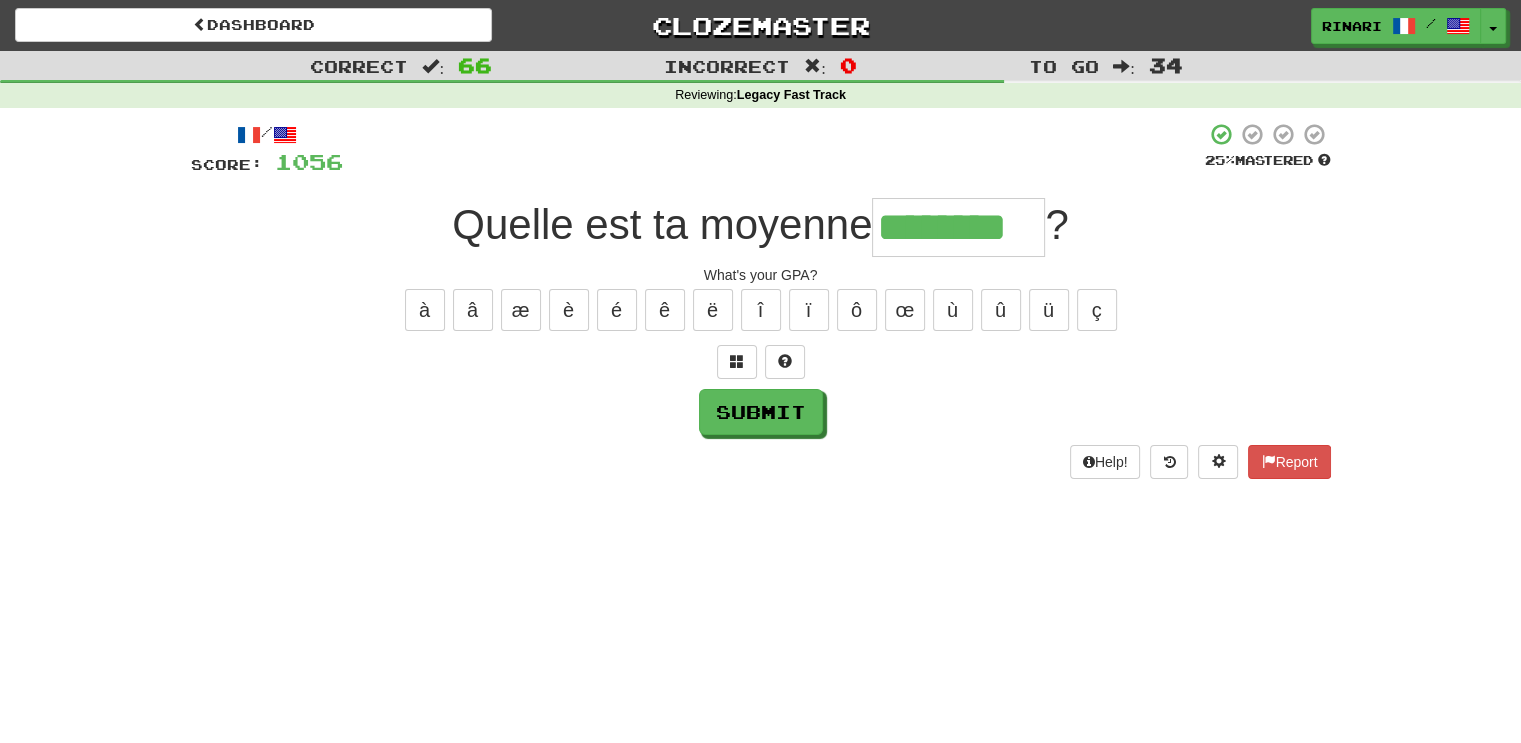 type on "********" 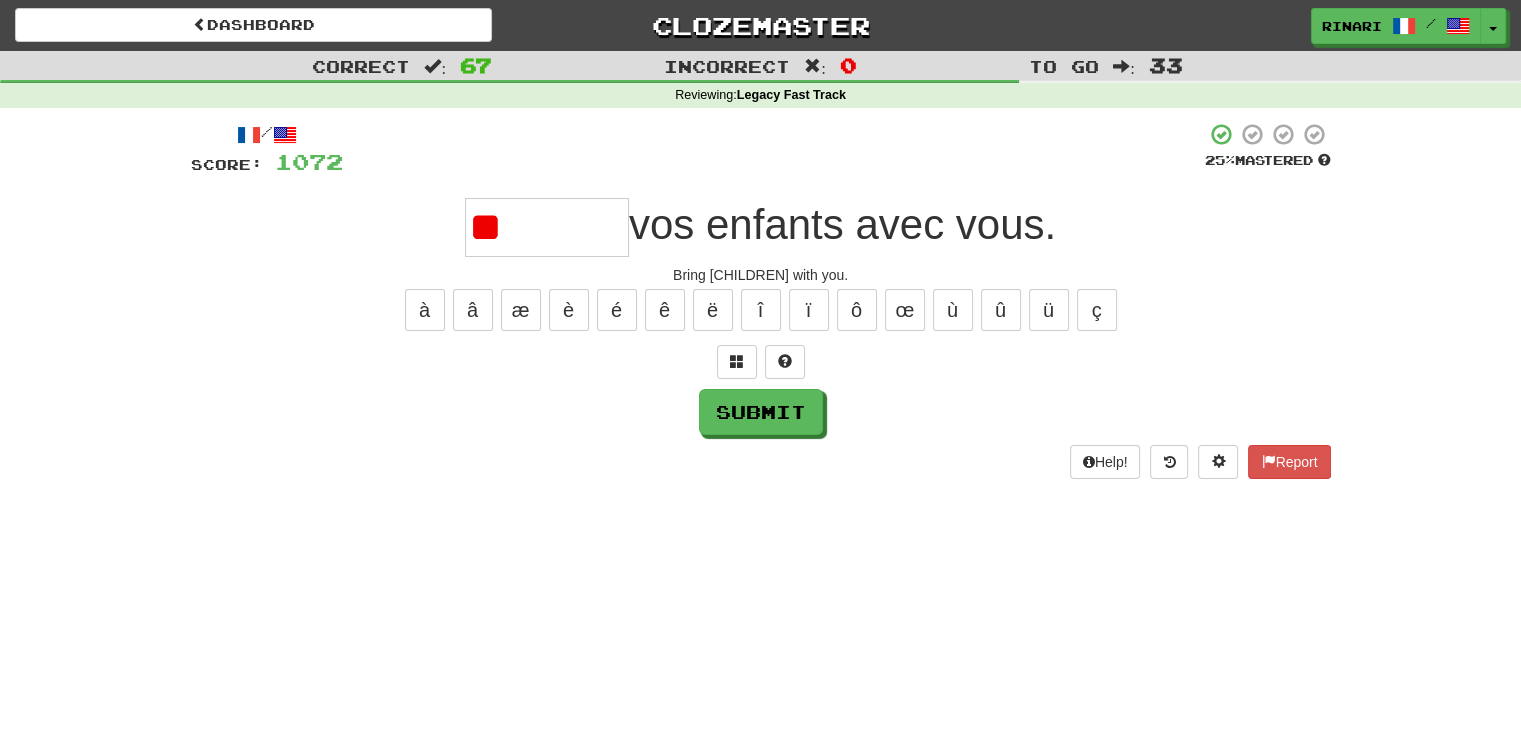 type on "*" 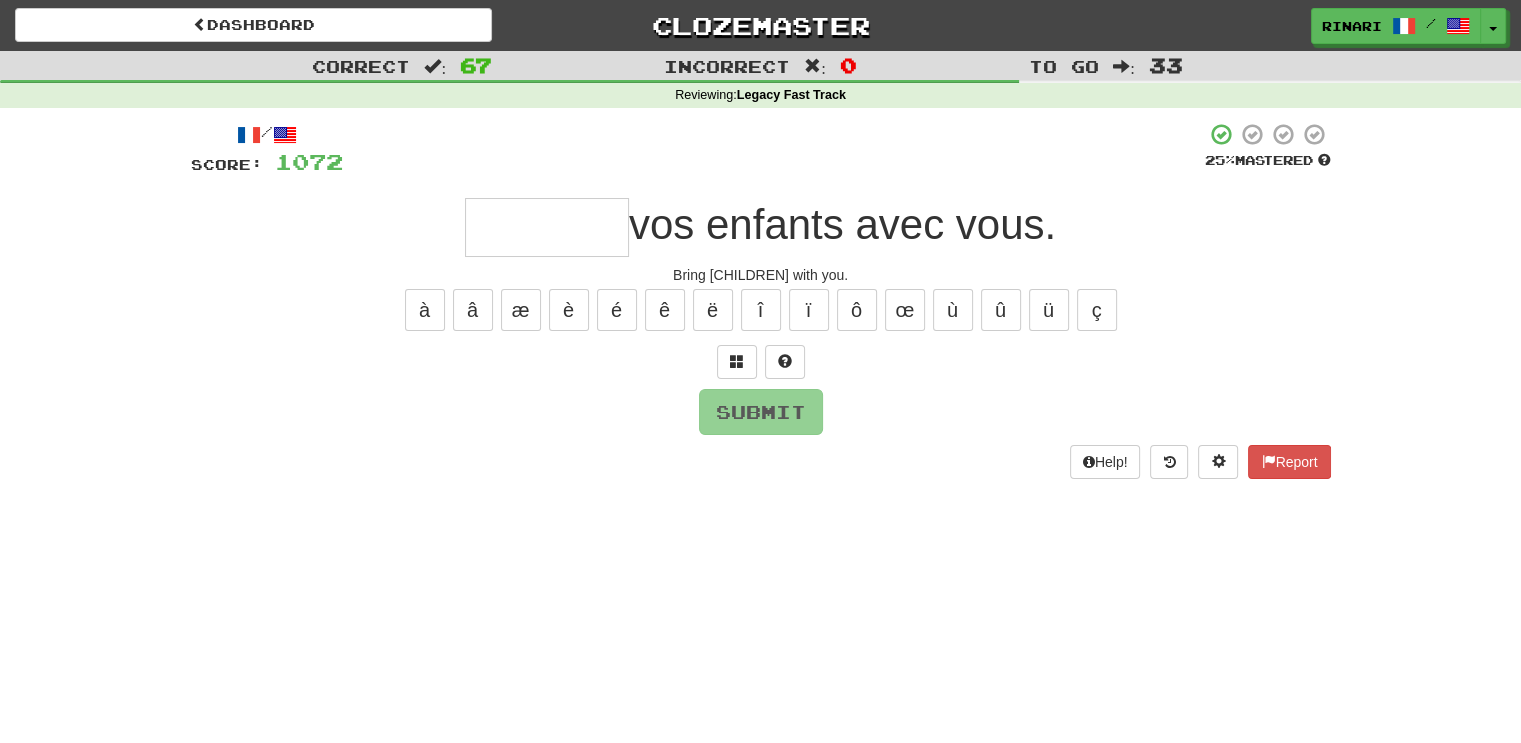 type on "*" 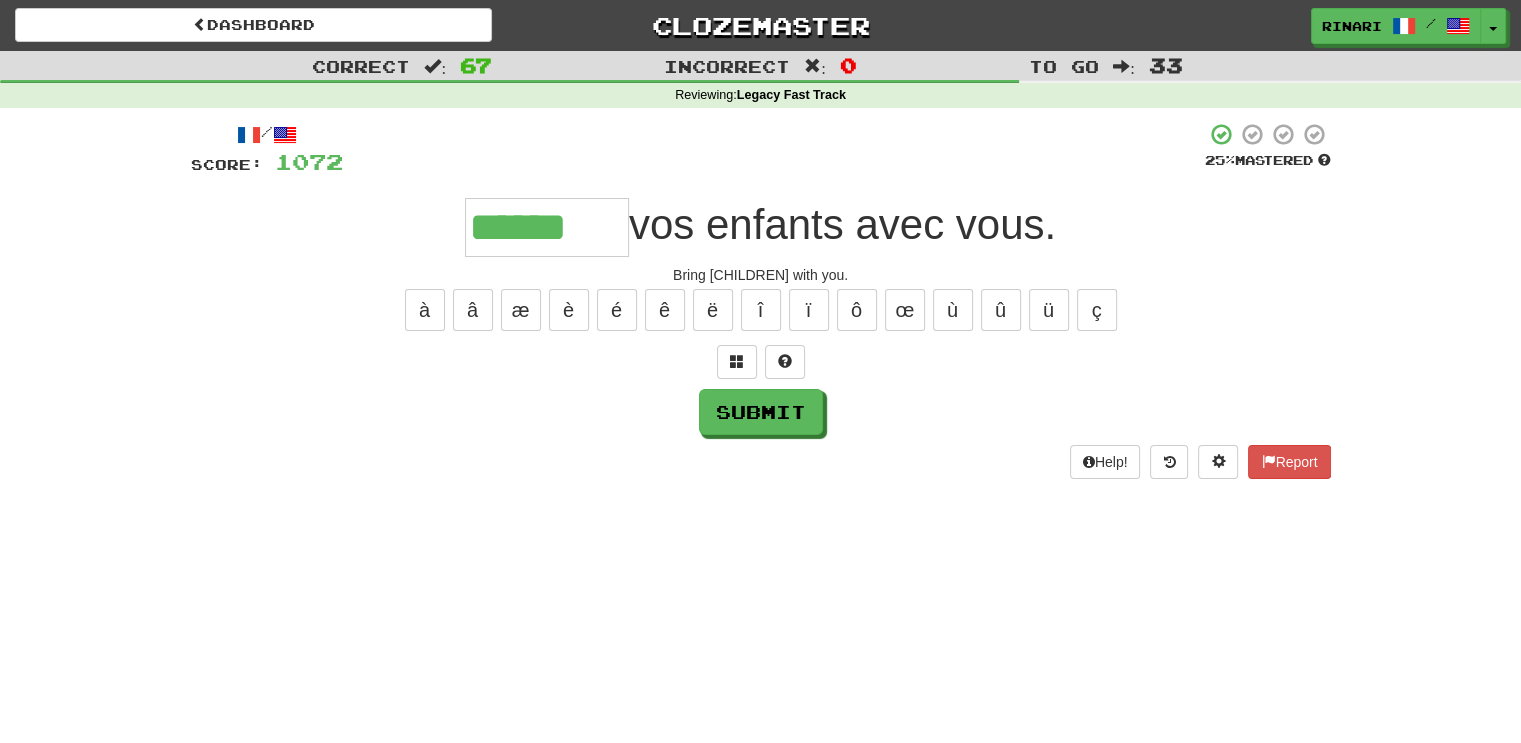 type on "******" 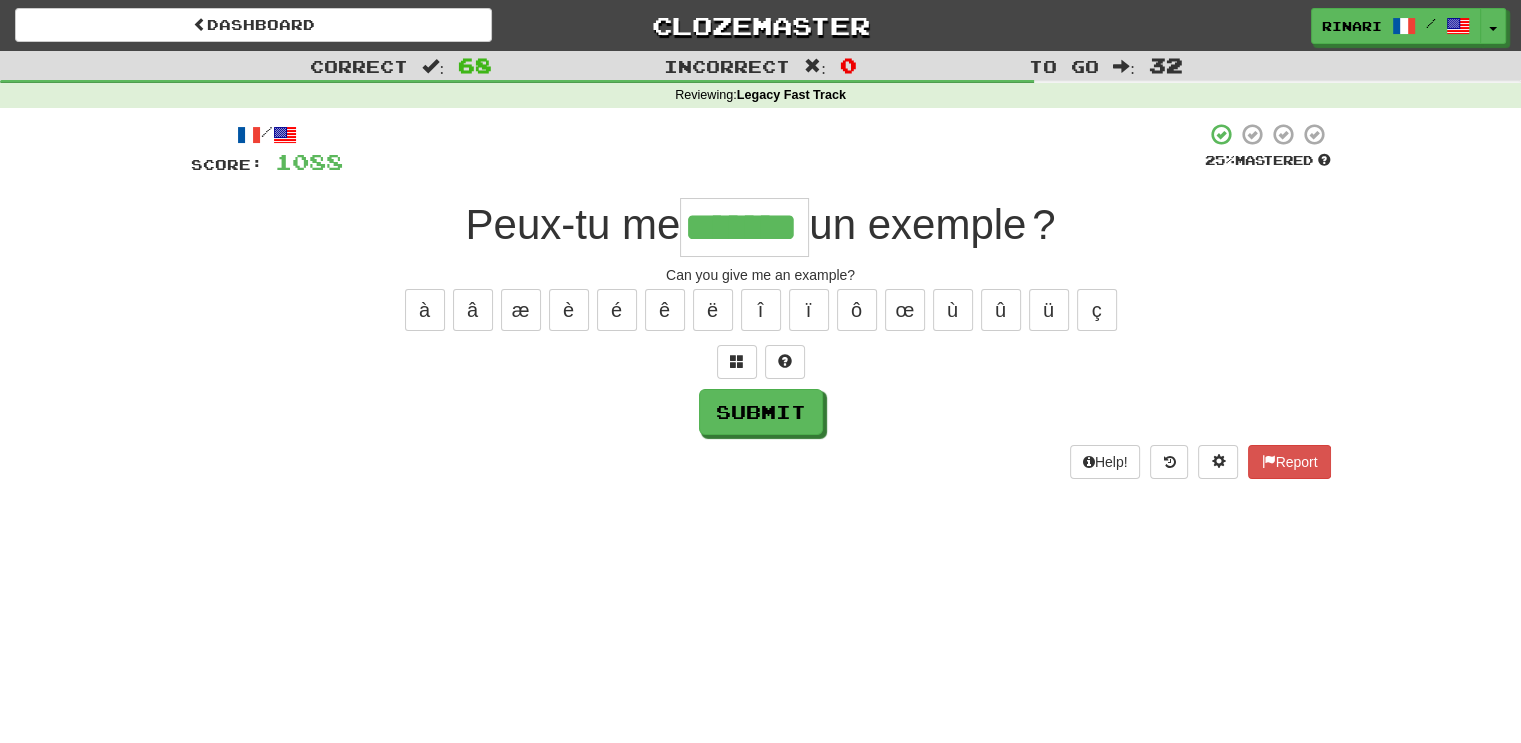 type on "*******" 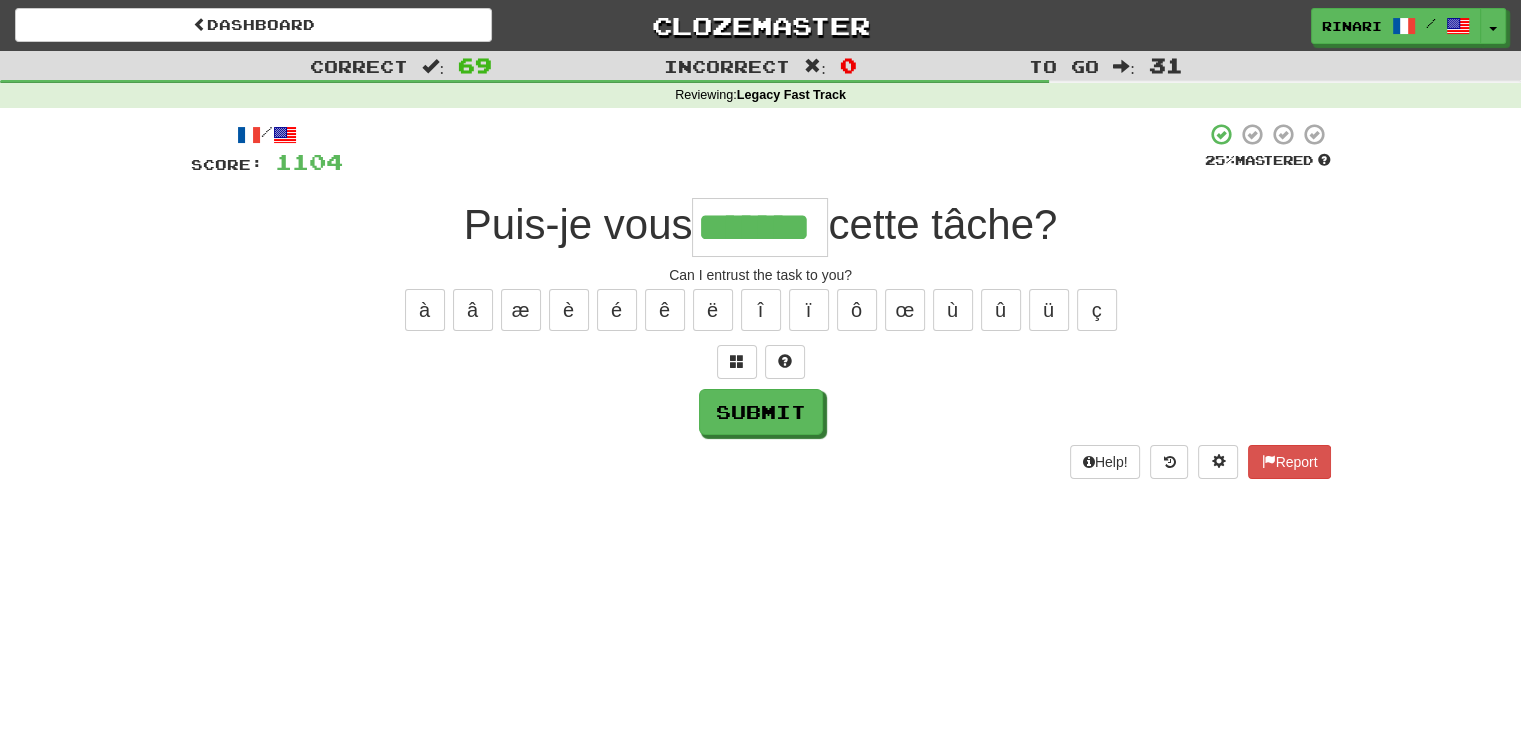 type on "*******" 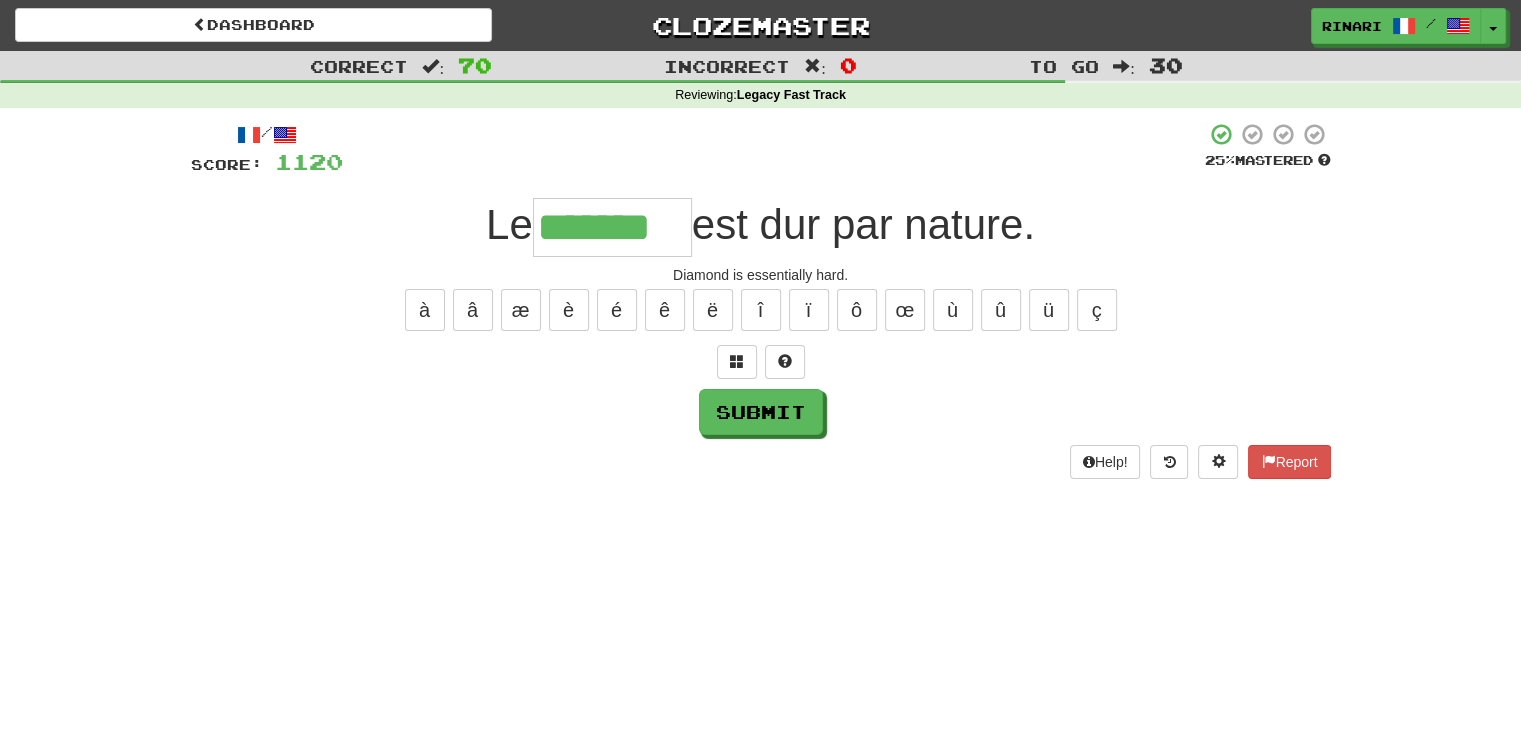 type on "*******" 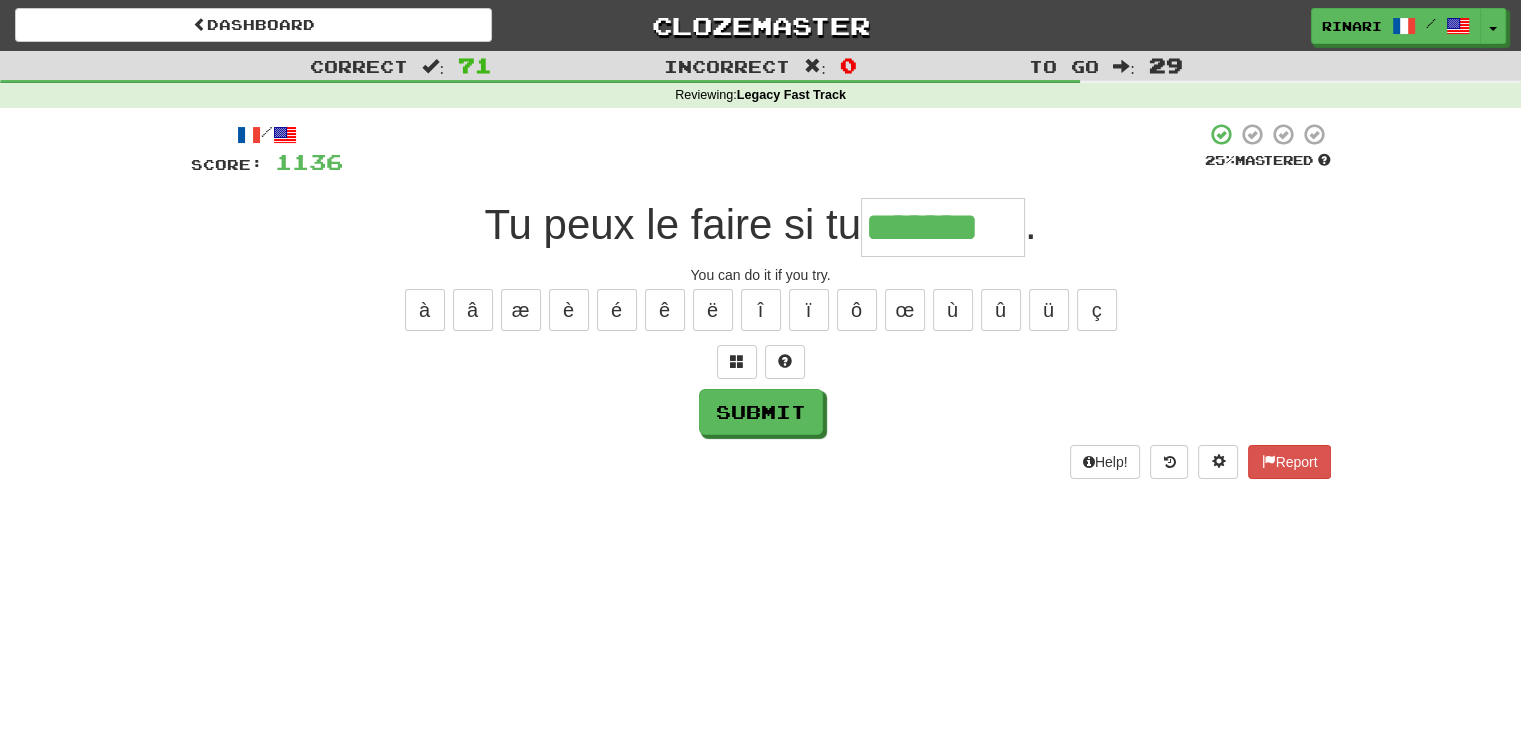 type on "*******" 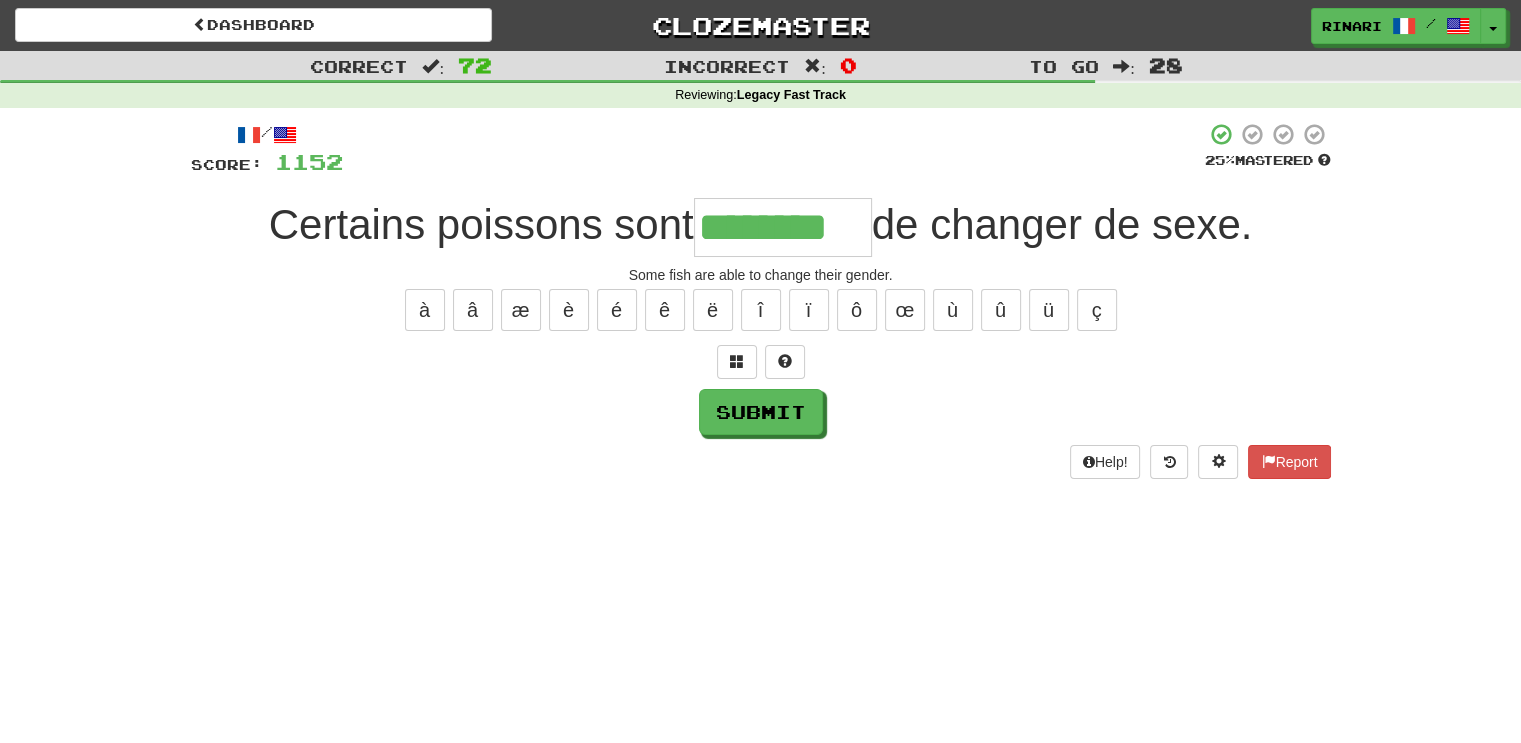 type on "********" 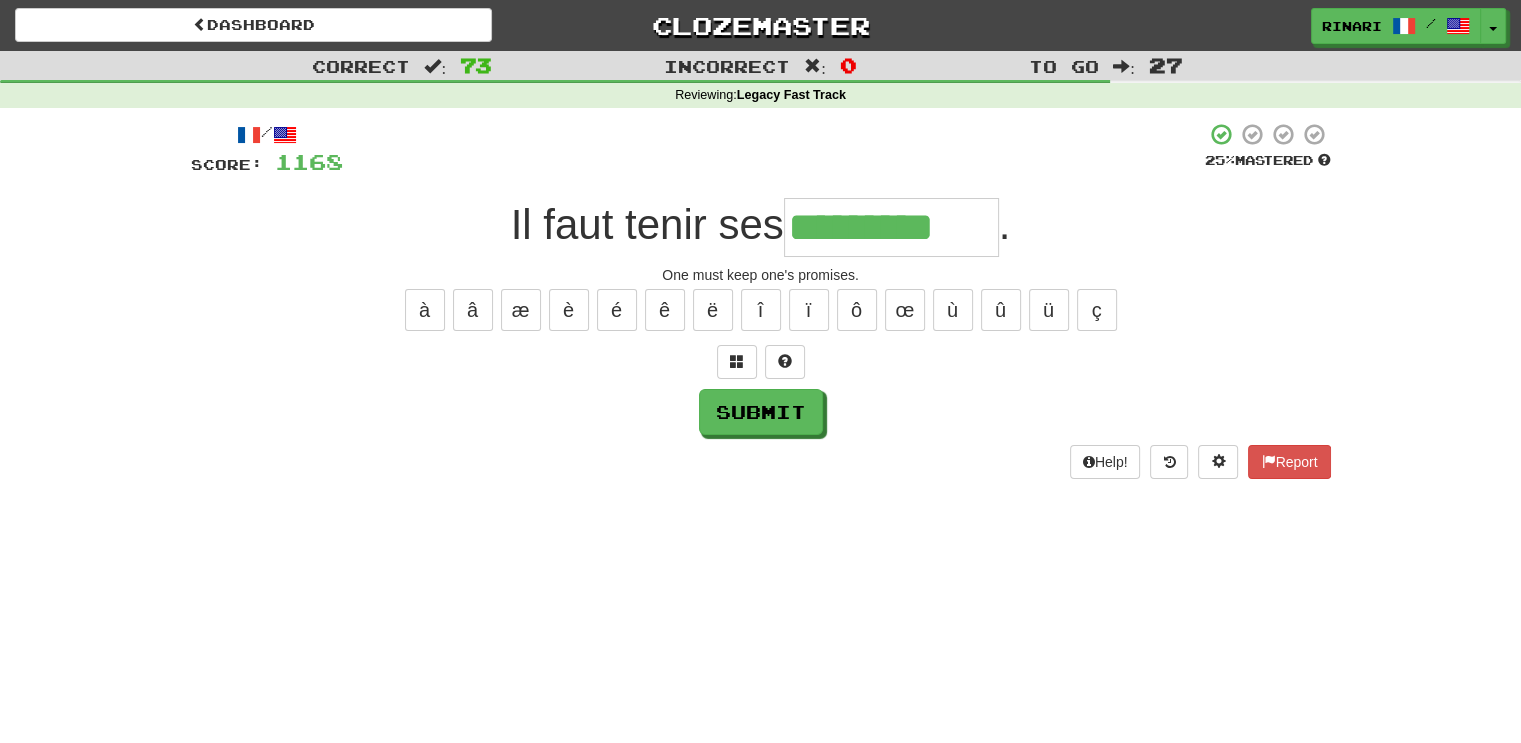 type on "*********" 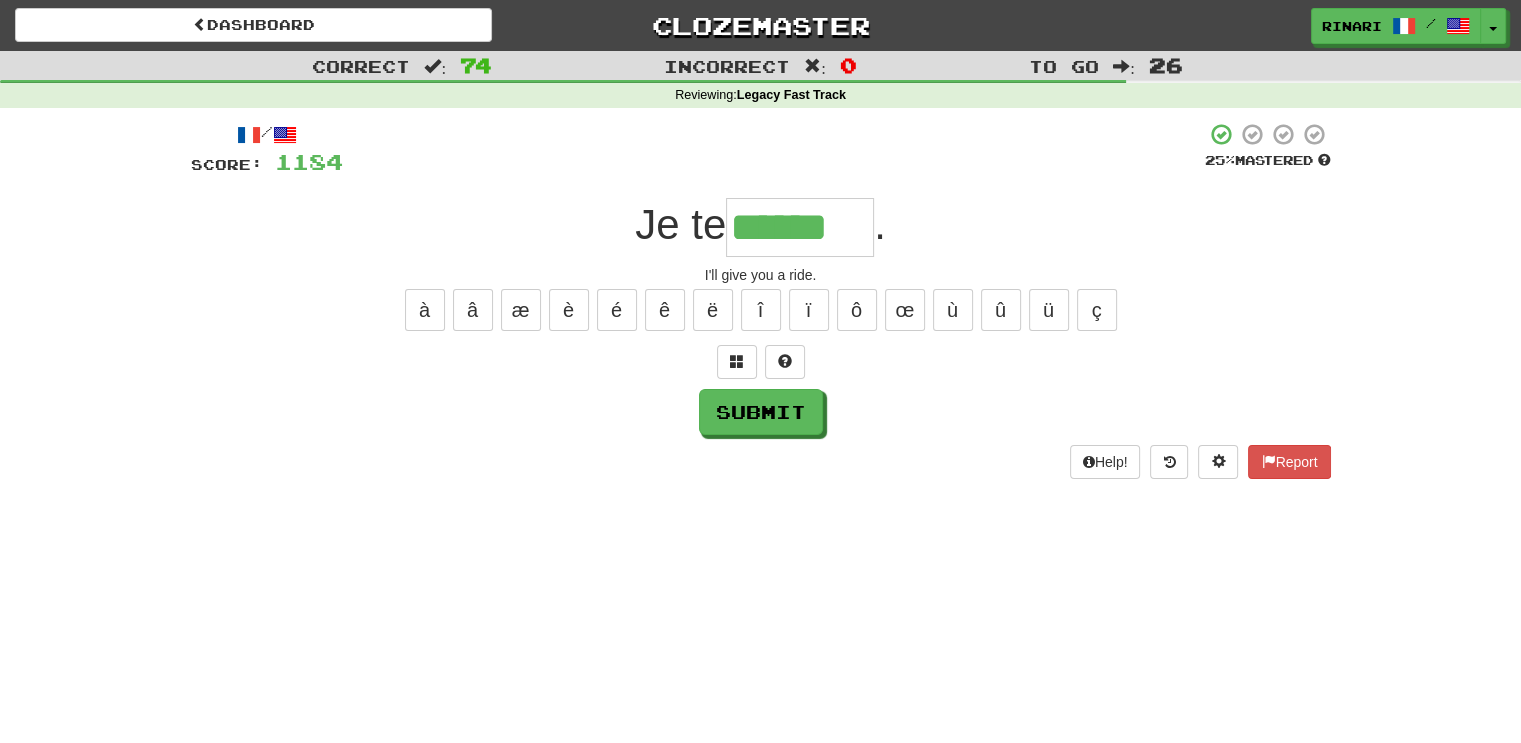 type on "******" 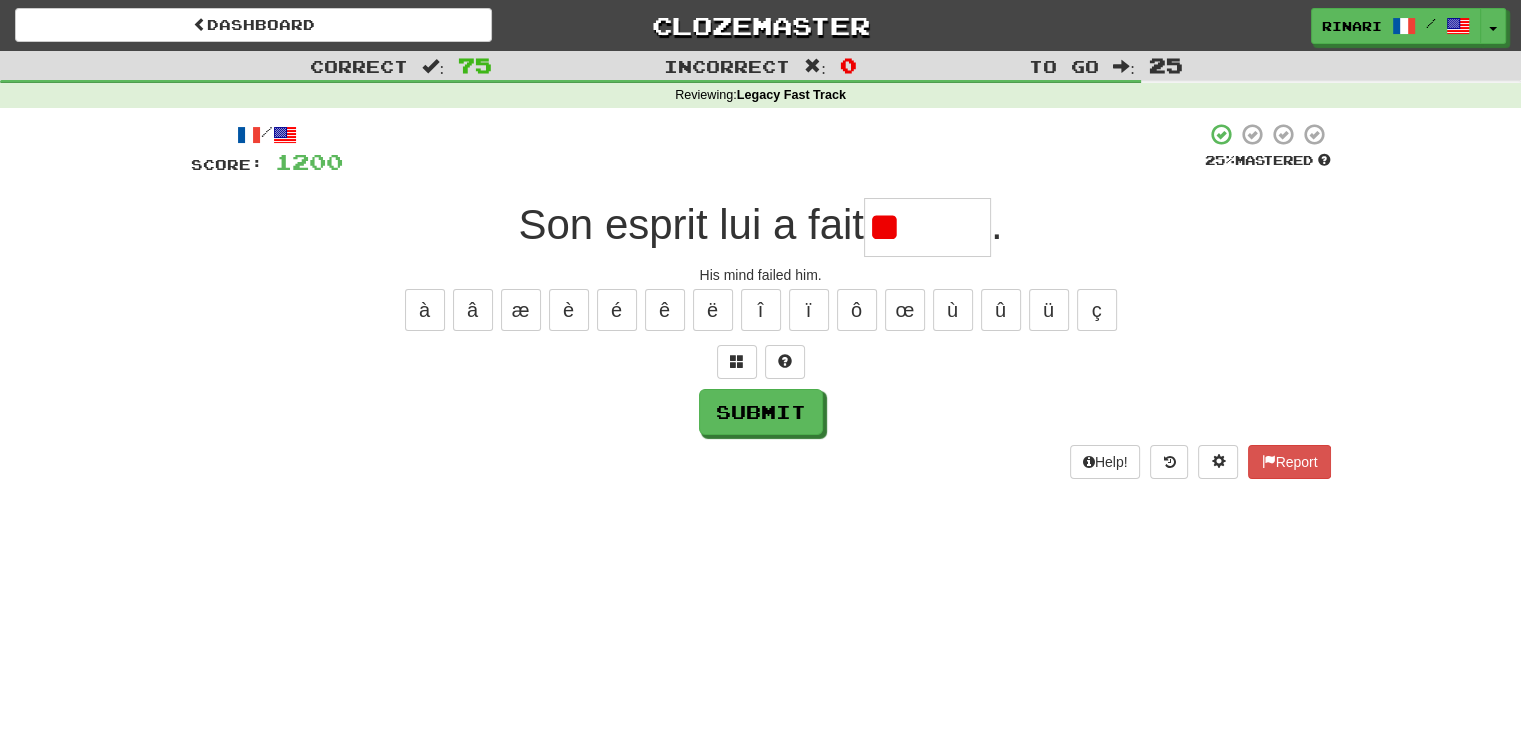 type on "*" 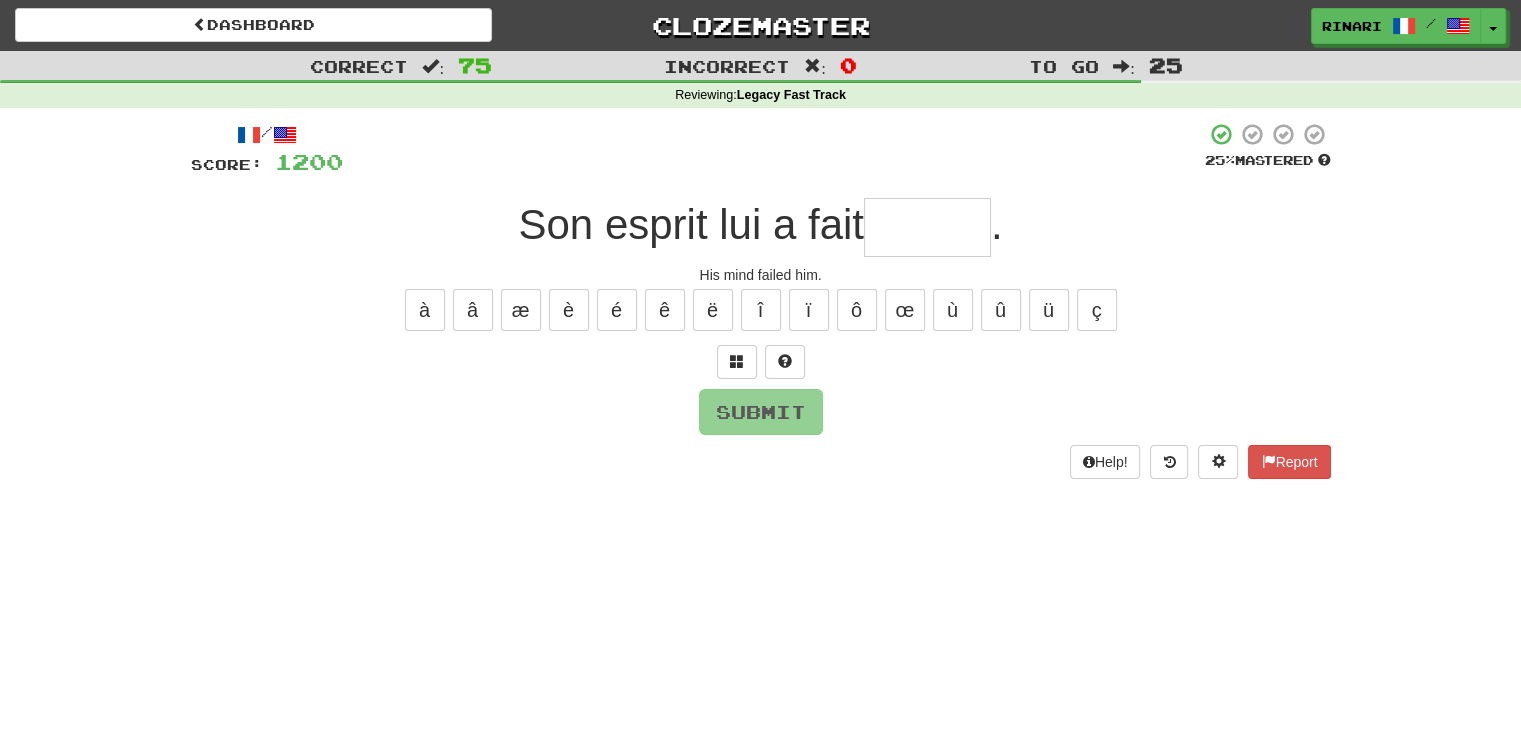 type on "*" 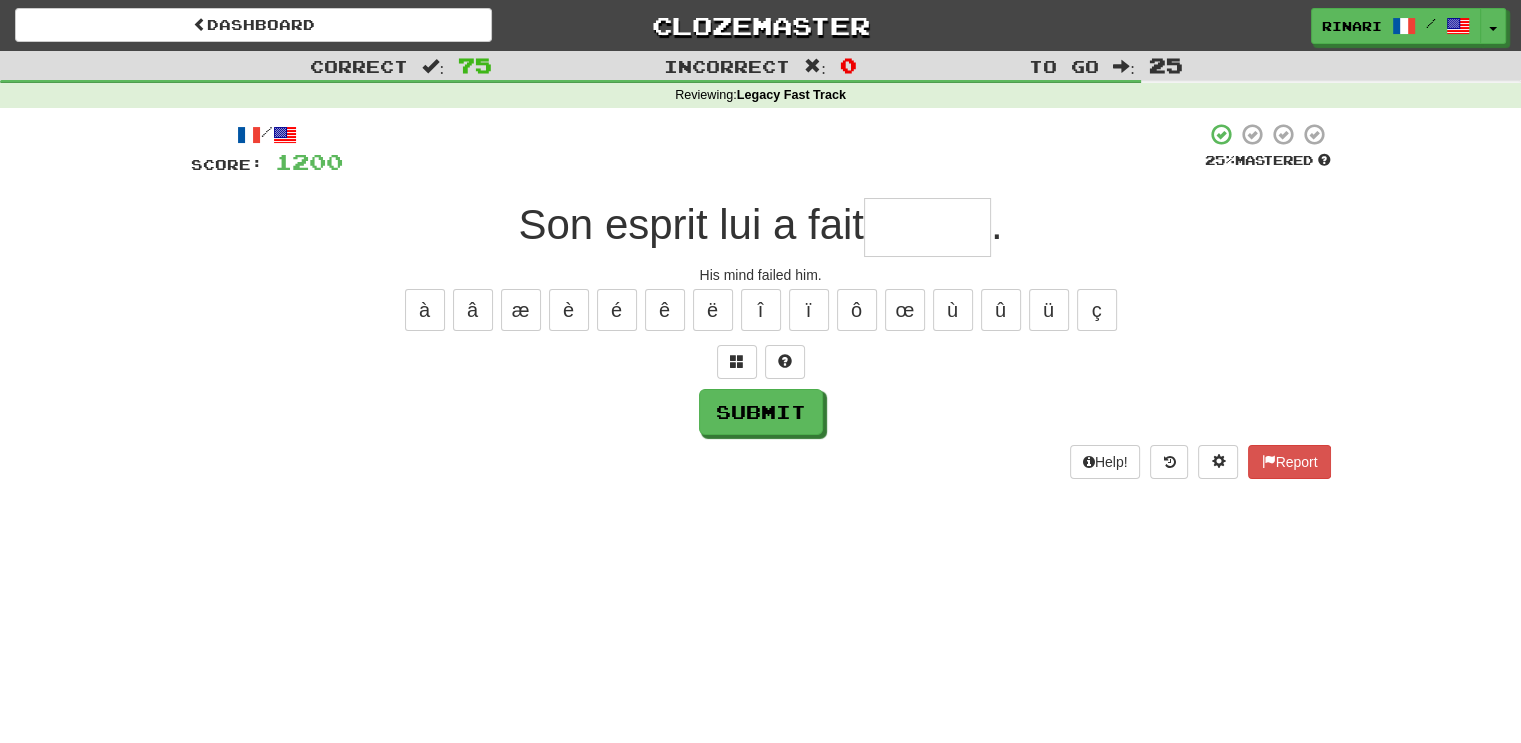 type on "*" 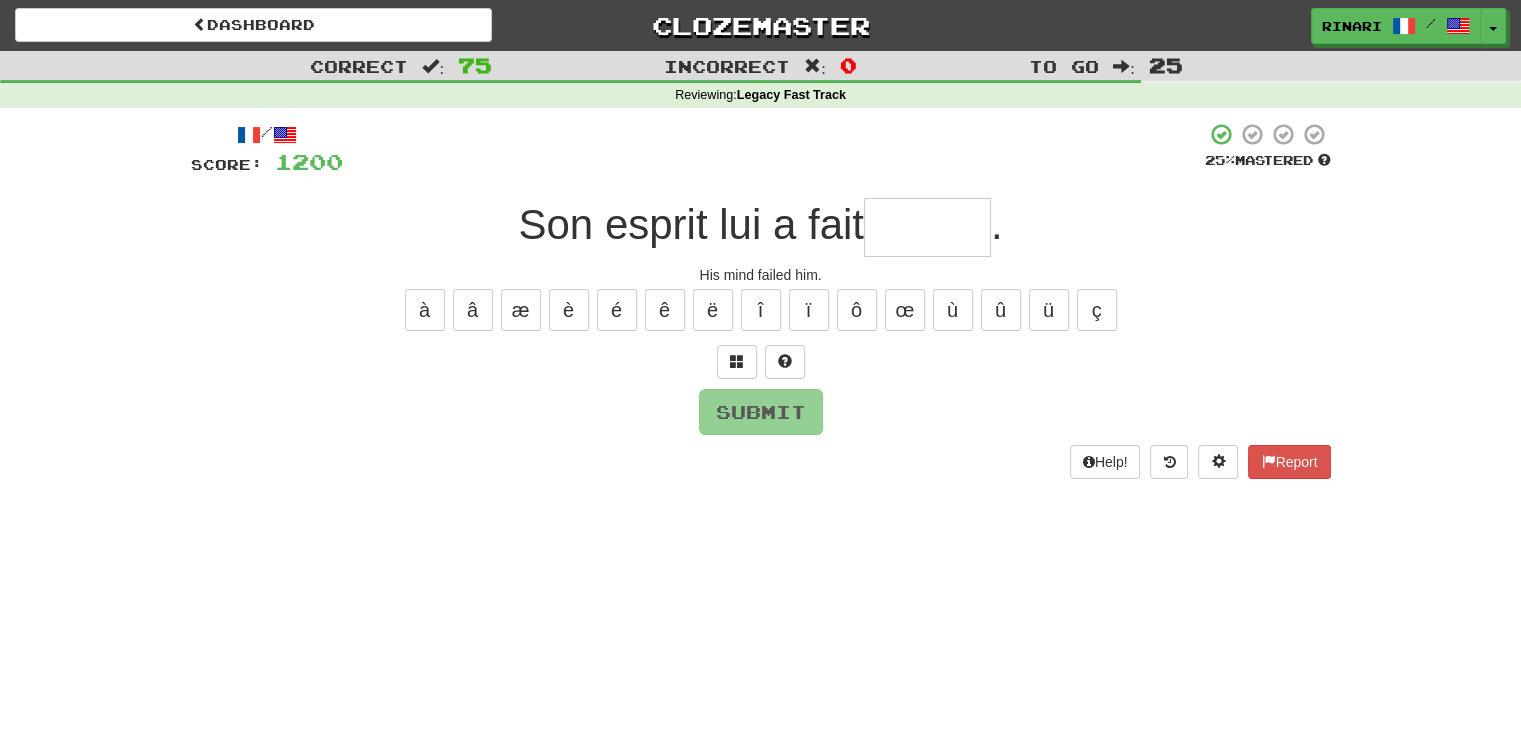 type on "*" 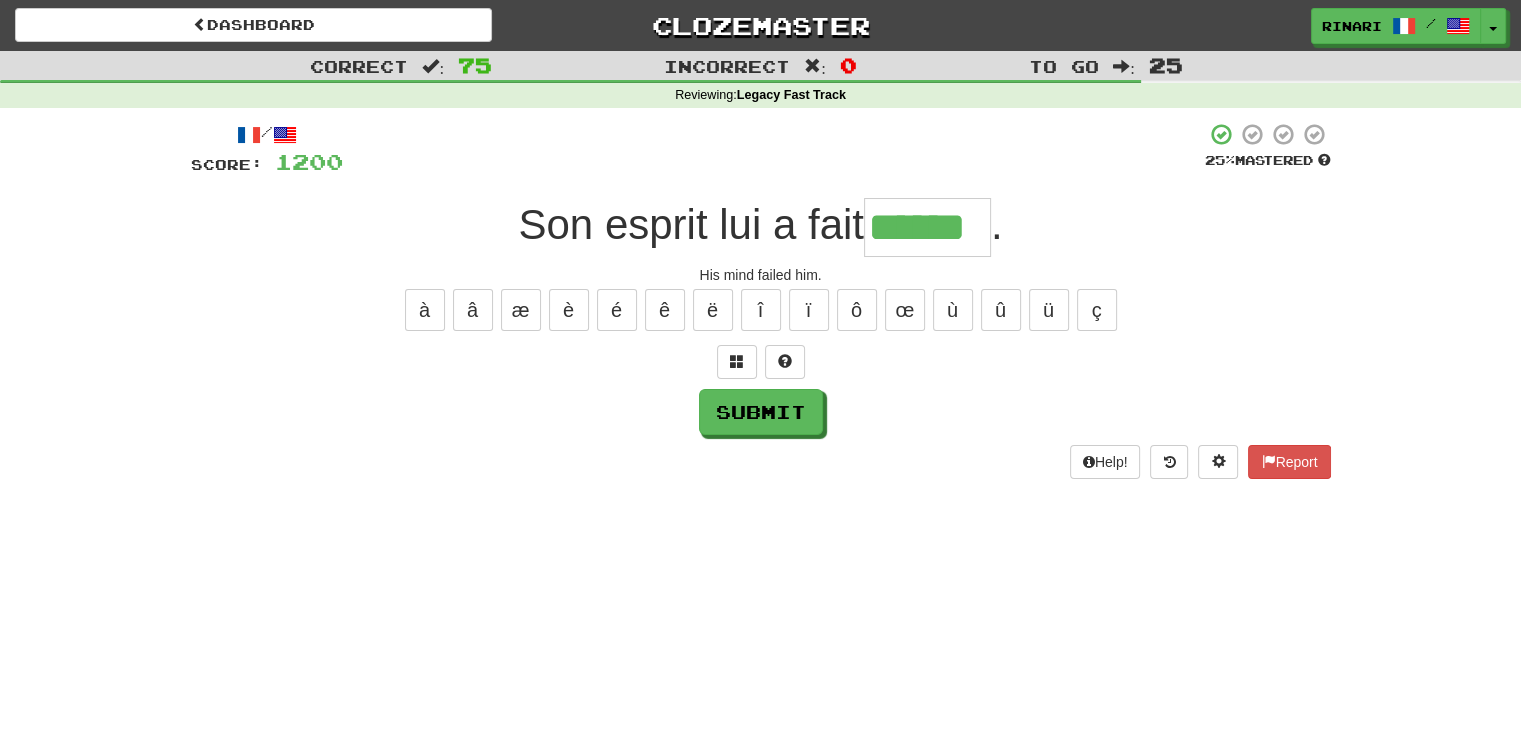 type on "******" 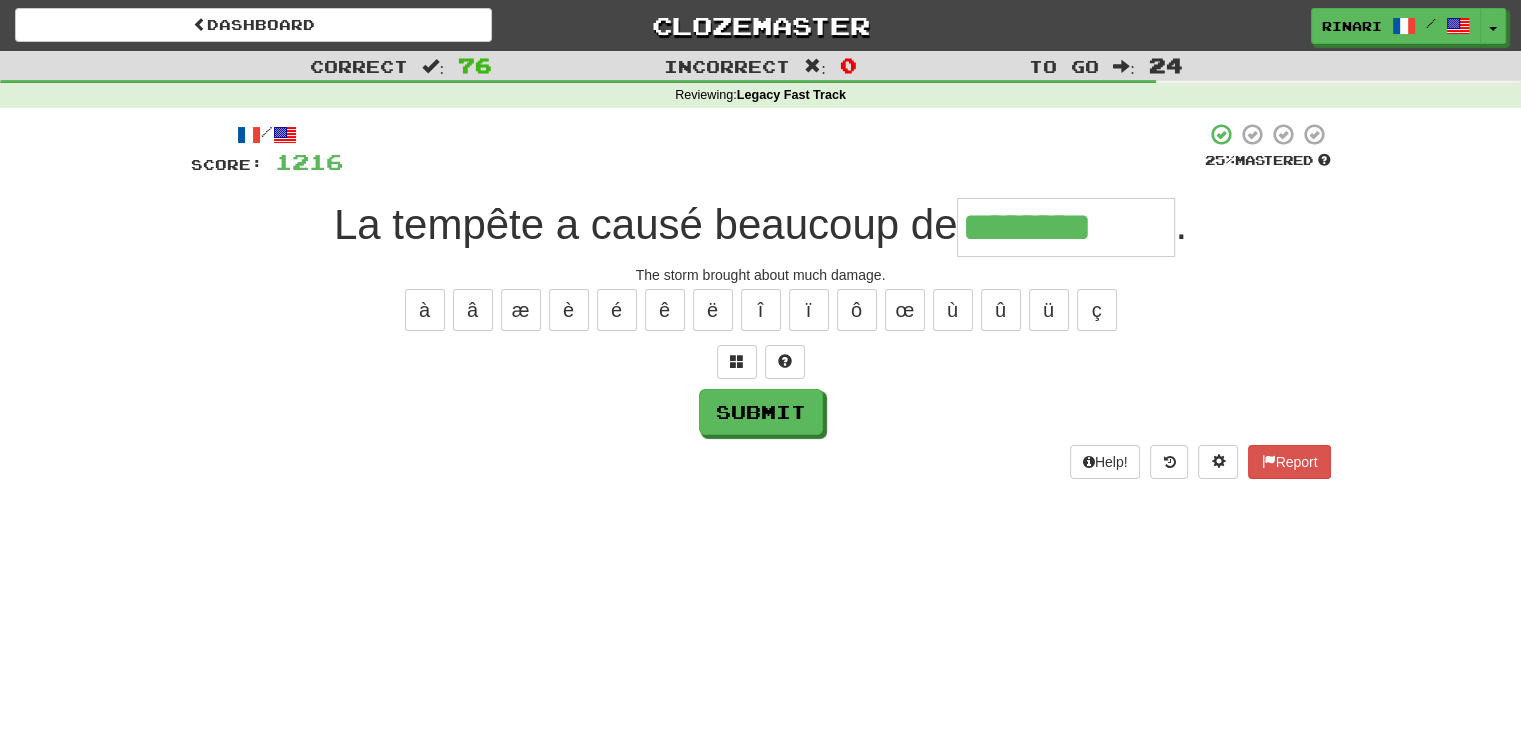 type on "********" 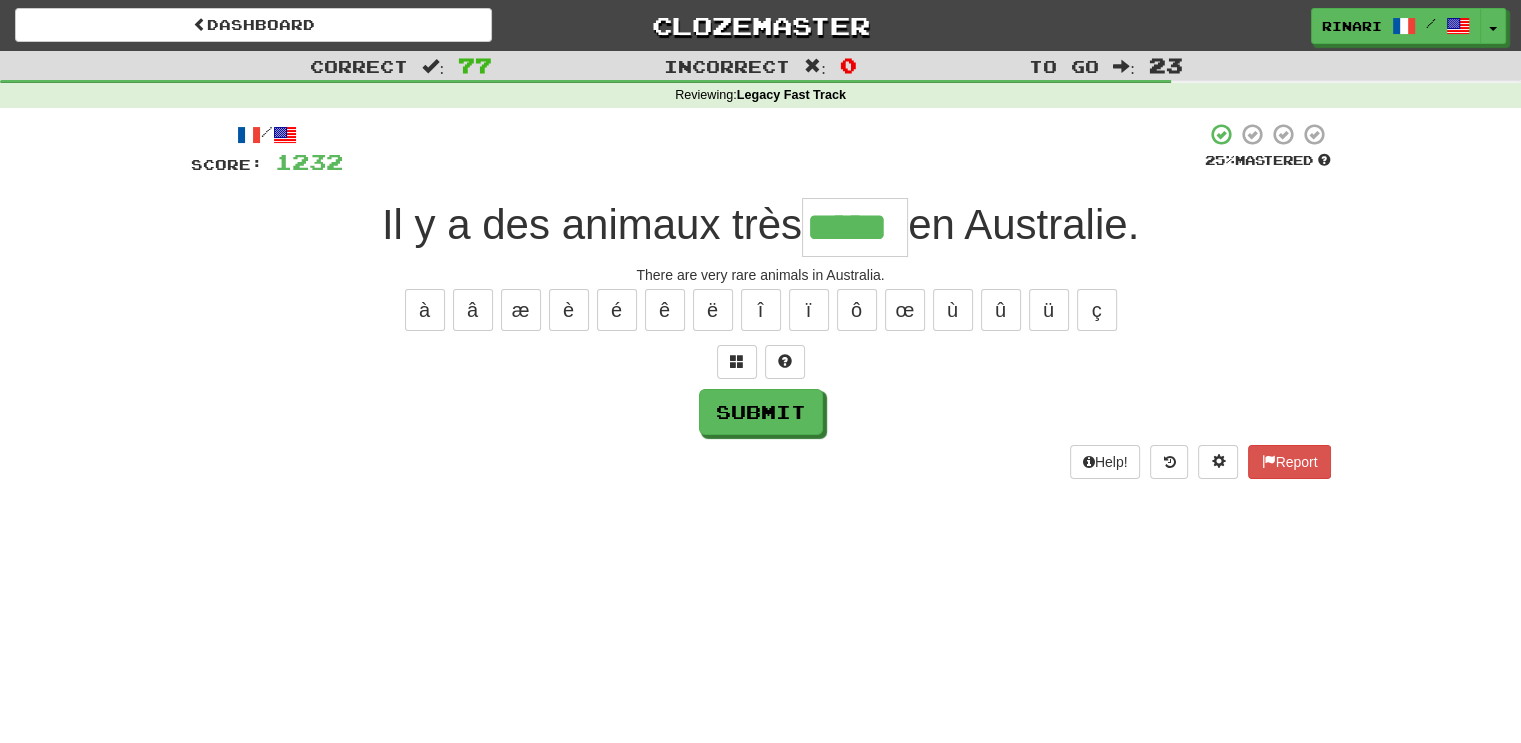 type on "*****" 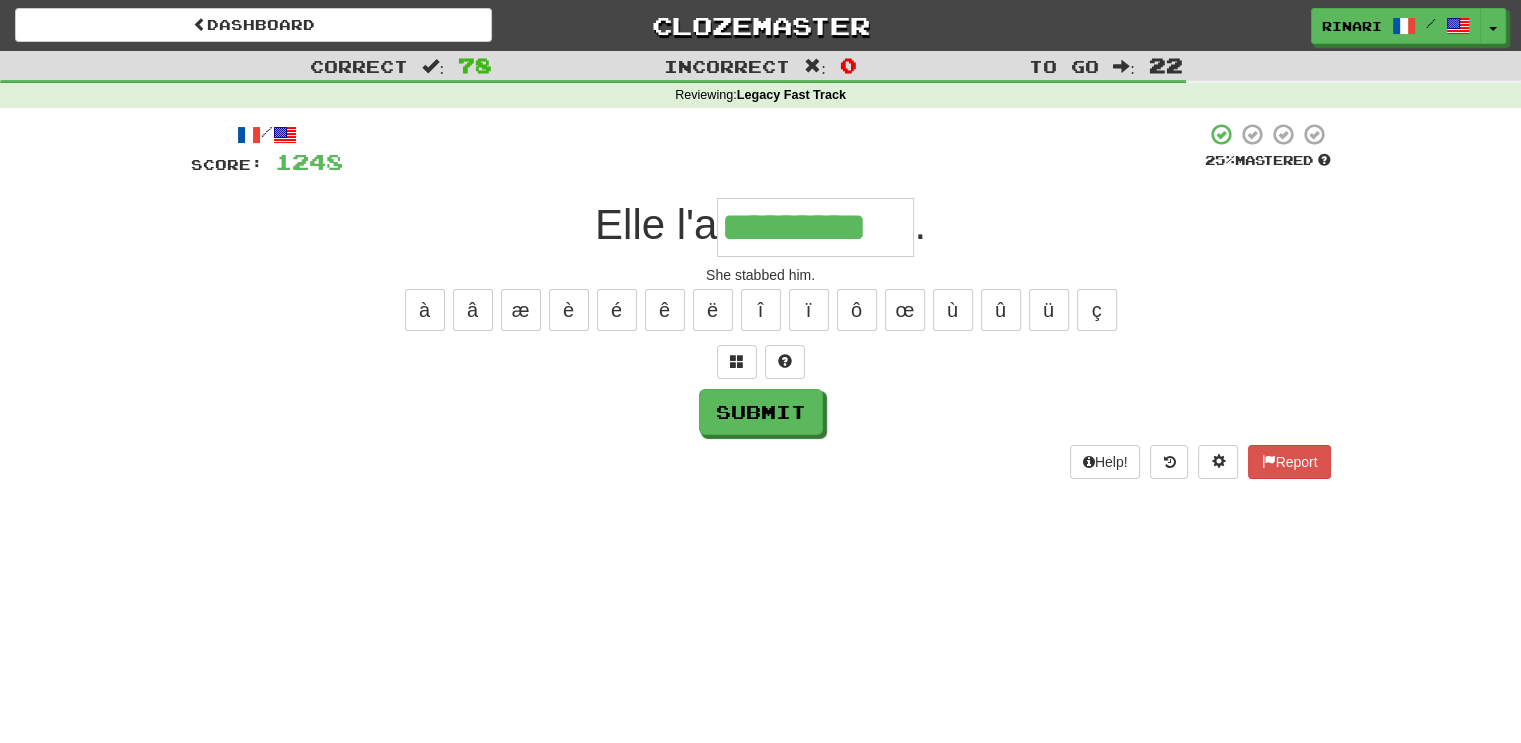 type on "*********" 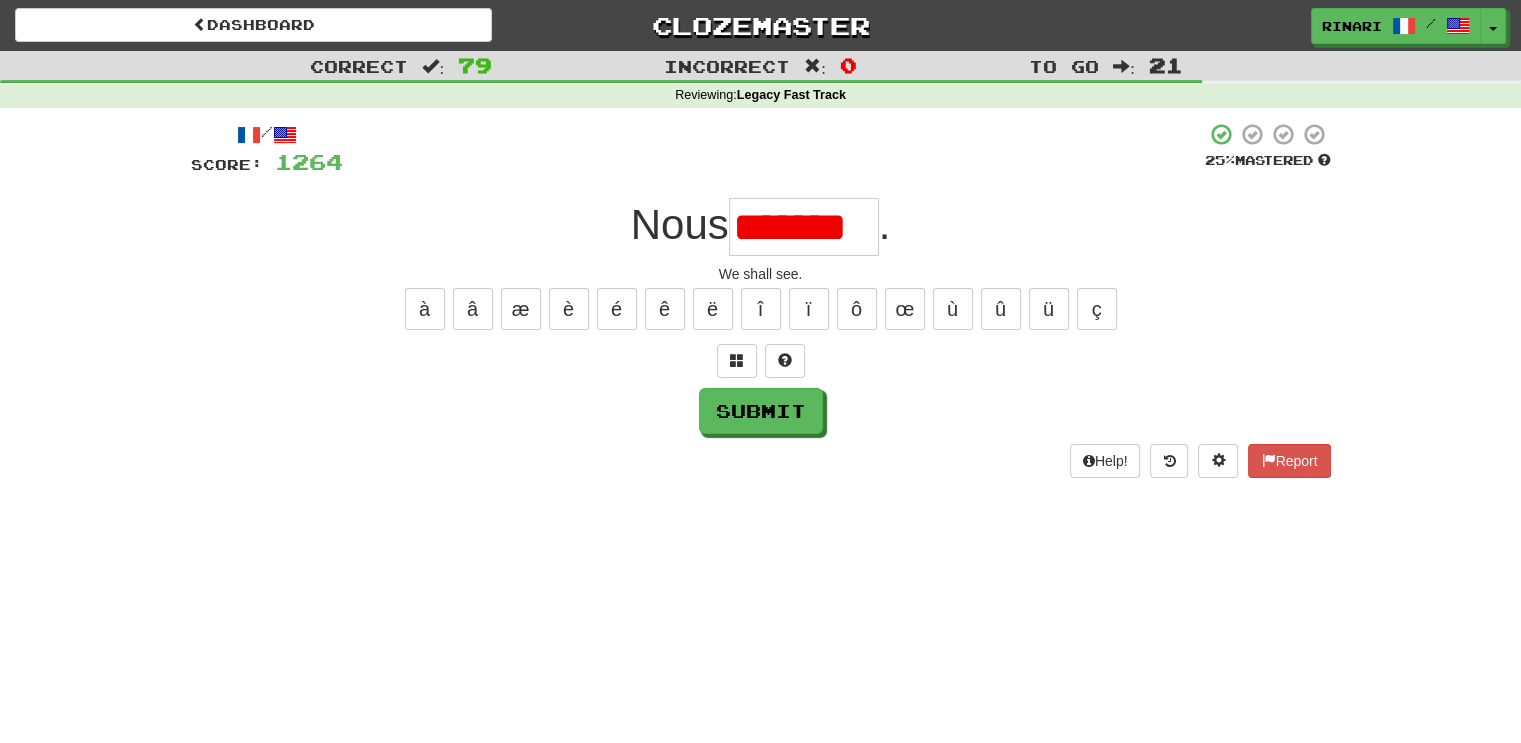 scroll, scrollTop: 0, scrollLeft: 0, axis: both 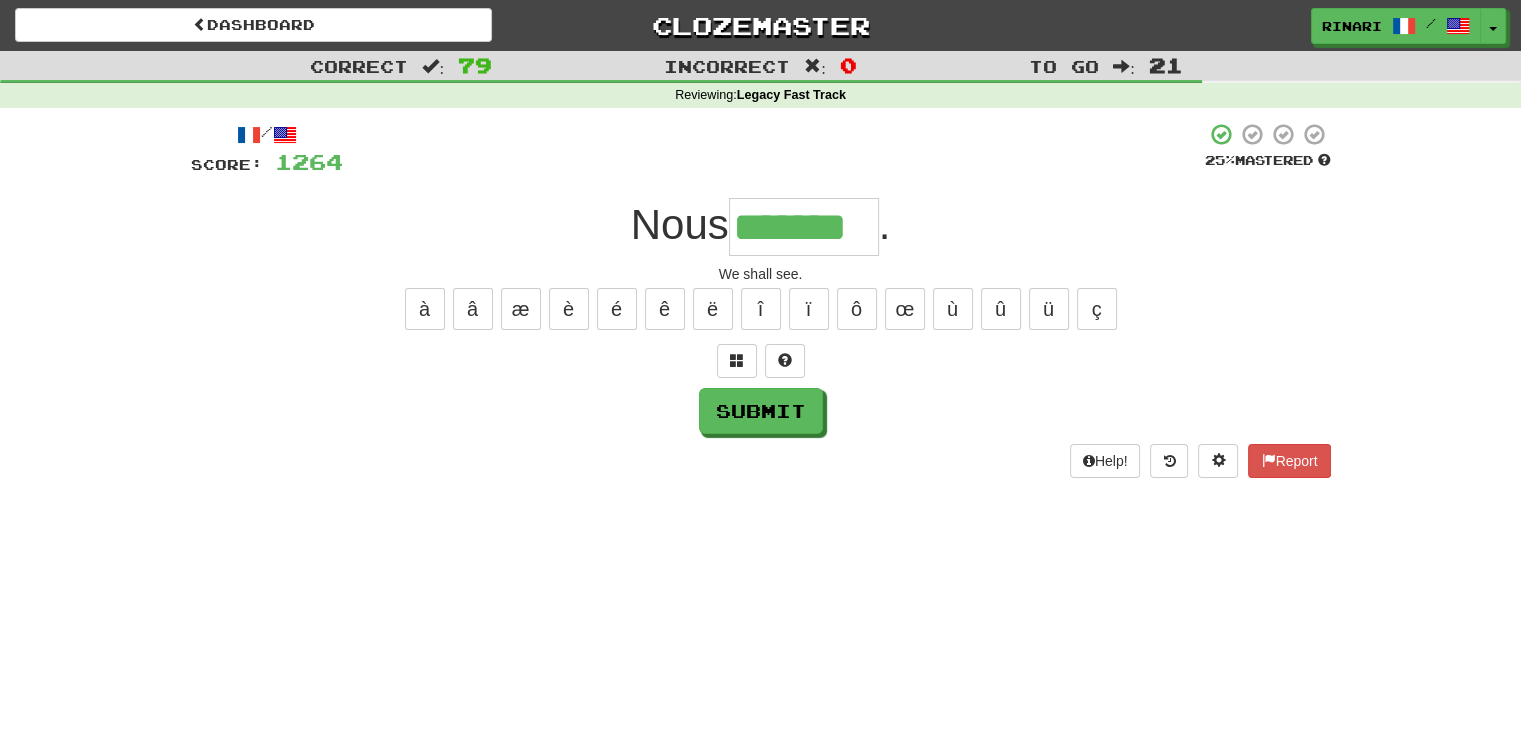 type on "*******" 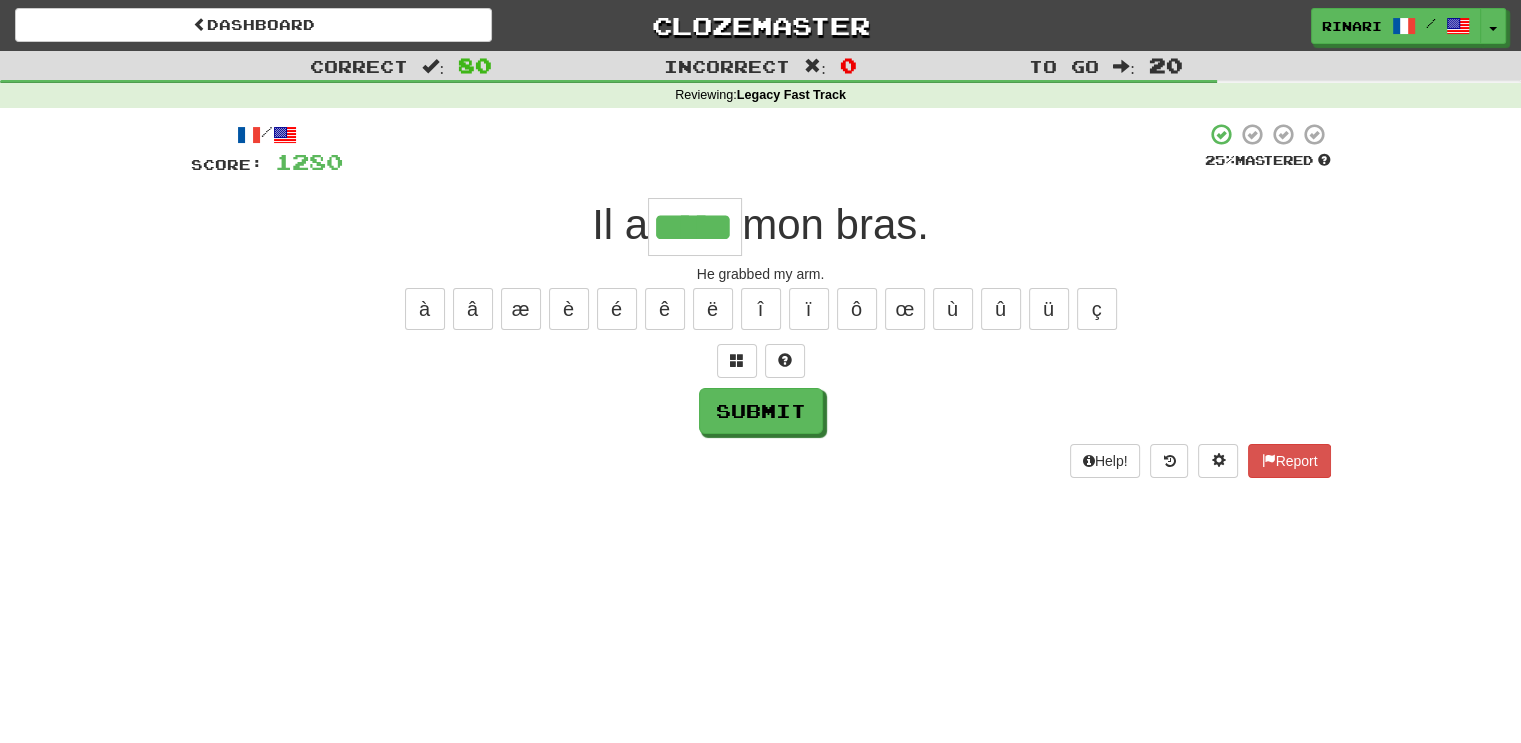 type on "*****" 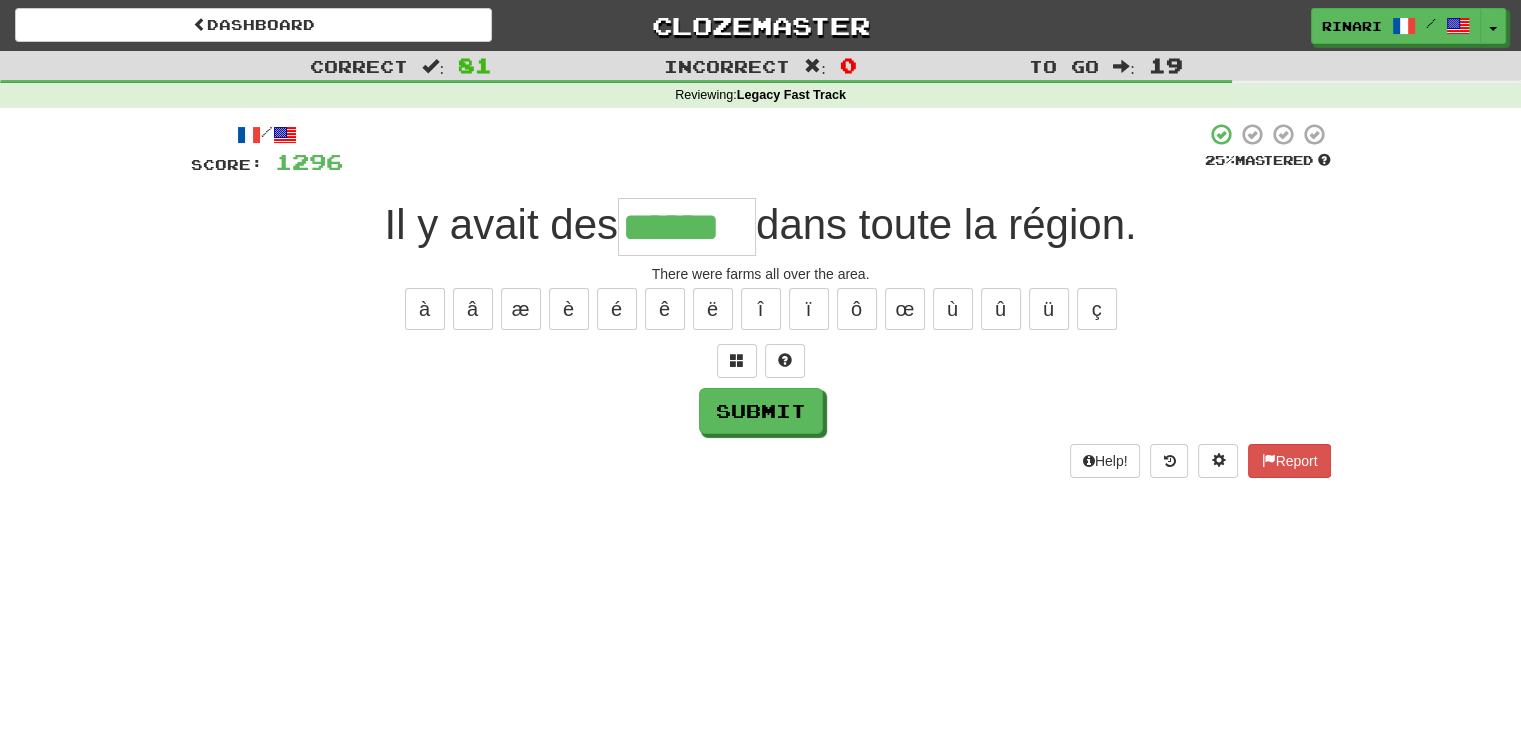 type on "******" 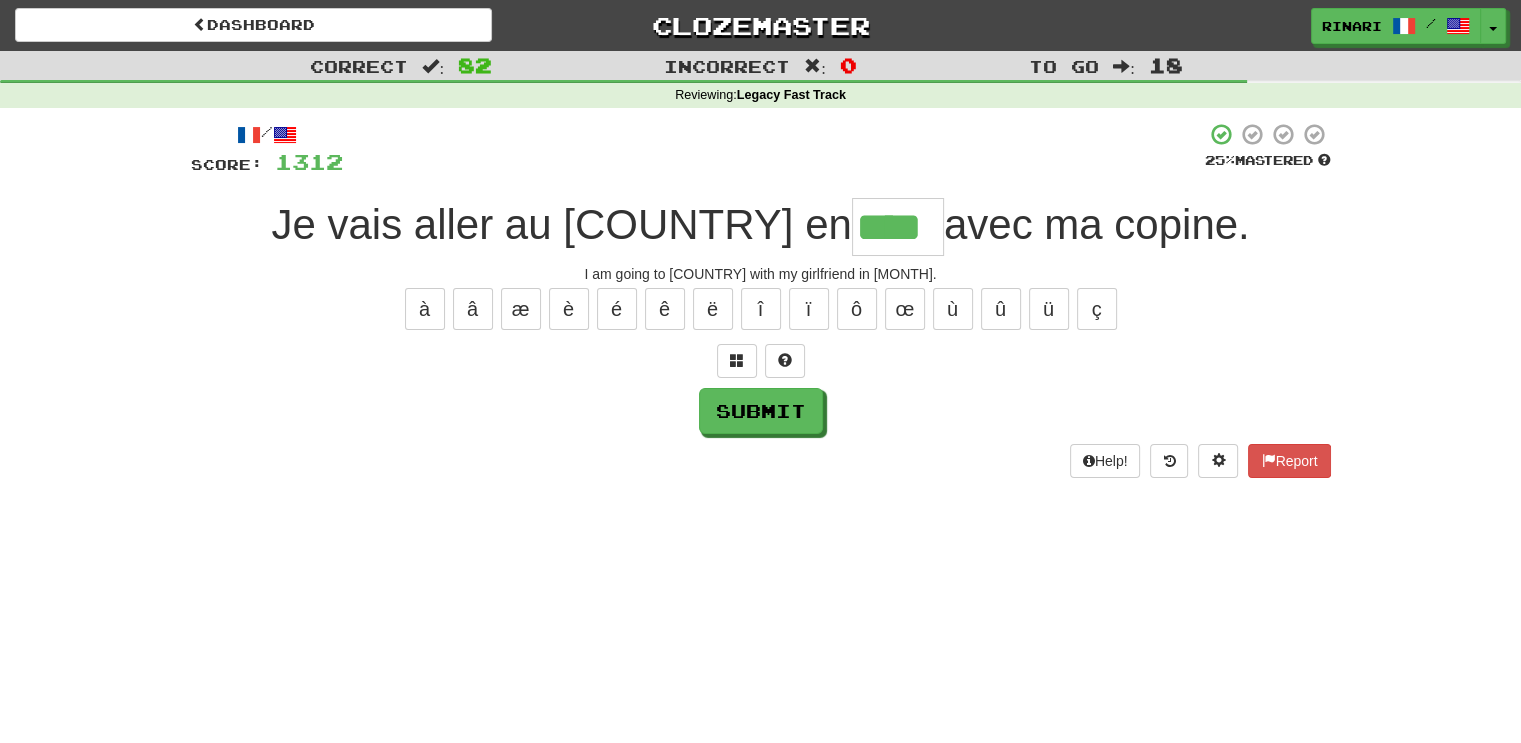 type on "****" 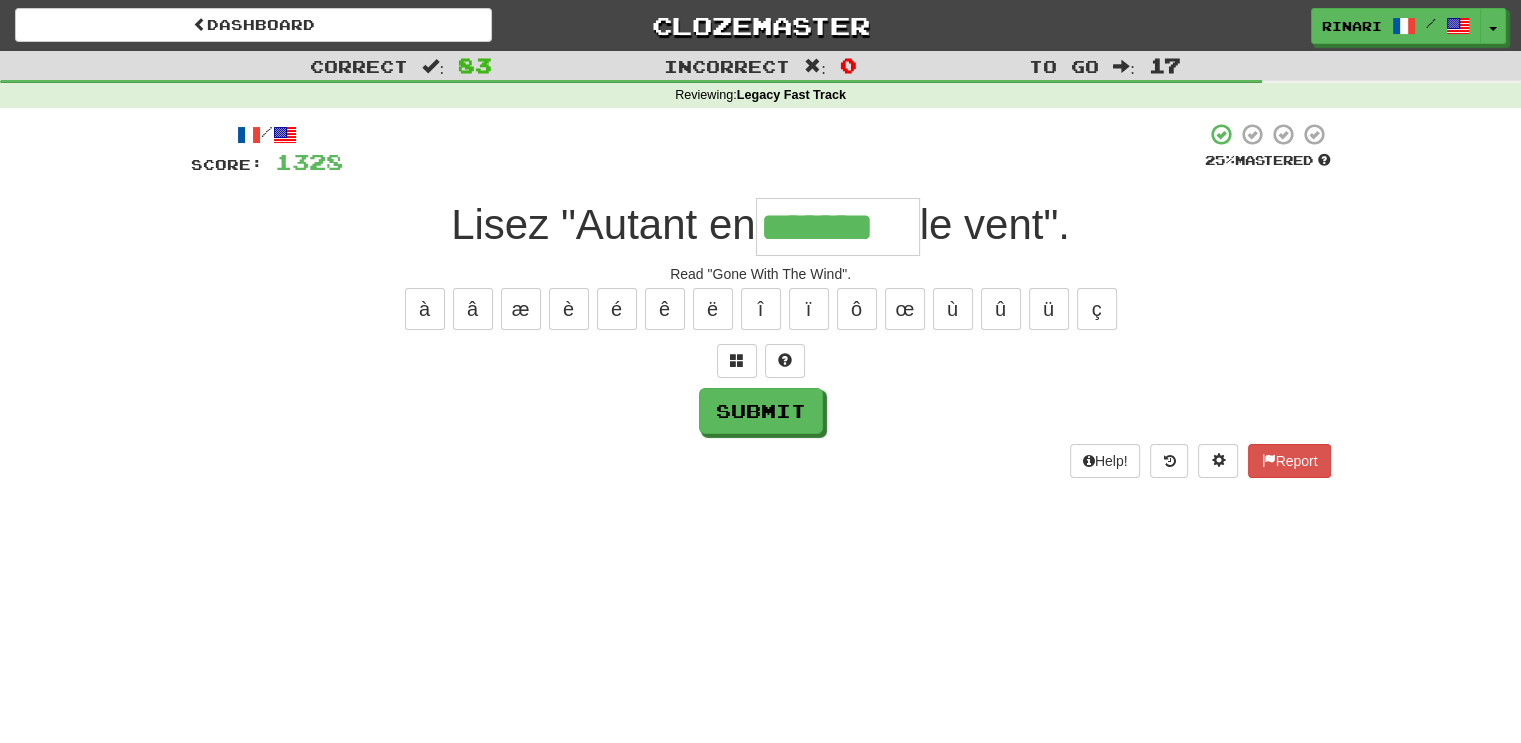 type on "*******" 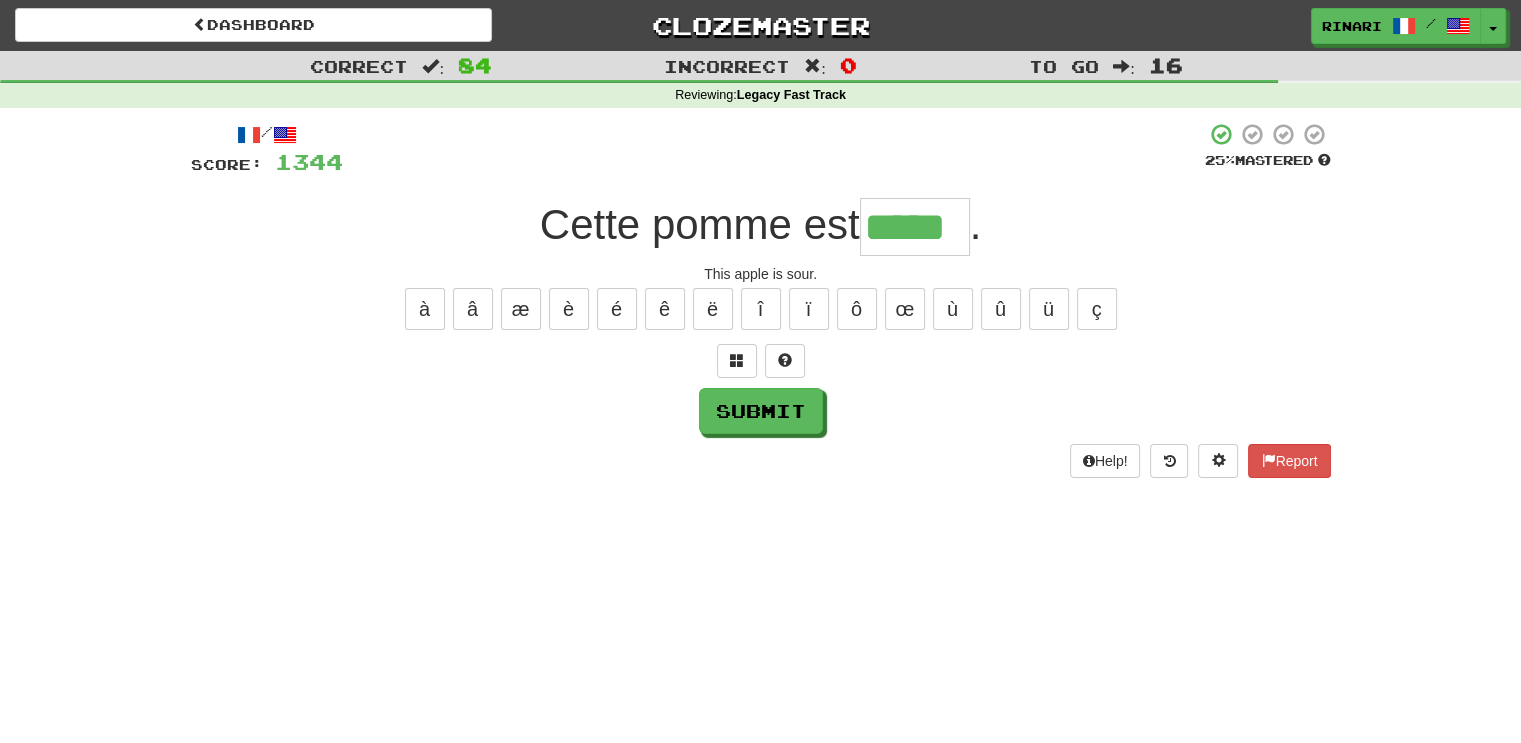 type on "*****" 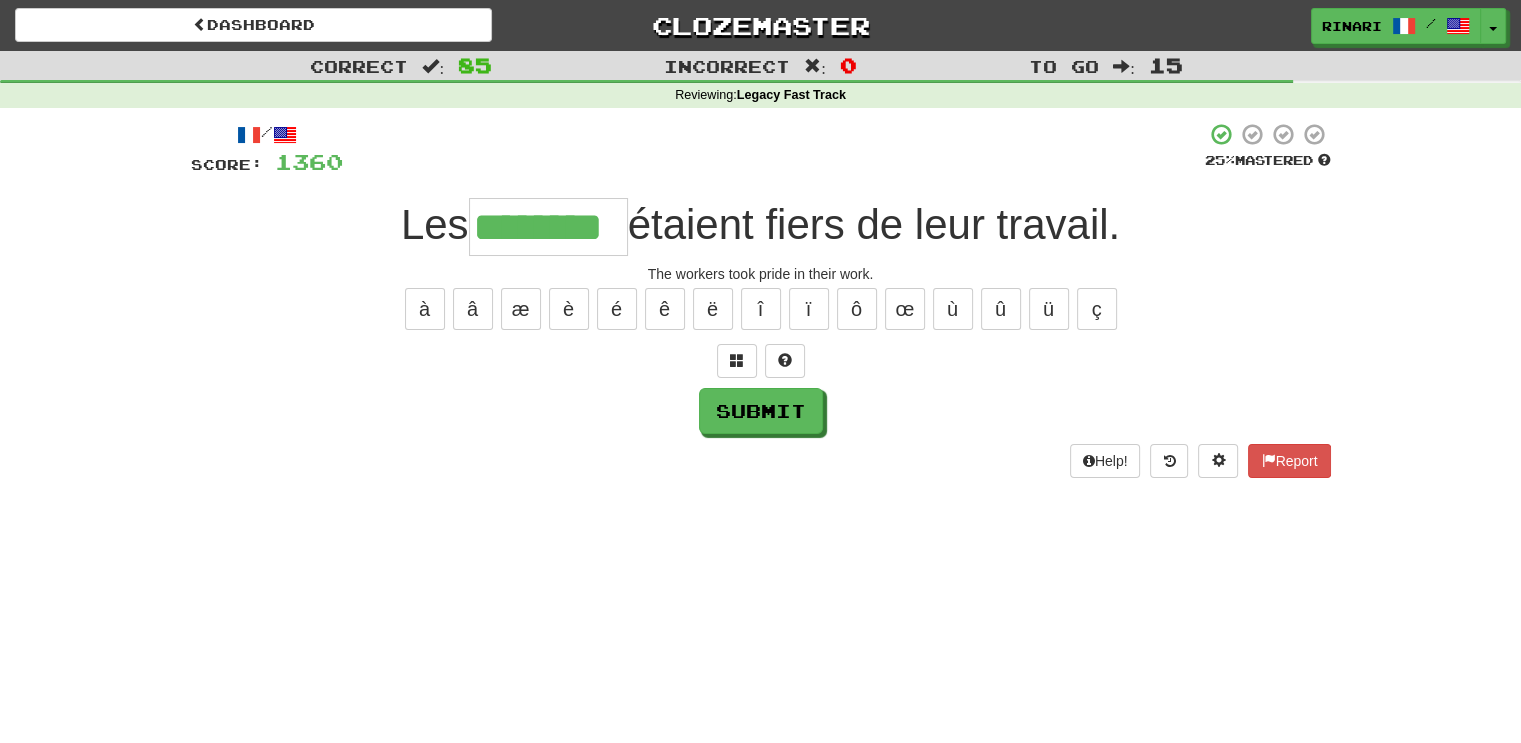 type on "********" 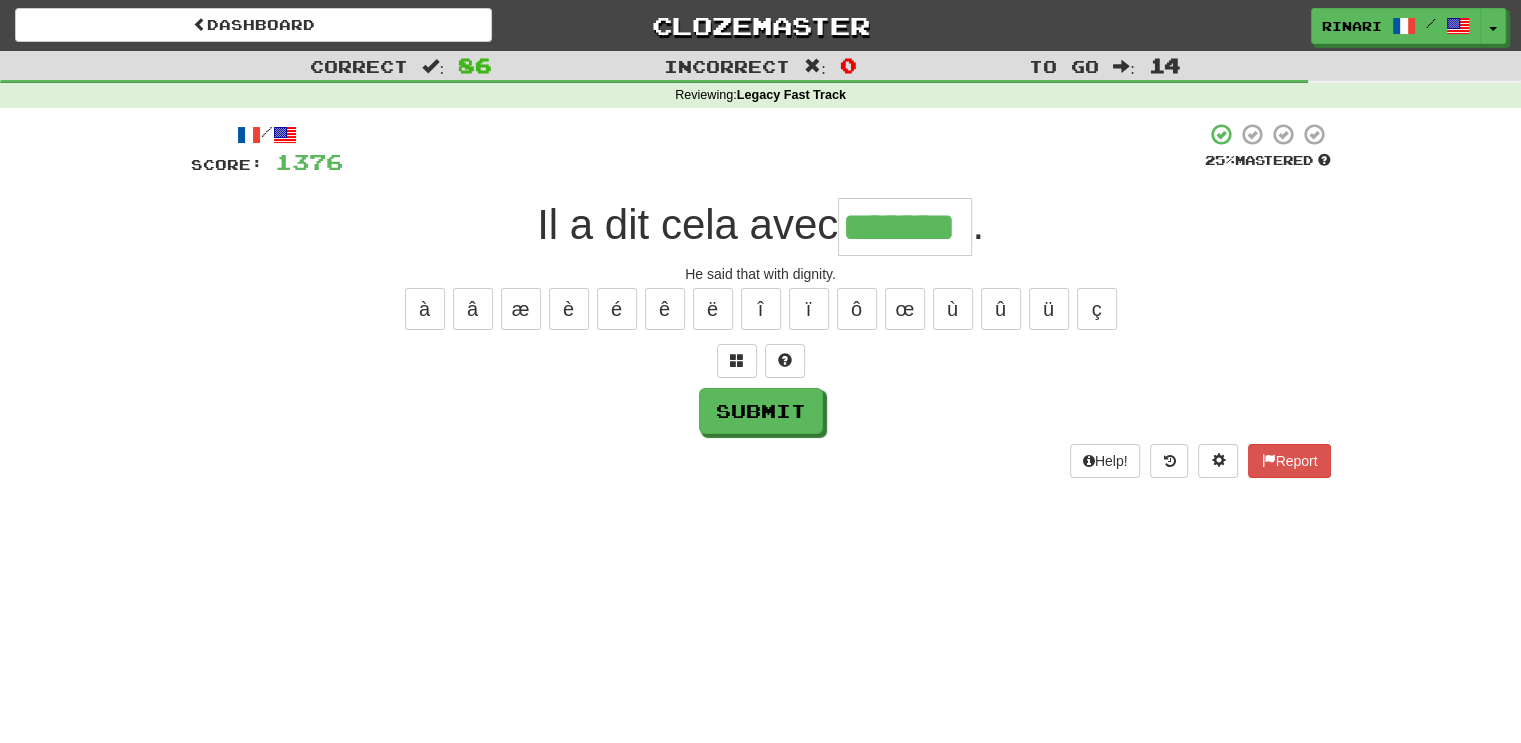 type on "*******" 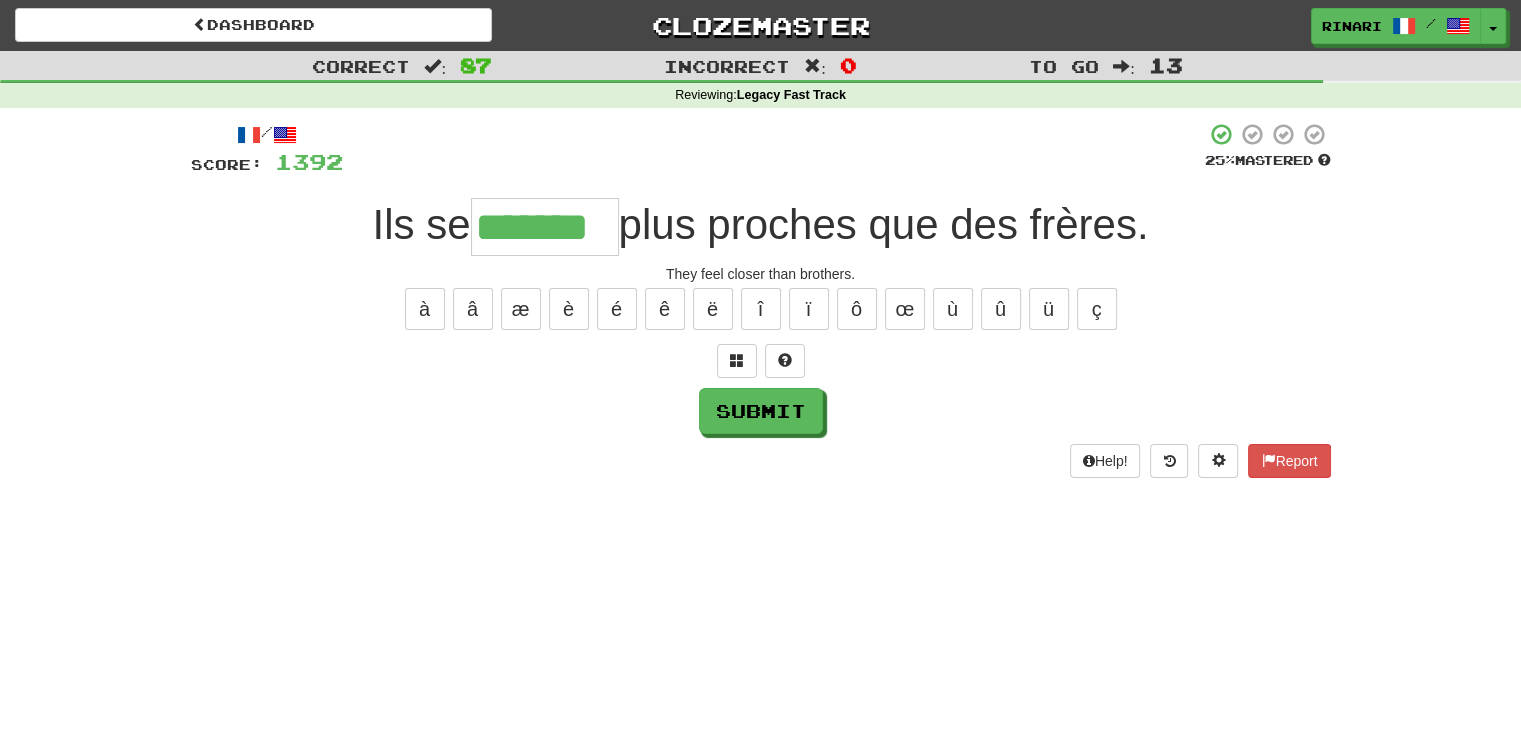 type on "*******" 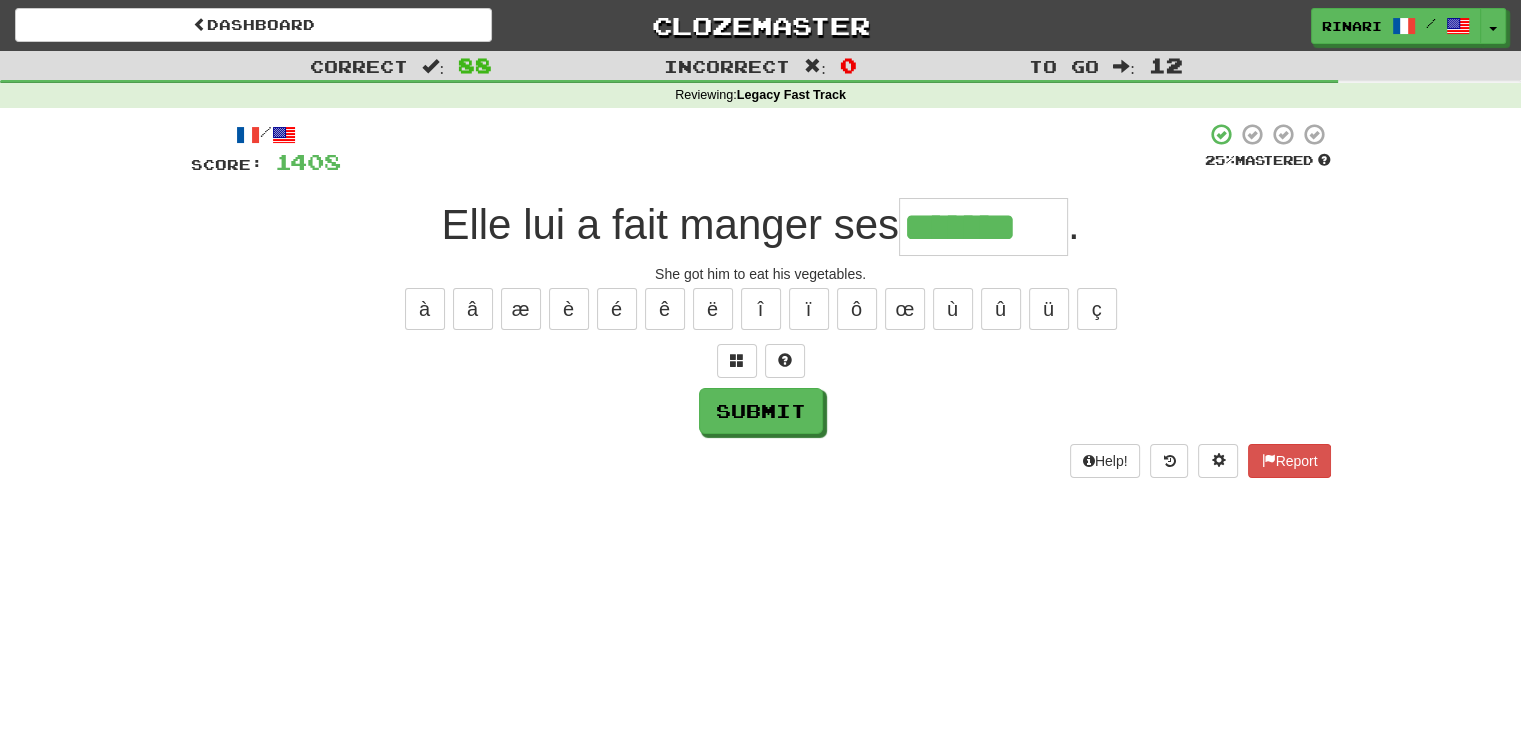 type on "*******" 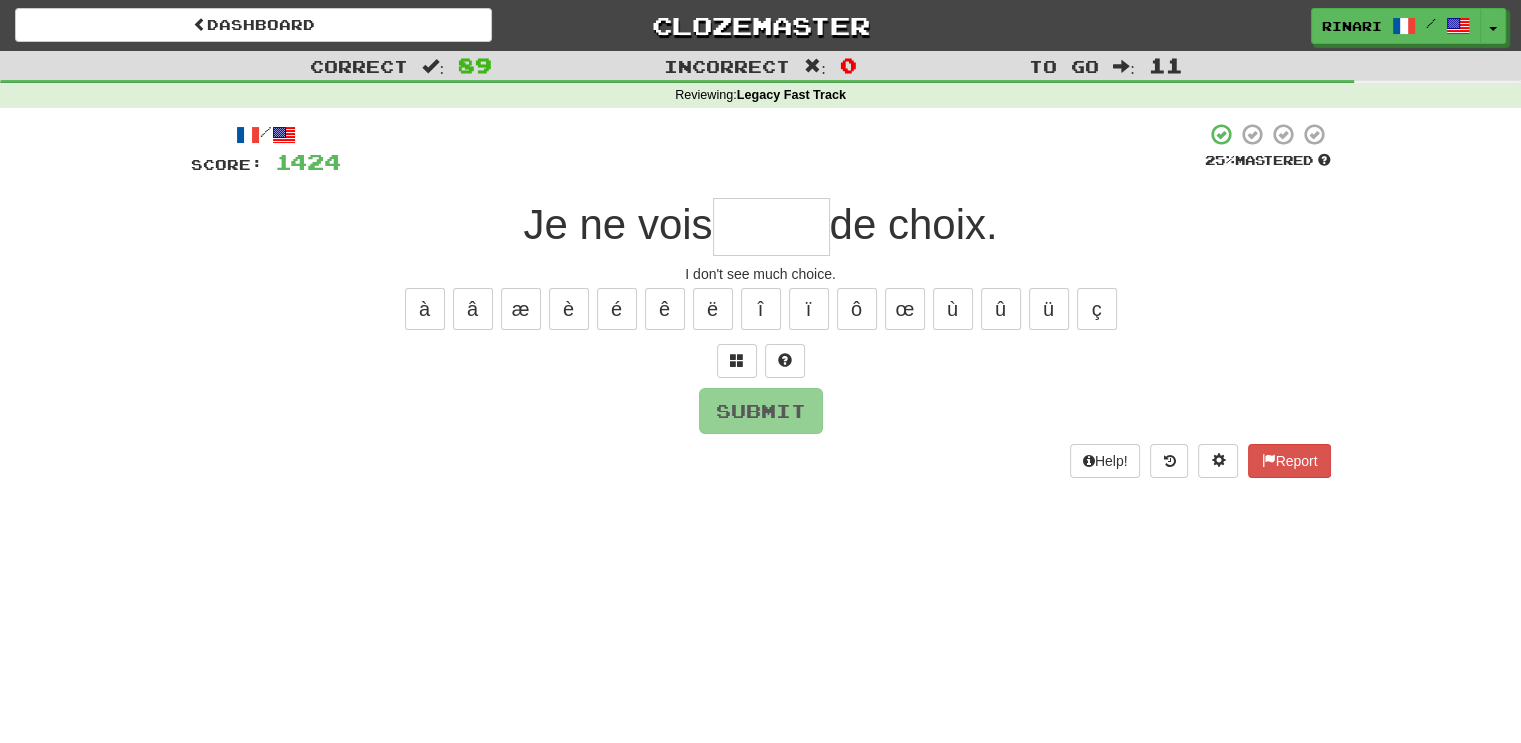 type on "*" 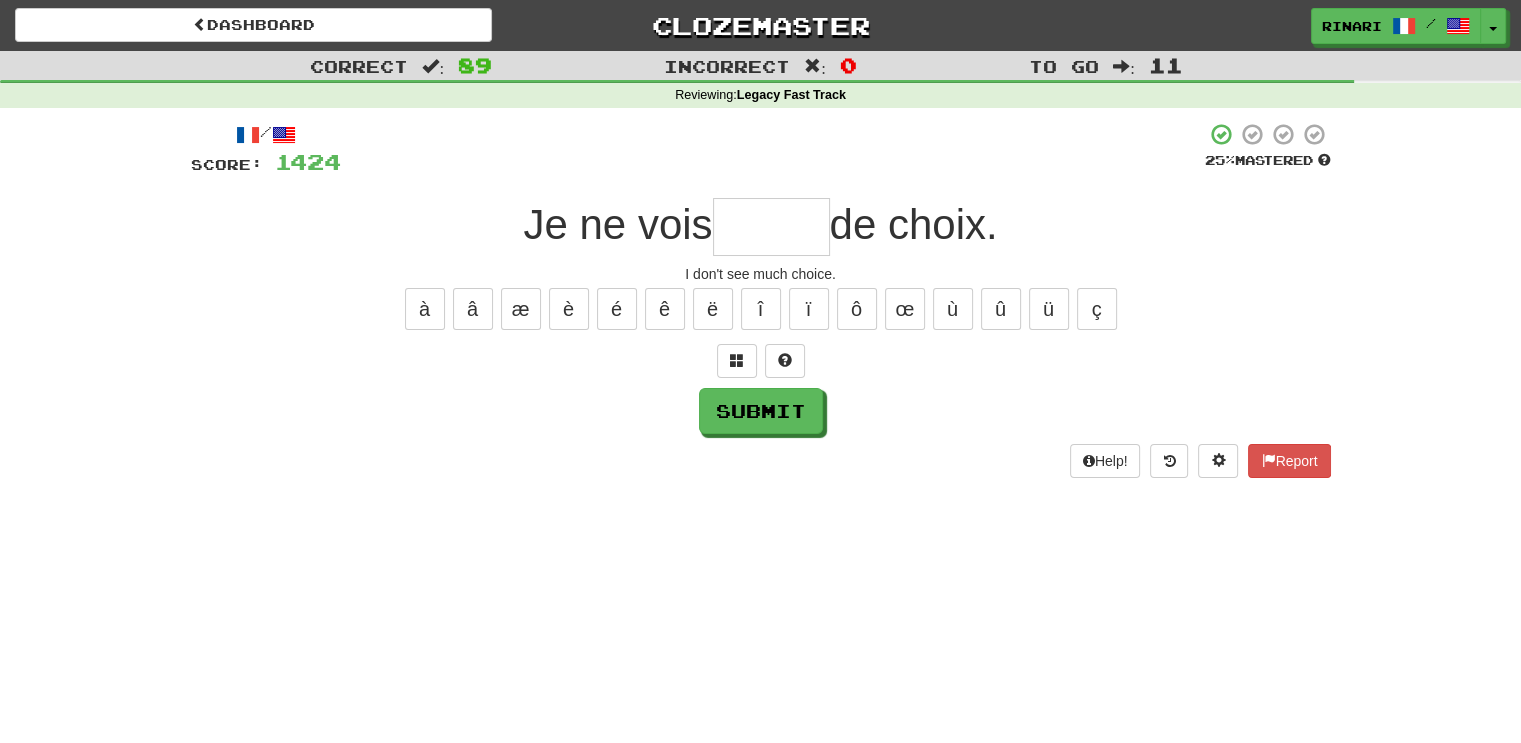 type on "*" 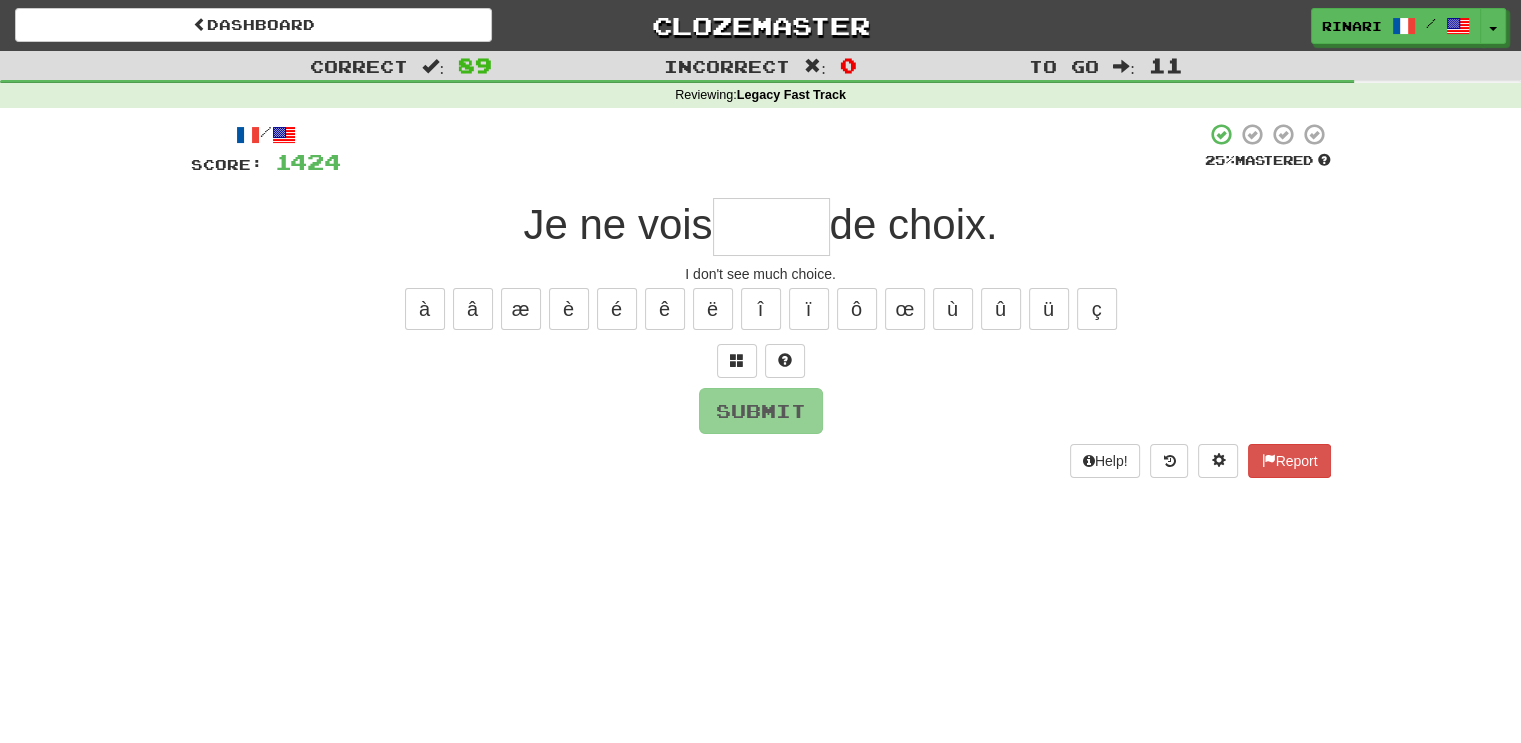 type on "*" 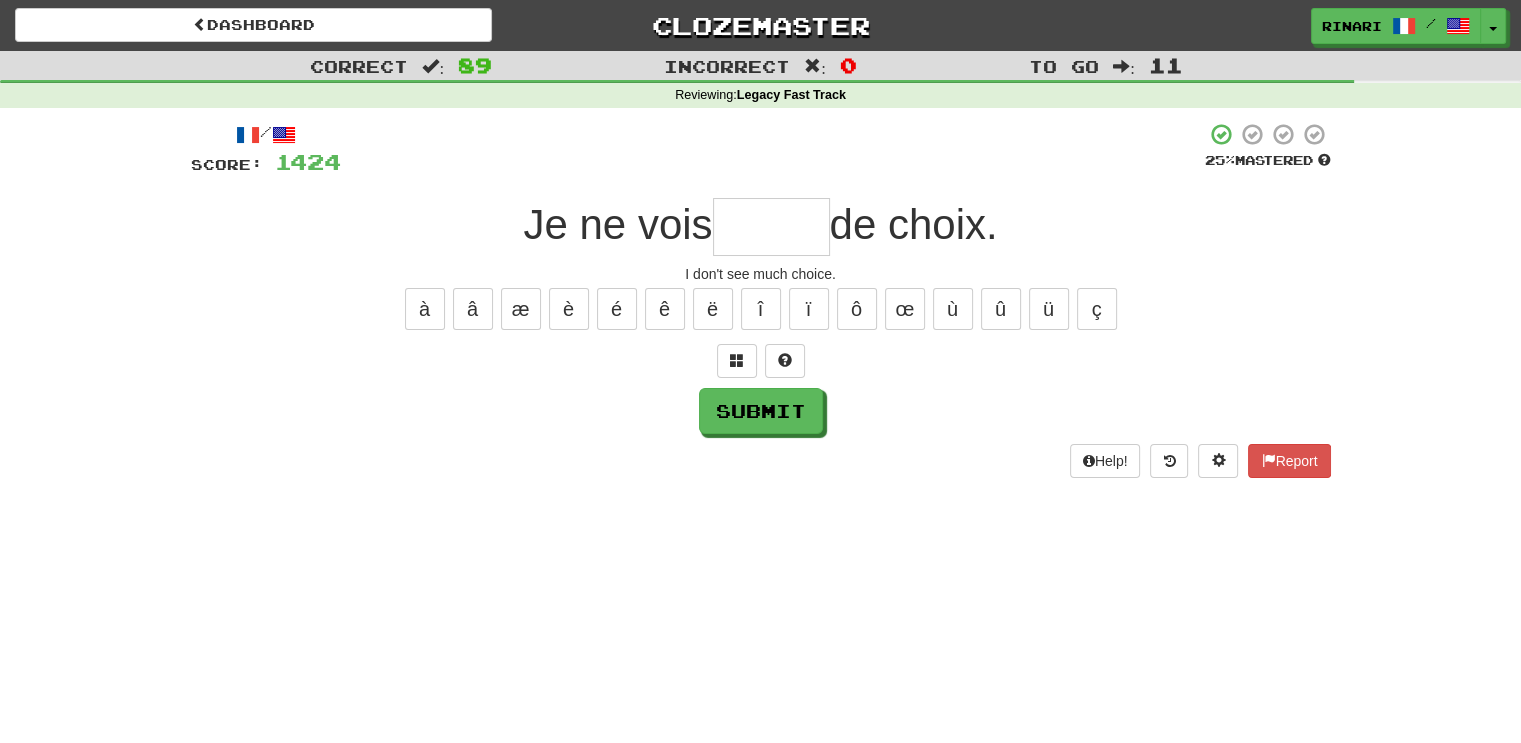 type on "*" 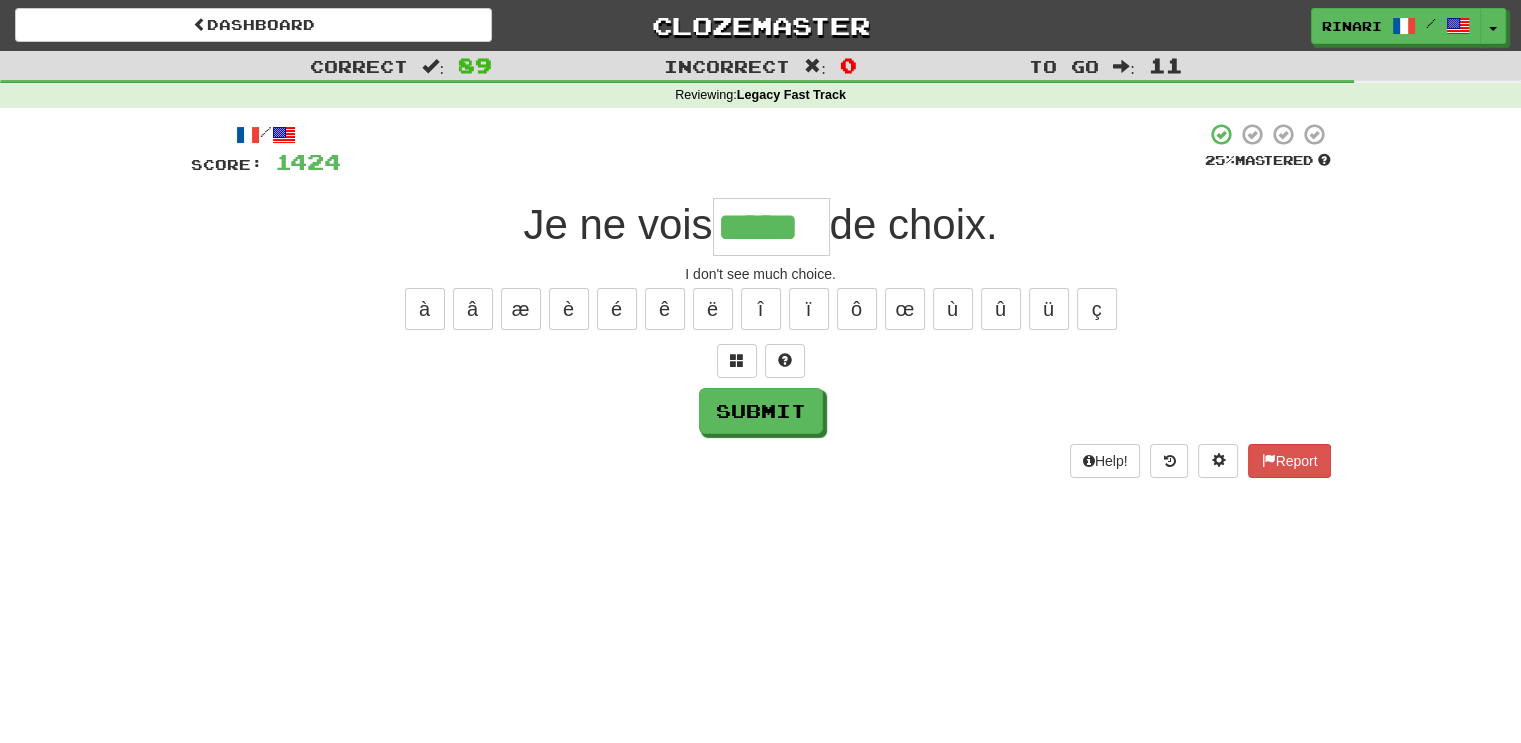 type on "*****" 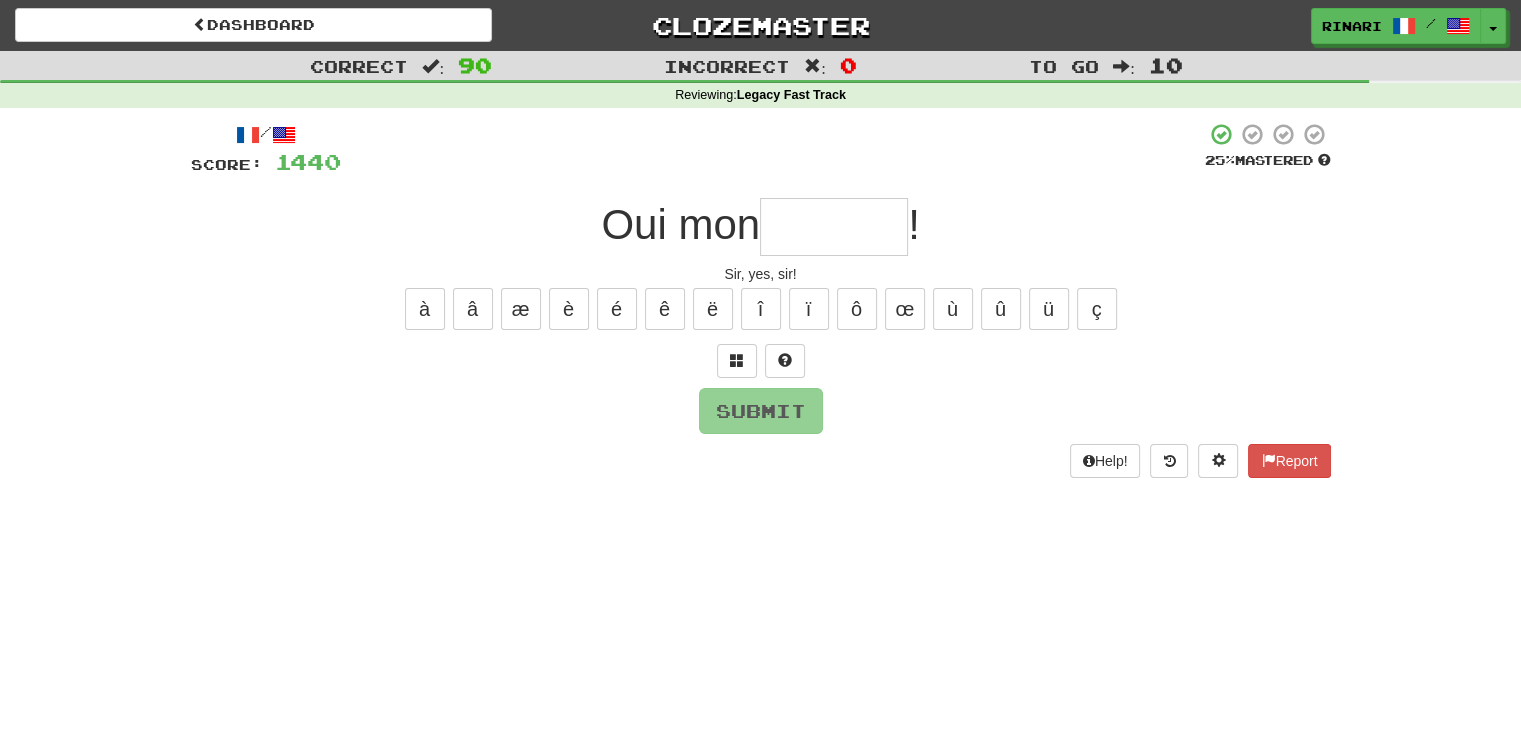 type on "*" 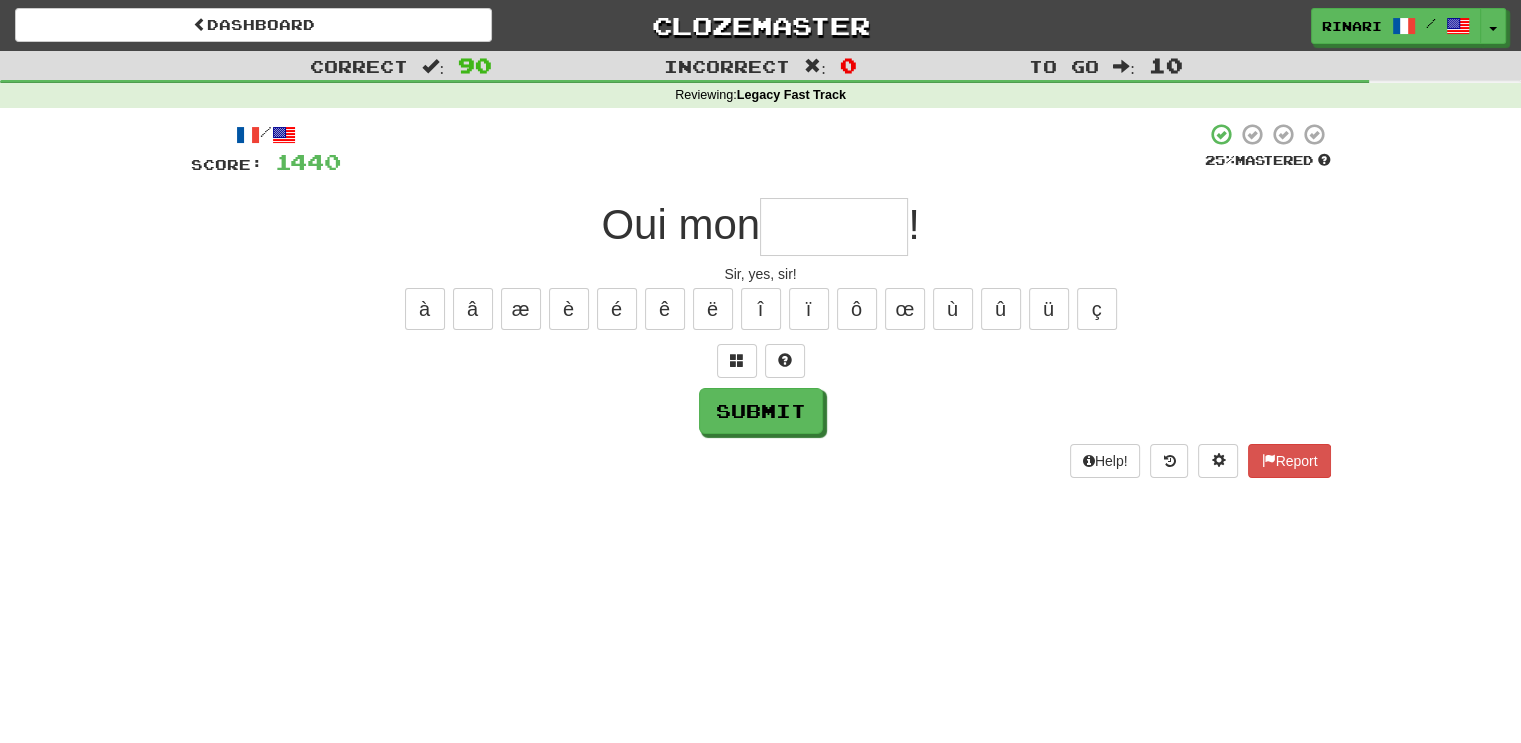 type on "*" 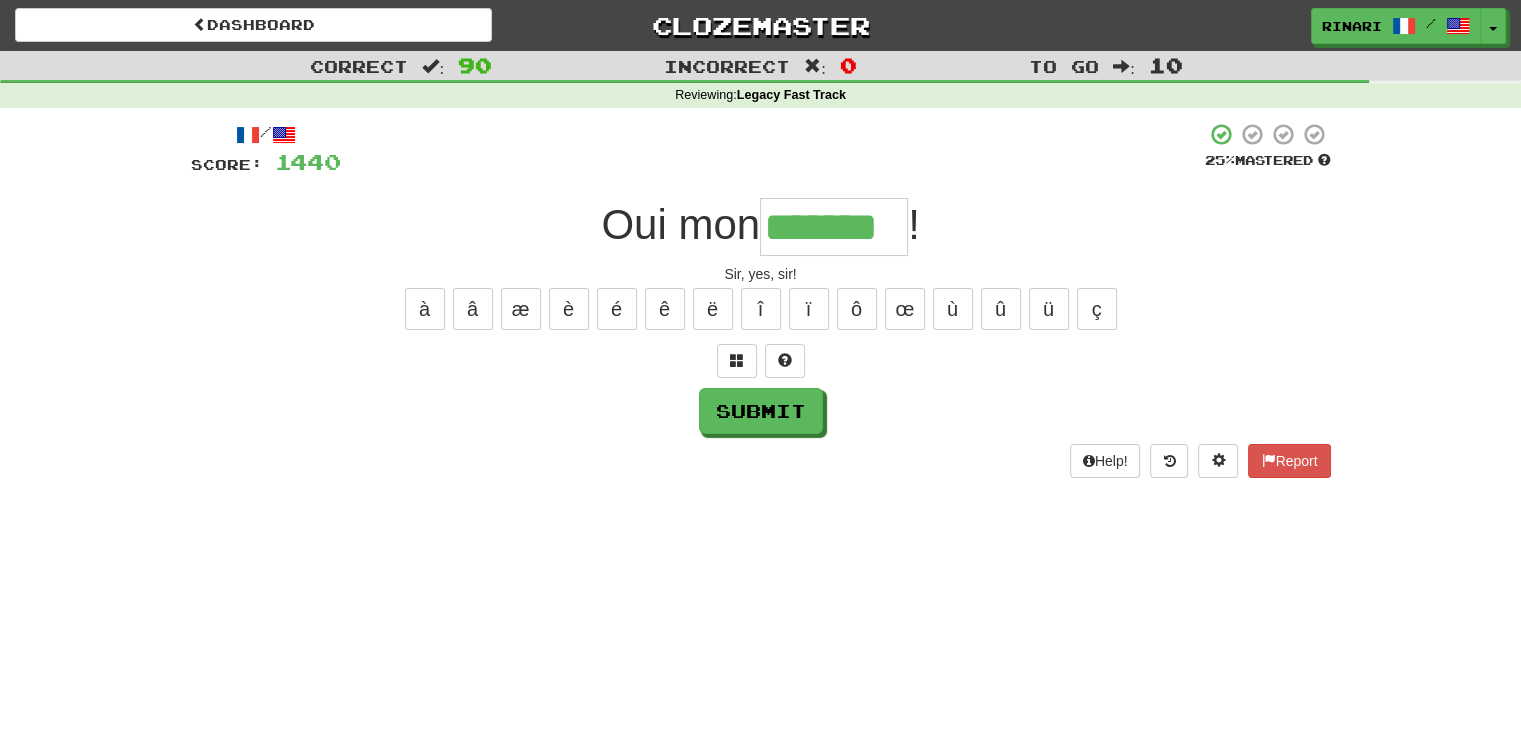 type on "*******" 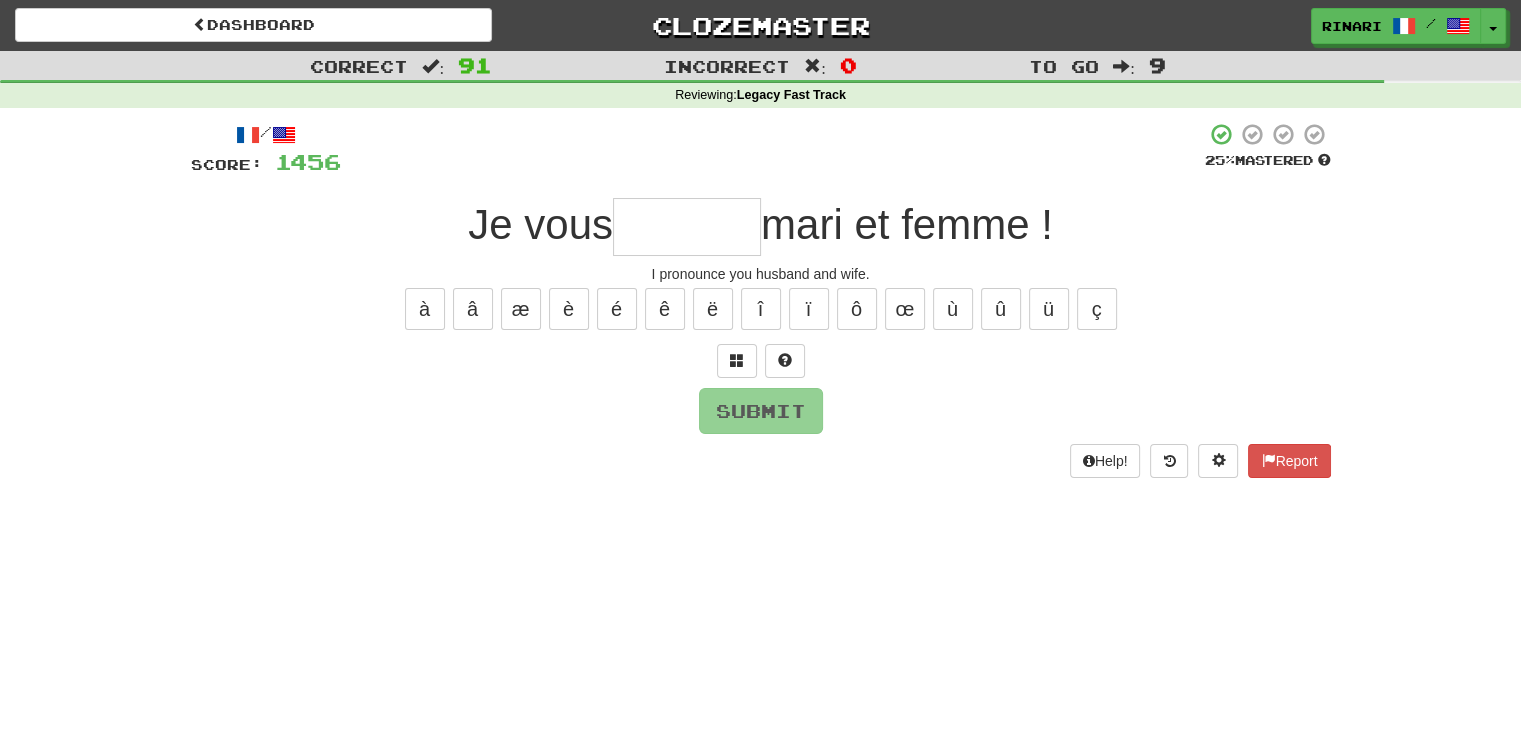 type on "*" 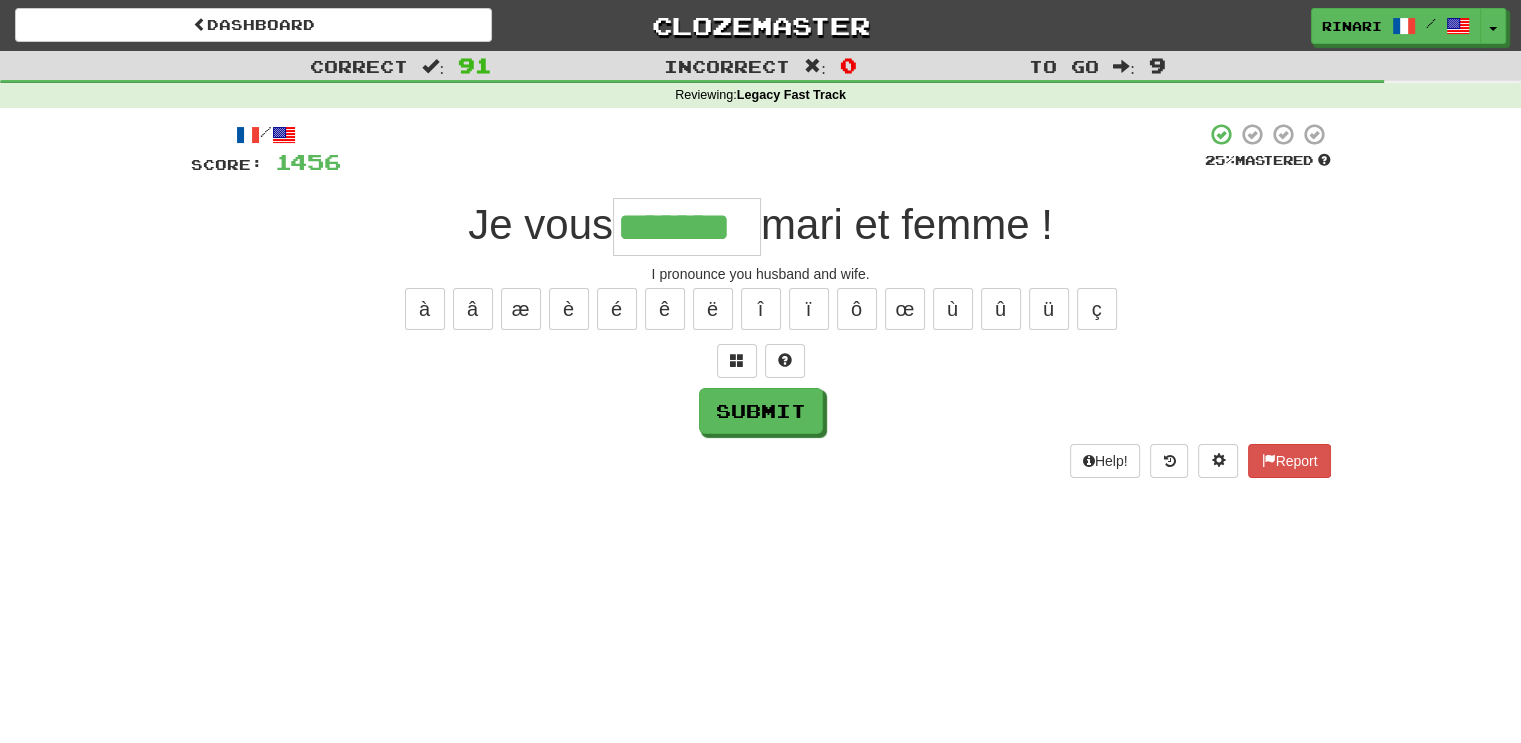 type on "*******" 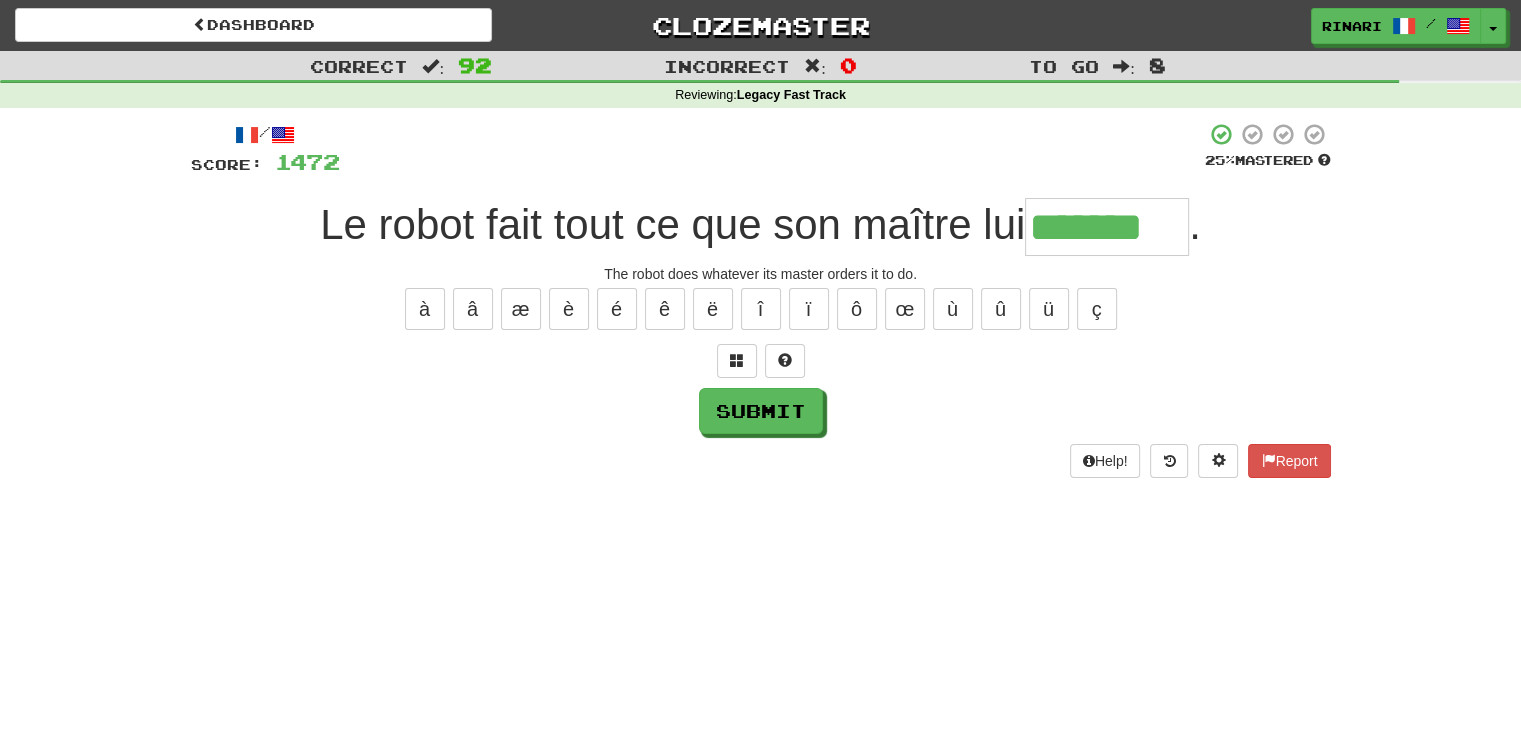 type on "*******" 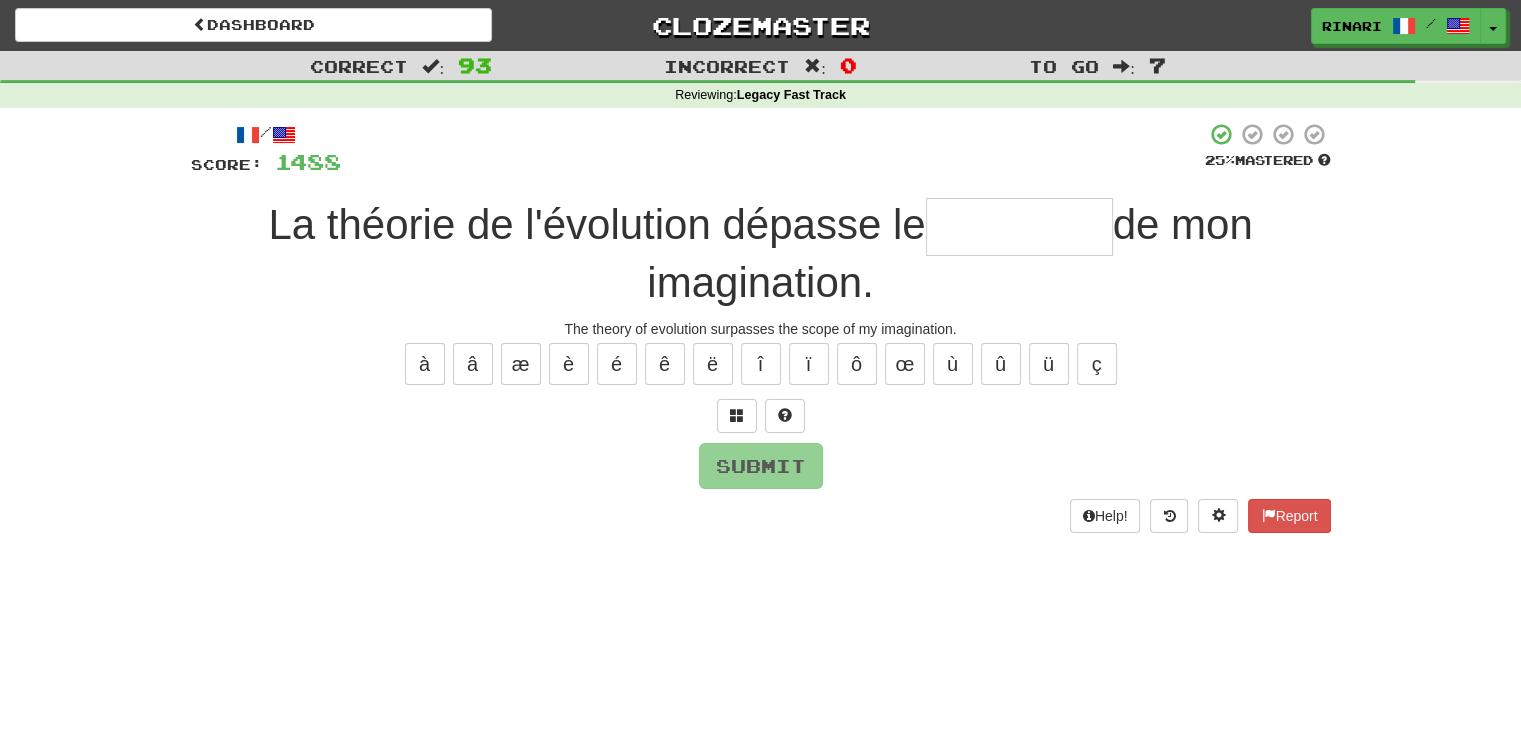 type on "*" 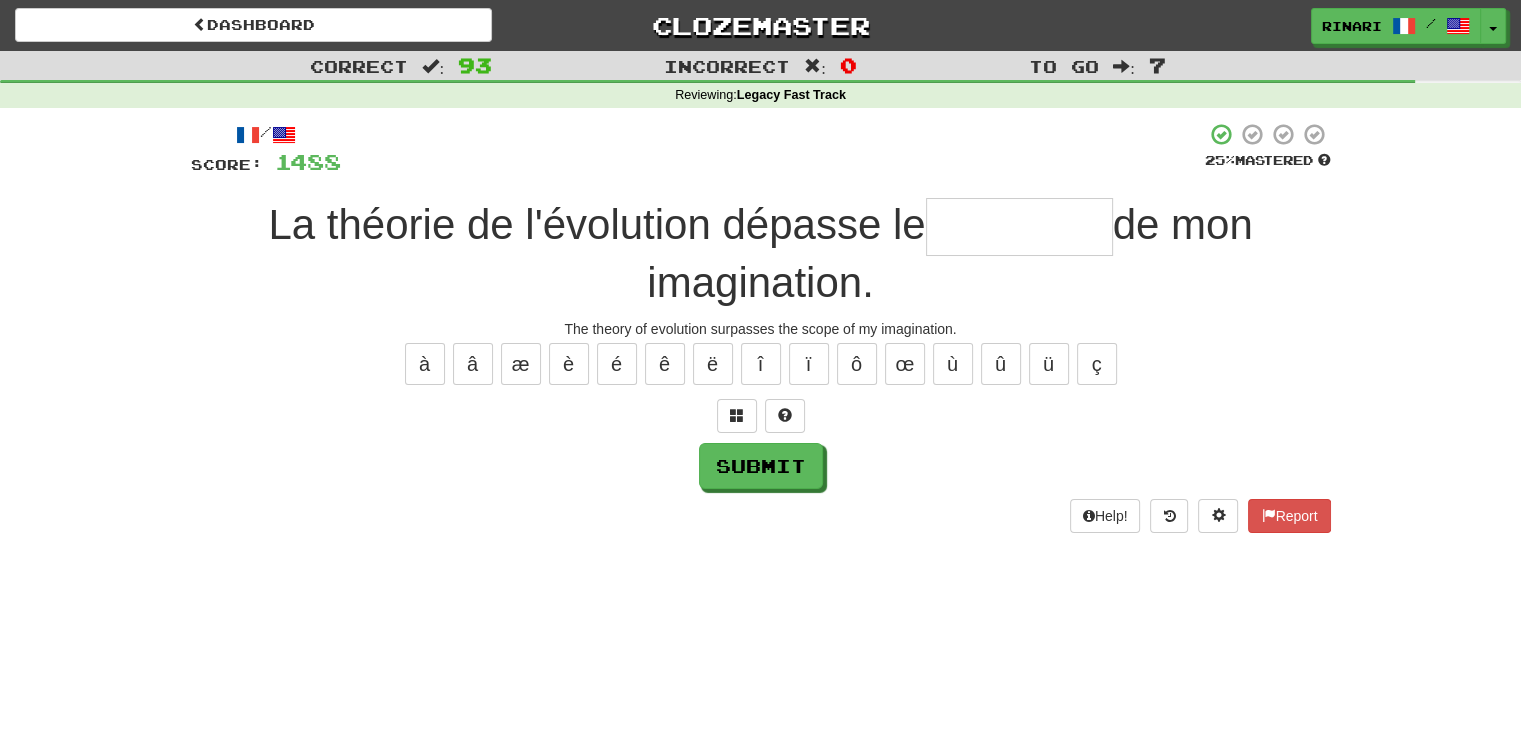 type on "*" 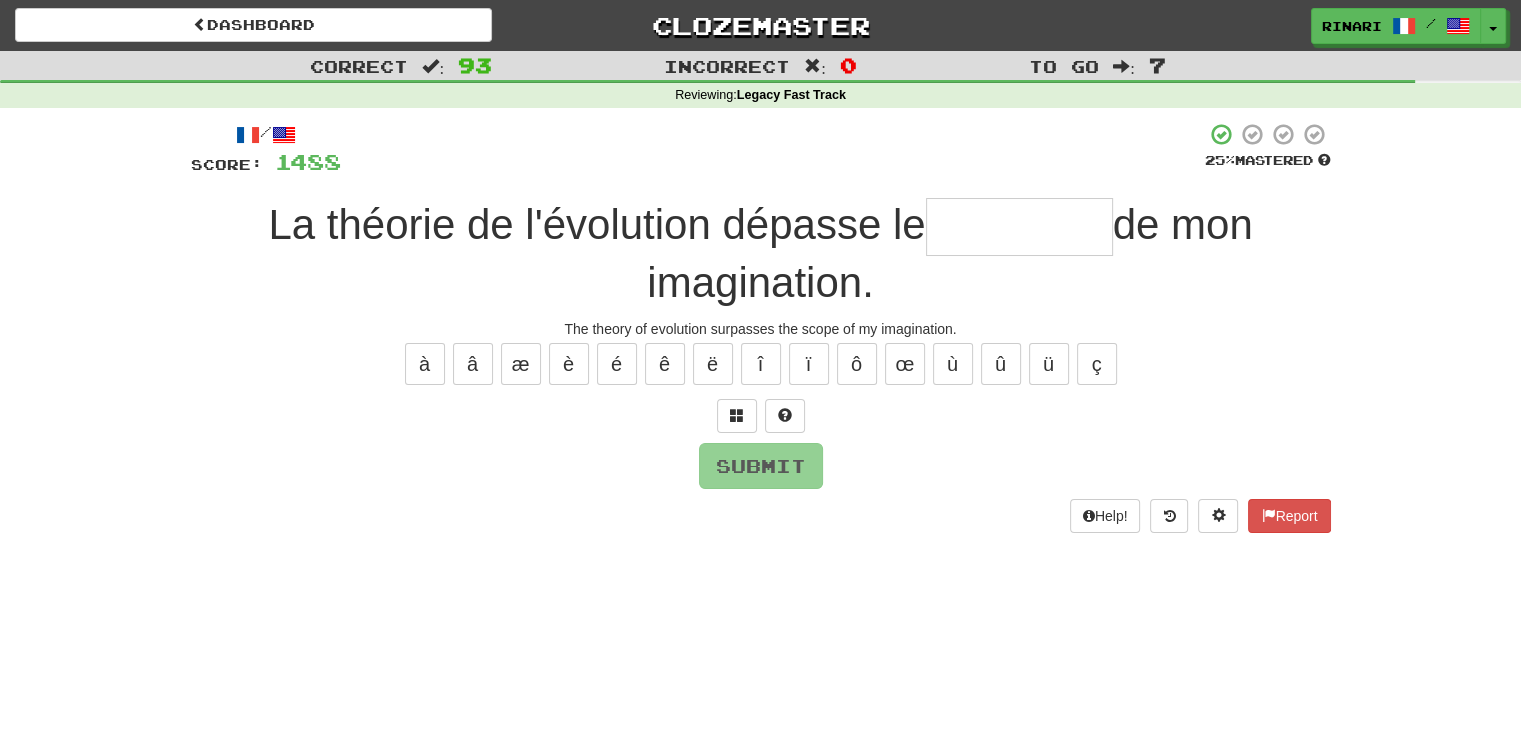 type 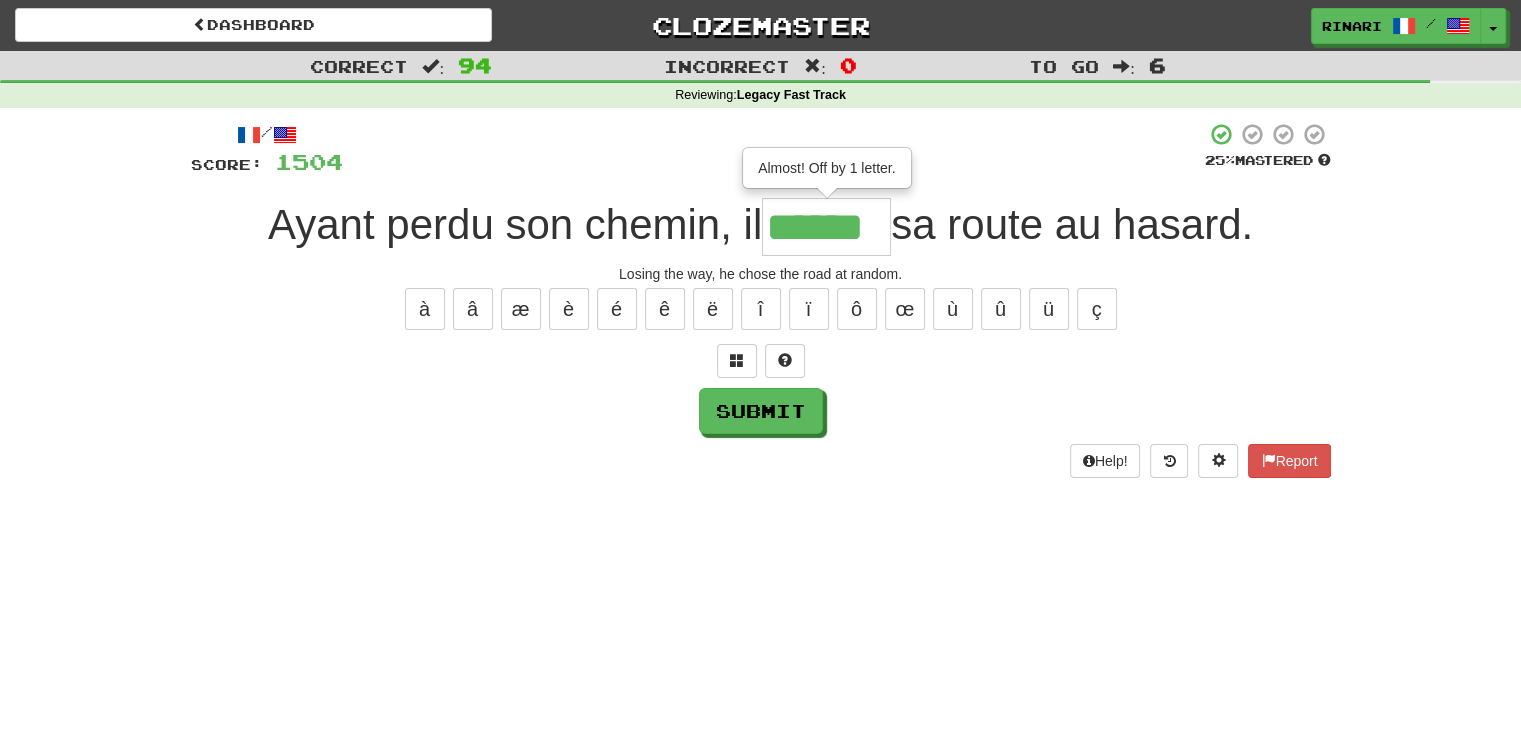 scroll, scrollTop: 0, scrollLeft: 0, axis: both 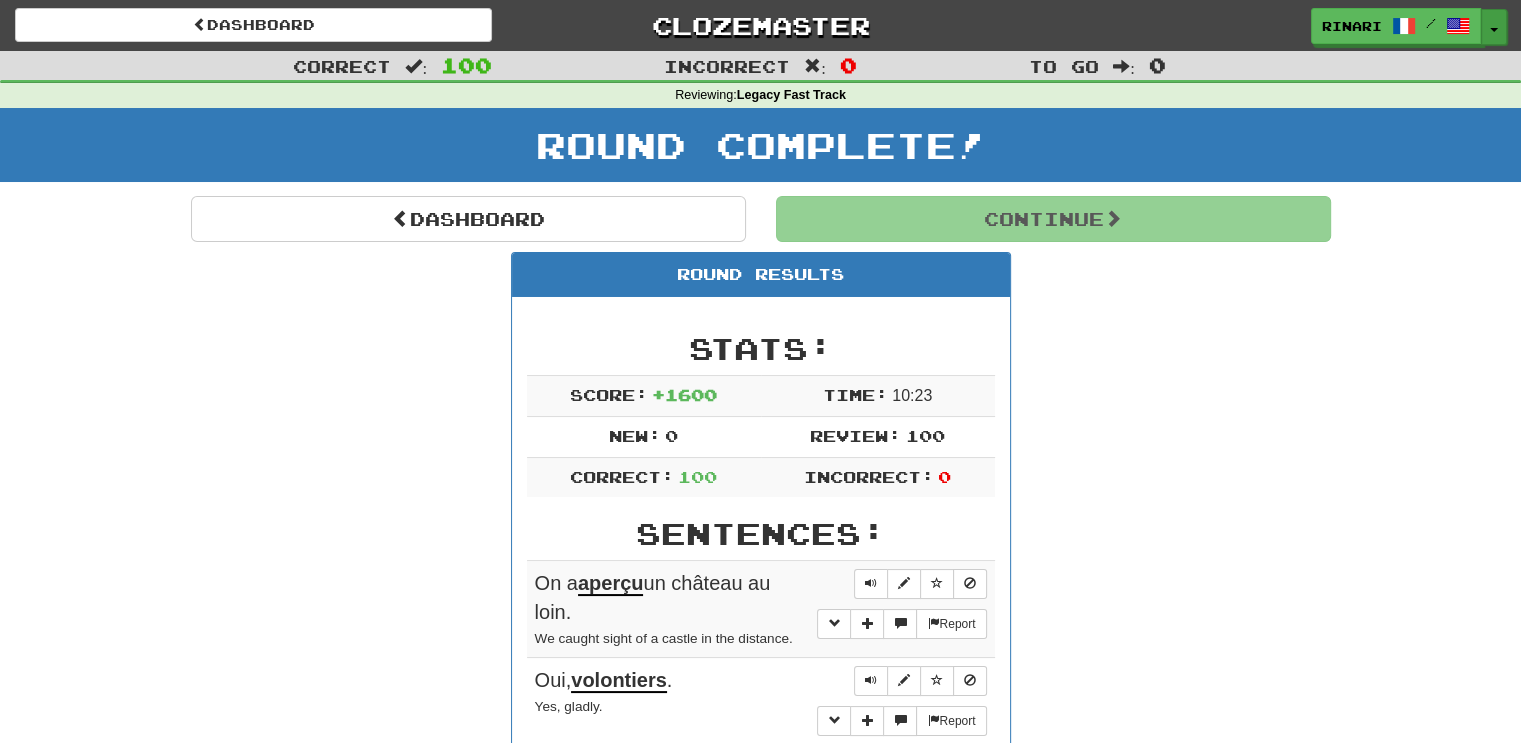 click at bounding box center [1494, 30] 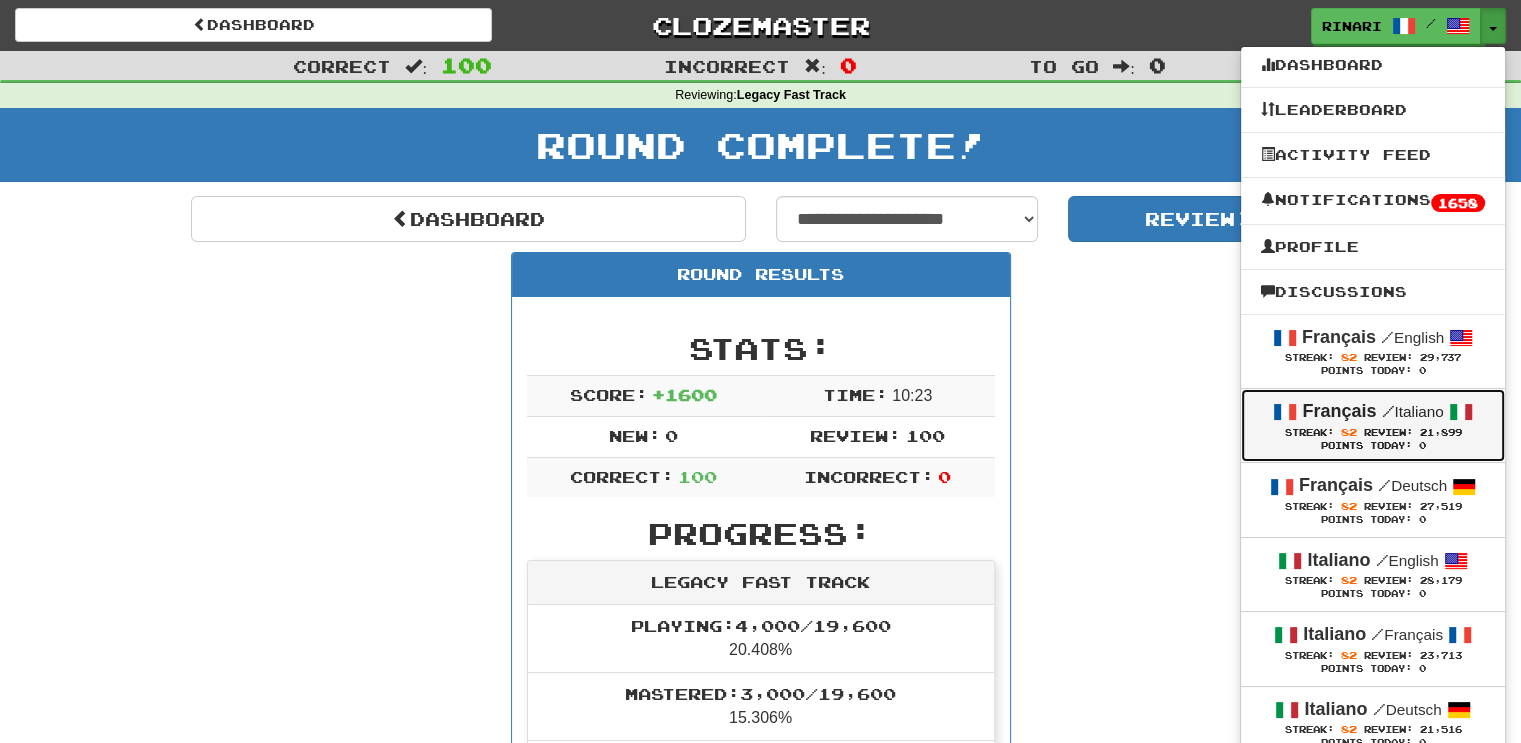 click on "21,899" at bounding box center (1441, 432) 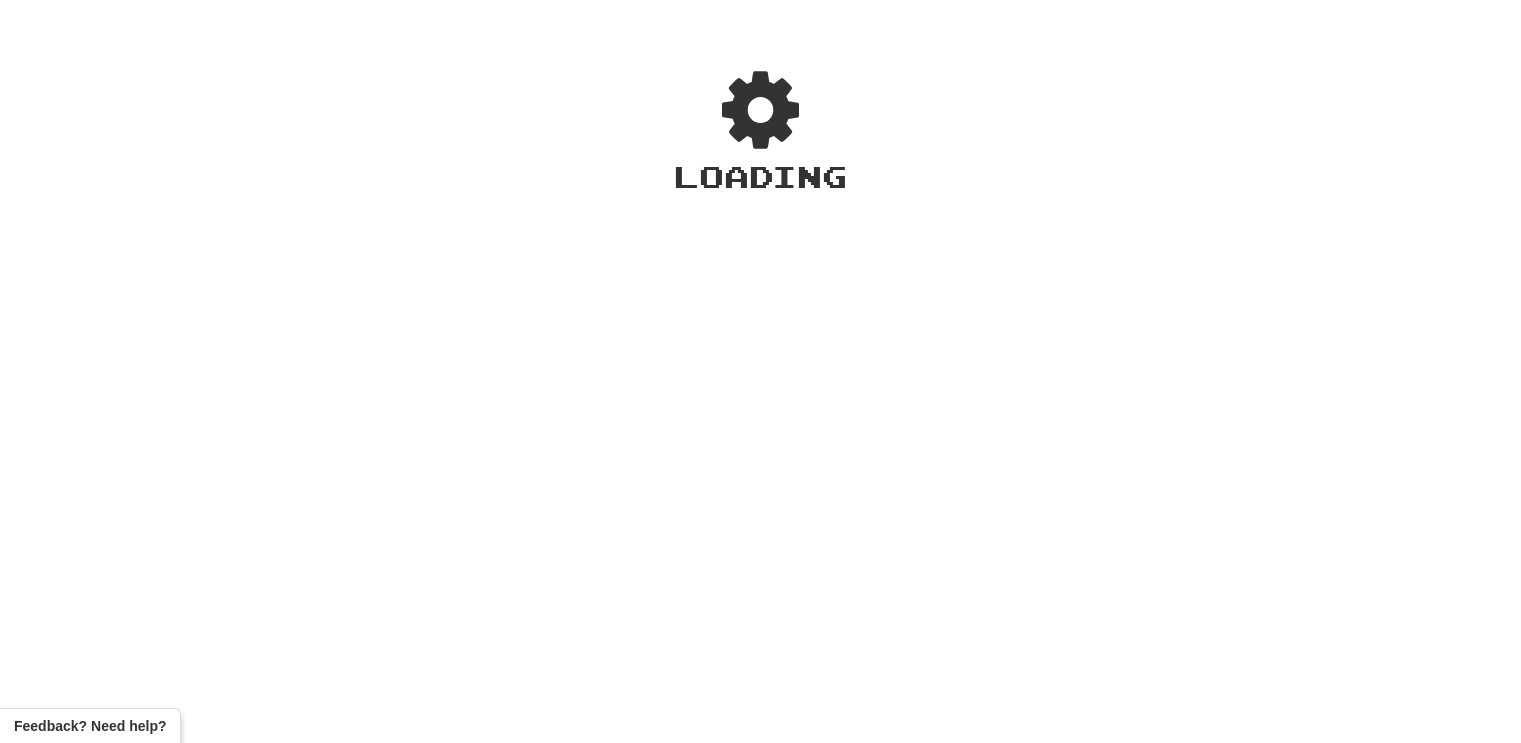 scroll, scrollTop: 0, scrollLeft: 0, axis: both 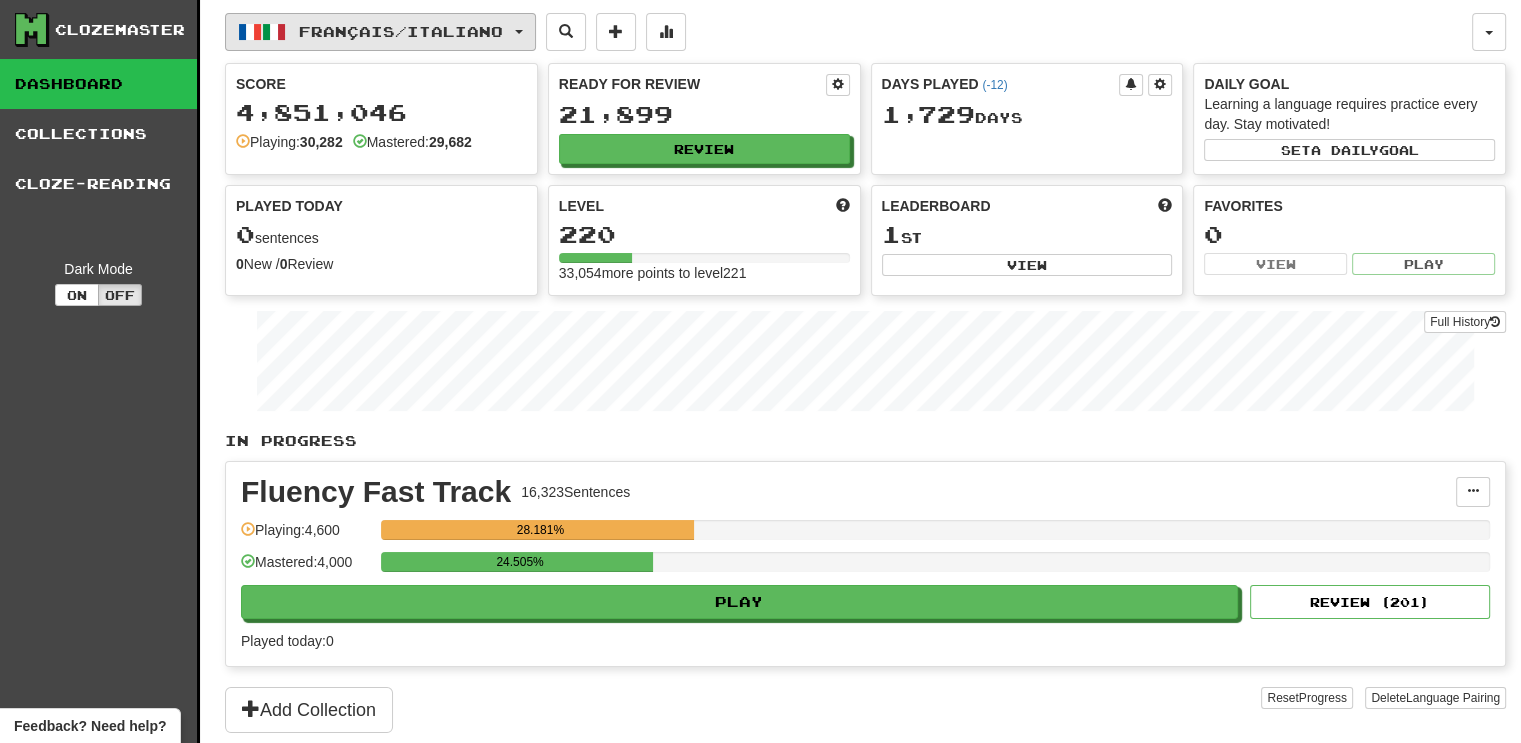 click at bounding box center (519, 32) 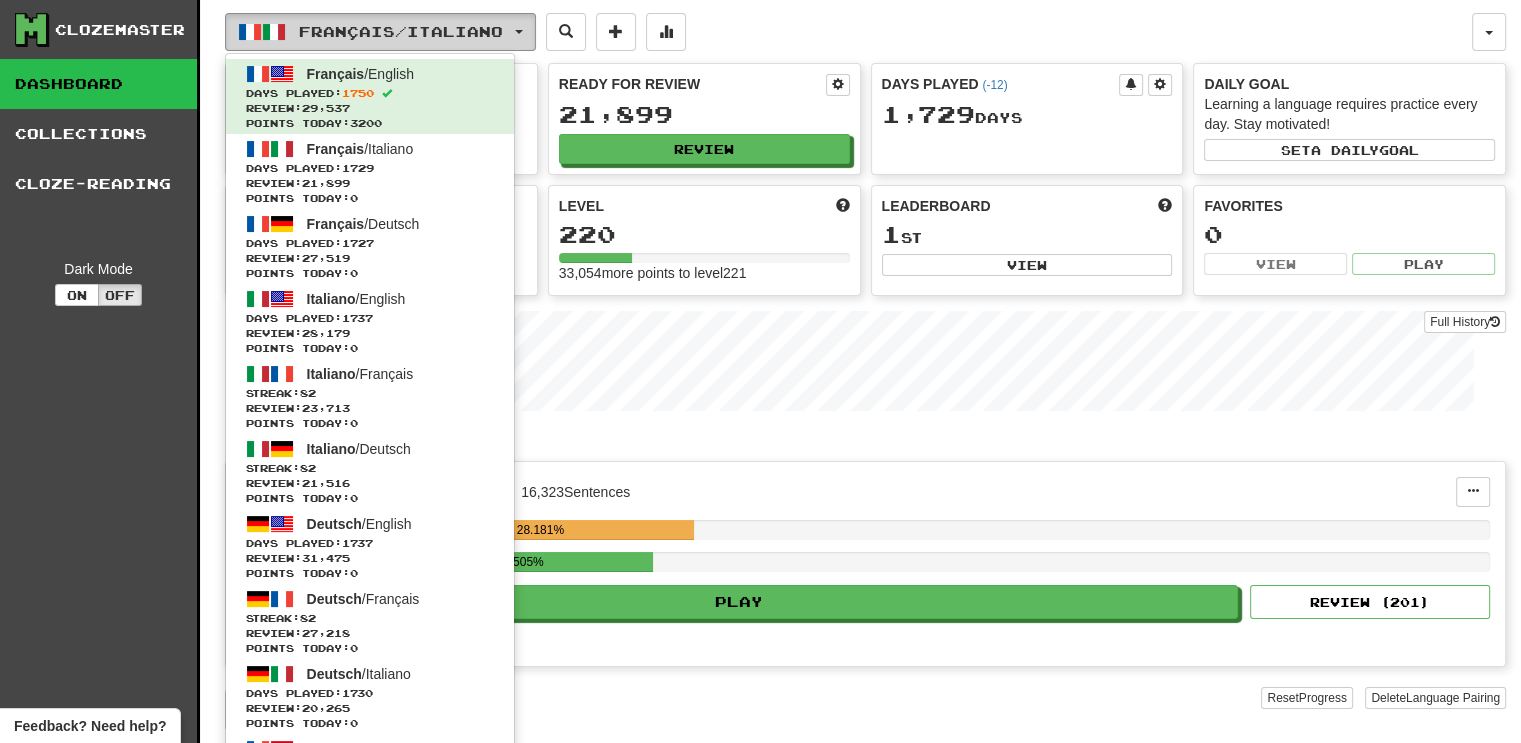click at bounding box center (519, 32) 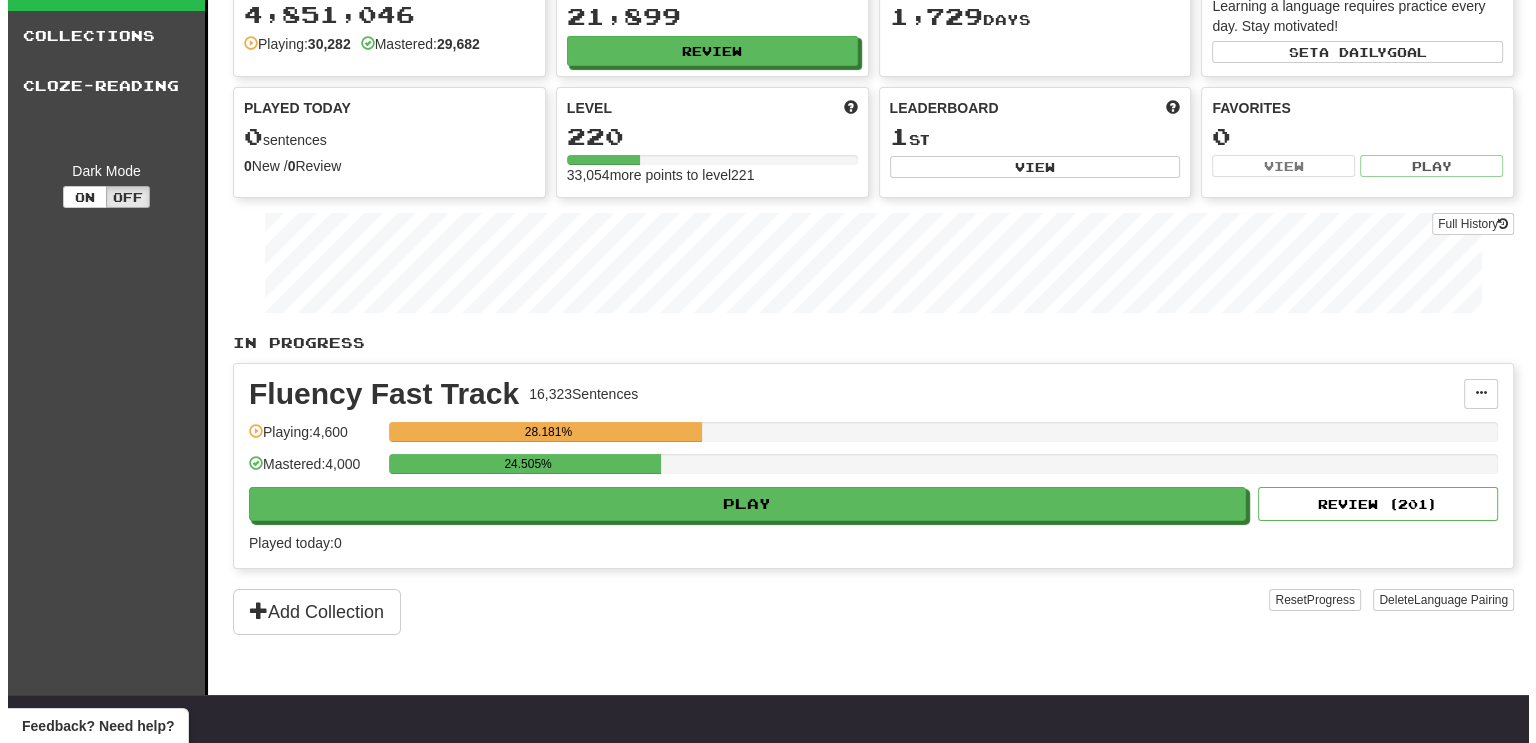scroll, scrollTop: 100, scrollLeft: 0, axis: vertical 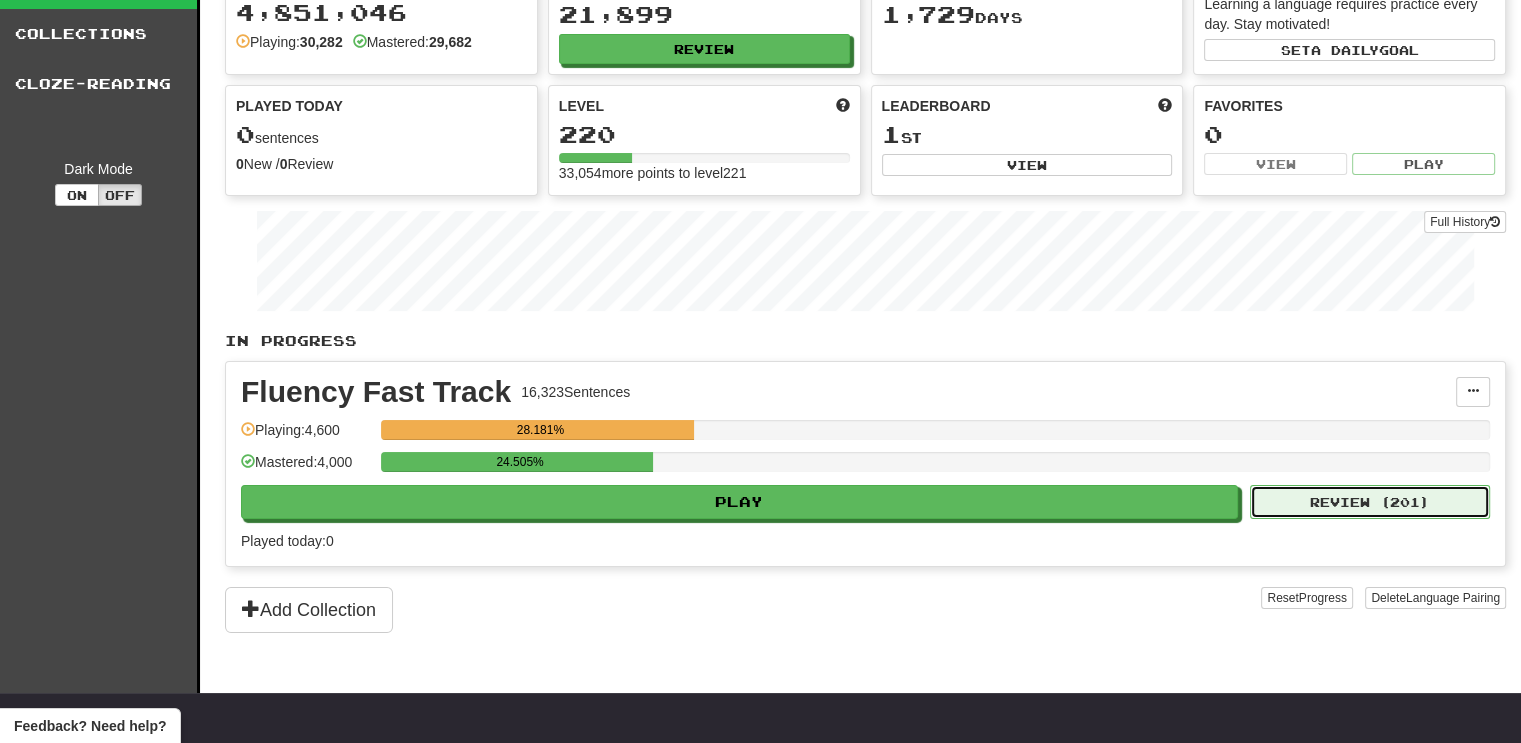 click on "Review ( 201 )" at bounding box center [1370, 502] 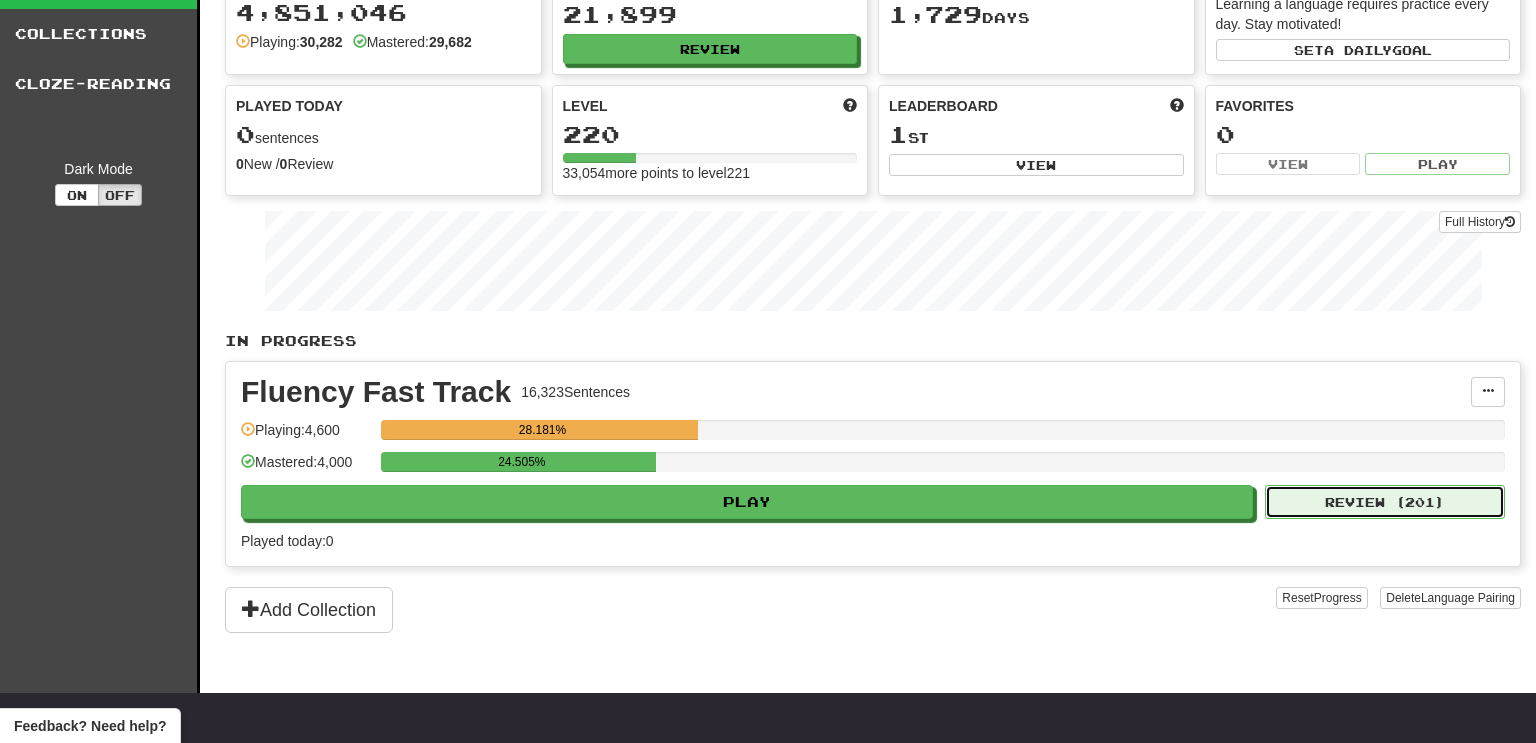 select on "***" 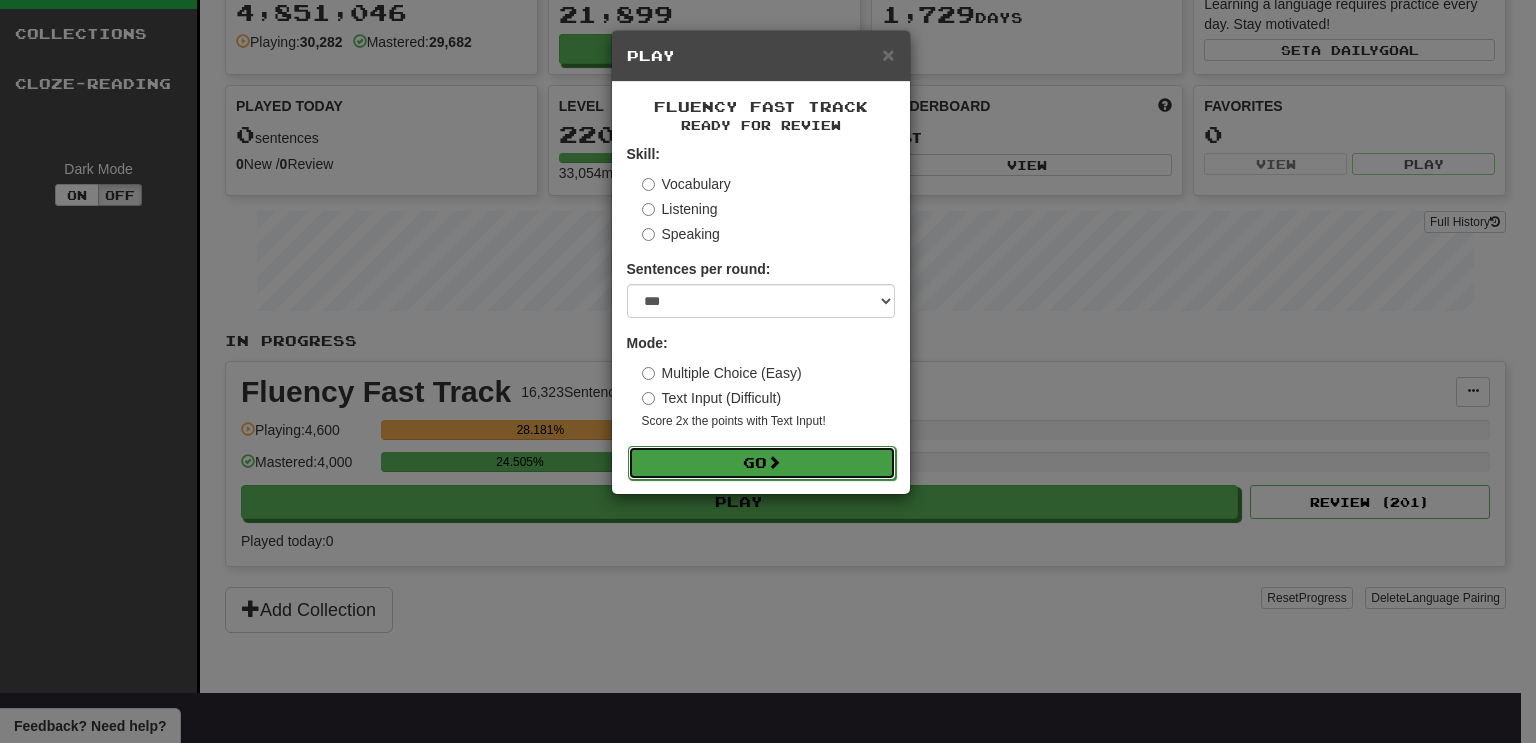 click on "Go" at bounding box center [762, 463] 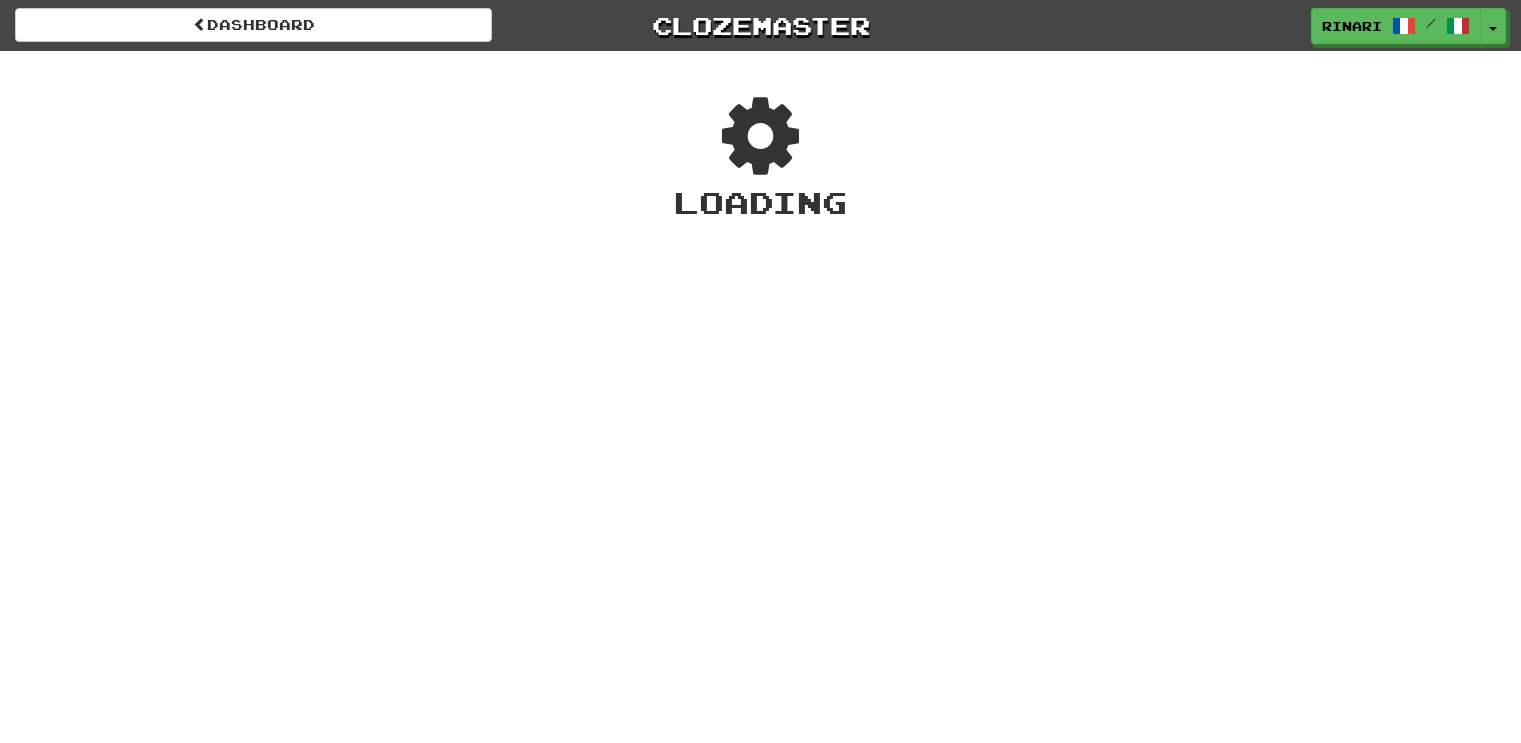 scroll, scrollTop: 0, scrollLeft: 0, axis: both 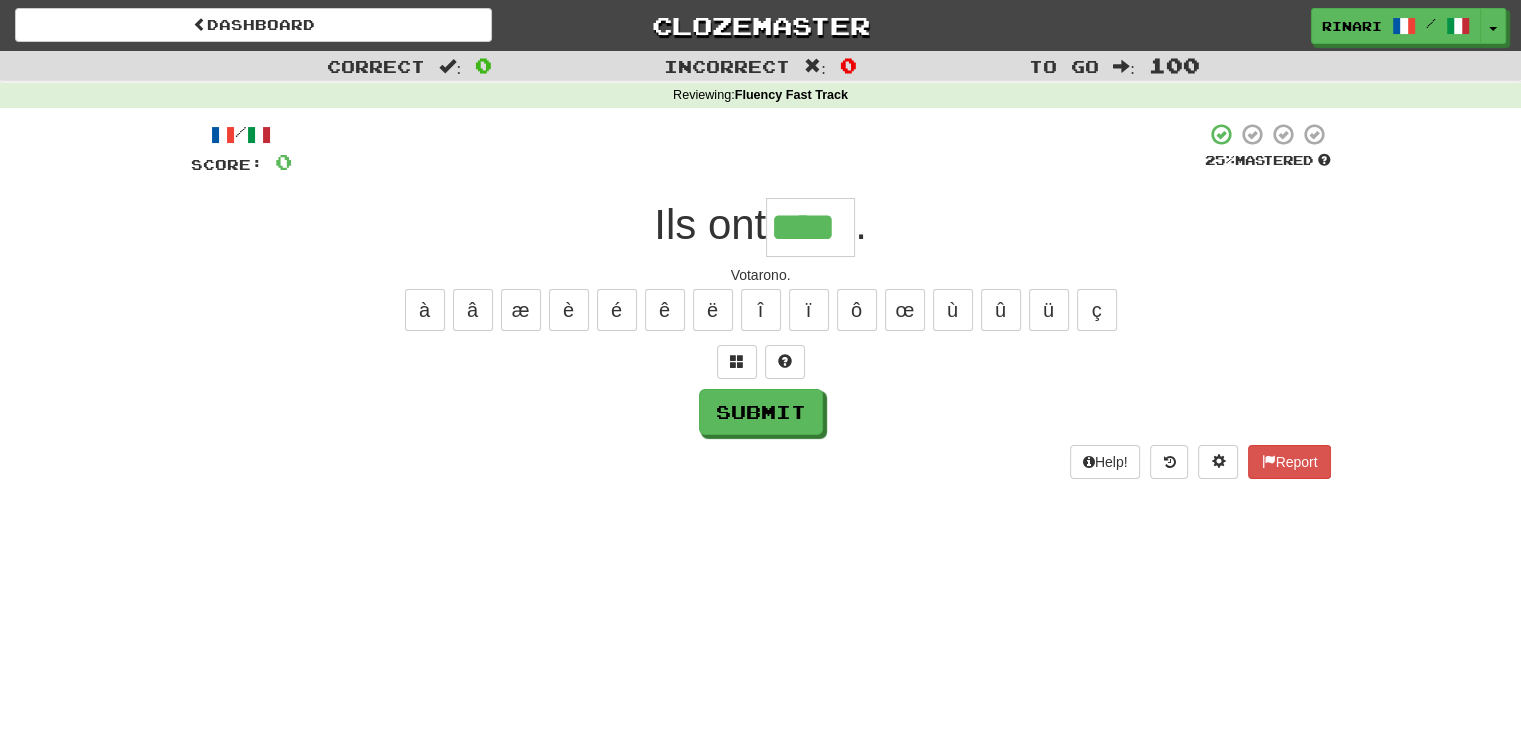 type on "****" 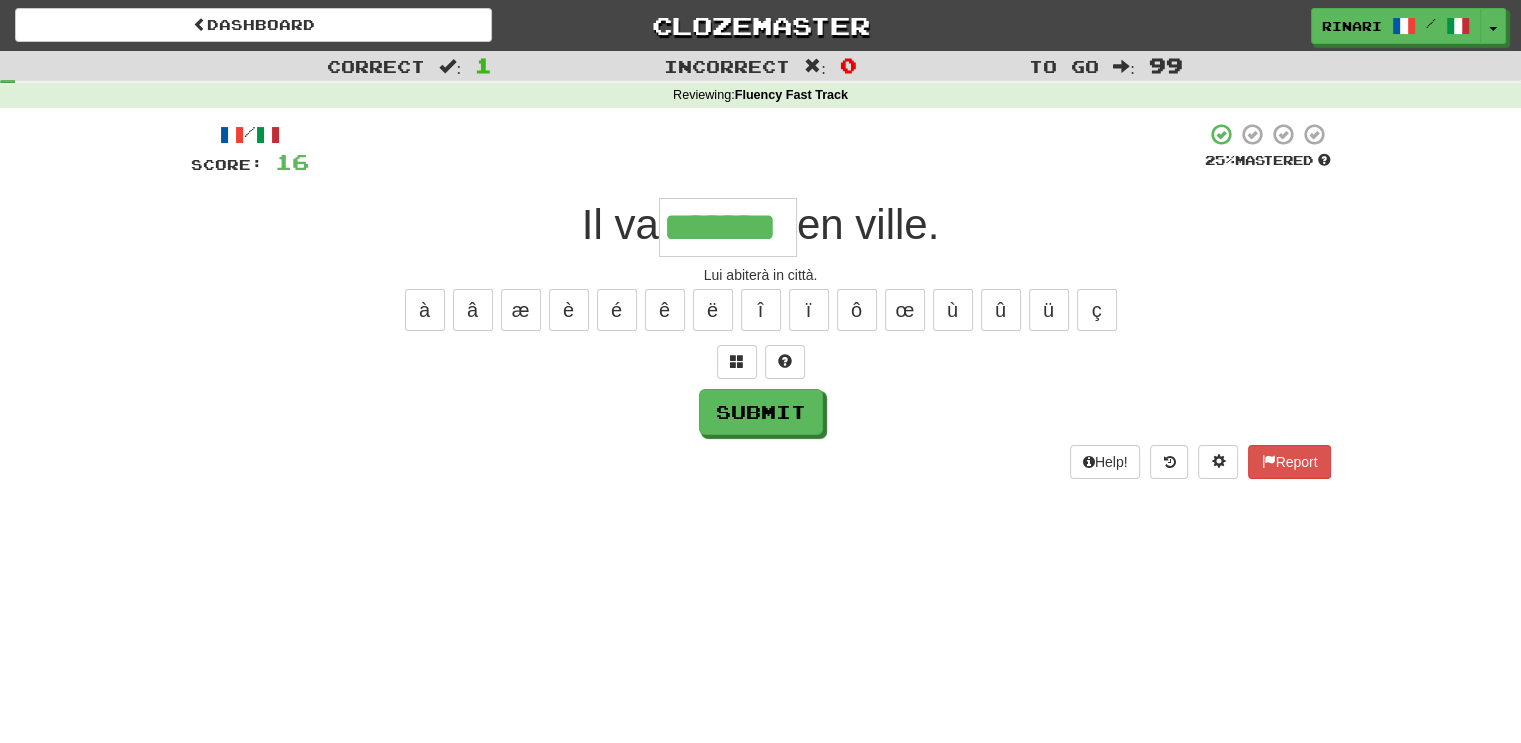 type on "*******" 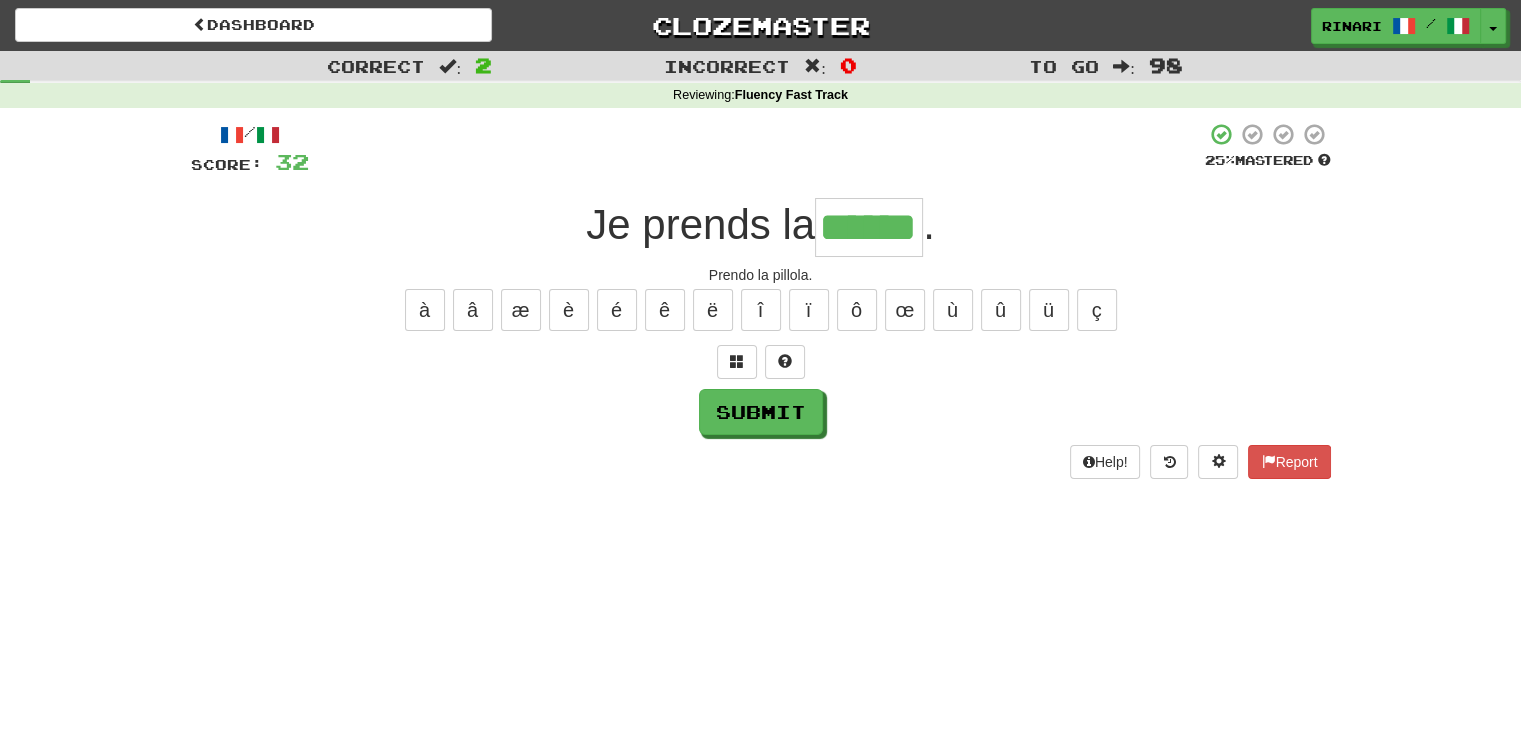 type on "******" 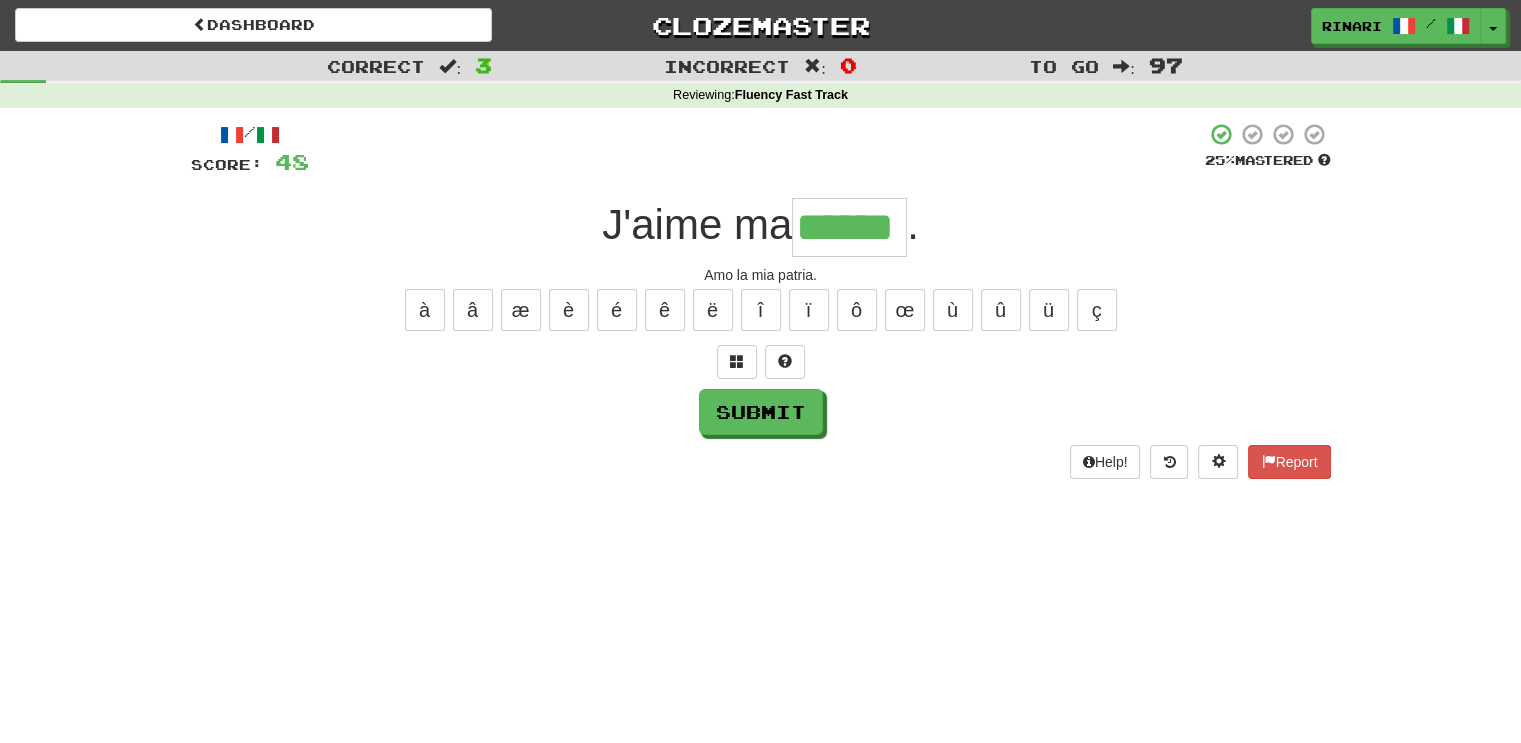 type on "******" 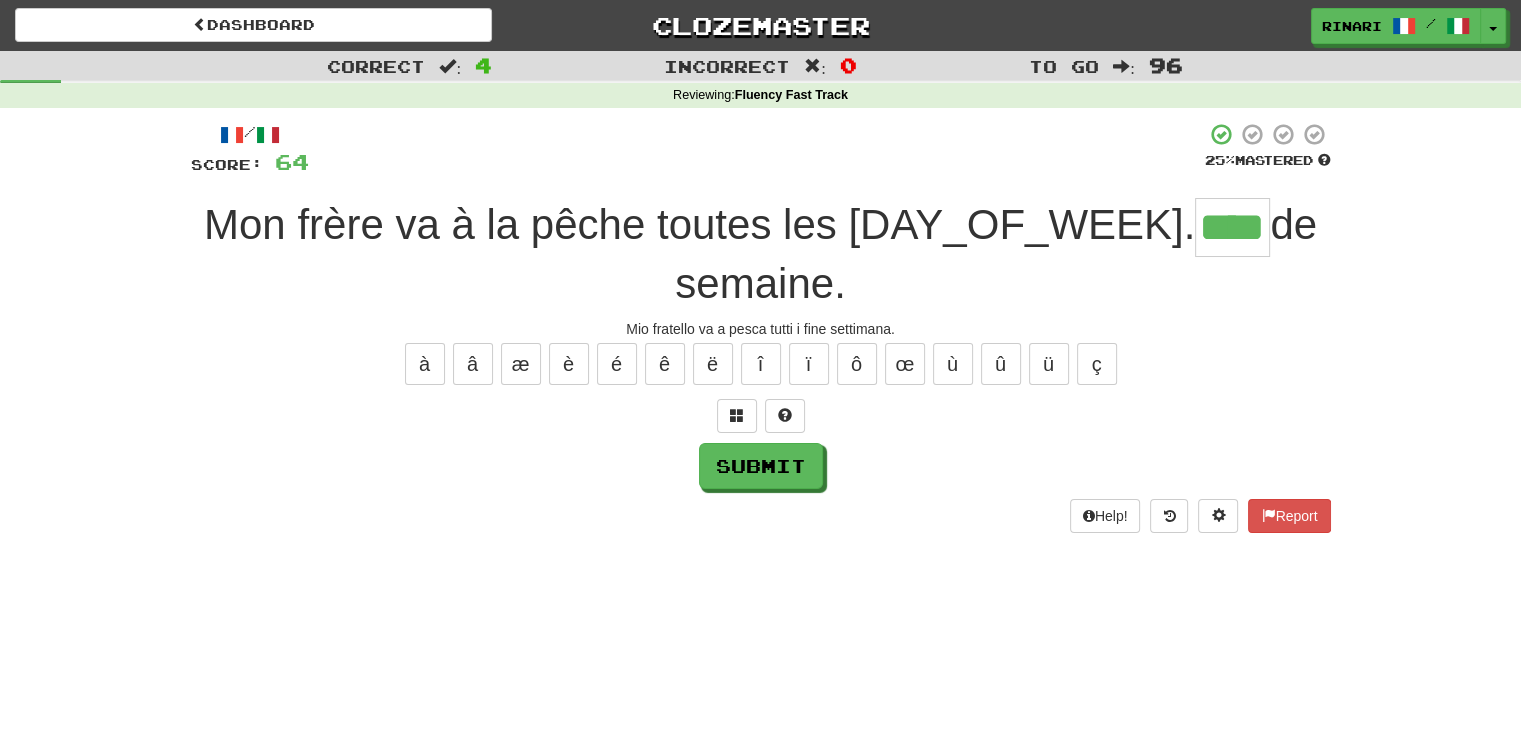 type on "****" 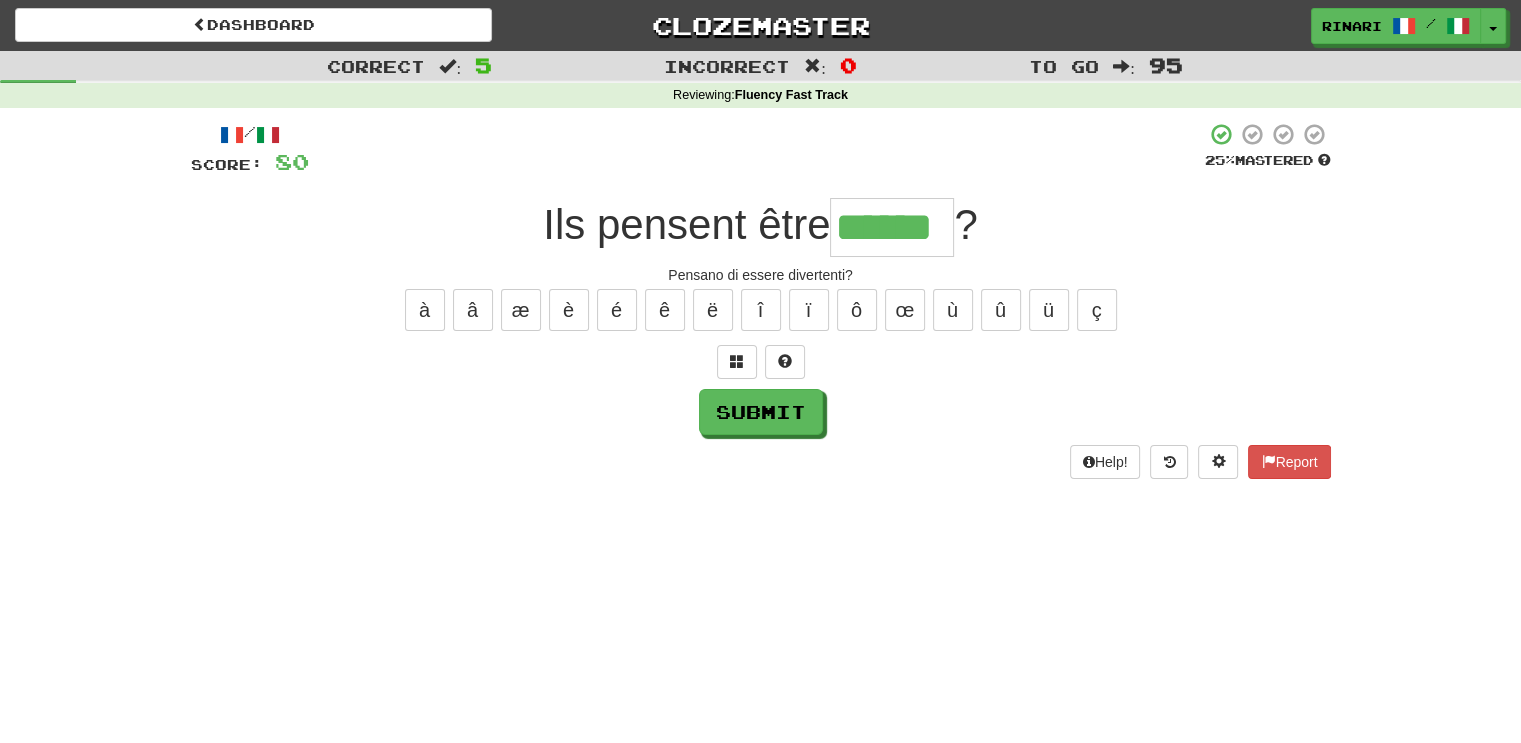 type on "******" 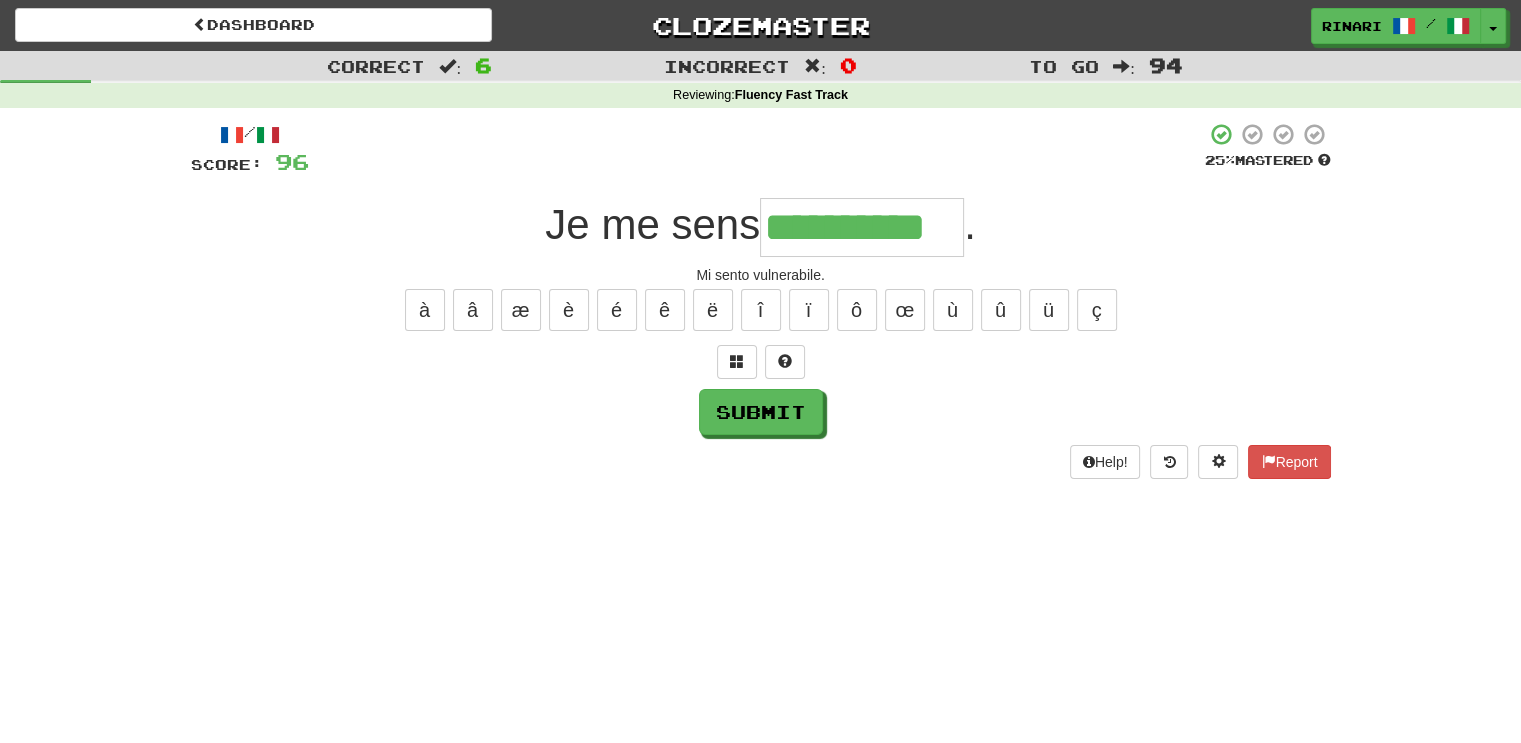 type on "**********" 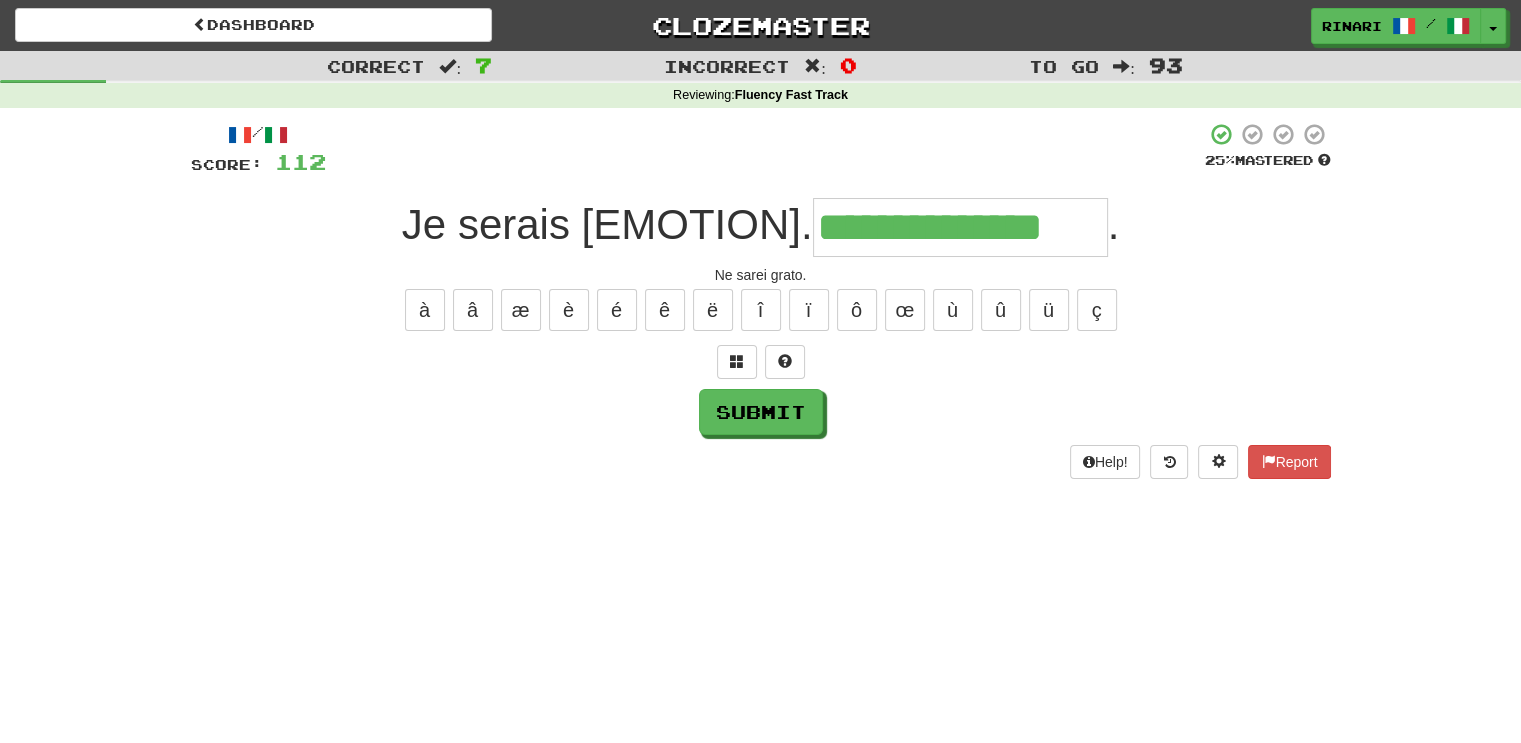 type on "**********" 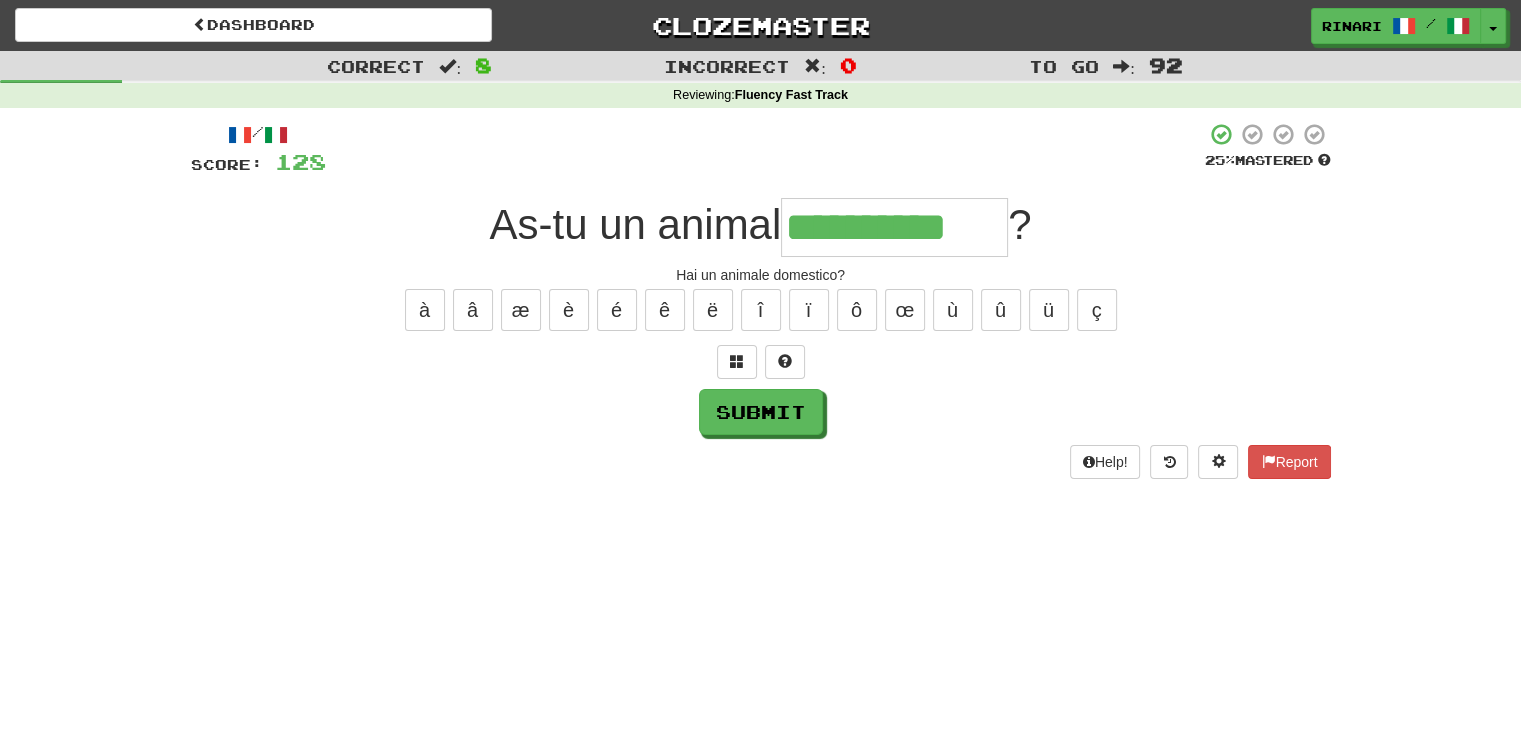 type on "**********" 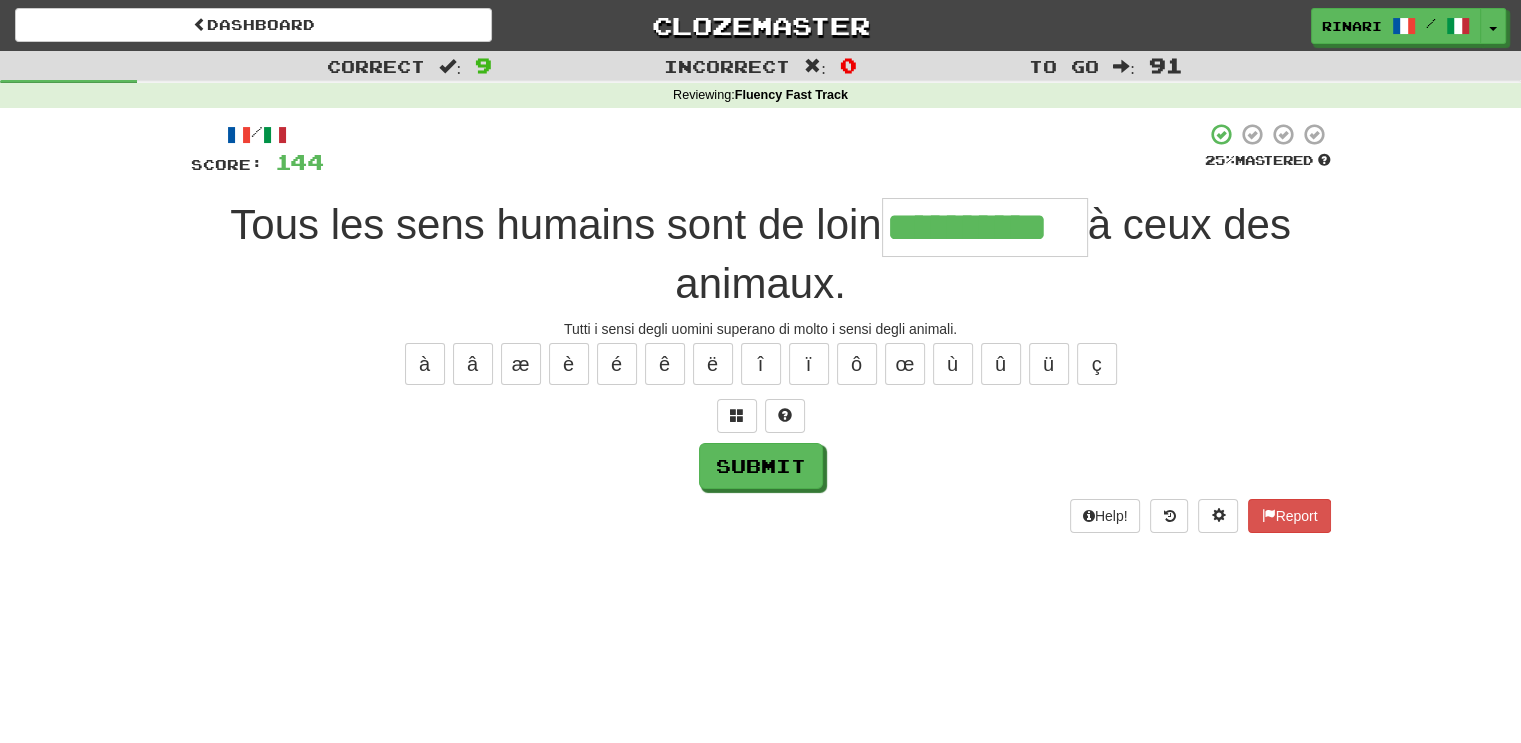 type on "**********" 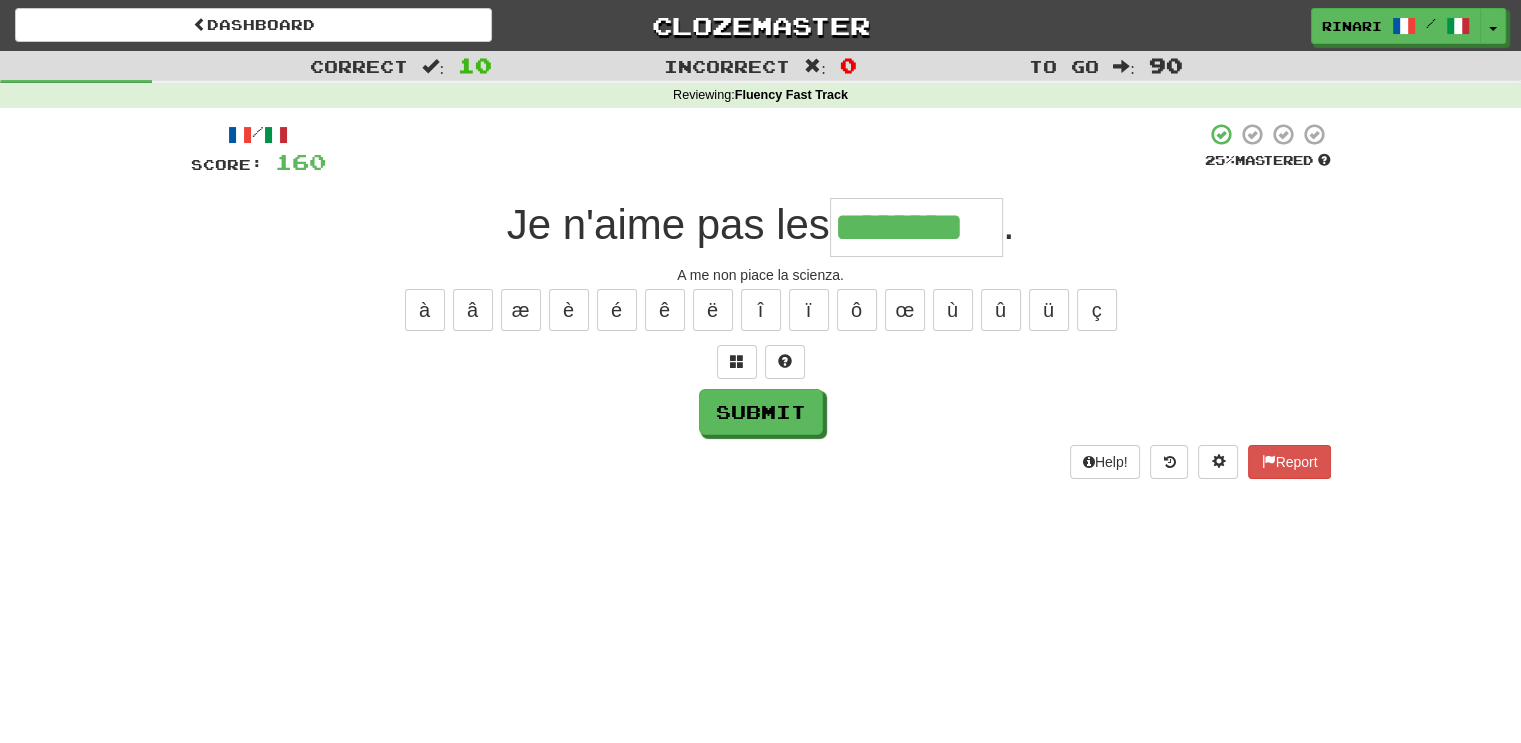 type on "********" 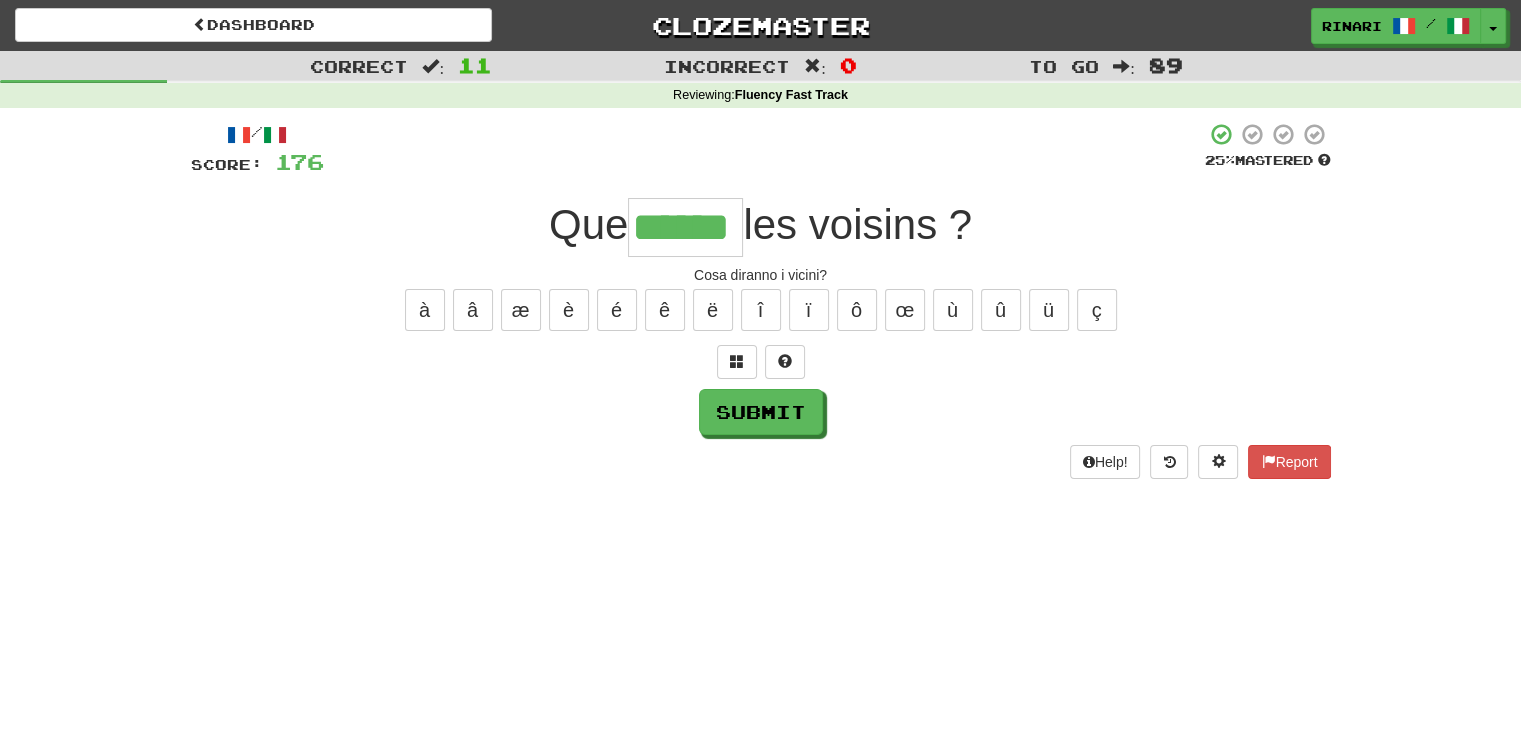 type on "******" 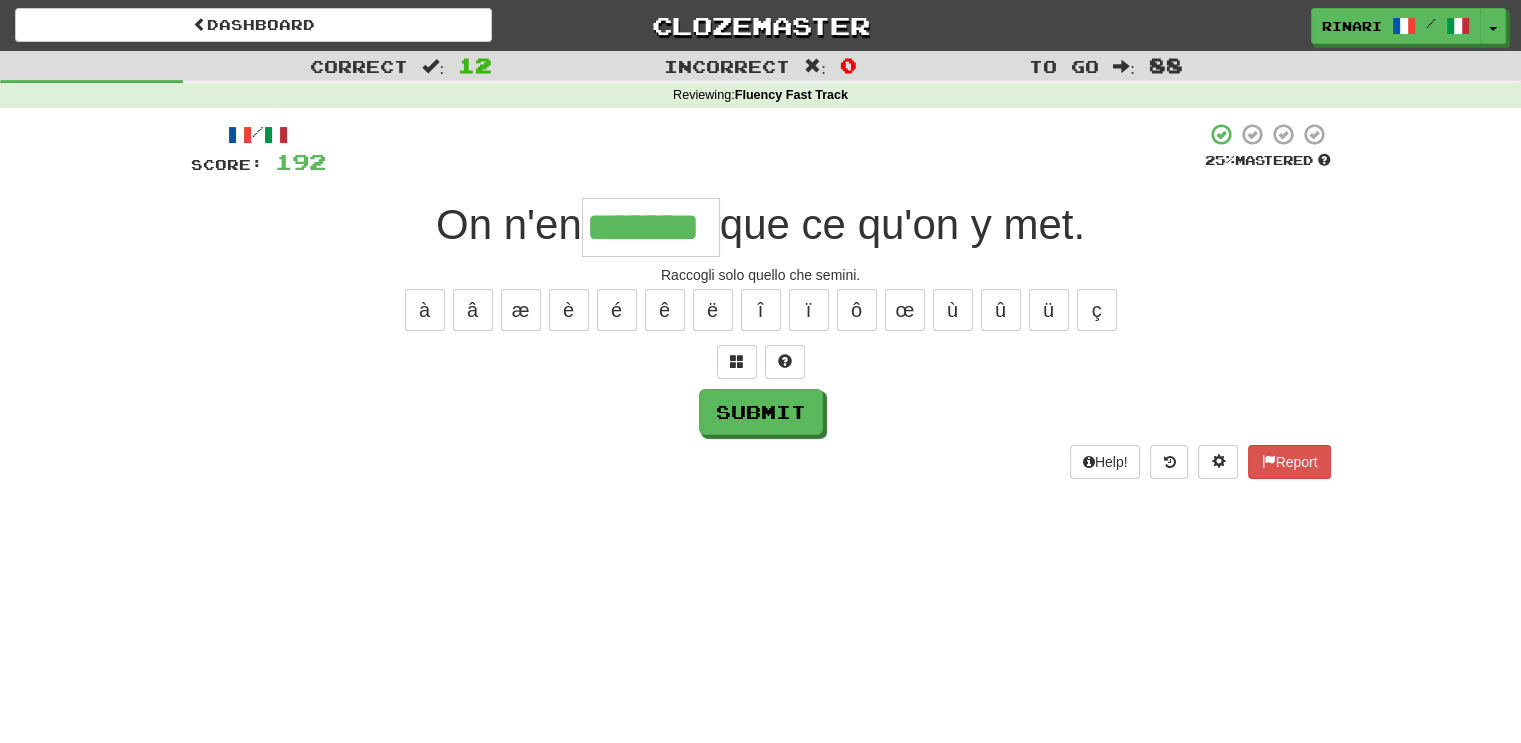 type on "*******" 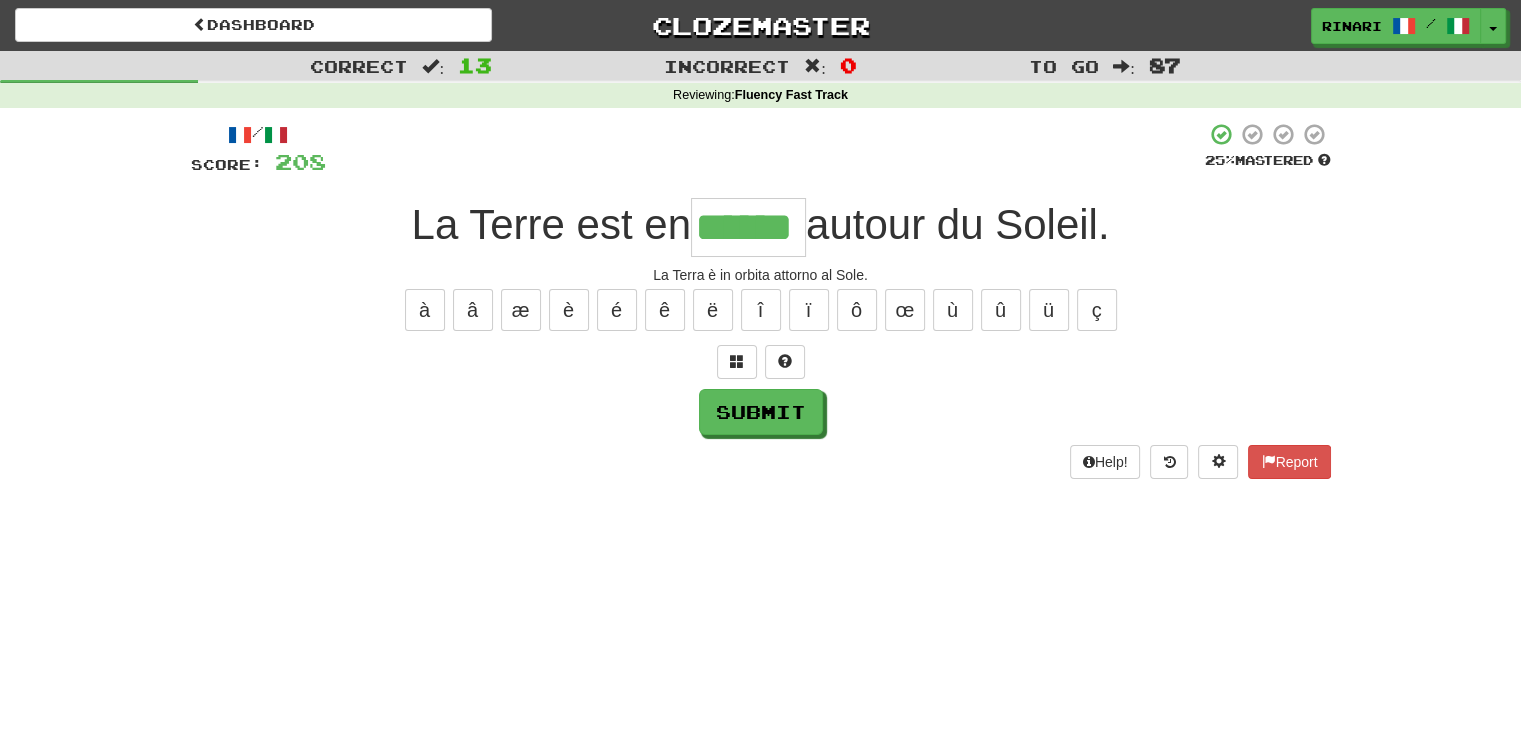 type on "******" 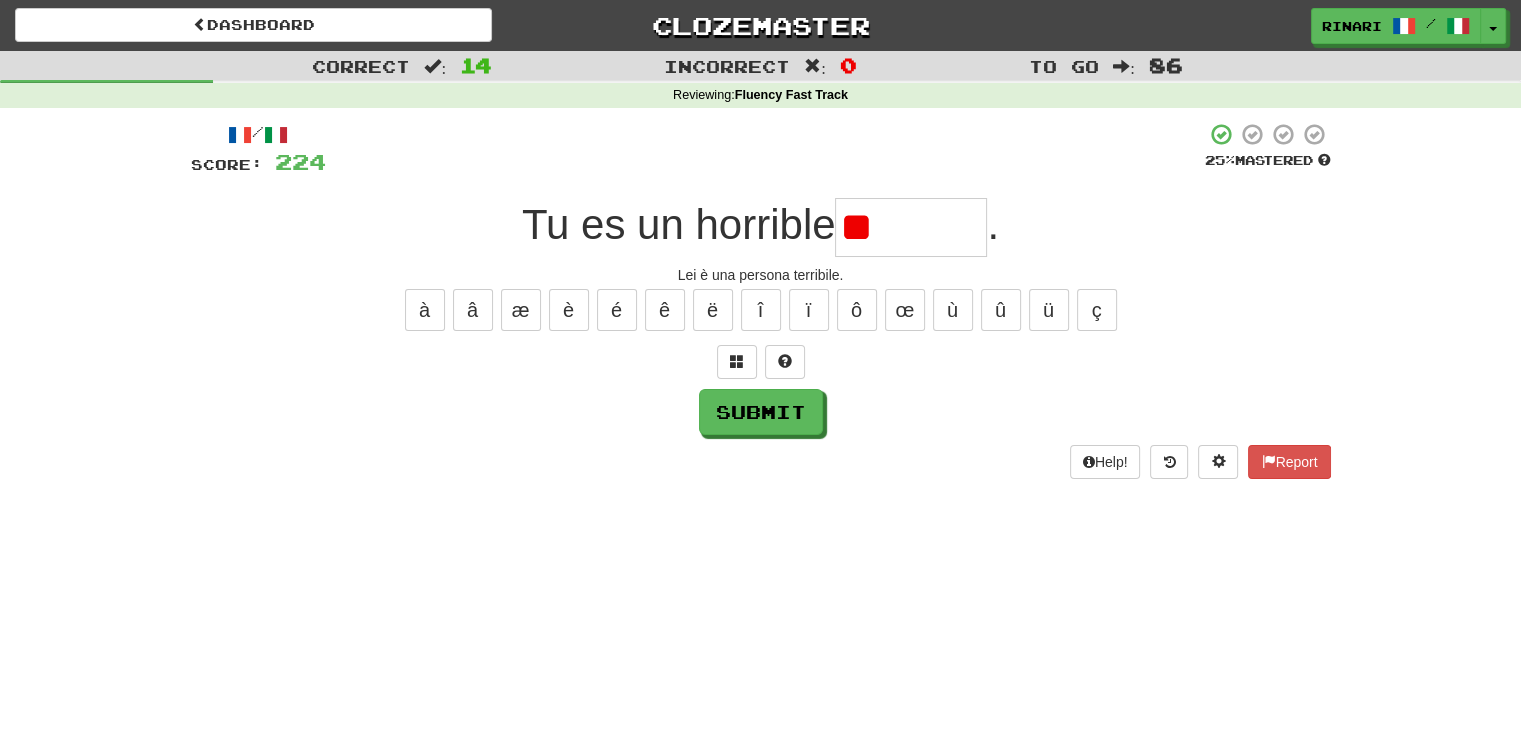 type on "*" 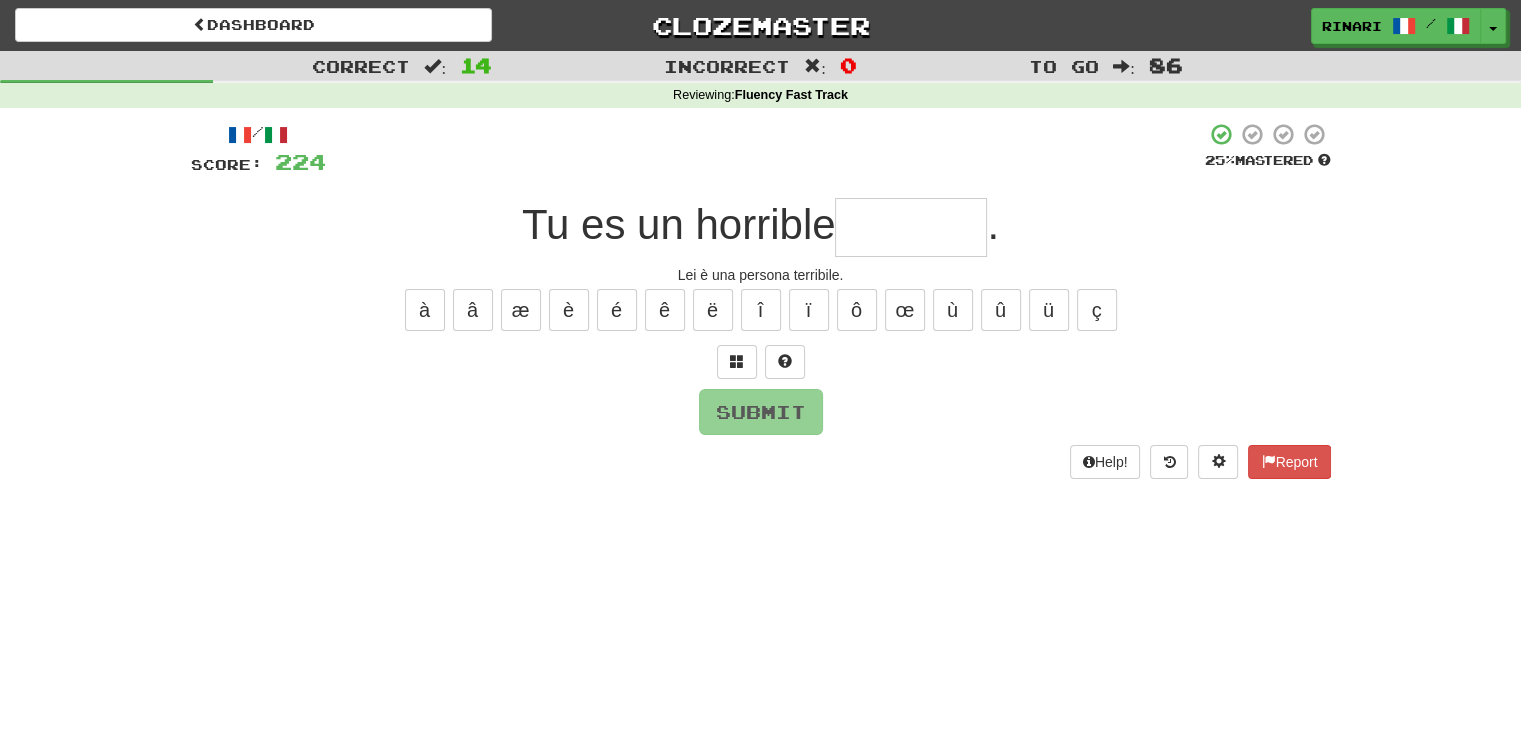 type on "*" 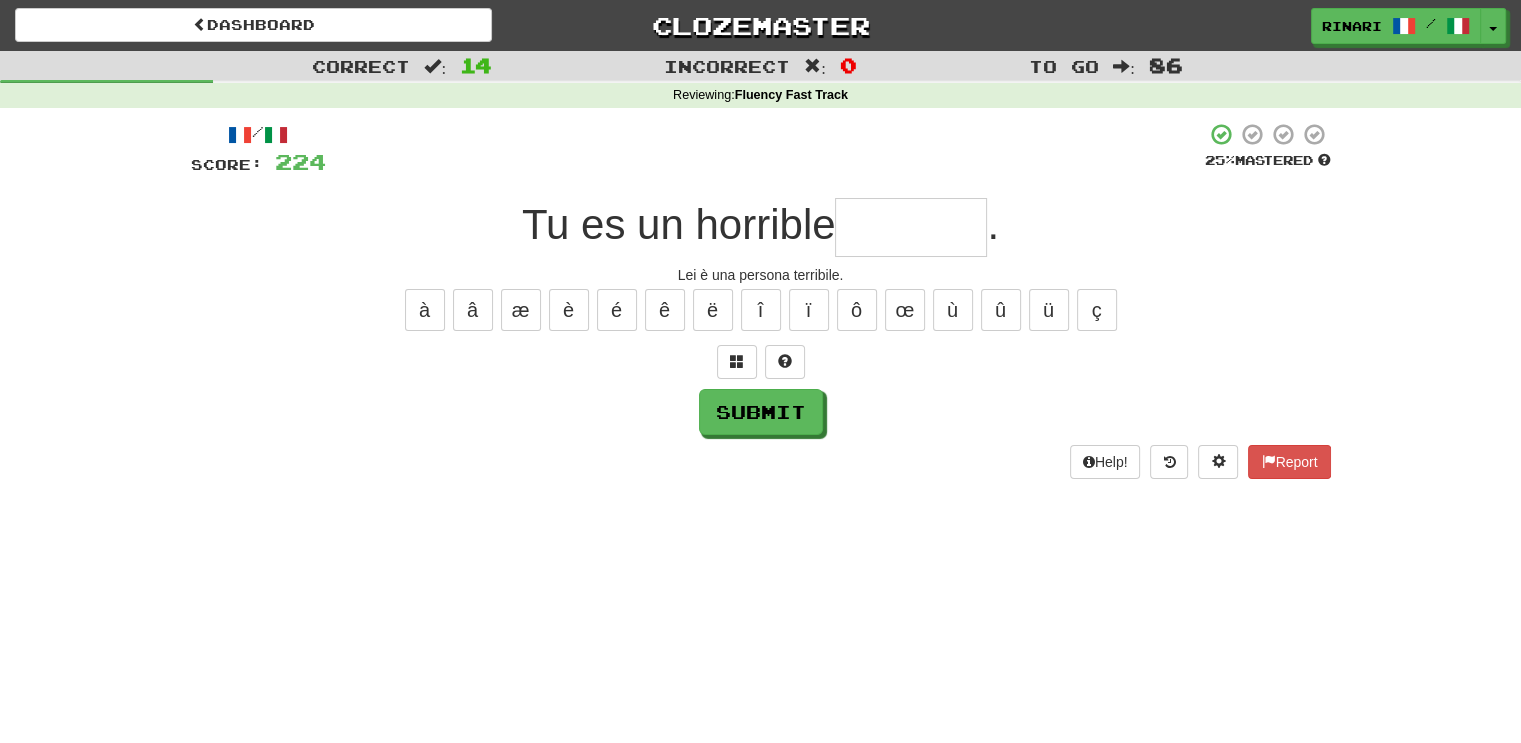 type on "*" 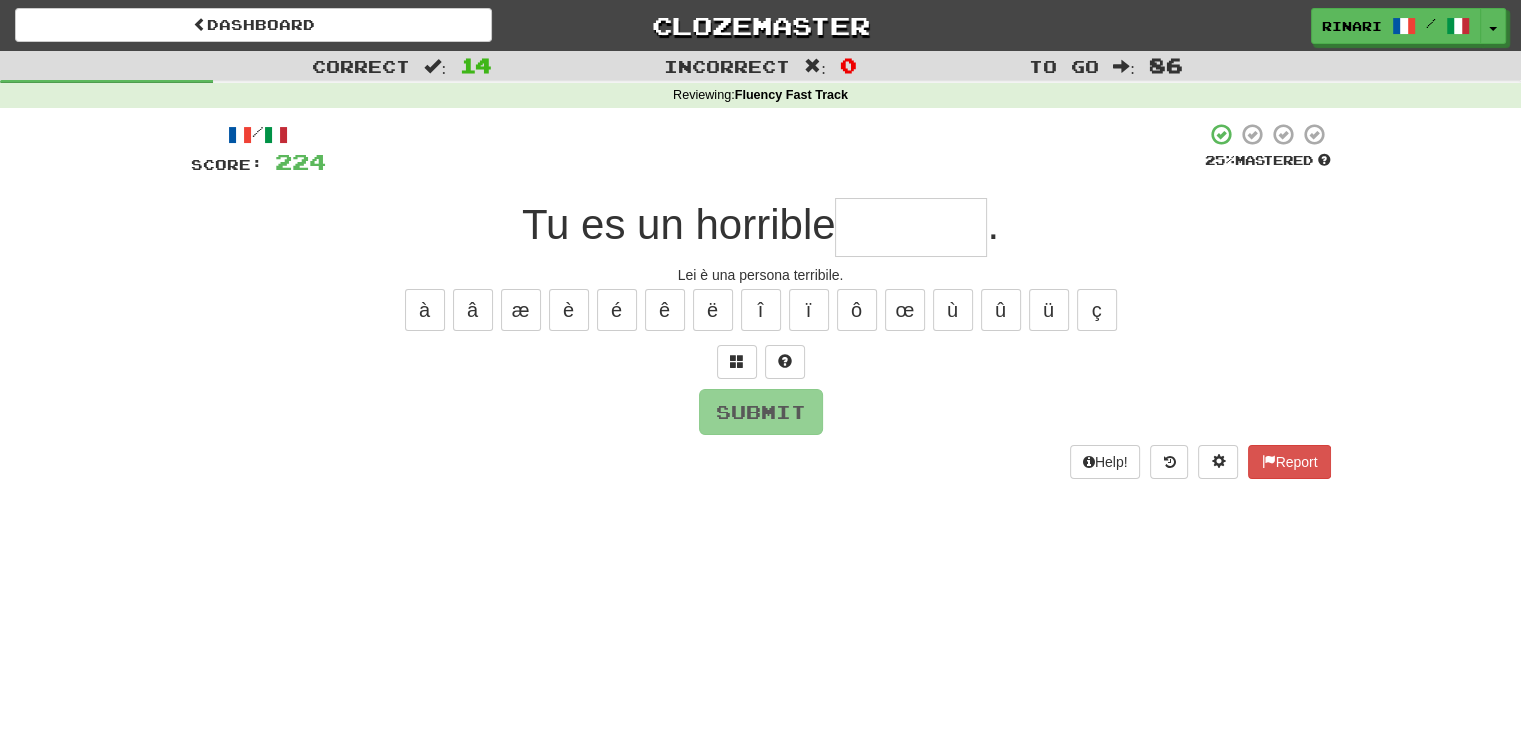 type on "*" 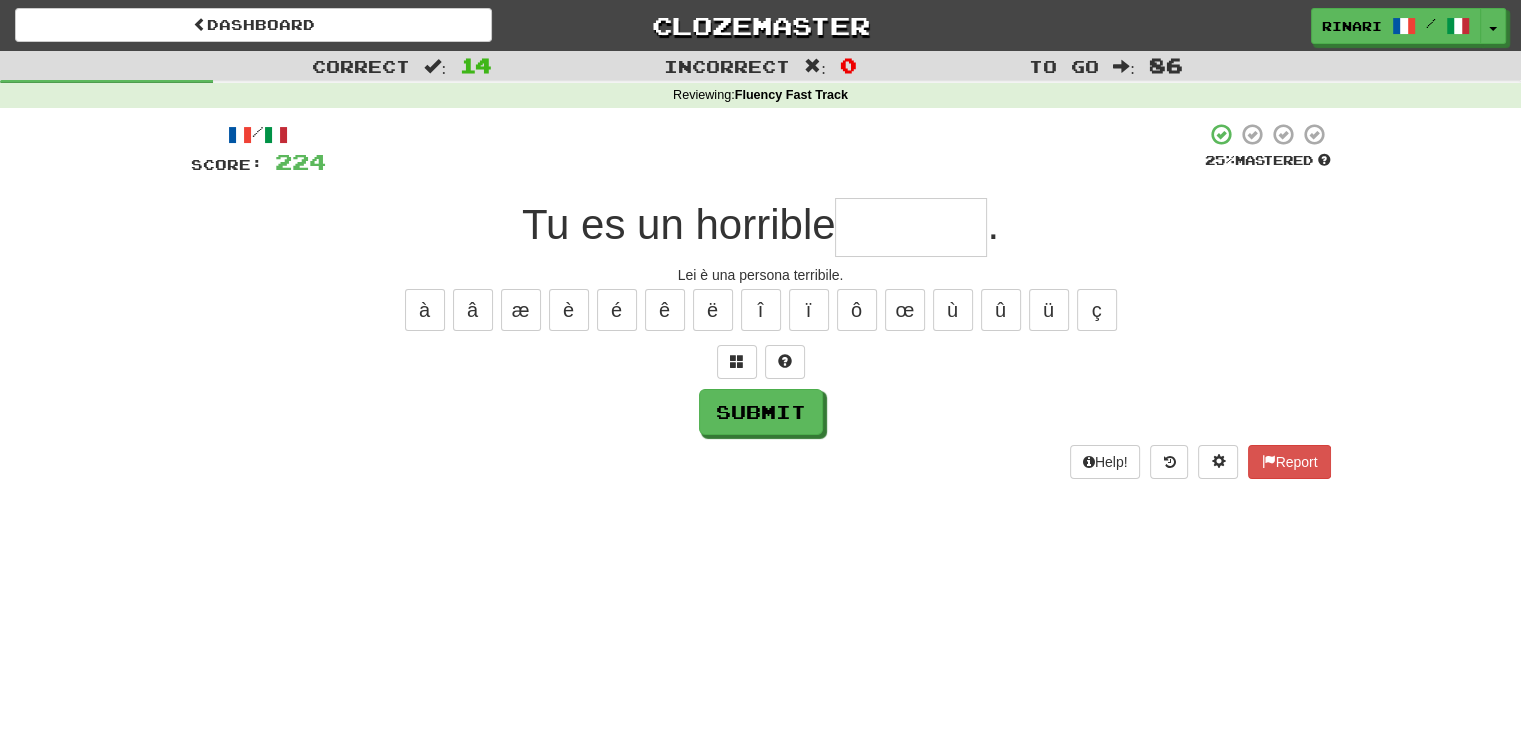 type on "*" 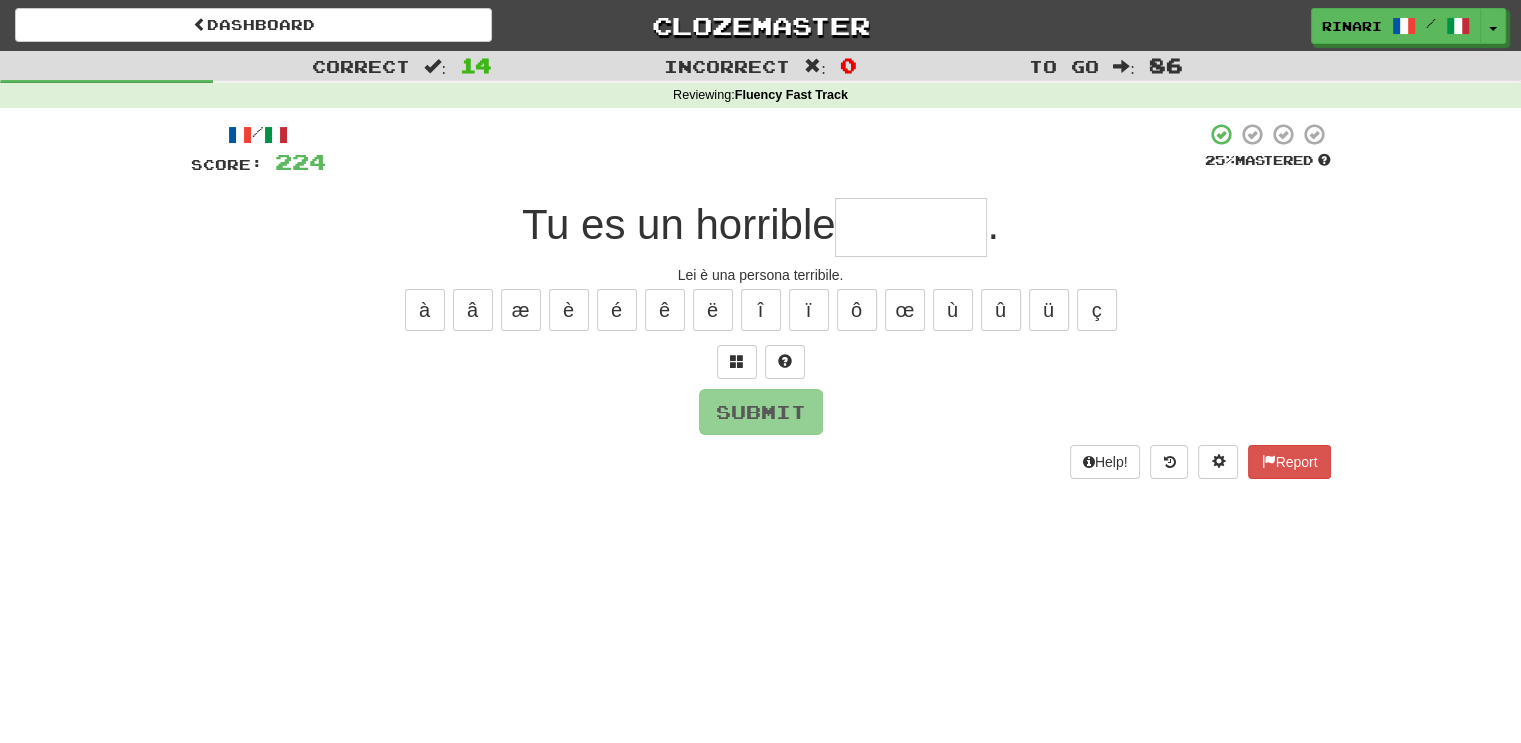 type on "*" 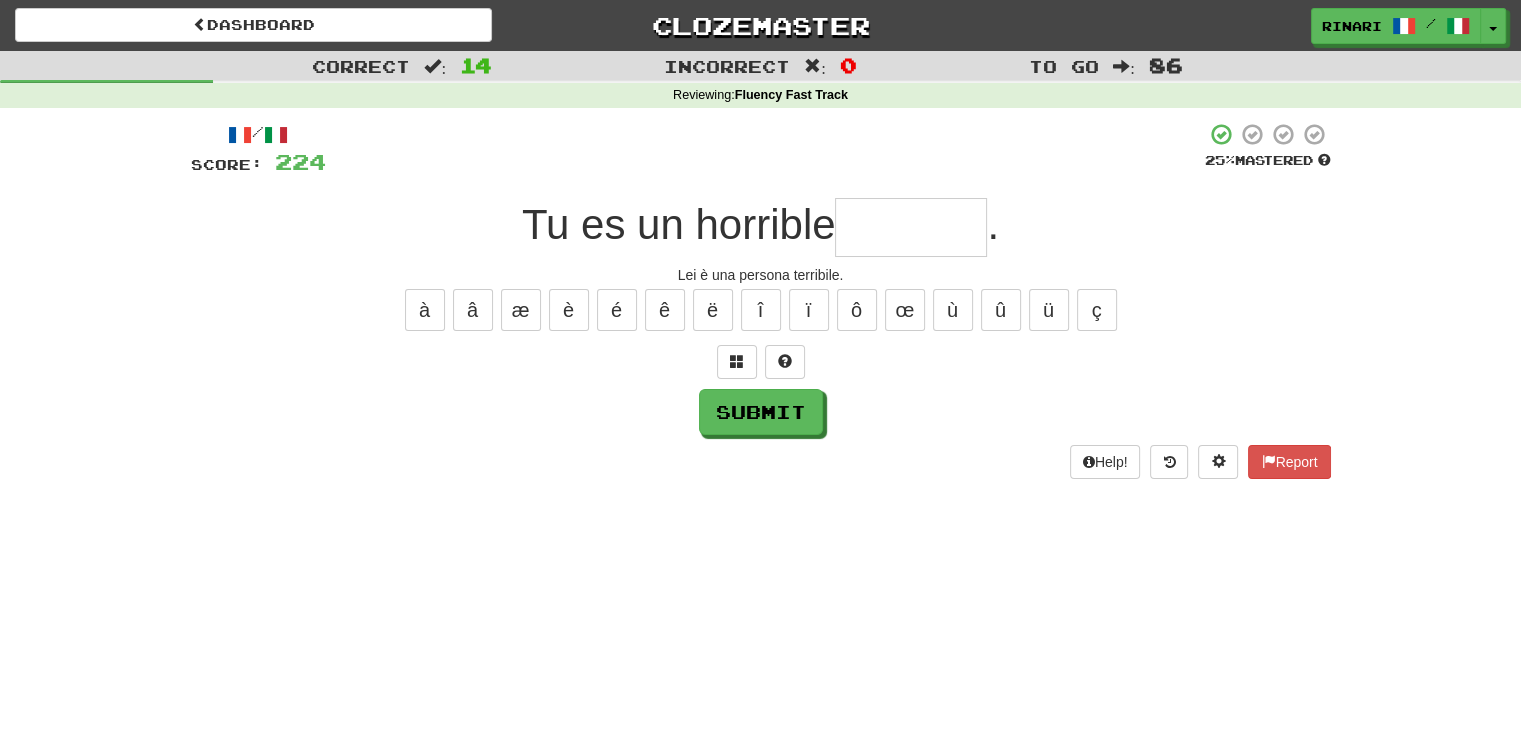 type on "*" 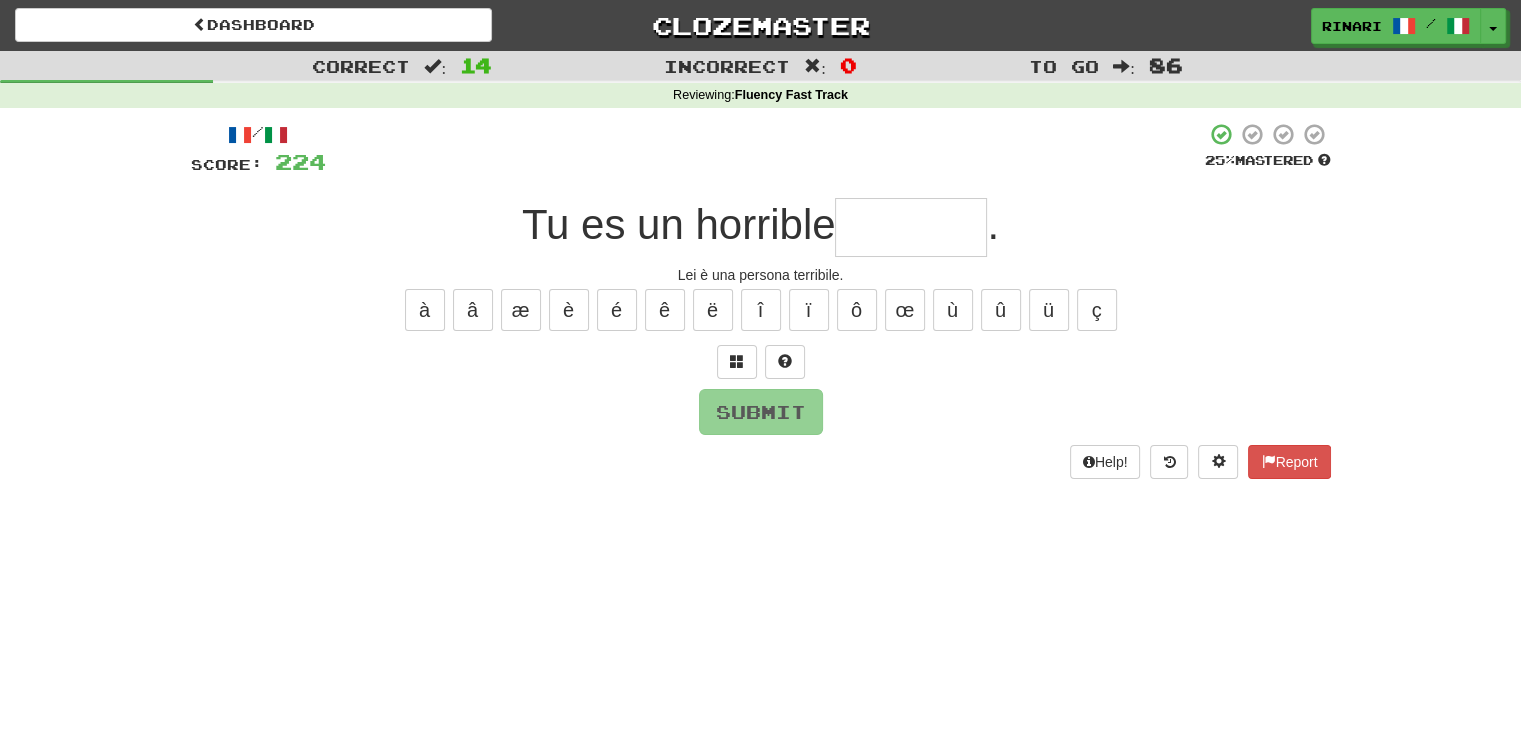 type on "*" 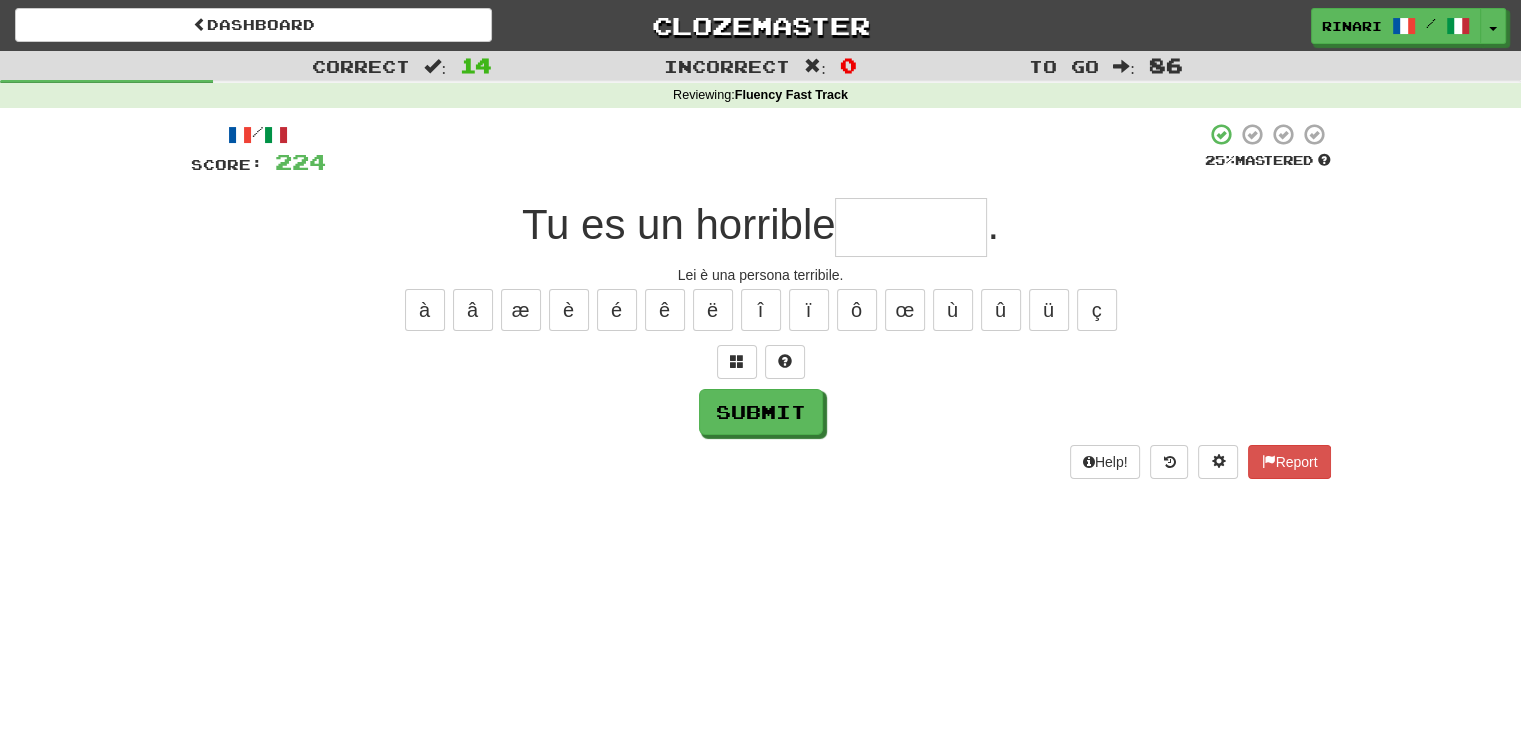 type on "*" 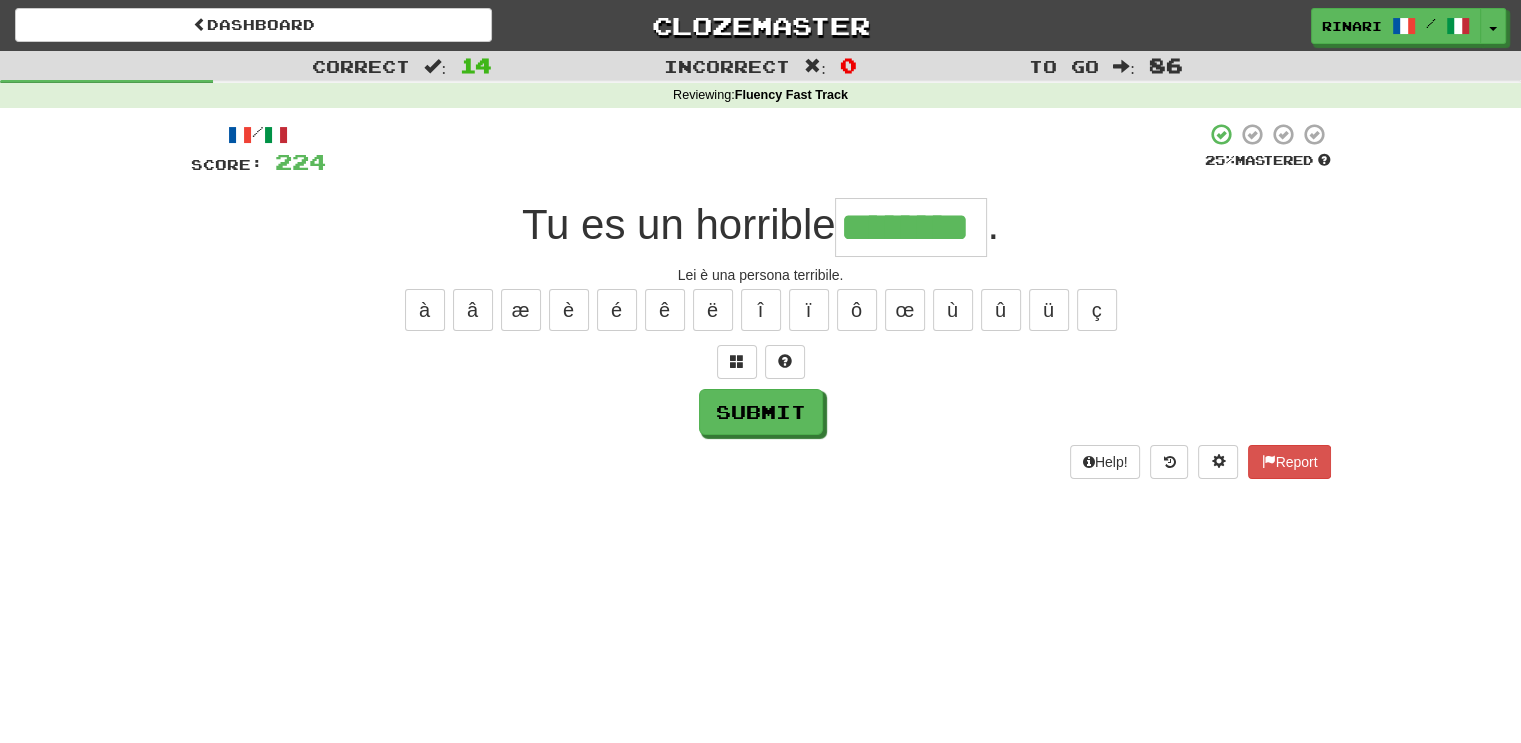 type on "********" 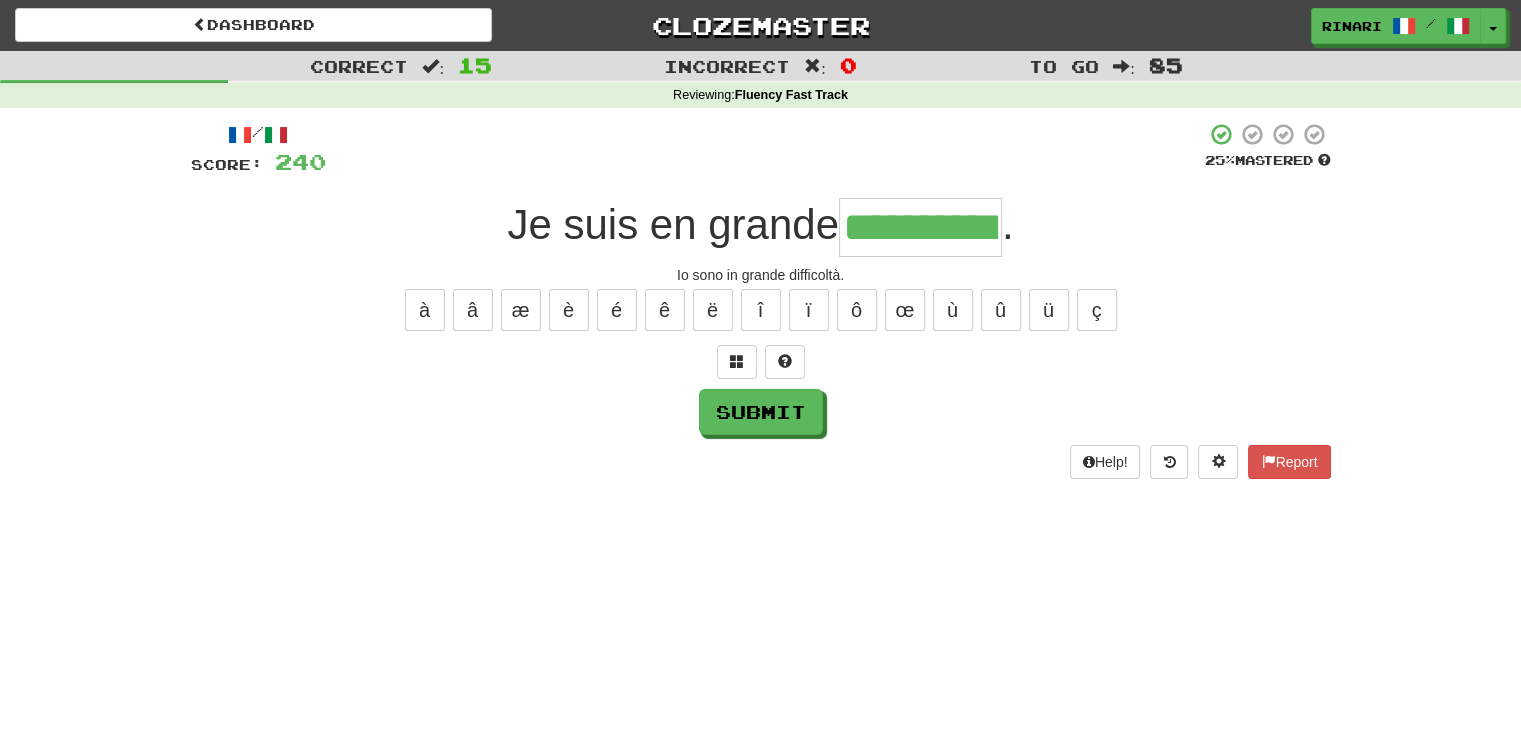 type on "**********" 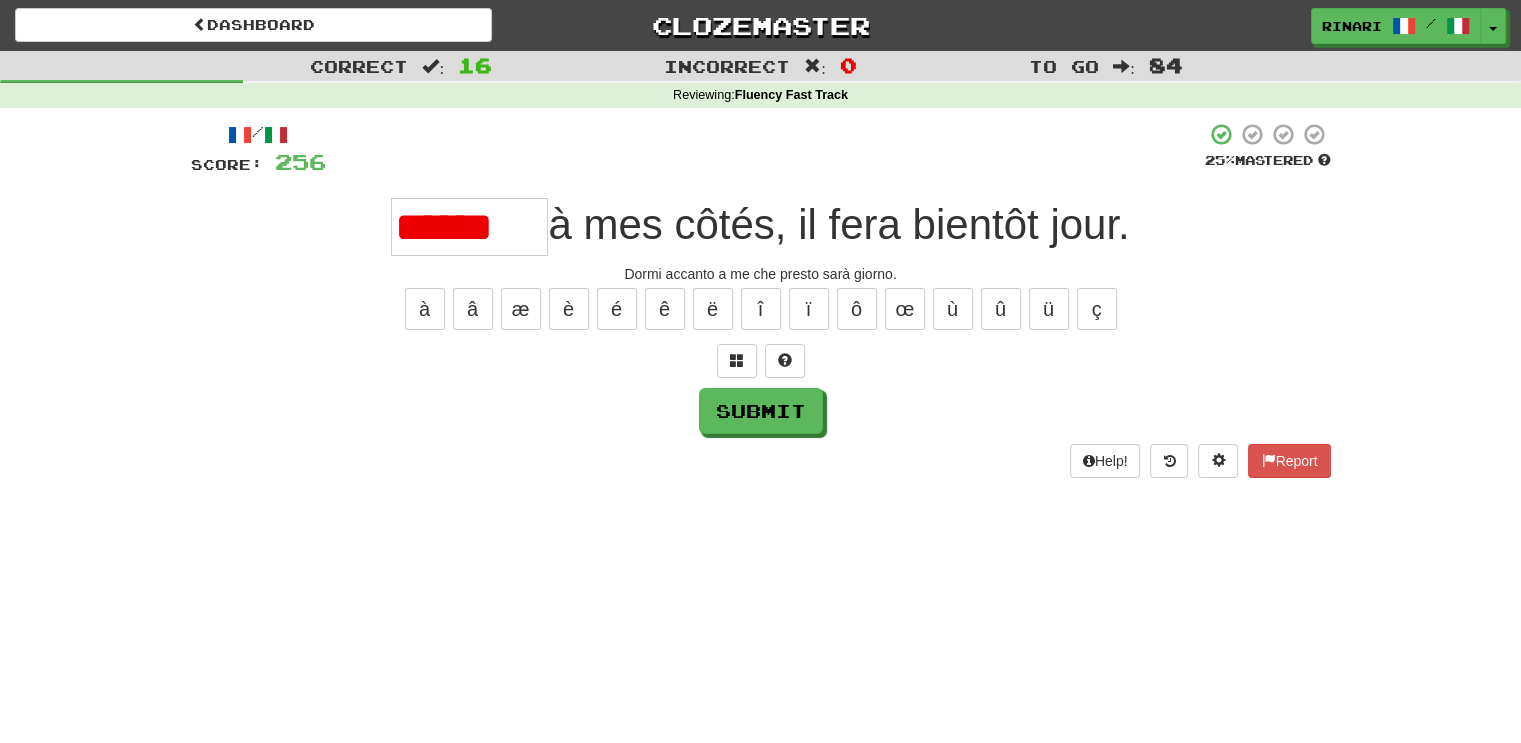 scroll, scrollTop: 0, scrollLeft: 0, axis: both 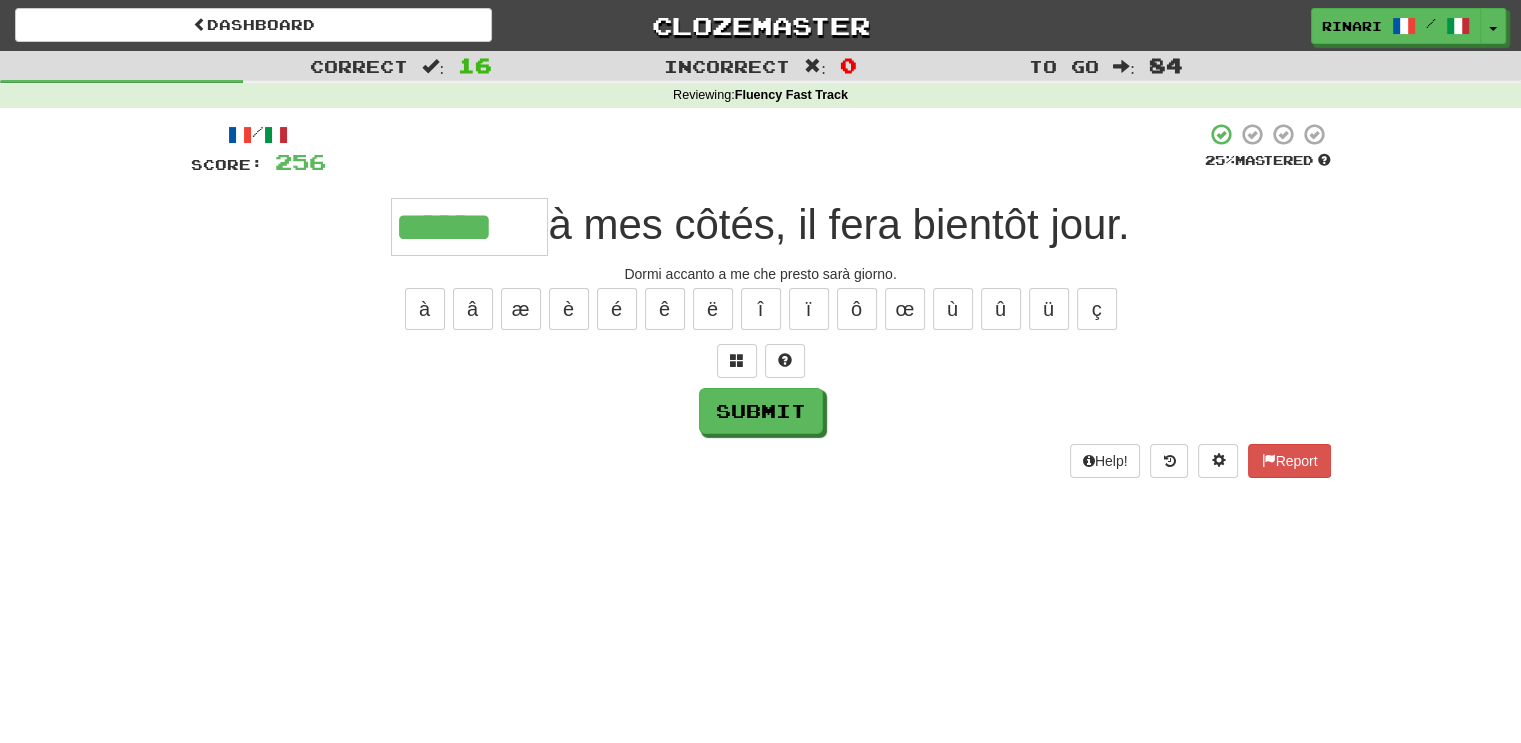 type on "******" 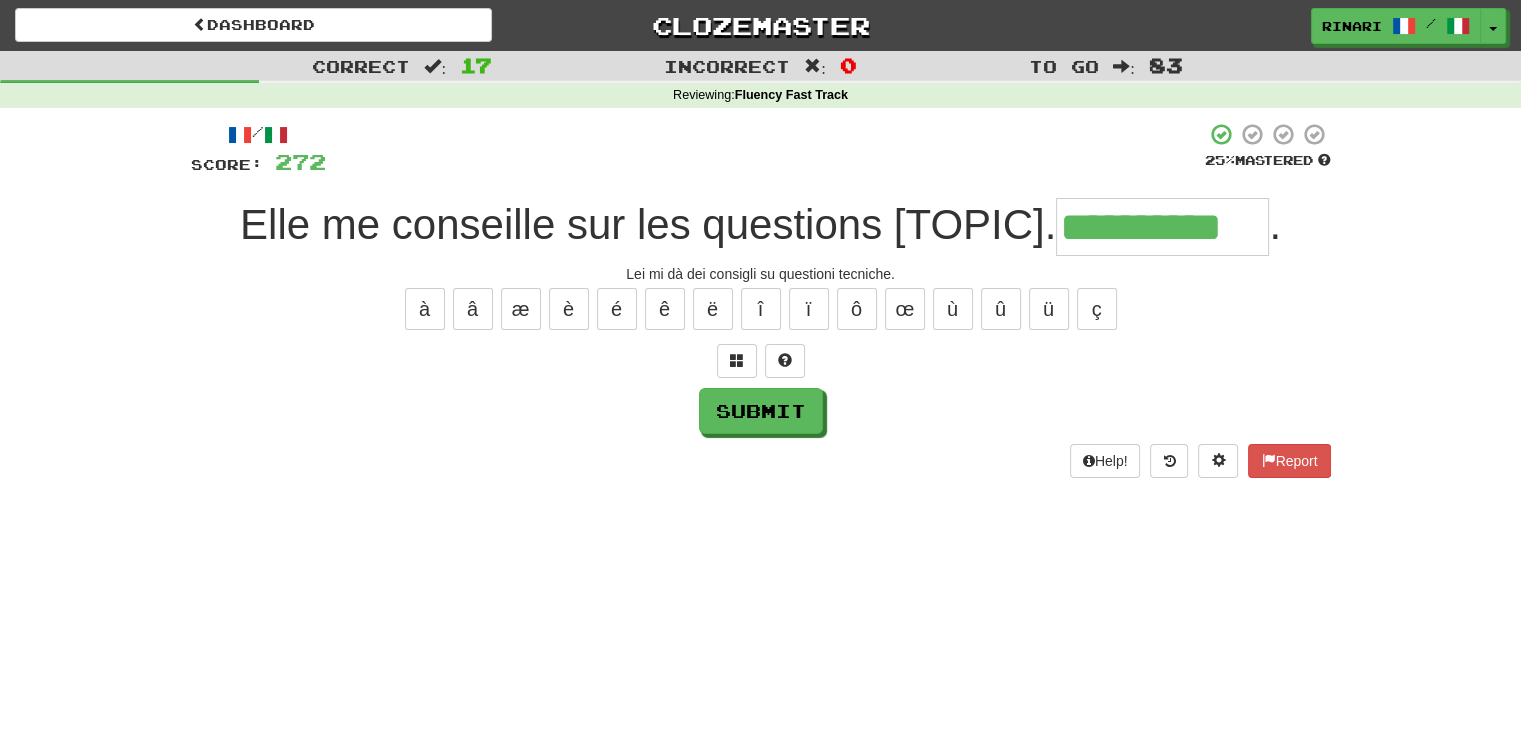 type on "**********" 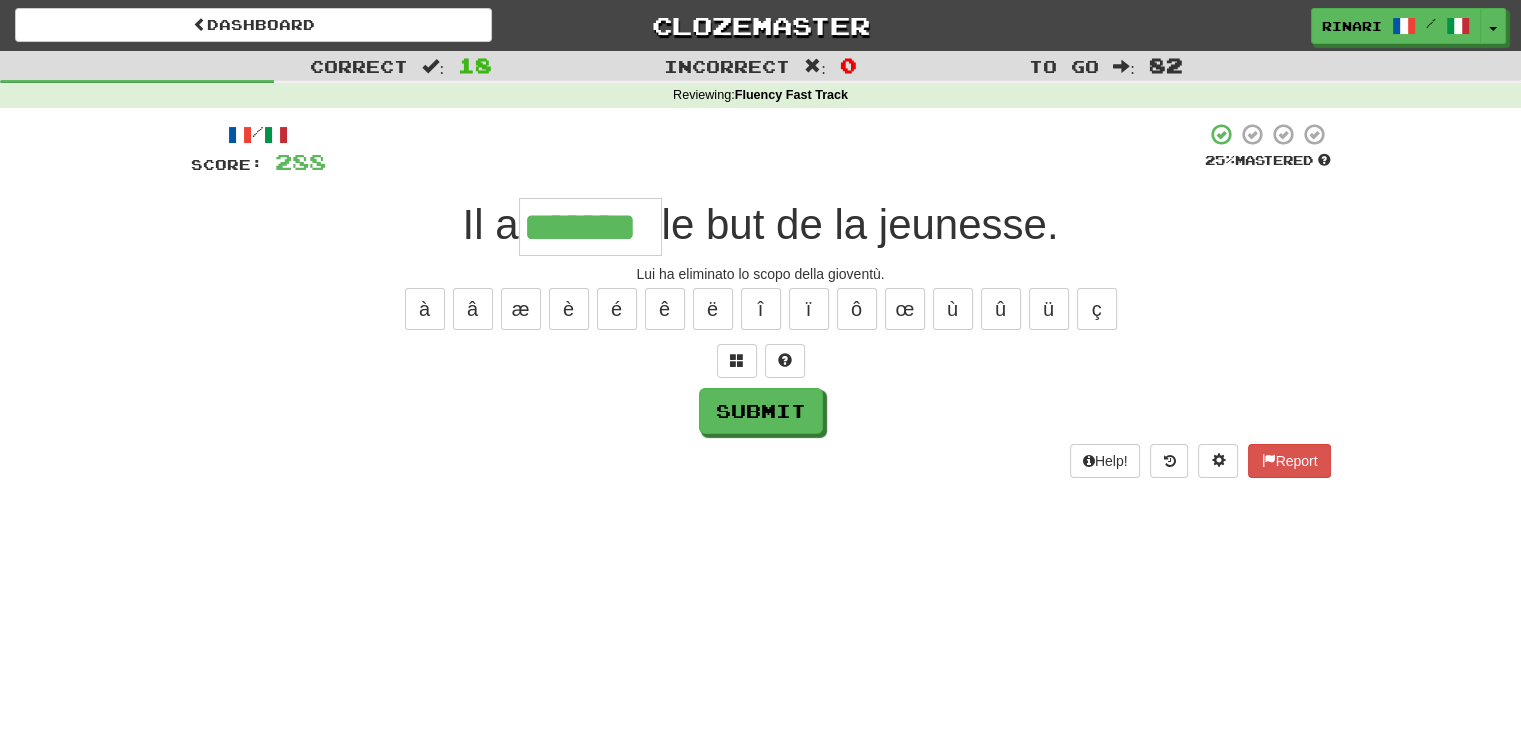type on "*******" 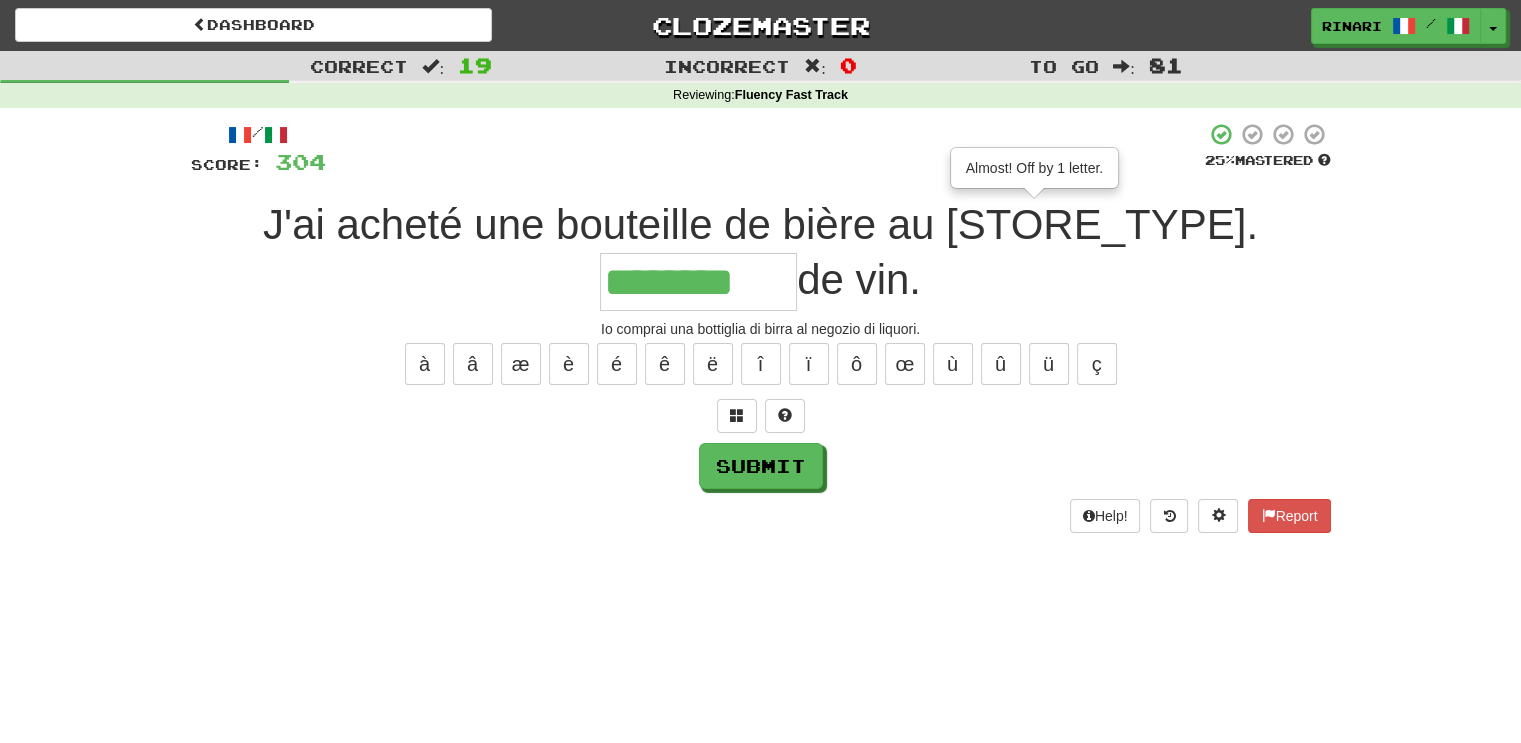 type on "********" 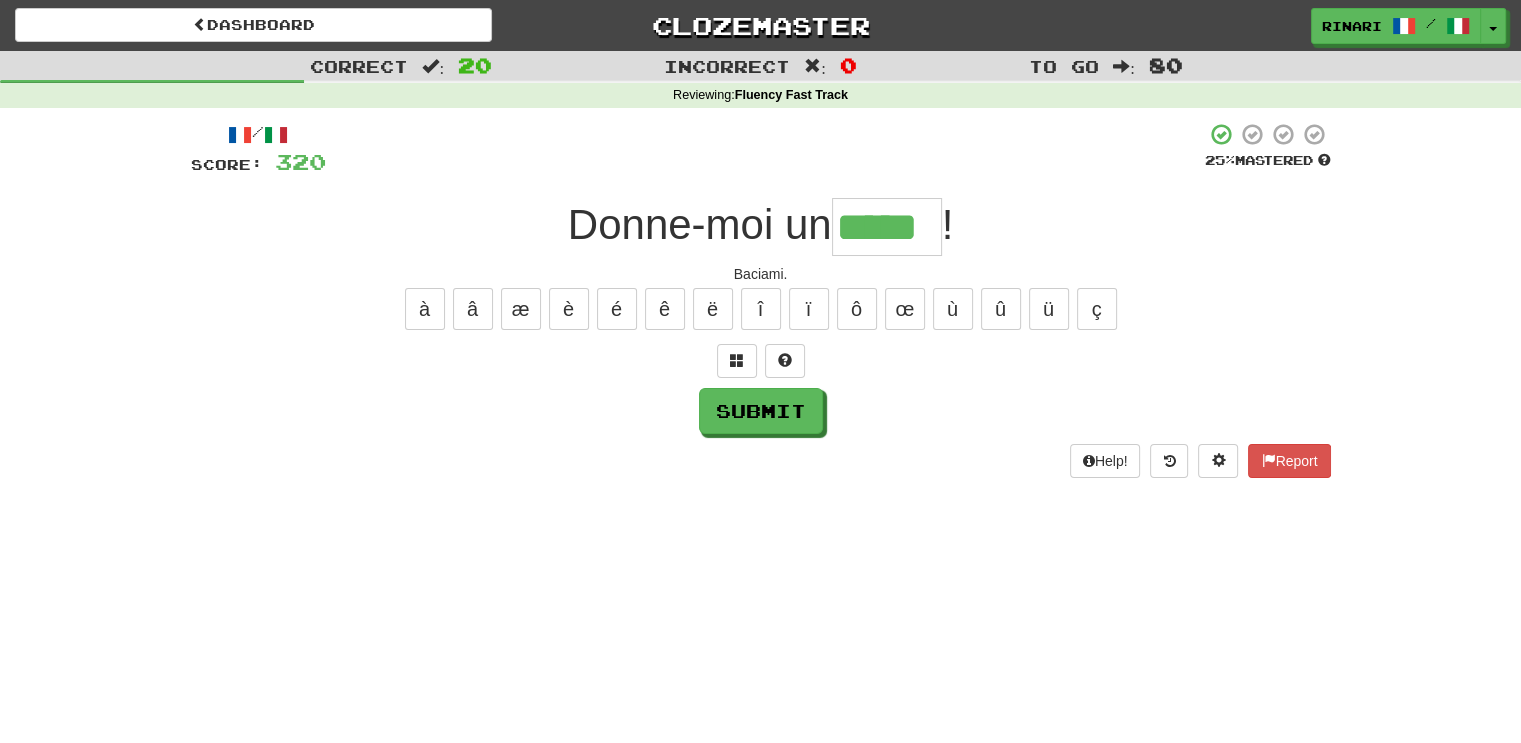type on "*****" 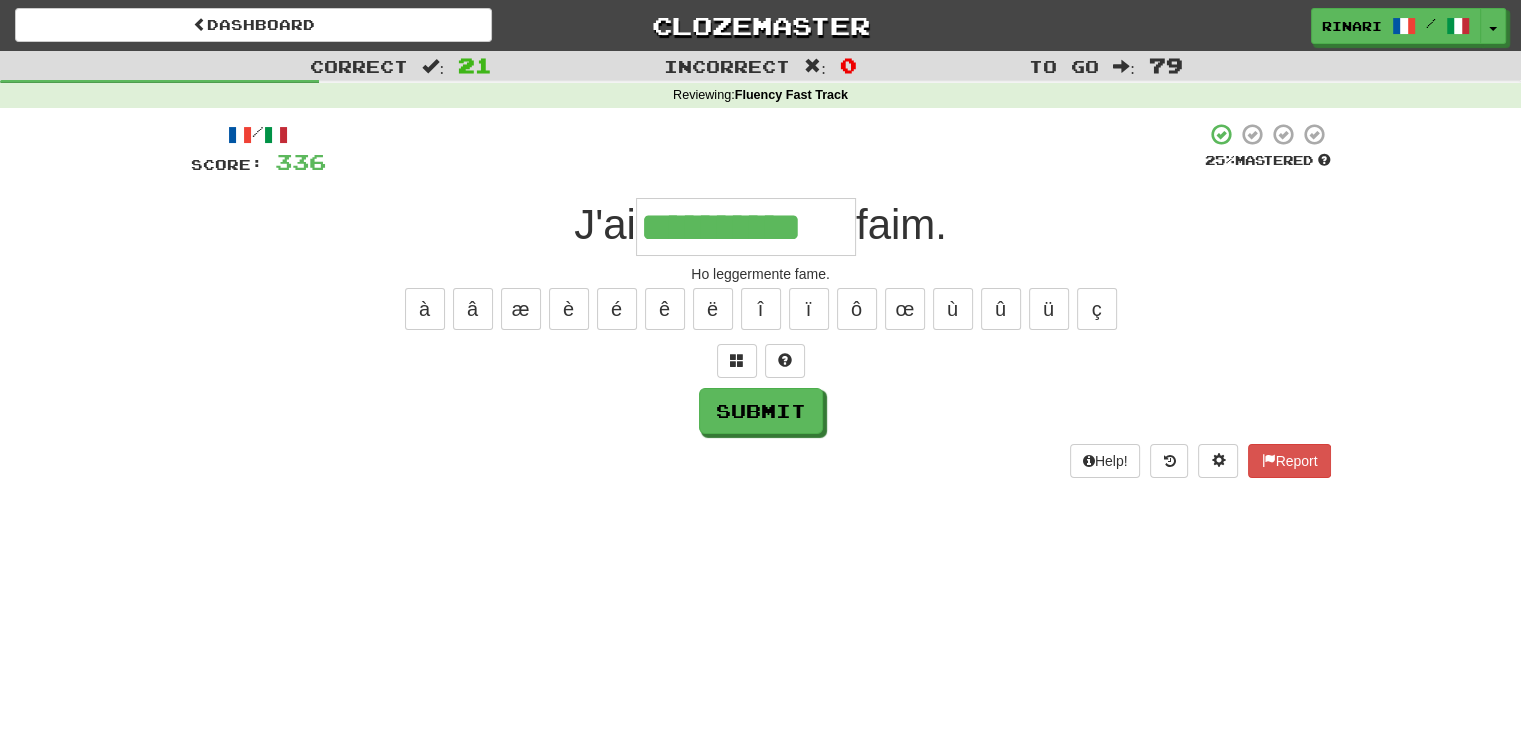type on "**********" 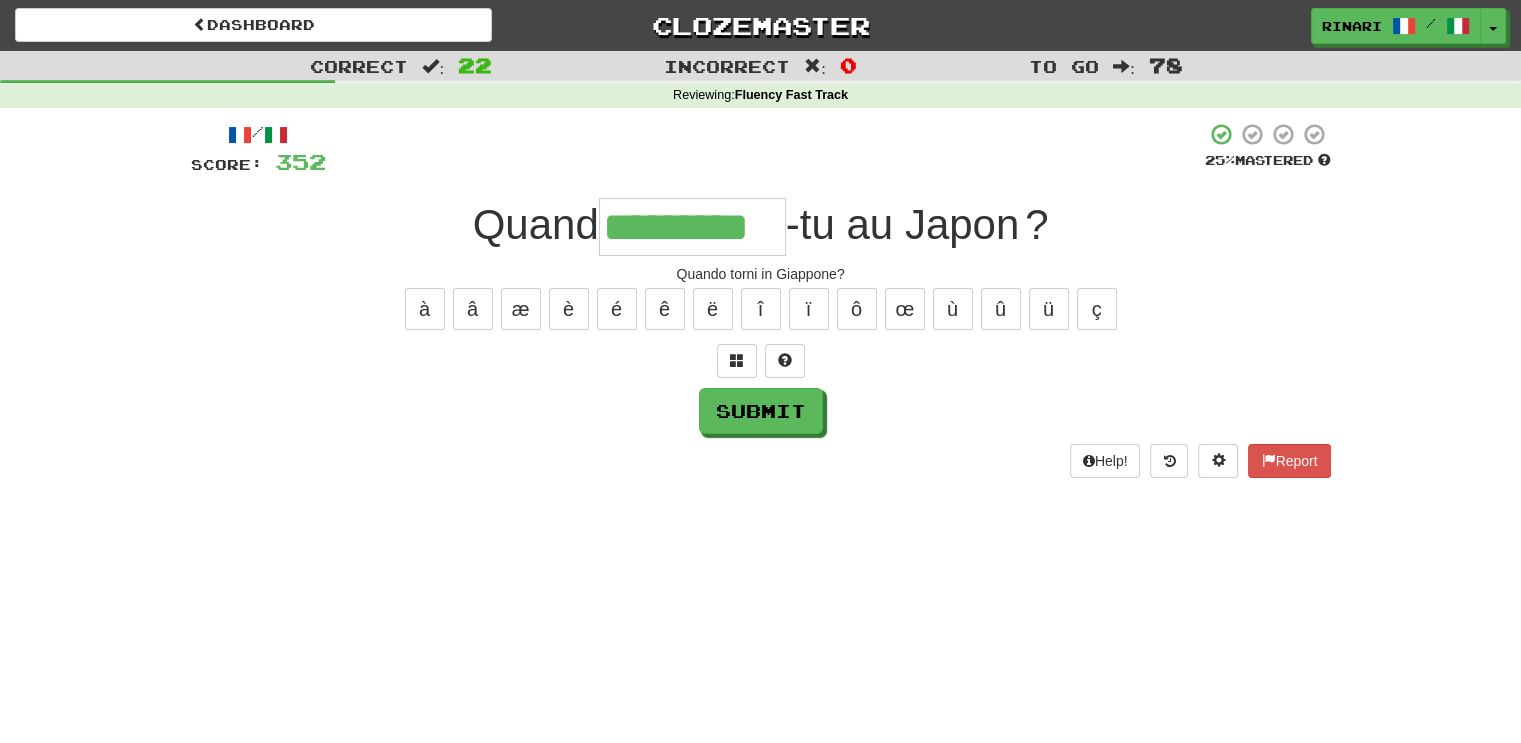 type on "*********" 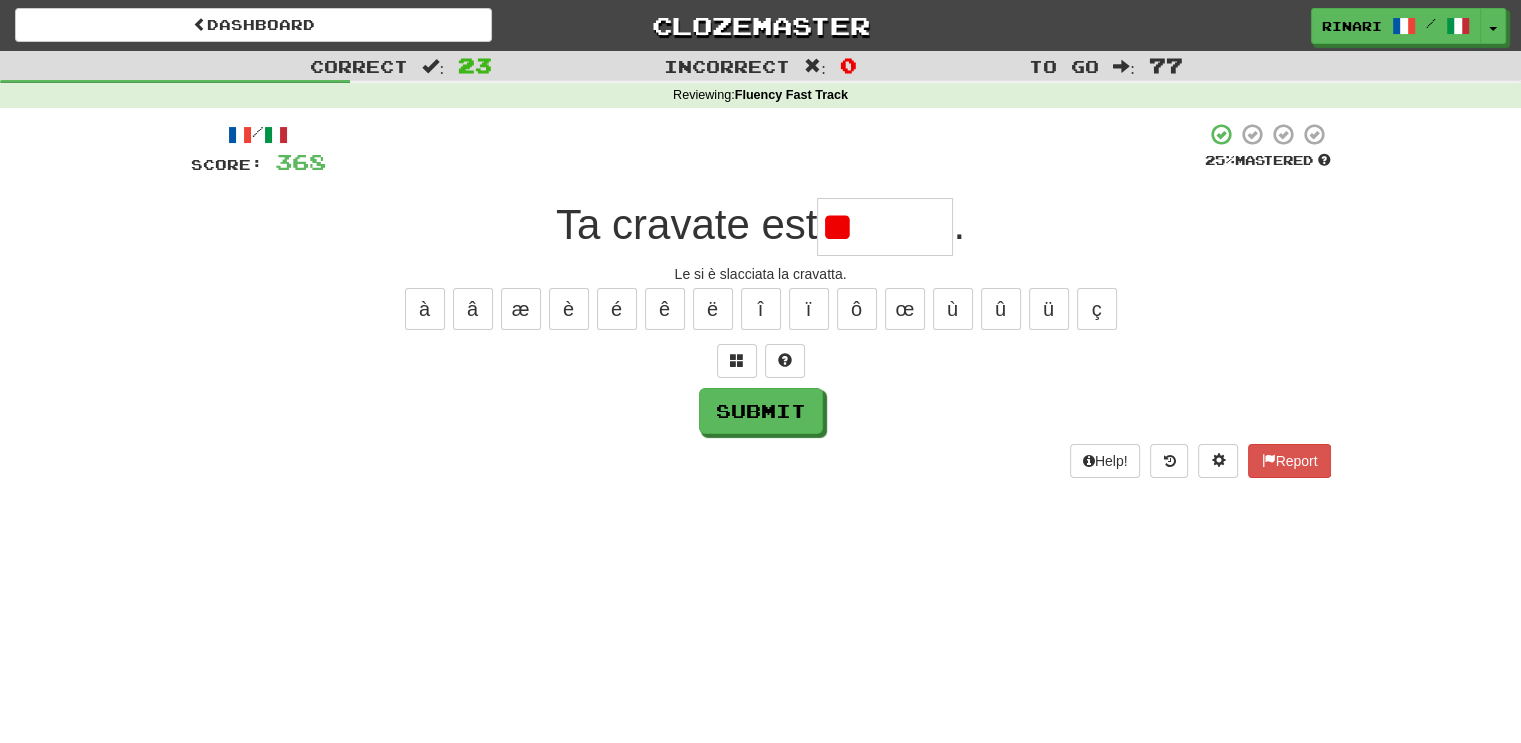type on "*" 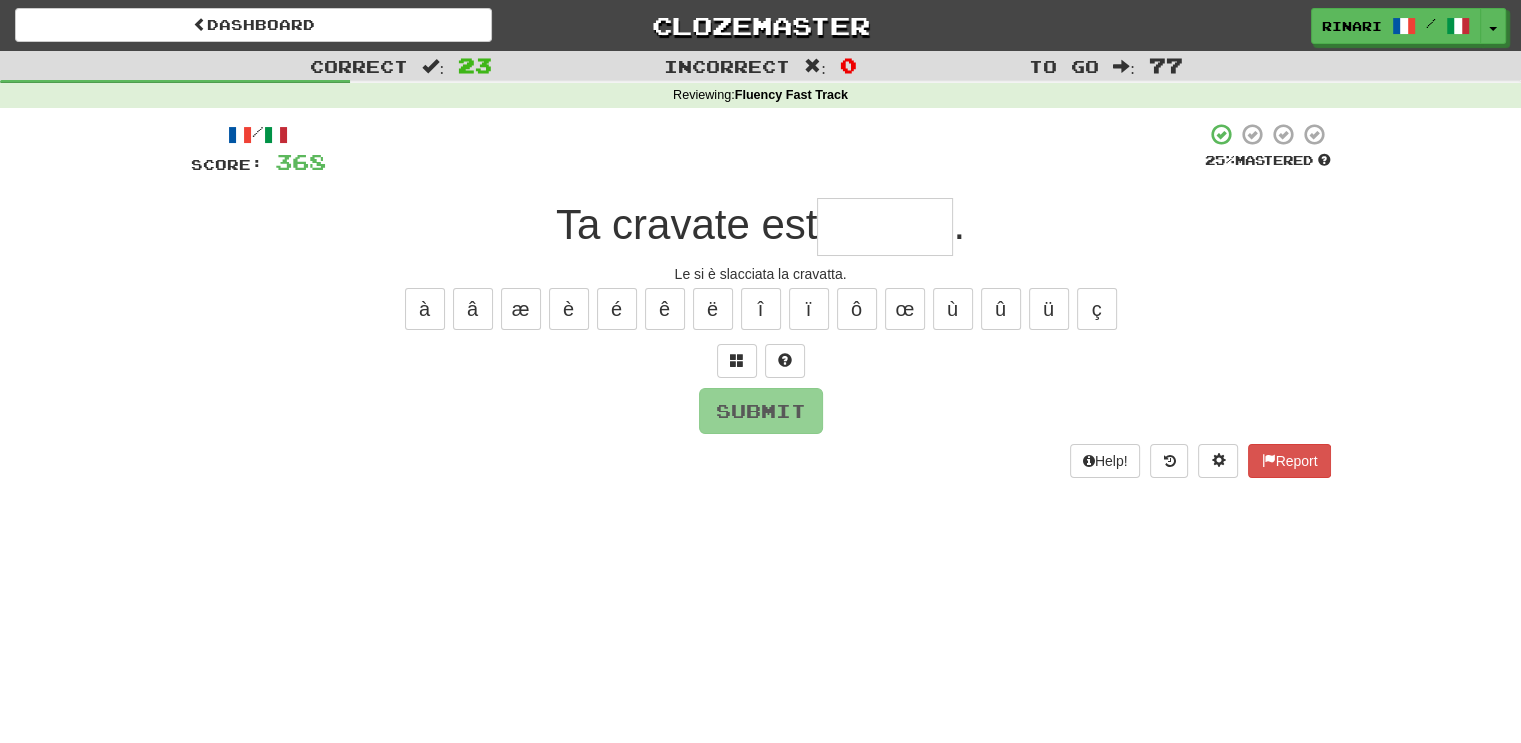 type on "*" 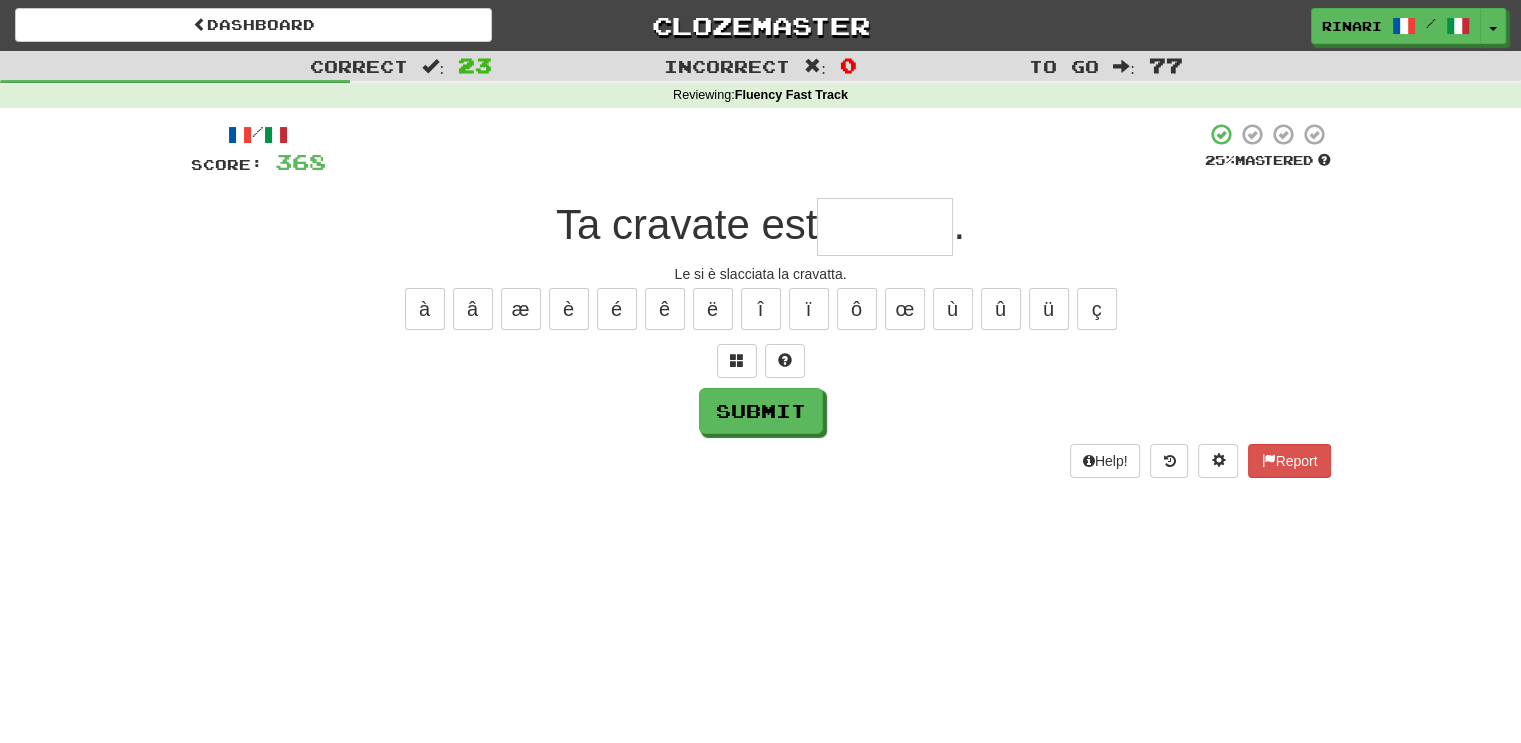 type on "*" 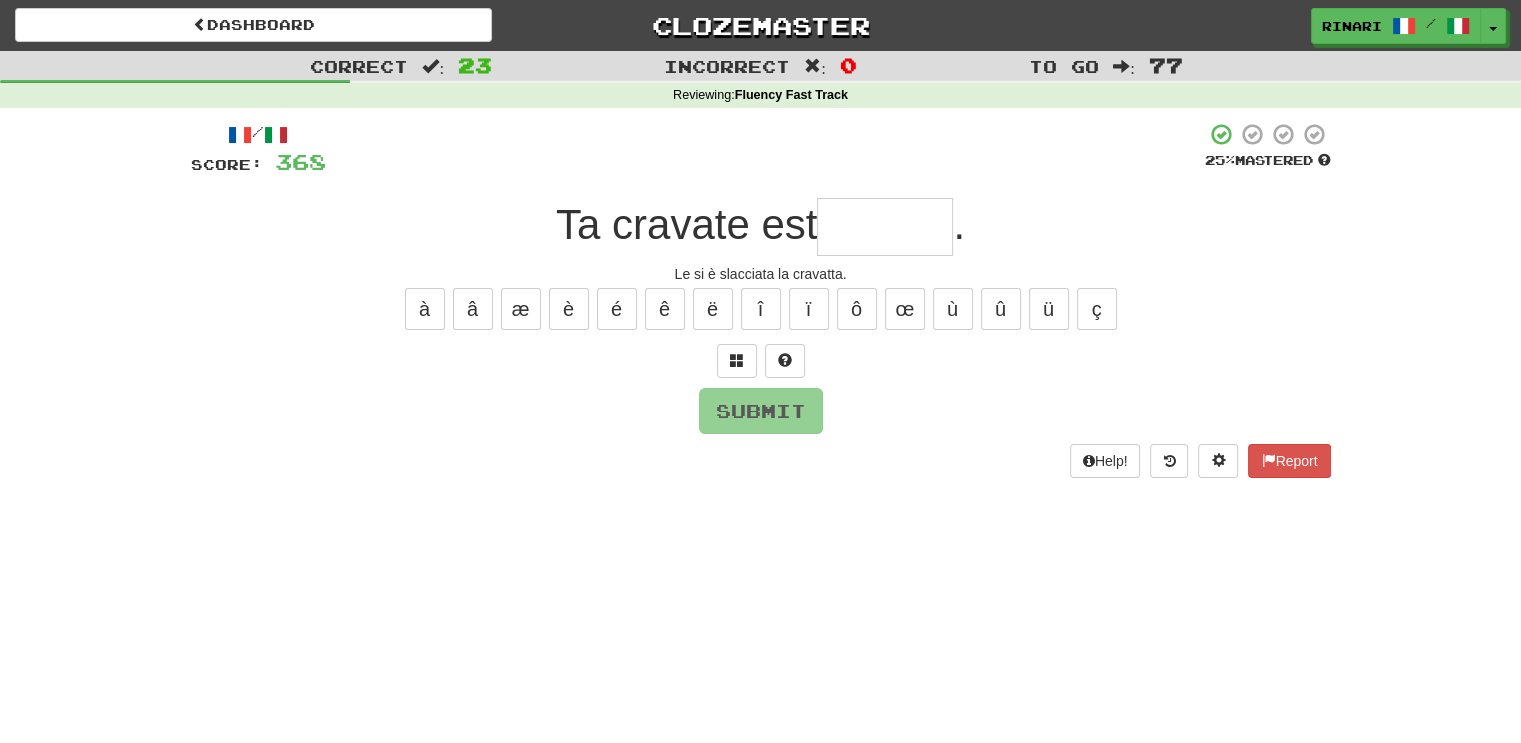 type on "*" 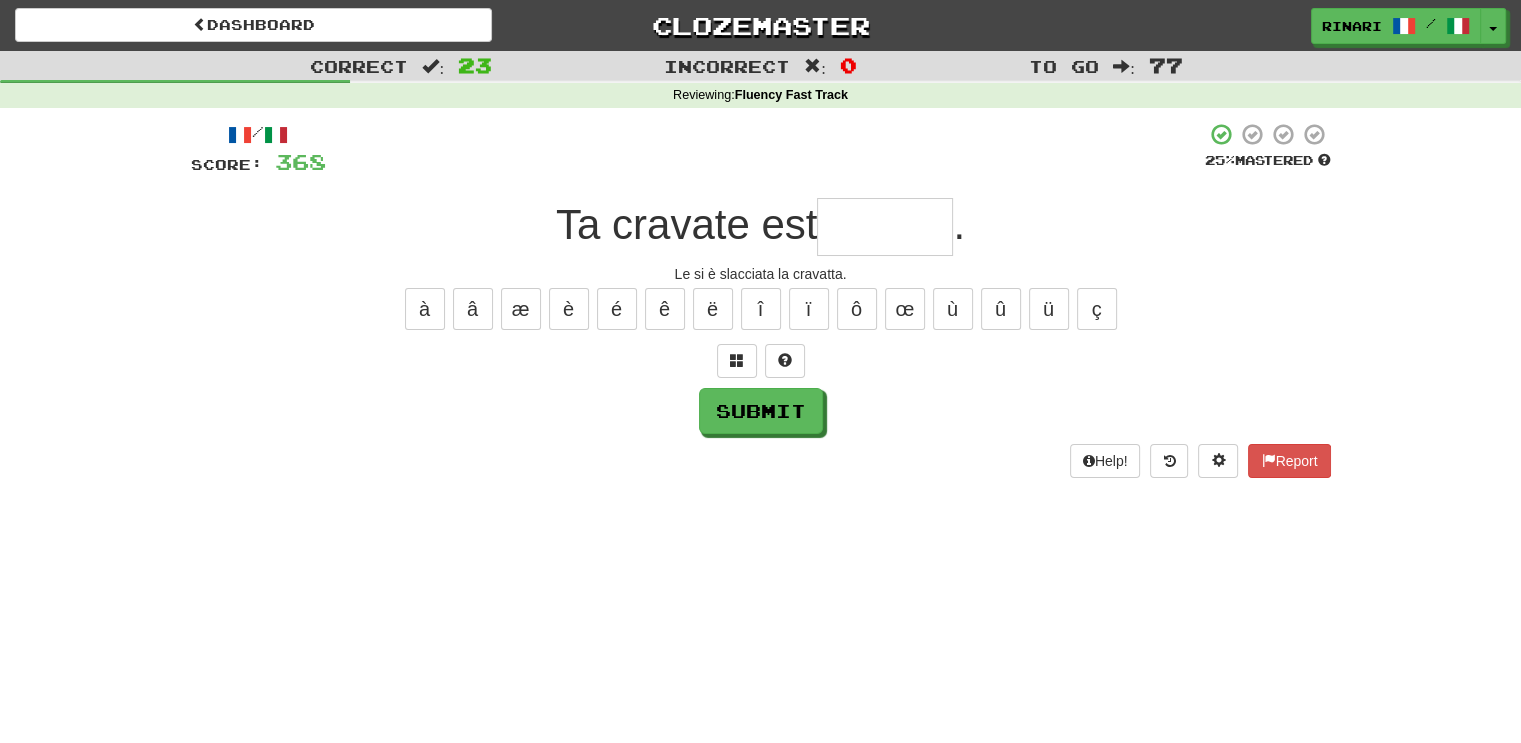 type on "*" 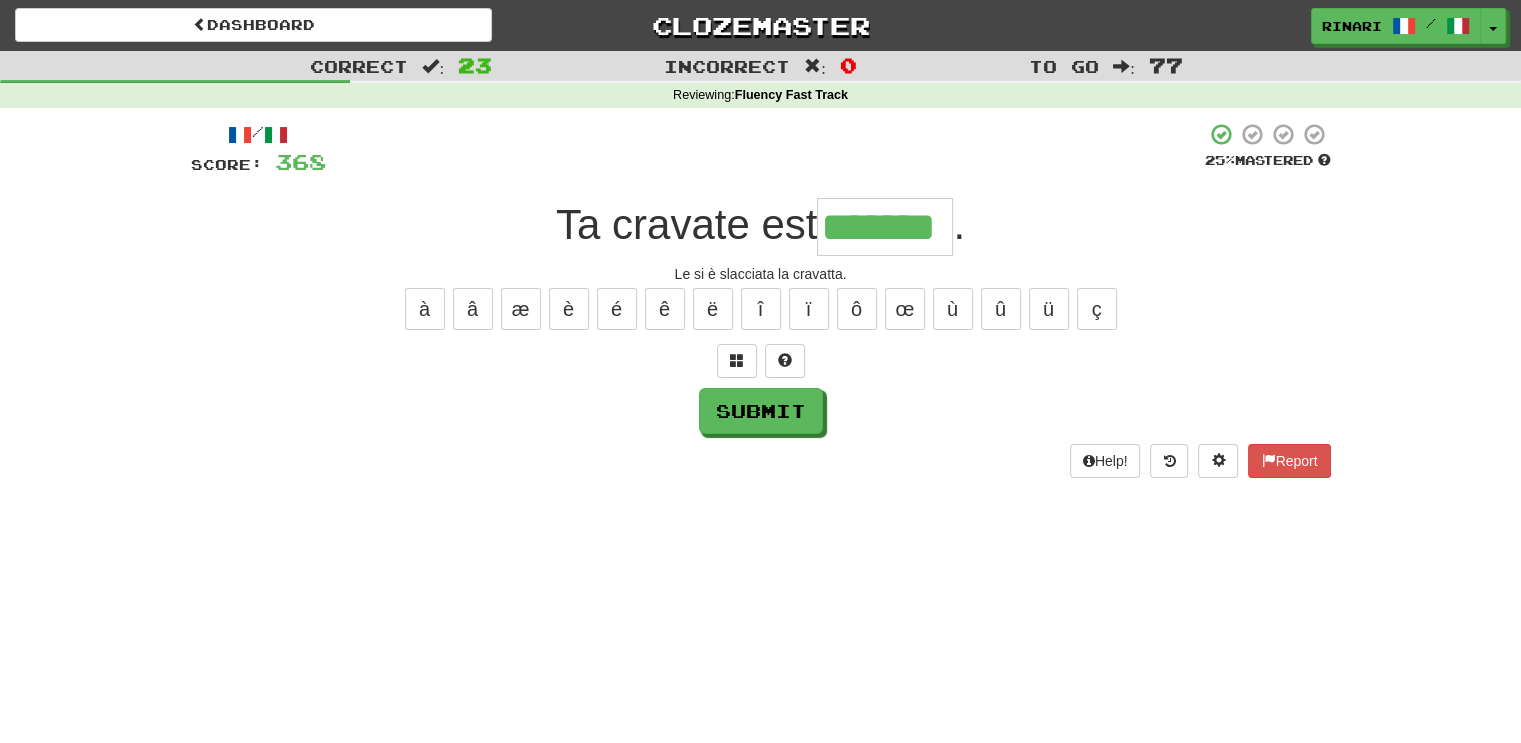 type on "*******" 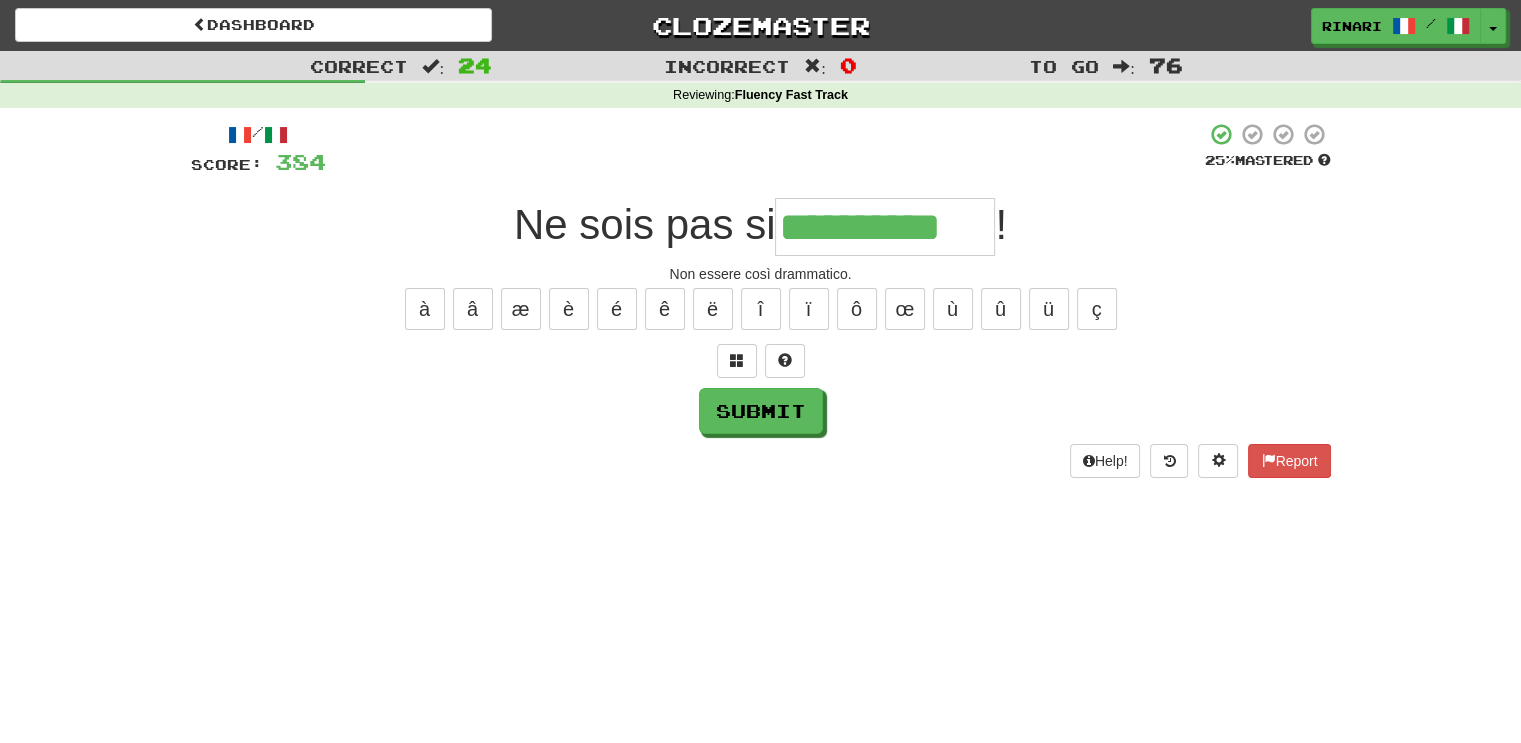 type on "**********" 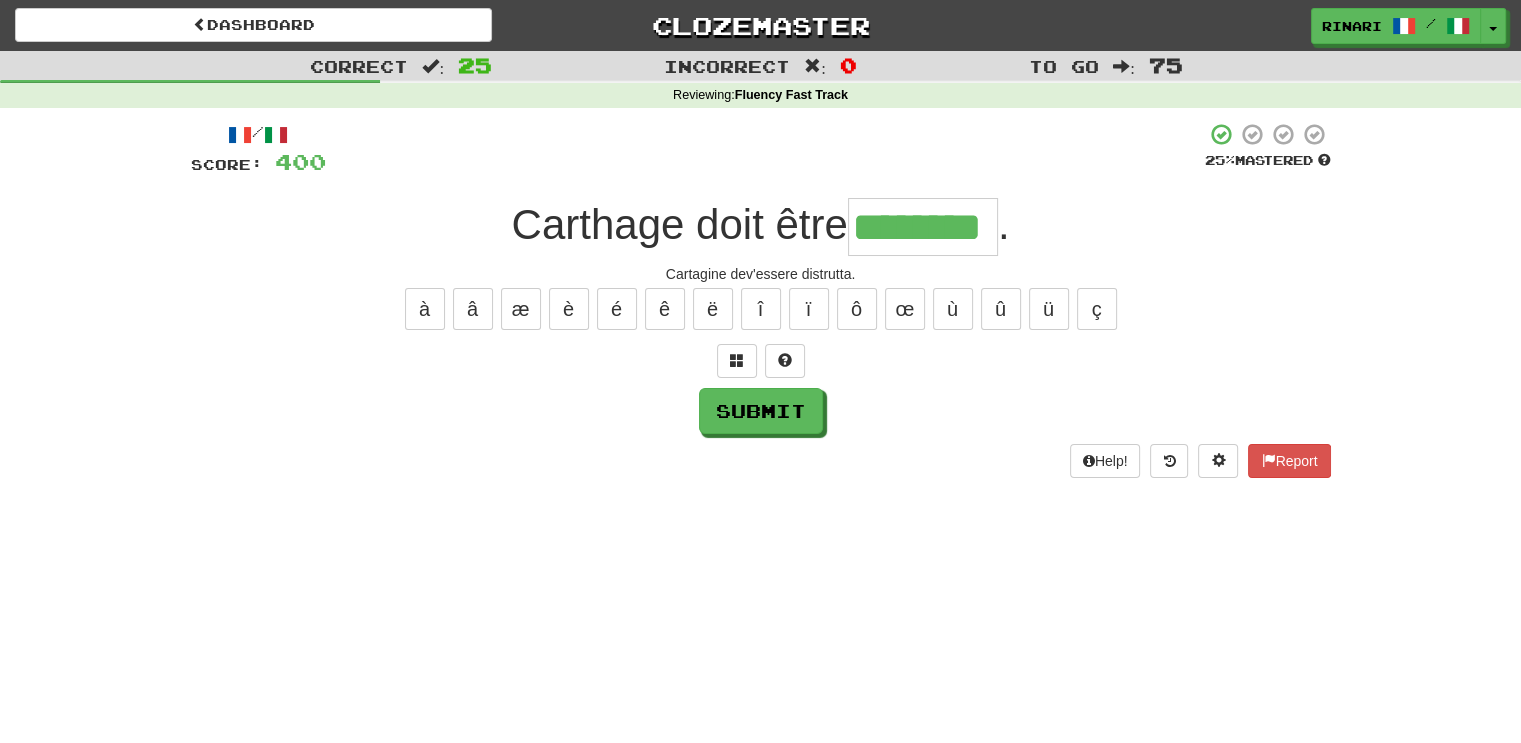 type on "********" 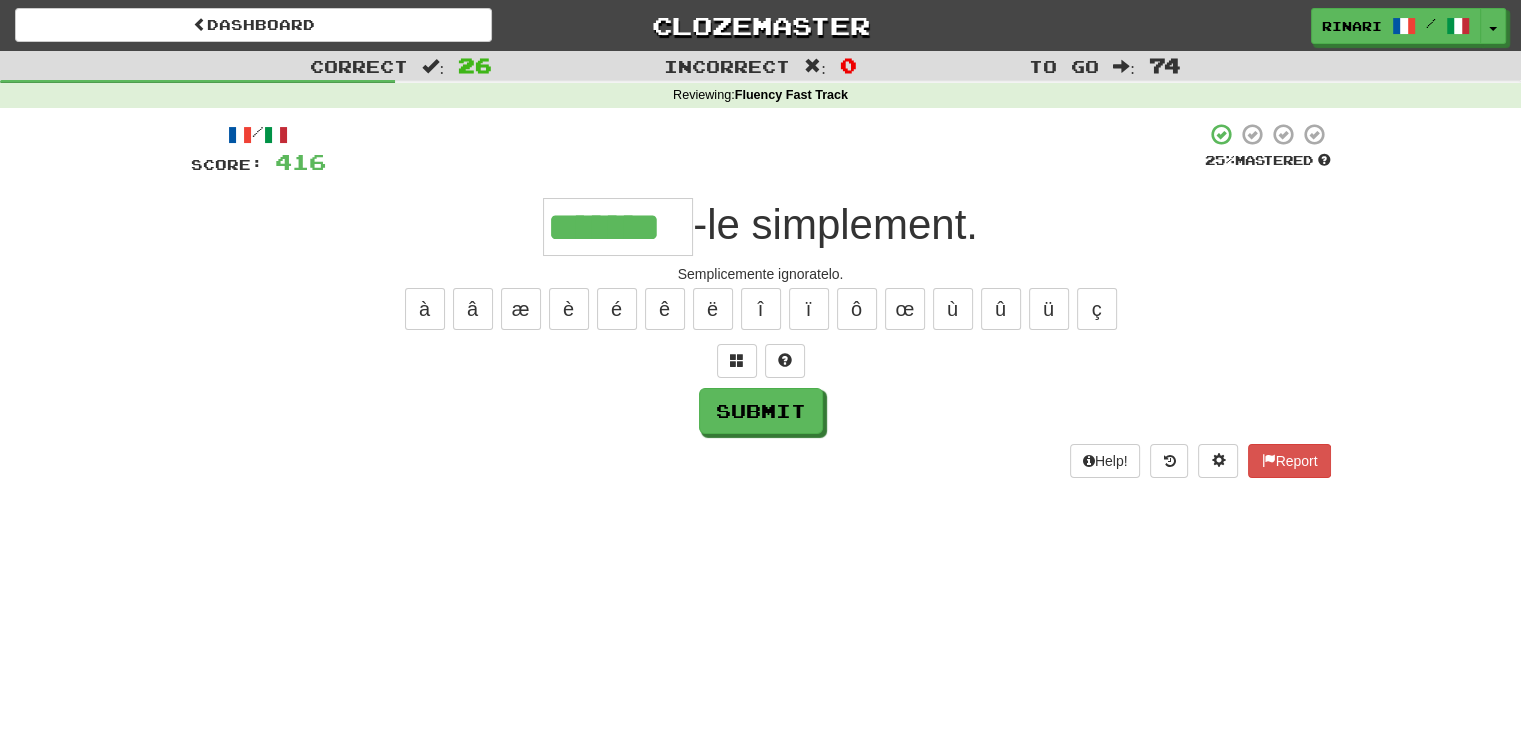 type on "*******" 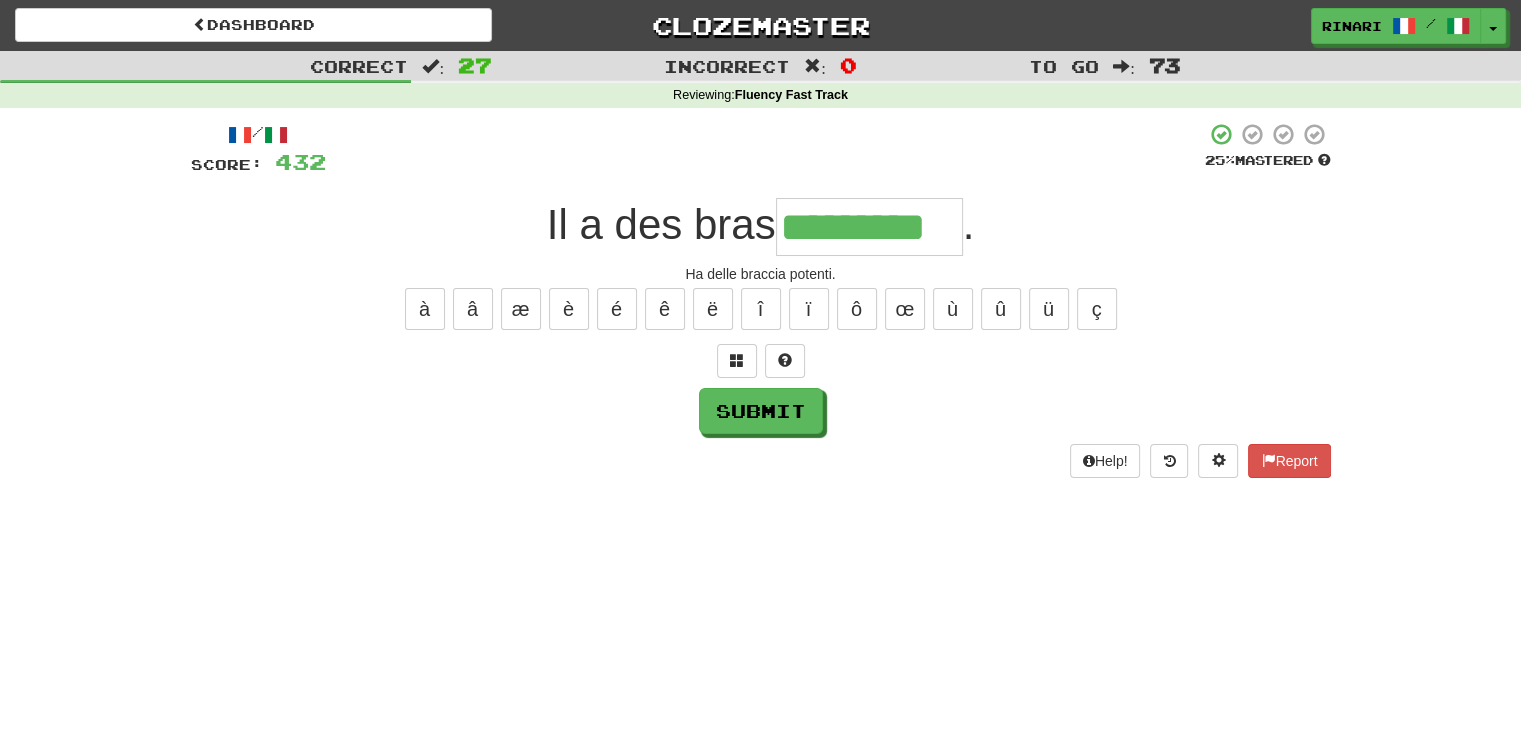 type on "*********" 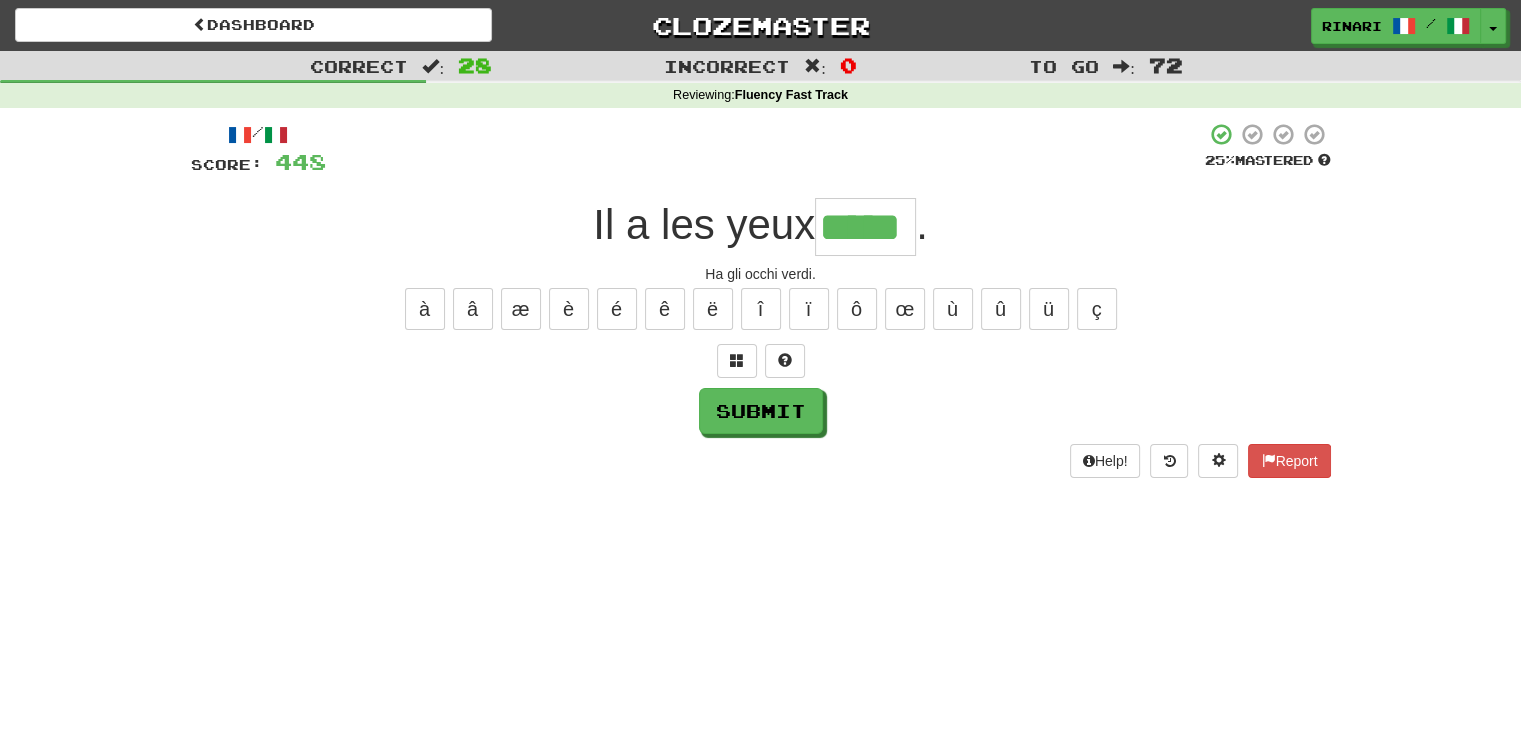 type on "*****" 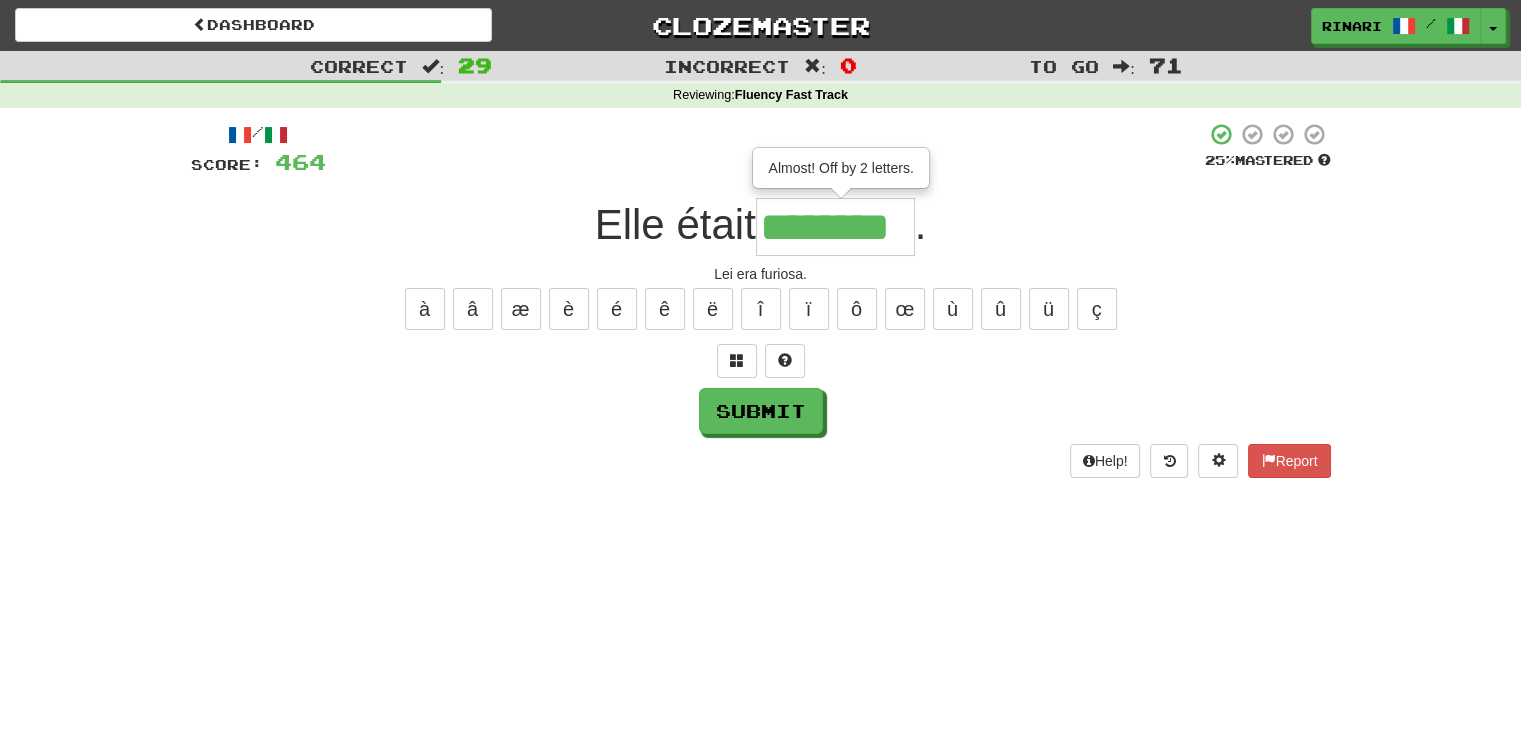 type on "********" 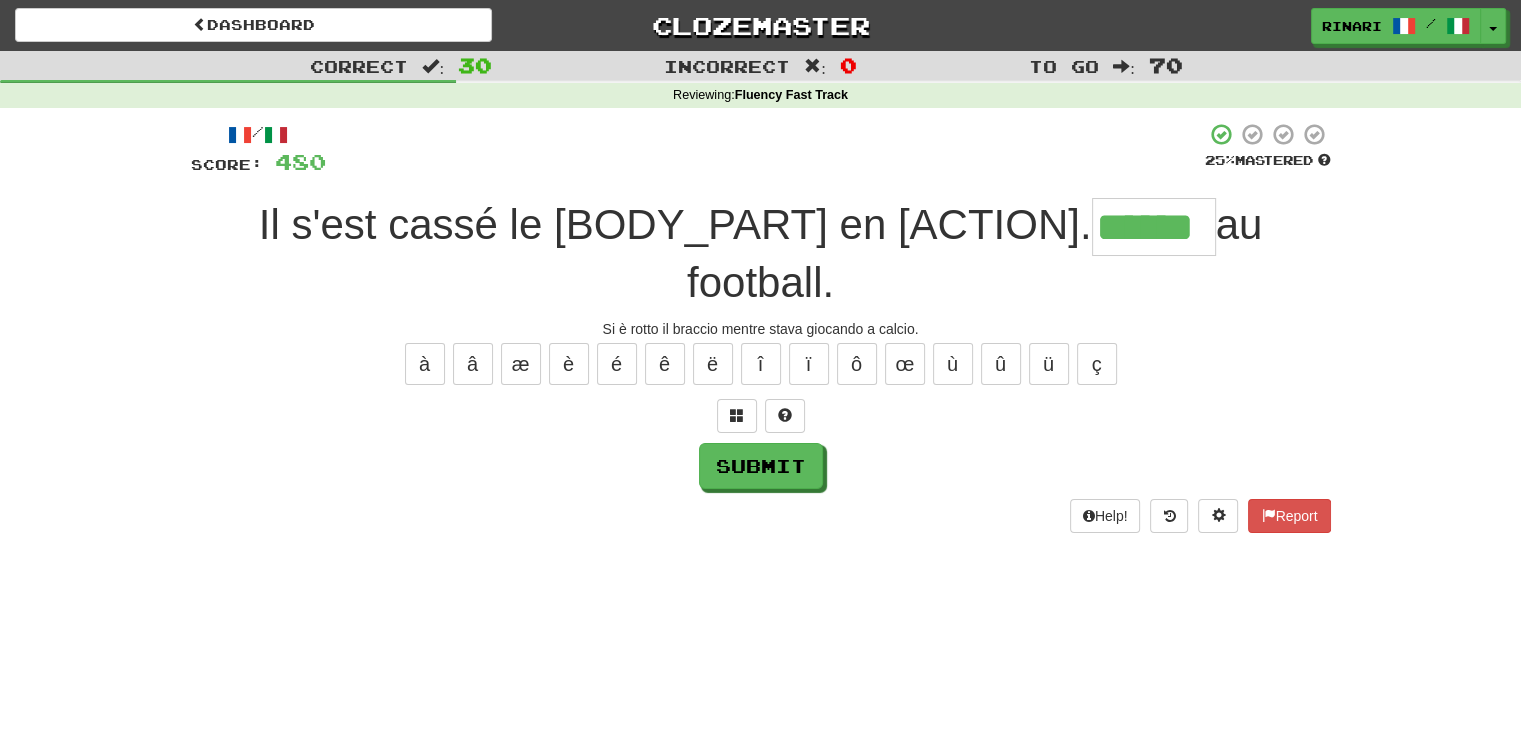 type on "******" 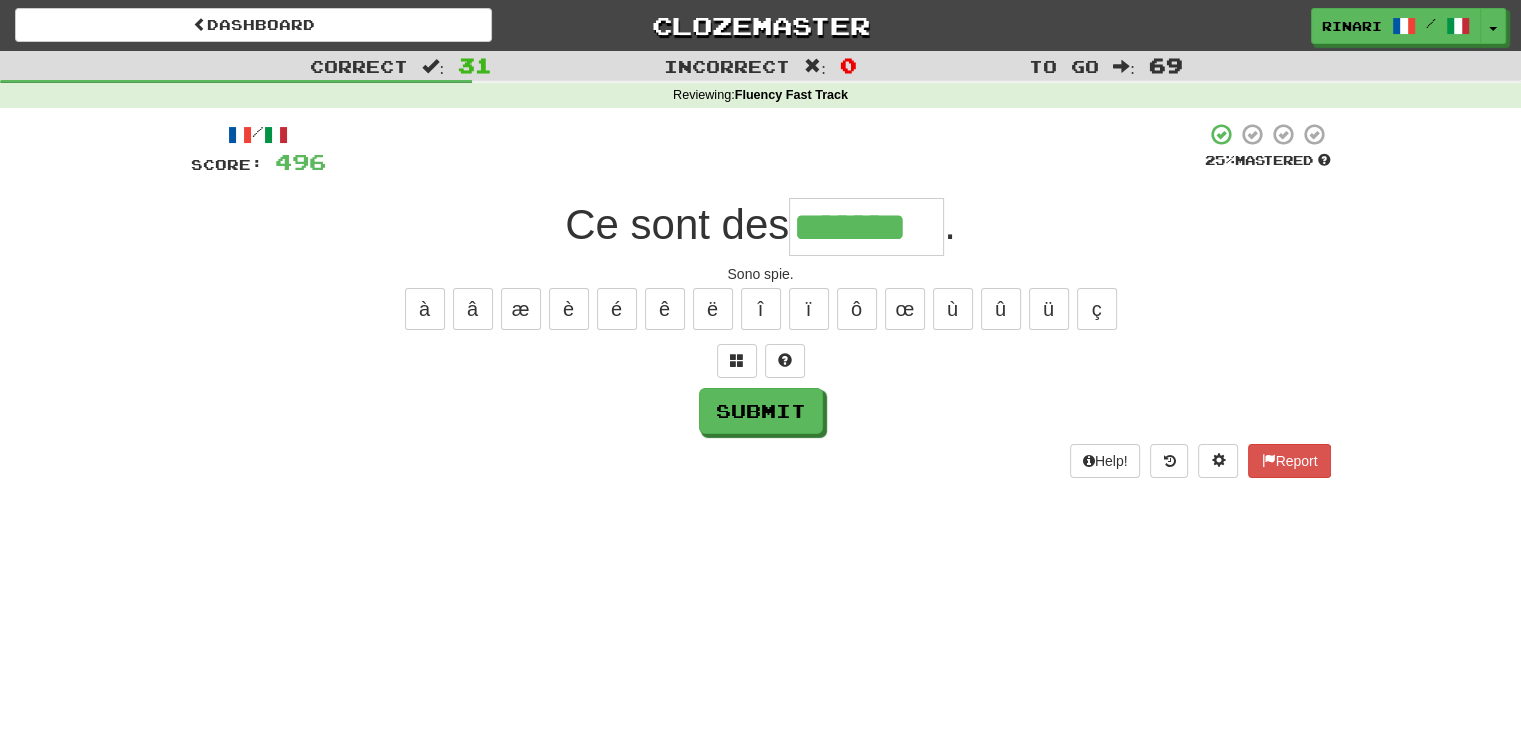 type on "*******" 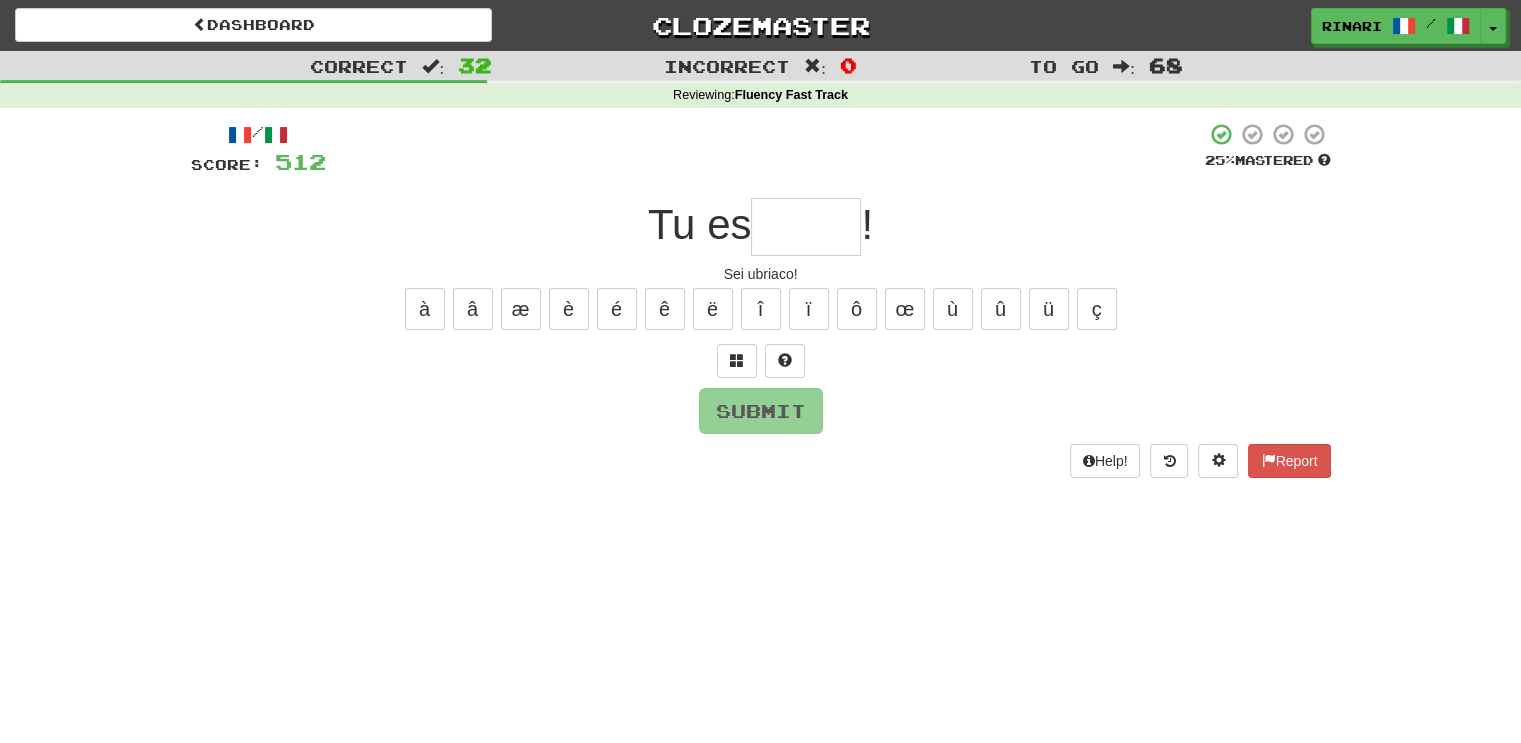 type on "*" 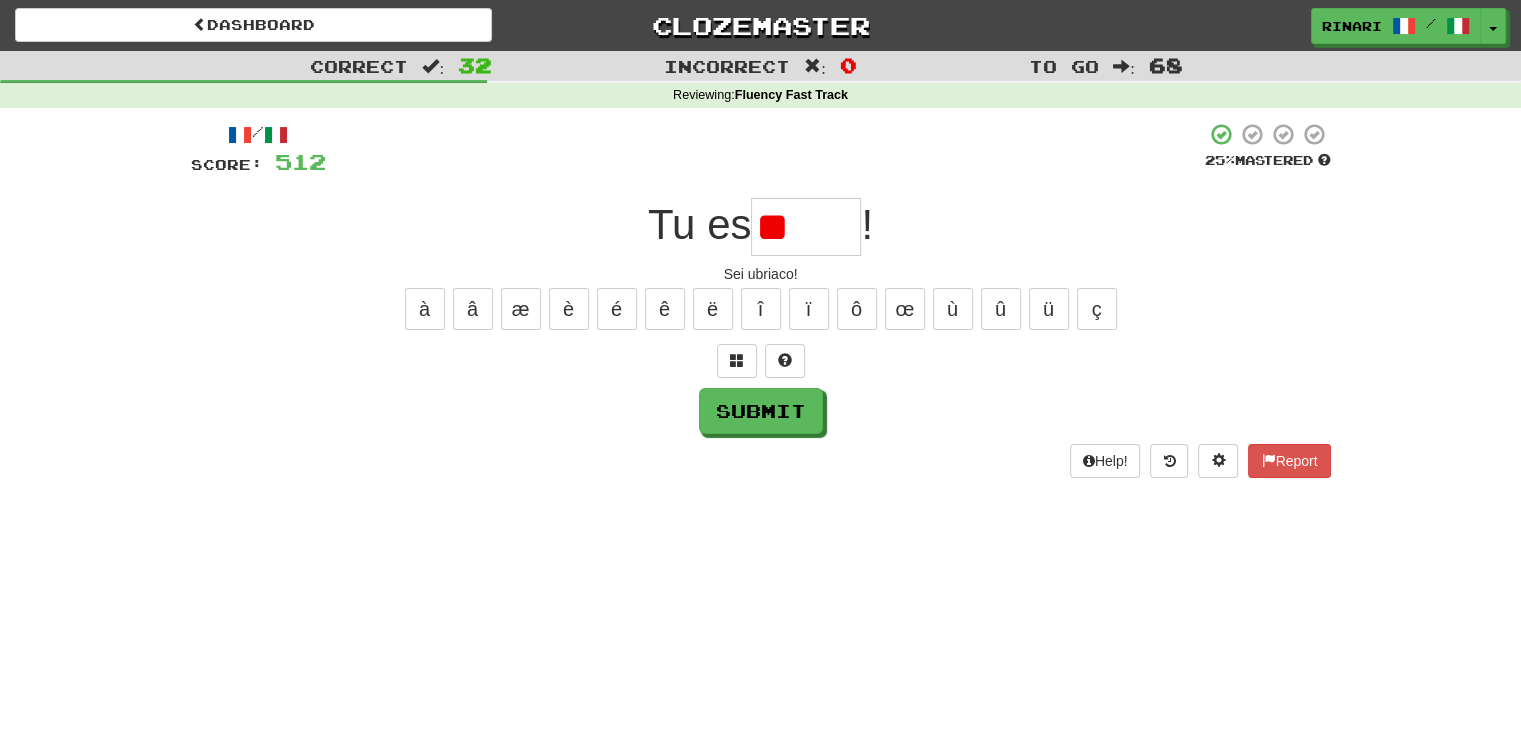 type on "*" 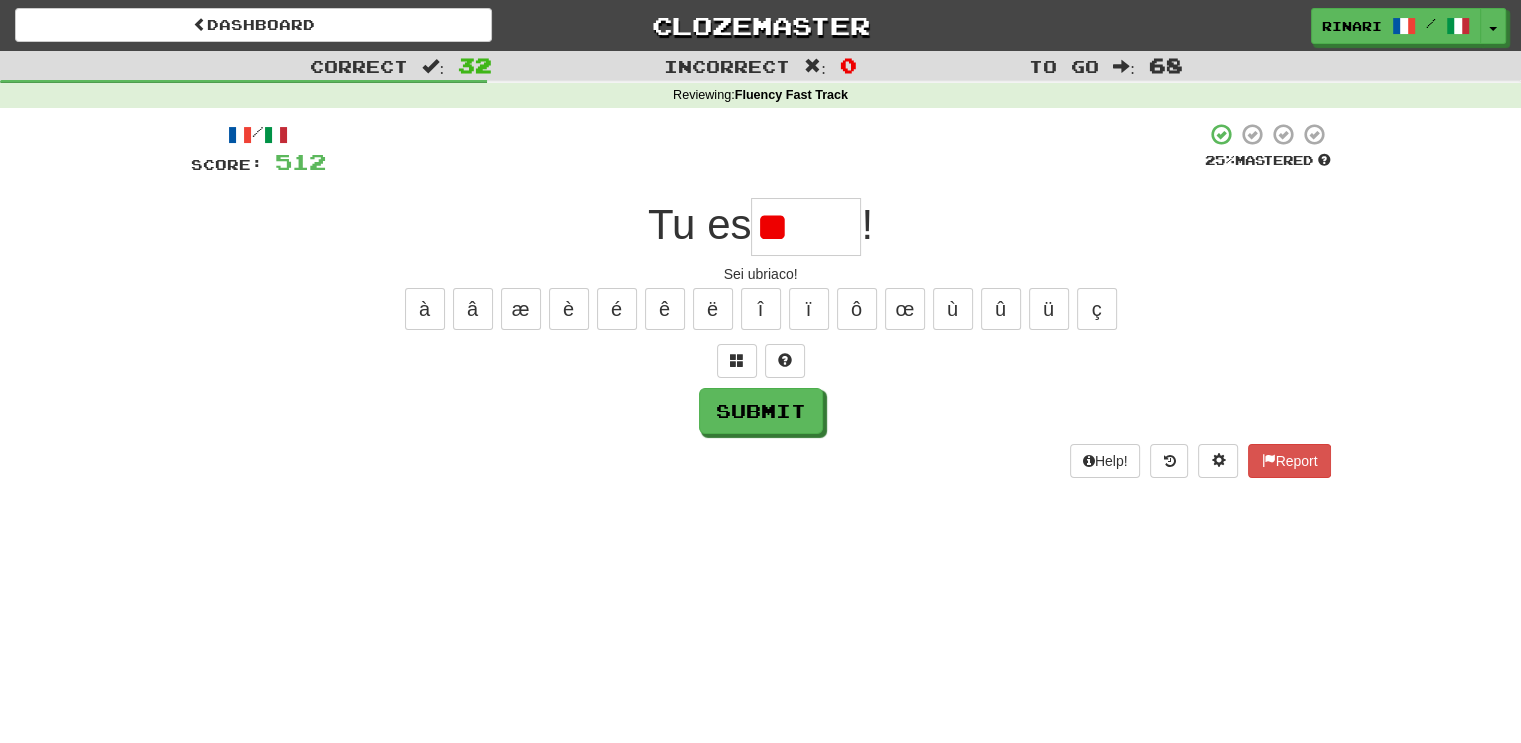 type on "*" 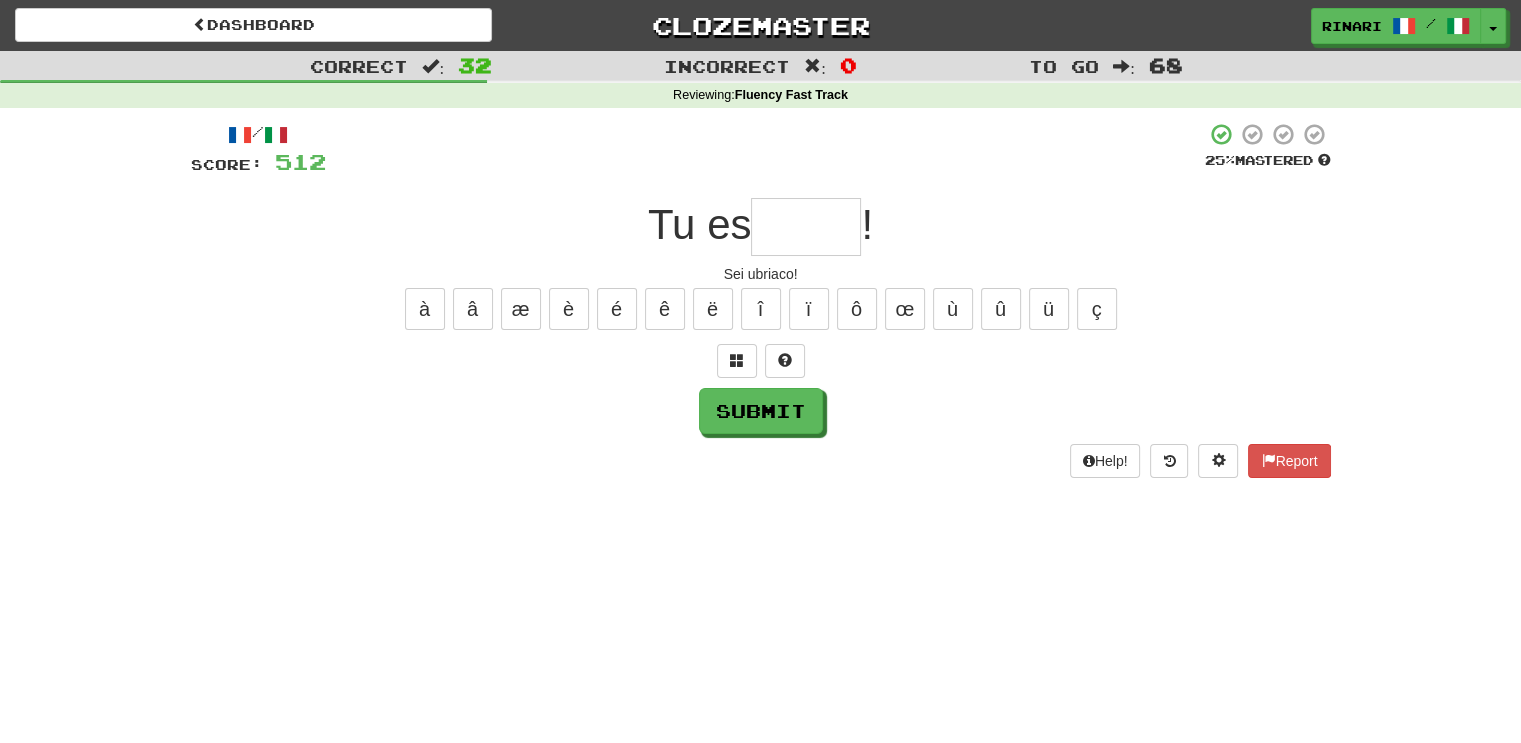 type on "*" 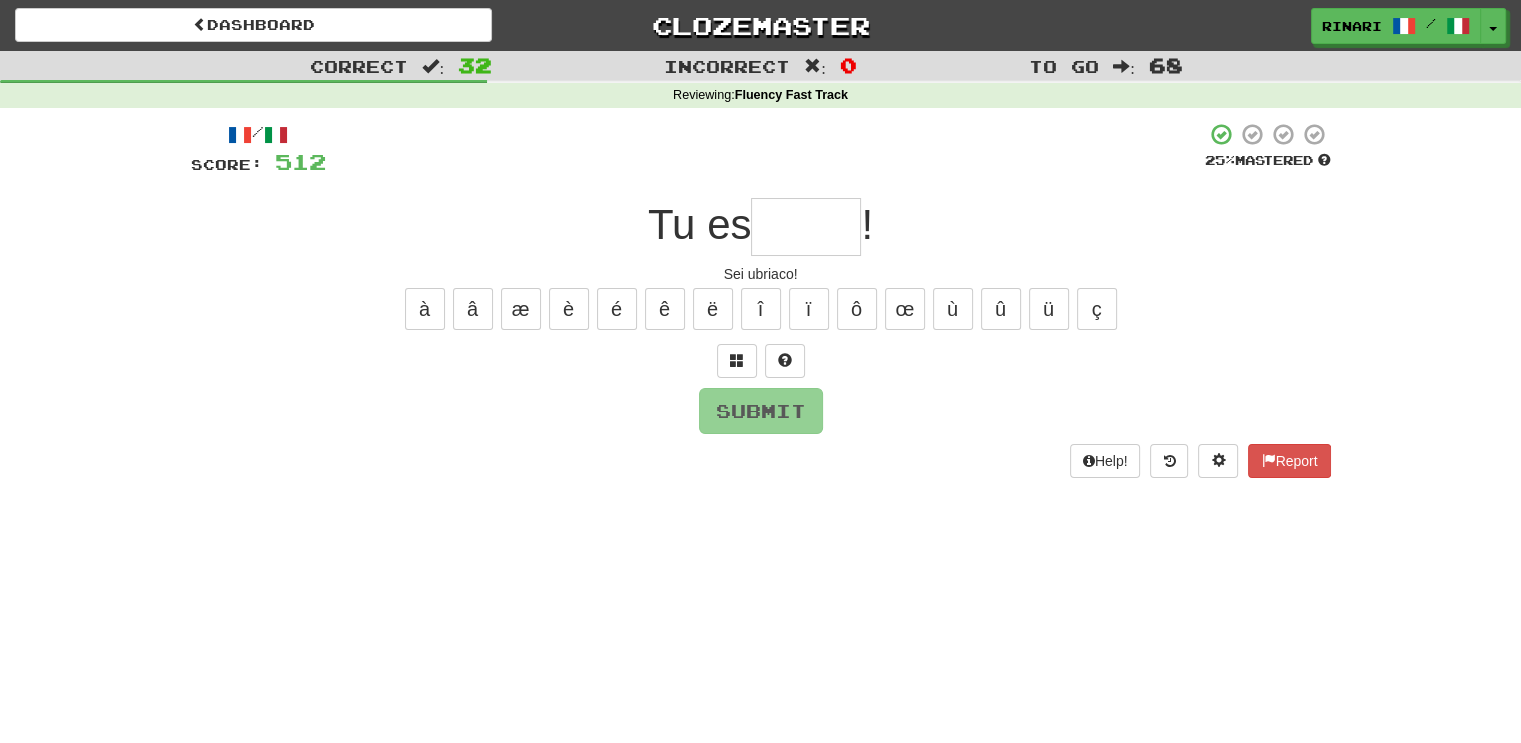 type on "*" 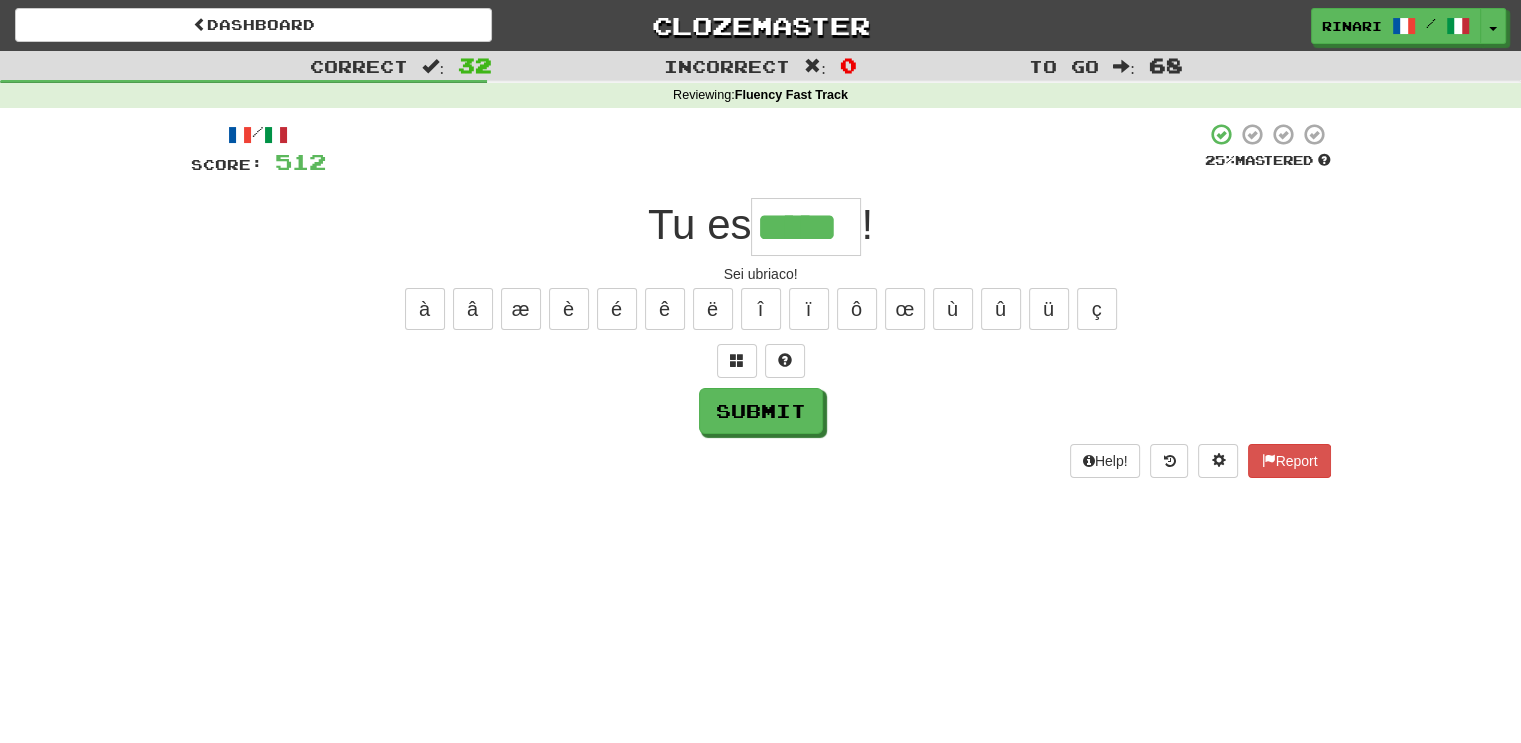 type on "*****" 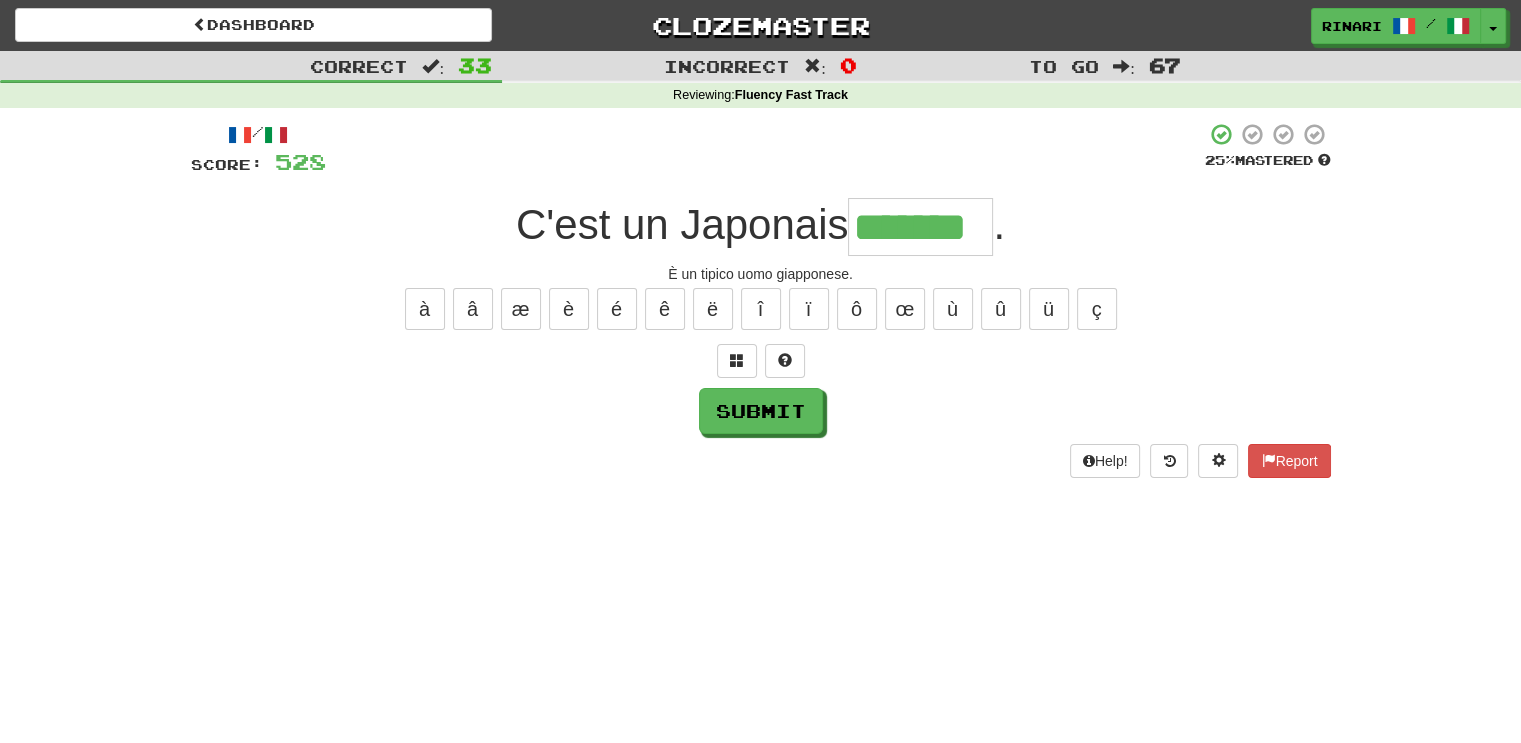type on "*******" 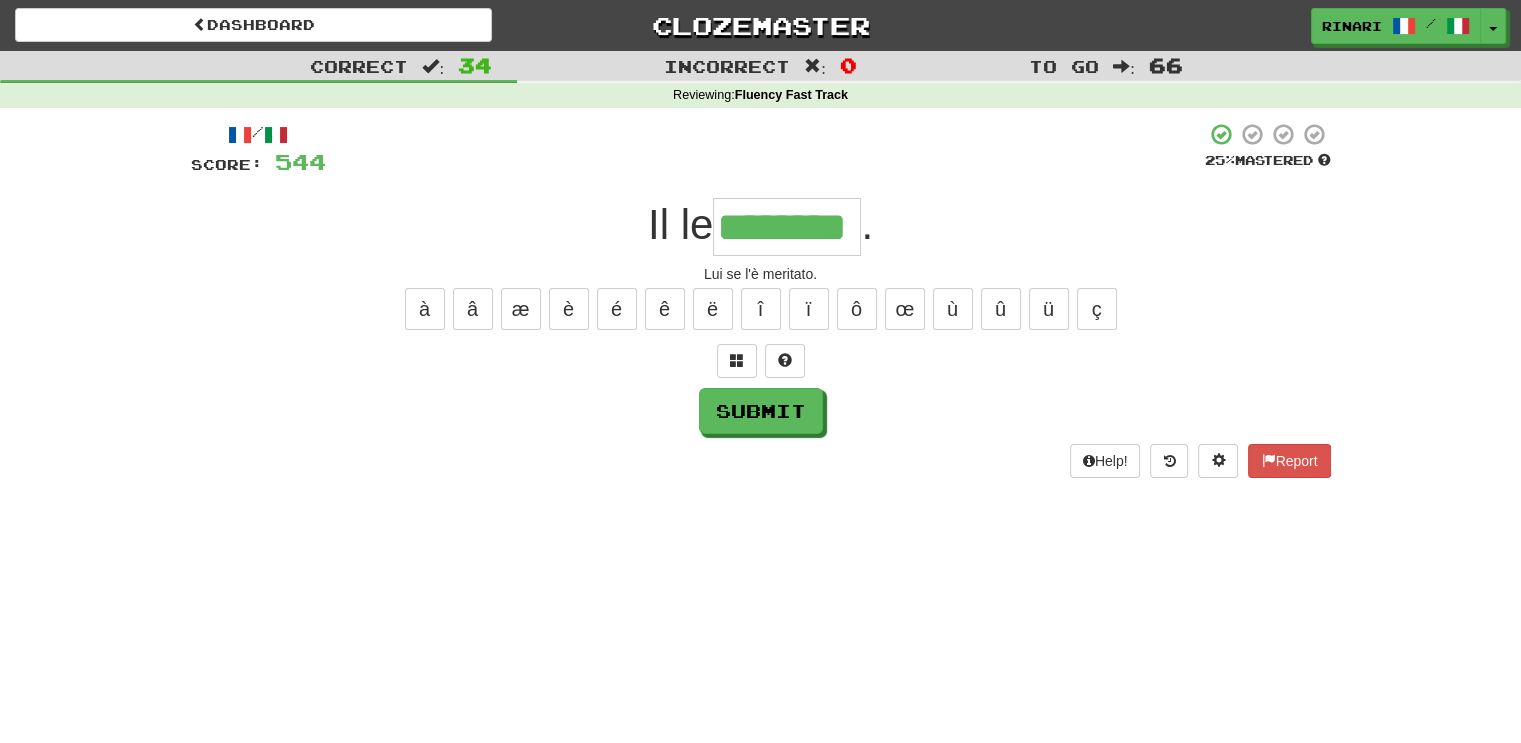 type on "********" 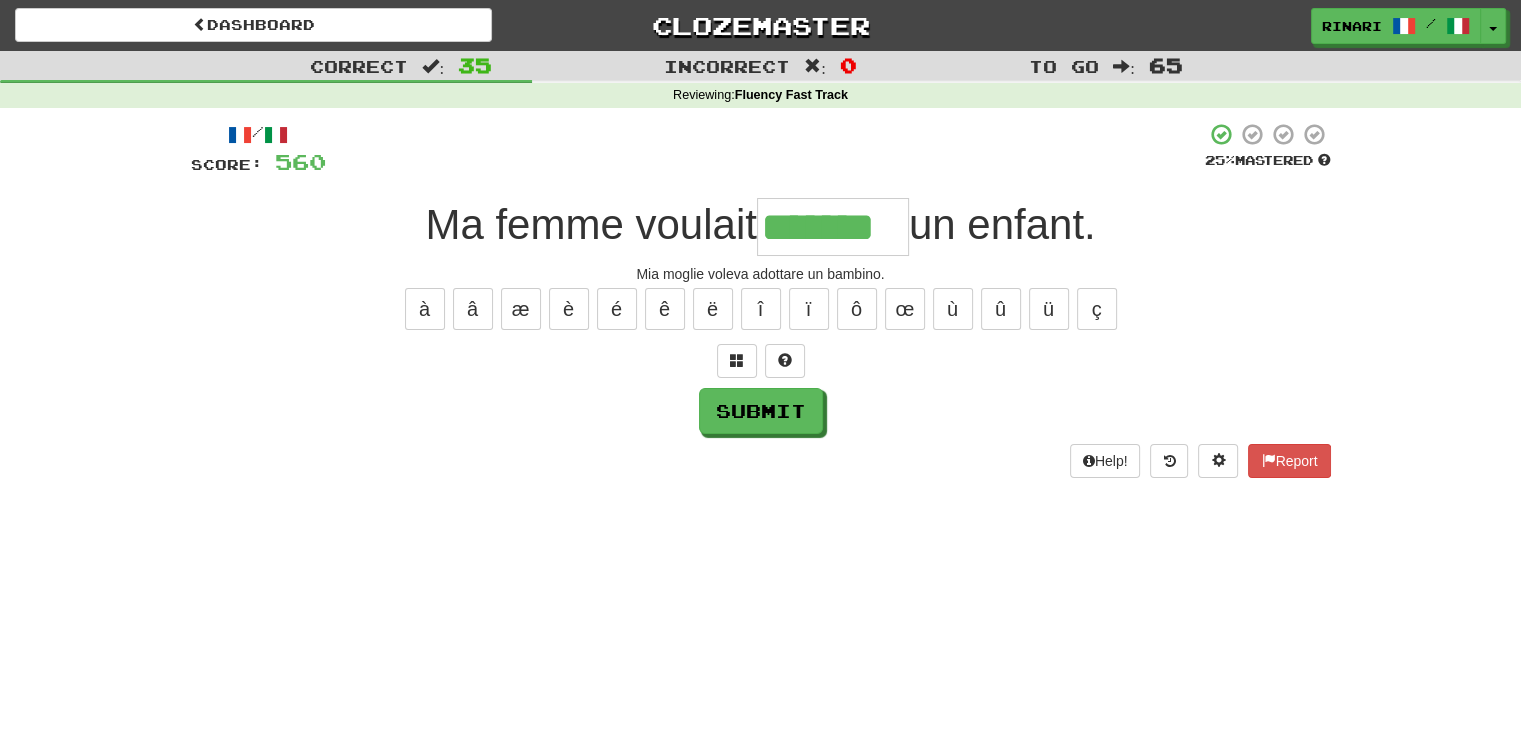 type on "*******" 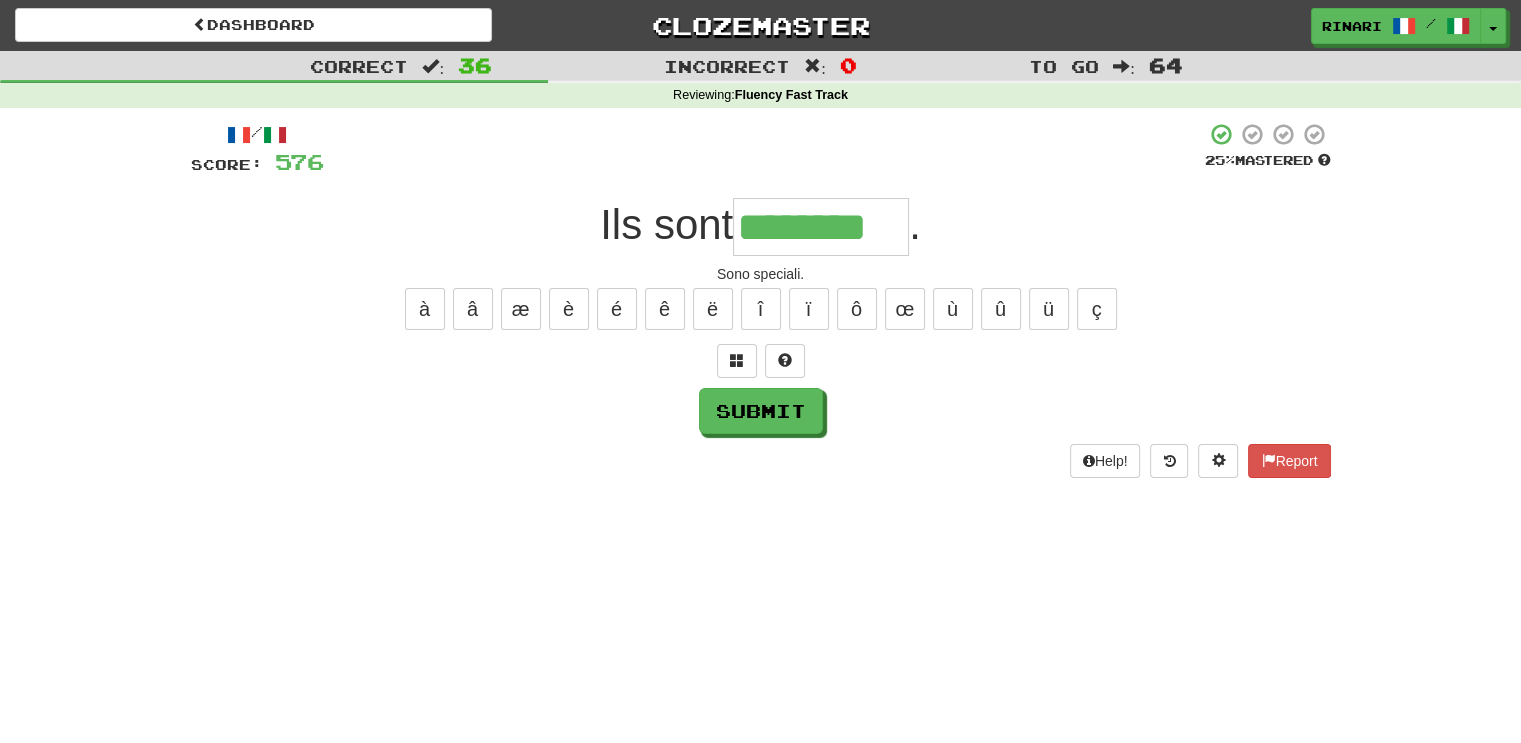type on "********" 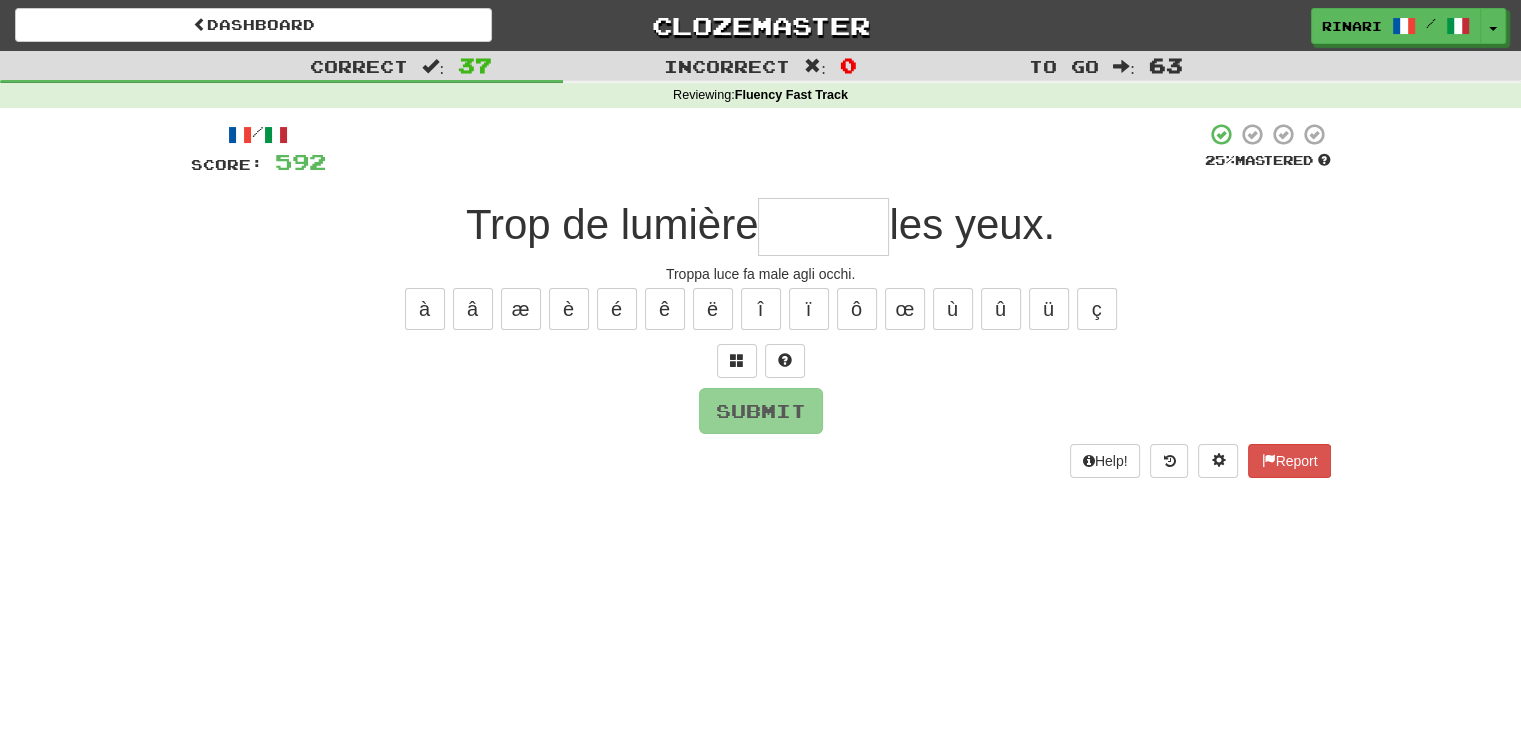 type on "*" 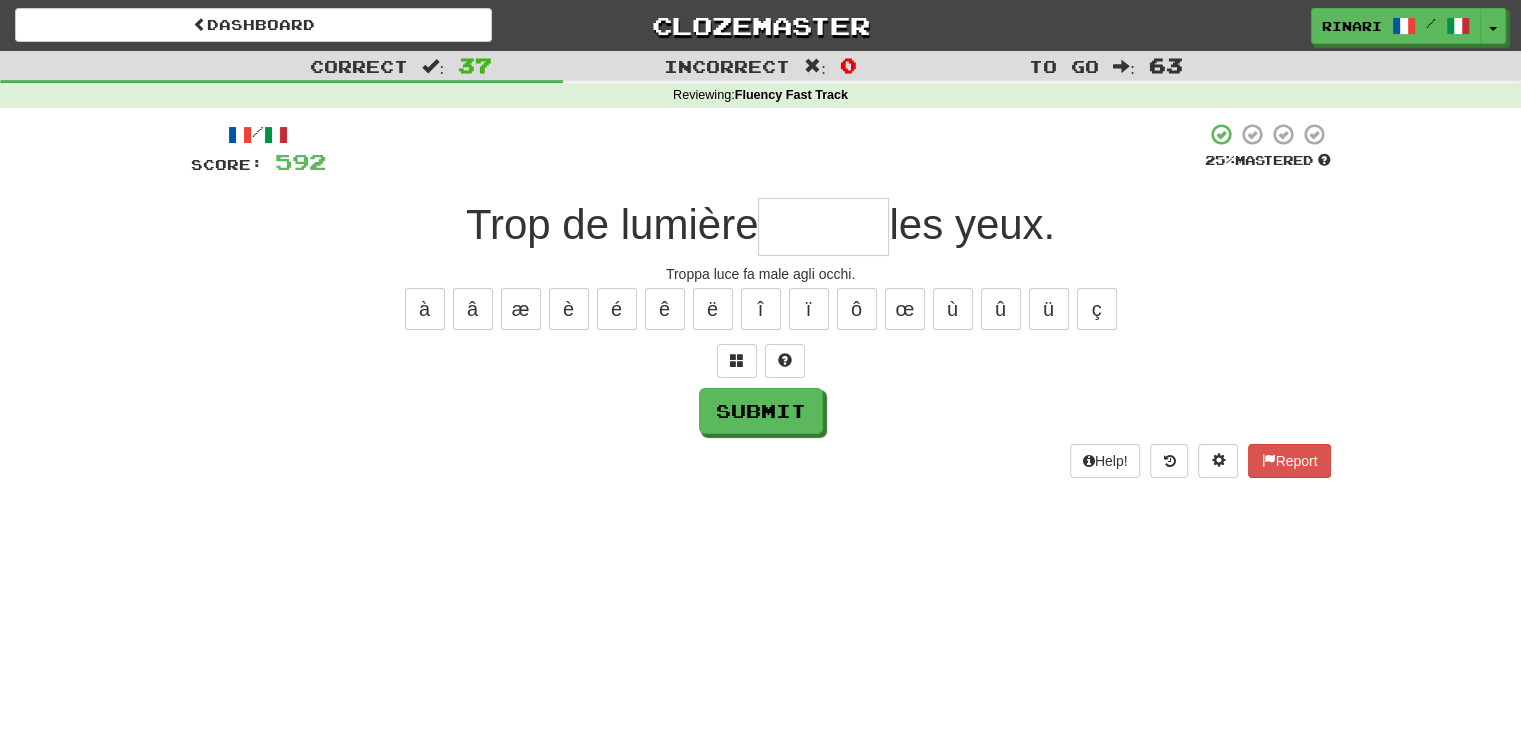 type on "*" 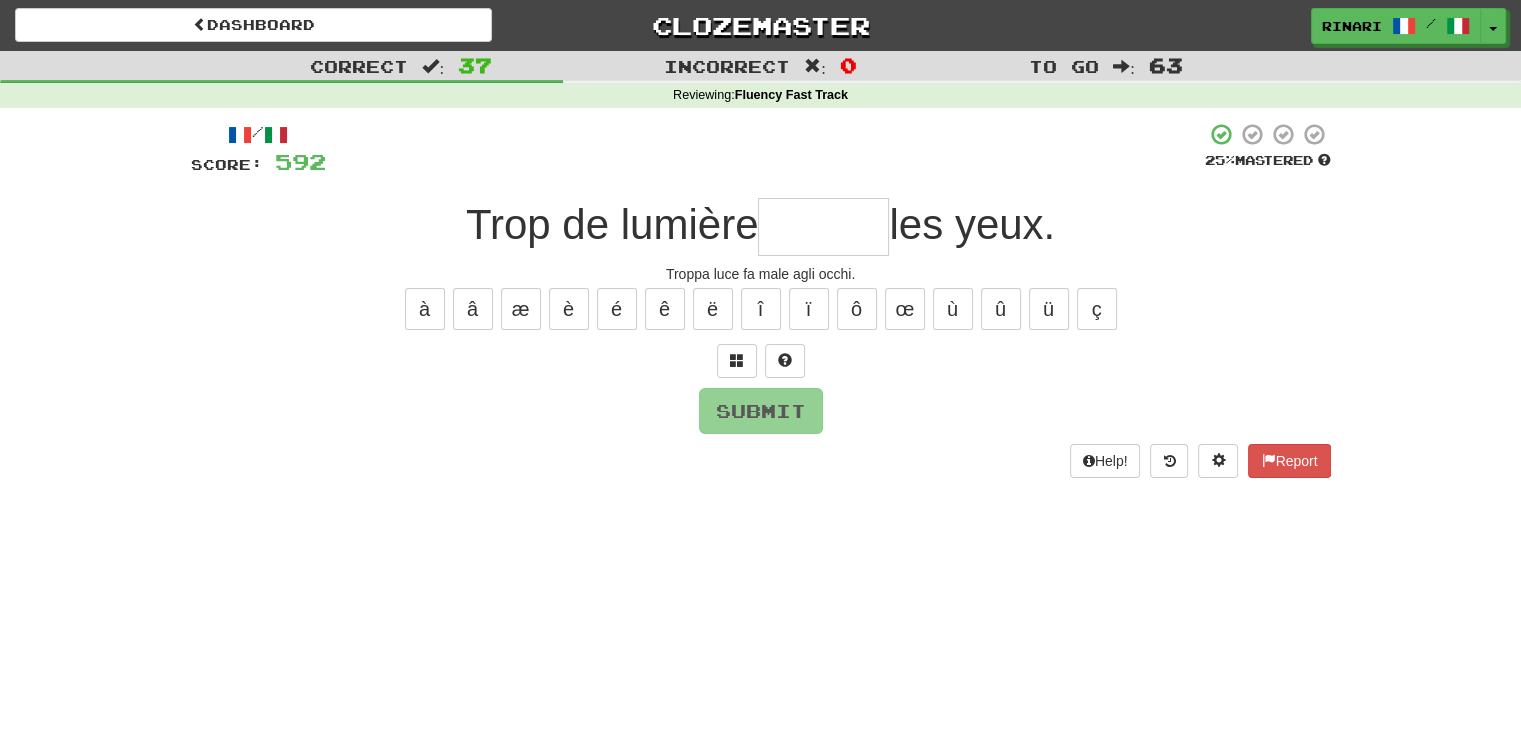 type on "*" 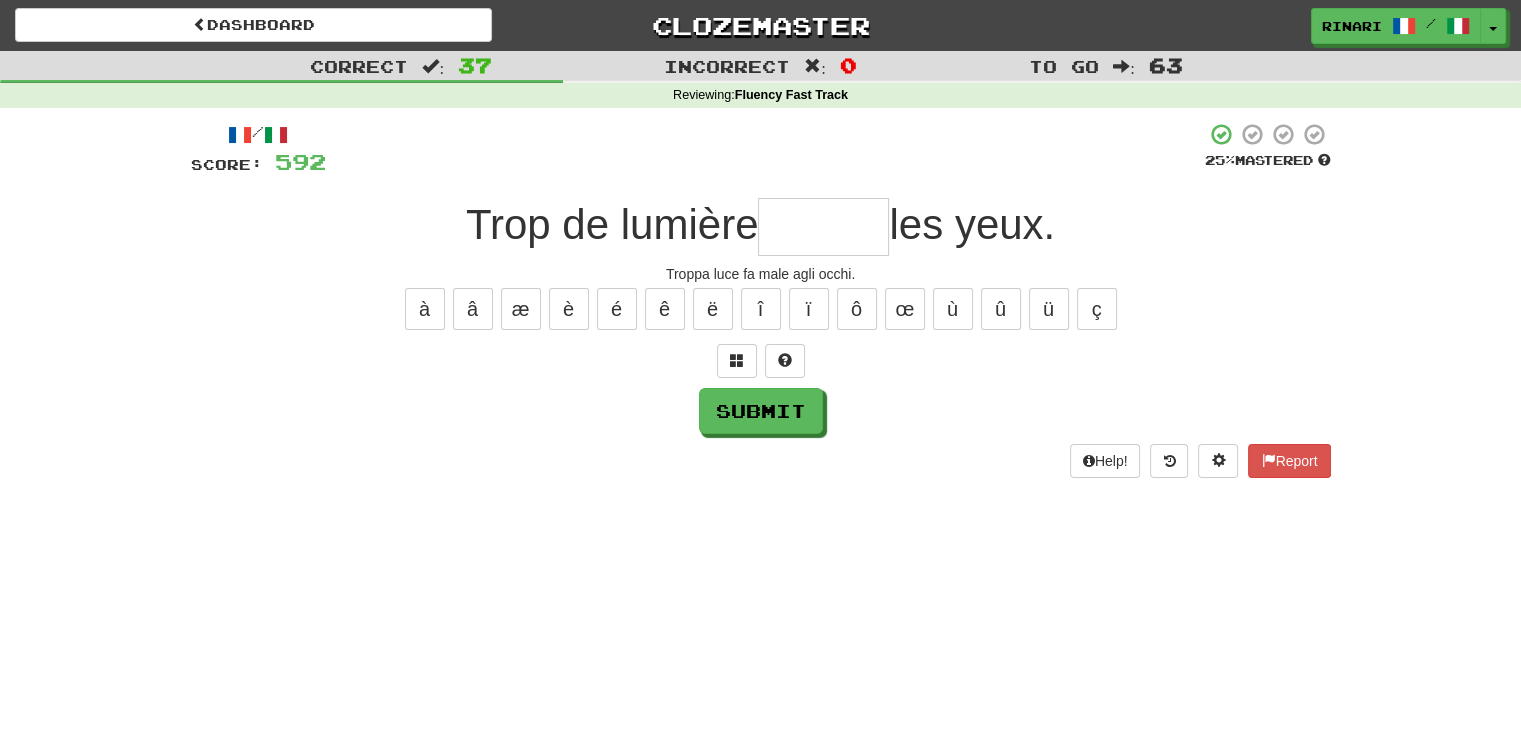 type on "*" 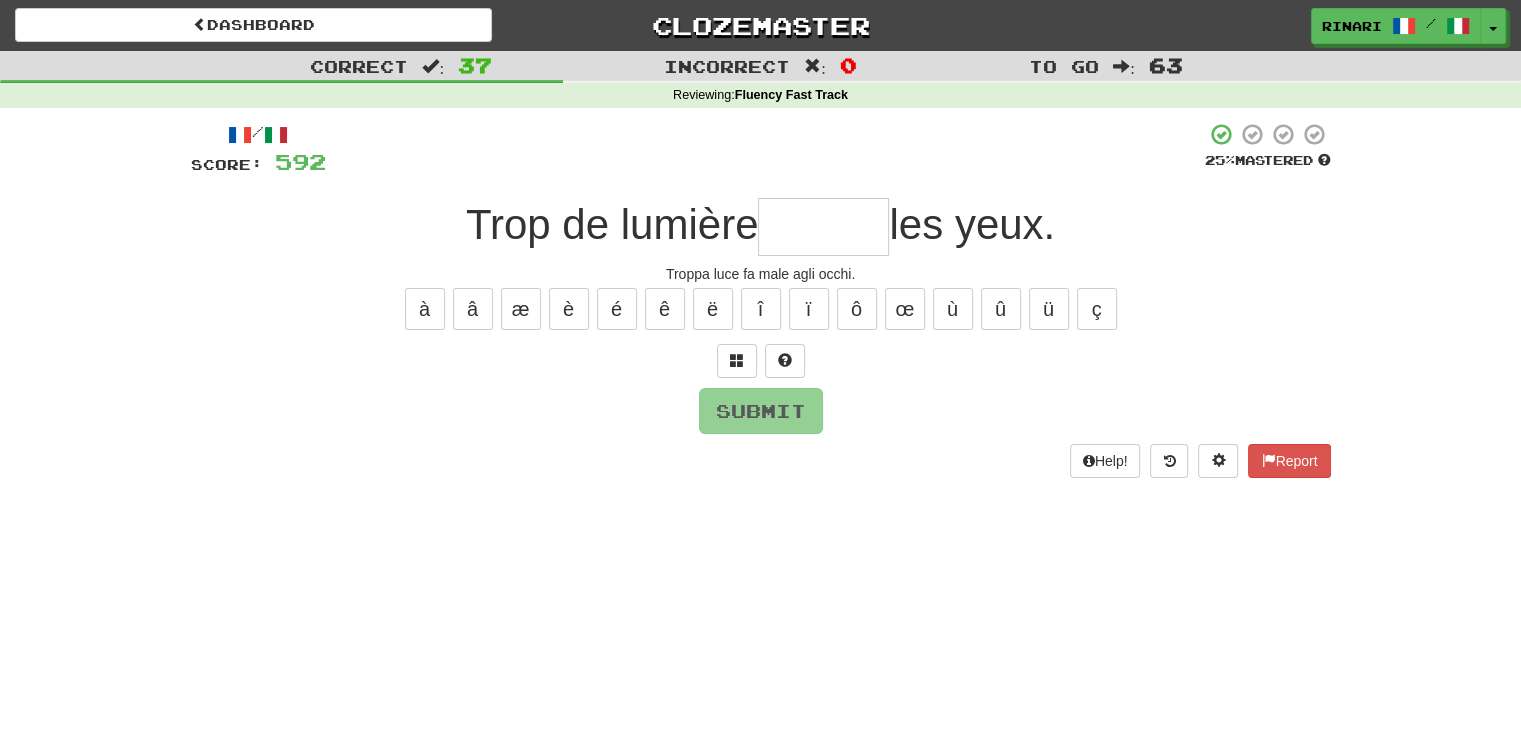 type on "*" 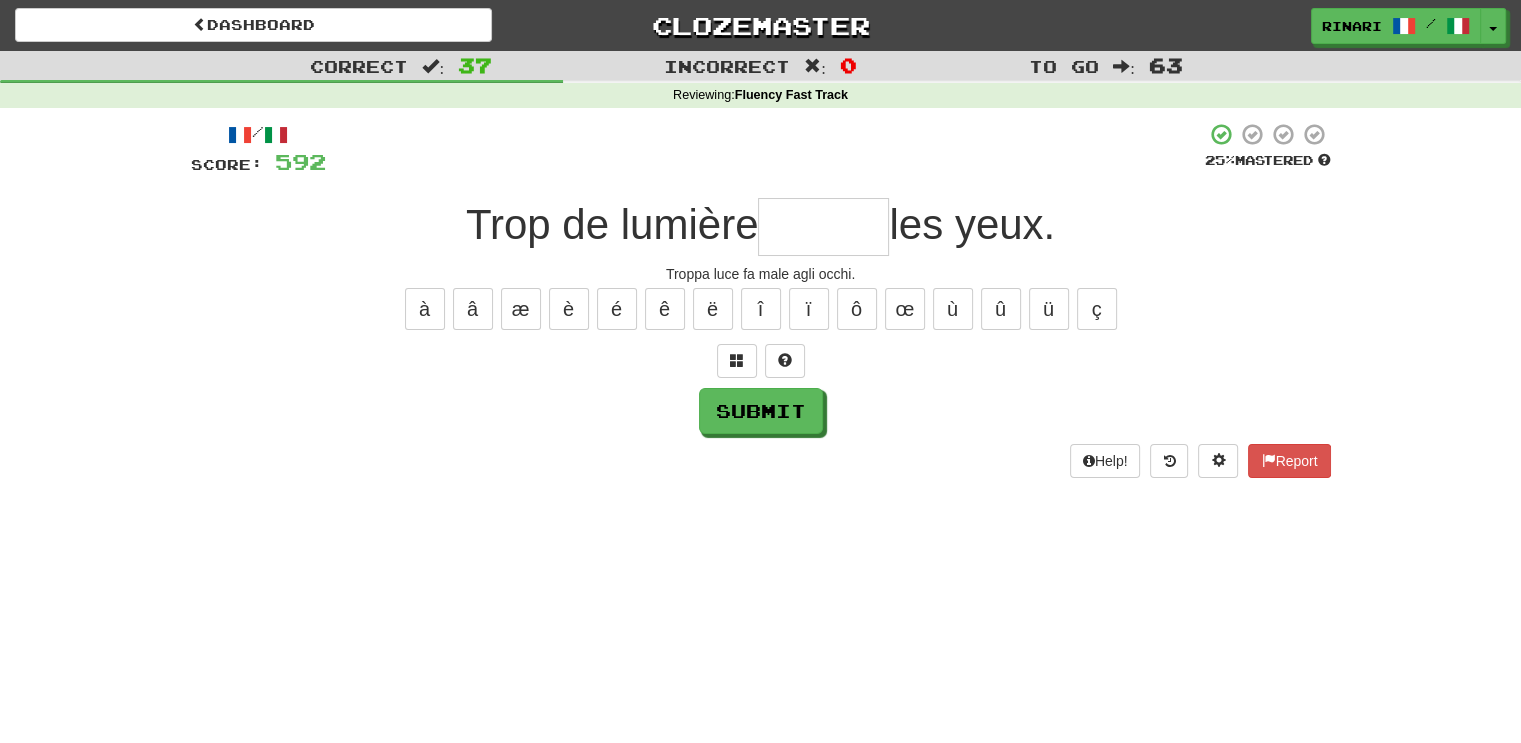 type on "*" 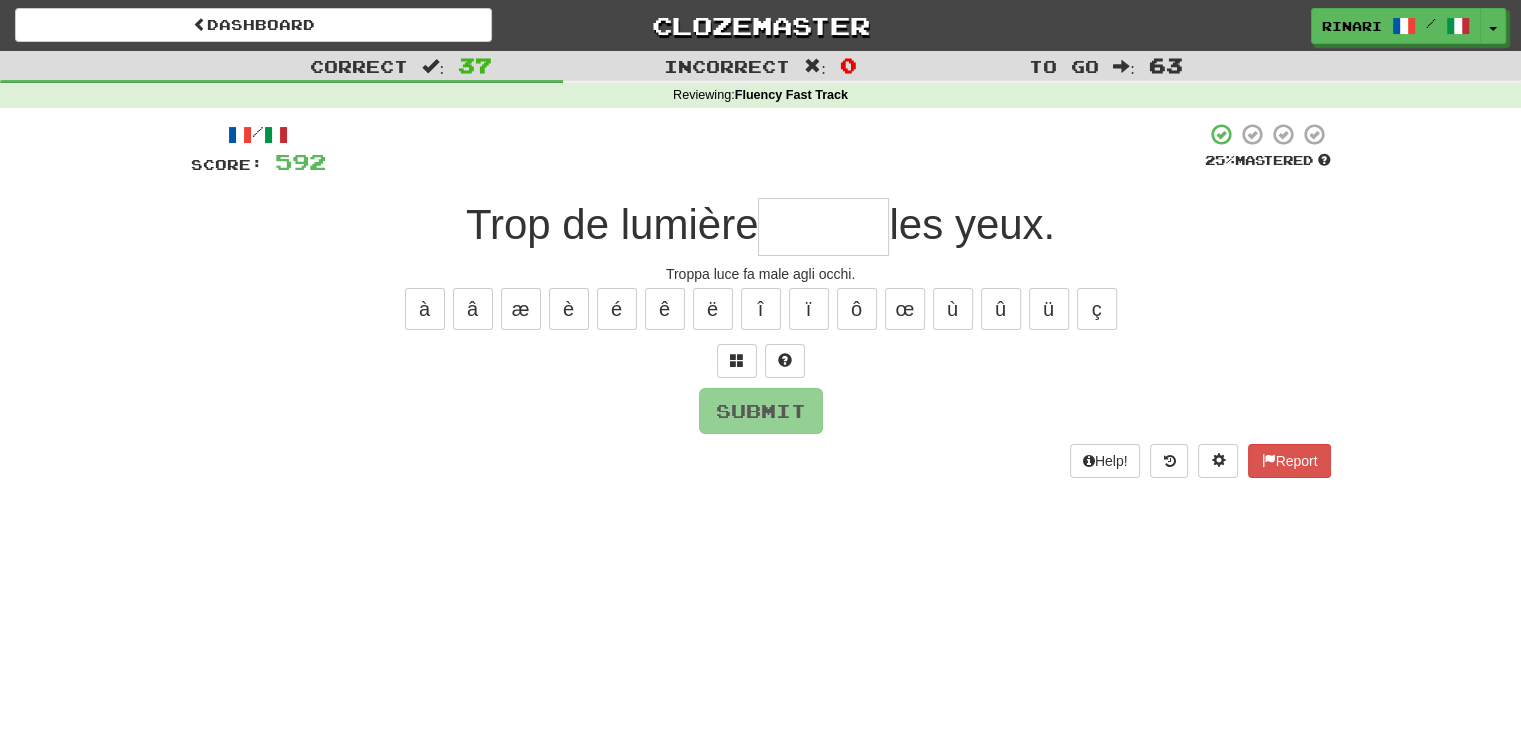 type on "*" 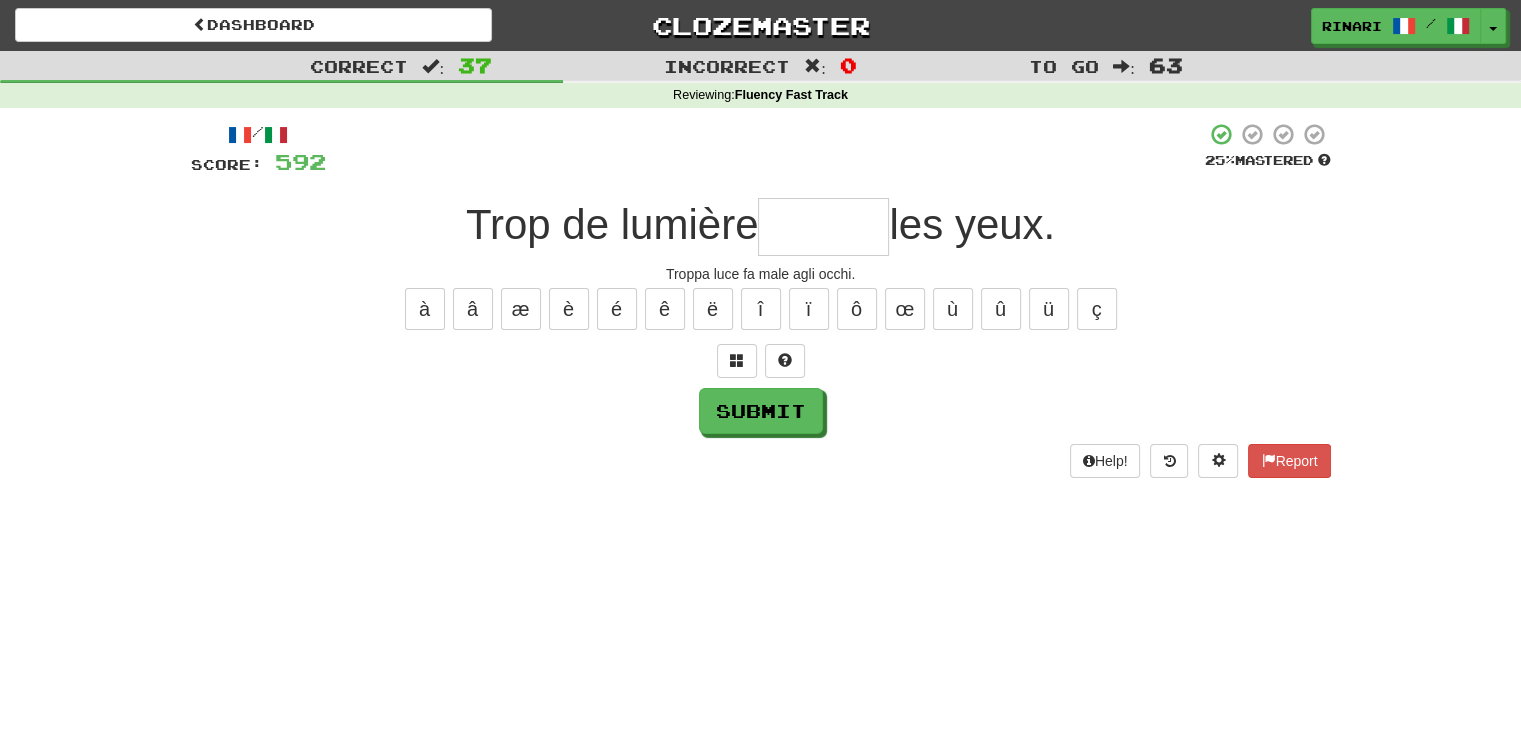 type on "*" 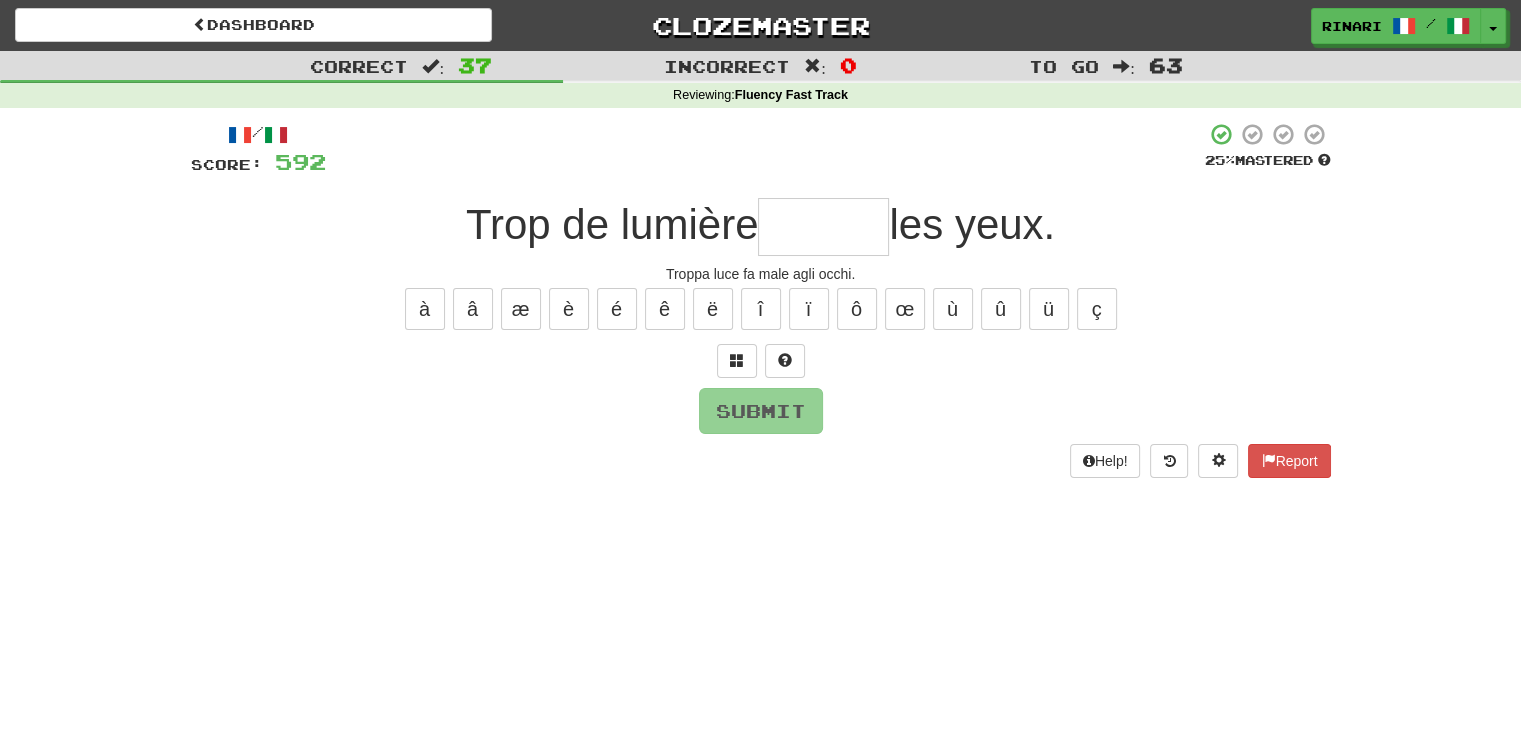 type on "*" 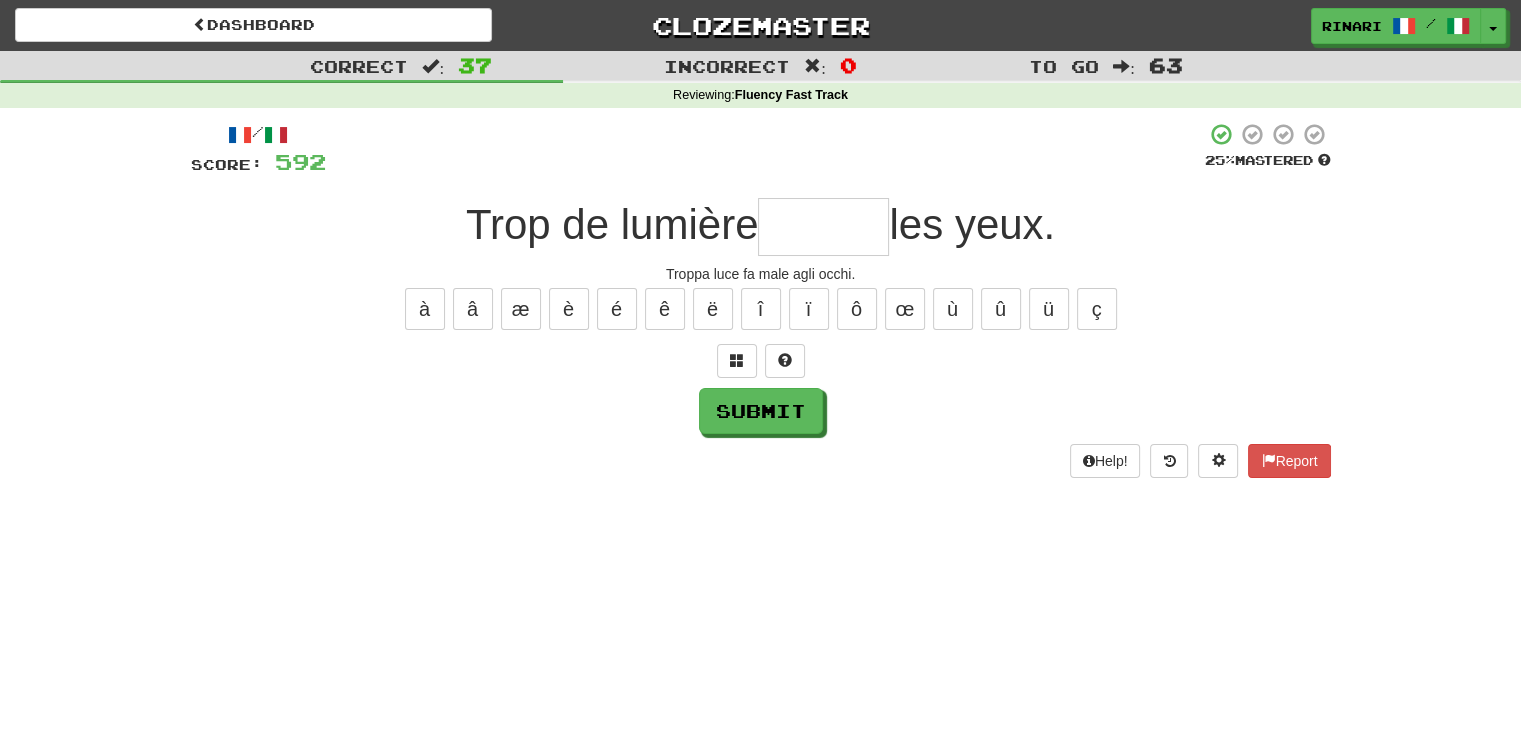 type on "*" 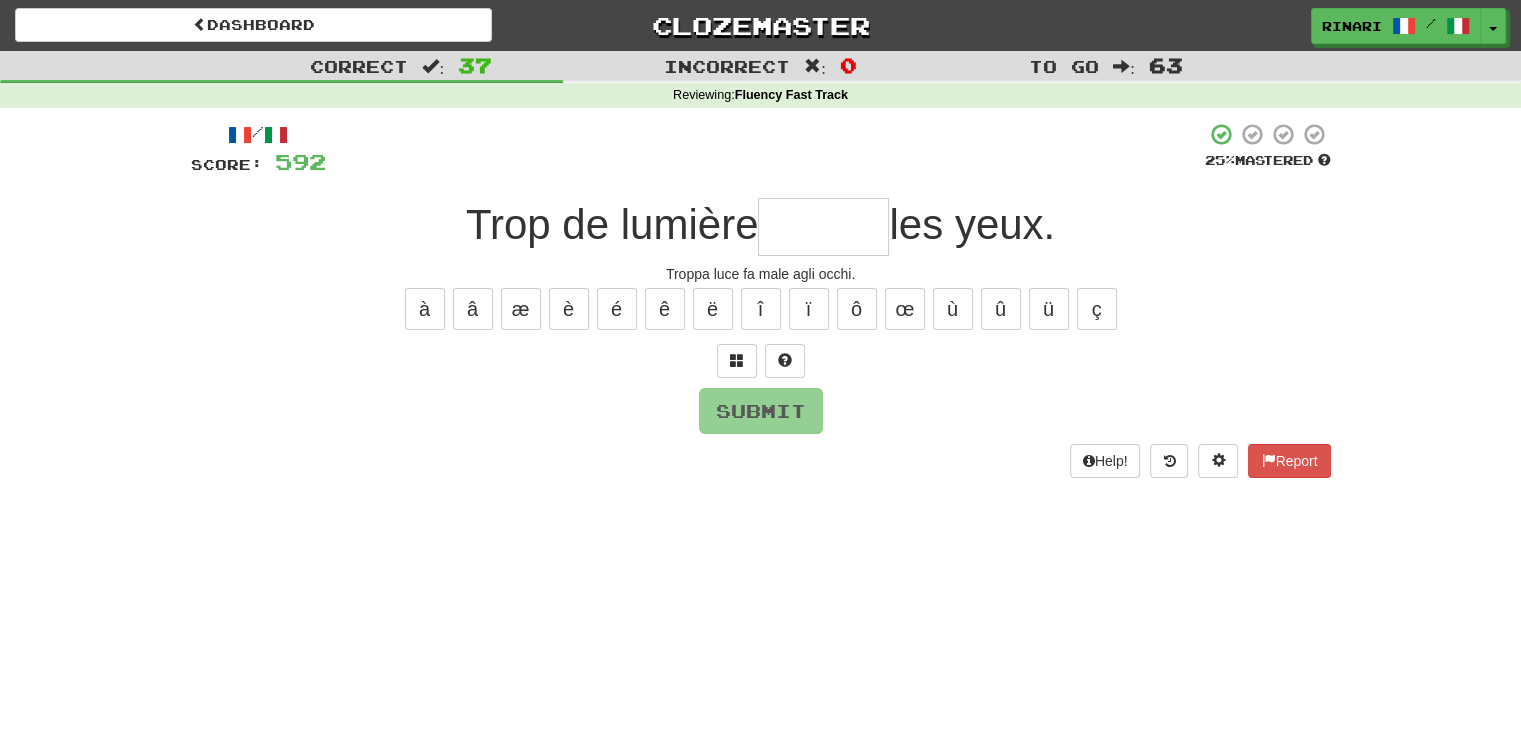type on "*" 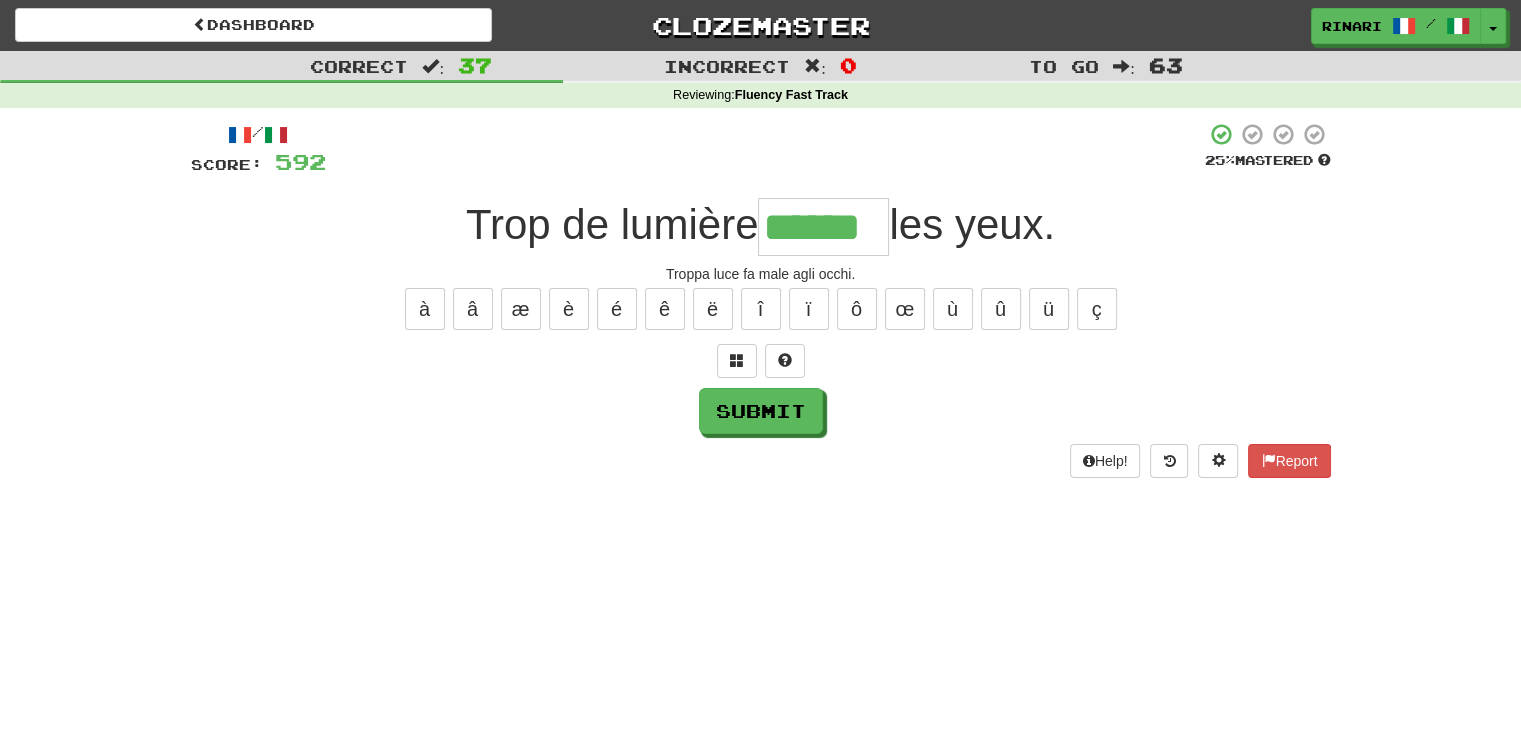 type on "******" 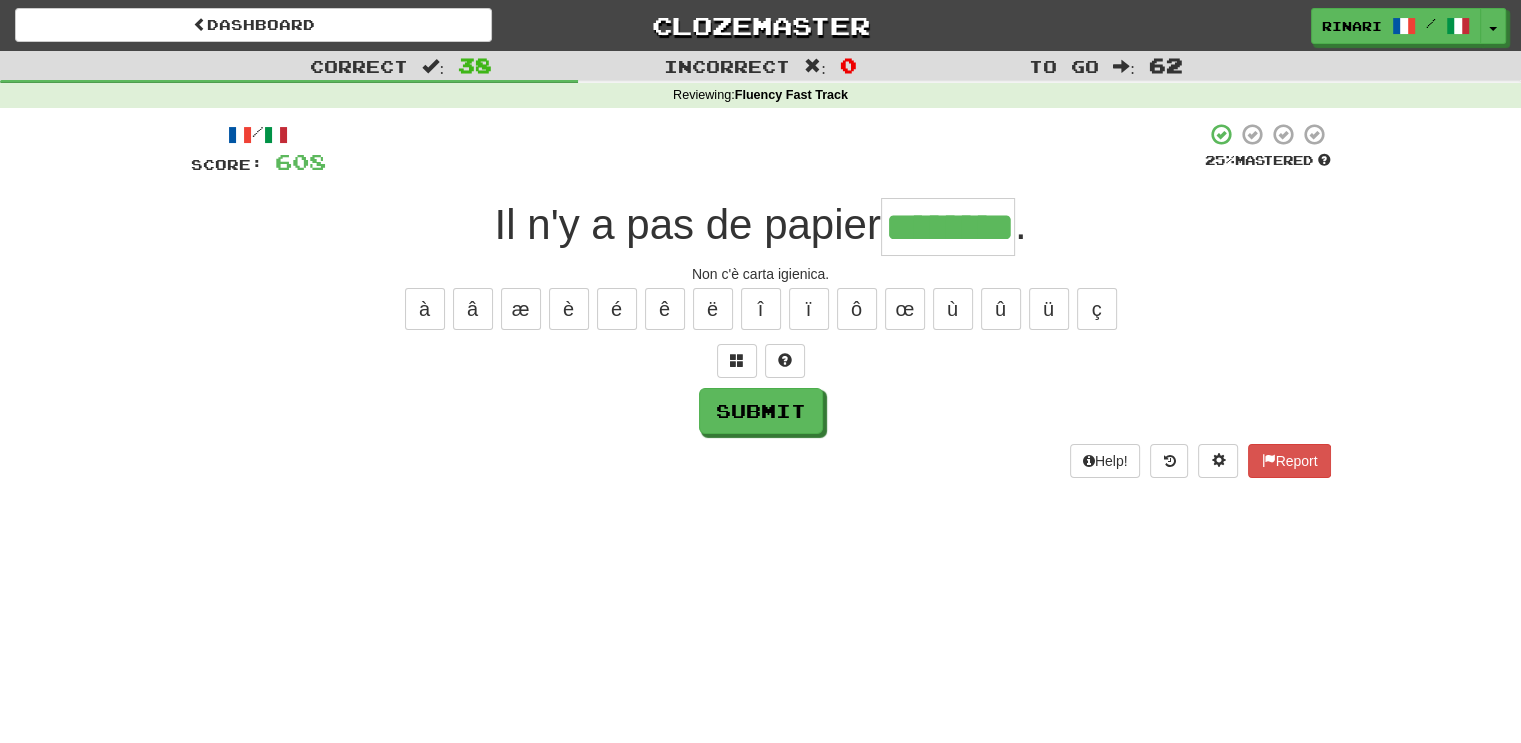 type on "********" 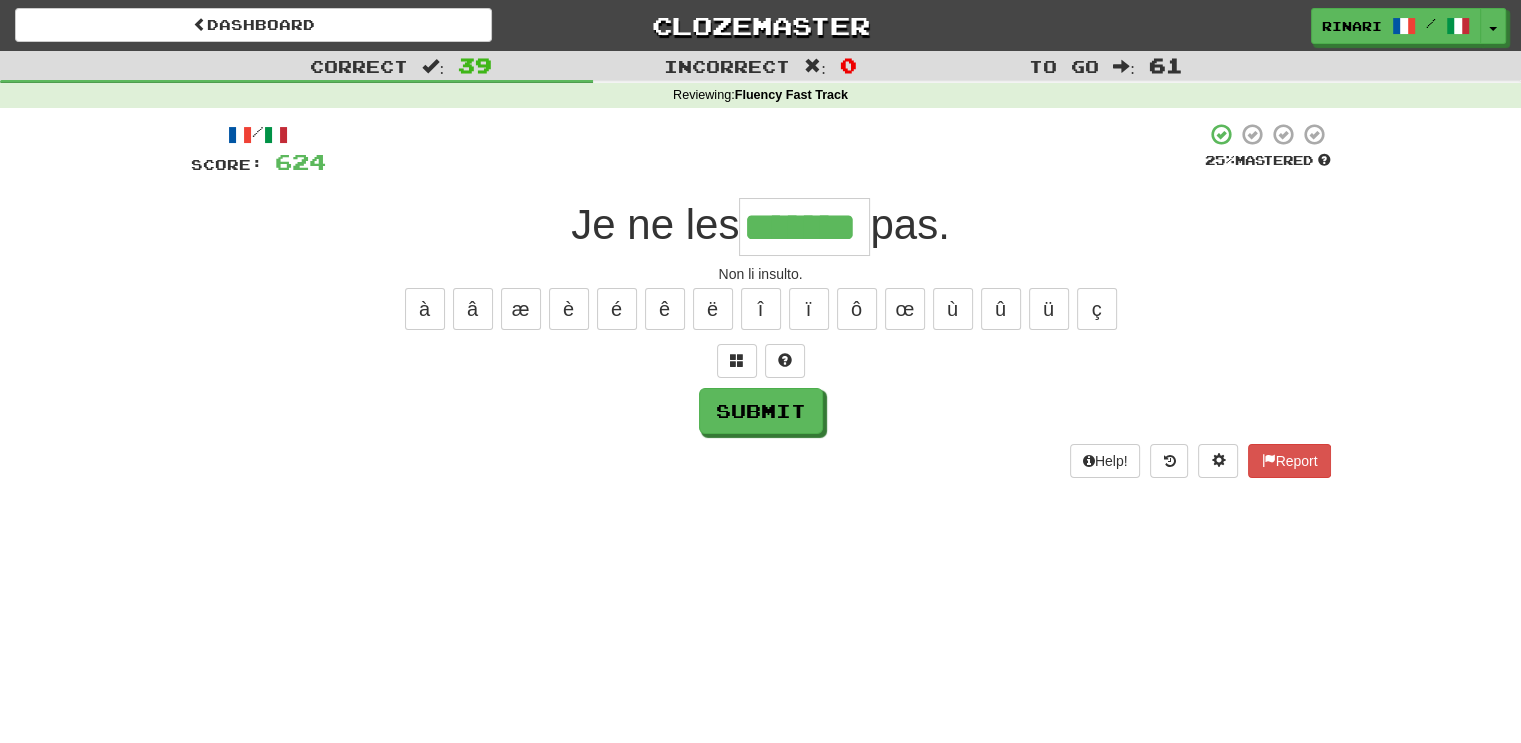 type on "*******" 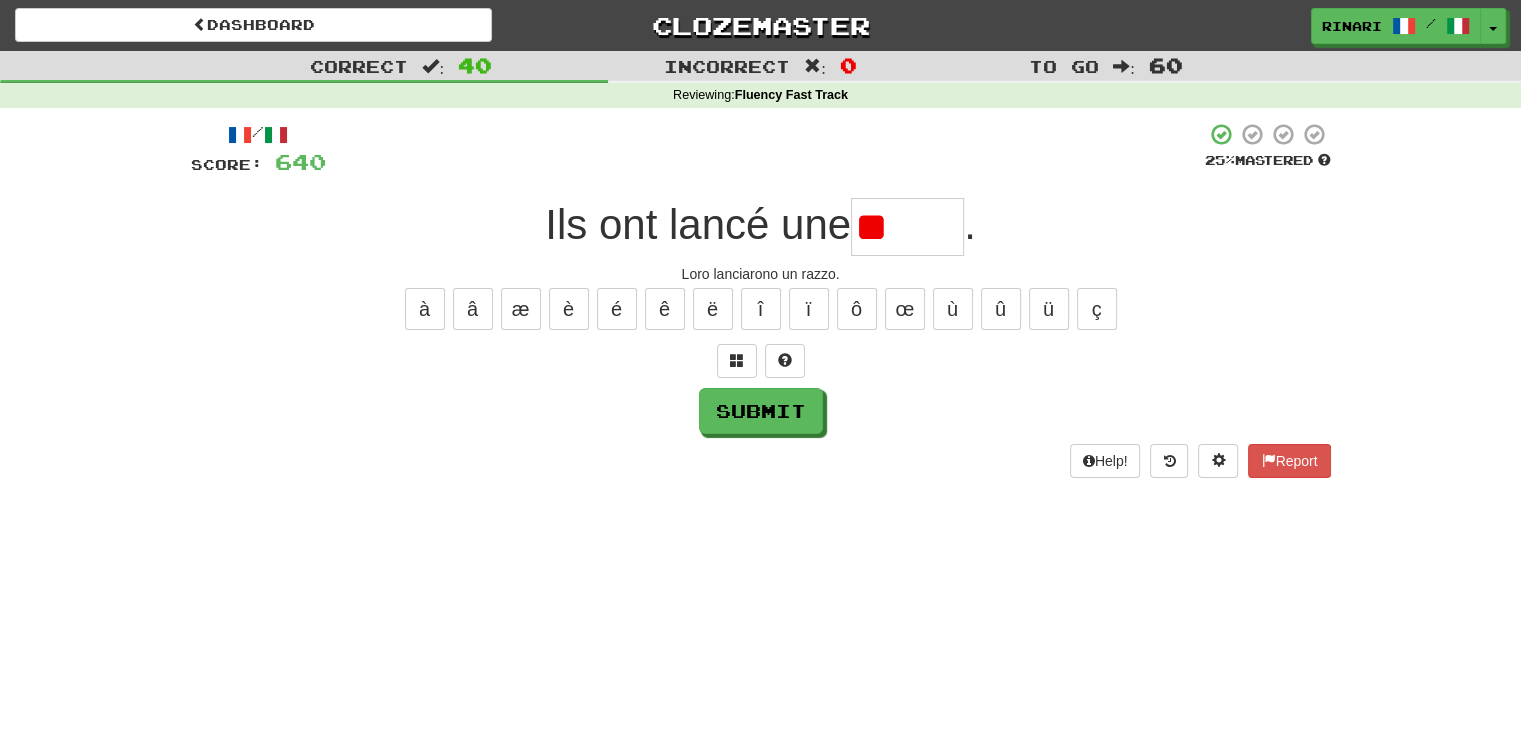 type on "*" 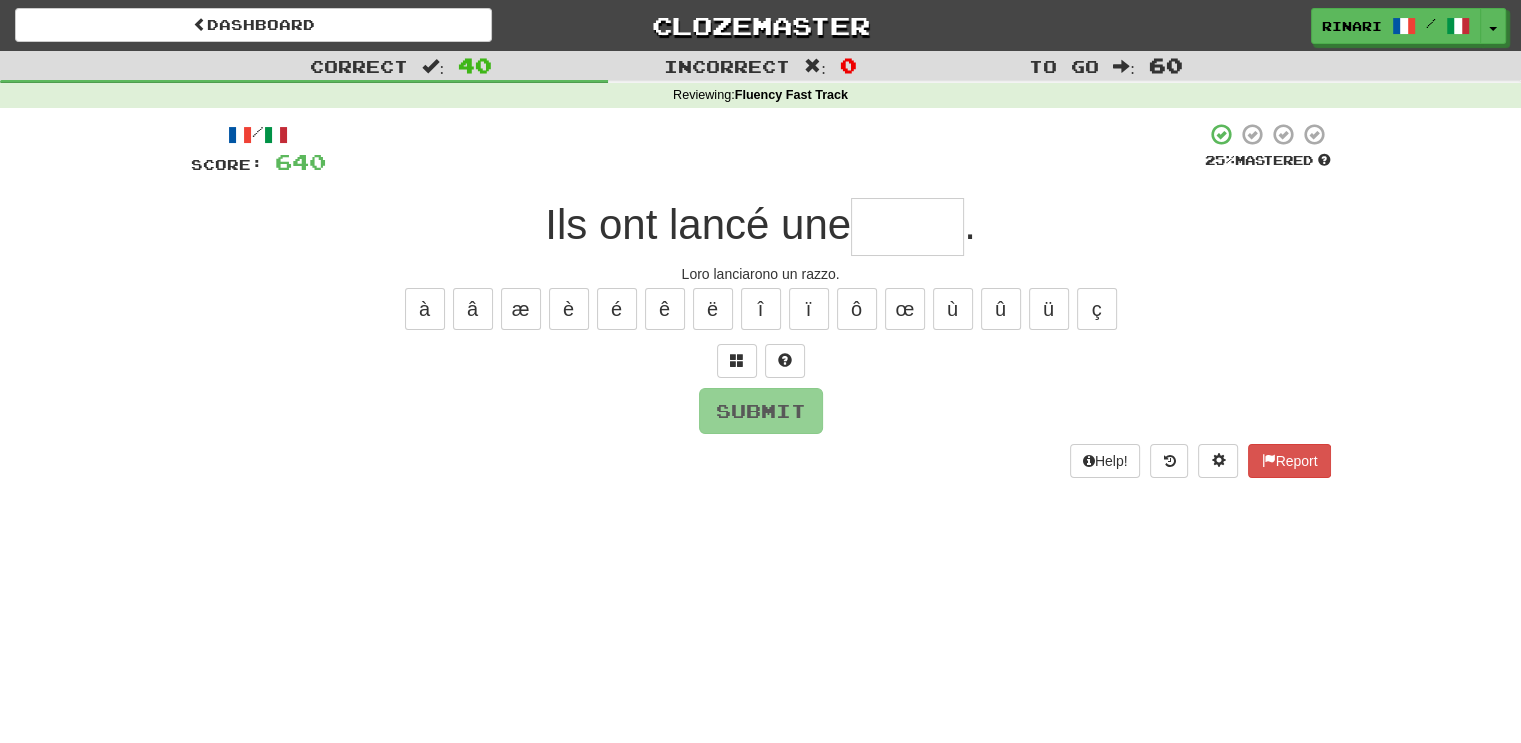 type on "*" 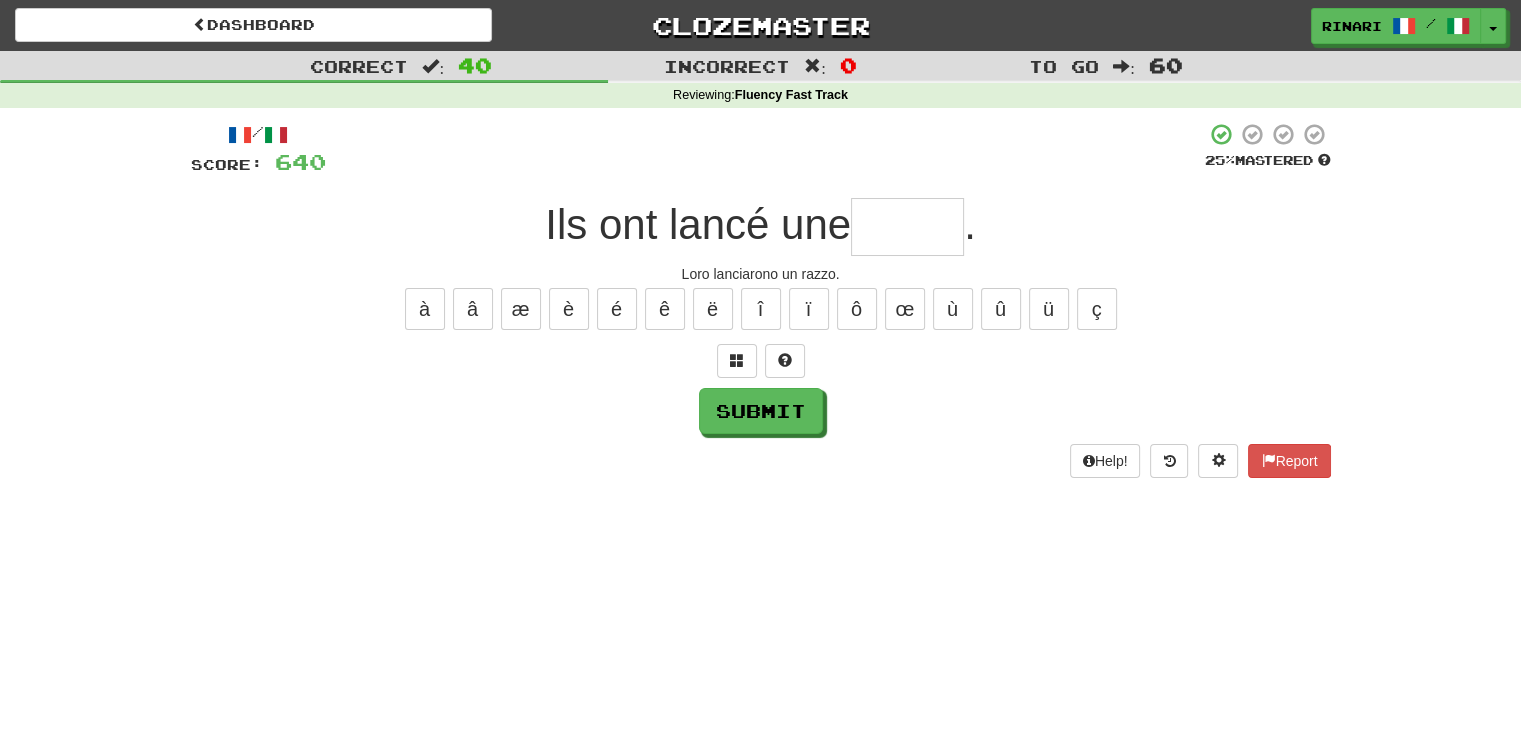 type on "*" 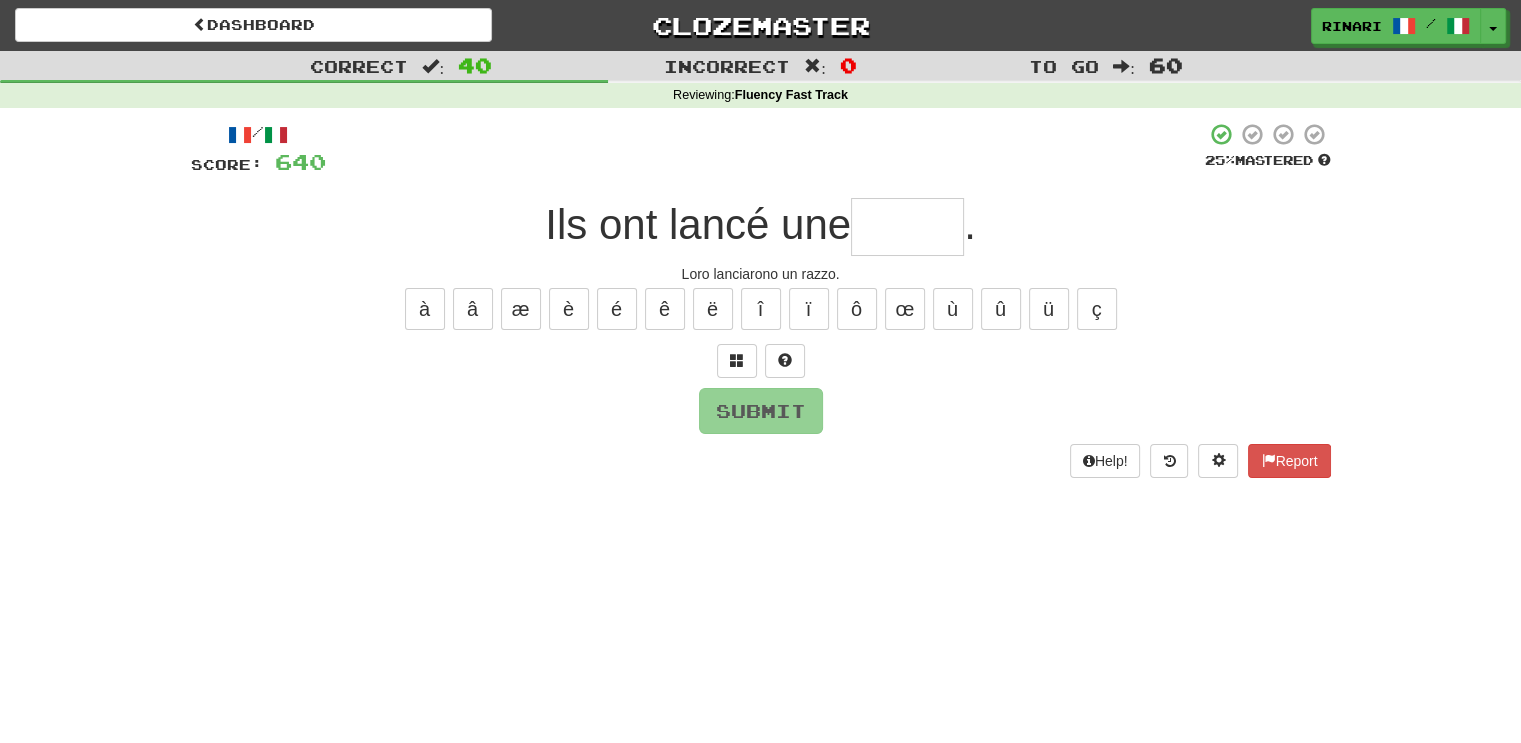 type on "*" 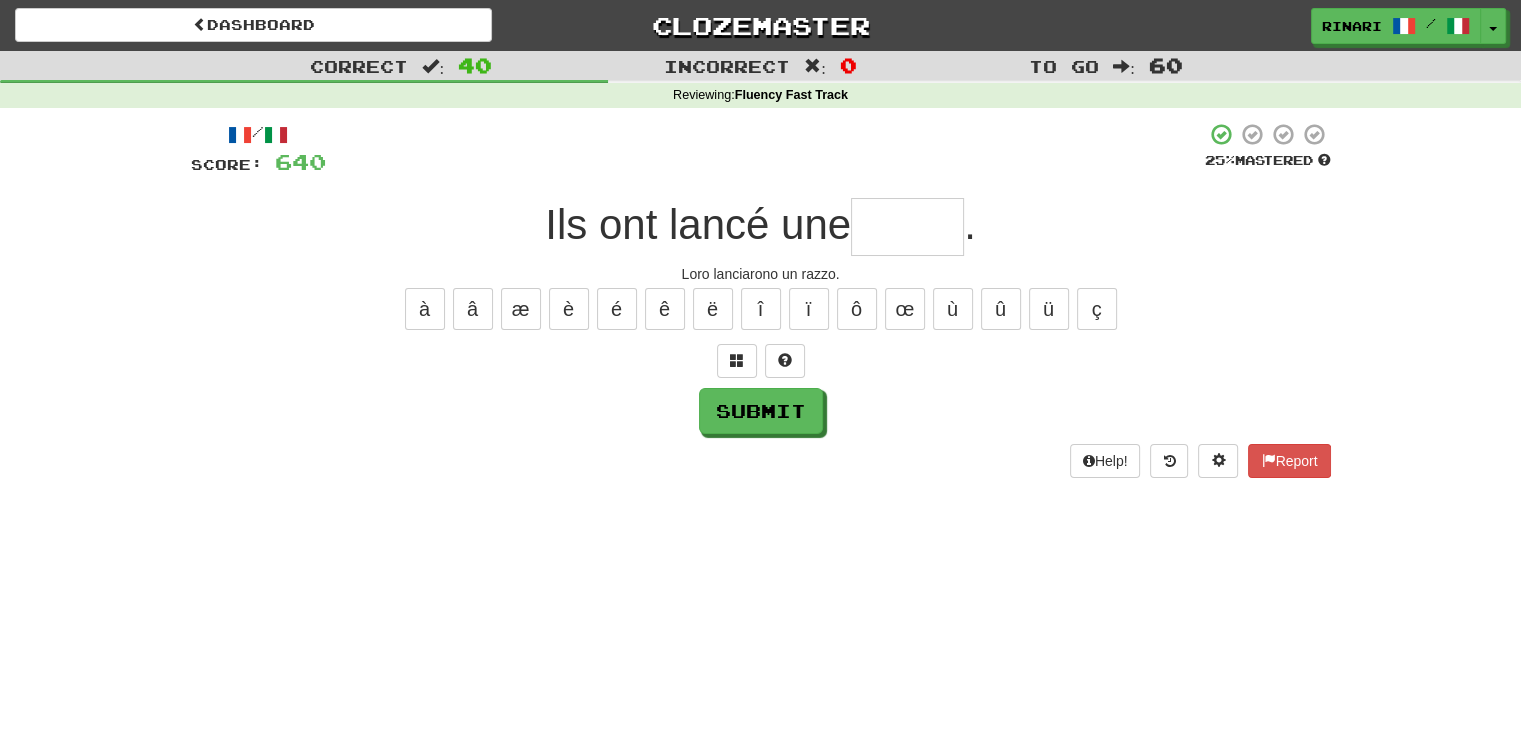 type on "*" 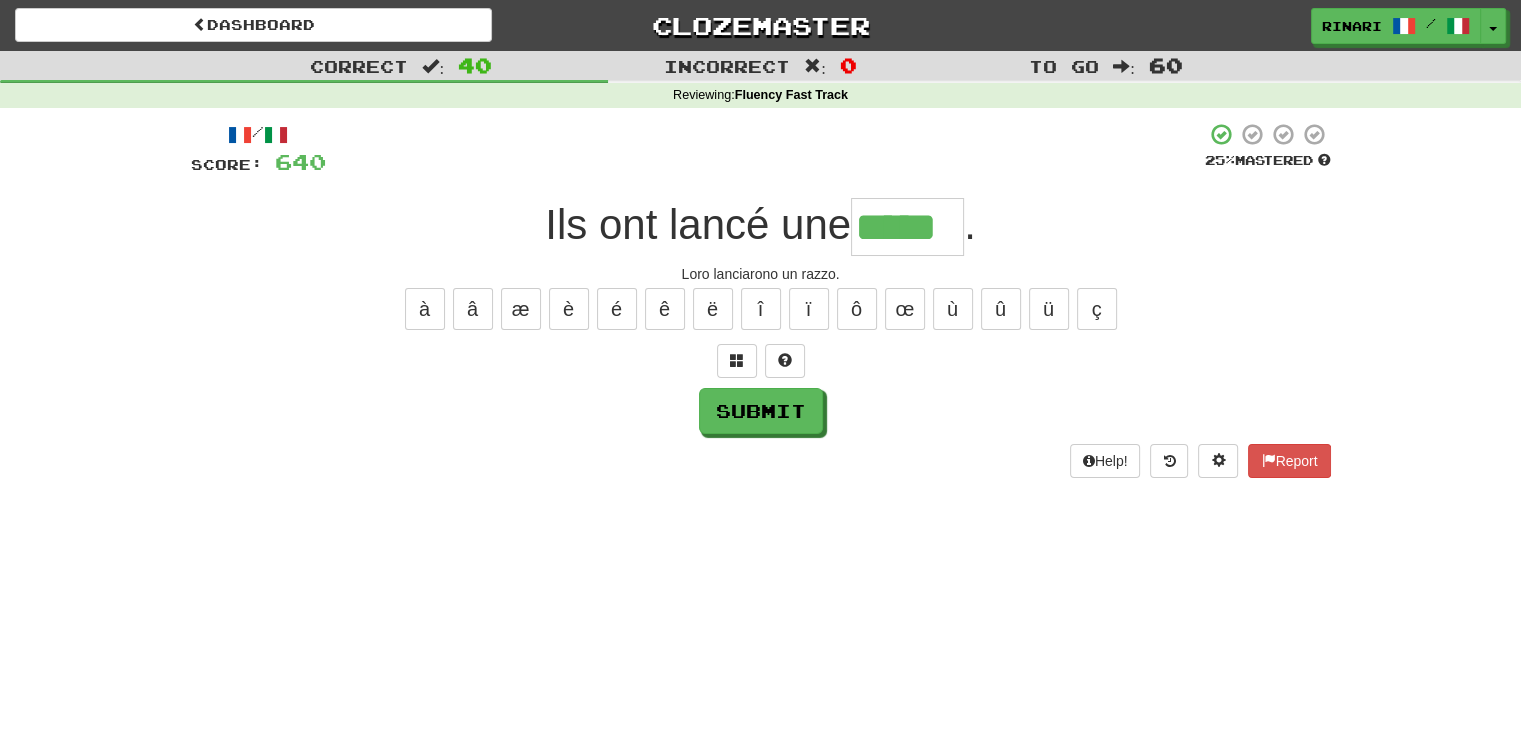 type on "*****" 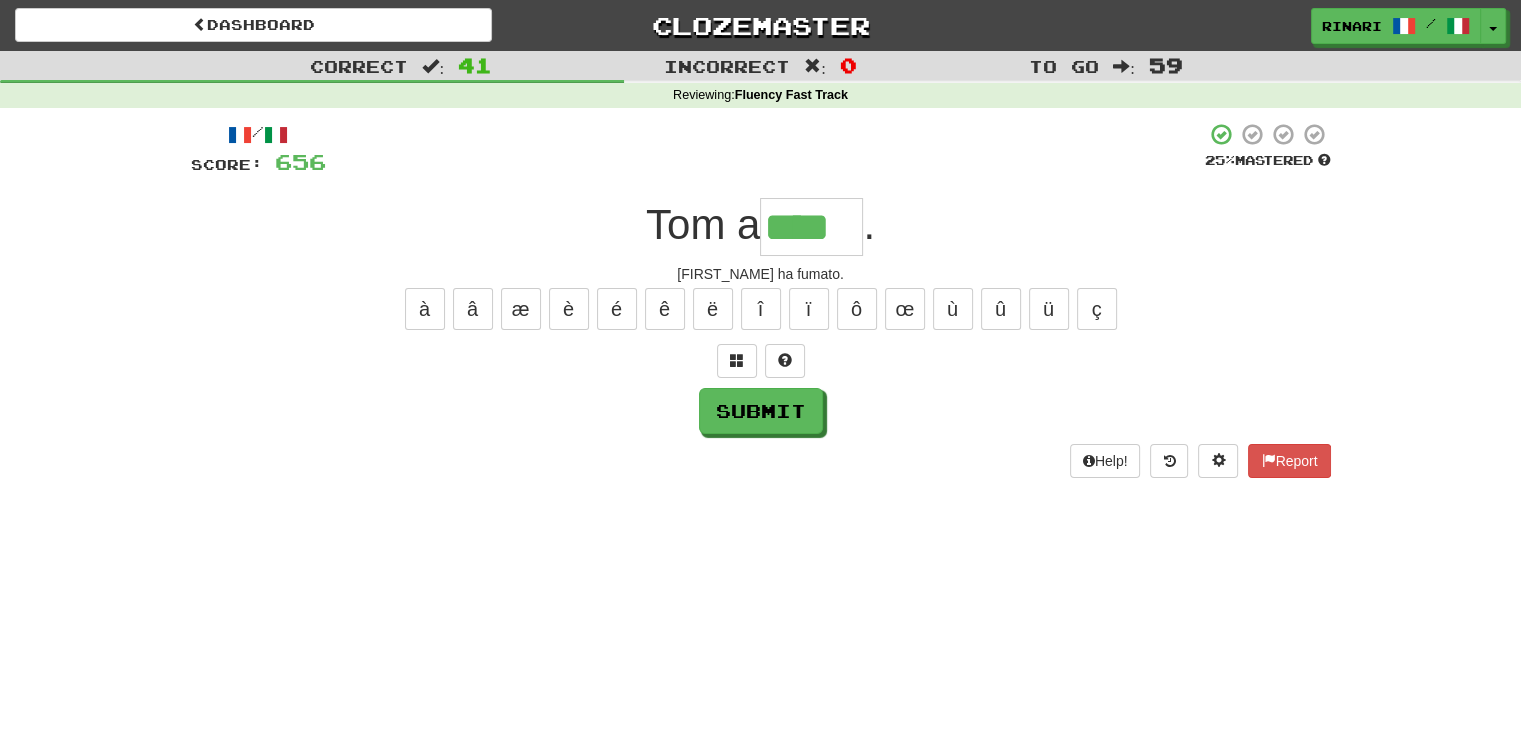 type on "****" 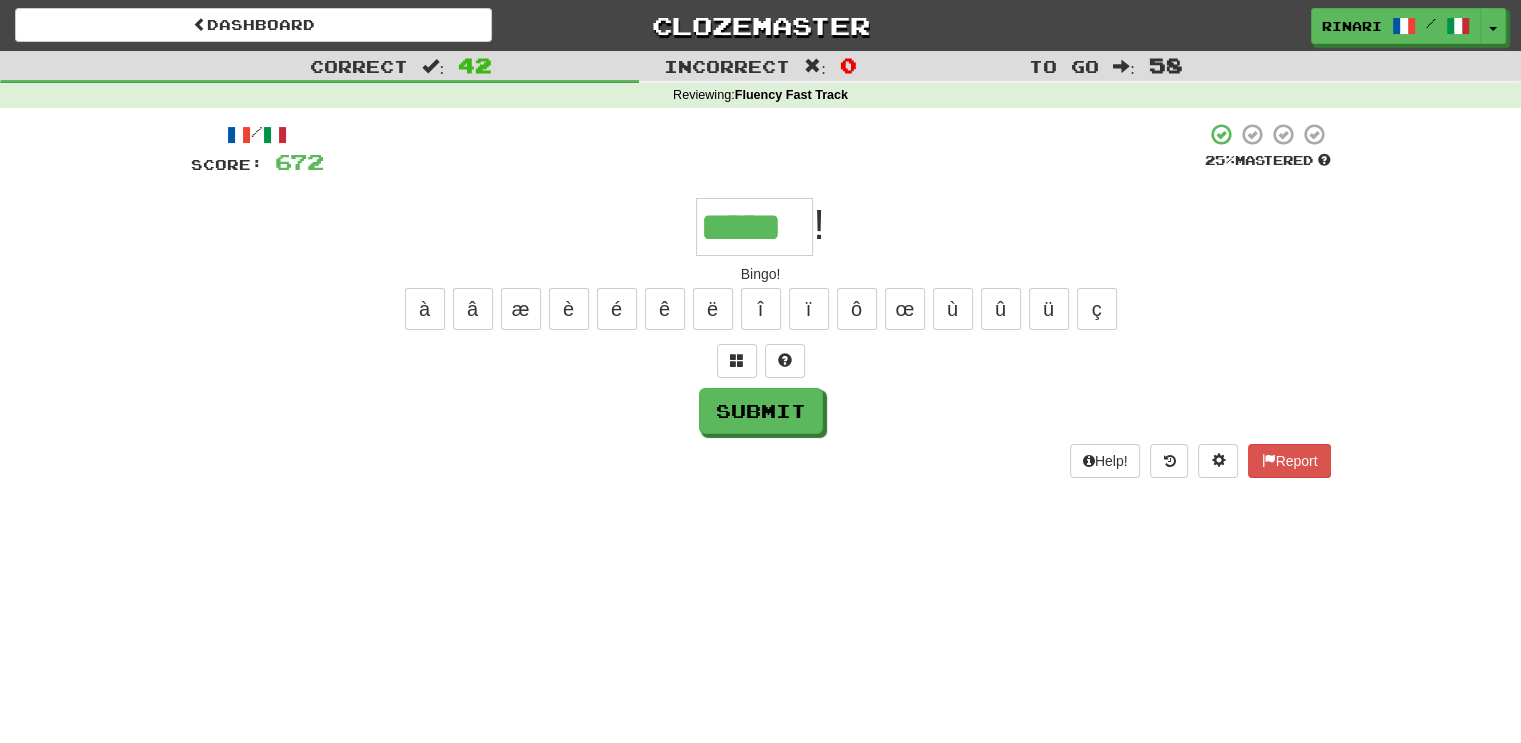 type on "*****" 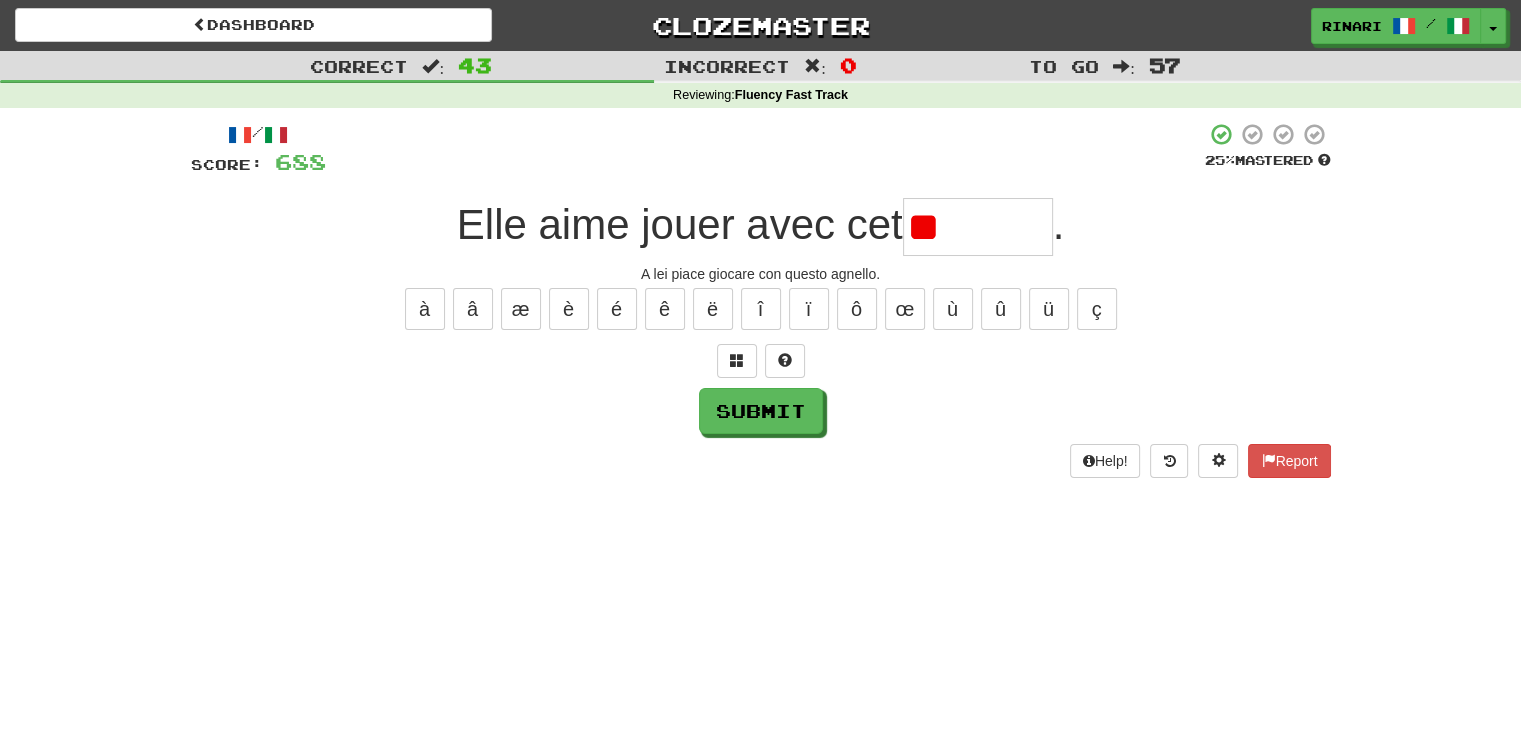 type on "*" 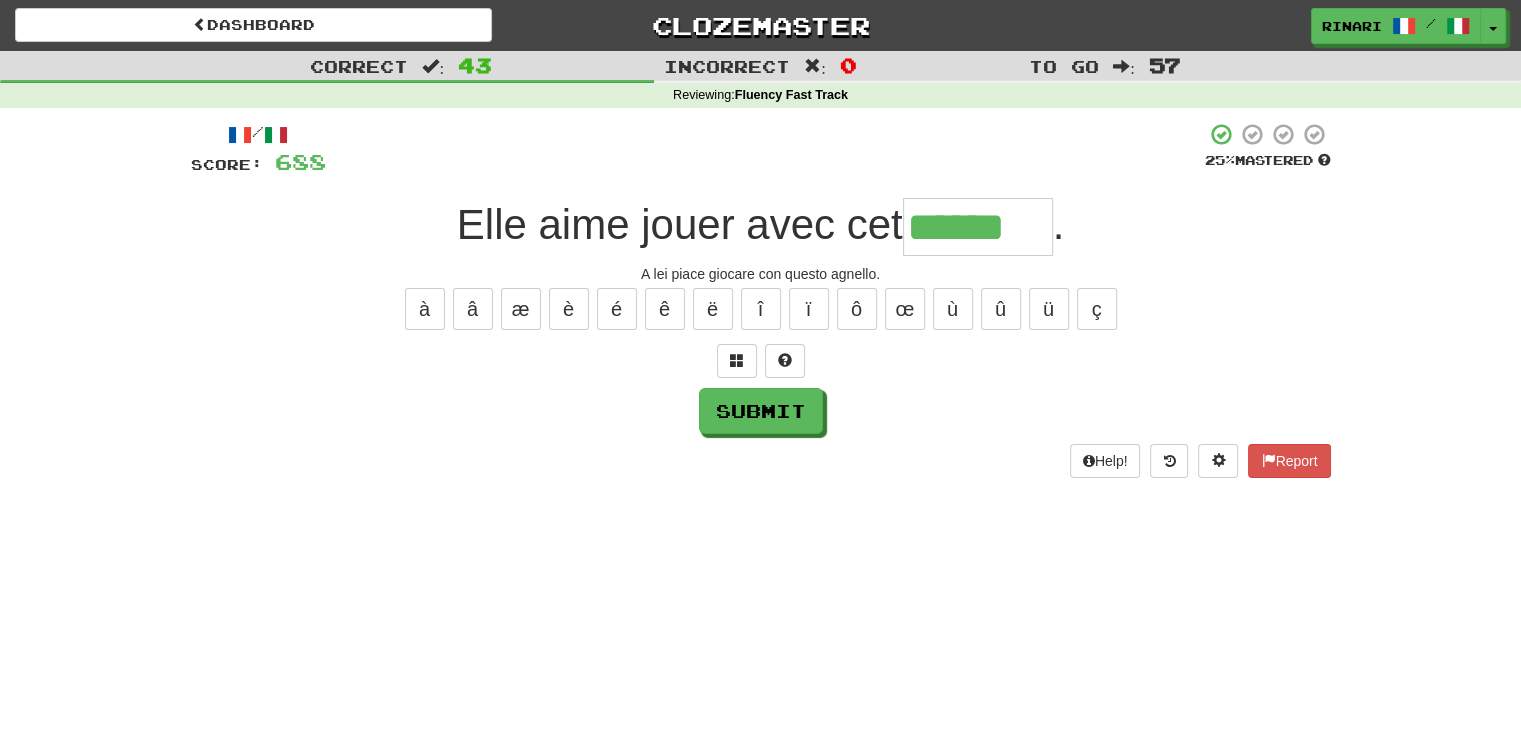 type on "******" 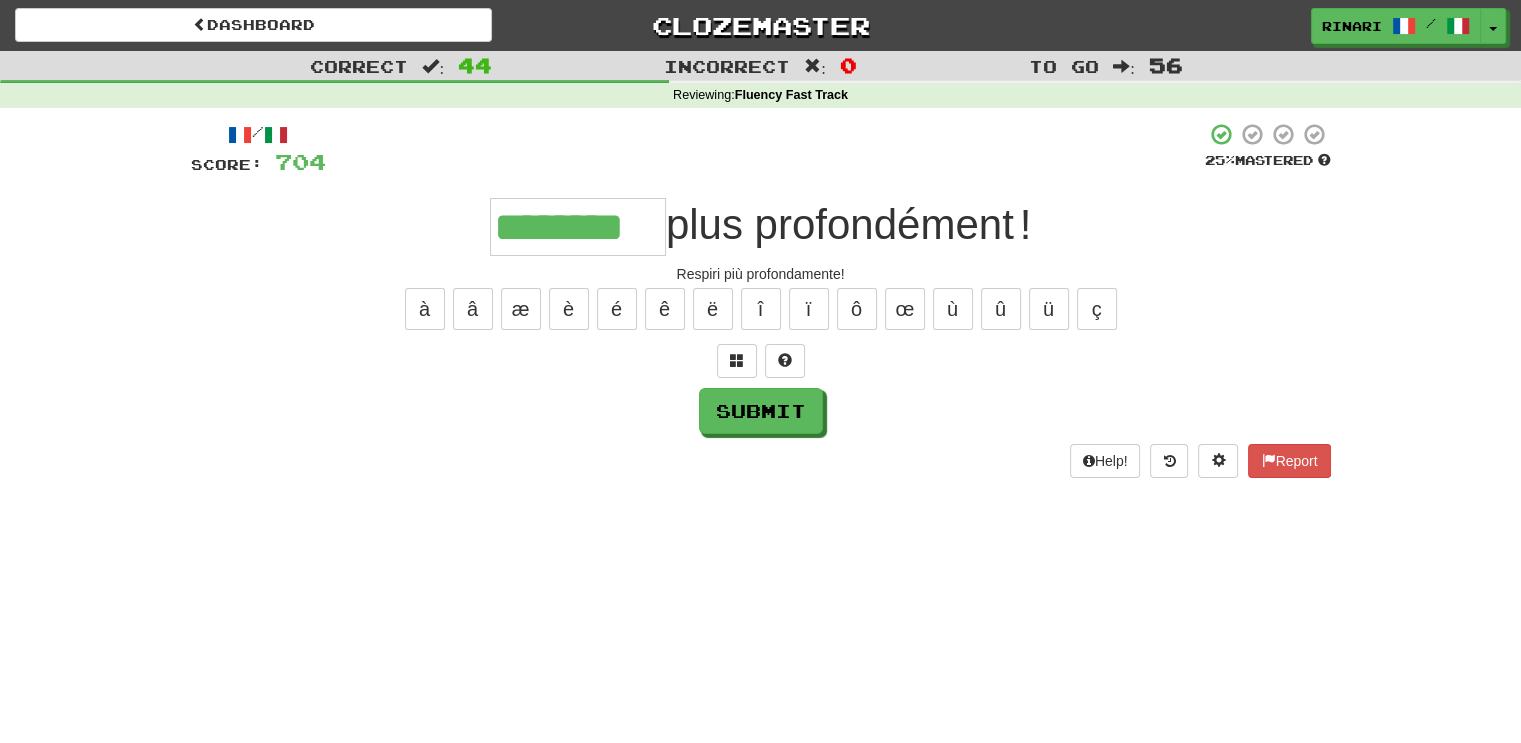 type on "********" 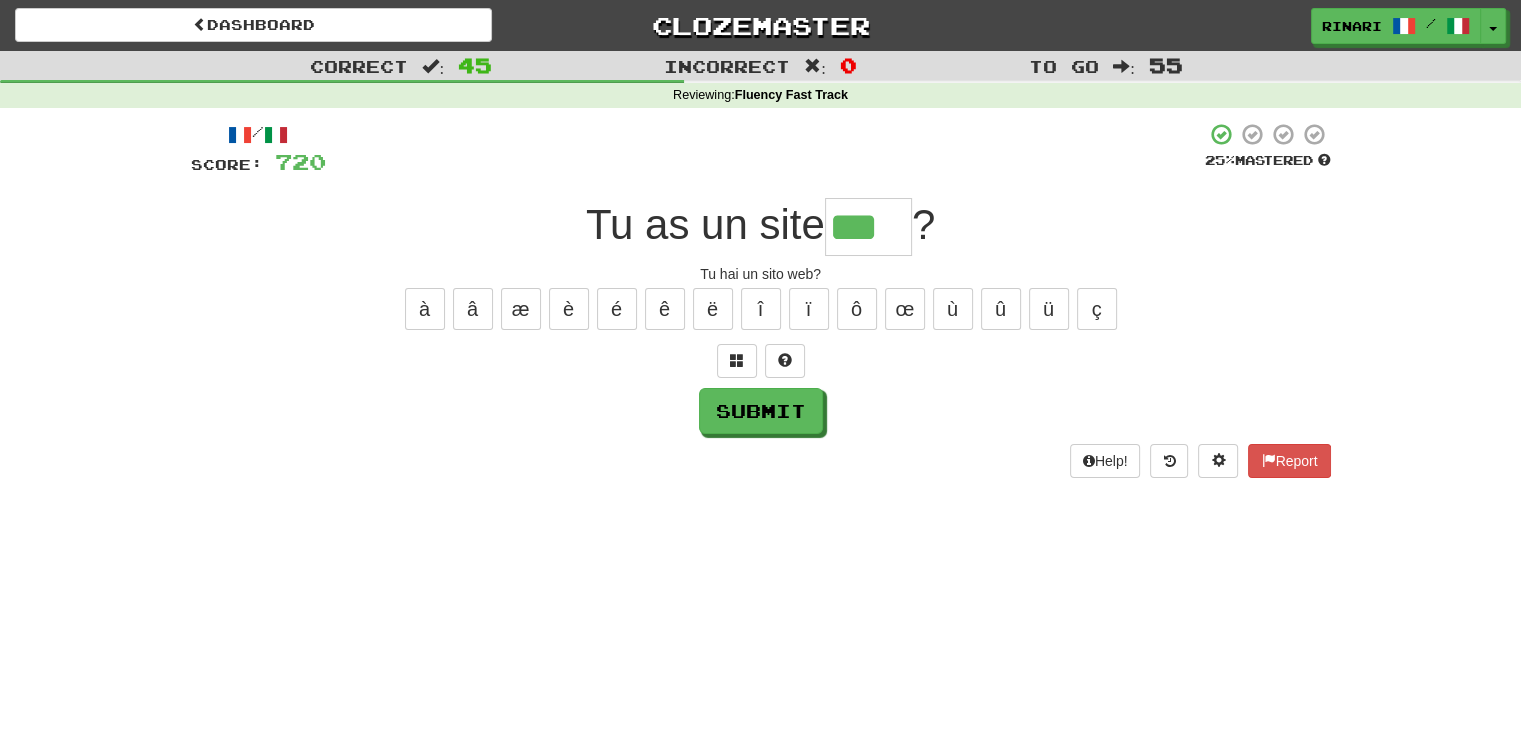 type on "***" 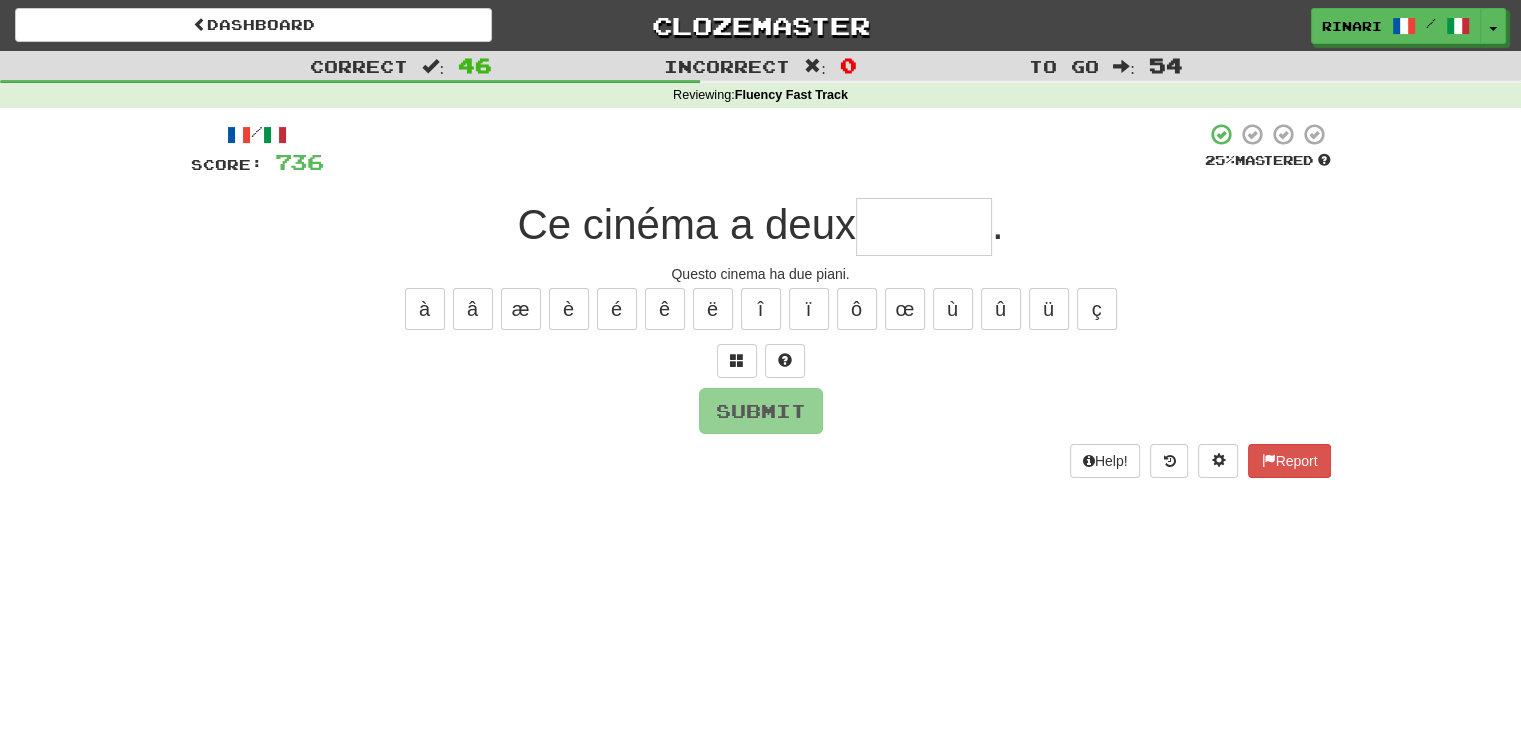 type on "*" 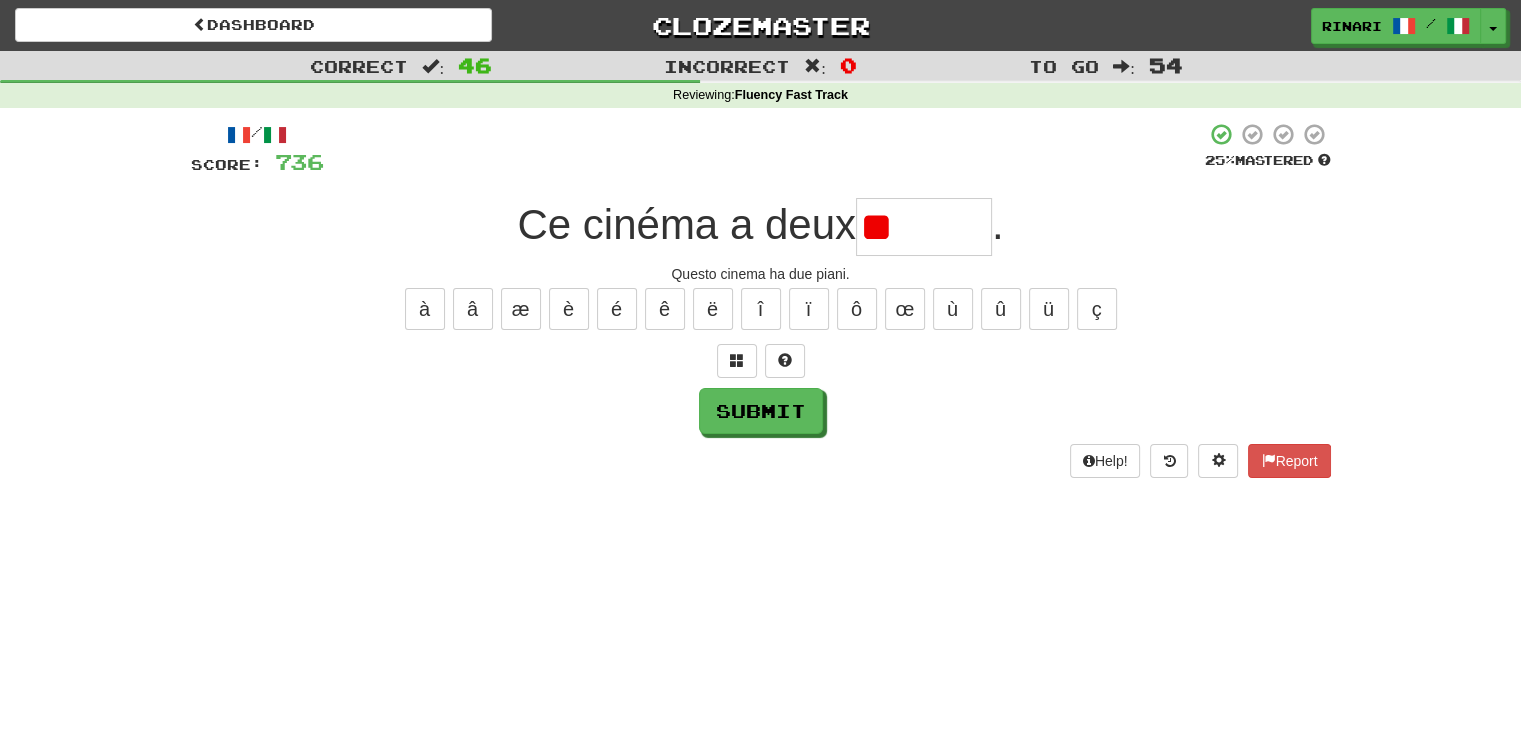 type on "*" 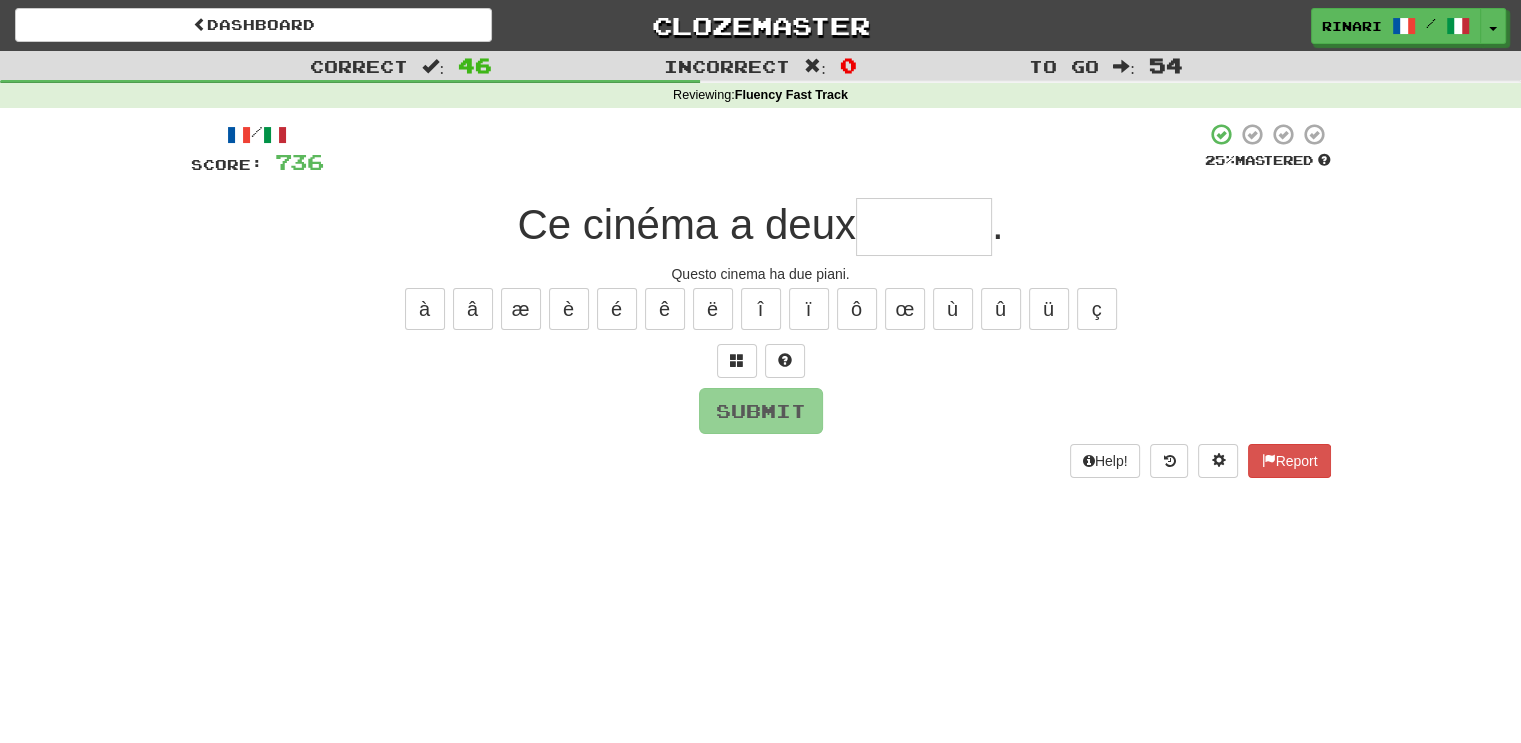 type on "*" 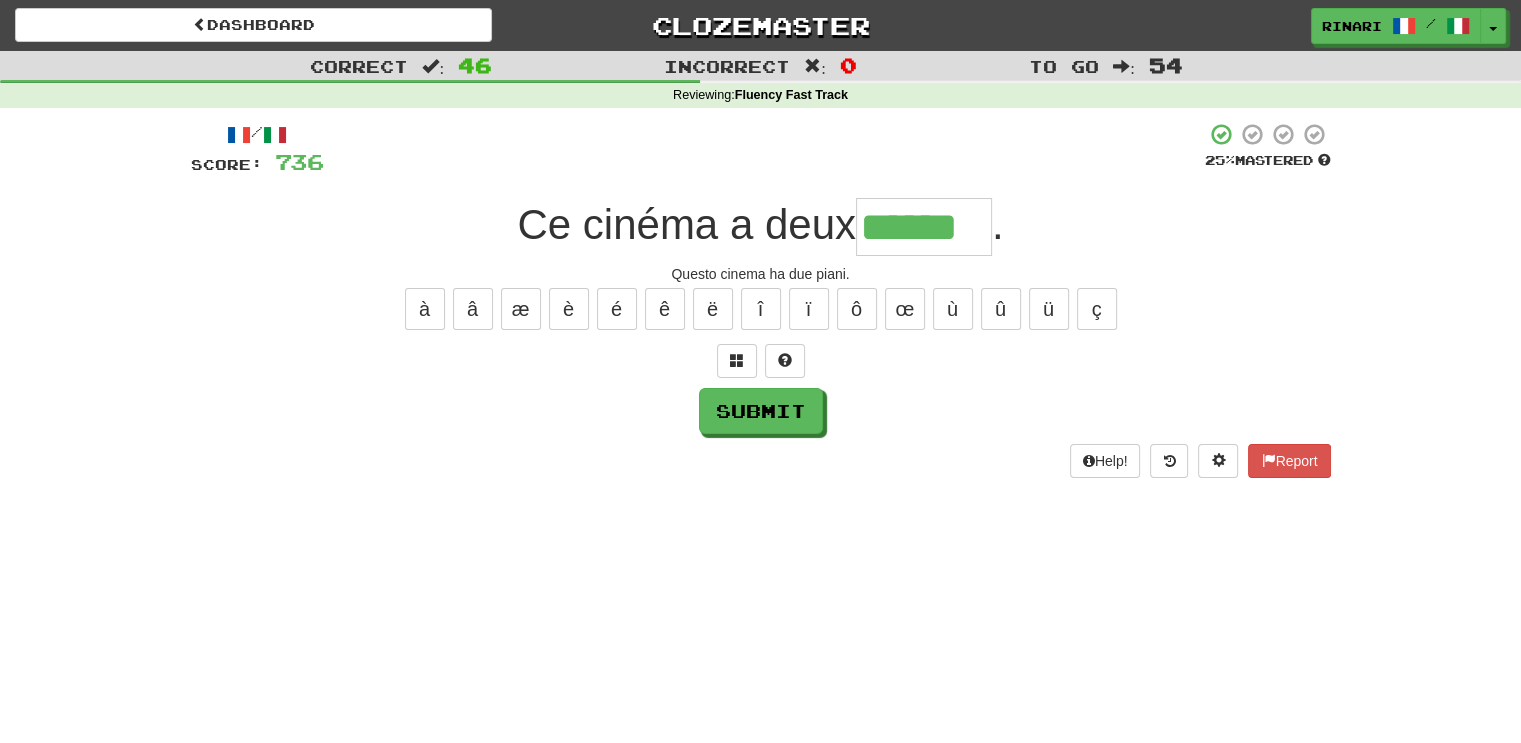 type on "******" 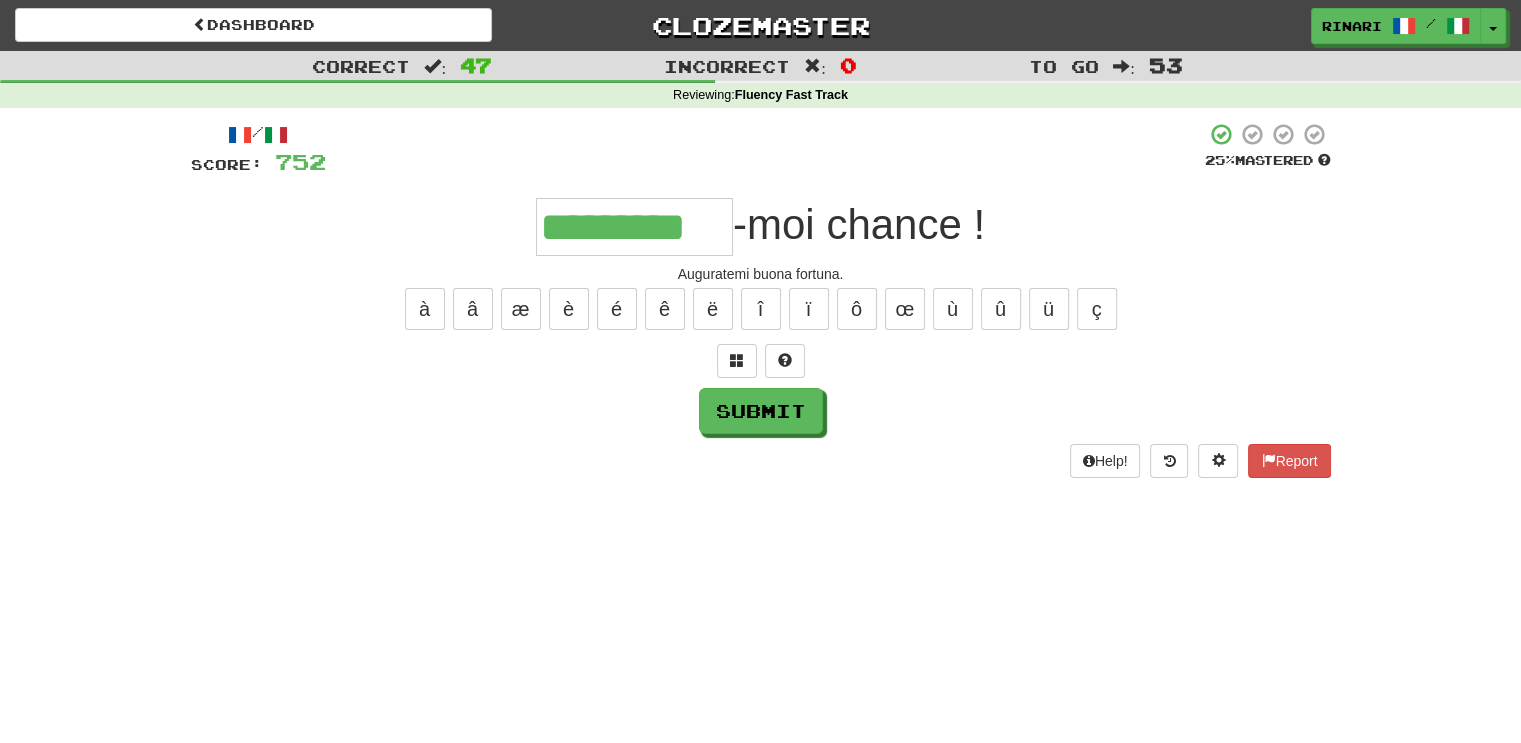 type on "*********" 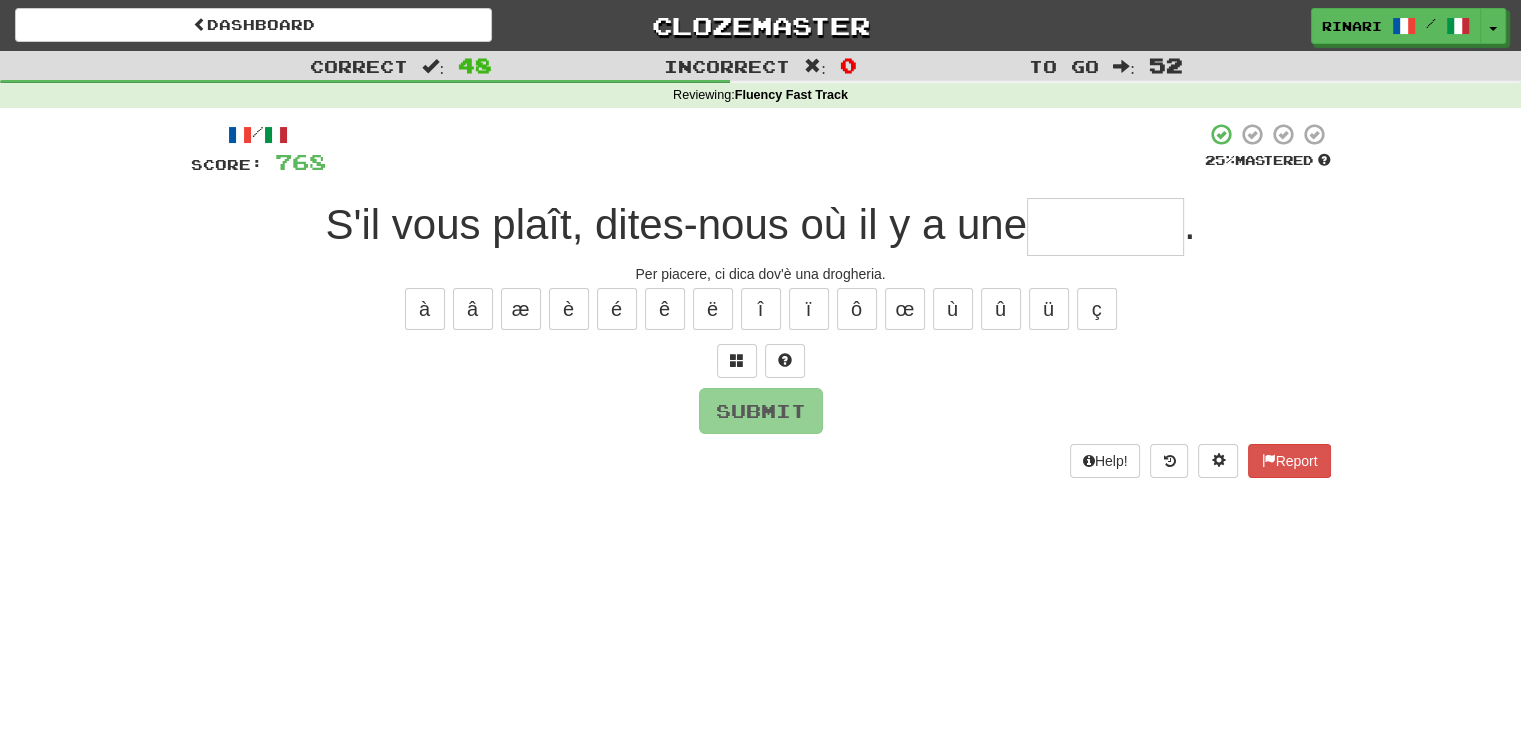 type on "*" 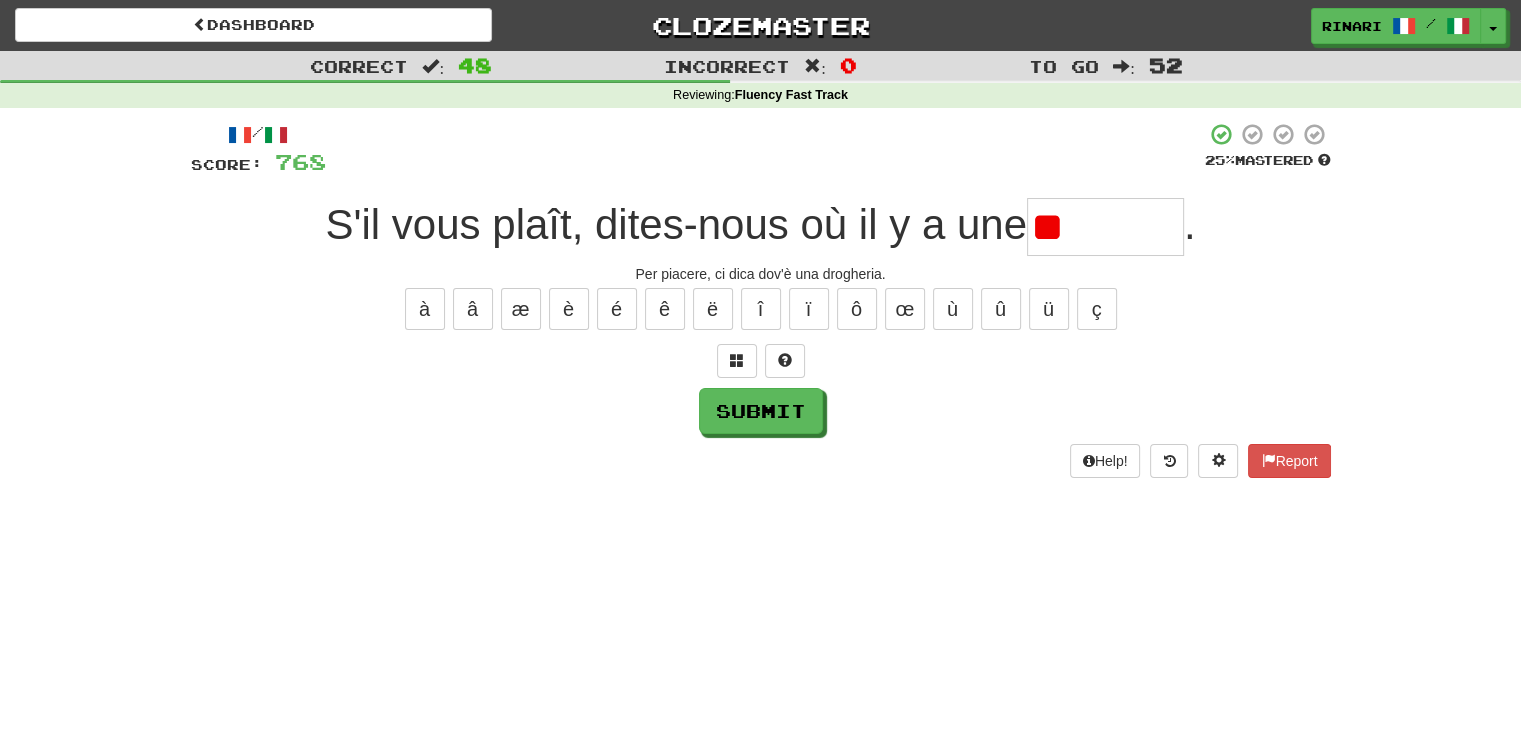 type on "*" 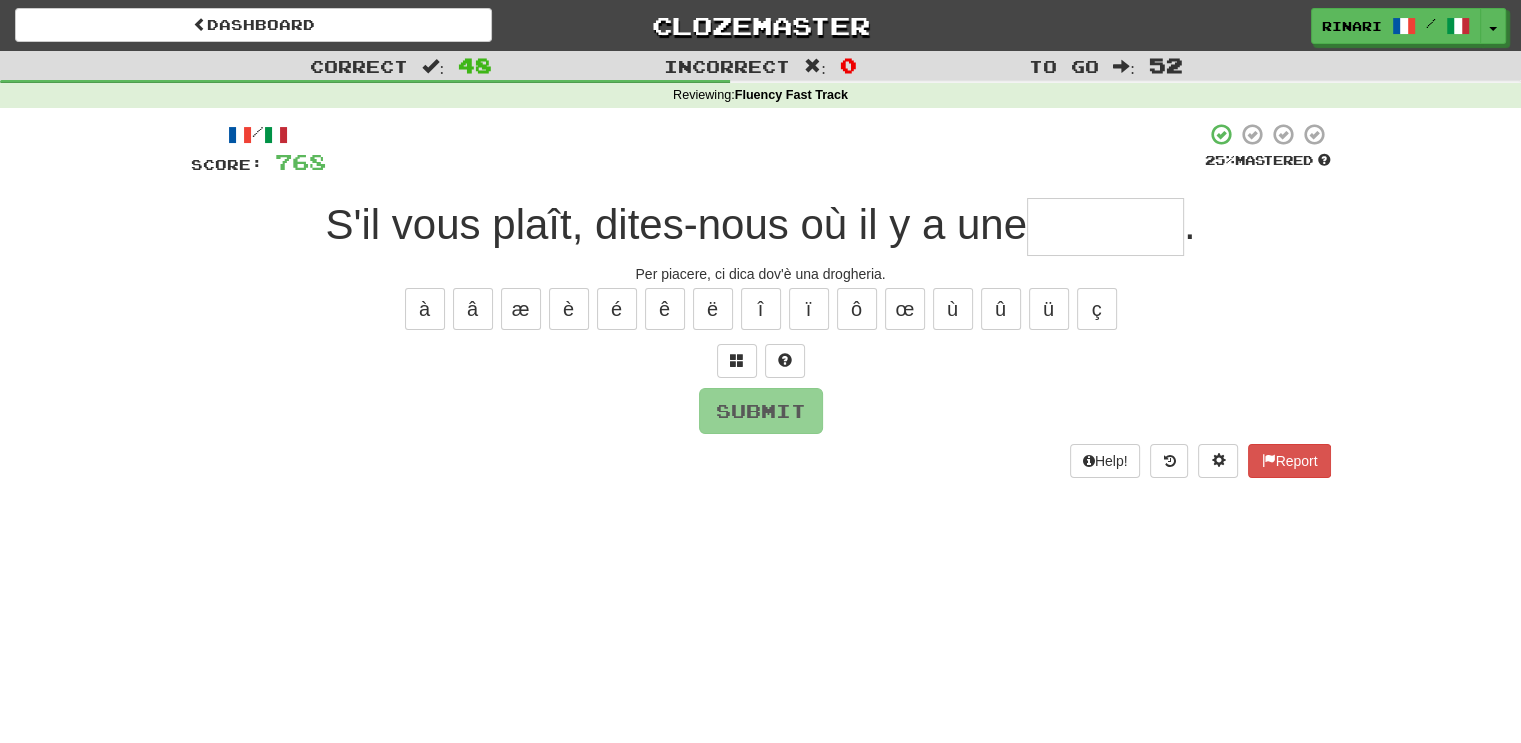 type on "*" 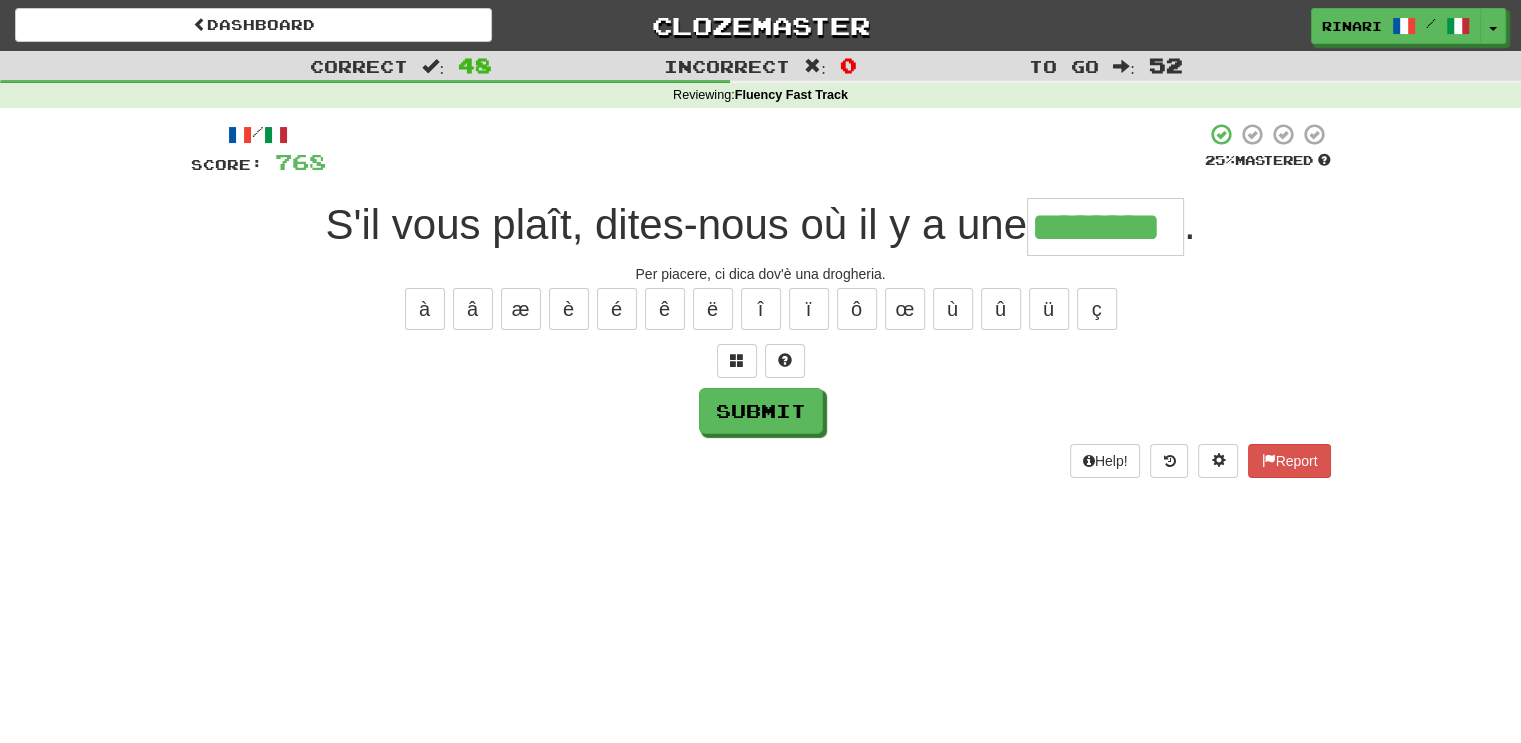 type on "********" 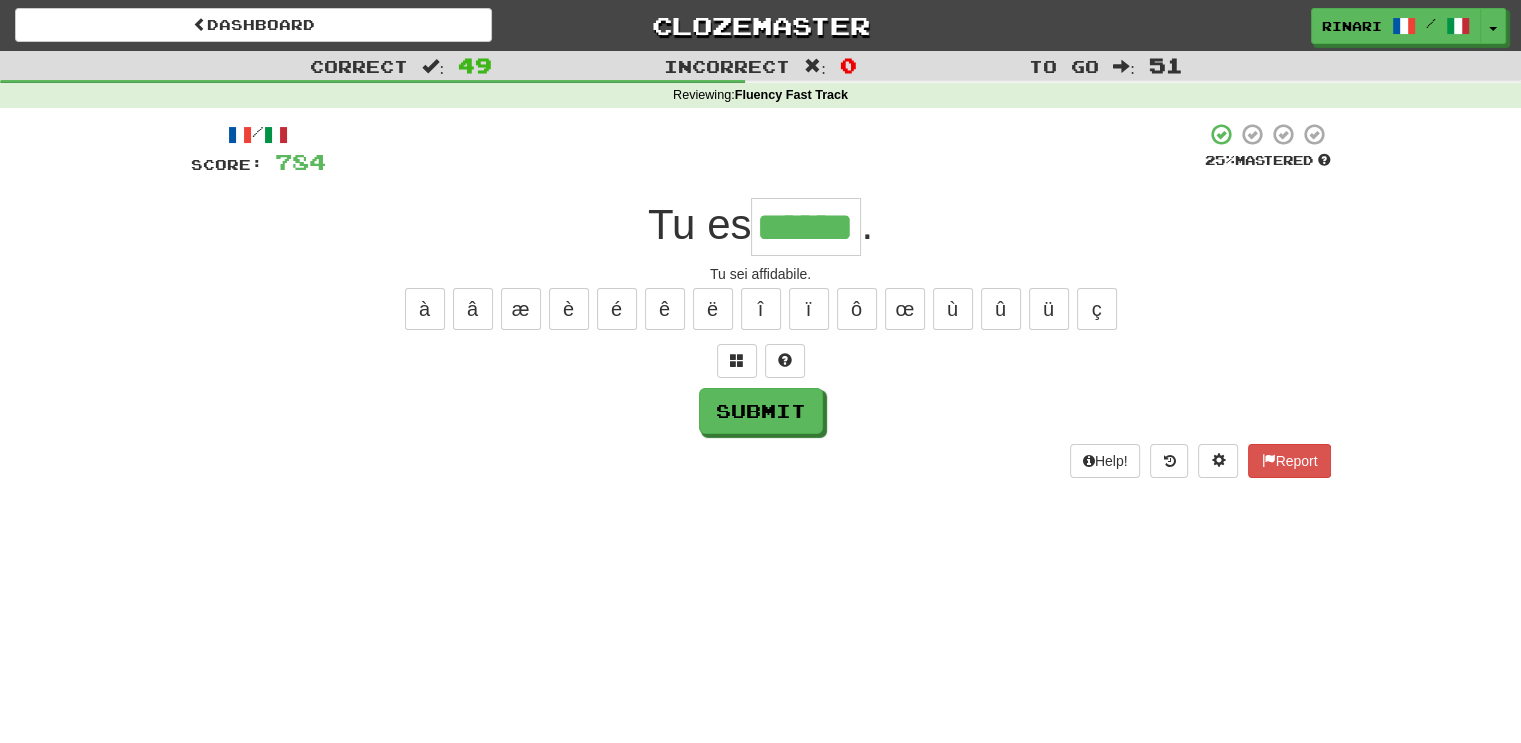 type on "******" 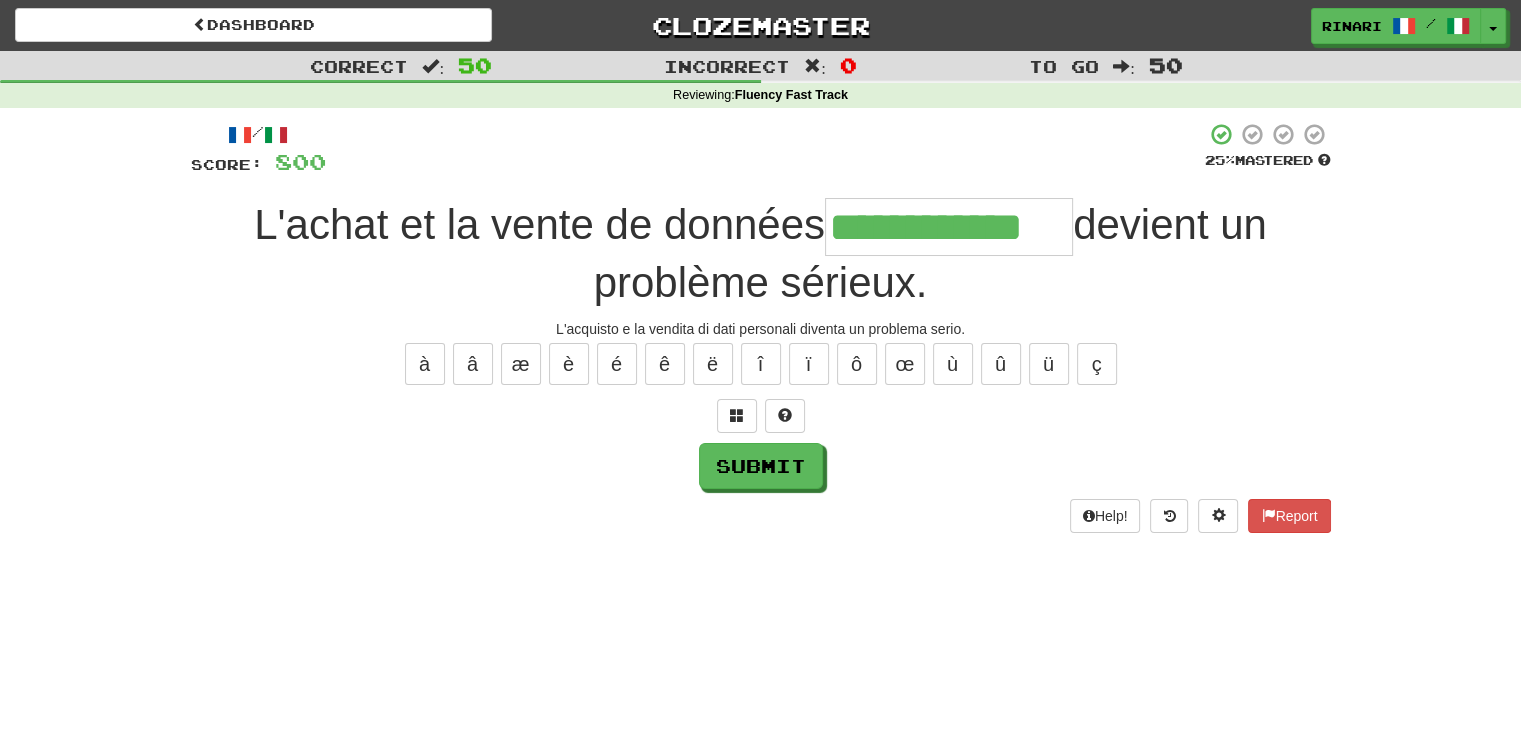 type on "**********" 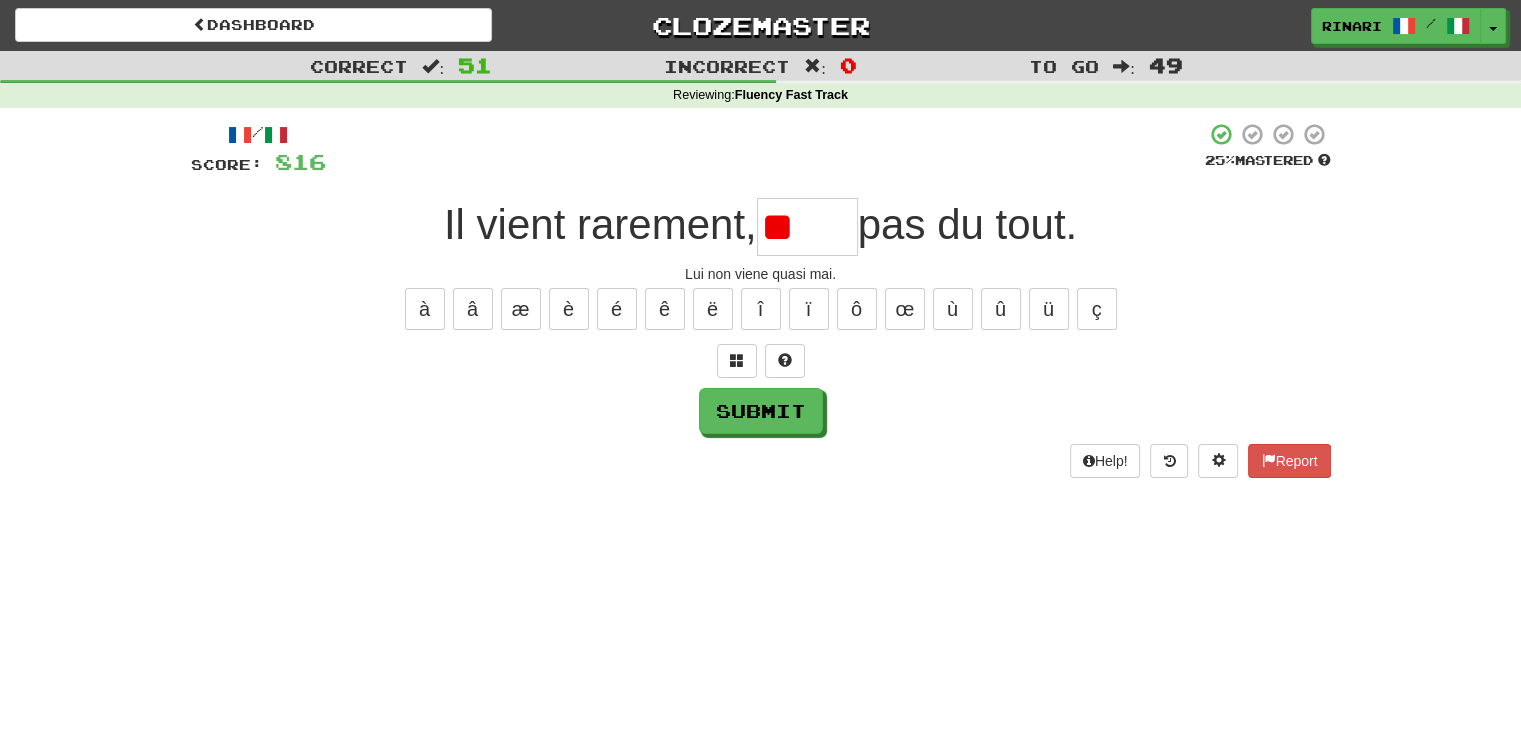 type on "*" 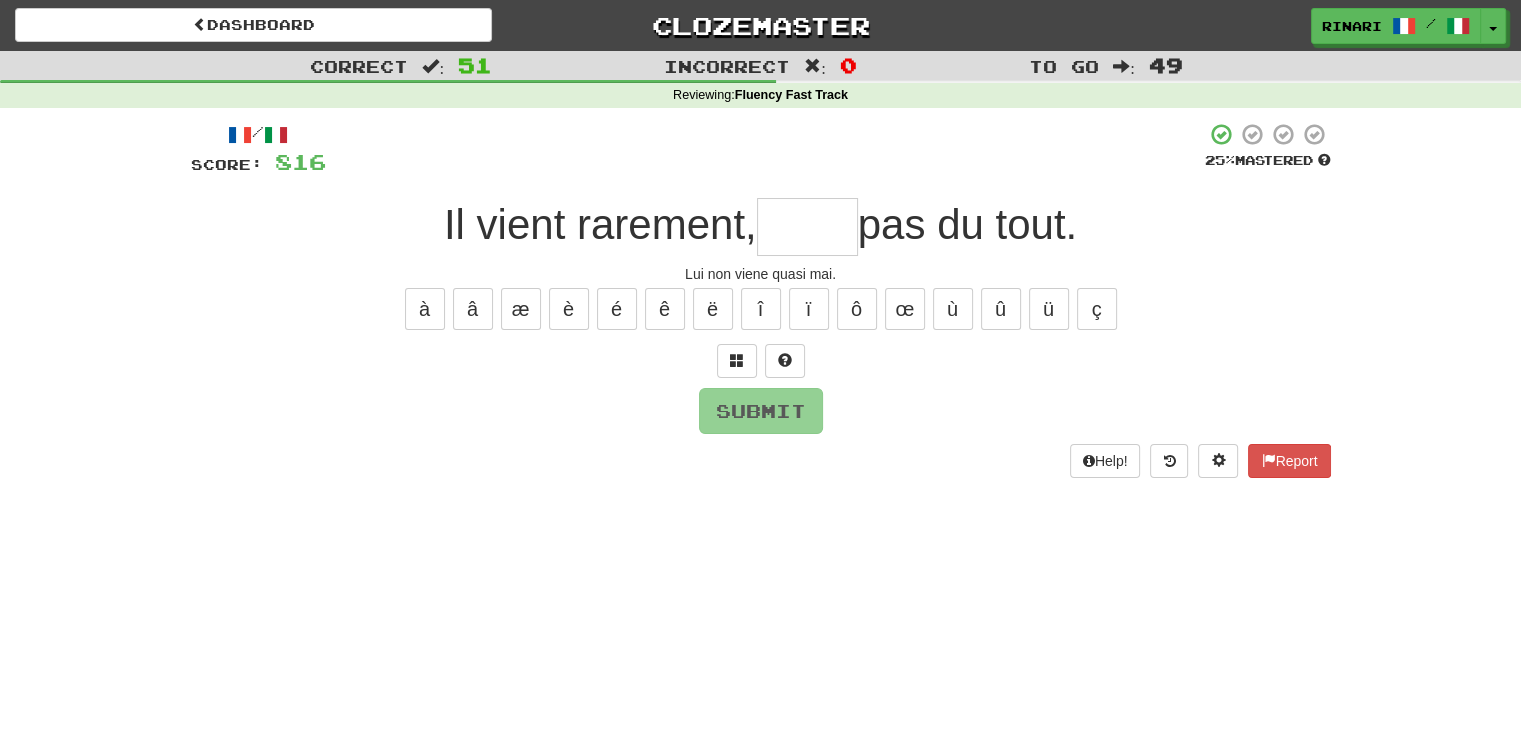 type on "*" 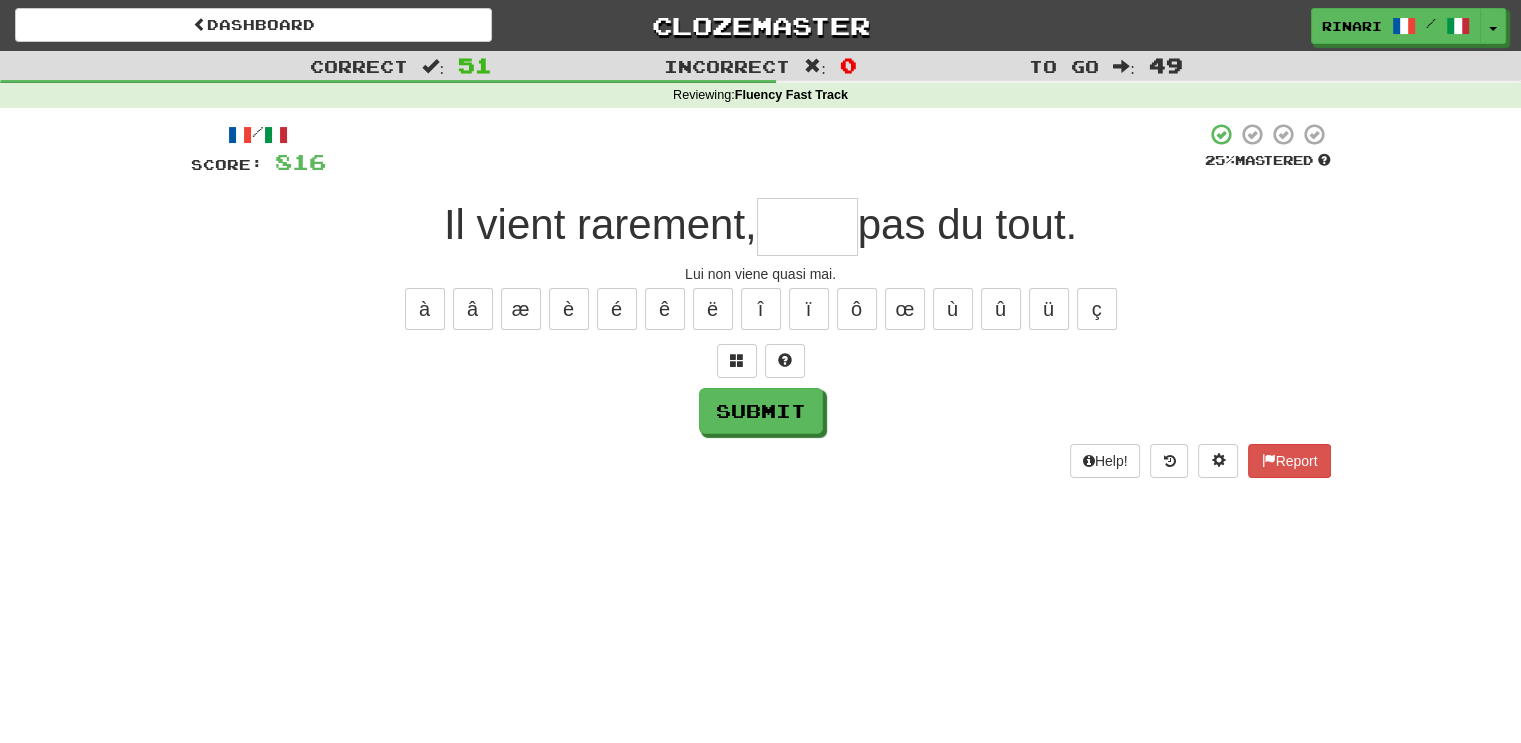 type on "*" 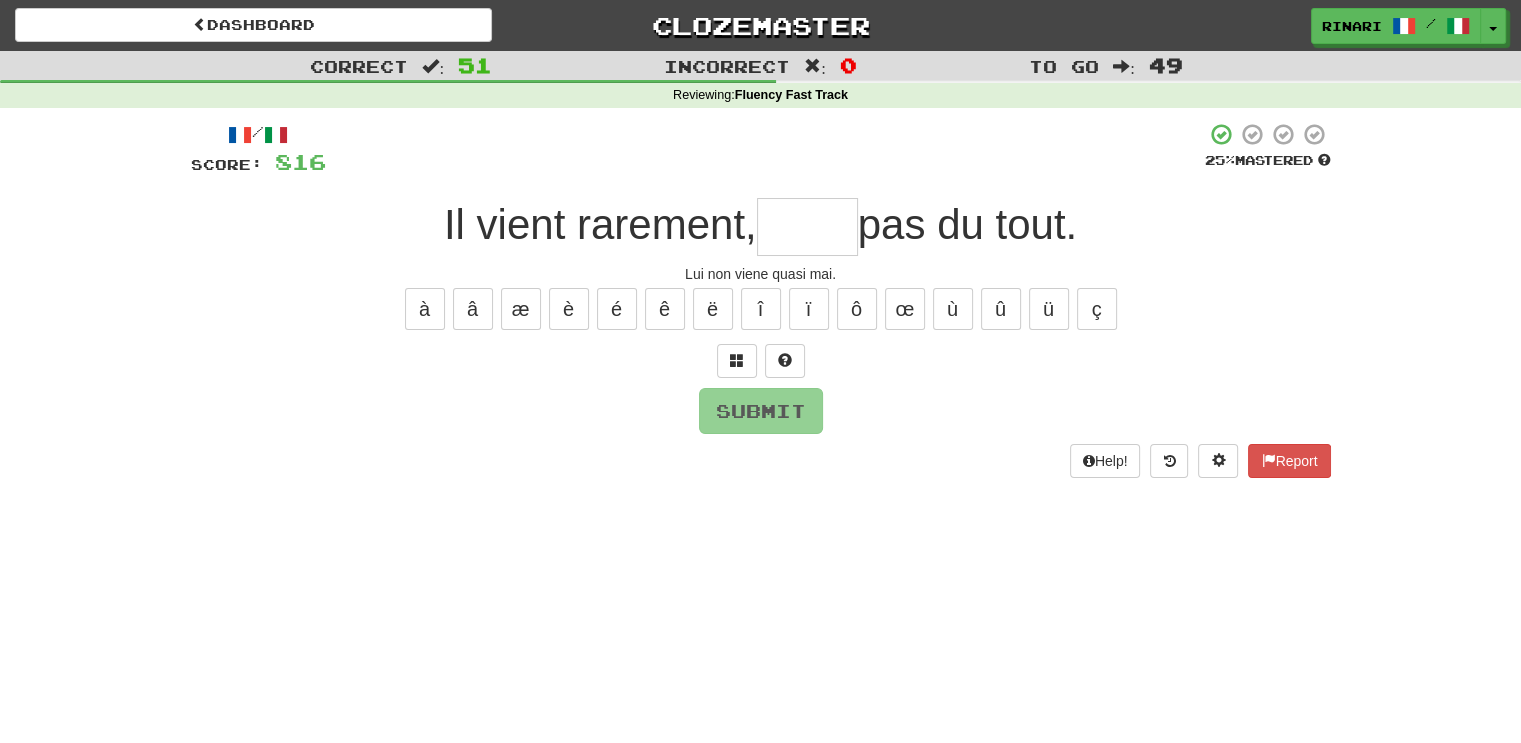 type on "*" 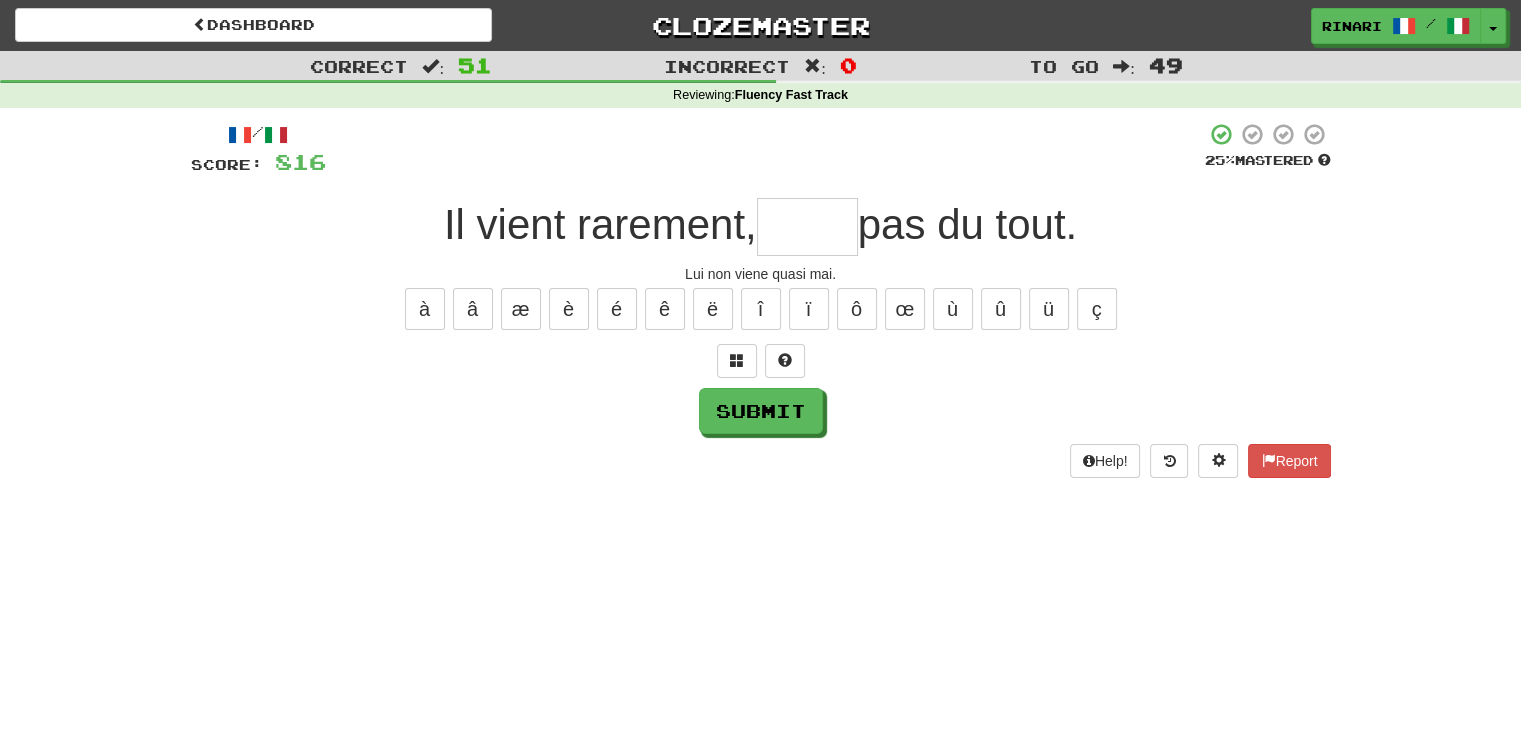 type on "*" 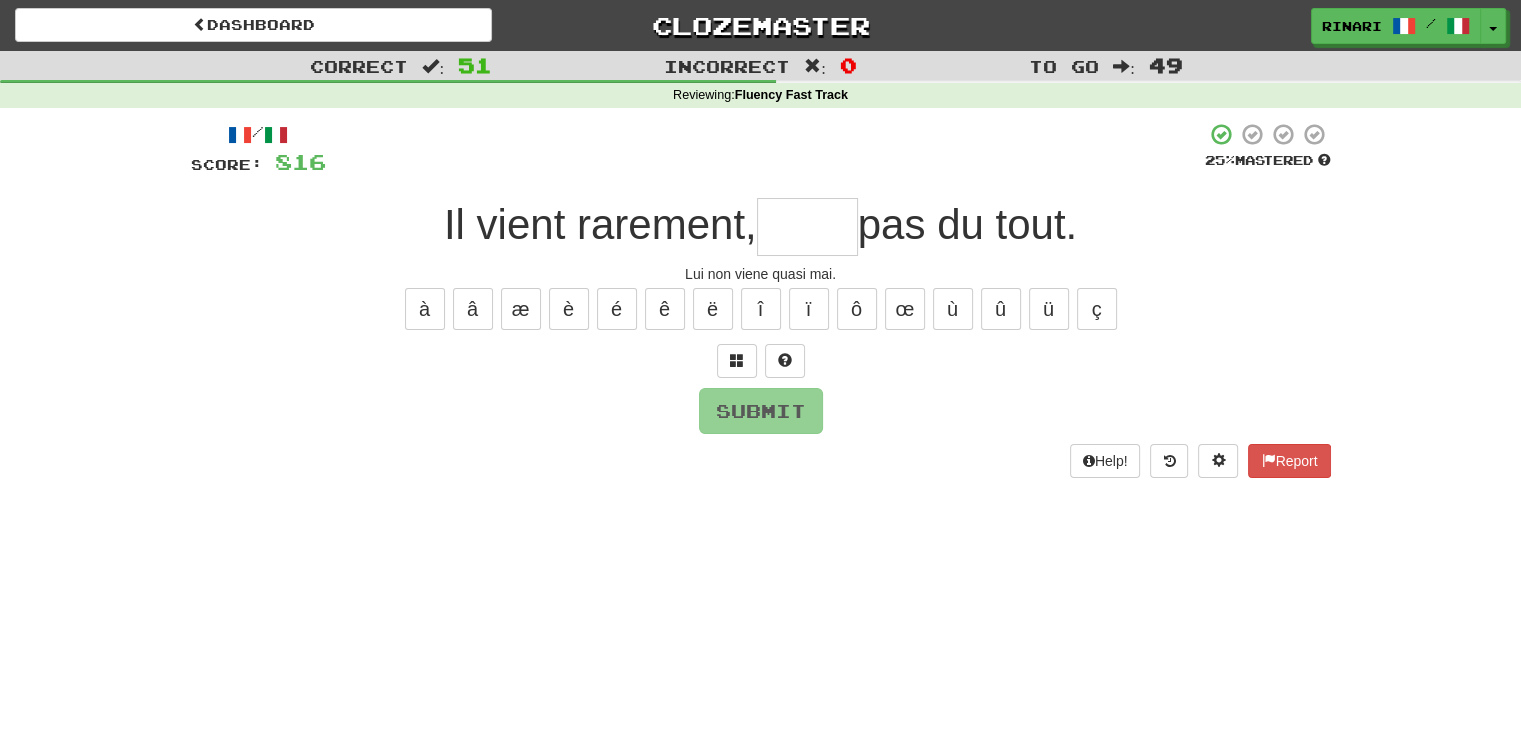 type on "*" 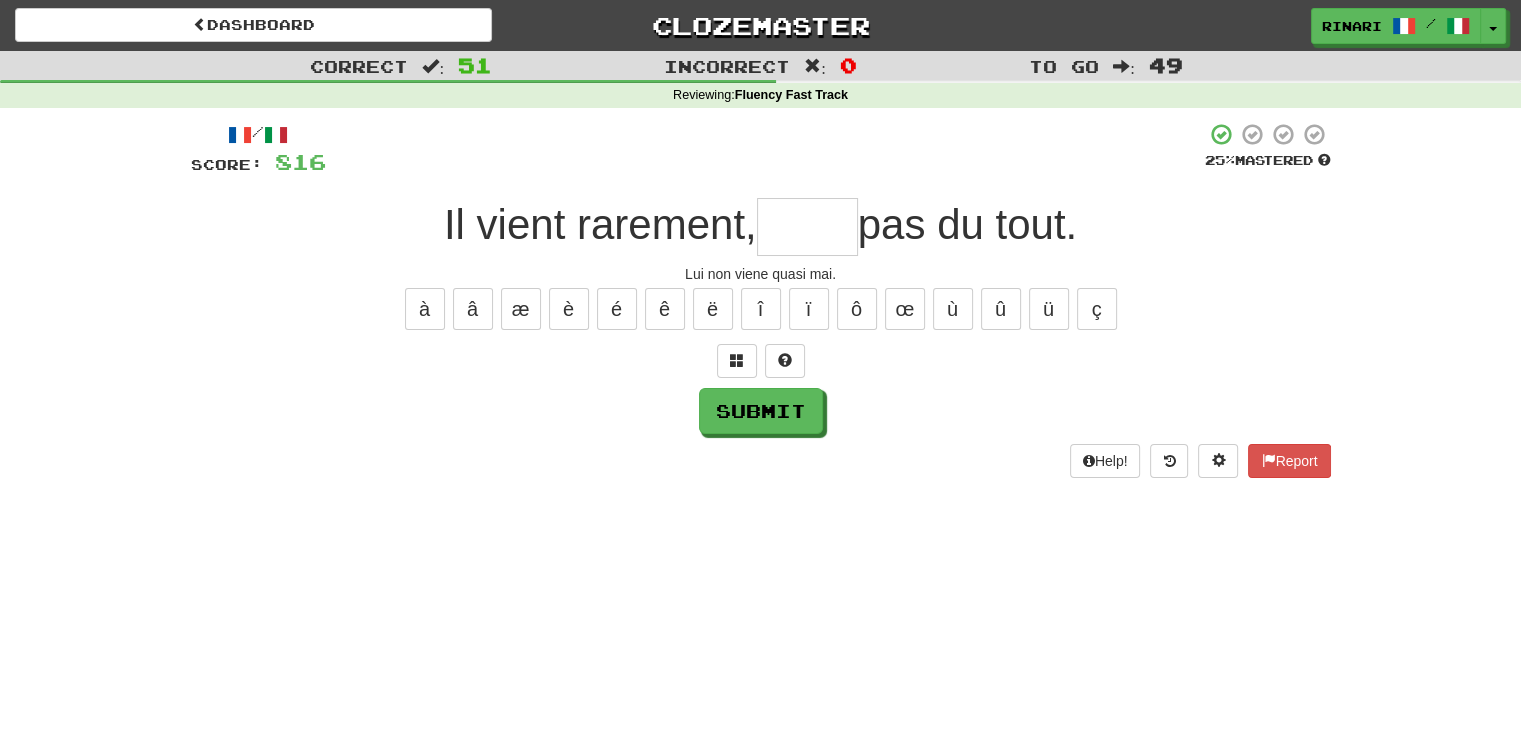 type on "*" 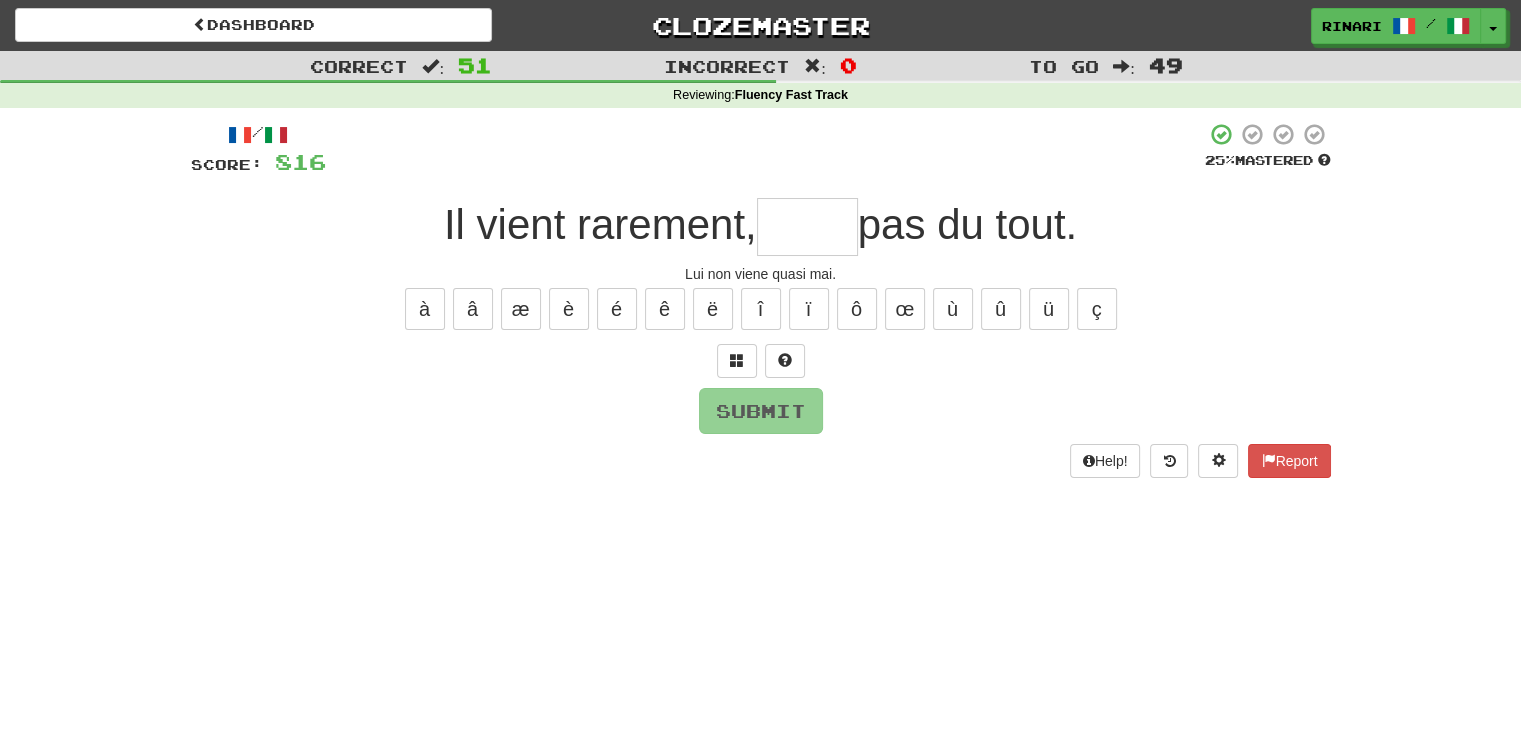 type on "*" 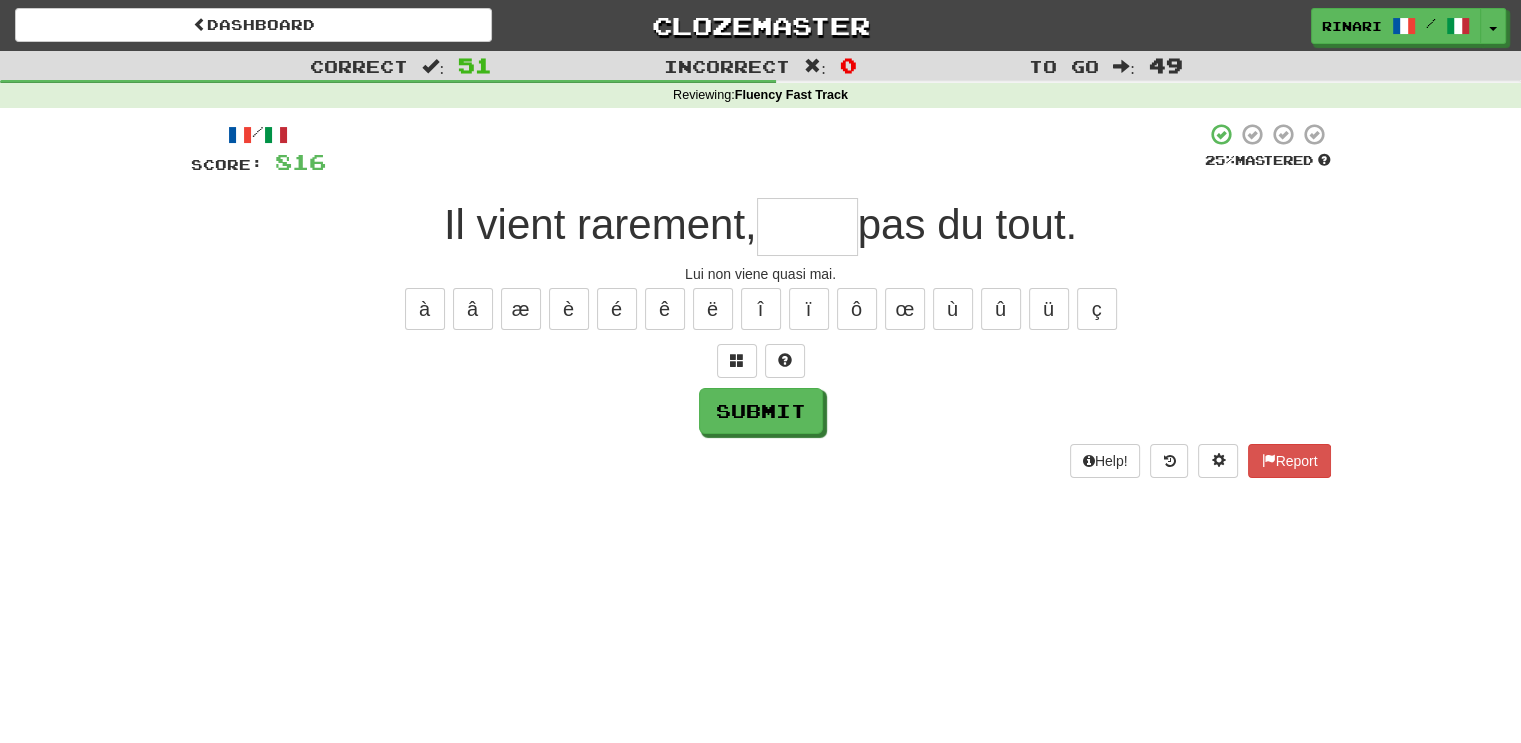type on "*" 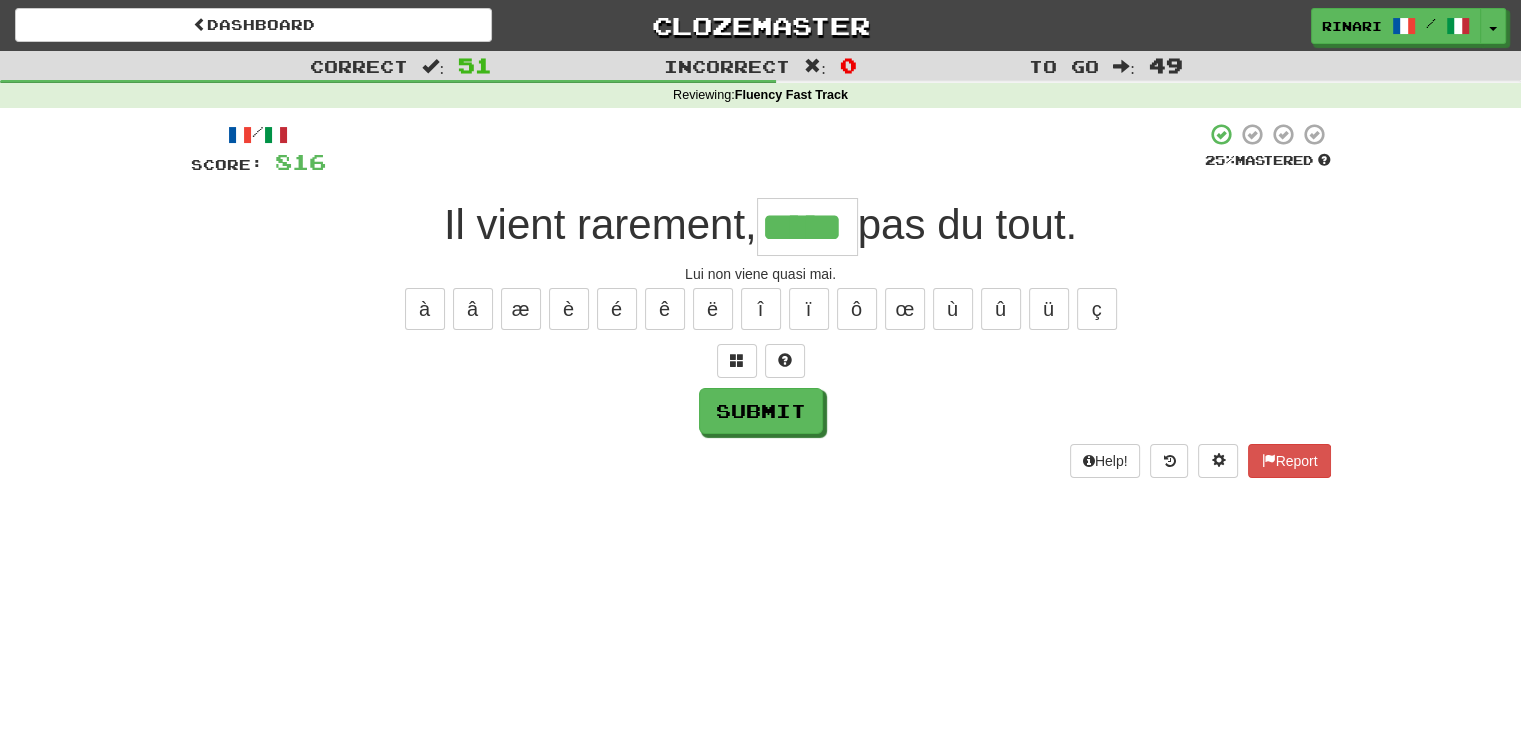type on "*****" 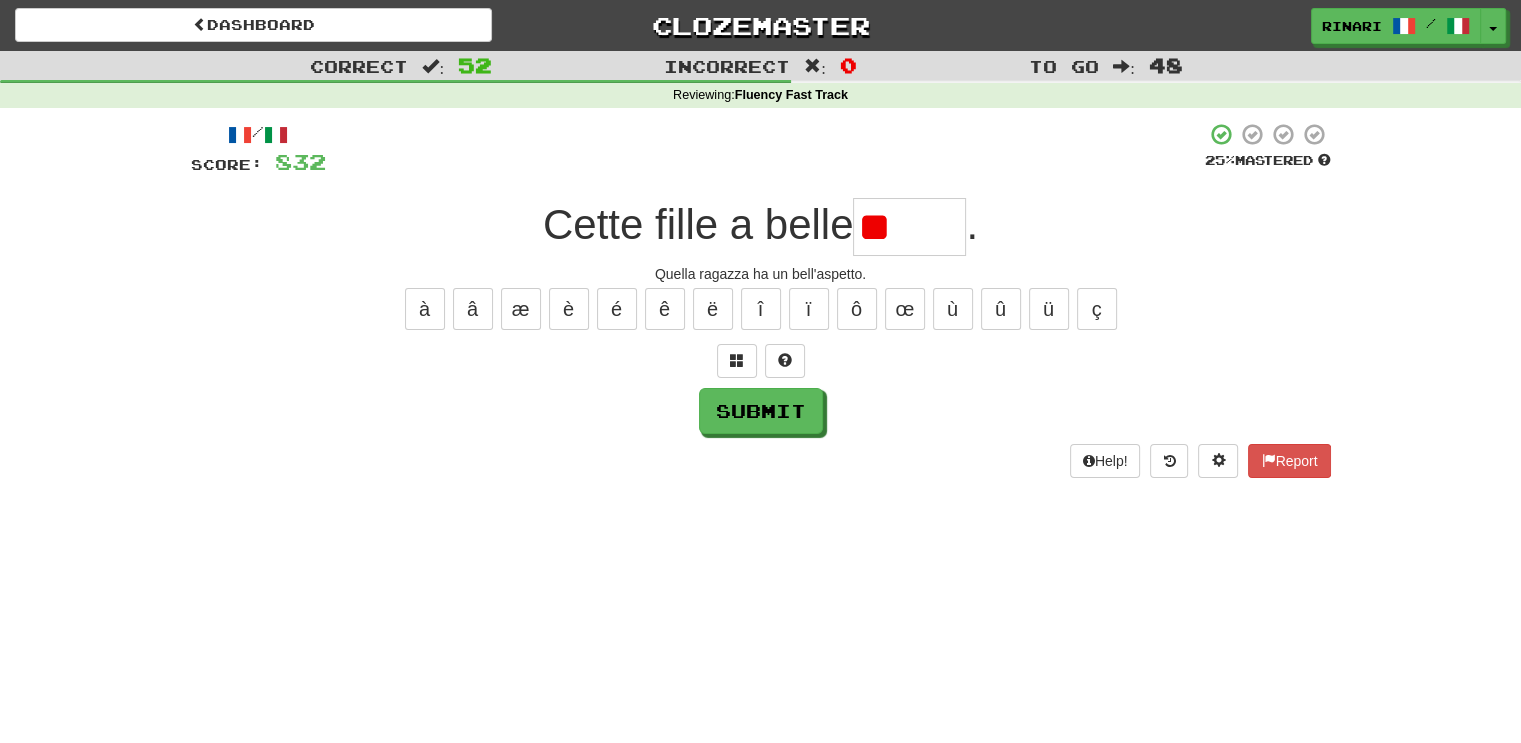 type on "*" 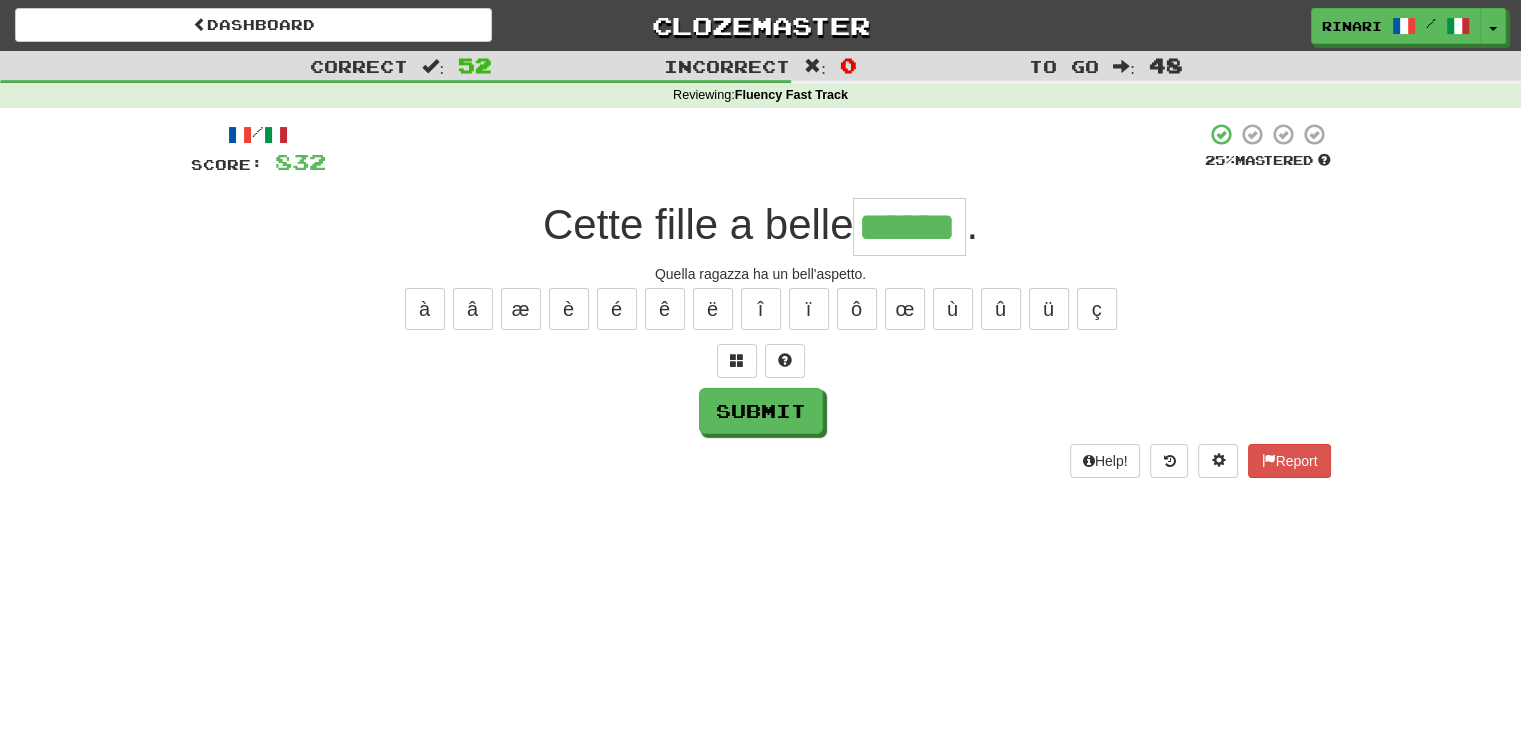 type on "******" 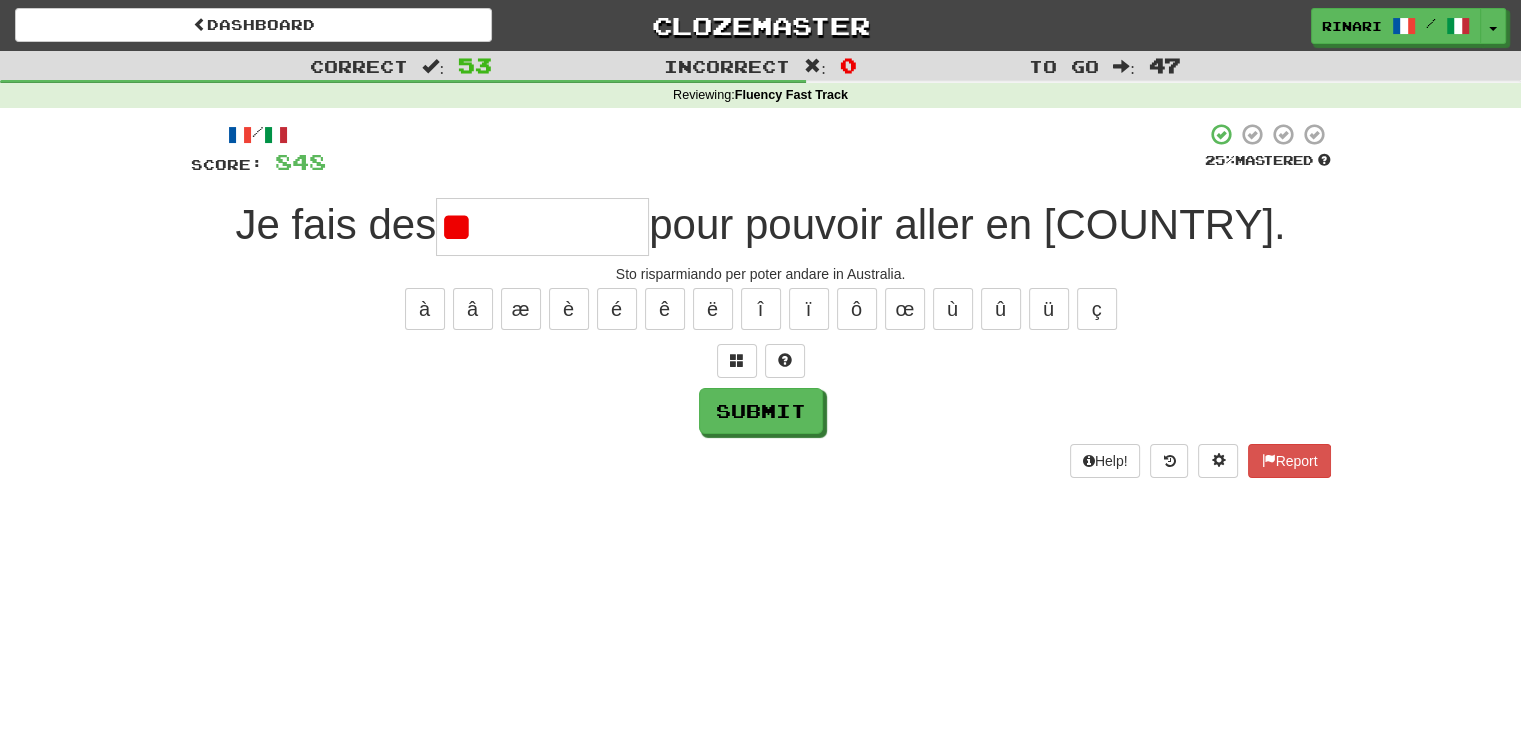 type on "*" 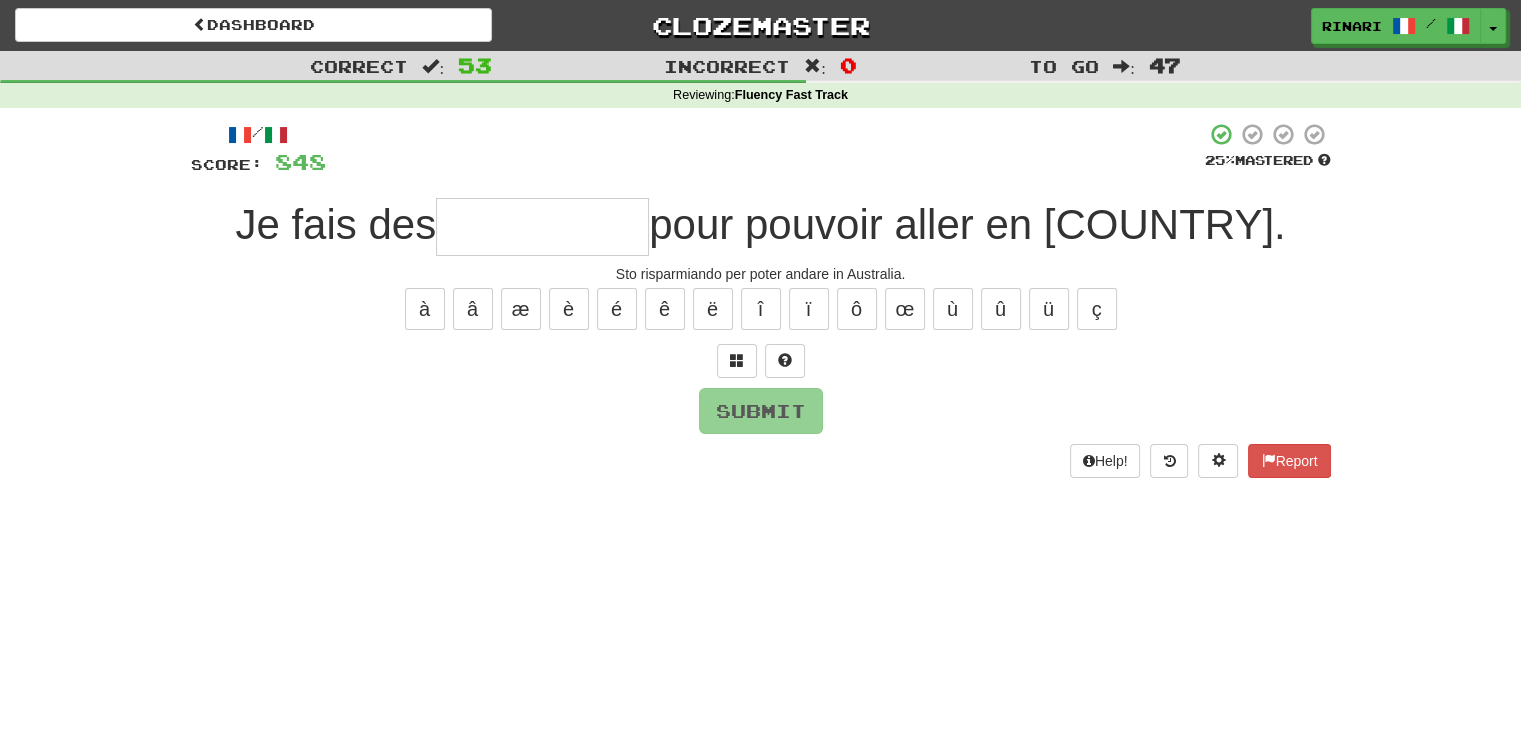 type on "*" 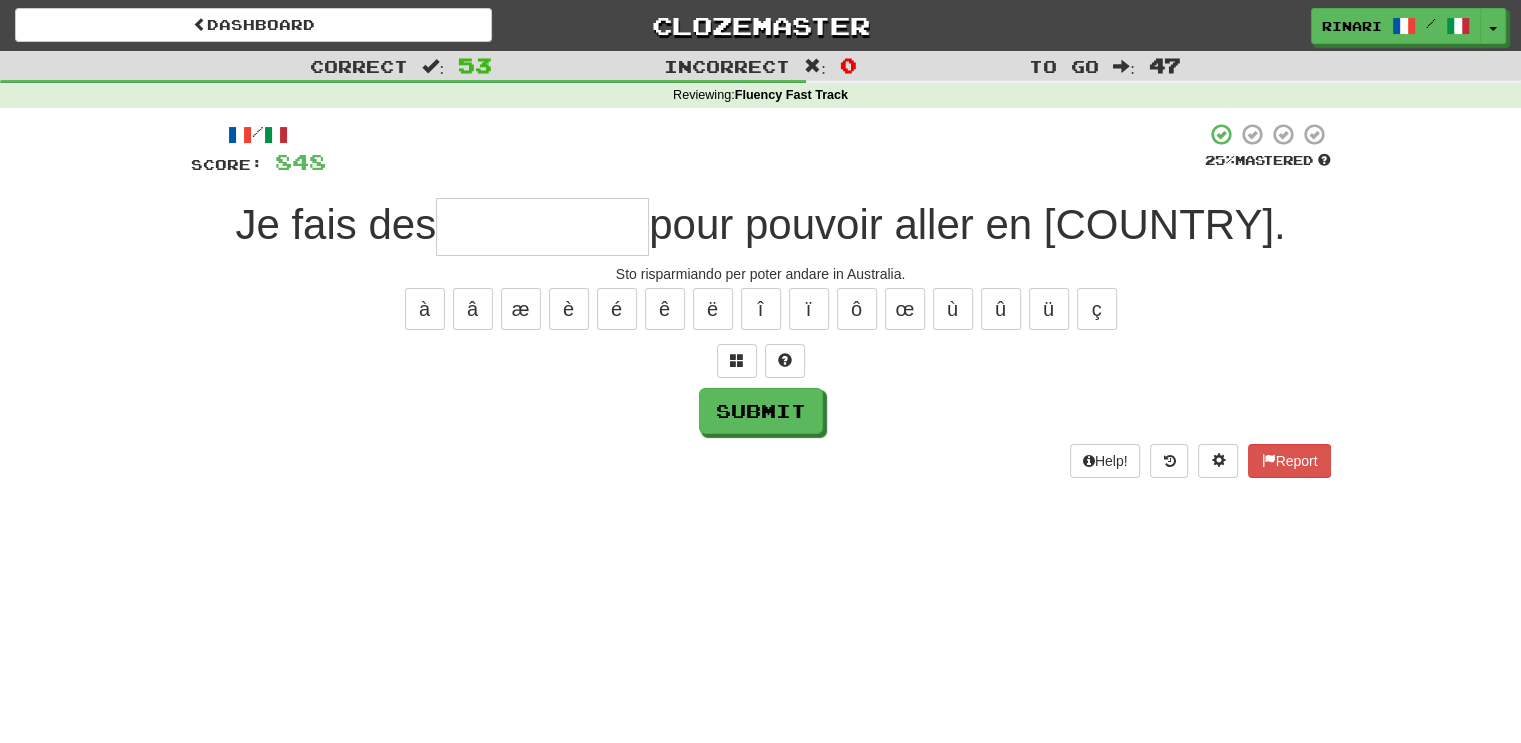 type on "*" 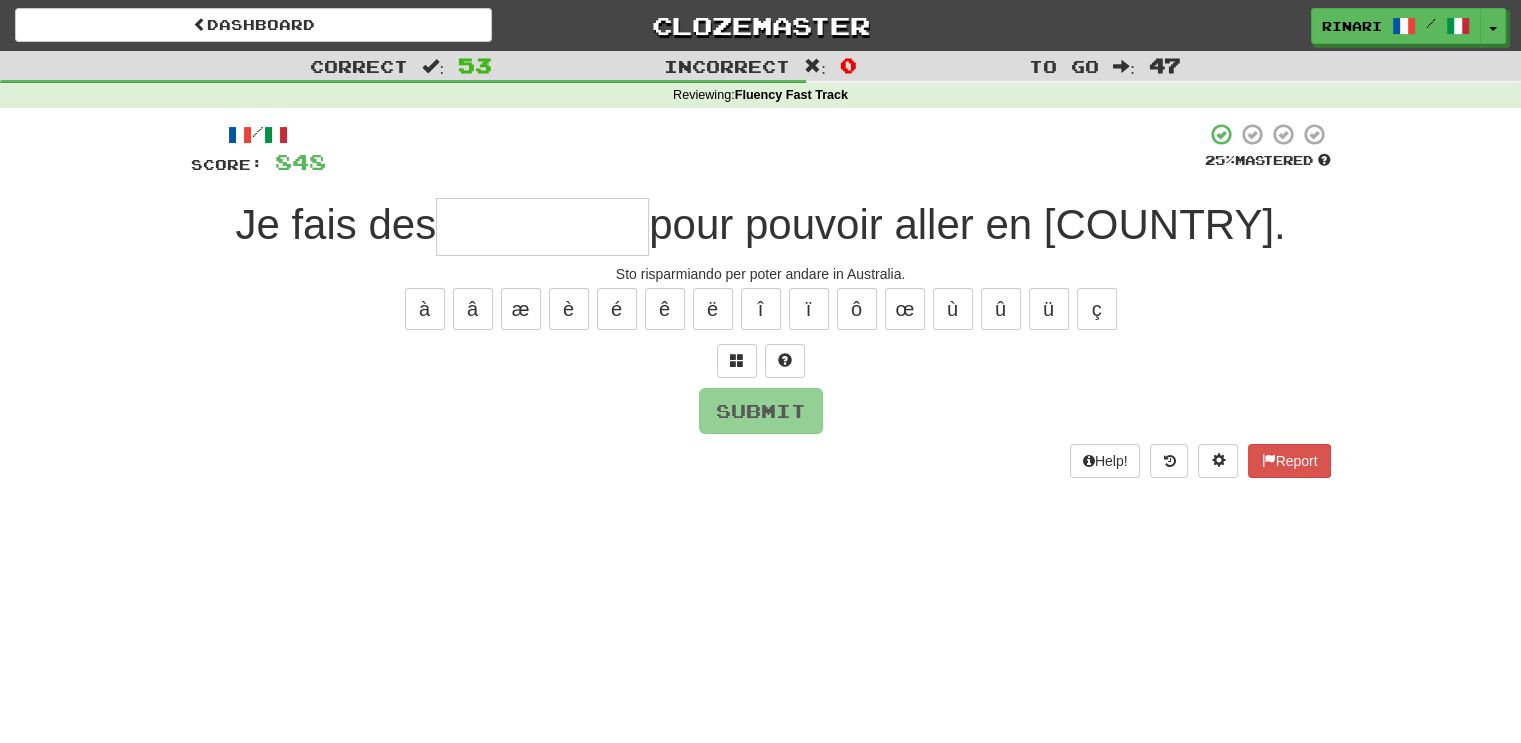 type on "*" 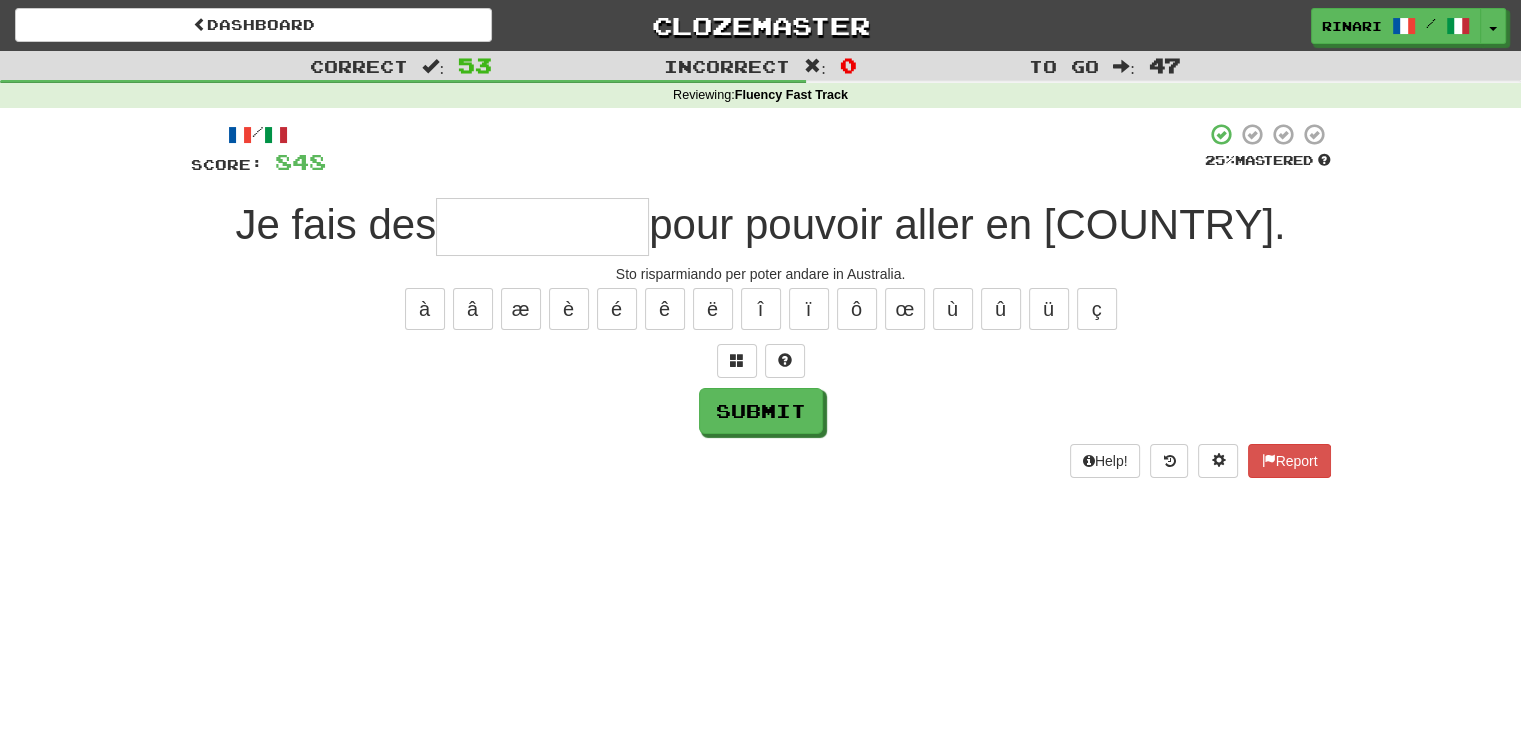 type on "*" 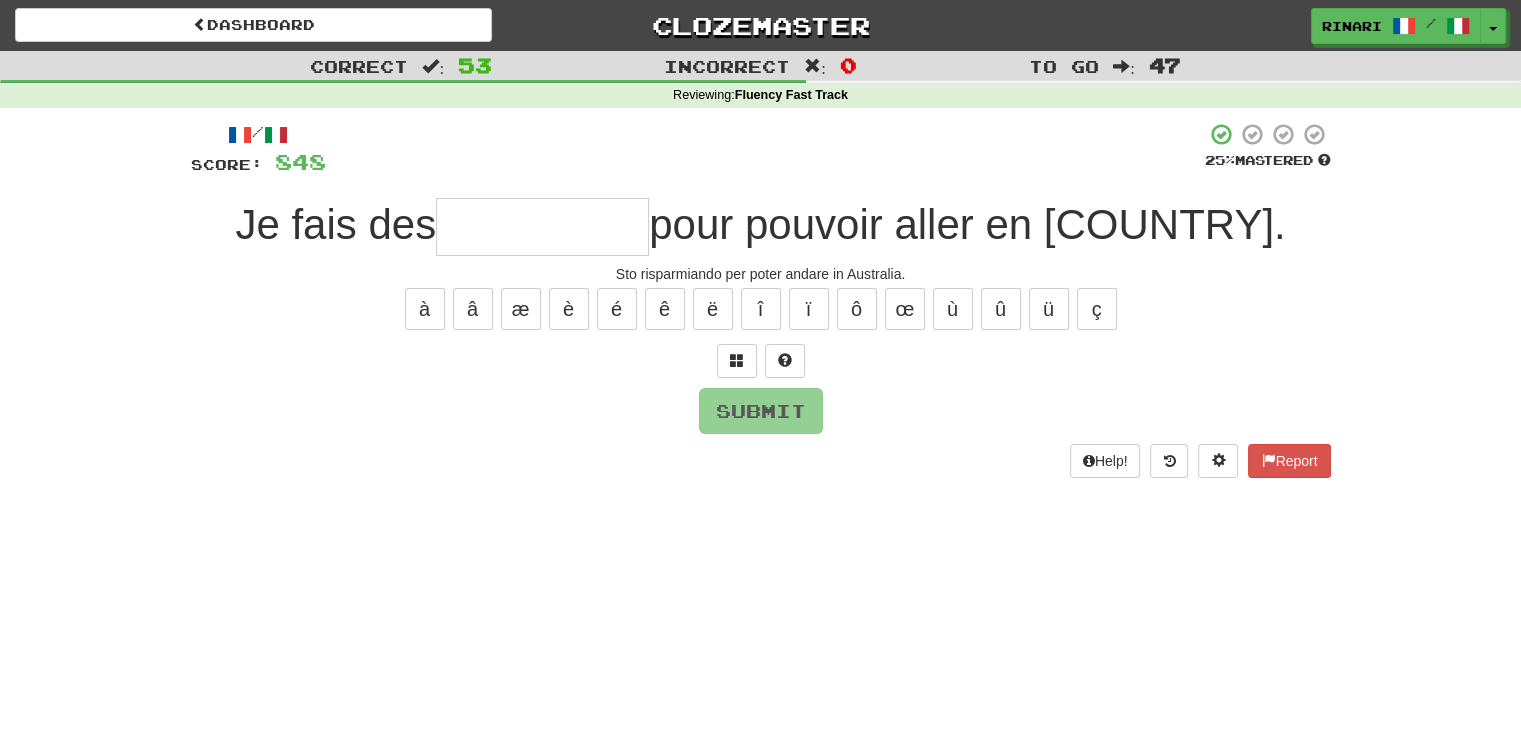 type on "*" 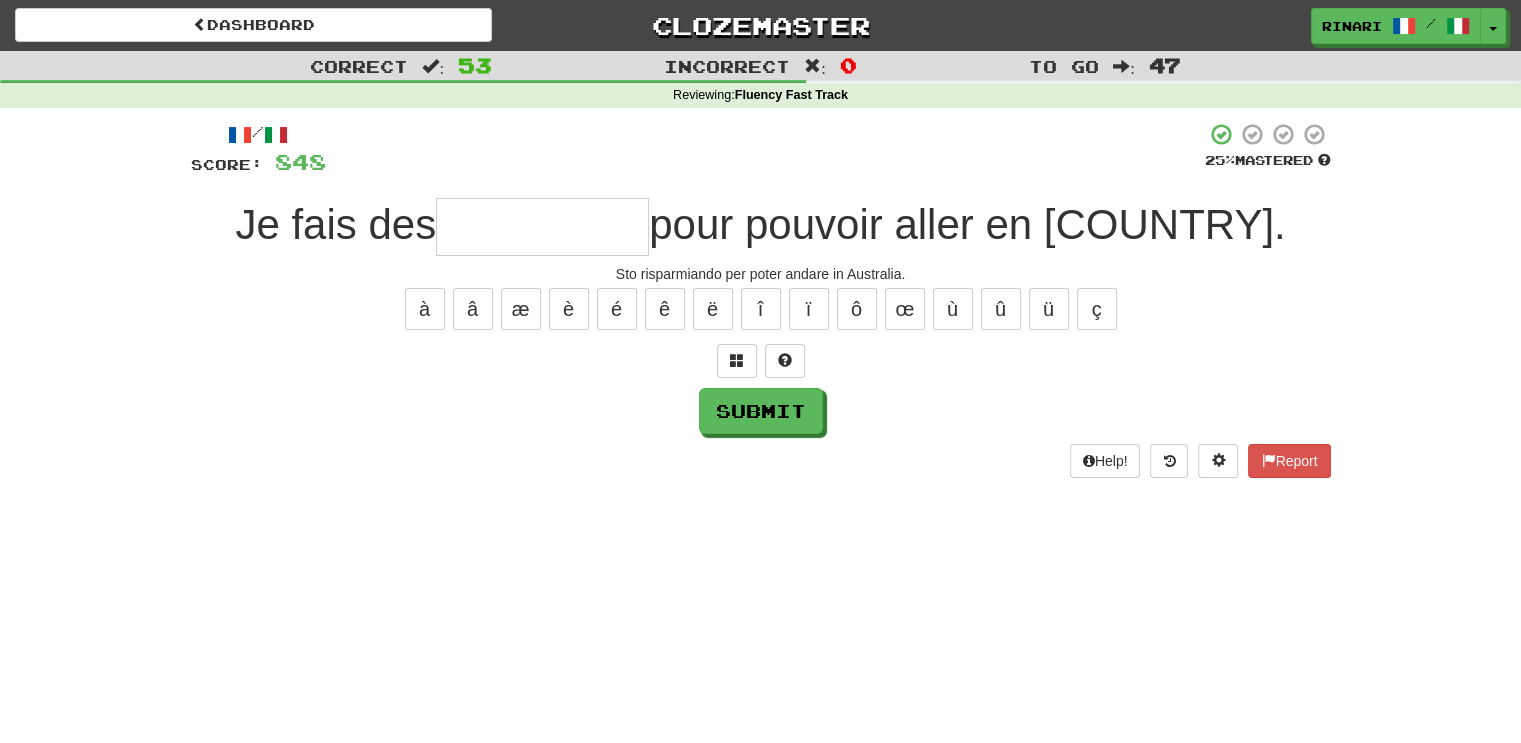 type on "*" 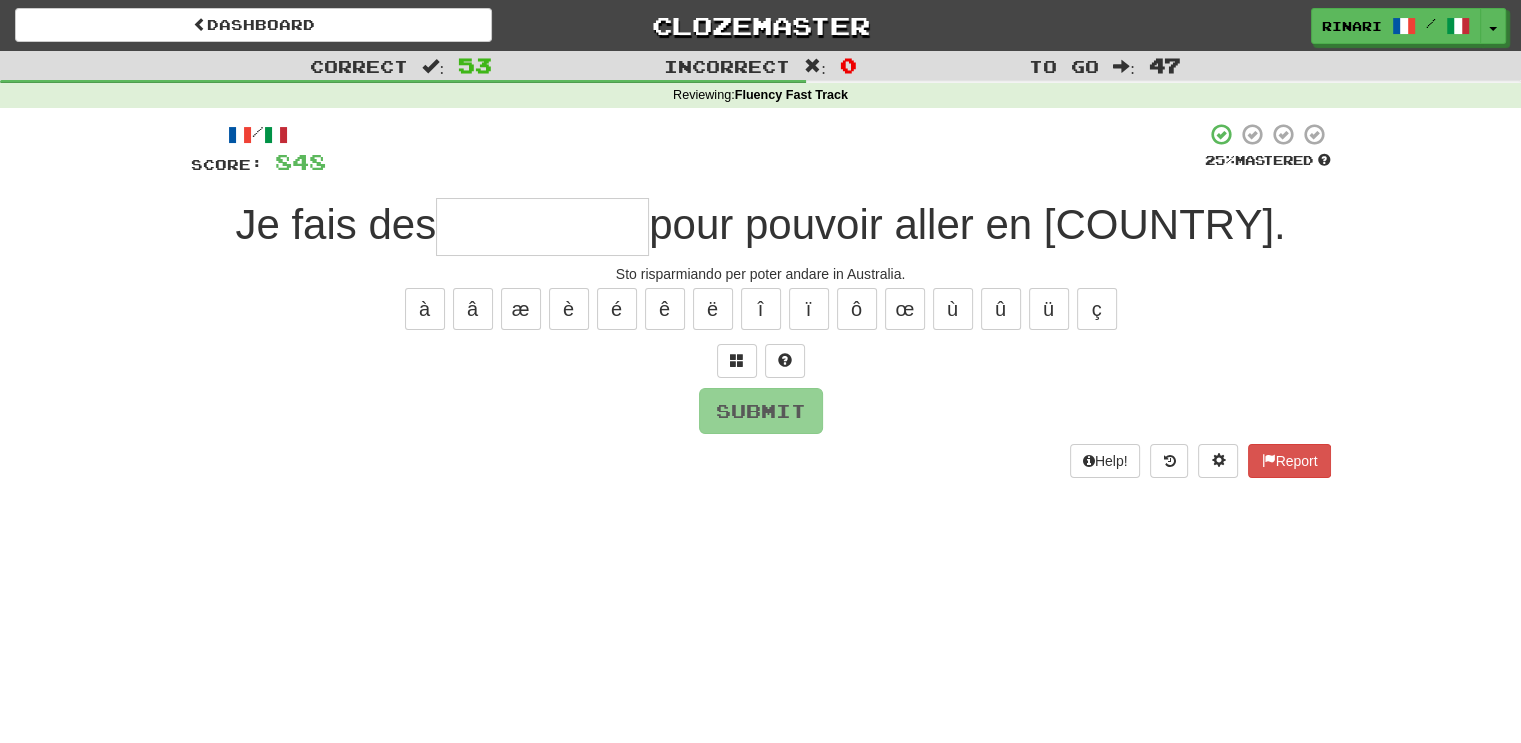 type on "*" 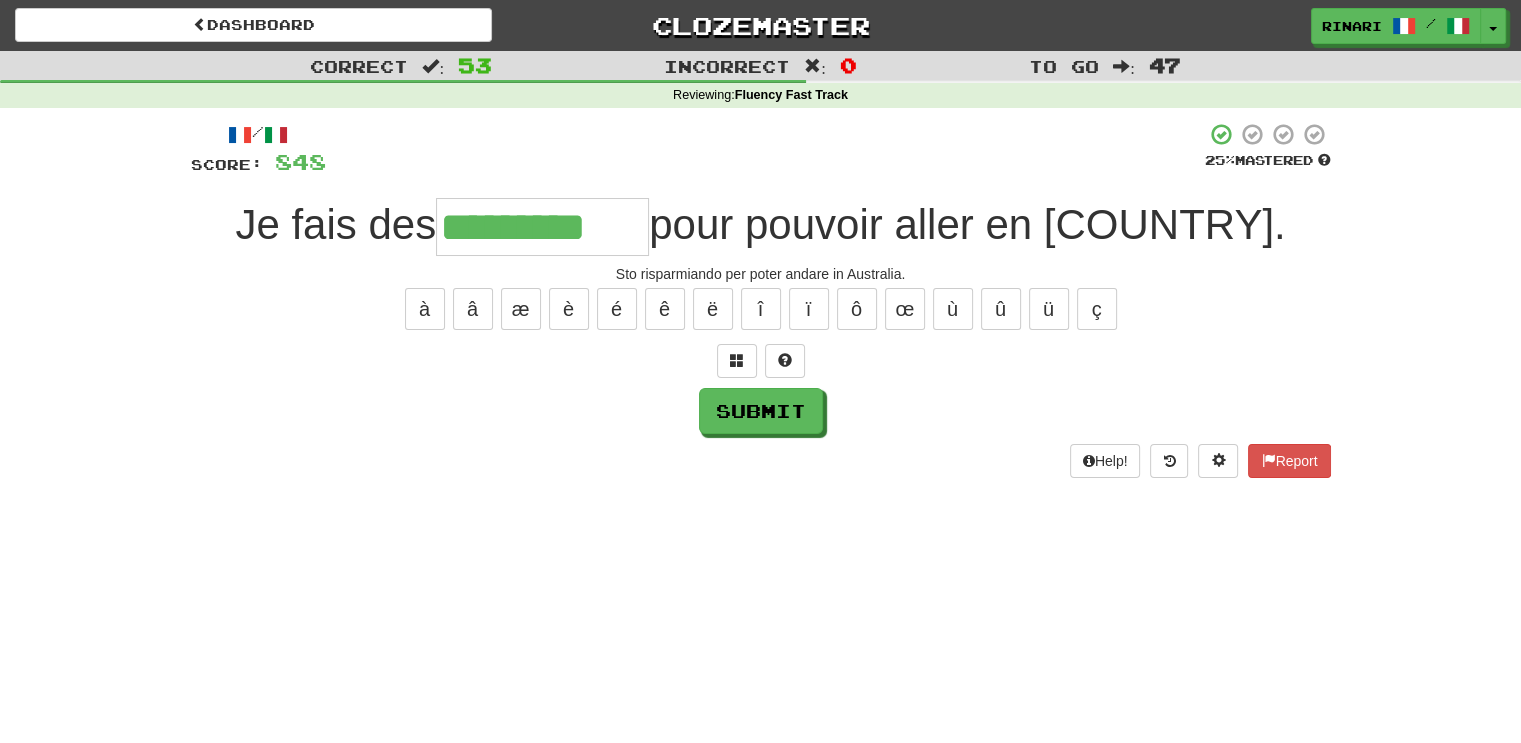type on "*********" 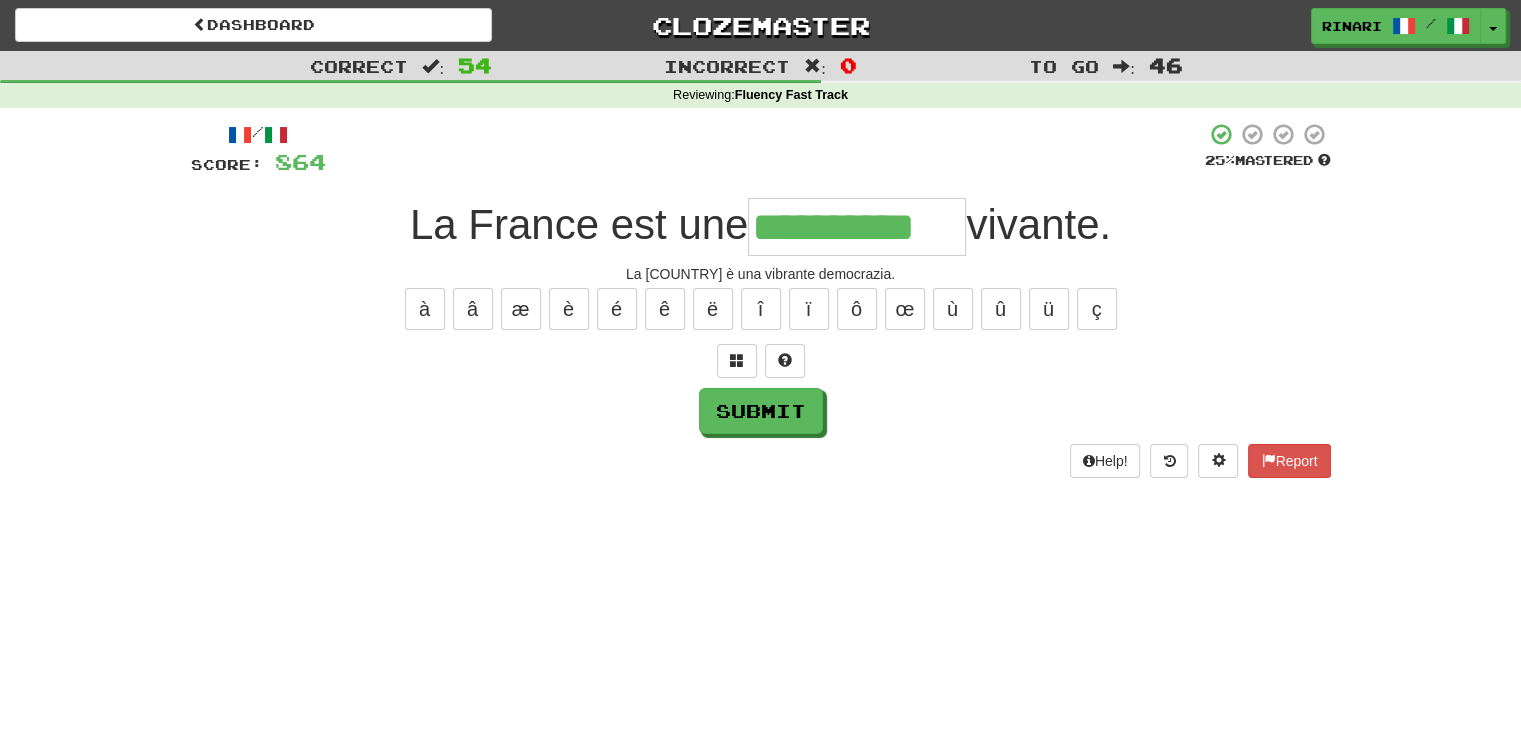type on "**********" 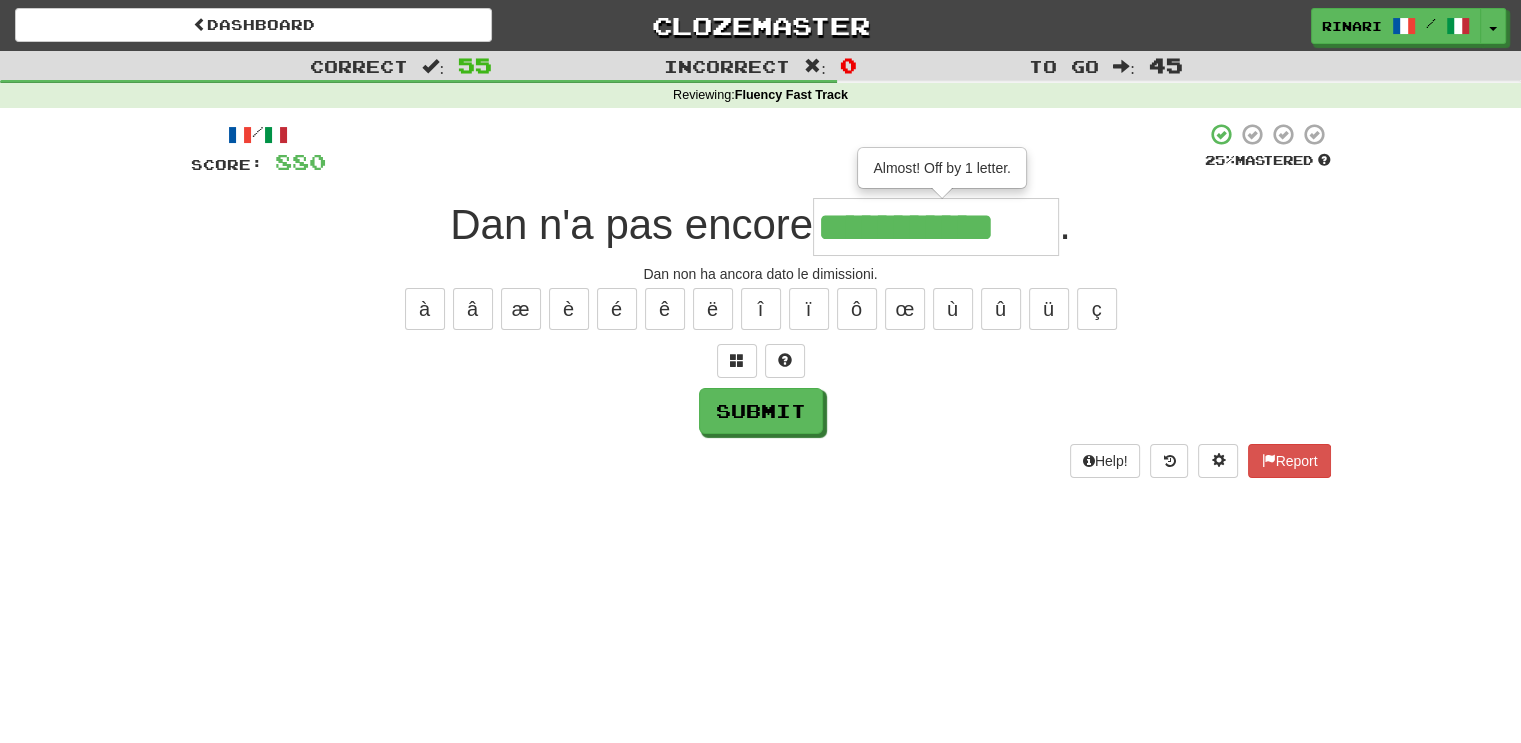 type on "**********" 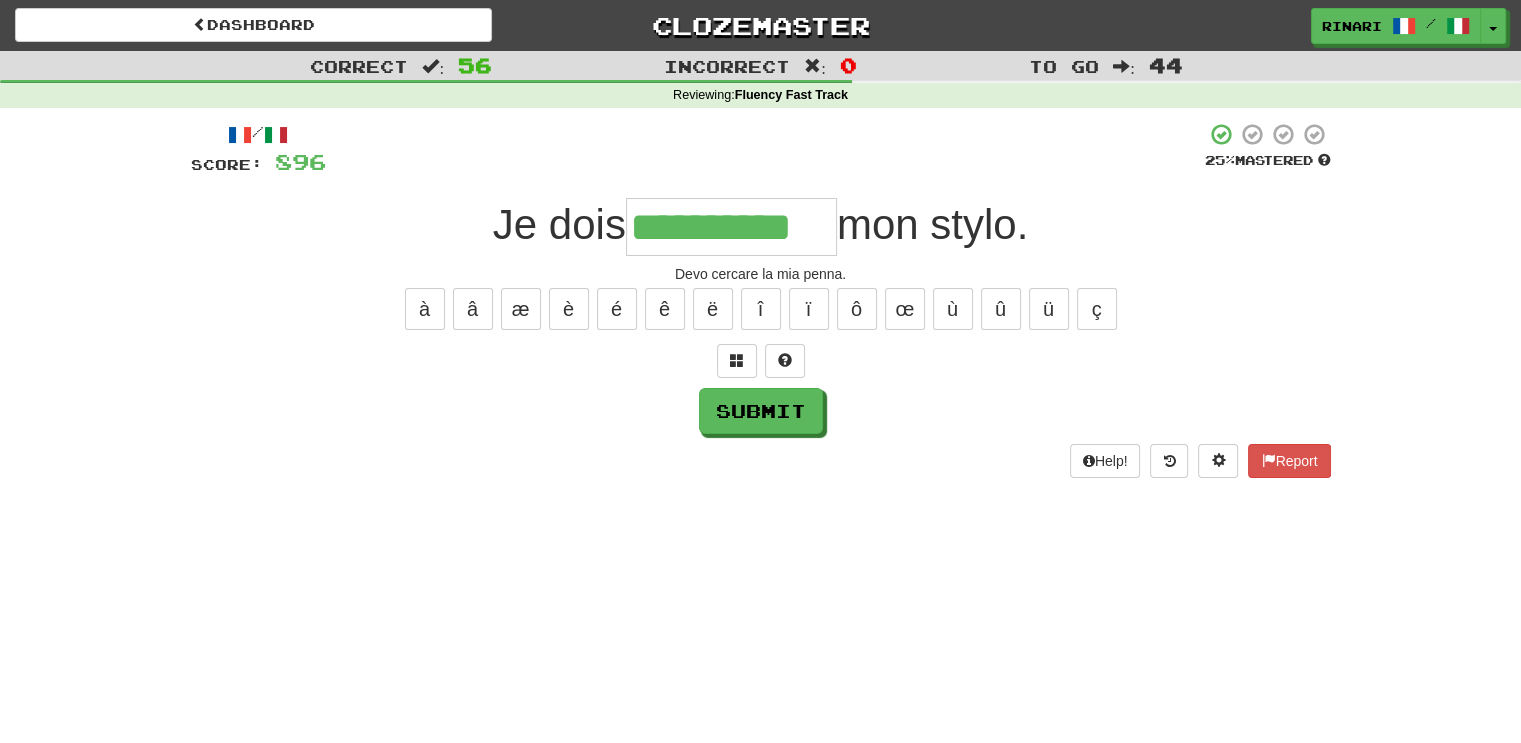 type on "**********" 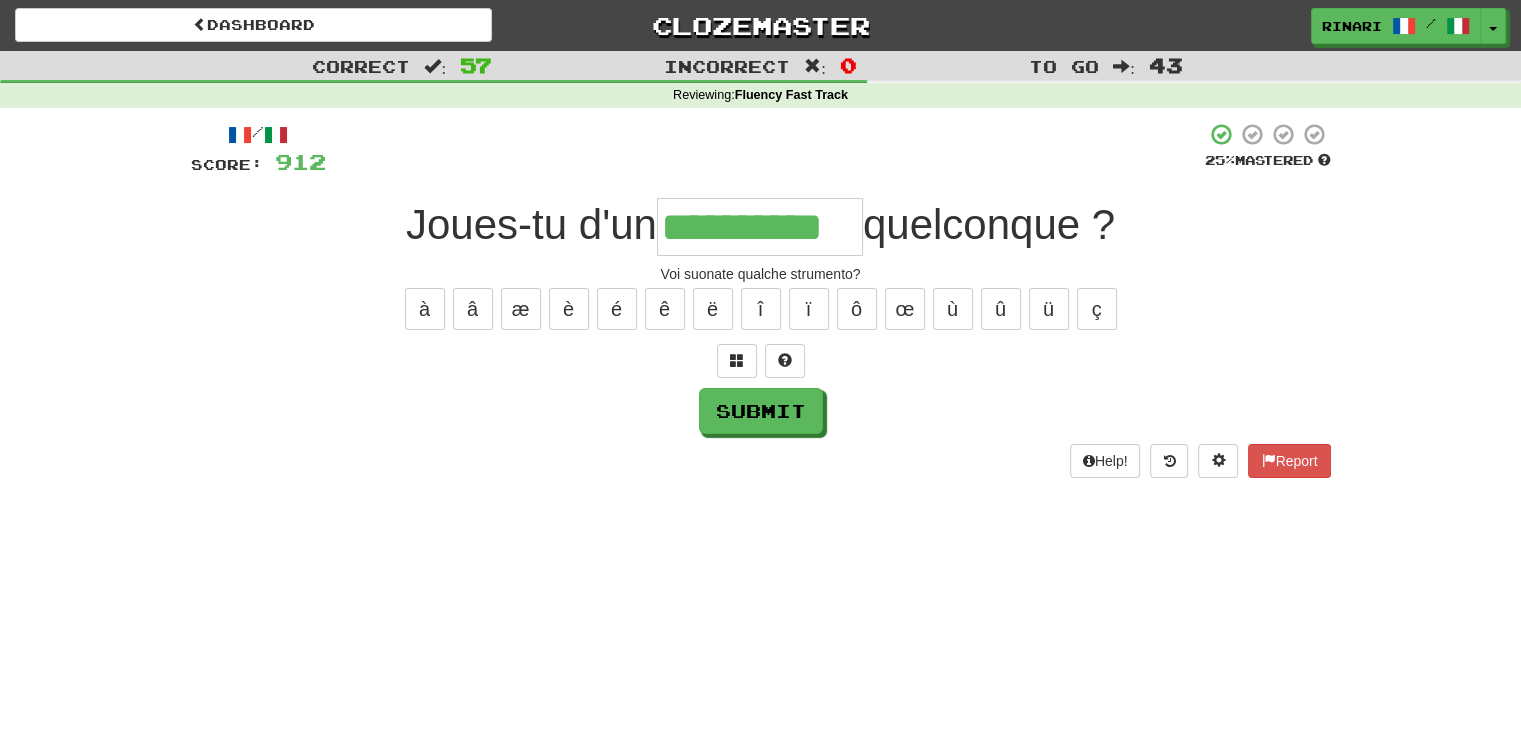 type on "**********" 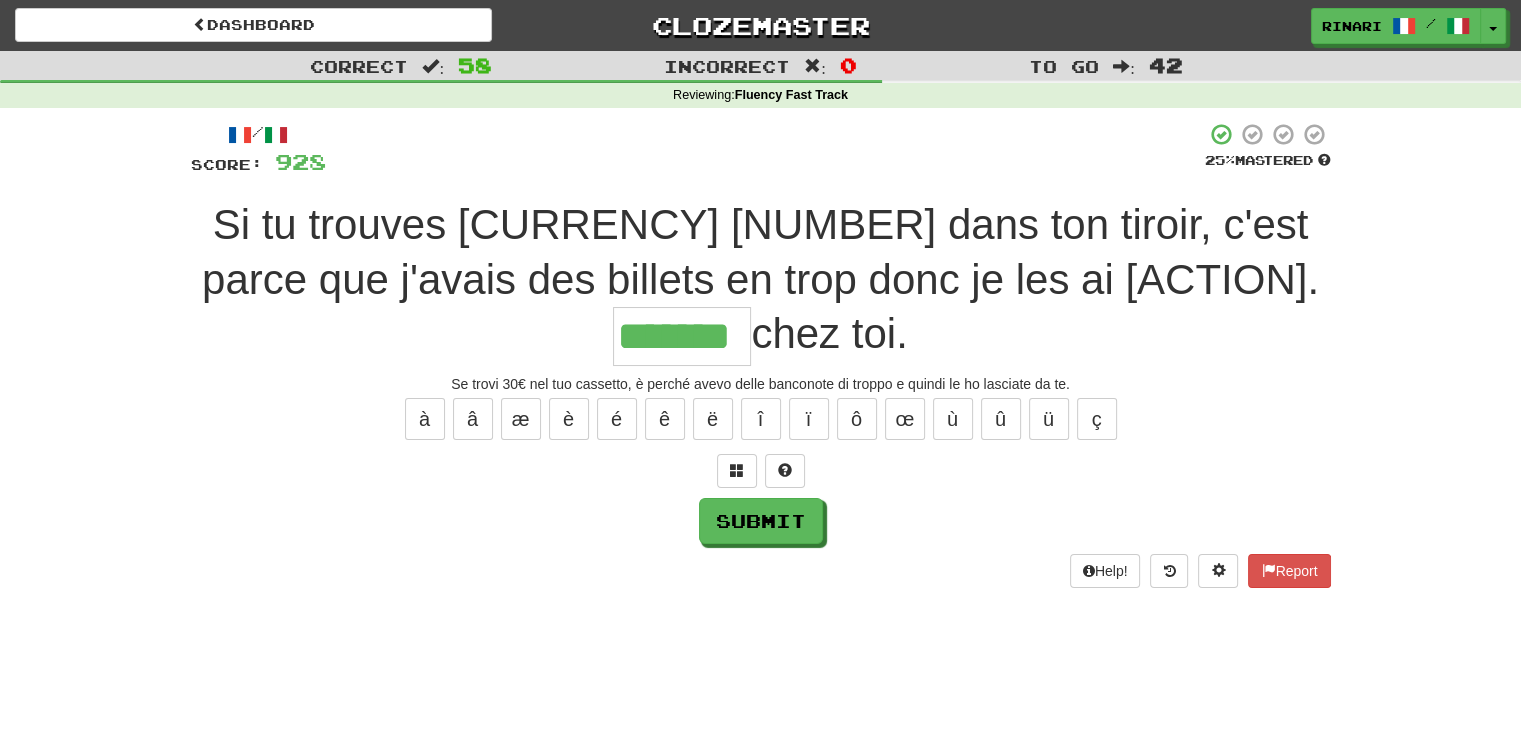 scroll, scrollTop: 0, scrollLeft: 0, axis: both 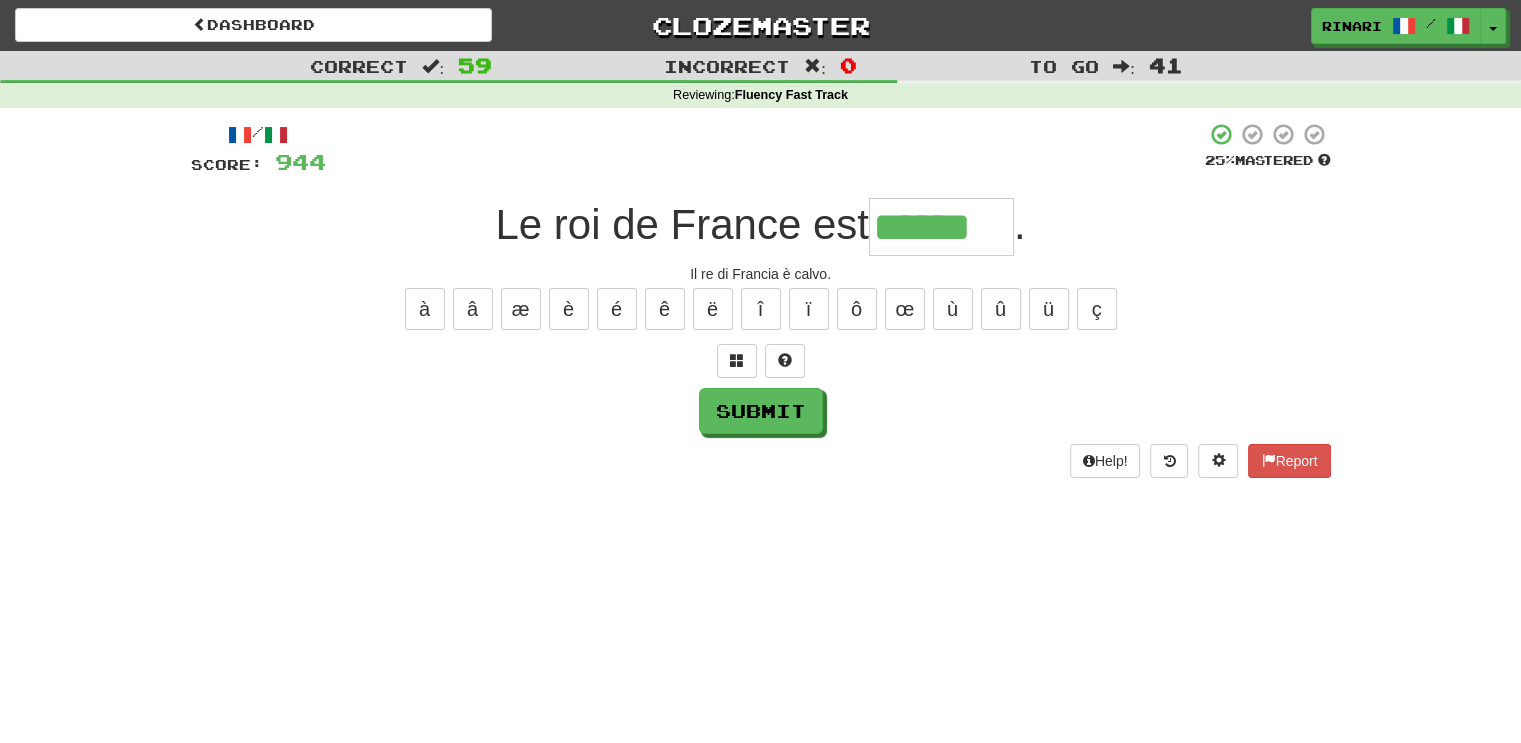 type on "******" 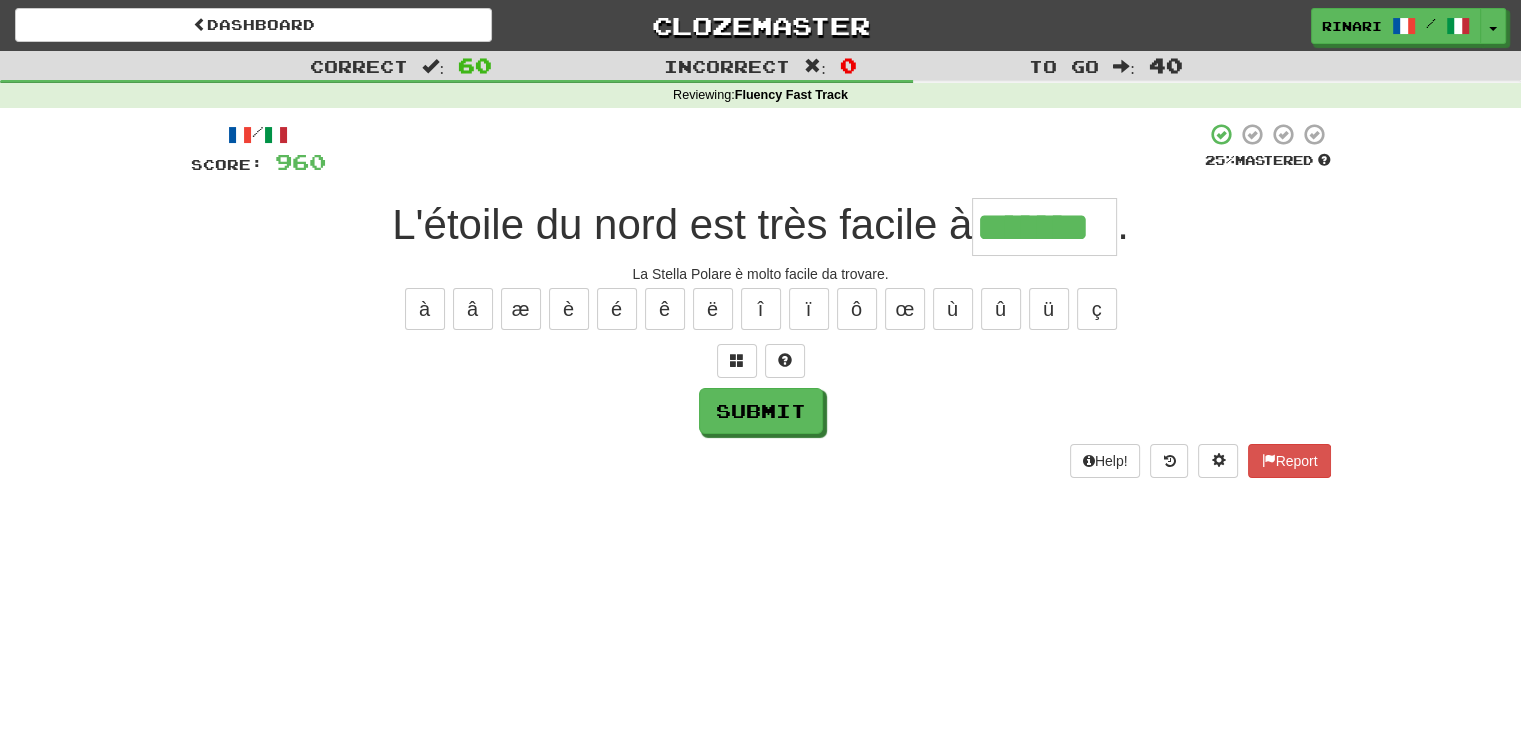 type on "*******" 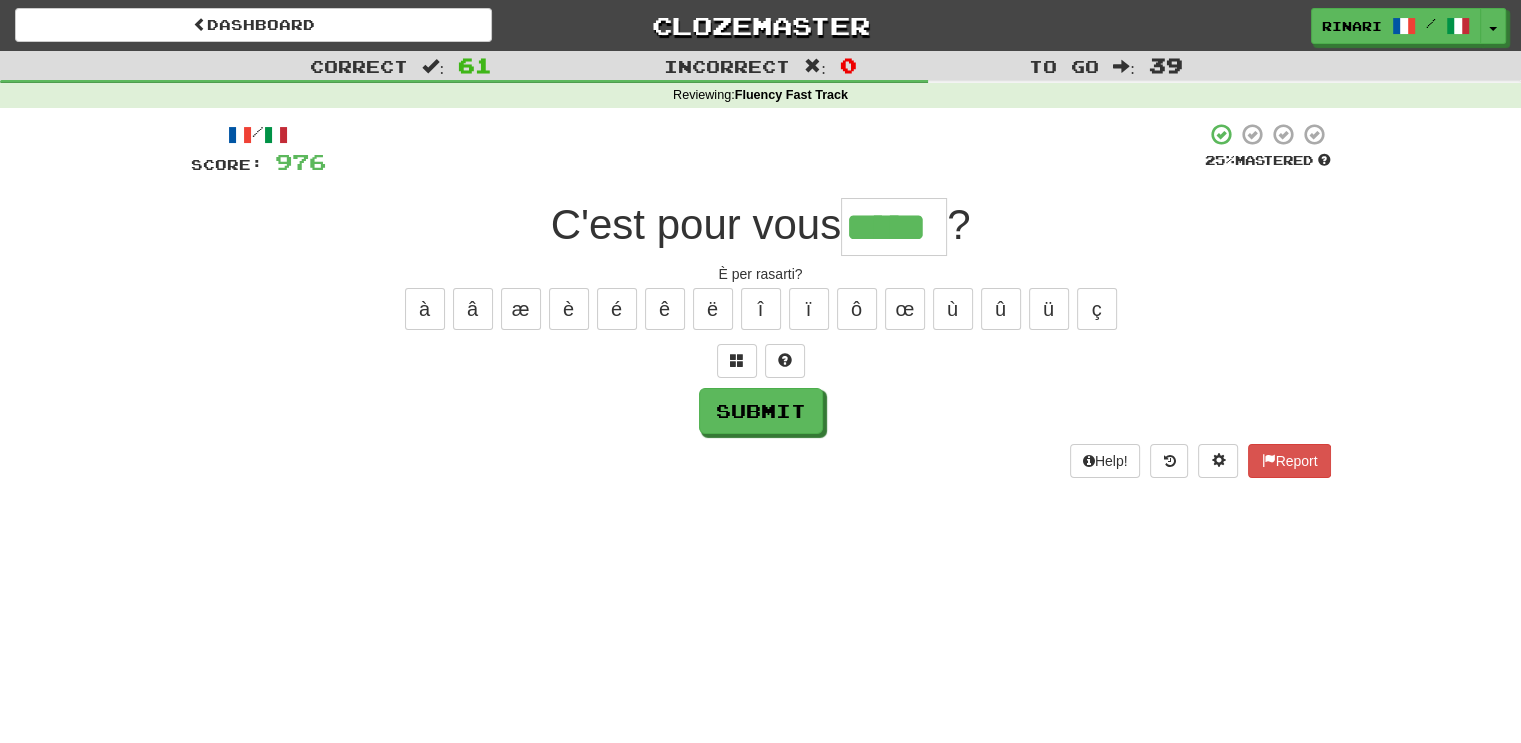 type on "*****" 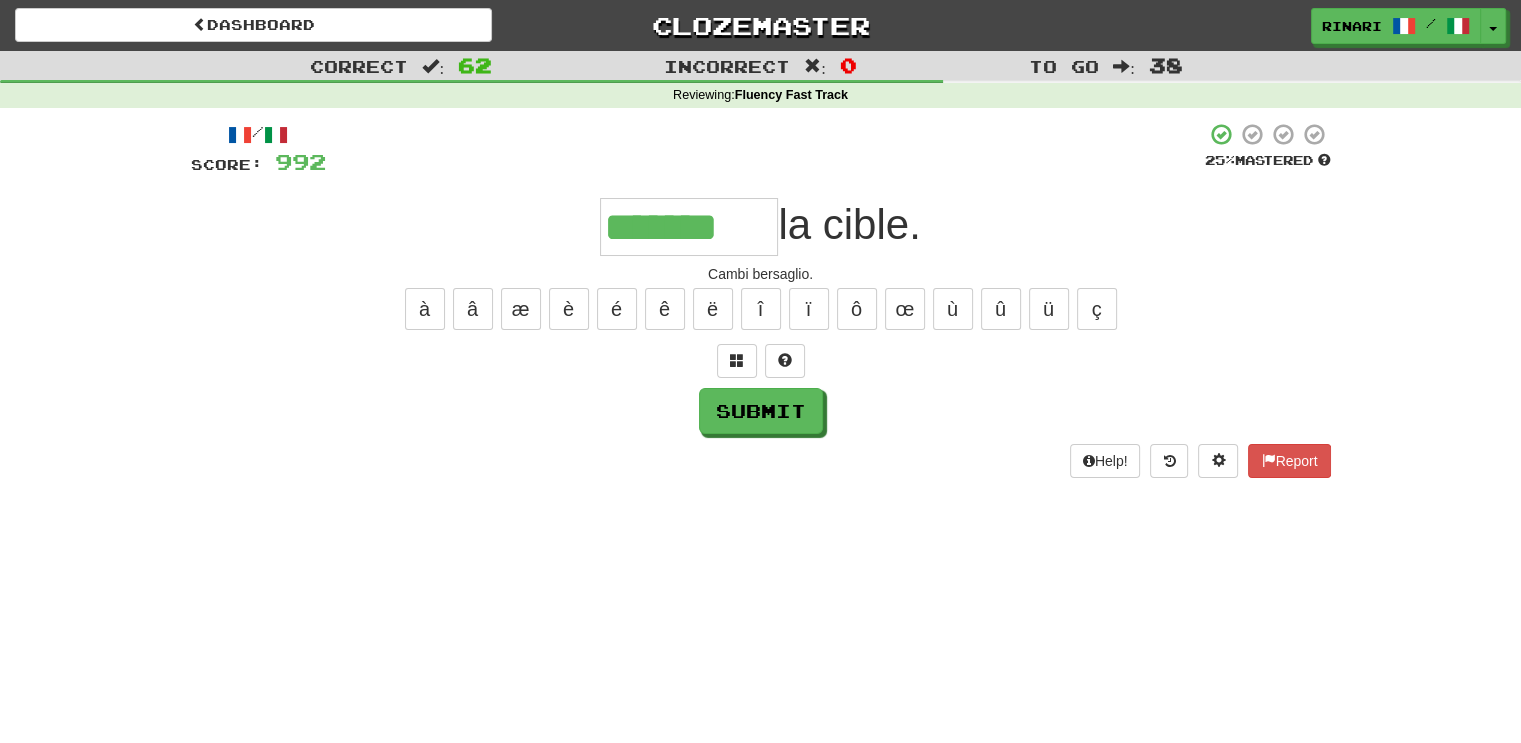 type on "*******" 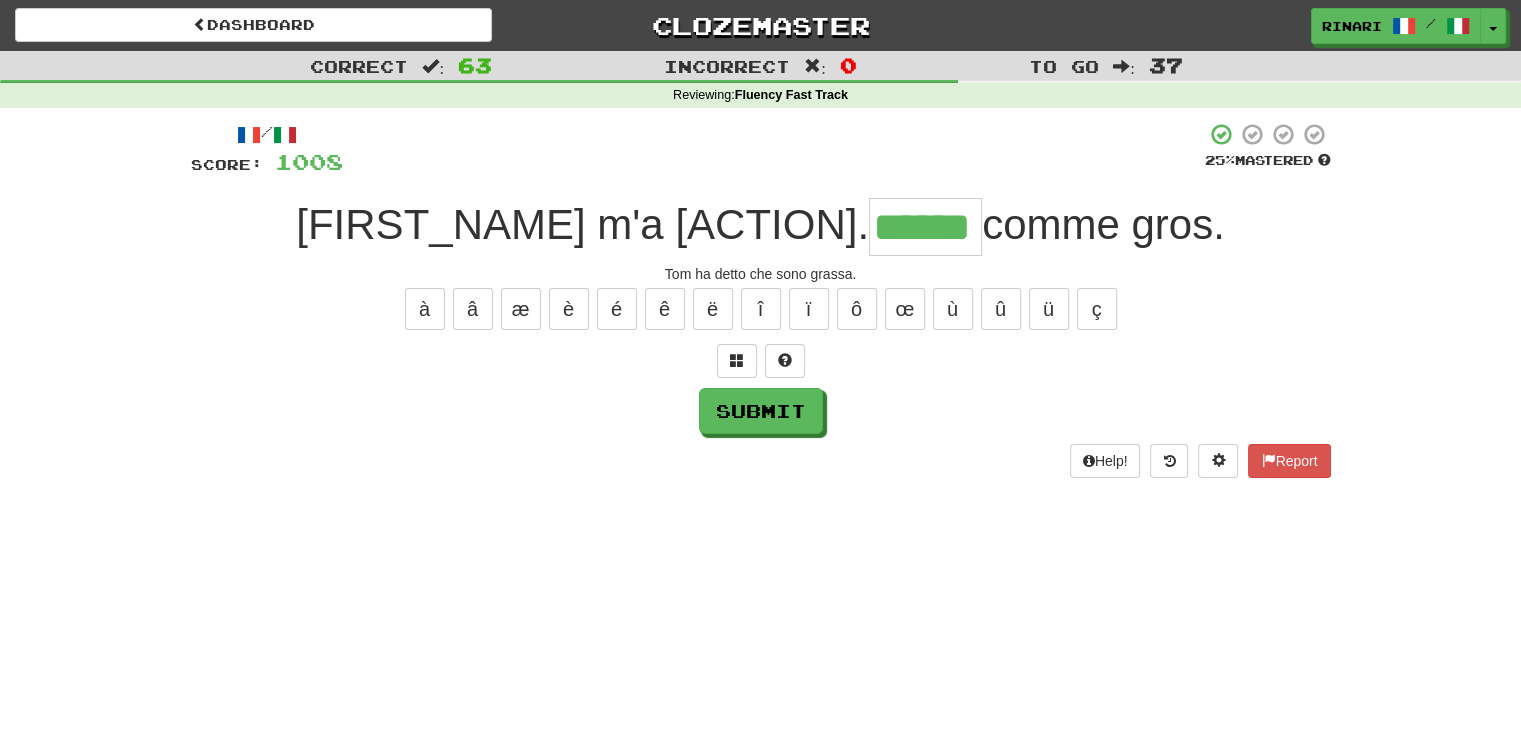 type on "******" 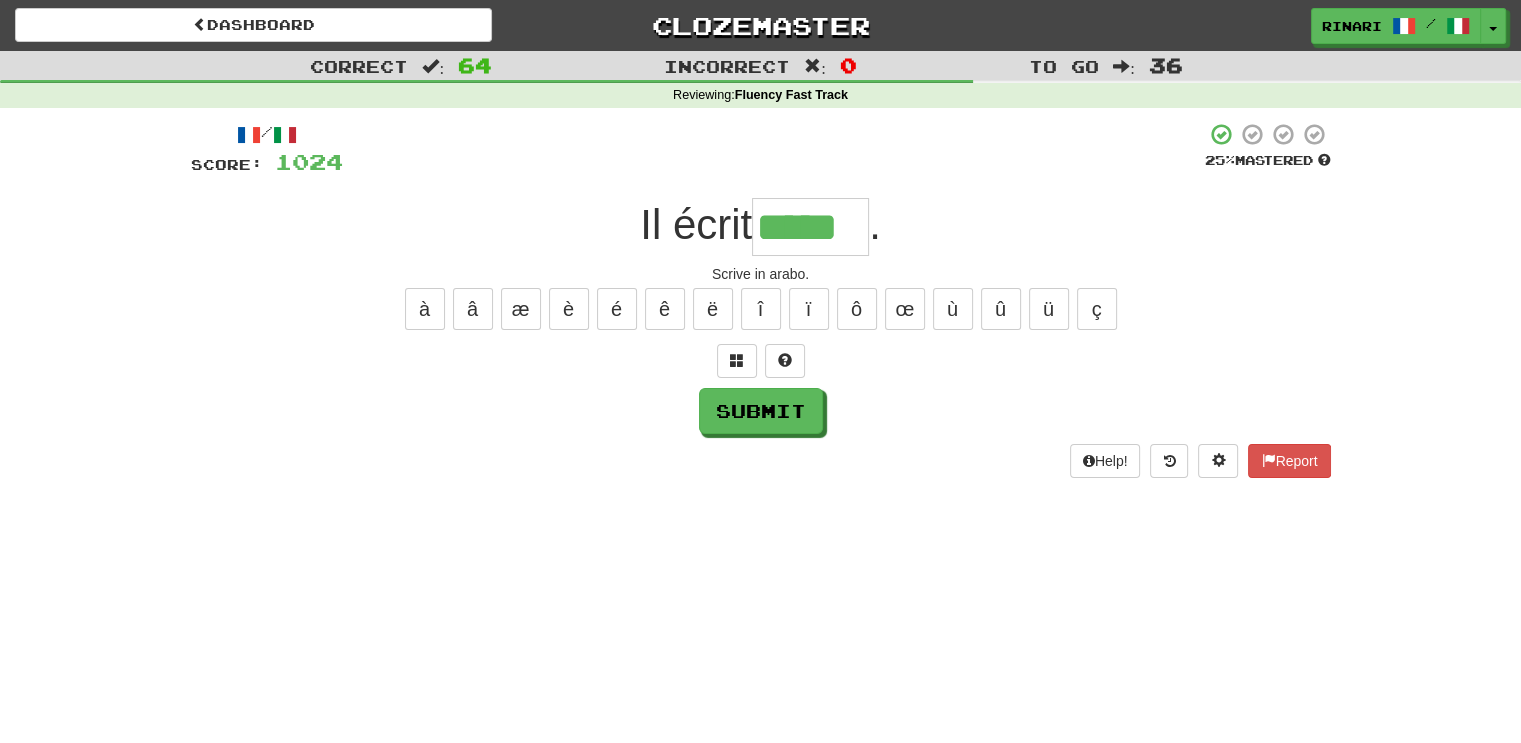 type on "*****" 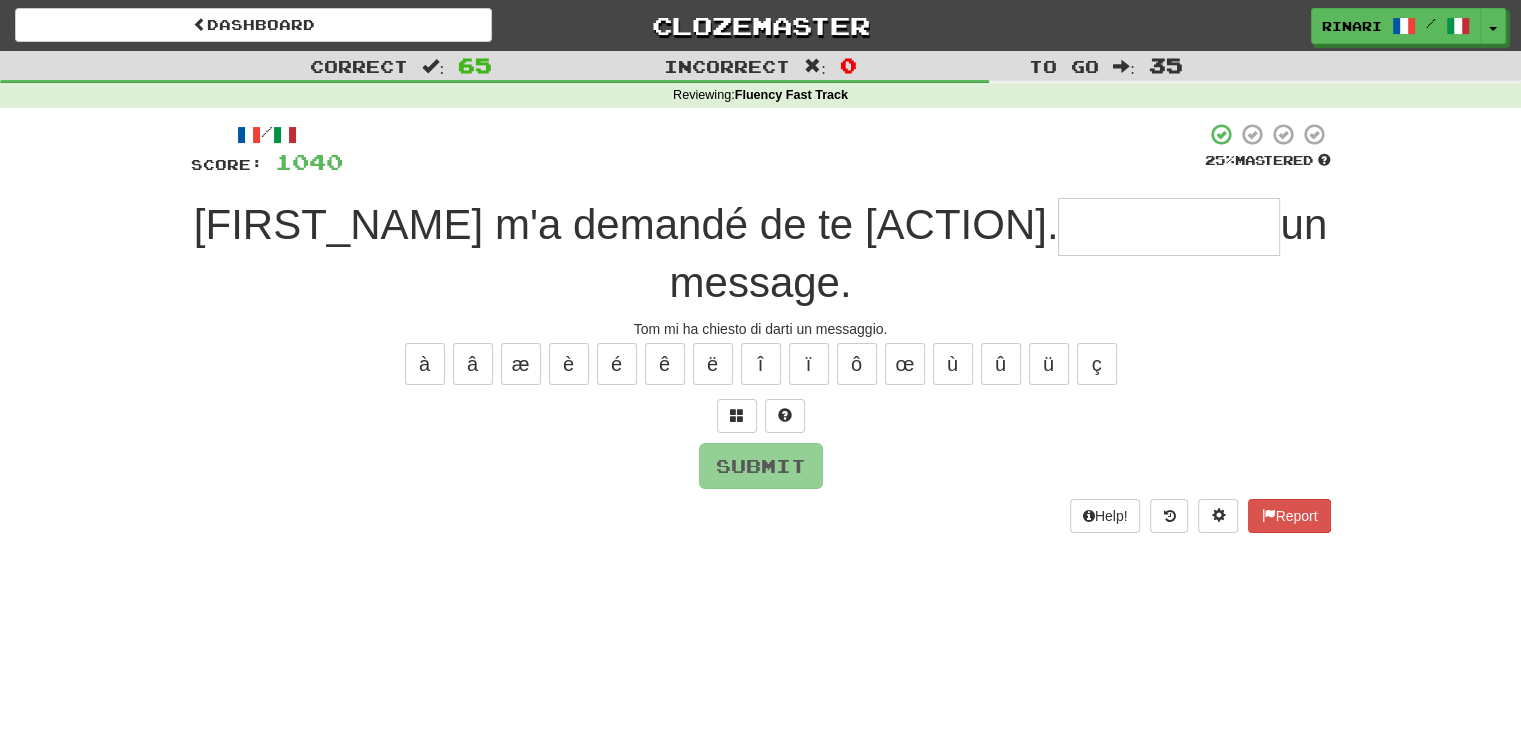 type on "*" 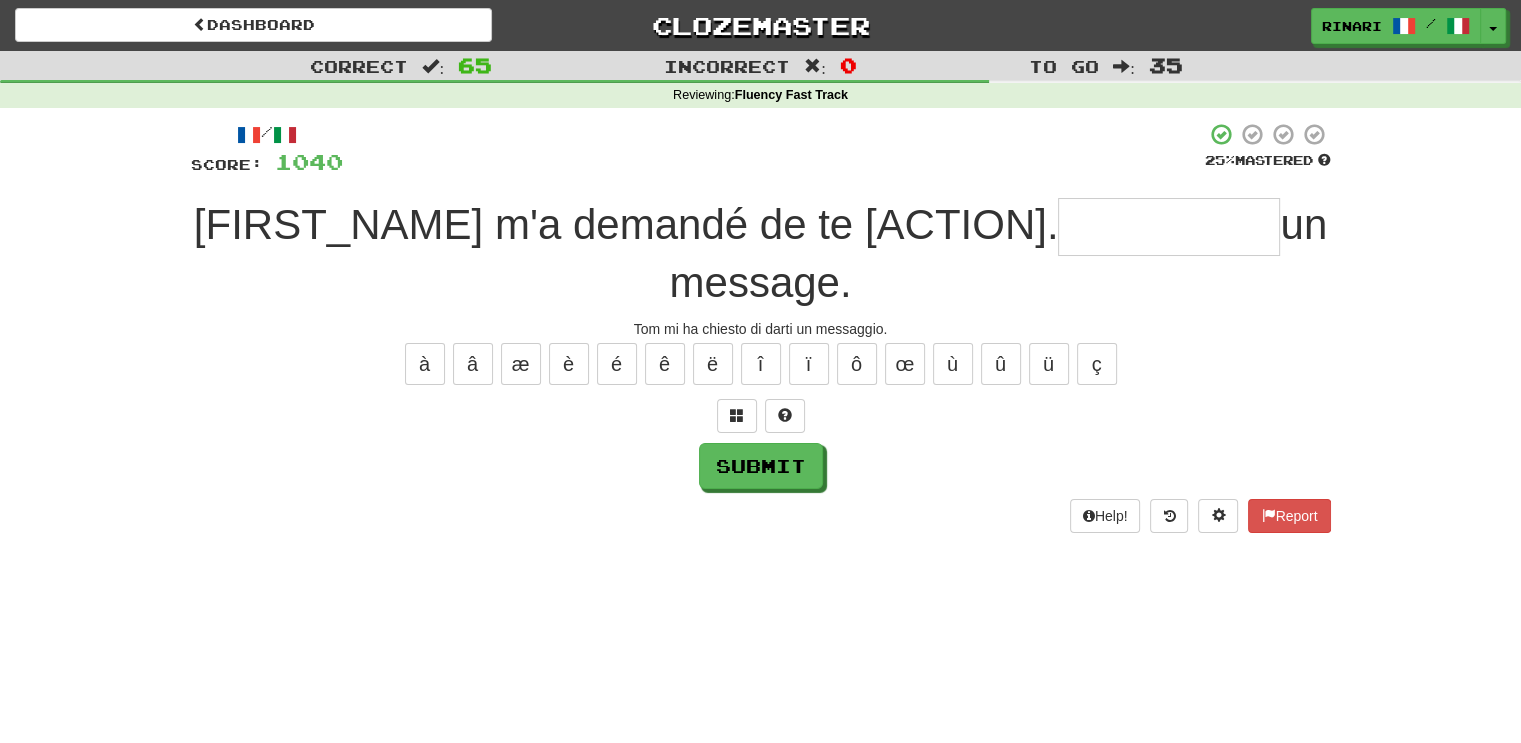 type on "*" 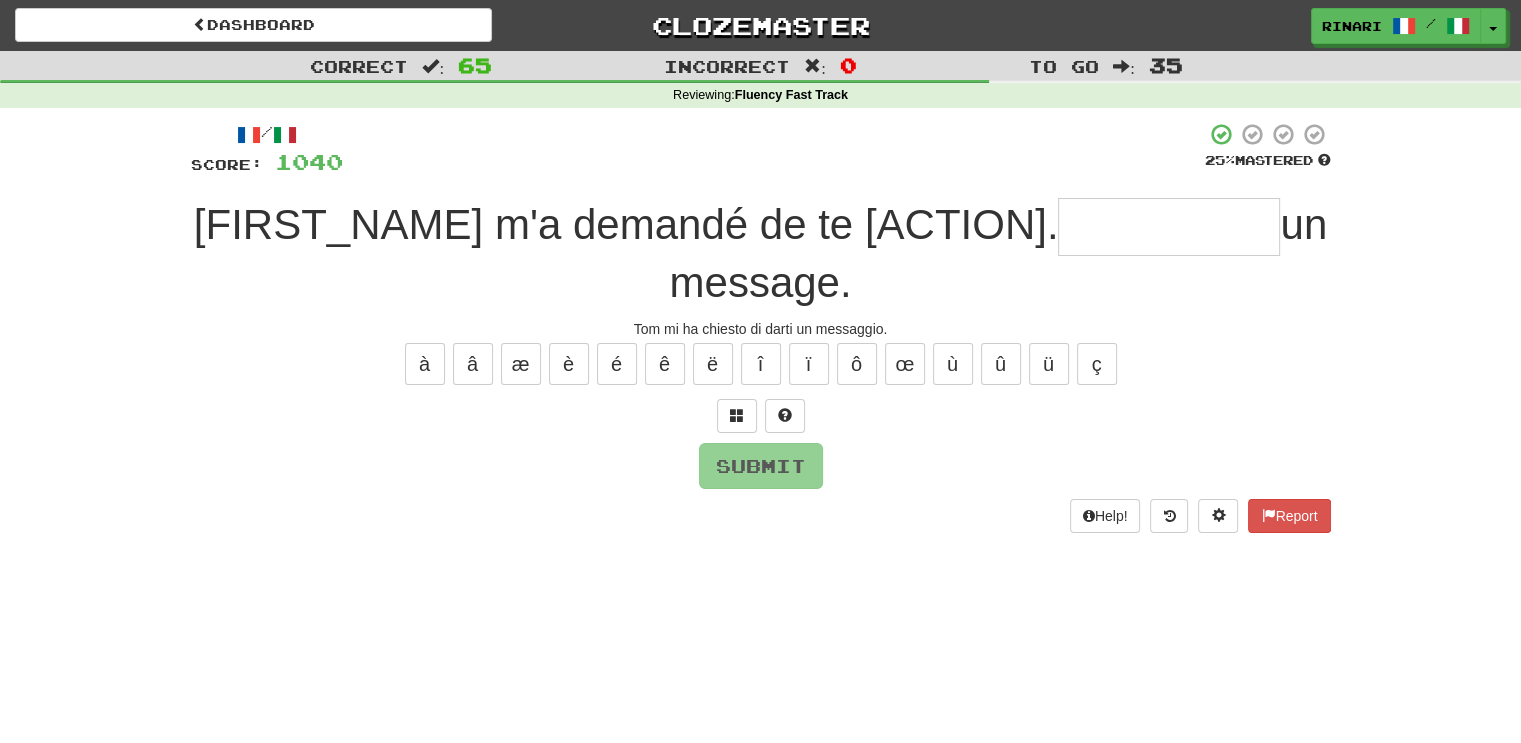 type on "*" 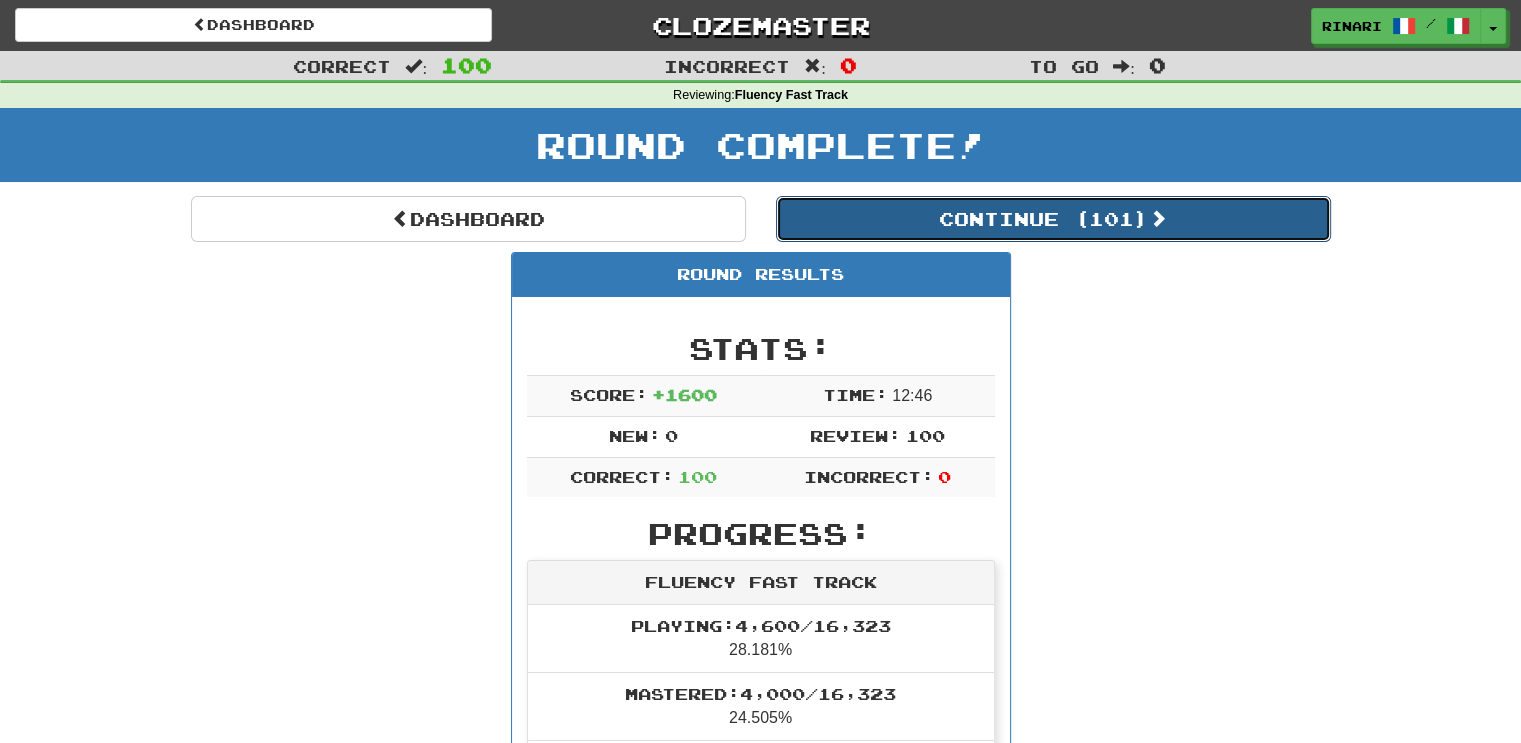 click on "Continue ( 101 )" at bounding box center (1053, 219) 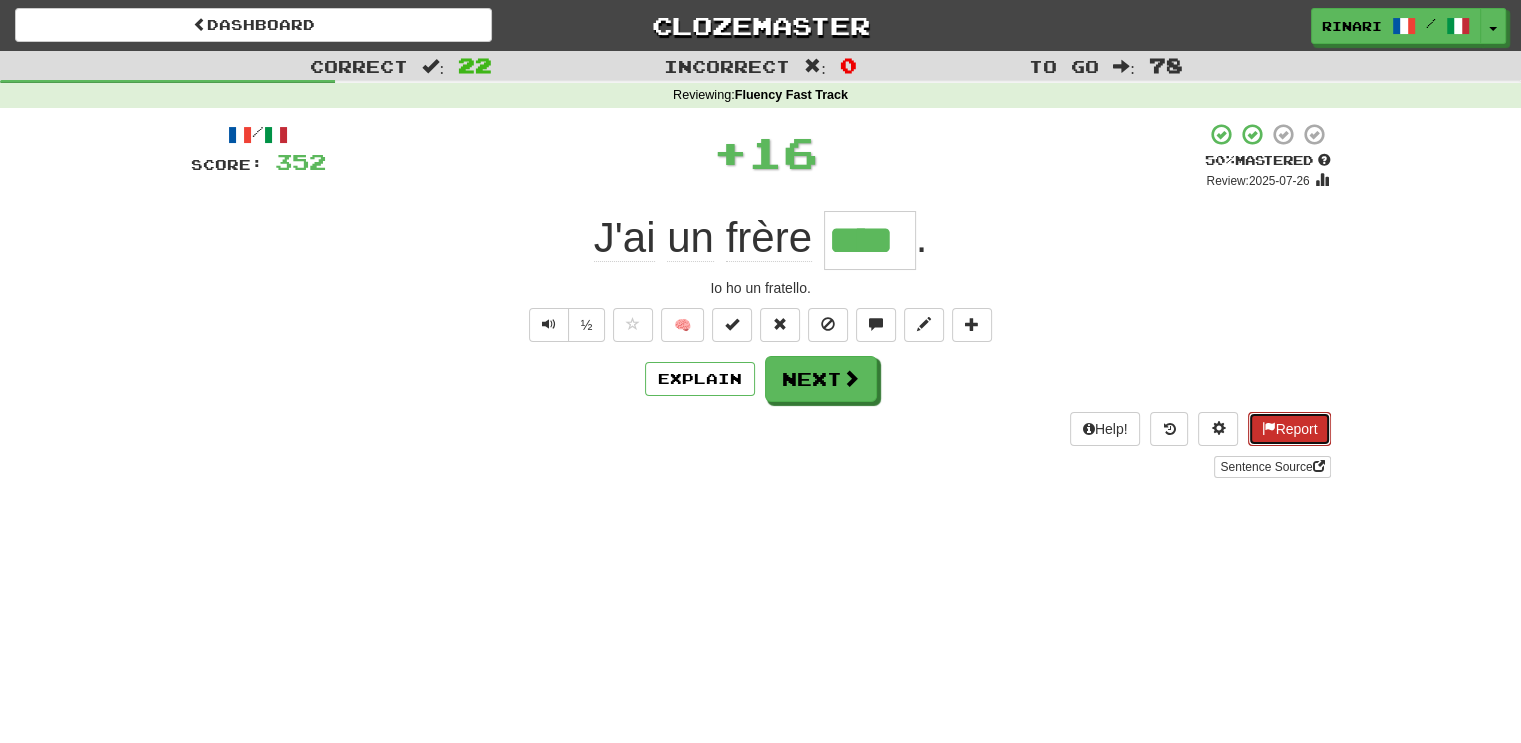 click on "Report" at bounding box center [1289, 429] 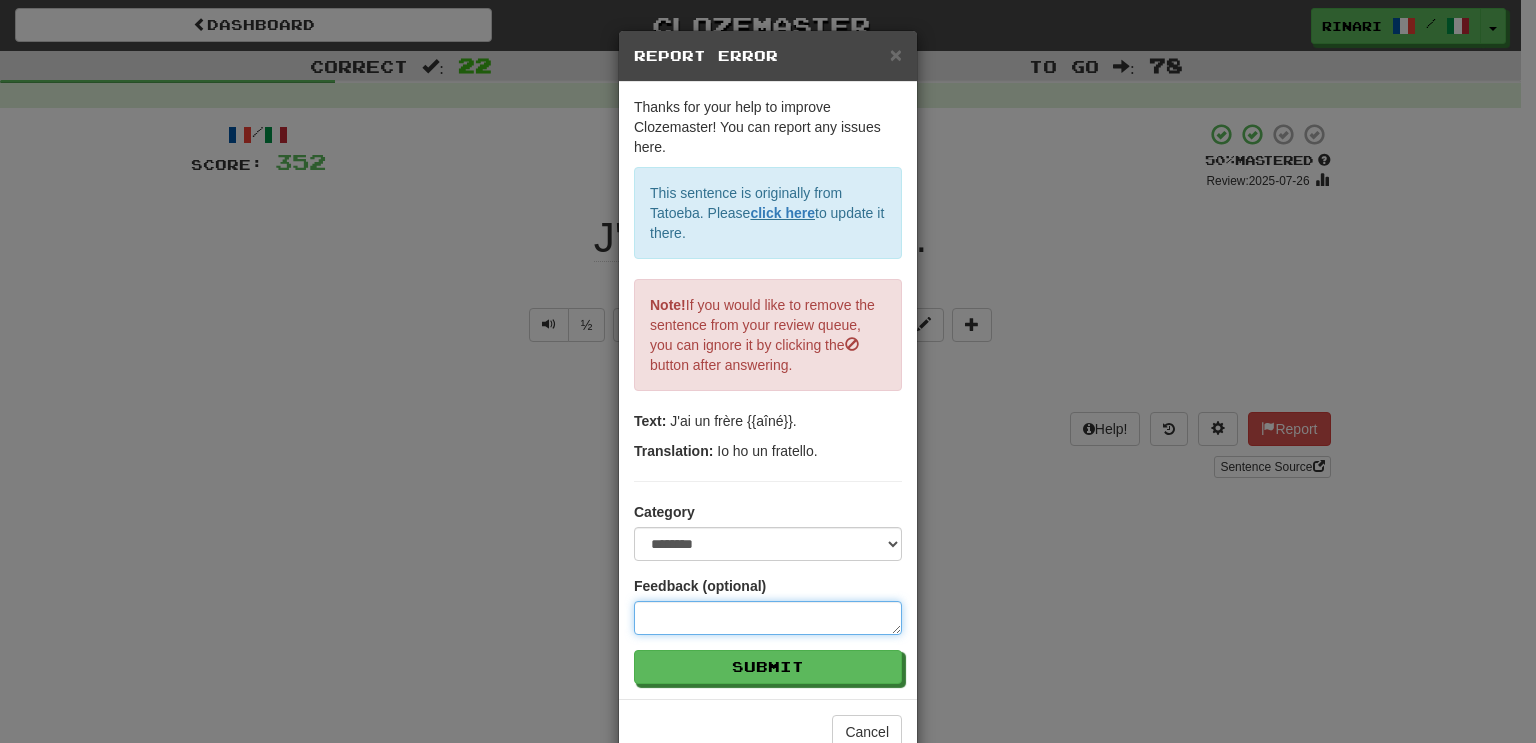 click at bounding box center (768, 618) 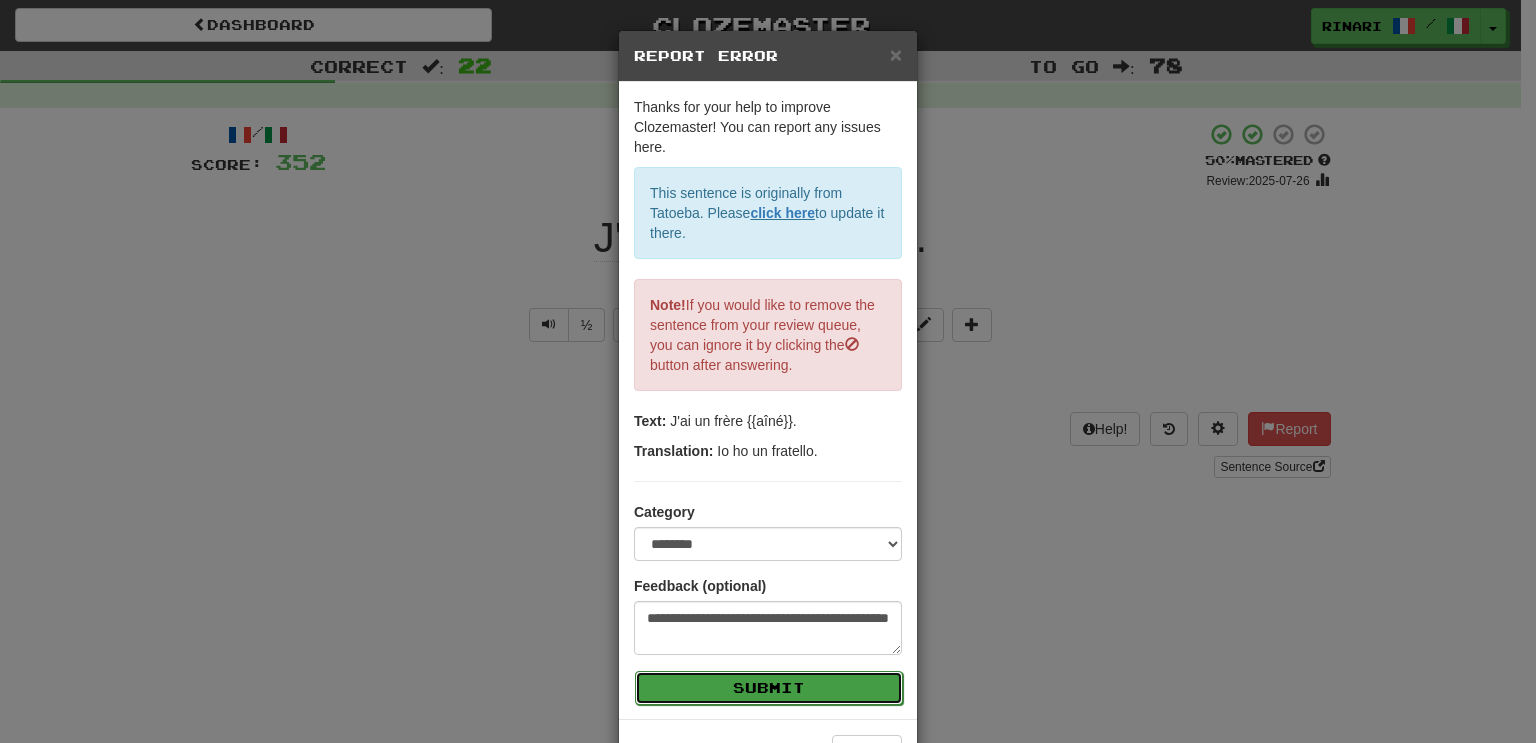 click on "Submit" at bounding box center [769, 688] 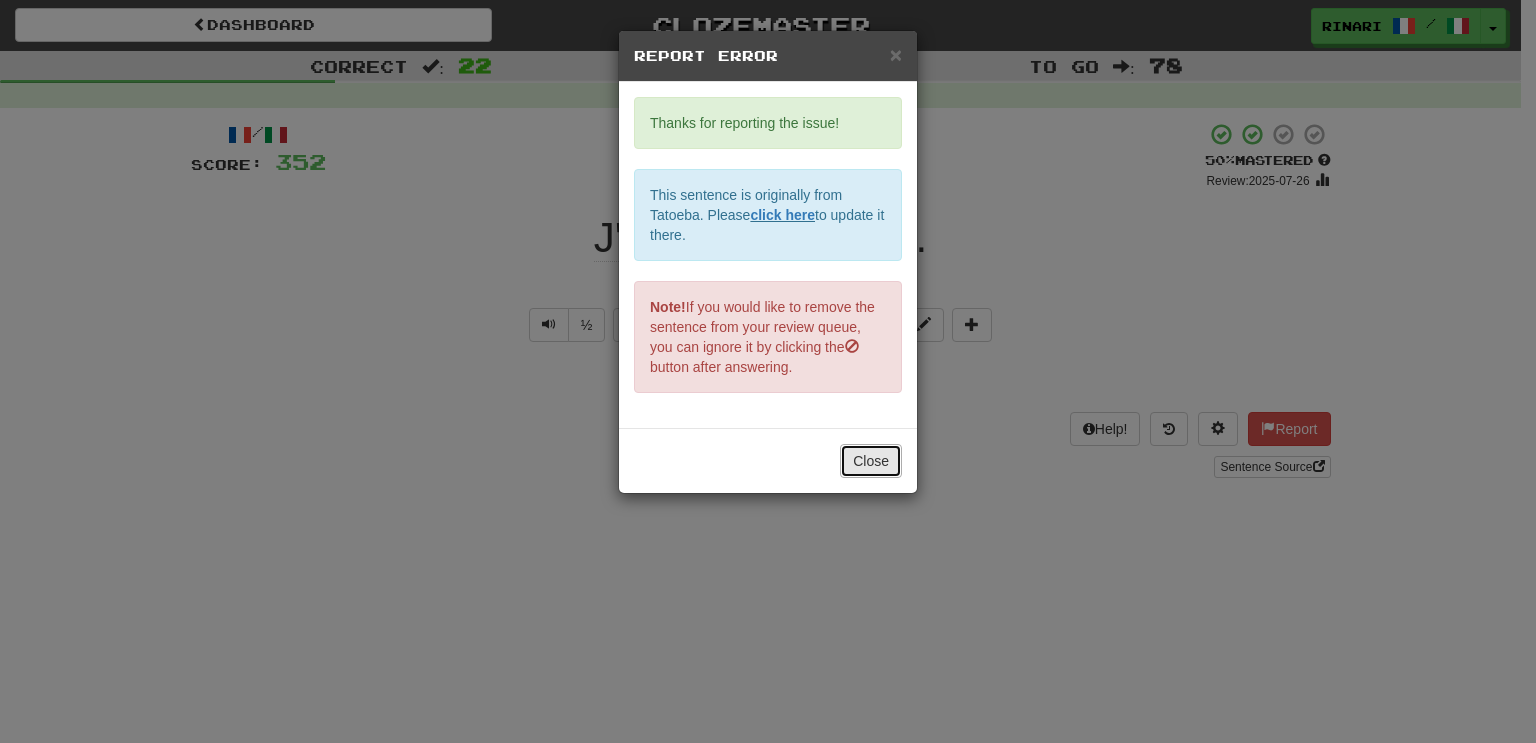 click on "Close" at bounding box center (871, 461) 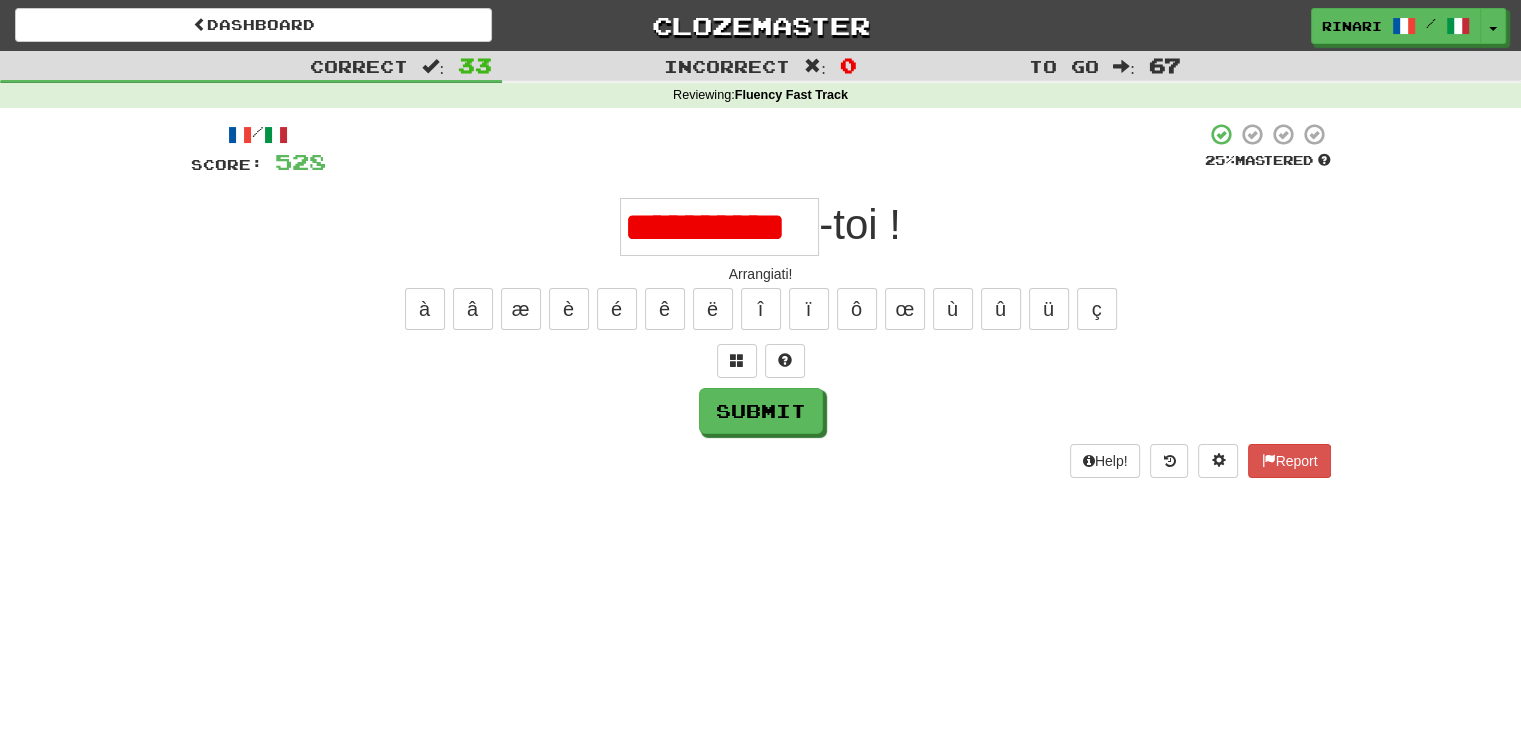 scroll, scrollTop: 0, scrollLeft: 0, axis: both 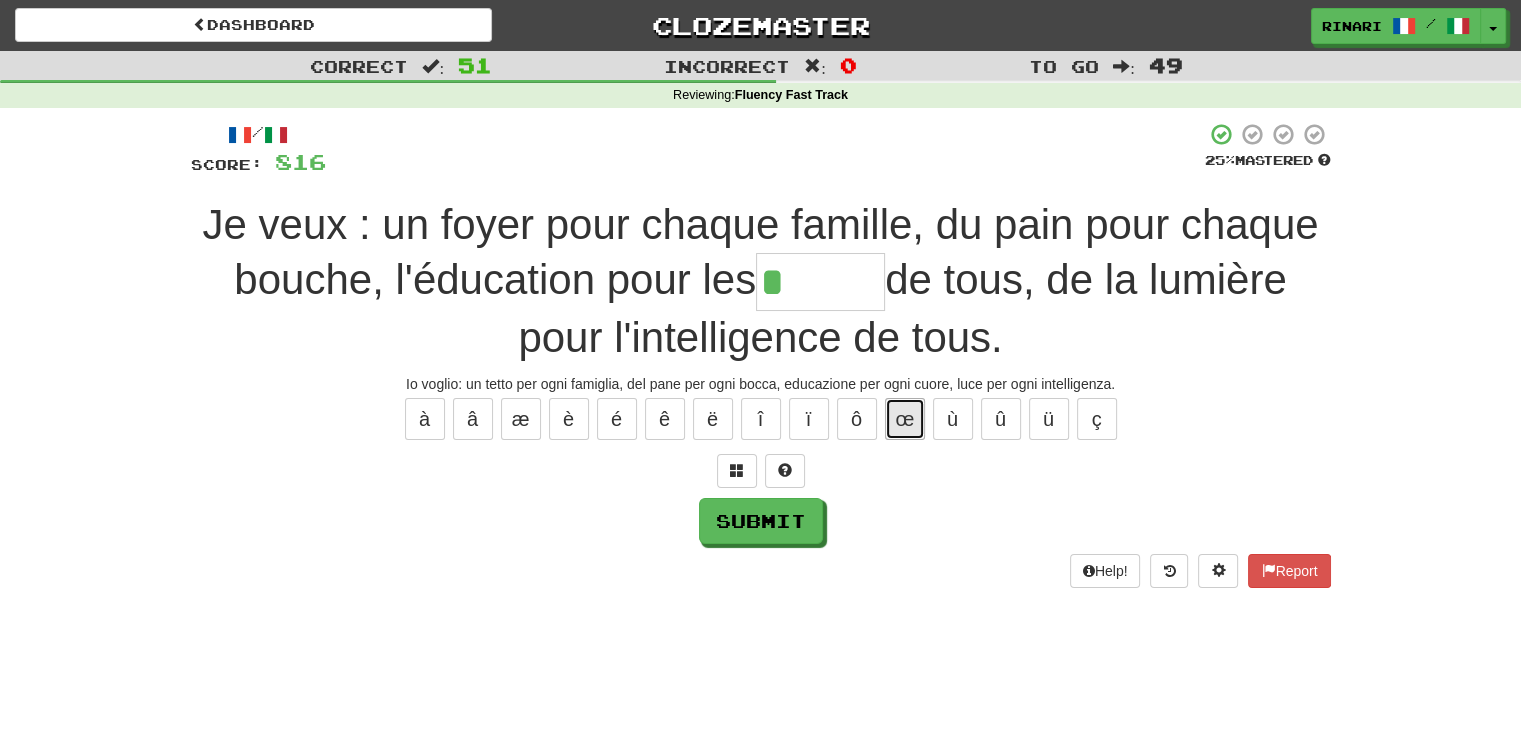 click on "œ" at bounding box center (905, 419) 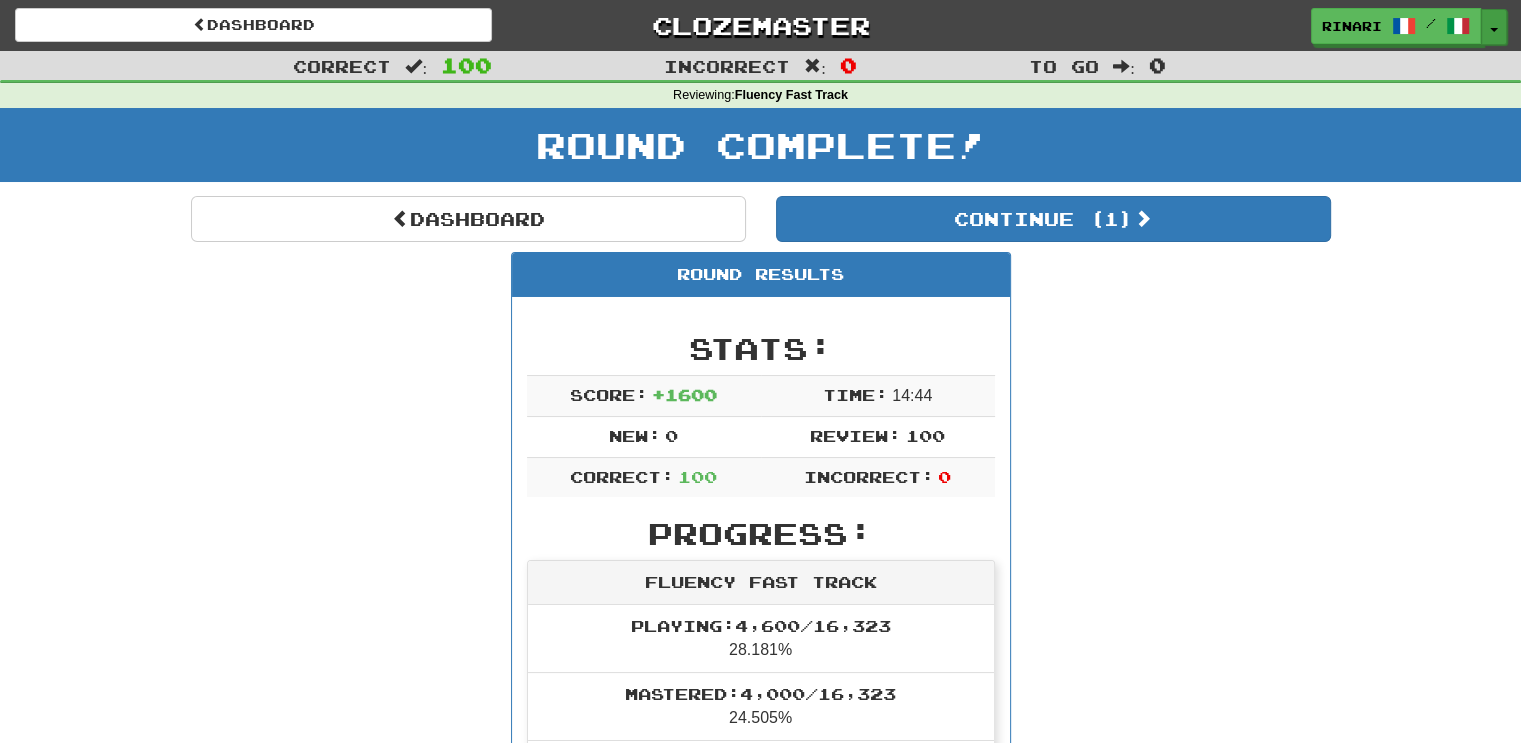 click on "Toggle Dropdown" at bounding box center [1494, 27] 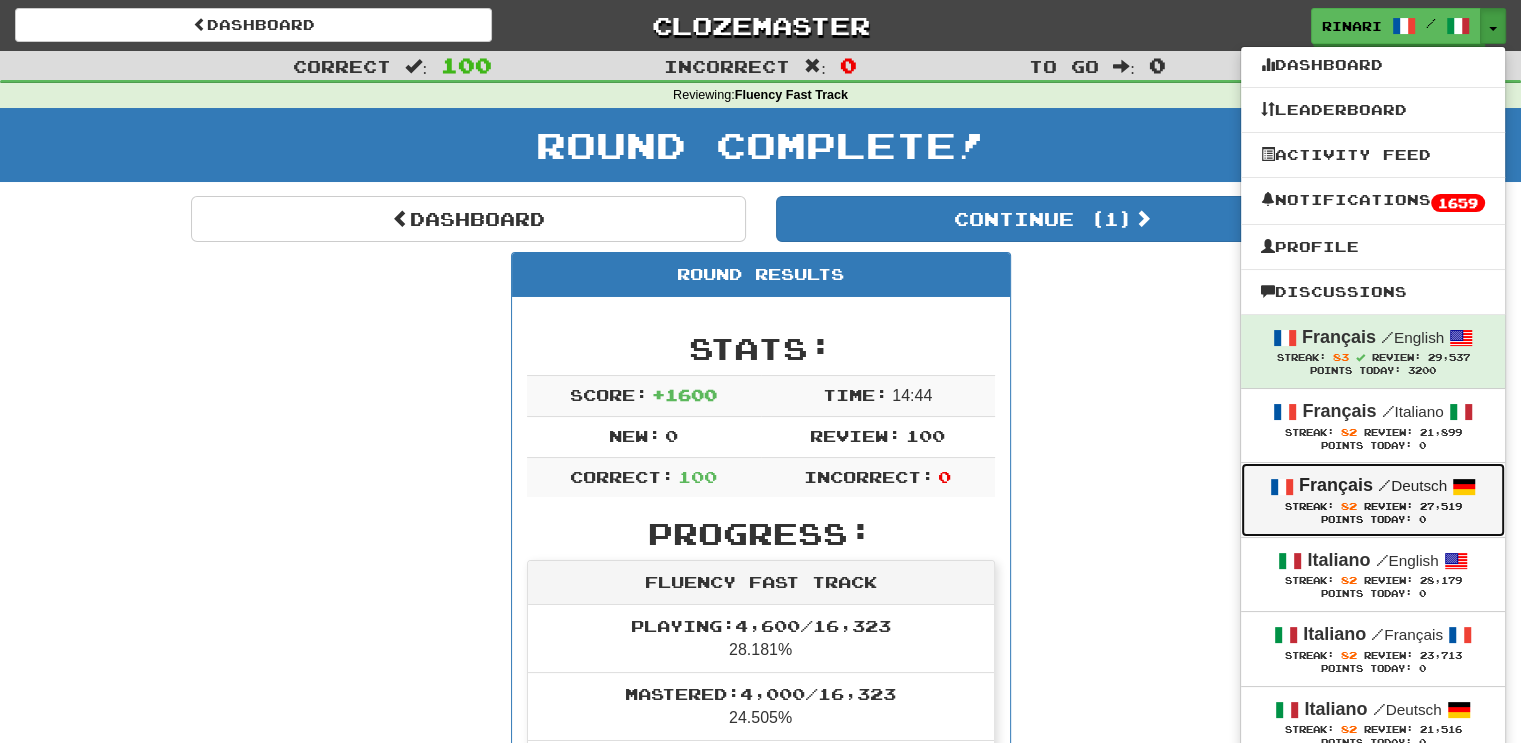 click on "Points Today: 0" at bounding box center (1373, 520) 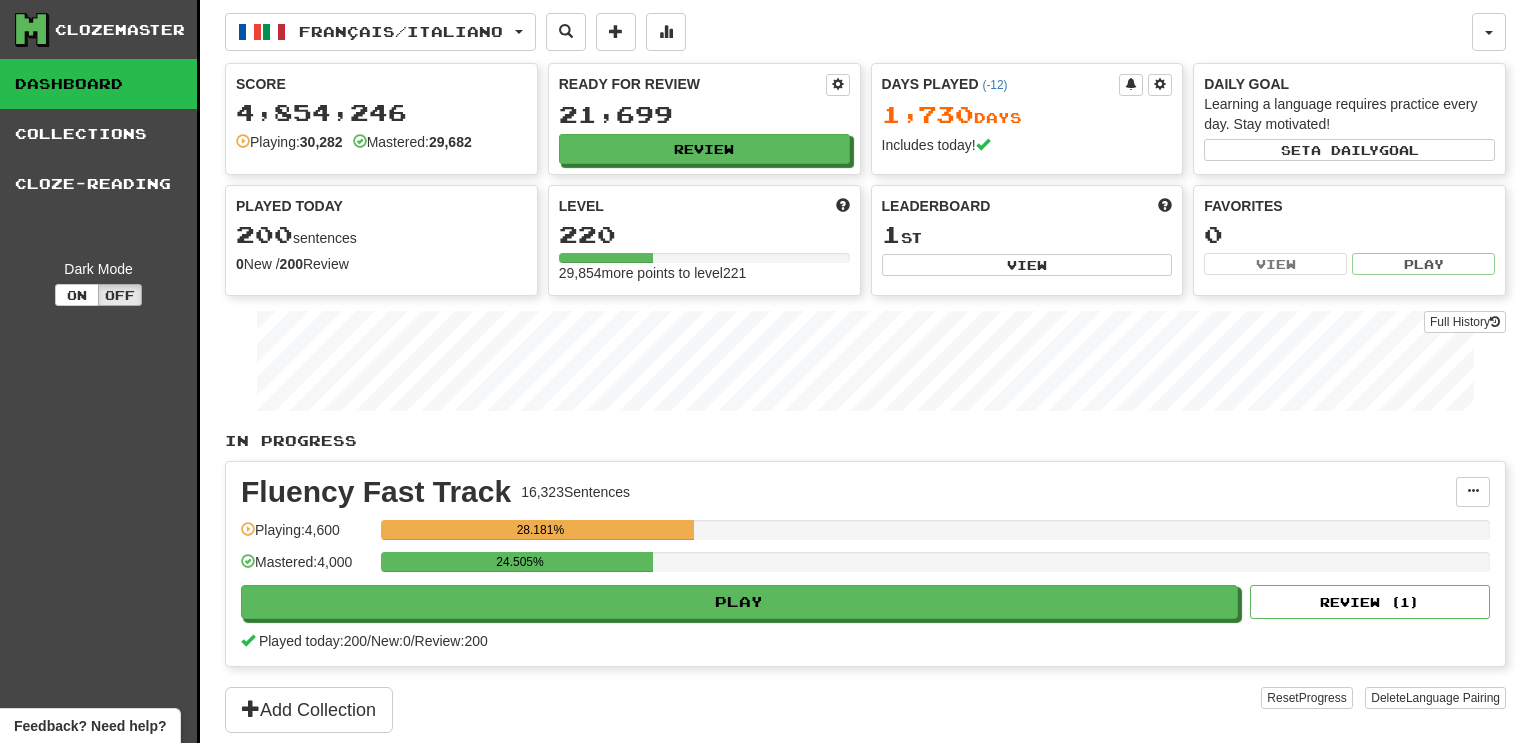 scroll, scrollTop: 0, scrollLeft: 0, axis: both 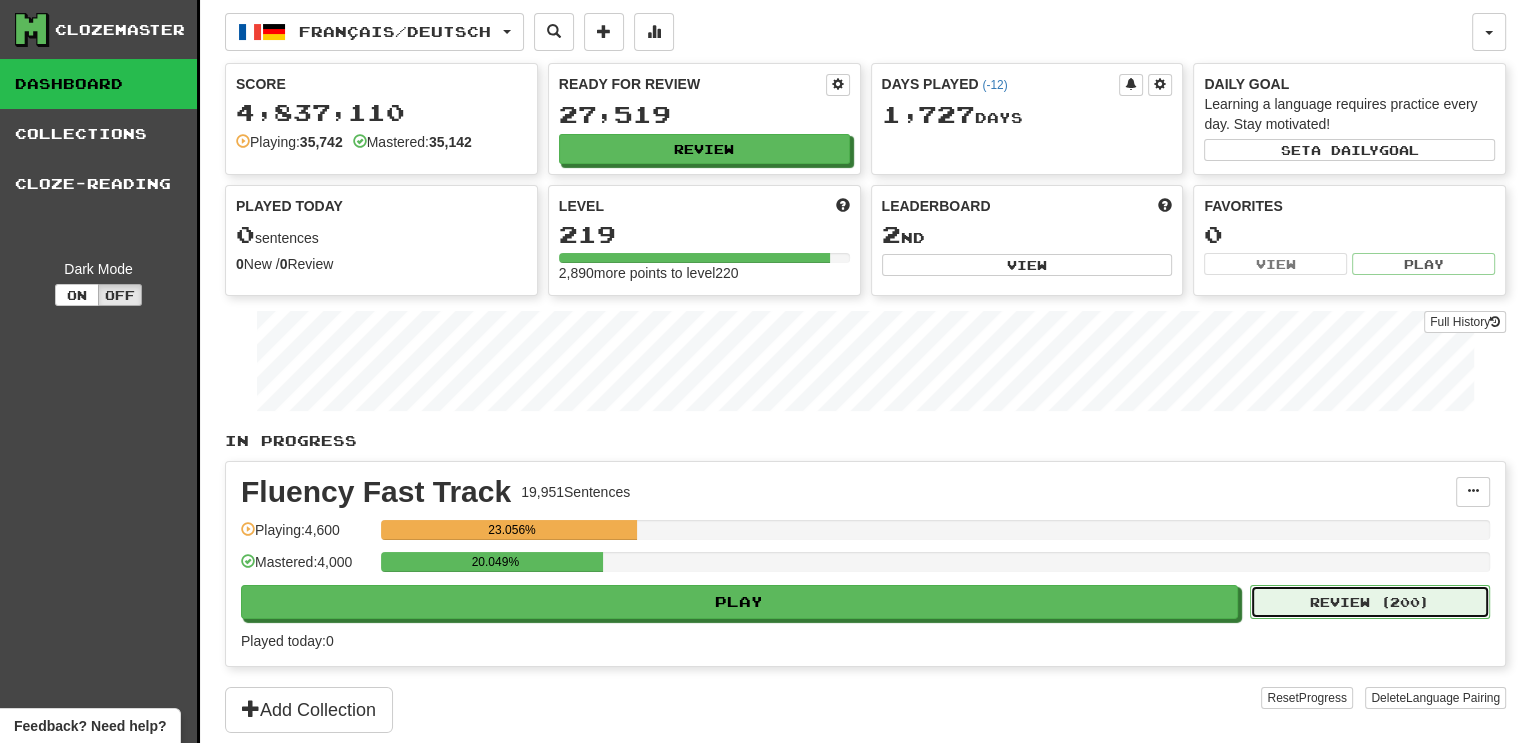 click on "Review ( 200 )" at bounding box center (1370, 602) 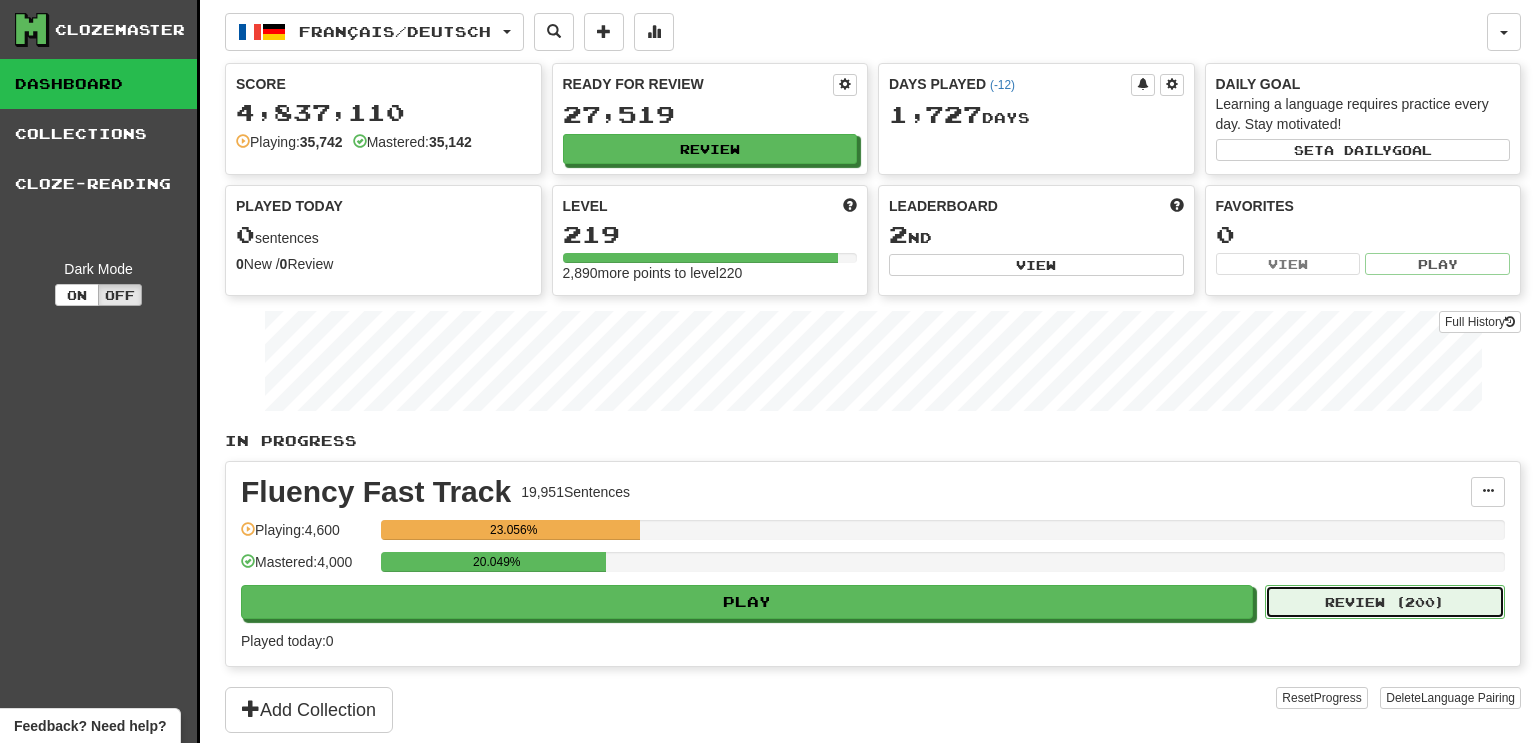 select on "***" 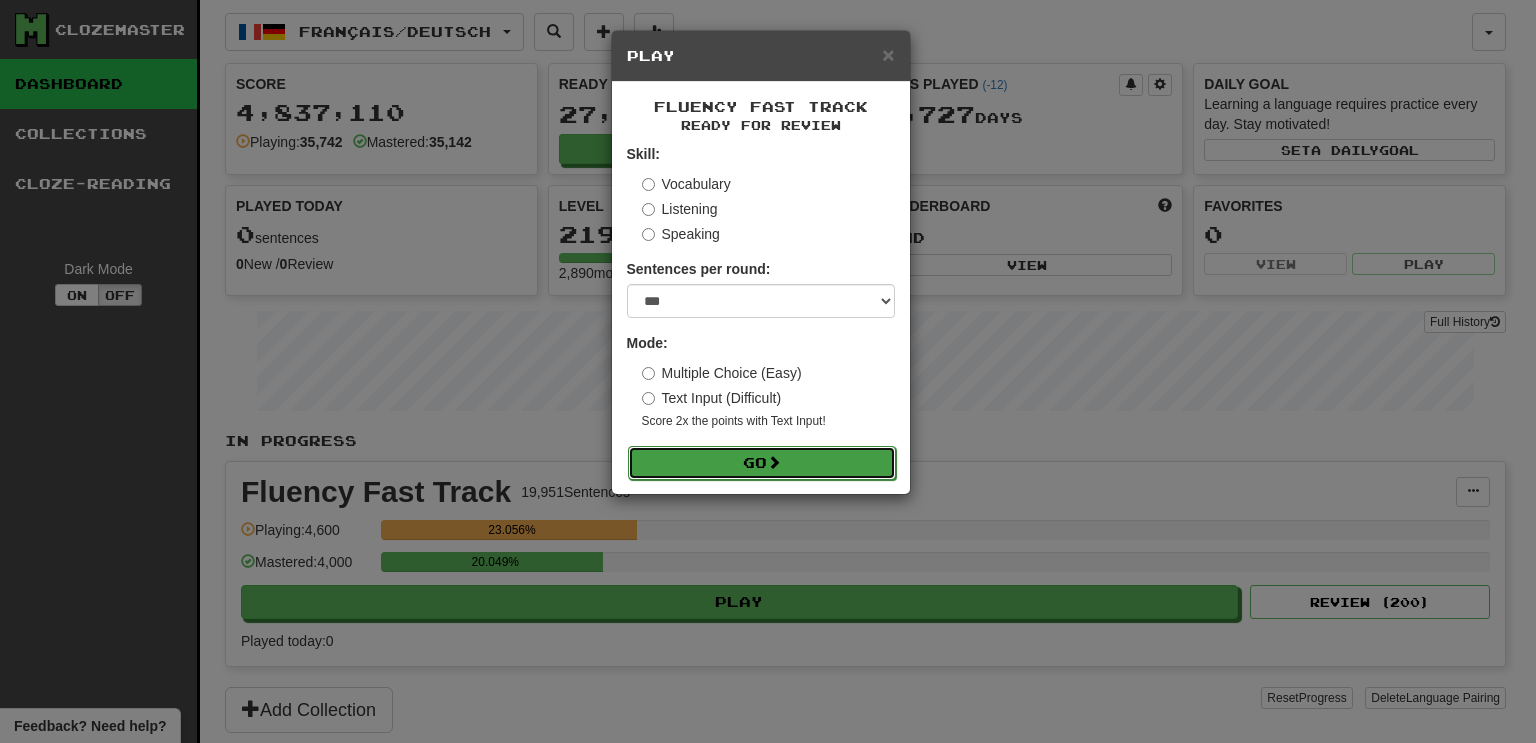 click on "Go" at bounding box center [762, 463] 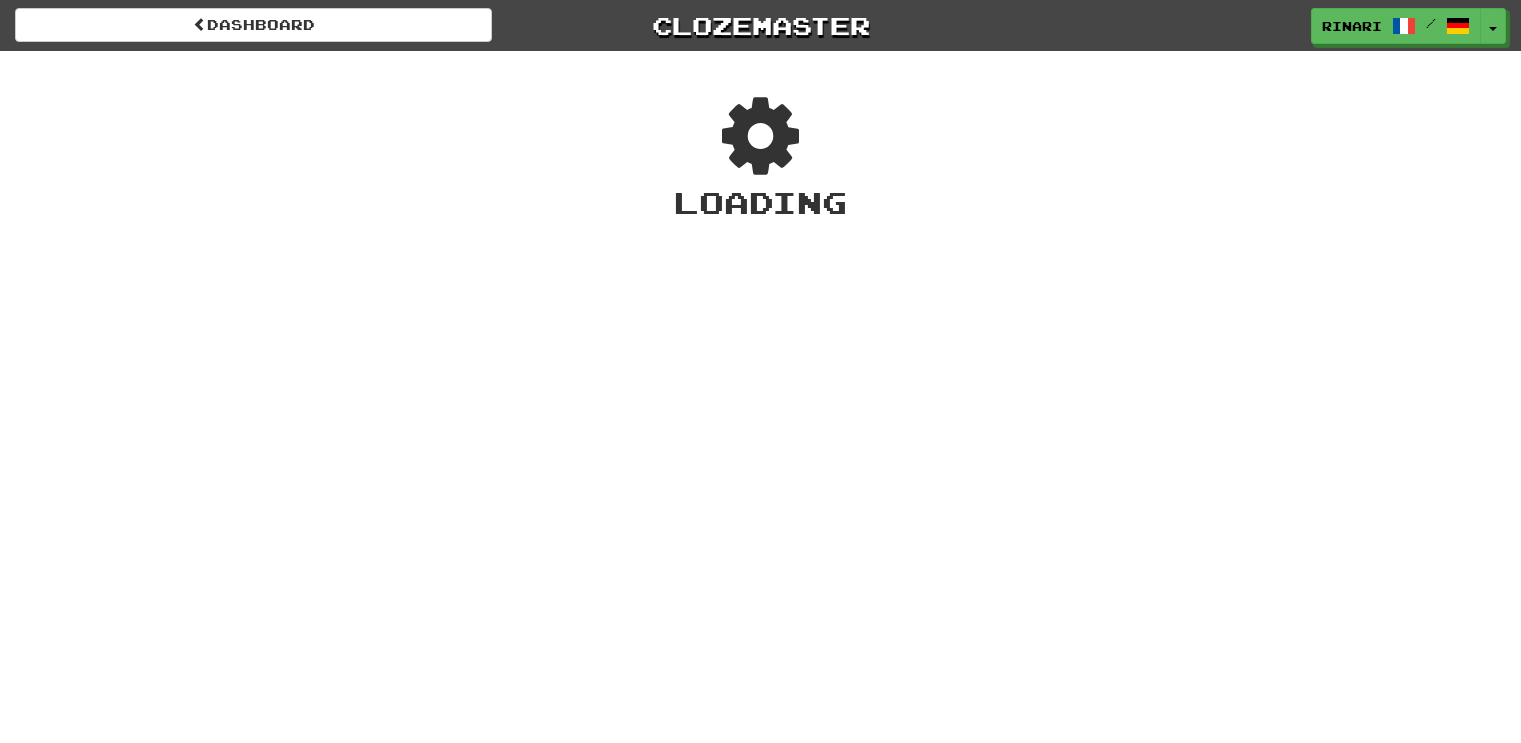 scroll, scrollTop: 0, scrollLeft: 0, axis: both 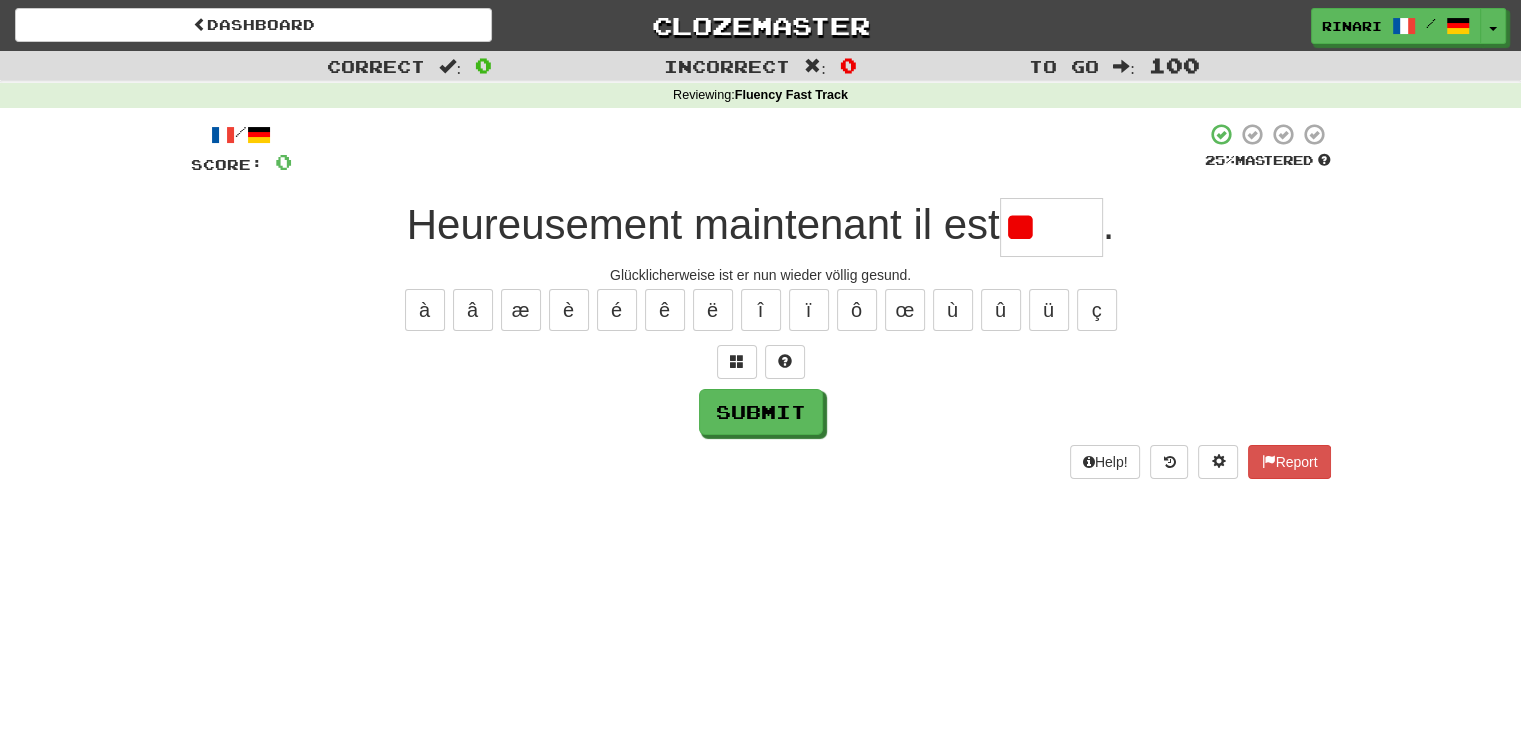 type on "*" 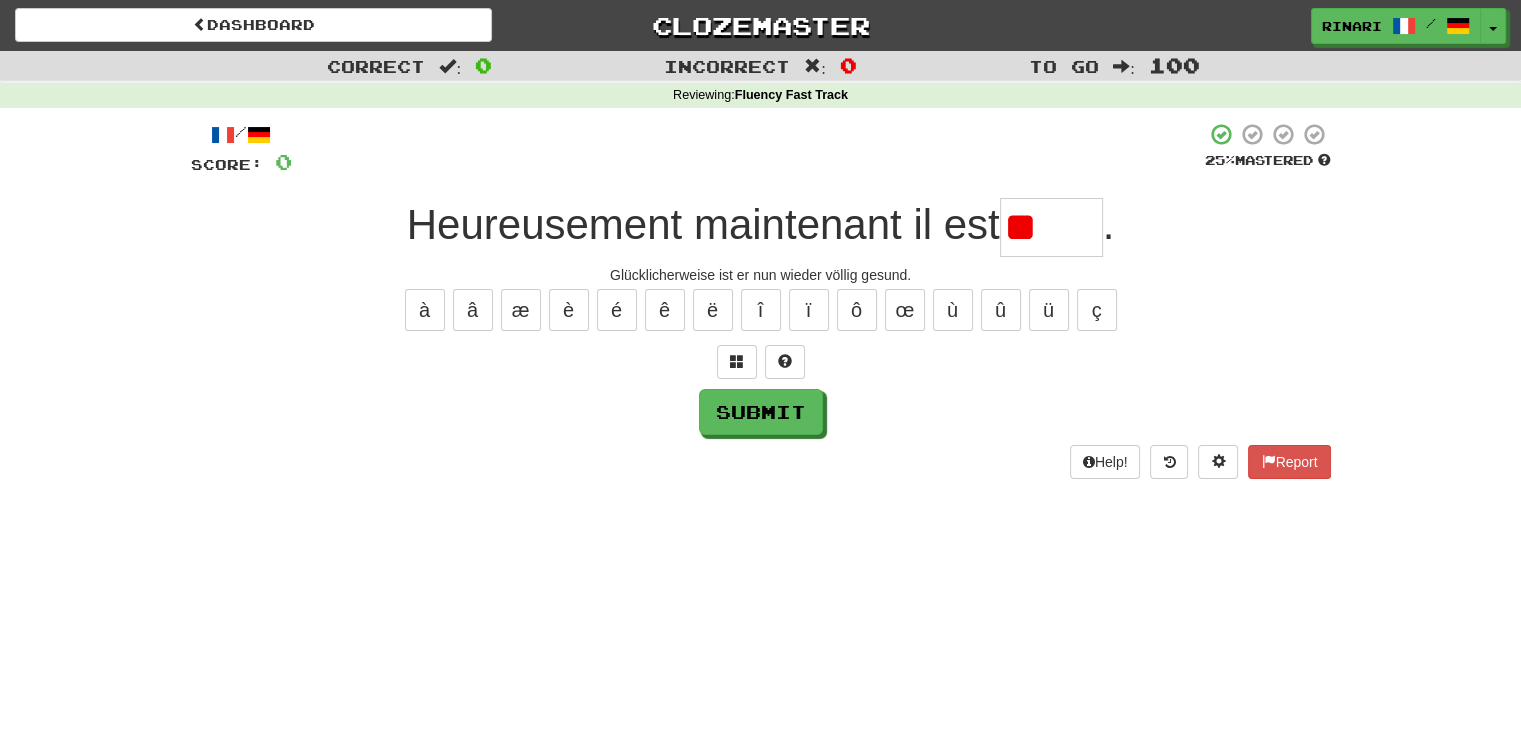 type on "*" 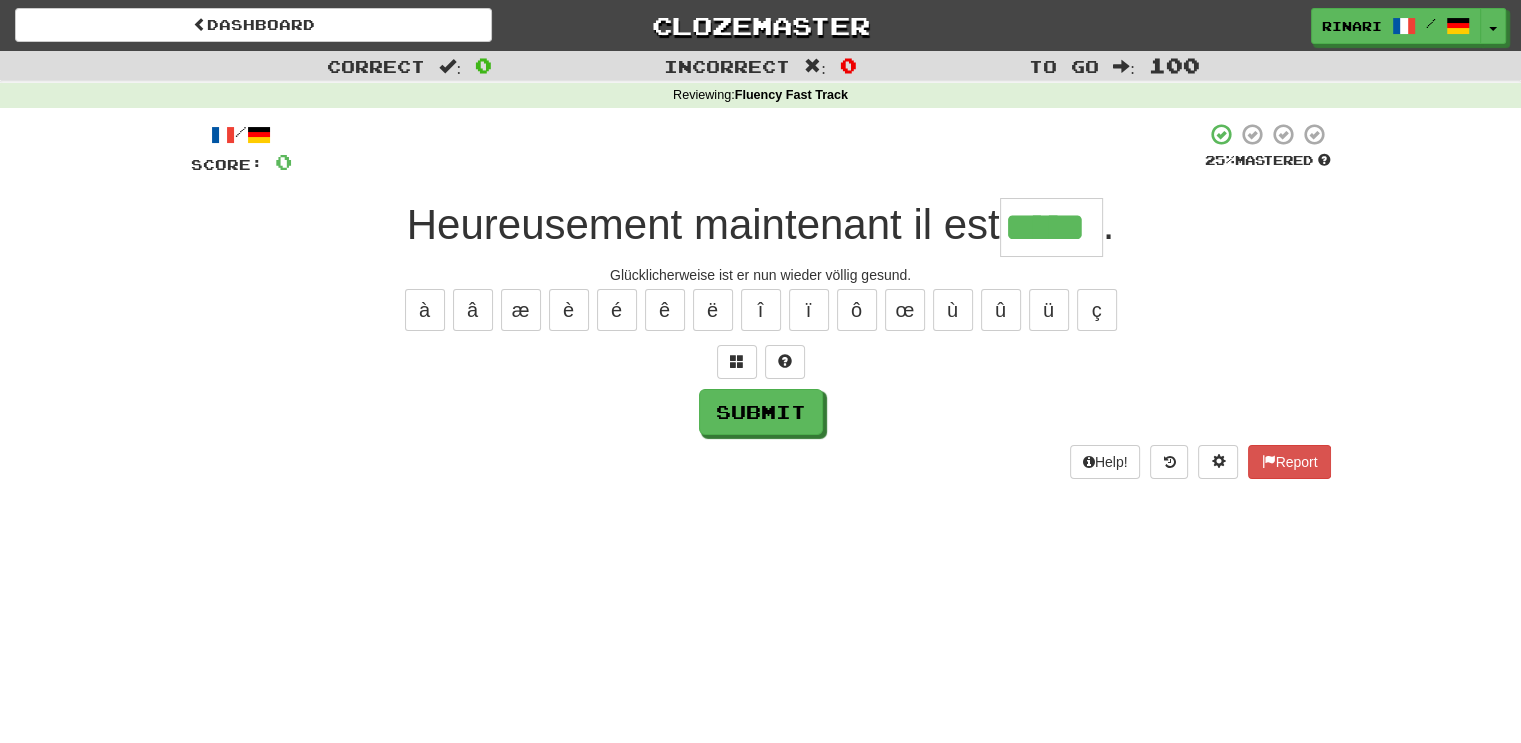 type on "*****" 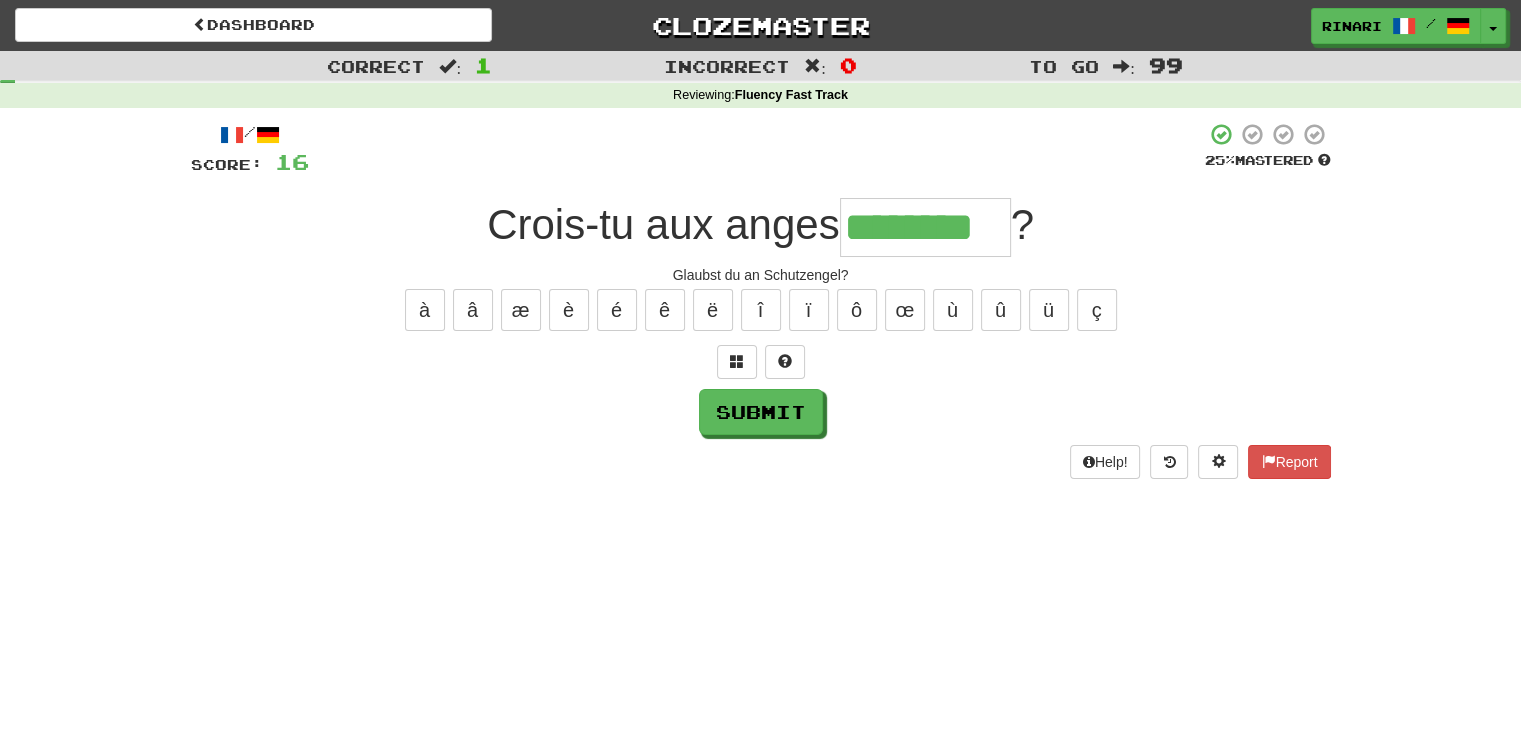 type on "********" 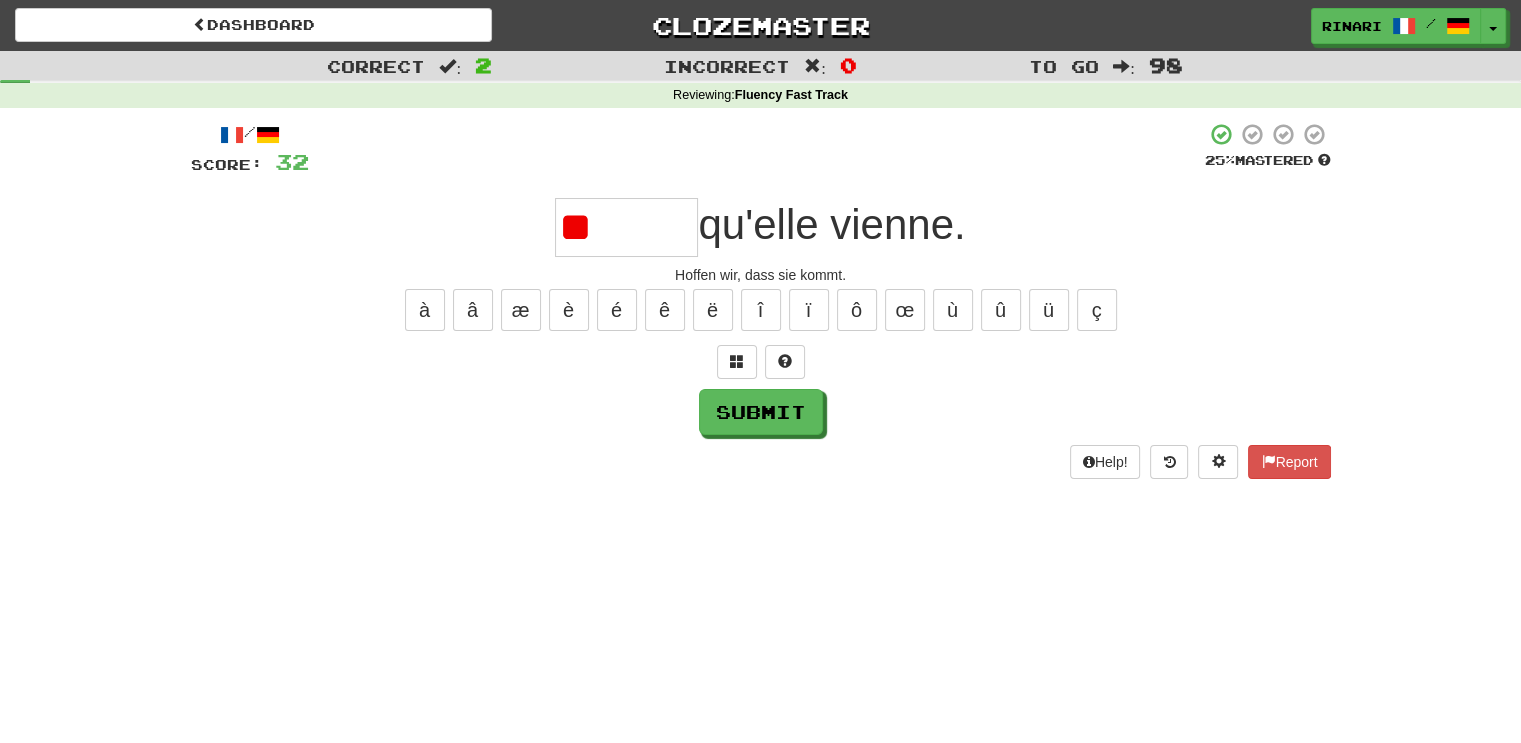 type on "*" 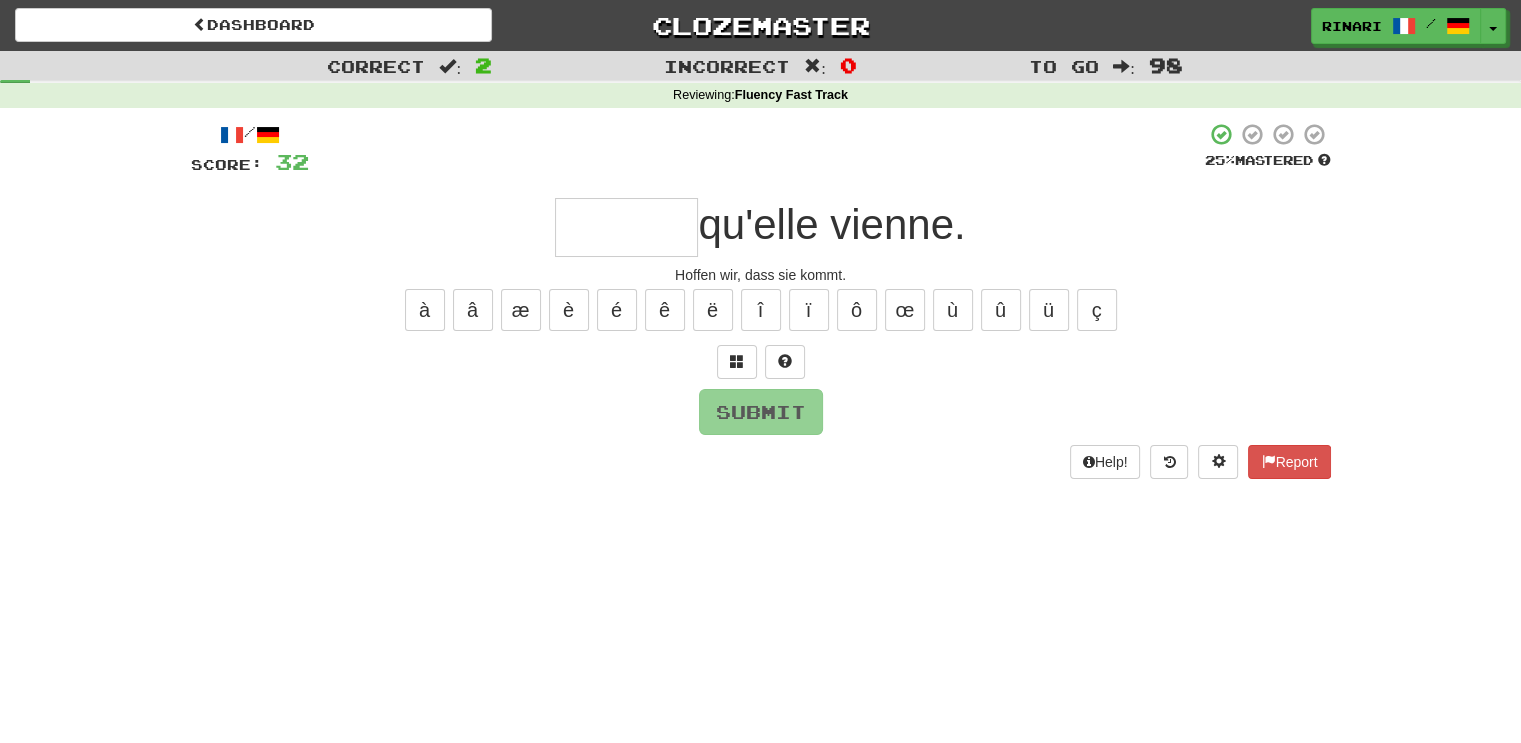 type on "*" 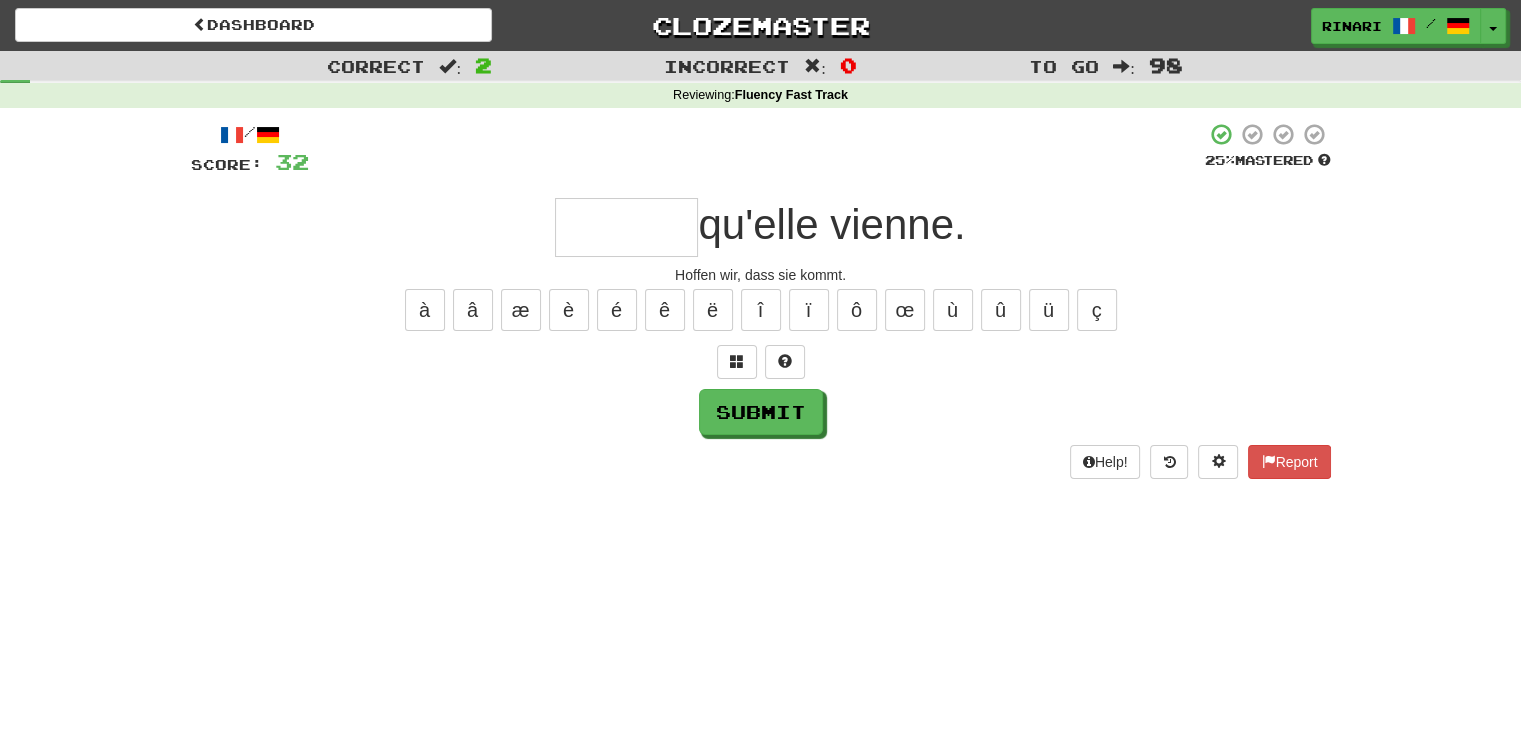 type on "*" 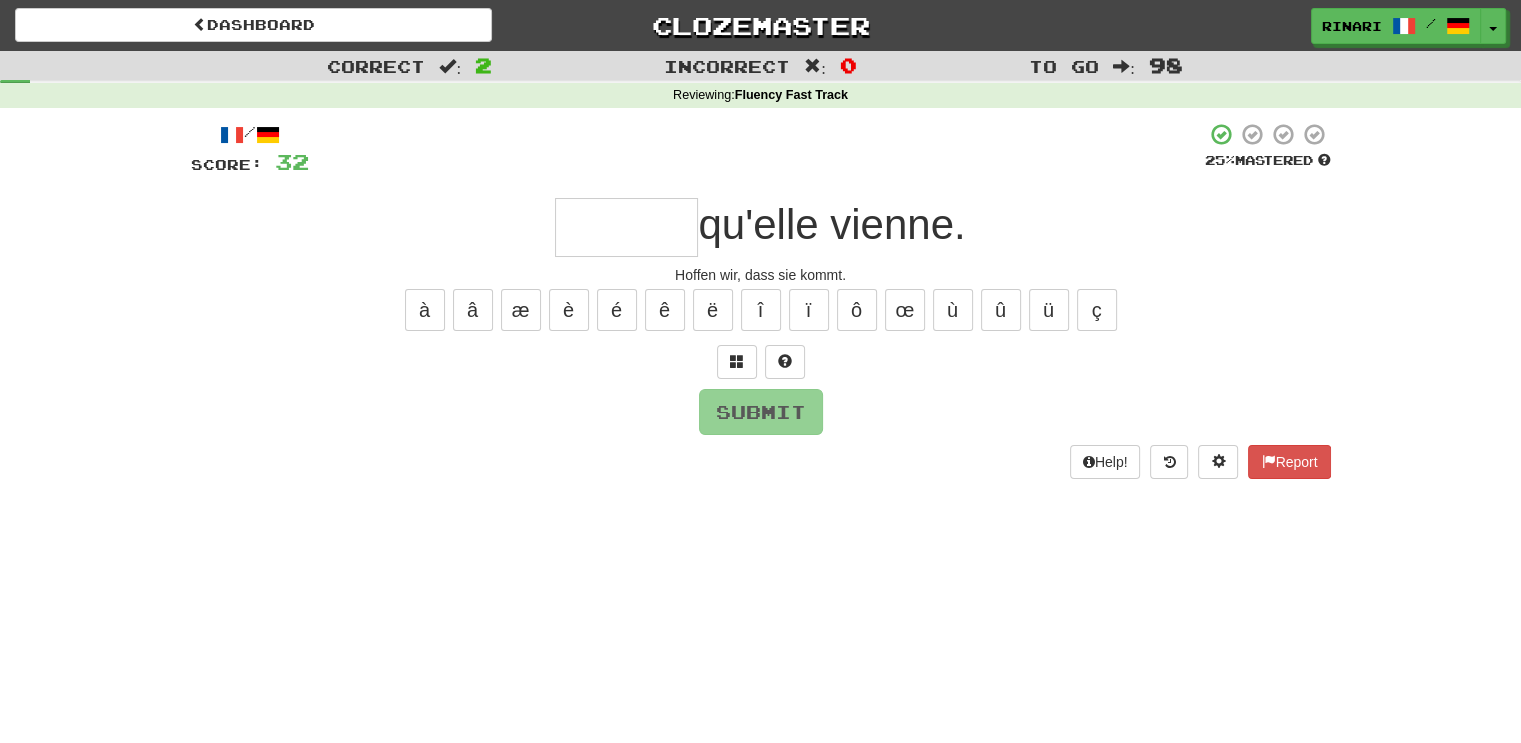 type on "*" 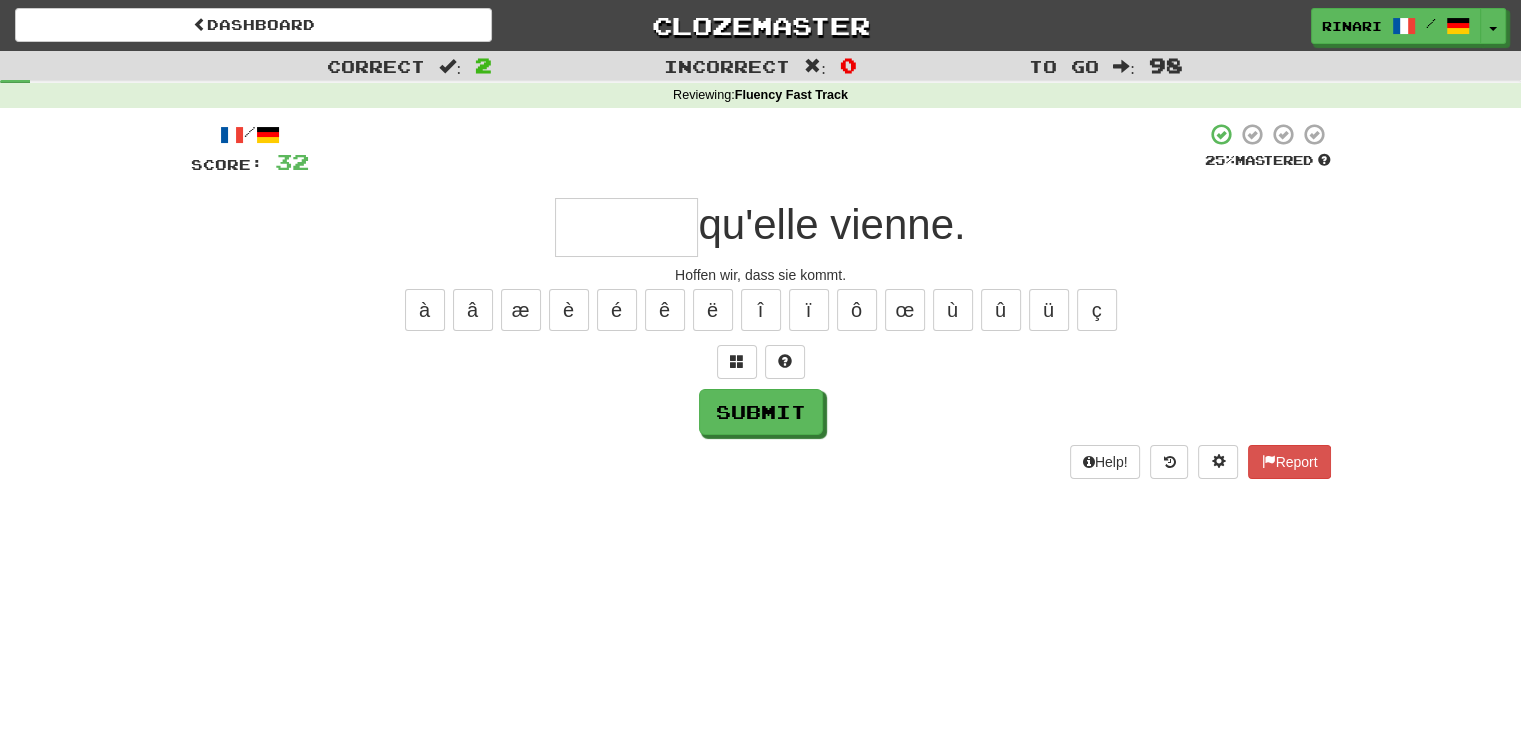 type on "*" 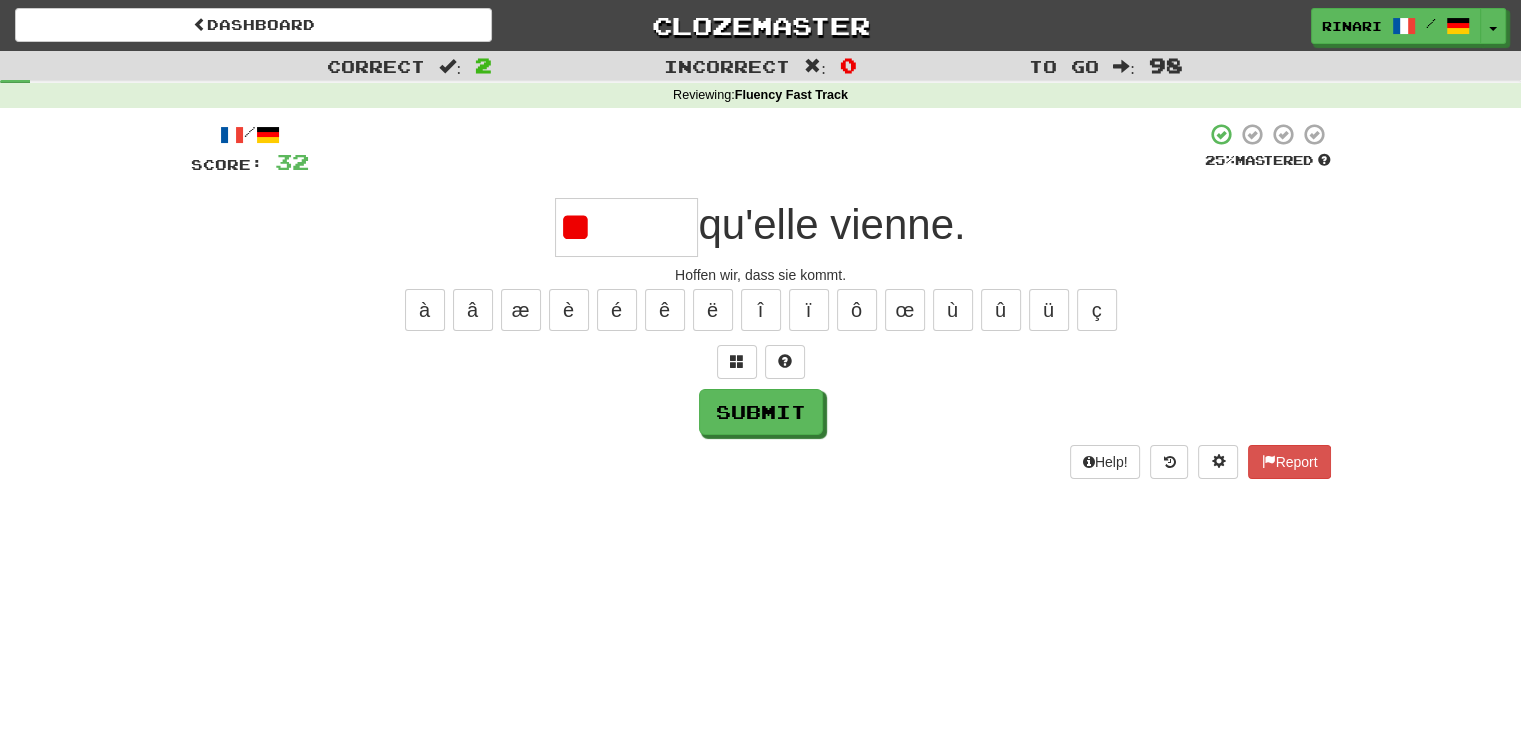 type on "*" 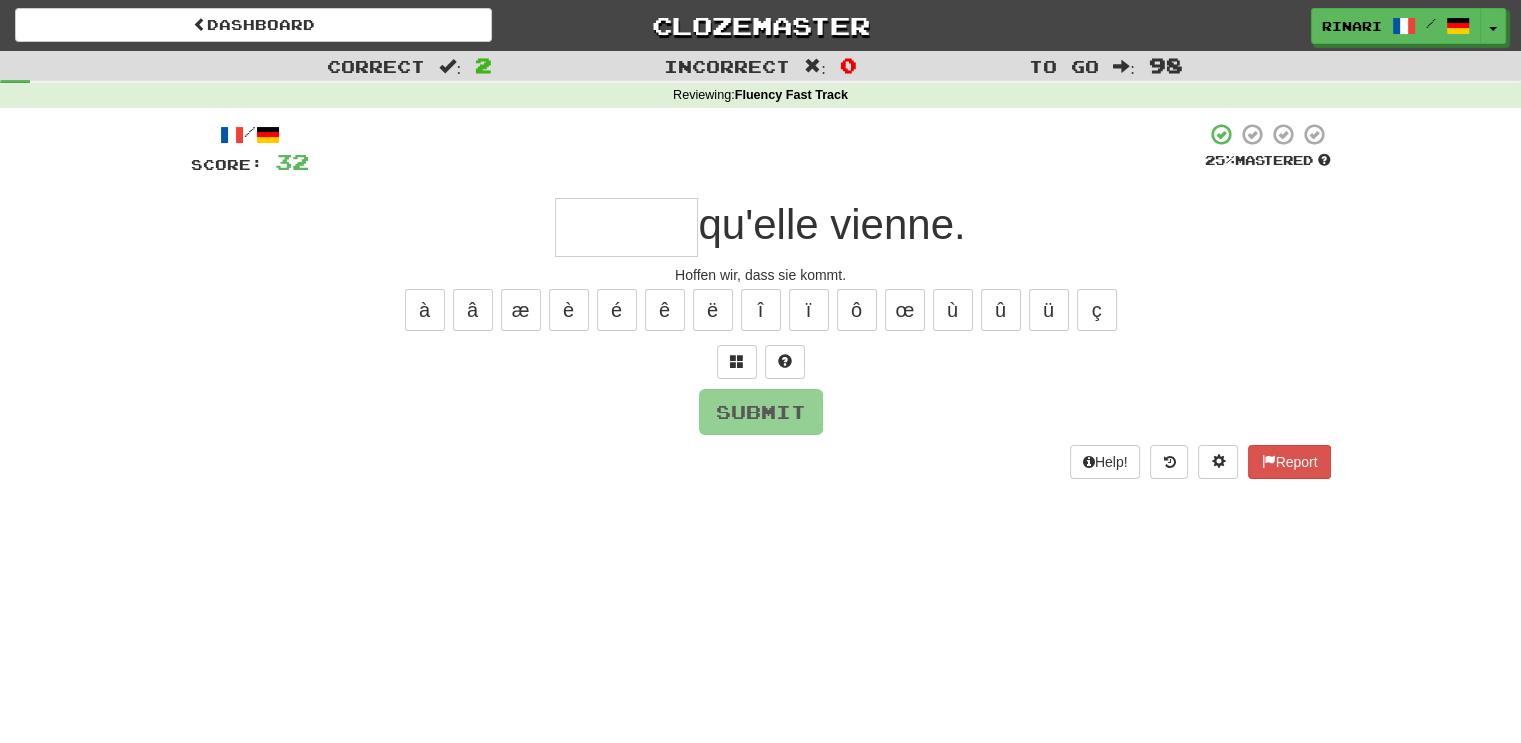type on "*" 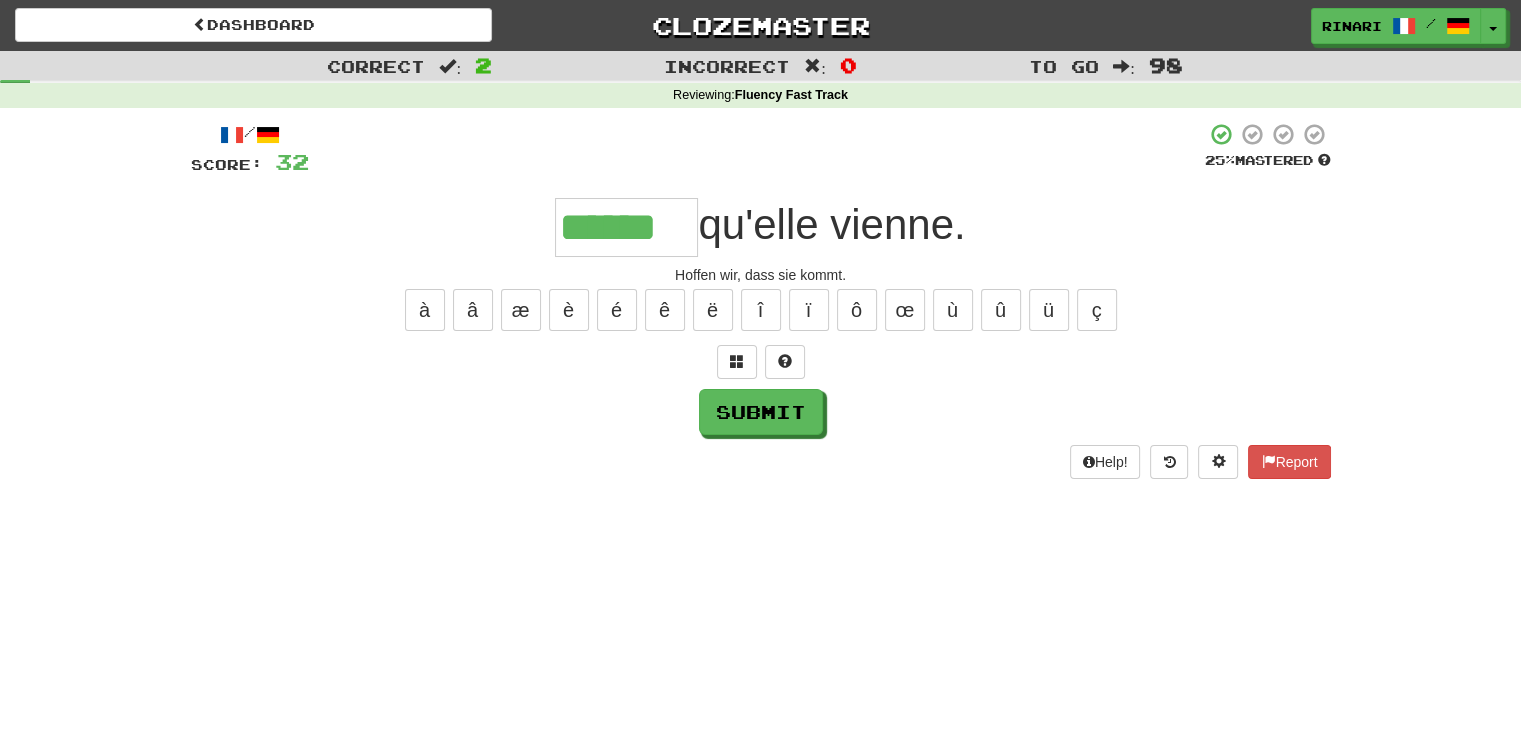 type on "******" 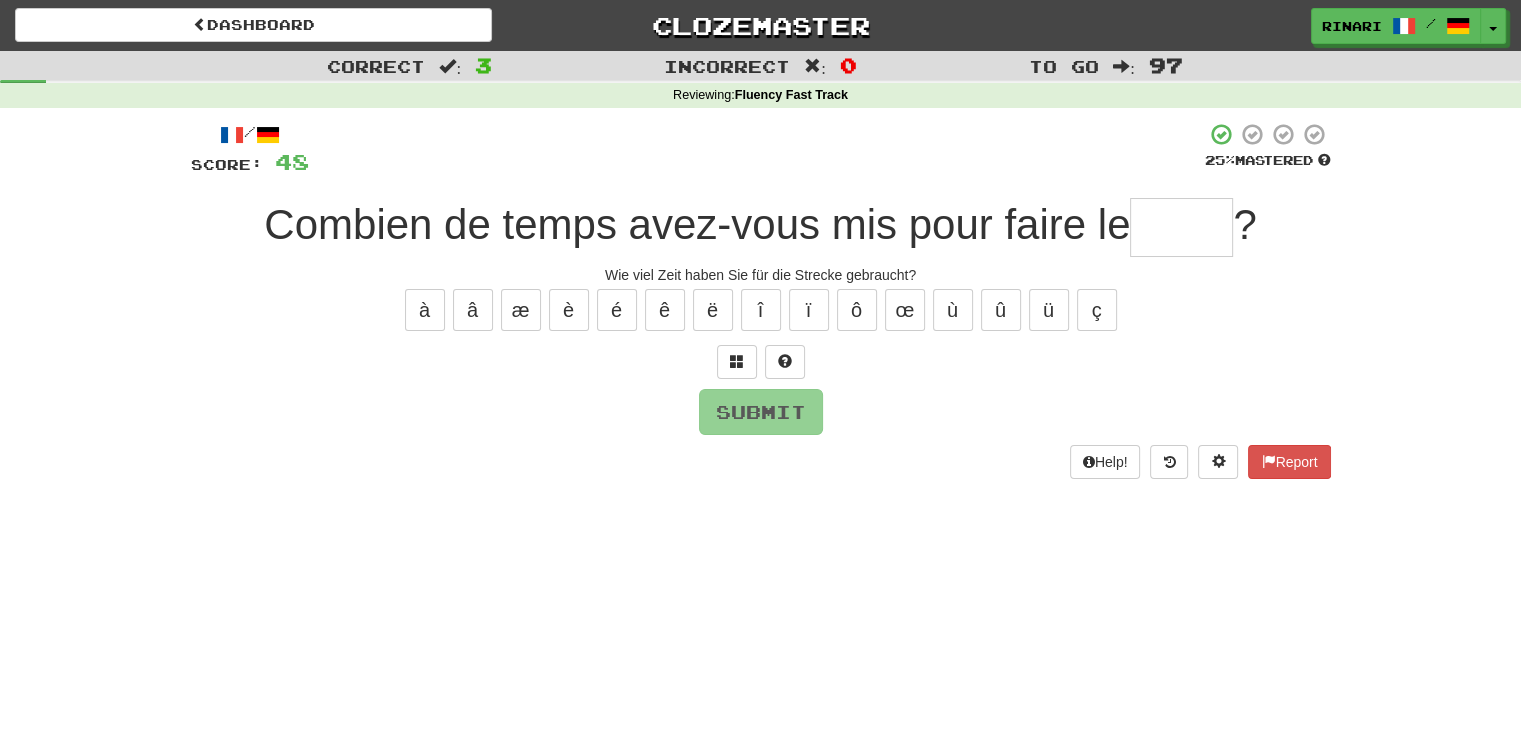 type on "*" 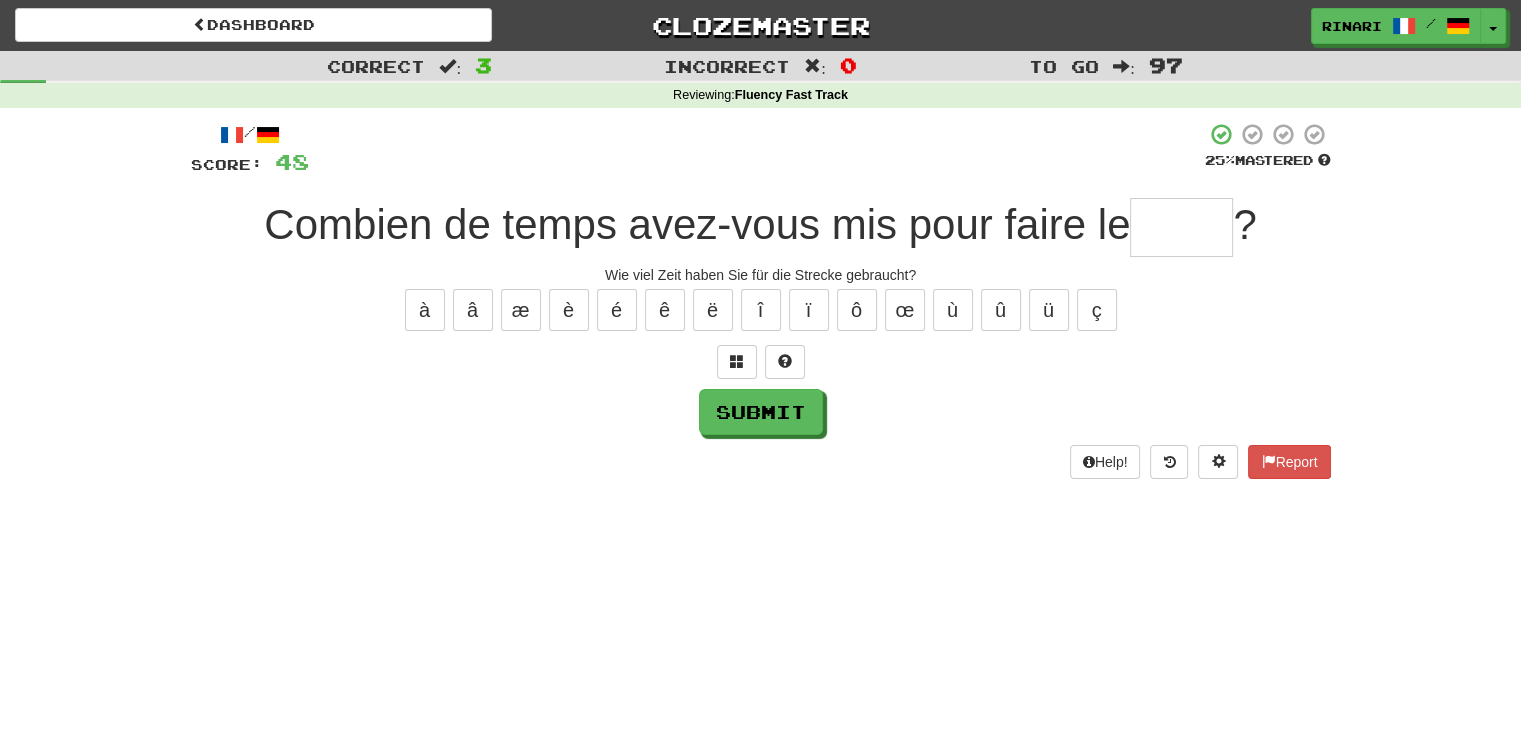 type on "*" 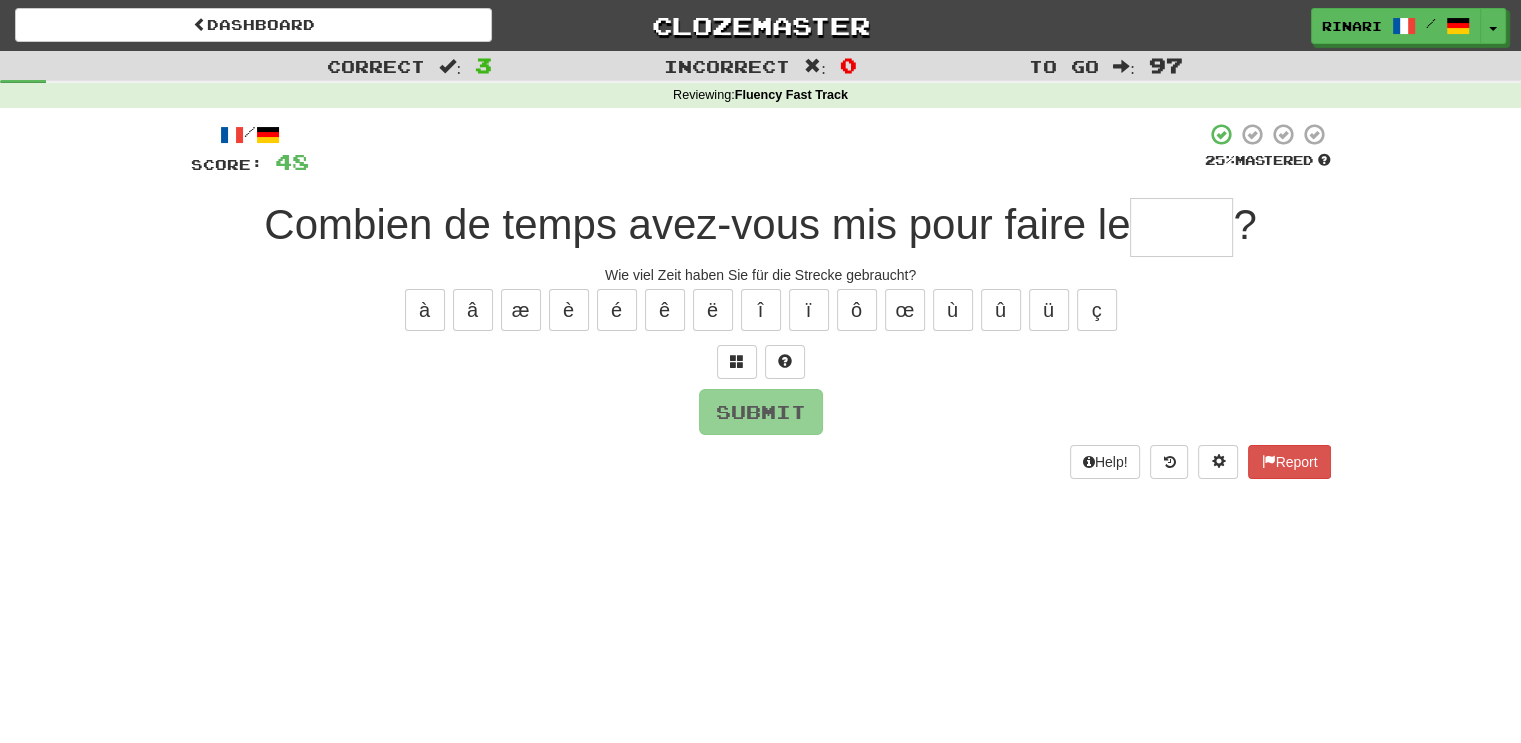 type on "*" 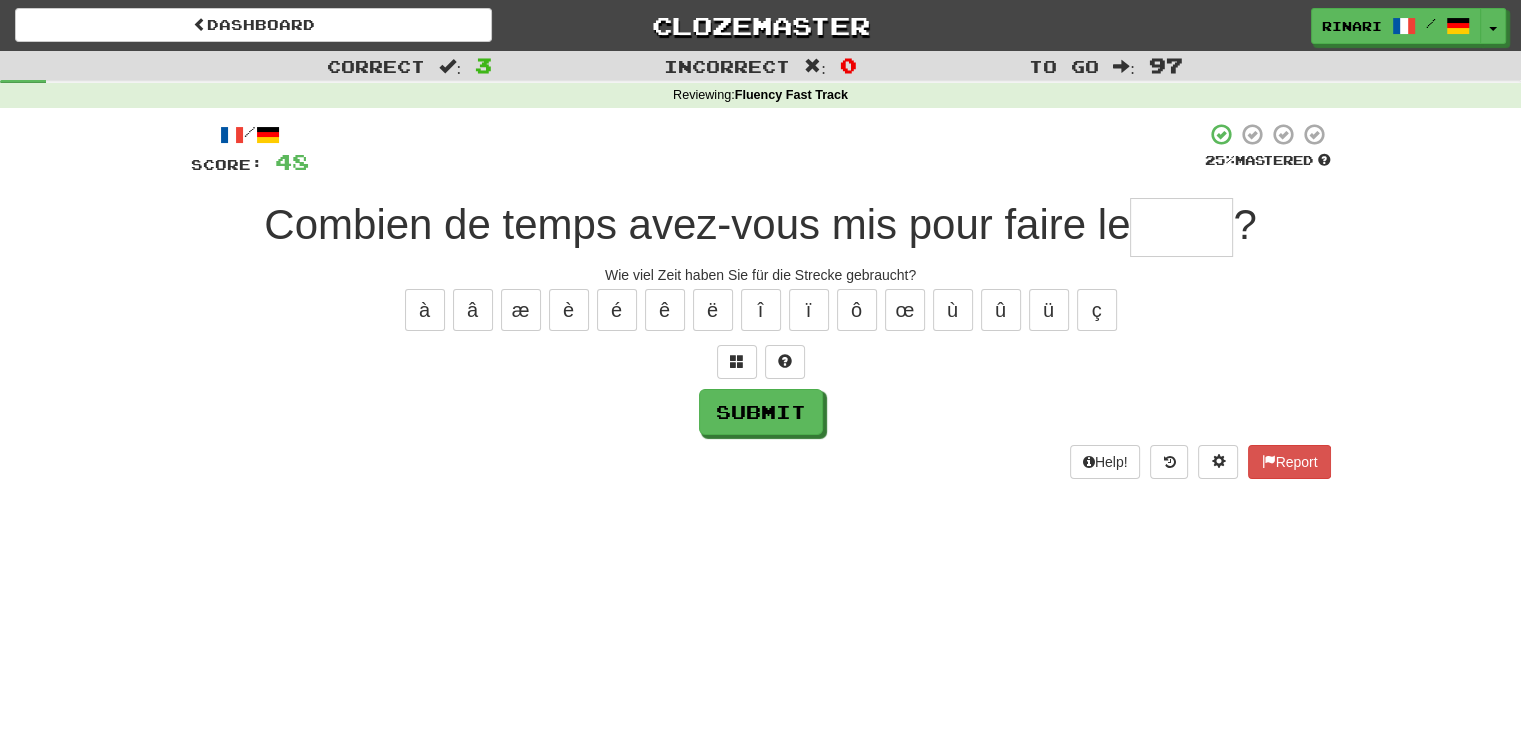 type on "*" 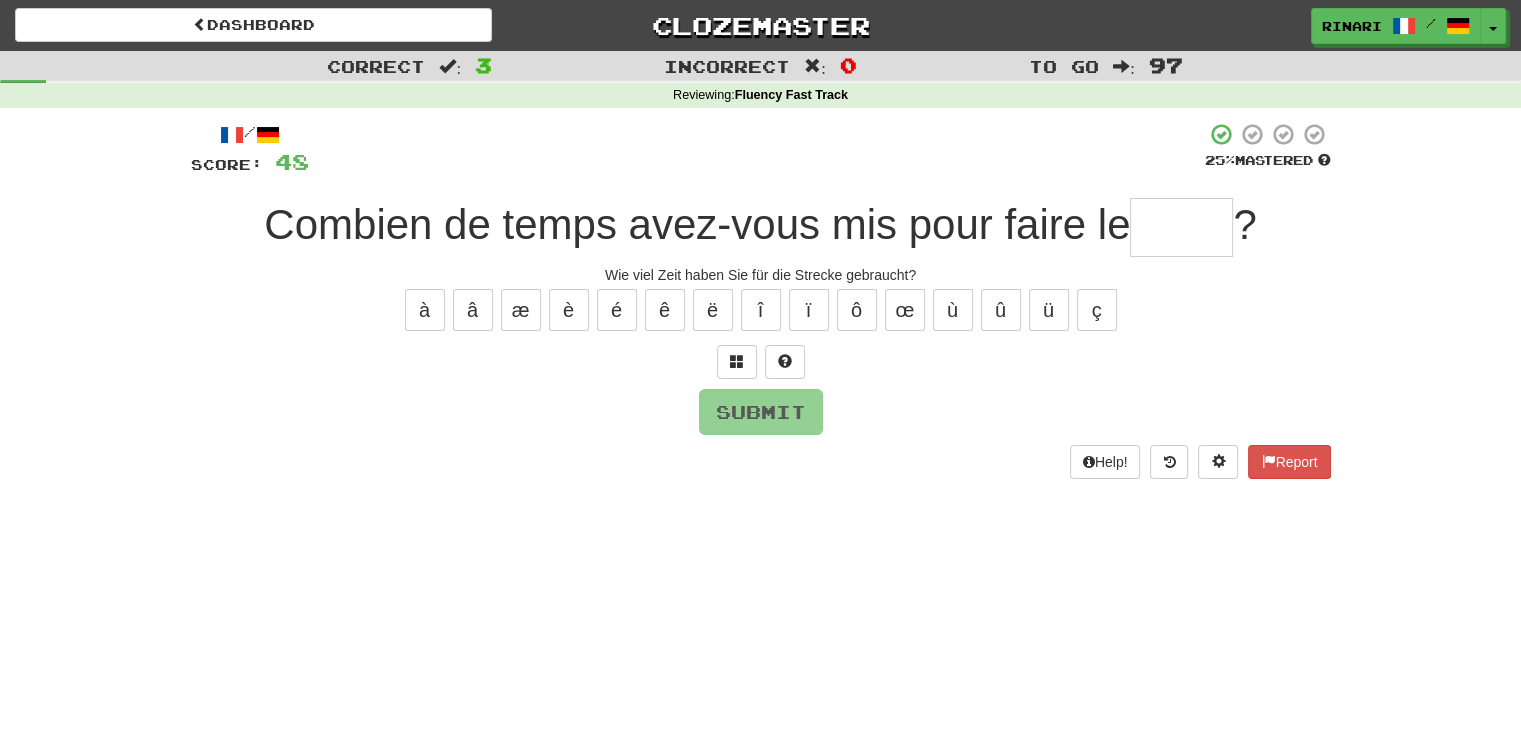 type on "*" 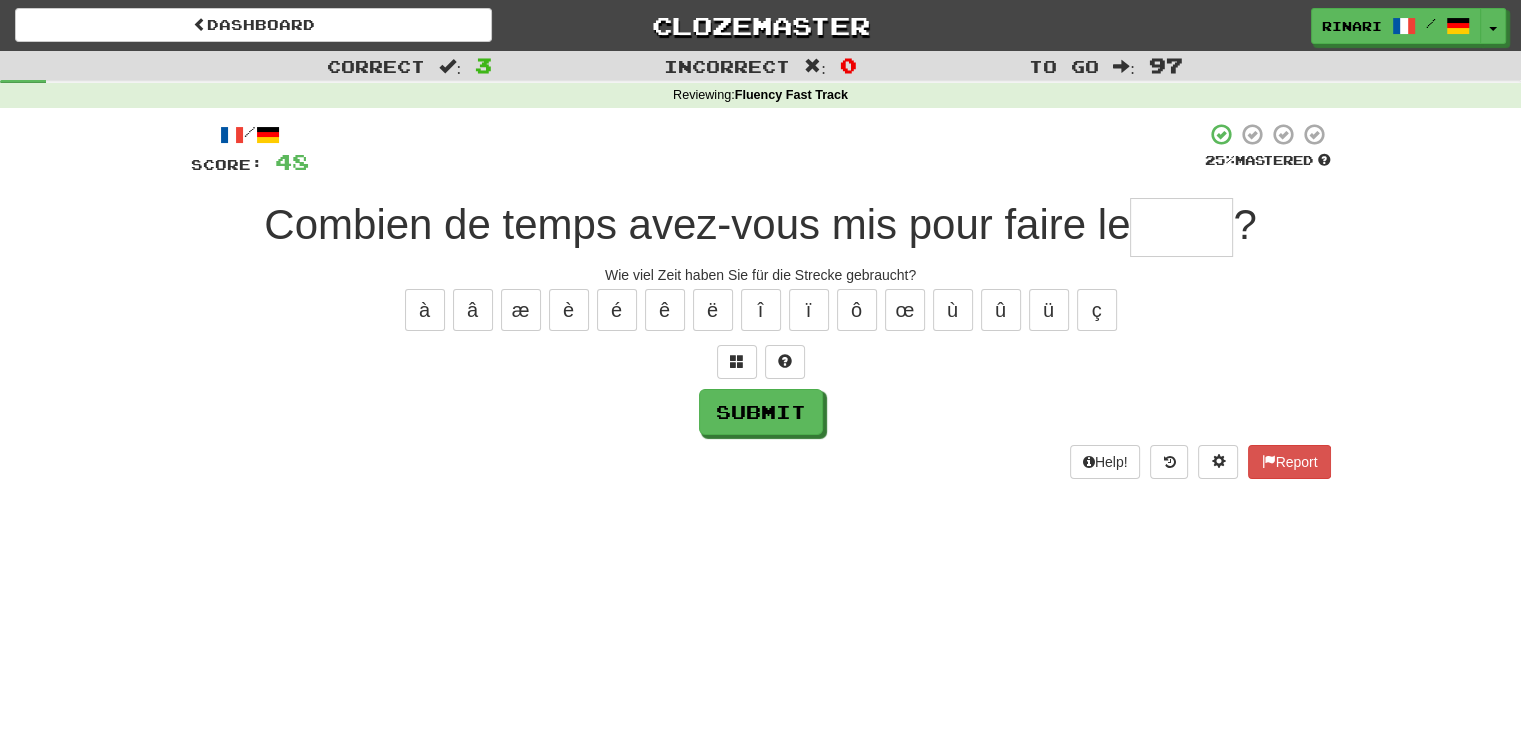 type on "*" 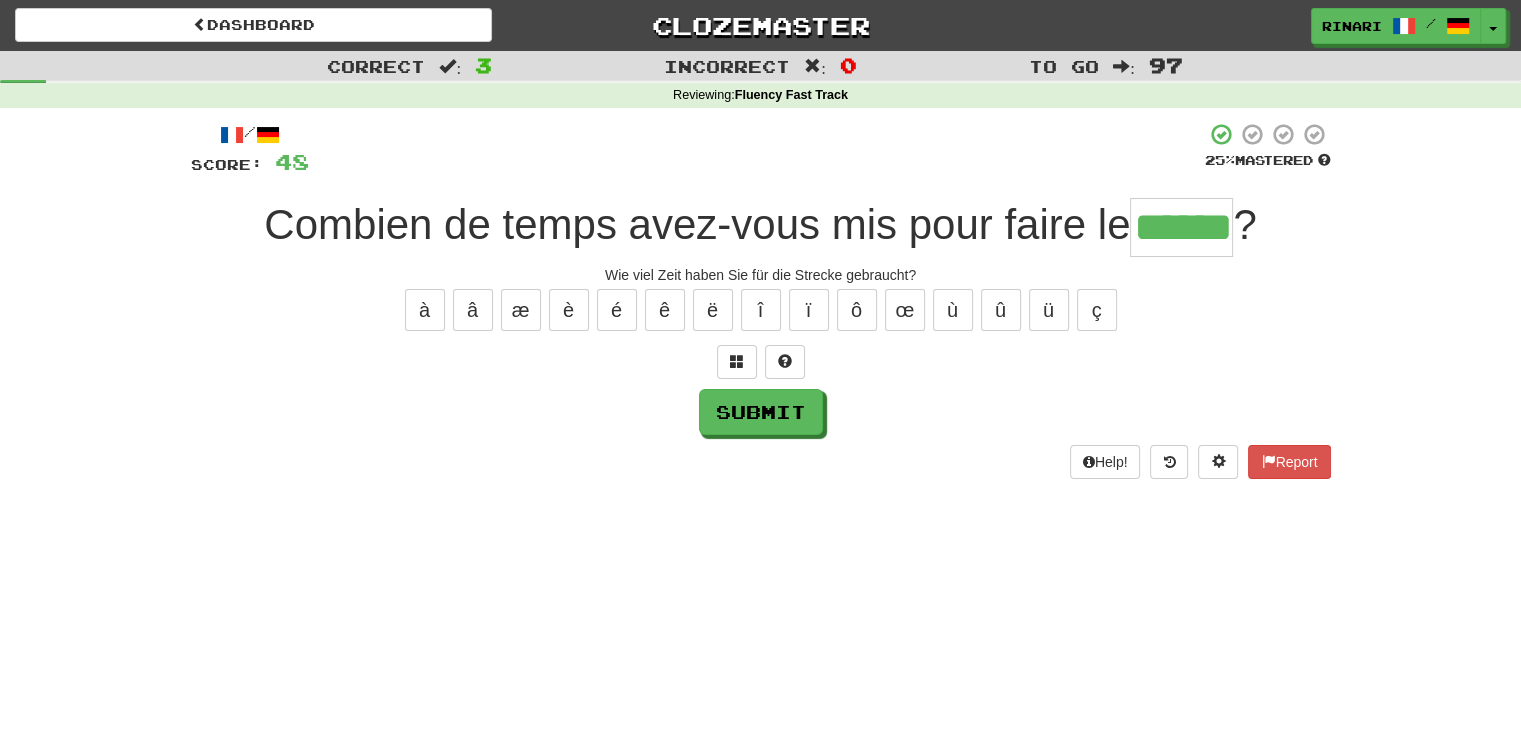 type on "******" 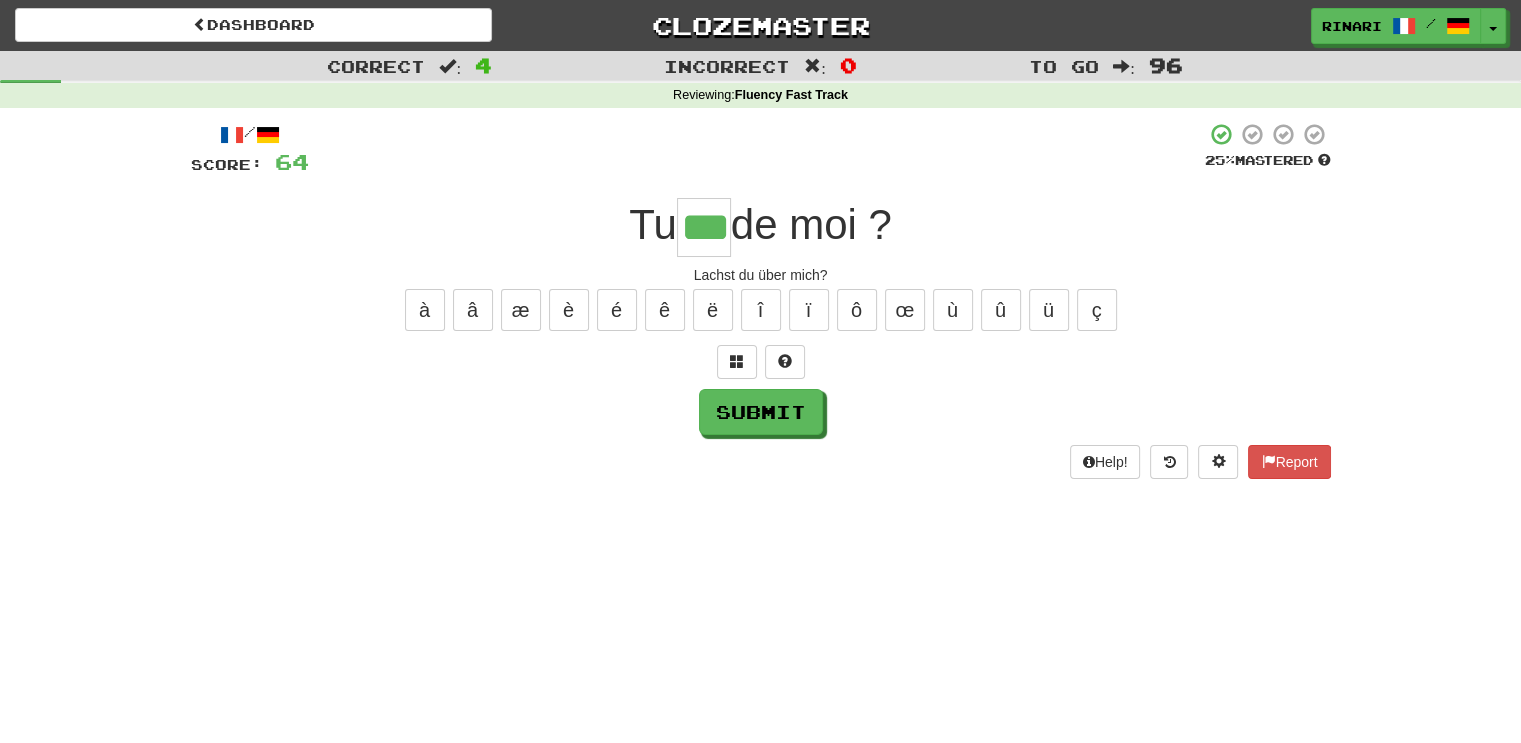 type on "***" 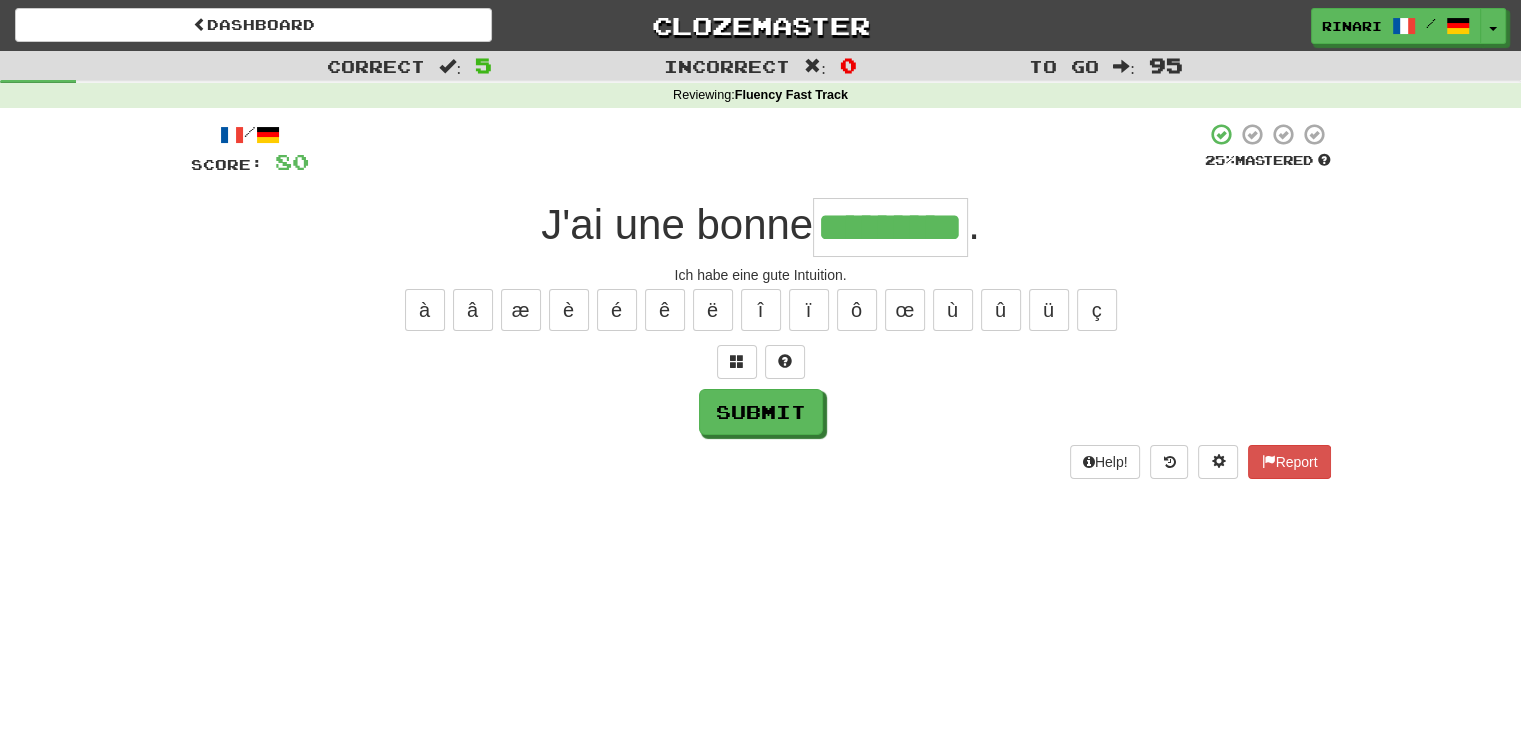 type on "*********" 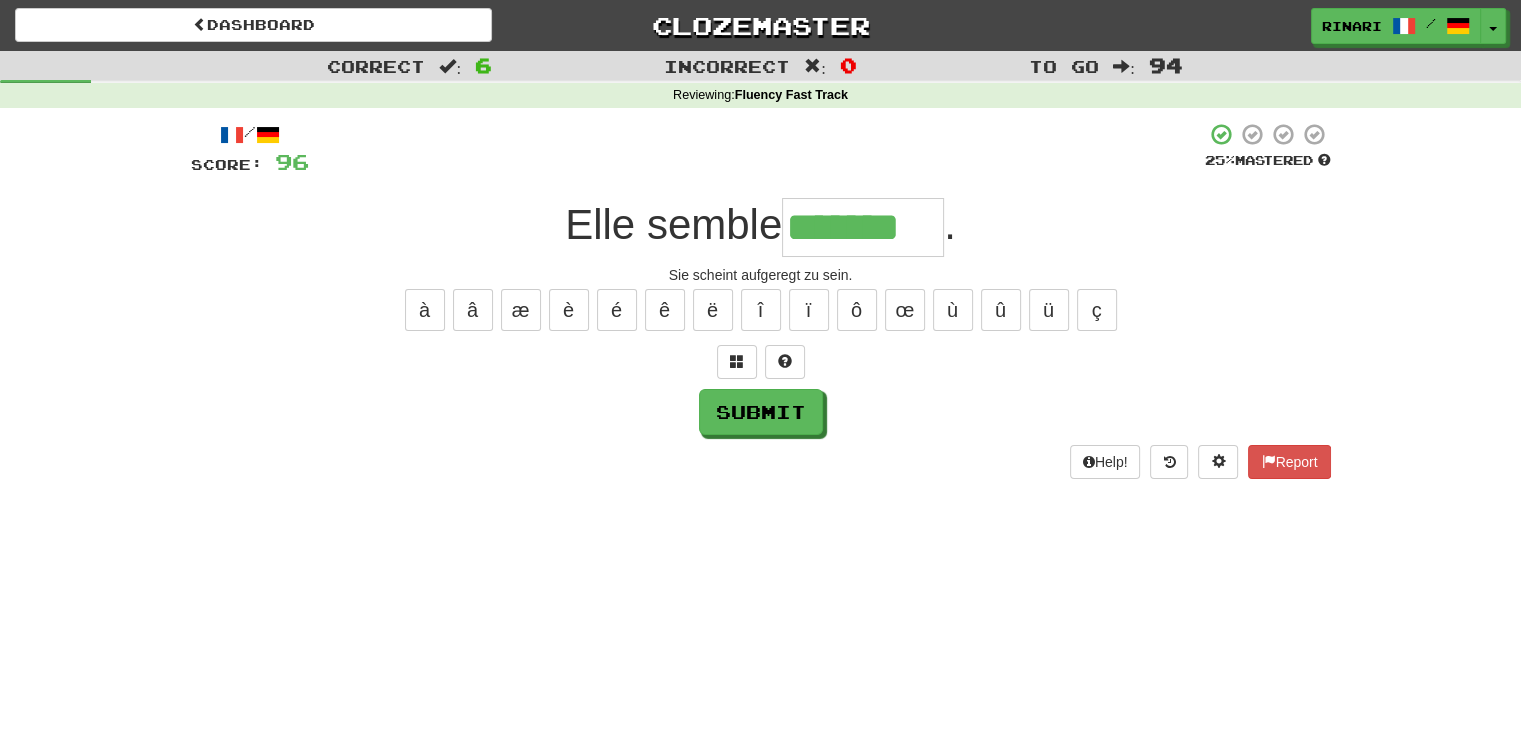 type on "*******" 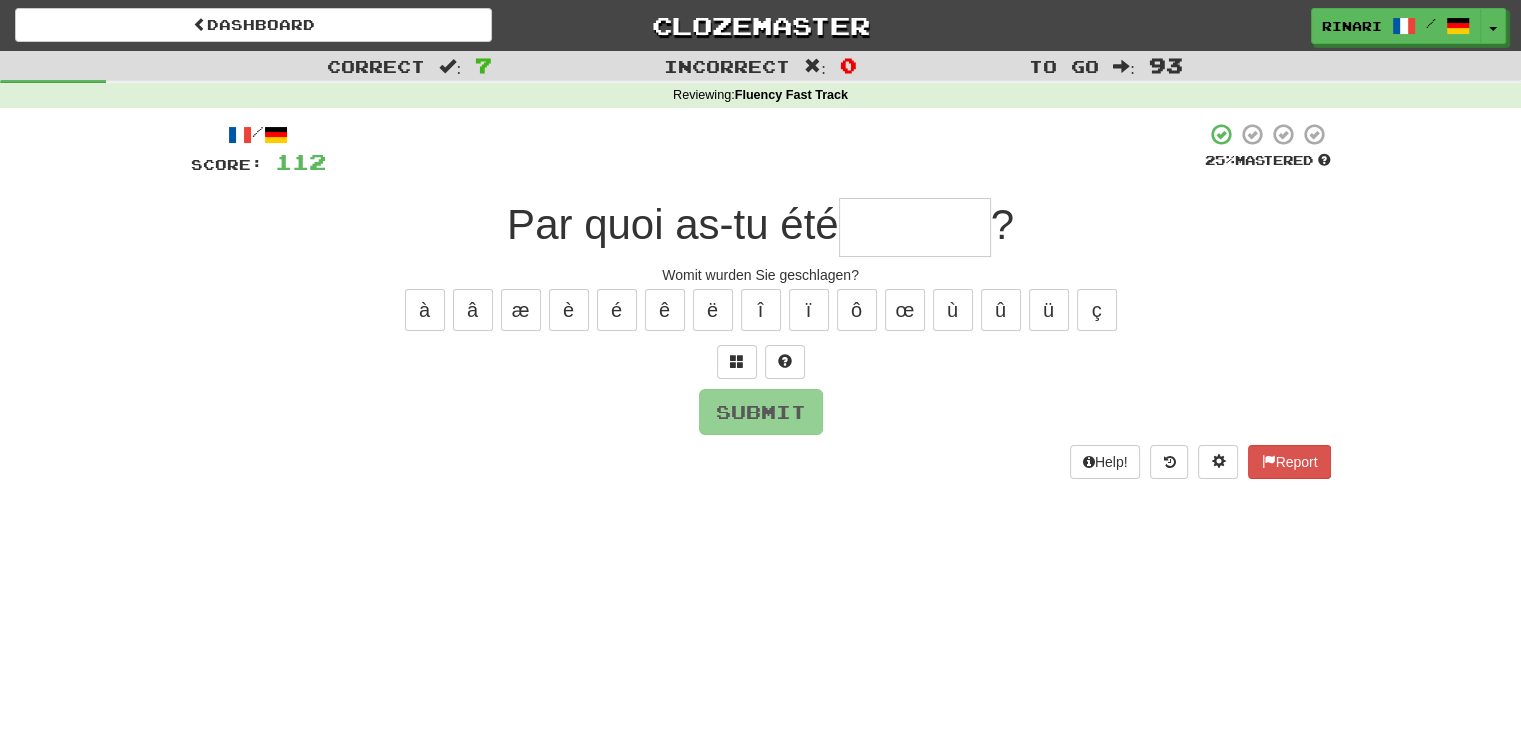 type on "*" 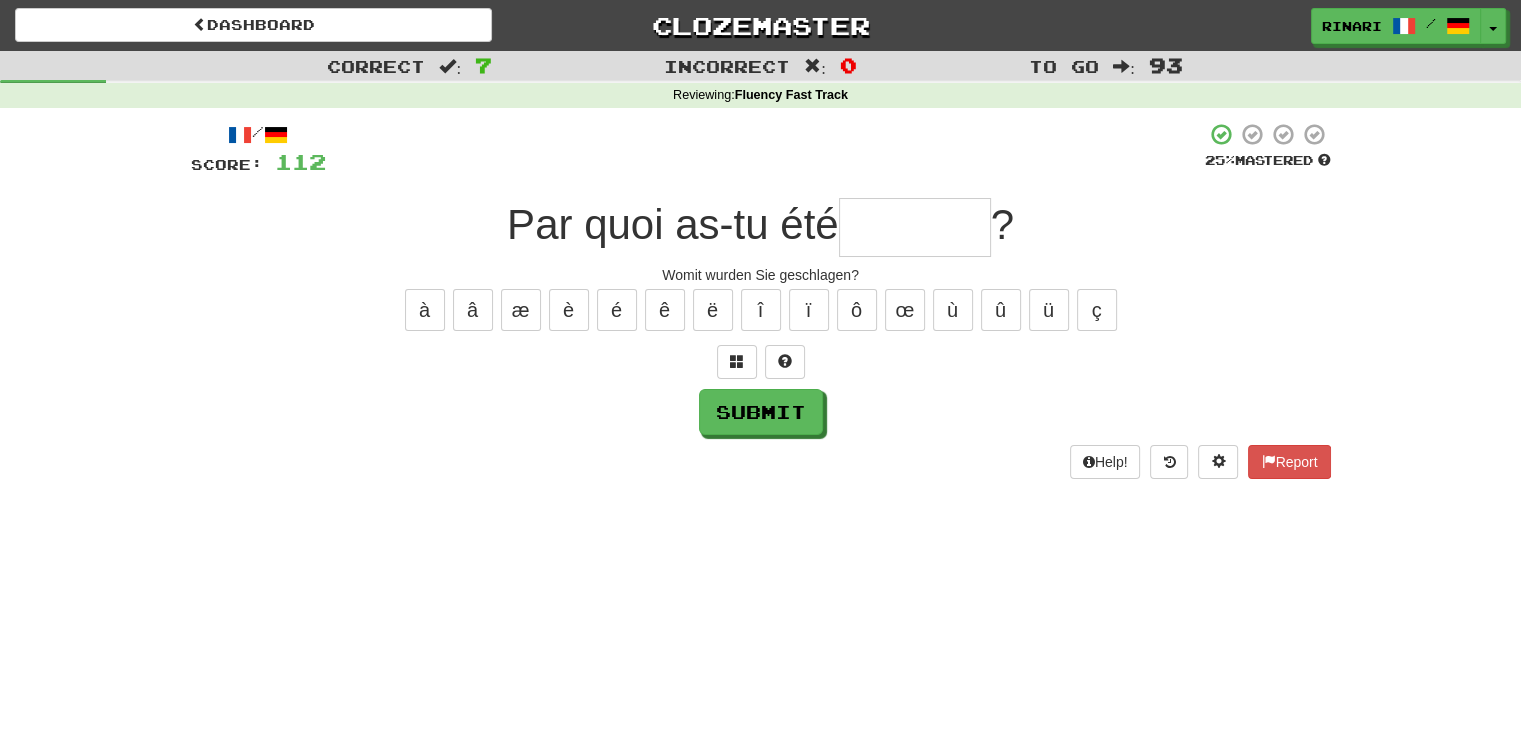 type on "*" 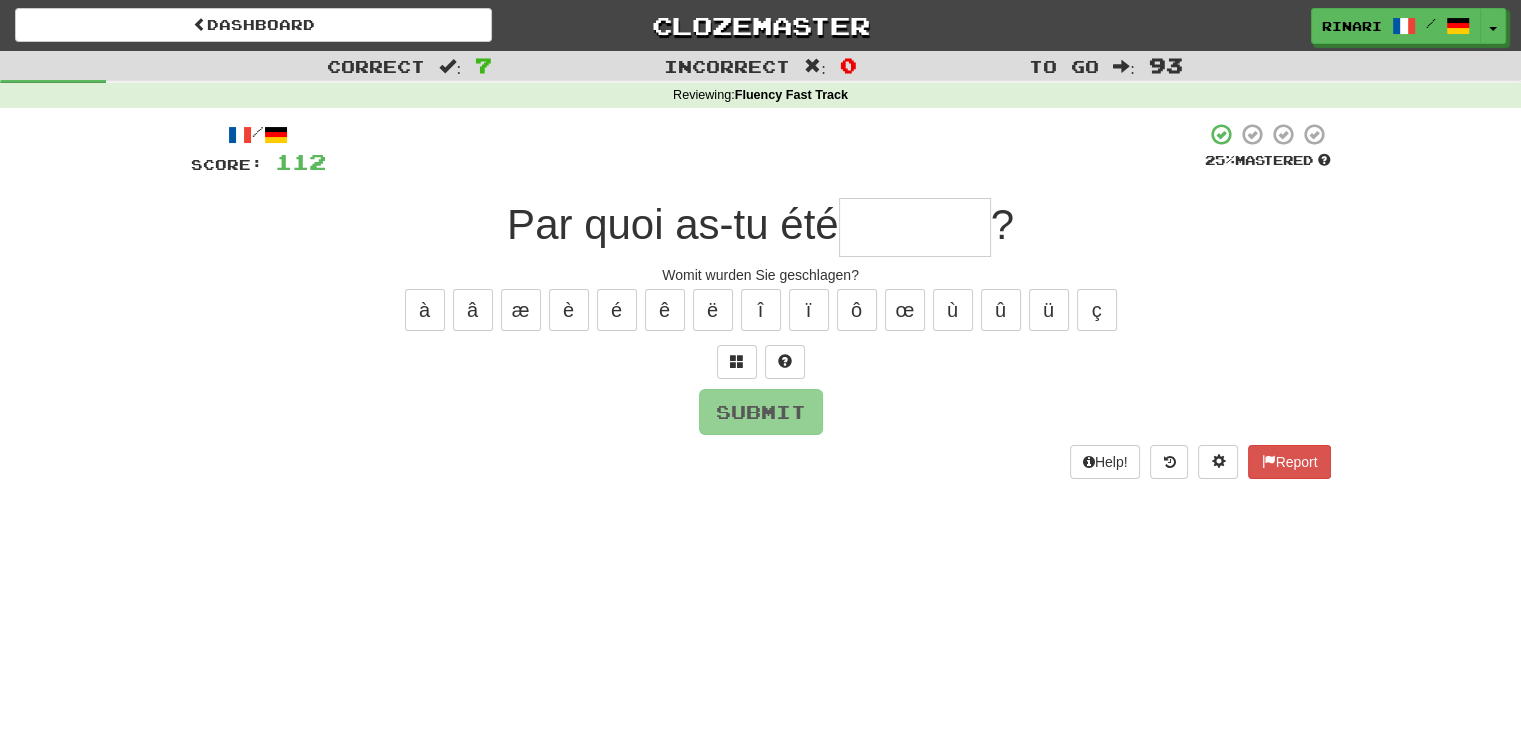 type on "*" 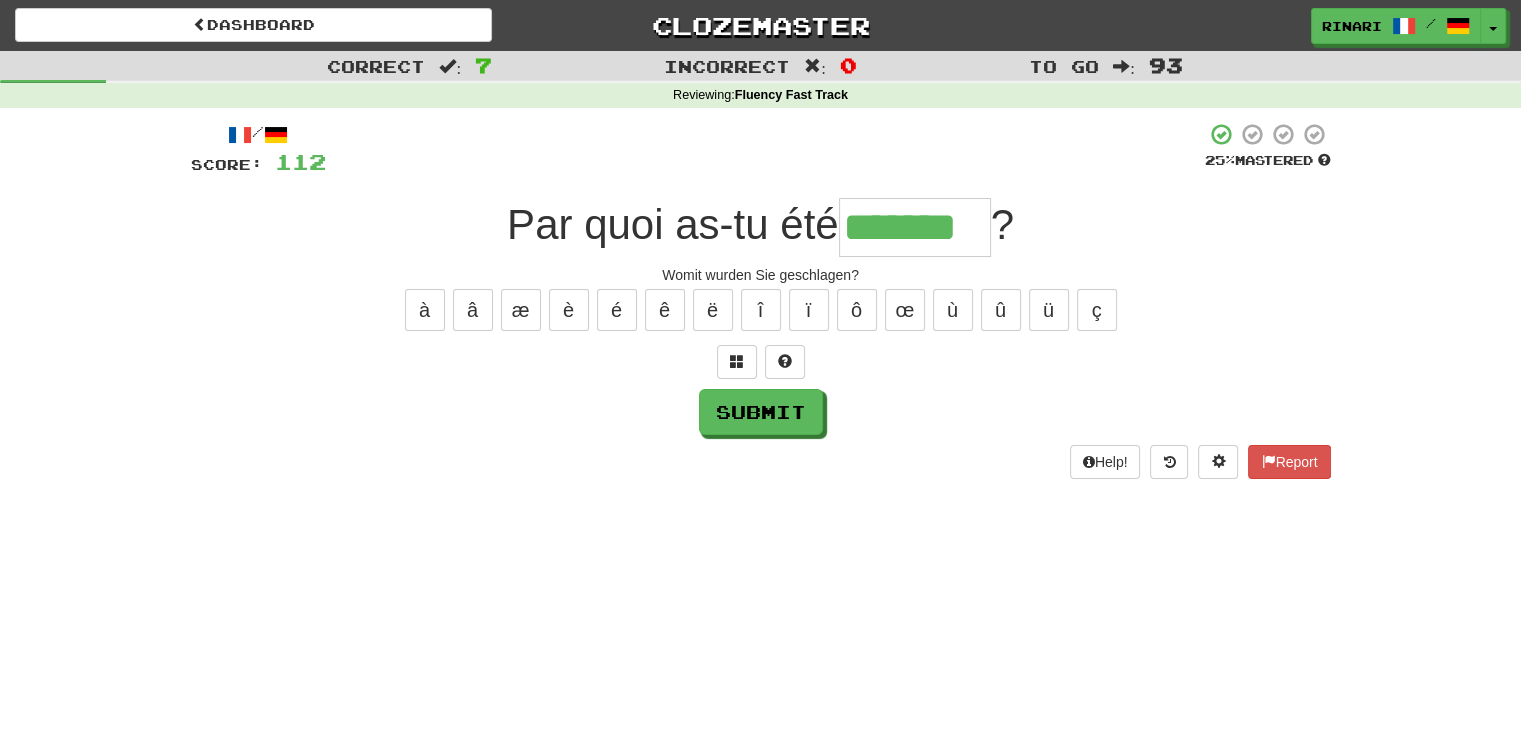 type on "*******" 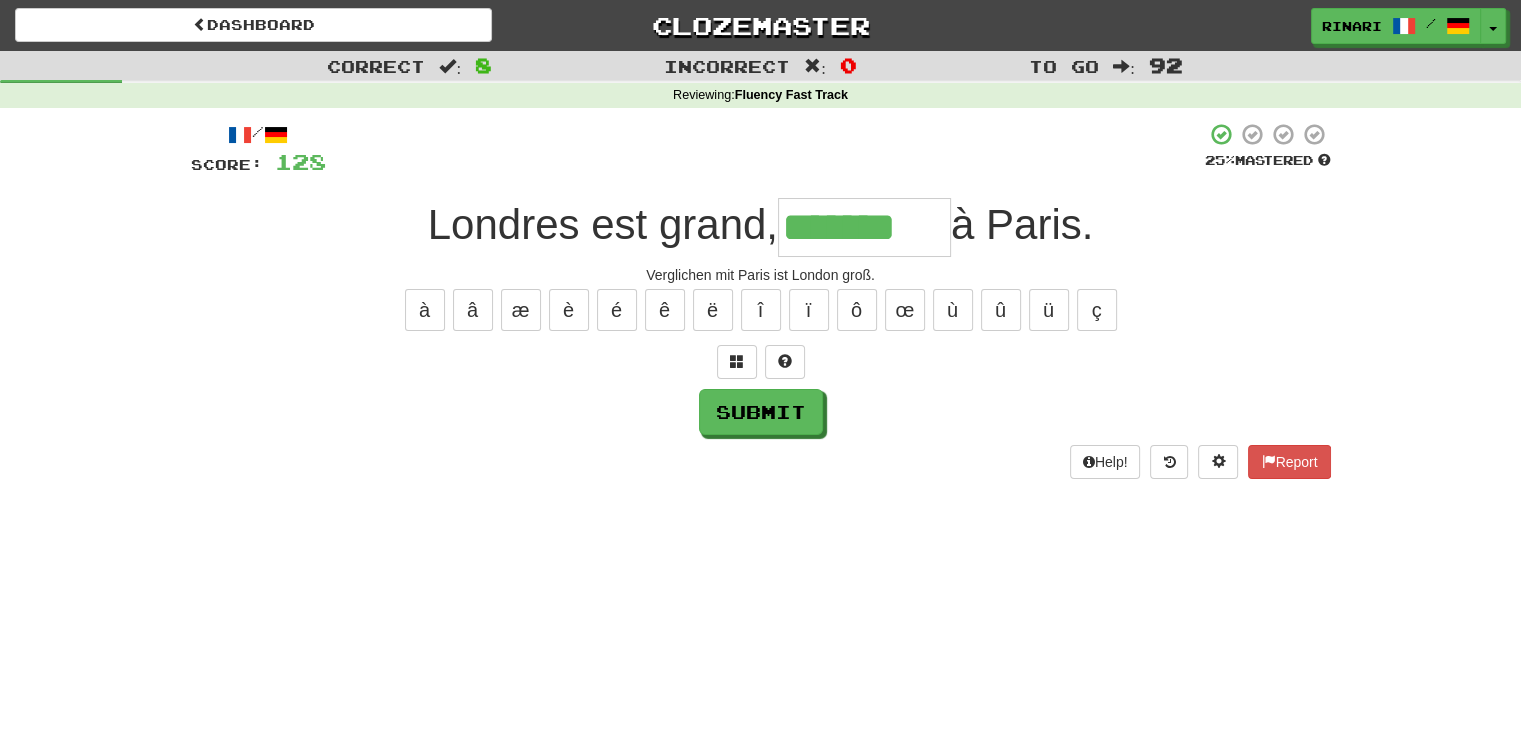 type on "*******" 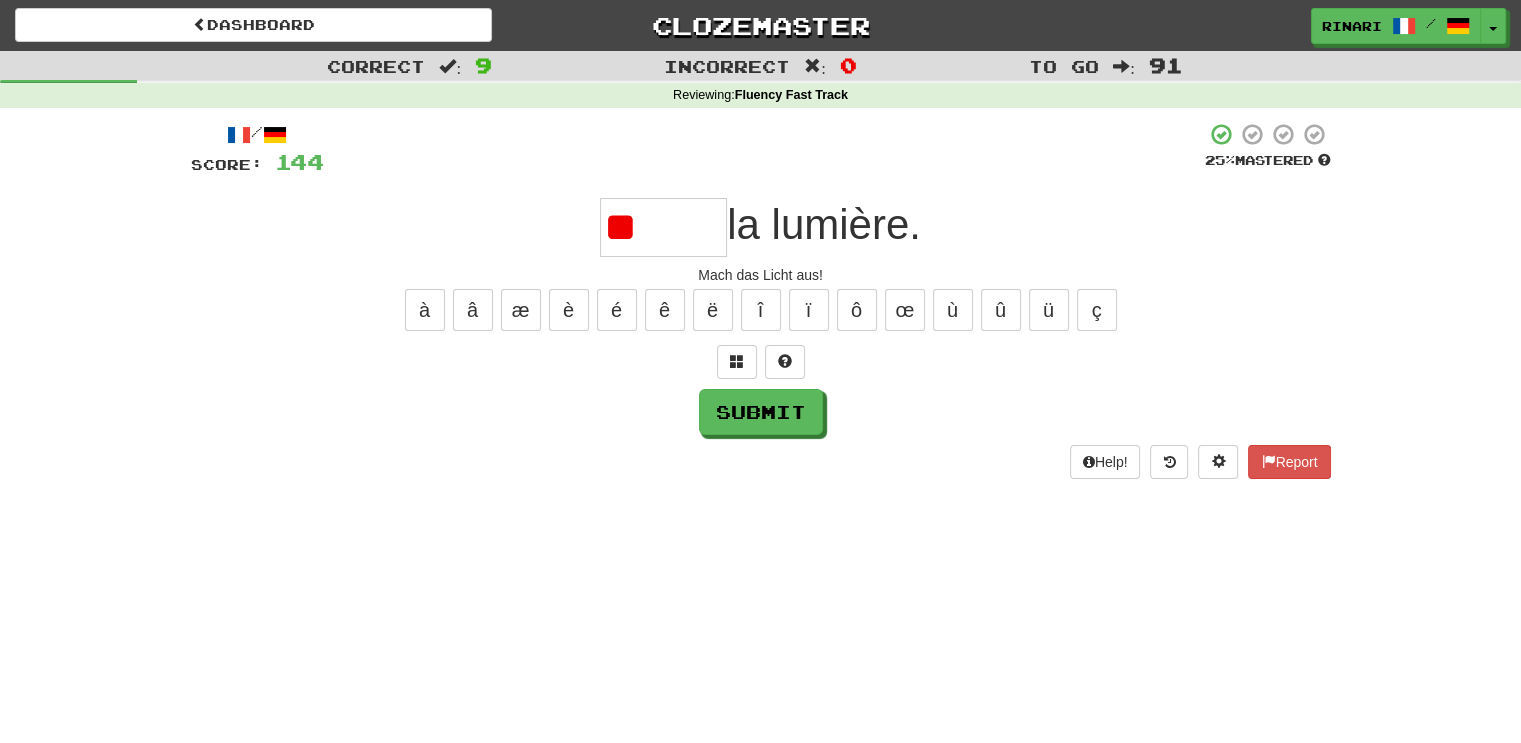 type on "*" 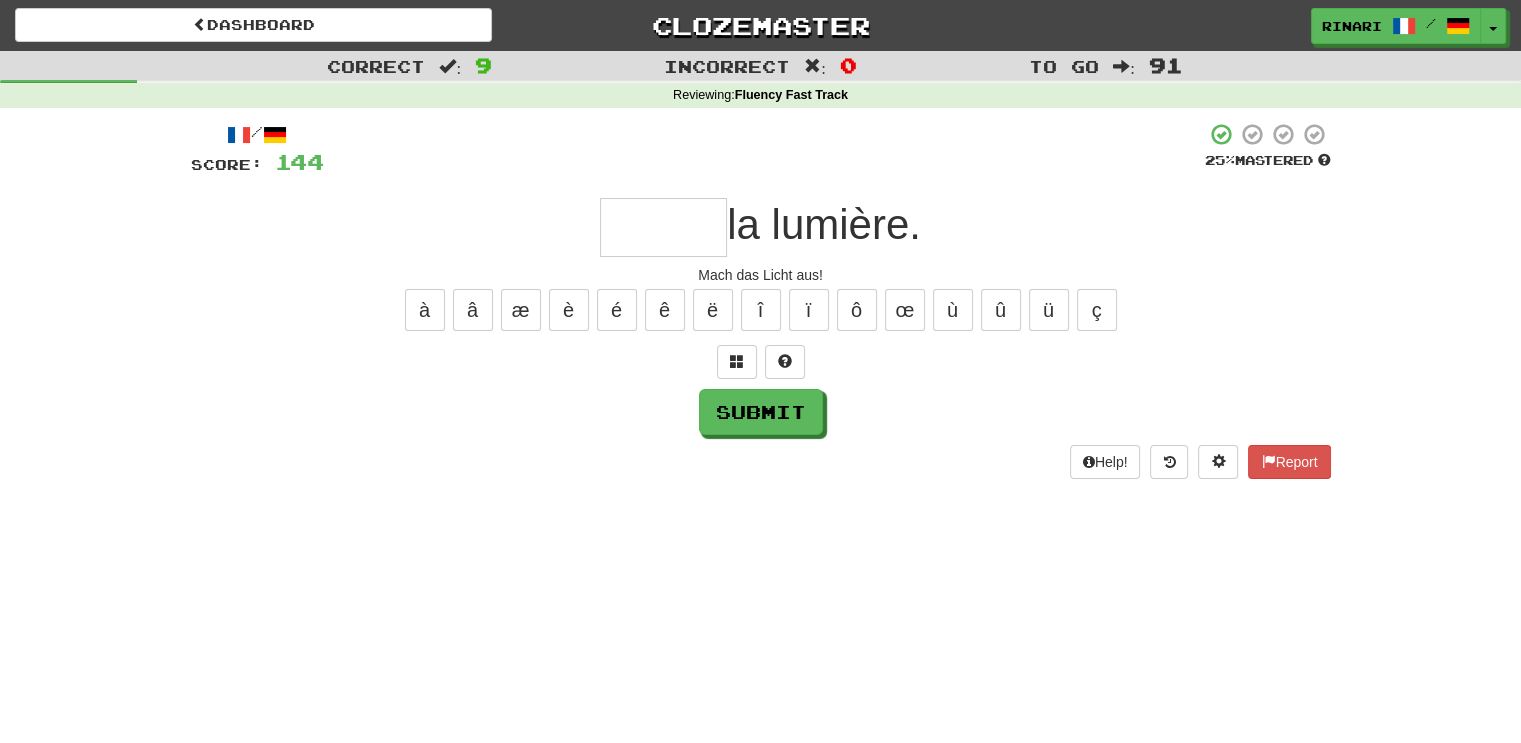 type on "*" 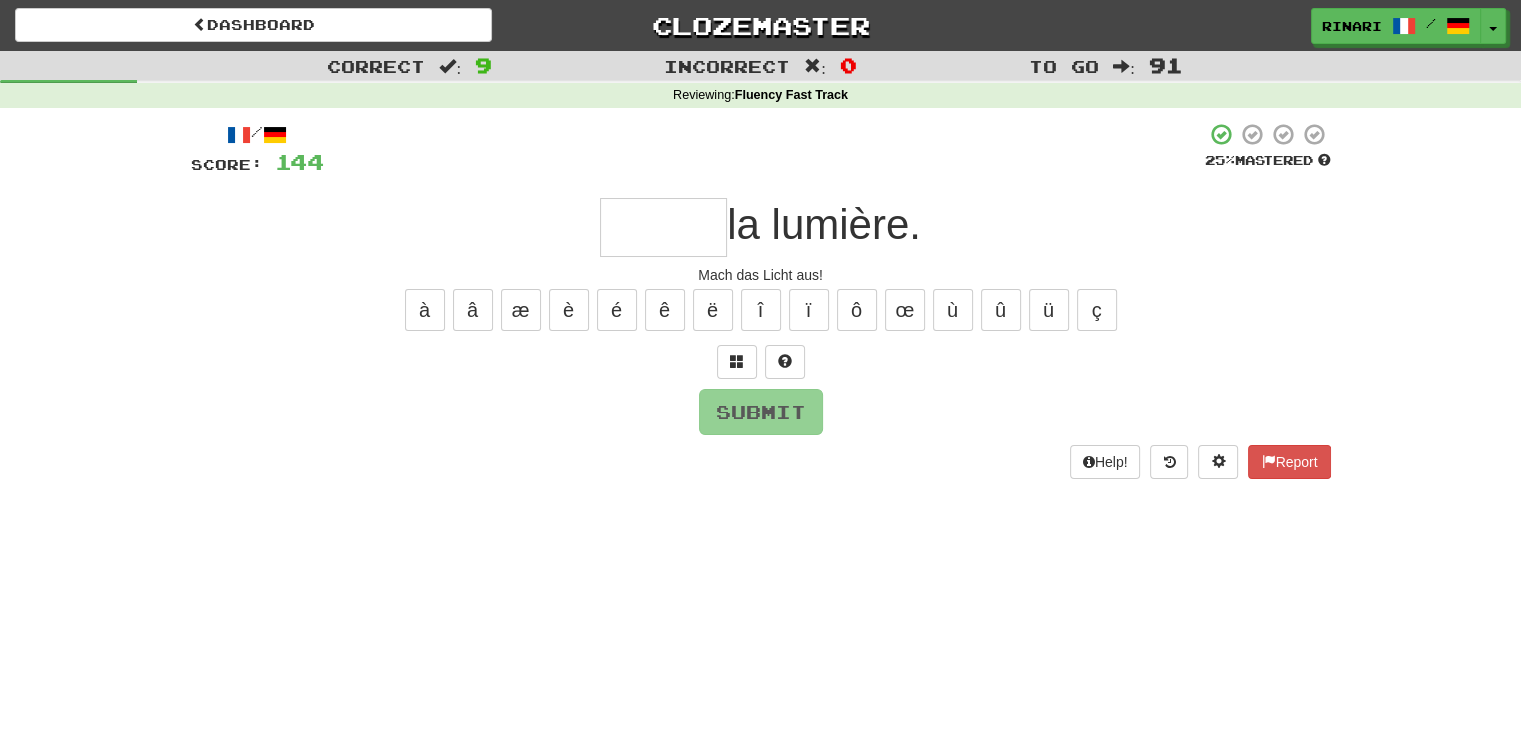 type on "*" 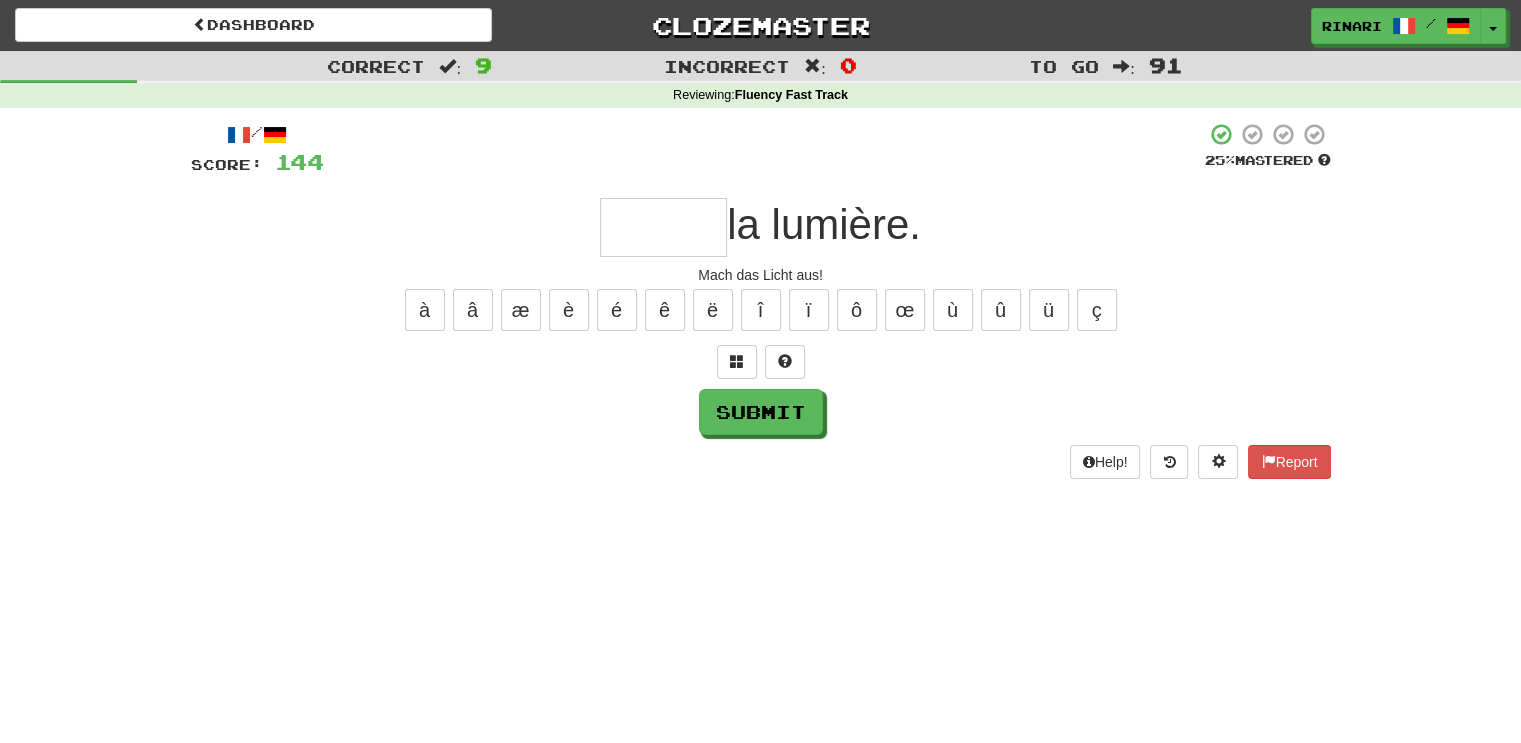 type on "*" 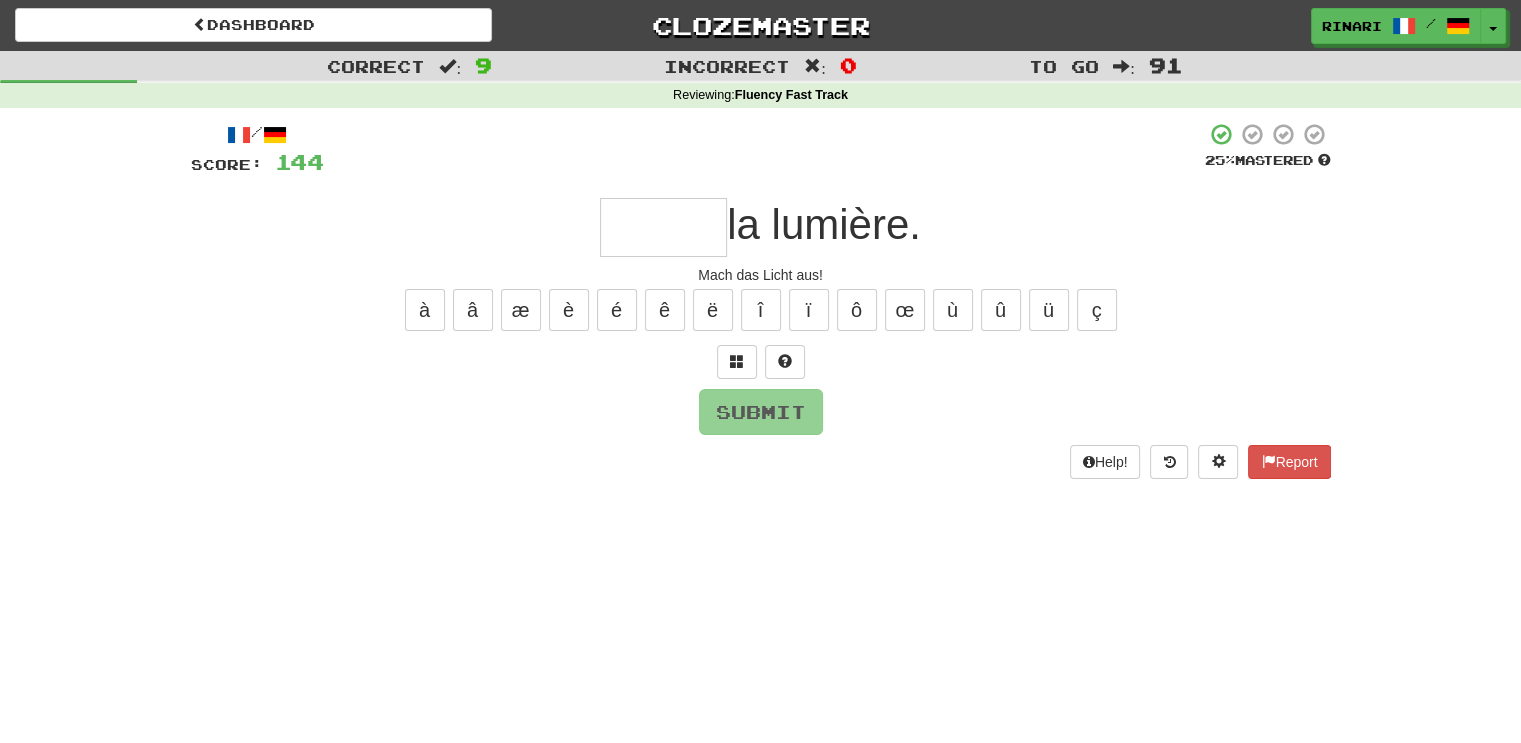 type on "*" 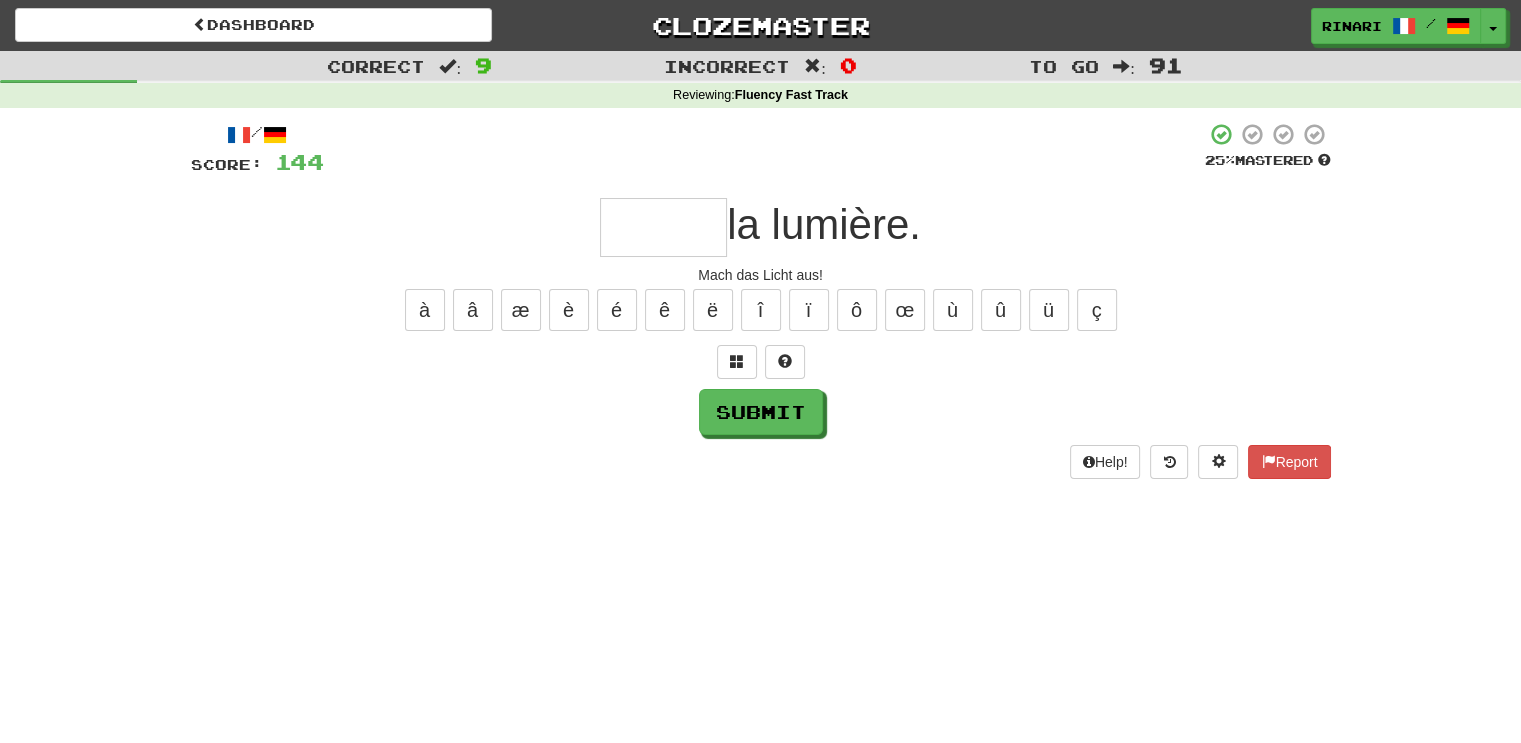 type on "*" 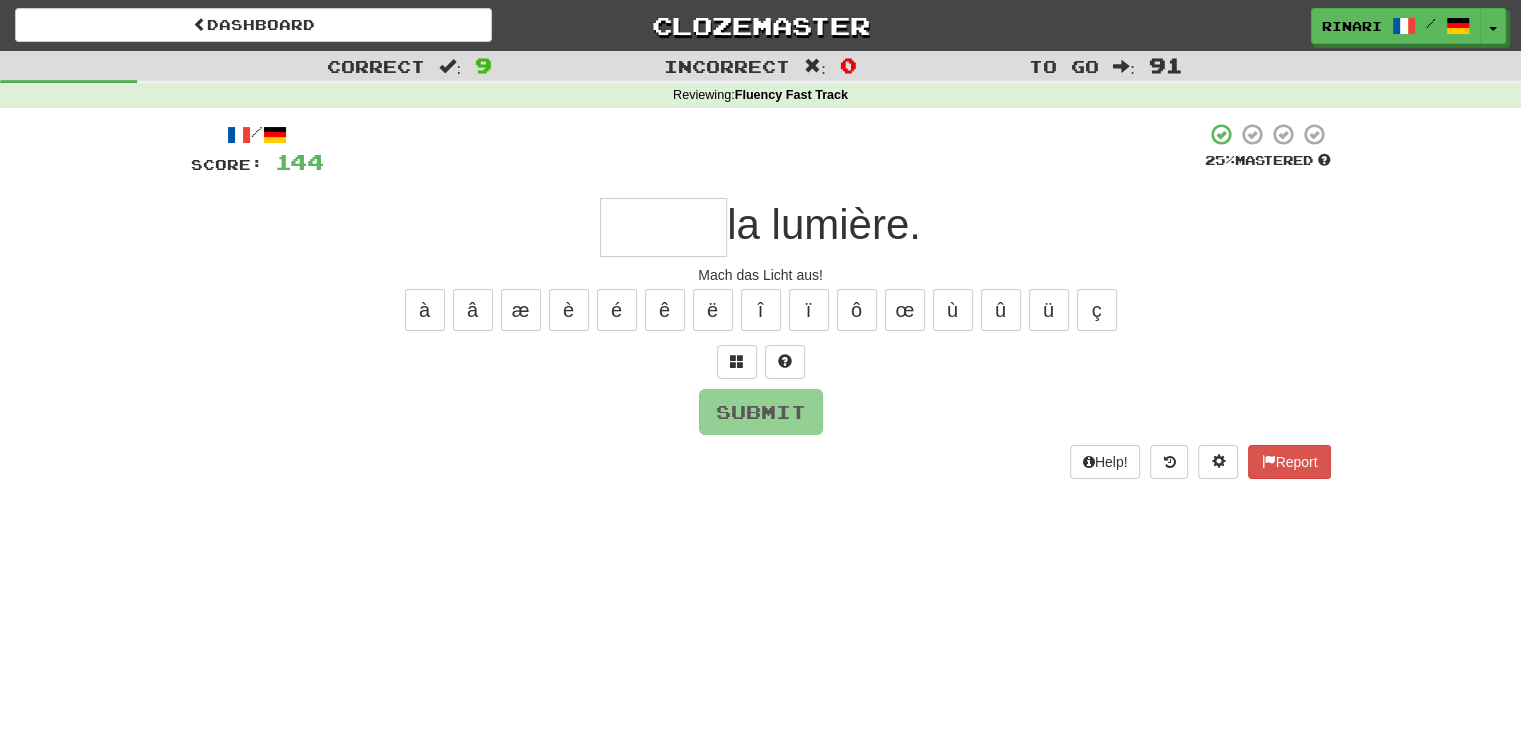 type on "*" 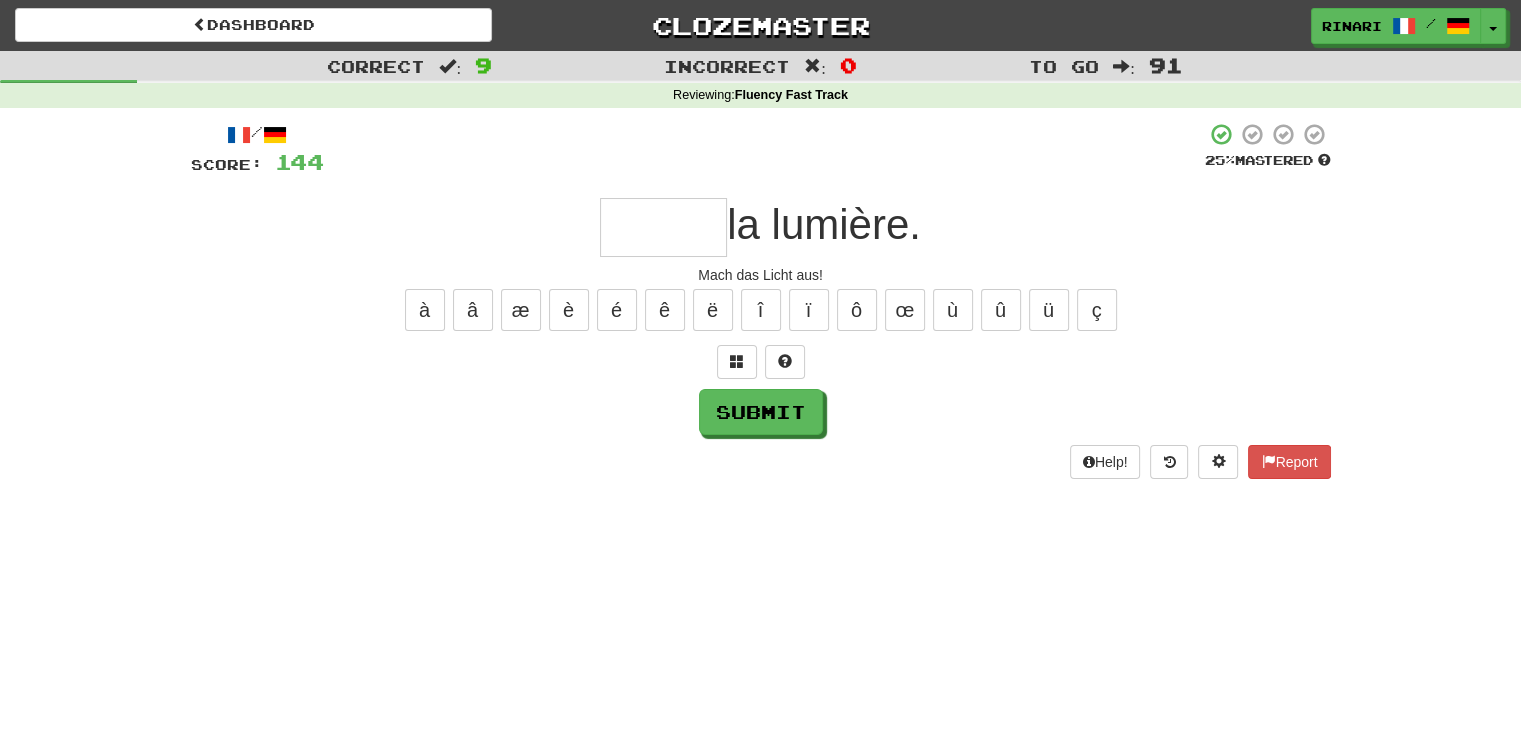 type on "*" 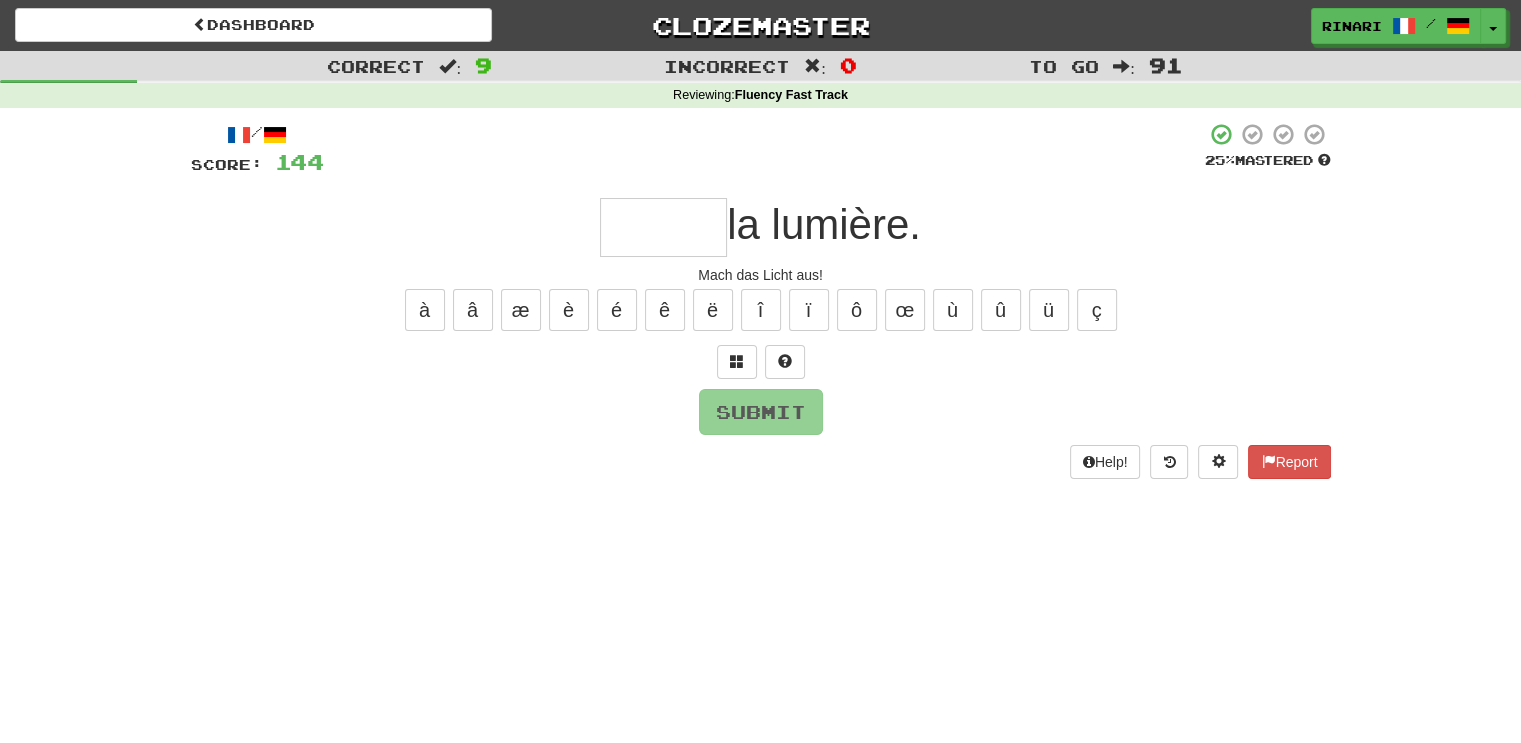 type on "*" 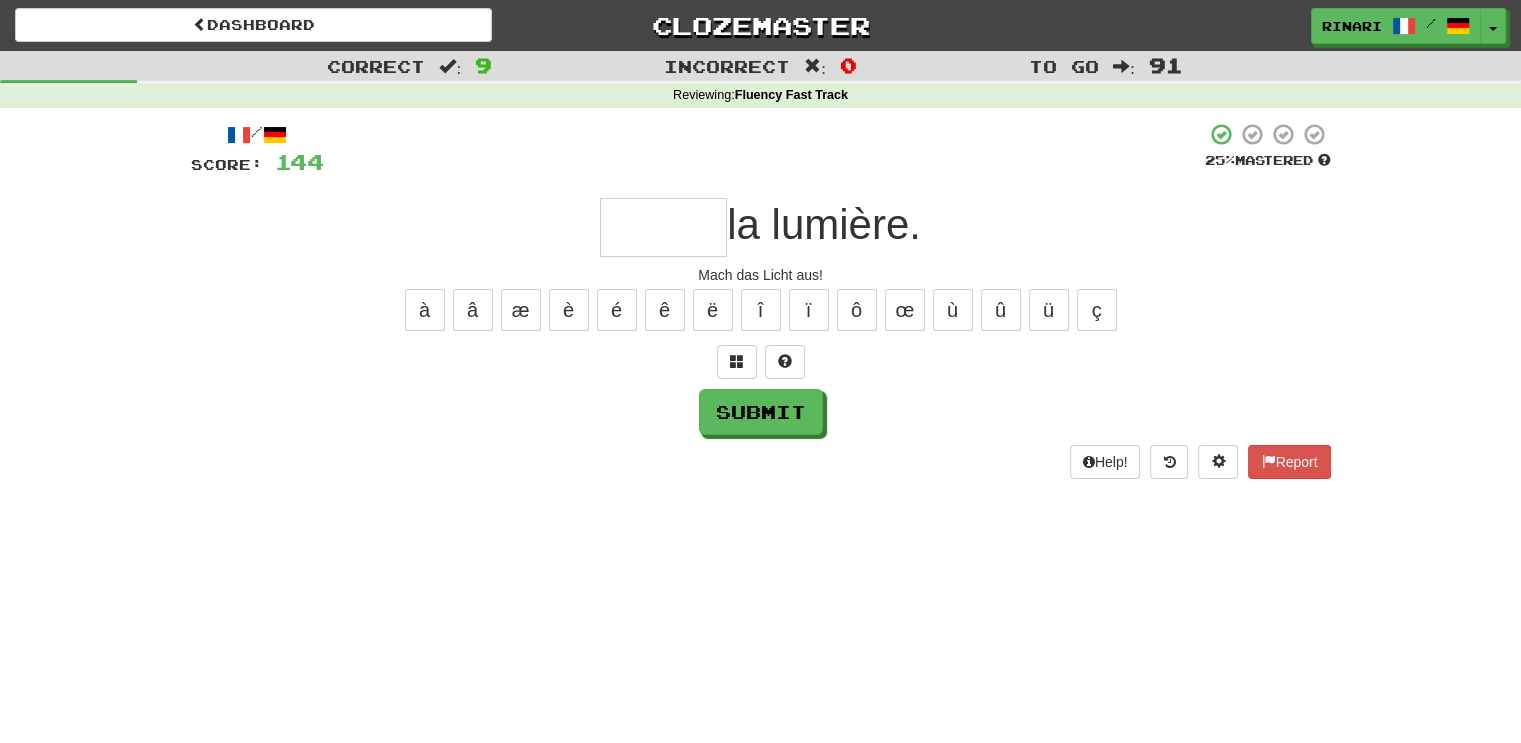 type on "*" 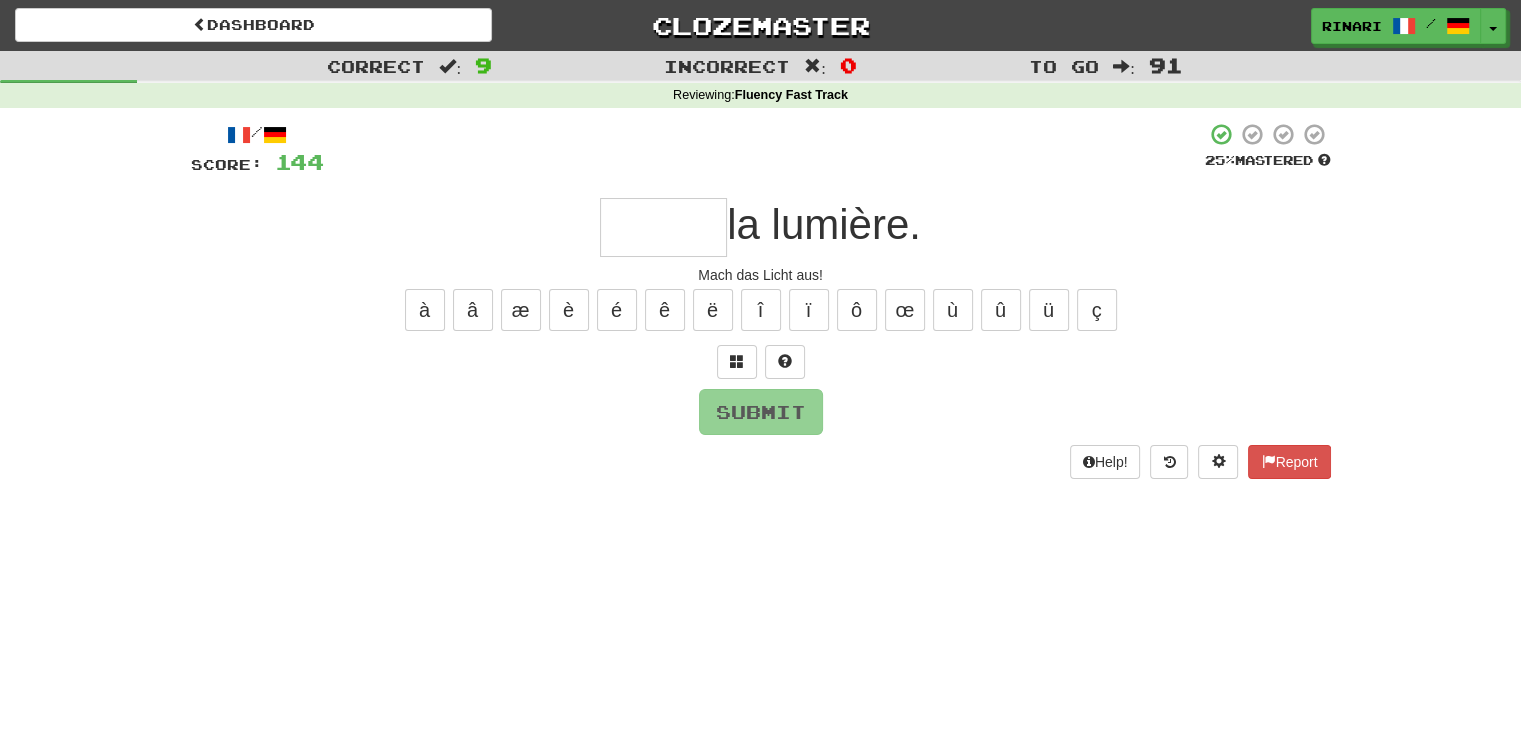 type on "*" 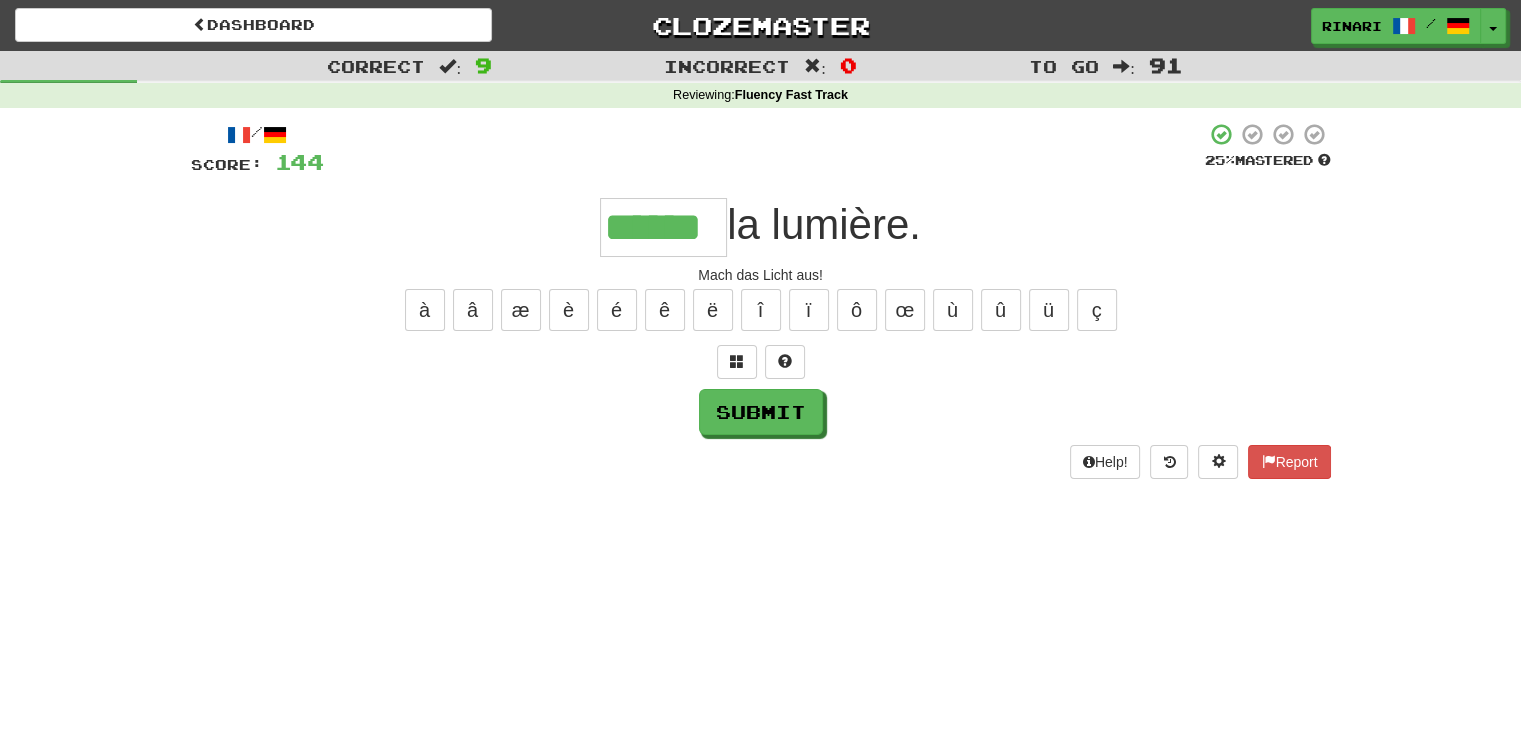 type on "******" 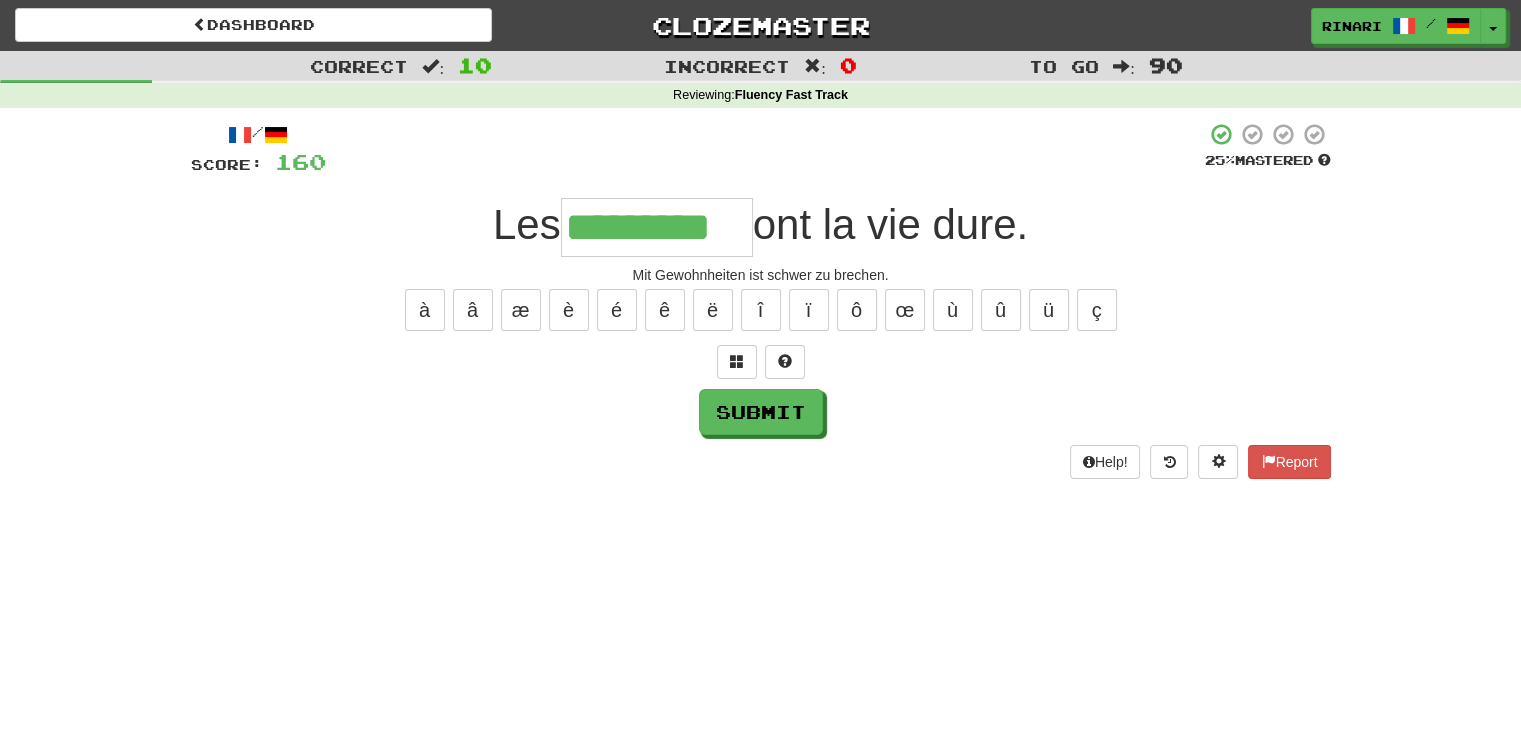type on "*********" 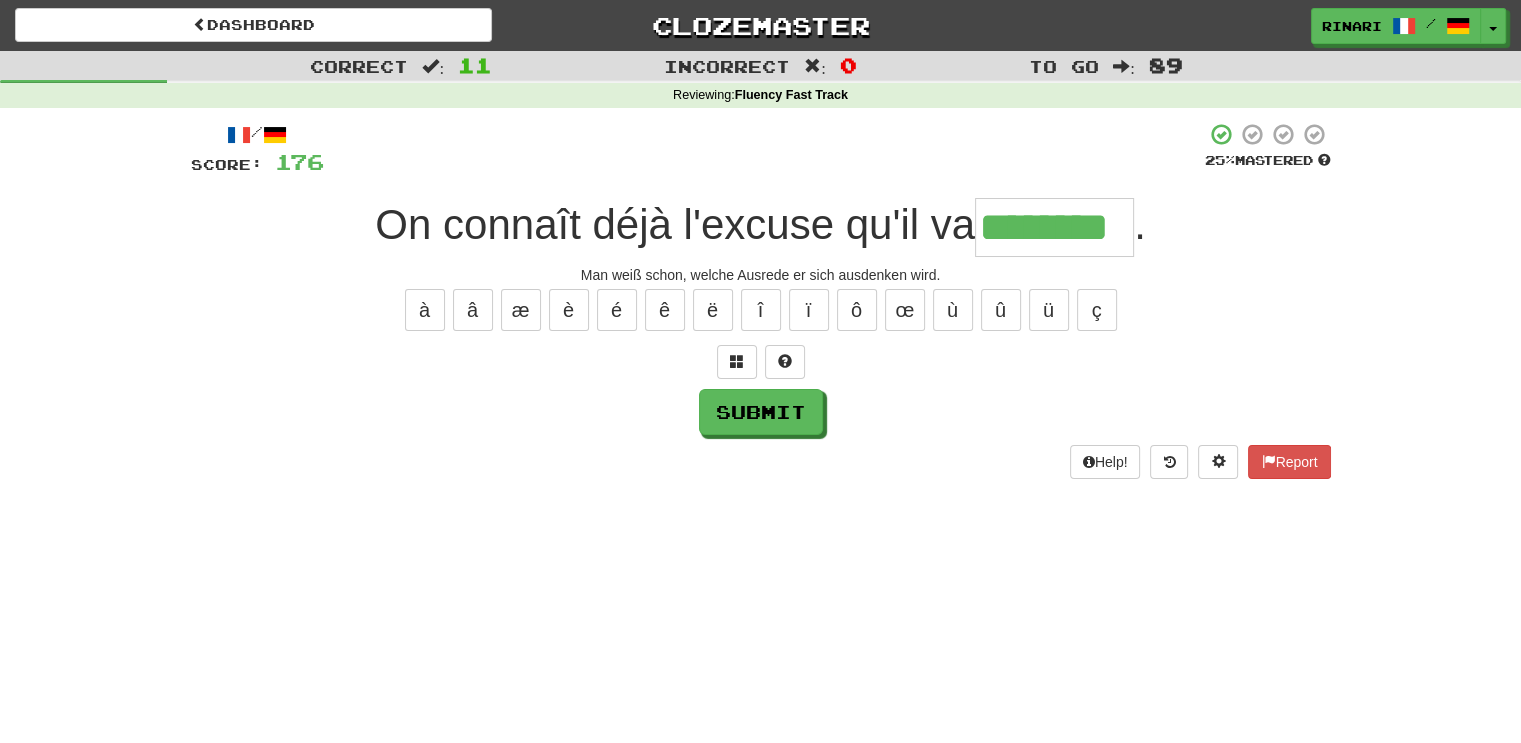 type on "********" 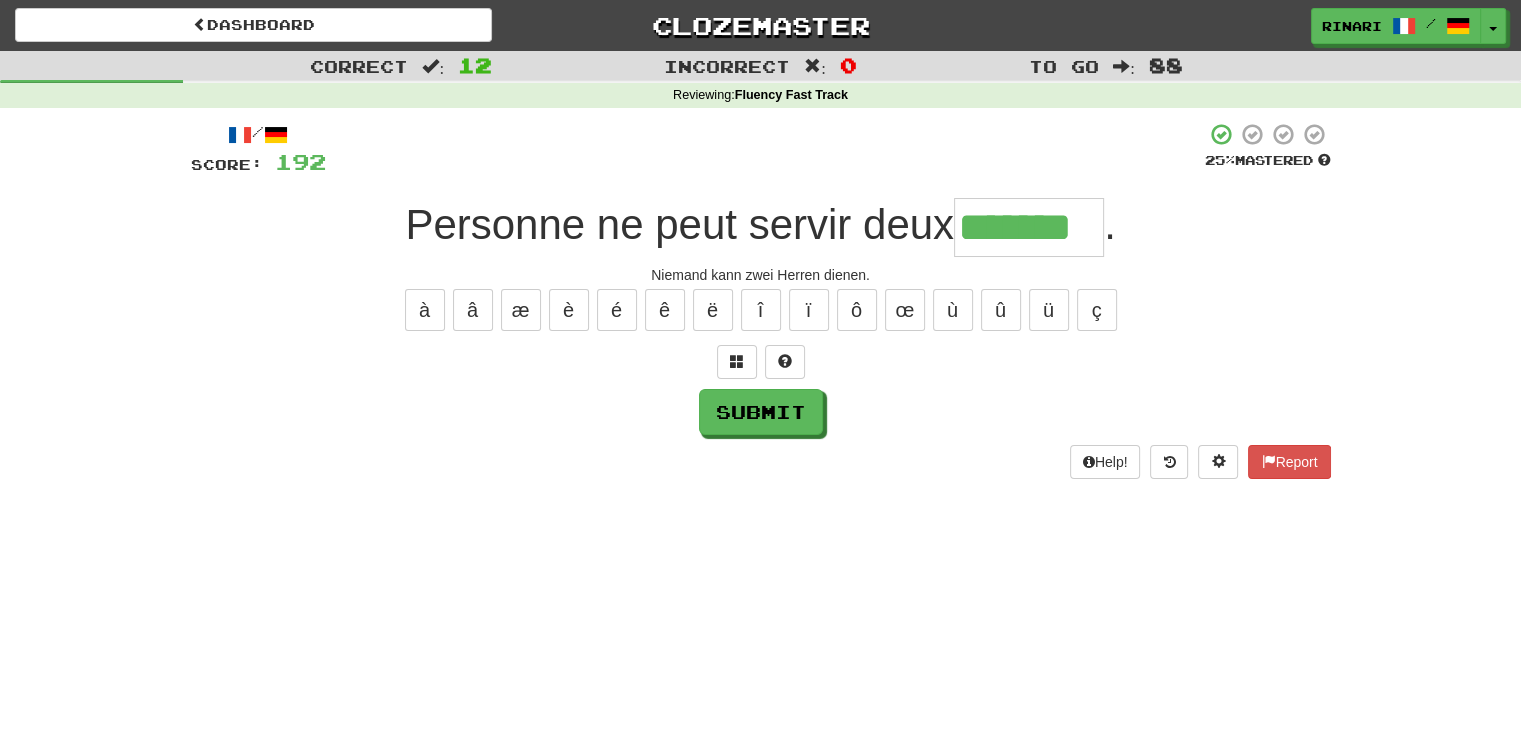 type on "*******" 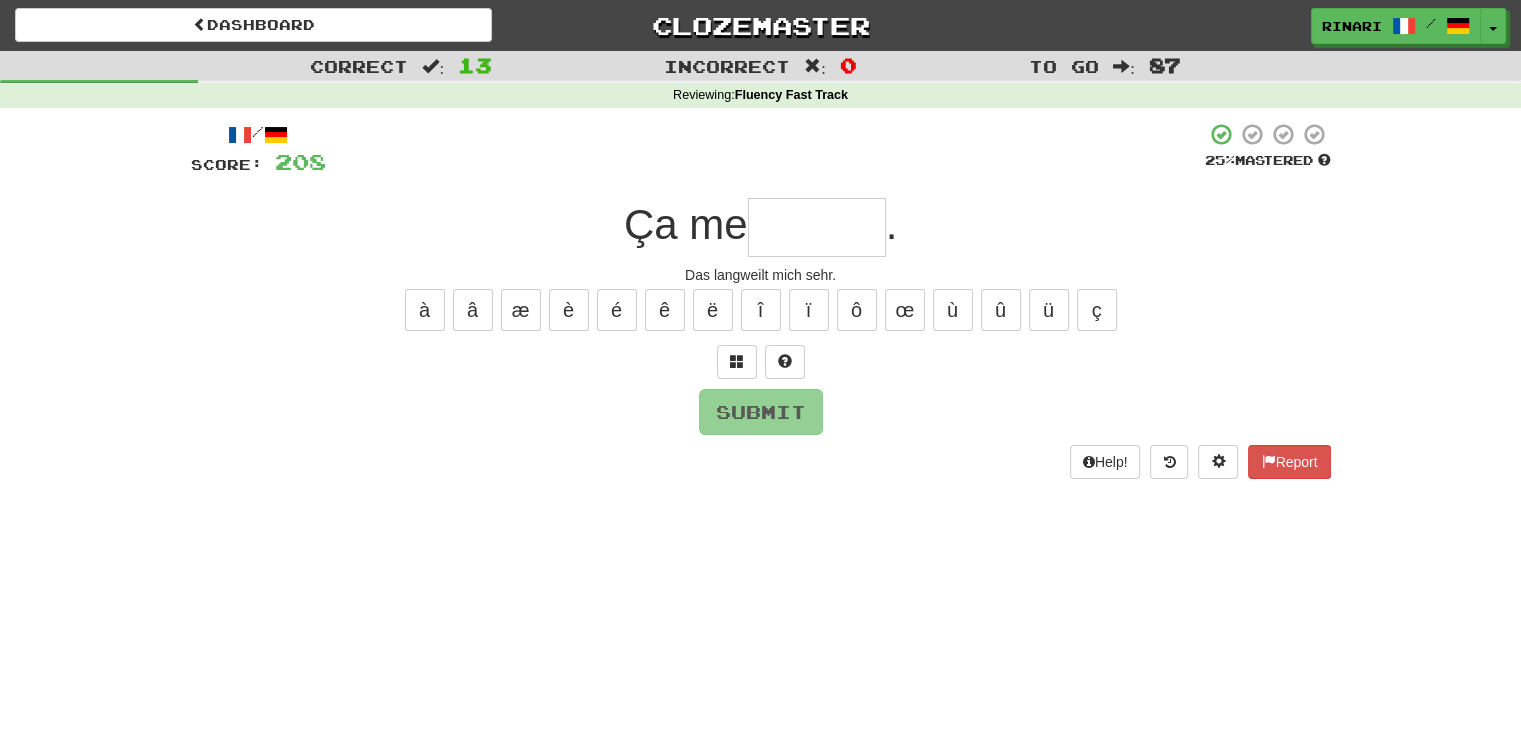 type on "*" 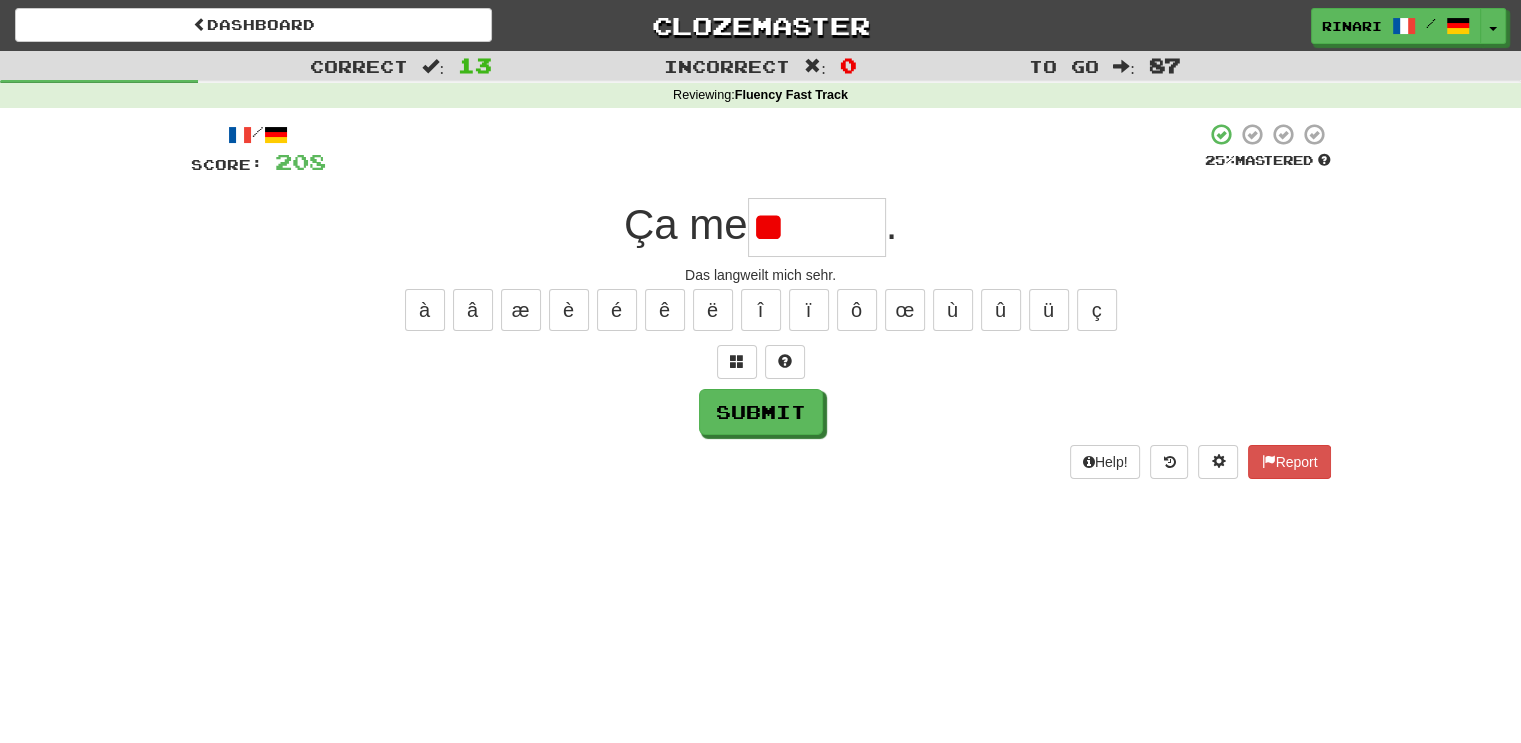 type on "*" 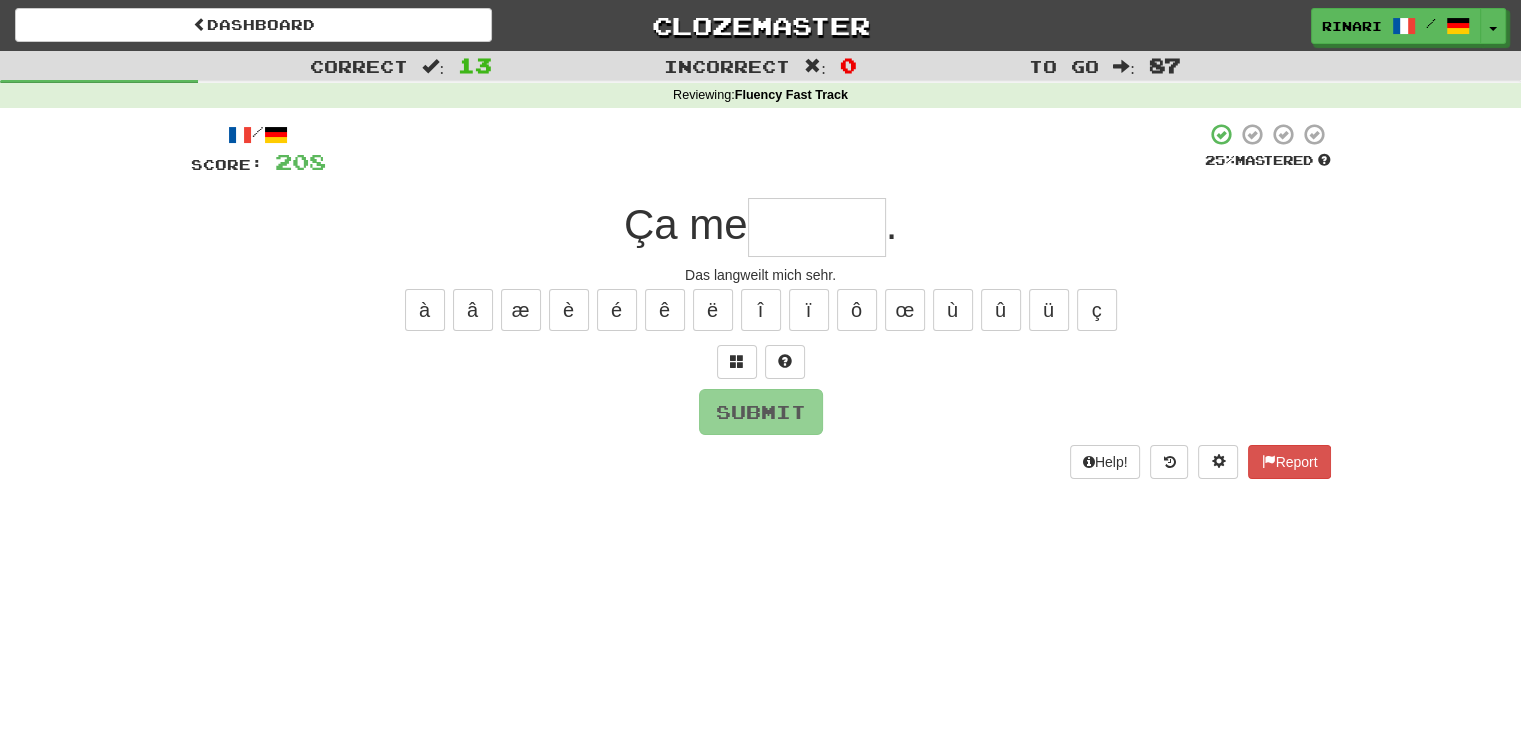 type on "*" 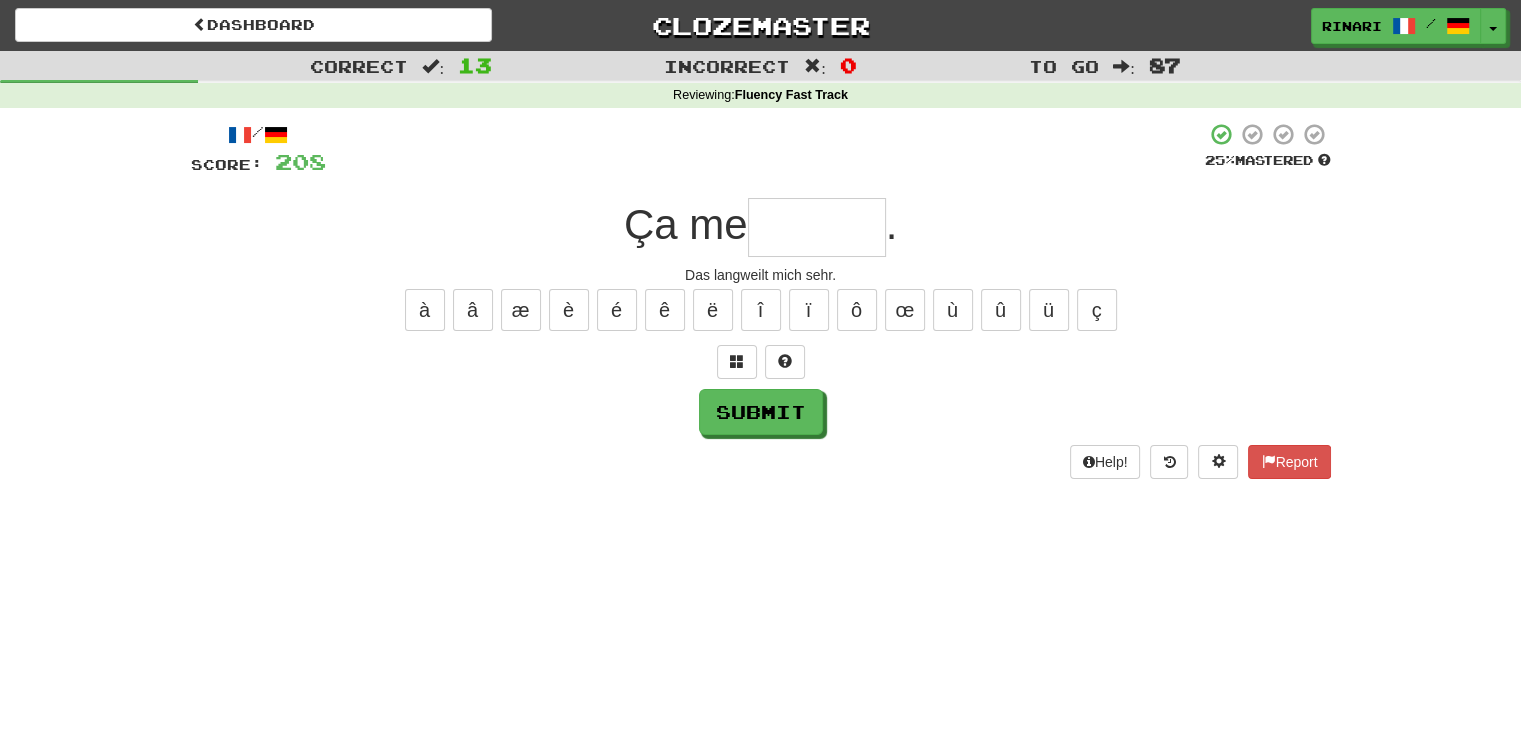 type on "*" 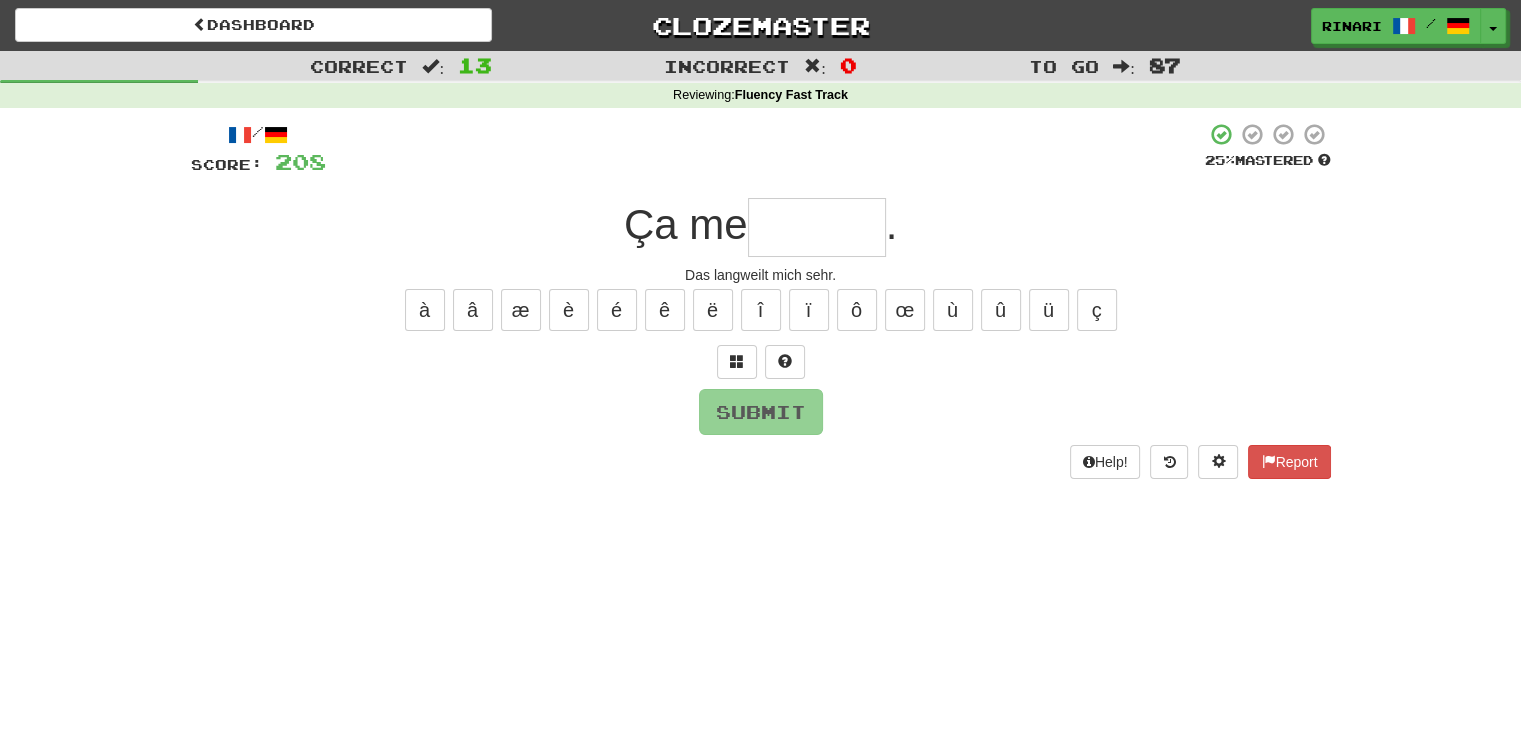 type on "*" 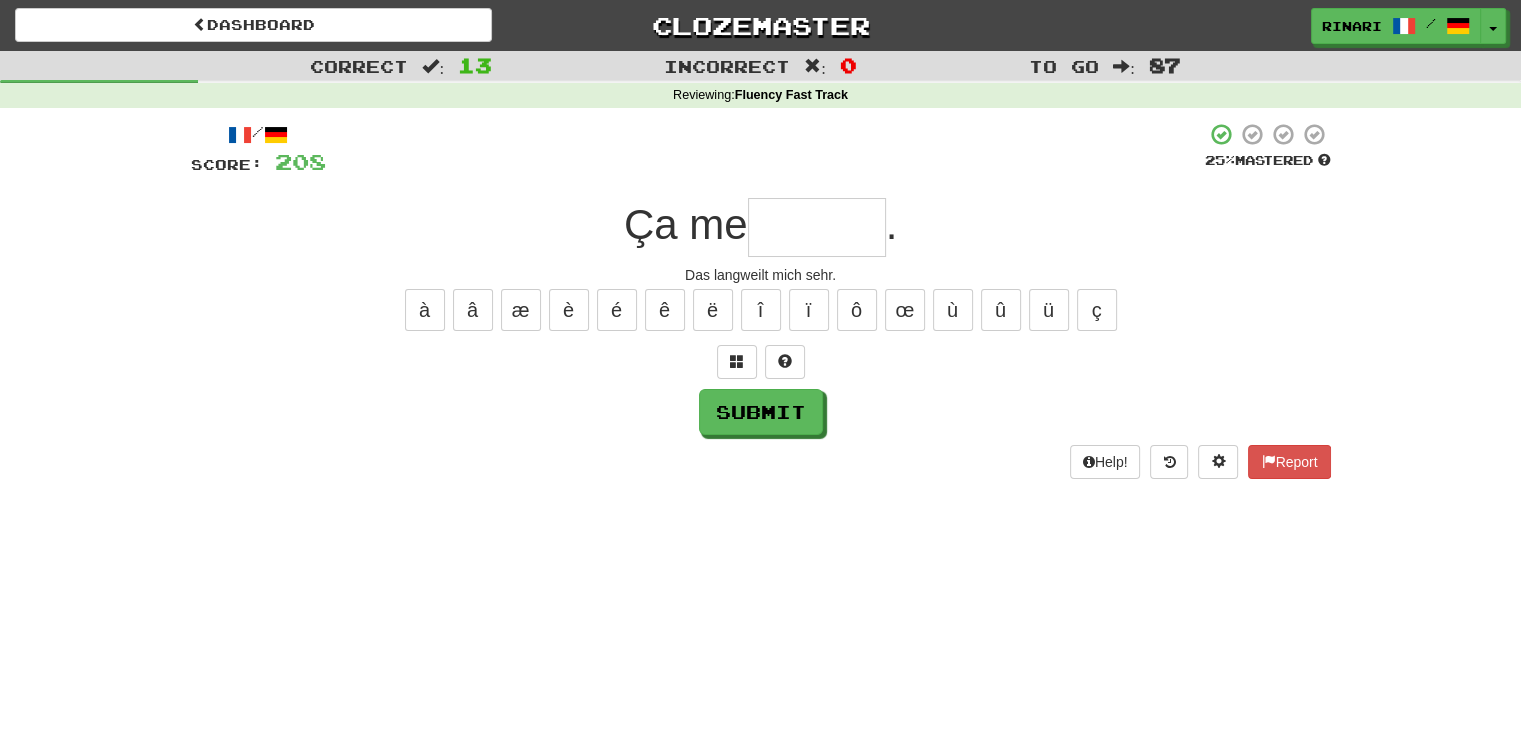 type on "*" 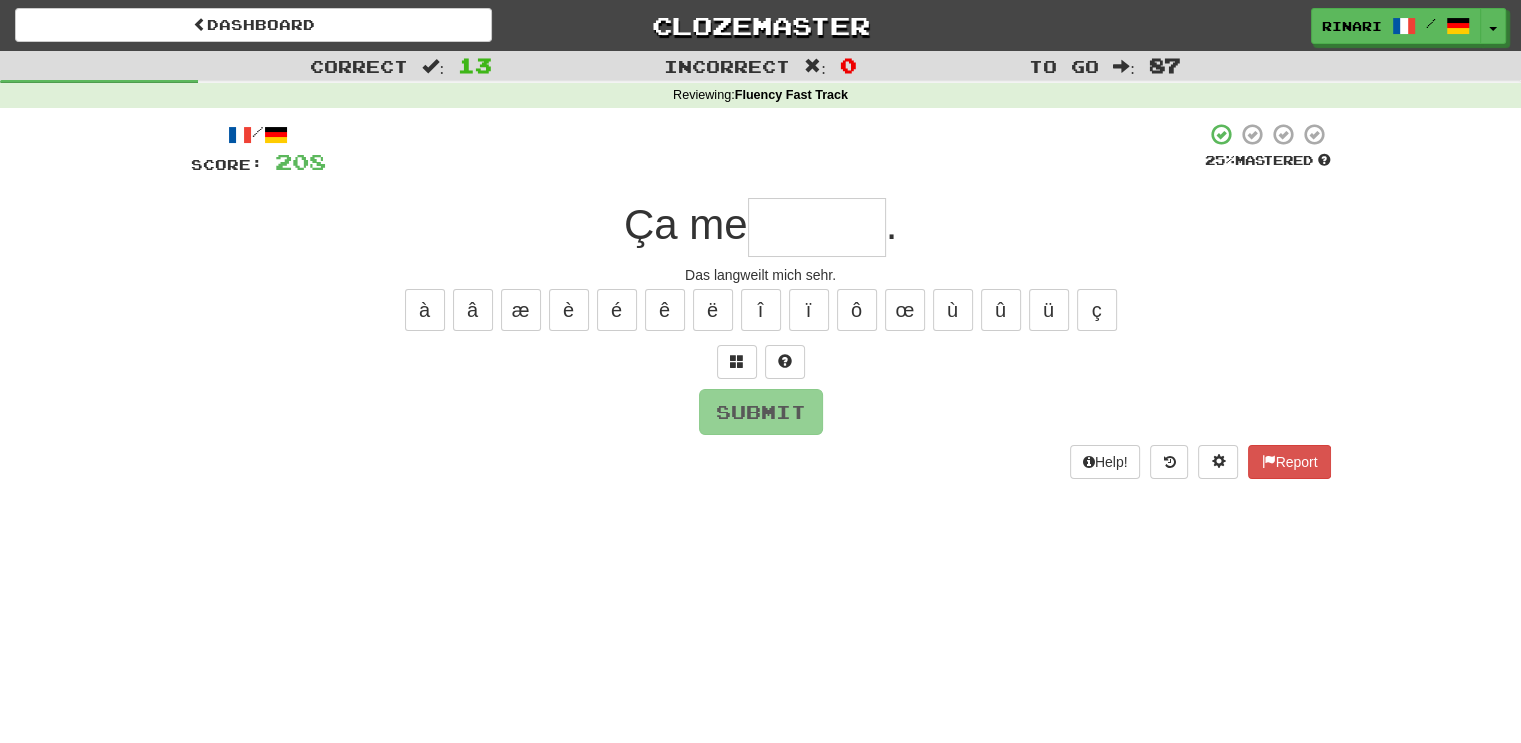 type on "*" 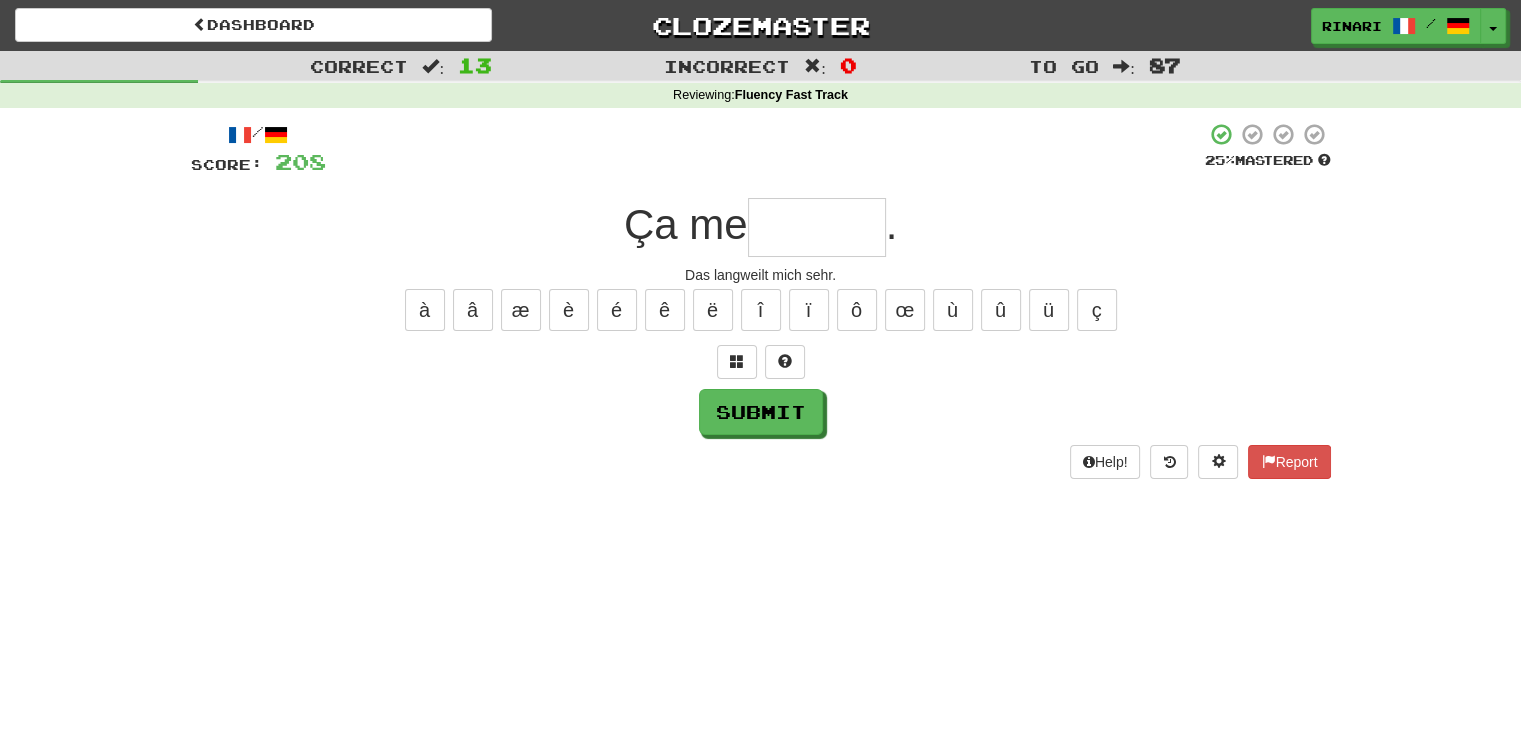 type on "*" 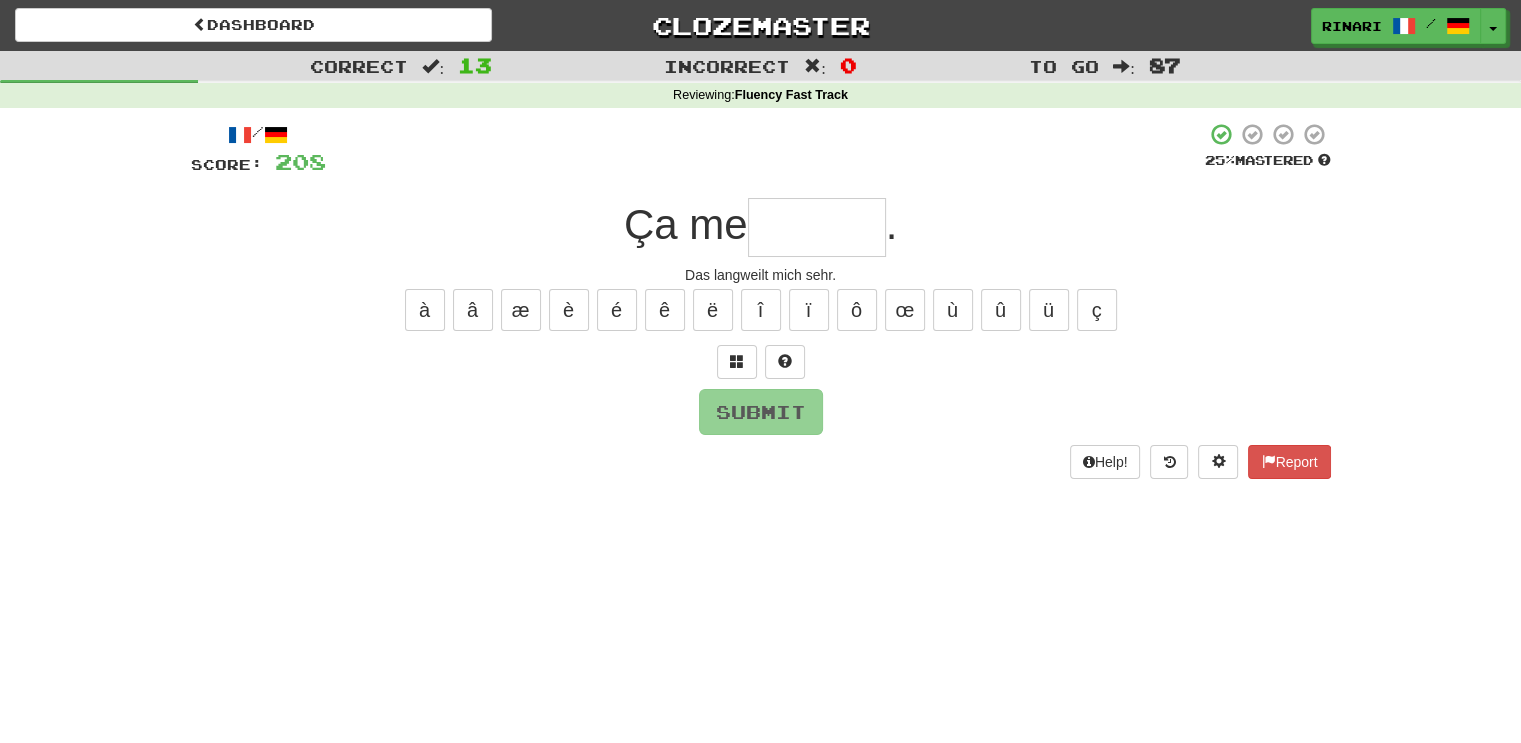 type on "*" 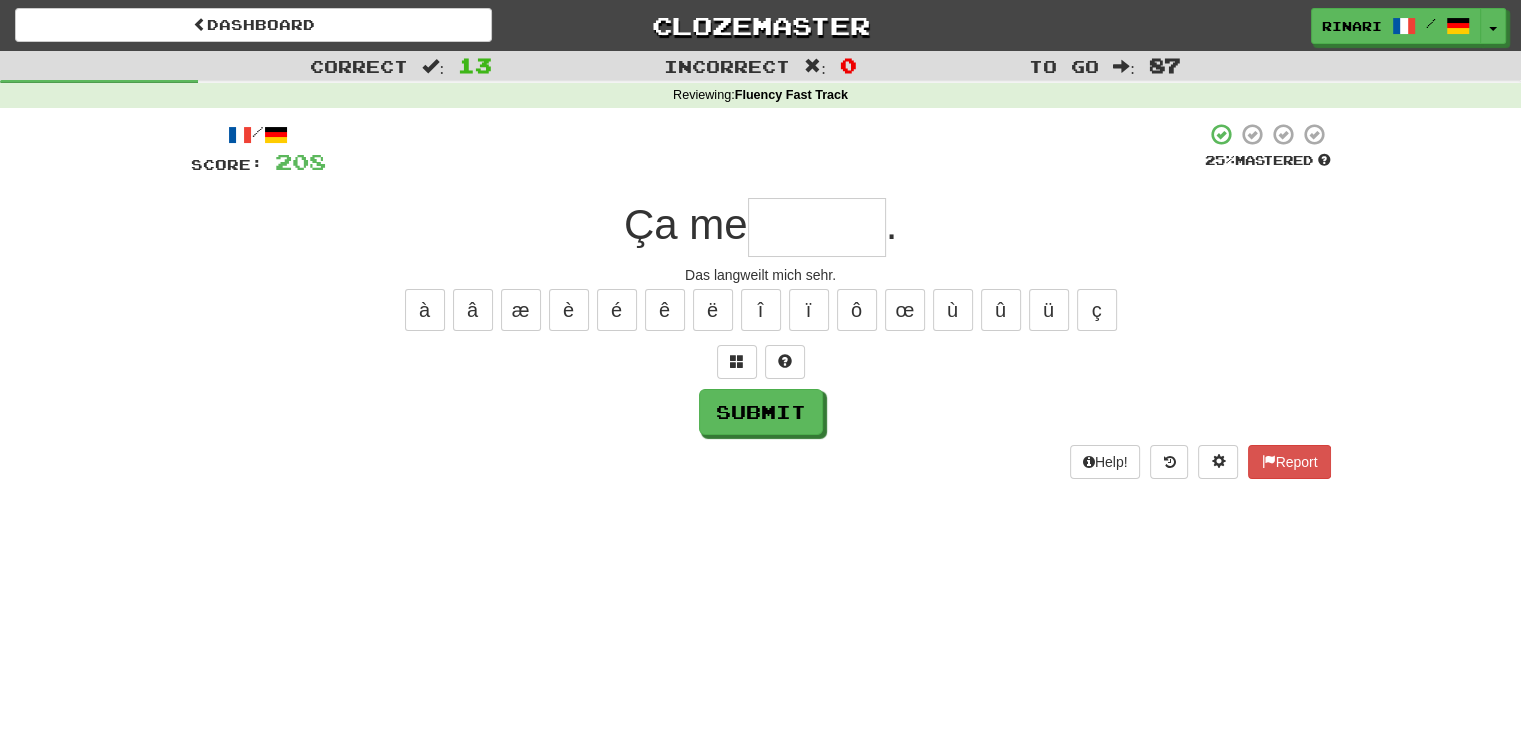 type on "*" 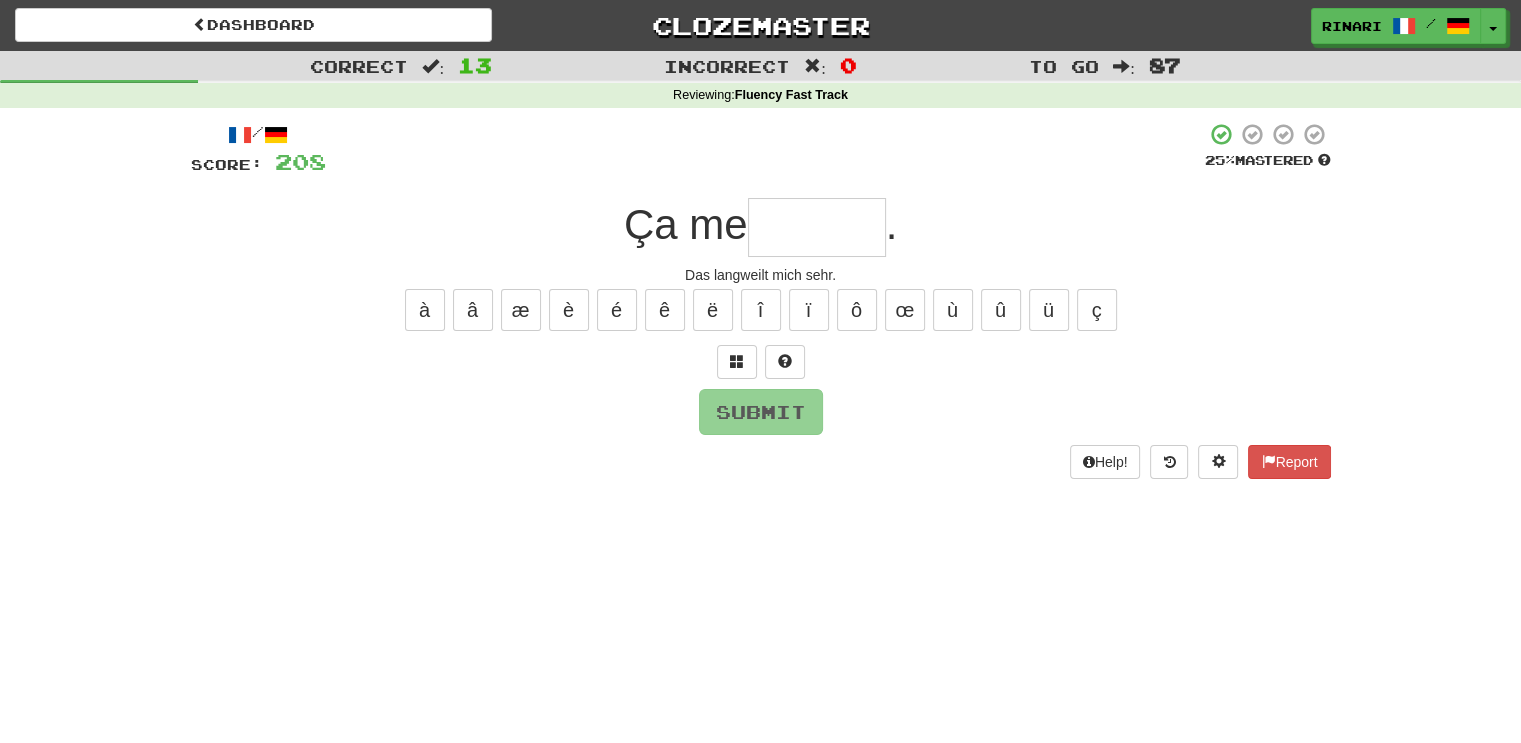 type on "*" 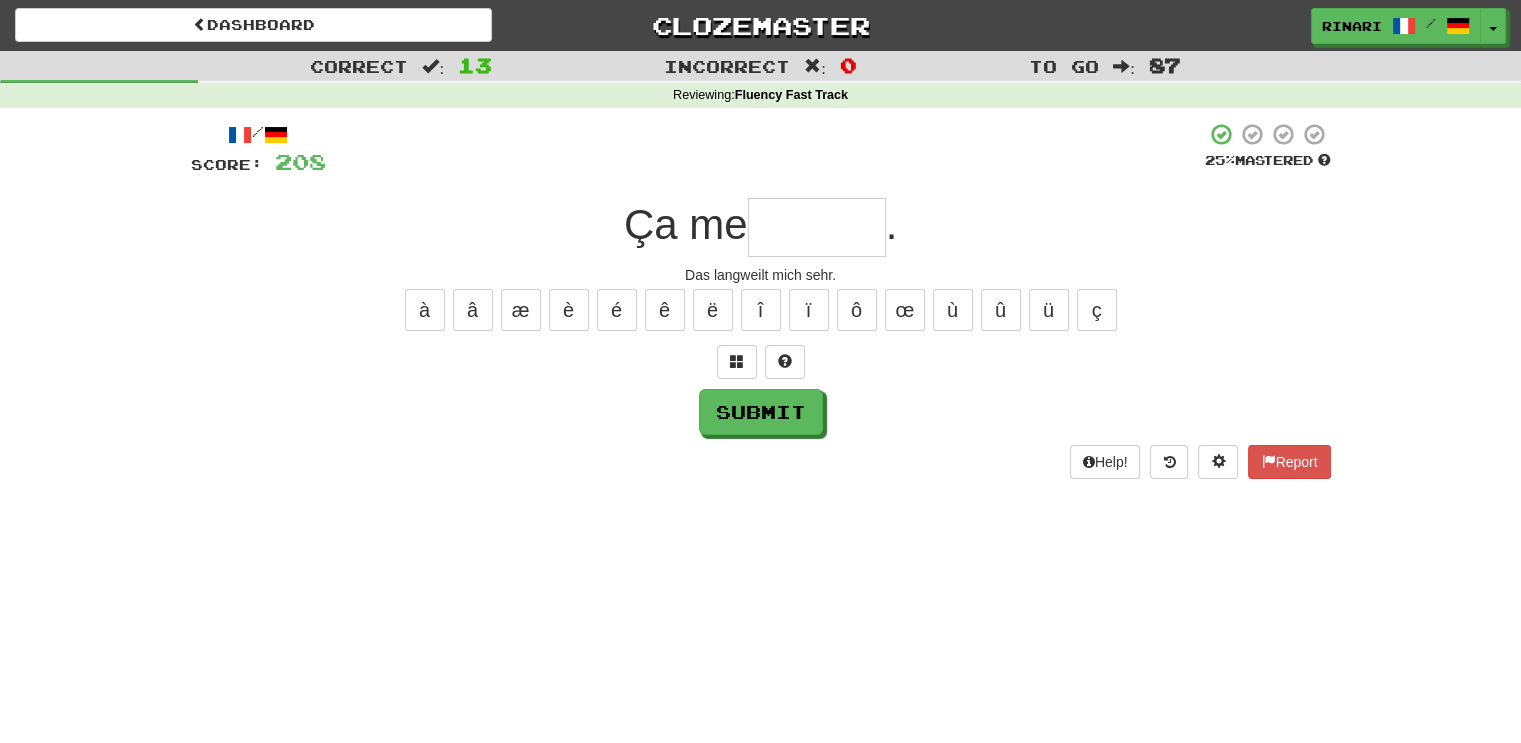 type on "*" 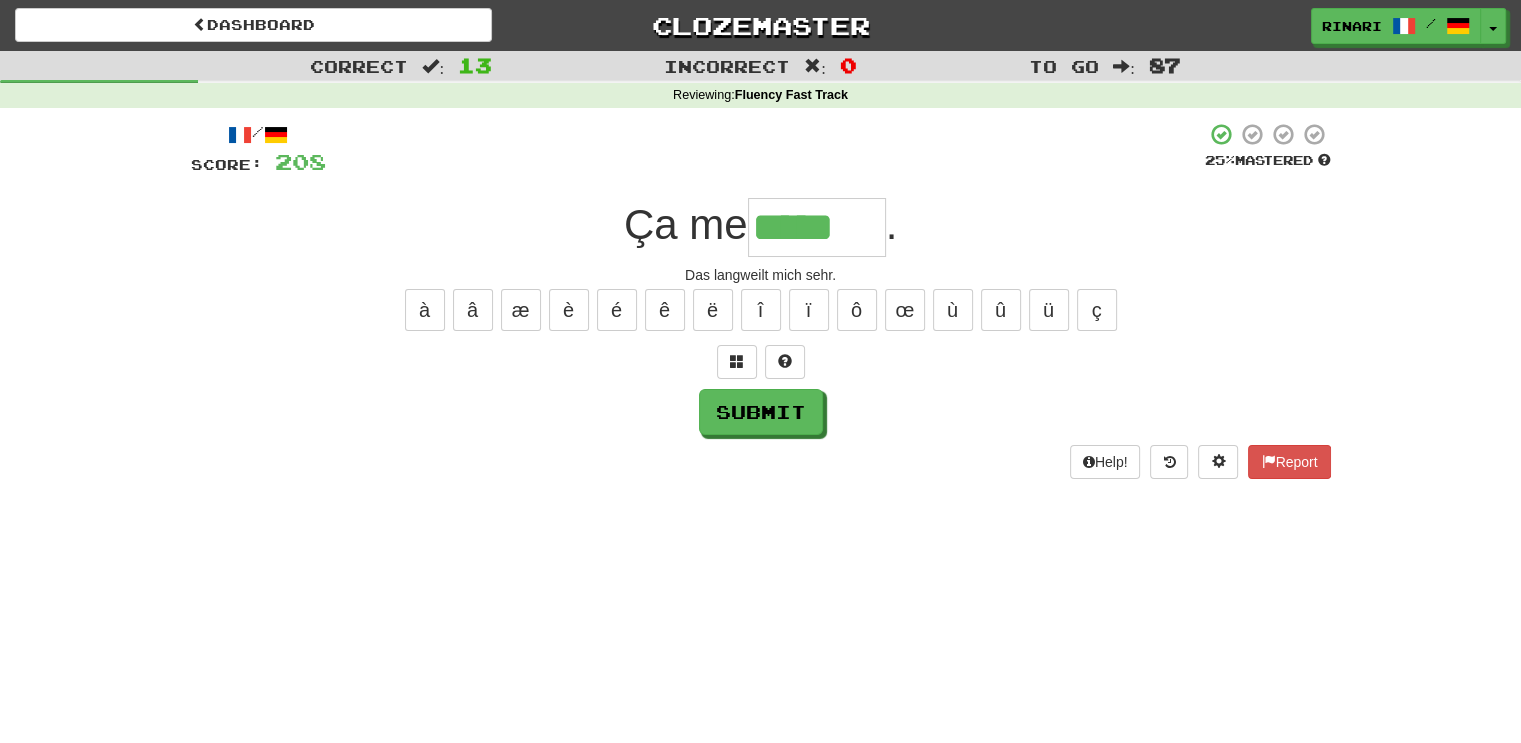 type on "*****" 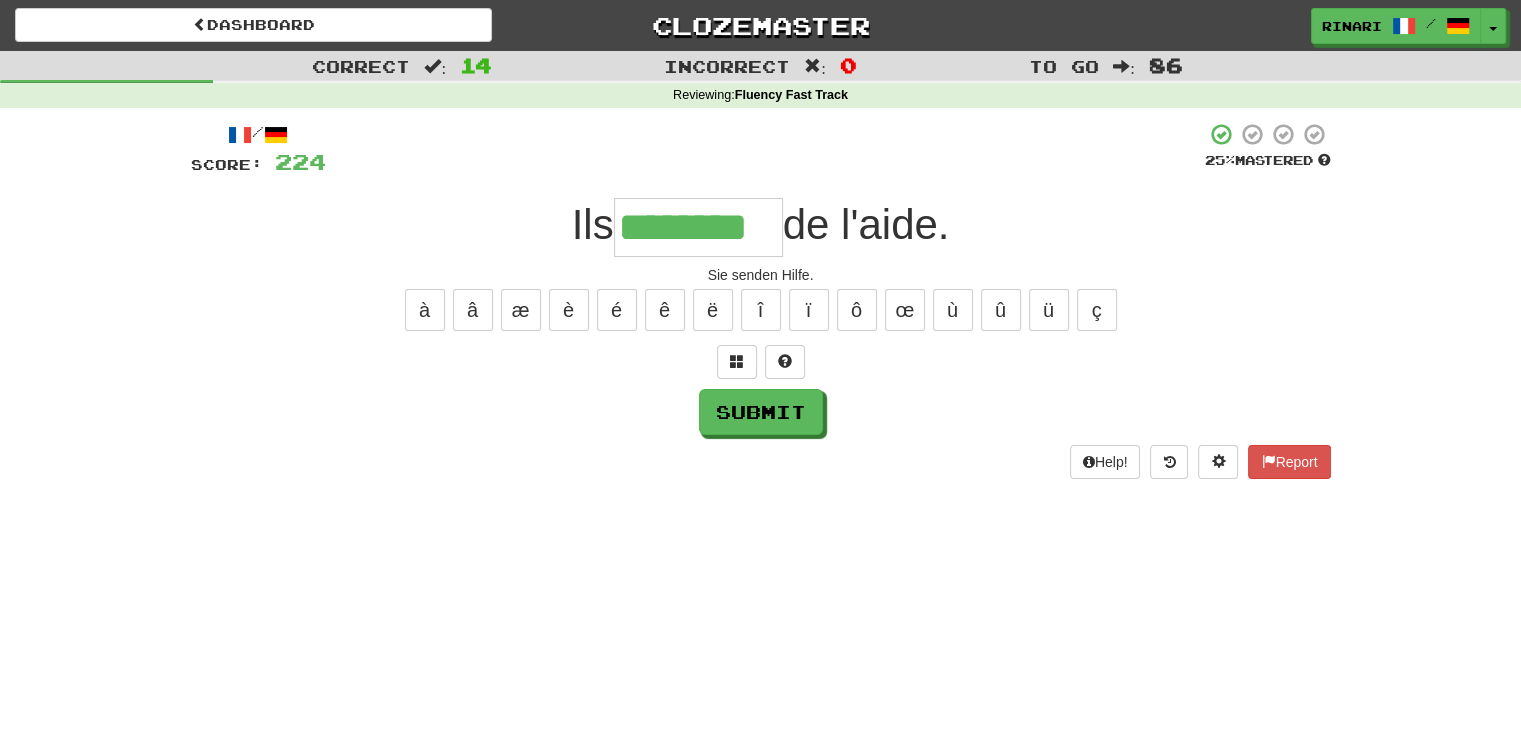 type on "********" 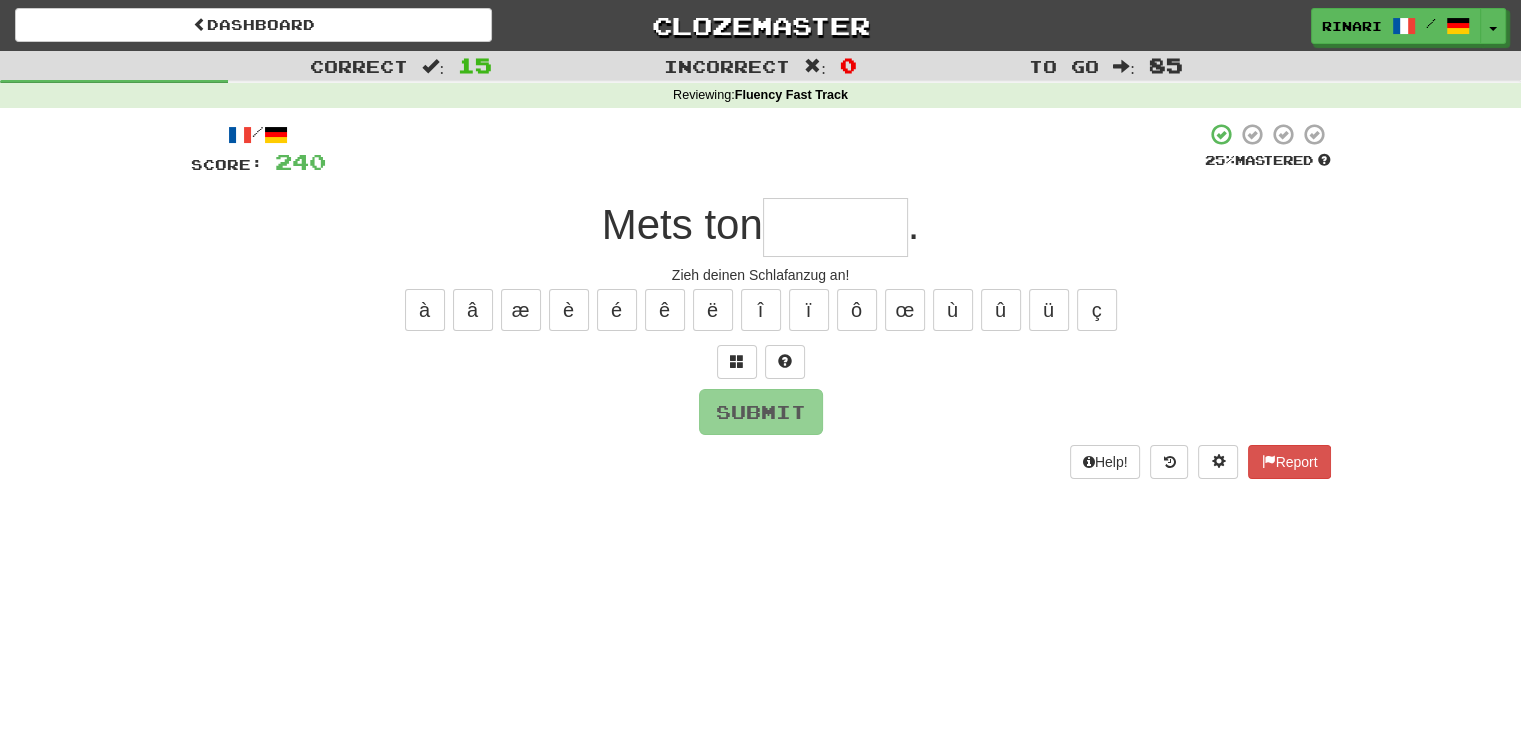 type on "*" 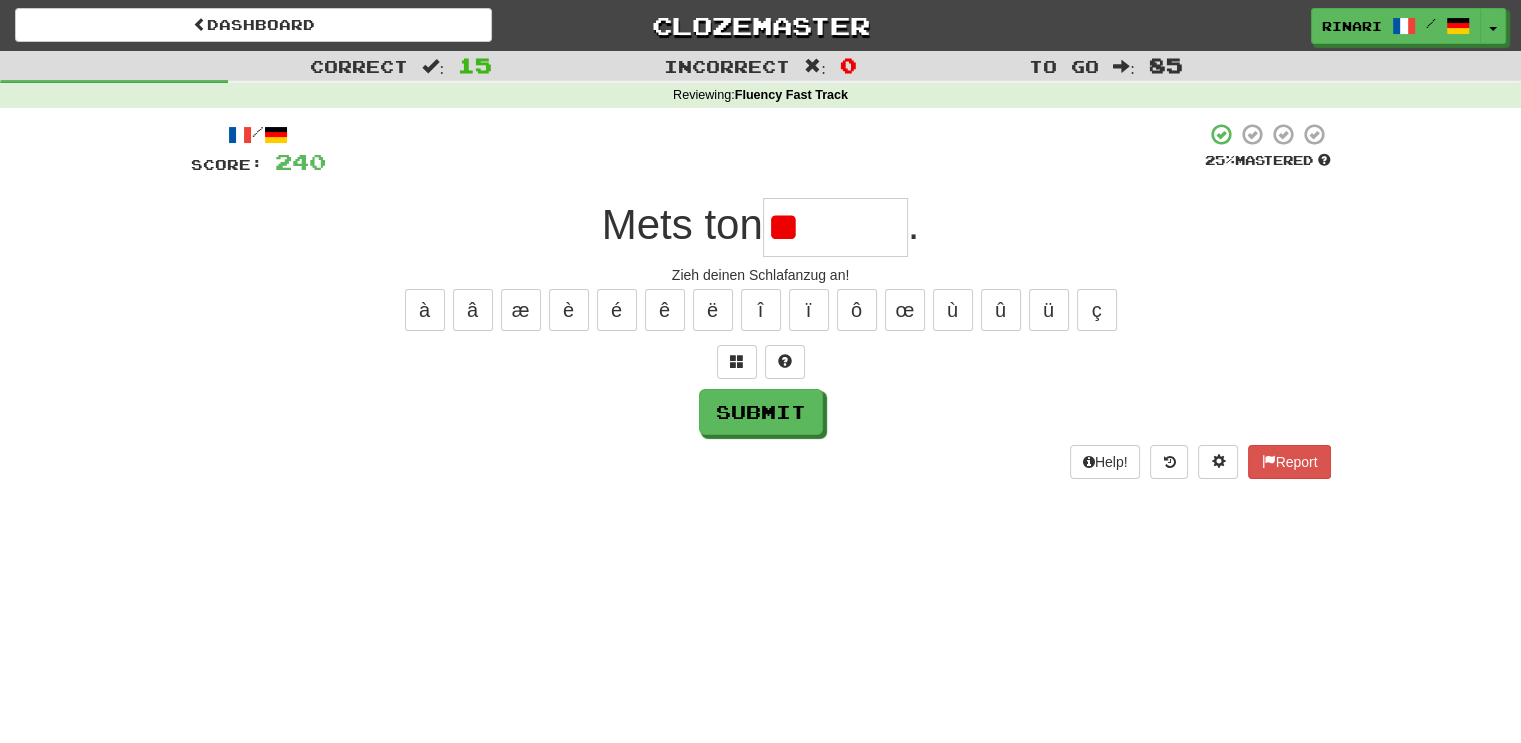 type on "*" 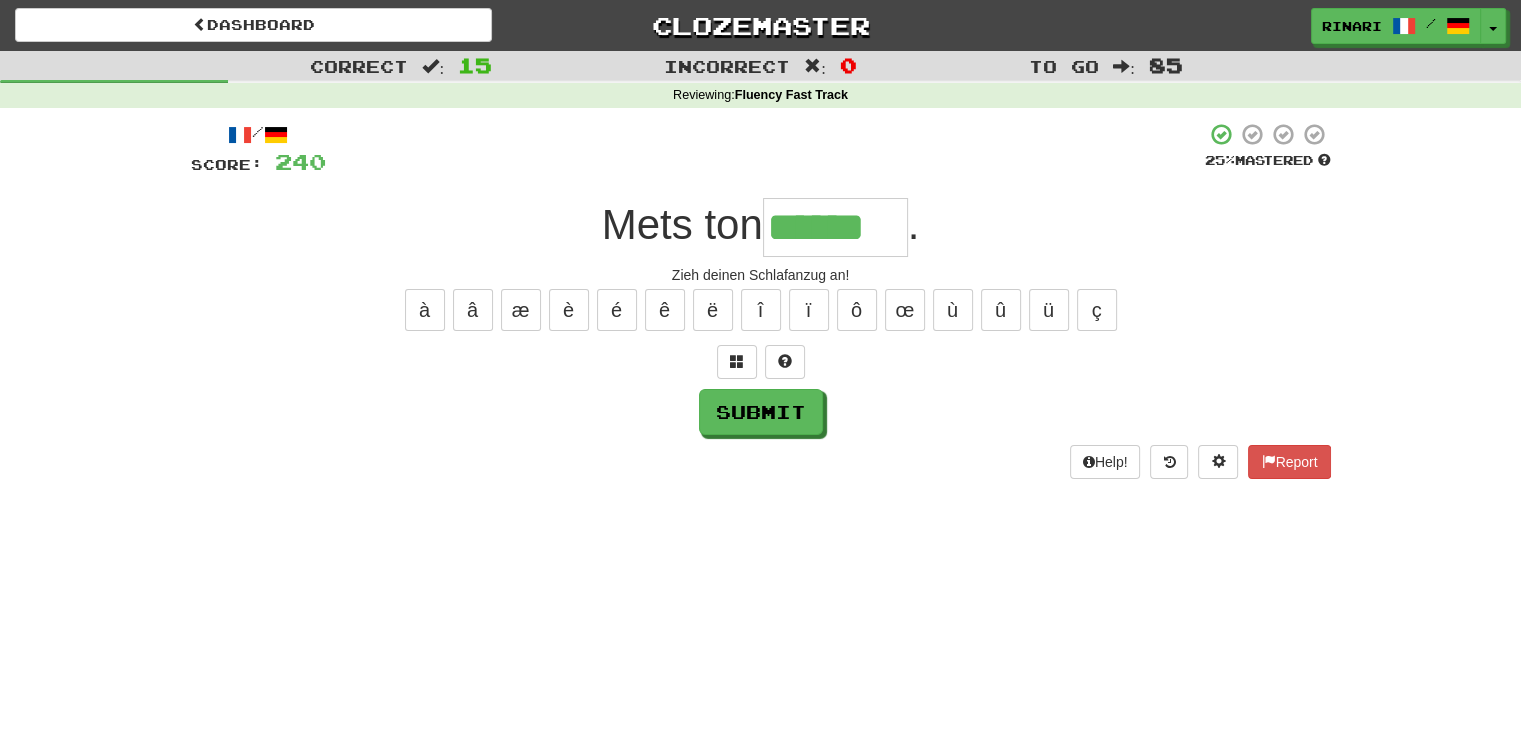 type on "******" 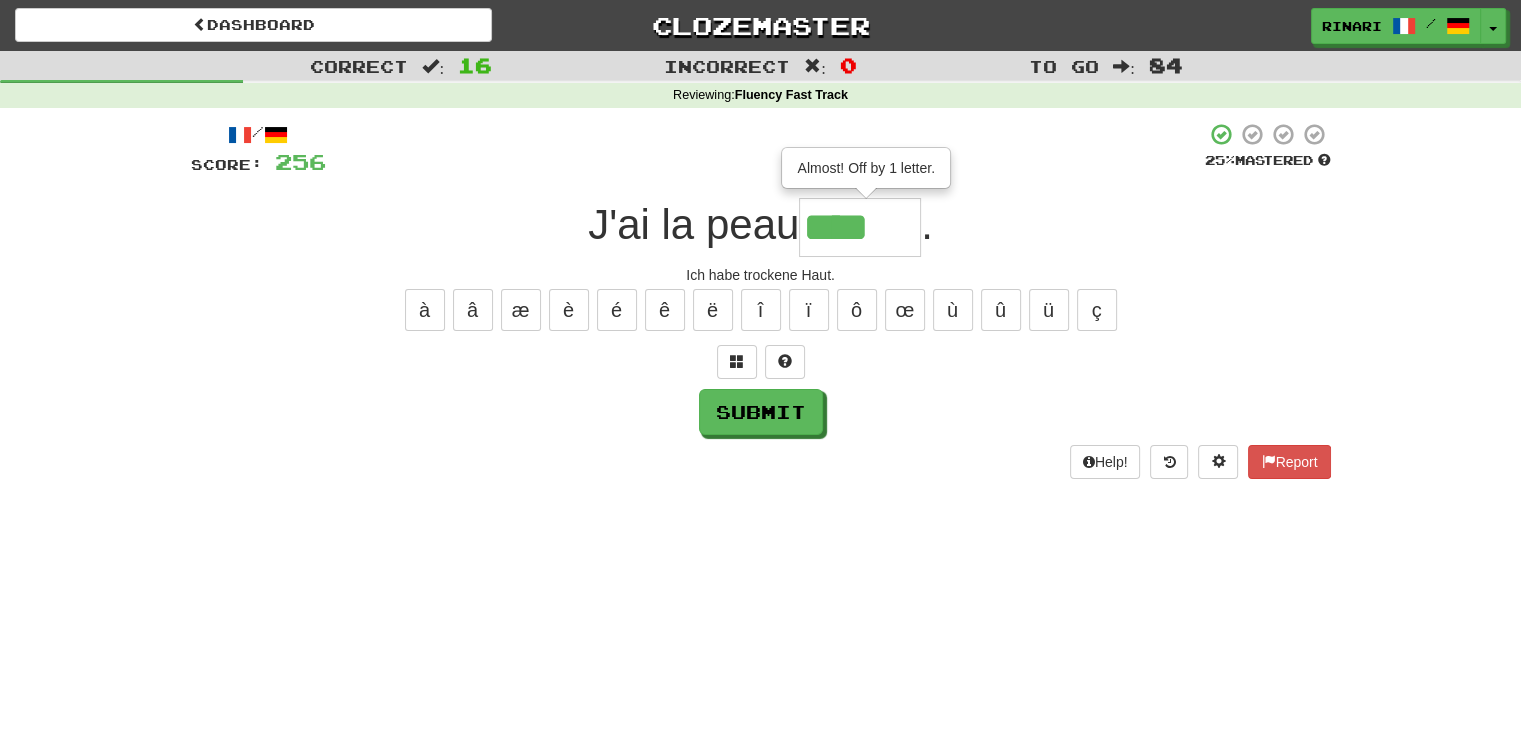 type on "*****" 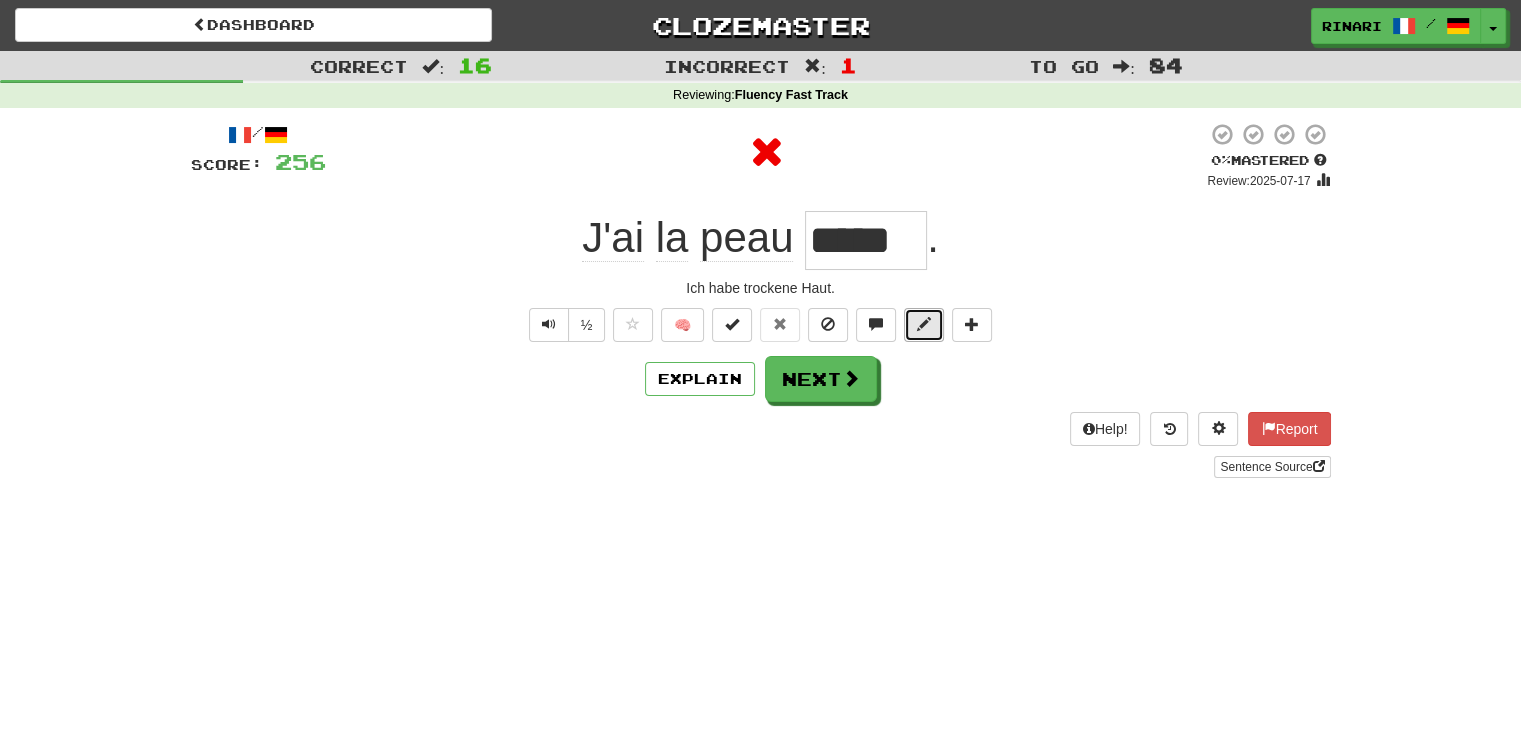 click at bounding box center [924, 324] 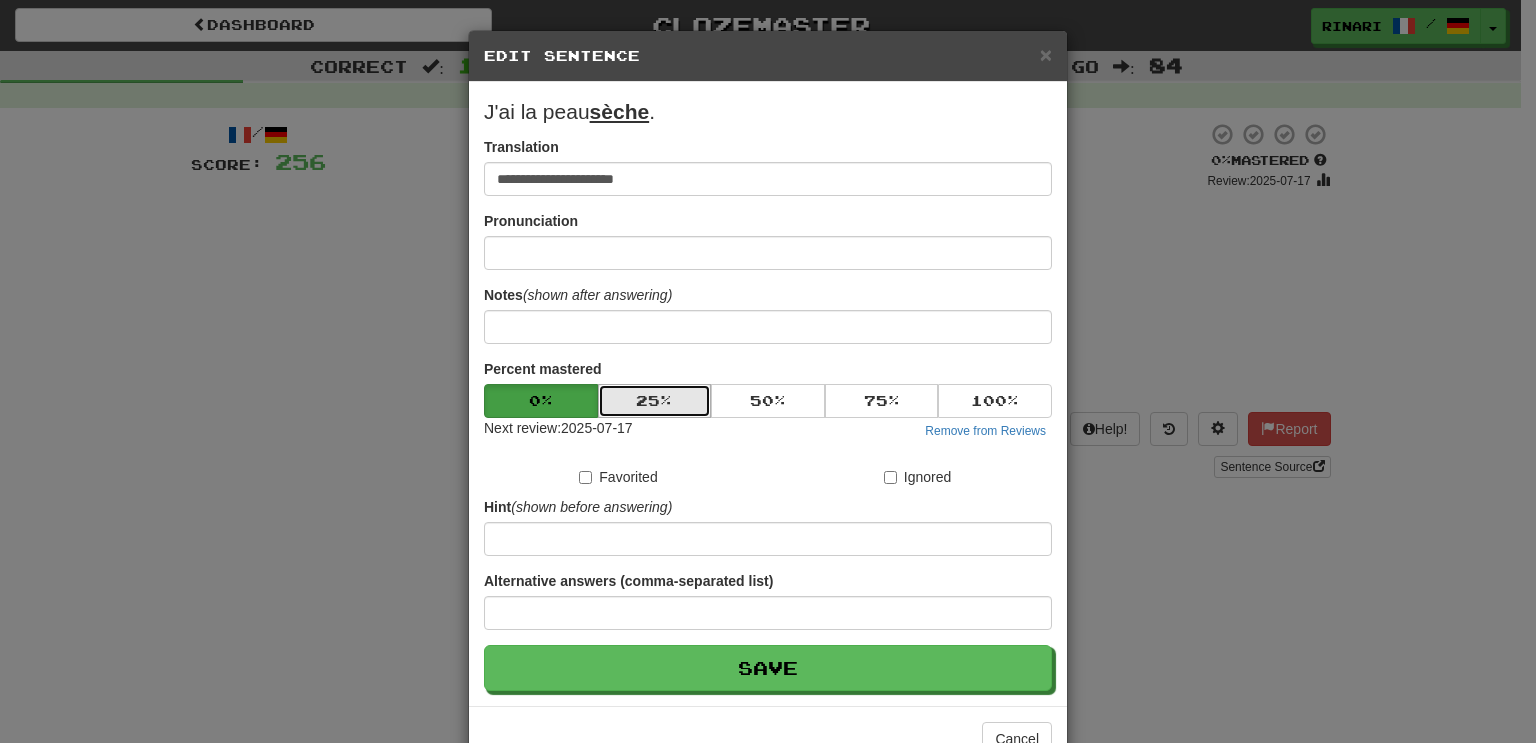 click on "25 %" at bounding box center (655, 401) 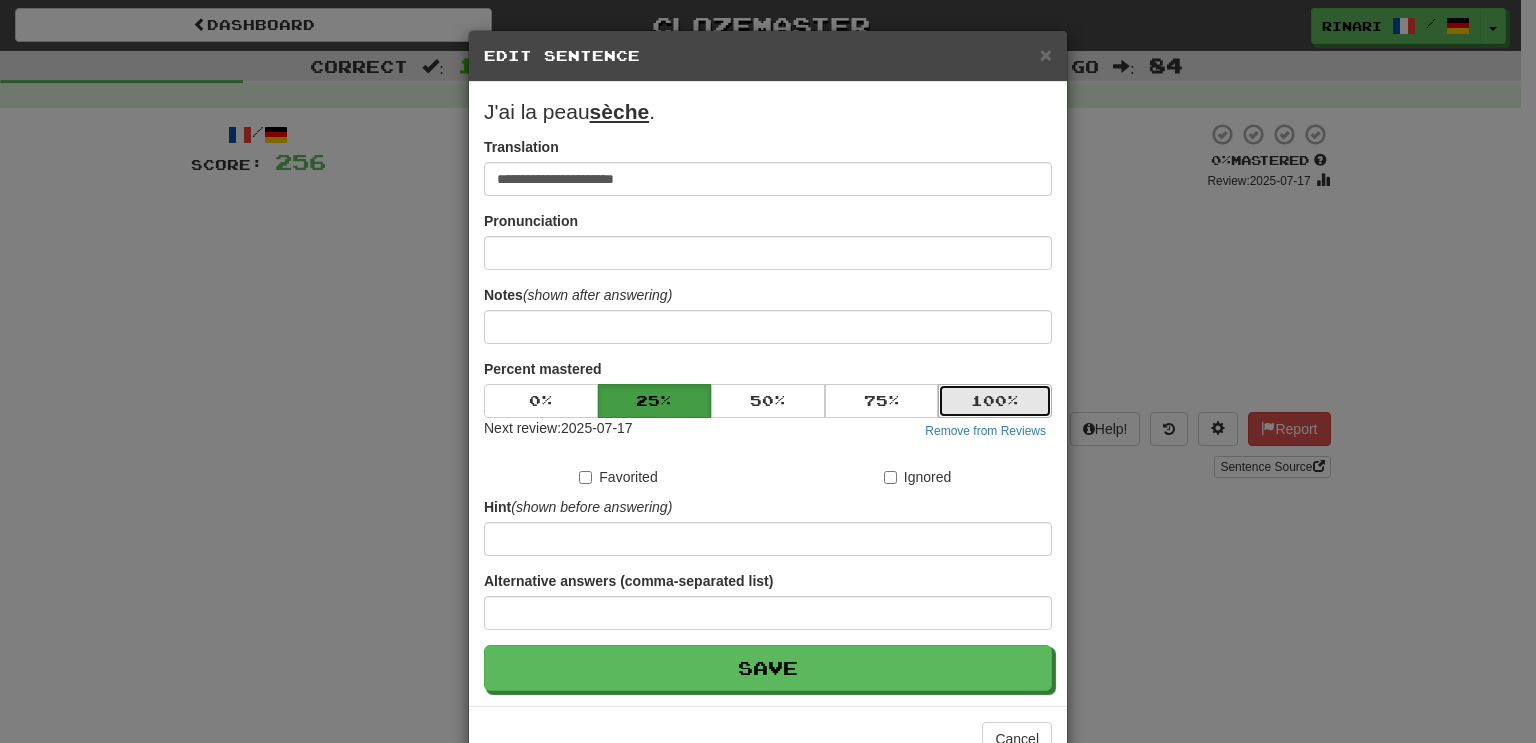click on "100 %" at bounding box center (995, 401) 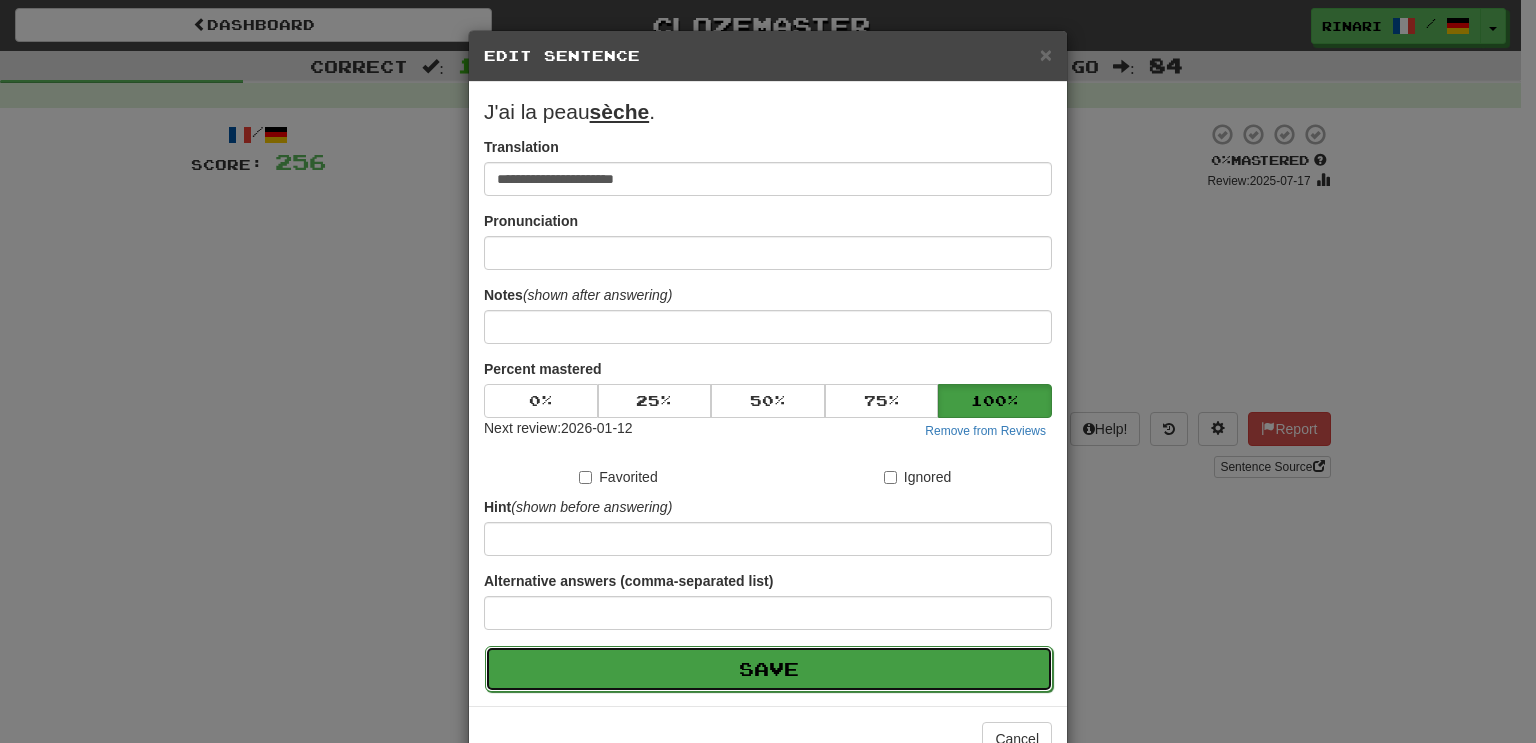 click on "Save" at bounding box center (769, 669) 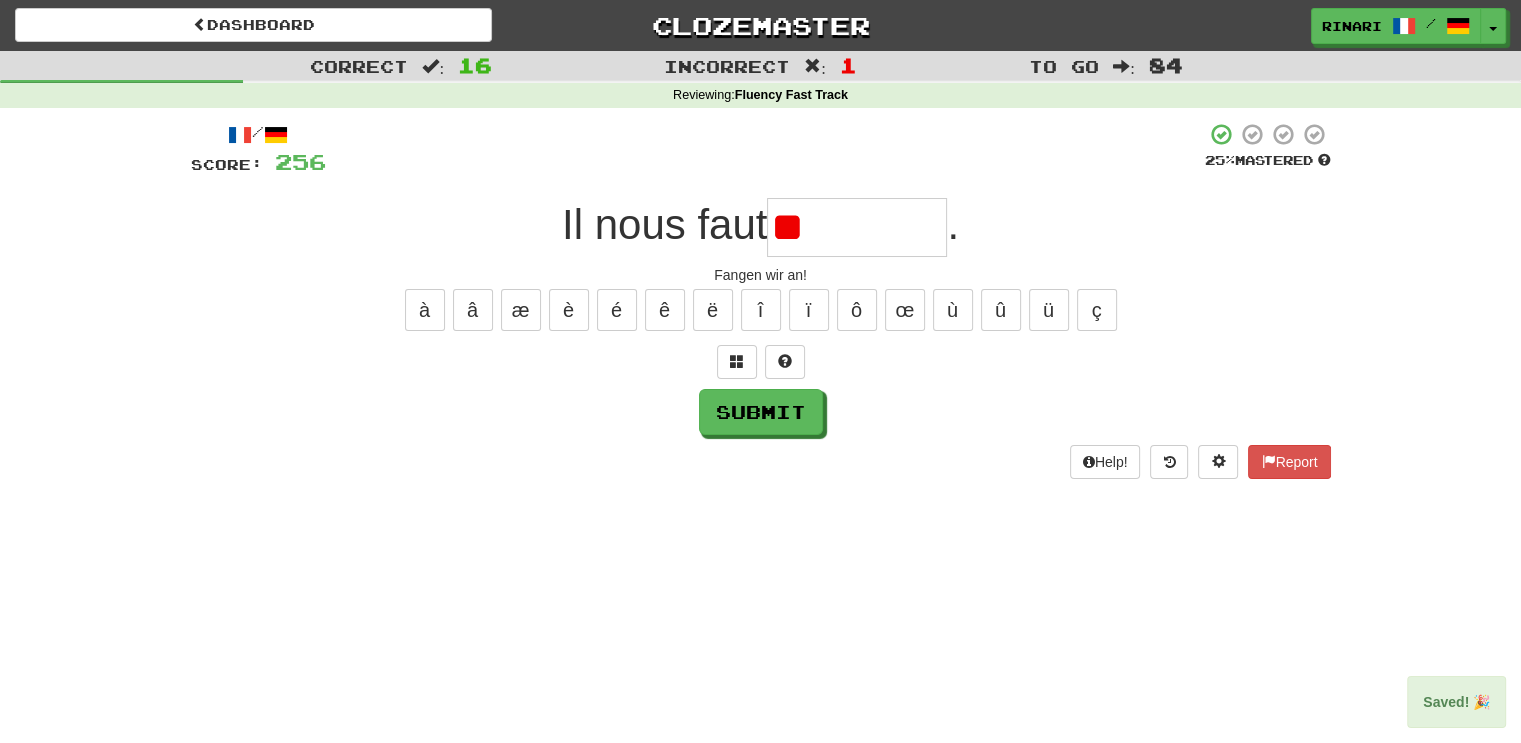 type on "*" 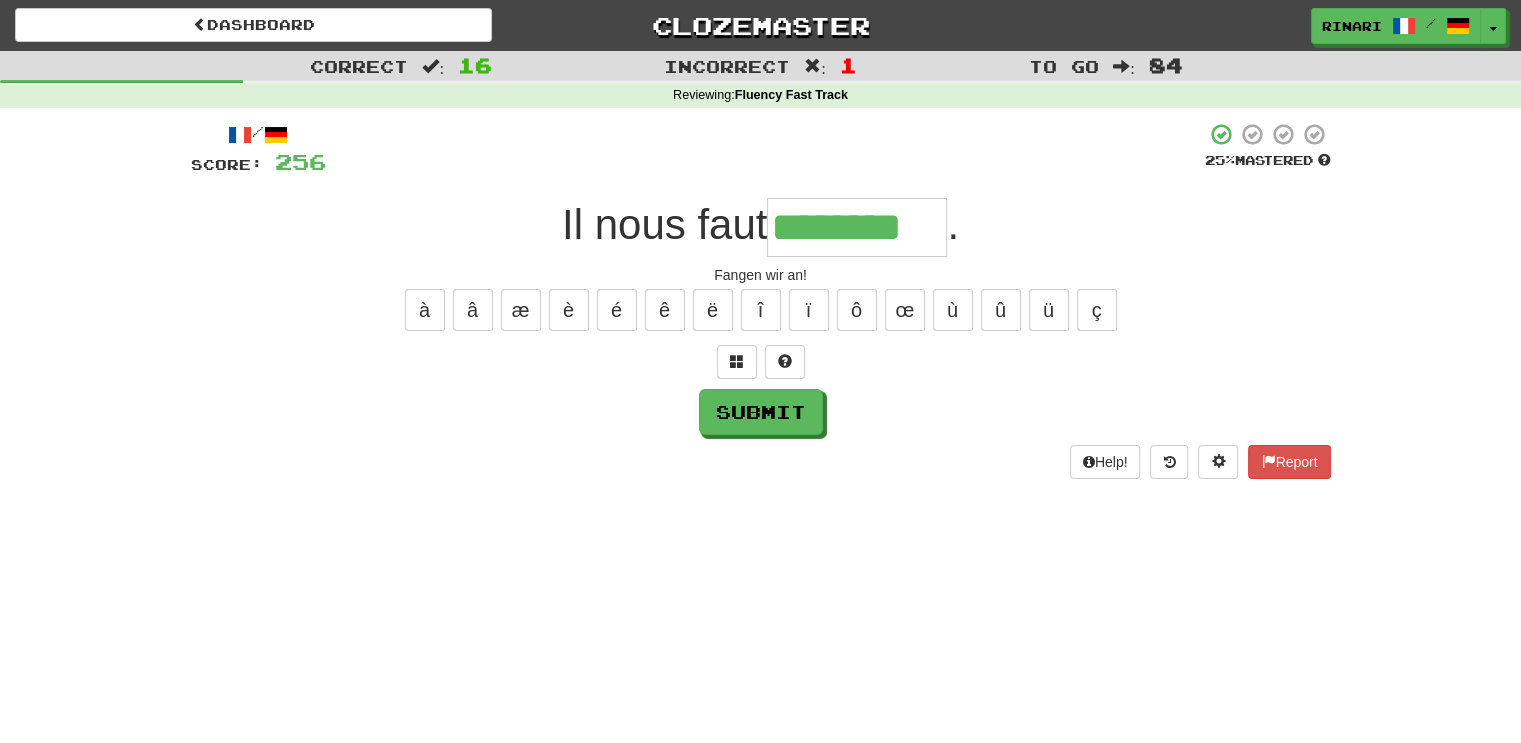 type on "********" 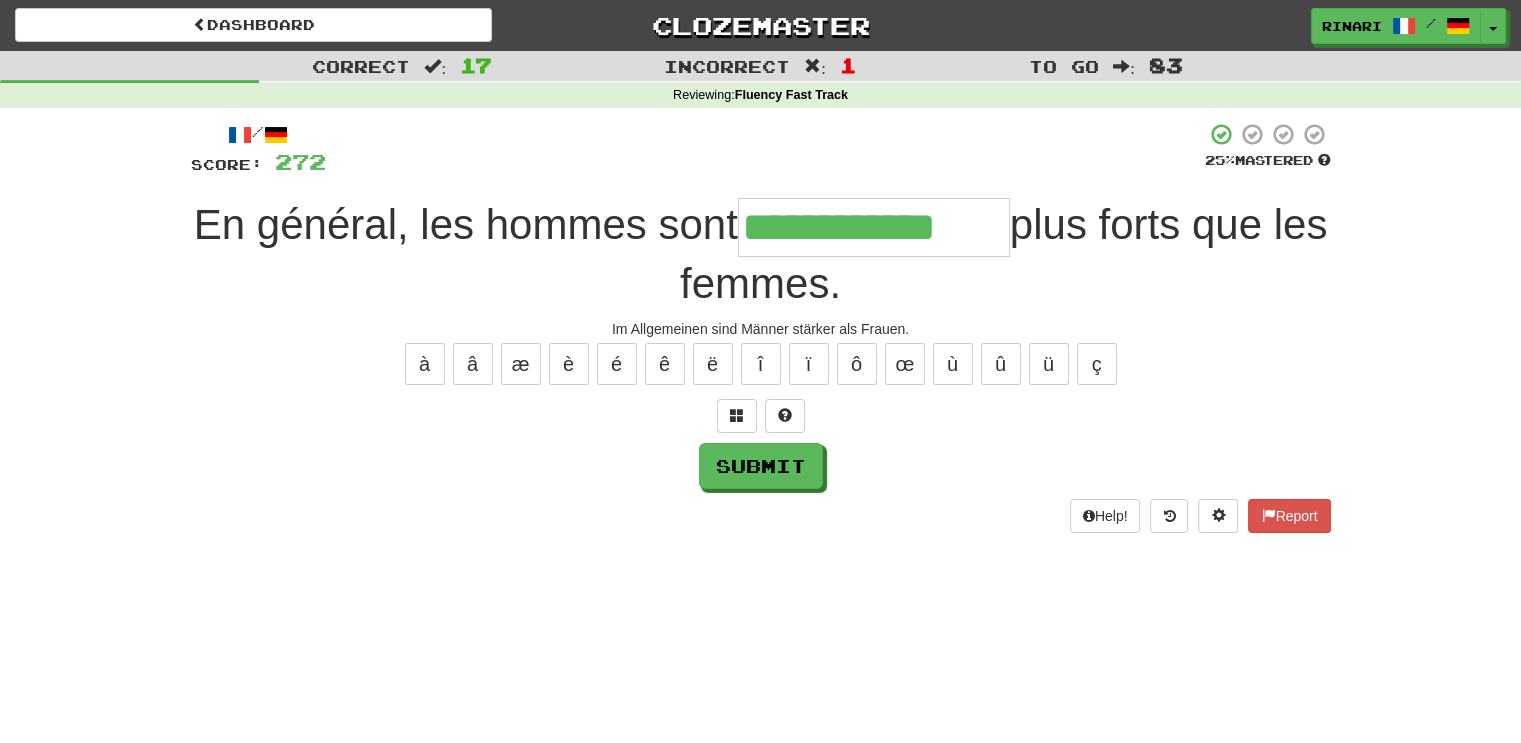 type on "**********" 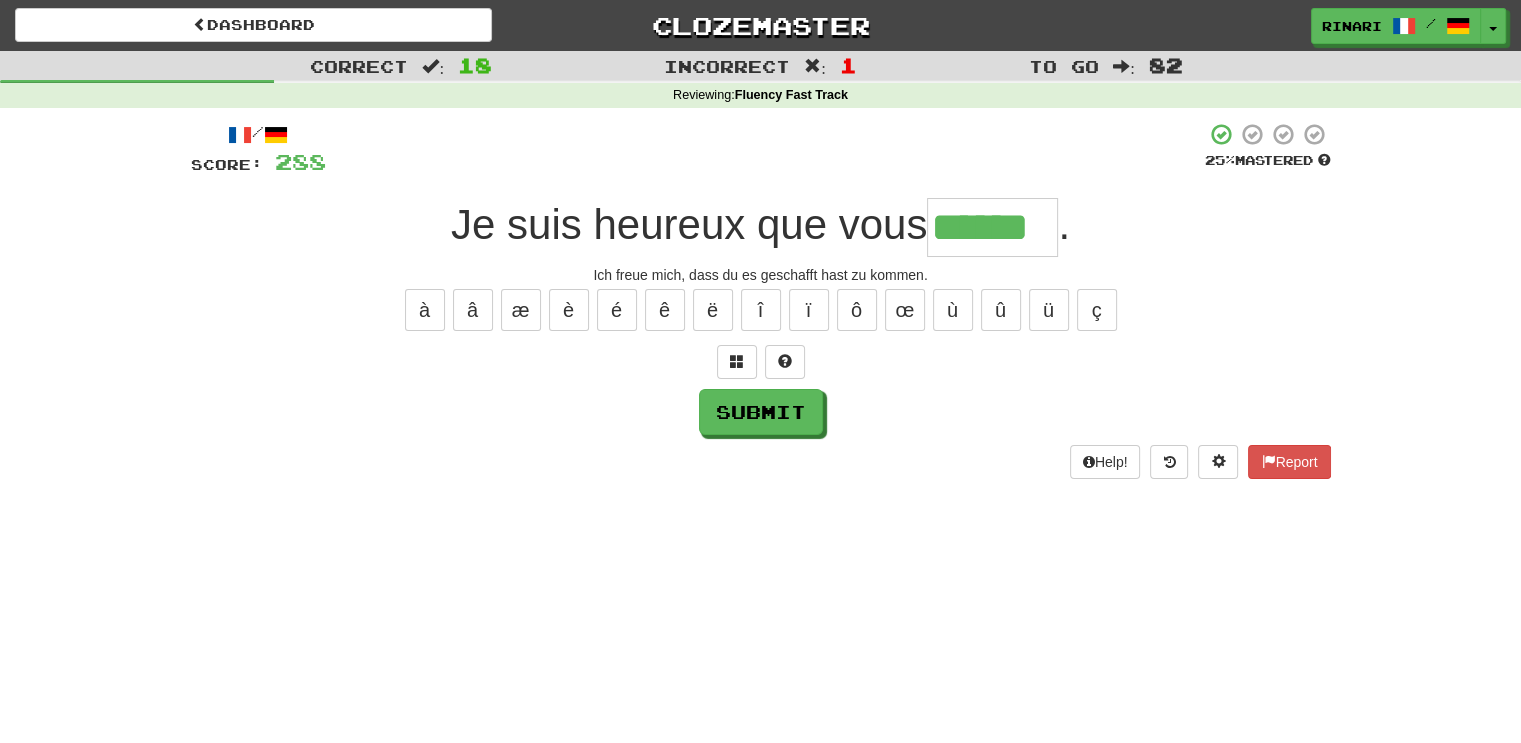 type on "******" 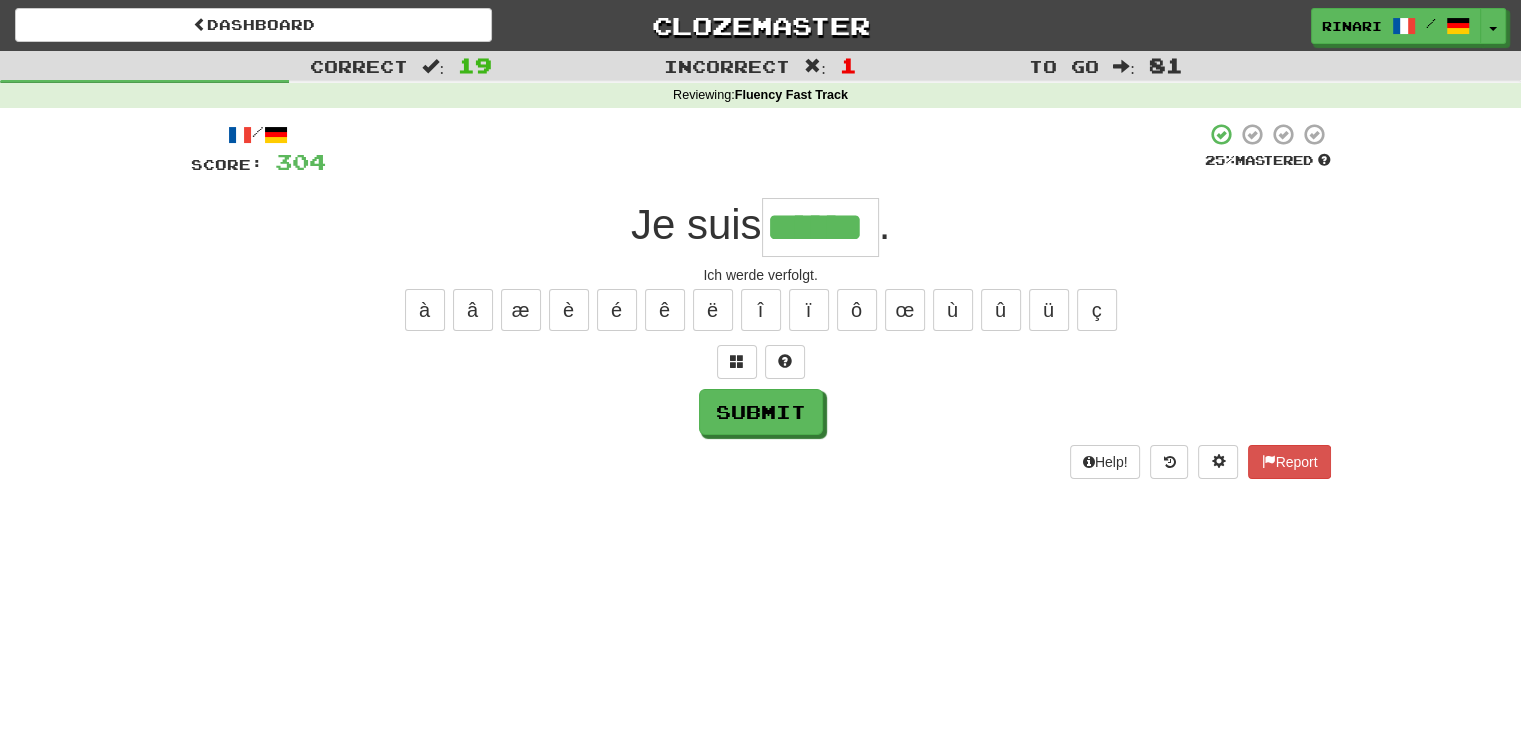 type on "******" 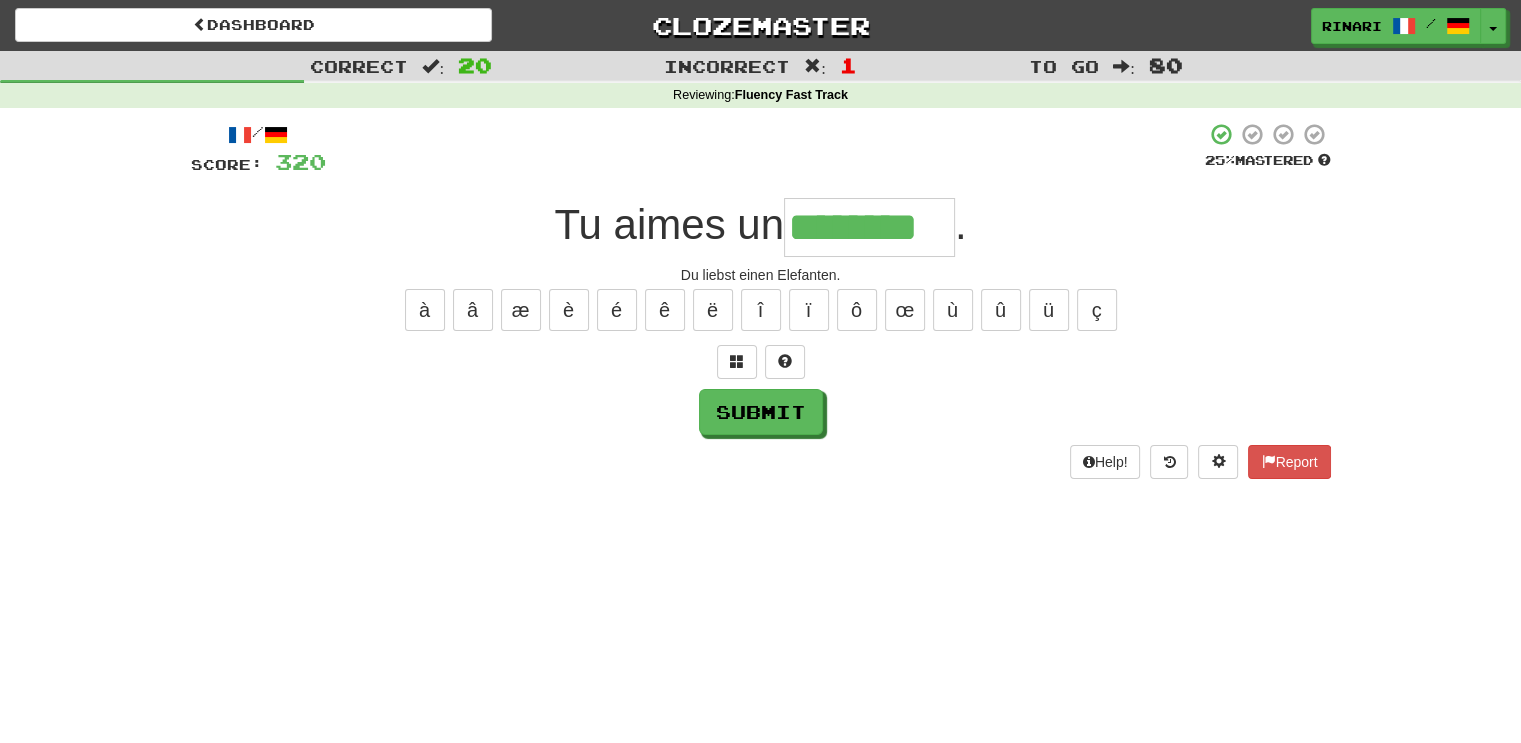 type on "********" 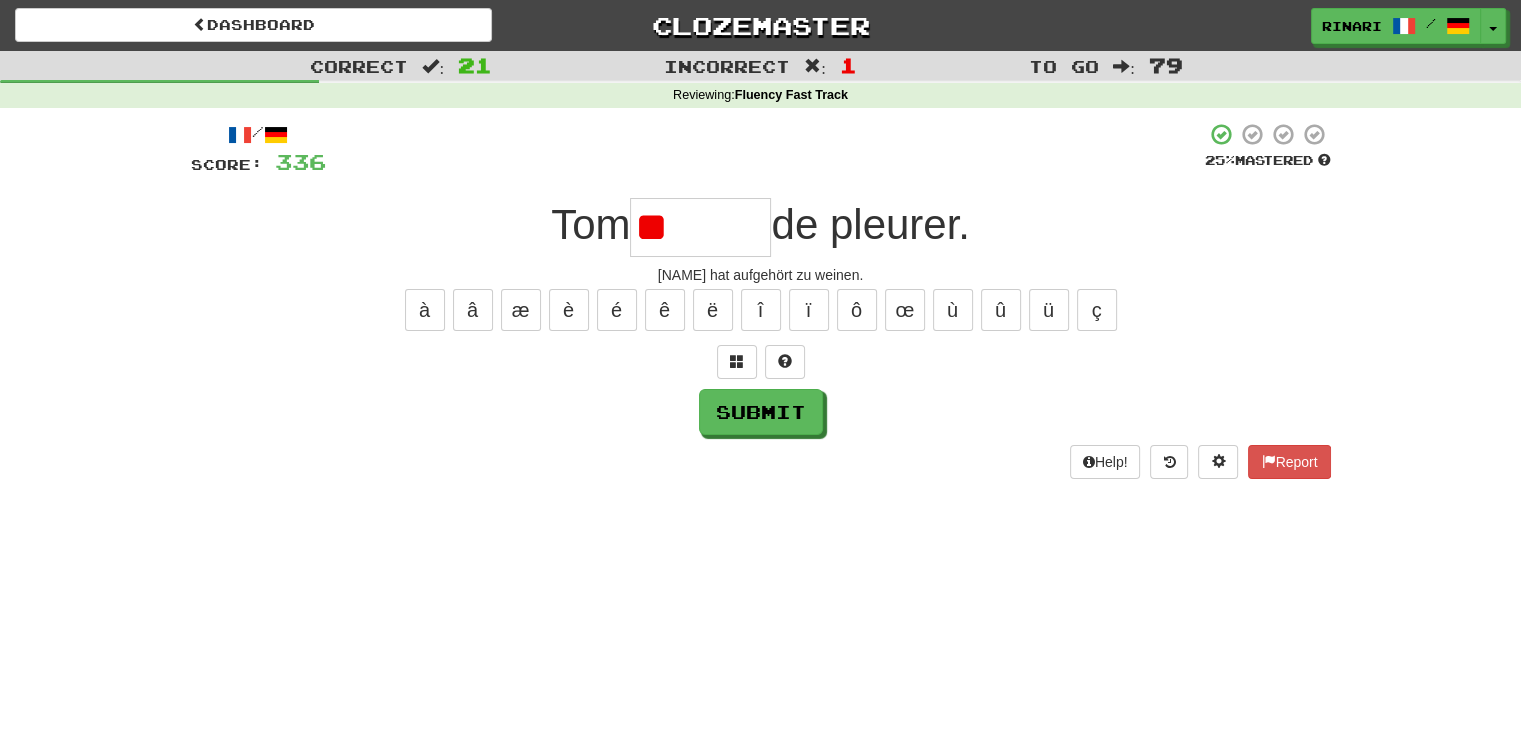 type on "*" 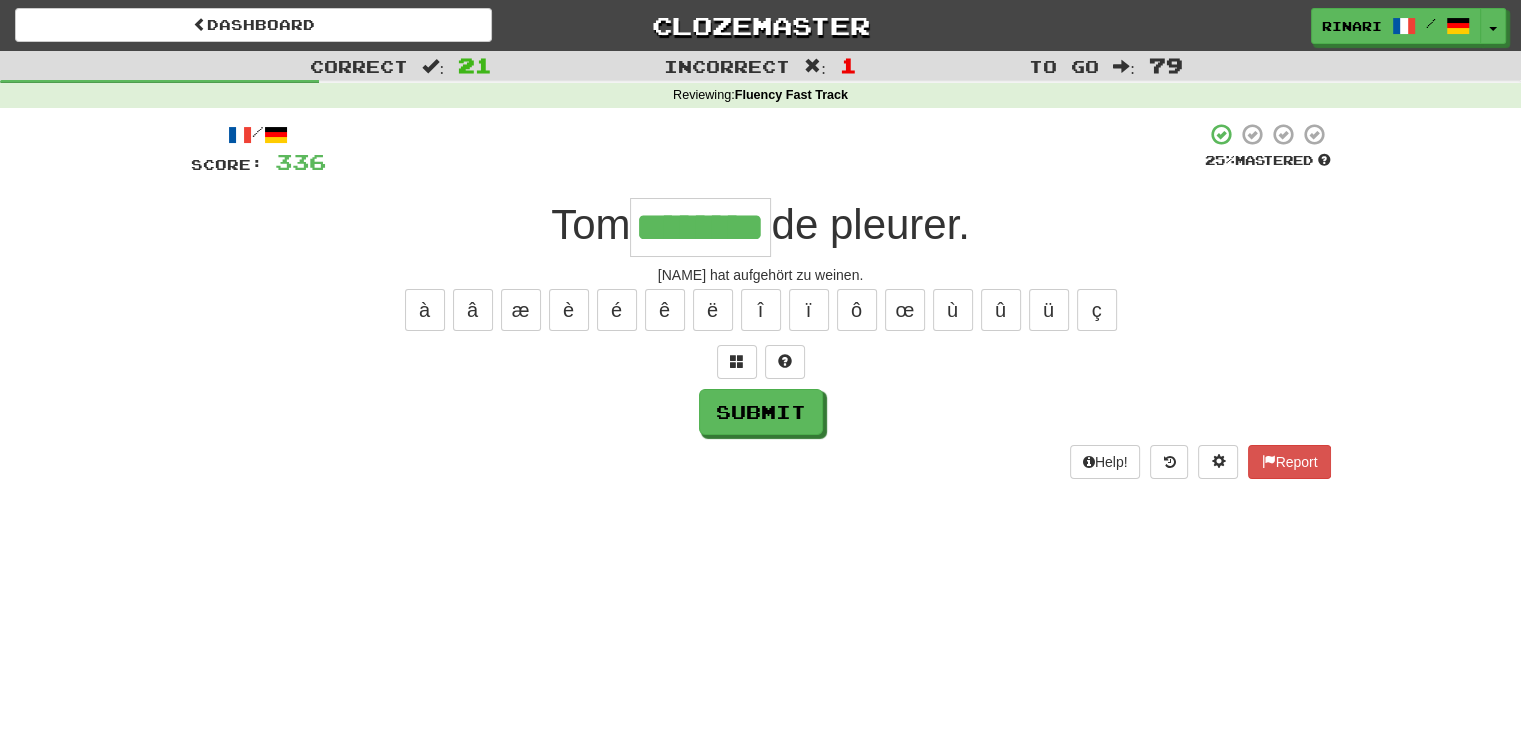 type on "********" 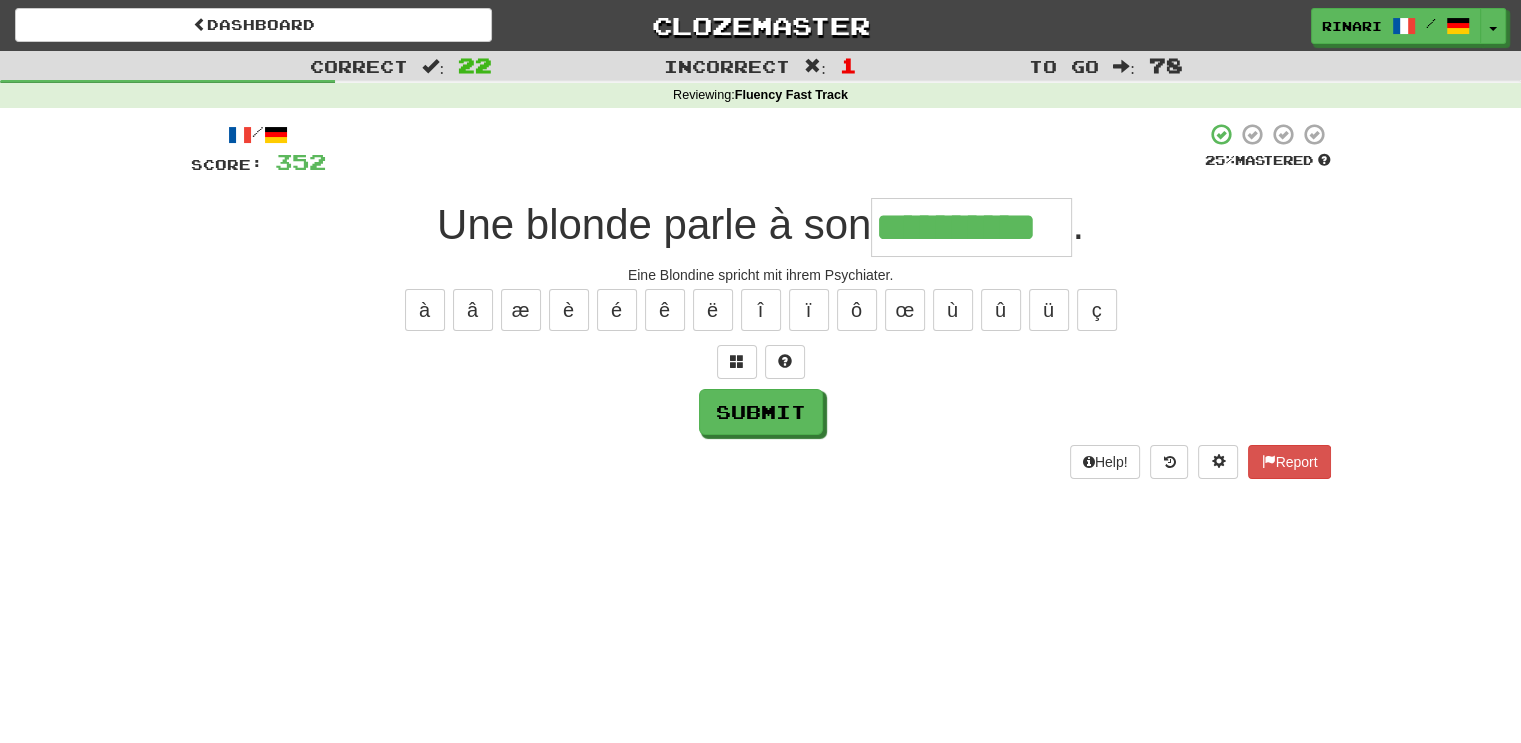 type on "**********" 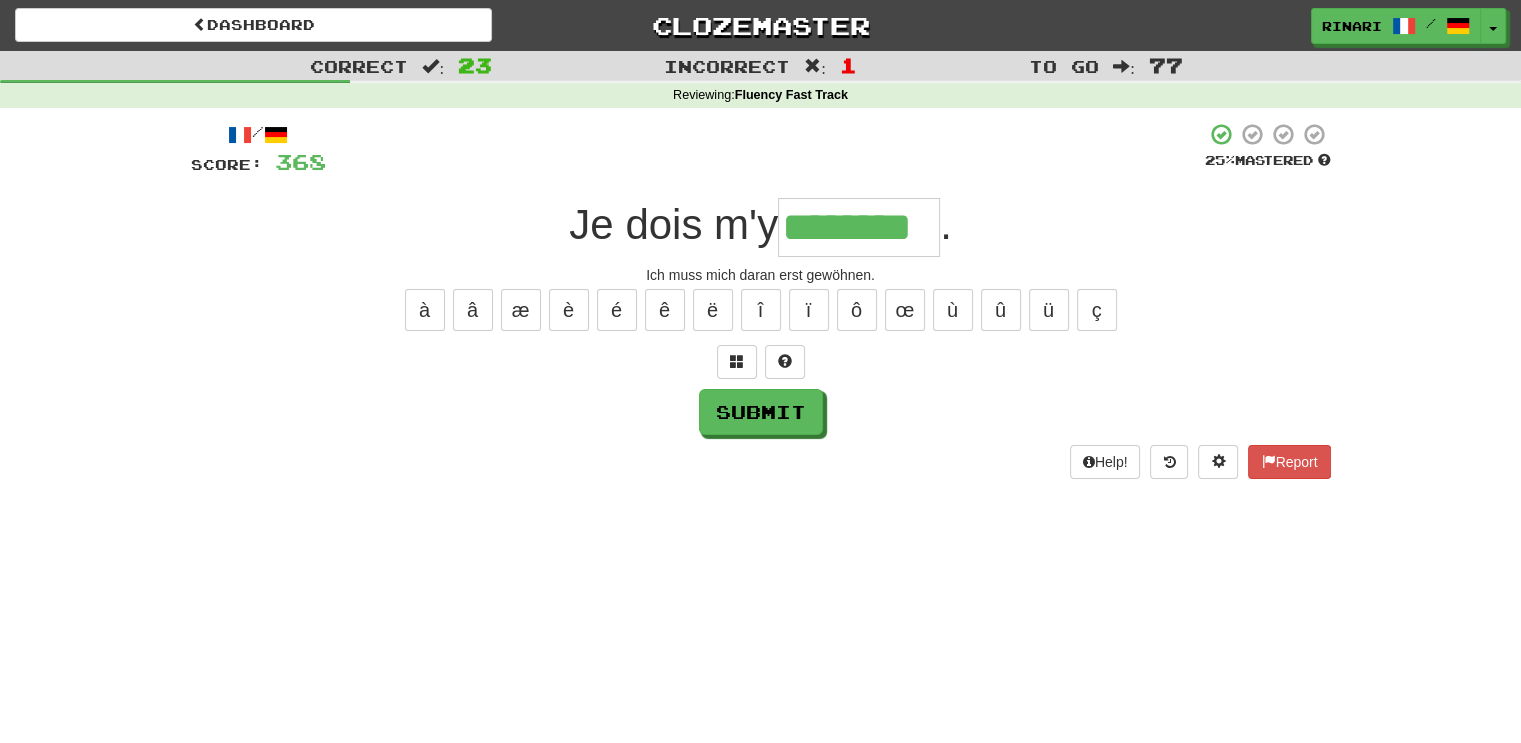 type on "********" 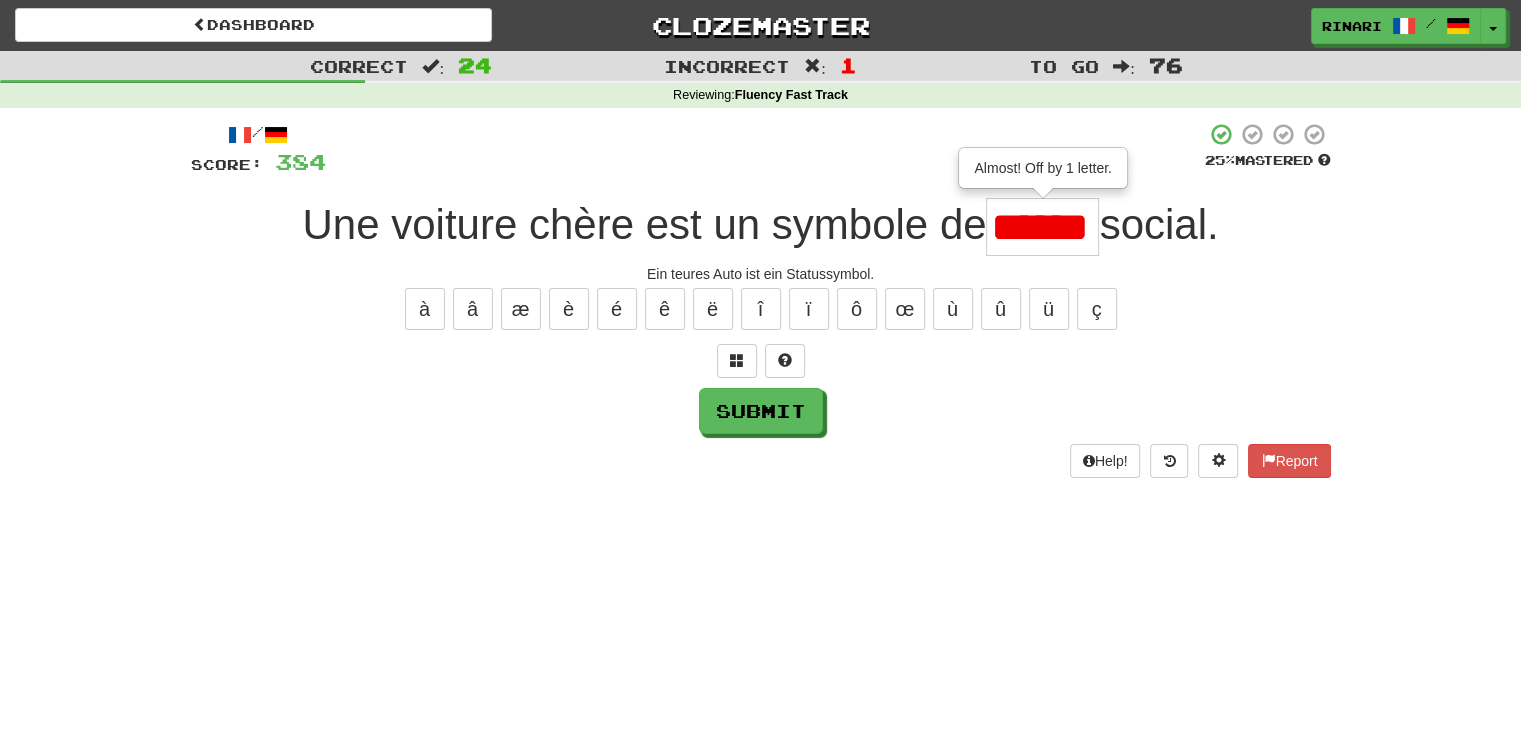 scroll, scrollTop: 0, scrollLeft: 0, axis: both 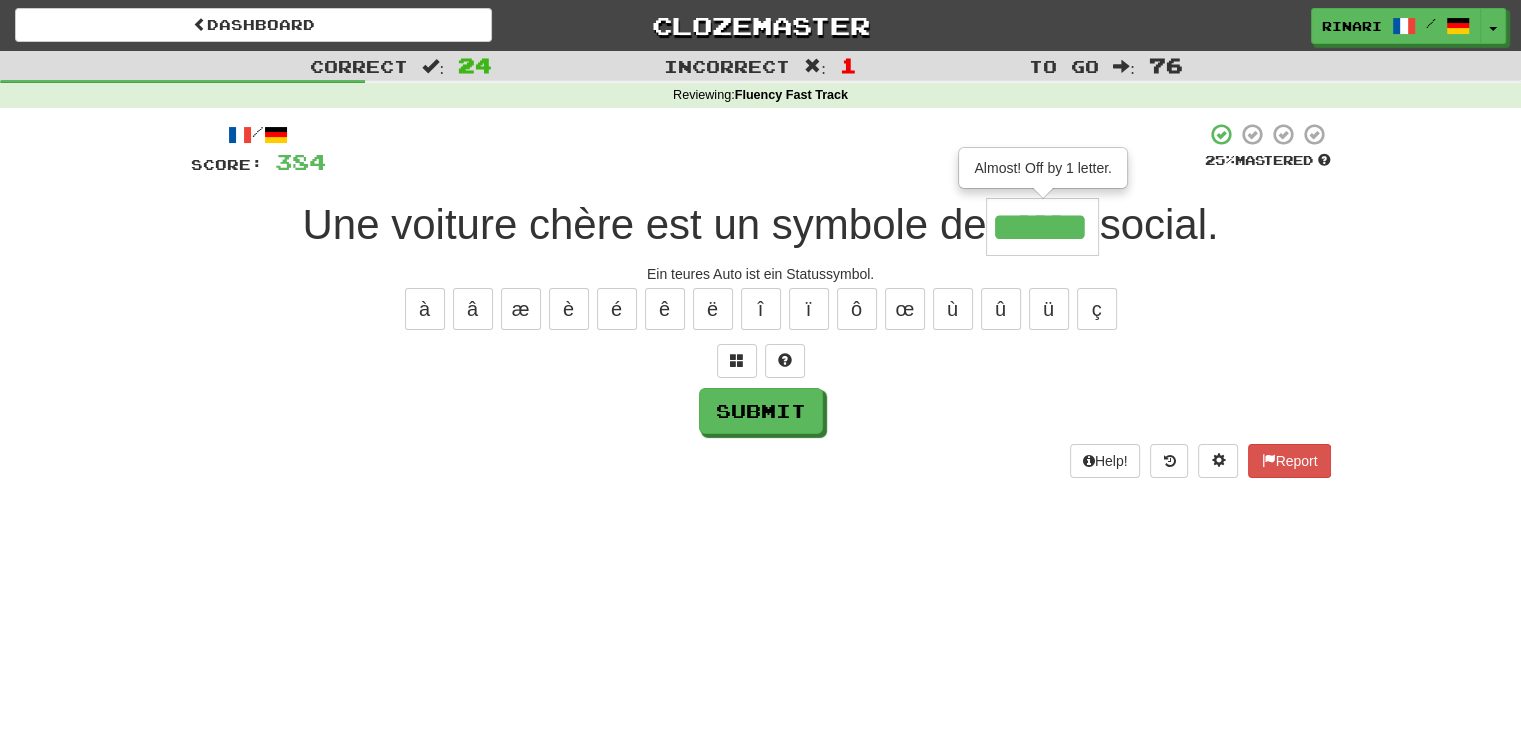 type on "******" 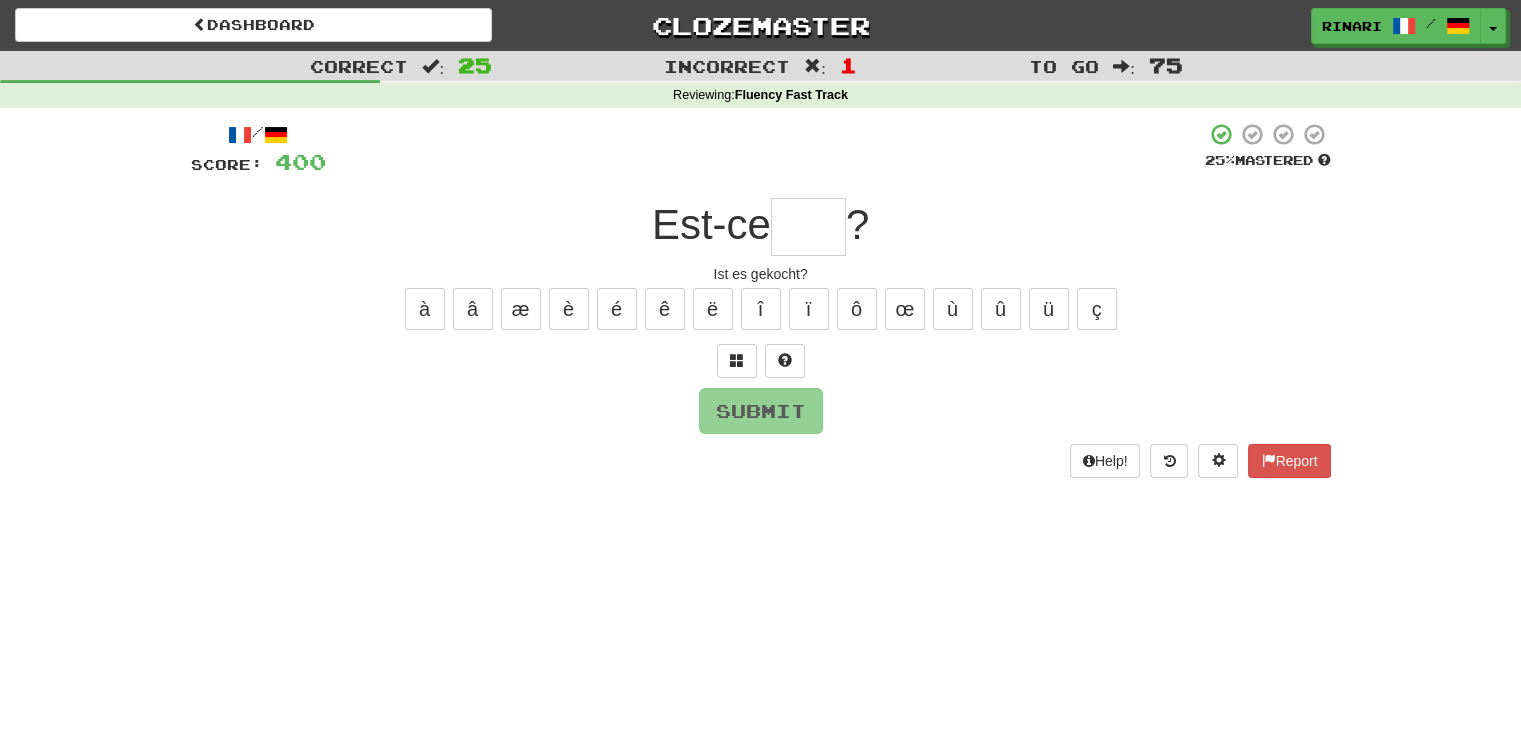 type on "*" 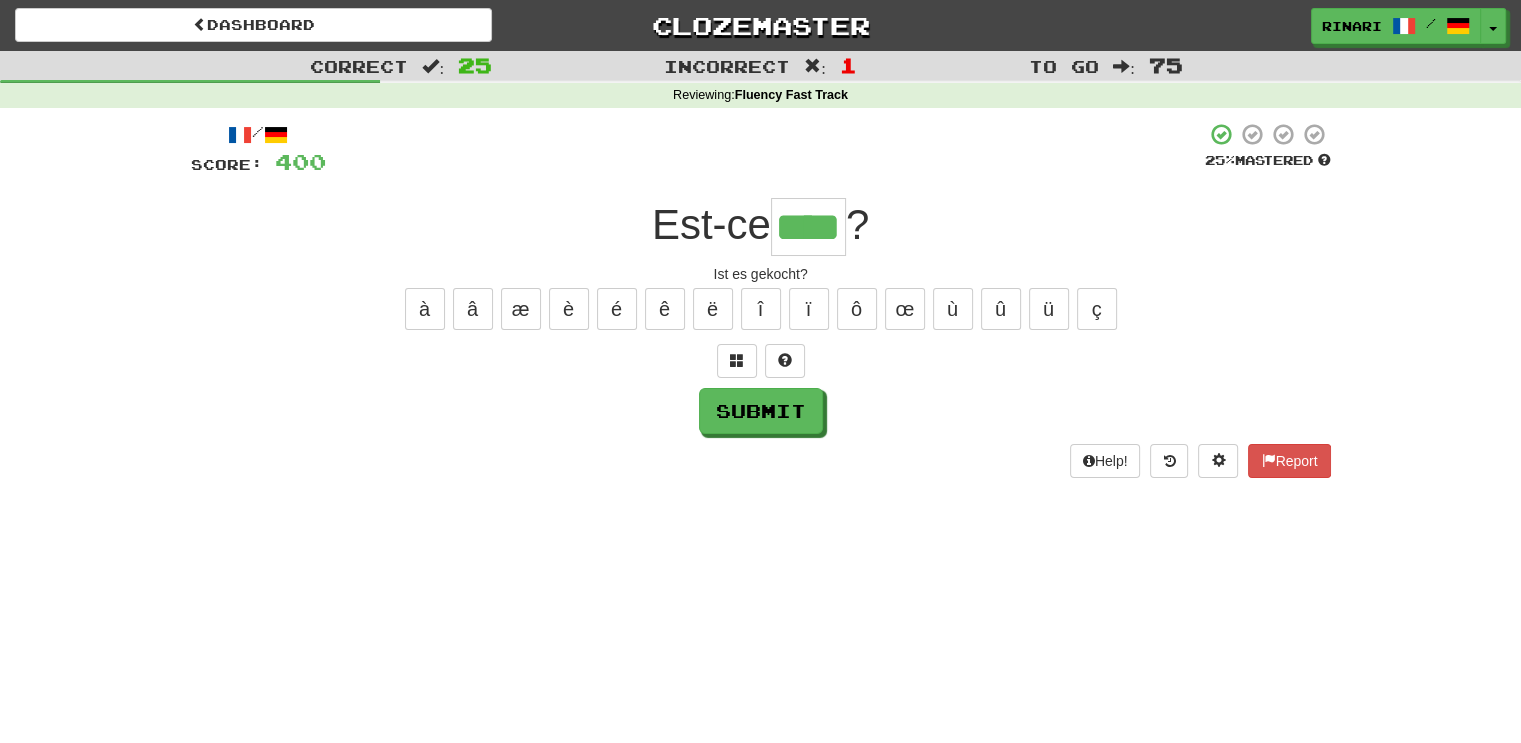 type on "****" 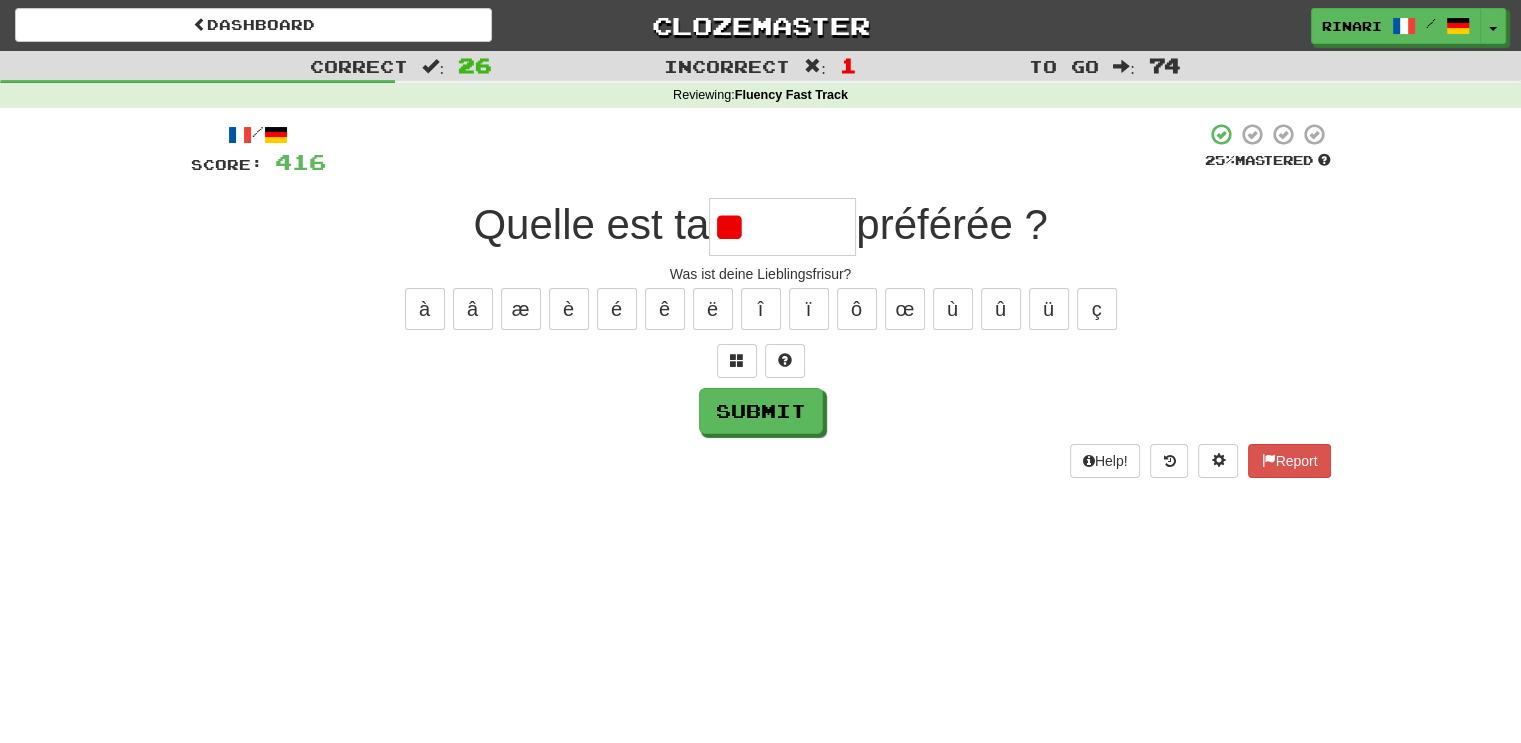 type on "*" 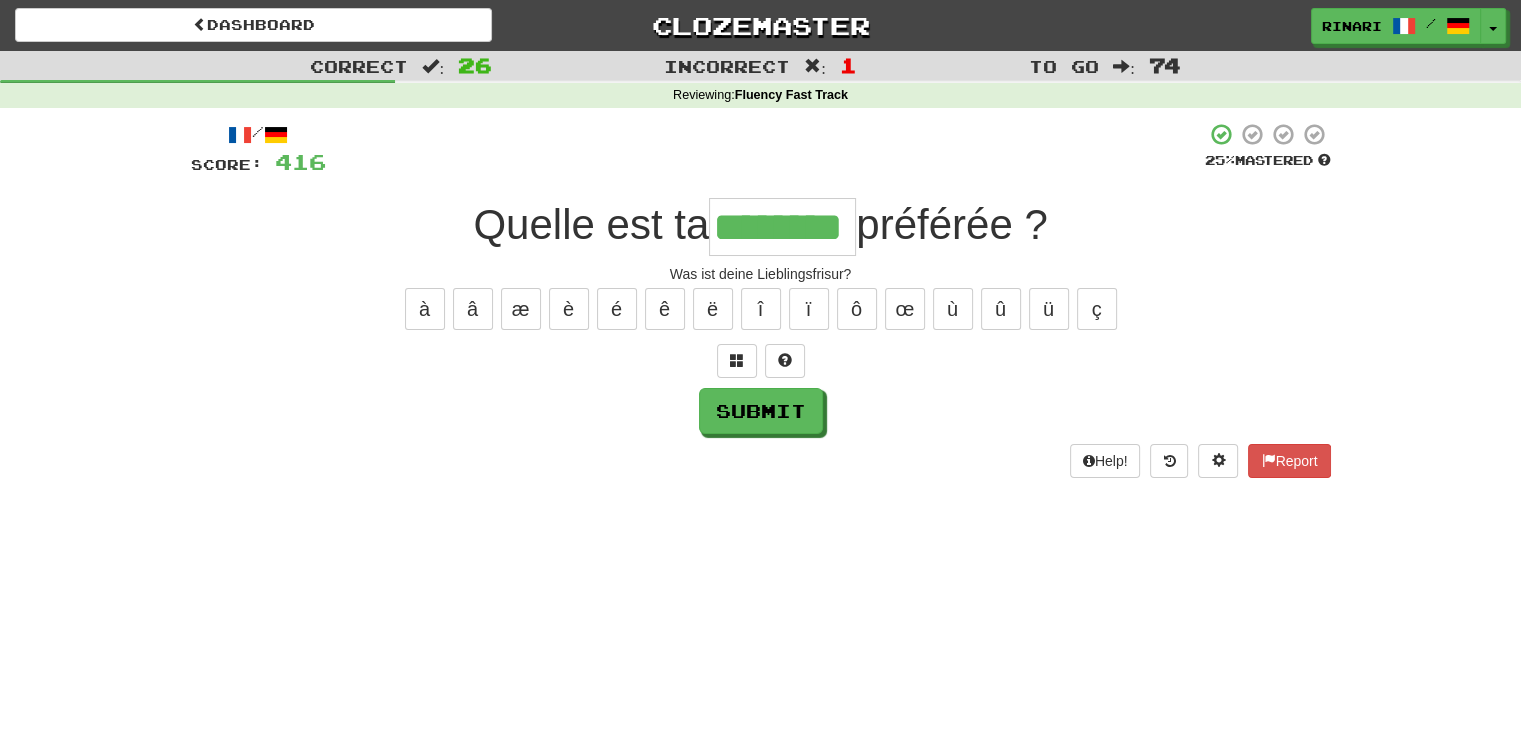 type on "********" 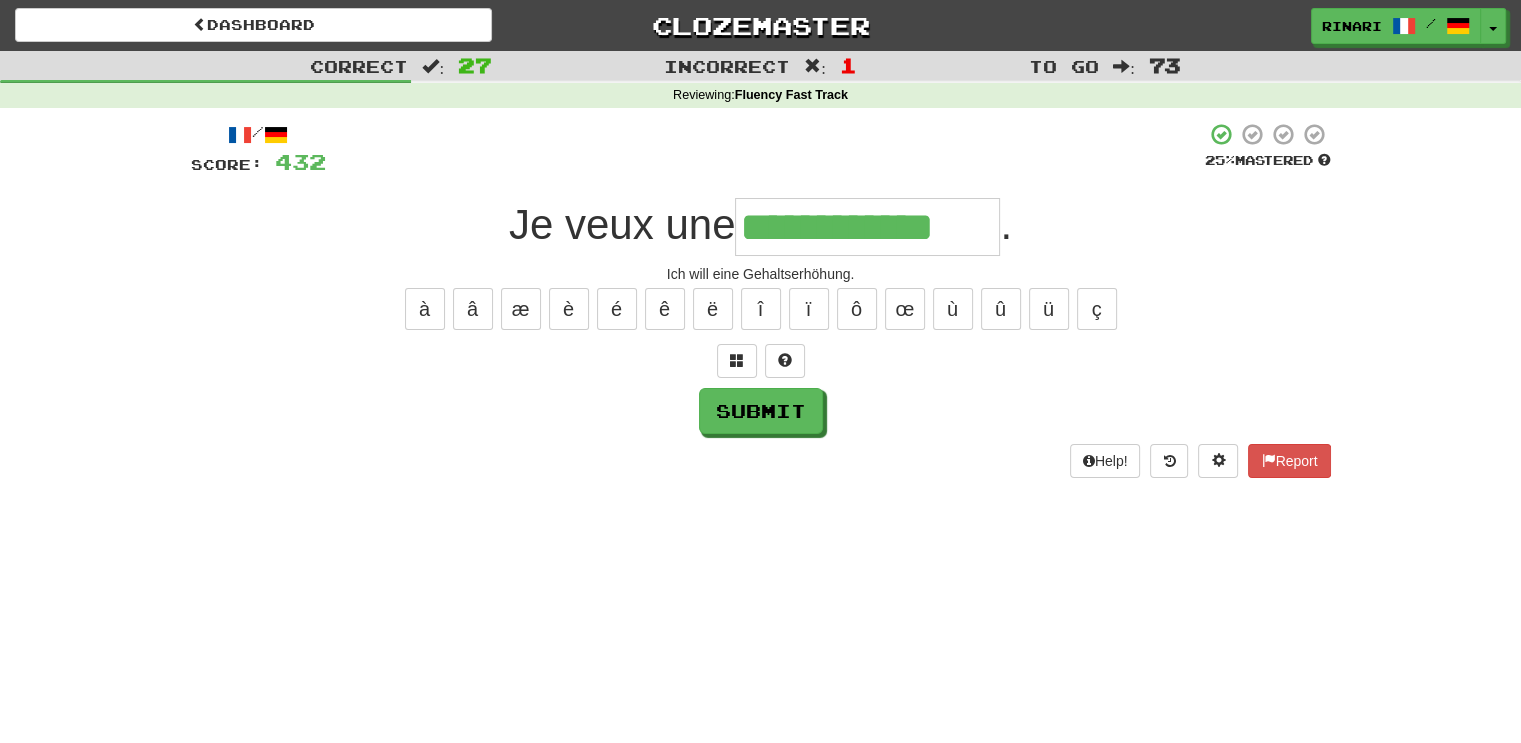 type on "**********" 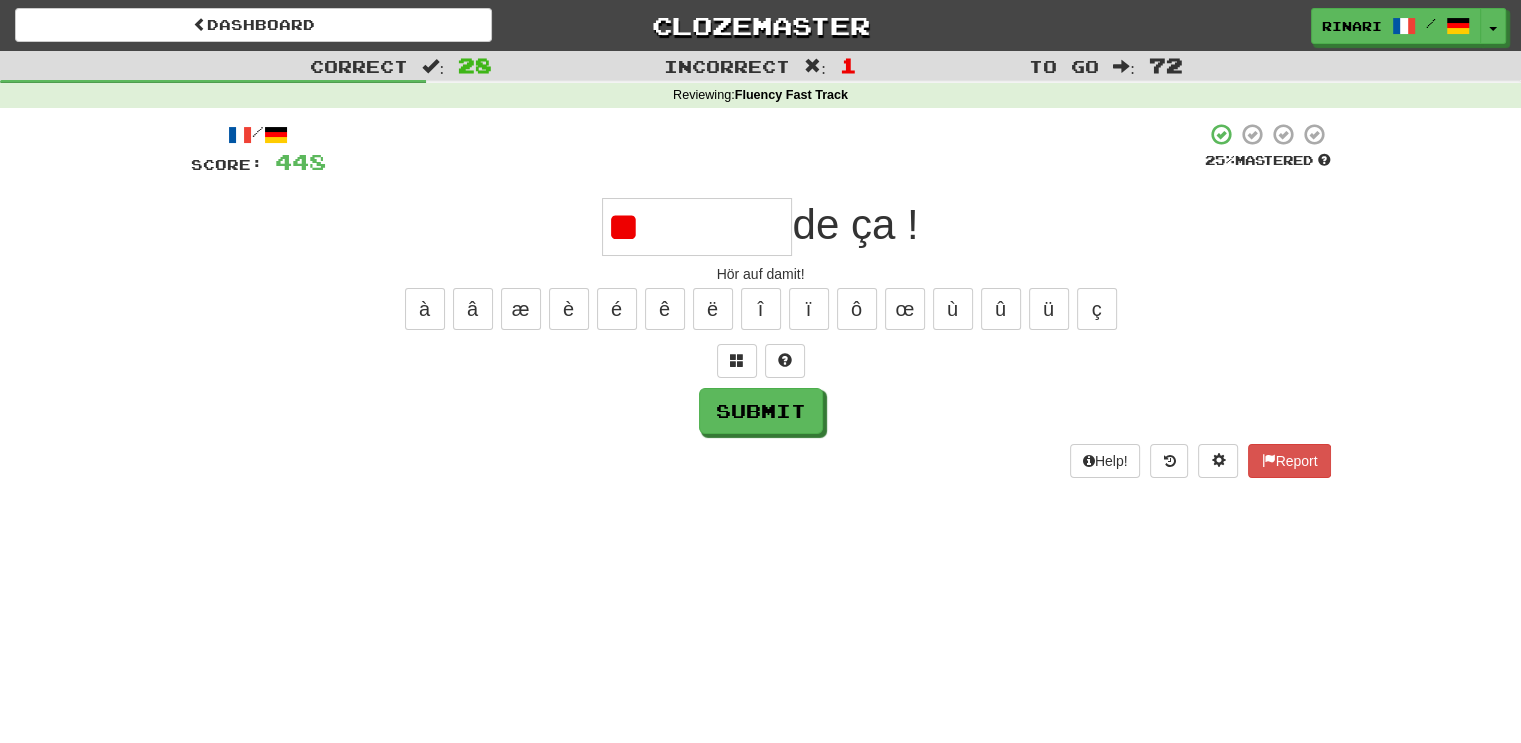 type on "*" 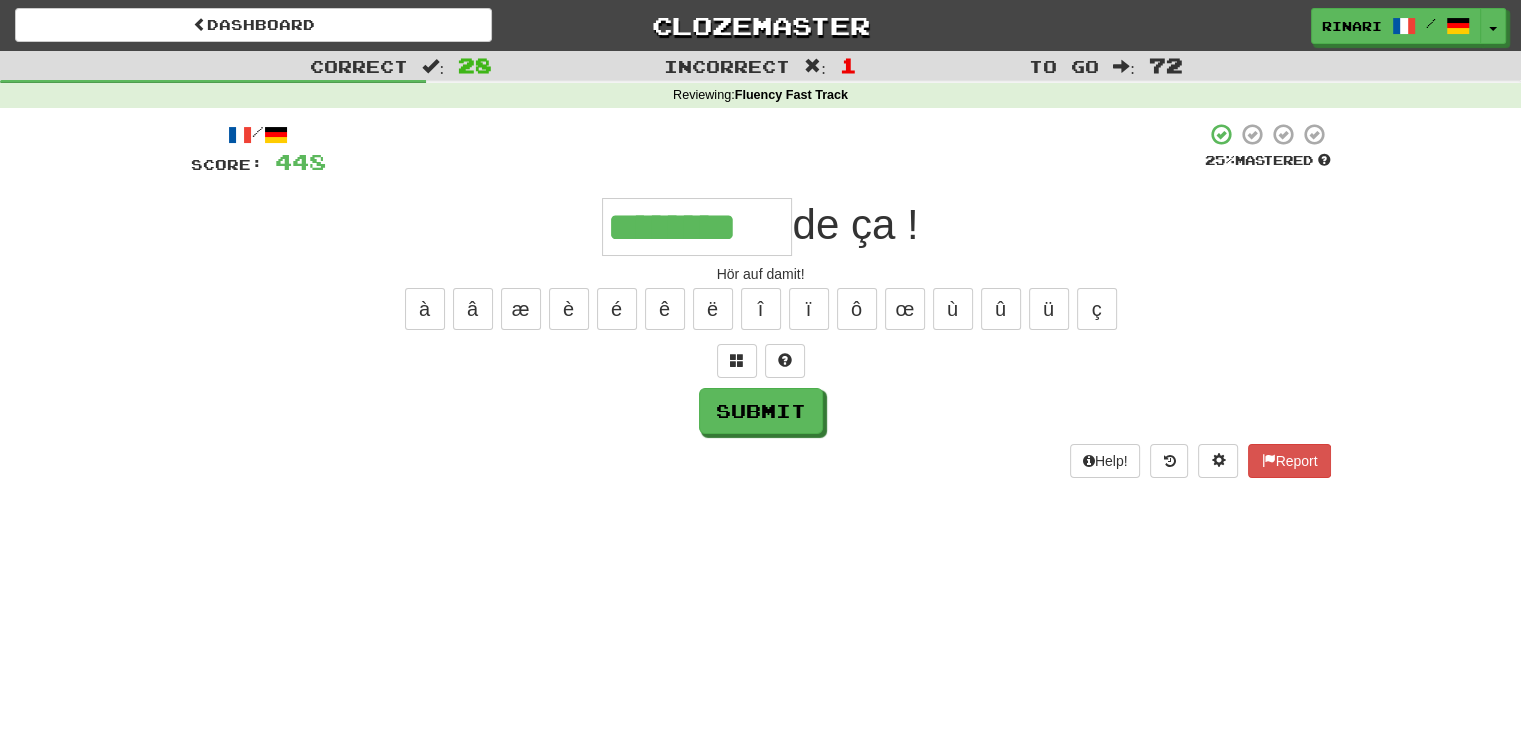 type on "********" 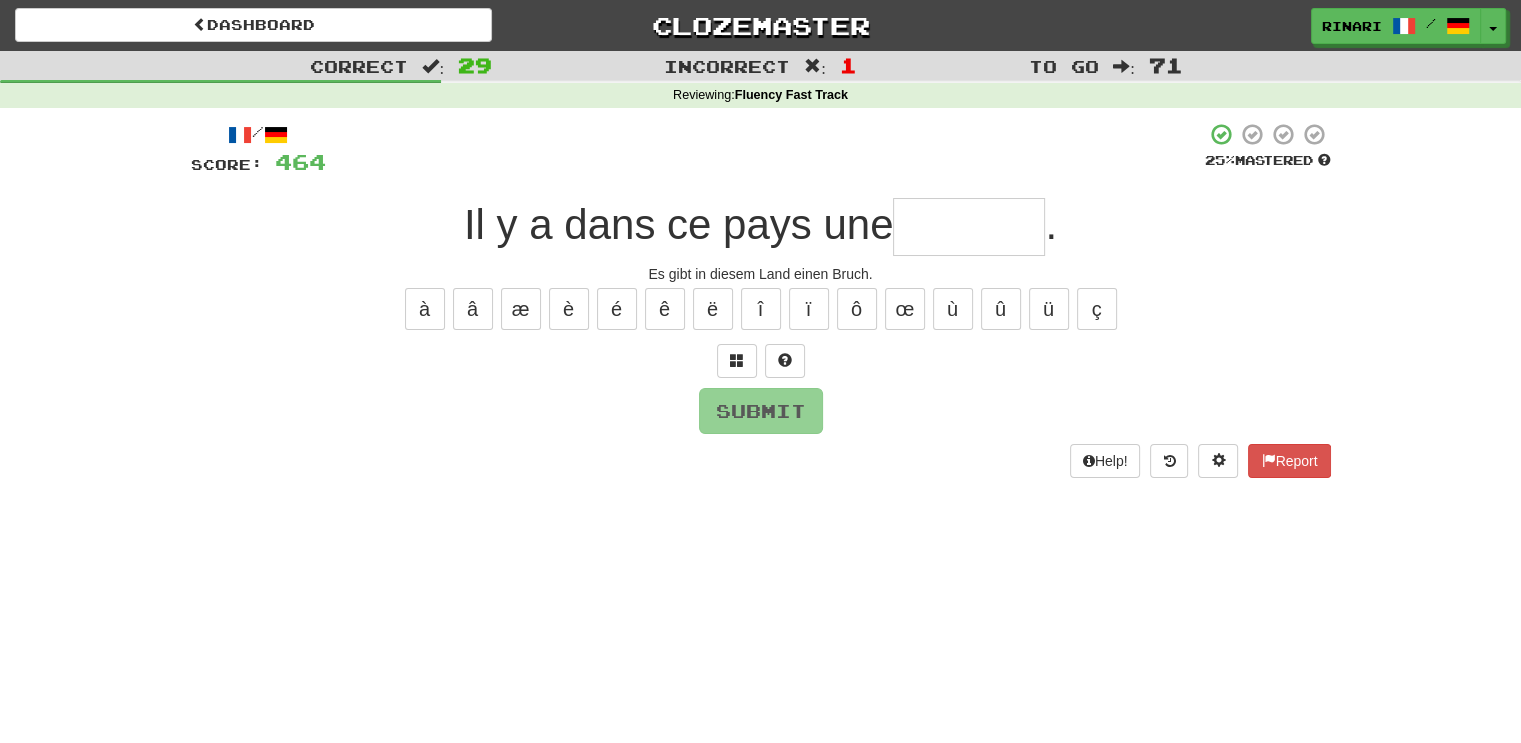type on "*" 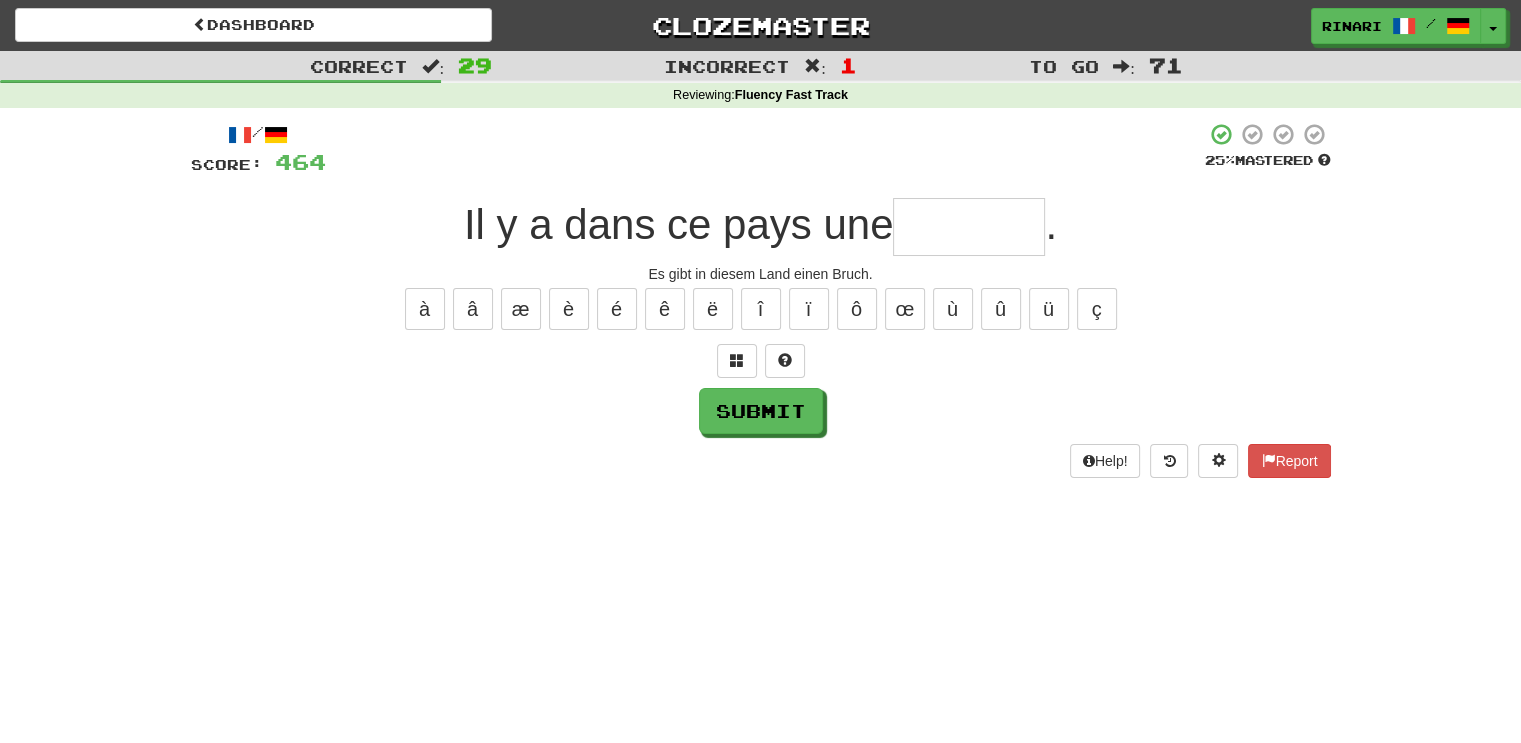 type on "*" 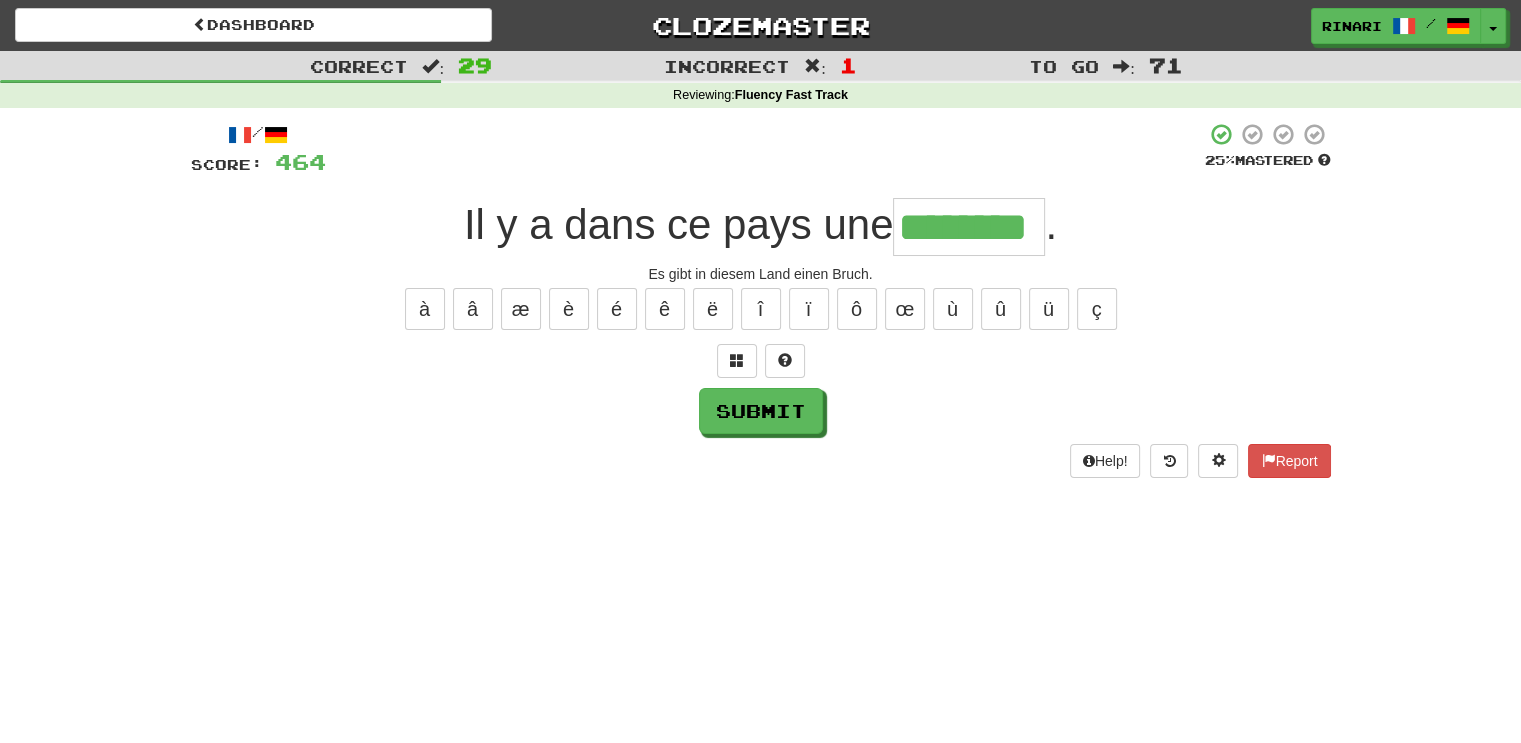 type on "********" 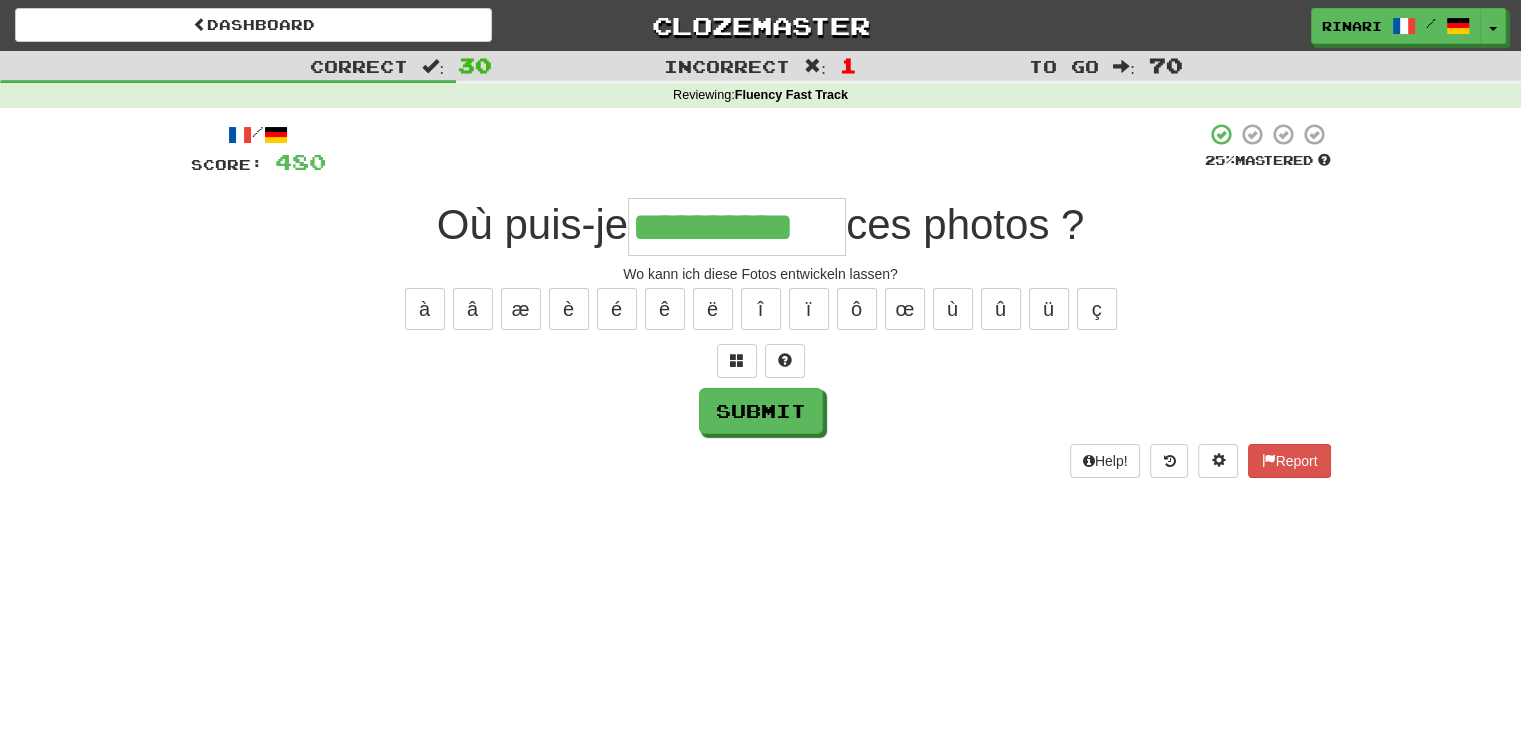 type on "**********" 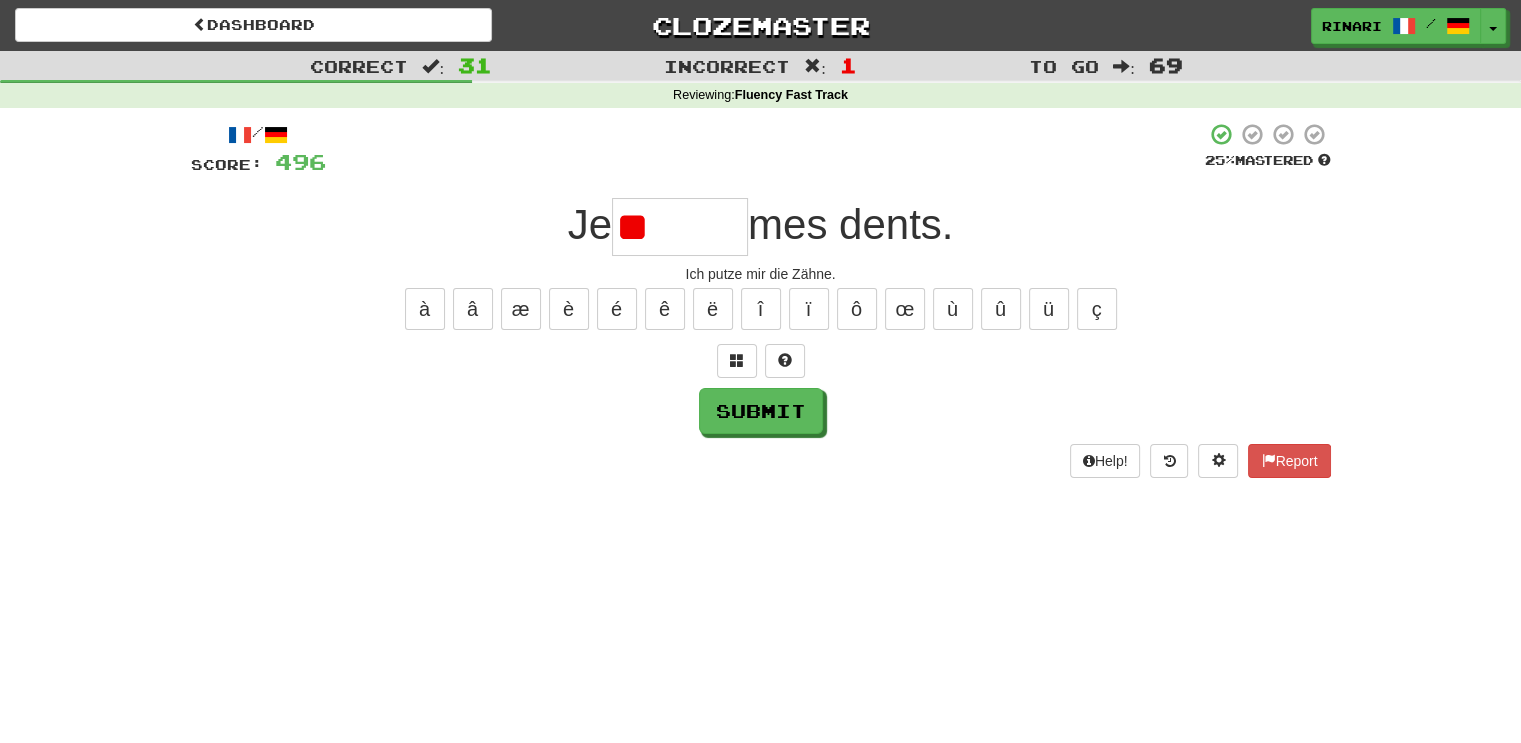 type on "*" 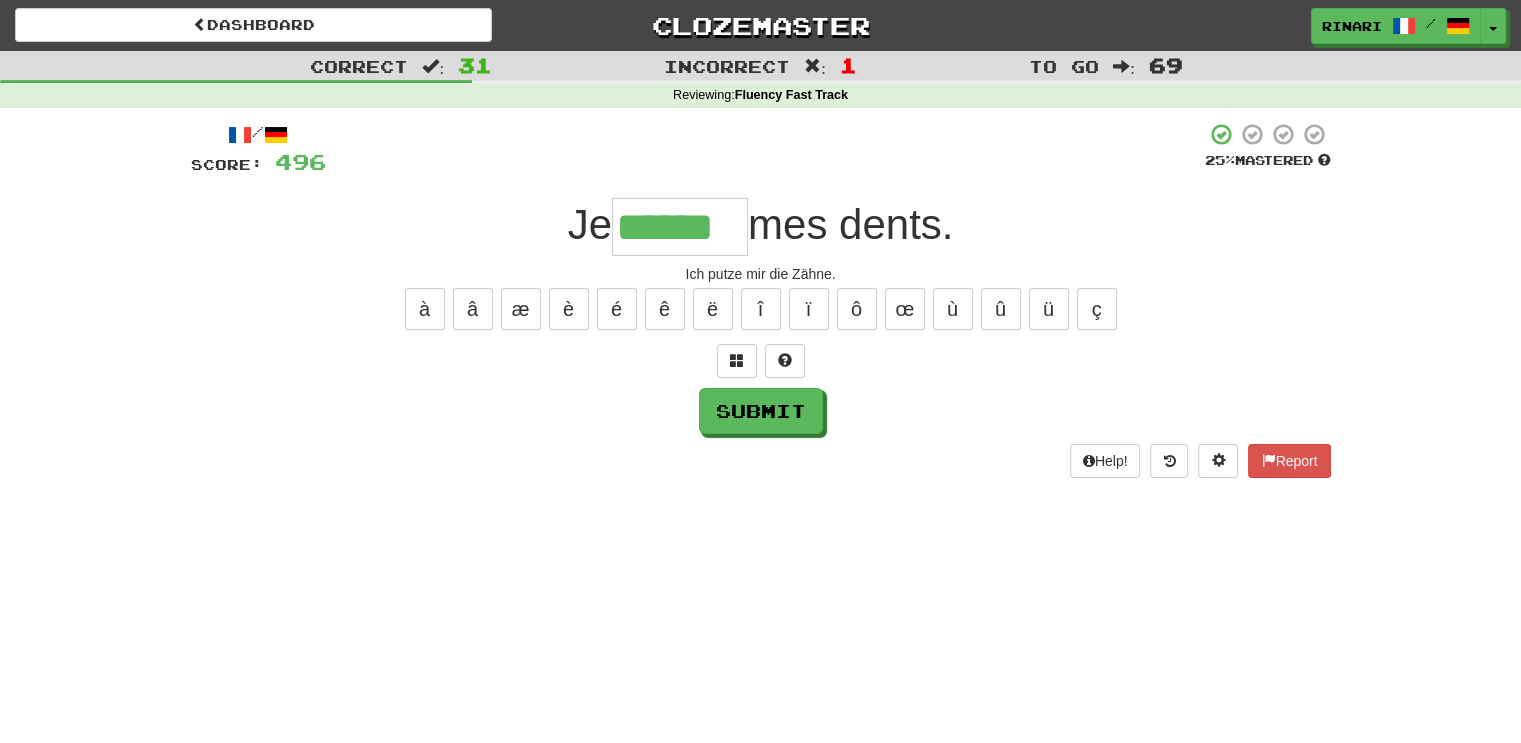 type on "******" 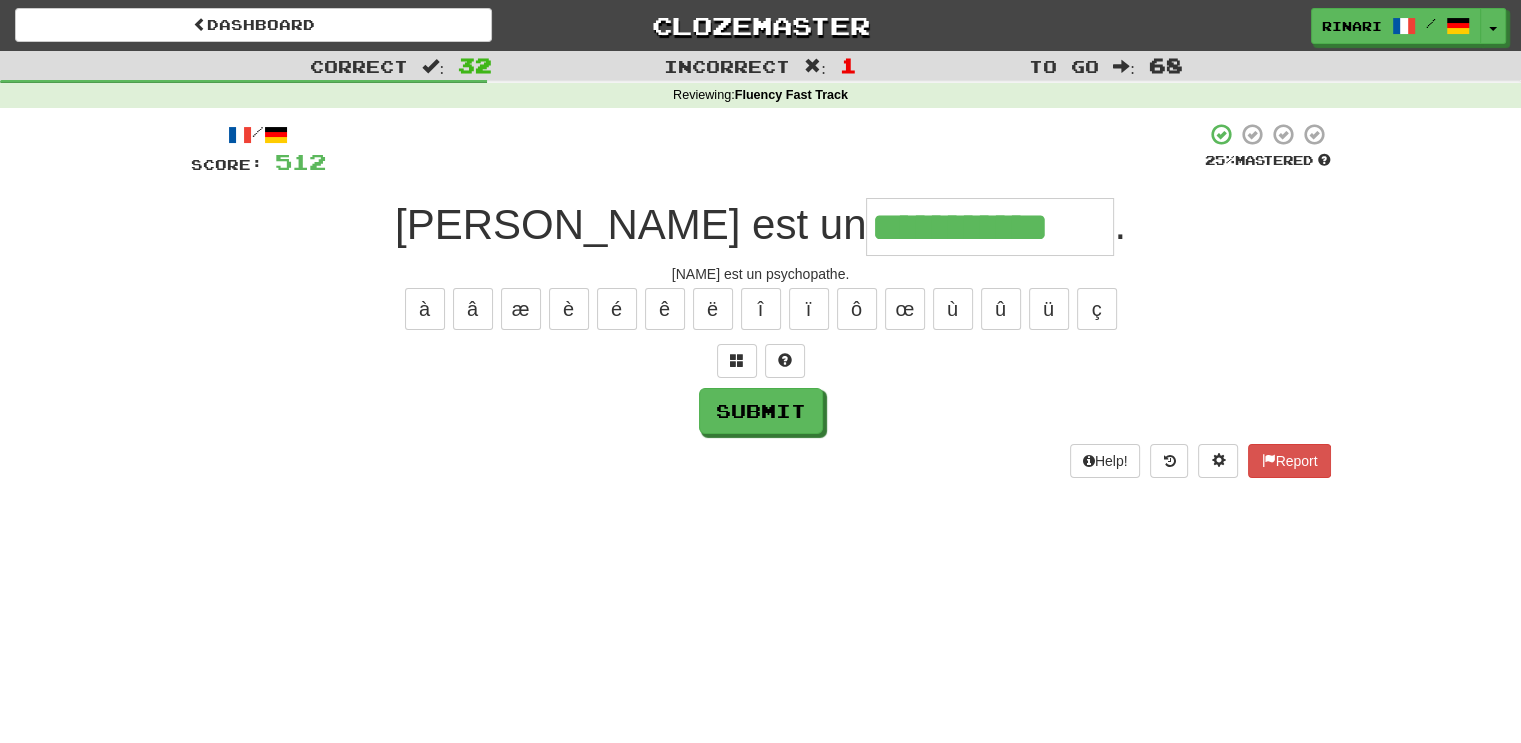 type on "**********" 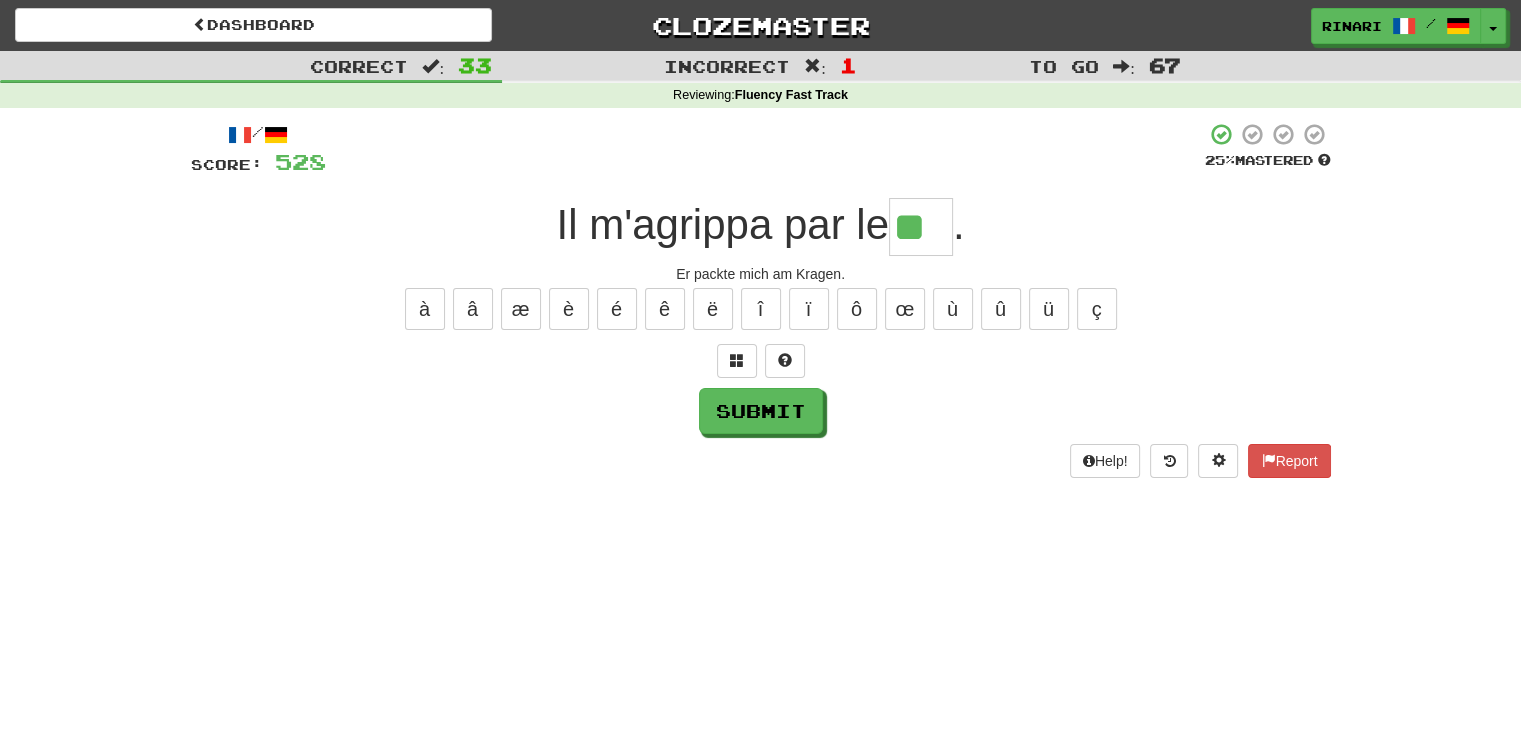 scroll, scrollTop: 0, scrollLeft: 0, axis: both 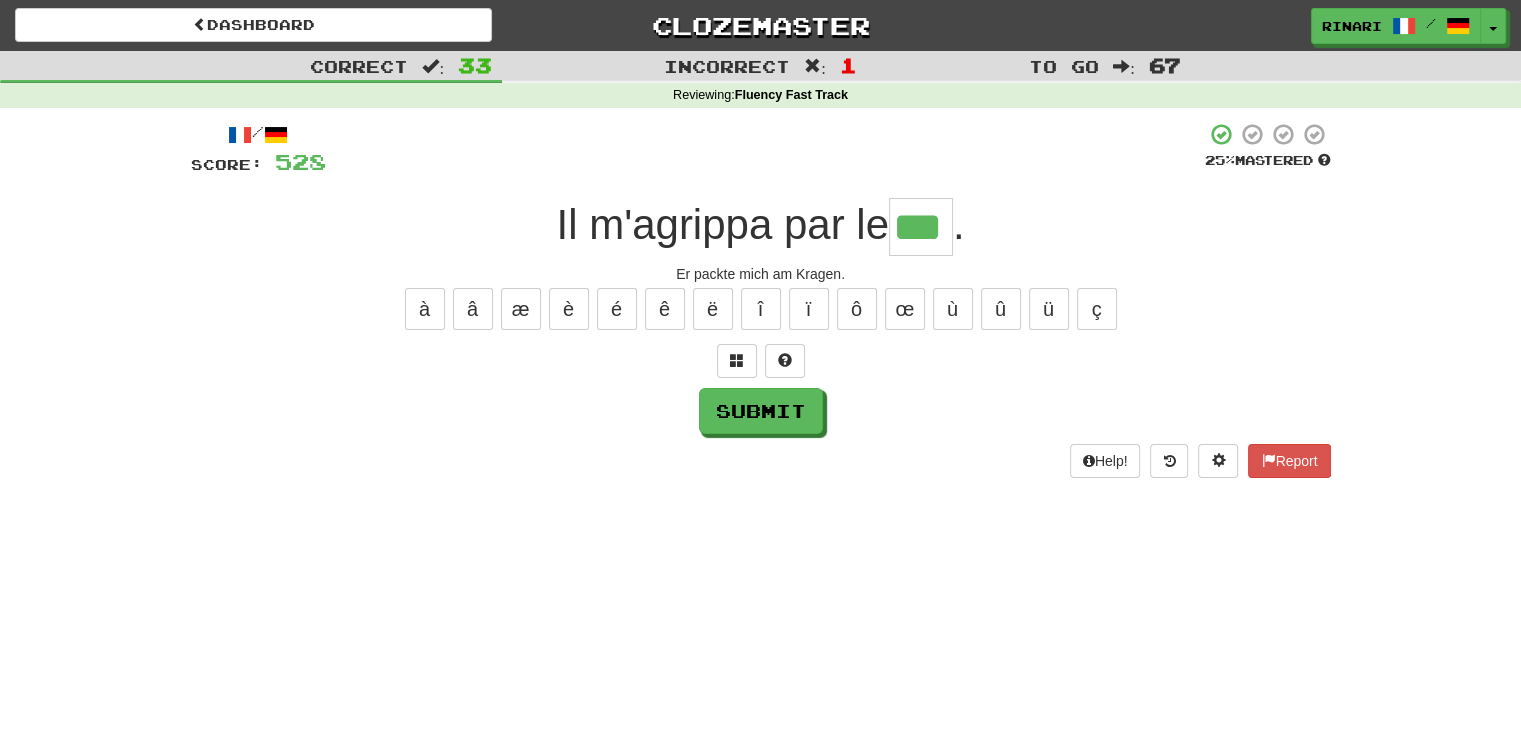 type on "***" 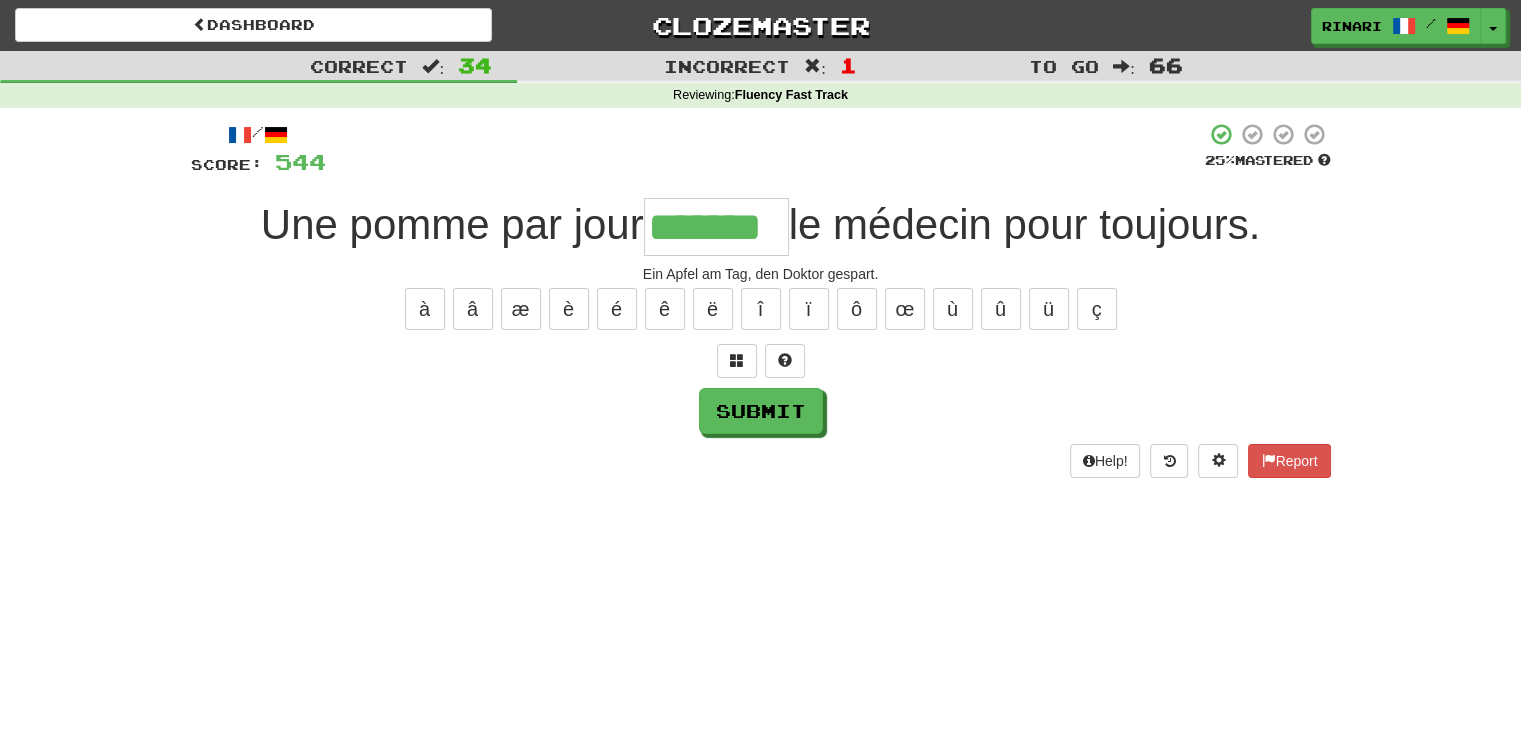 type on "*******" 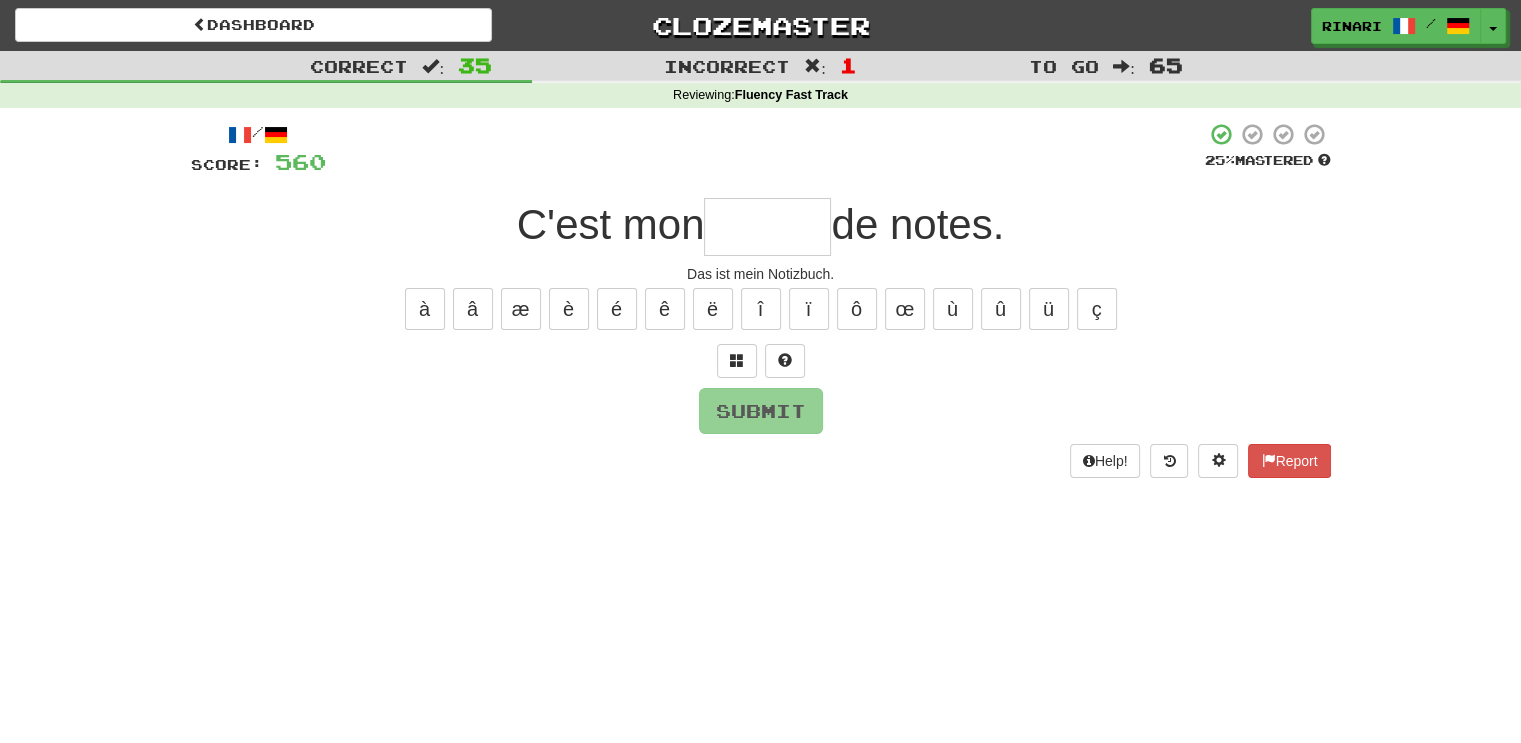 type on "*" 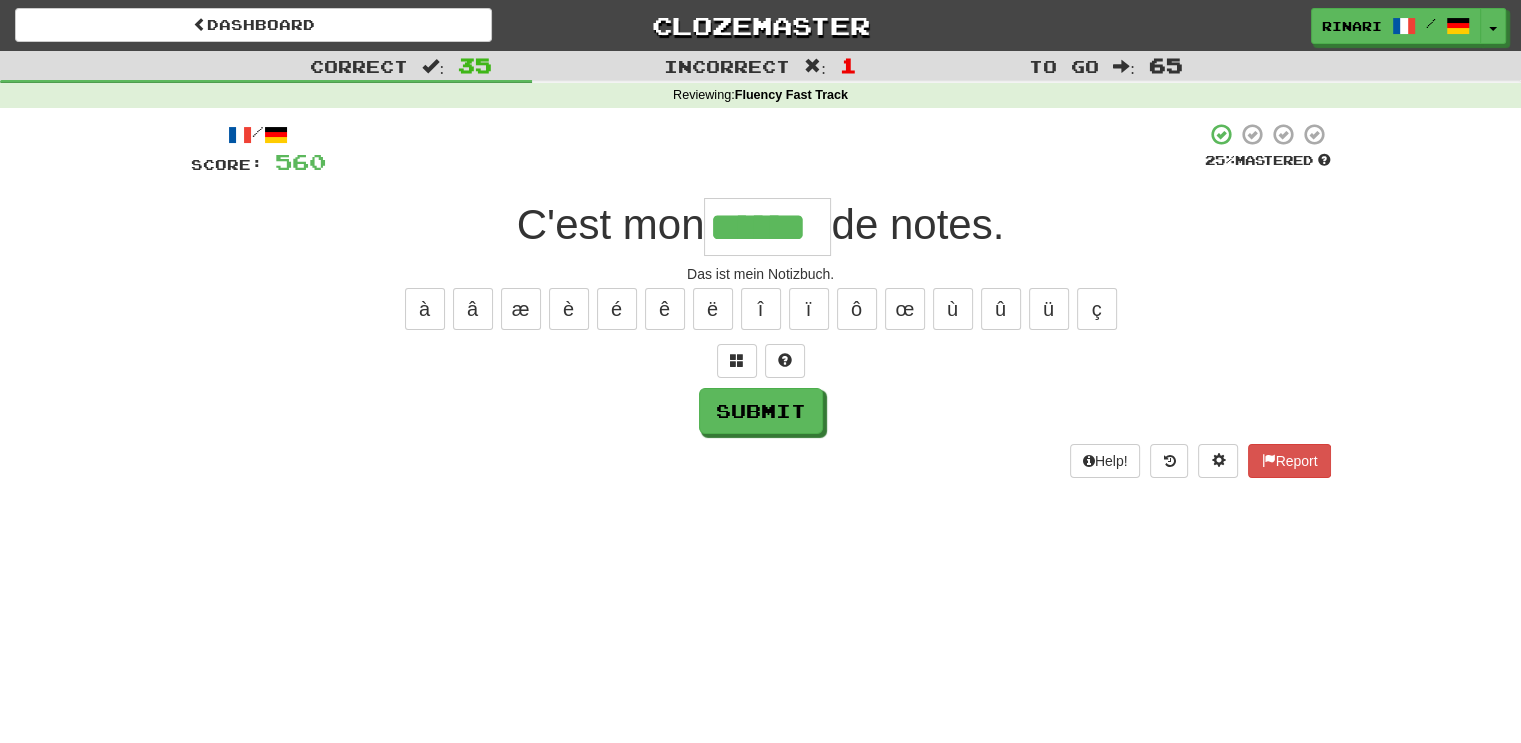 type on "******" 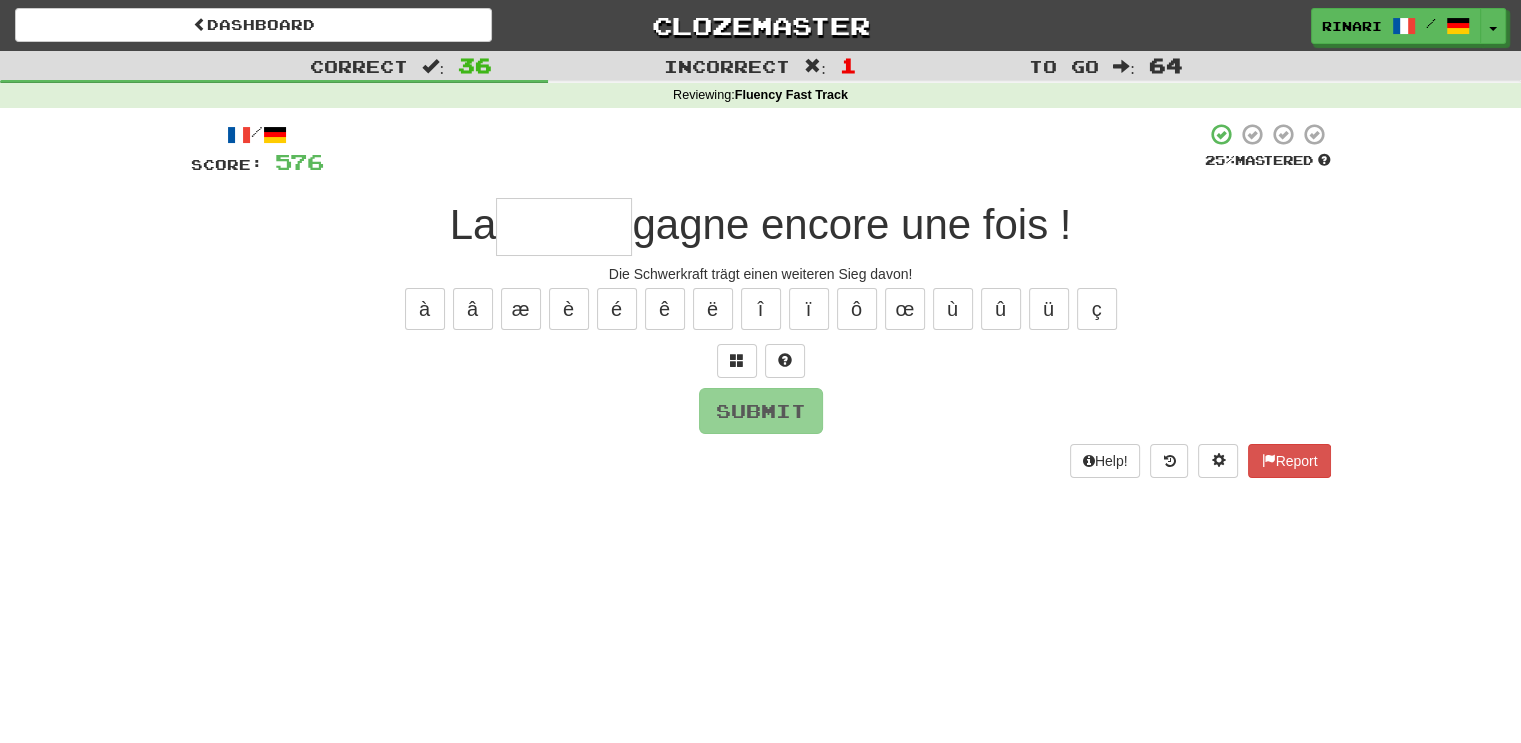 type on "*" 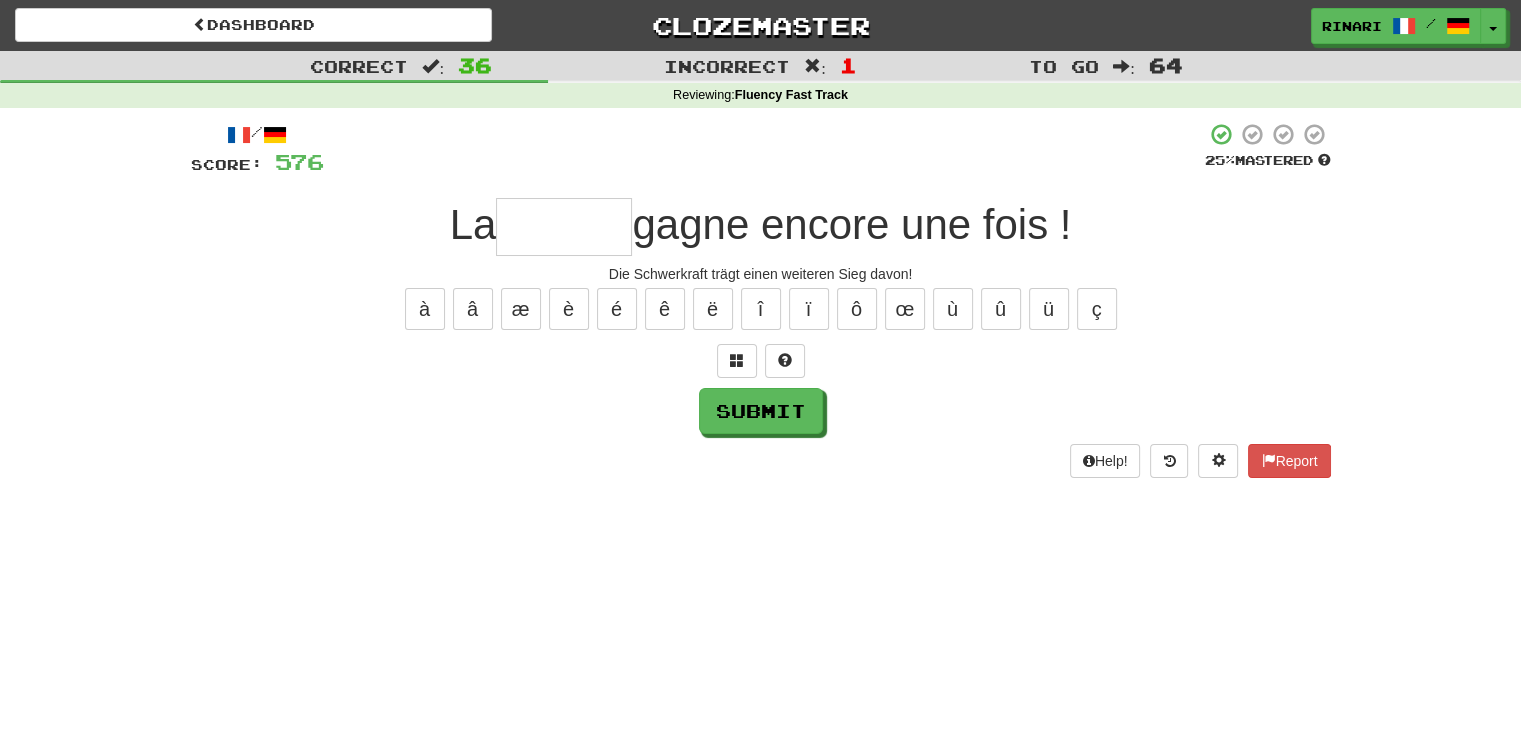 type on "*" 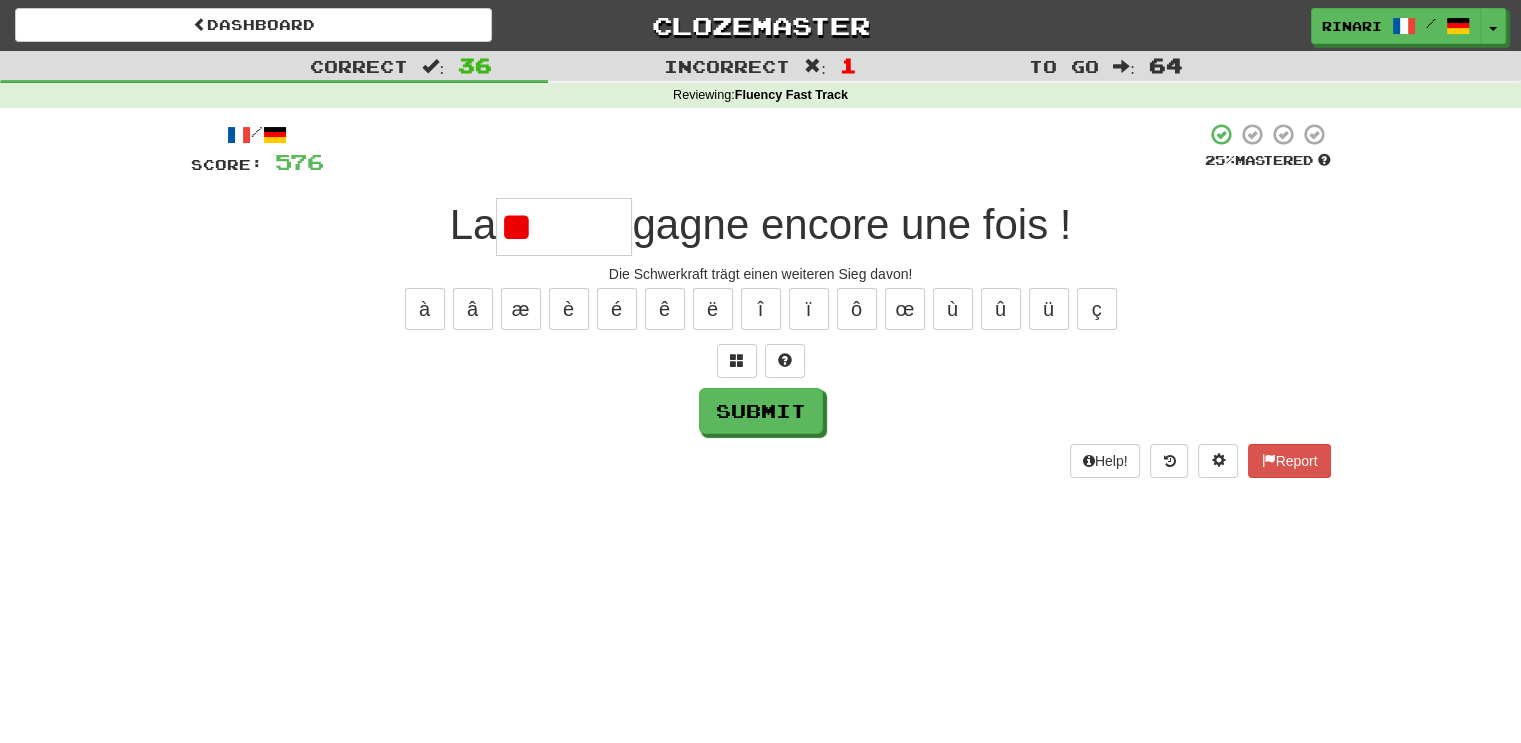 type on "*" 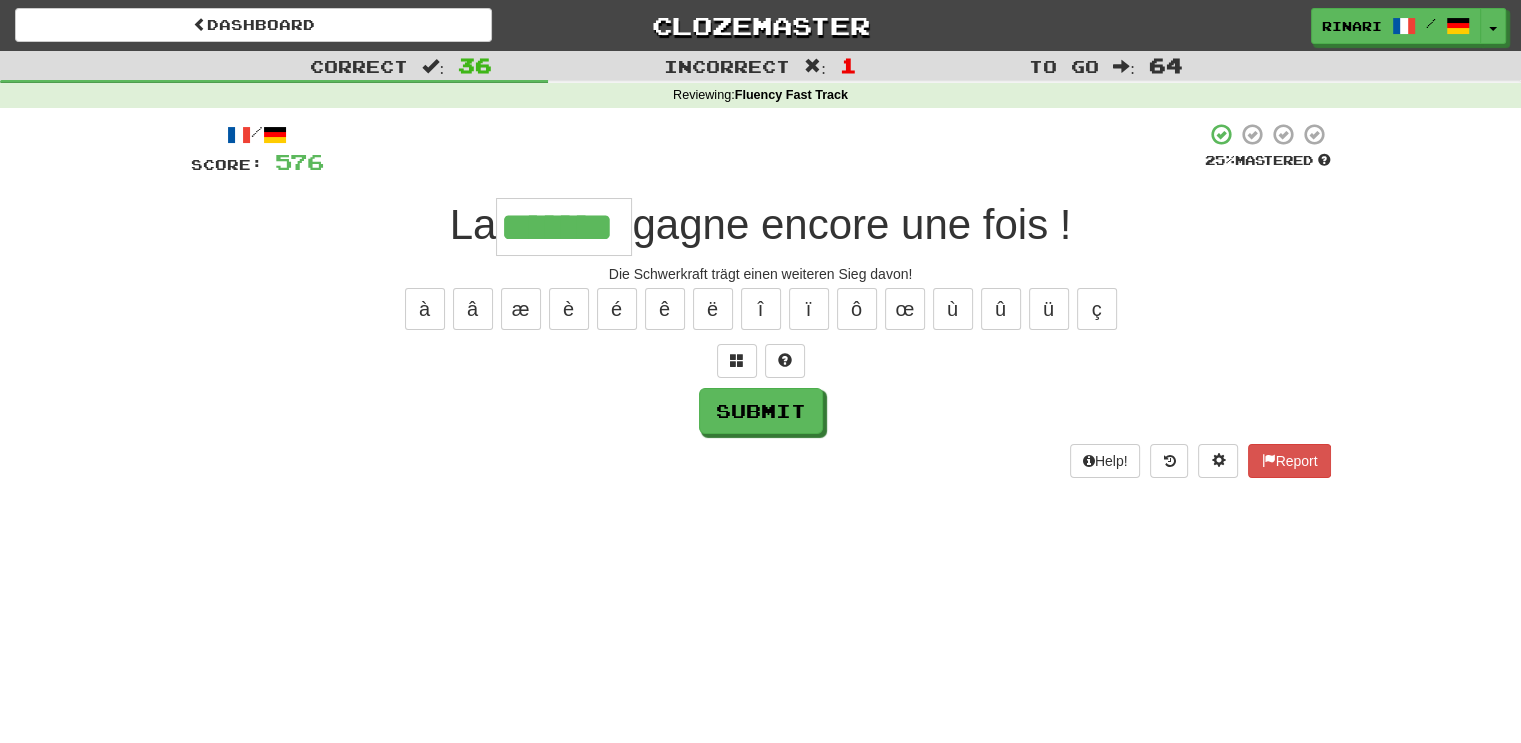 type on "*******" 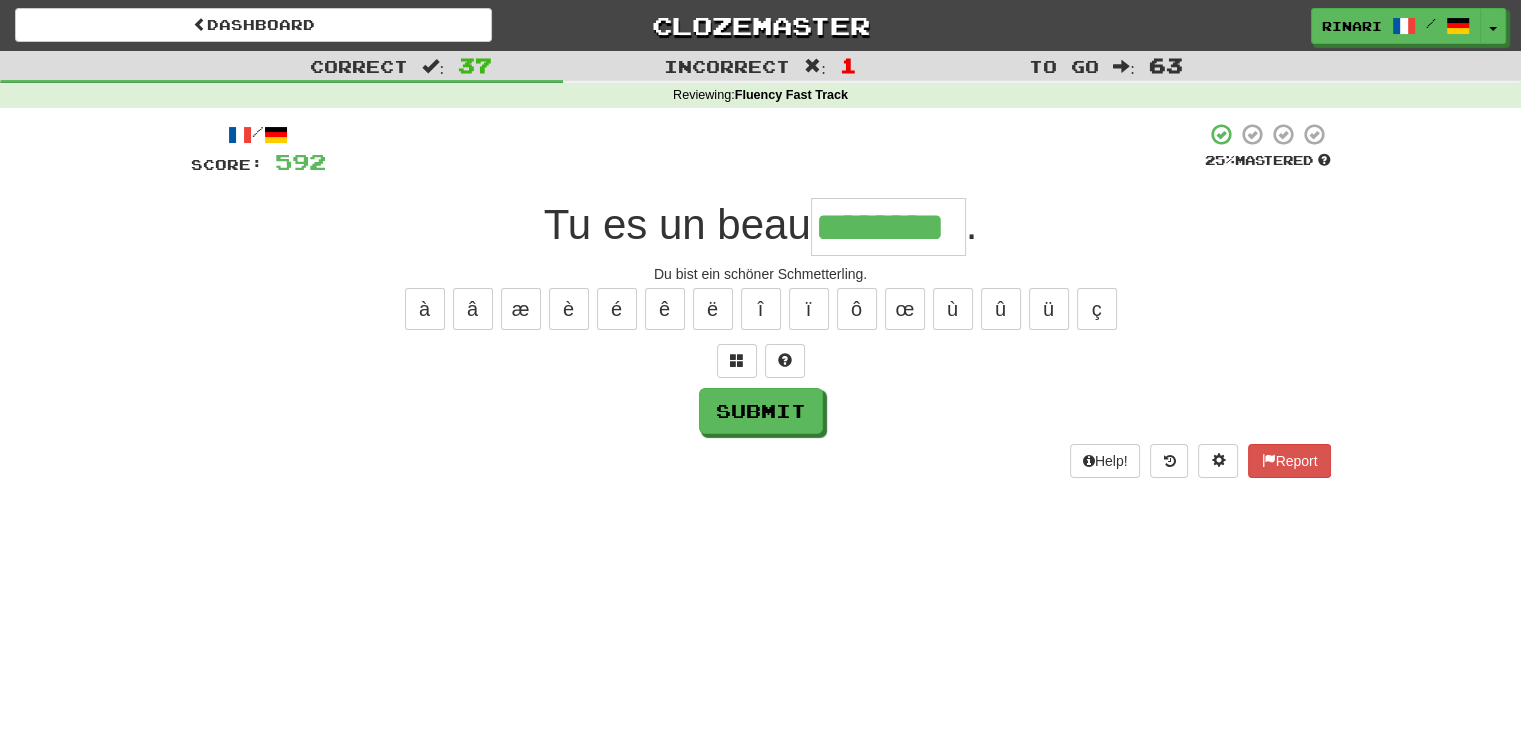 type on "********" 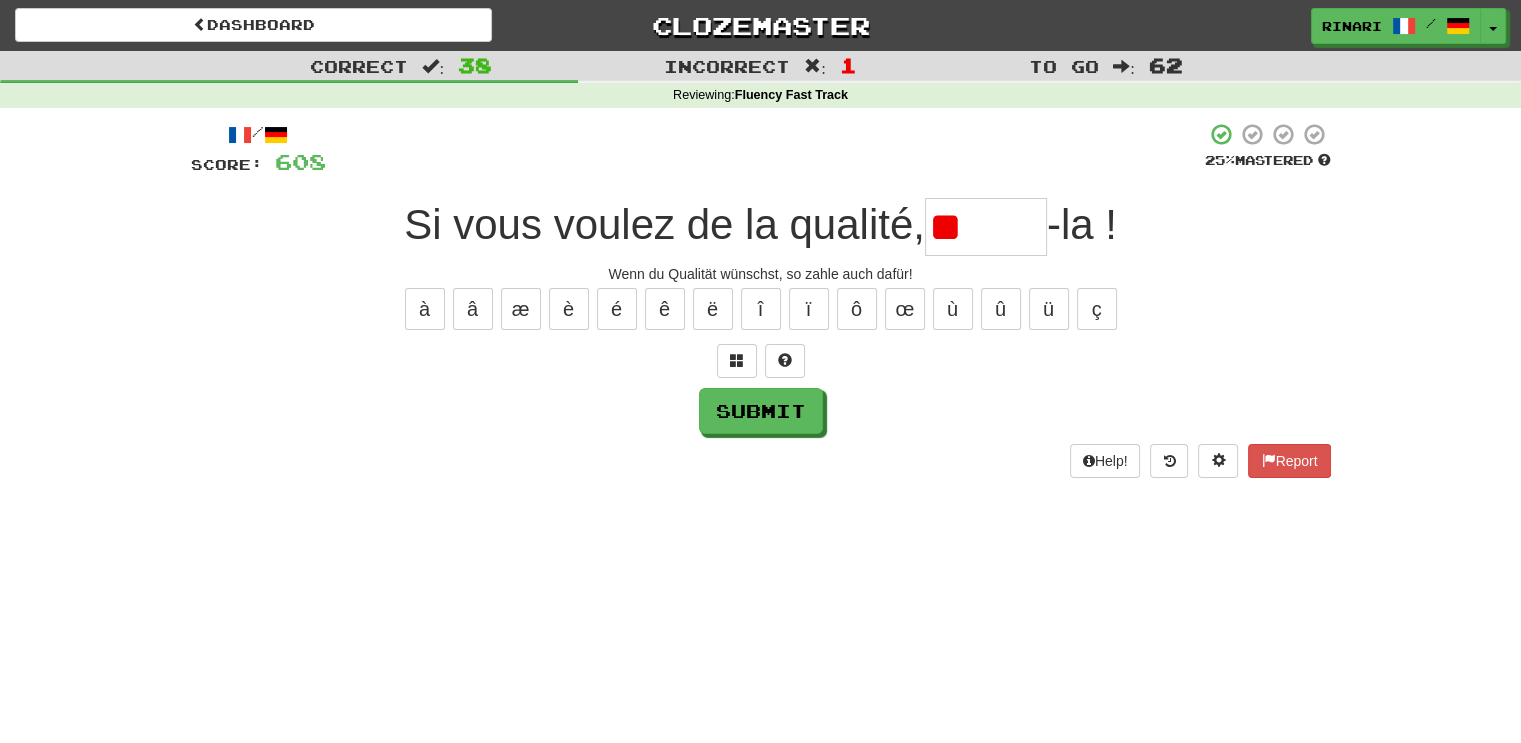 type on "*" 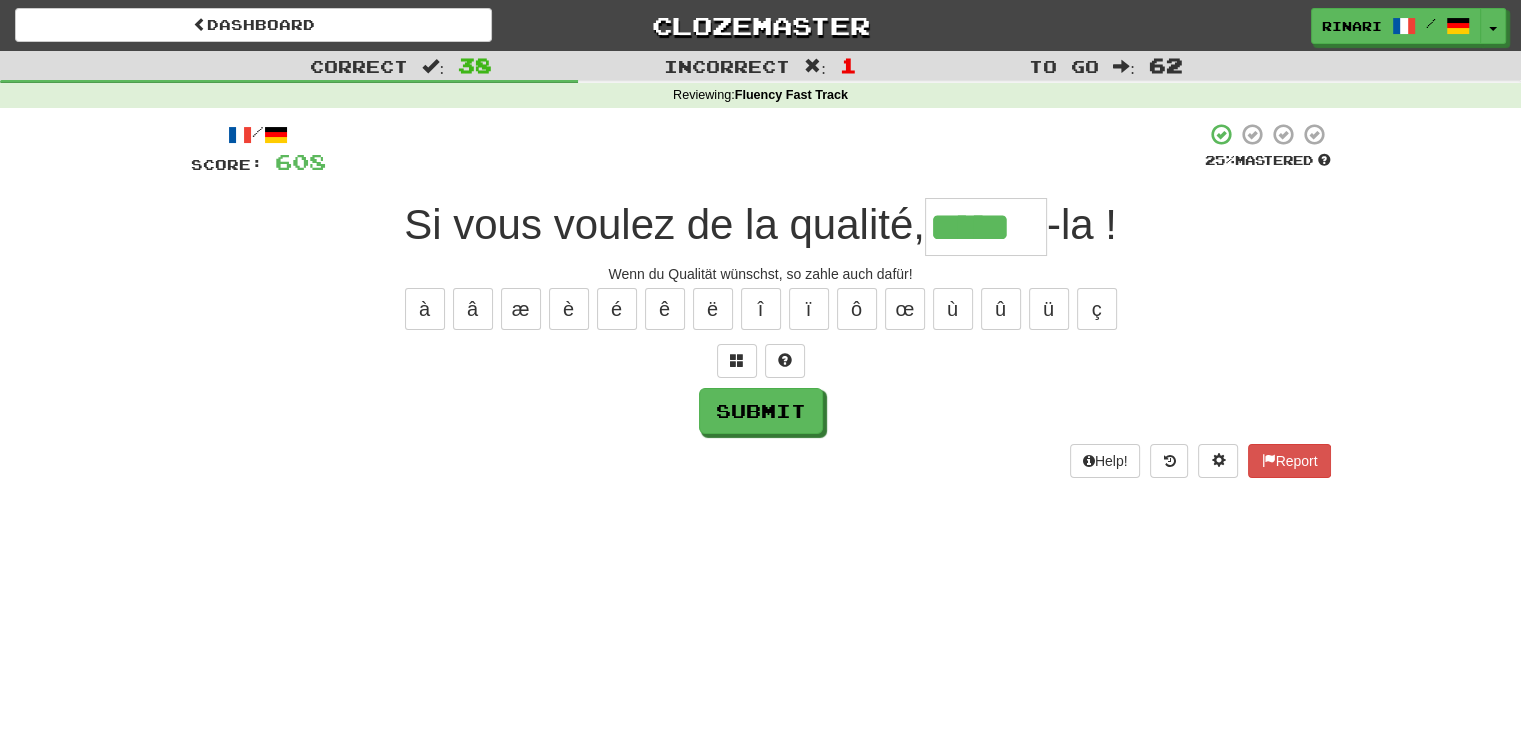 type on "*****" 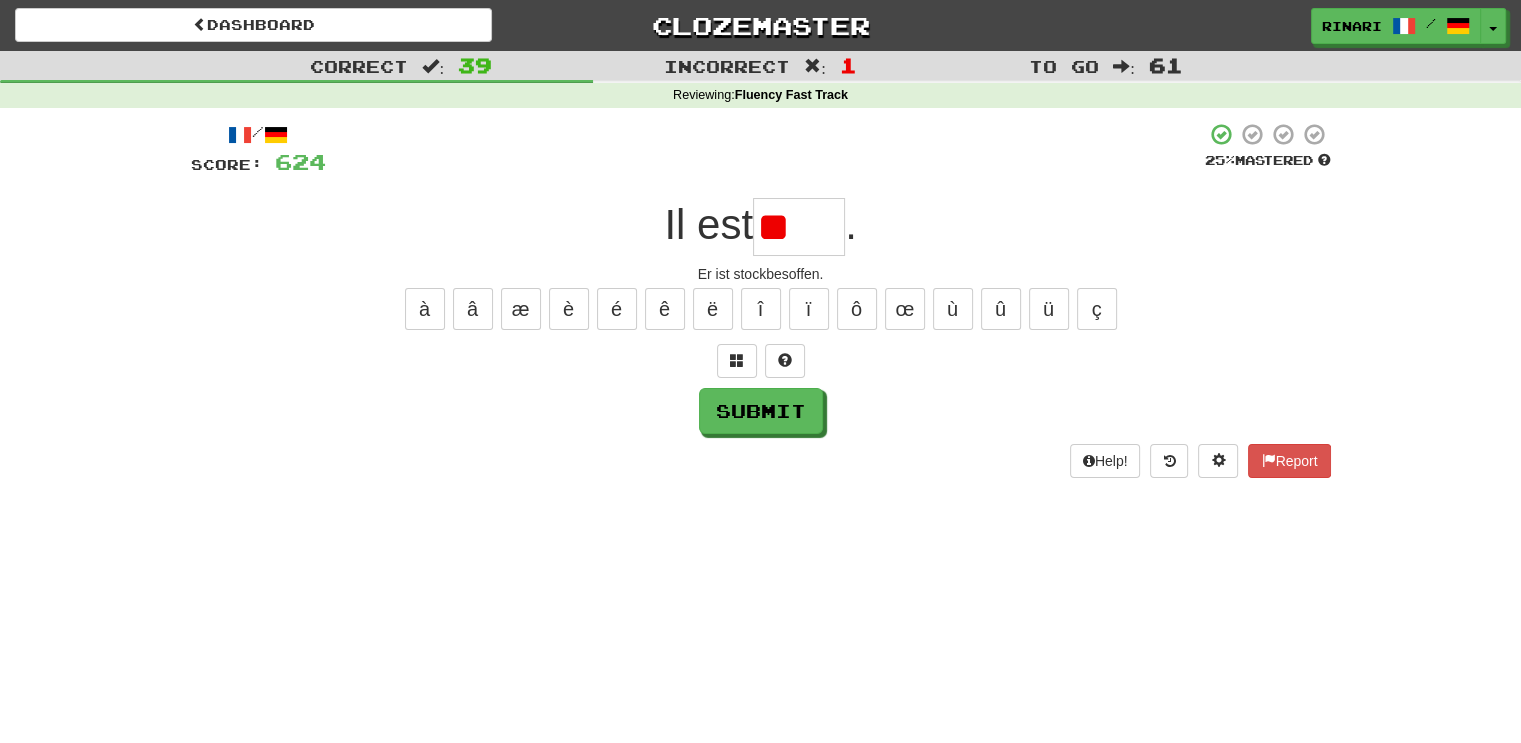 type on "*" 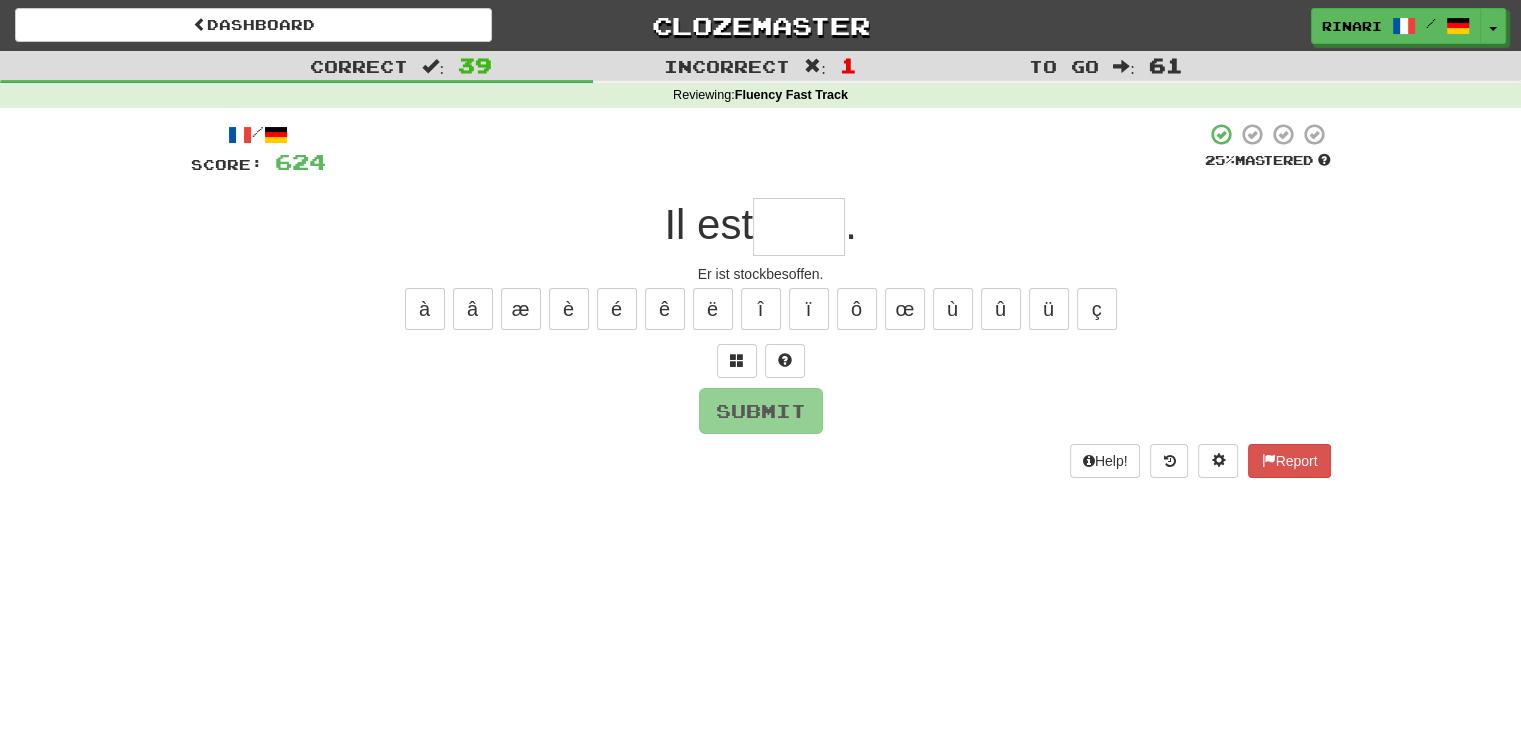 type on "*" 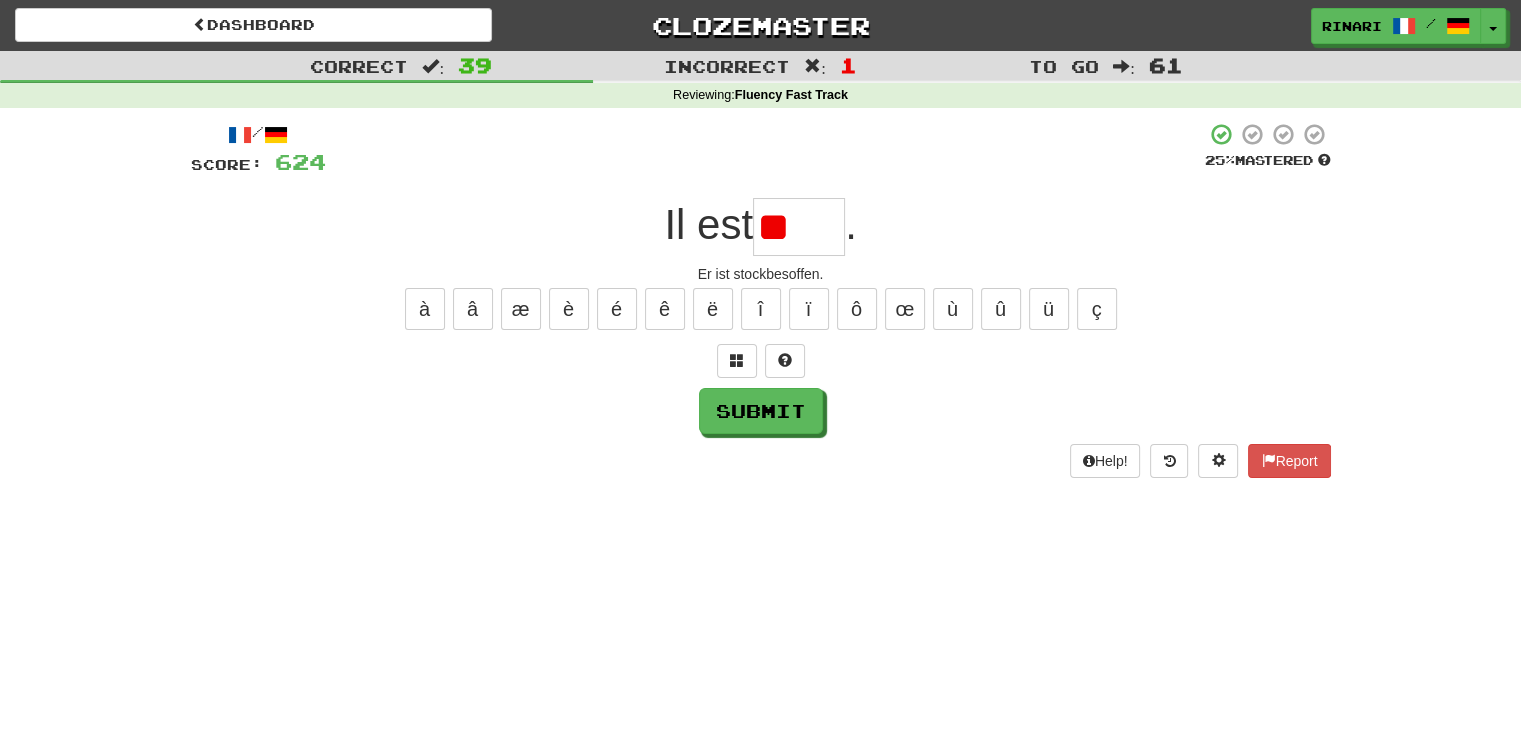 type on "*" 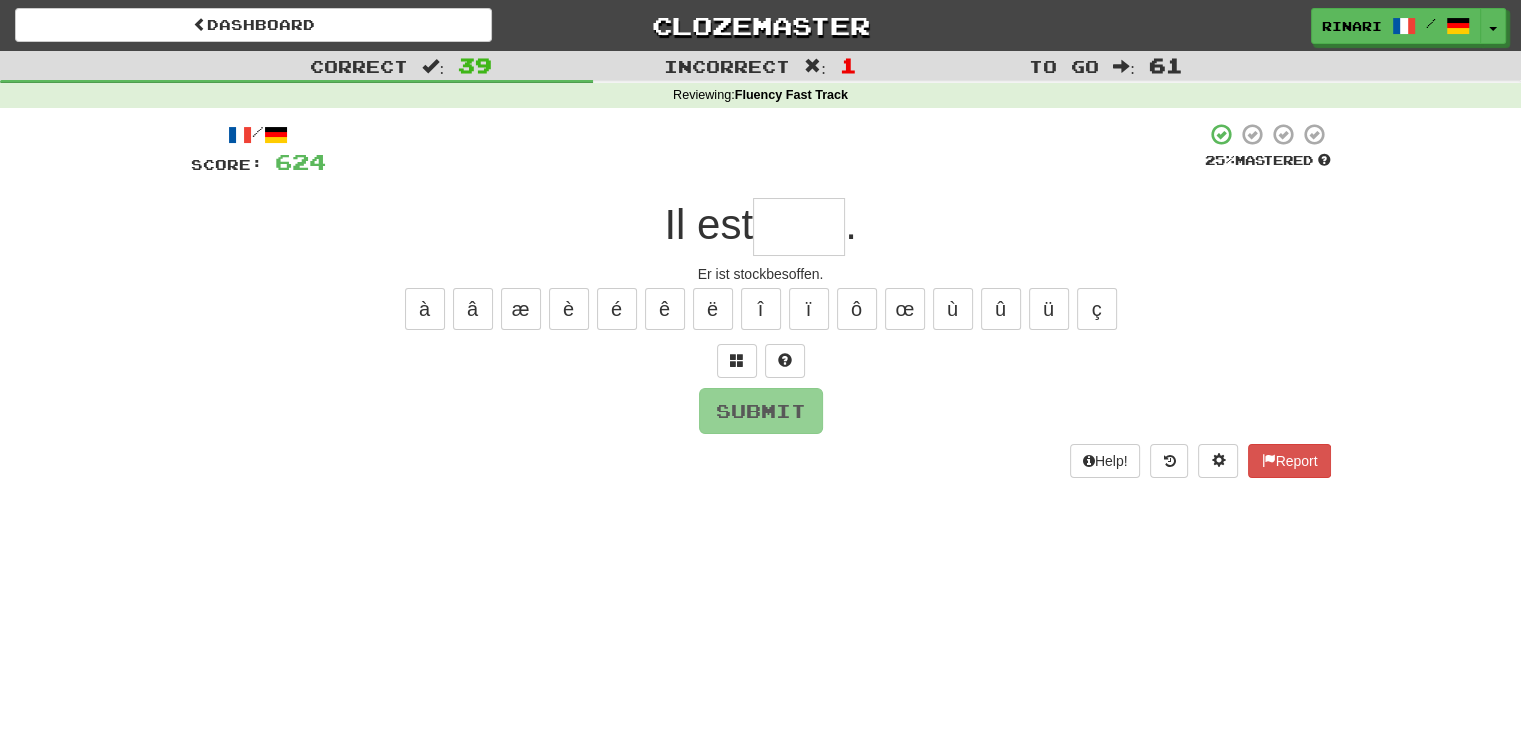 type on "*" 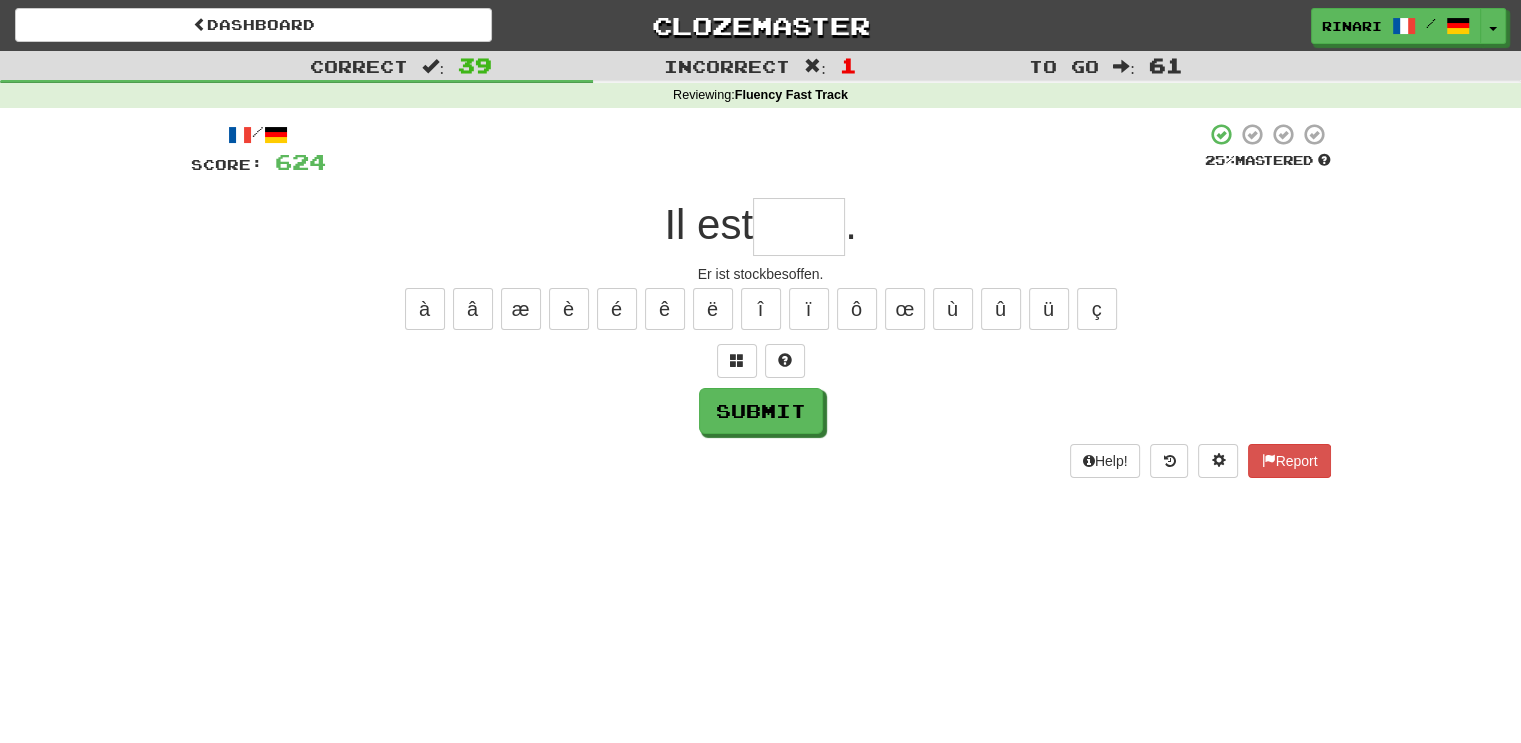 type on "*" 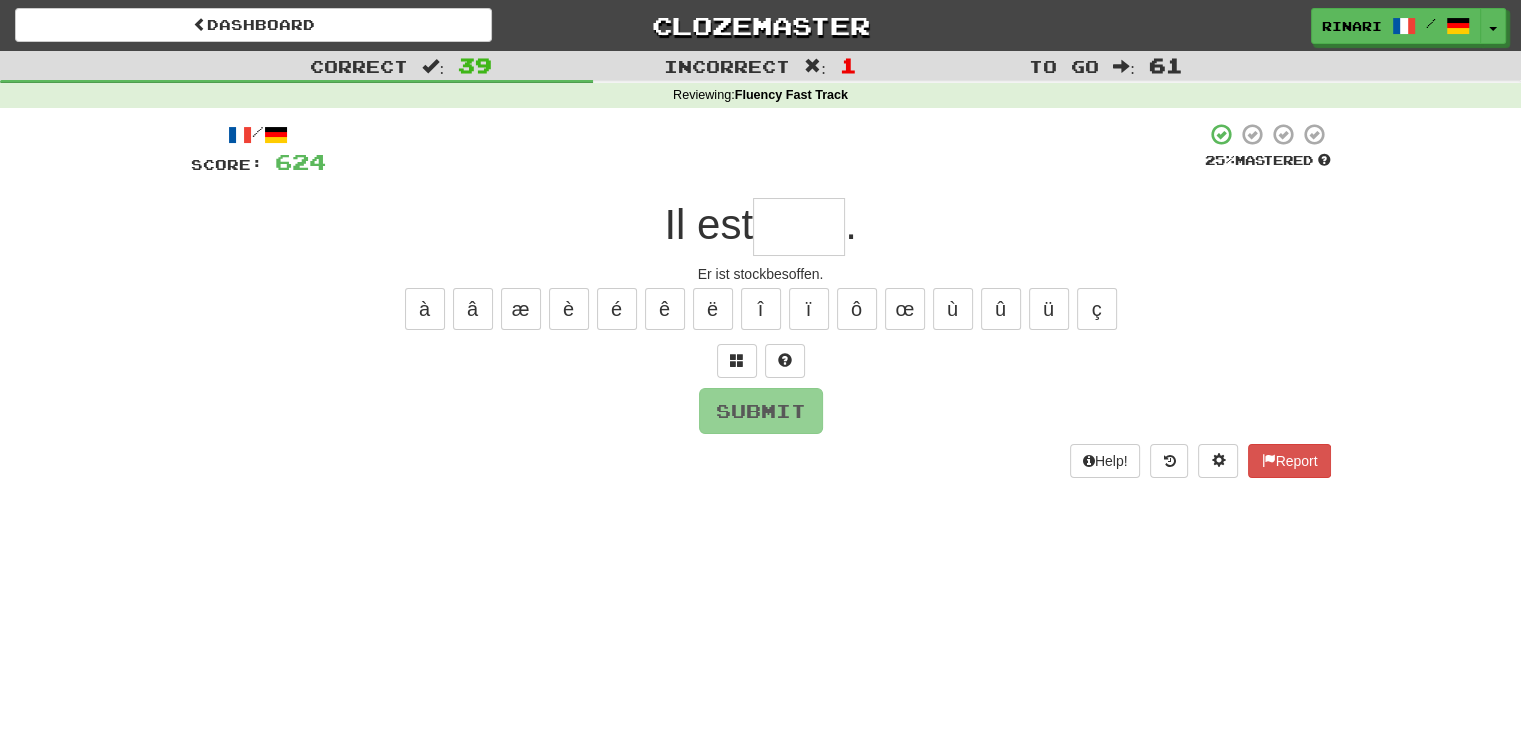 type on "*" 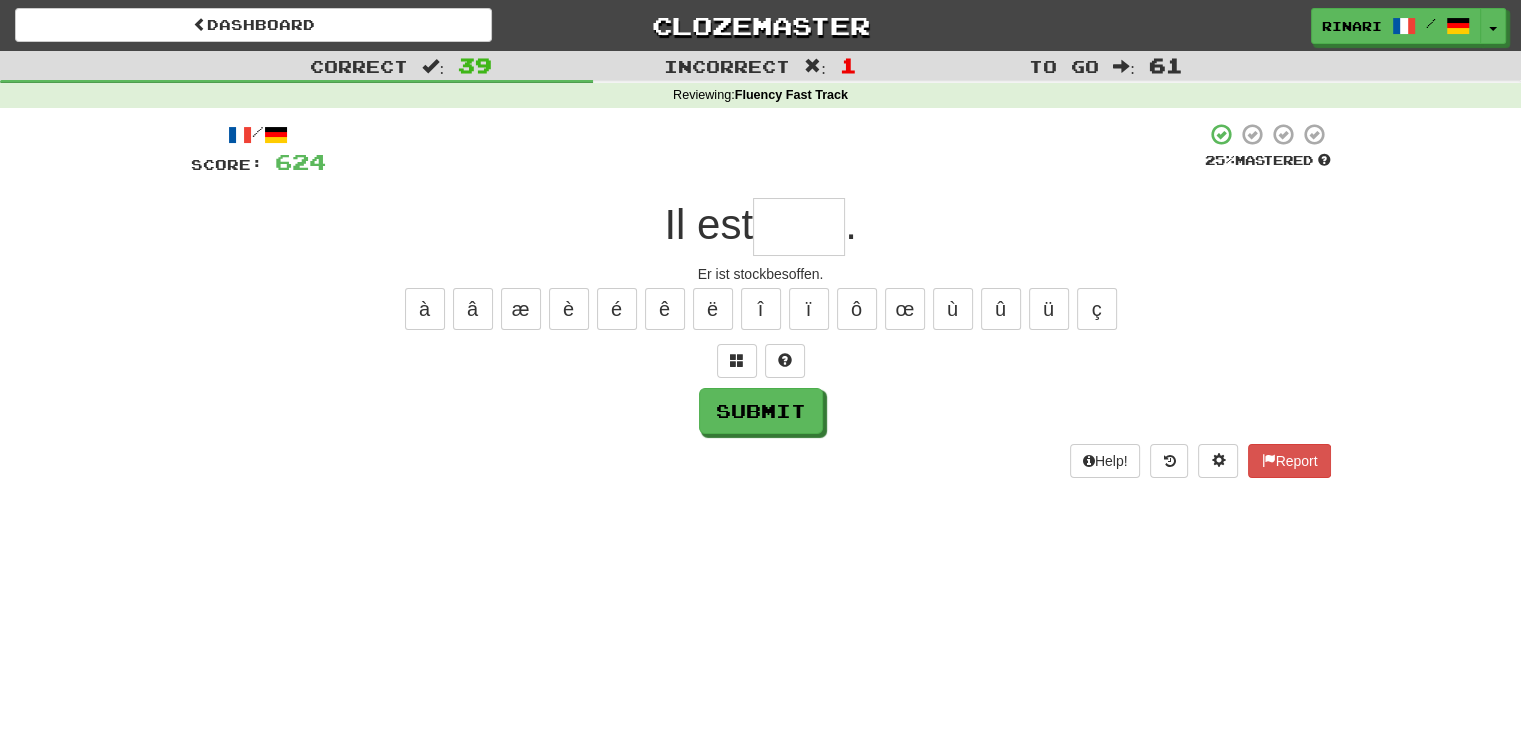 type on "*" 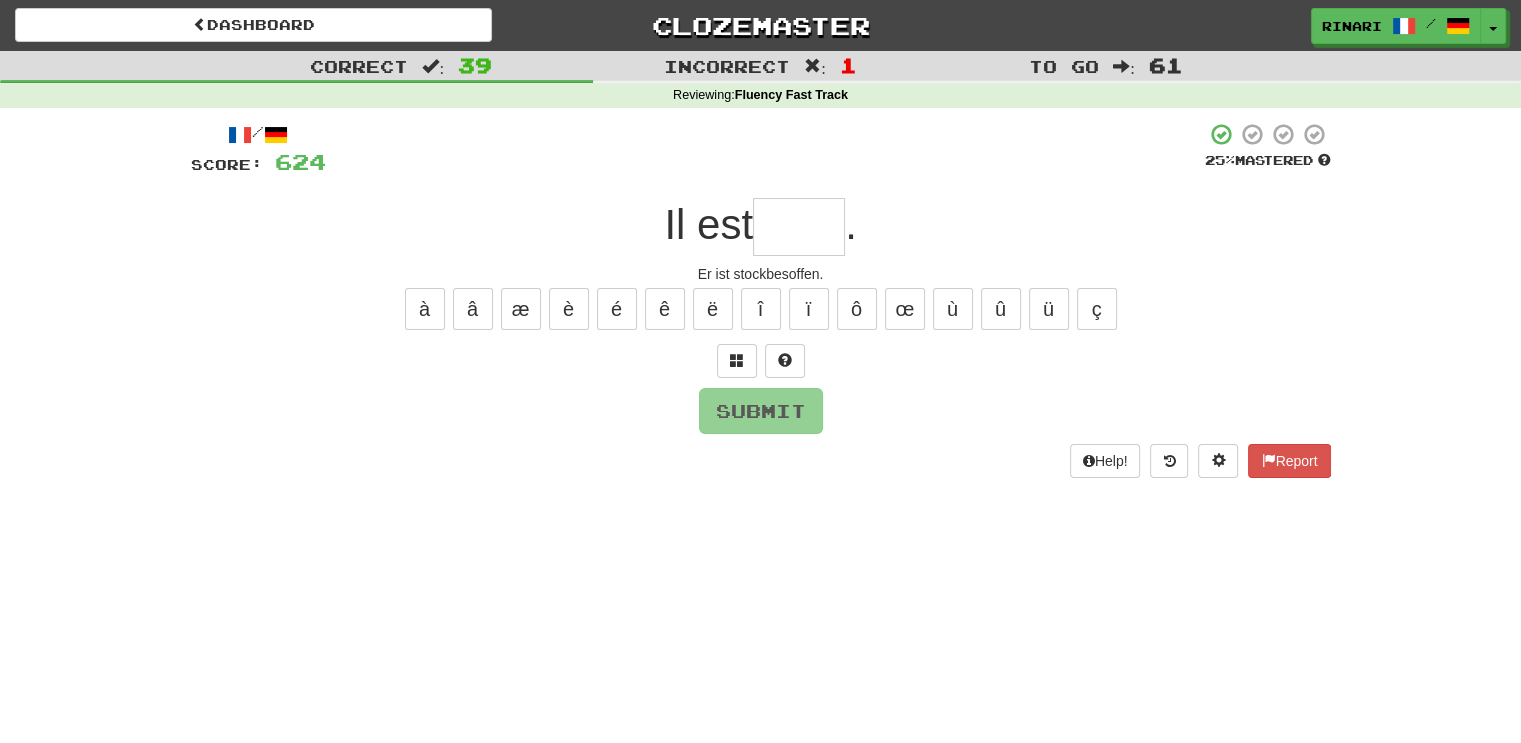 type on "*" 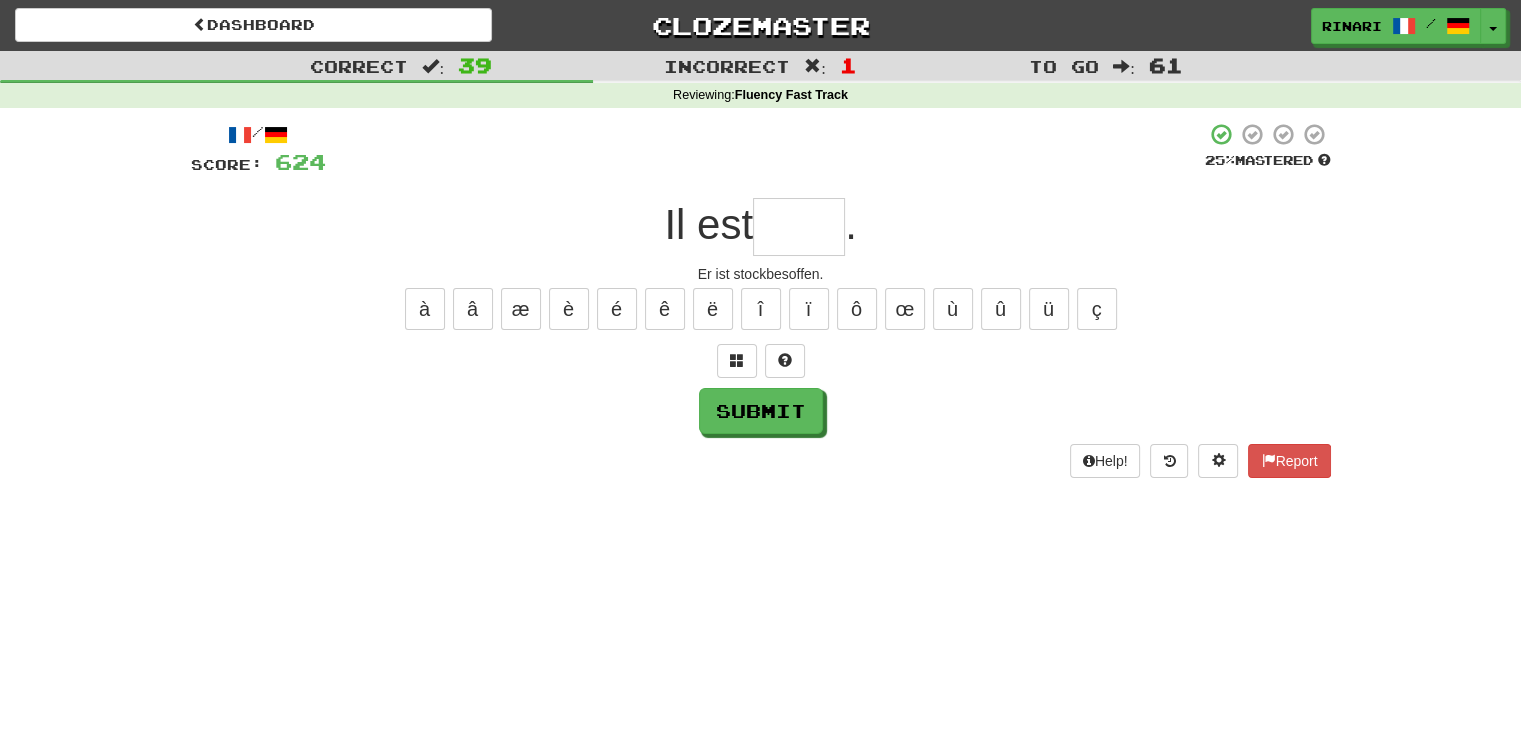 type on "*" 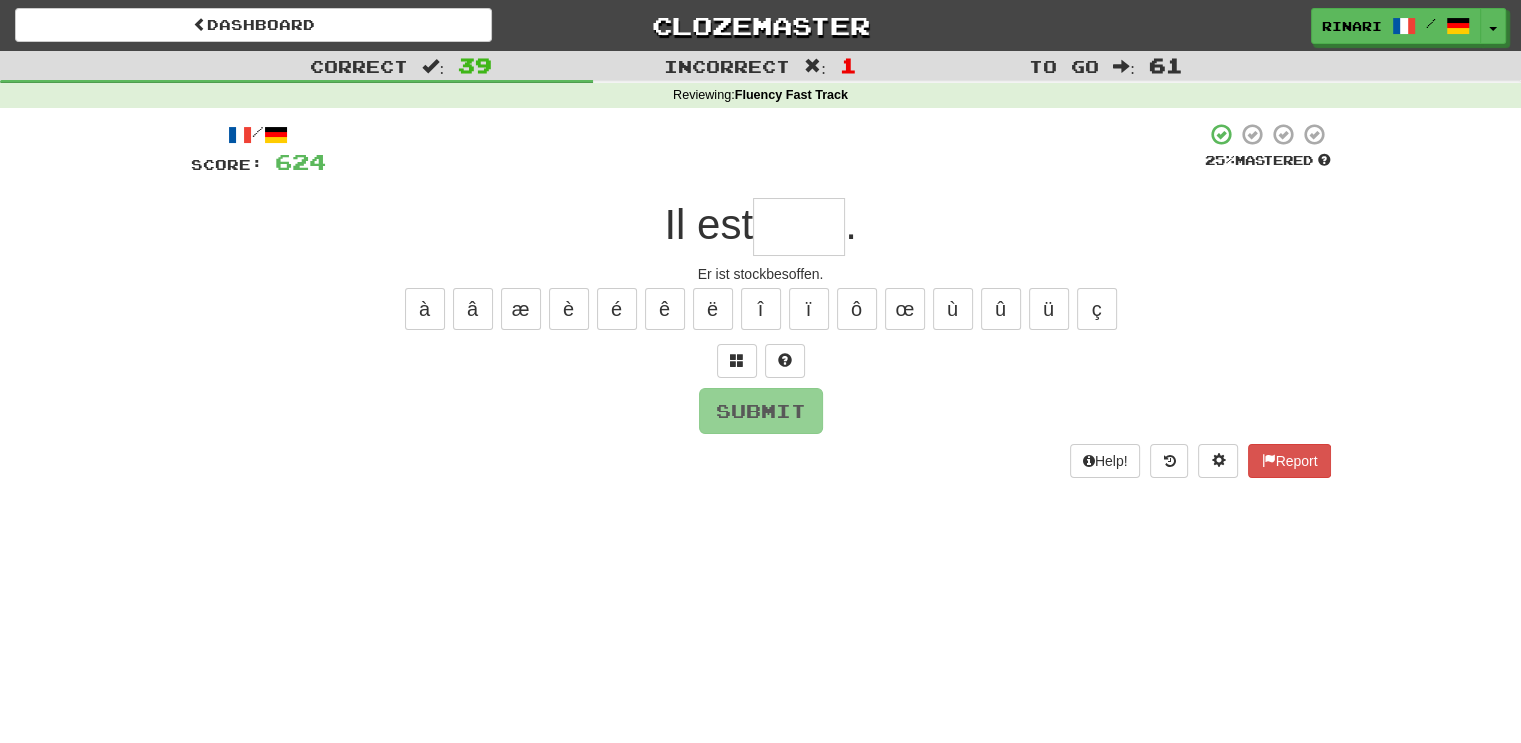 type on "*" 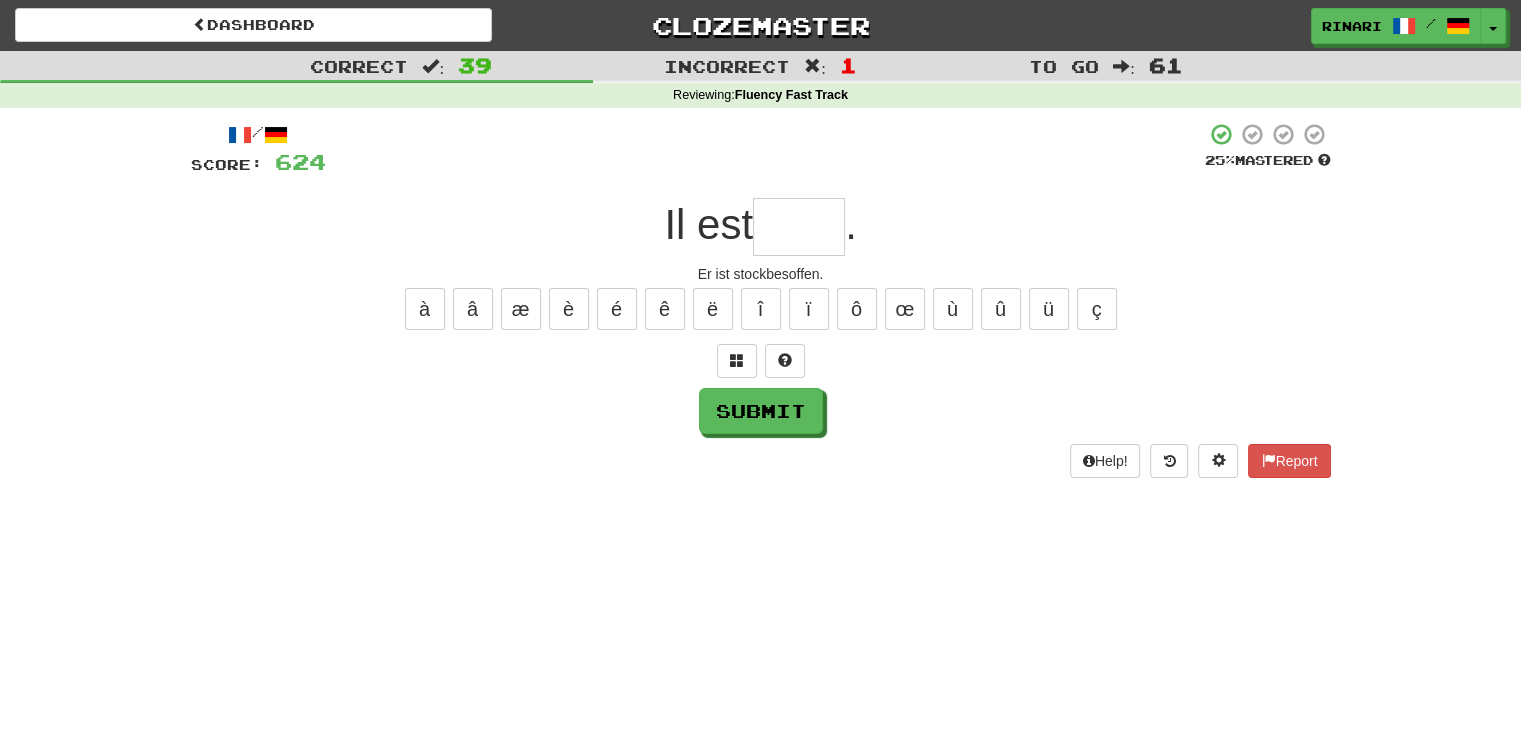 type on "*" 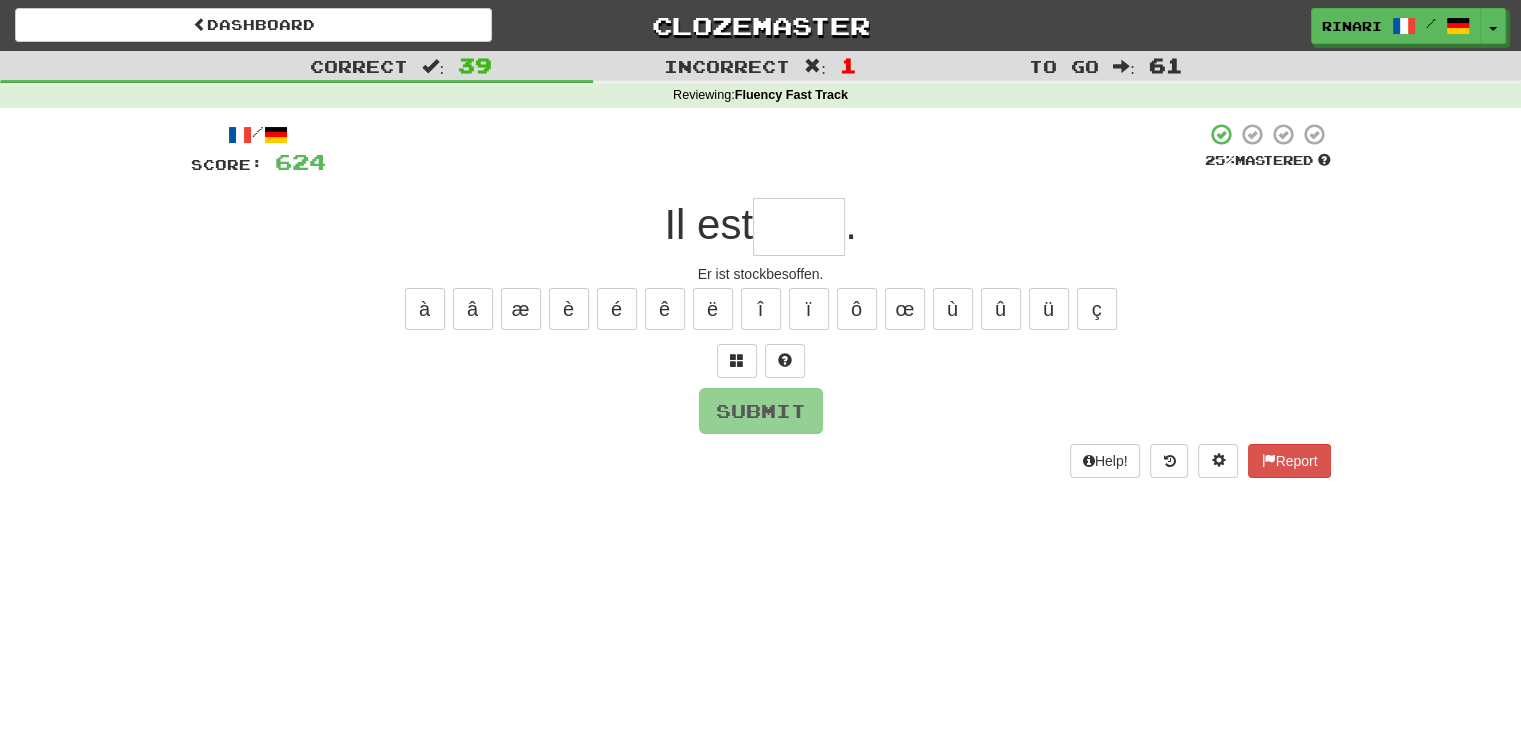 type on "*" 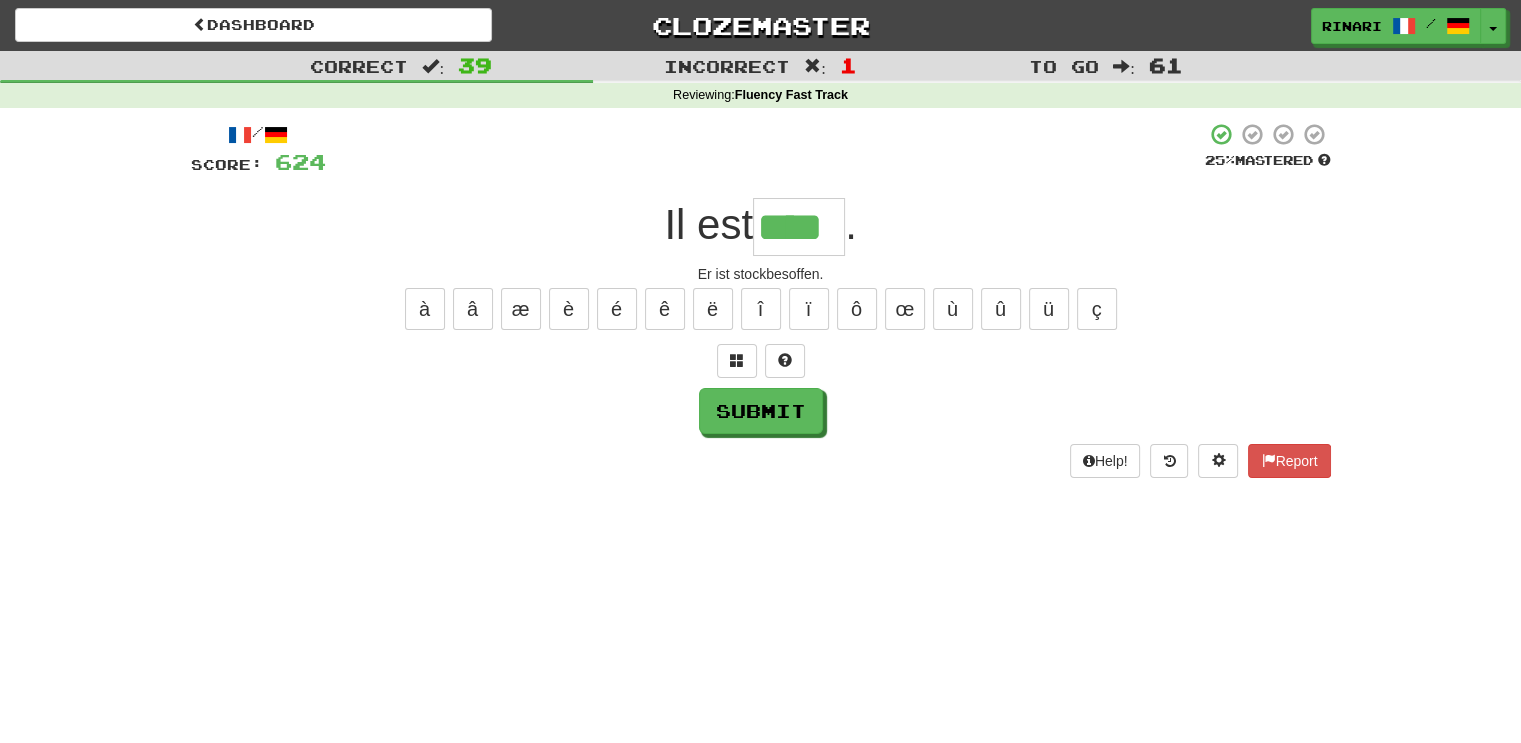 type on "****" 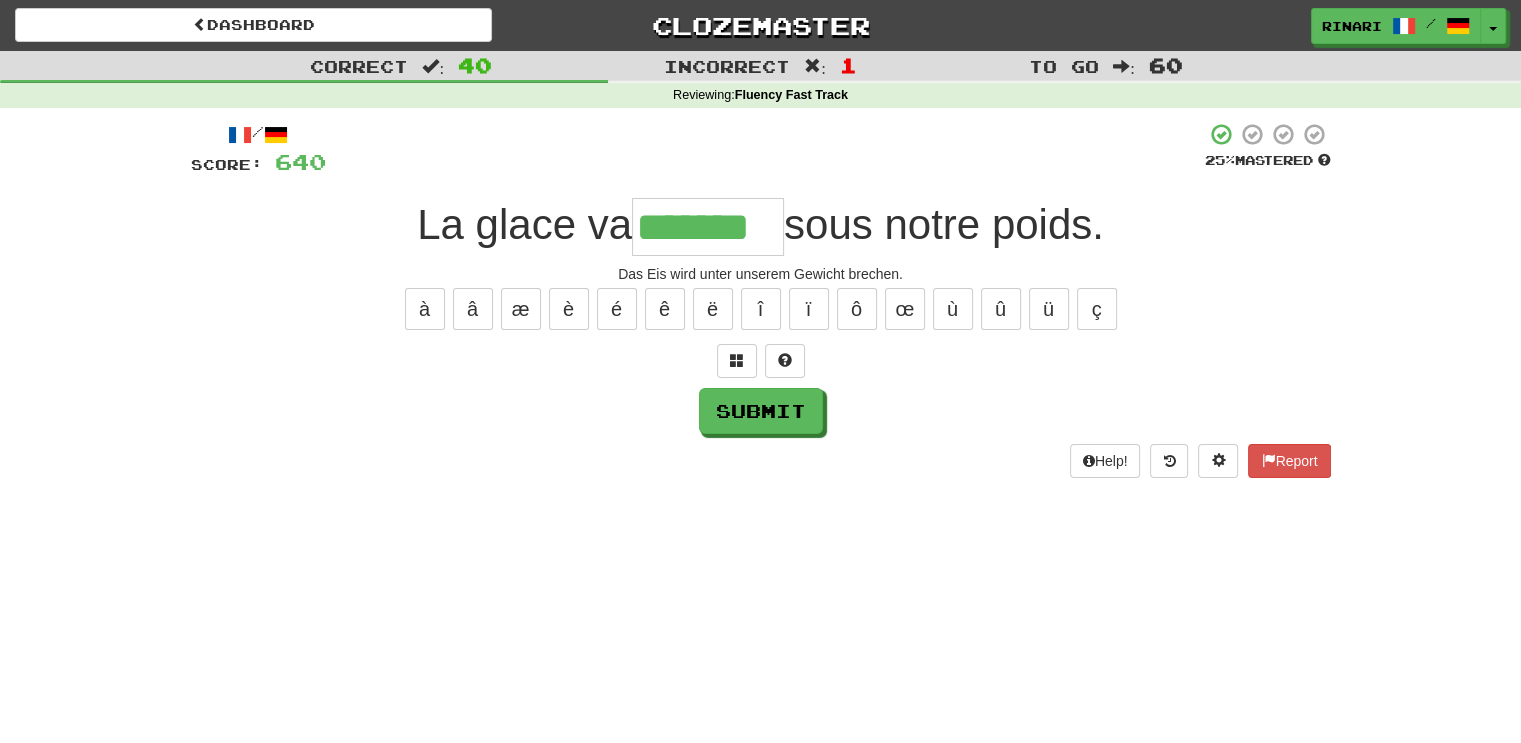 type on "*******" 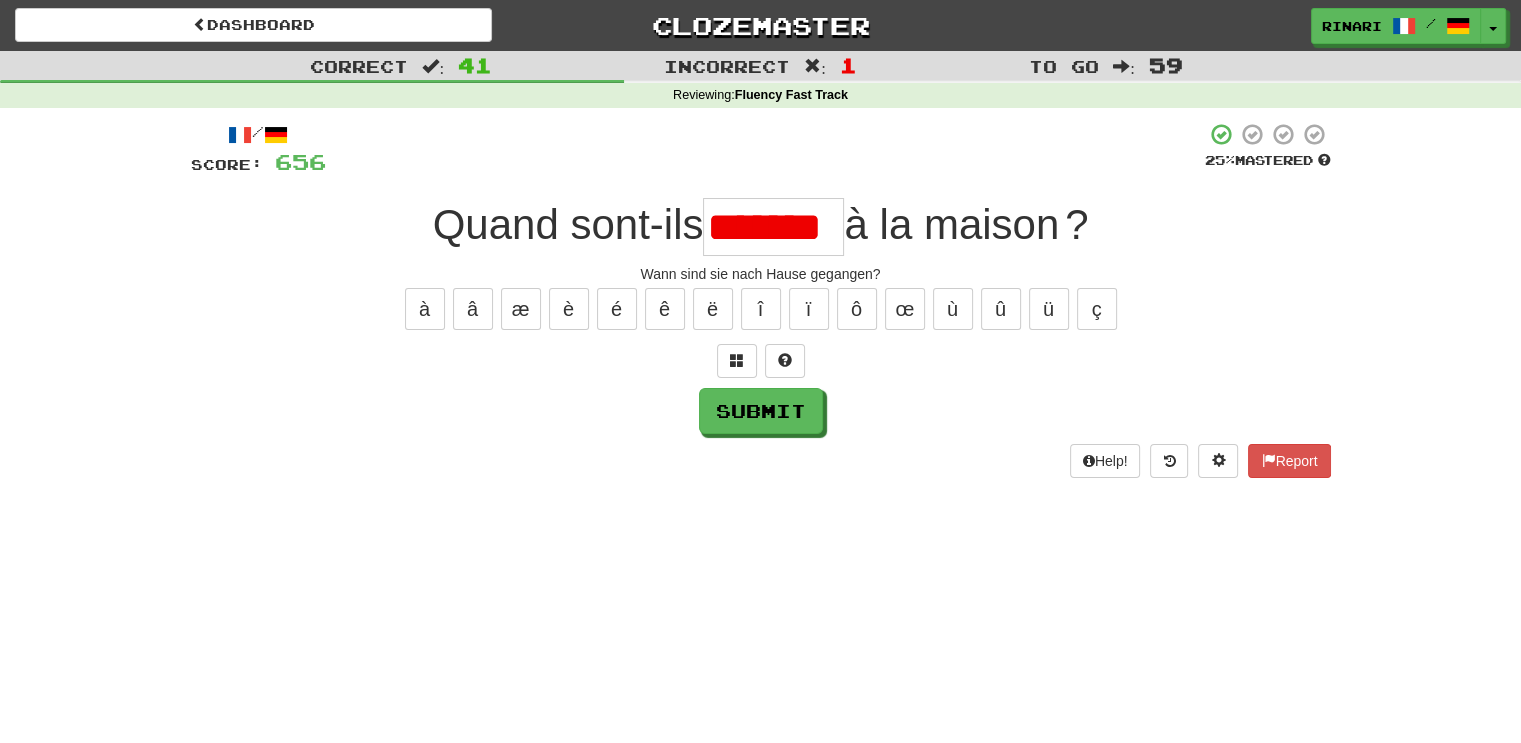 scroll, scrollTop: 0, scrollLeft: 0, axis: both 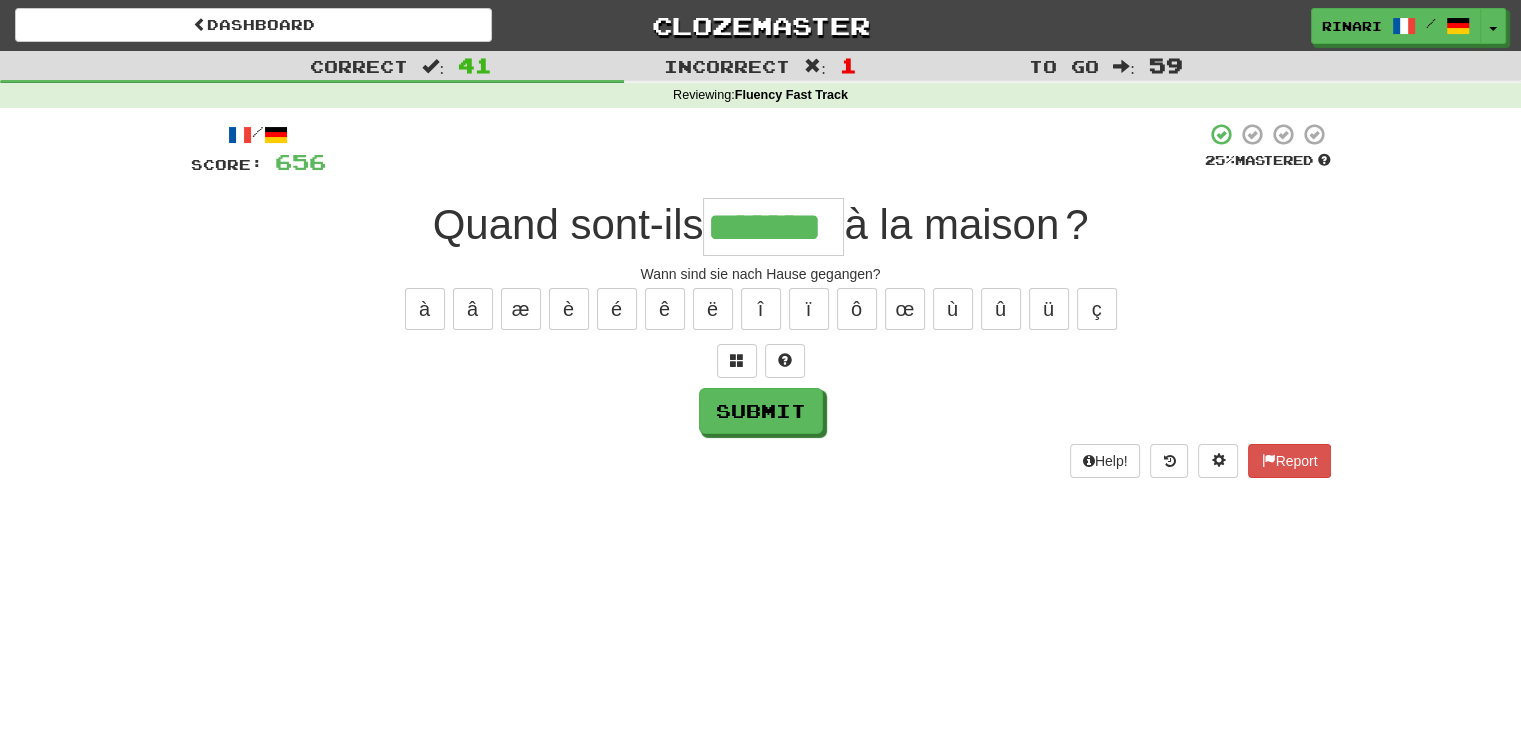 type on "*******" 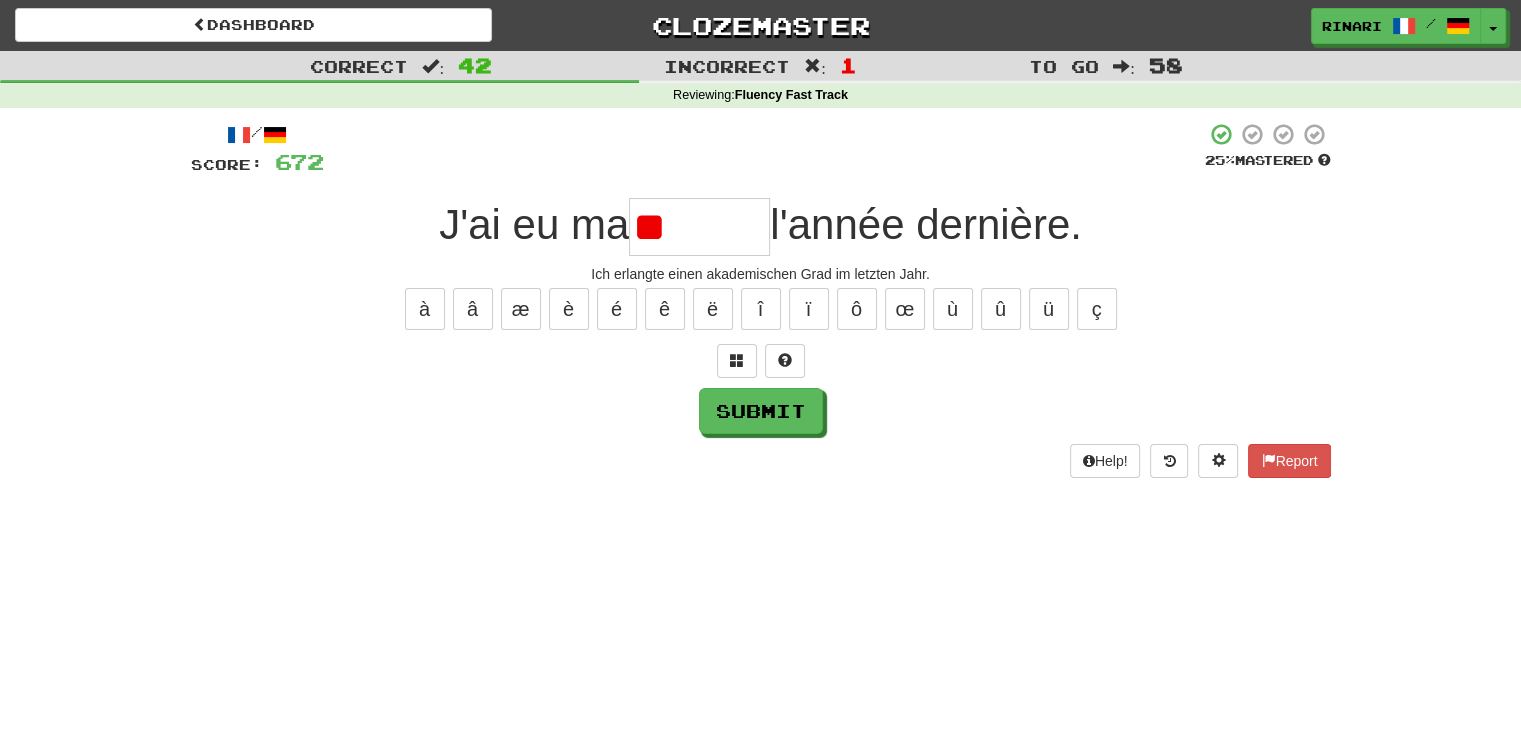 type on "*" 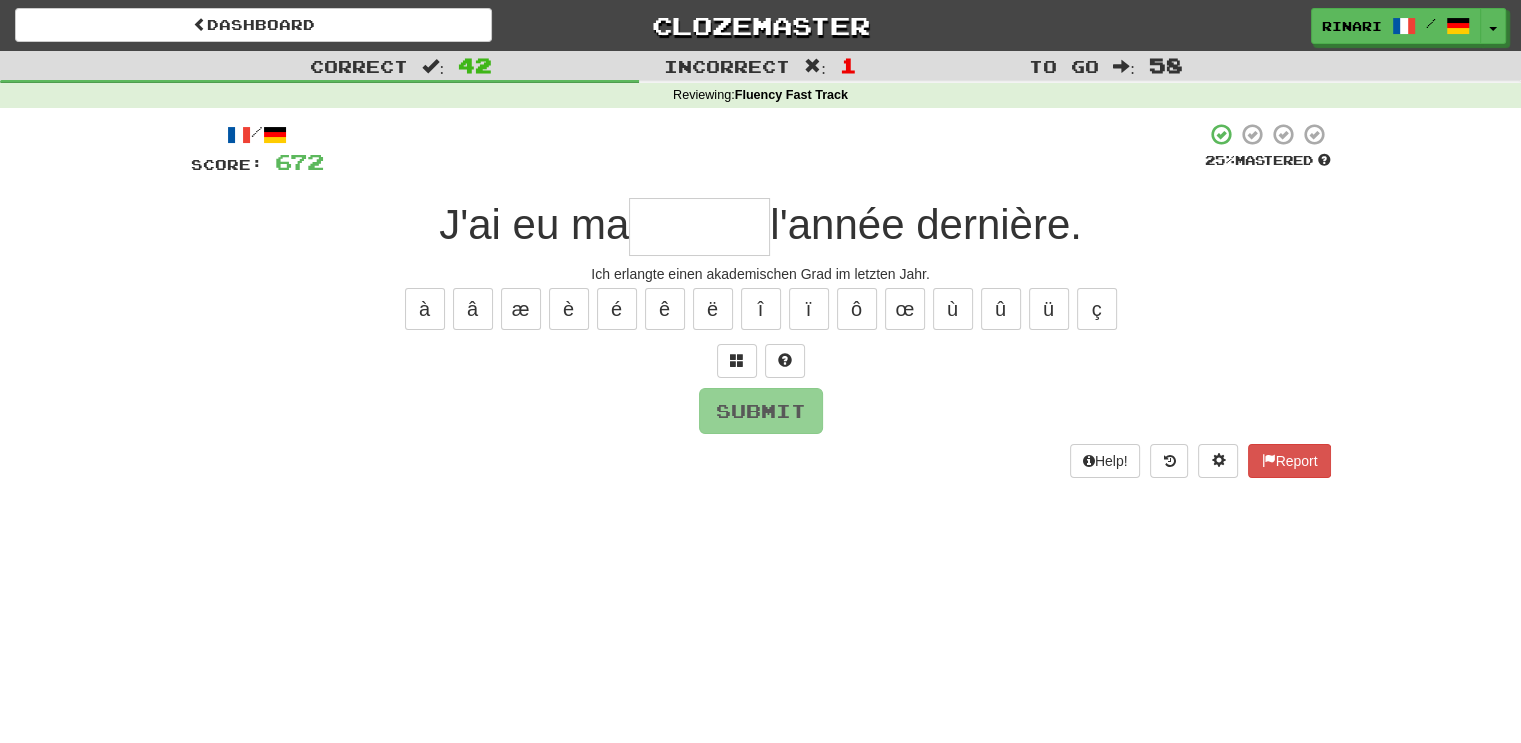 type on "*" 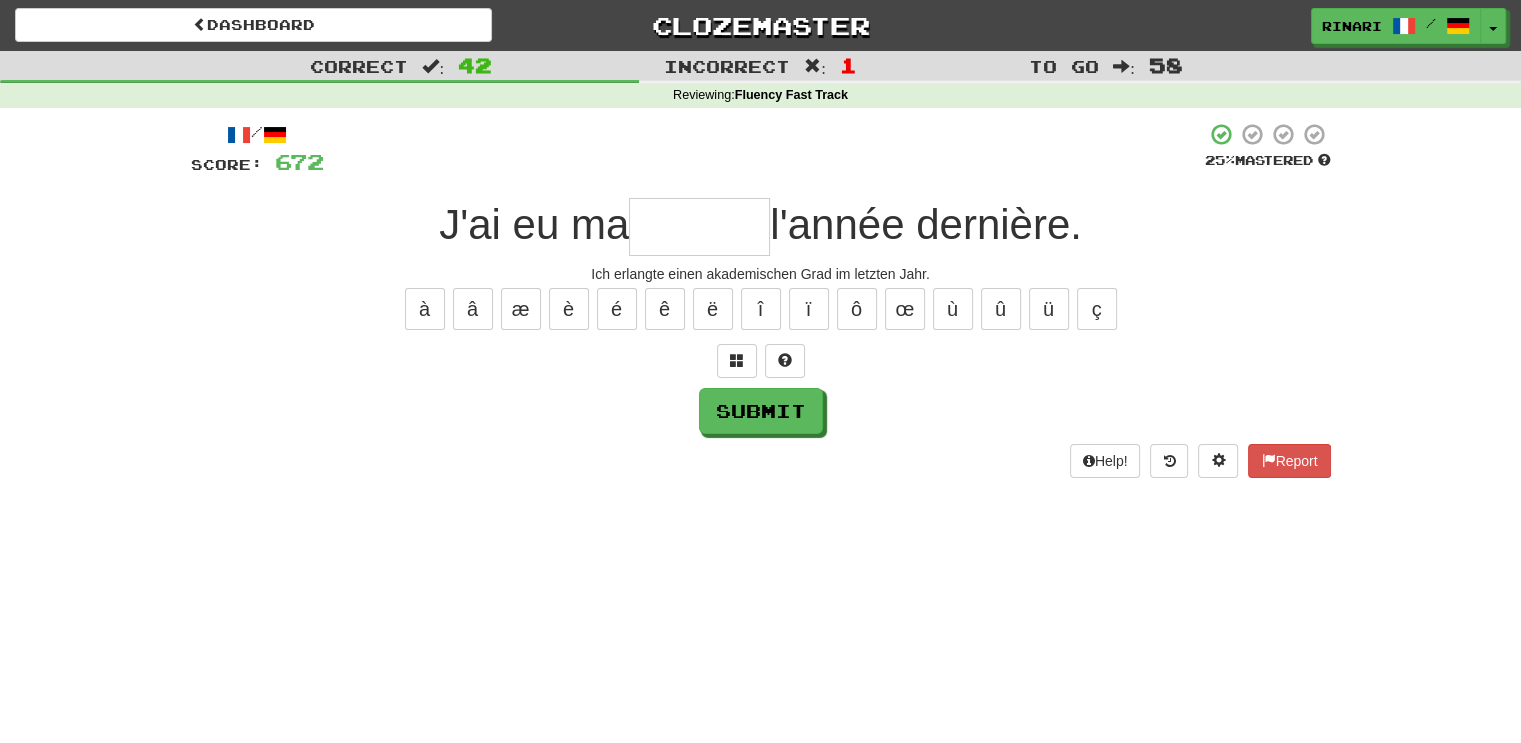 type on "*" 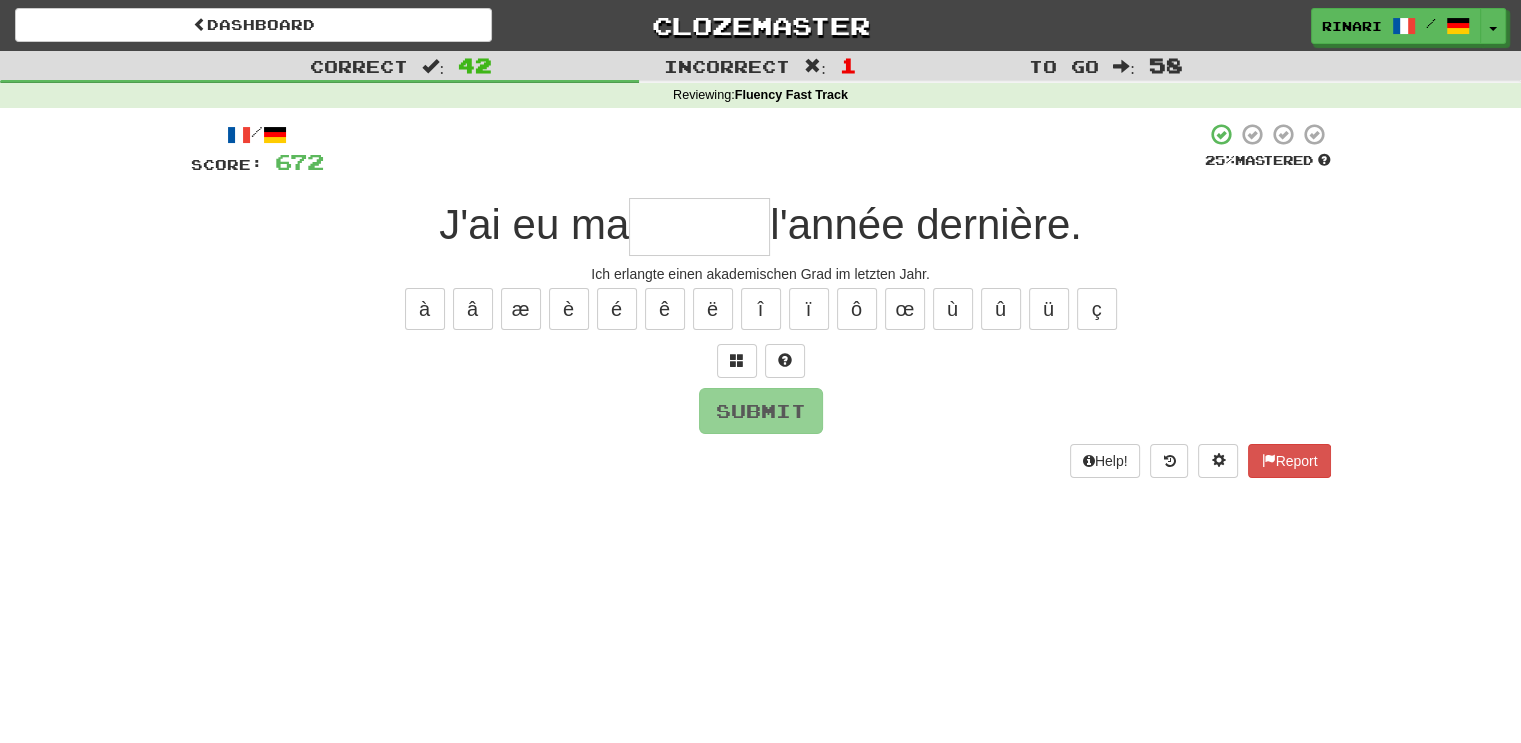 type on "*" 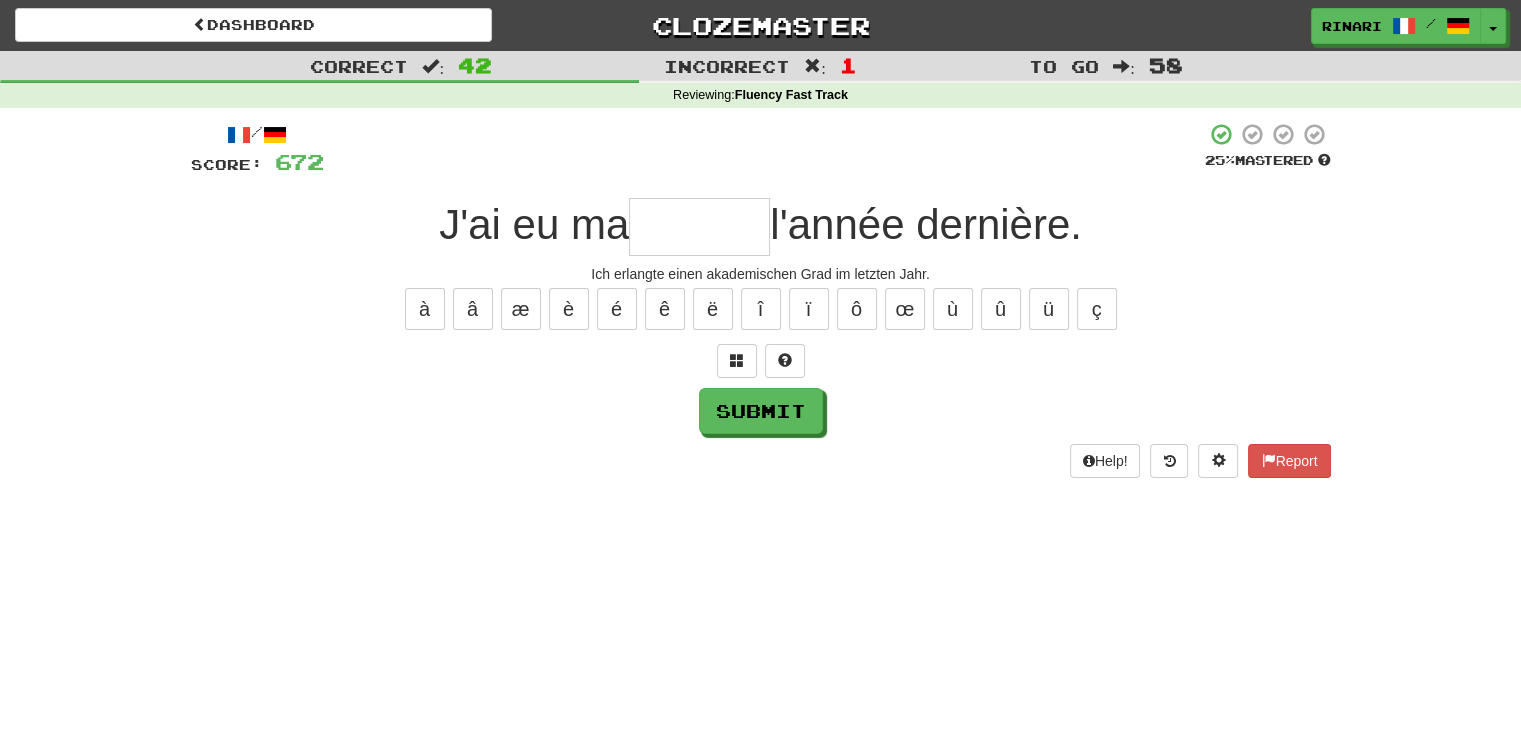 type on "*" 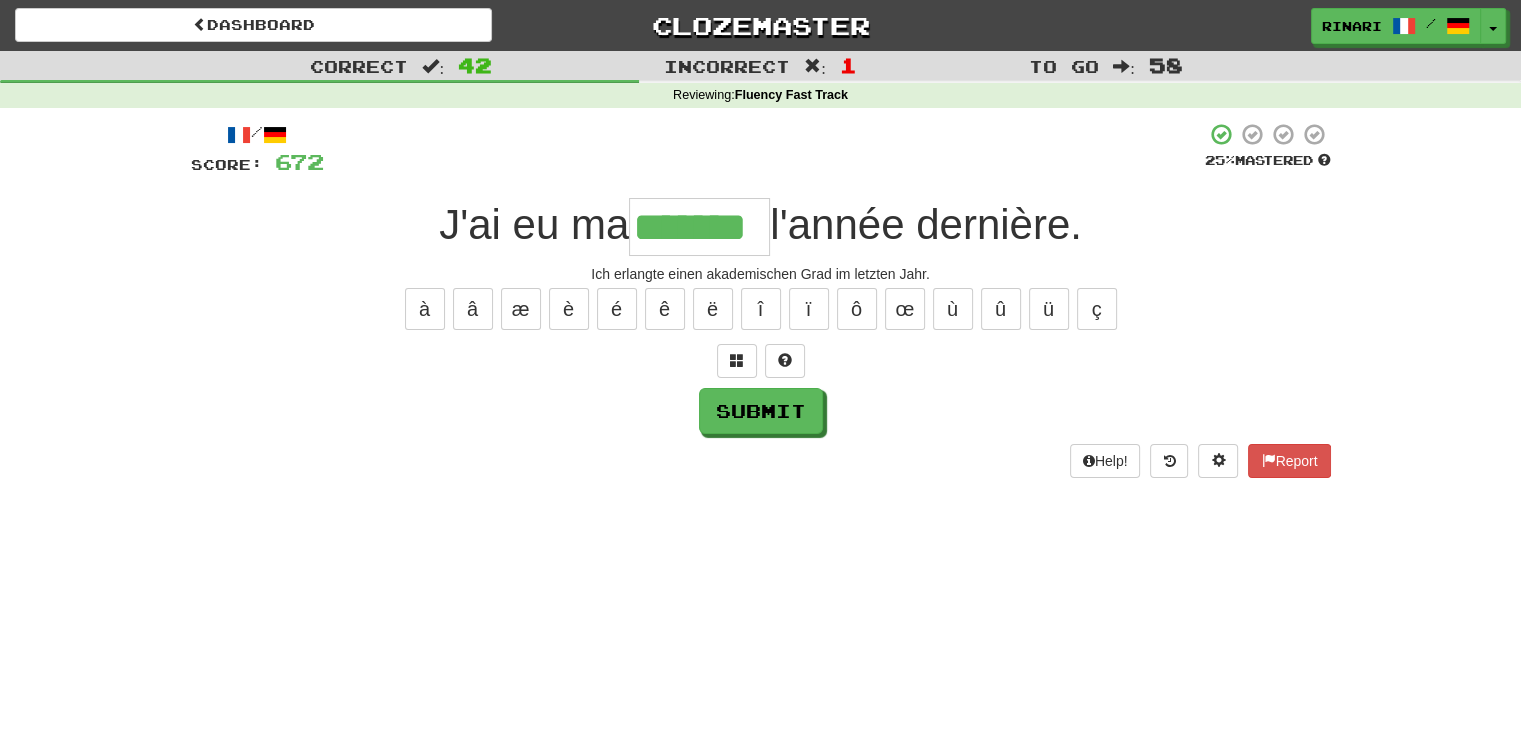 type 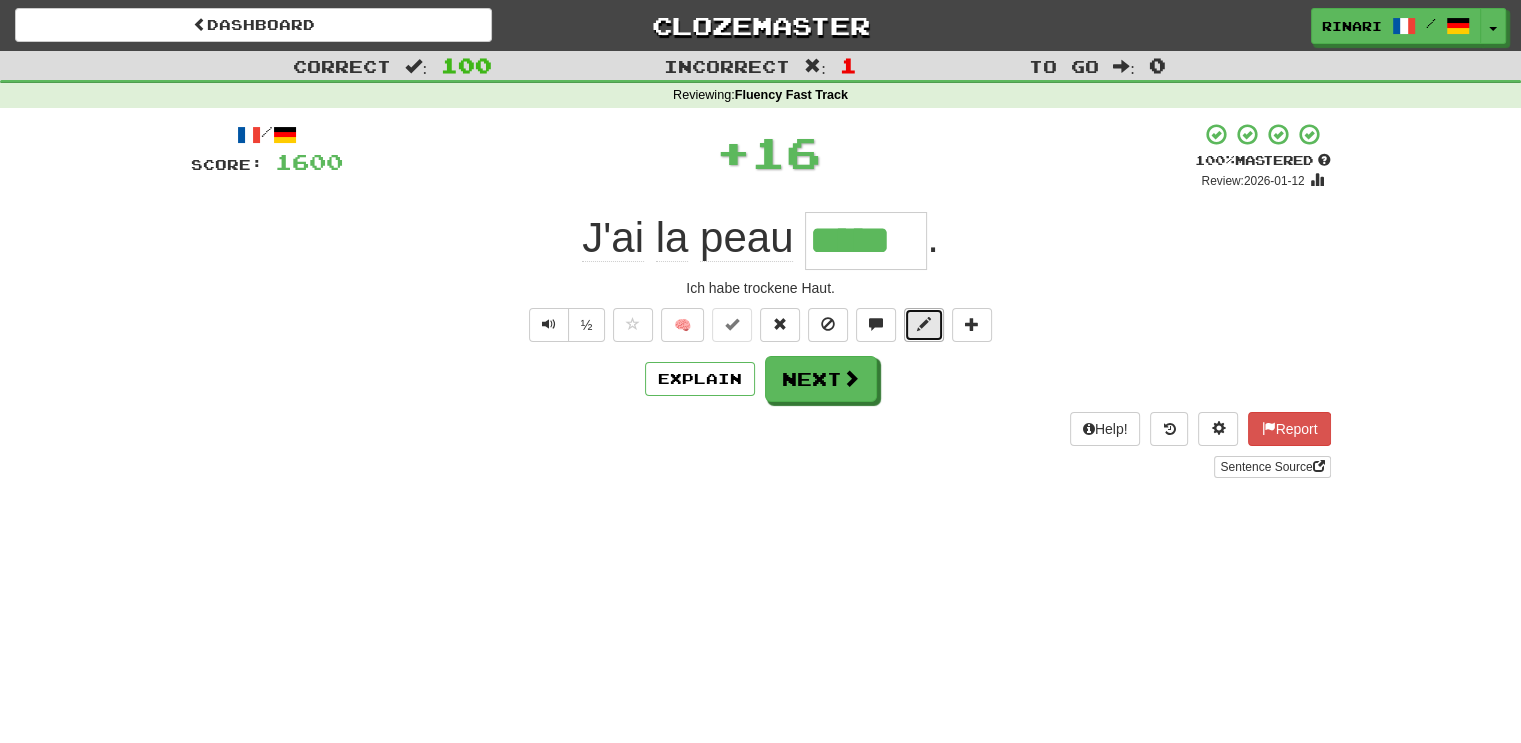 click at bounding box center (924, 324) 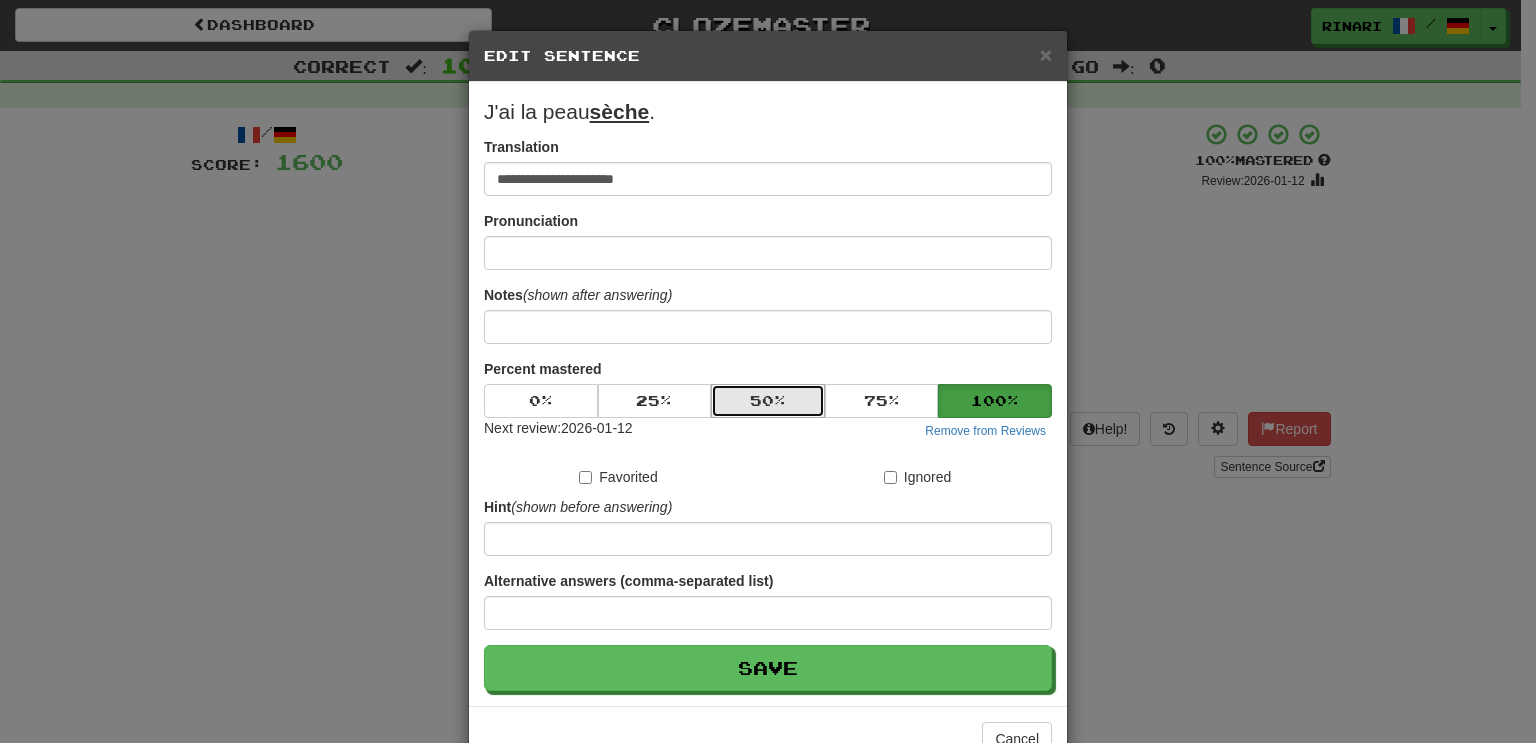 click on "50 %" at bounding box center [768, 401] 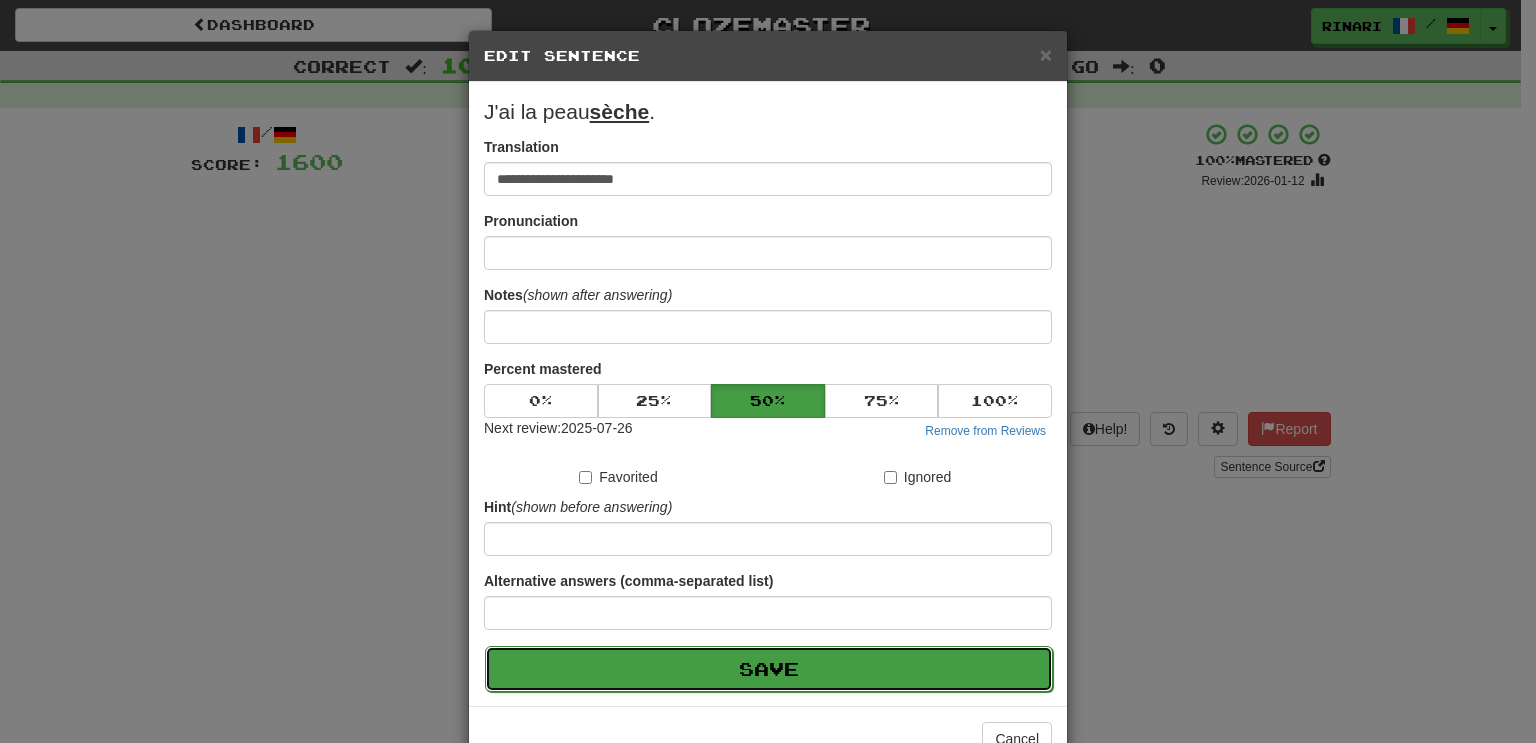 click on "Save" at bounding box center [769, 669] 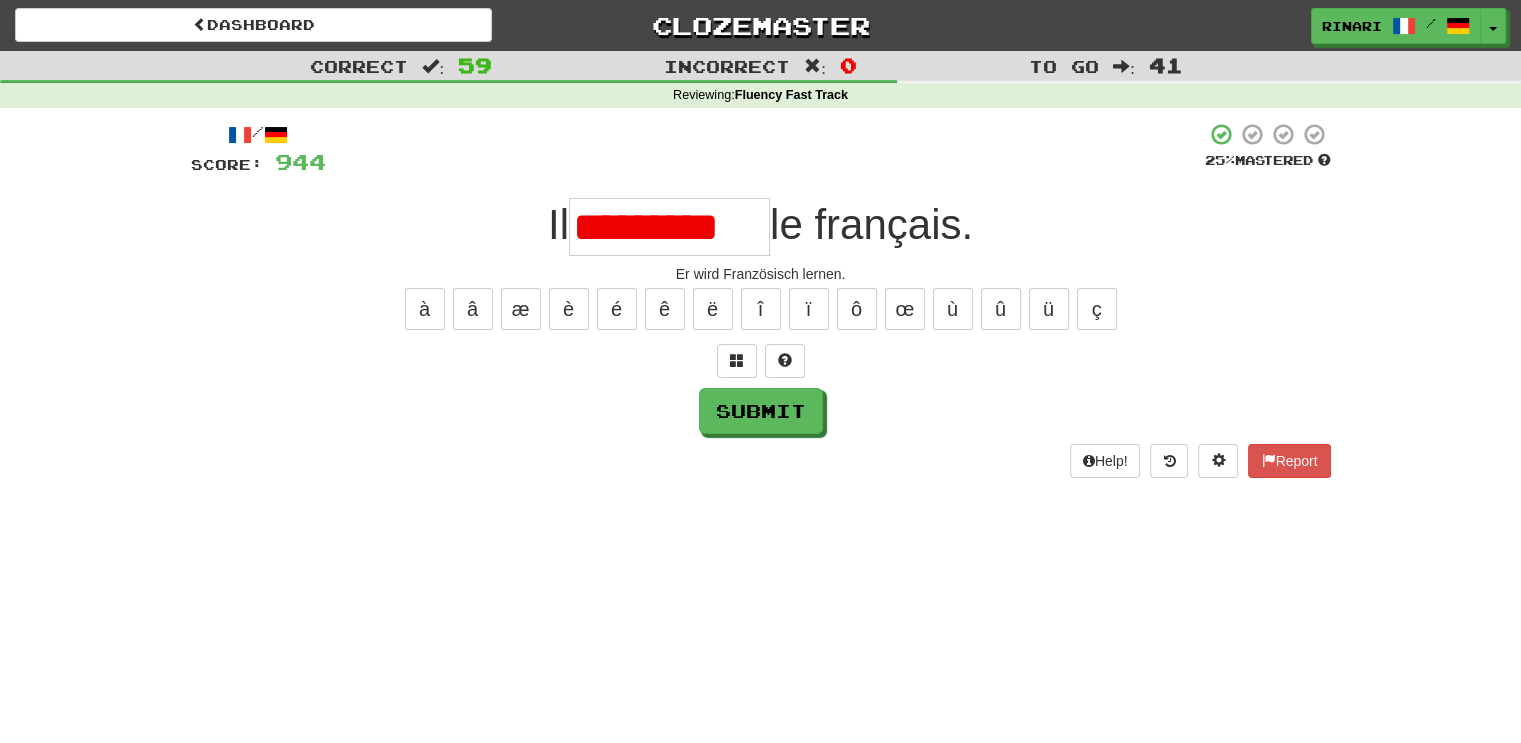 scroll, scrollTop: 0, scrollLeft: 0, axis: both 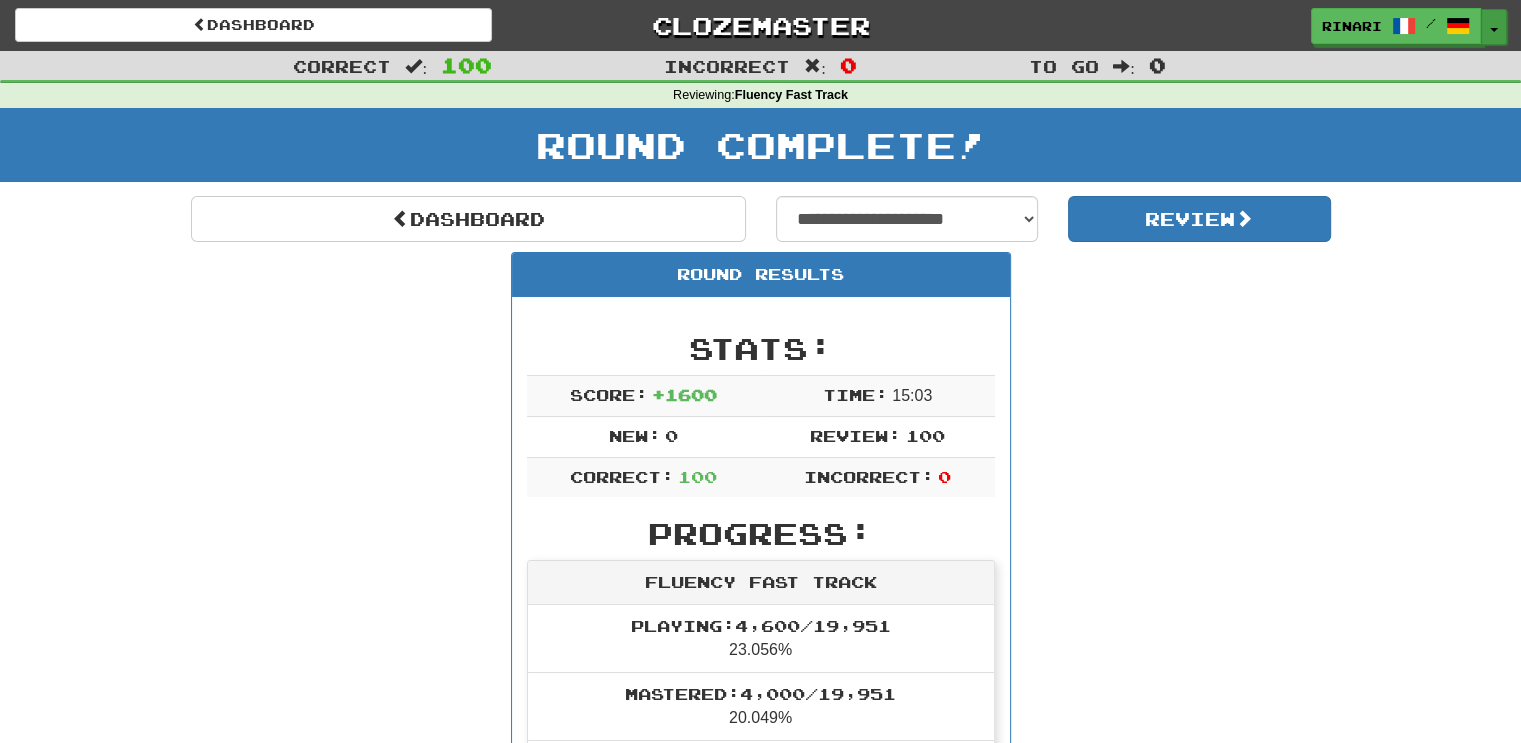 click on "Toggle Dropdown" at bounding box center (1494, 27) 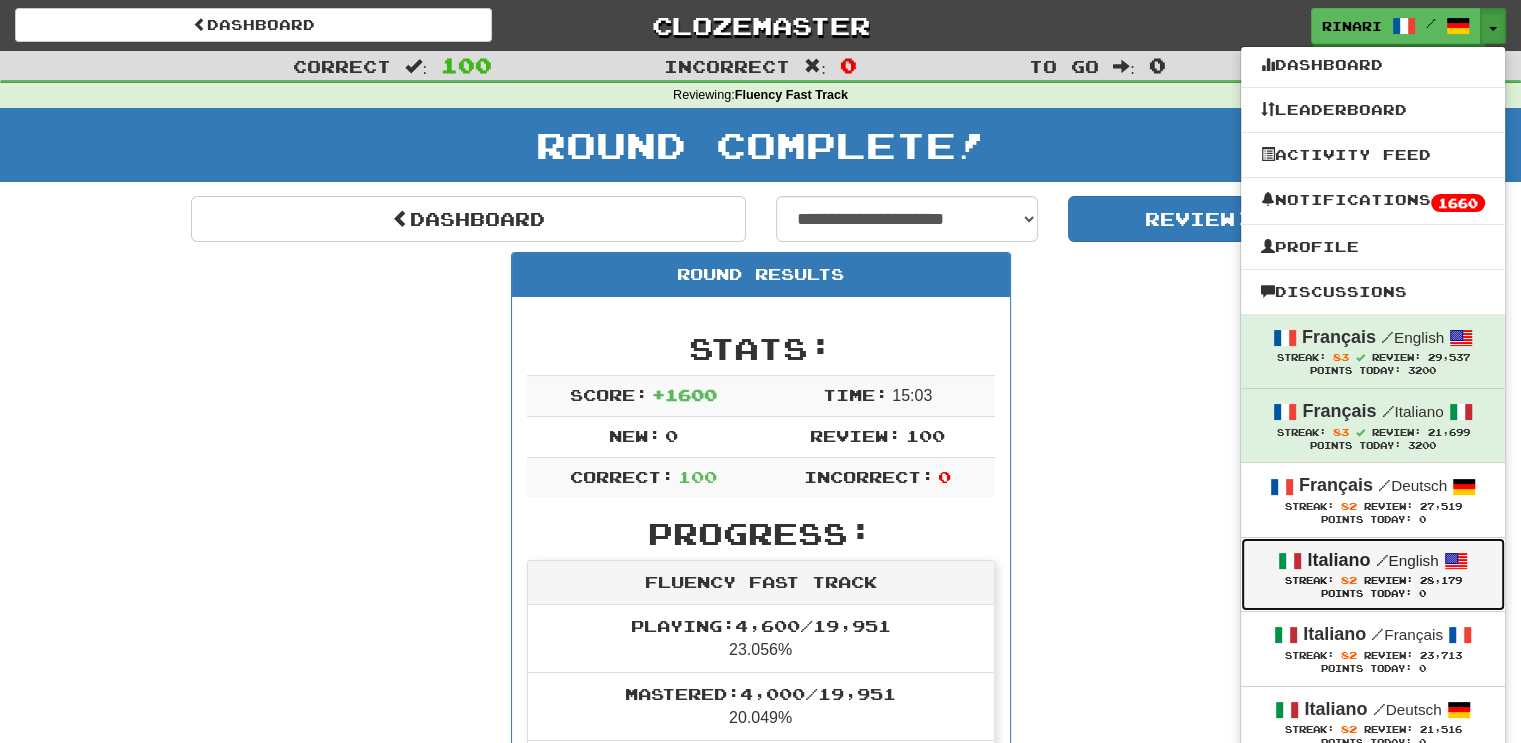 click on "Italiano
/
English
Streak:
[NUMBER]
Review:
[NUMBER]
Points Today: [NUMBER]" at bounding box center (1373, 574) 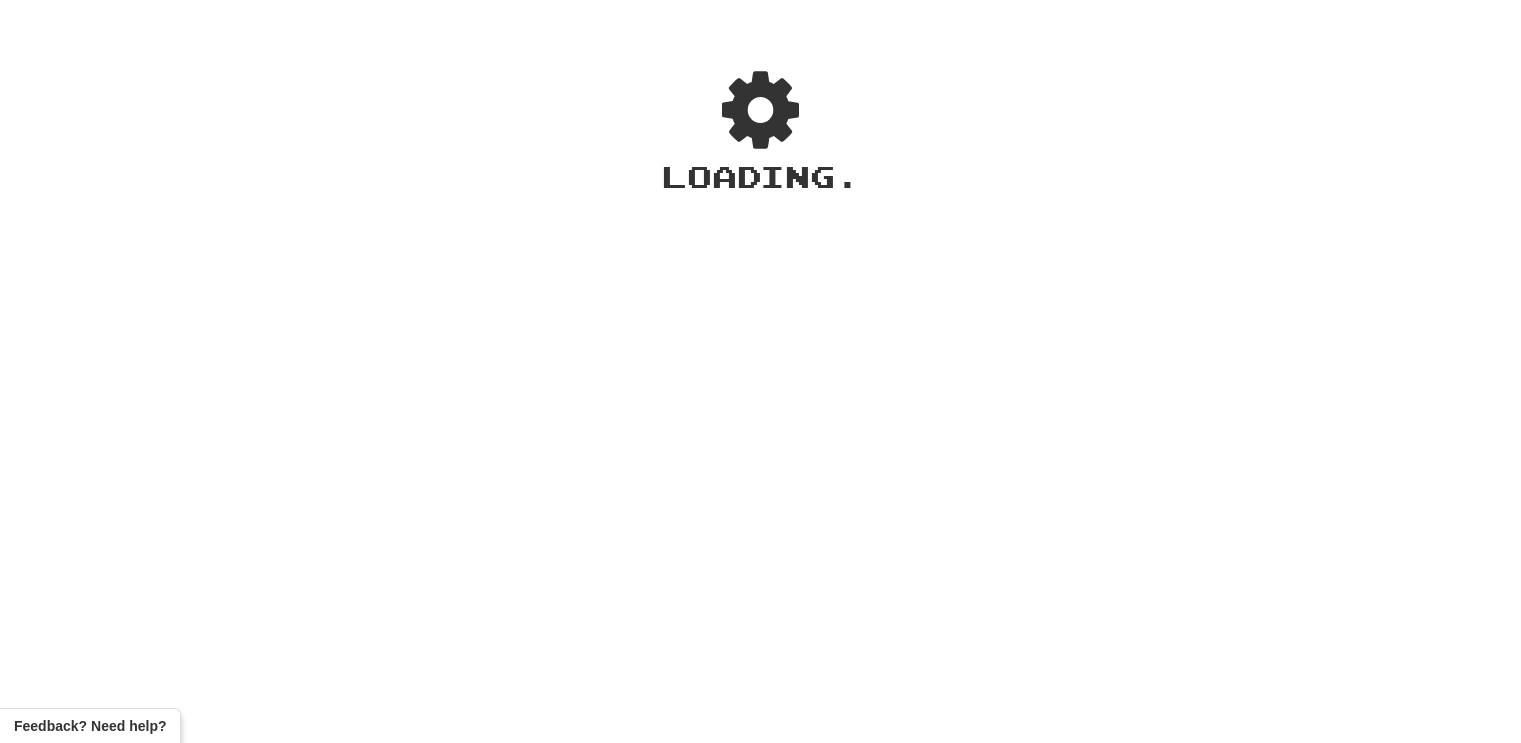 scroll, scrollTop: 0, scrollLeft: 0, axis: both 